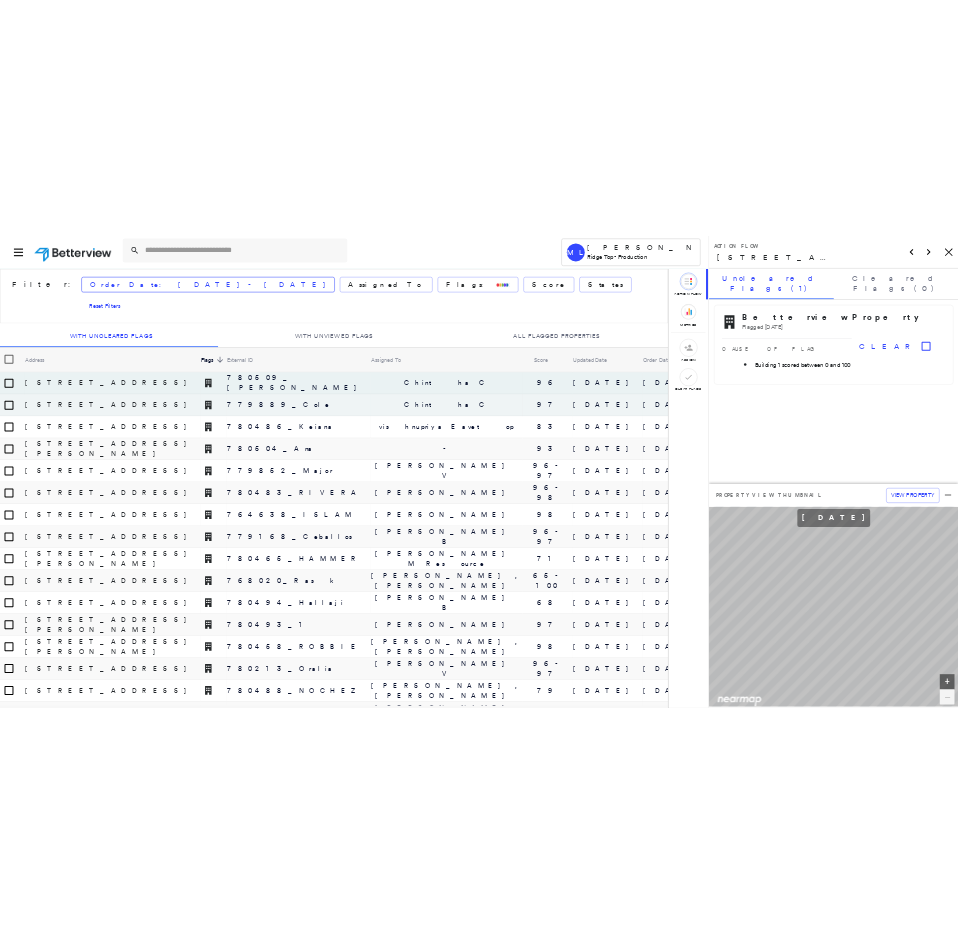 scroll, scrollTop: 0, scrollLeft: 0, axis: both 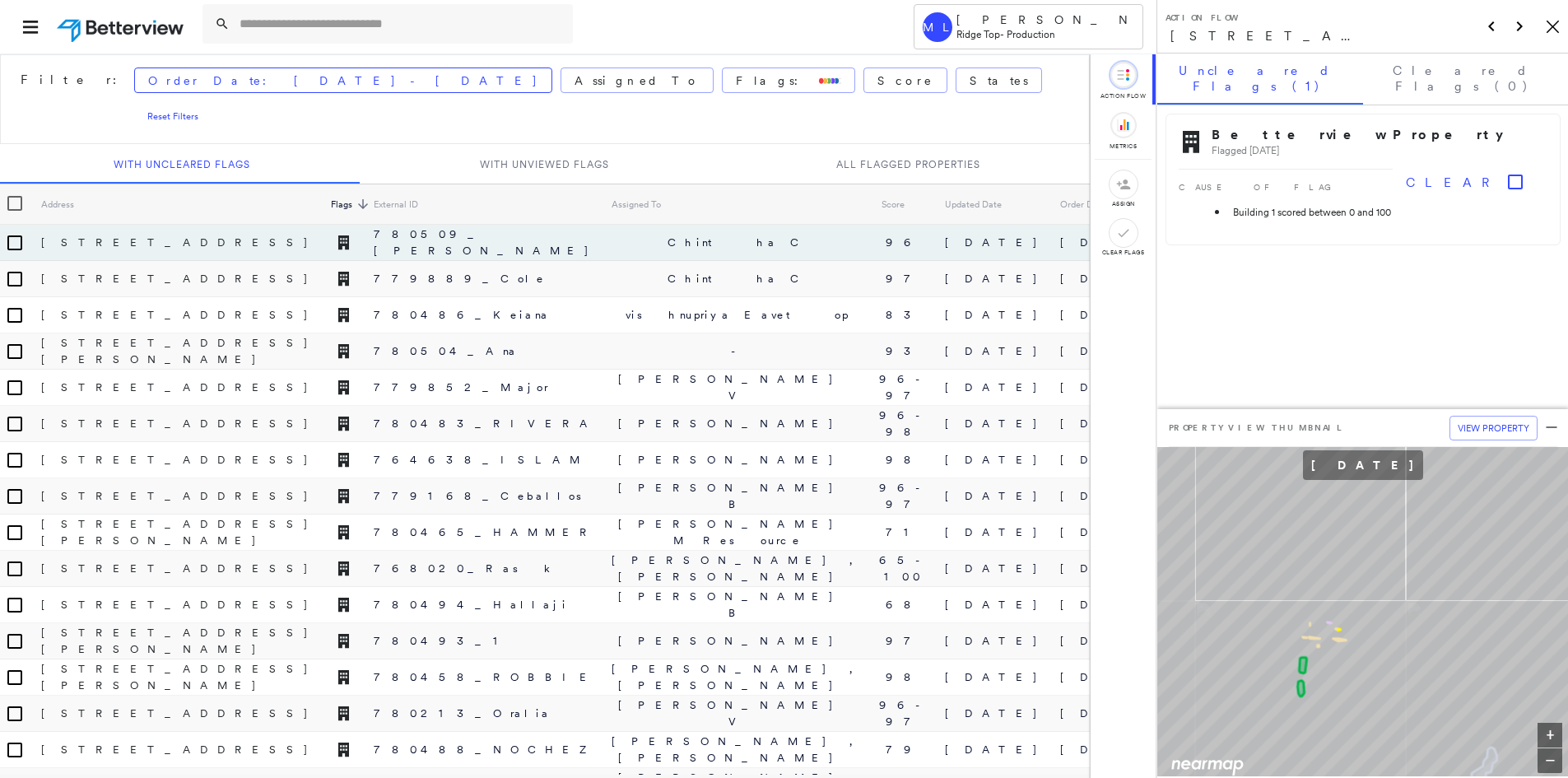 click on "Icon_Closemodal" 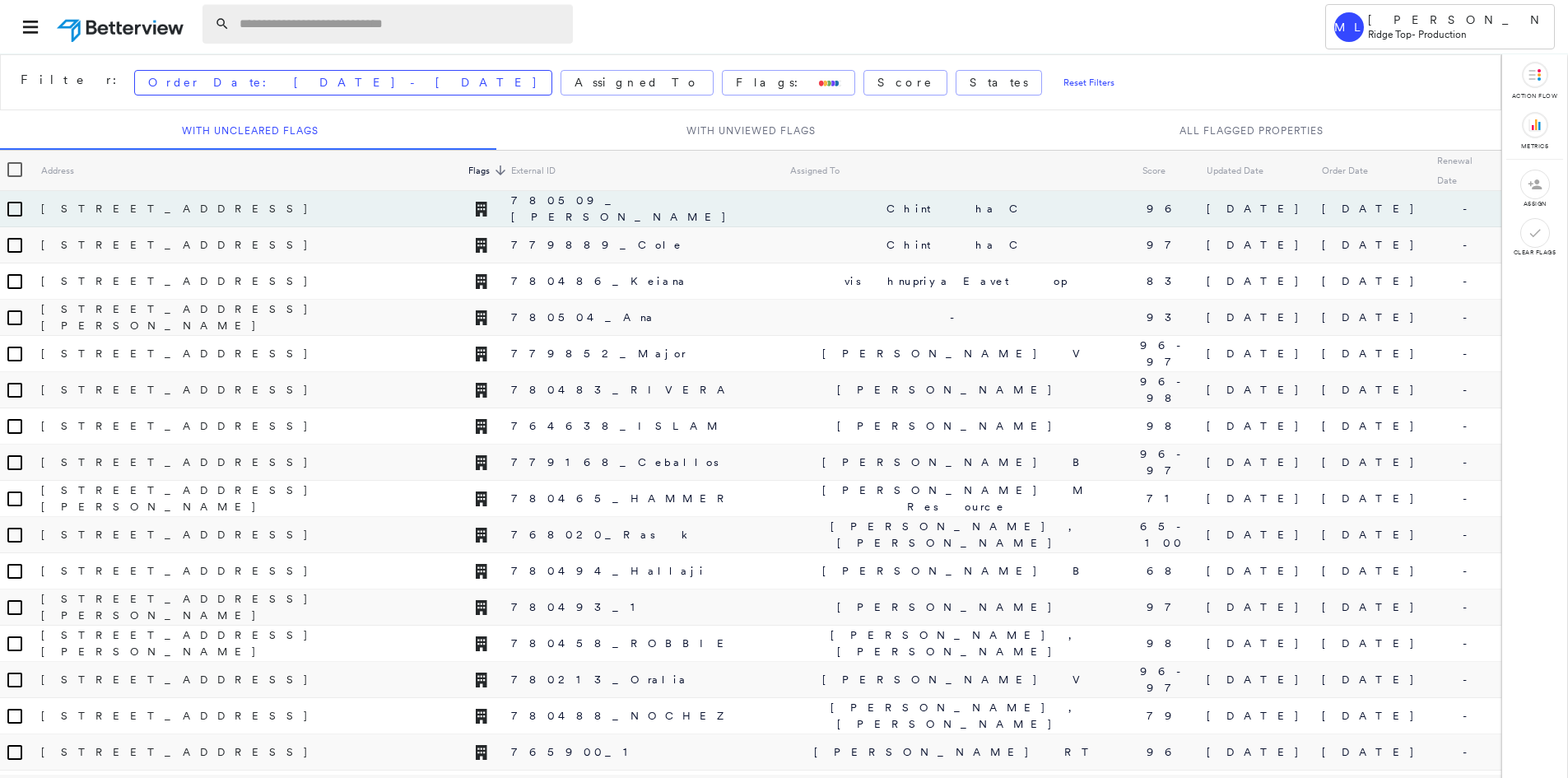 click at bounding box center [401, 24] 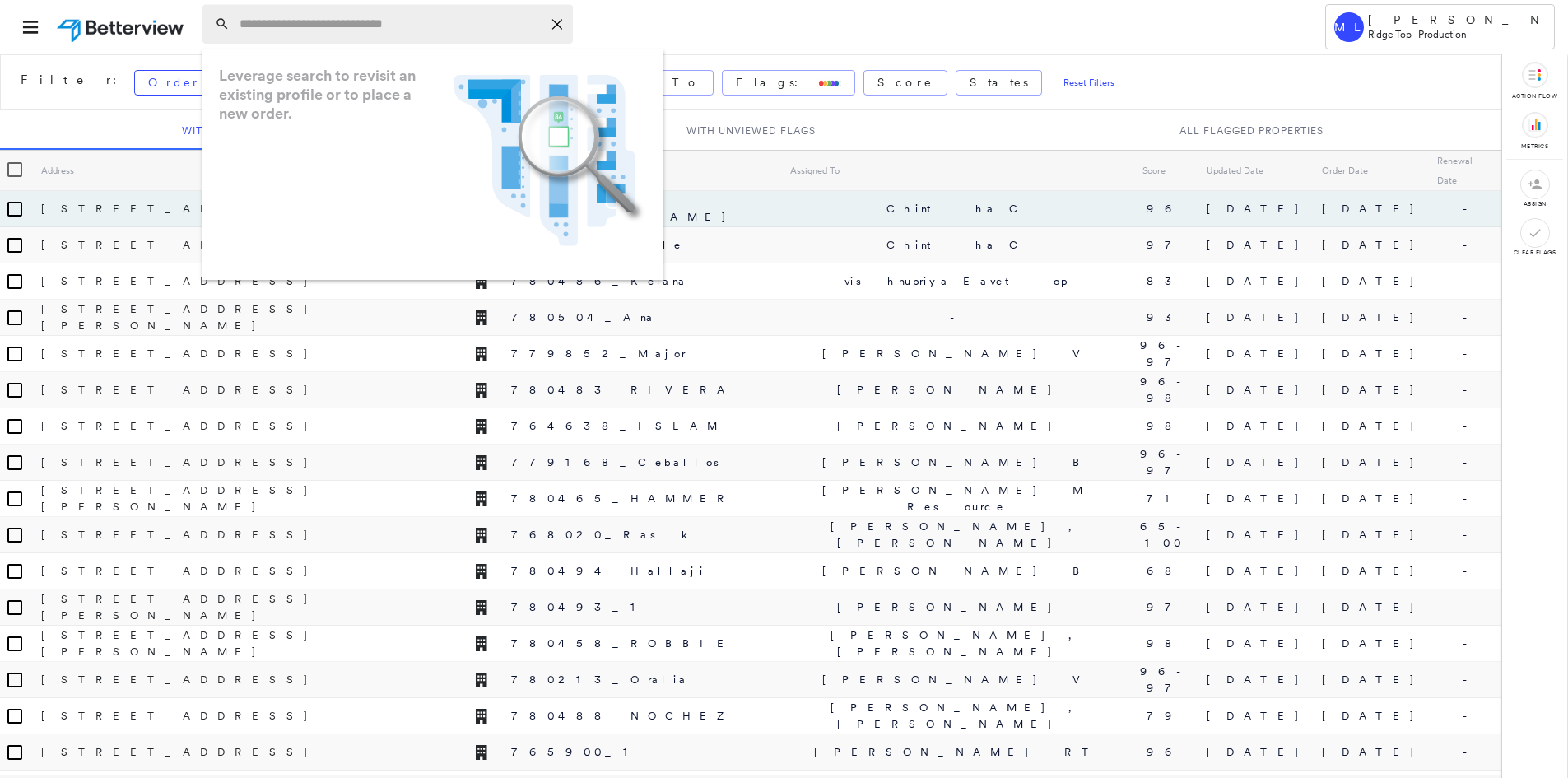 paste on "**********" 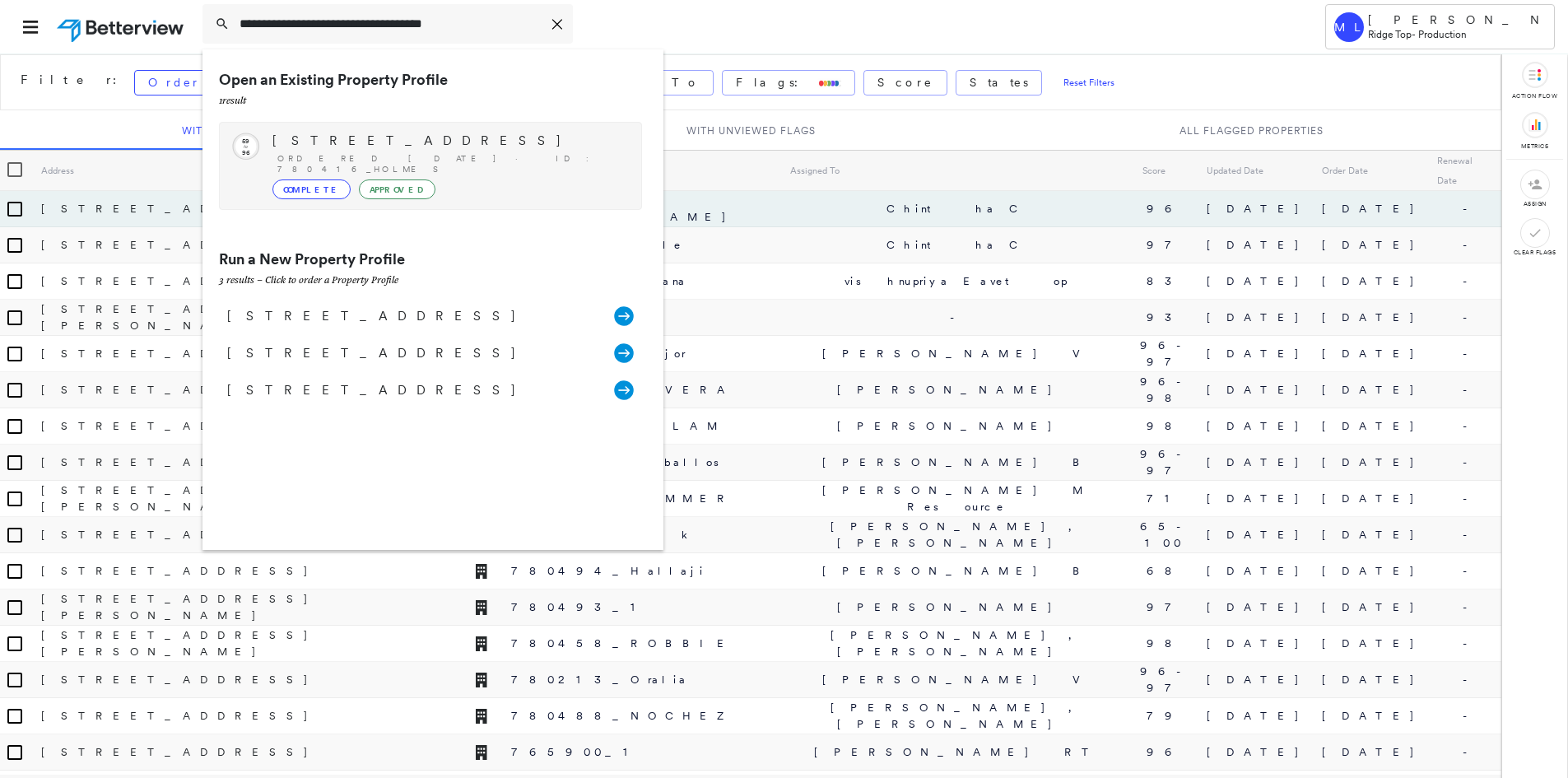 type on "**********" 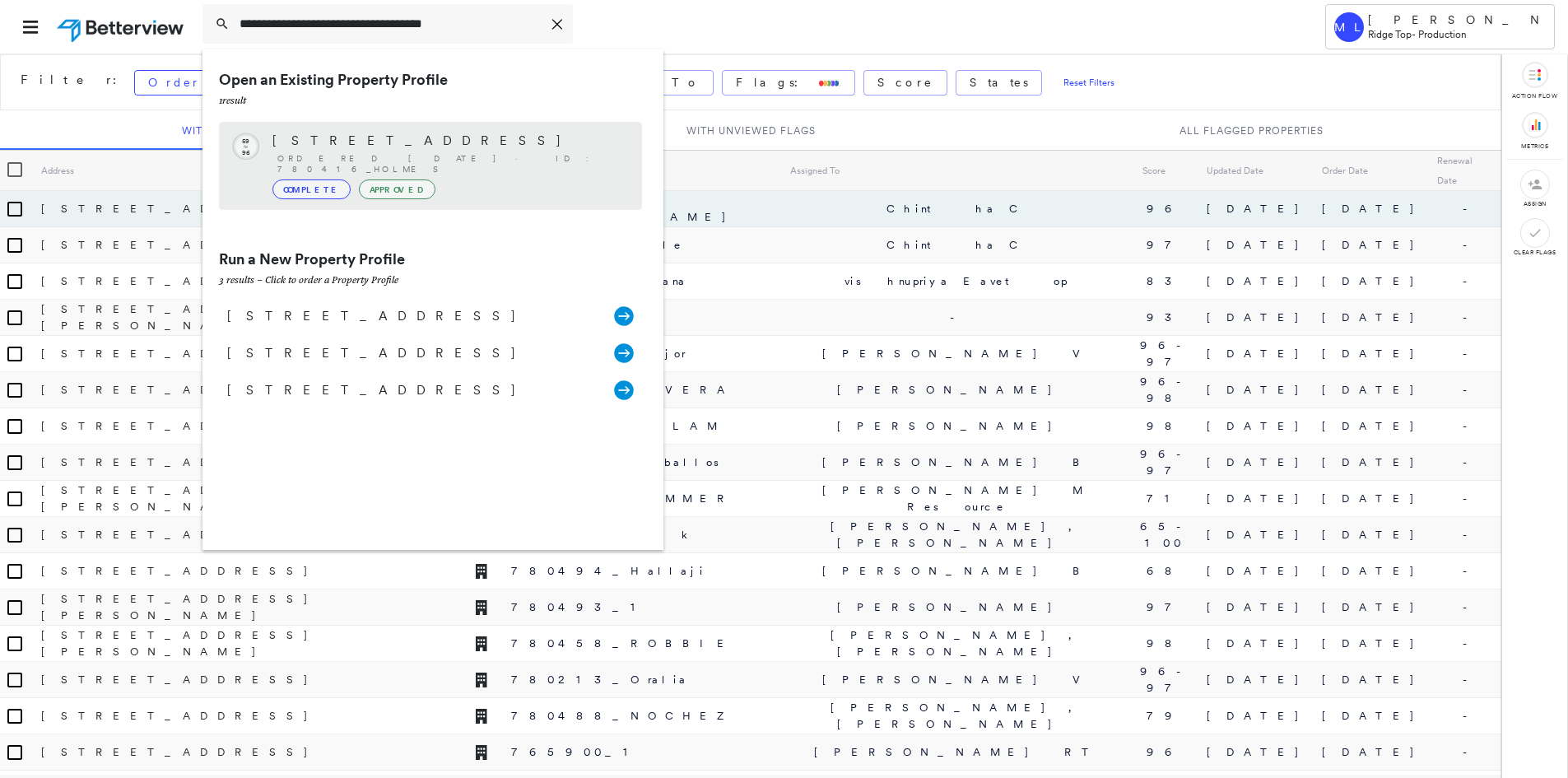 click on "Complete Approved" at bounding box center (449, 189) 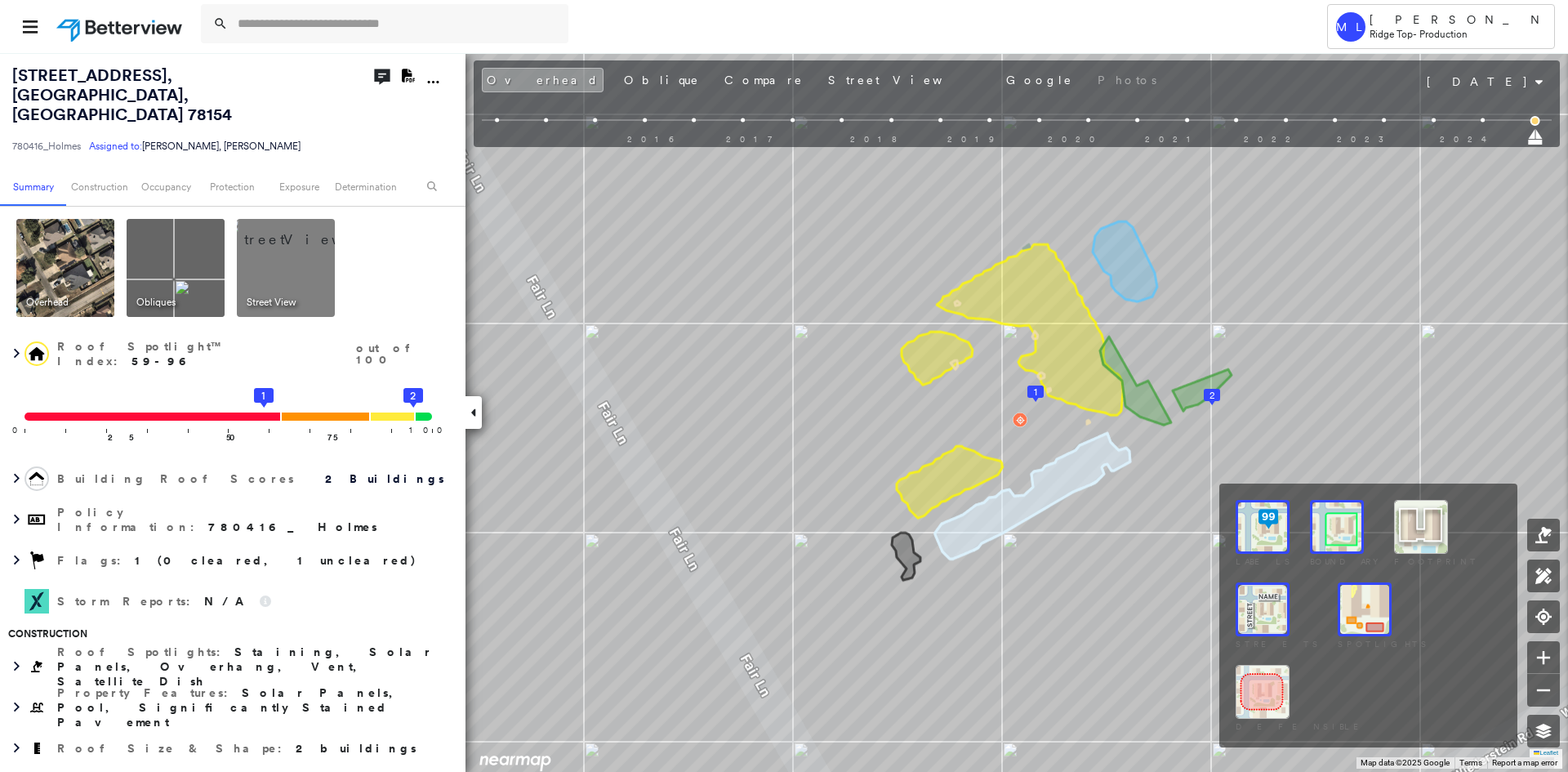 click at bounding box center (1365, 609) 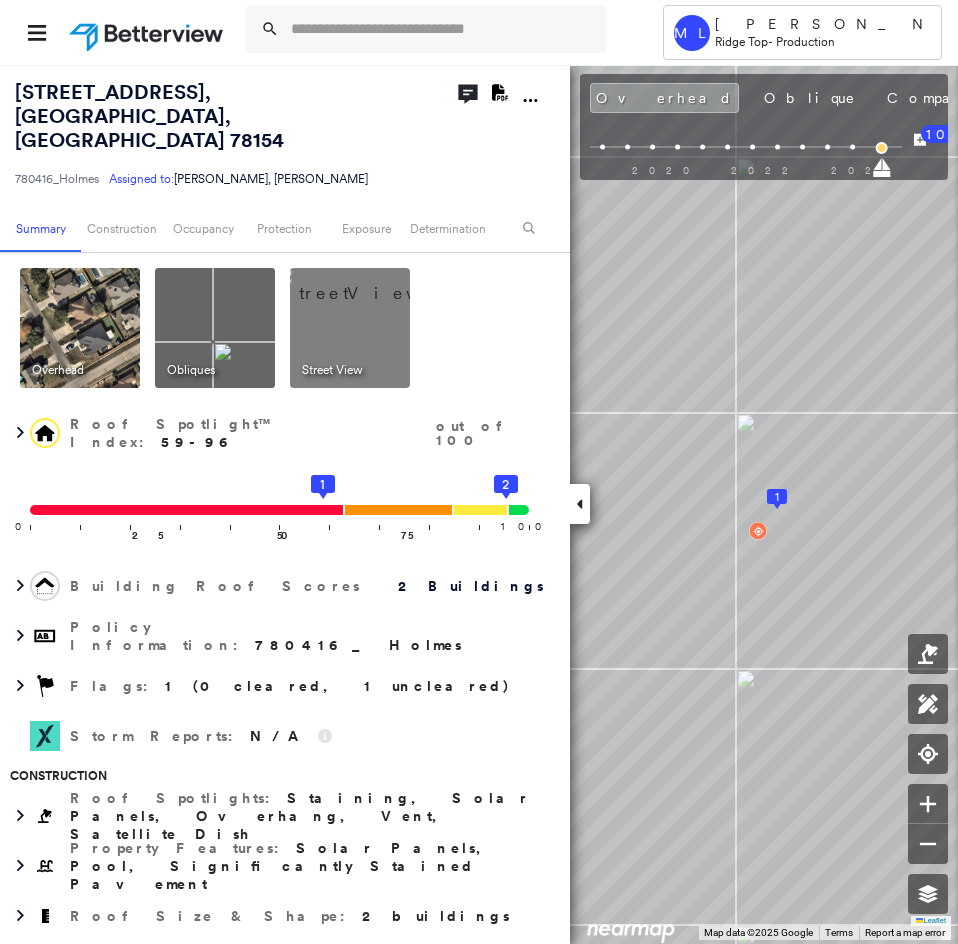 click 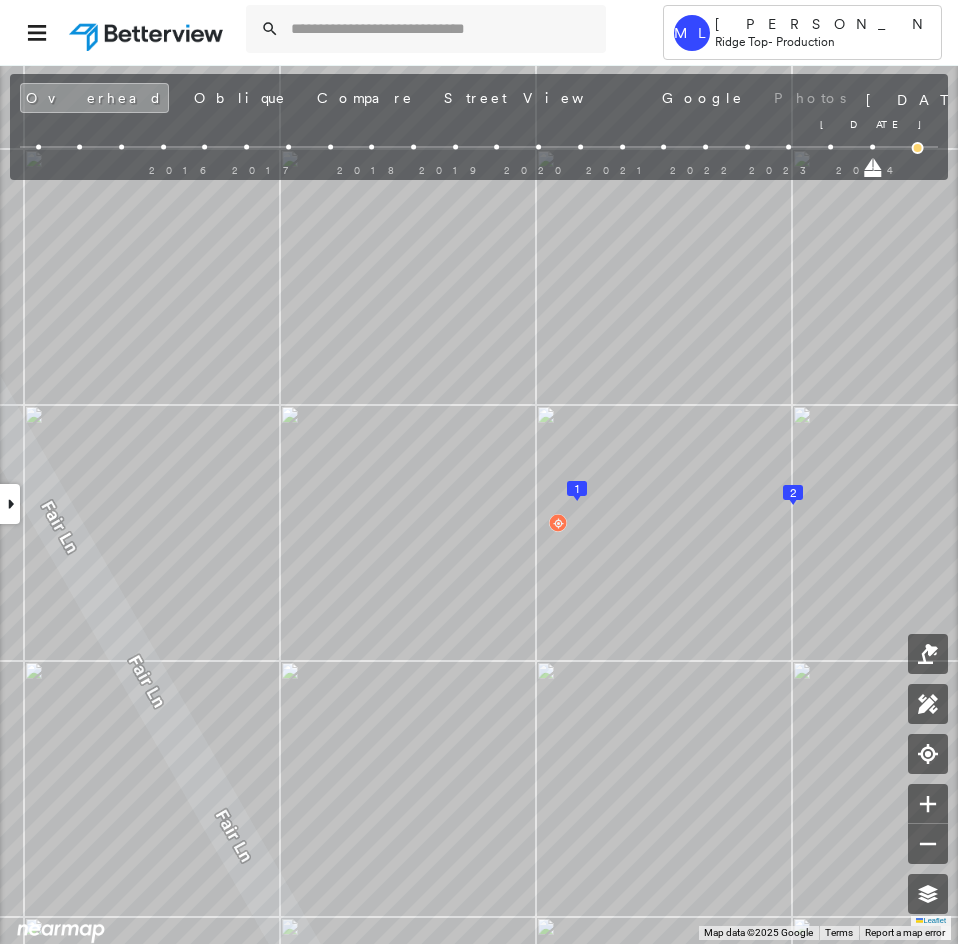 drag, startPoint x: 923, startPoint y: 169, endPoint x: 874, endPoint y: 166, distance: 49.09175 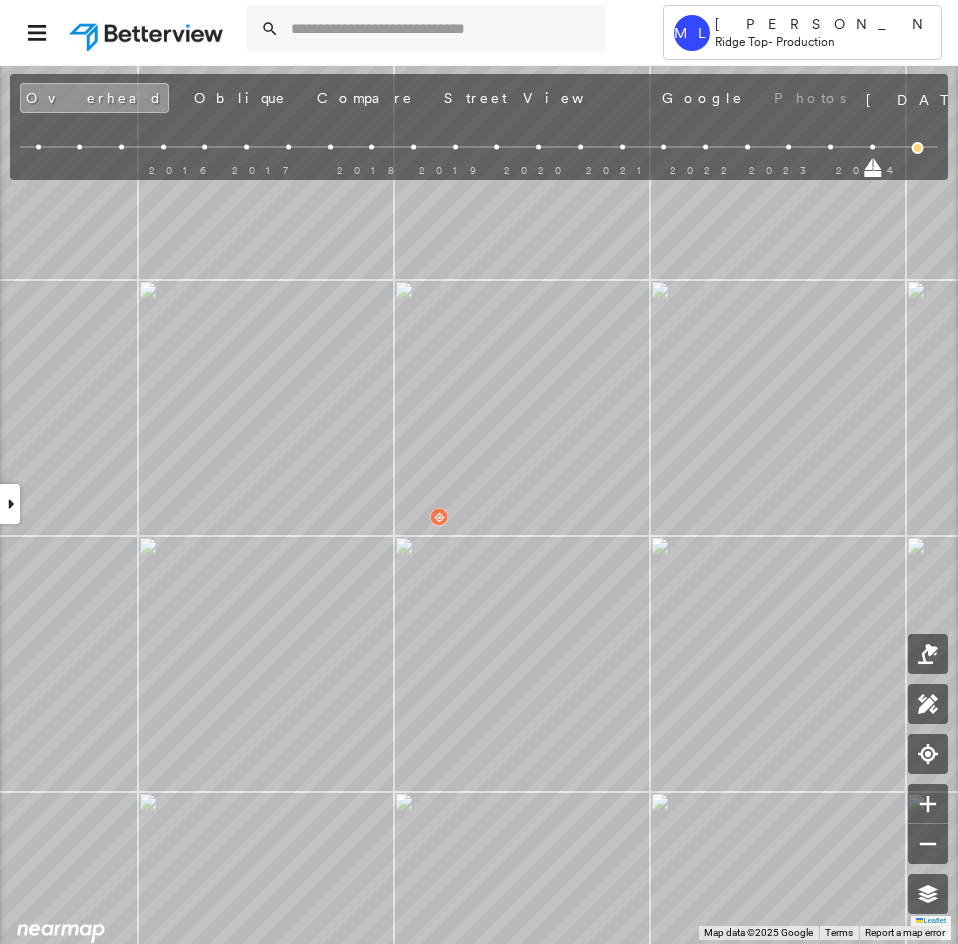 drag, startPoint x: 872, startPoint y: 166, endPoint x: 843, endPoint y: 167, distance: 29.017237 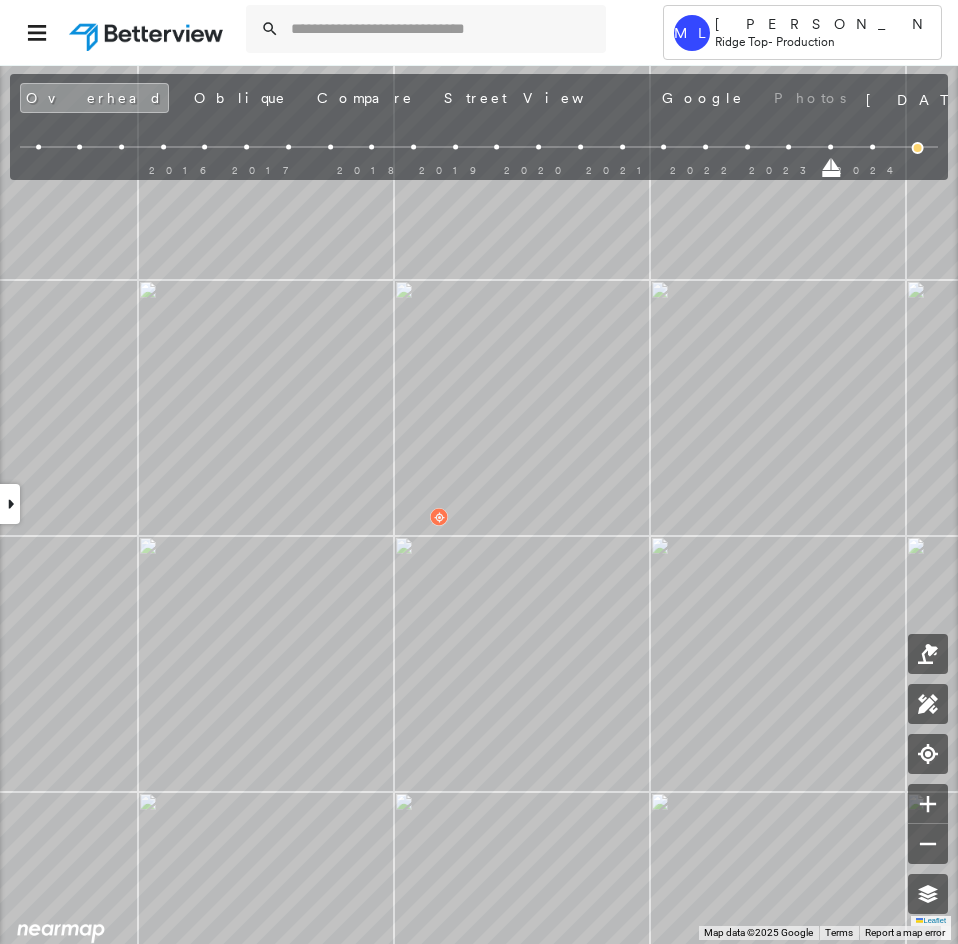 drag, startPoint x: 831, startPoint y: 169, endPoint x: 792, endPoint y: 169, distance: 39 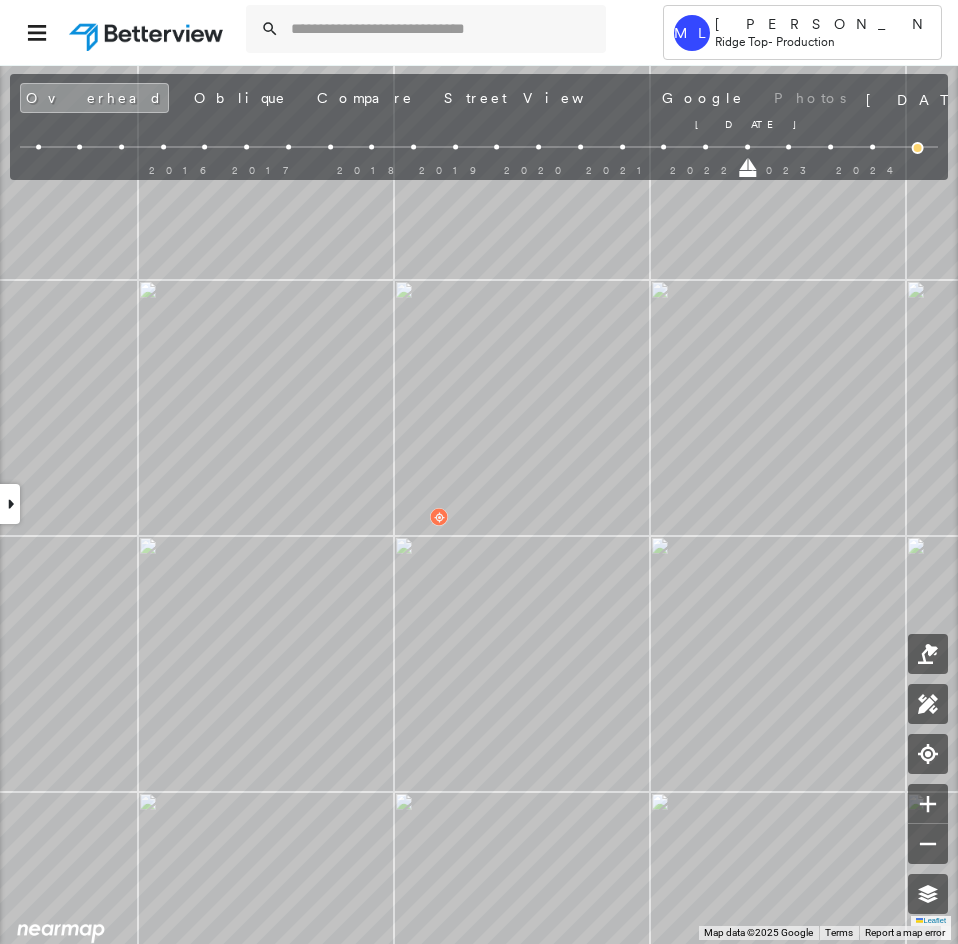 drag, startPoint x: 788, startPoint y: 169, endPoint x: 752, endPoint y: 170, distance: 36.013885 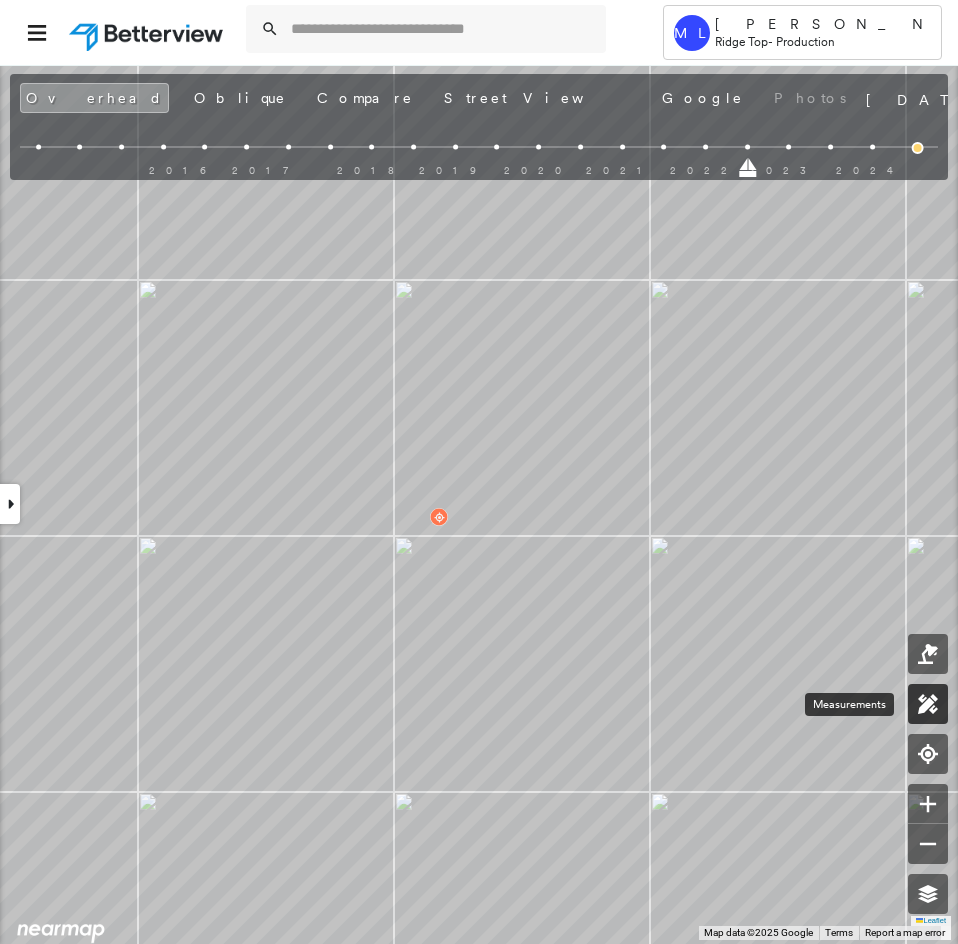 click 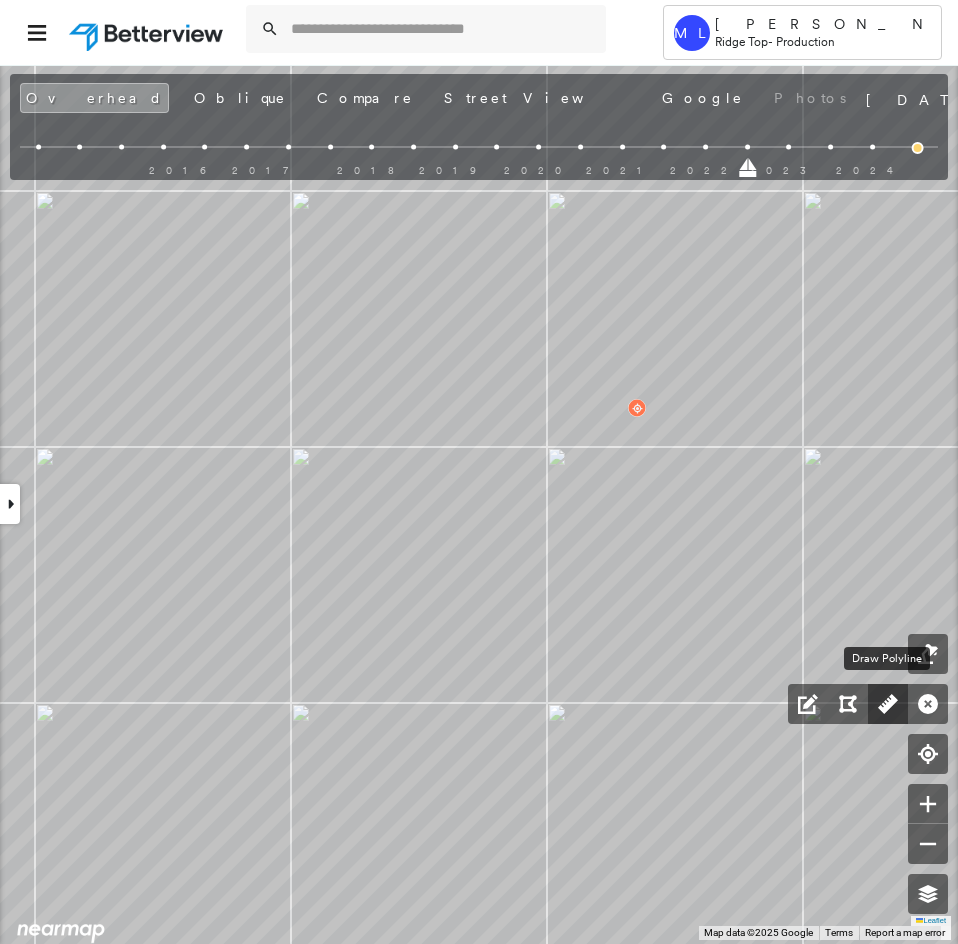 click 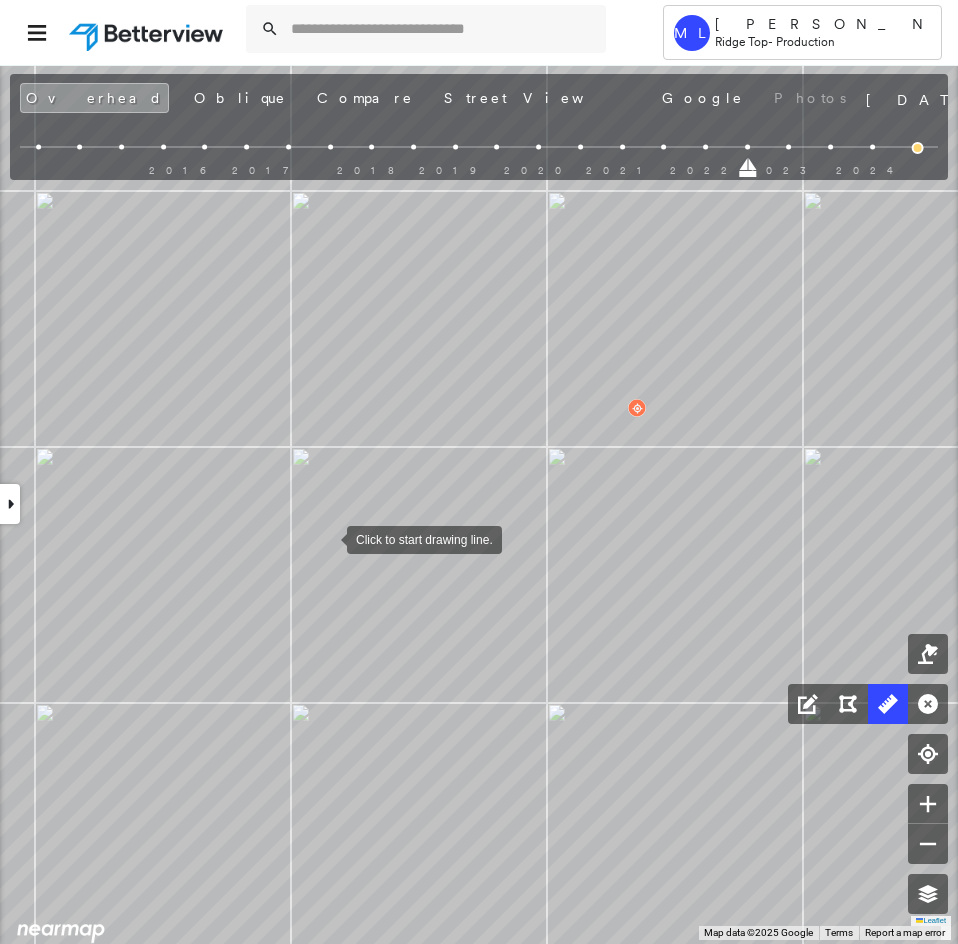 click at bounding box center [327, 538] 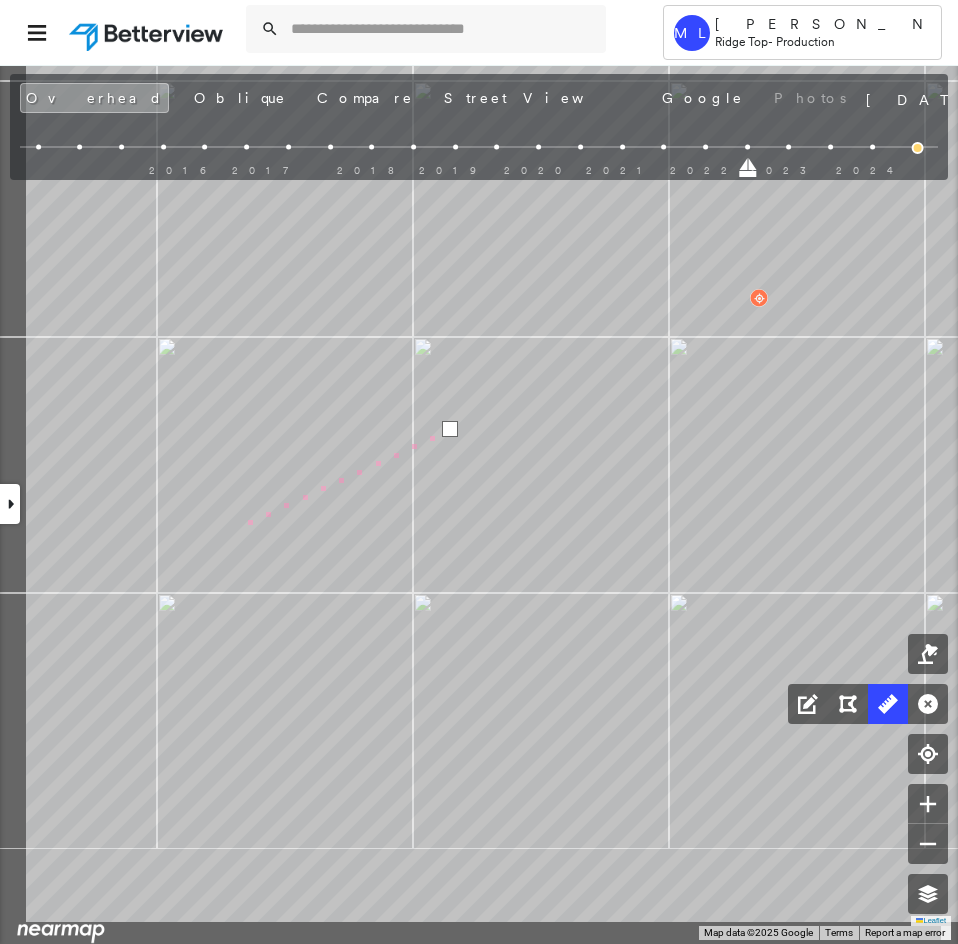 click on "9.5 ft 9.5 ft 4 m Click to continue drawing line." at bounding box center (-569, -37) 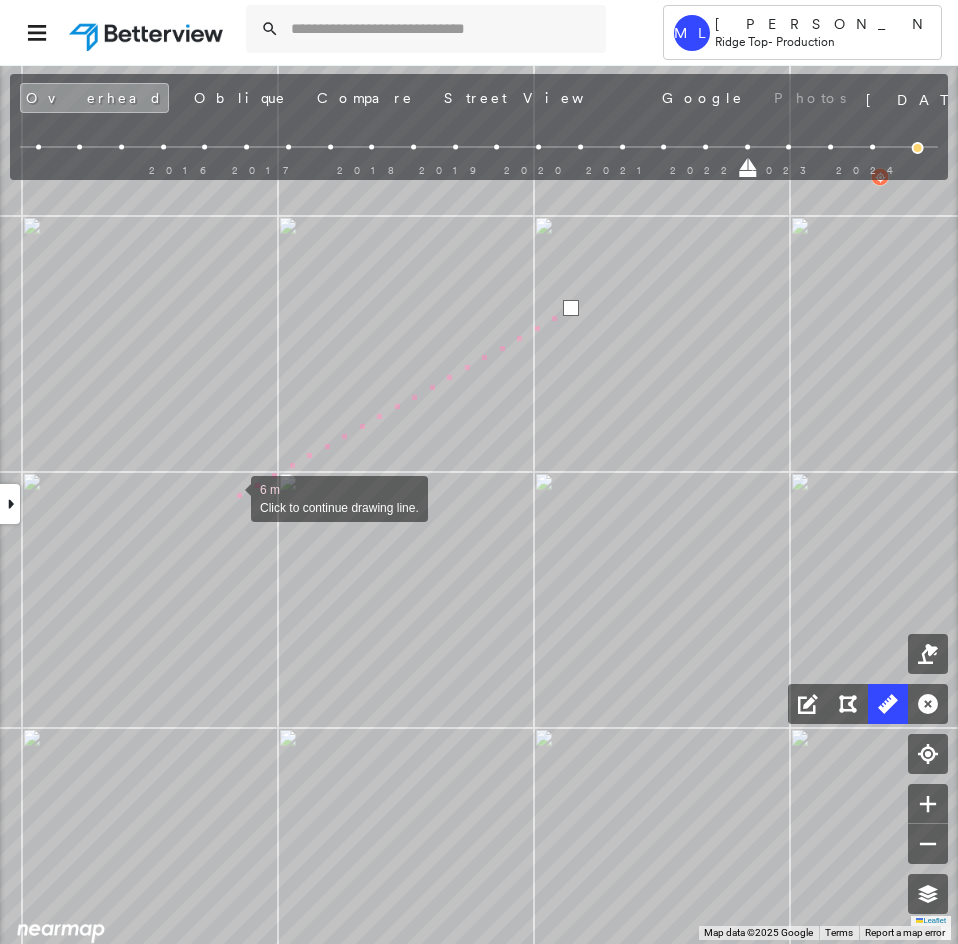 click at bounding box center (231, 497) 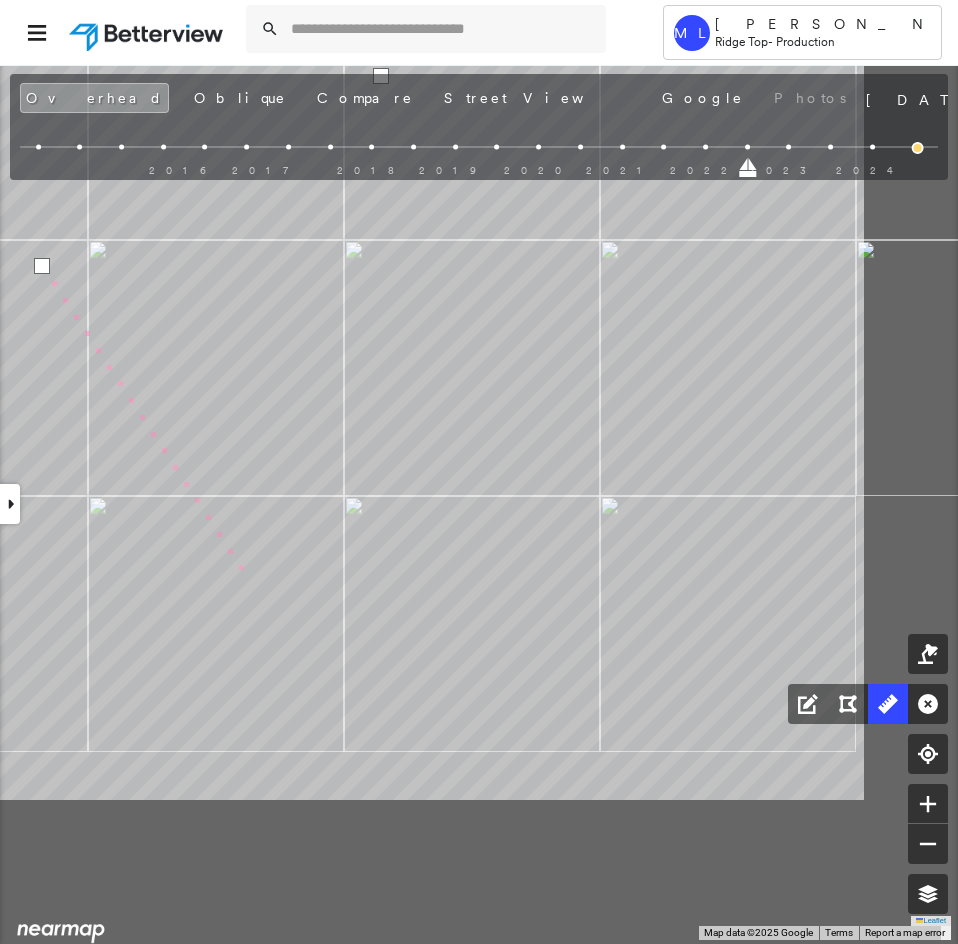 click on "9.5 ft 9.5 ft 12 m Click last point to finish line." at bounding box center (-638, -390) 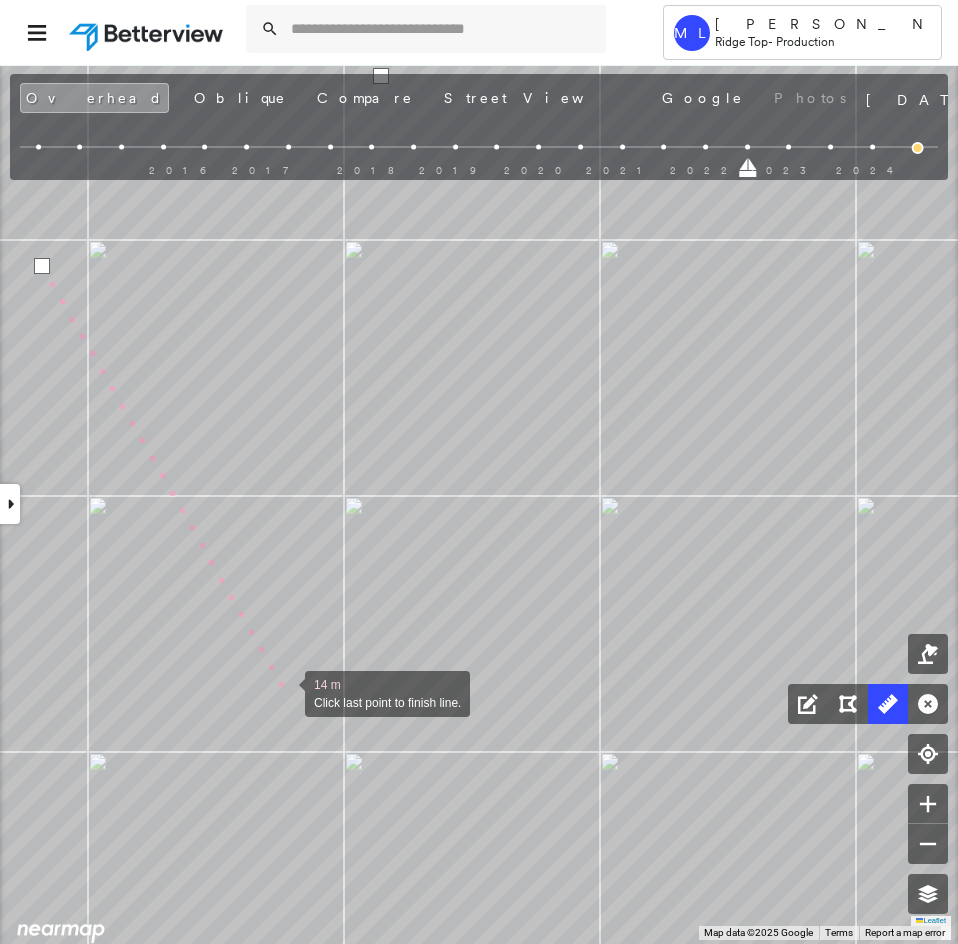 click at bounding box center (285, 692) 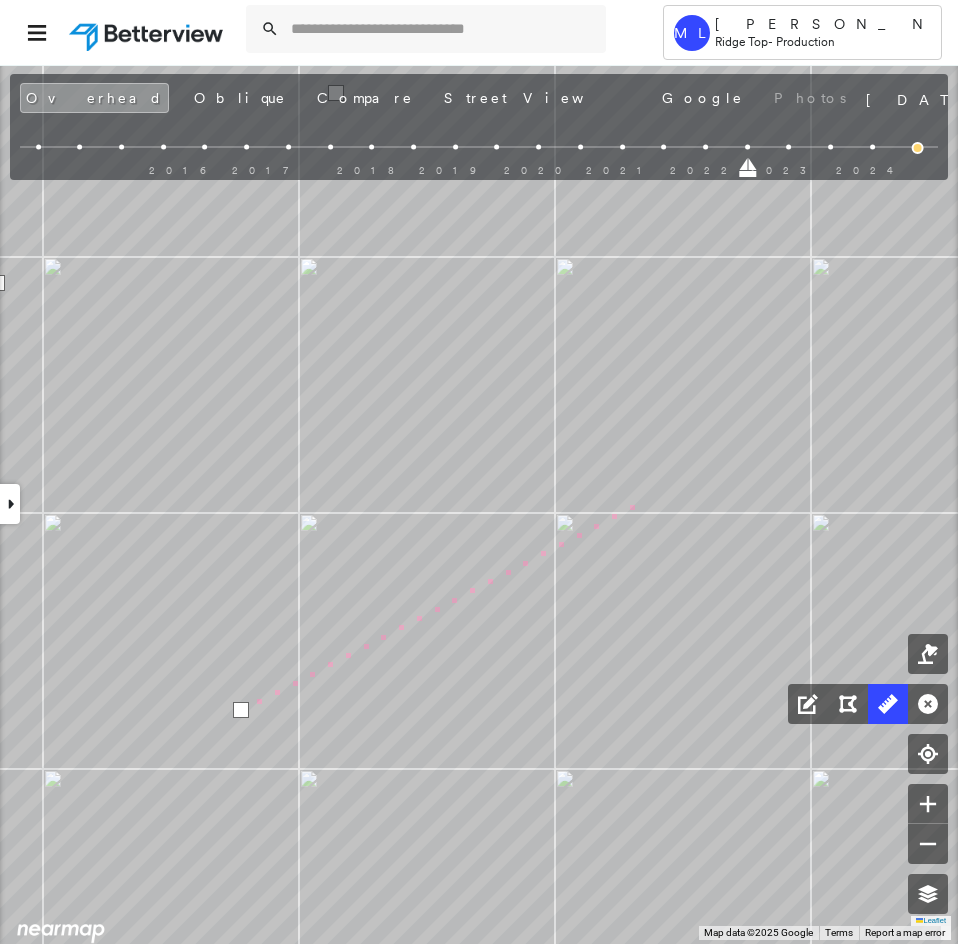 drag, startPoint x: 703, startPoint y: 478, endPoint x: 247, endPoint y: 787, distance: 550.833 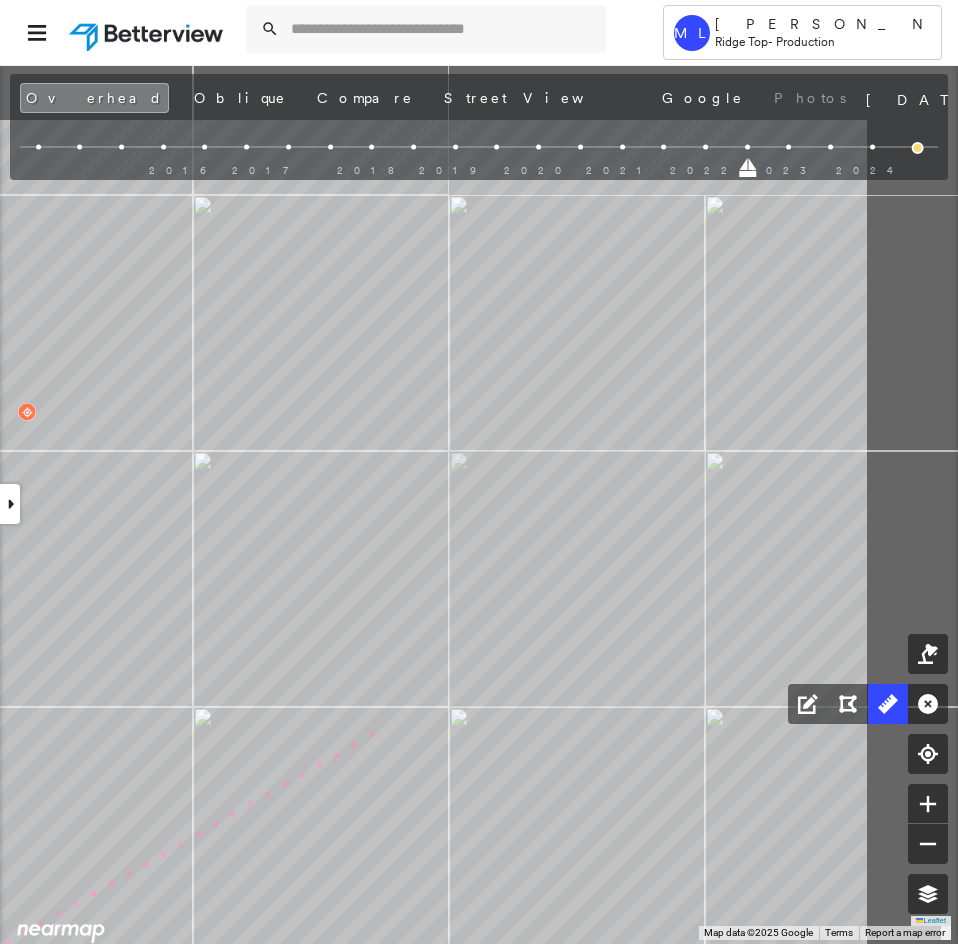 drag, startPoint x: 407, startPoint y: 706, endPoint x: 323, endPoint y: 785, distance: 115.31262 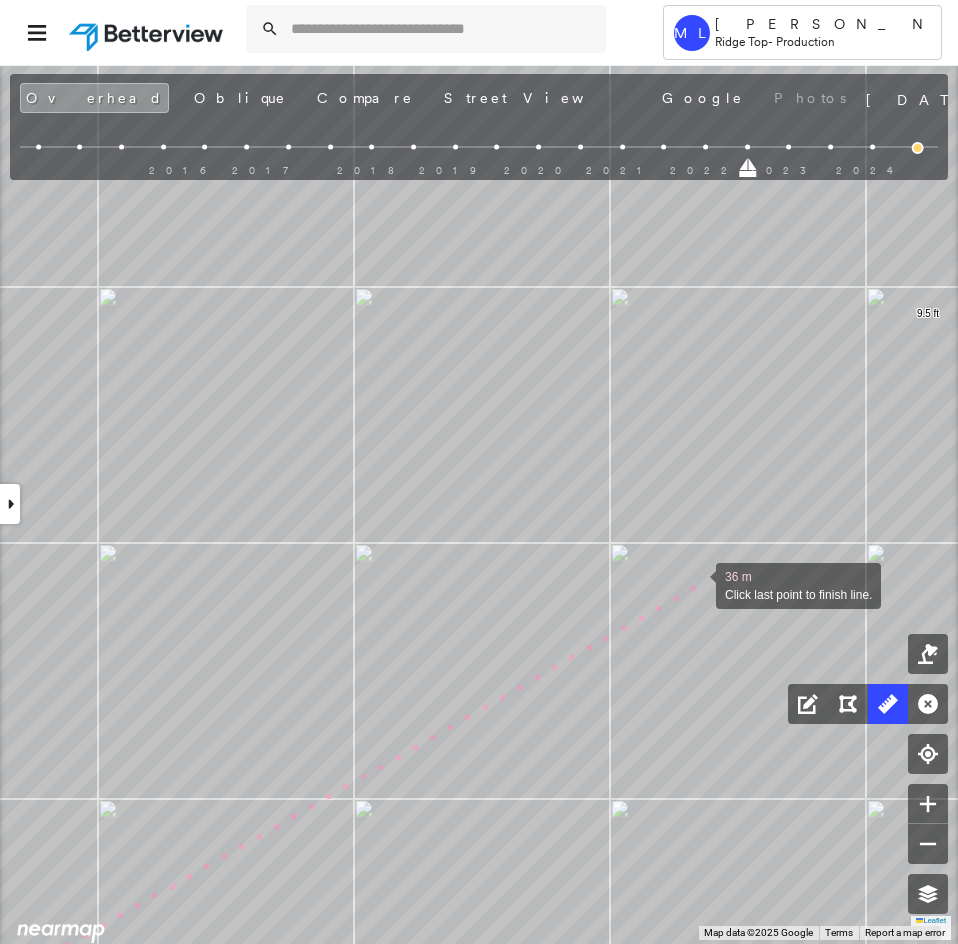 click at bounding box center [696, 584] 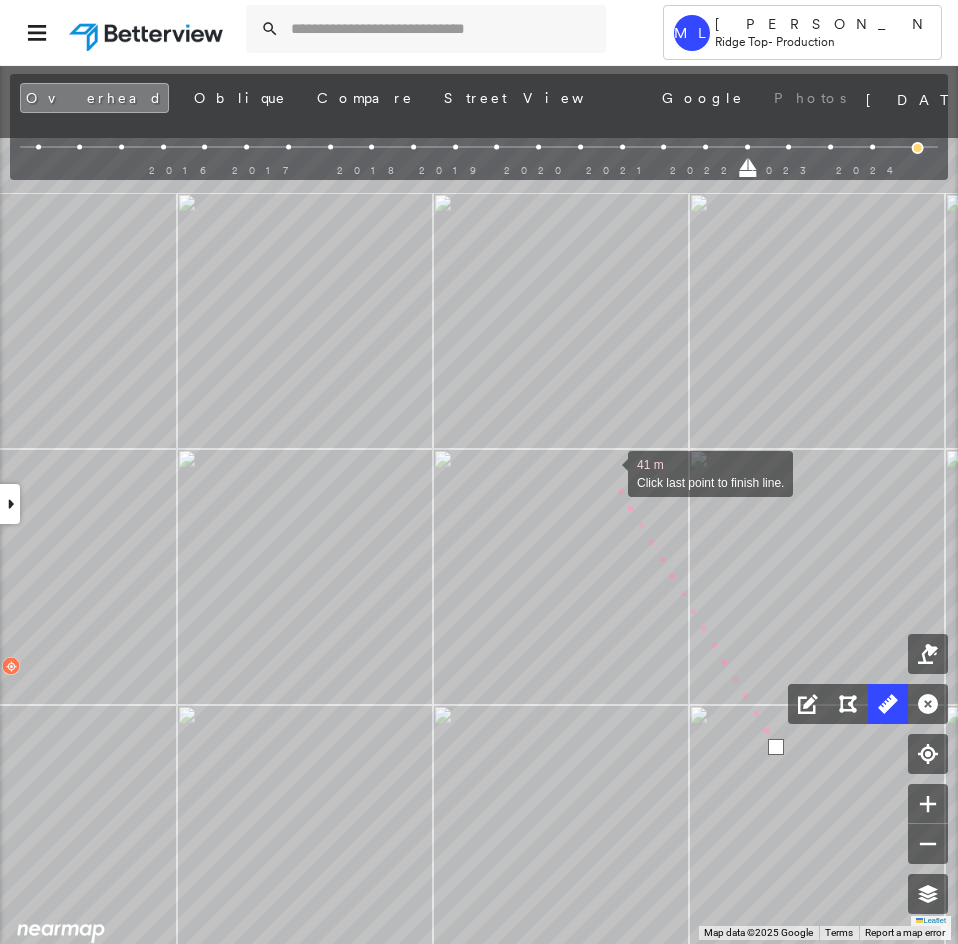 drag, startPoint x: 596, startPoint y: 448, endPoint x: 605, endPoint y: 468, distance: 21.931713 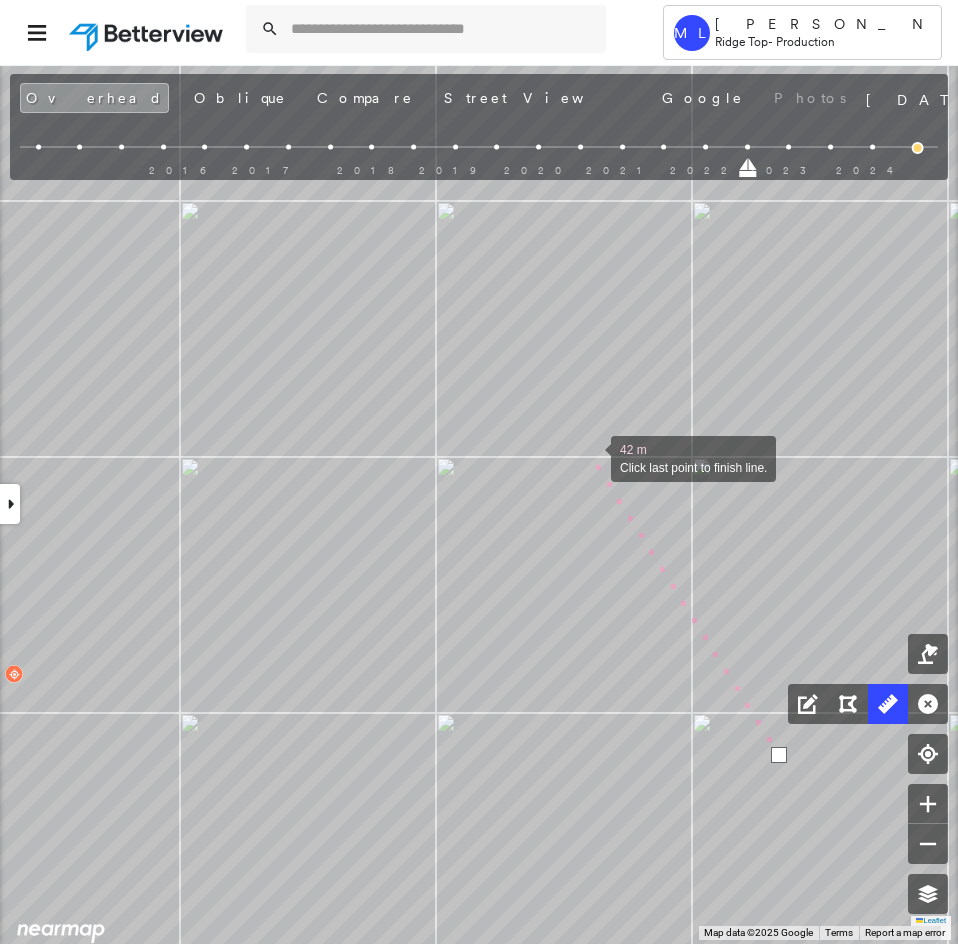 click at bounding box center [591, 457] 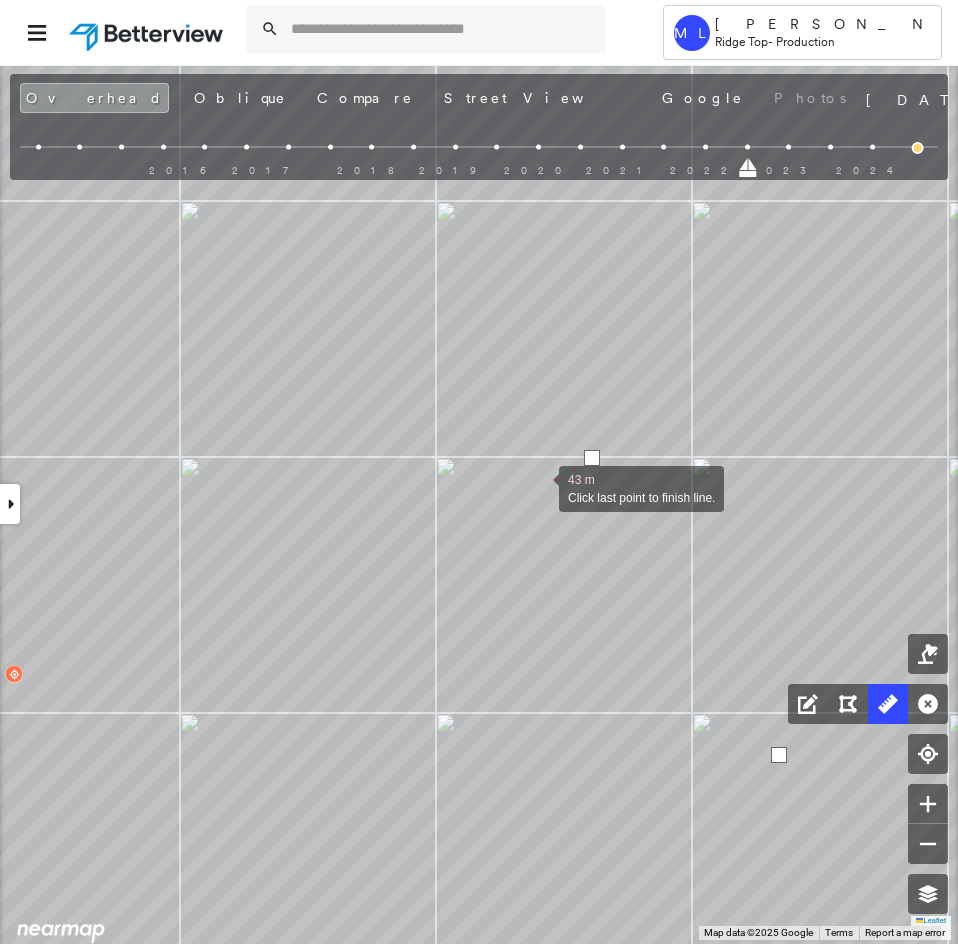 click at bounding box center (539, 487) 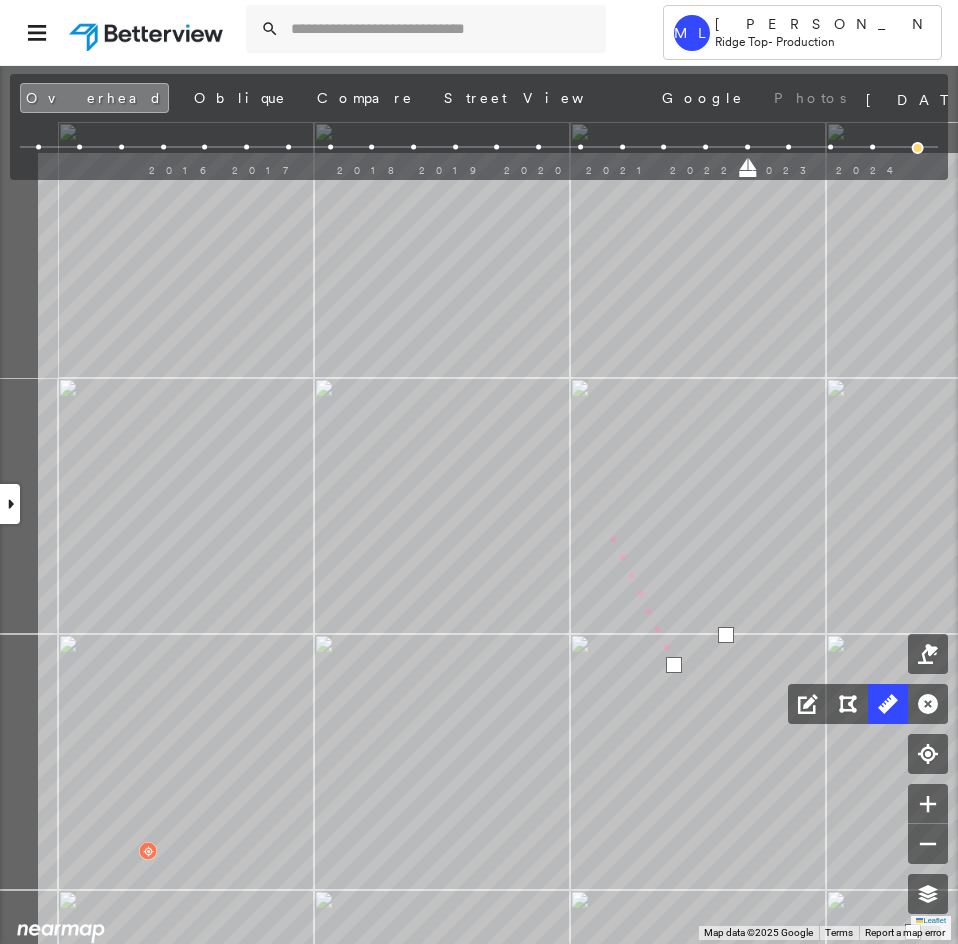 click on "9.5 ft 9.5 ft 45 m Click last point to finish line." at bounding box center [-1180, 516] 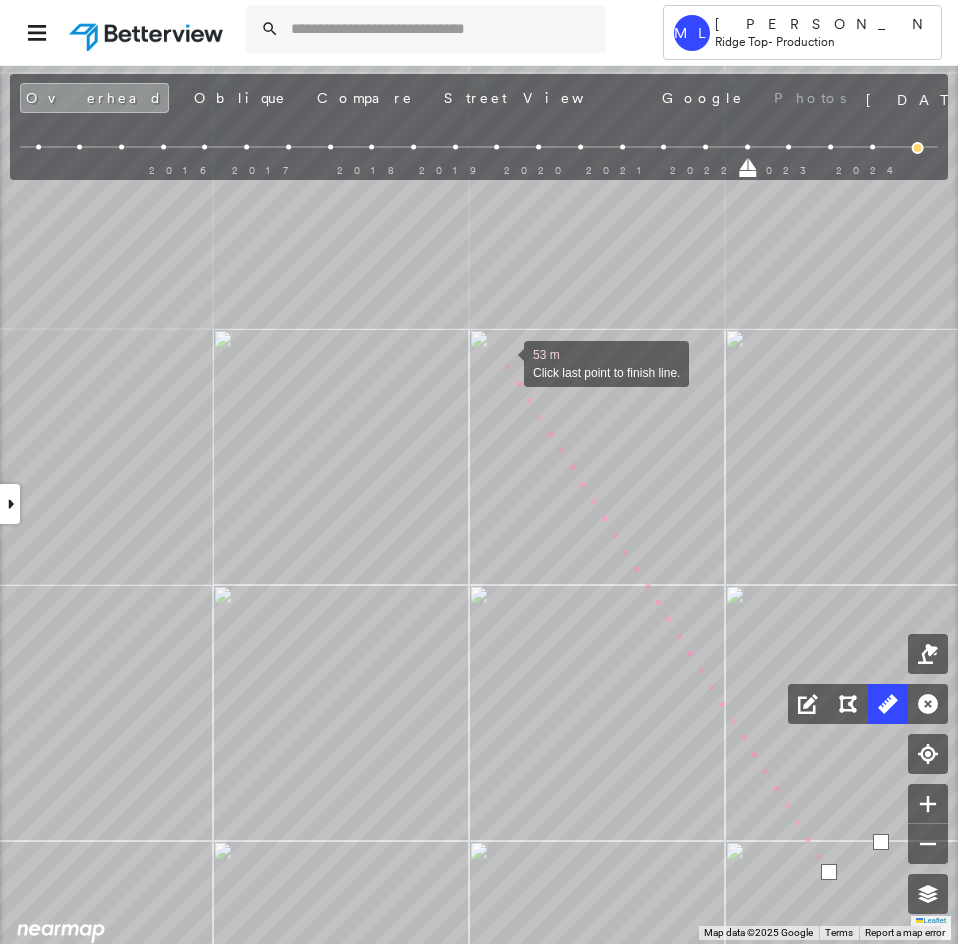 drag, startPoint x: 504, startPoint y: 362, endPoint x: 703, endPoint y: 606, distance: 314.8603 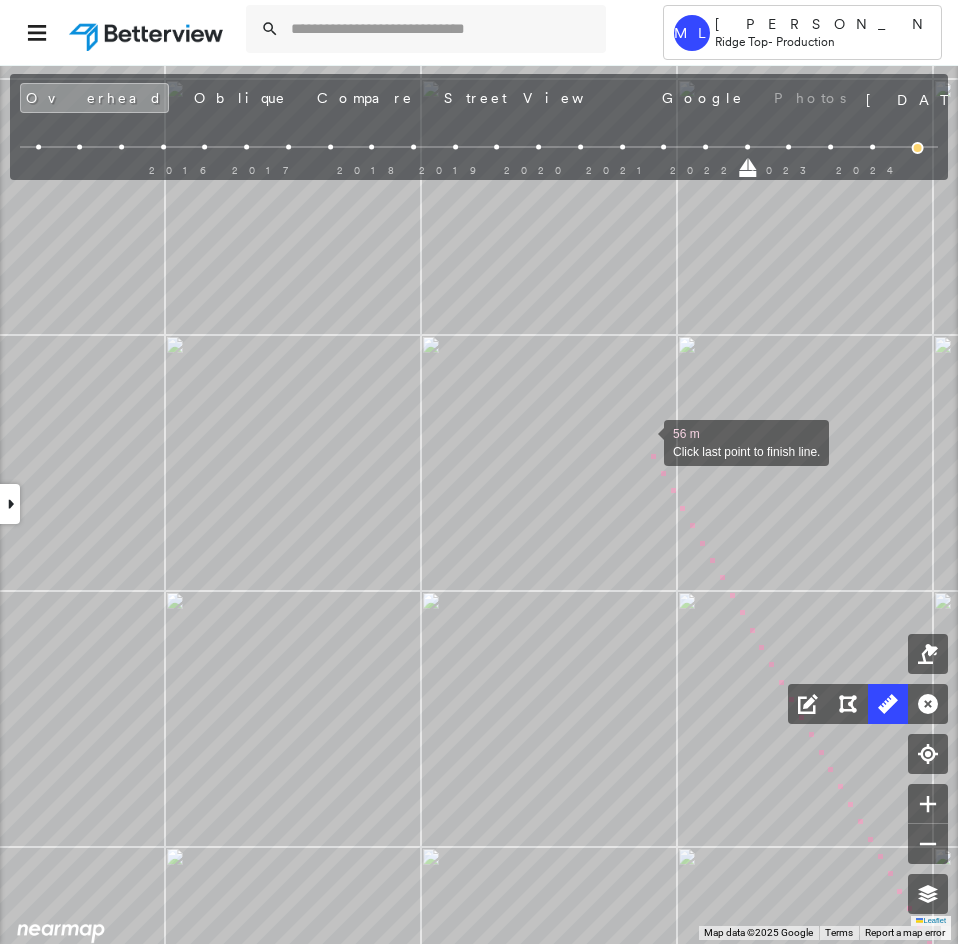 click at bounding box center [644, 441] 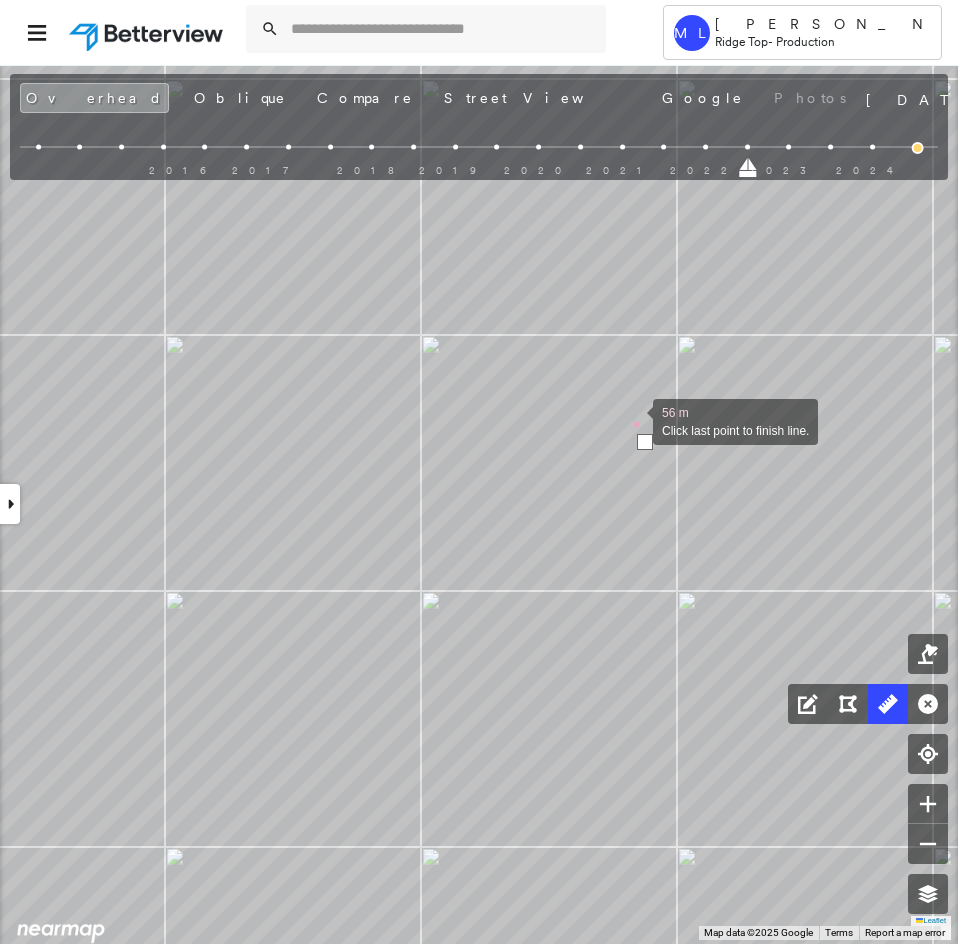 click at bounding box center [633, 420] 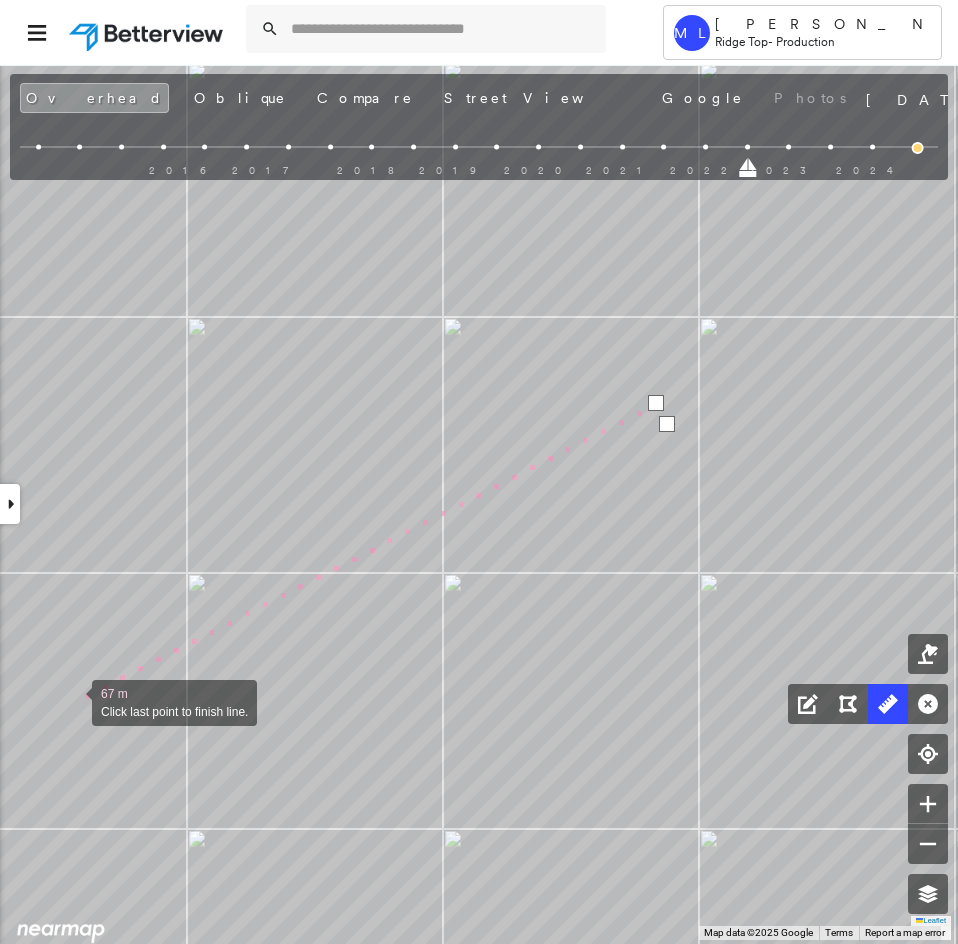 click on "9.5 ft 9.5 ft 67 m Click last point to finish line." at bounding box center (-795, 967) 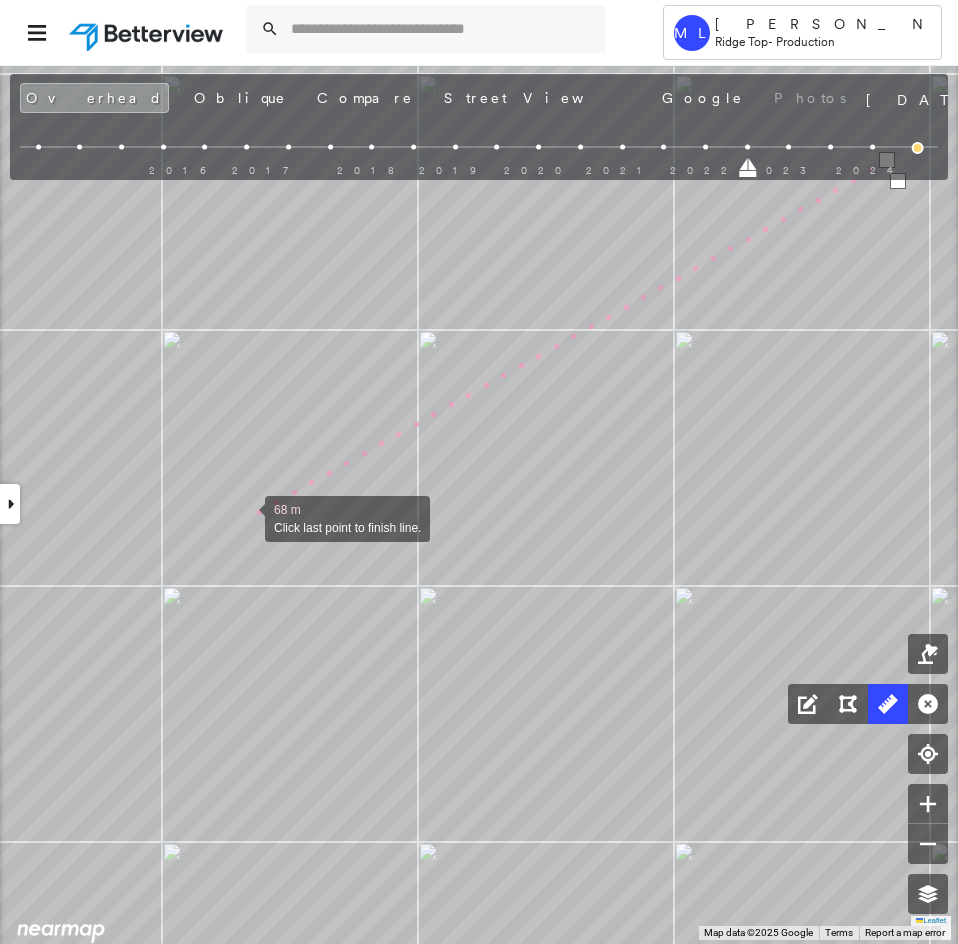 click at bounding box center (245, 517) 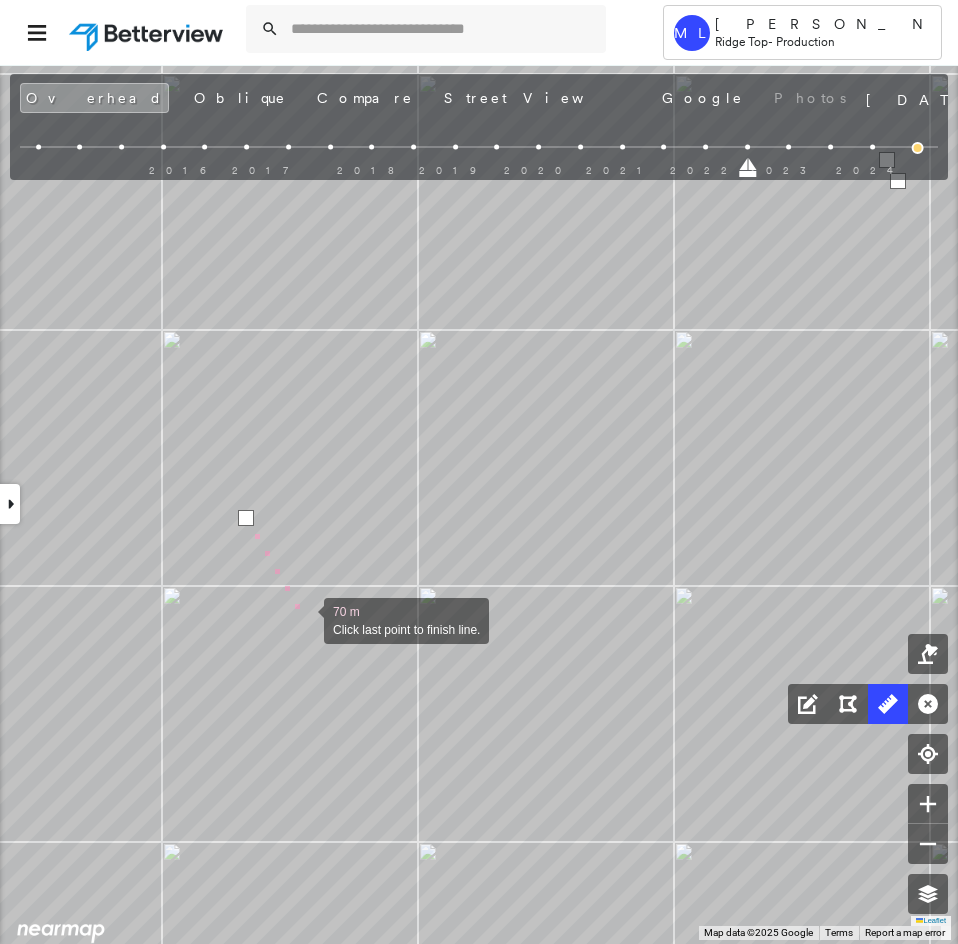 click at bounding box center [304, 619] 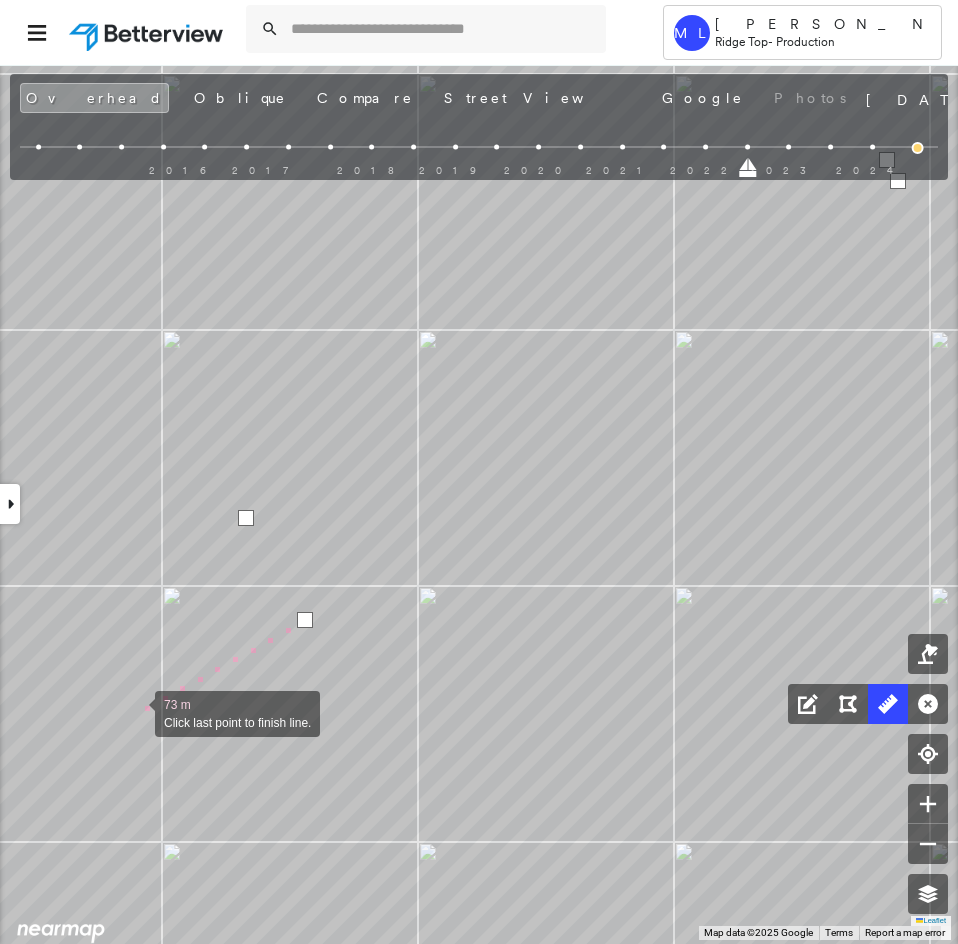 click at bounding box center [135, 712] 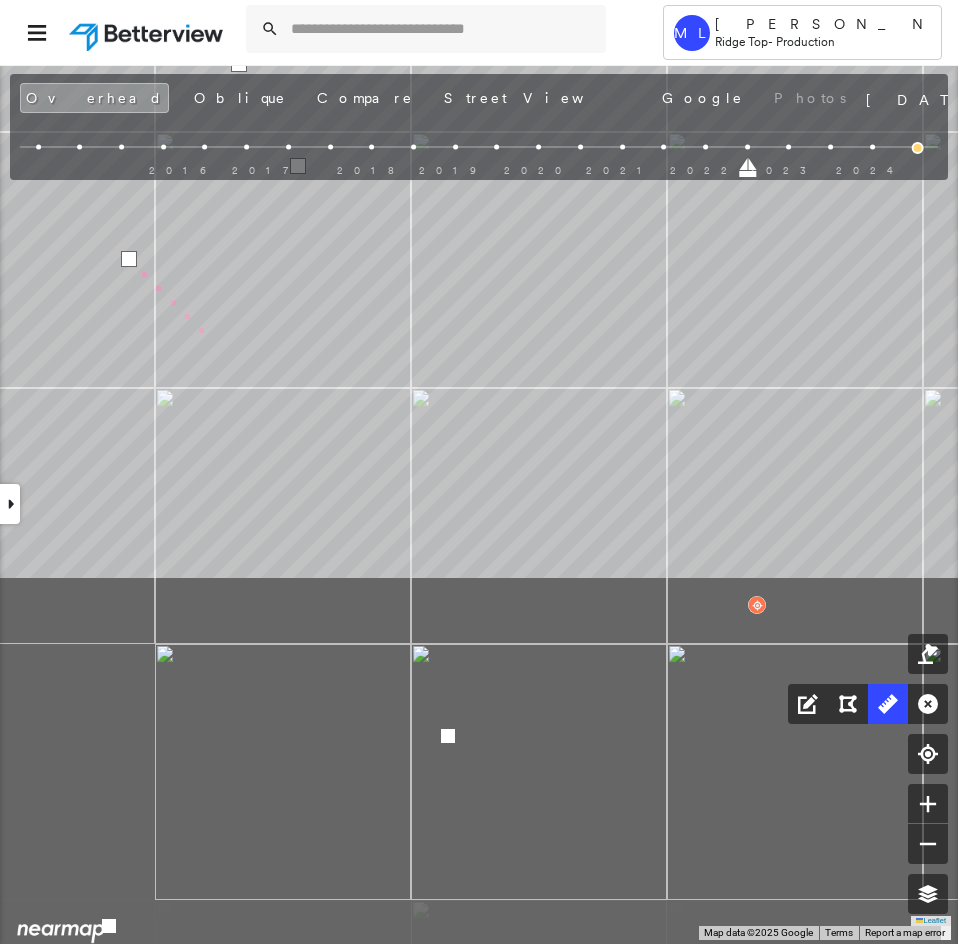 click on "9.5 ft 9.5 ft 75 m Click last point to finish line." at bounding box center [-571, 270] 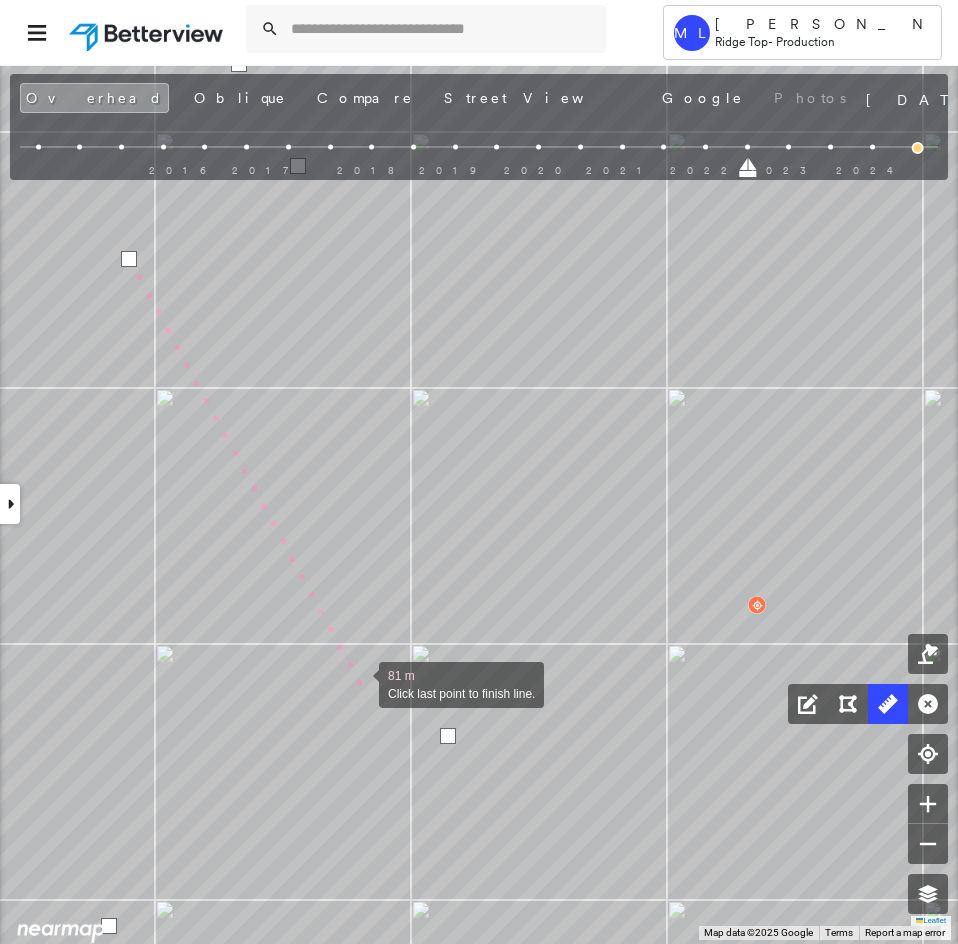 click at bounding box center [359, 683] 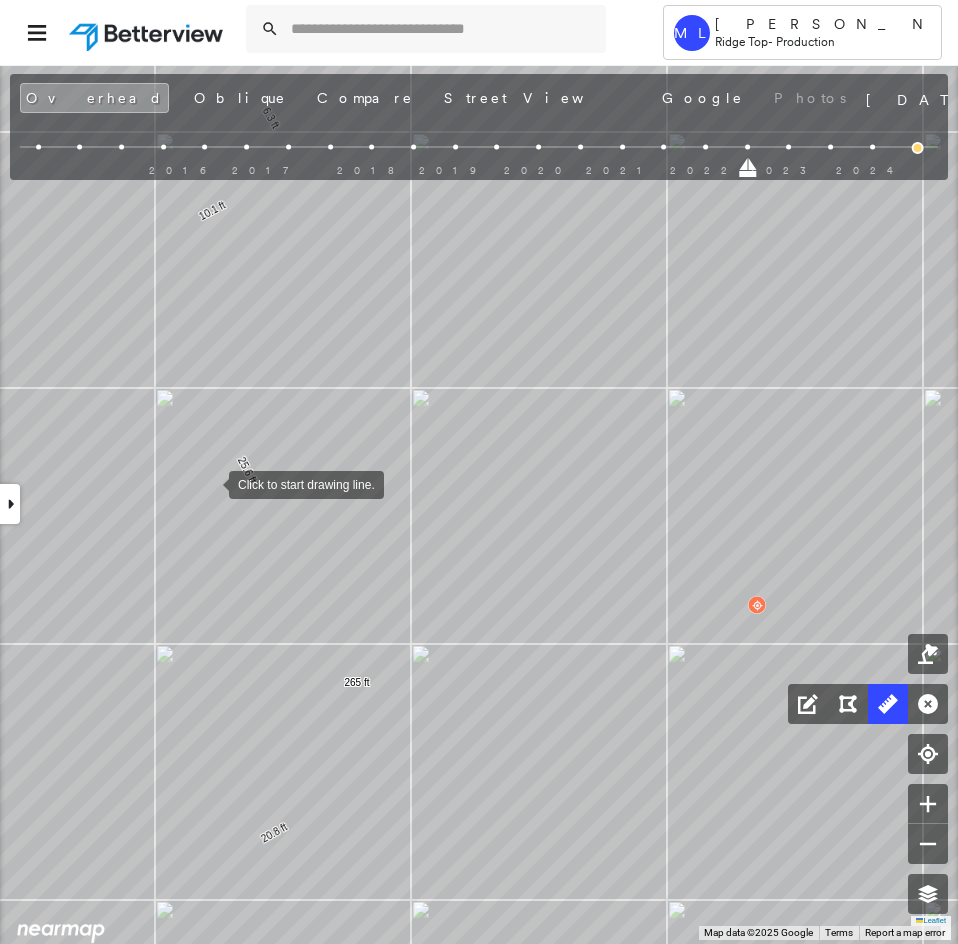 click at bounding box center [209, 483] 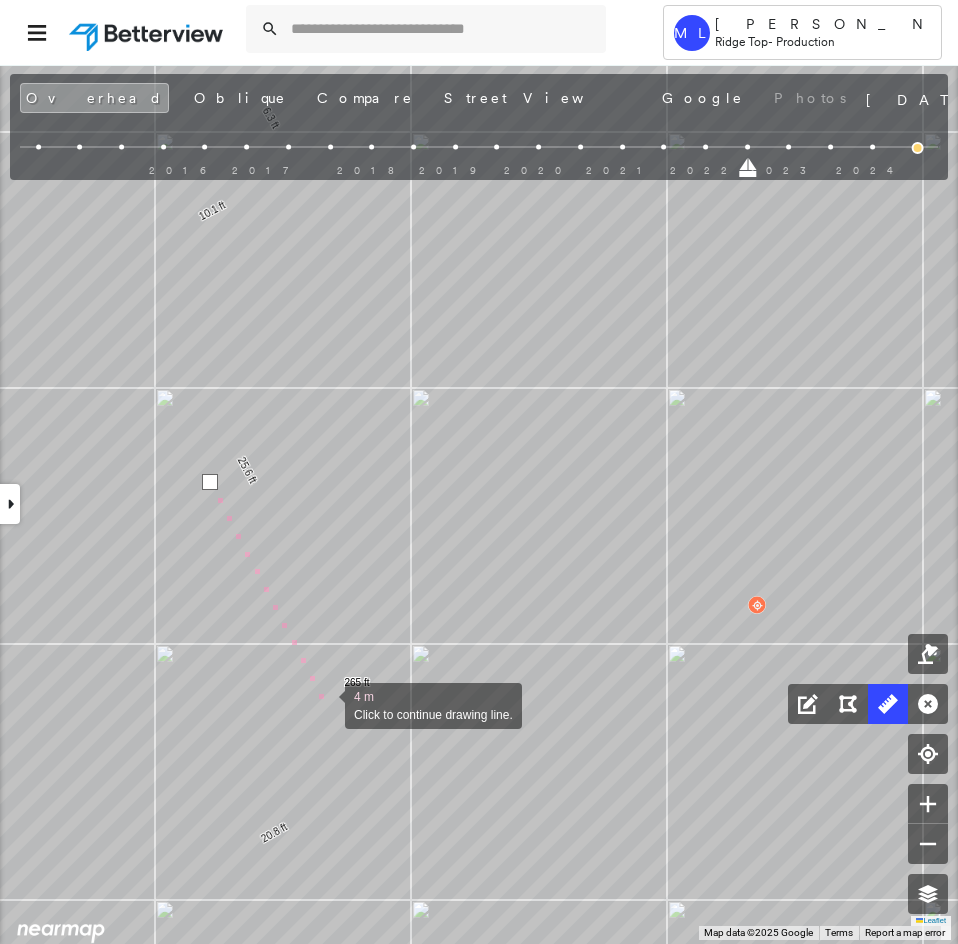 click at bounding box center (325, 704) 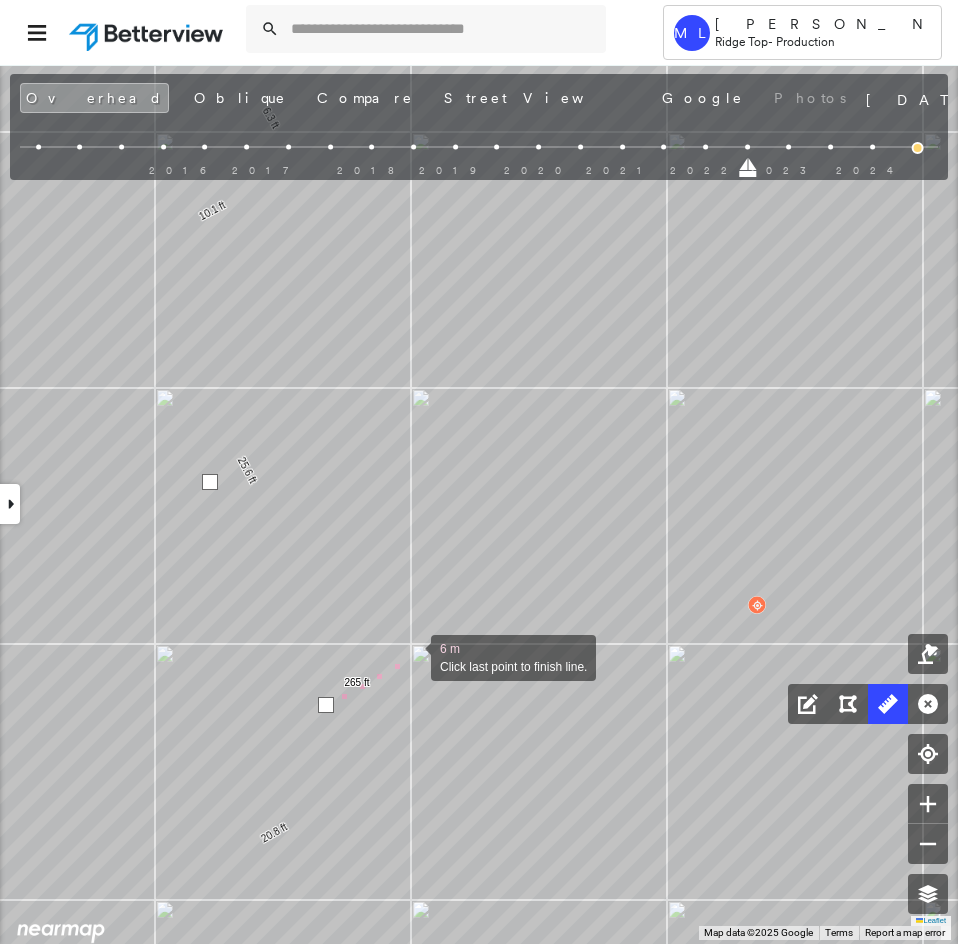 click at bounding box center (411, 656) 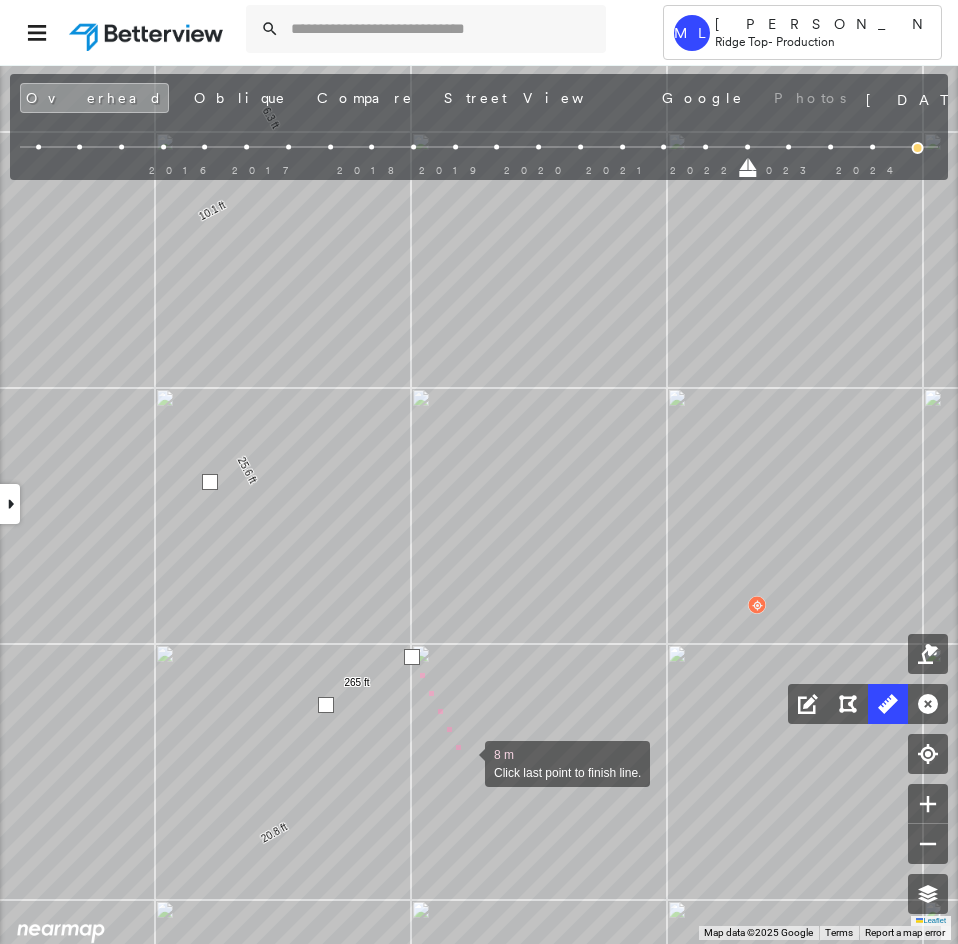 click at bounding box center (465, 762) 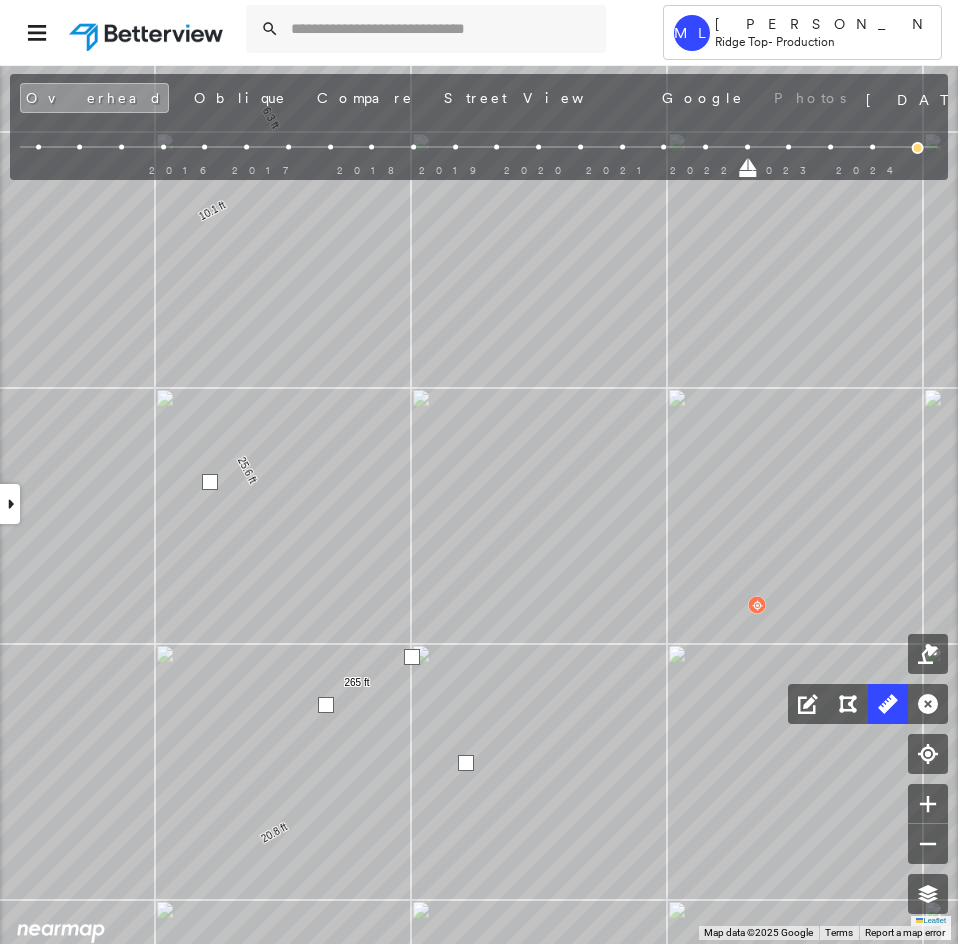 click at bounding box center (466, 763) 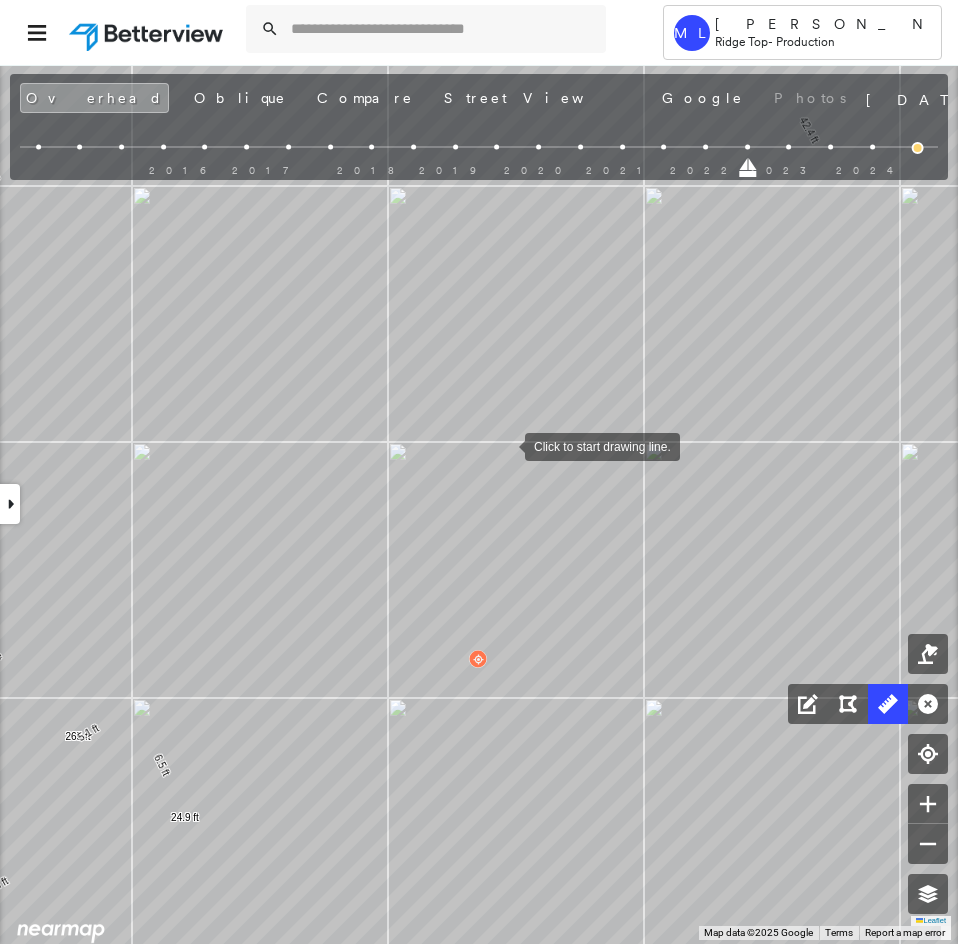 click at bounding box center [505, 445] 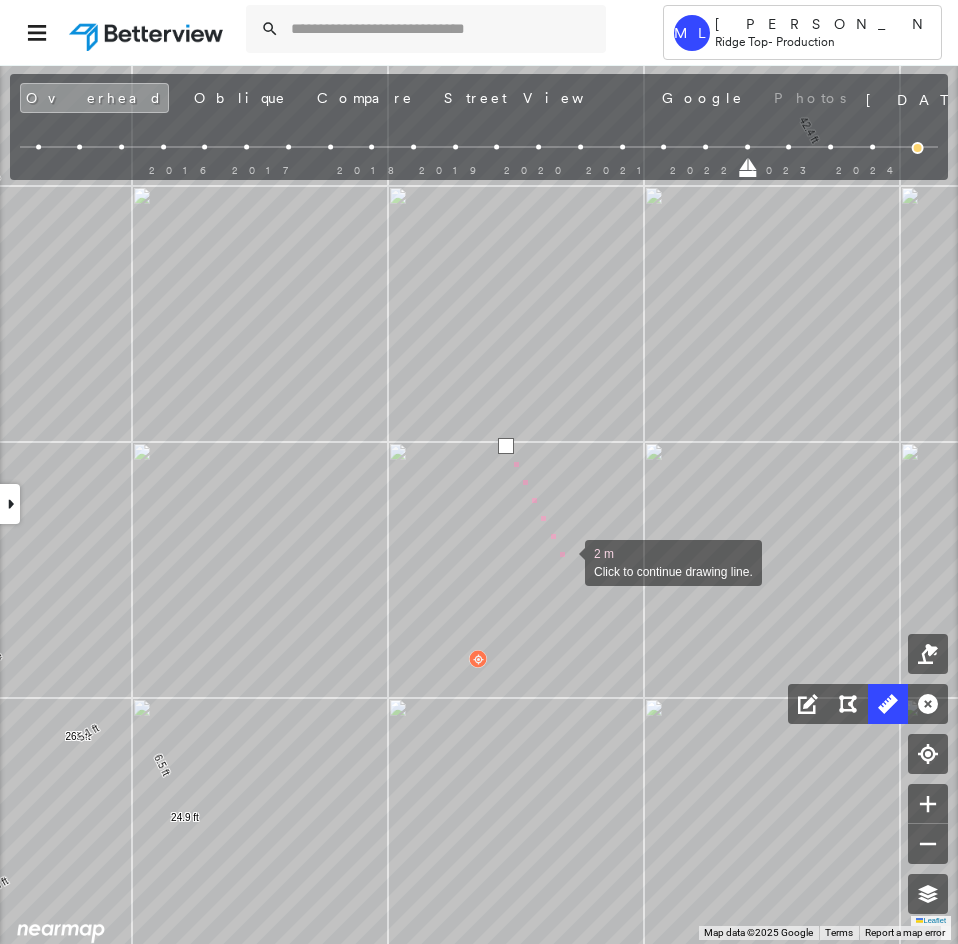 click at bounding box center [565, 561] 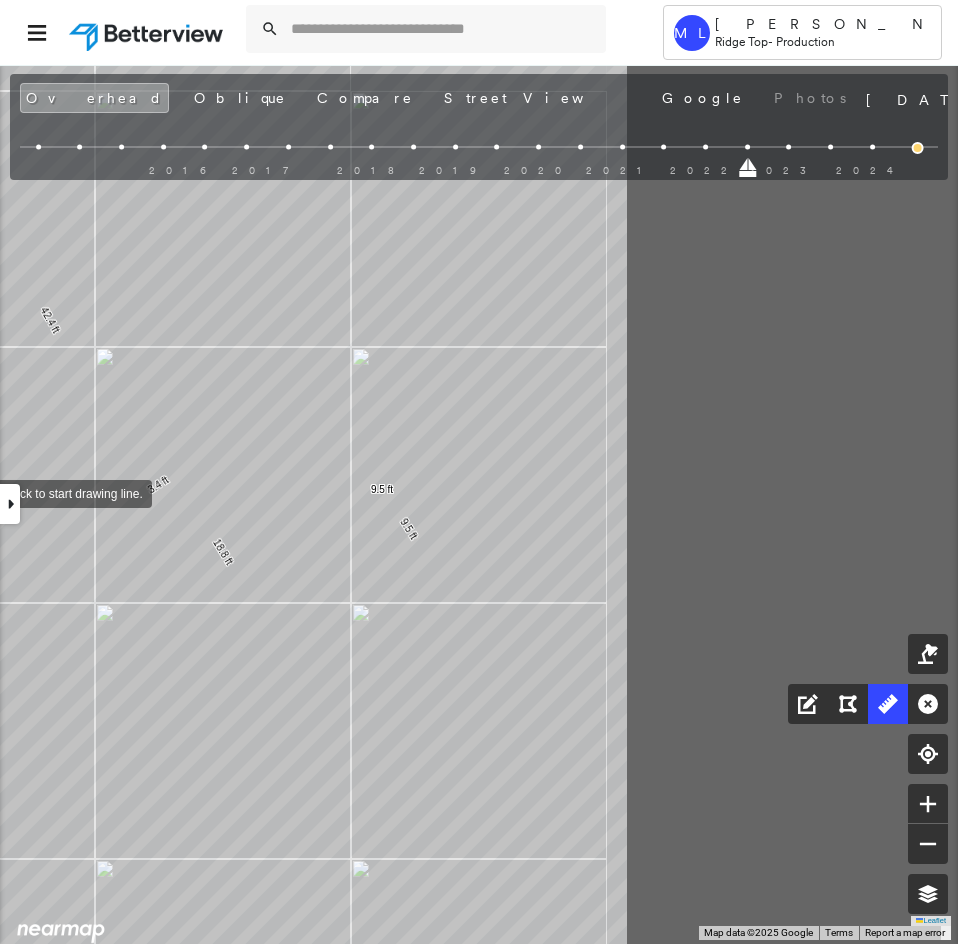 click on "9.5 ft 9.5 ft 20.8 ft 26.1 ft 71.5 ft 18.8 ft 3.4 ft 42.4 ft 39.2 ft 6.3 ft 10.1 ft 25.6 ft 265 ft 13.3 ft 5.1 ft 6.5 ft 24.9 ft 7.0 ft 7.0 ft Click to start drawing line." at bounding box center [-1398, 281] 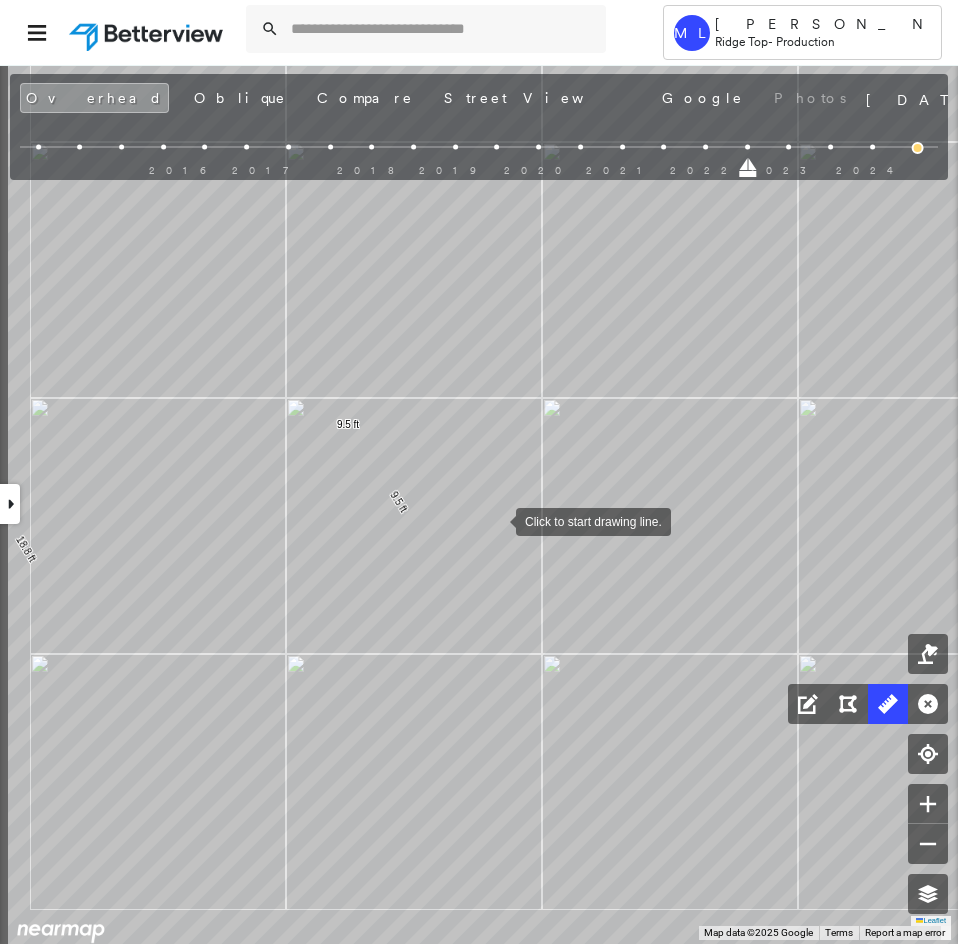 drag, startPoint x: 504, startPoint y: 491, endPoint x: 492, endPoint y: 520, distance: 31.38471 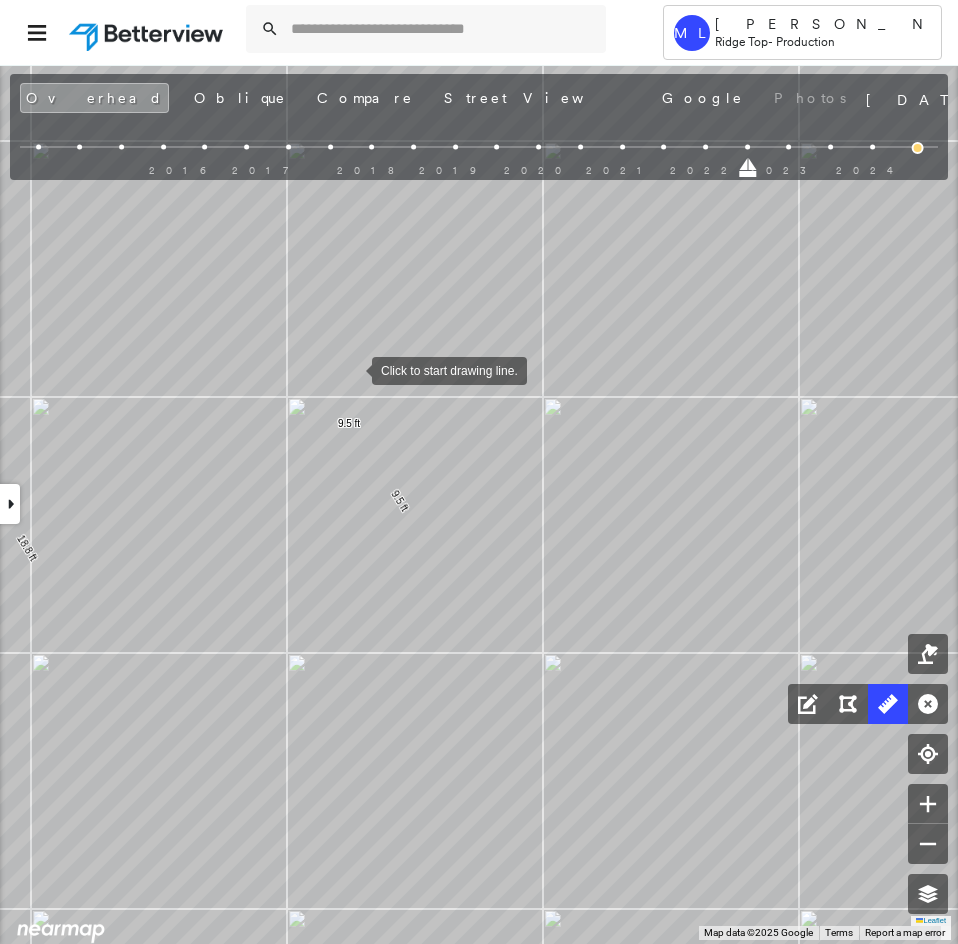 click at bounding box center (352, 369) 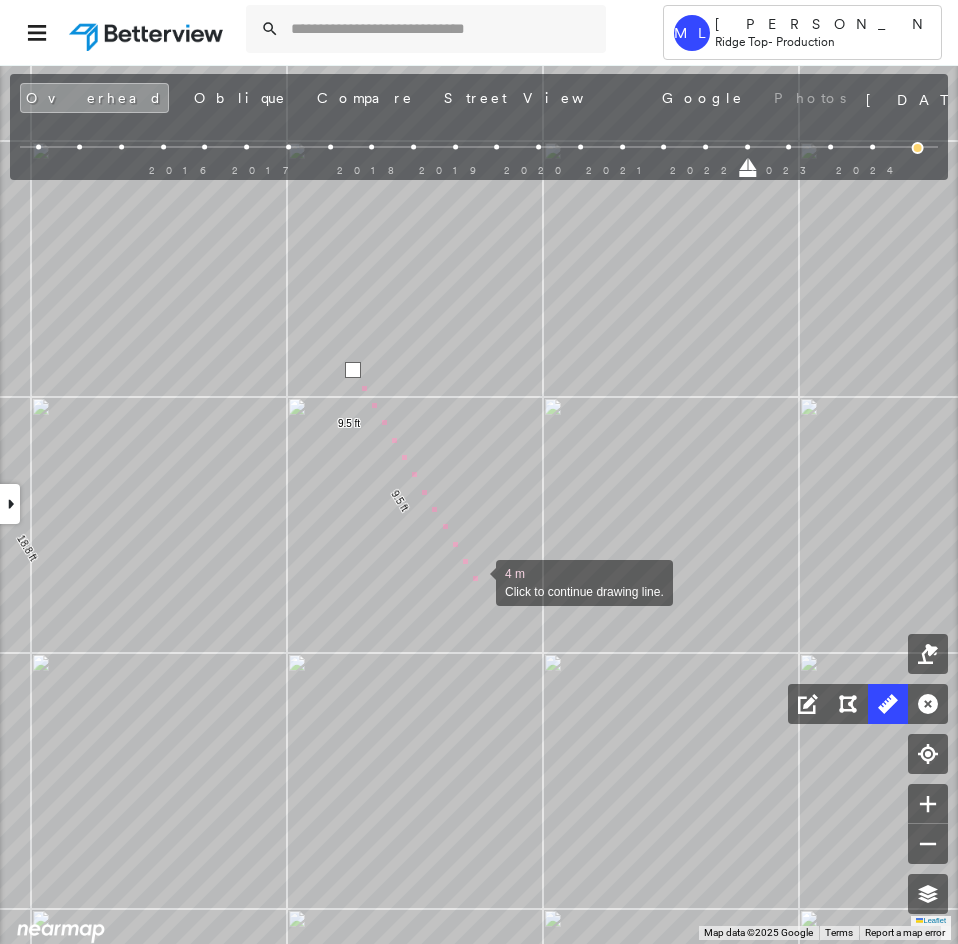 click at bounding box center [476, 581] 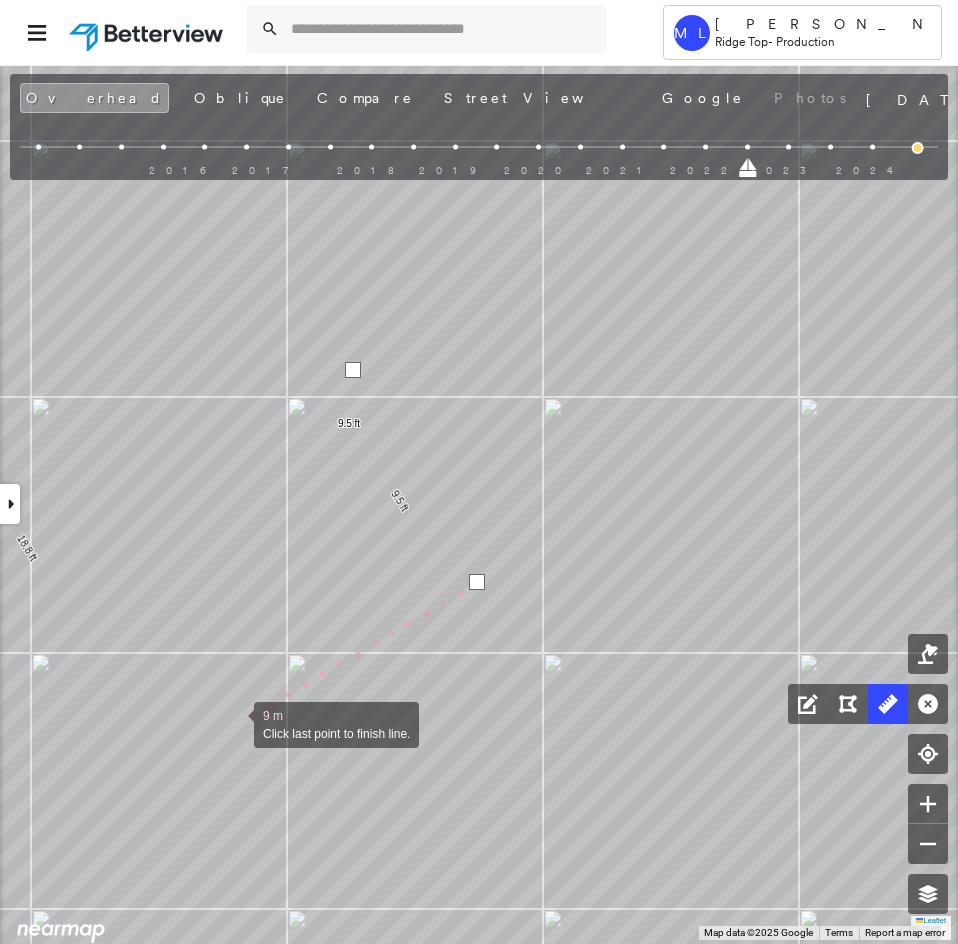 click at bounding box center [234, 723] 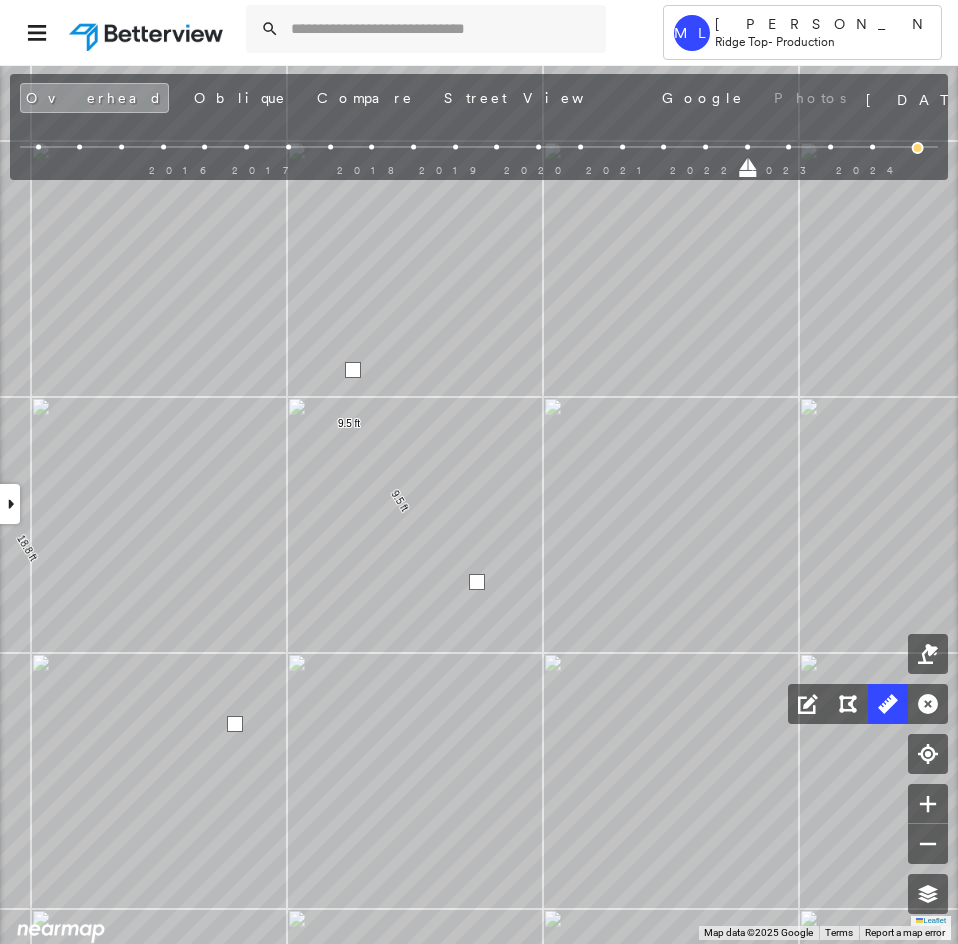 click at bounding box center [235, 724] 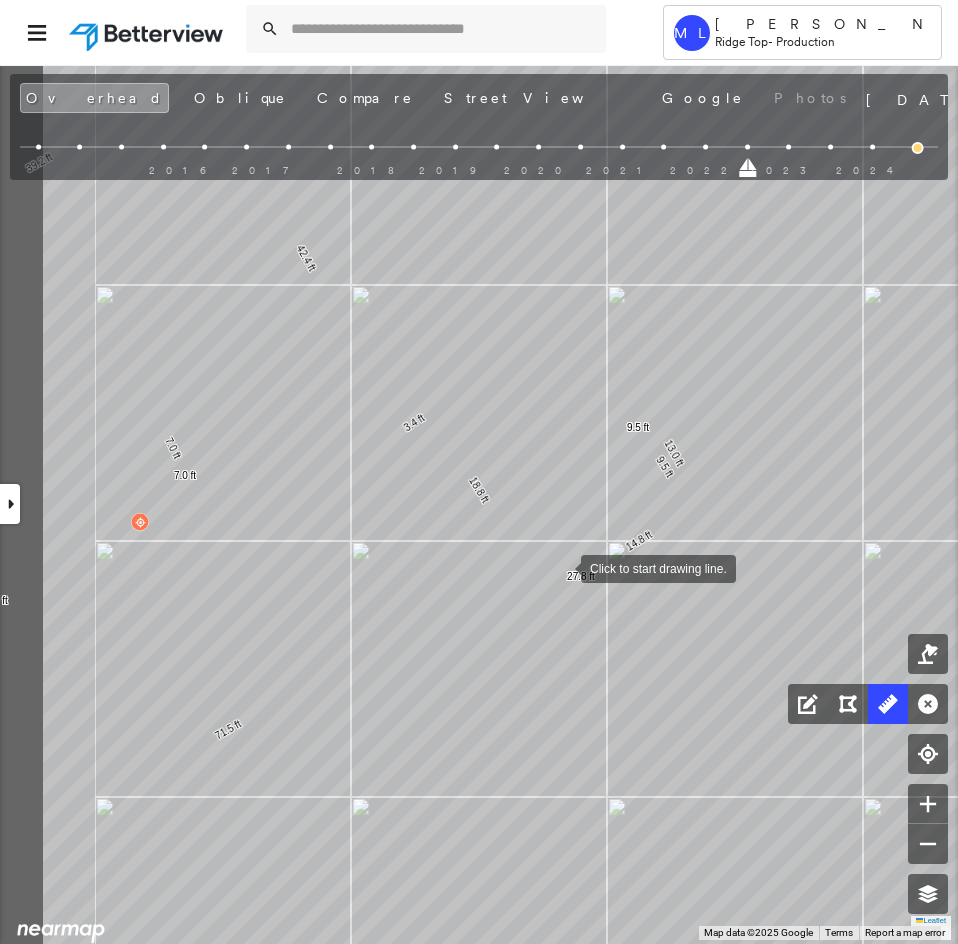 drag, startPoint x: 410, startPoint y: 612, endPoint x: 560, endPoint y: 565, distance: 157.19096 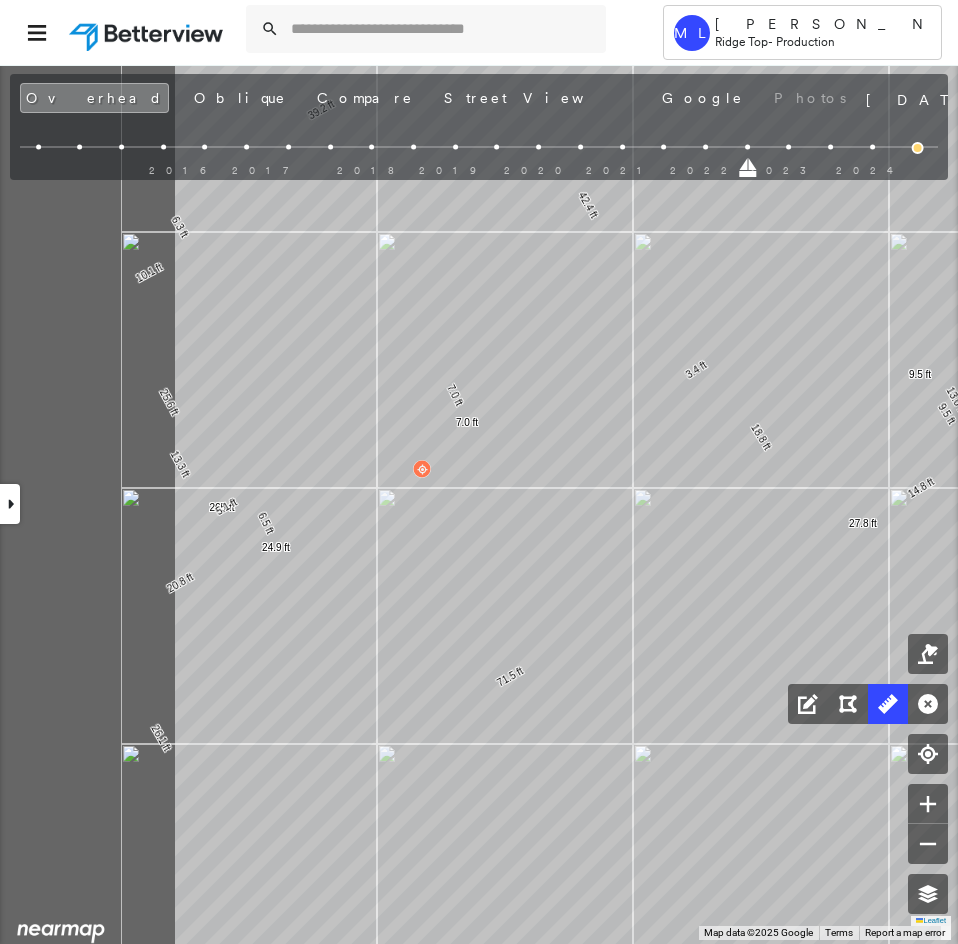 click on "9.5 ft 9.5 ft 20.8 ft 26.1 ft 71.5 ft 18.8 ft 3.4 ft 42.4 ft 39.2 ft 6.3 ft 10.1 ft 25.6 ft 265 ft 13.3 ft 5.1 ft 6.5 ft 24.9 ft 7.0 ft 7.0 ft 13.0 ft 14.8 ft 27.8 ft Click to start drawing line." at bounding box center (-868, 132) 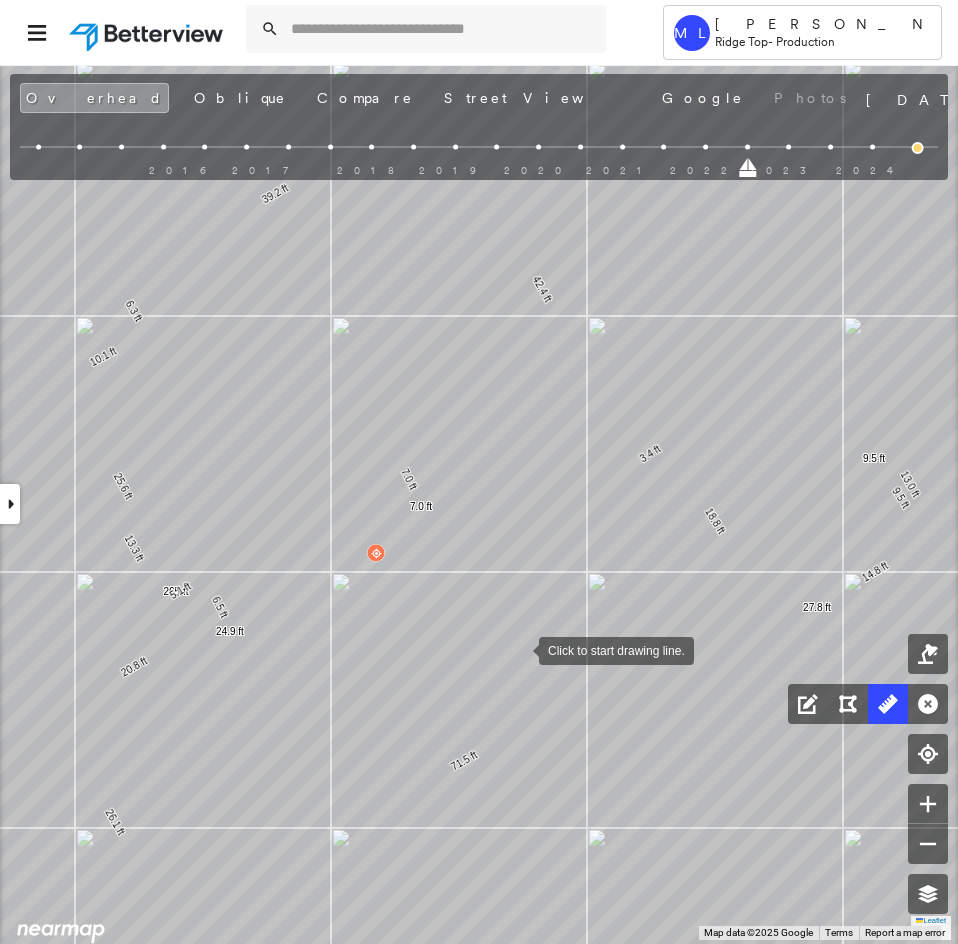 drag, startPoint x: 760, startPoint y: 319, endPoint x: 511, endPoint y: 654, distance: 417.40387 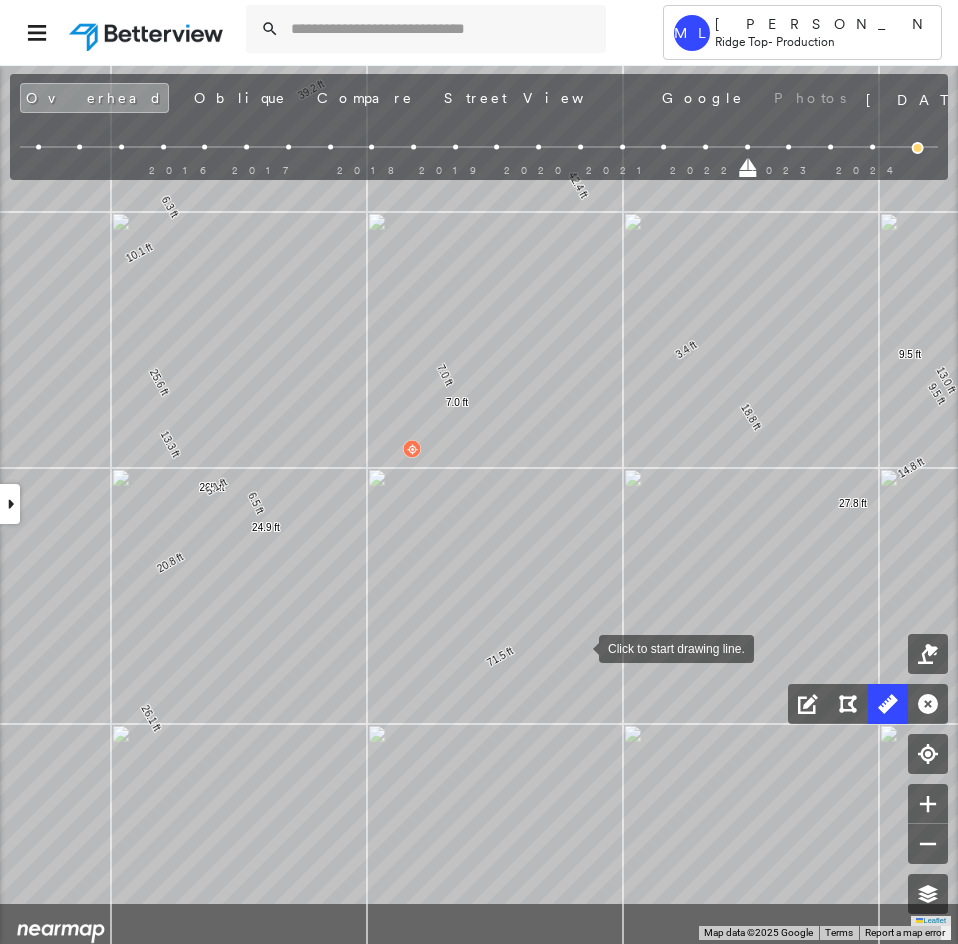 drag, startPoint x: 565, startPoint y: 695, endPoint x: 578, endPoint y: 650, distance: 46.840153 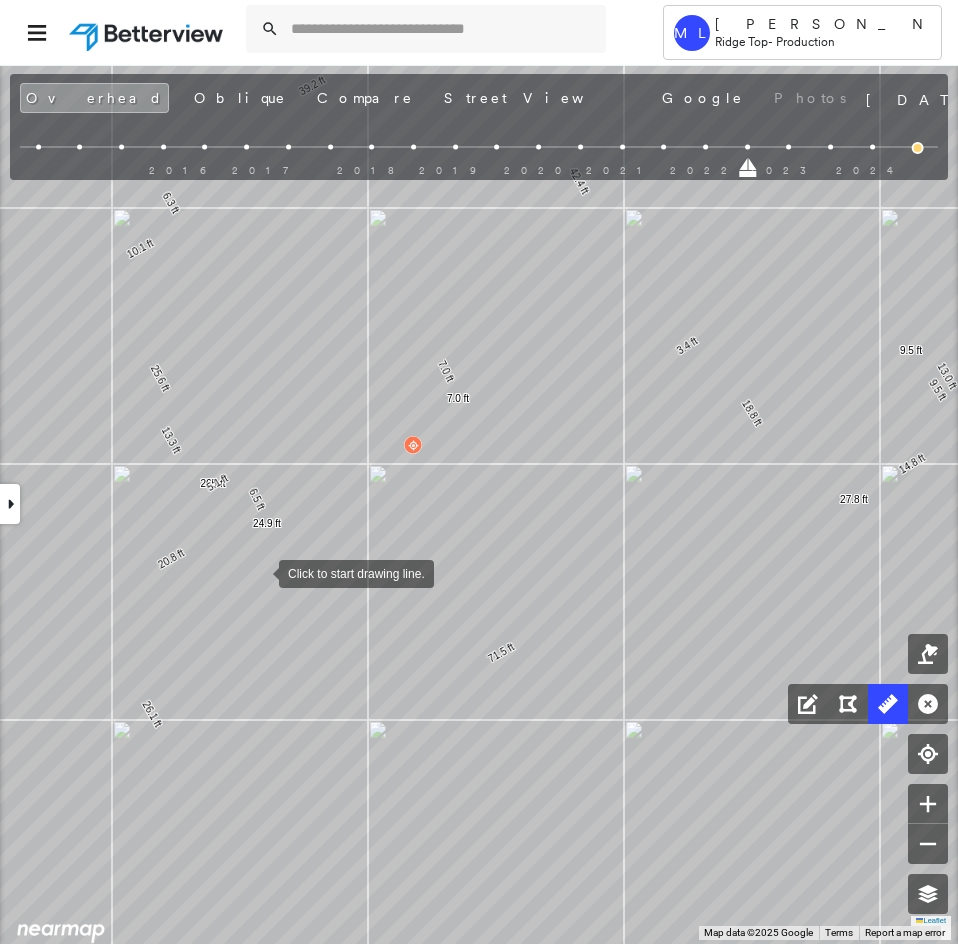 drag, startPoint x: 259, startPoint y: 572, endPoint x: 270, endPoint y: 616, distance: 45.35416 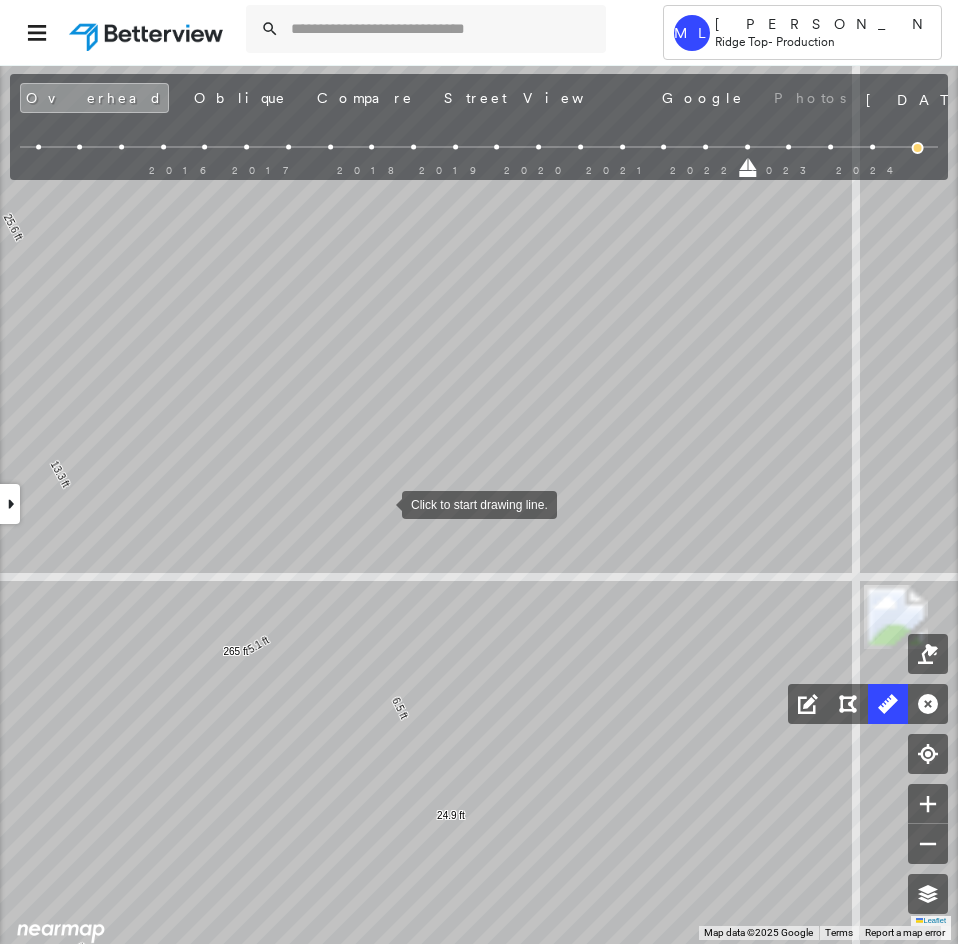 drag, startPoint x: 382, startPoint y: 503, endPoint x: 435, endPoint y: 510, distance: 53.460266 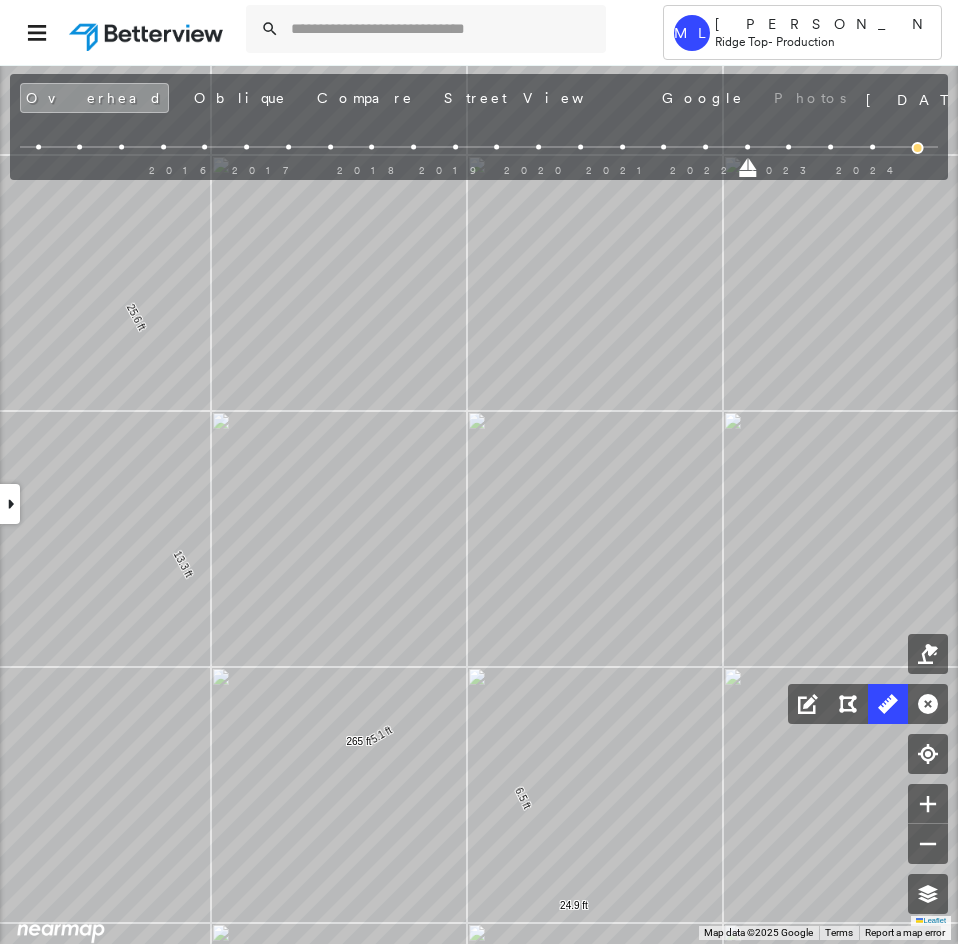 drag, startPoint x: 274, startPoint y: 585, endPoint x: 400, endPoint y: 725, distance: 188.35074 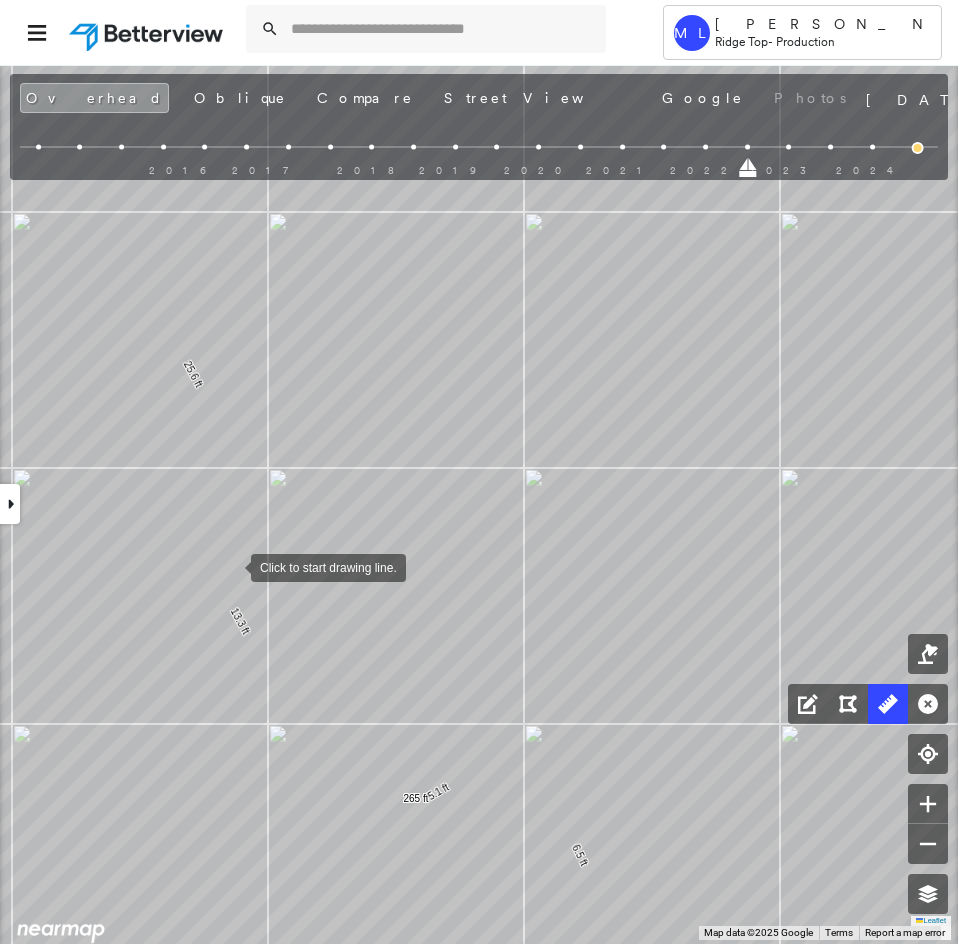 drag, startPoint x: 231, startPoint y: 566, endPoint x: 292, endPoint y: 775, distance: 217.72 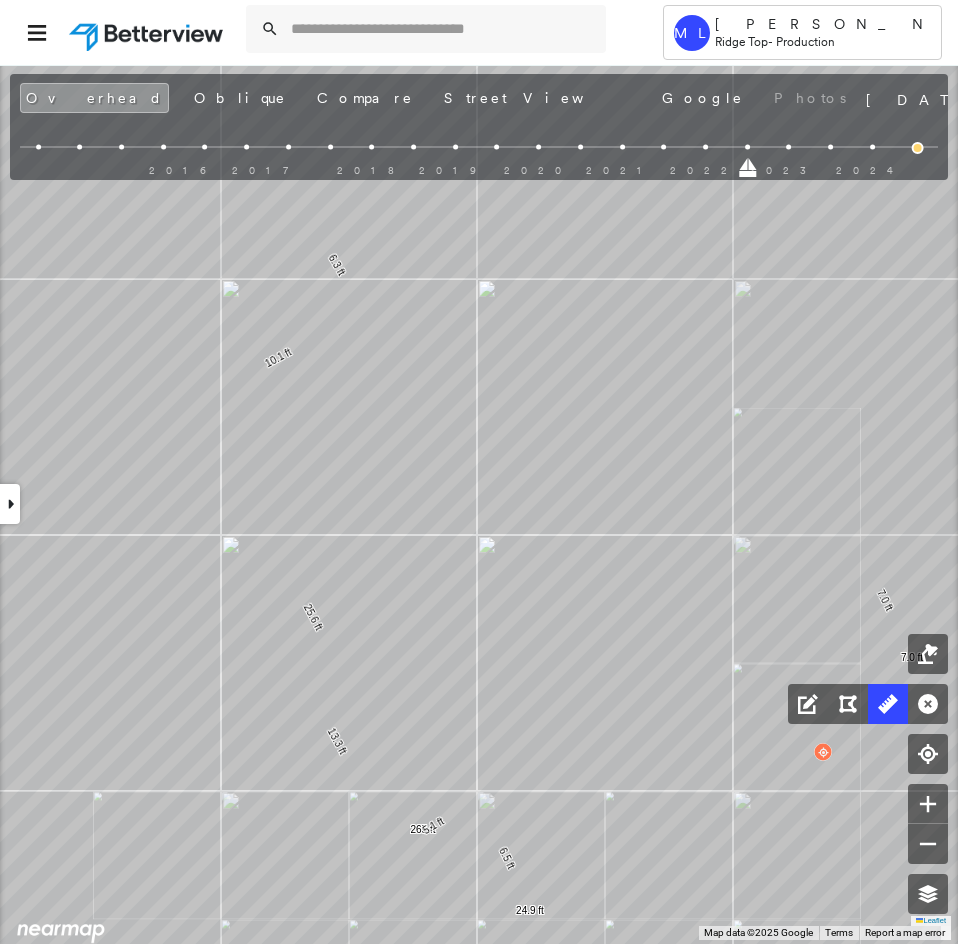 drag, startPoint x: 449, startPoint y: 478, endPoint x: 273, endPoint y: 889, distance: 447.09842 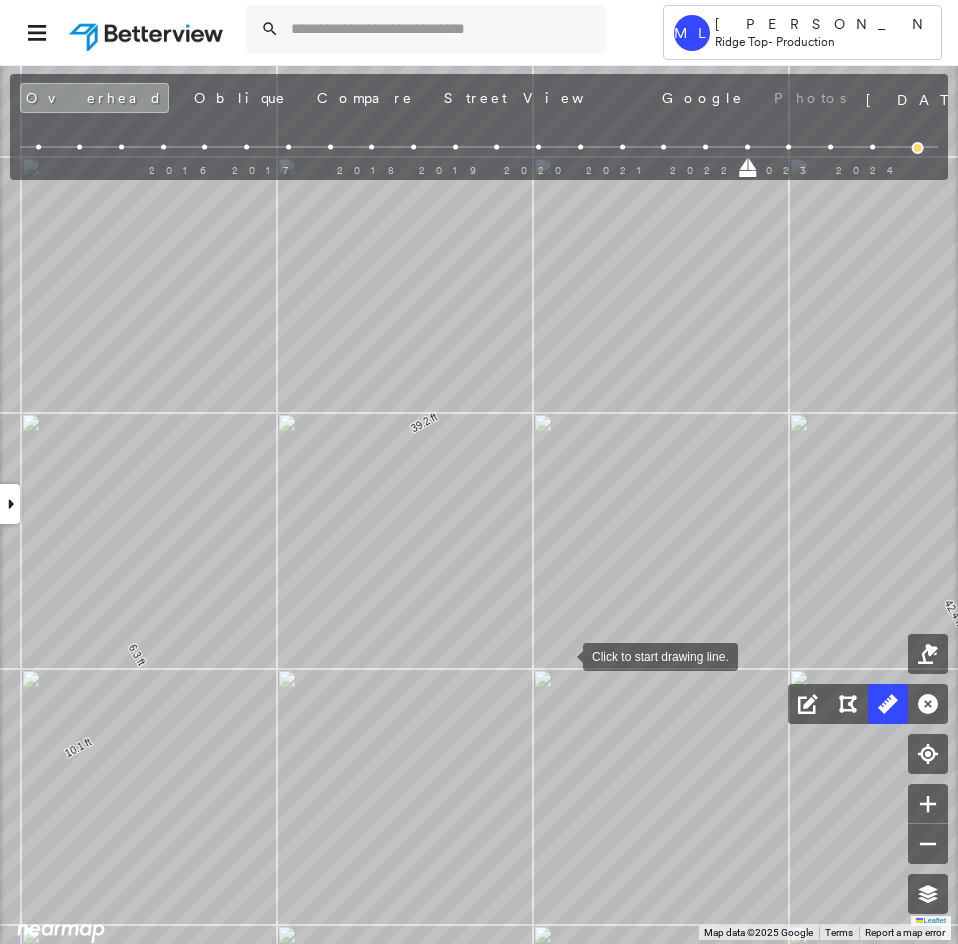 drag, startPoint x: 579, startPoint y: 648, endPoint x: 444, endPoint y: 724, distance: 154.92256 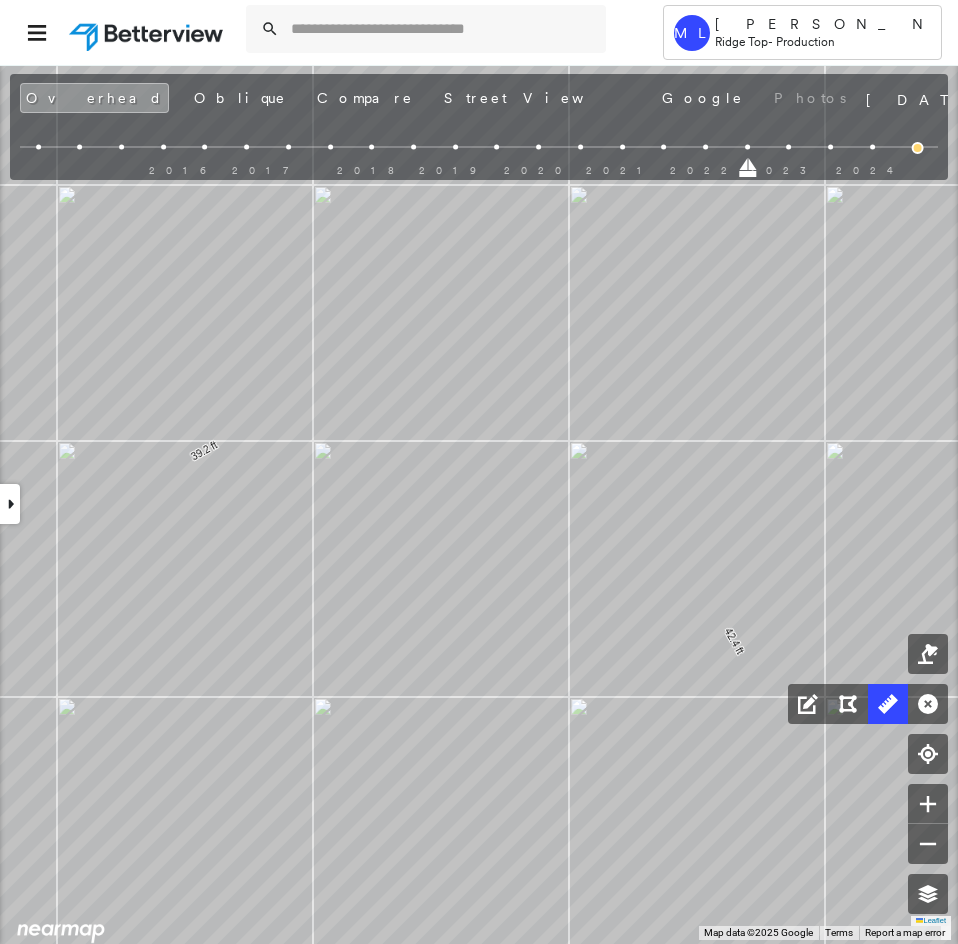 drag, startPoint x: 501, startPoint y: 751, endPoint x: 364, endPoint y: 495, distance: 290.35324 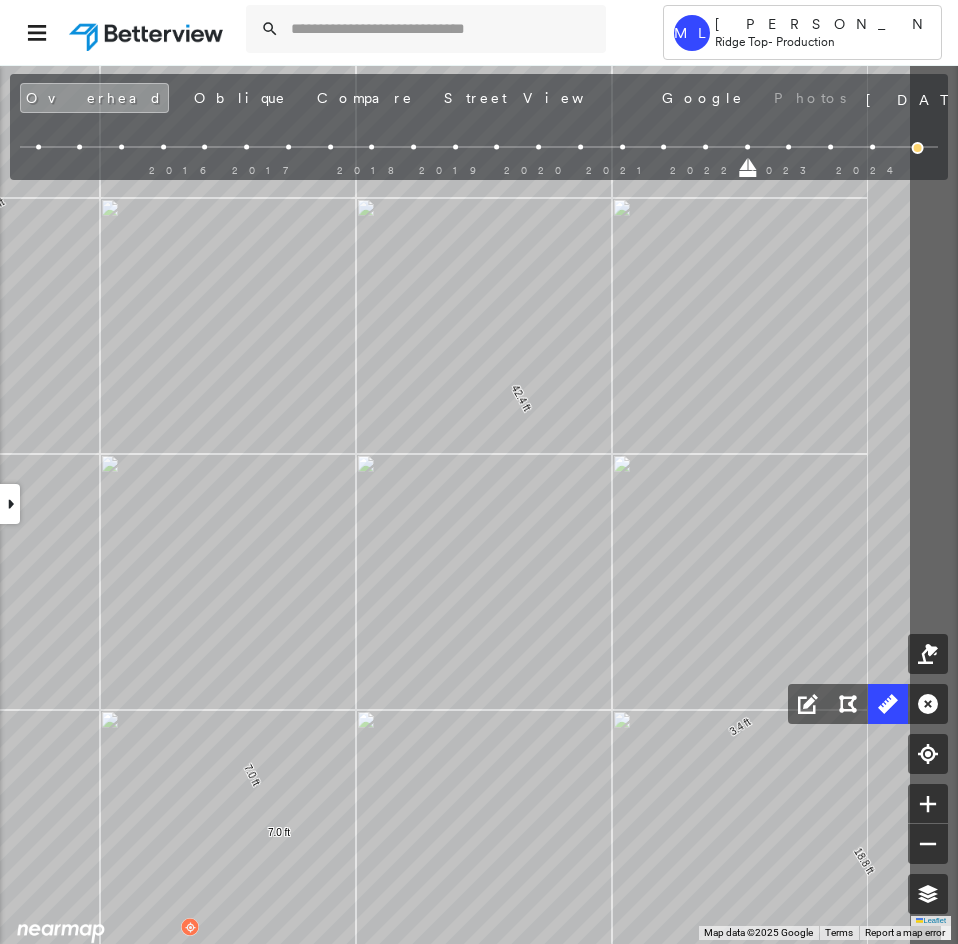 click on "9.5 ft 9.5 ft 20.8 ft 26.1 ft 71.5 ft 18.8 ft 3.4 ft 42.4 ft 39.2 ft 6.3 ft 10.1 ft 25.6 ft 265 ft 13.3 ft 5.1 ft 6.5 ft 24.9 ft 7.0 ft 7.0 ft 13.0 ft 14.8 ft 27.8 ft Click to start drawing line." at bounding box center (-1278, 740) 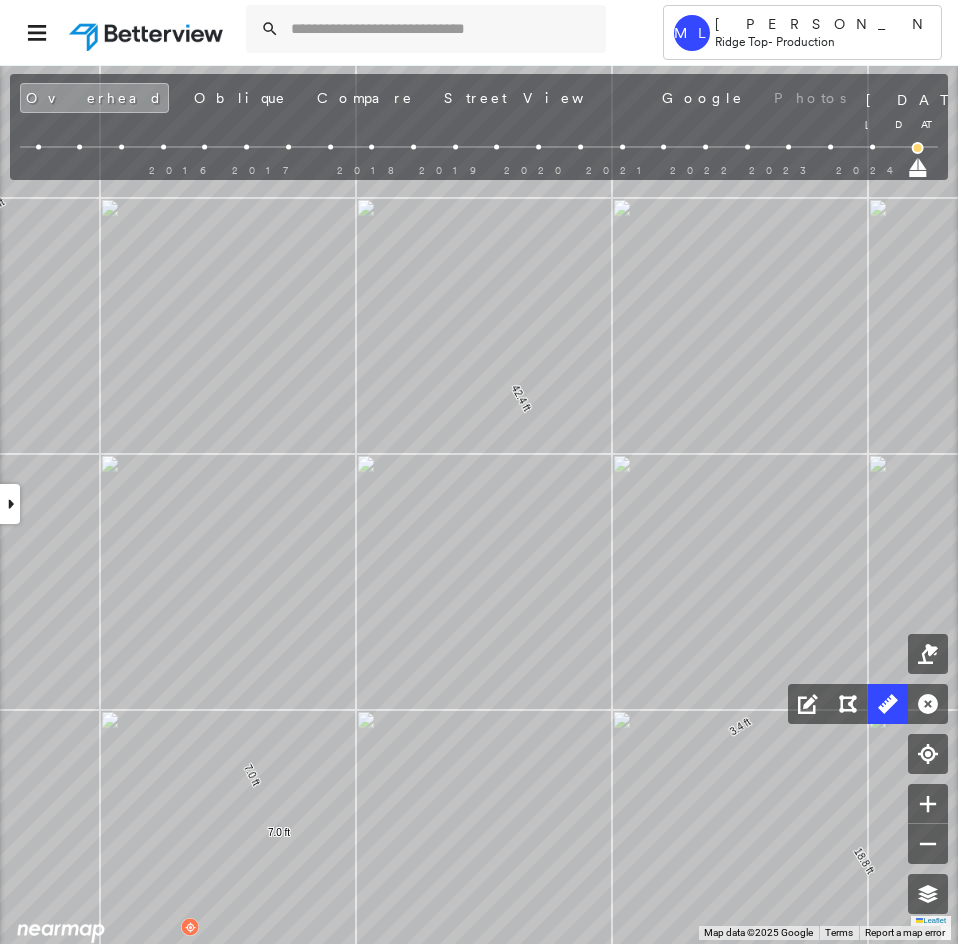 drag, startPoint x: 754, startPoint y: 171, endPoint x: 958, endPoint y: 181, distance: 204.24495 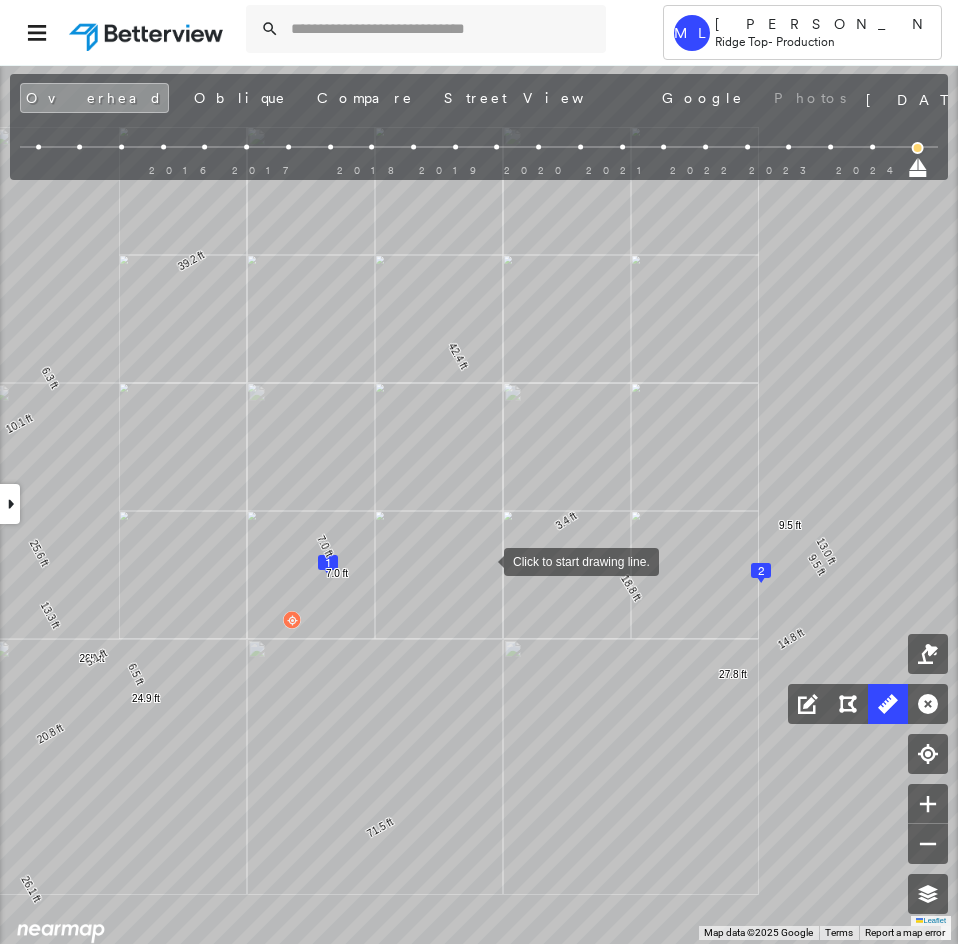 drag, startPoint x: 414, startPoint y: 400, endPoint x: 486, endPoint y: 549, distance: 165.48413 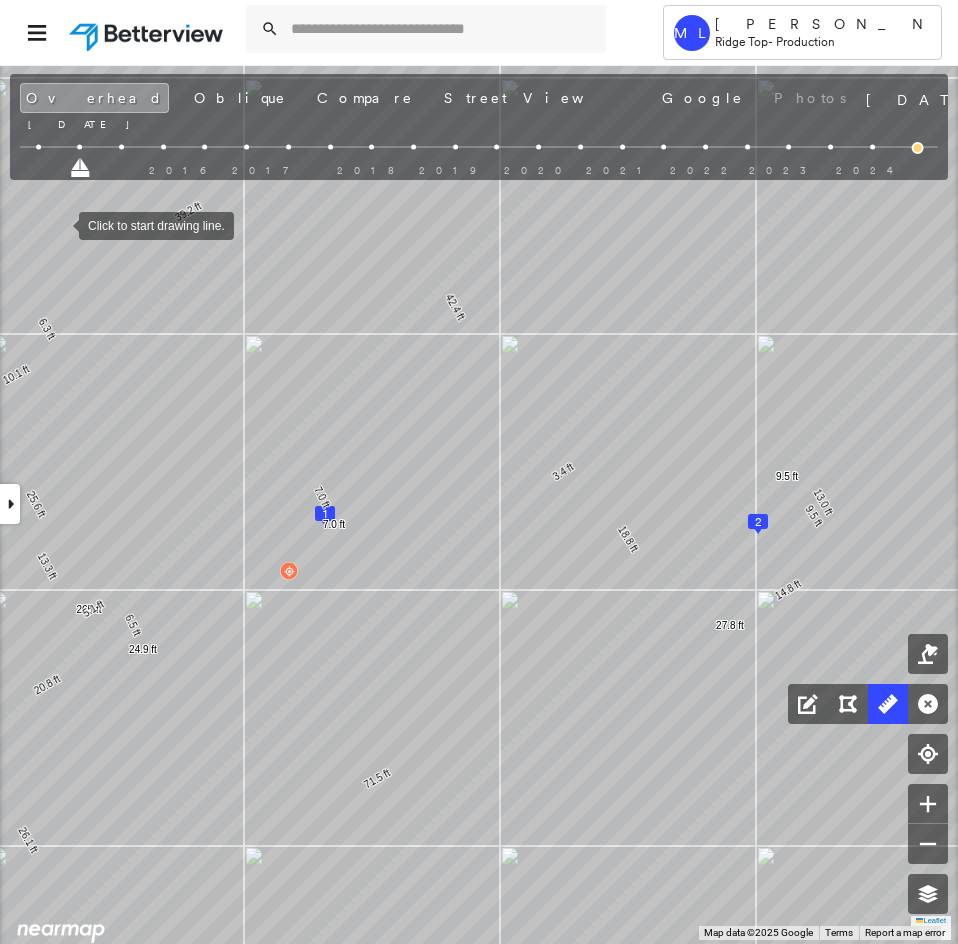 click on "15714  Fair Ln ,  Selma, TX 78154 780416_Holmes Assigned to:  Mohan Vg, Subramanyam B Assigned to:  Mohan Vg, Subramanyam B 780416_Holmes Assigned to:  Mohan Vg, Subramanyam B Open Comments Download PDF Report Summary Construction Occupancy Protection Exposure Determination Overhead Obliques Street View Roof Spotlight™ Index :  59-96 out of 100 0 100 25 50 75 1 2 Building Roof Scores 2 Buildings Policy Information :  780416_Holmes Flags :  1 (0 cleared, 1 uncleared) Storm Reports :  N/A Construction Roof Spotlights :  Staining, Solar Panels, Overhang, Vent, Satellite Dish Property Features :  Solar Panels, Pool, Significantly Stained Pavement Roof Size & Shape :  2 buildings  Occupancy Place Detail Protection Exposure Determination Flags :  1 (0 cleared, 1 uncleared) Uncleared Flags (1) Cleared Flags  (0) Betterview Property Flagged 07/24/25 Clear Action Taken New Entry History Quote/New Business Terms & Conditions Added ACV Endorsement Added Cosmetic Endorsement Inspection/Loss Control General Save Renewal" at bounding box center [479, 504] 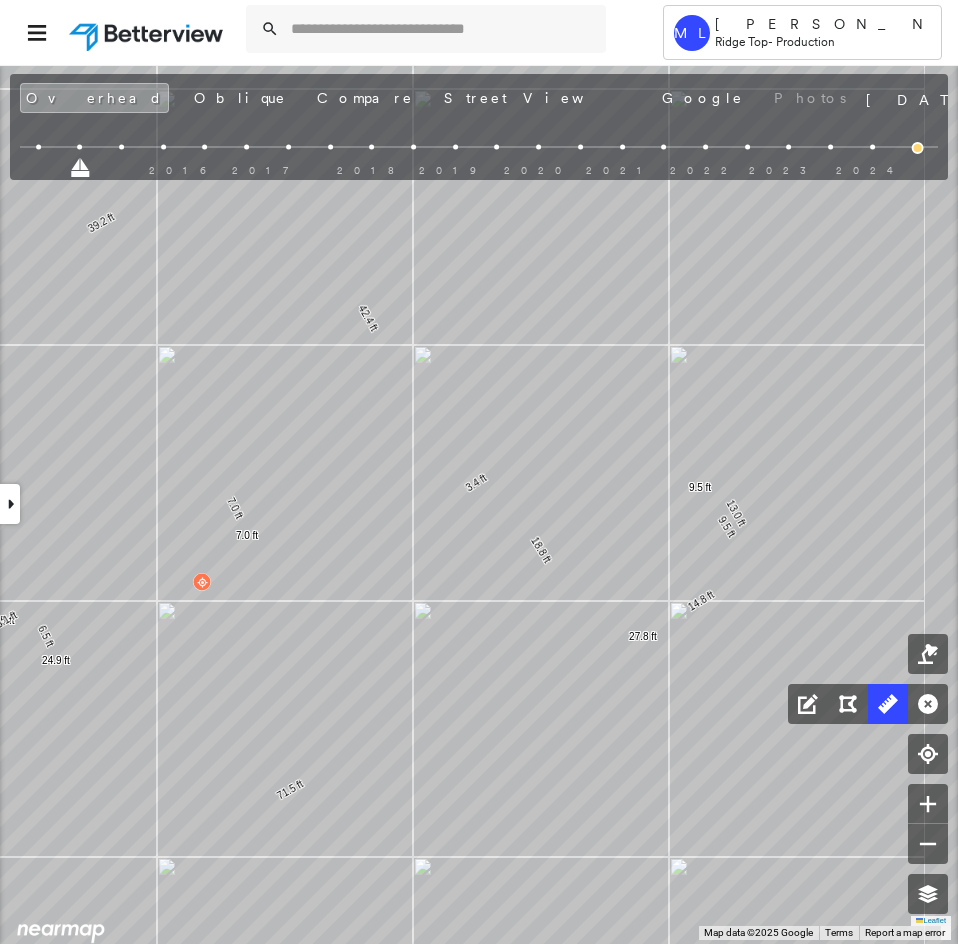 drag, startPoint x: 748, startPoint y: 593, endPoint x: 648, endPoint y: 608, distance: 101.118744 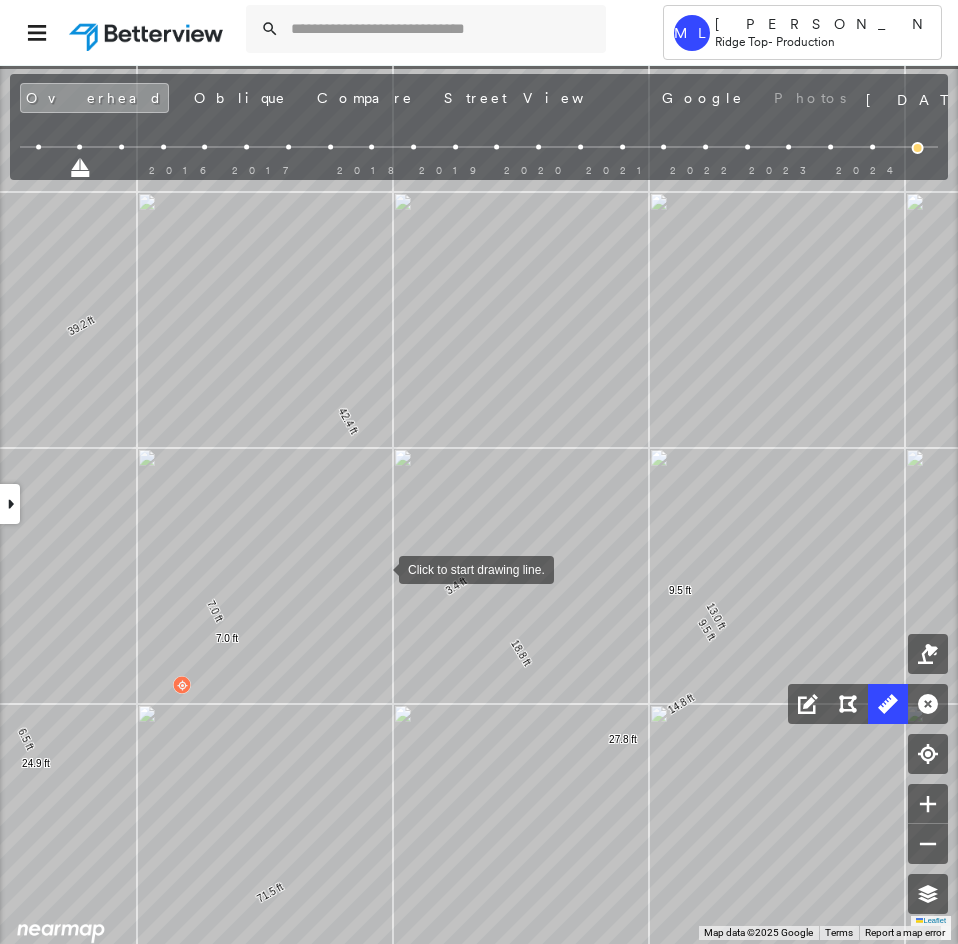 drag, startPoint x: 403, startPoint y: 515, endPoint x: 376, endPoint y: 561, distance: 53.338543 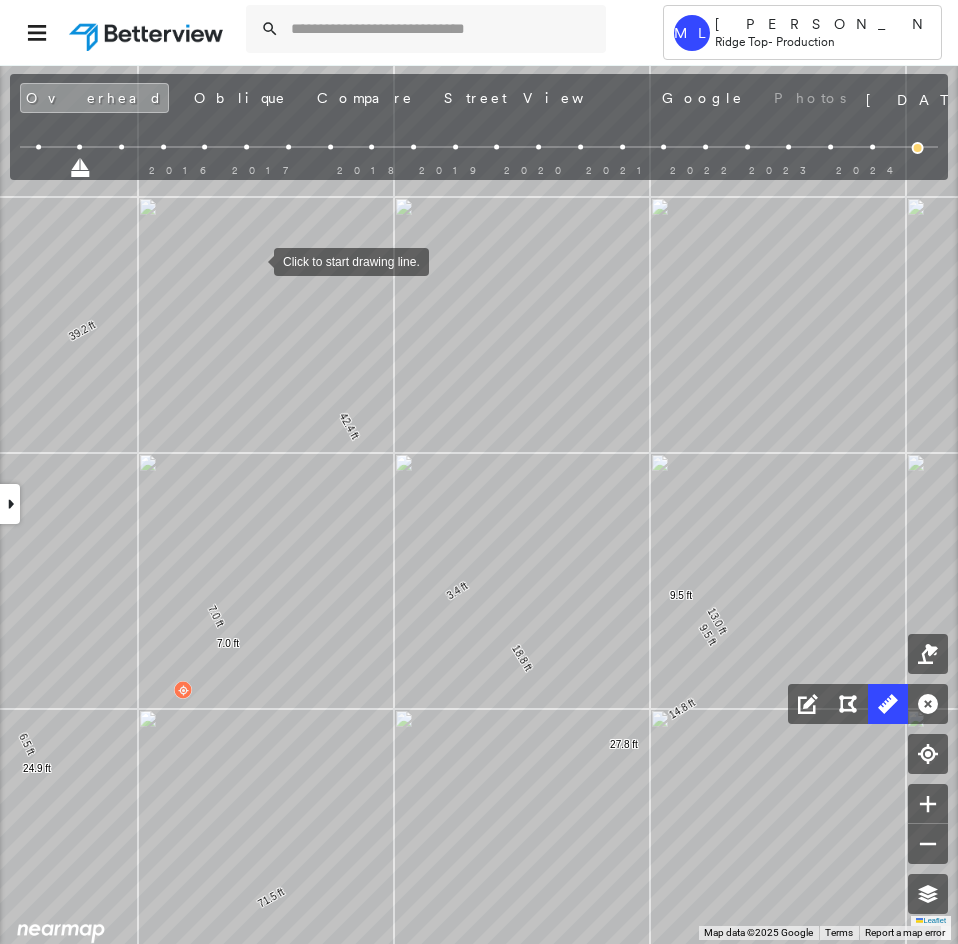 click at bounding box center (254, 260) 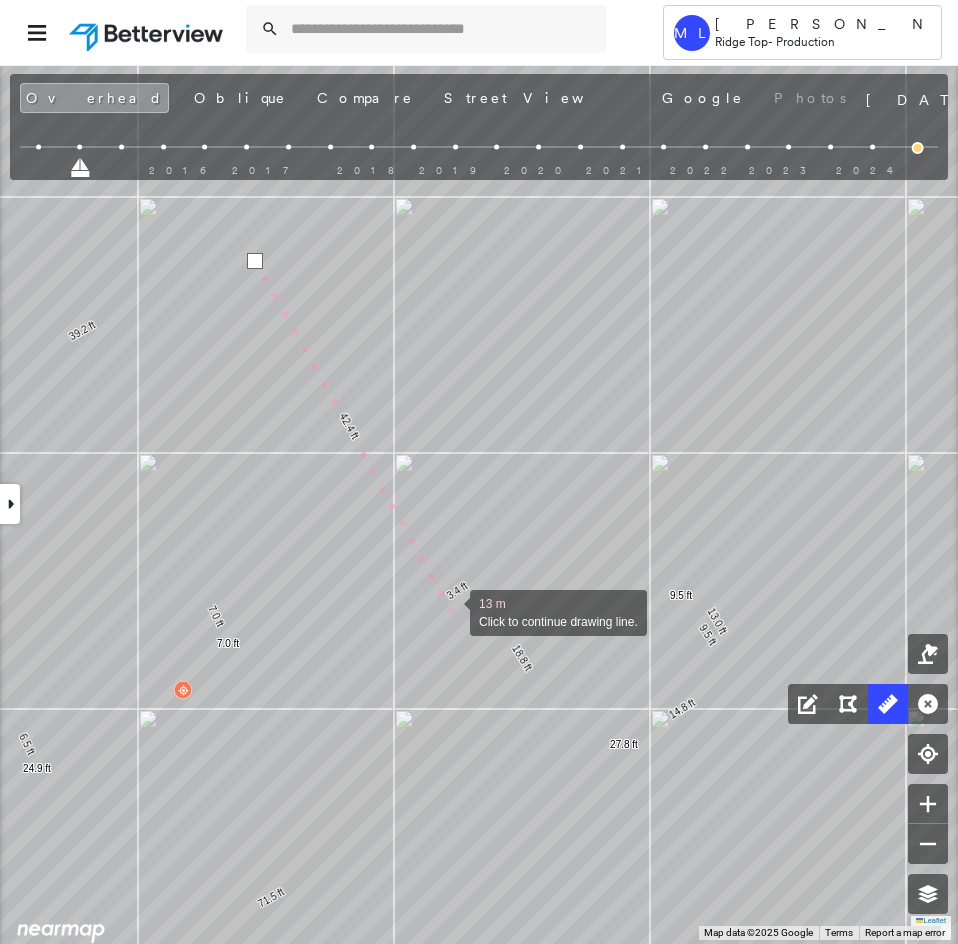 click at bounding box center (450, 611) 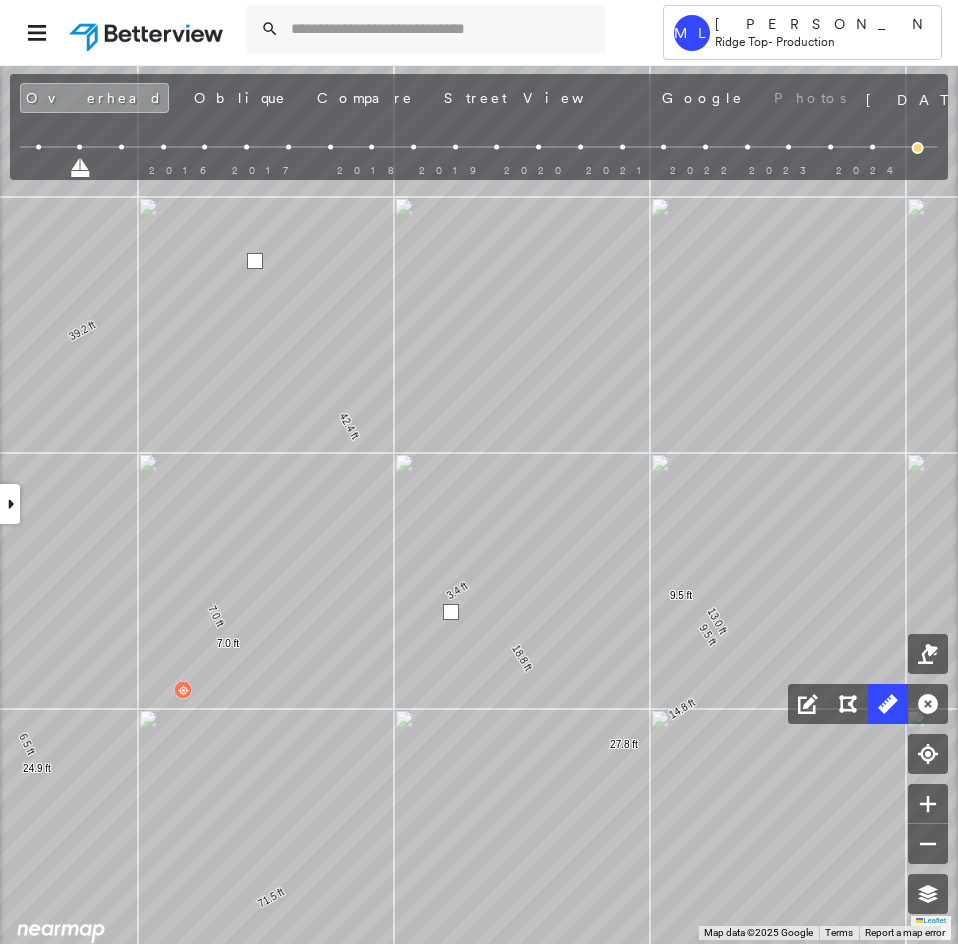 click at bounding box center (451, 612) 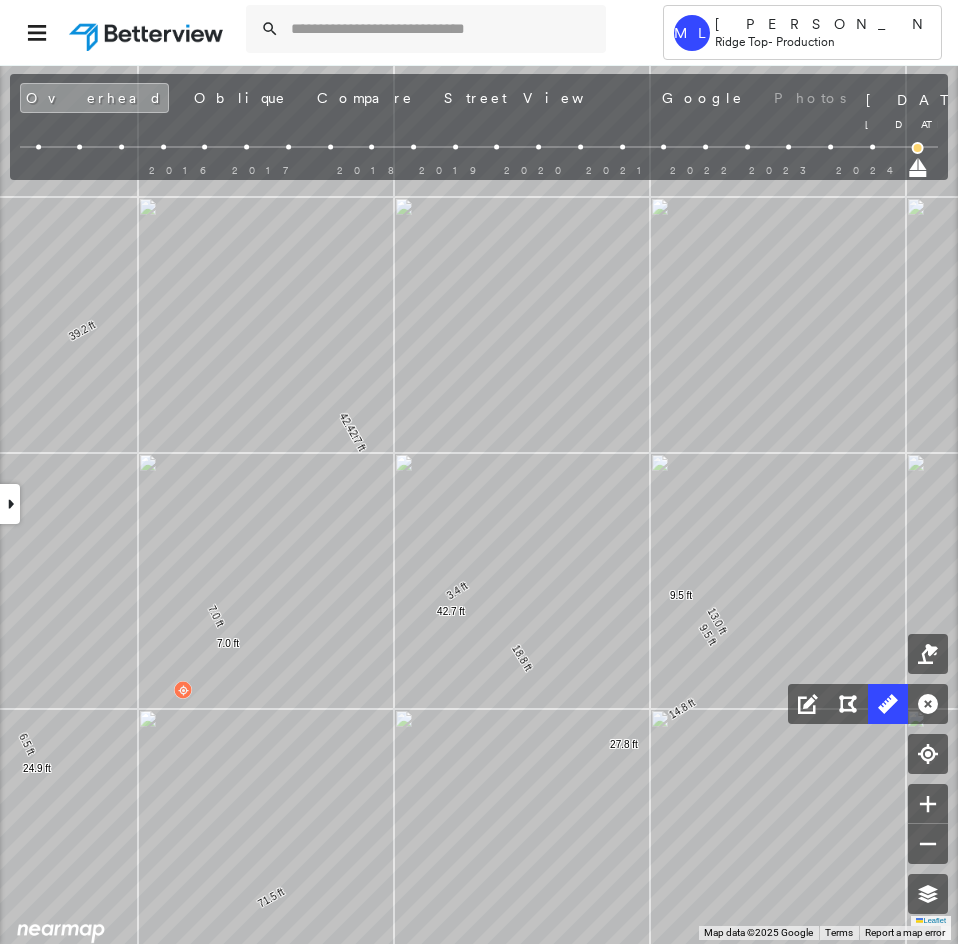 drag, startPoint x: 83, startPoint y: 174, endPoint x: 958, endPoint y: 178, distance: 875.00916 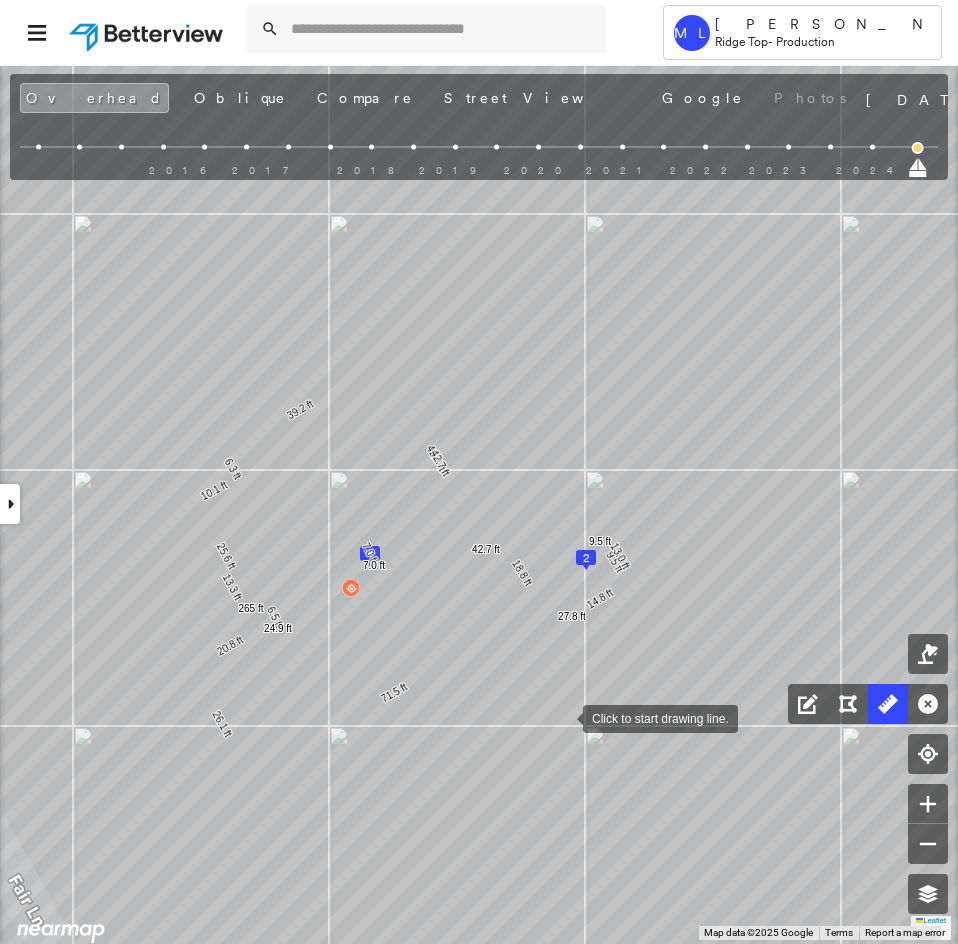 click on "1
2
9.5 ft 9.5 ft 20.8 ft 26.1 ft 71.5 ft 18.8 ft 42.4 ft 39.2 ft 6.3 ft 10.1 ft 25.6 ft 265 ft 13.3 ft 6.5 ft 24.9 ft 7.0 ft 7.0 ft 13.0 ft 14.8 ft 27.8 ft 42.7 ft 42.7 ft Click to start drawing line." at bounding box center [-1357, 762] 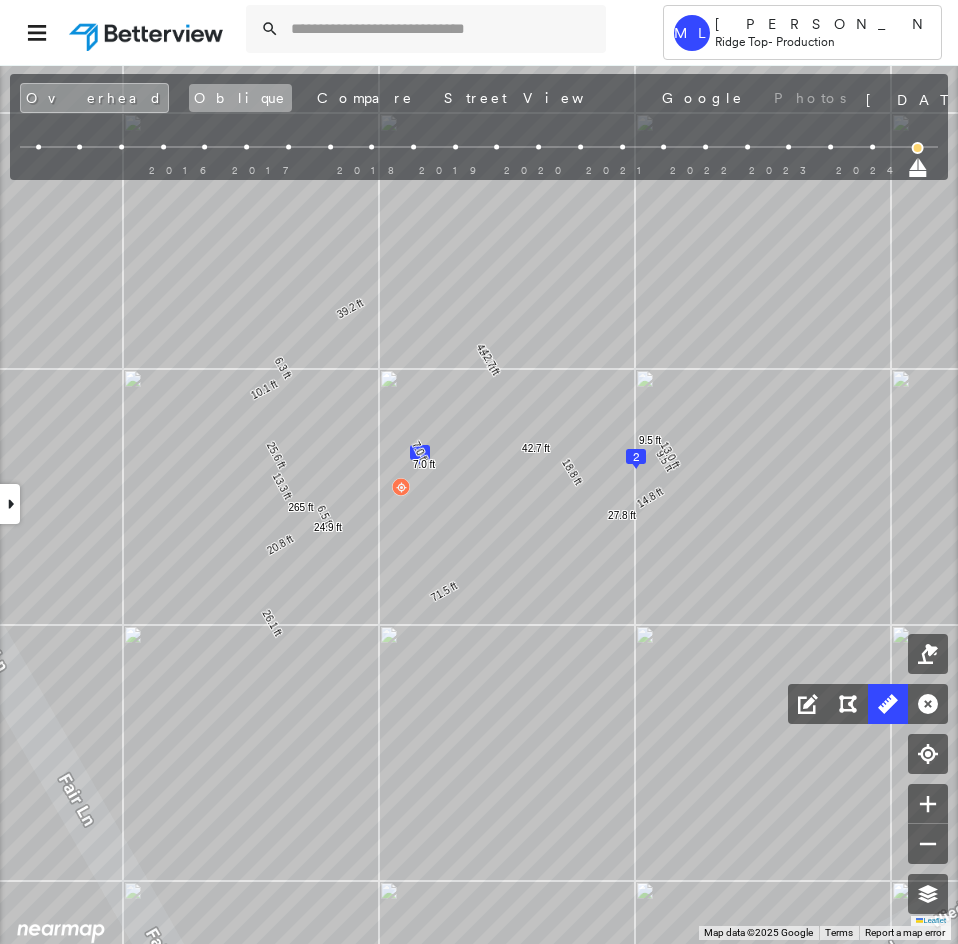 click on "Oblique" at bounding box center (240, 98) 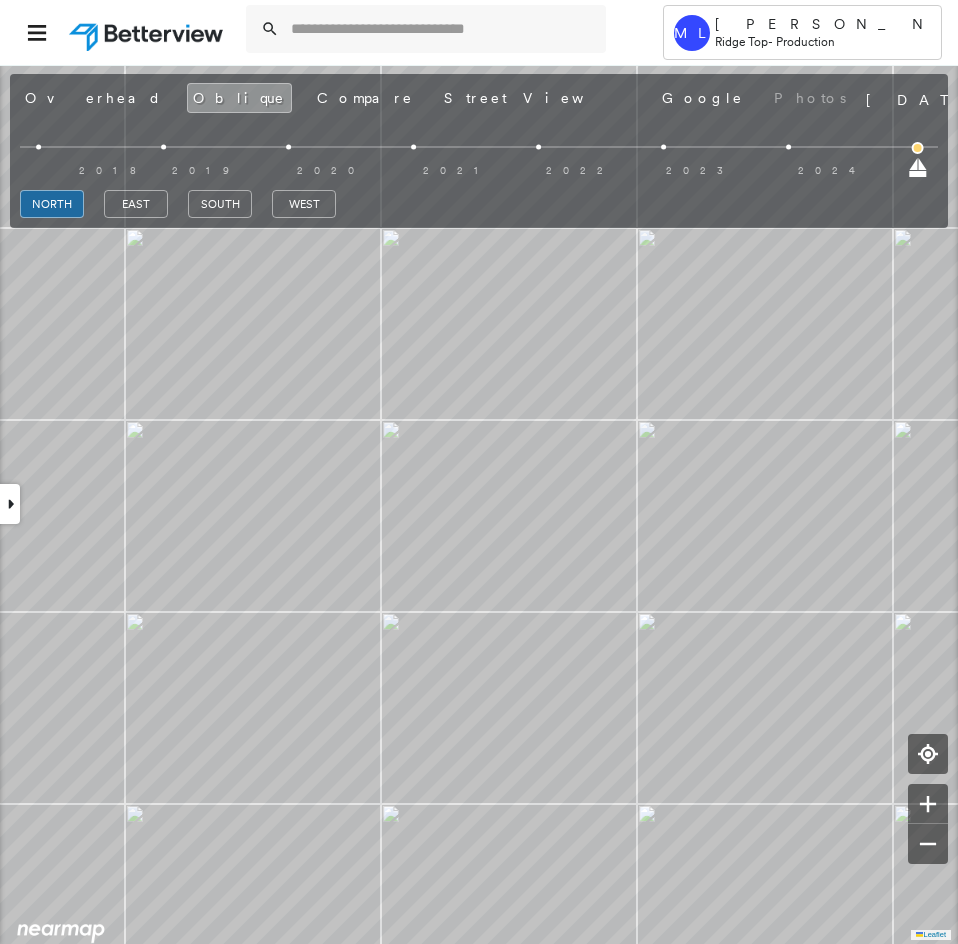 drag, startPoint x: 135, startPoint y: 203, endPoint x: 127, endPoint y: 219, distance: 17.888544 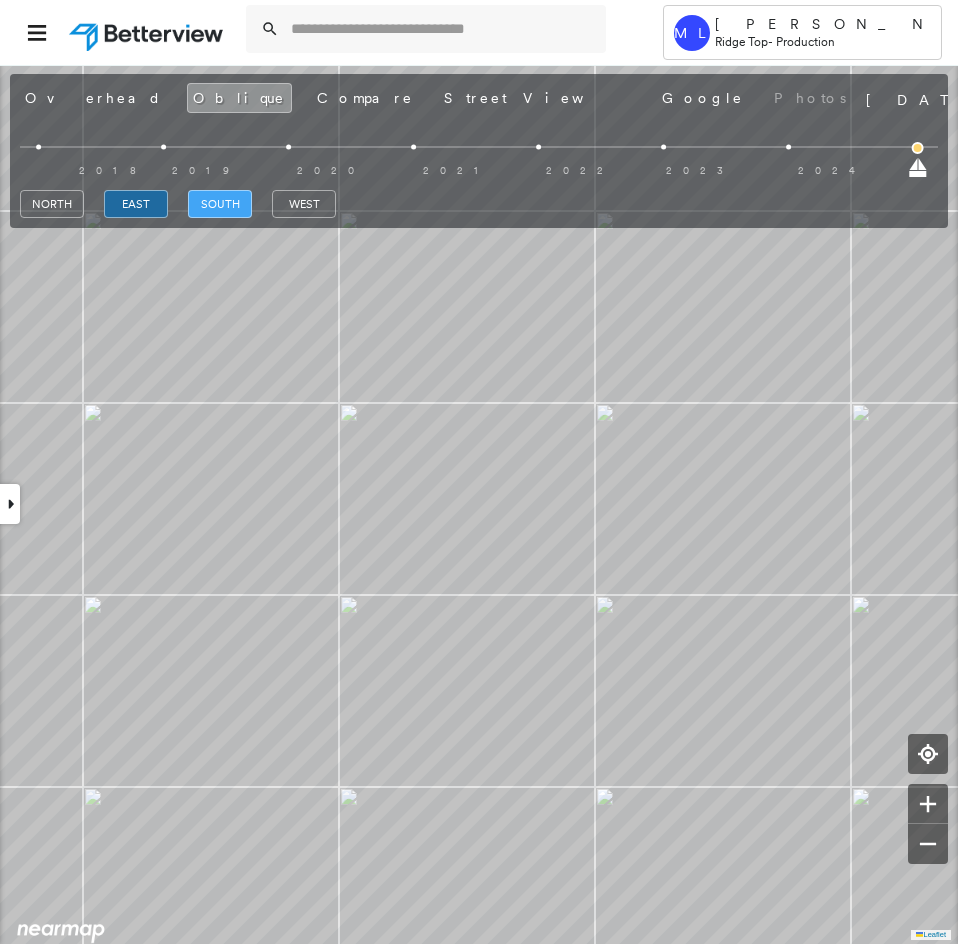 click on "south" at bounding box center [220, 204] 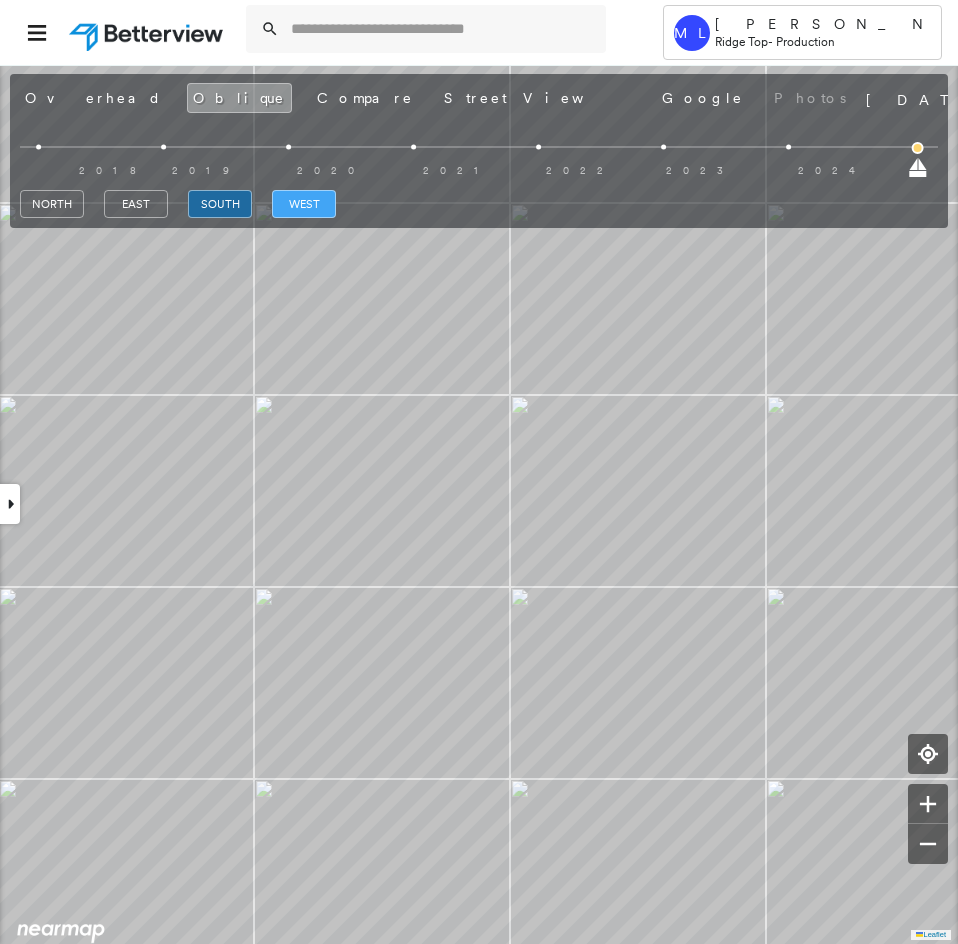 click on "west" at bounding box center (304, 204) 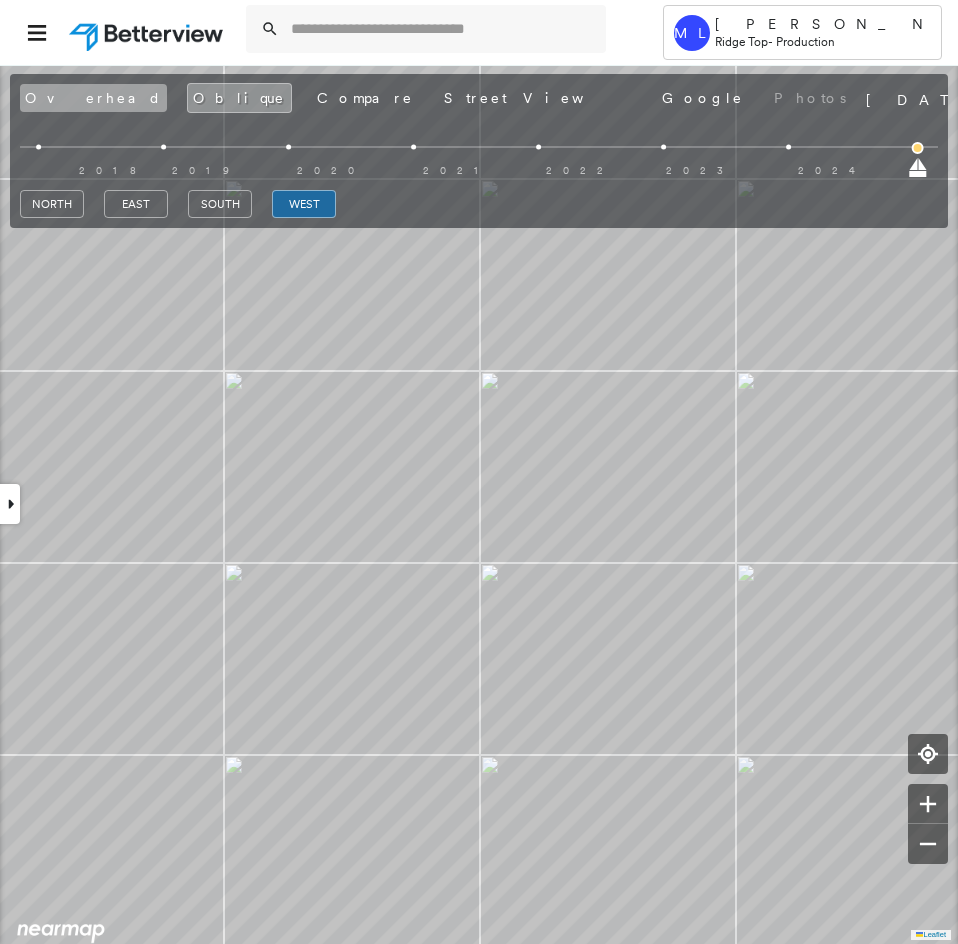 drag, startPoint x: 69, startPoint y: 94, endPoint x: 80, endPoint y: 109, distance: 18.601076 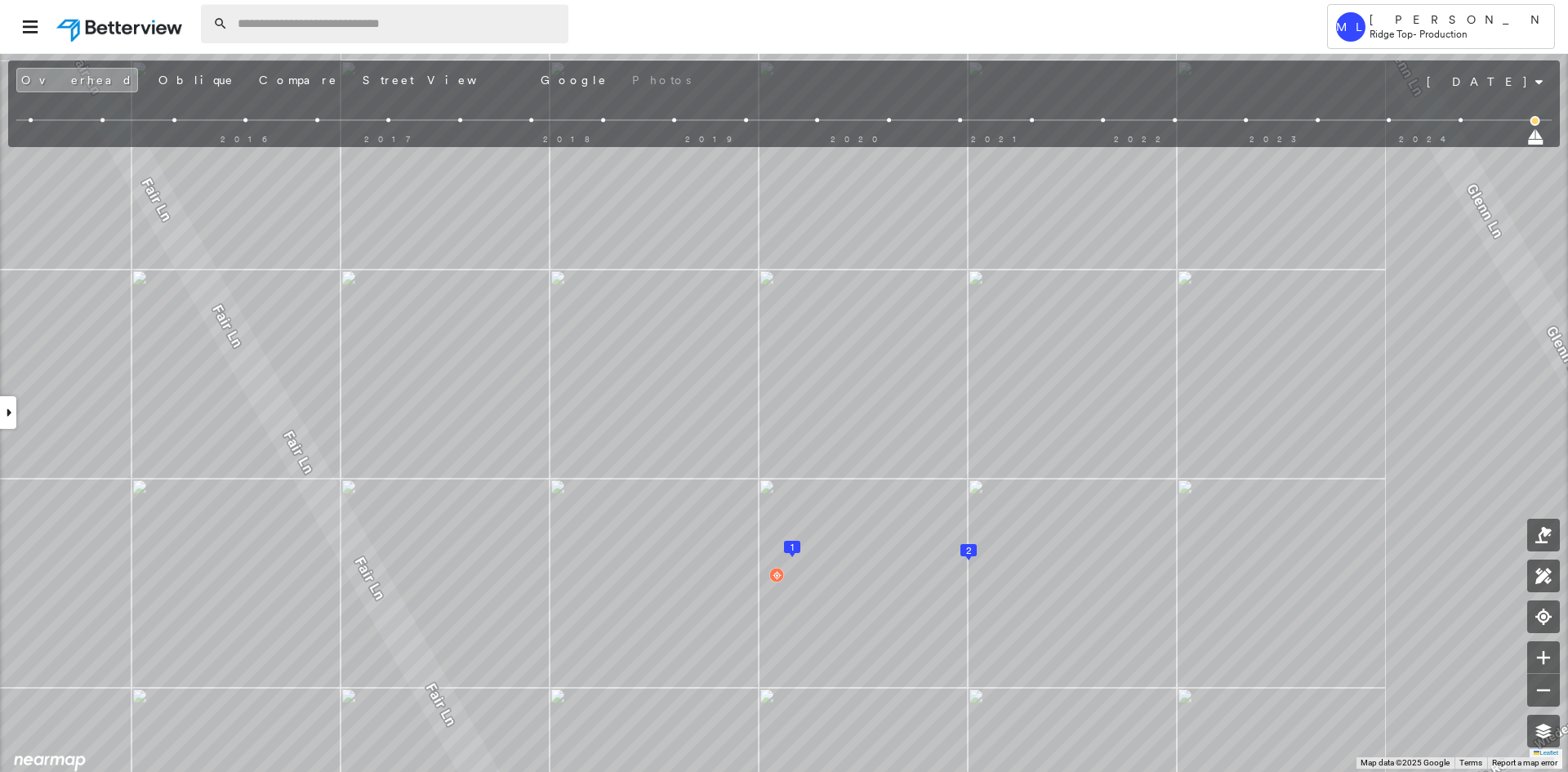click at bounding box center [398, 24] 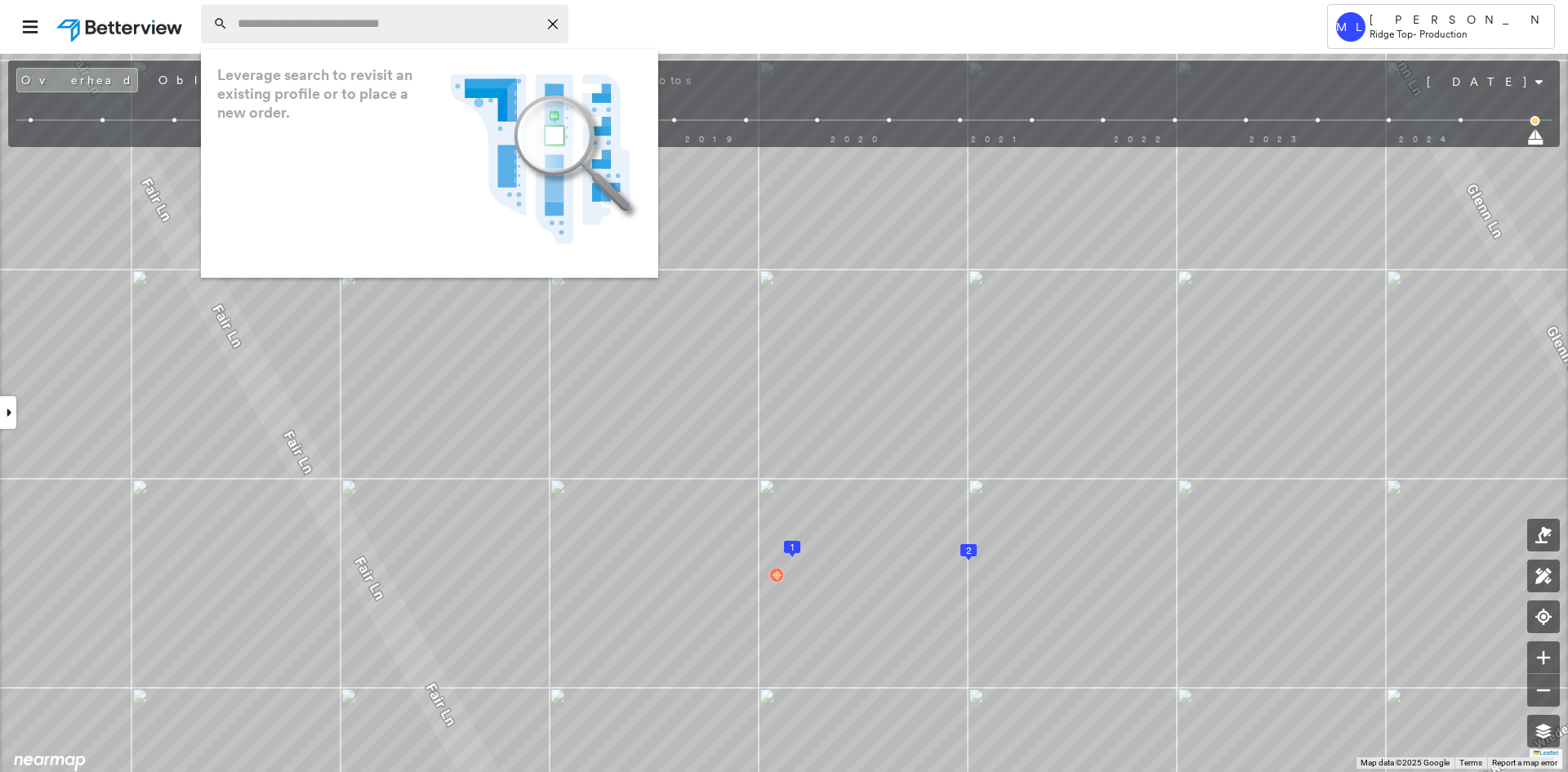 paste on "**********" 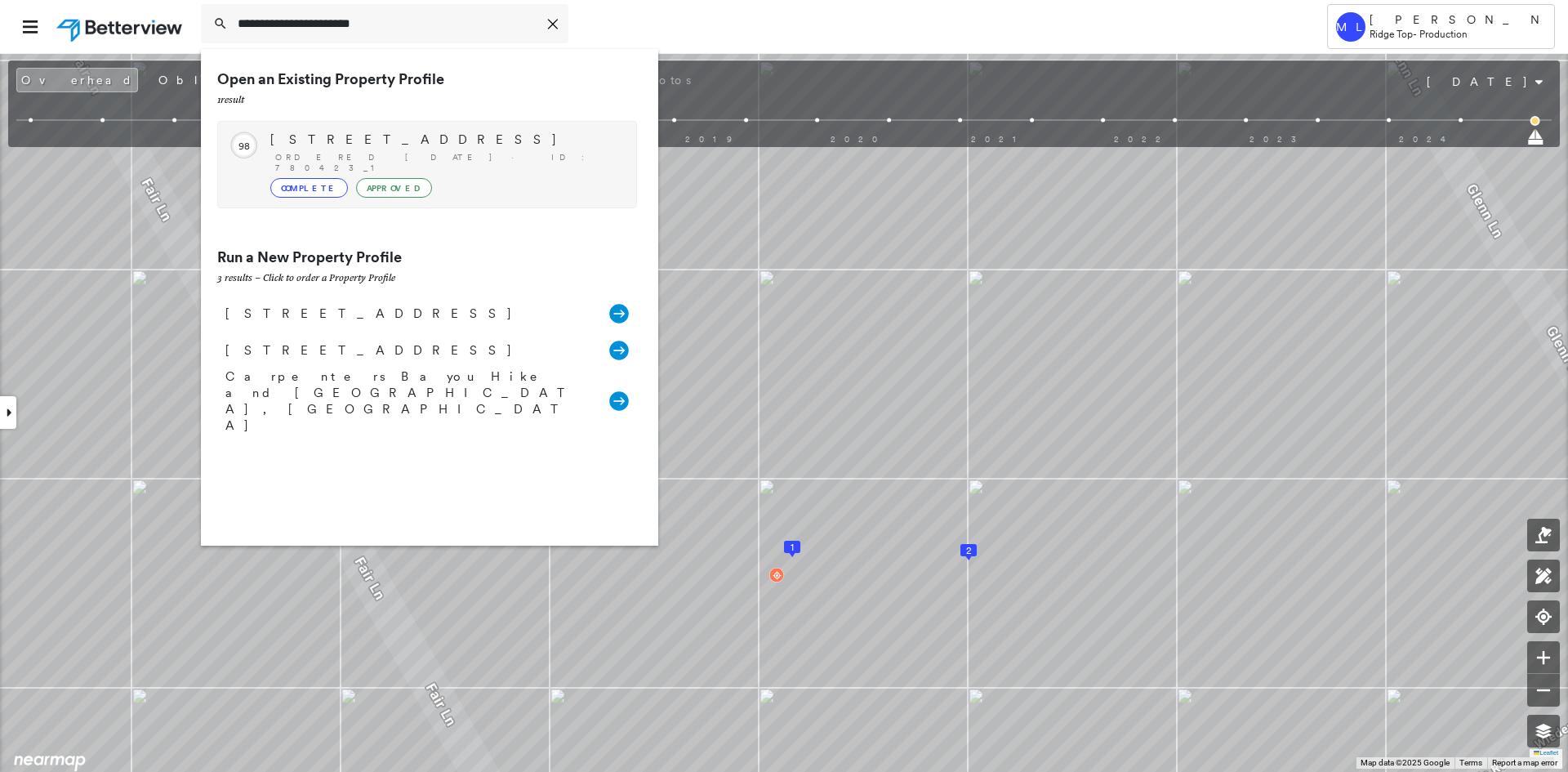 type on "**********" 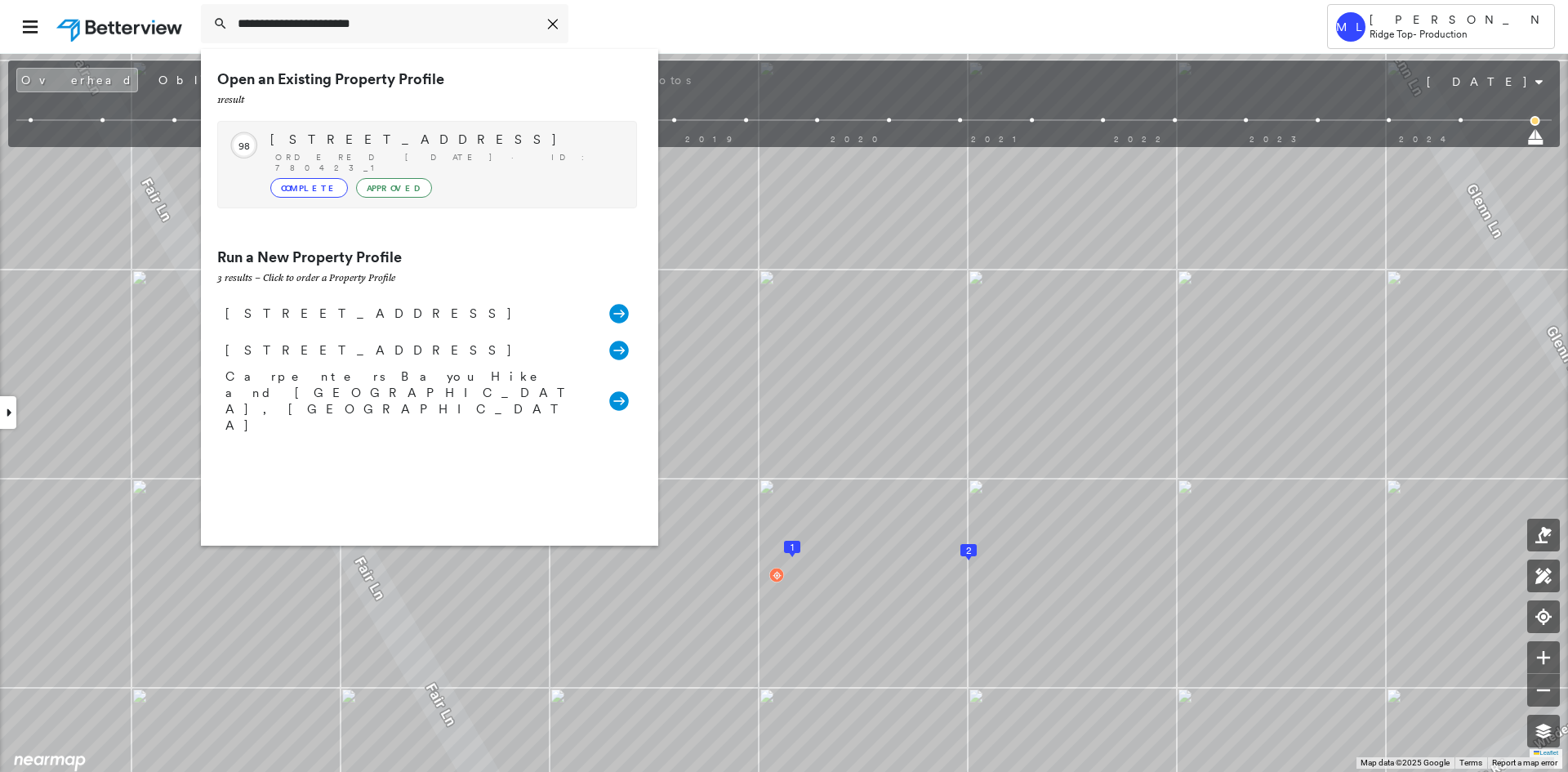 click on "Complete Approved" at bounding box center [445, 188] 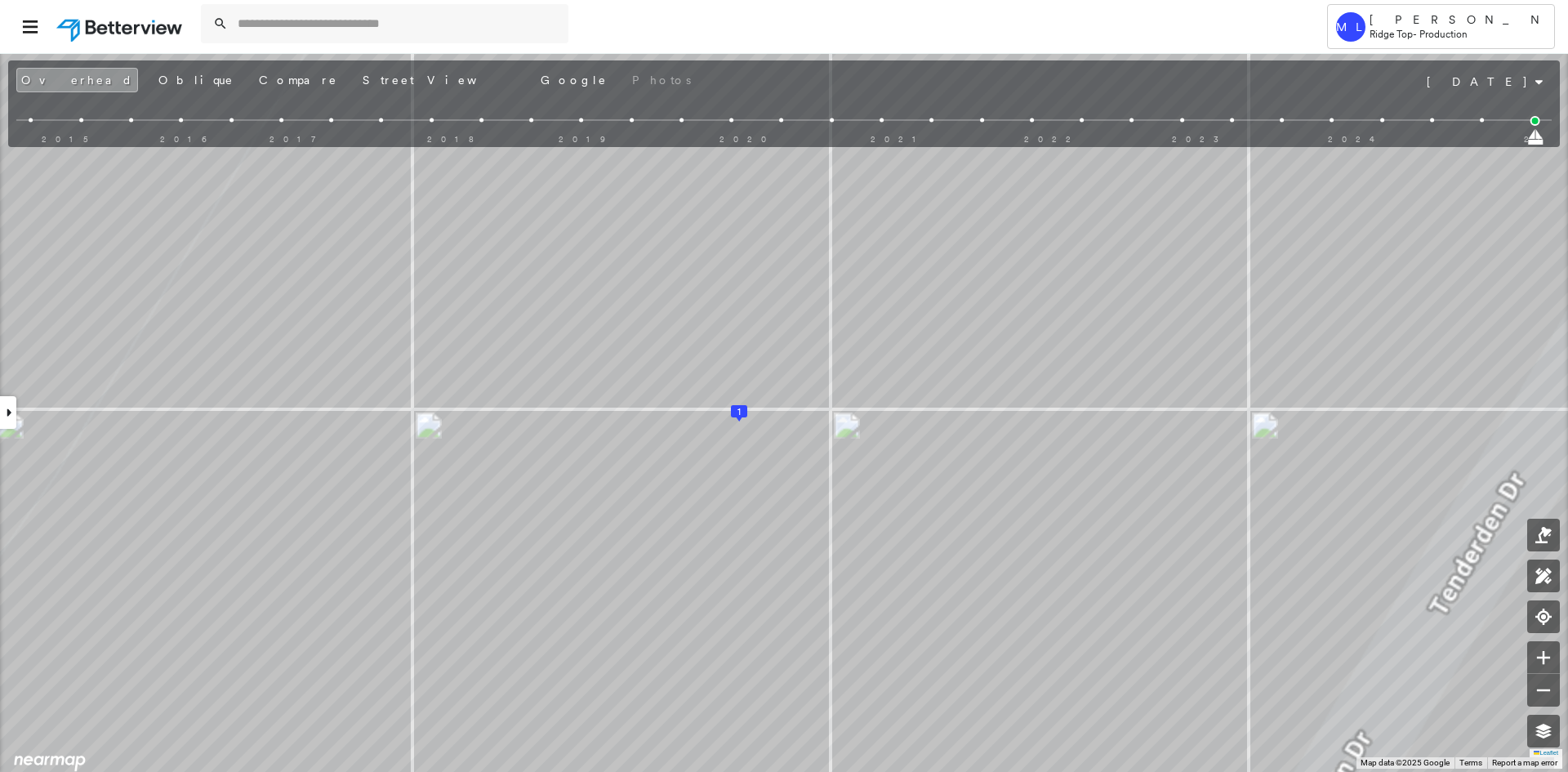 drag, startPoint x: 1535, startPoint y: 138, endPoint x: 1474, endPoint y: 140, distance: 61.032778 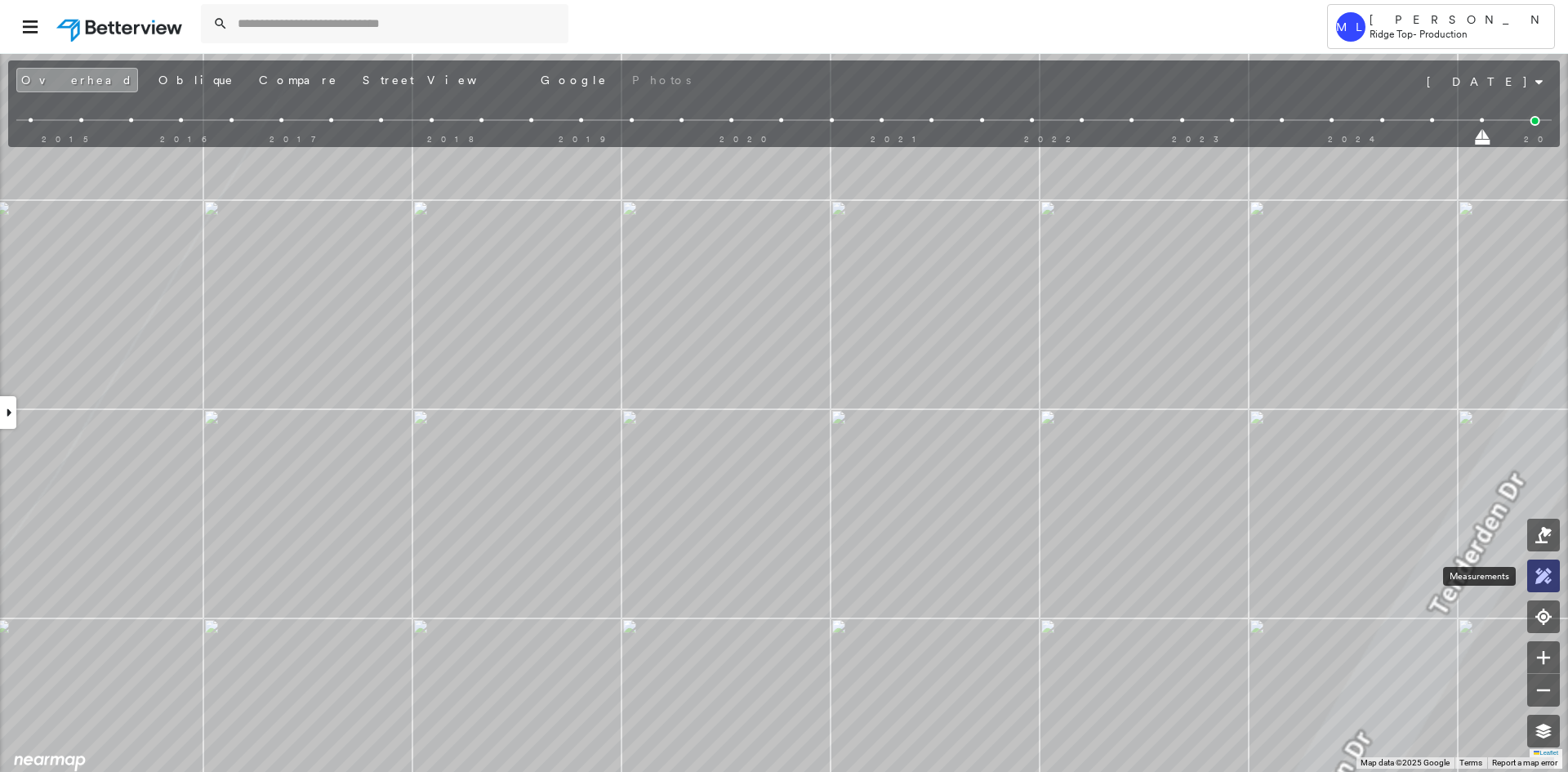 click 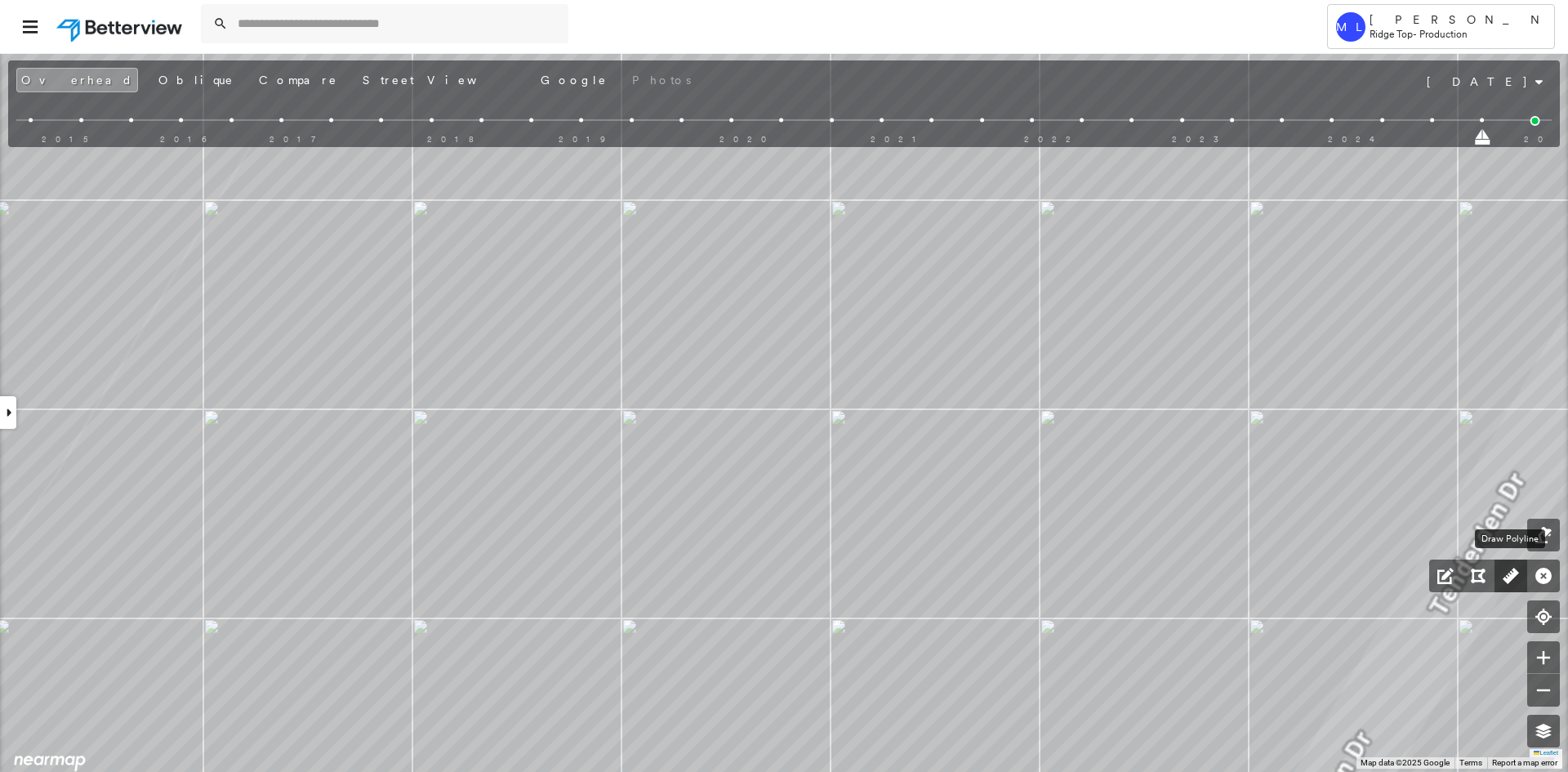 click 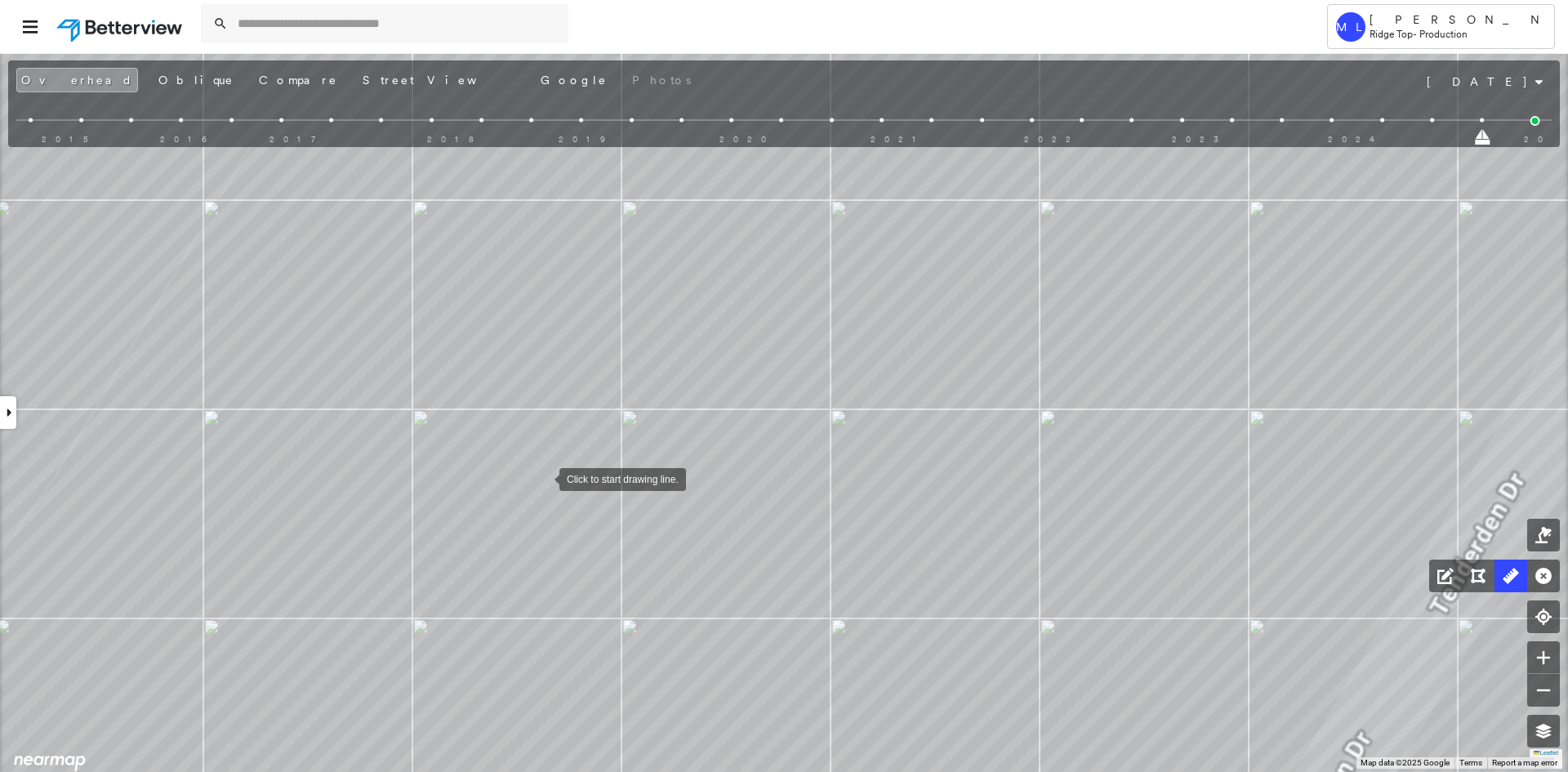 click at bounding box center [543, 478] 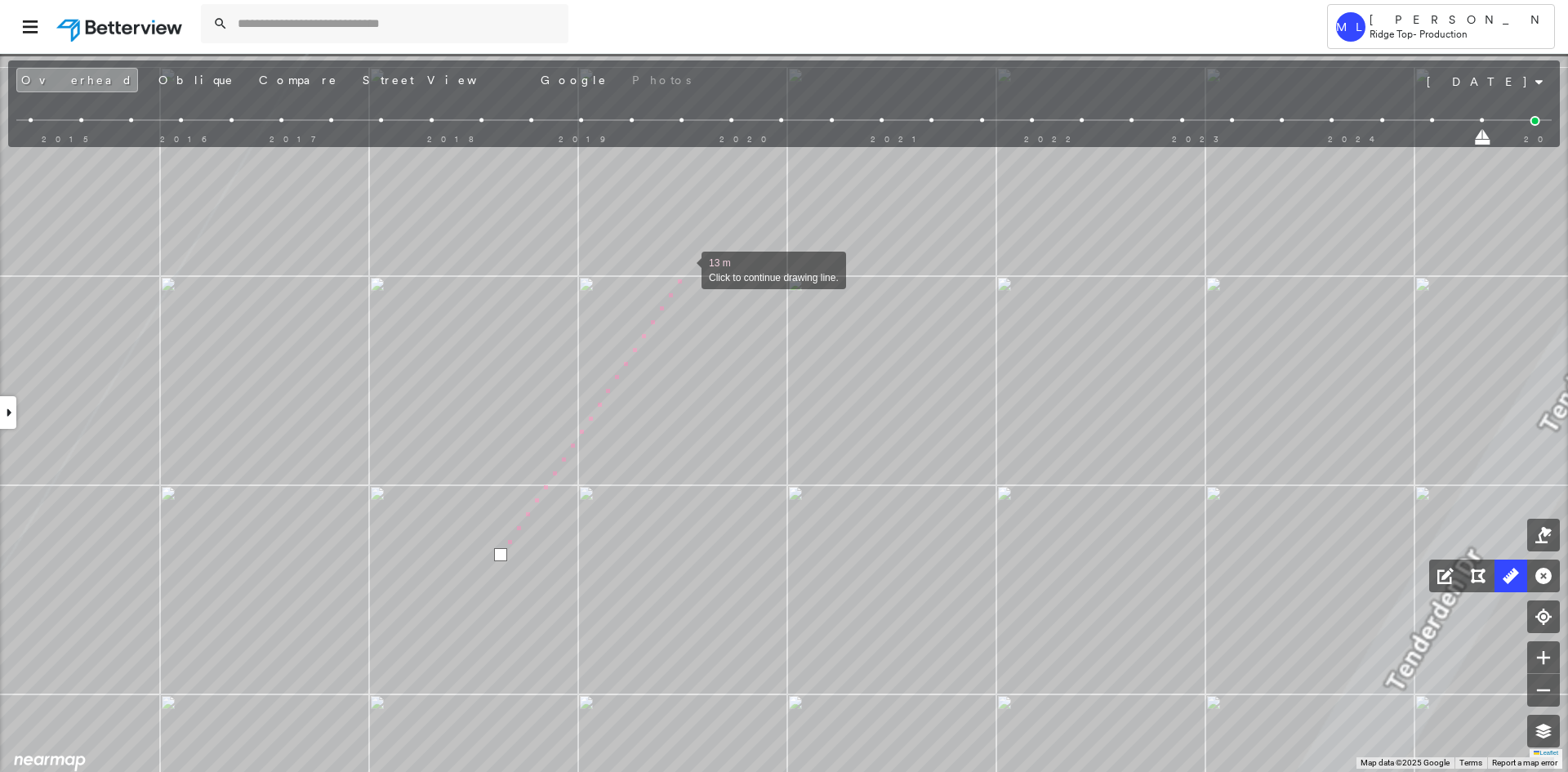 drag, startPoint x: 735, startPoint y: 180, endPoint x: 695, endPoint y: 243, distance: 74.62573 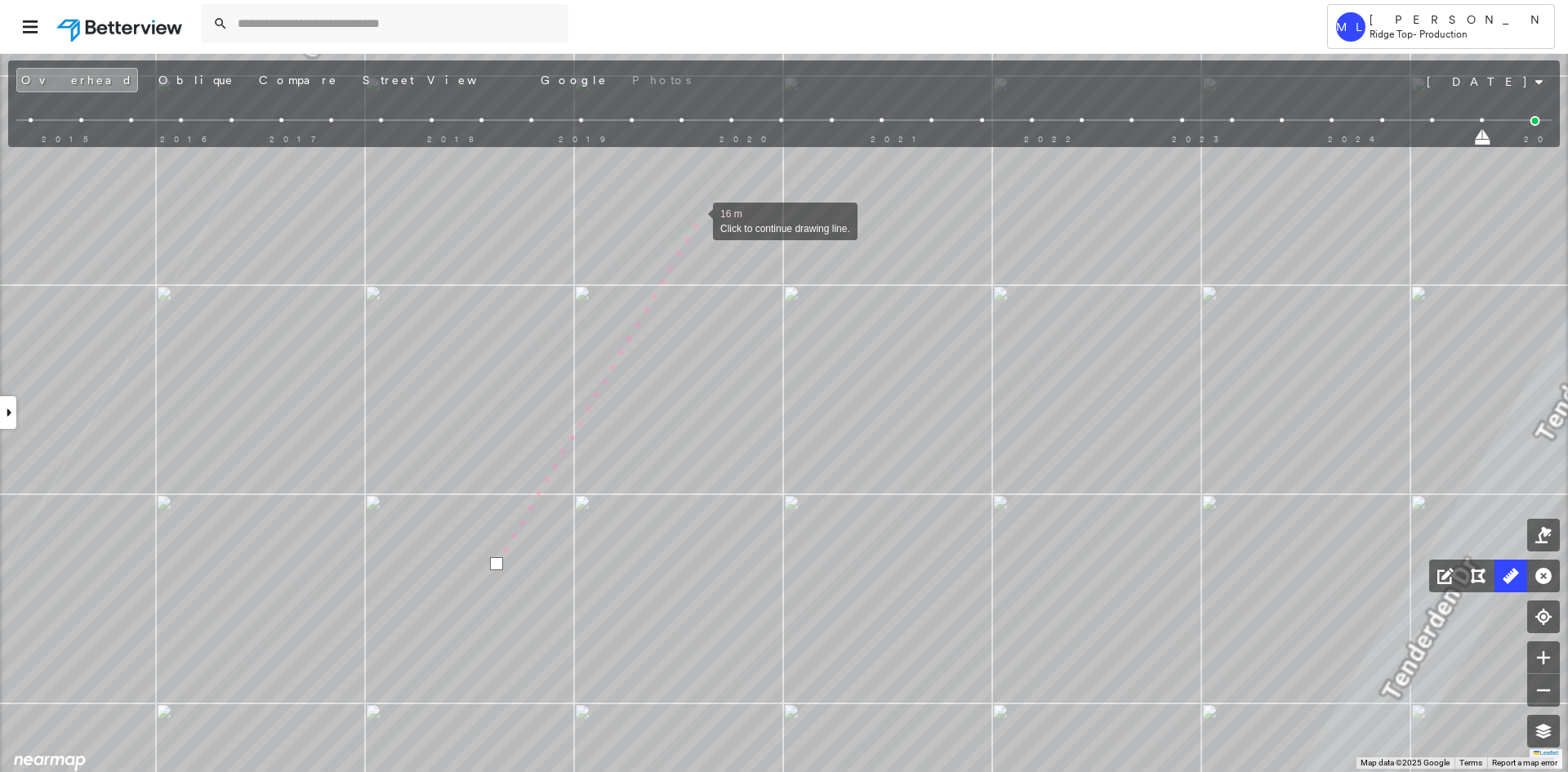 click at bounding box center (697, 220) 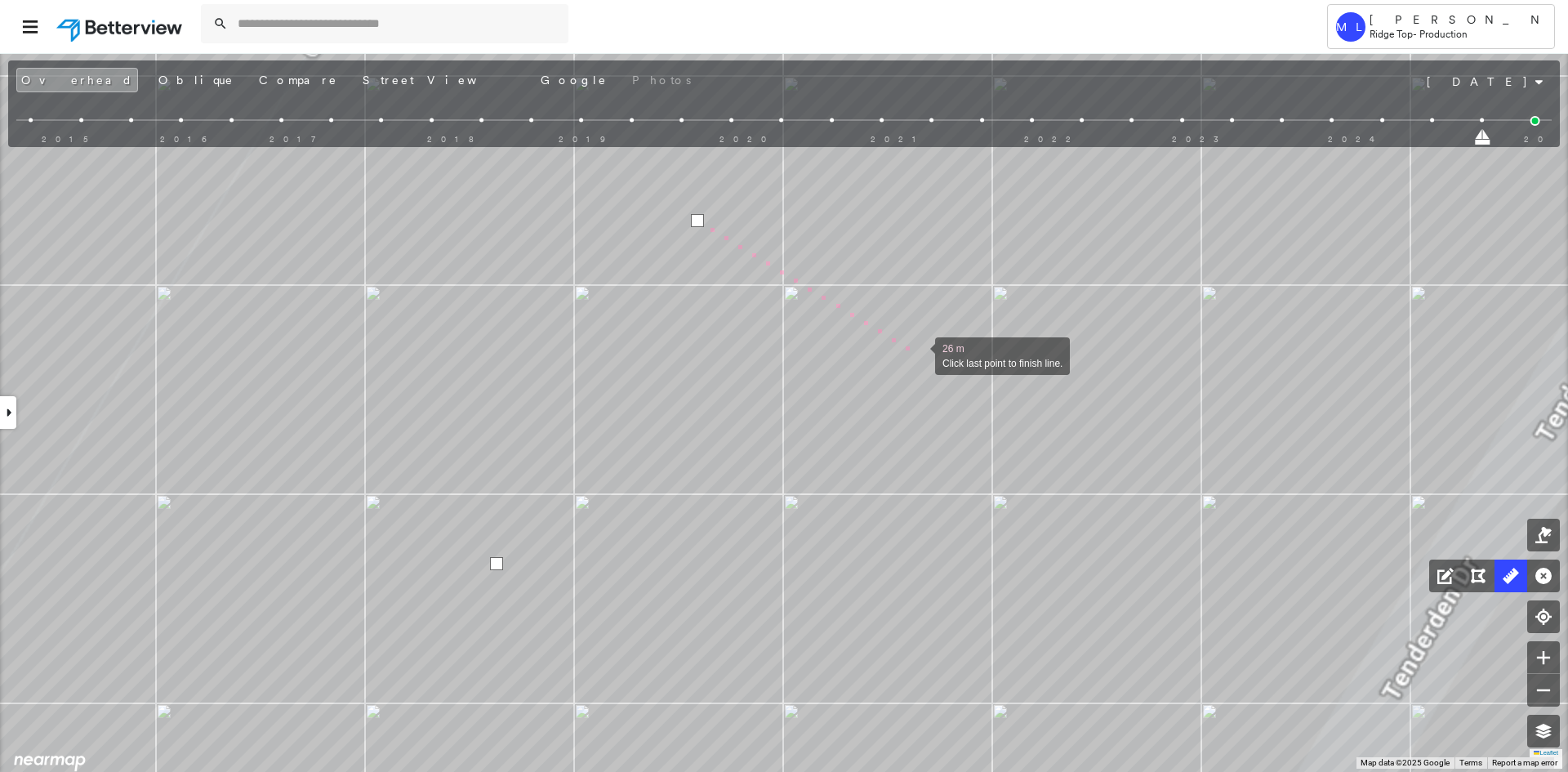 click at bounding box center (919, 355) 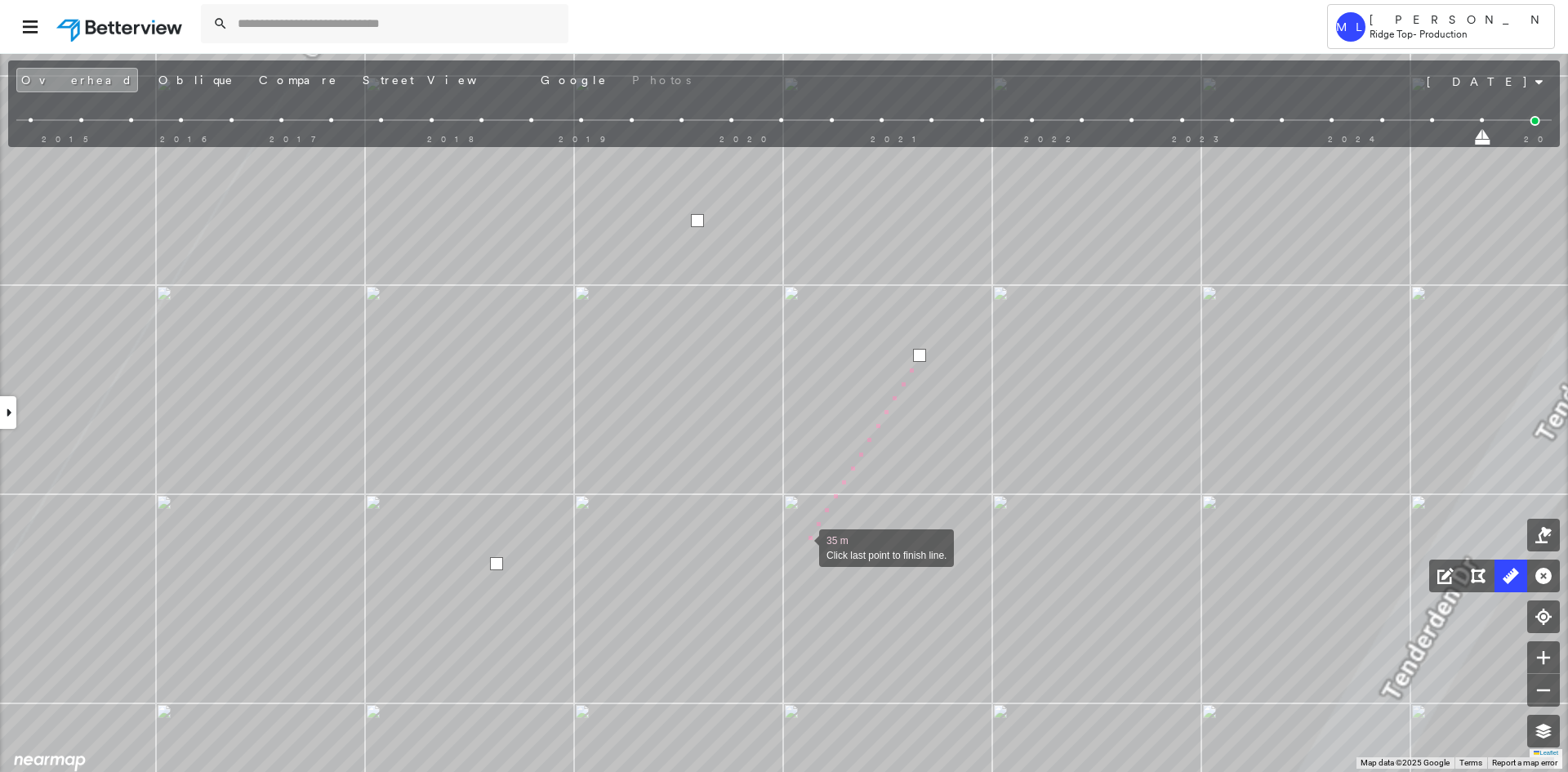 click at bounding box center [803, 547] 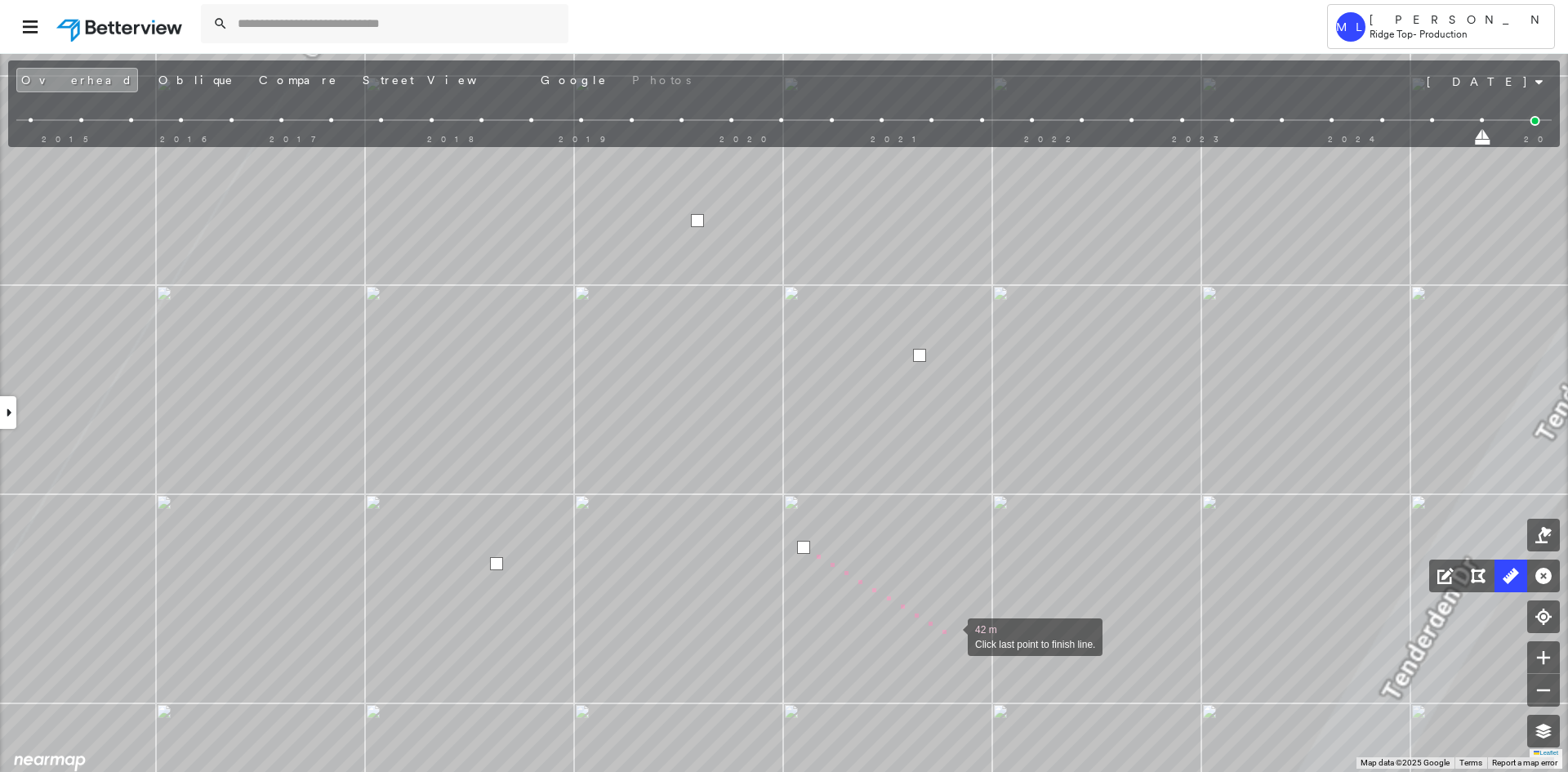 click at bounding box center (951, 636) 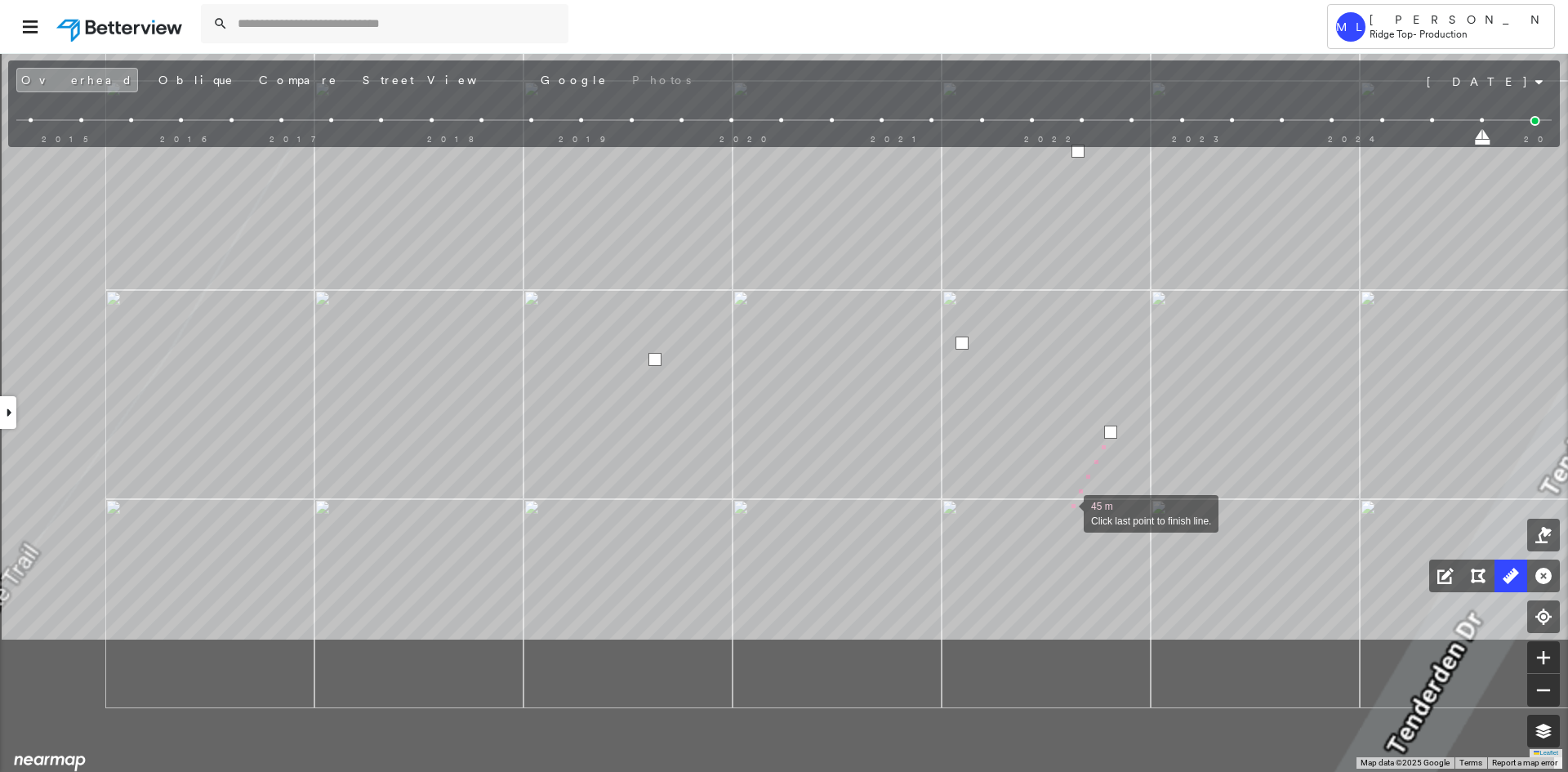 drag, startPoint x: 907, startPoint y: 721, endPoint x: 1066, endPoint y: 516, distance: 259.434 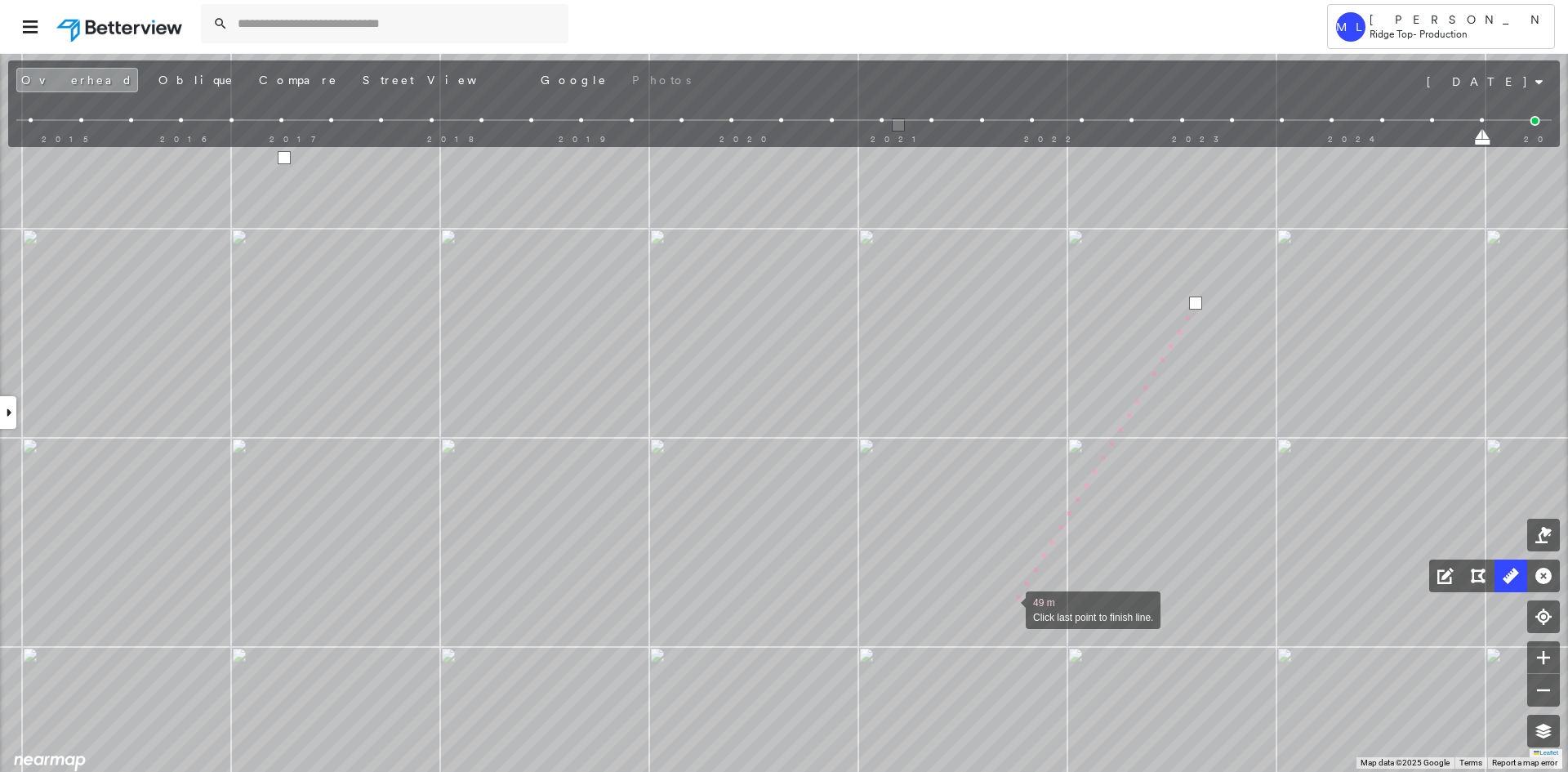 click at bounding box center (1009, 609) 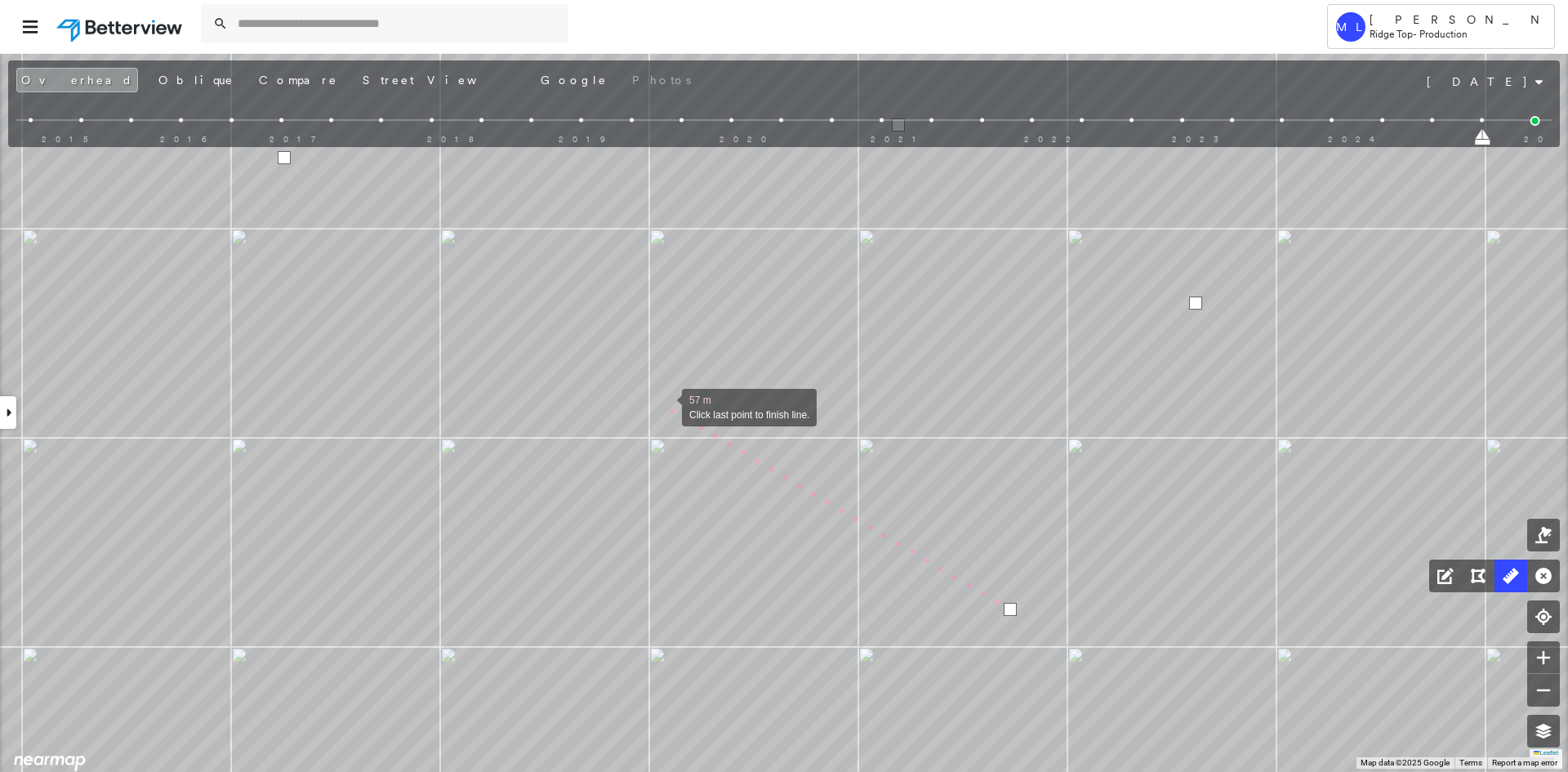 click at bounding box center (666, 406) 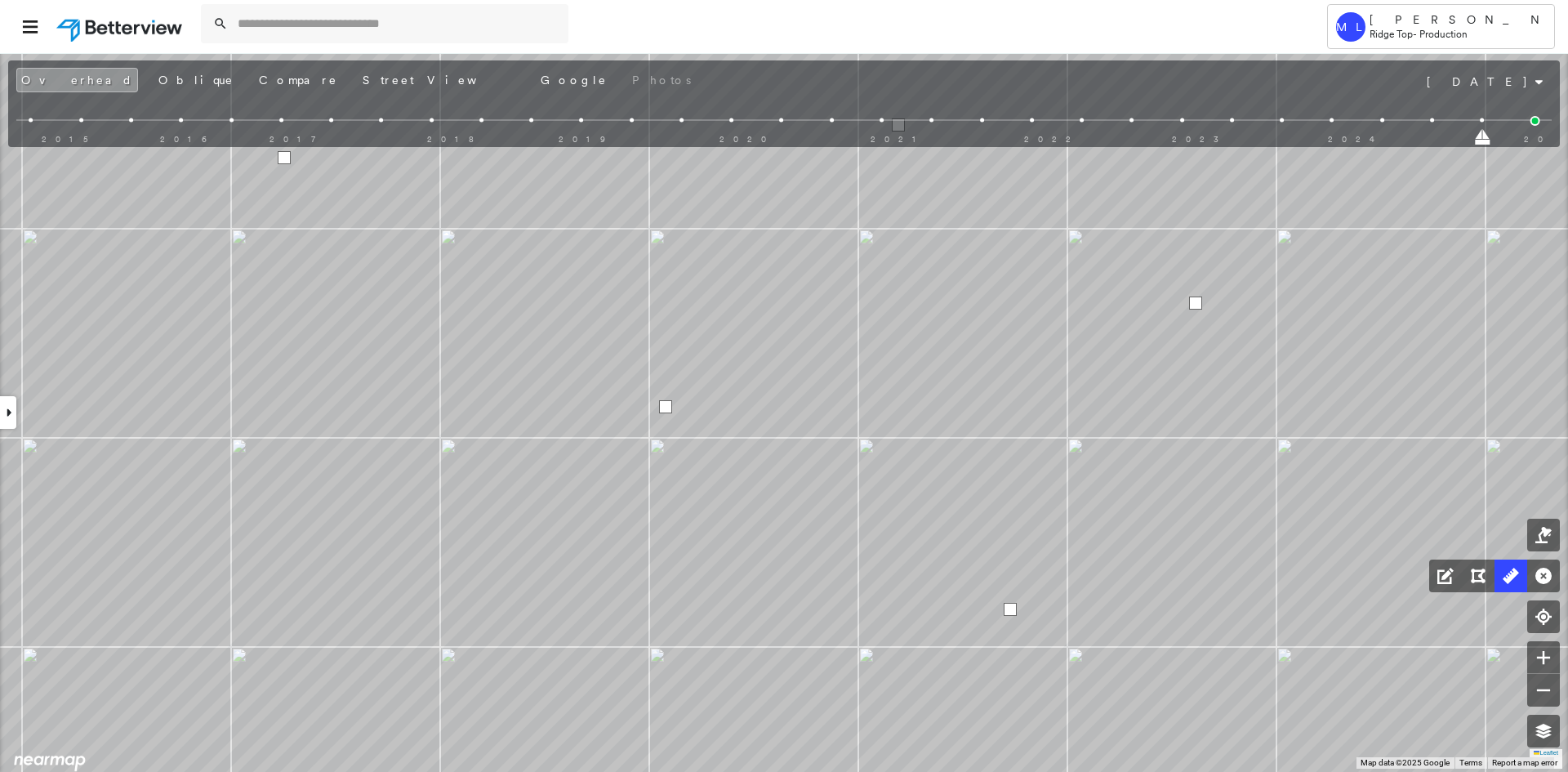 click at bounding box center [666, 407] 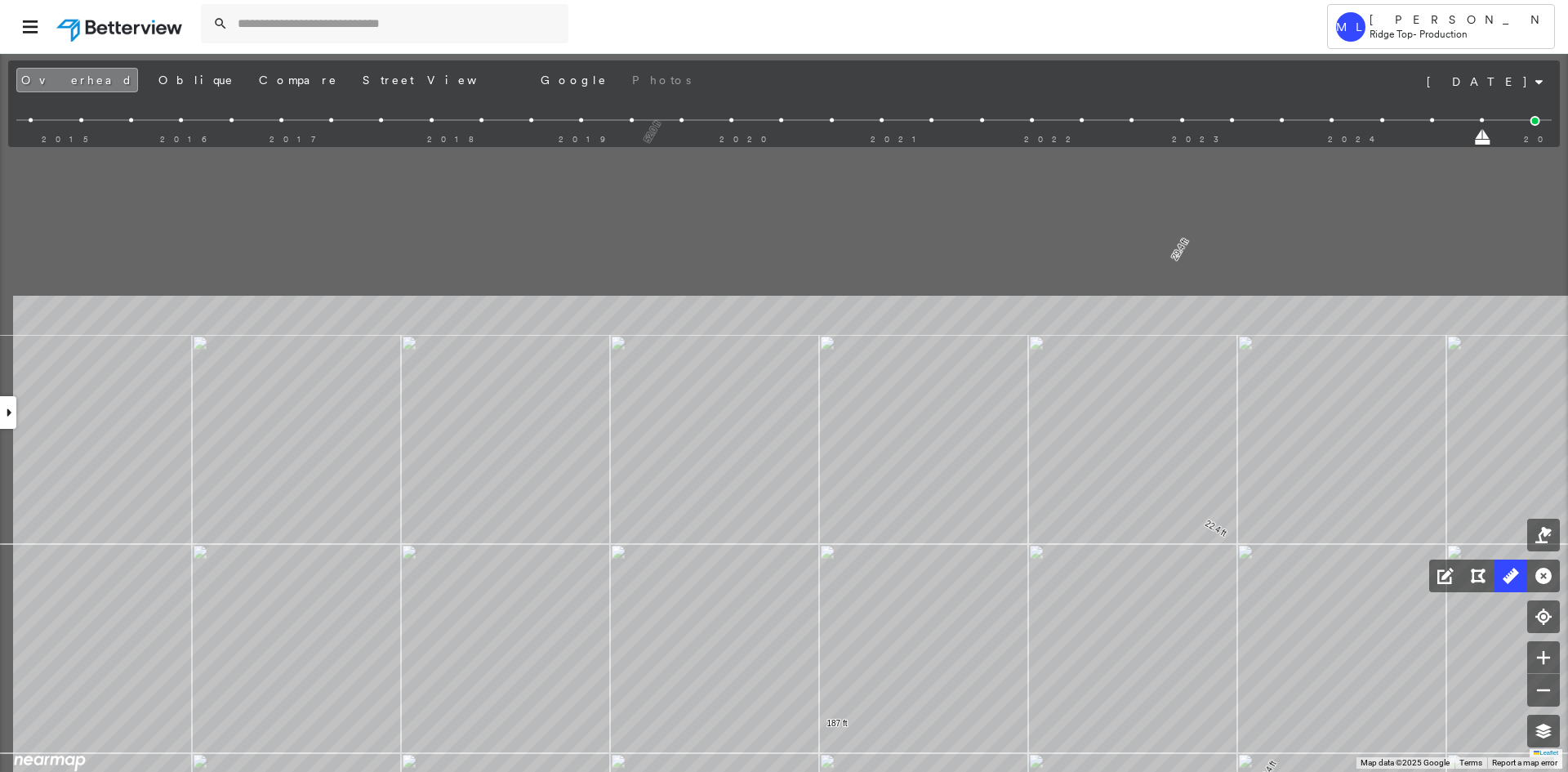 drag, startPoint x: 731, startPoint y: 397, endPoint x: 924, endPoint y: 747, distance: 399.68613 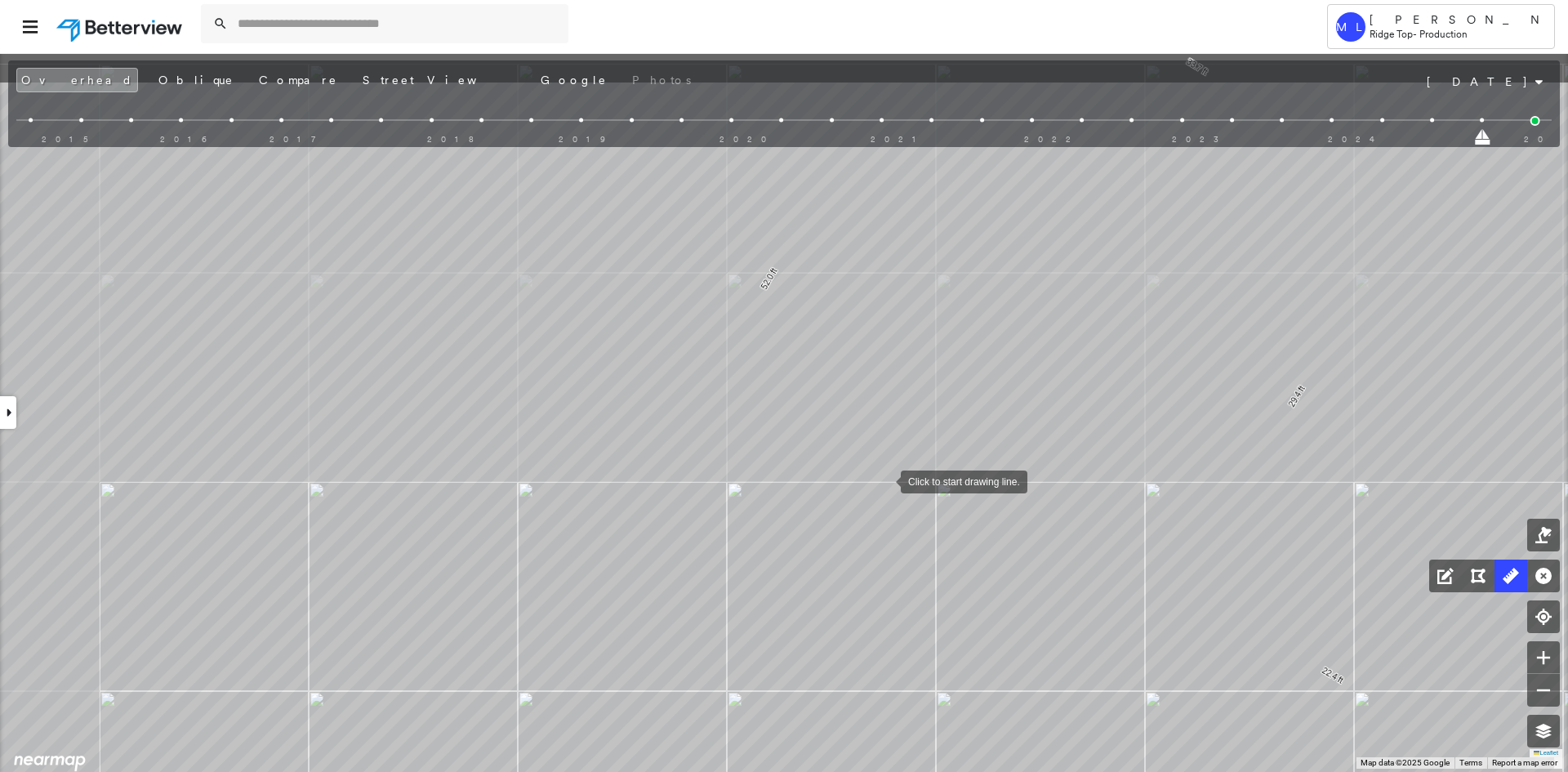 drag, startPoint x: 869, startPoint y: 466, endPoint x: 889, endPoint y: 485, distance: 27.58623 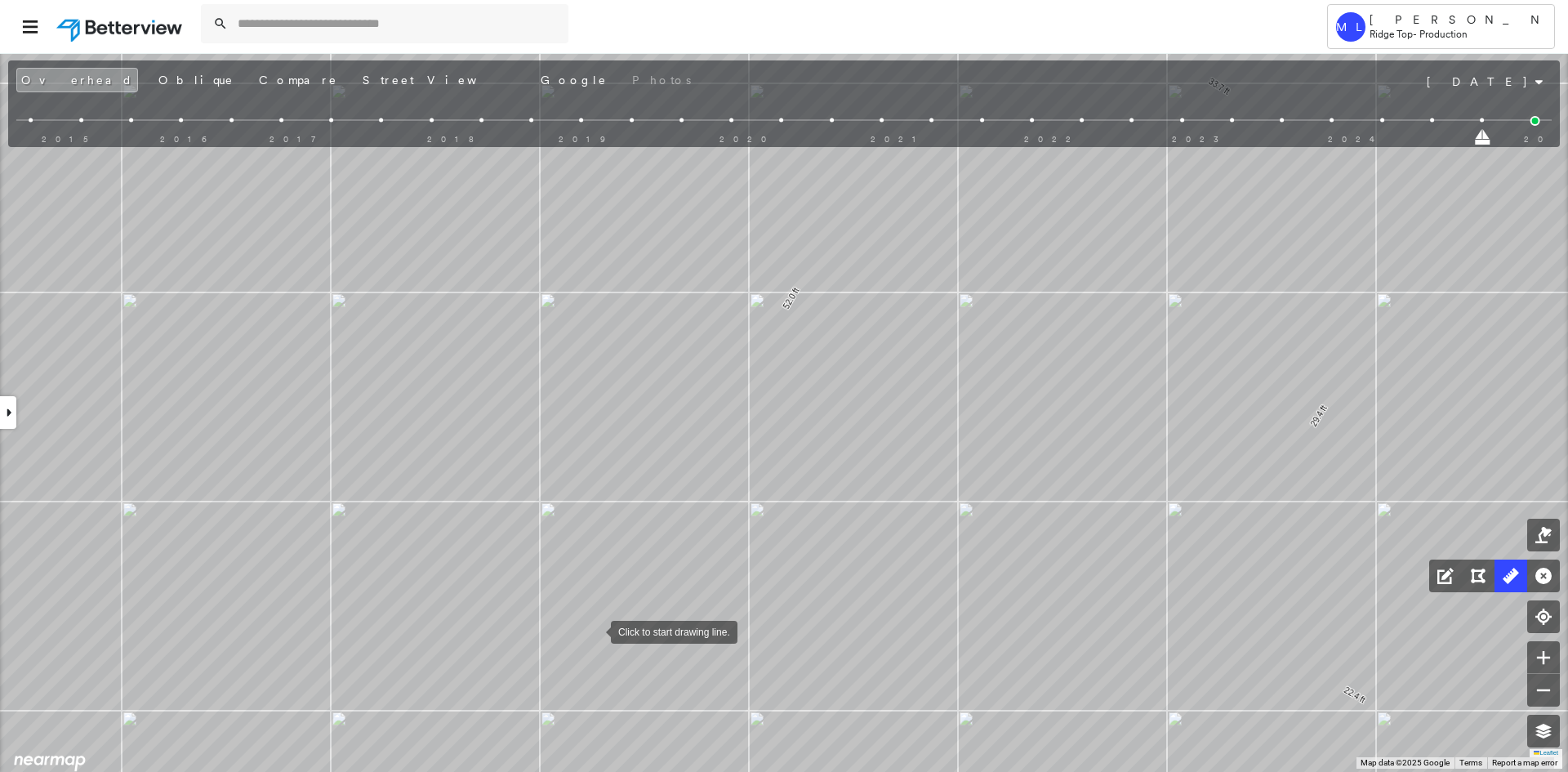 click at bounding box center [595, 631] 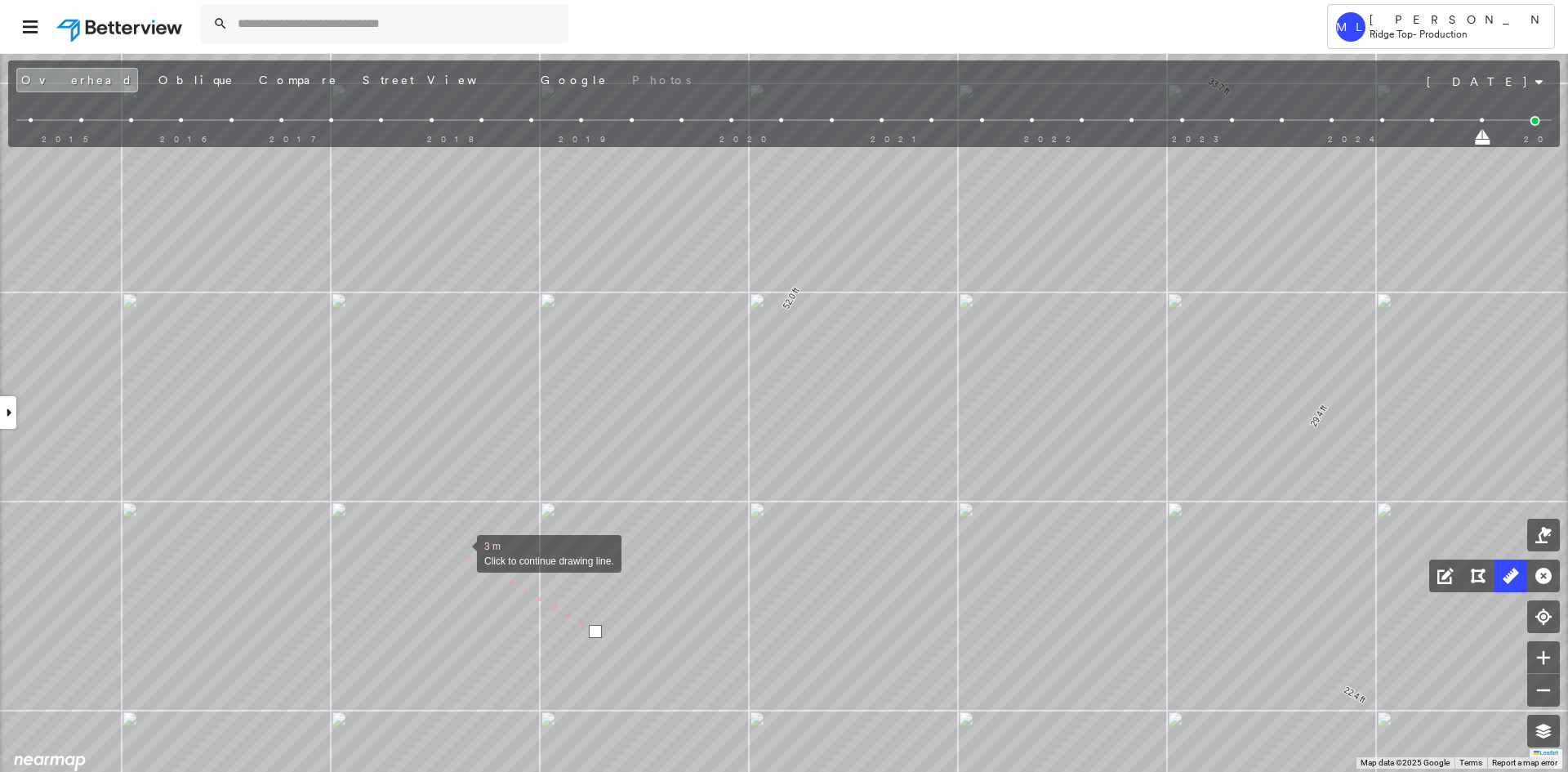 click at bounding box center (461, 552) 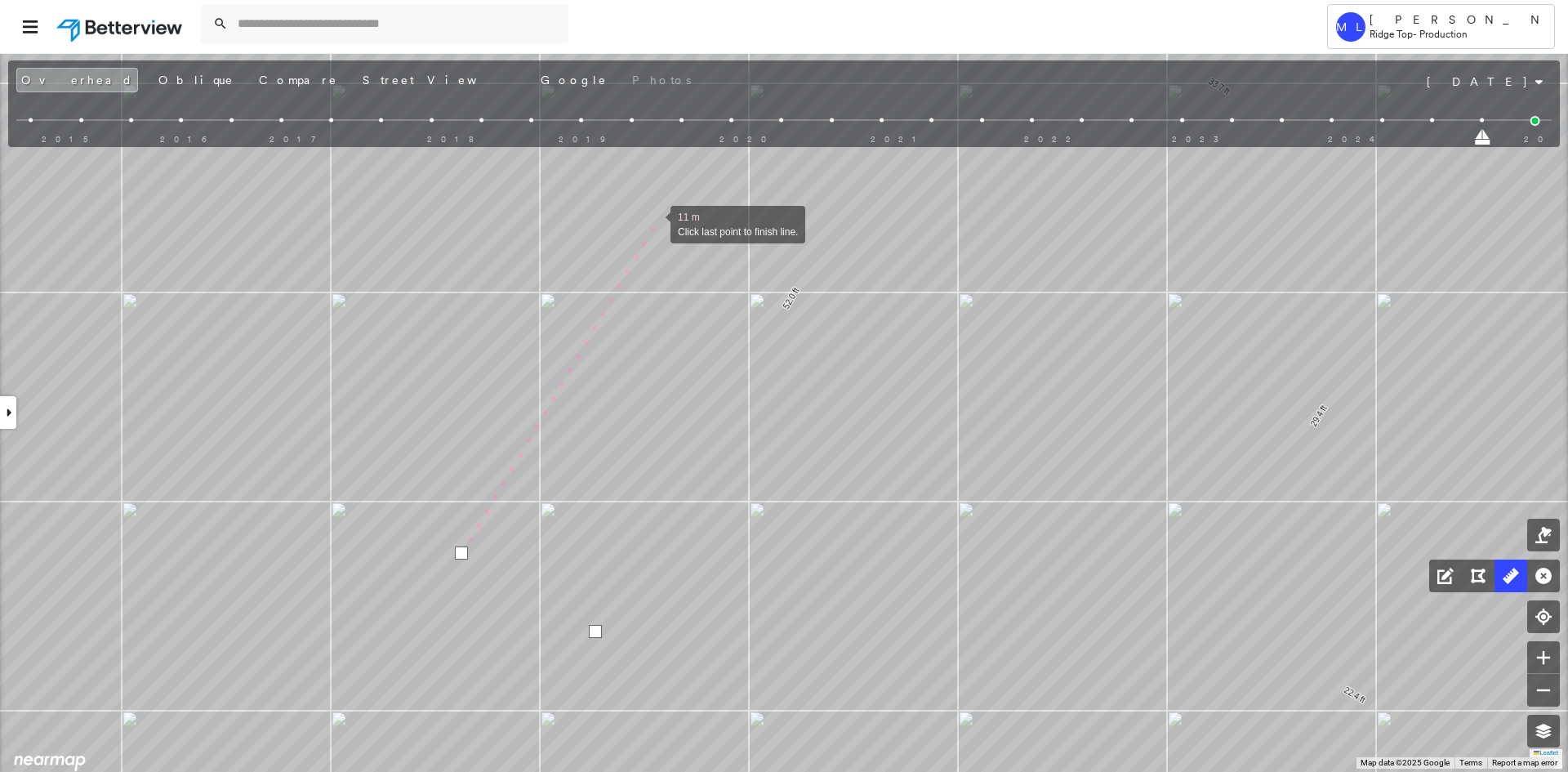 click at bounding box center [654, 223] 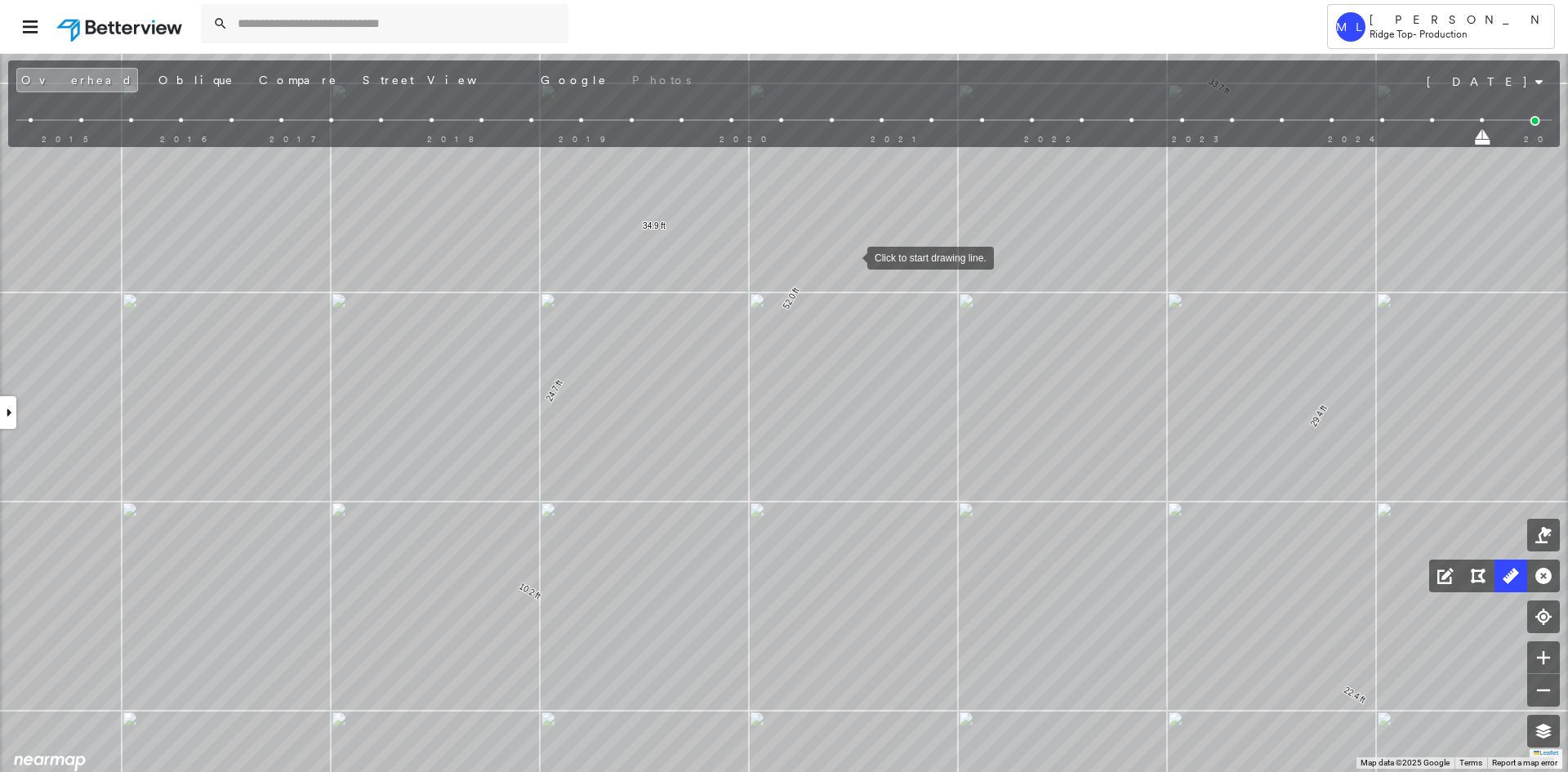 click at bounding box center (851, 257) 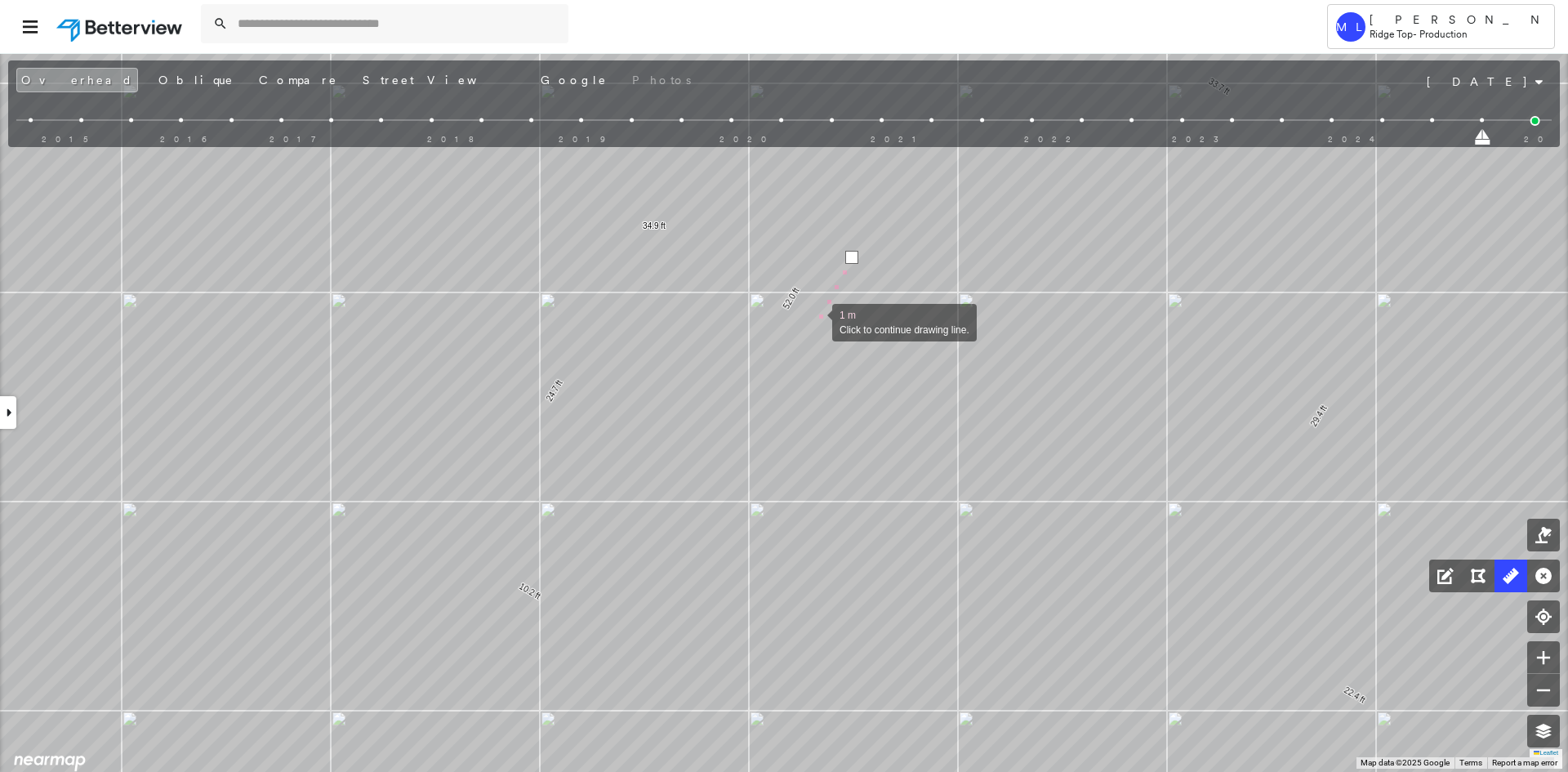 click at bounding box center (816, 321) 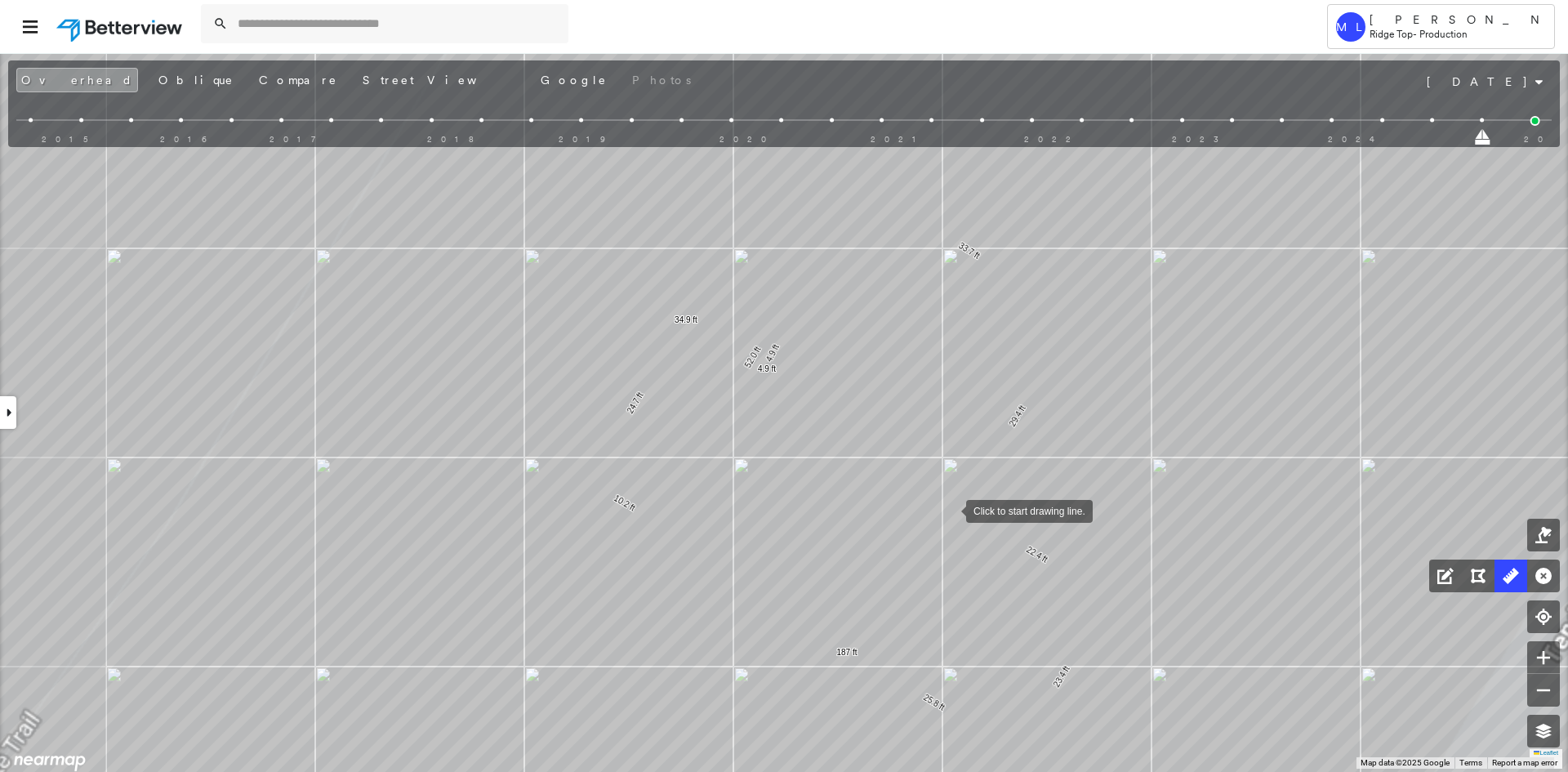 drag, startPoint x: 1053, startPoint y: 495, endPoint x: 951, endPoint y: 509, distance: 102.9563 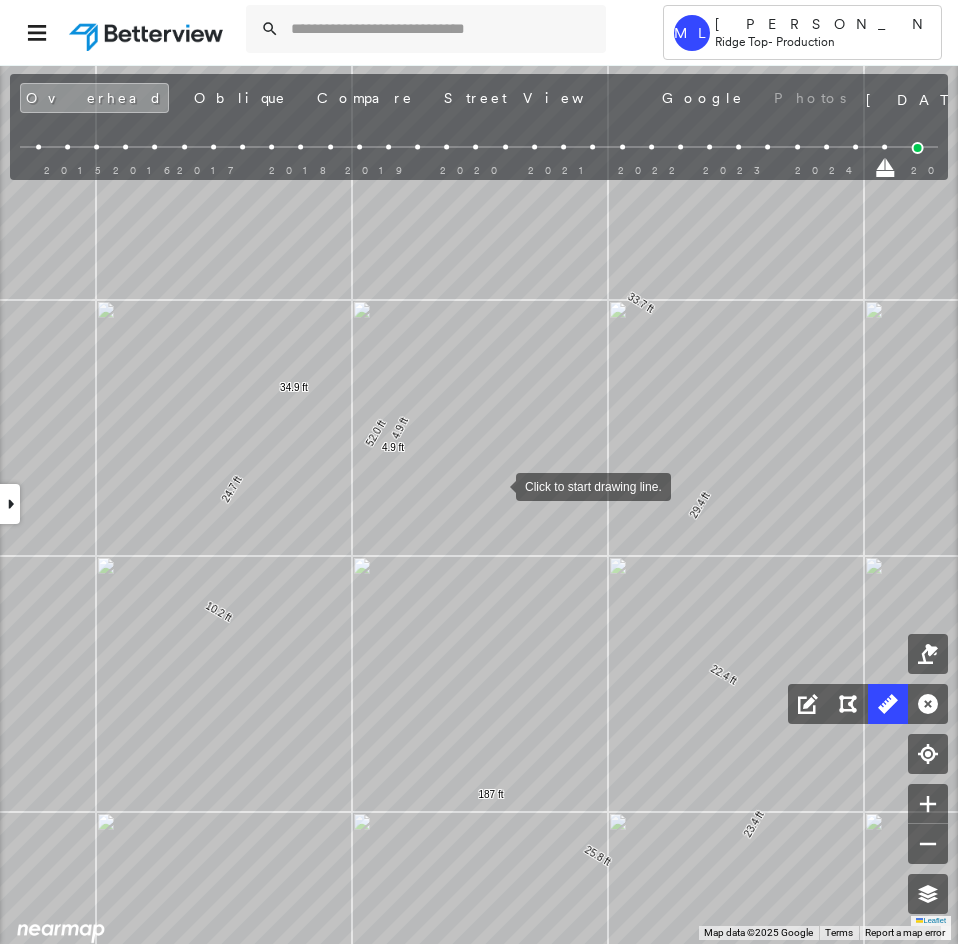 drag, startPoint x: 542, startPoint y: 489, endPoint x: 496, endPoint y: 495, distance: 46.389652 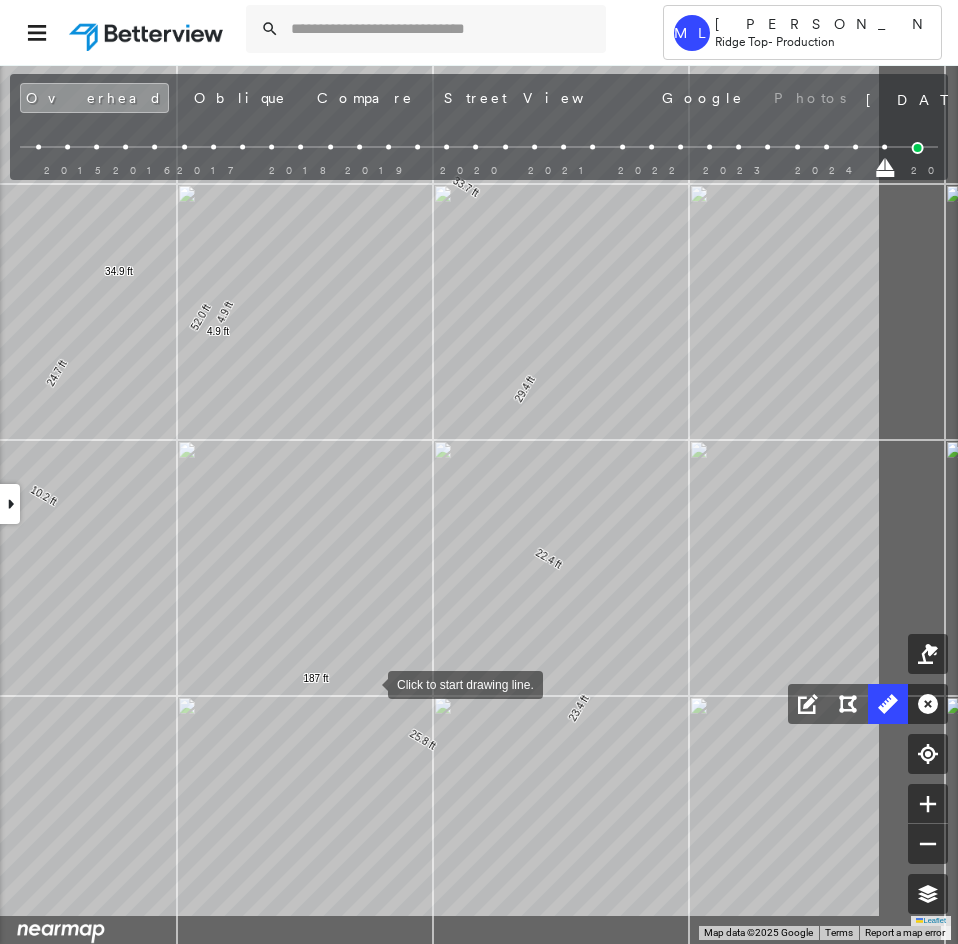 drag, startPoint x: 472, startPoint y: 758, endPoint x: 348, endPoint y: 667, distance: 153.80832 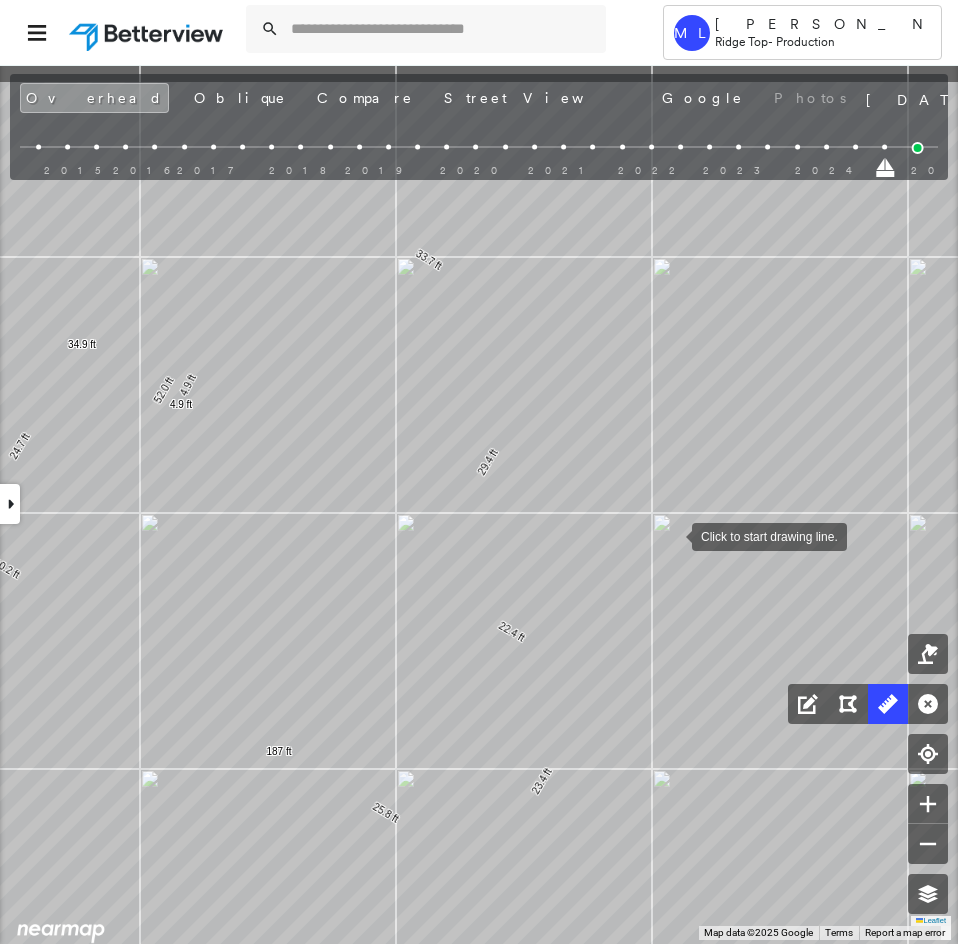 drag, startPoint x: 675, startPoint y: 507, endPoint x: 670, endPoint y: 526, distance: 19.646883 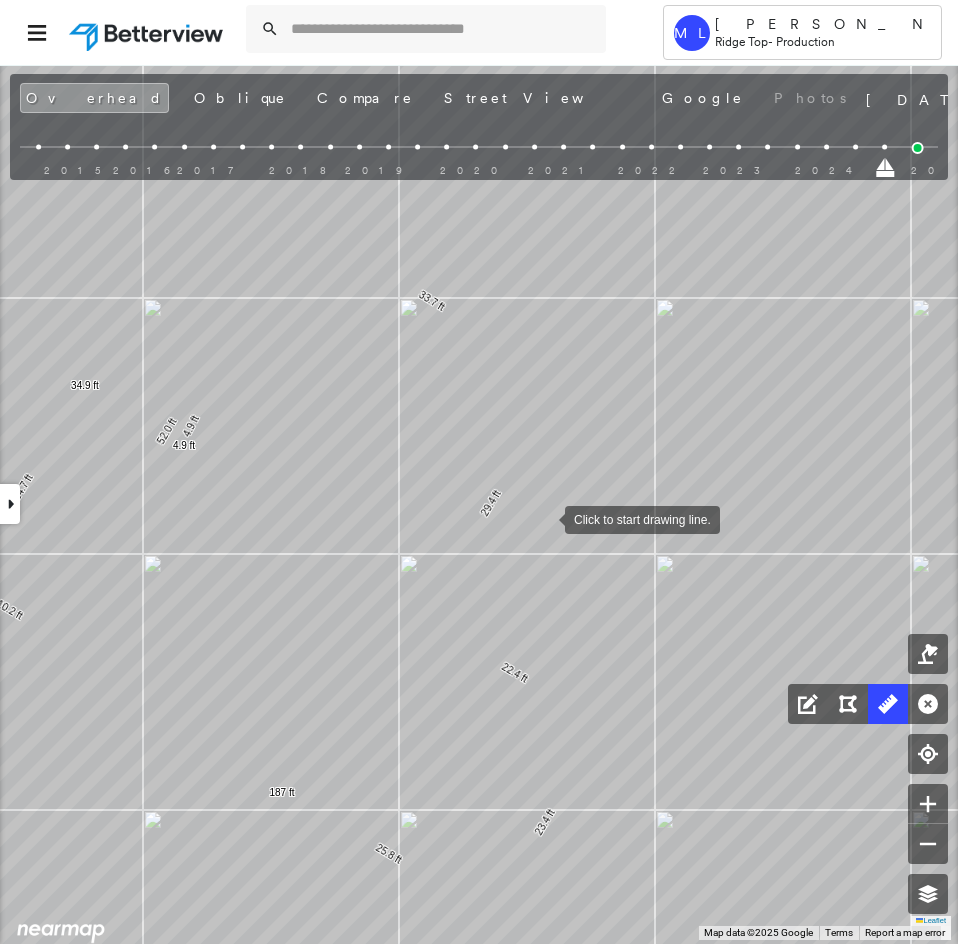drag, startPoint x: 541, startPoint y: 478, endPoint x: 545, endPoint y: 517, distance: 39.20459 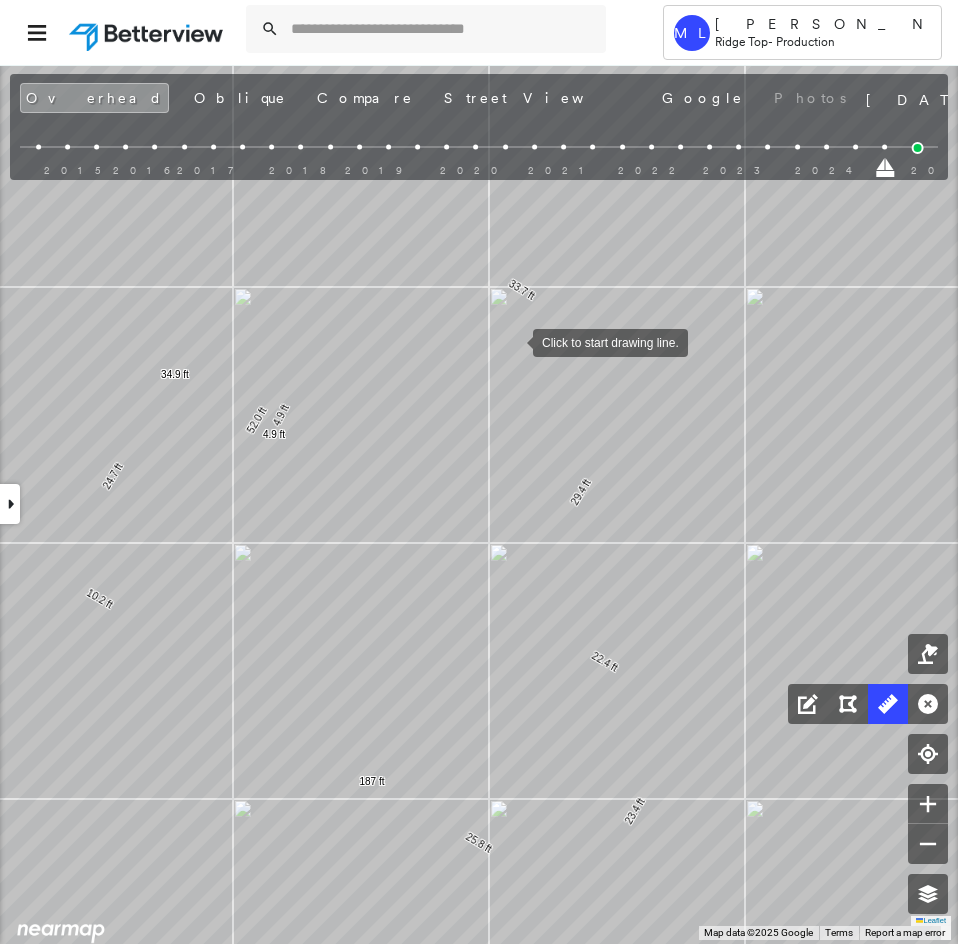 drag, startPoint x: 421, startPoint y: 353, endPoint x: 511, endPoint y: 342, distance: 90.66973 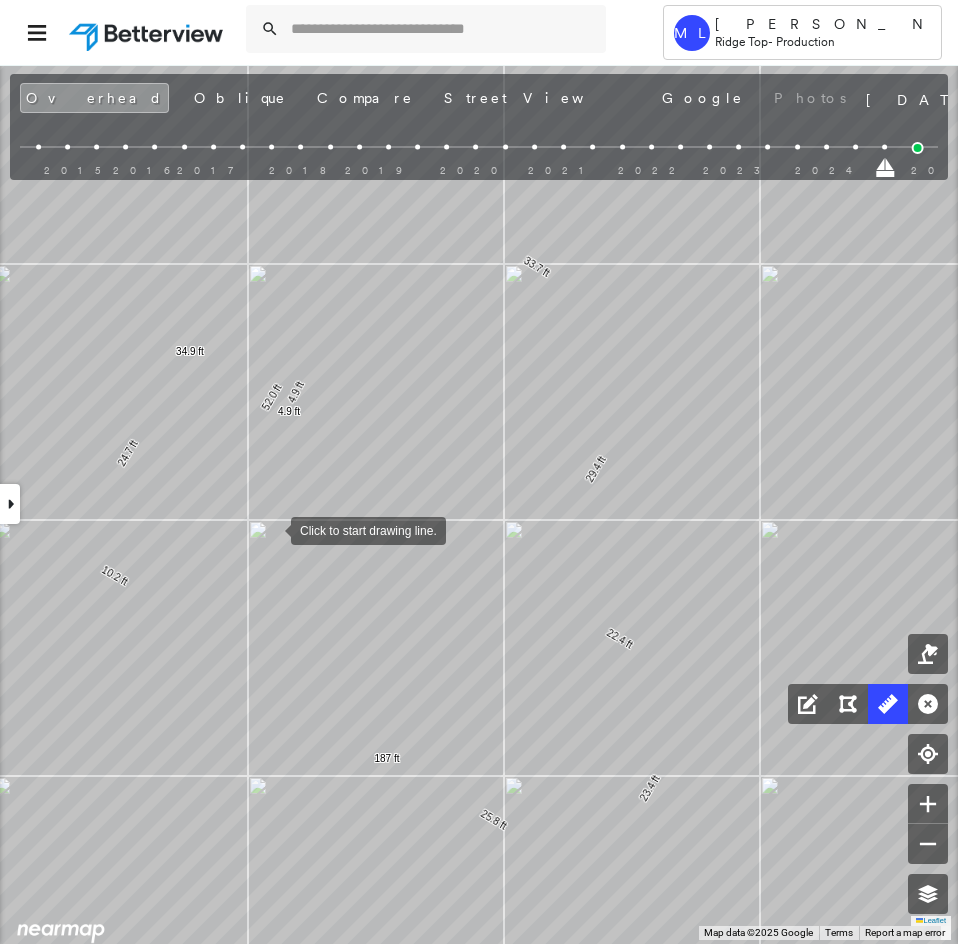 drag, startPoint x: 255, startPoint y: 553, endPoint x: 271, endPoint y: 529, distance: 28.84441 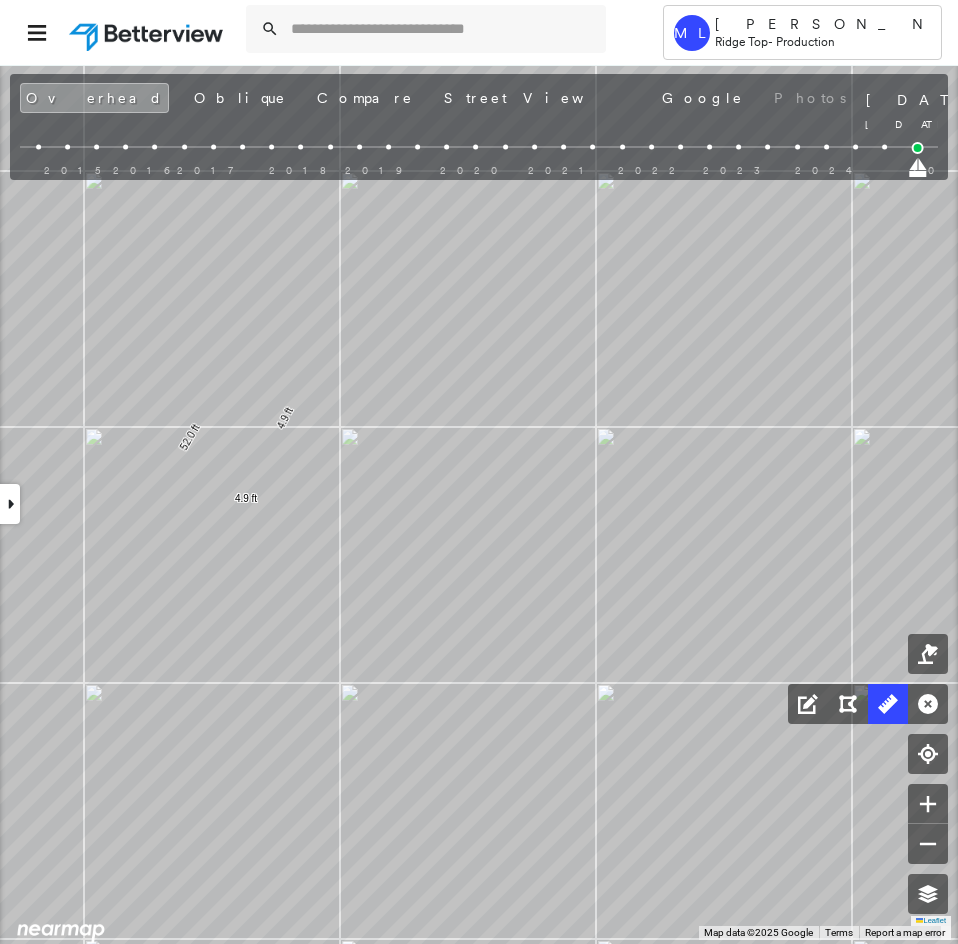 drag, startPoint x: 886, startPoint y: 172, endPoint x: 958, endPoint y: 173, distance: 72.00694 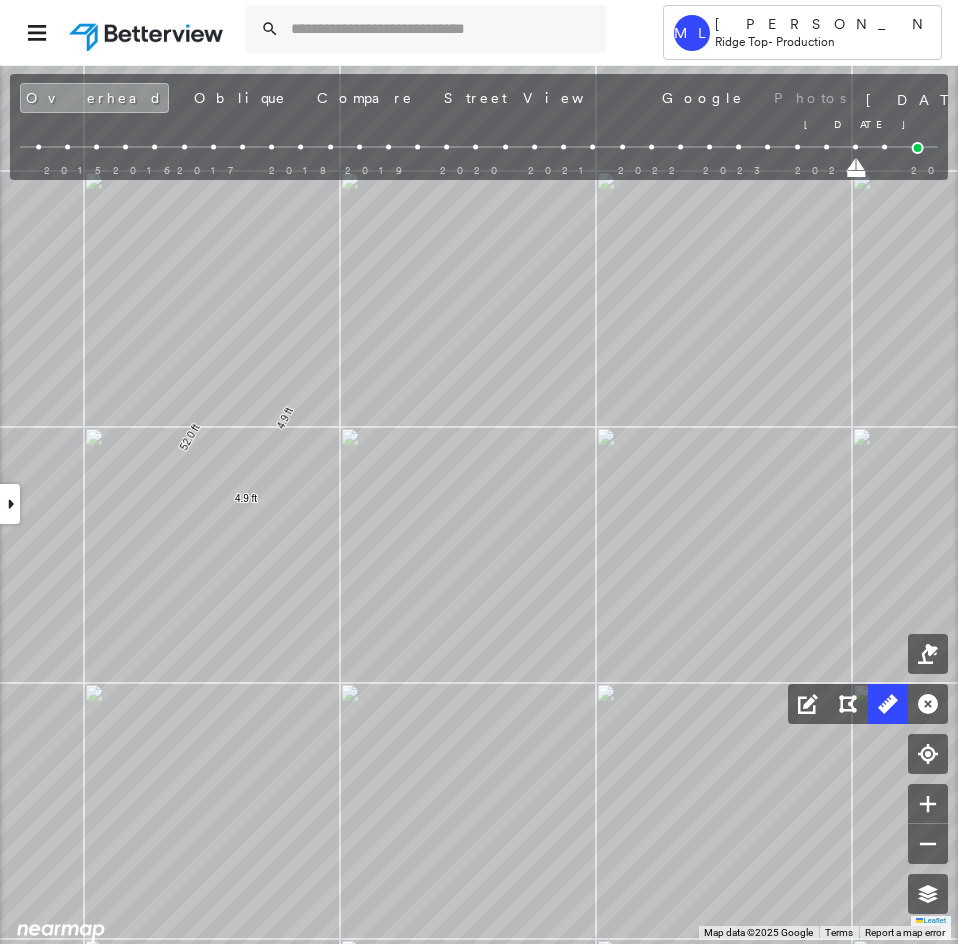 drag, startPoint x: 923, startPoint y: 168, endPoint x: 853, endPoint y: 172, distance: 70.11419 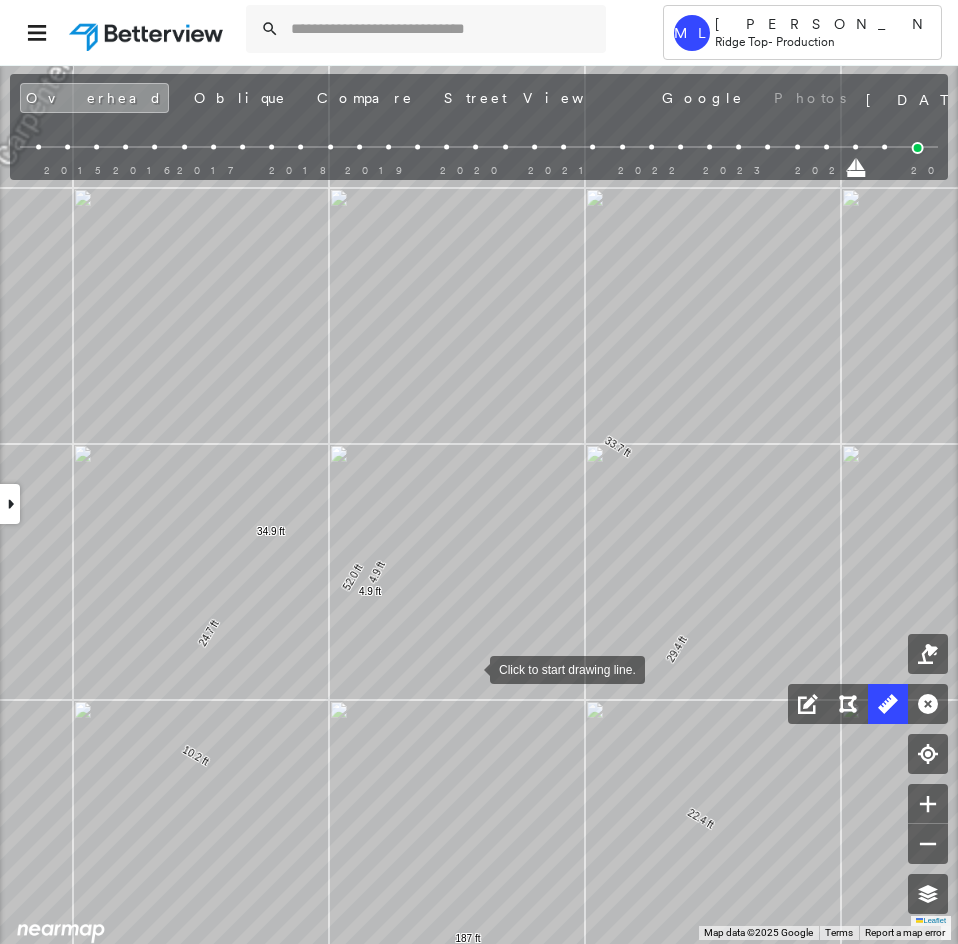 drag, startPoint x: 512, startPoint y: 602, endPoint x: 503, endPoint y: 620, distance: 20.12461 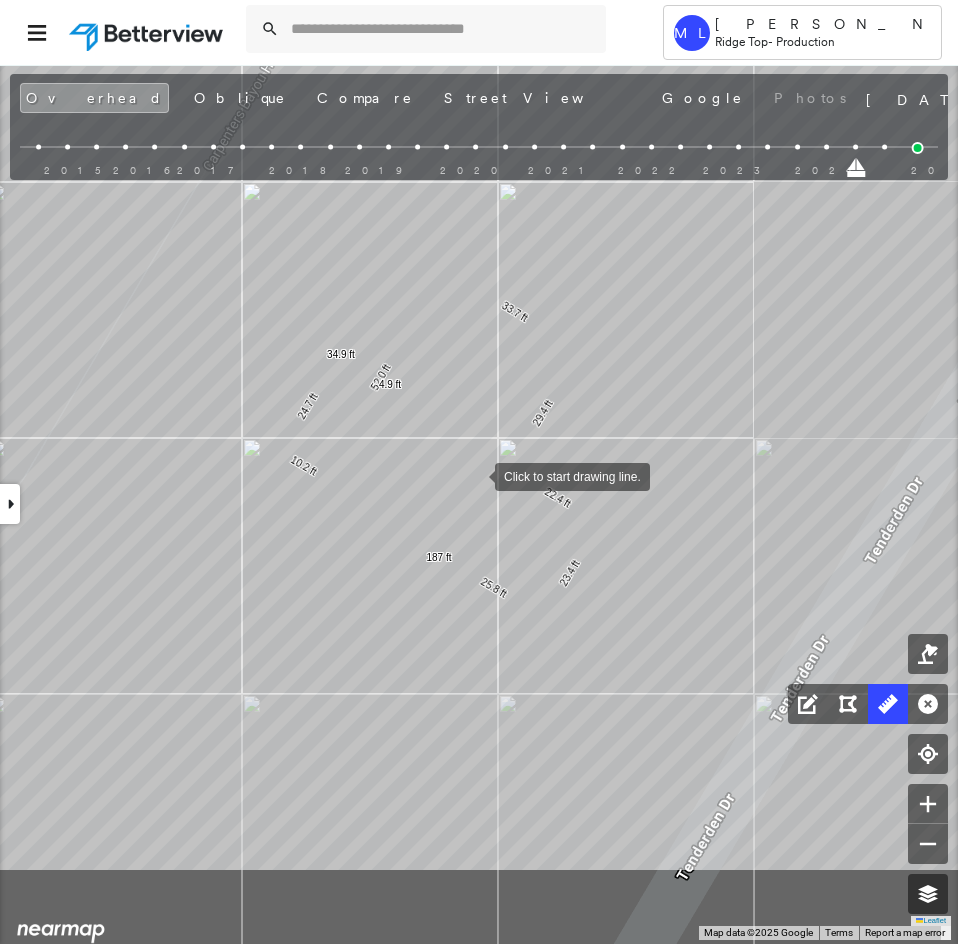 drag, startPoint x: 526, startPoint y: 631, endPoint x: 475, endPoint y: 478, distance: 161.27615 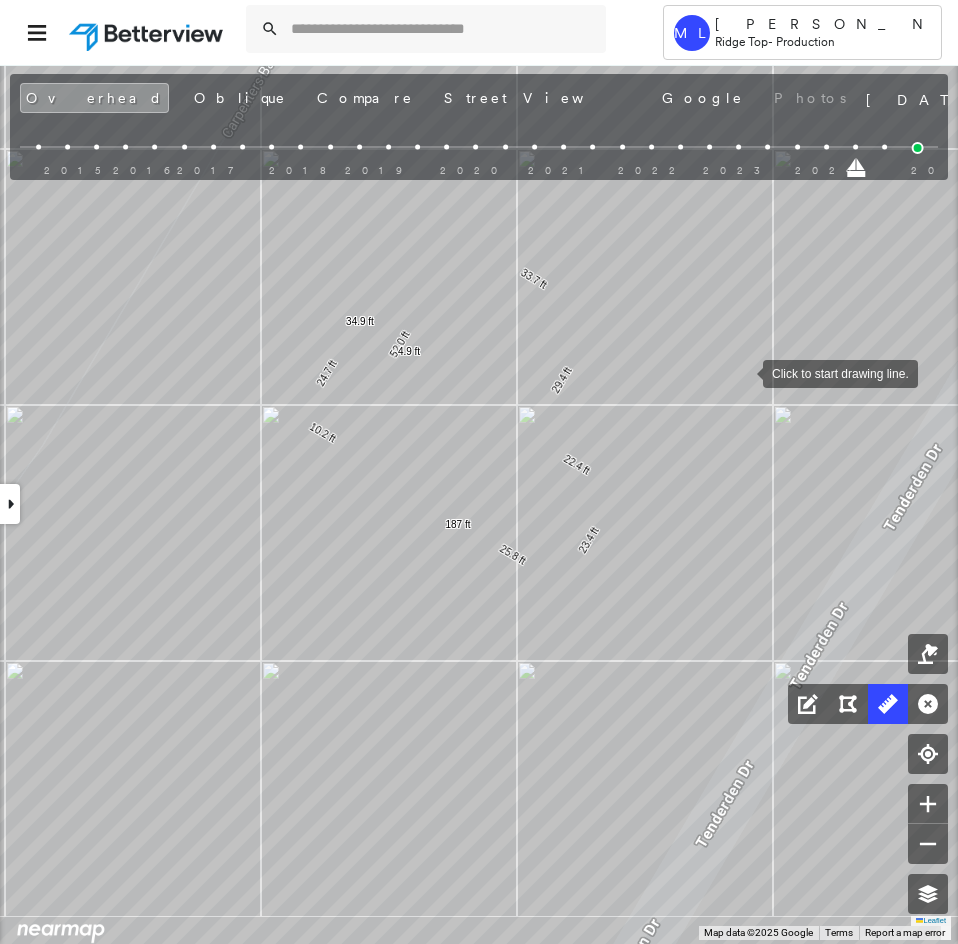 drag, startPoint x: 723, startPoint y: 407, endPoint x: 742, endPoint y: 374, distance: 38.078865 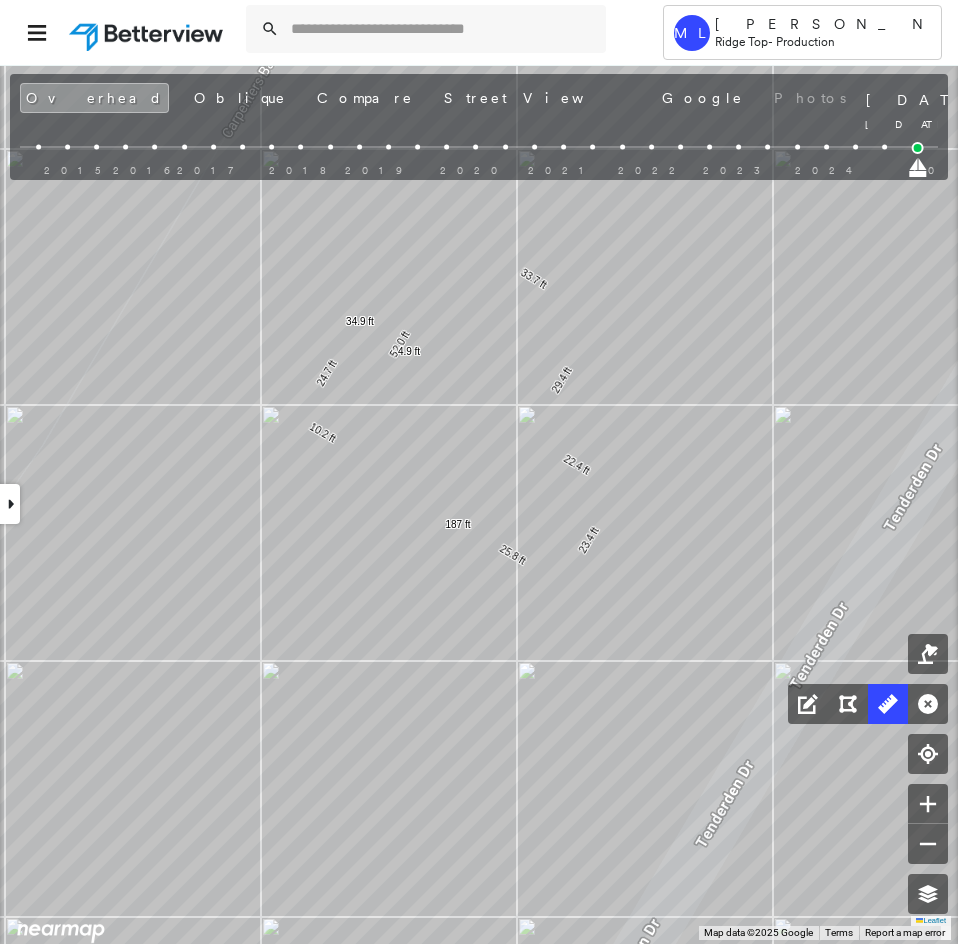 drag, startPoint x: 856, startPoint y: 173, endPoint x: 950, endPoint y: 174, distance: 94.00532 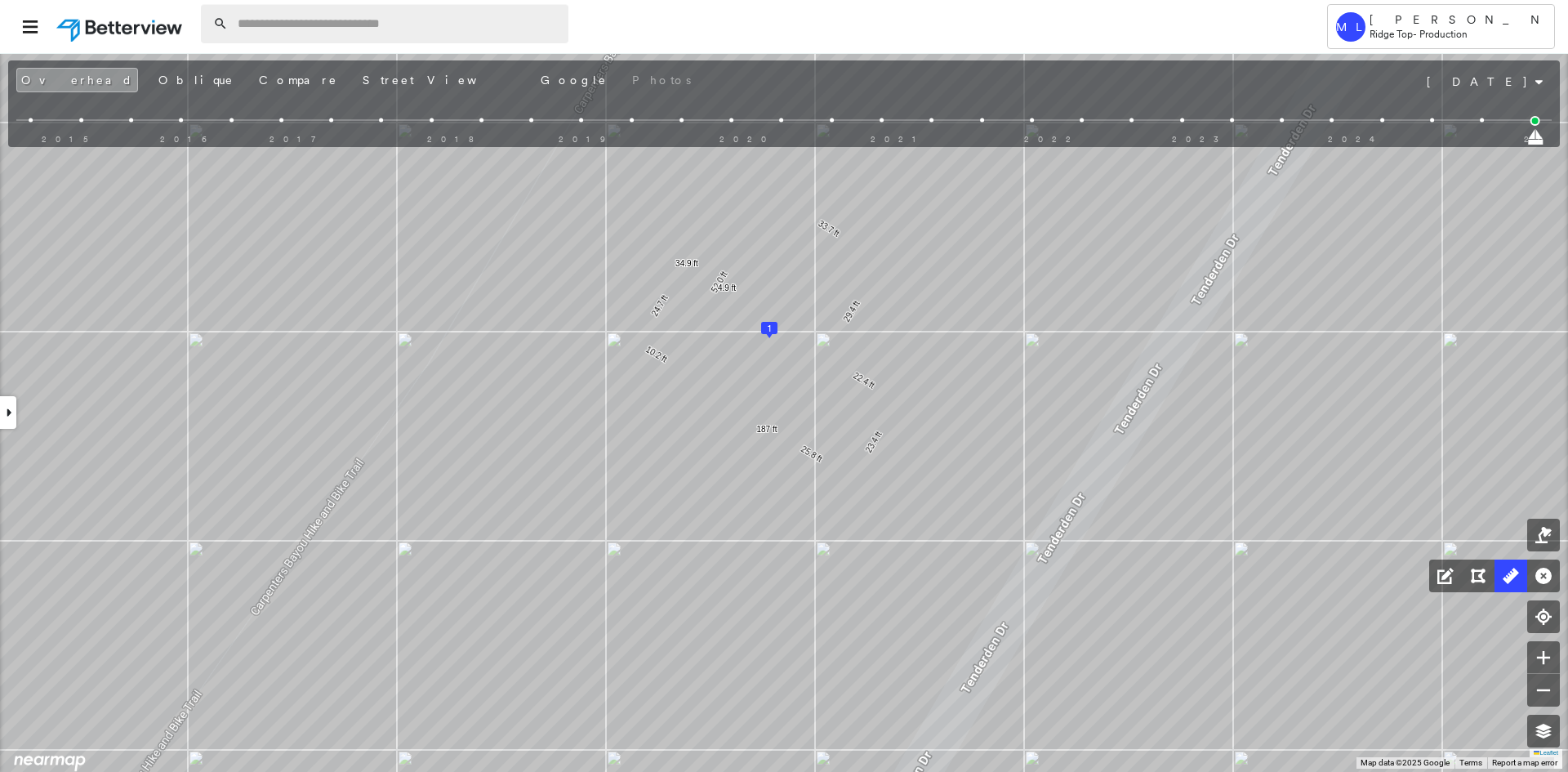 click at bounding box center [398, 24] 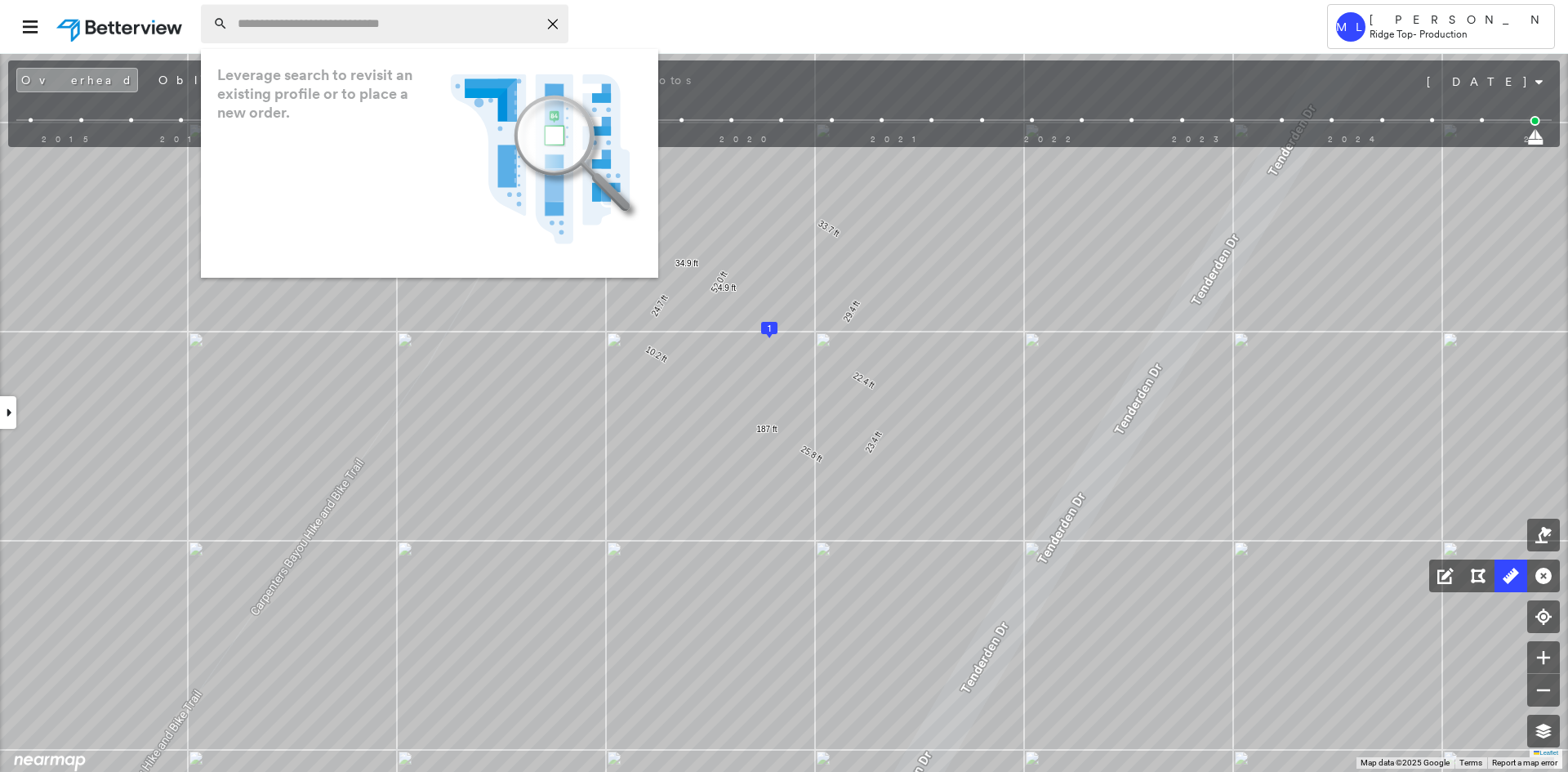 paste on "**********" 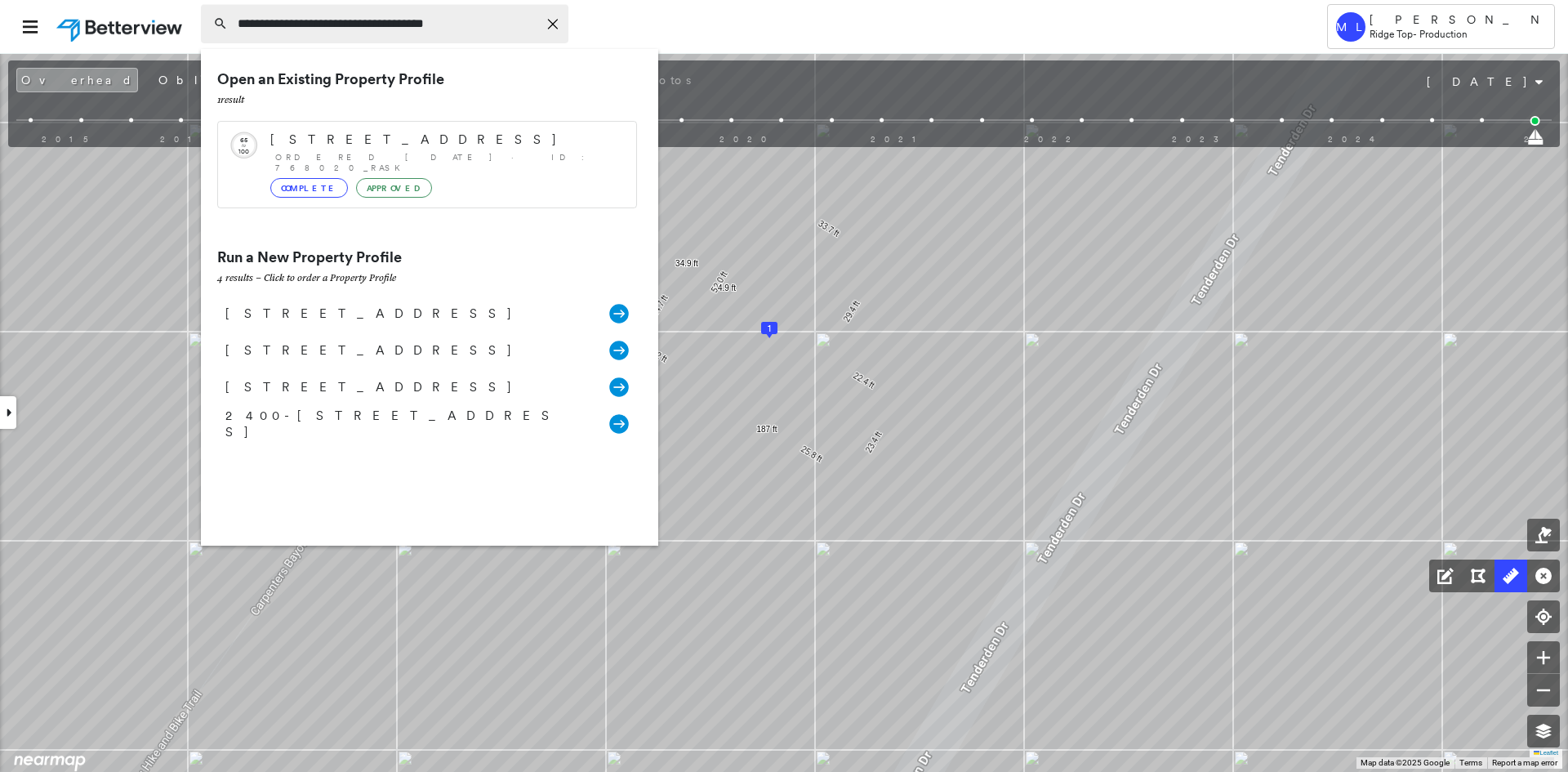 type on "**********" 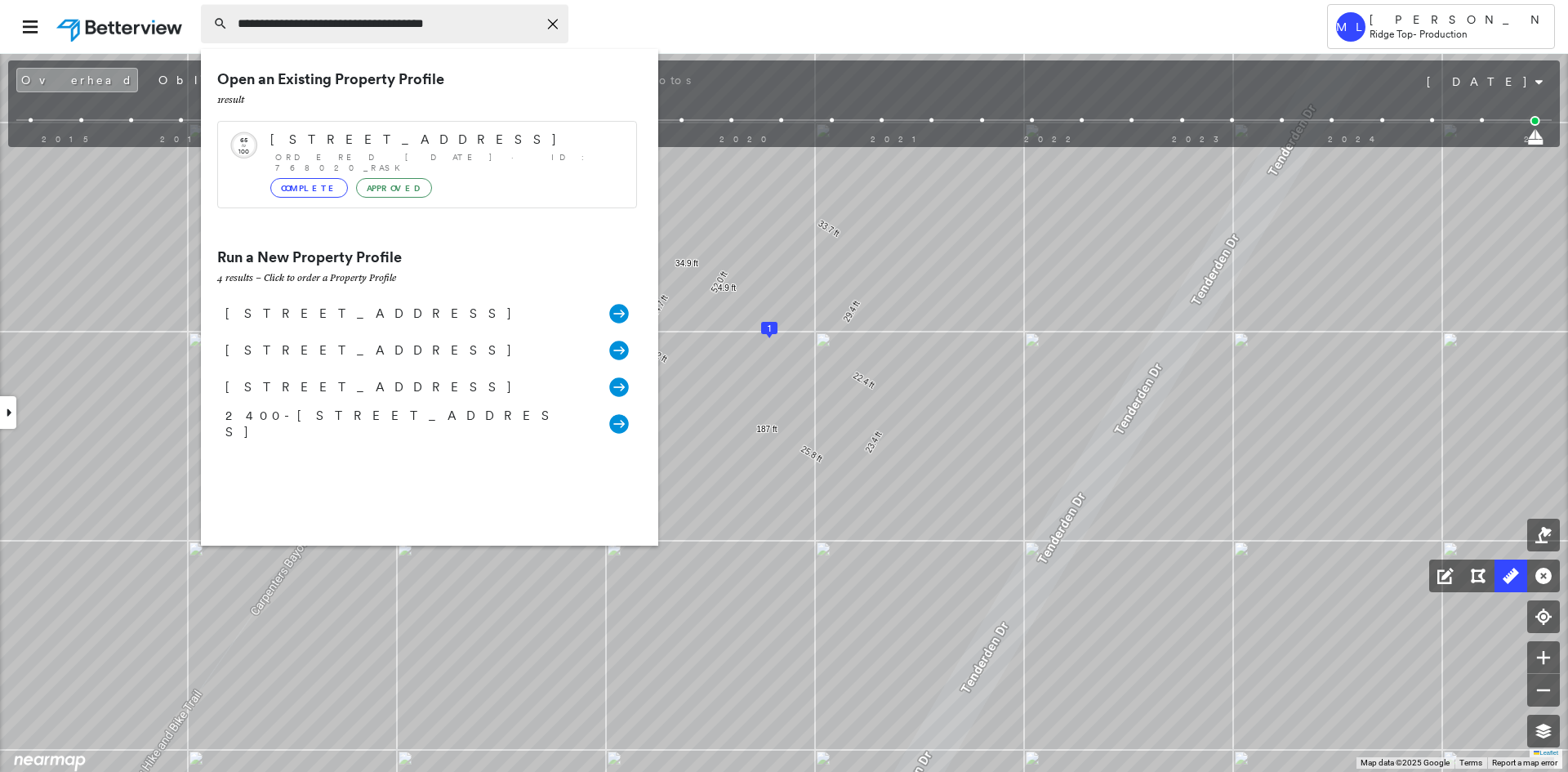 click on "Ordered 07/24/25 · ID: 768020_Rask" at bounding box center [448, 163] 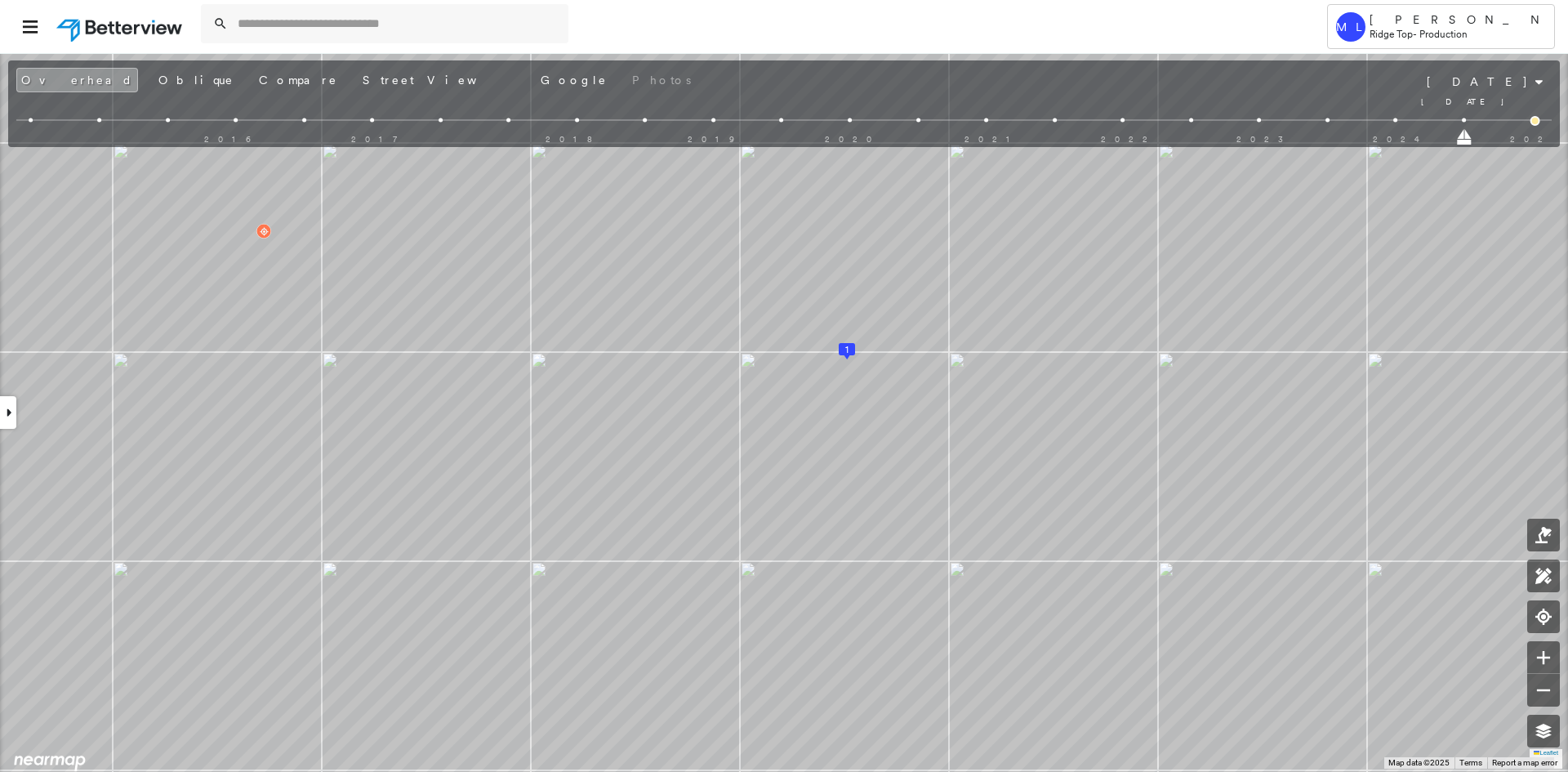 drag, startPoint x: 1534, startPoint y: 133, endPoint x: 1467, endPoint y: 132, distance: 67.007462 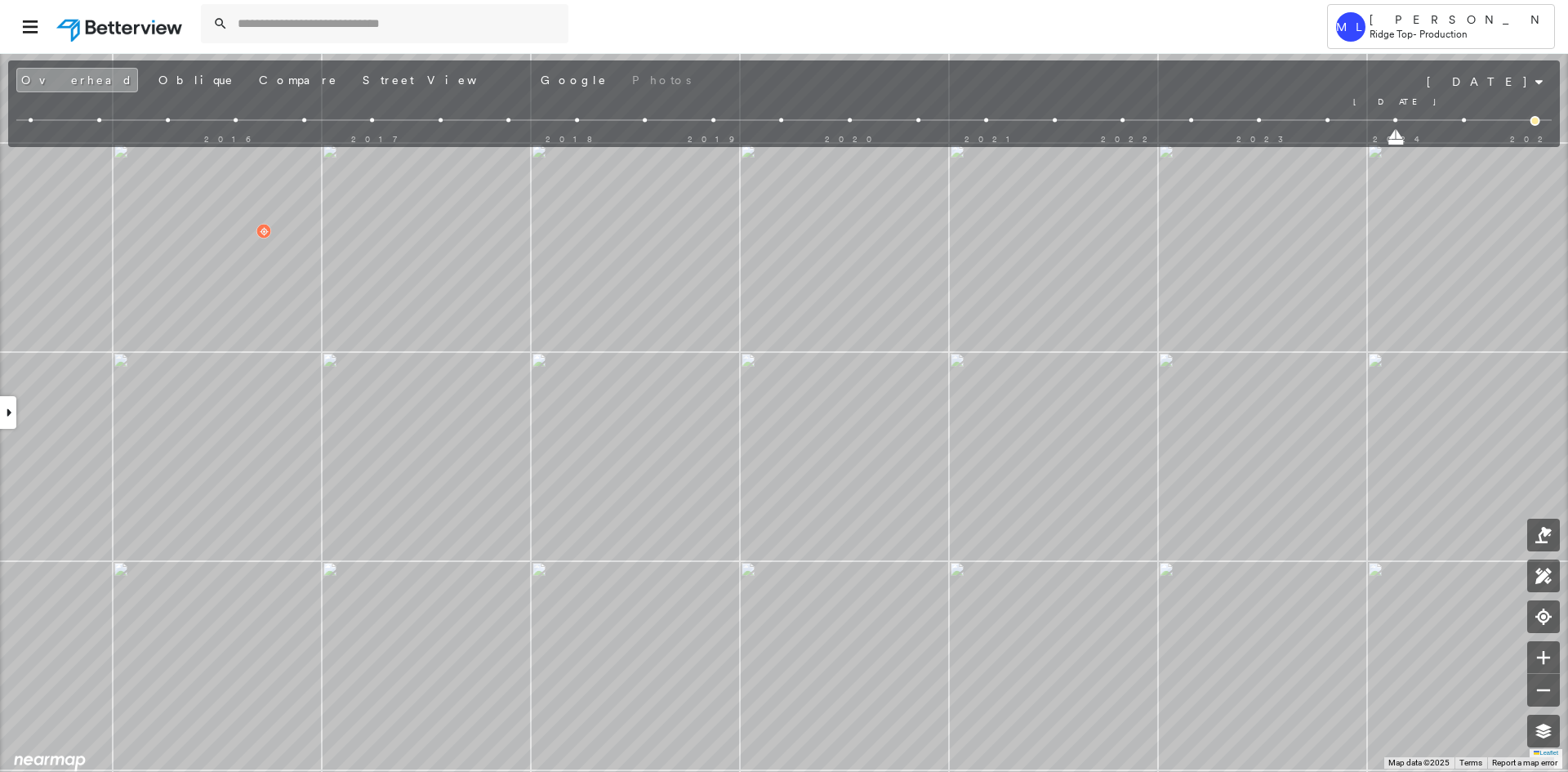 drag, startPoint x: 1464, startPoint y: 138, endPoint x: 1398, endPoint y: 140, distance: 66.0303 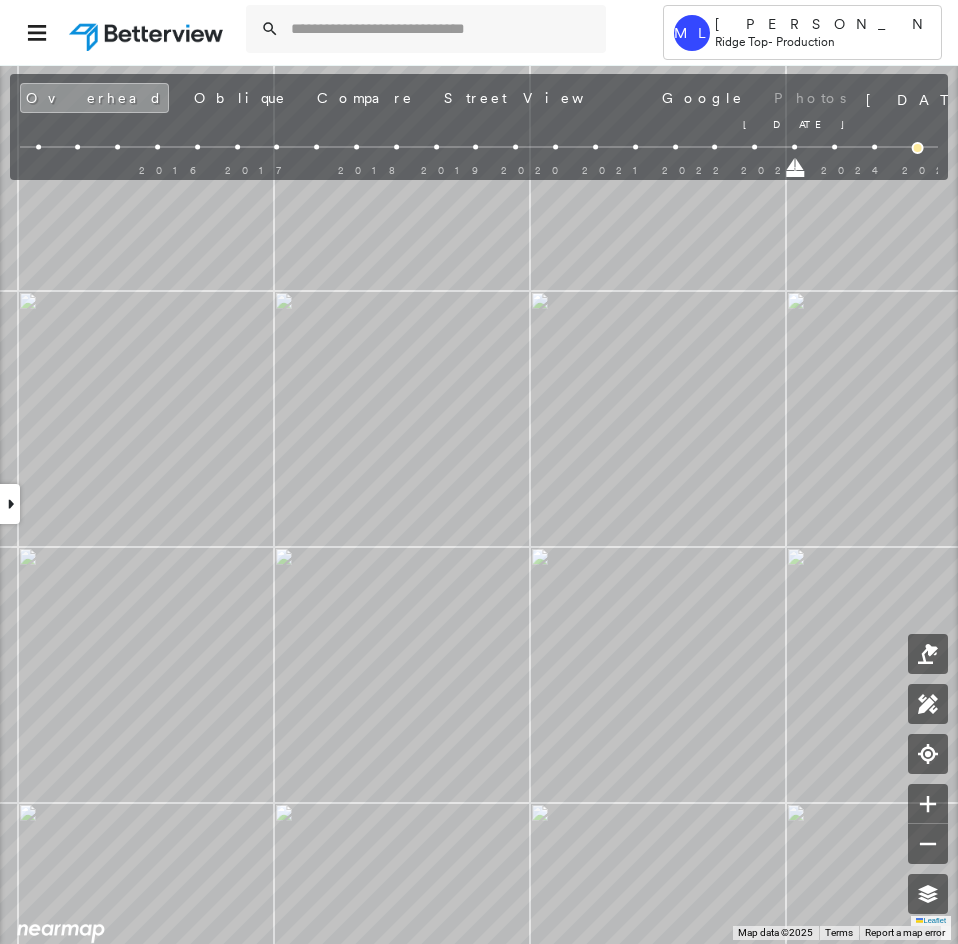 drag, startPoint x: 835, startPoint y: 170, endPoint x: 799, endPoint y: 169, distance: 36.013885 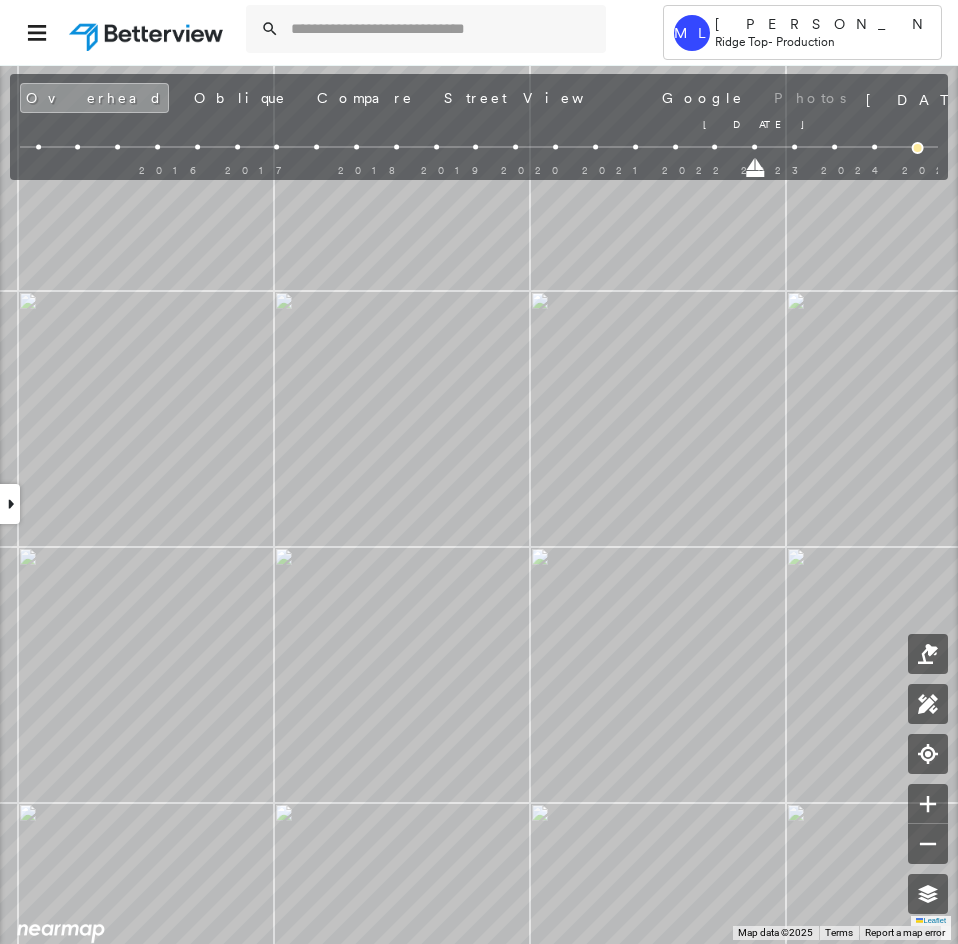 drag, startPoint x: 797, startPoint y: 174, endPoint x: 760, endPoint y: 172, distance: 37.054016 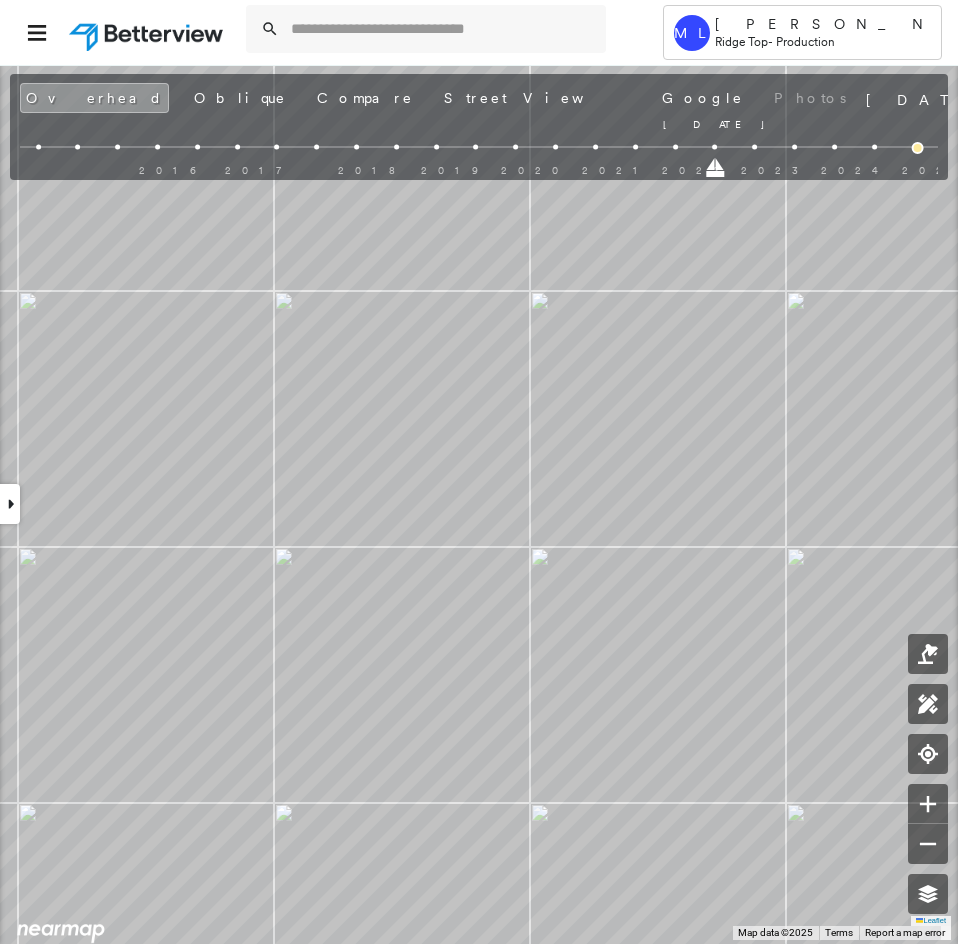 drag, startPoint x: 757, startPoint y: 172, endPoint x: 702, endPoint y: 173, distance: 55.00909 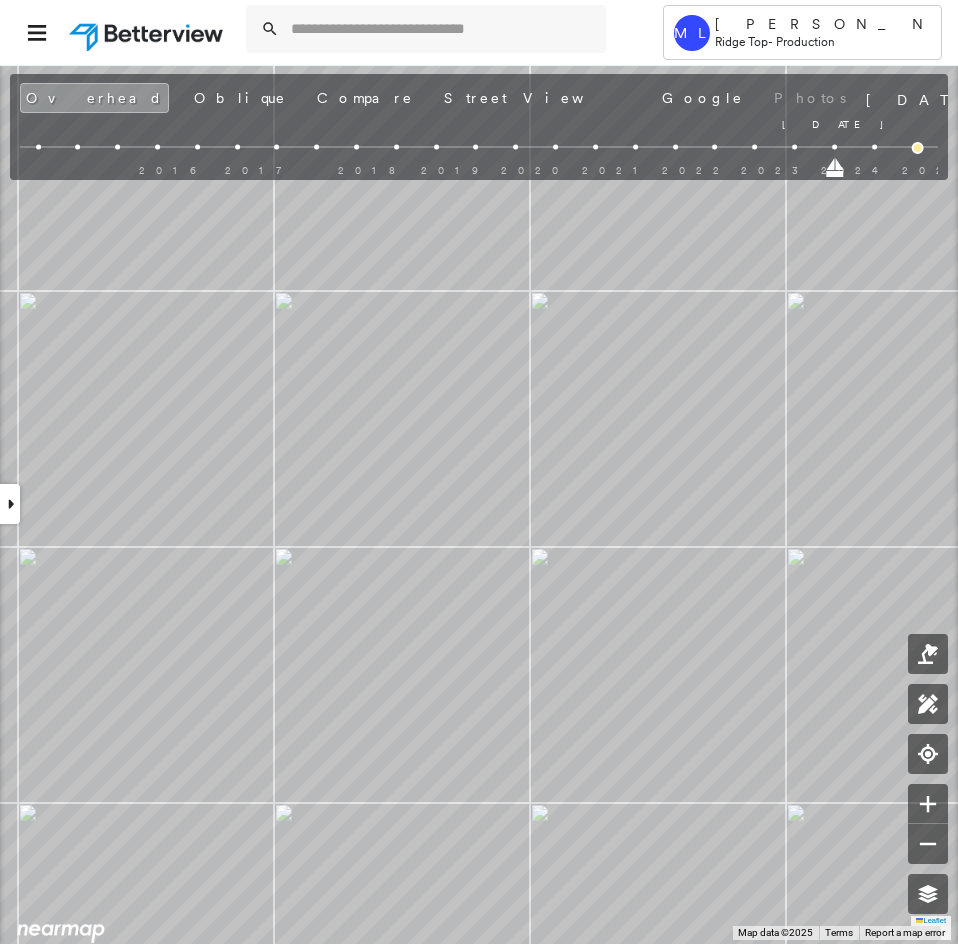 click on "2765 Shaker Road ,  Franklin, OH 45005 768020_Rask Assigned to:  Mohan Vg, Subramanyam B Assigned to:  Mohan Vg, Subramanyam B 768020_Rask Assigned to:  Mohan Vg, Subramanyam B Open Comments Download PDF Report Summary Construction Occupancy Protection Exposure Determination Overhead Obliques Street View Roof Spotlight™ Index 0 100 25 50 75 1 3 2 Building Roof Scores 0 Buildings Policy Information :  768020_Rask Flags :  1 (0 cleared, 1 uncleared) Storm Reports :  N/A Construction Occupancy Protection Exposure Determination Flags :  1 (0 cleared, 1 uncleared) Uncleared Flags (1) Cleared Flags  (0) Betterview Property Flagged 07/24/25 Clear Action Taken New Entry History Quote/New Business Terms & Conditions Added ACV Endorsement Added Cosmetic Endorsement Inspection/Loss Control Report Information Added to Inspection Survey Onsite Inspection Ordered Determined No Inspection Needed General Used Report to Further Agent/Insured Discussion Reject/Decline - New Business Allowed to Proceed / Policy Bound Save" at bounding box center [479, 504] 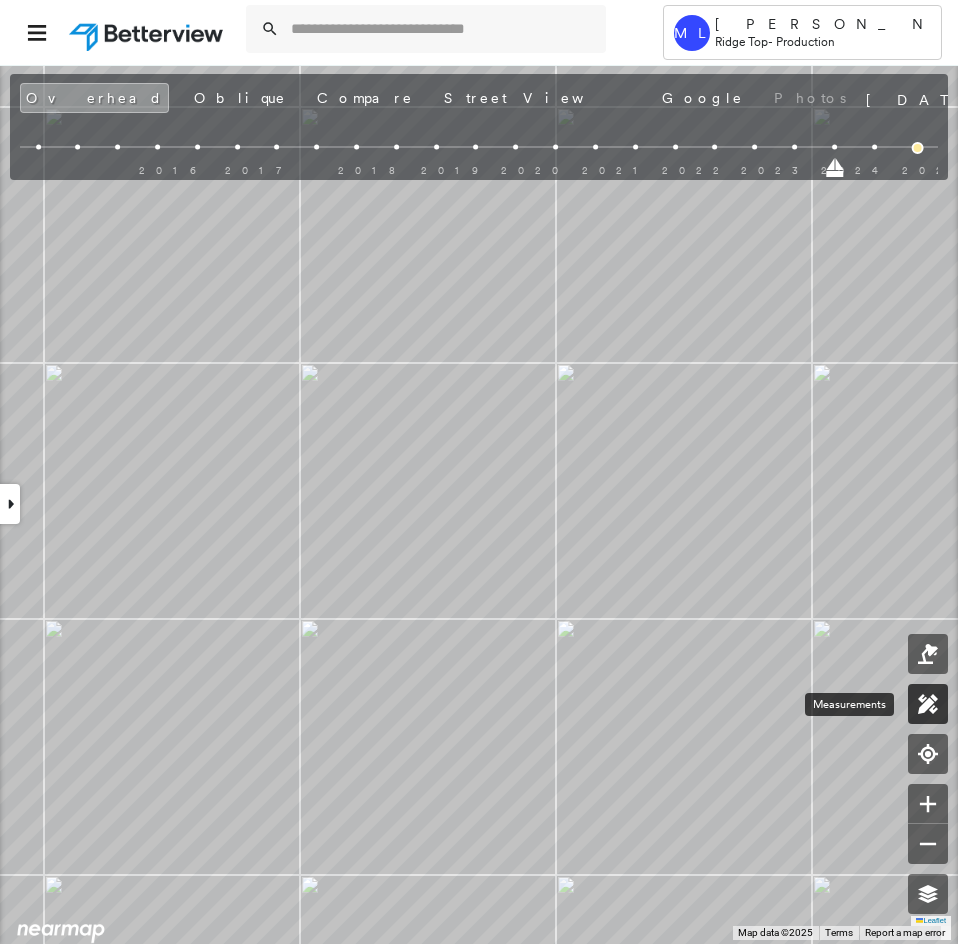 click 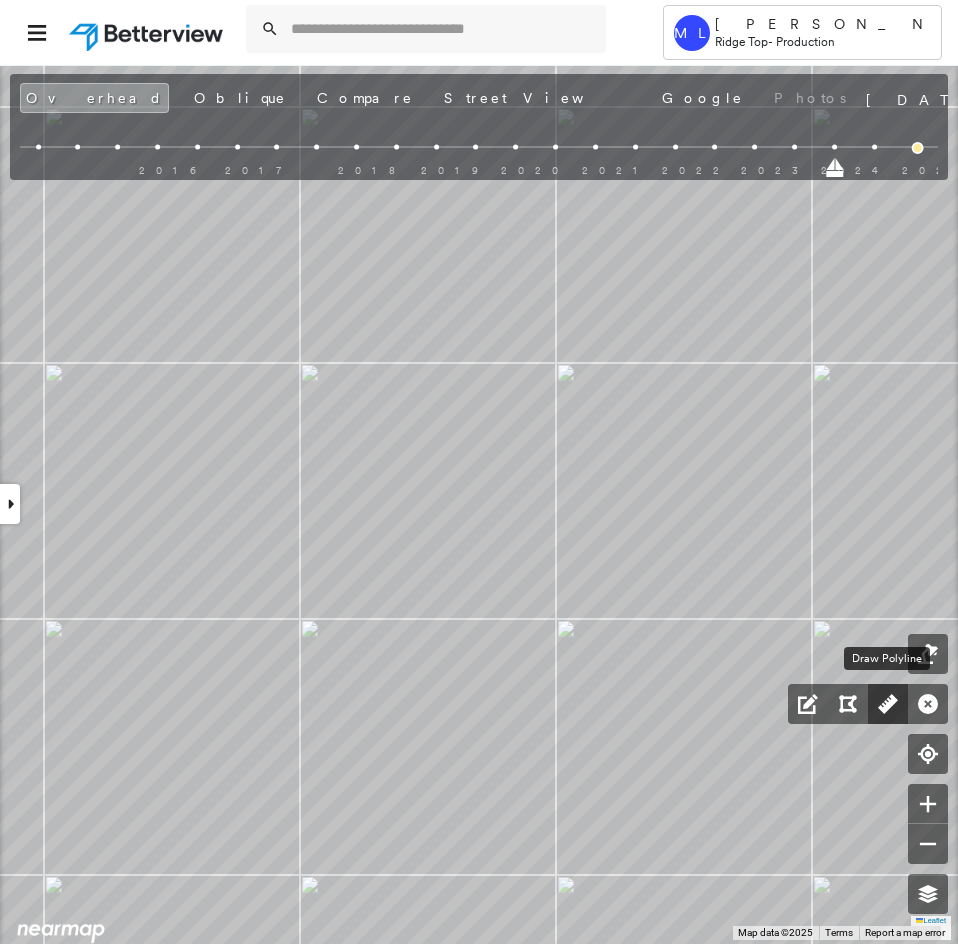 click 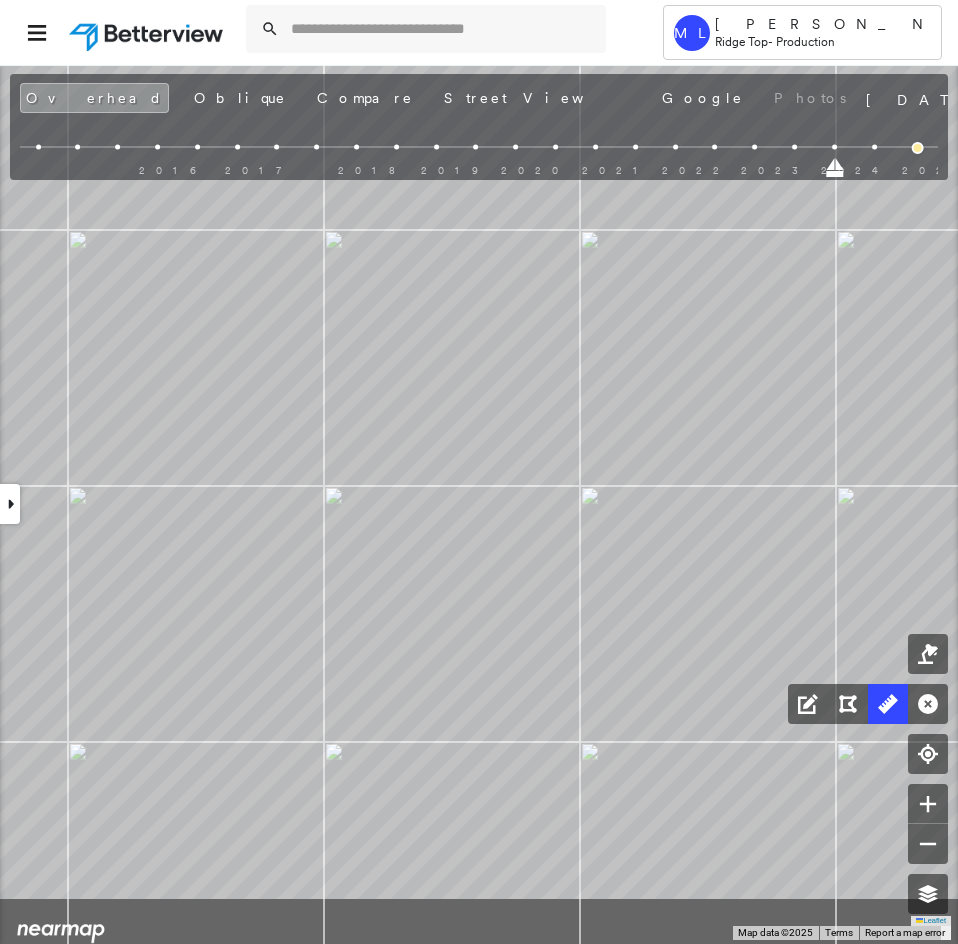 drag, startPoint x: 530, startPoint y: 669, endPoint x: 575, endPoint y: 433, distance: 240.25195 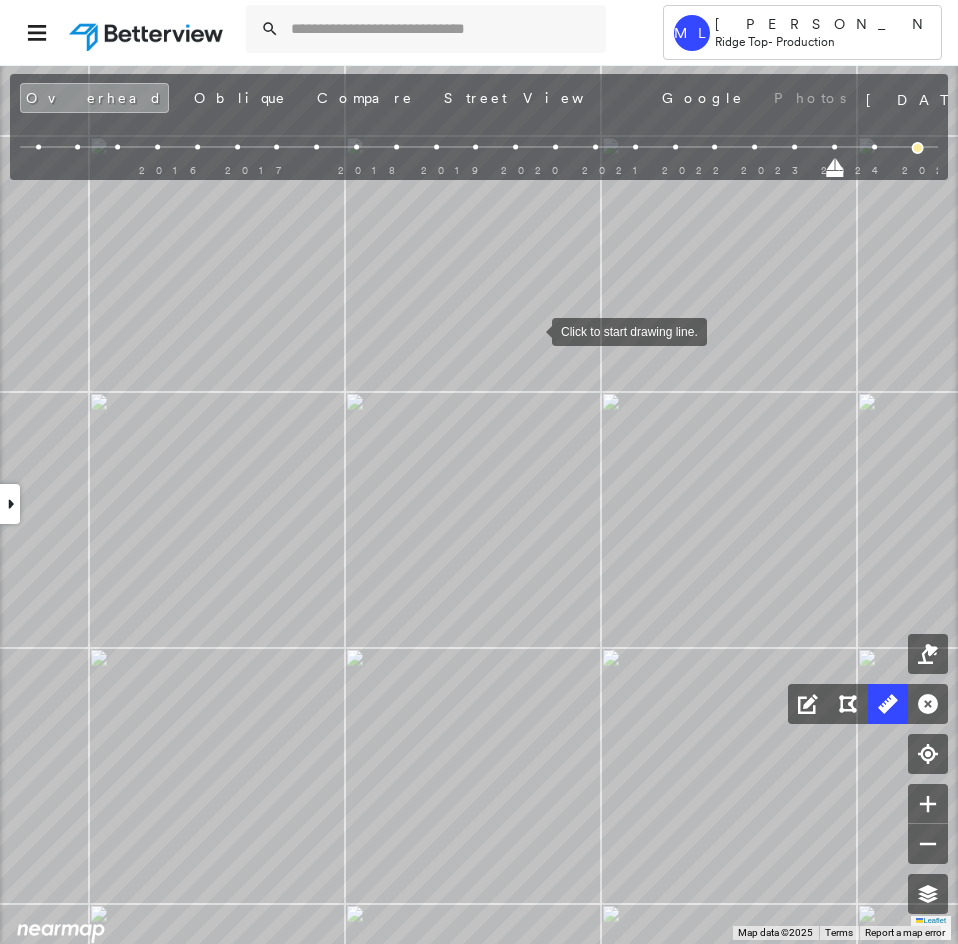 drag, startPoint x: 532, startPoint y: 312, endPoint x: 548, endPoint y: 505, distance: 193.66208 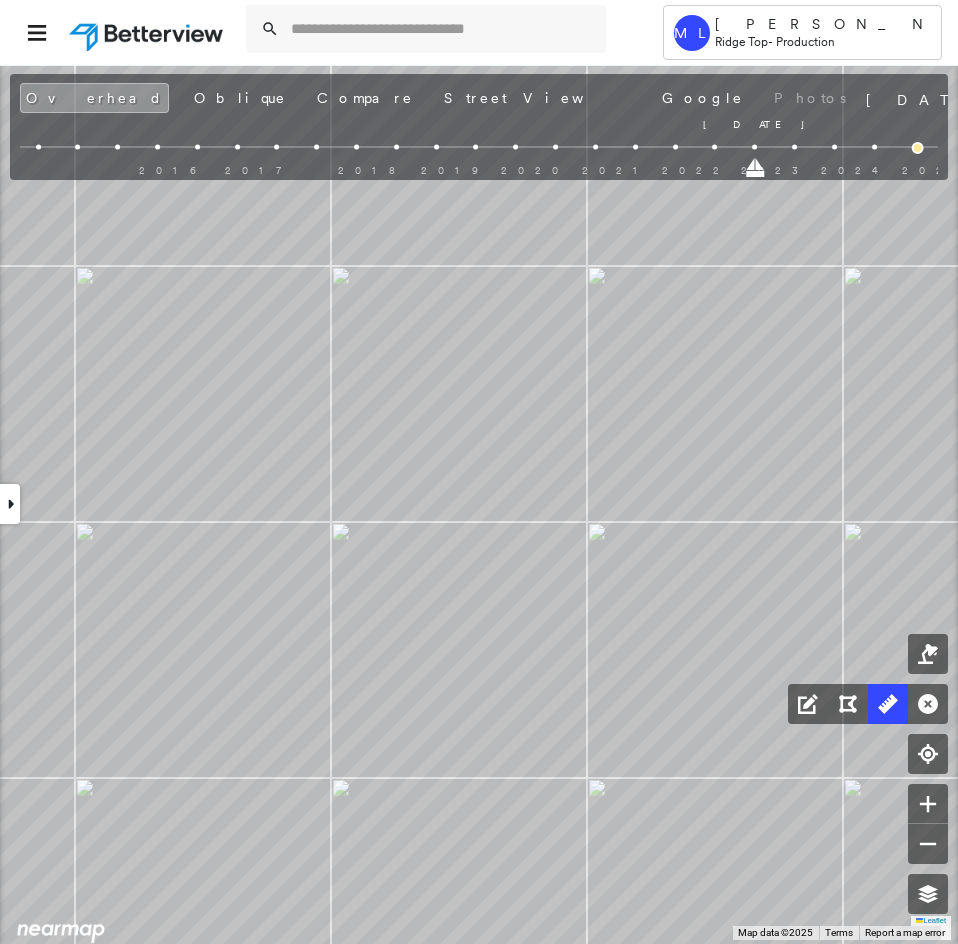 drag, startPoint x: 836, startPoint y: 165, endPoint x: 756, endPoint y: 173, distance: 80.399 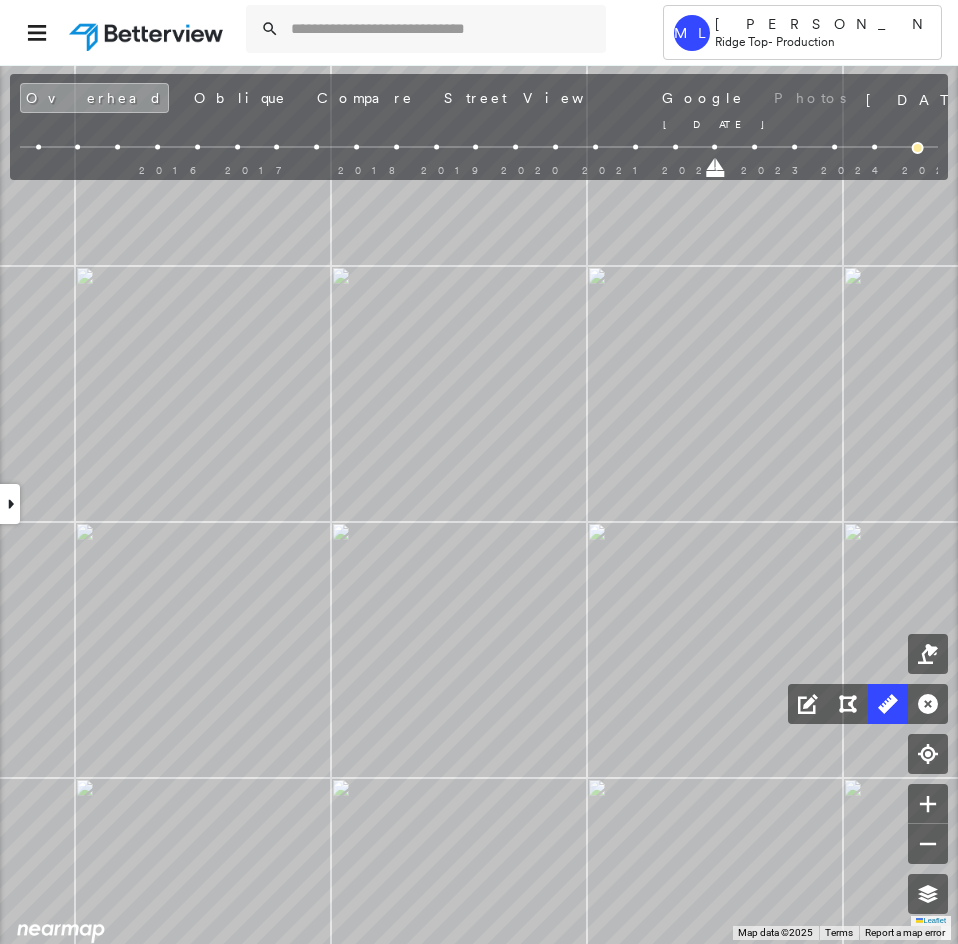 drag, startPoint x: 757, startPoint y: 173, endPoint x: 720, endPoint y: 173, distance: 37 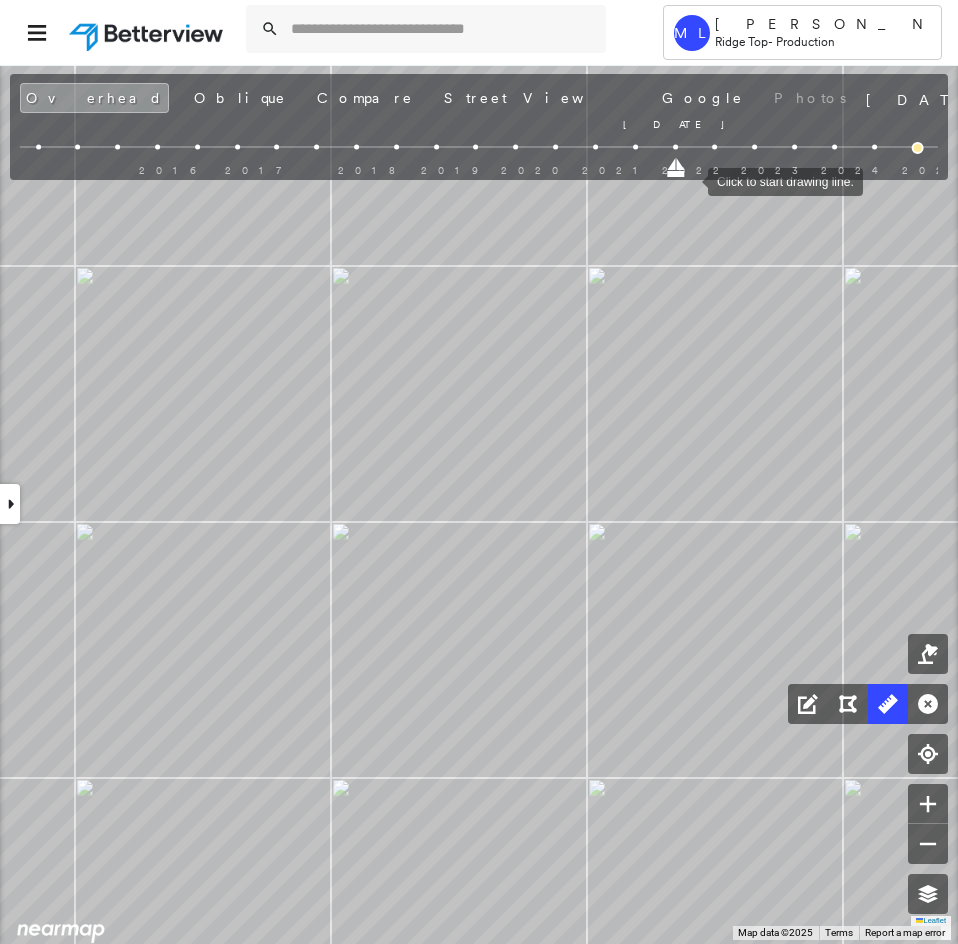 drag, startPoint x: 717, startPoint y: 174, endPoint x: 683, endPoint y: 181, distance: 34.713108 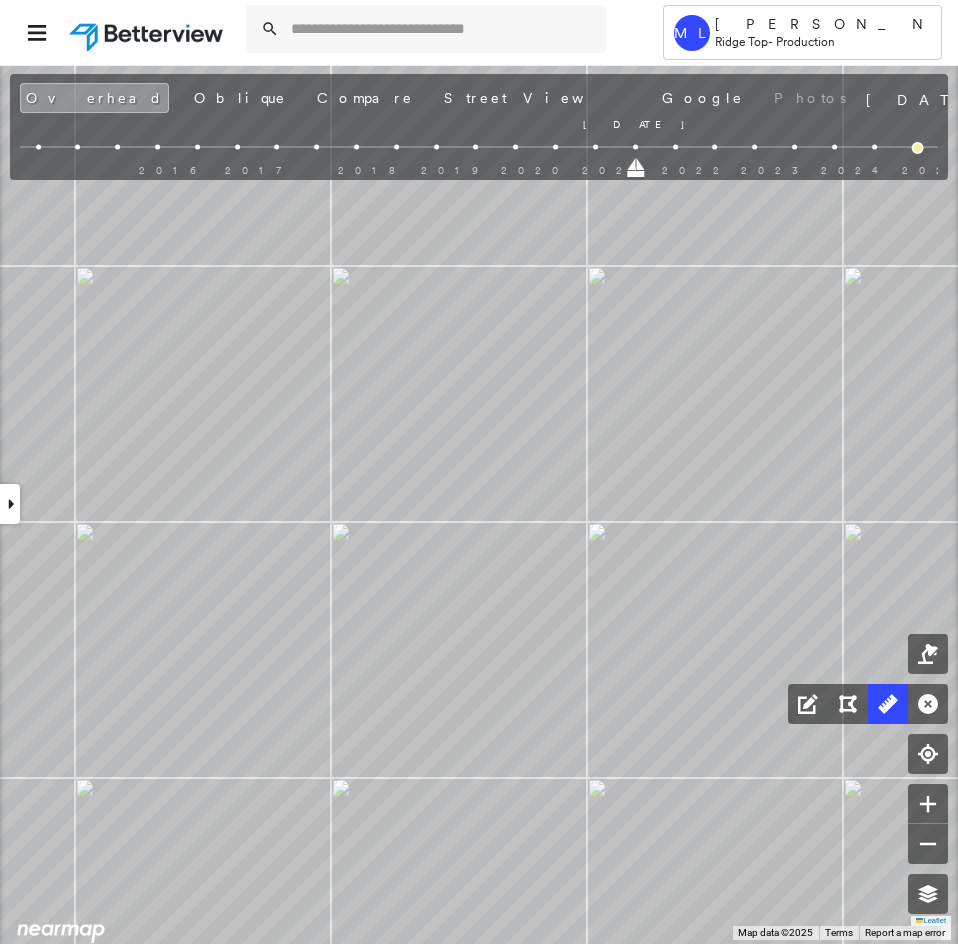 drag, startPoint x: 672, startPoint y: 170, endPoint x: 644, endPoint y: 170, distance: 28 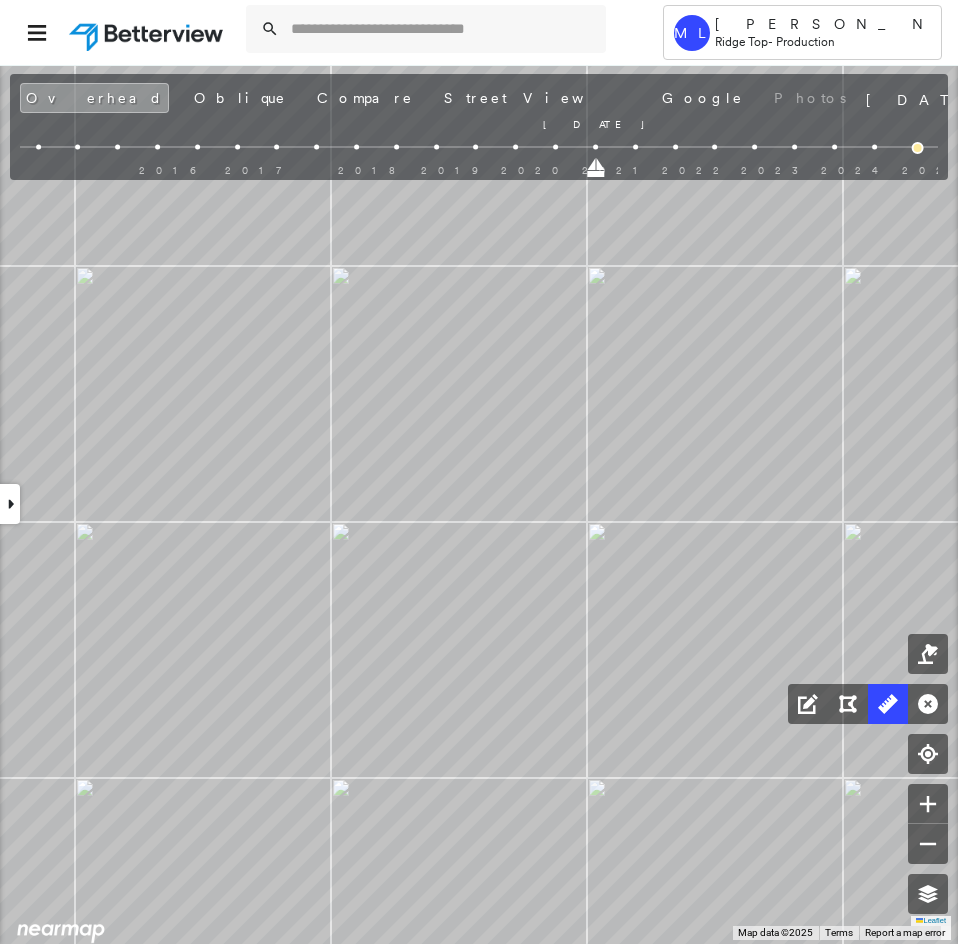 drag, startPoint x: 639, startPoint y: 172, endPoint x: 609, endPoint y: 176, distance: 30.265491 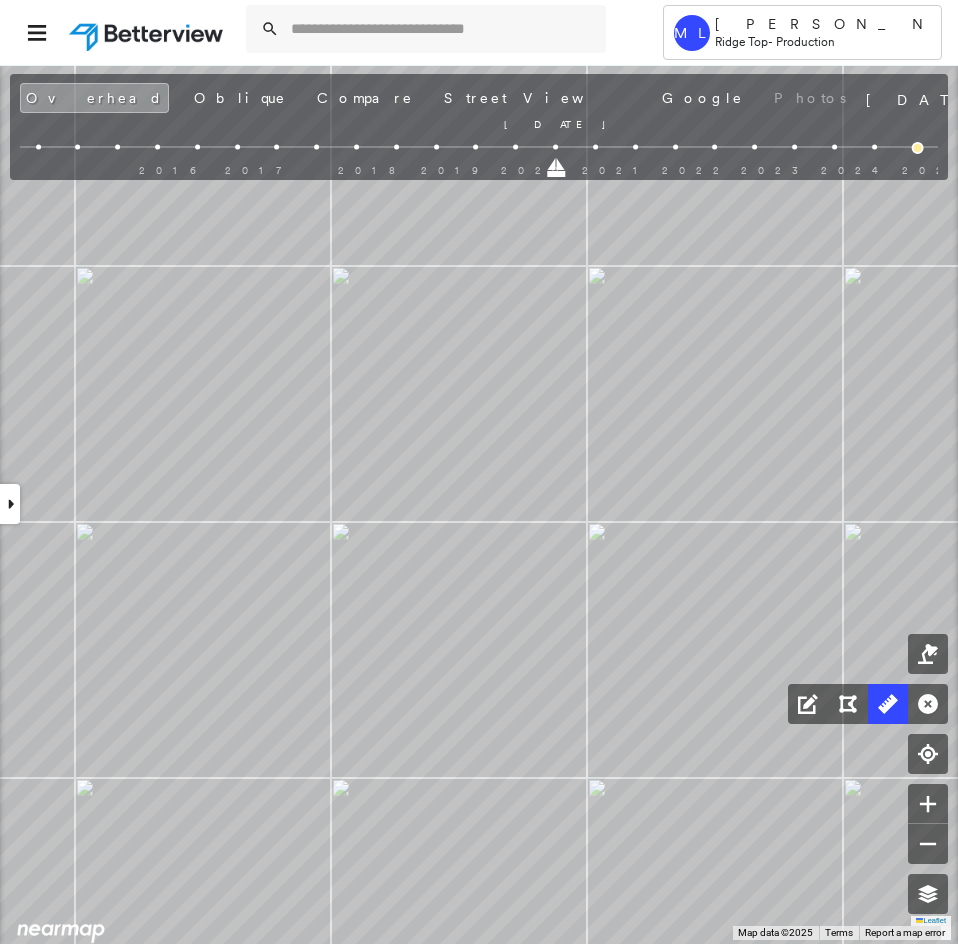 drag, startPoint x: 595, startPoint y: 171, endPoint x: 567, endPoint y: 171, distance: 28 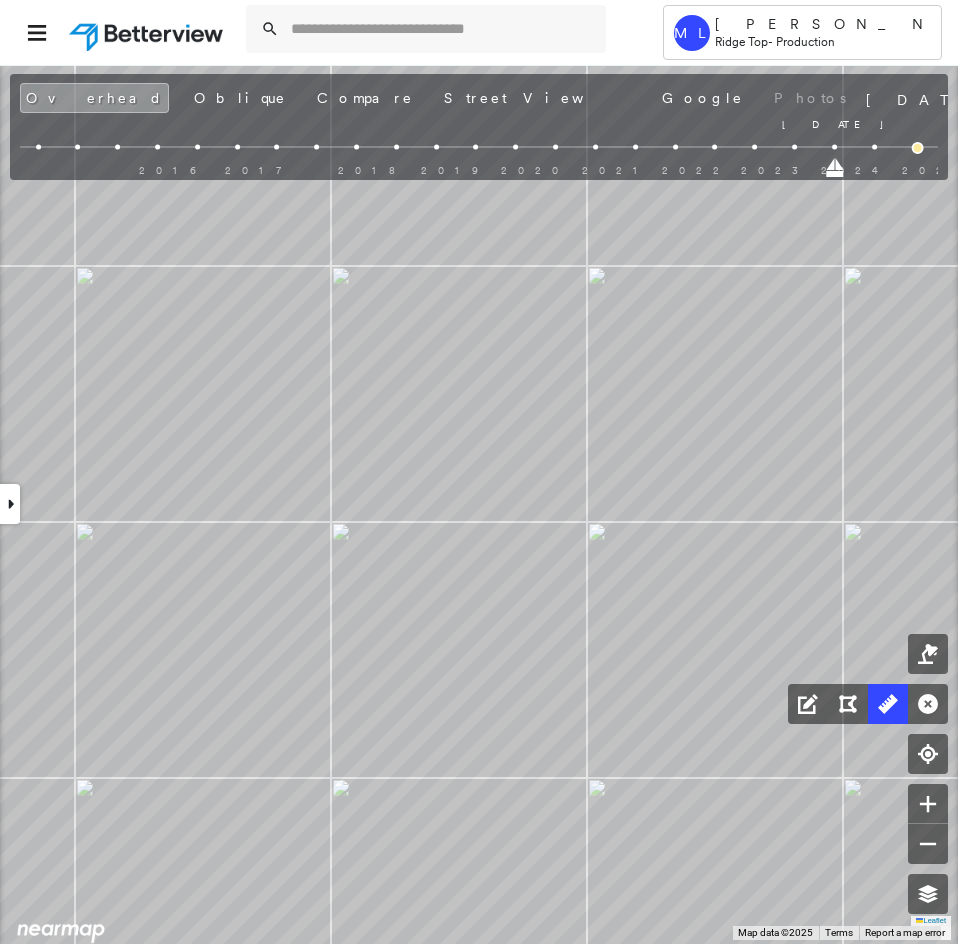 drag, startPoint x: 561, startPoint y: 171, endPoint x: 827, endPoint y: 168, distance: 266.0169 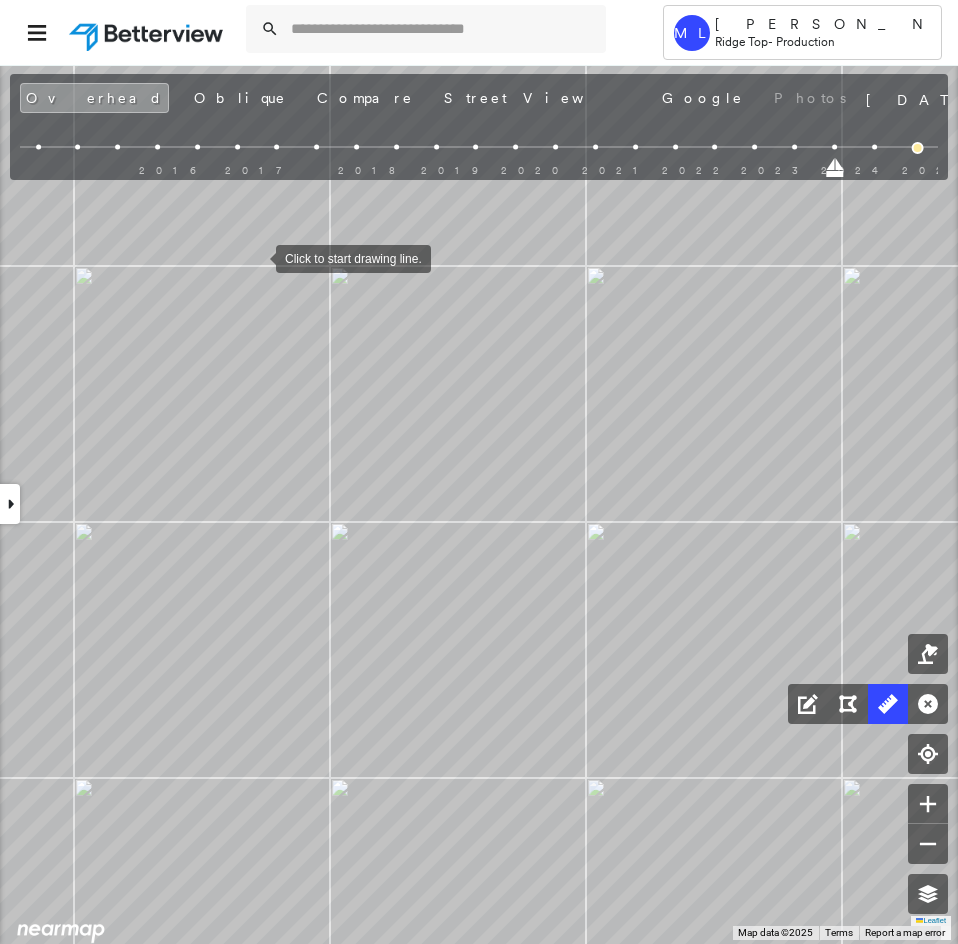 click at bounding box center (256, 257) 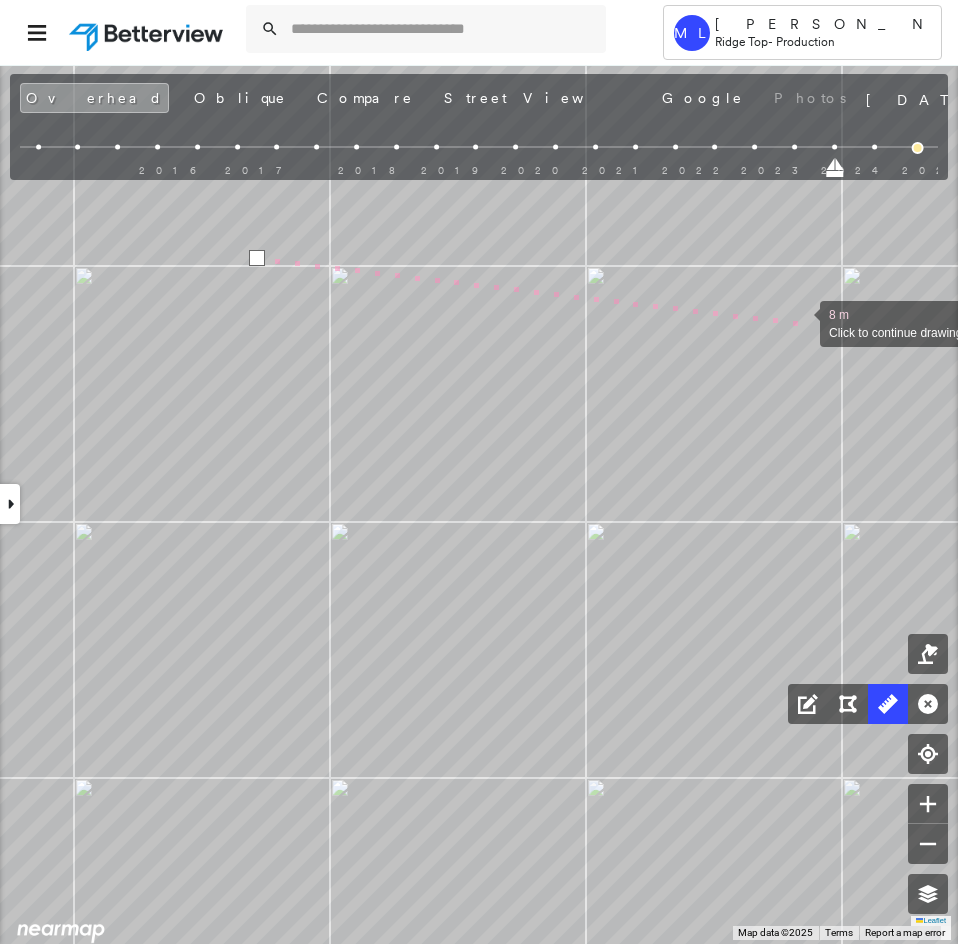 click at bounding box center [800, 322] 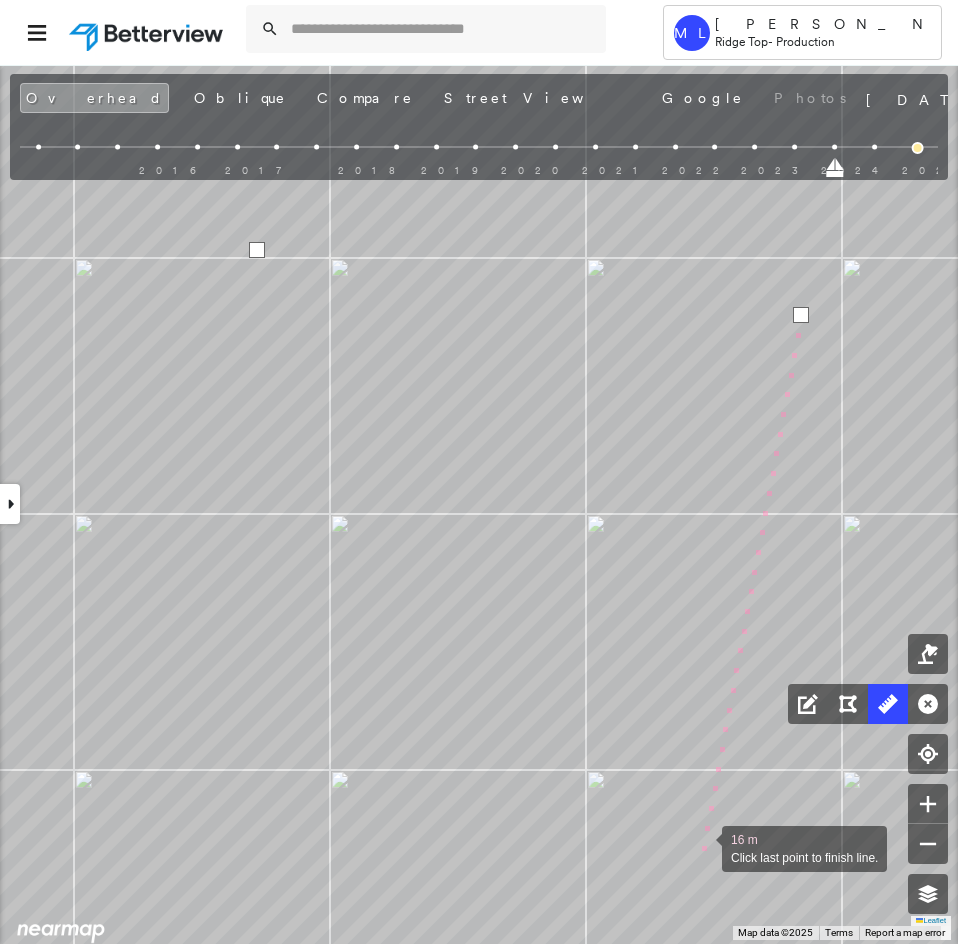 click on "16 m Click last point to finish line." at bounding box center [-639, -40] 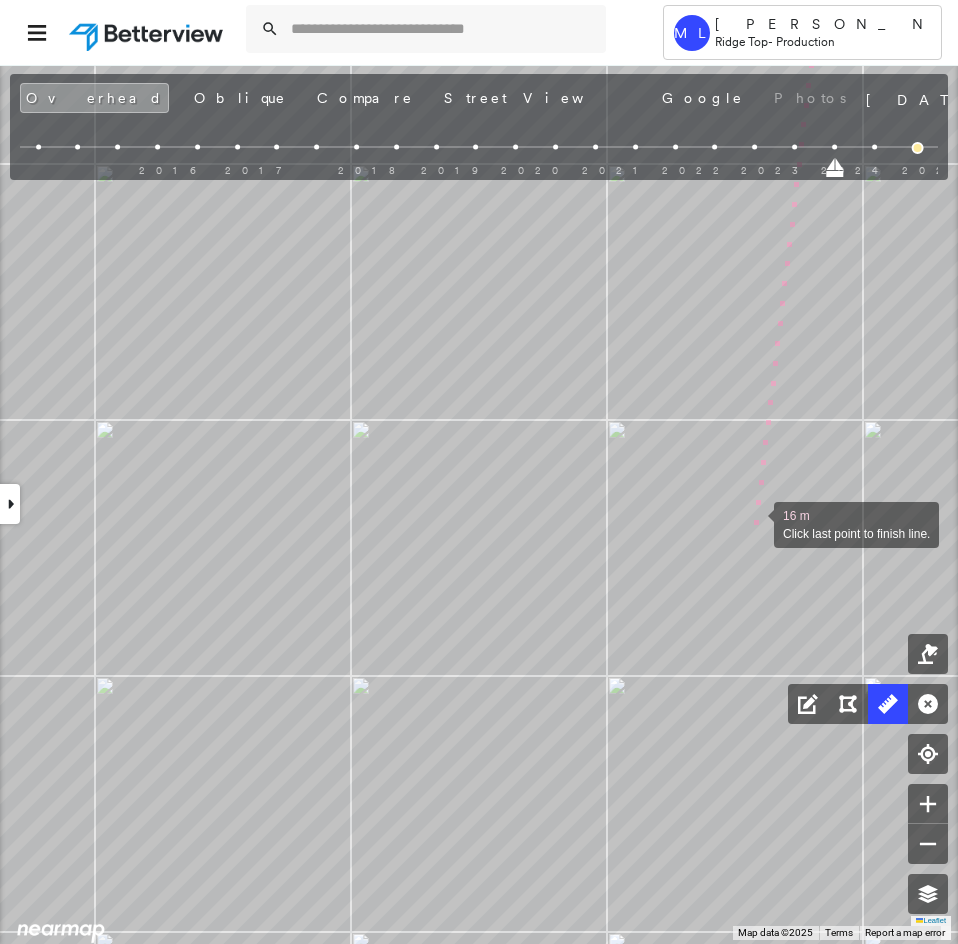 click at bounding box center (754, 523) 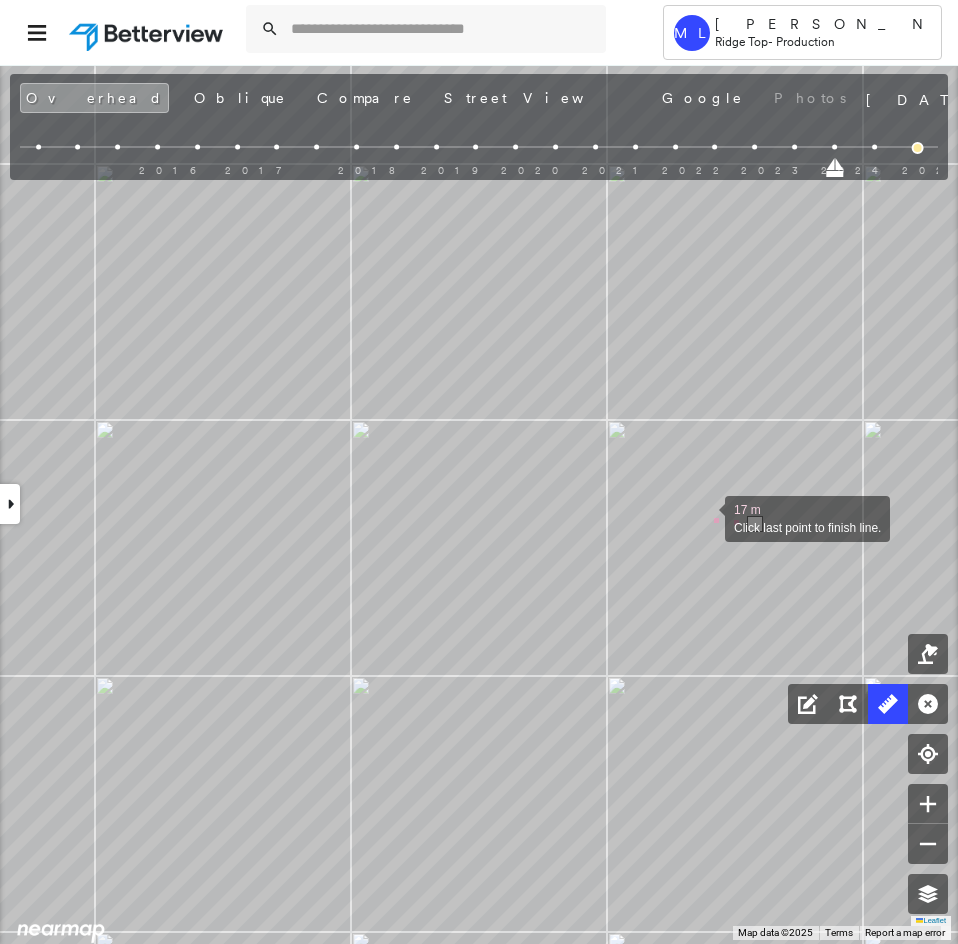 click at bounding box center (705, 517) 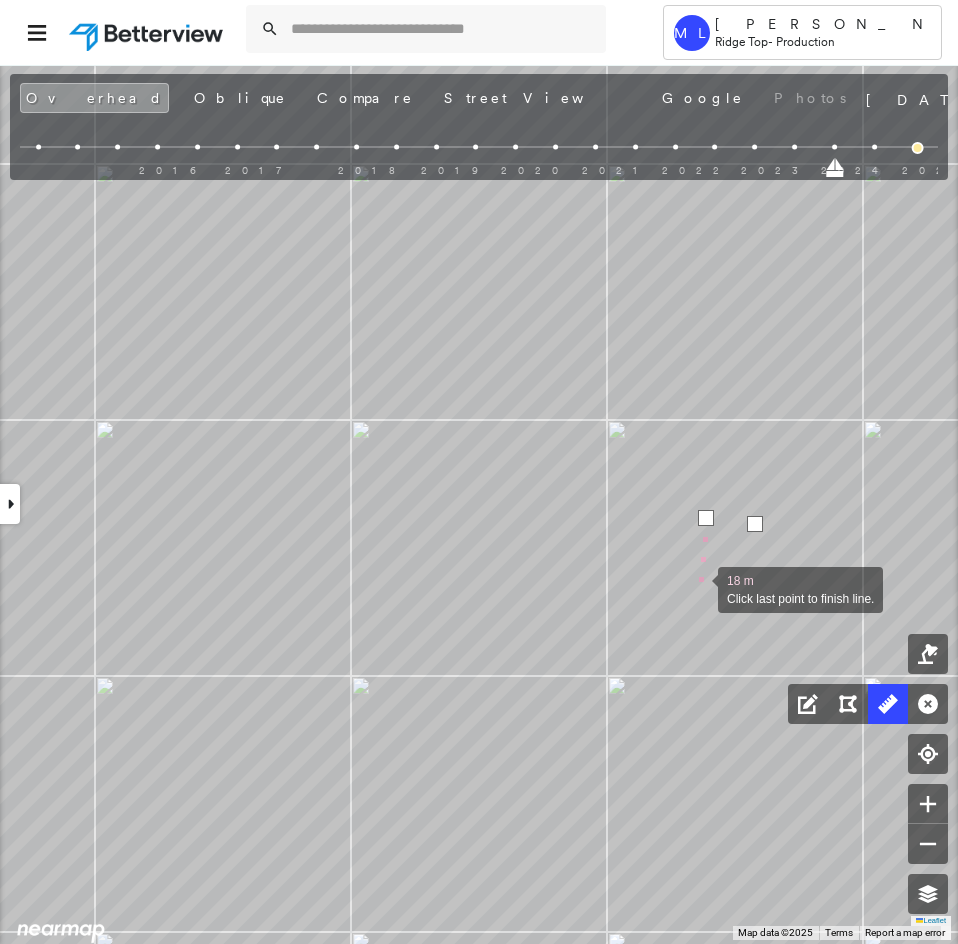 click at bounding box center [698, 588] 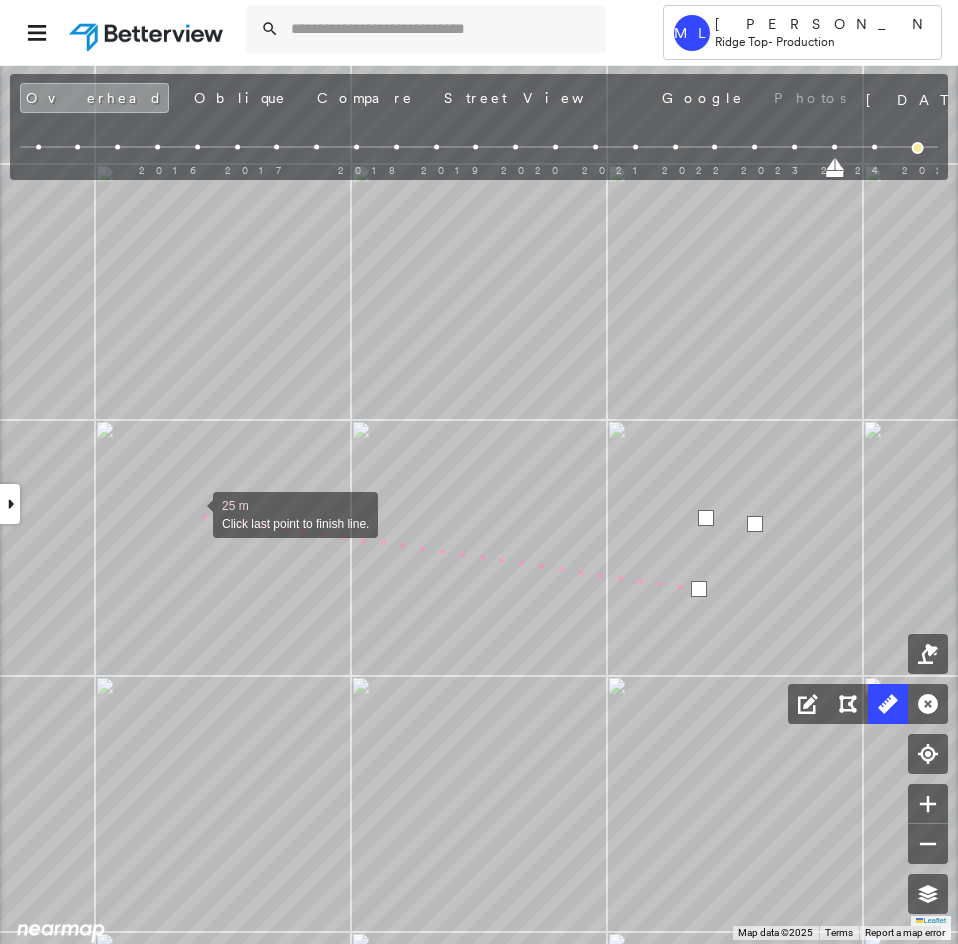 click at bounding box center [193, 513] 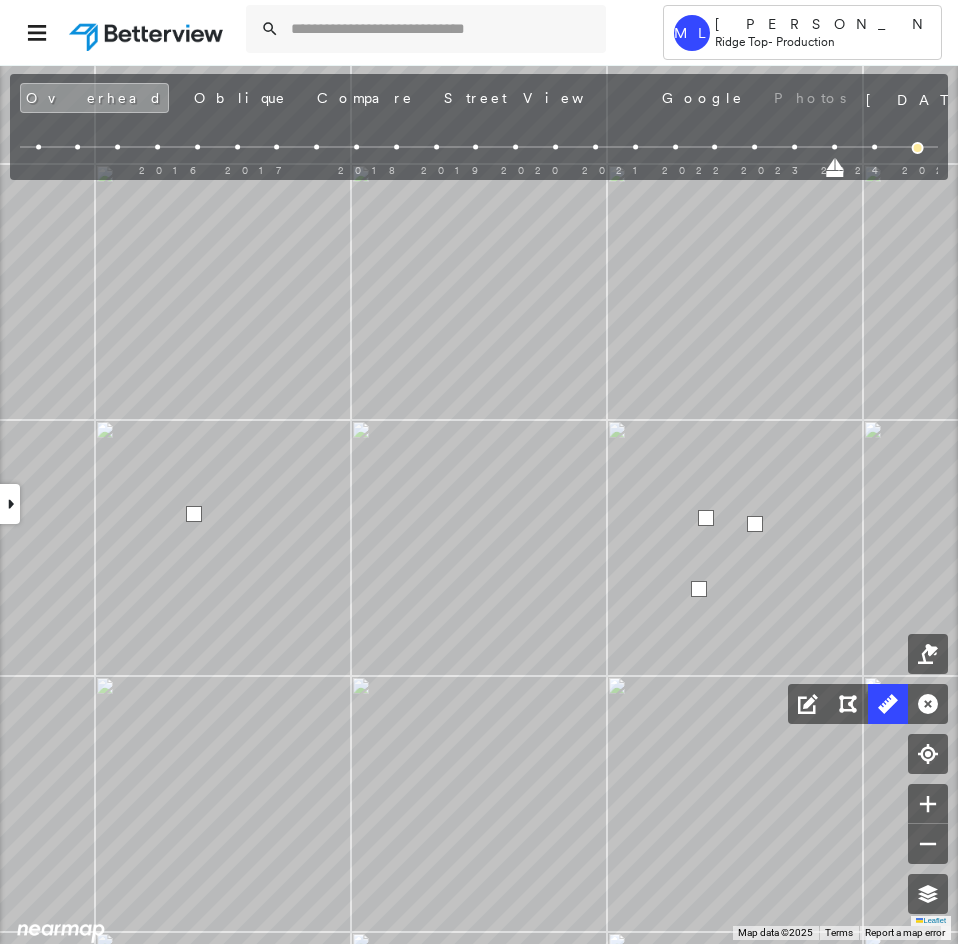 click at bounding box center [194, 514] 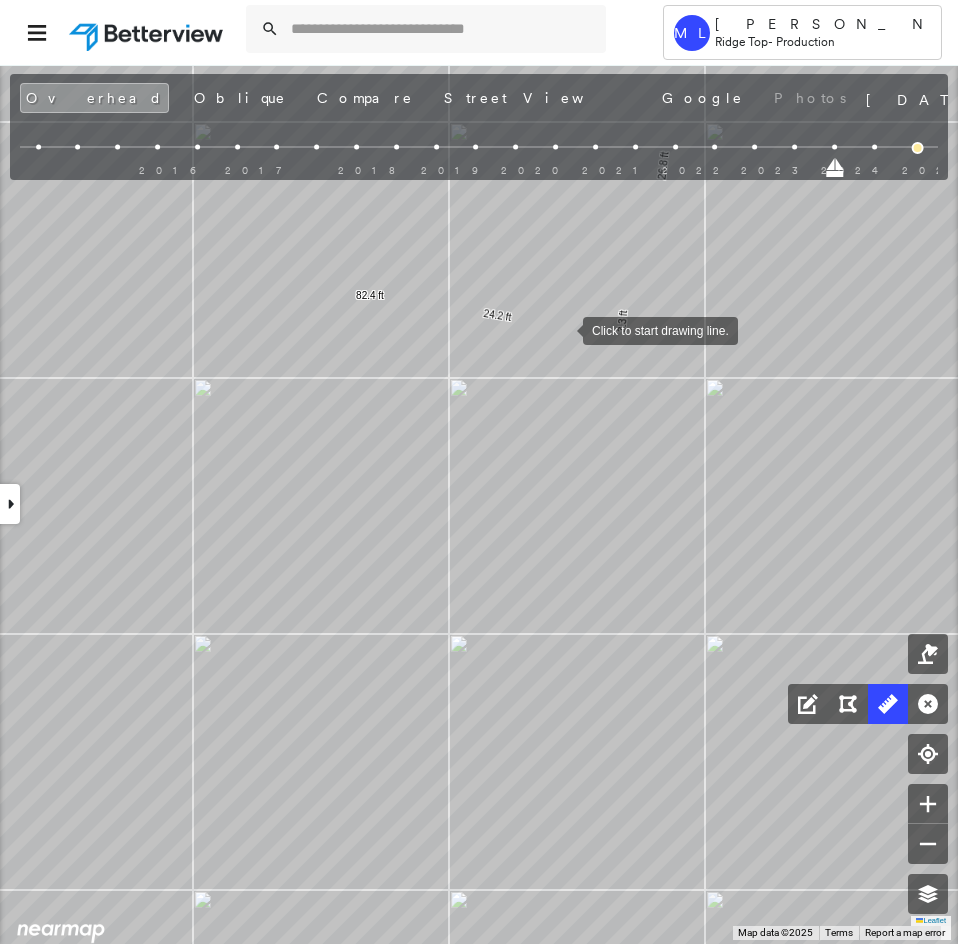 click at bounding box center [563, 329] 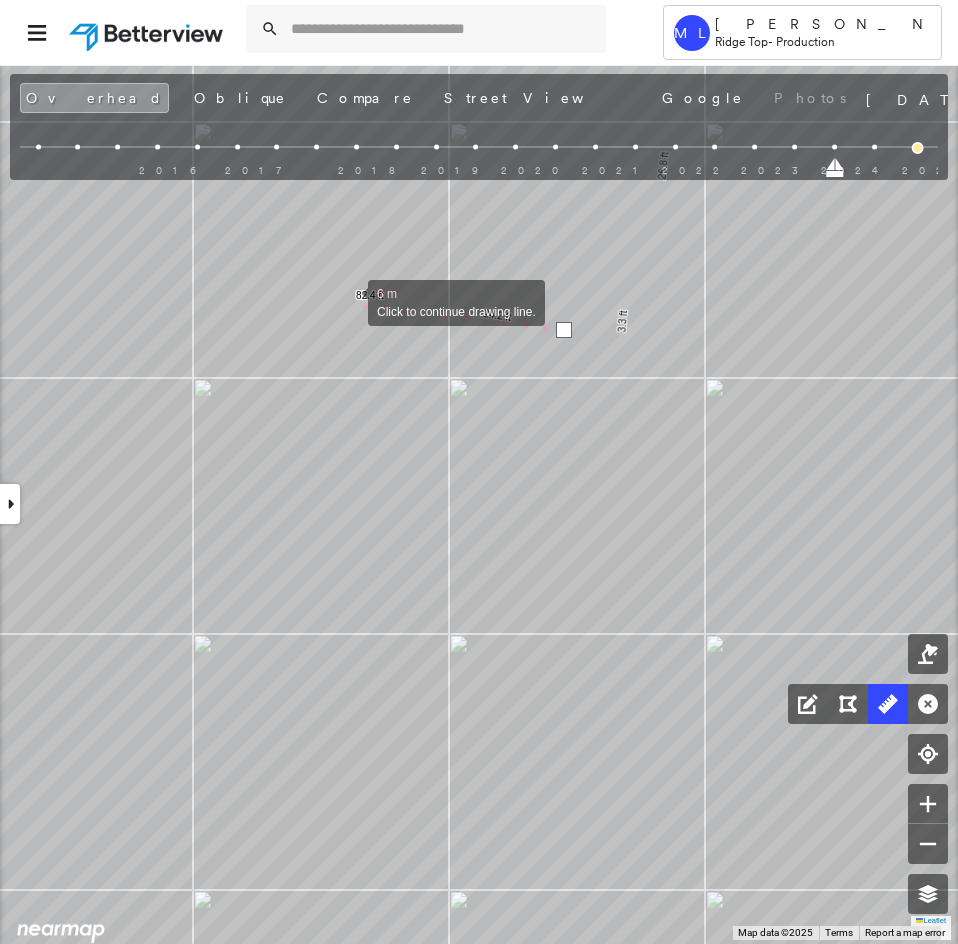 click at bounding box center [348, 301] 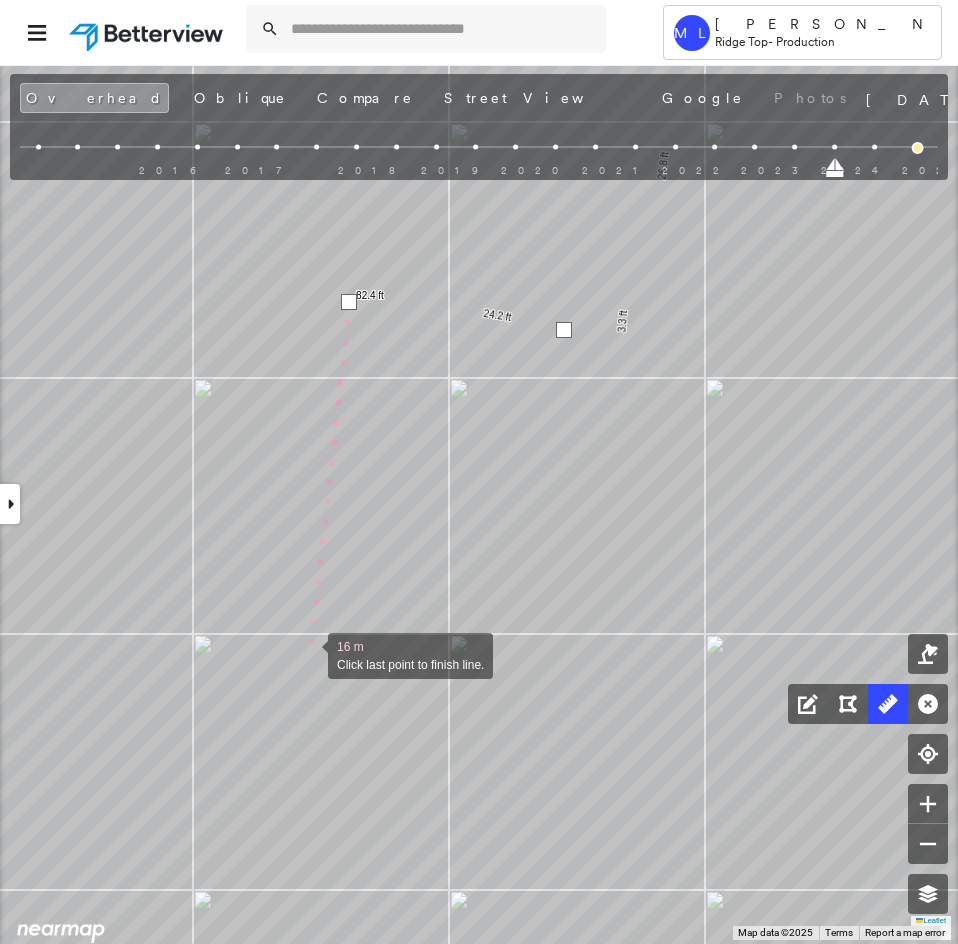 click at bounding box center (308, 654) 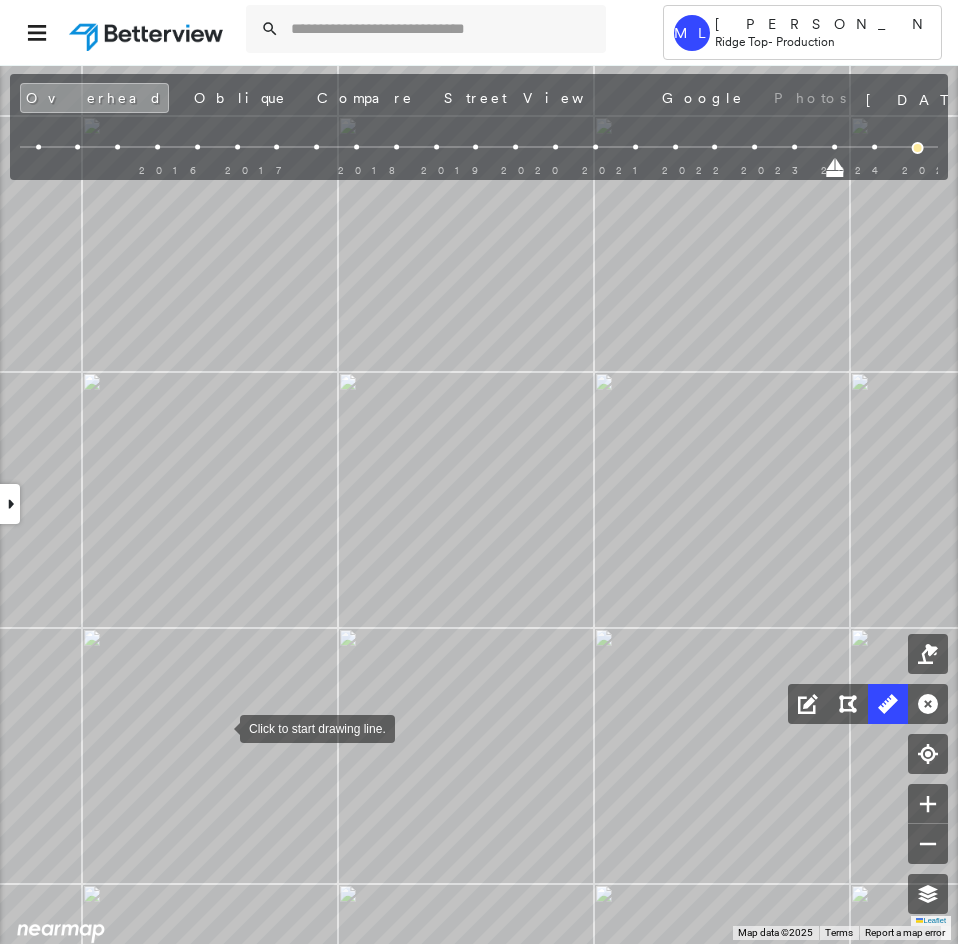 click at bounding box center (220, 727) 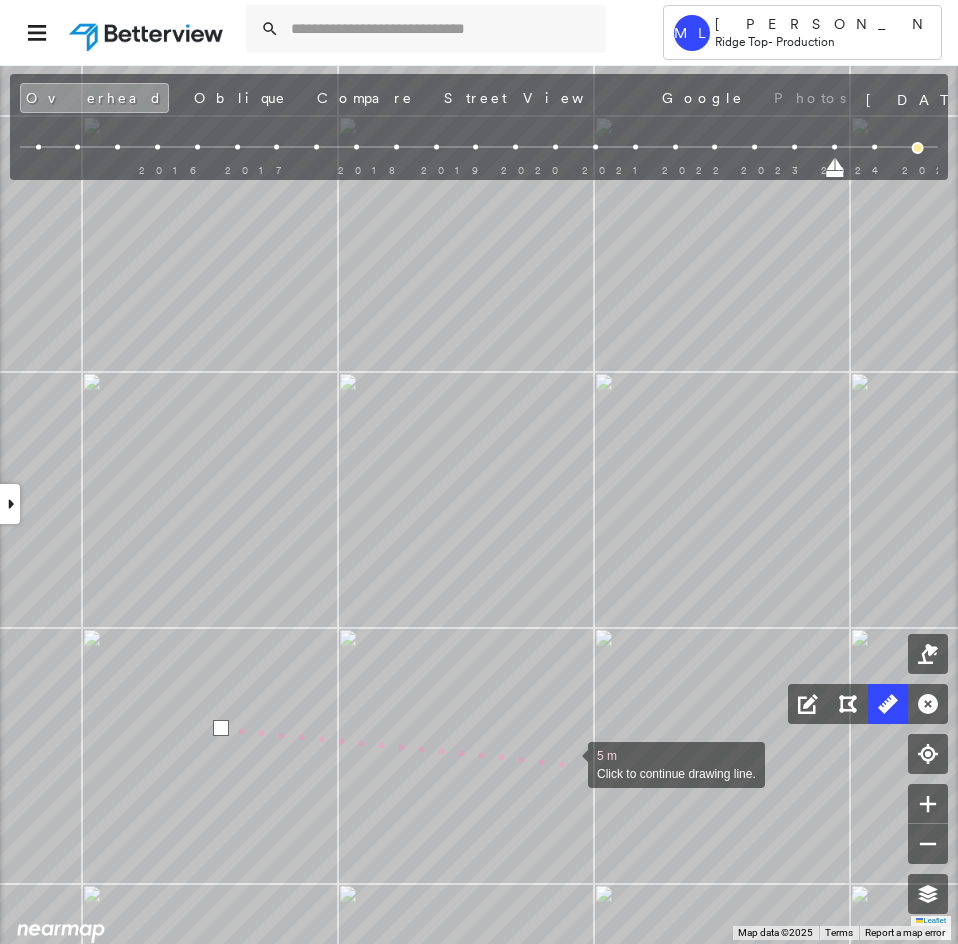click at bounding box center [568, 763] 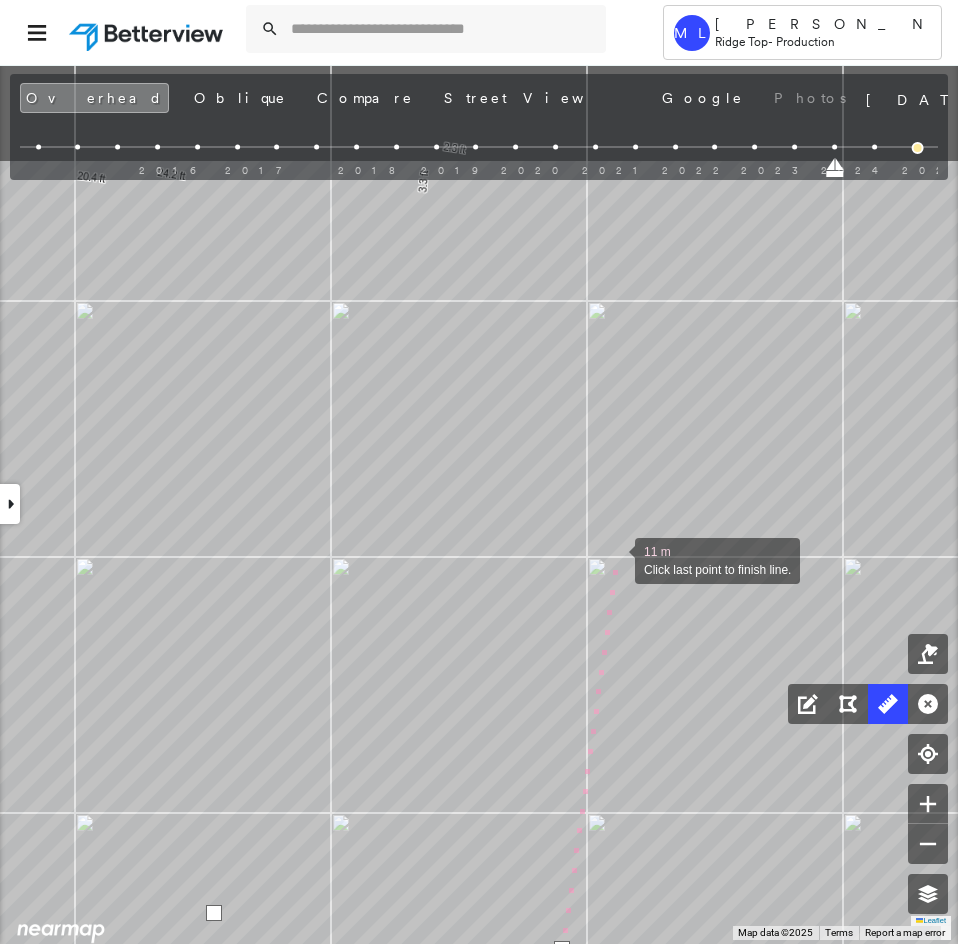 drag, startPoint x: 622, startPoint y: 369, endPoint x: 615, endPoint y: 554, distance: 185.13239 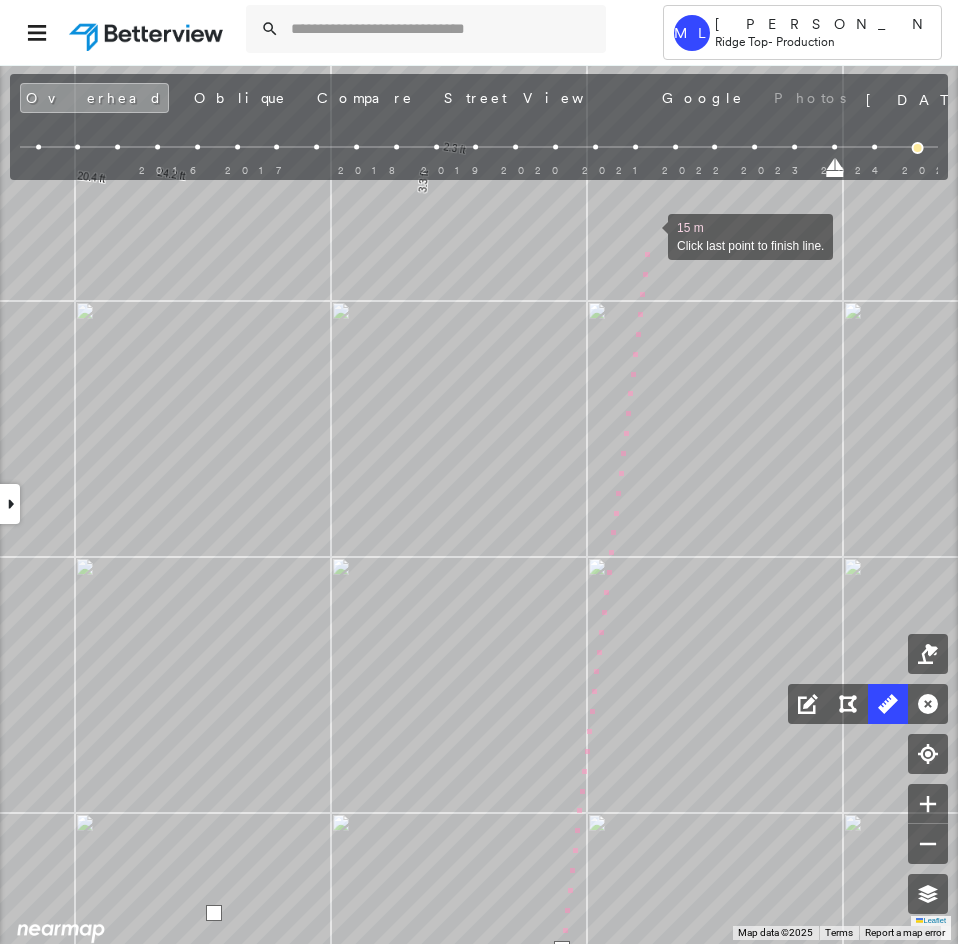 click at bounding box center (648, 235) 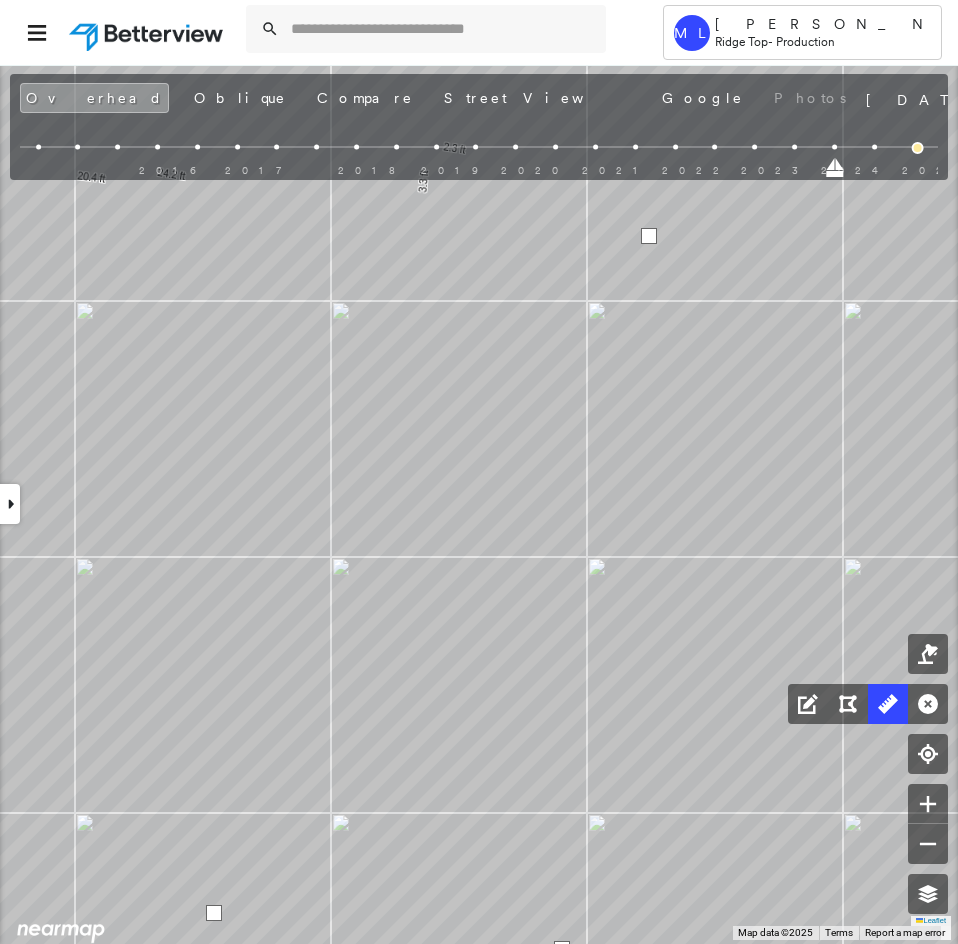click at bounding box center (649, 236) 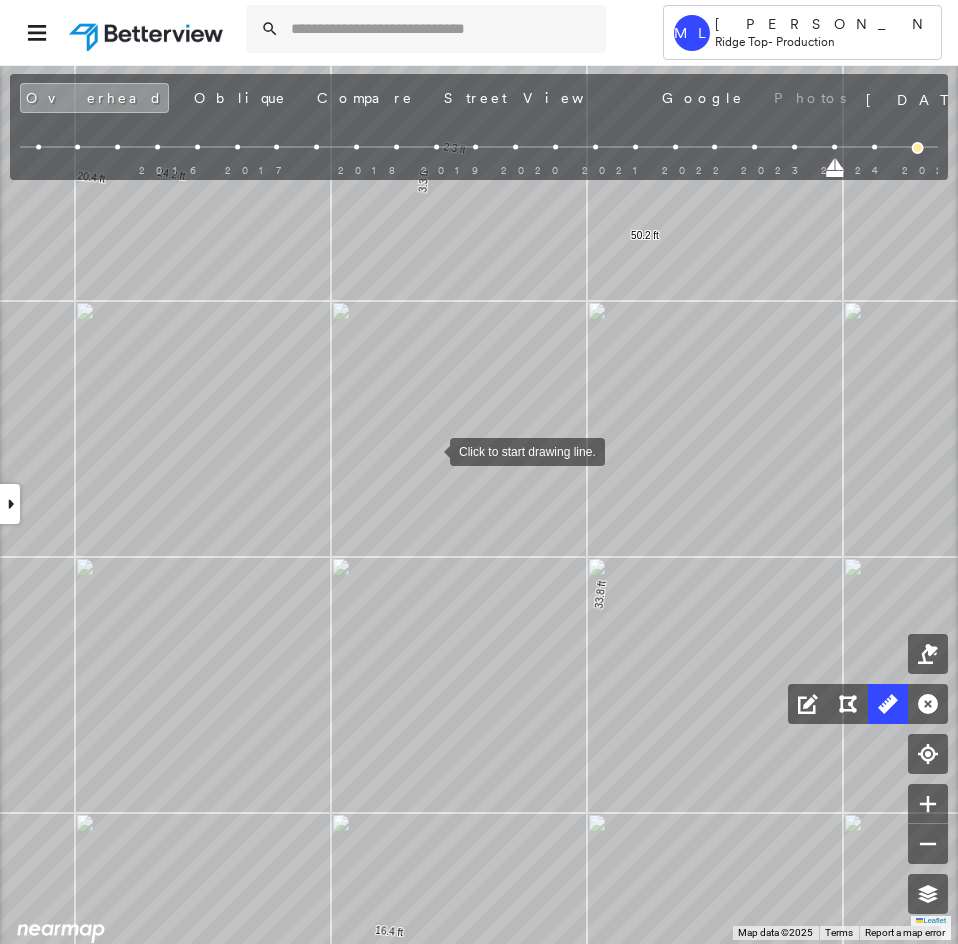 click at bounding box center [430, 450] 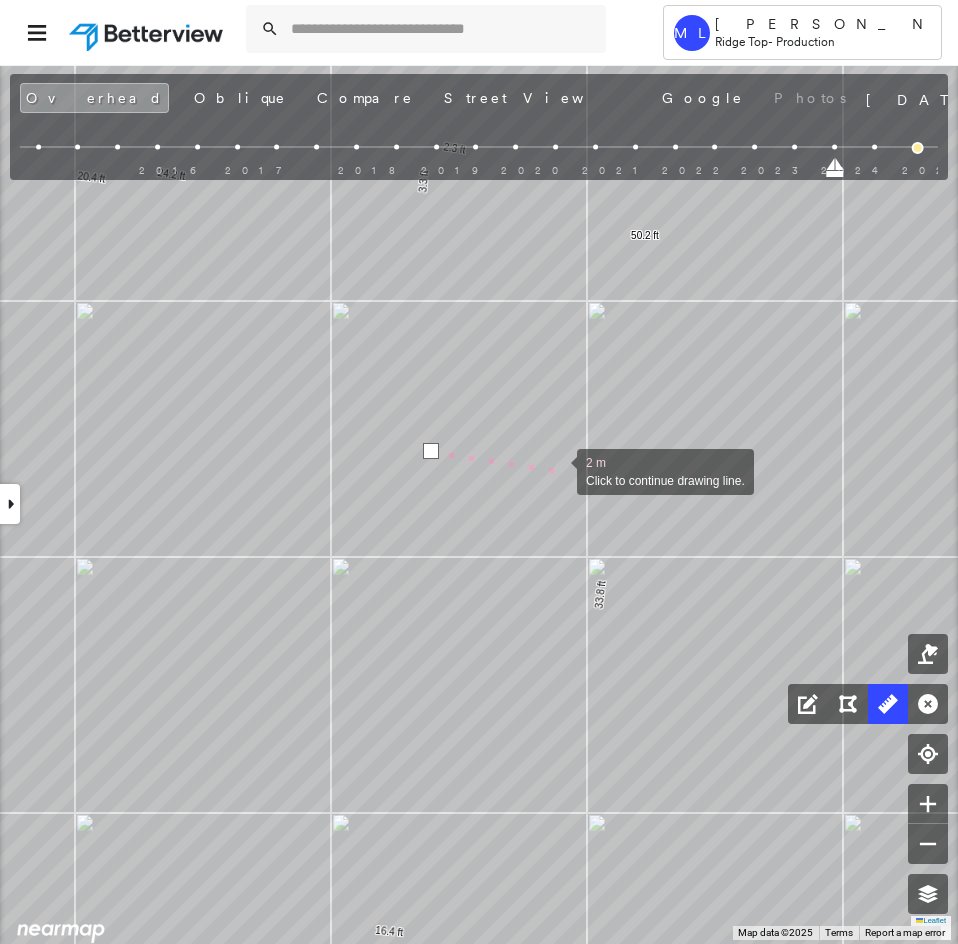 click at bounding box center (557, 470) 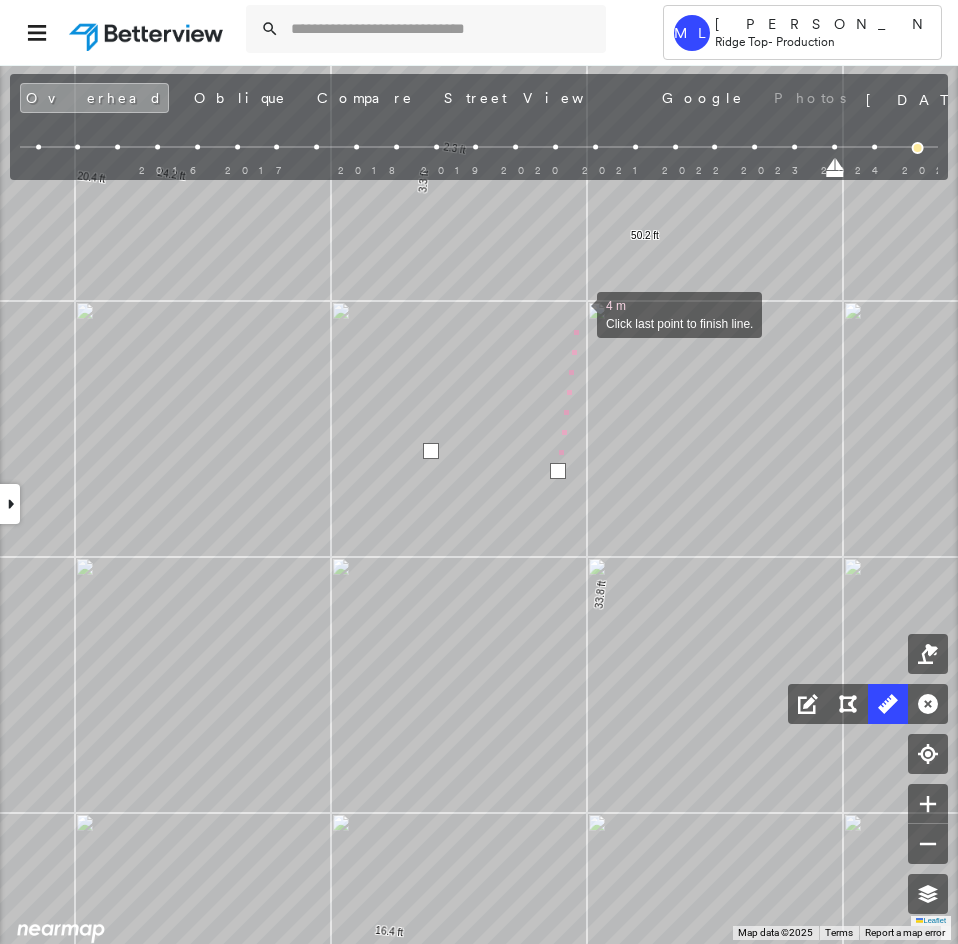 click at bounding box center [577, 313] 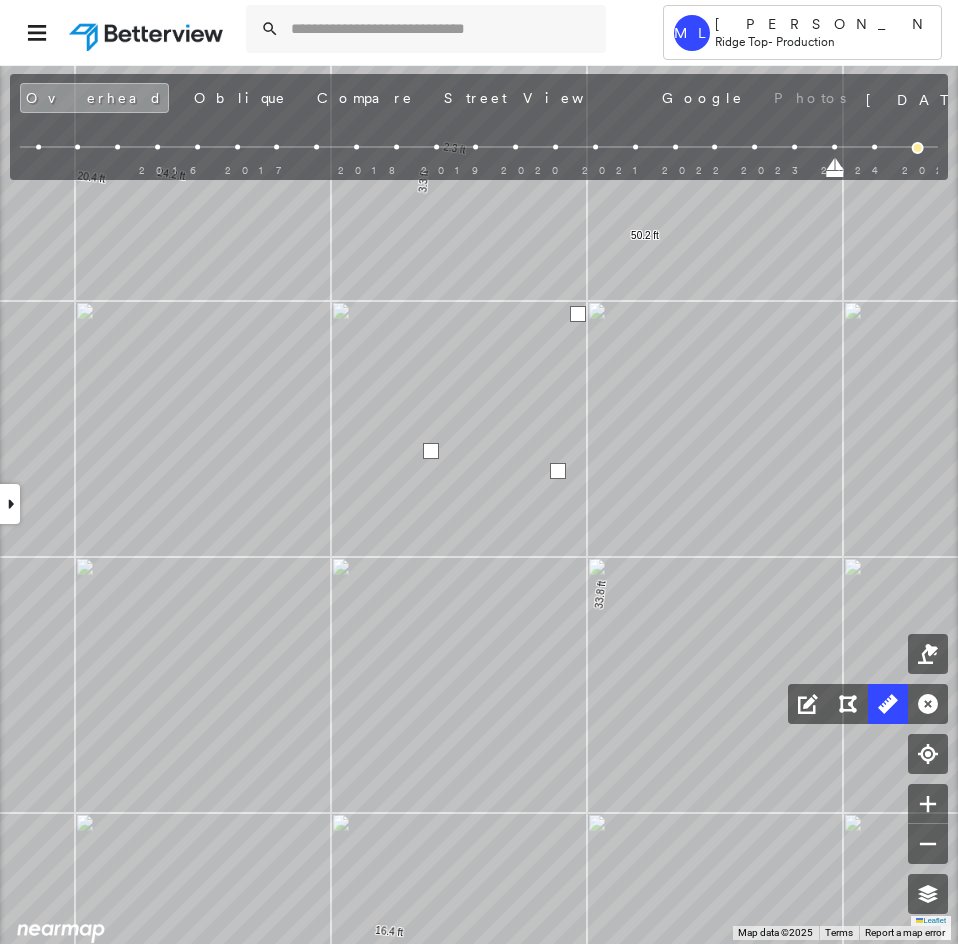 click at bounding box center [578, 314] 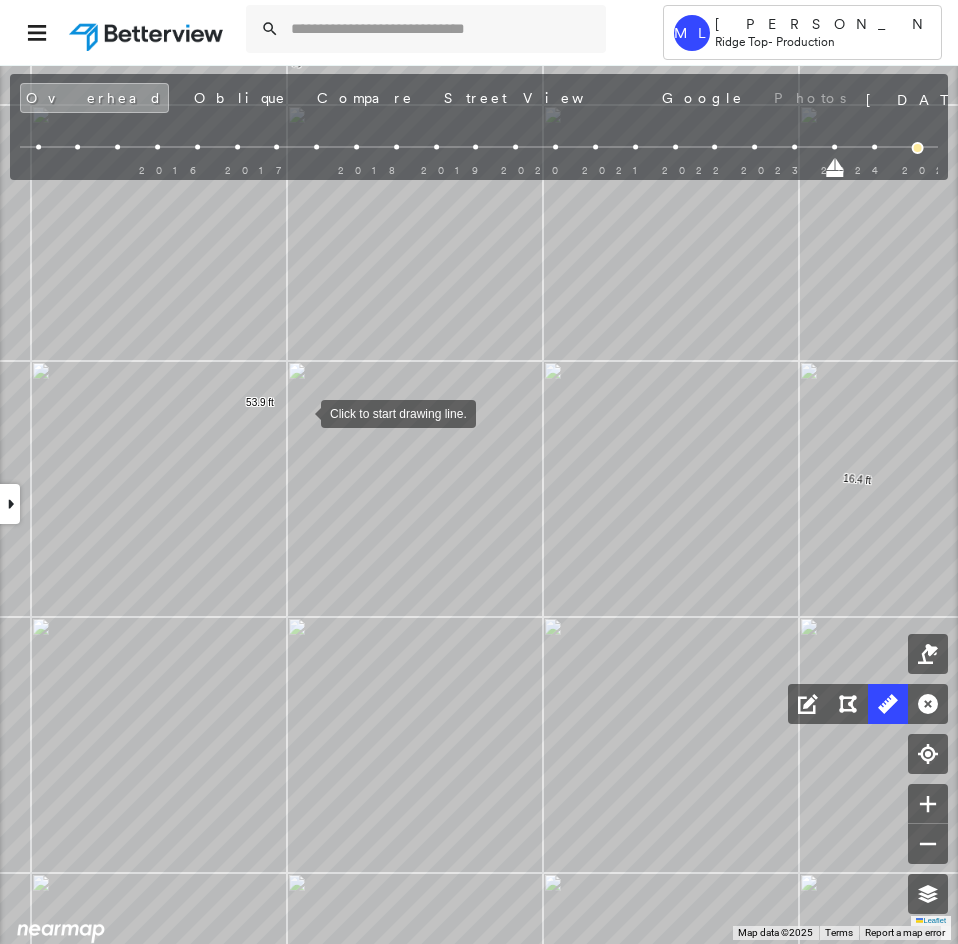 click at bounding box center (301, 412) 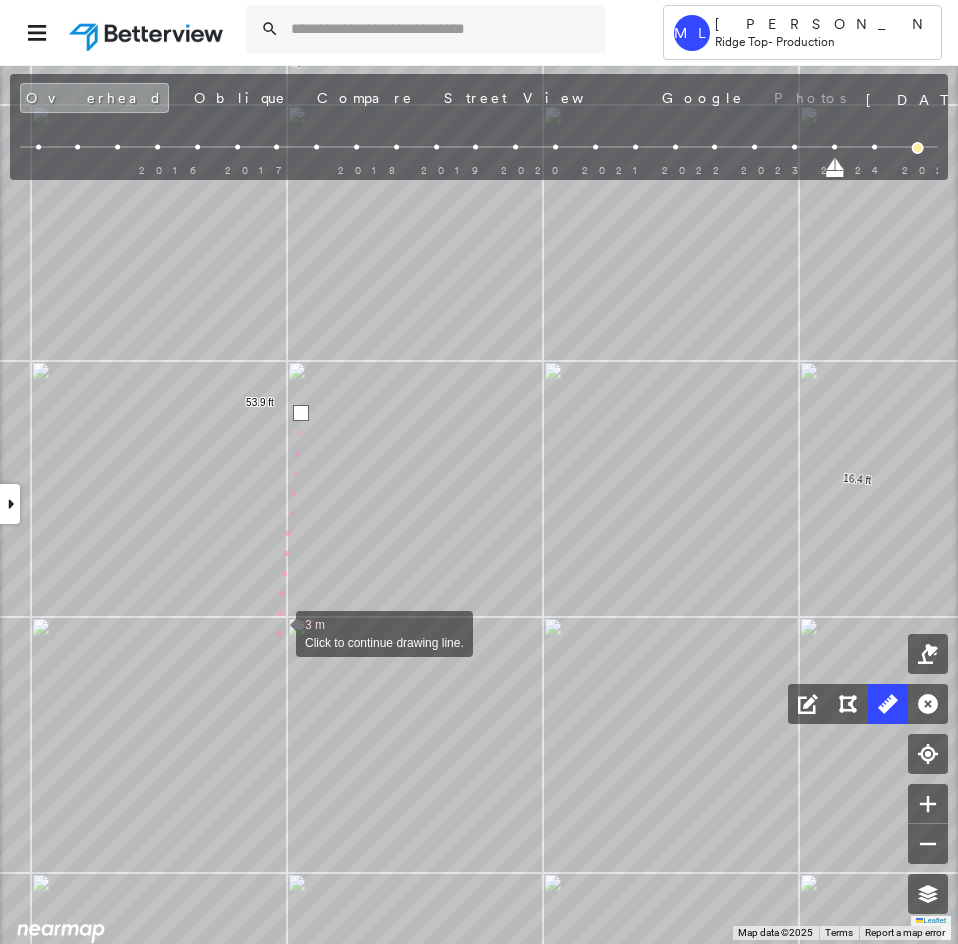 click at bounding box center (276, 632) 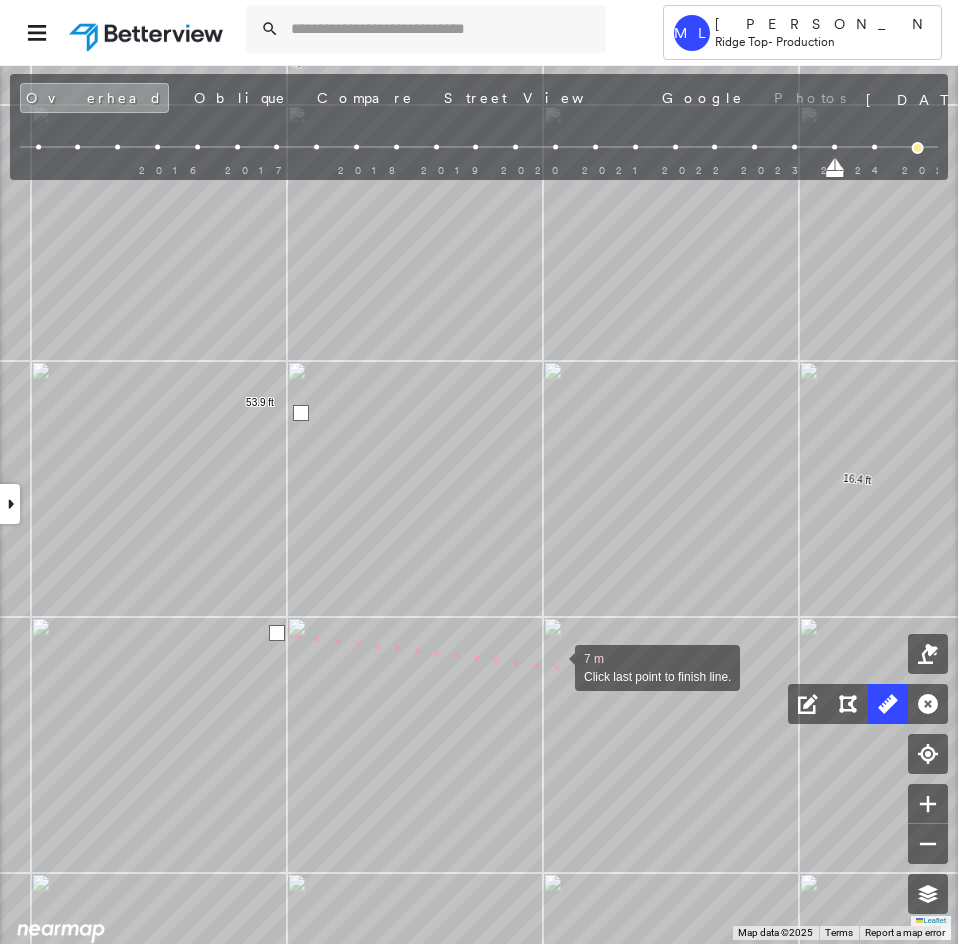 click at bounding box center (555, 666) 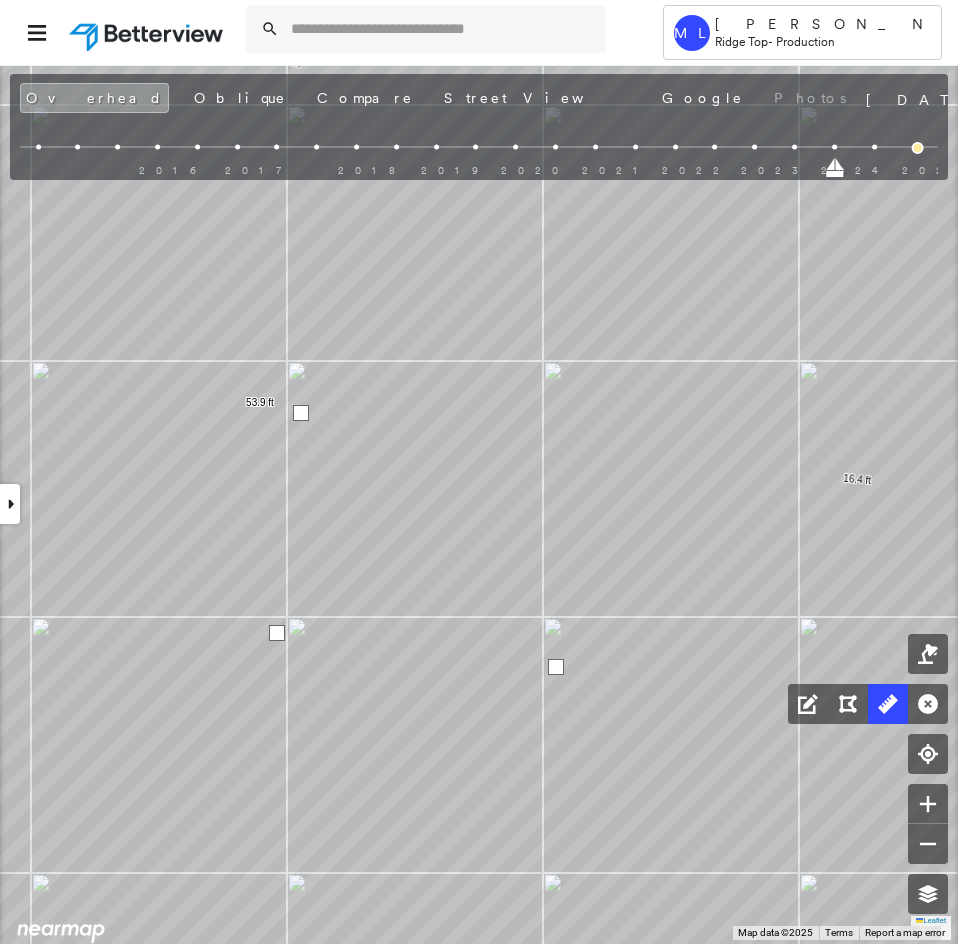 click at bounding box center [556, 667] 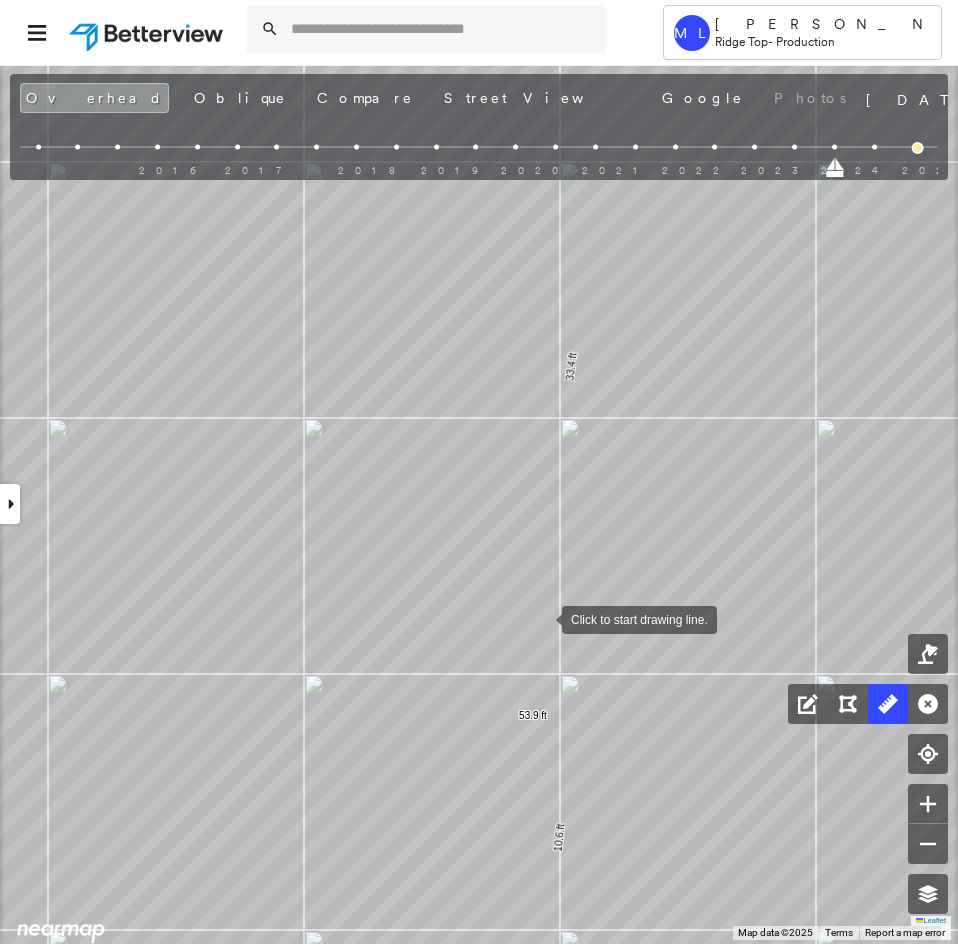 click at bounding box center (542, 618) 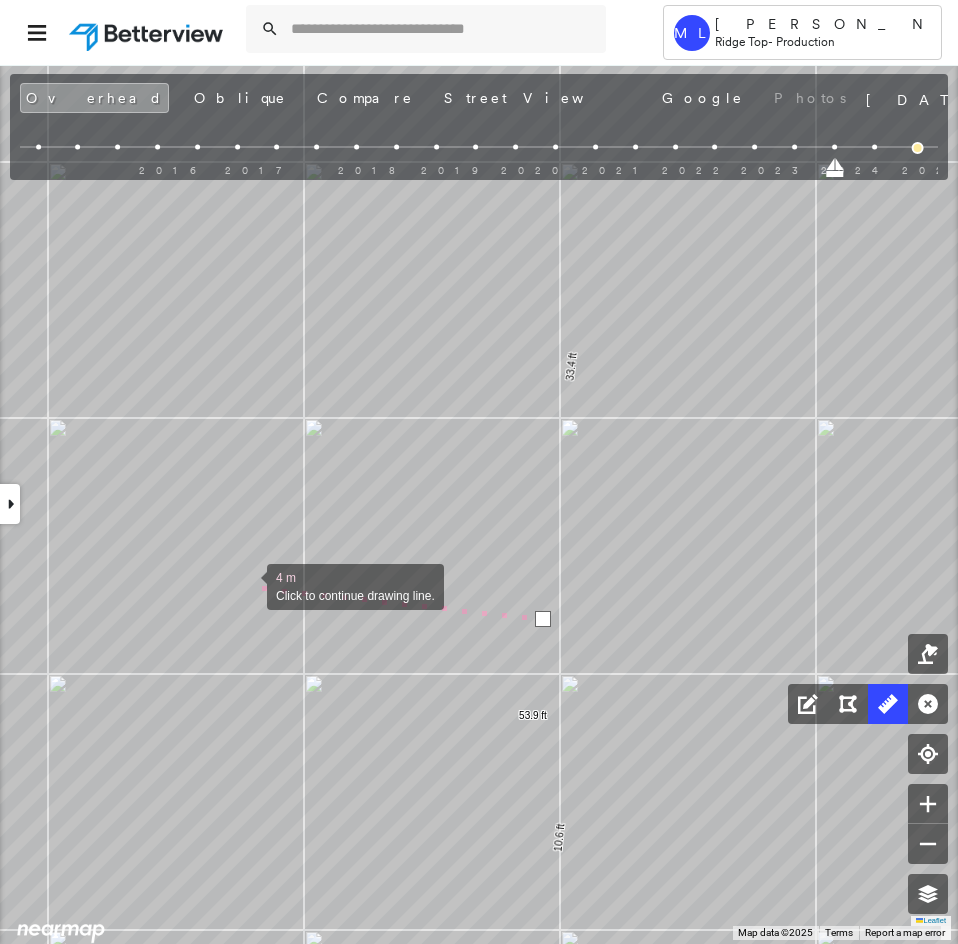 click at bounding box center [247, 585] 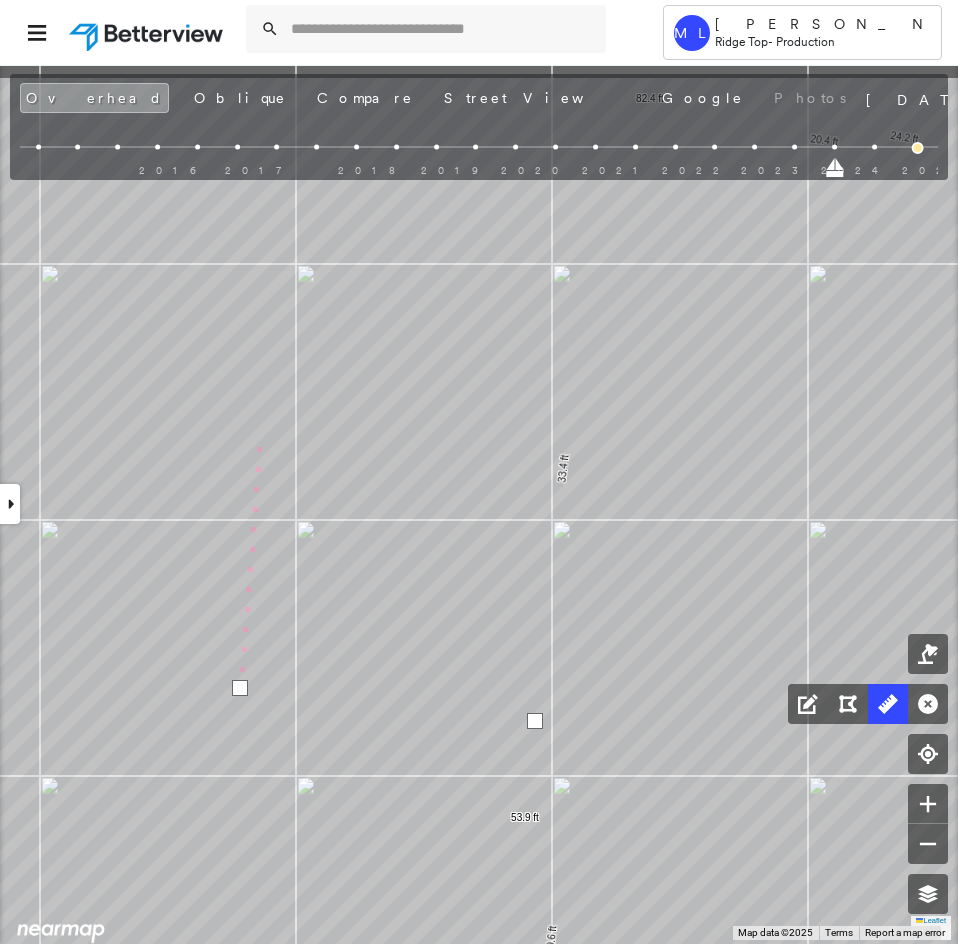 drag, startPoint x: 267, startPoint y: 345, endPoint x: 214, endPoint y: 707, distance: 365.85925 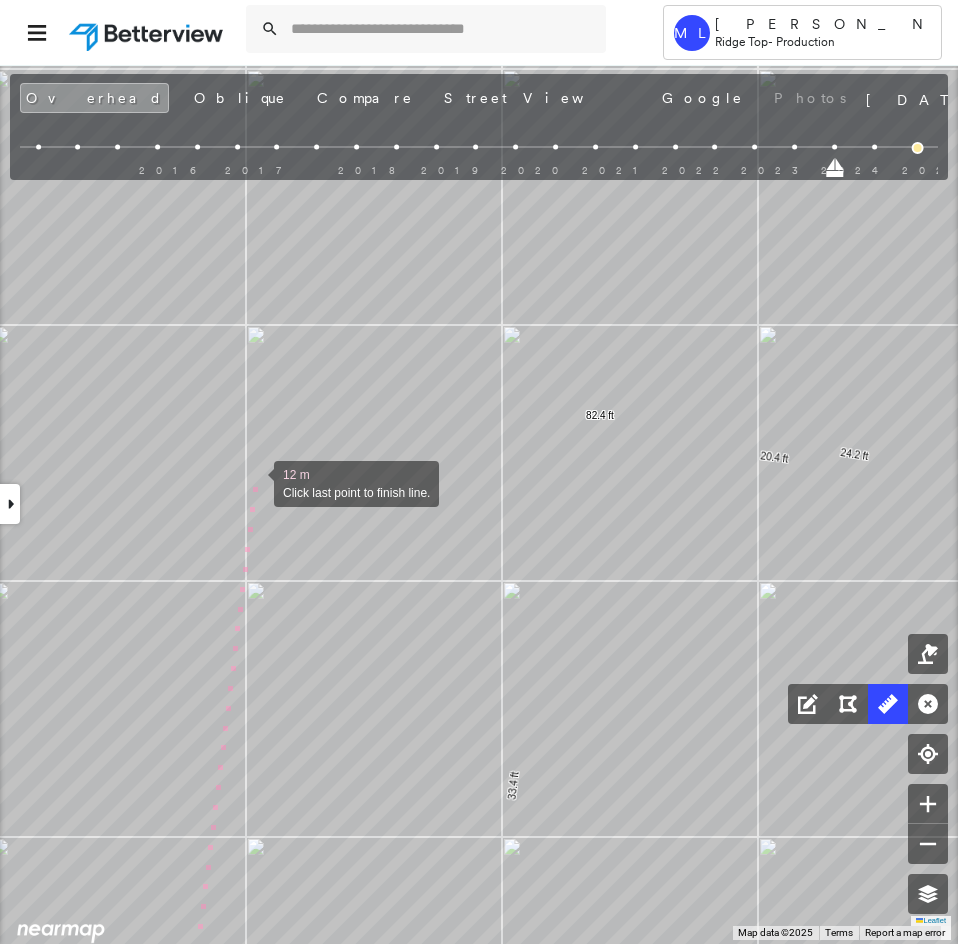 click at bounding box center (254, 482) 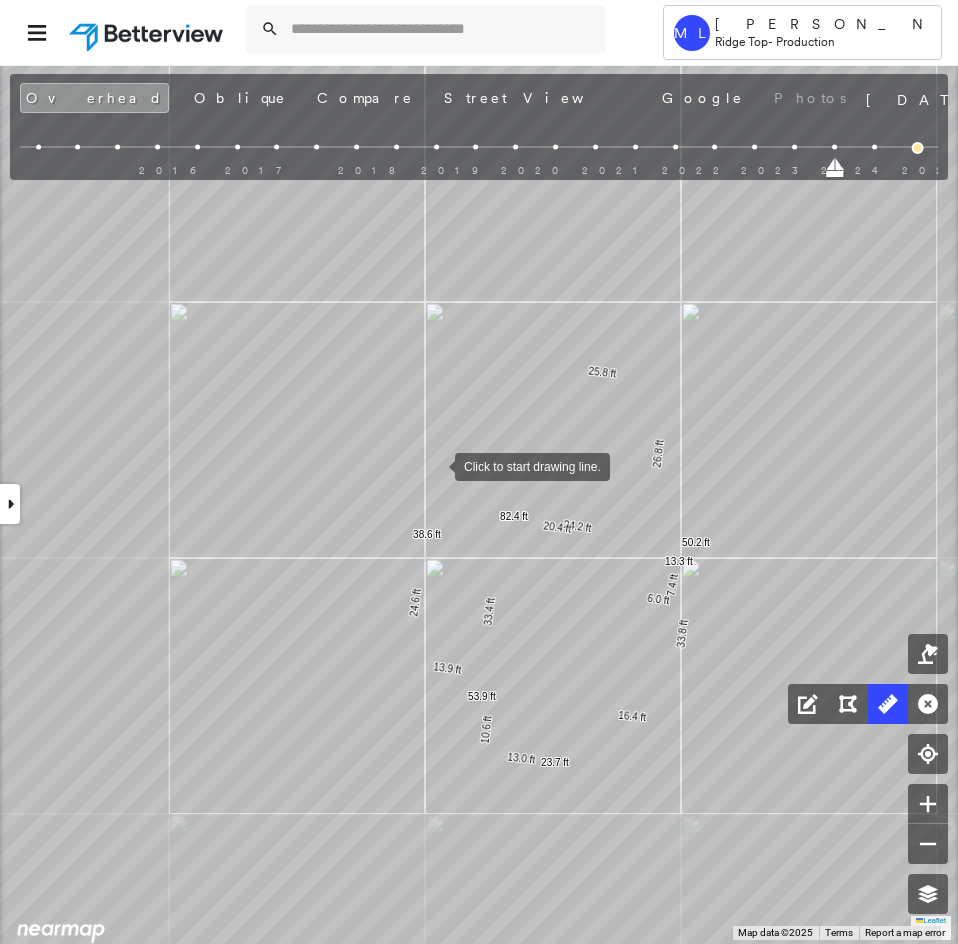 drag, startPoint x: 446, startPoint y: 585, endPoint x: 467, endPoint y: 732, distance: 148.49243 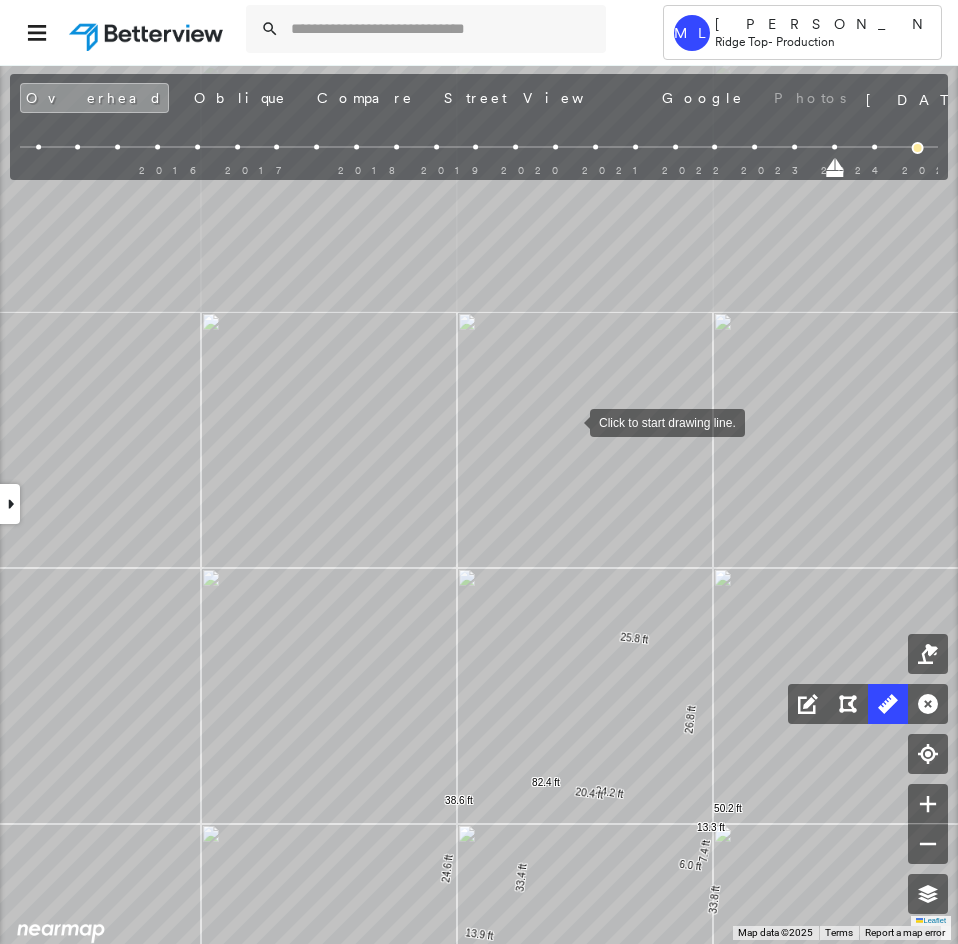 drag, startPoint x: 703, startPoint y: 488, endPoint x: 795, endPoint y: 578, distance: 128.7012 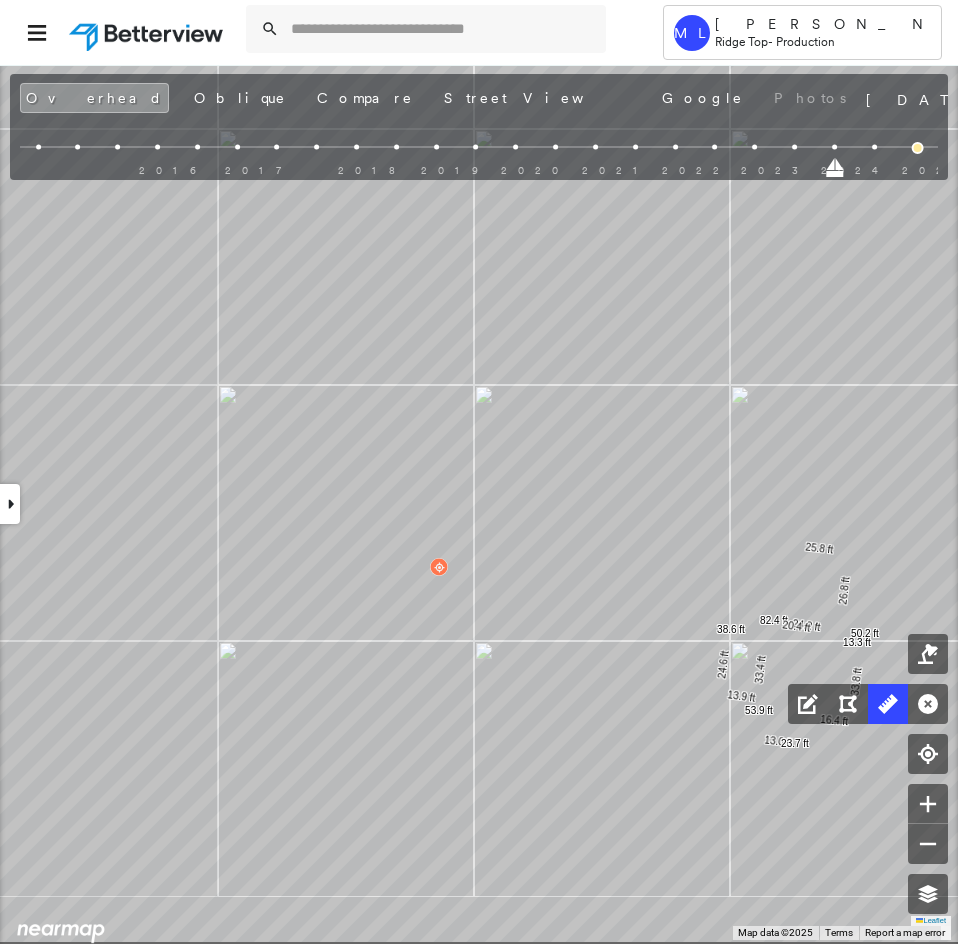 drag, startPoint x: 480, startPoint y: 695, endPoint x: 691, endPoint y: 563, distance: 248.88753 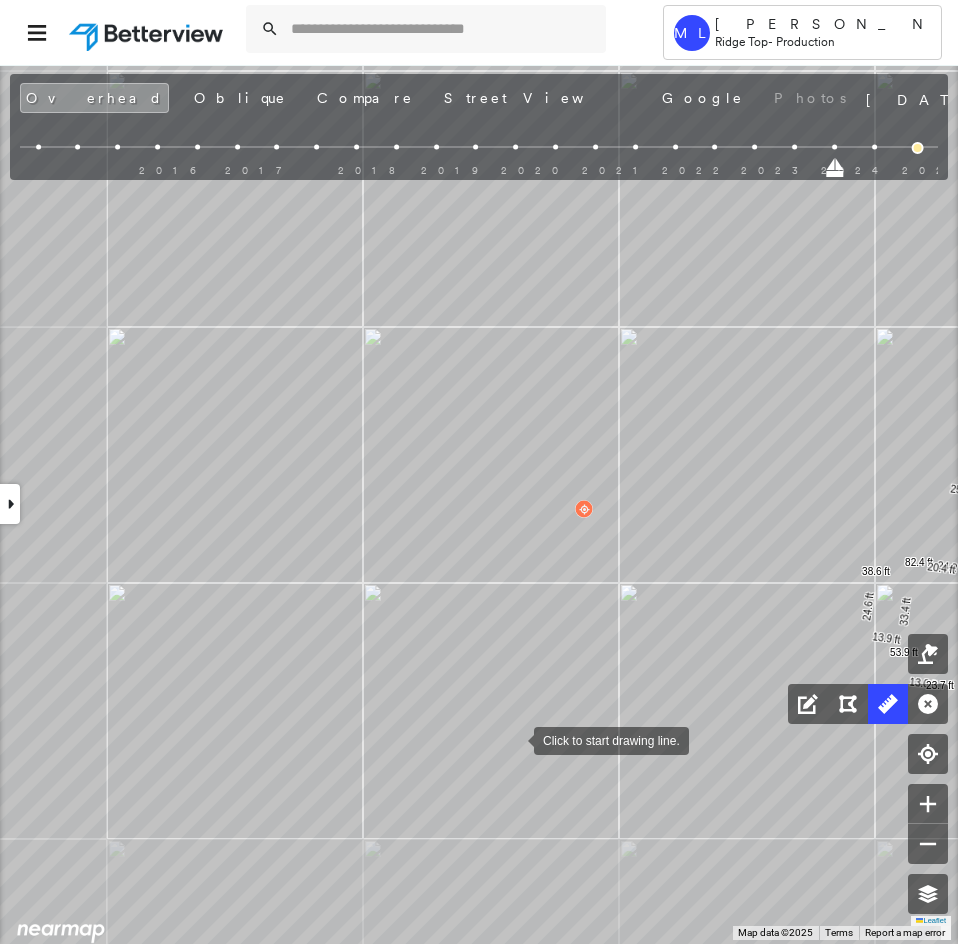 drag, startPoint x: 514, startPoint y: 752, endPoint x: 546, endPoint y: 561, distance: 193.66208 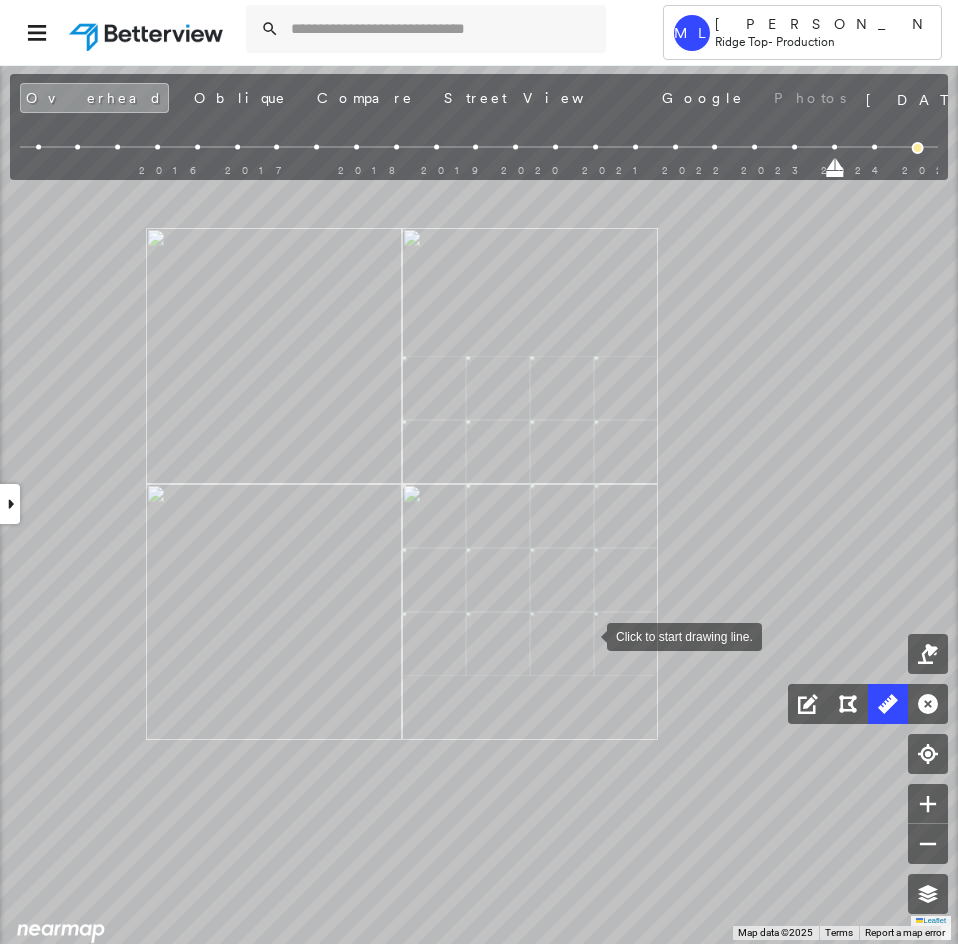 click on "25.8 ft 26.8 ft 3.3 ft 24.2 ft 82.4 ft 20.4 ft 33.4 ft 53.9 ft 16.4 ft 33.8 ft 50.2 ft 6.0 ft 7.4 ft 13.3 ft 10.6 ft 13.0 ft 23.7 ft 13.9 ft 24.6 ft 38.6 ft Click to start drawing line." at bounding box center (-188, 393) 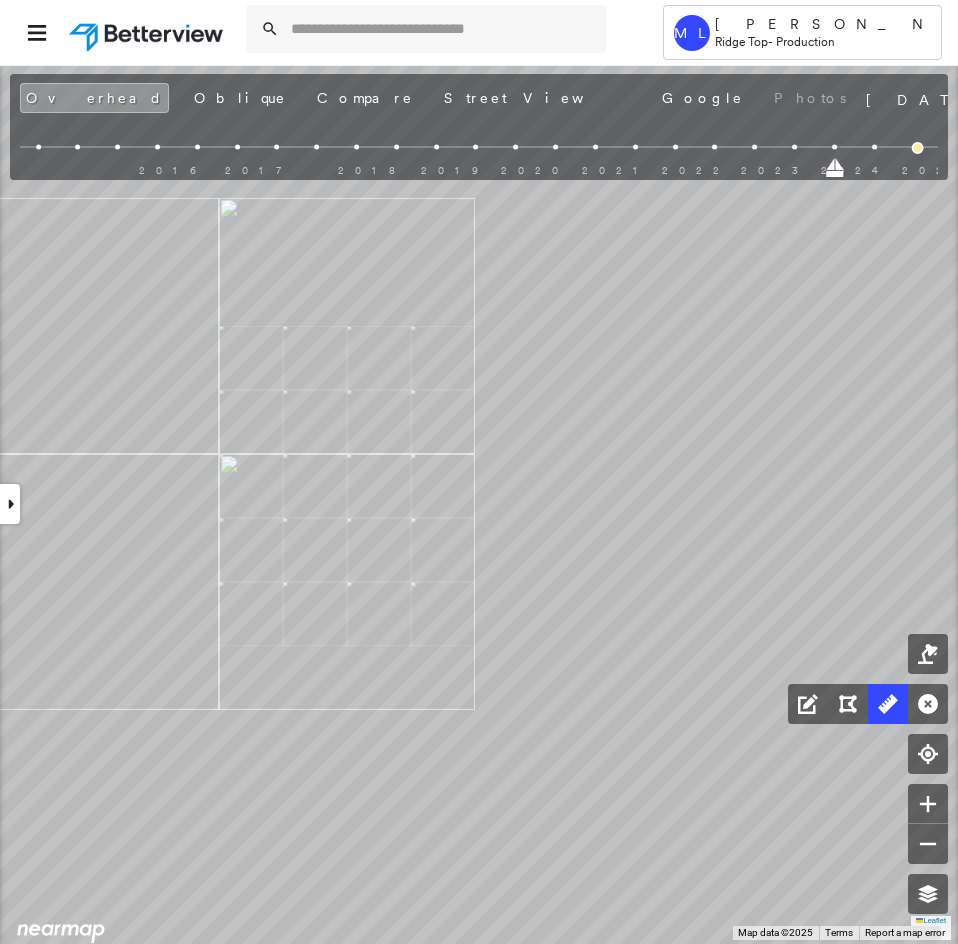 drag, startPoint x: 839, startPoint y: 171, endPoint x: 958, endPoint y: 175, distance: 119.06721 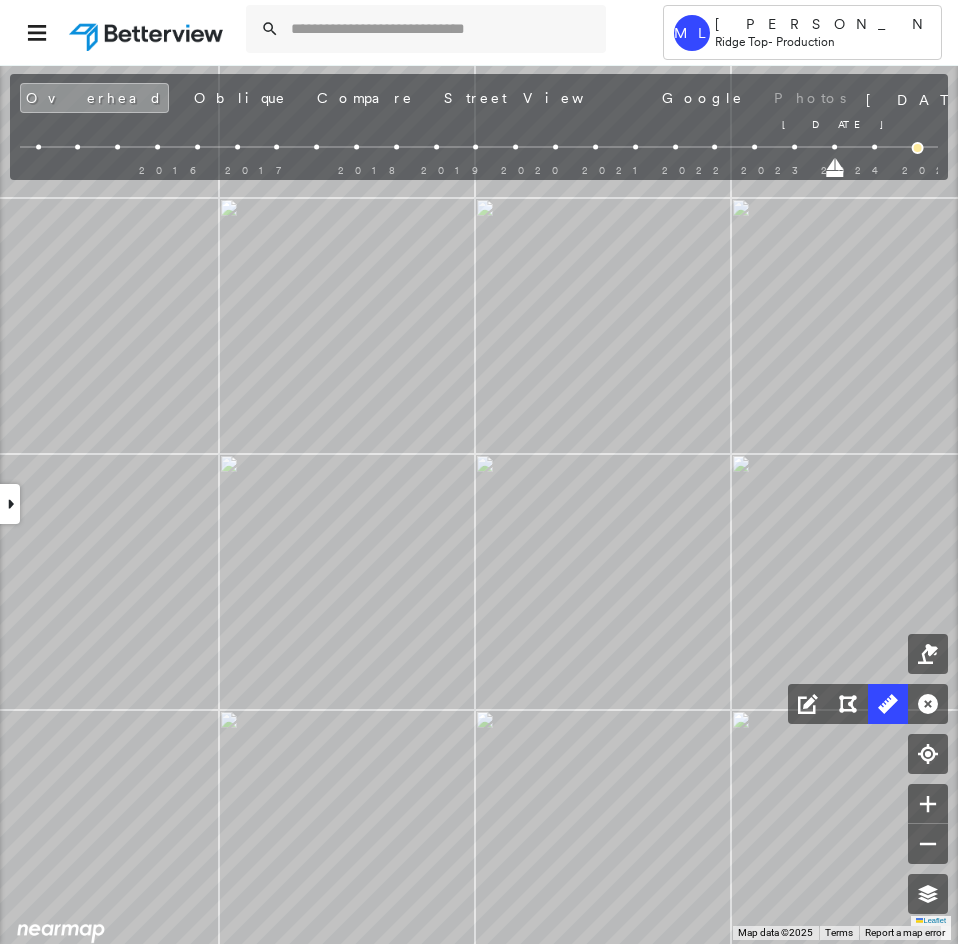 drag, startPoint x: 917, startPoint y: 170, endPoint x: 837, endPoint y: 174, distance: 80.09994 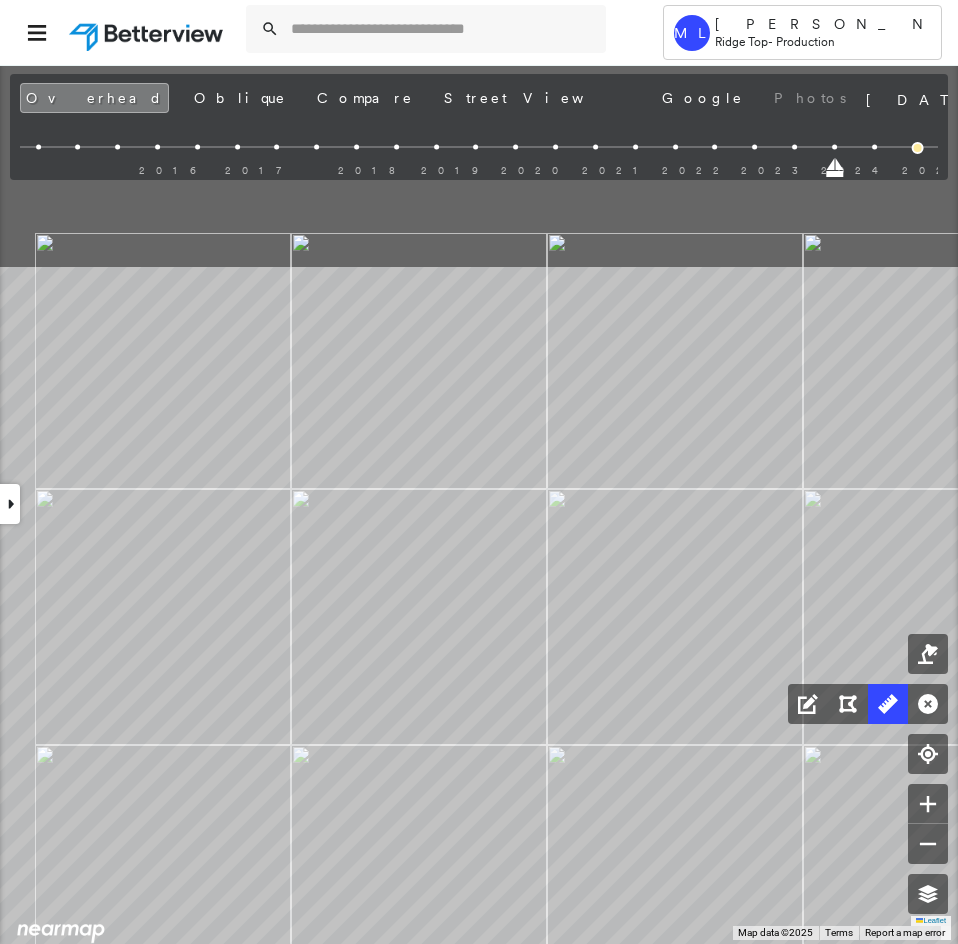 drag, startPoint x: 370, startPoint y: 372, endPoint x: 482, endPoint y: 764, distance: 407.68616 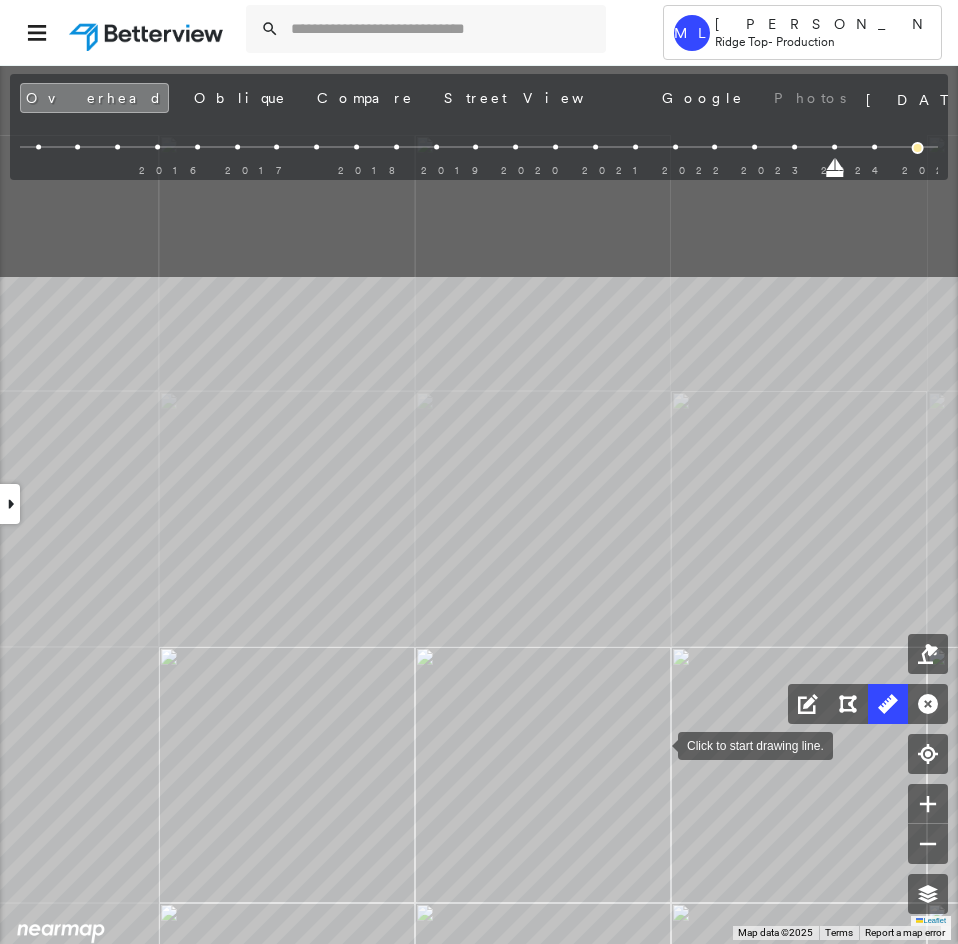 drag, startPoint x: 575, startPoint y: 442, endPoint x: 657, endPoint y: 743, distance: 311.96954 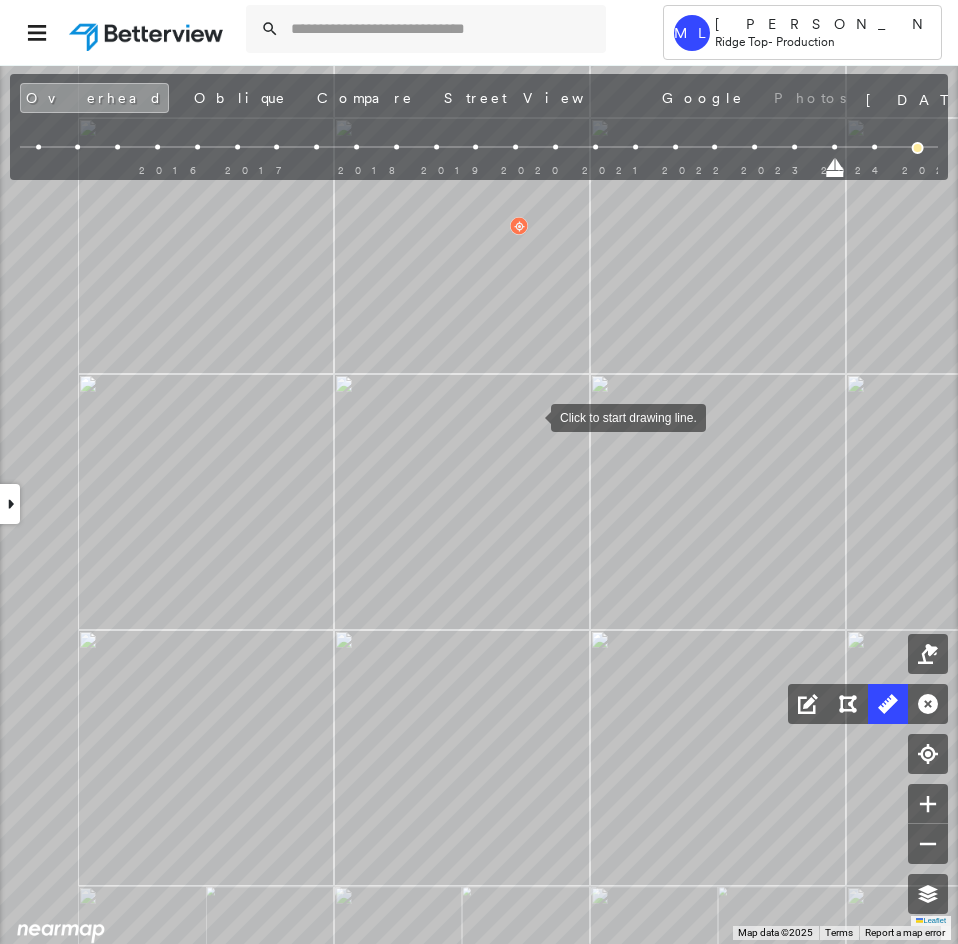drag, startPoint x: 532, startPoint y: 413, endPoint x: 498, endPoint y: 876, distance: 464.2467 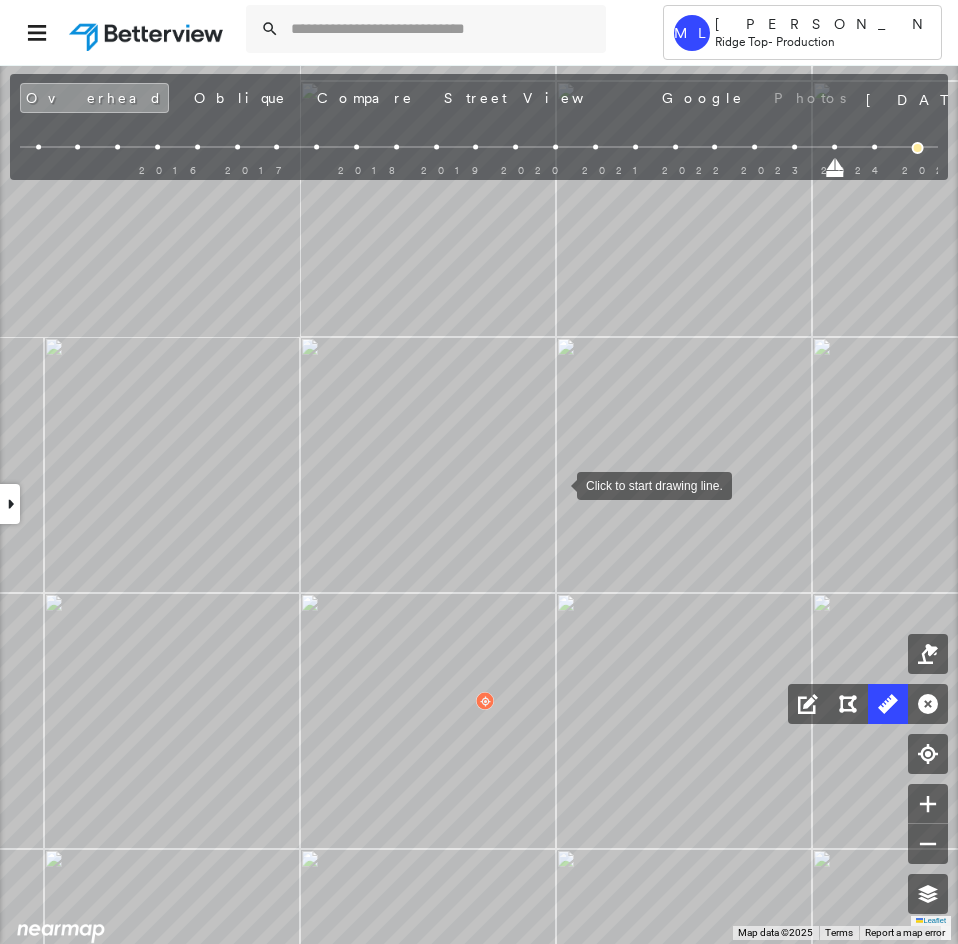 click on "25.8 ft 26.8 ft 24.2 ft 82.4 ft 20.4 ft 33.4 ft 53.9 ft 16.4 ft 33.8 ft 50.2 ft 6.0 ft 7.4 ft 13.3 ft 10.6 ft 13.0 ft 23.7 ft 13.9 ft 24.6 ft 38.6 ft Click to start drawing line." at bounding box center (-209, 1548) 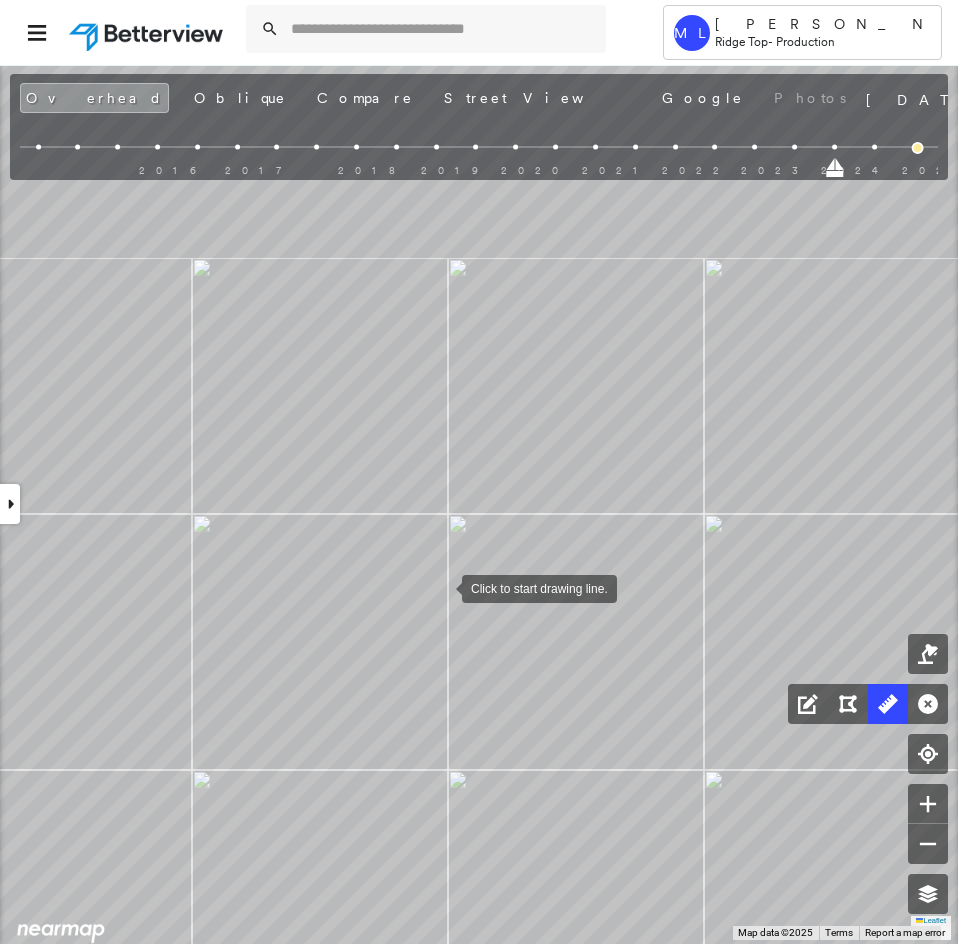 drag, startPoint x: 405, startPoint y: 573, endPoint x: 958, endPoint y: 614, distance: 554.5178 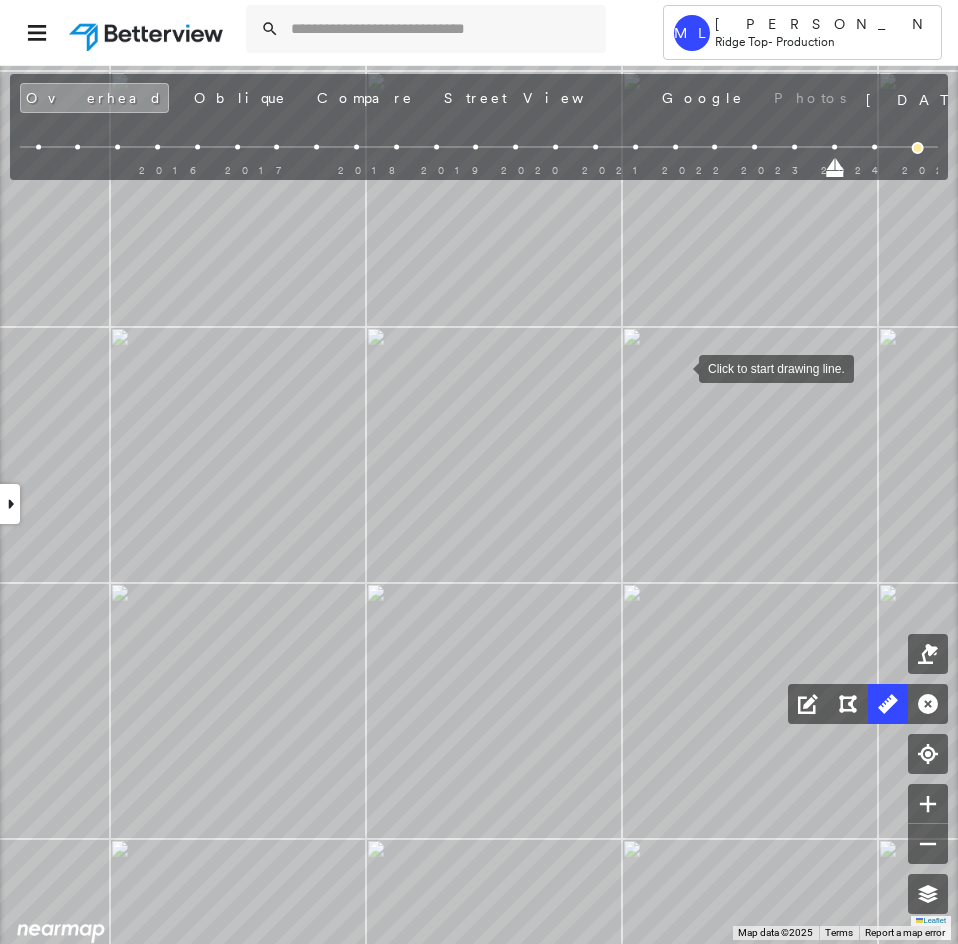 click at bounding box center [679, 367] 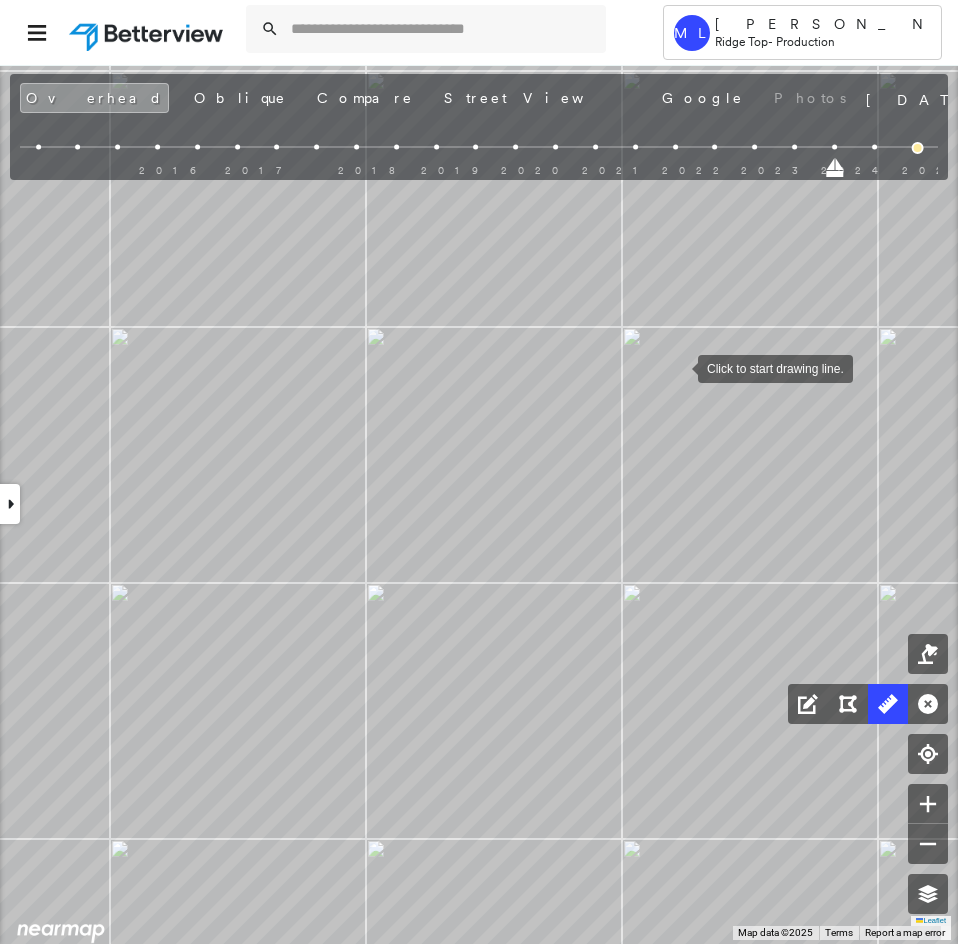 click at bounding box center (678, 367) 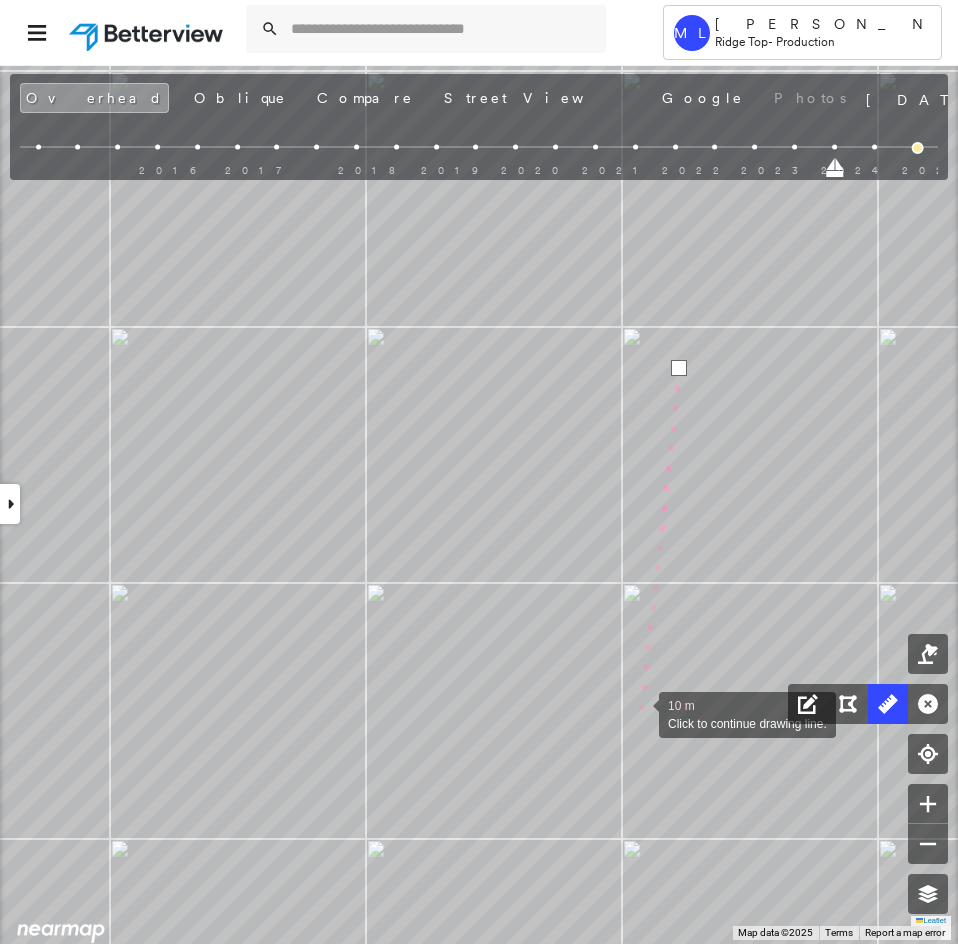 click at bounding box center (639, 713) 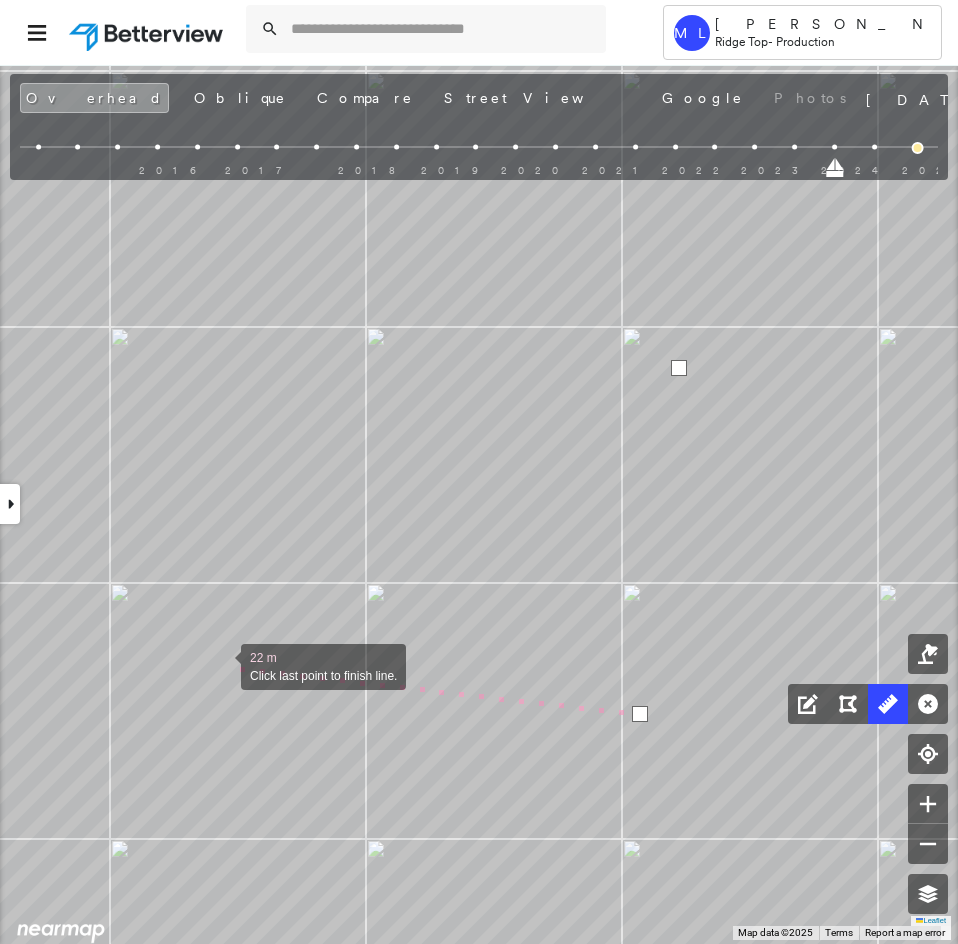 click at bounding box center [221, 665] 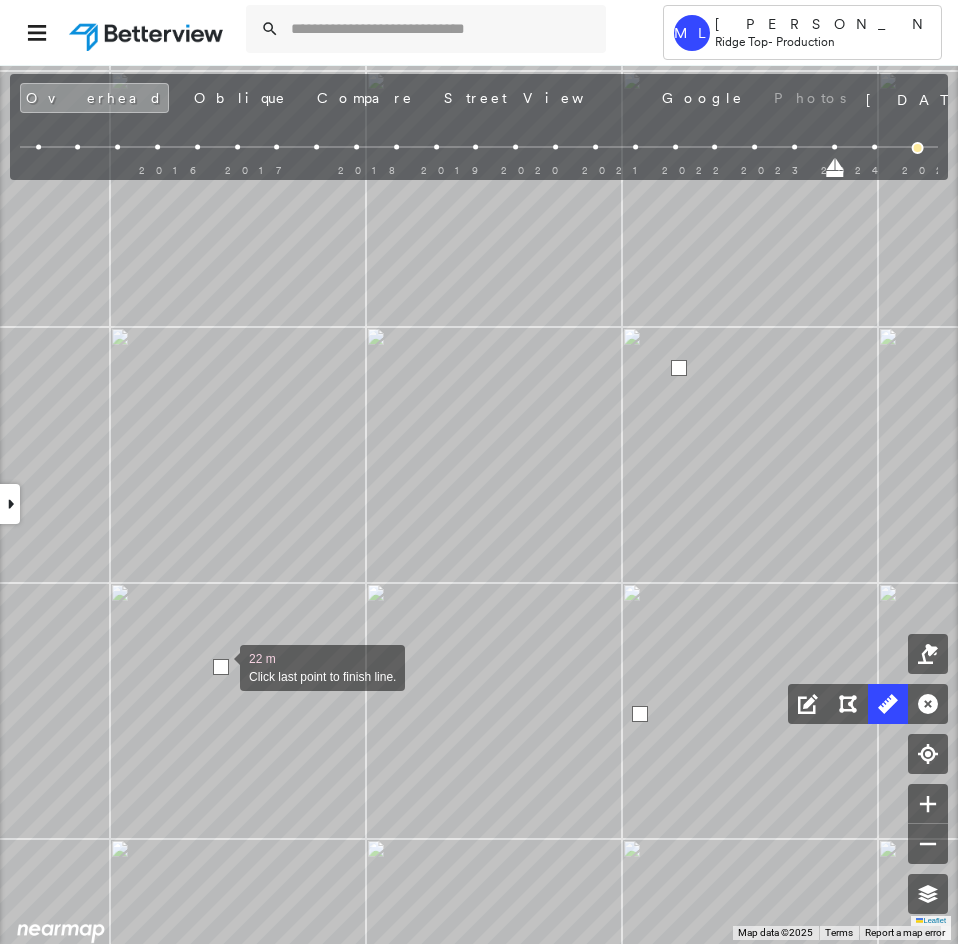 click at bounding box center (221, 667) 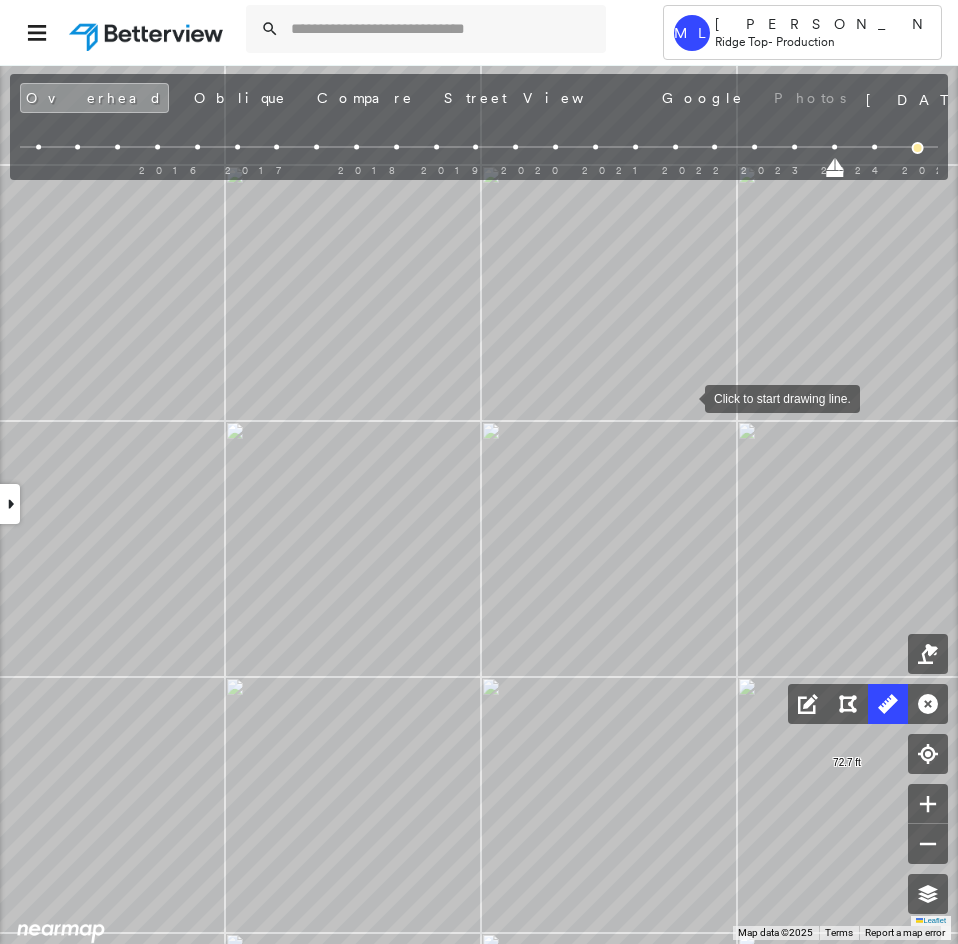click at bounding box center [685, 397] 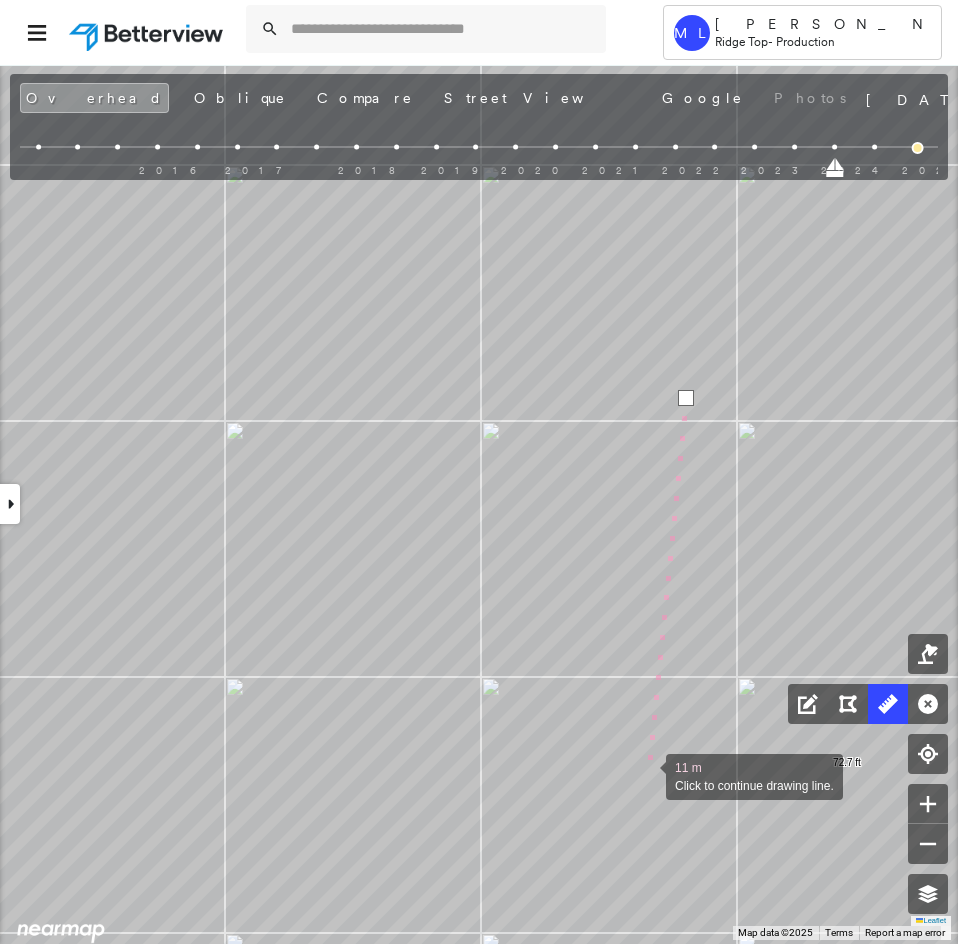 click at bounding box center (646, 775) 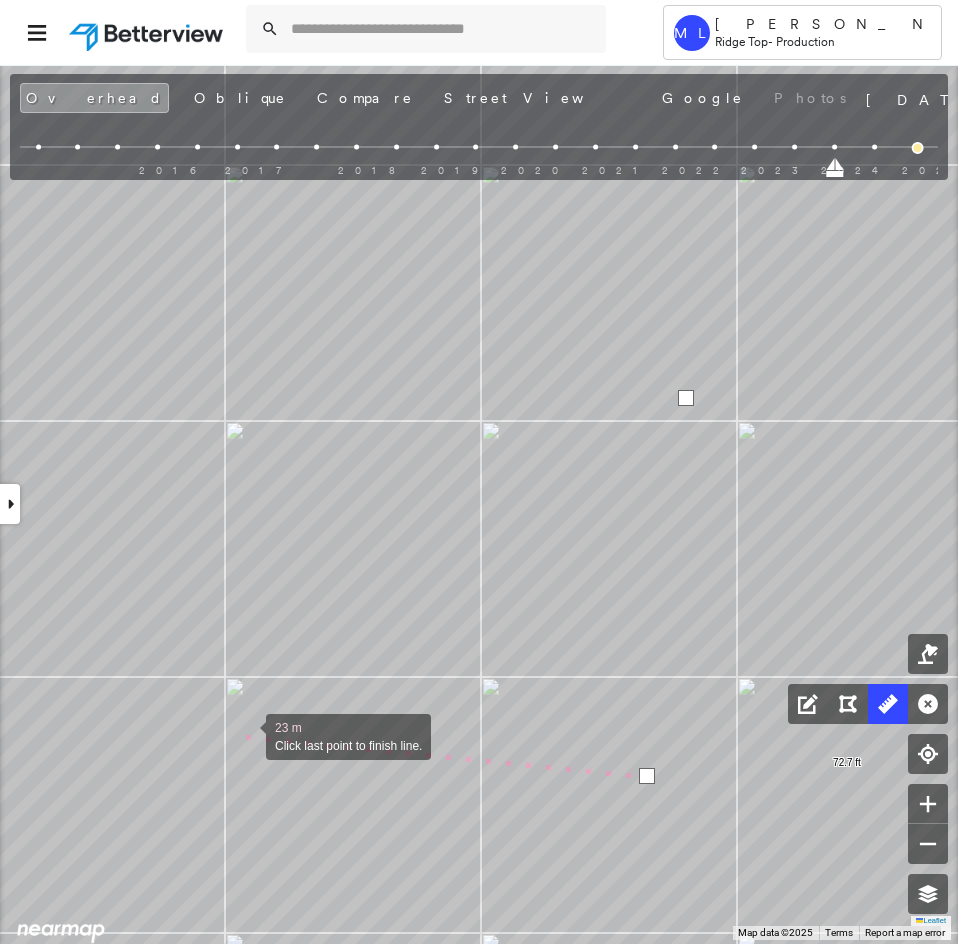 click at bounding box center (246, 735) 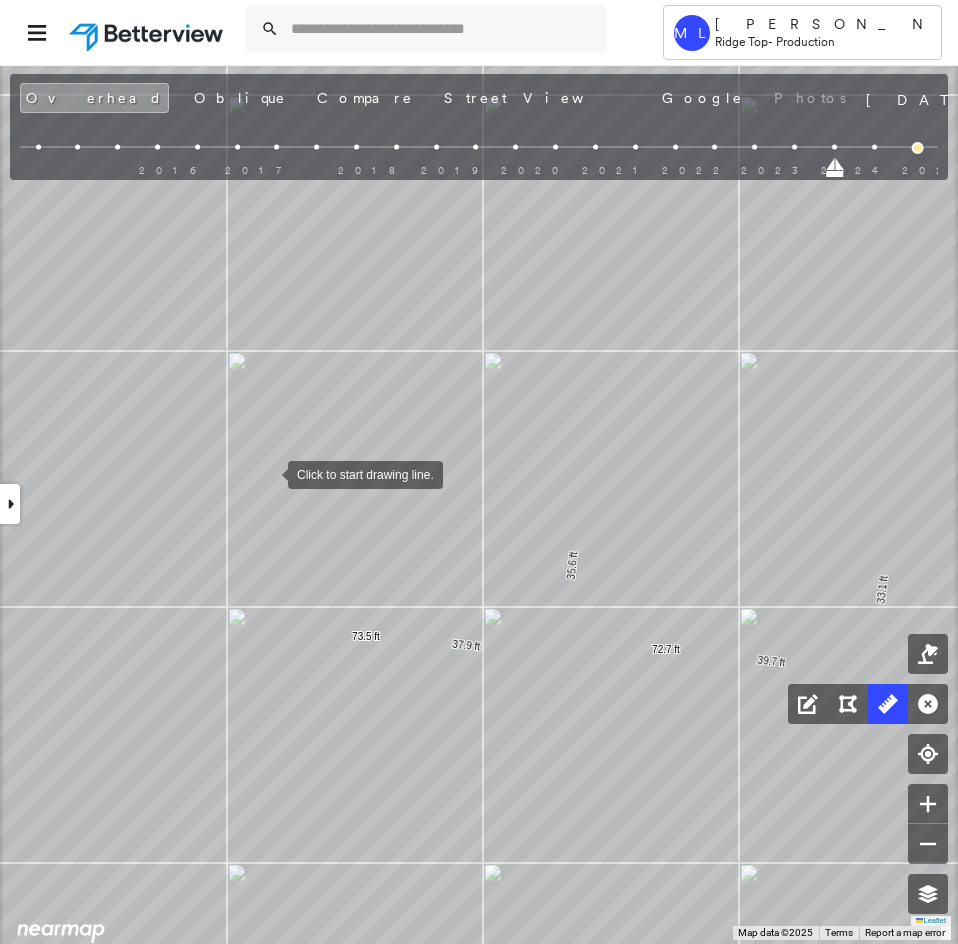 drag, startPoint x: 268, startPoint y: 473, endPoint x: 690, endPoint y: 299, distance: 456.46466 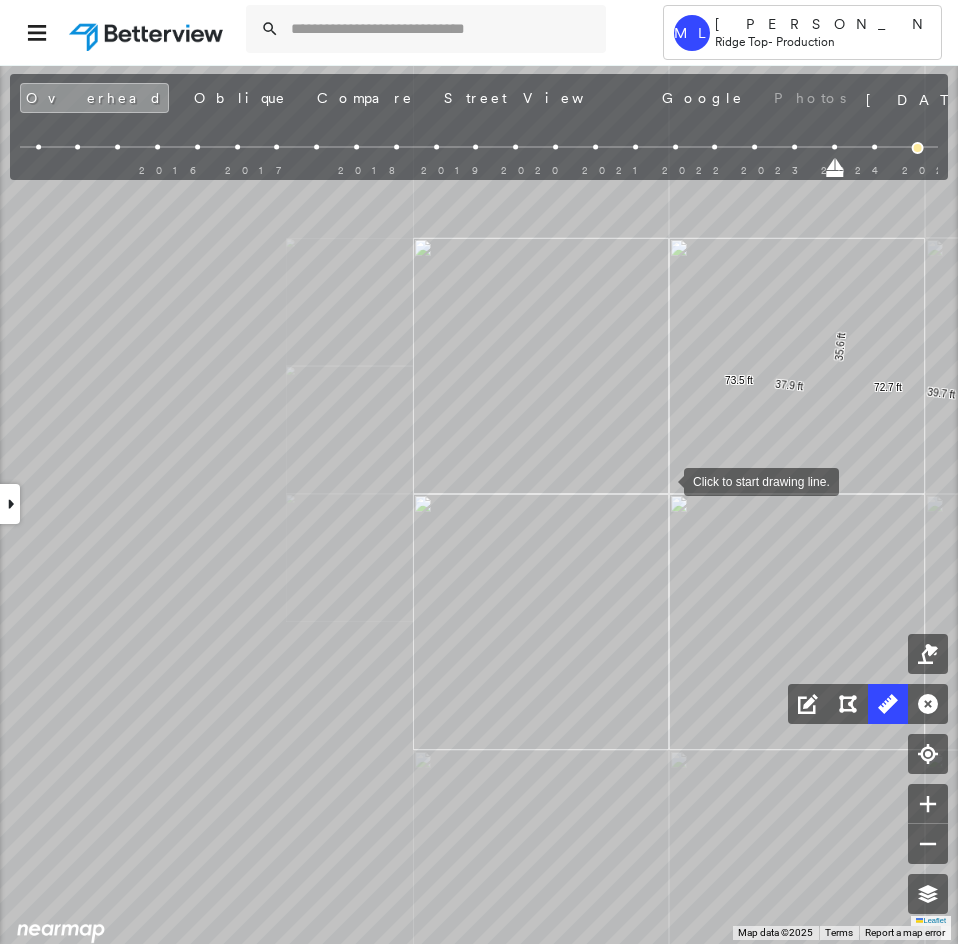 click on "25.8 ft 26.8 ft 24.2 ft 82.4 ft 20.4 ft 33.4 ft 53.9 ft 16.4 ft 33.8 ft 50.2 ft 13.3 ft 13.0 ft 23.7 ft 13.9 ft 24.6 ft 38.6 ft 33.1 ft 39.7 ft 72.7 ft 35.6 ft 37.9 ft 73.5 ft Click to start drawing line." at bounding box center [1268, 1933] 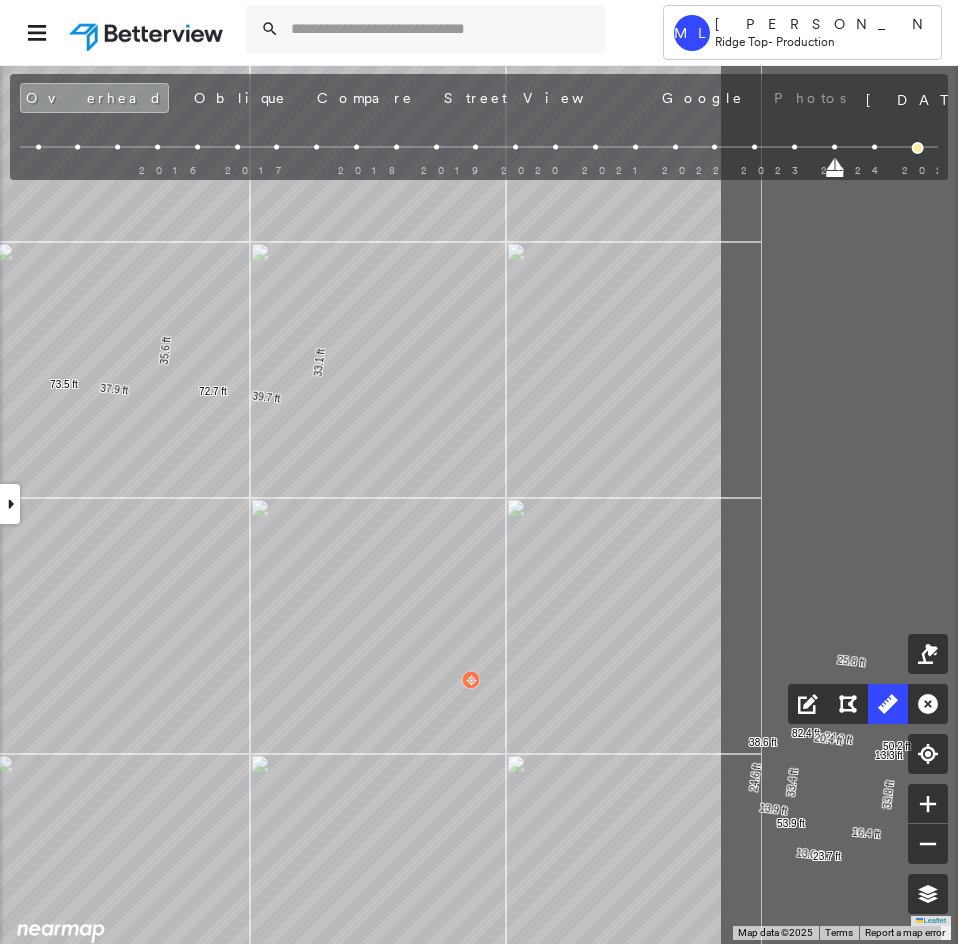 drag, startPoint x: 670, startPoint y: 471, endPoint x: 371, endPoint y: 383, distance: 311.68094 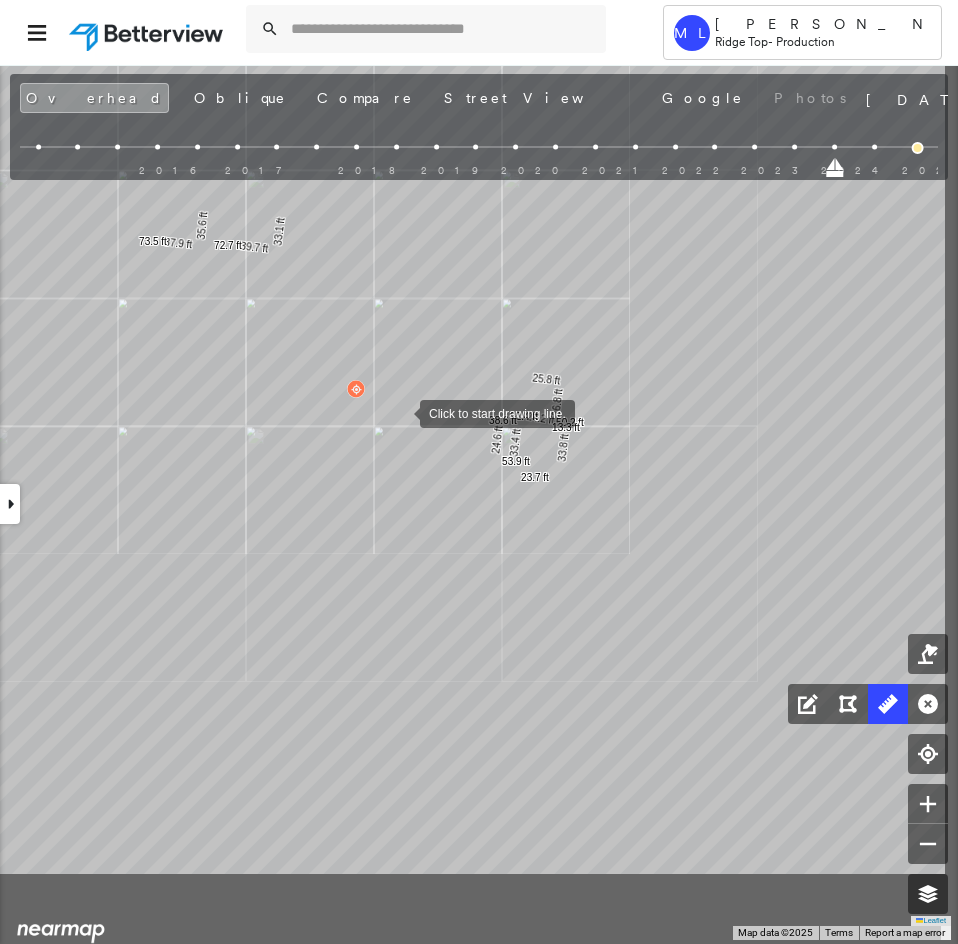 drag, startPoint x: 418, startPoint y: 453, endPoint x: 400, endPoint y: 414, distance: 42.953465 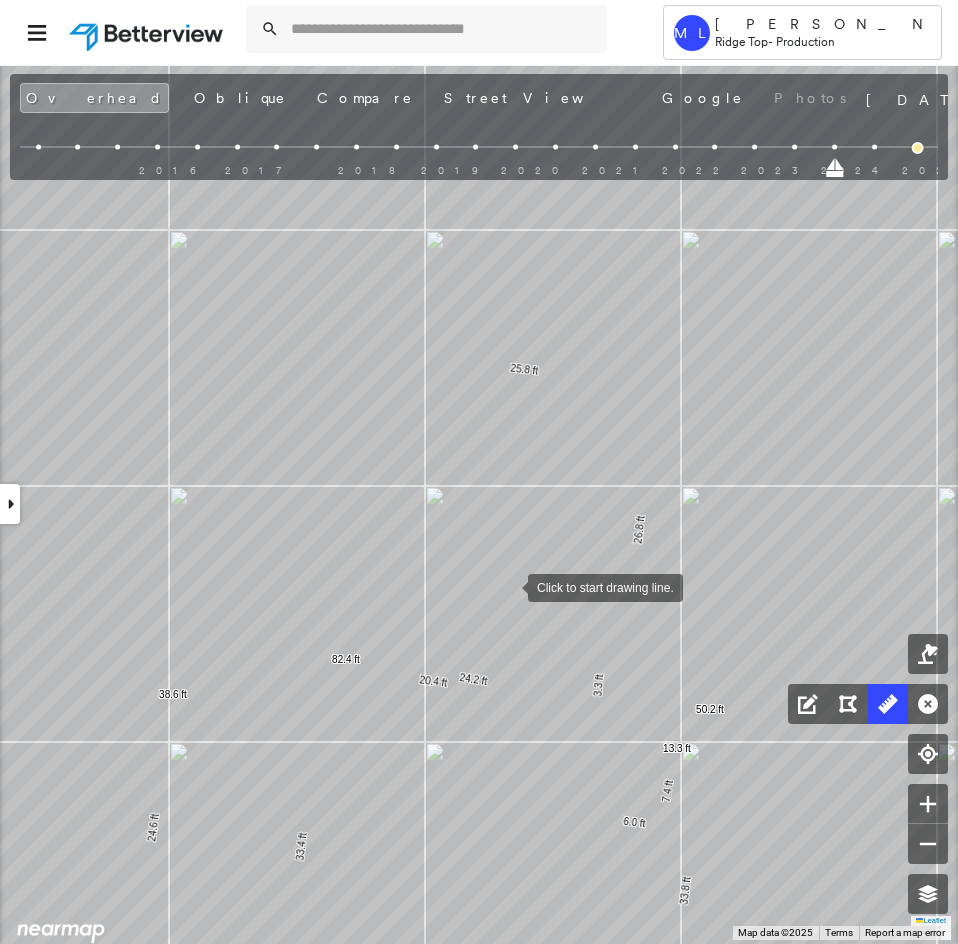 drag, startPoint x: 513, startPoint y: 558, endPoint x: 508, endPoint y: 583, distance: 25.495098 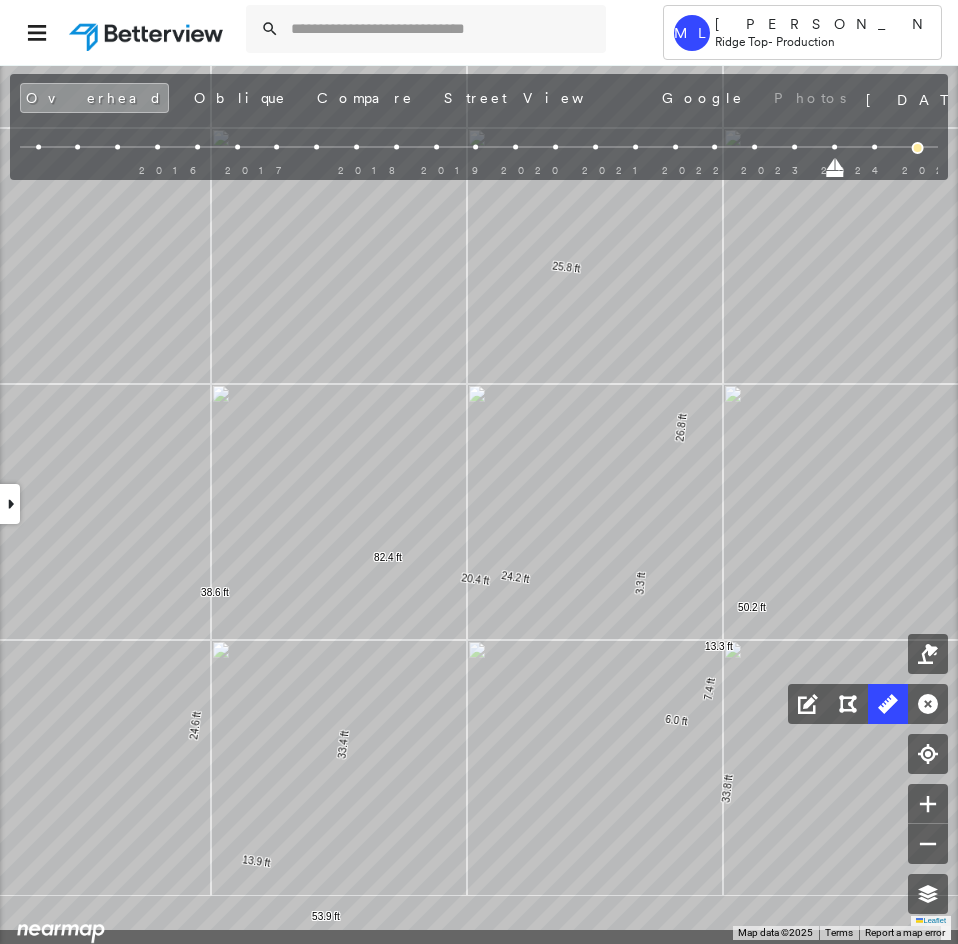 drag, startPoint x: 416, startPoint y: 620, endPoint x: 464, endPoint y: 438, distance: 188.22327 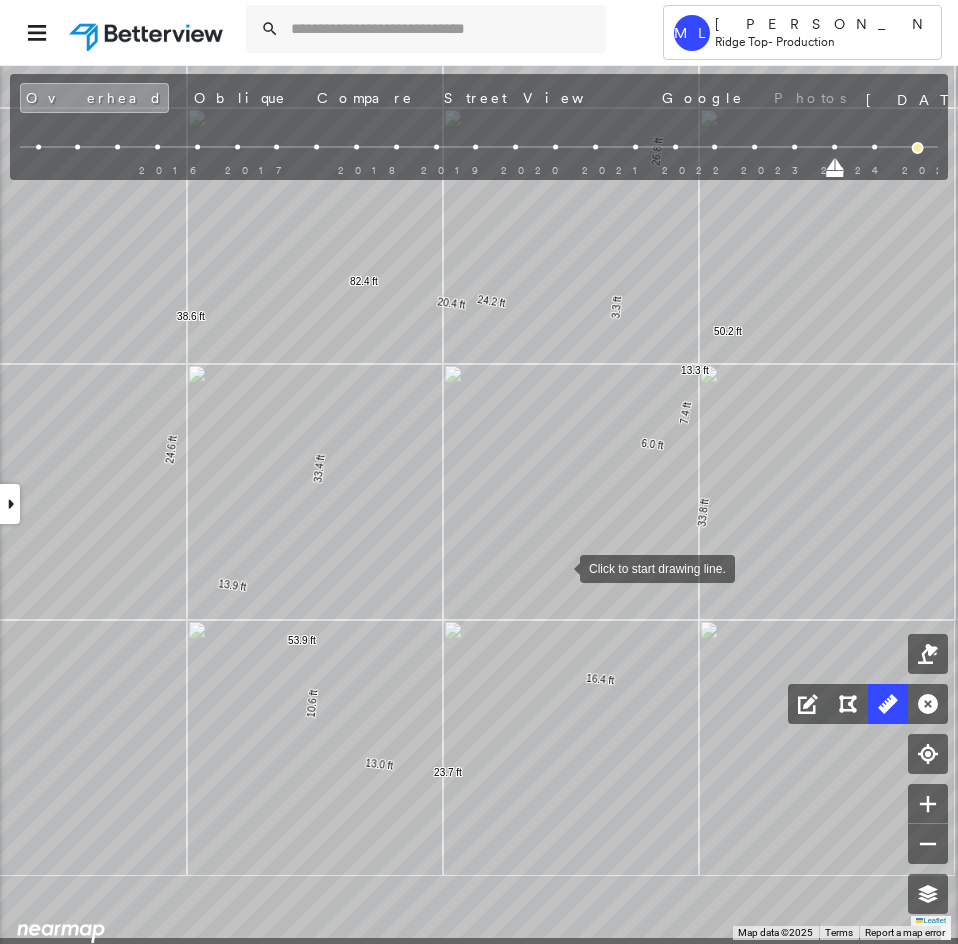 drag, startPoint x: 632, startPoint y: 663, endPoint x: 560, endPoint y: 565, distance: 121.60592 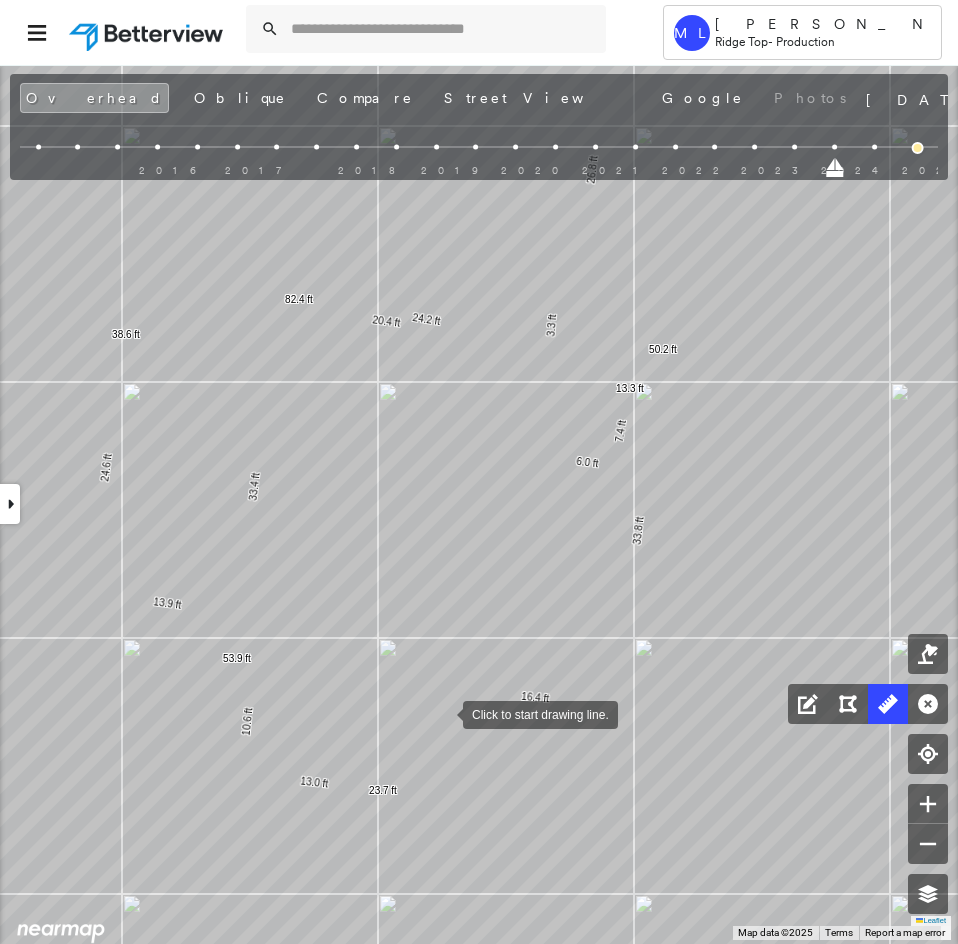drag, startPoint x: 497, startPoint y: 692, endPoint x: 443, endPoint y: 712, distance: 57.58472 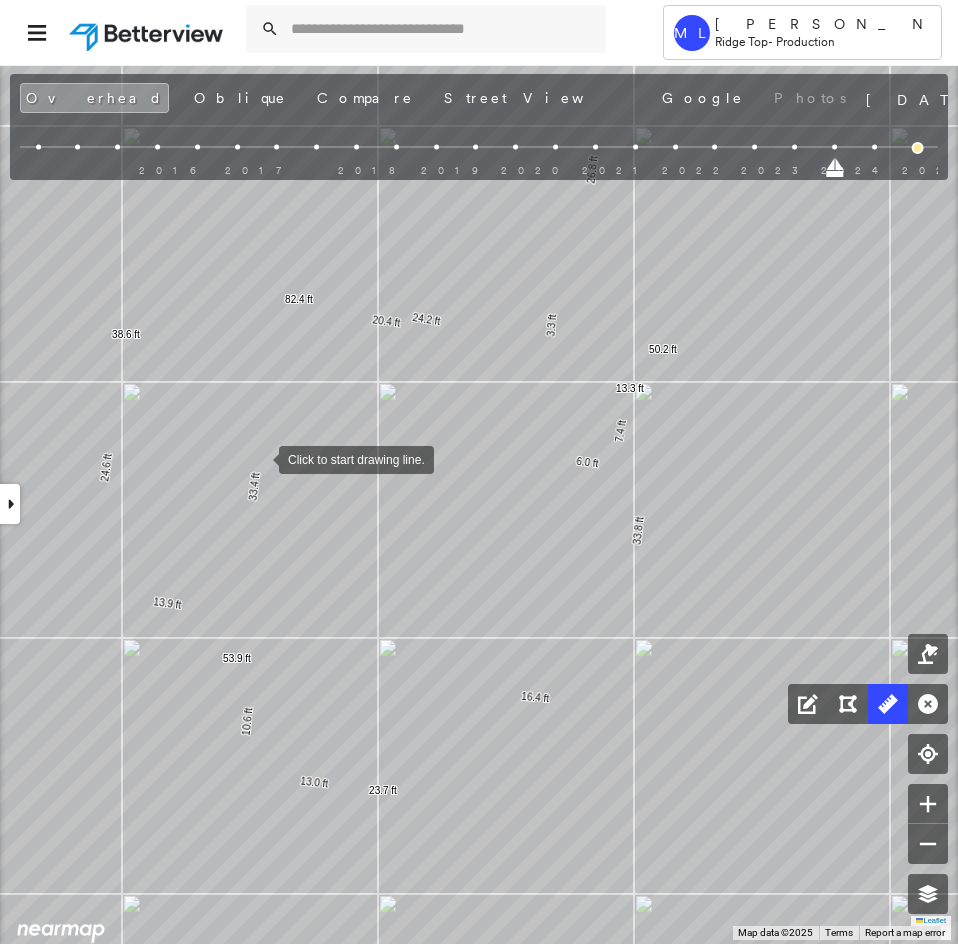 click at bounding box center [259, 458] 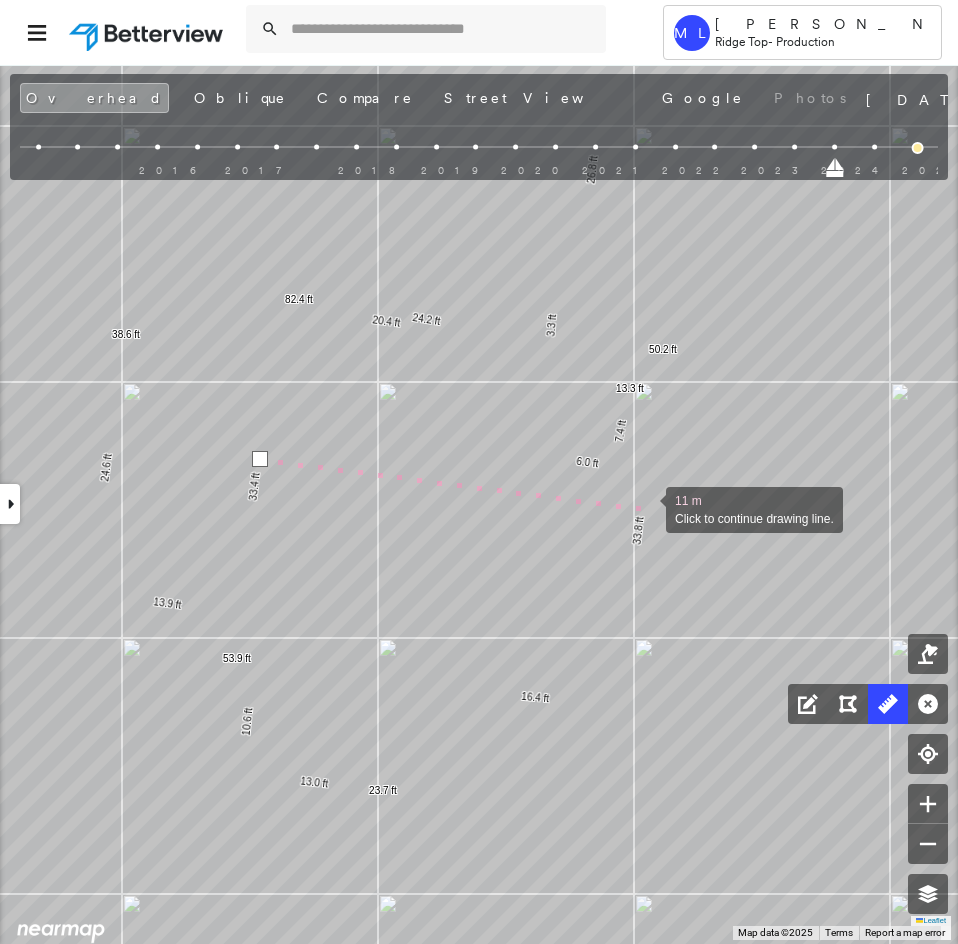click at bounding box center (646, 508) 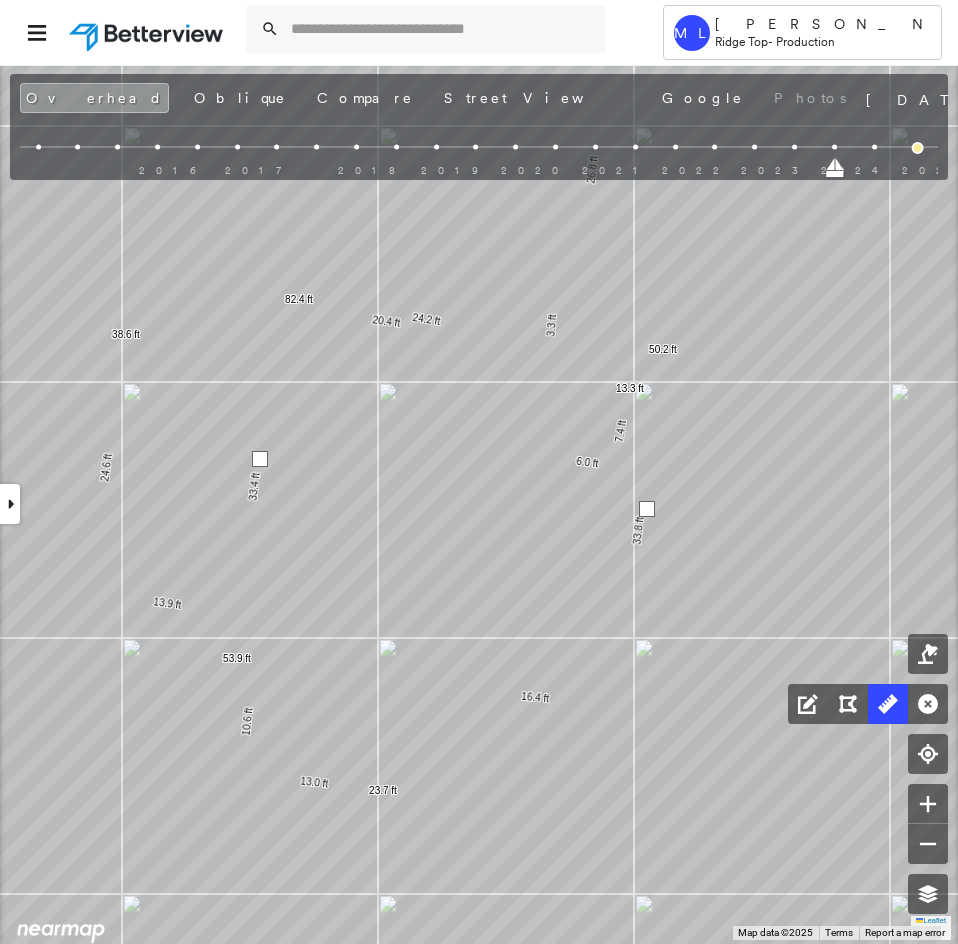 click at bounding box center [647, 509] 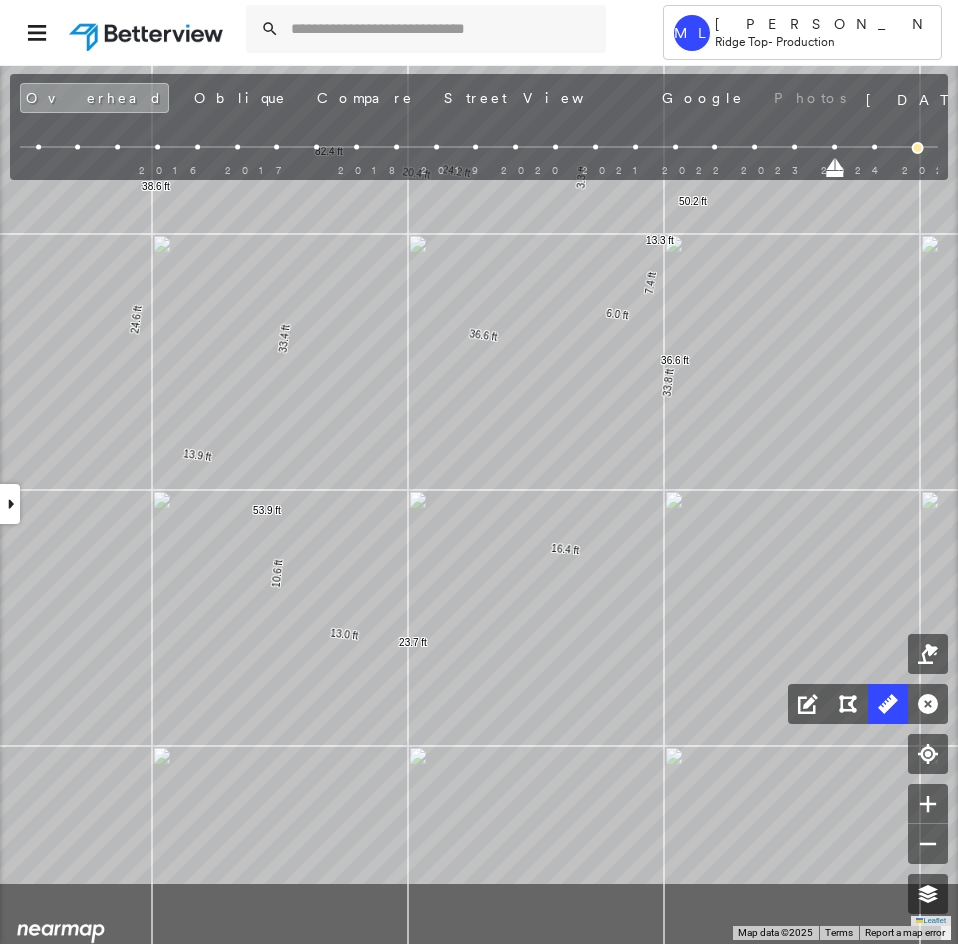 drag, startPoint x: 309, startPoint y: 717, endPoint x: 352, endPoint y: 496, distance: 225.1444 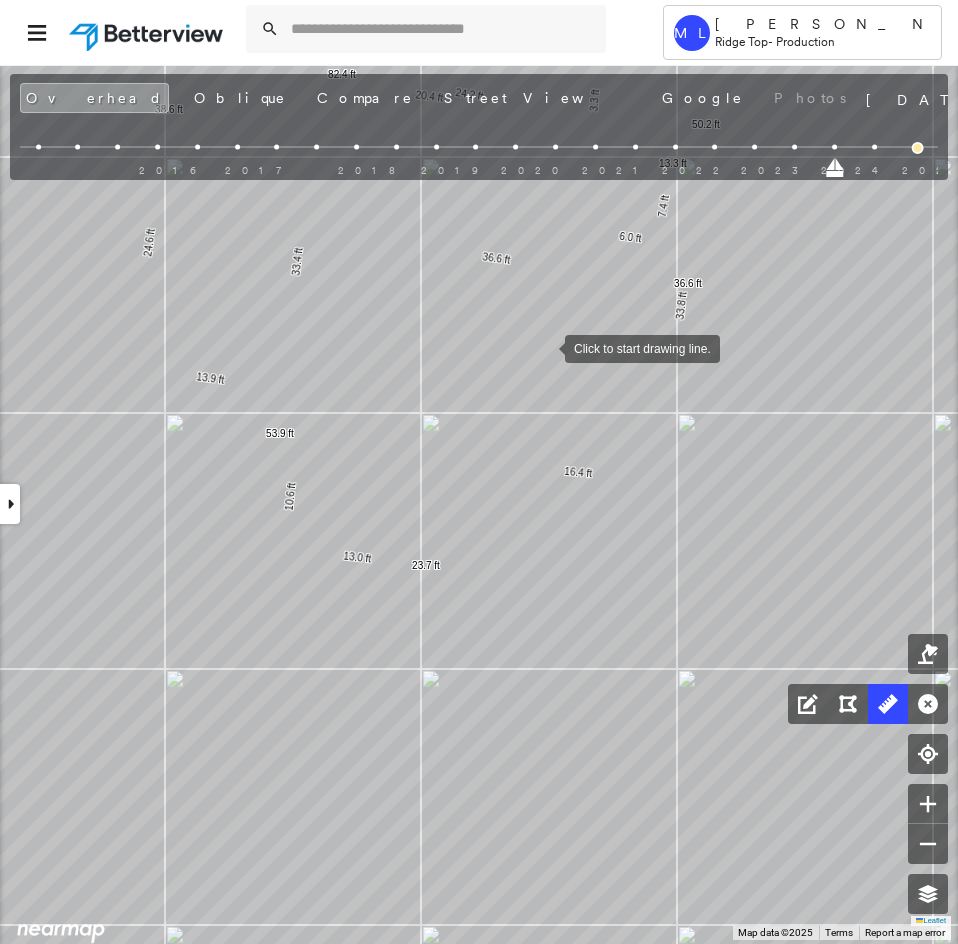 drag, startPoint x: 571, startPoint y: 392, endPoint x: 954, endPoint y: 748, distance: 522.9006 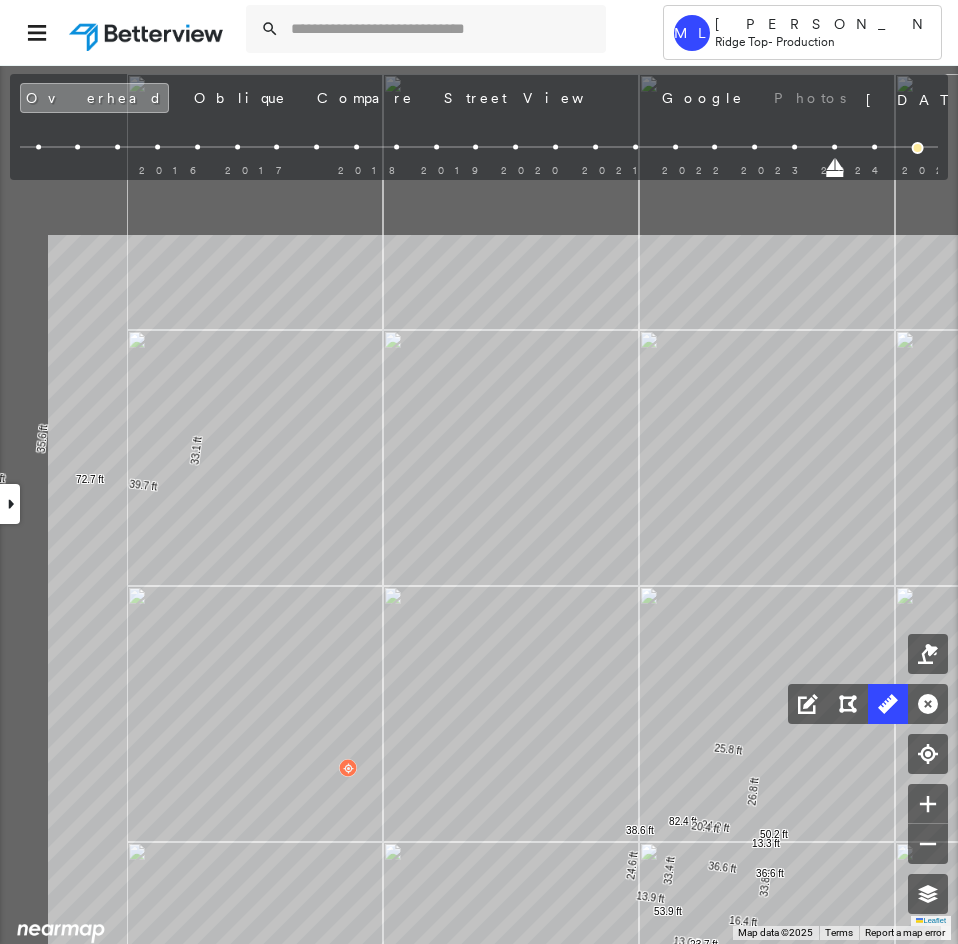 drag, startPoint x: 372, startPoint y: 485, endPoint x: 561, endPoint y: 766, distance: 338.6473 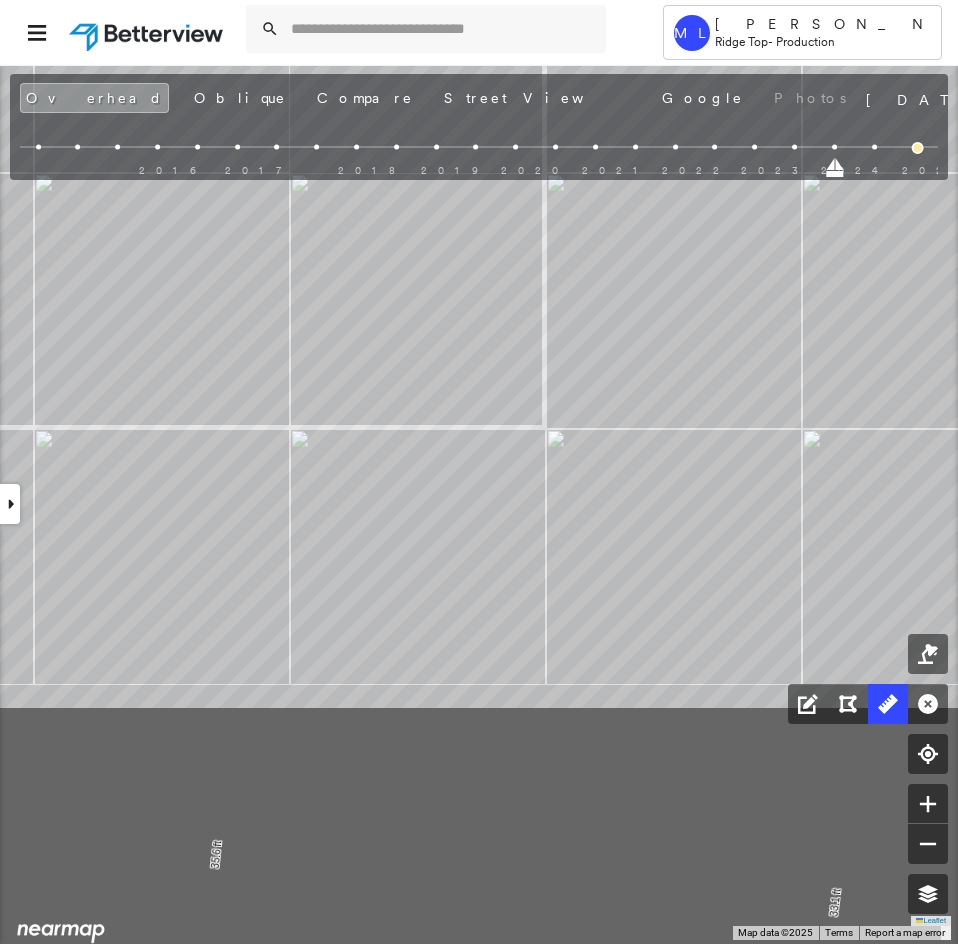 click on "25.8 ft 26.8 ft 3.3 ft 24.2 ft 82.4 ft 20.4 ft 33.4 ft 53.9 ft 16.4 ft 33.8 ft 50.2 ft 6.0 ft 7.4 ft 13.3 ft 10.6 ft 13.0 ft 23.7 ft 13.9 ft 24.6 ft 38.6 ft 33.1 ft 39.7 ft 72.7 ft 35.6 ft 37.9 ft 73.5 ft 36.6 ft 36.6 ft Click to start drawing line." at bounding box center (1061, 1584) 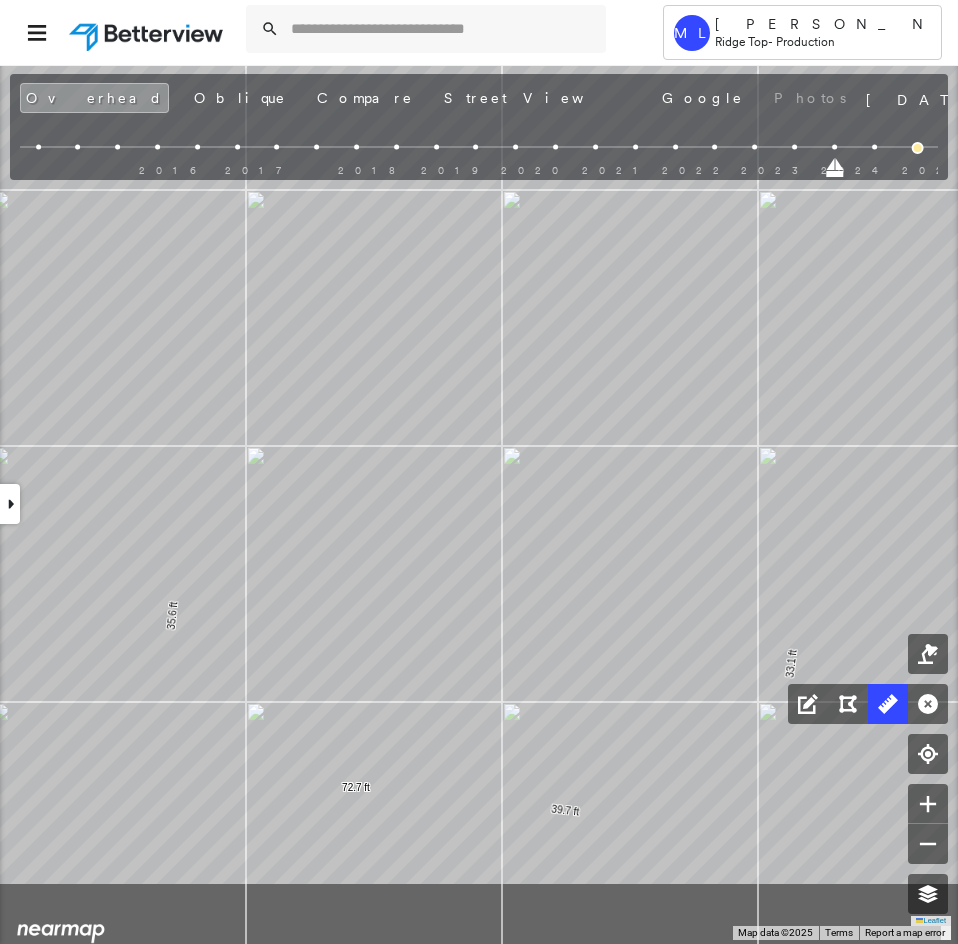 click on "25.8 ft 26.8 ft 3.3 ft 24.2 ft 82.4 ft 20.4 ft 33.4 ft 53.9 ft 16.4 ft 33.8 ft 50.2 ft 6.0 ft 7.4 ft 13.3 ft 10.6 ft 13.0 ft 23.7 ft 13.9 ft 24.6 ft 38.6 ft 33.1 ft 39.7 ft 72.7 ft 35.6 ft 37.9 ft 73.5 ft 36.6 ft 36.6 ft Click to start drawing line." at bounding box center (1017, 1345) 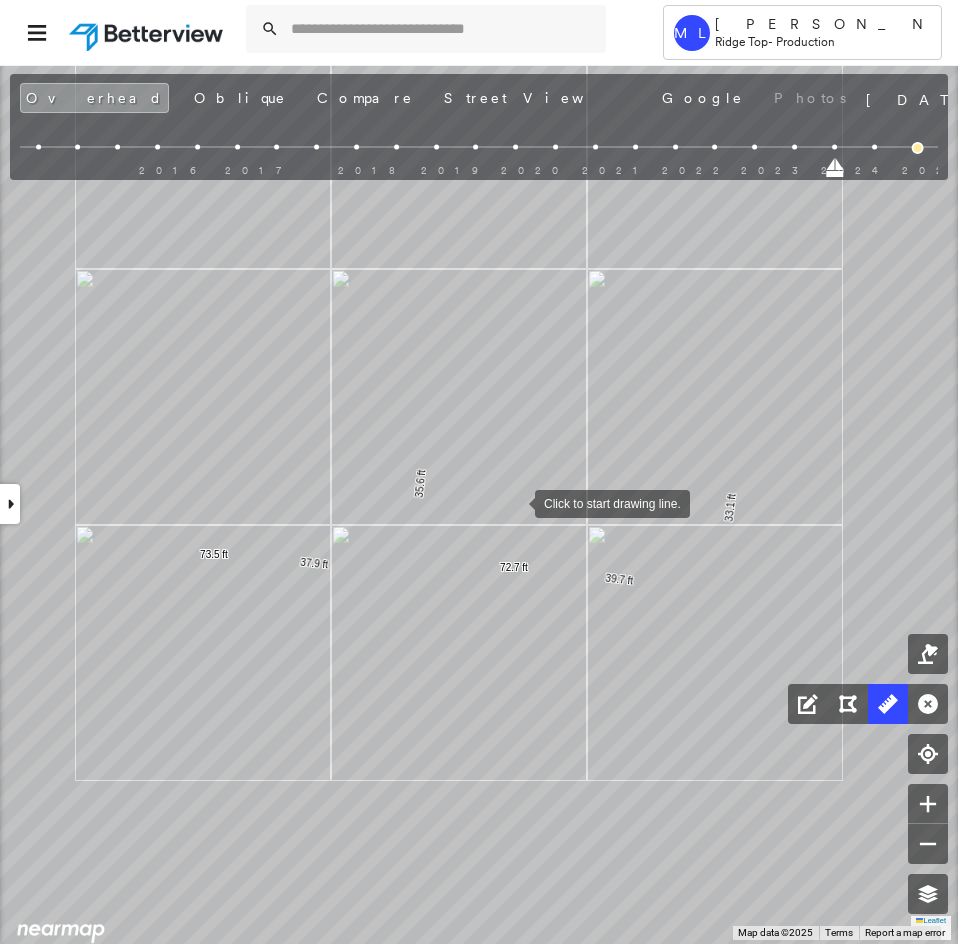 drag, startPoint x: 540, startPoint y: 431, endPoint x: 514, endPoint y: 502, distance: 75.61085 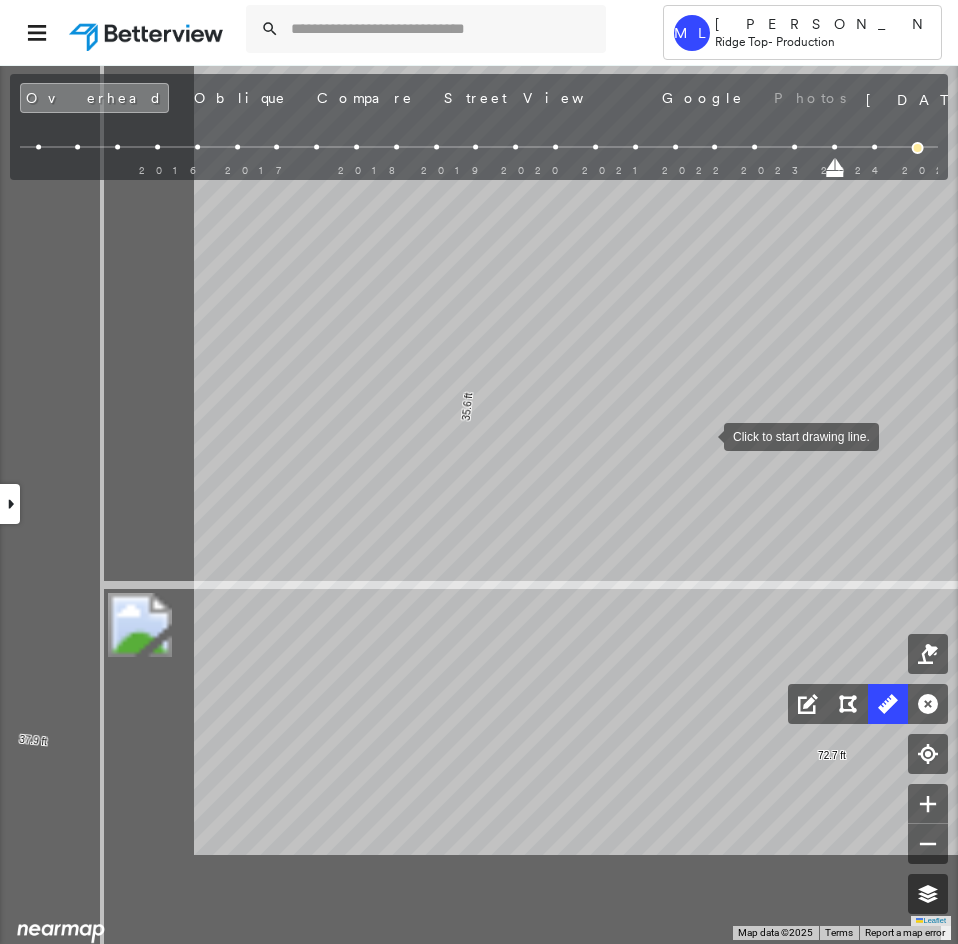 click on "25.8 ft 26.8 ft 2.3 ft 3.3 ft 24.2 ft 82.4 ft 20.4 ft 33.4 ft 53.9 ft 16.4 ft 33.8 ft 50.2 ft 6.0 ft 7.4 ft 13.3 ft 10.6 ft 13.0 ft 23.7 ft 13.9 ft 24.6 ft 38.6 ft 33.1 ft 39.7 ft 72.7 ft 35.6 ft 37.9 ft 73.5 ft 36.6 ft 36.6 ft Click to start drawing line." at bounding box center [1379, 1136] 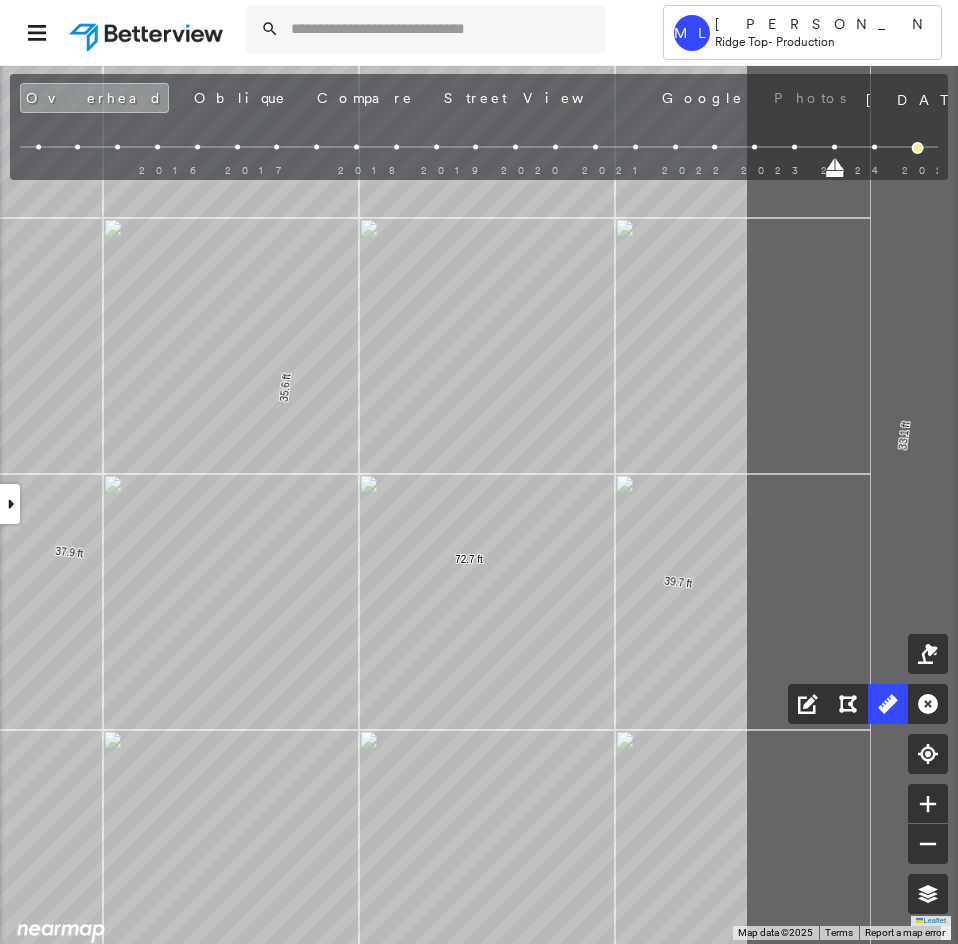 drag, startPoint x: 559, startPoint y: 584, endPoint x: 211, endPoint y: 540, distance: 350.77057 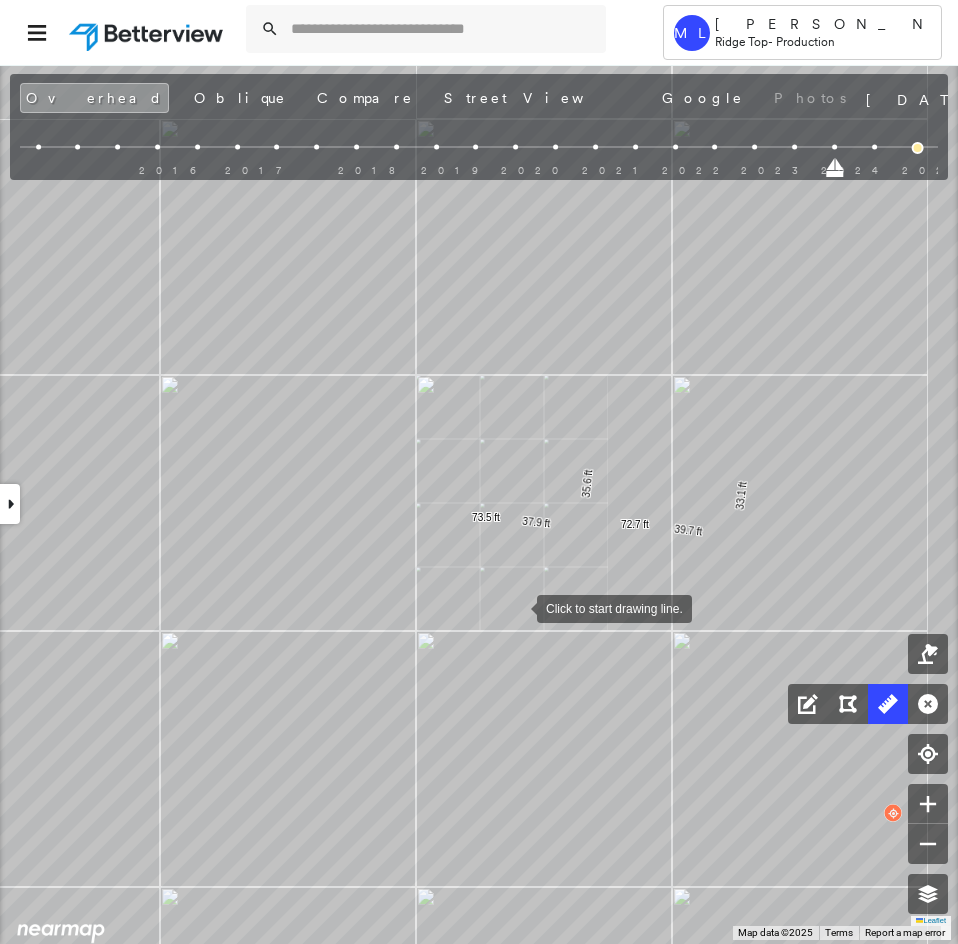drag, startPoint x: 527, startPoint y: 604, endPoint x: 274, endPoint y: 601, distance: 253.01779 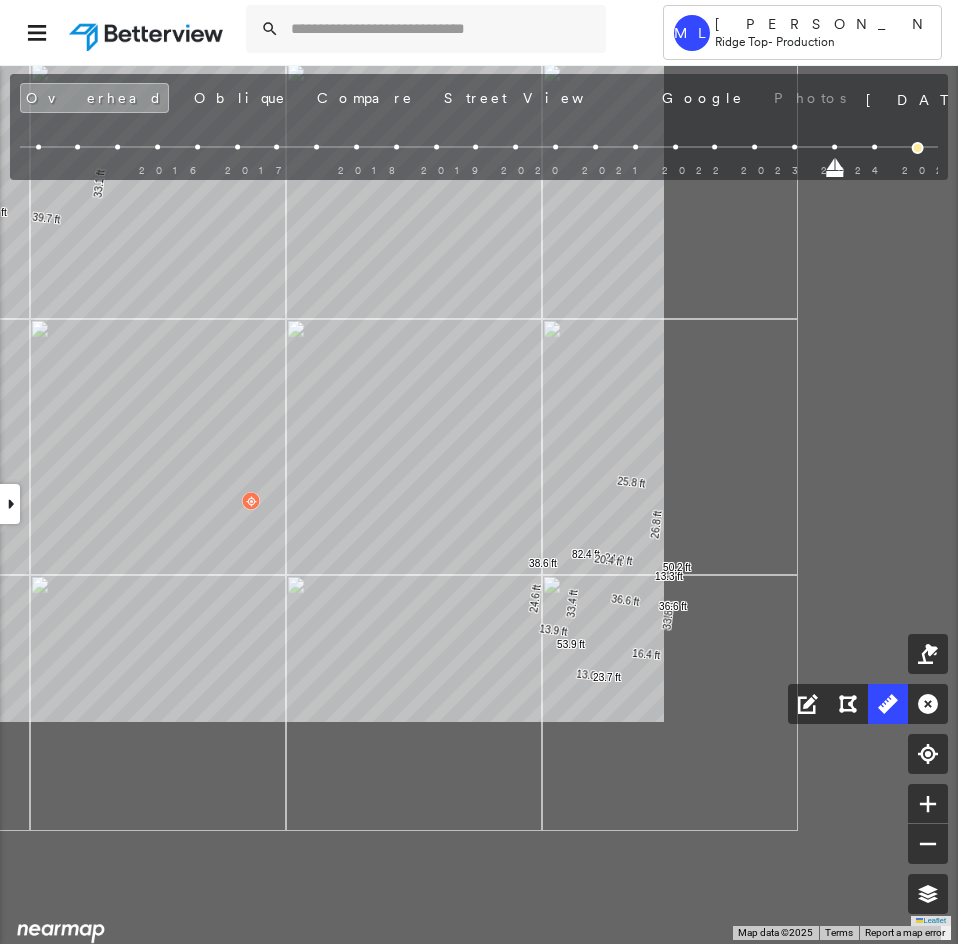 click on "25.8 ft 26.8 ft 24.2 ft 82.4 ft 20.4 ft 33.4 ft 53.9 ft 16.4 ft 33.8 ft 50.2 ft 13.3 ft 13.0 ft 23.7 ft 13.9 ft 24.6 ft 38.6 ft 33.1 ft 39.7 ft 72.7 ft 35.6 ft 37.9 ft 73.5 ft 36.6 ft 36.6 ft Click to start drawing line." at bounding box center [368, 768] 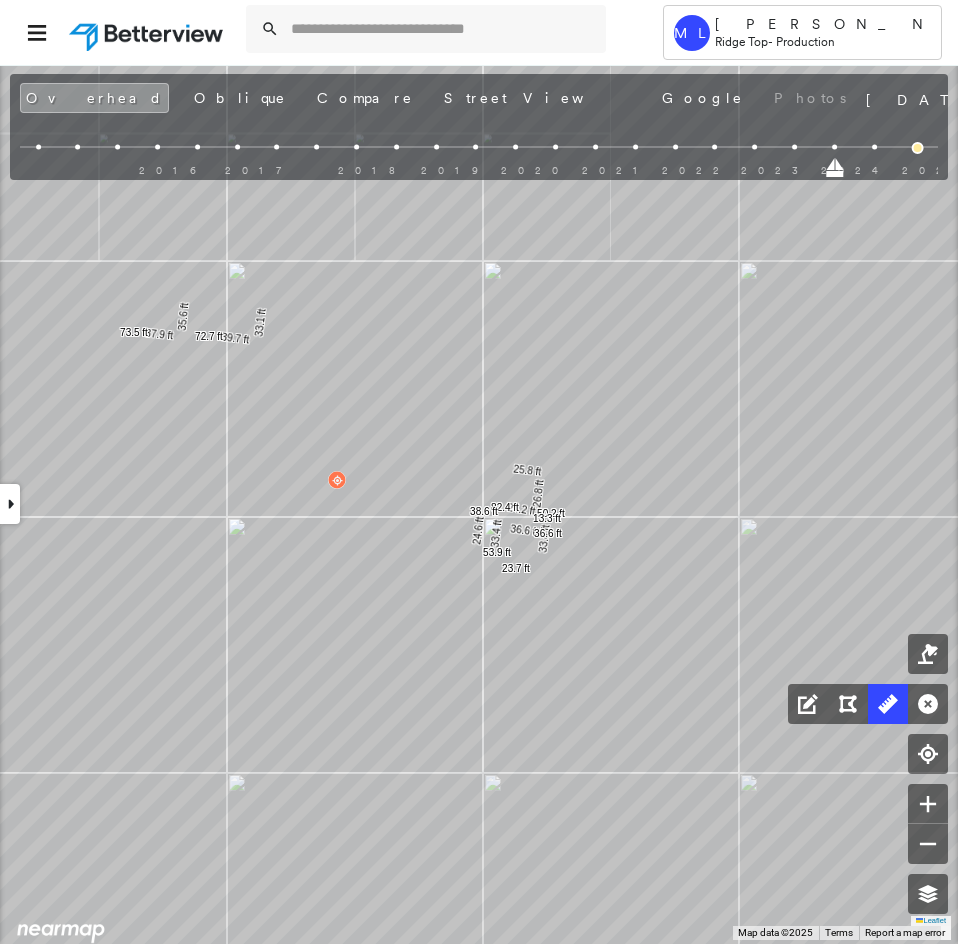 click on "25.8 ft 26.8 ft 24.2 ft 82.4 ft 33.4 ft 53.9 ft 33.8 ft 50.2 ft 13.3 ft 23.7 ft 24.6 ft 38.6 ft 33.1 ft 39.7 ft 72.7 ft 35.6 ft 37.9 ft 73.5 ft 36.6 ft 36.6 ft Click to start drawing line." at bounding box center (274, 785) 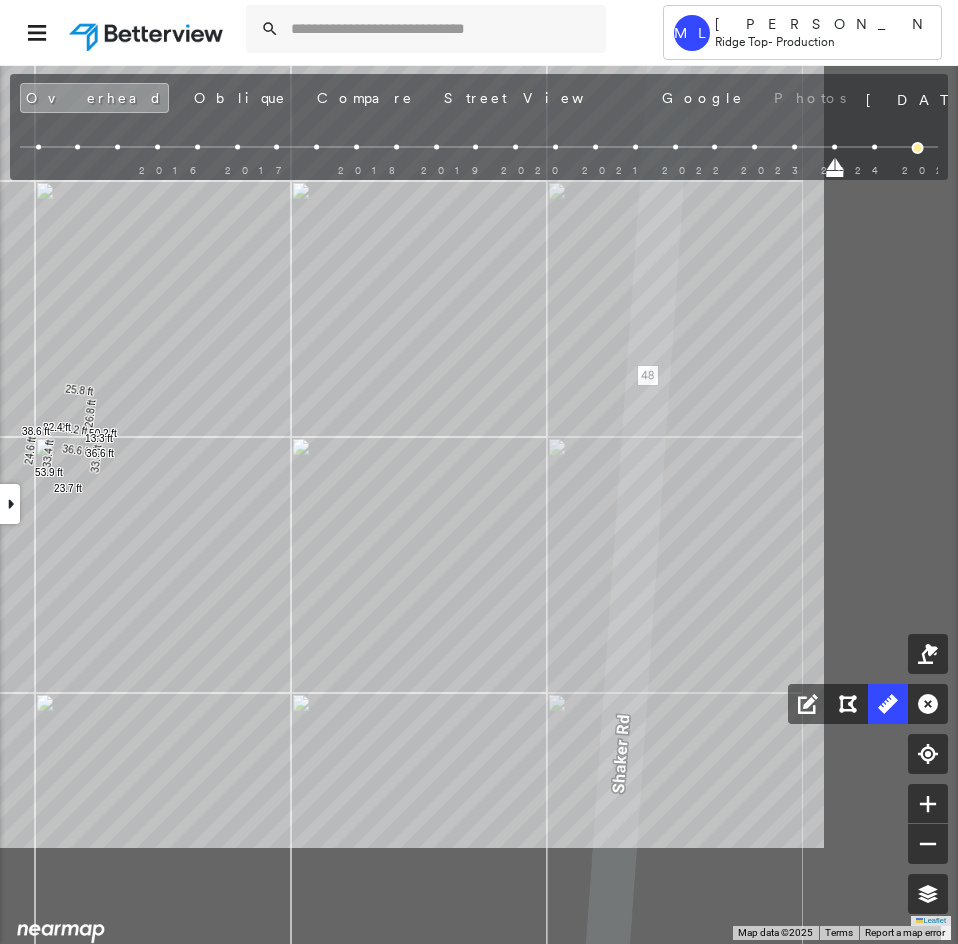 drag, startPoint x: 481, startPoint y: 613, endPoint x: 233, endPoint y: 415, distance: 317.34525 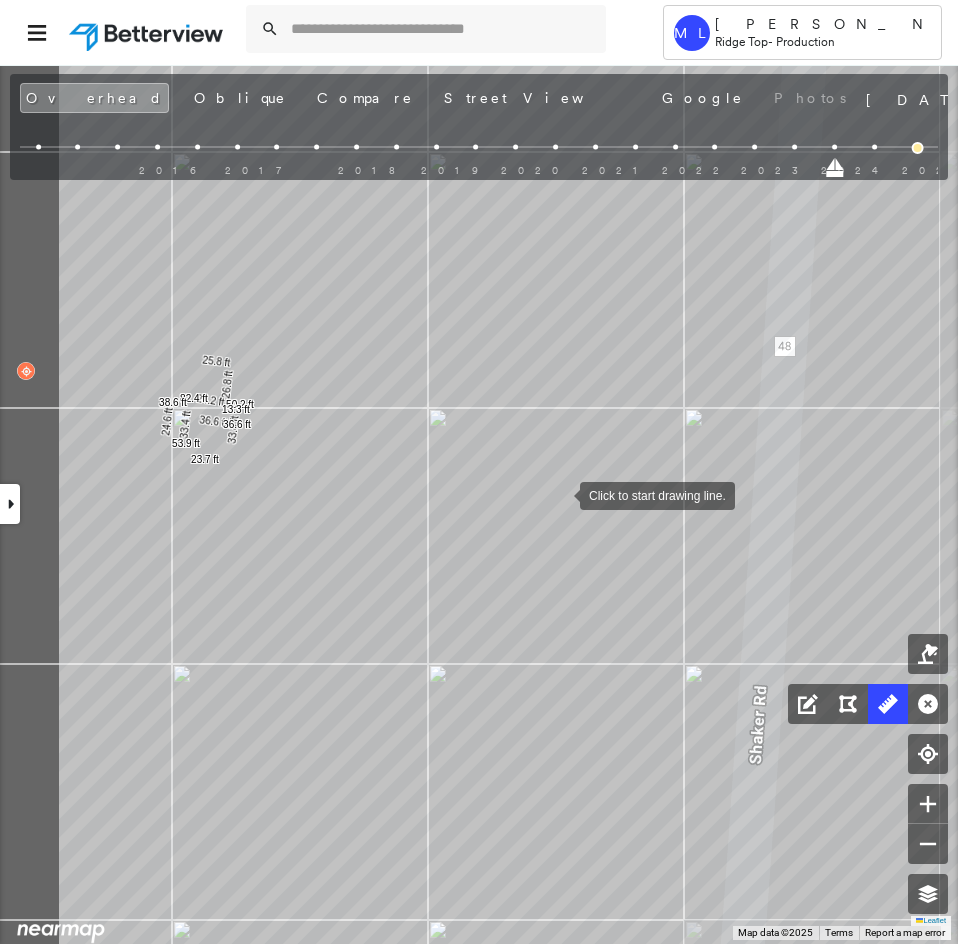 click on "25.8 ft 26.8 ft 24.2 ft 82.4 ft 33.4 ft 53.9 ft 33.8 ft 50.2 ft 13.3 ft 23.7 ft 24.6 ft 38.6 ft 33.1 ft 39.7 ft 72.7 ft 35.6 ft 37.9 ft 73.5 ft 36.6 ft 36.6 ft Click to start drawing line." at bounding box center (-37, 676) 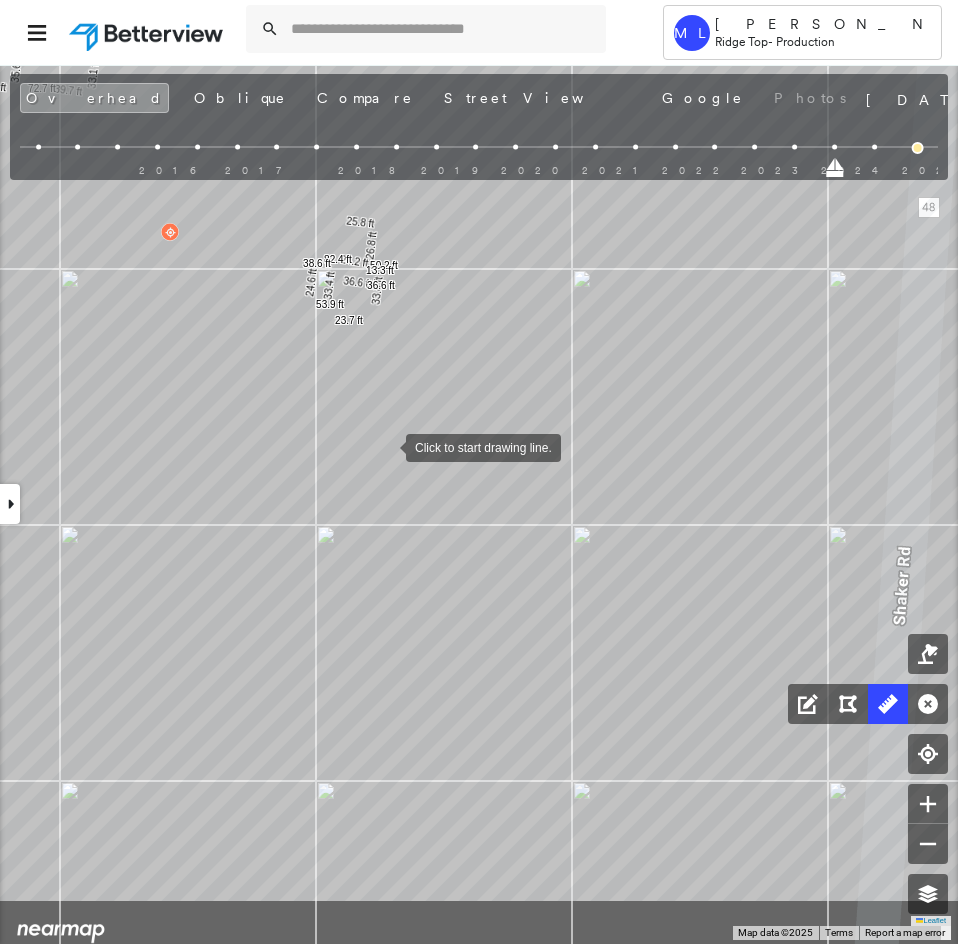 drag, startPoint x: 411, startPoint y: 557, endPoint x: 386, endPoint y: 448, distance: 111.83023 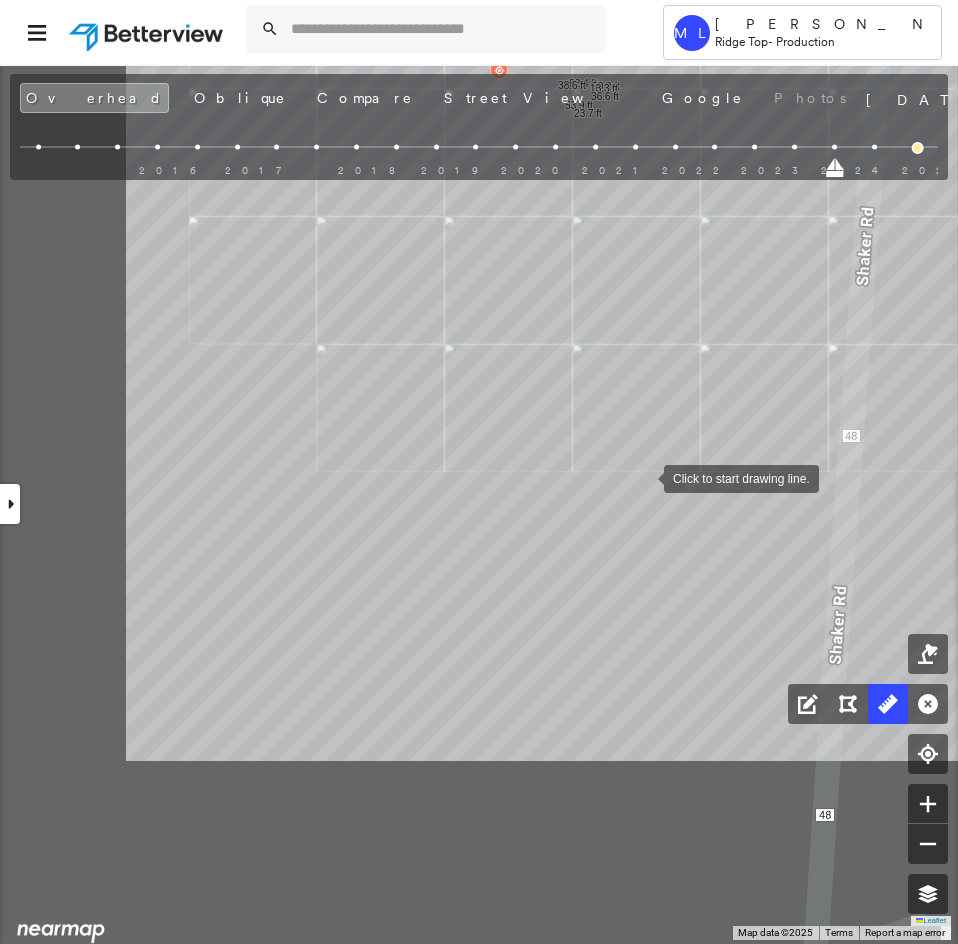 drag, startPoint x: 613, startPoint y: 523, endPoint x: 644, endPoint y: 478, distance: 54.644306 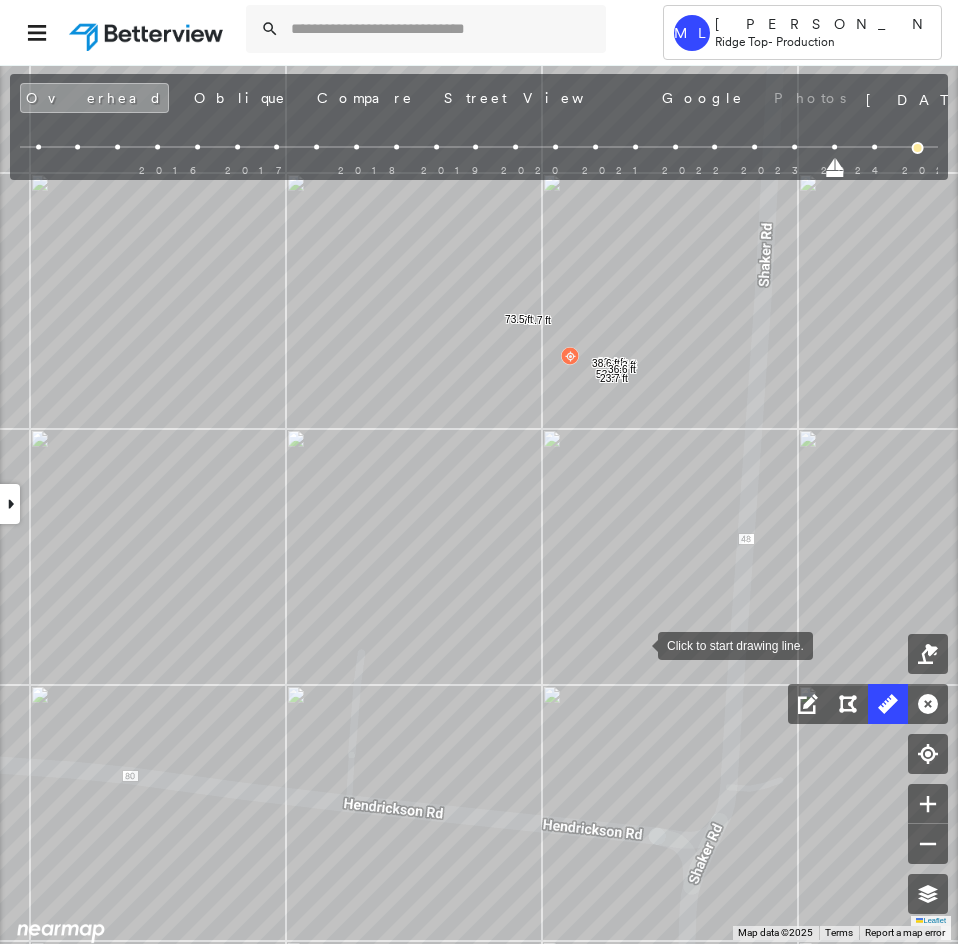 scroll, scrollTop: 0, scrollLeft: 0, axis: both 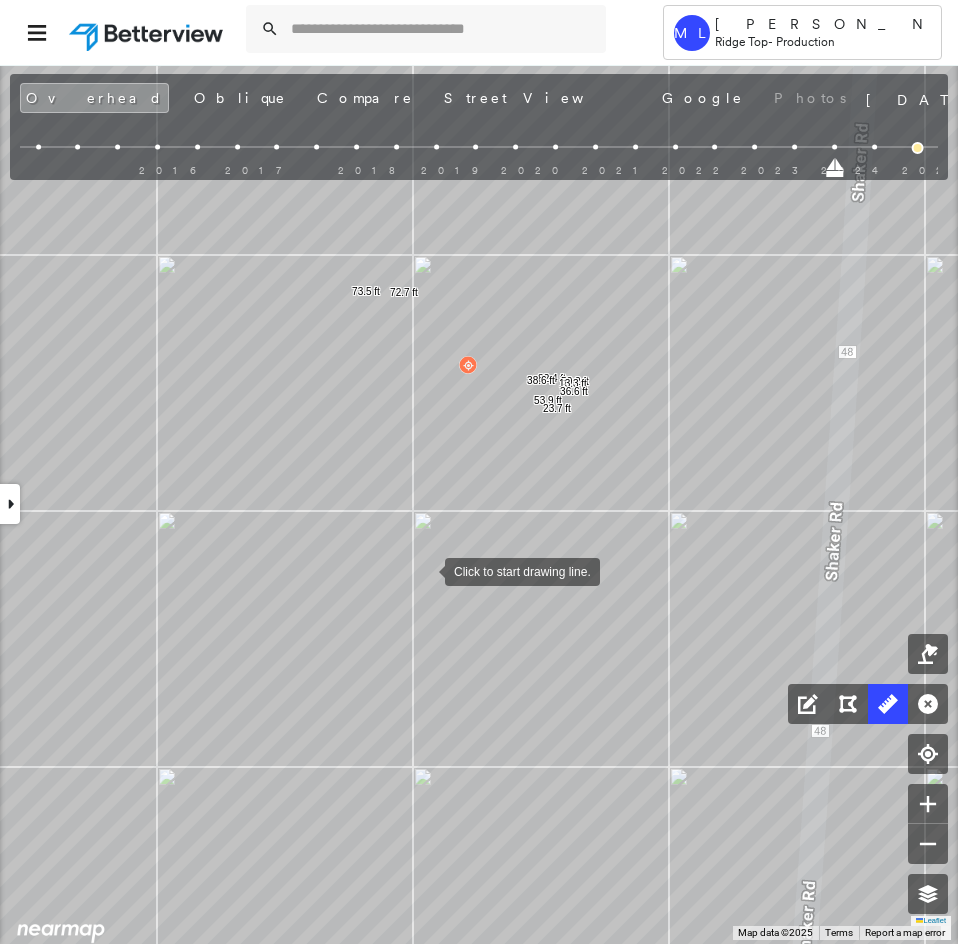 drag, startPoint x: 425, startPoint y: 599, endPoint x: 426, endPoint y: 400, distance: 199.00252 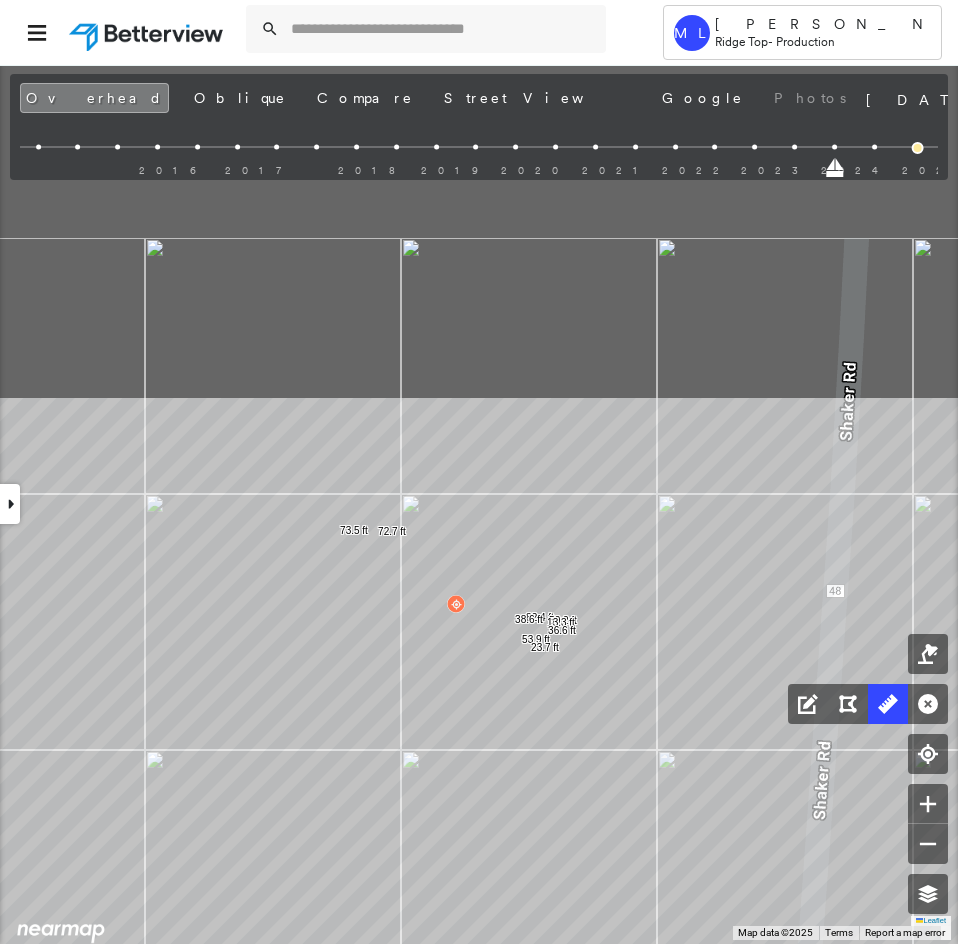 click on "82.4 ft 53.9 ft 50.2 ft 13.3 ft 23.7 ft 38.6 ft 72.7 ft 73.5 ft 36.6 ft Click to start drawing line." at bounding box center [318, 488] 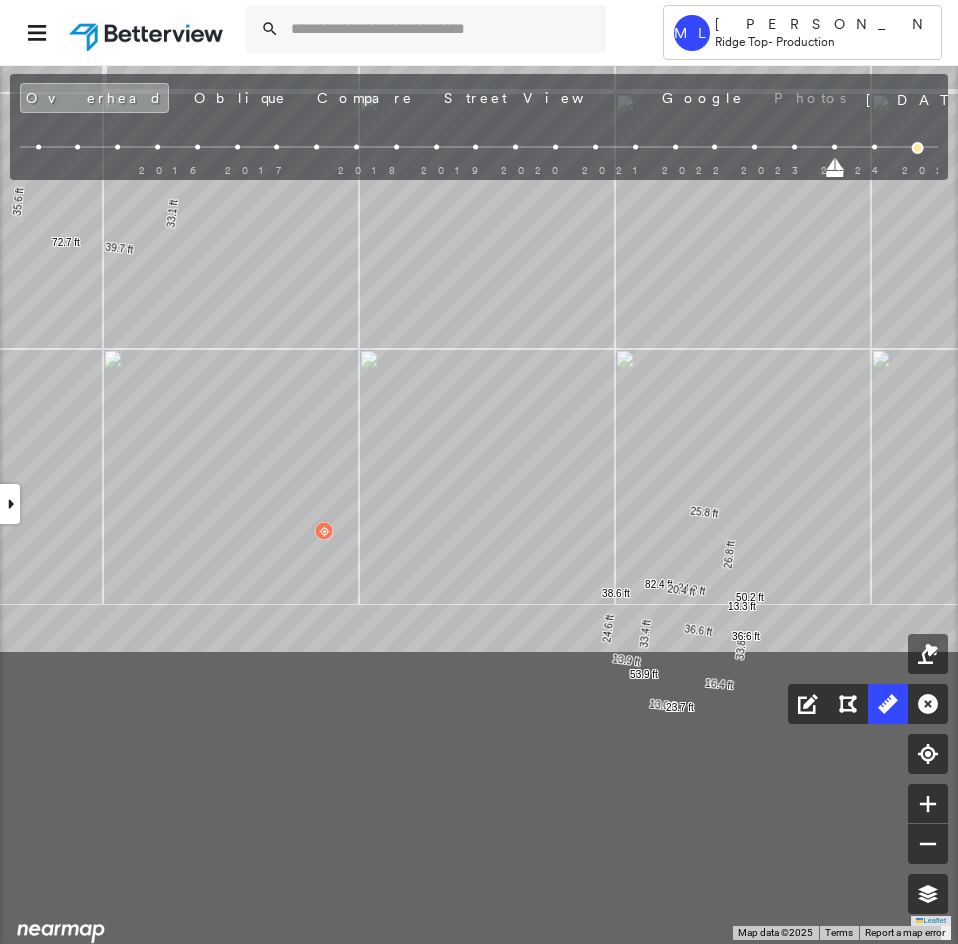 drag, startPoint x: 491, startPoint y: 619, endPoint x: 544, endPoint y: 229, distance: 393.5848 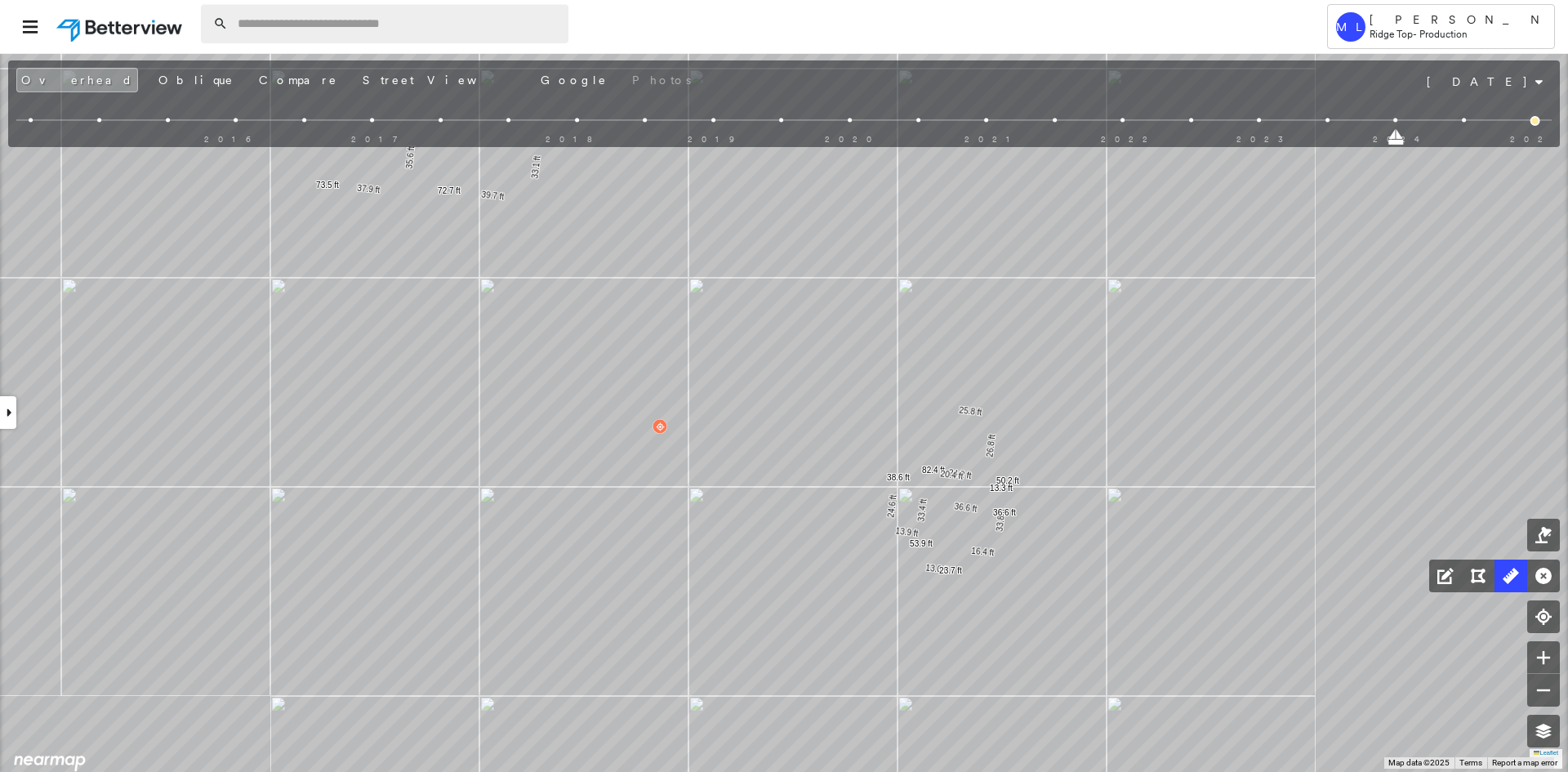 click at bounding box center (398, 24) 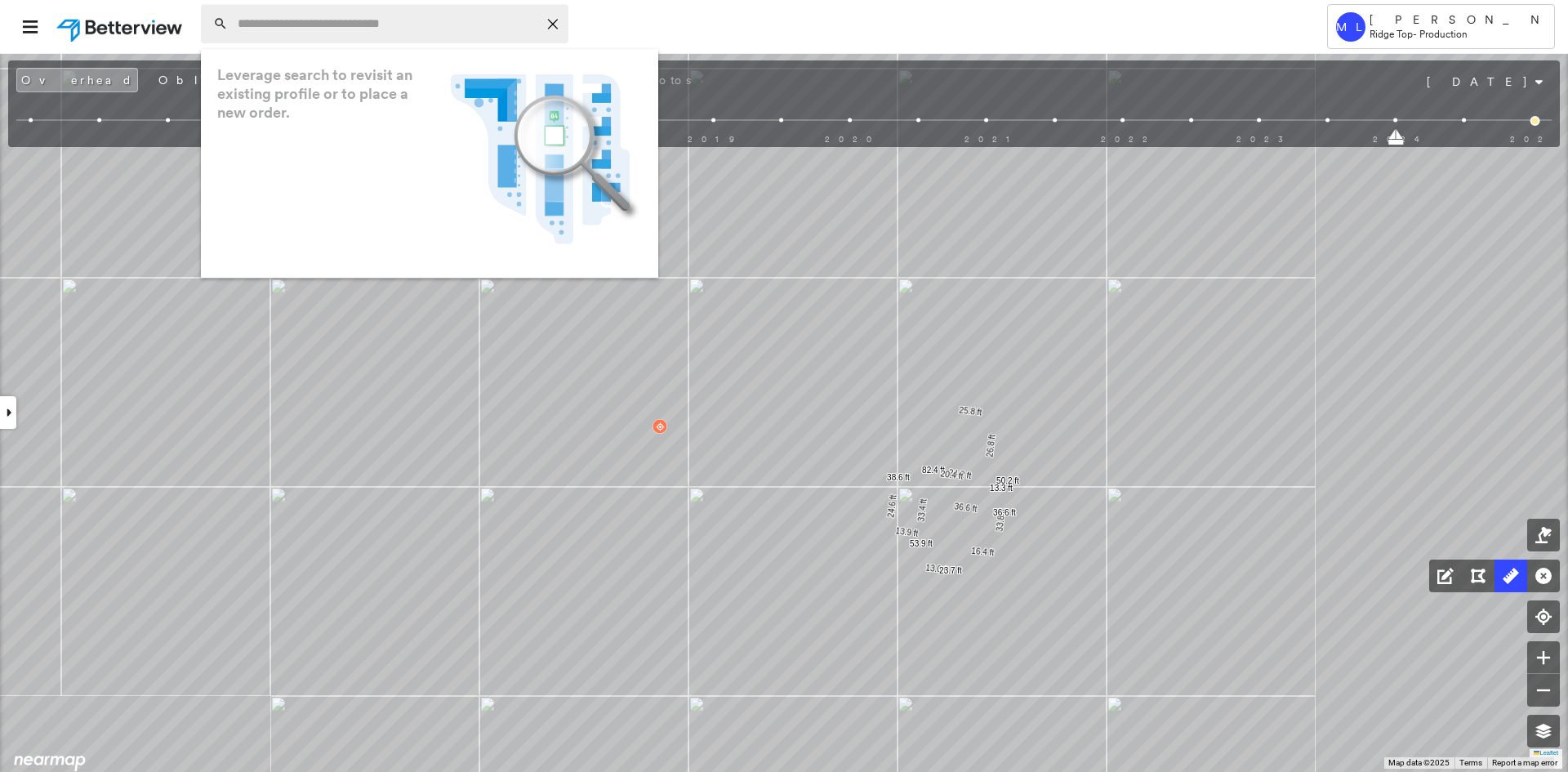 paste on "**********" 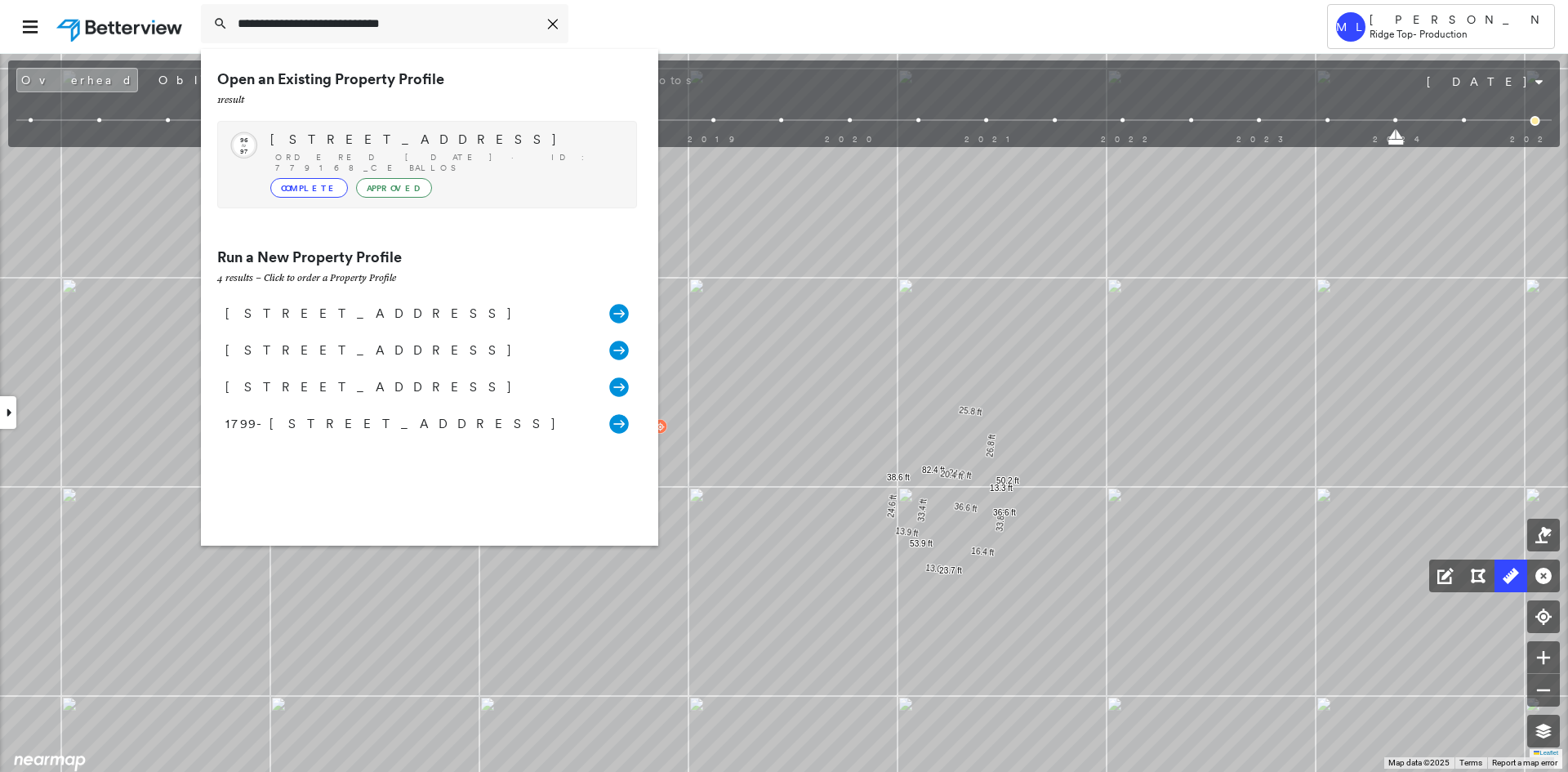 type on "**********" 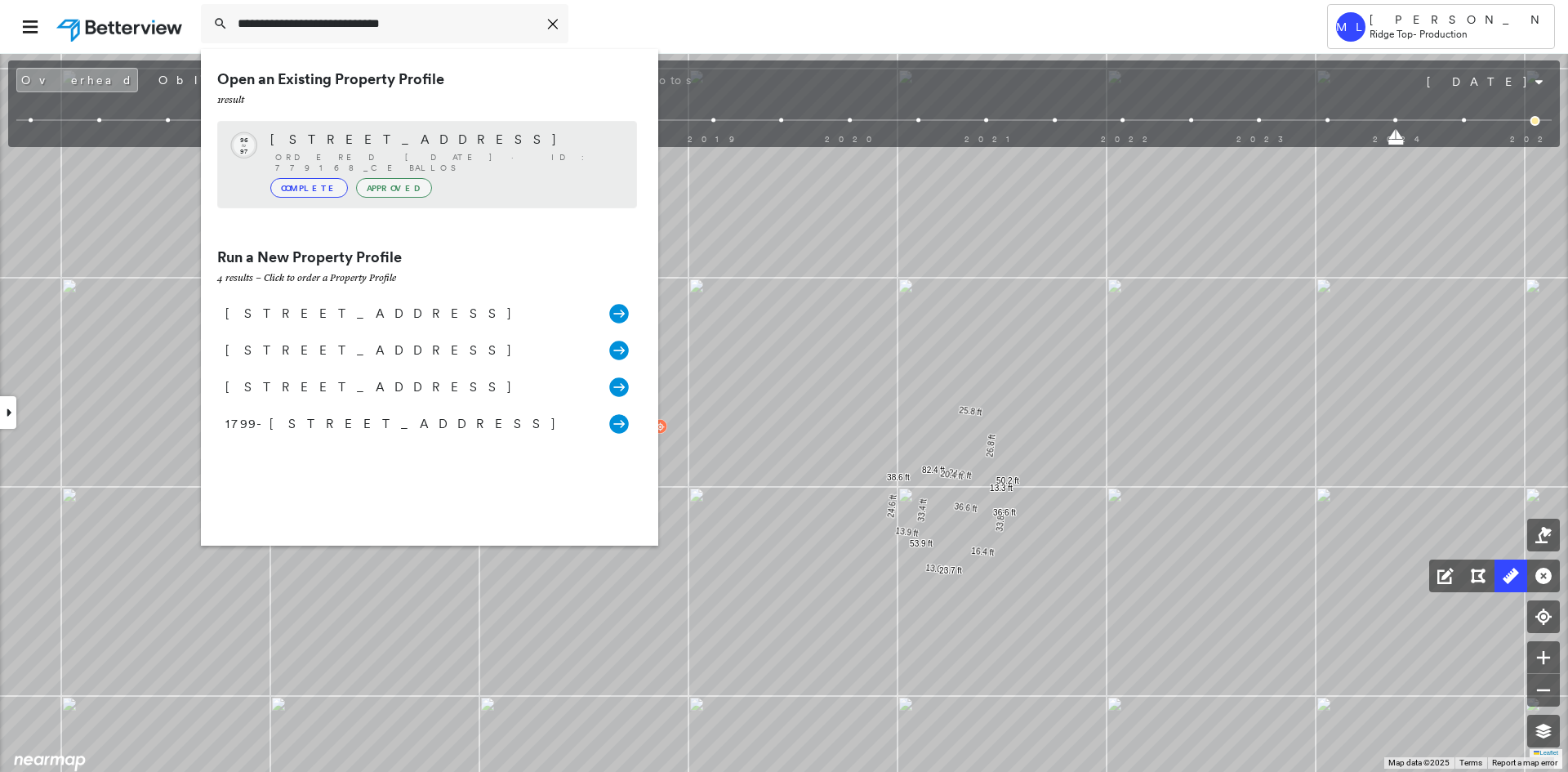 click on "Ordered 07/24/25 · ID: 779168_Ceballos" at bounding box center [448, 163] 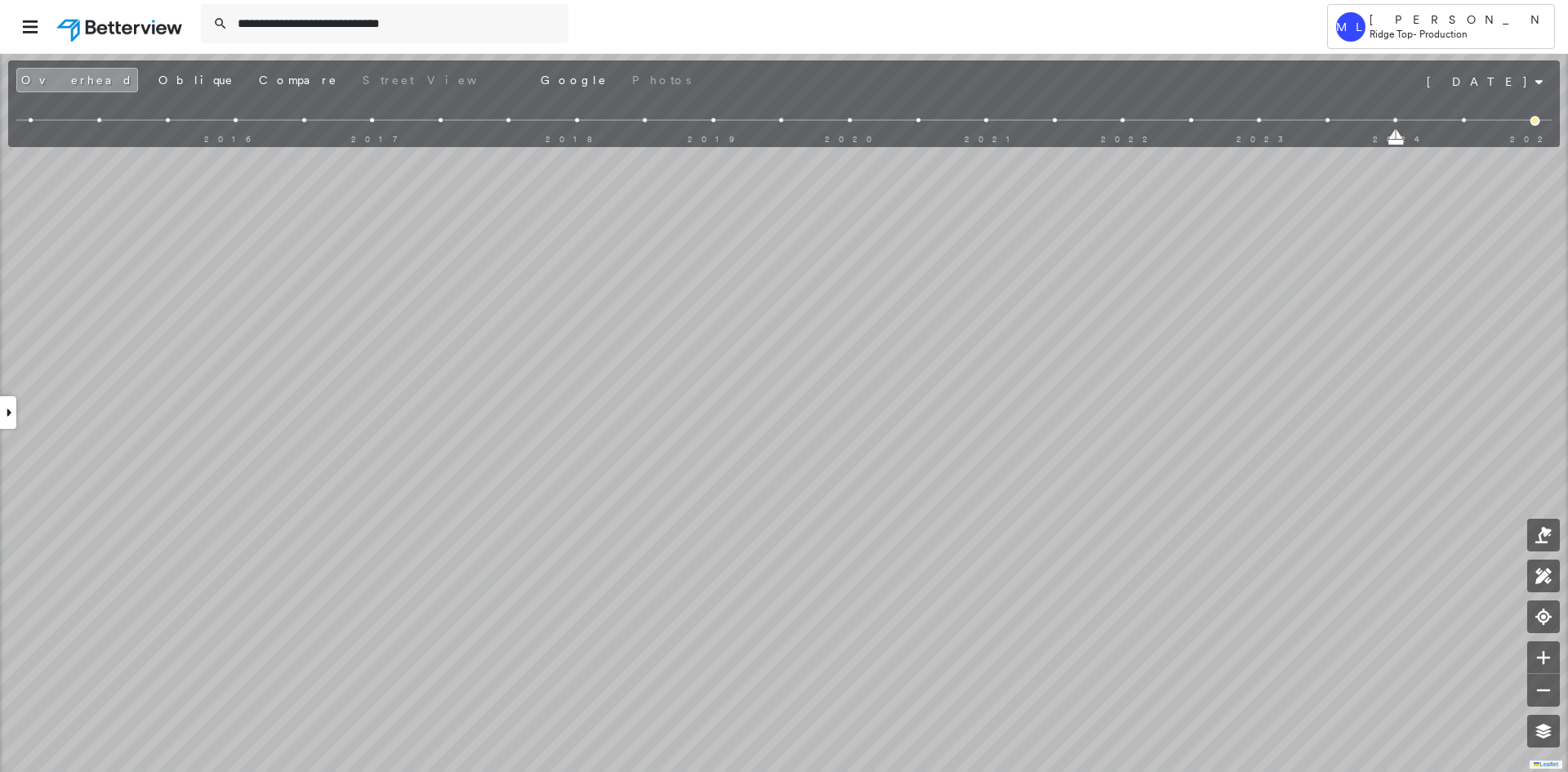 type 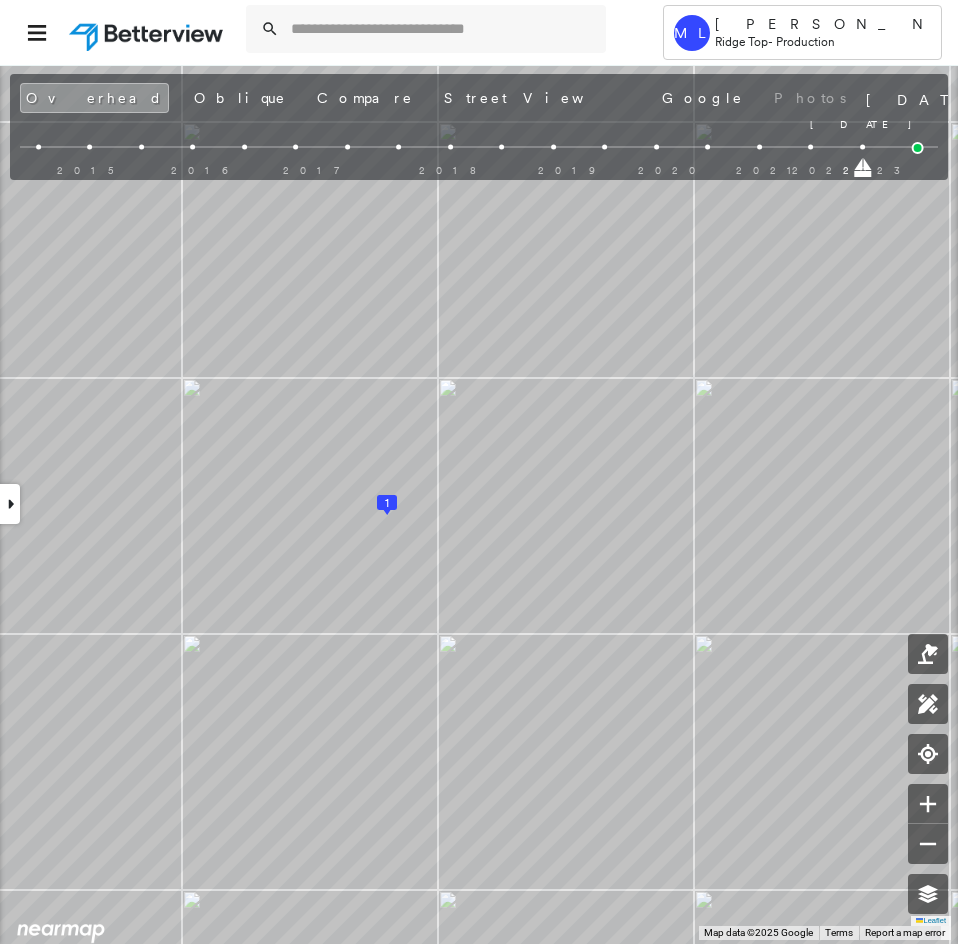 drag, startPoint x: 921, startPoint y: 166, endPoint x: 870, endPoint y: 178, distance: 52.392746 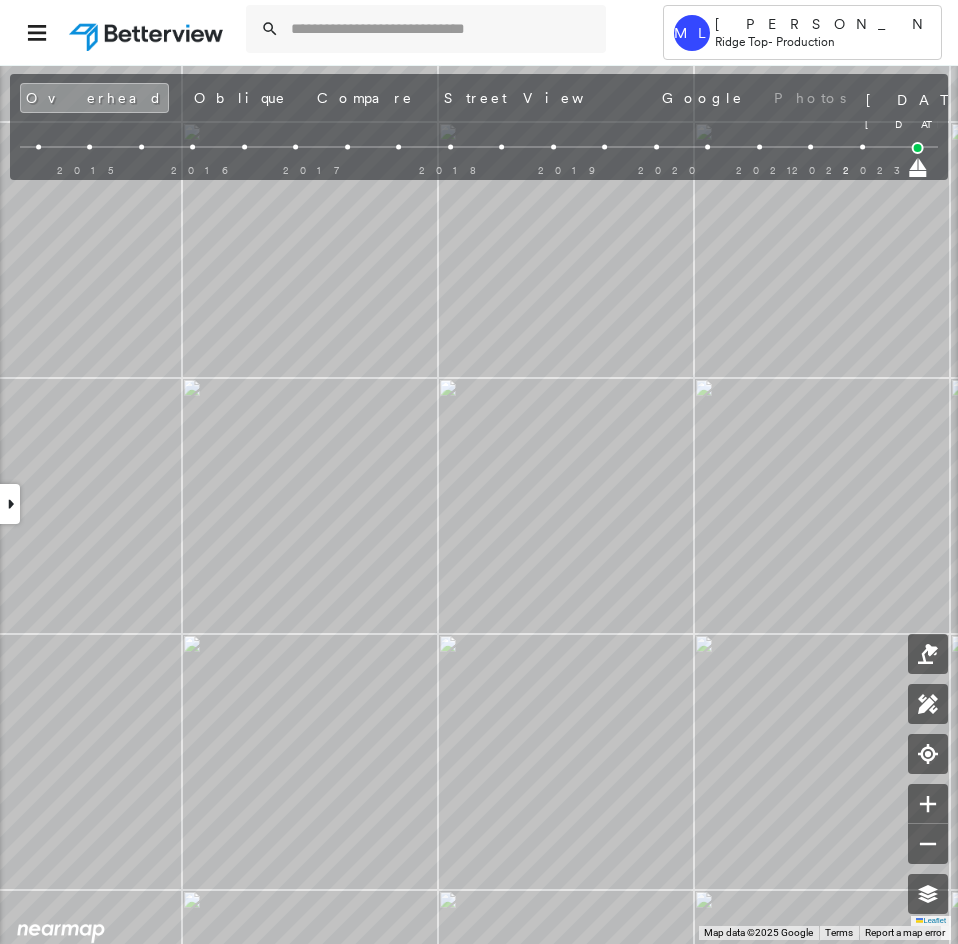 drag, startPoint x: 863, startPoint y: 167, endPoint x: 897, endPoint y: 166, distance: 34.0147 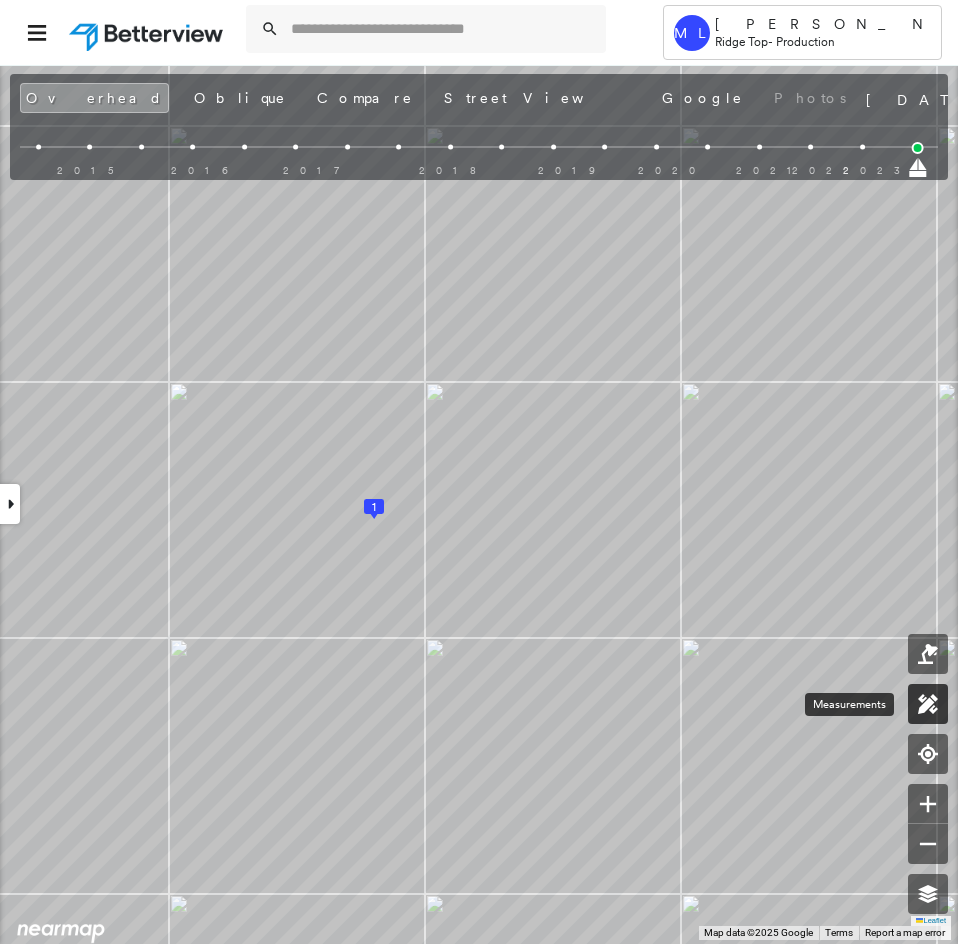 click 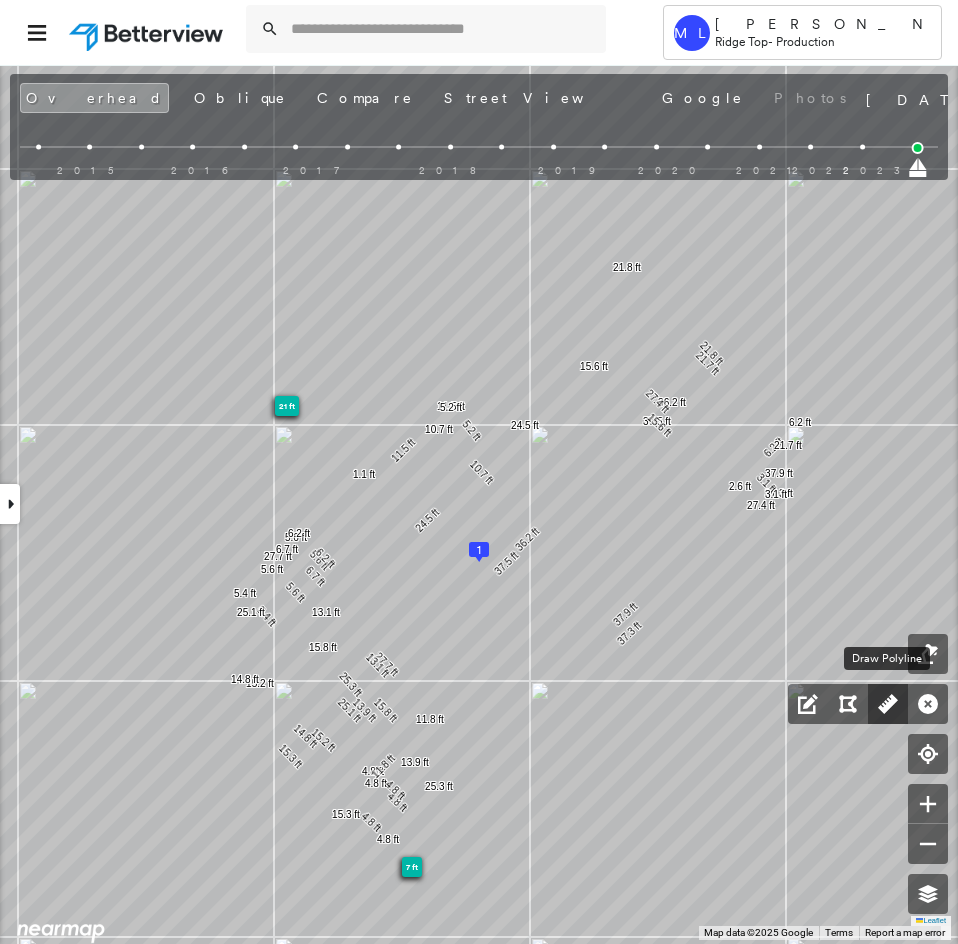 click 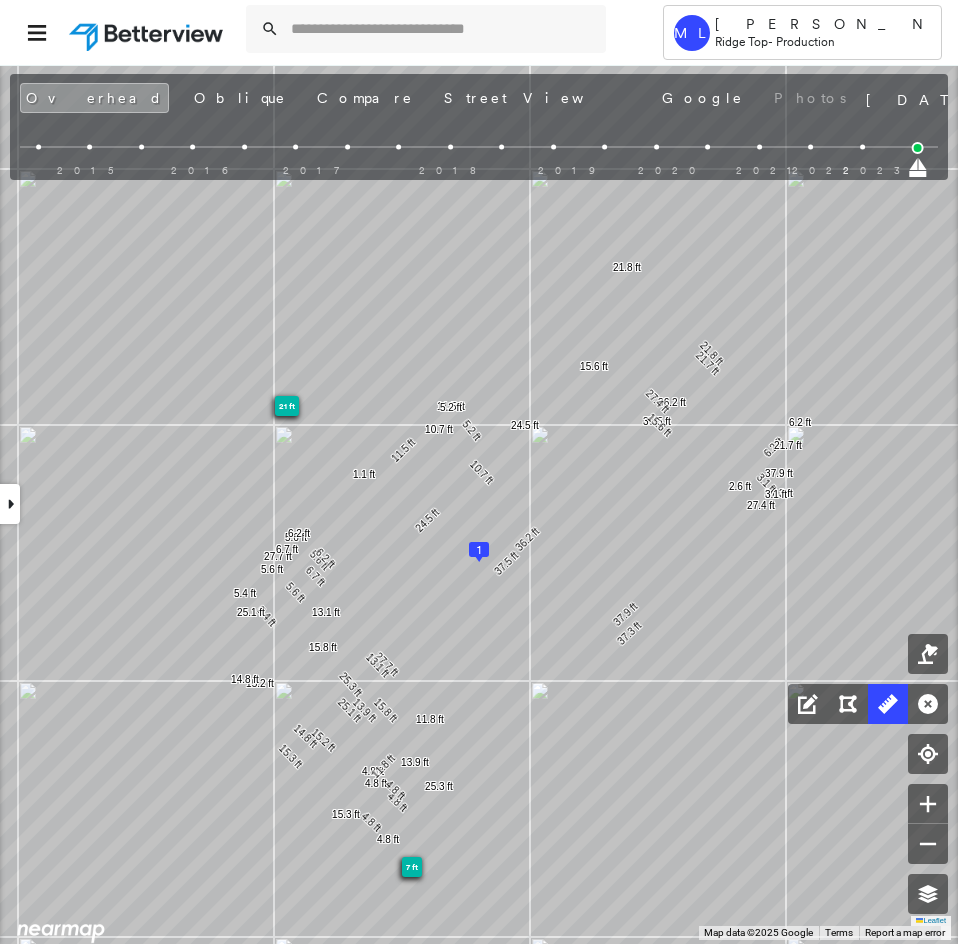 click 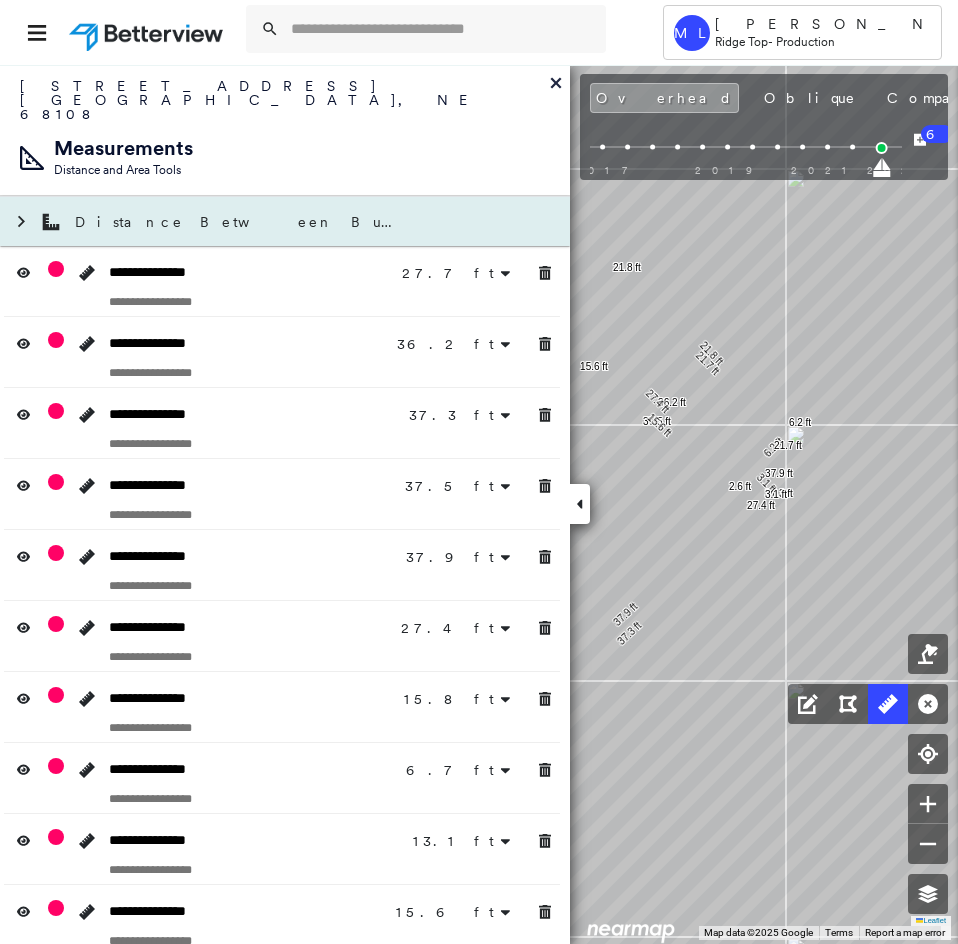click at bounding box center [-12, 222] 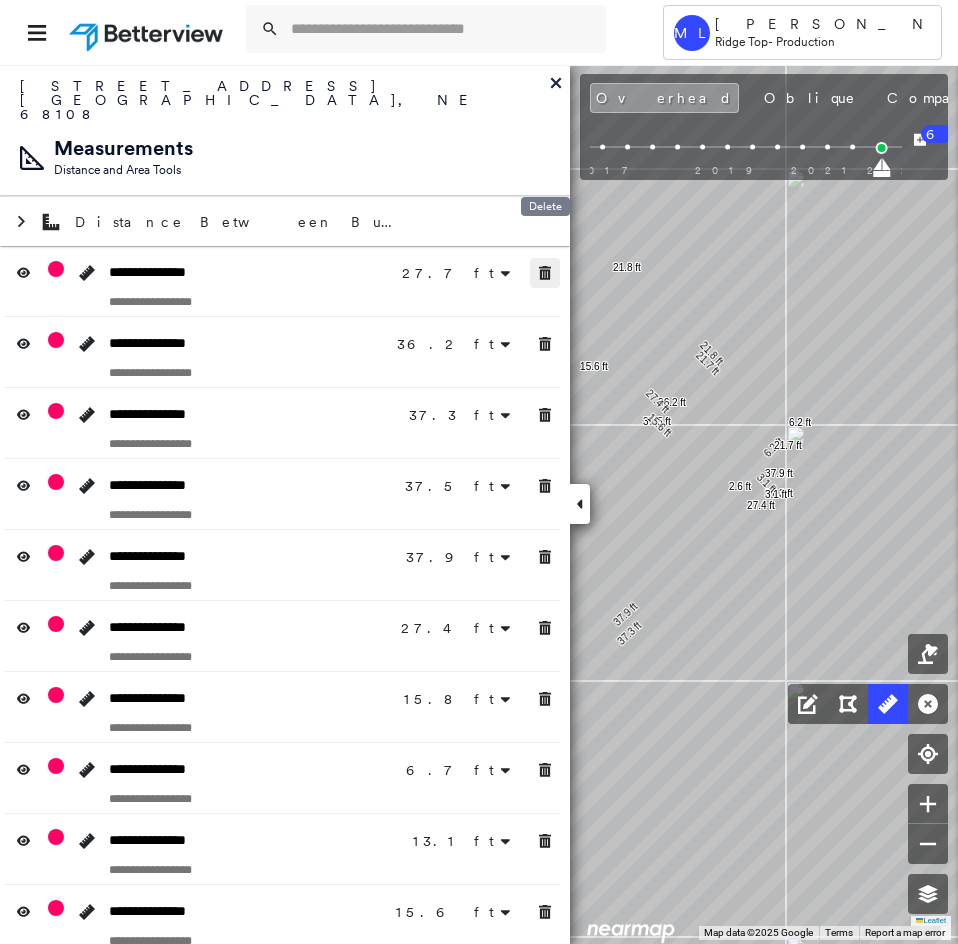 click 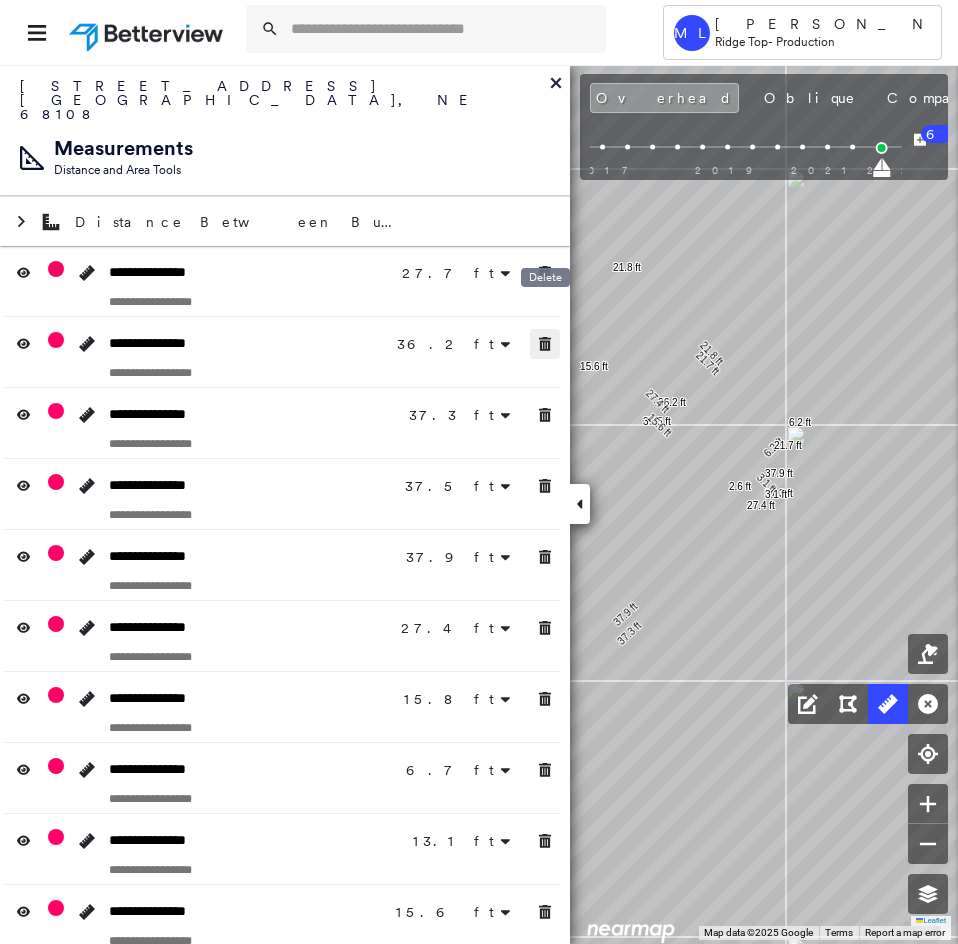 click 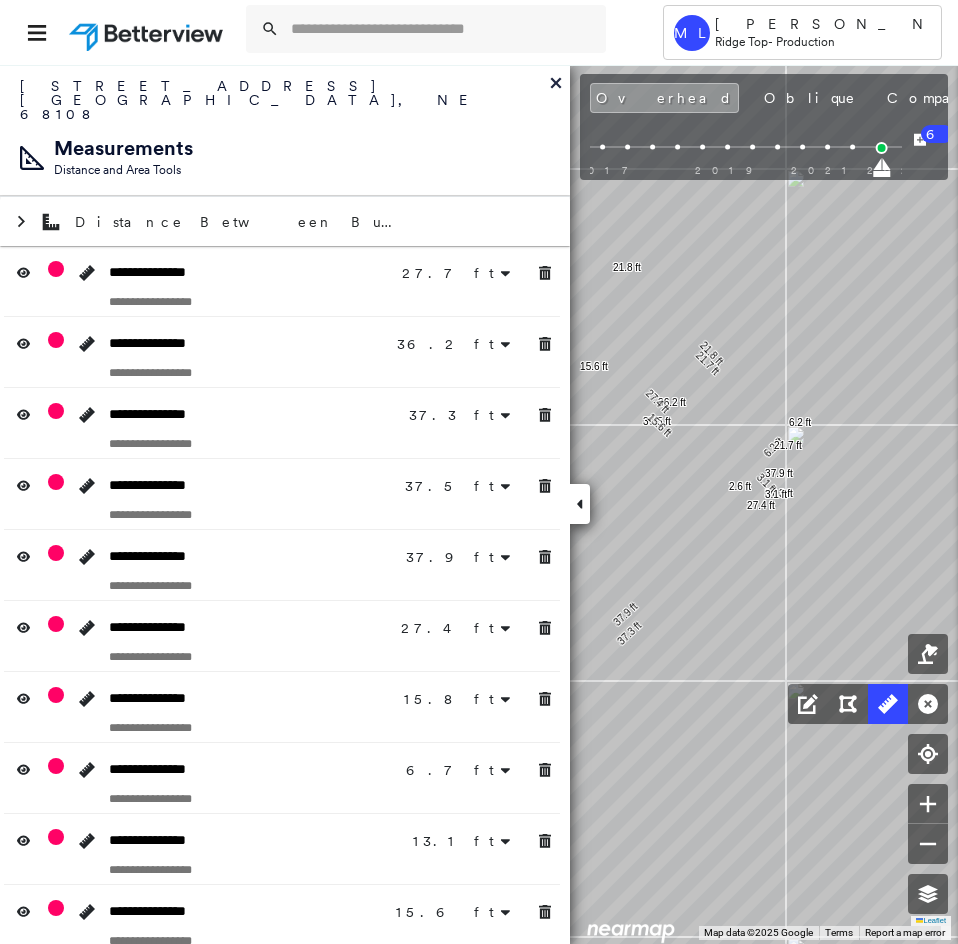 click 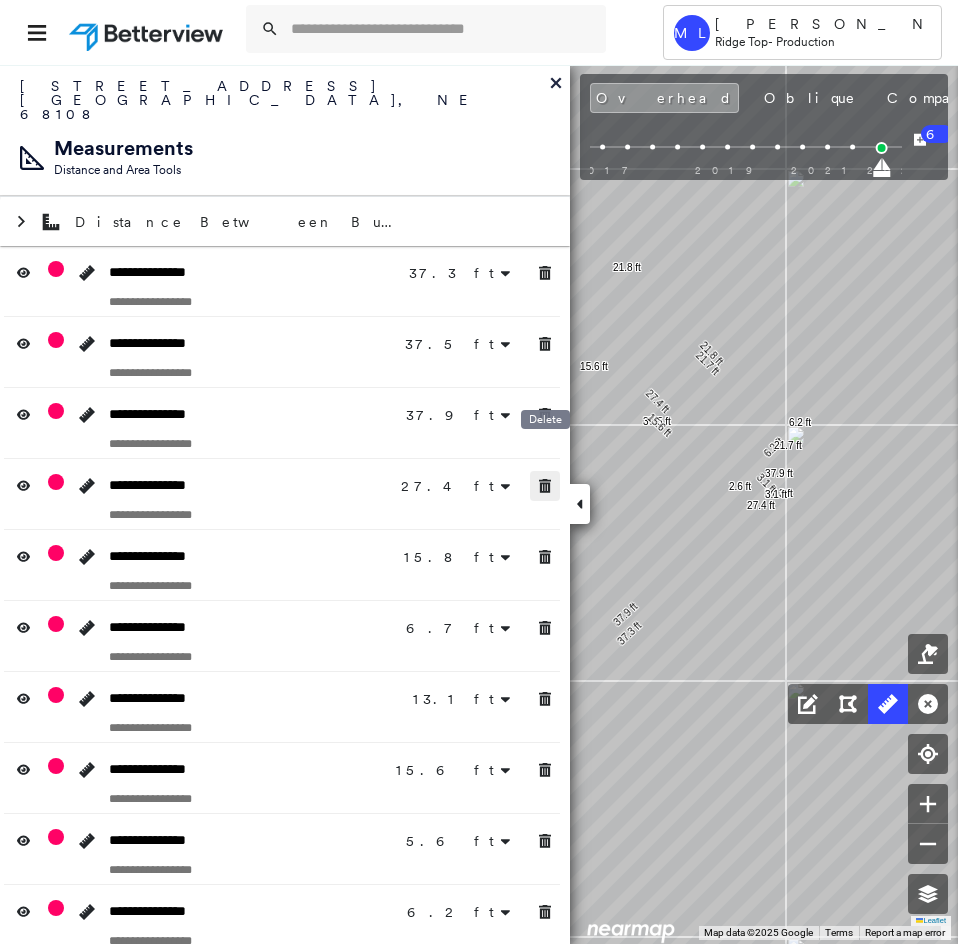 click 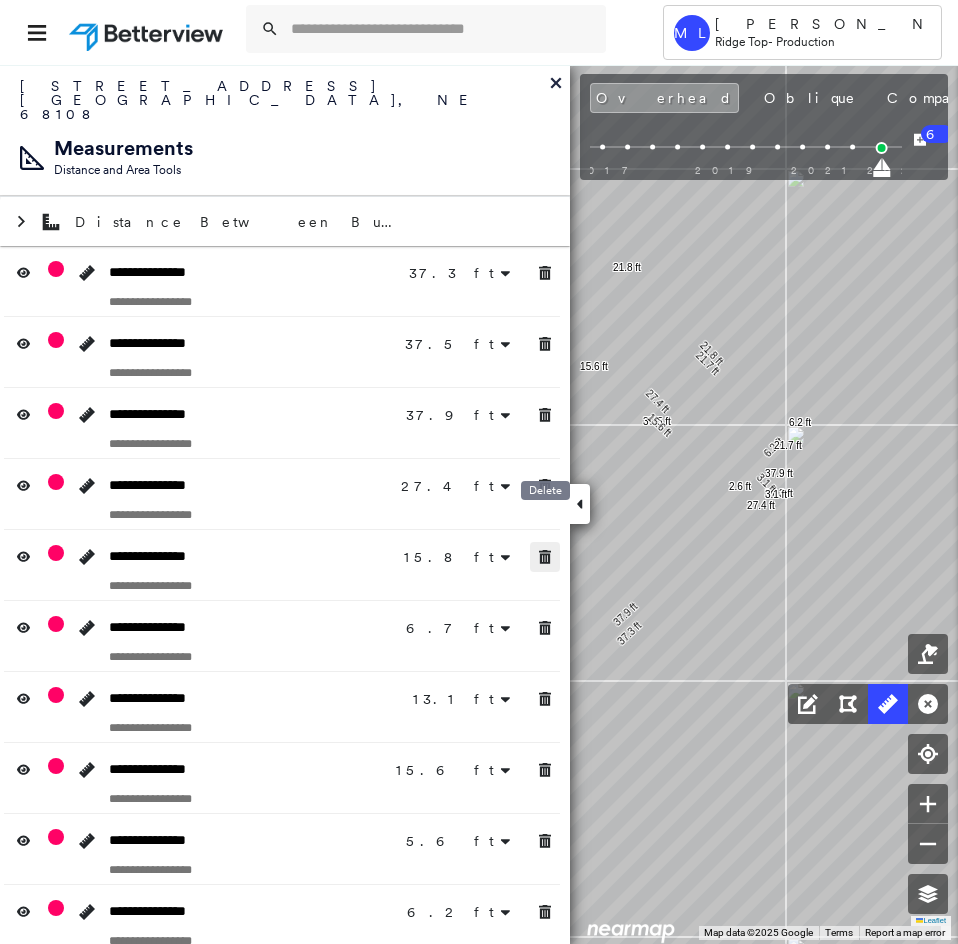click 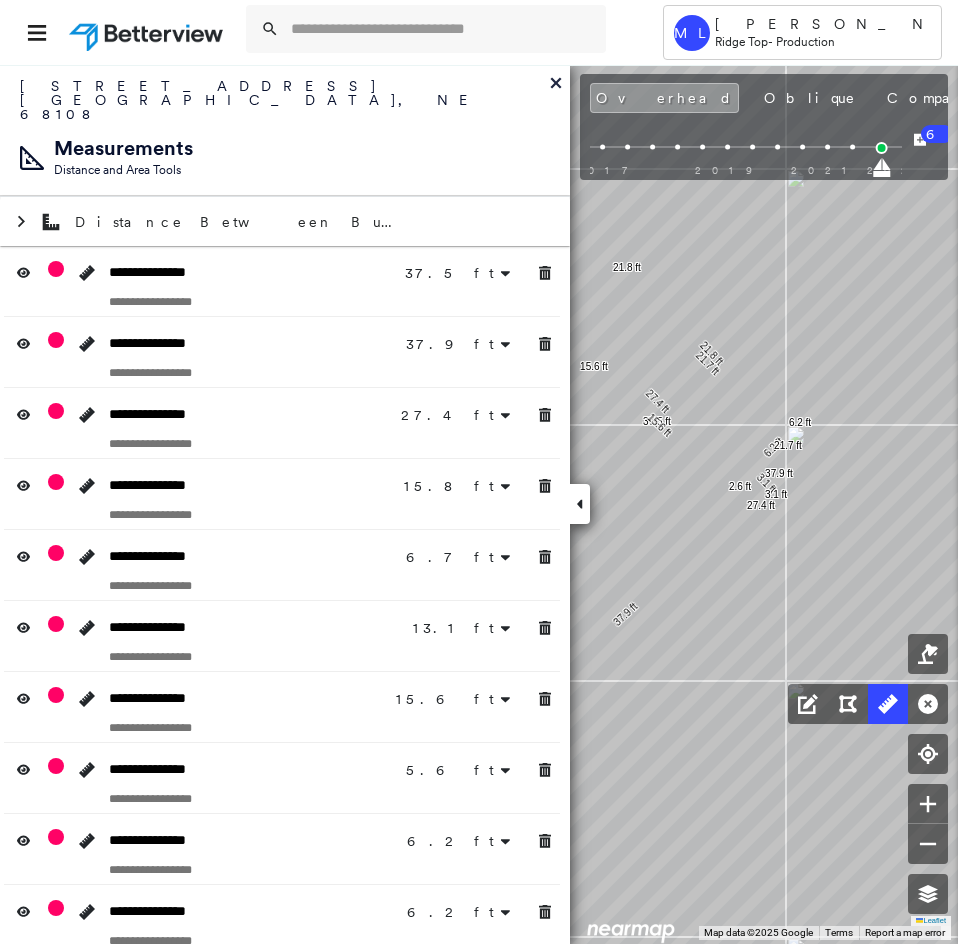 click 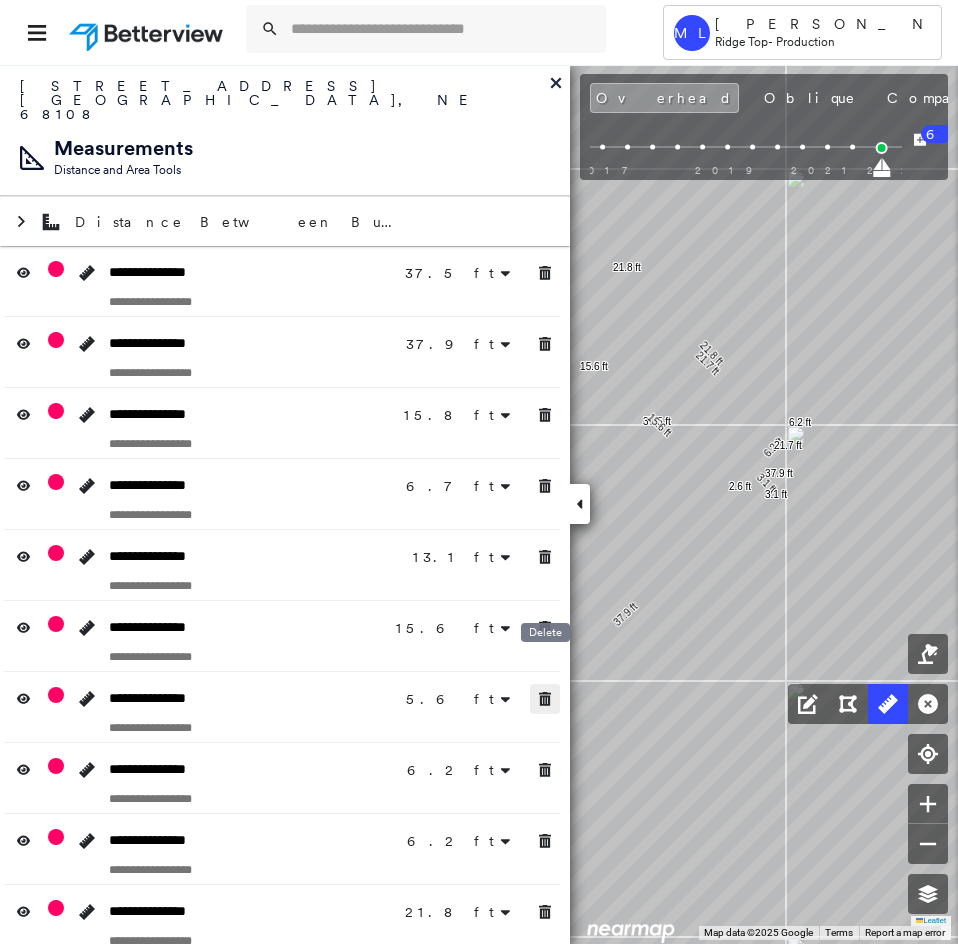click at bounding box center (545, 770) 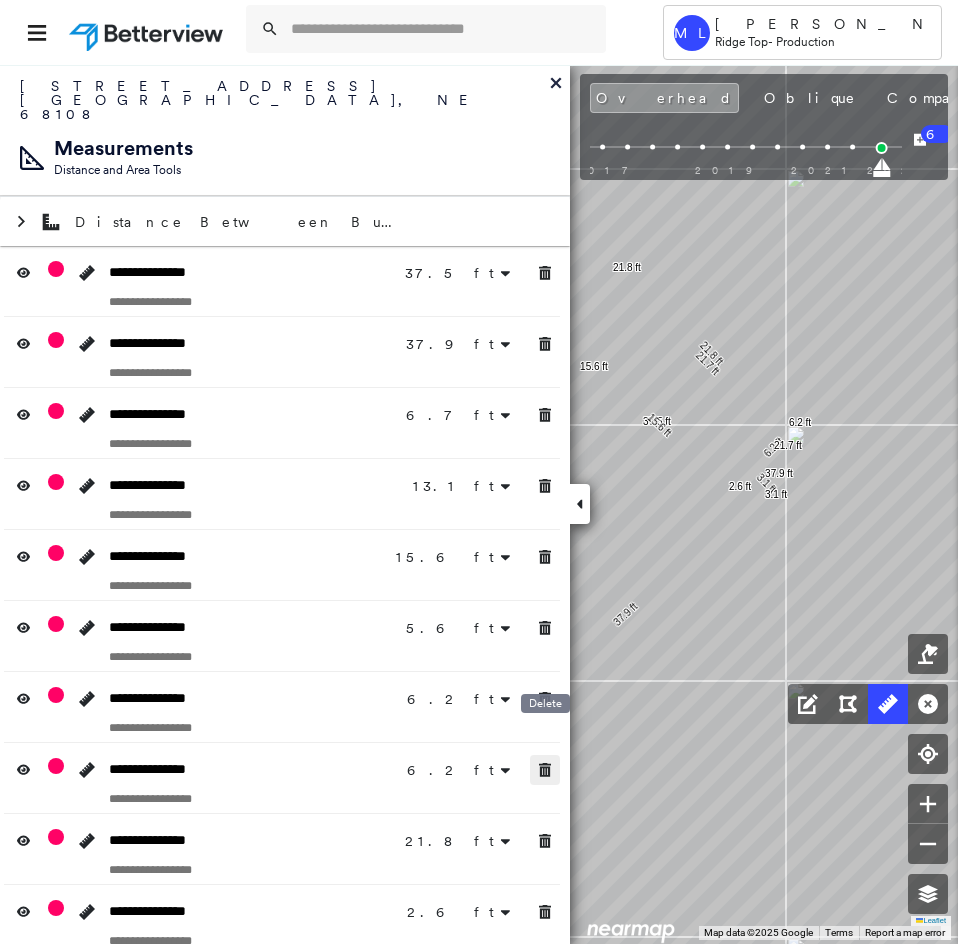 click at bounding box center (545, 841) 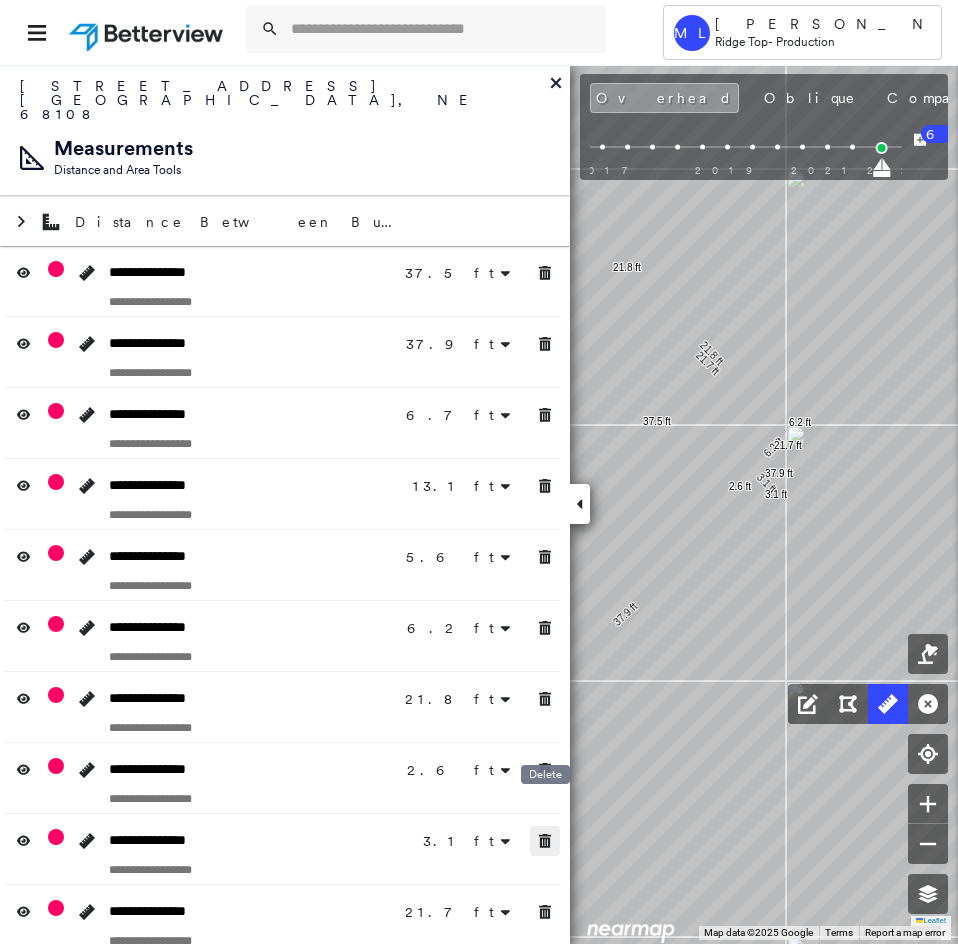 click 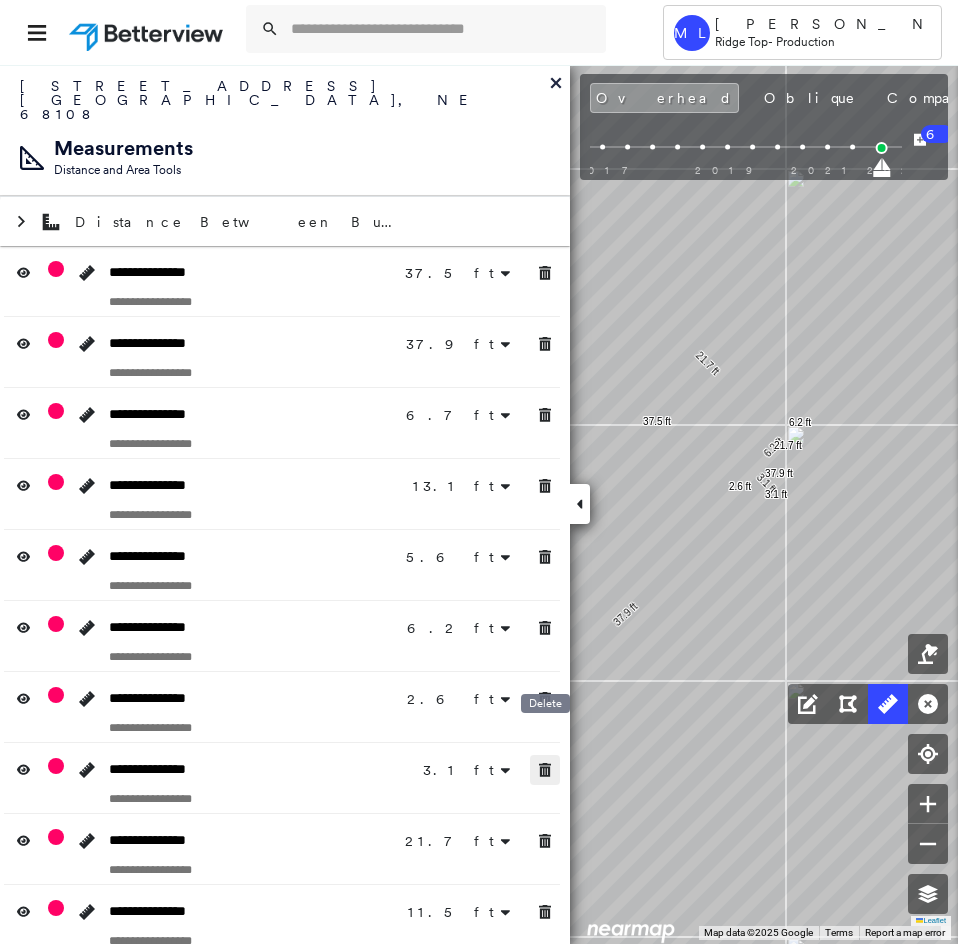 click 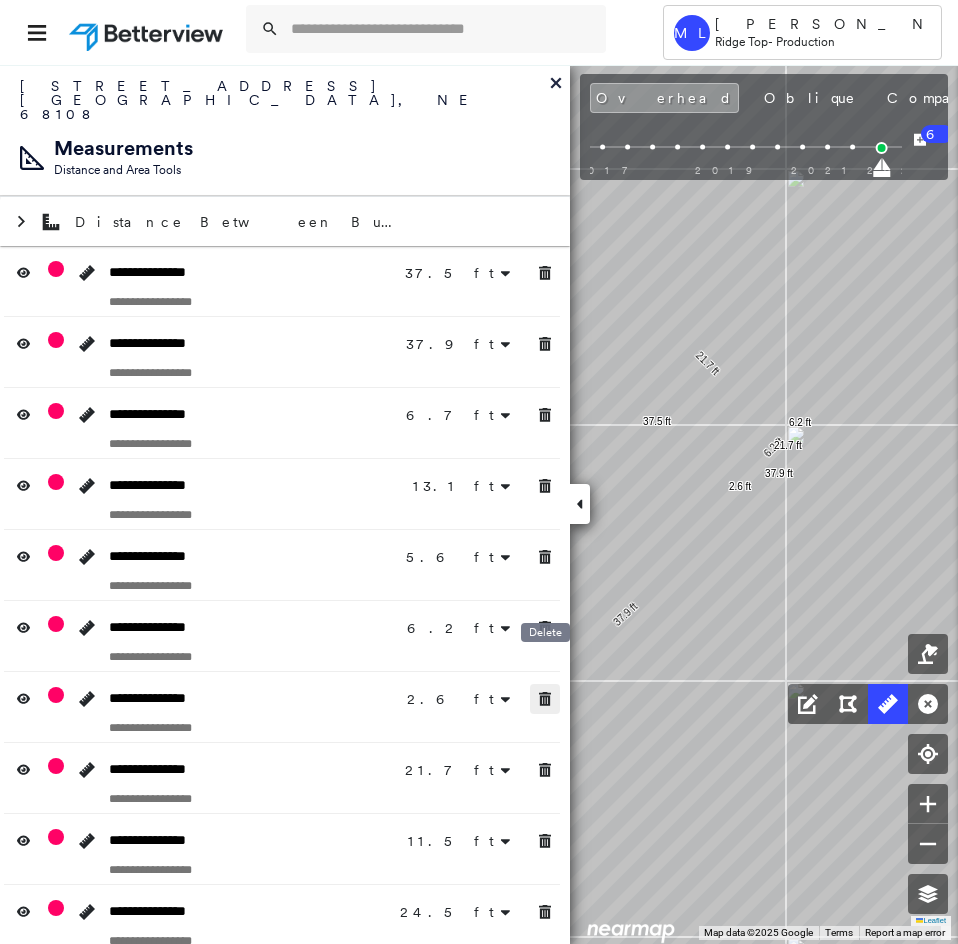 click 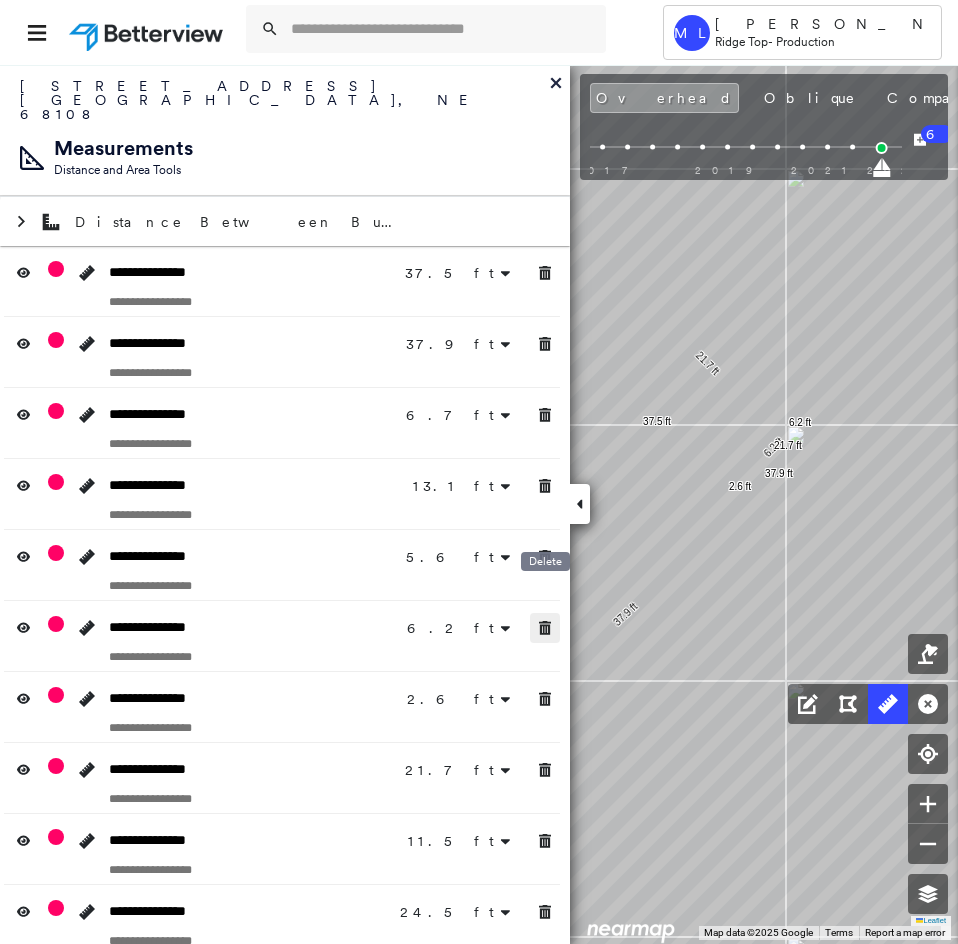 click at bounding box center [545, 628] 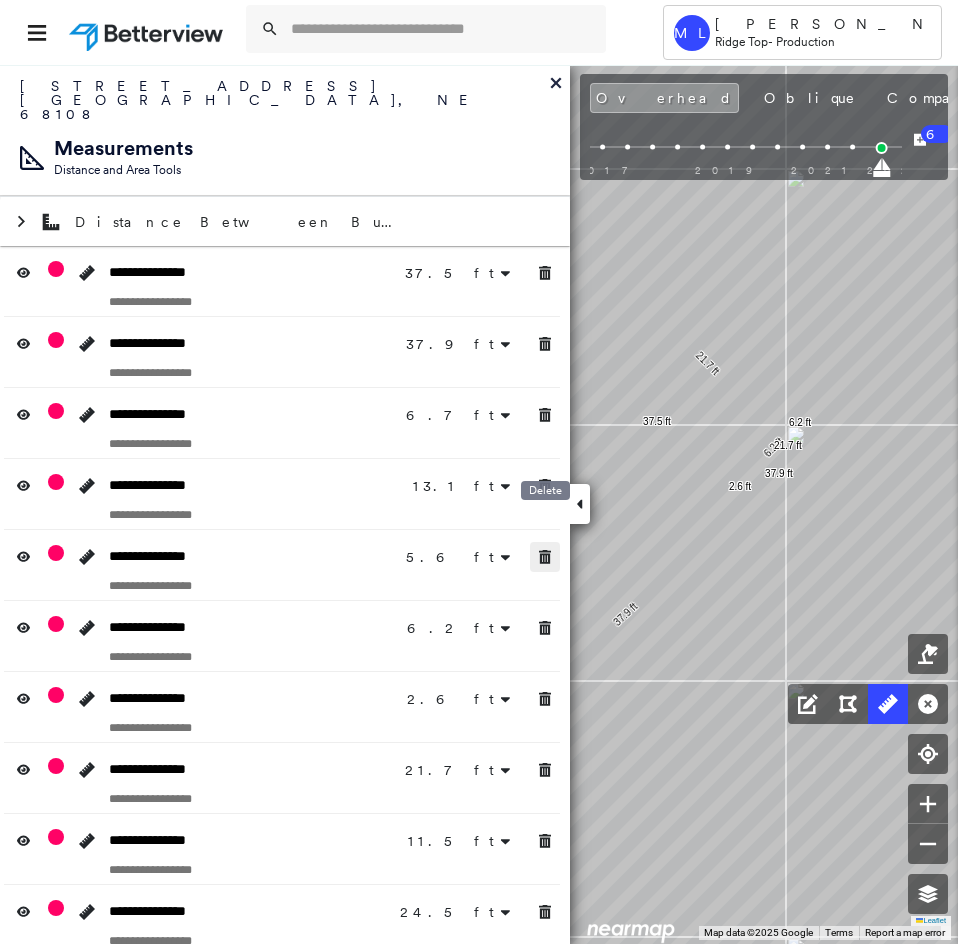 click 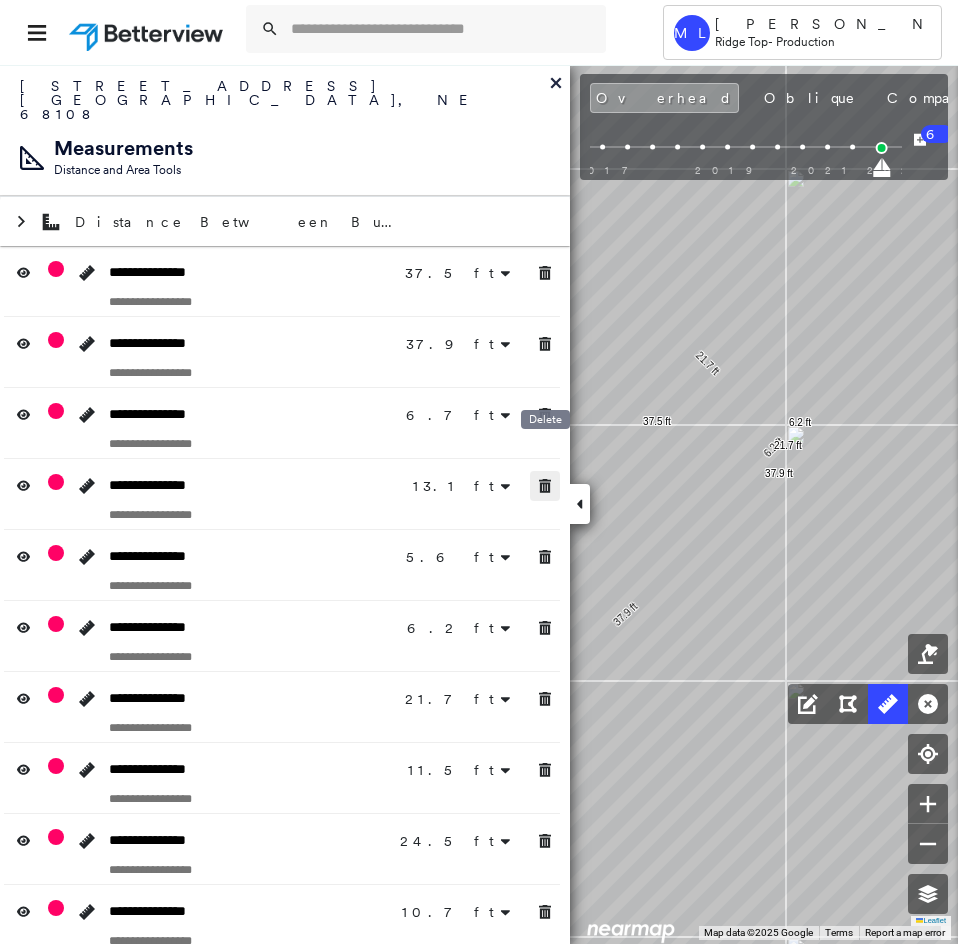 click 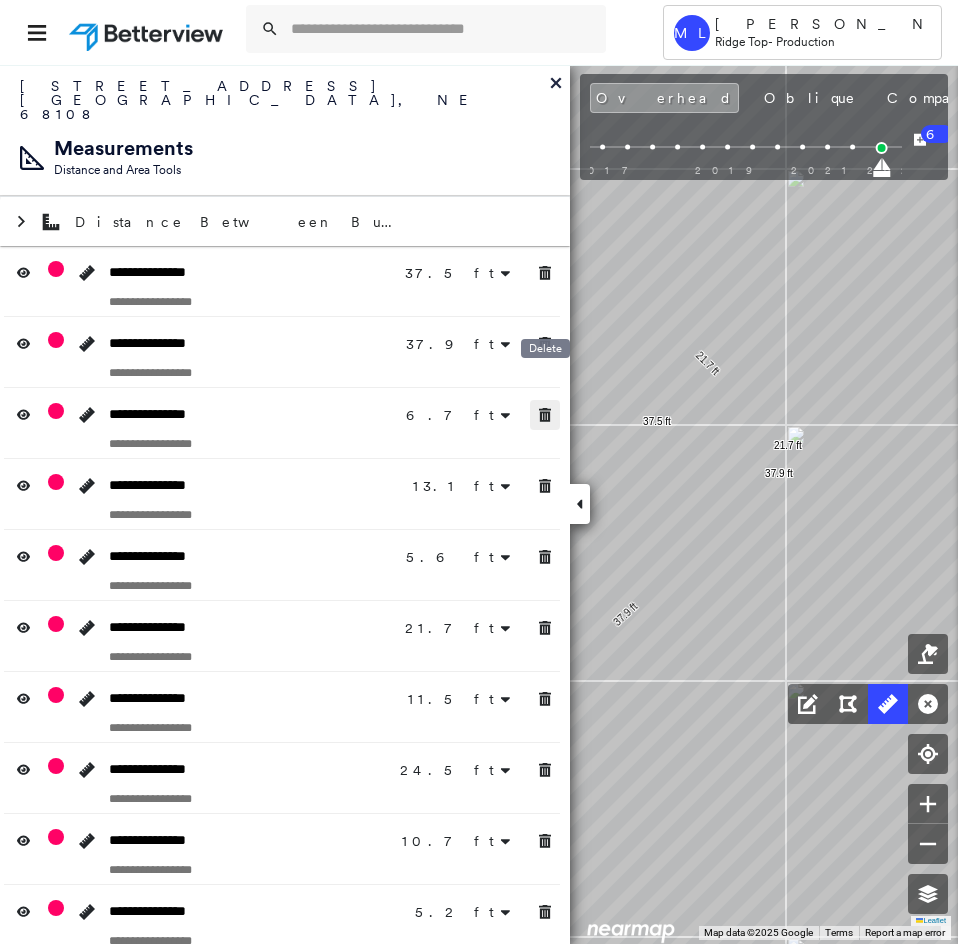 click 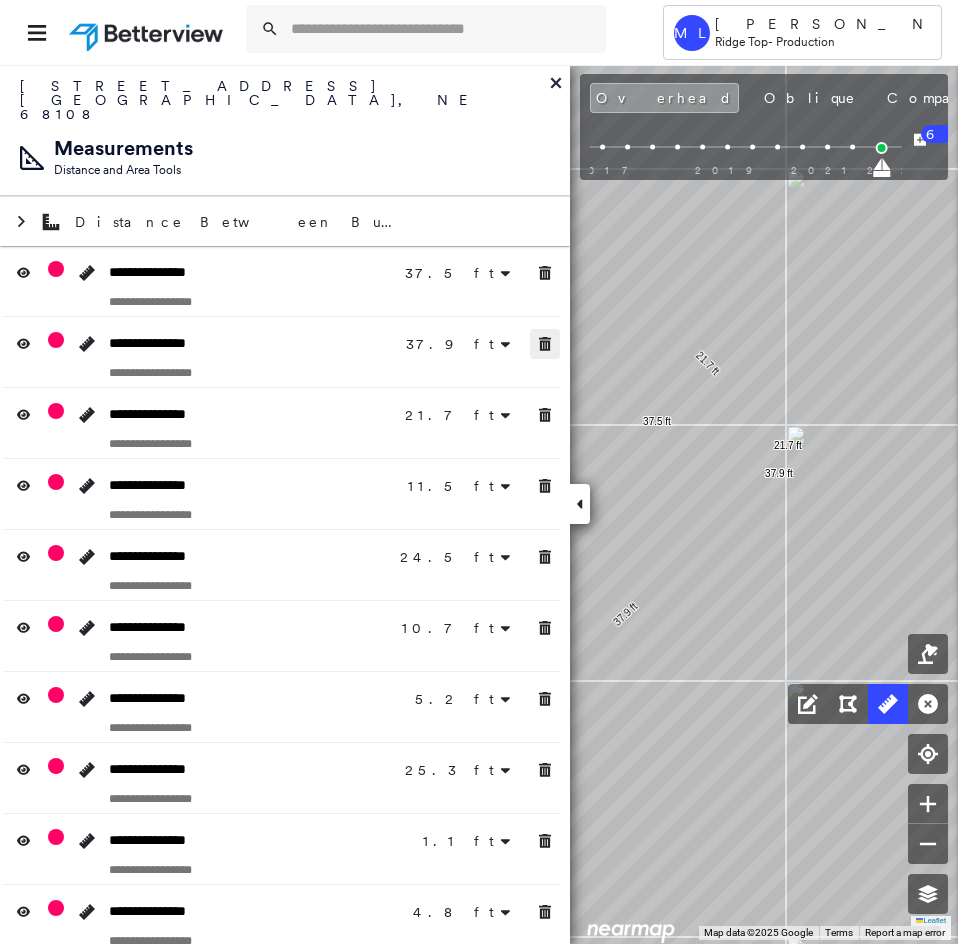 click 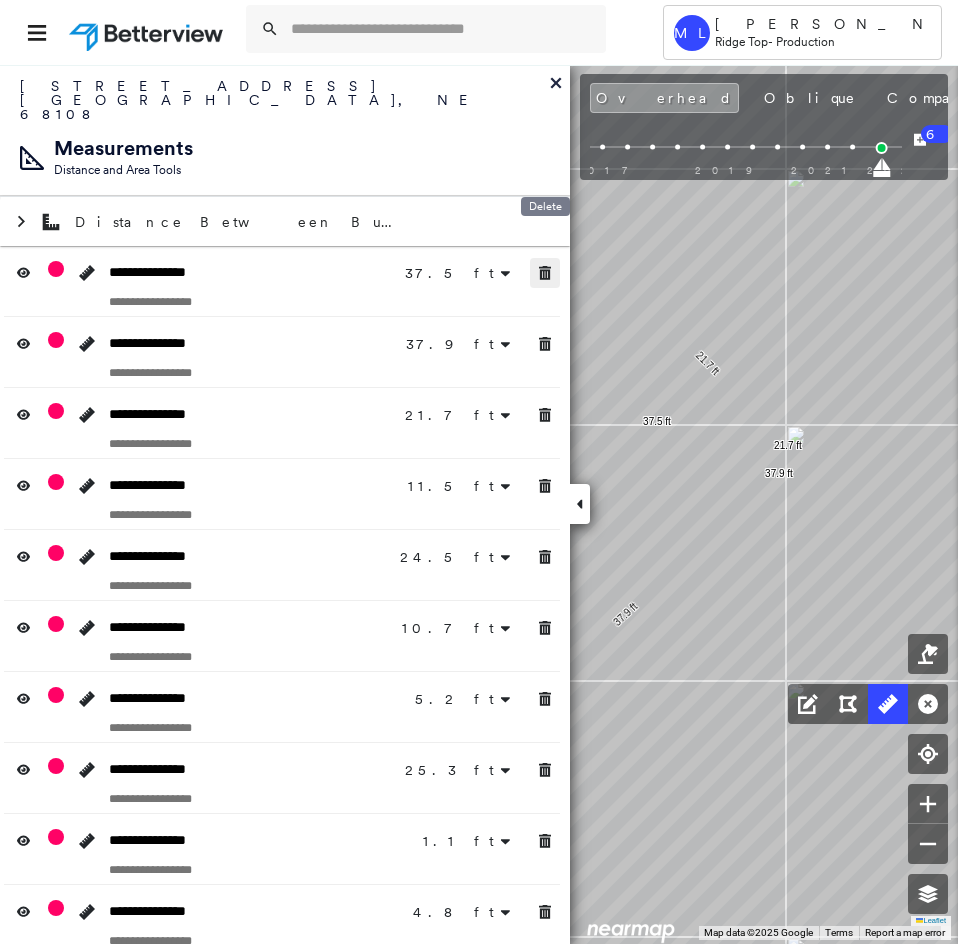 click 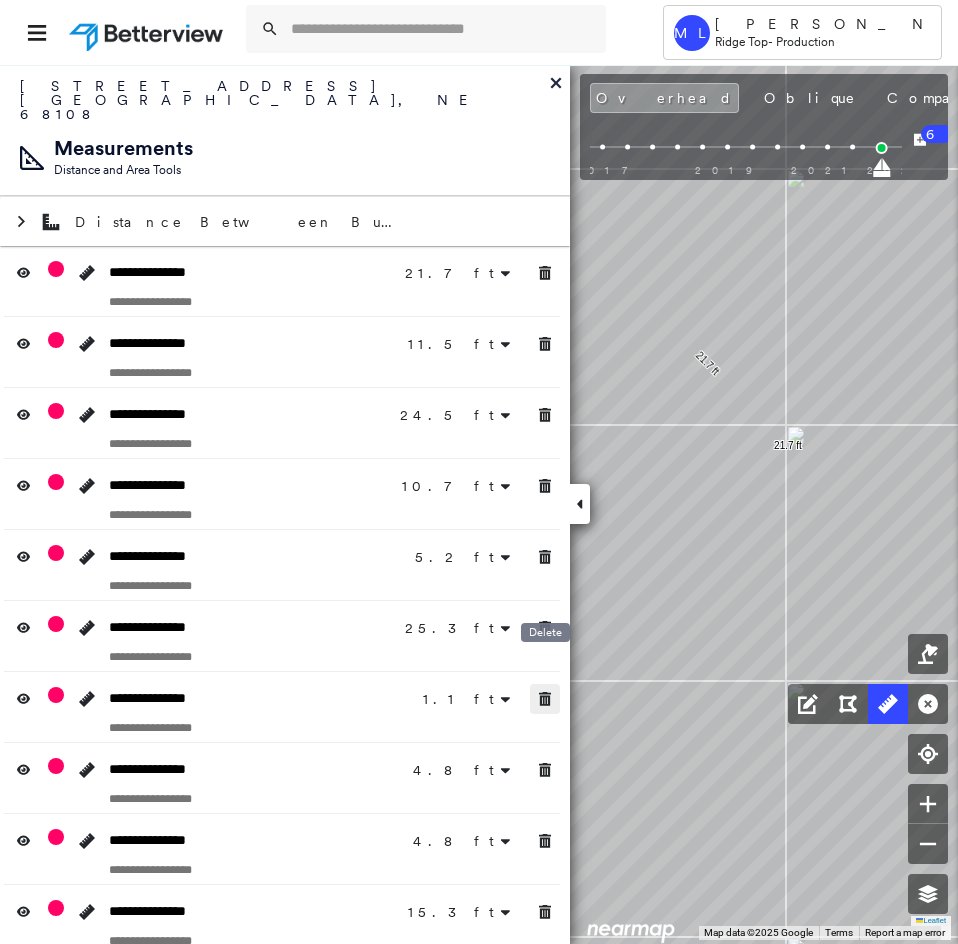 click 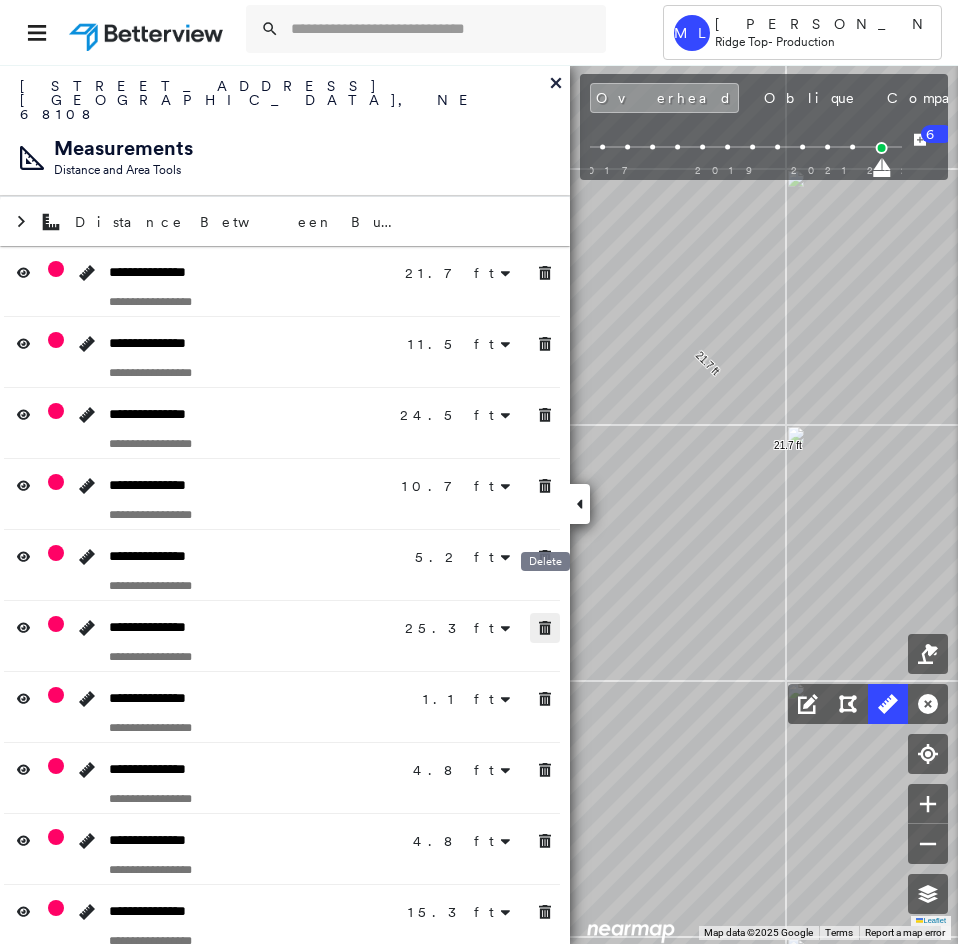 click 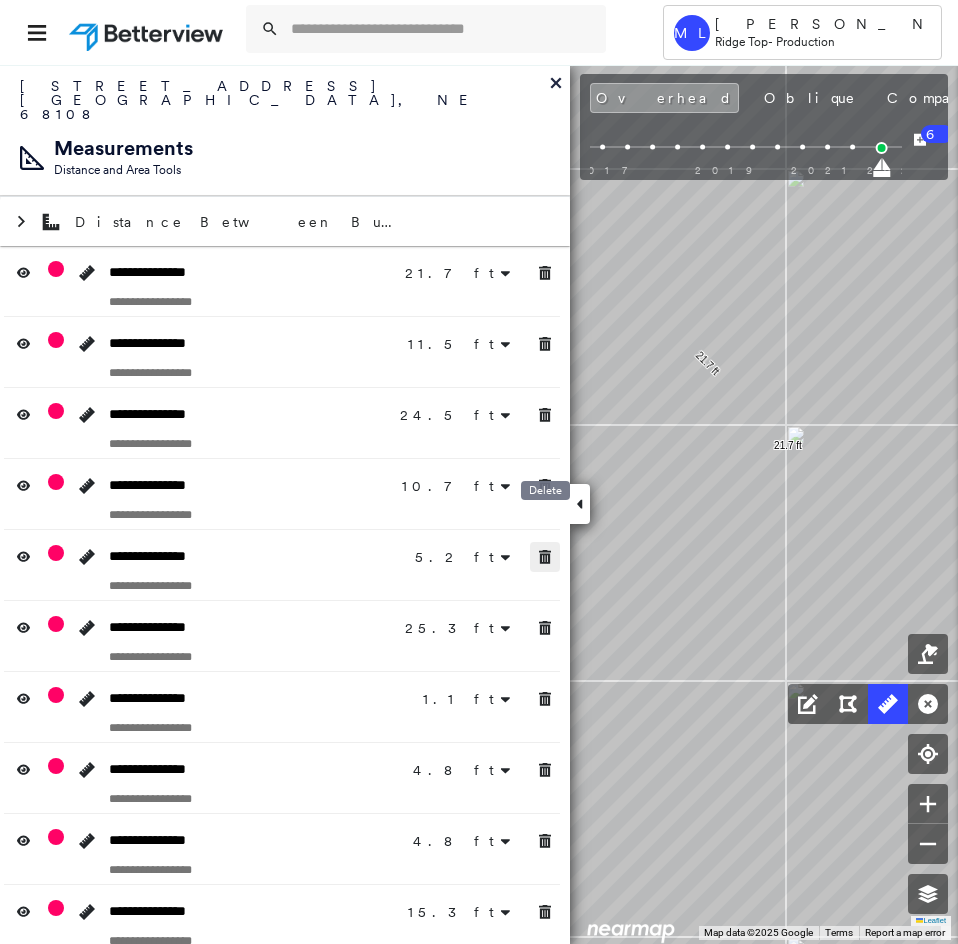 click 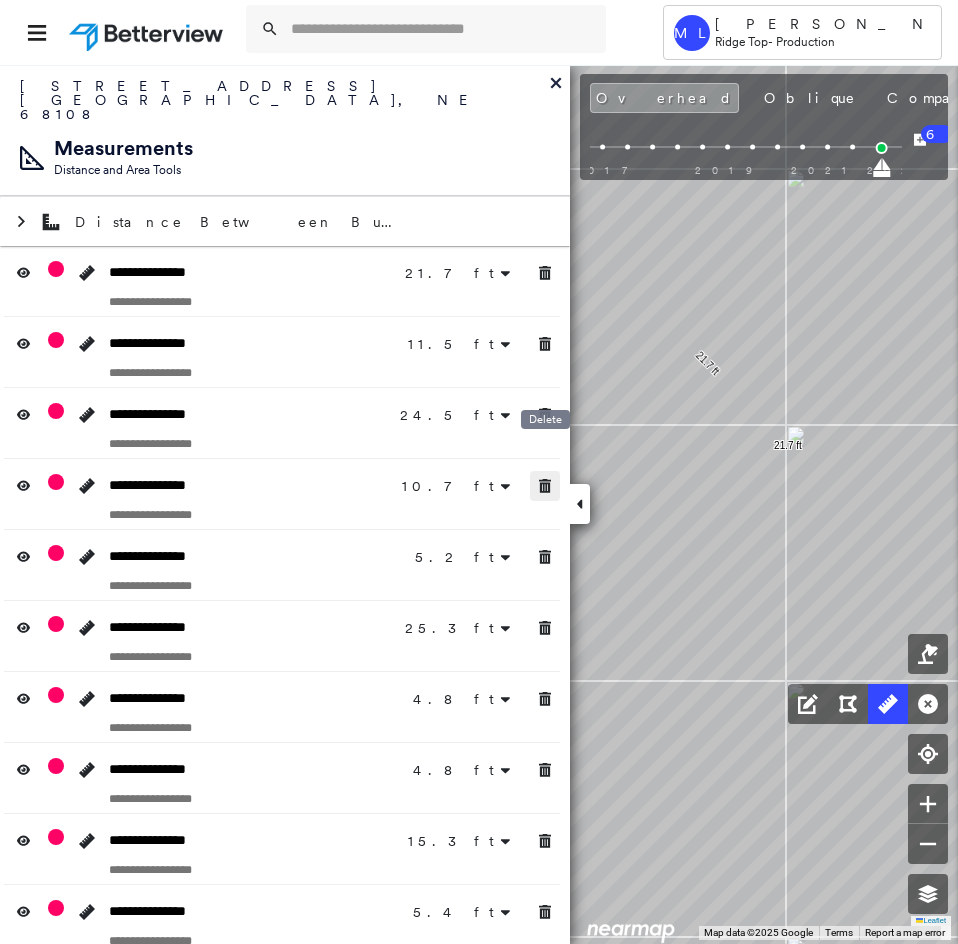 click 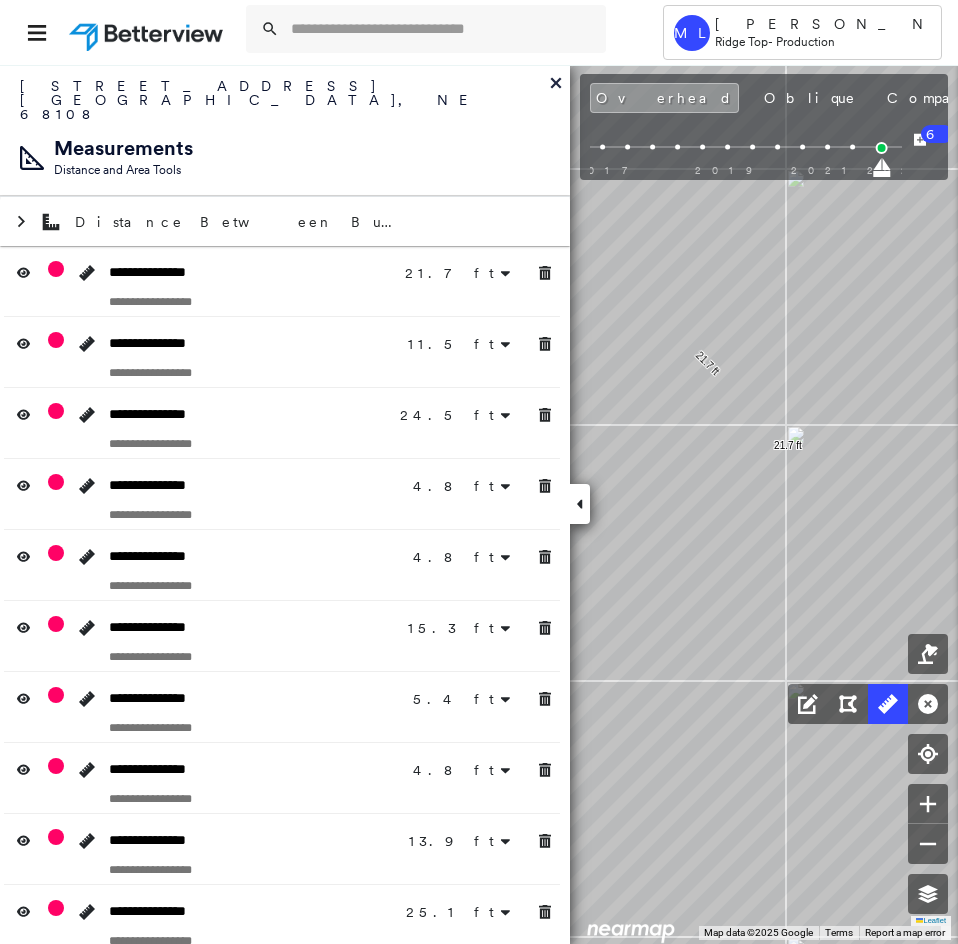 click 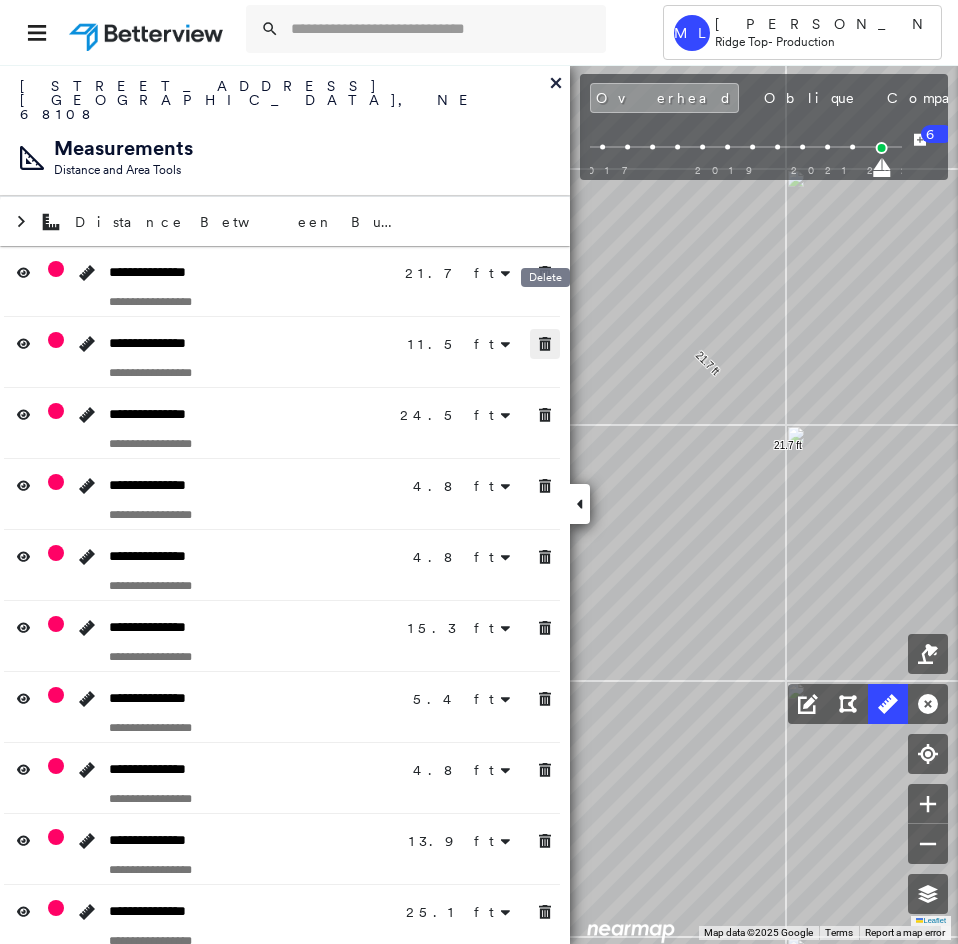 click 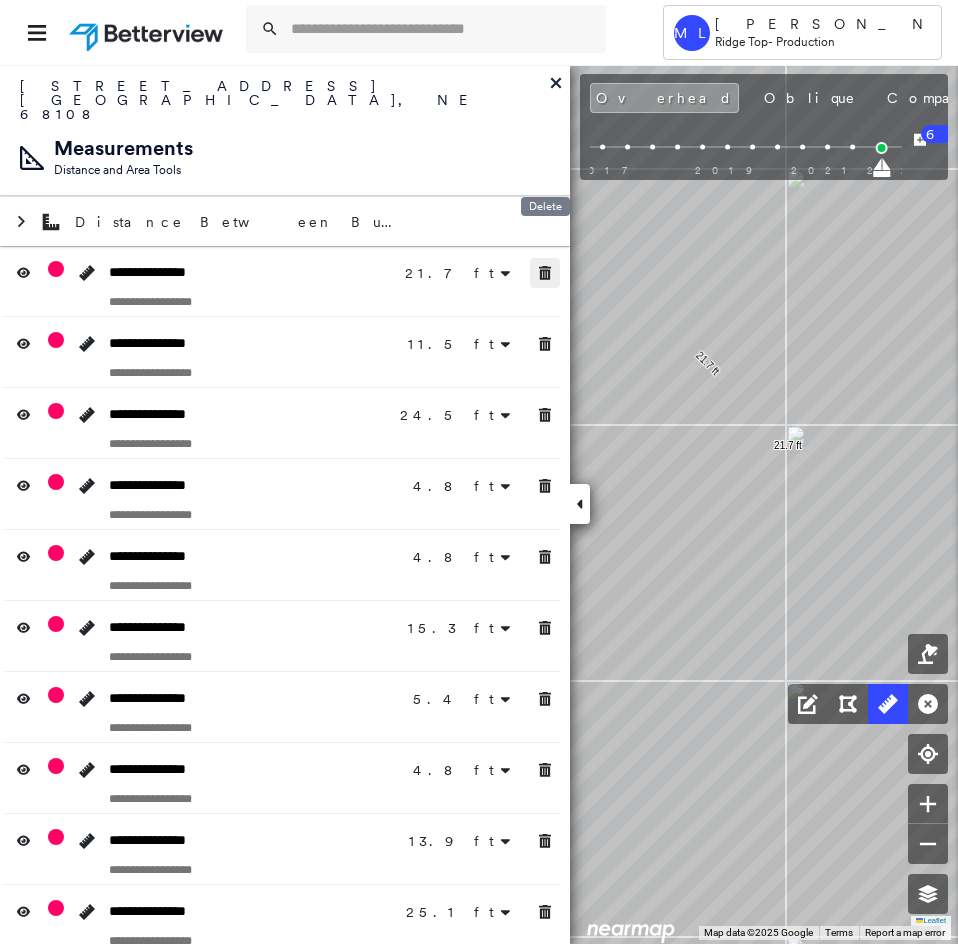 click 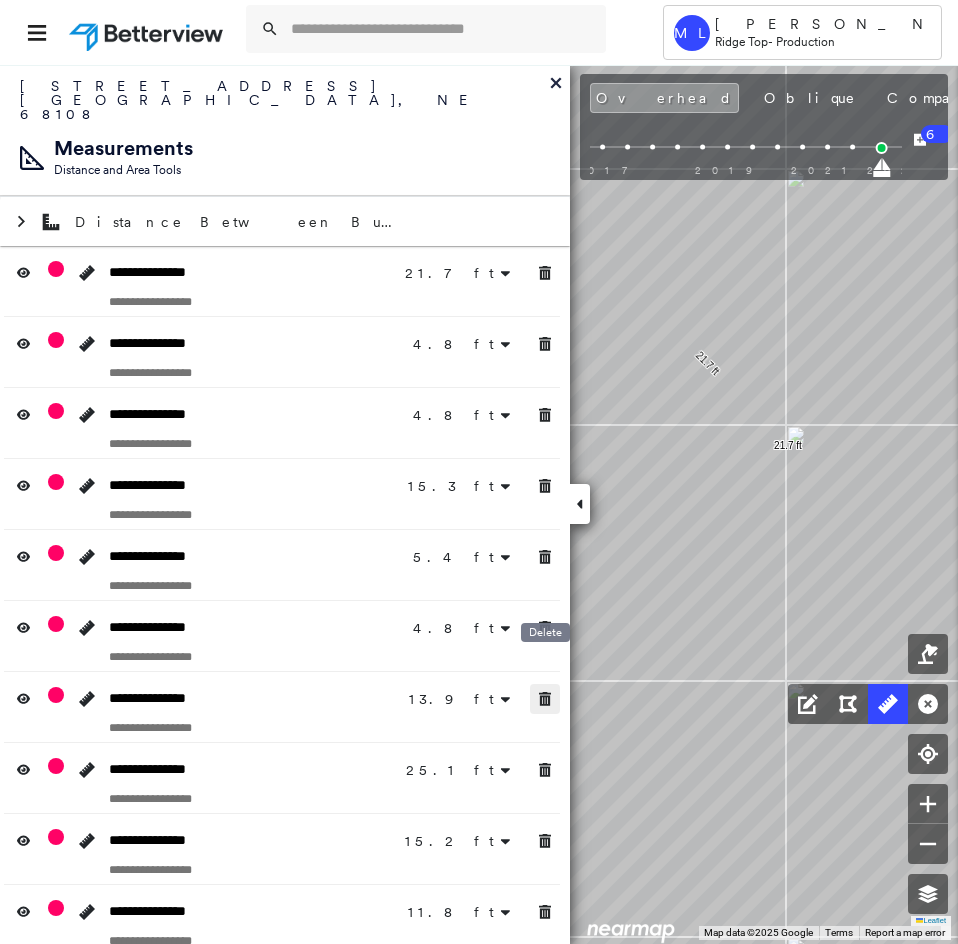click at bounding box center [545, 699] 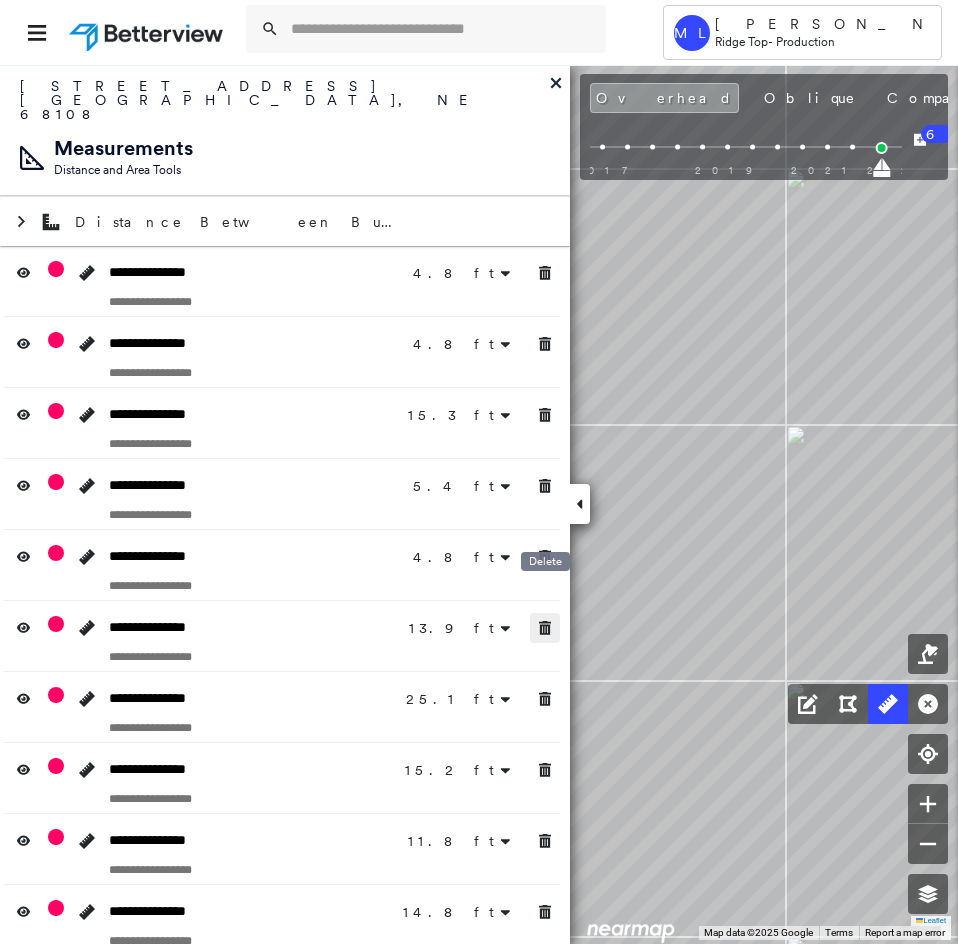 click at bounding box center [545, 628] 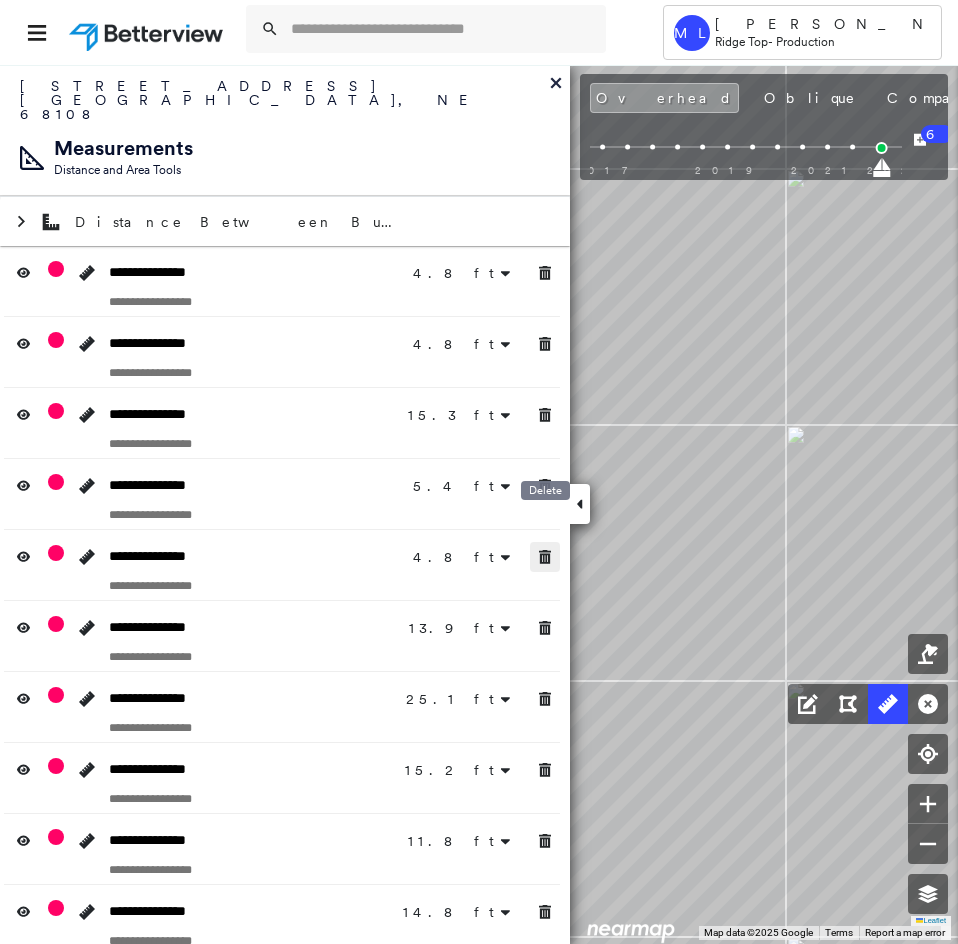 click at bounding box center (545, 557) 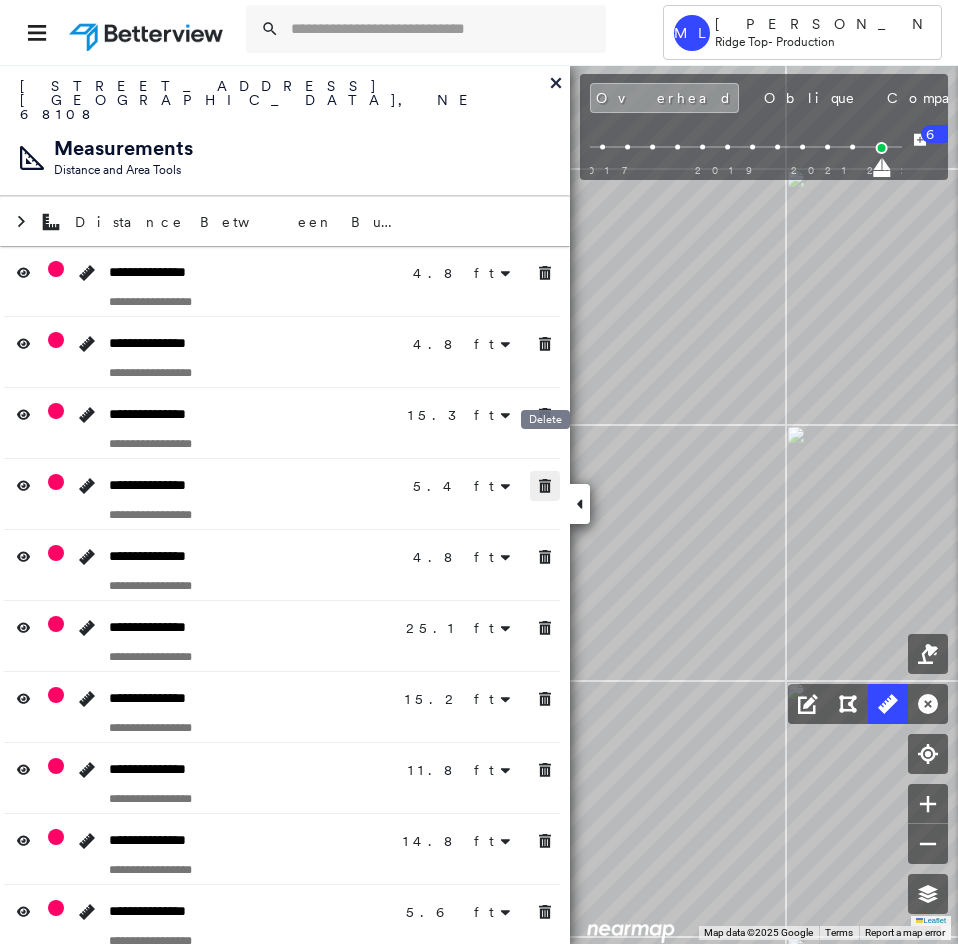 click at bounding box center [545, 486] 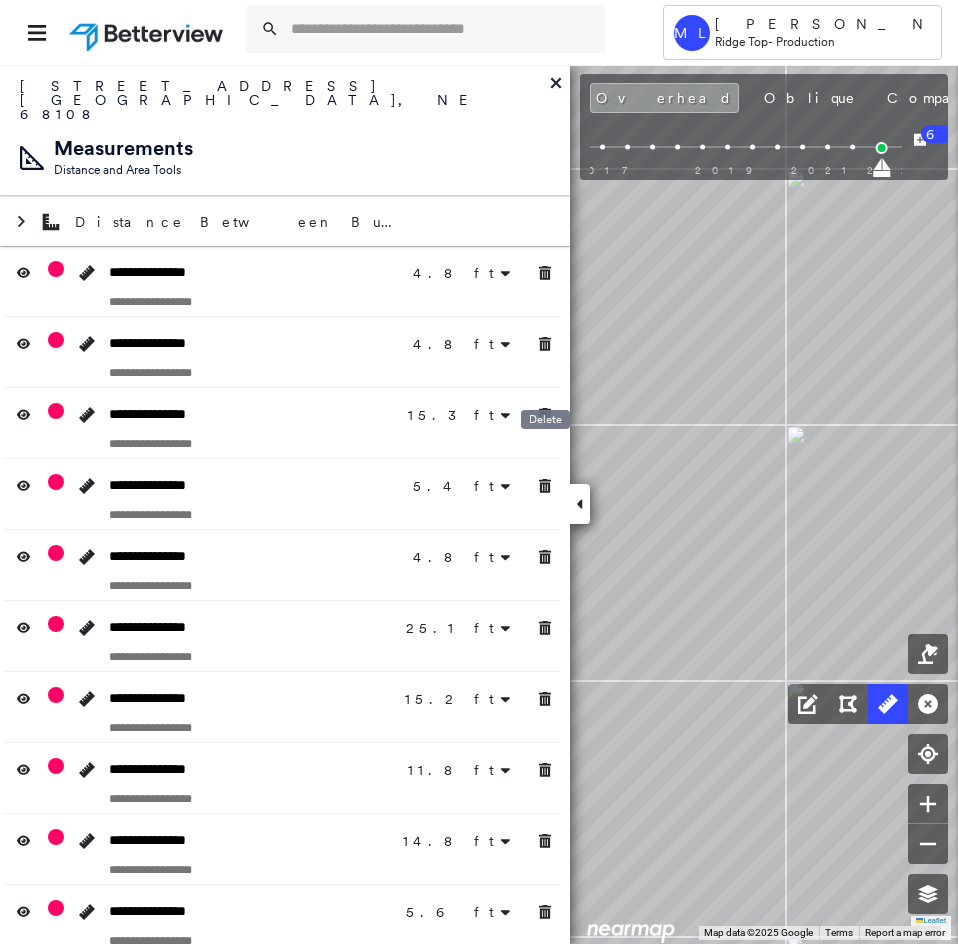 click at bounding box center [545, 415] 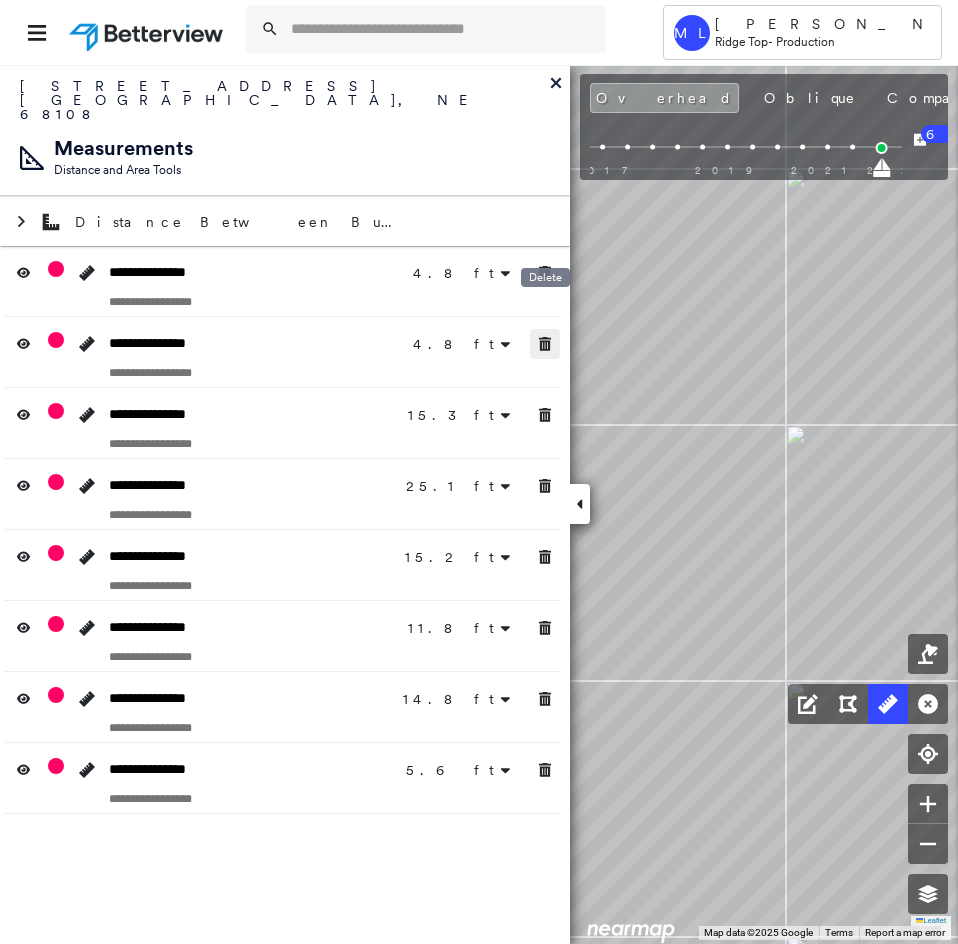 click at bounding box center (545, 344) 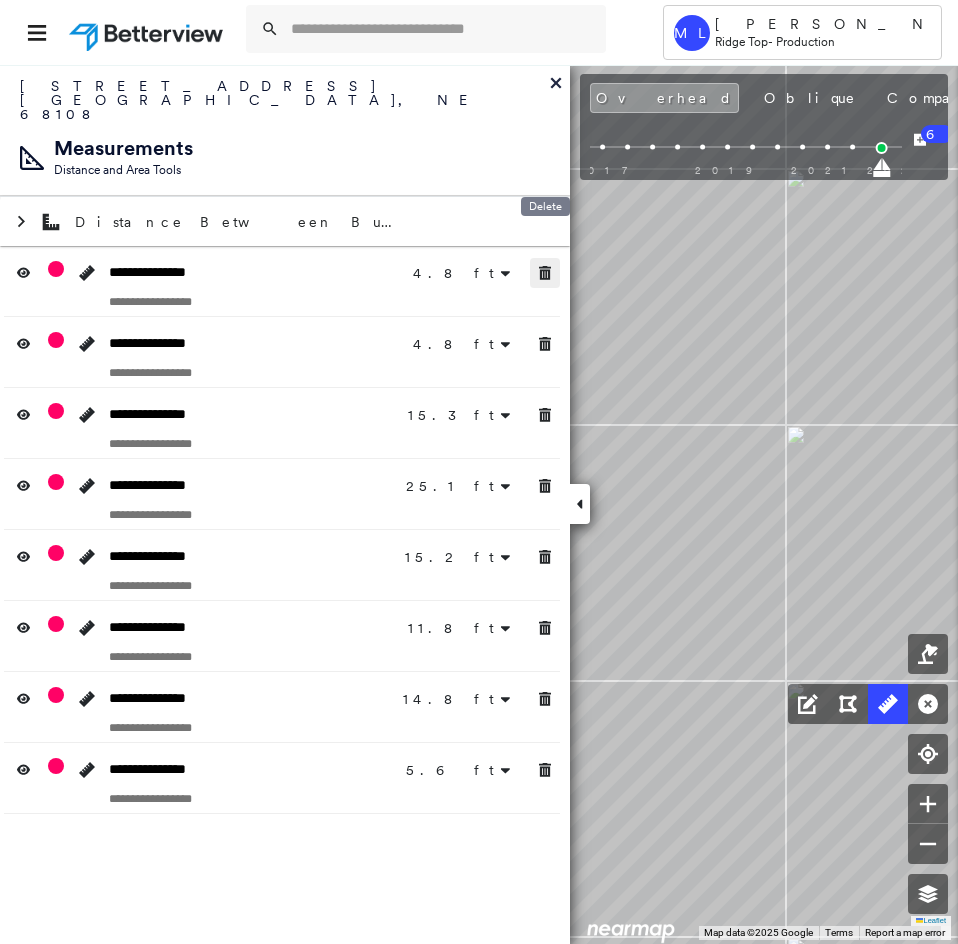 click 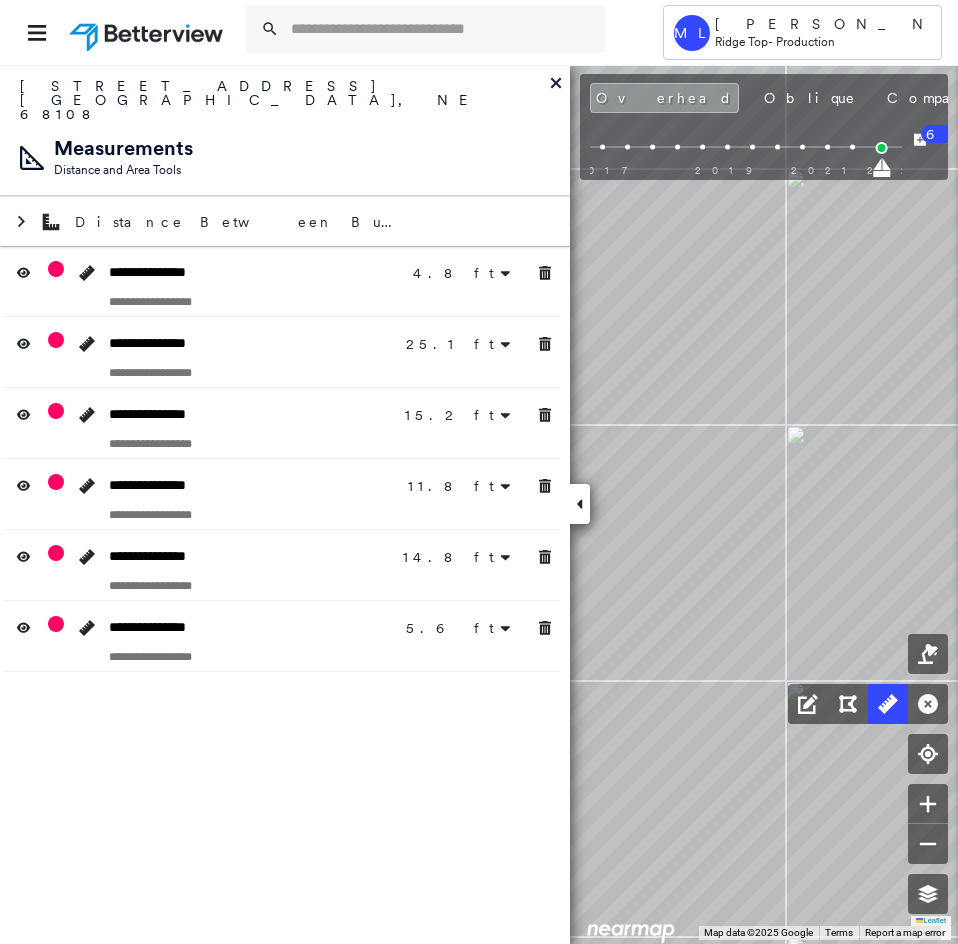 click on "**********" at bounding box center [285, 504] 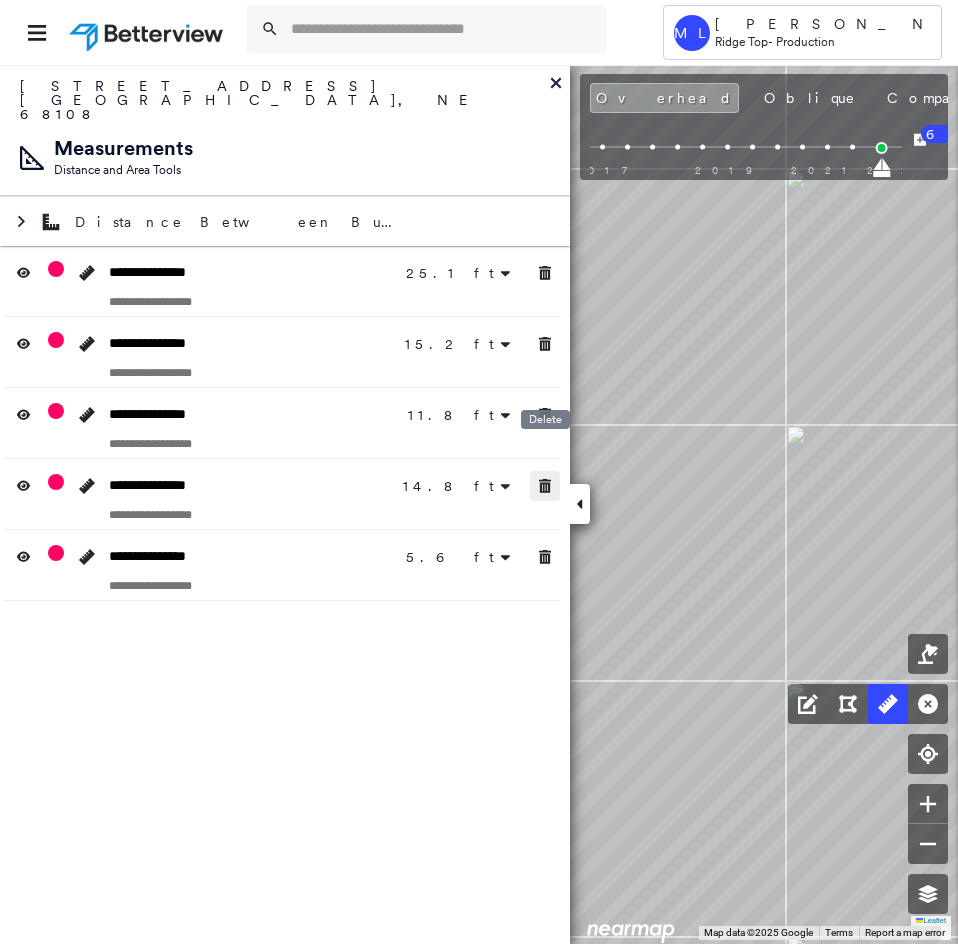 click 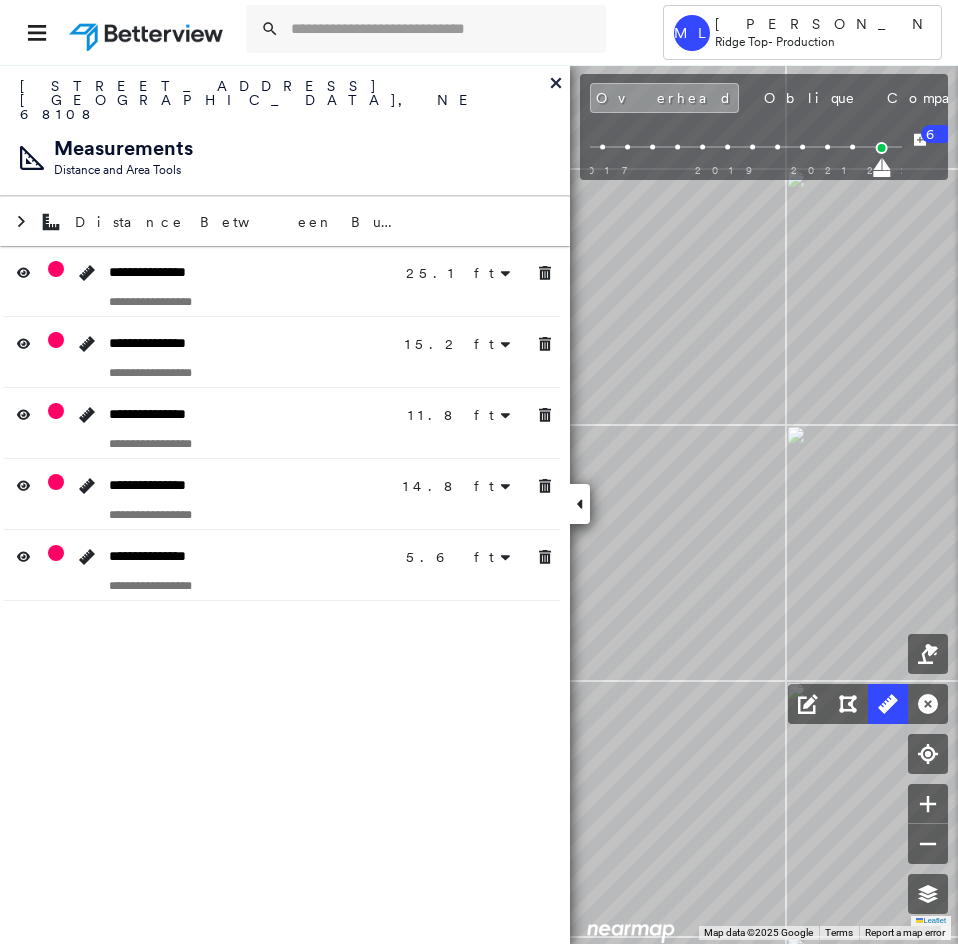 click on "**********" at bounding box center (282, 565) 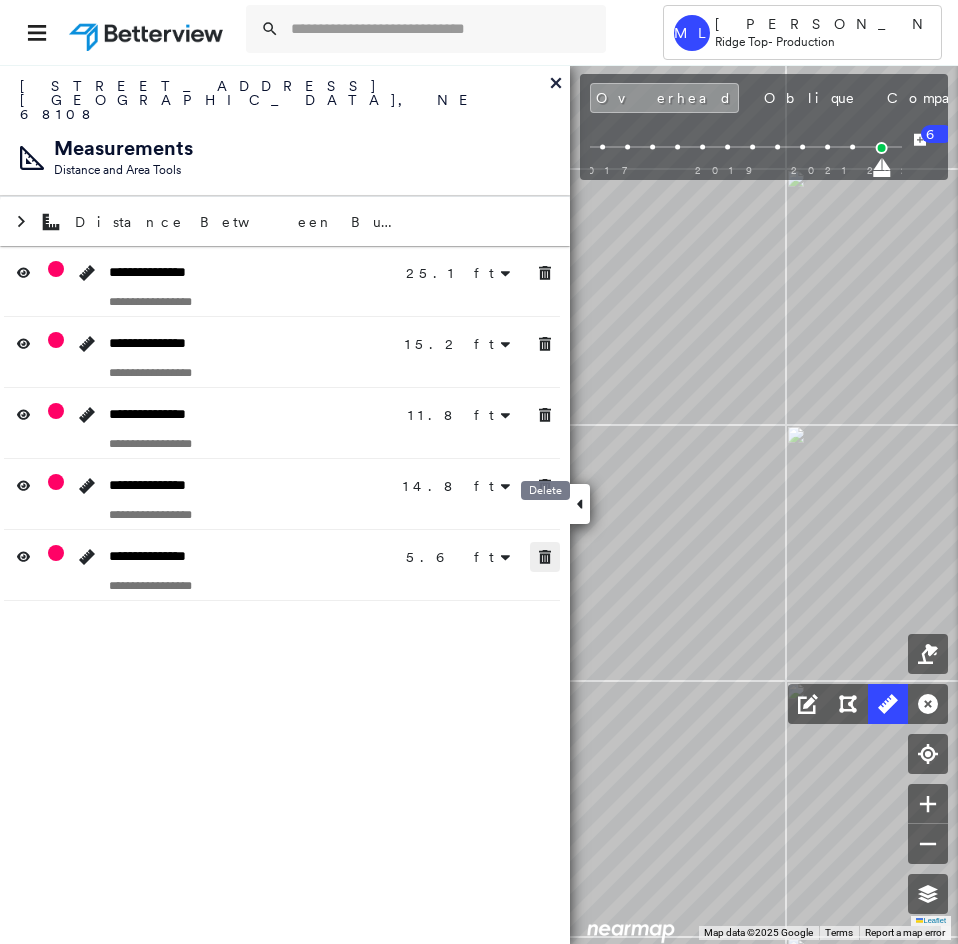 click 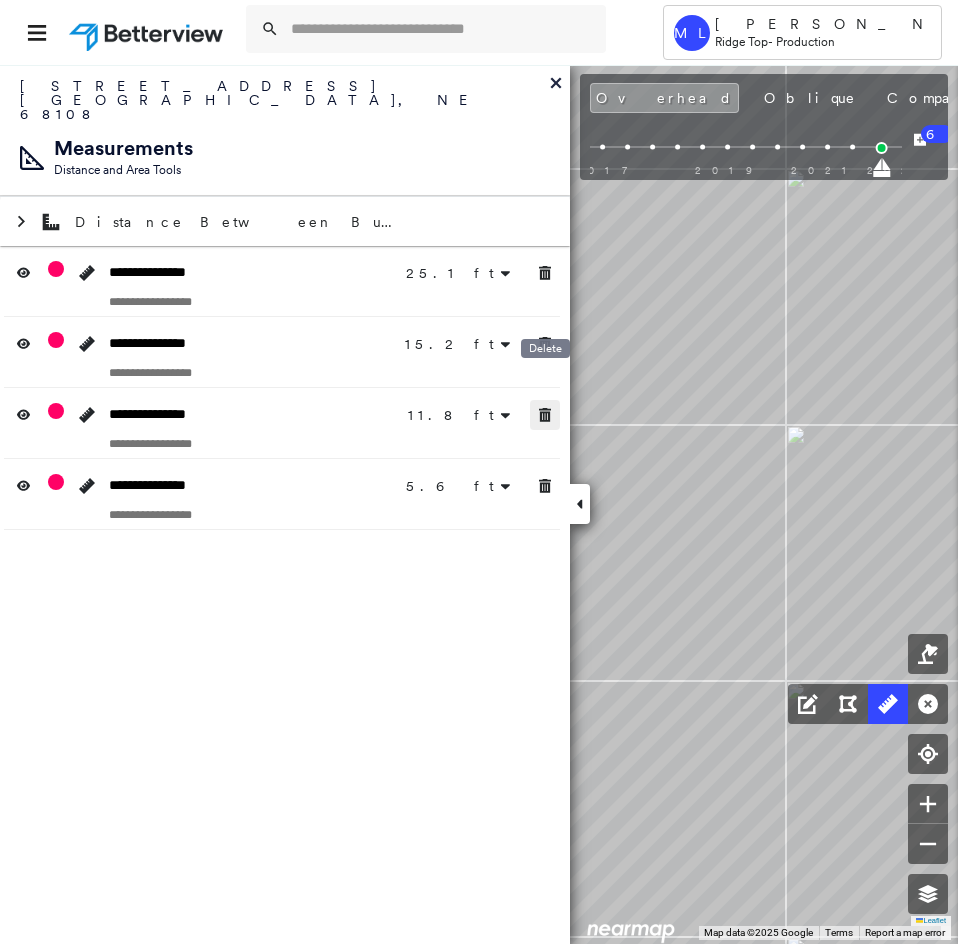 click at bounding box center [545, 415] 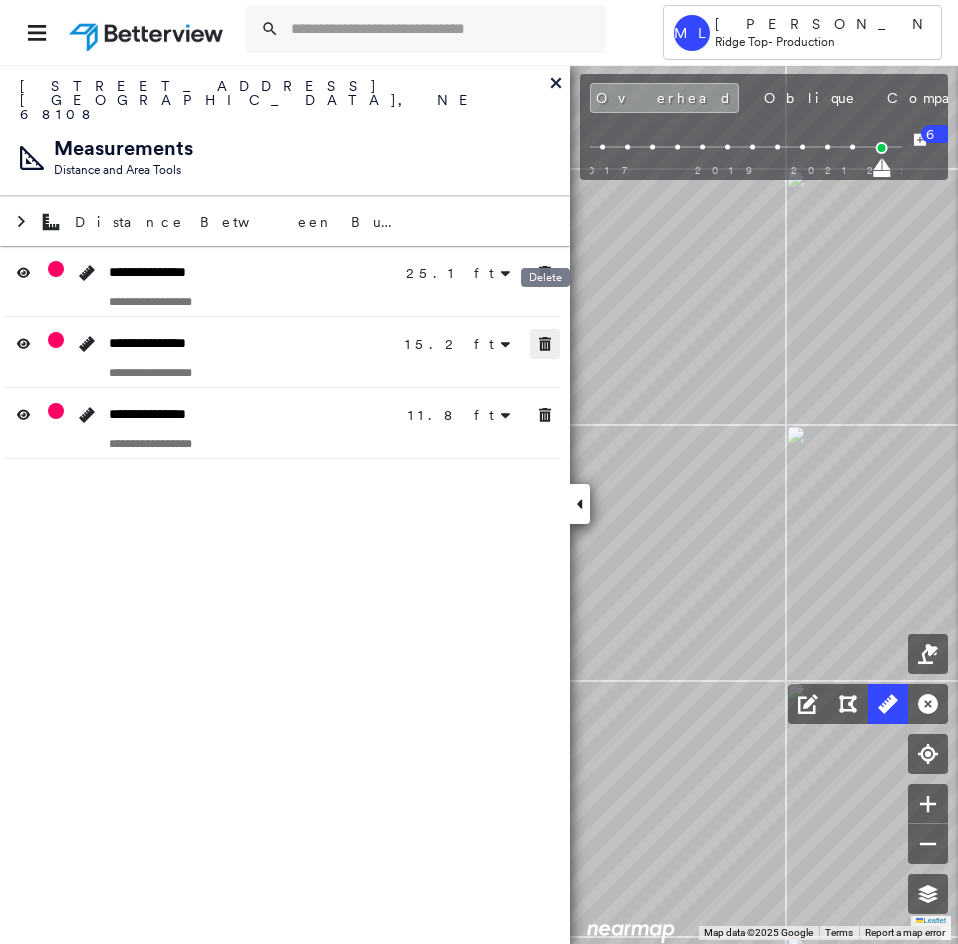 click 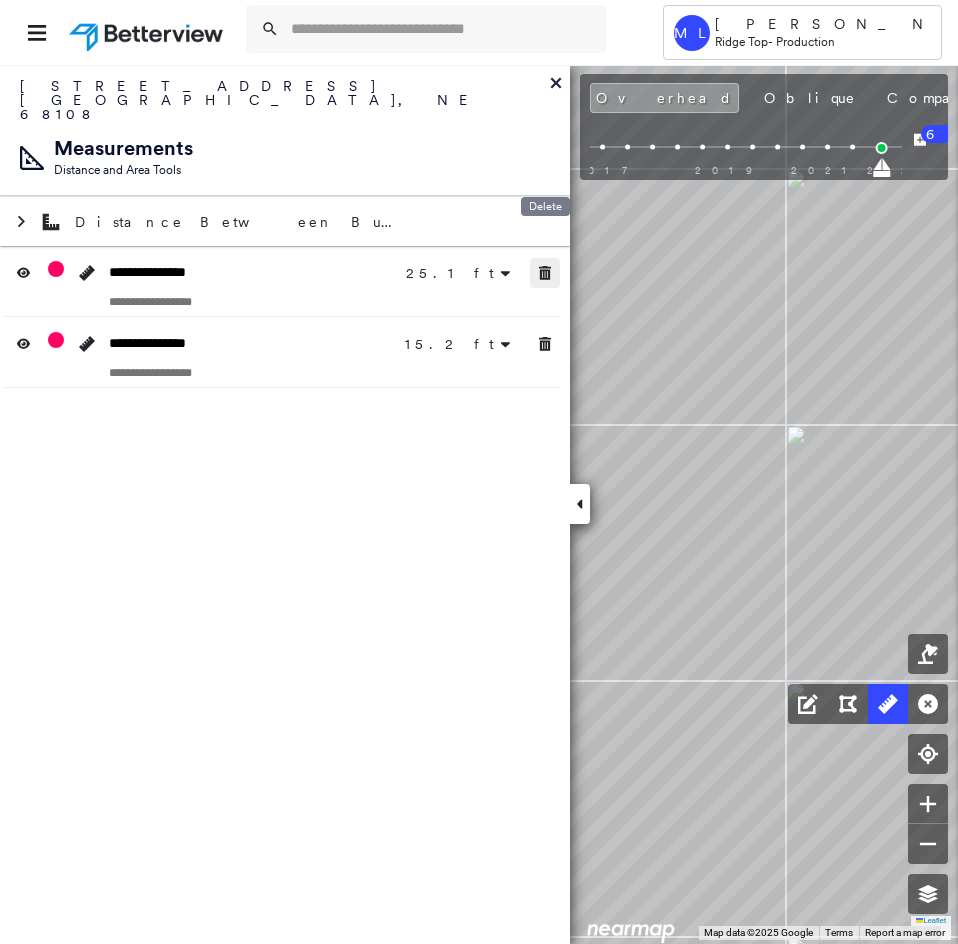 click 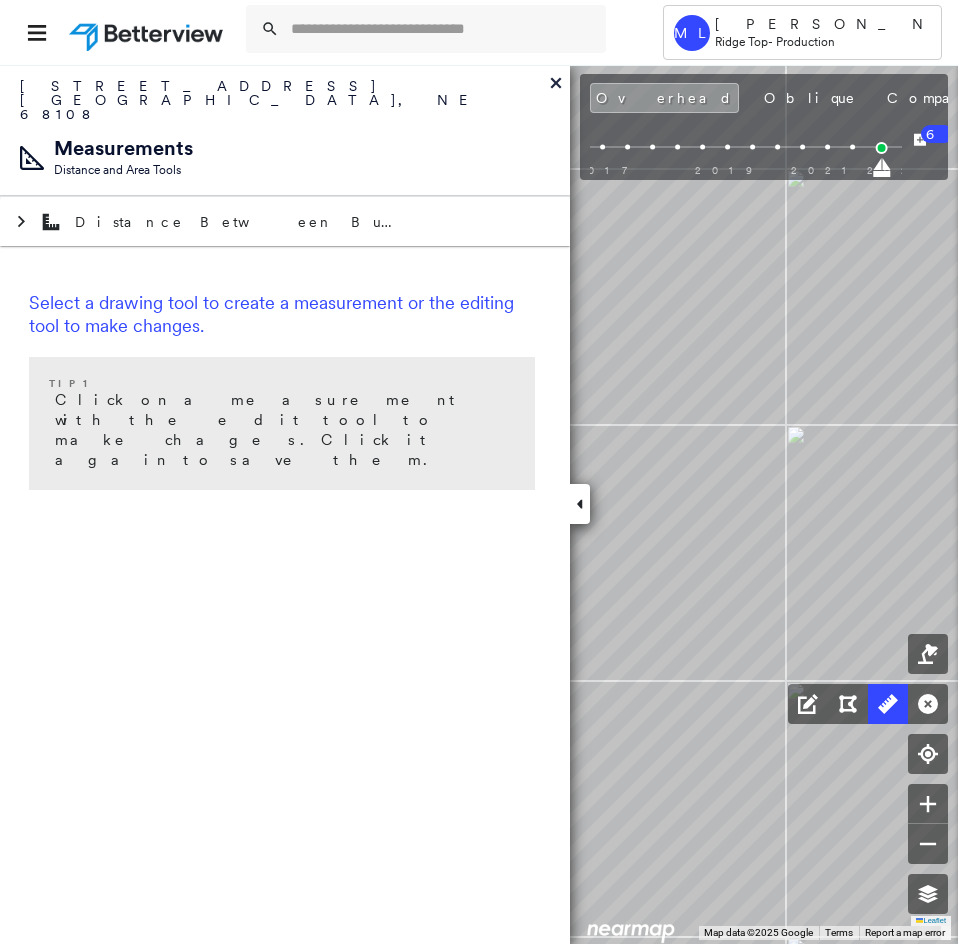 click 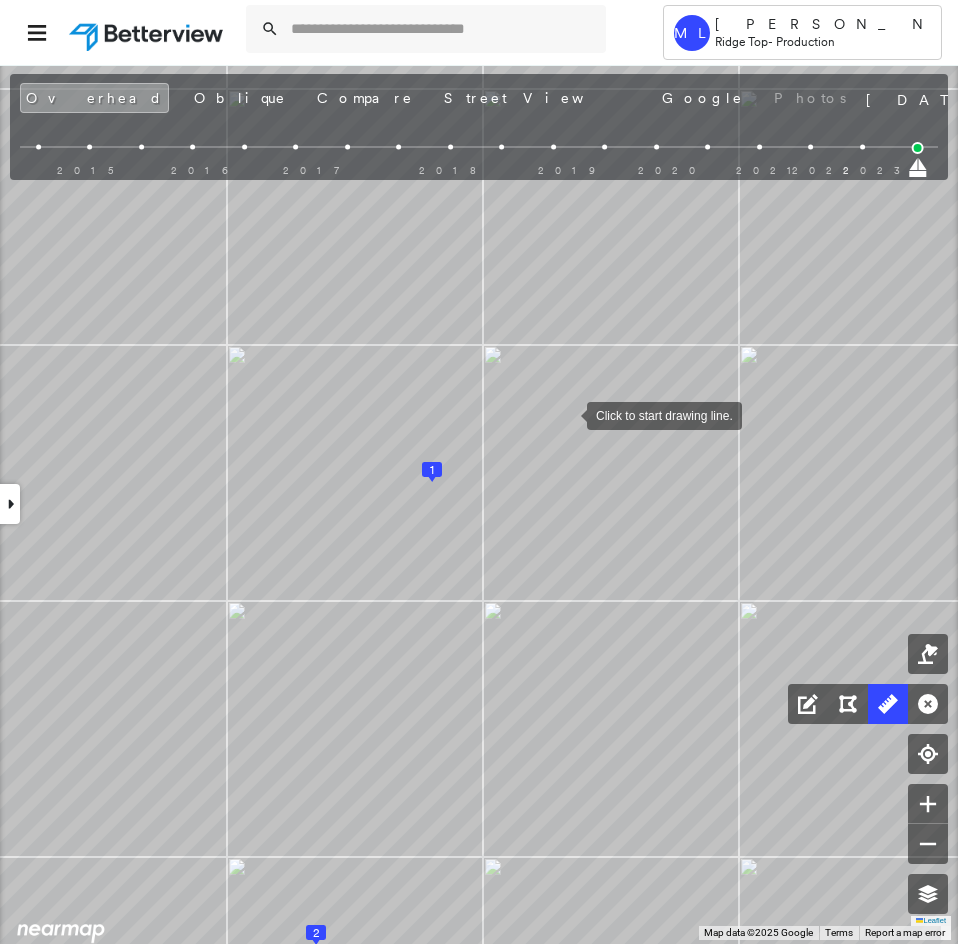 drag, startPoint x: 603, startPoint y: 466, endPoint x: 571, endPoint y: 421, distance: 55.21775 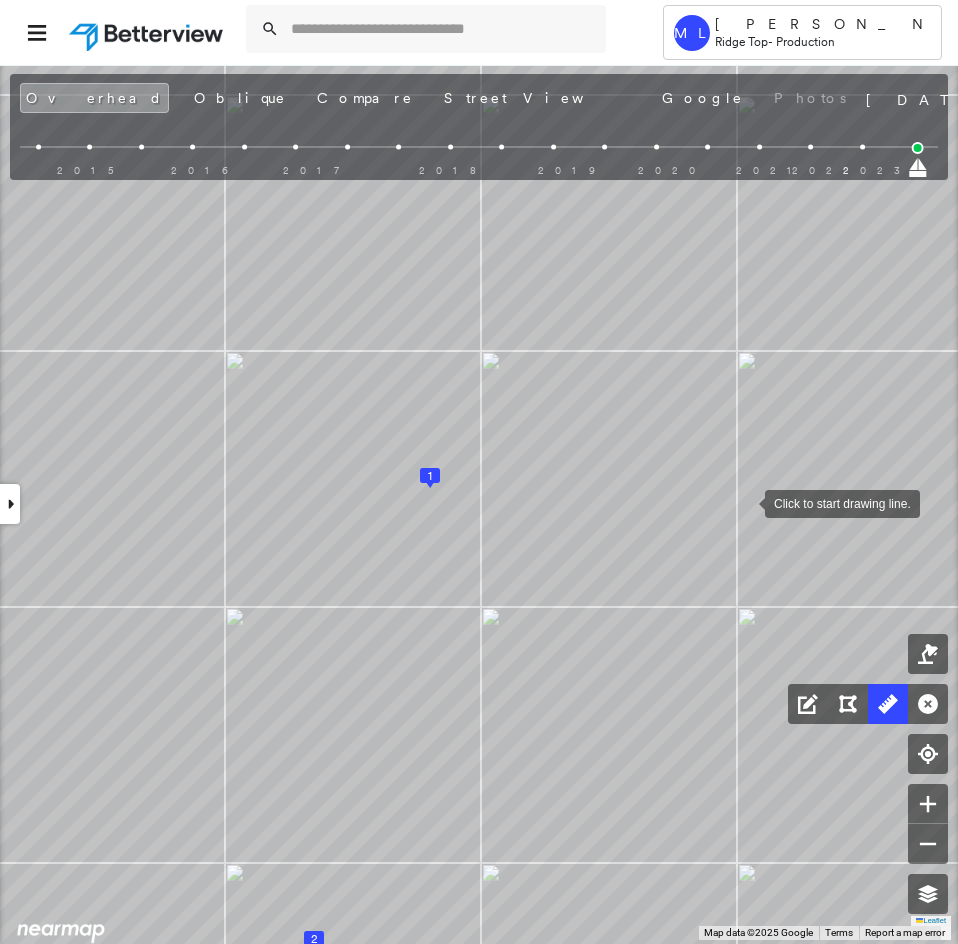 drag, startPoint x: 745, startPoint y: 494, endPoint x: 738, endPoint y: 551, distance: 57.428215 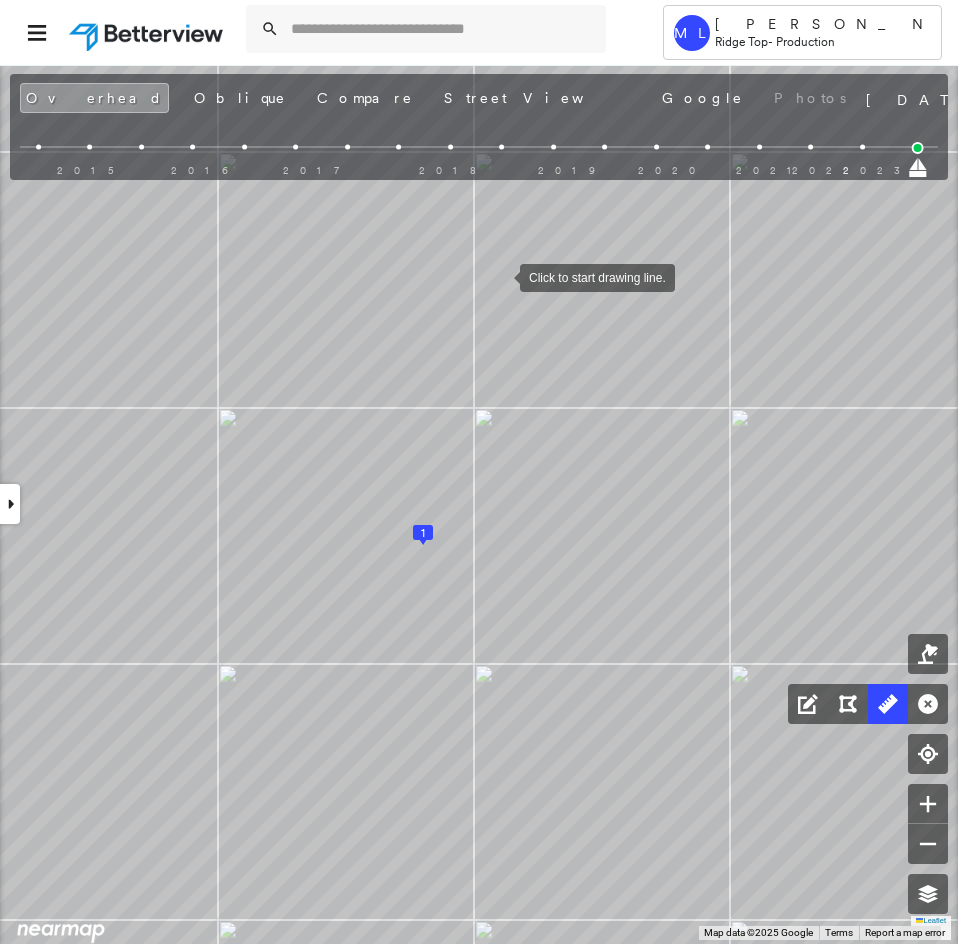 click at bounding box center [500, 276] 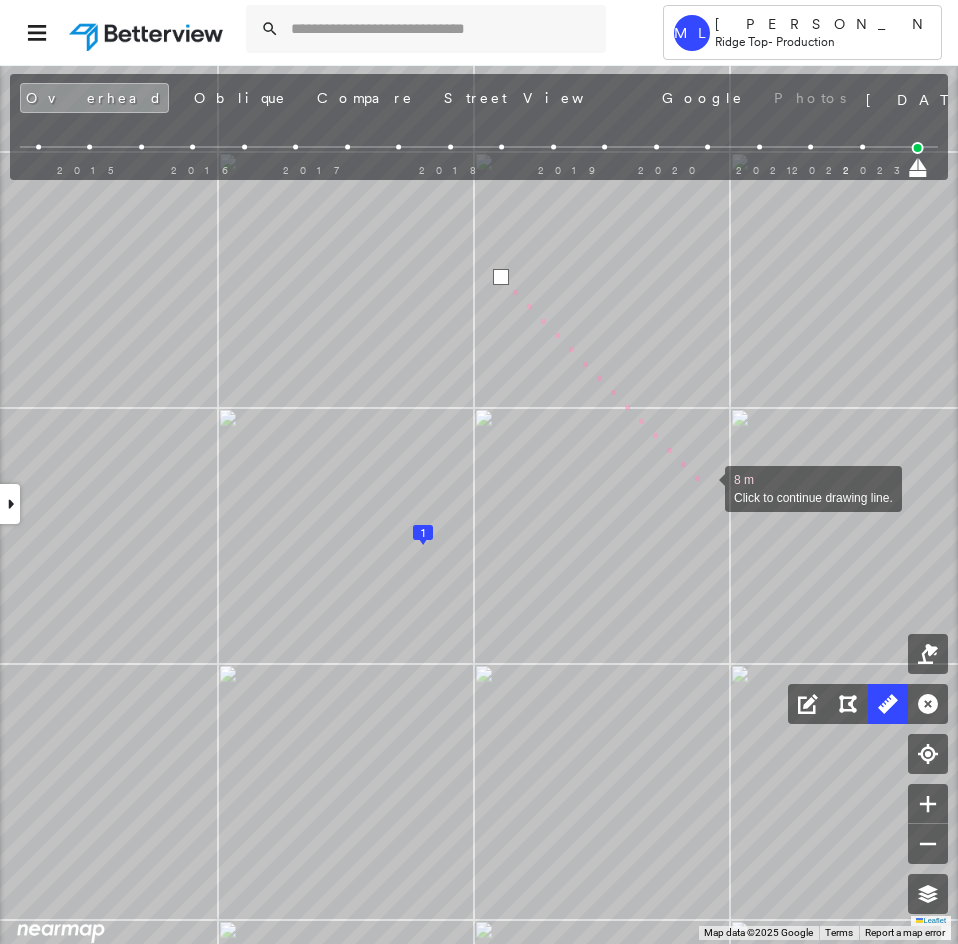 click at bounding box center (705, 487) 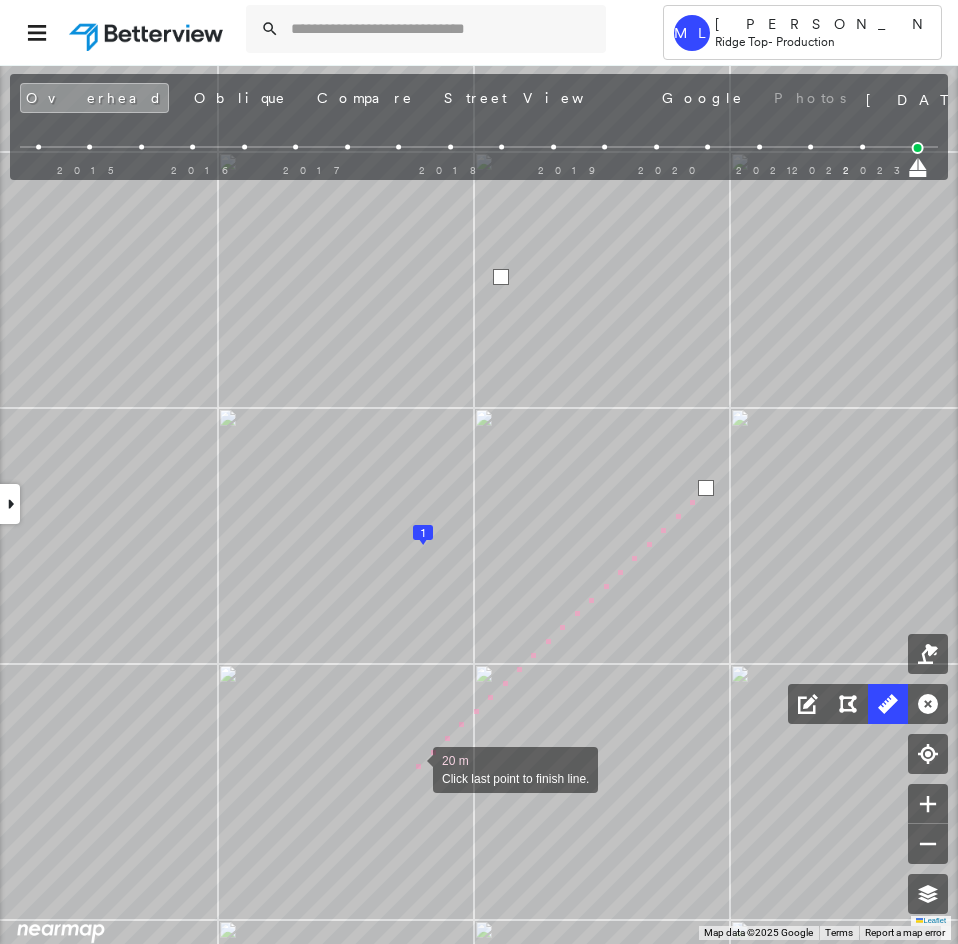 click at bounding box center [413, 768] 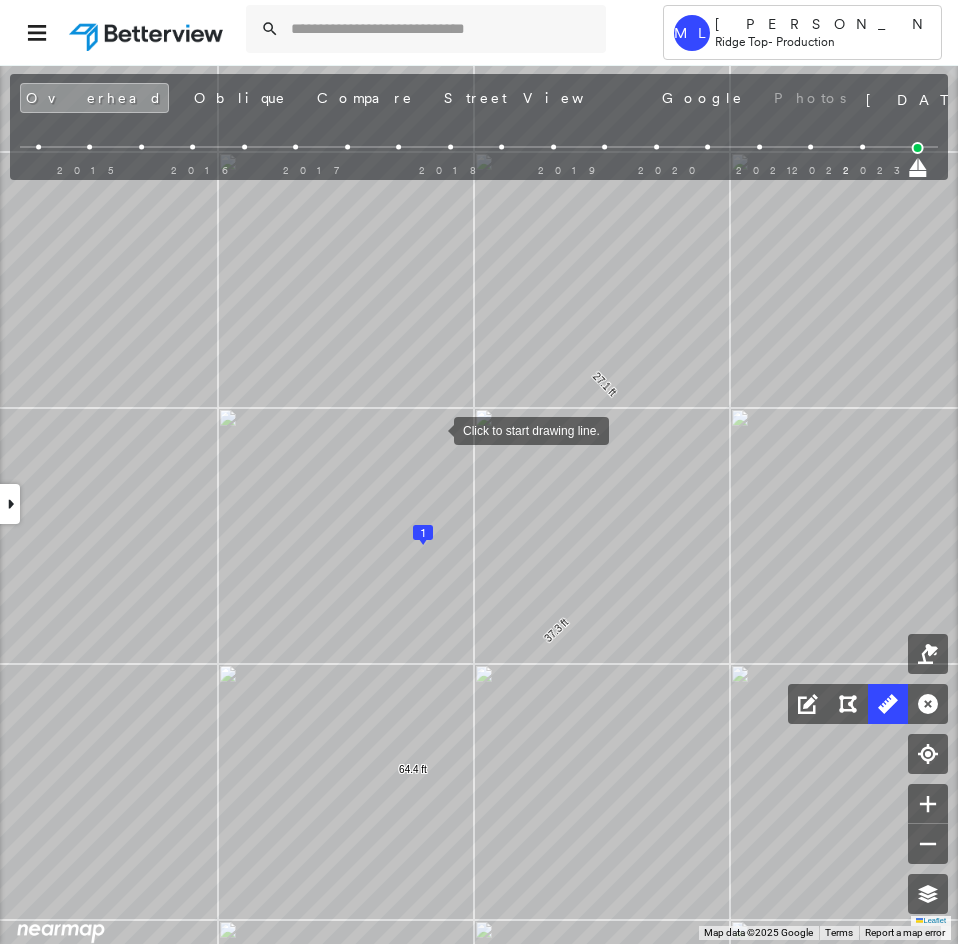 click at bounding box center (434, 429) 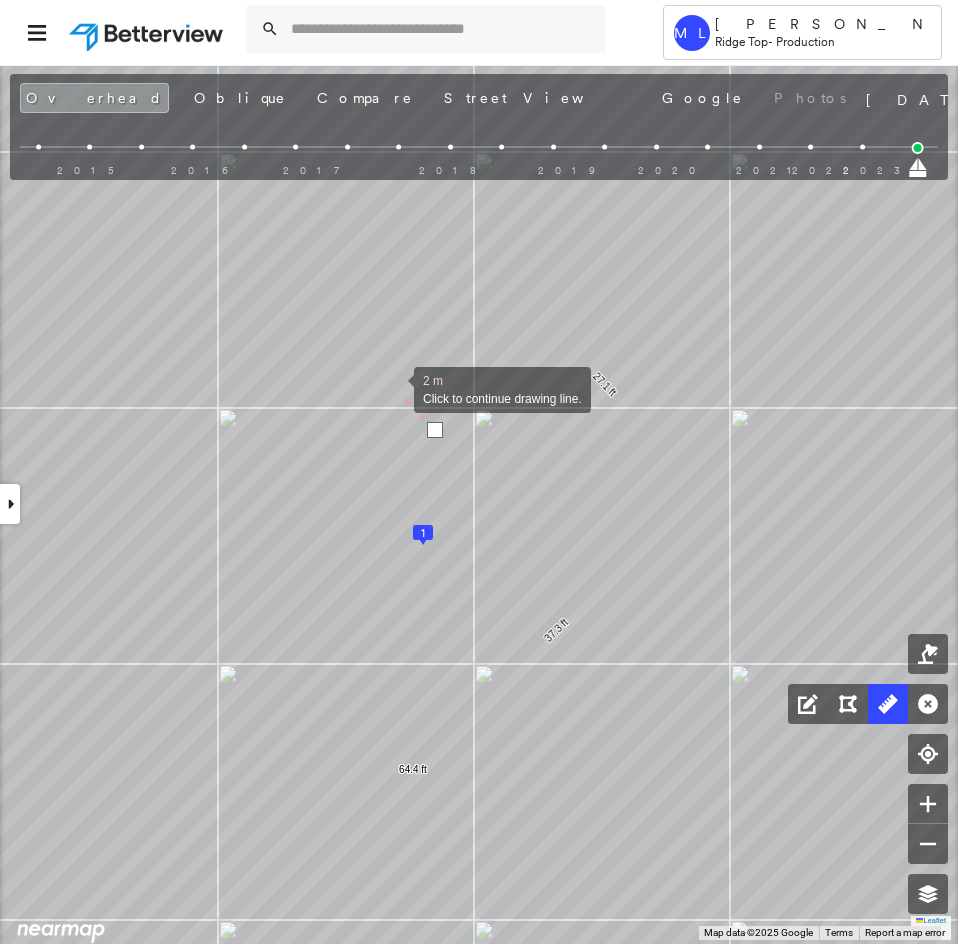 click at bounding box center [394, 388] 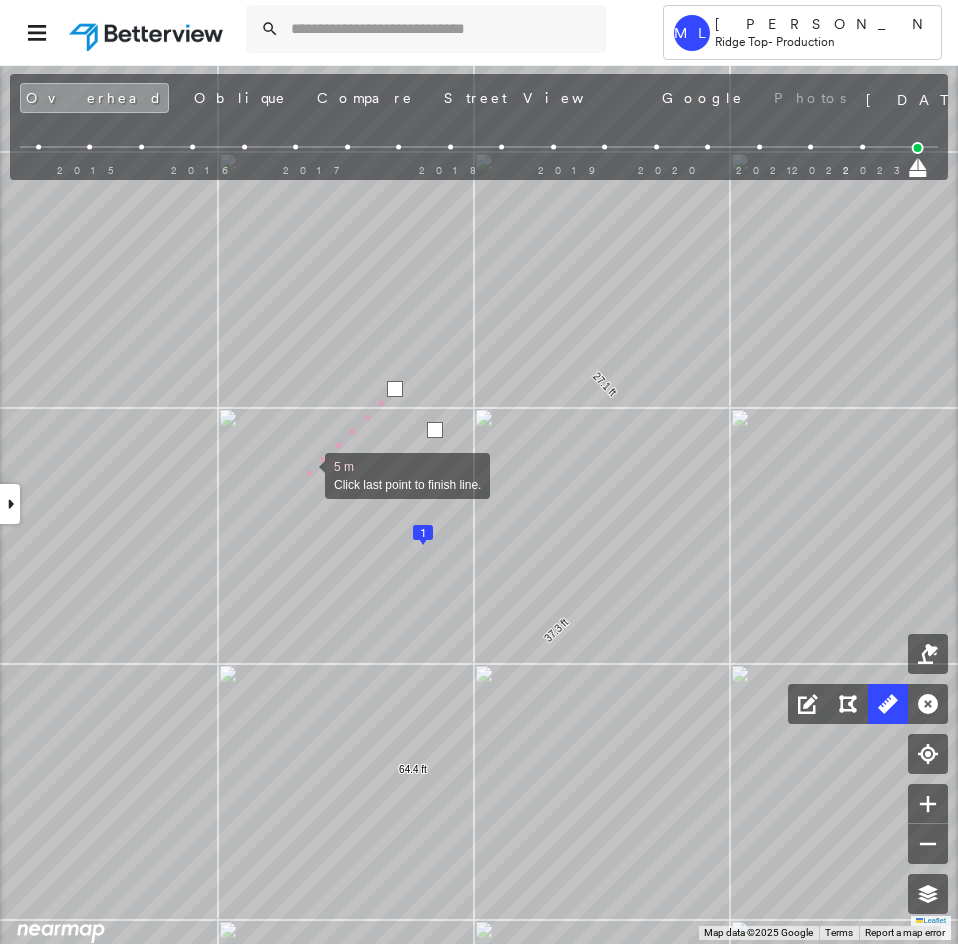 click at bounding box center [305, 474] 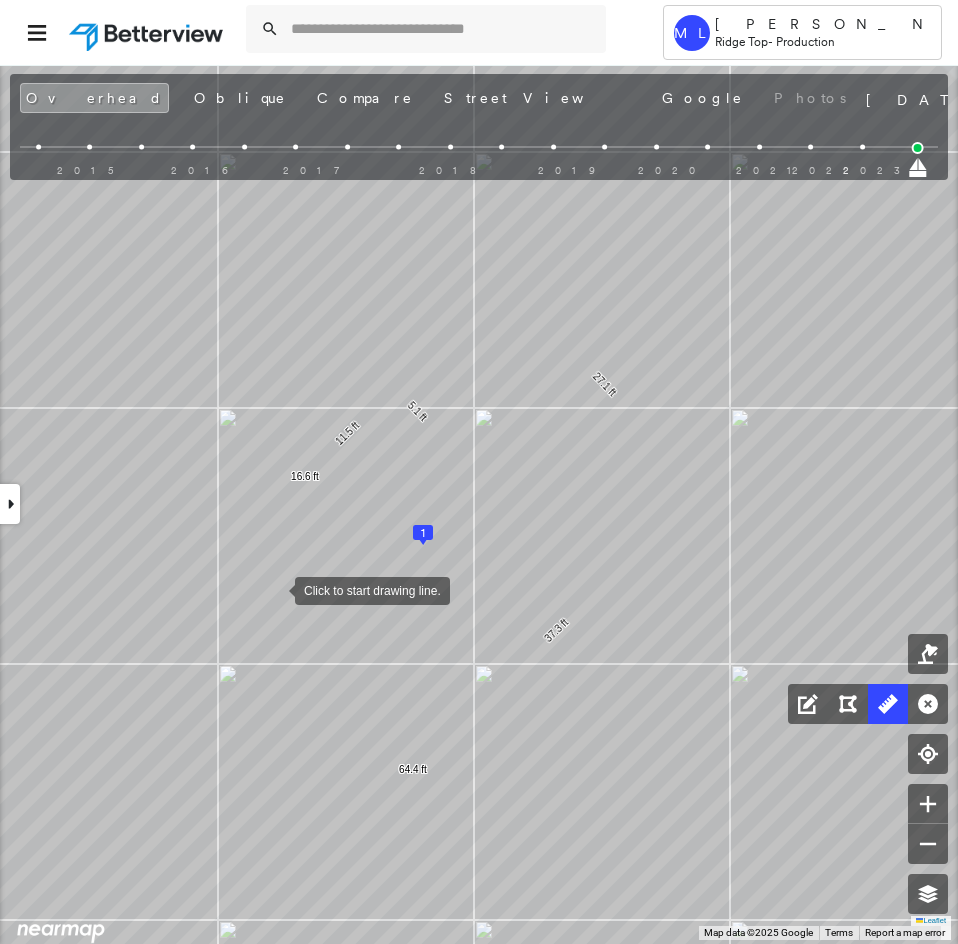 click at bounding box center [275, 589] 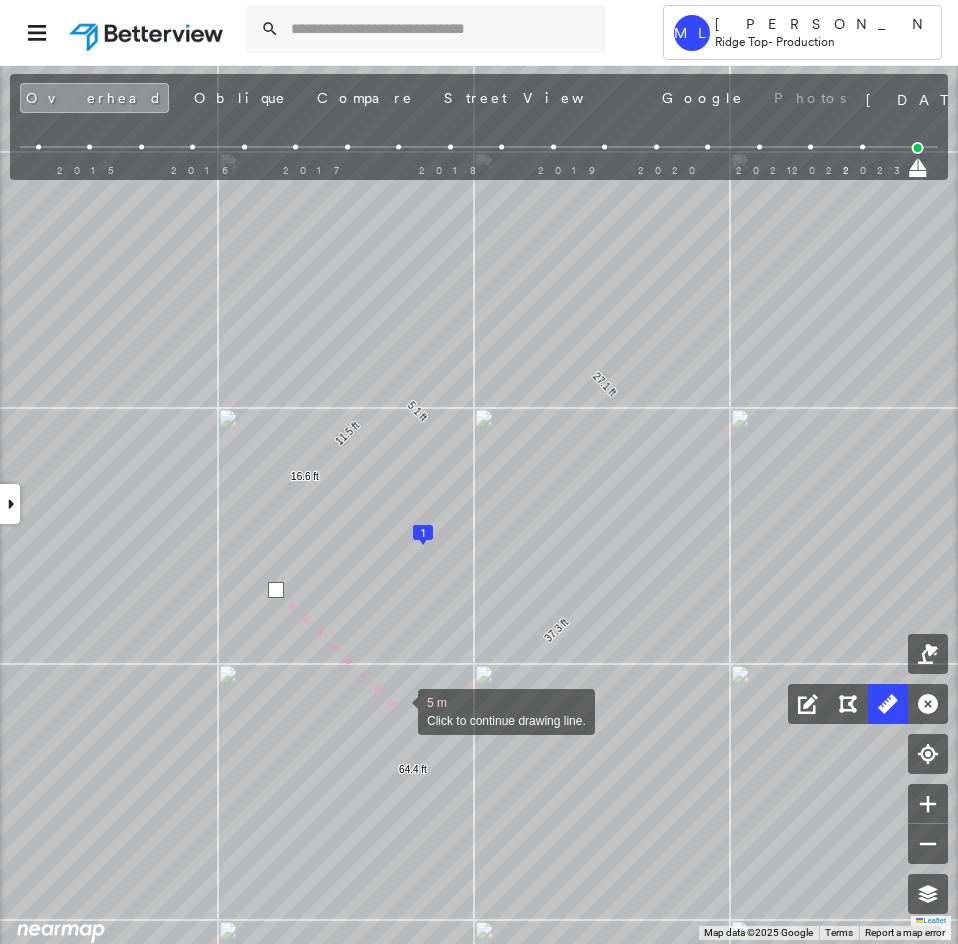 click at bounding box center (398, 710) 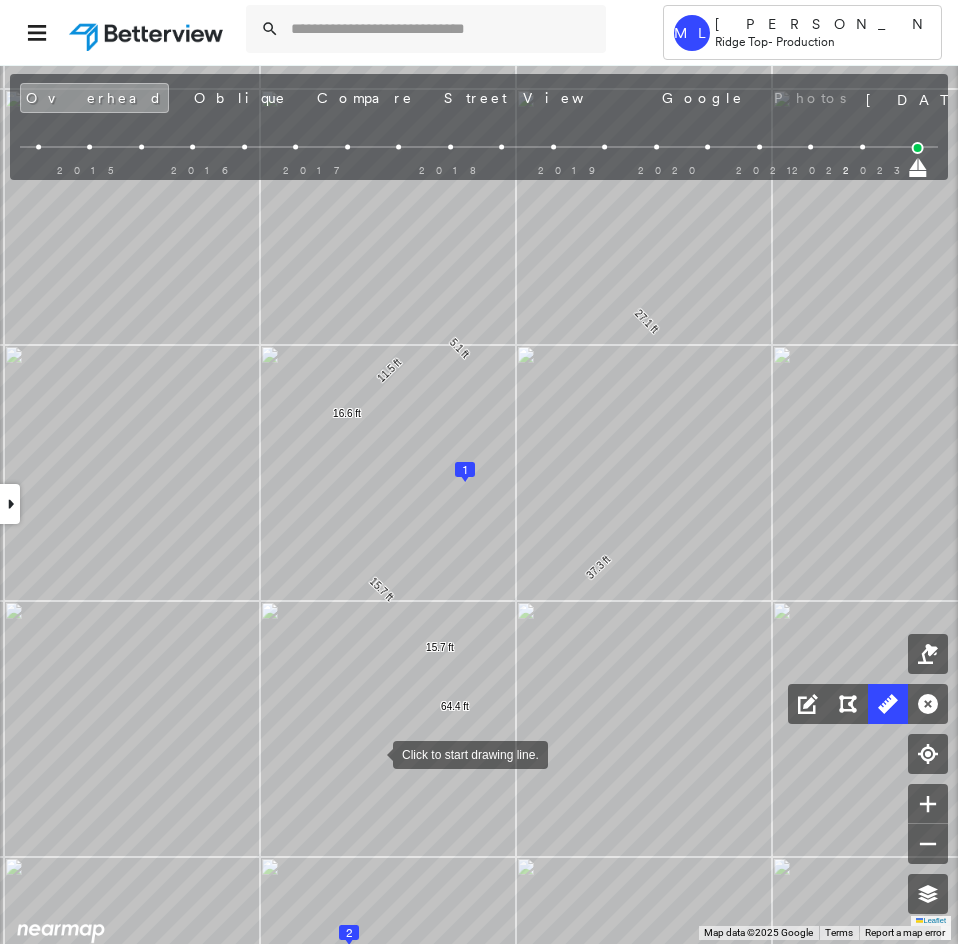 drag, startPoint x: 331, startPoint y: 817, endPoint x: 373, endPoint y: 754, distance: 75.716576 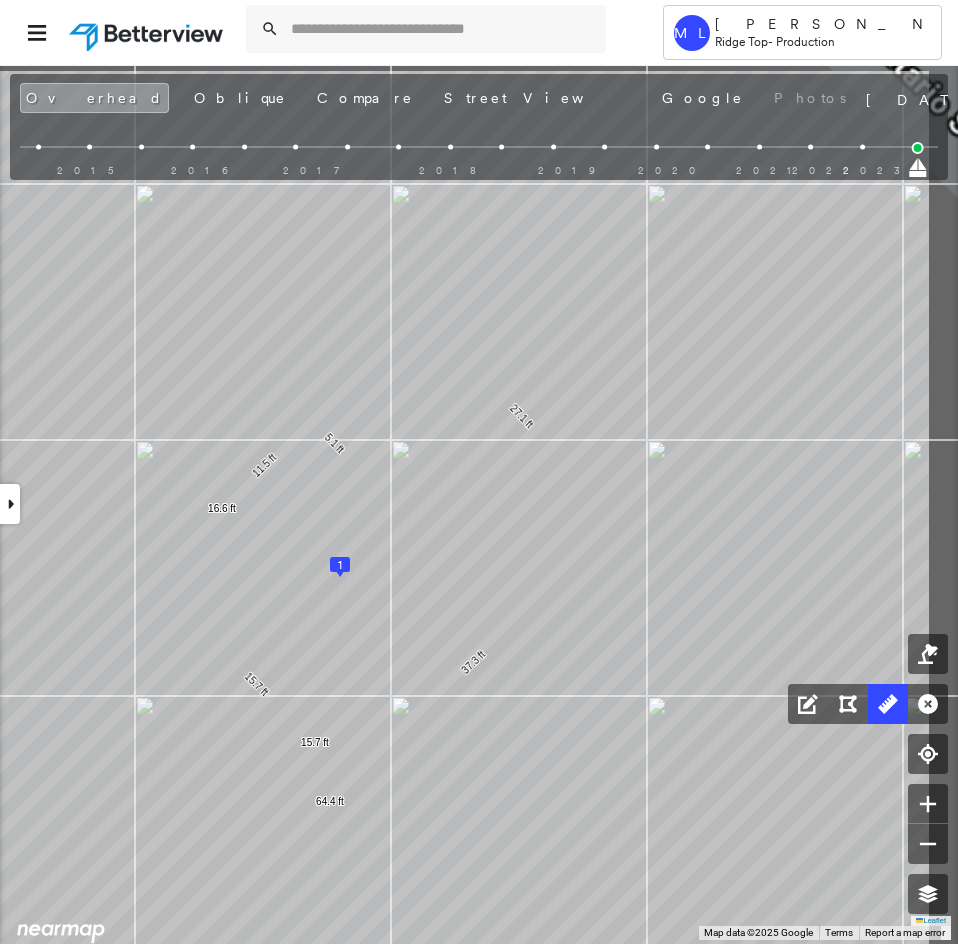 drag, startPoint x: 552, startPoint y: 522, endPoint x: 515, endPoint y: 553, distance: 48.270073 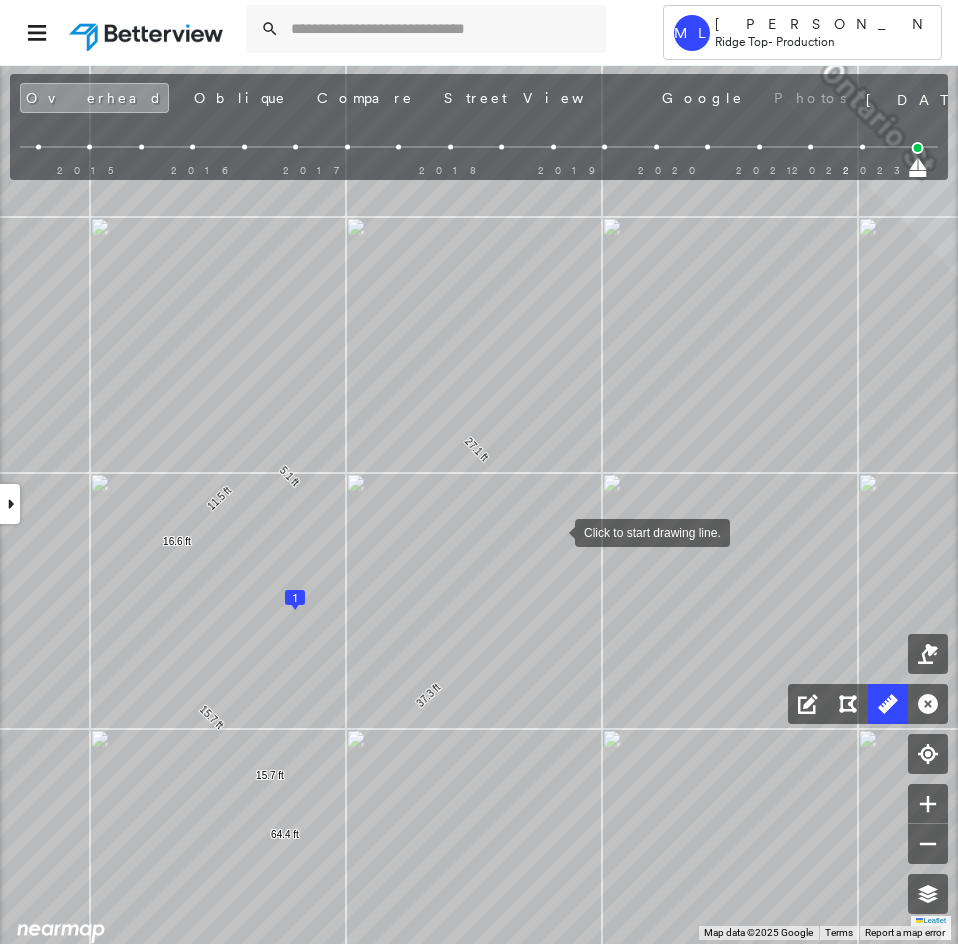 click at bounding box center (555, 531) 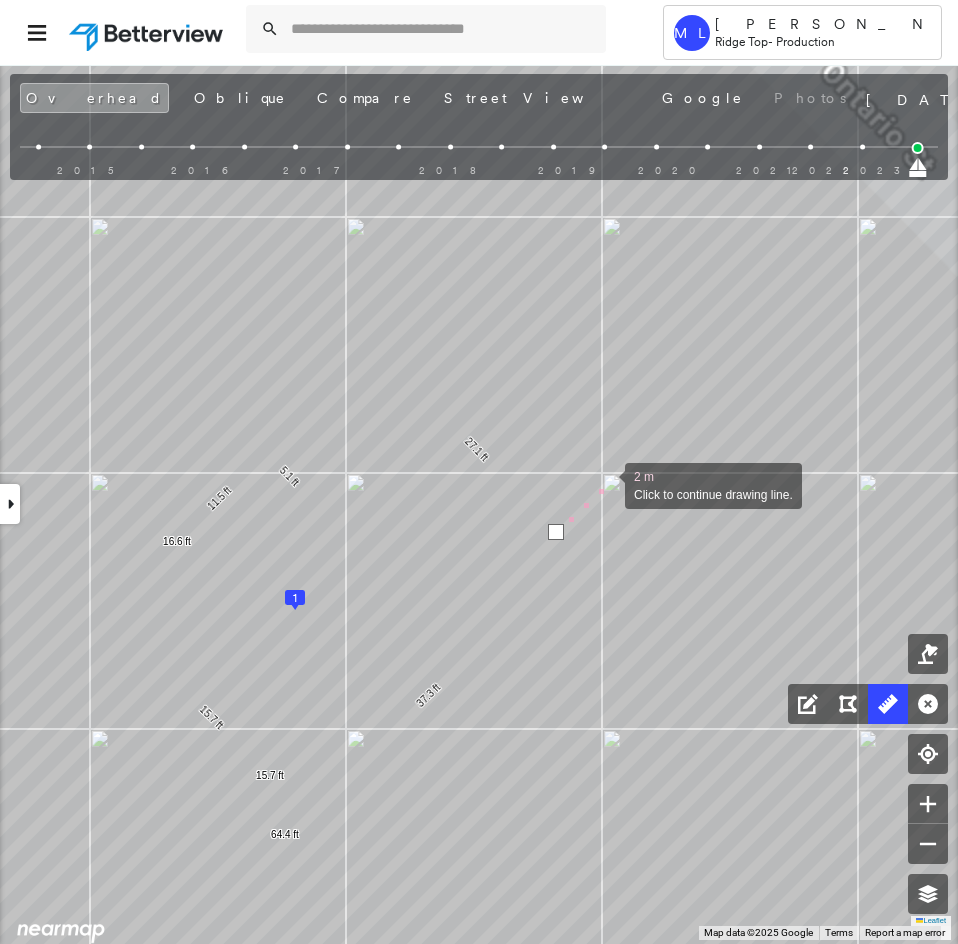 click at bounding box center (605, 484) 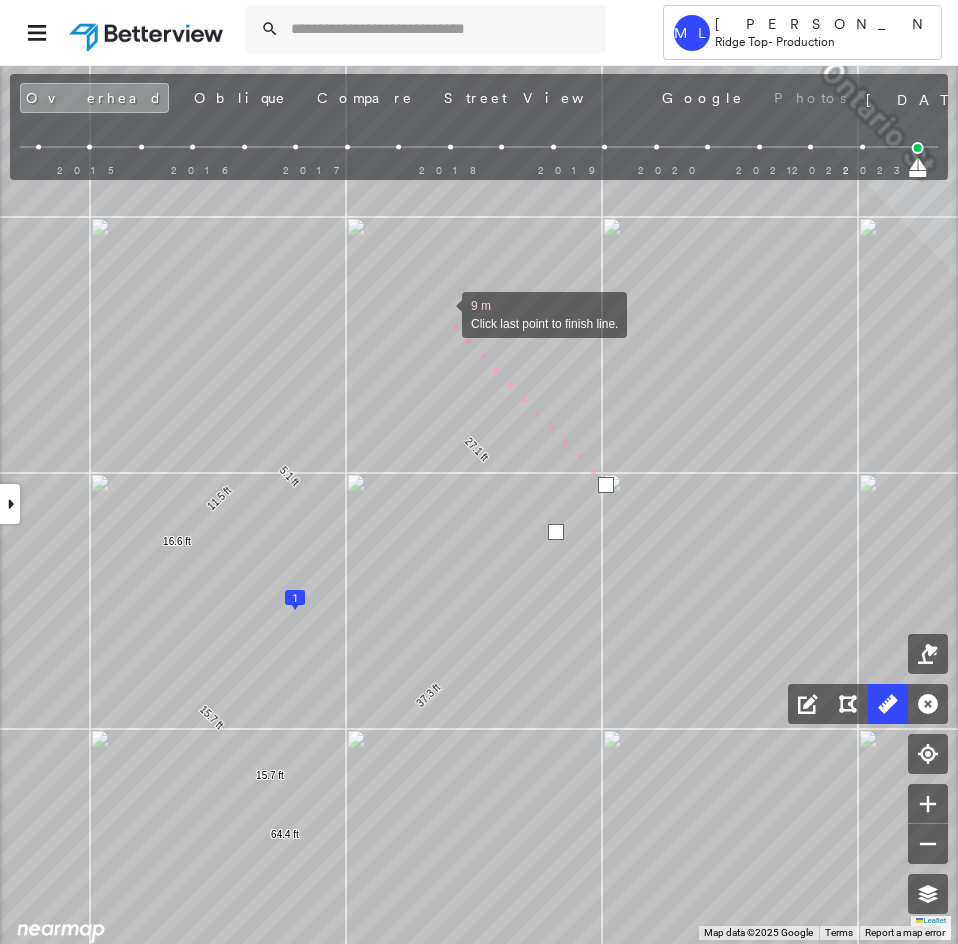 click at bounding box center (442, 313) 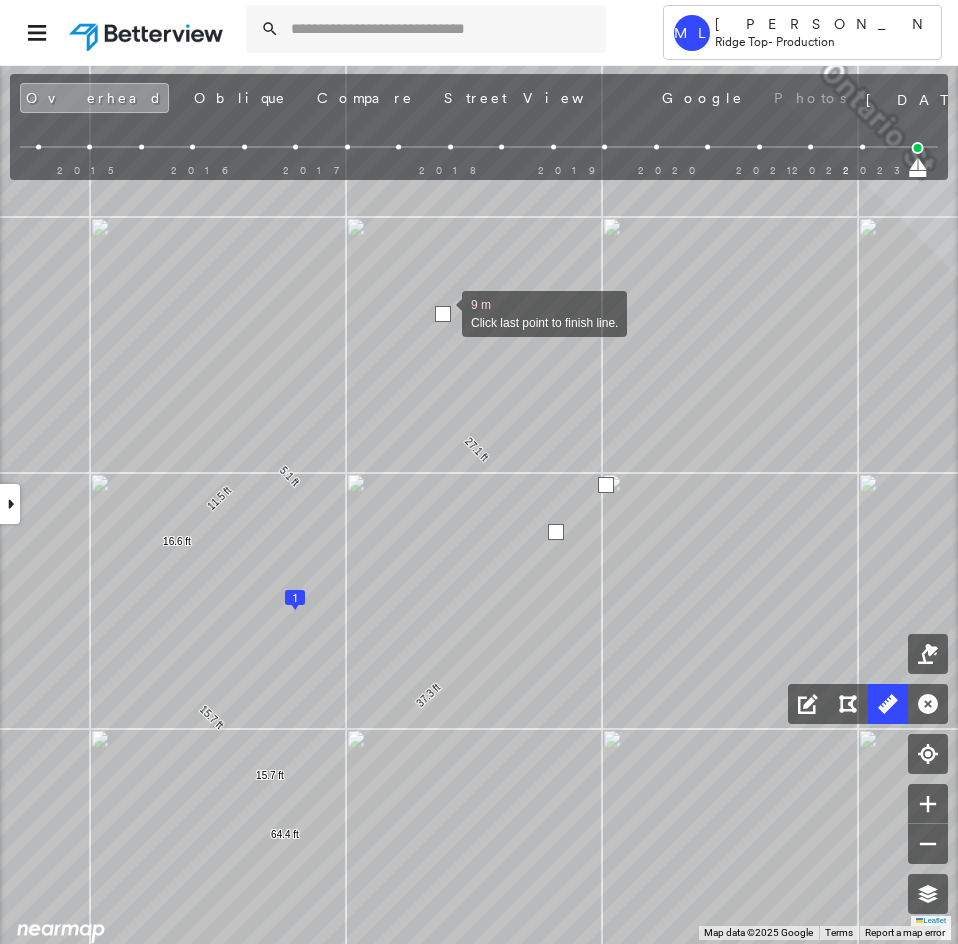 click at bounding box center [443, 314] 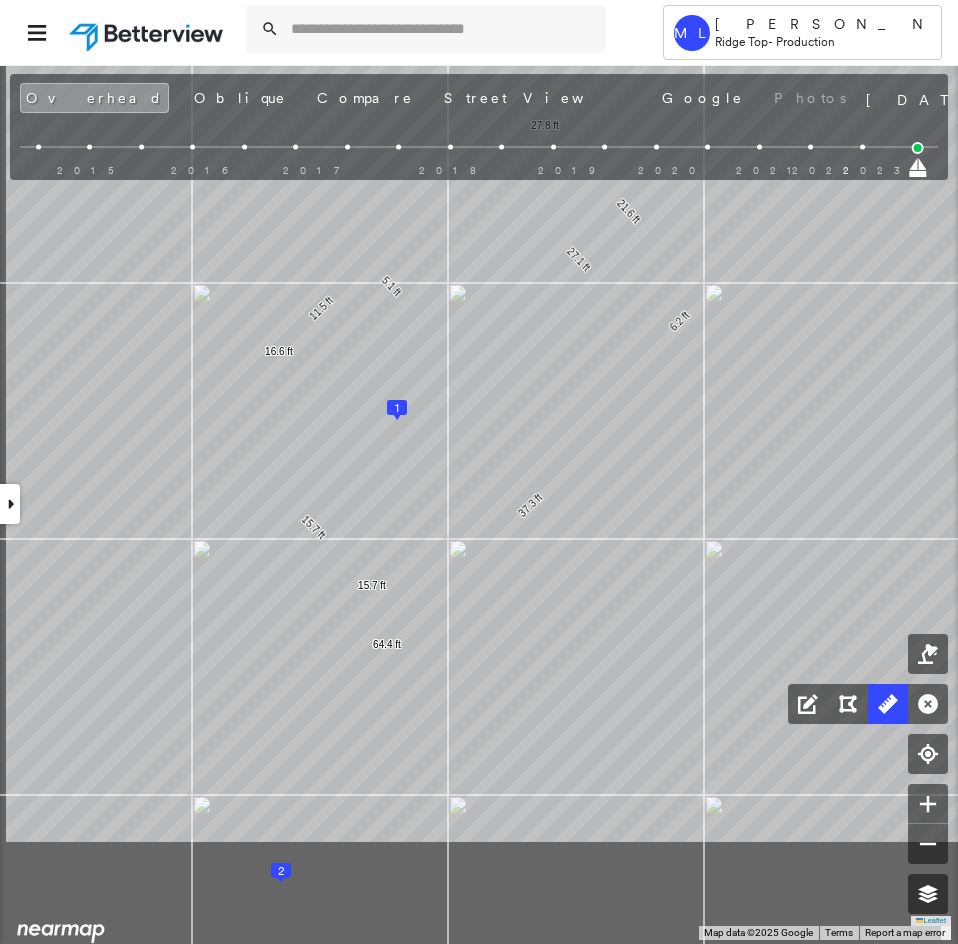 drag, startPoint x: 510, startPoint y: 699, endPoint x: 607, endPoint y: 550, distance: 177.792 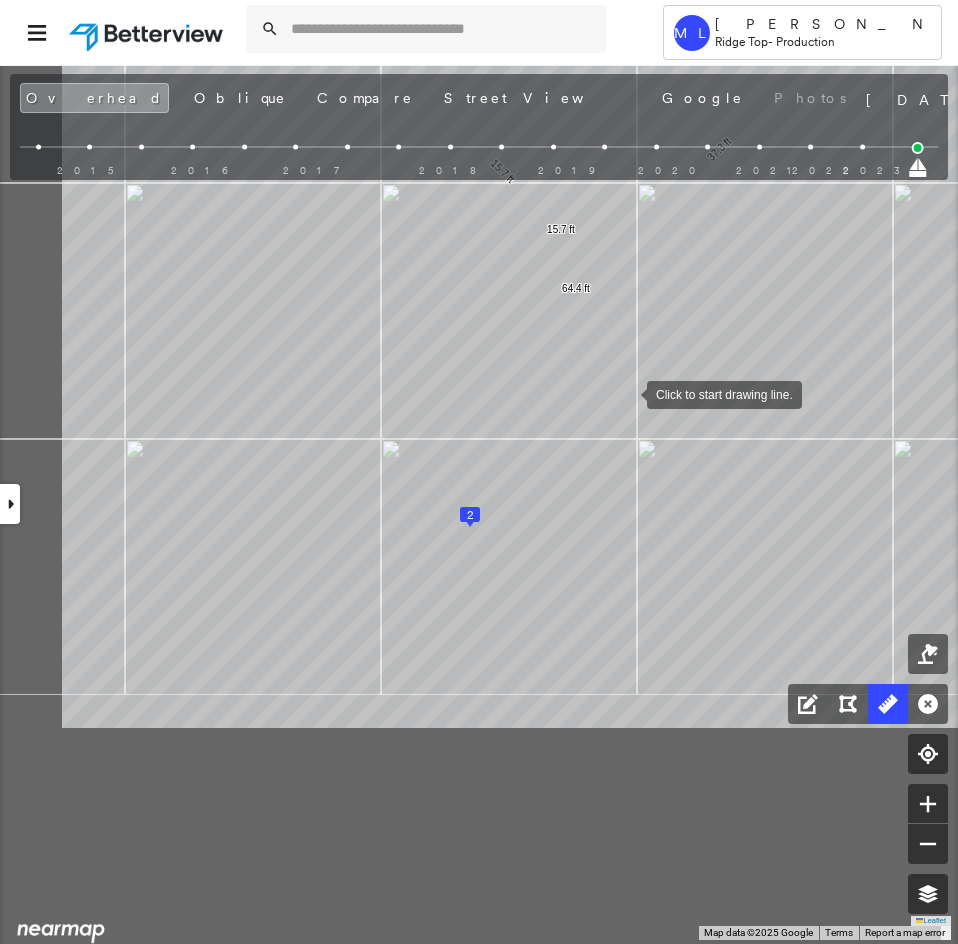 drag, startPoint x: 461, startPoint y: 704, endPoint x: 622, endPoint y: 399, distance: 344.8855 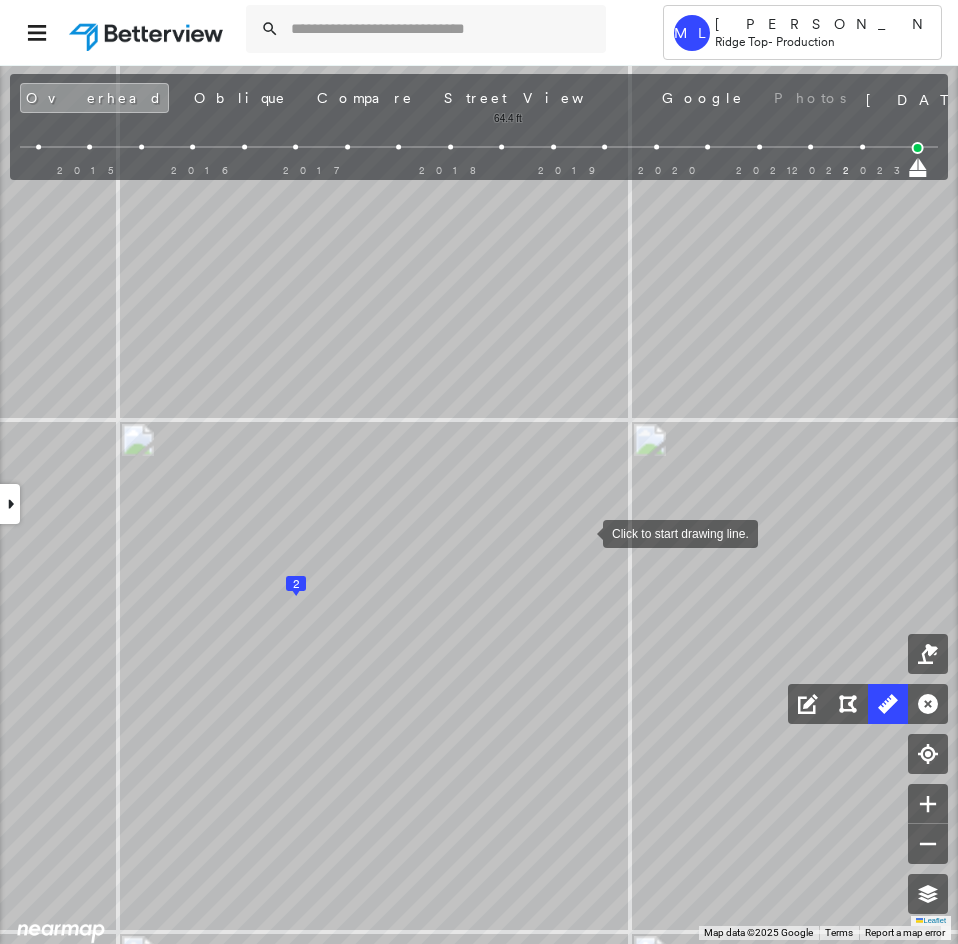 click at bounding box center [583, 532] 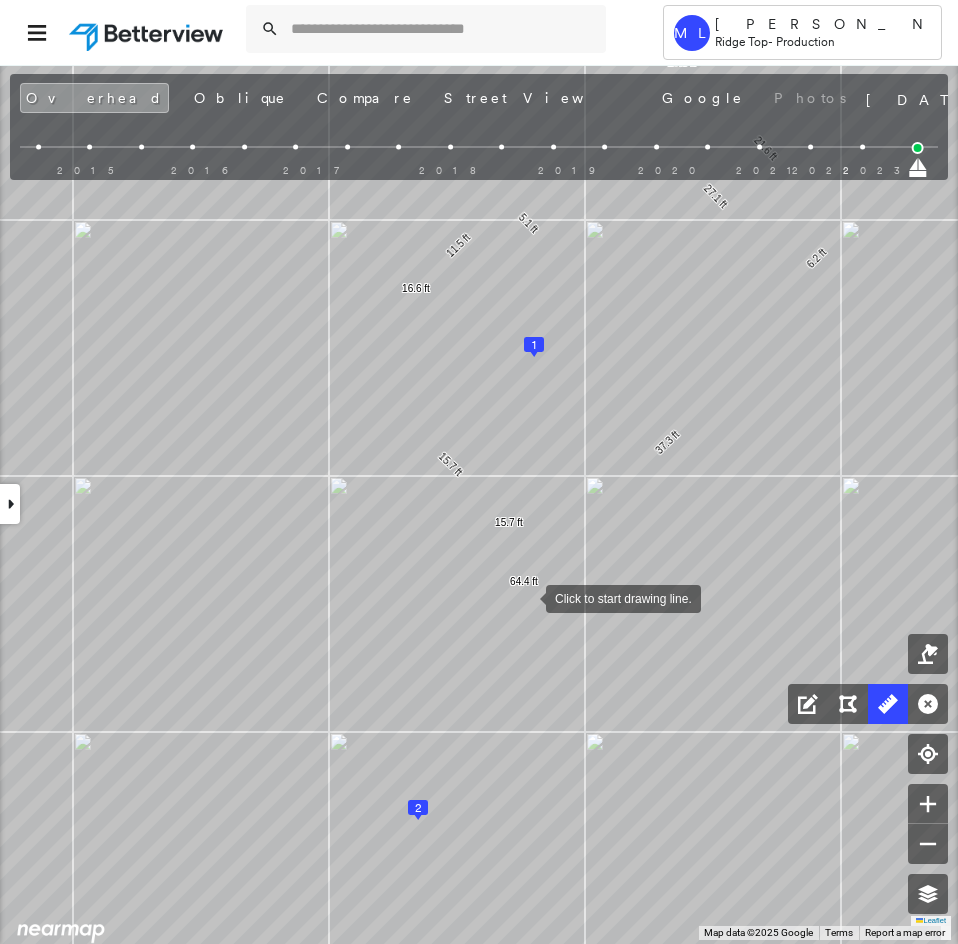 click at bounding box center (526, 597) 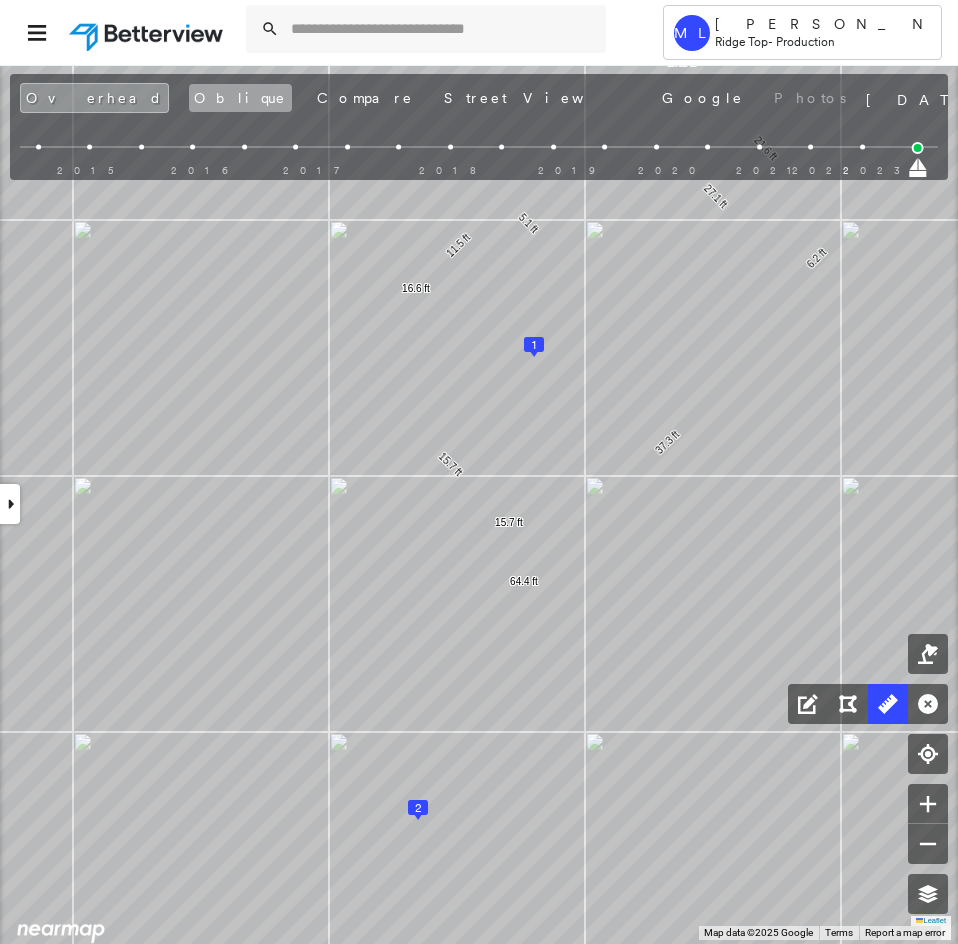 click on "Oblique" at bounding box center [240, 98] 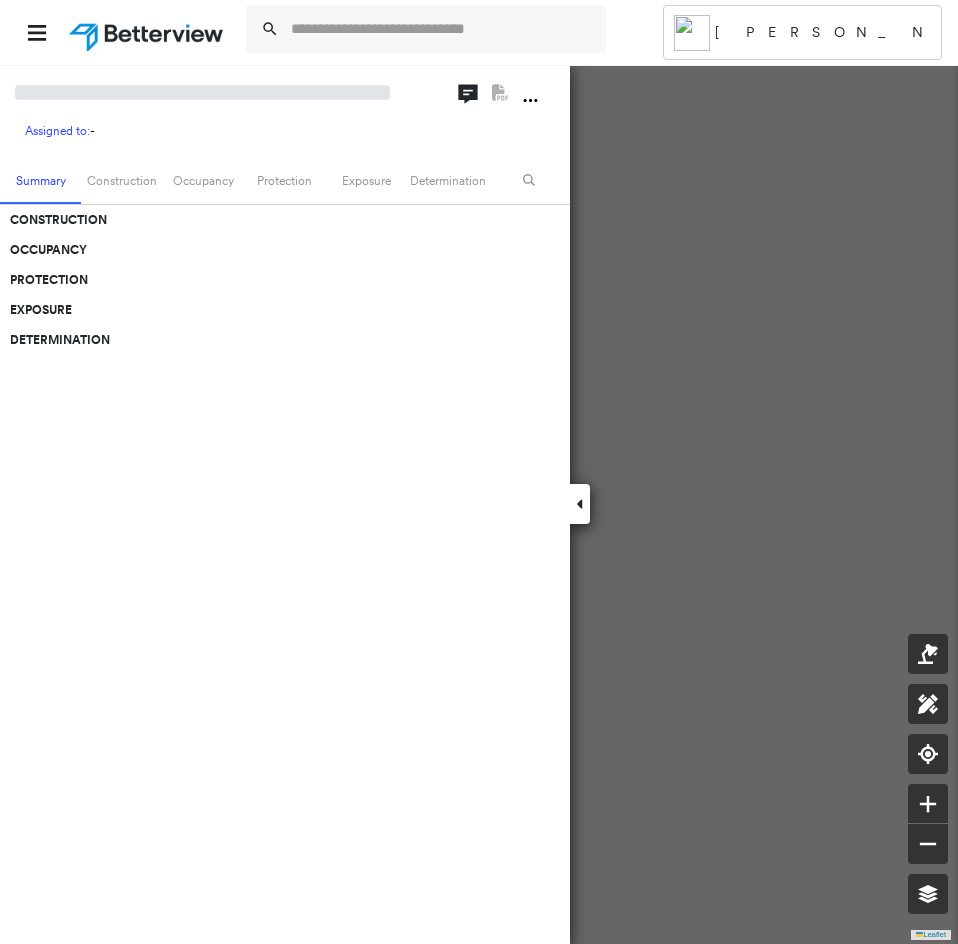 scroll, scrollTop: 0, scrollLeft: 0, axis: both 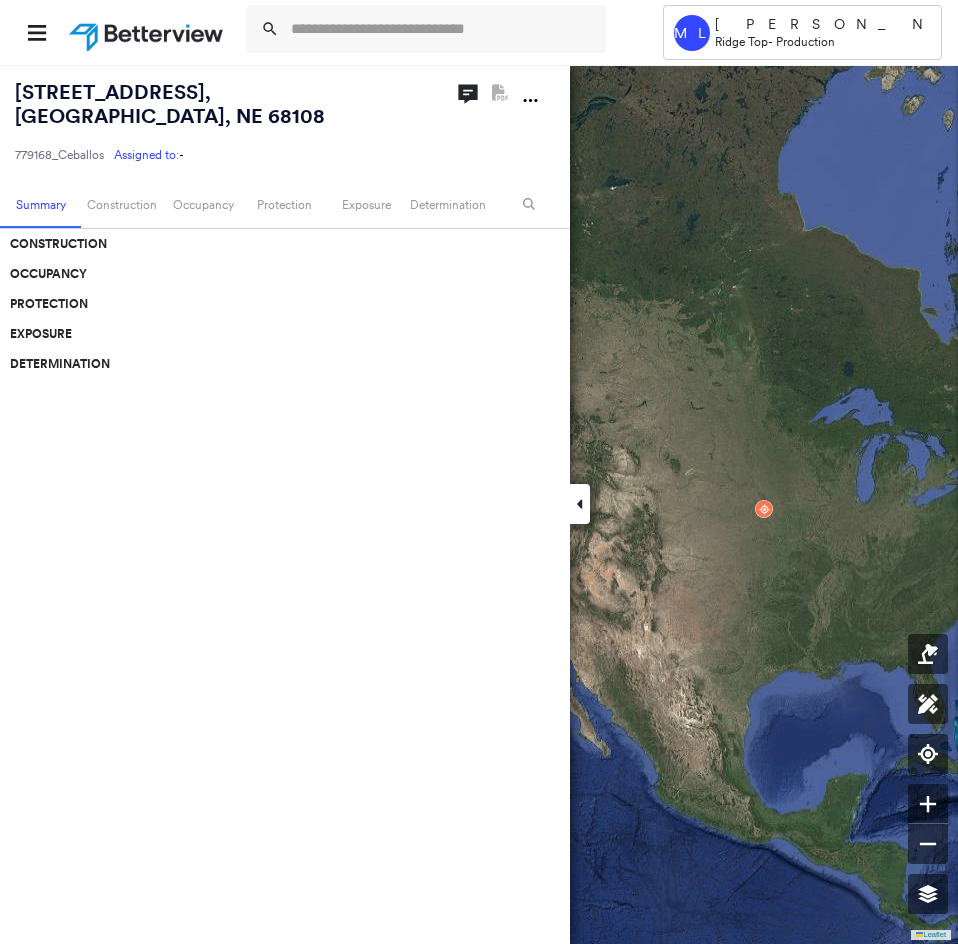 click 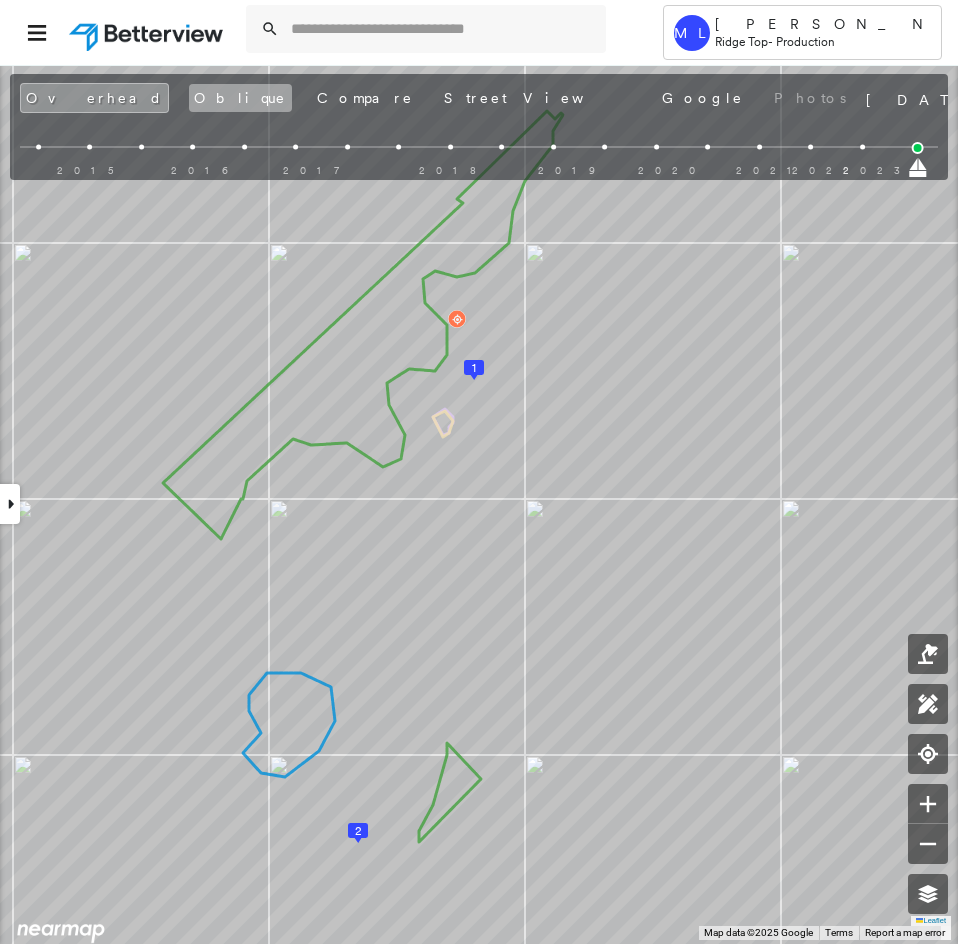 click on "Oblique" at bounding box center (240, 98) 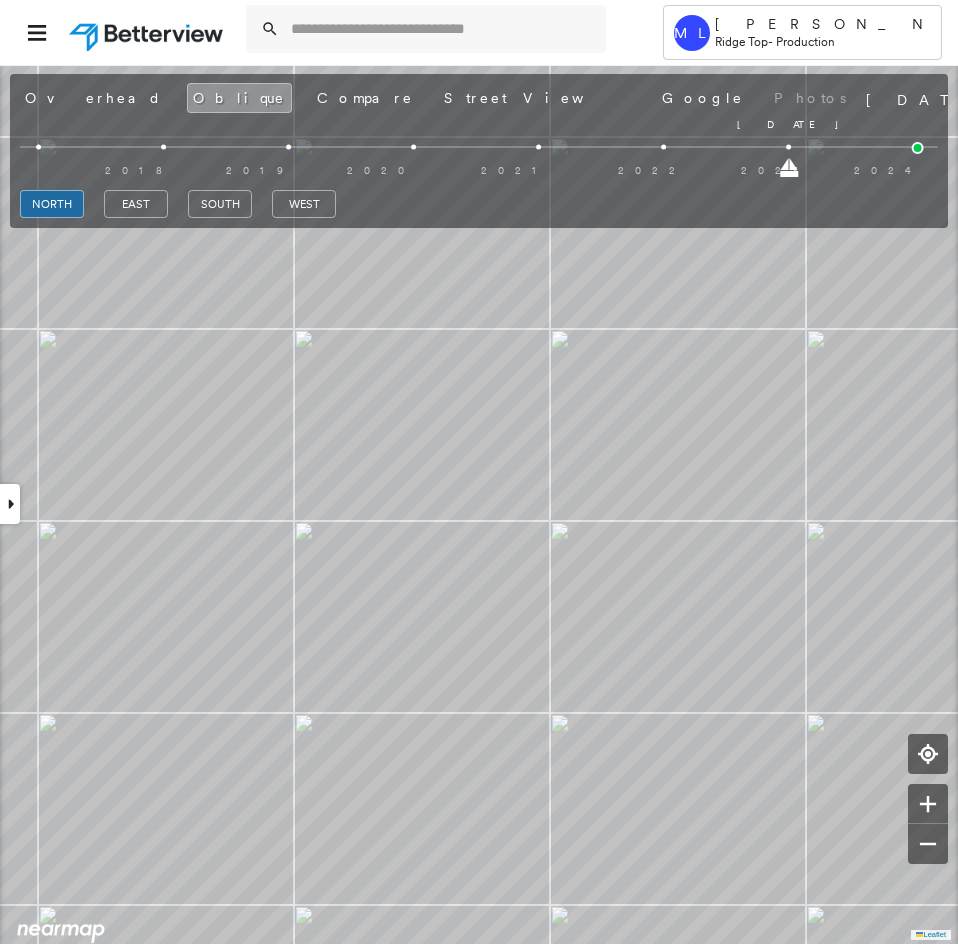drag, startPoint x: 915, startPoint y: 162, endPoint x: 808, endPoint y: 164, distance: 107.01869 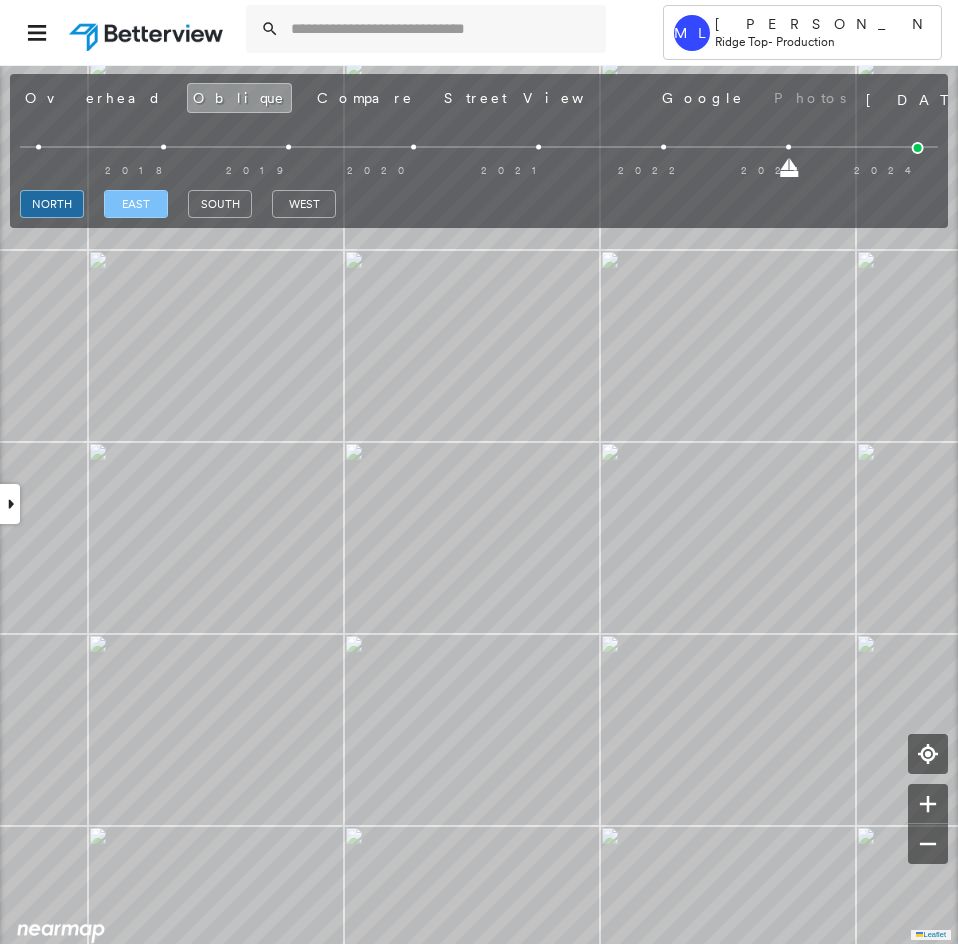click on "east" at bounding box center (136, 204) 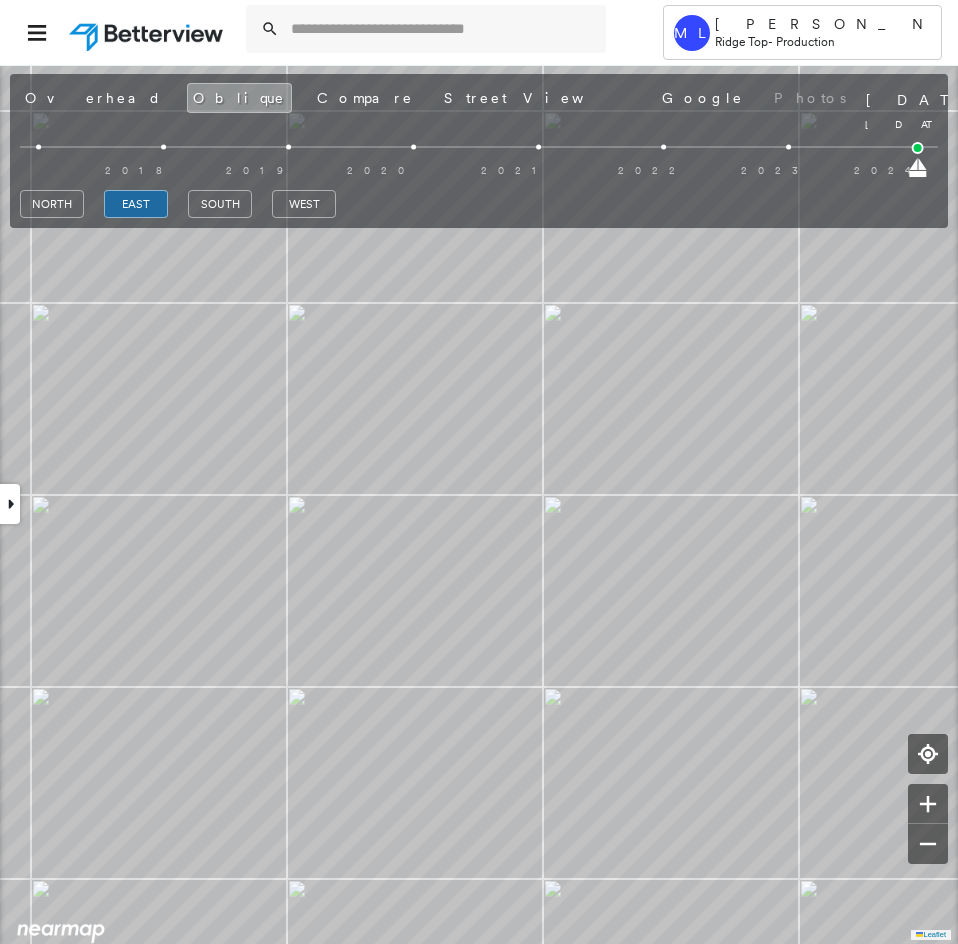 drag, startPoint x: 786, startPoint y: 170, endPoint x: 932, endPoint y: 167, distance: 146.03082 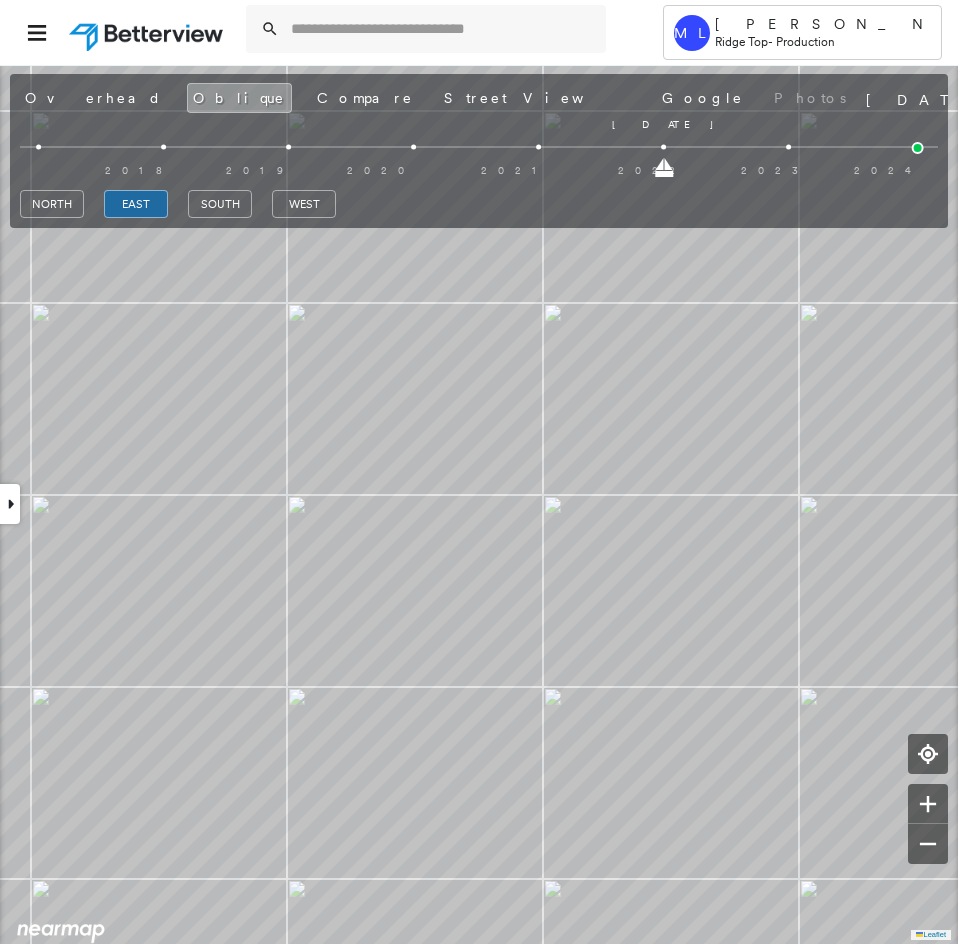 drag, startPoint x: 915, startPoint y: 165, endPoint x: 633, endPoint y: 163, distance: 282.00708 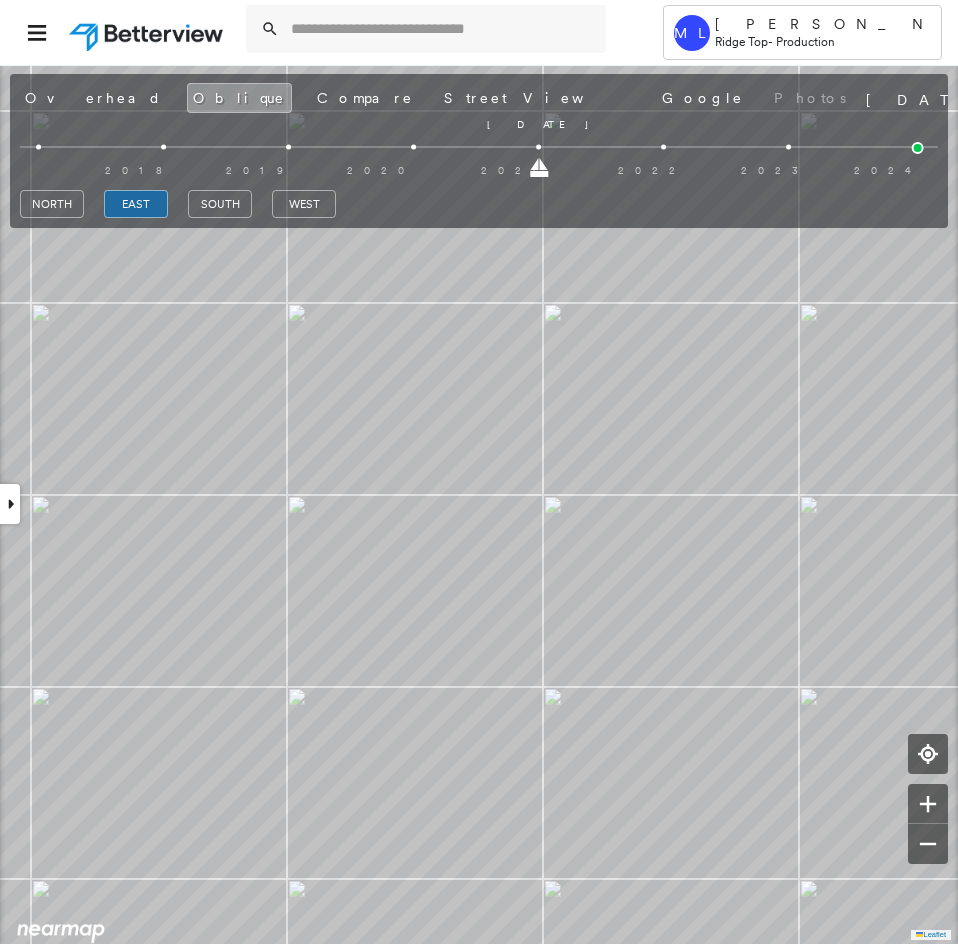 drag, startPoint x: 663, startPoint y: 174, endPoint x: 481, endPoint y: 178, distance: 182.04395 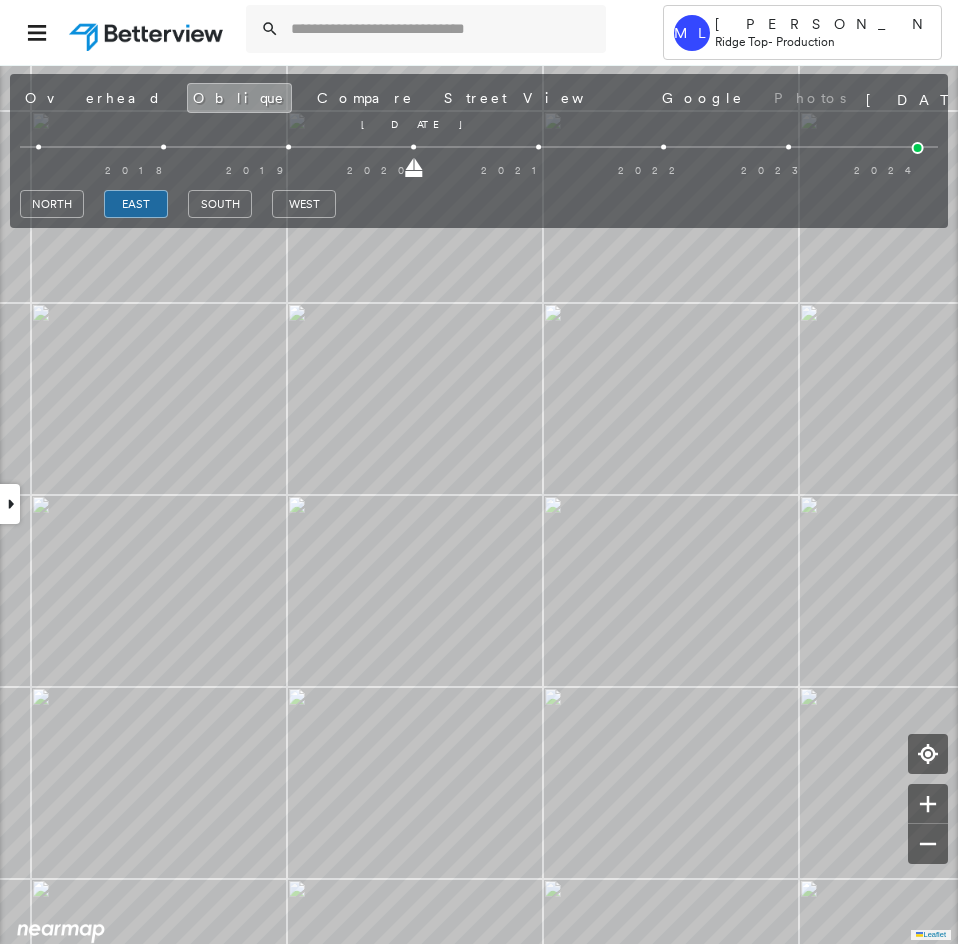 drag, startPoint x: 548, startPoint y: 170, endPoint x: 403, endPoint y: 184, distance: 145.6743 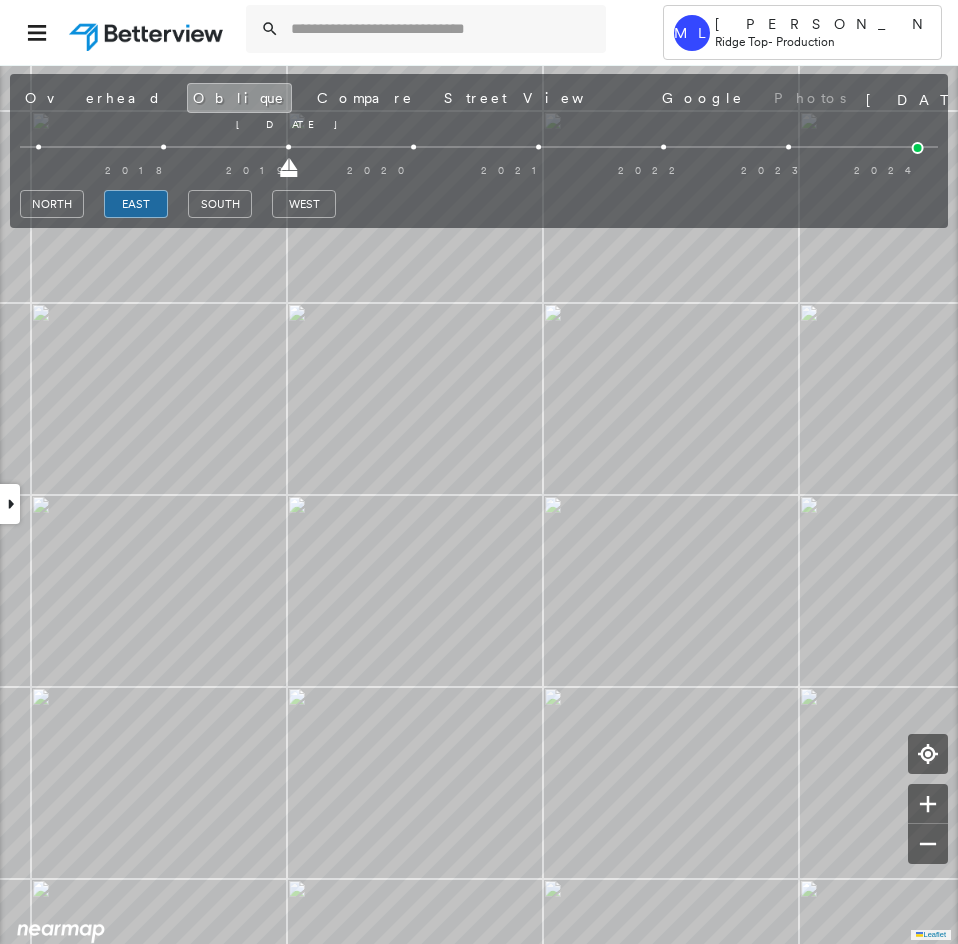drag, startPoint x: 414, startPoint y: 169, endPoint x: 259, endPoint y: 174, distance: 155.08063 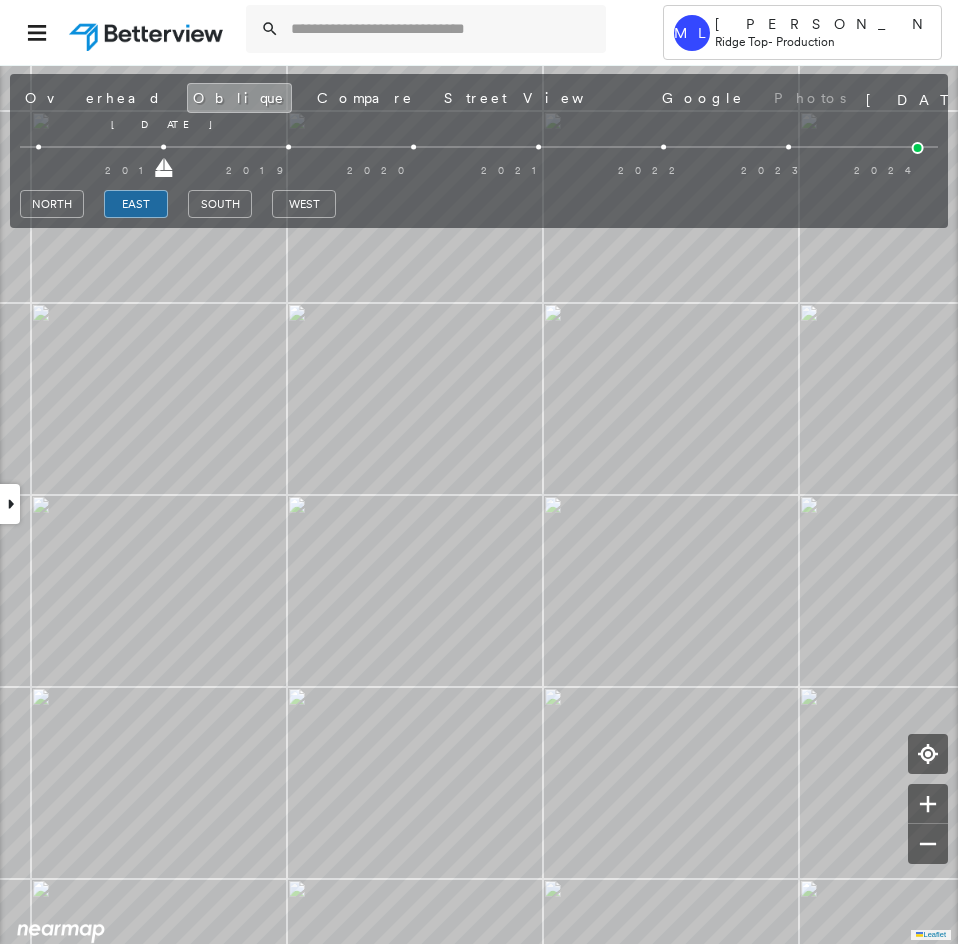 drag, startPoint x: 288, startPoint y: 168, endPoint x: 138, endPoint y: 171, distance: 150.03 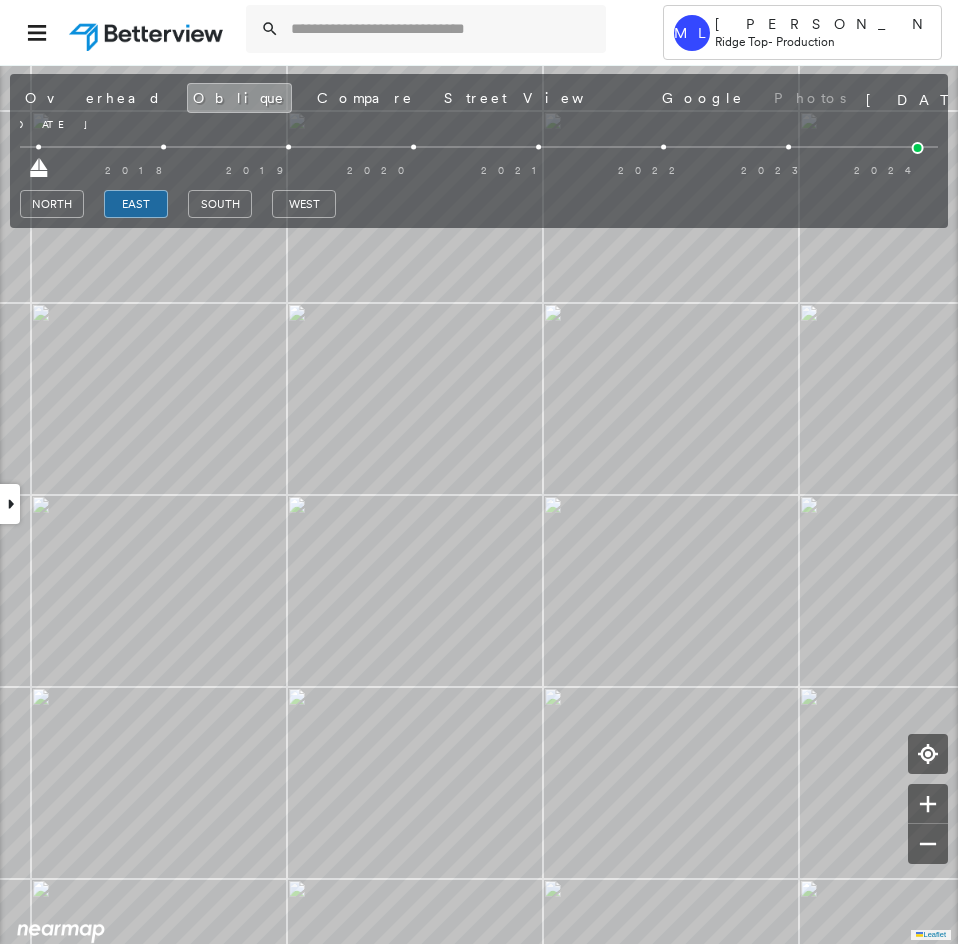 drag, startPoint x: 166, startPoint y: 168, endPoint x: 39, endPoint y: 184, distance: 128.0039 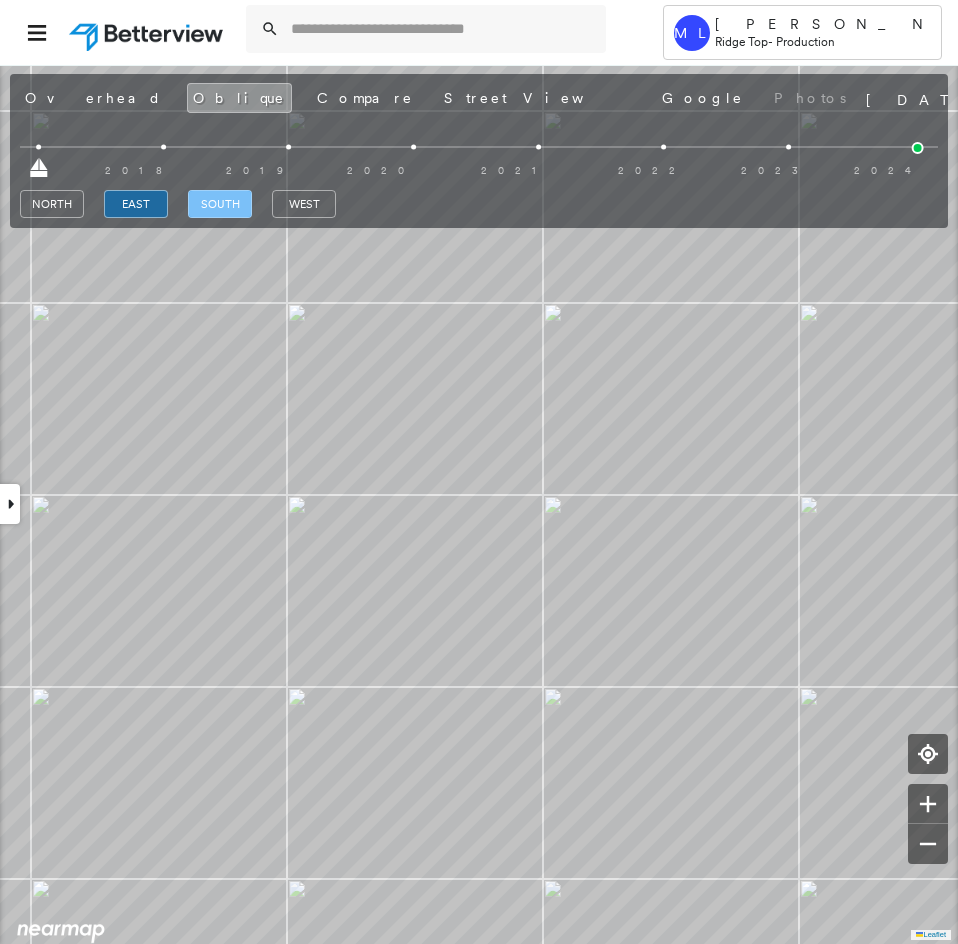click on "south" at bounding box center [220, 204] 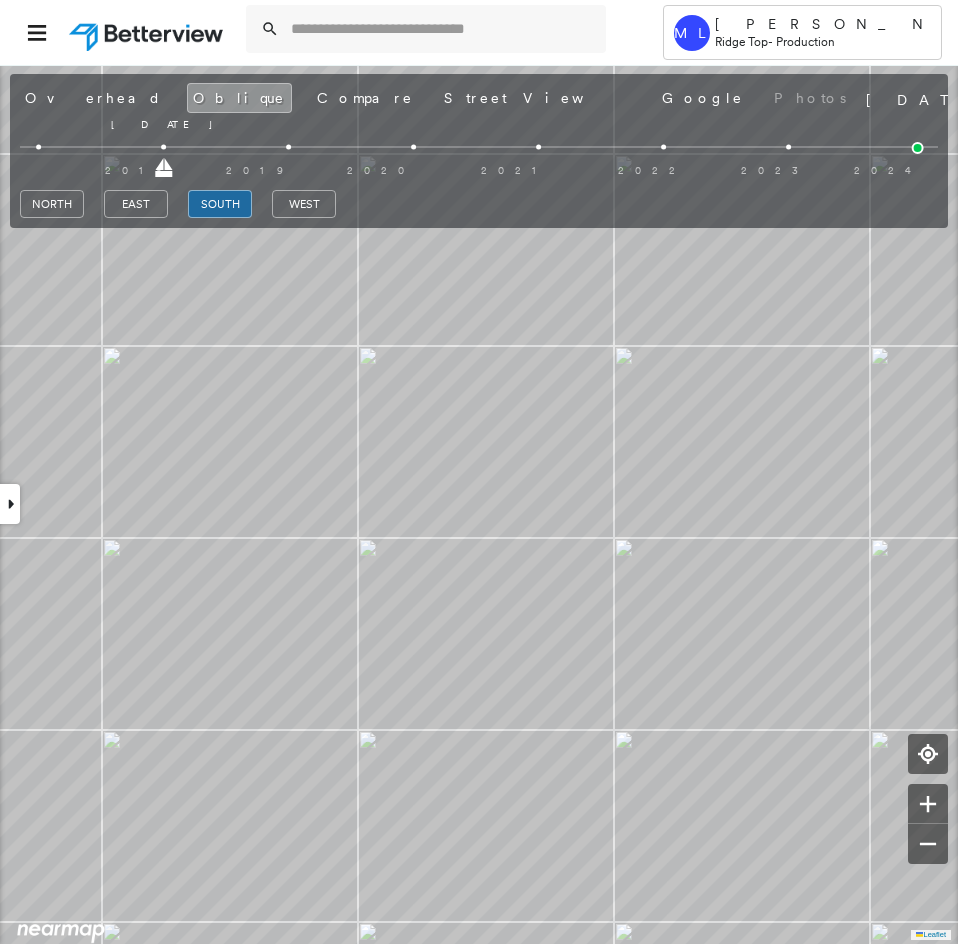 drag, startPoint x: 35, startPoint y: 167, endPoint x: 143, endPoint y: 160, distance: 108.226616 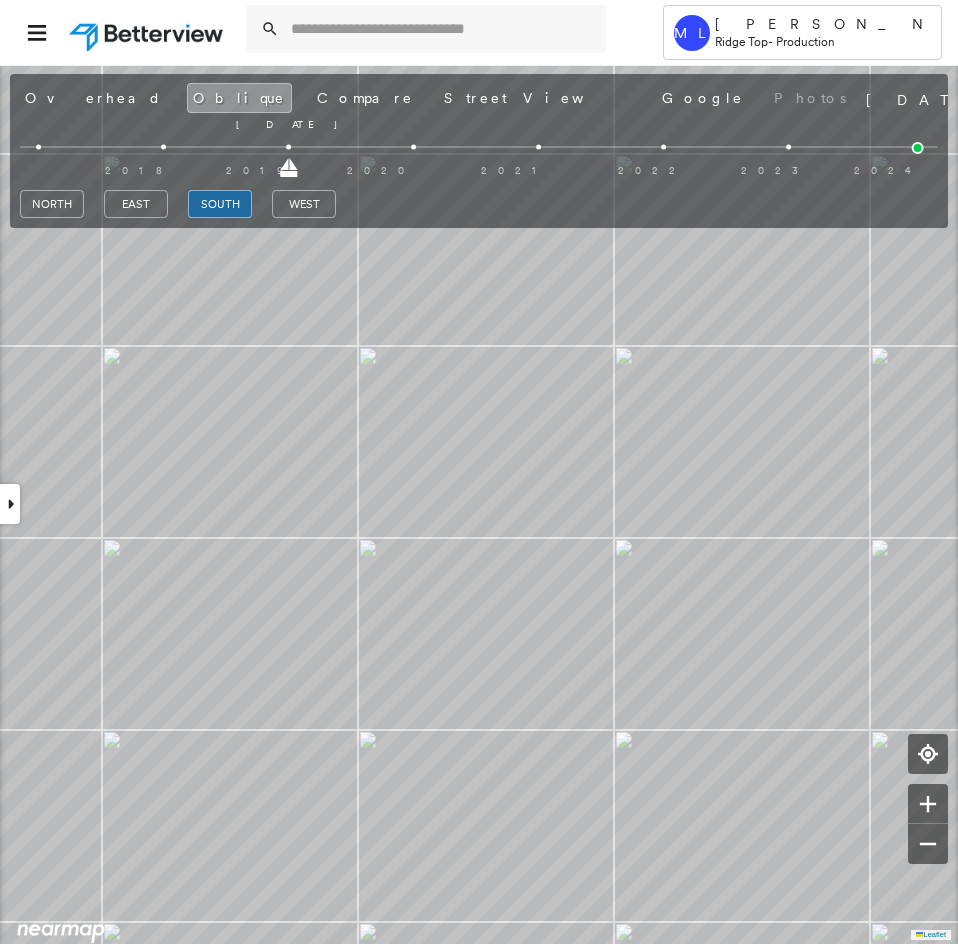 drag, startPoint x: 162, startPoint y: 165, endPoint x: 272, endPoint y: 165, distance: 110 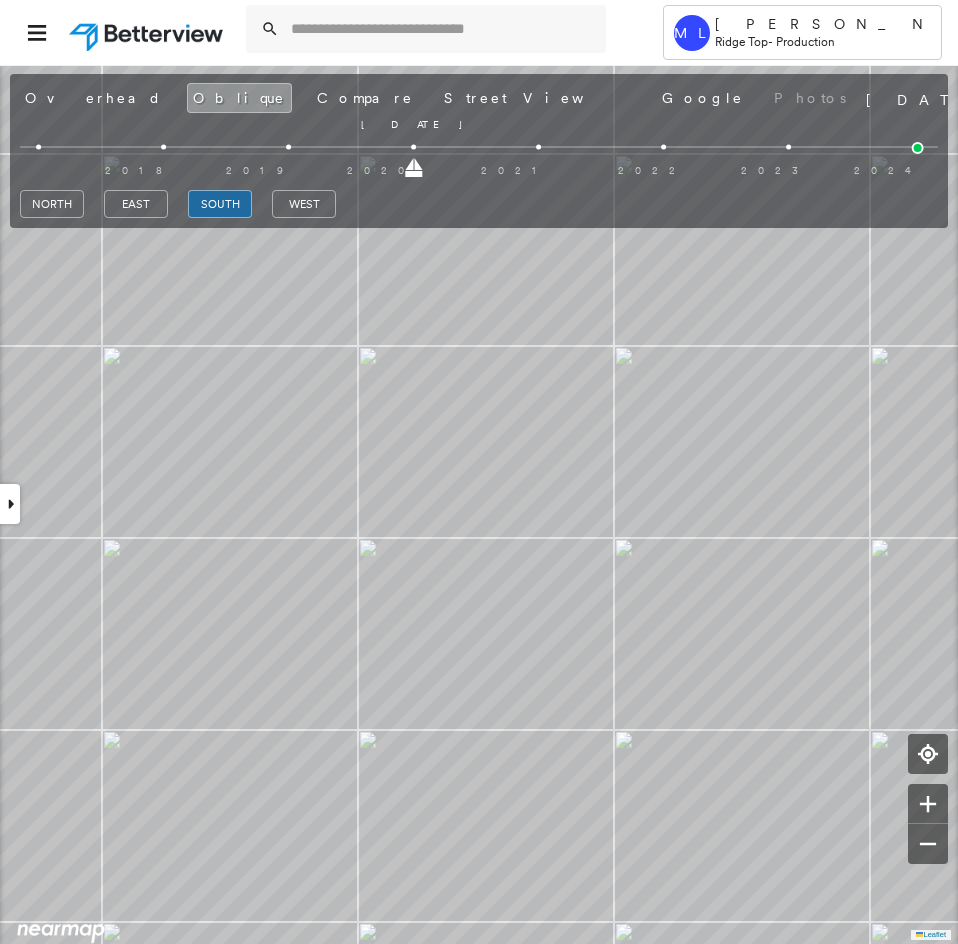drag, startPoint x: 289, startPoint y: 164, endPoint x: 431, endPoint y: 175, distance: 142.42542 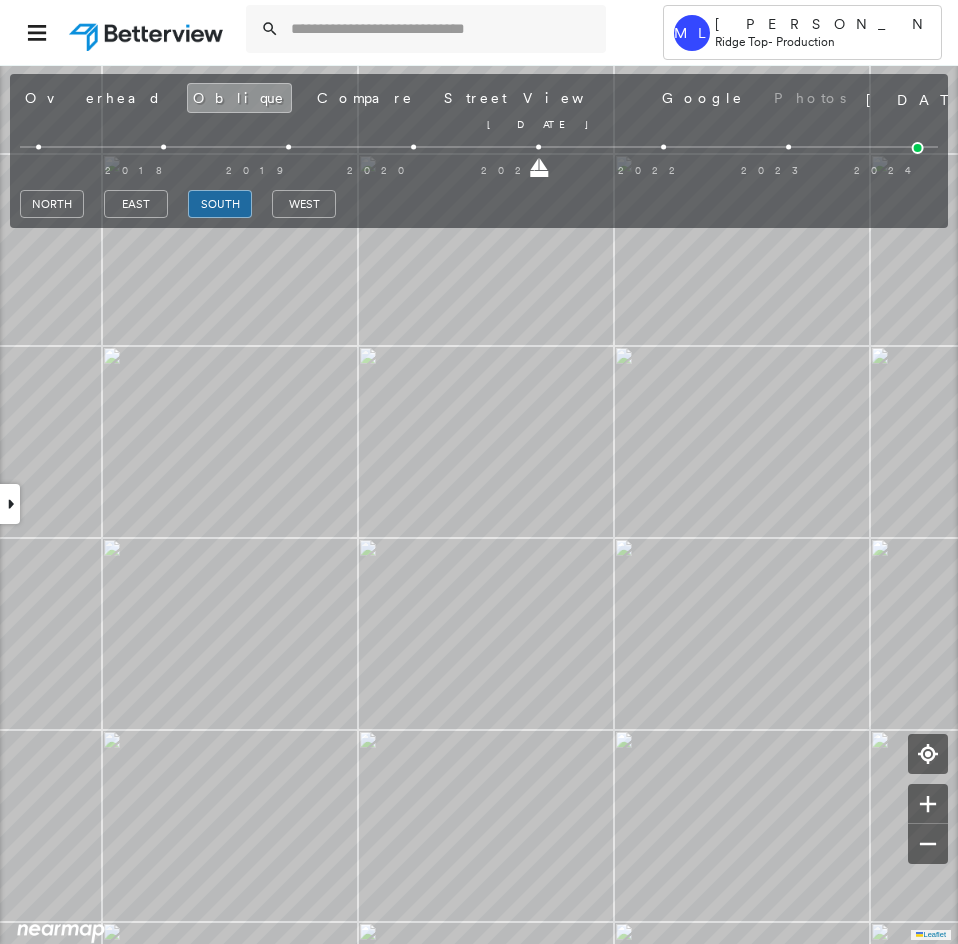 drag, startPoint x: 417, startPoint y: 172, endPoint x: 523, endPoint y: 173, distance: 106.004715 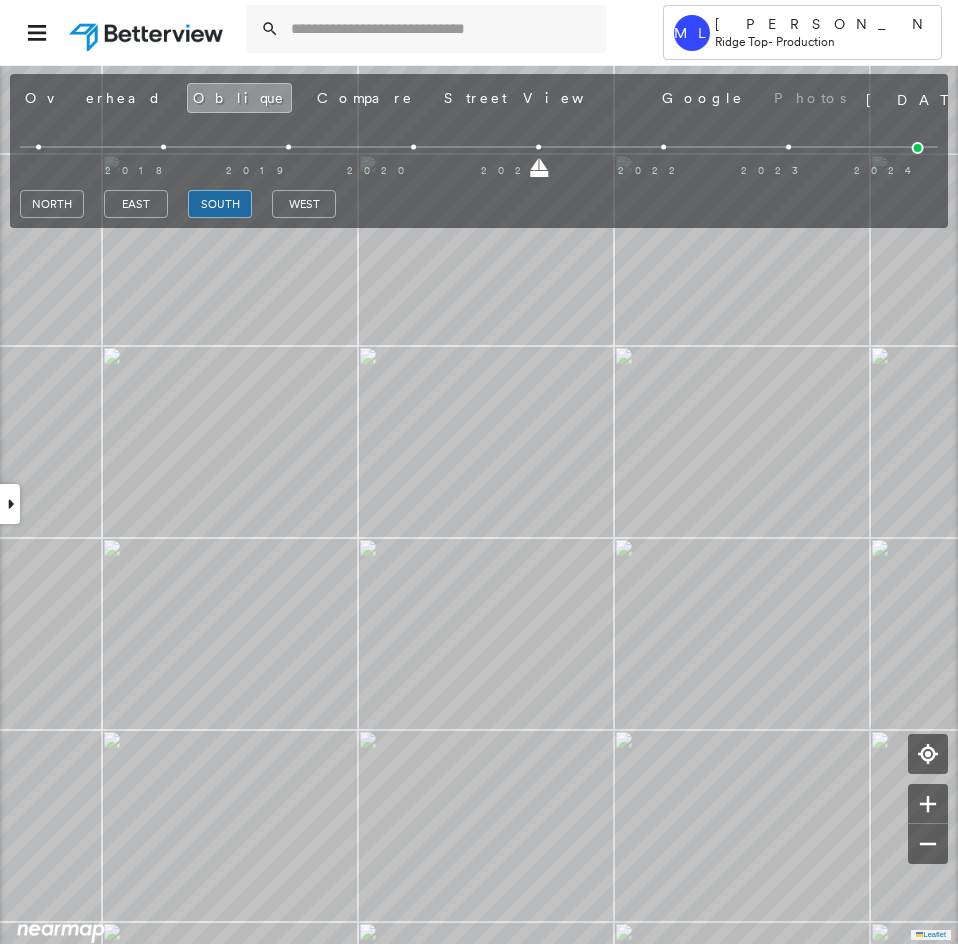 drag, startPoint x: 532, startPoint y: 165, endPoint x: 664, endPoint y: 181, distance: 132.96616 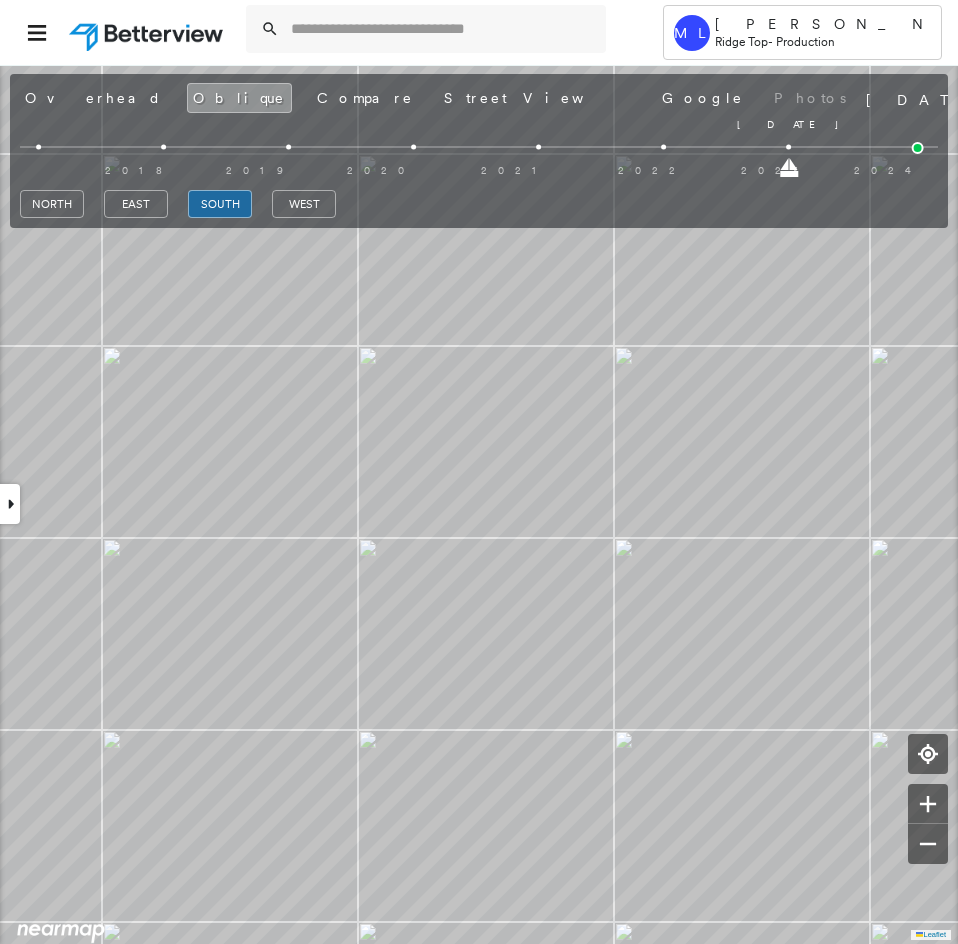 drag, startPoint x: 668, startPoint y: 172, endPoint x: 774, endPoint y: 179, distance: 106.23088 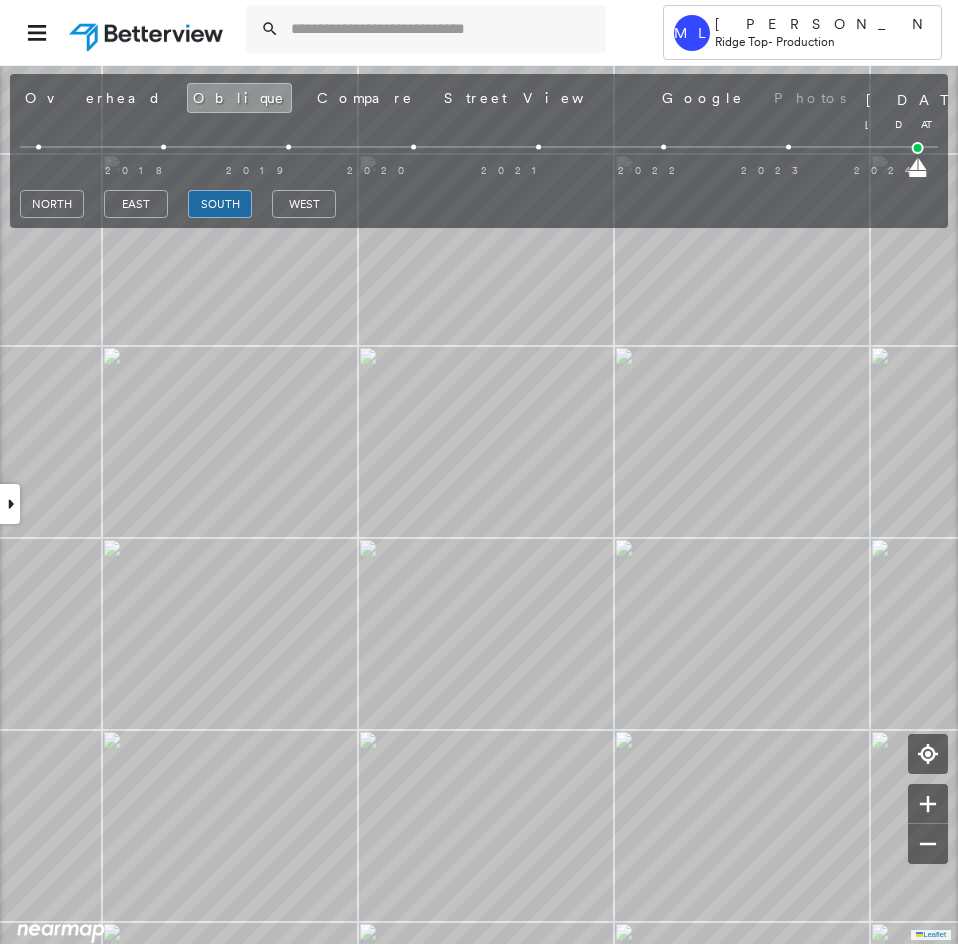 drag, startPoint x: 791, startPoint y: 167, endPoint x: 958, endPoint y: 188, distance: 168.31519 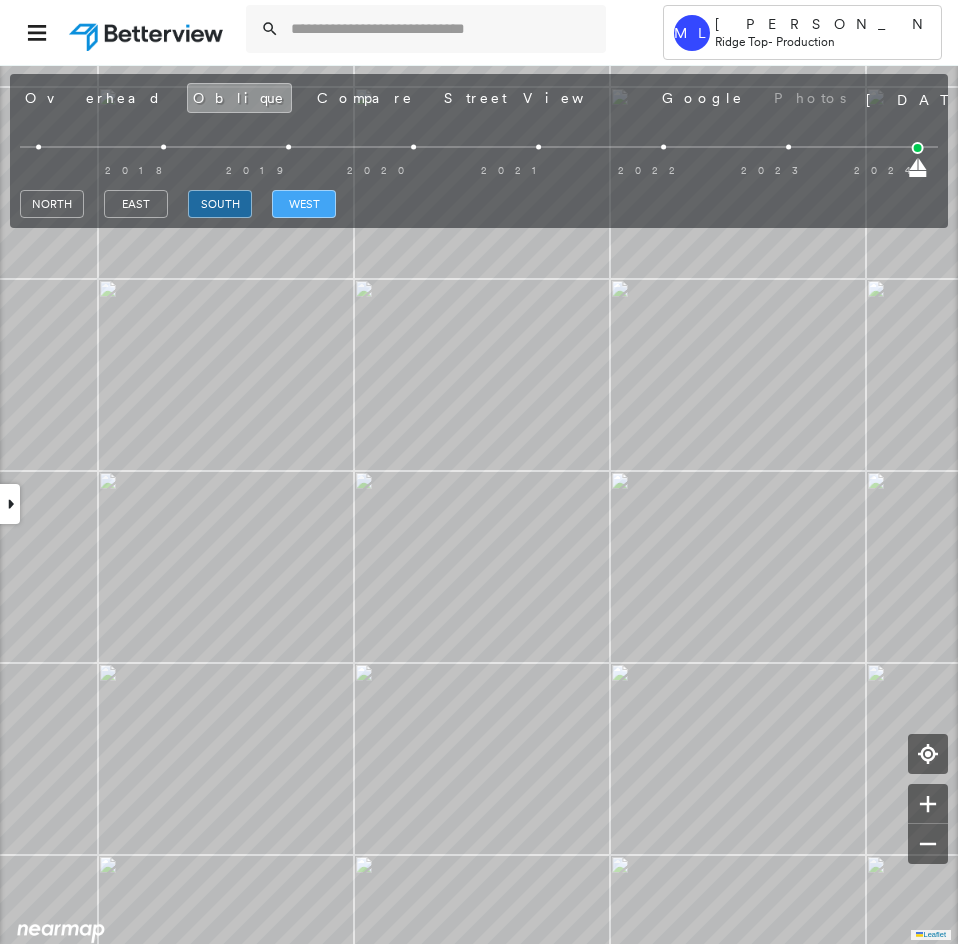 click on "west" at bounding box center [304, 204] 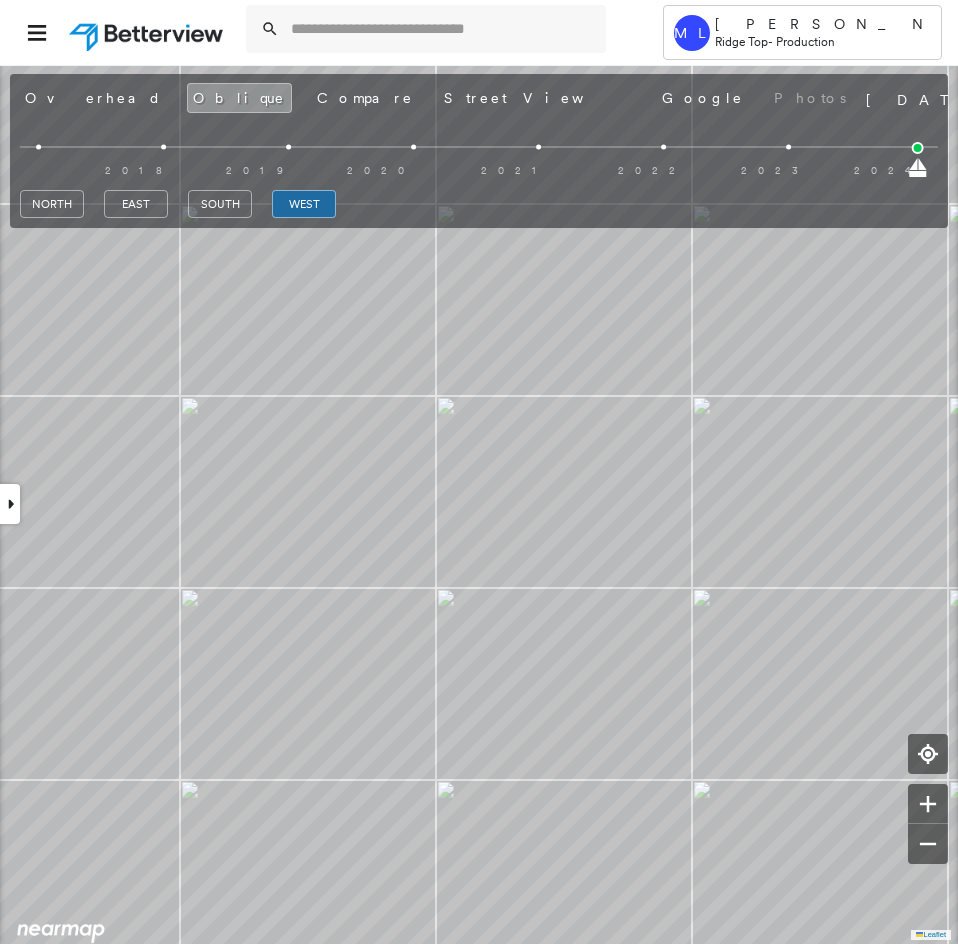 drag, startPoint x: 64, startPoint y: 95, endPoint x: 127, endPoint y: 132, distance: 73.061615 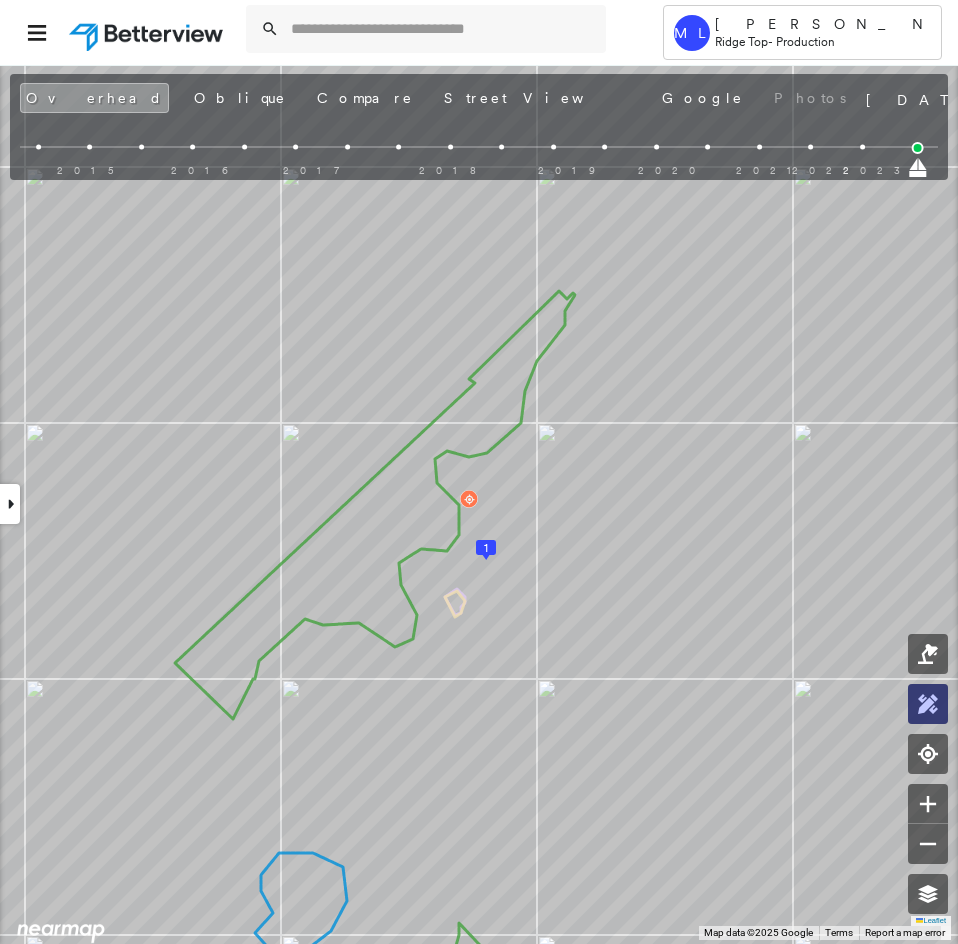 click 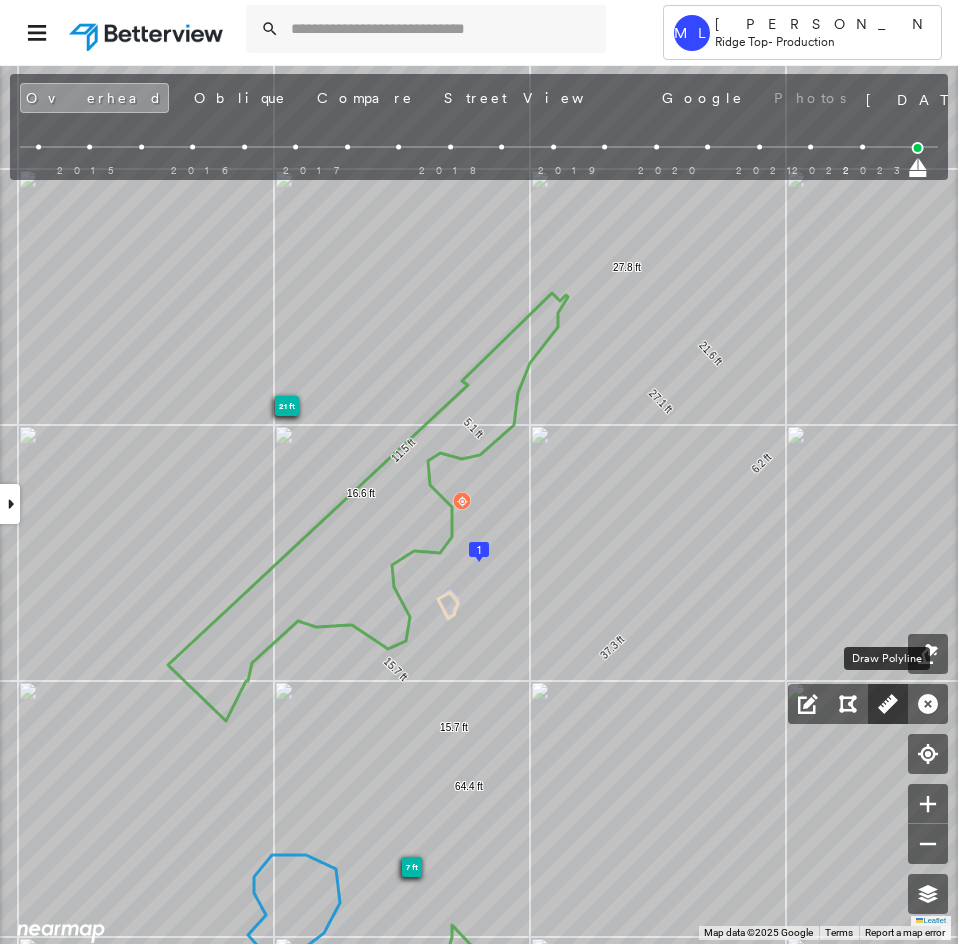 click 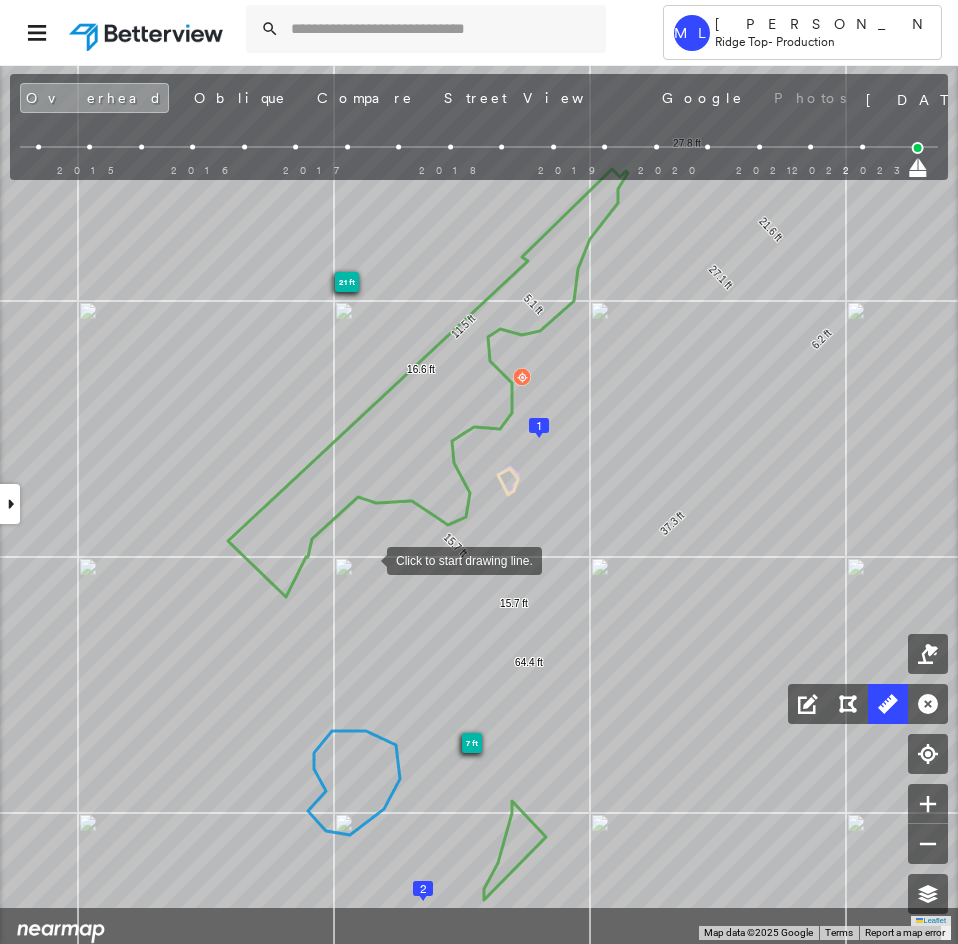 drag, startPoint x: 343, startPoint y: 602, endPoint x: 366, endPoint y: 563, distance: 45.276924 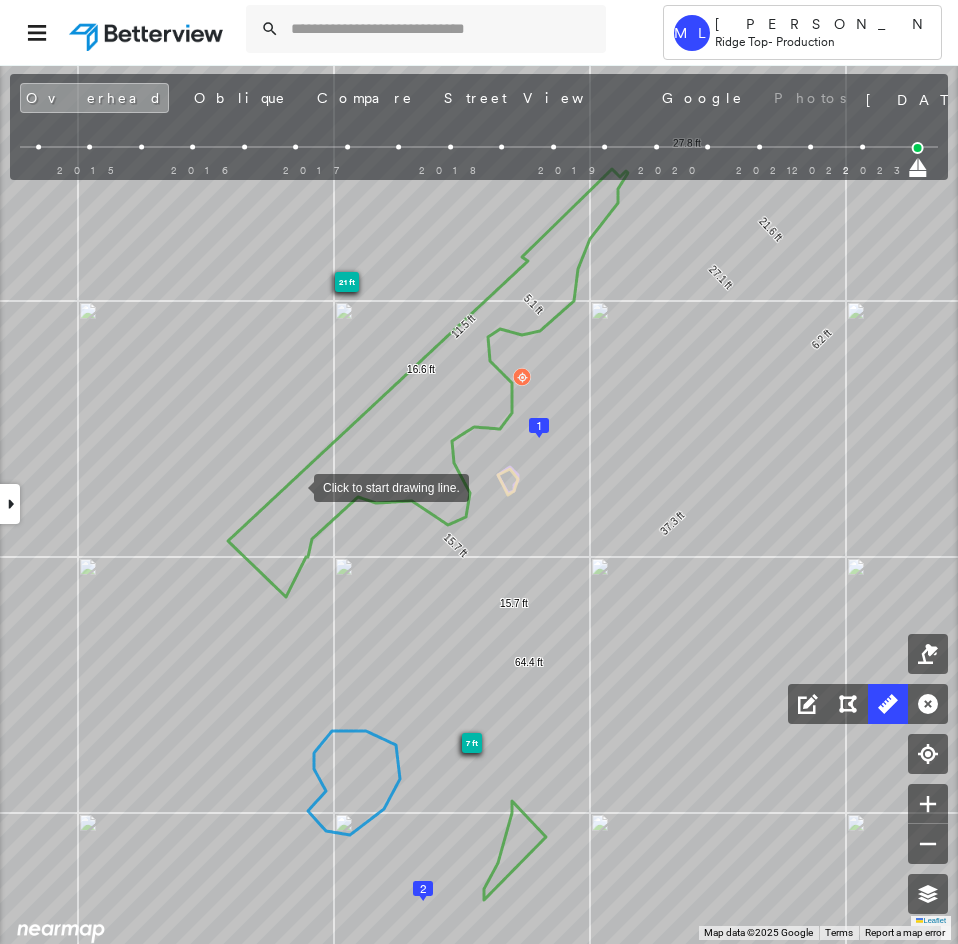 click at bounding box center [294, 486] 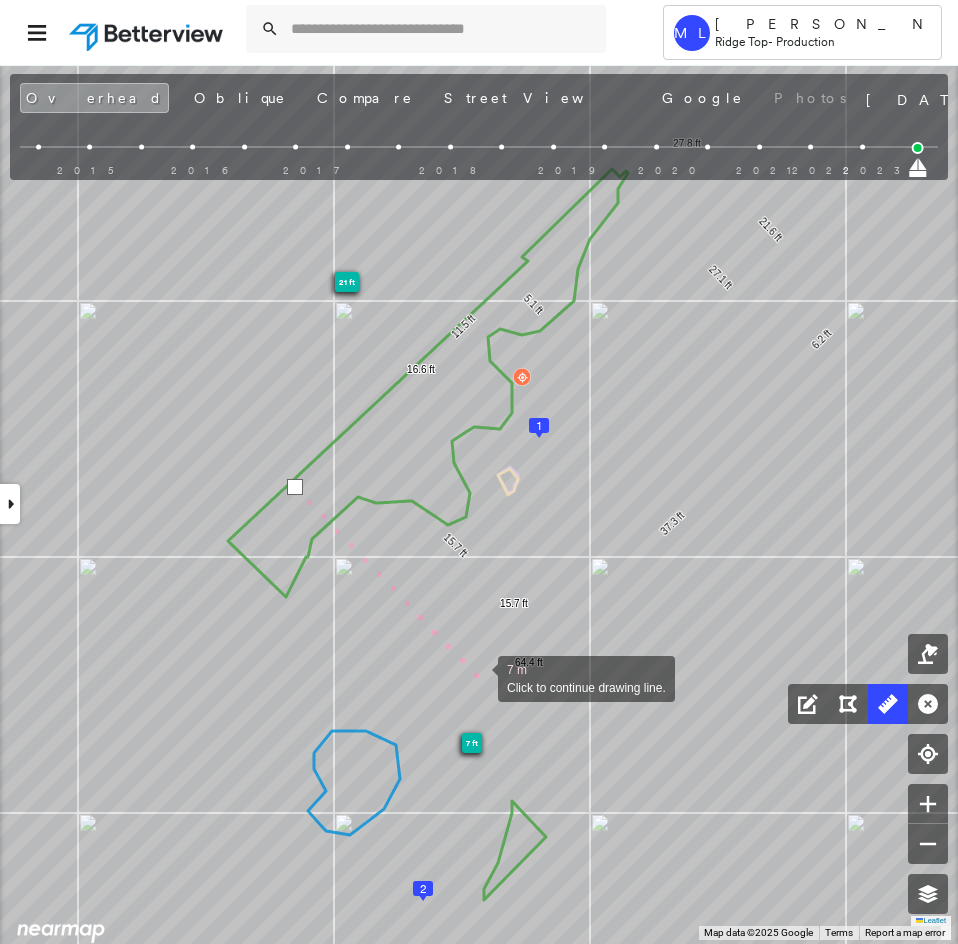 click at bounding box center (478, 677) 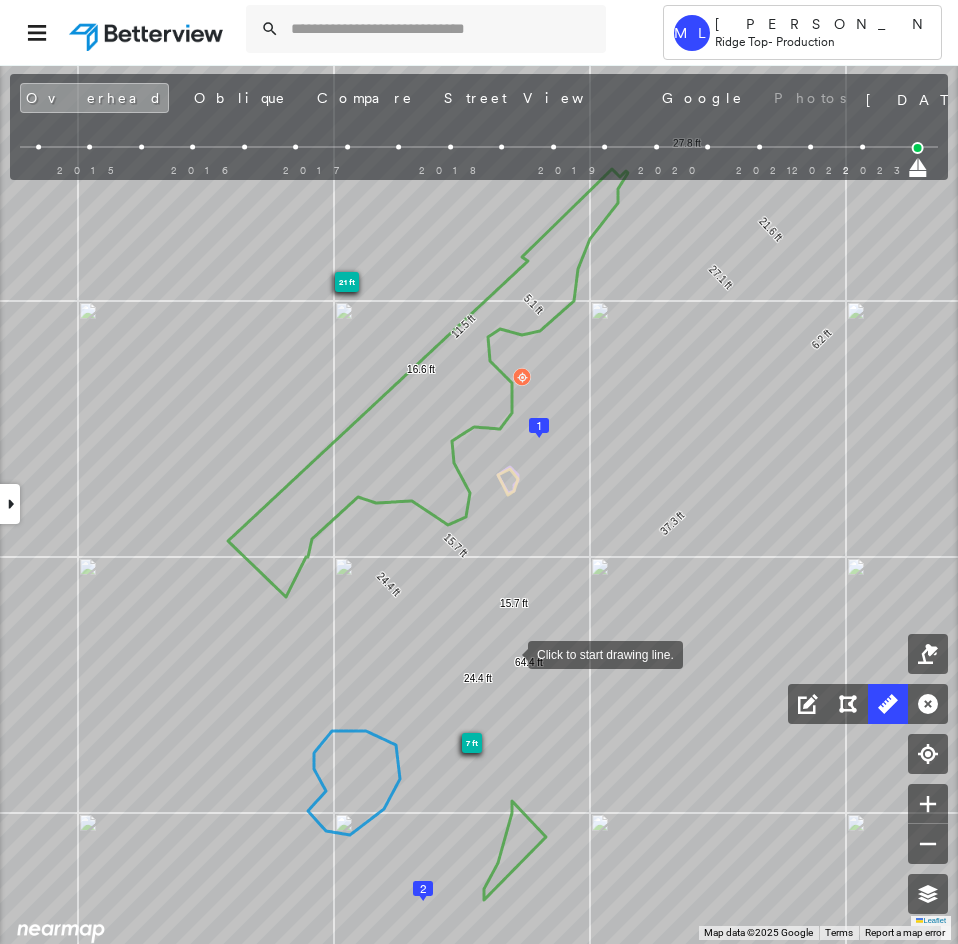 click at bounding box center [508, 653] 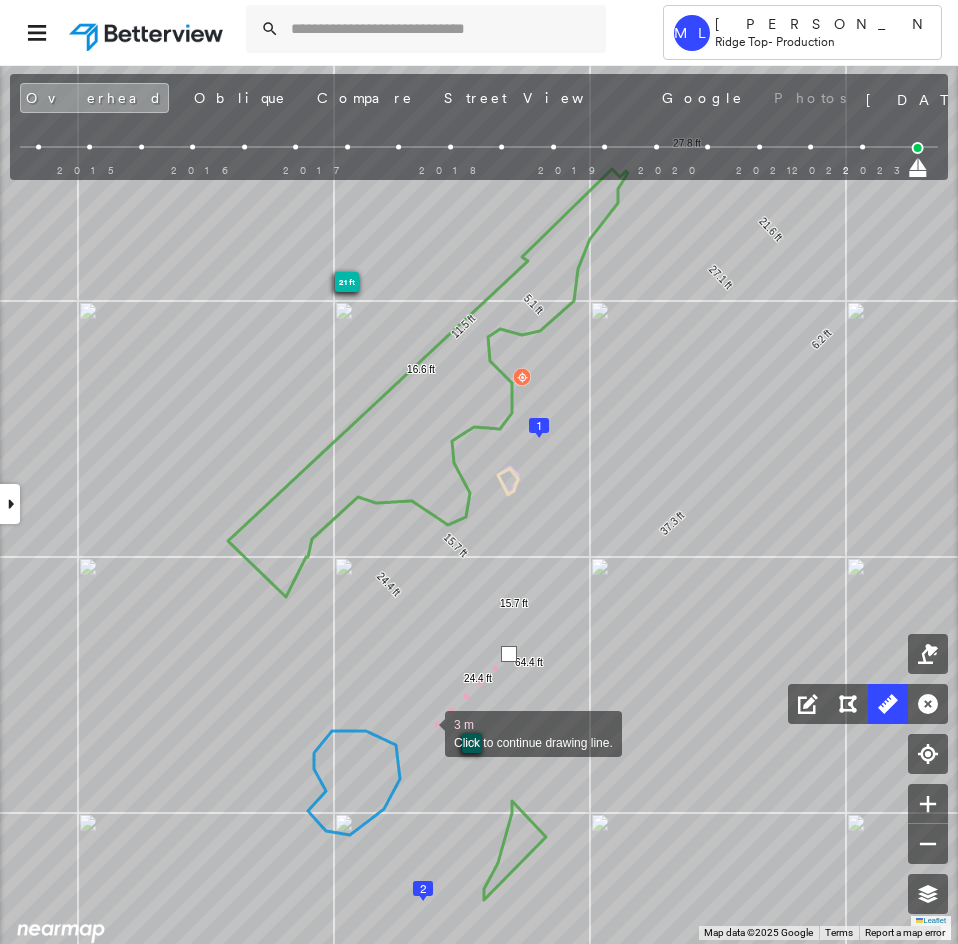 click at bounding box center (425, 732) 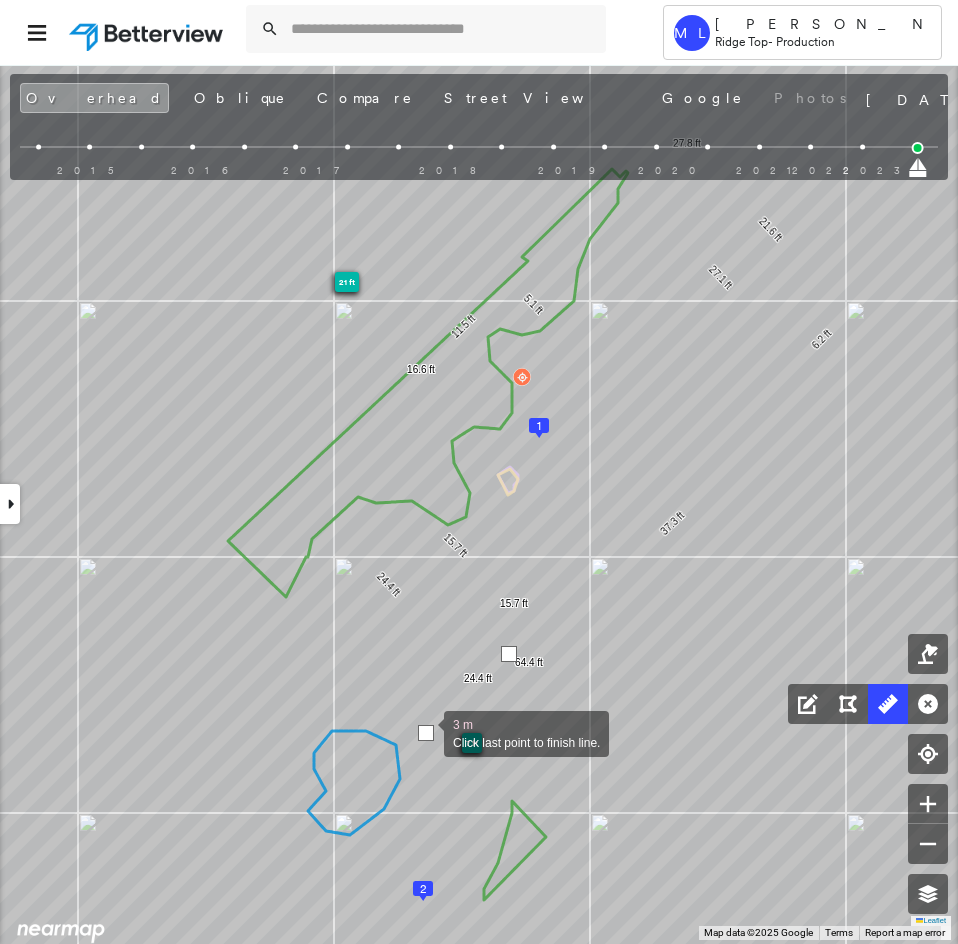 click at bounding box center [426, 733] 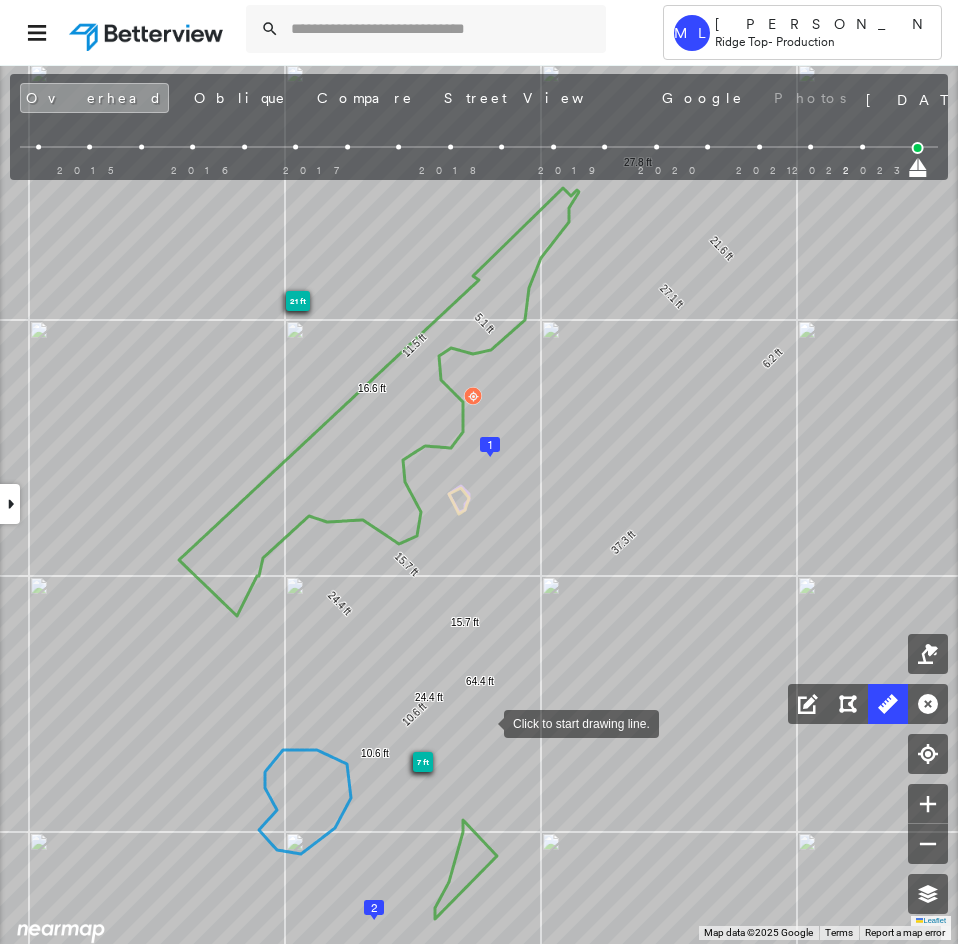 drag, startPoint x: 533, startPoint y: 702, endPoint x: 484, endPoint y: 721, distance: 52.554733 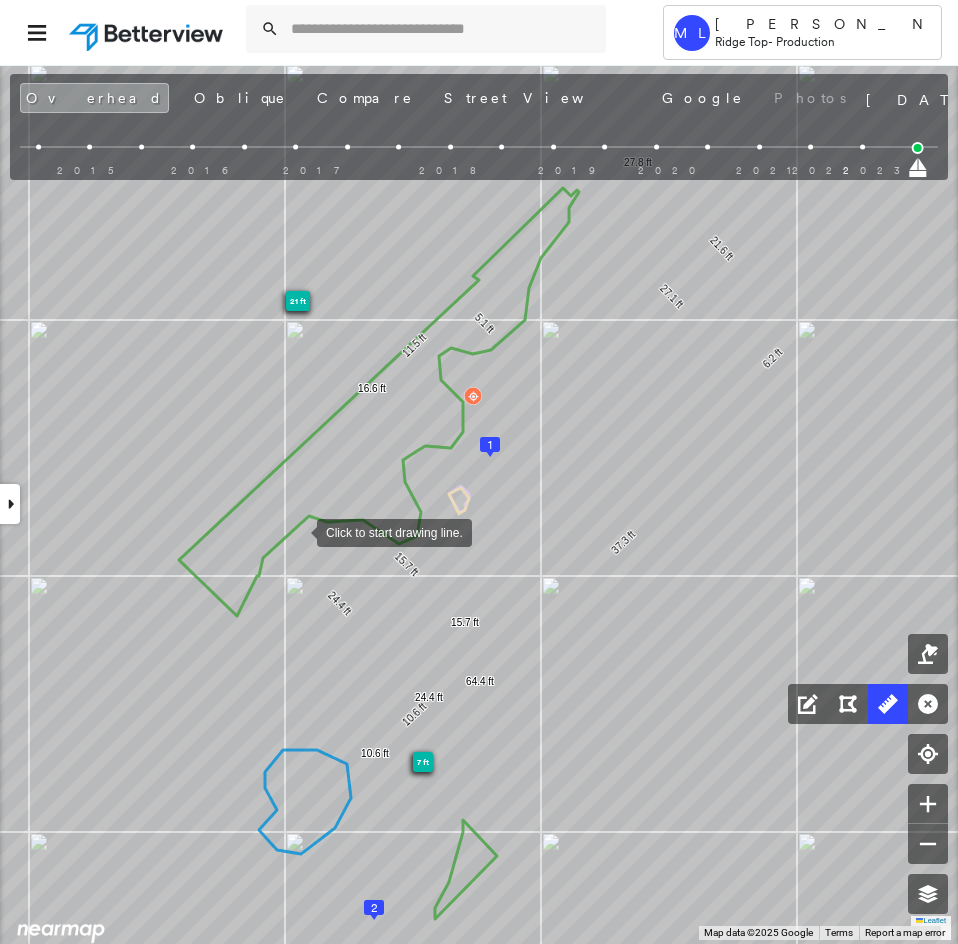 click at bounding box center [297, 531] 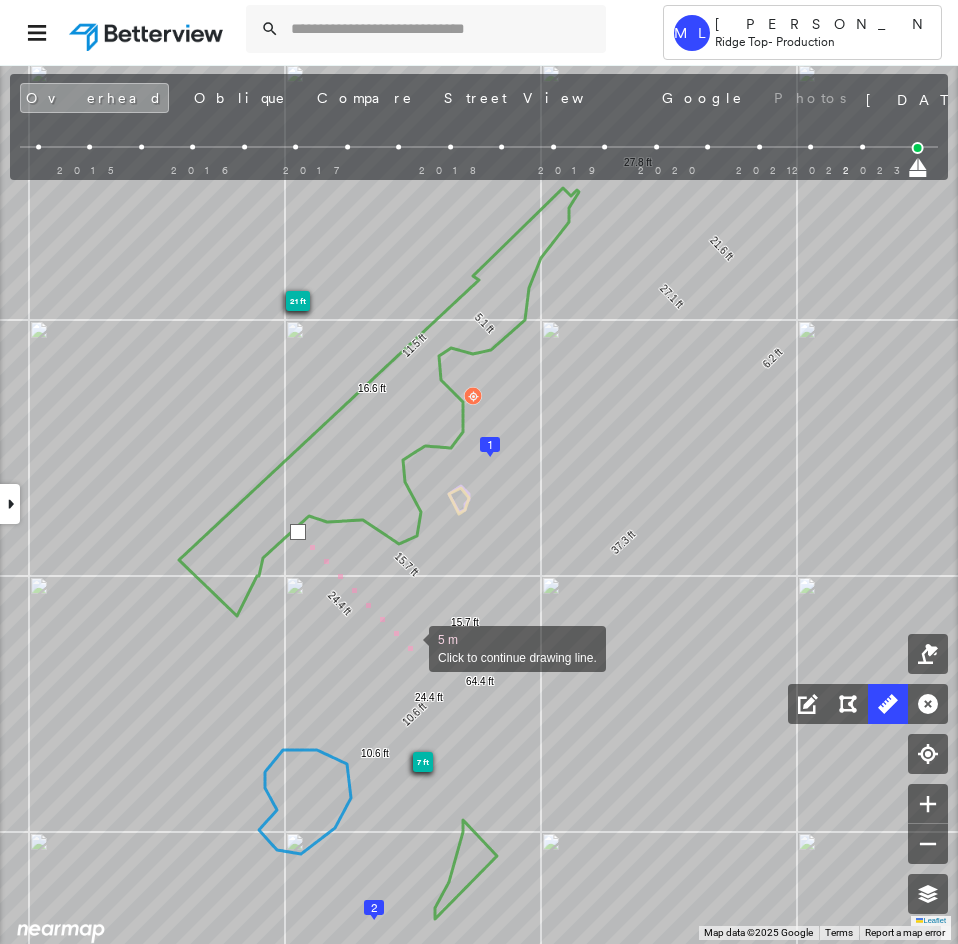click at bounding box center [409, 647] 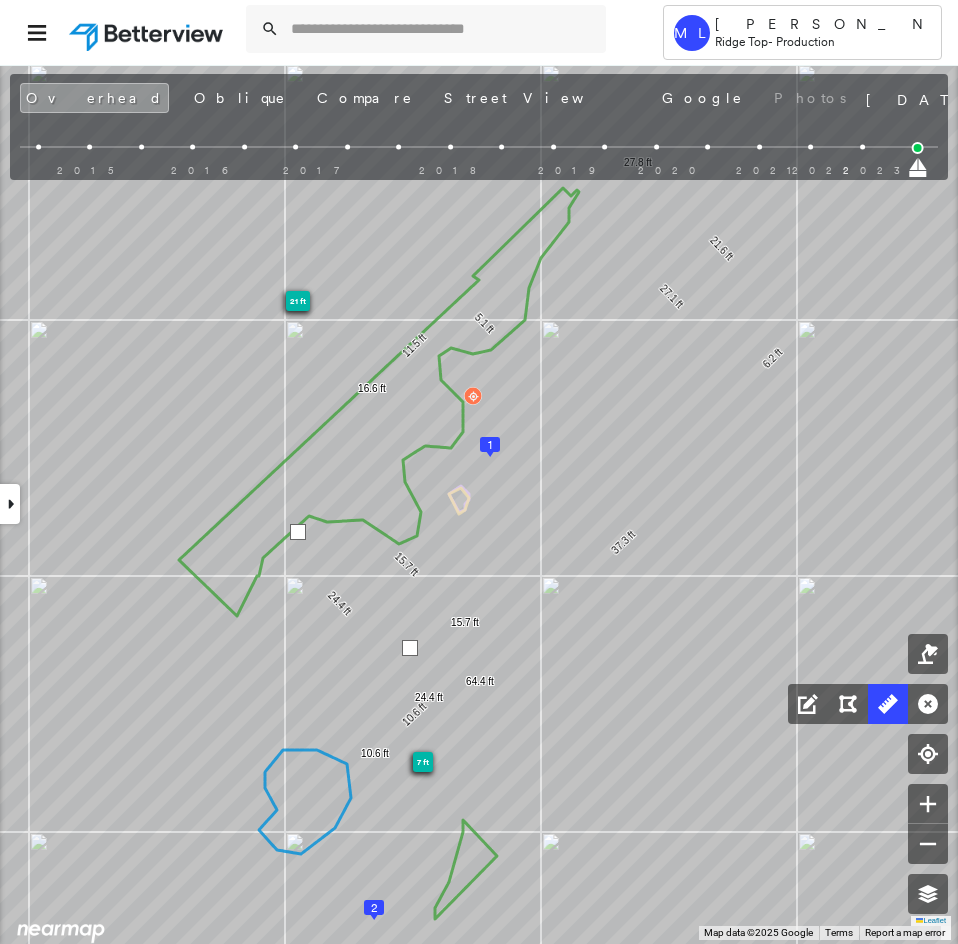 click at bounding box center [410, 648] 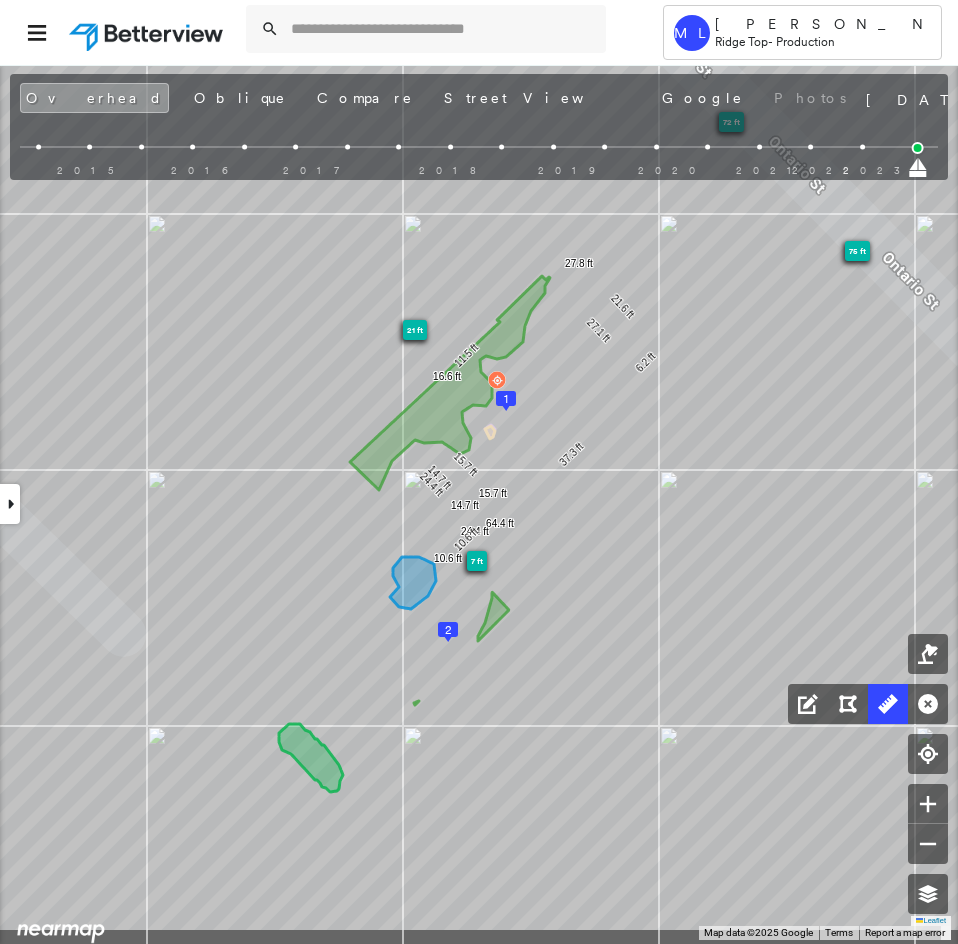 drag, startPoint x: 623, startPoint y: 664, endPoint x: 617, endPoint y: 499, distance: 165.10905 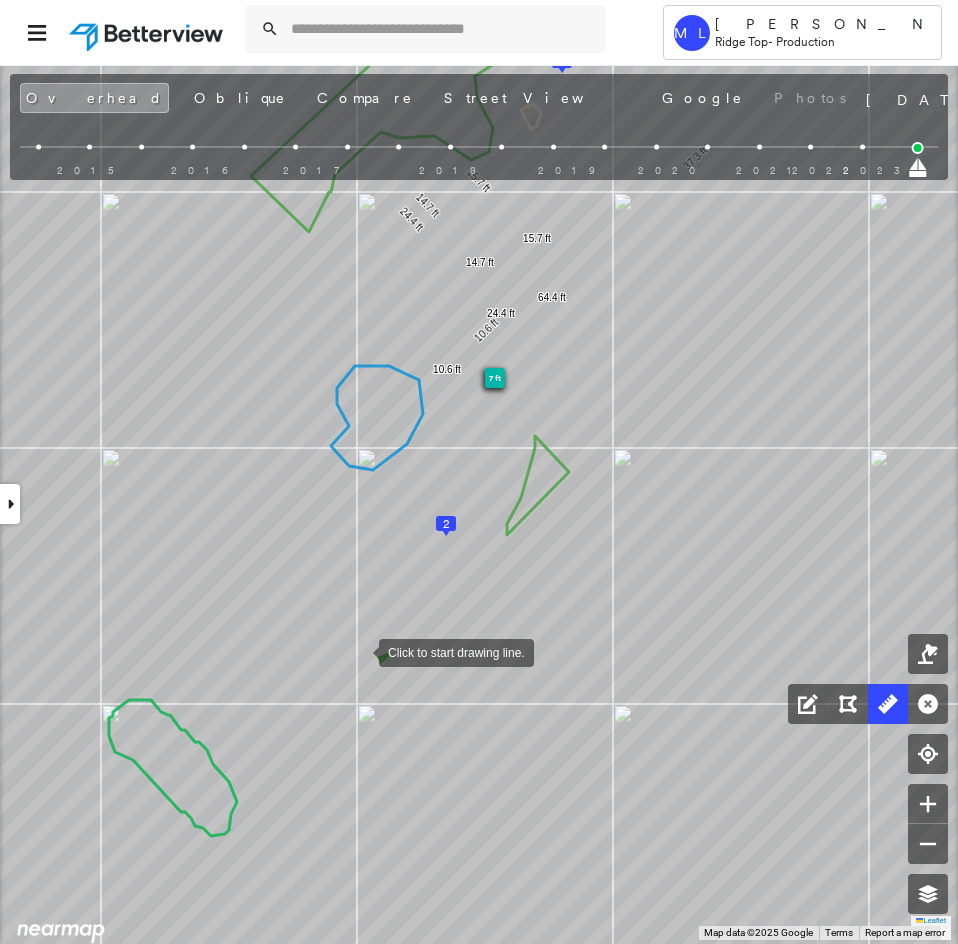 drag, startPoint x: 374, startPoint y: 644, endPoint x: 282, endPoint y: 676, distance: 97.406364 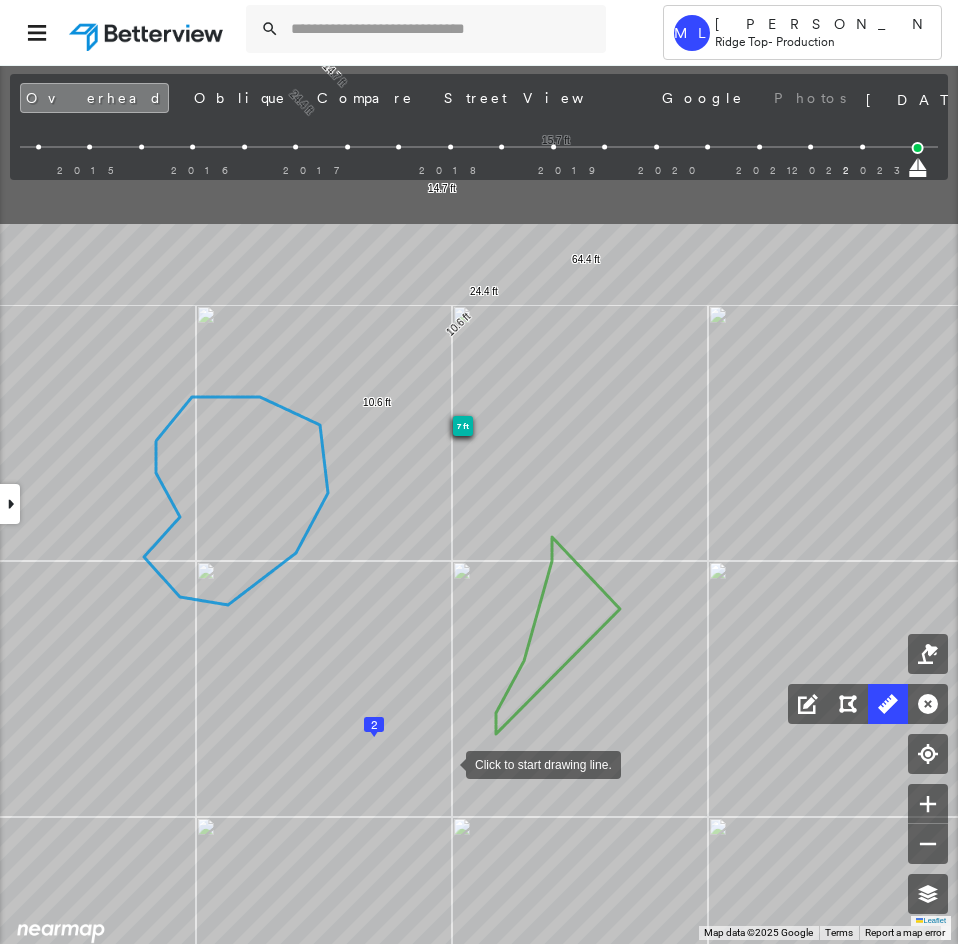 drag, startPoint x: 459, startPoint y: 636, endPoint x: 444, endPoint y: 761, distance: 125.89678 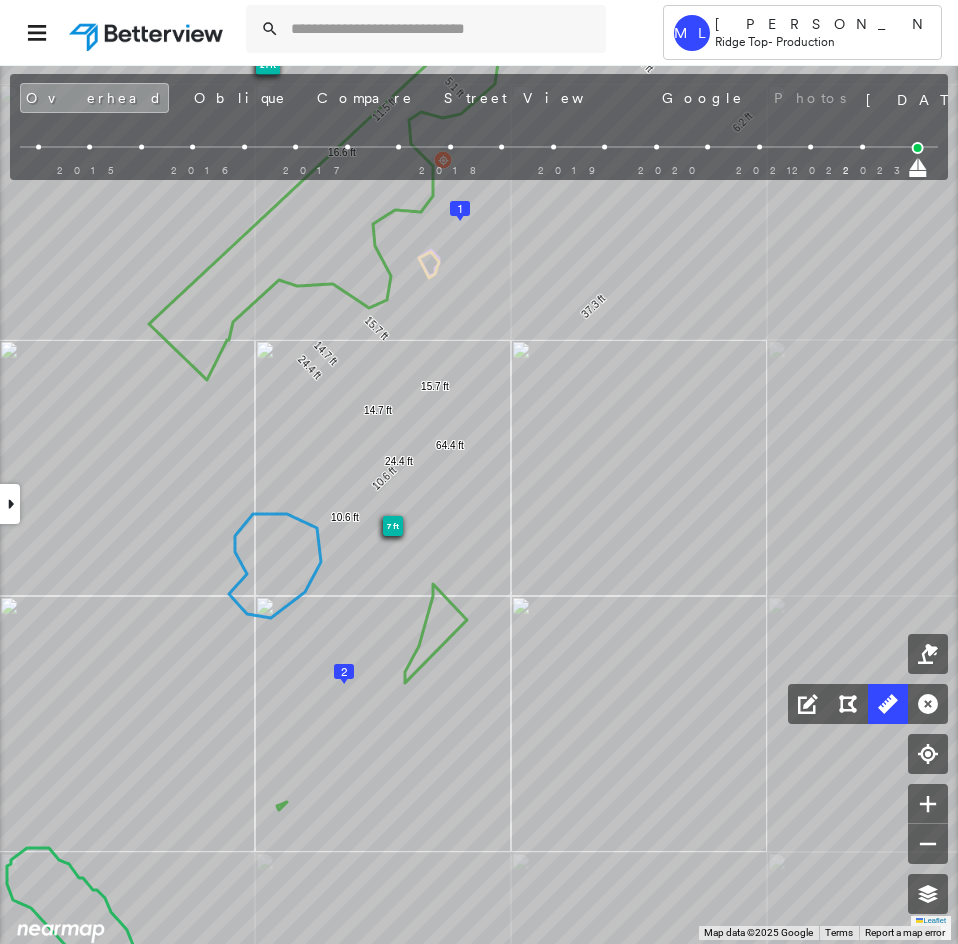 click on "1
2
72 ft
7 ft
75 ft
21 ft
27.1 ft 37.3 ft 64.4 ft 5.1 ft 11.5 ft 16.6 ft 15.7 ft 15.7 ft 6.2 ft 21.6 ft 27.8 ft 24.4 ft 24.4 ft 10.6 ft 10.6 ft 14.7 ft 14.7 ft Click to start drawing line." at bounding box center (-80, -29) 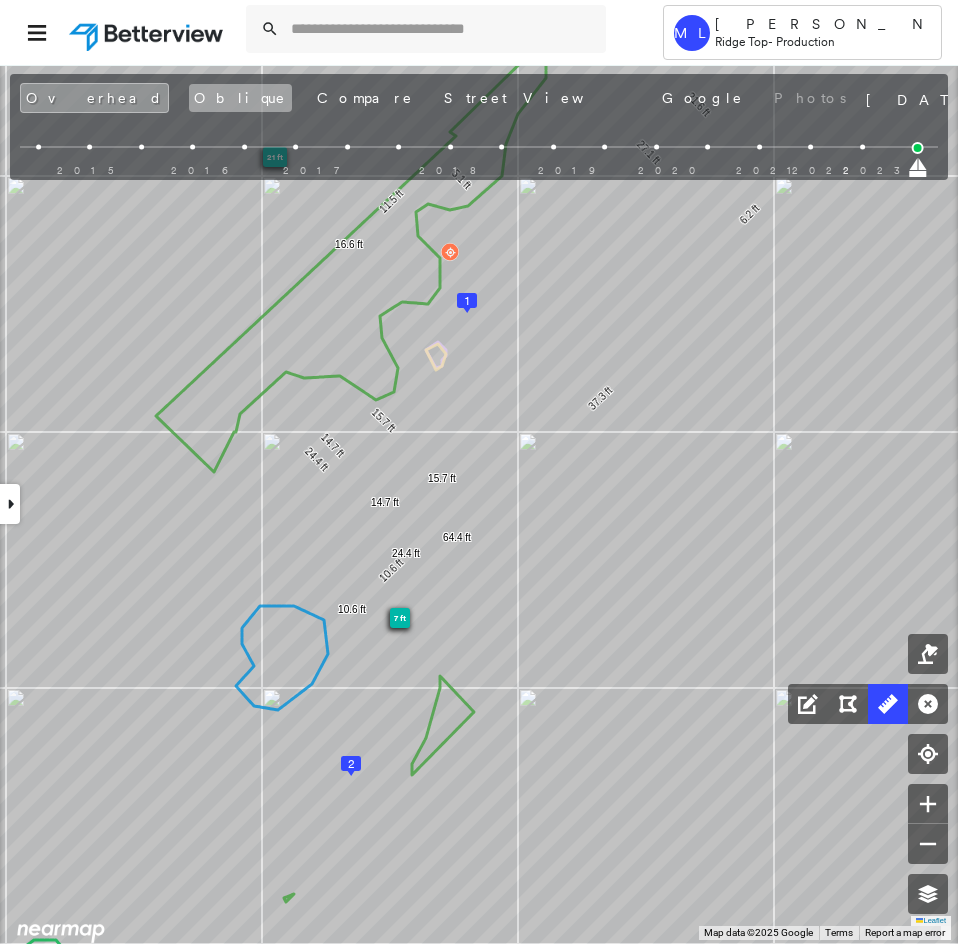 click on "Oblique" at bounding box center (240, 98) 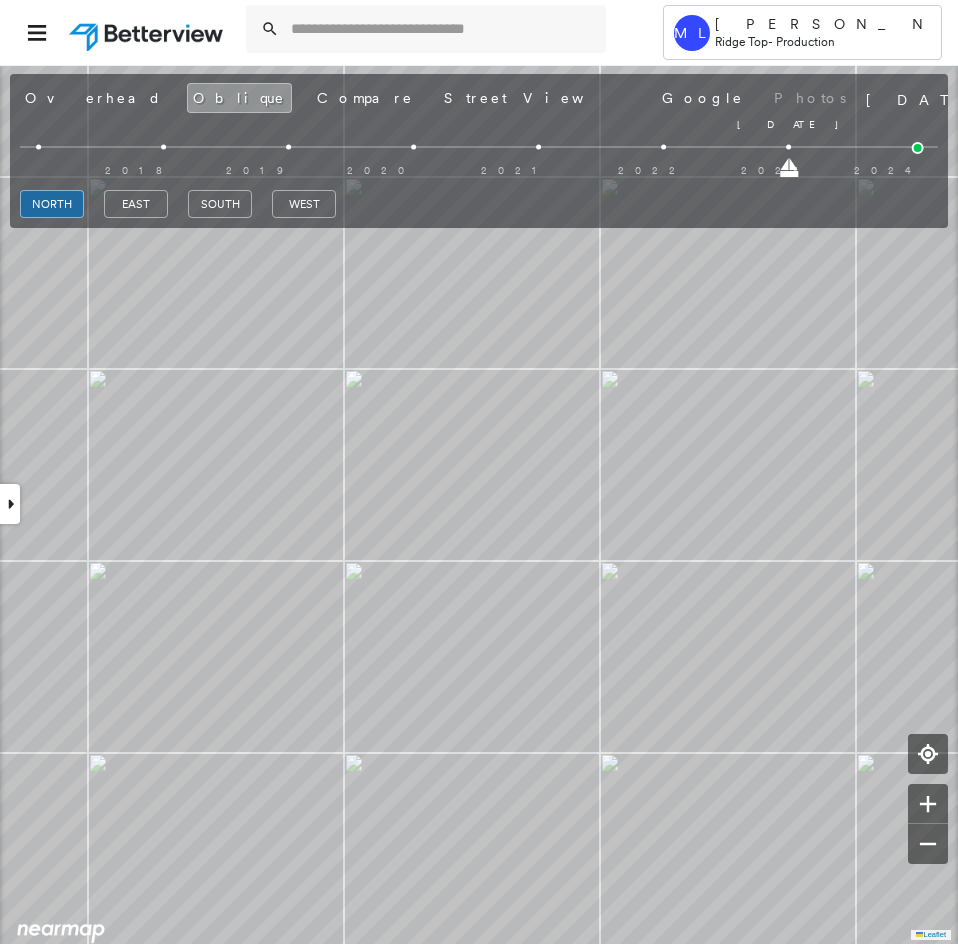 drag, startPoint x: 917, startPoint y: 168, endPoint x: 797, endPoint y: 167, distance: 120.004166 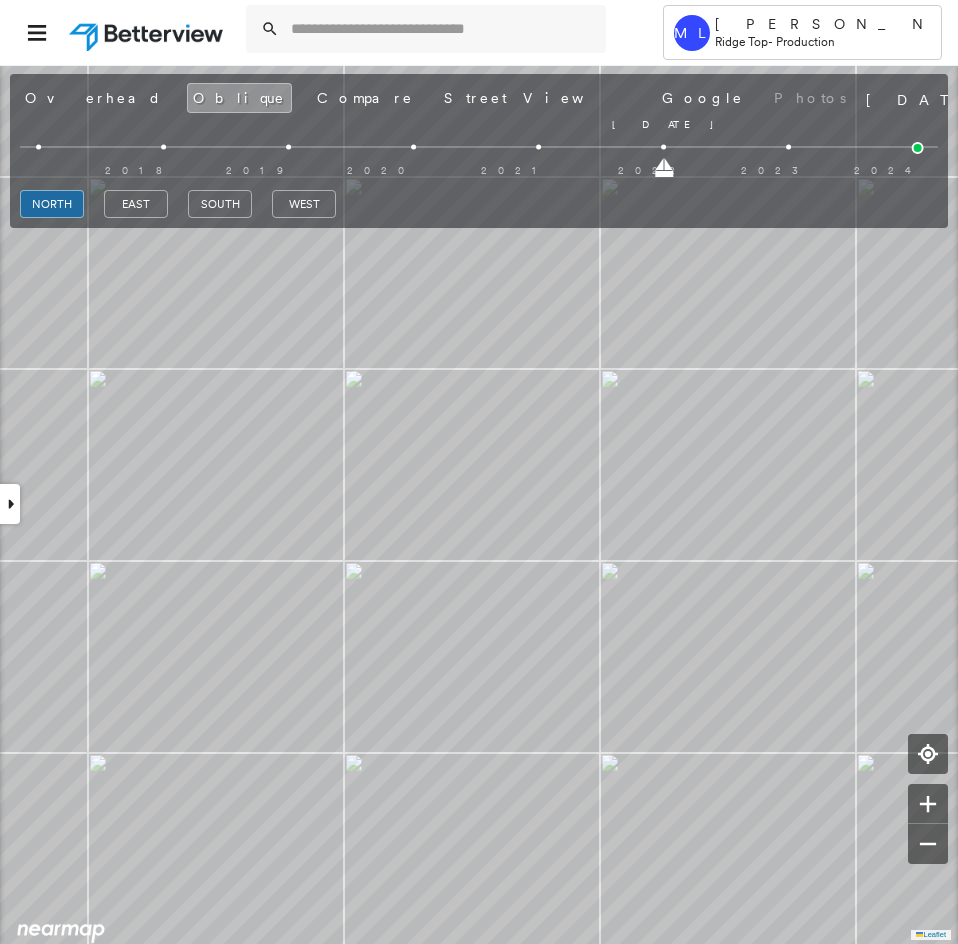 drag, startPoint x: 782, startPoint y: 170, endPoint x: 655, endPoint y: 177, distance: 127.192764 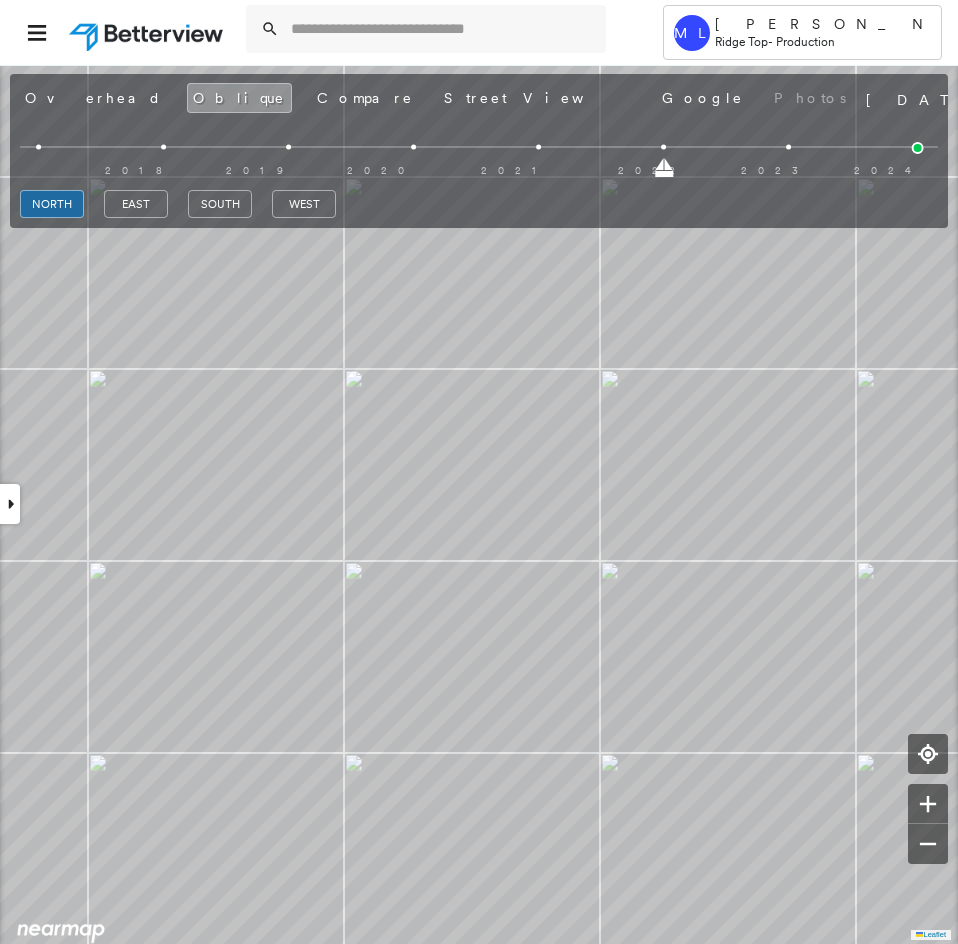 drag, startPoint x: 661, startPoint y: 171, endPoint x: 958, endPoint y: 148, distance: 297.88925 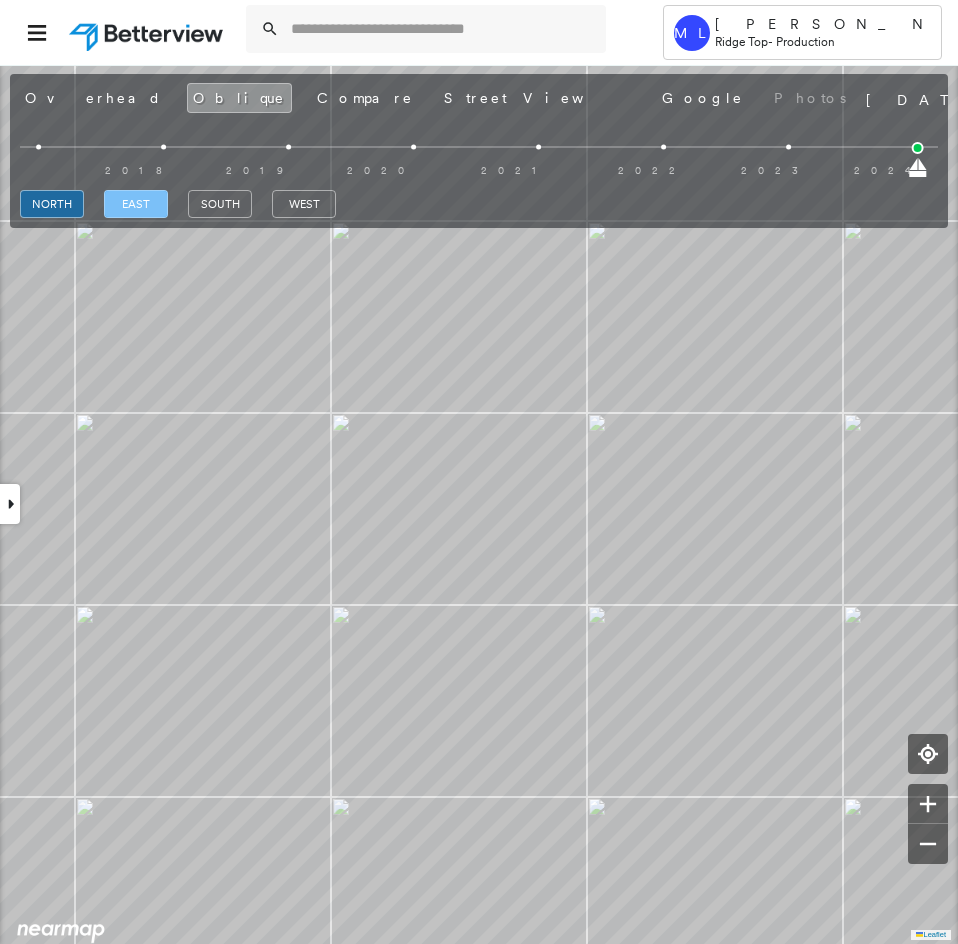 click on "east" at bounding box center [136, 204] 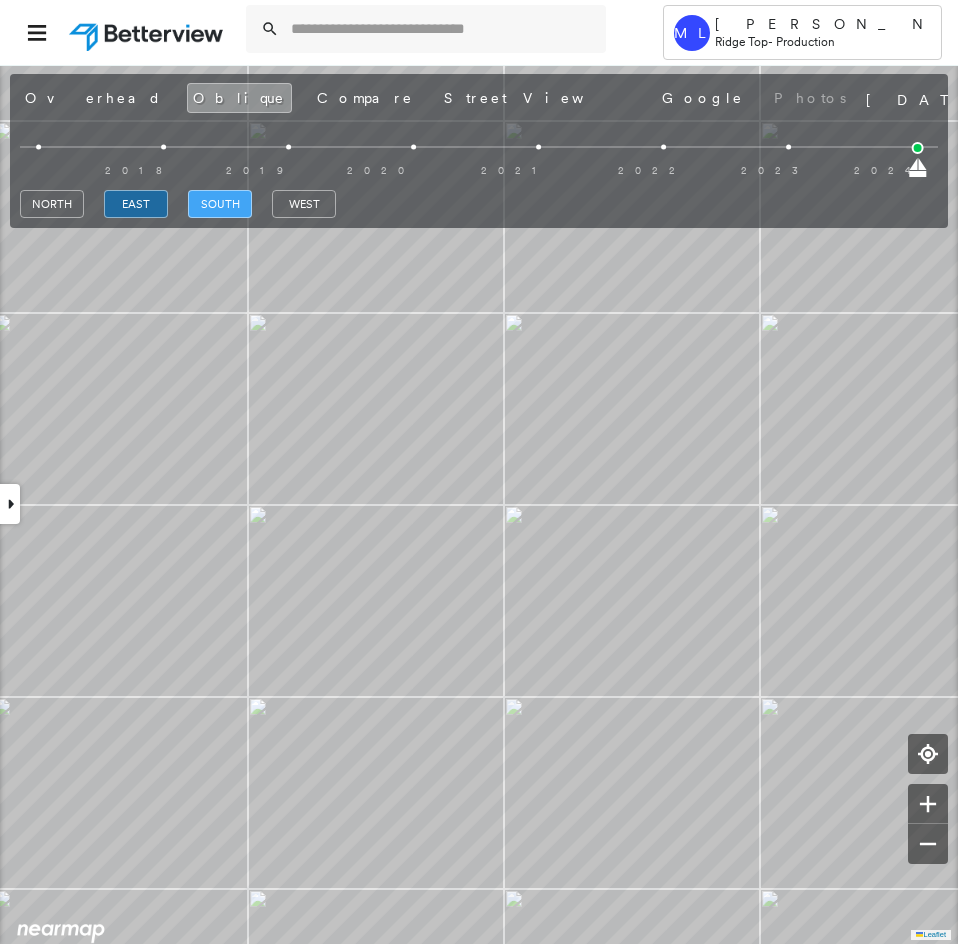 click on "south" at bounding box center [220, 204] 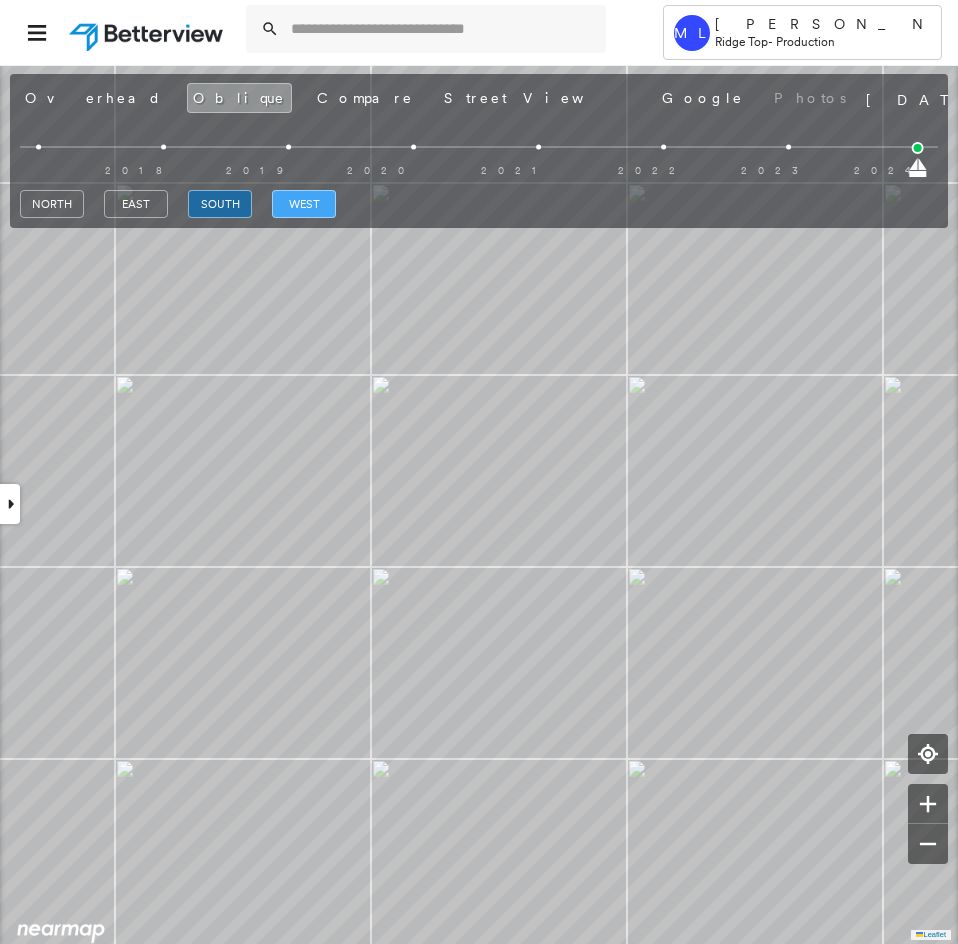 click on "west" at bounding box center [304, 204] 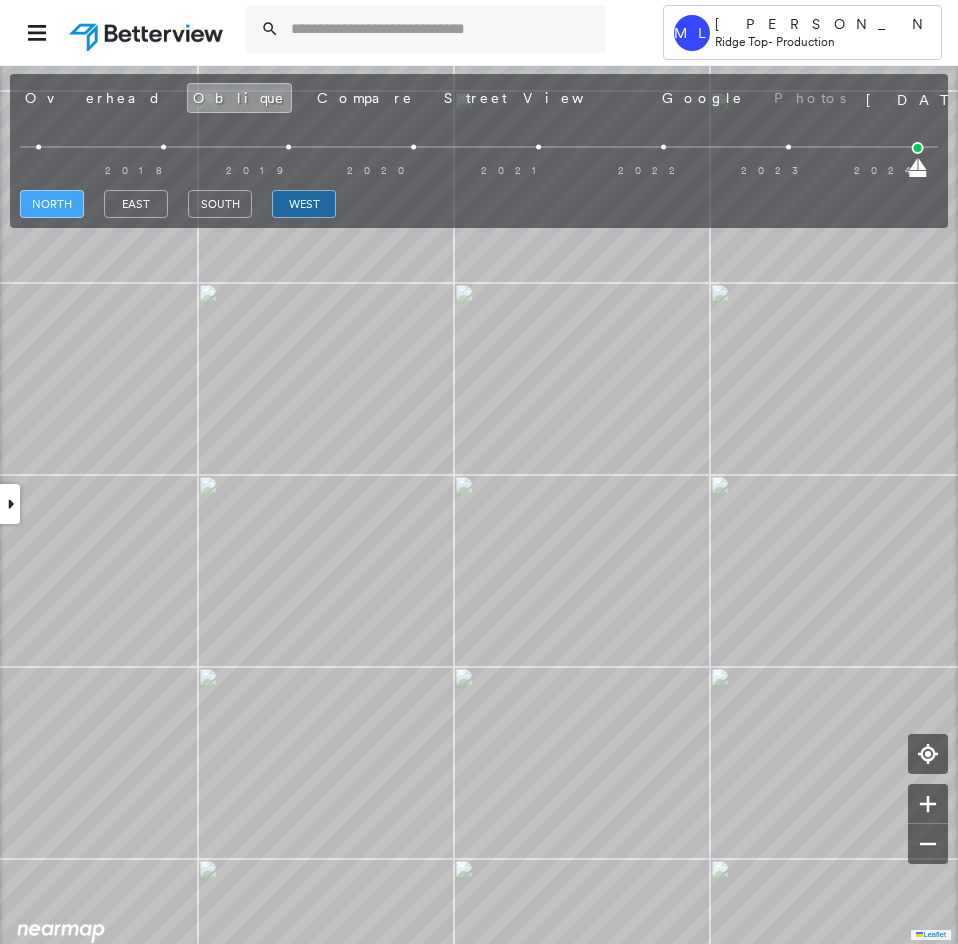 click on "north" at bounding box center [52, 204] 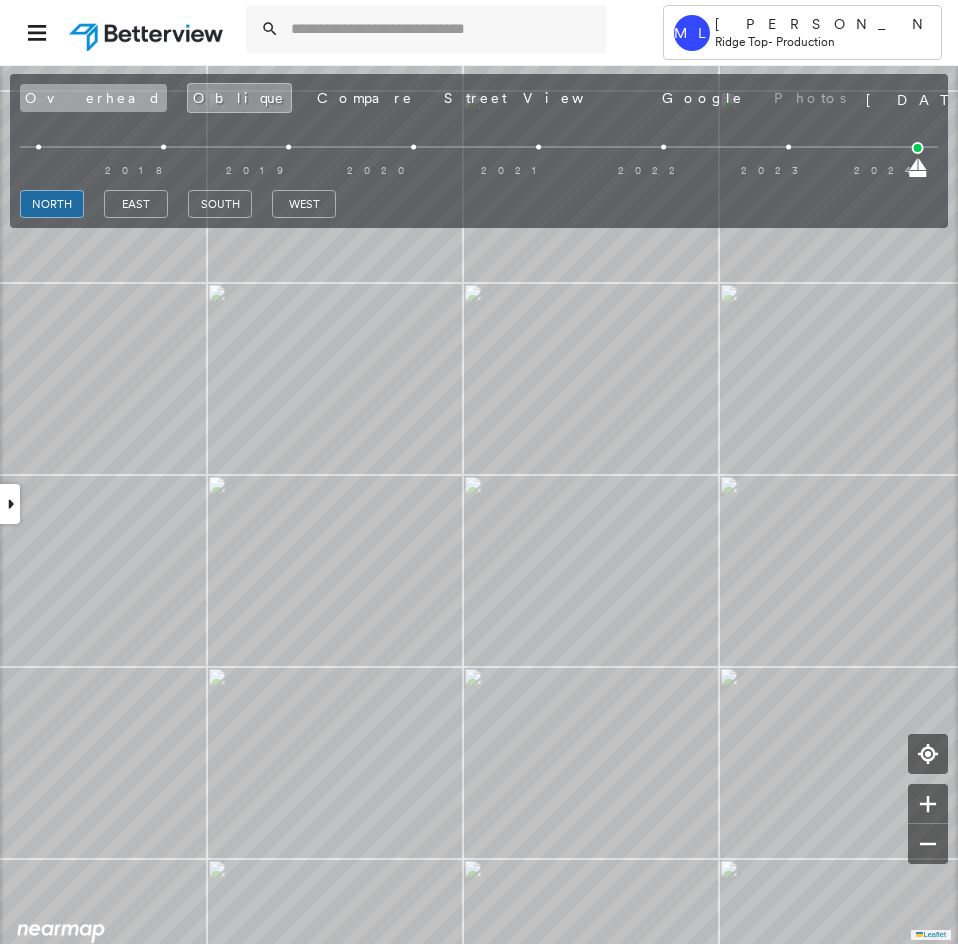 click on "Overhead" at bounding box center (93, 98) 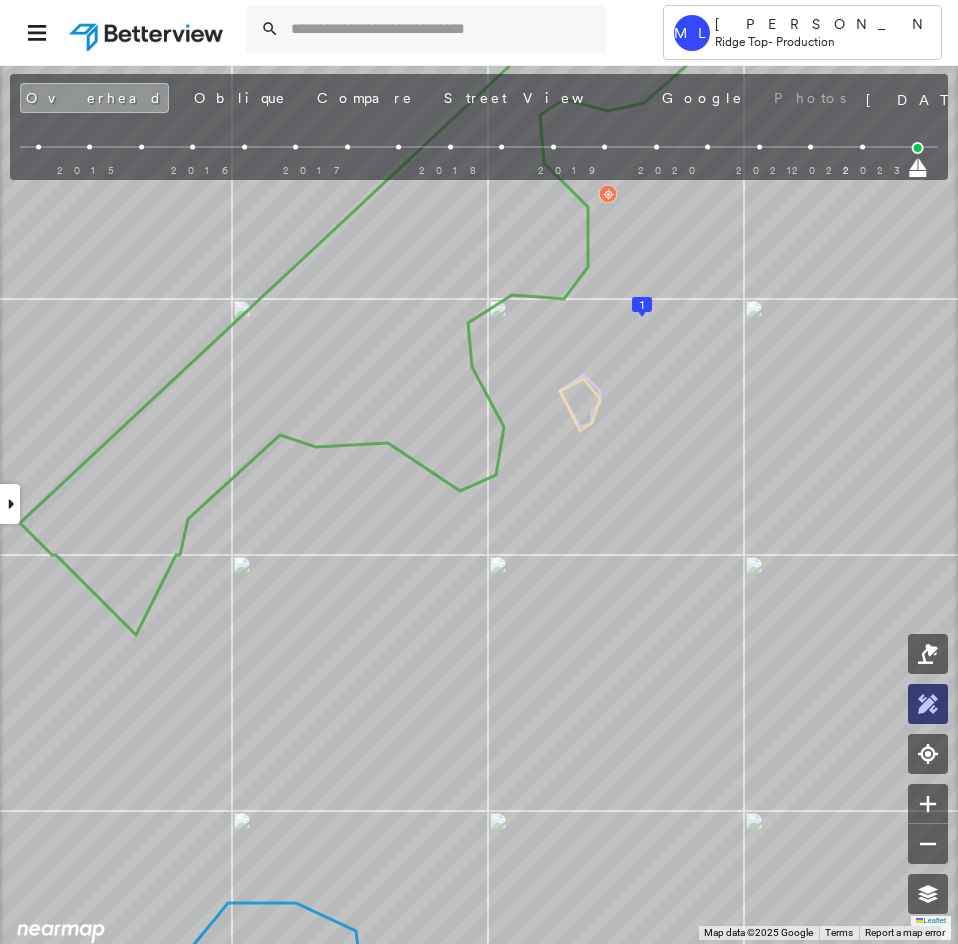 click 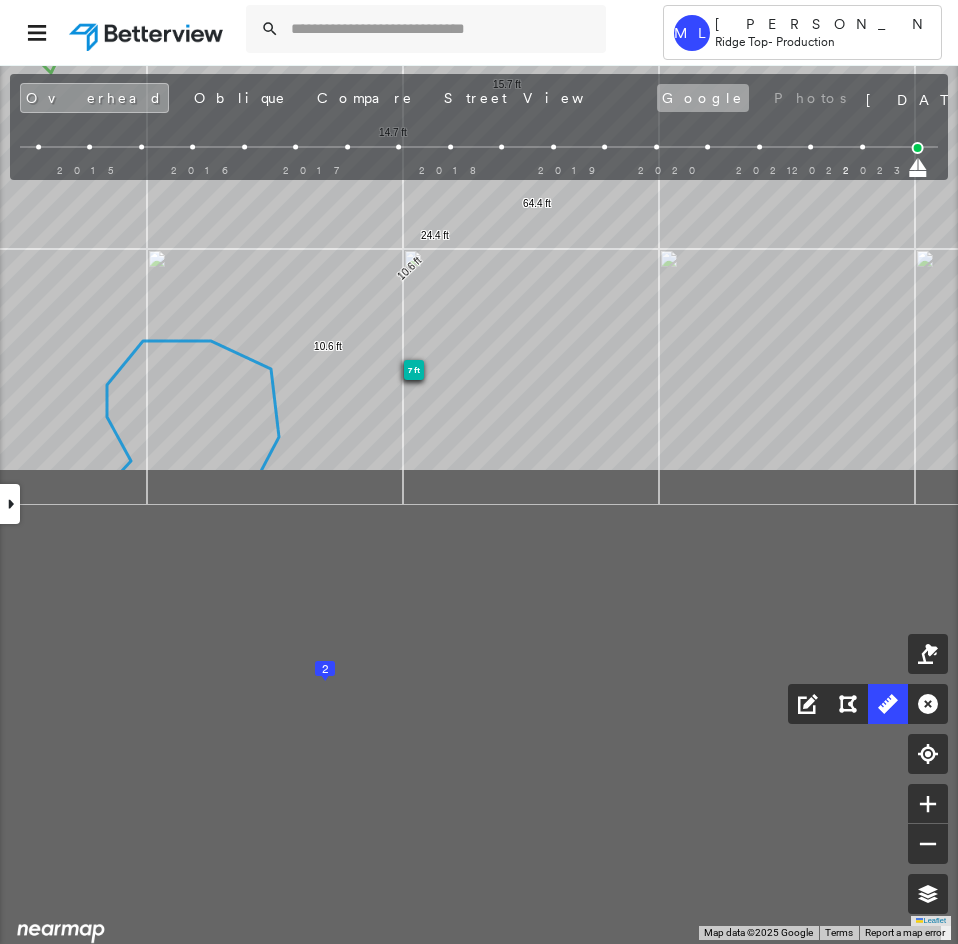 drag, startPoint x: 460, startPoint y: 621, endPoint x: 383, endPoint y: 95, distance: 531.6061 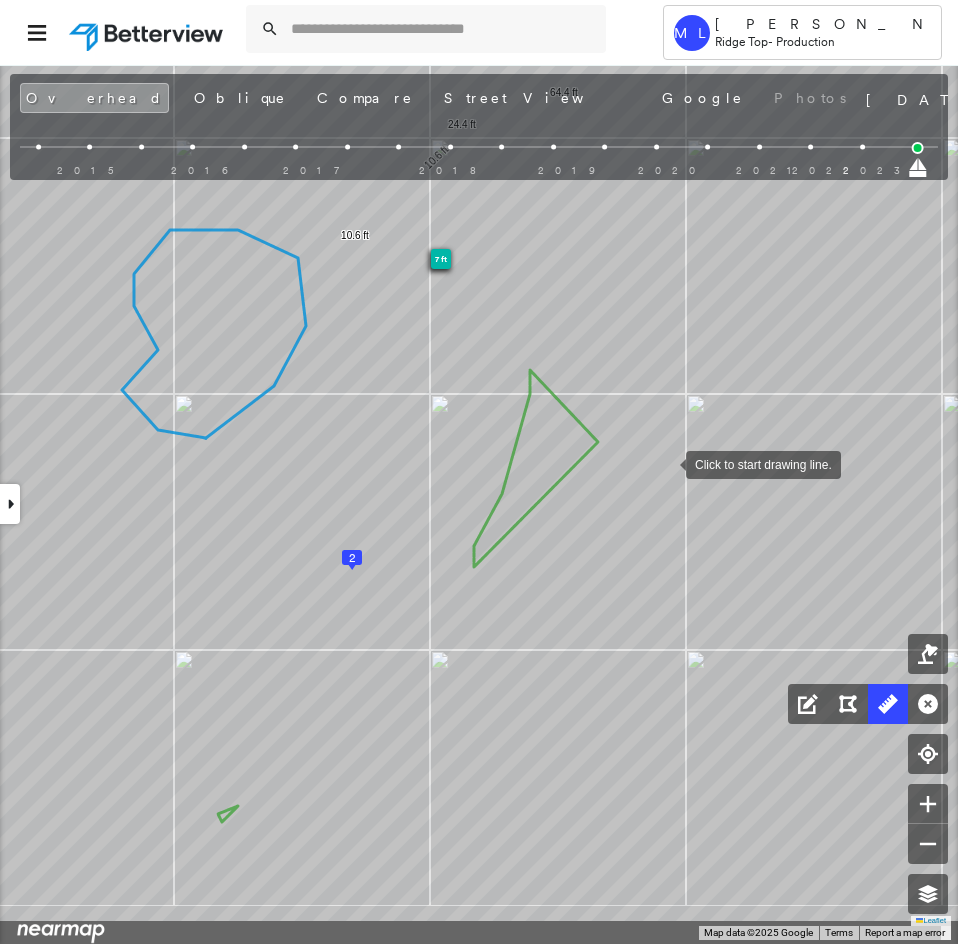drag, startPoint x: 638, startPoint y: 576, endPoint x: 665, endPoint y: 465, distance: 114.236595 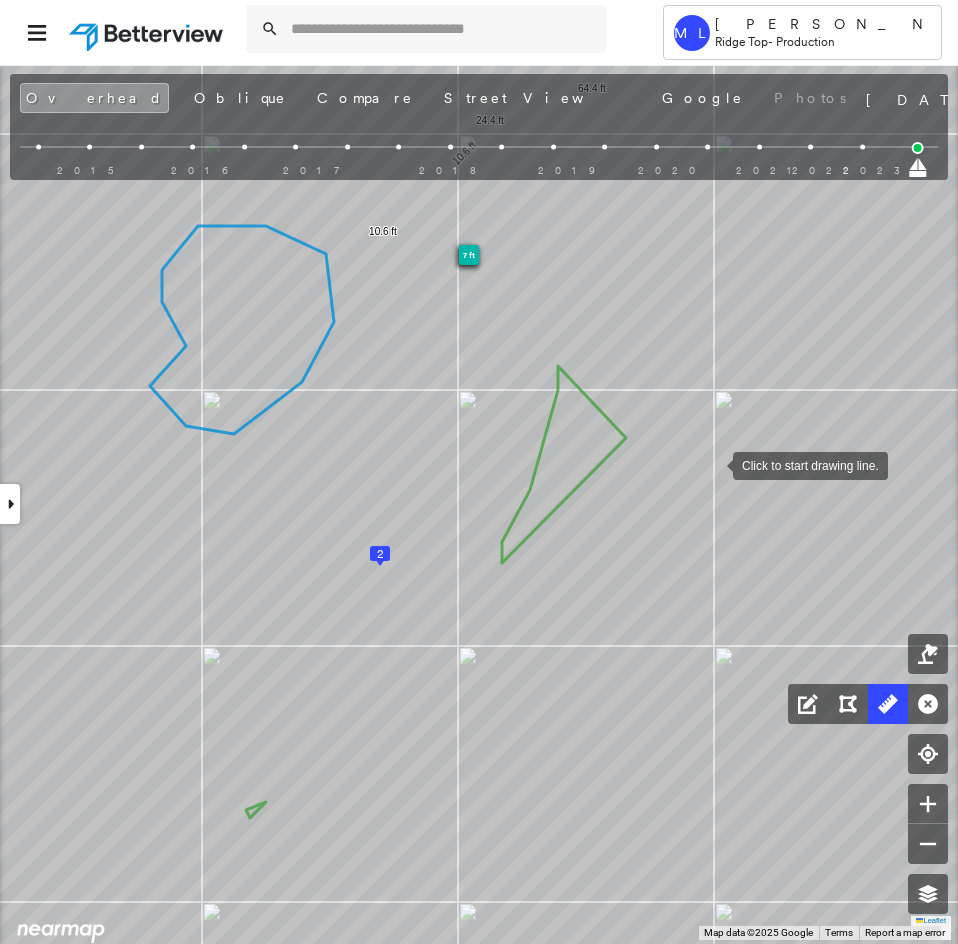 drag, startPoint x: 680, startPoint y: 468, endPoint x: 708, endPoint y: 464, distance: 28.284271 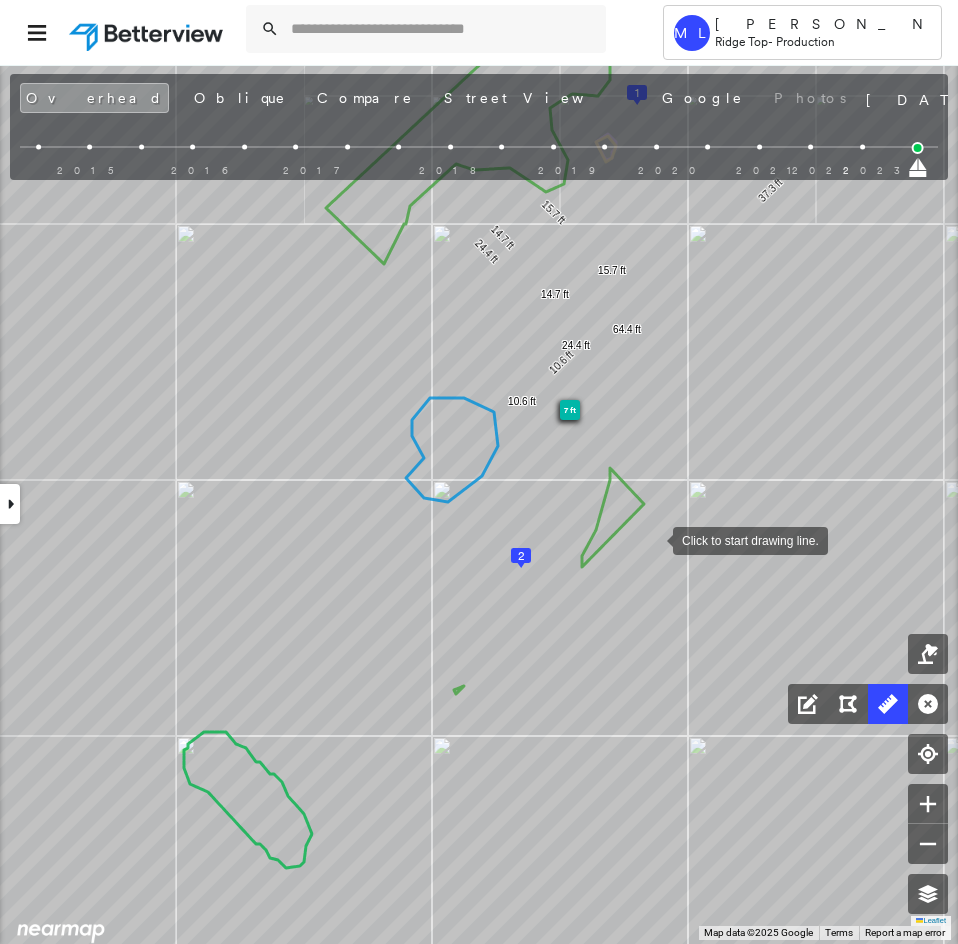 click at bounding box center (653, 539) 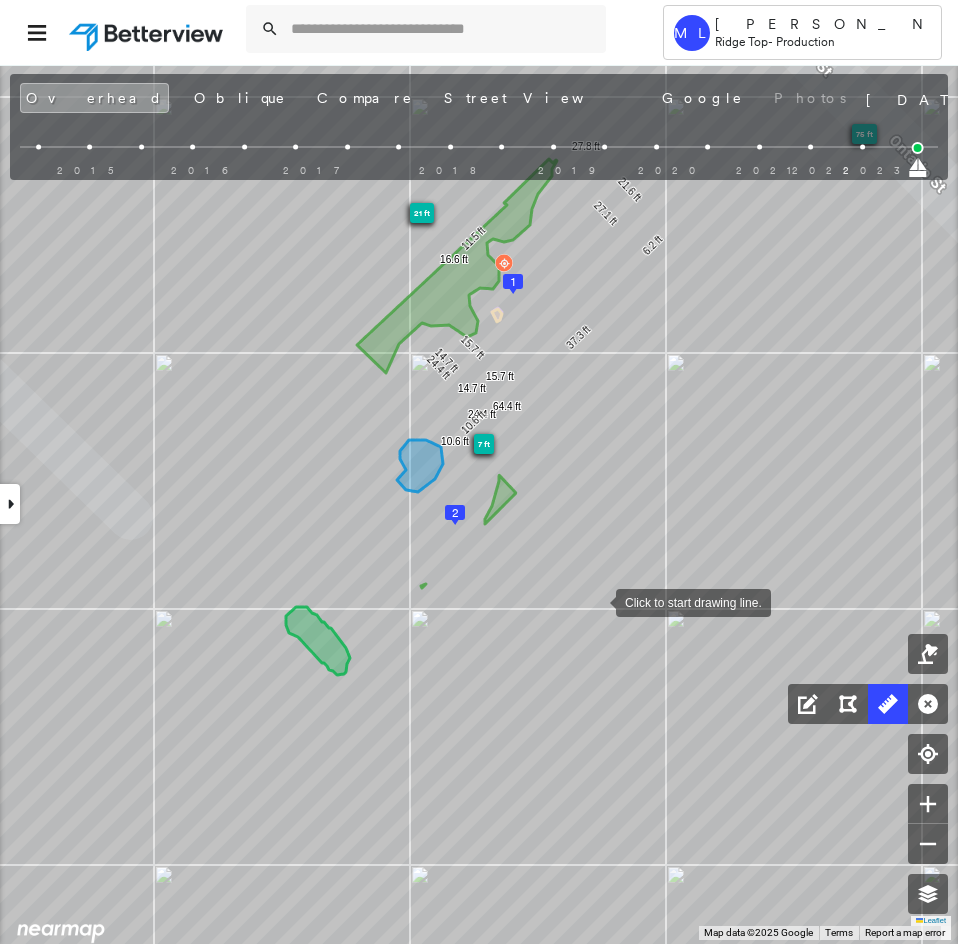 drag, startPoint x: 596, startPoint y: 601, endPoint x: 598, endPoint y: 654, distance: 53.037724 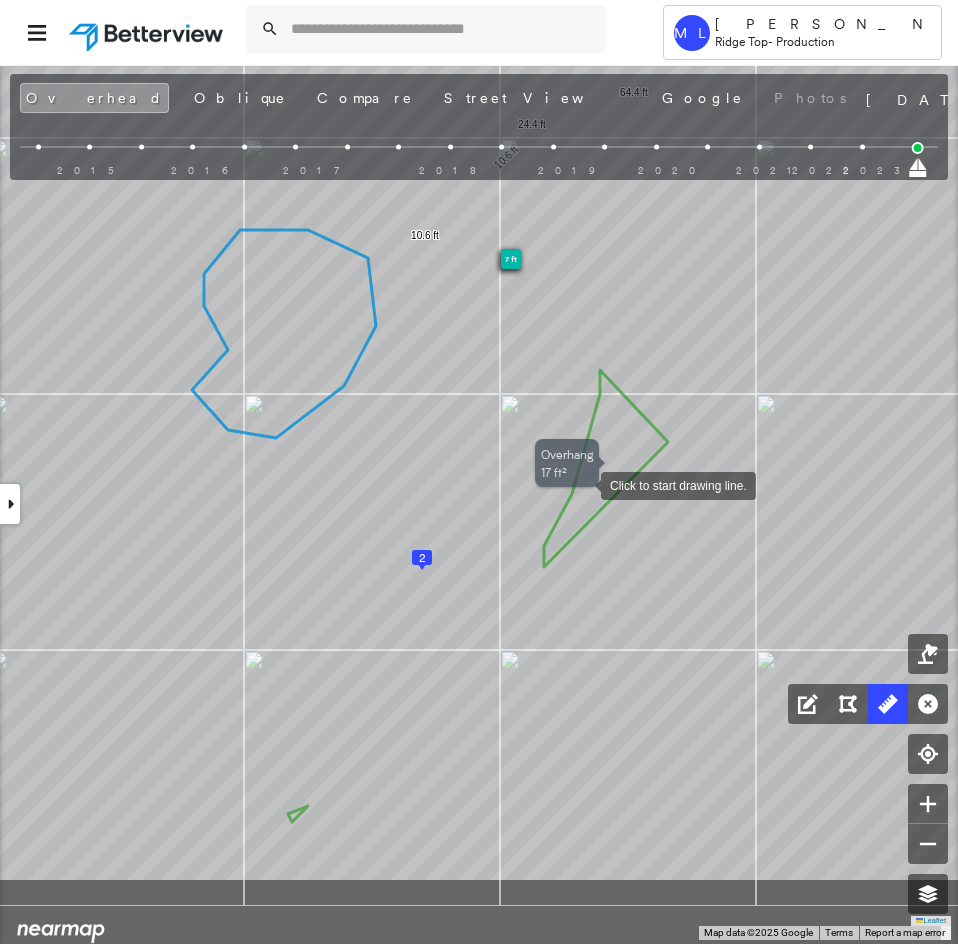 drag, startPoint x: 623, startPoint y: 610, endPoint x: 581, endPoint y: 484, distance: 132.81566 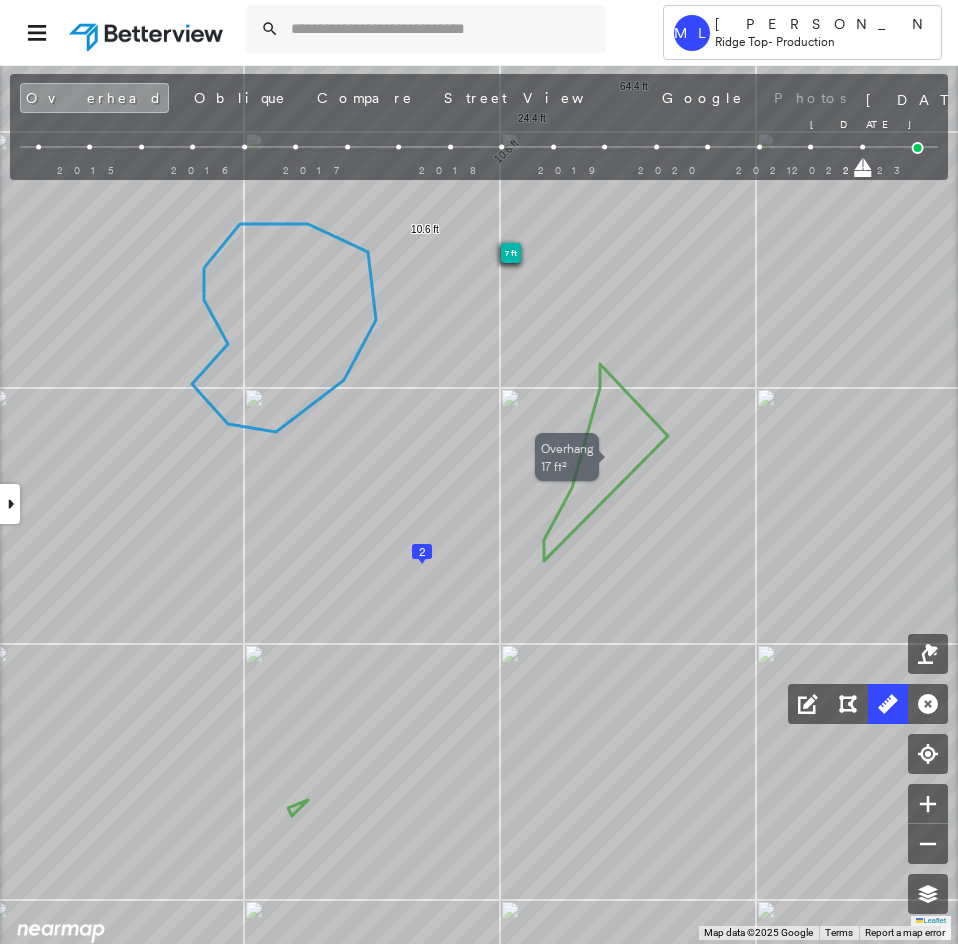 drag, startPoint x: 916, startPoint y: 168, endPoint x: 868, endPoint y: 168, distance: 48 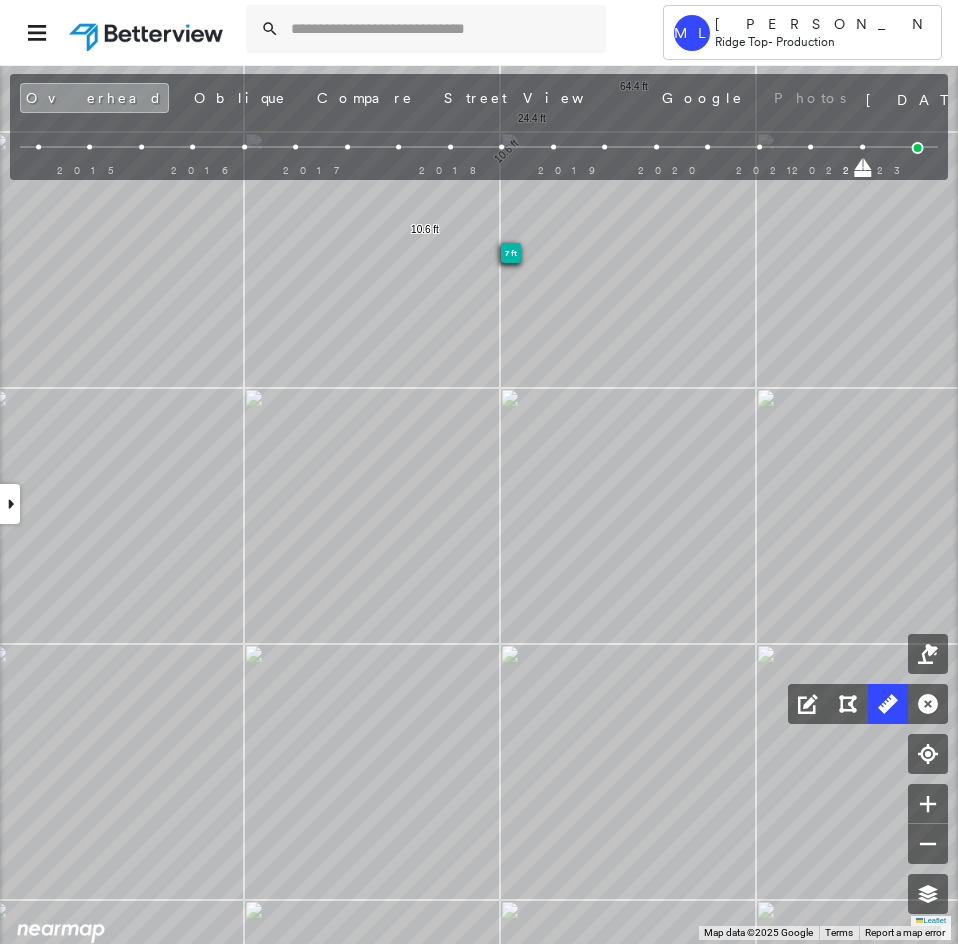 click at bounding box center (10, 504) 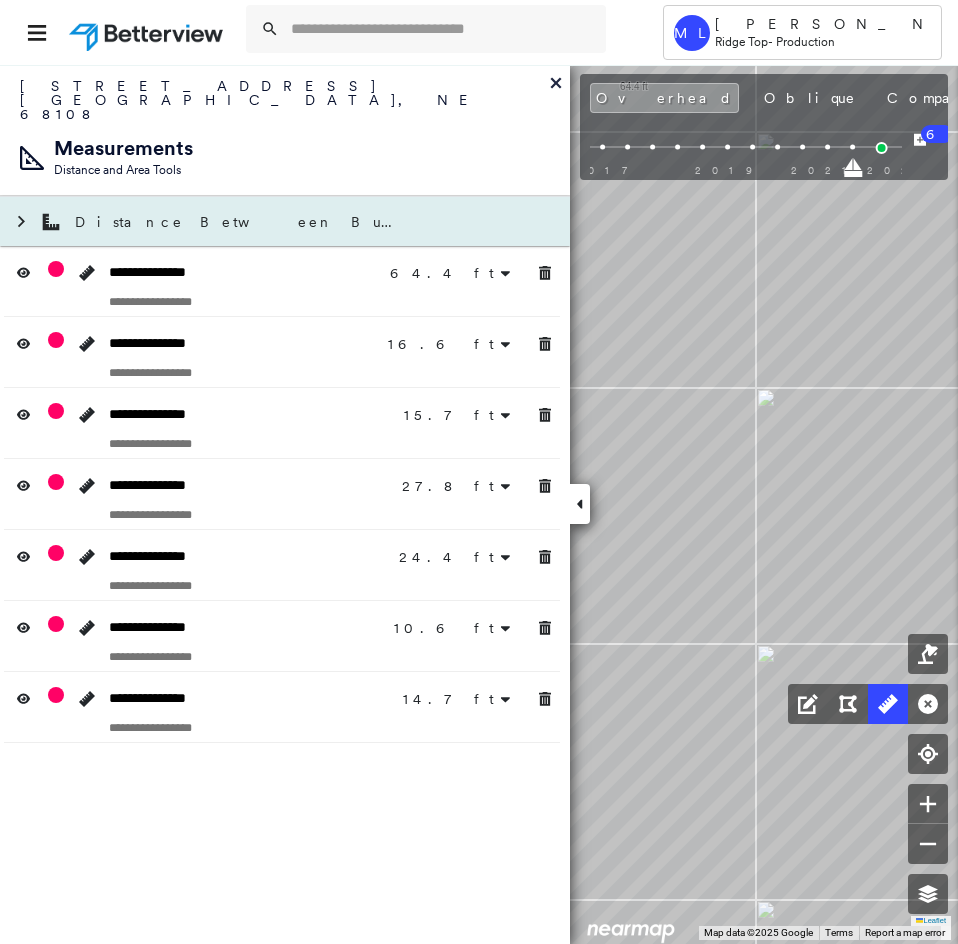 click 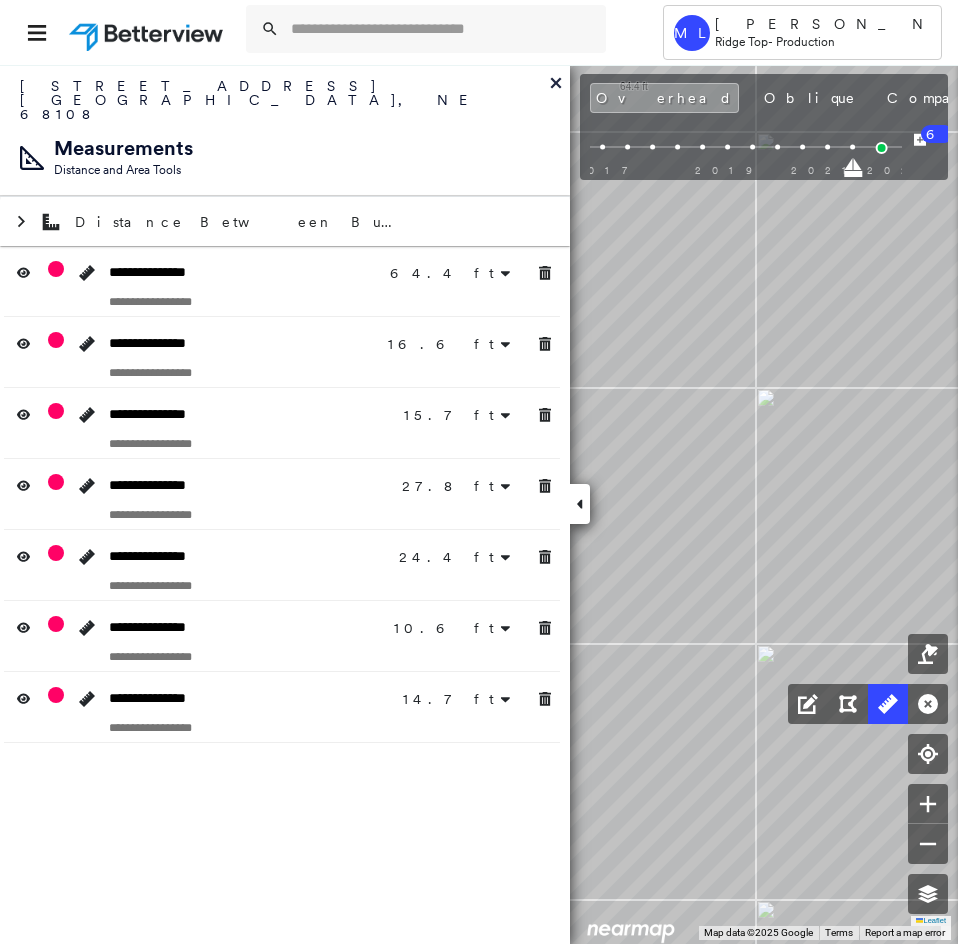 click 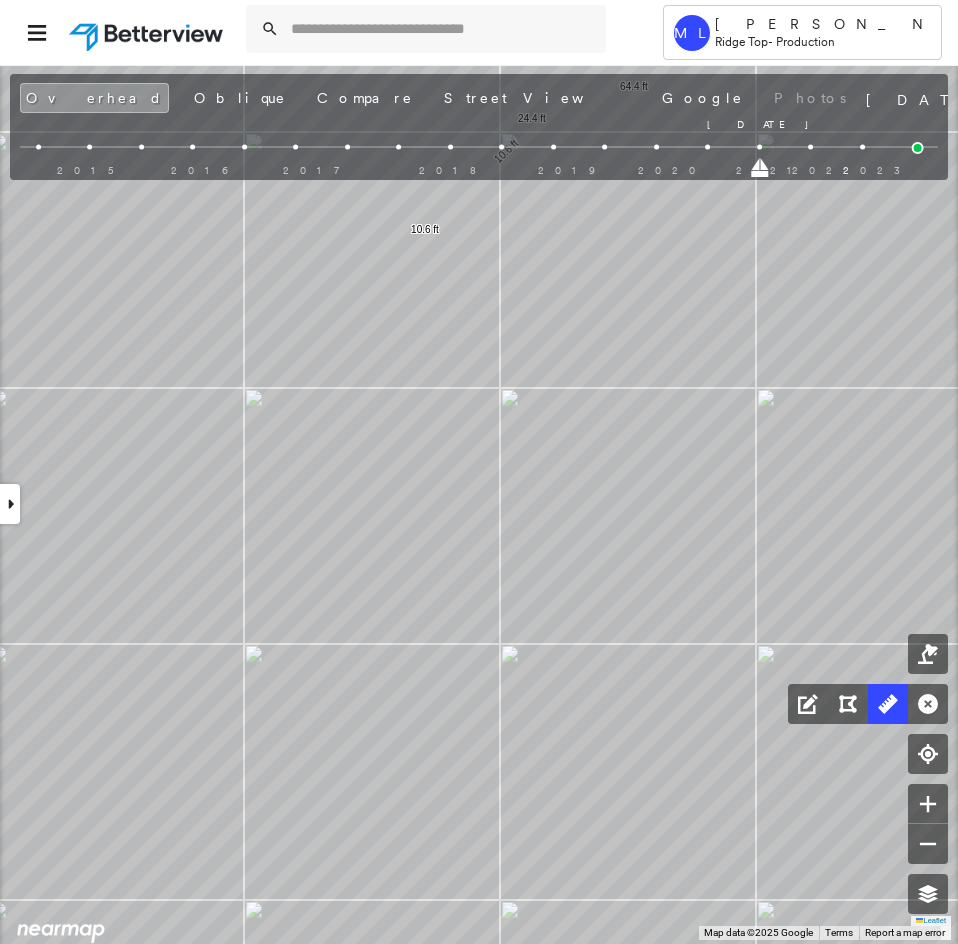 drag, startPoint x: 862, startPoint y: 167, endPoint x: 778, endPoint y: 173, distance: 84.21401 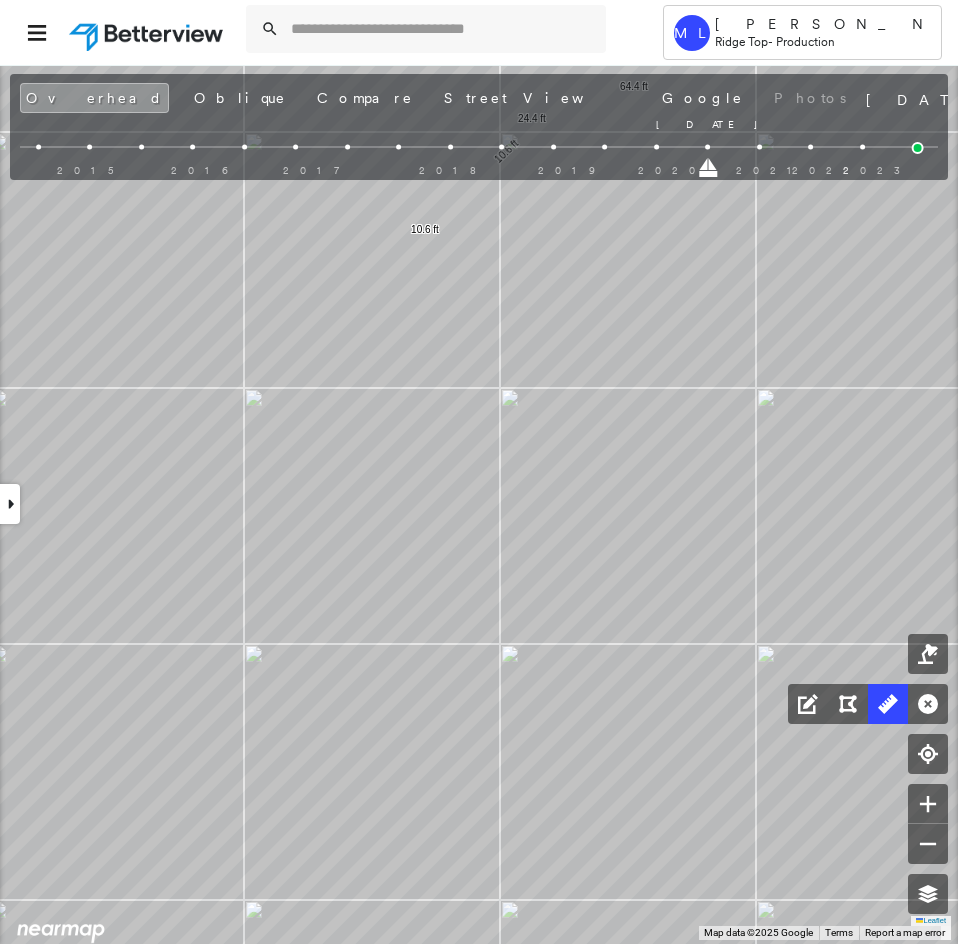 drag, startPoint x: 759, startPoint y: 174, endPoint x: 703, endPoint y: 173, distance: 56.008926 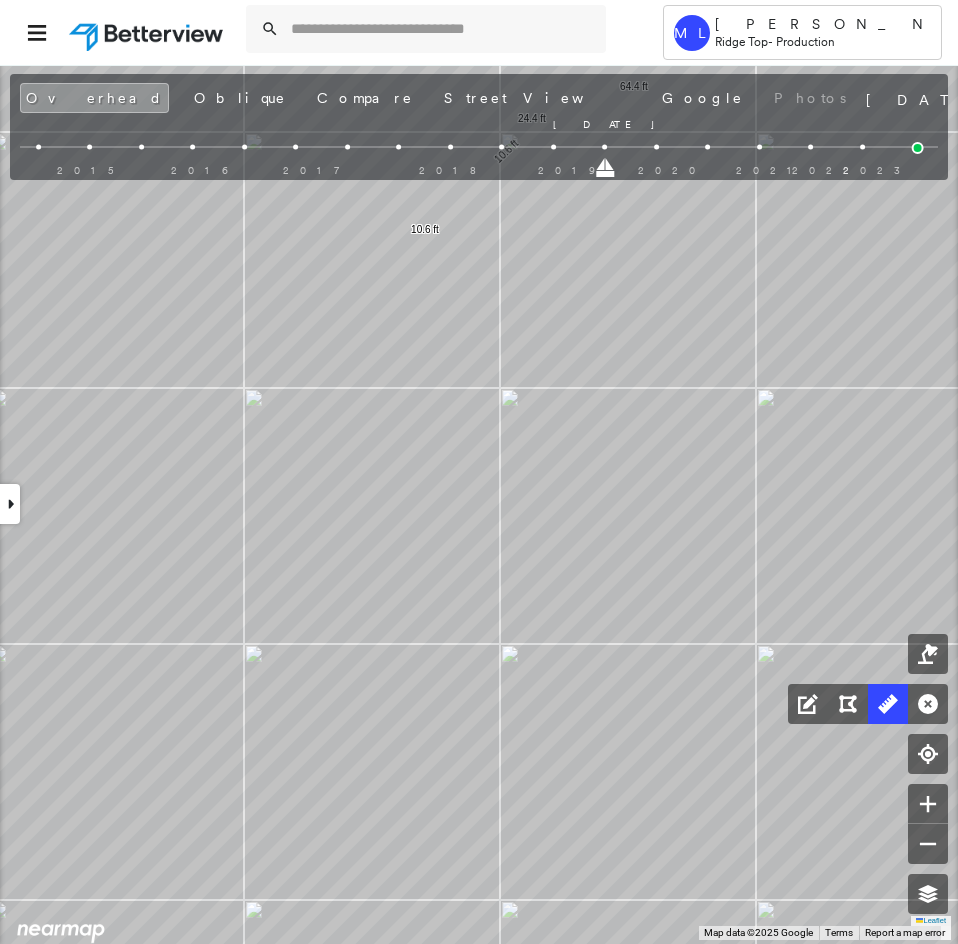 drag, startPoint x: 705, startPoint y: 170, endPoint x: 616, endPoint y: 169, distance: 89.005615 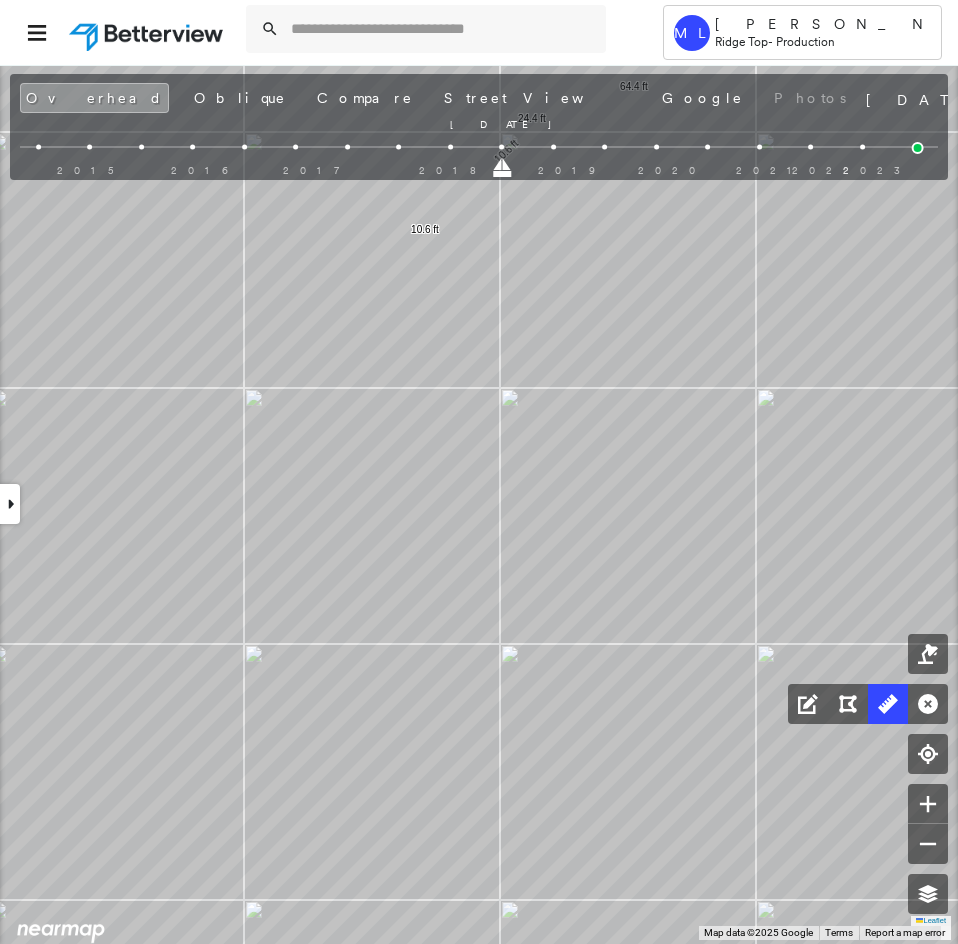 drag, startPoint x: 608, startPoint y: 171, endPoint x: 523, endPoint y: 175, distance: 85.09406 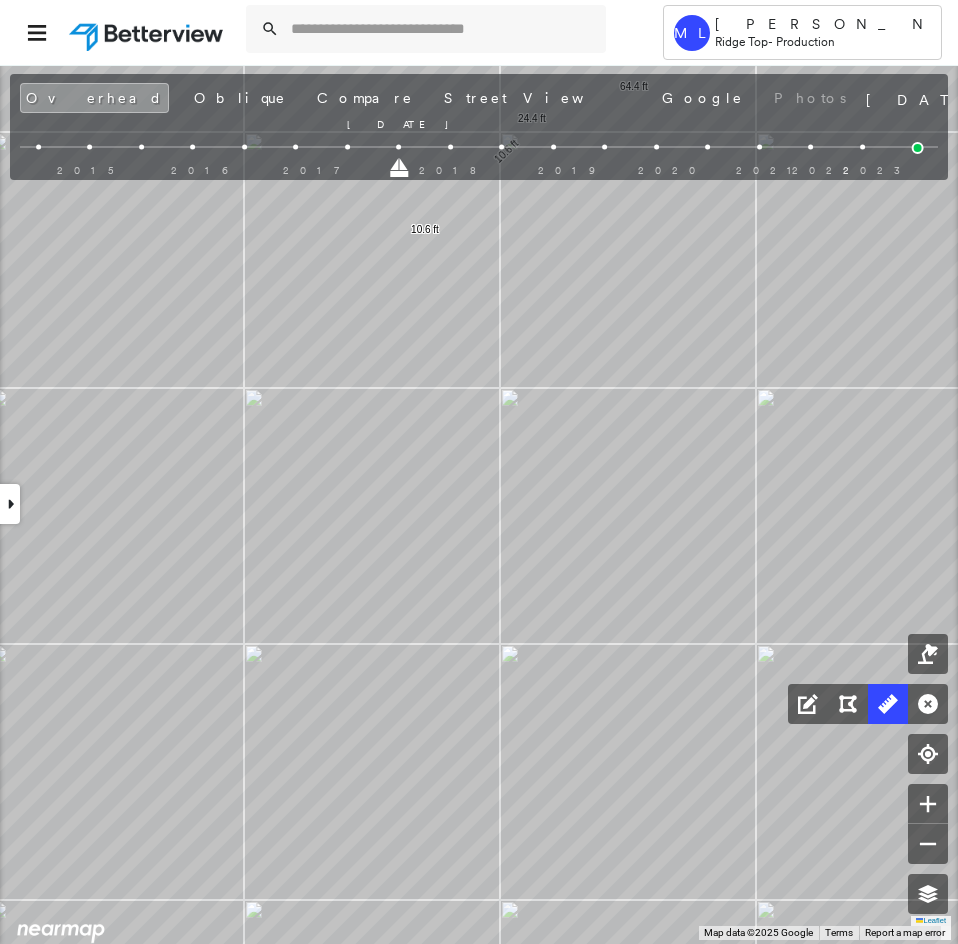 drag, startPoint x: 498, startPoint y: 170, endPoint x: 415, endPoint y: 165, distance: 83.15047 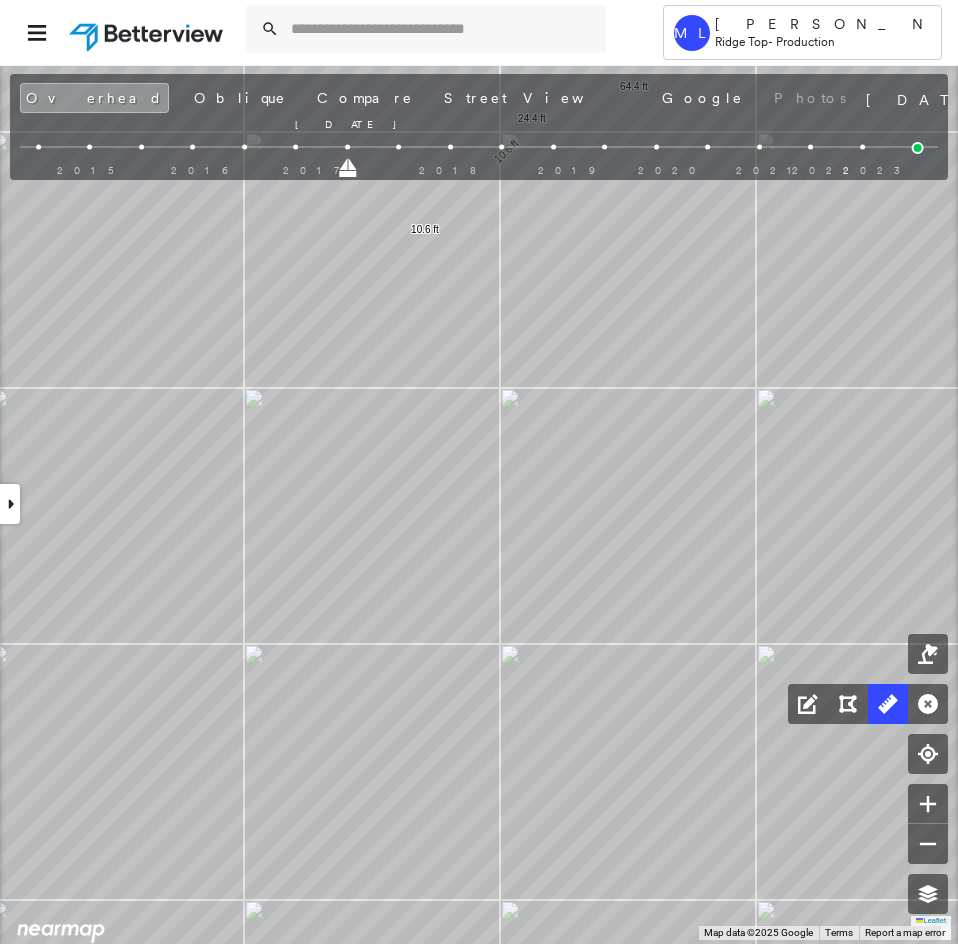 drag, startPoint x: 402, startPoint y: 171, endPoint x: 346, endPoint y: 170, distance: 56.008926 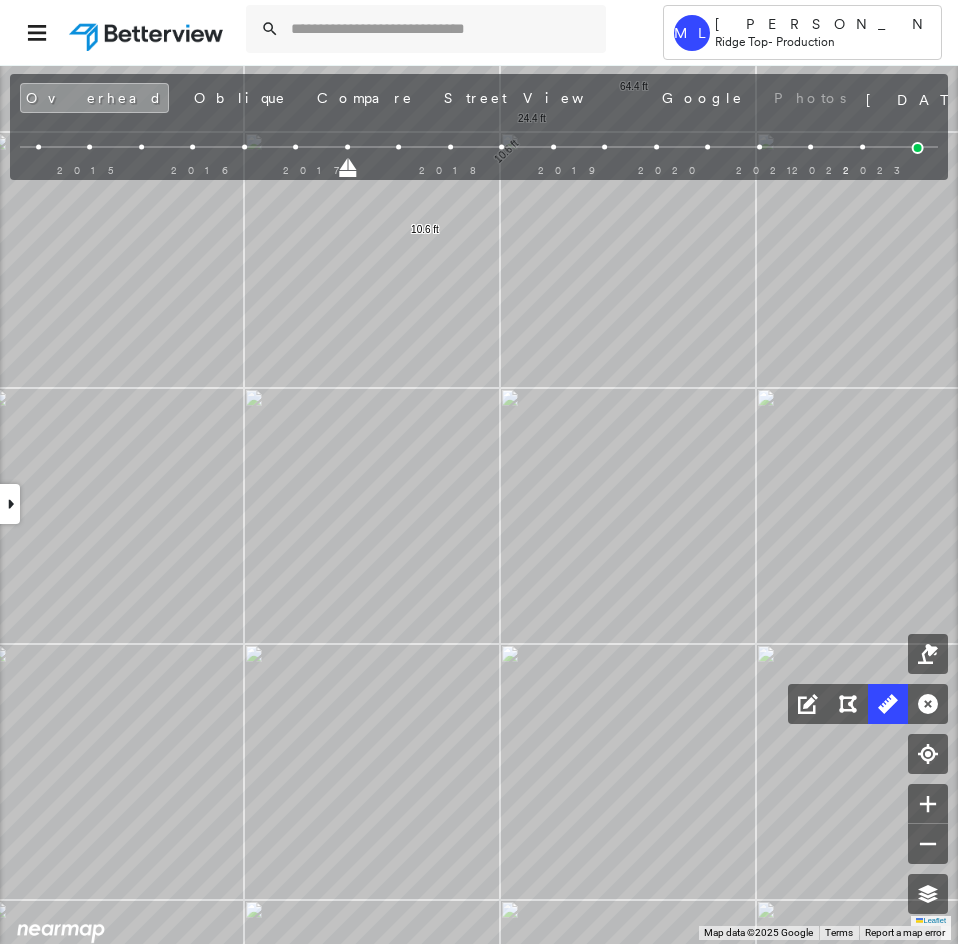 drag, startPoint x: 347, startPoint y: 170, endPoint x: 281, endPoint y: 173, distance: 66.068146 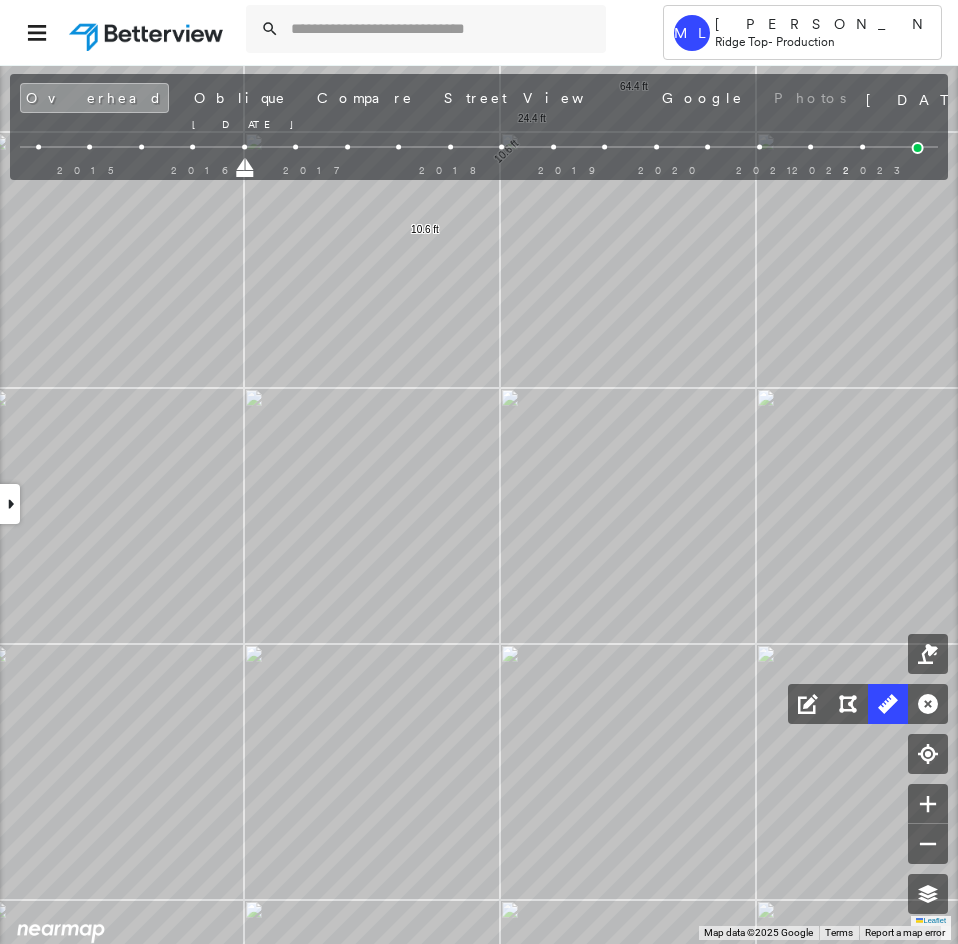 drag, startPoint x: 297, startPoint y: 170, endPoint x: 224, endPoint y: 170, distance: 73 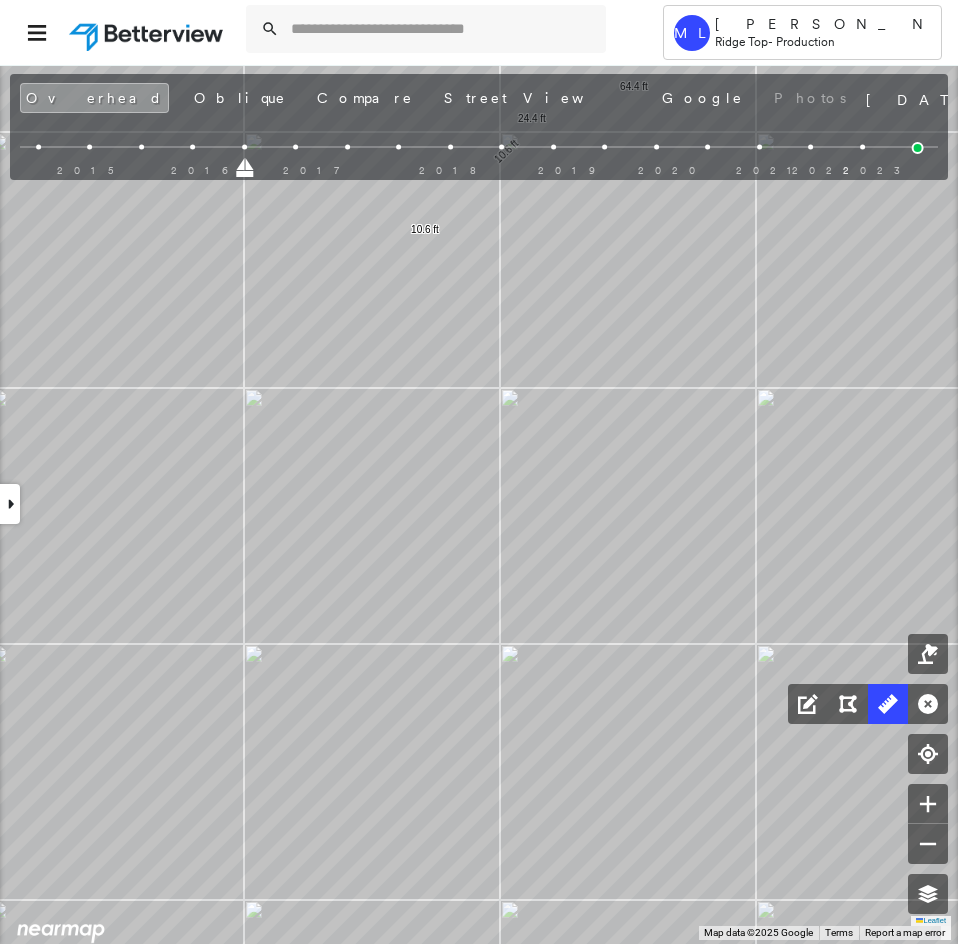drag, startPoint x: 243, startPoint y: 170, endPoint x: 166, endPoint y: 169, distance: 77.00649 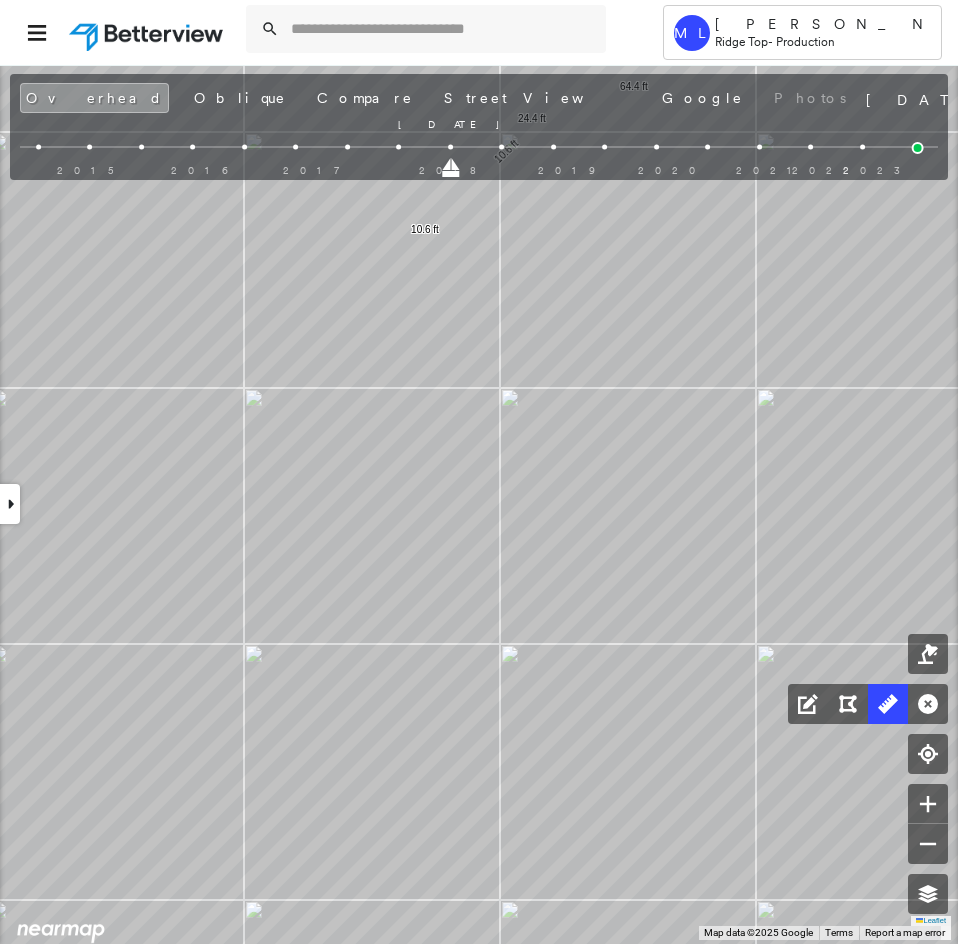 drag, startPoint x: 143, startPoint y: 170, endPoint x: 466, endPoint y: 172, distance: 323.0062 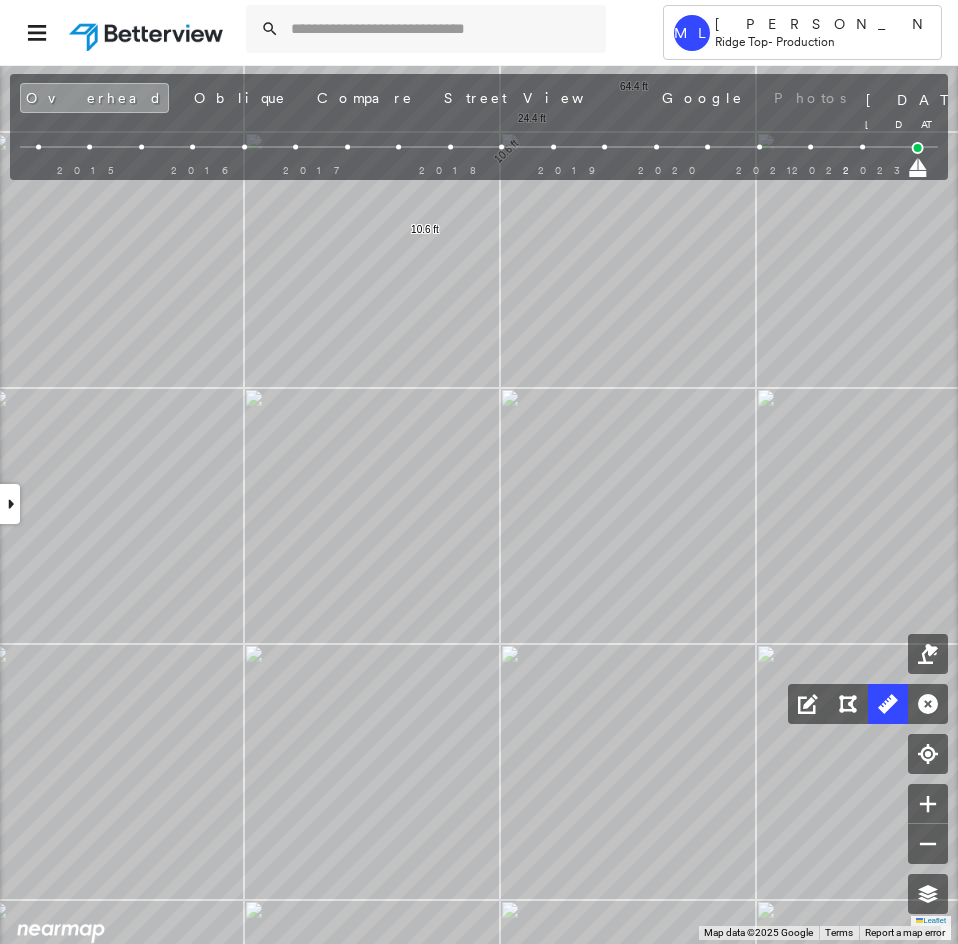 drag, startPoint x: 451, startPoint y: 169, endPoint x: 958, endPoint y: 177, distance: 507.0631 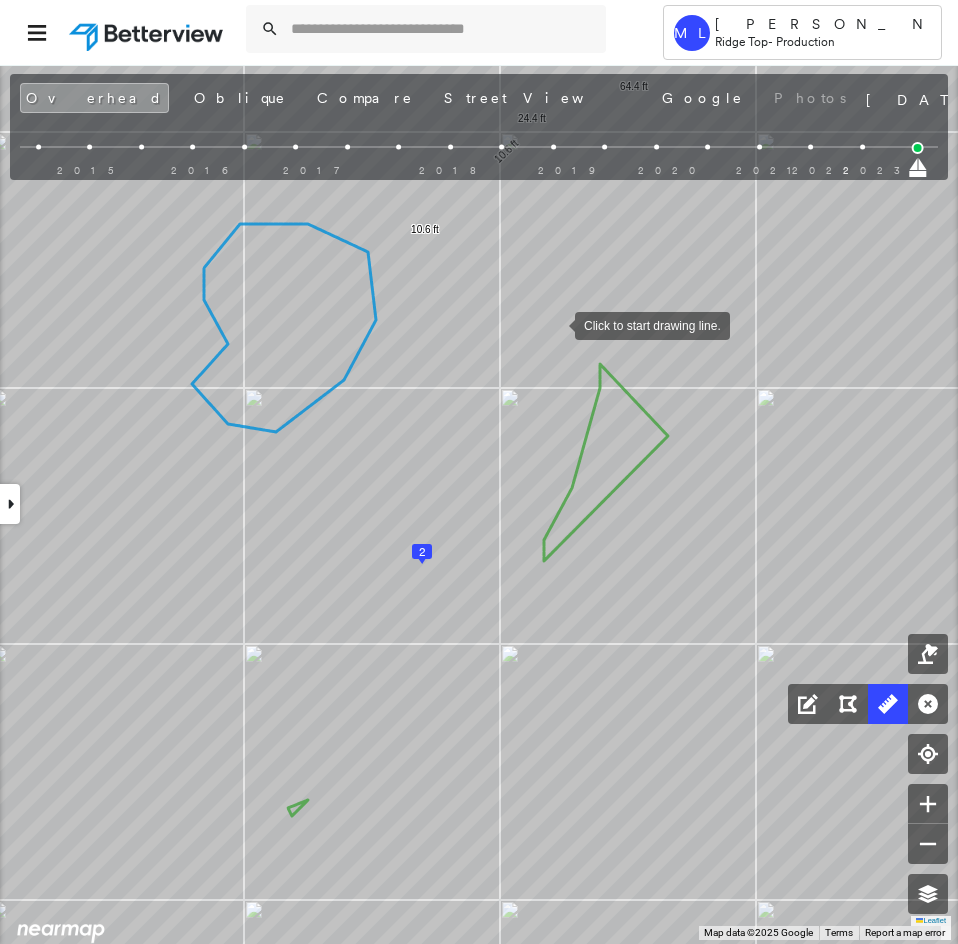 click at bounding box center [555, 324] 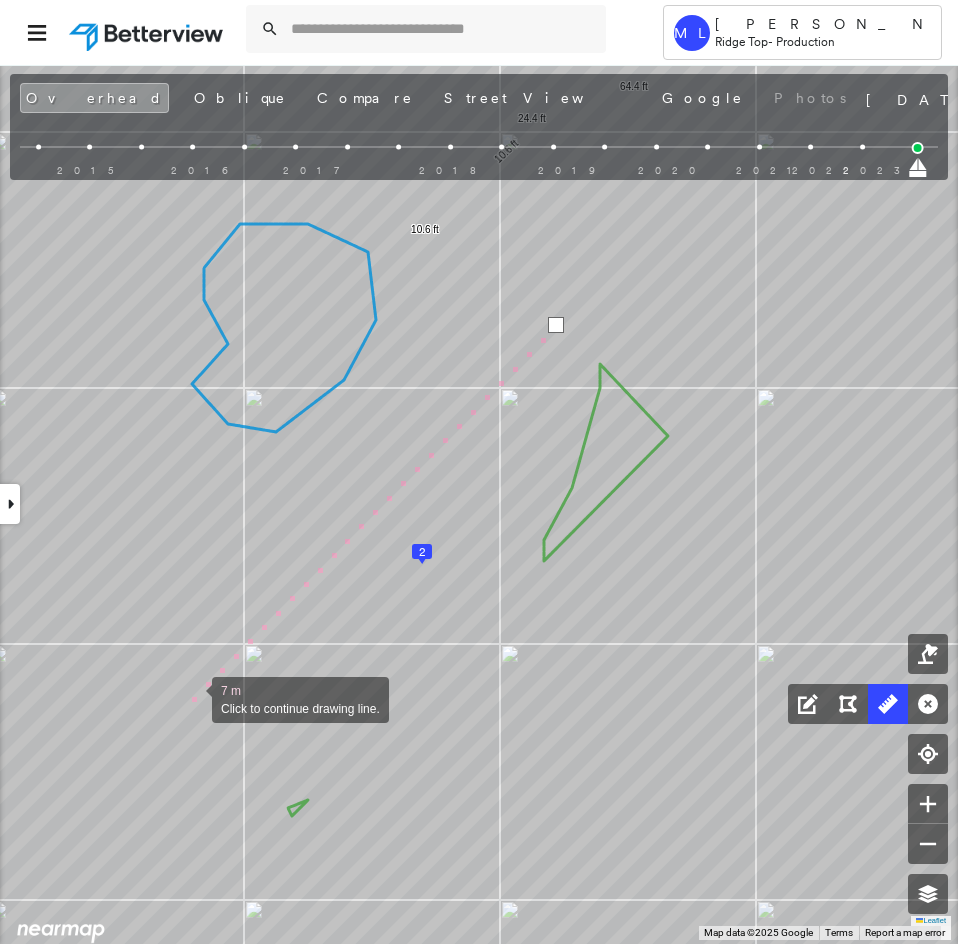 click at bounding box center [192, 698] 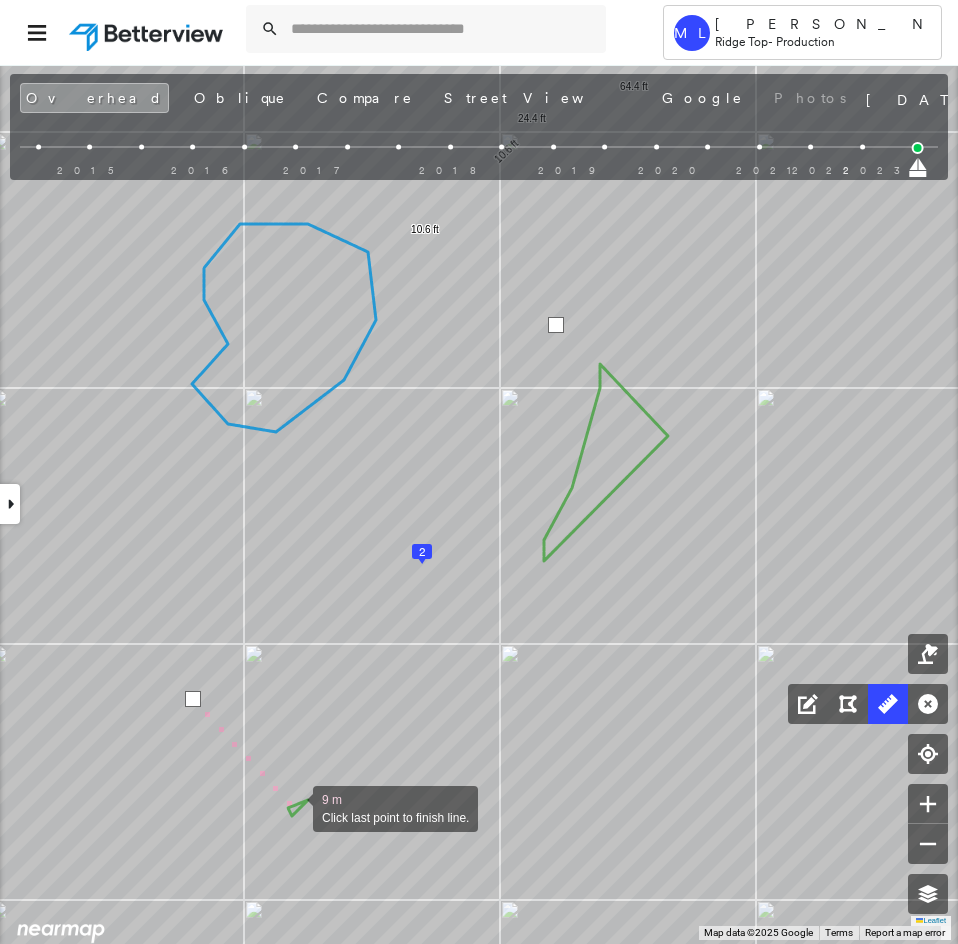 click at bounding box center [293, 807] 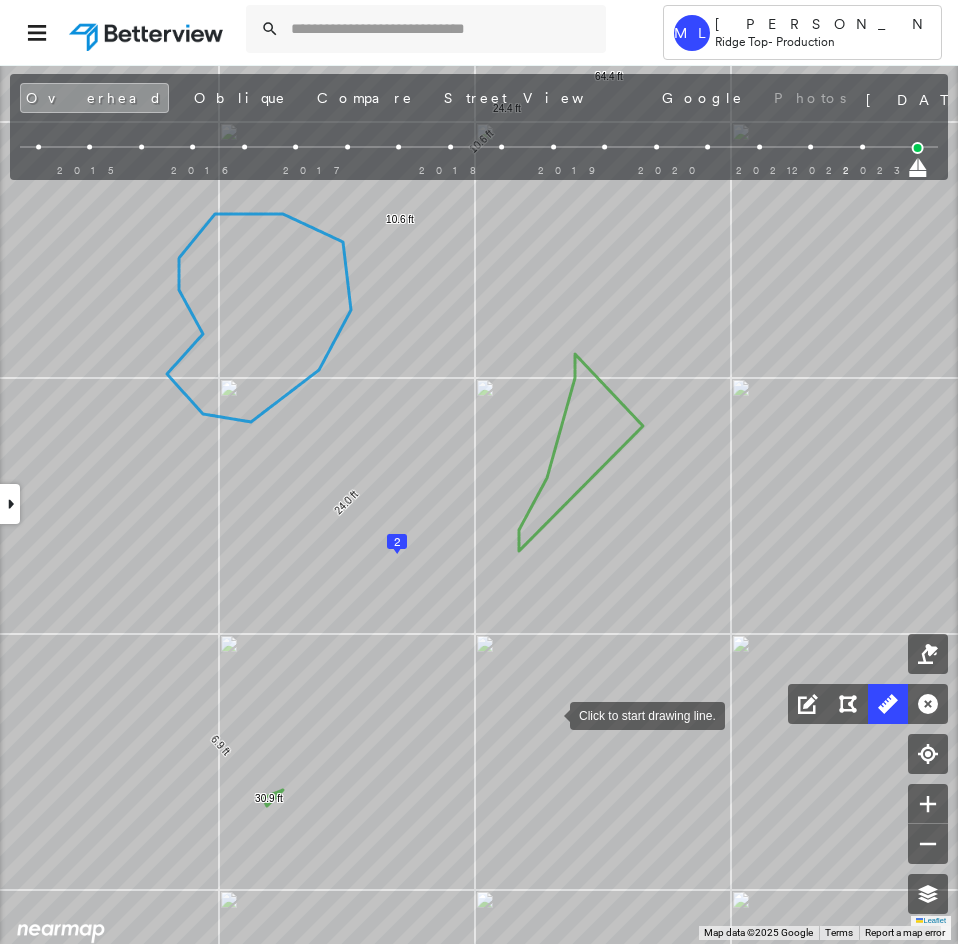 drag, startPoint x: 530, startPoint y: 714, endPoint x: 555, endPoint y: 712, distance: 25.079872 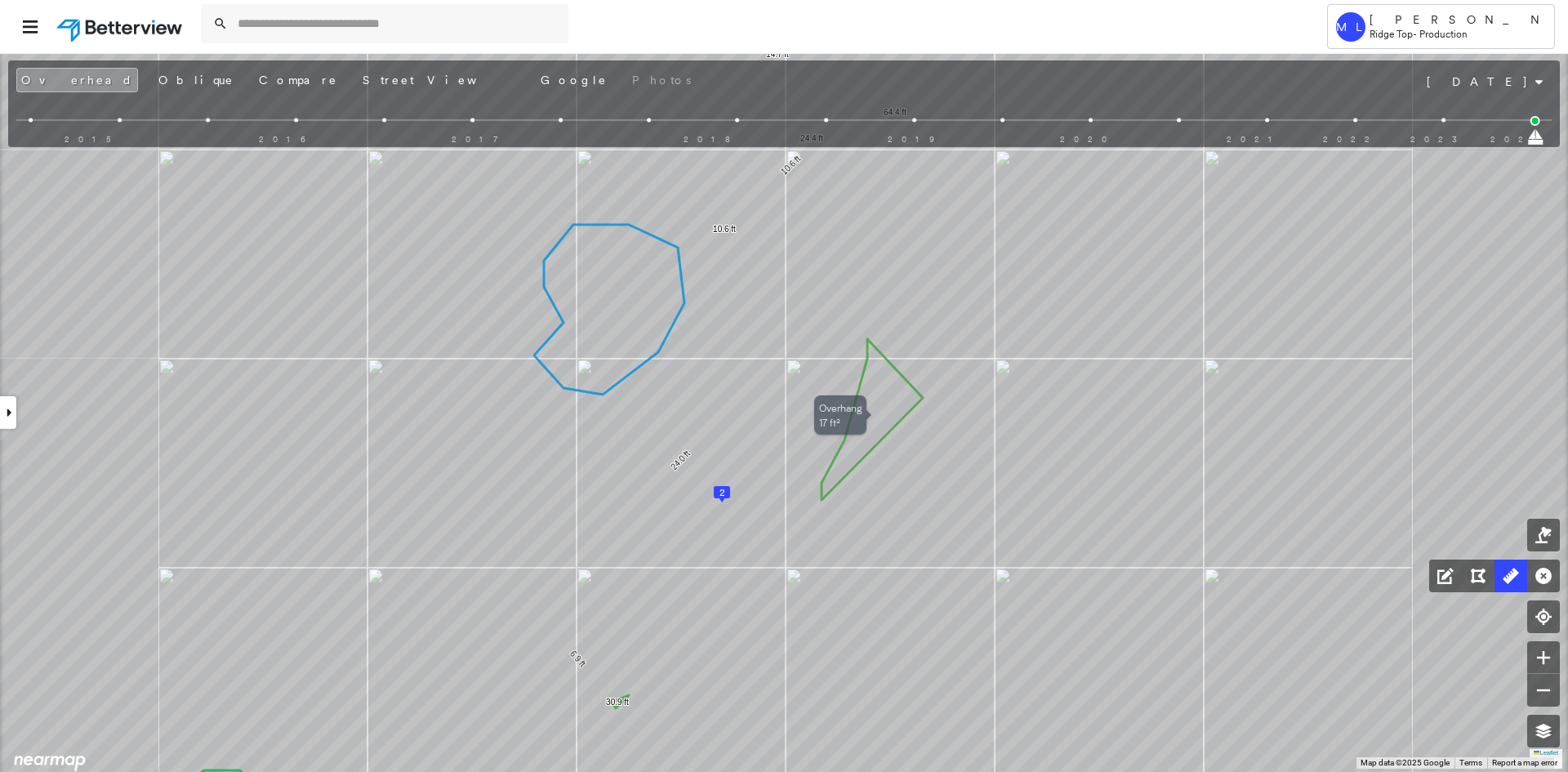 drag, startPoint x: 908, startPoint y: 218, endPoint x: 911, endPoint y: 498, distance: 280.01607 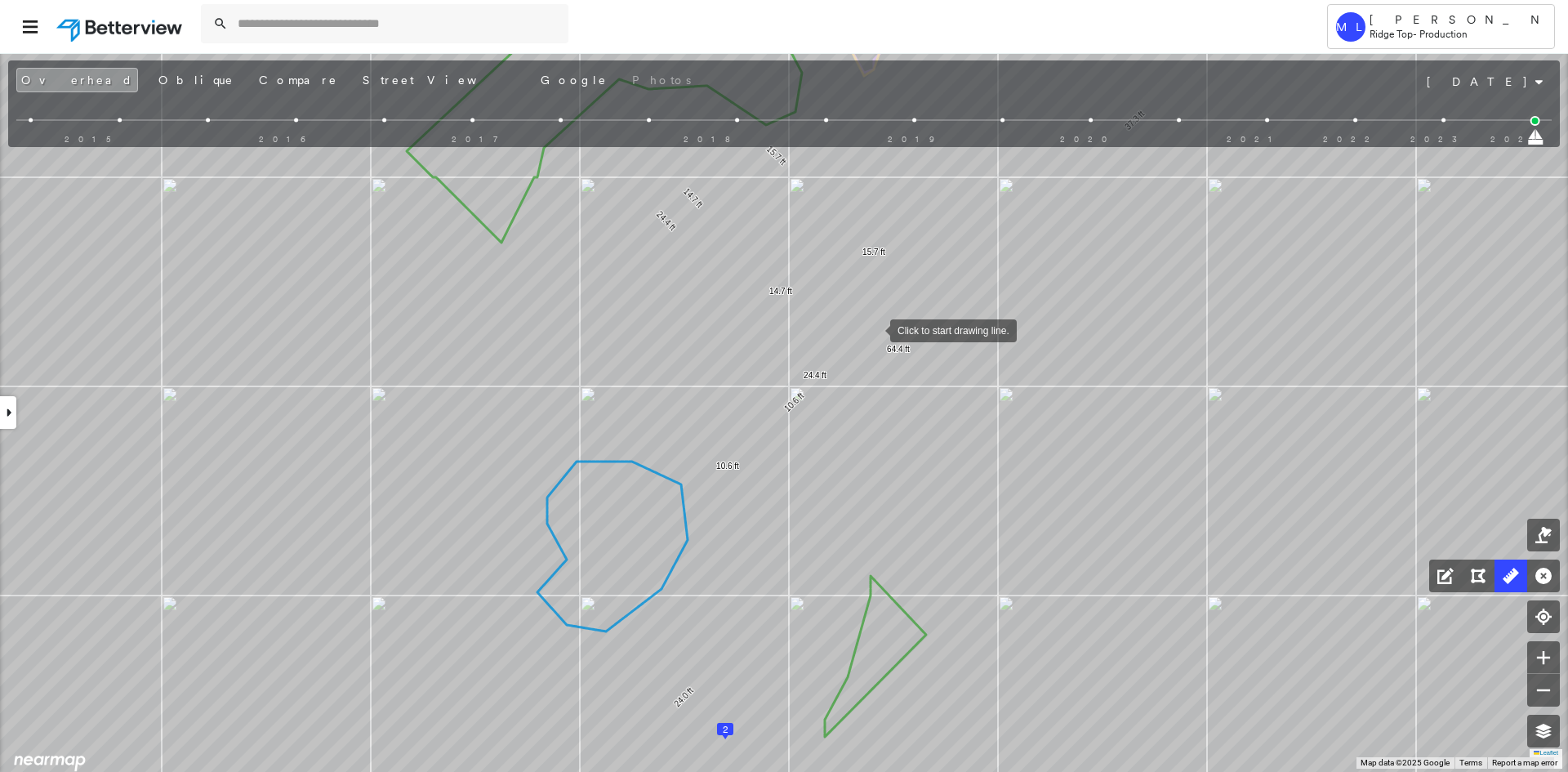 click at bounding box center [874, 329] 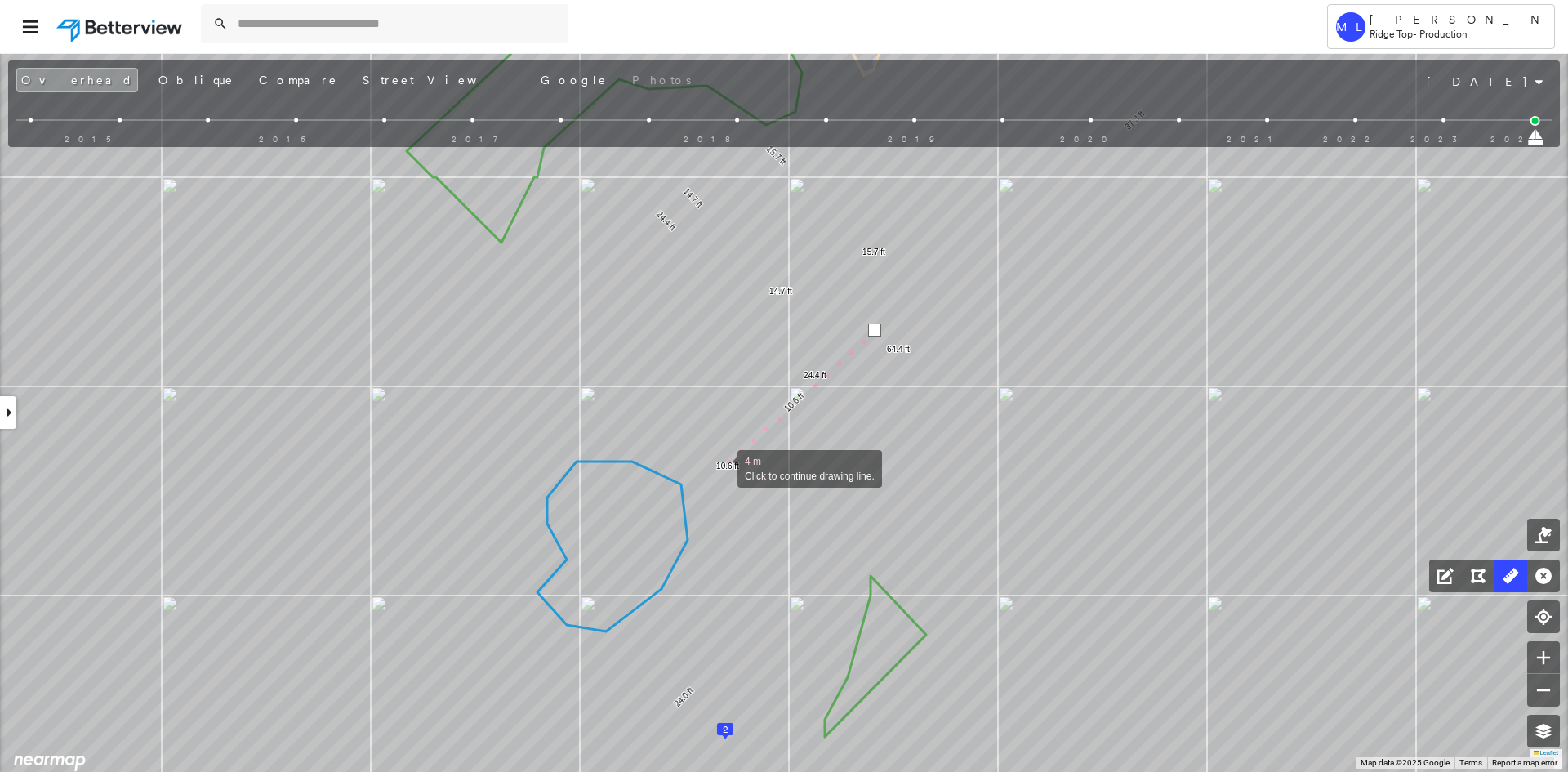 click at bounding box center (721, 467) 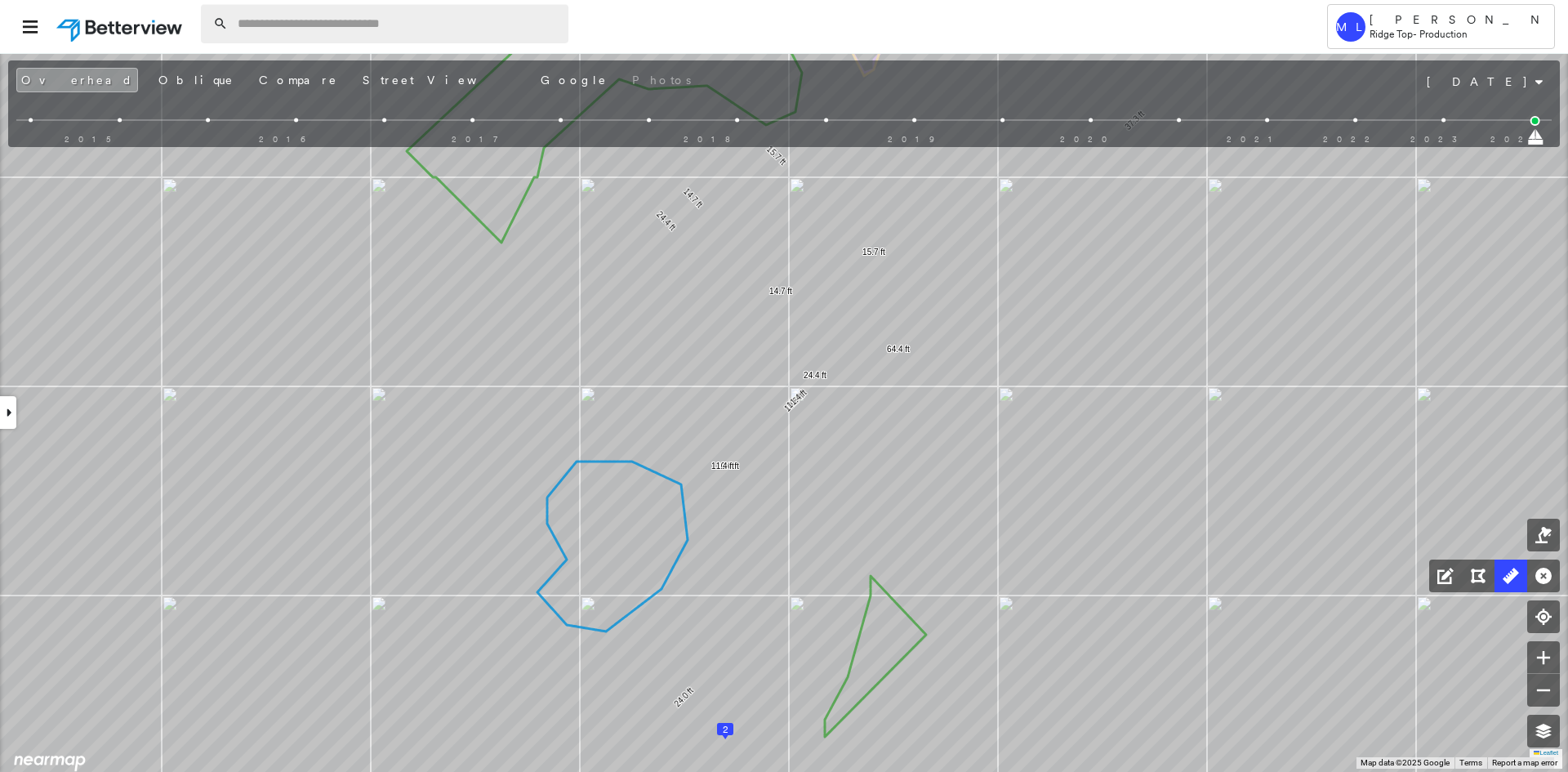 click at bounding box center [398, 24] 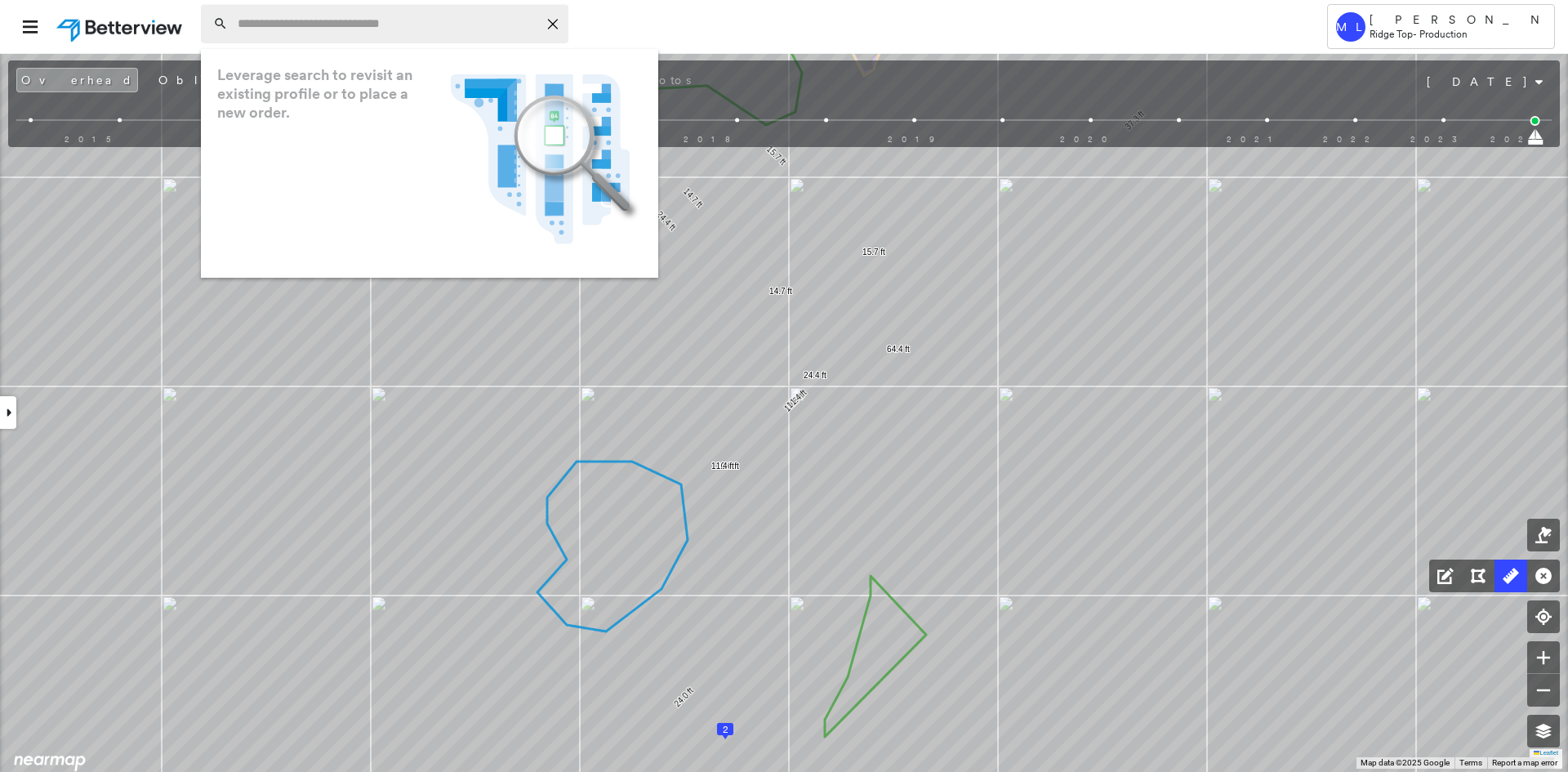 paste on "**********" 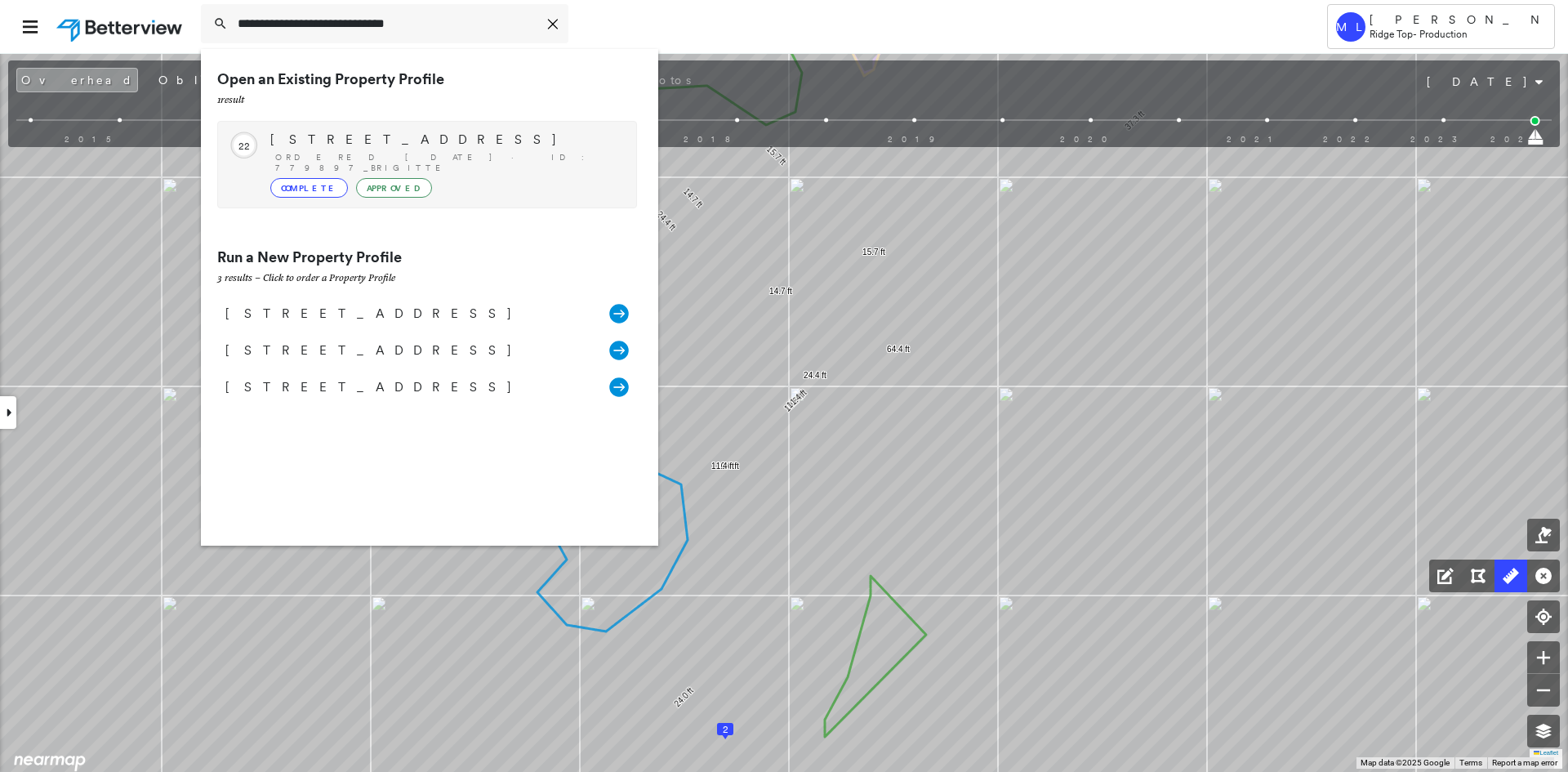 type on "**********" 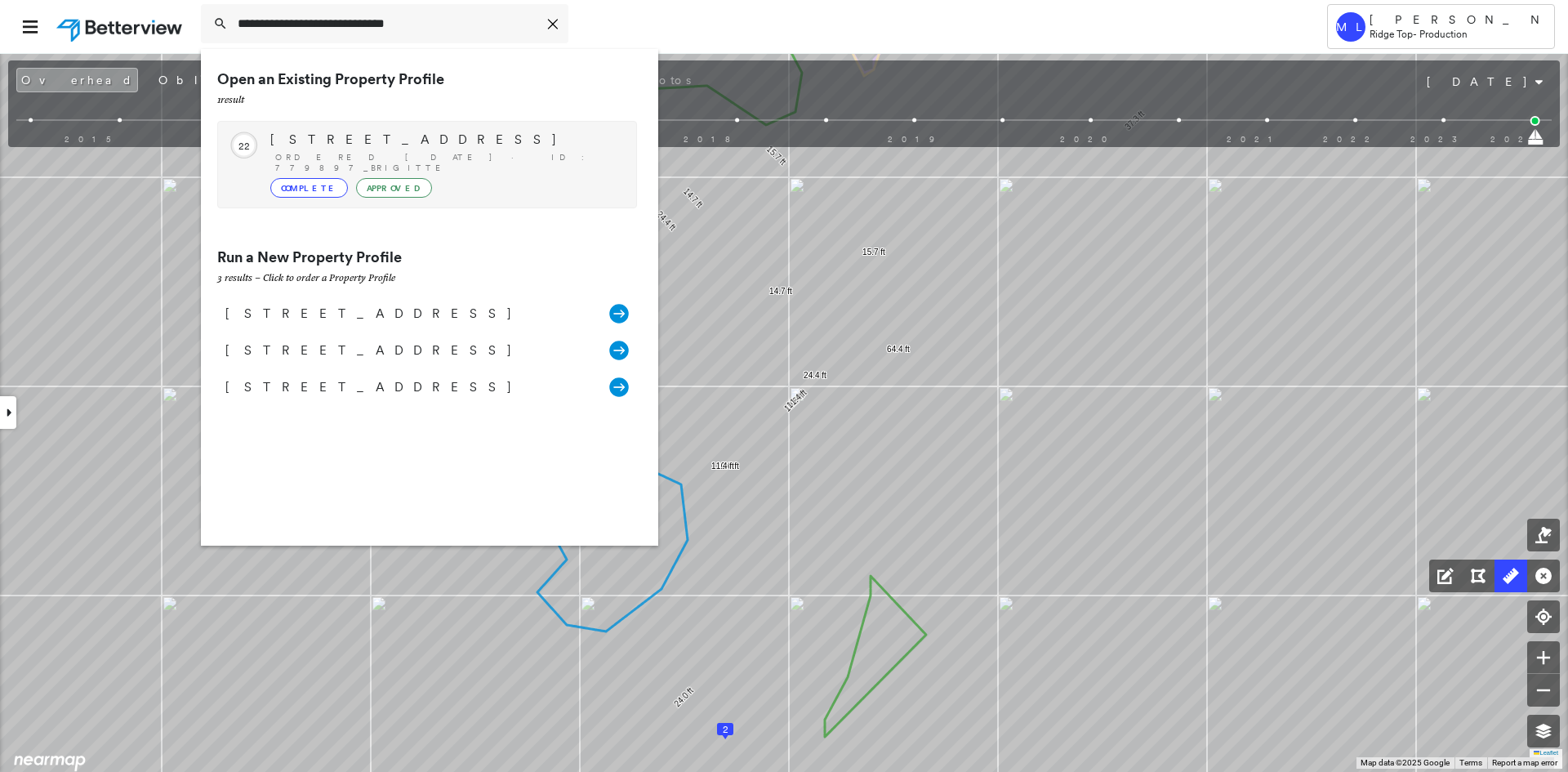 click on "Ordered 07/24/25 · ID: 779897_Brigitte" at bounding box center (448, 163) 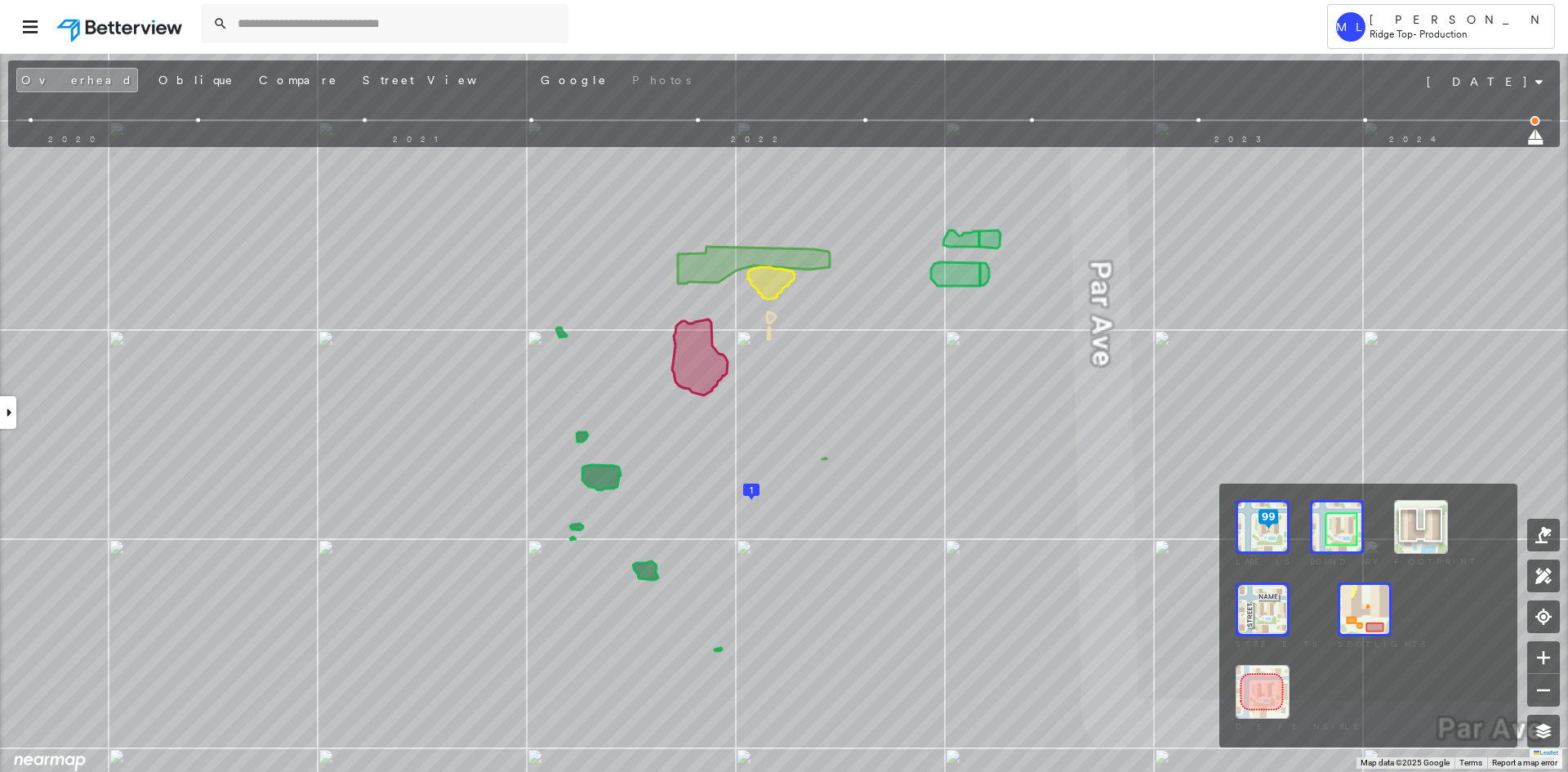 click at bounding box center [1365, 609] 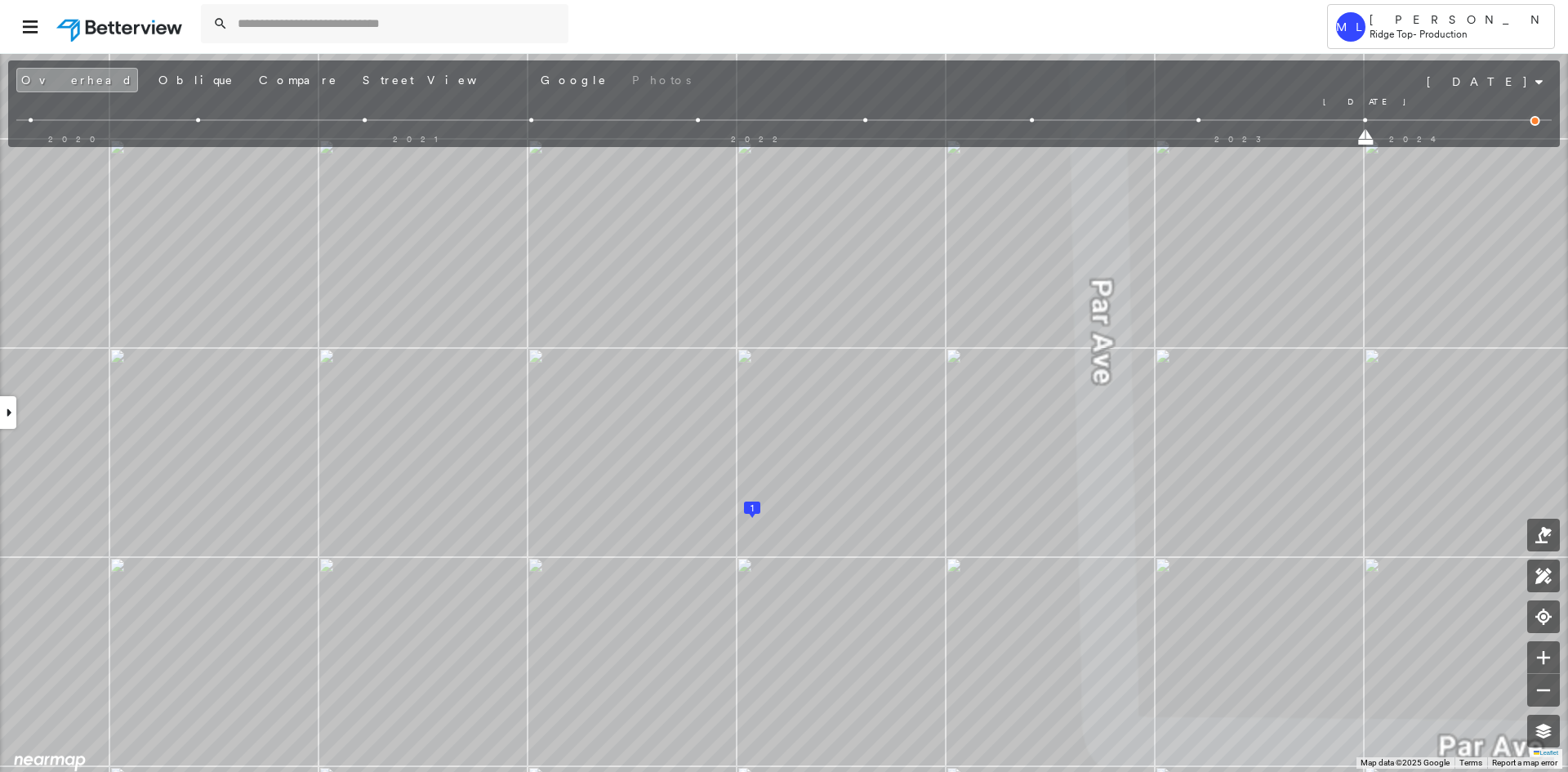 drag, startPoint x: 1535, startPoint y: 134, endPoint x: 1423, endPoint y: 138, distance: 112.07141 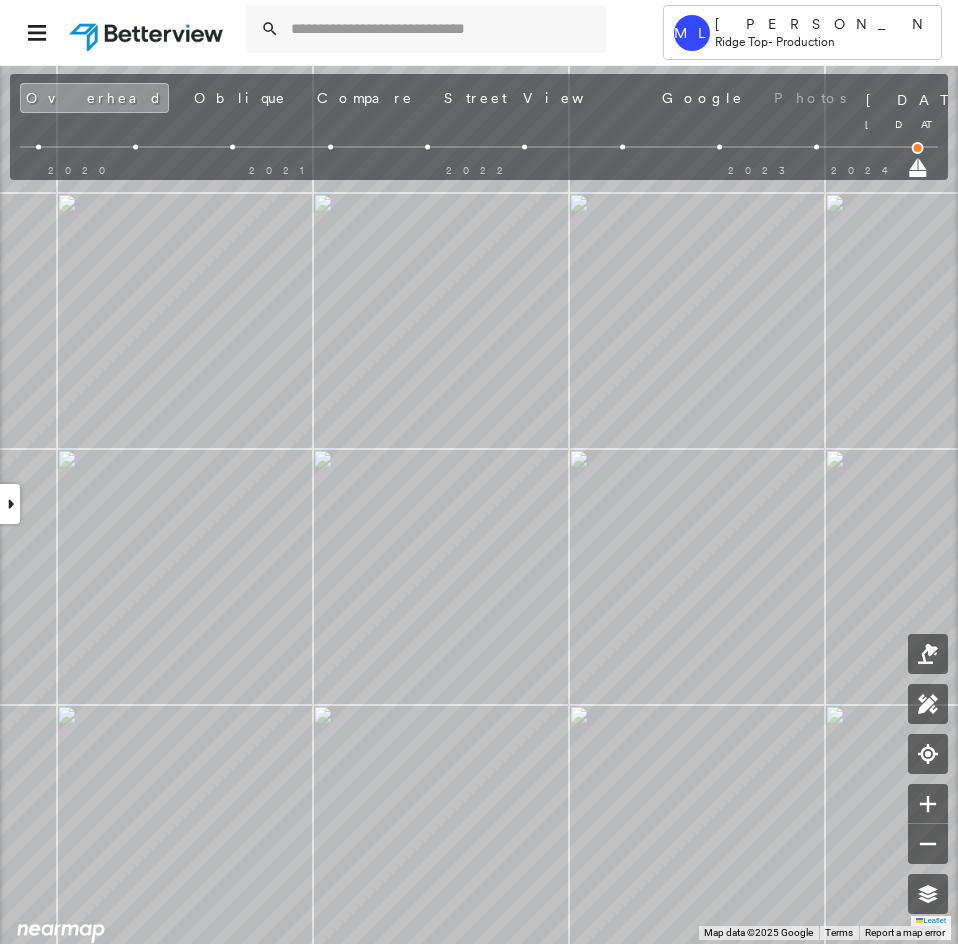 drag, startPoint x: 822, startPoint y: 167, endPoint x: 944, endPoint y: 164, distance: 122.03688 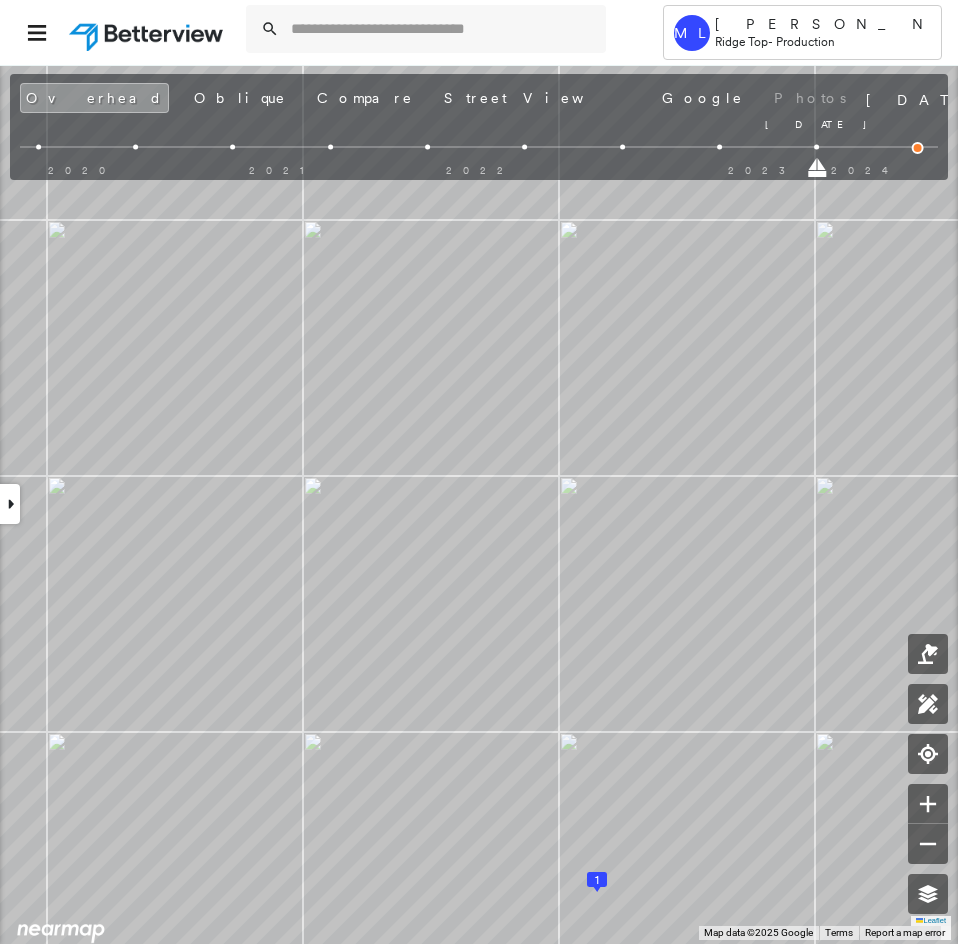 drag, startPoint x: 919, startPoint y: 172, endPoint x: 841, endPoint y: 174, distance: 78.025635 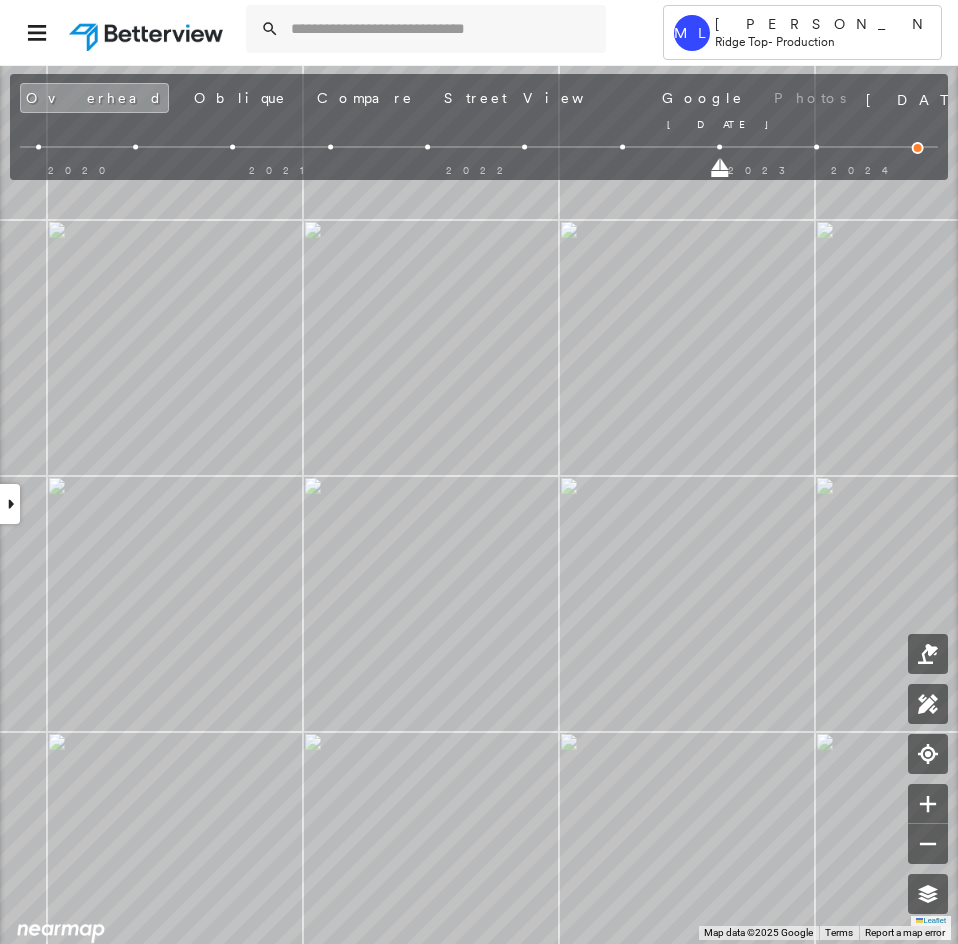 drag, startPoint x: 813, startPoint y: 174, endPoint x: 709, endPoint y: 176, distance: 104.019226 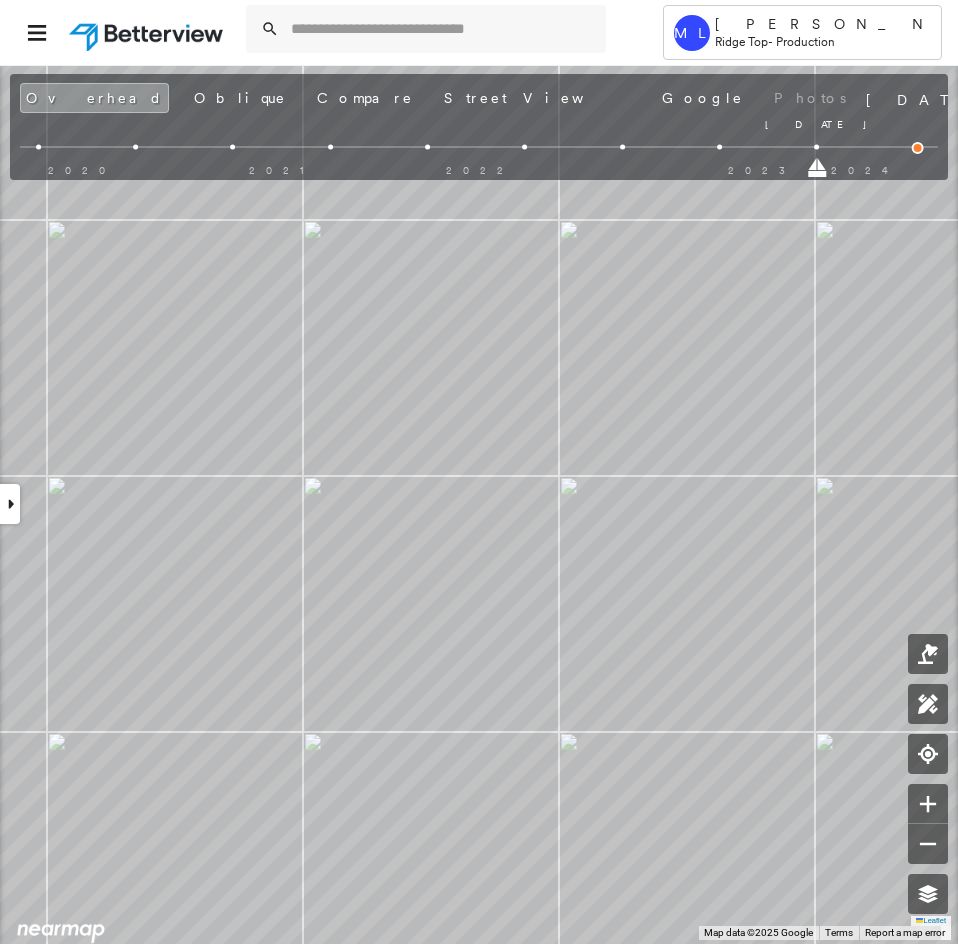 drag, startPoint x: 723, startPoint y: 173, endPoint x: 787, endPoint y: 176, distance: 64.070274 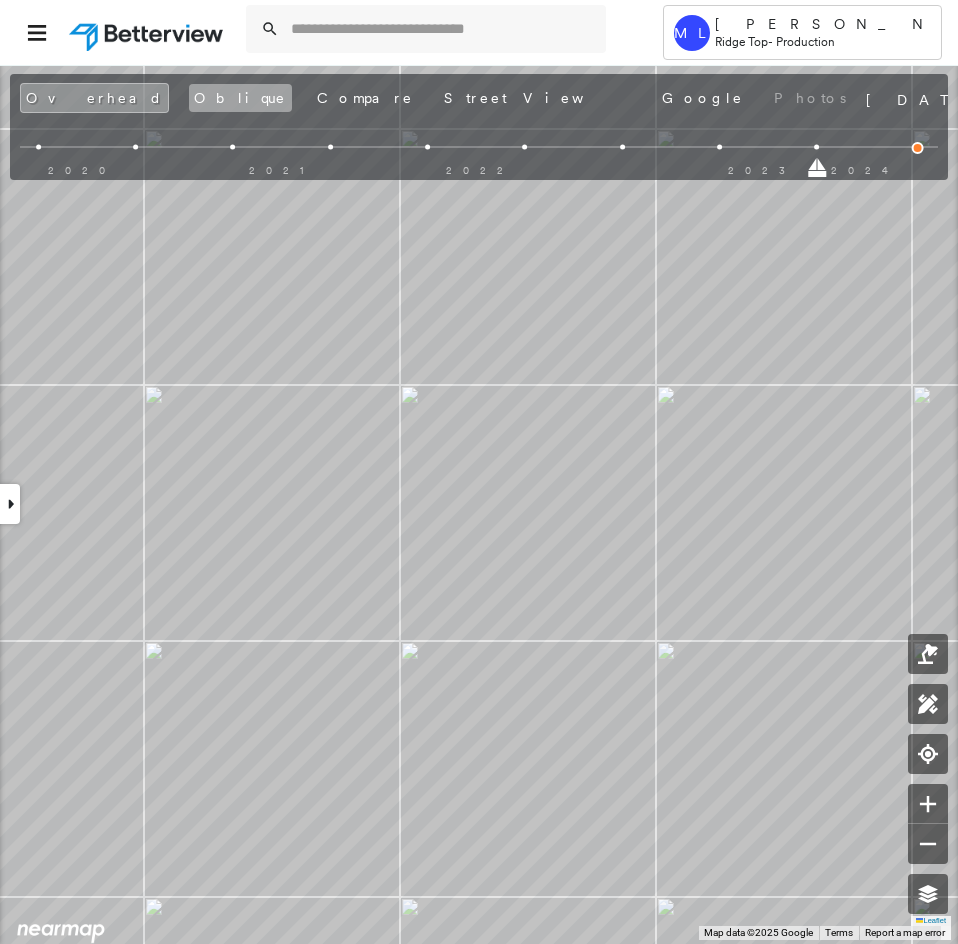 click on "Oblique" at bounding box center [240, 98] 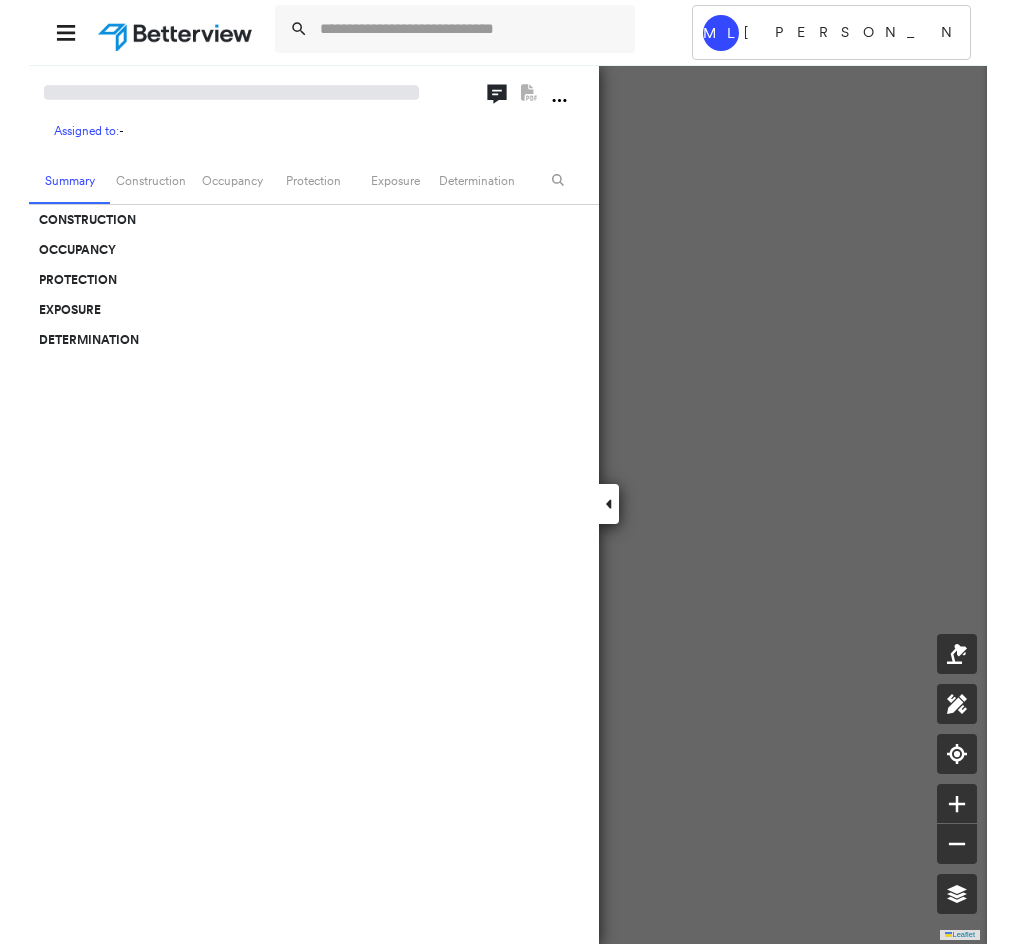 scroll, scrollTop: 0, scrollLeft: 0, axis: both 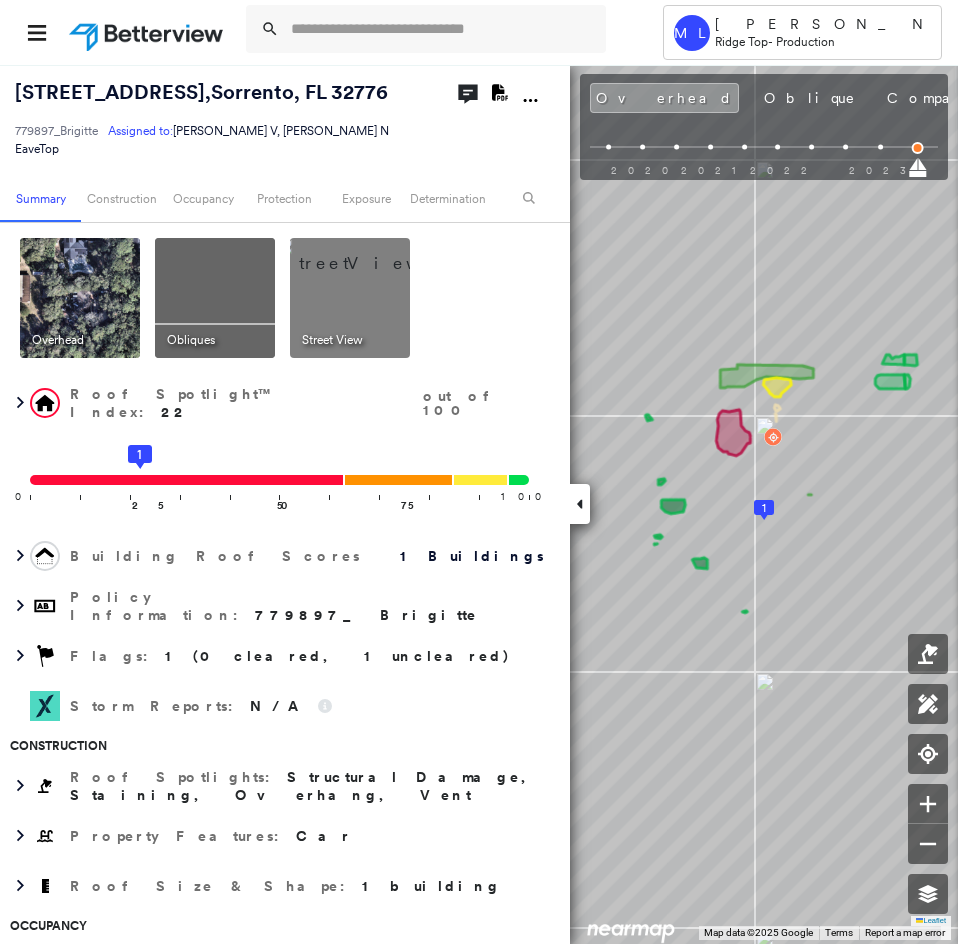 click at bounding box center [580, 504] 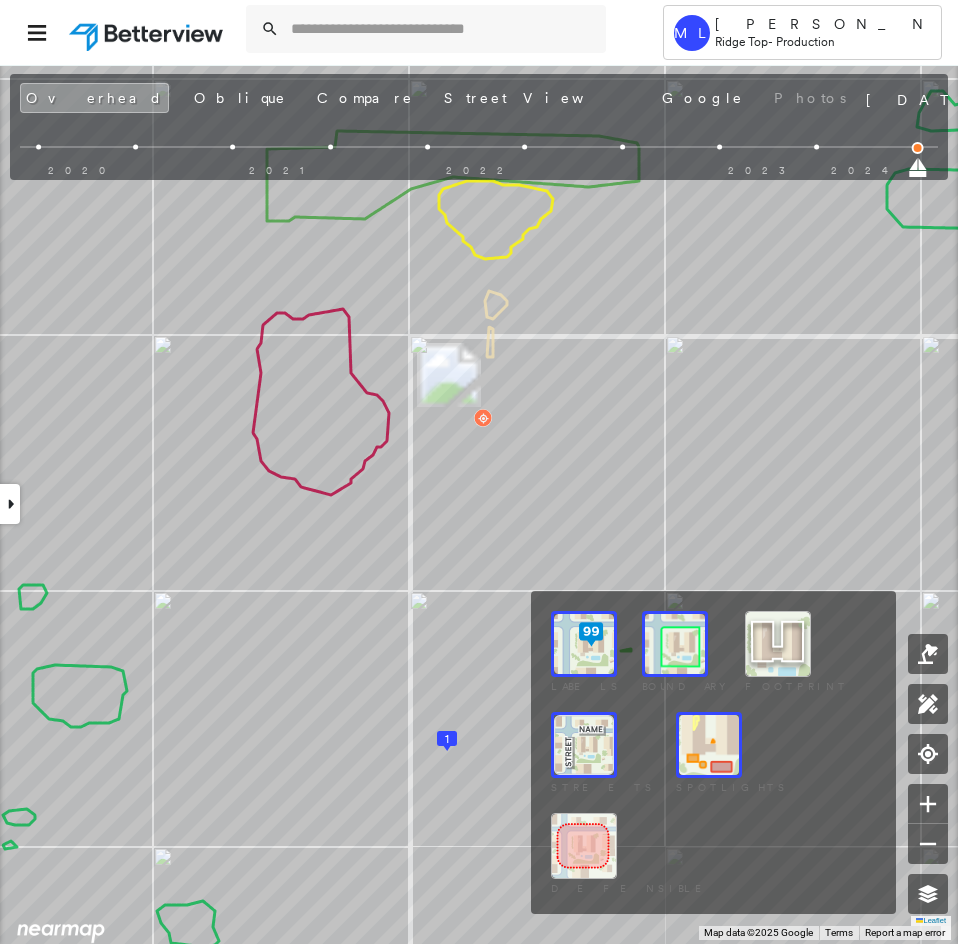 click at bounding box center (709, 745) 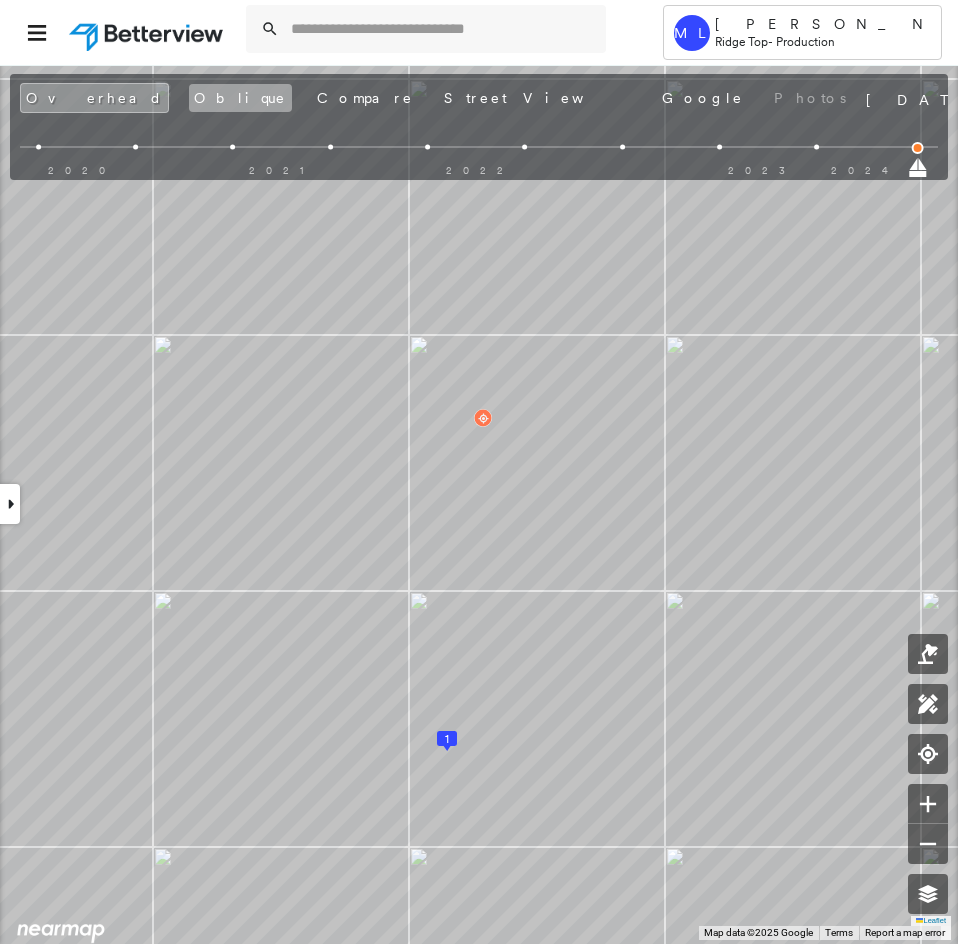 click on "Oblique" at bounding box center [240, 98] 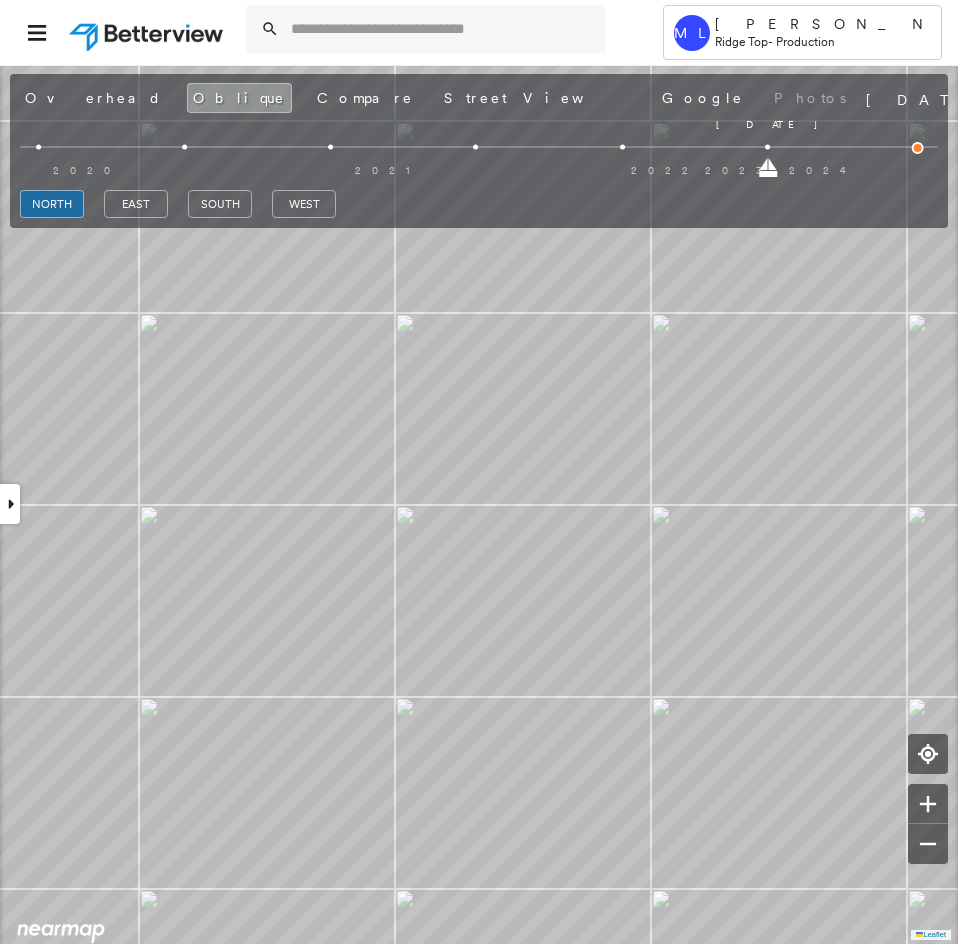 drag, startPoint x: 916, startPoint y: 168, endPoint x: 750, endPoint y: 169, distance: 166.003 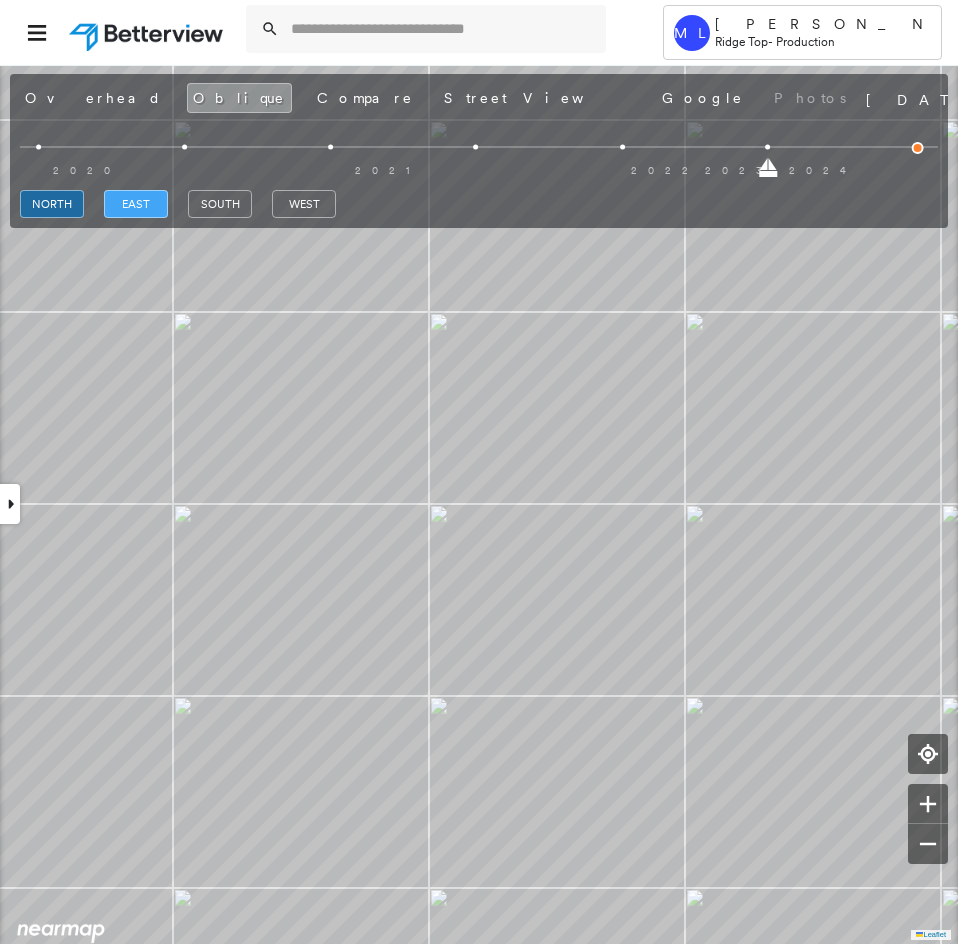 drag, startPoint x: 60, startPoint y: 103, endPoint x: 144, endPoint y: 206, distance: 132.90974 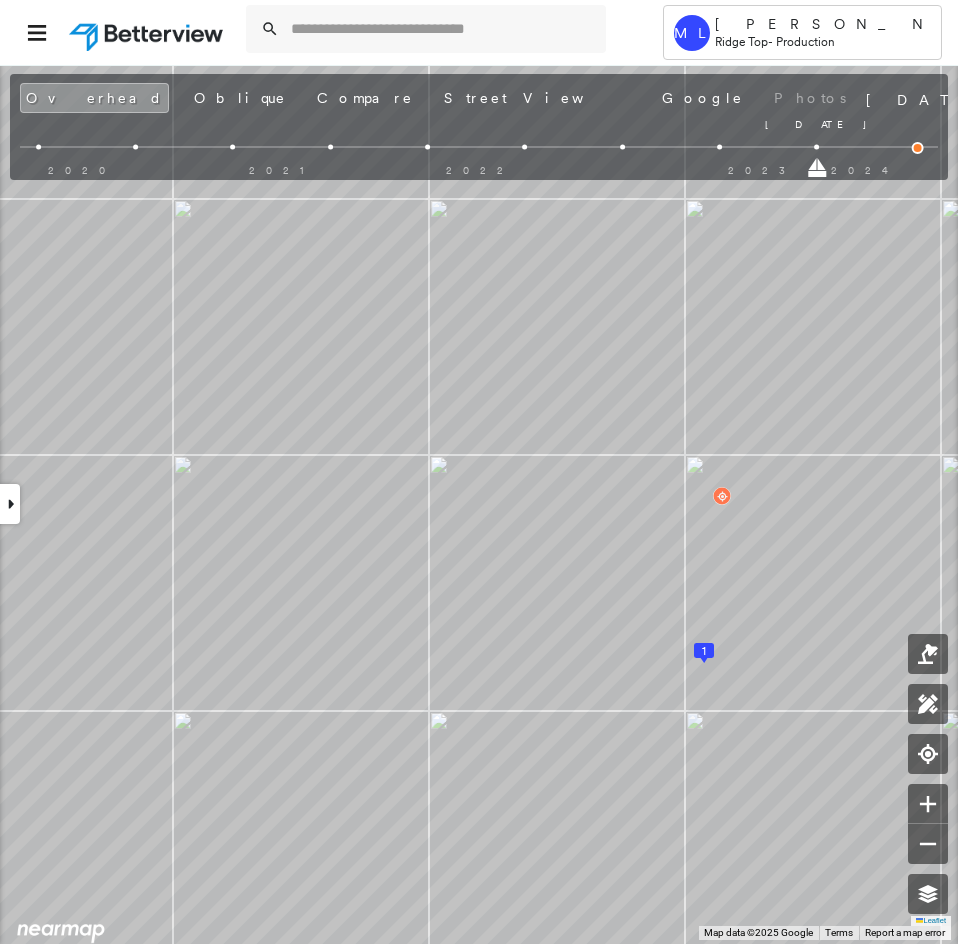drag, startPoint x: 913, startPoint y: 171, endPoint x: 793, endPoint y: 175, distance: 120.06665 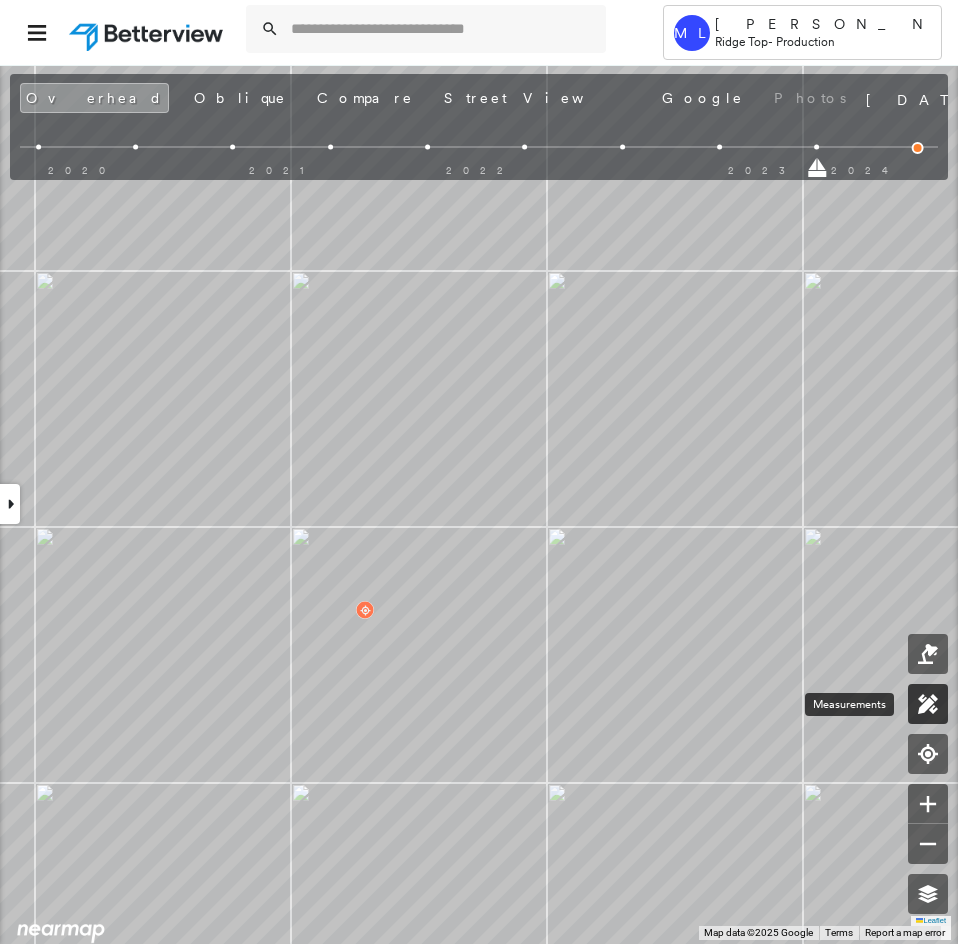 click 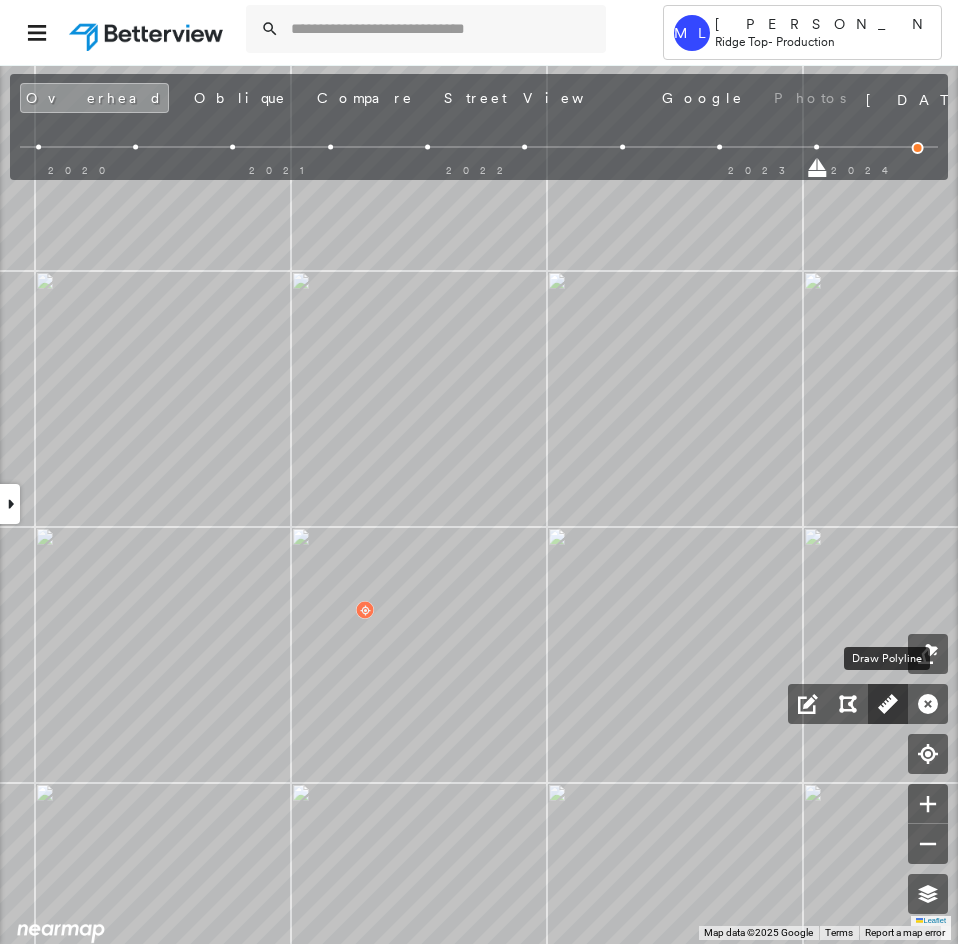 click 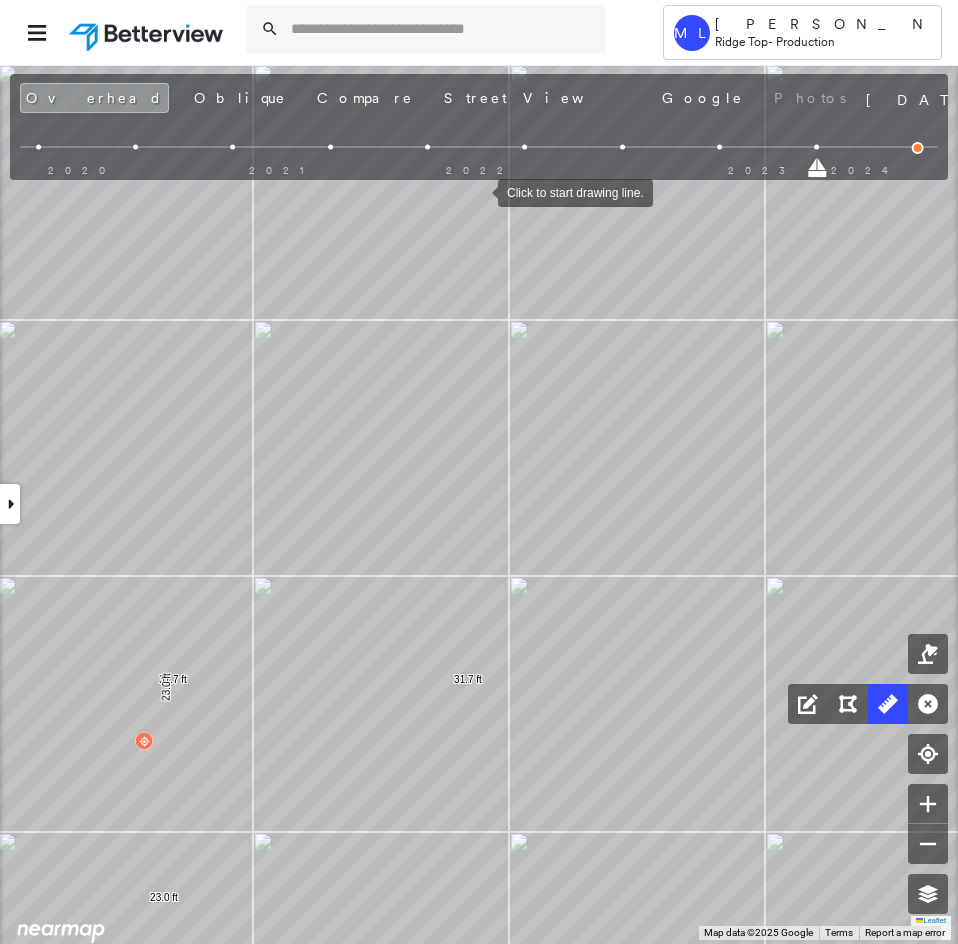 click at bounding box center (478, 191) 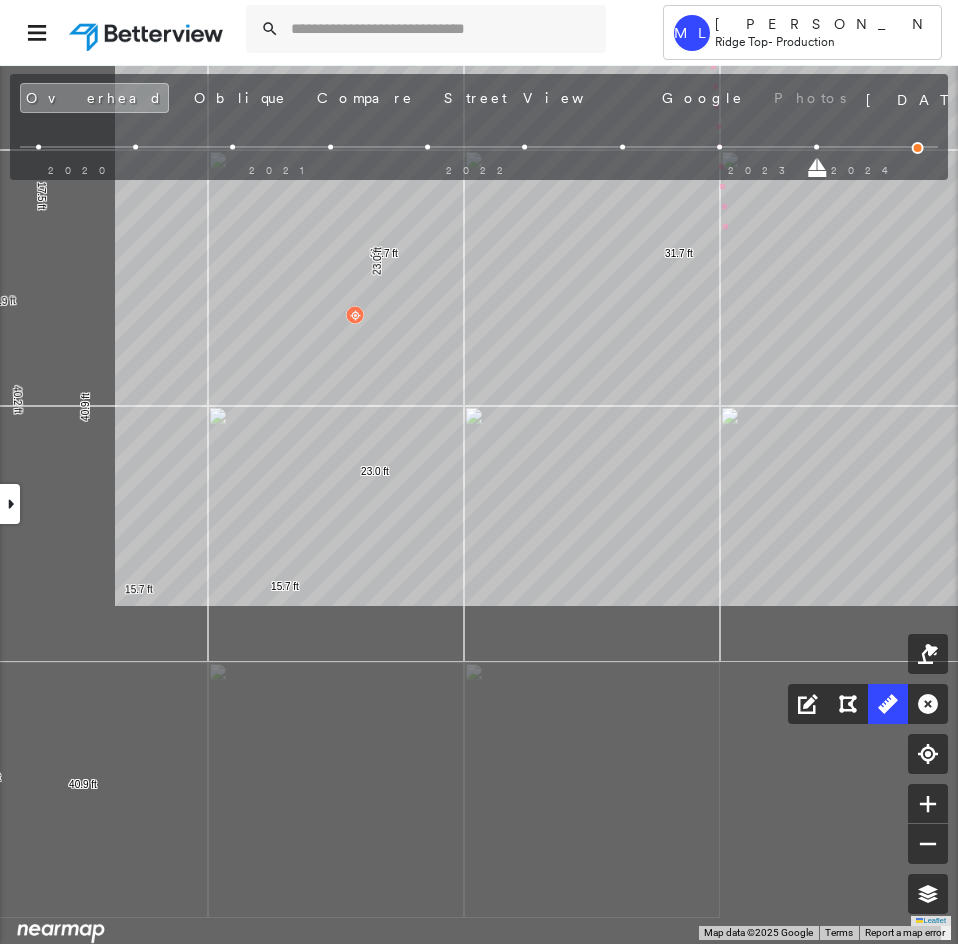 click on "31.7 ft 31.7 ft 15.7 ft 15.7 ft 23.0 ft 23.0 ft 40.9 ft 40.9 ft 9.5 ft 9.5 ft 1.0 ft 19.3 ft 19.3 ft 40.2 ft 40.2 ft 17.5 ft 17.5 ft 11.9 ft 11.9 ft 5.8 ft 5.8 ft 7.0 ft 7.0 ft 5.1 ft 5.1 ft 13.7 ft 13.7 ft 10.6 ft 10.6 ft 2.6 ft 2.6 ft 6.9 ft 6.9 ft 19.6 ft 19.6 ft 15.7 ft 15.7 ft 17.3 ft 17.3 ft 15.2 ft 15.2 ft 2.2 ft 2.2 ft 8 m Click to continue drawing line." at bounding box center (203, -335) 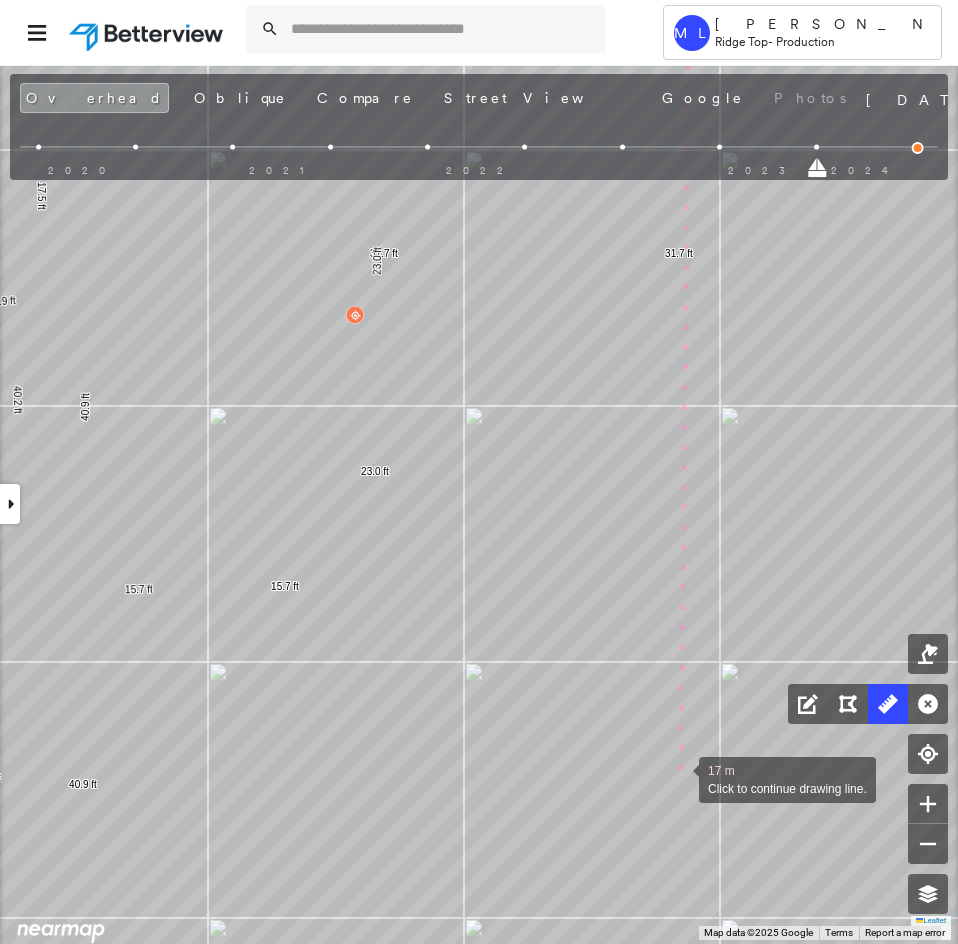 click at bounding box center (679, 778) 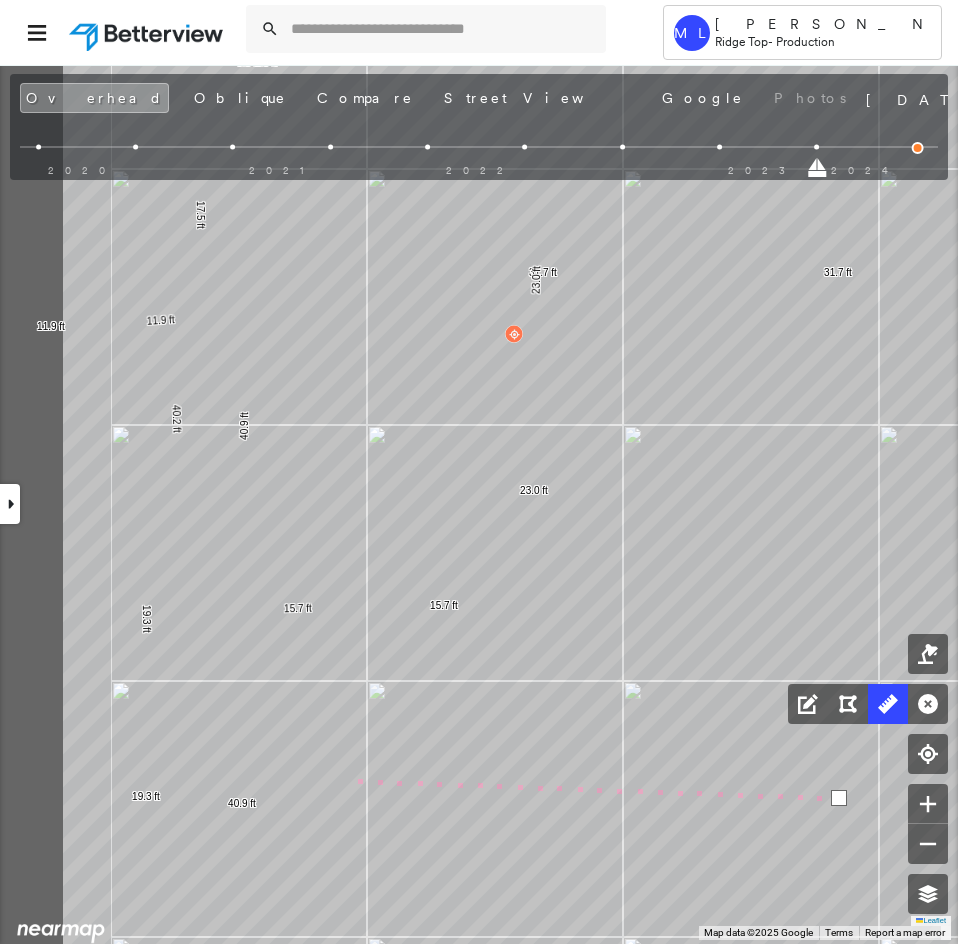 click on "31.7 ft 31.7 ft 15.7 ft 15.7 ft 23.0 ft 23.0 ft 40.9 ft 40.9 ft 9.5 ft 9.5 ft 1.0 ft 19.3 ft 19.3 ft 40.2 ft 40.2 ft 17.5 ft 17.5 ft 11.9 ft 11.9 ft 5.8 ft 5.8 ft 7.0 ft 7.0 ft 5.1 ft 5.1 ft 13.7 ft 13.7 ft 10.6 ft 10.6 ft 2.6 ft 2.6 ft 6.9 ft 6.9 ft 19.6 ft 19.6 ft 15.7 ft 15.7 ft 17.3 ft 17.3 ft 15.2 ft 15.2 ft 2.2 ft 2.2 ft 25 m Click last point to finish line." at bounding box center (362, -316) 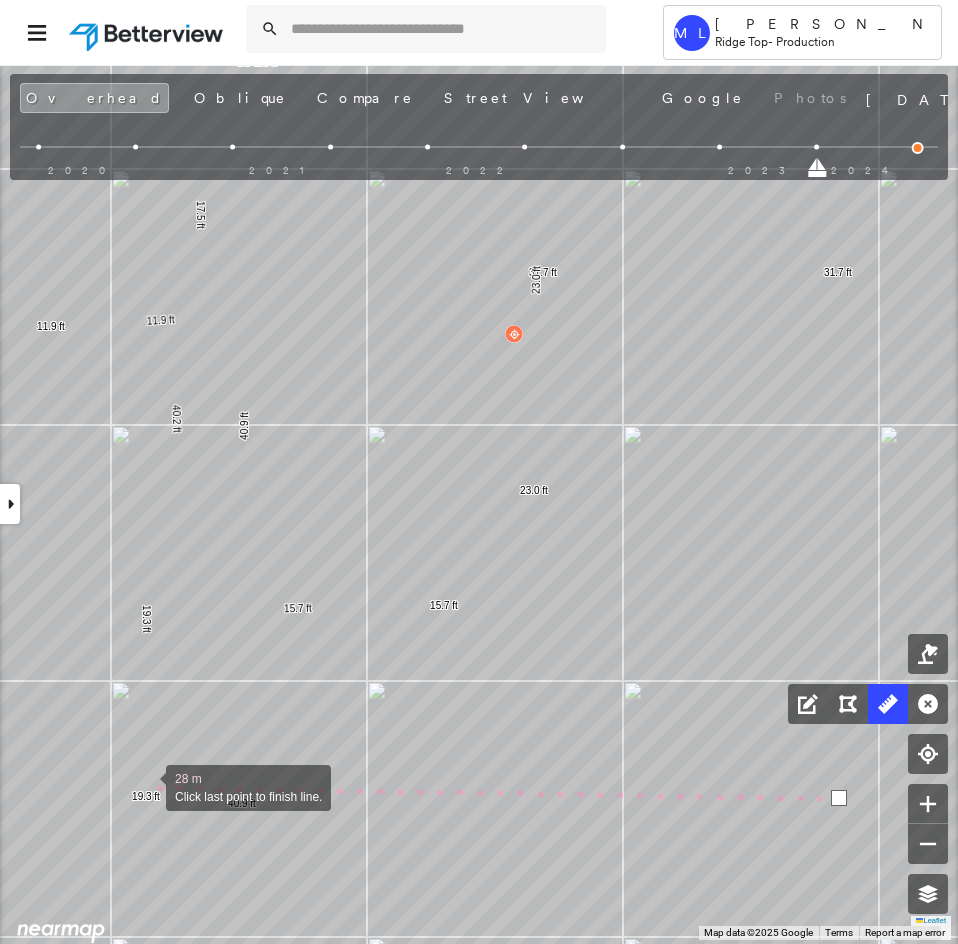 click at bounding box center (146, 786) 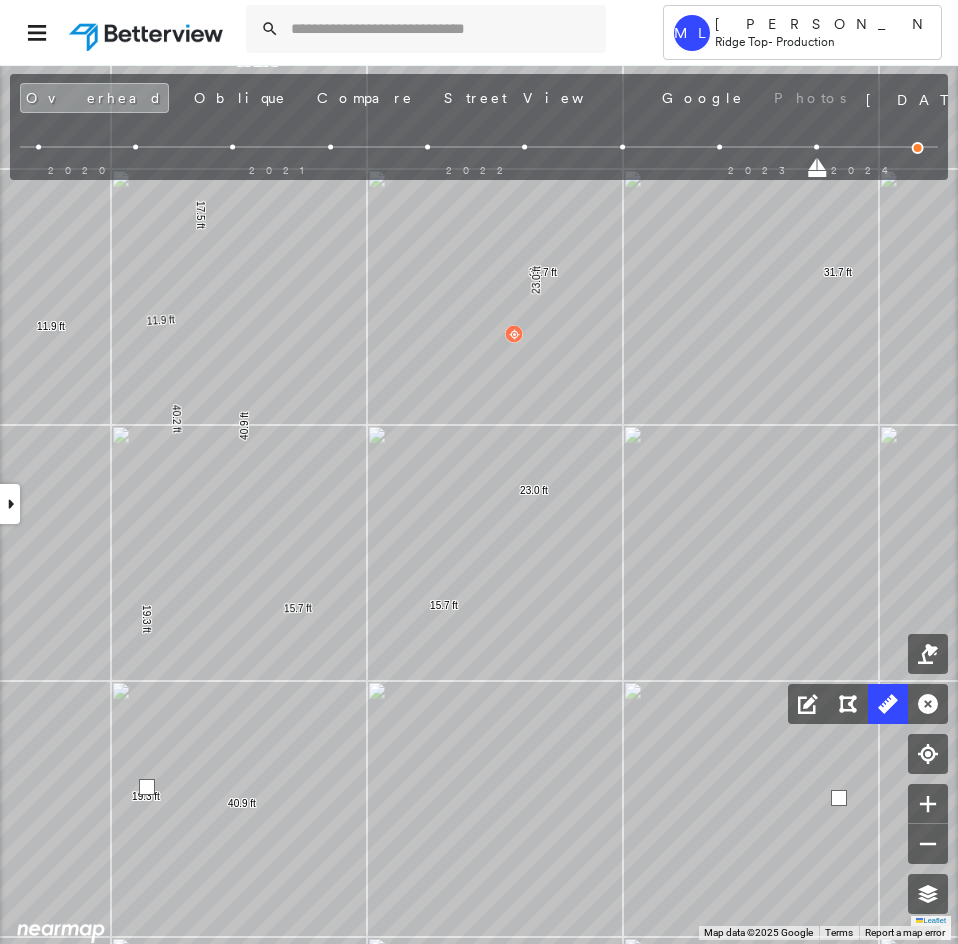 click at bounding box center [147, 787] 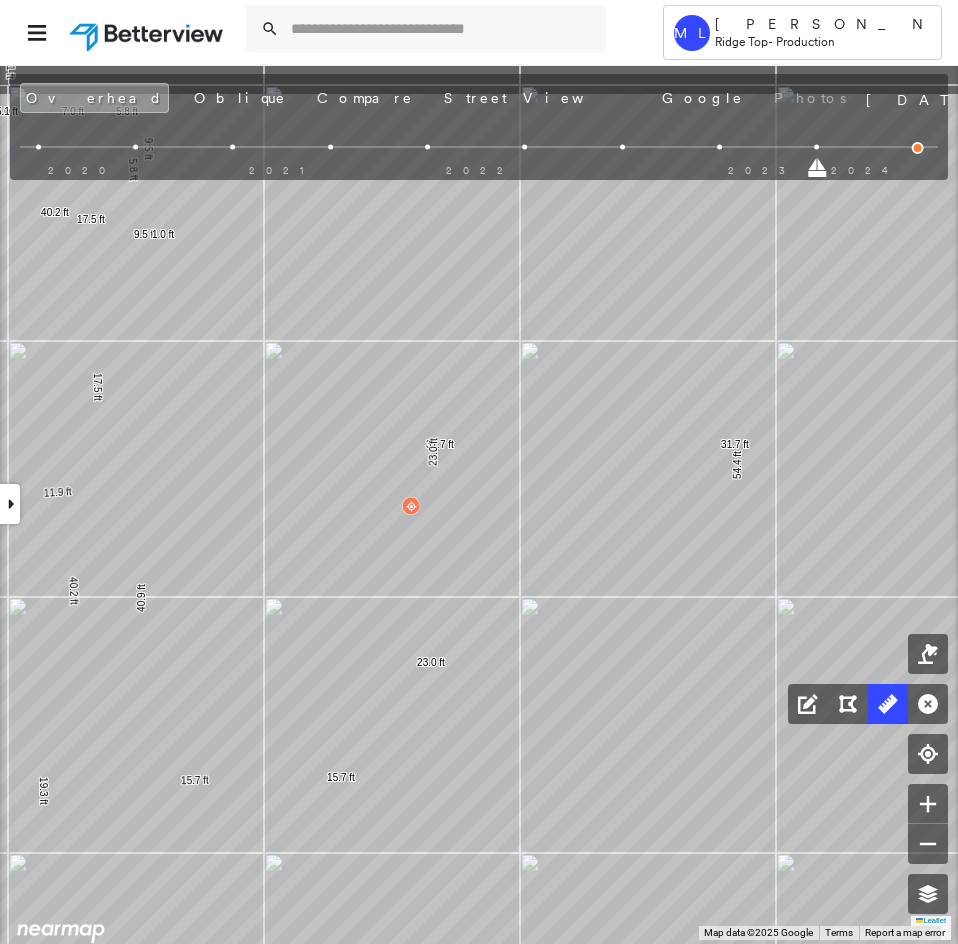drag, startPoint x: 567, startPoint y: 411, endPoint x: 570, endPoint y: 647, distance: 236.01907 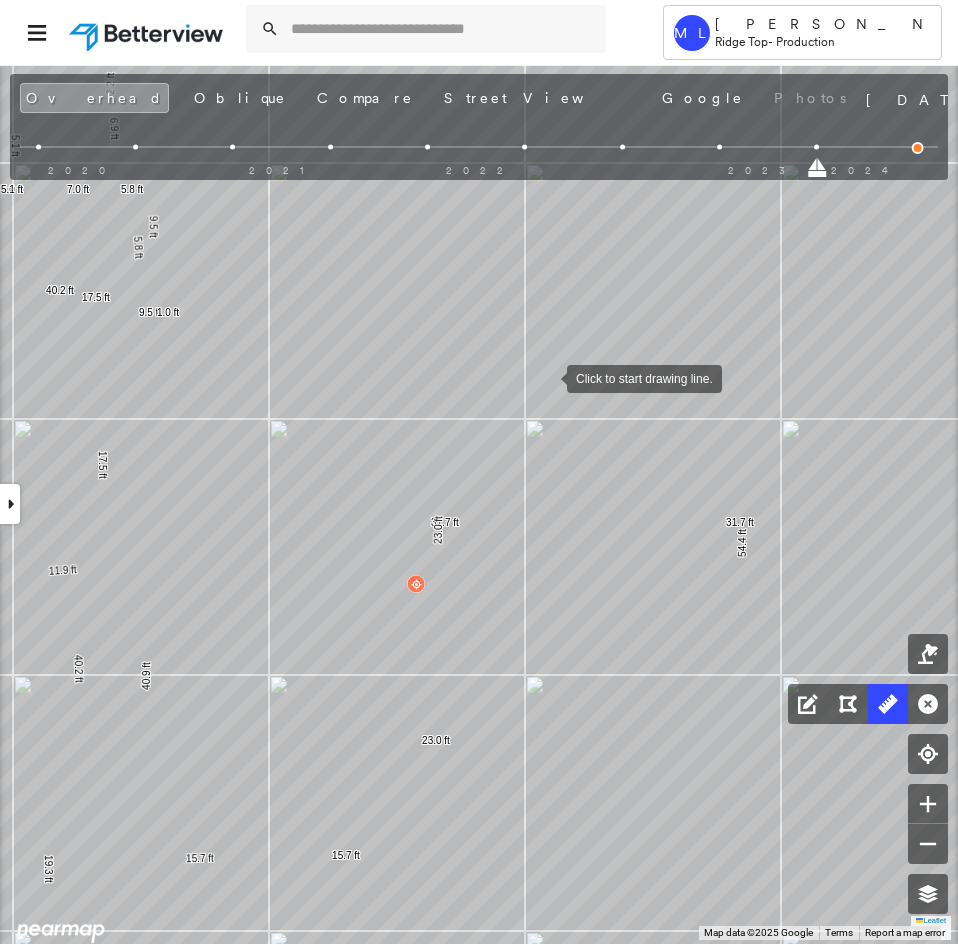 drag, startPoint x: 551, startPoint y: 435, endPoint x: 539, endPoint y: 390, distance: 46.572525 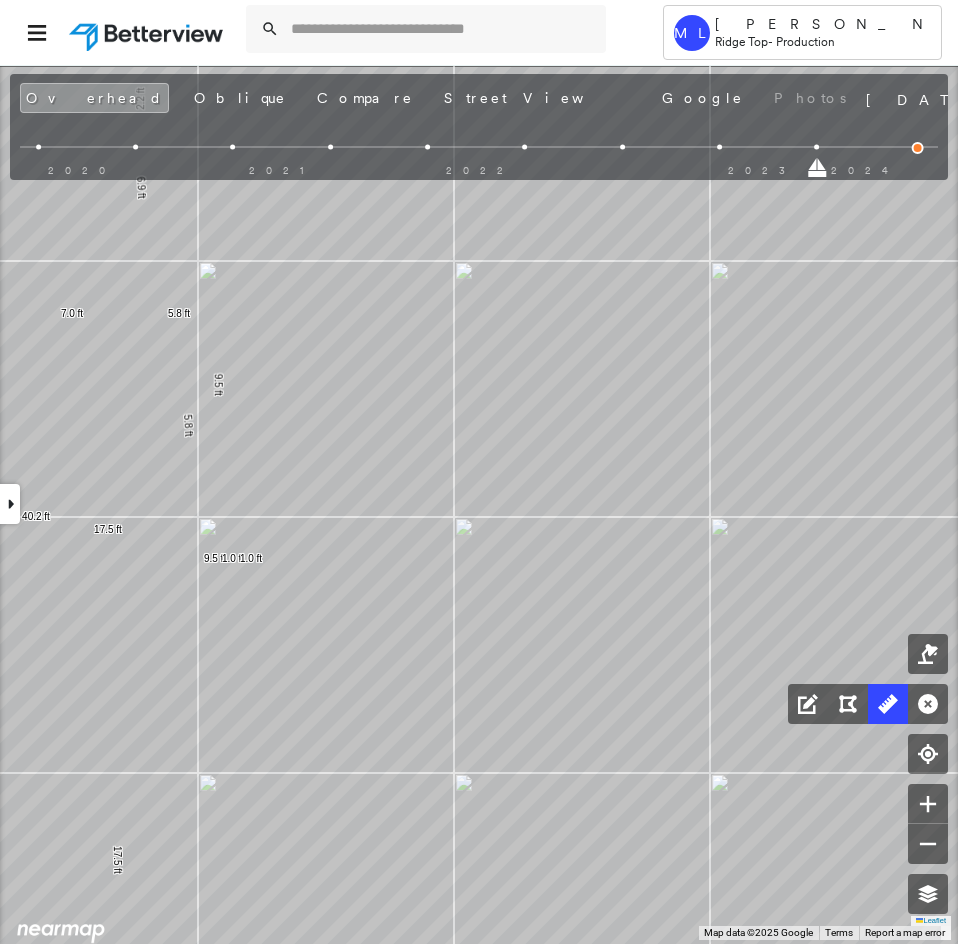 drag, startPoint x: 315, startPoint y: 327, endPoint x: 240, endPoint y: 634, distance: 316.02847 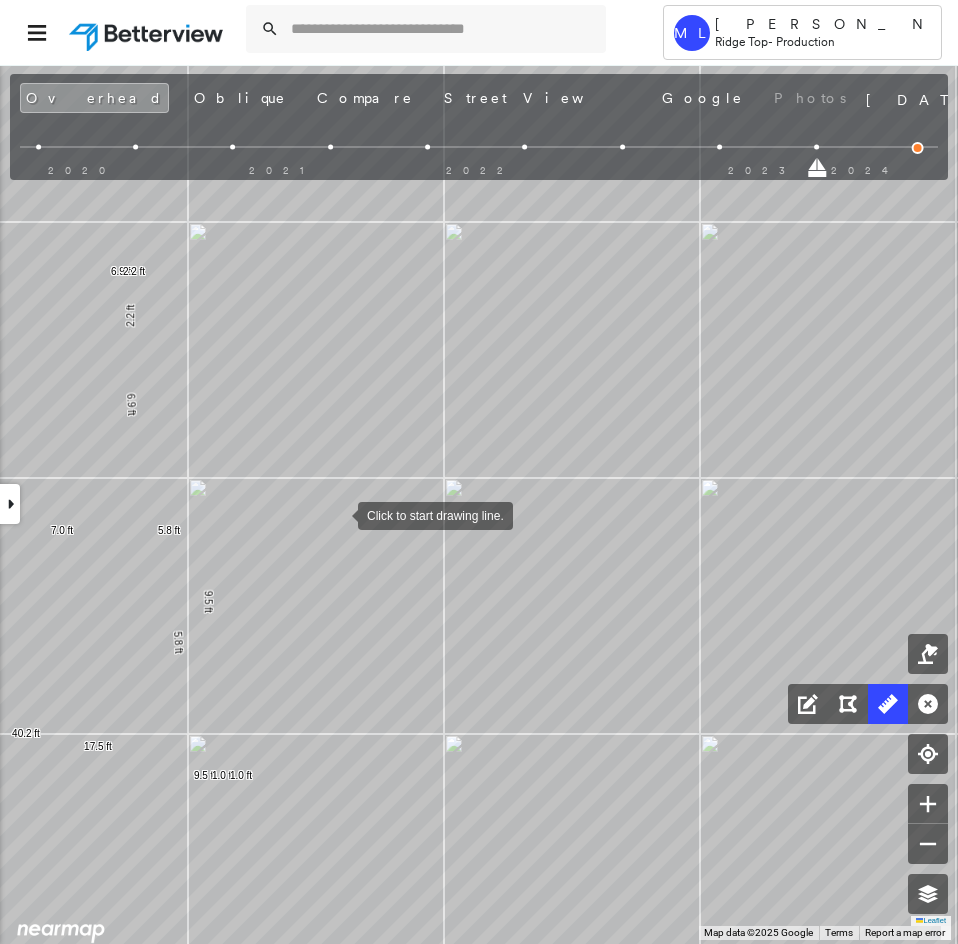 drag, startPoint x: 288, startPoint y: 552, endPoint x: 340, endPoint y: 511, distance: 66.21933 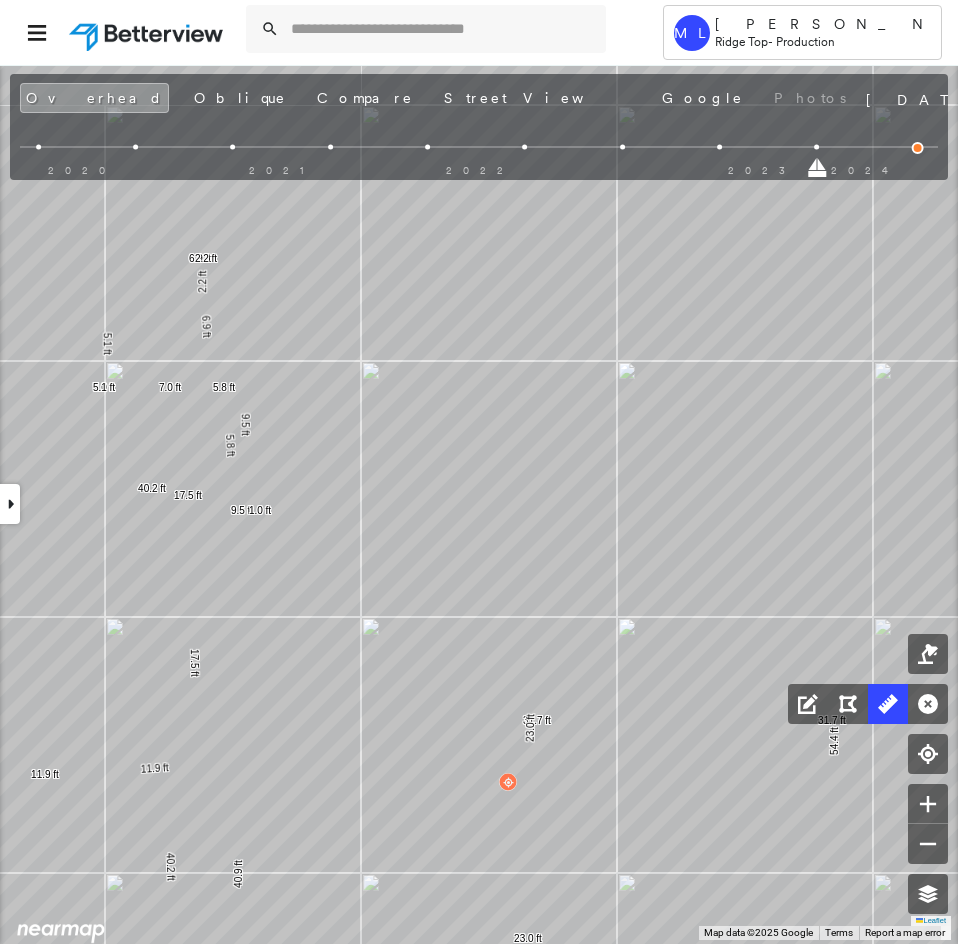 drag, startPoint x: 313, startPoint y: 675, endPoint x: 315, endPoint y: 447, distance: 228.00877 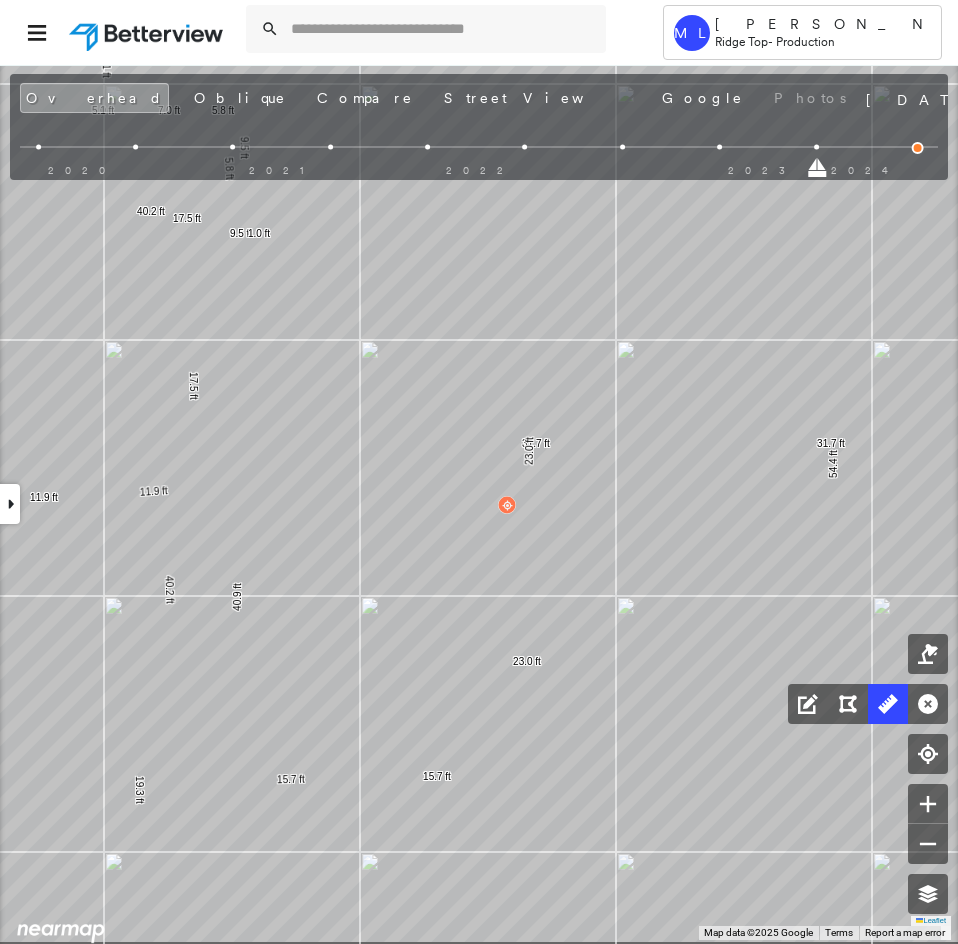 drag, startPoint x: 310, startPoint y: 741, endPoint x: 305, endPoint y: 574, distance: 167.07483 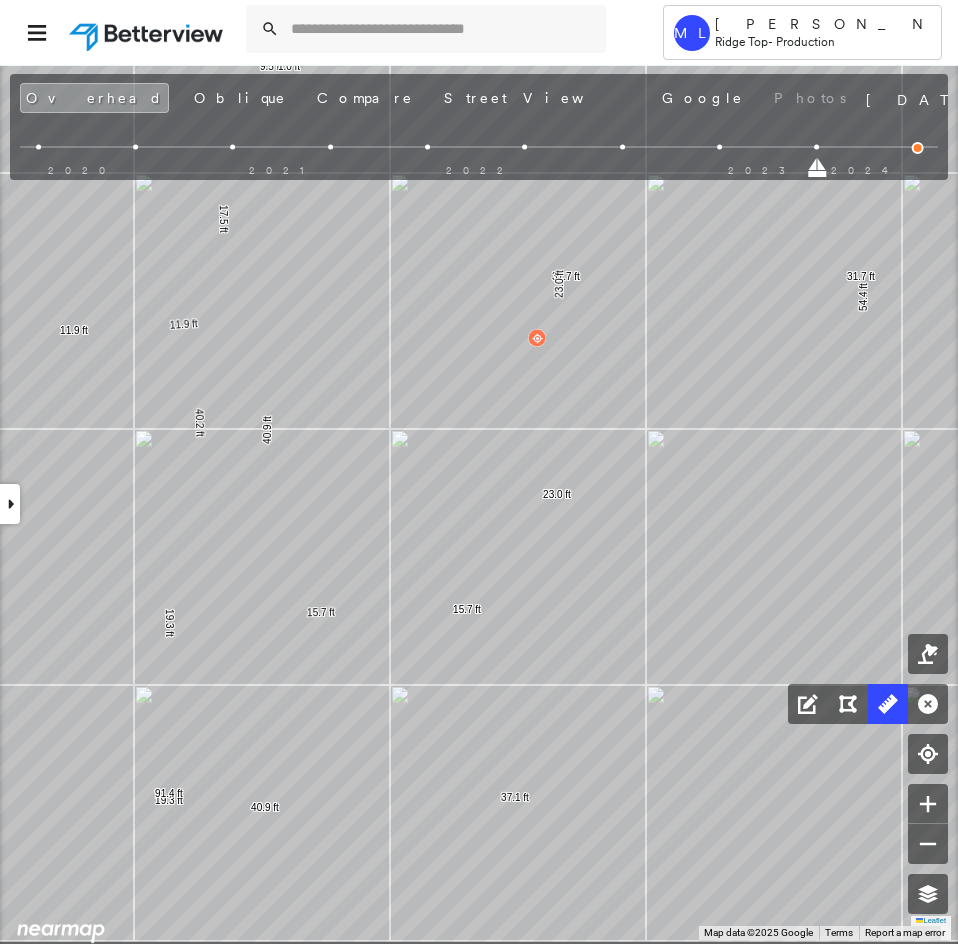 drag, startPoint x: 603, startPoint y: 584, endPoint x: 690, endPoint y: 448, distance: 161.44658 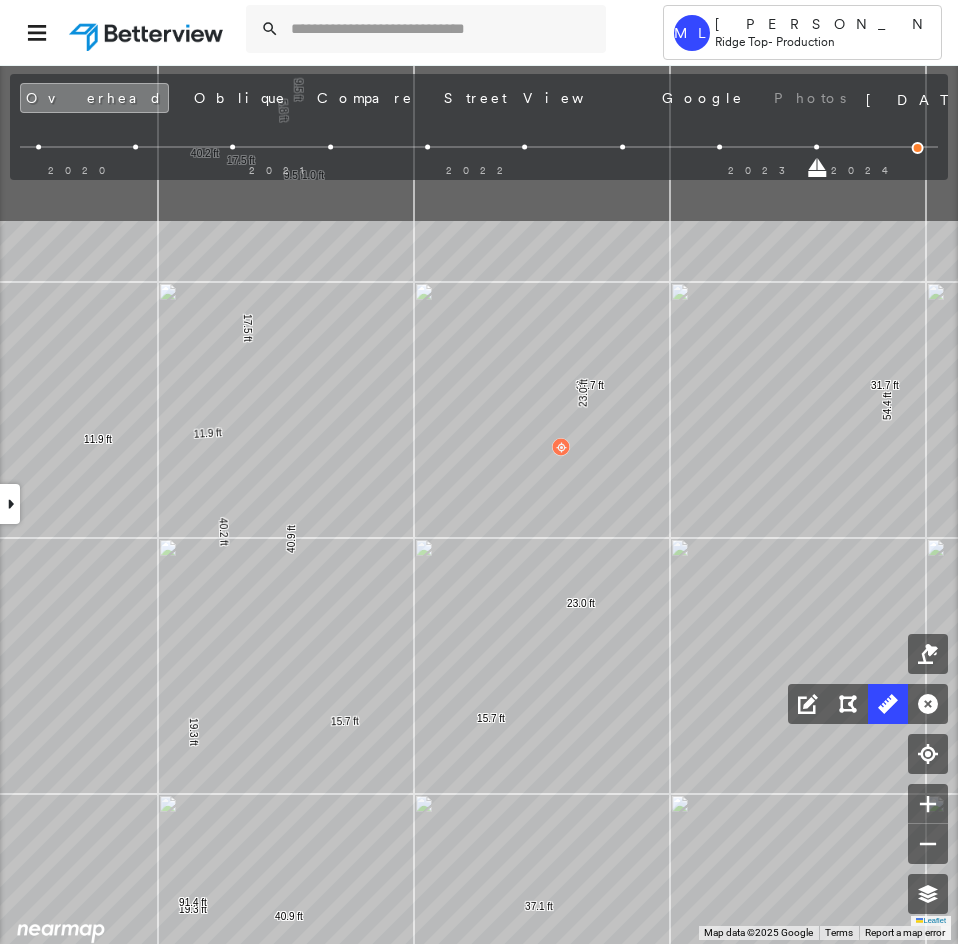 click on "31.7 ft 31.7 ft 15.7 ft 15.7 ft 23.0 ft 23.0 ft 40.9 ft 40.9 ft 9.5 ft 9.5 ft 1.0 ft 19.3 ft 19.3 ft 40.2 ft 40.2 ft 17.5 ft 17.5 ft 11.9 ft 11.9 ft 5.8 ft 5.8 ft 7.0 ft 7.0 ft 5.1 ft 5.1 ft 13.7 ft 13.7 ft 10.6 ft 10.6 ft 2.6 ft 2.6 ft 6.9 ft 6.9 ft 19.6 ft 19.6 ft 15.7 ft 15.7 ft 17.3 ft 17.3 ft 15.2 ft 15.2 ft 2.2 ft 2.2 ft 54.4 ft 37.1 ft 91.4 ft Click to start drawing line." at bounding box center (289, -159) 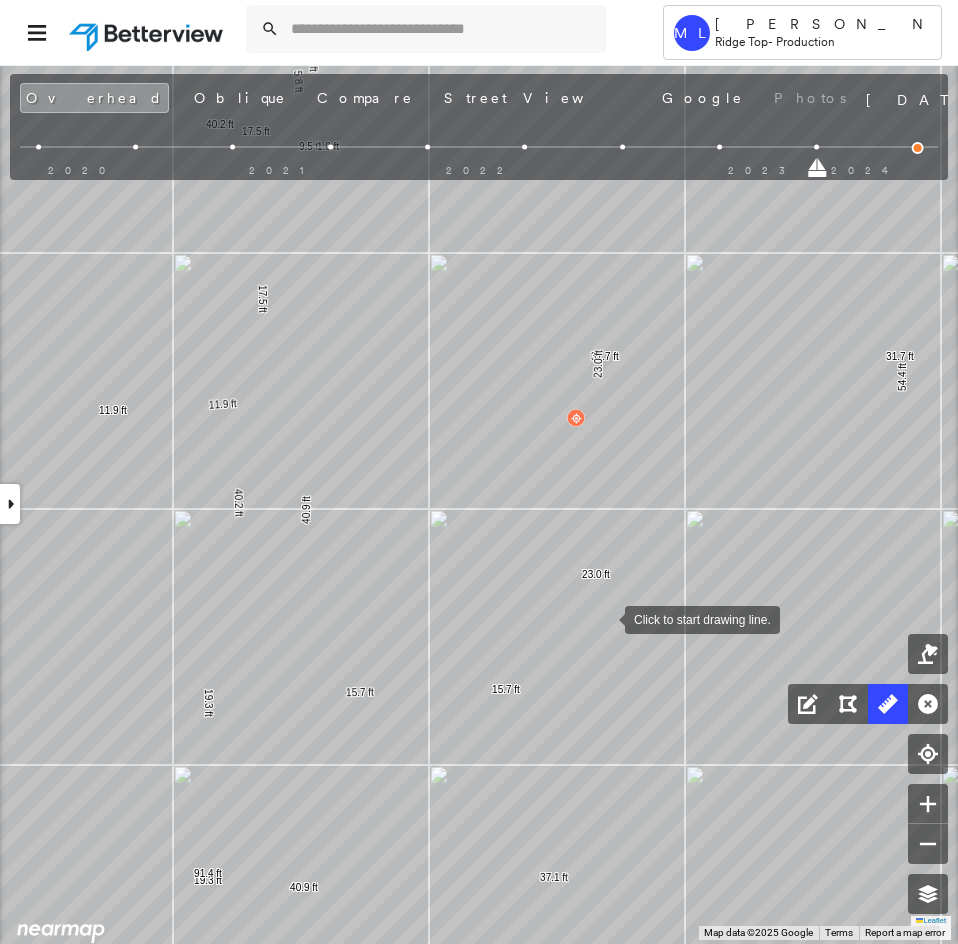 drag, startPoint x: 584, startPoint y: 655, endPoint x: 606, endPoint y: 620, distance: 41.340054 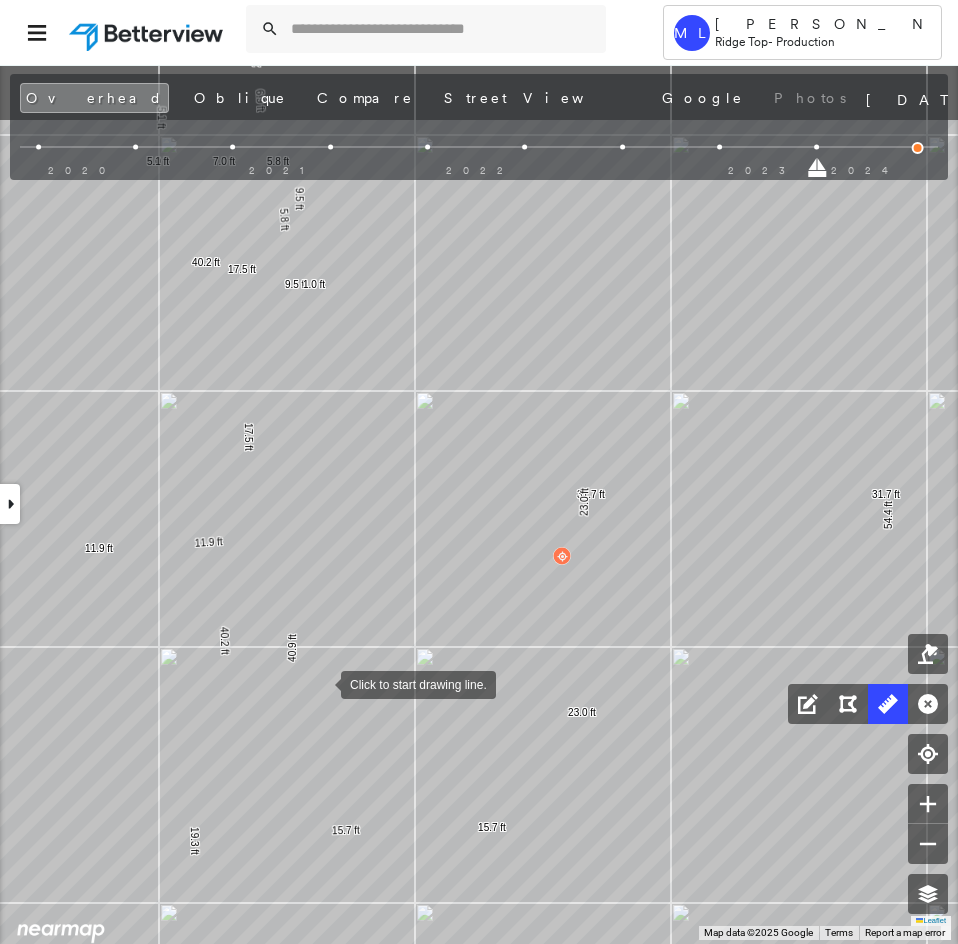 drag, startPoint x: 343, startPoint y: 538, endPoint x: 321, endPoint y: 682, distance: 145.67087 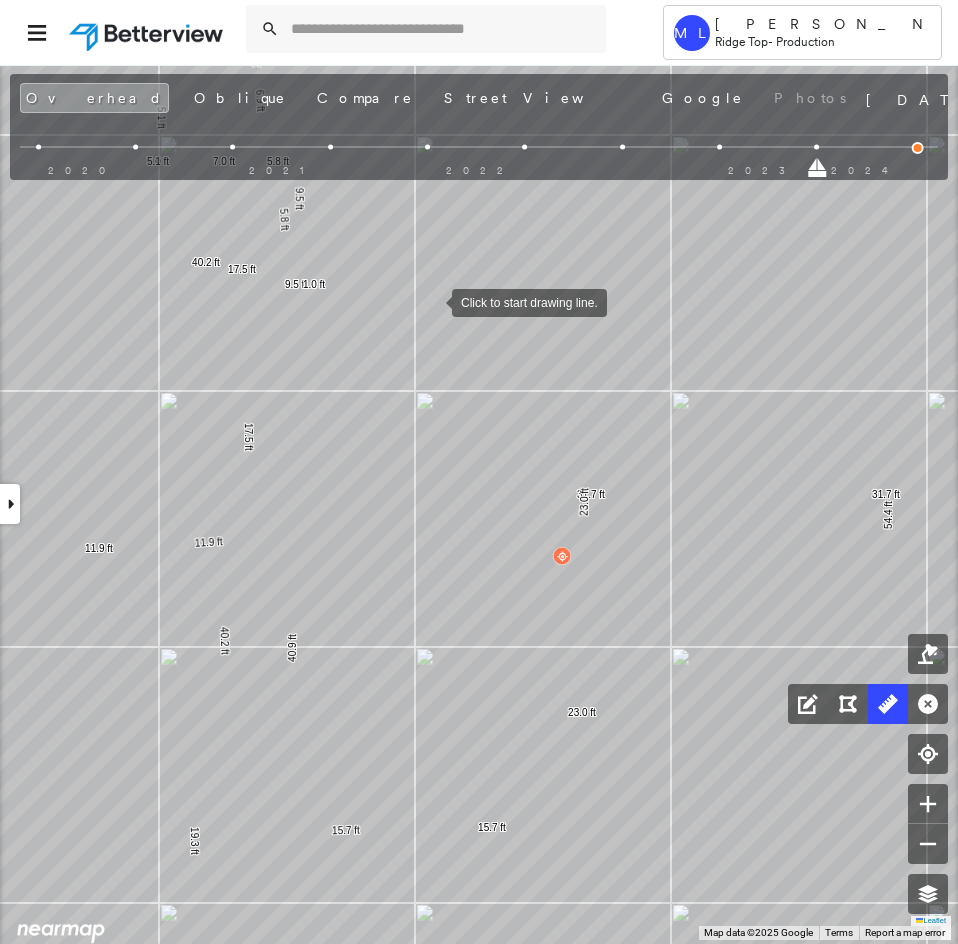 click on "31.7 ft 31.7 ft 15.7 ft 15.7 ft 23.0 ft 23.0 ft 40.9 ft 40.9 ft 9.5 ft 9.5 ft 1.0 ft 19.3 ft 19.3 ft 40.2 ft 40.2 ft 17.5 ft 17.5 ft 11.9 ft 11.9 ft 5.8 ft 5.8 ft 7.0 ft 7.0 ft 5.1 ft 5.1 ft 13.7 ft 13.7 ft 10.6 ft 10.6 ft 2.6 ft 2.6 ft 6.9 ft 6.9 ft 19.6 ft 19.6 ft 15.7 ft 15.7 ft 17.3 ft 17.3 ft 15.2 ft 15.2 ft 2.2 ft 2.2 ft 54.4 ft 37.1 ft 91.4 ft Click to start drawing line." at bounding box center [290, -50] 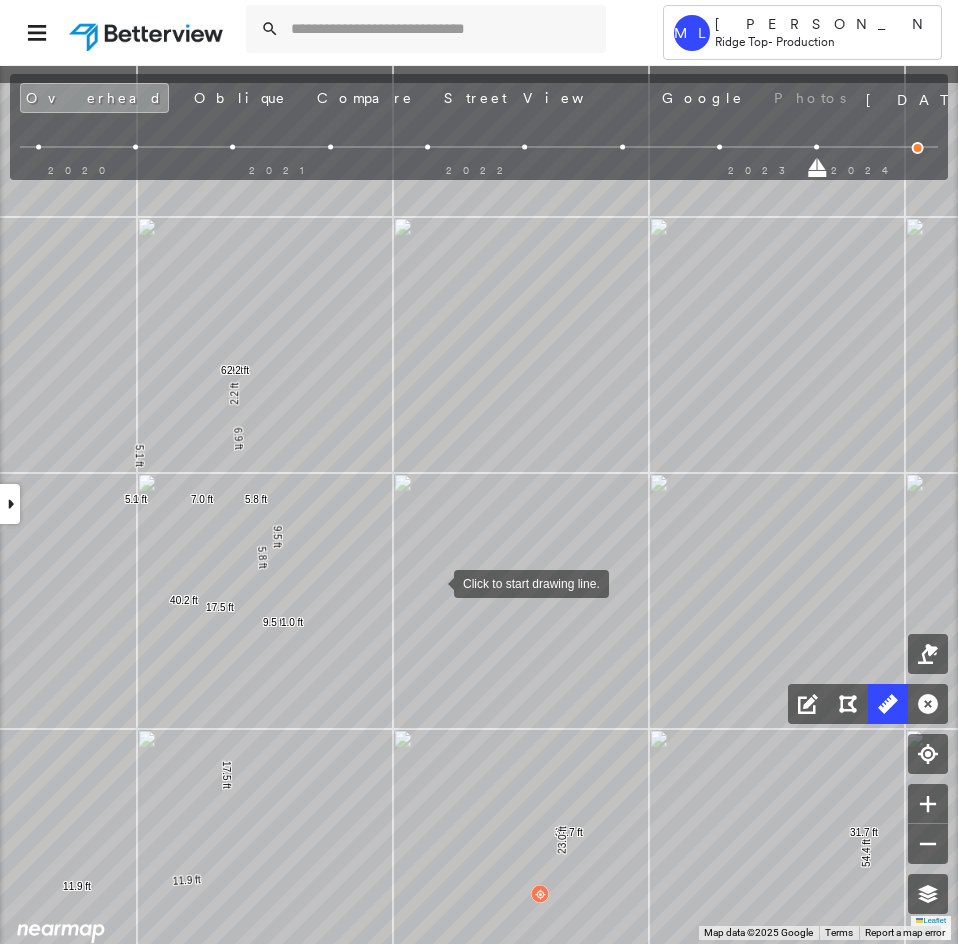 drag, startPoint x: 450, startPoint y: 466, endPoint x: 435, endPoint y: 568, distance: 103.09704 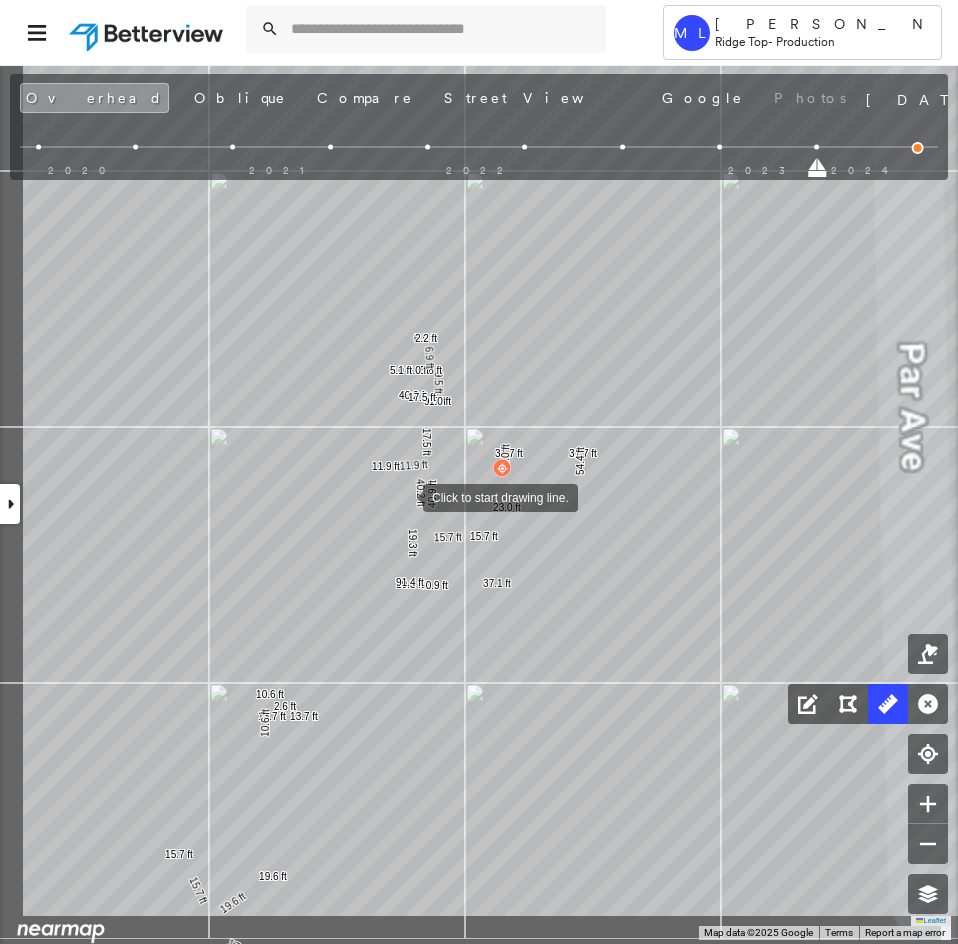 drag, startPoint x: 291, startPoint y: 607, endPoint x: 399, endPoint y: 500, distance: 152.0296 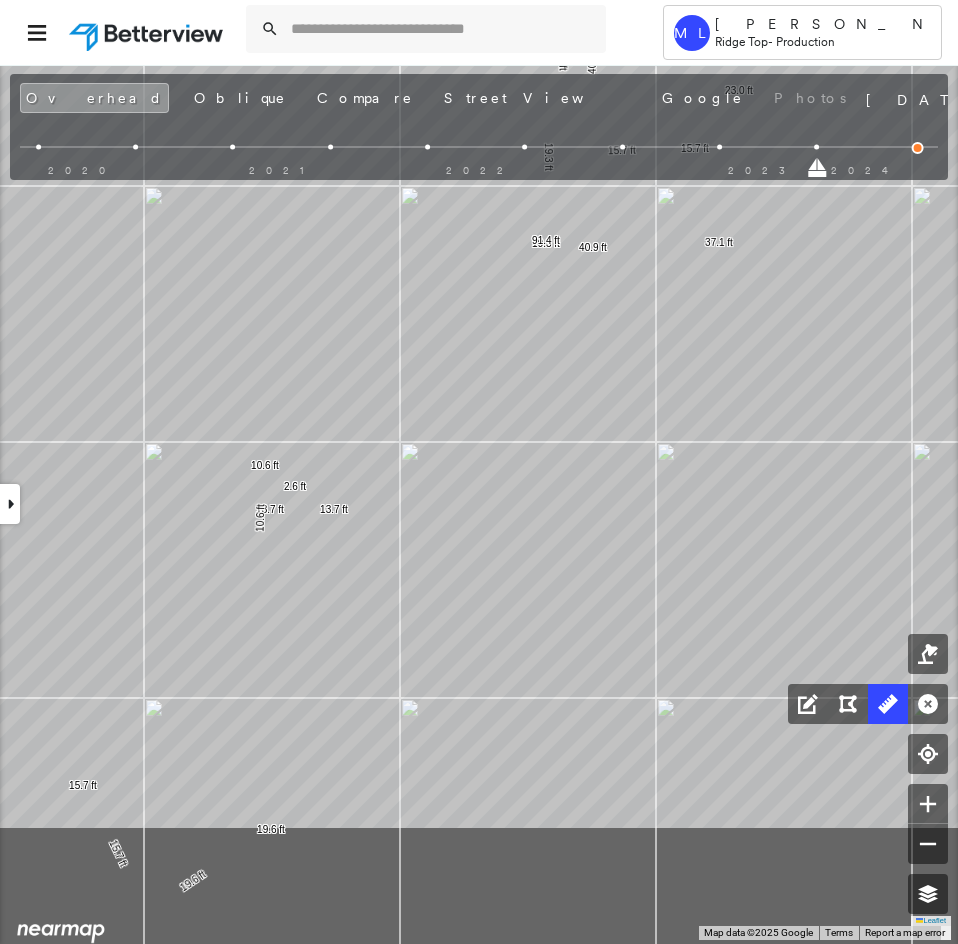 drag, startPoint x: 405, startPoint y: 498, endPoint x: 414, endPoint y: 431, distance: 67.601776 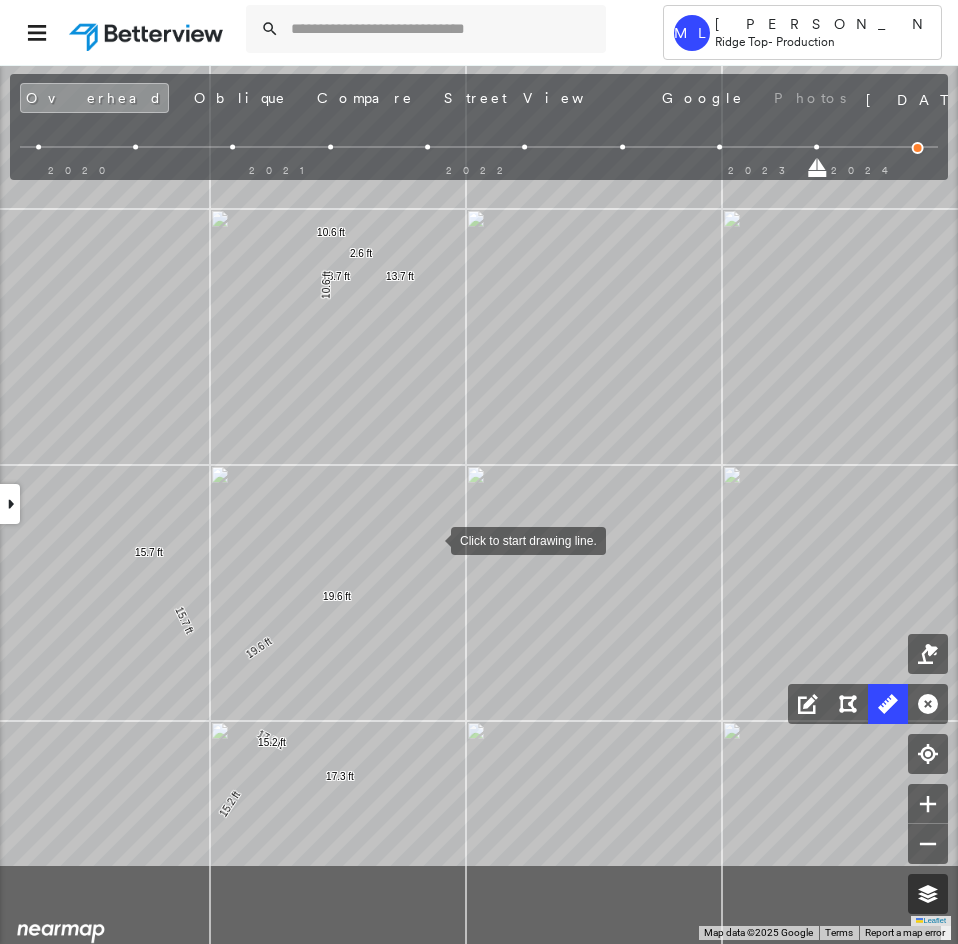 drag, startPoint x: 367, startPoint y: 724, endPoint x: 457, endPoint y: 492, distance: 248.84534 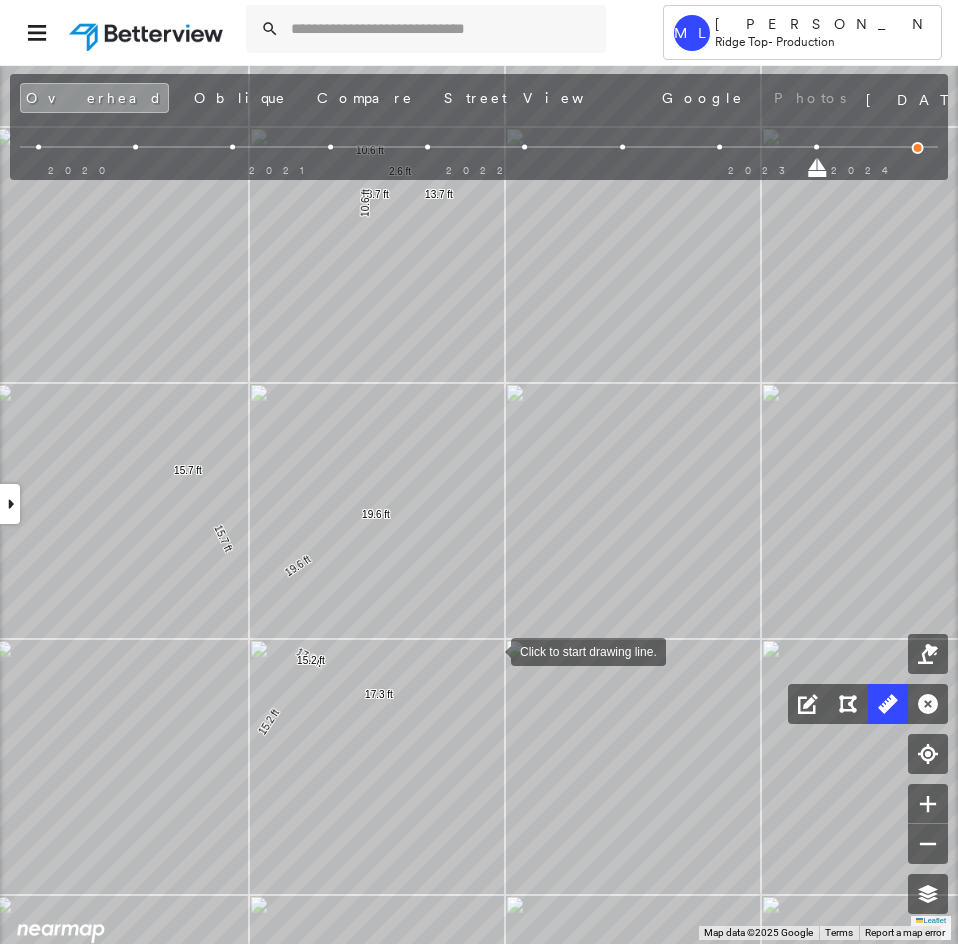 drag, startPoint x: 480, startPoint y: 678, endPoint x: 542, endPoint y: 565, distance: 128.89143 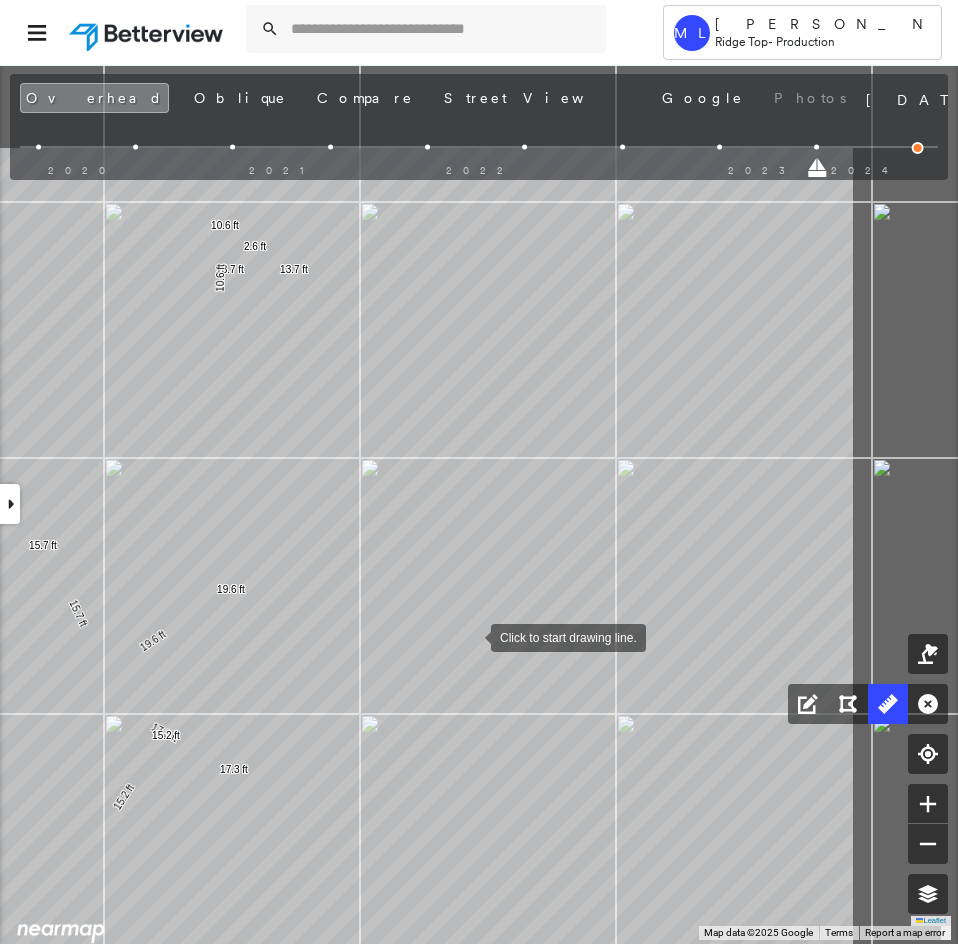 drag, startPoint x: 627, startPoint y: 508, endPoint x: 475, endPoint y: 634, distance: 197.43353 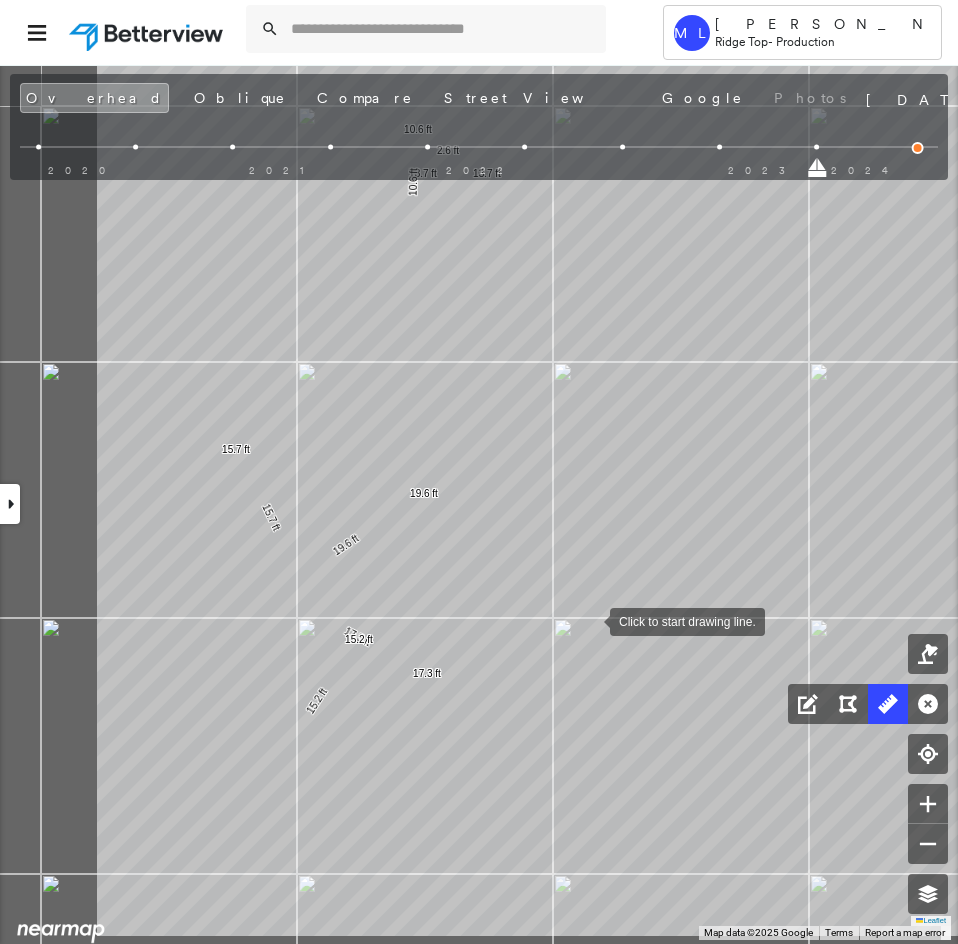 drag, startPoint x: 393, startPoint y: 716, endPoint x: 592, endPoint y: 615, distance: 223.16362 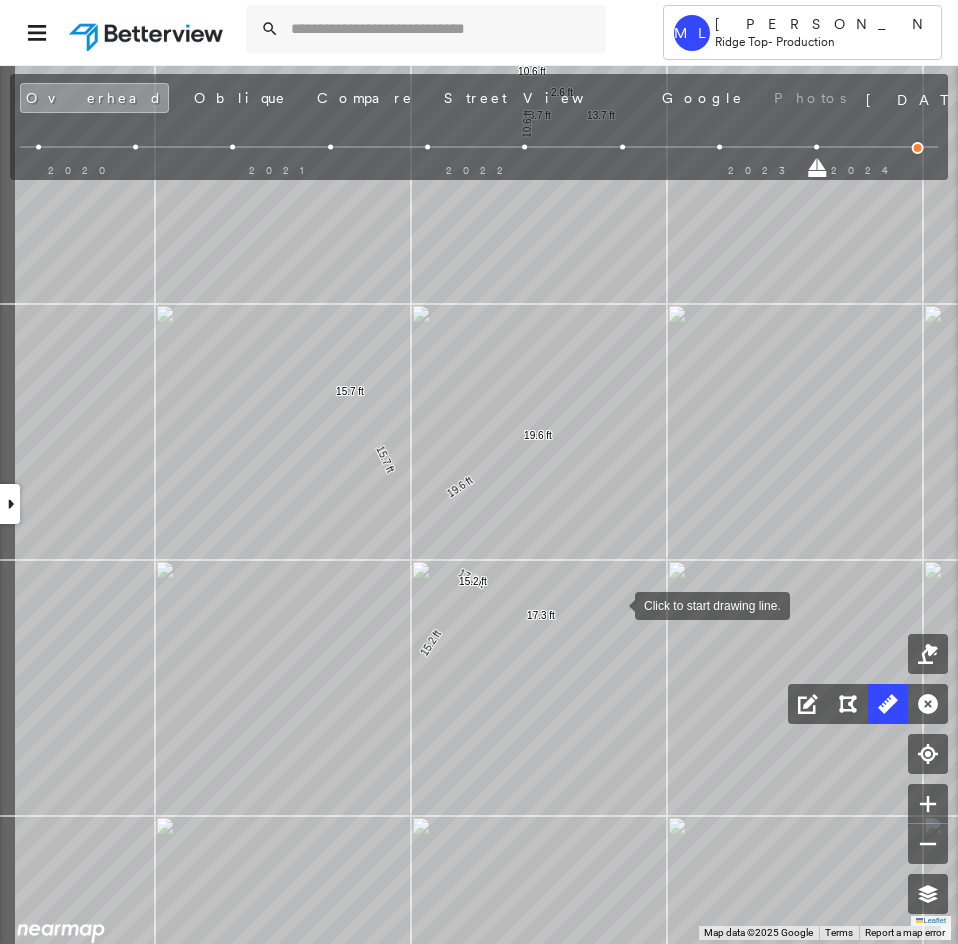 click on "31.7 ft 31.7 ft 15.7 ft 15.7 ft 23.0 ft 23.0 ft 40.9 ft 40.9 ft 9.5 ft 9.5 ft 1.0 ft 19.3 ft 19.3 ft 40.2 ft 40.2 ft 17.5 ft 17.5 ft 11.9 ft 11.9 ft 5.8 ft 5.8 ft 7.0 ft 7.0 ft 5.1 ft 5.1 ft 13.7 ft 13.7 ft 10.6 ft 10.6 ft 2.6 ft 6.9 ft 6.9 ft 19.6 ft 19.6 ft 15.7 ft 15.7 ft 17.3 ft 17.3 ft 15.2 ft 15.2 ft 2.2 ft 54.4 ft 37.1 ft 91.4 ft Click to start drawing line." at bounding box center [692, -424] 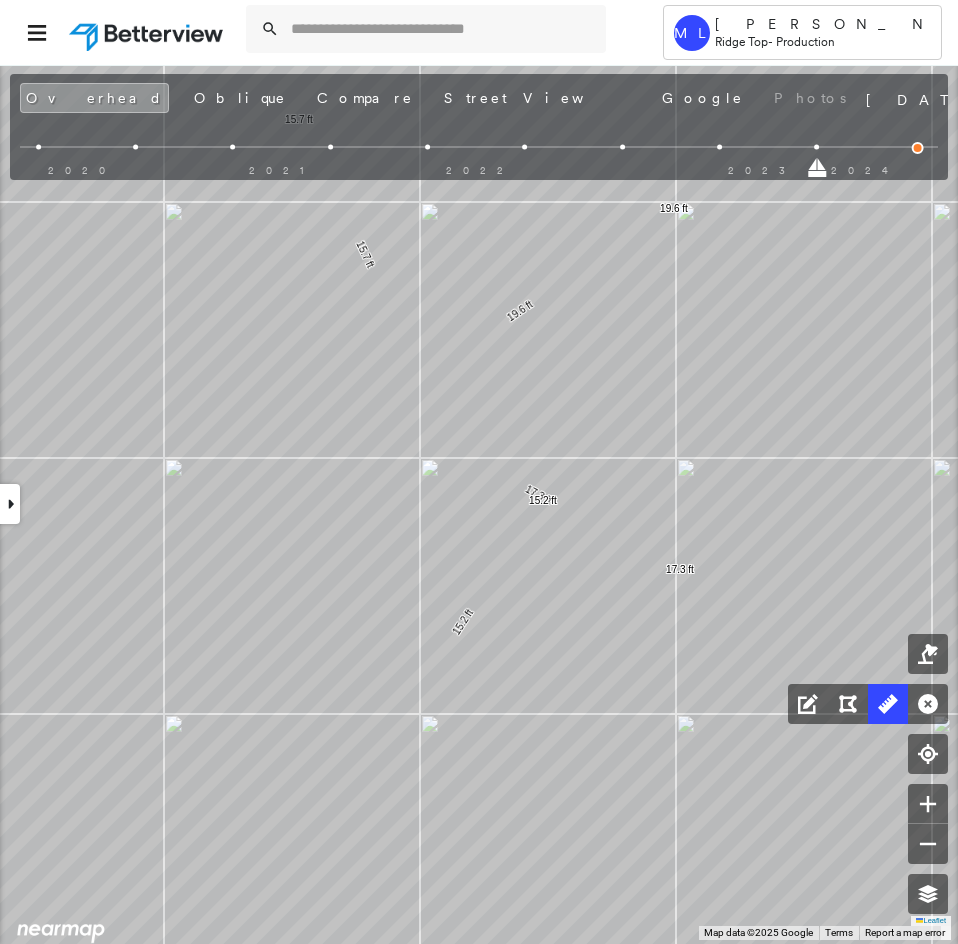 drag, startPoint x: 815, startPoint y: 169, endPoint x: 935, endPoint y: 161, distance: 120.26637 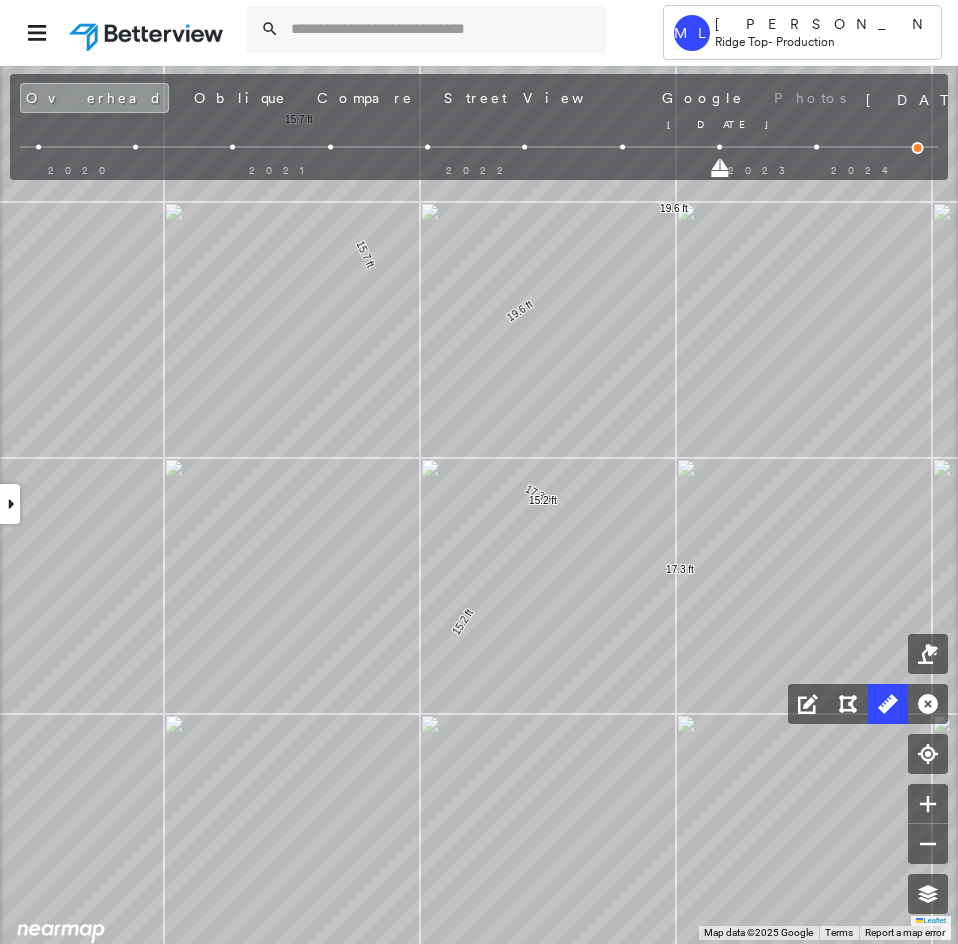 drag, startPoint x: 926, startPoint y: 162, endPoint x: 689, endPoint y: 167, distance: 237.05273 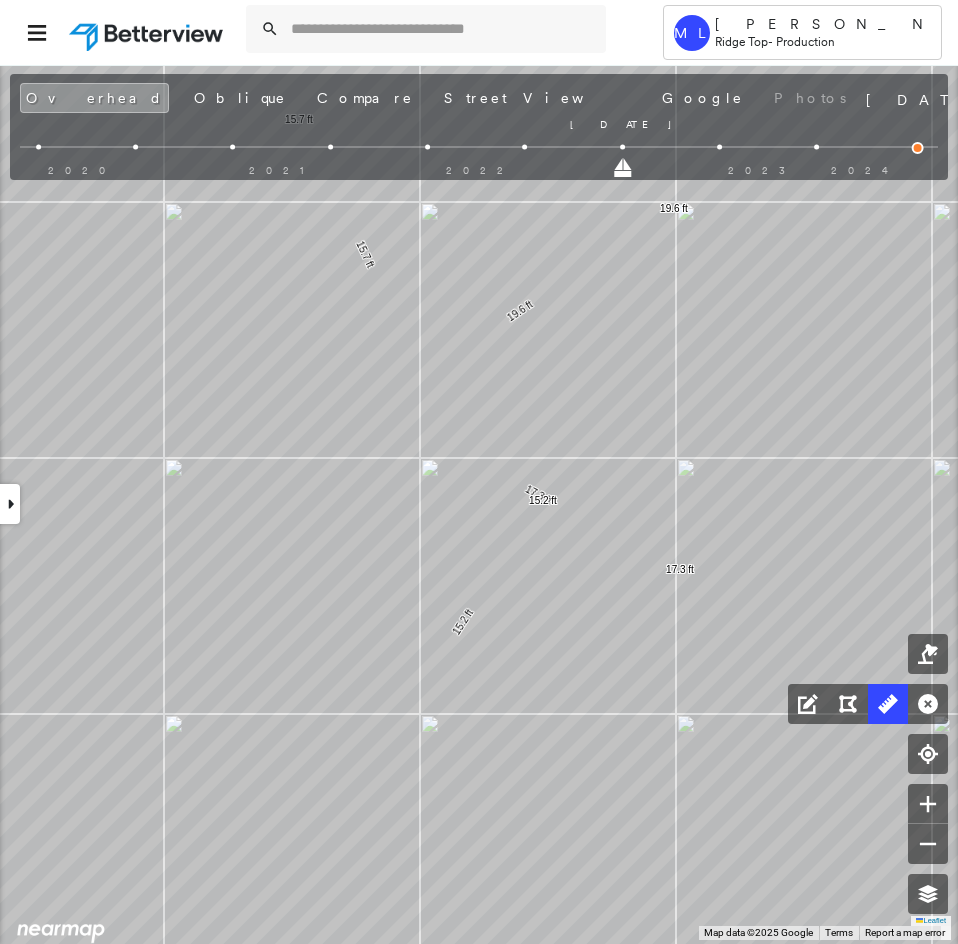drag, startPoint x: 721, startPoint y: 169, endPoint x: 634, endPoint y: 172, distance: 87.05171 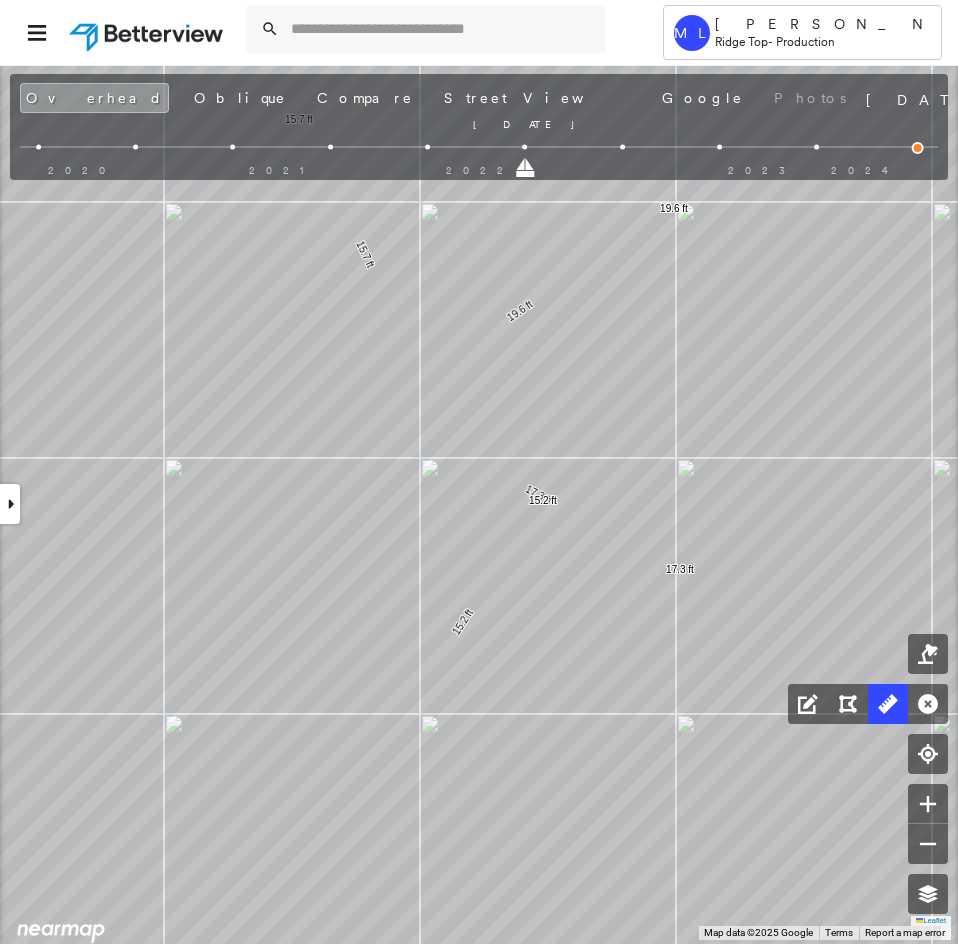 drag, startPoint x: 615, startPoint y: 167, endPoint x: 514, endPoint y: 163, distance: 101.07918 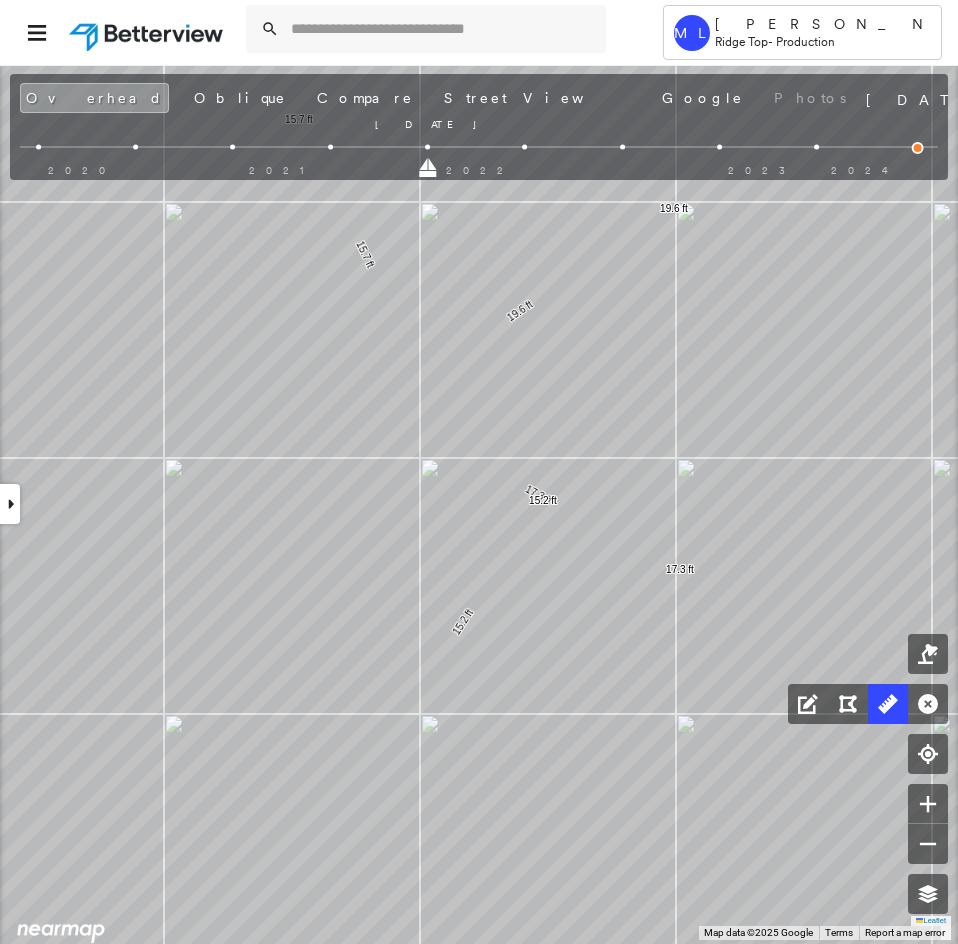 drag, startPoint x: 523, startPoint y: 167, endPoint x: 410, endPoint y: 168, distance: 113.004425 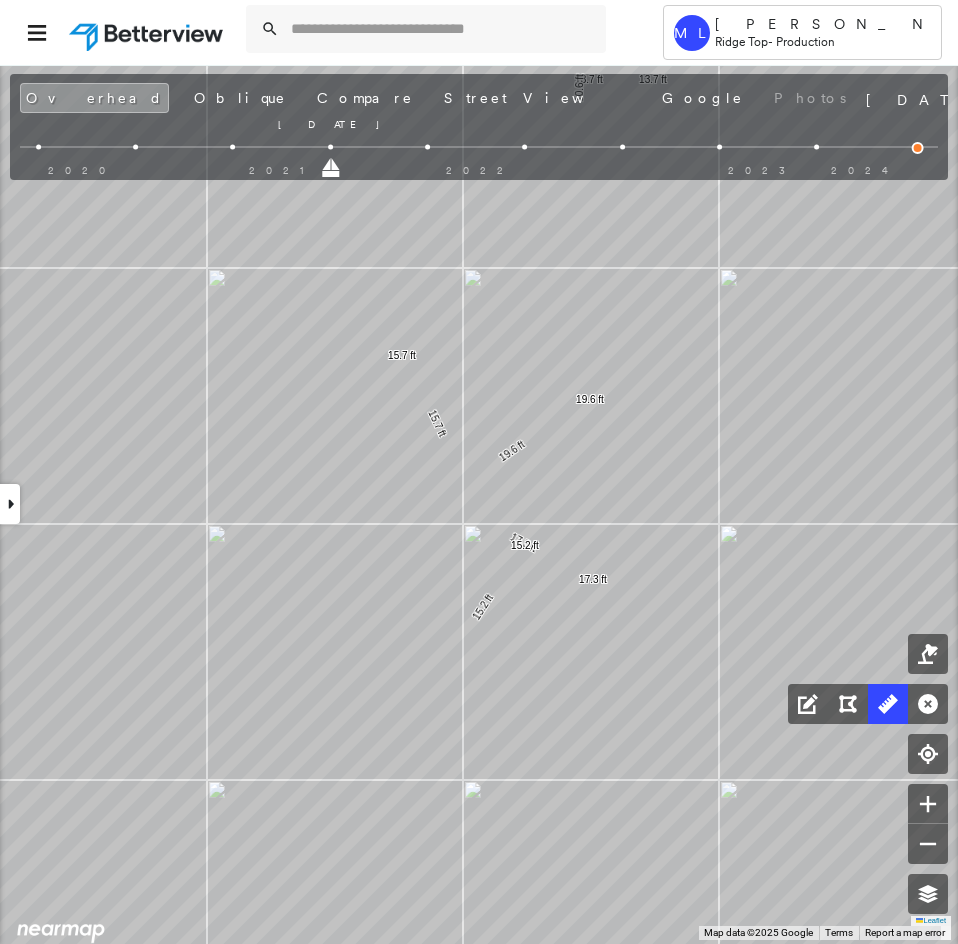 drag, startPoint x: 430, startPoint y: 169, endPoint x: 320, endPoint y: 163, distance: 110.16351 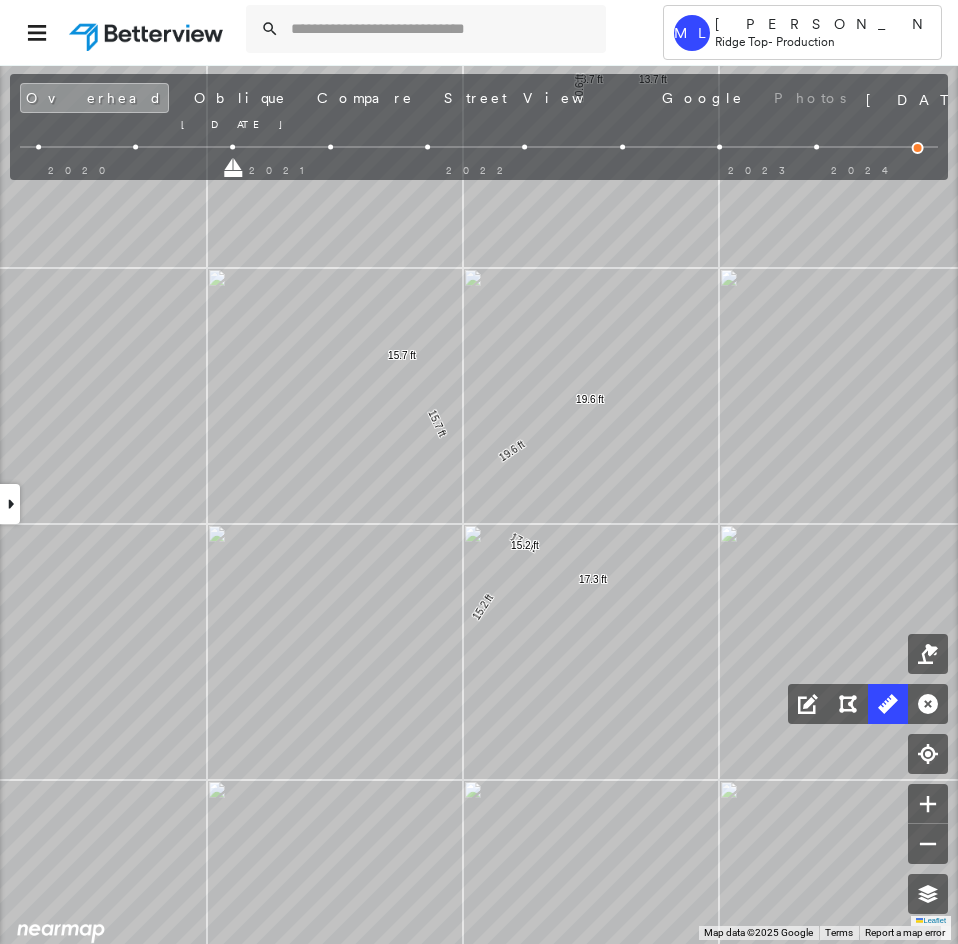 drag, startPoint x: 329, startPoint y: 168, endPoint x: 252, endPoint y: 168, distance: 77 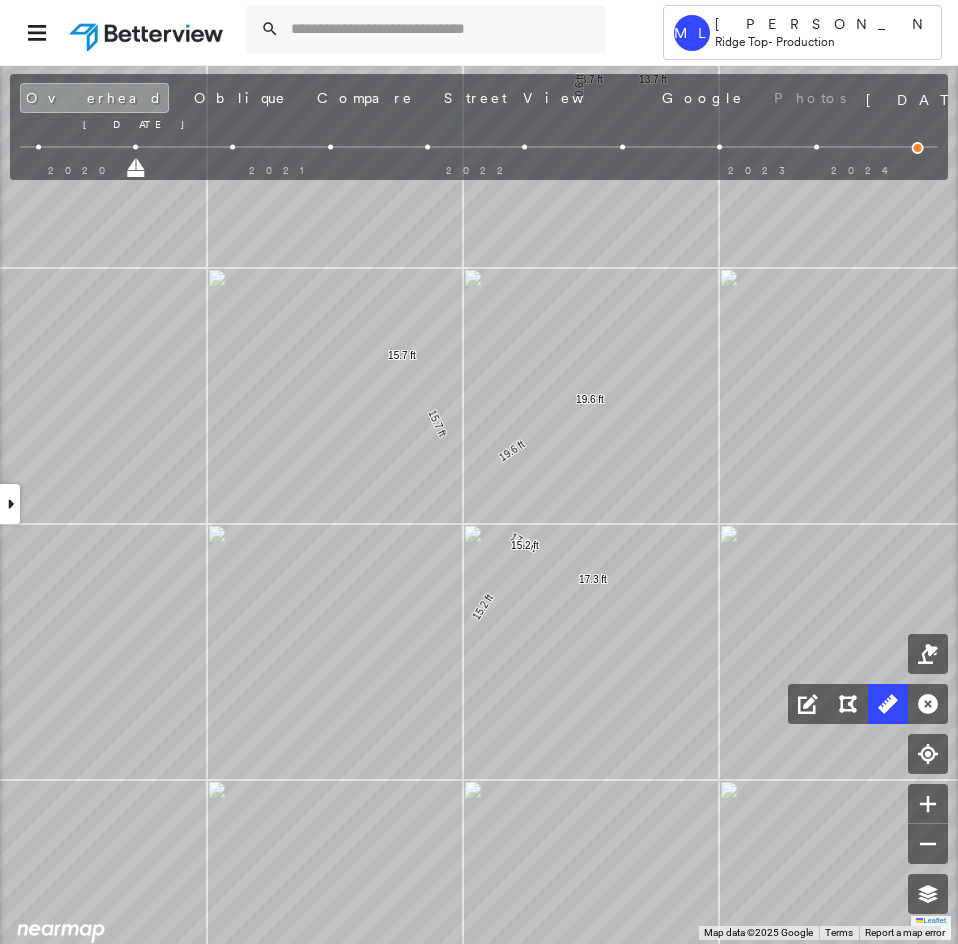 drag, startPoint x: 235, startPoint y: 171, endPoint x: 138, endPoint y: 168, distance: 97.04638 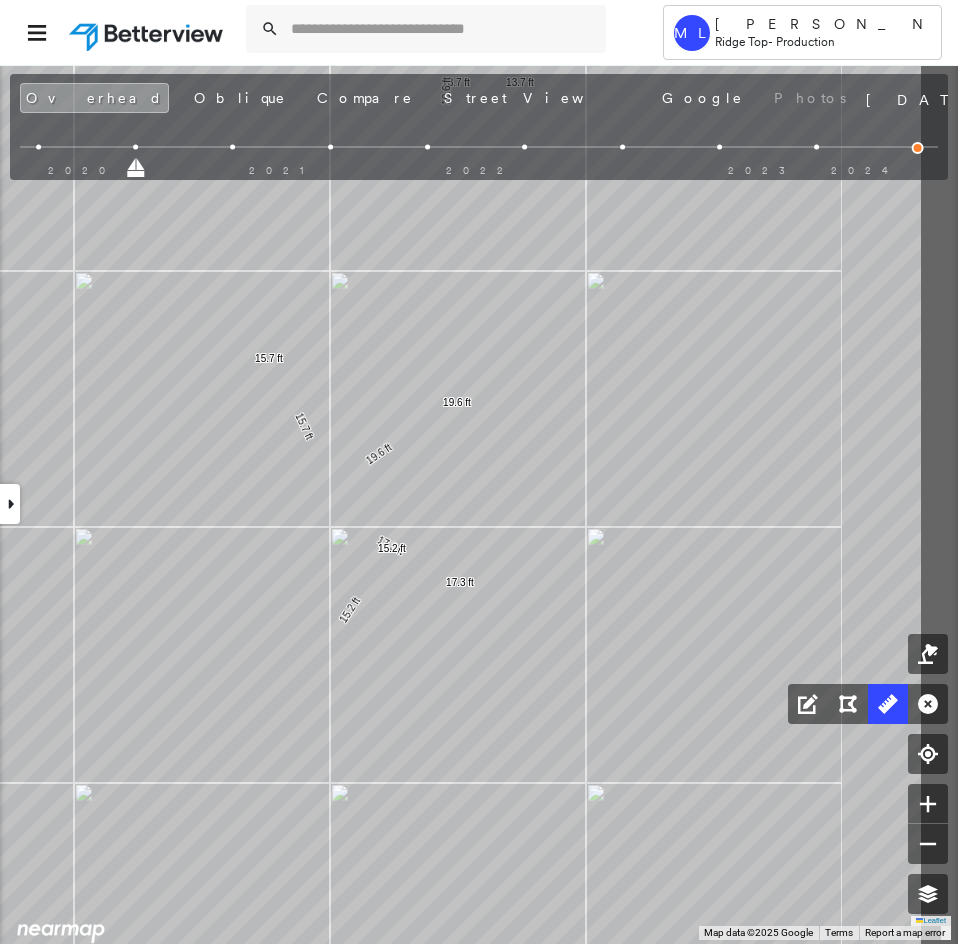 click on "31.7 ft 31.7 ft 15.7 ft 15.7 ft 23.0 ft 23.0 ft 40.9 ft 40.9 ft 9.5 ft 9.5 ft 1.0 ft 19.3 ft 19.3 ft 40.2 ft 40.2 ft 17.5 ft 17.5 ft 11.9 ft 11.9 ft 5.8 ft 5.8 ft 7.0 ft 7.0 ft 5.1 ft 5.1 ft 13.7 ft 13.7 ft 10.6 ft 10.6 ft 2.6 ft 6.9 ft 6.9 ft 19.6 ft 19.6 ft 15.7 ft 15.7 ft 17.3 ft 17.3 ft 15.2 ft 15.2 ft 2.2 ft 54.4 ft 37.1 ft 91.4 ft Click to start drawing line." at bounding box center [562, -424] 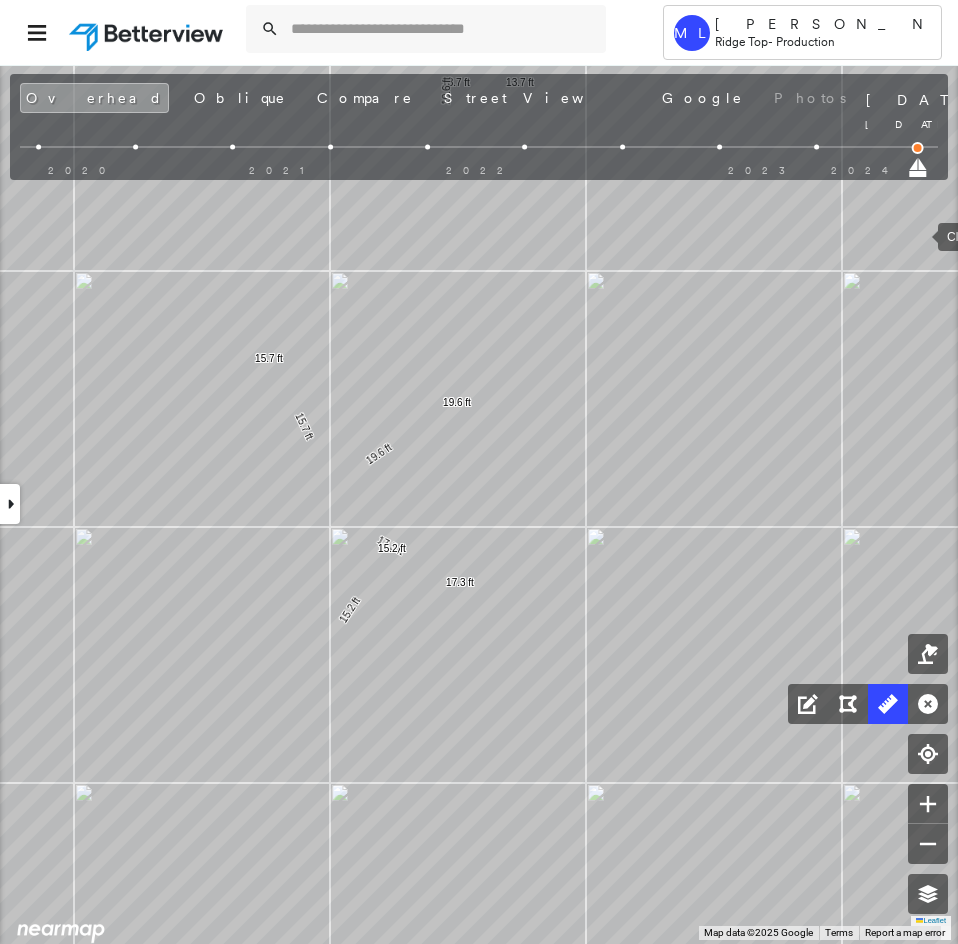 drag, startPoint x: 57, startPoint y: 168, endPoint x: 958, endPoint y: 262, distance: 905.8902 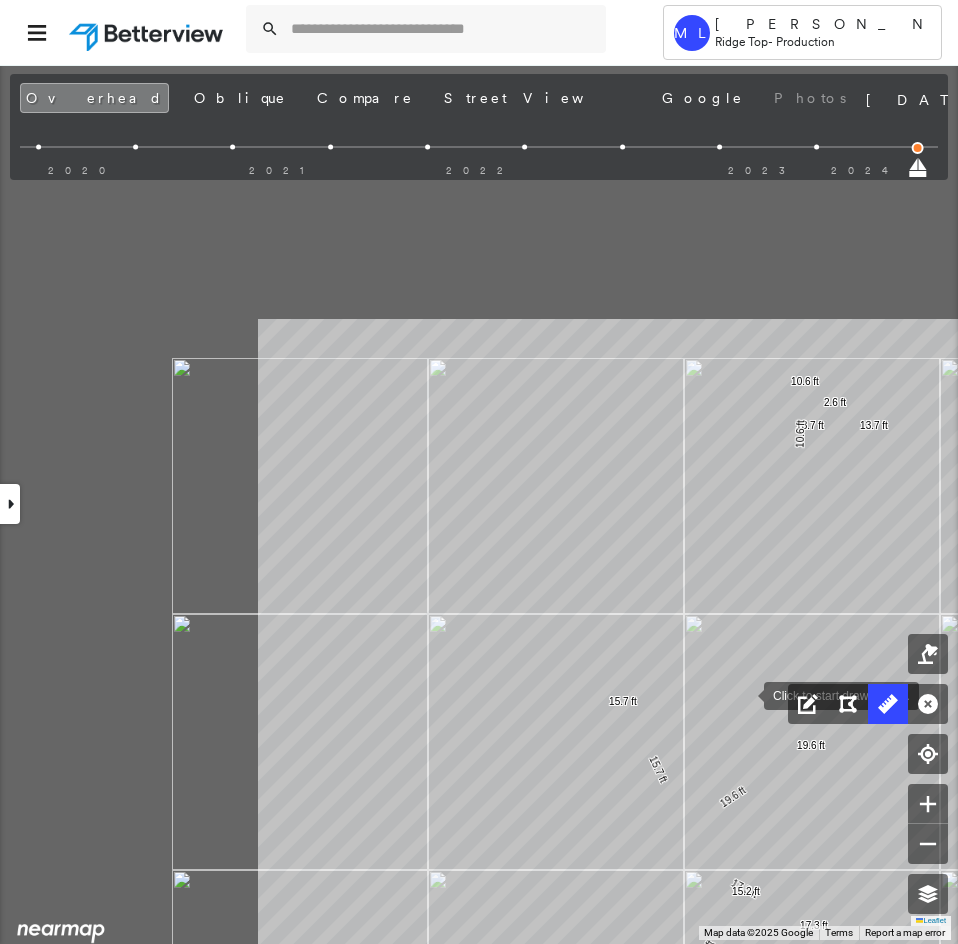 drag, startPoint x: 391, startPoint y: 350, endPoint x: 744, endPoint y: 693, distance: 492.1971 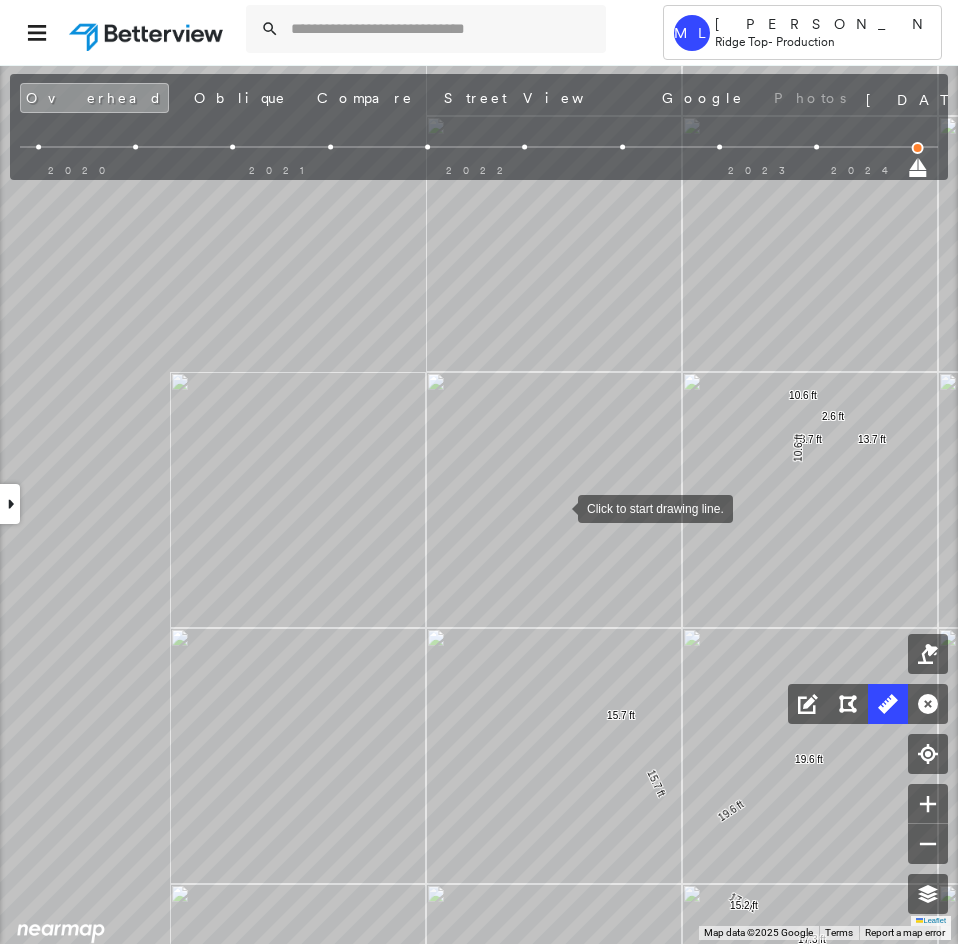 drag, startPoint x: 560, startPoint y: 493, endPoint x: 503, endPoint y: 817, distance: 328.97568 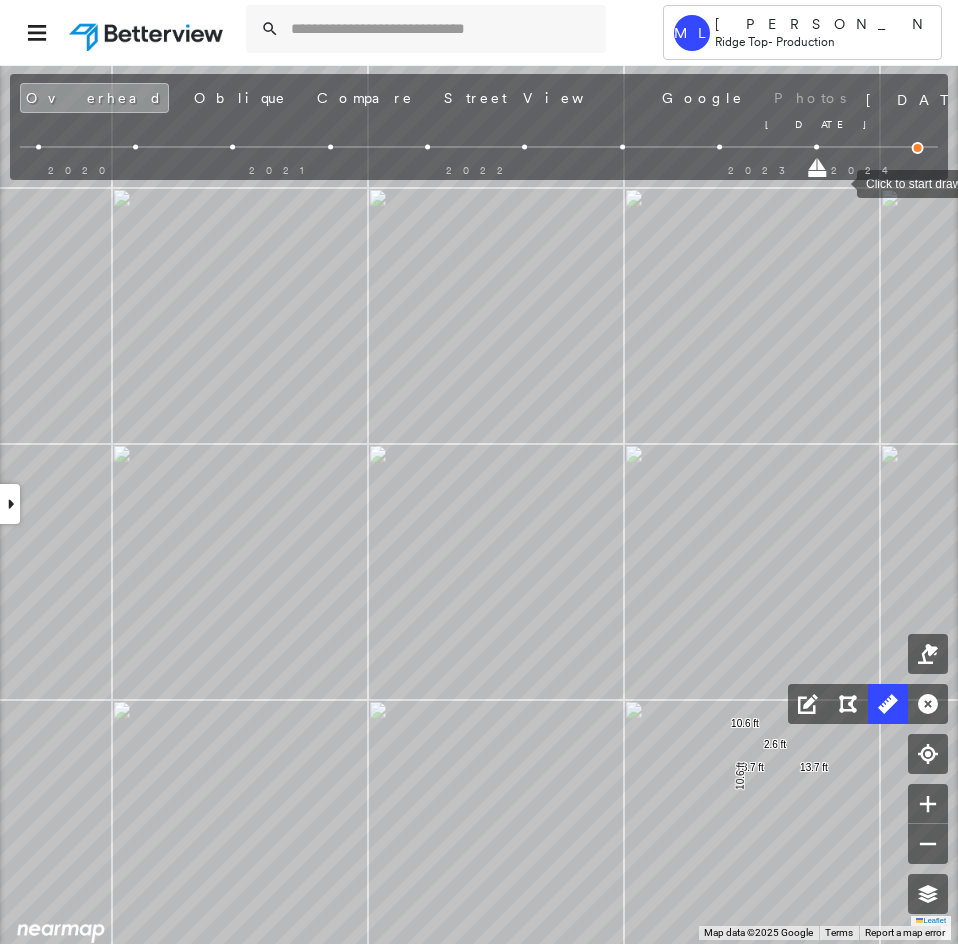 drag, startPoint x: 914, startPoint y: 175, endPoint x: 837, endPoint y: 182, distance: 77.31753 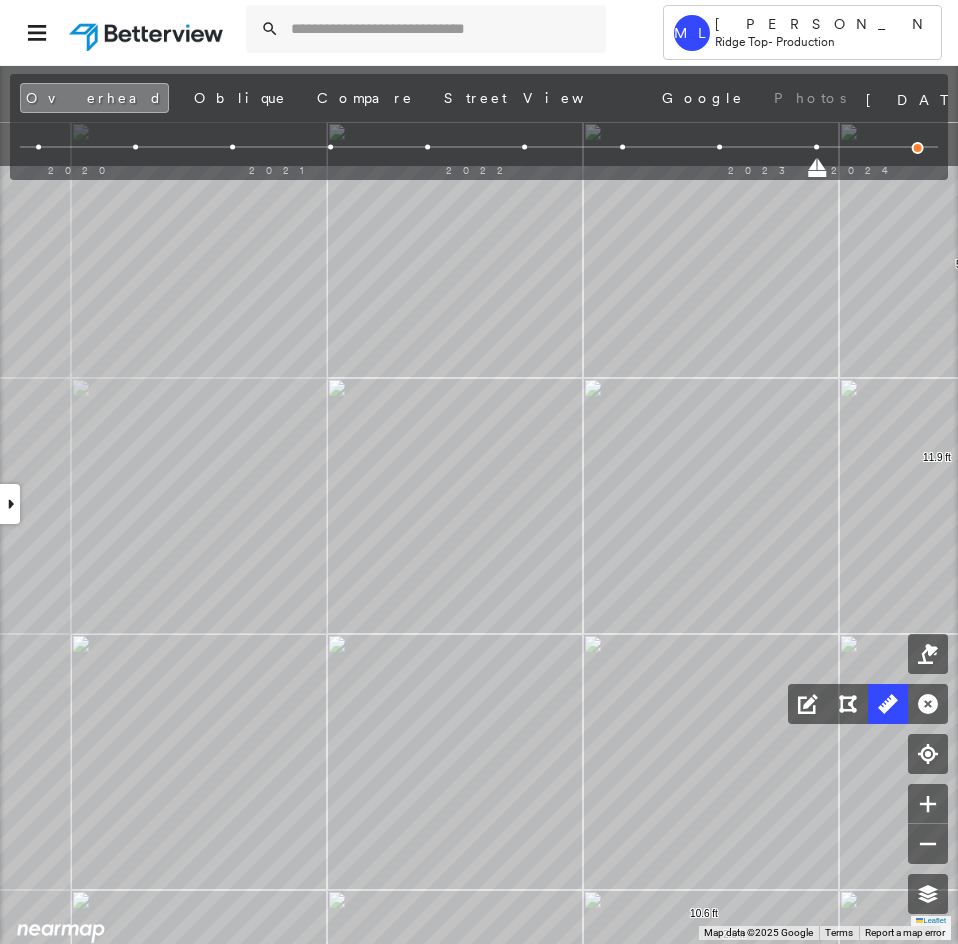 click on "31.7 ft 31.7 ft 15.7 ft 15.7 ft 23.0 ft 23.0 ft 40.9 ft 40.9 ft 9.5 ft 9.5 ft 1.0 ft 19.3 ft 19.3 ft 40.2 ft 40.2 ft 17.5 ft 17.5 ft 11.9 ft 11.9 ft 5.8 ft 5.8 ft 7.0 ft 7.0 ft 5.1 ft 5.1 ft 13.7 ft 13.7 ft 10.6 ft 10.6 ft 2.6 ft 6.9 ft 6.9 ft 19.6 ft 19.6 ft 15.7 ft 15.7 ft 17.3 ft 17.3 ft 15.2 ft 15.2 ft 2.2 ft 54.4 ft 37.1 ft 91.4 ft Click to start drawing line." at bounding box center [815, 451] 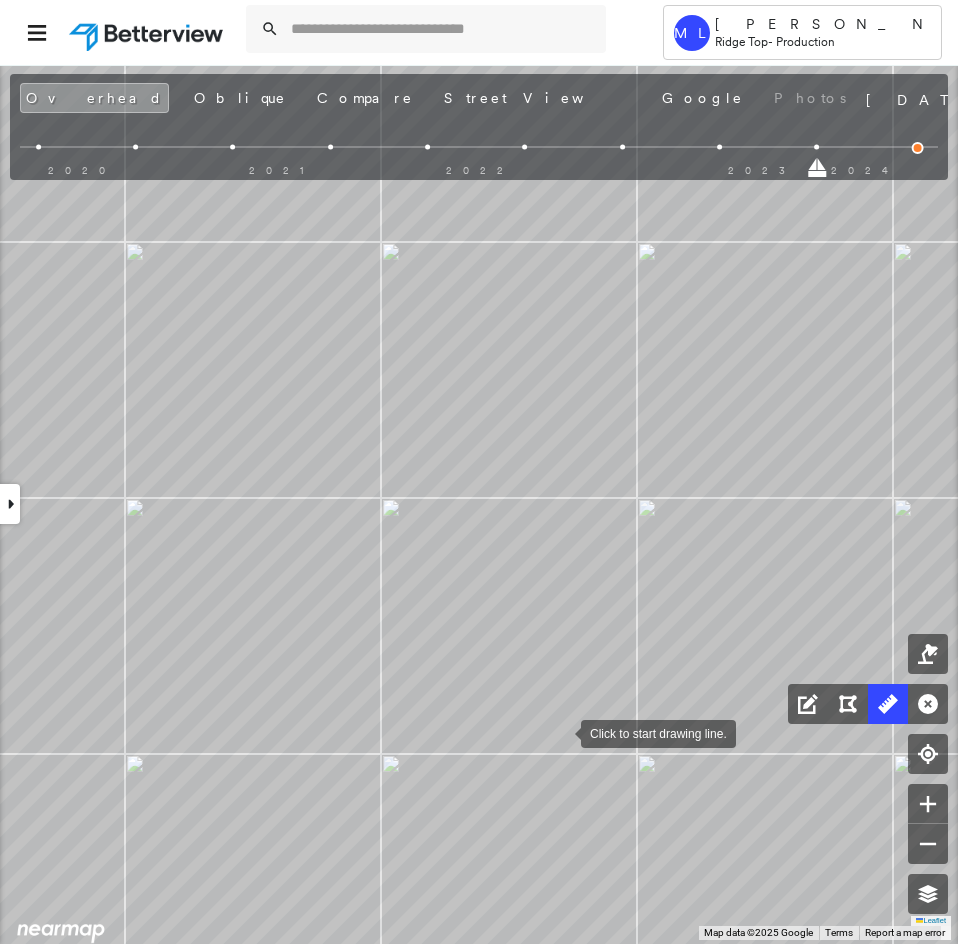 click at bounding box center [561, 732] 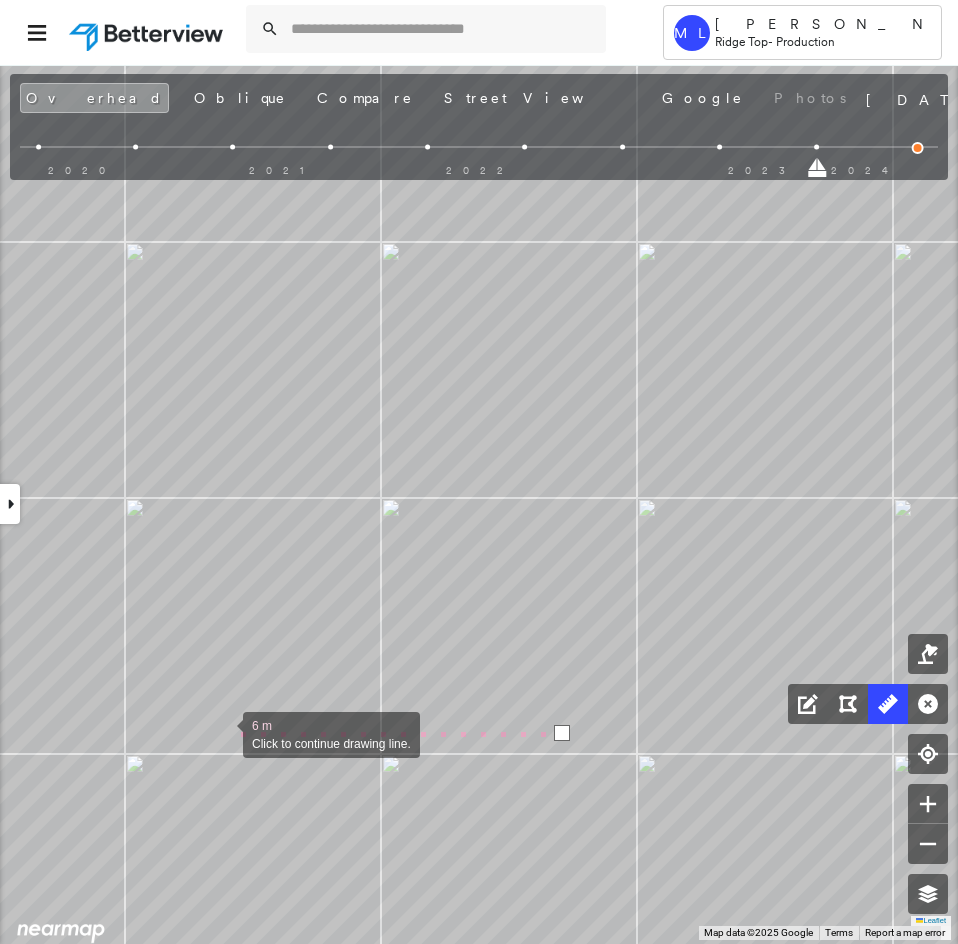 click at bounding box center (223, 733) 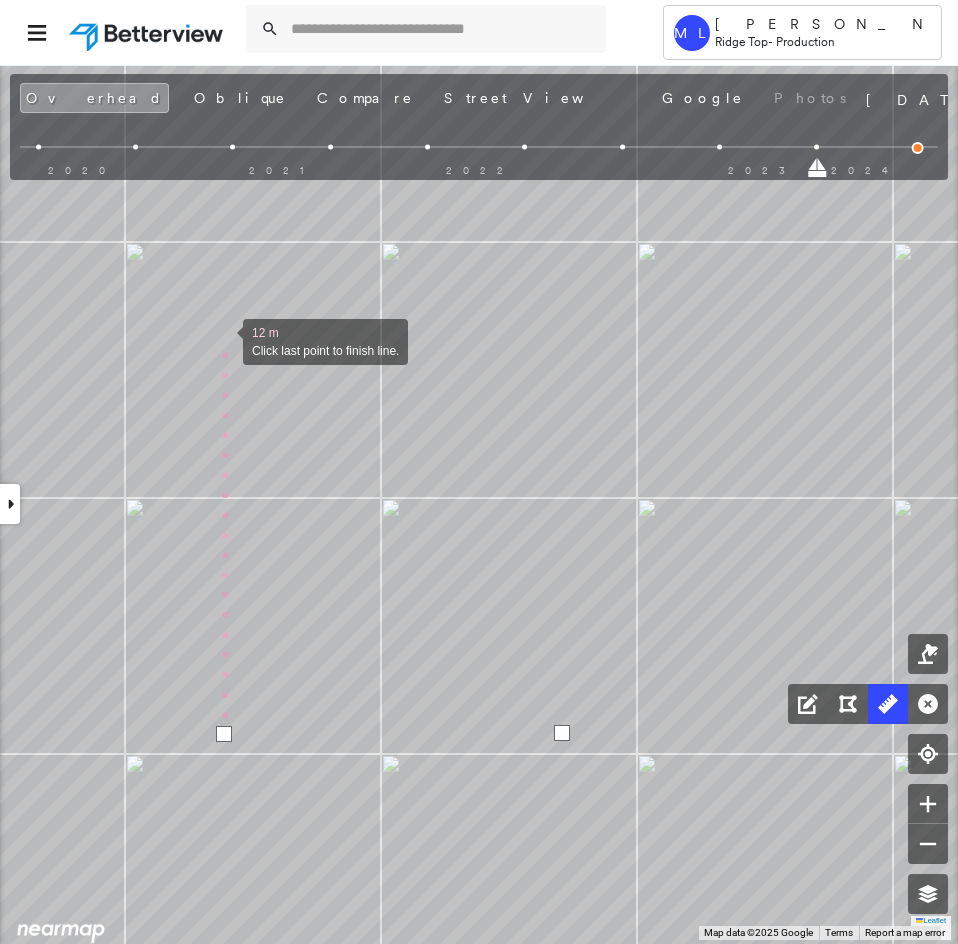 click at bounding box center [223, 340] 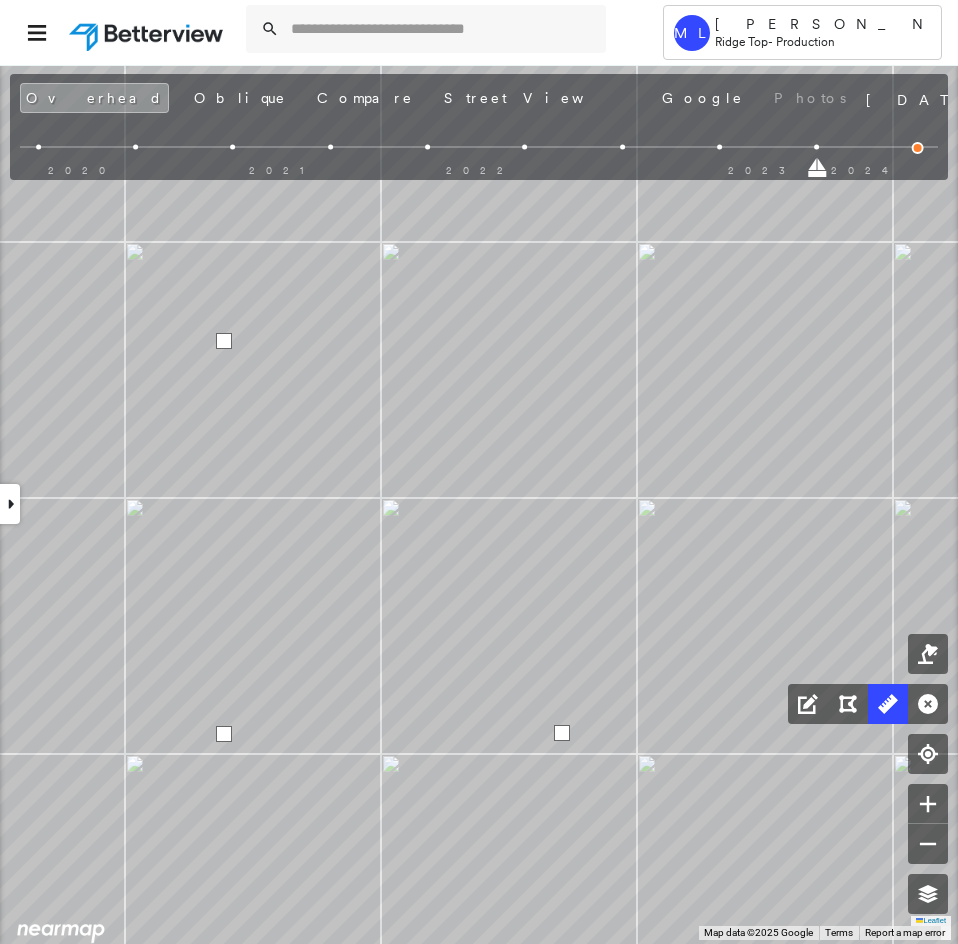 click at bounding box center [224, 341] 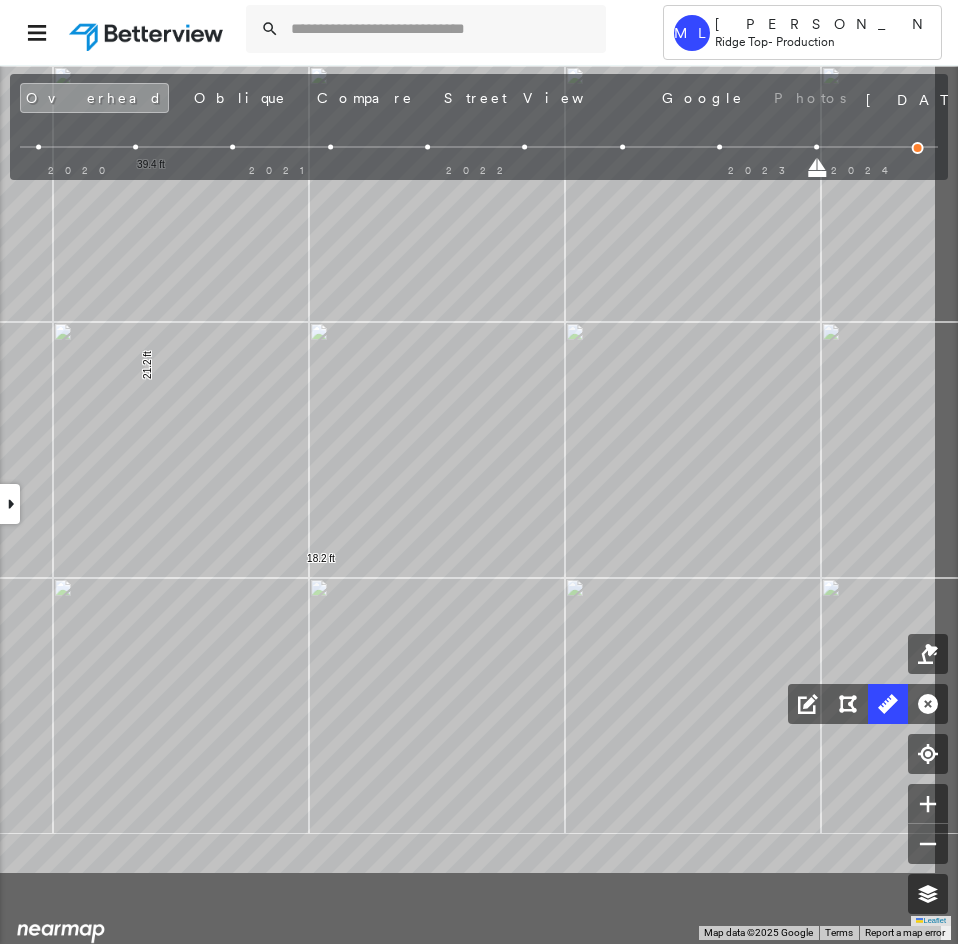 click on "31.7 ft 31.7 ft 15.7 ft 15.7 ft 23.0 ft 23.0 ft 40.9 ft 40.9 ft 9.5 ft 9.5 ft 1.0 ft 19.3 ft 19.3 ft 40.2 ft 40.2 ft 17.5 ft 17.5 ft 11.9 ft 11.9 ft 5.8 ft 5.8 ft 7.0 ft 7.0 ft 5.1 ft 5.1 ft 13.7 ft 13.7 ft 10.6 ft 10.6 ft 2.6 ft 2.6 ft 6.9 ft 6.9 ft 19.6 ft 19.6 ft 15.7 ft 15.7 ft 17.3 ft 17.3 ft 15.2 ft 15.2 ft 2.2 ft 2.2 ft 54.4 ft 37.1 ft 91.4 ft 18.2 ft 21.2 ft 39.4 ft Click to start drawing line." at bounding box center [654, 480] 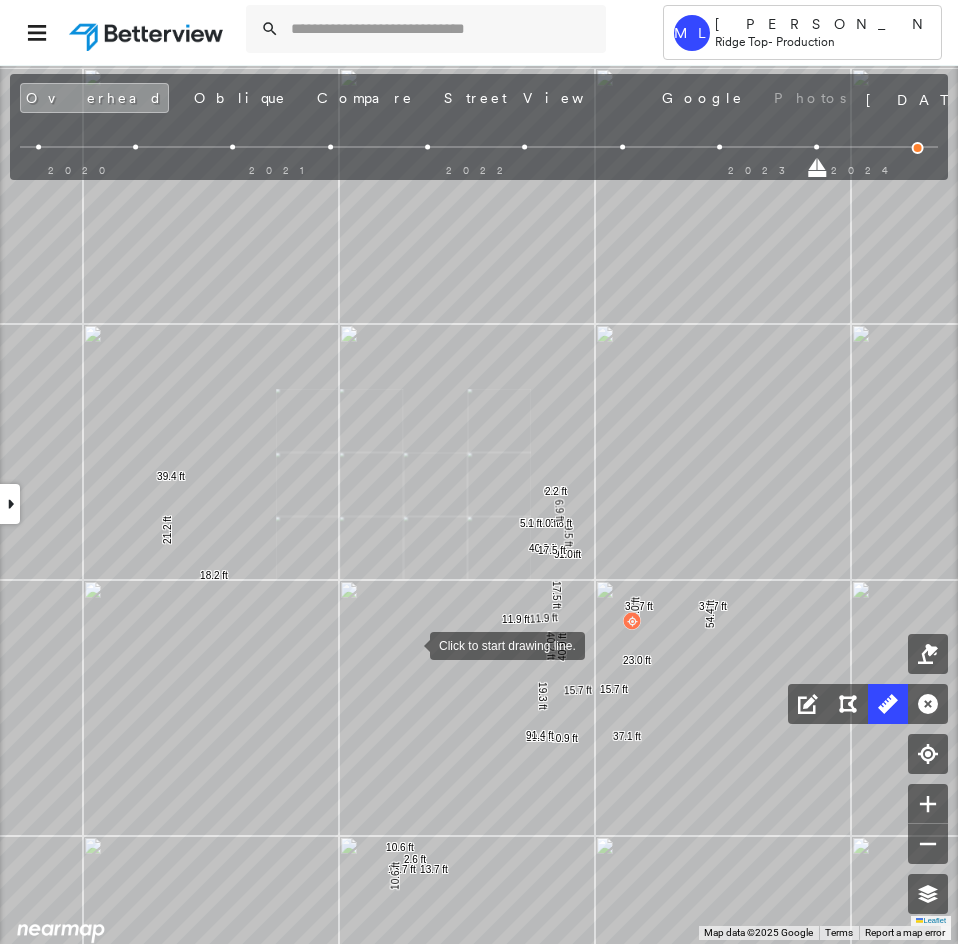 drag, startPoint x: 489, startPoint y: 685, endPoint x: 411, endPoint y: 626, distance: 97.80082 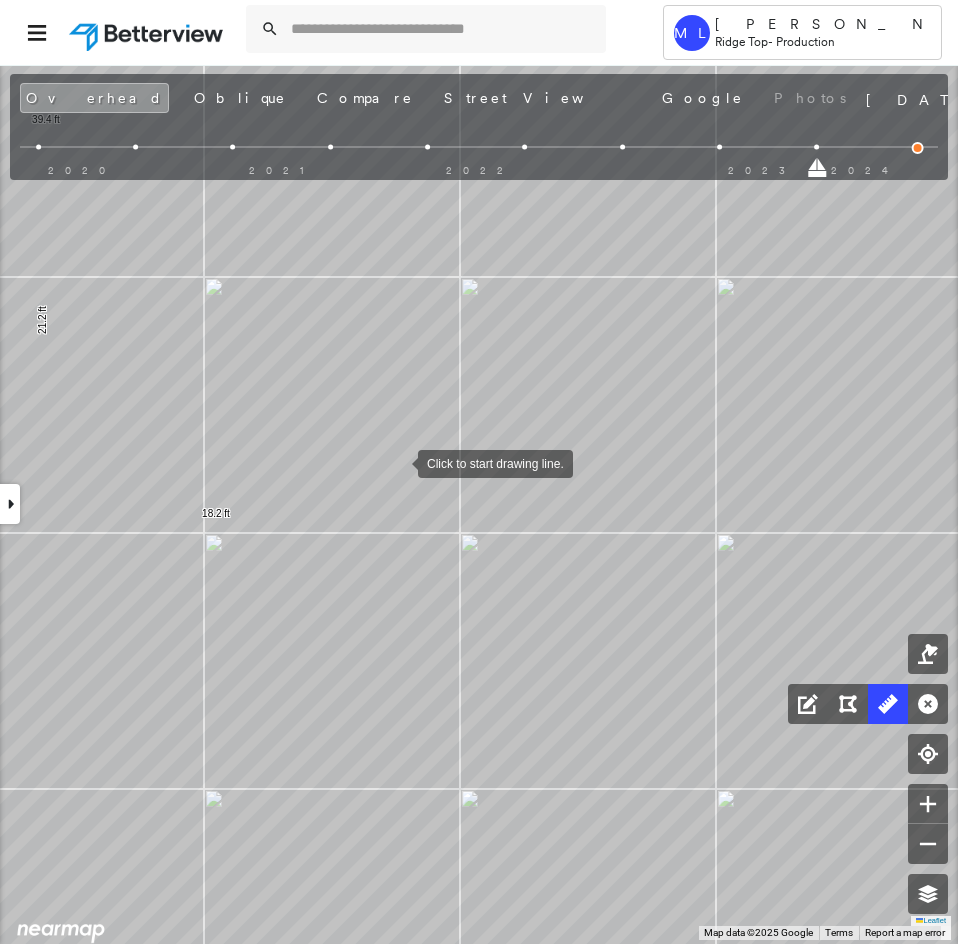 click at bounding box center (398, 462) 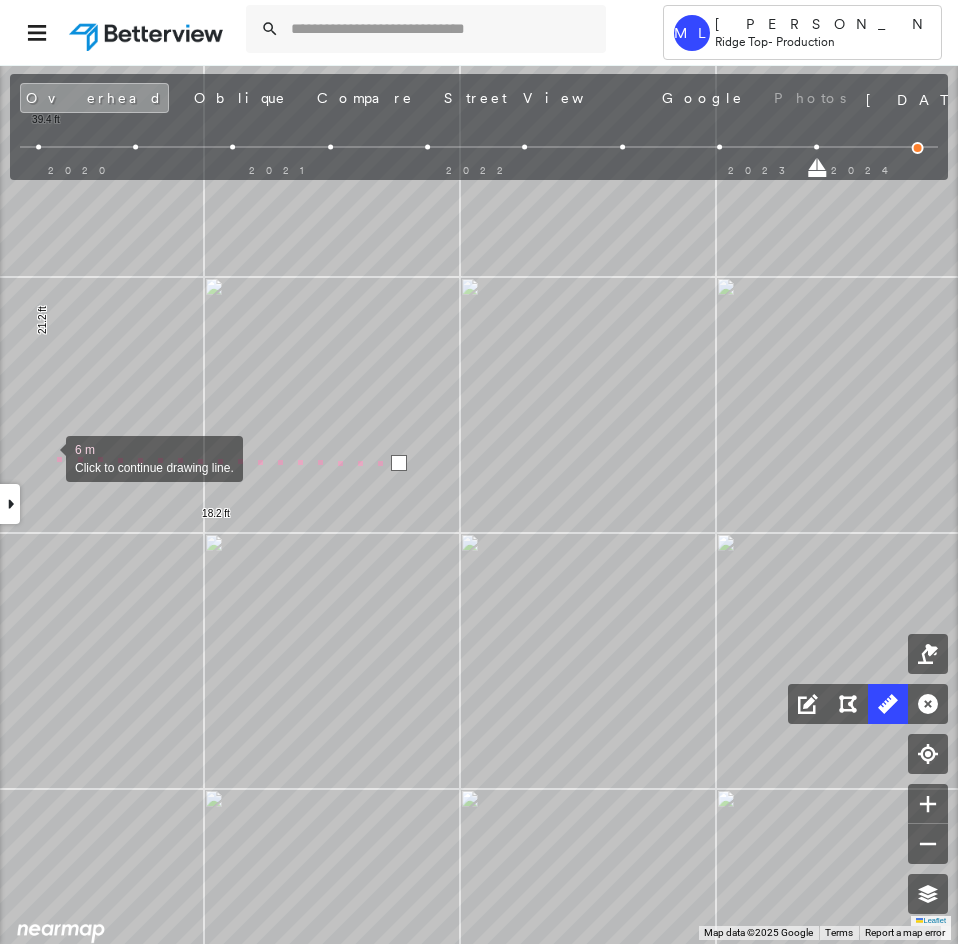 click at bounding box center [46, 457] 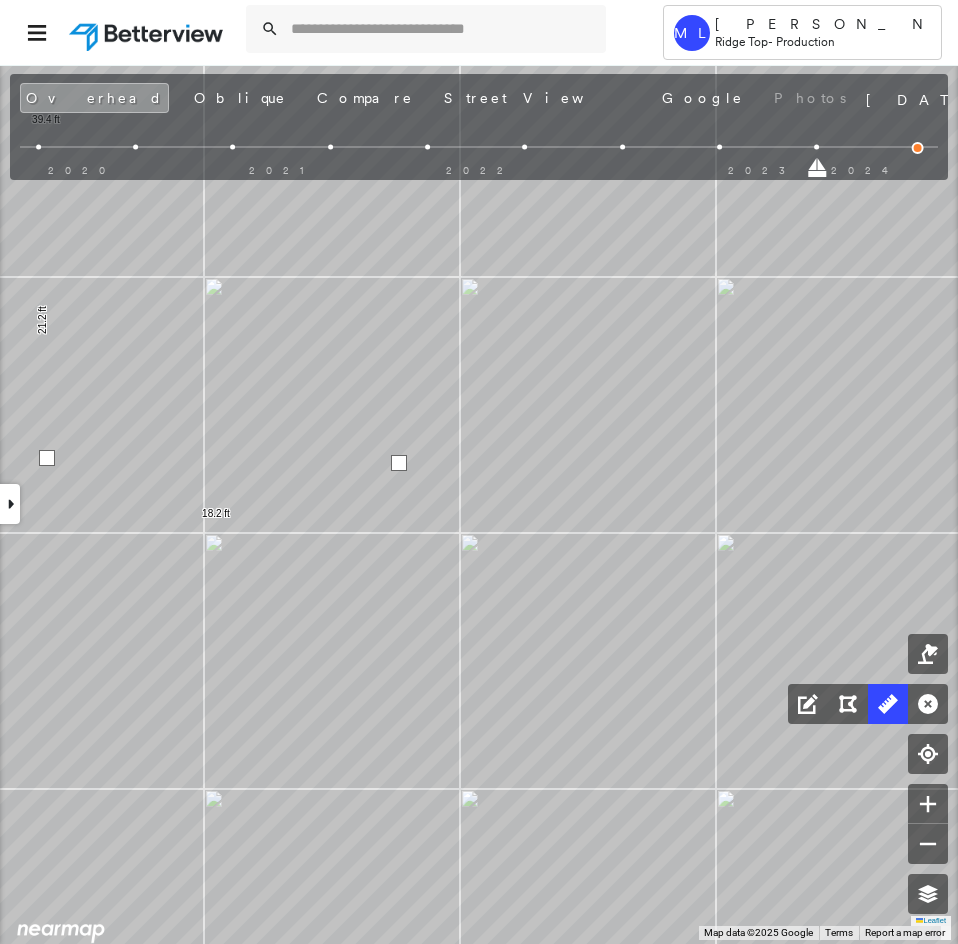 click at bounding box center (47, 458) 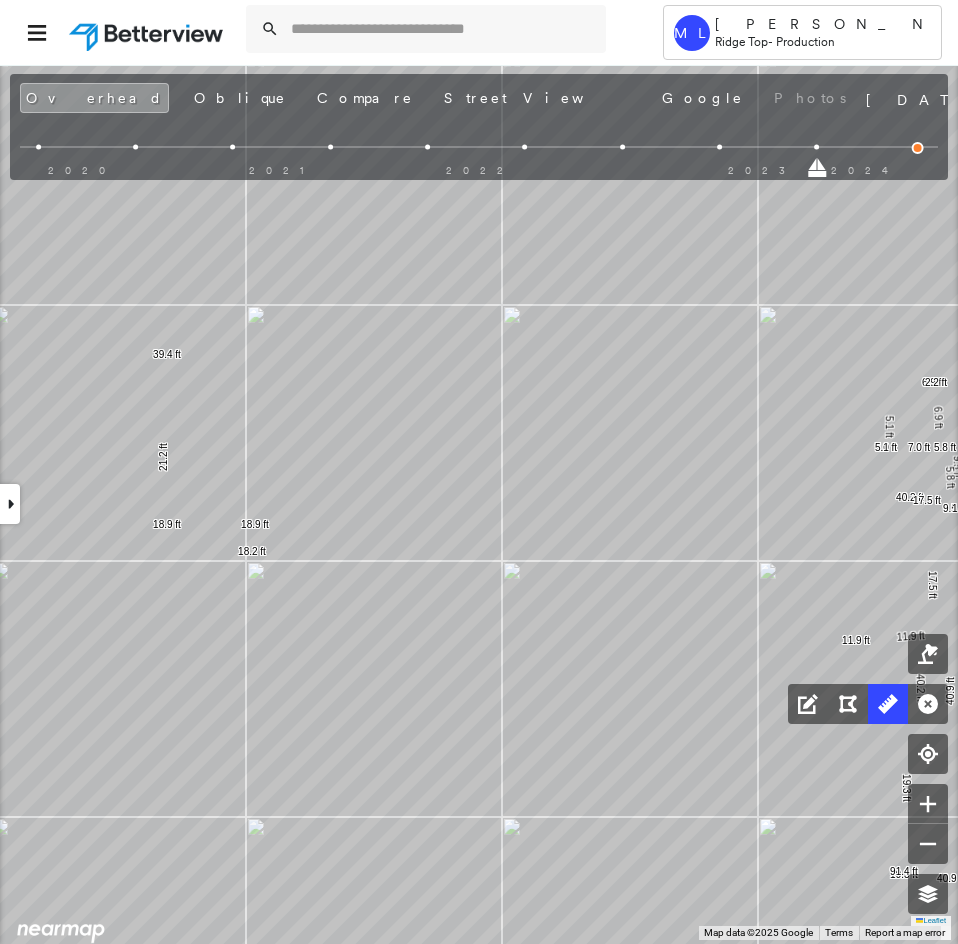 click 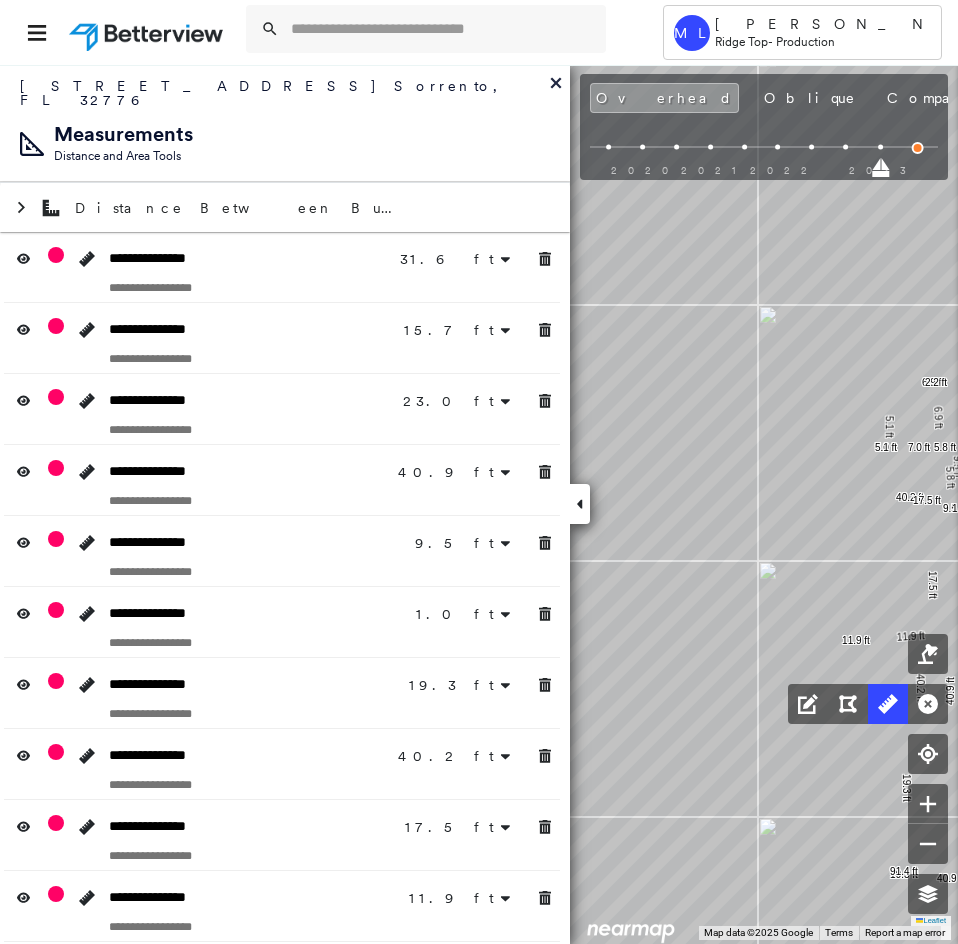 click 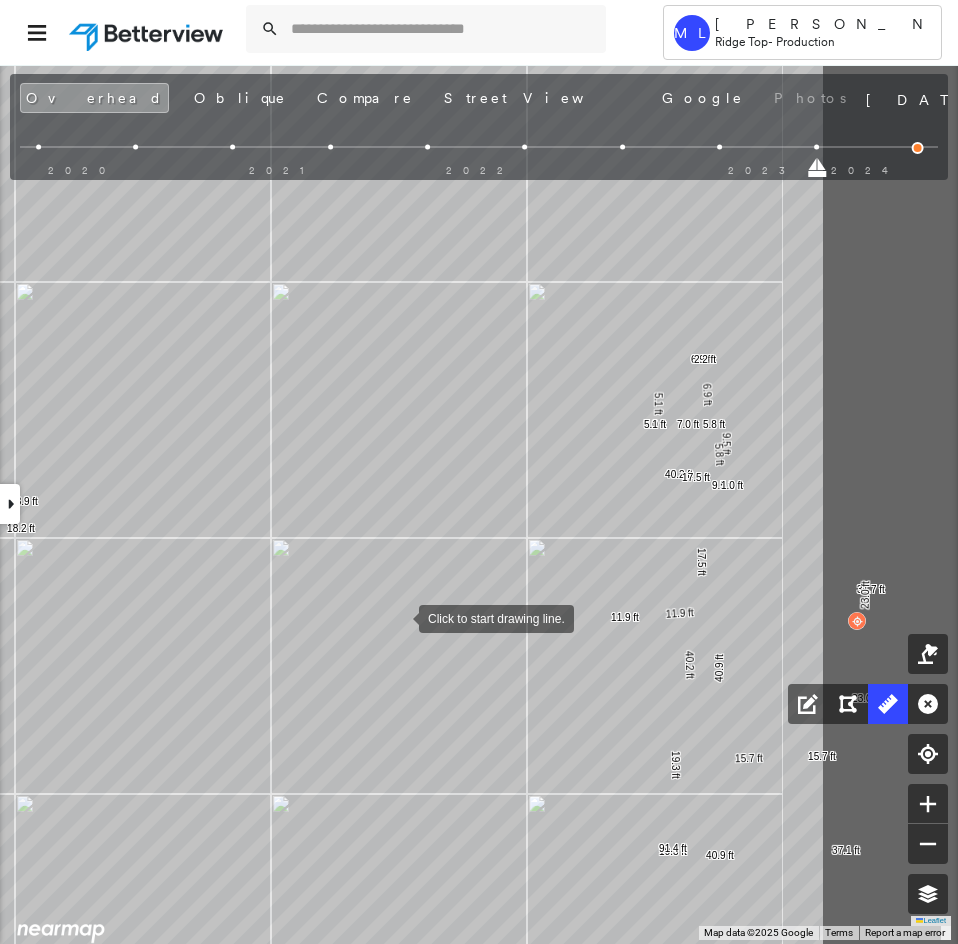 drag, startPoint x: 529, startPoint y: 645, endPoint x: 434, endPoint y: 532, distance: 147.62791 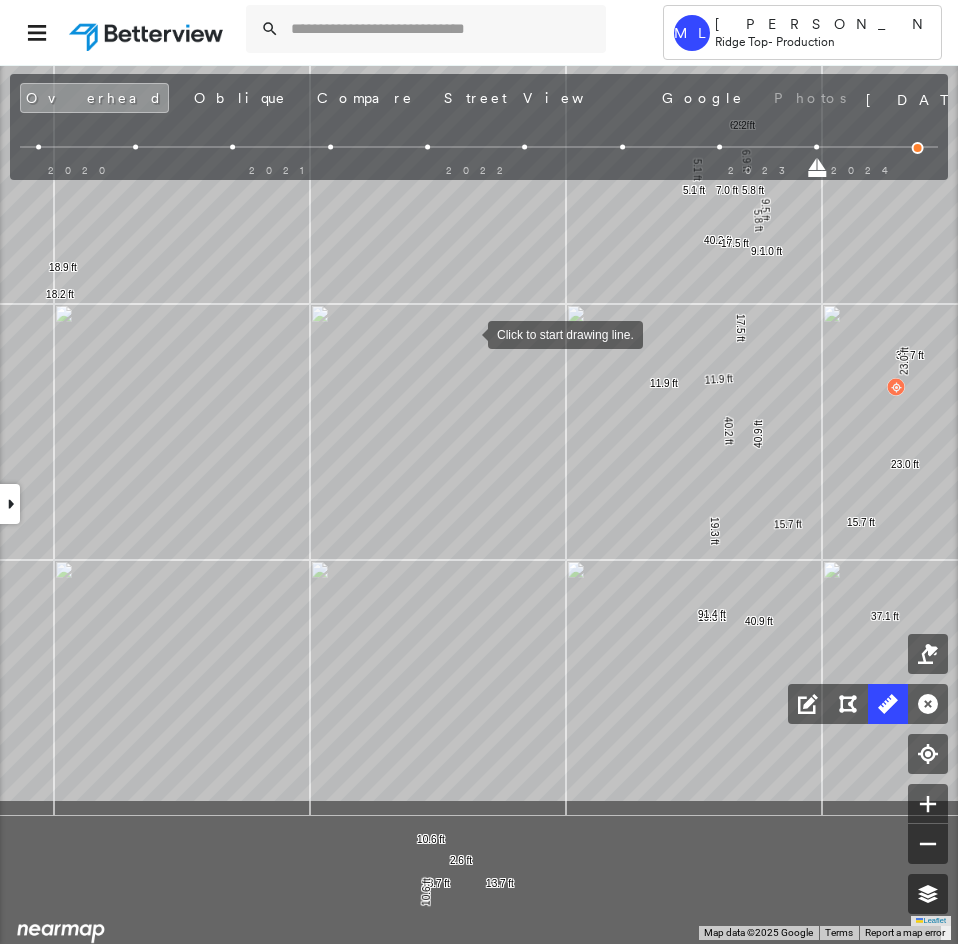 drag, startPoint x: 427, startPoint y: 567, endPoint x: 467, endPoint y: 334, distance: 236.40854 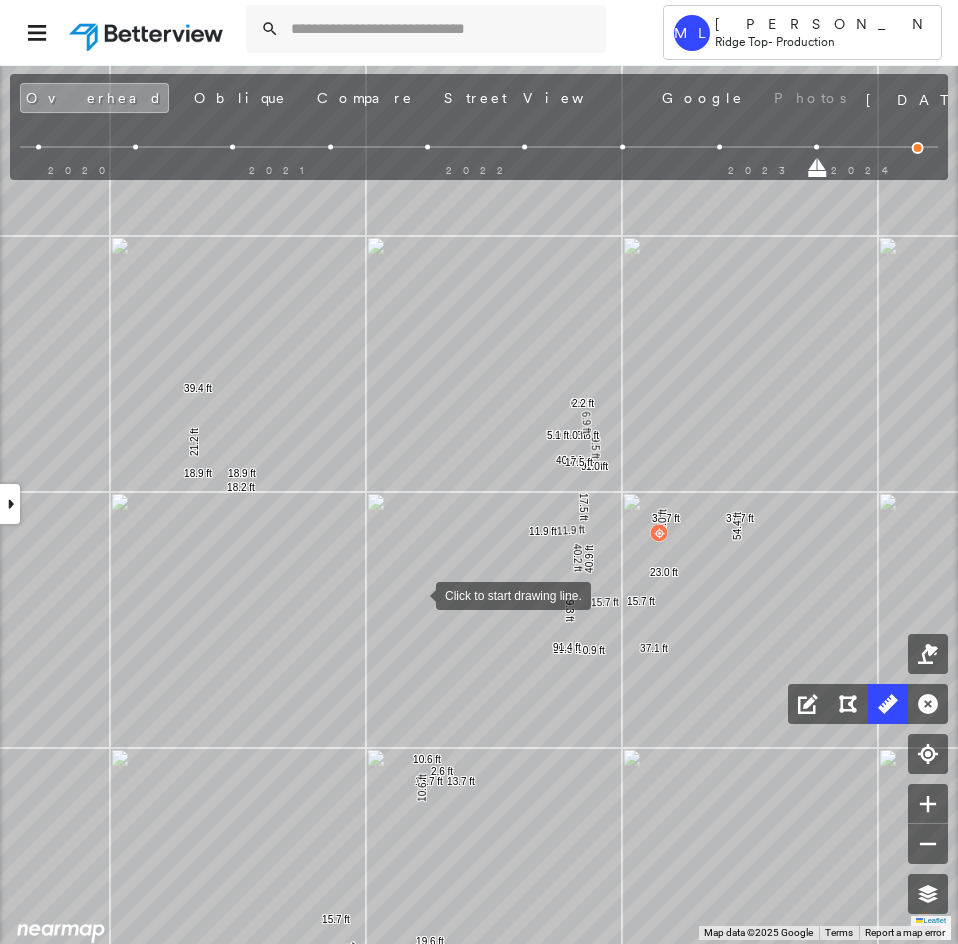 drag, startPoint x: 404, startPoint y: 546, endPoint x: 436, endPoint y: 590, distance: 54.405884 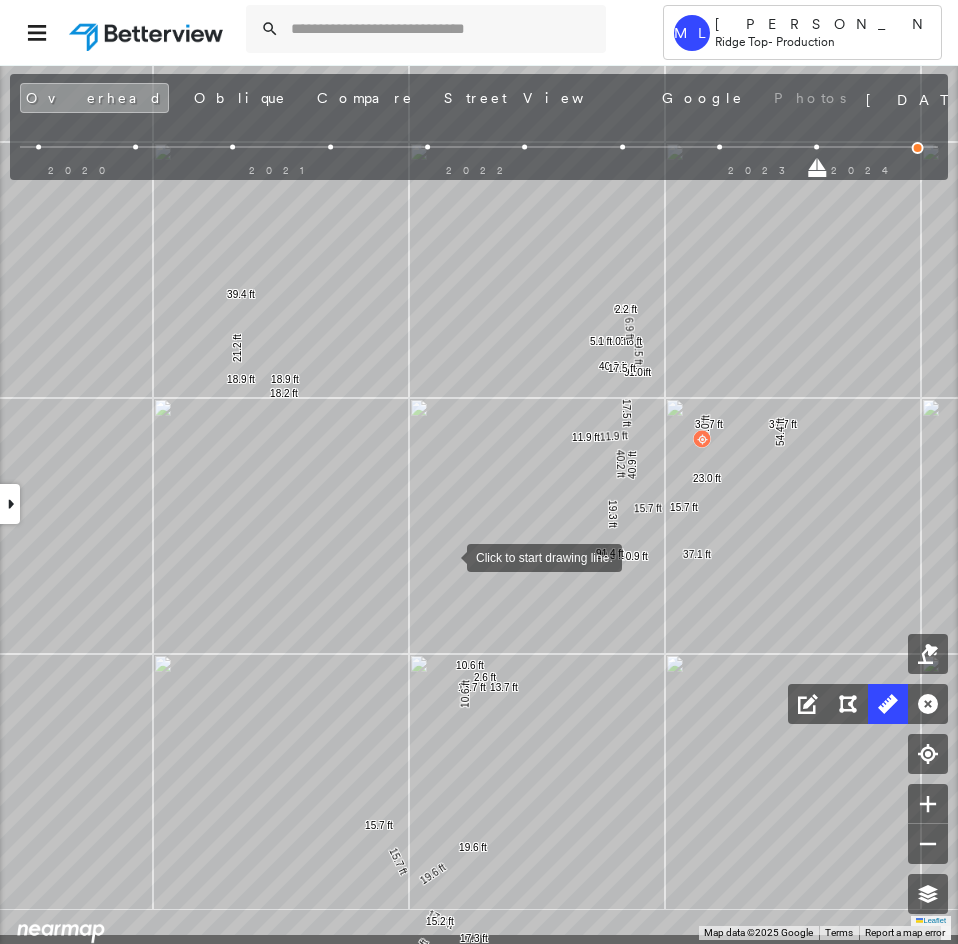drag, startPoint x: 406, startPoint y: 672, endPoint x: 444, endPoint y: 558, distance: 120.16655 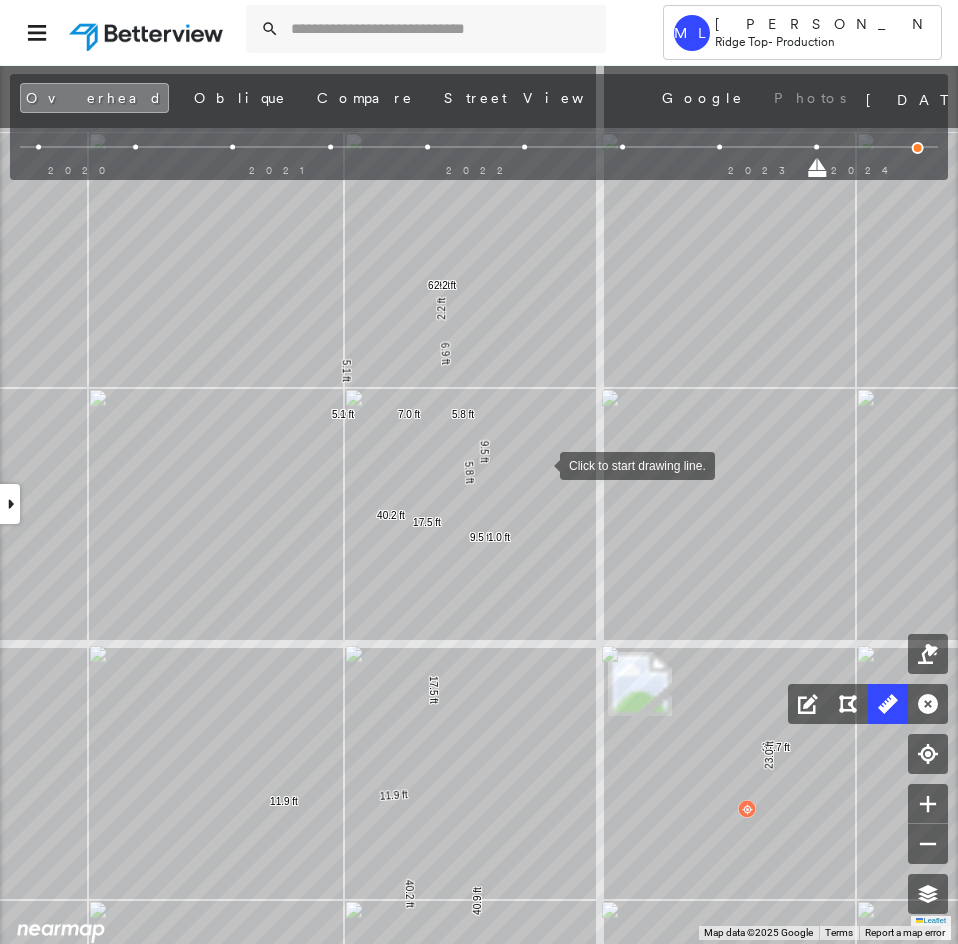 drag, startPoint x: 651, startPoint y: 325, endPoint x: 486, endPoint y: 509, distance: 247.1457 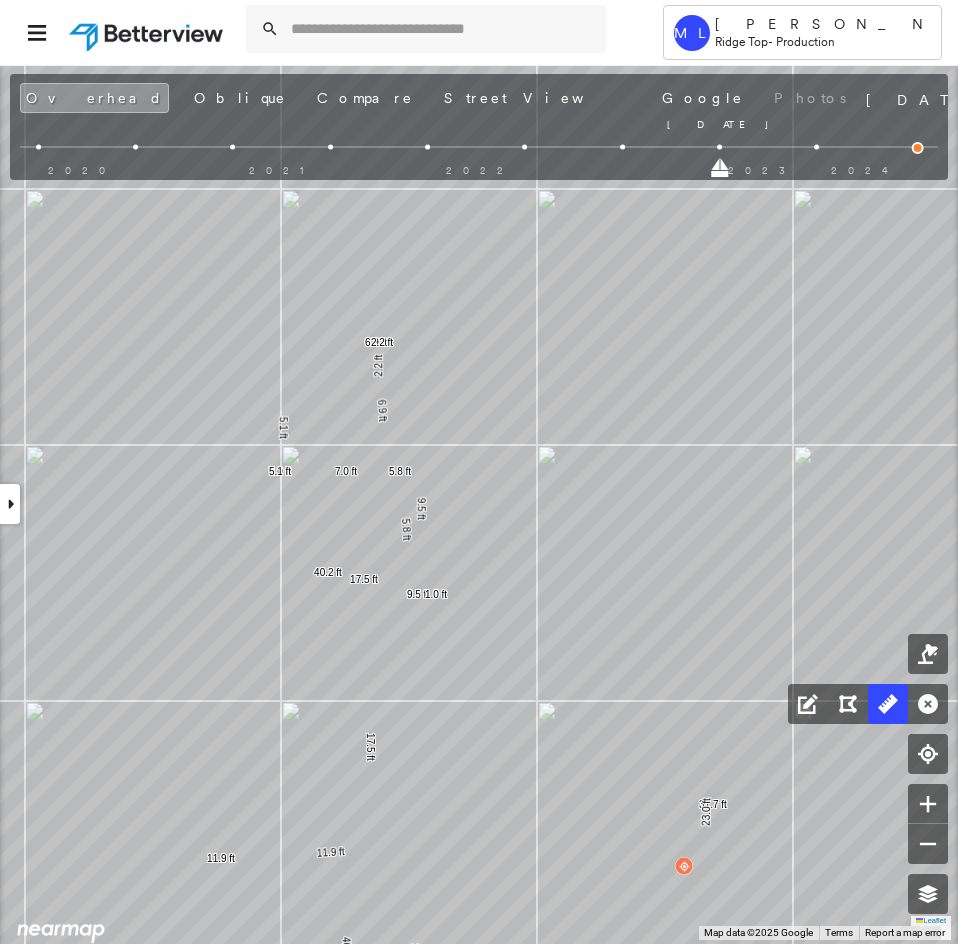 drag, startPoint x: 815, startPoint y: 170, endPoint x: 727, endPoint y: 170, distance: 88 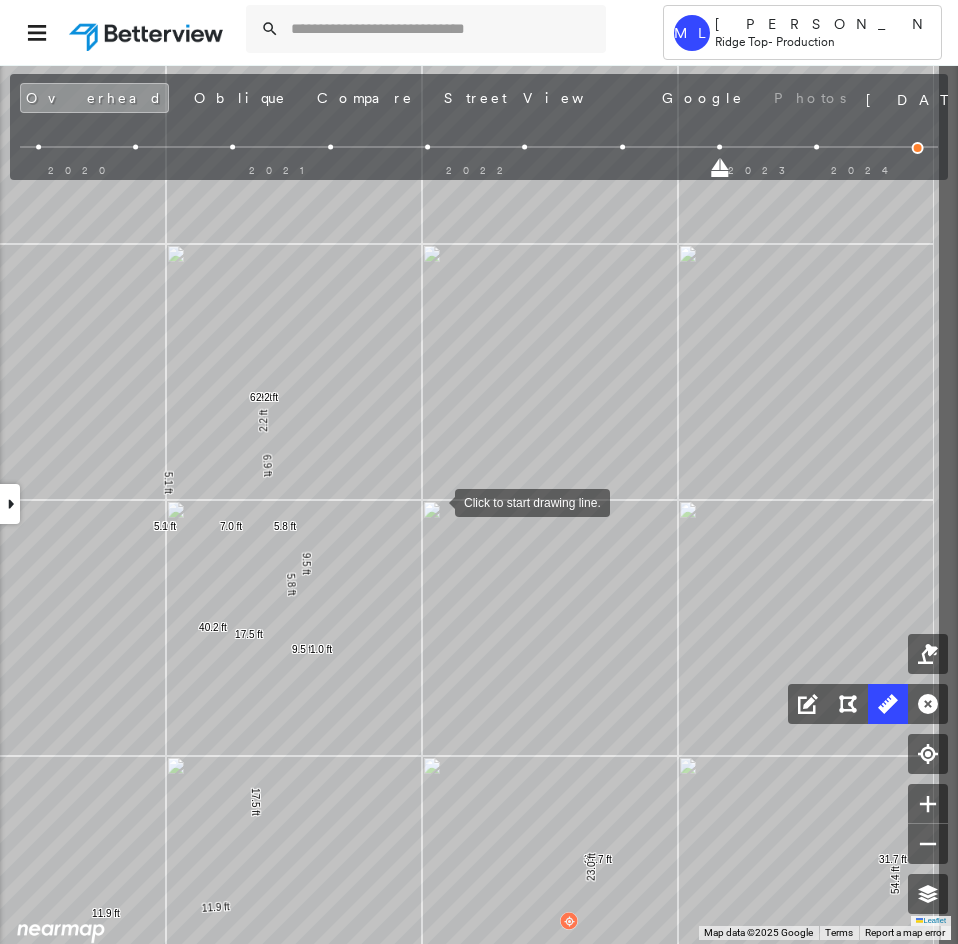 drag, startPoint x: 554, startPoint y: 445, endPoint x: 439, endPoint y: 500, distance: 127.47549 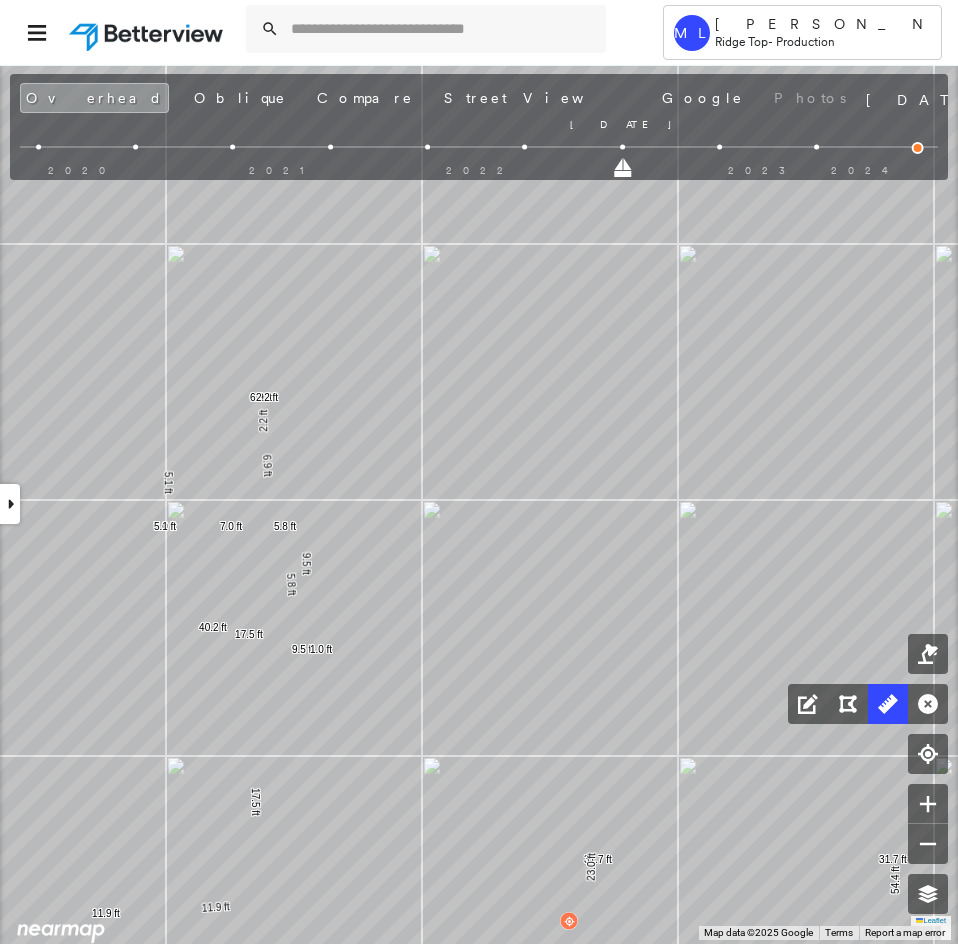 drag, startPoint x: 717, startPoint y: 166, endPoint x: 628, endPoint y: 166, distance: 89 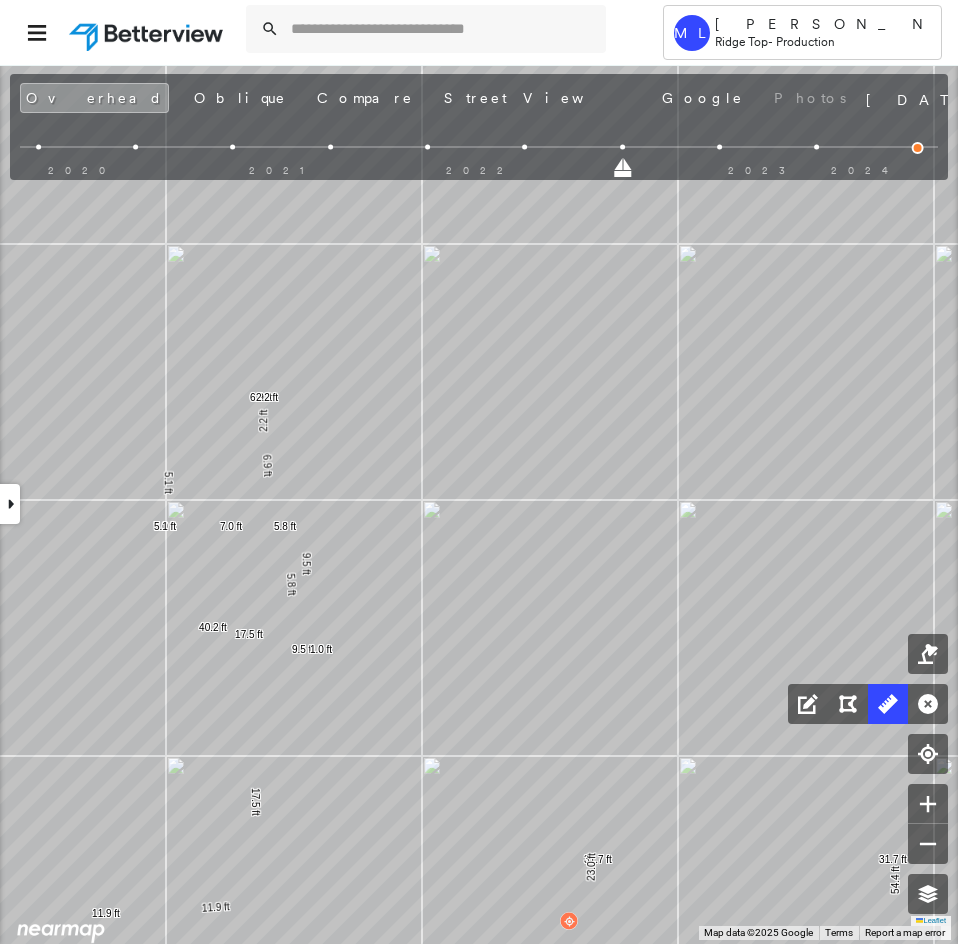 drag, startPoint x: 625, startPoint y: 168, endPoint x: 723, endPoint y: 166, distance: 98.02041 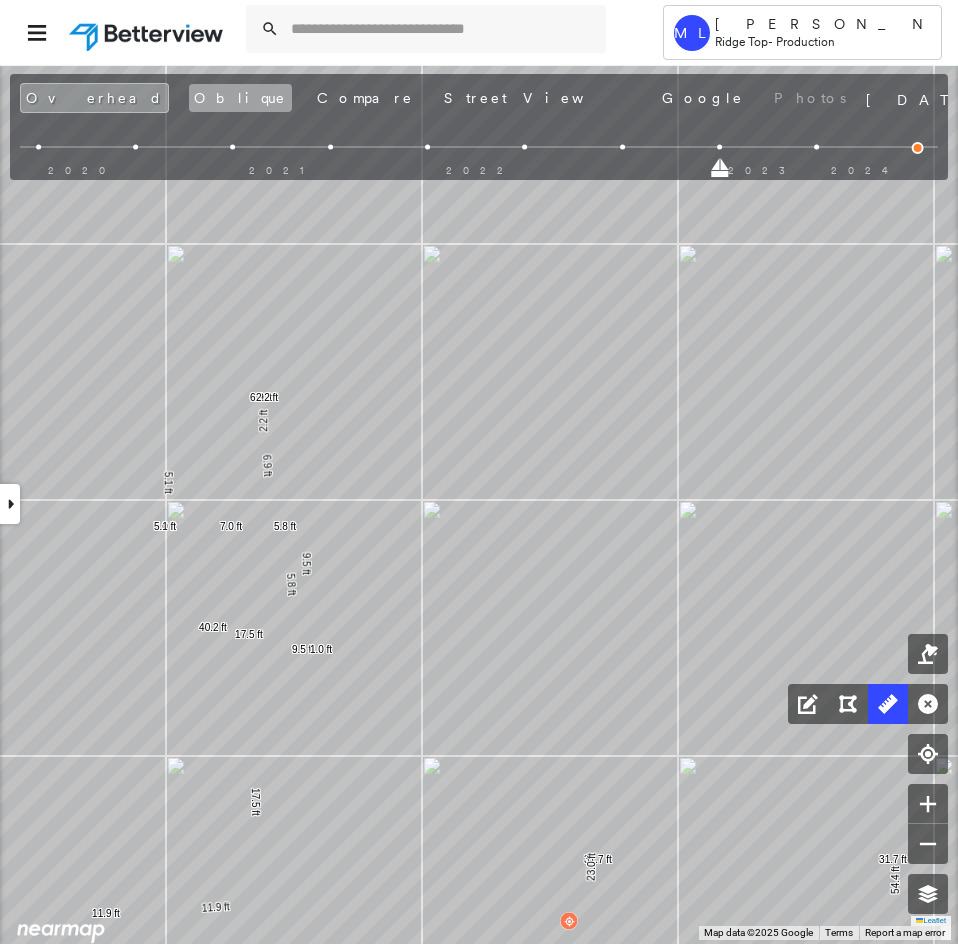 click on "Oblique" at bounding box center (240, 98) 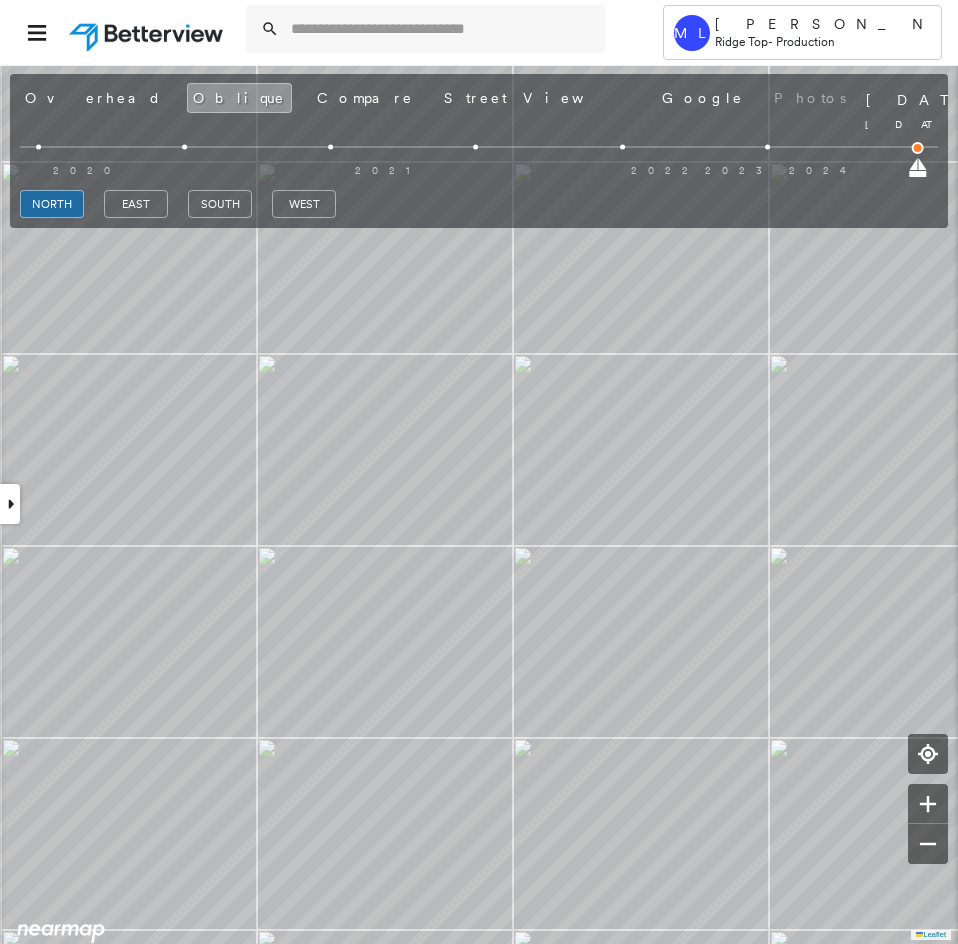 drag, startPoint x: 772, startPoint y: 172, endPoint x: 958, endPoint y: 173, distance: 186.00269 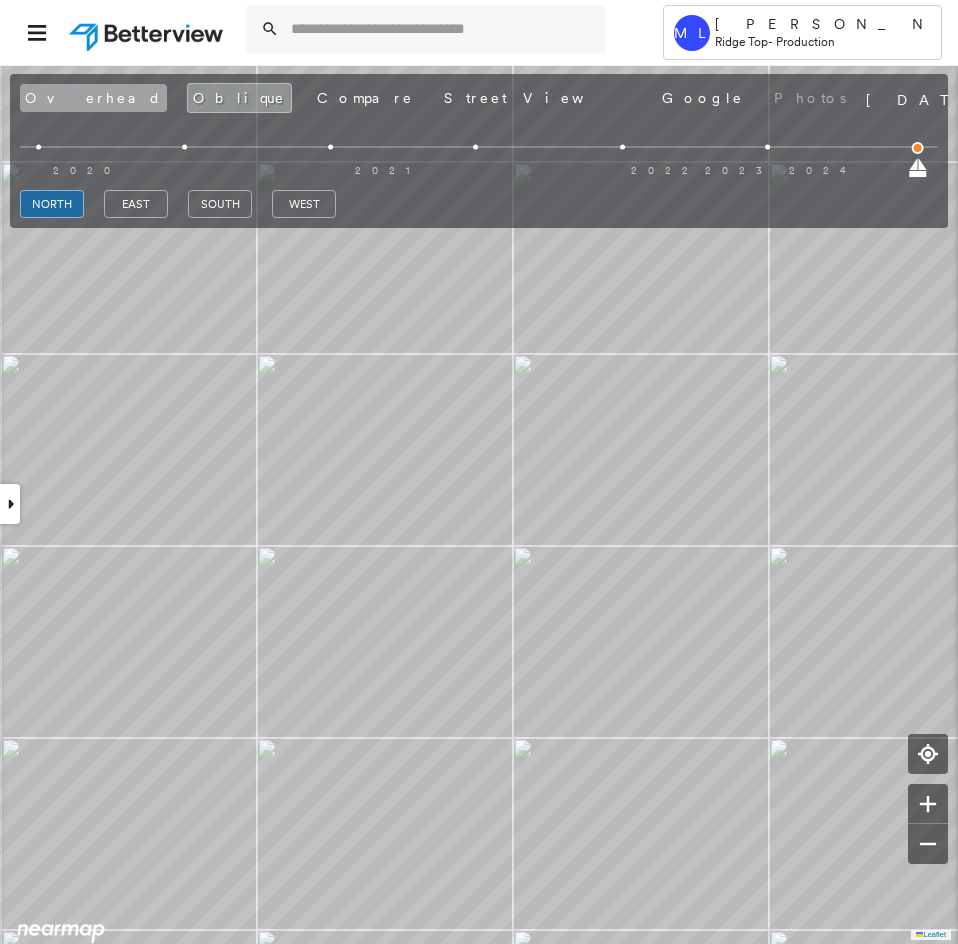 click on "Overhead" at bounding box center [93, 98] 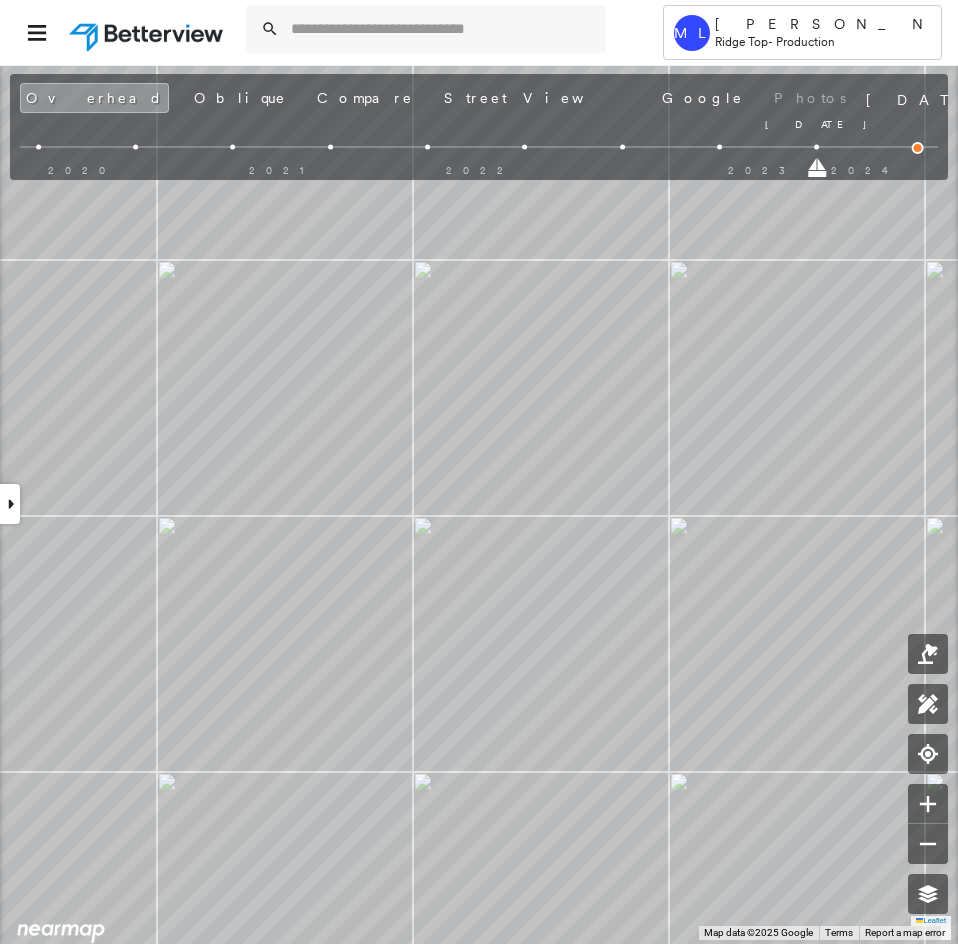 drag, startPoint x: 717, startPoint y: 168, endPoint x: 795, endPoint y: 168, distance: 78 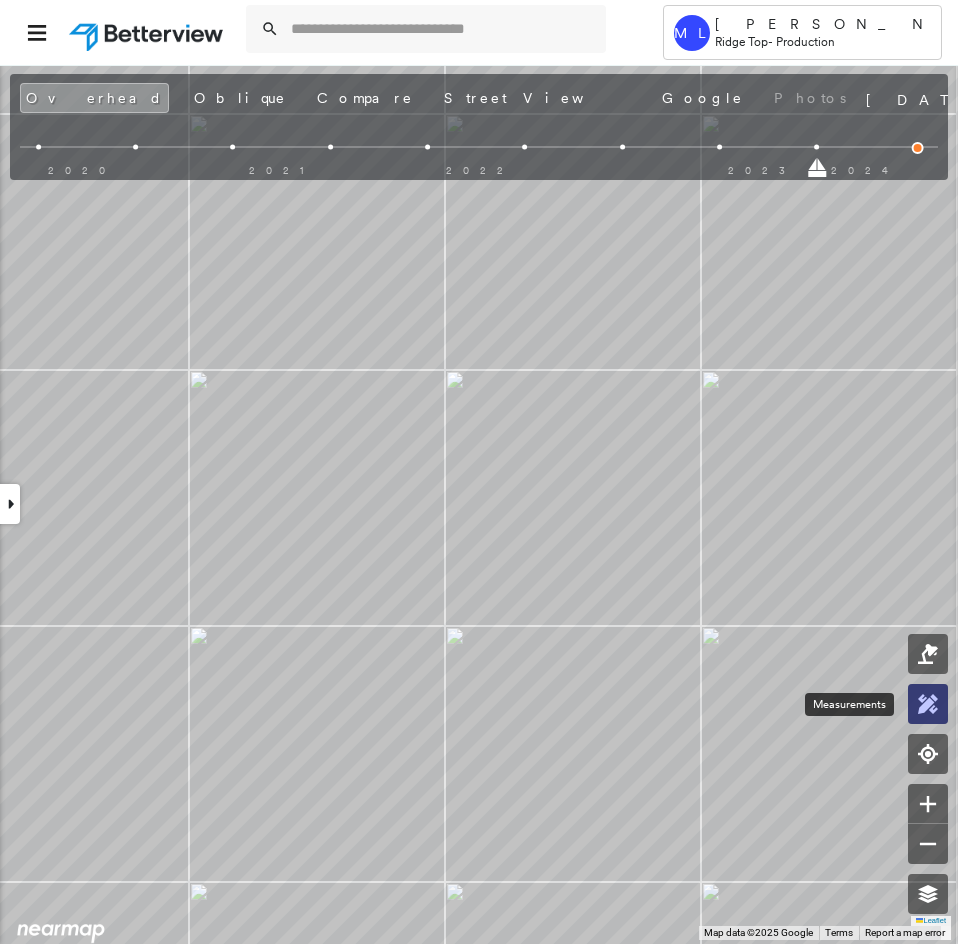 click 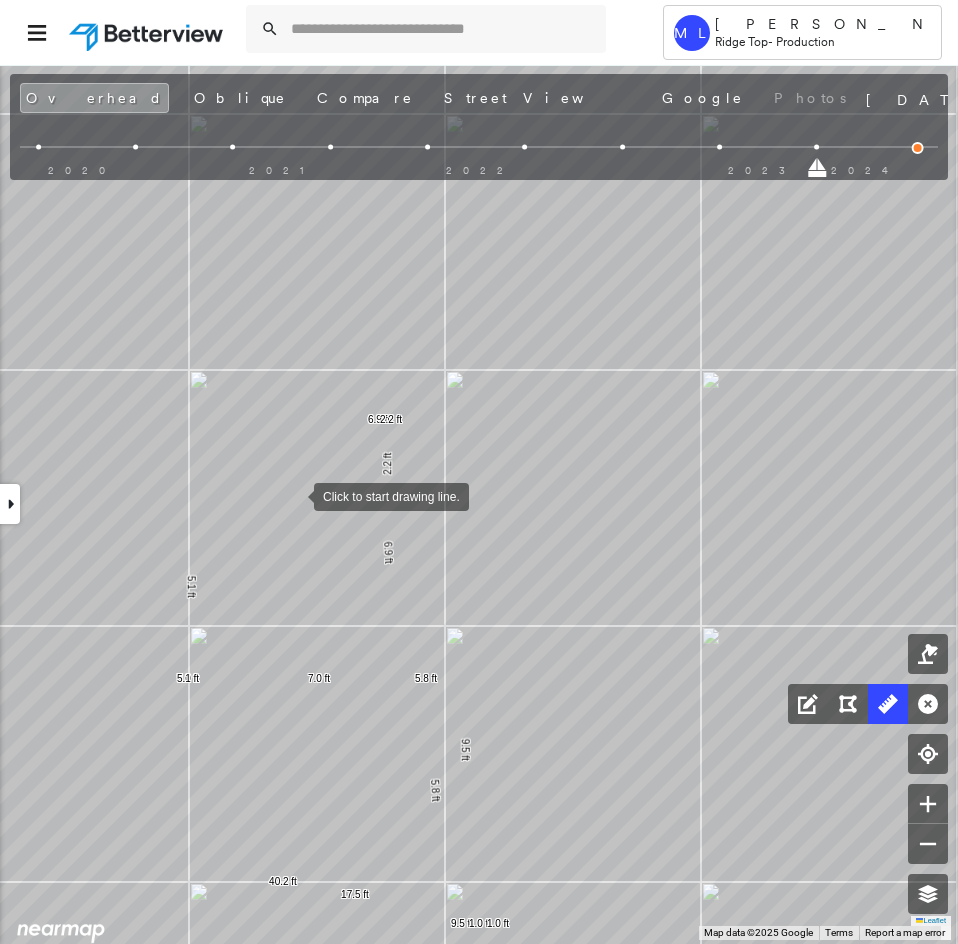 click at bounding box center [294, 495] 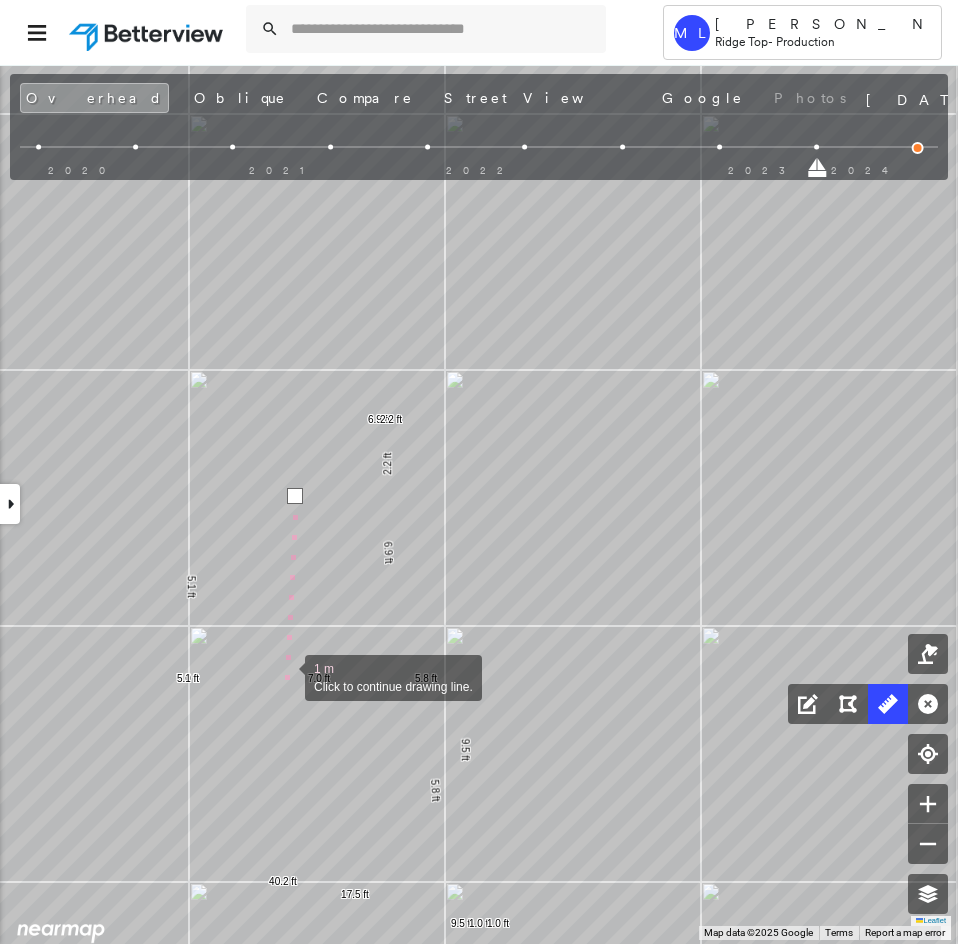 click at bounding box center [285, 676] 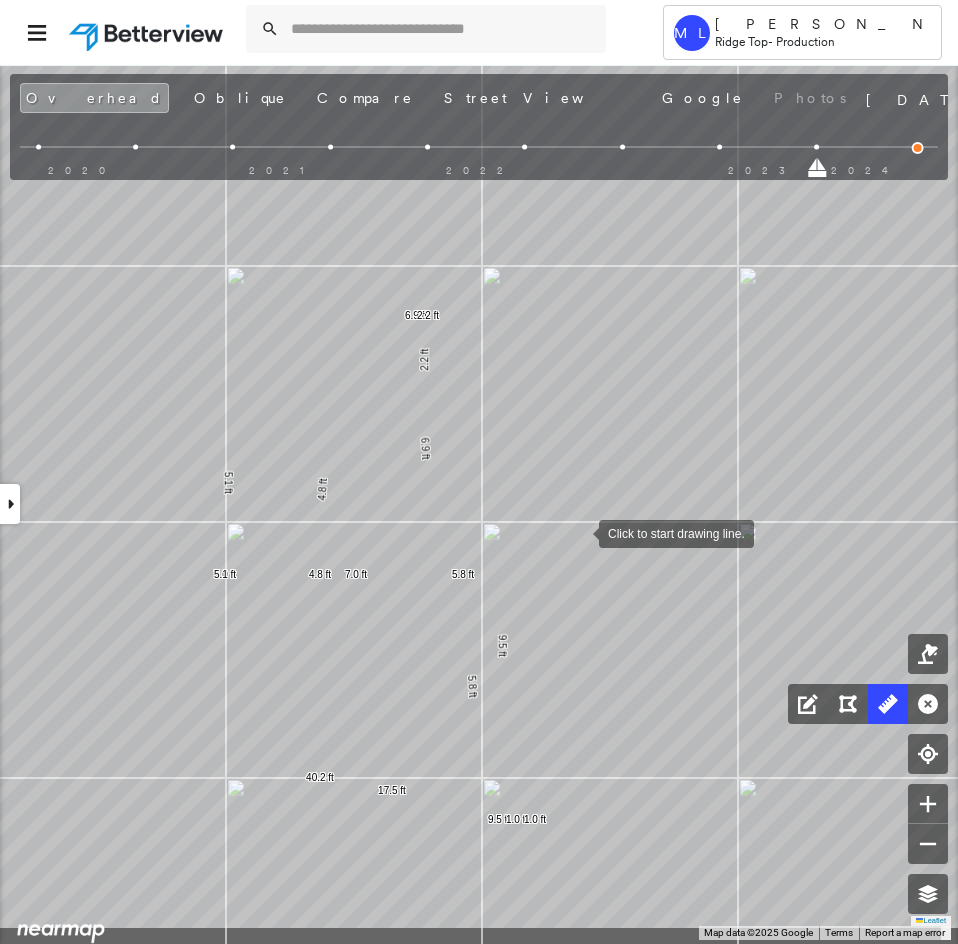 drag, startPoint x: 540, startPoint y: 646, endPoint x: 577, endPoint y: 542, distance: 110.38569 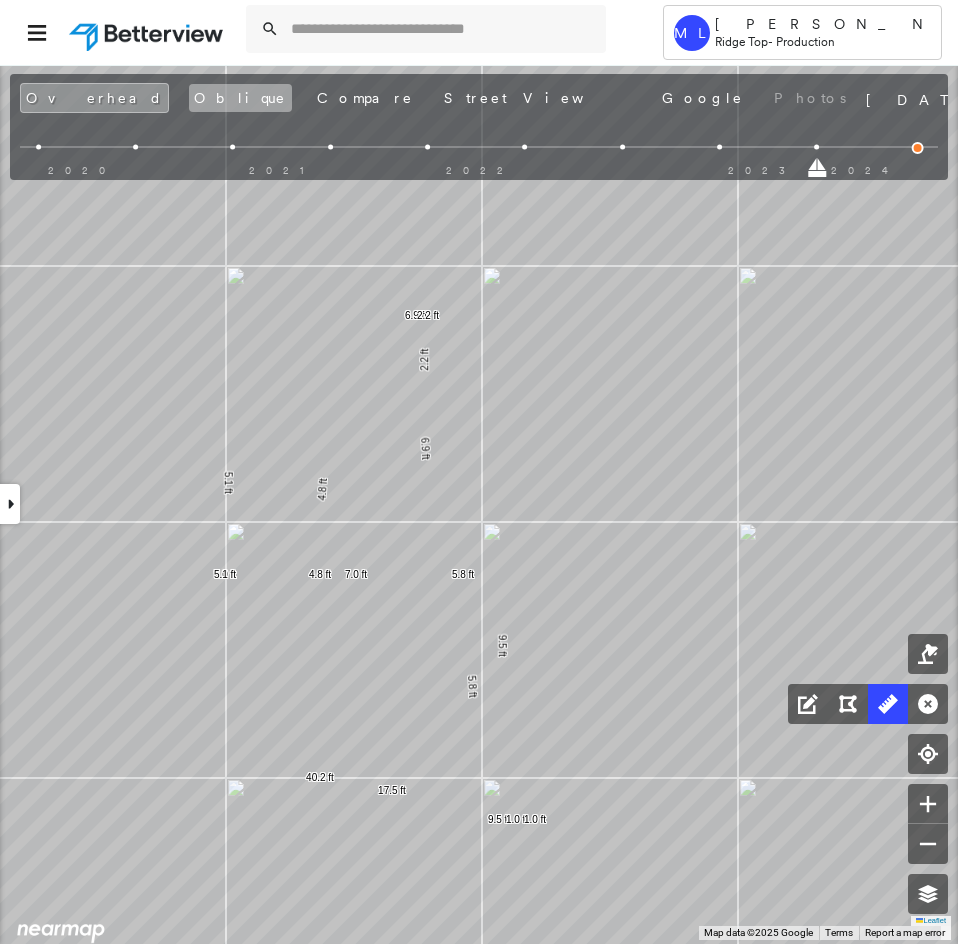 click on "Oblique" at bounding box center [240, 98] 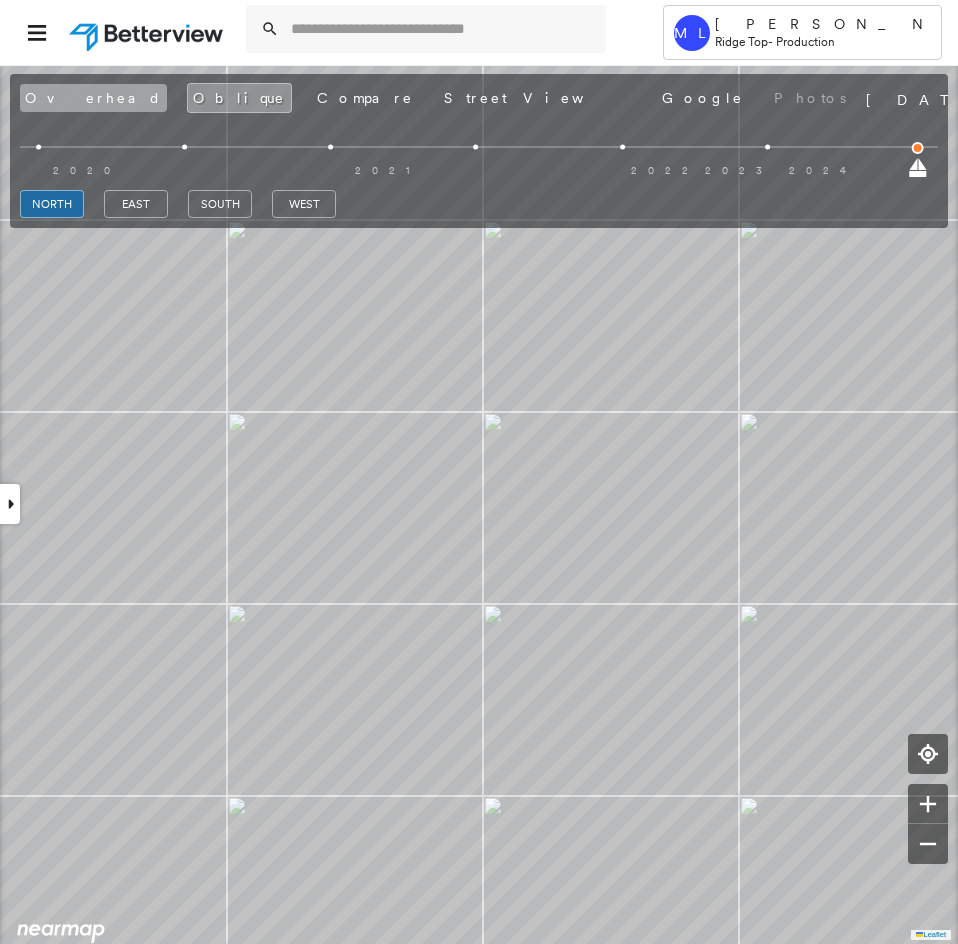 click on "Overhead" at bounding box center (93, 98) 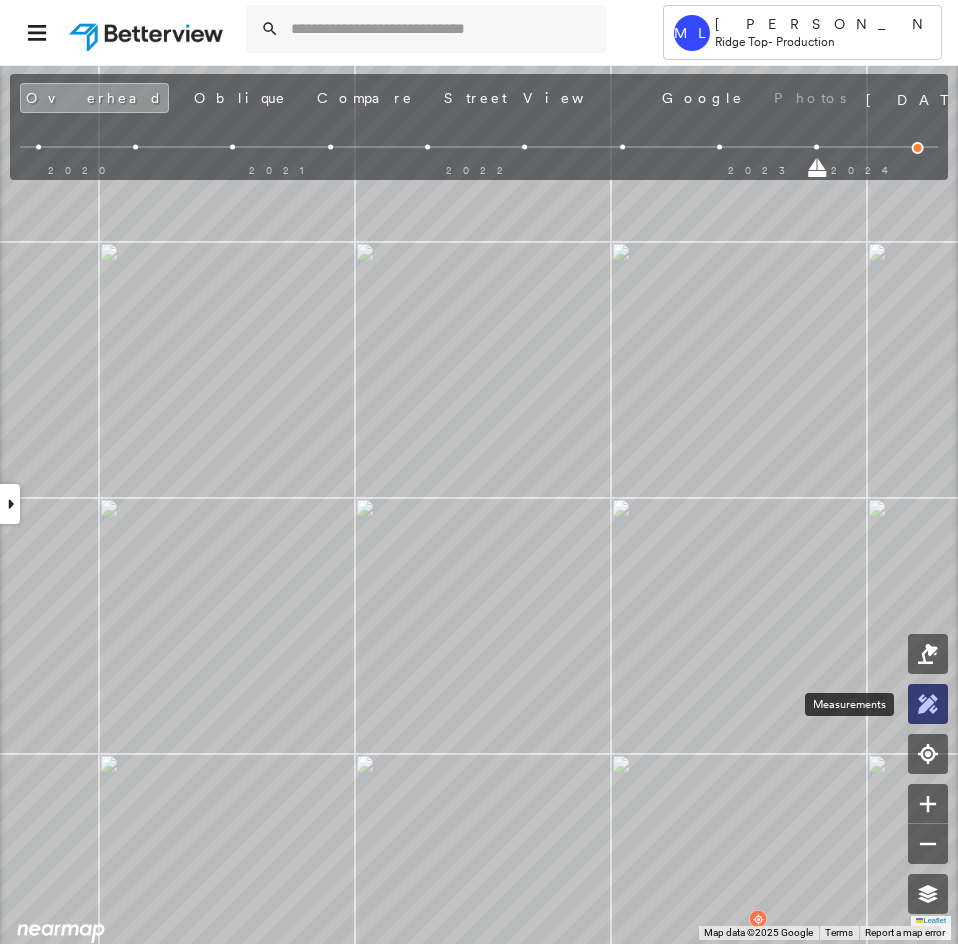 click at bounding box center (928, 704) 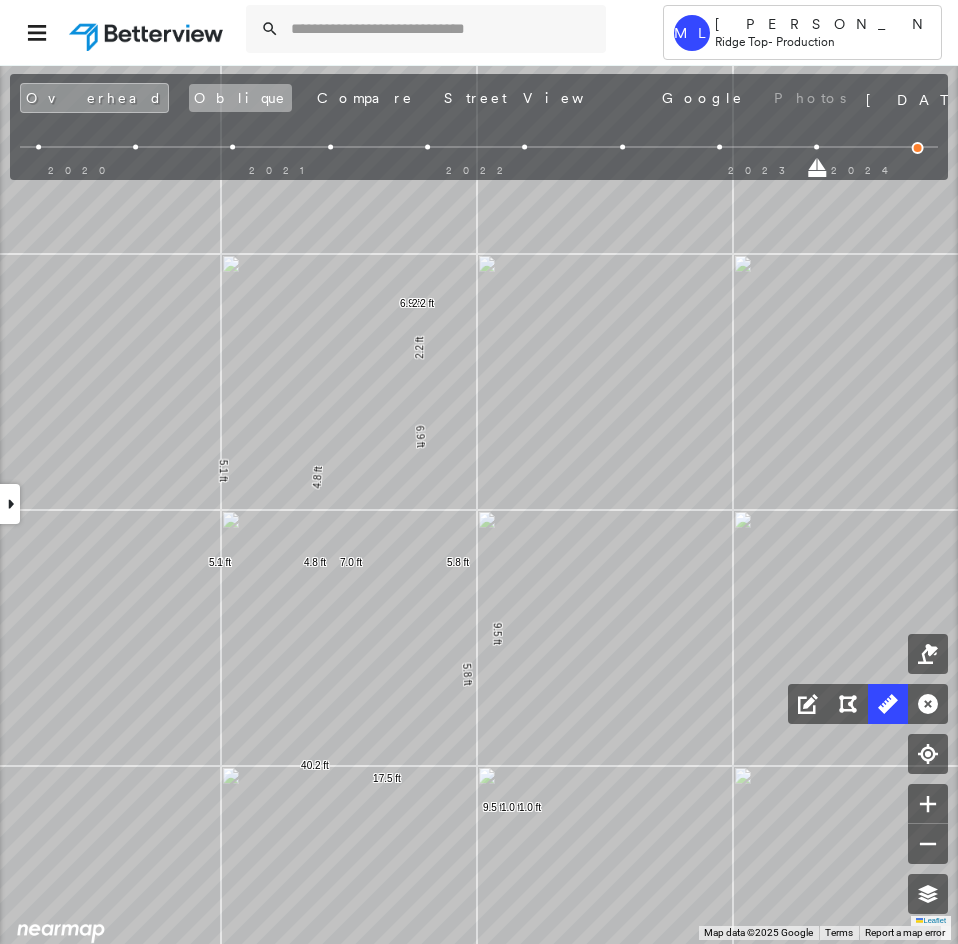 click on "Oblique" at bounding box center (240, 98) 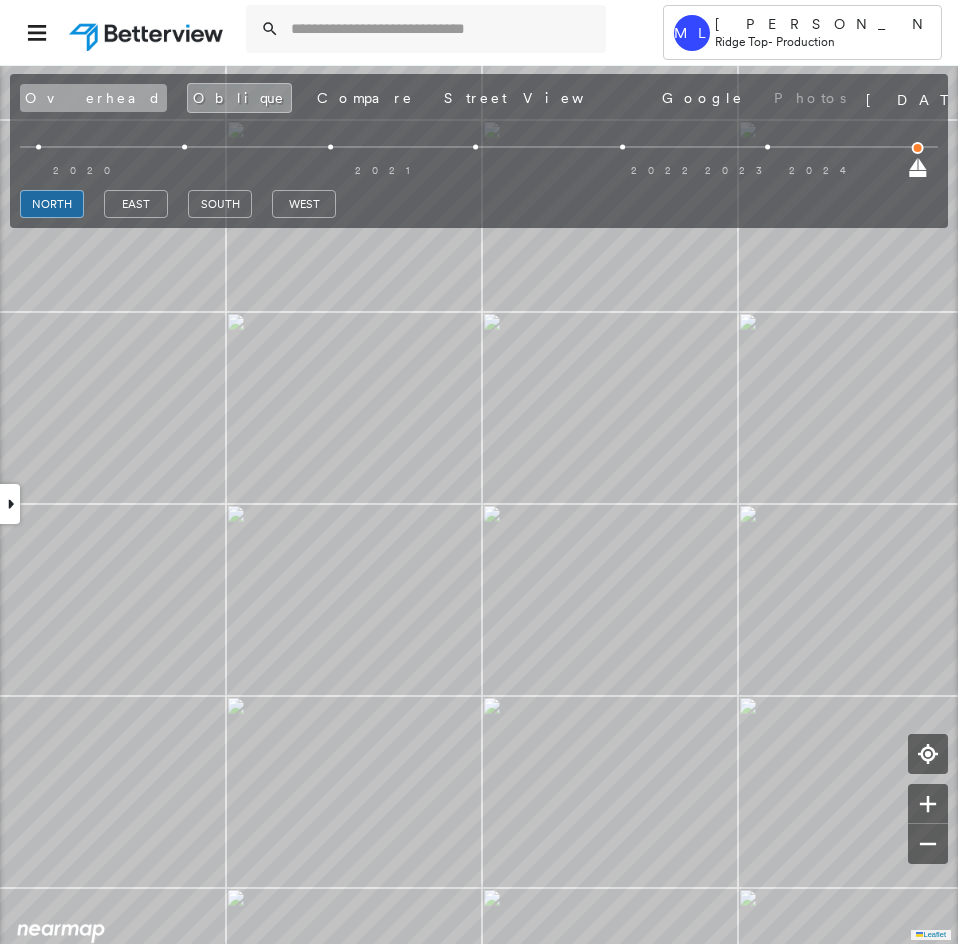 click on "Overhead" at bounding box center (93, 98) 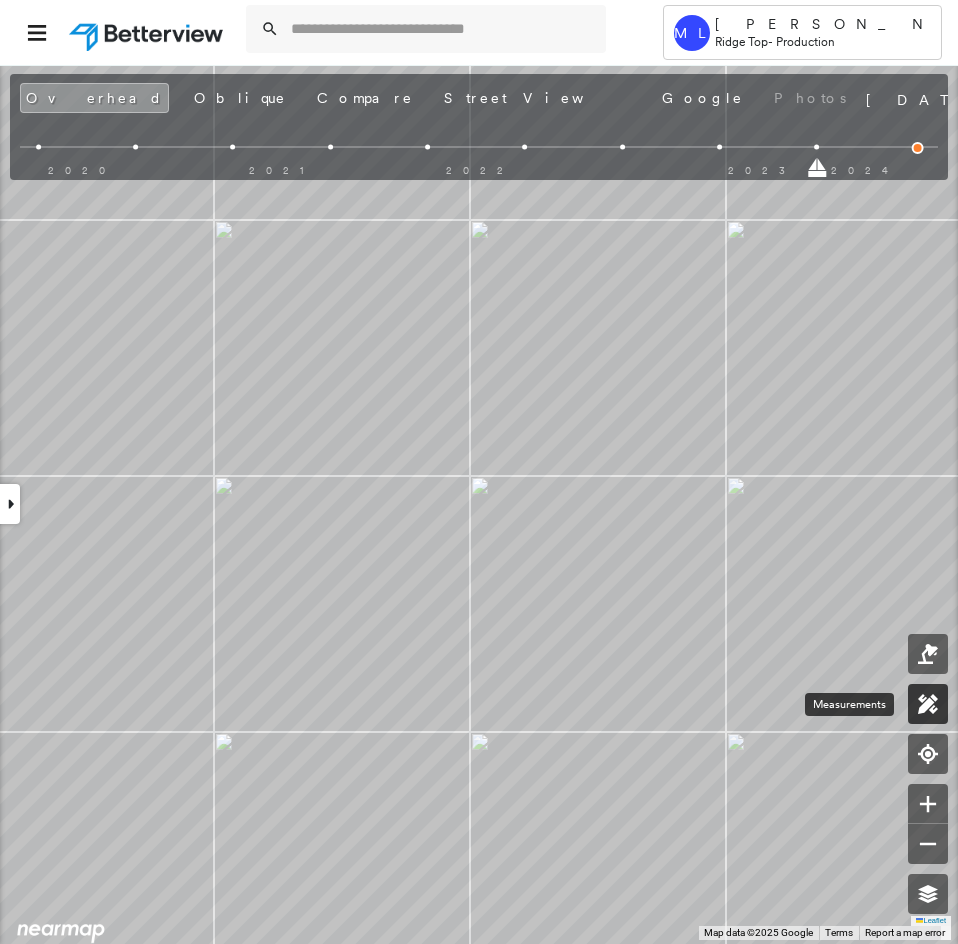 click 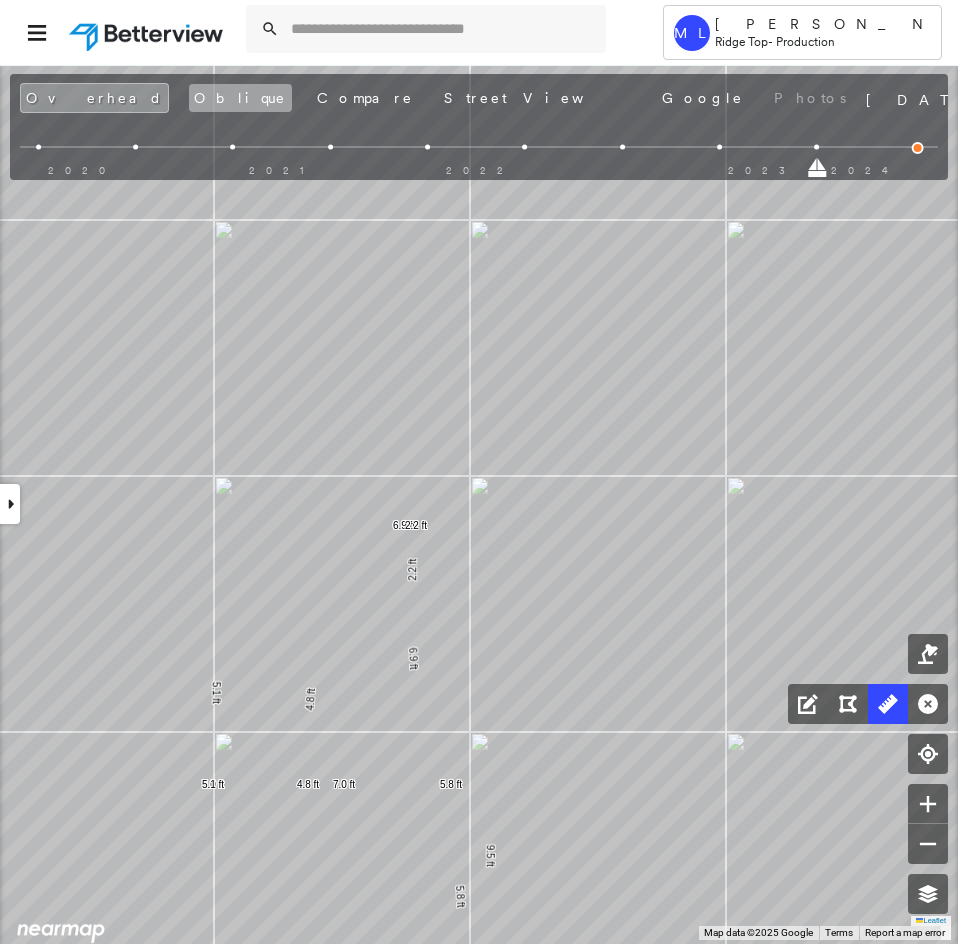 click on "Oblique" at bounding box center (240, 98) 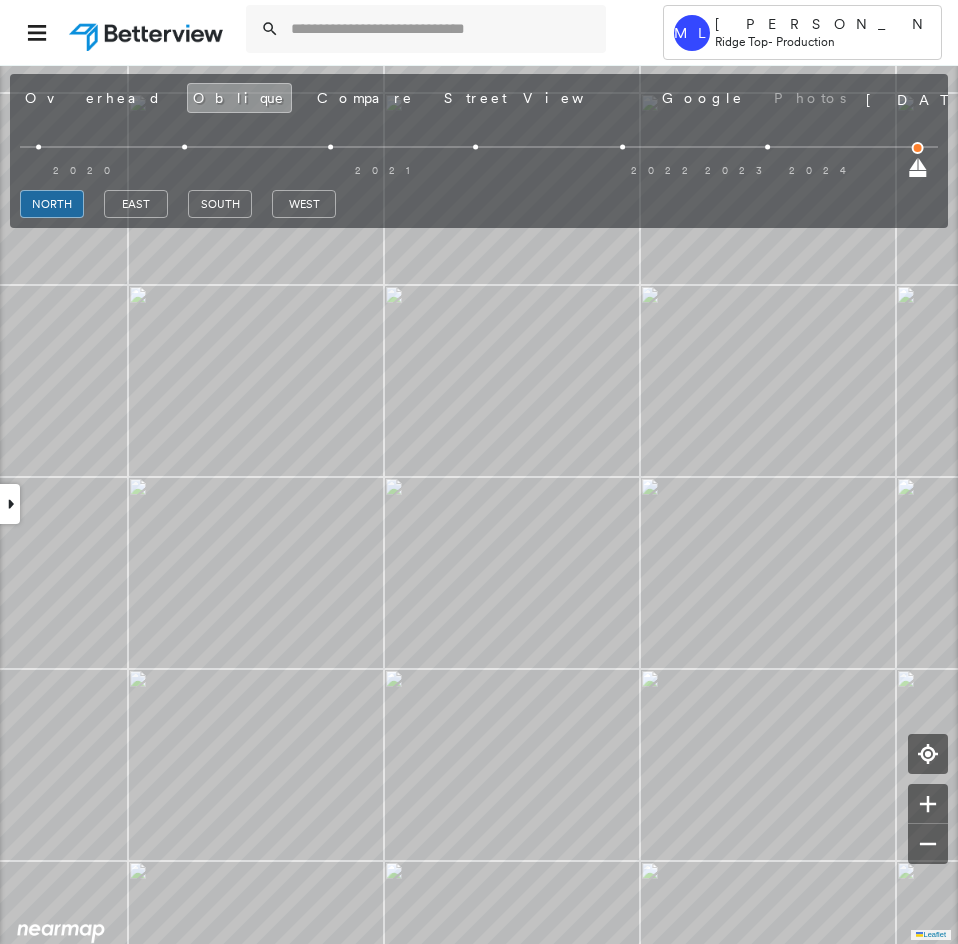 click on "Overhead" at bounding box center [93, 98] 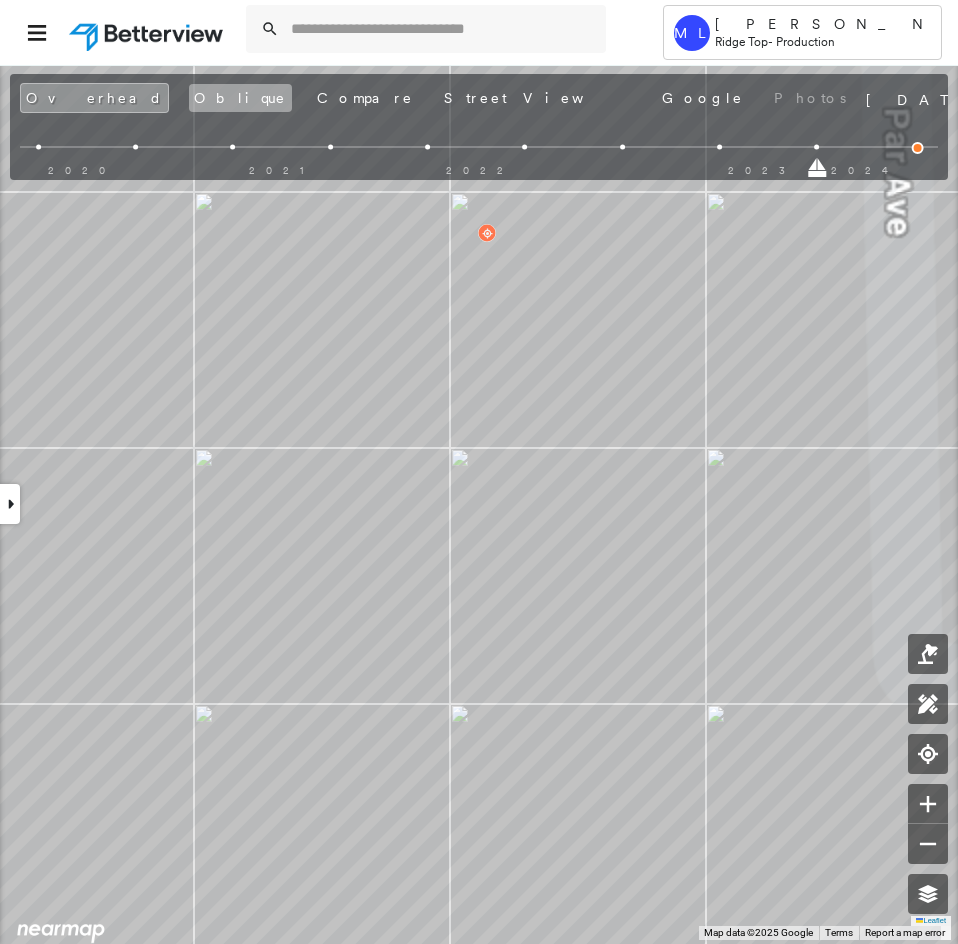 click on "Oblique" at bounding box center (240, 98) 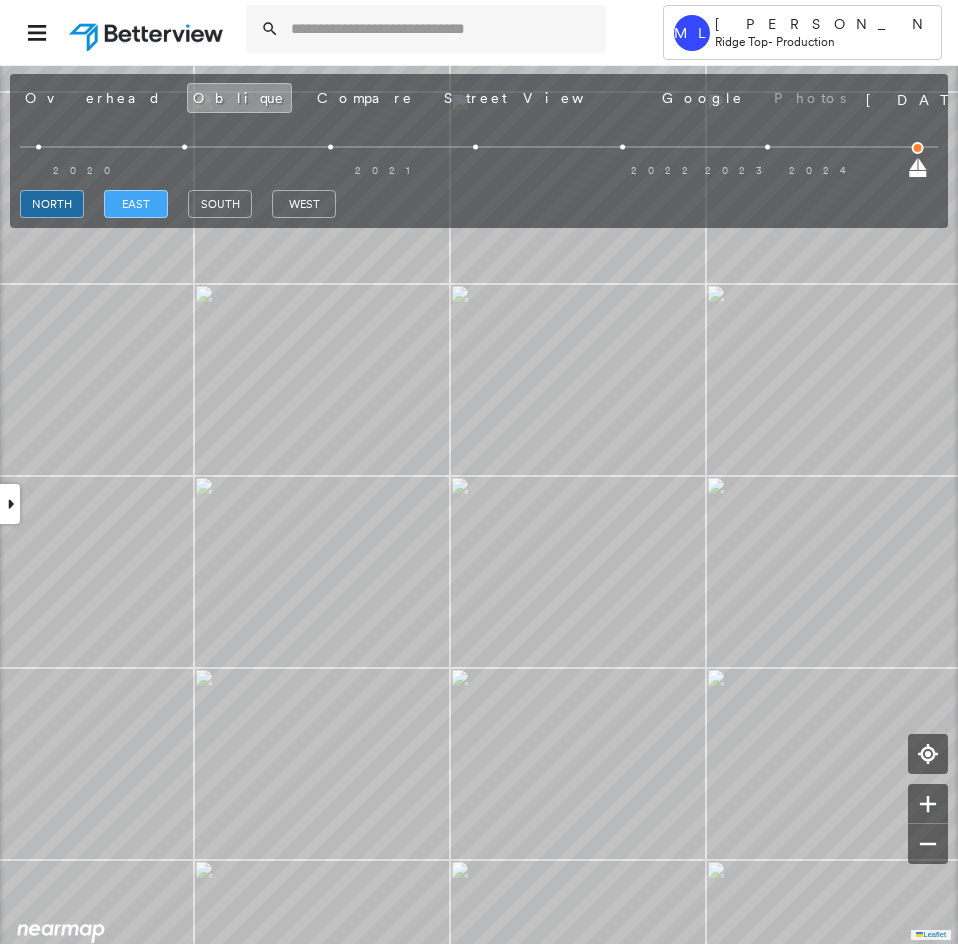 click on "east" at bounding box center (136, 204) 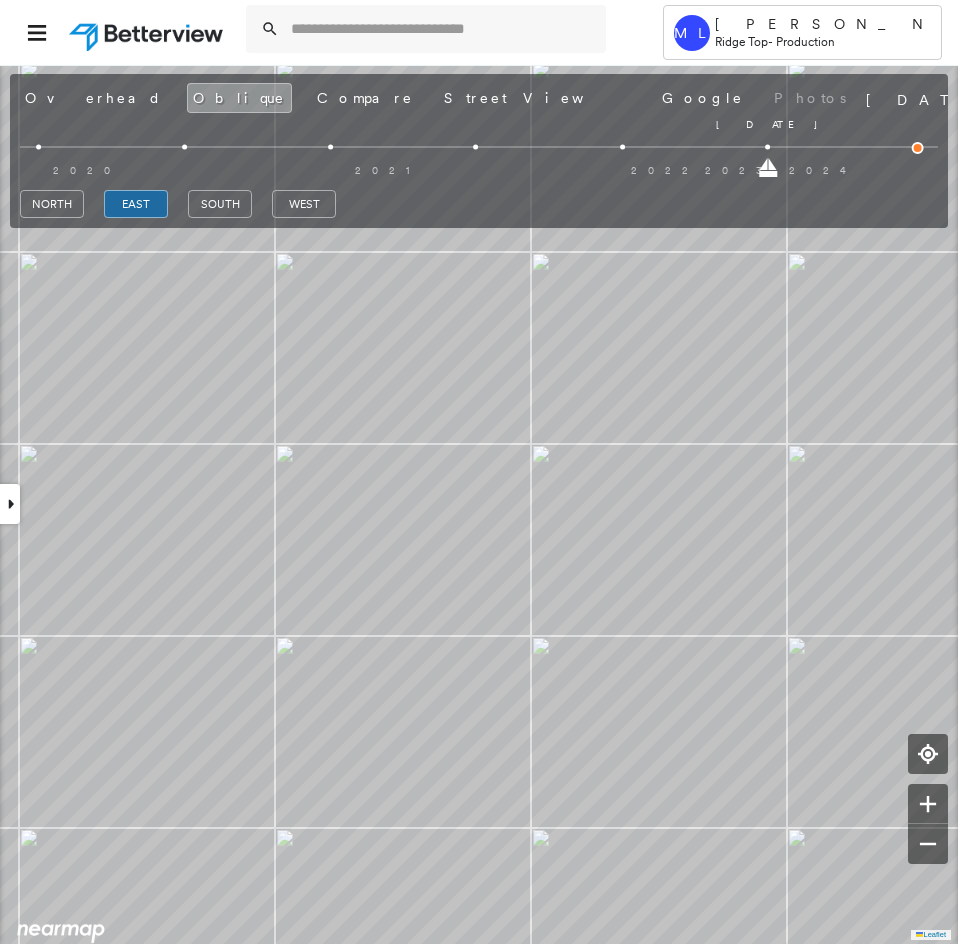 drag, startPoint x: 915, startPoint y: 172, endPoint x: 796, endPoint y: 177, distance: 119.104996 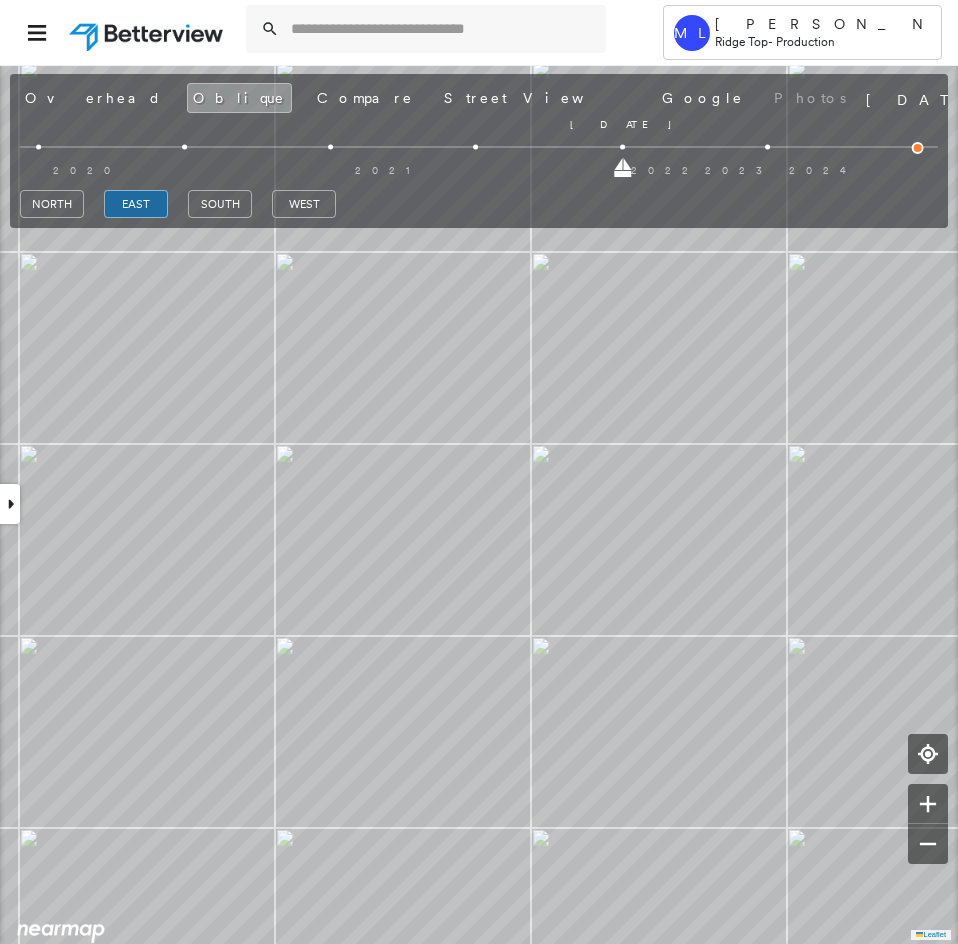 drag, startPoint x: 766, startPoint y: 172, endPoint x: 663, endPoint y: 178, distance: 103.17461 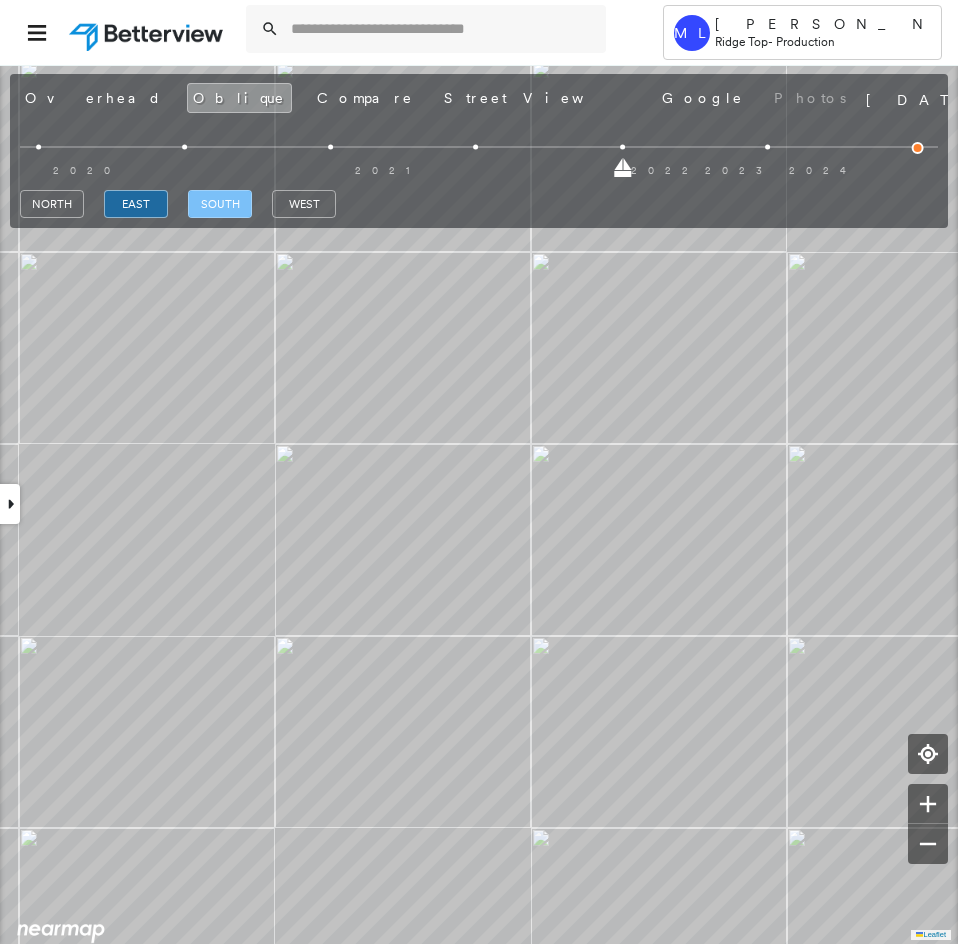 click on "south" at bounding box center (220, 204) 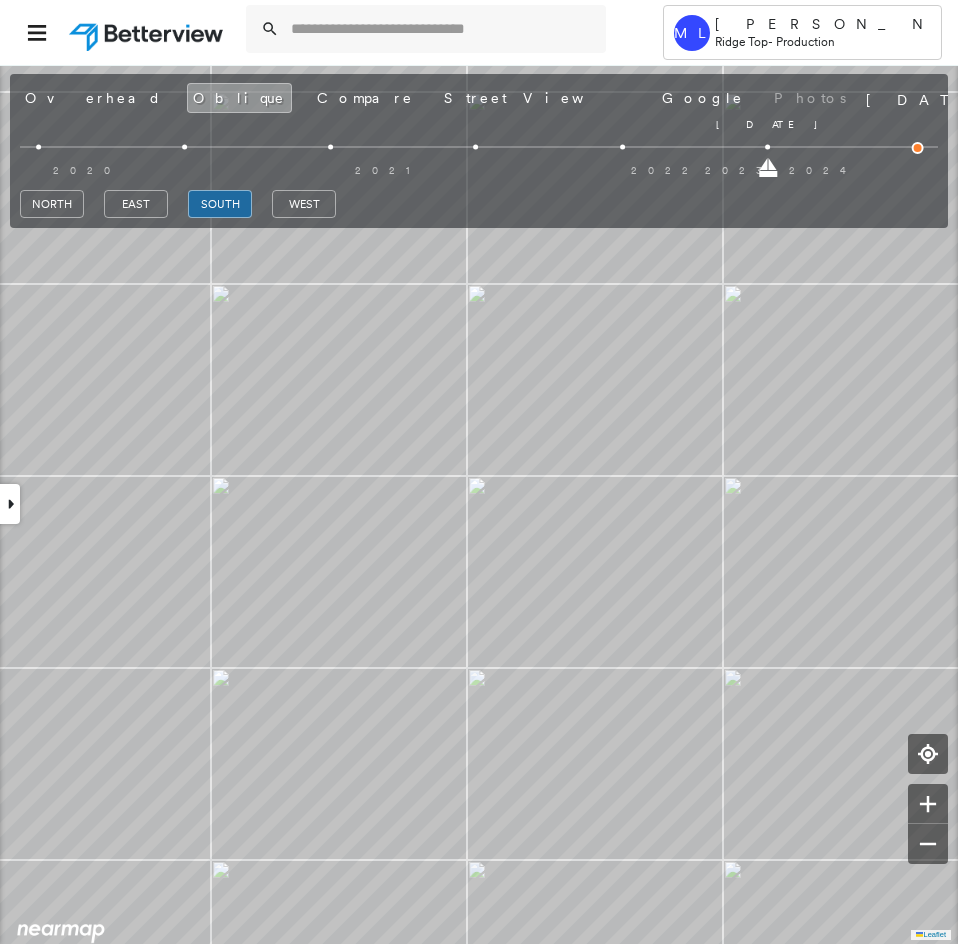 drag, startPoint x: 623, startPoint y: 172, endPoint x: 741, endPoint y: 165, distance: 118.20744 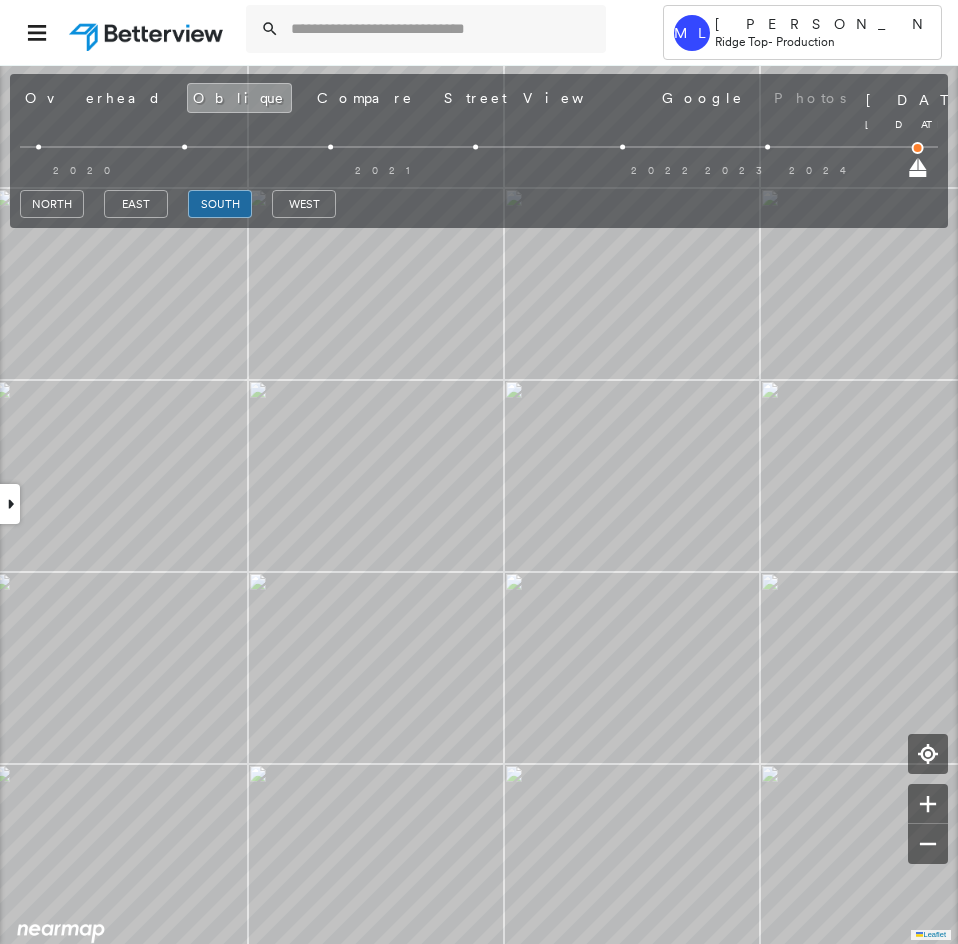 drag, startPoint x: 774, startPoint y: 169, endPoint x: 880, endPoint y: 174, distance: 106.11786 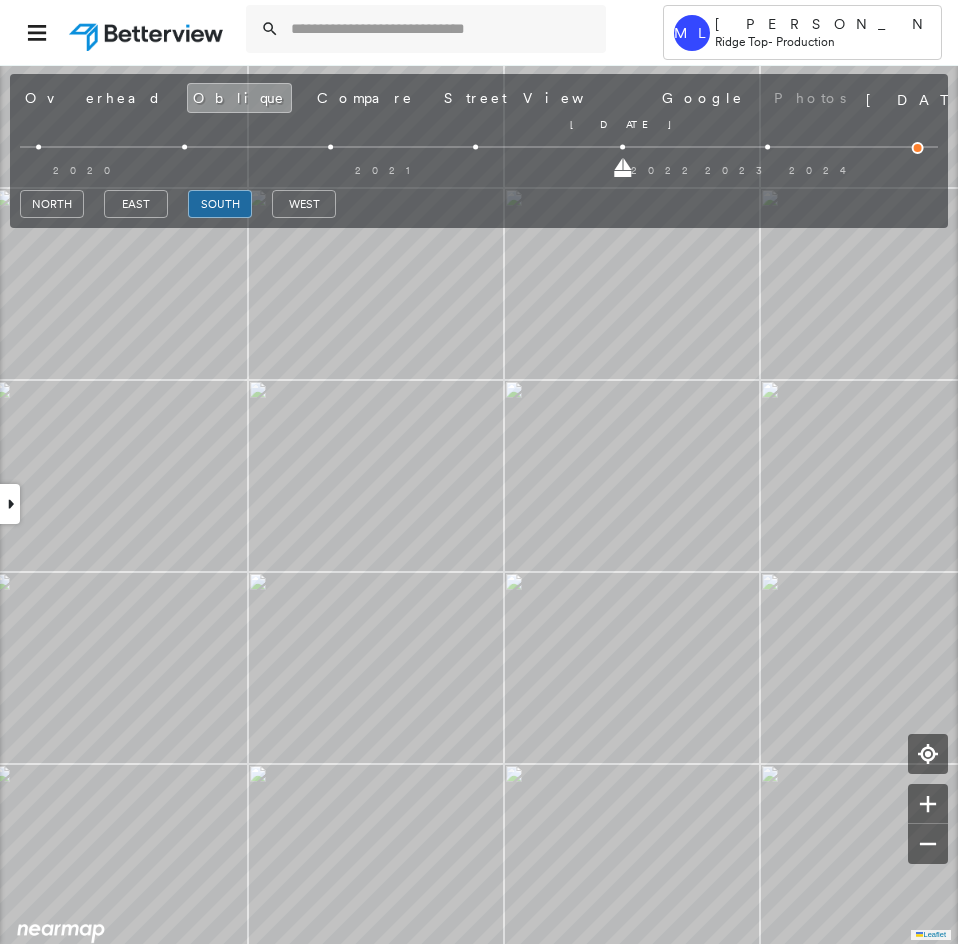 drag, startPoint x: 916, startPoint y: 165, endPoint x: 561, endPoint y: 169, distance: 355.02252 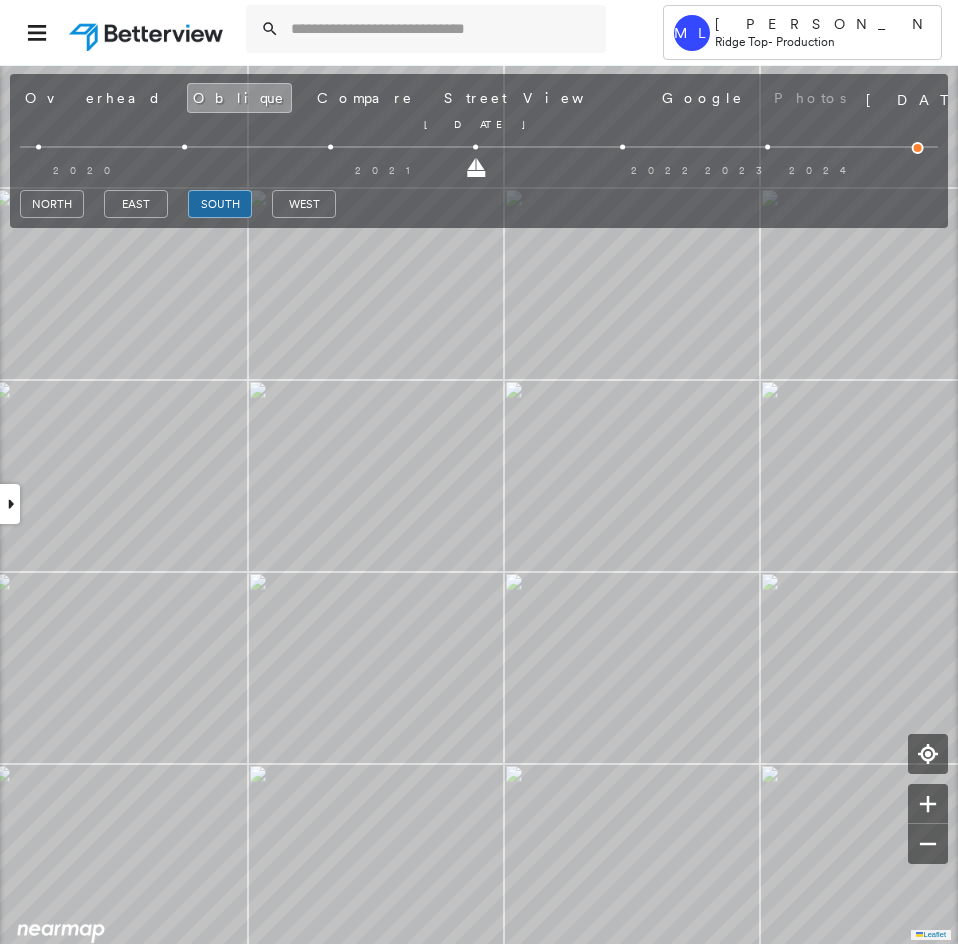 drag, startPoint x: 623, startPoint y: 169, endPoint x: 435, endPoint y: 158, distance: 188.32153 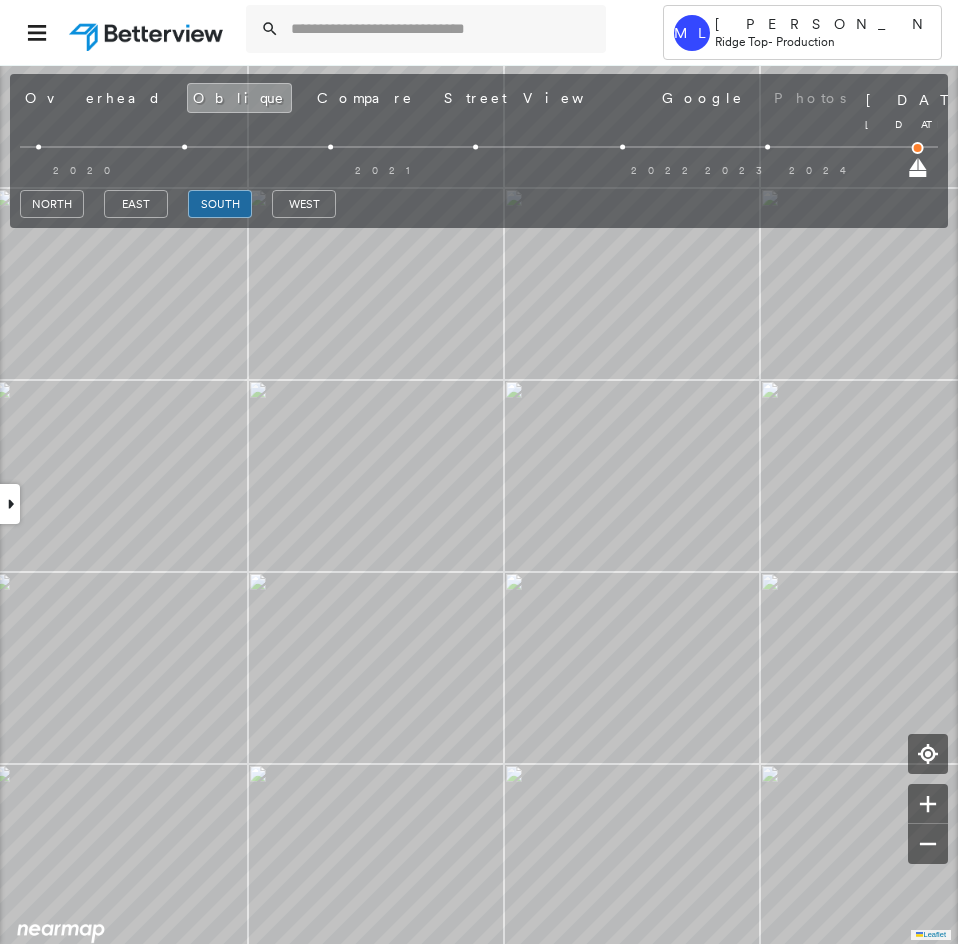 drag, startPoint x: 481, startPoint y: 167, endPoint x: 958, endPoint y: 183, distance: 477.26828 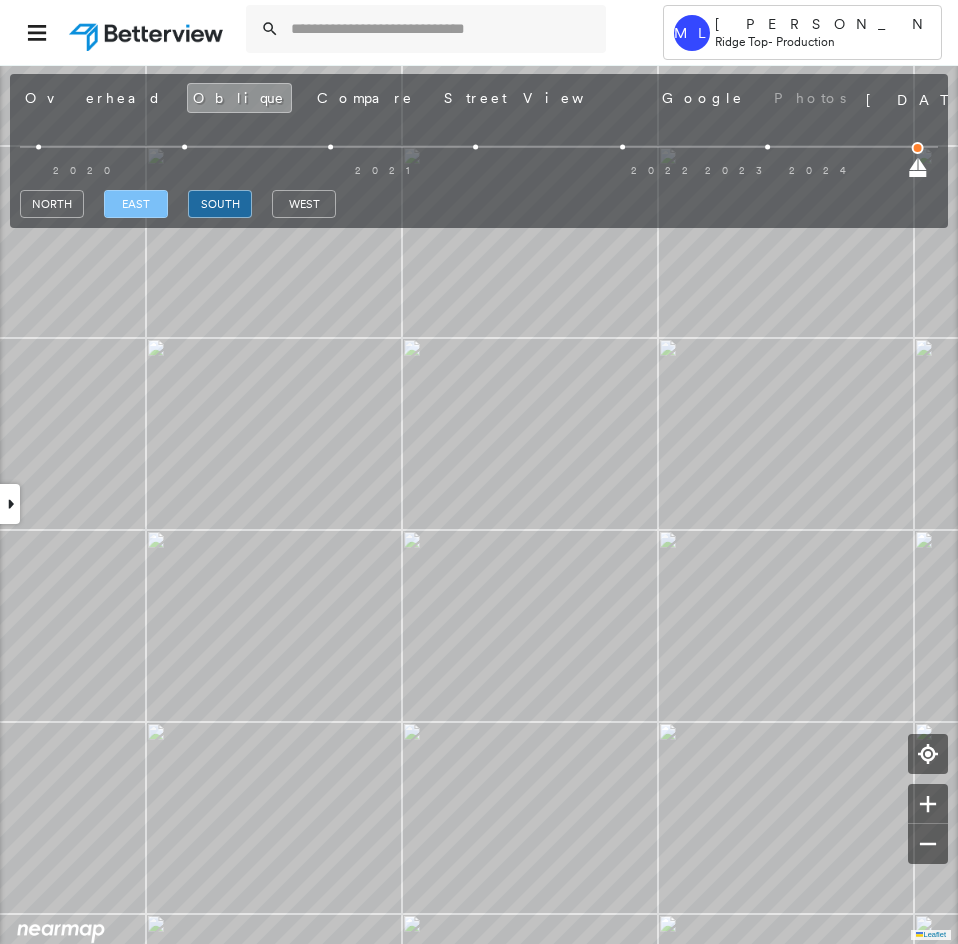 click on "east" at bounding box center (136, 204) 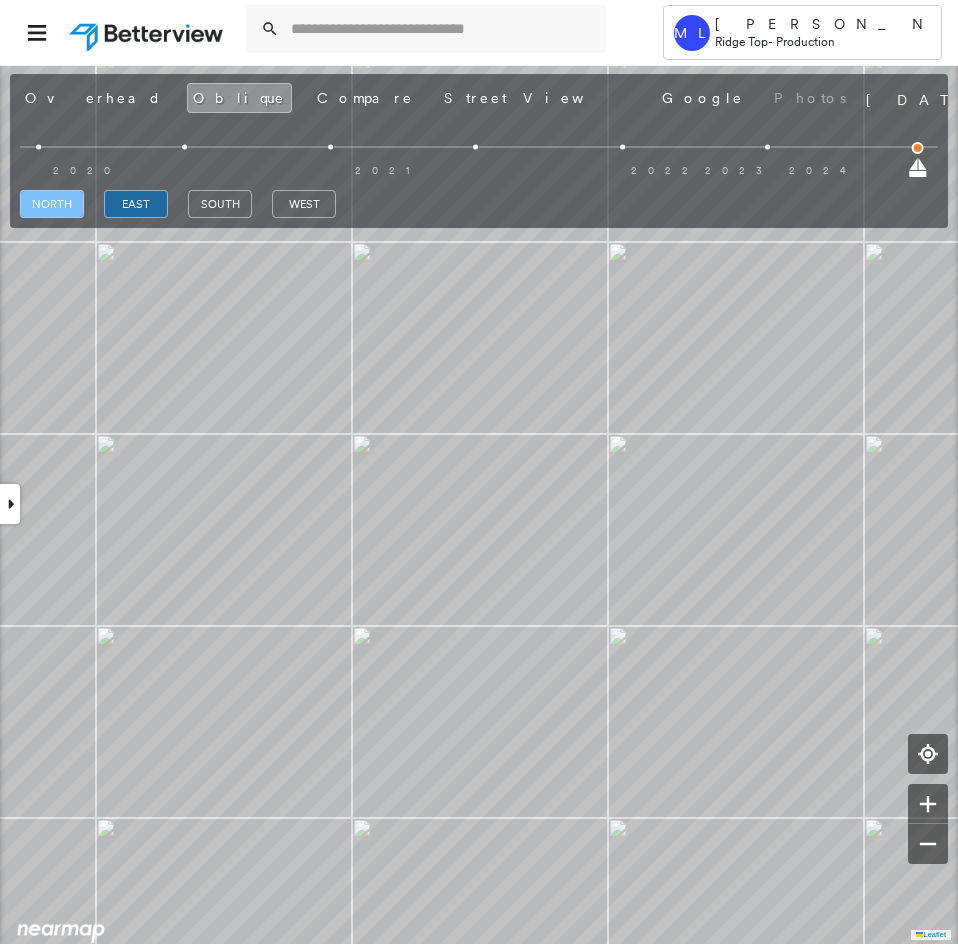 click on "north" at bounding box center (52, 204) 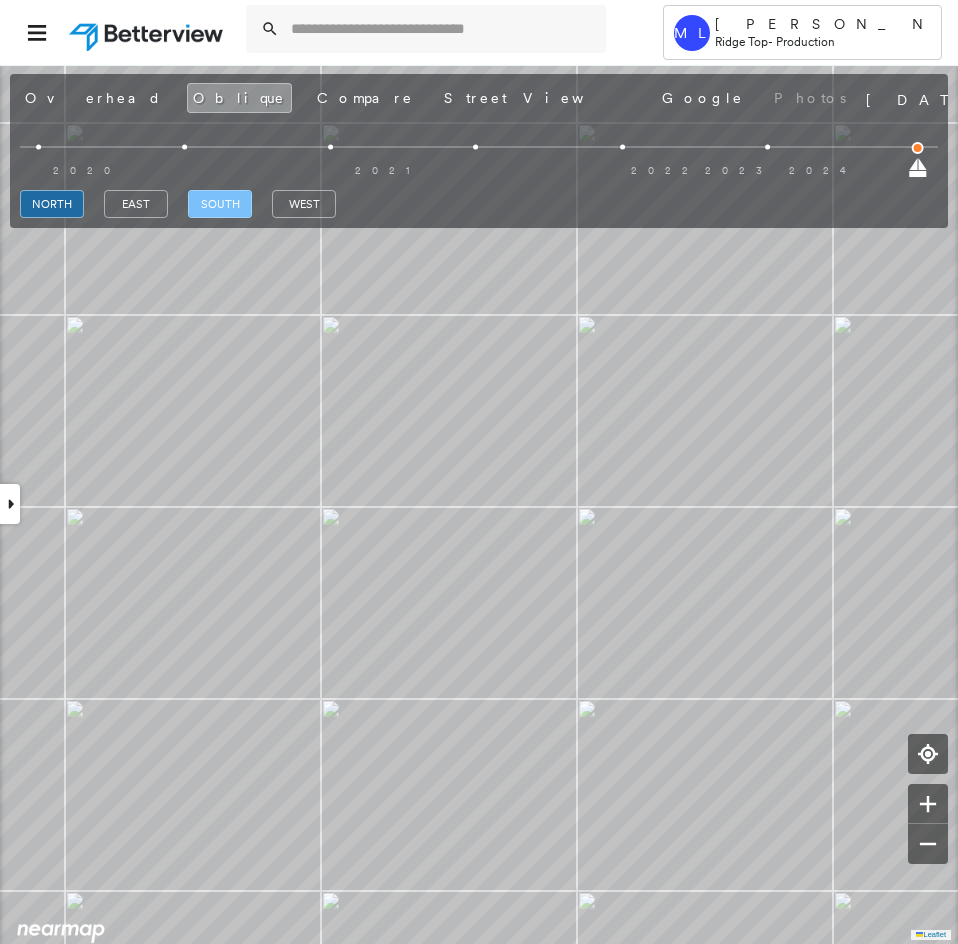 click on "south" at bounding box center (220, 204) 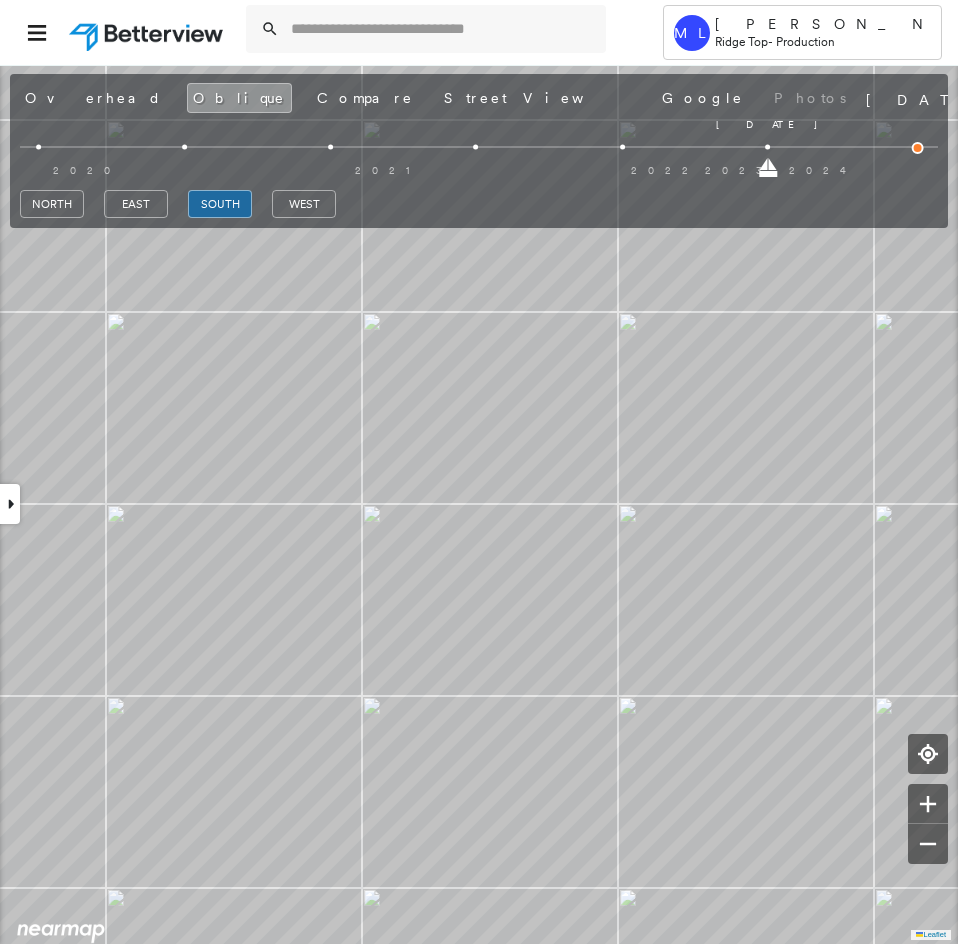 drag, startPoint x: 916, startPoint y: 171, endPoint x: 795, endPoint y: 170, distance: 121.004135 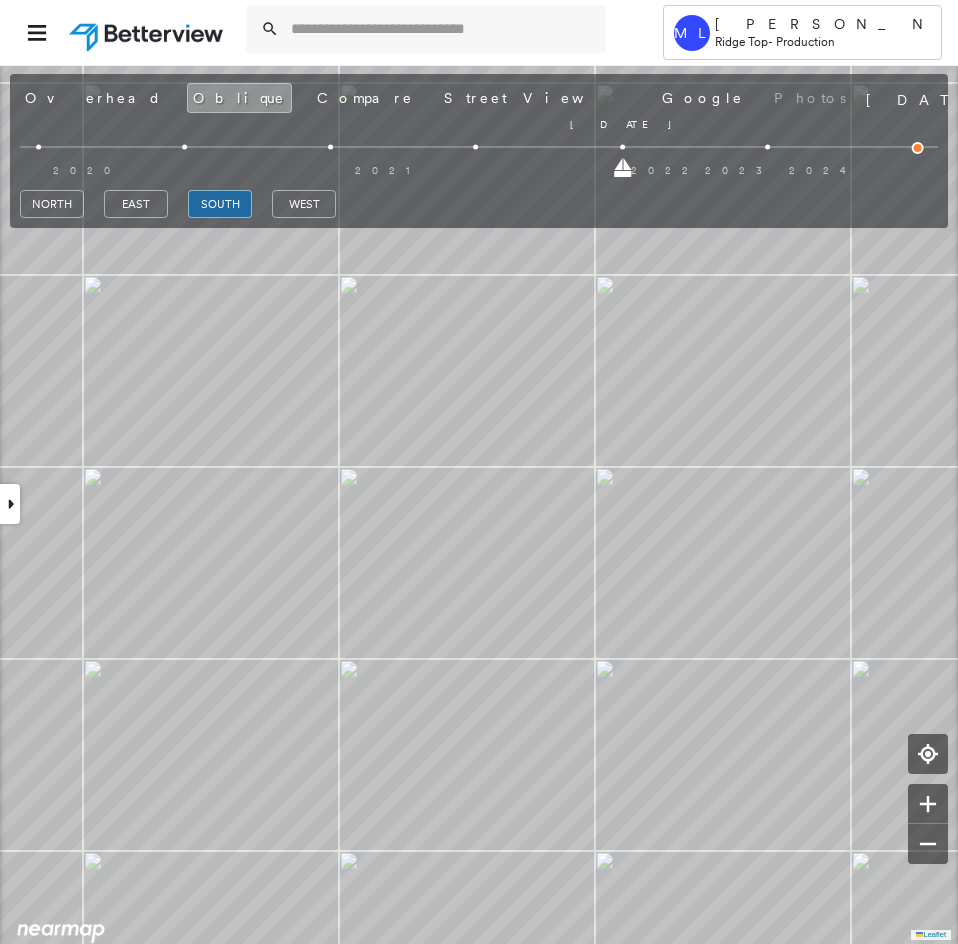 drag, startPoint x: 770, startPoint y: 171, endPoint x: 678, endPoint y: 173, distance: 92.021736 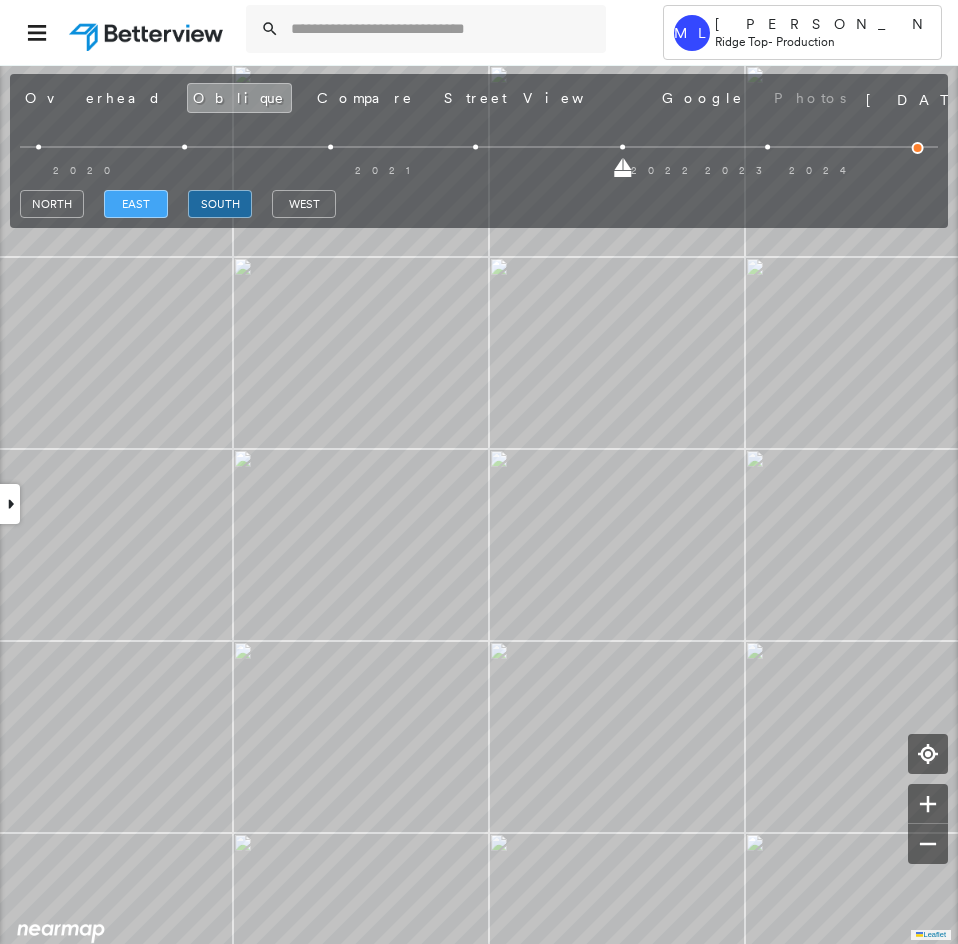 click on "Overhead" at bounding box center [93, 98] 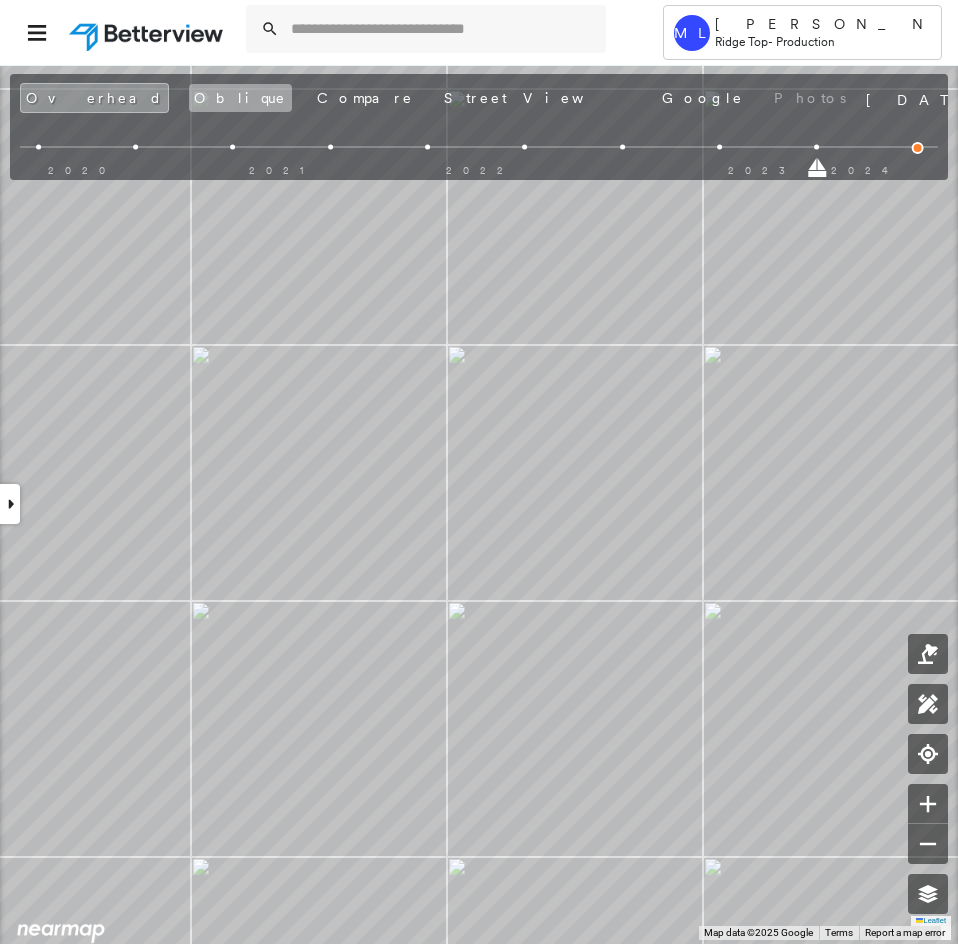 click on "Oblique" at bounding box center (240, 98) 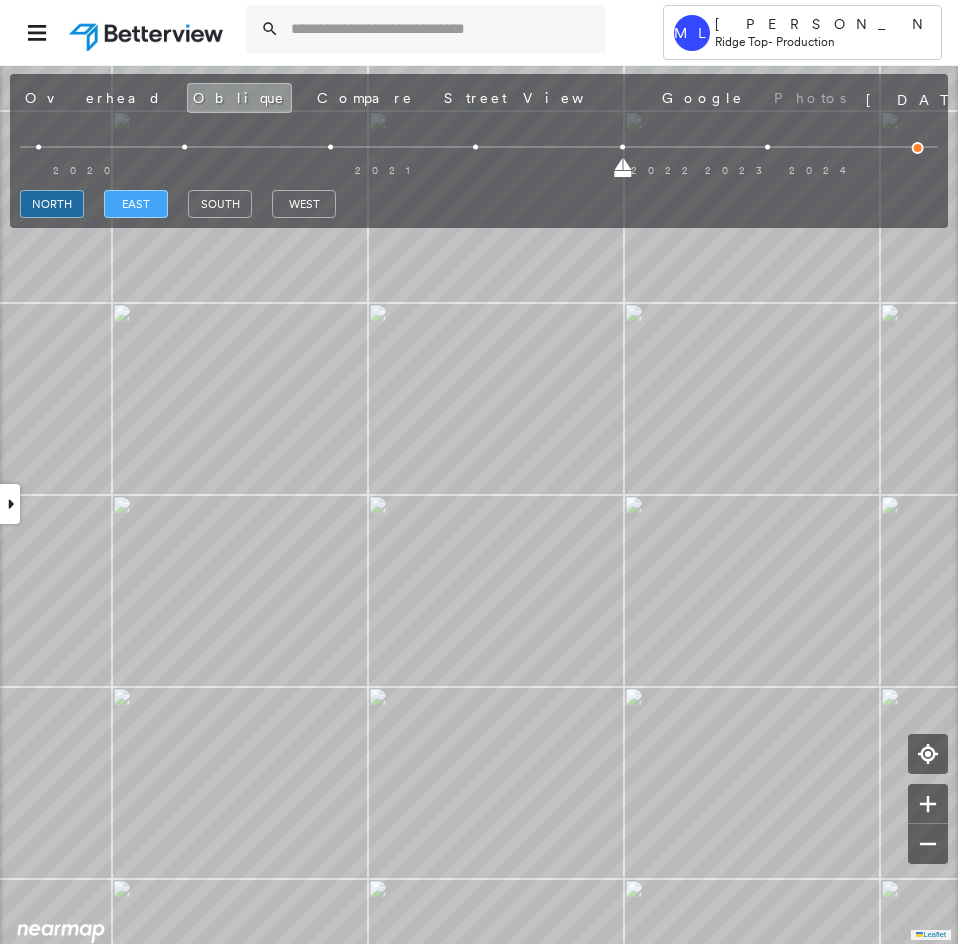 click on "east" at bounding box center [136, 204] 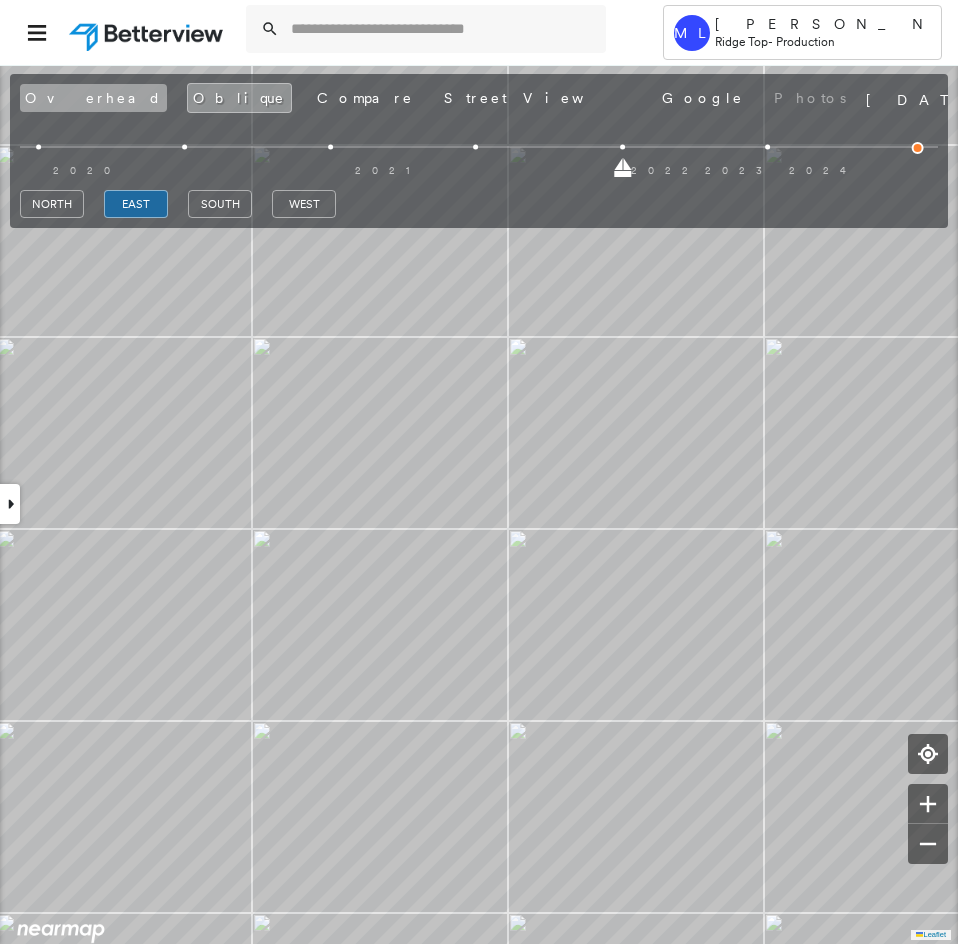 click on "Overhead" at bounding box center [93, 98] 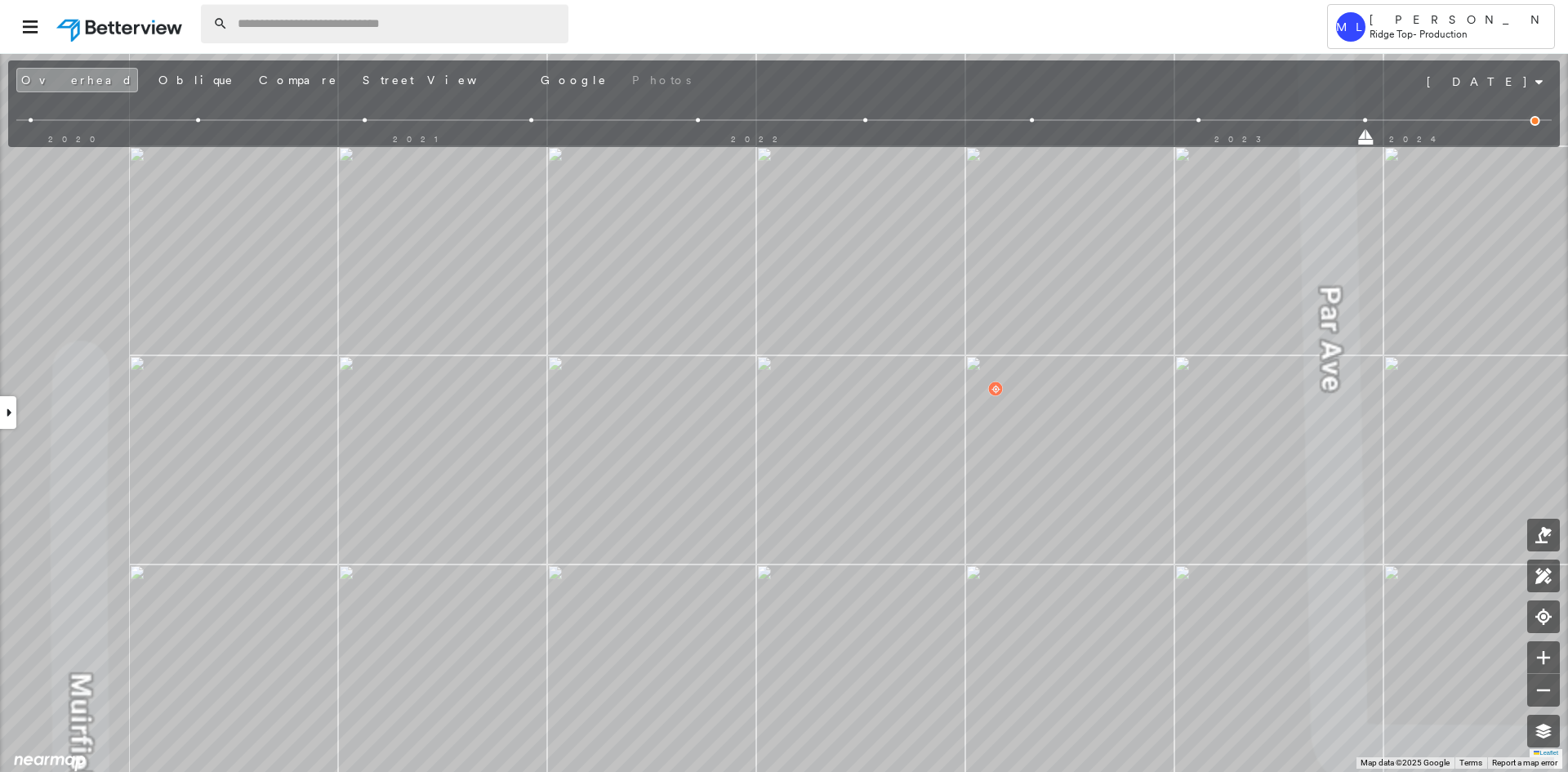 click at bounding box center (398, 24) 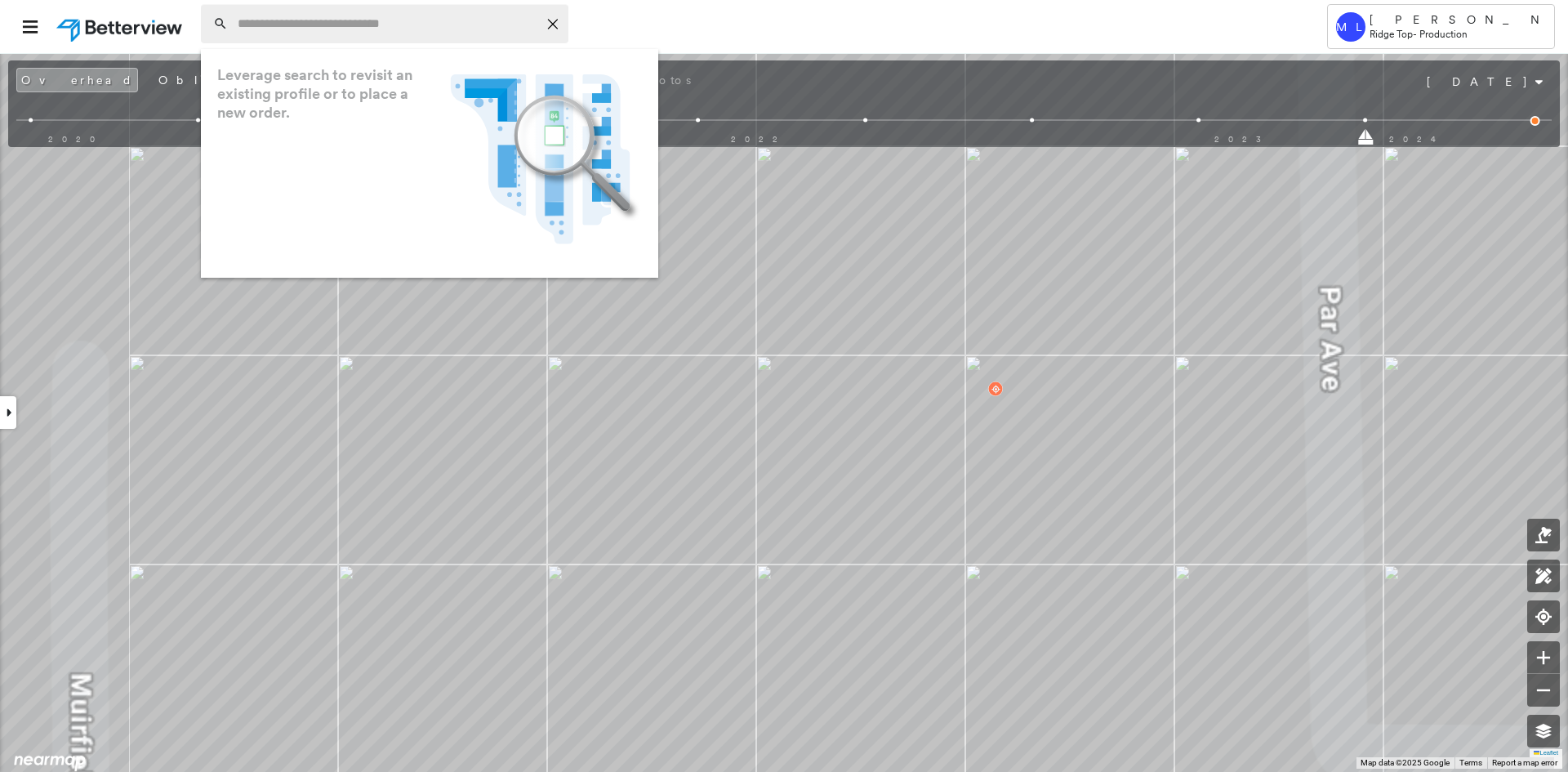 paste on "**********" 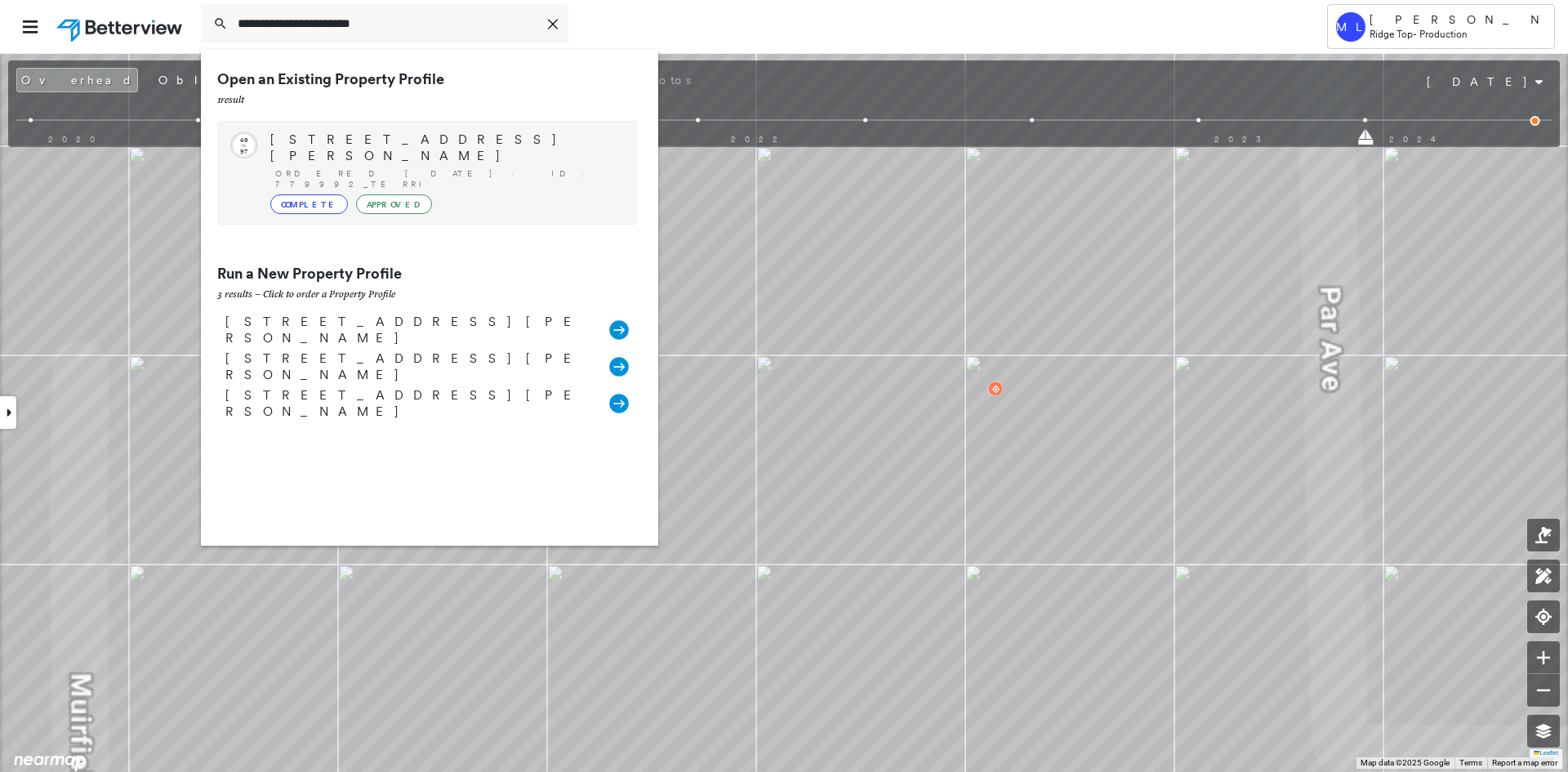 type on "**********" 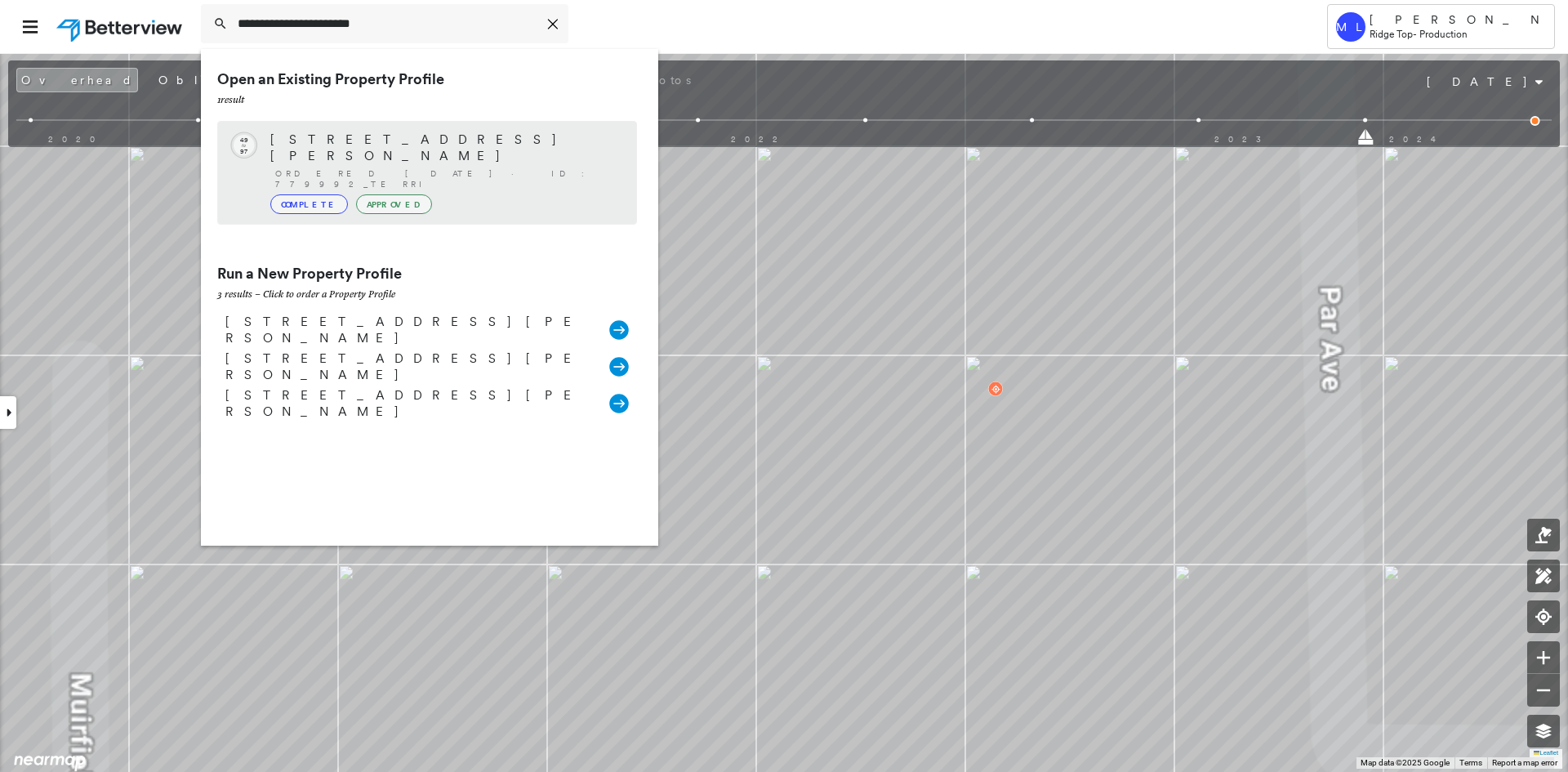 click on "Complete Approved" at bounding box center [445, 204] 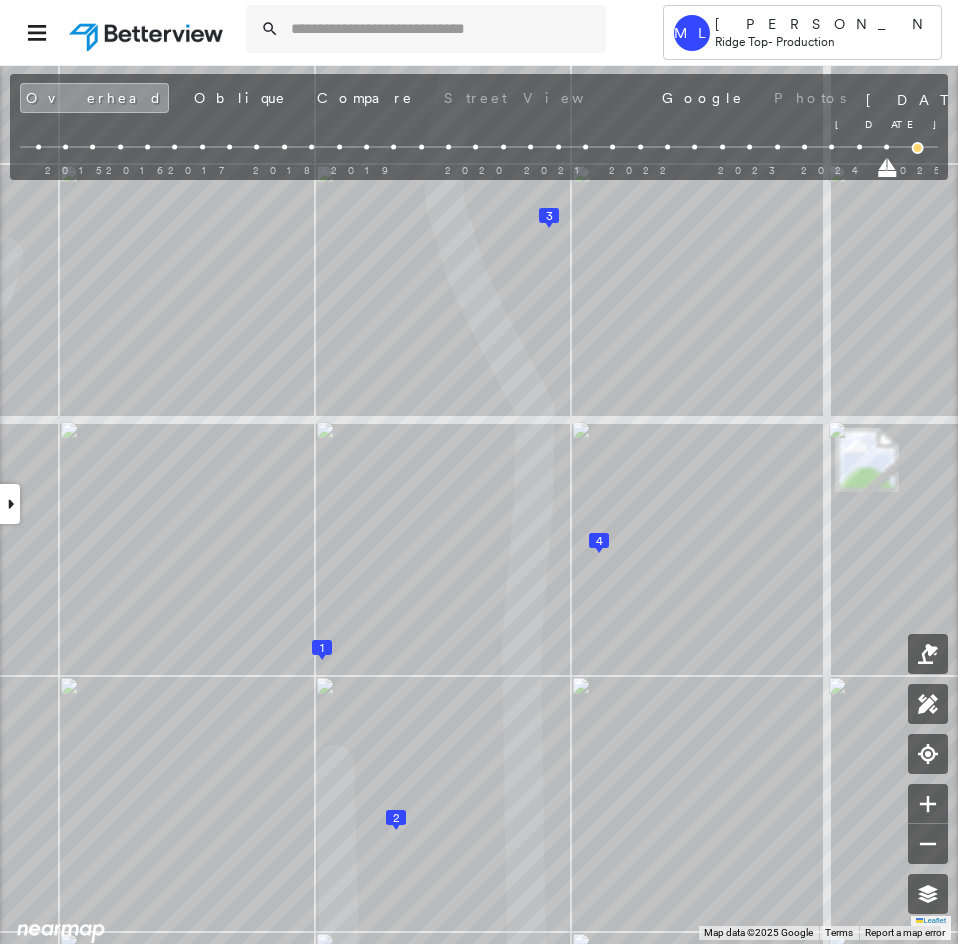drag, startPoint x: 917, startPoint y: 169, endPoint x: 895, endPoint y: 169, distance: 22 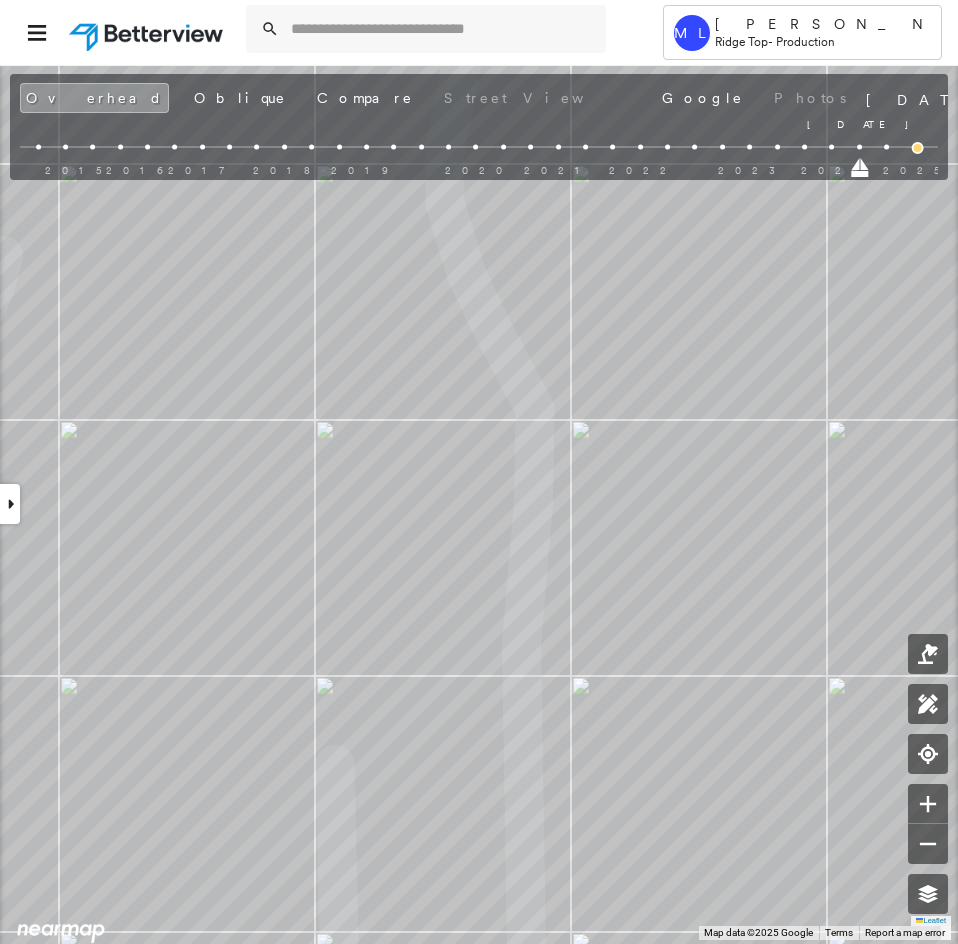 drag, startPoint x: 888, startPoint y: 168, endPoint x: 859, endPoint y: 170, distance: 29.068884 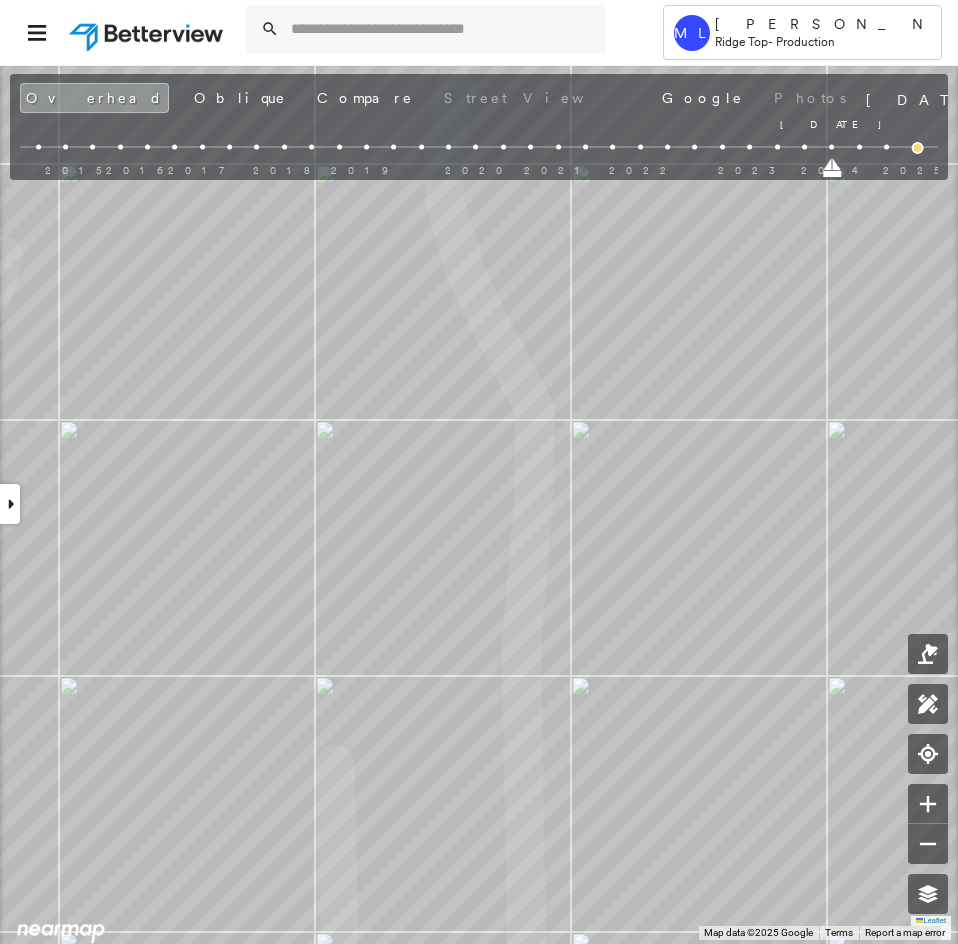 drag, startPoint x: 859, startPoint y: 170, endPoint x: 839, endPoint y: 172, distance: 20.09975 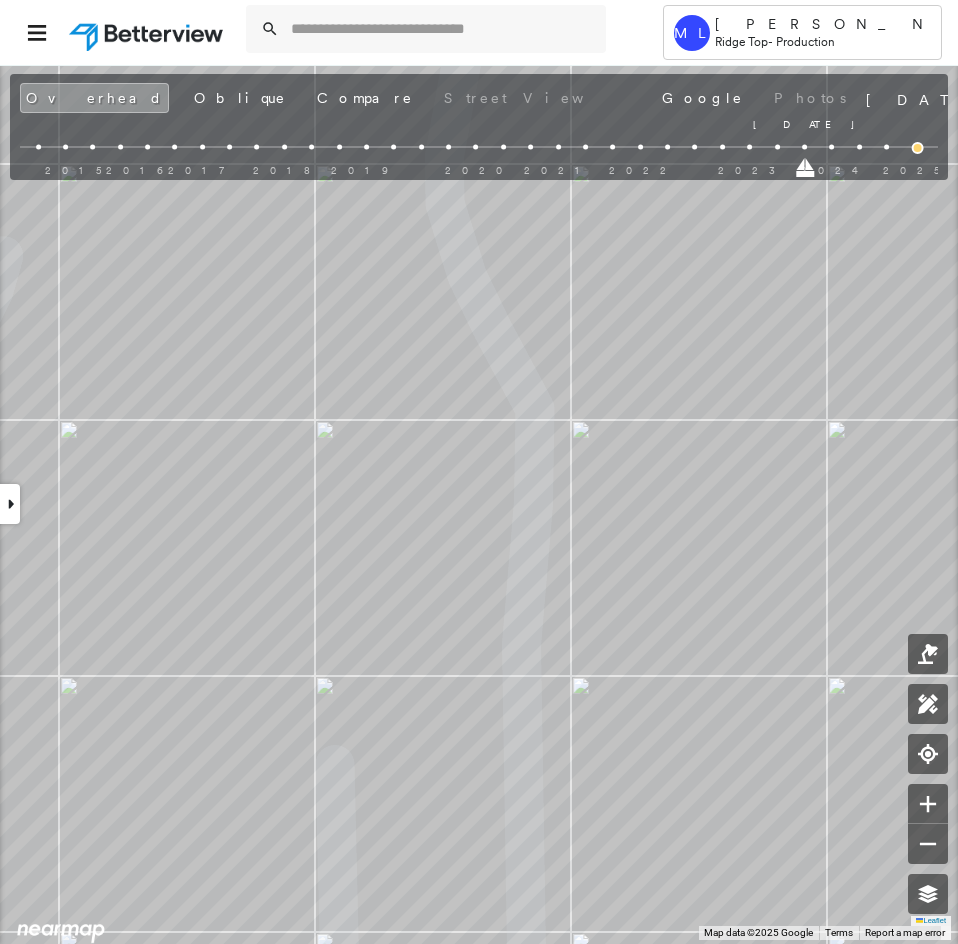 drag, startPoint x: 838, startPoint y: 172, endPoint x: 809, endPoint y: 175, distance: 29.15476 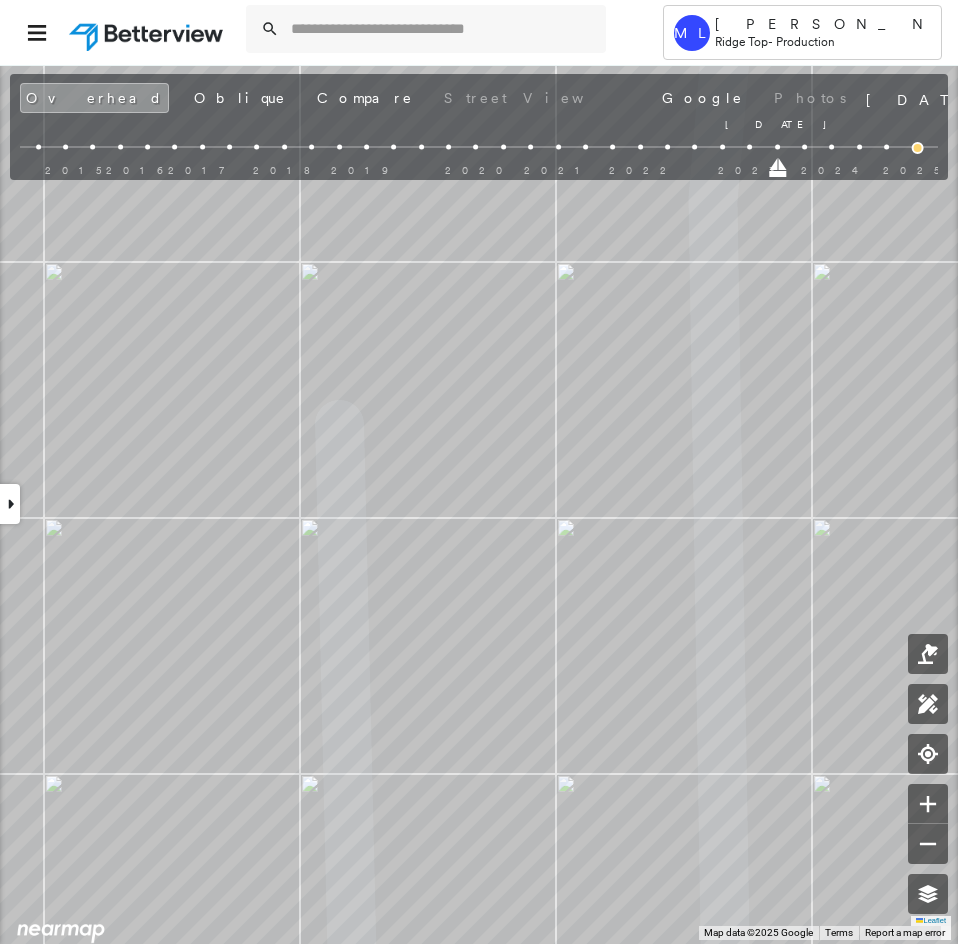 drag, startPoint x: 804, startPoint y: 166, endPoint x: 787, endPoint y: 168, distance: 17.117243 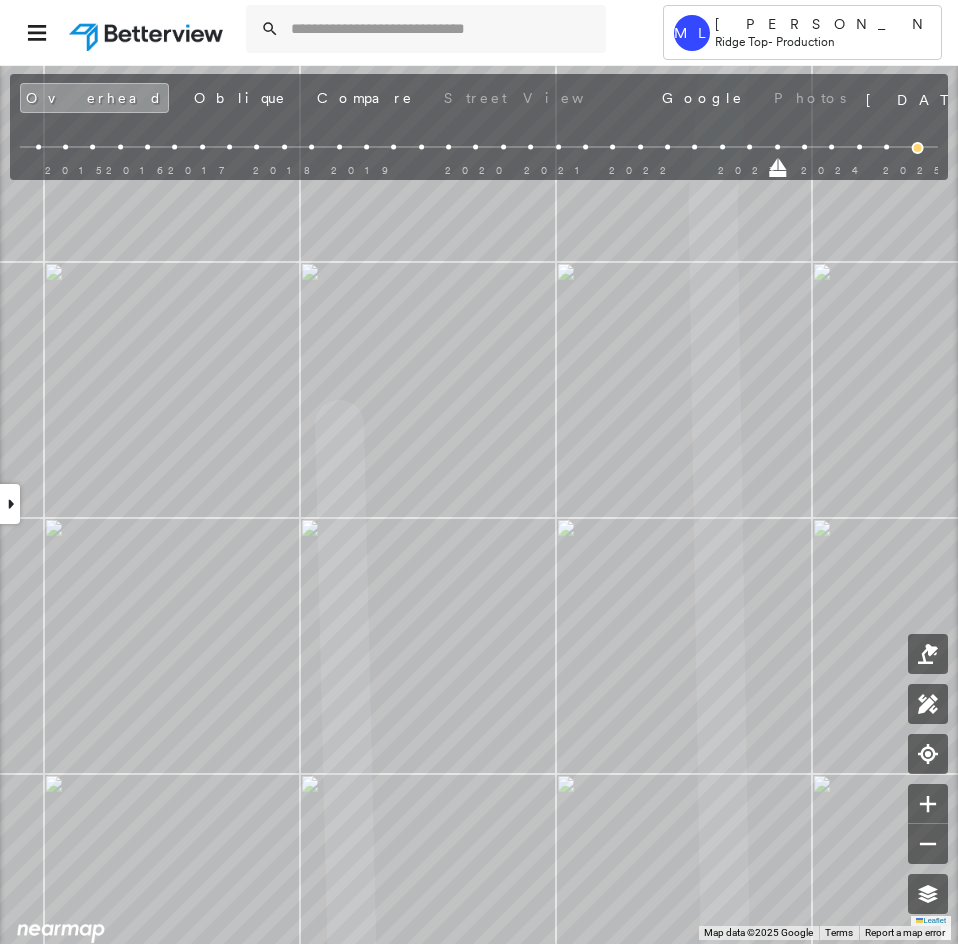 drag, startPoint x: 777, startPoint y: 173, endPoint x: 957, endPoint y: 175, distance: 180.01111 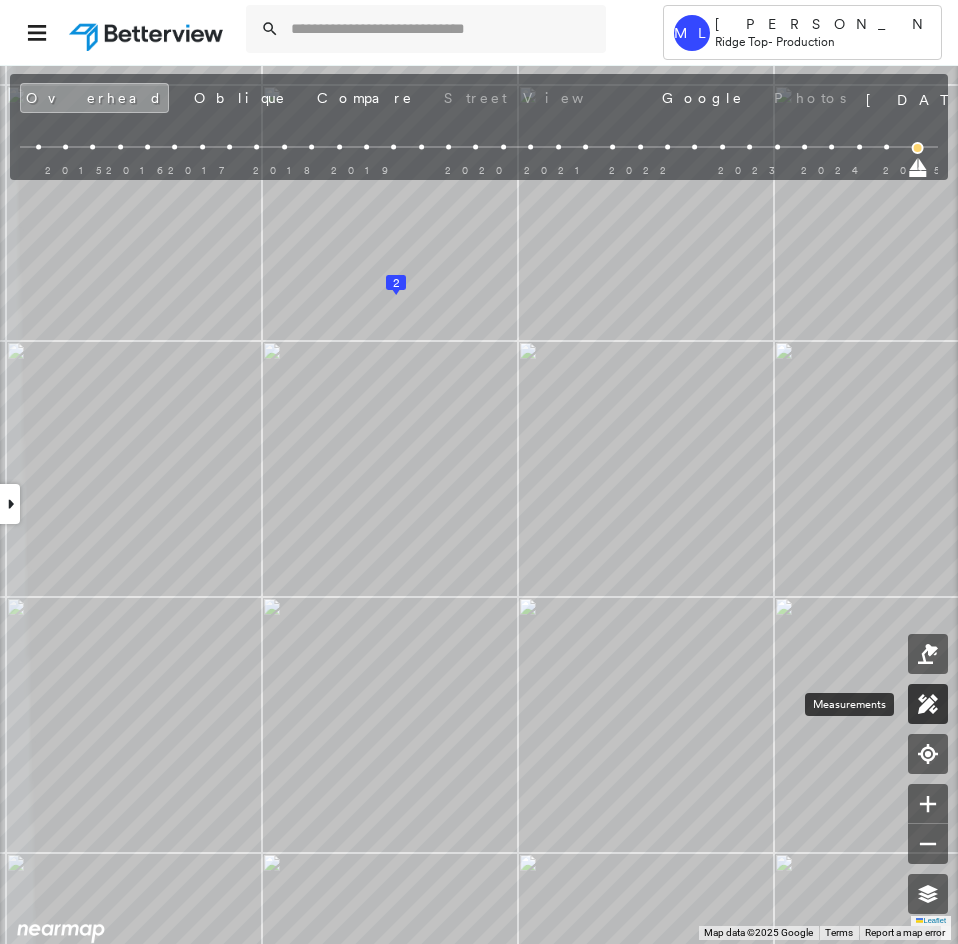 click 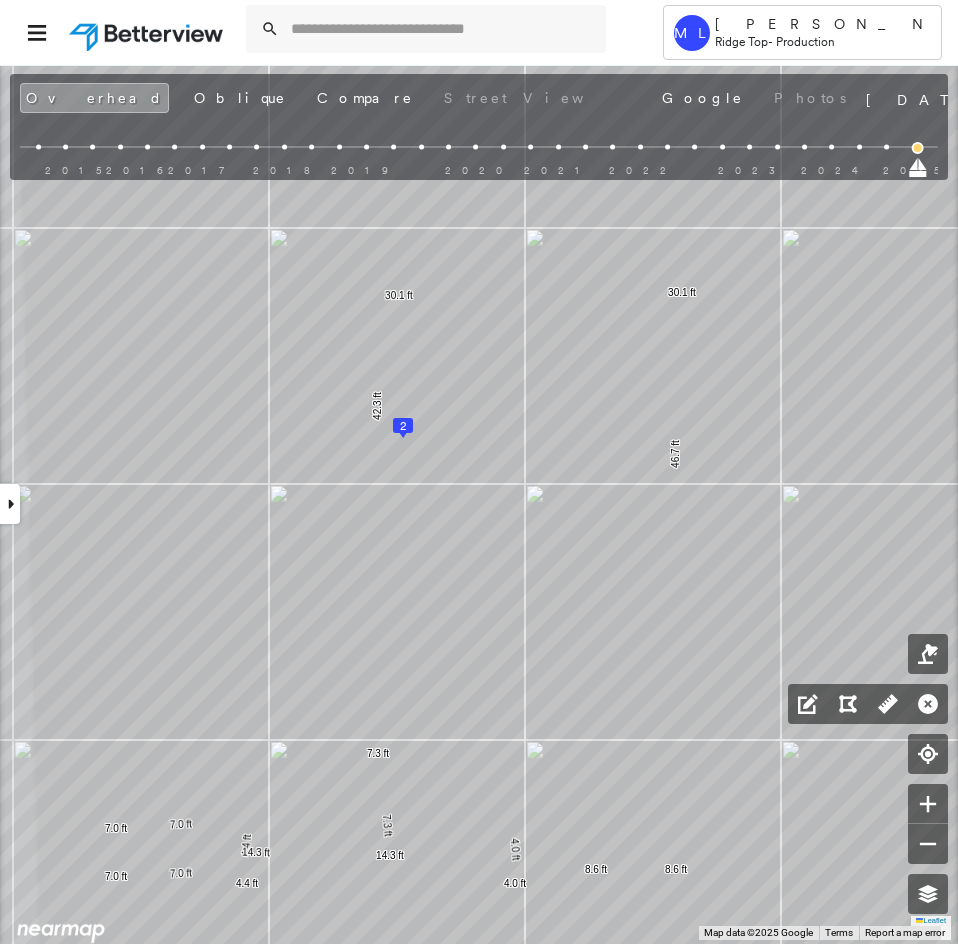 click 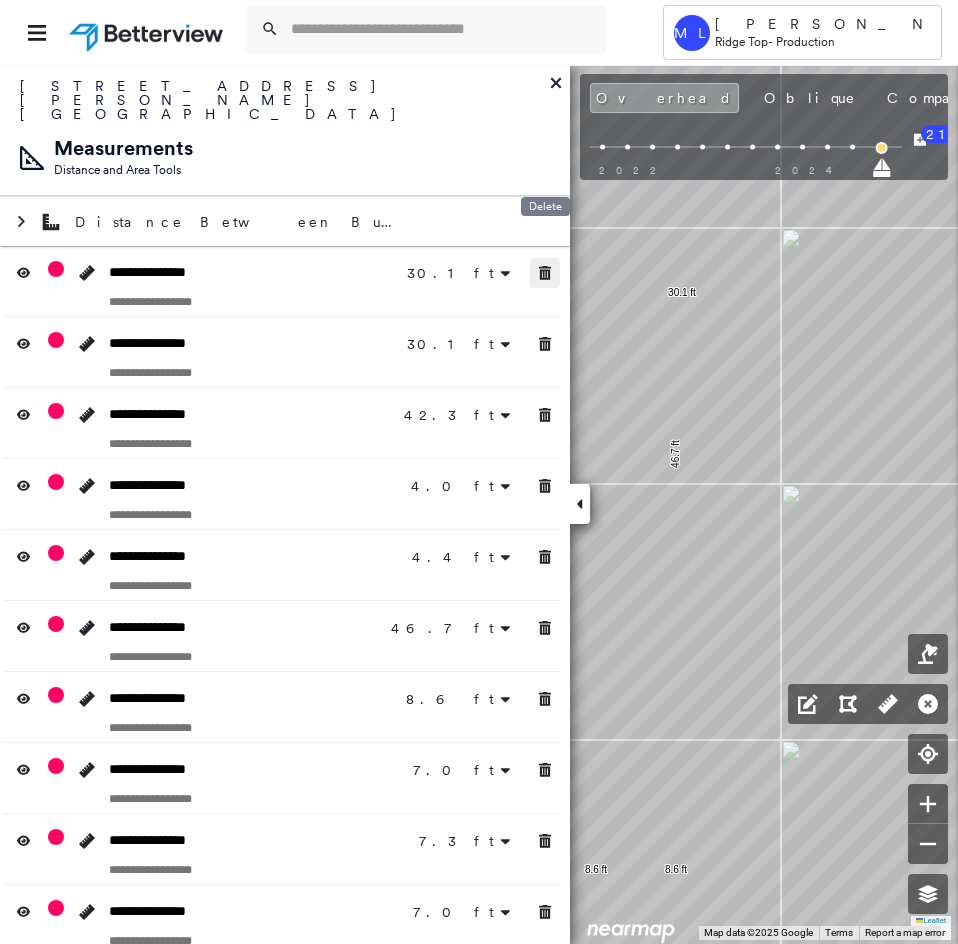 click at bounding box center (545, 273) 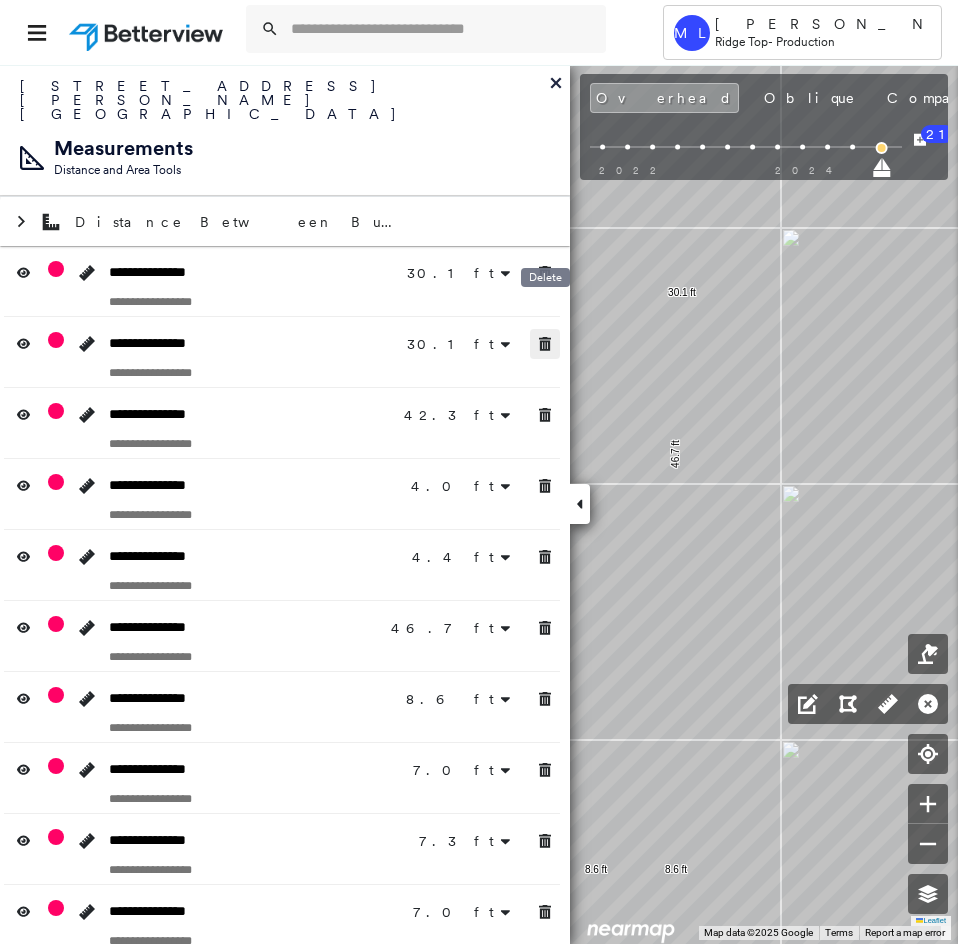click 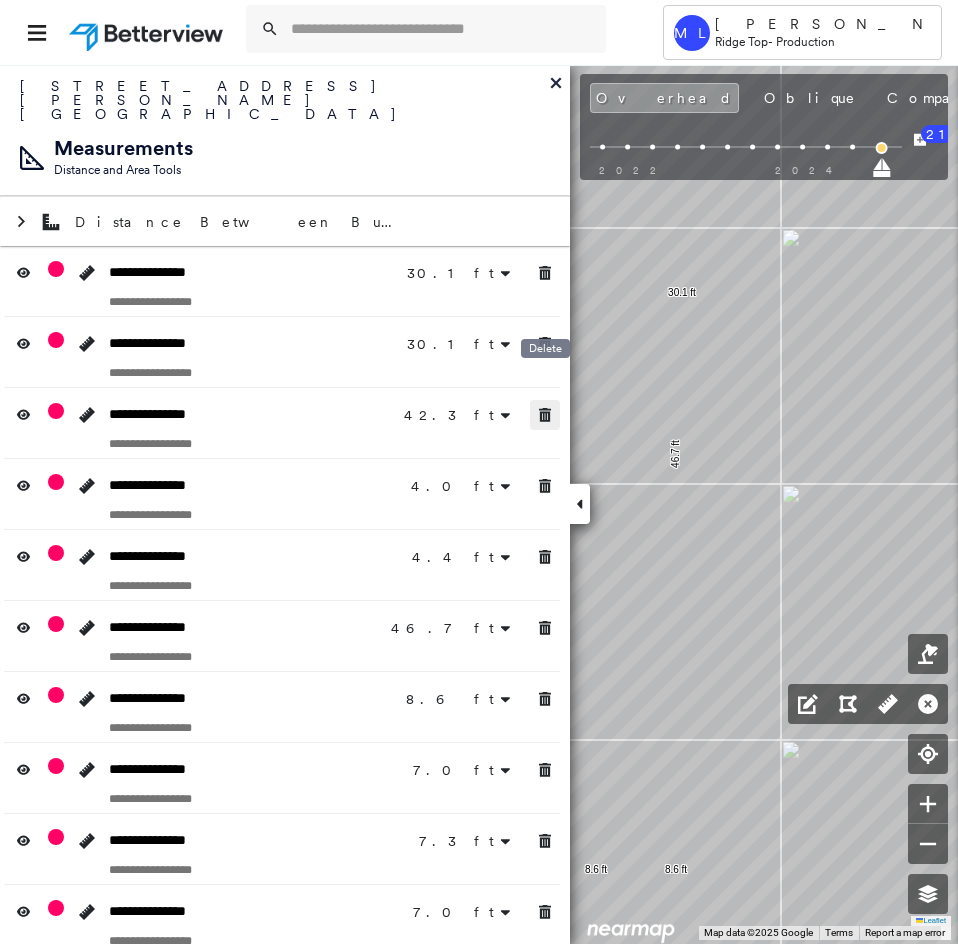 drag, startPoint x: 543, startPoint y: 390, endPoint x: 551, endPoint y: 469, distance: 79.40403 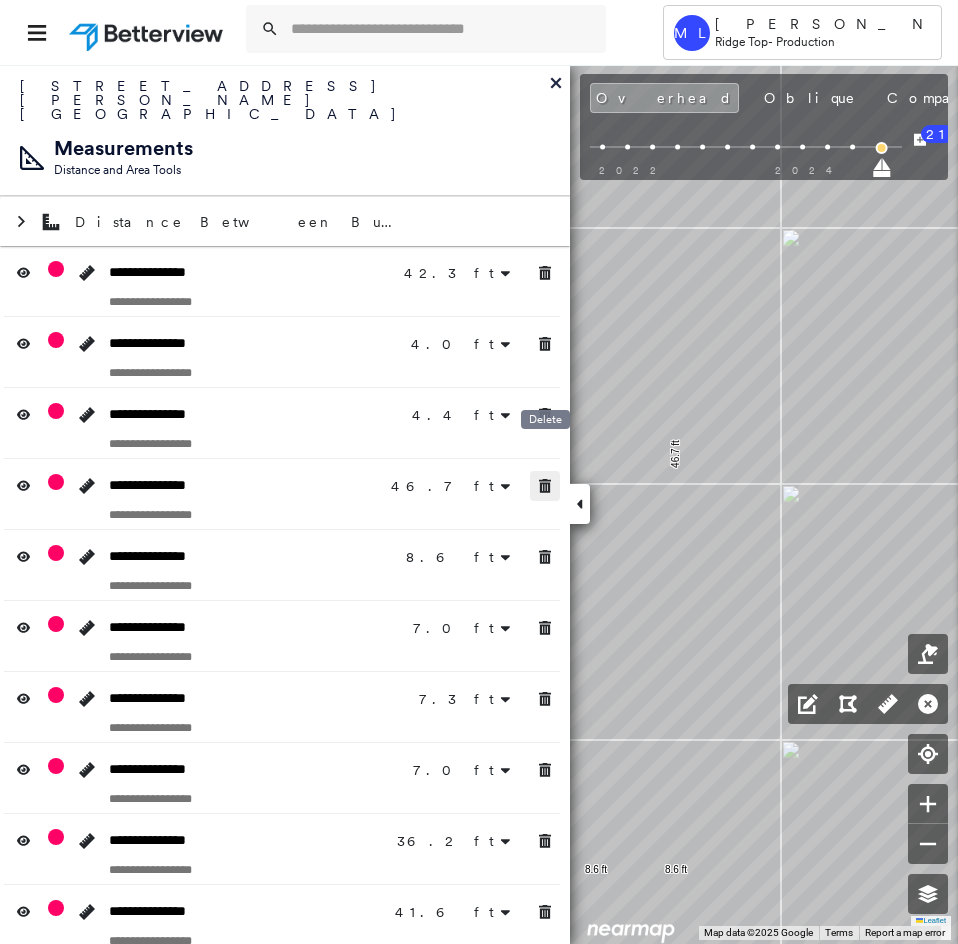 click 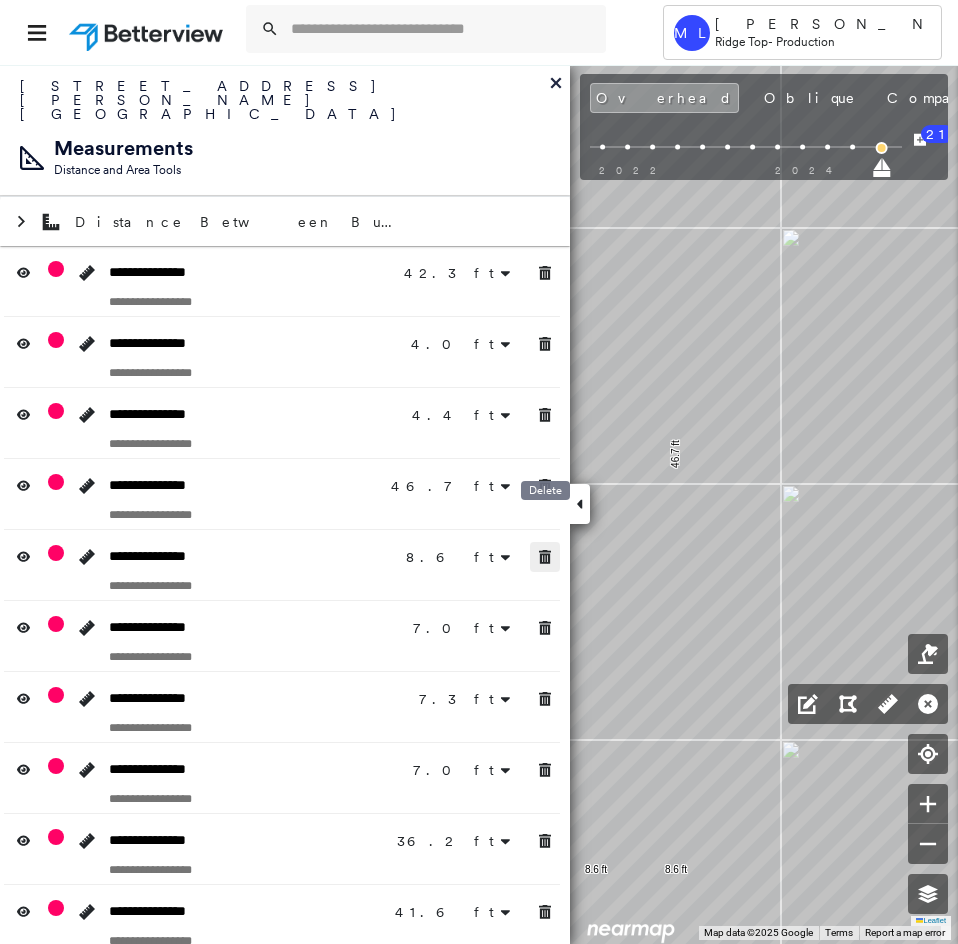 click 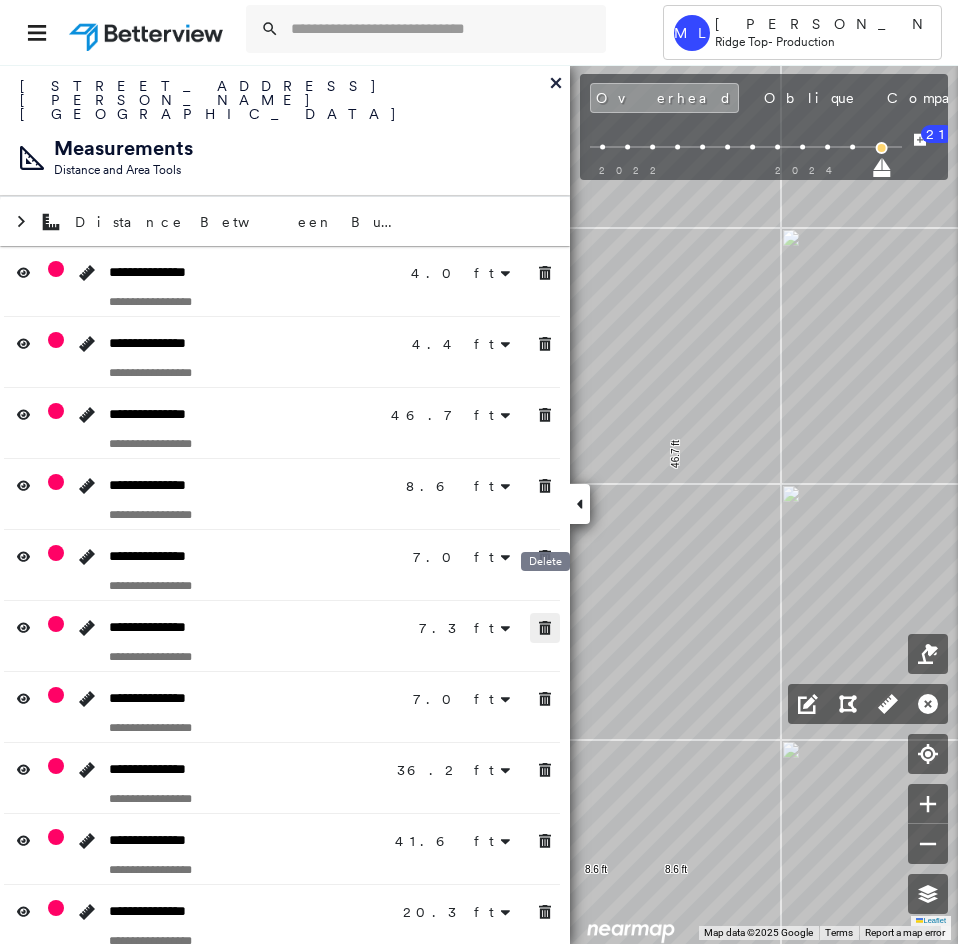 click 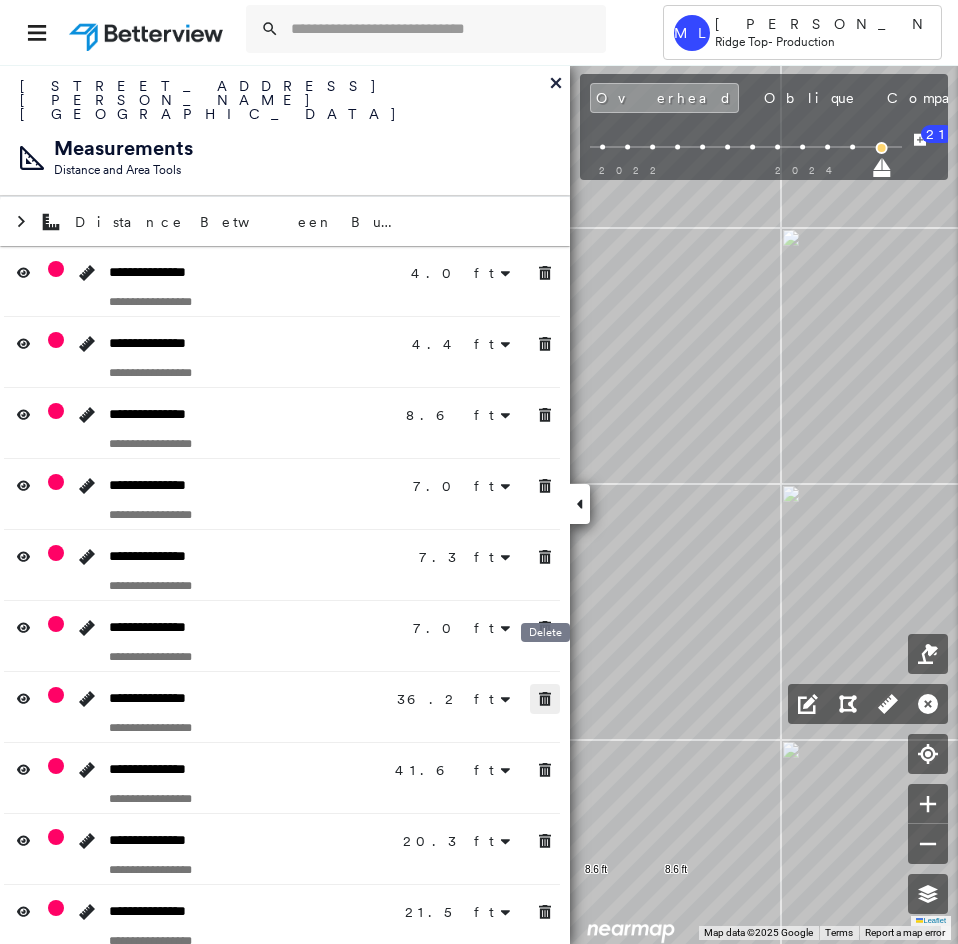 click 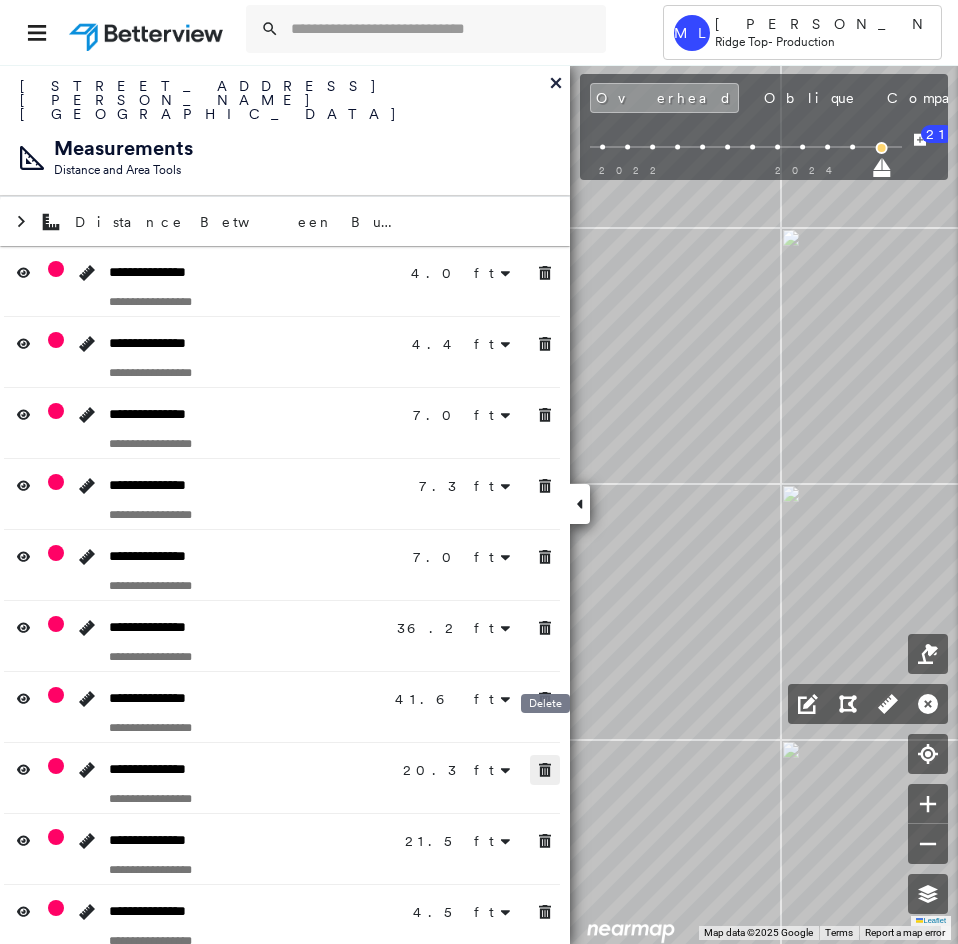 click at bounding box center (545, 770) 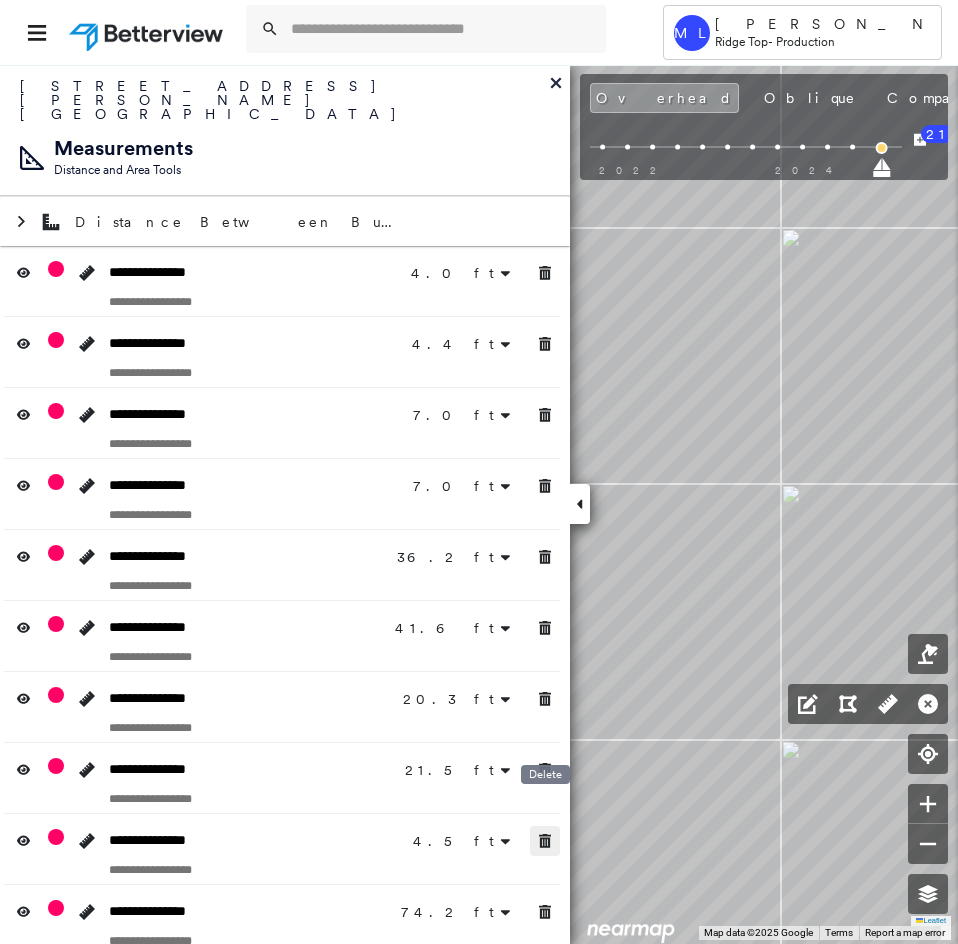 click on "**********" at bounding box center (285, 849) 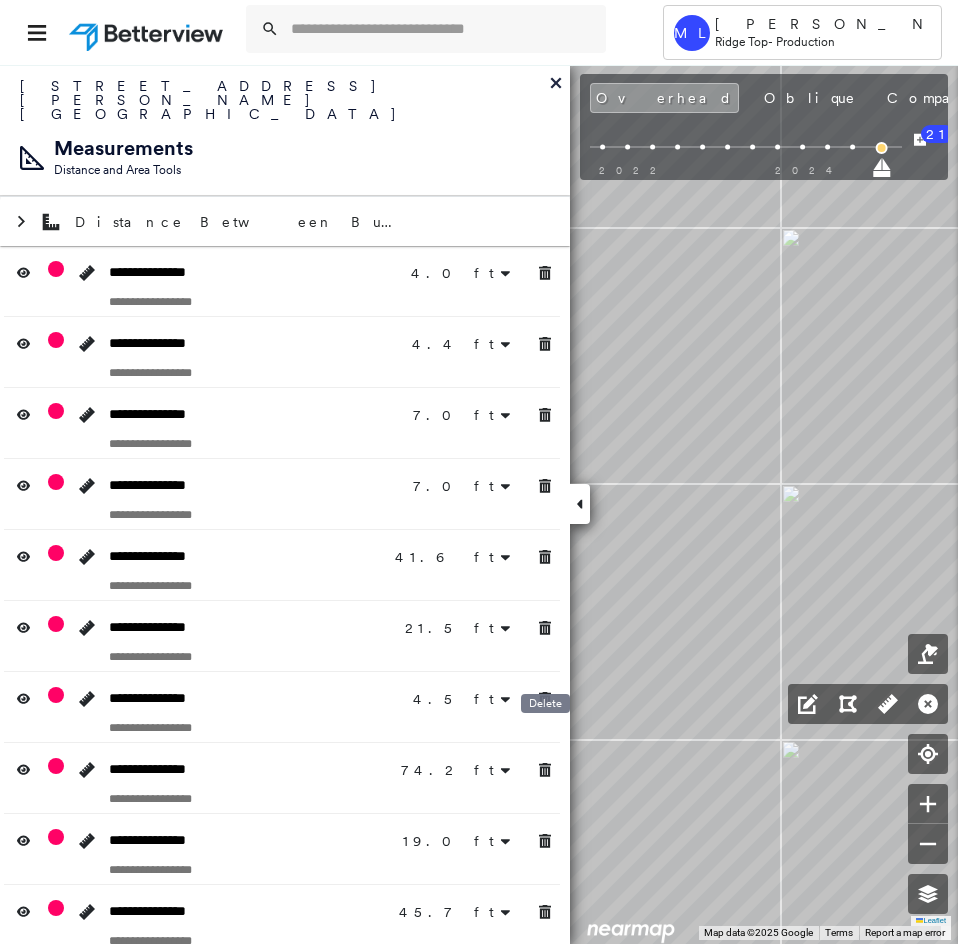 click on "Delete" at bounding box center (545, 709) 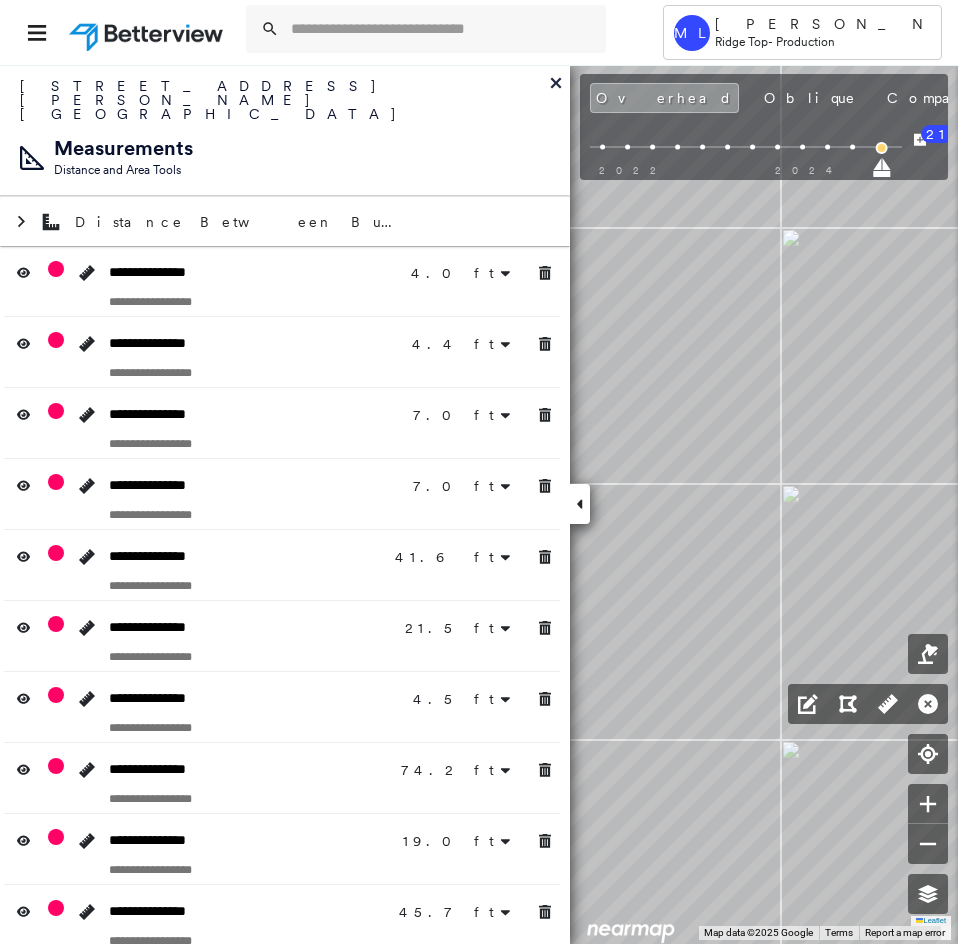 click at bounding box center (545, 699) 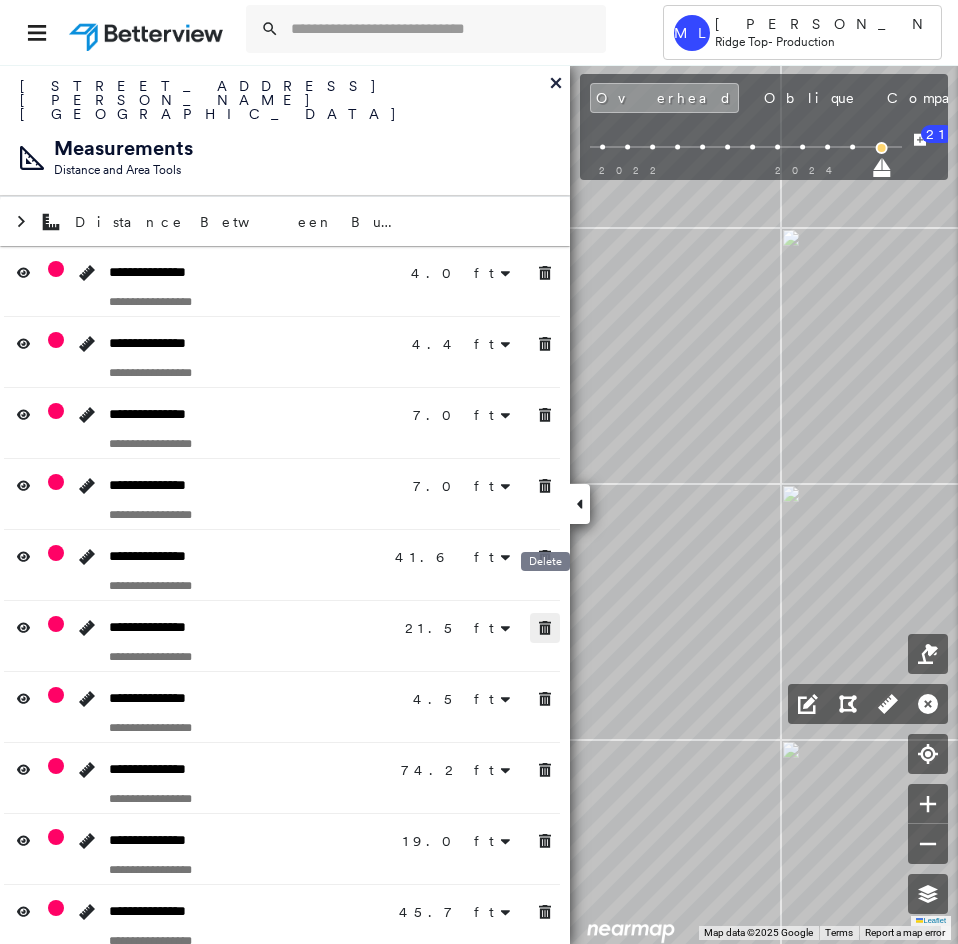 click 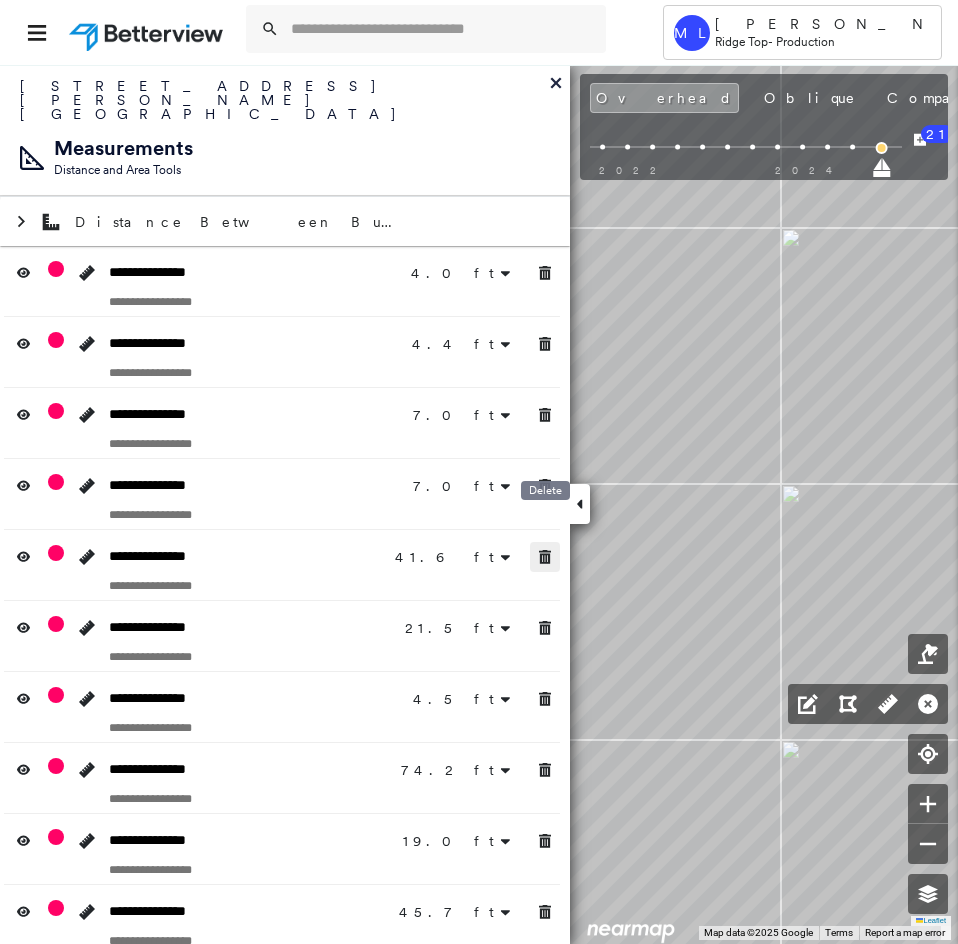 click 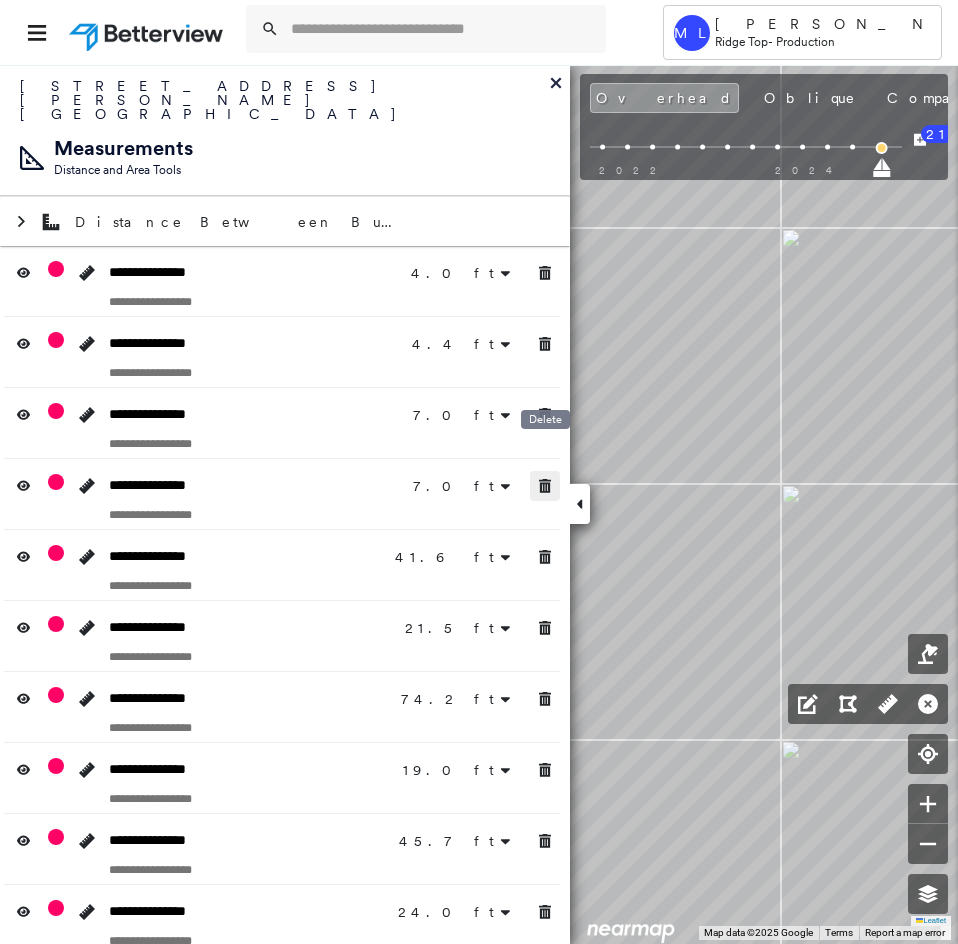 click 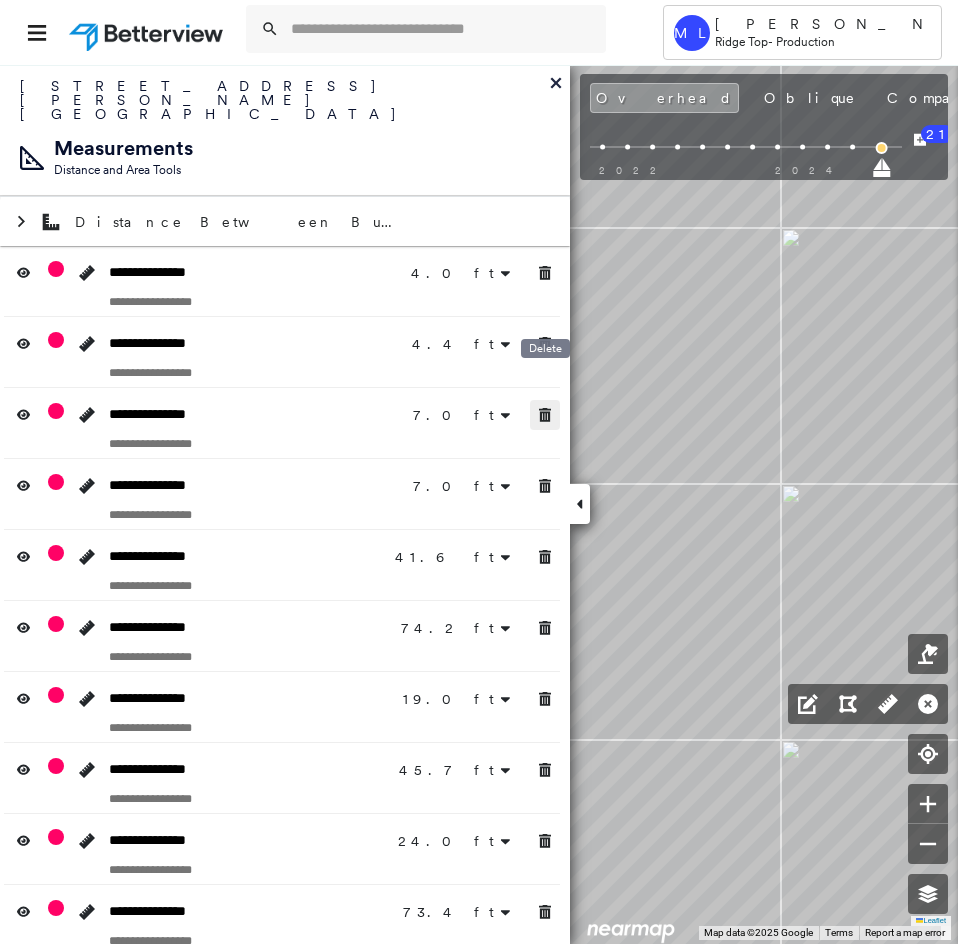 click at bounding box center (545, 415) 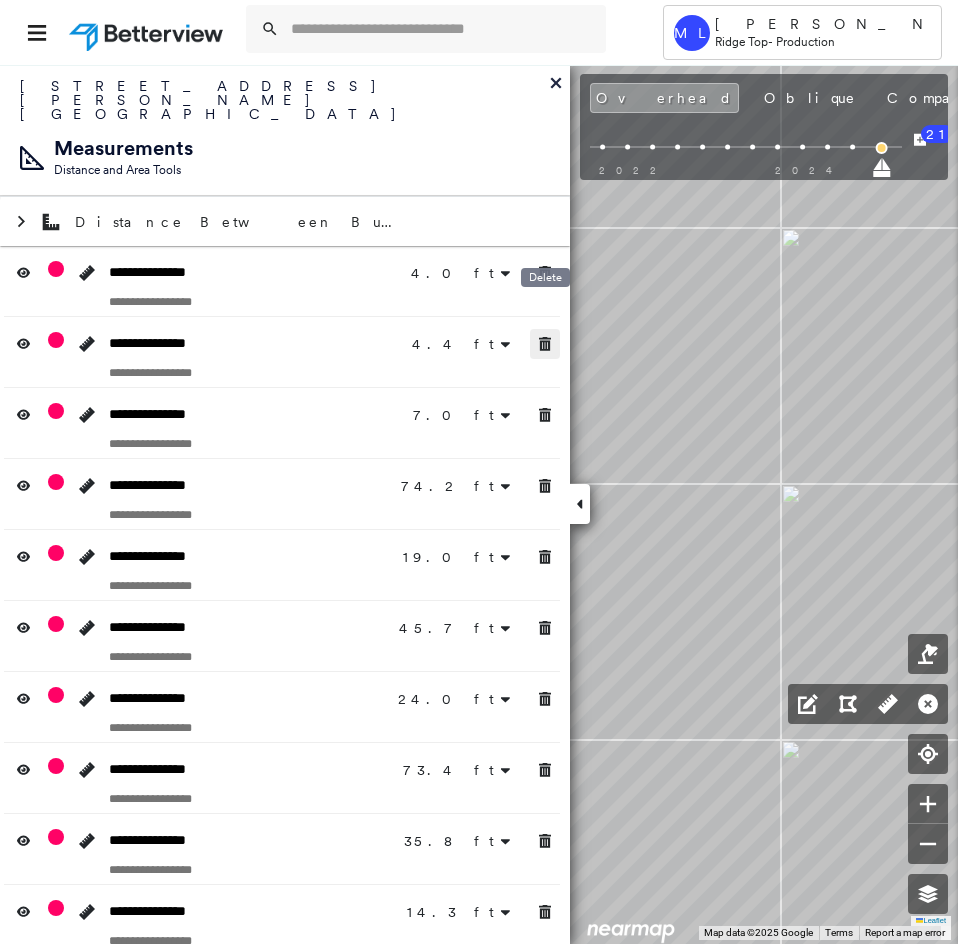 click 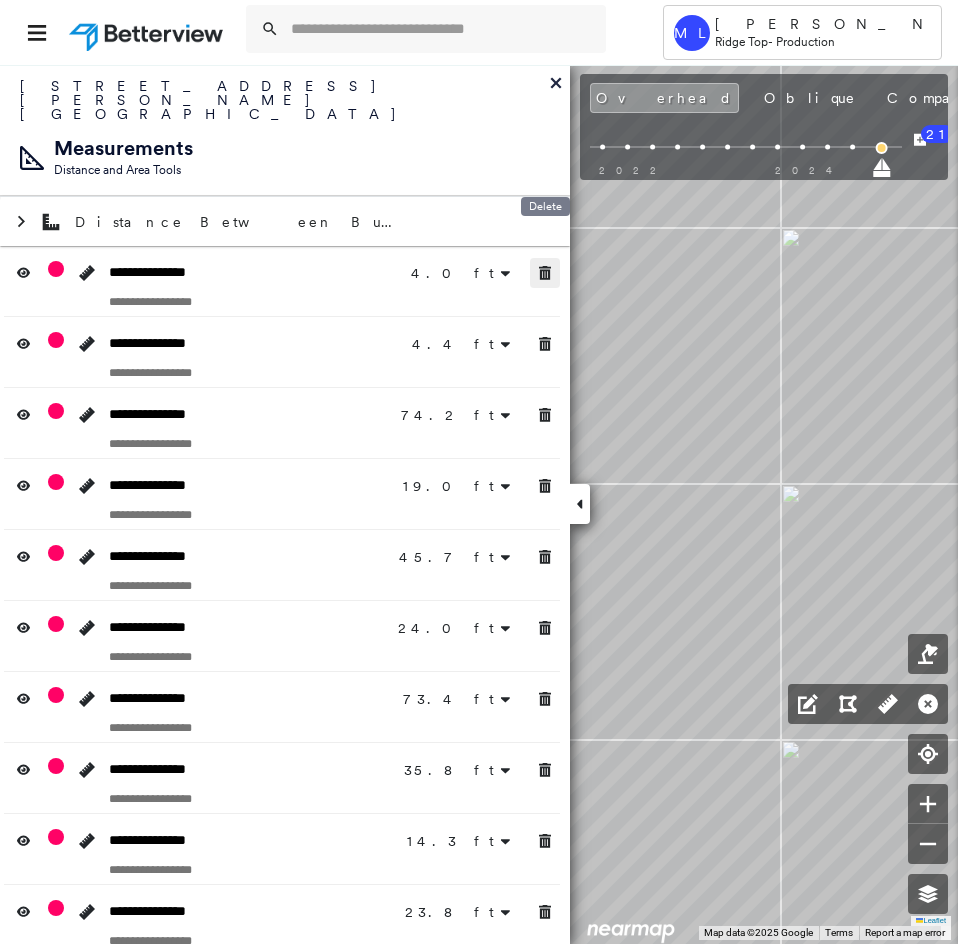 click 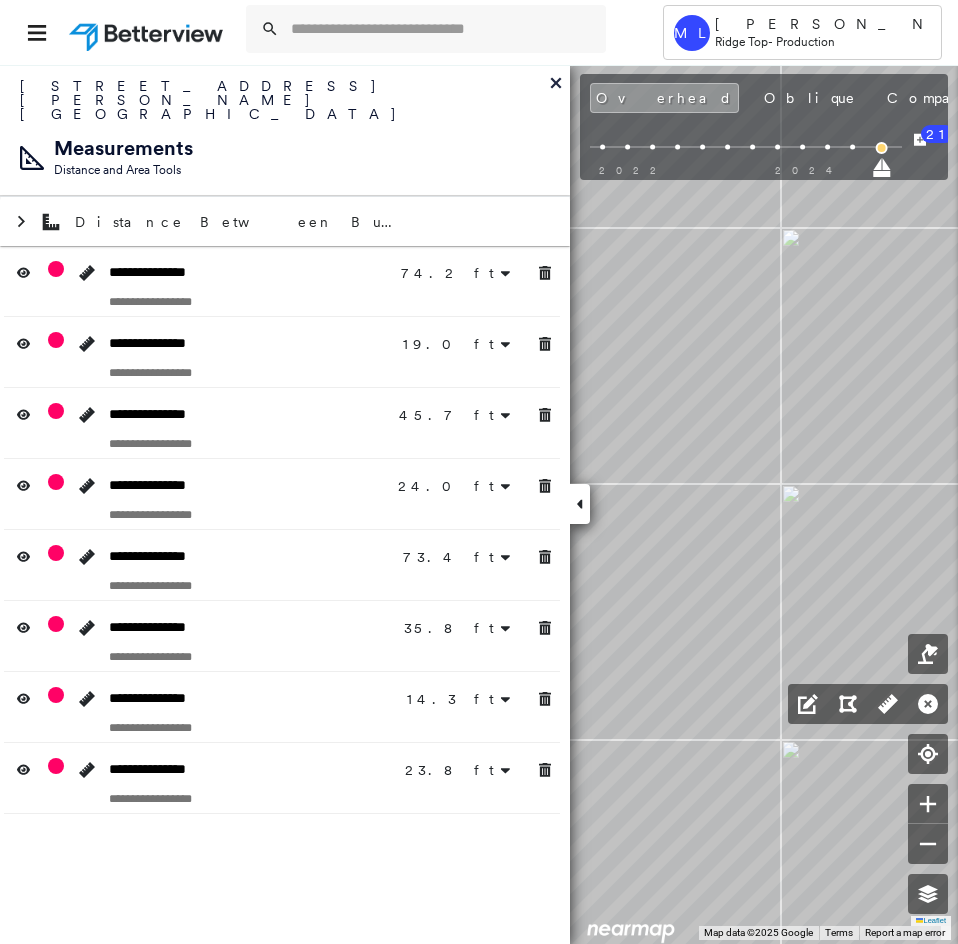 click on "**********" at bounding box center [285, 504] 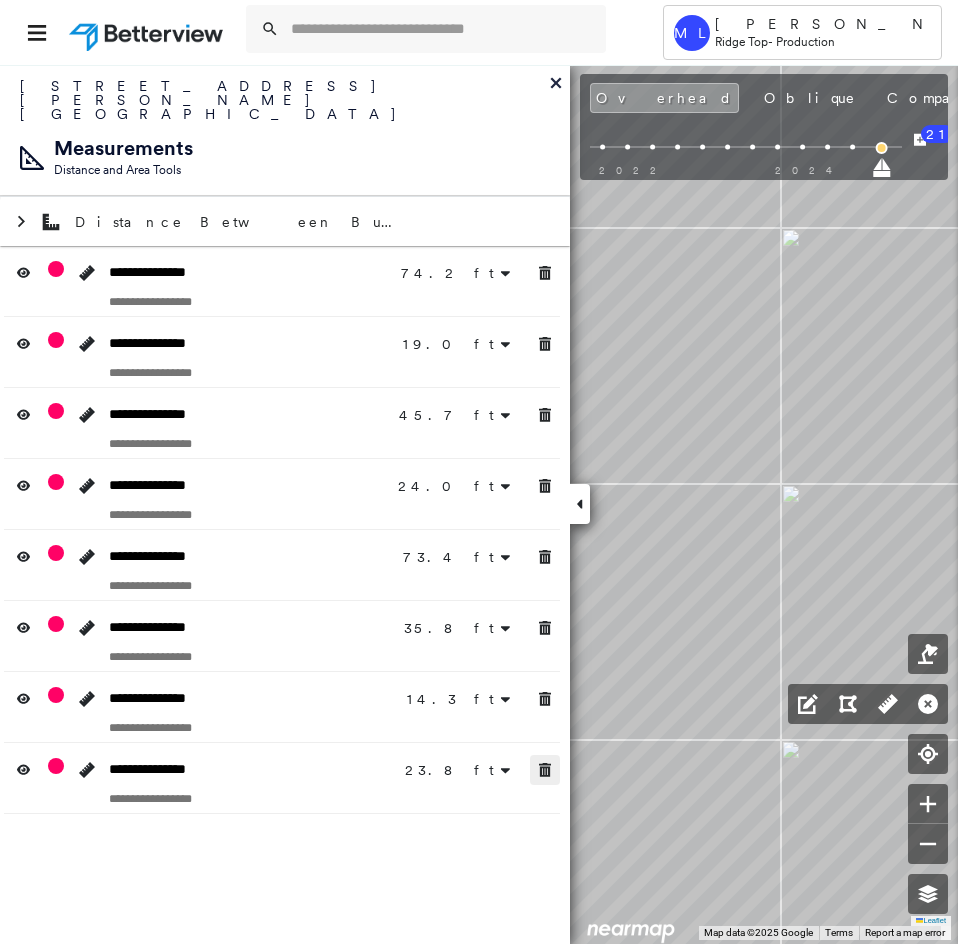 click at bounding box center [545, 770] 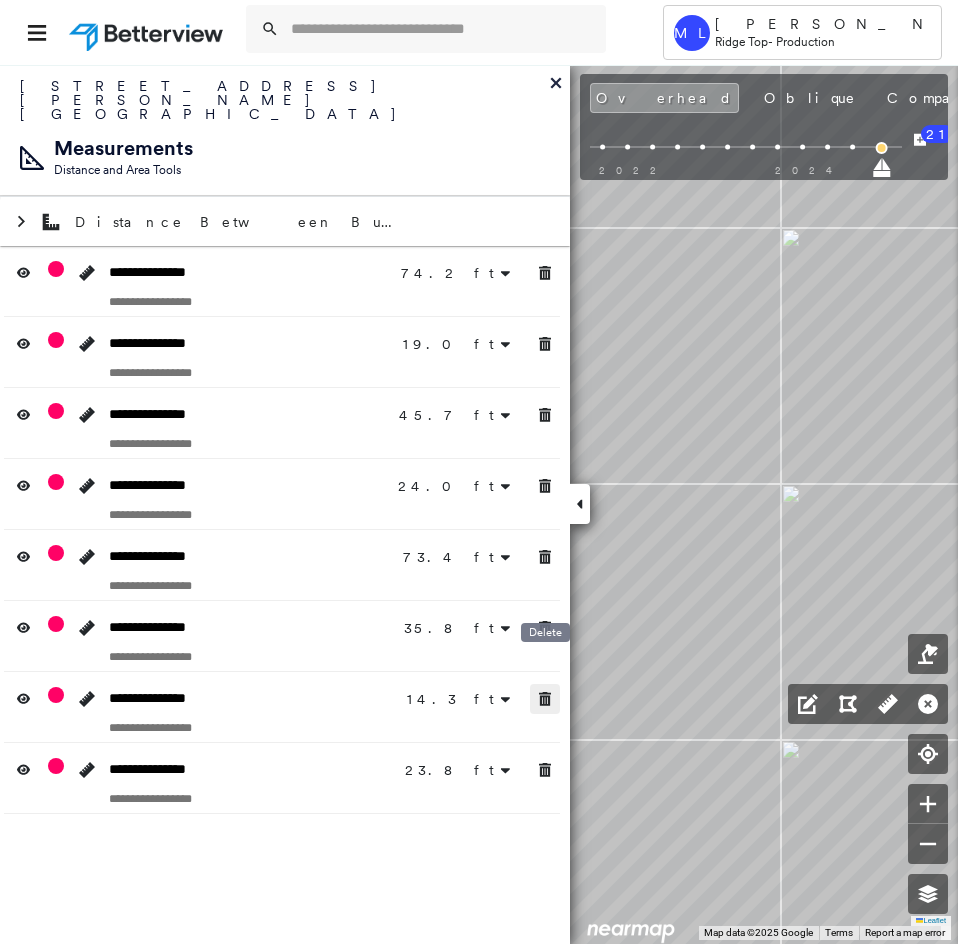 click 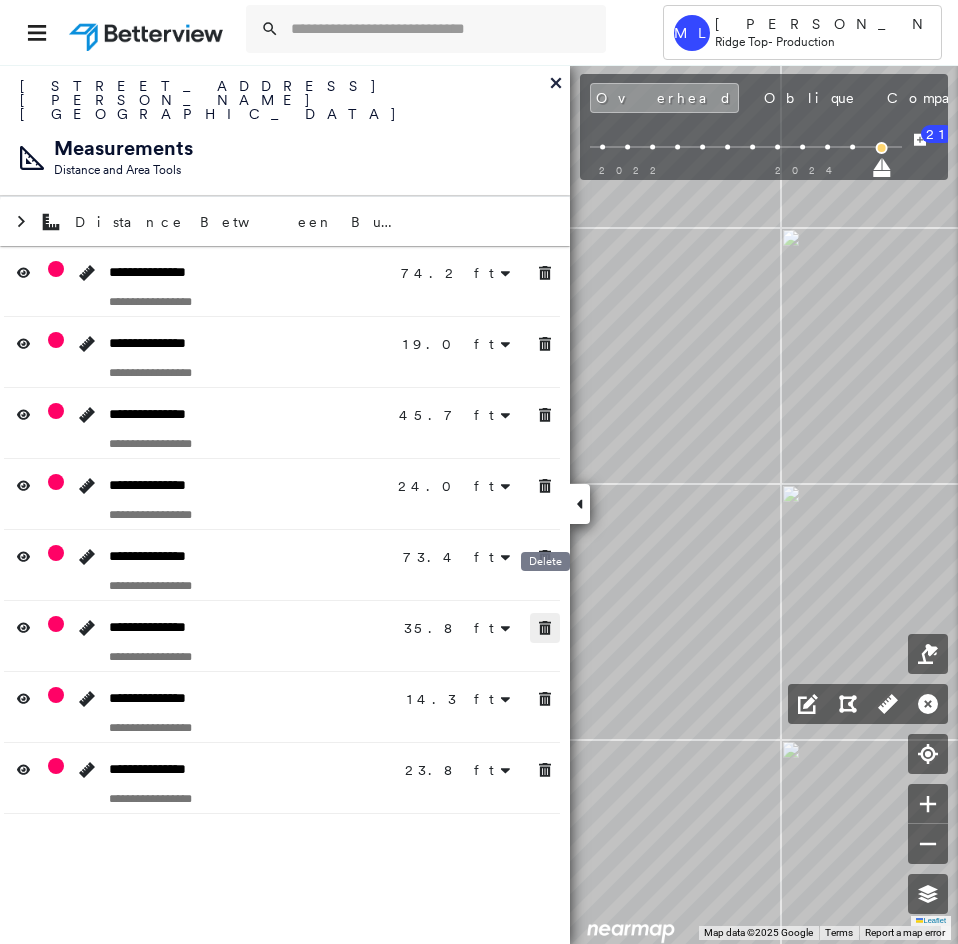 click at bounding box center (545, 628) 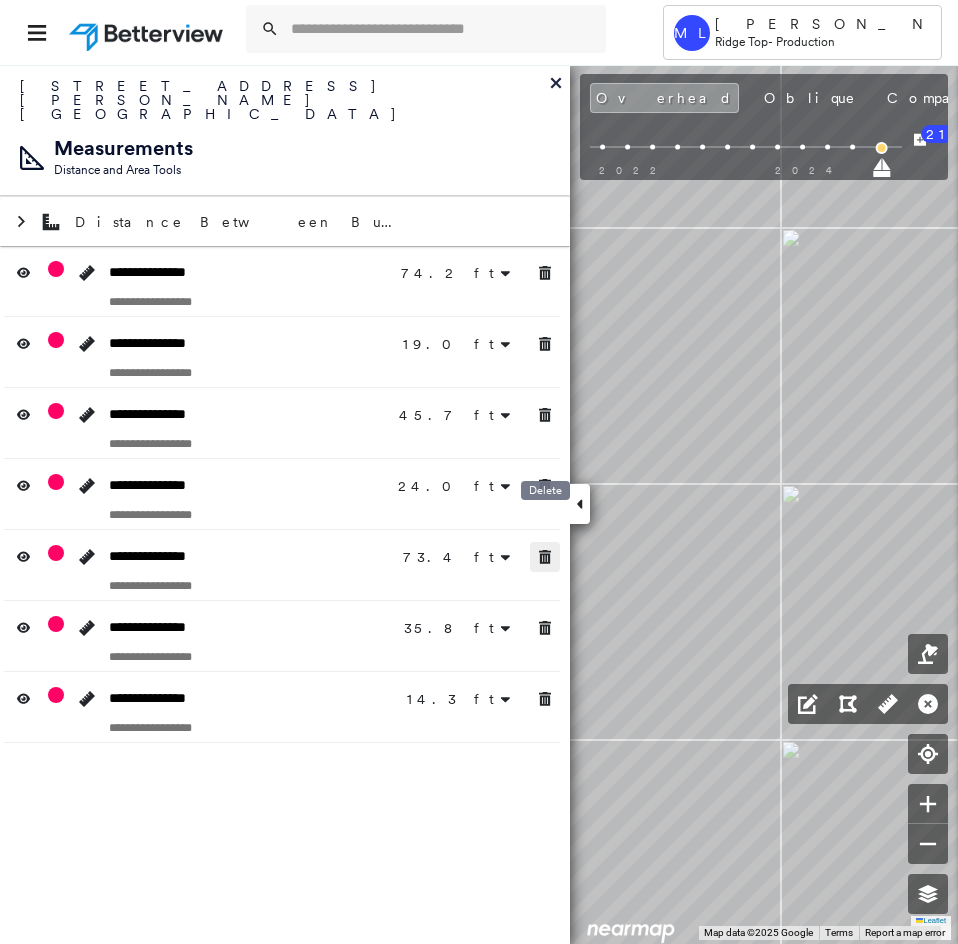 click 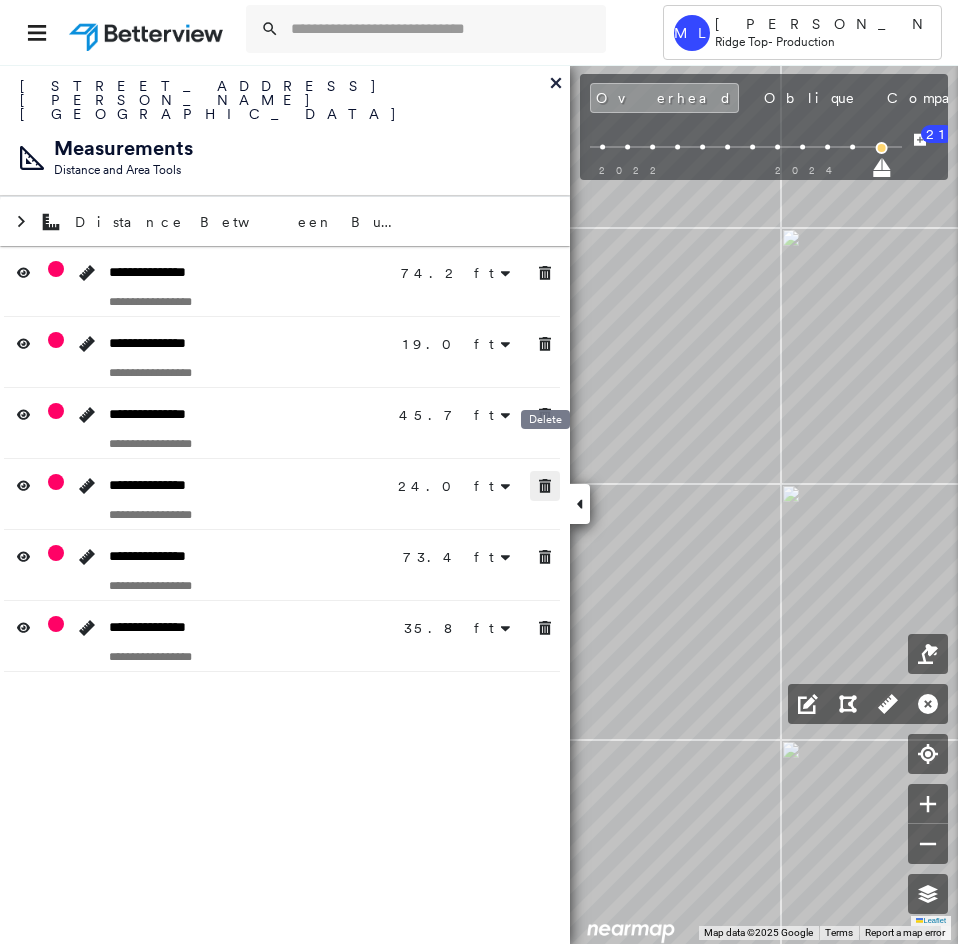 click 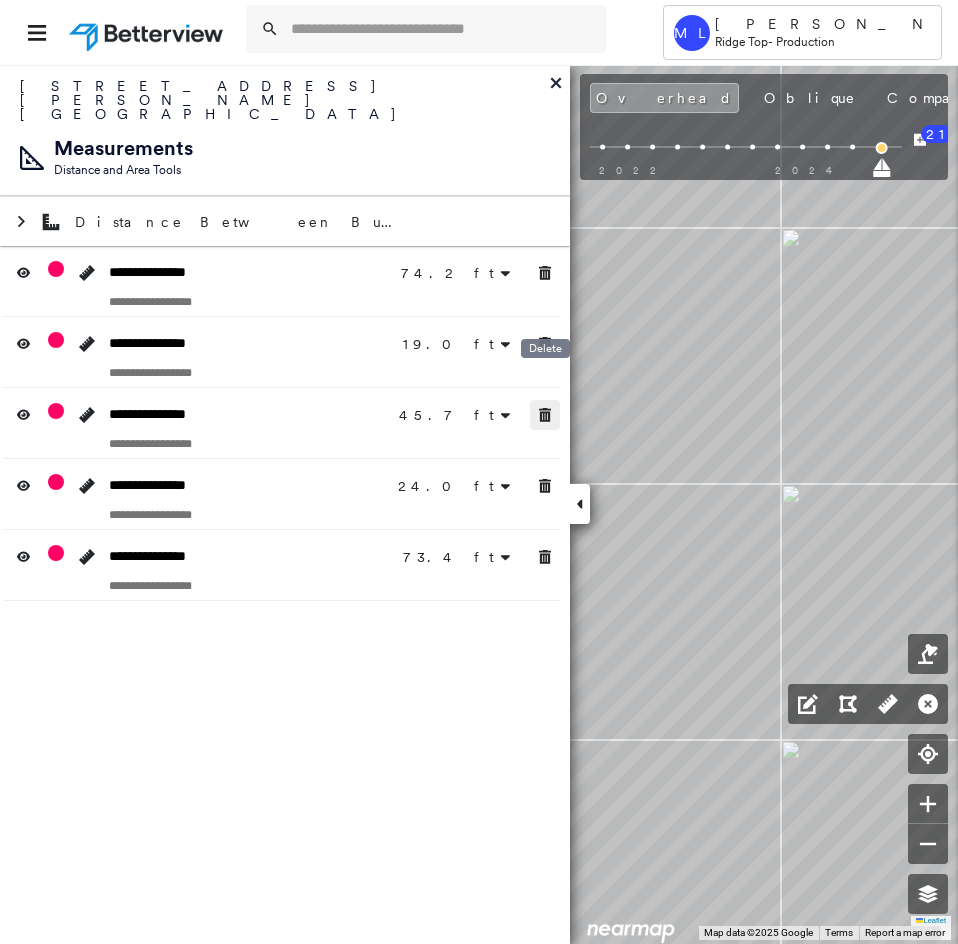 click 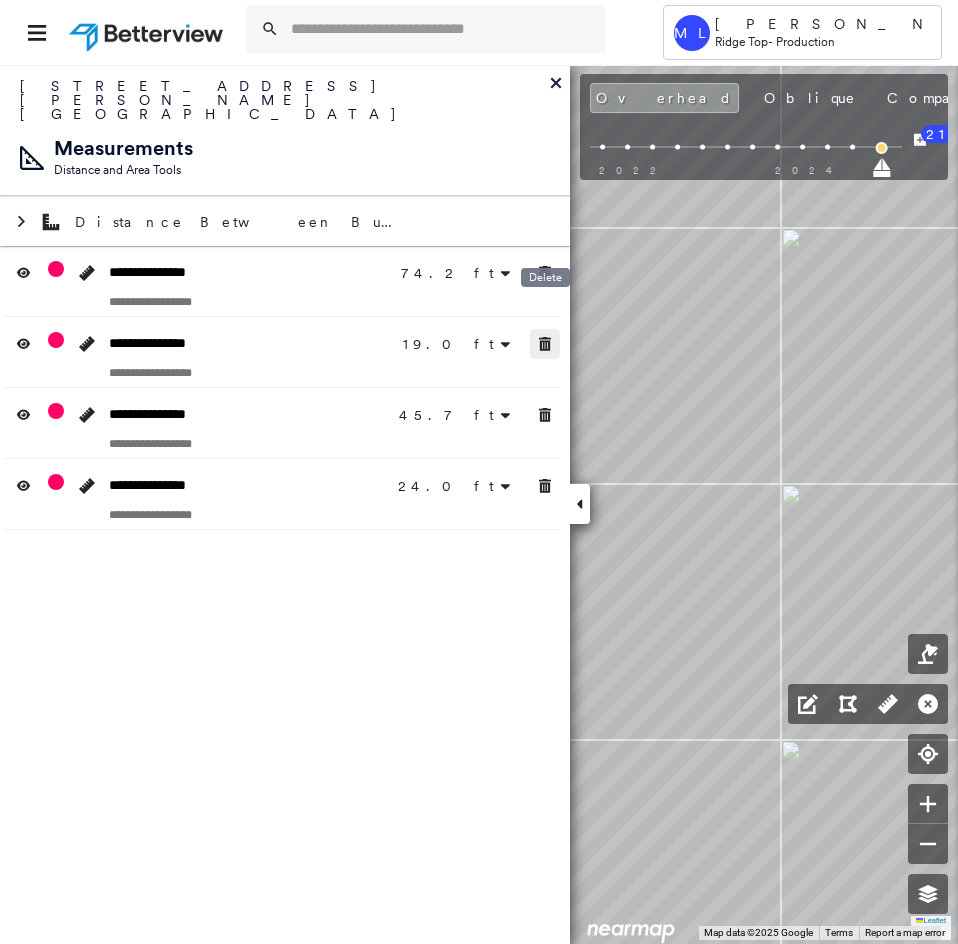 click 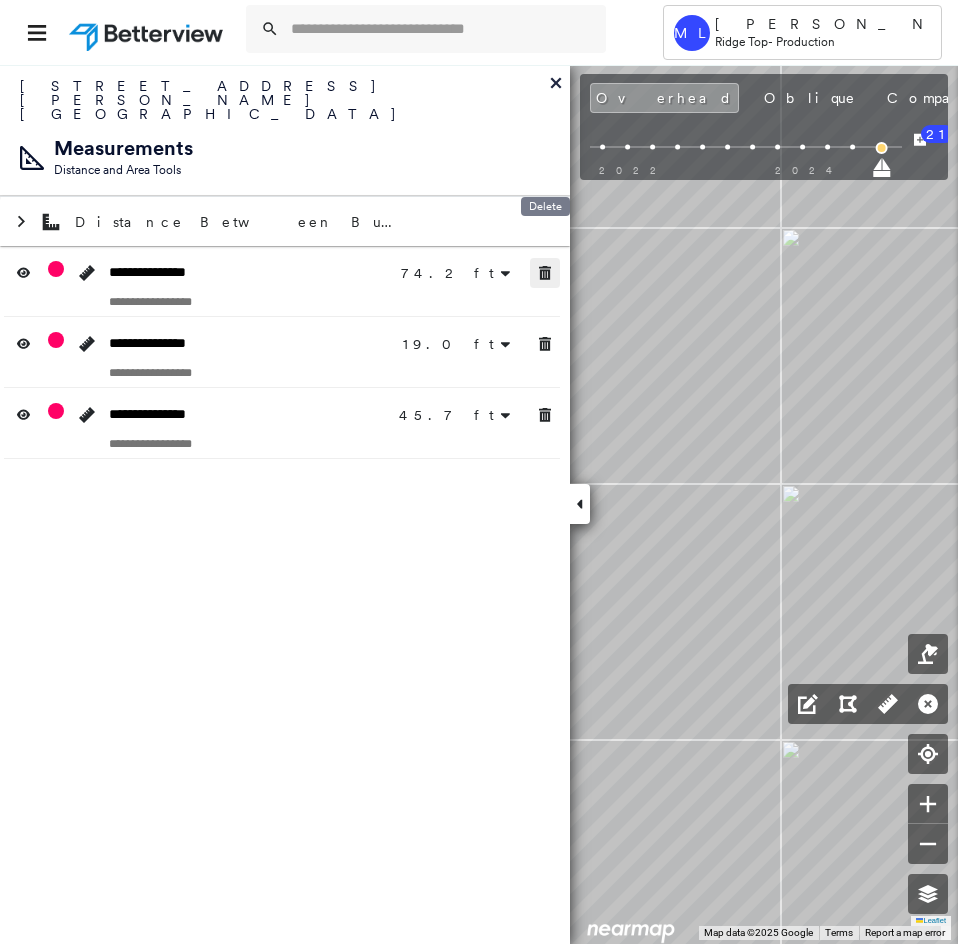 click at bounding box center (545, 273) 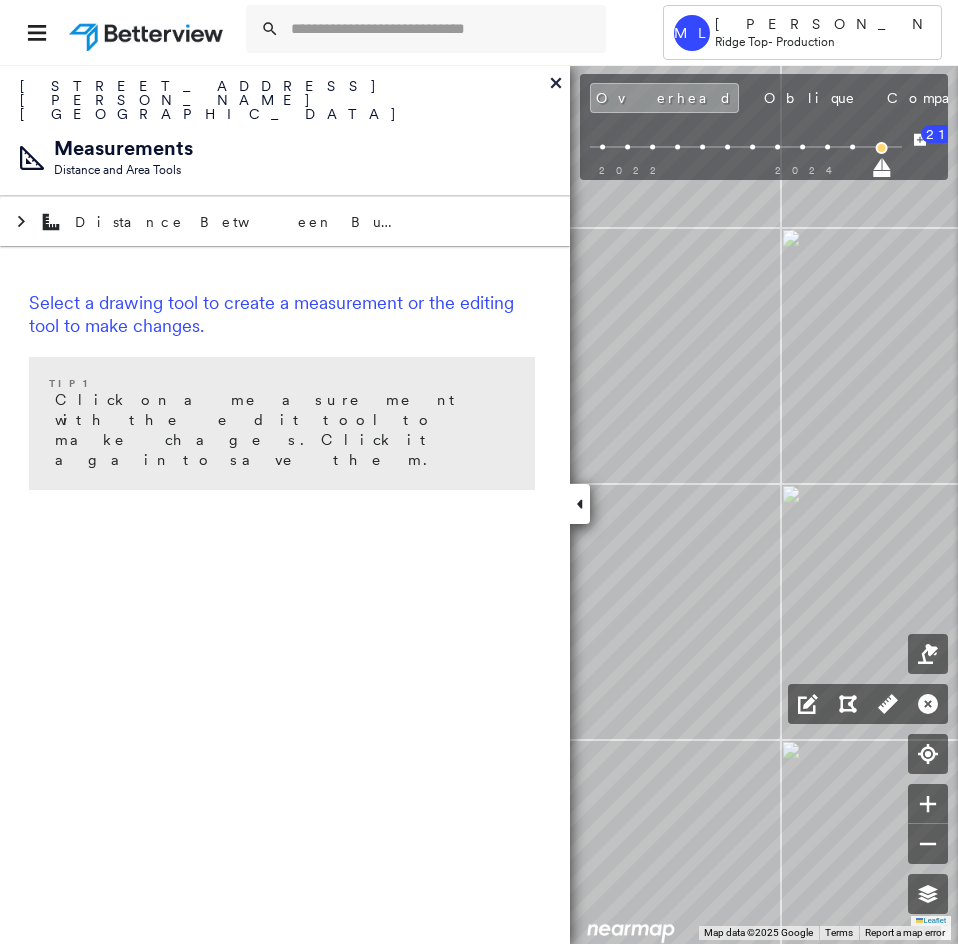drag, startPoint x: 582, startPoint y: 505, endPoint x: 583, endPoint y: 516, distance: 11.045361 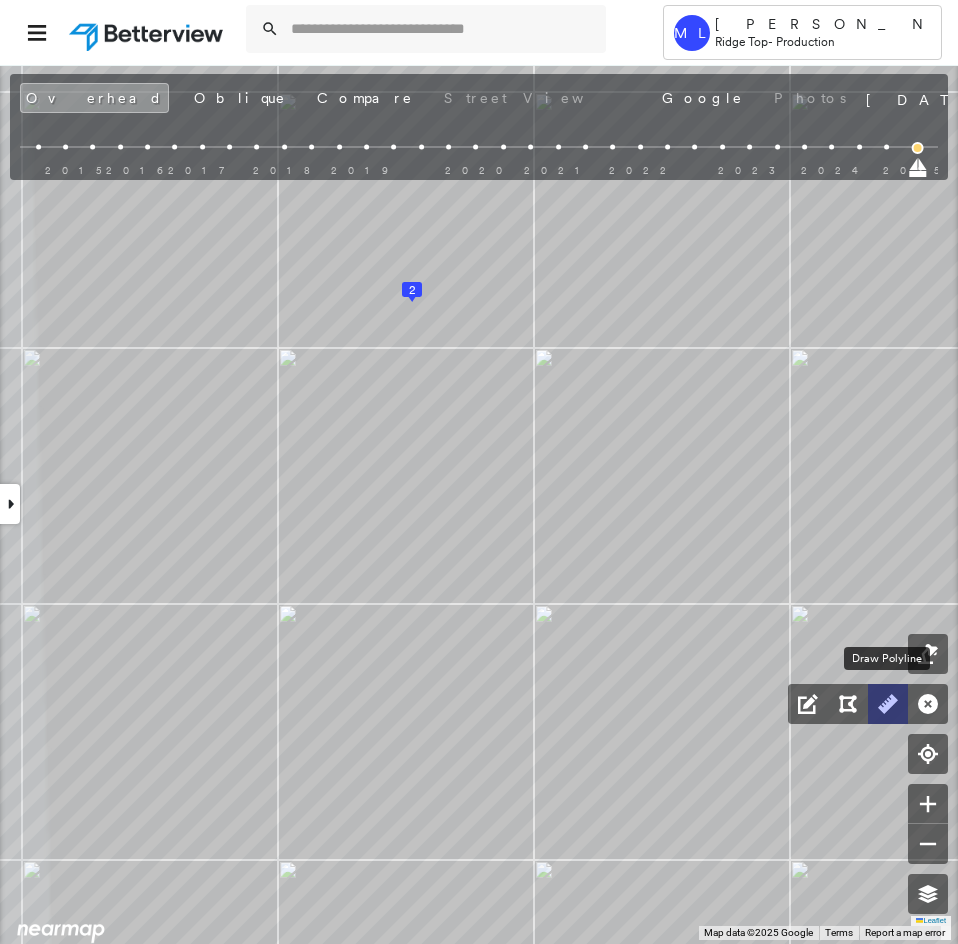 click 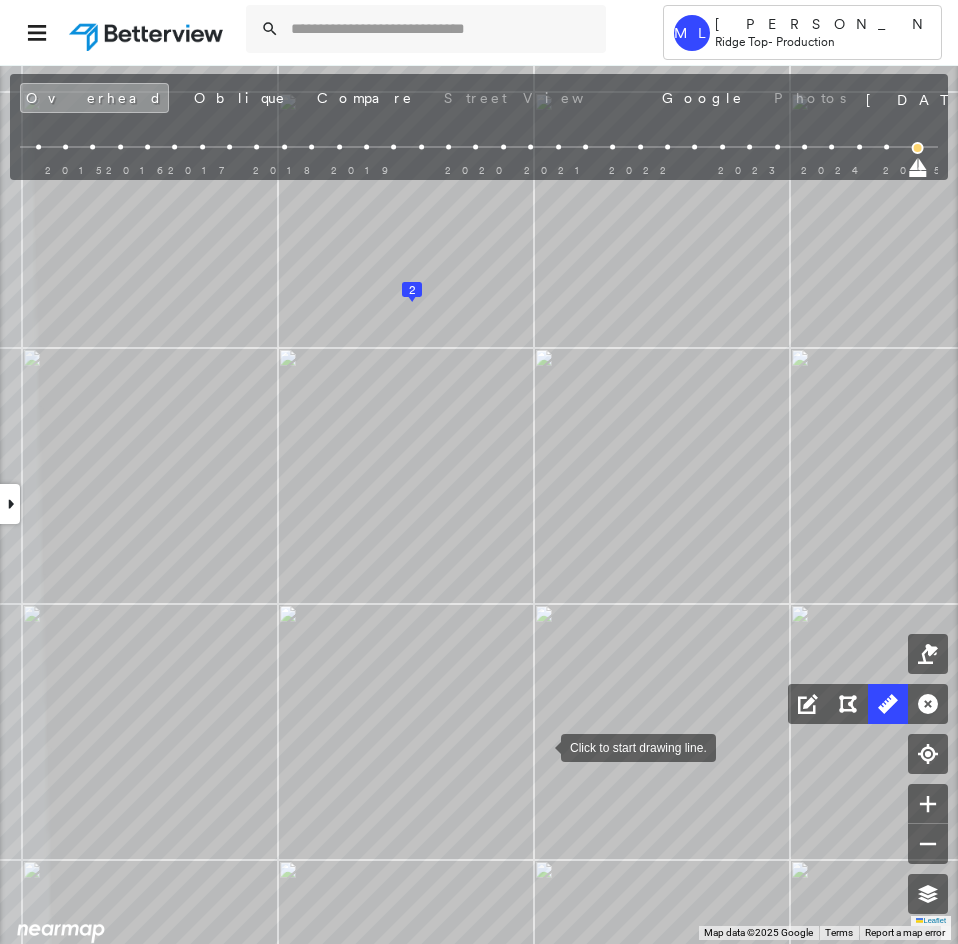 click at bounding box center [541, 746] 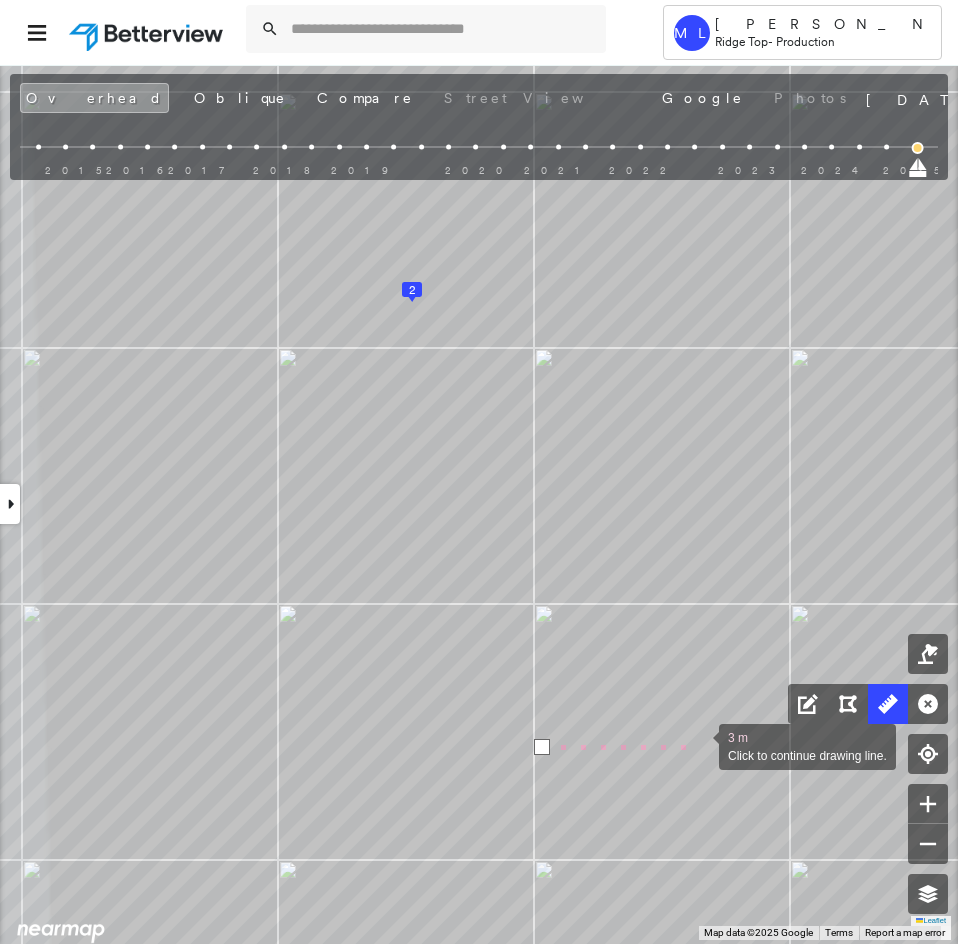 click at bounding box center [699, 745] 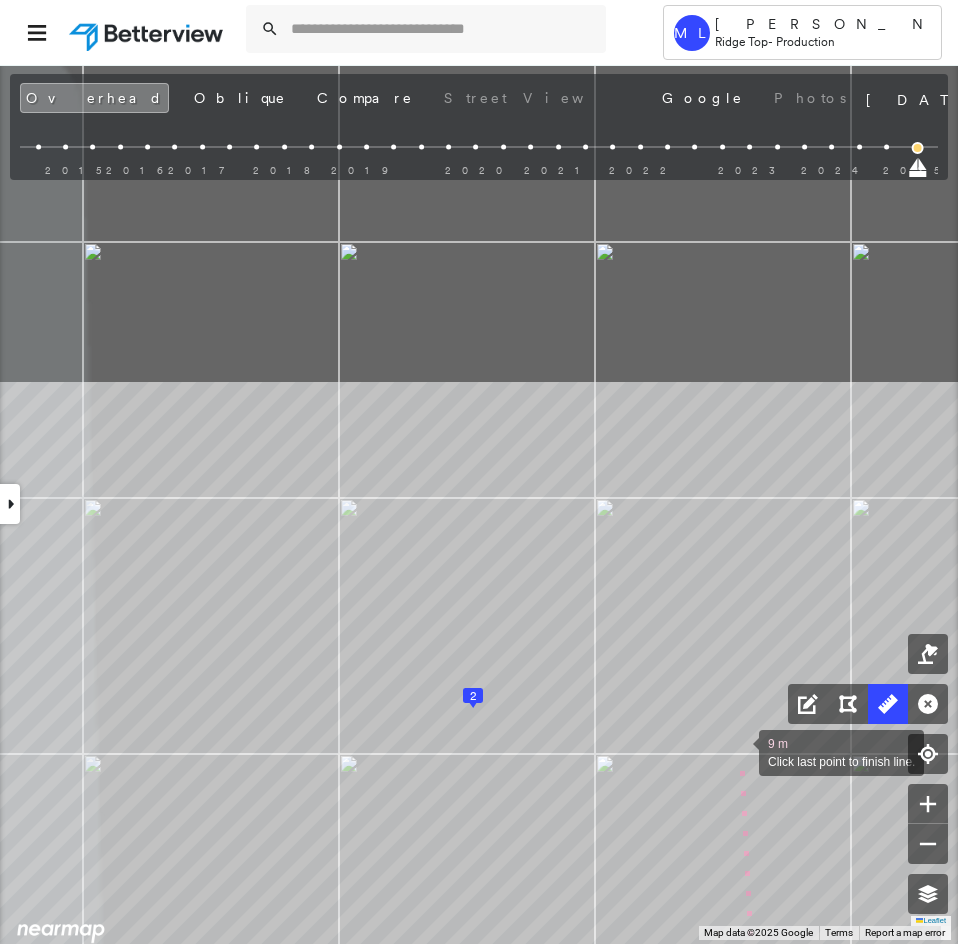 drag, startPoint x: 678, startPoint y: 344, endPoint x: 738, endPoint y: 735, distance: 395.57678 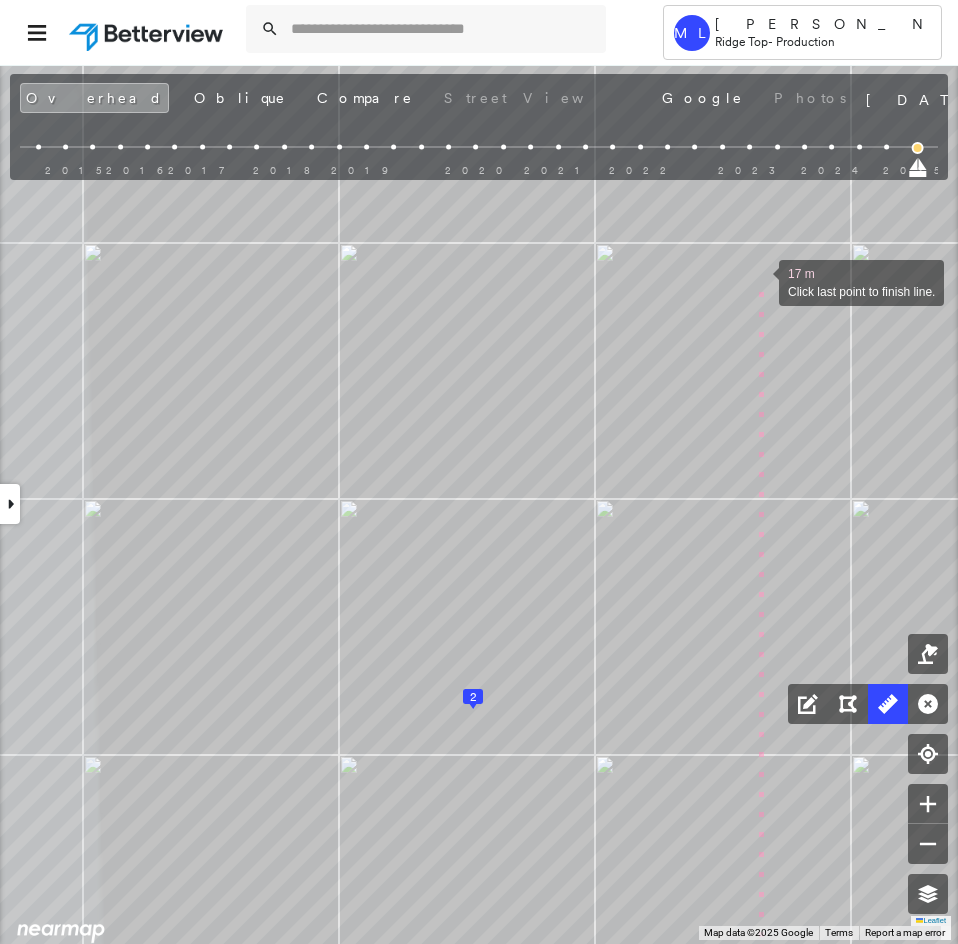 click at bounding box center [759, 281] 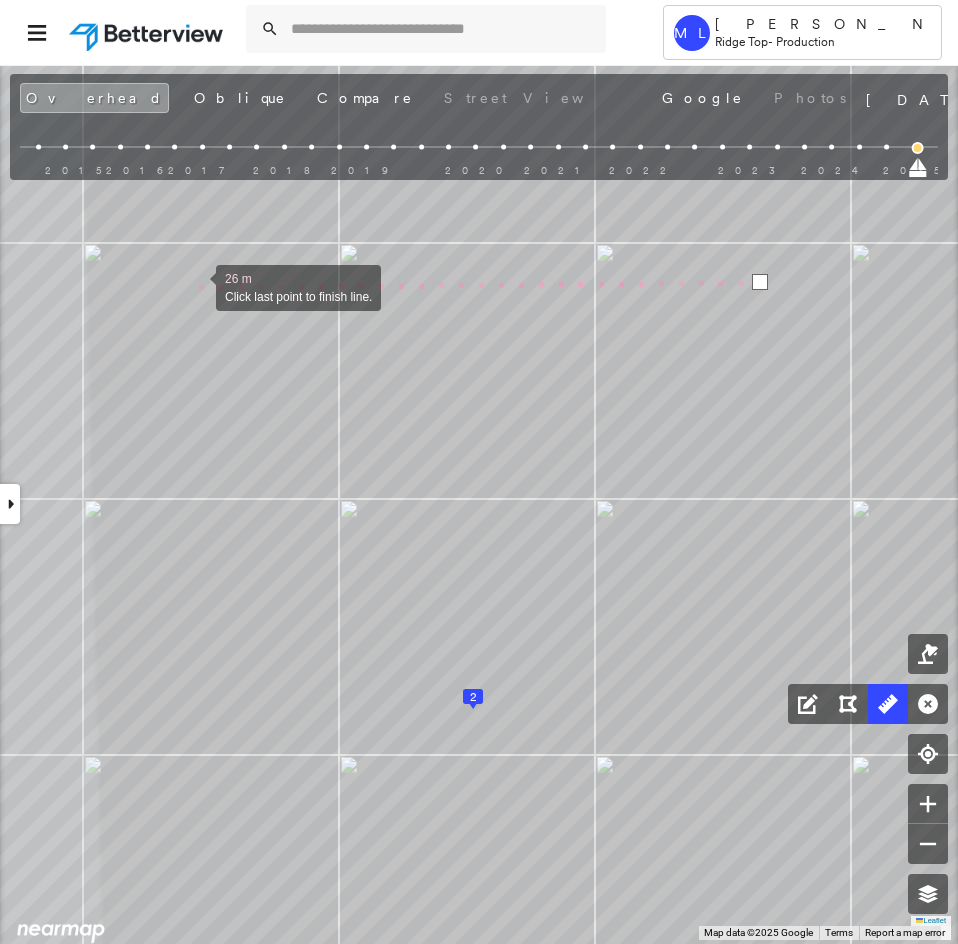 click at bounding box center [196, 286] 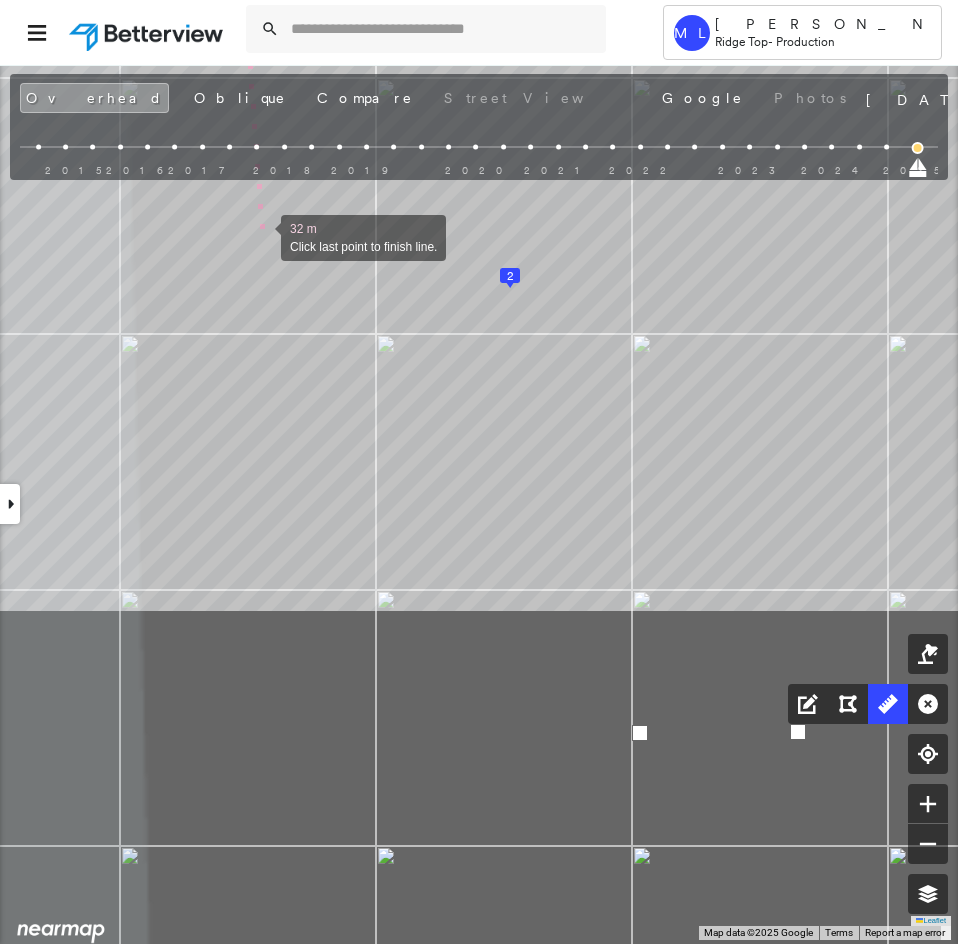 drag, startPoint x: 224, startPoint y: 669, endPoint x: 257, endPoint y: 255, distance: 415.31314 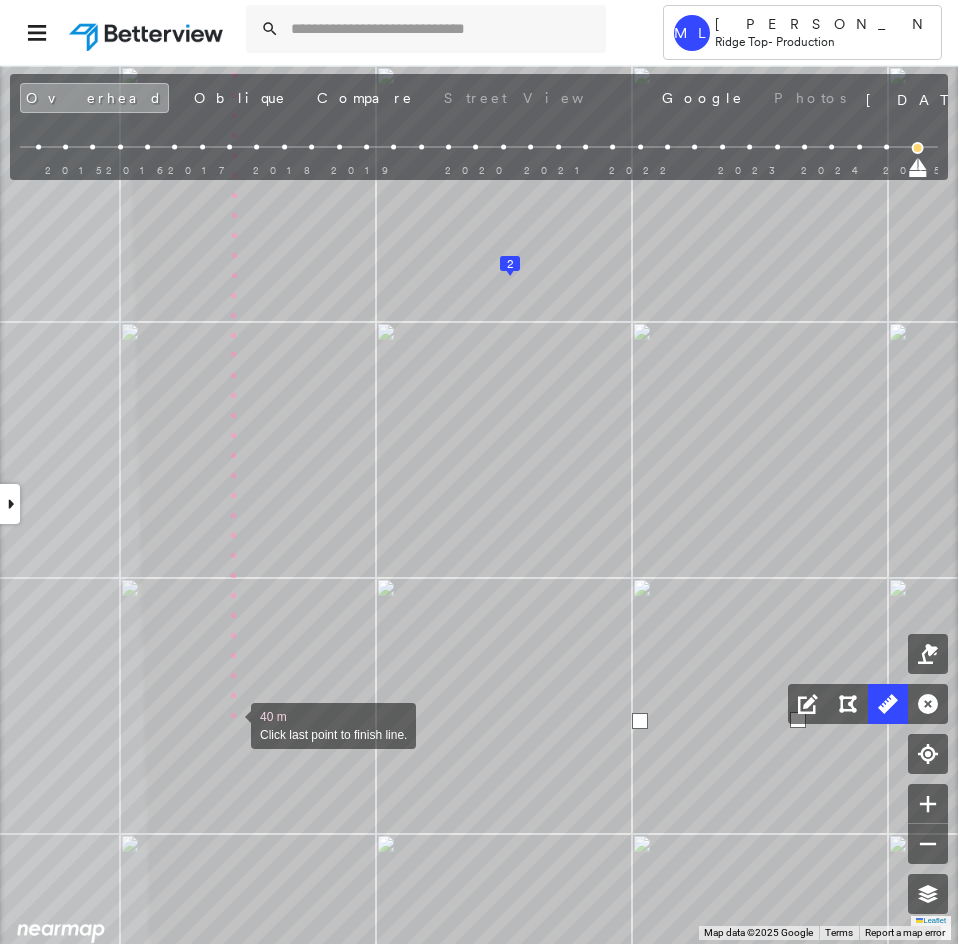 click at bounding box center [231, 724] 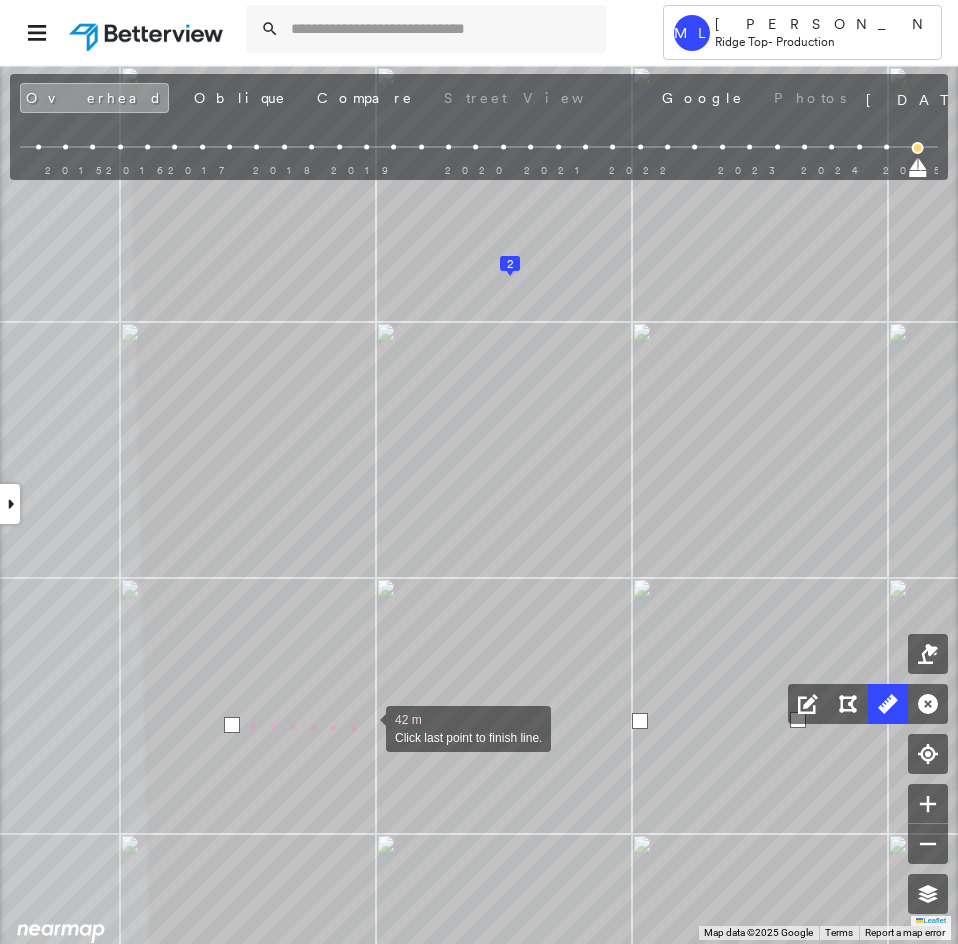 click at bounding box center [366, 727] 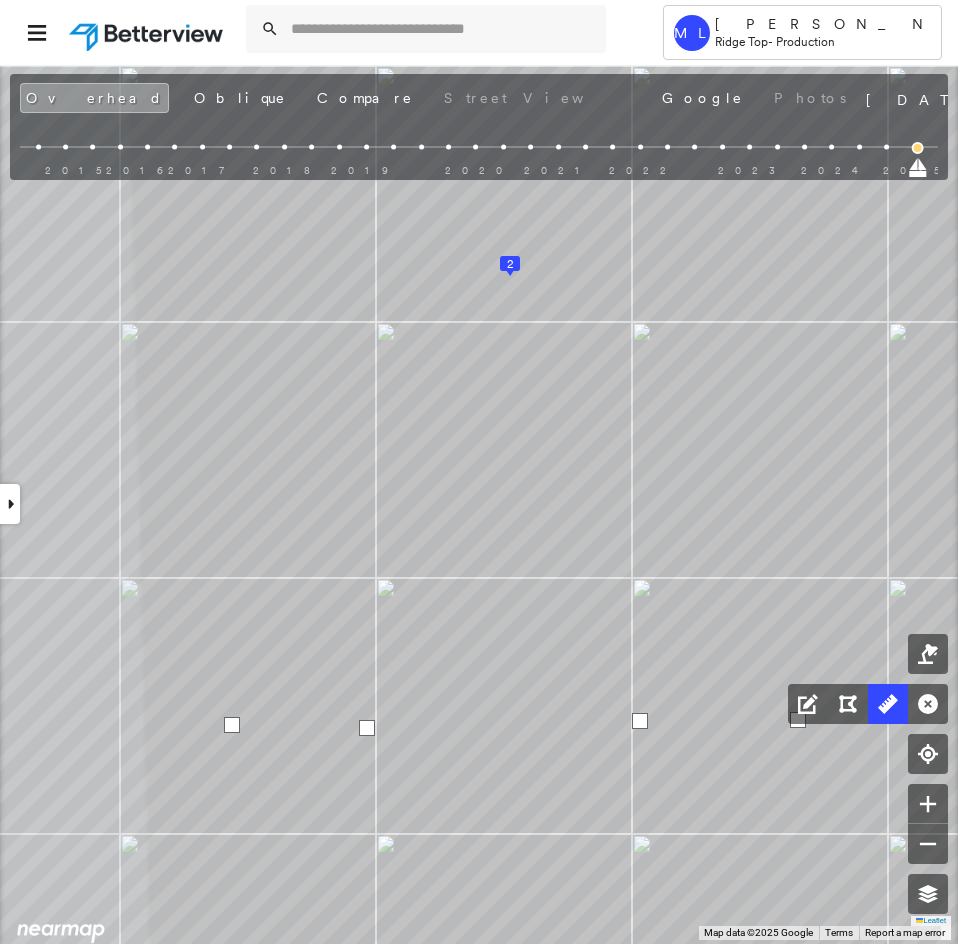 click at bounding box center (367, 728) 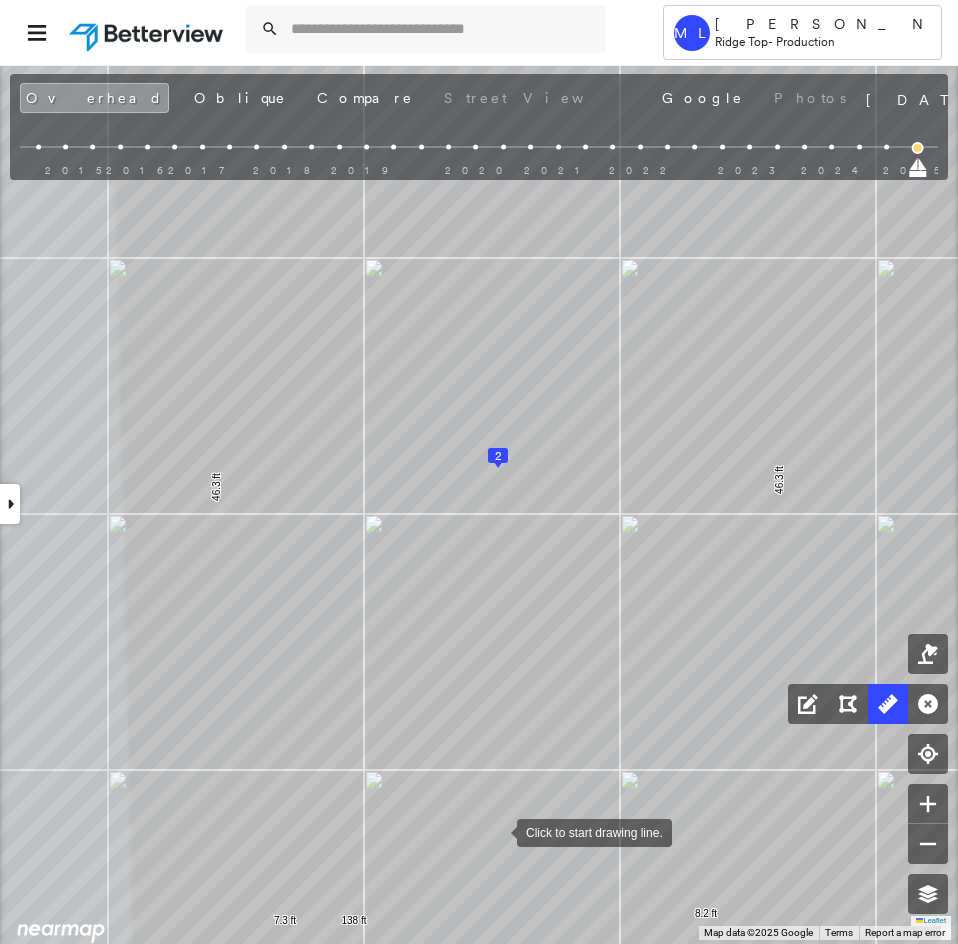 click at bounding box center [497, 831] 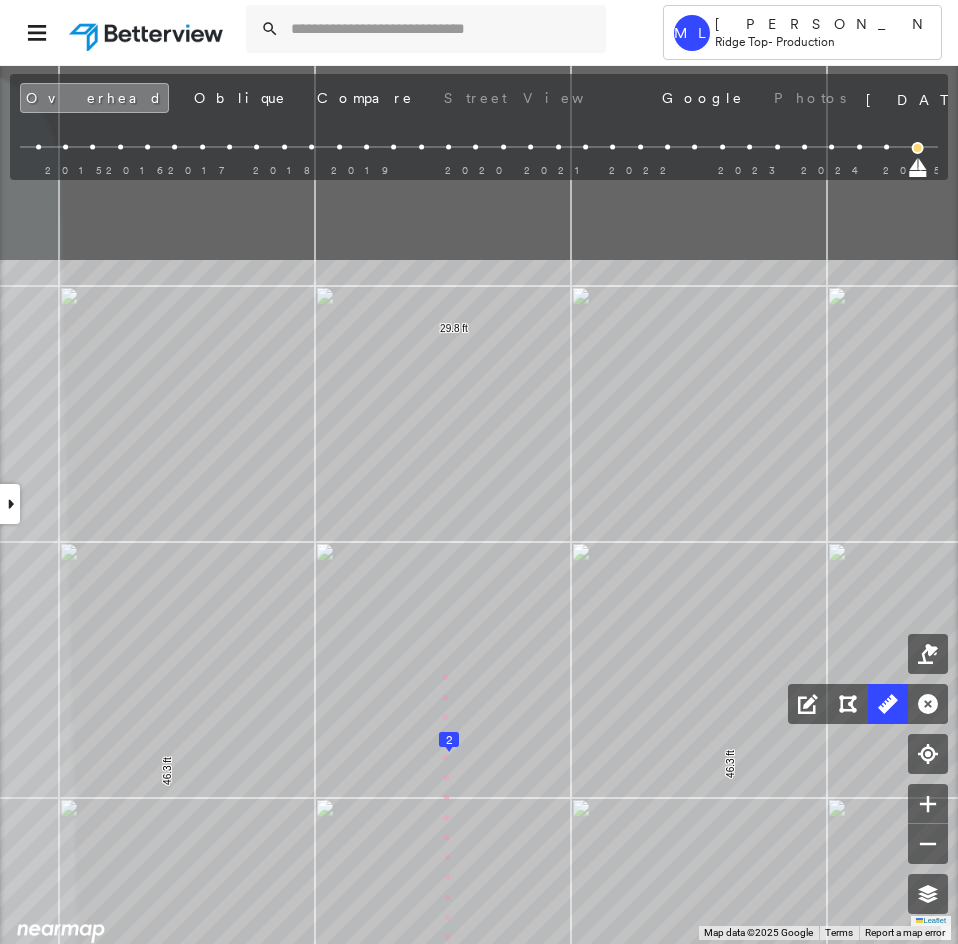 click on "1
2
3
4
8.2 ft 46.3 ft 29.8 ft 46.3 ft 7.3 ft 138 ft 7 m Click to continue drawing line." at bounding box center (-426, -103) 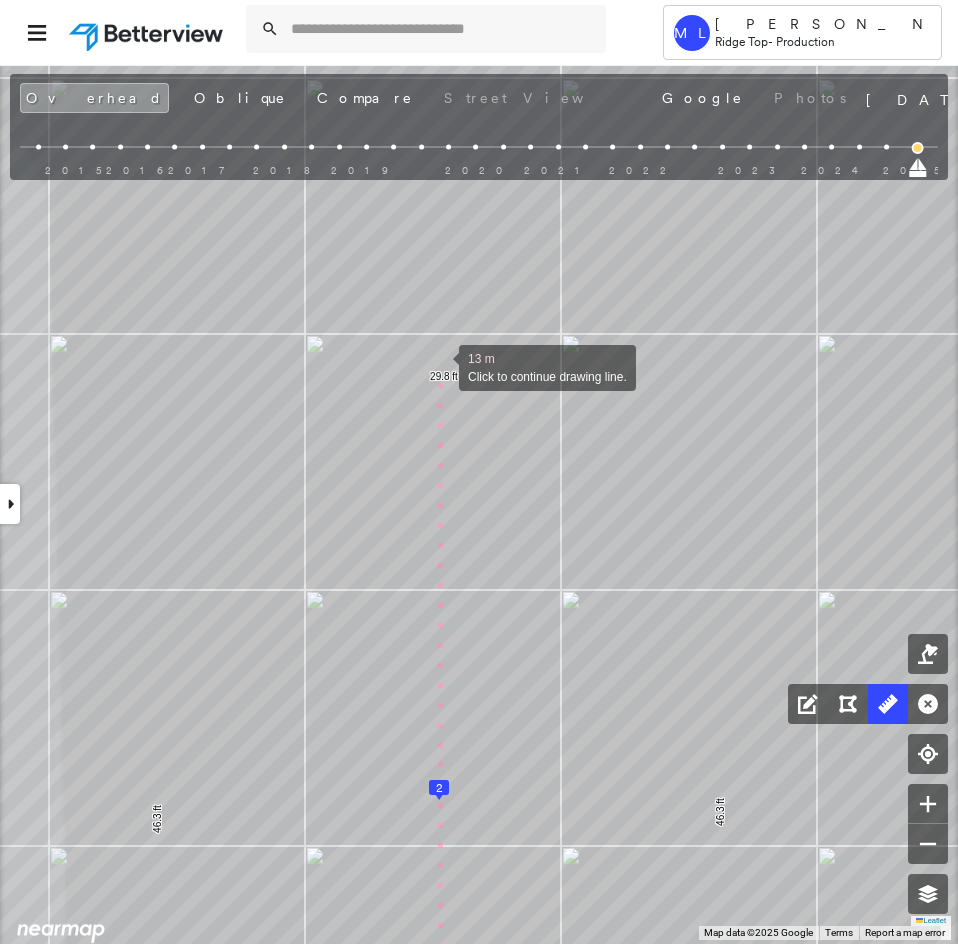 click at bounding box center [439, 366] 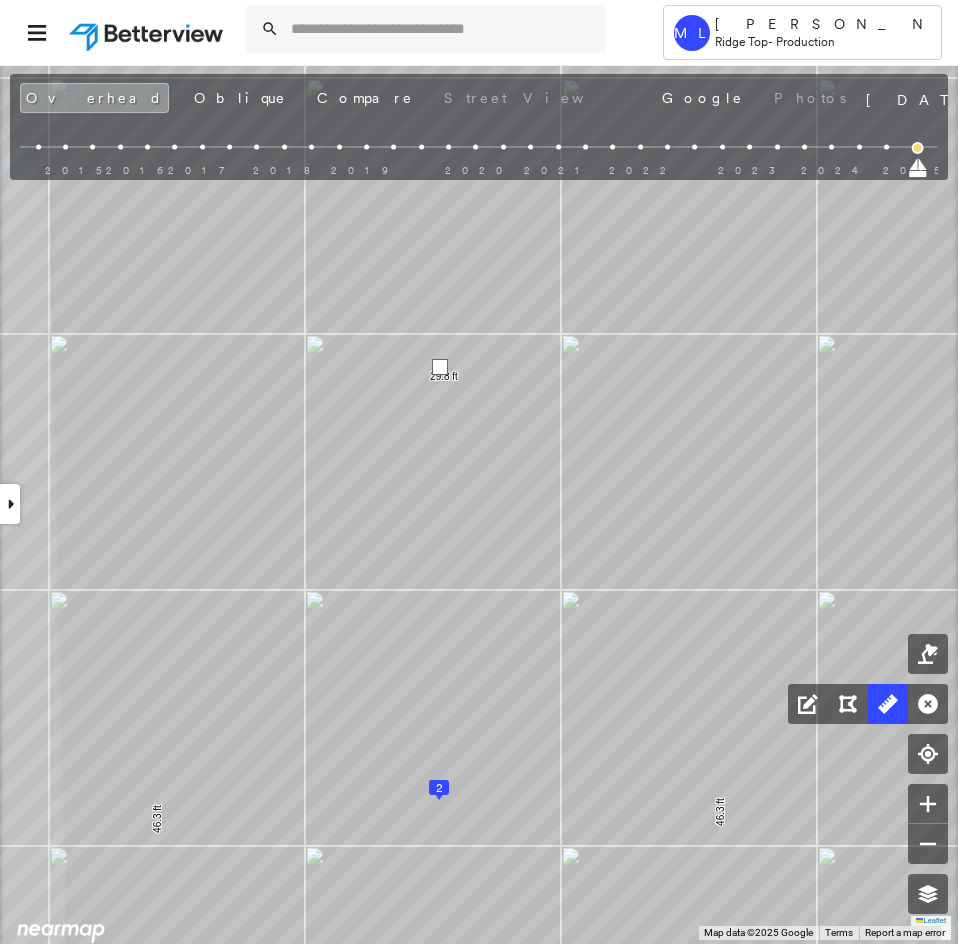 click at bounding box center [440, 367] 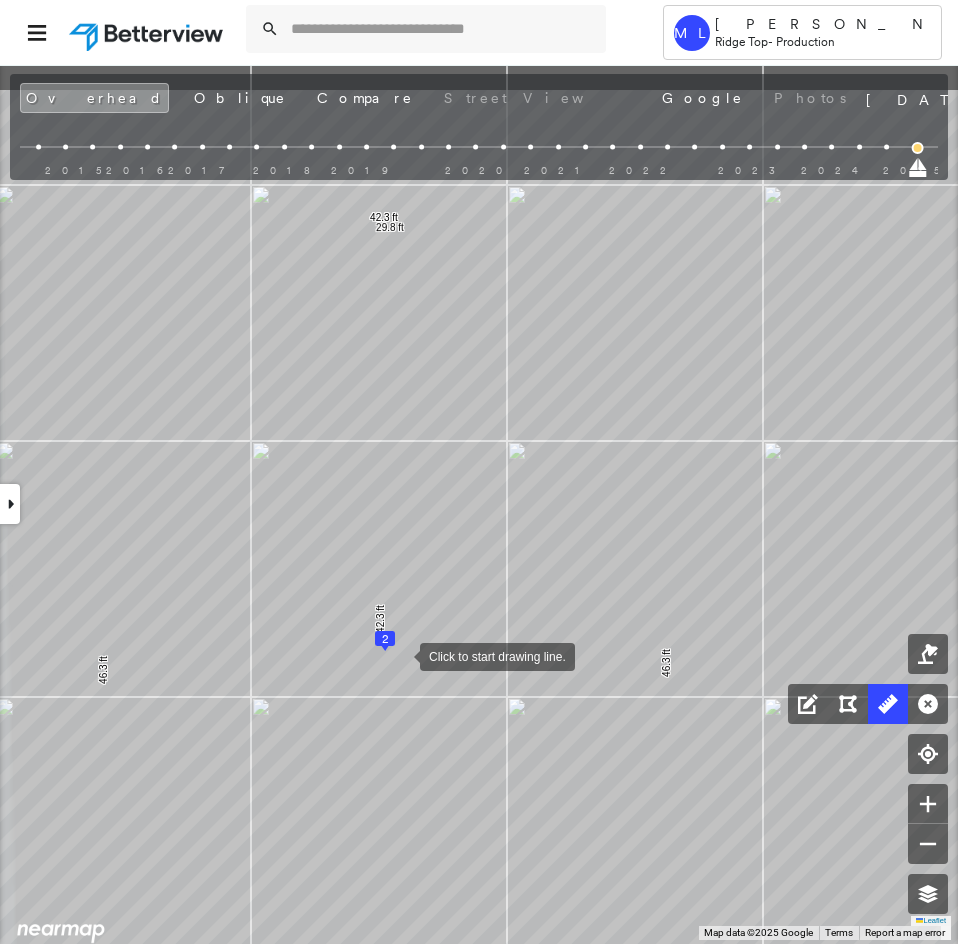 drag, startPoint x: 398, startPoint y: 546, endPoint x: 400, endPoint y: 654, distance: 108.01852 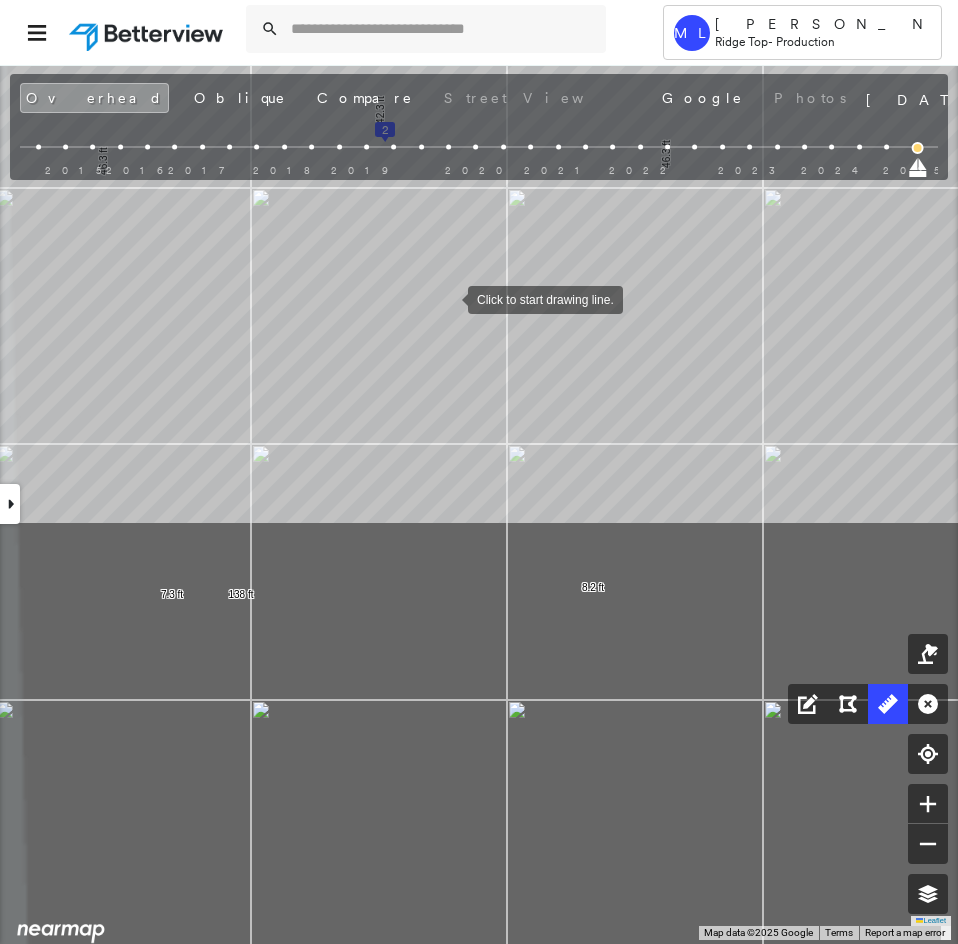 drag, startPoint x: 448, startPoint y: 771, endPoint x: 448, endPoint y: 301, distance: 470 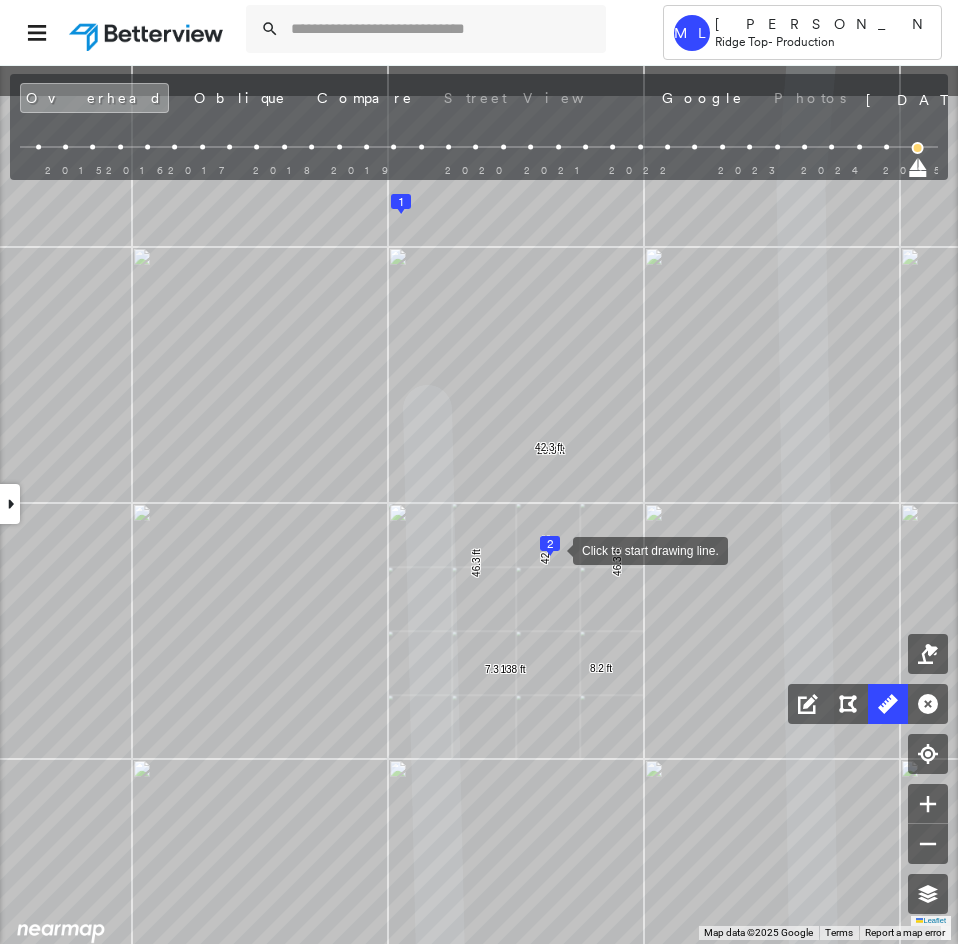 drag, startPoint x: 531, startPoint y: 428, endPoint x: 553, endPoint y: 548, distance: 122 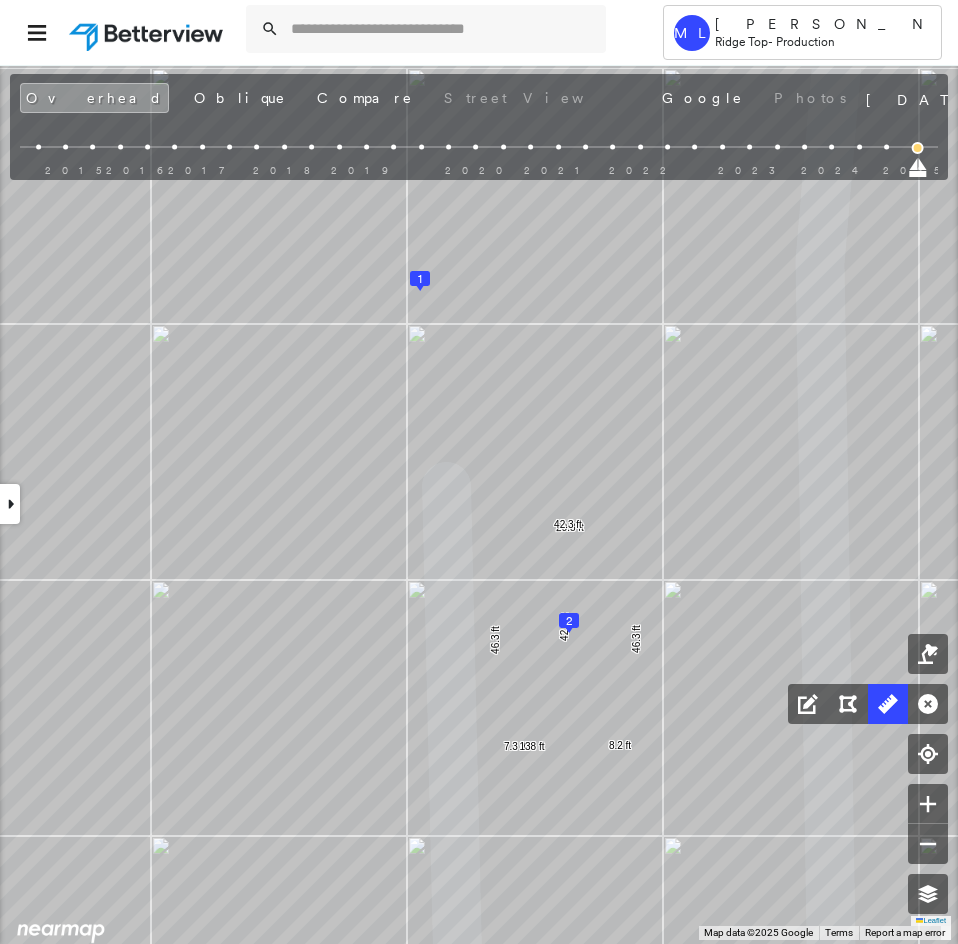 drag, startPoint x: 380, startPoint y: 605, endPoint x: 428, endPoint y: 707, distance: 112.72977 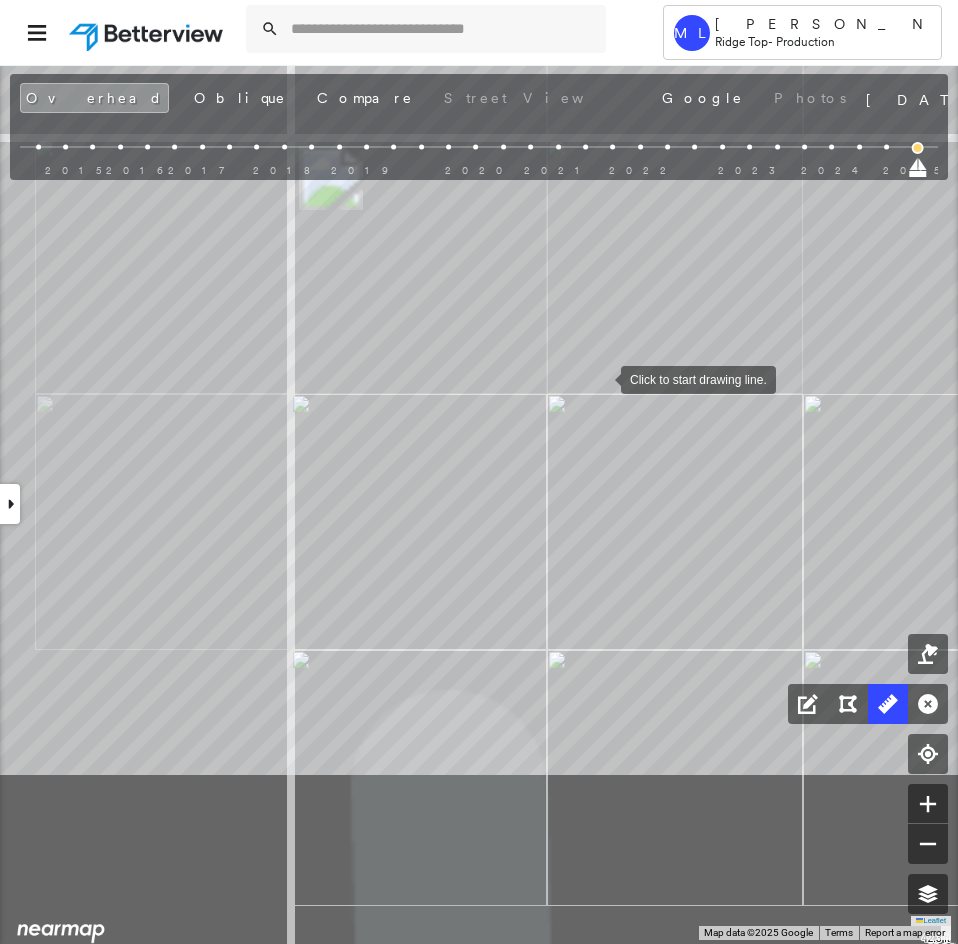 drag, startPoint x: 597, startPoint y: 394, endPoint x: 598, endPoint y: 384, distance: 10.049875 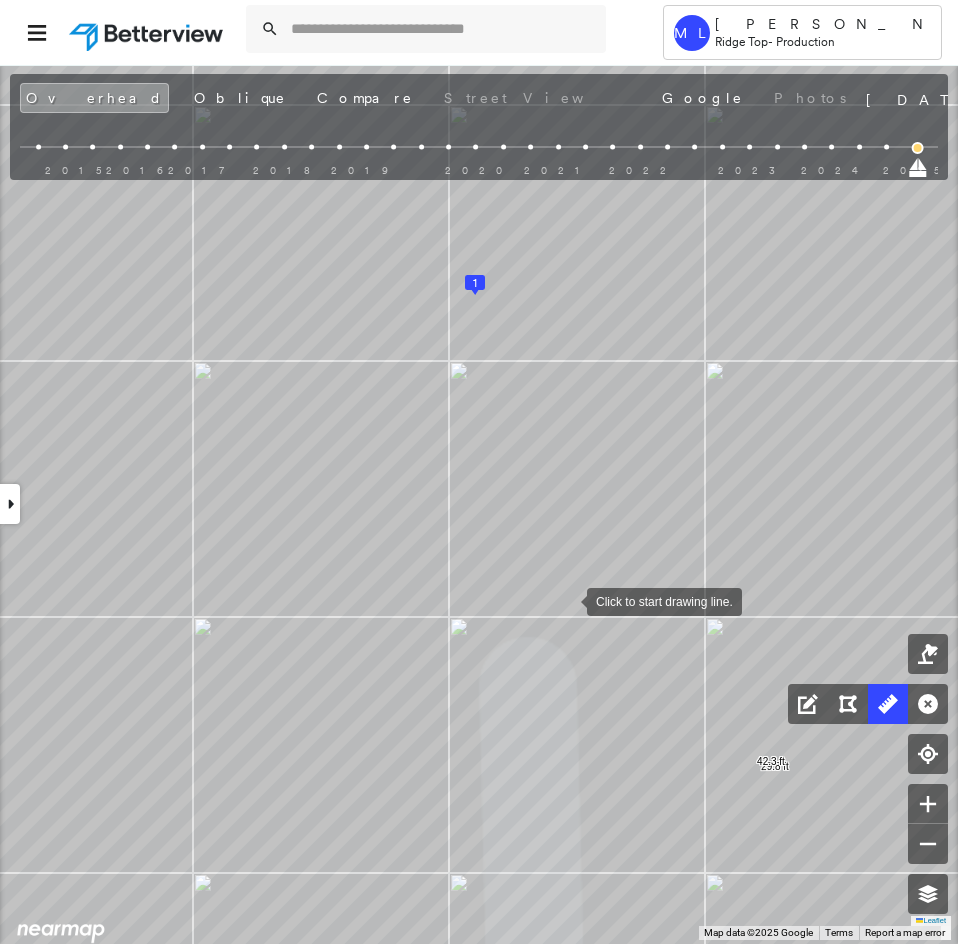 drag, startPoint x: 570, startPoint y: 588, endPoint x: 560, endPoint y: 621, distance: 34.48188 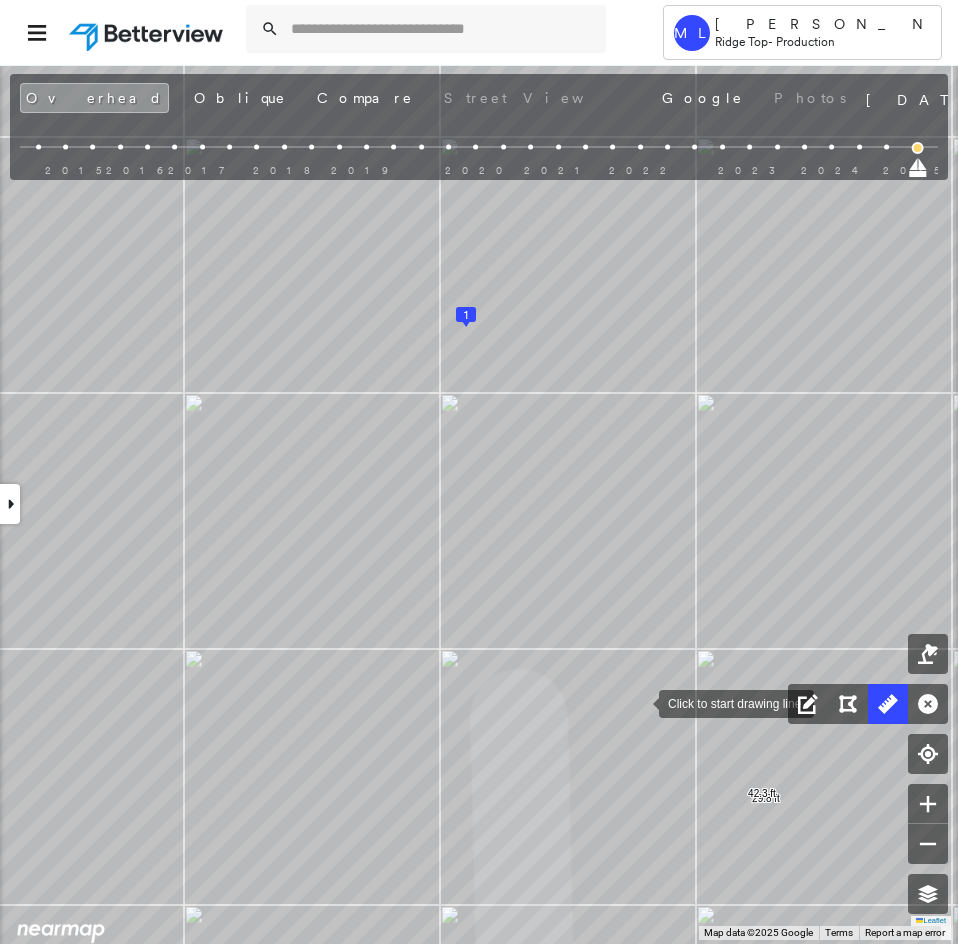 click at bounding box center [639, 702] 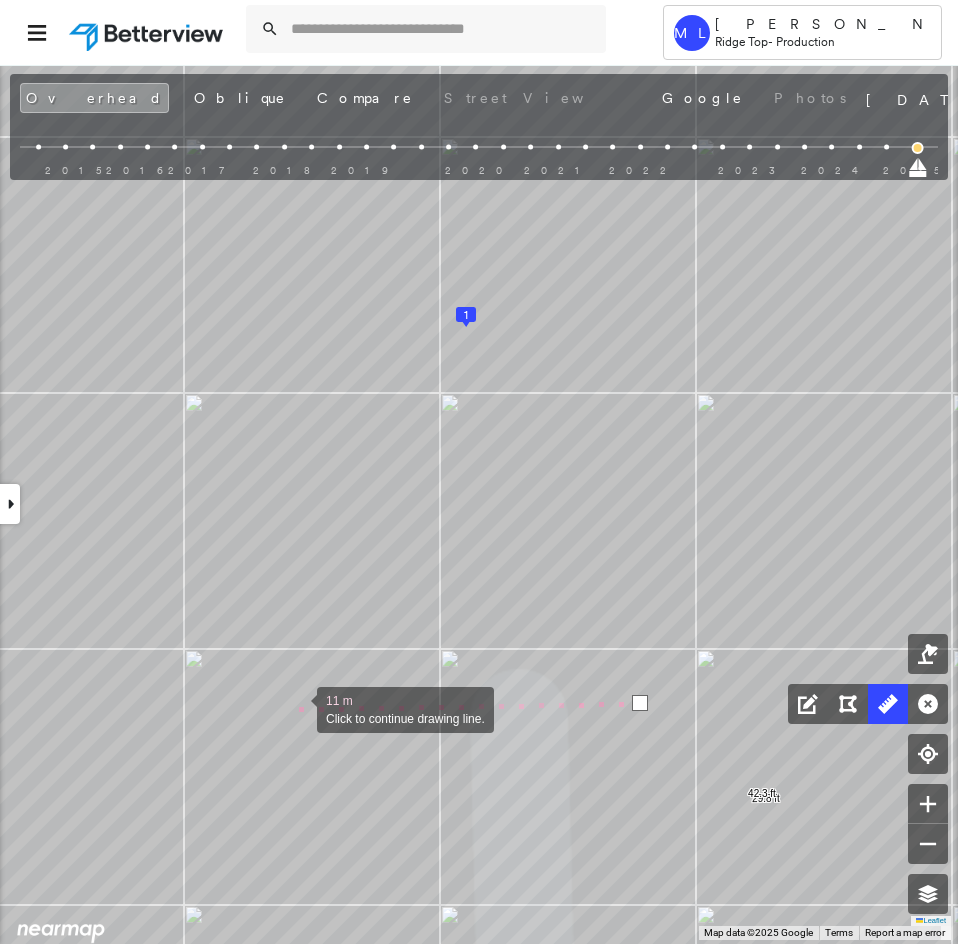click at bounding box center [297, 708] 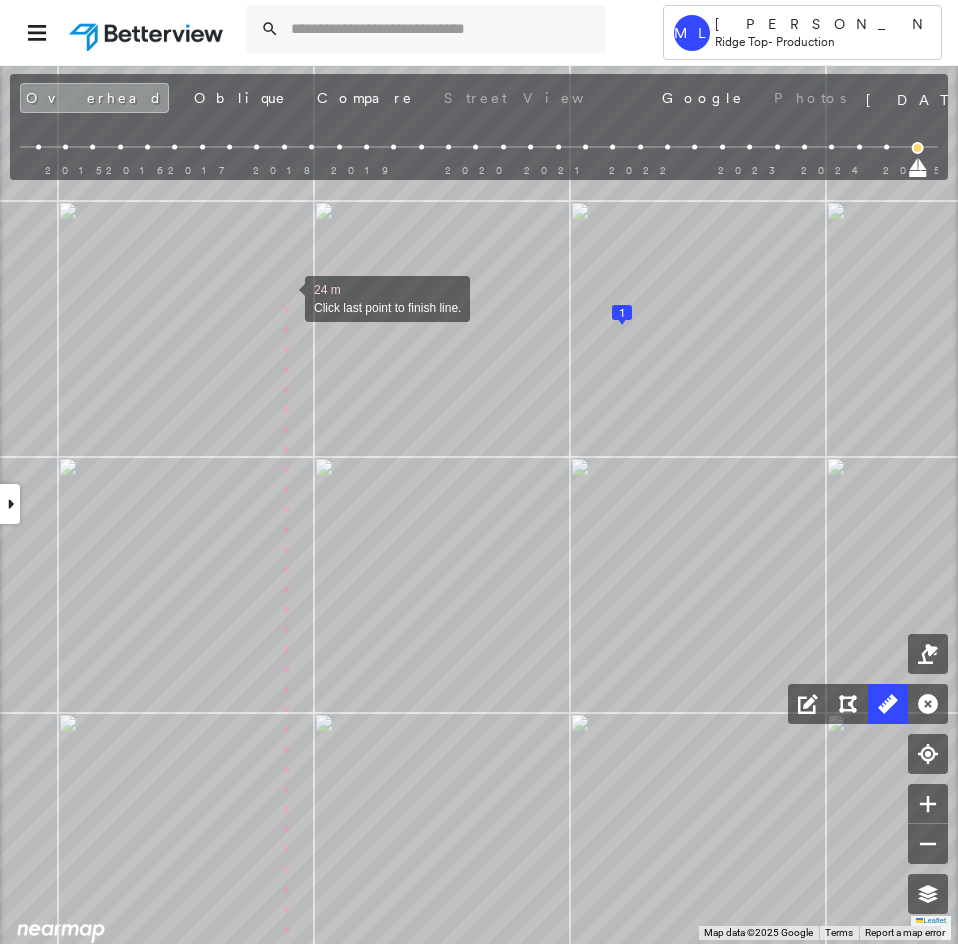 click at bounding box center [285, 297] 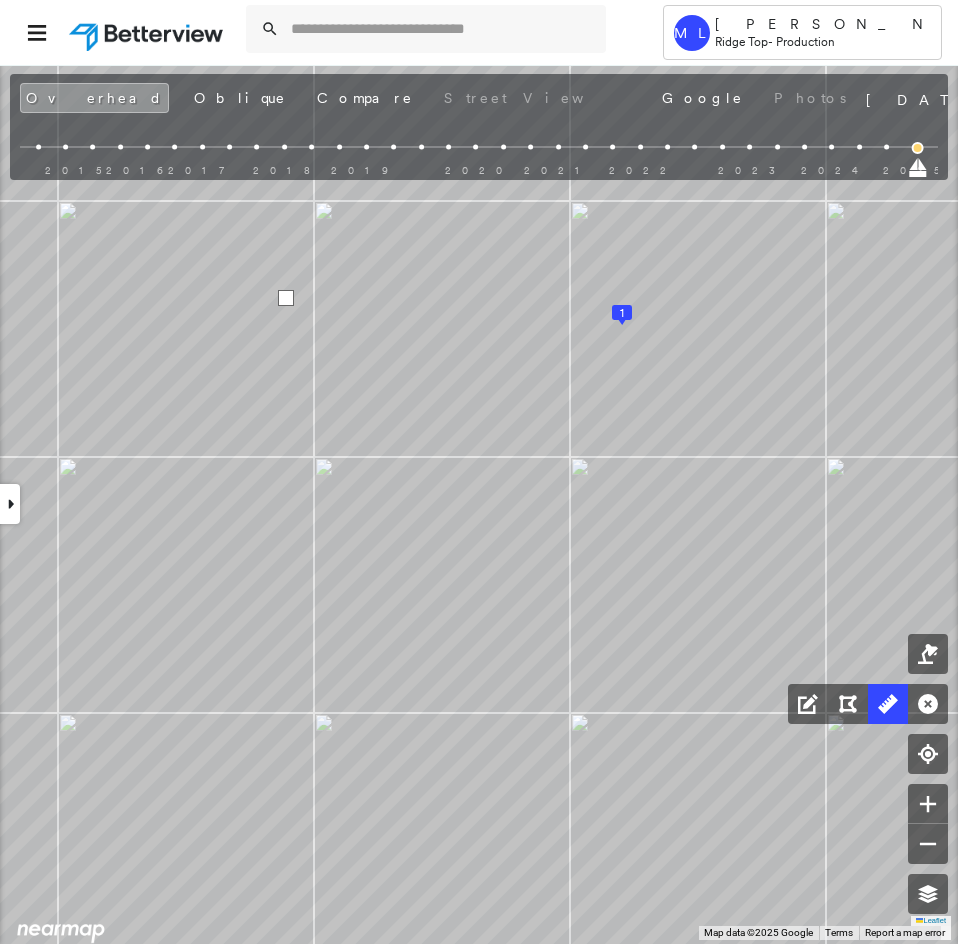 click at bounding box center (286, 298) 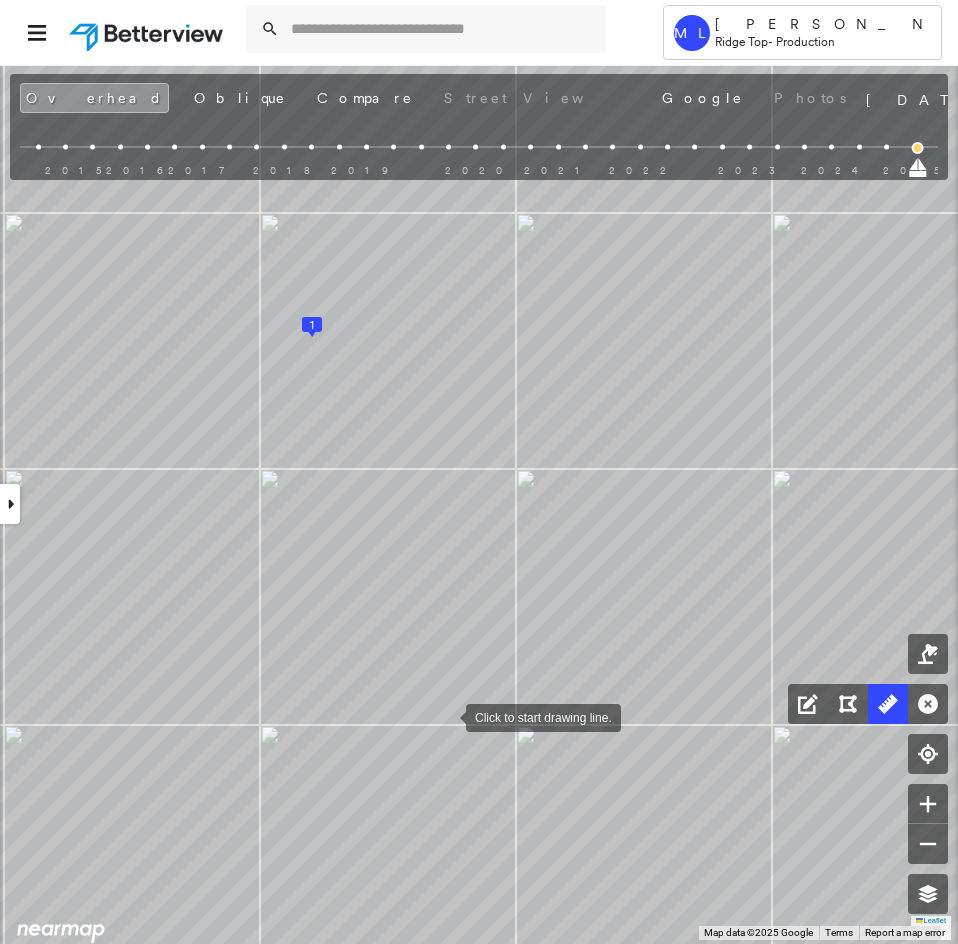 click at bounding box center (446, 716) 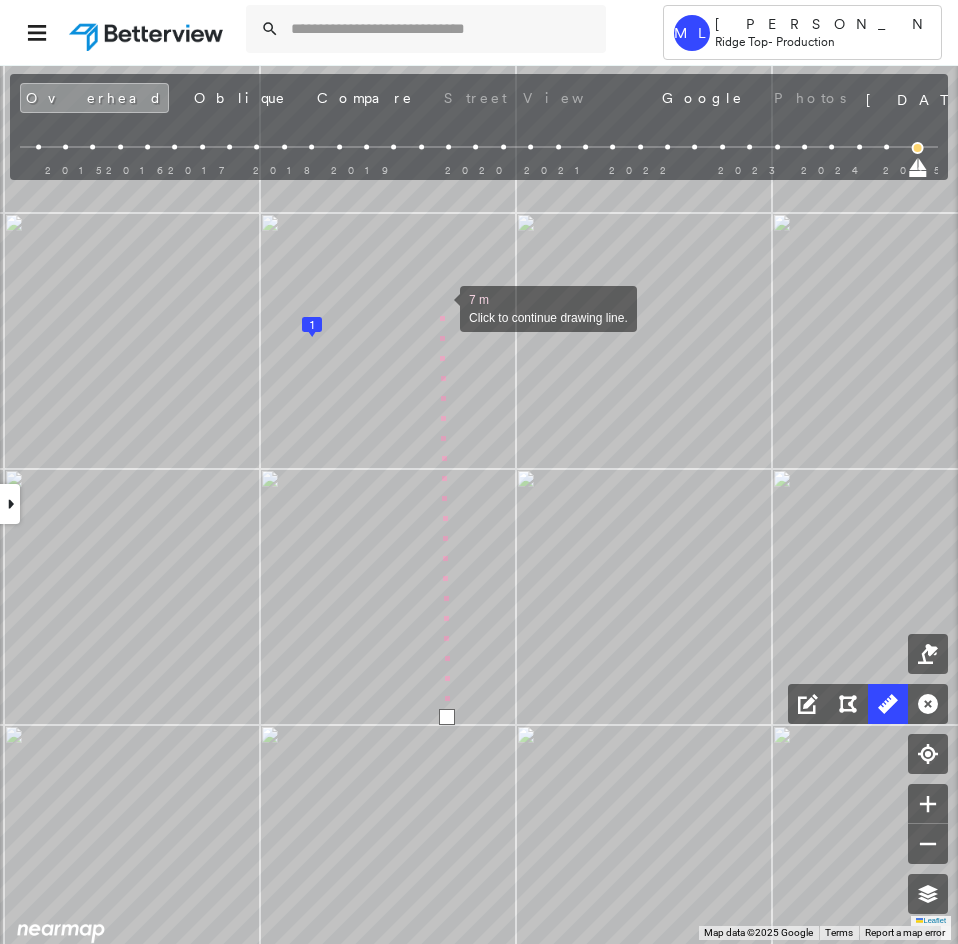 click at bounding box center (440, 307) 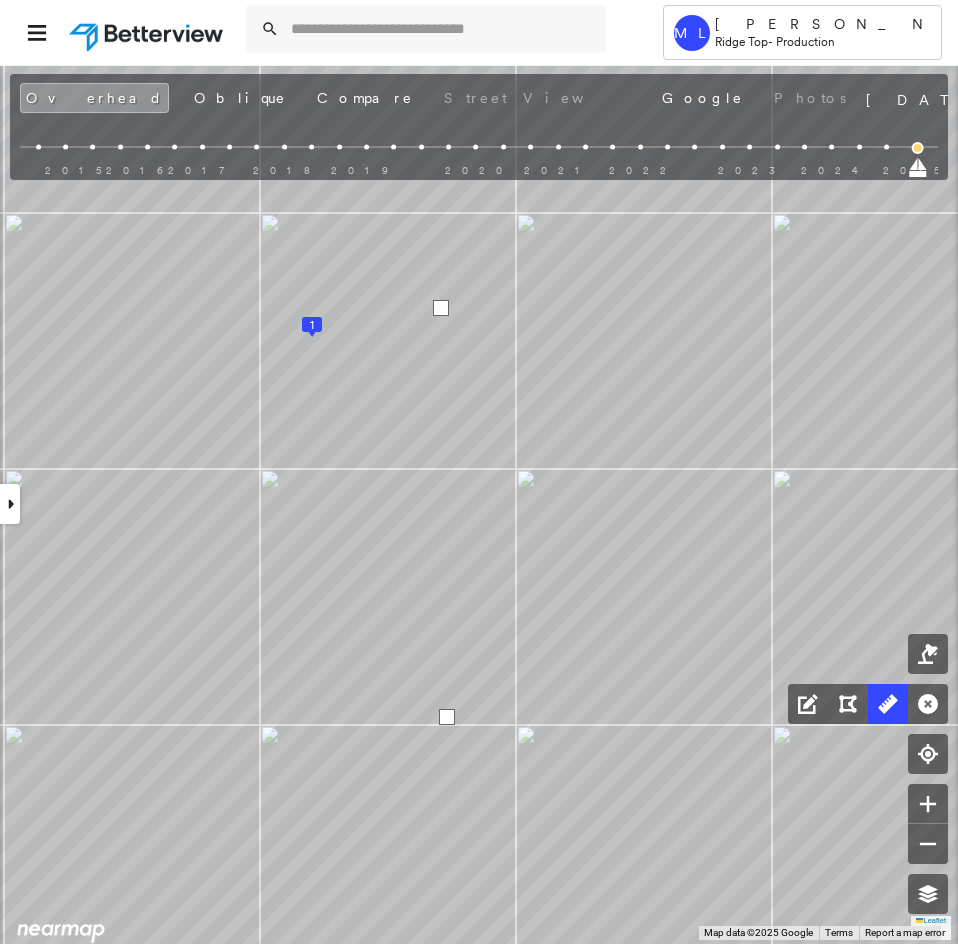 click at bounding box center (441, 308) 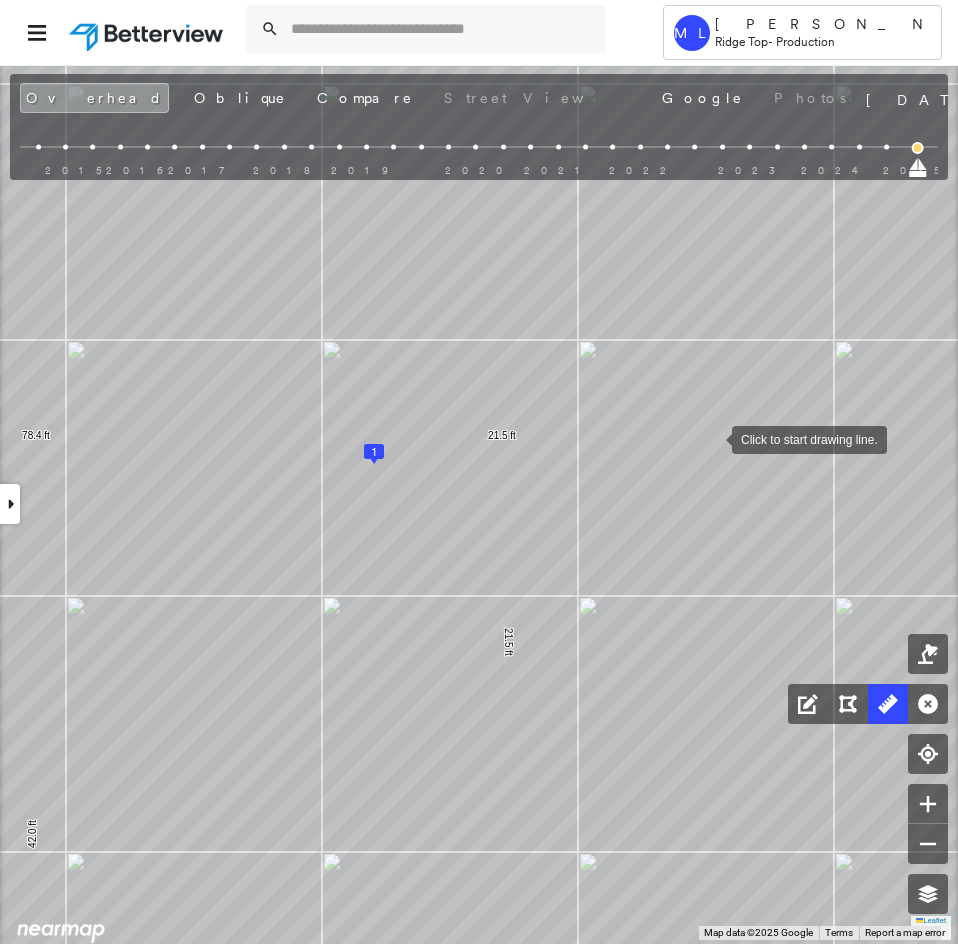click at bounding box center (712, 438) 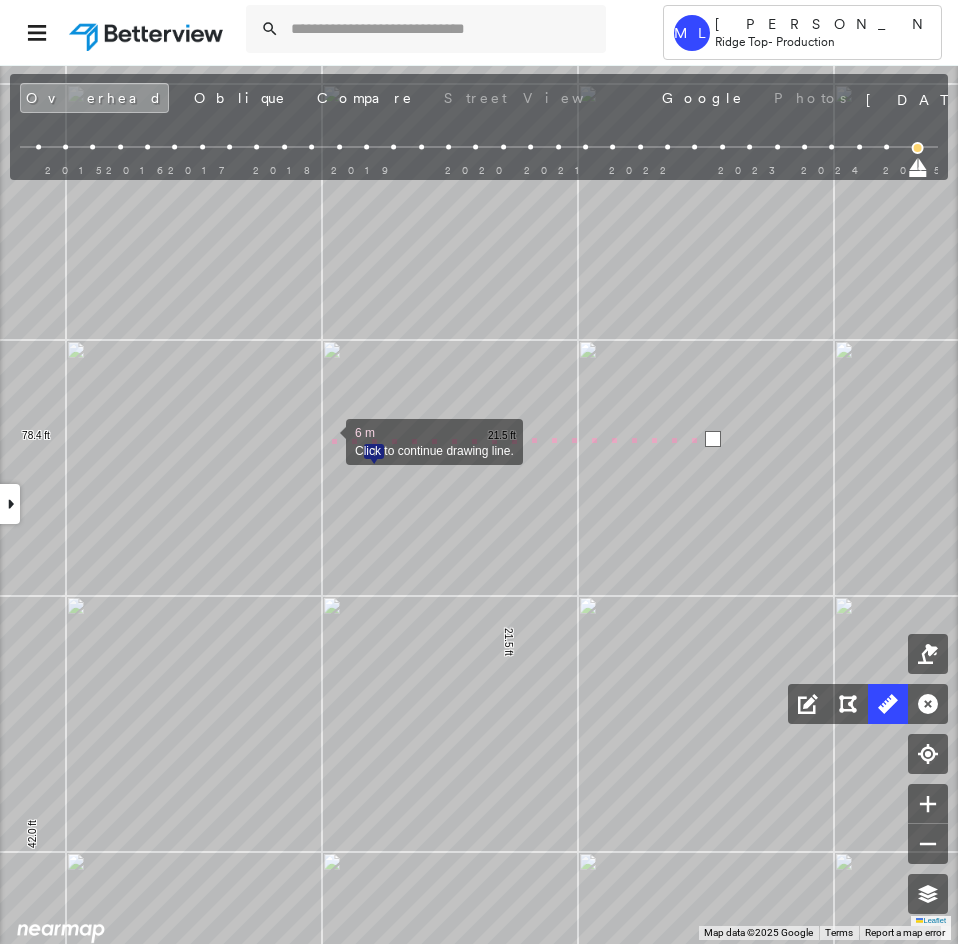 click at bounding box center (326, 440) 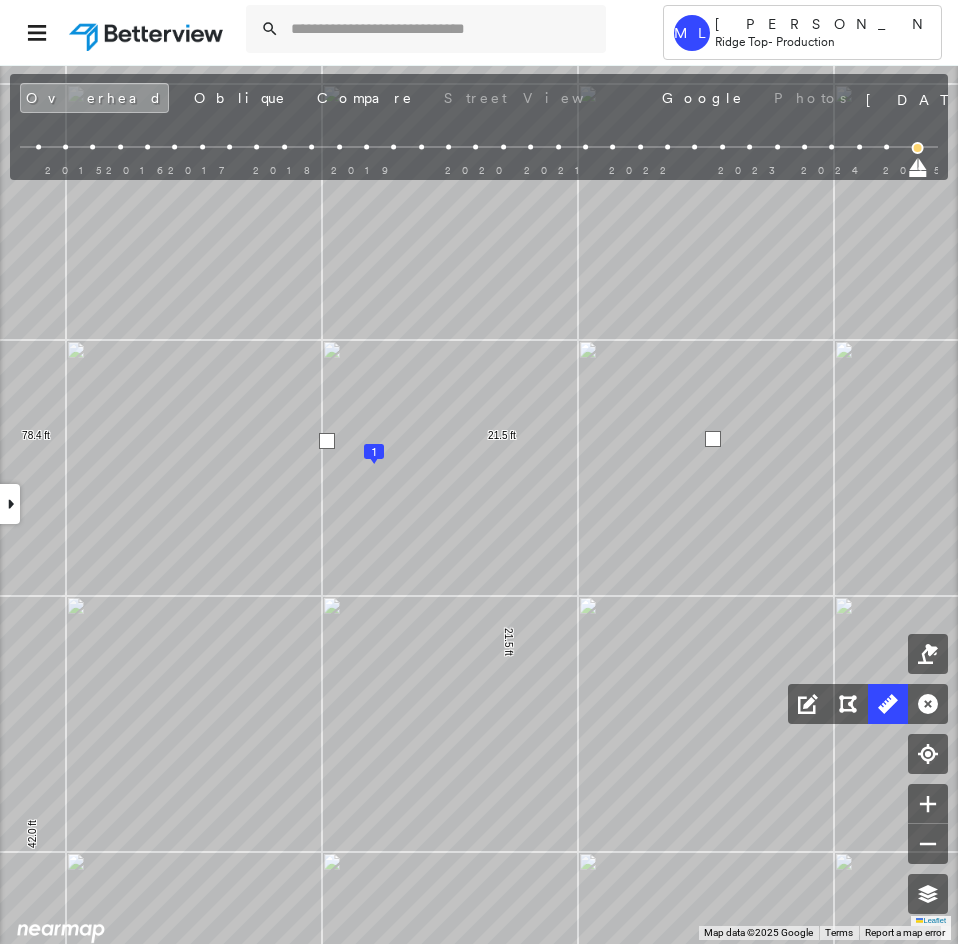 click at bounding box center [327, 441] 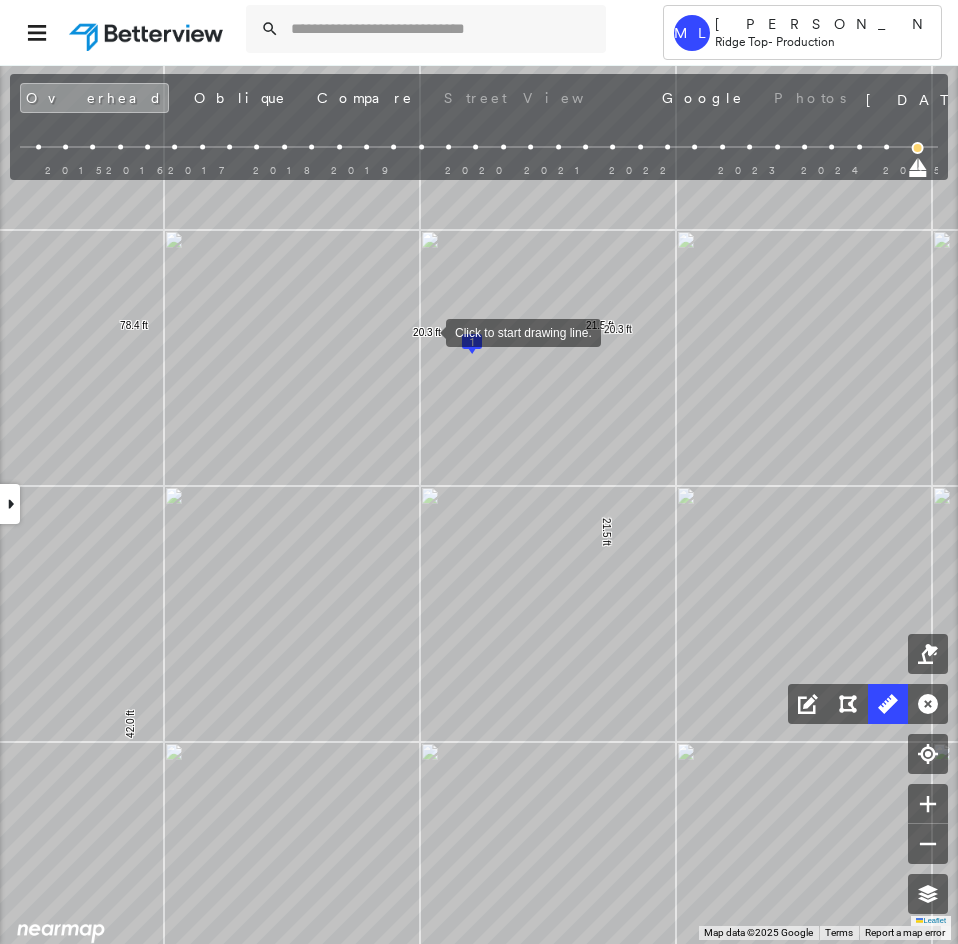 click at bounding box center [426, 331] 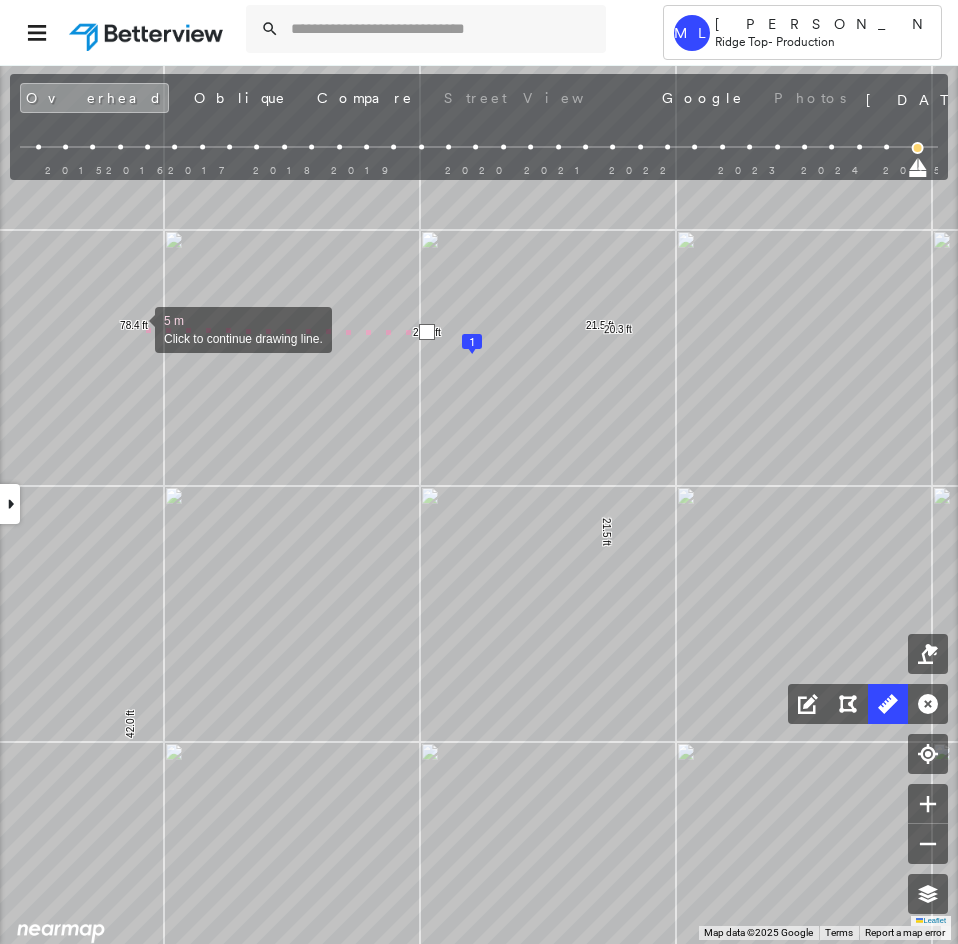click at bounding box center [135, 328] 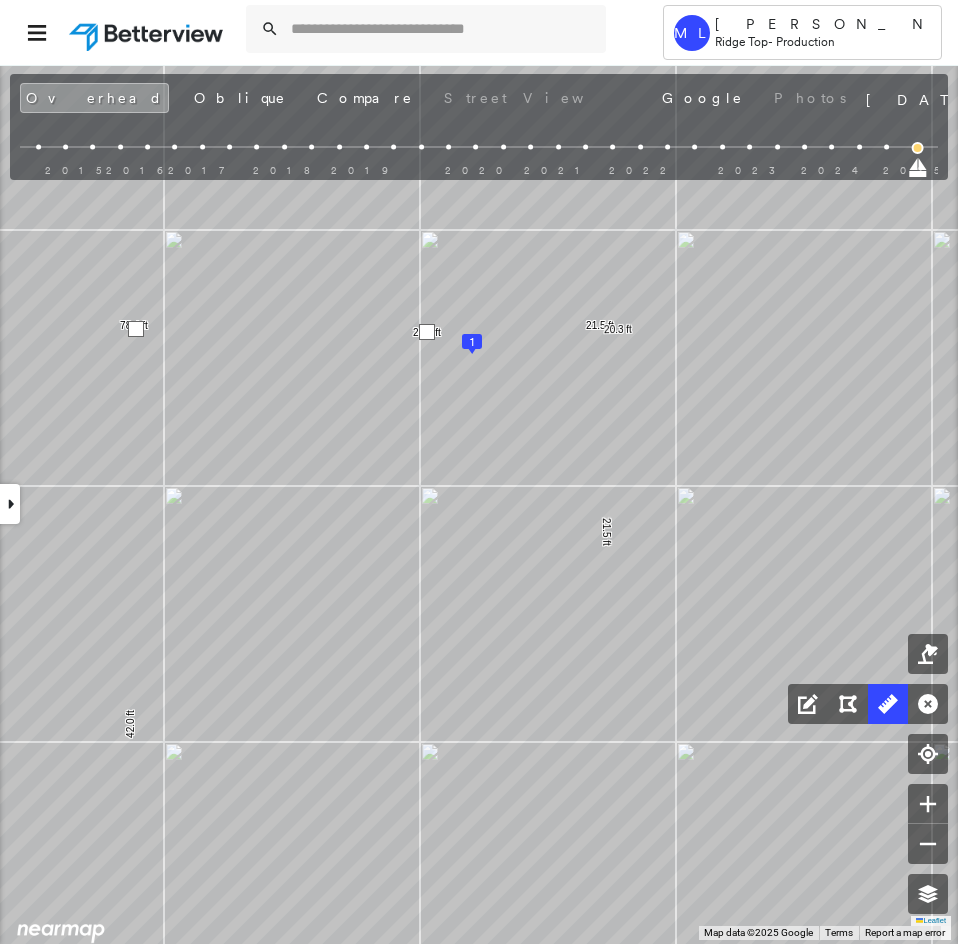 click at bounding box center (136, 329) 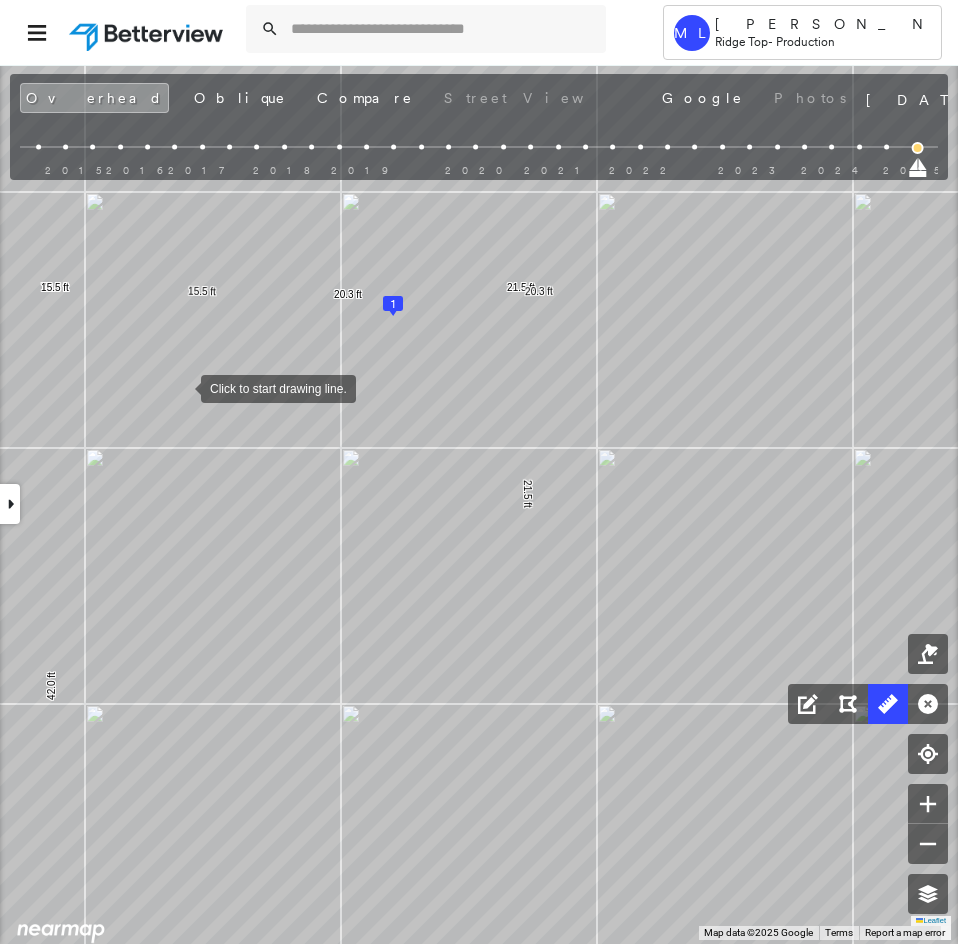 drag, startPoint x: 261, startPoint y: 427, endPoint x: 180, endPoint y: 387, distance: 90.33826 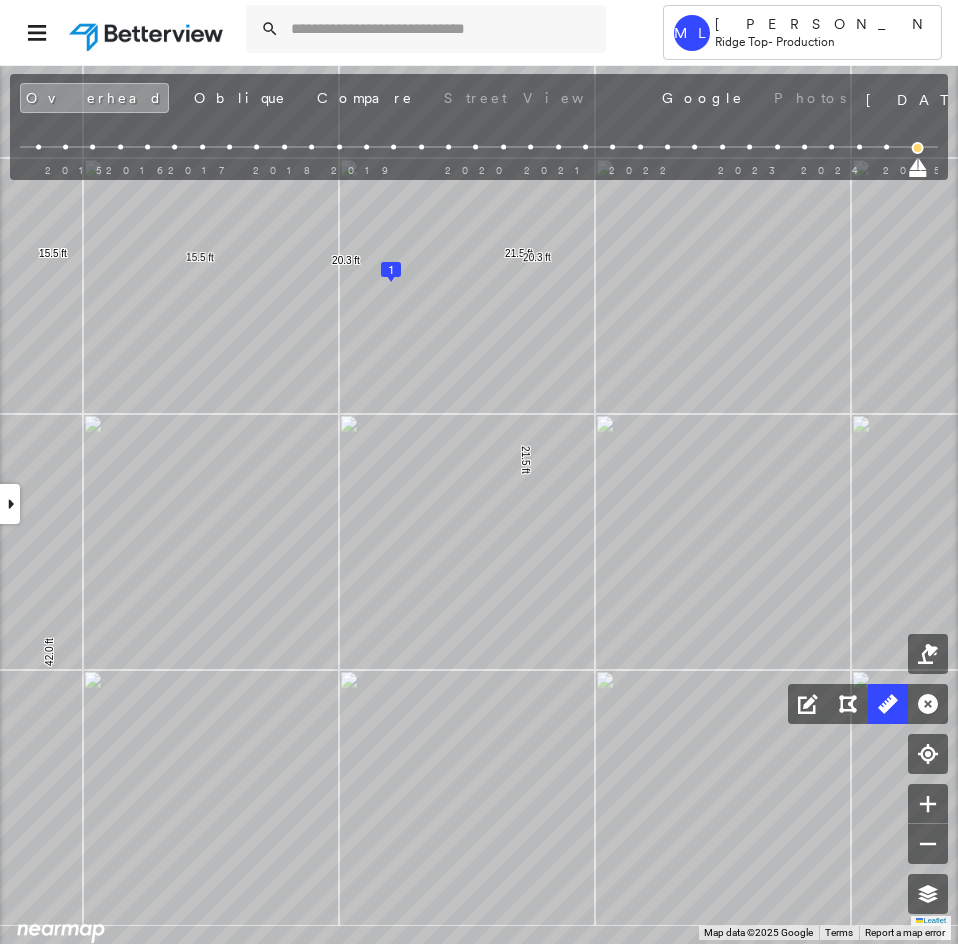 drag, startPoint x: 462, startPoint y: 685, endPoint x: 433, endPoint y: 383, distance: 303.3892 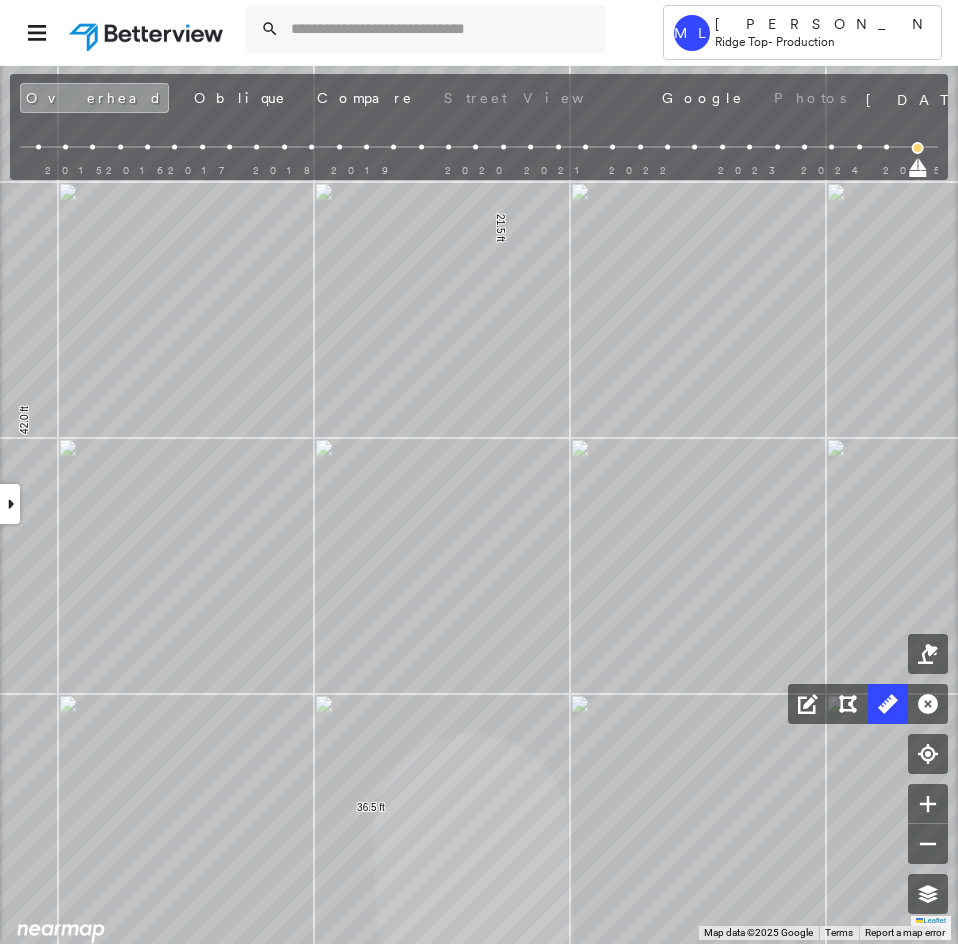drag, startPoint x: 274, startPoint y: 594, endPoint x: 266, endPoint y: 803, distance: 209.15306 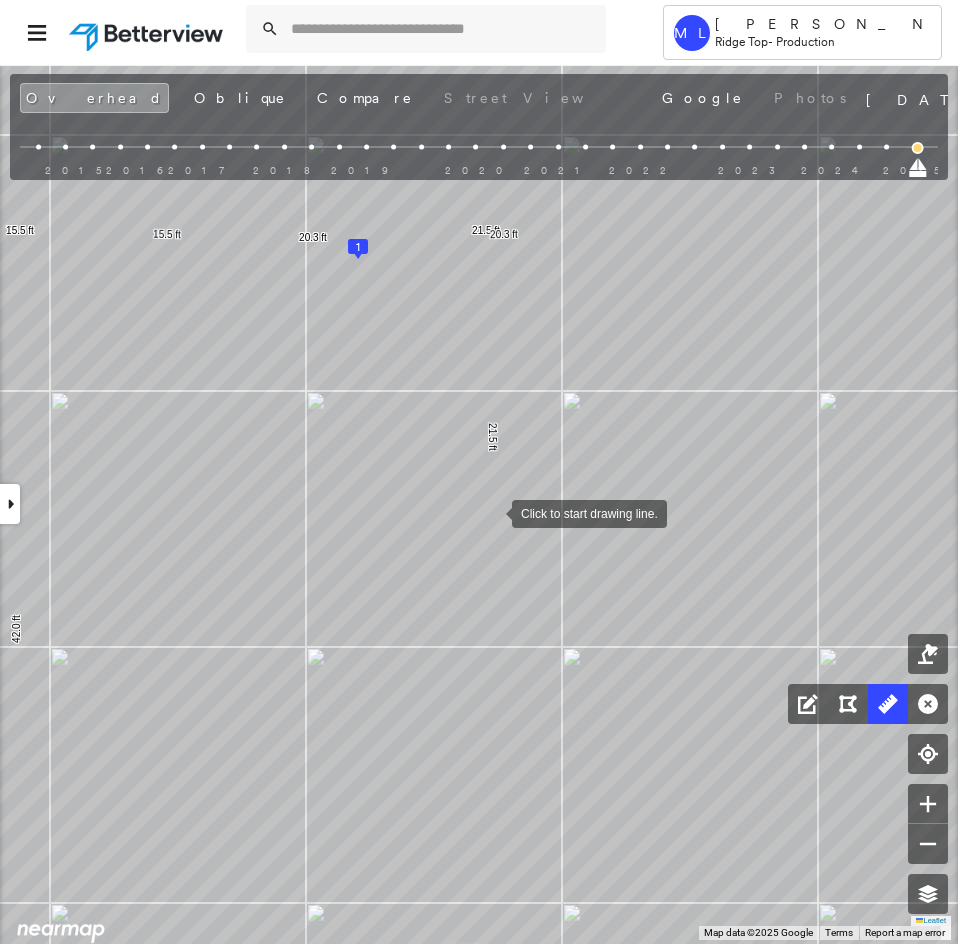 drag, startPoint x: 492, startPoint y: 512, endPoint x: 498, endPoint y: 571, distance: 59.3043 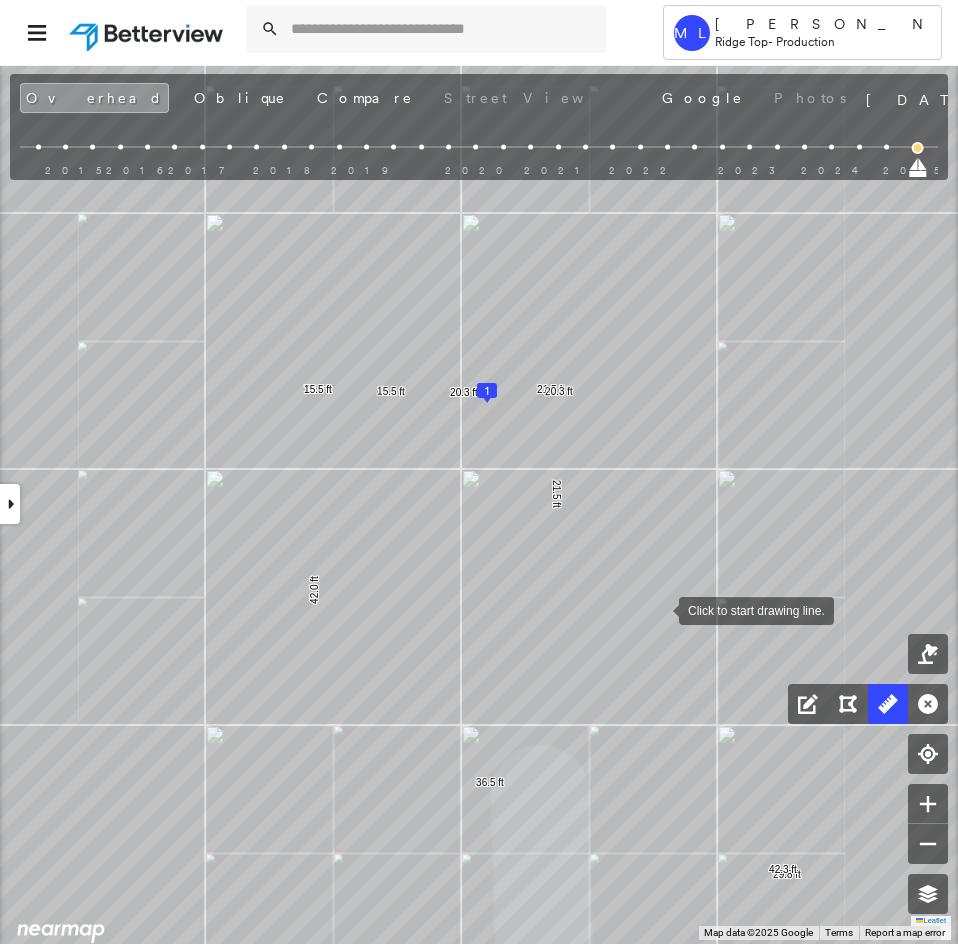 drag, startPoint x: 664, startPoint y: 607, endPoint x: 531, endPoint y: 581, distance: 135.51753 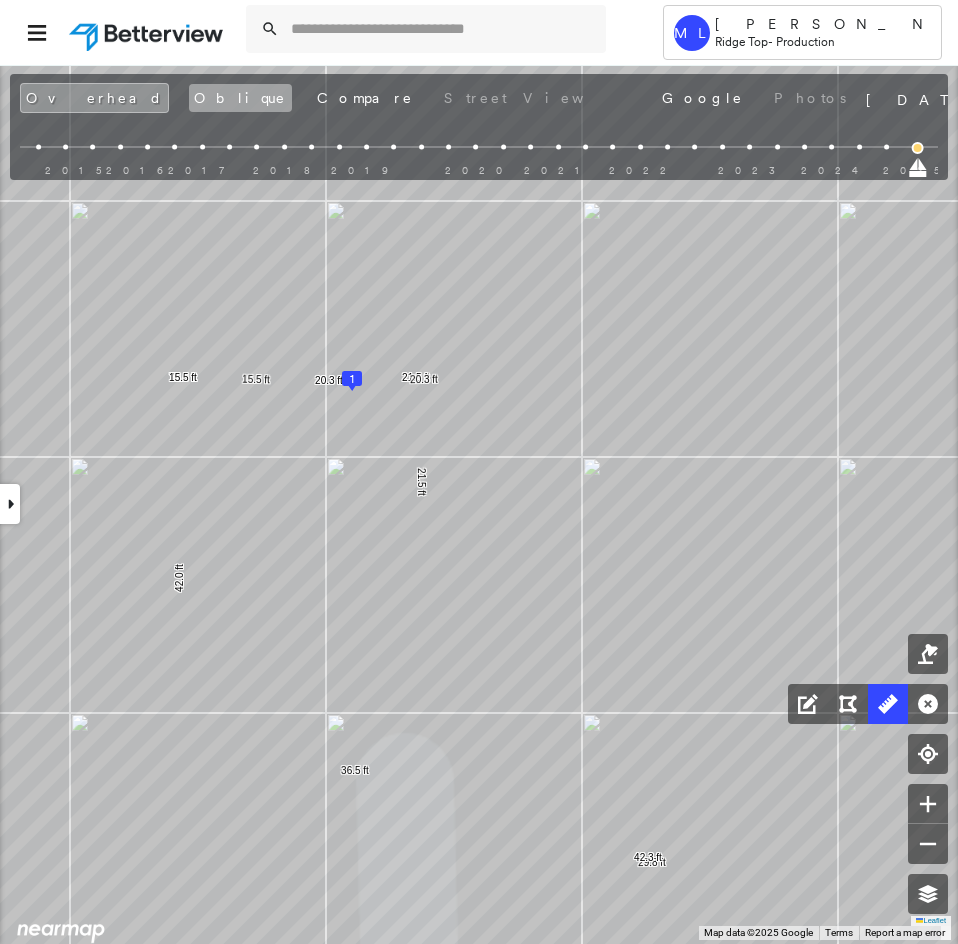 click on "Oblique" at bounding box center [240, 98] 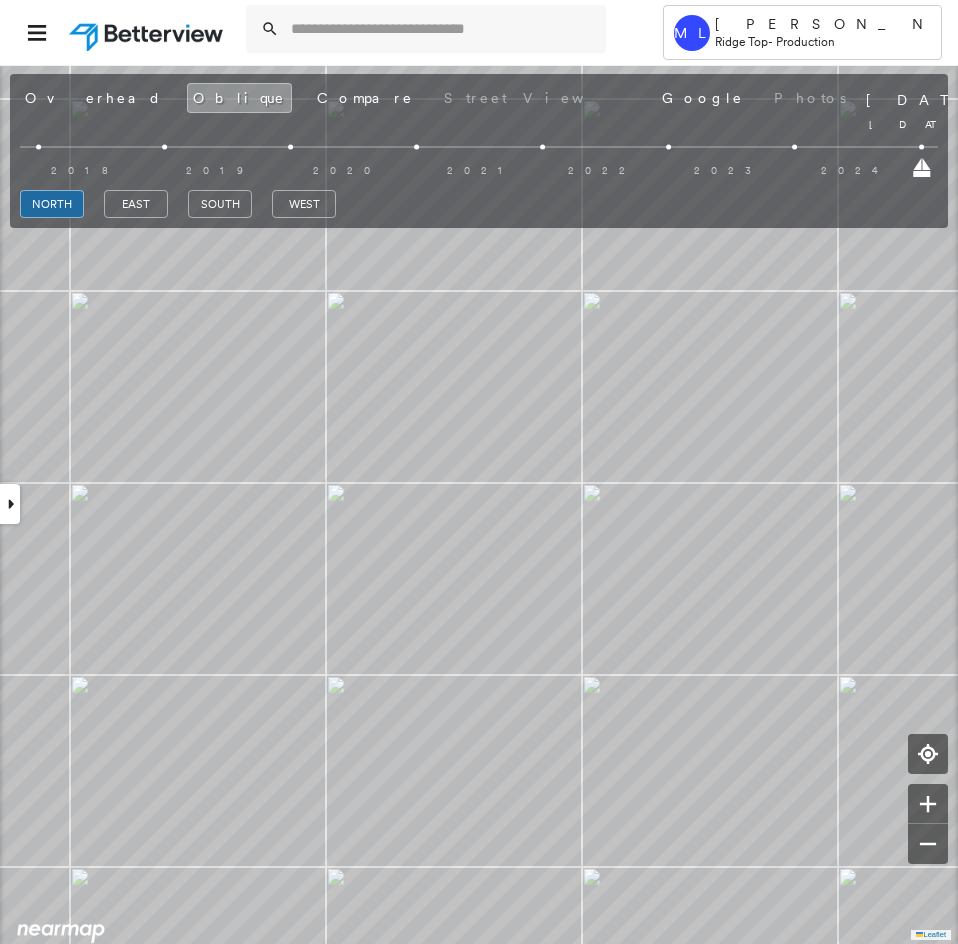 drag, startPoint x: 25, startPoint y: 171, endPoint x: 958, endPoint y: 177, distance: 933.0193 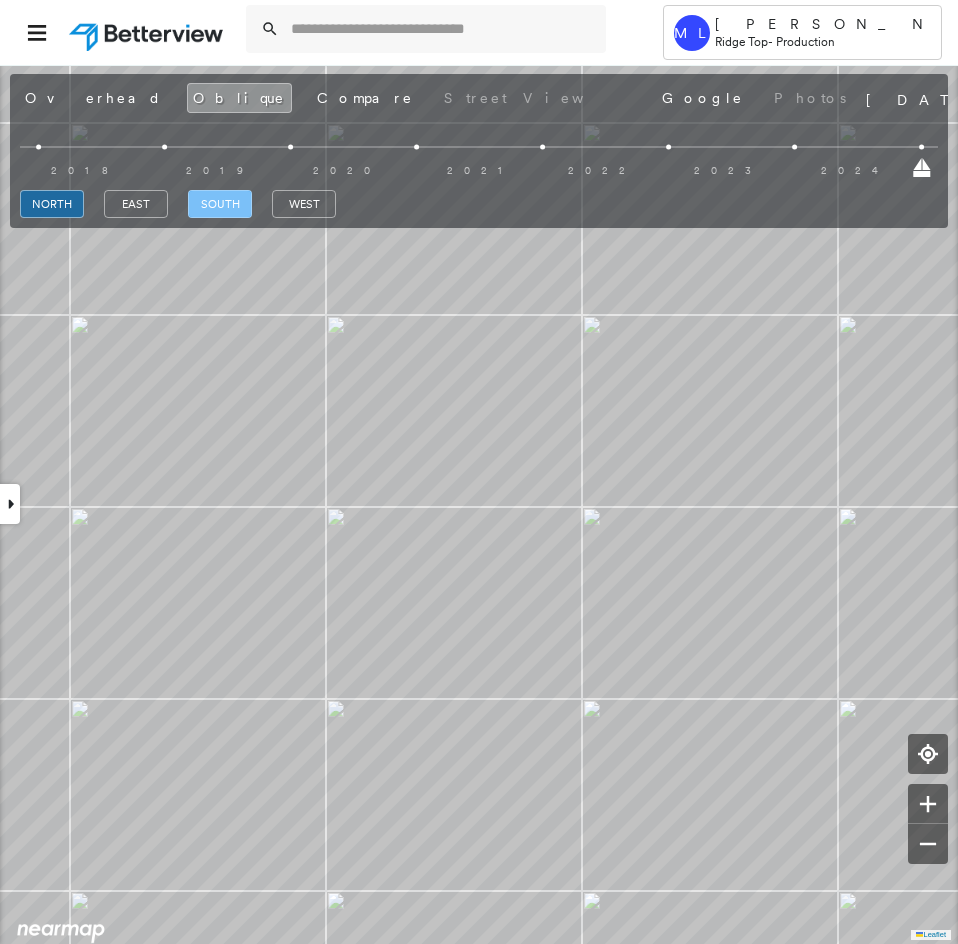click on "south" at bounding box center (220, 204) 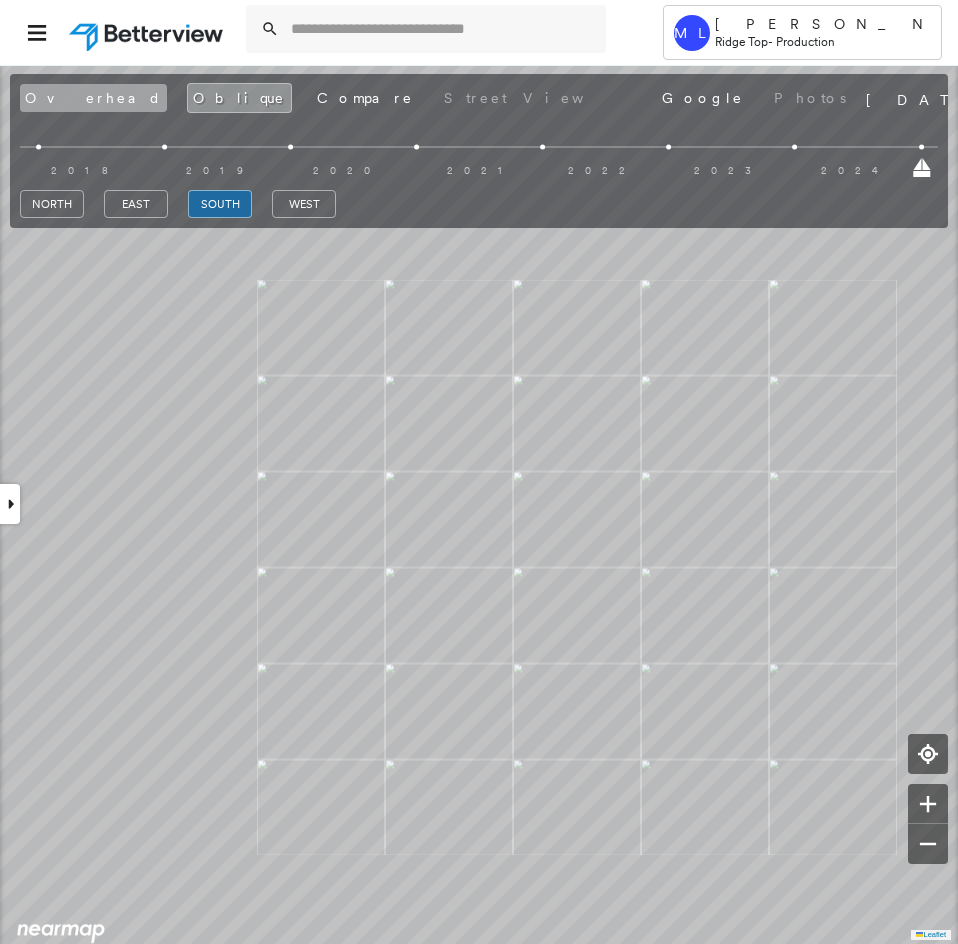 click on "Overhead" at bounding box center [93, 98] 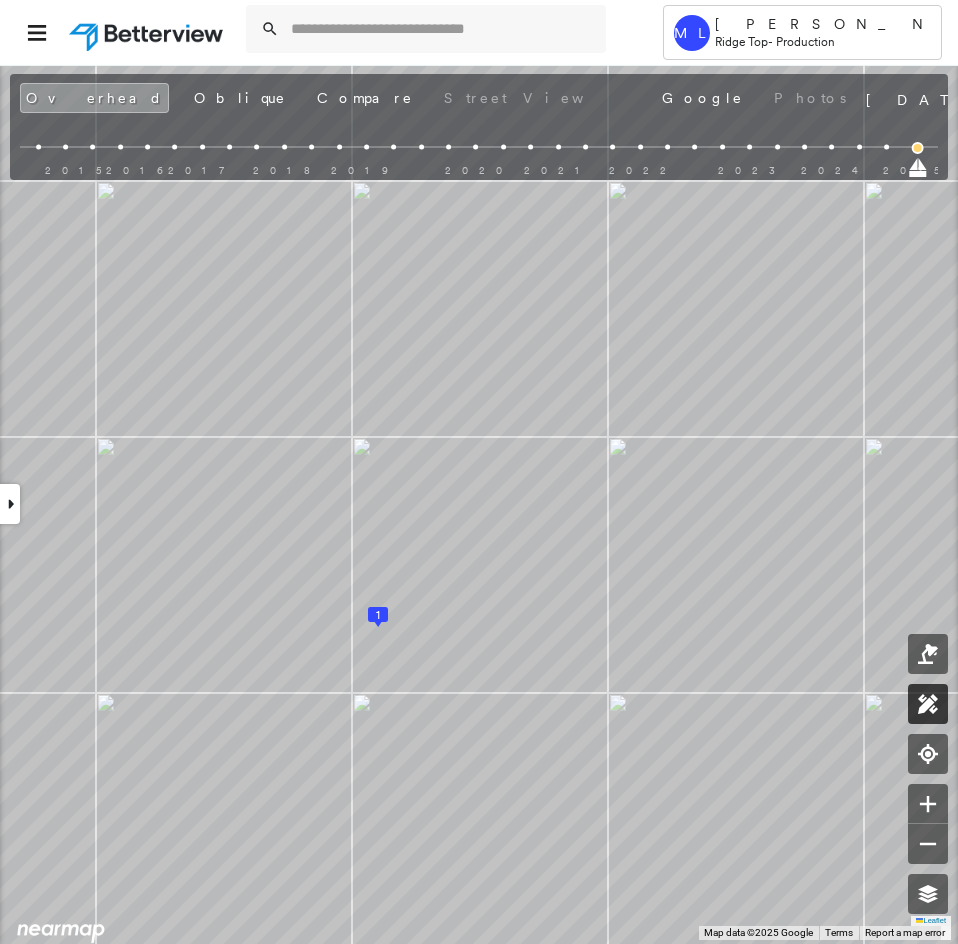 click 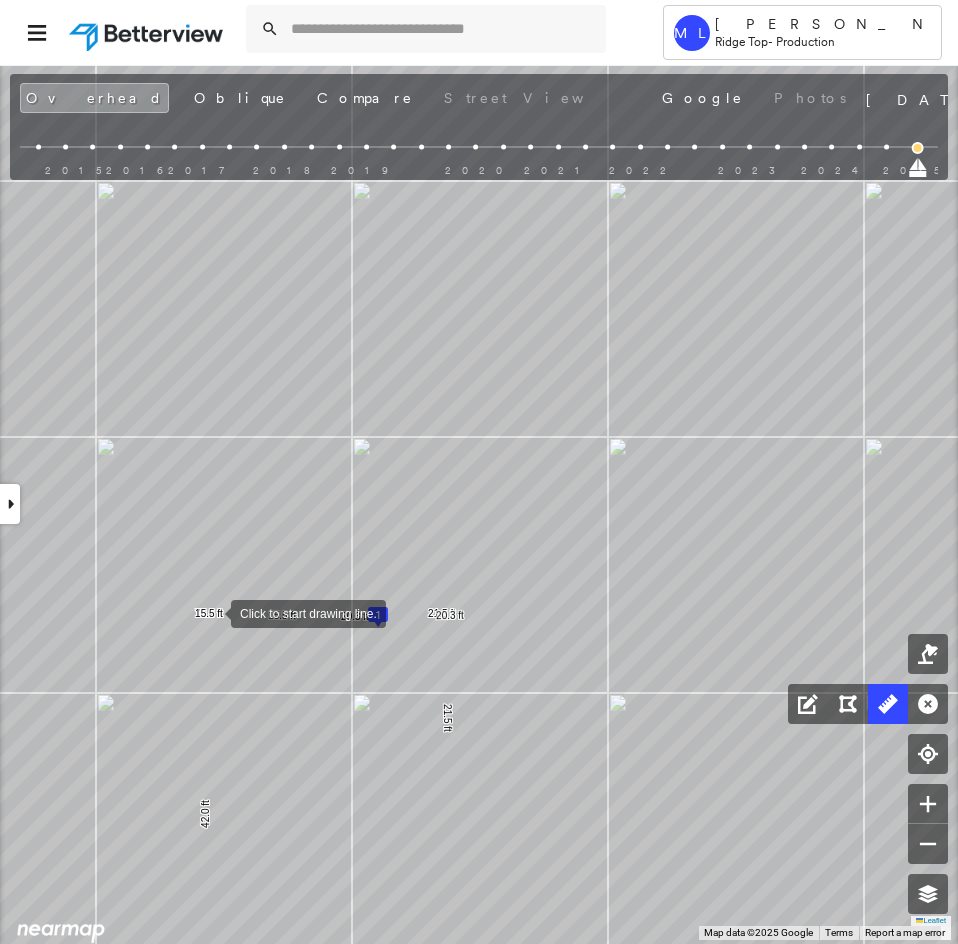 click at bounding box center [211, 612] 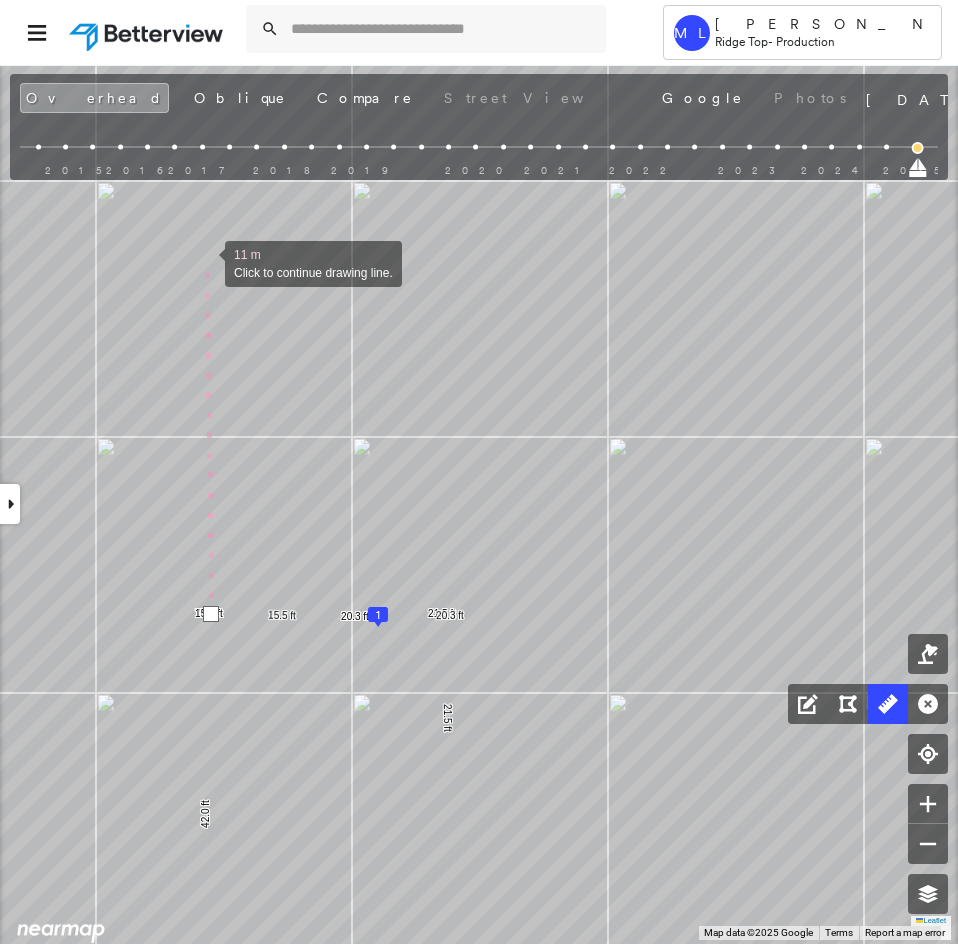 click at bounding box center (205, 262) 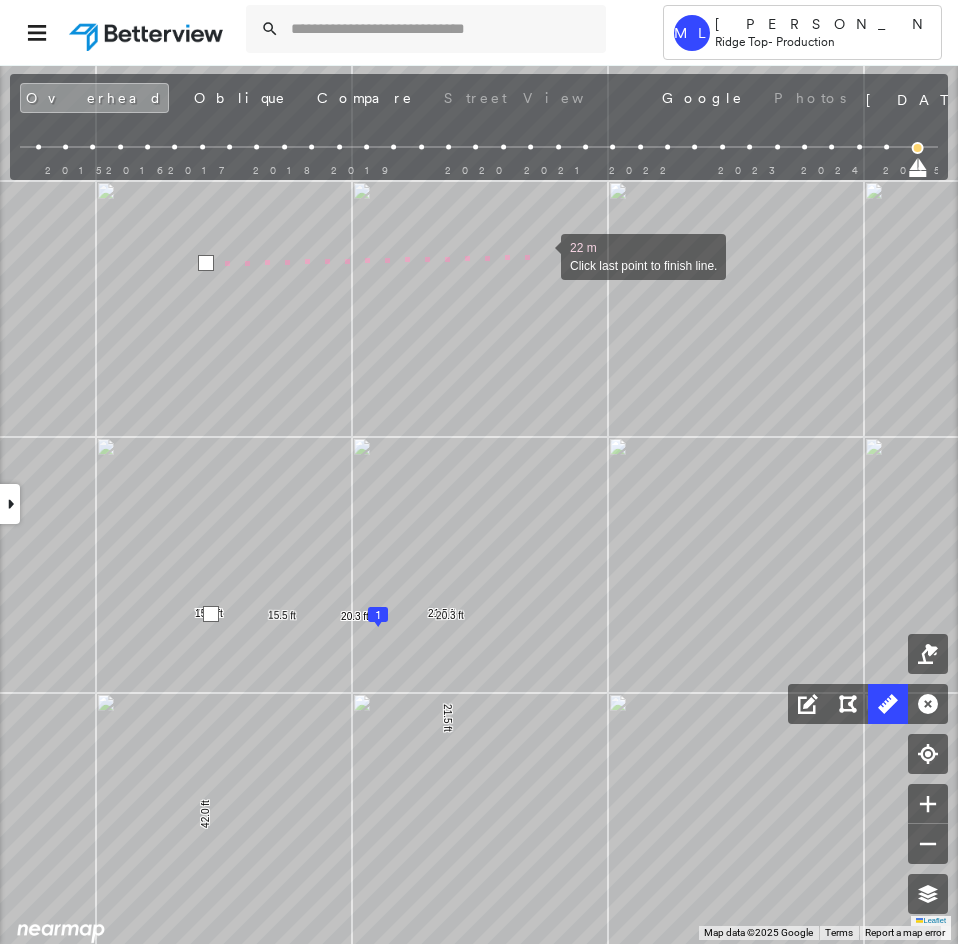 click at bounding box center [541, 255] 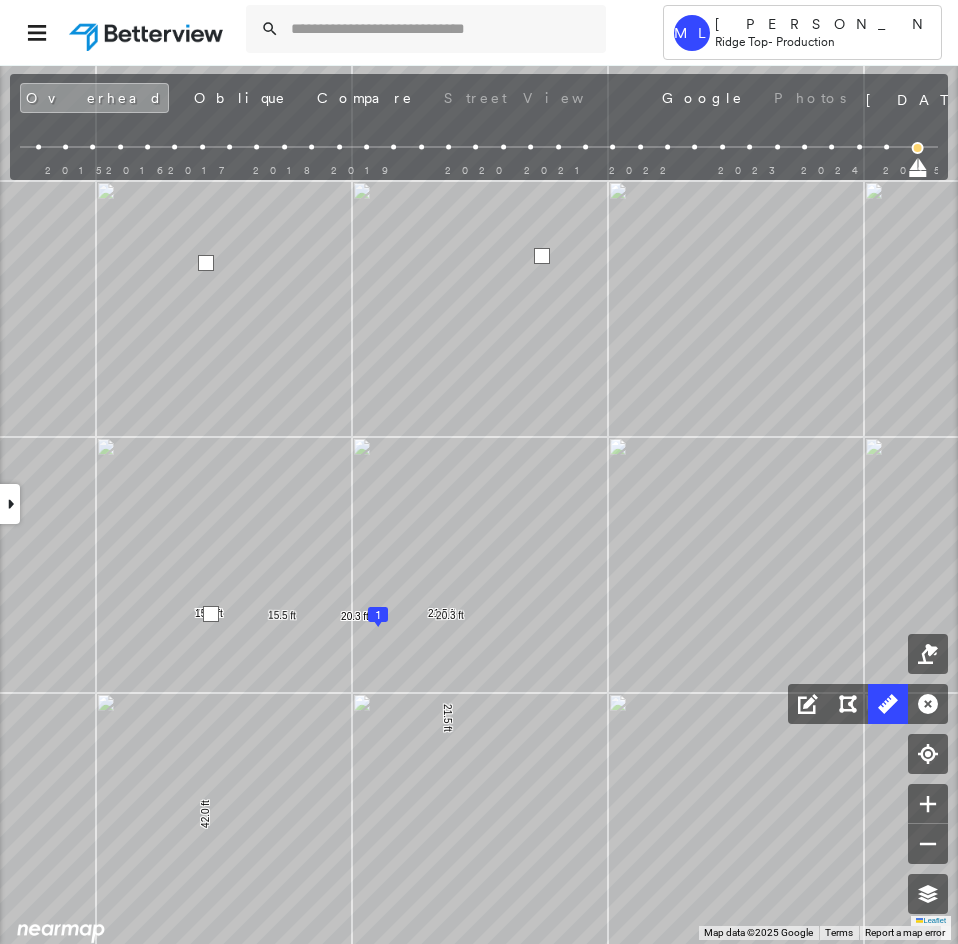 click at bounding box center [542, 256] 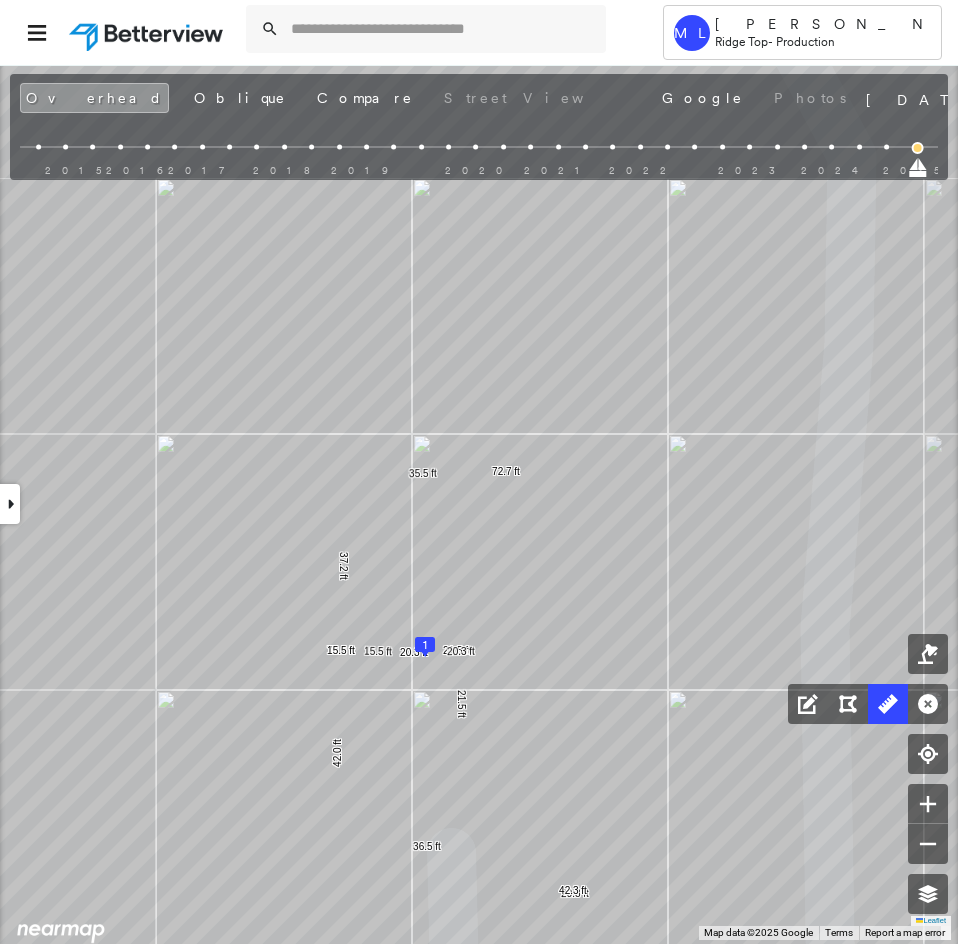 drag, startPoint x: 450, startPoint y: 543, endPoint x: 229, endPoint y: 699, distance: 270.51248 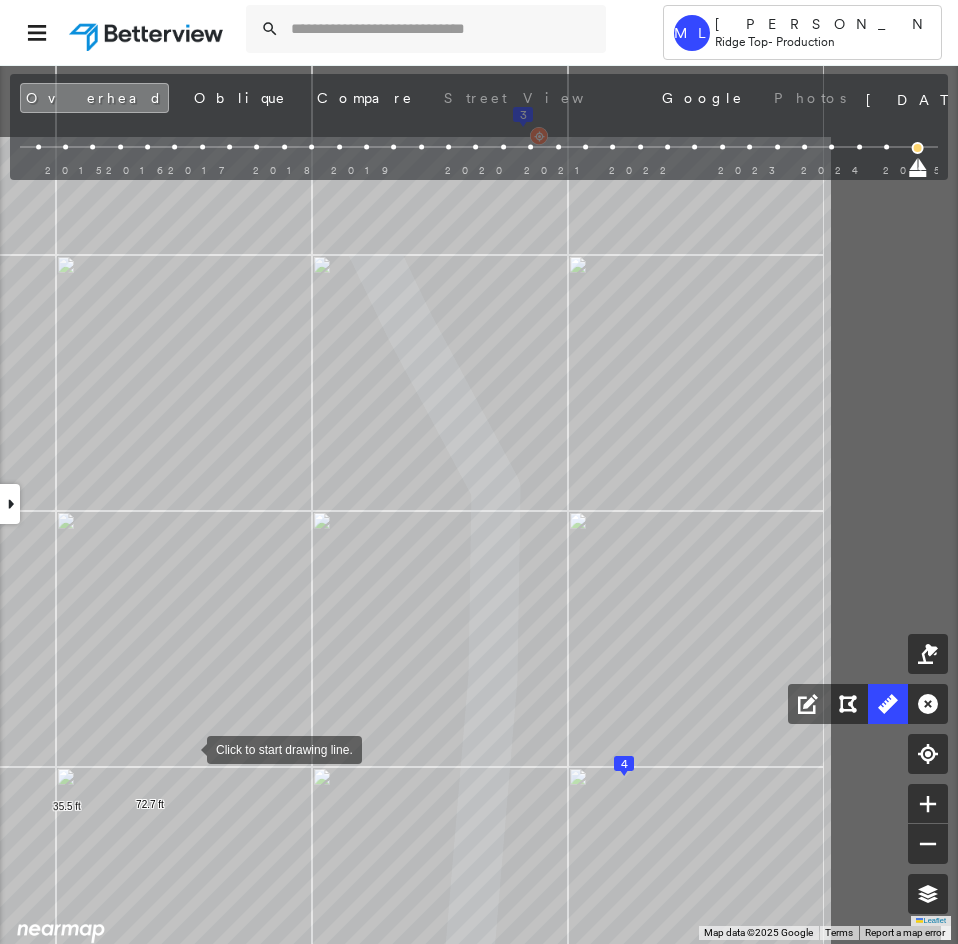 drag, startPoint x: 372, startPoint y: 628, endPoint x: 156, endPoint y: 755, distance: 250.56935 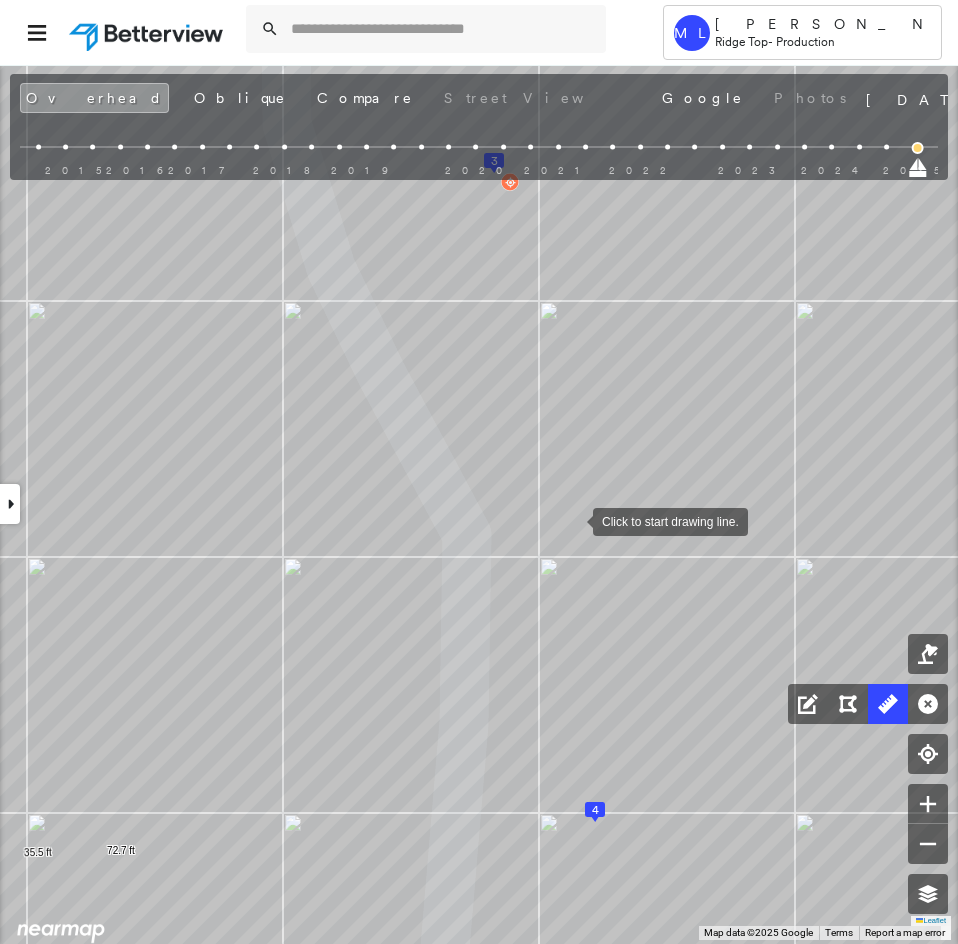 click on "1
2
3
4
8.2 ft 46.3 ft 29.8 ft 46.3 ft 7.3 ft 138 ft 42.3 ft 42.3 ft 36.5 ft 42.0 ft 78.4 ft 21.5 ft 21.5 ft 20.3 ft 20.3 ft 15.5 ft 15.5 ft 37.2 ft 35.5 ft 72.7 ft Click to start drawing line." at bounding box center [-381, 561] 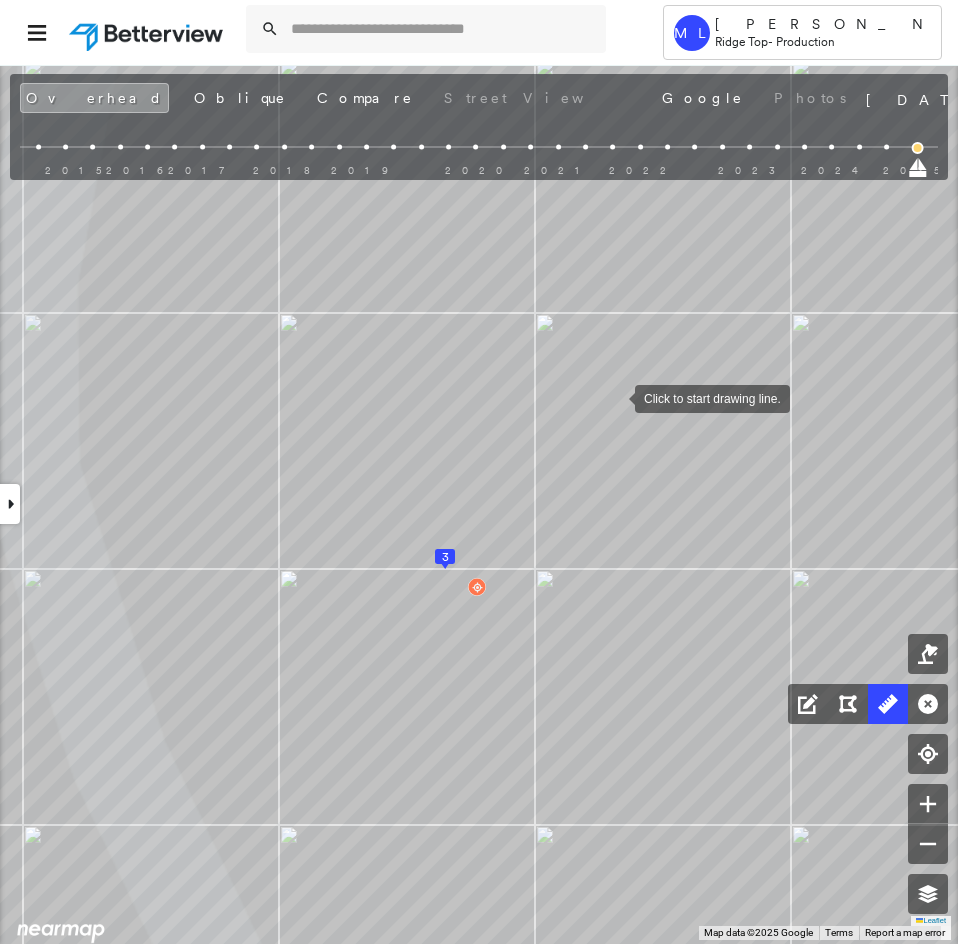 click at bounding box center (615, 397) 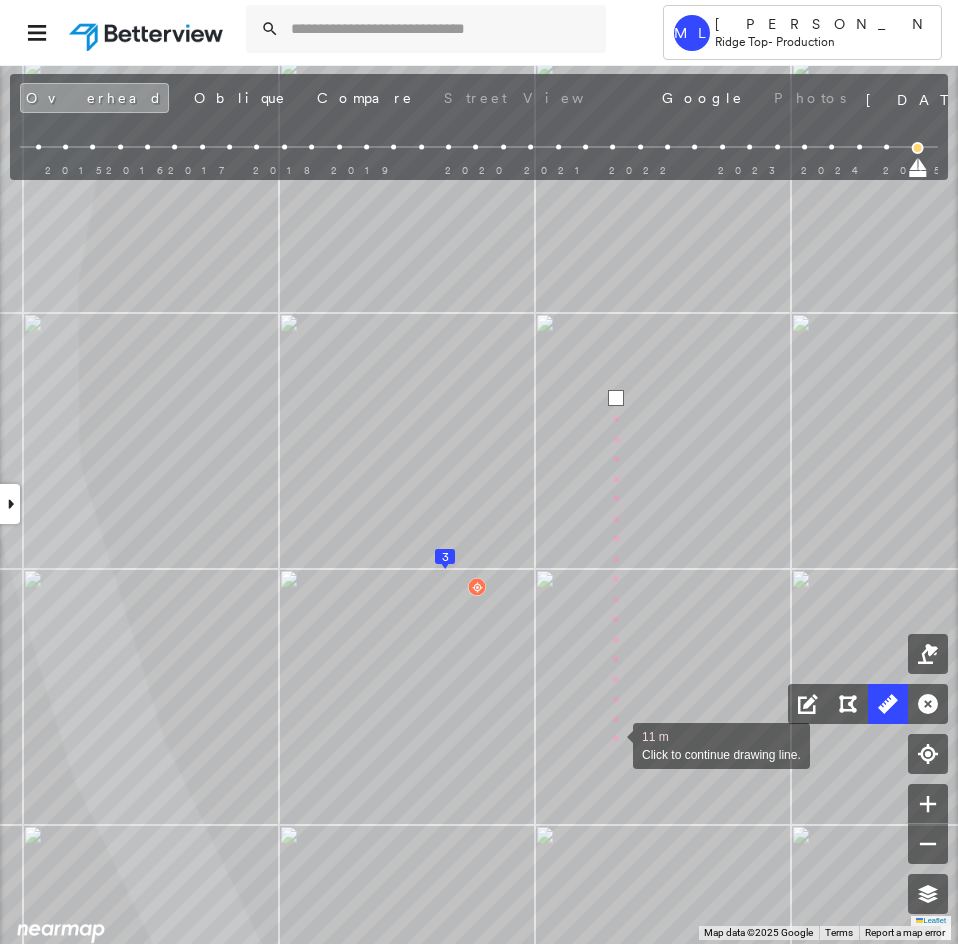 click at bounding box center (613, 744) 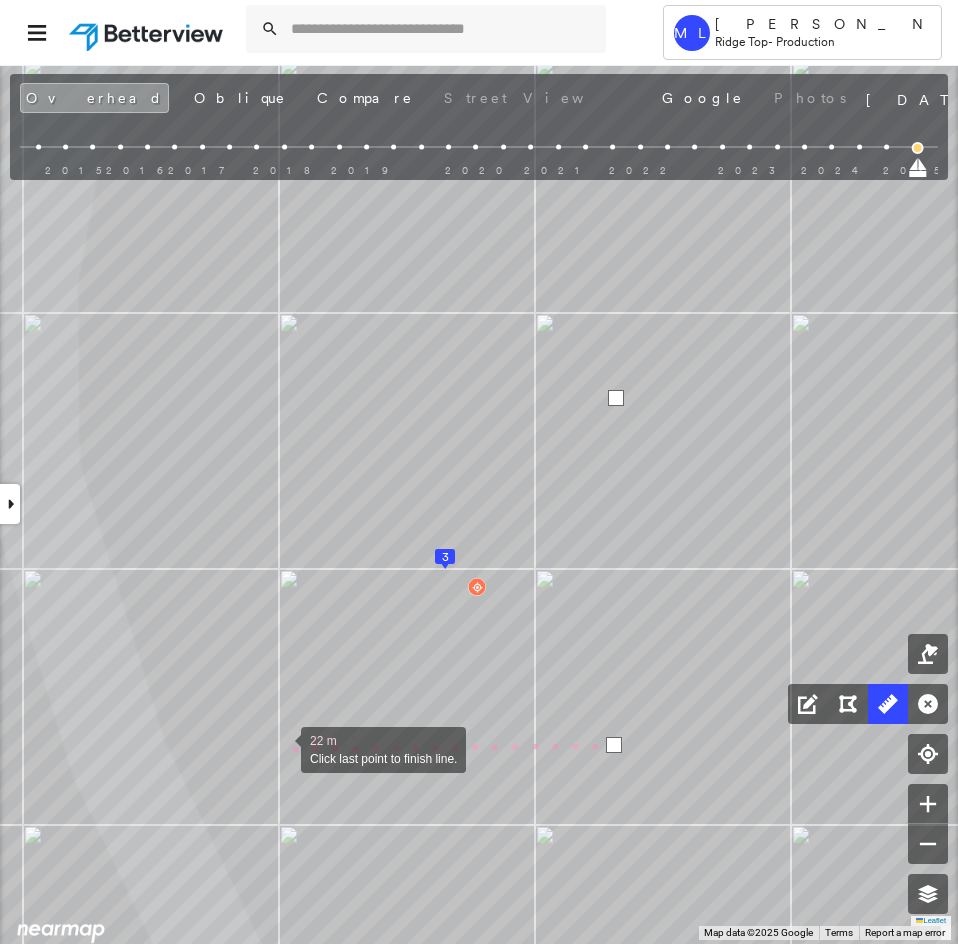 click at bounding box center (281, 748) 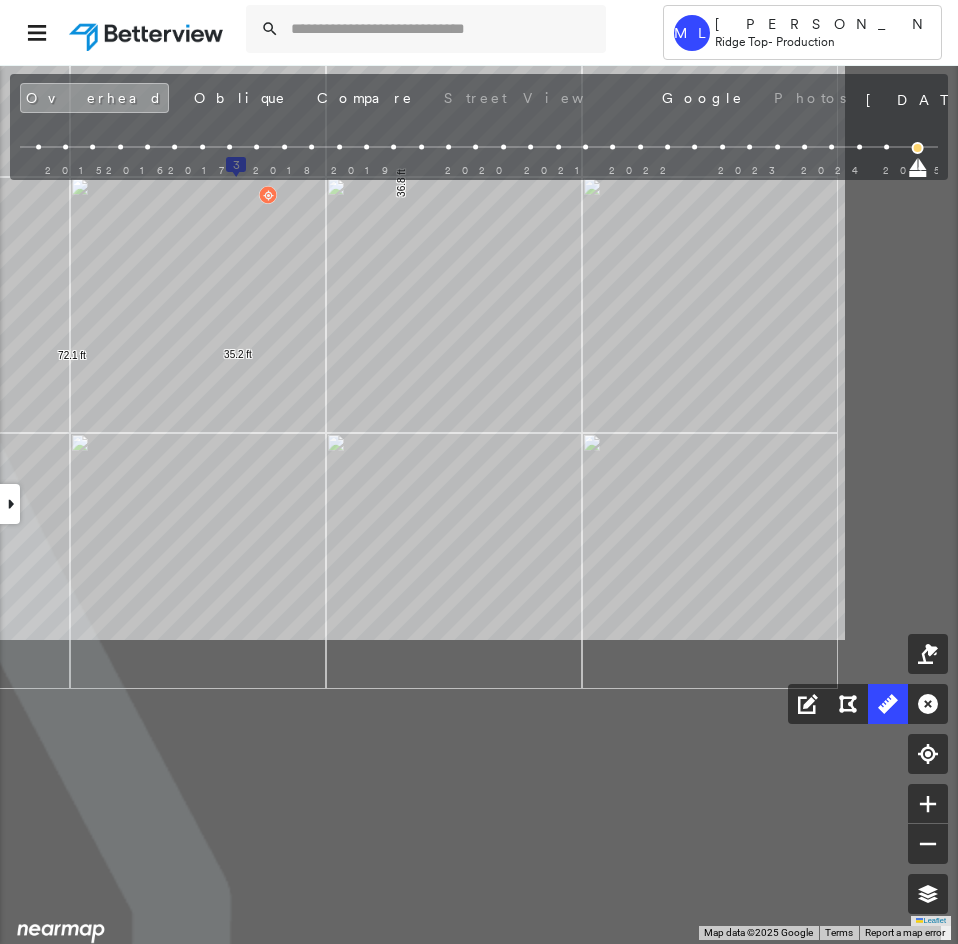 click on "1
2
3
4
8.2 ft 46.3 ft 29.8 ft 46.3 ft 7.3 ft 138 ft 42.3 ft 42.3 ft 36.5 ft 42.0 ft 78.4 ft 21.5 ft 21.5 ft 20.3 ft 20.3 ft 15.5 ft 15.5 ft 37.2 ft 35.5 ft 72.7 ft 36.8 ft 35.2 ft 72.1 ft Click to start drawing line." at bounding box center [-596, 463] 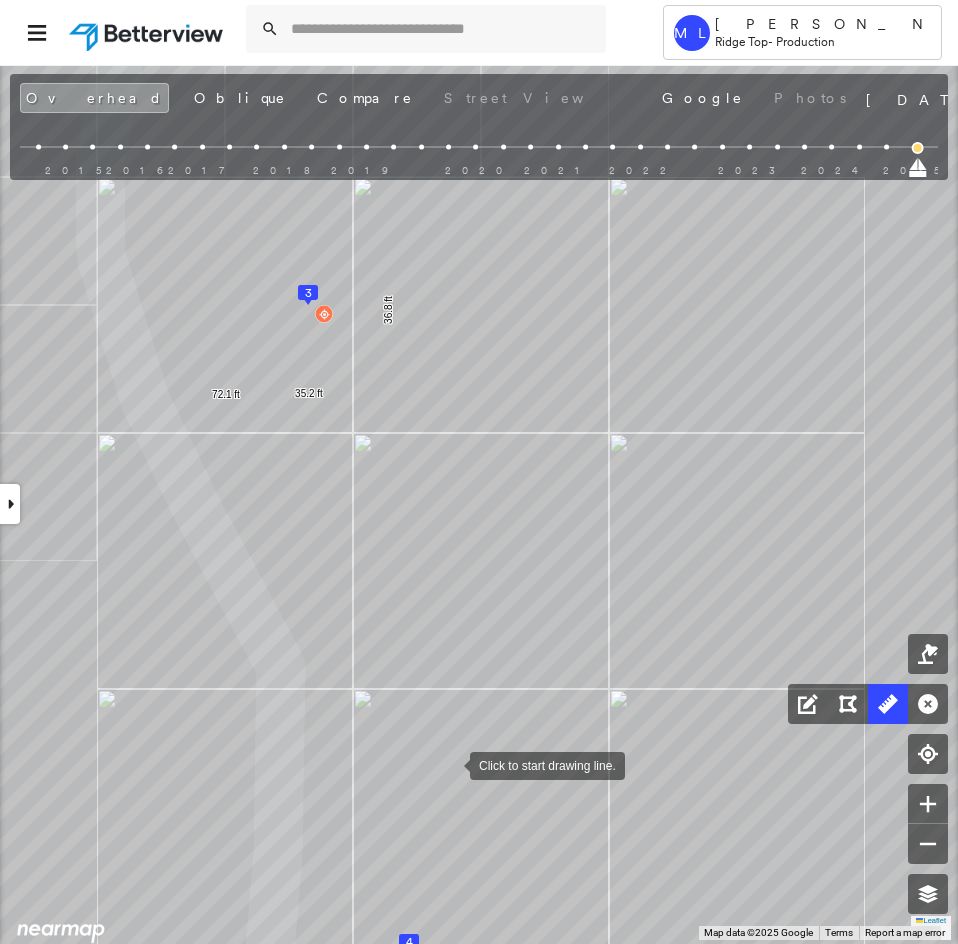 click on "1
2
3
4
8.2 ft 46.3 ft 29.8 ft 46.3 ft 7.3 ft 138 ft 42.3 ft 42.3 ft 36.5 ft 42.0 ft 78.4 ft 21.5 ft 21.5 ft 20.3 ft 20.3 ft 15.5 ft 15.5 ft 37.2 ft 35.5 ft 72.7 ft 36.8 ft 35.2 ft 72.1 ft Click to start drawing line." at bounding box center [-593, 436] 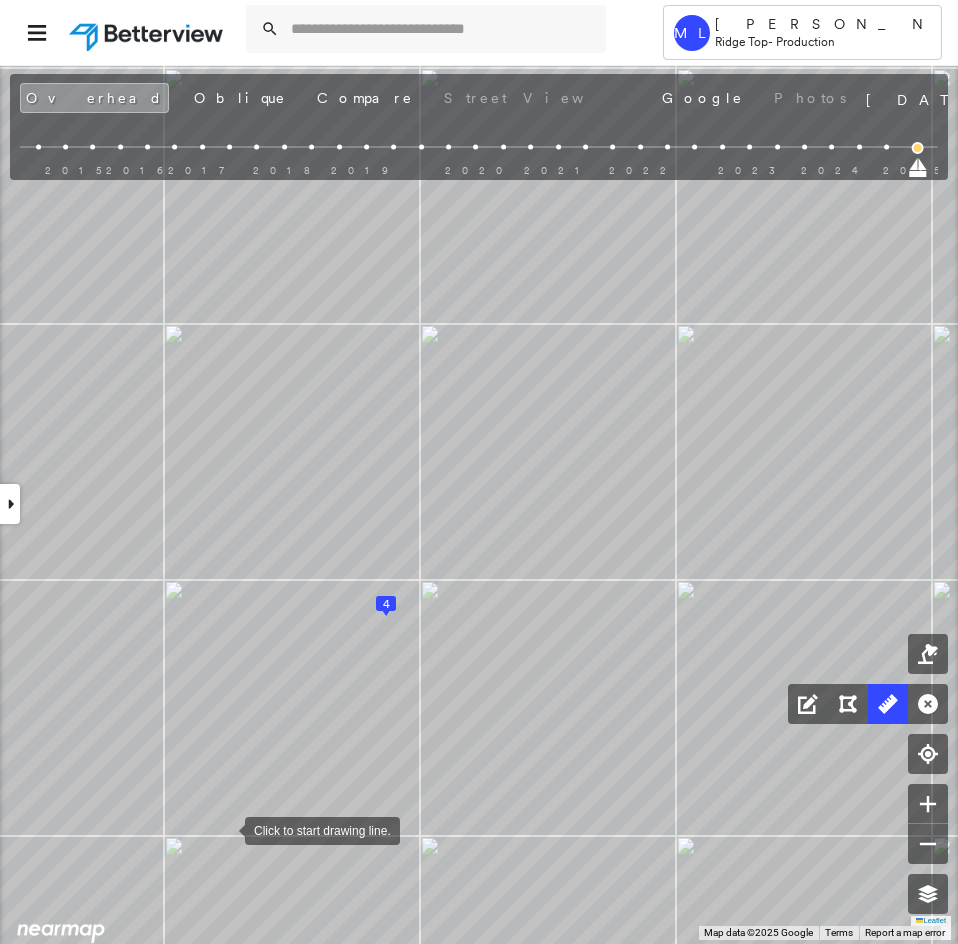 click at bounding box center [225, 829] 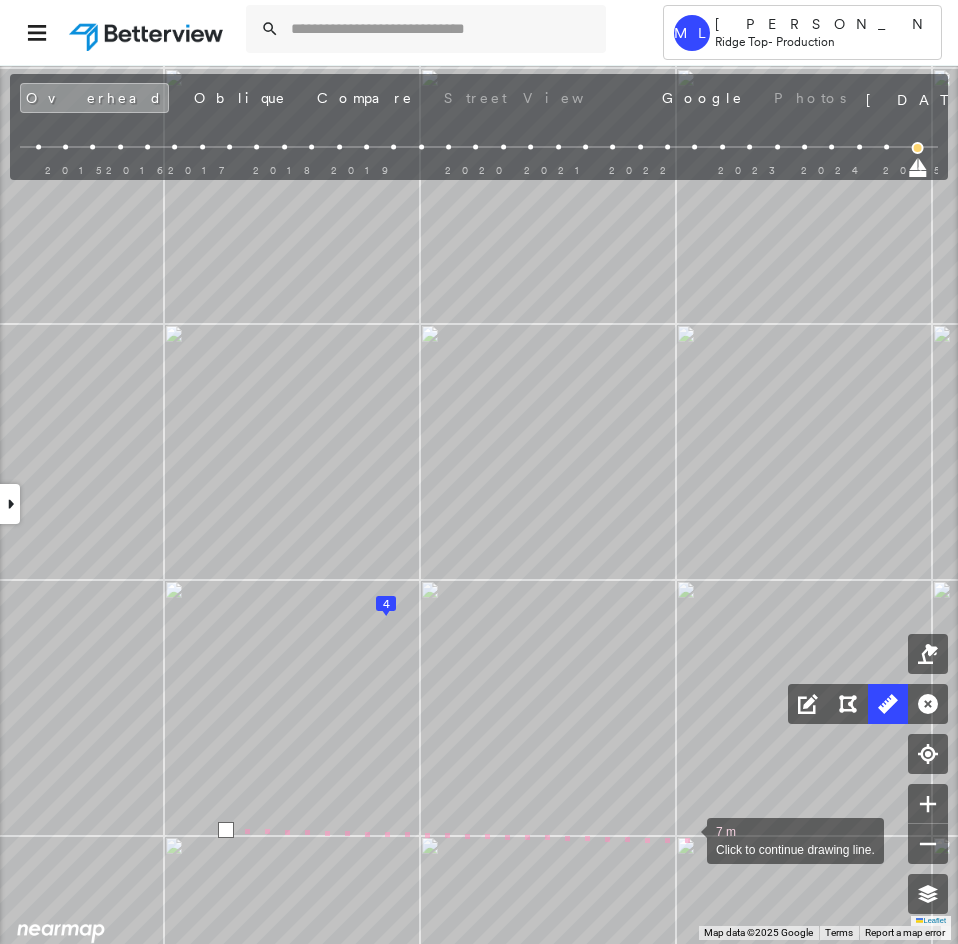 click at bounding box center [687, 839] 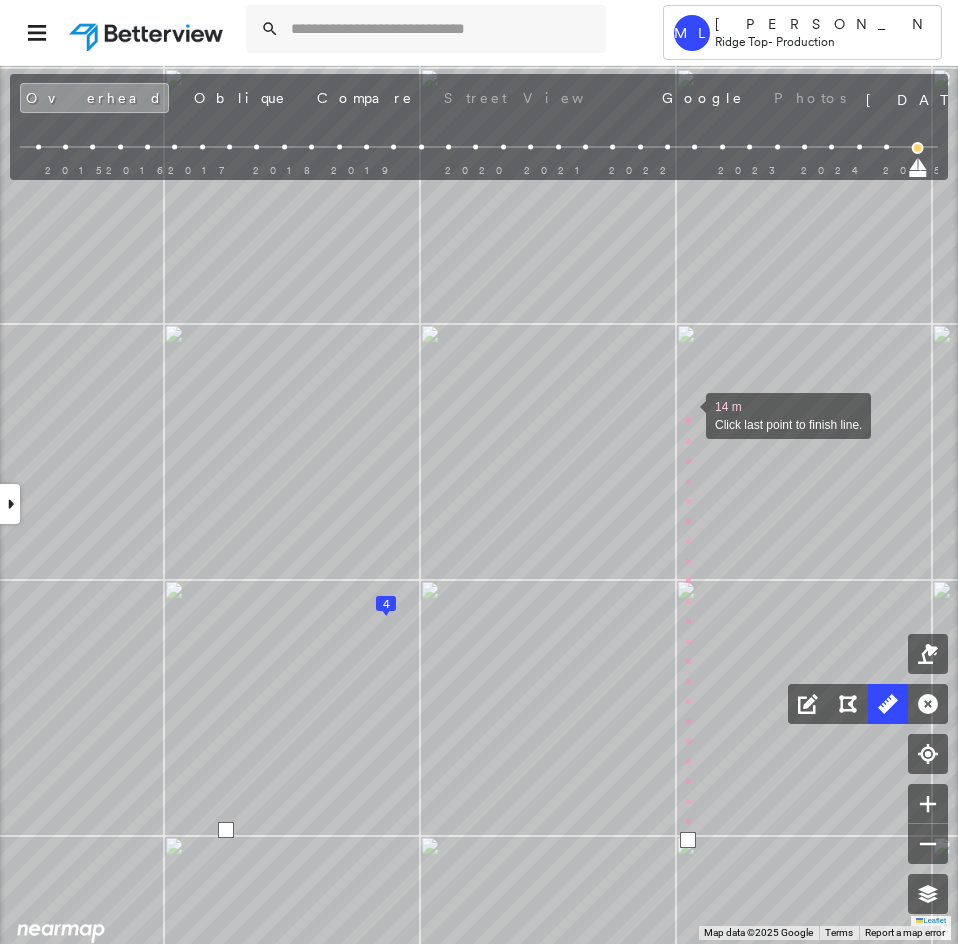 click at bounding box center [686, 414] 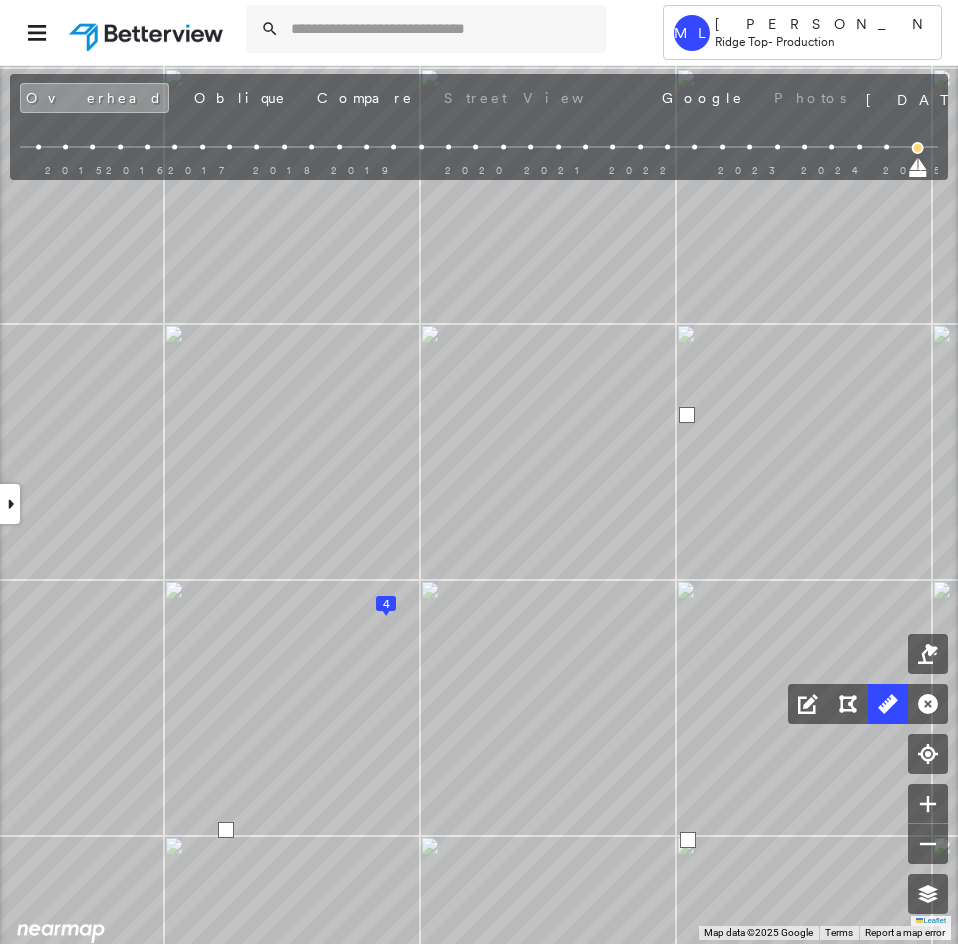 click at bounding box center (687, 415) 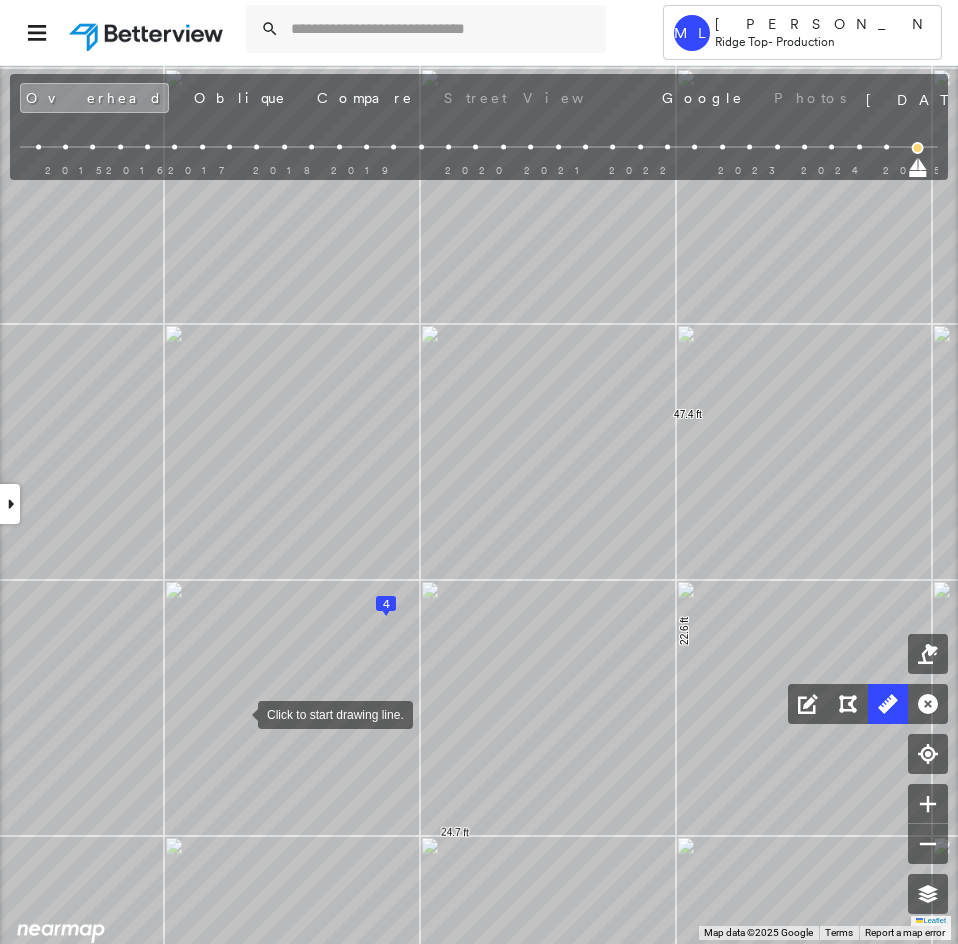 click at bounding box center (238, 713) 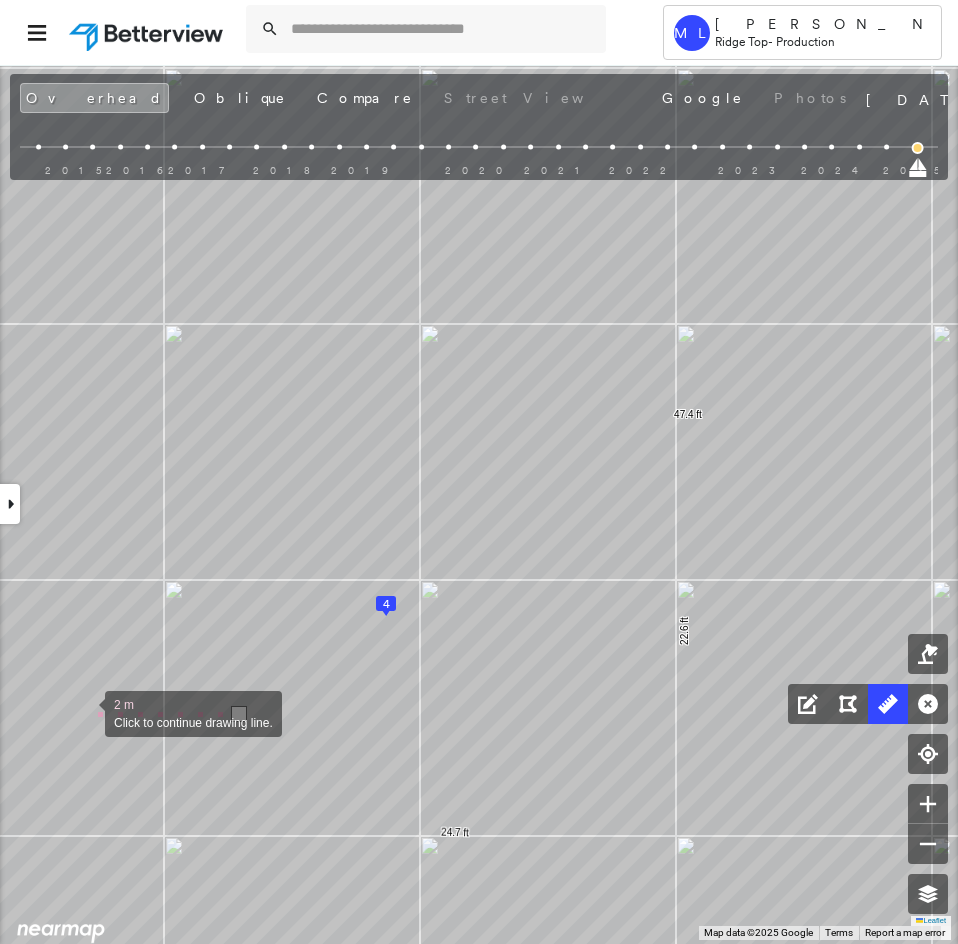click at bounding box center [85, 712] 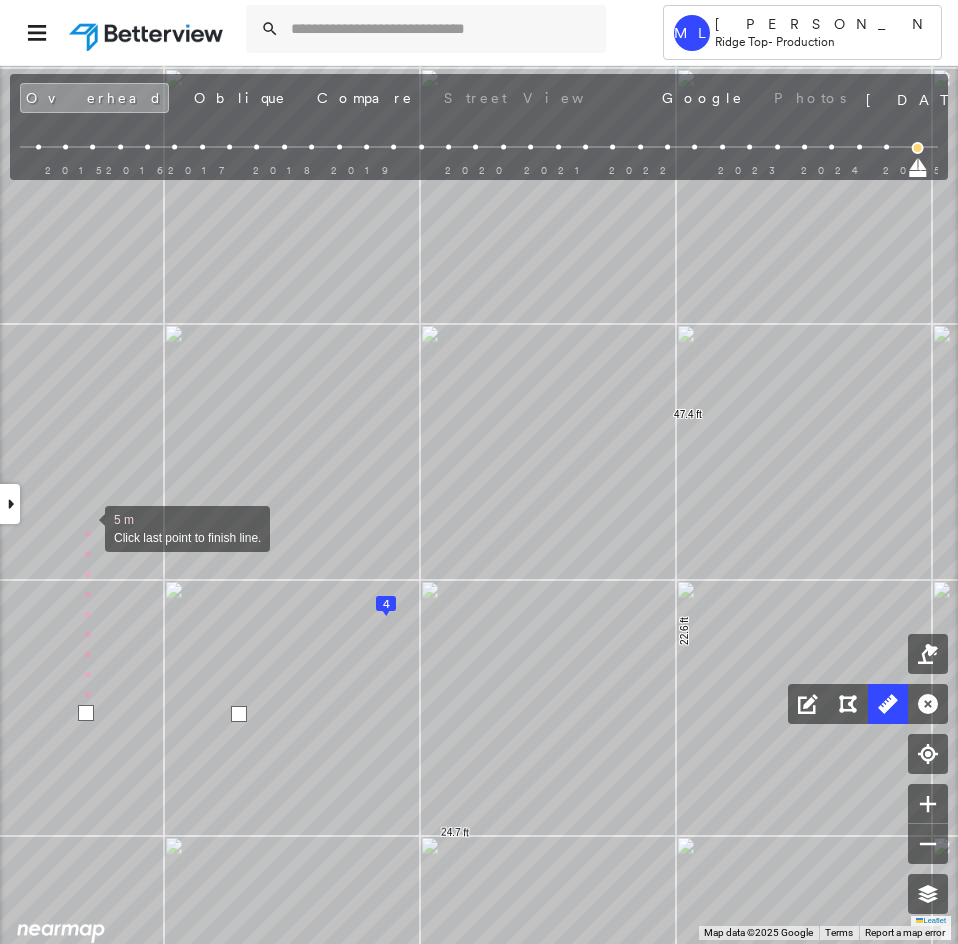 click at bounding box center (85, 527) 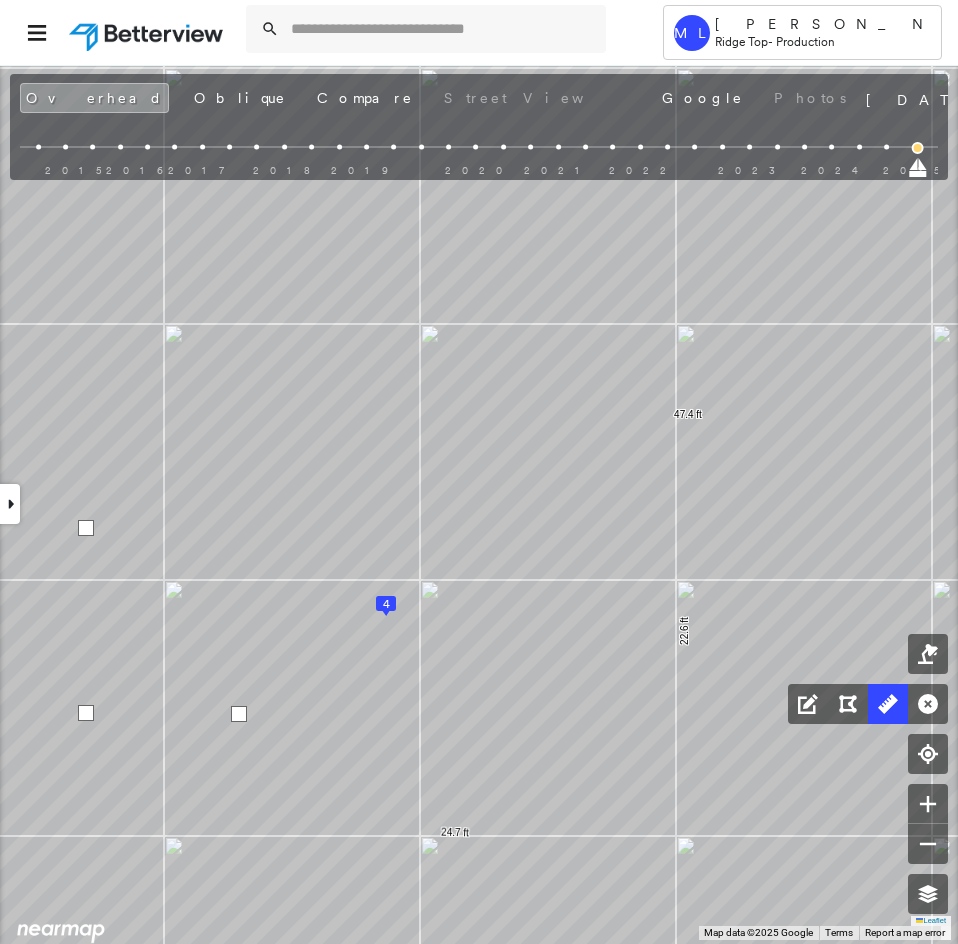 click at bounding box center [86, 528] 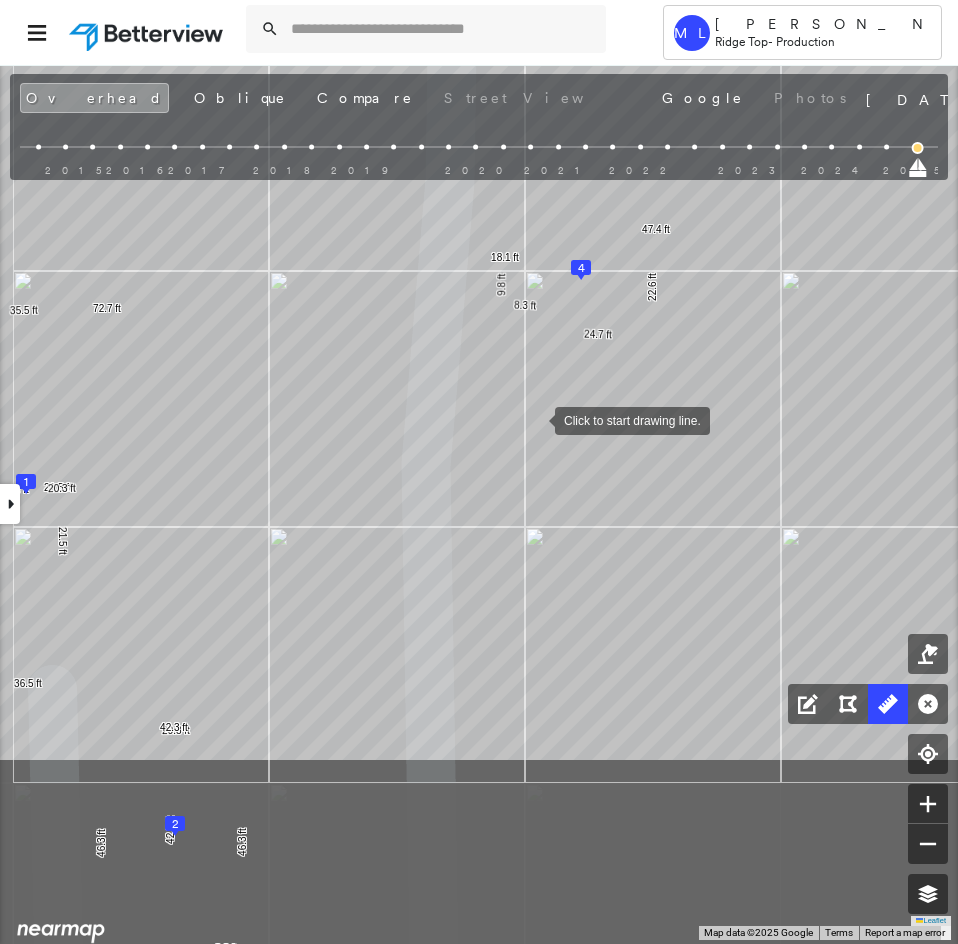drag, startPoint x: 457, startPoint y: 694, endPoint x: 556, endPoint y: 393, distance: 316.86273 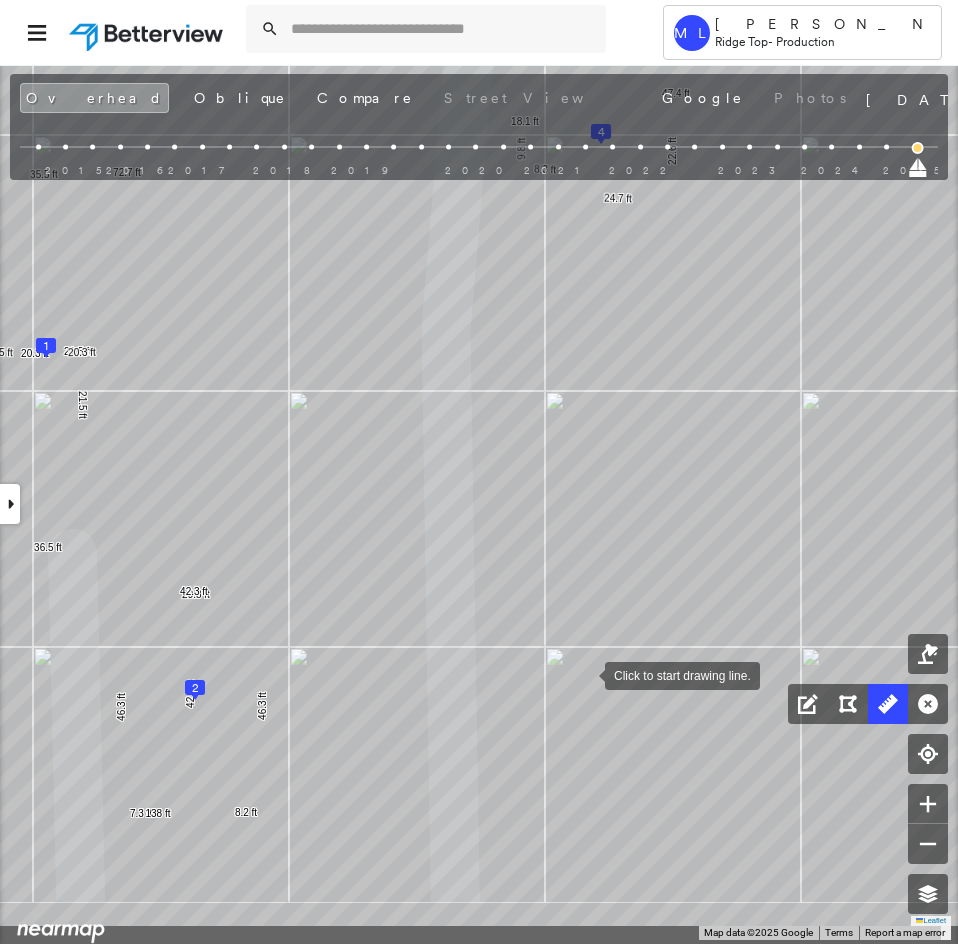 drag, startPoint x: 590, startPoint y: 781, endPoint x: 585, endPoint y: 675, distance: 106.11786 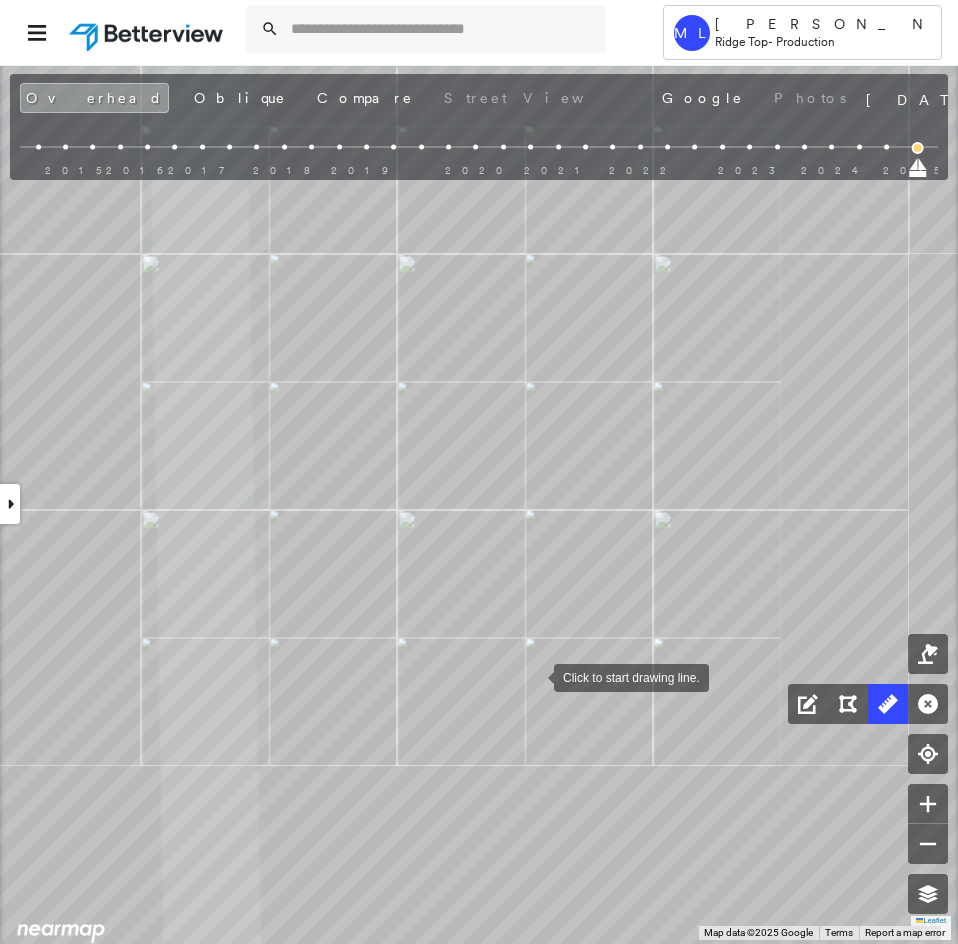 drag, startPoint x: 394, startPoint y: 371, endPoint x: 541, endPoint y: 725, distance: 383.30798 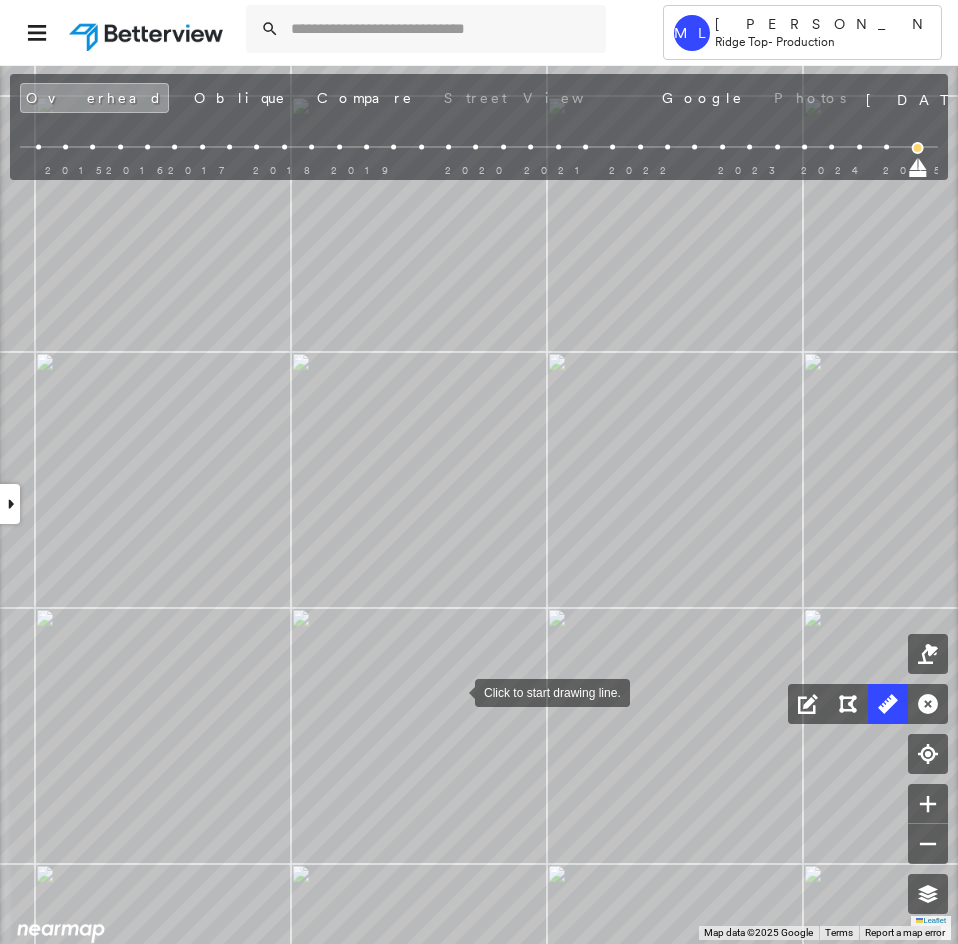 click at bounding box center (455, 691) 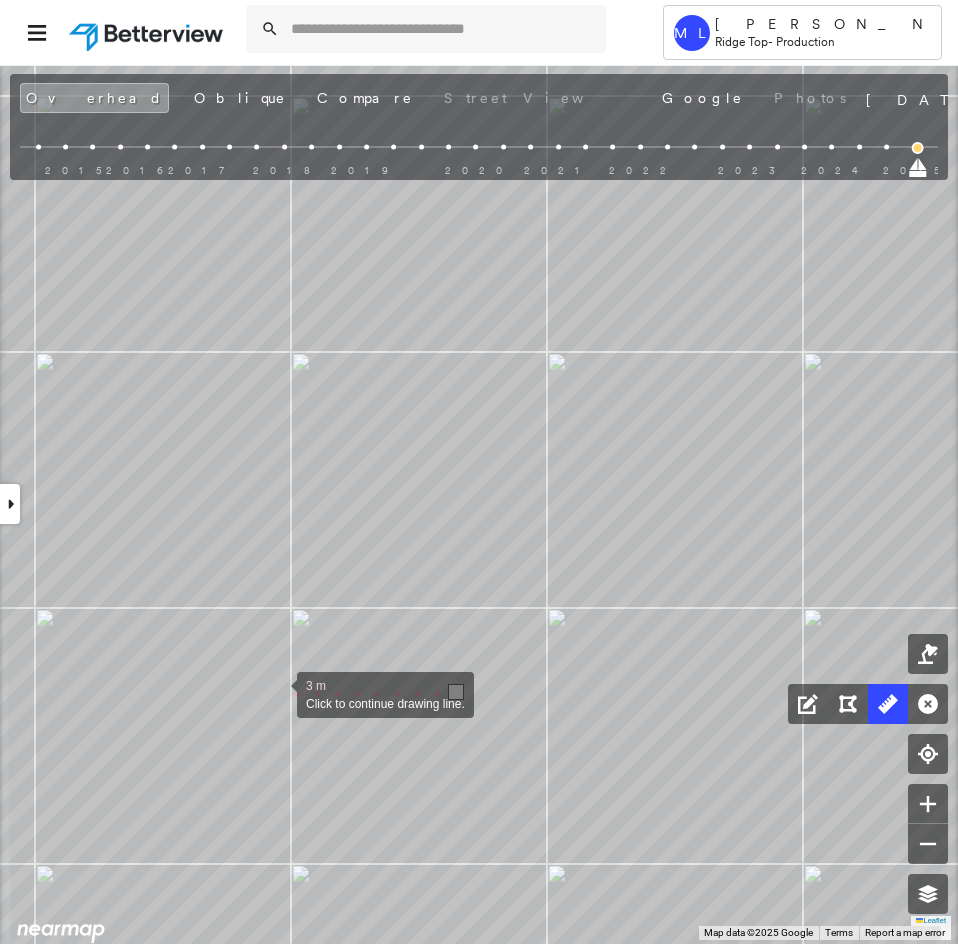 click at bounding box center [277, 693] 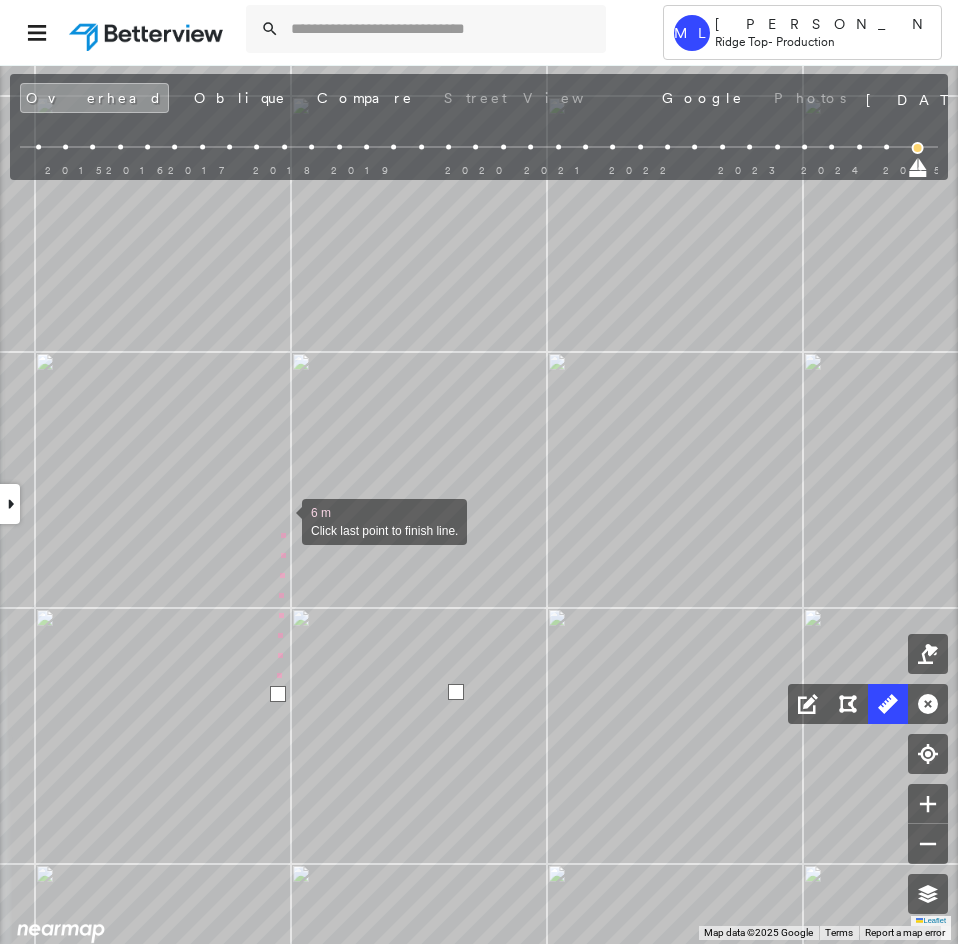 click at bounding box center (282, 520) 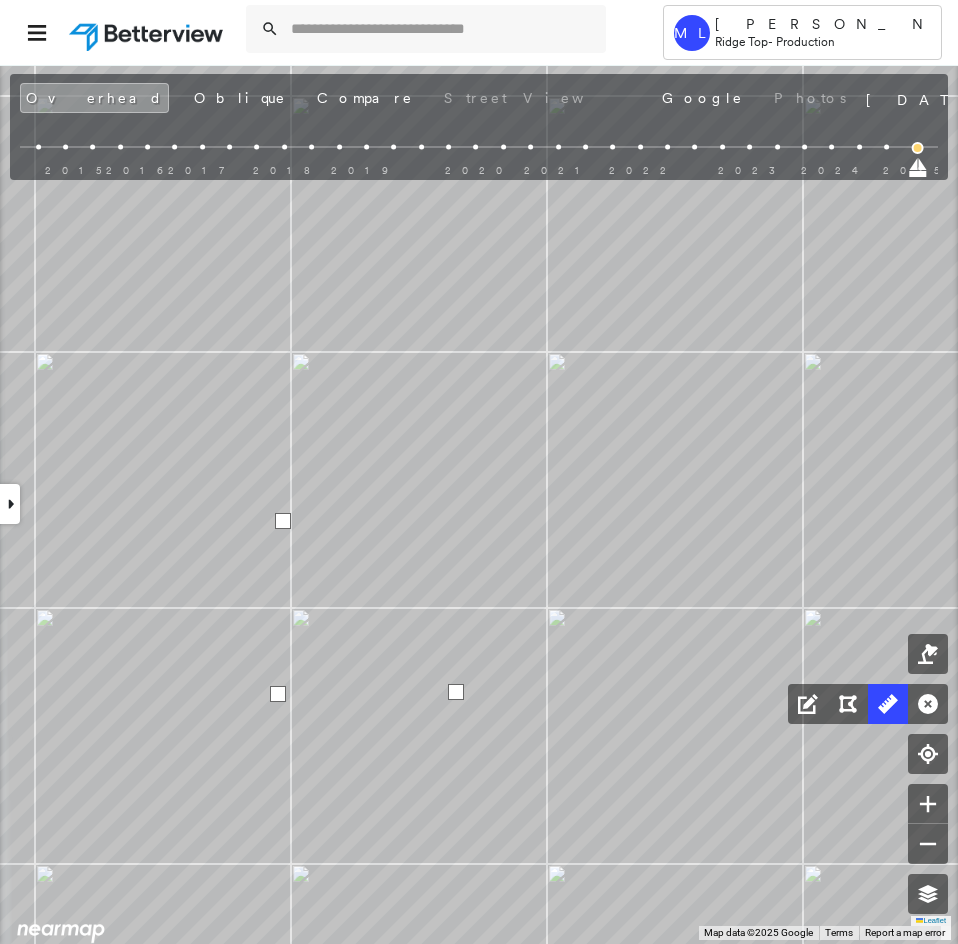 click at bounding box center (283, 521) 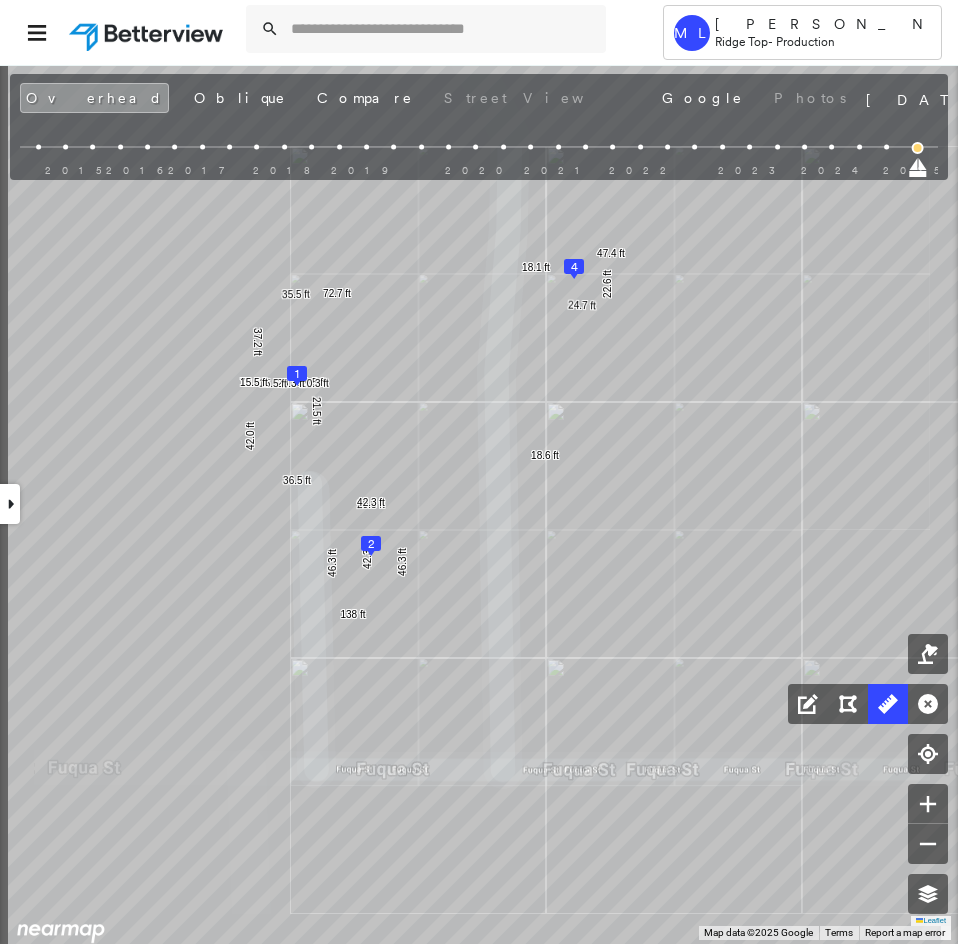 click on "1
2
3
4
46.3 ft 29.8 ft 46.3 ft 138 ft 42.3 ft 42.3 ft 36.5 ft 42.0 ft 78.4 ft 21.5 ft 21.5 ft 20.3 ft 20.3 ft 15.5 ft 15.5 ft 37.2 ft 35.5 ft 72.7 ft 36.8 ft 35.2 ft 72.1 ft 24.7 ft 22.6 ft 47.4 ft 18.1 ft 18.6 ft Click to start drawing line." at bounding box center [-359, -252] 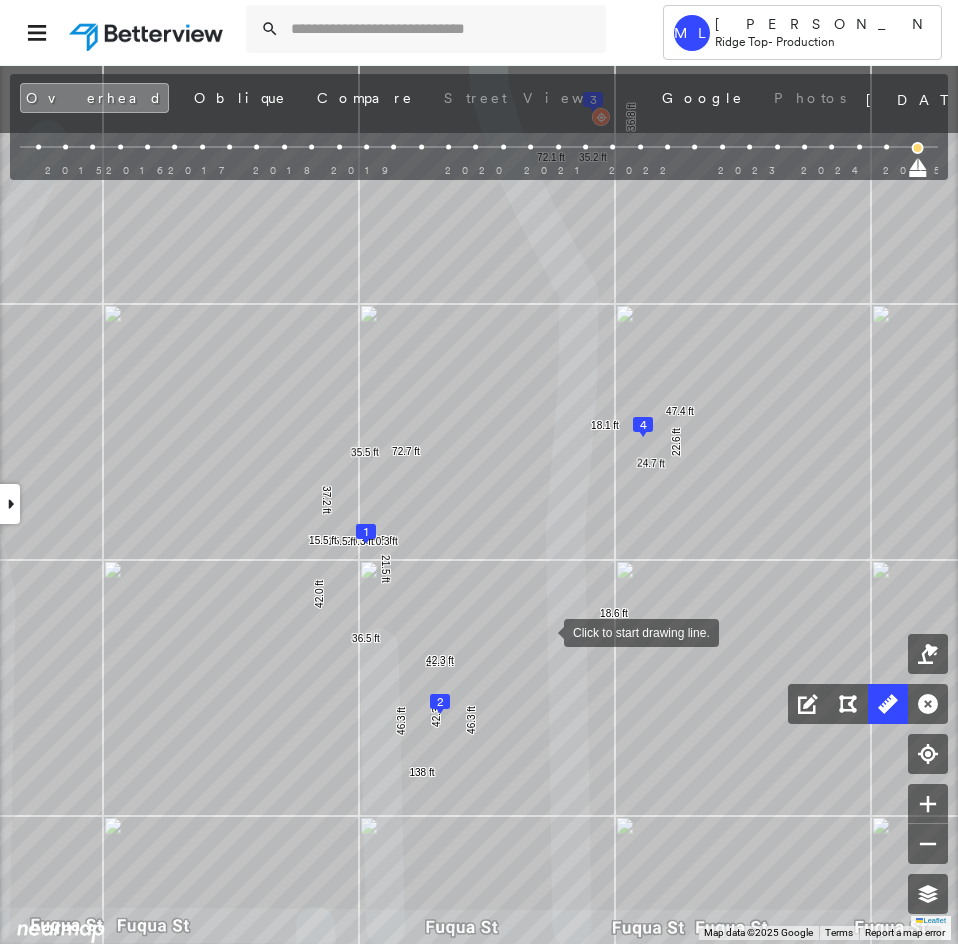 drag, startPoint x: 574, startPoint y: 515, endPoint x: 541, endPoint y: 644, distance: 133.15405 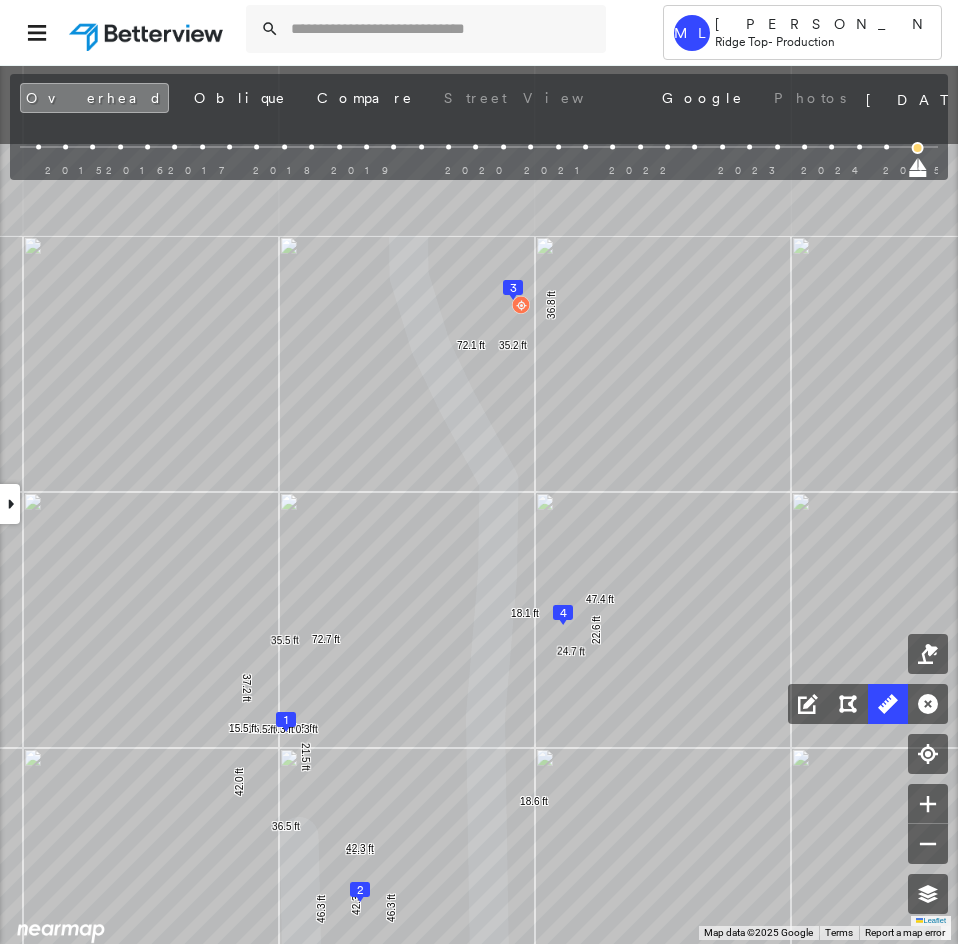 drag, startPoint x: 510, startPoint y: 498, endPoint x: 386, endPoint y: 818, distance: 343.1851 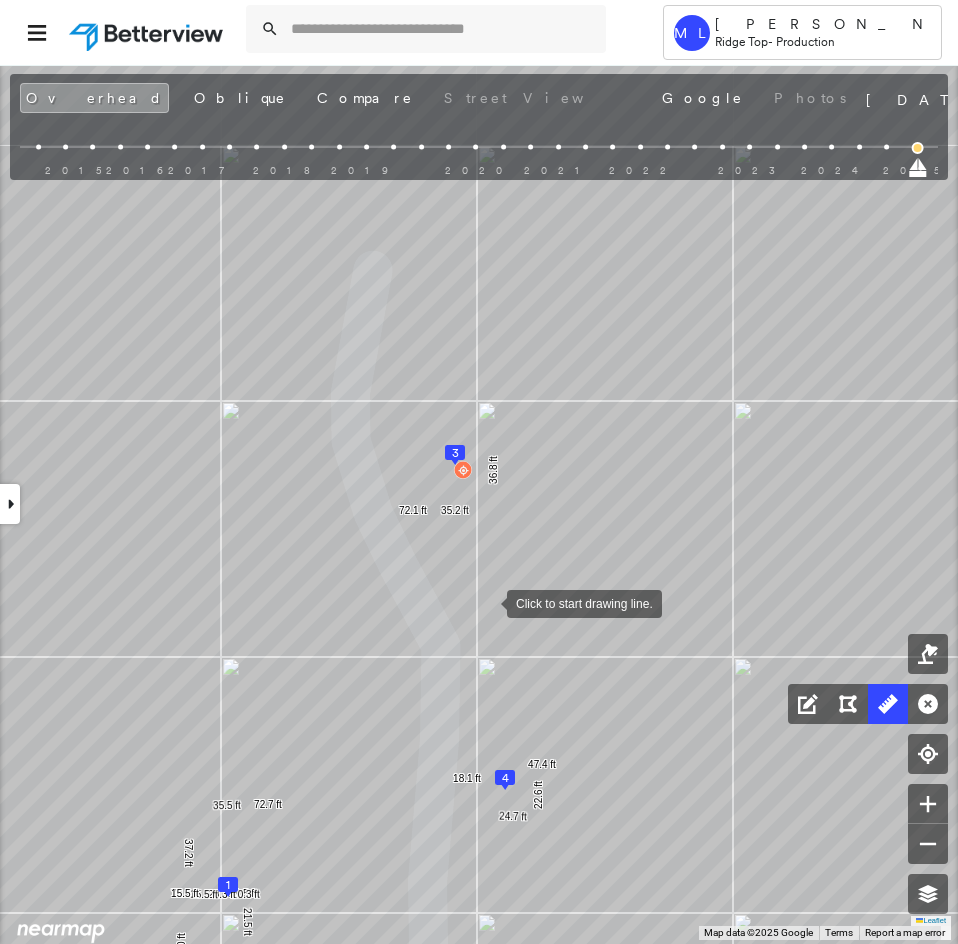 drag, startPoint x: 486, startPoint y: 615, endPoint x: 439, endPoint y: 968, distance: 356.11514 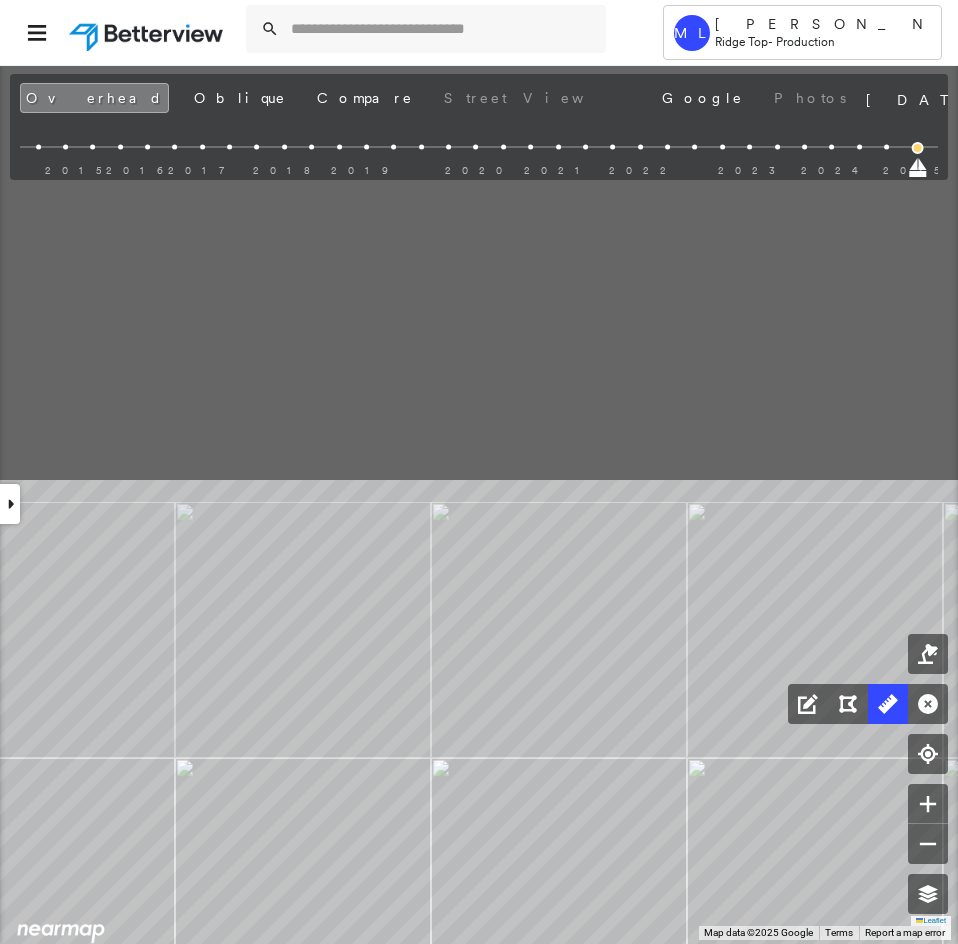drag, startPoint x: 391, startPoint y: 488, endPoint x: 393, endPoint y: 992, distance: 504.00397 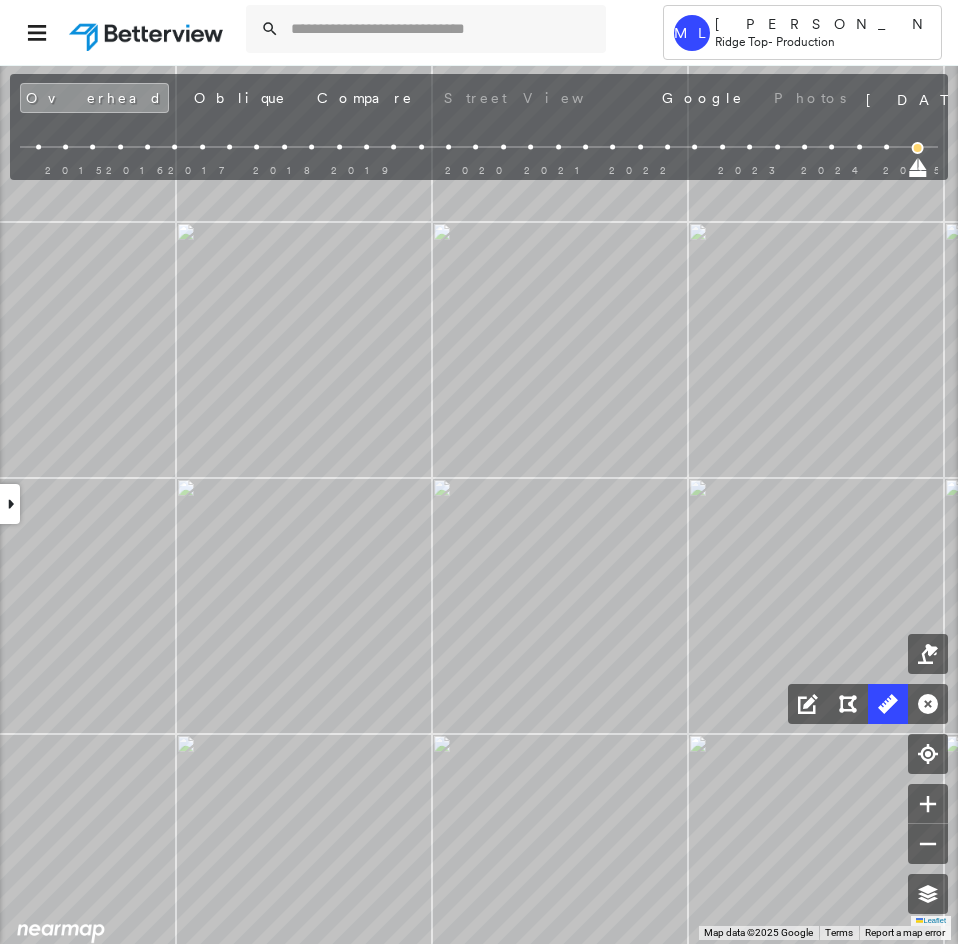 drag, startPoint x: 338, startPoint y: 855, endPoint x: 347, endPoint y: 270, distance: 585.0692 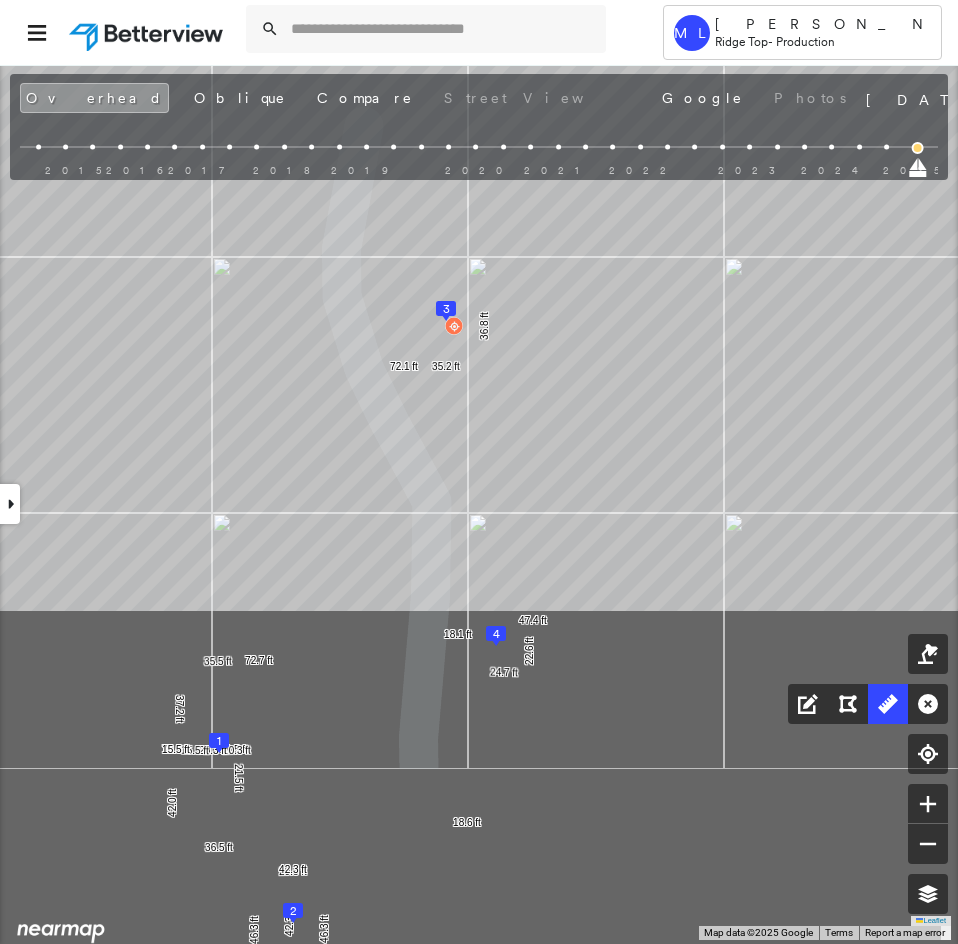 click on "1
2
3
4
46.3 ft 29.8 ft 46.3 ft 138 ft 42.3 ft 42.3 ft 36.5 ft 42.0 ft 78.4 ft 21.5 ft 21.5 ft 20.3 ft 20.3 ft 15.5 ft 15.5 ft 37.2 ft 35.5 ft 72.7 ft 36.8 ft 35.2 ft 72.1 ft 24.7 ft 22.6 ft 47.4 ft 18.1 ft 18.6 ft Click to start drawing line." at bounding box center [-437, 115] 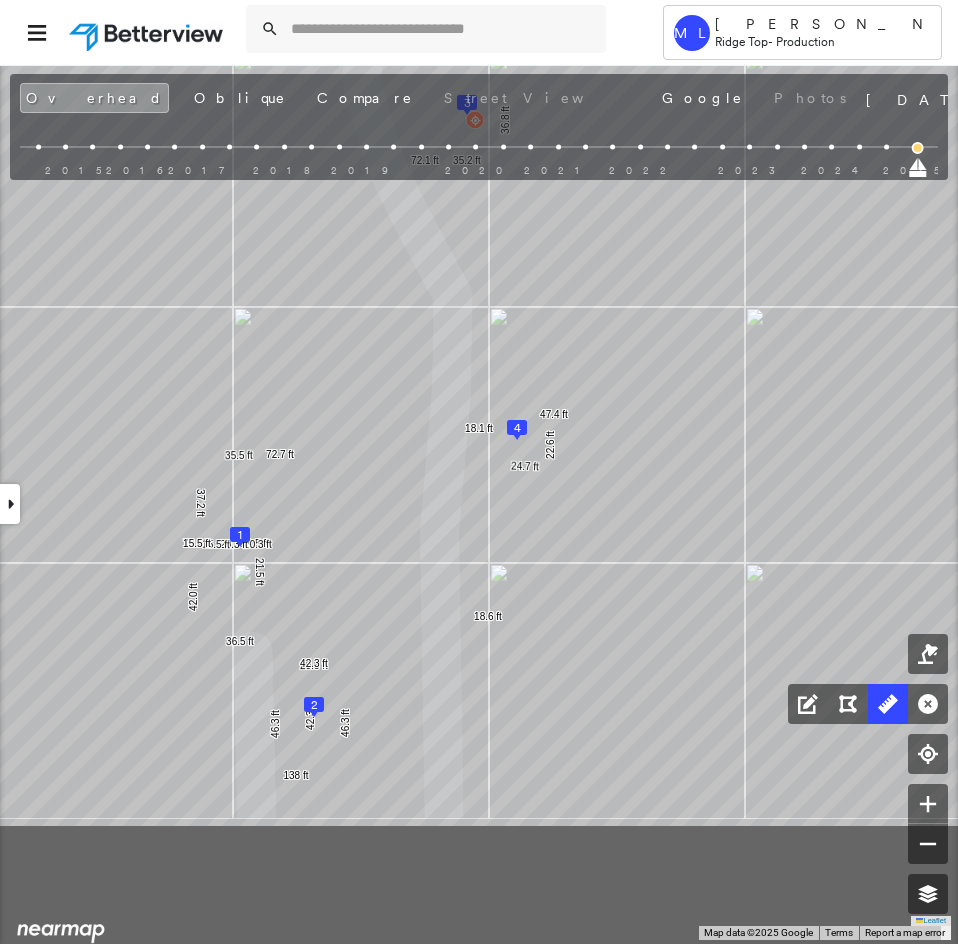 drag, startPoint x: 325, startPoint y: 628, endPoint x: 354, endPoint y: 300, distance: 329.2795 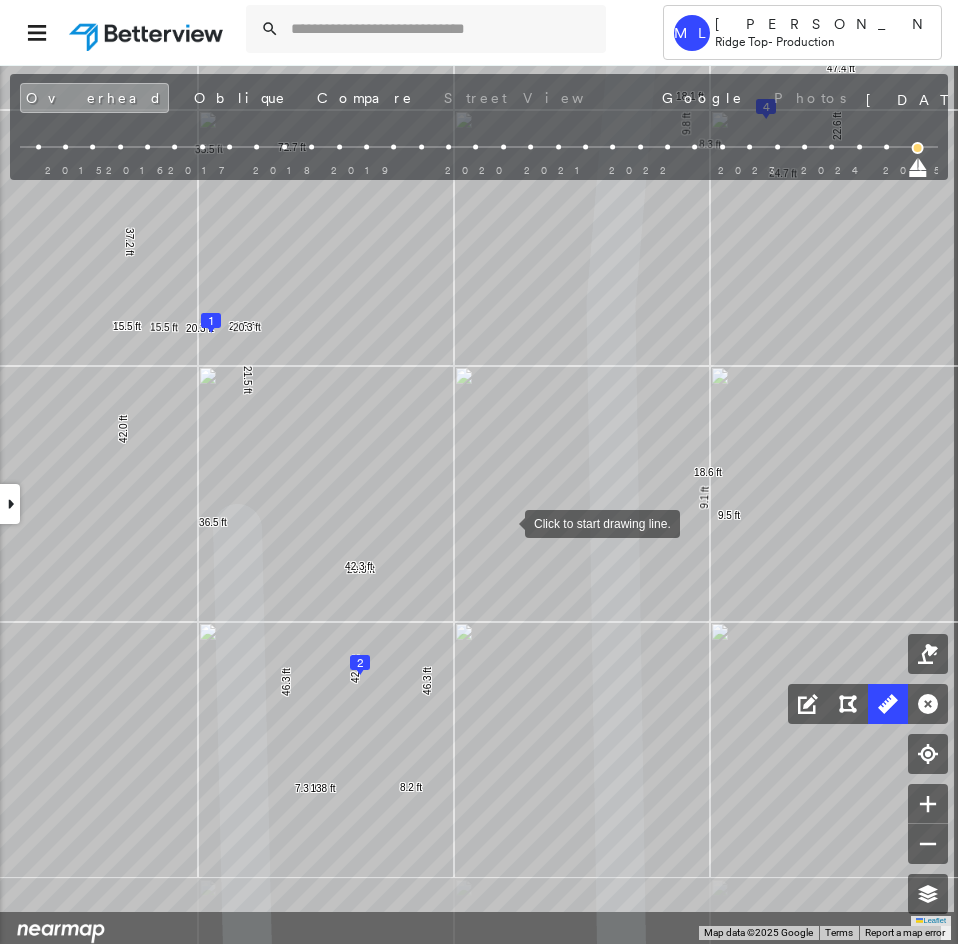 drag, startPoint x: 603, startPoint y: 641, endPoint x: 506, endPoint y: 523, distance: 152.75143 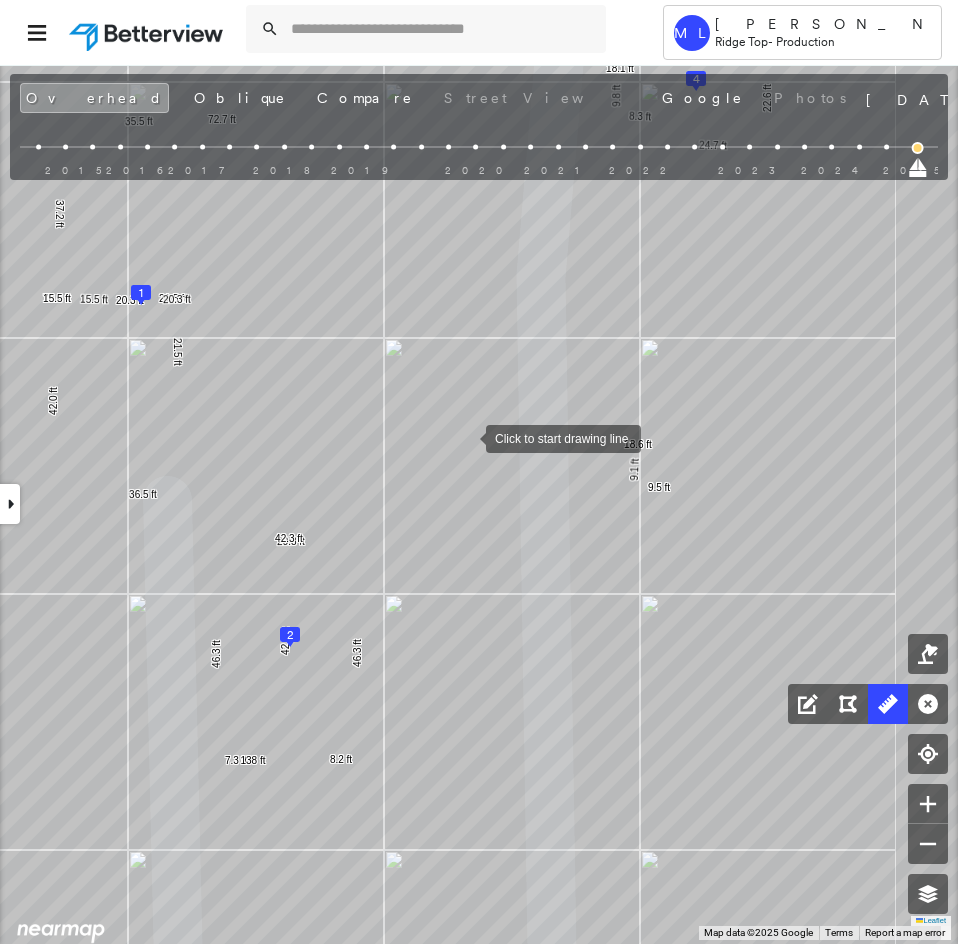 drag, startPoint x: 533, startPoint y: 459, endPoint x: 434, endPoint y: 419, distance: 106.77547 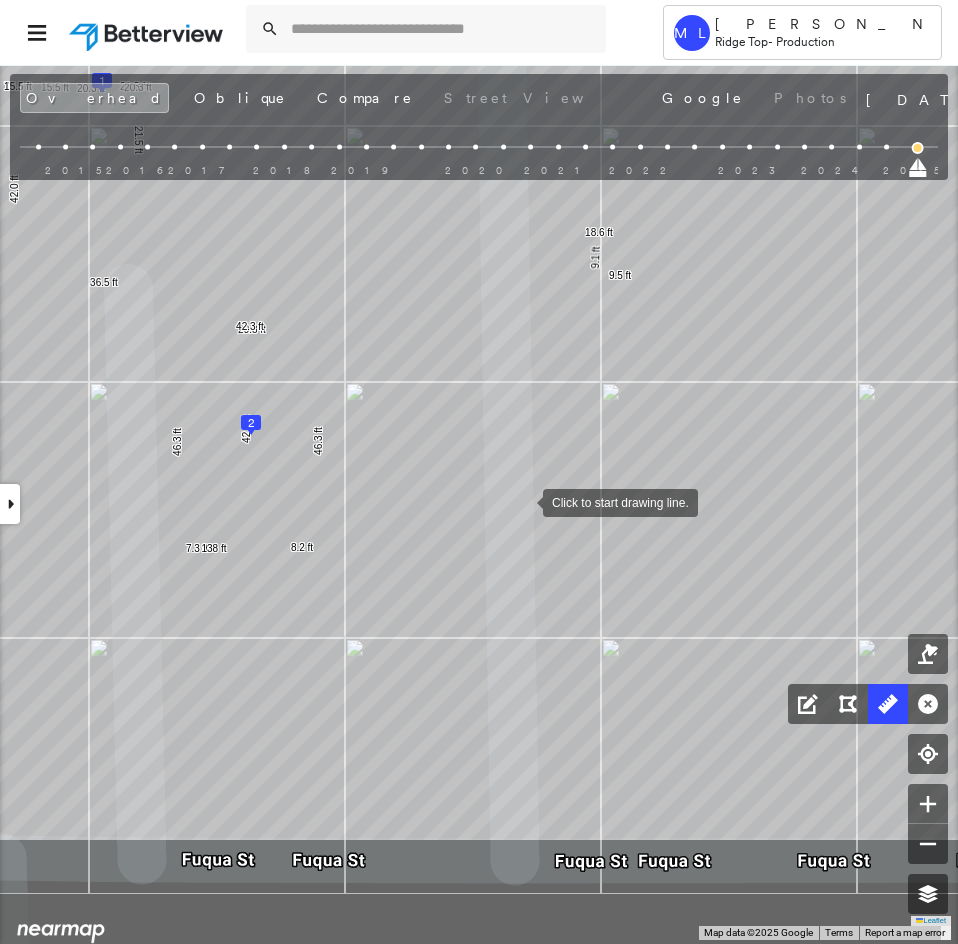 drag, startPoint x: 518, startPoint y: 694, endPoint x: 523, endPoint y: 502, distance: 192.0651 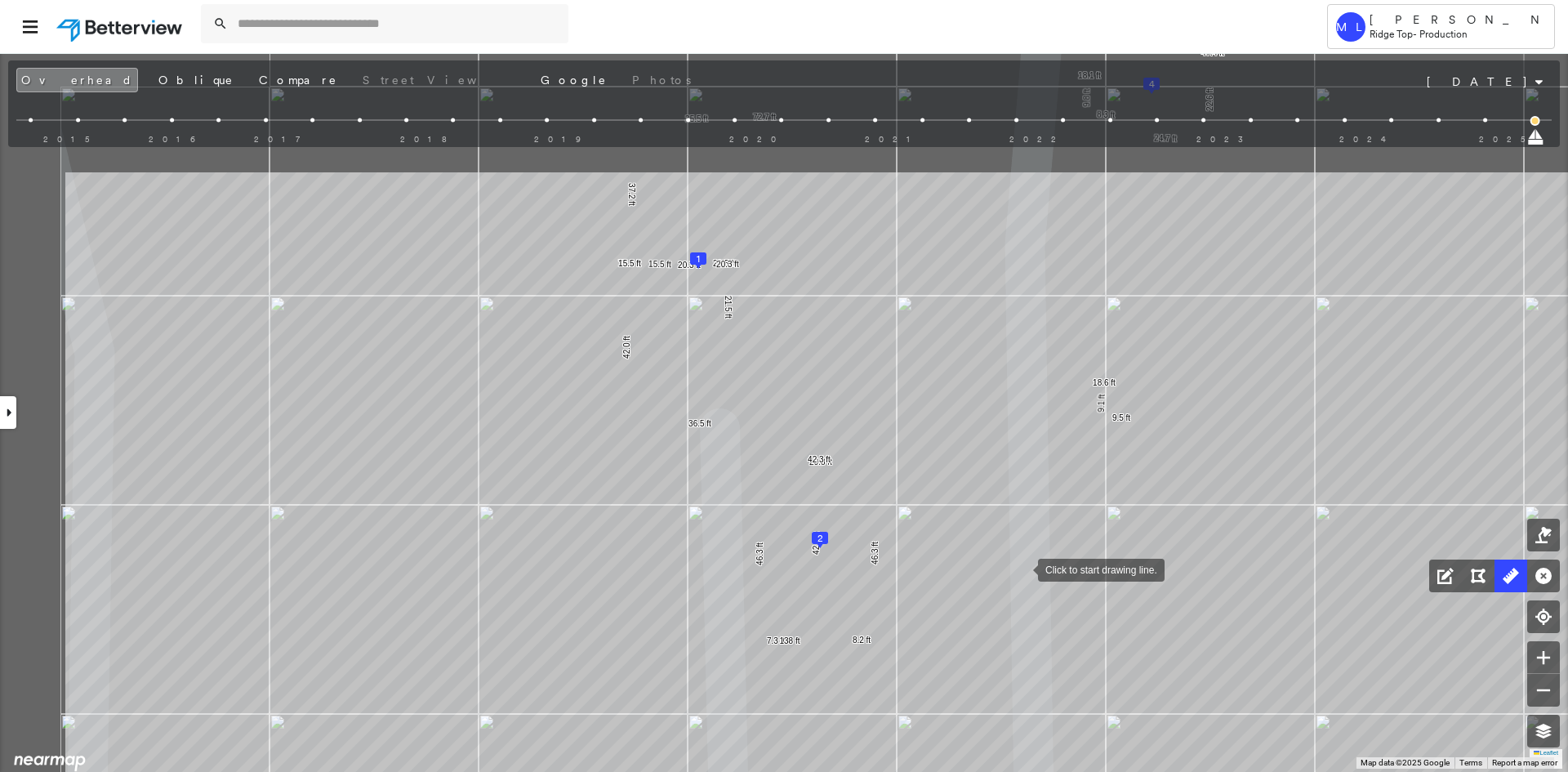 drag, startPoint x: 866, startPoint y: 430, endPoint x: 1018, endPoint y: 565, distance: 203.29535 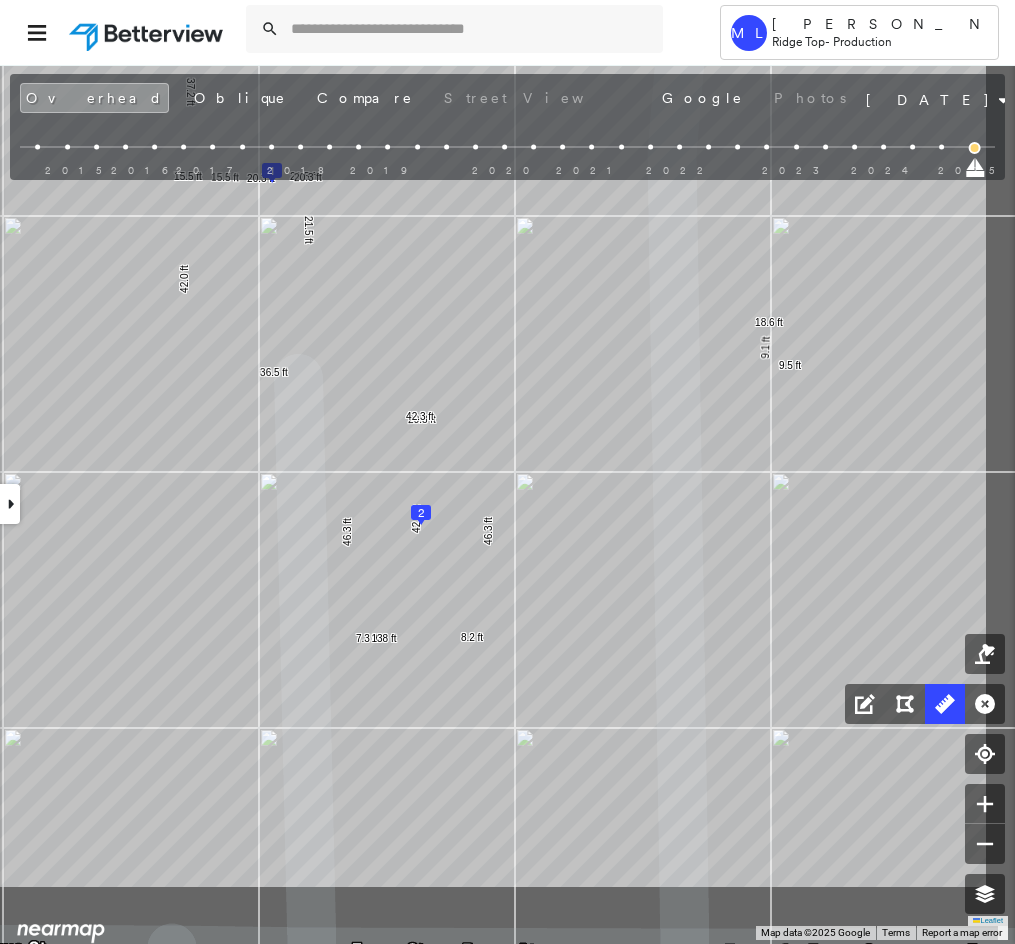 click on "1
2
3
4
8.2 ft 46.3 ft 29.8 ft 46.3 ft 7.3 ft 138 ft 42.3 ft 42.3 ft 36.5 ft 42.0 ft 78.4 ft 21.5 ft 21.5 ft 20.3 ft 20.3 ft 15.5 ft 15.5 ft 37.2 ft 35.5 ft 72.7 ft 36.8 ft 35.2 ft 72.1 ft 24.7 ft 22.6 ft 47.4 ft 8.3 ft 9.8 ft 18.1 ft 9.5 ft 9.1 ft 18.6 ft Click to start drawing line." at bounding box center [-446, -483] 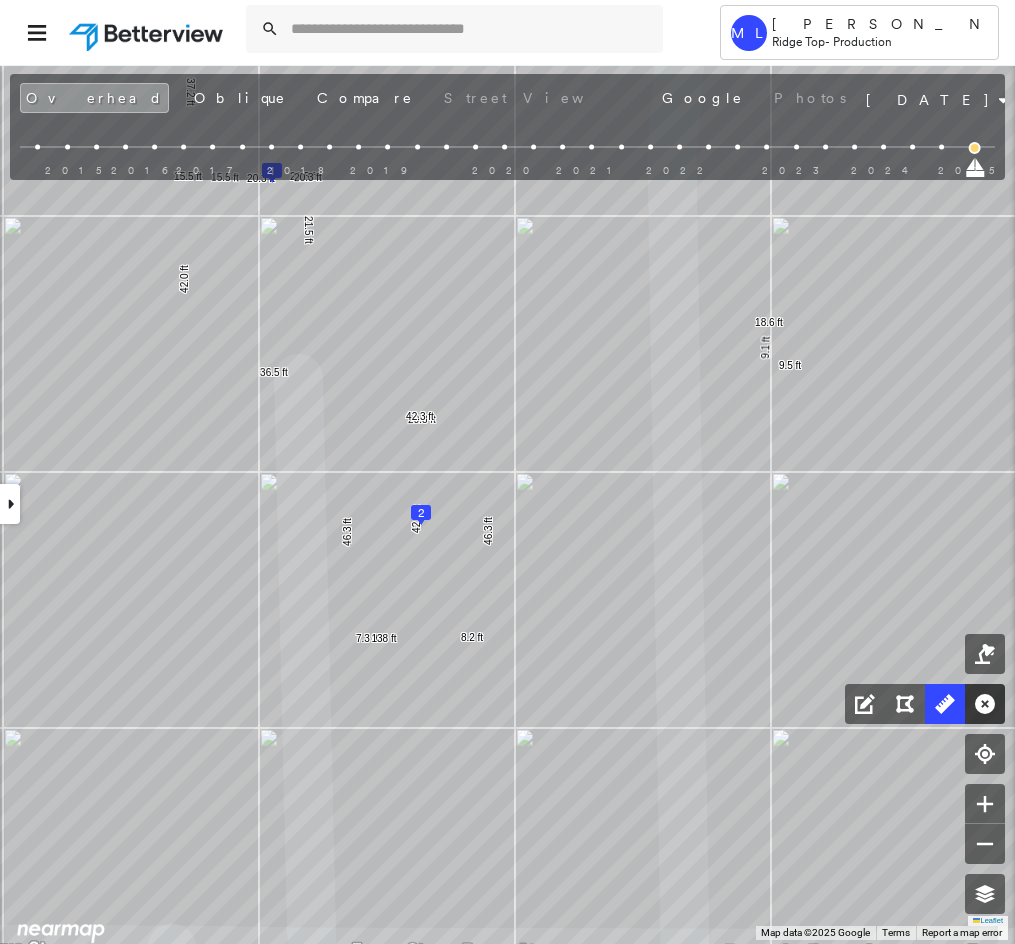 click 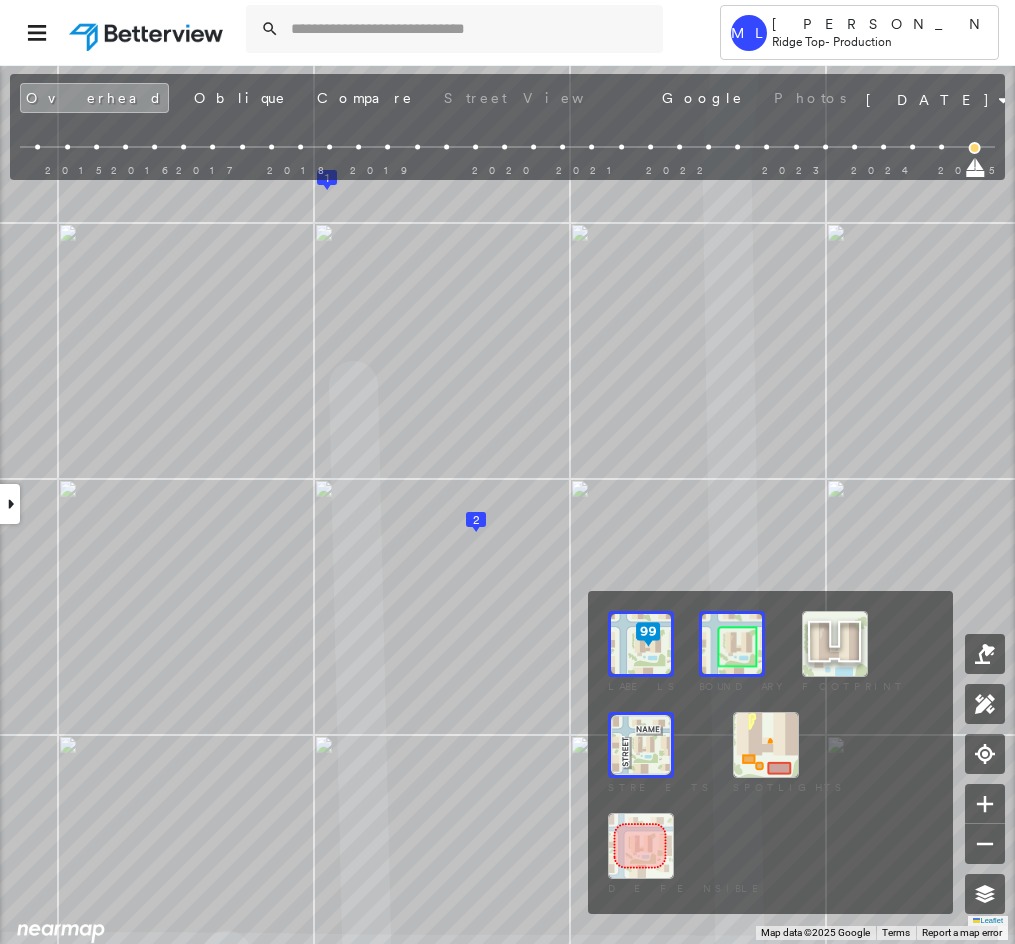 click at bounding box center [641, 644] 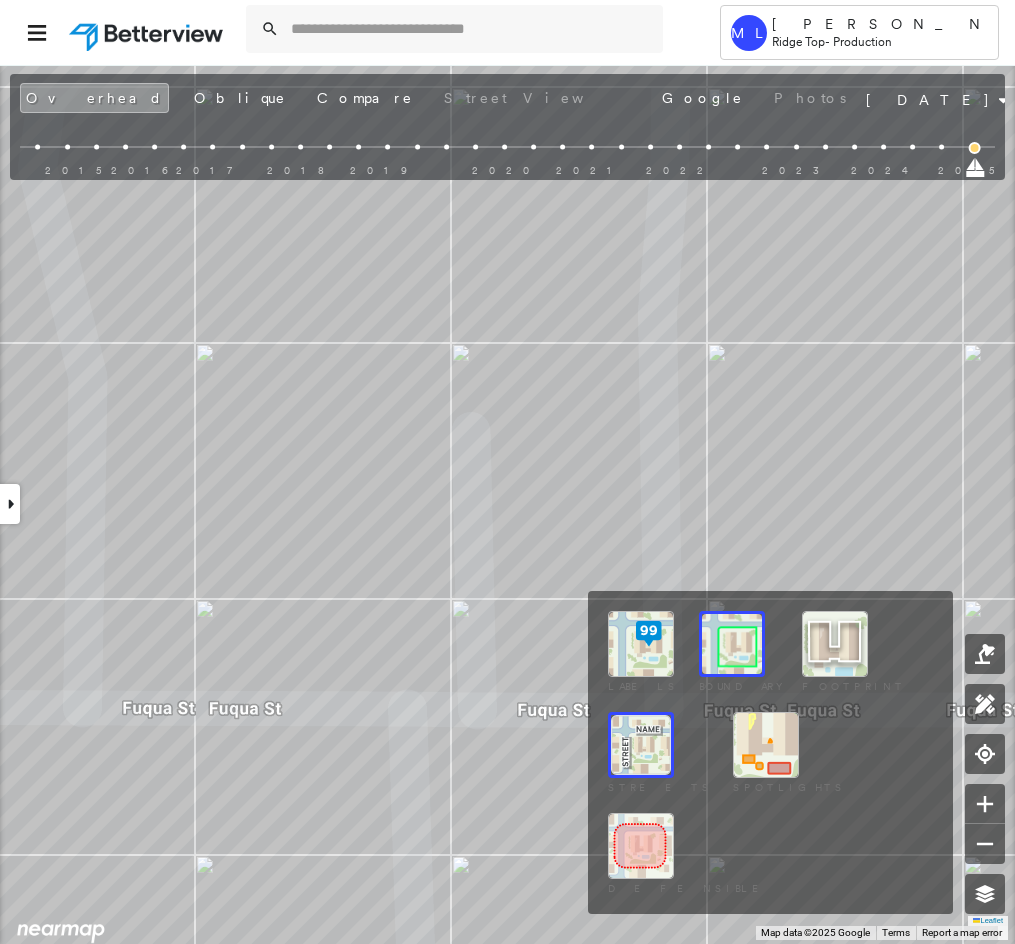 click at bounding box center (732, 644) 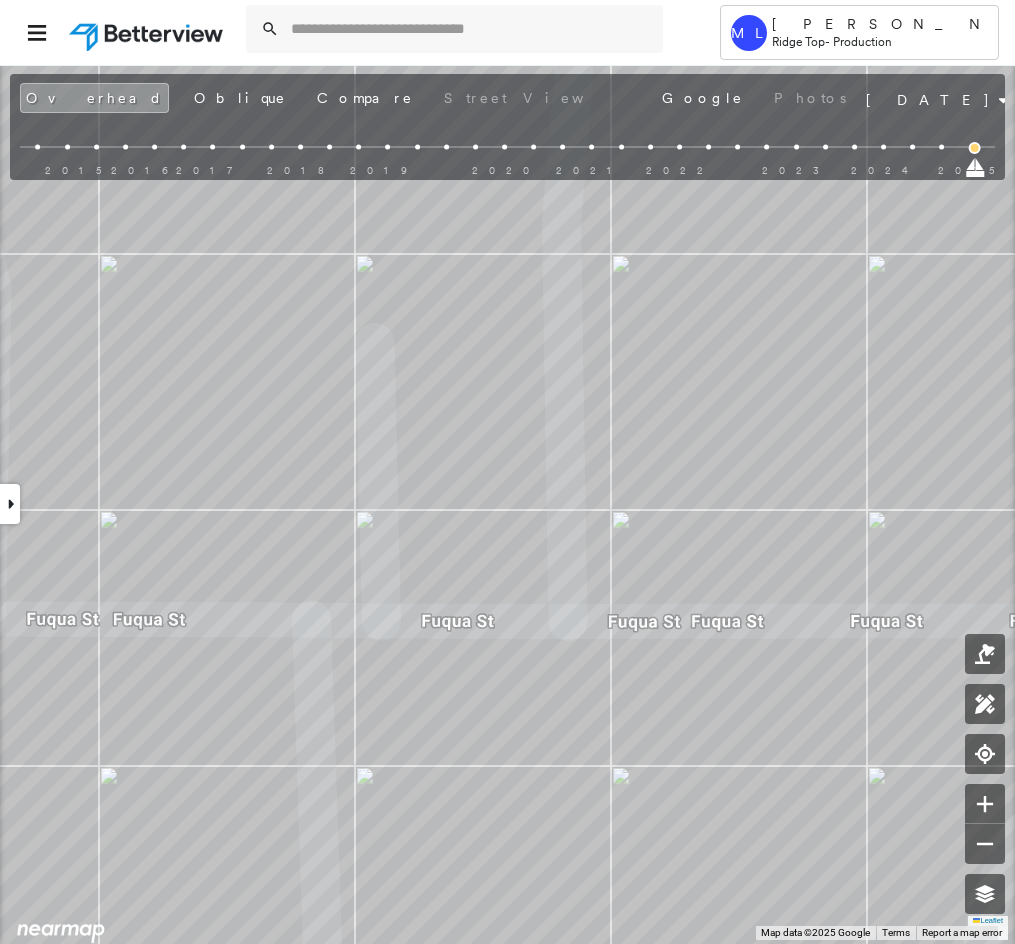 click on "4825 Fuqua Street ,  Houston, TX 77048 779992_Terri  Assigned to:  Aiswarya R-S Assigned to:  Aiswarya R-S 779992_Terri  Assigned to:  Aiswarya R-S Open Comments Download PDF Report Summary Construction Occupancy Protection Exposure Determination Overhead Obliques Street View Roof Spotlight™ Index :  49-97 out of 100 0 100 25 50 2 75 4 3 1 Building Roof Scores 4 Buildings Policy Information :  779992_Terri  Flags :  1 (0 cleared, 1 uncleared) Storm Reports :  N/A Construction Roof Spotlights :  Staining, Vent Property Features :  Water Hazard, Playground, Significantly Stained Pavement, Trailer Roof Size & Shape :  4 buildings  Occupancy Protection Exposure Determination Flags :  1 (0 cleared, 1 uncleared) Uncleared Flags (1) Cleared Flags  (0) Betterview Property Flagged 07/24/25 Clear Action Taken New Entry History Quote/New Business Terms & Conditions Added ACV Endorsement Added Cosmetic Endorsement Inspection/Loss Control Report Information Added to Inspection Survey Onsite Inspection Ordered General" at bounding box center [507, 504] 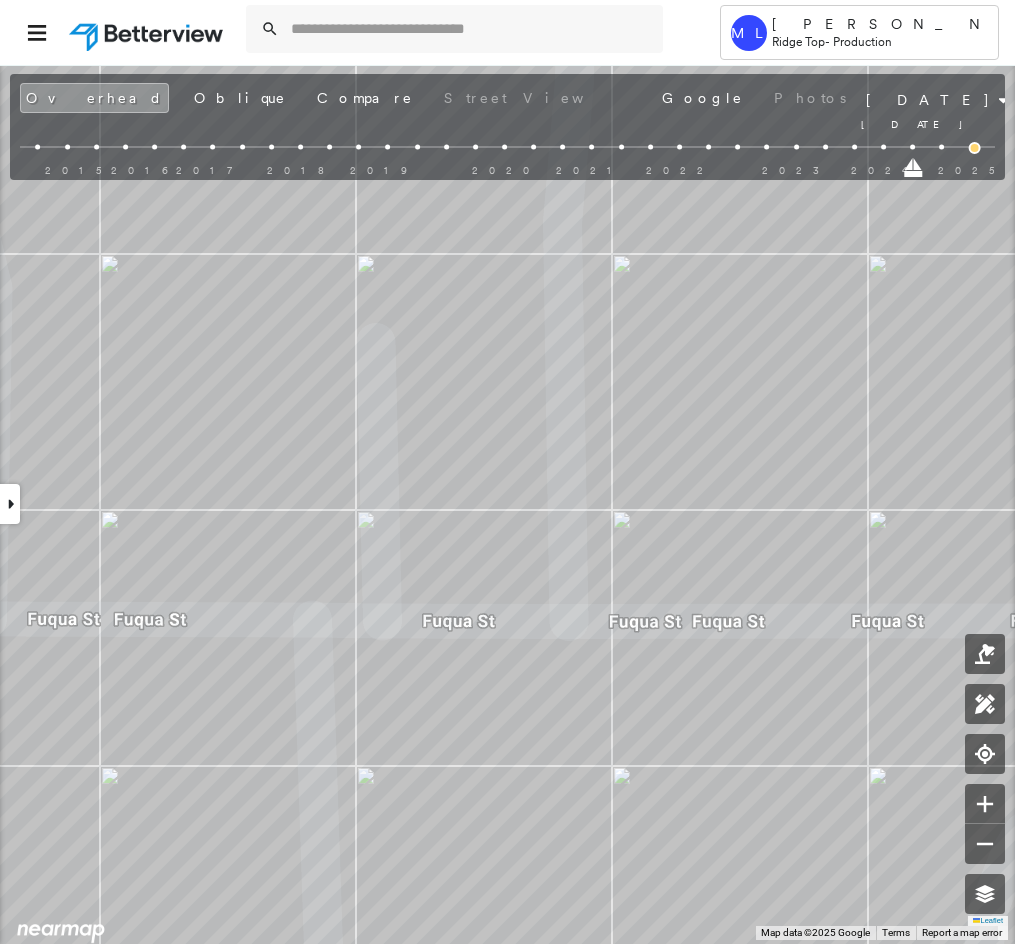 drag, startPoint x: 974, startPoint y: 168, endPoint x: 922, endPoint y: 172, distance: 52.153618 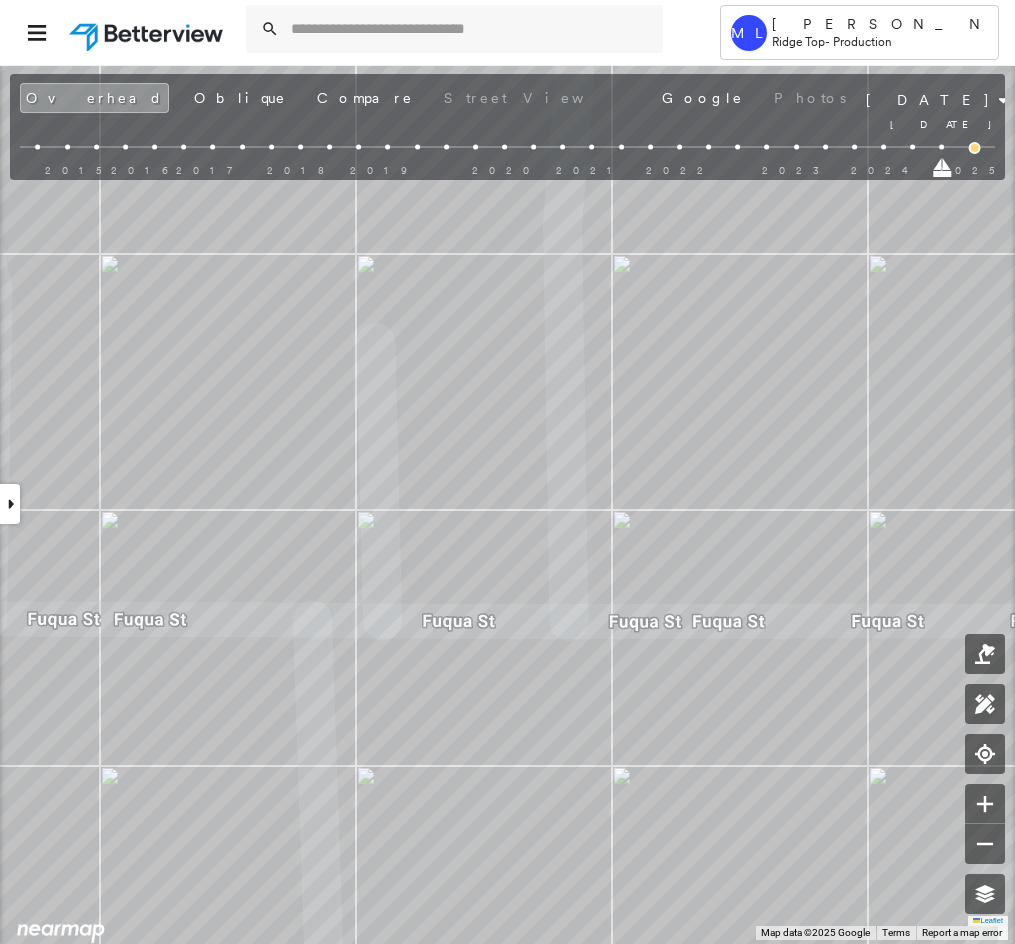 drag, startPoint x: 915, startPoint y: 171, endPoint x: 934, endPoint y: 171, distance: 19 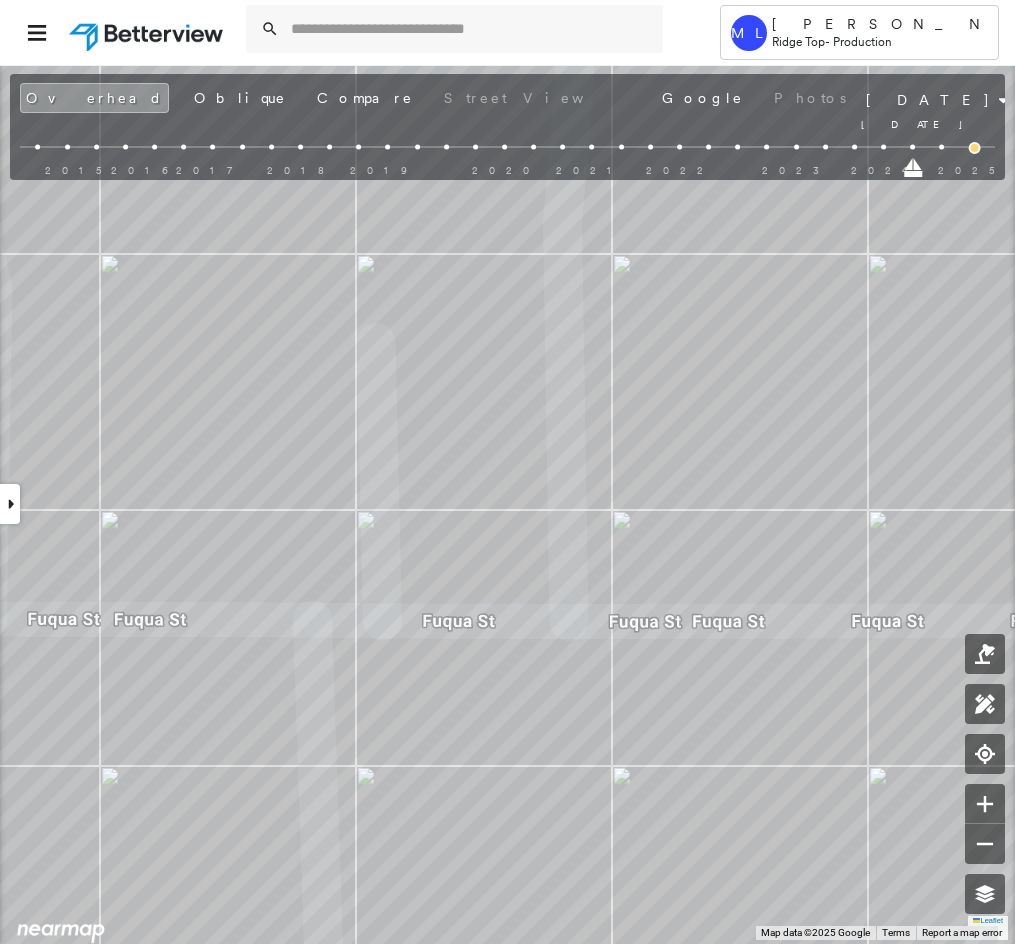 drag, startPoint x: 941, startPoint y: 171, endPoint x: 908, endPoint y: 173, distance: 33.06055 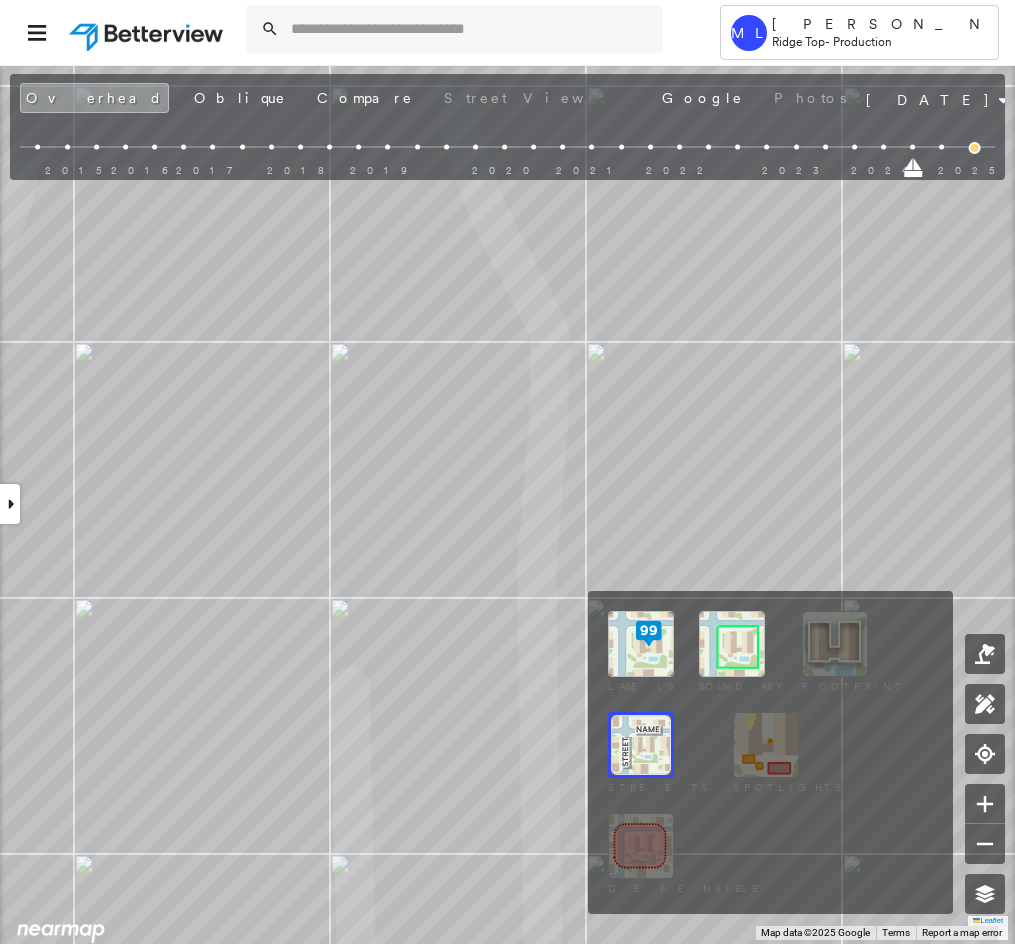 click at bounding box center (732, 644) 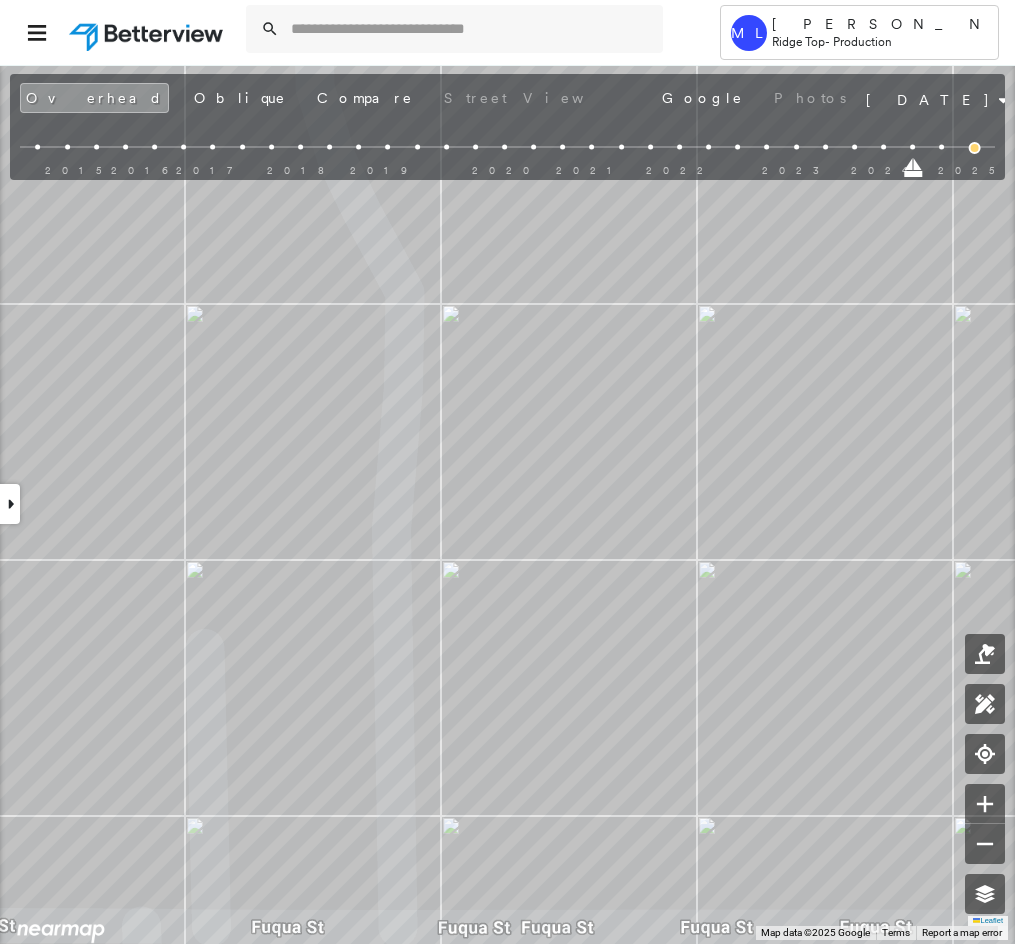drag, startPoint x: 916, startPoint y: 168, endPoint x: 1015, endPoint y: 182, distance: 99.985 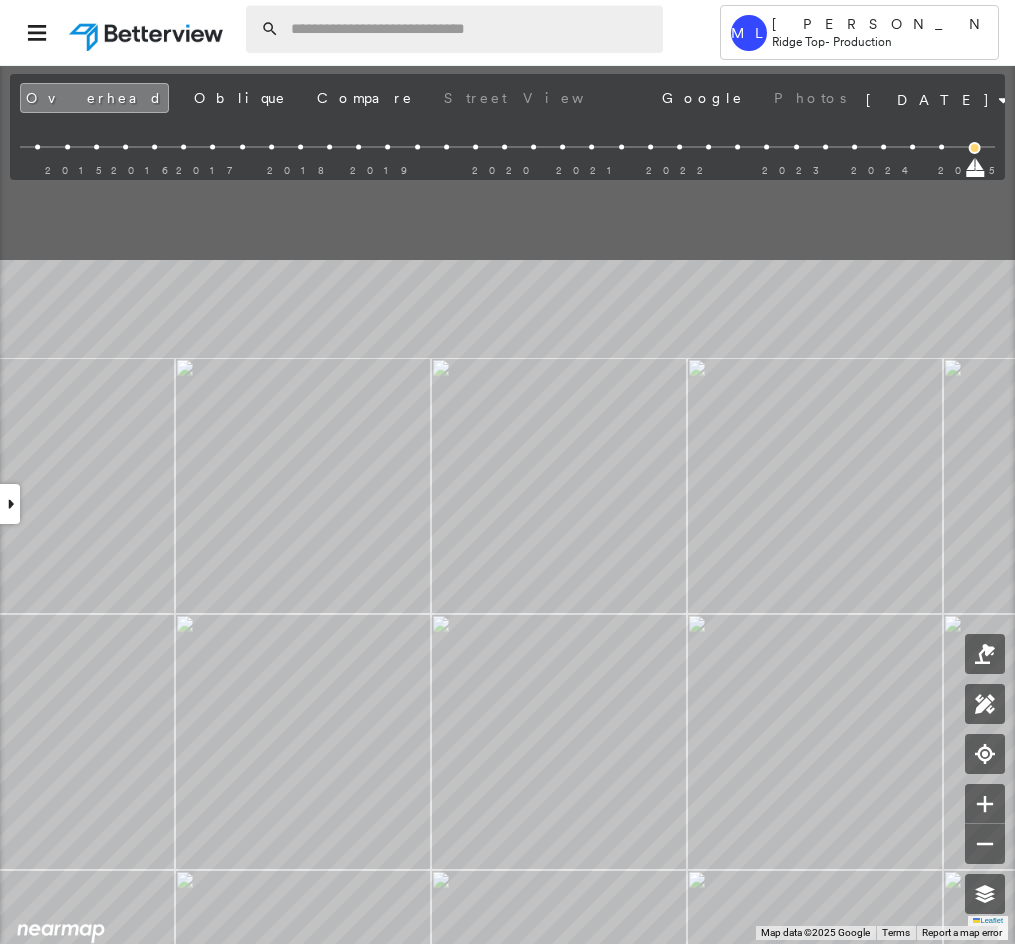 click on "ML Mely Lor Ridge Top  -   Production 4825 Fuqua Street ,  Houston, TX 77048 779992_Terri  Assigned to:  Aiswarya R-S Assigned to:  Aiswarya R-S 779992_Terri  Assigned to:  Aiswarya R-S Open Comments Download PDF Report Summary Construction Occupancy Protection Exposure Determination Overhead Obliques Street View Roof Spotlight™ Index :  49-97 out of 100 0 100 25 50 2 75 1 3 4 Building Roof Scores 4 Buildings Policy Information :  779992_Terri  Flags :  1 (0 cleared, 1 uncleared) Storm Reports :  N/A Construction Roof Spotlights :  Staining, Vent Property Features :  Water Hazard, Playground, Significantly Stained Pavement, Trailer Roof Size & Shape :  4 buildings  Occupancy Protection Exposure Determination Flags :  1 (0 cleared, 1 uncleared) Uncleared Flags (1) Cleared Flags  (0) Betterview Property Flagged 07/24/25 Clear Action Taken New Entry History Quote/New Business Terms & Conditions Added ACV Endorsement Added Cosmetic Endorsement Inspection/Loss Control Onsite Inspection Ordered General Save Save" at bounding box center (507, 504) 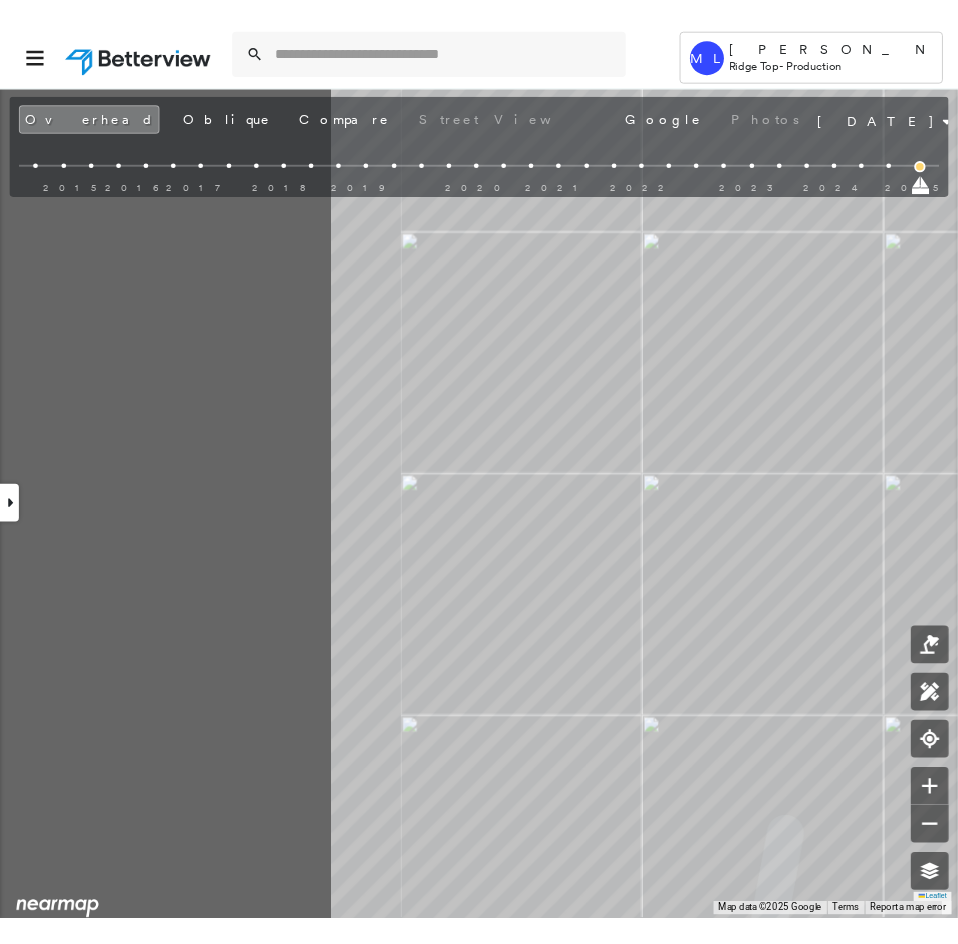 scroll, scrollTop: 0, scrollLeft: 0, axis: both 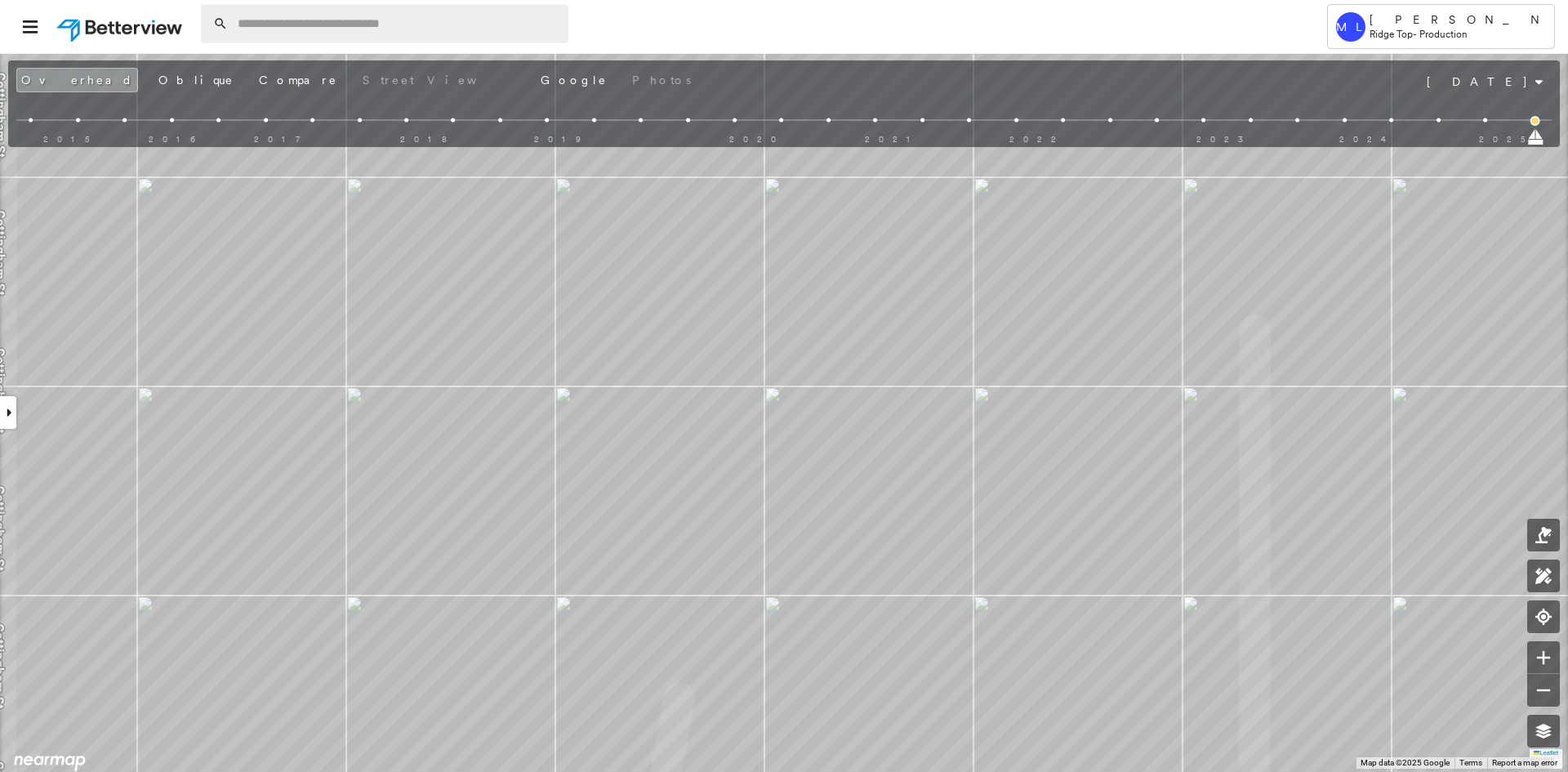click at bounding box center [398, 24] 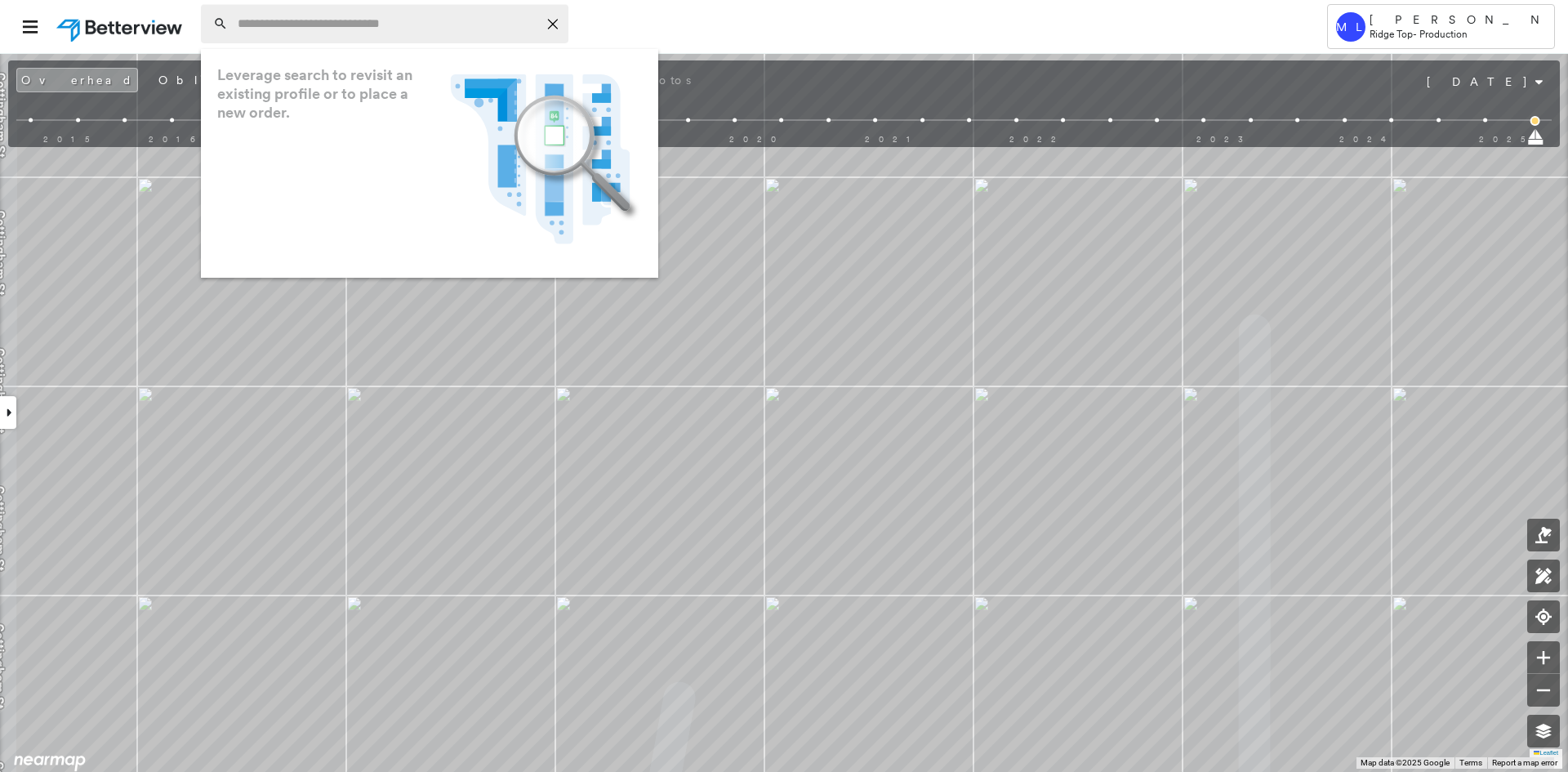 paste on "**********" 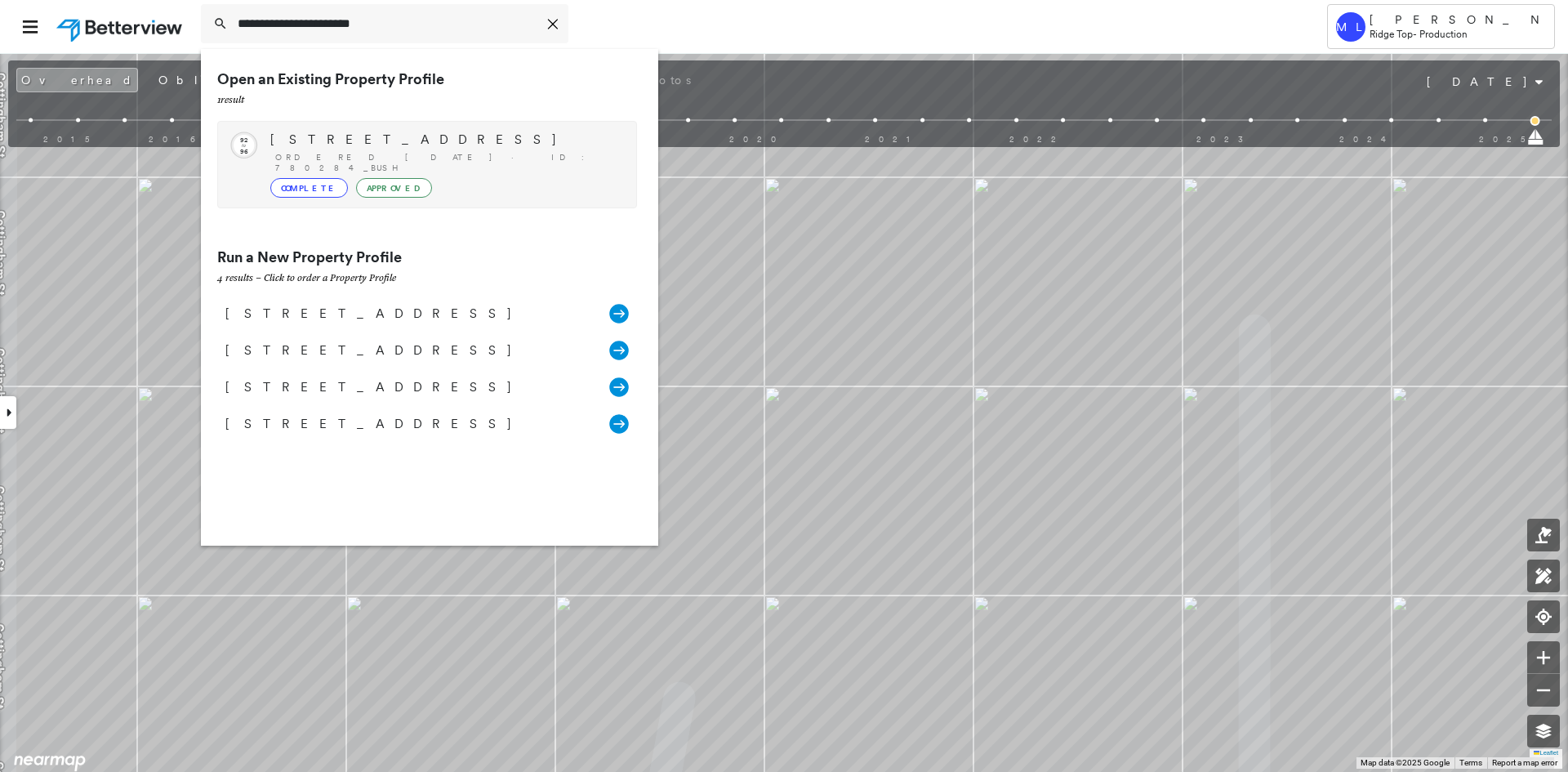 type on "**********" 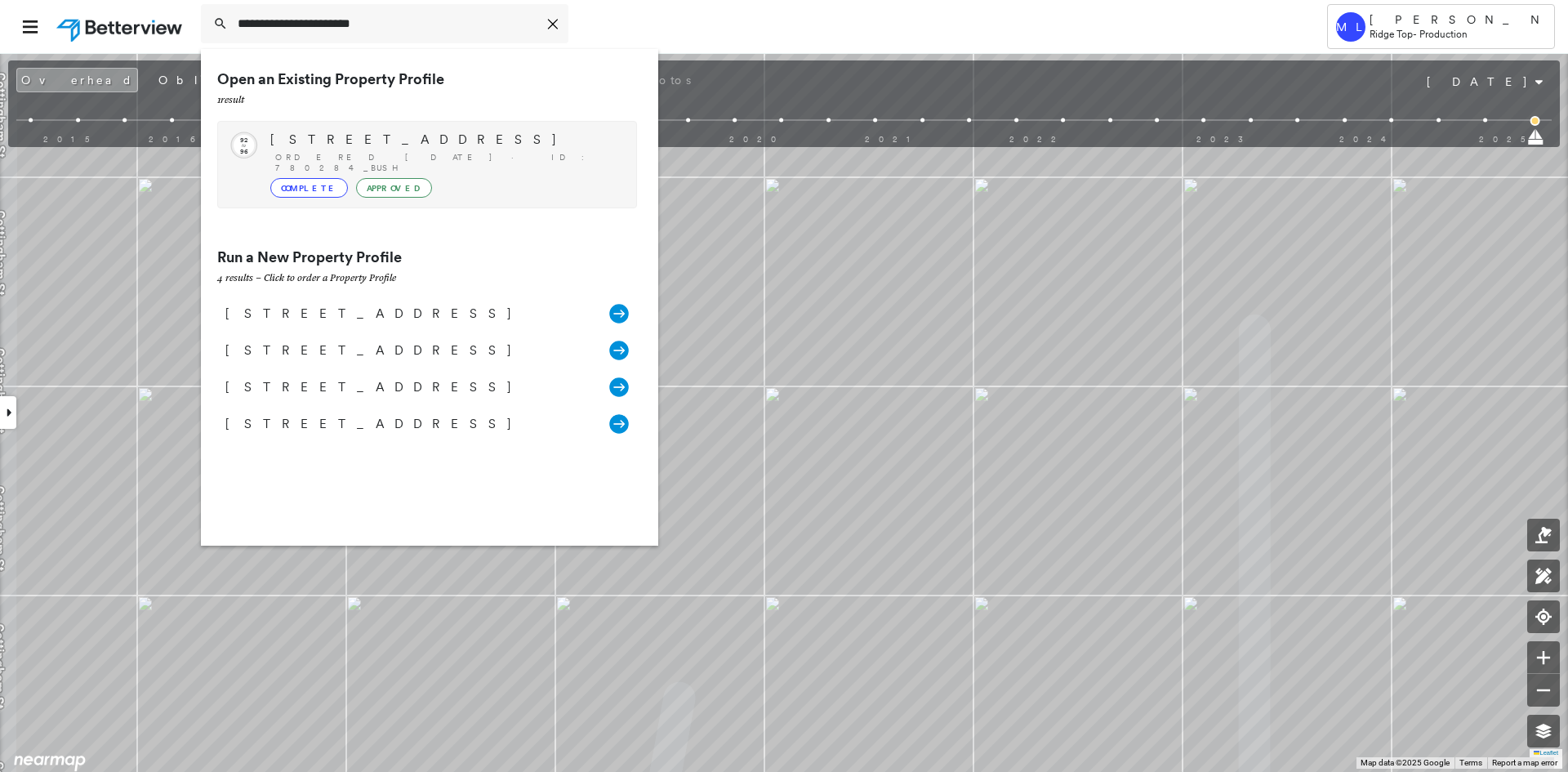 click on "Ordered [DATE] · ID: 780284_Bush" at bounding box center (448, 163) 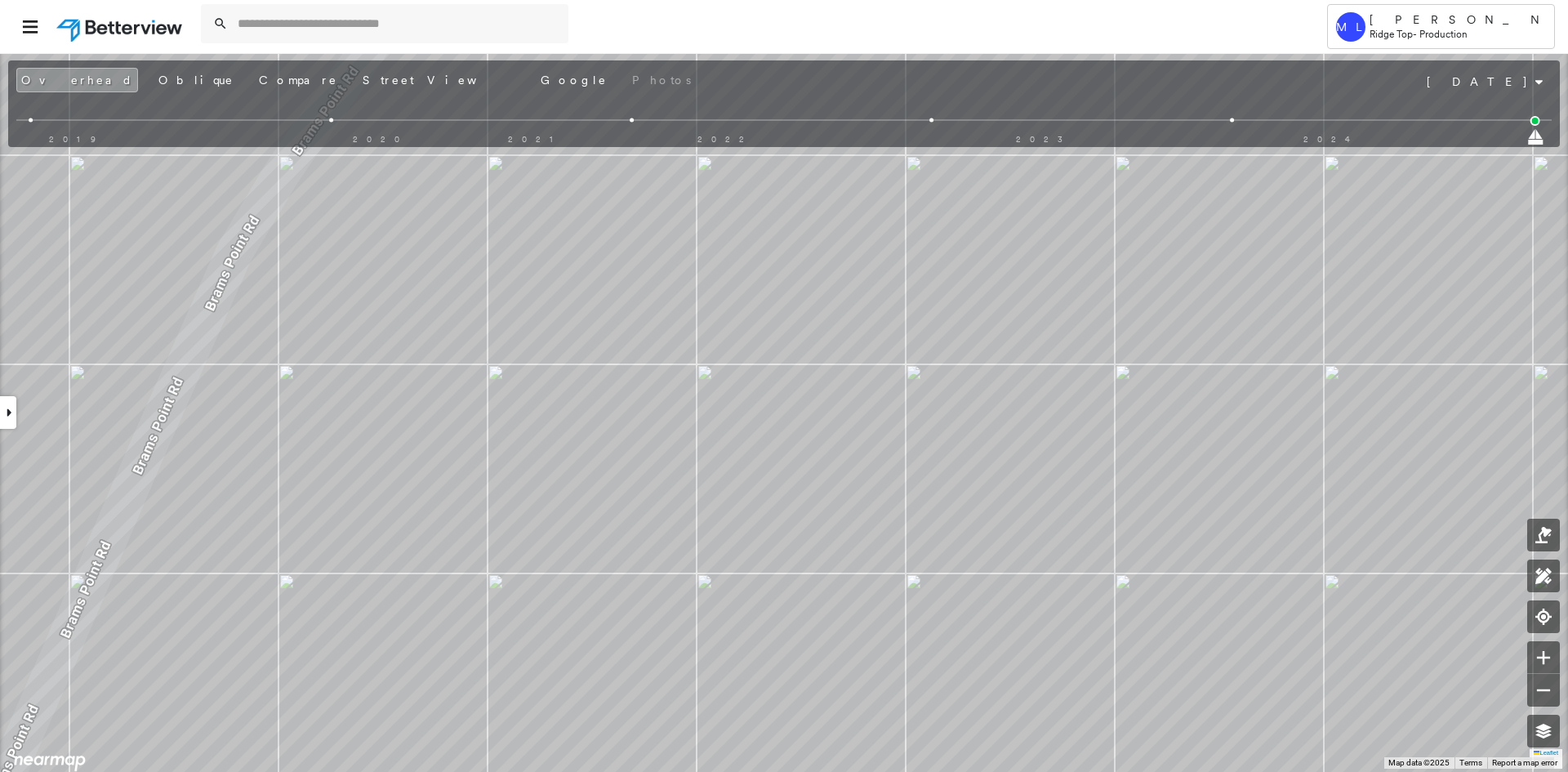 click on "[STREET_ADDRESS] Assigned to:  Naresh C, vishnupriya Eavetop Assigned to:  Naresh C, vishnupriya Eavetop 780284_Bush Assigned to:  Naresh C, vishnupriya Eavetop Open Comments Download PDF Report Summary Construction Occupancy Protection Exposure Determination Overhead Obliques Street View Roof Spotlight™ Index :  92-96 out of 100 0 100 25 50 75 2 1 Building Roof Scores 2 Buildings Policy Information :  780284_Bush Flags :  1 (0 cleared, 1 uncleared) Storm Reports :  N/A Construction Roof Spotlights :  Overhang, Roof Debris, Chimney, Vent Property Features :  Water Hazard Roof Size & Shape :  2 buildings  Occupancy Protection Exposure Determination Flags :  1 (0 cleared, 1 uncleared) Uncleared Flags (1) Cleared Flags  (0) Betterview Property Flagged [DATE] Clear Action Taken New Entry History Quote/New Business Terms & Conditions Added ACV Endorsement Added Cosmetic Endorsement Inspection/Loss Control Report Information Added to Inspection Survey General Save" at bounding box center (784, 412) 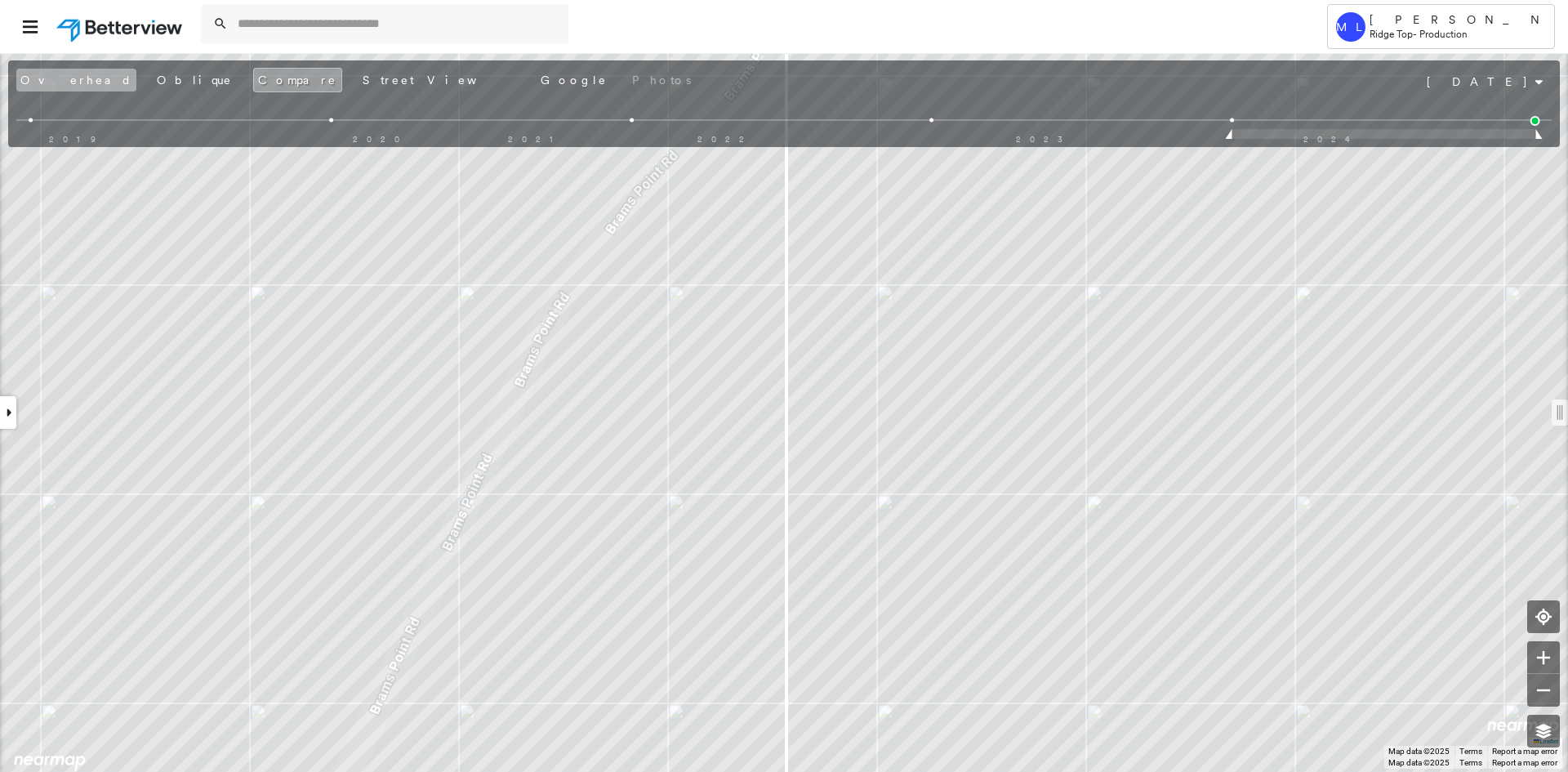 click on "Overhead" at bounding box center [76, 80] 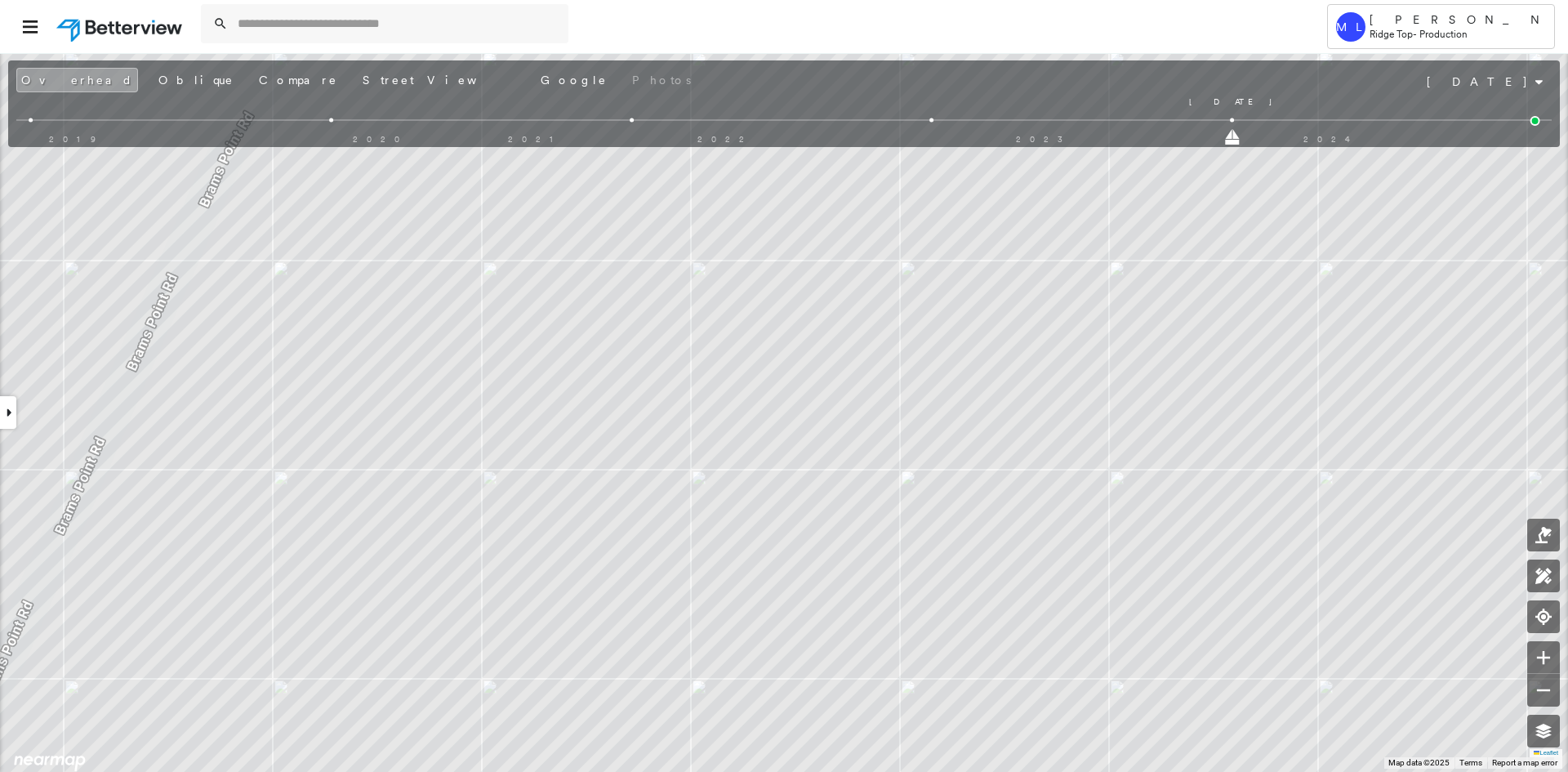 click on "[STREET_ADDRESS] Assigned to:  Naresh C, vishnupriya Eavetop Assigned to:  Naresh C, vishnupriya Eavetop 780284_Bush Assigned to:  Naresh C, vishnupriya Eavetop Open Comments Download PDF Report Summary Construction Occupancy Protection Exposure Determination Overhead Obliques Street View Roof Spotlight™ Index :  92-96 out of 100 0 100 25 50 75 1 2 Building Roof Scores 2 Buildings Policy Information :  780284_Bush Flags :  1 (0 cleared, 1 uncleared) Storm Reports :  N/A Construction Roof Spotlights :  Overhang, Roof Debris, Chimney, Vent Property Features :  Water Hazard Roof Size & Shape :  2 buildings  Occupancy Protection Exposure Determination Flags :  1 (0 cleared, 1 uncleared) Uncleared Flags (1) Cleared Flags  (0) Betterview Property Flagged [DATE] Clear Action Taken New Entry History Quote/New Business Terms & Conditions Added ACV Endorsement Added Cosmetic Endorsement Inspection/Loss Control Report Information Added to Inspection Survey General Save" at bounding box center [784, 412] 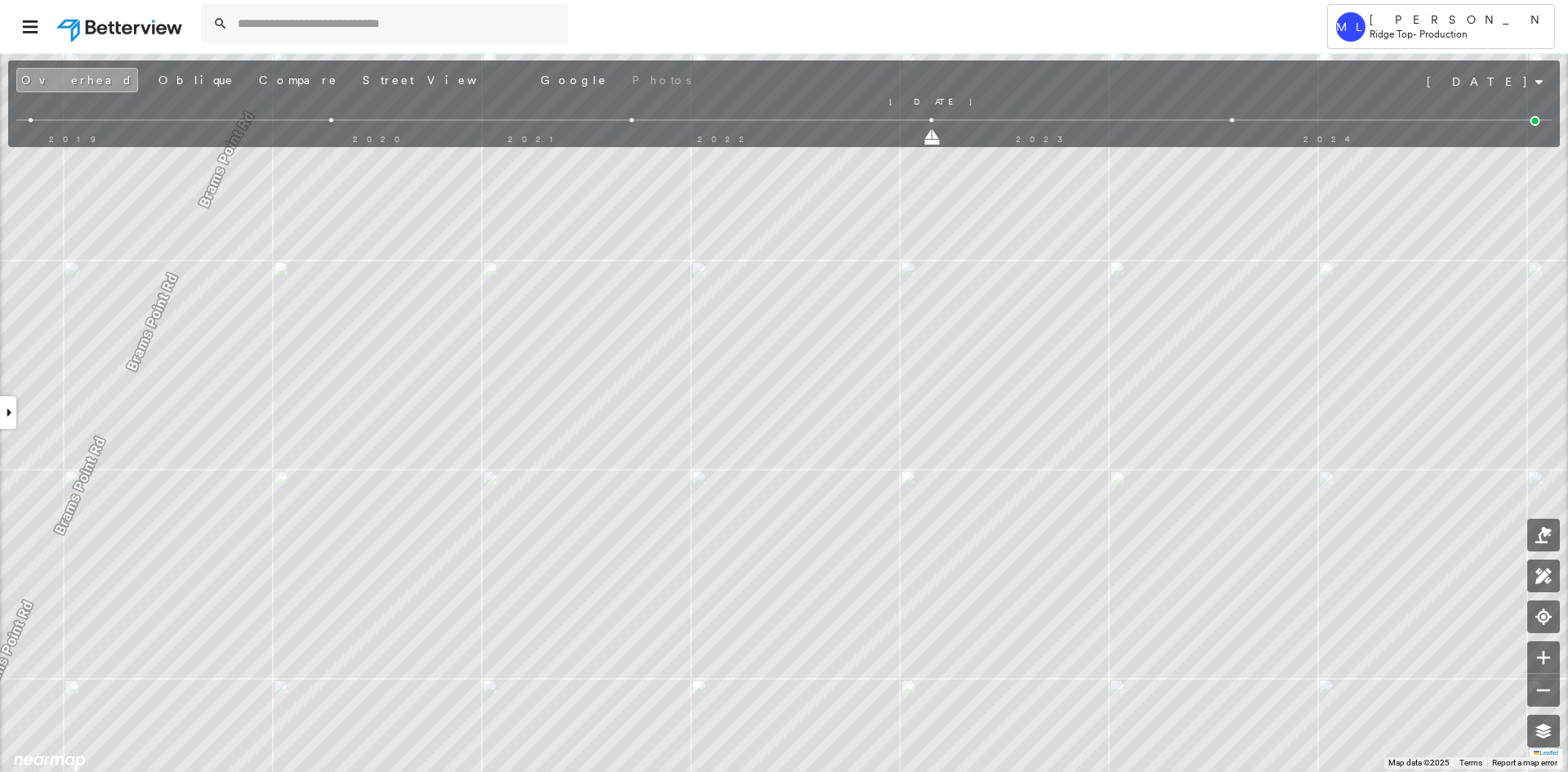 drag, startPoint x: 1233, startPoint y: 143, endPoint x: 942, endPoint y: 146, distance: 291.01546 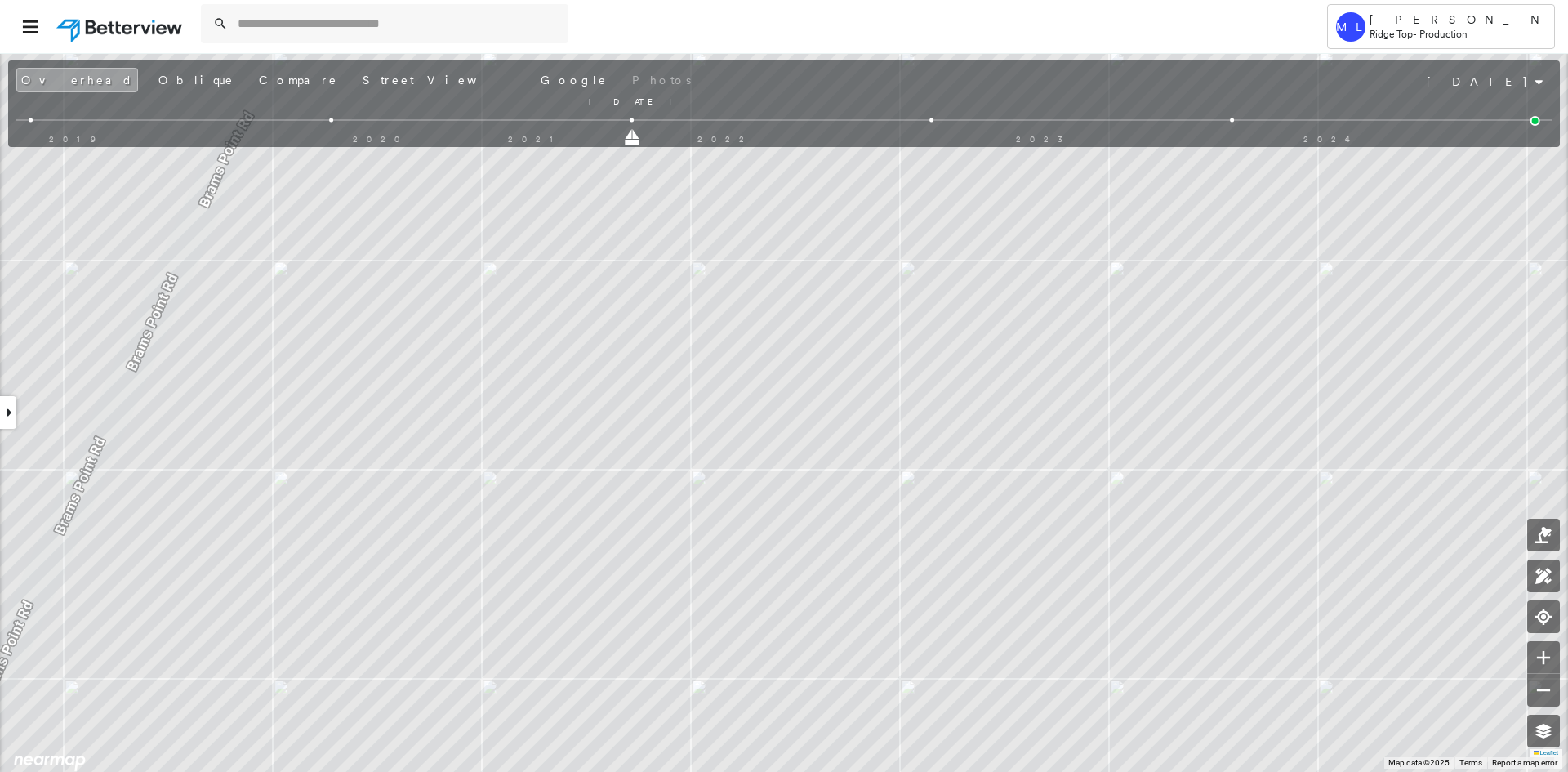 drag, startPoint x: 842, startPoint y: 141, endPoint x: 644, endPoint y: 146, distance: 198.06312 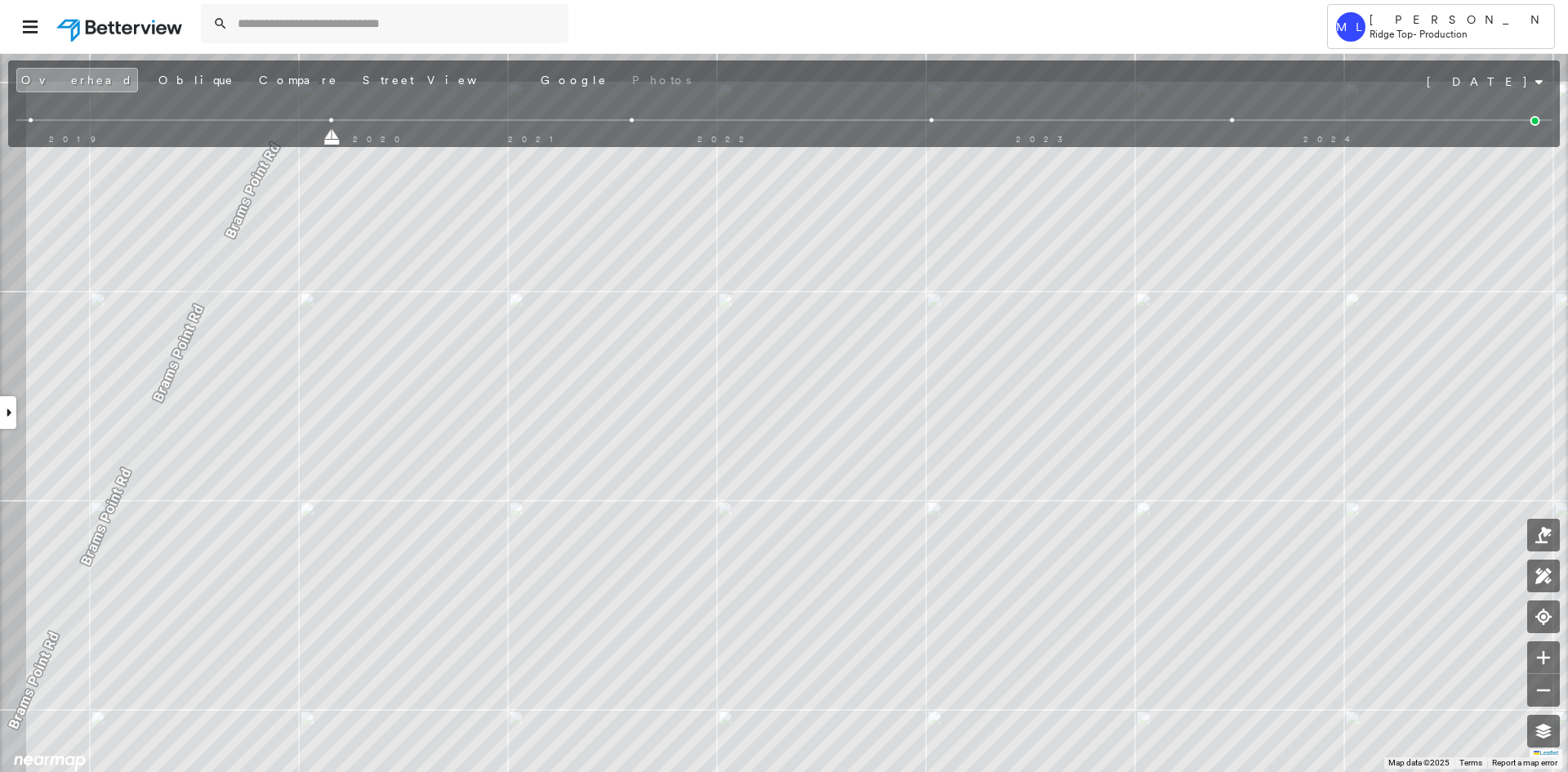 drag, startPoint x: 331, startPoint y: 136, endPoint x: 0, endPoint y: 136, distance: 331 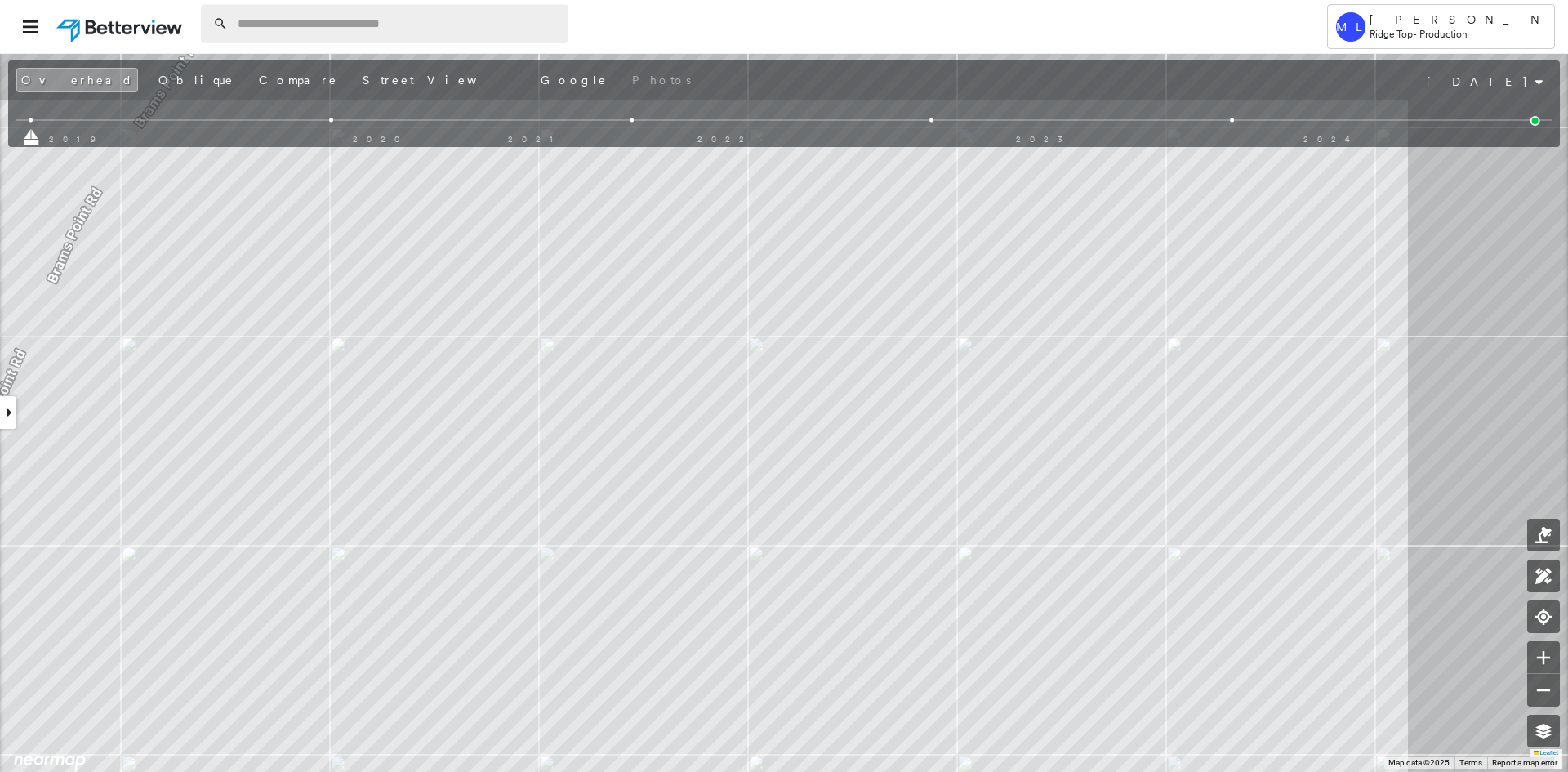 click at bounding box center [398, 24] 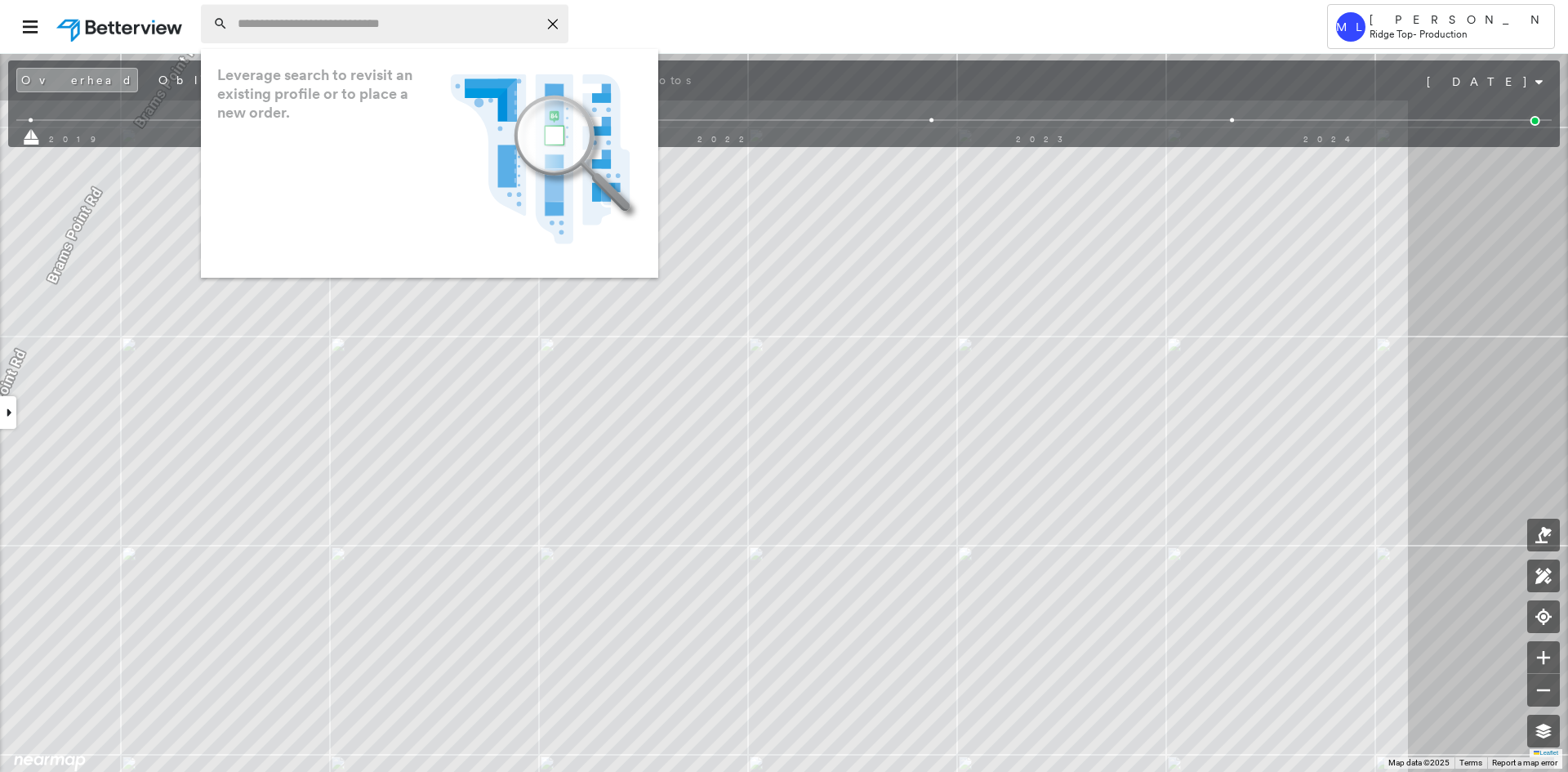paste on "**********" 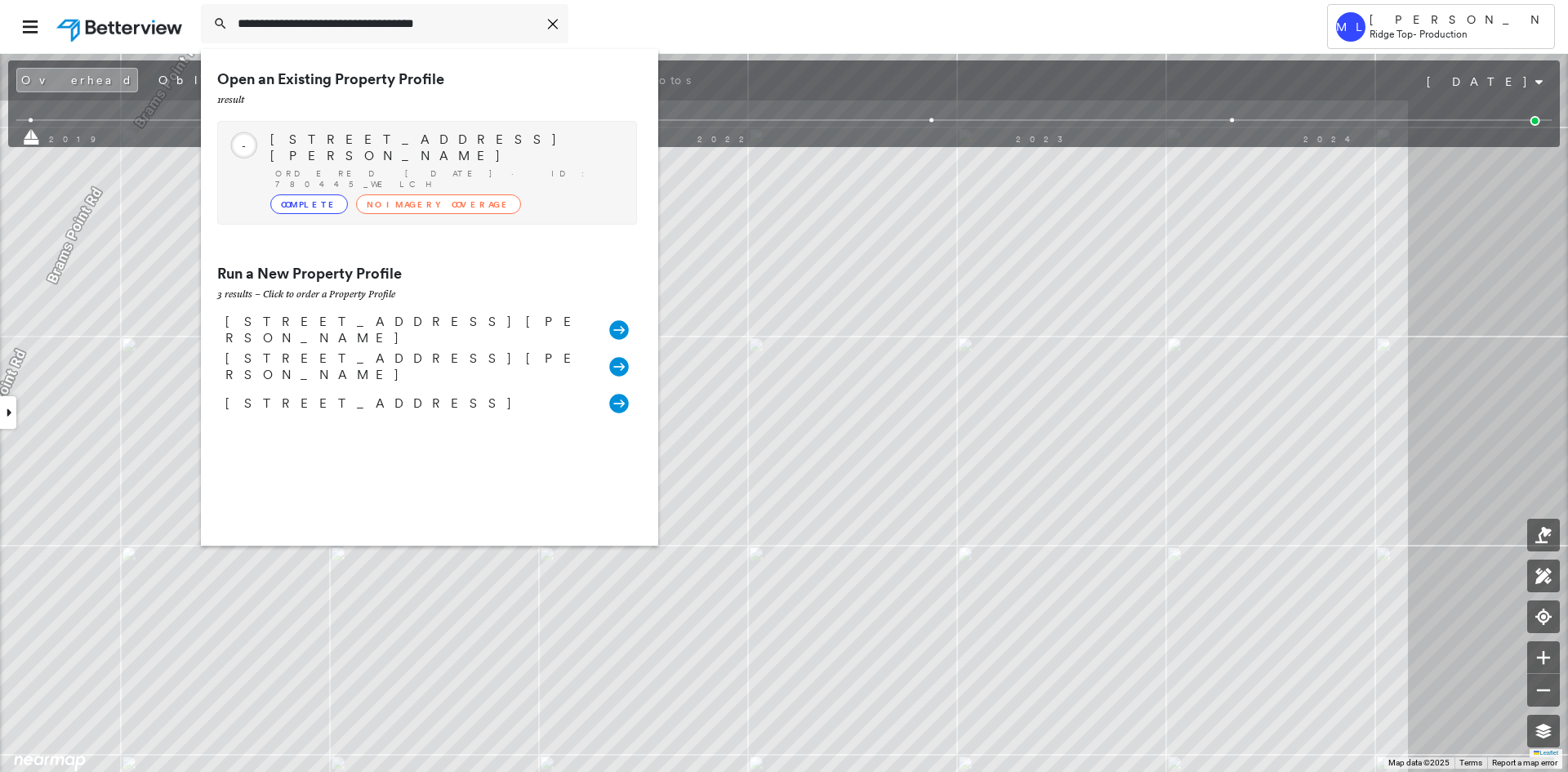 type on "**********" 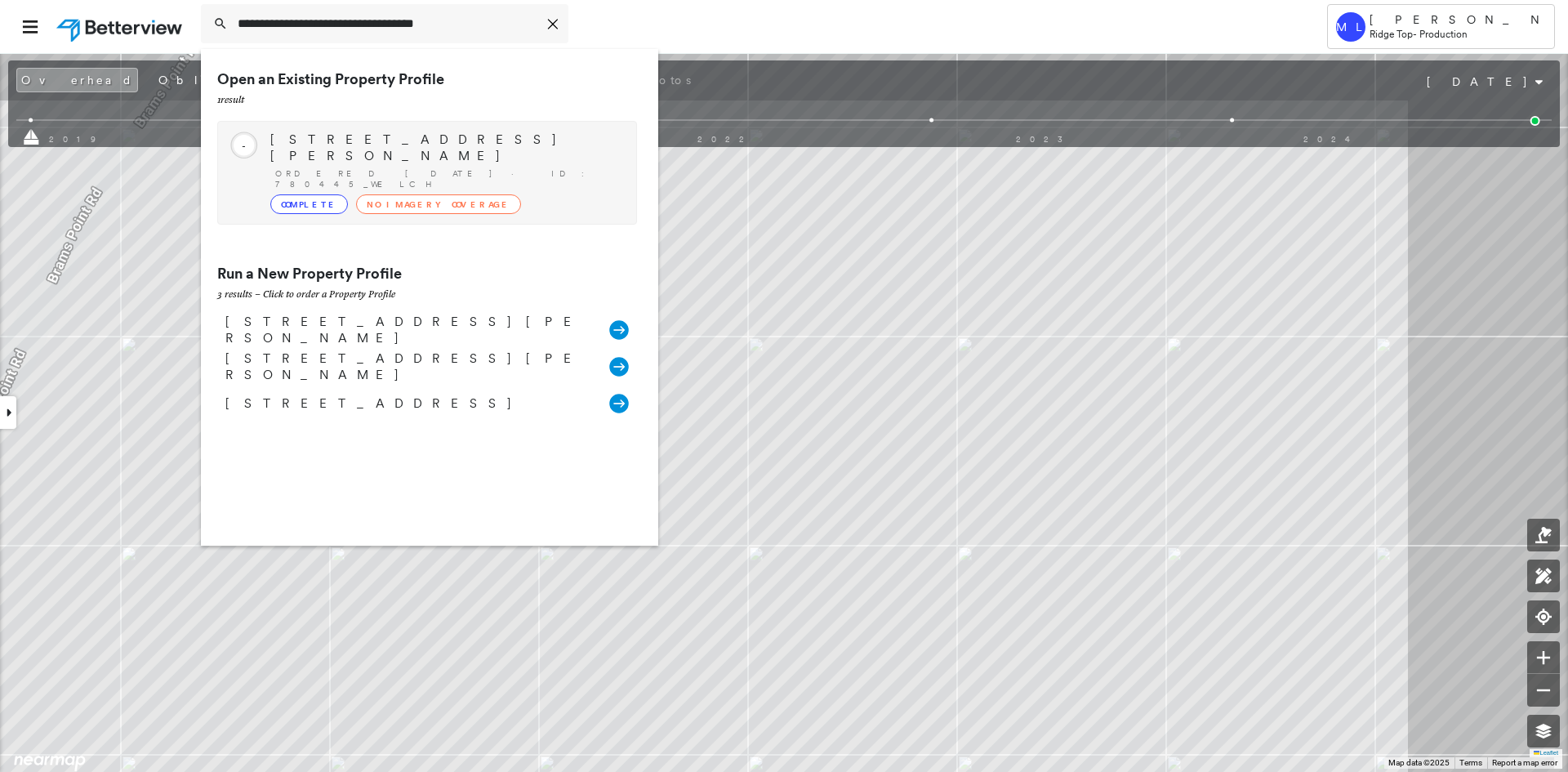 click on "[STREET_ADDRESS][PERSON_NAME] Ordered [DATE] · ID: 780445_Welch Complete No Imagery Coverage" at bounding box center [445, 172] 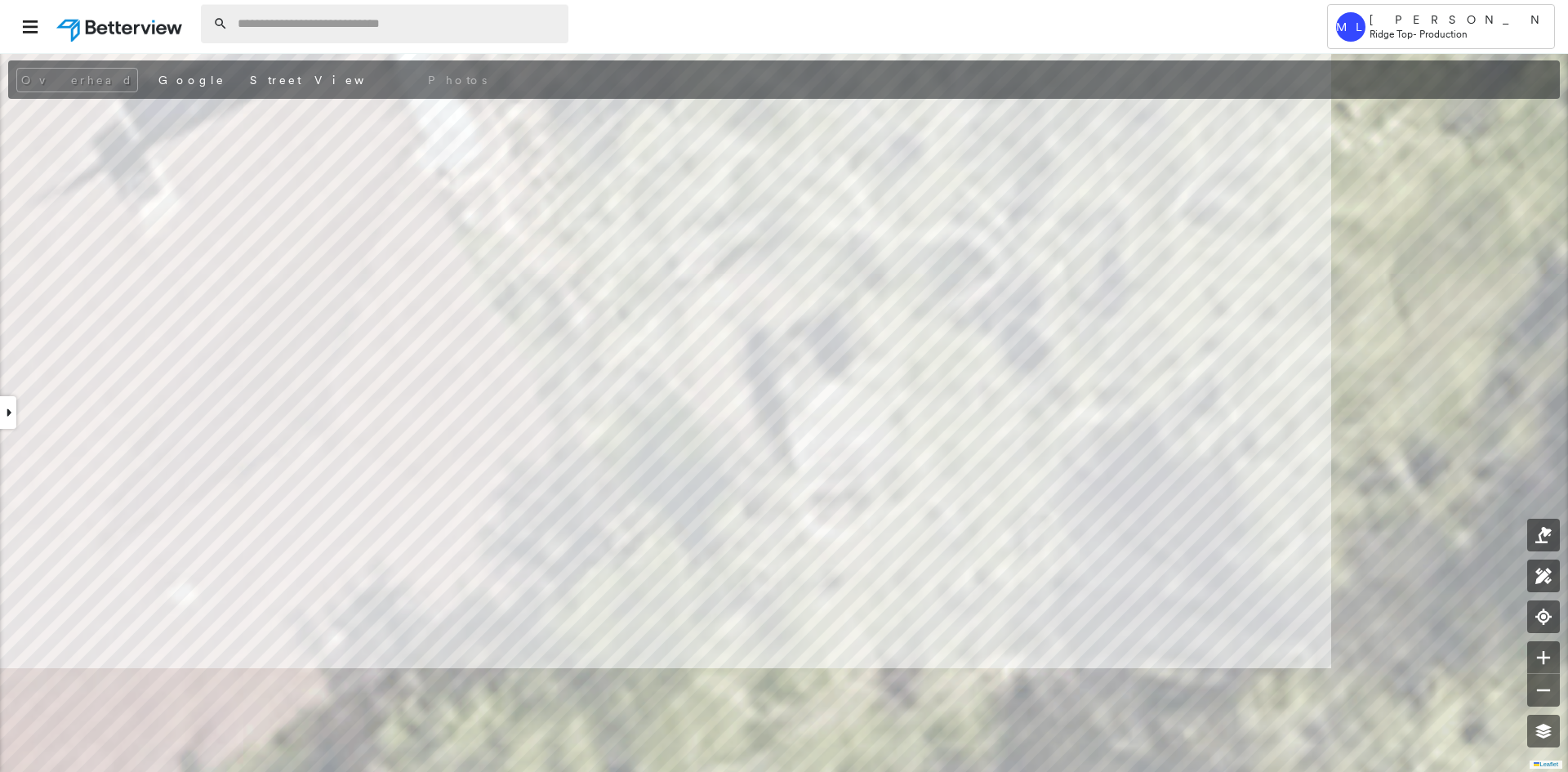 click at bounding box center (398, 24) 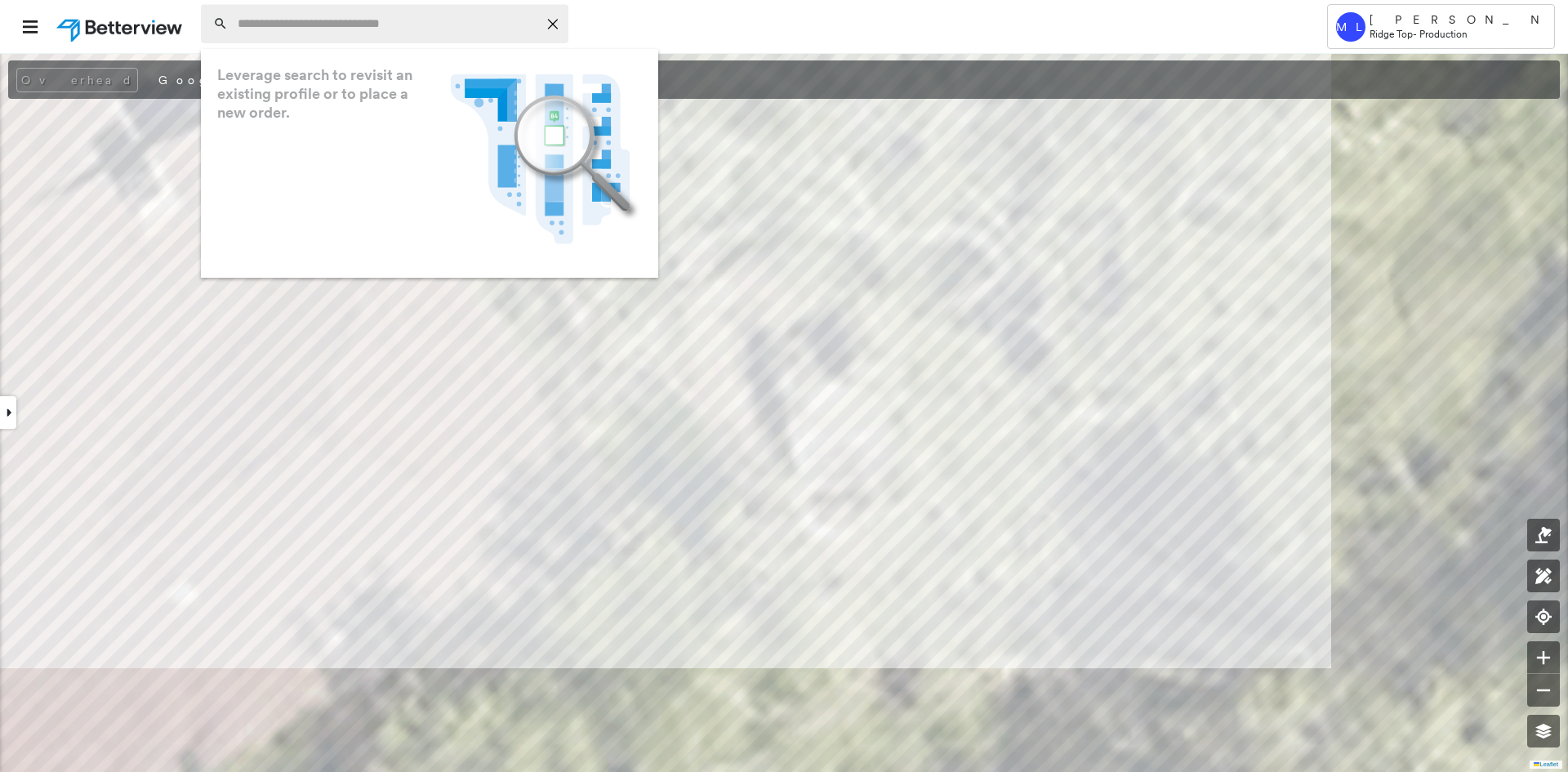 paste on "**********" 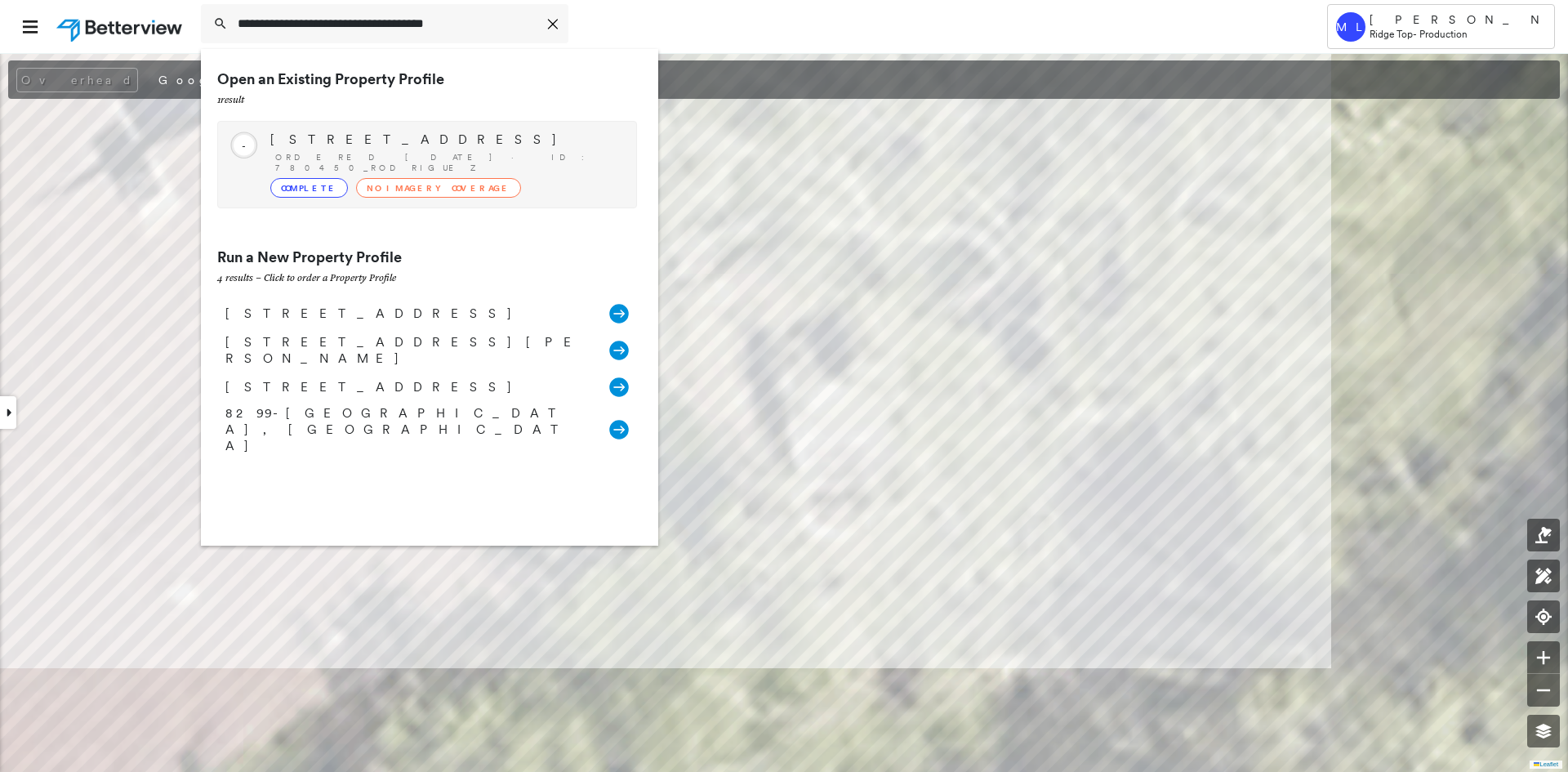 type on "**********" 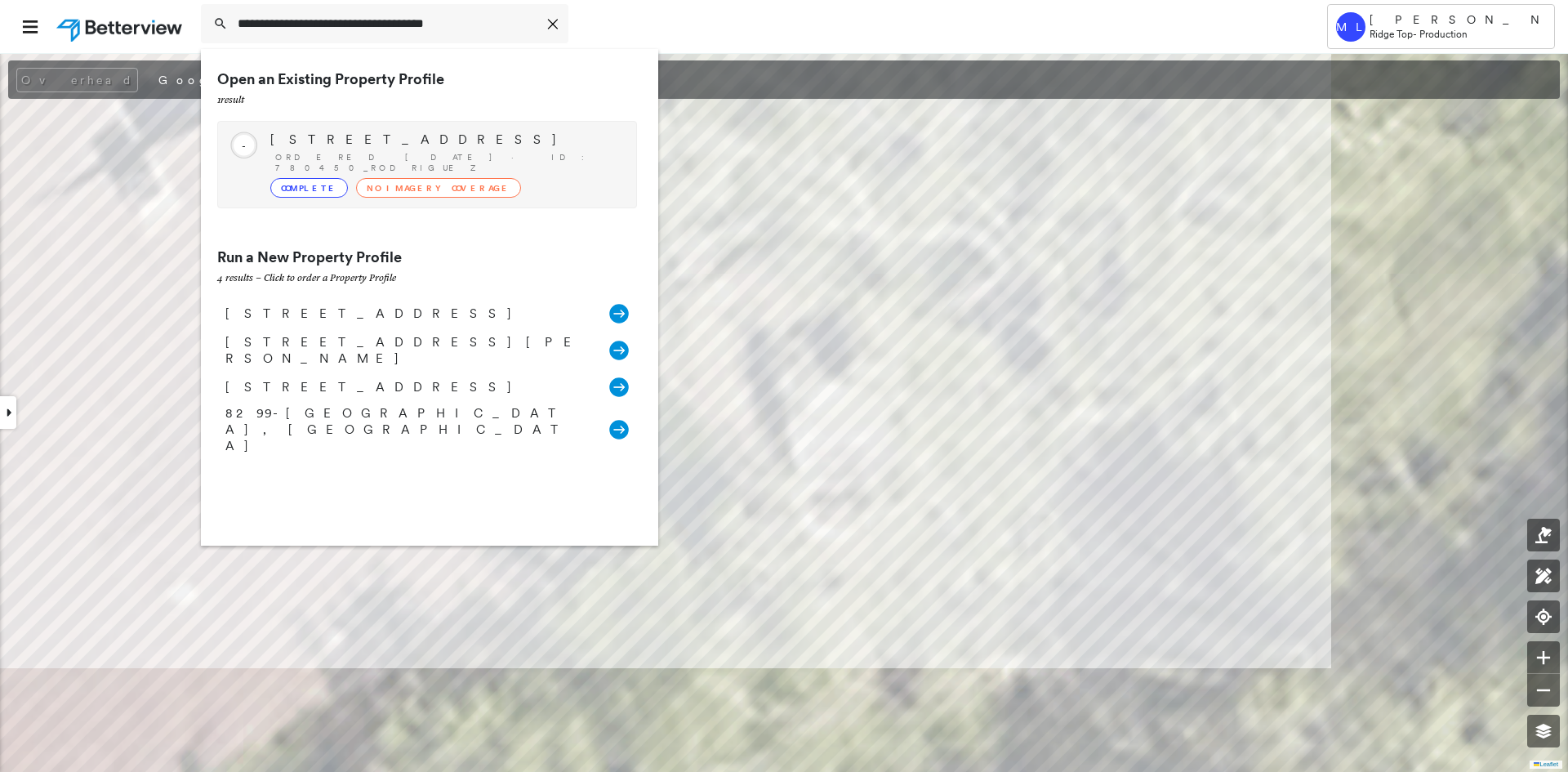 click on "Complete No Imagery Coverage" at bounding box center [445, 188] 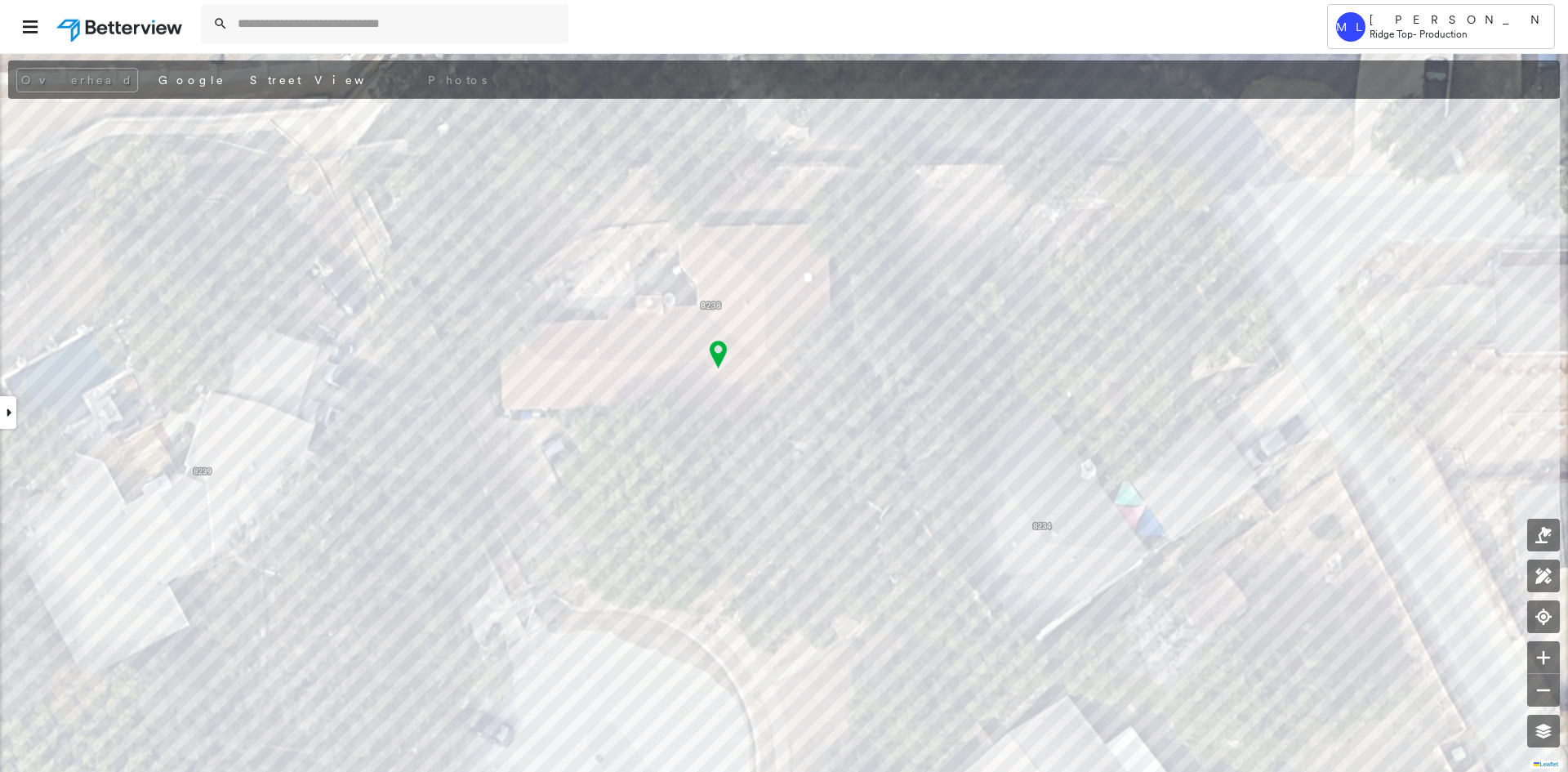 click at bounding box center [741, 26] 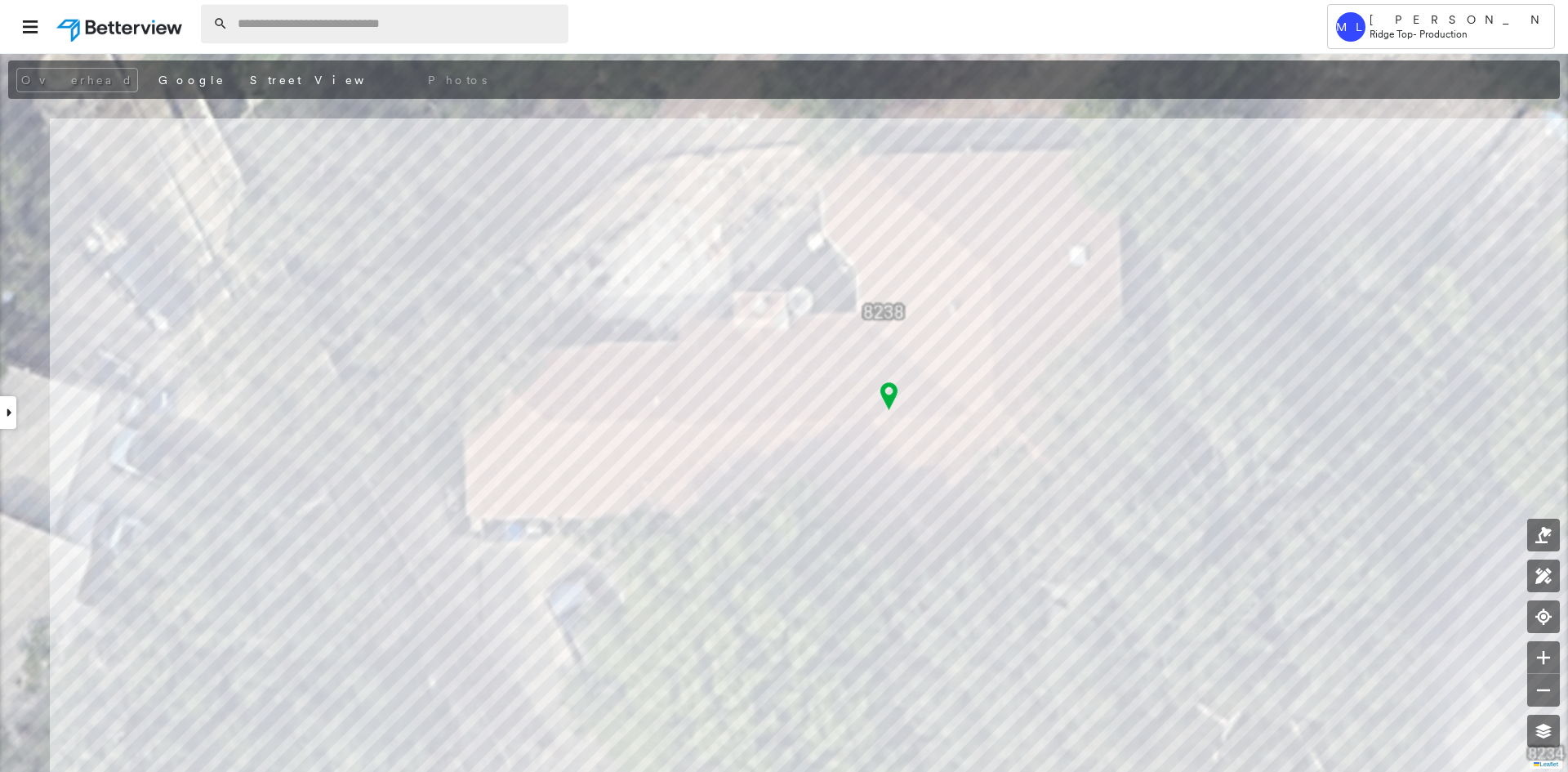 click at bounding box center (398, 24) 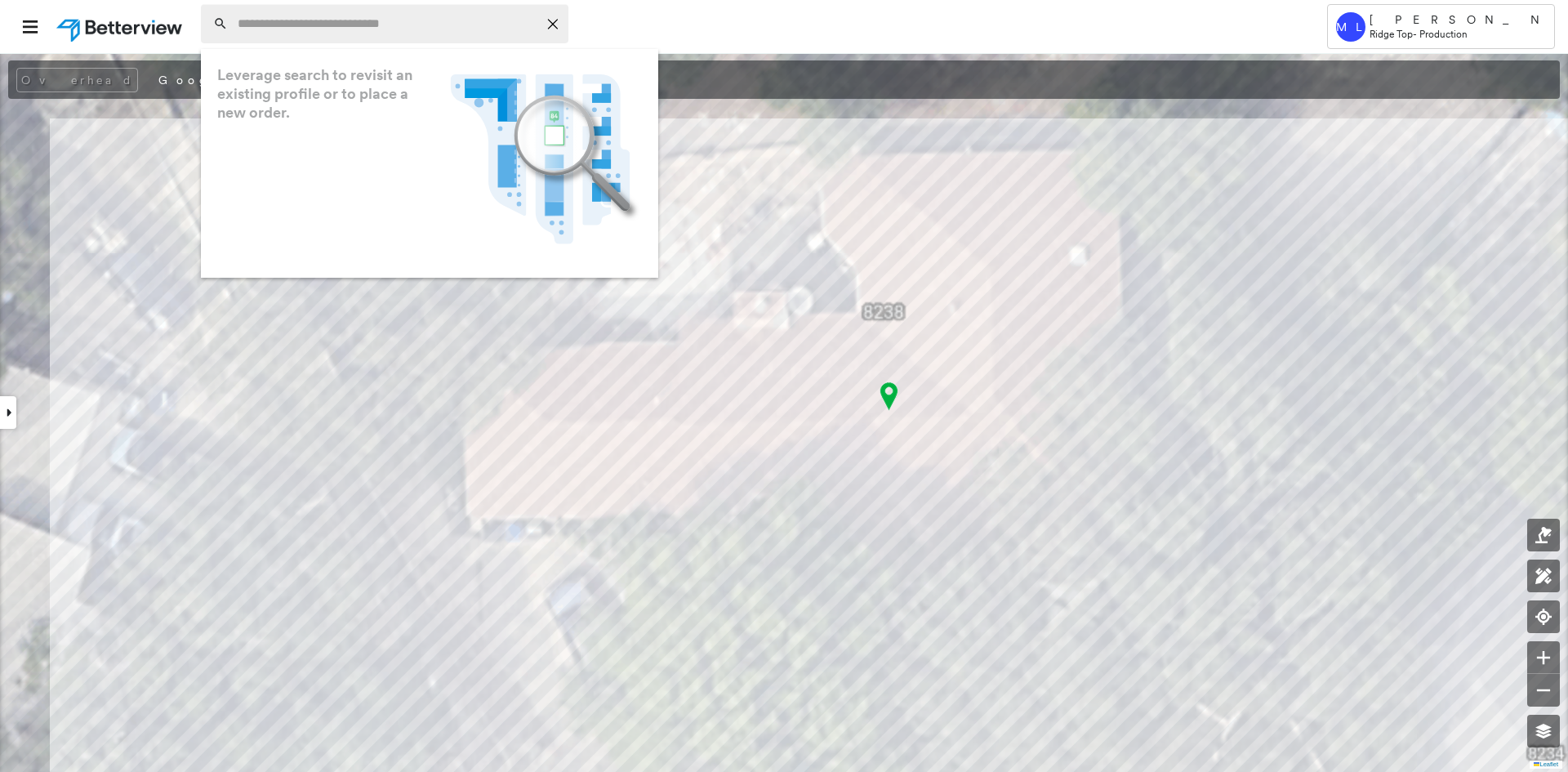 paste on "**********" 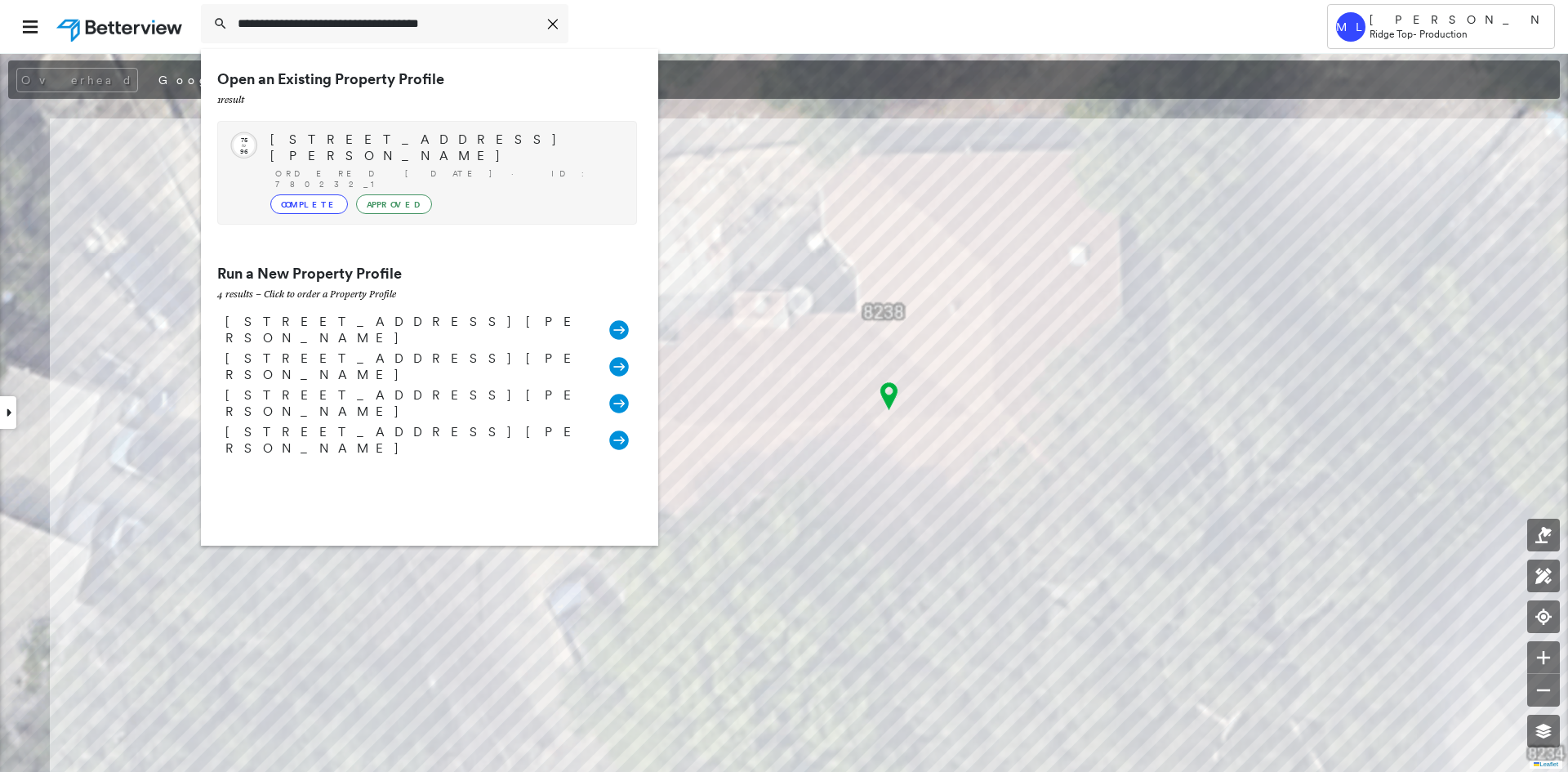 type on "**********" 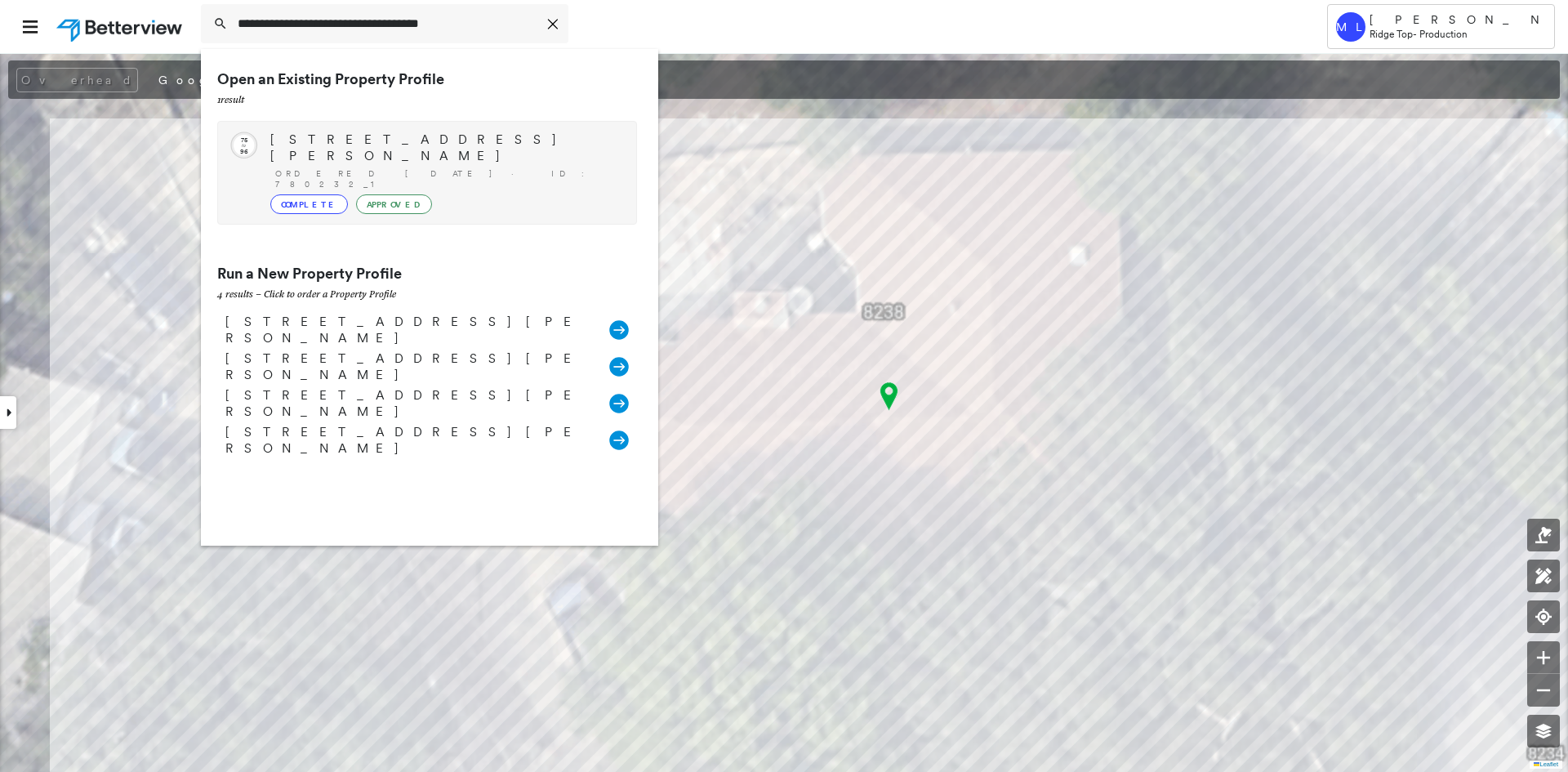 click on "Ordered 07/24/25 · ID: 780232_1" at bounding box center (448, 179) 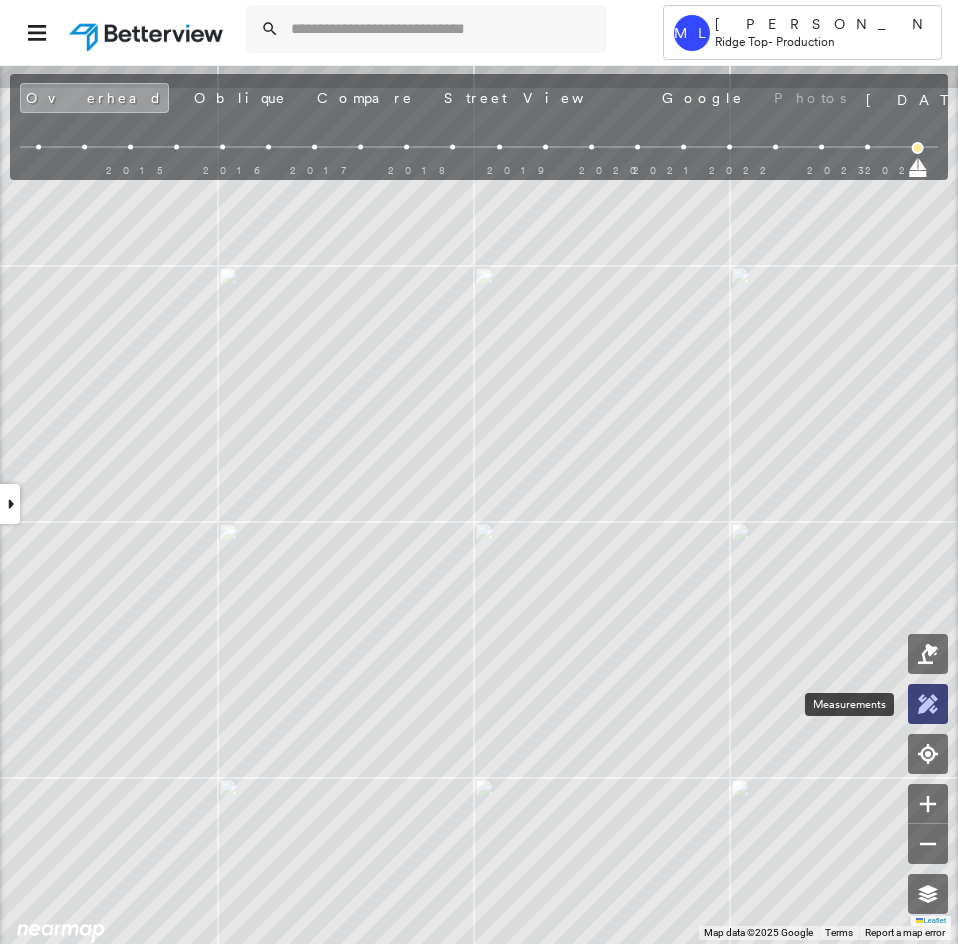 click at bounding box center [928, 704] 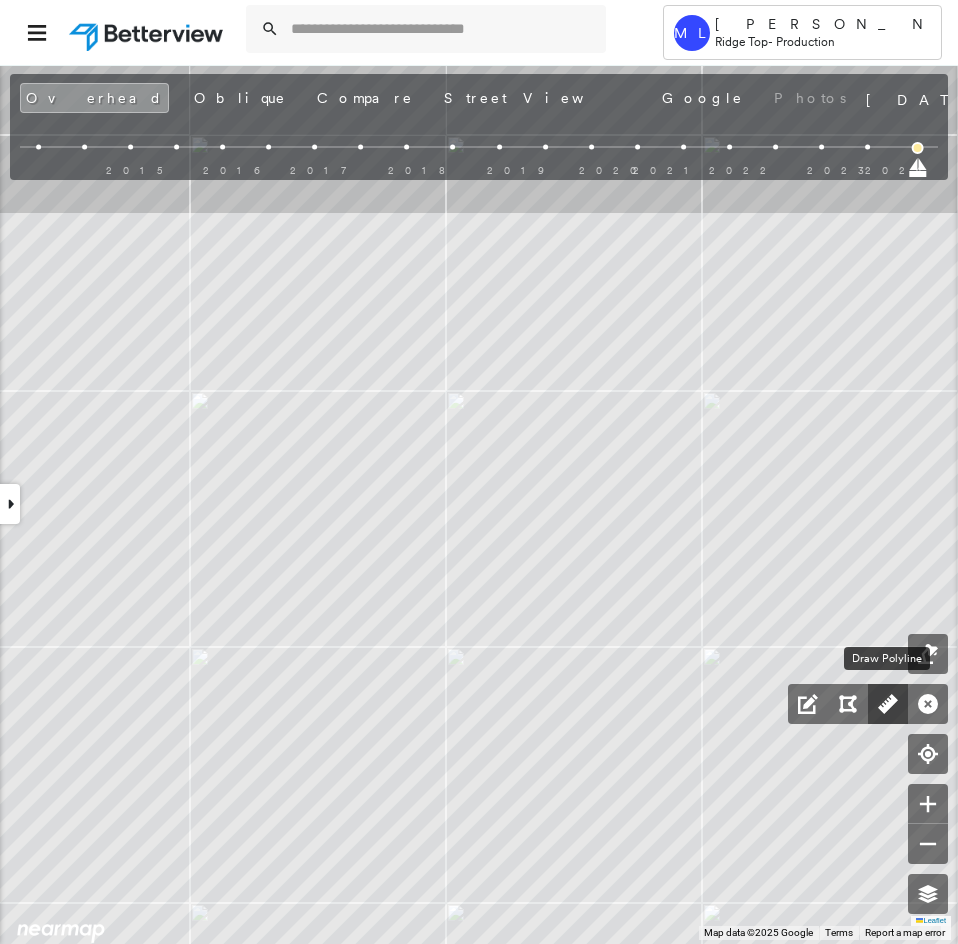 click 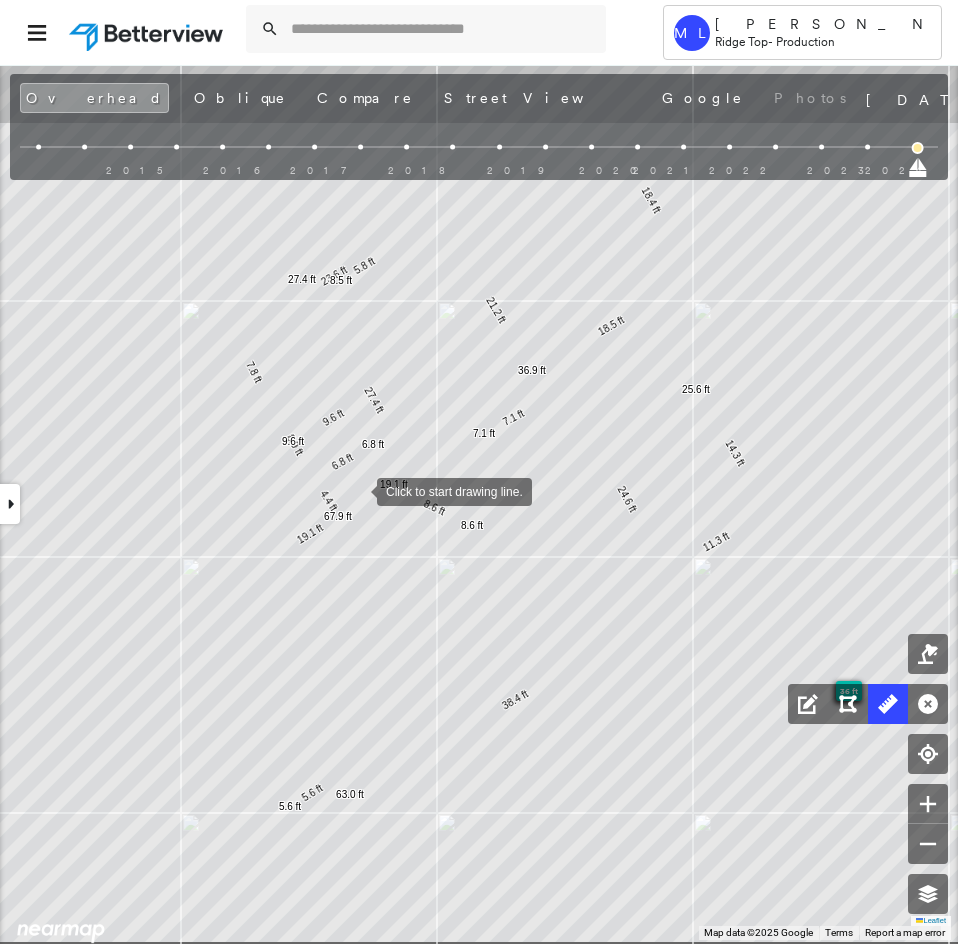 drag, startPoint x: 358, startPoint y: 530, endPoint x: 357, endPoint y: 492, distance: 38.013157 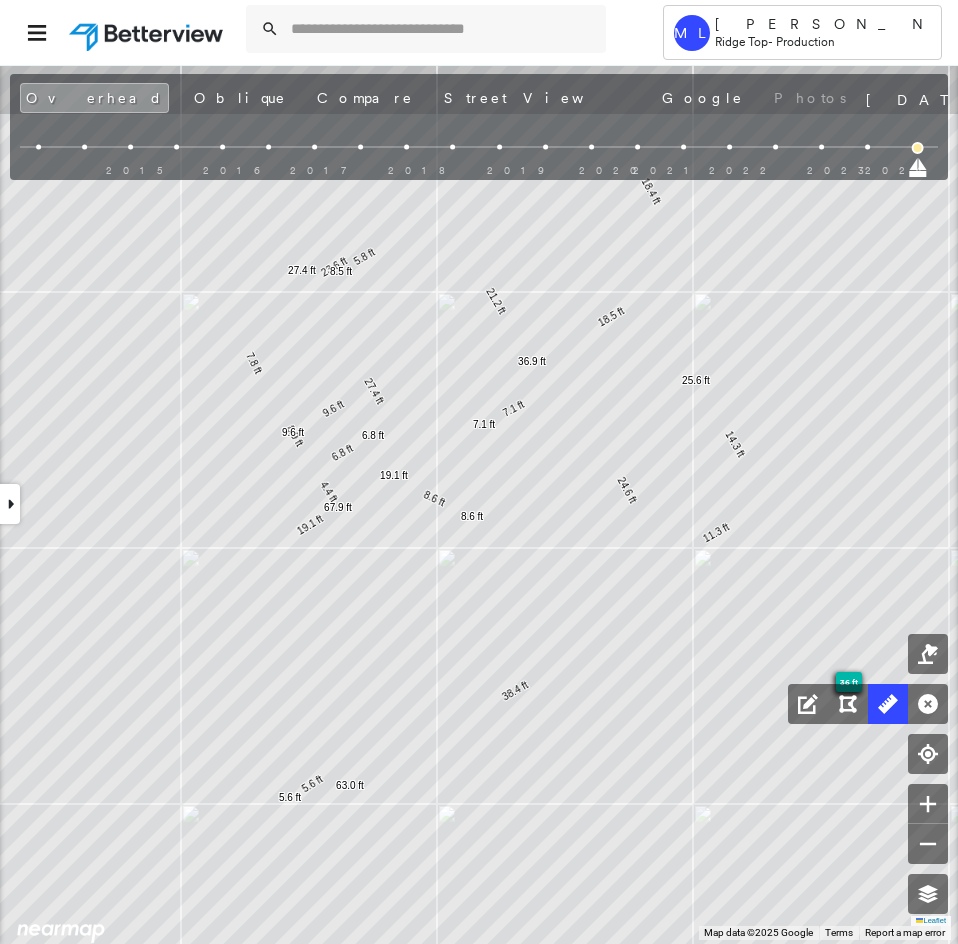 click at bounding box center (10, 504) 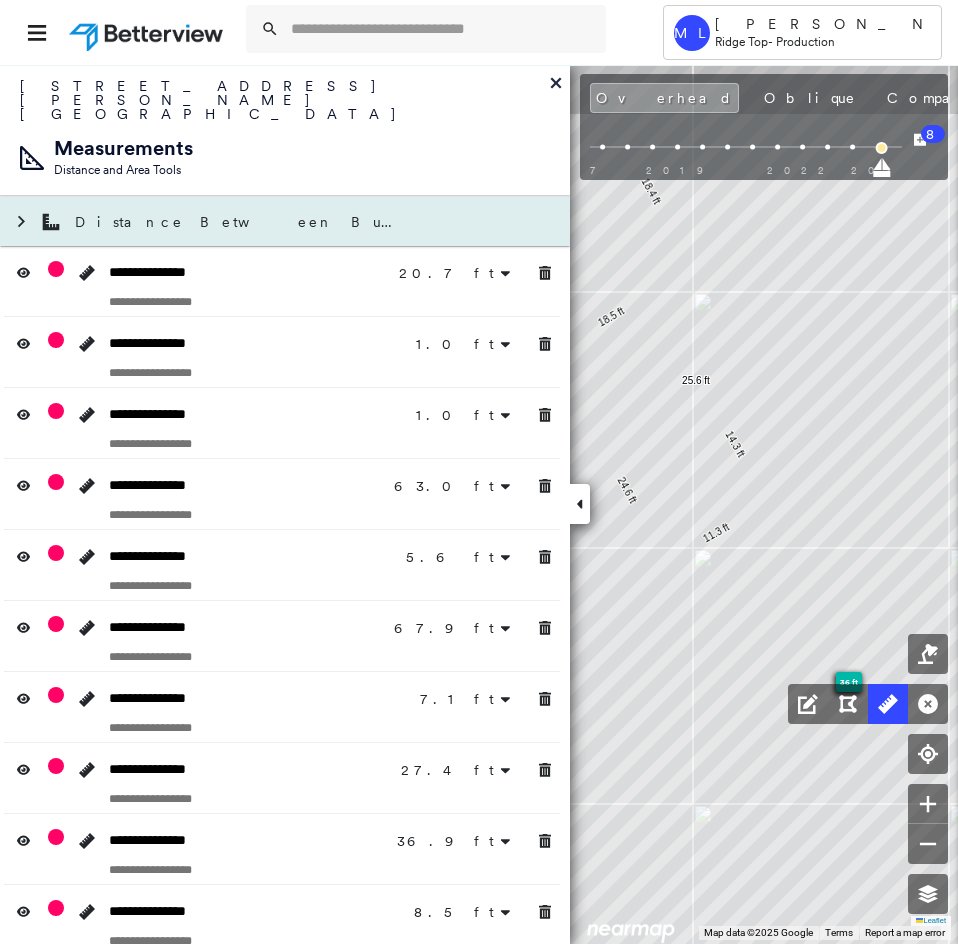 click 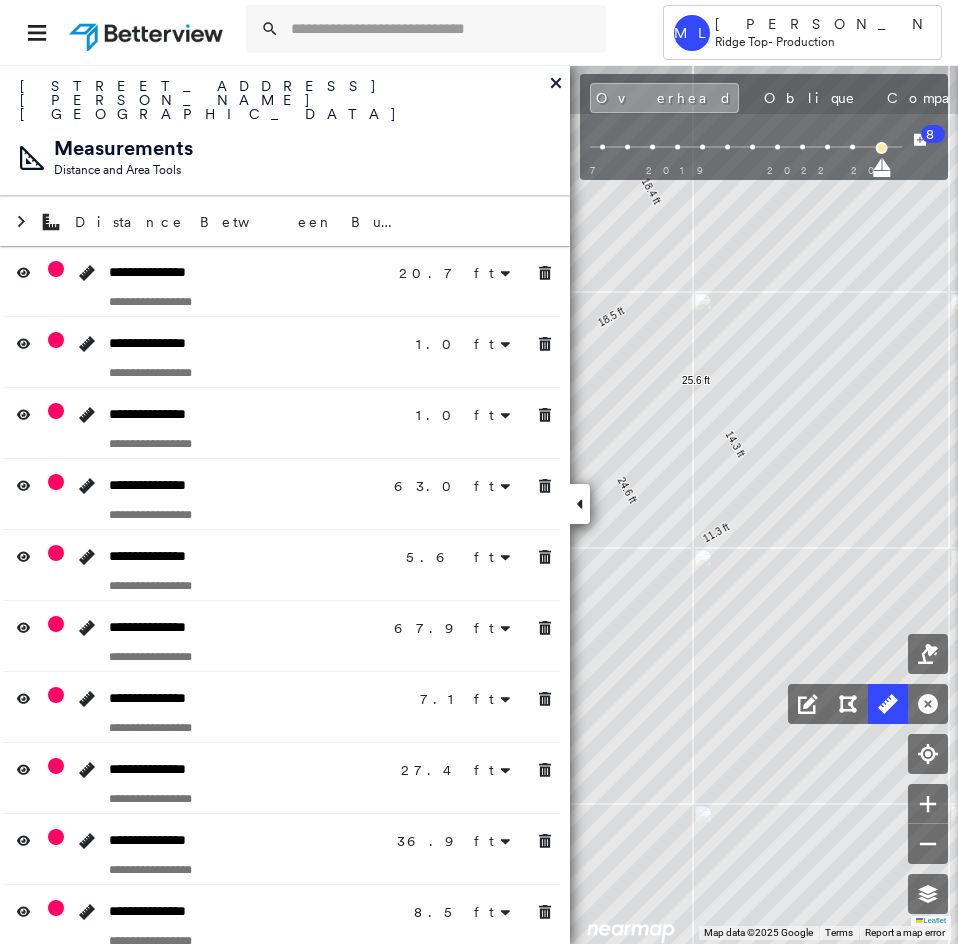 click 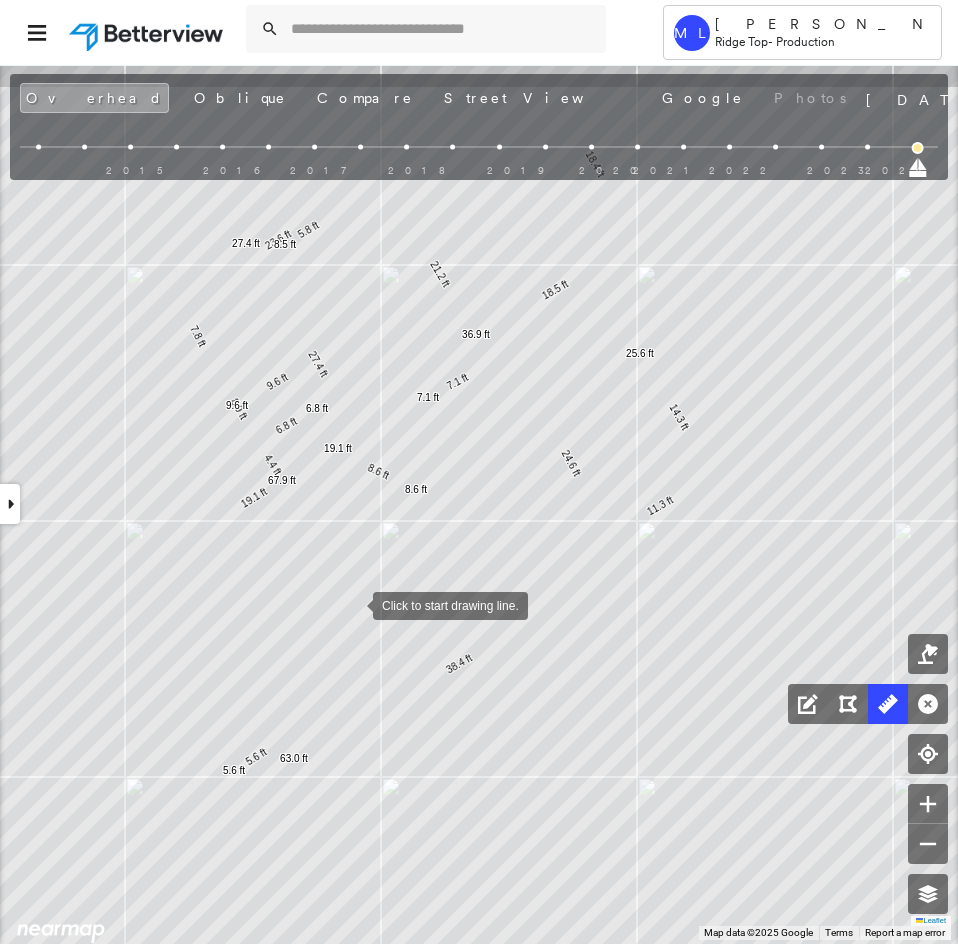 drag, startPoint x: 371, startPoint y: 613, endPoint x: 342, endPoint y: 598, distance: 32.649654 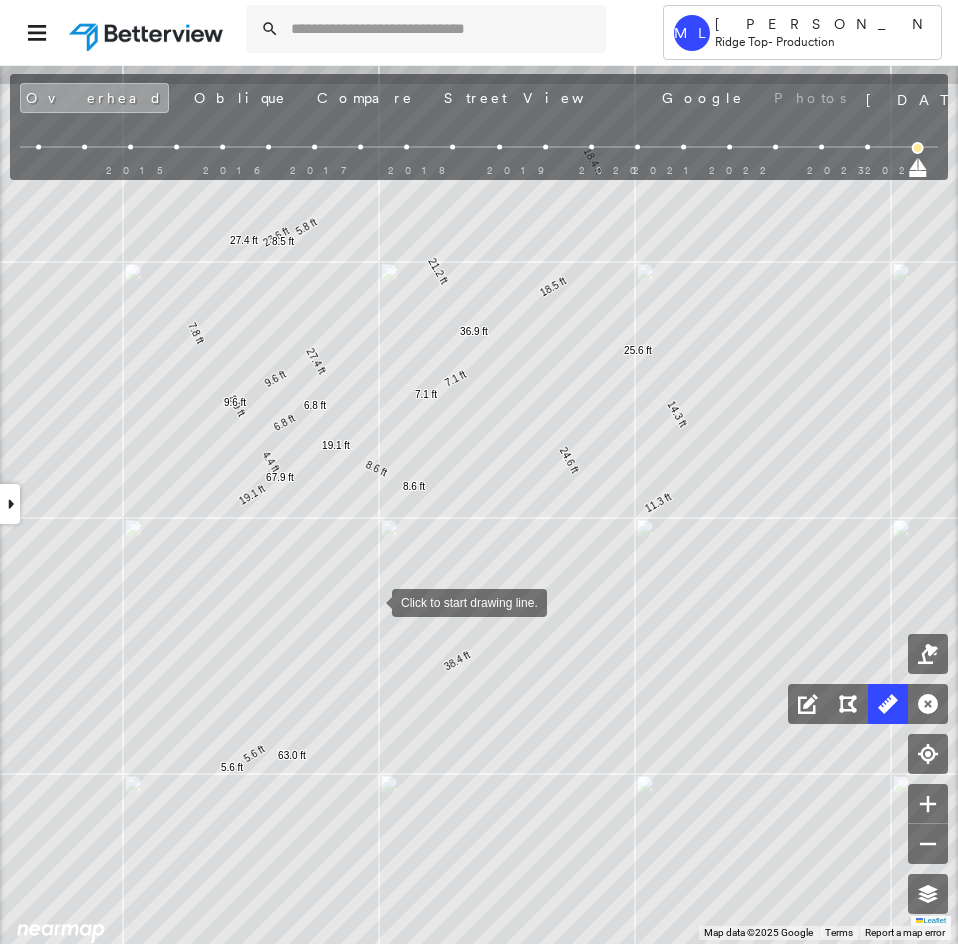 drag, startPoint x: 372, startPoint y: 601, endPoint x: 421, endPoint y: 601, distance: 49 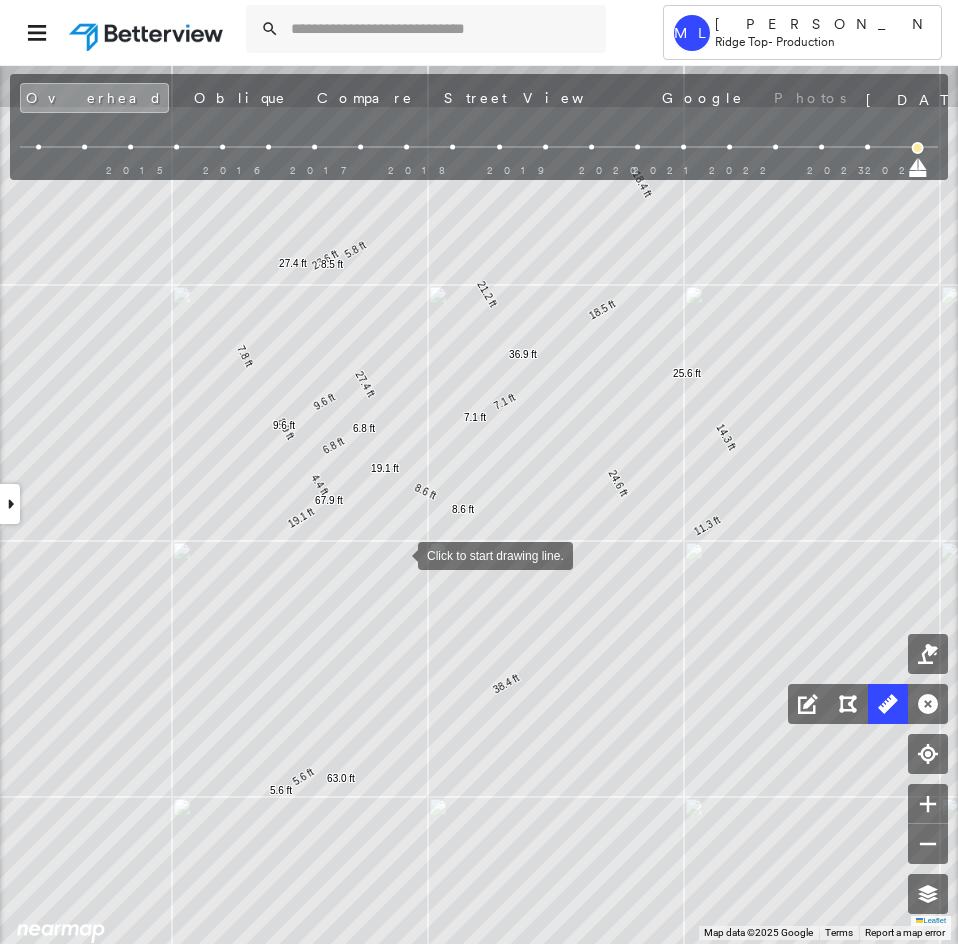 drag, startPoint x: 398, startPoint y: 508, endPoint x: 381, endPoint y: 646, distance: 139.04315 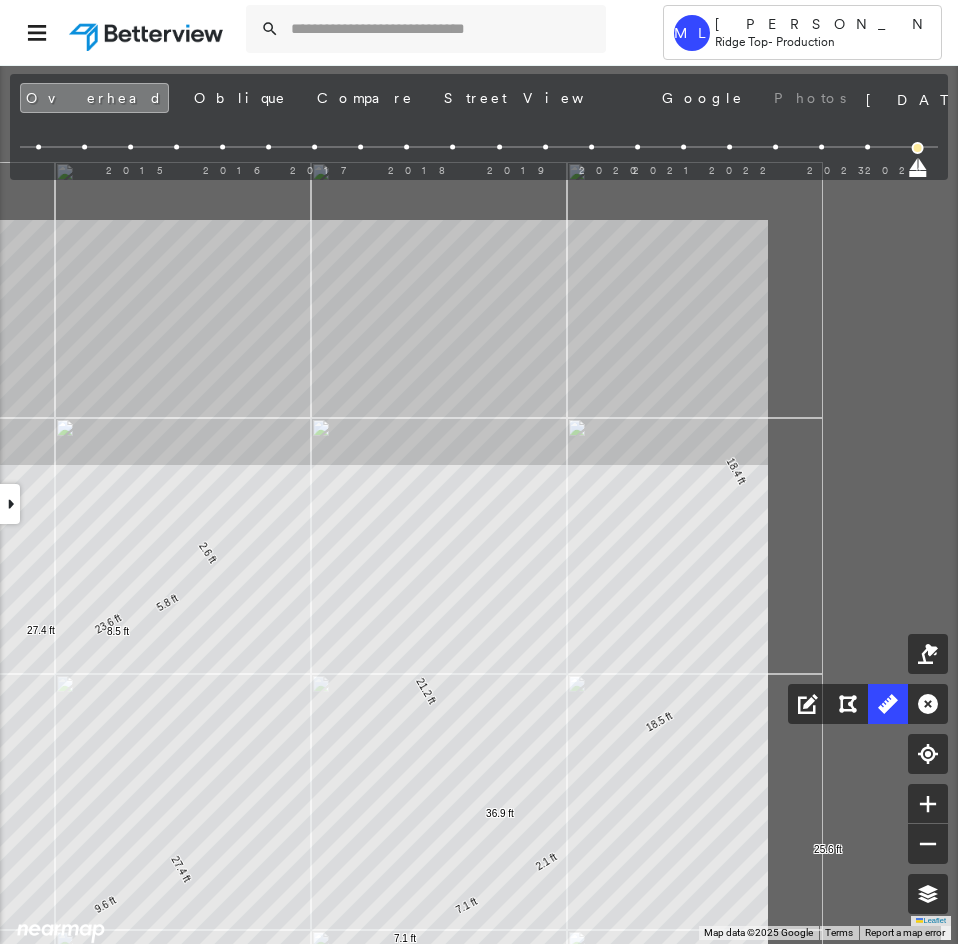 click on "7.6 ft 13.1 ft 20.7 ft 1.0 ft 1.0 ft 24.6 ft 38.4 ft 63.0 ft 5.6 ft 5.6 ft 2.1 ft 21.2 ft 23.6 ft 7.8 ft 8.9 ft 4.4 ft 67.9 ft 7.1 ft 7.1 ft 27.4 ft 27.4 ft 18.4 ft 18.5 ft 36.9 ft 2.6 ft 5.8 ft 8.5 ft 6.8 ft 6.8 ft 9.6 ft 9.6 ft 19.1 ft 19.1 ft 8.6 ft 8.6 ft 11.3 ft 14.3 ft 25.6 ft Click to start drawing line." at bounding box center (-862, 409) 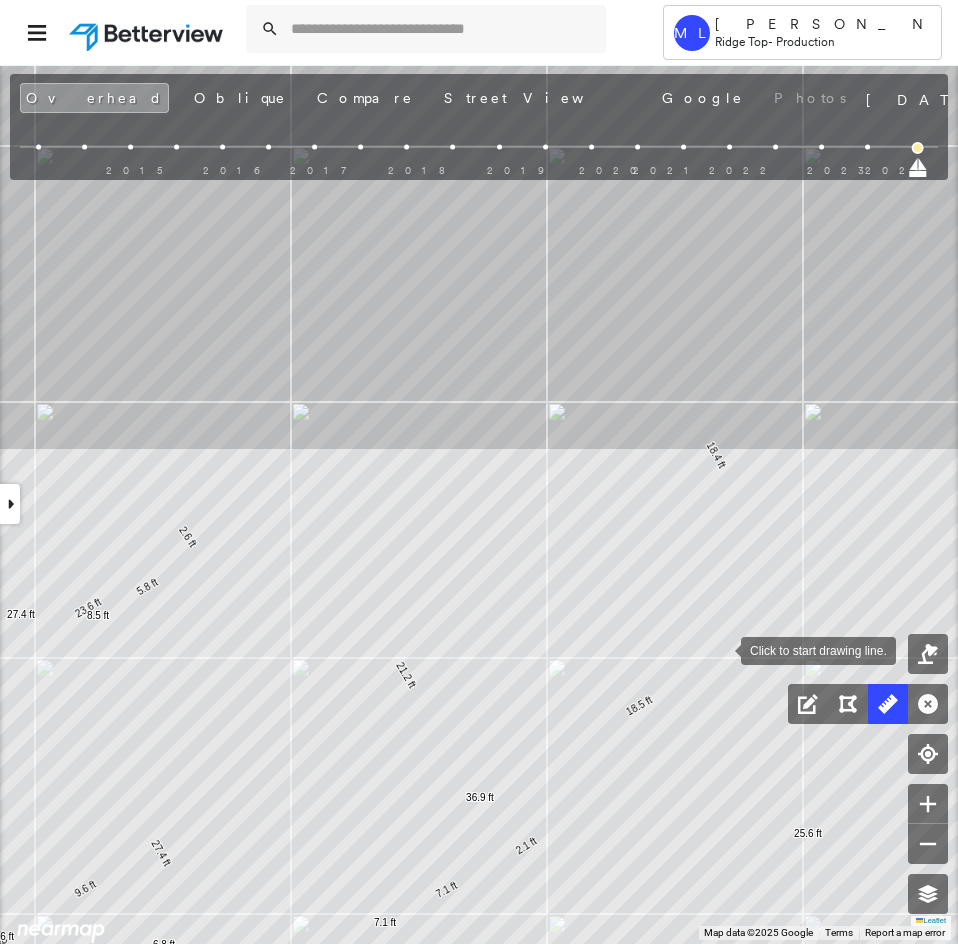 drag, startPoint x: 748, startPoint y: 673, endPoint x: 699, endPoint y: 623, distance: 70.00714 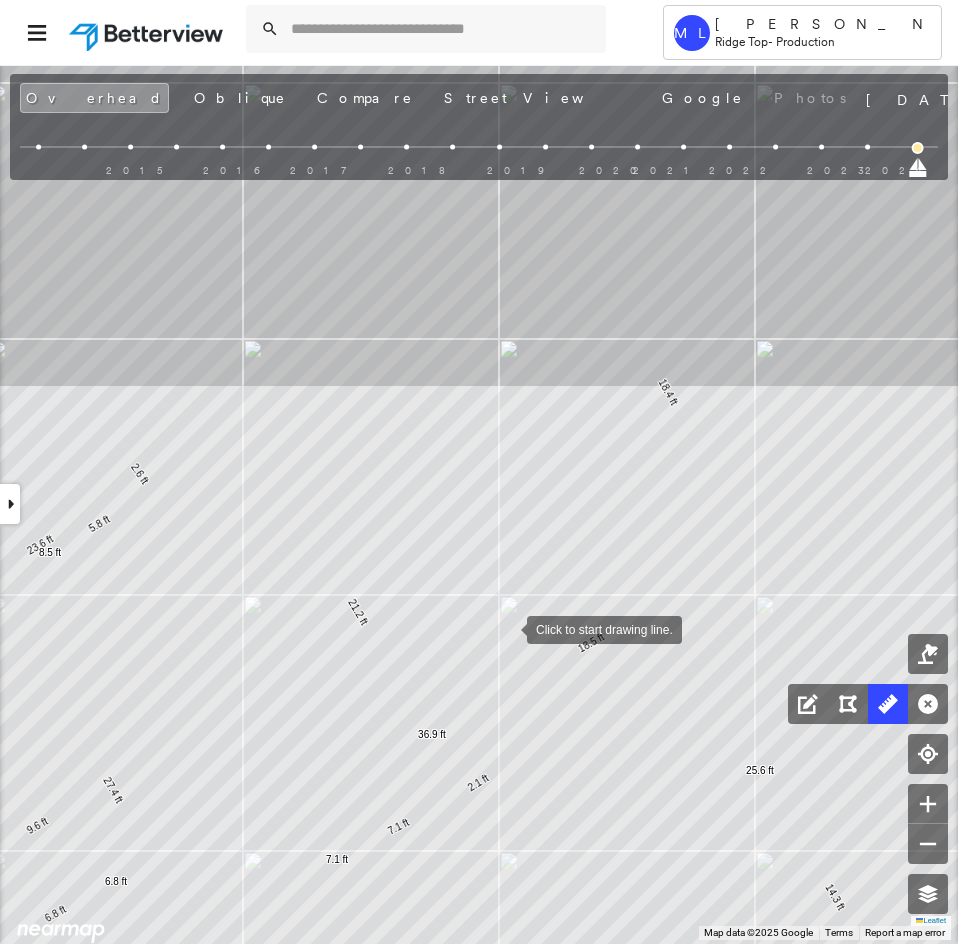 click on "7.6 ft 13.1 ft 20.7 ft 1.0 ft 1.0 ft 24.6 ft 38.4 ft 63.0 ft 5.6 ft 5.6 ft 2.1 ft 21.2 ft 23.6 ft 7.8 ft 8.9 ft 4.4 ft 67.9 ft 7.1 ft 7.1 ft 27.4 ft 27.4 ft 18.4 ft 18.5 ft 36.9 ft 2.6 ft 5.8 ft 8.5 ft 6.8 ft 6.8 ft 9.6 ft 9.6 ft 19.1 ft 19.1 ft 8.6 ft 8.6 ft 11.3 ft 14.3 ft 25.6 ft Click to start drawing line." at bounding box center [-930, 330] 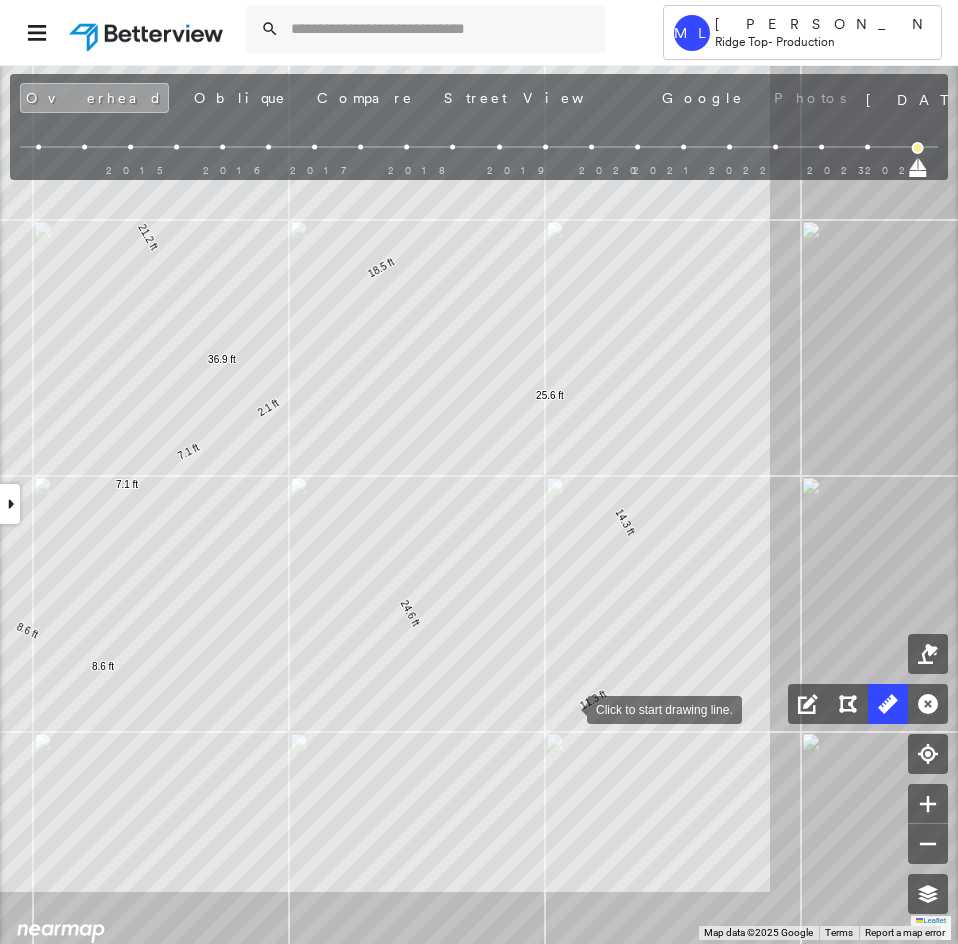 drag, startPoint x: 573, startPoint y: 726, endPoint x: 546, endPoint y: 655, distance: 75.96052 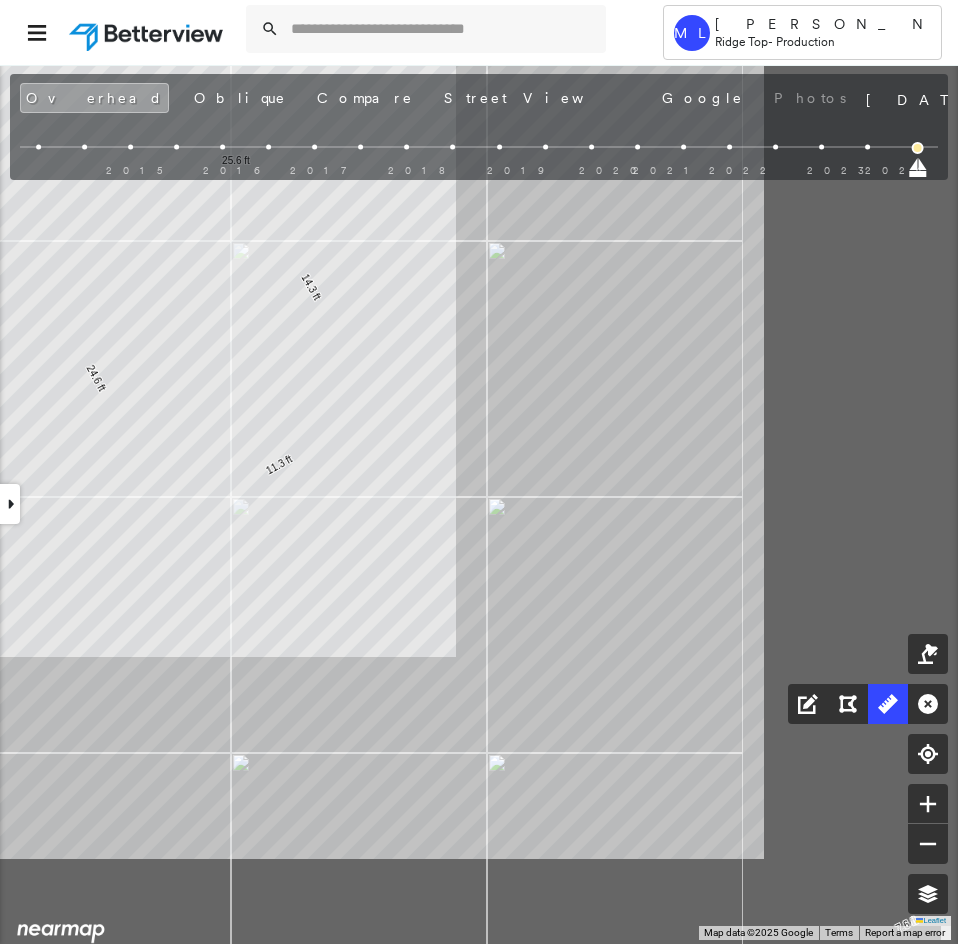 drag, startPoint x: 533, startPoint y: 670, endPoint x: 162, endPoint y: 427, distance: 443.49747 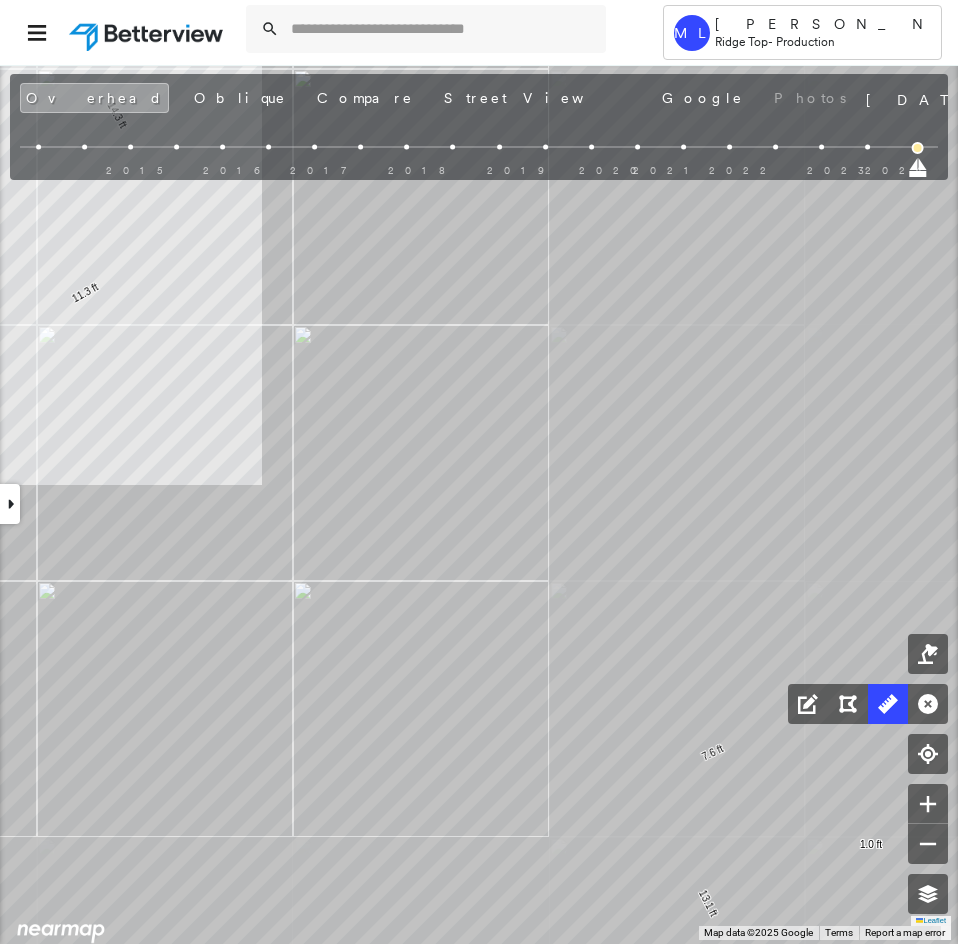 drag, startPoint x: 568, startPoint y: 627, endPoint x: 361, endPoint y: 390, distance: 314.67126 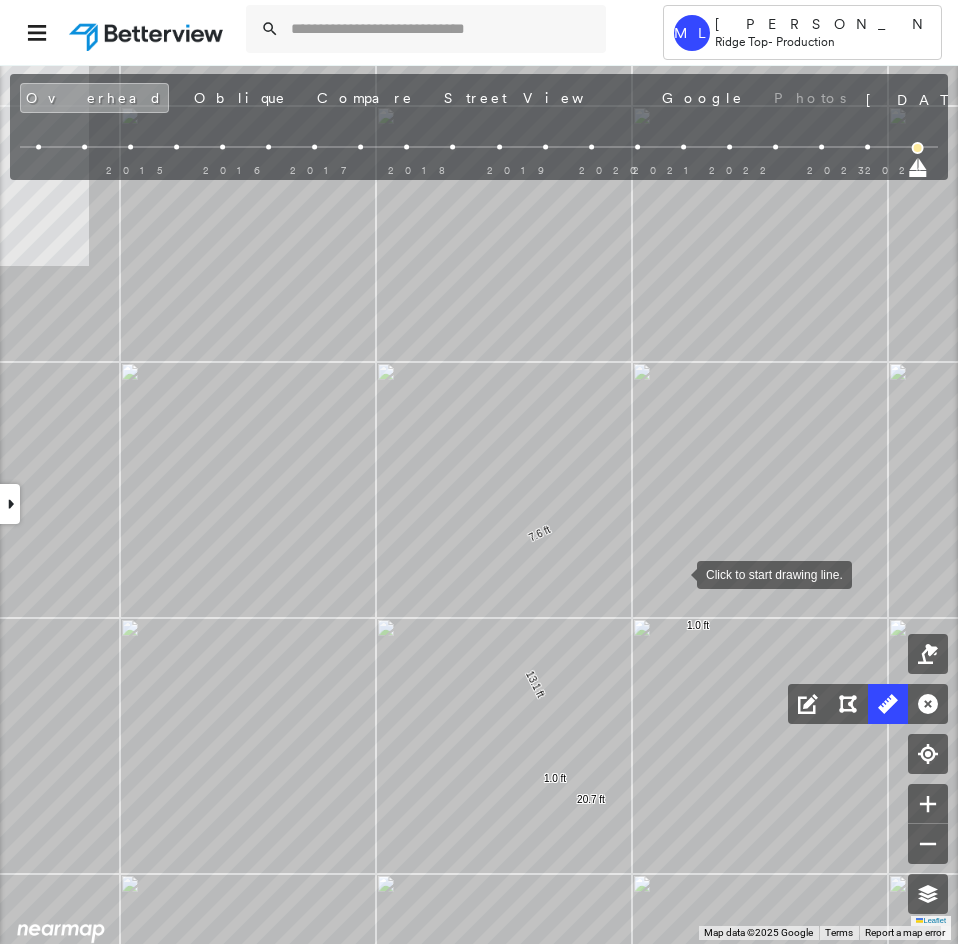 click at bounding box center [677, 573] 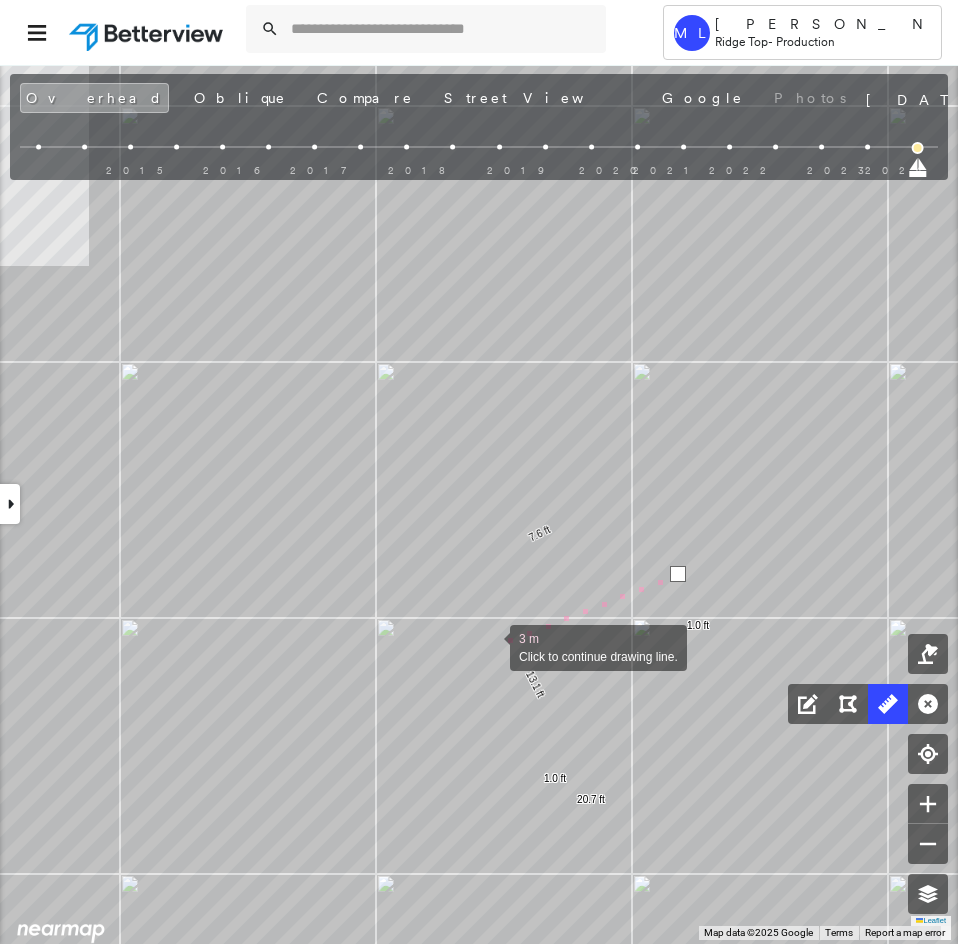 click at bounding box center [490, 646] 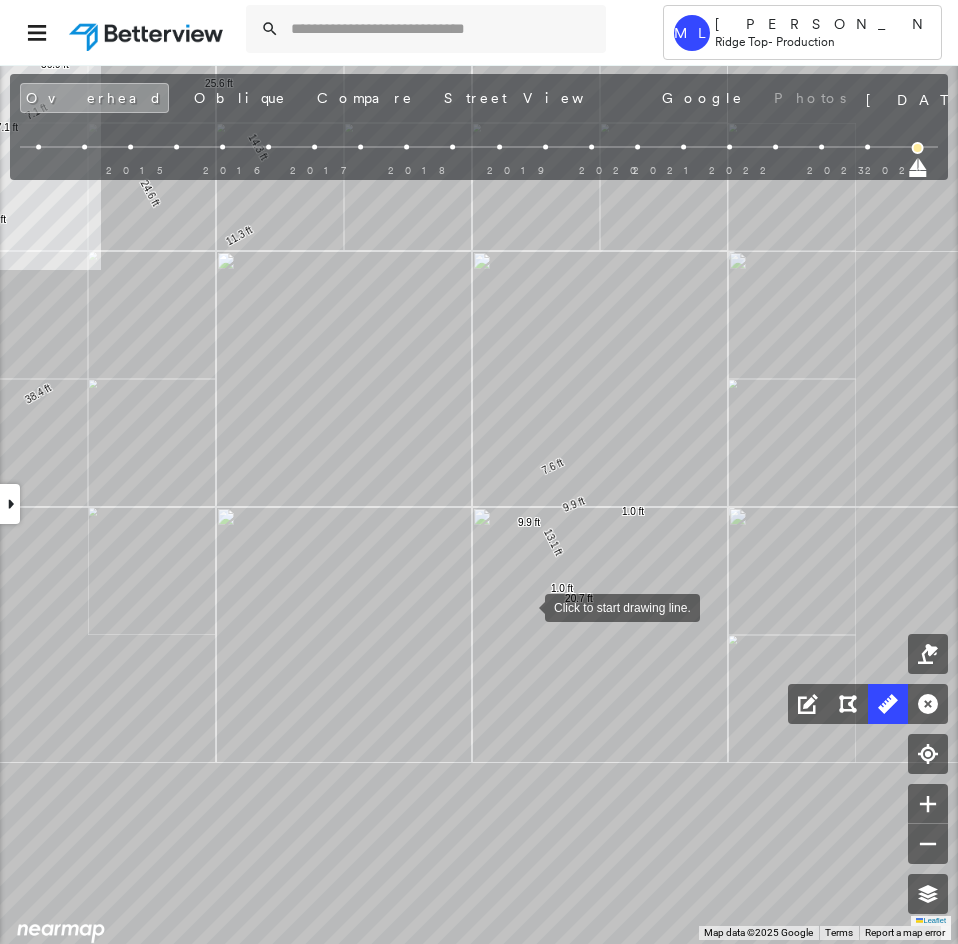 drag, startPoint x: 503, startPoint y: 601, endPoint x: 610, endPoint y: 611, distance: 107.46627 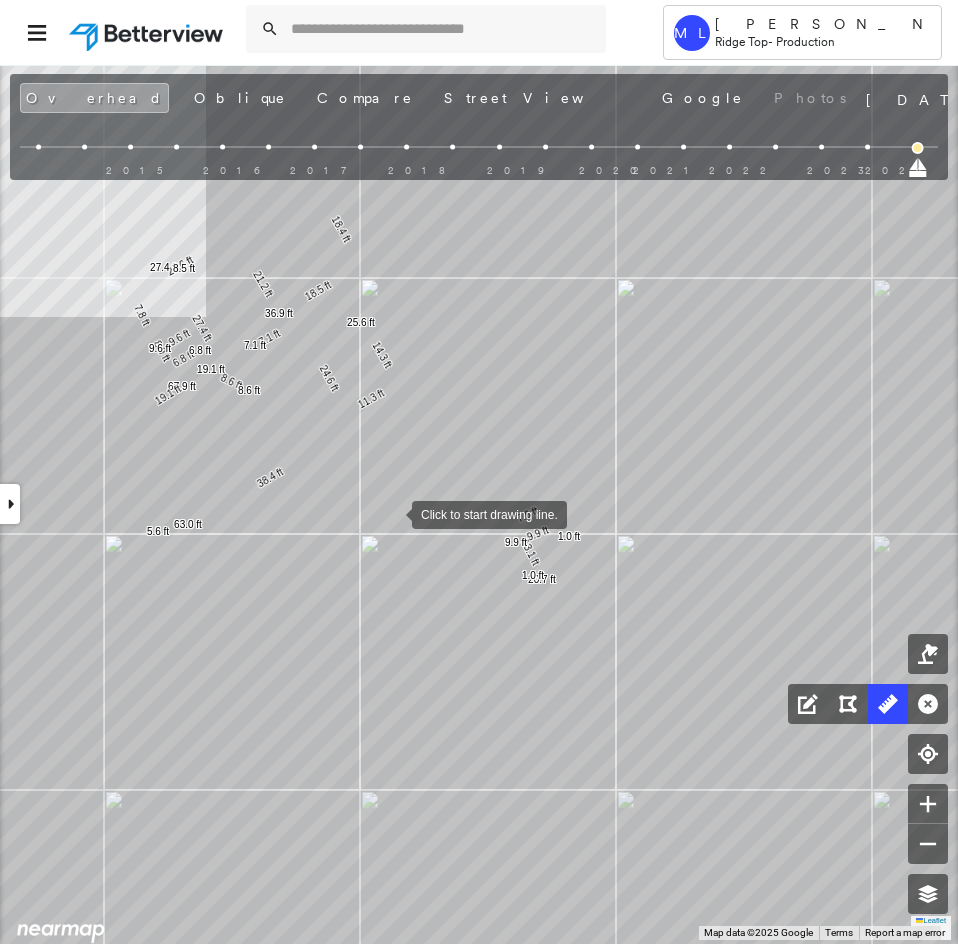 drag, startPoint x: 386, startPoint y: 498, endPoint x: 399, endPoint y: 523, distance: 28.178005 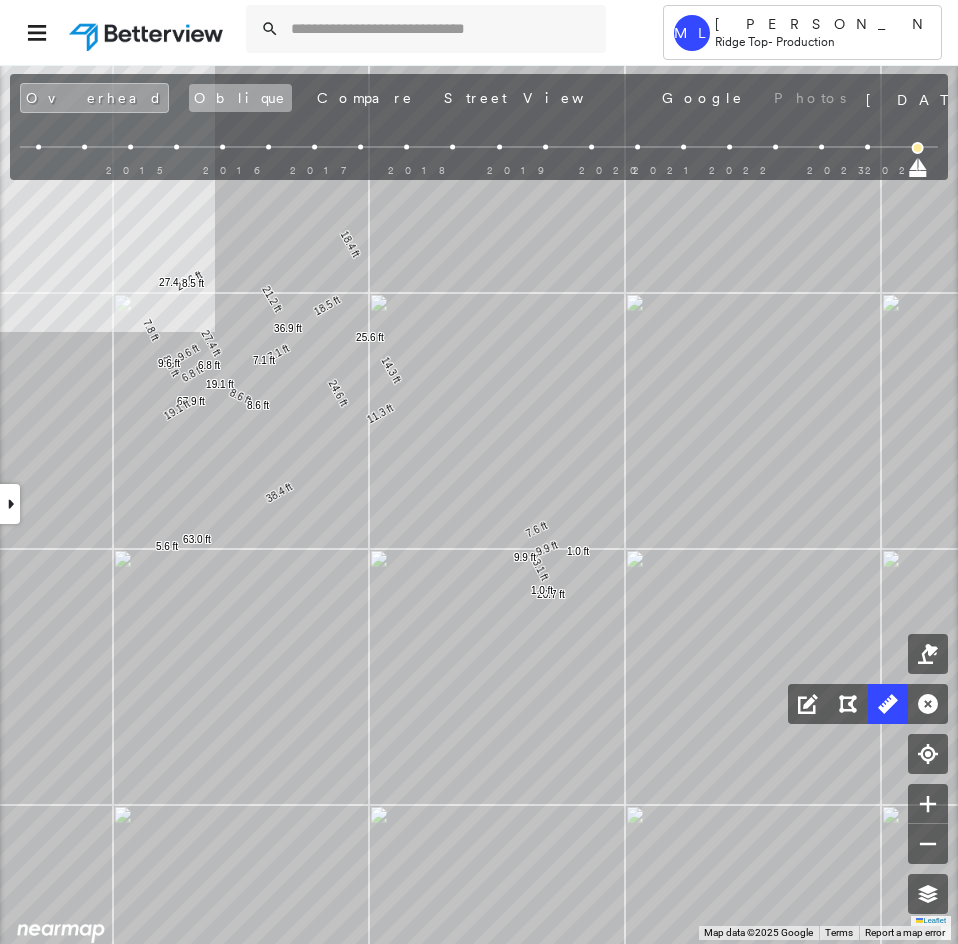 click on "Oblique" at bounding box center (240, 98) 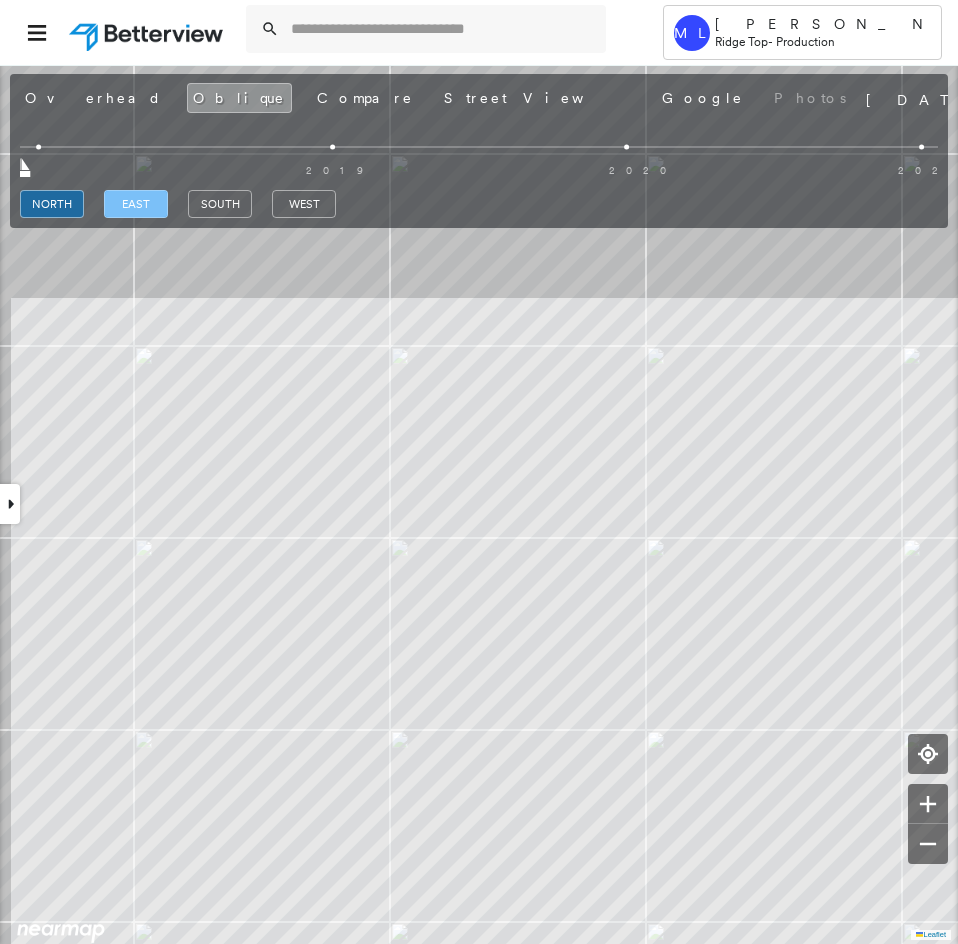 click on "east" at bounding box center [136, 204] 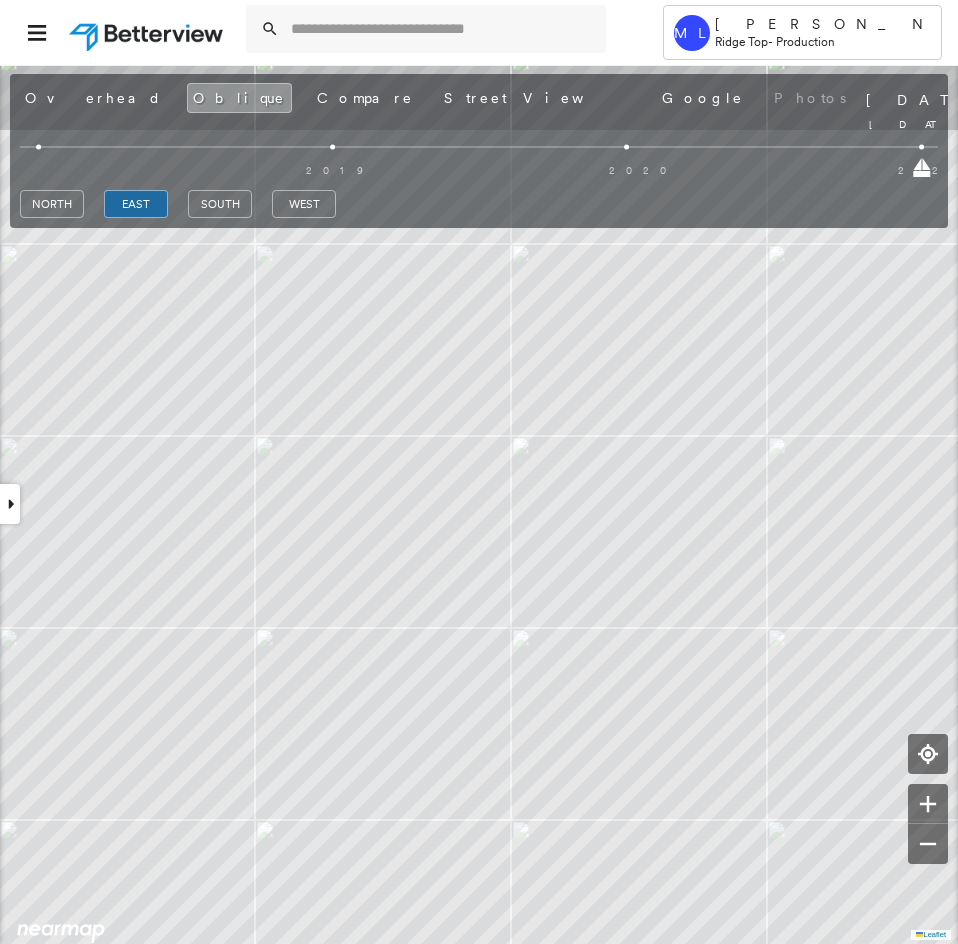 drag, startPoint x: 34, startPoint y: 170, endPoint x: 884, endPoint y: 209, distance: 850.8942 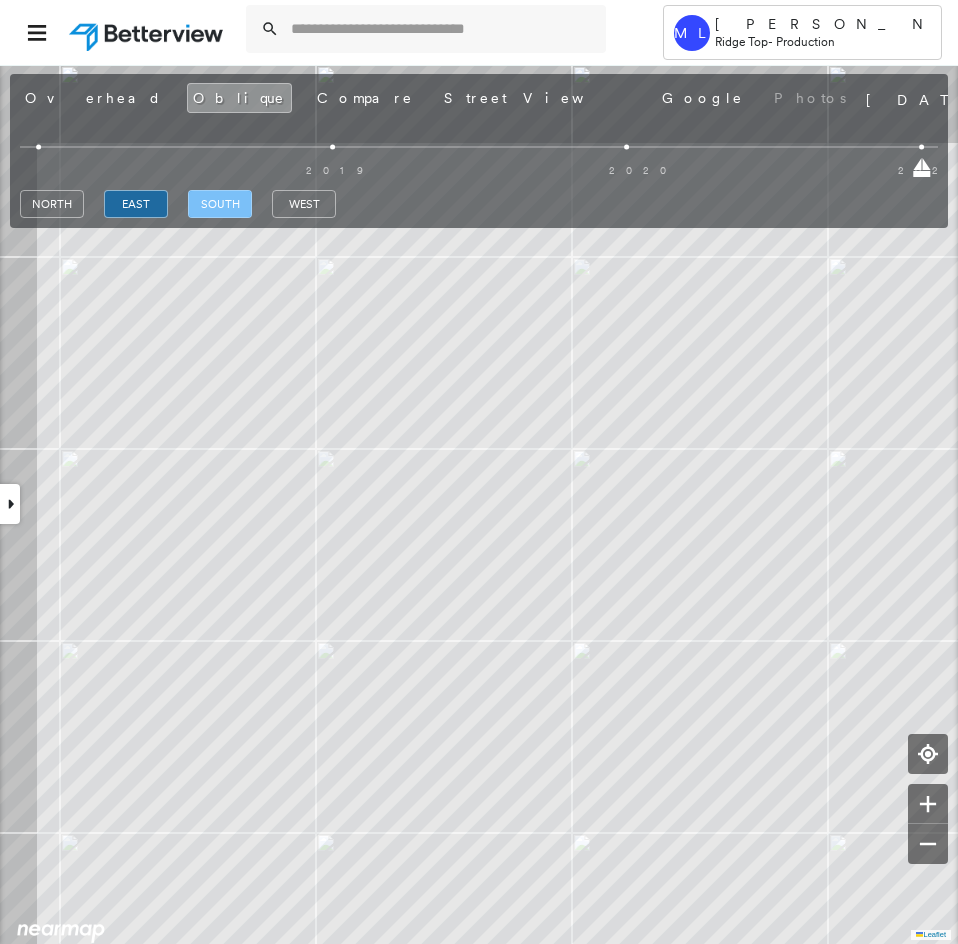 click on "south" at bounding box center [220, 204] 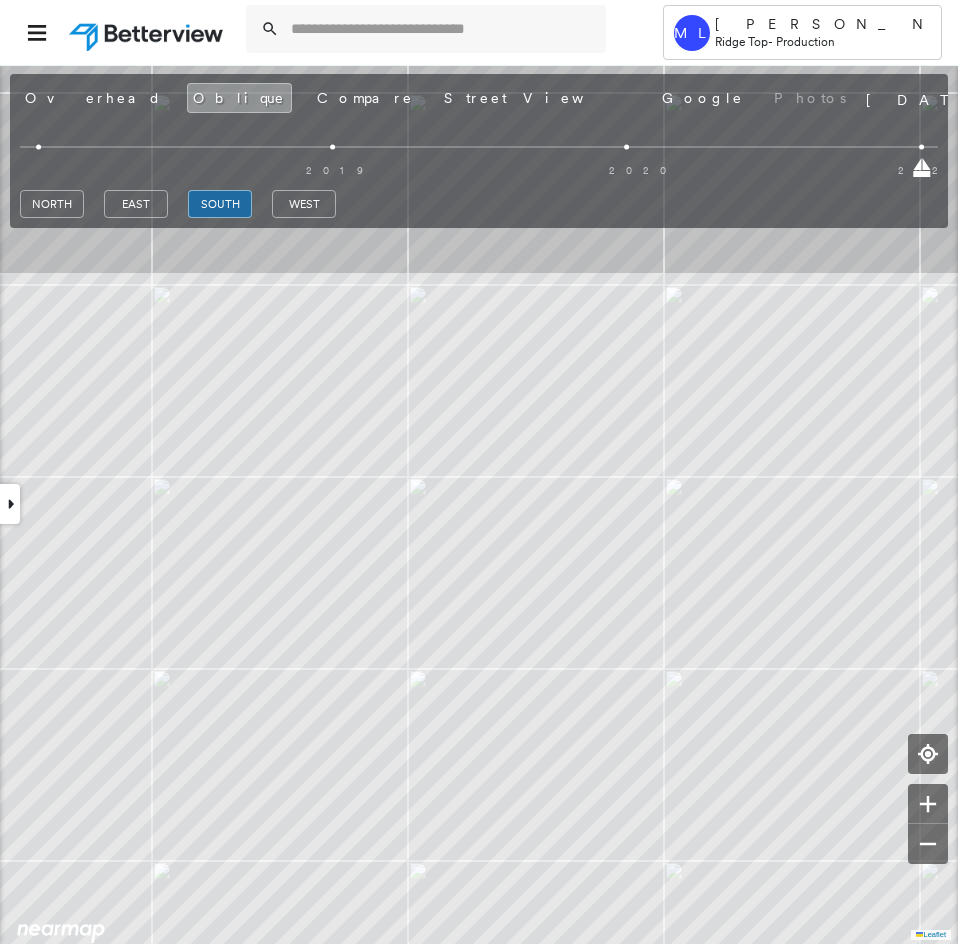 drag, startPoint x: 288, startPoint y: 203, endPoint x: 288, endPoint y: 221, distance: 18 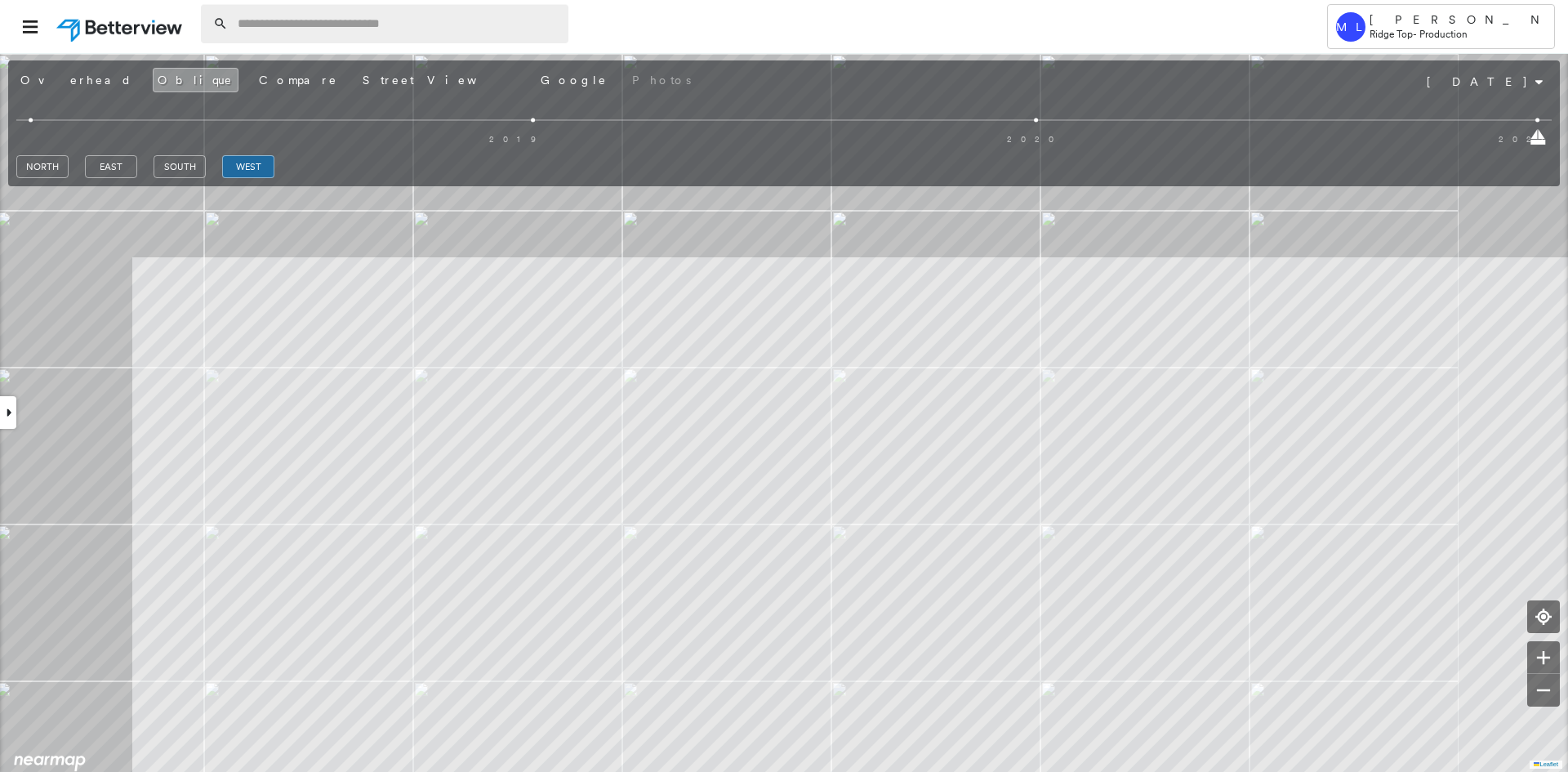 click at bounding box center [398, 24] 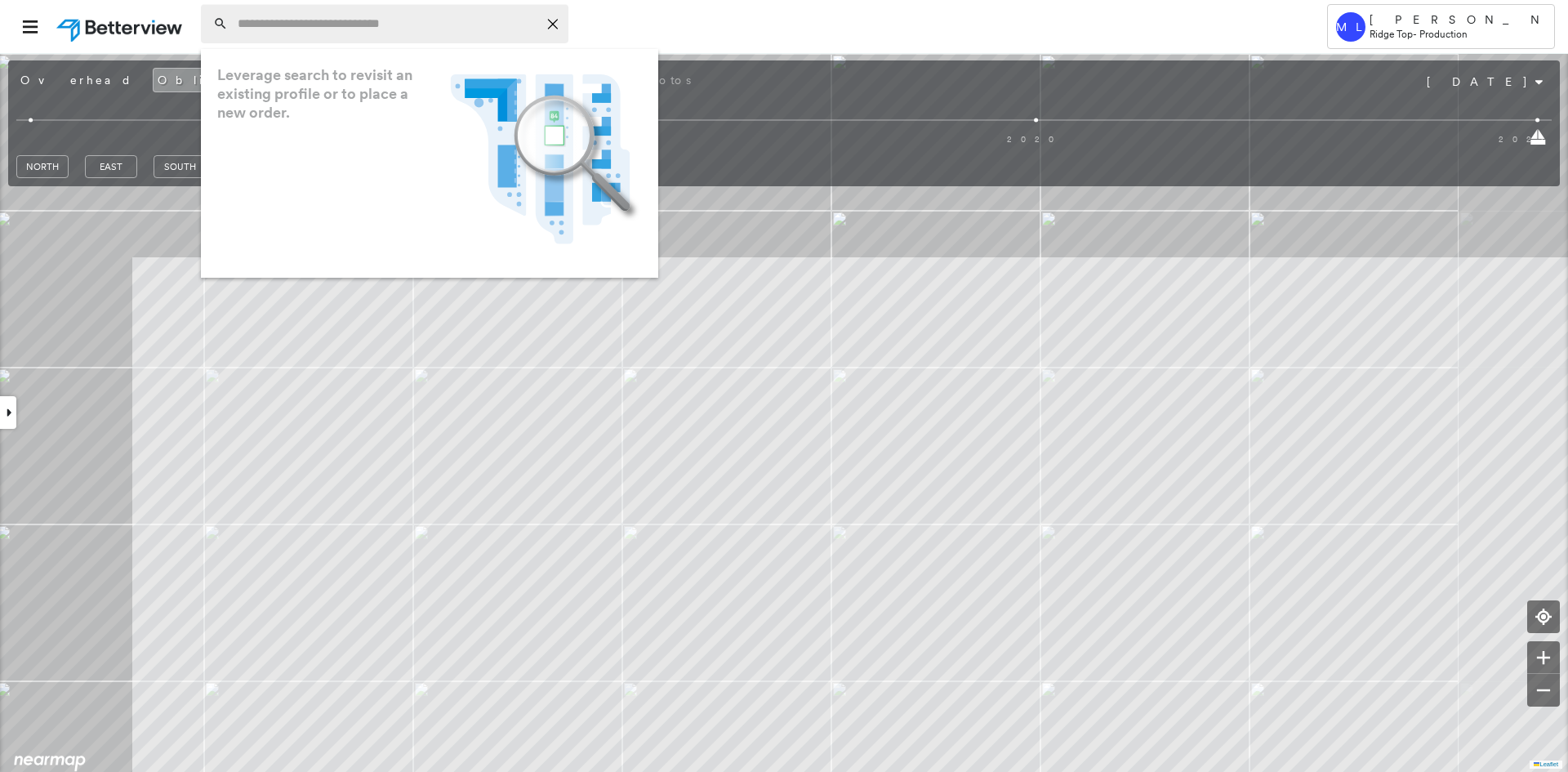 paste on "**********" 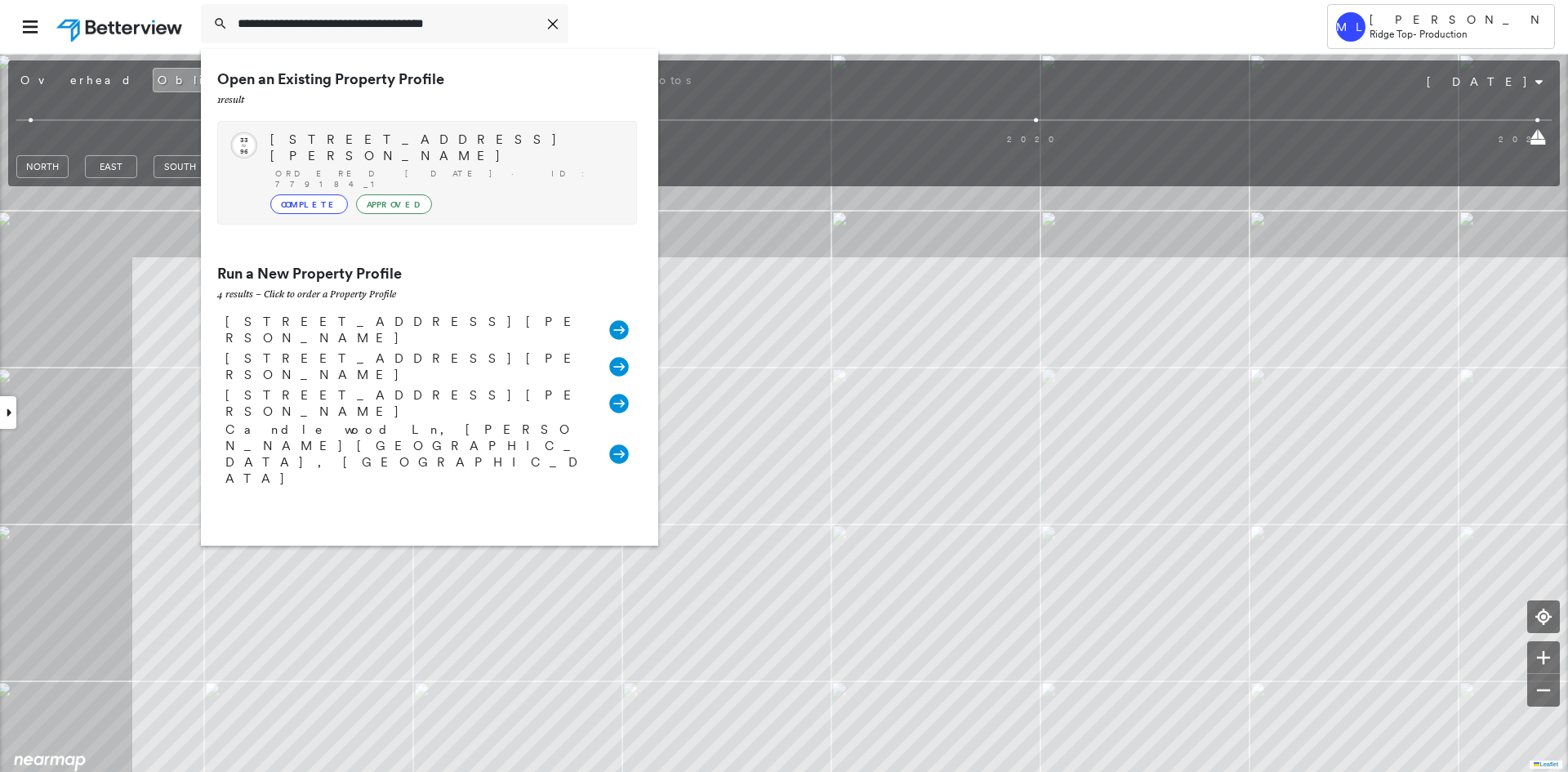 type on "**********" 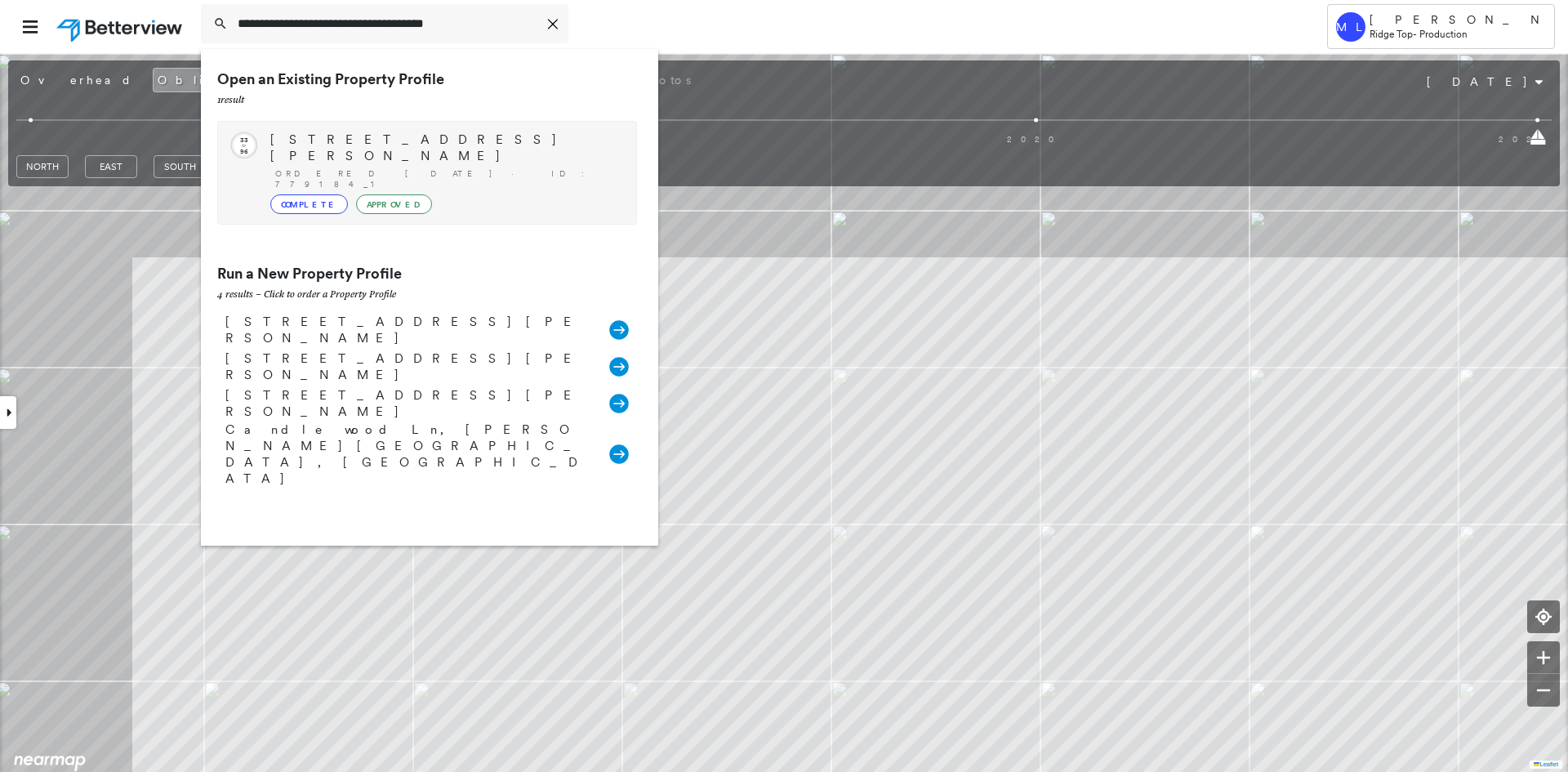 click on "Ordered 07/24/25 · ID: 779184_1" at bounding box center (448, 179) 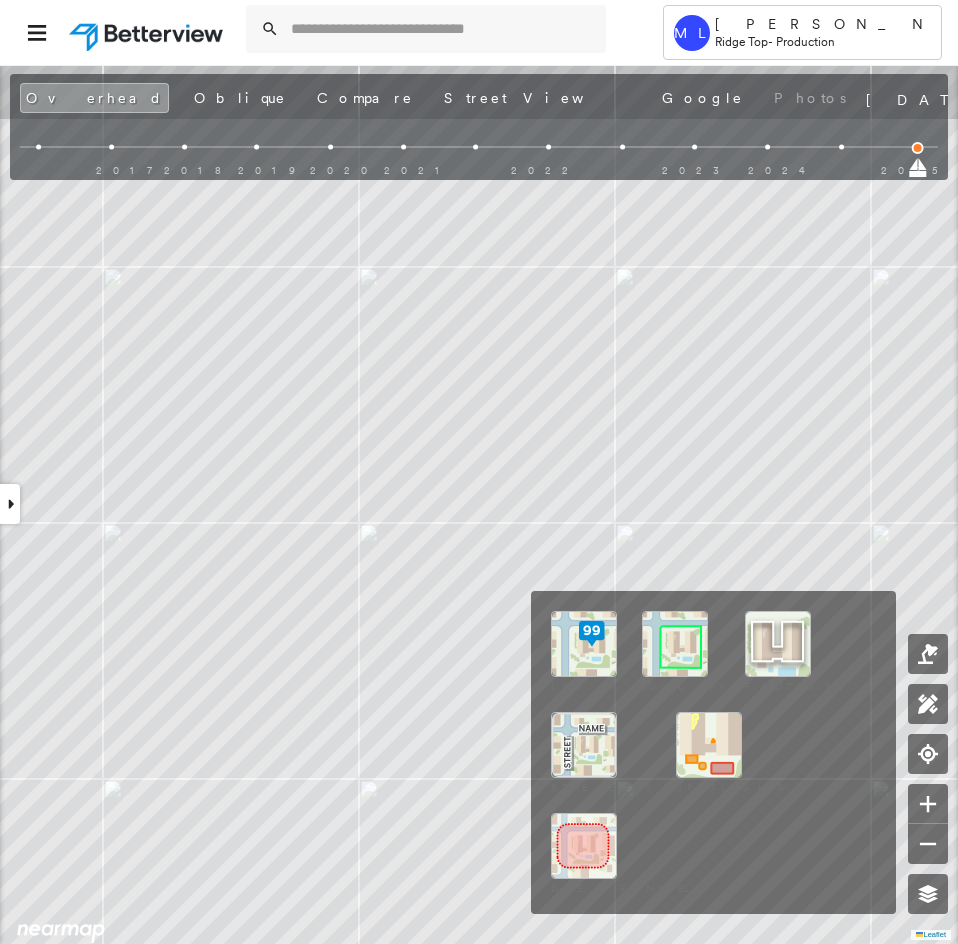 click at bounding box center (675, 644) 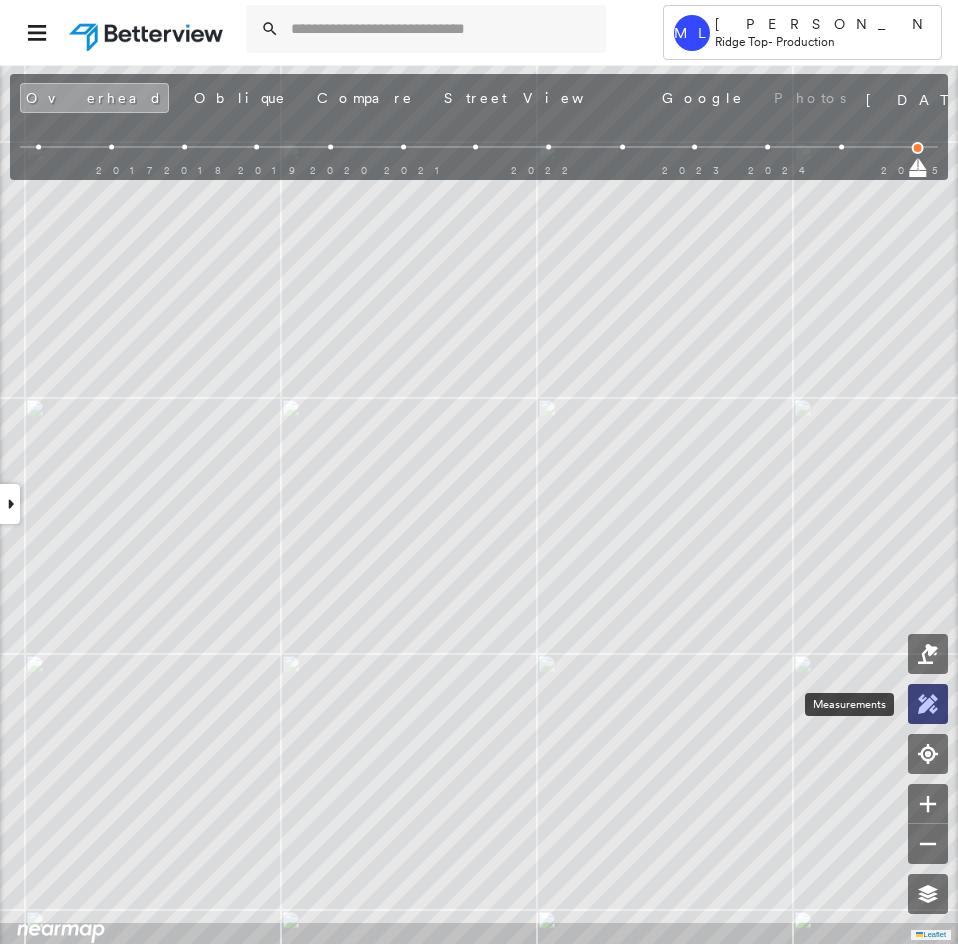 click 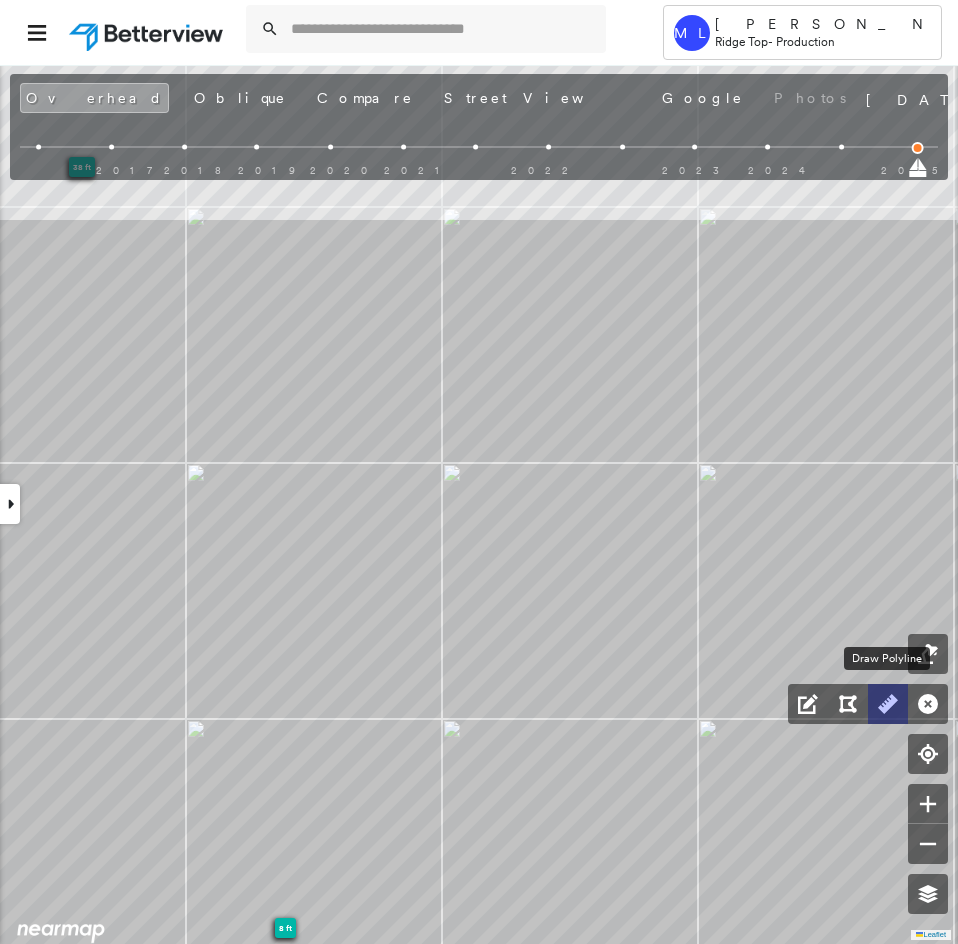 click 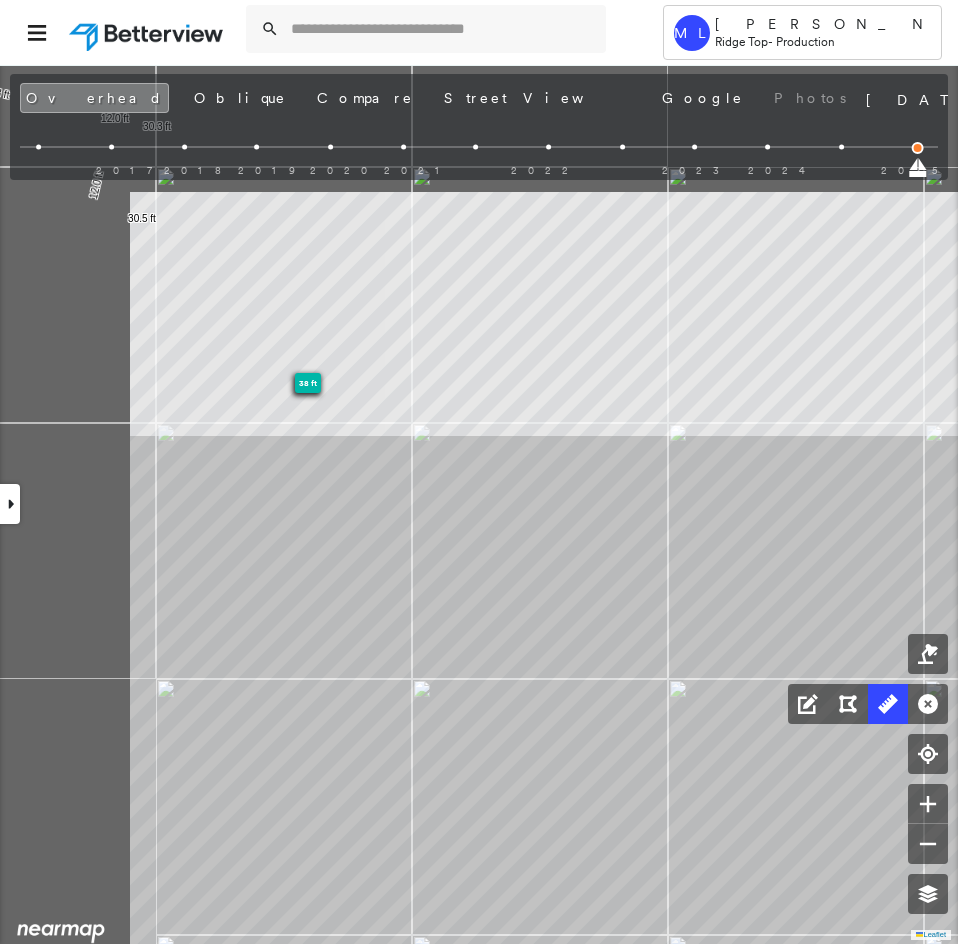 drag, startPoint x: 194, startPoint y: 353, endPoint x: 698, endPoint y: 815, distance: 683.71045 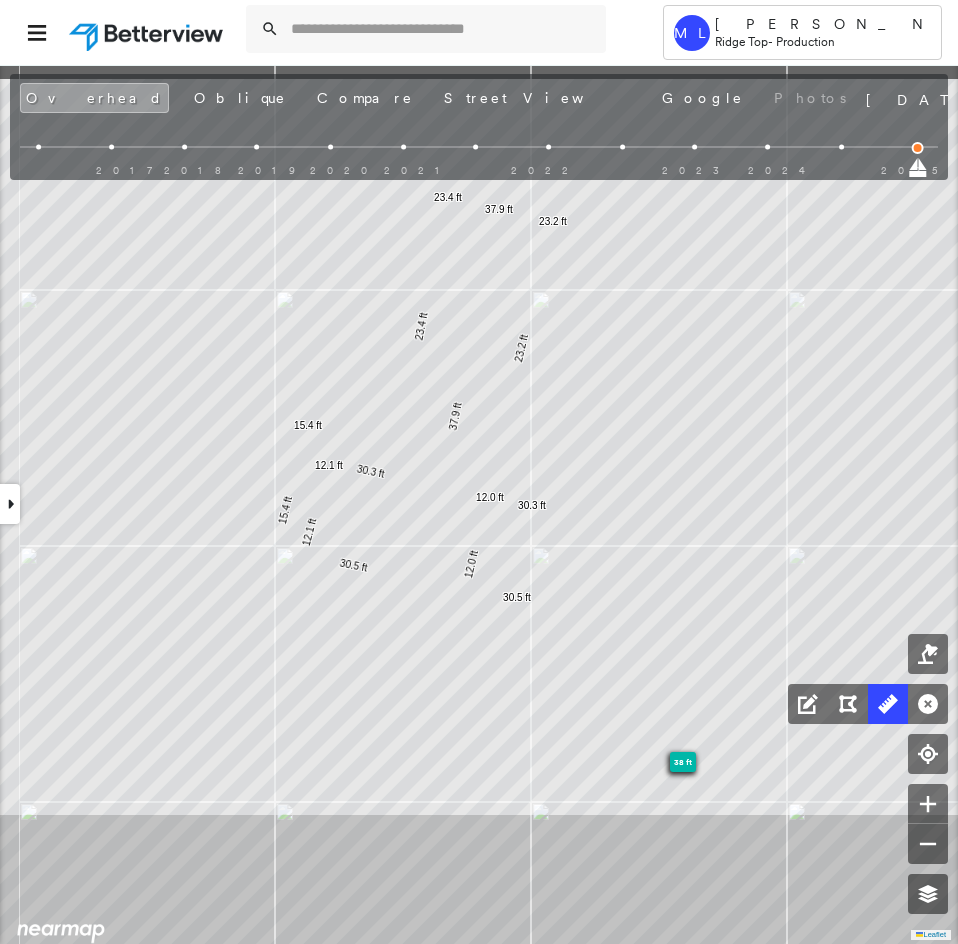 drag, startPoint x: 448, startPoint y: 523, endPoint x: 507, endPoint y: 609, distance: 104.292854 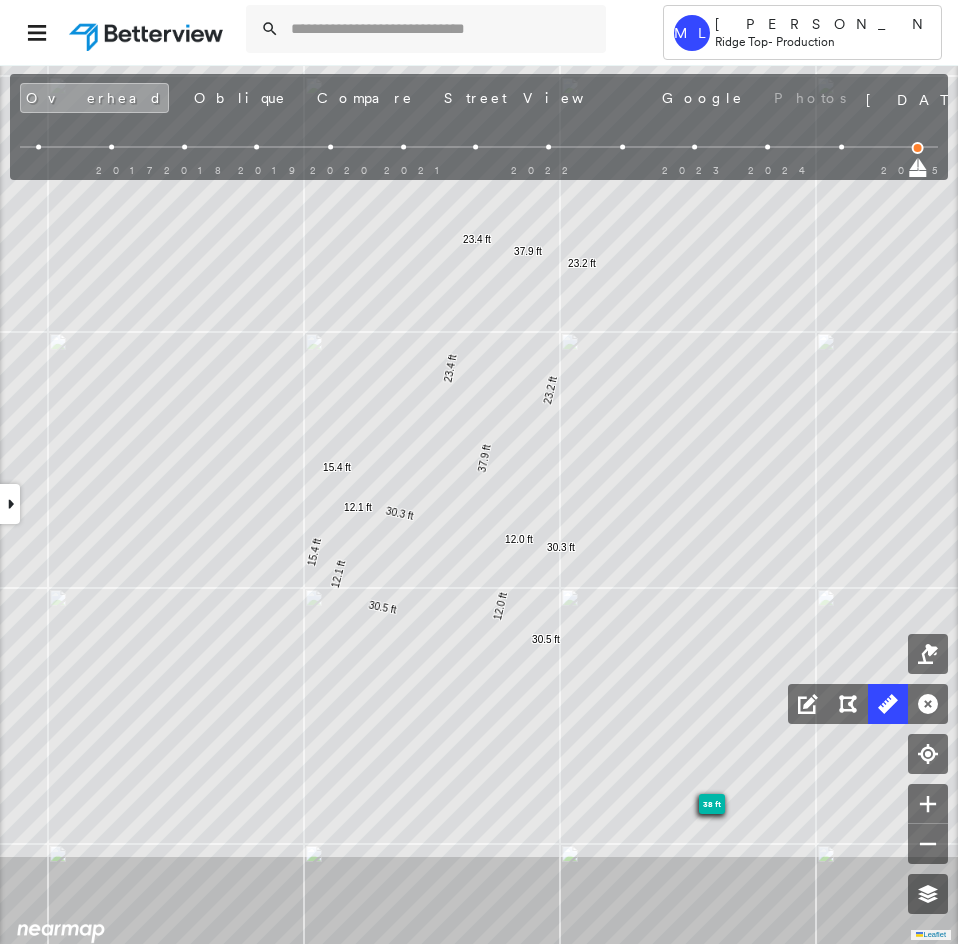 click 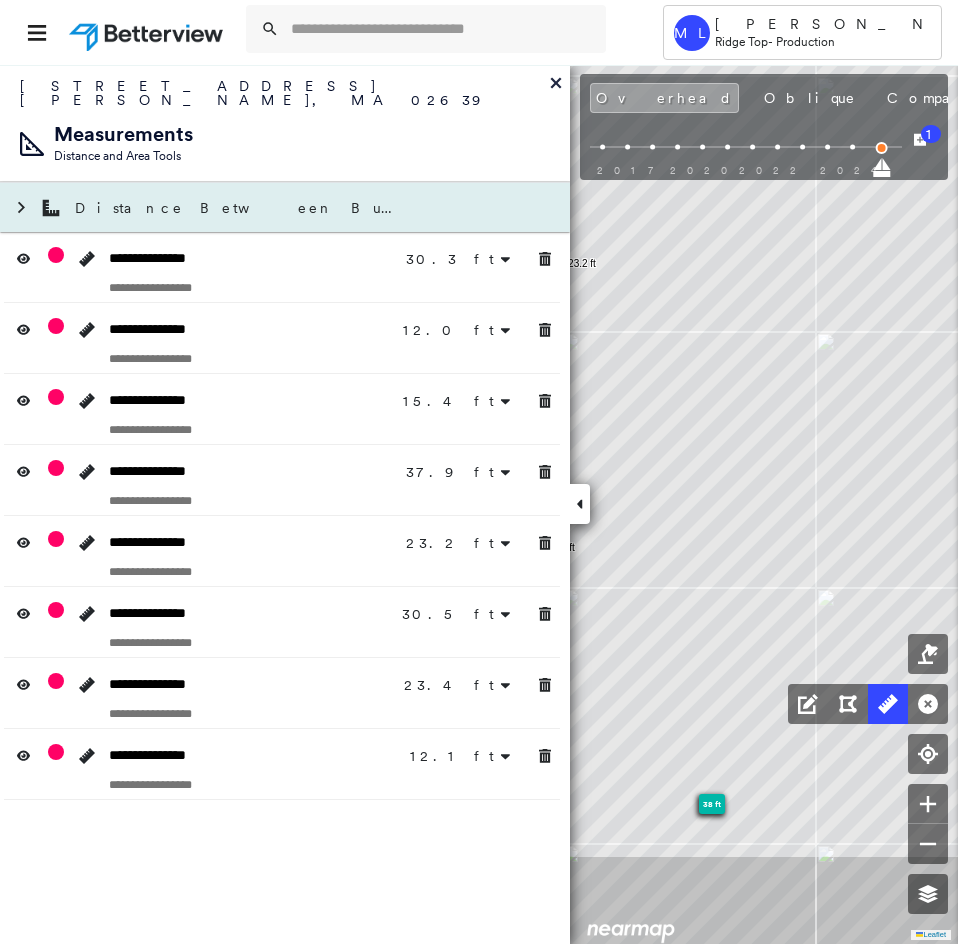 click 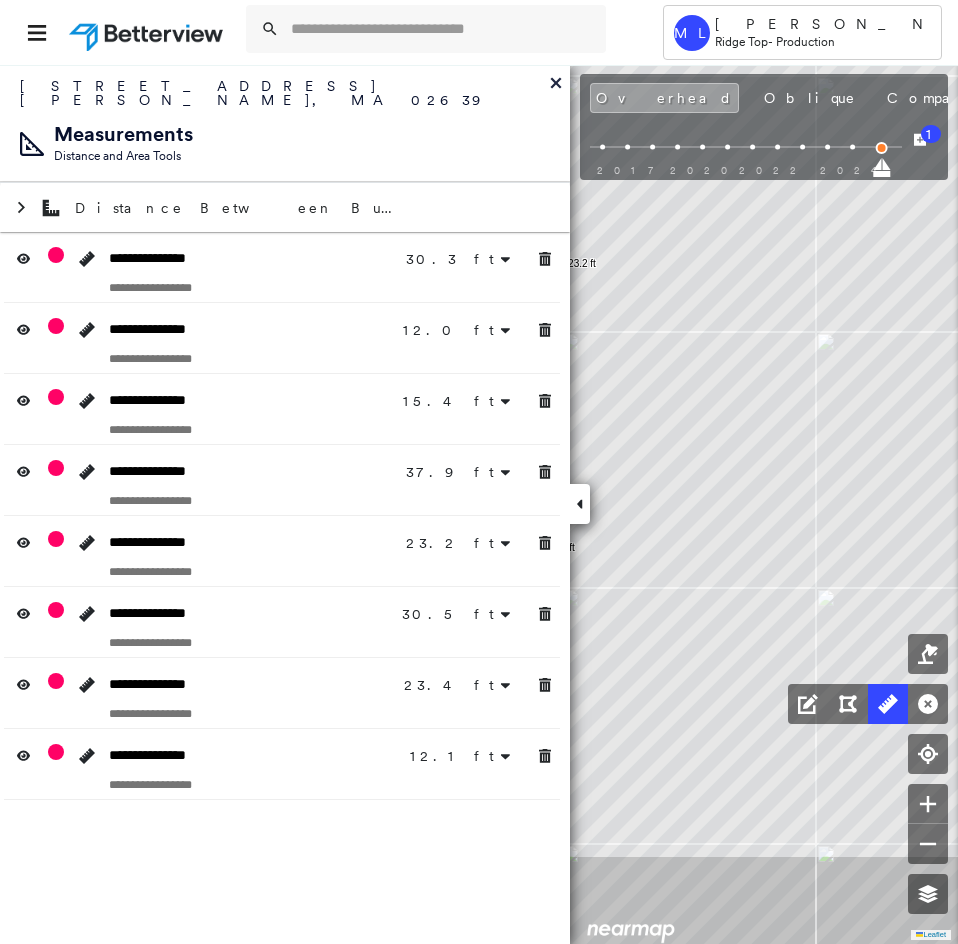 click at bounding box center [580, 504] 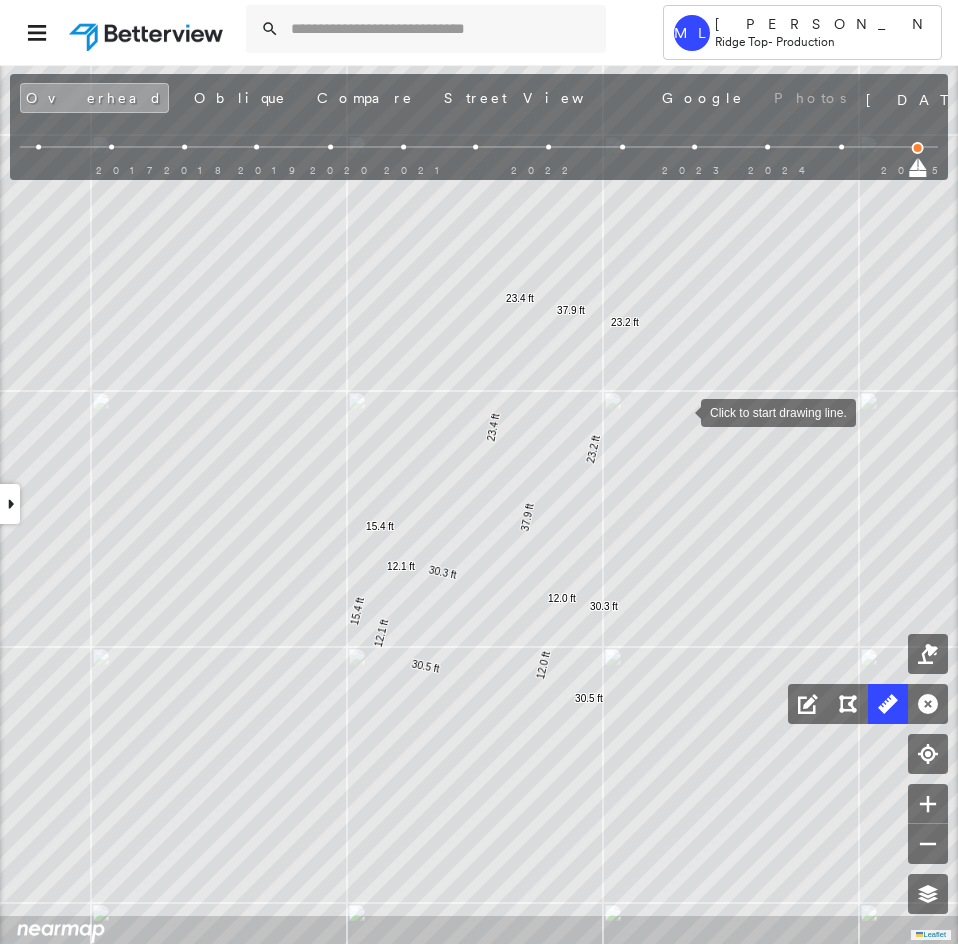 drag, startPoint x: 663, startPoint y: 396, endPoint x: 664, endPoint y: 421, distance: 25.019993 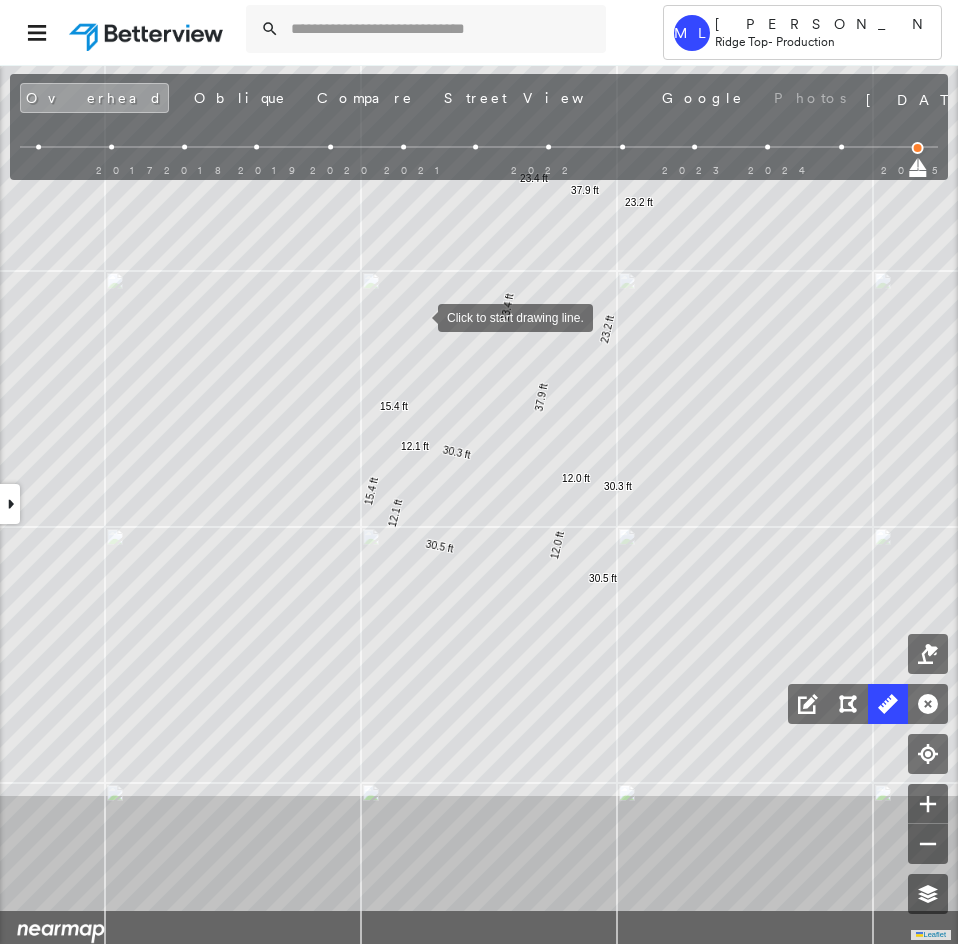 drag, startPoint x: 407, startPoint y: 423, endPoint x: 418, endPoint y: 317, distance: 106.56923 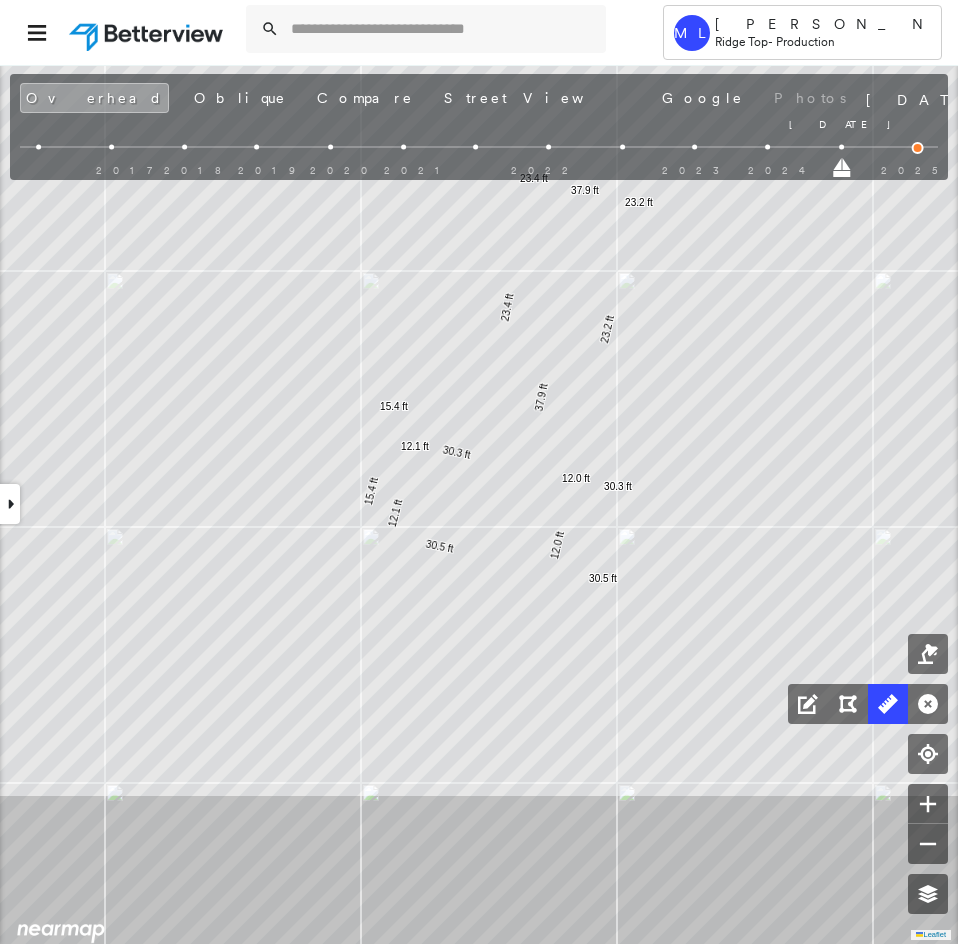 drag, startPoint x: 912, startPoint y: 169, endPoint x: 861, endPoint y: 173, distance: 51.156624 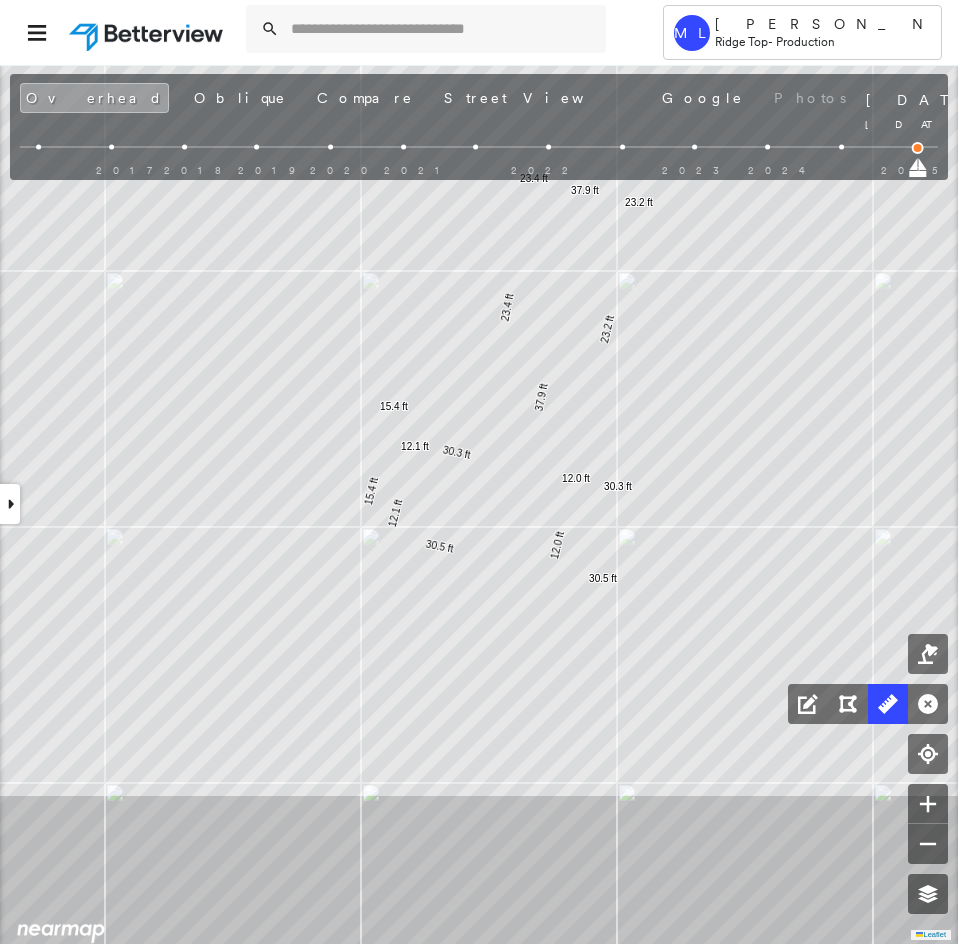 drag, startPoint x: 842, startPoint y: 170, endPoint x: 958, endPoint y: 171, distance: 116.00431 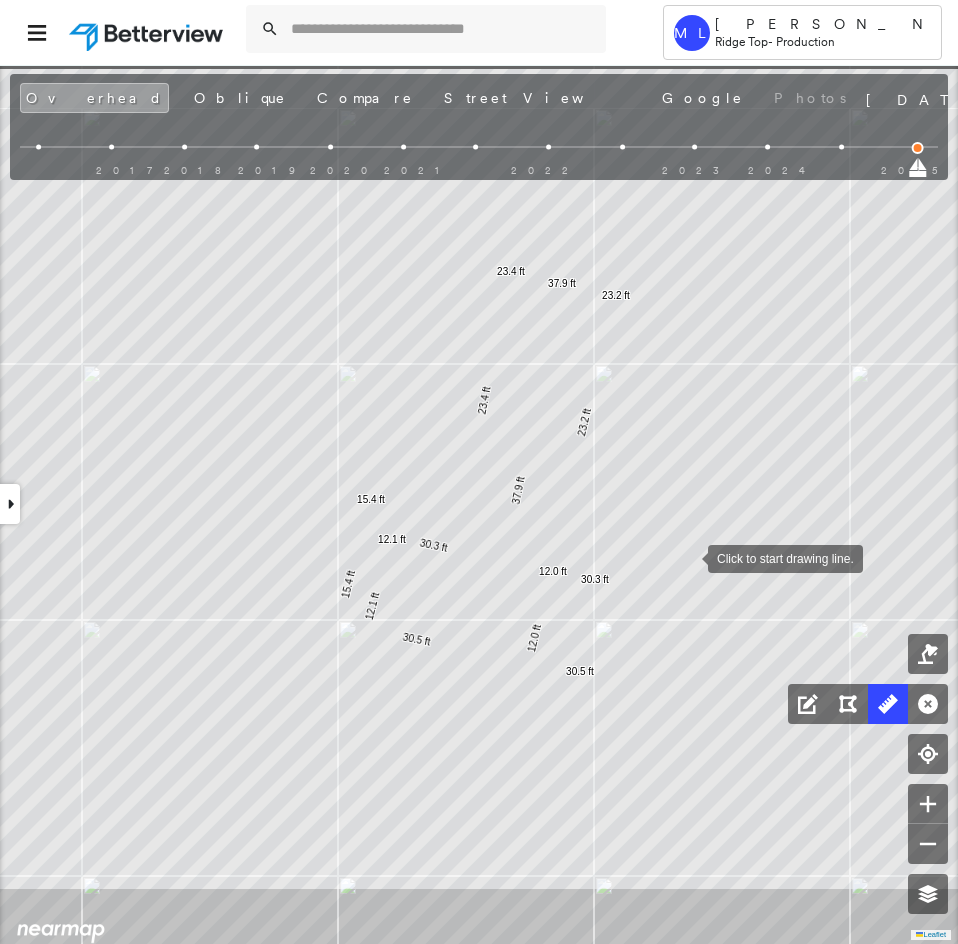 drag, startPoint x: 712, startPoint y: 461, endPoint x: 689, endPoint y: 554, distance: 95.80188 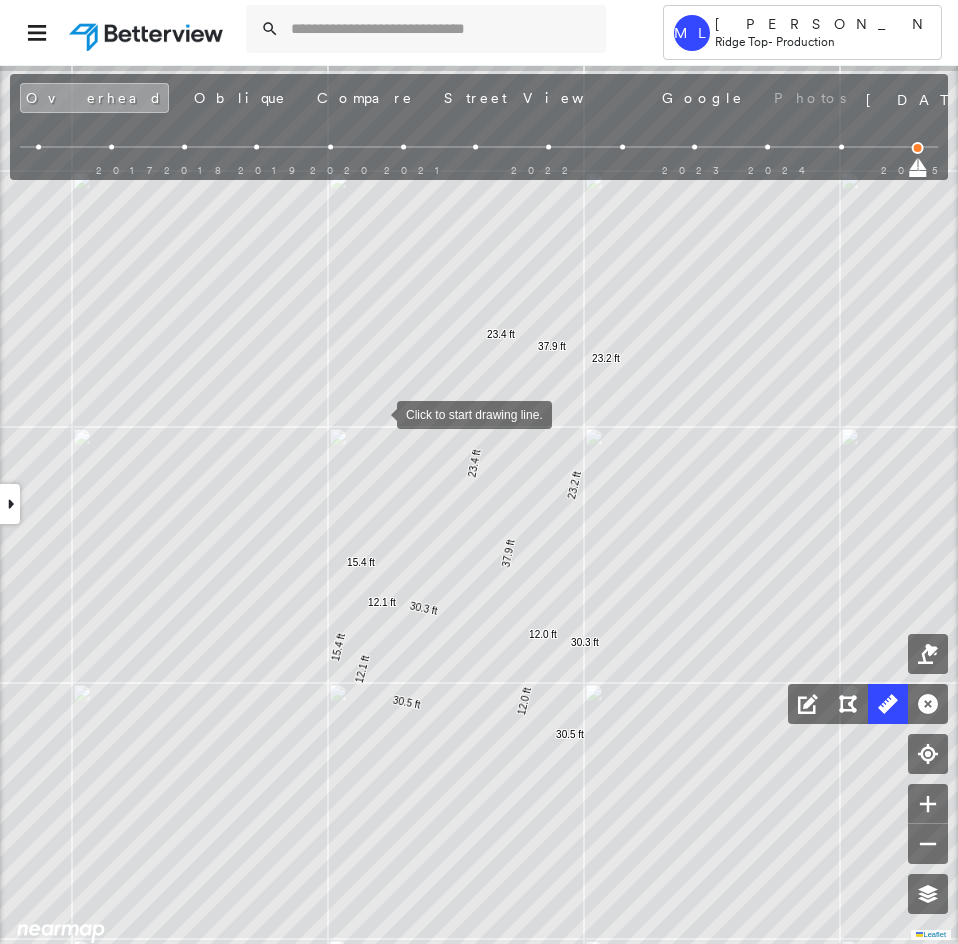 drag, startPoint x: 387, startPoint y: 349, endPoint x: 375, endPoint y: 414, distance: 66.09841 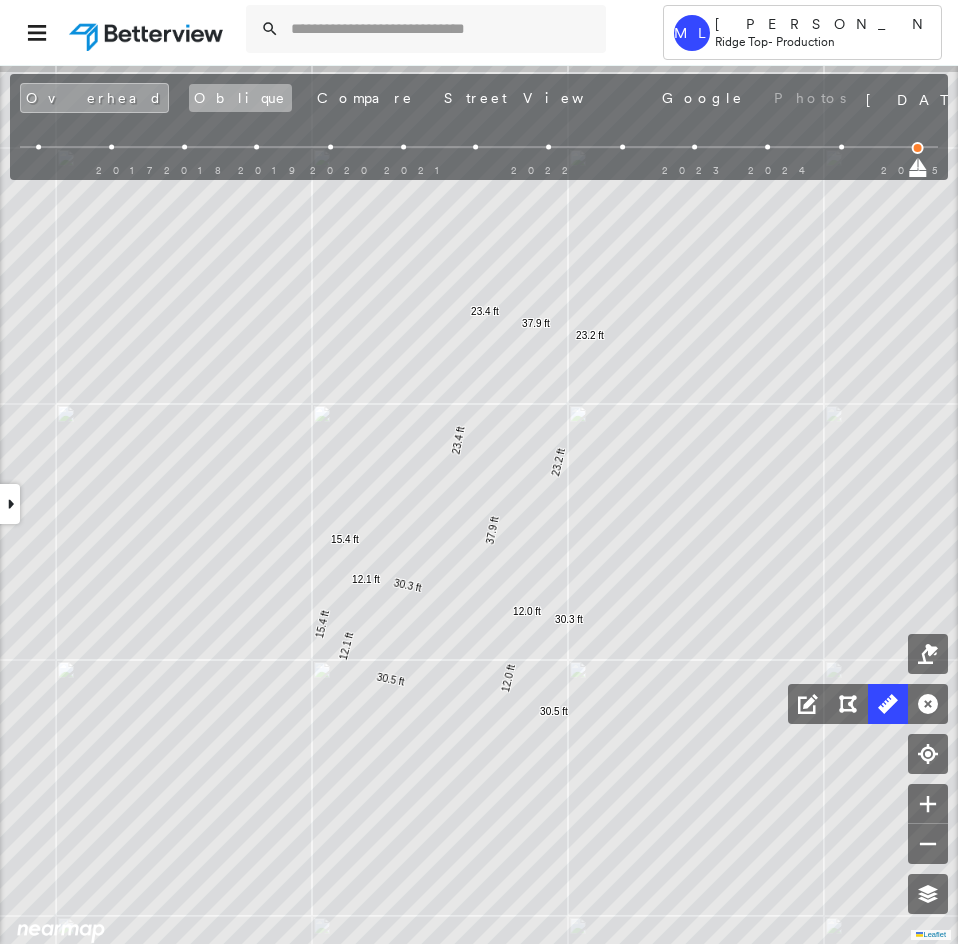 click on "Oblique" at bounding box center (240, 98) 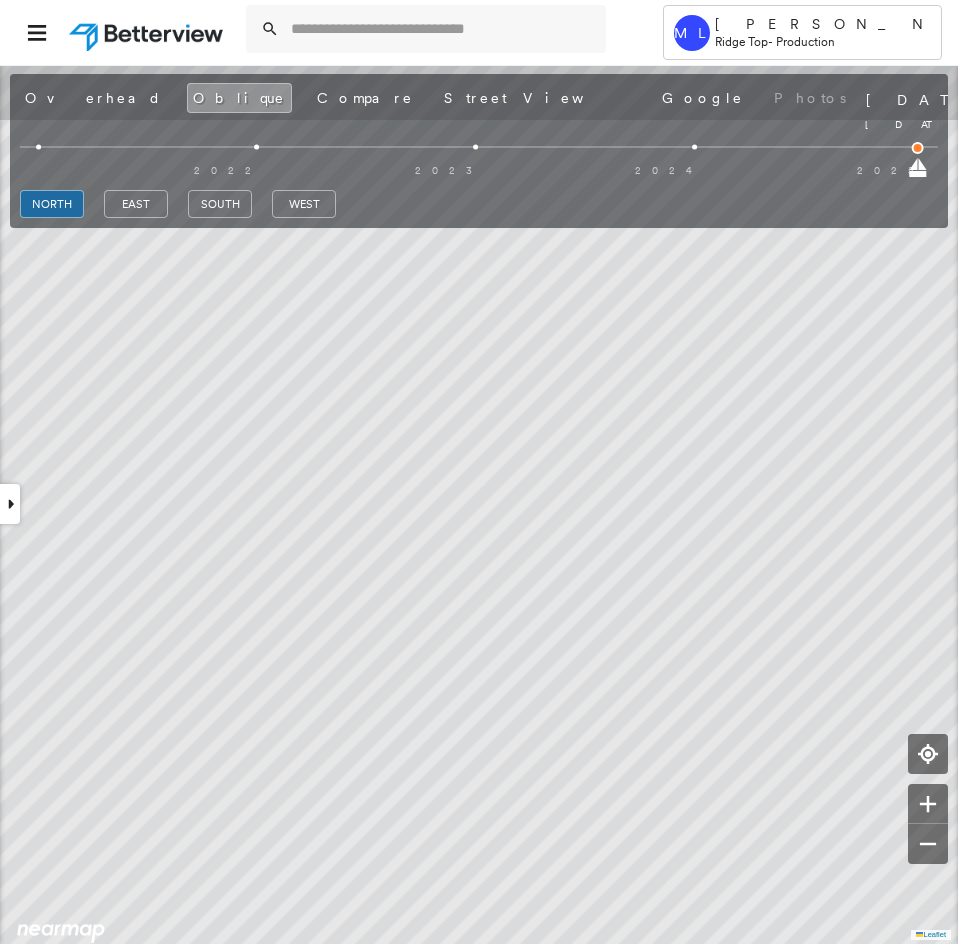 drag, startPoint x: 26, startPoint y: 173, endPoint x: 919, endPoint y: 182, distance: 893.04535 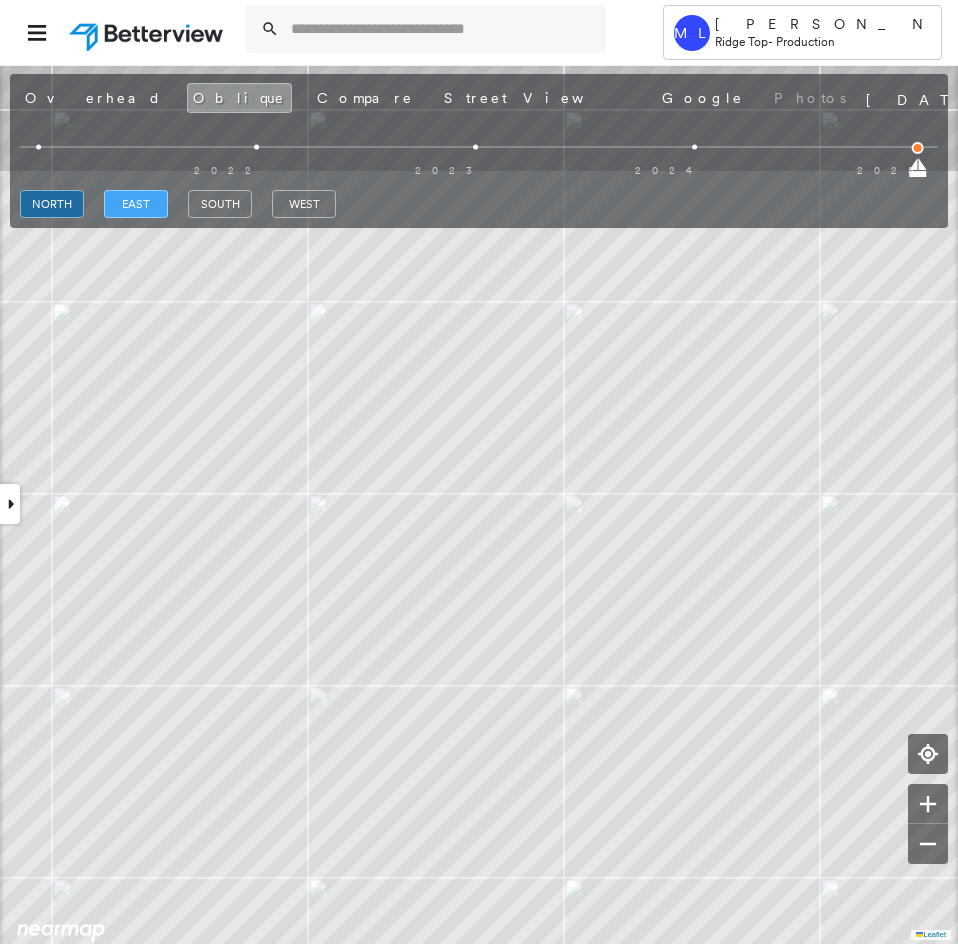 click on "east" at bounding box center [136, 204] 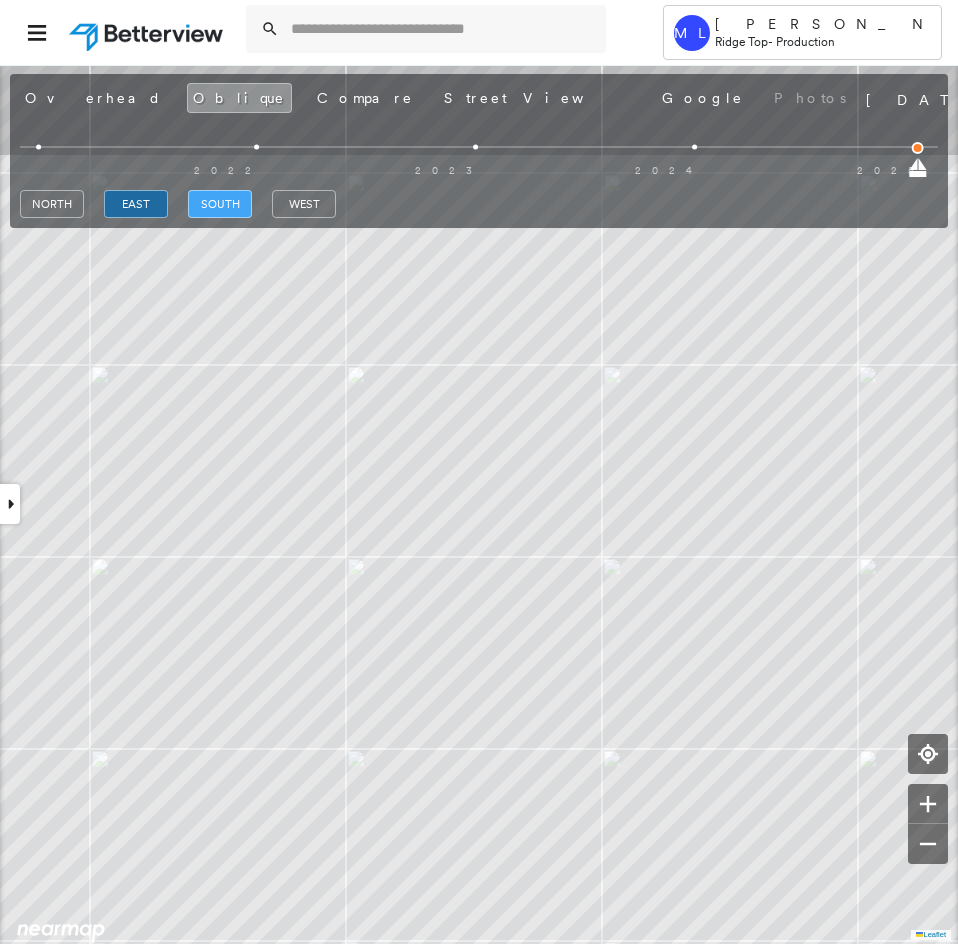 click on "south" at bounding box center (220, 204) 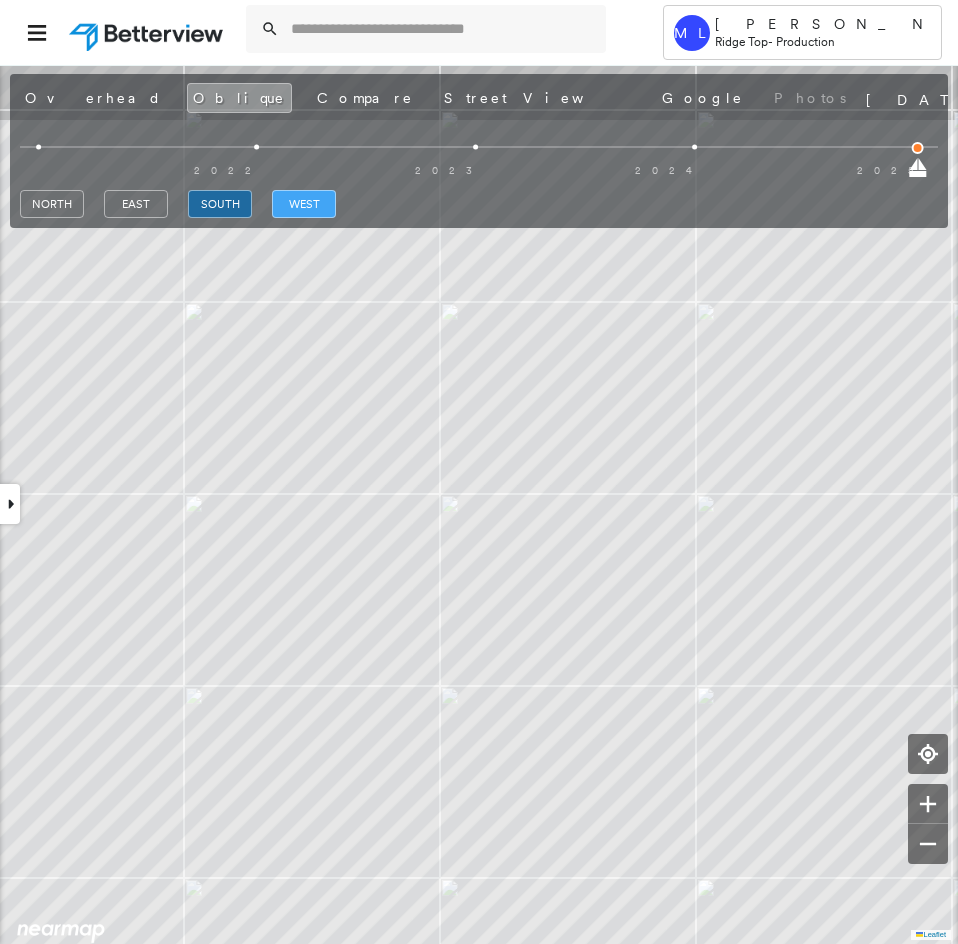 click on "west" at bounding box center [304, 204] 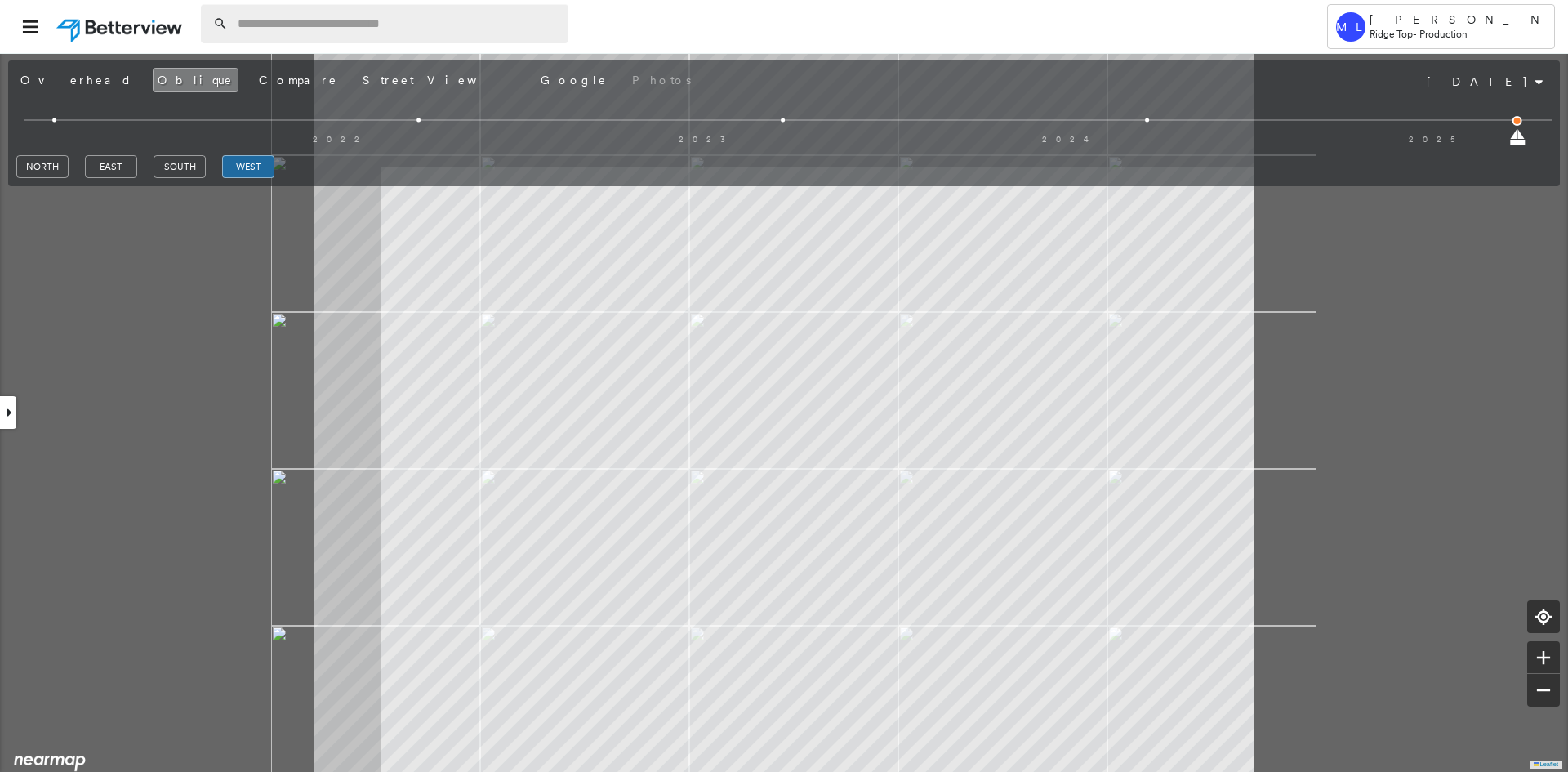 click at bounding box center (398, 24) 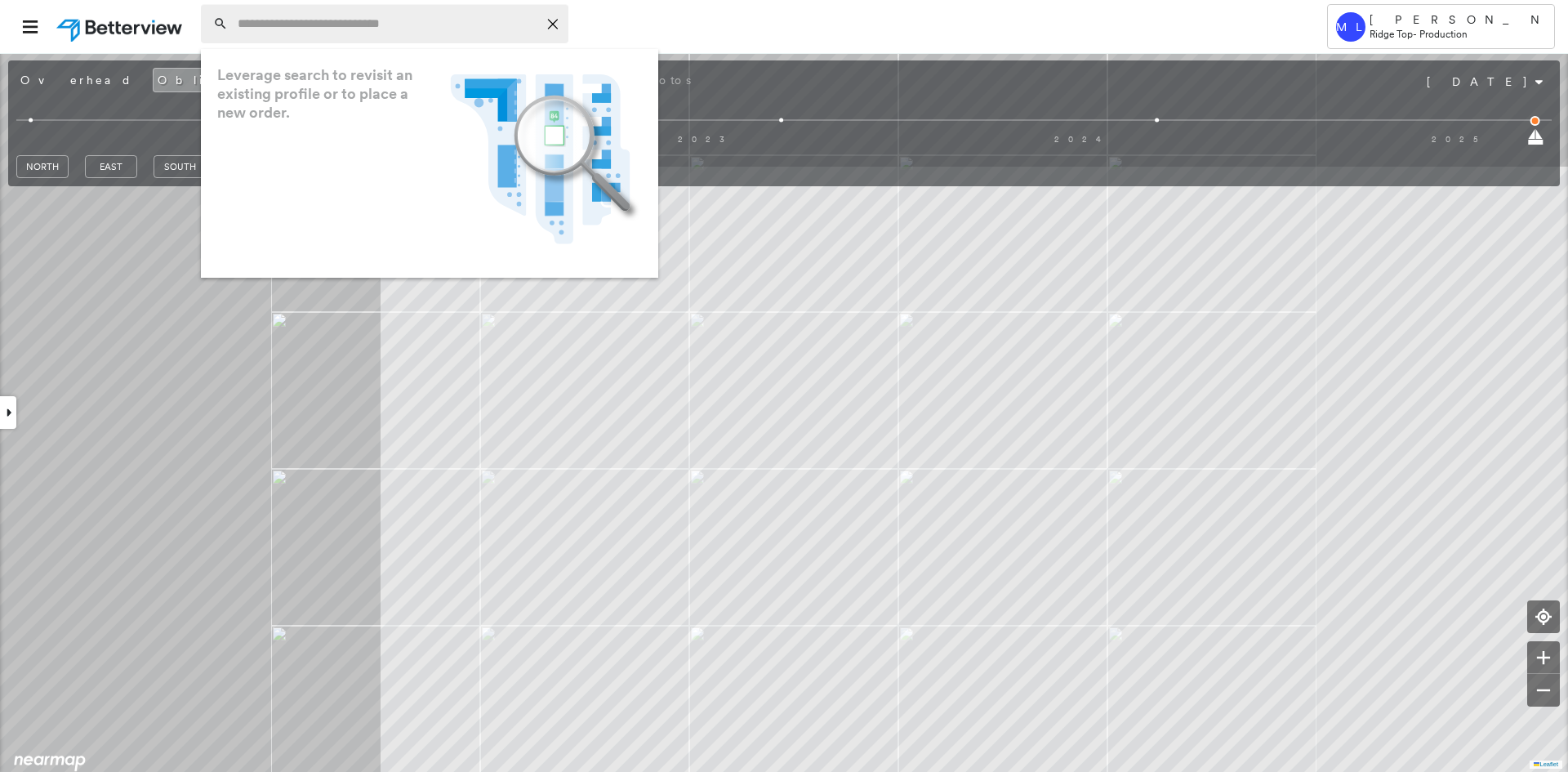 paste on "**********" 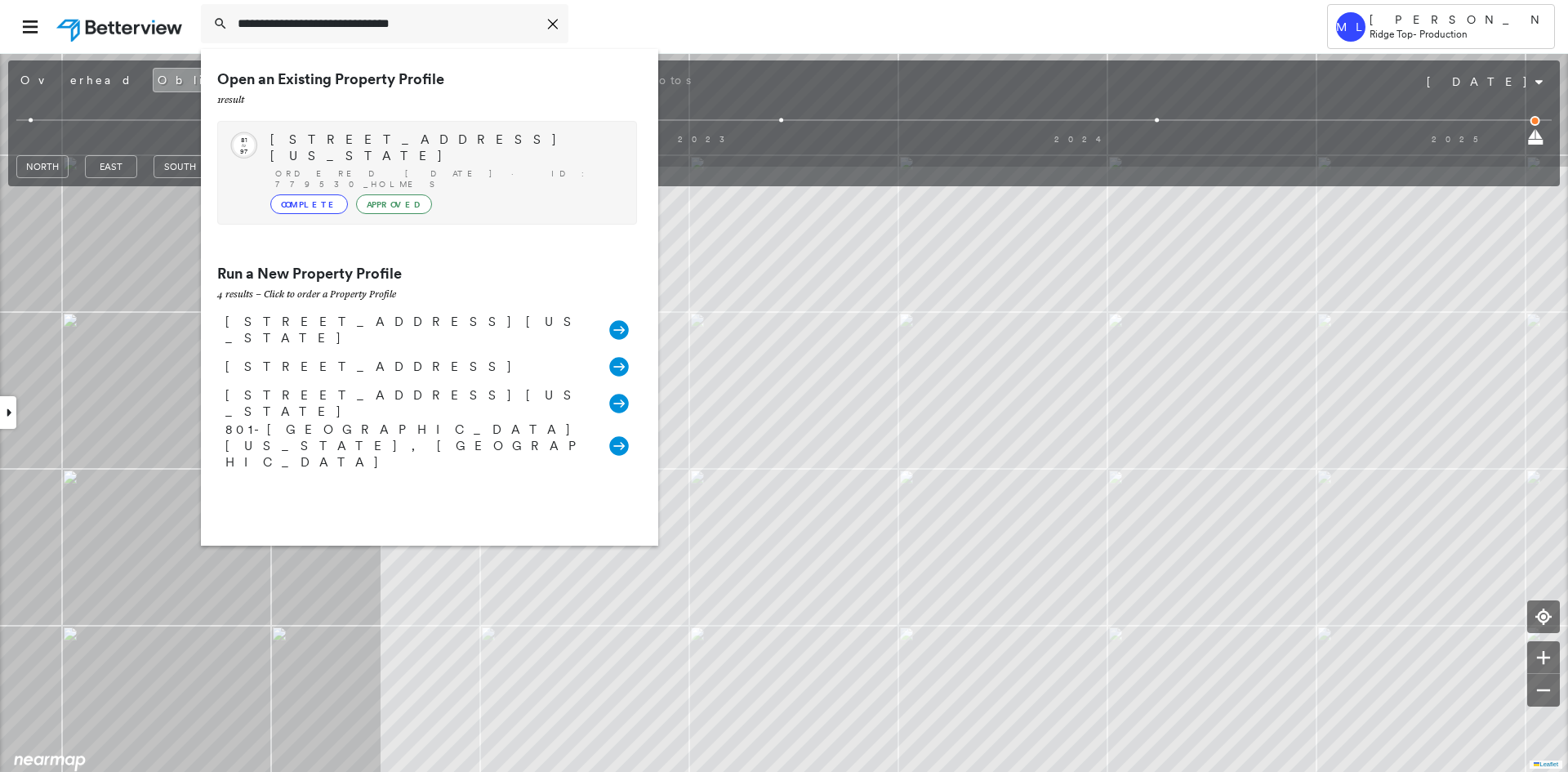 type on "**********" 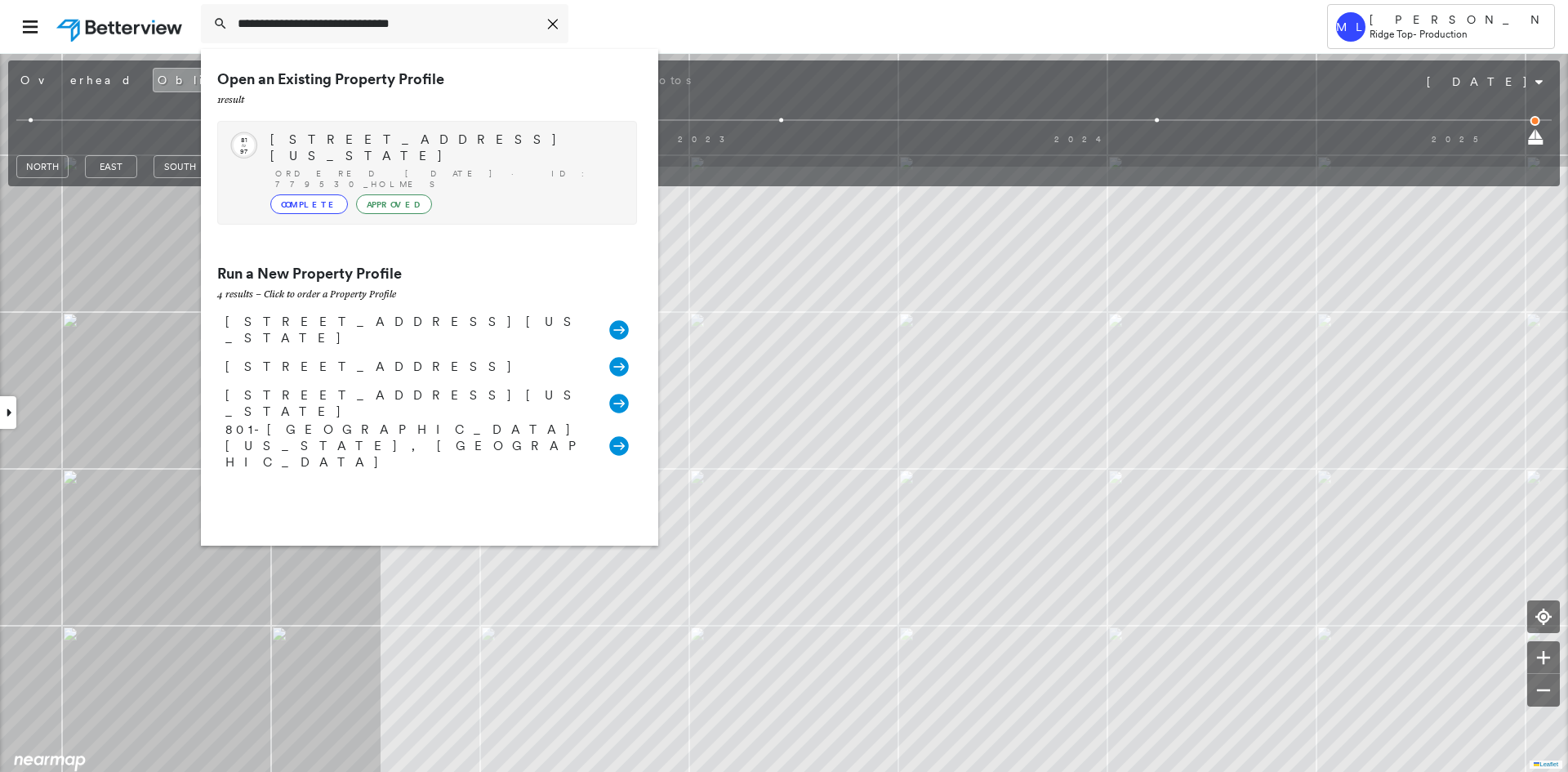 click on "Ordered 07/24/25 · ID: 779530_Holmes" at bounding box center [448, 179] 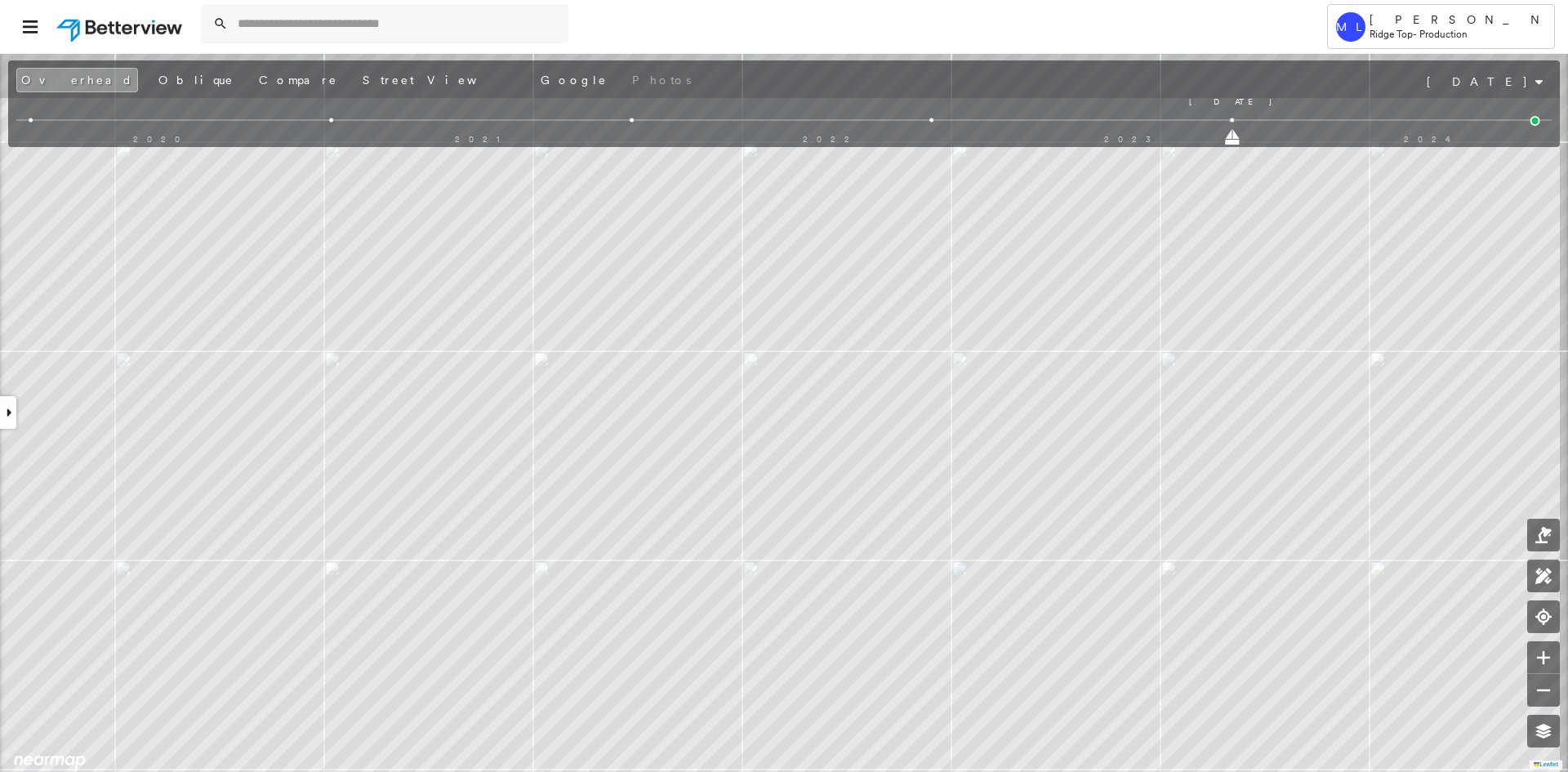 click on "8256 Oregon Street ,  Rathdrum, ID 83858 779530_Holmes Assigned to:  Chintha C Assigned to:  Chintha C 779530_Holmes Assigned to:  Chintha C Open Comments Download PDF Report Summary Construction Occupancy Protection Exposure Determination Overhead Obliques Street View Roof Spotlight™ Index :  81-97 out of 100 0 100 25 50 75 2 1 Building Roof Scores 2 Buildings Policy Information :  779530_Holmes Flags :  1 (0 cleared, 1 uncleared) Storm Reports :  N/A Construction Roof Spotlights :  Staining, Overhang, Vent, Satellite Dish Property Features Roof Size & Shape :  2 buildings  Occupancy Protection Exposure Determination Flags :  1 (0 cleared, 1 uncleared) Uncleared Flags (1) Cleared Flags  (0) Betterview Property Flagged 07/24/25 Clear Action Taken New Entry History Quote/New Business Terms & Conditions Added ACV Endorsement Added Cosmetic Endorsement Inspection/Loss Control Report Information Added to Inspection Survey Onsite Inspection Ordered Determined No Inspection Needed General Save Renewal General" at bounding box center (784, 412) 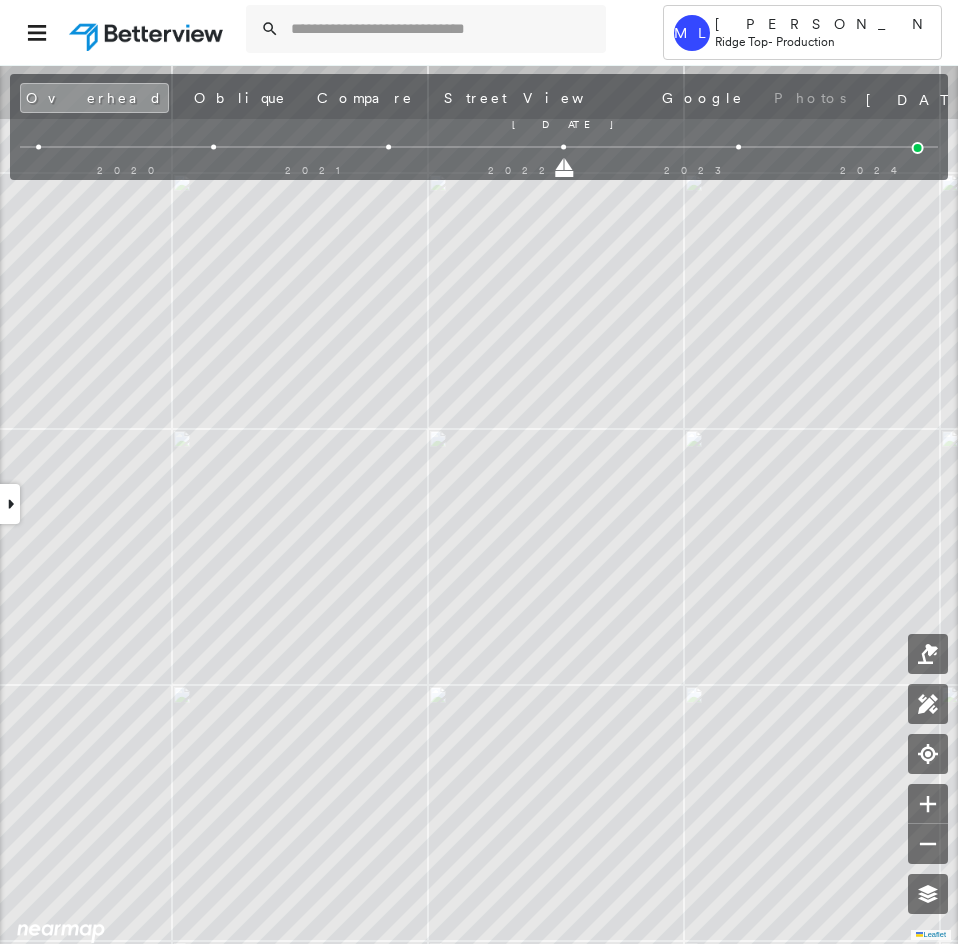 drag, startPoint x: 736, startPoint y: 168, endPoint x: 596, endPoint y: 162, distance: 140.12851 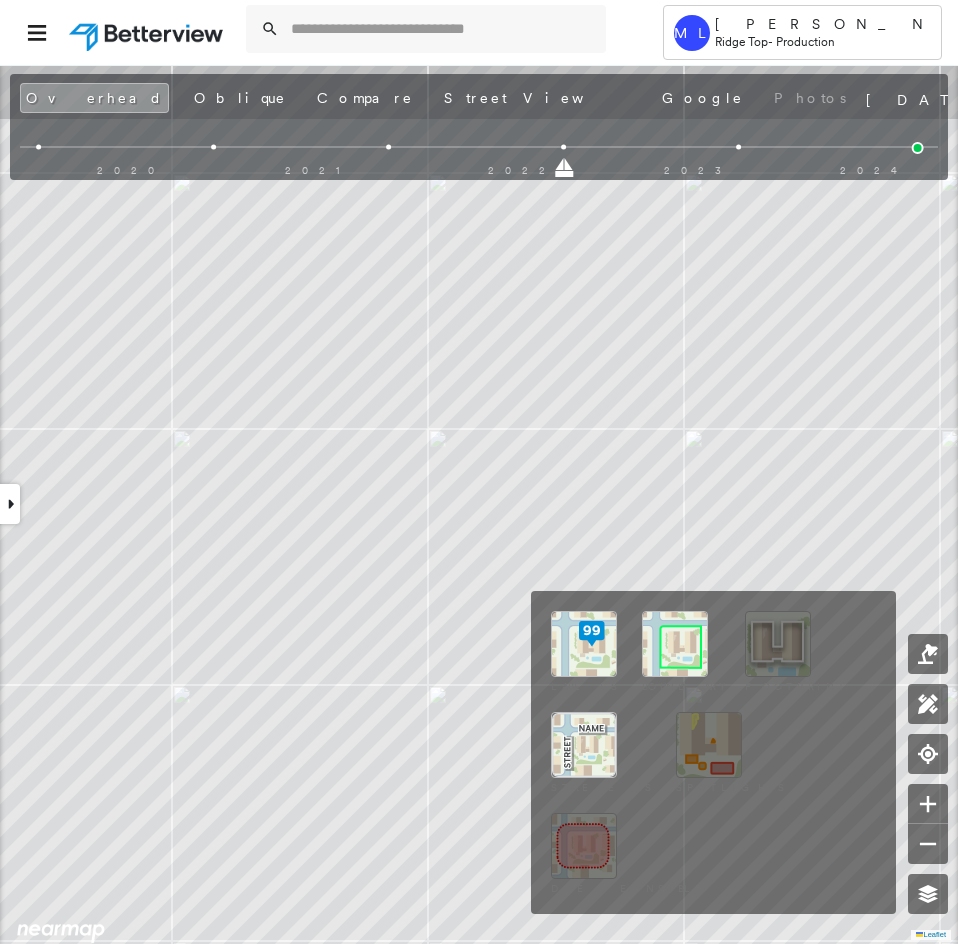 click at bounding box center [675, 644] 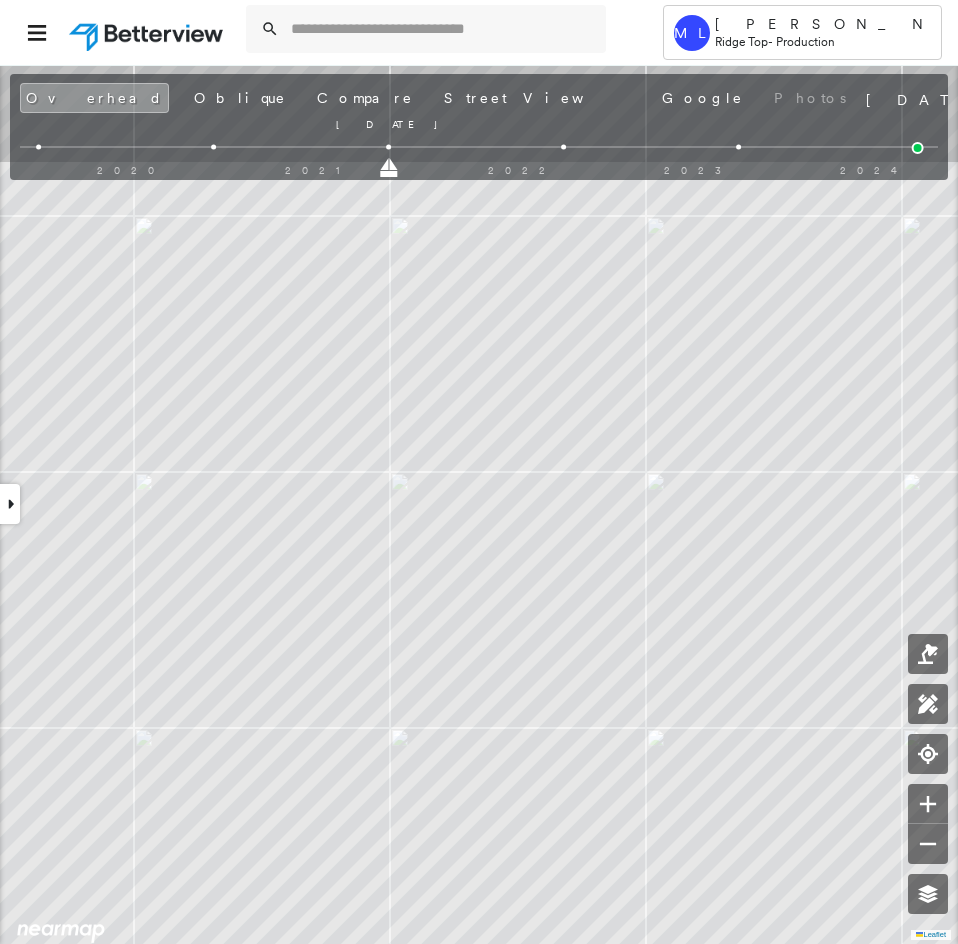 drag, startPoint x: 563, startPoint y: 166, endPoint x: 401, endPoint y: 164, distance: 162.01234 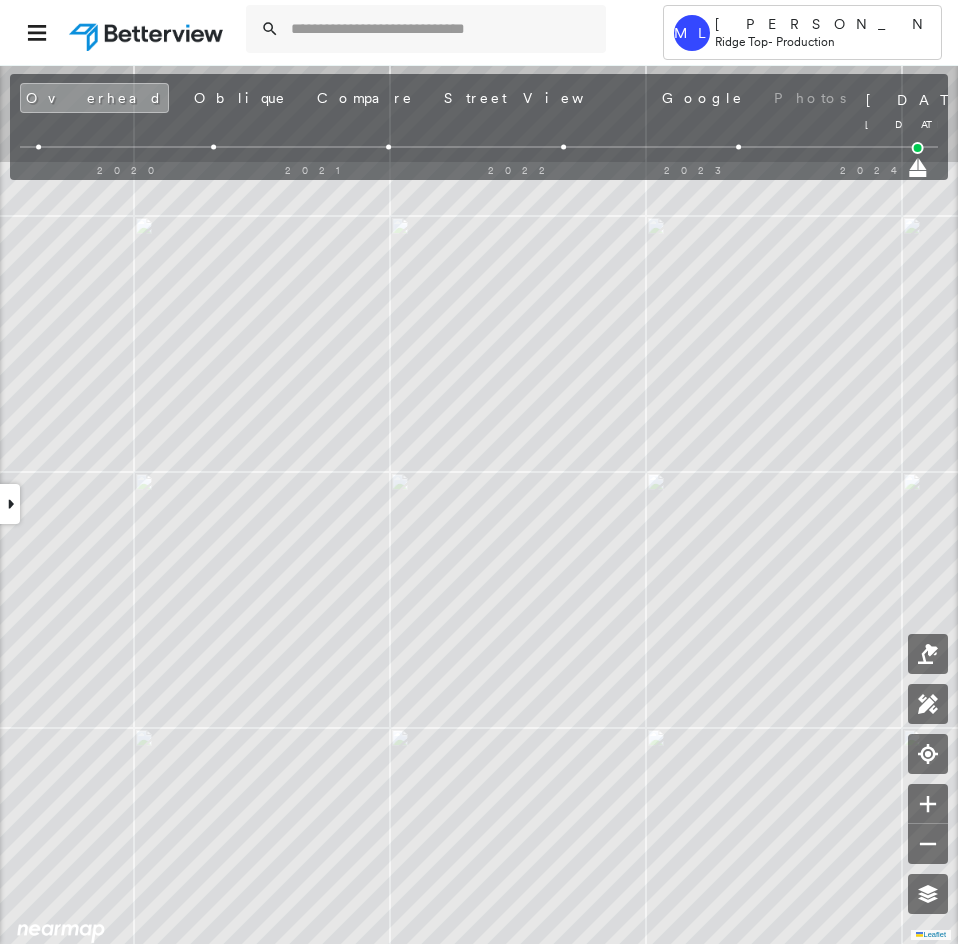 drag, startPoint x: 388, startPoint y: 169, endPoint x: 958, endPoint y: 245, distance: 575.0444 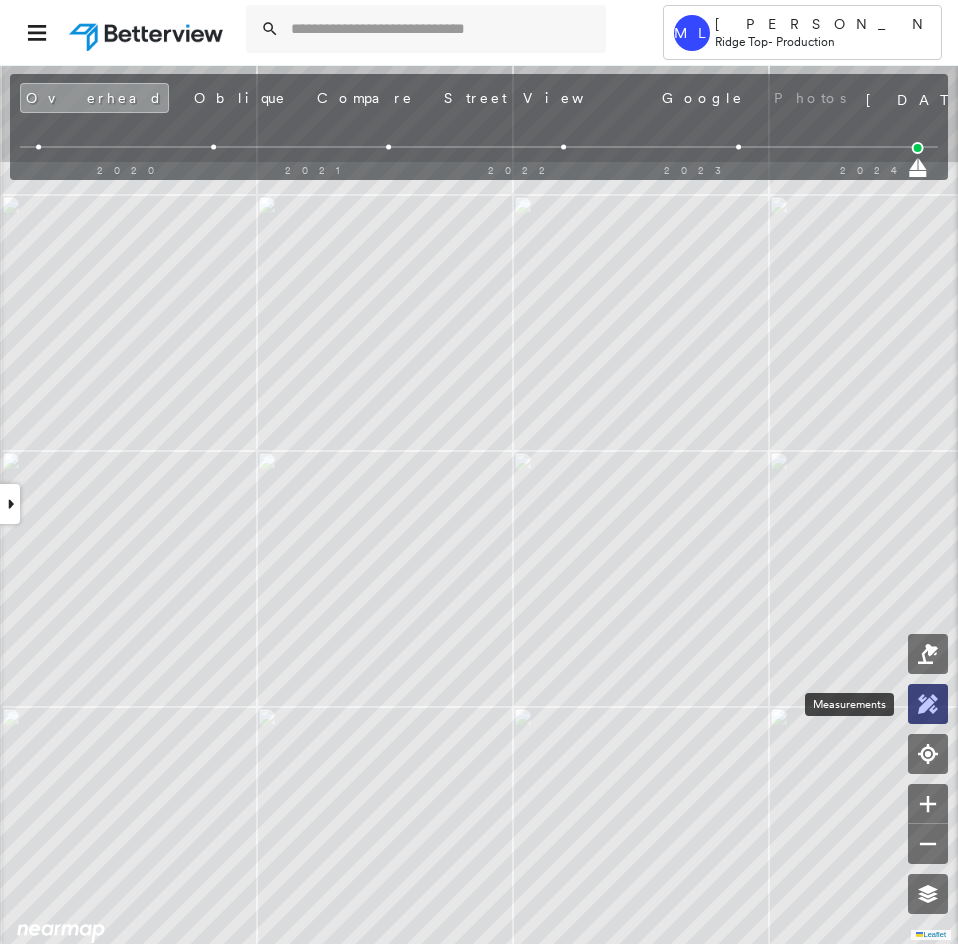 click 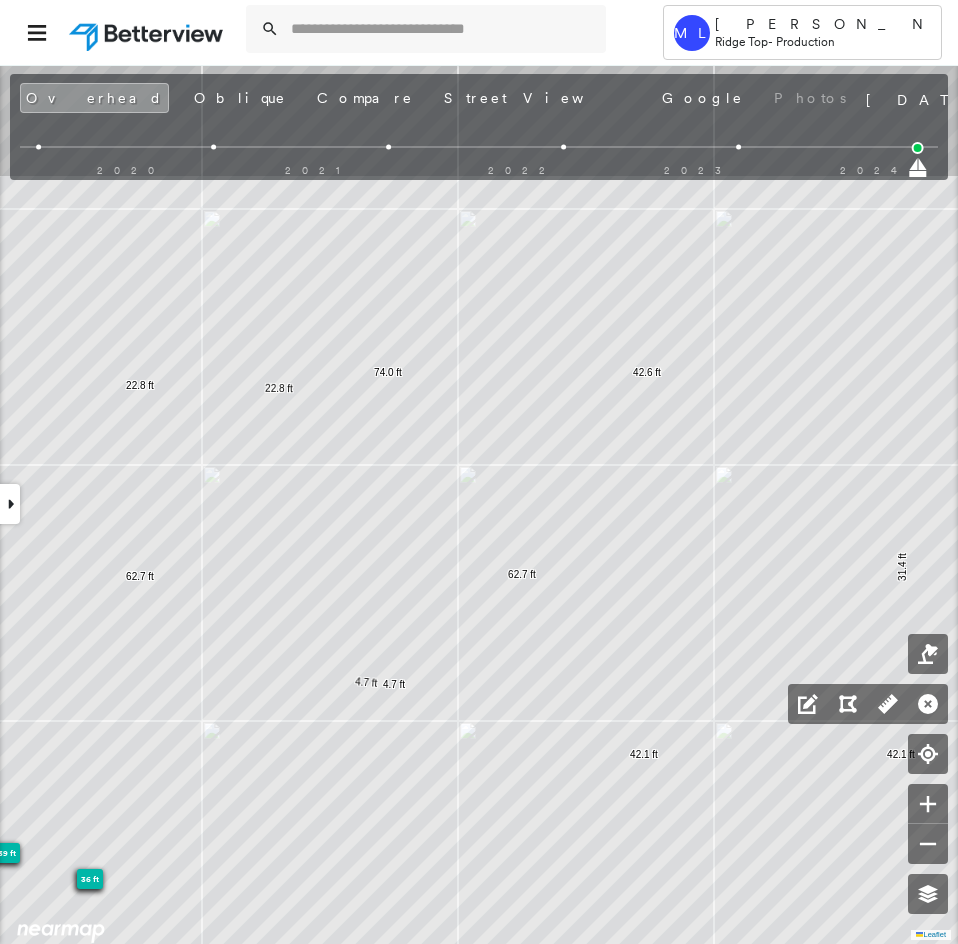 click 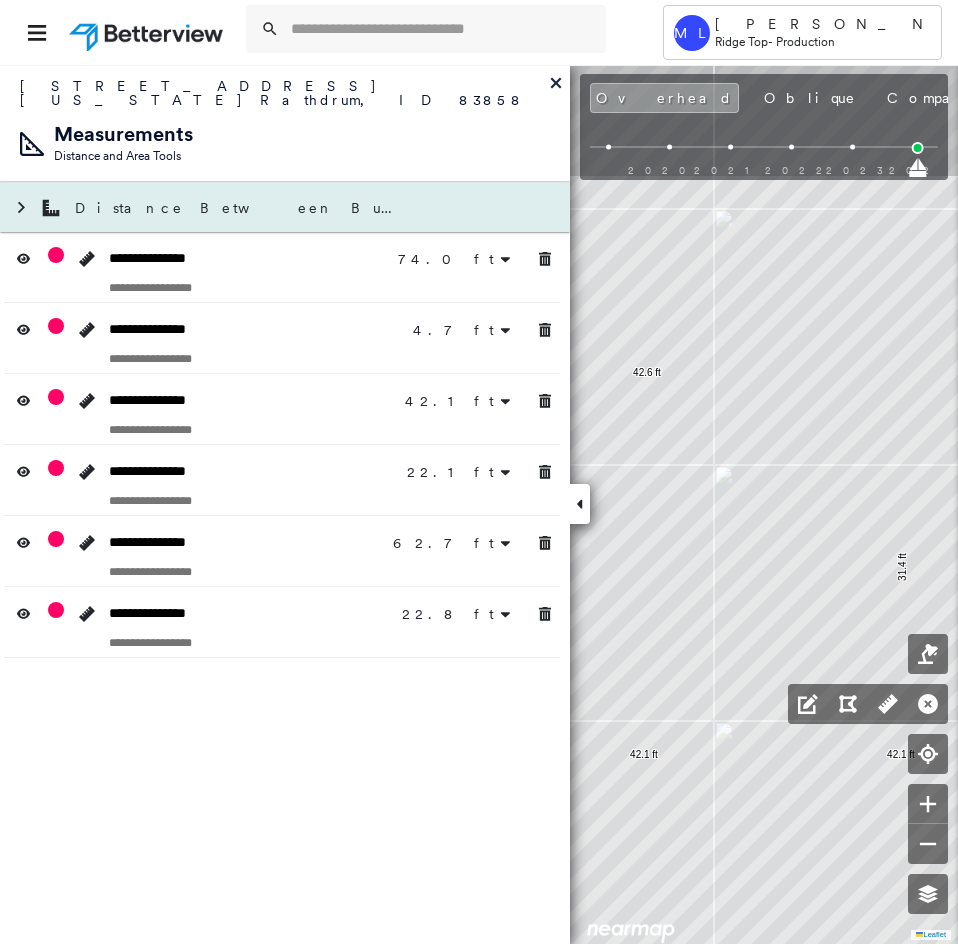 click 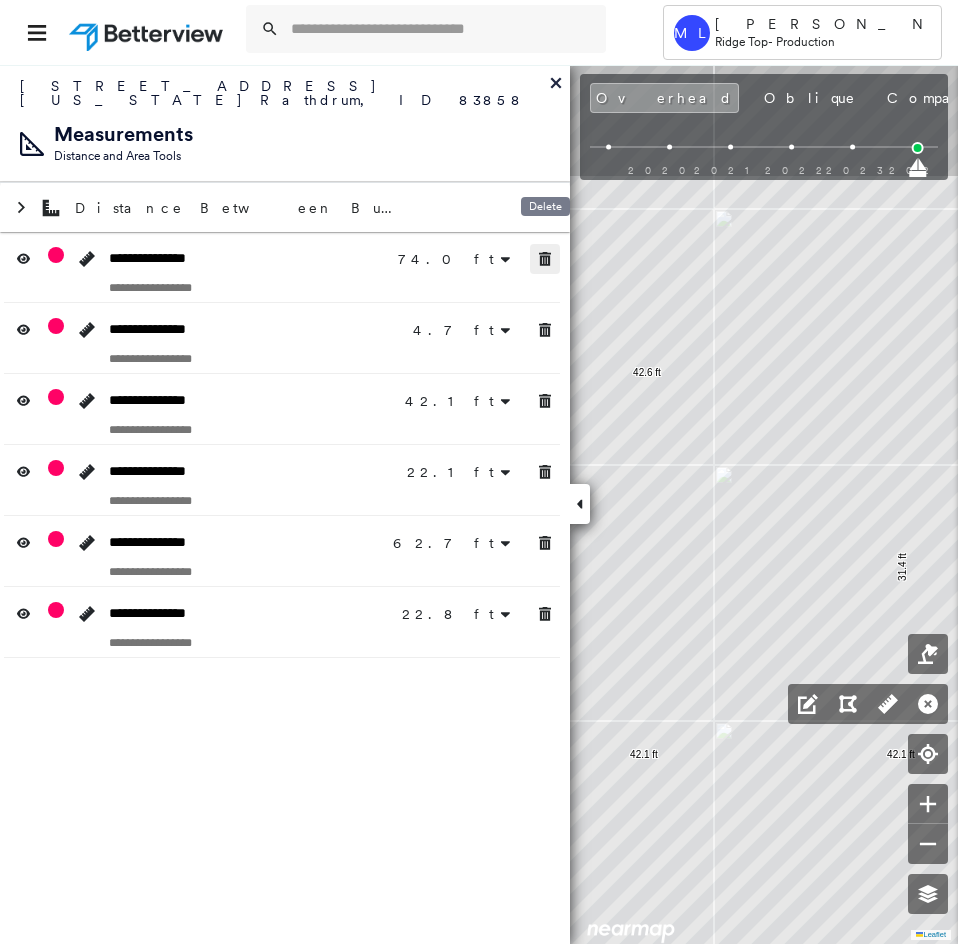 click 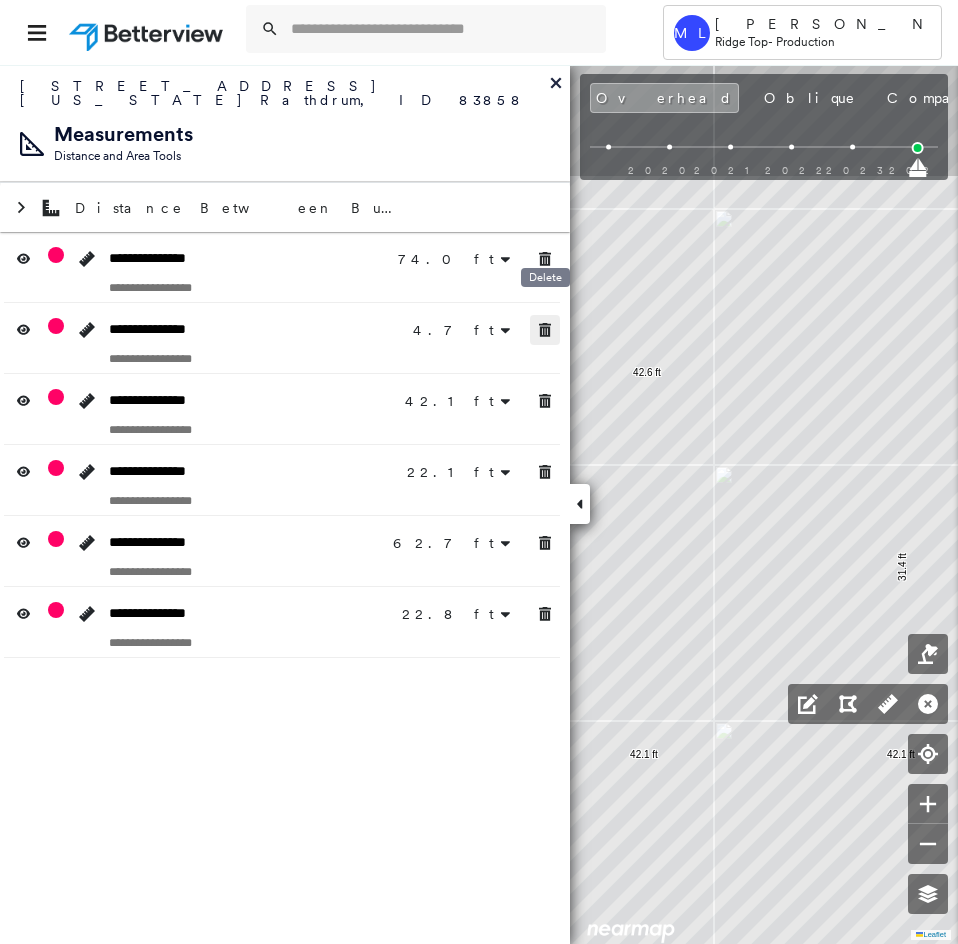 drag, startPoint x: 545, startPoint y: 327, endPoint x: 550, endPoint y: 400, distance: 73.171036 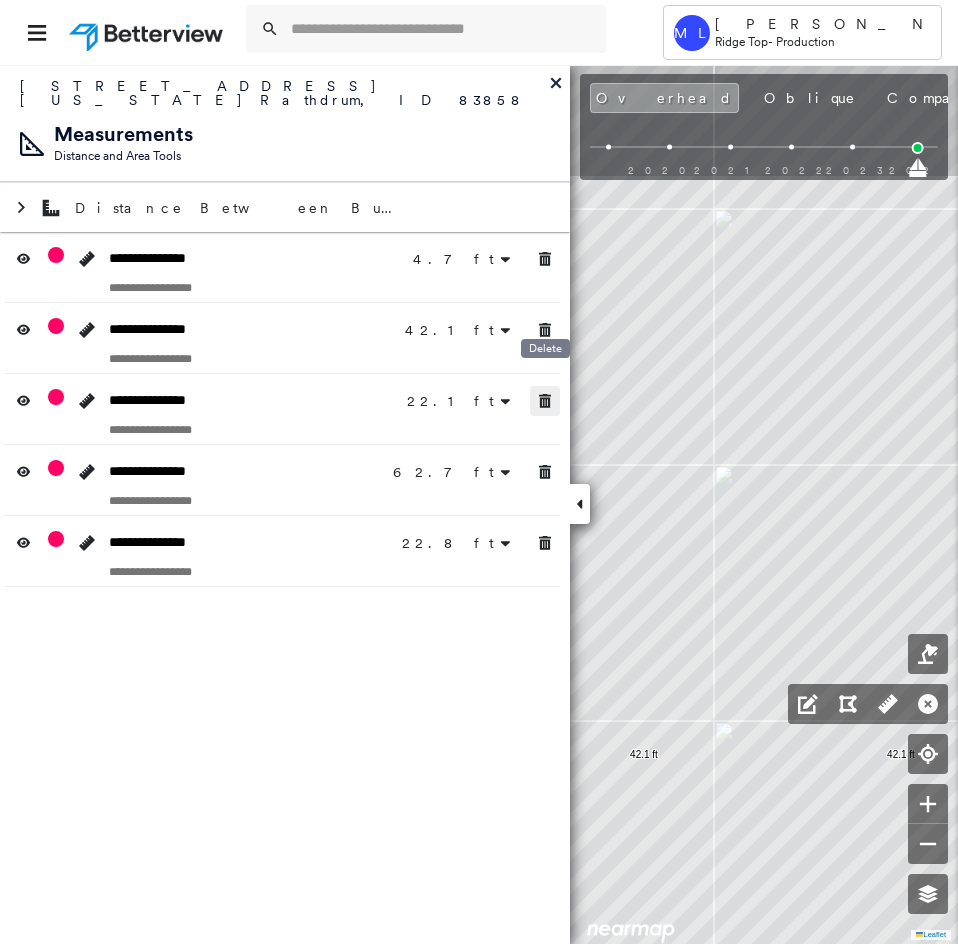 drag, startPoint x: 544, startPoint y: 387, endPoint x: 546, endPoint y: 438, distance: 51.0392 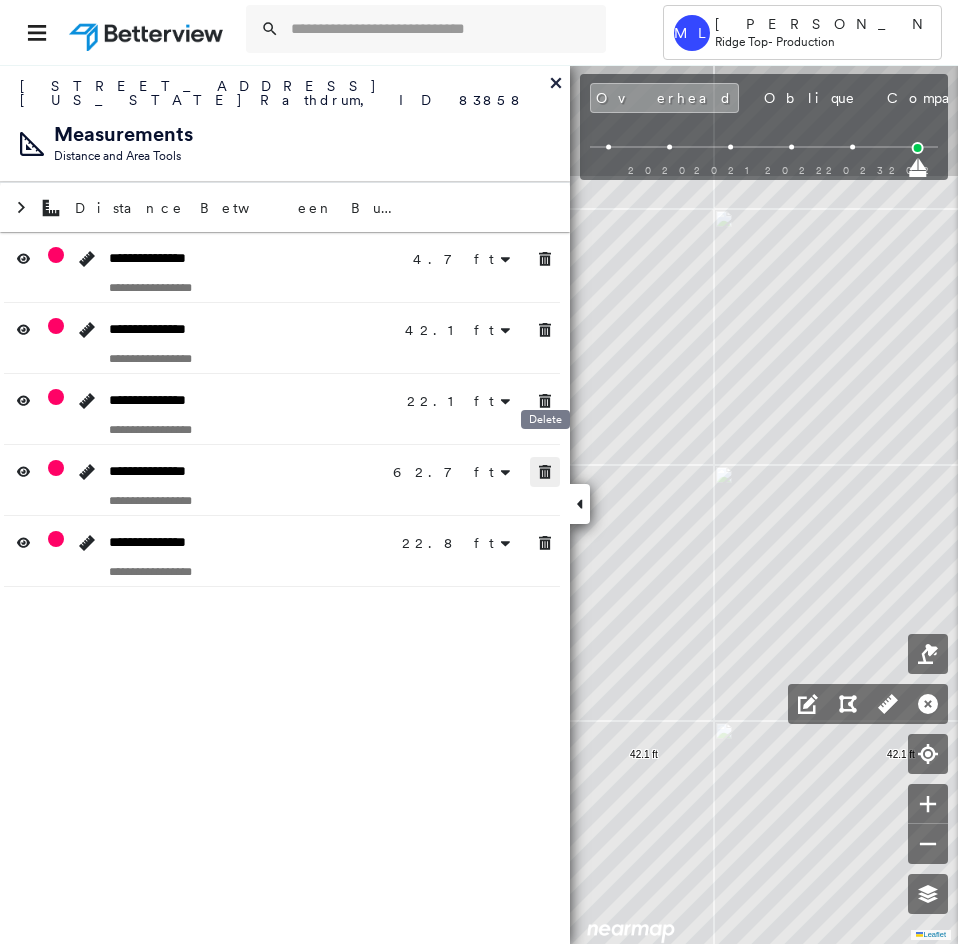 drag, startPoint x: 546, startPoint y: 443, endPoint x: 545, endPoint y: 457, distance: 14.035668 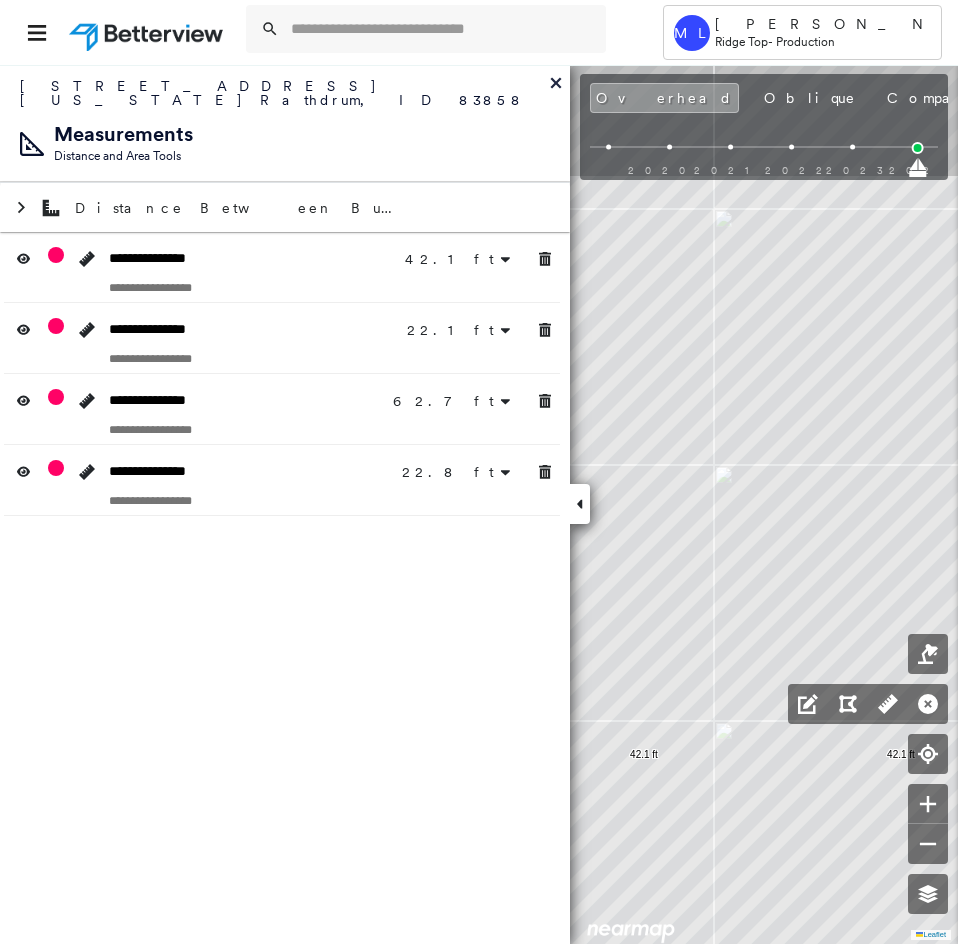 click on "**********" at bounding box center [285, 504] 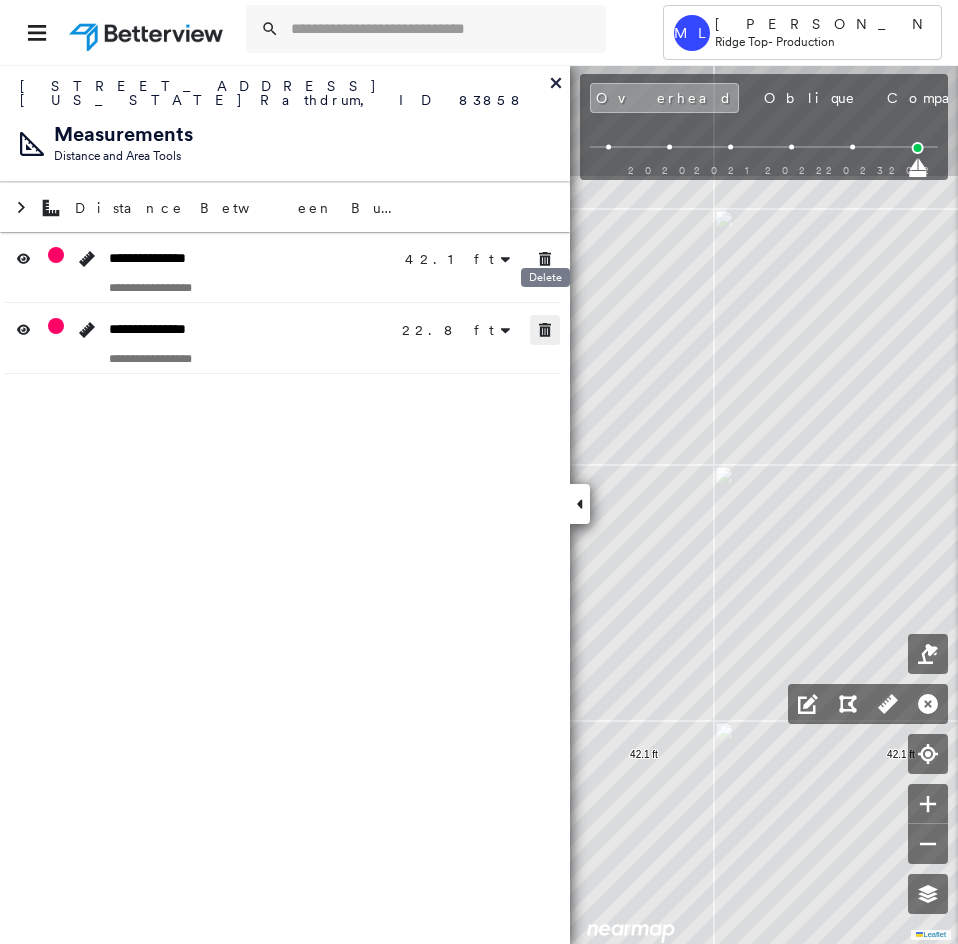 click 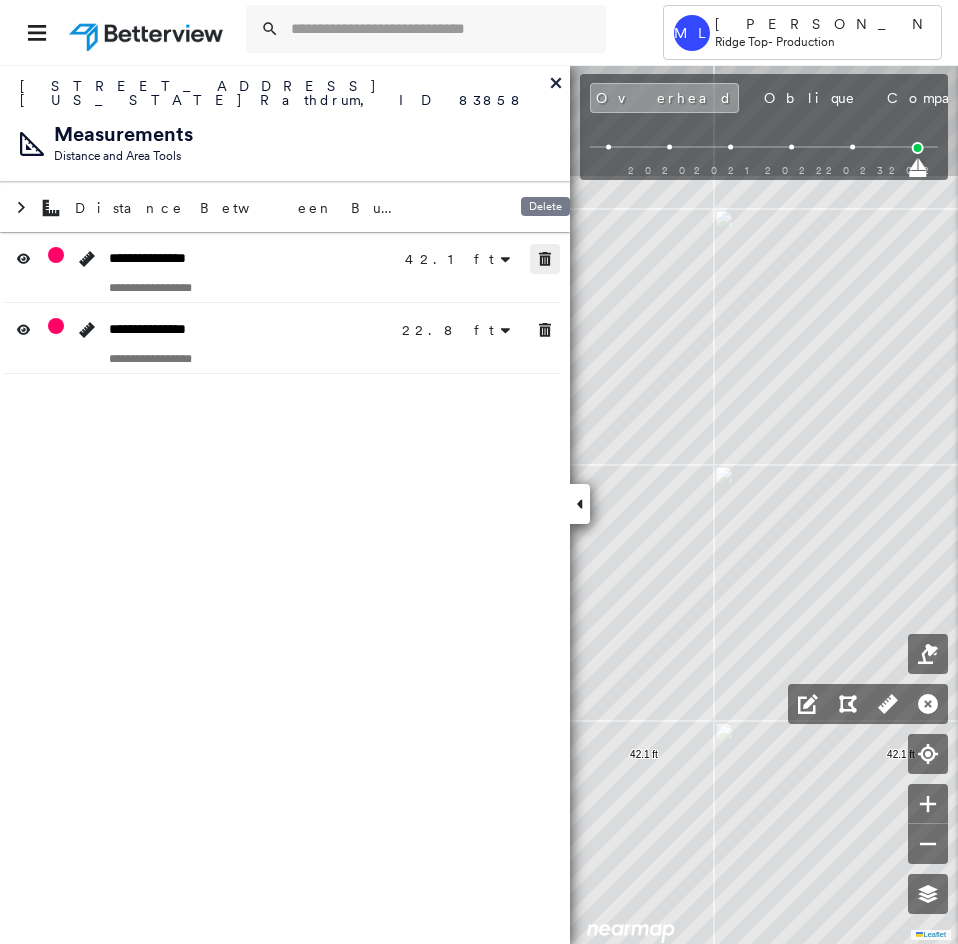 click 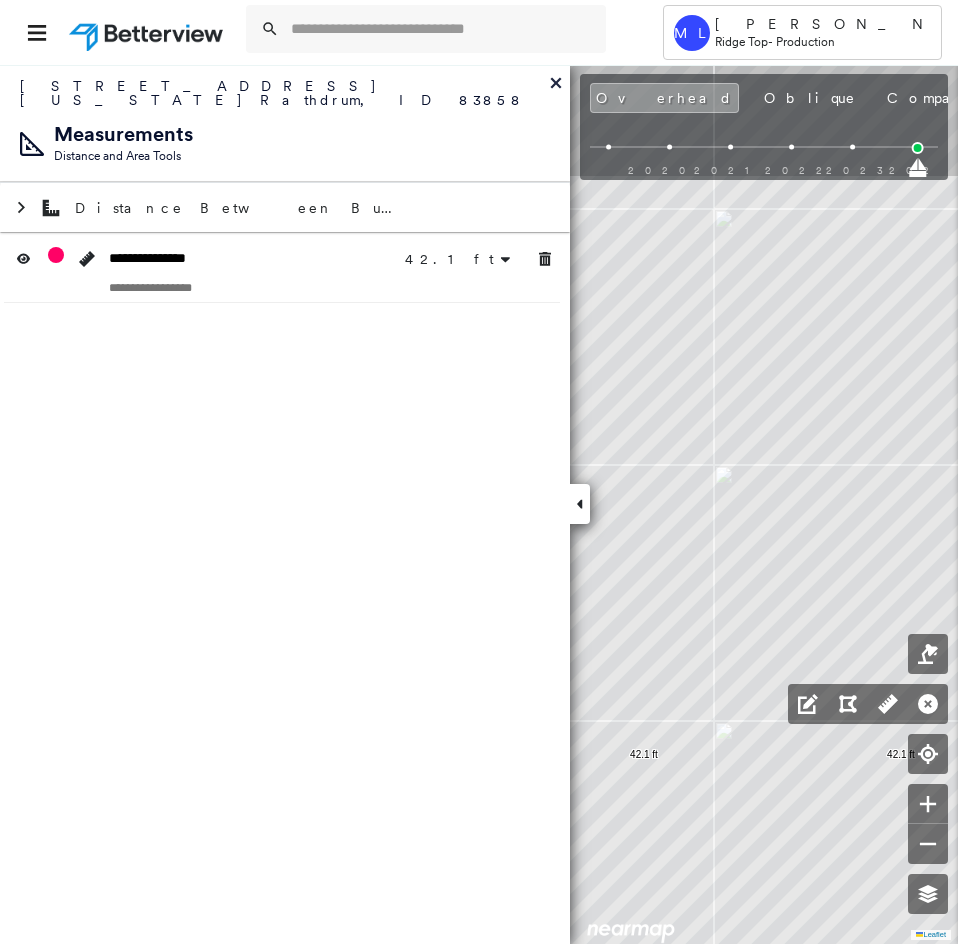 click 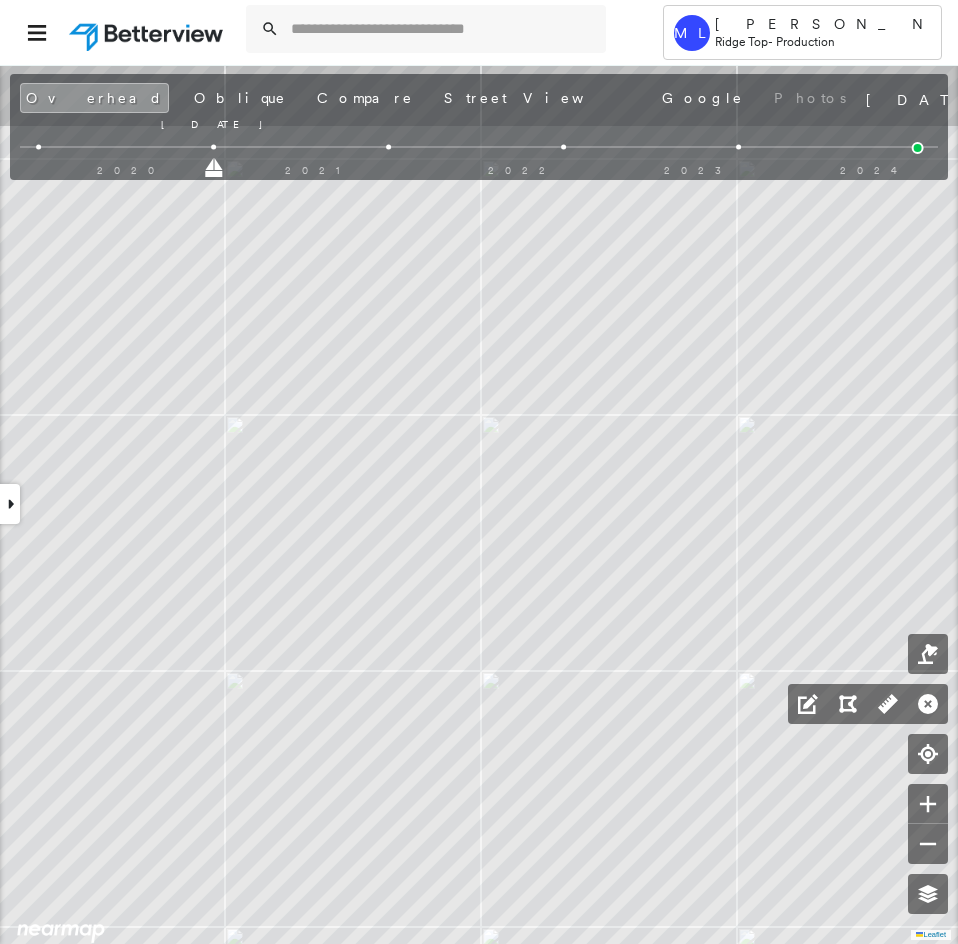 drag, startPoint x: 915, startPoint y: 165, endPoint x: 201, endPoint y: 144, distance: 714.3088 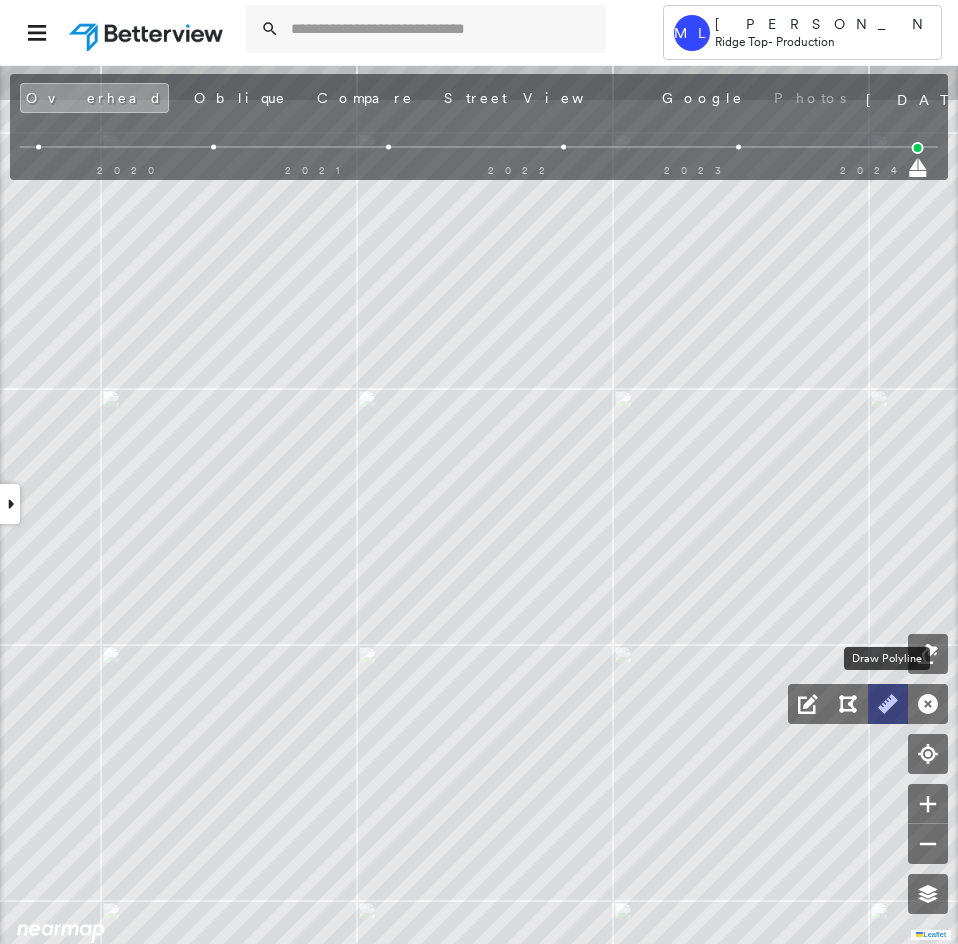 click 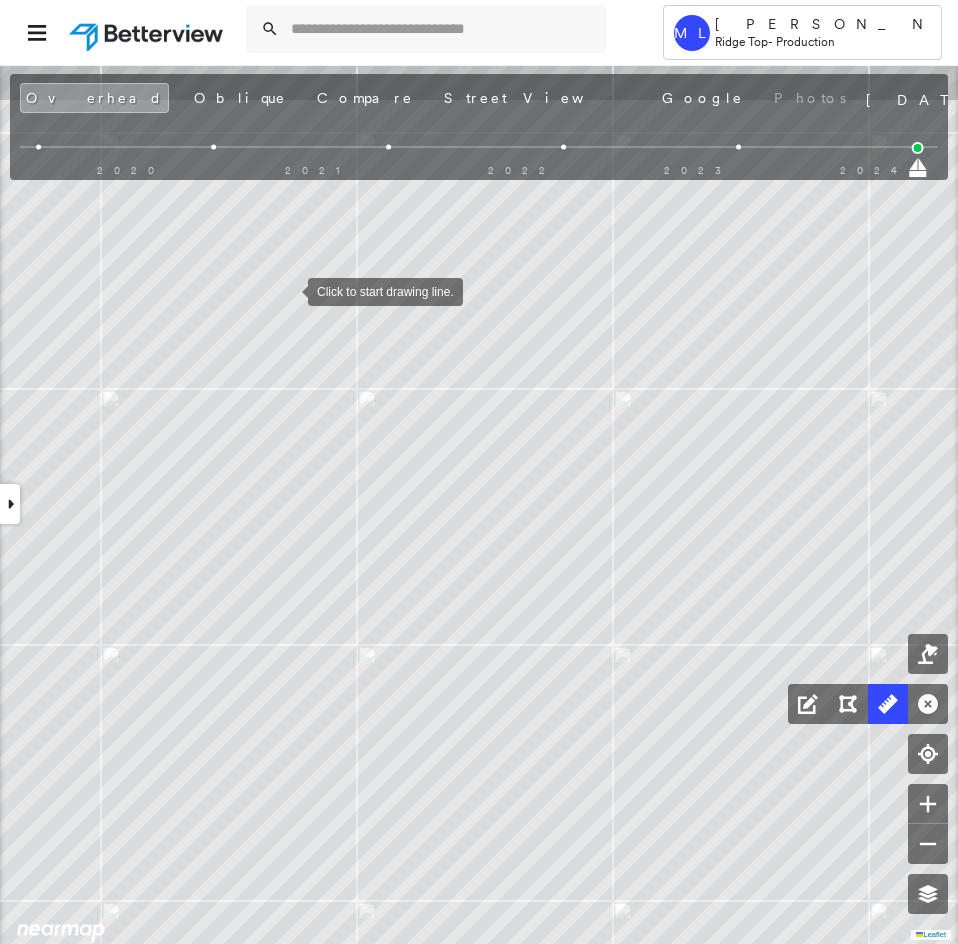 click at bounding box center (288, 290) 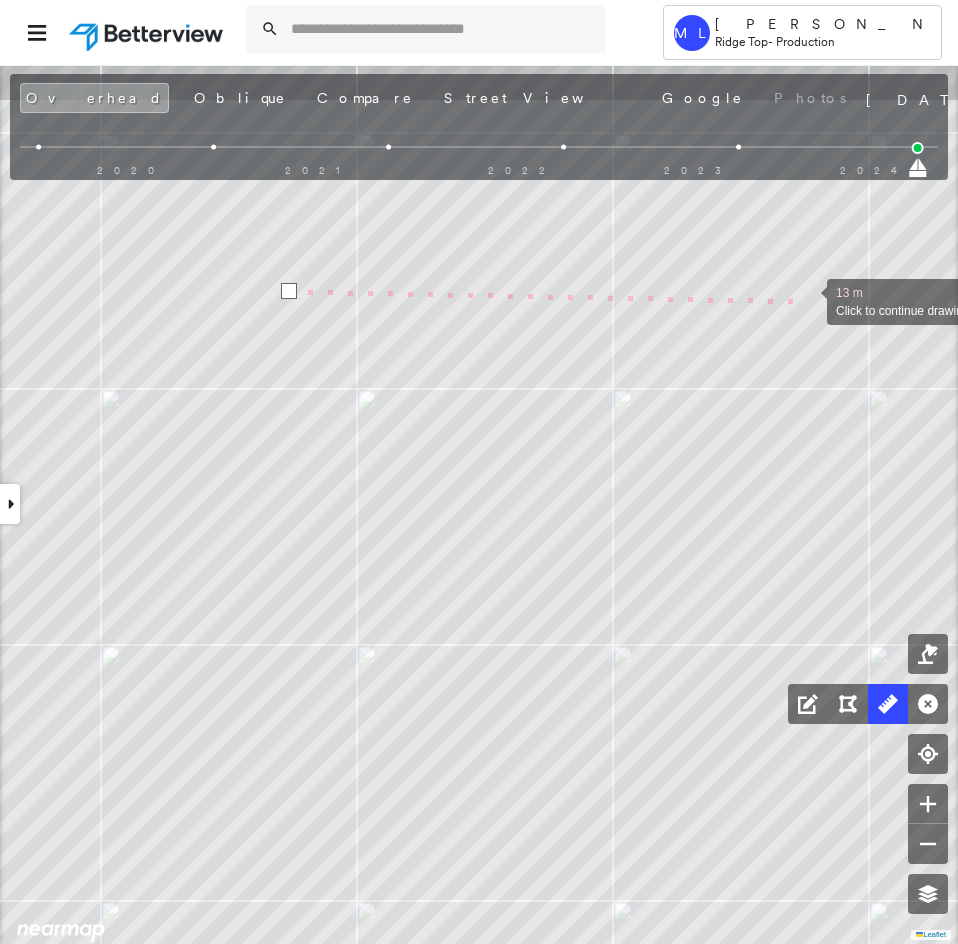 click at bounding box center (807, 300) 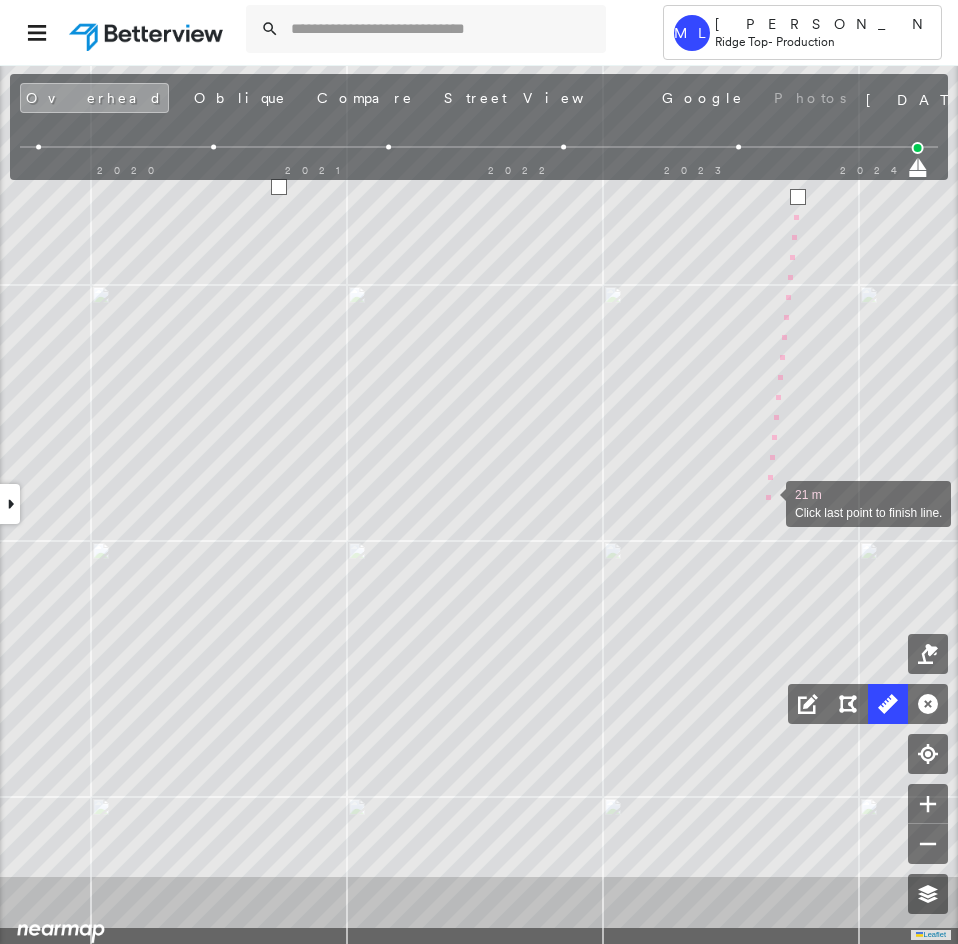 drag, startPoint x: 777, startPoint y: 602, endPoint x: 767, endPoint y: 505, distance: 97.5141 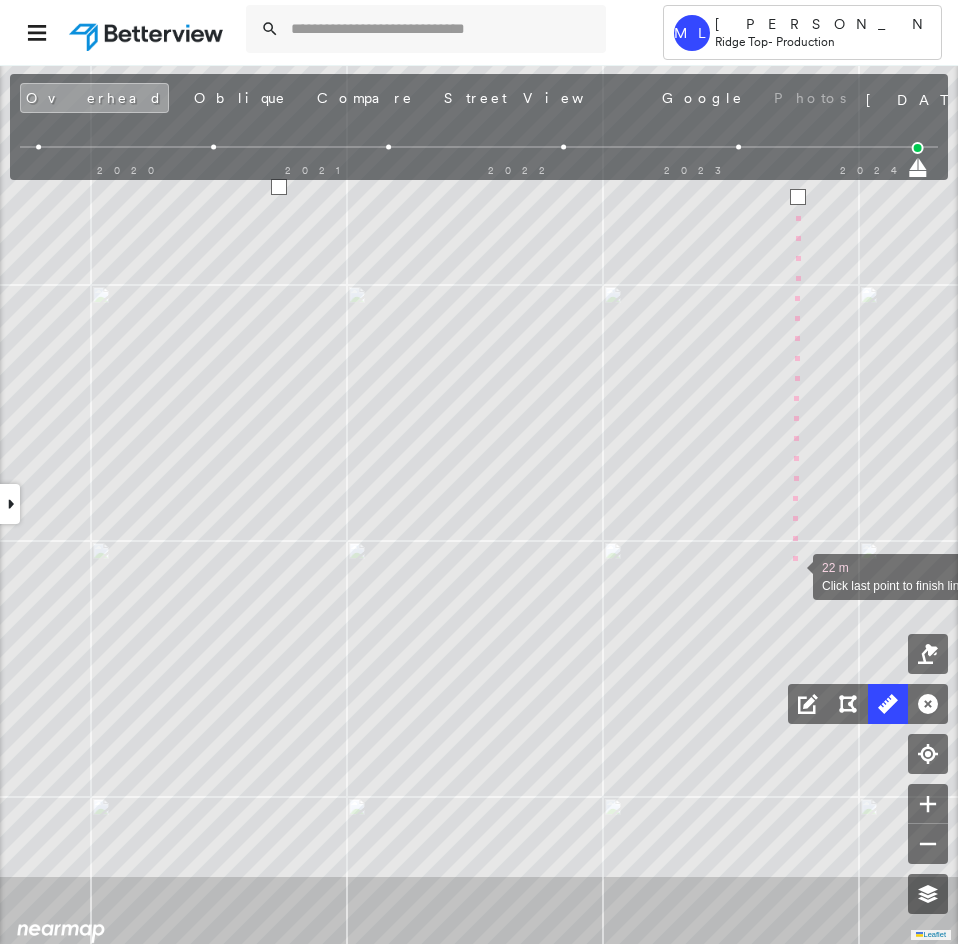 click at bounding box center [793, 575] 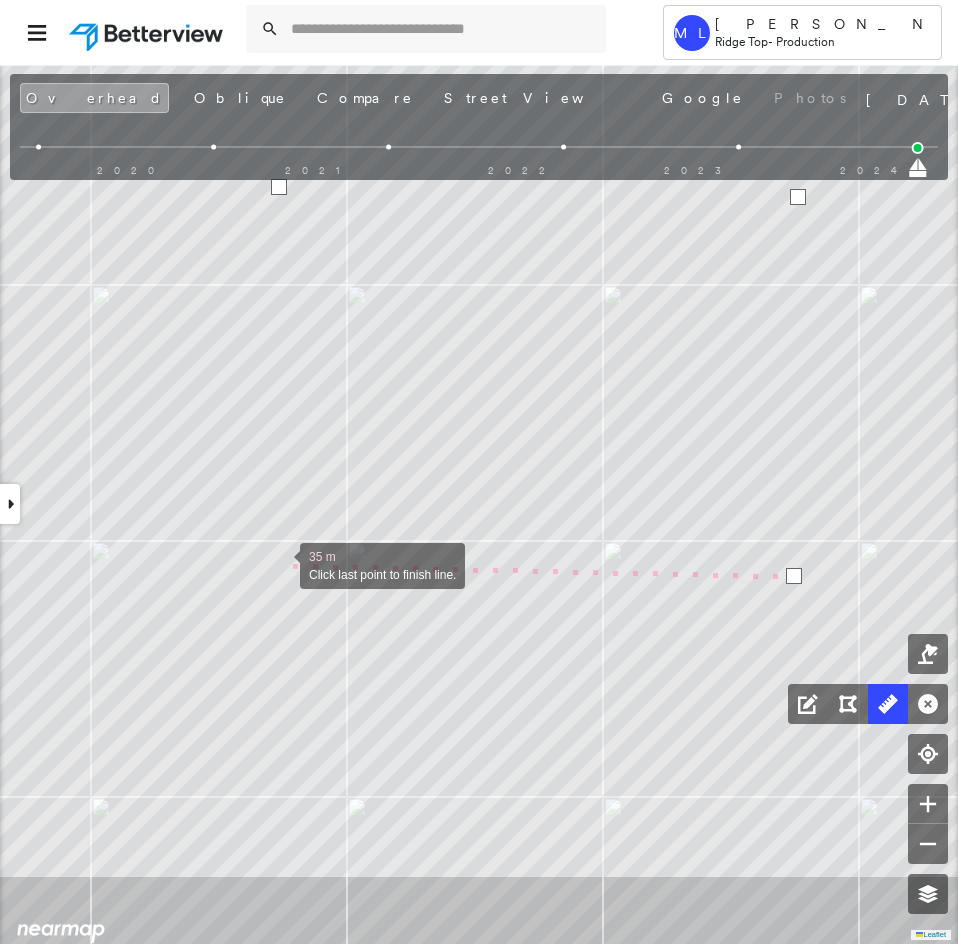 click at bounding box center [280, 564] 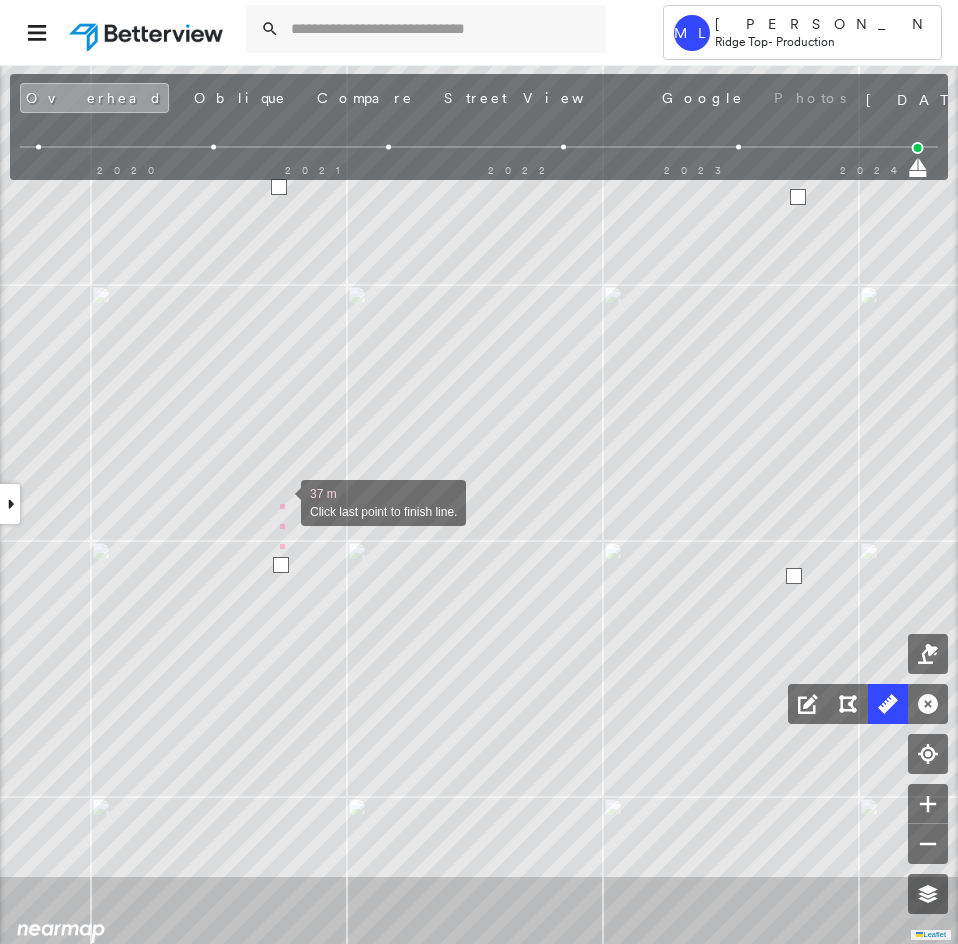 click at bounding box center (281, 501) 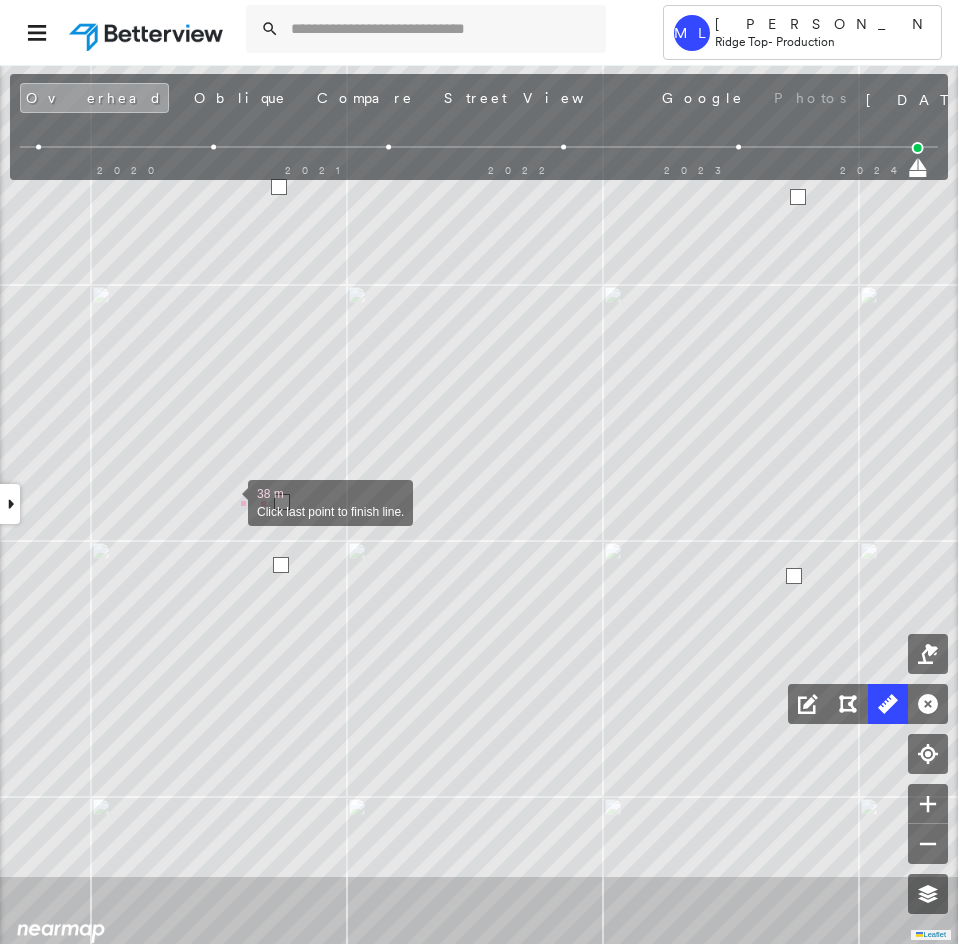 click at bounding box center [228, 501] 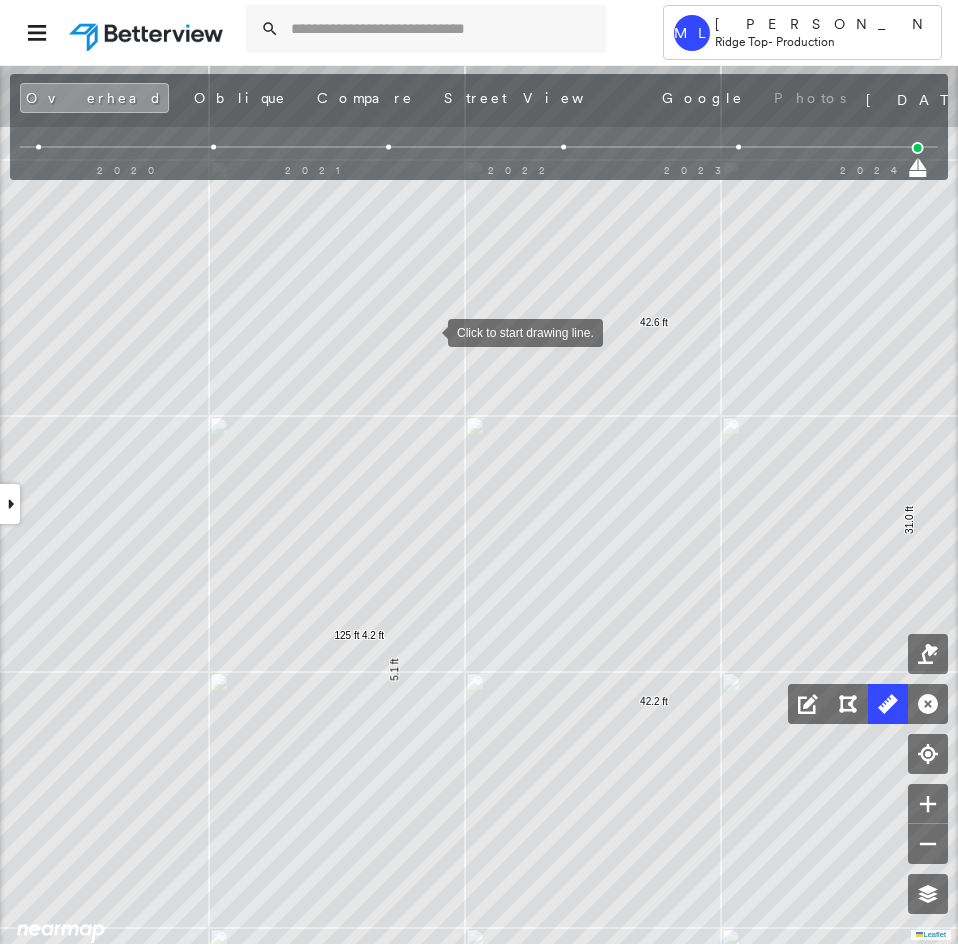 click at bounding box center (428, 331) 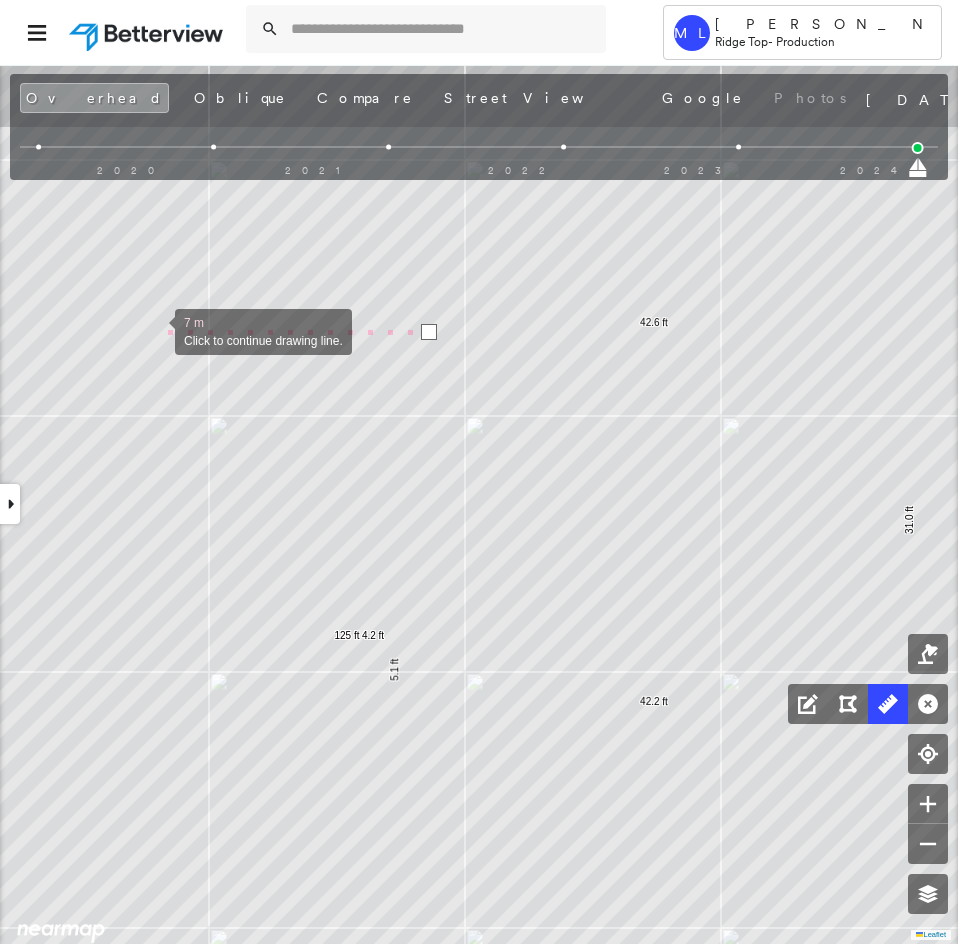 click at bounding box center [155, 330] 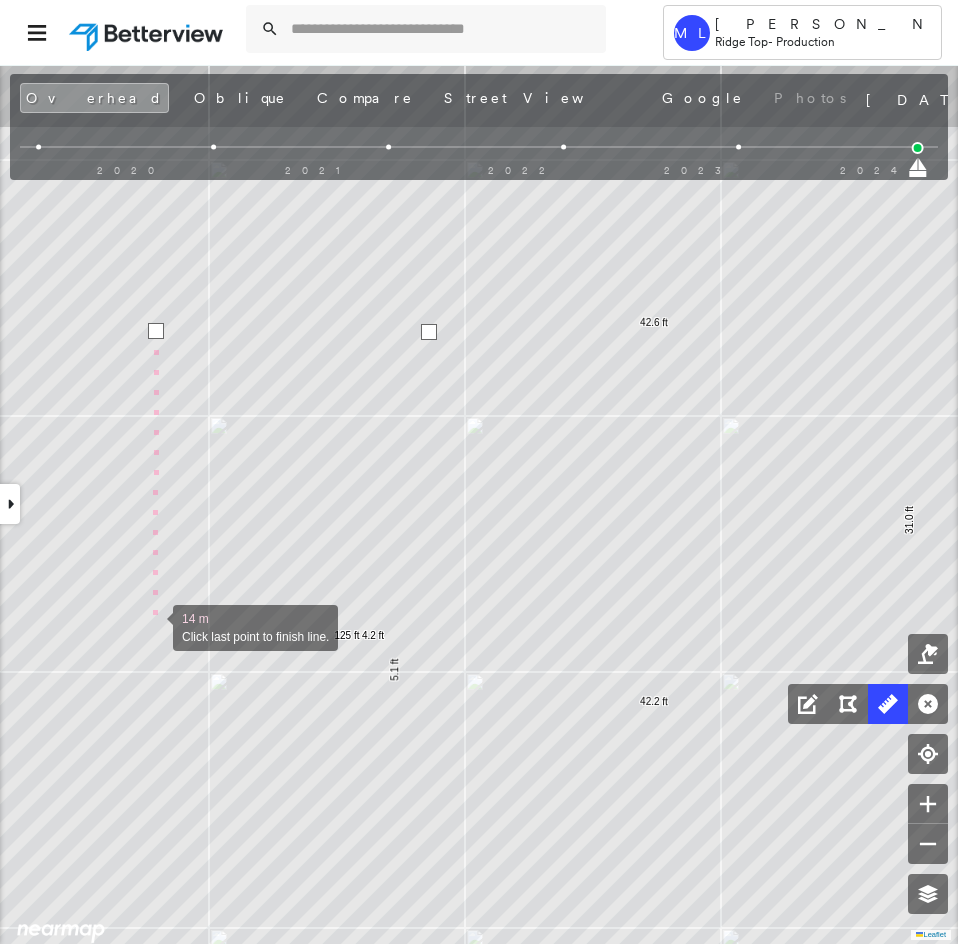 click at bounding box center (153, 626) 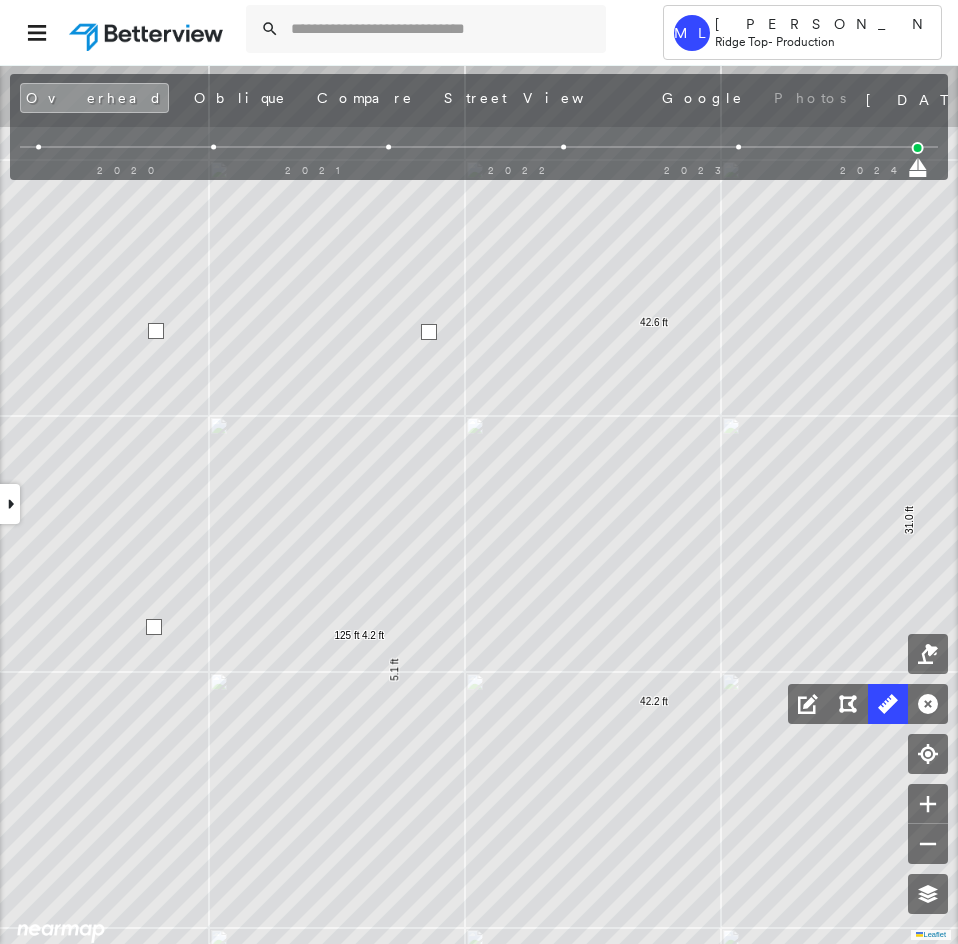click at bounding box center (154, 627) 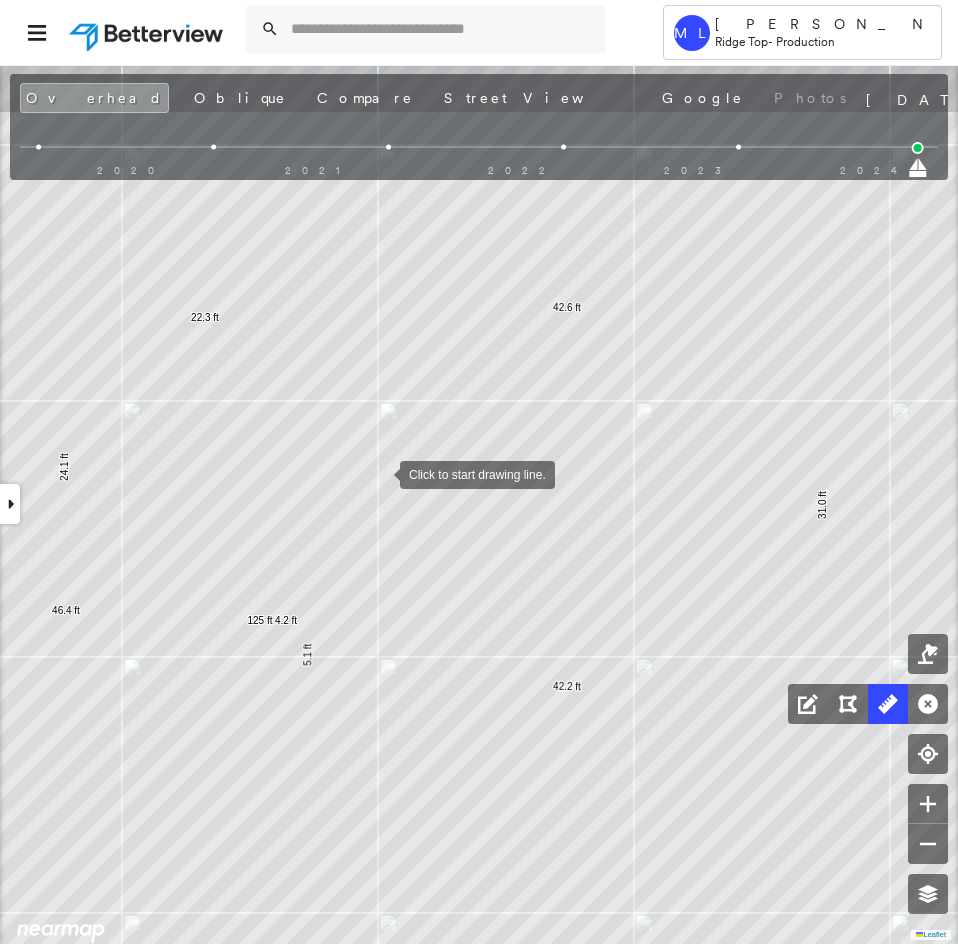 drag, startPoint x: 468, startPoint y: 487, endPoint x: 381, endPoint y: 472, distance: 88.28363 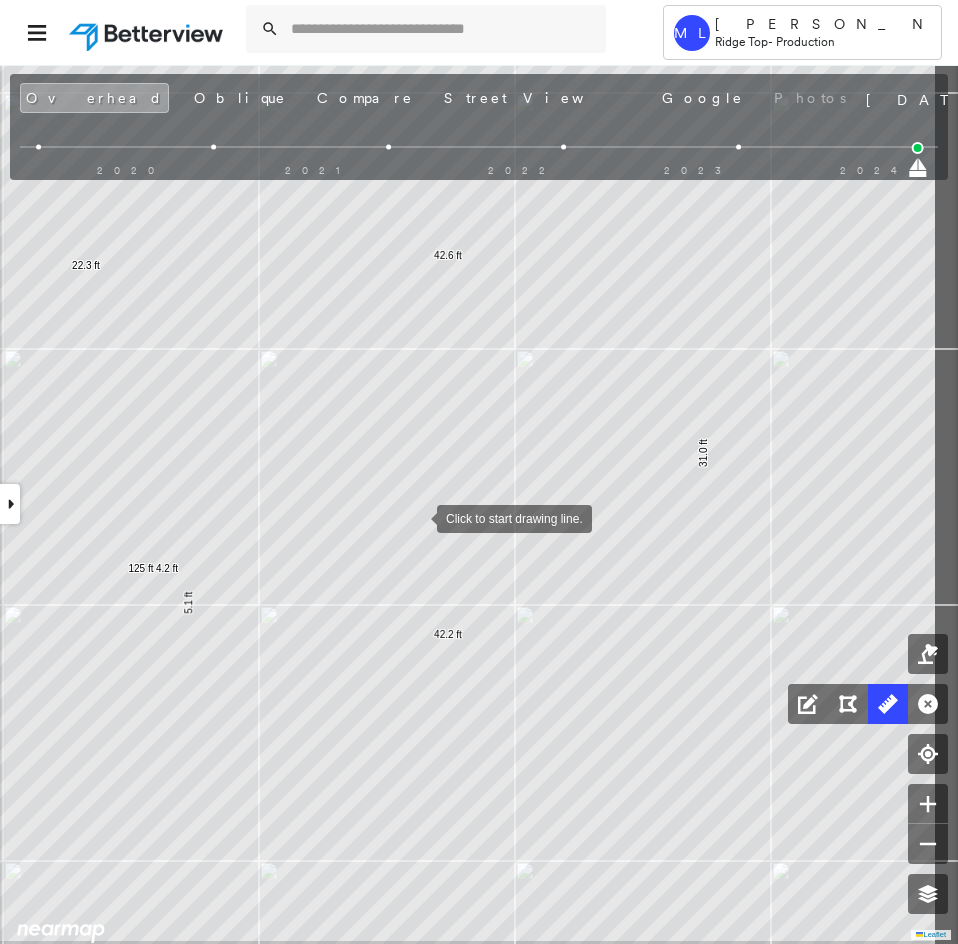 click at bounding box center (417, 517) 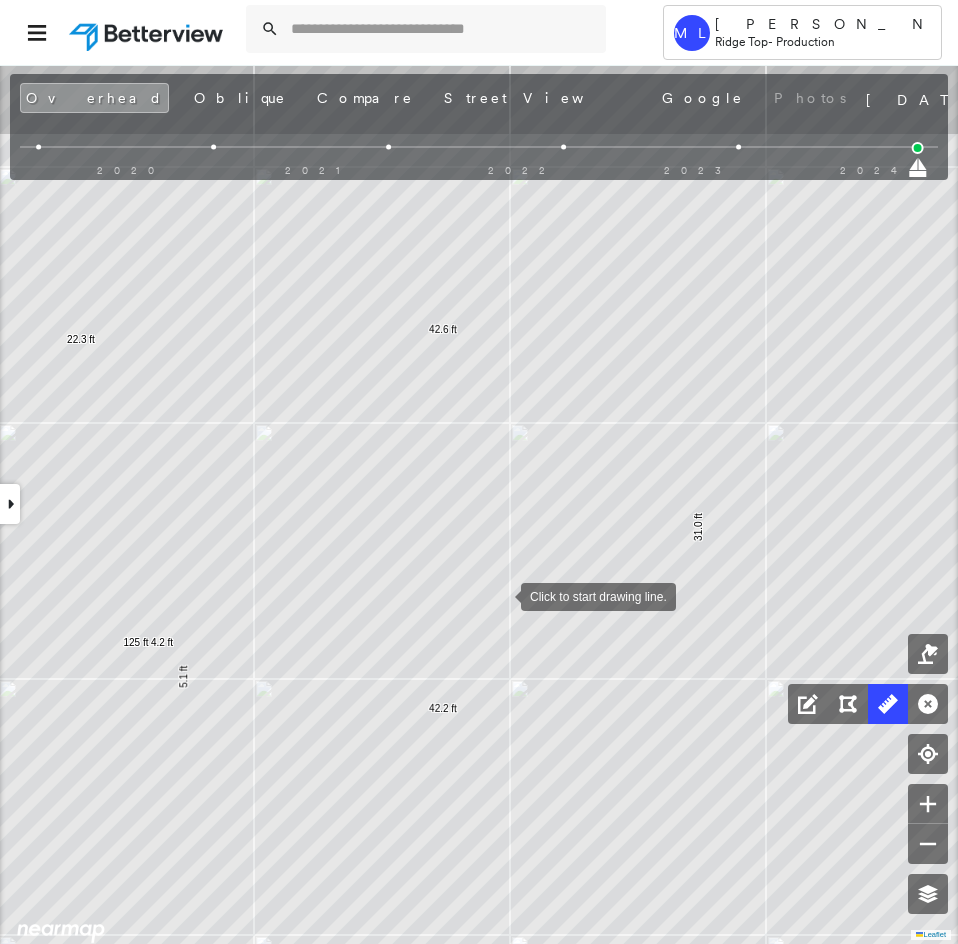 drag, startPoint x: 501, startPoint y: 540, endPoint x: 502, endPoint y: 596, distance: 56.008926 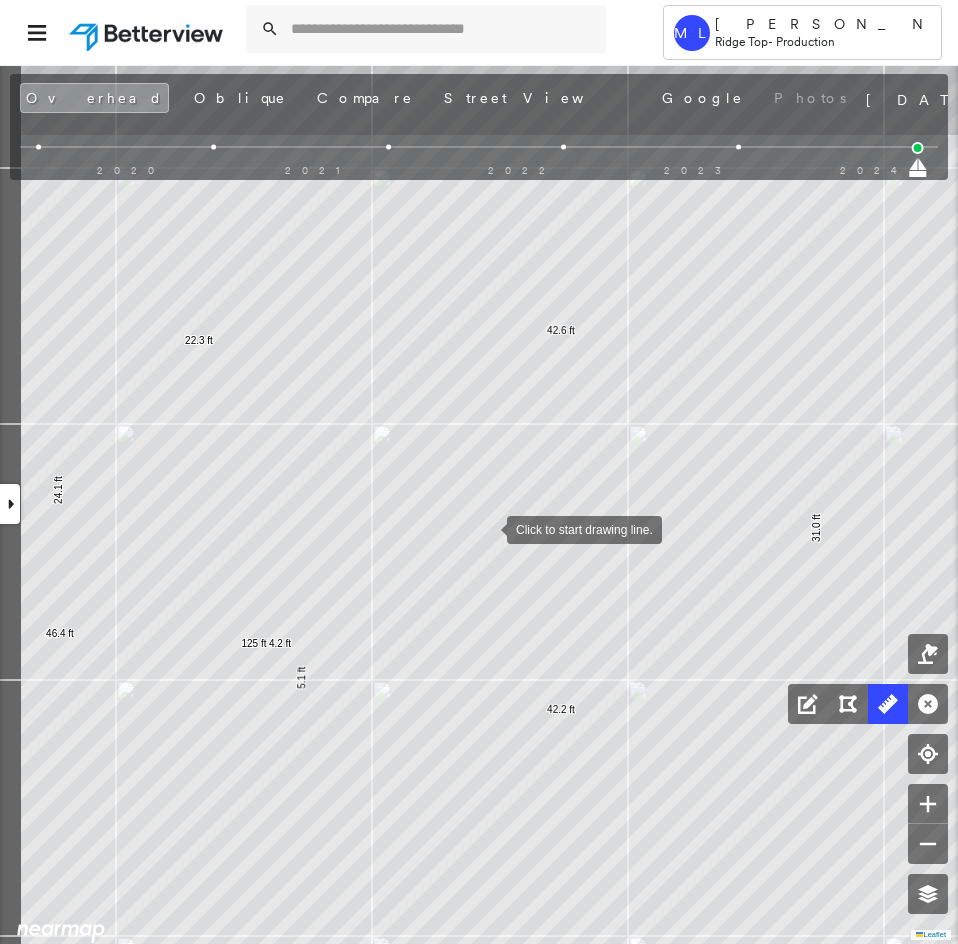 drag, startPoint x: 369, startPoint y: 530, endPoint x: 481, endPoint y: 532, distance: 112.01785 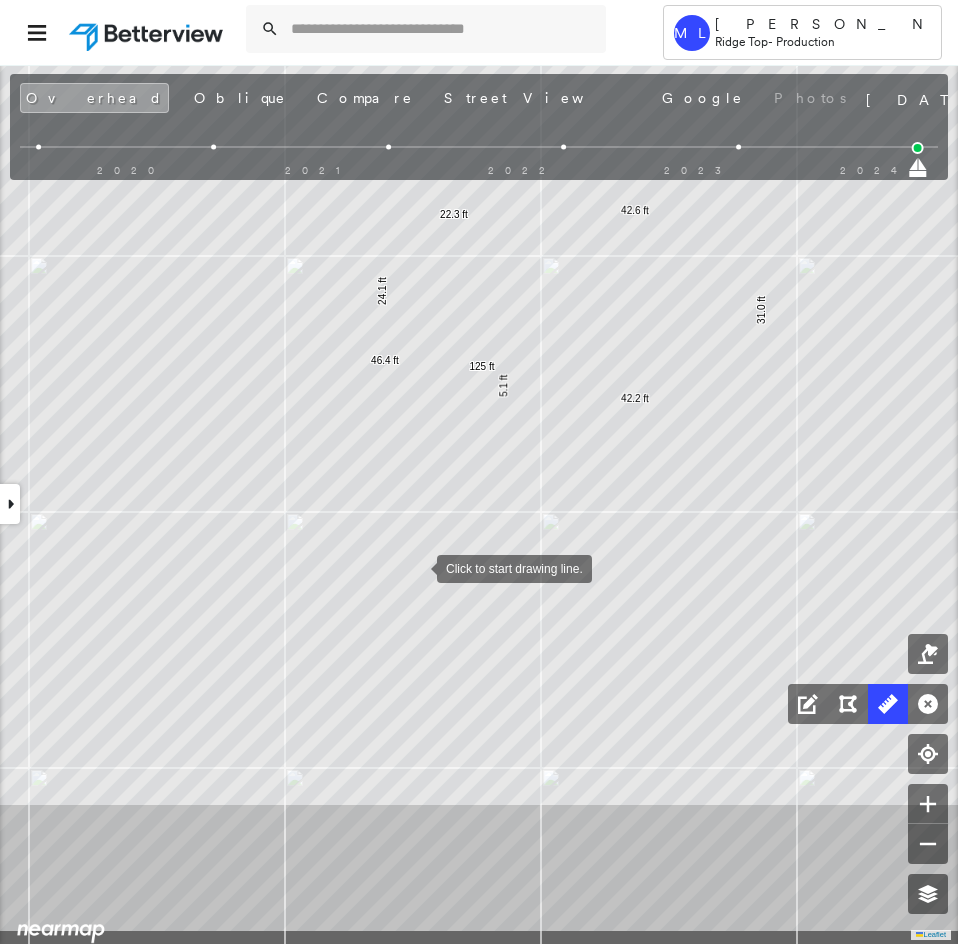 drag, startPoint x: 419, startPoint y: 673, endPoint x: 419, endPoint y: 569, distance: 104 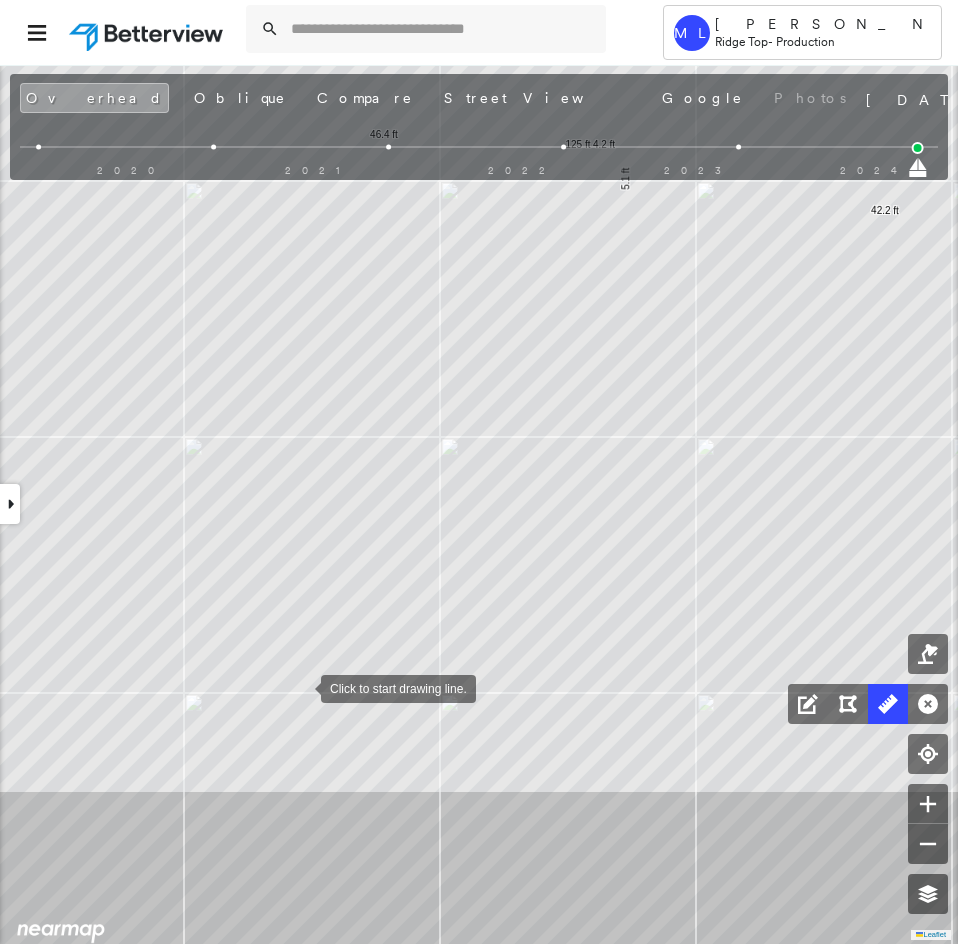 drag, startPoint x: 300, startPoint y: 694, endPoint x: 349, endPoint y: 627, distance: 83.00603 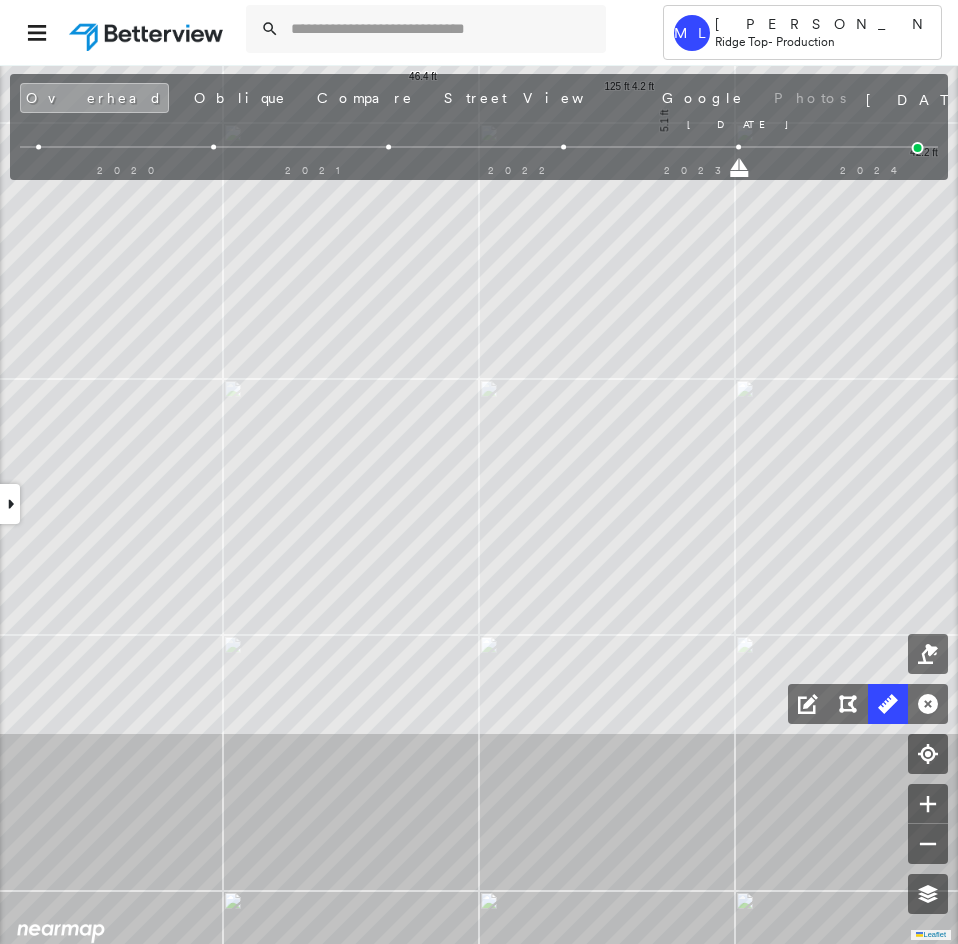 drag, startPoint x: 917, startPoint y: 169, endPoint x: 788, endPoint y: 178, distance: 129.31357 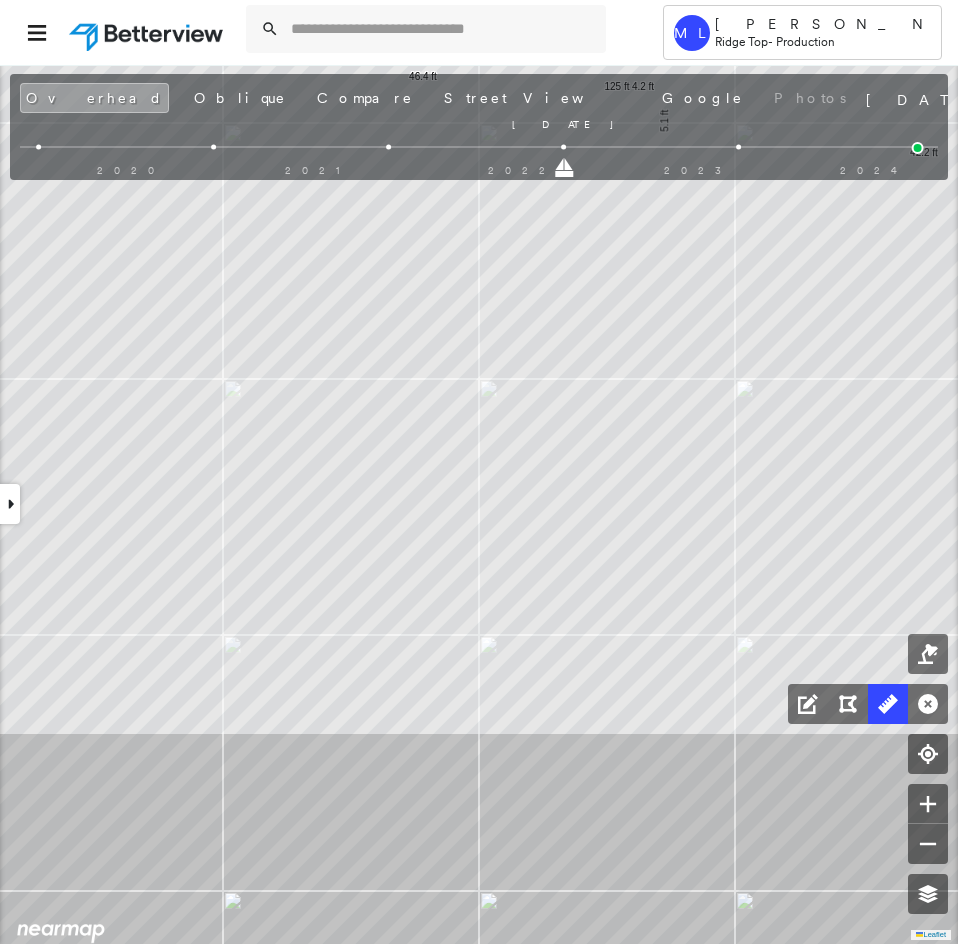 drag, startPoint x: 737, startPoint y: 173, endPoint x: 636, endPoint y: 185, distance: 101.71037 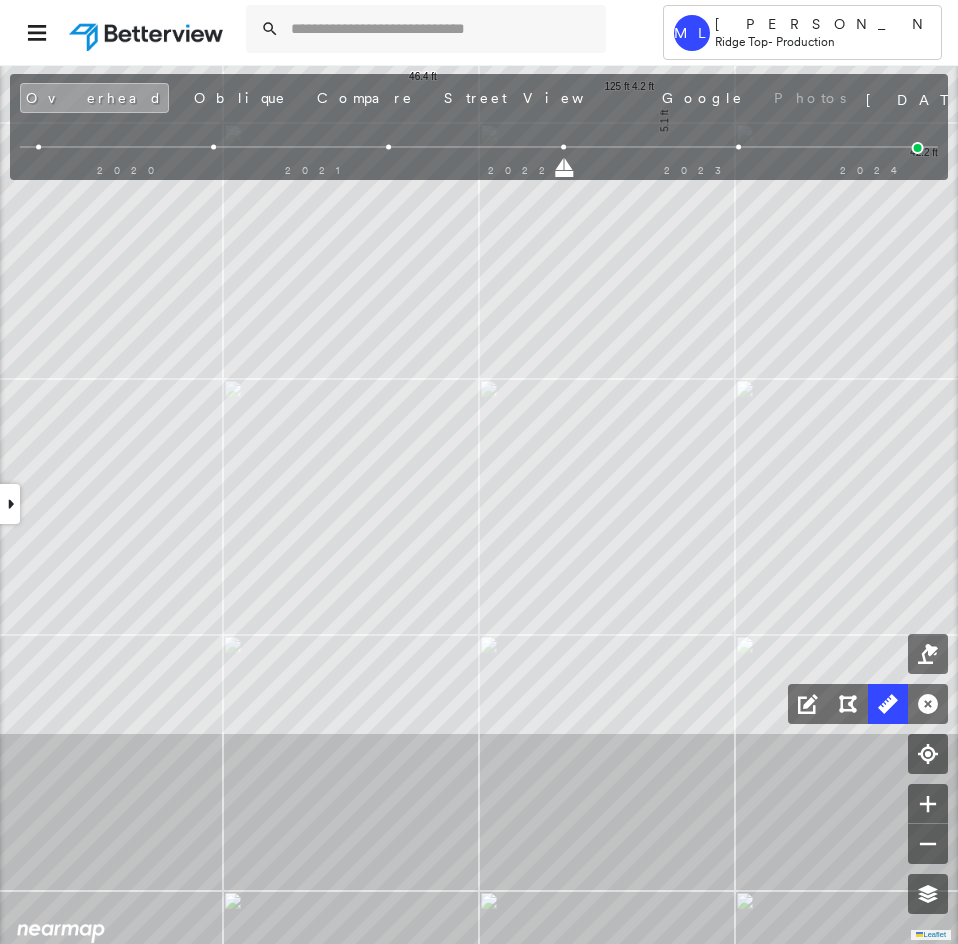 drag, startPoint x: 554, startPoint y: 171, endPoint x: 411, endPoint y: 204, distance: 146.7583 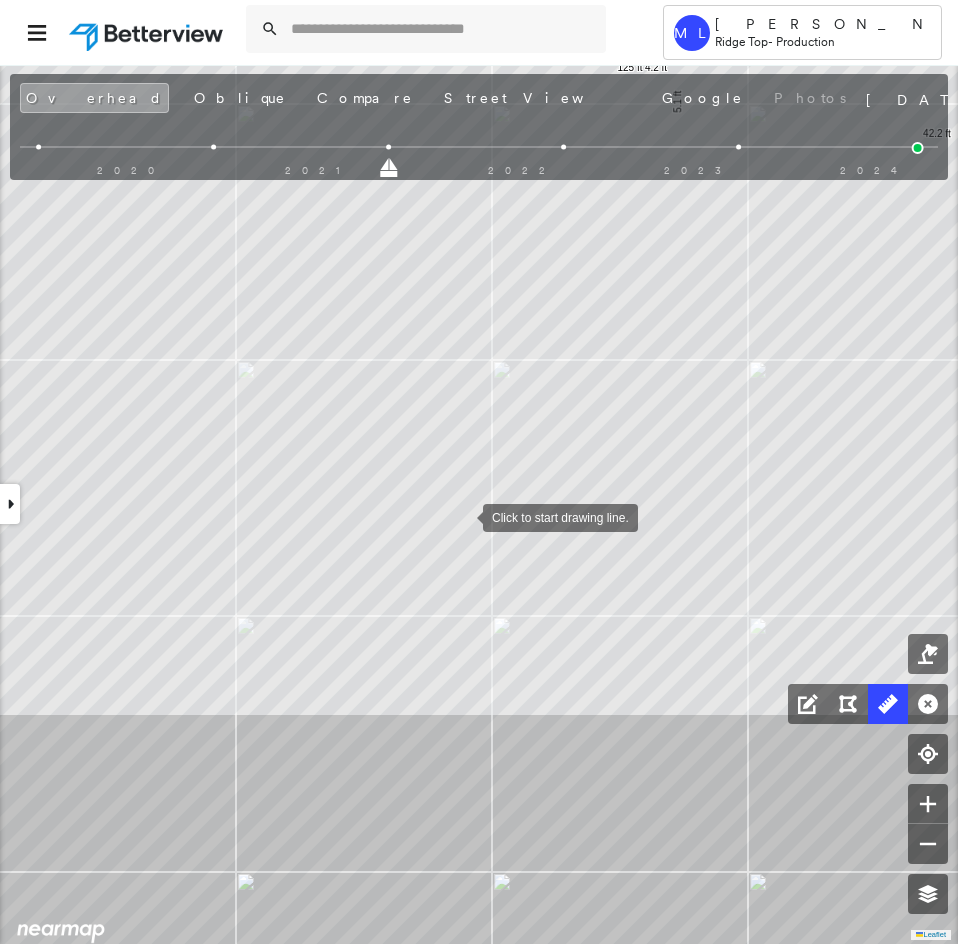 drag, startPoint x: 446, startPoint y: 540, endPoint x: 488, endPoint y: 494, distance: 62.289646 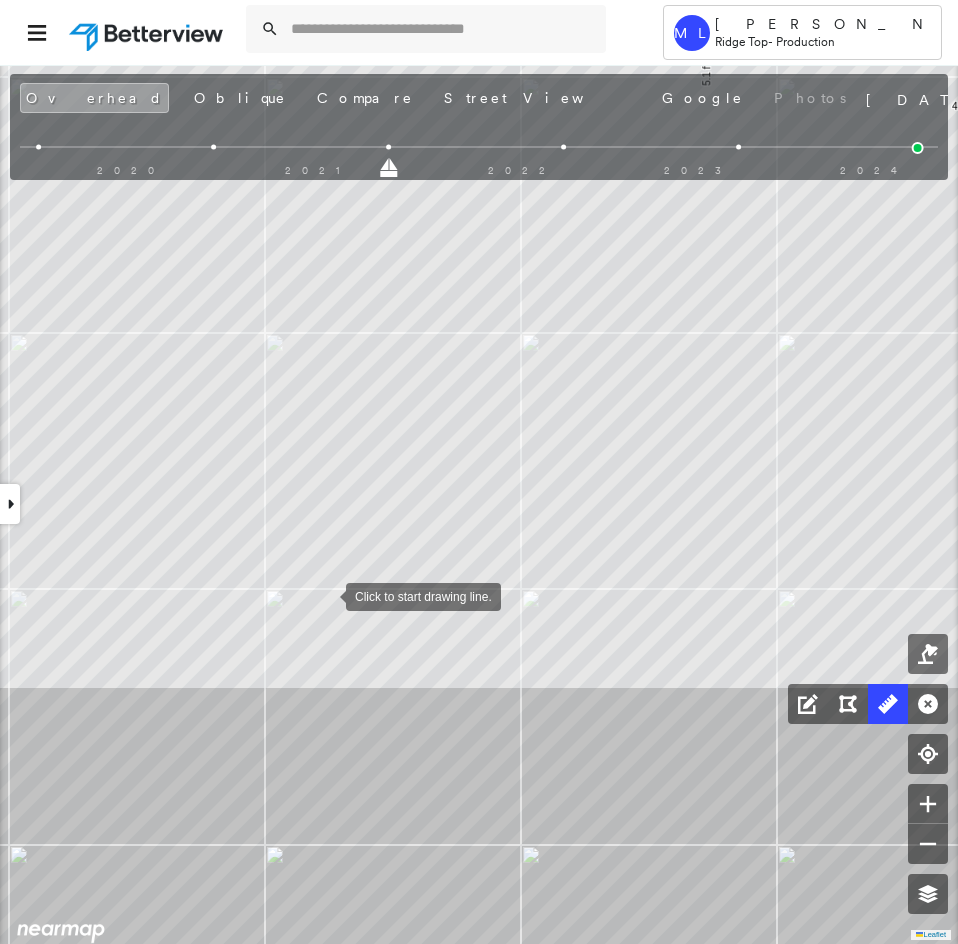 click at bounding box center (326, 595) 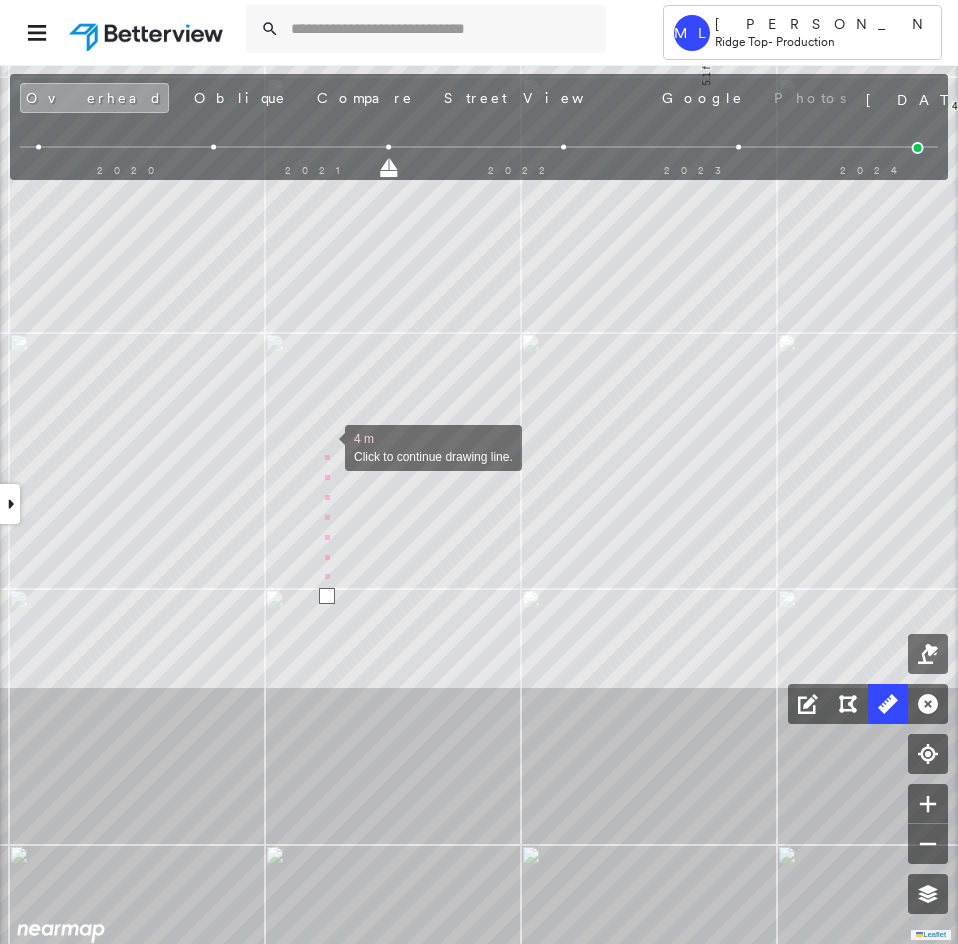 click at bounding box center (325, 446) 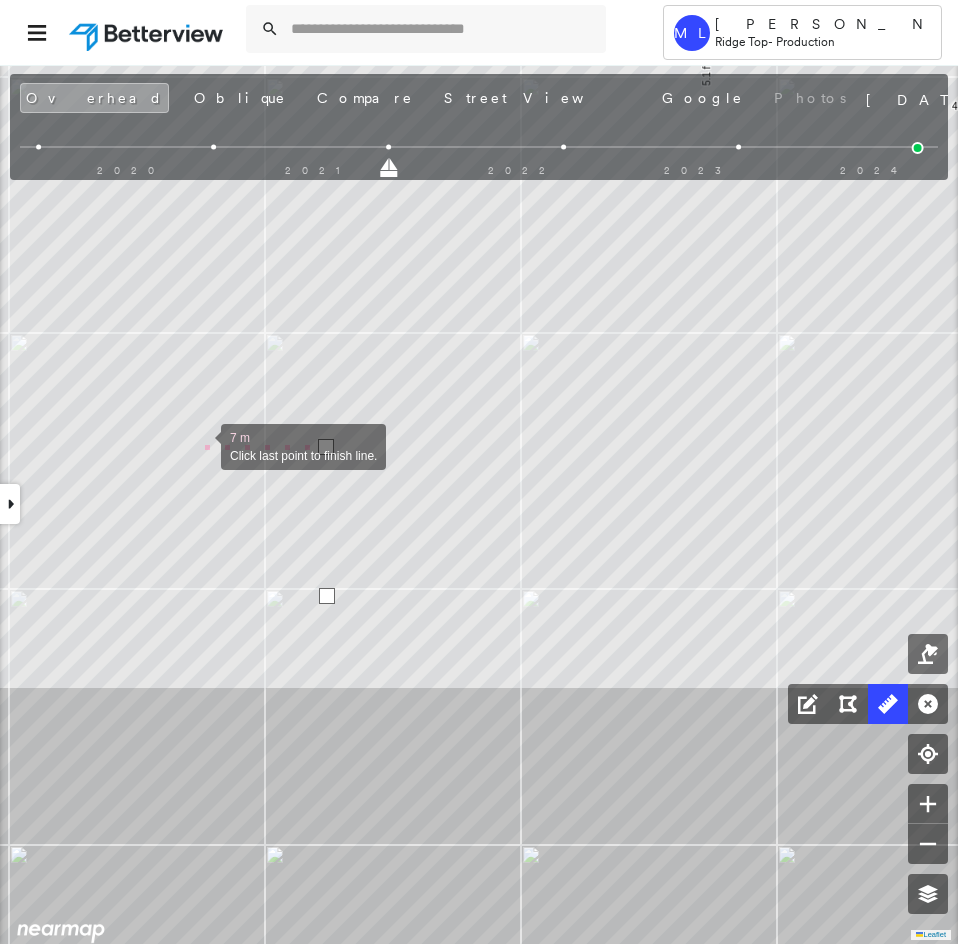 click at bounding box center (201, 445) 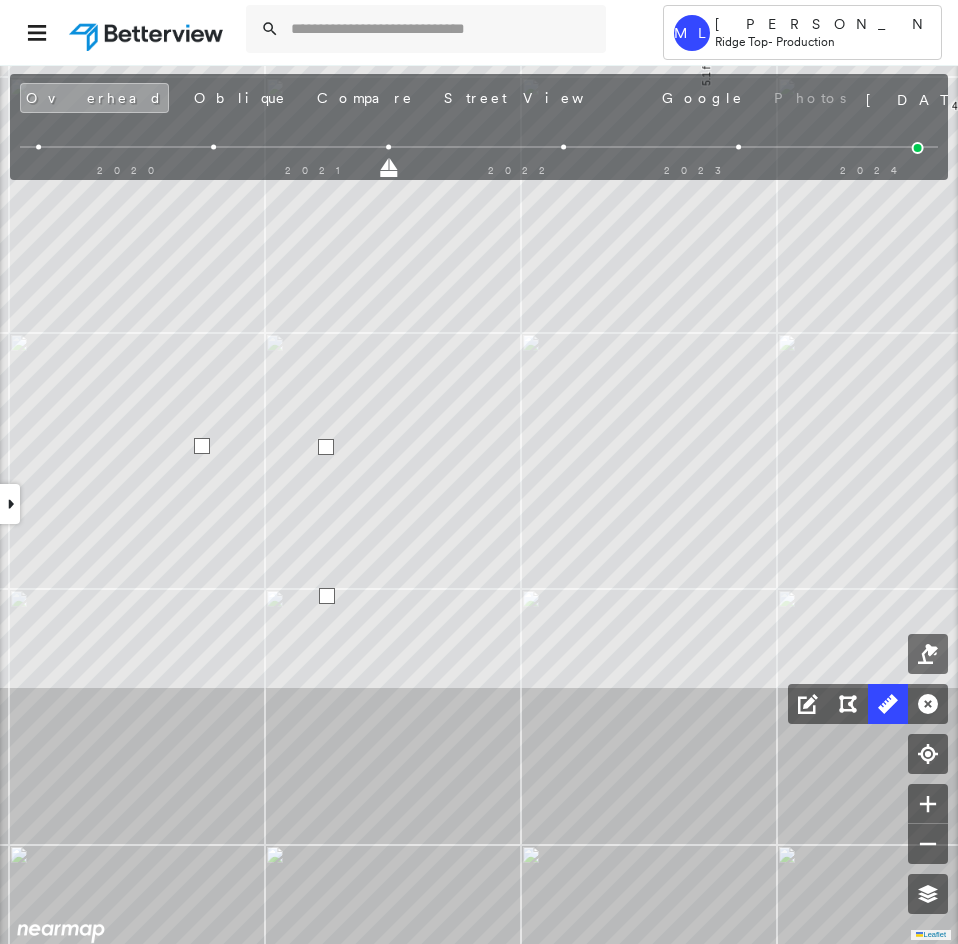 click at bounding box center [202, 446] 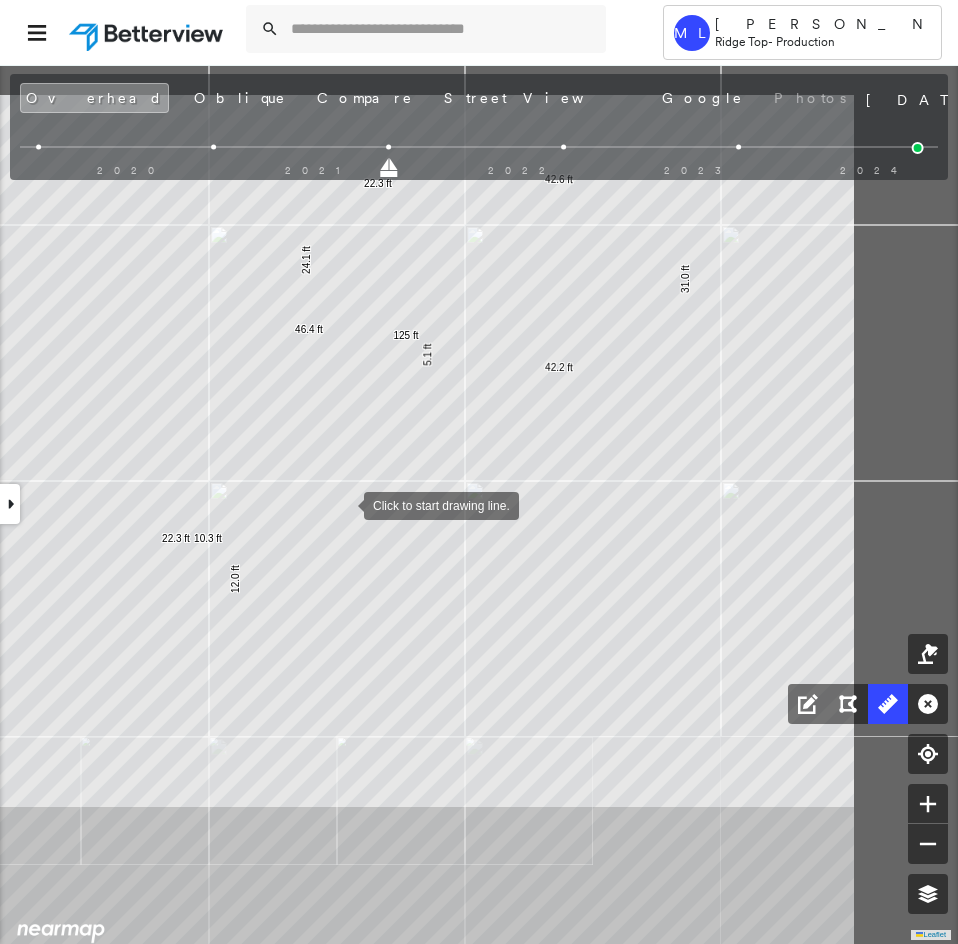 click on "42.6 ft 31.0 ft 42.2 ft 5.1 ft 125 ft 22.3 ft 24.1 ft 46.4 ft 12.0 ft 10.3 ft 22.3 ft Click to start drawing line." at bounding box center [-605, -130] 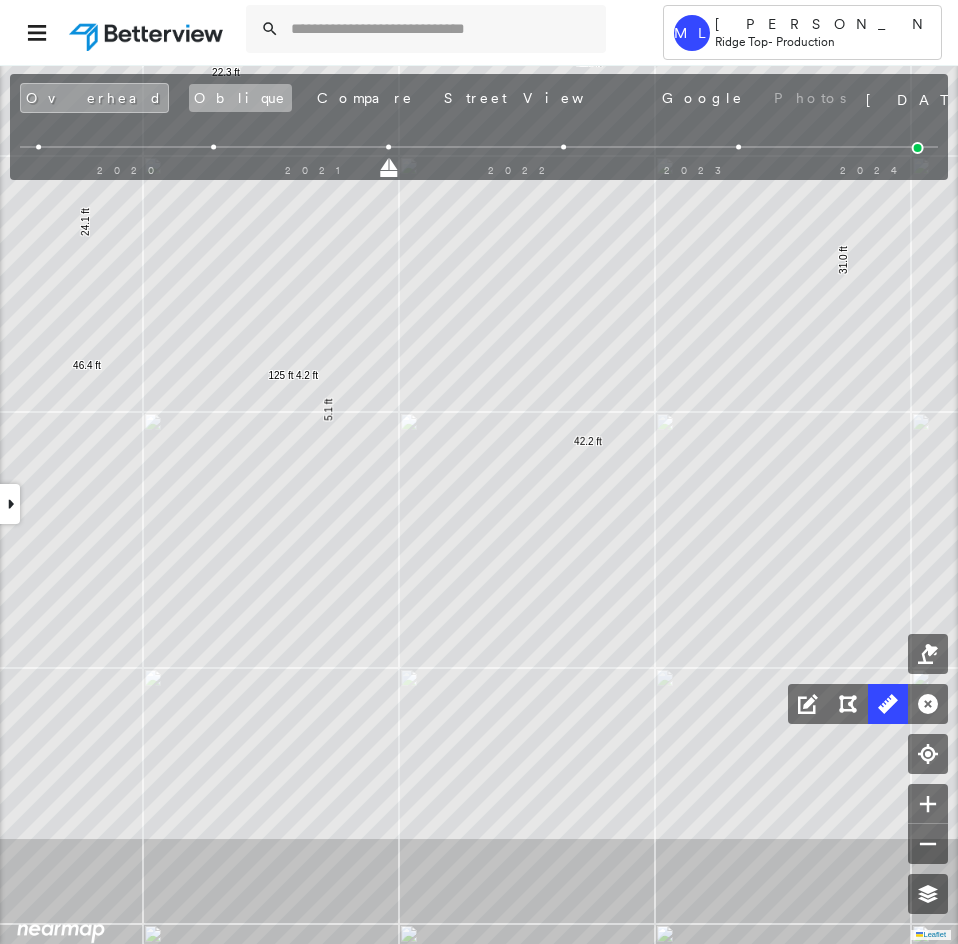 click on "Oblique" at bounding box center [240, 98] 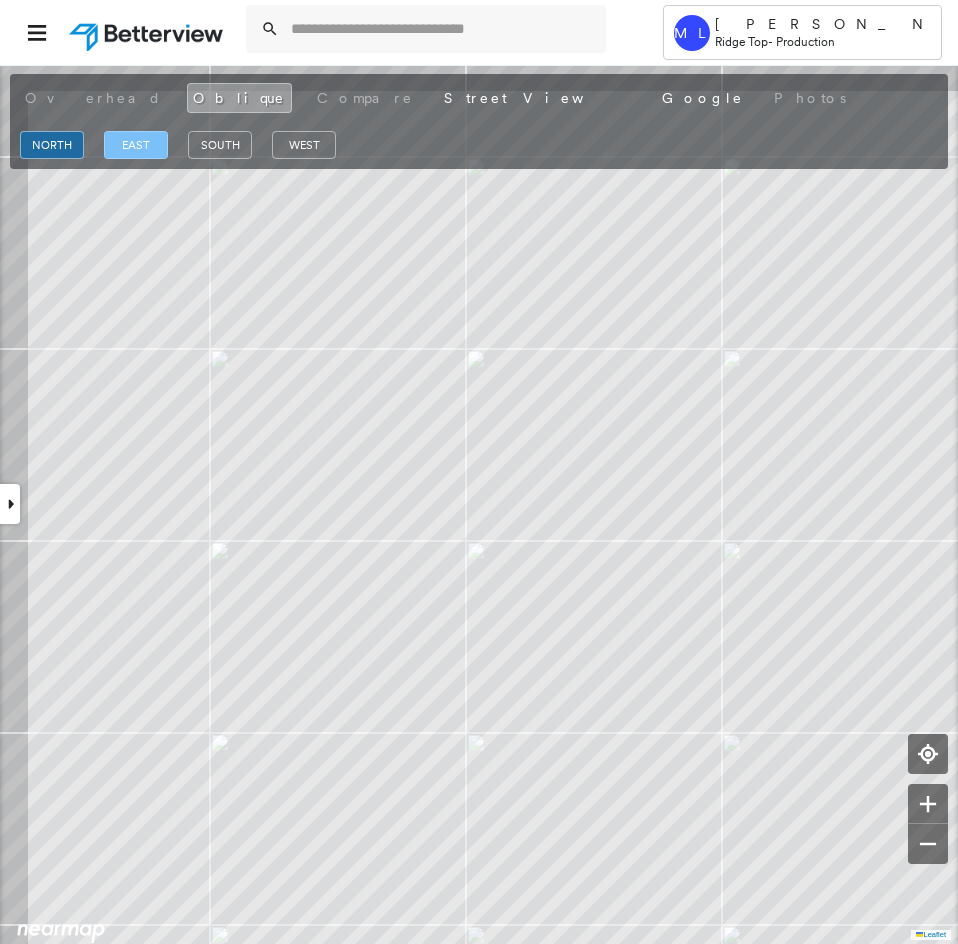 click on "east" at bounding box center [136, 145] 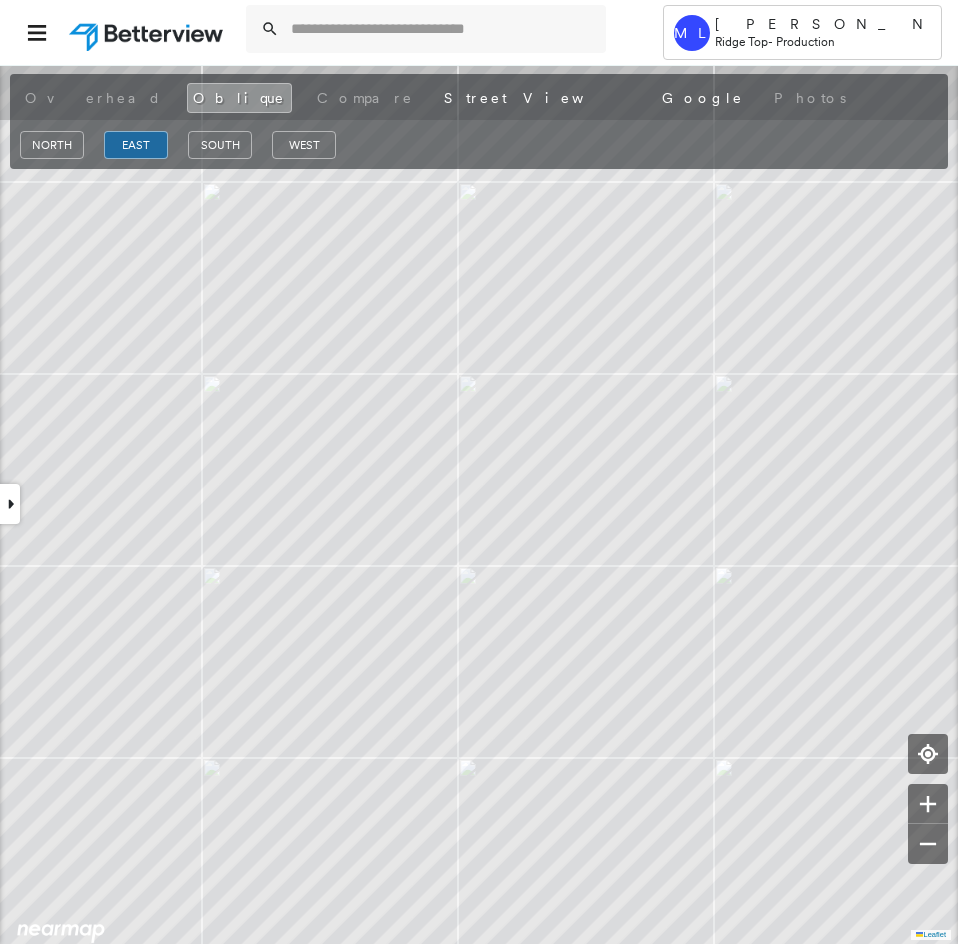 drag, startPoint x: 223, startPoint y: 147, endPoint x: 212, endPoint y: 165, distance: 21.095022 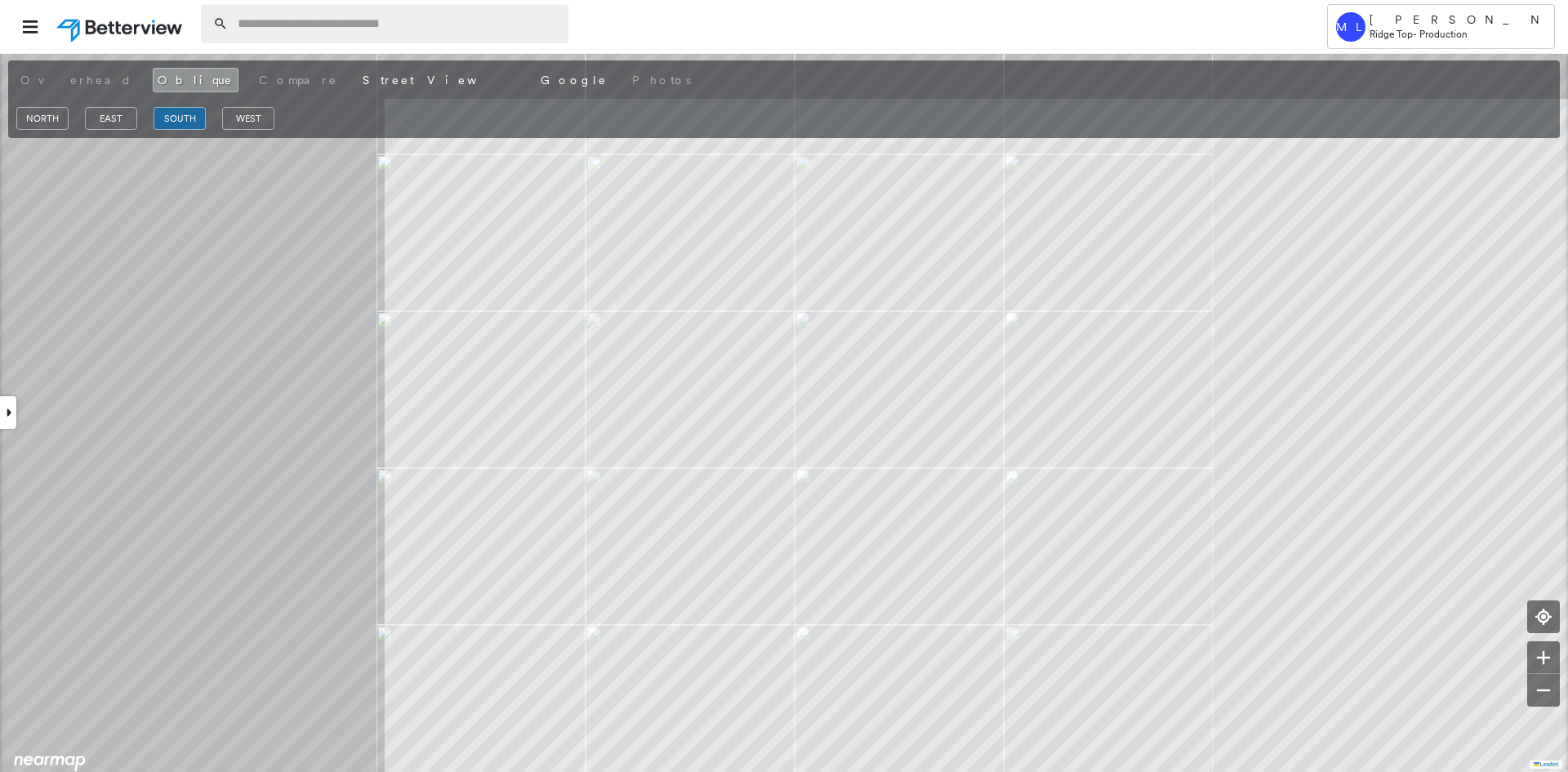 click at bounding box center (398, 24) 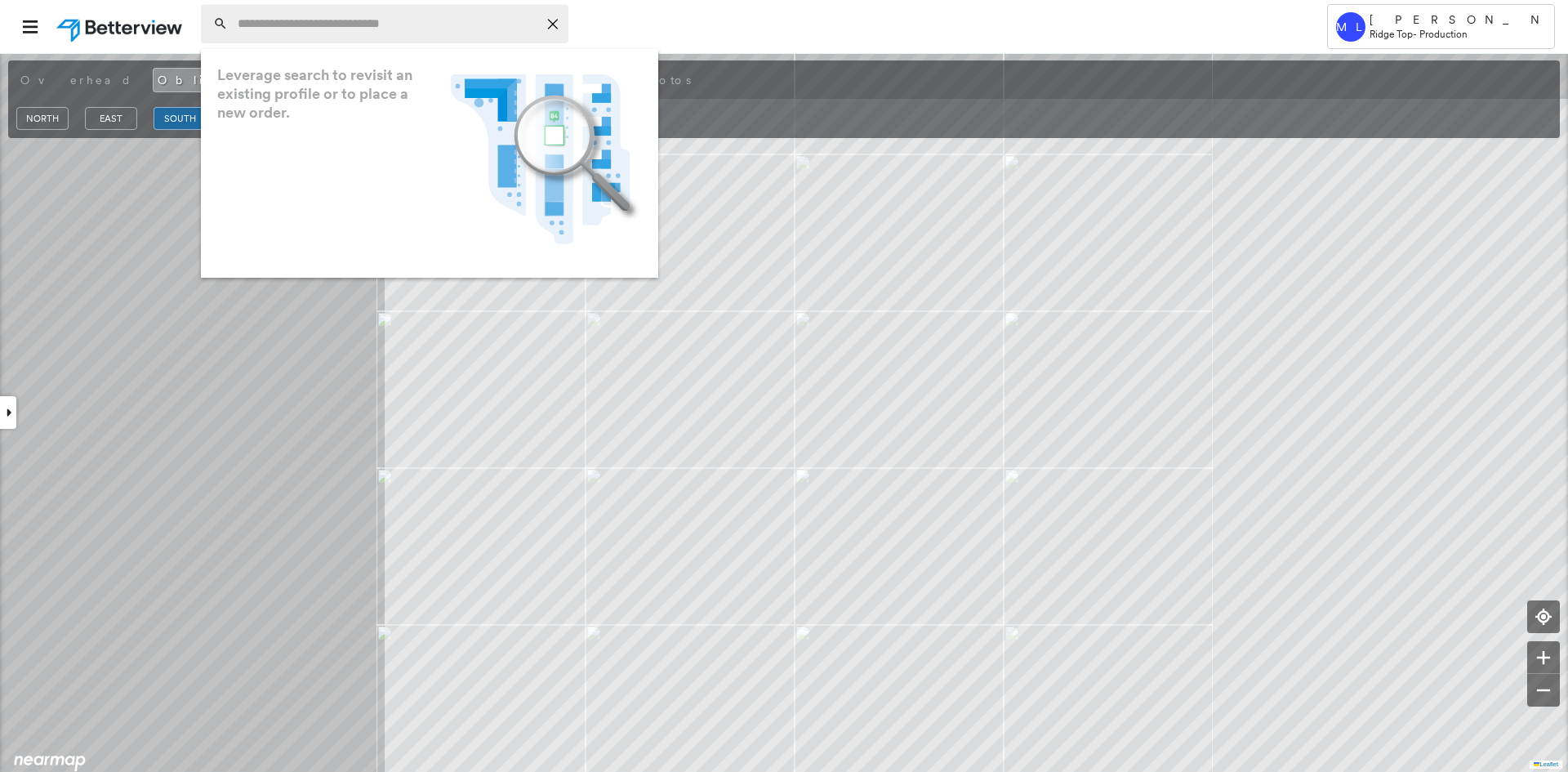 paste on "**********" 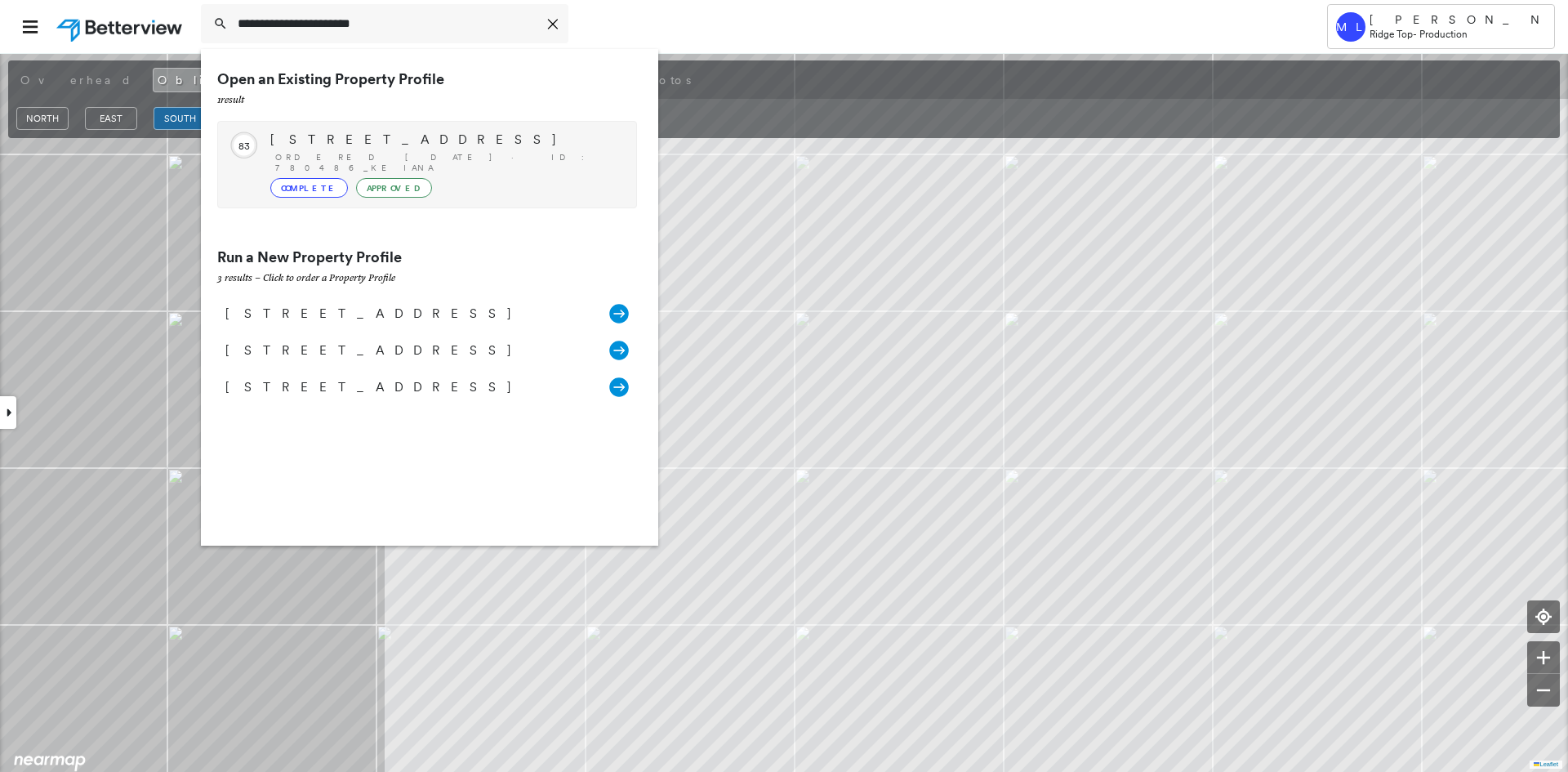 type on "**********" 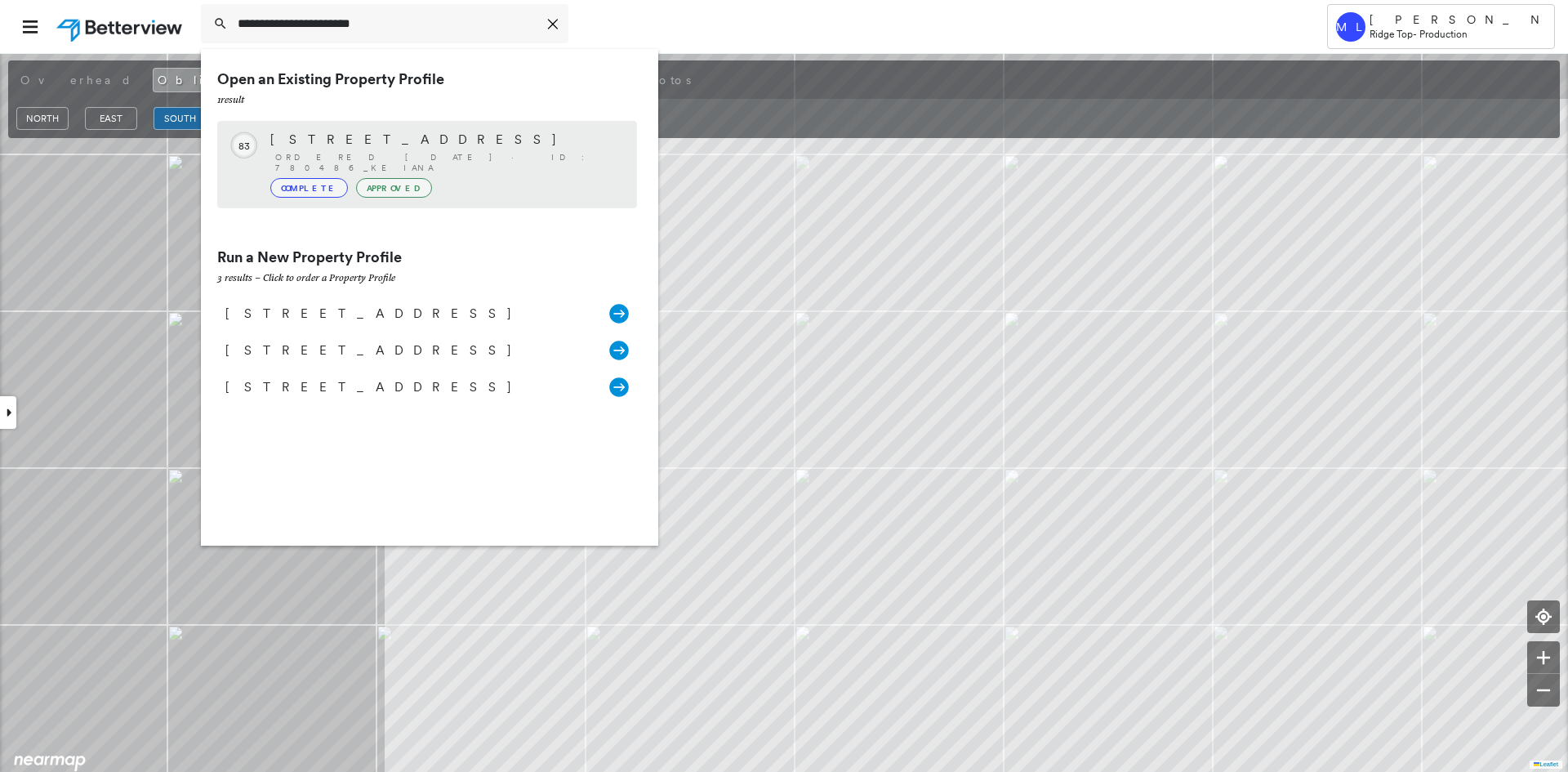 click on "3520 SW 195th Ave, Miramar, FL 33029 Ordered 07/24/25 · ID: 780486_Keiana  Complete Approved" at bounding box center [445, 164] 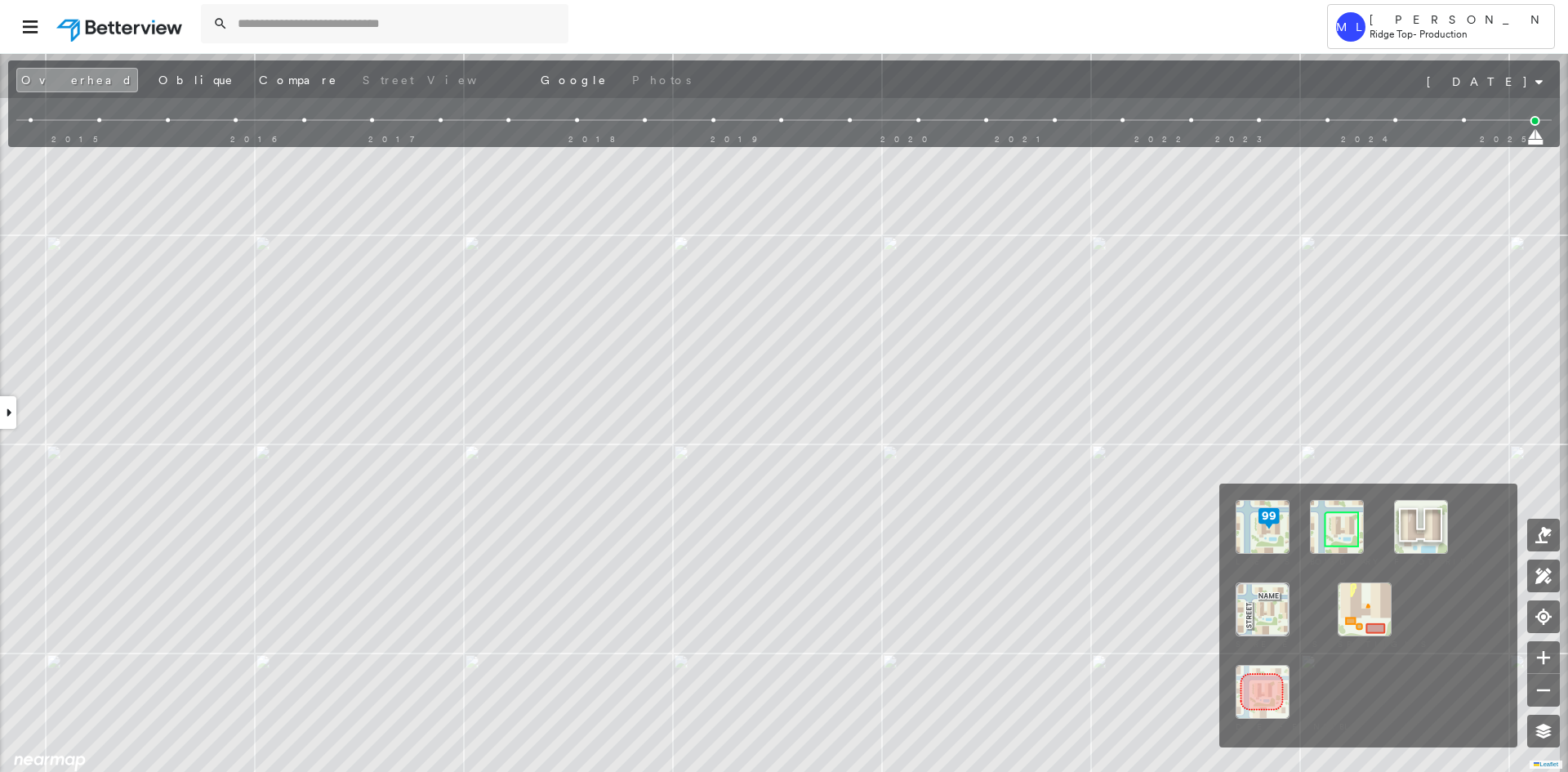 click at bounding box center [1337, 527] 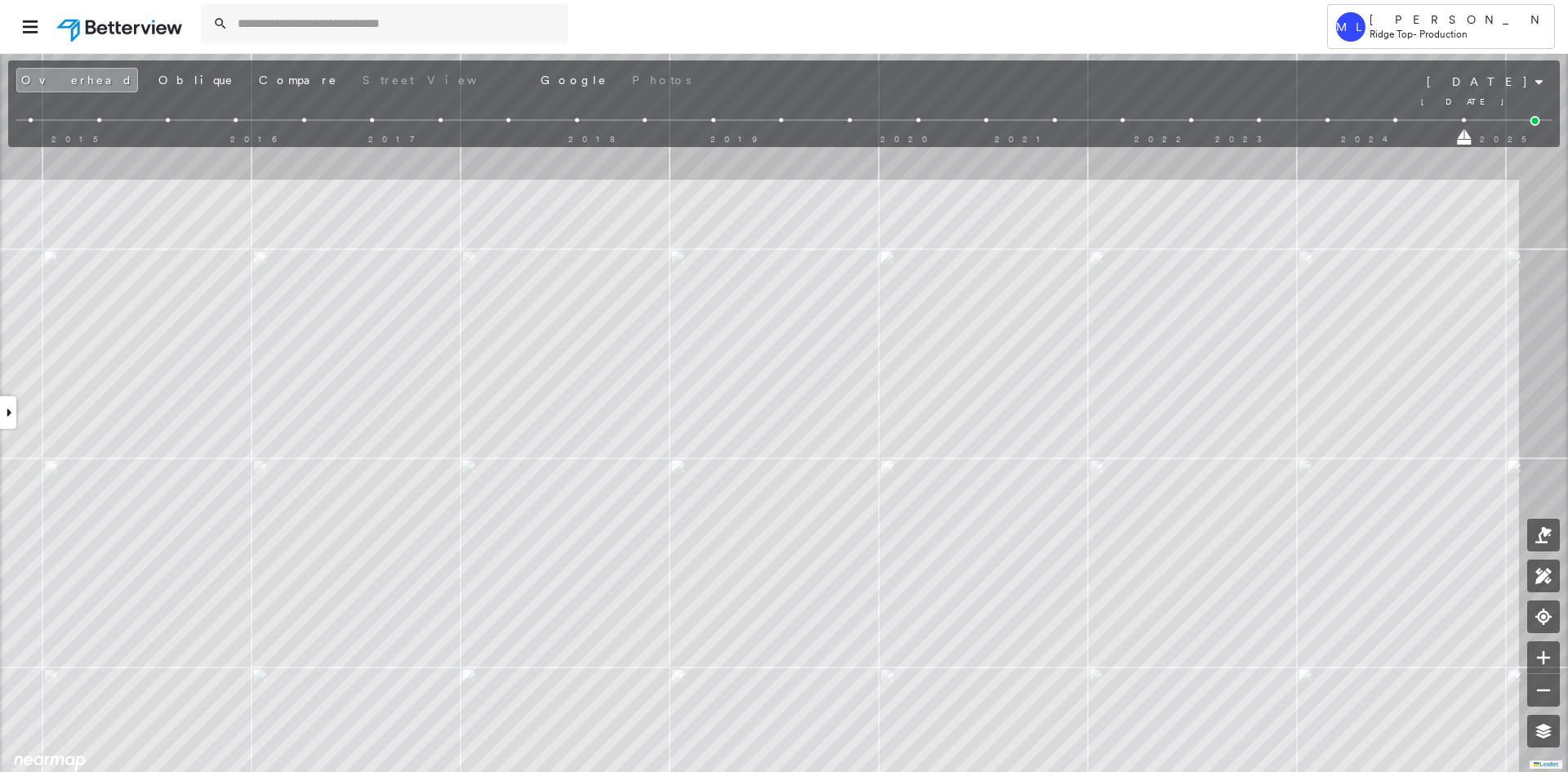 drag, startPoint x: 1538, startPoint y: 142, endPoint x: 1466, endPoint y: 138, distance: 72.11103 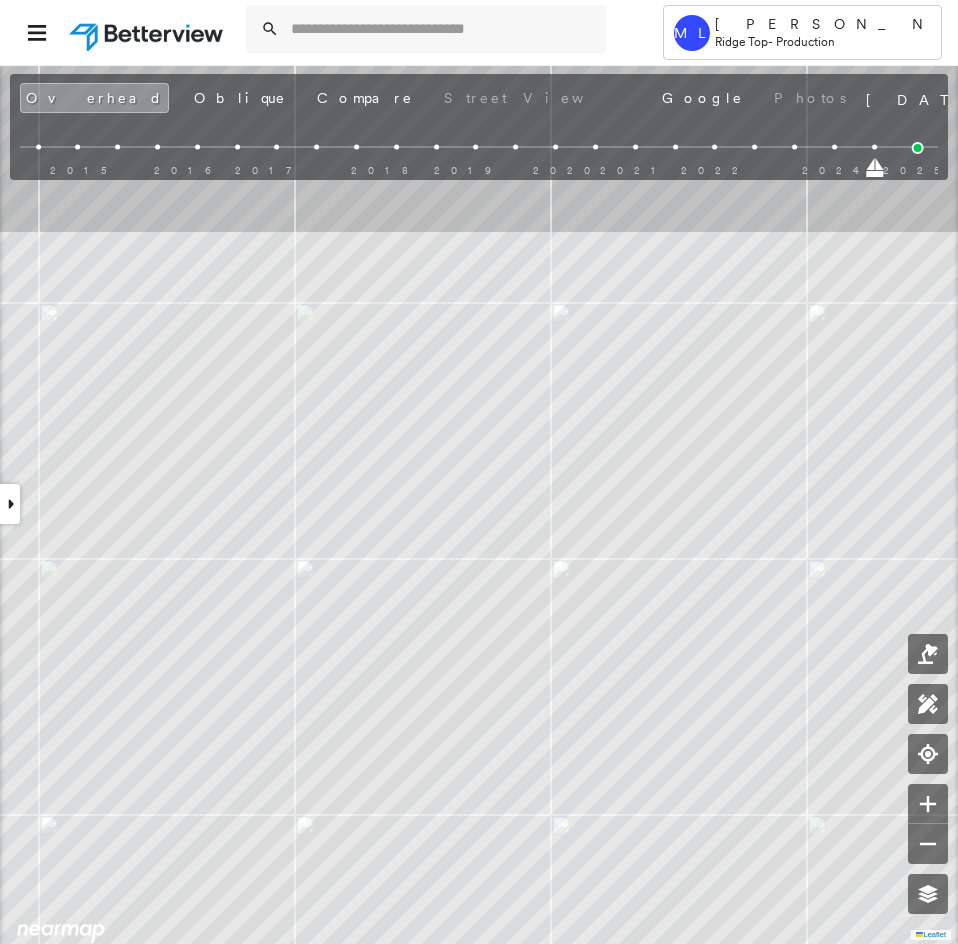click at bounding box center (479, 166) 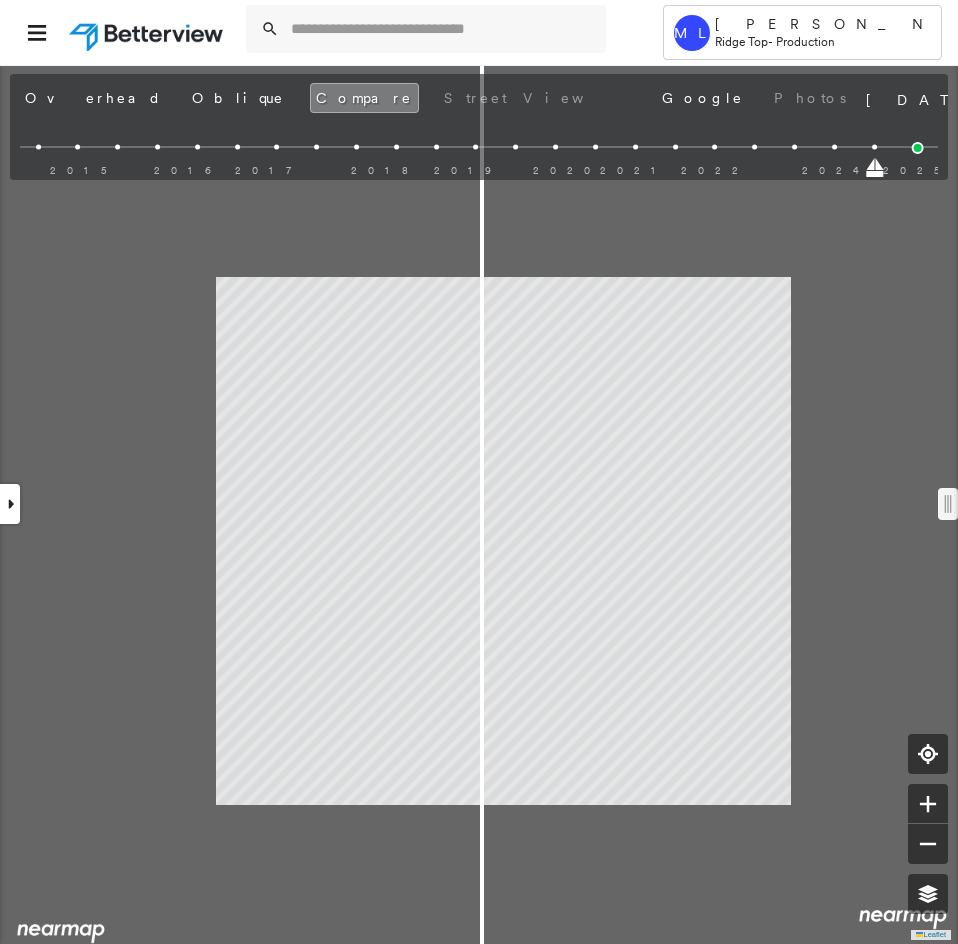 drag, startPoint x: 873, startPoint y: 170, endPoint x: 838, endPoint y: 172, distance: 35.057095 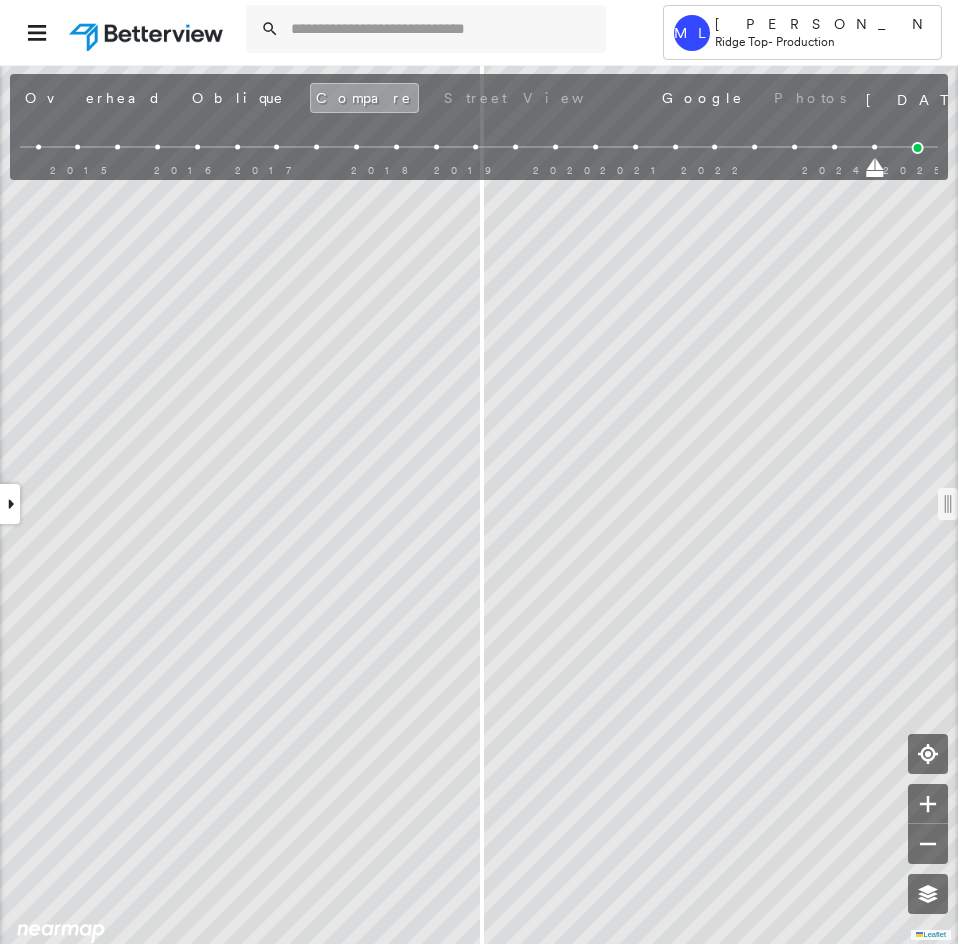 type on "**********" 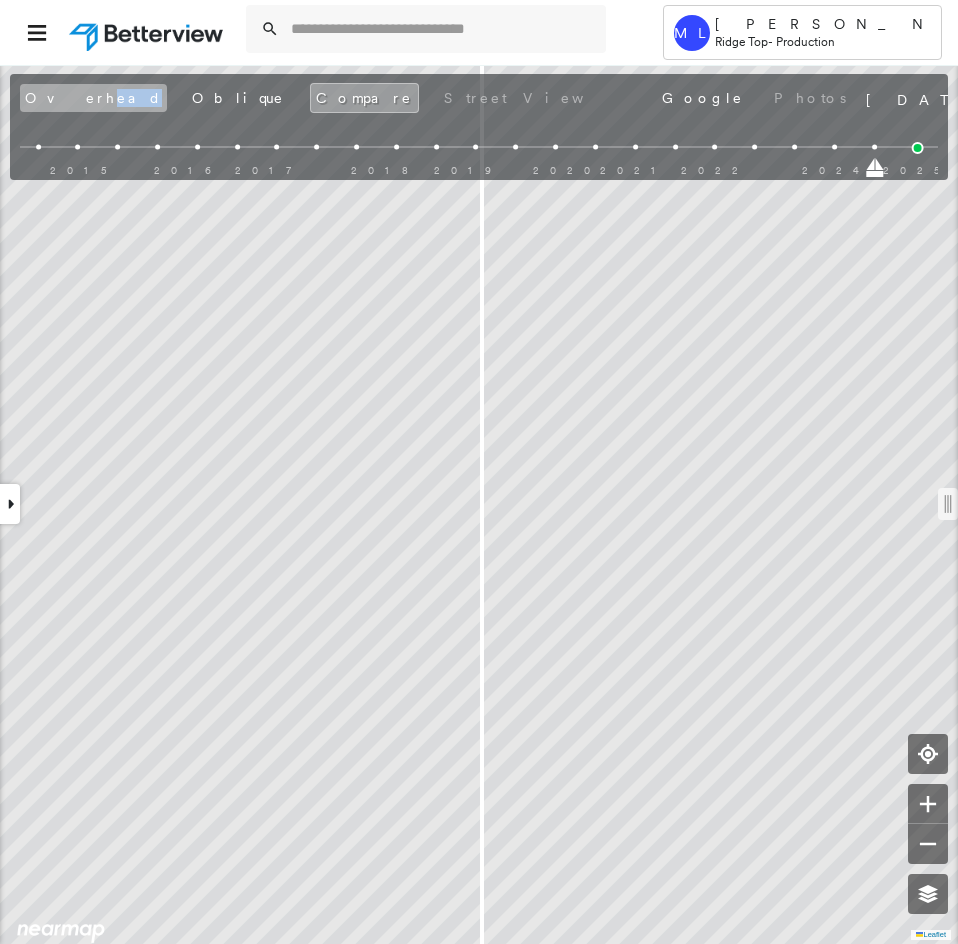 click on "Overhead Oblique Compare Street View Google Photos" at bounding box center [435, 98] 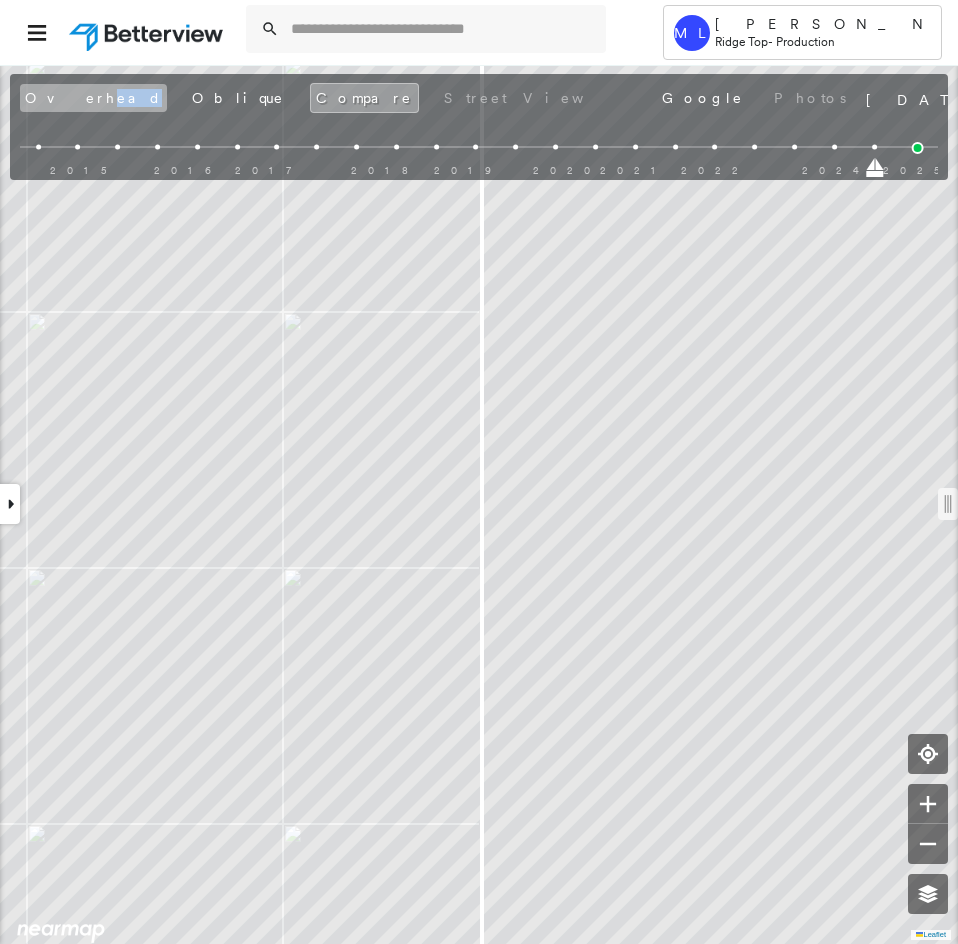 click on "Overhead" at bounding box center (93, 98) 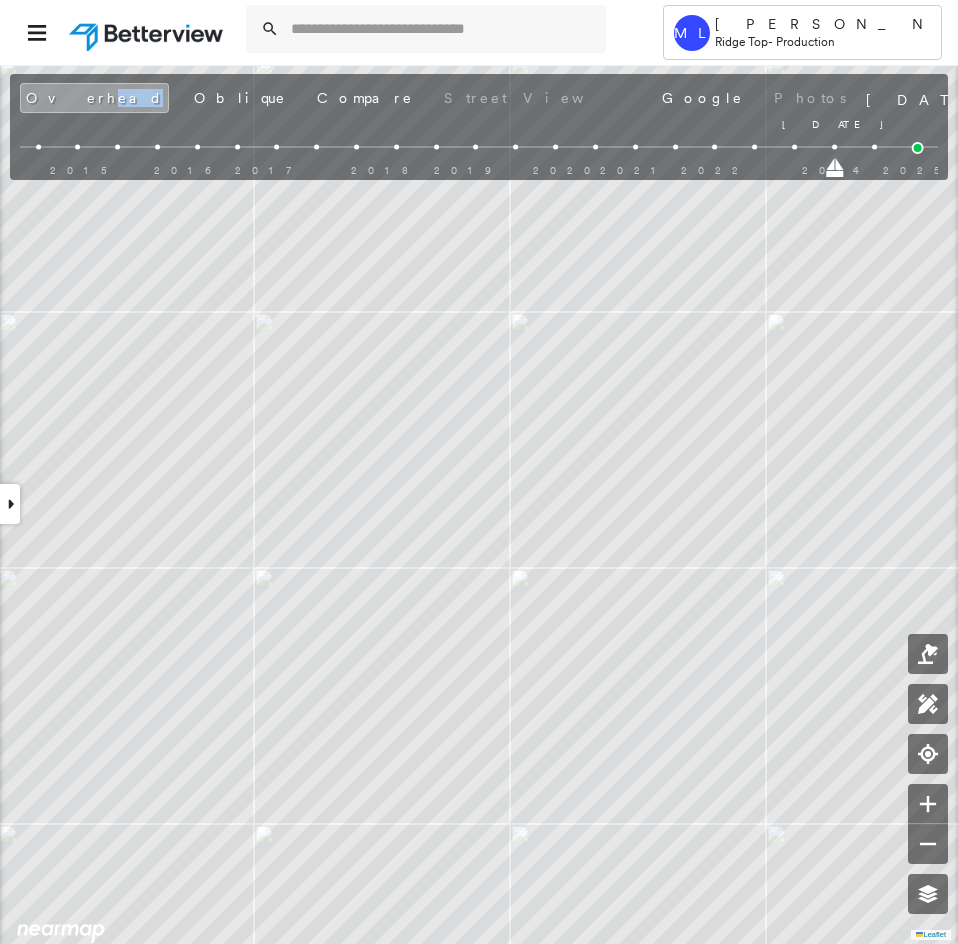 drag, startPoint x: 875, startPoint y: 172, endPoint x: 826, endPoint y: 172, distance: 49 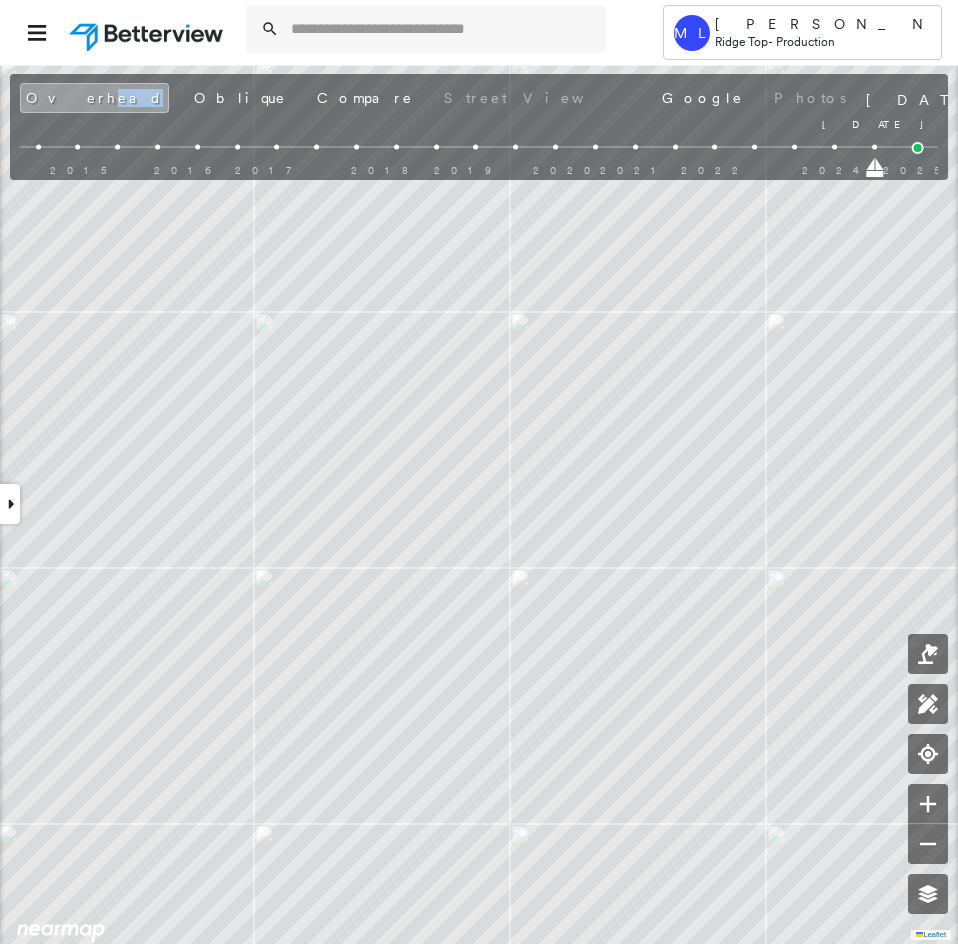 drag, startPoint x: 836, startPoint y: 173, endPoint x: 876, endPoint y: 179, distance: 40.4475 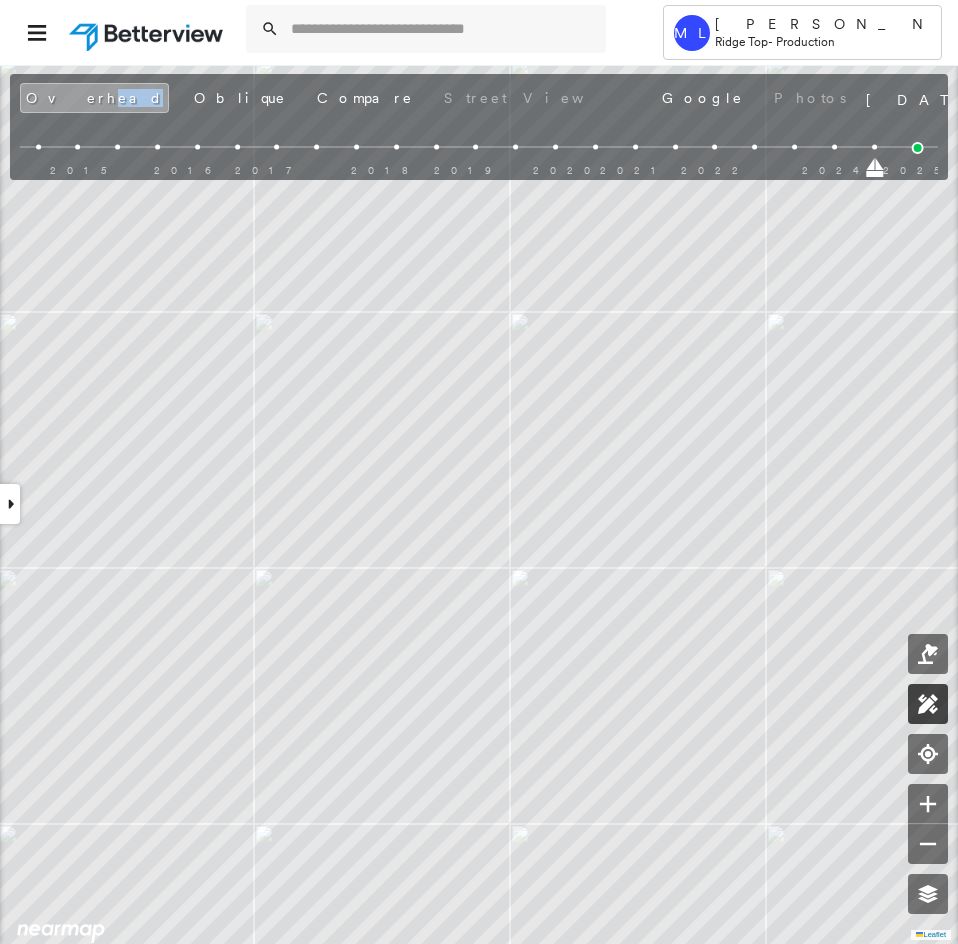 click 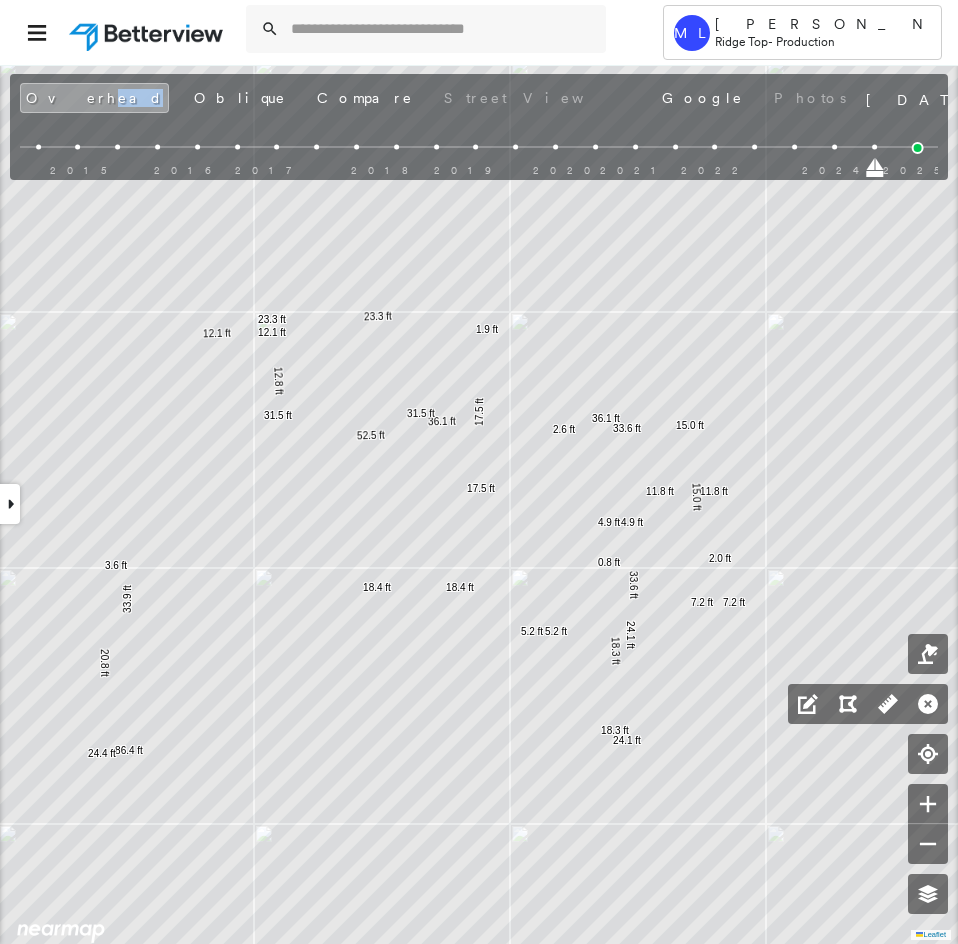 click at bounding box center [10, 504] 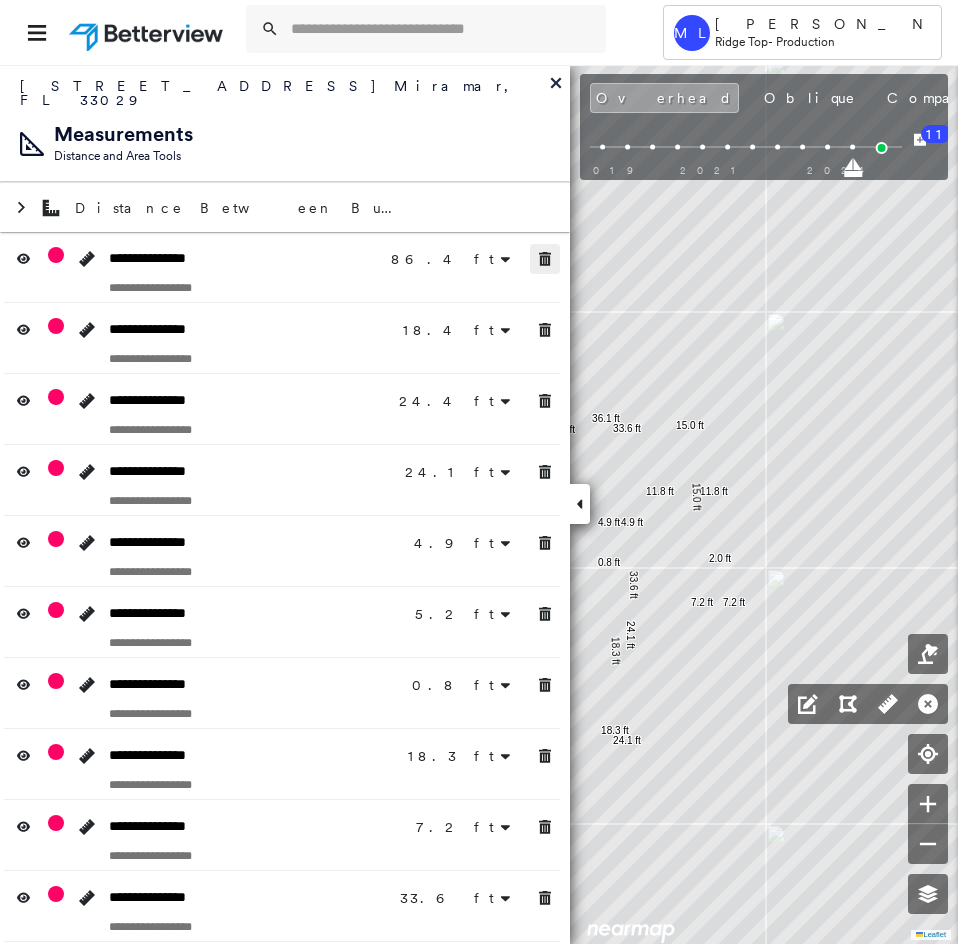 click 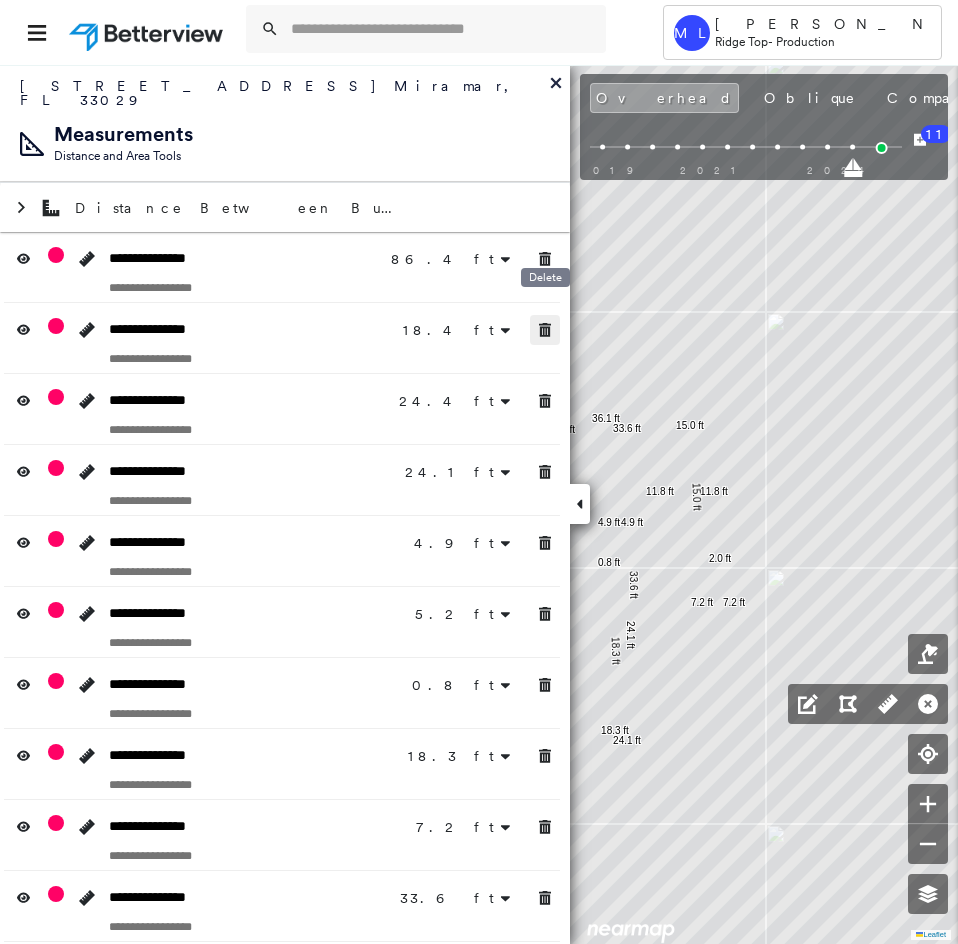 drag, startPoint x: 545, startPoint y: 319, endPoint x: 539, endPoint y: 403, distance: 84.21401 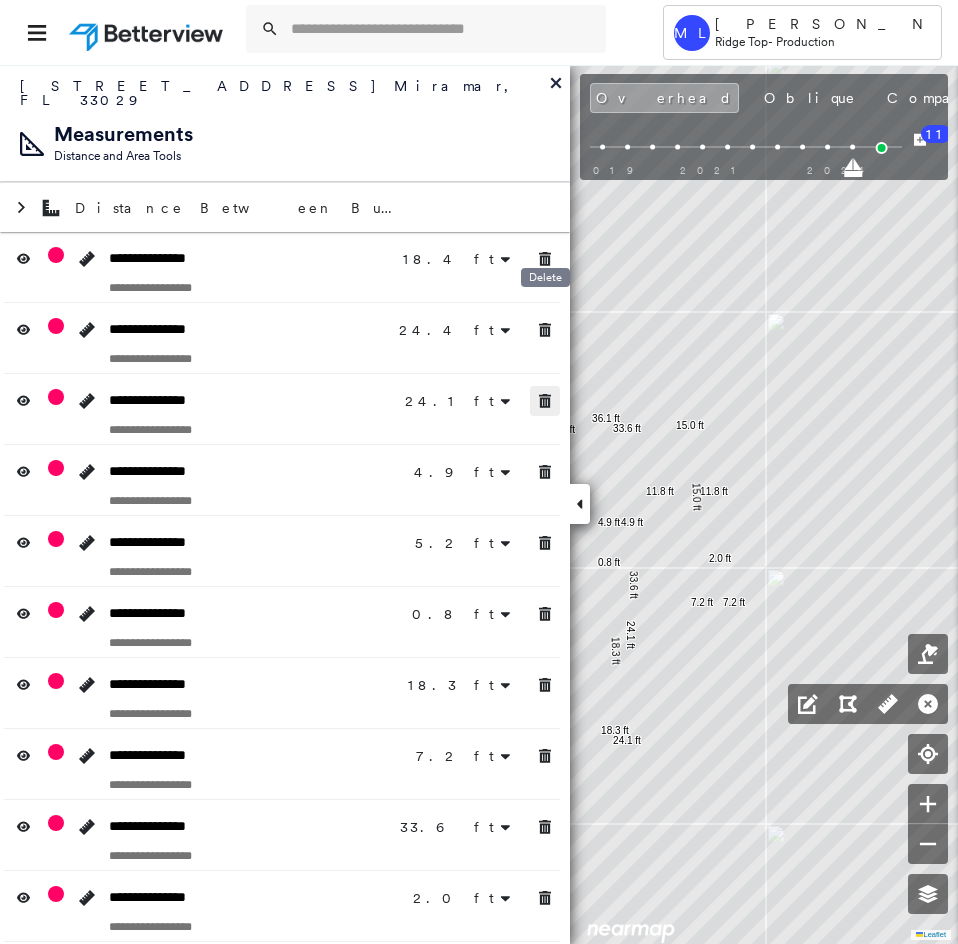 click 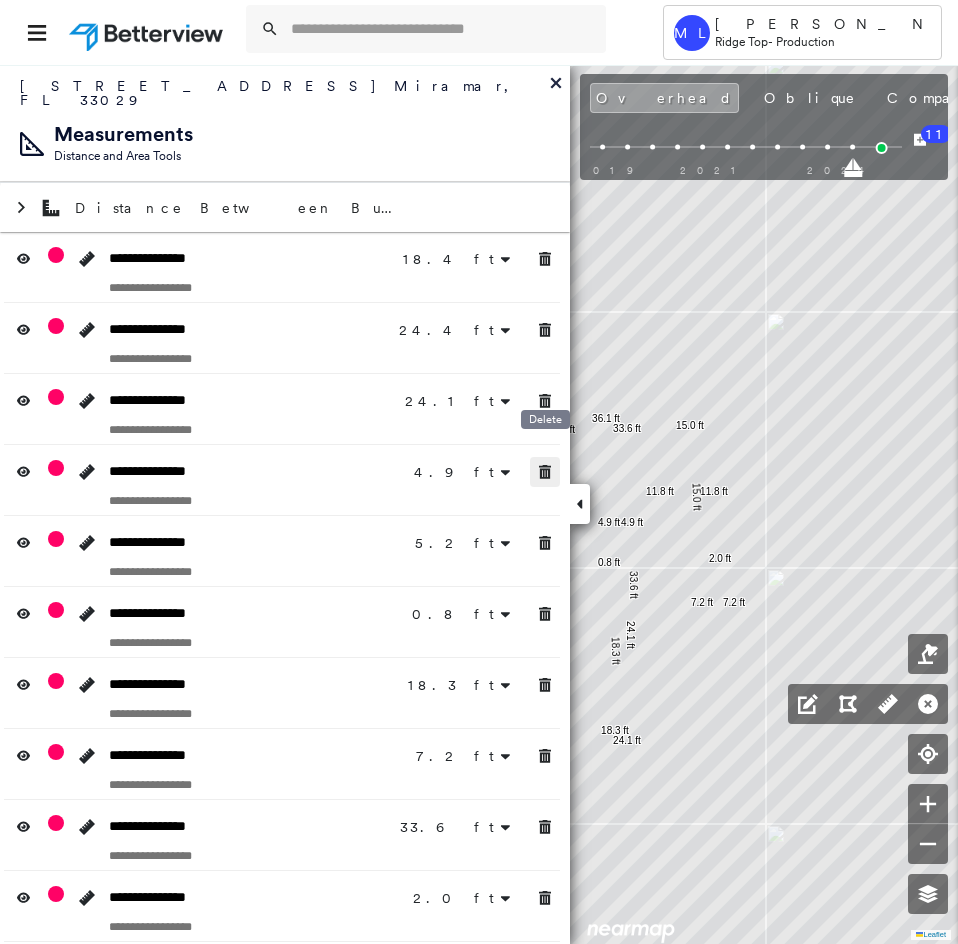 click 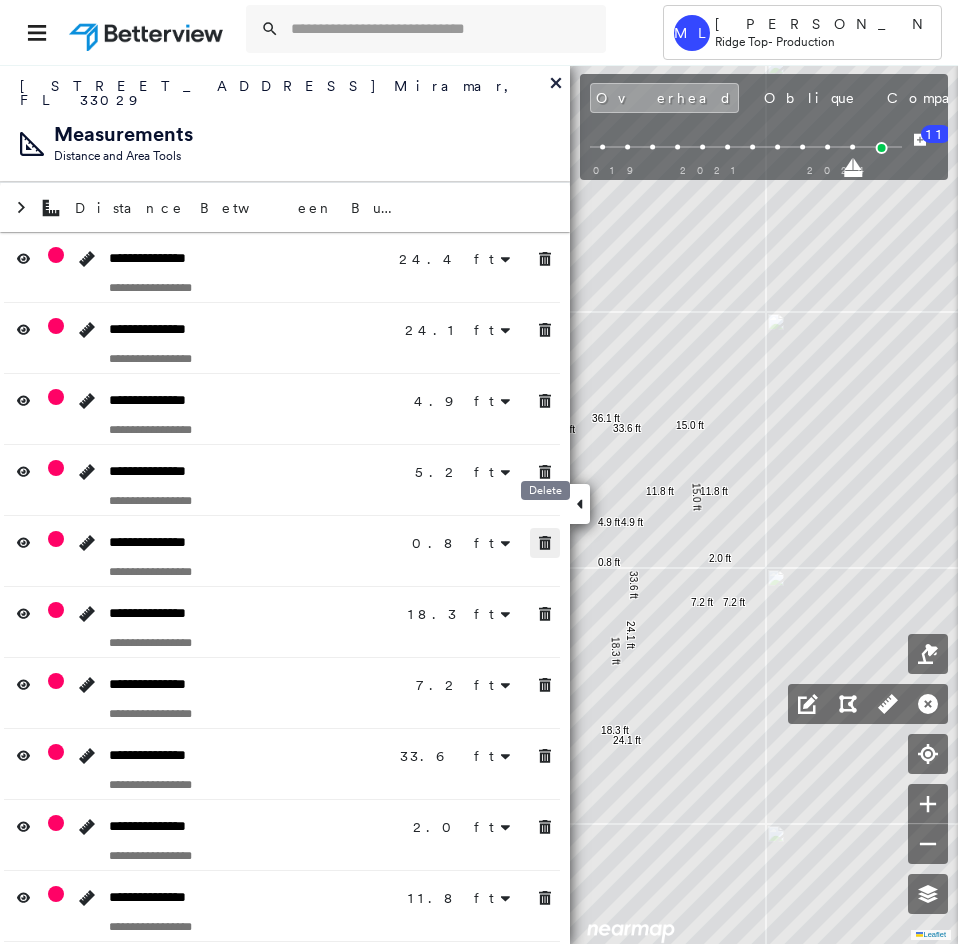 click at bounding box center [545, 543] 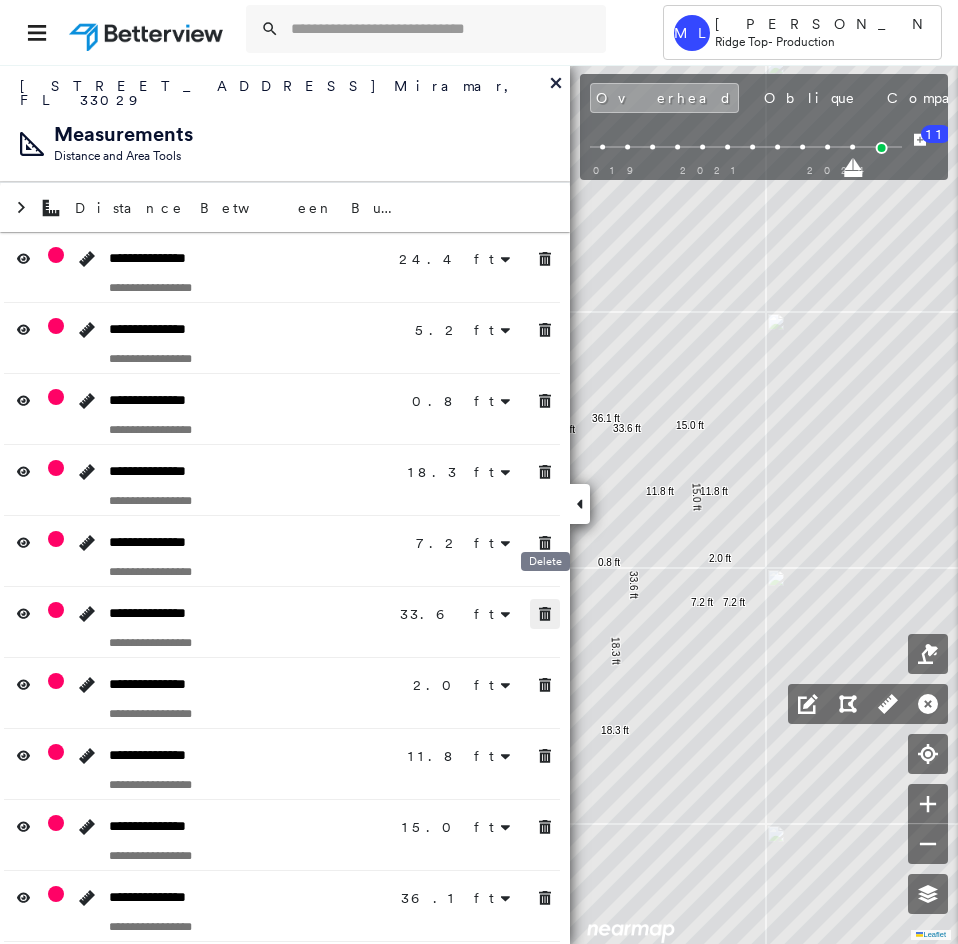 click at bounding box center (545, 614) 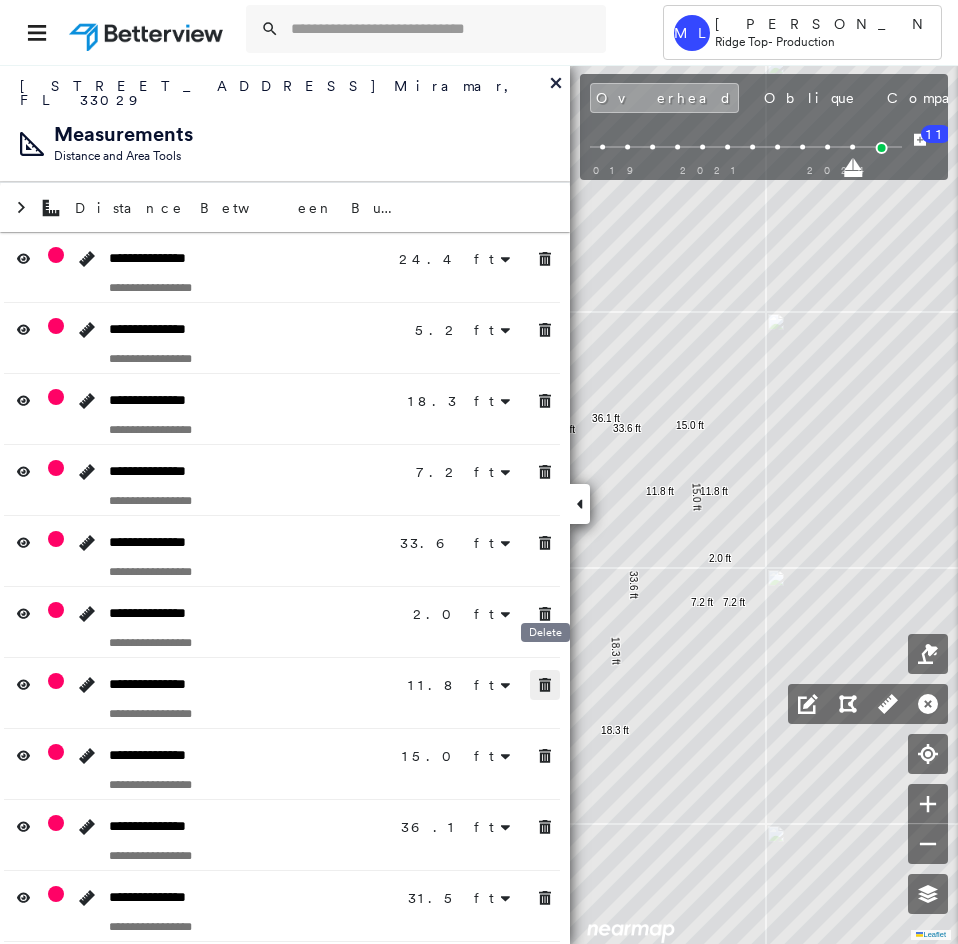 click 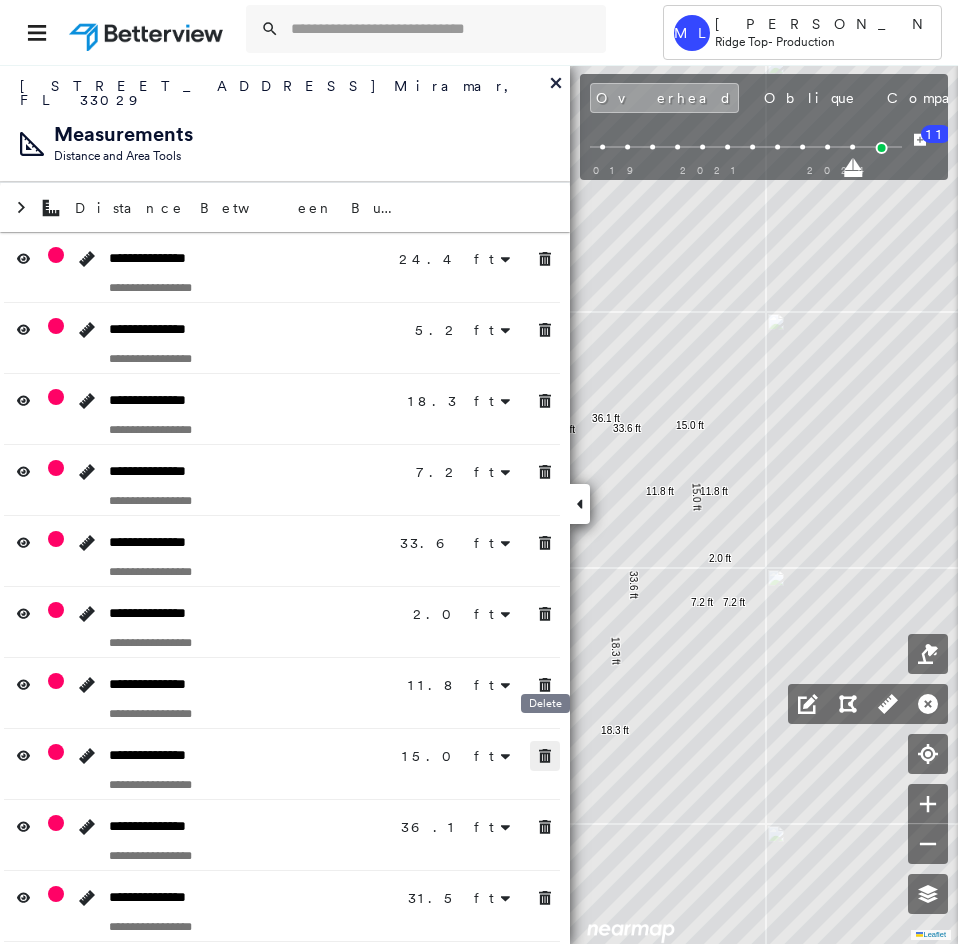 click at bounding box center (545, 756) 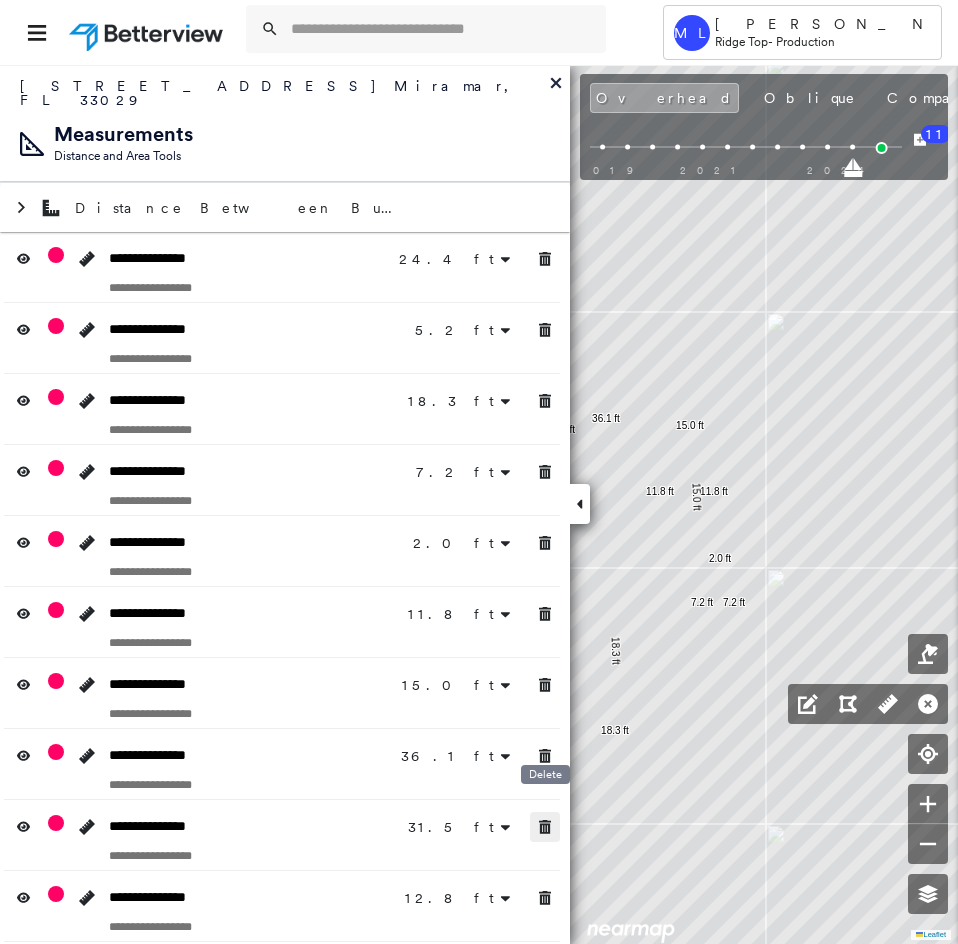 click 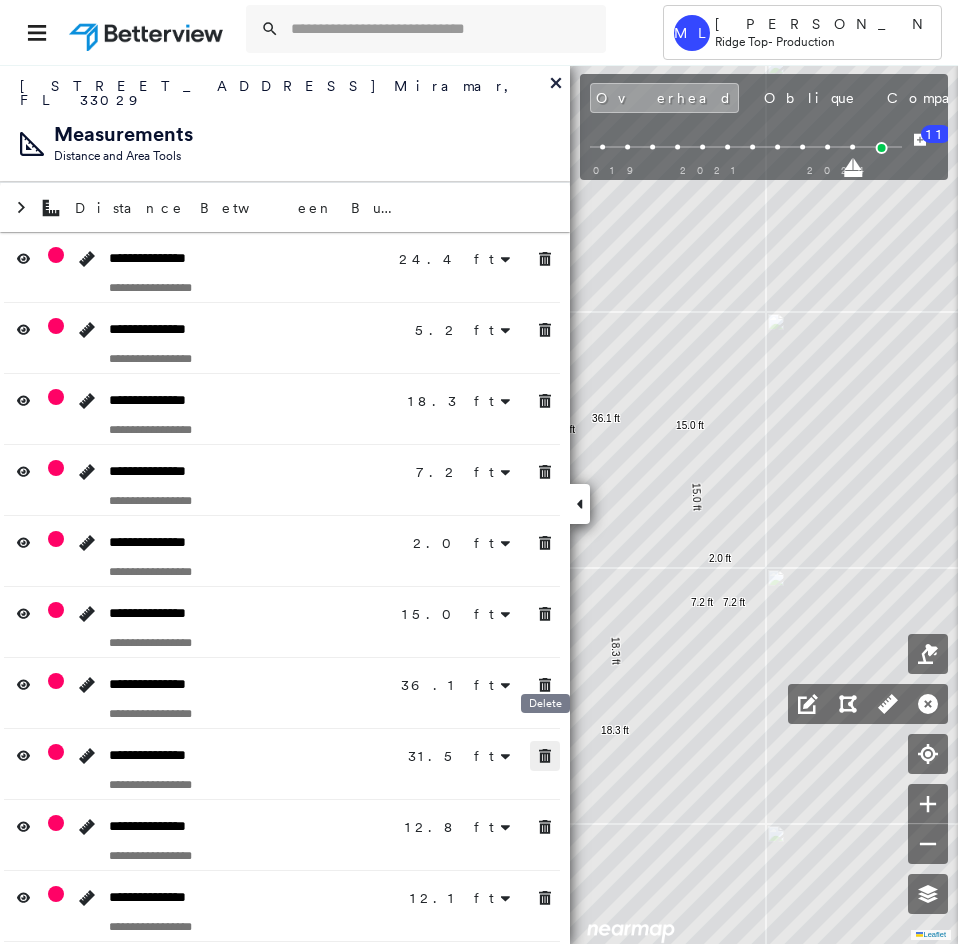 click 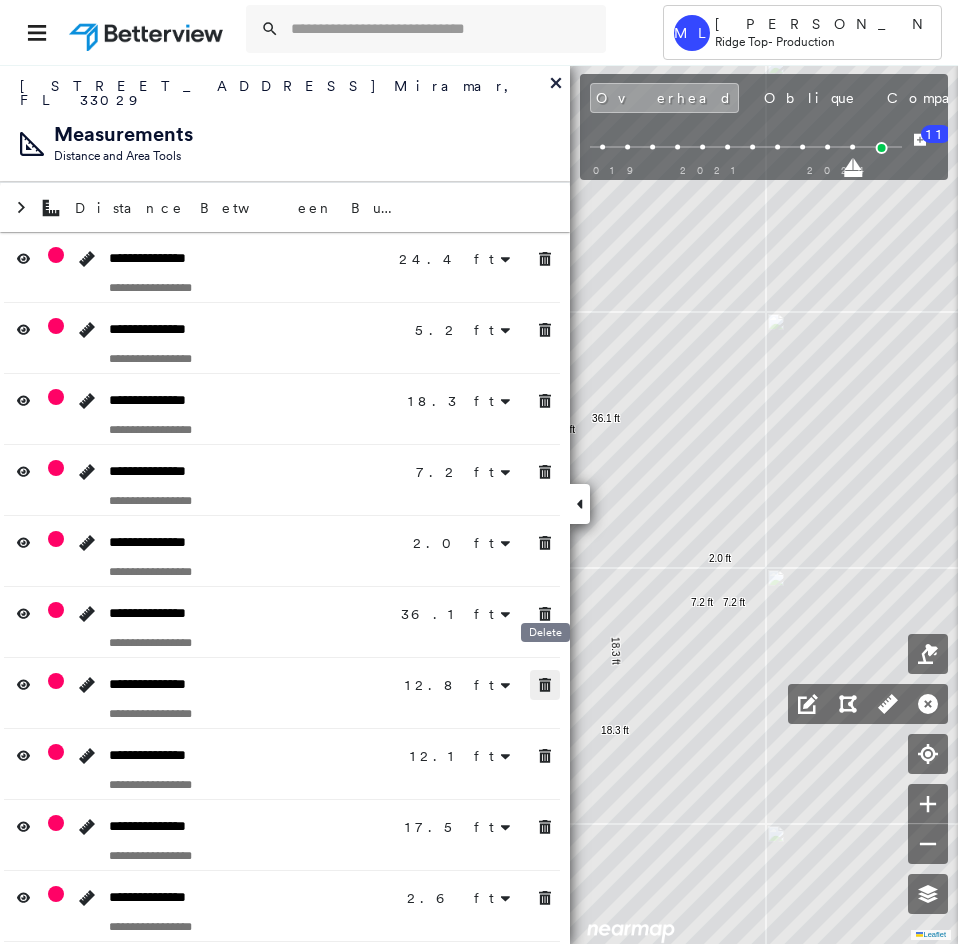click 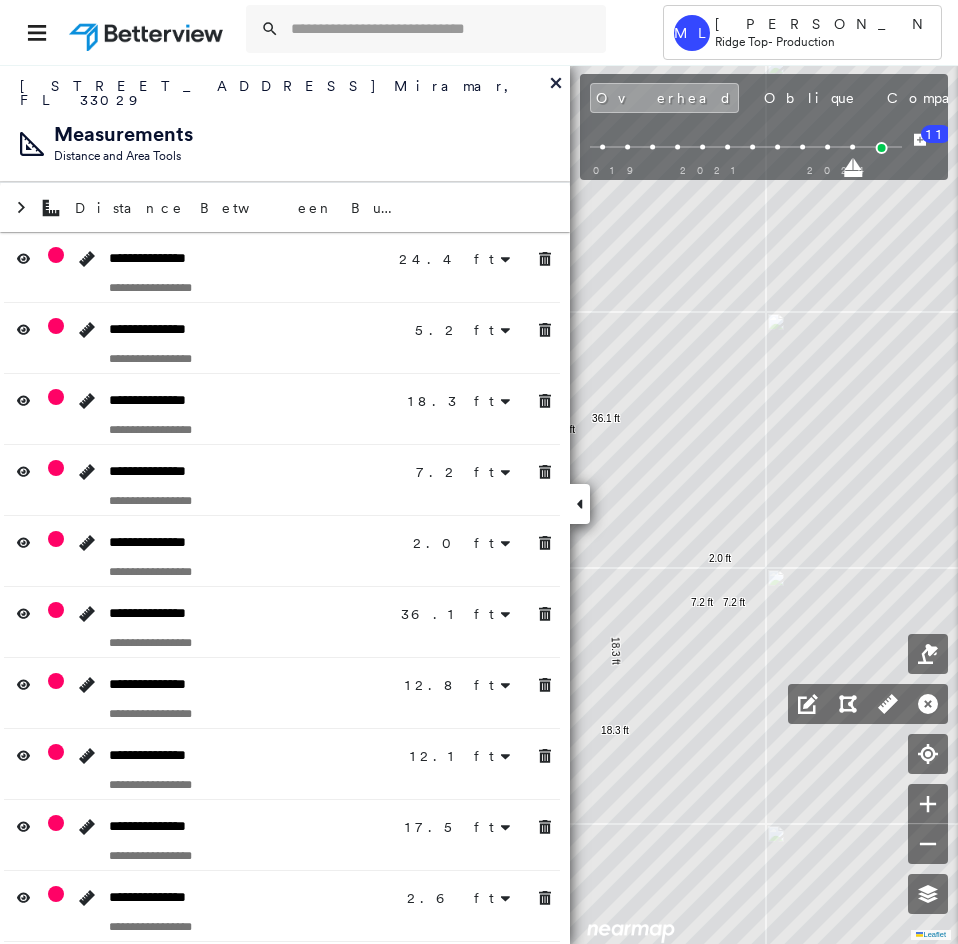 click at bounding box center [545, 614] 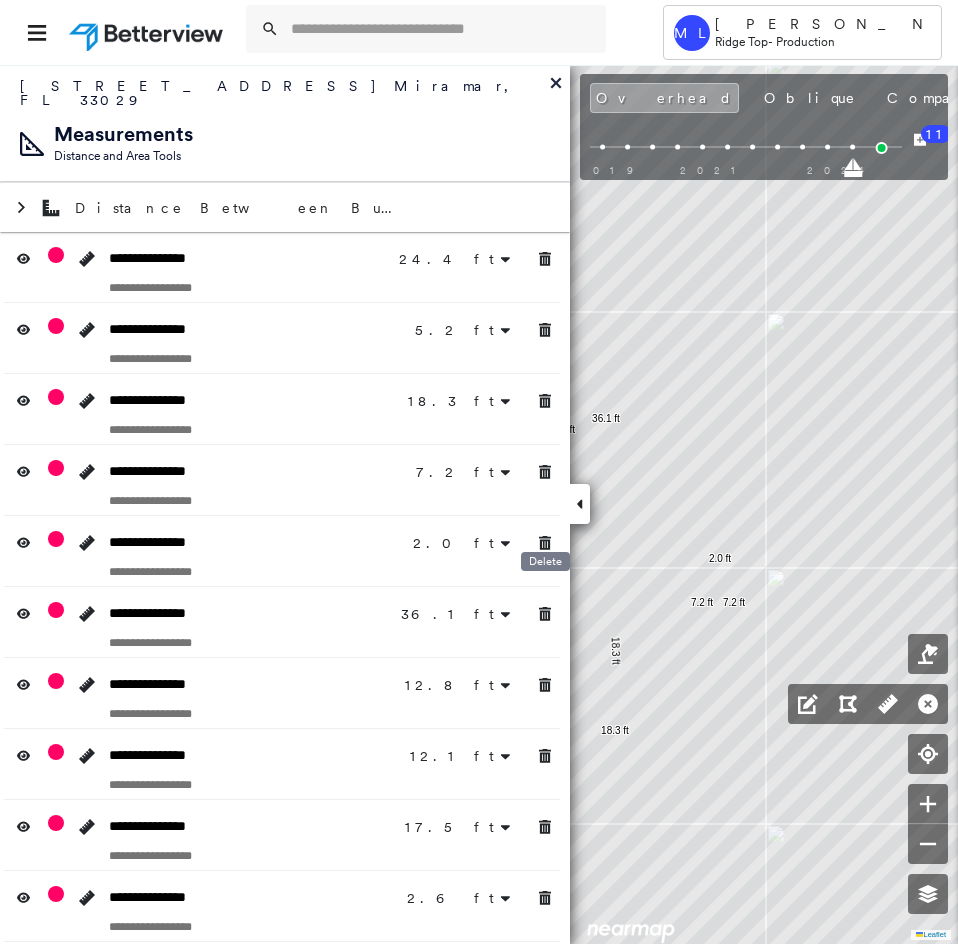 click 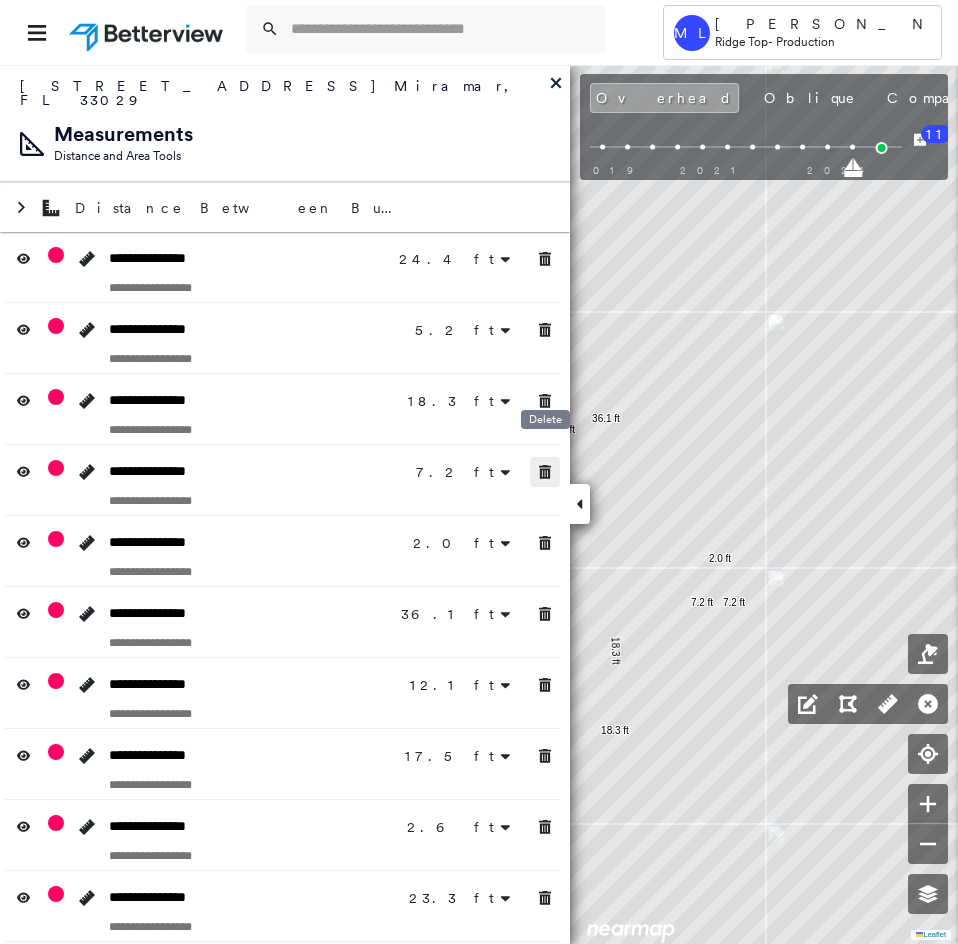 click 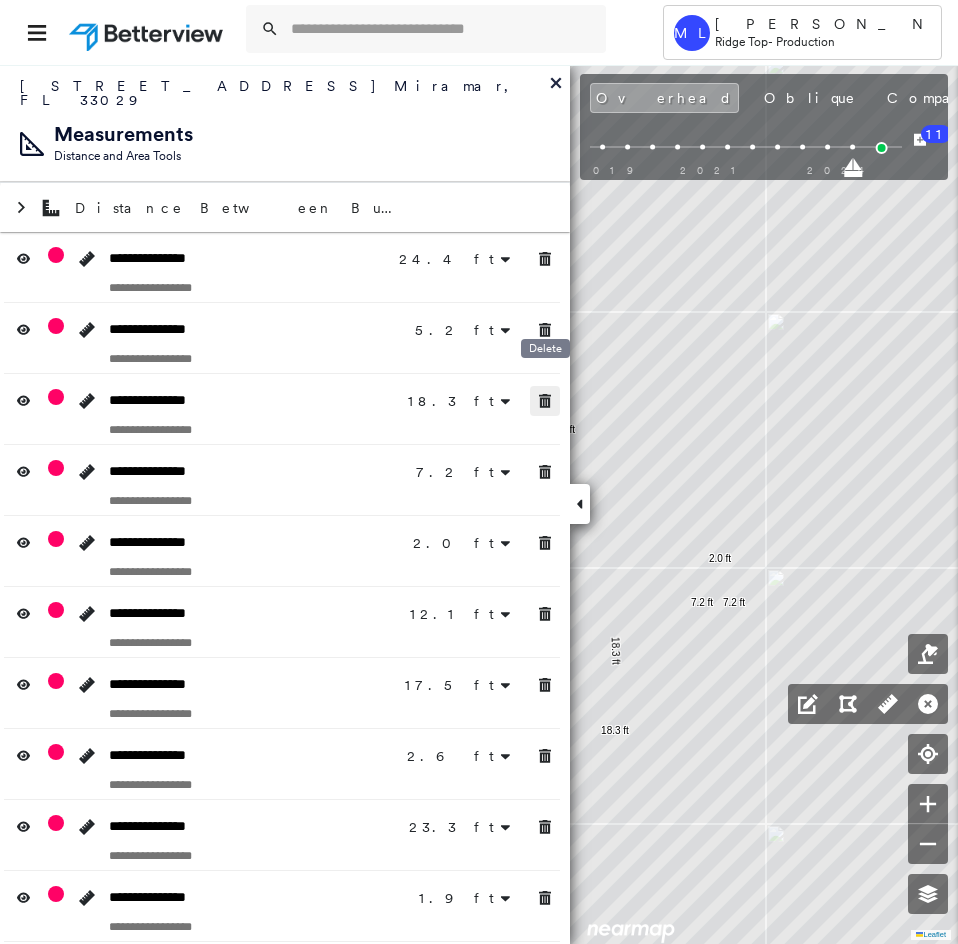 click 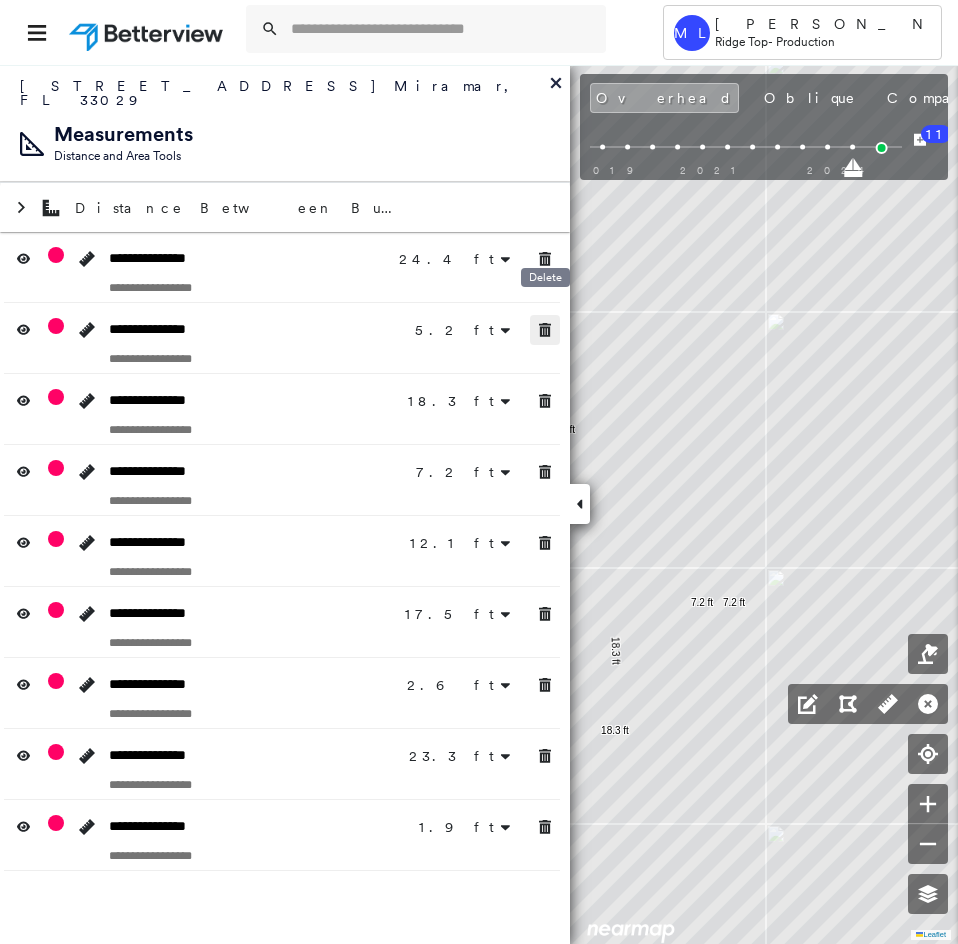 click at bounding box center (545, 330) 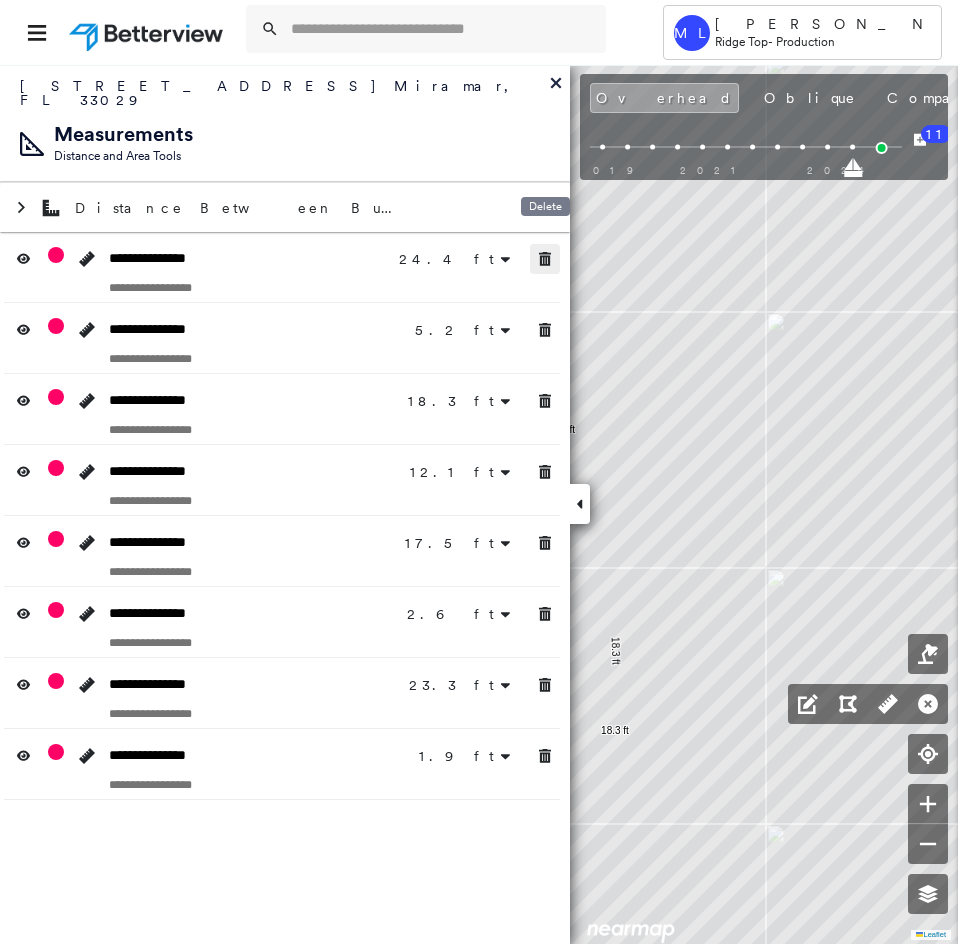 click 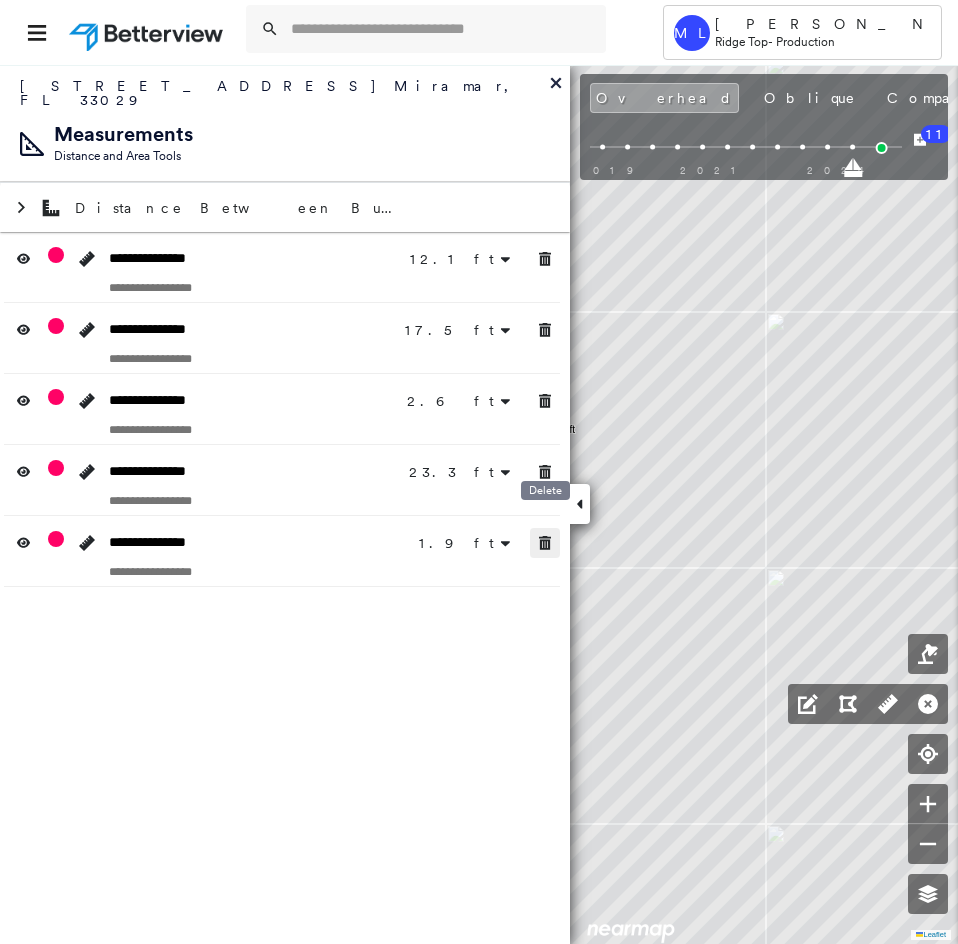 click 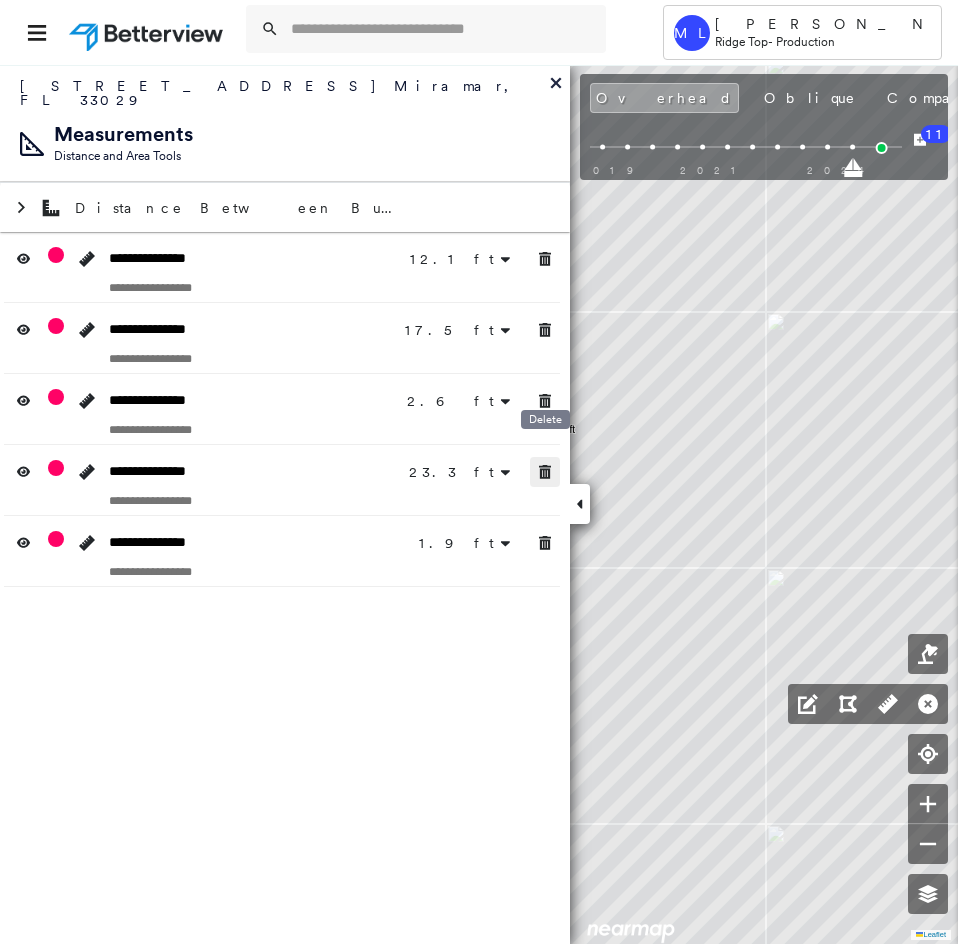 click 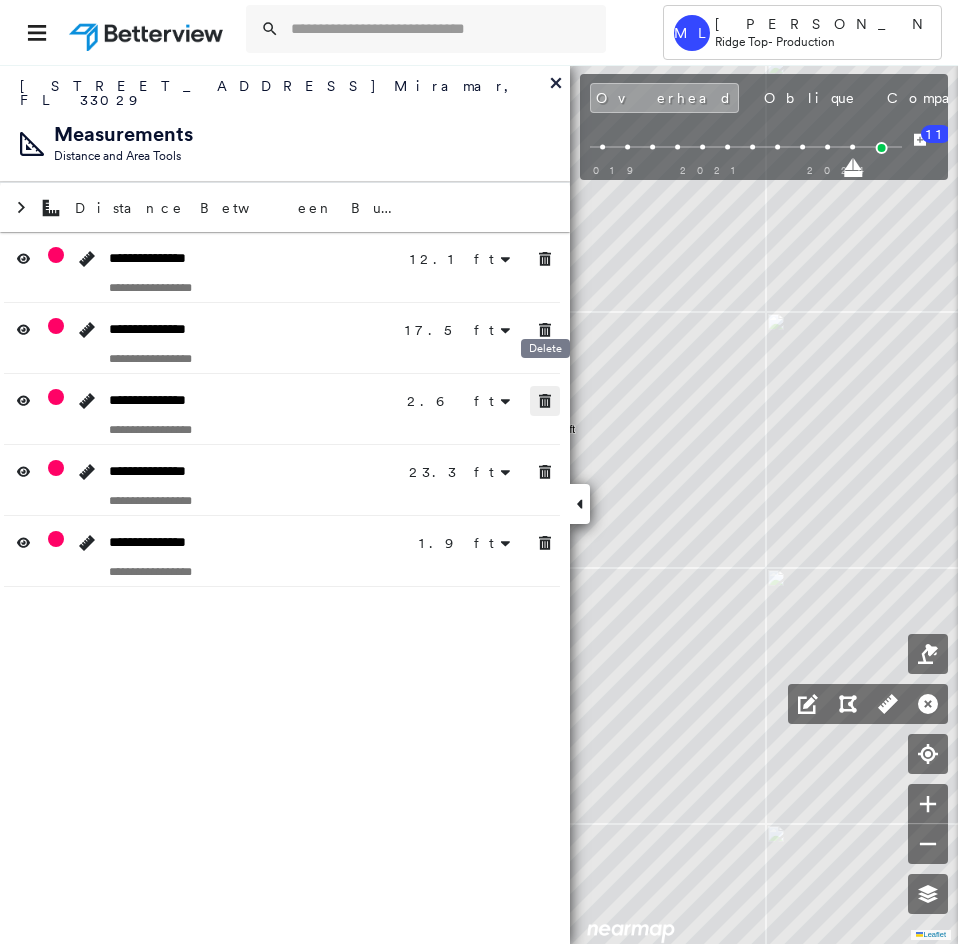 click 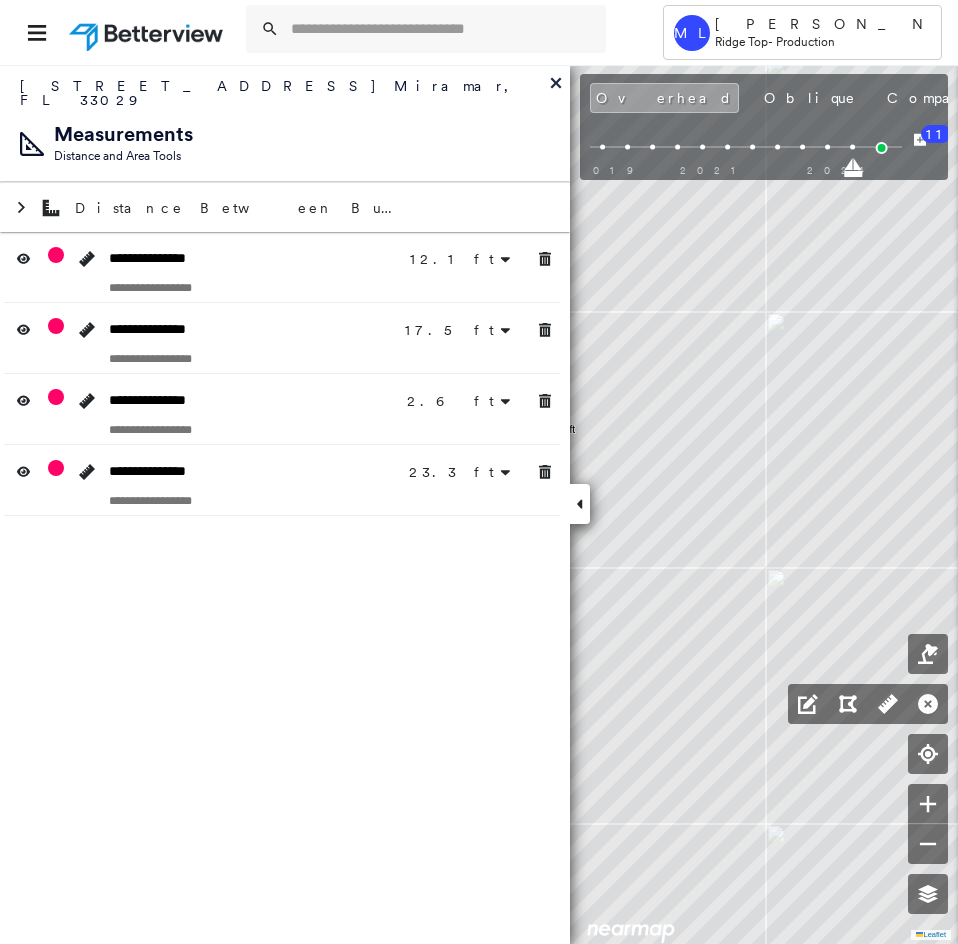 click at bounding box center (282, 358) 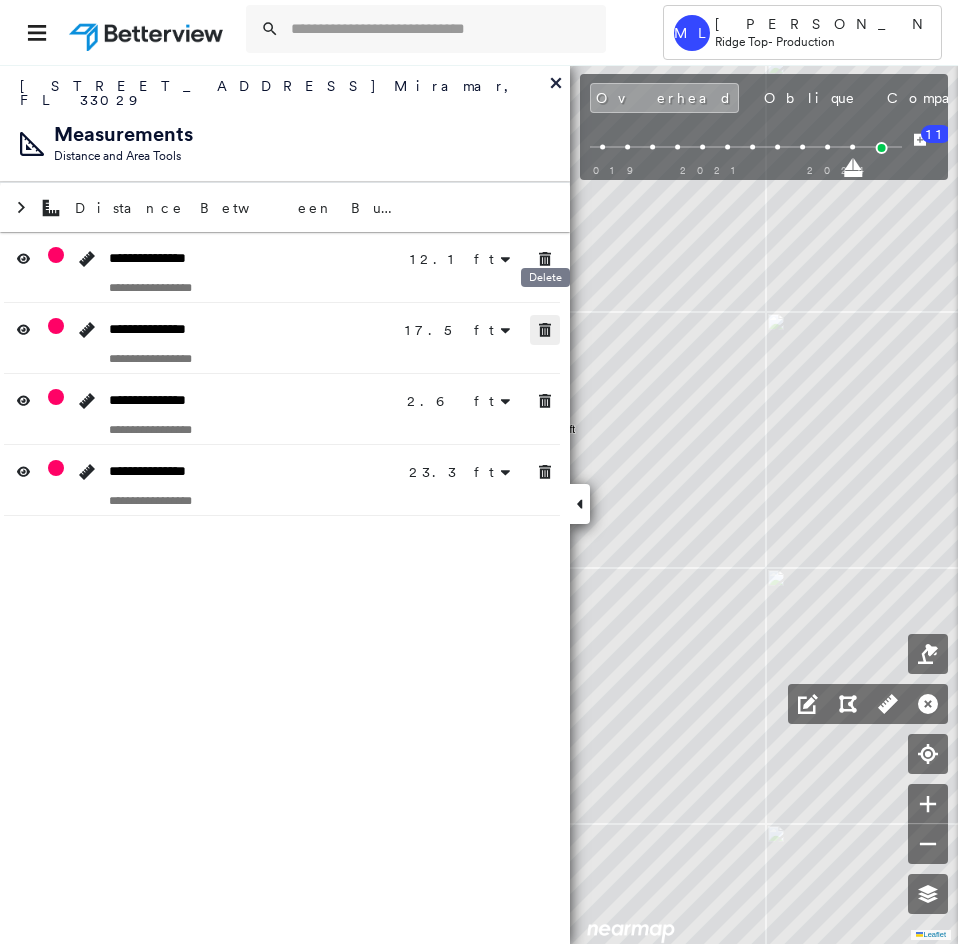 click 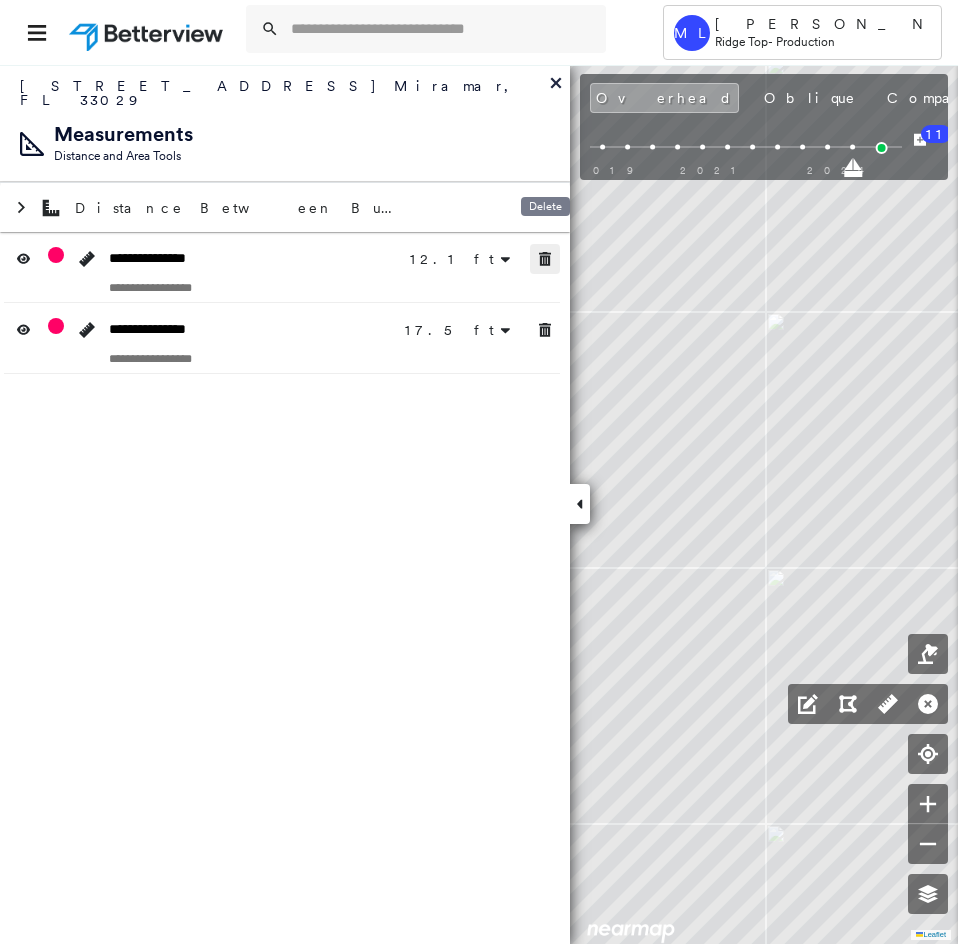 click 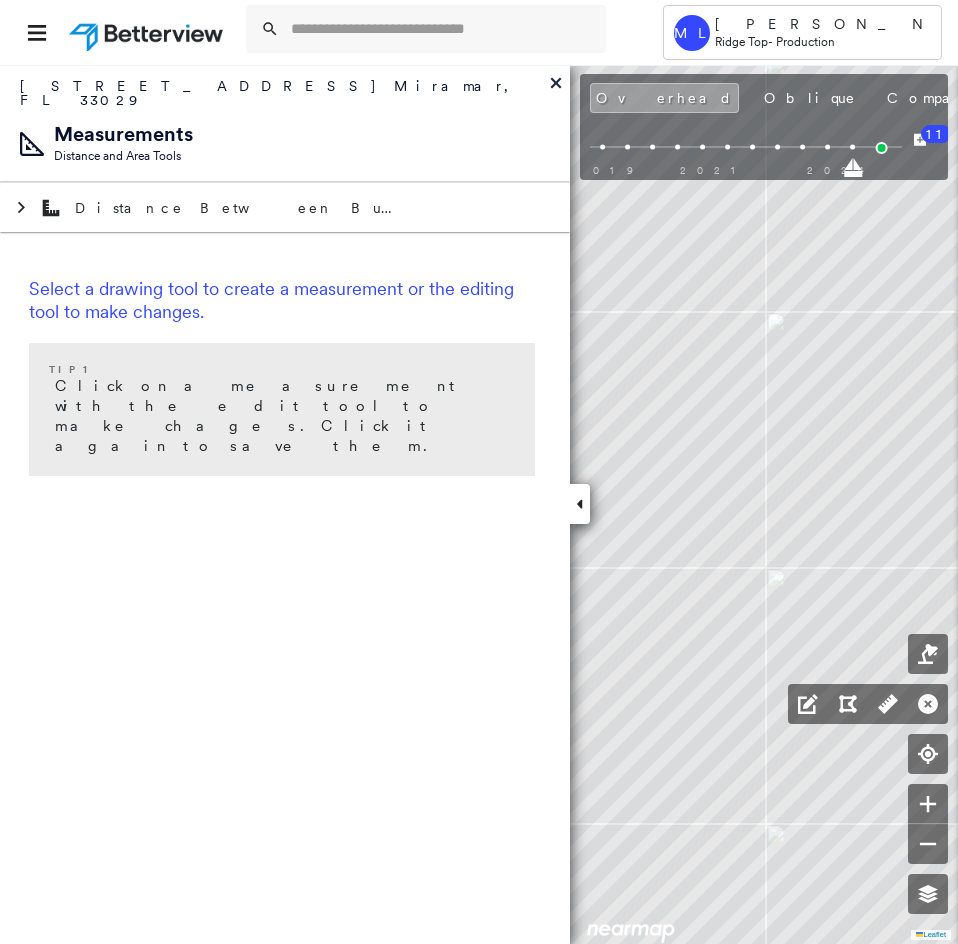 click at bounding box center (580, 504) 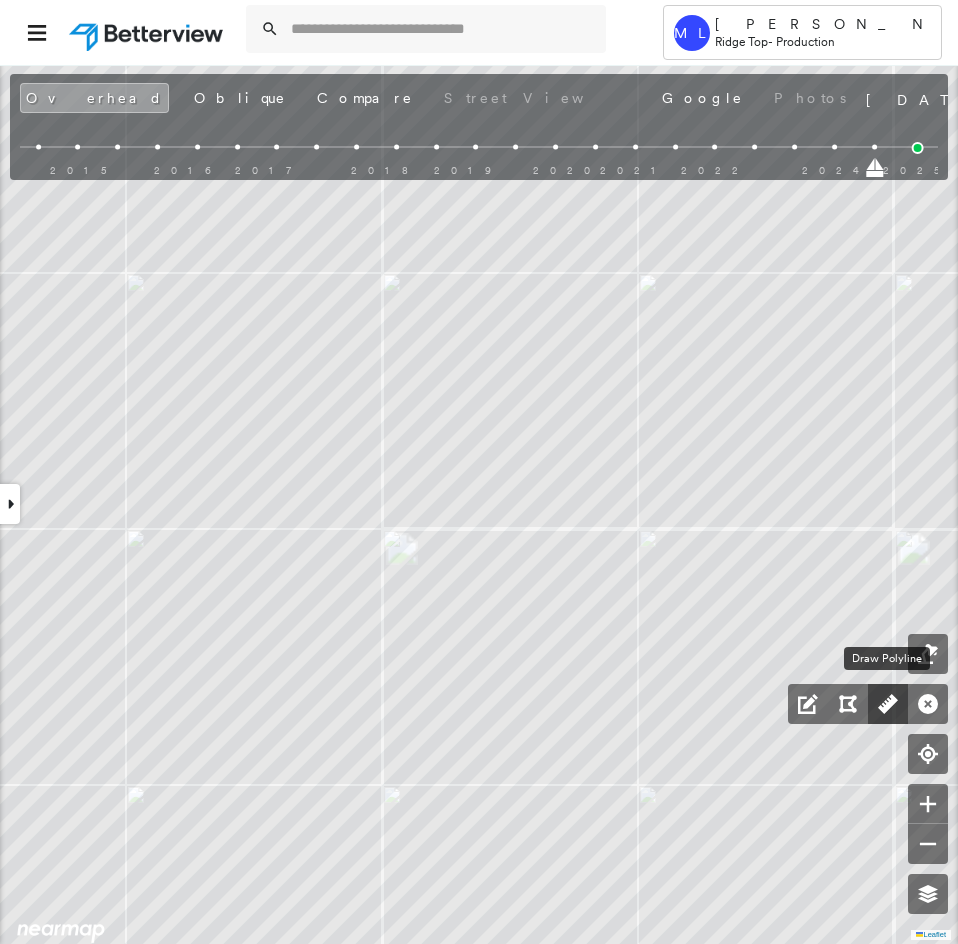click 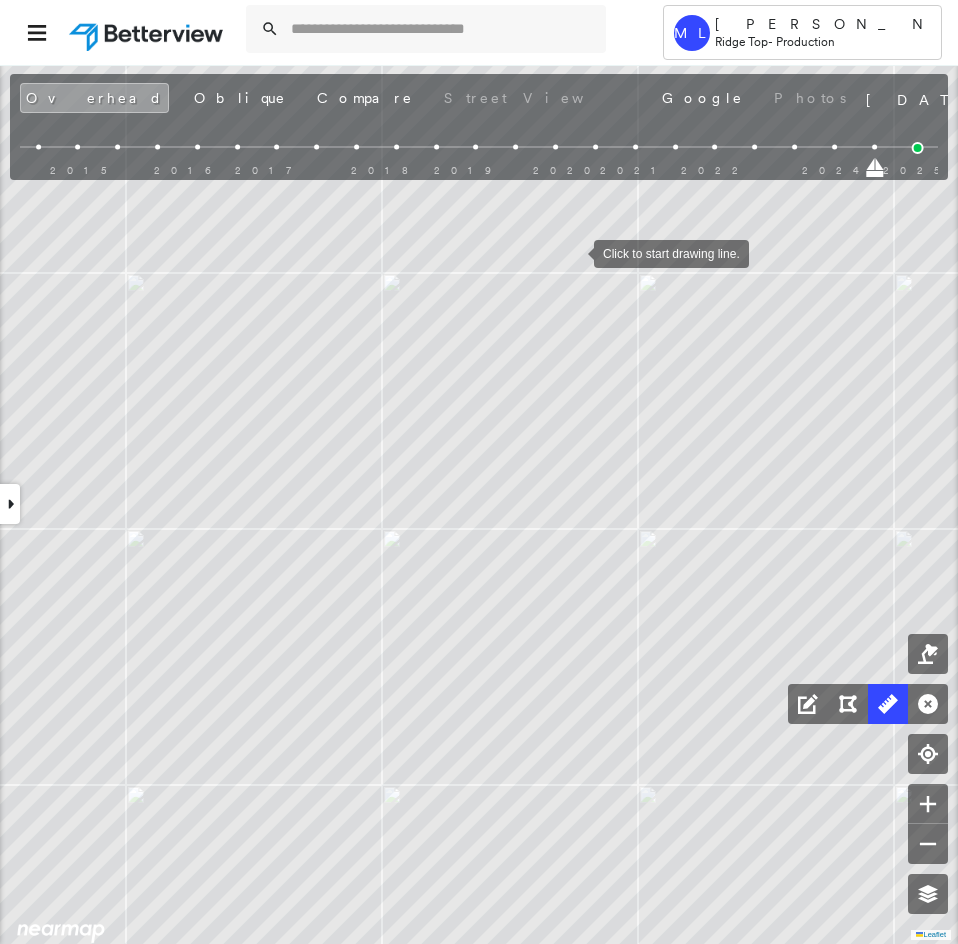 click at bounding box center [574, 252] 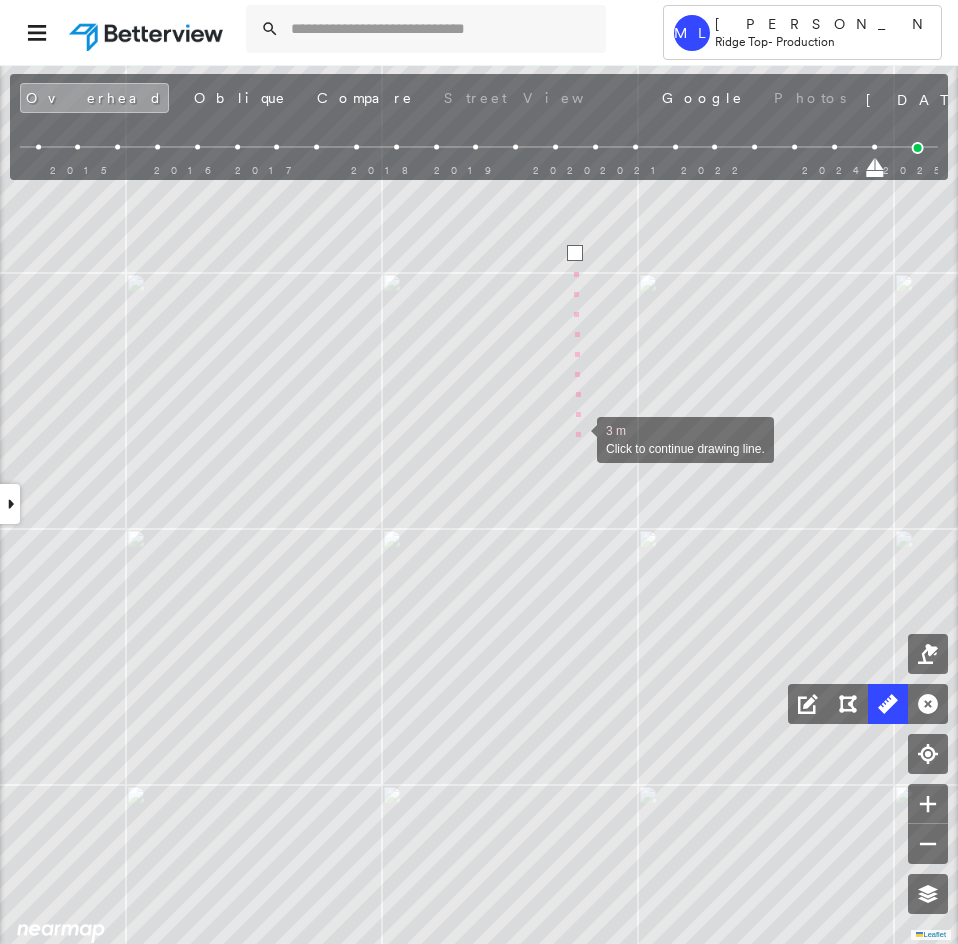 click at bounding box center (577, 438) 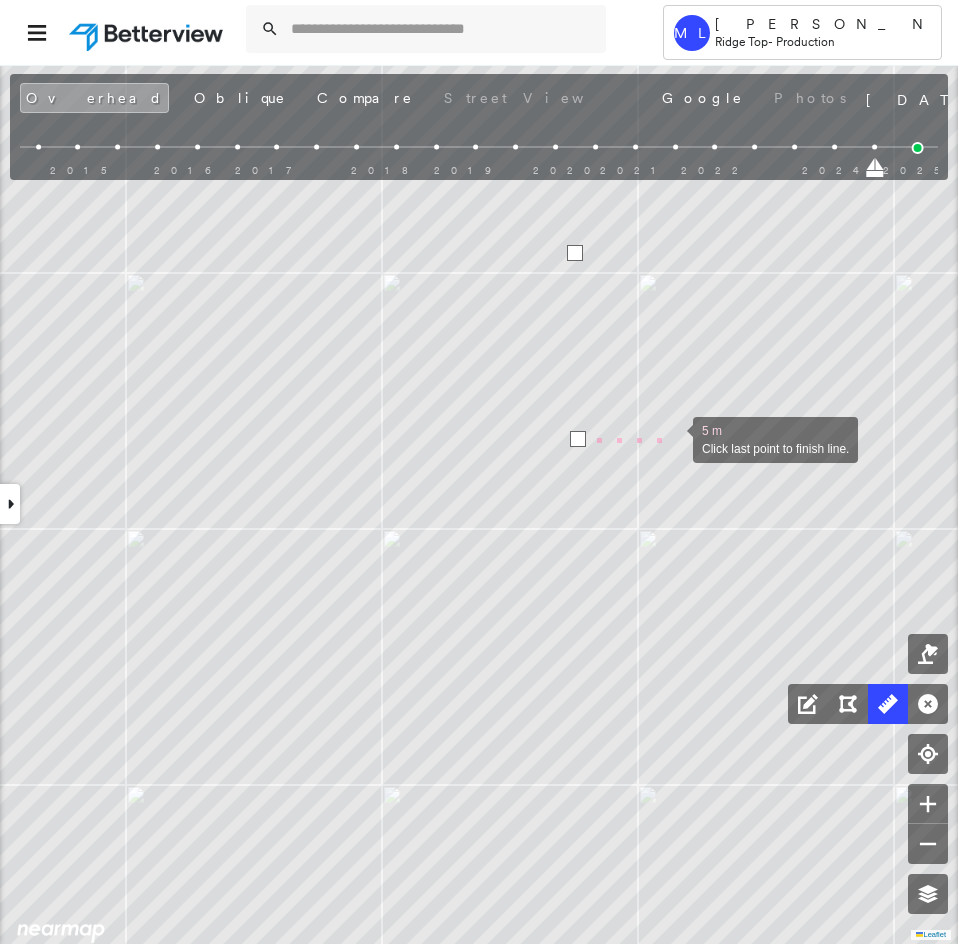 click at bounding box center (673, 438) 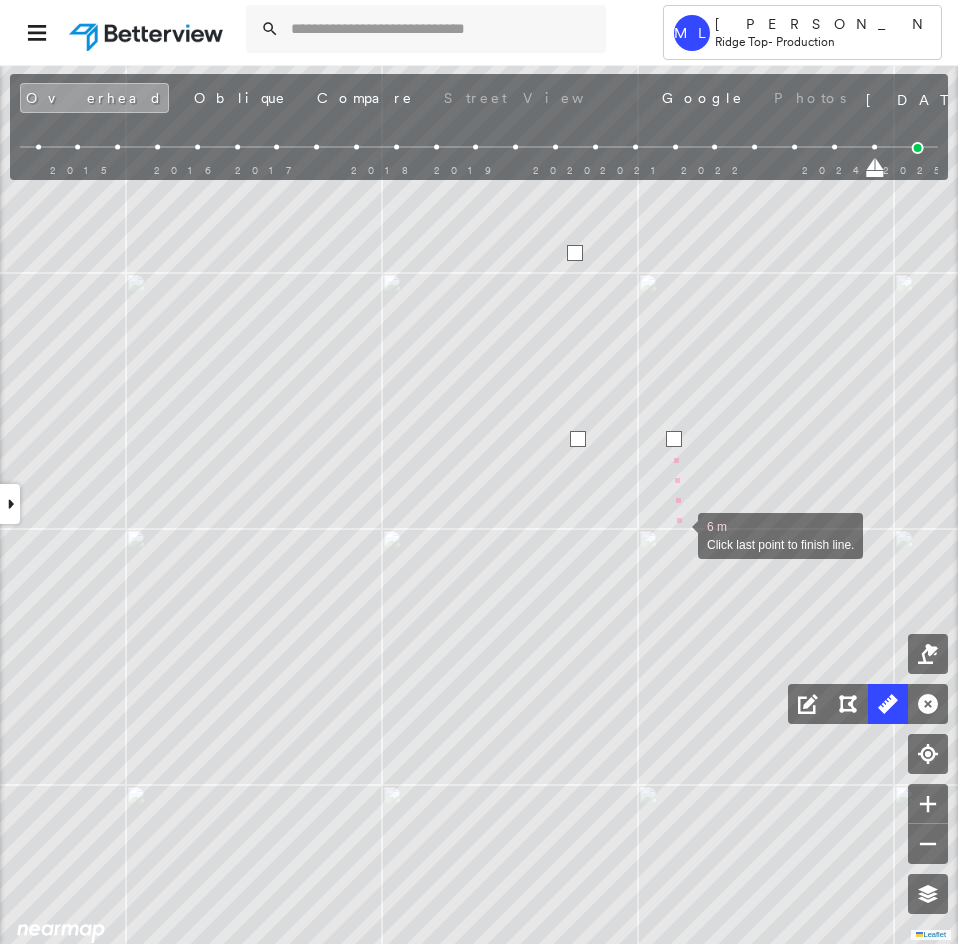 click at bounding box center [678, 534] 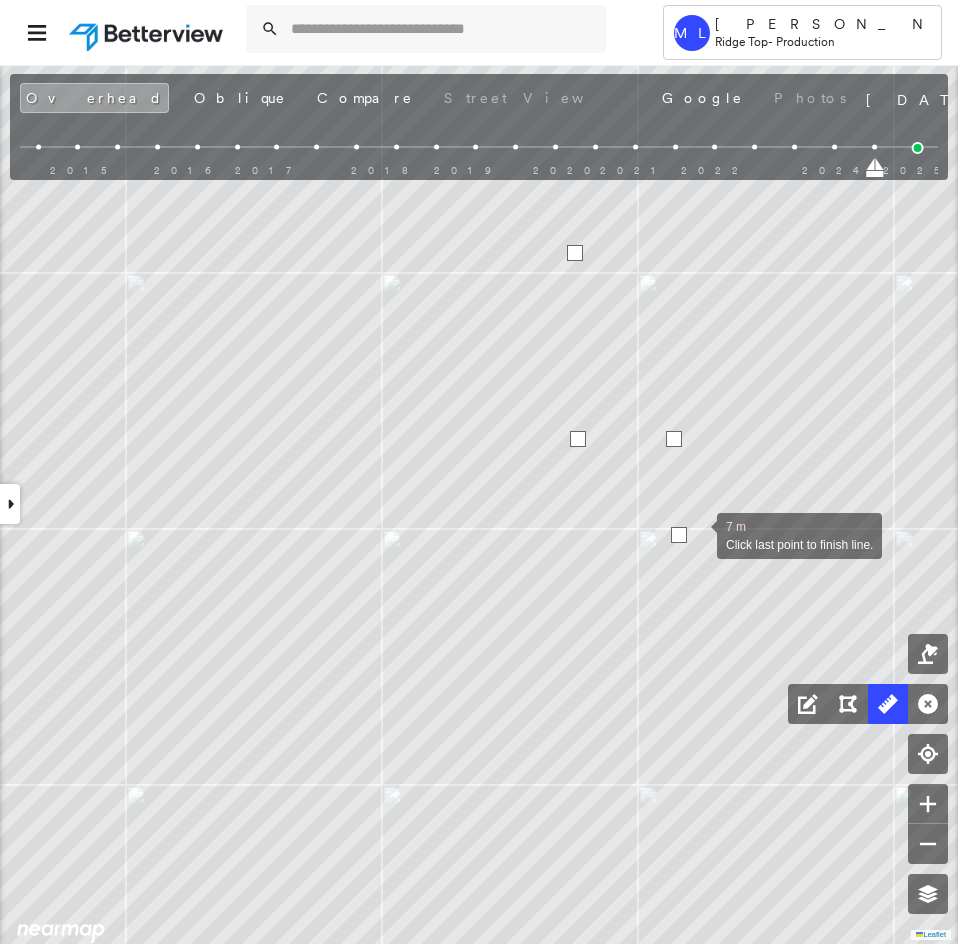 click at bounding box center (697, 534) 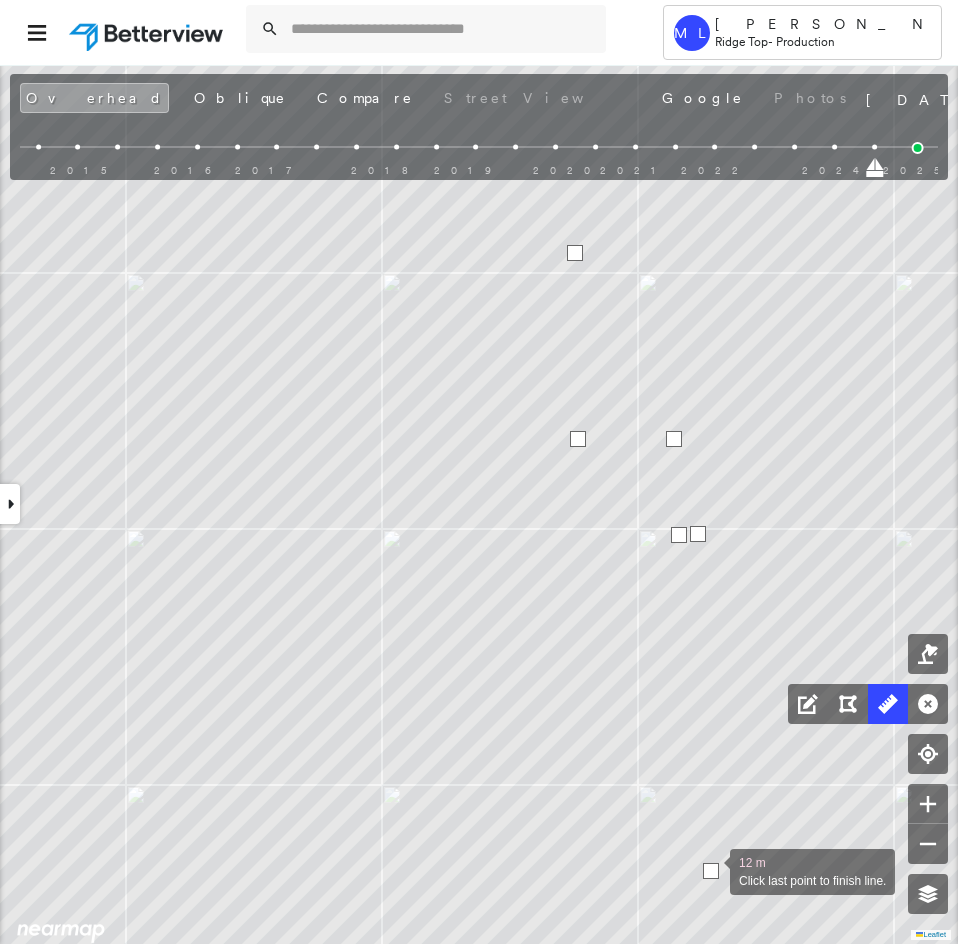 scroll, scrollTop: 0, scrollLeft: 0, axis: both 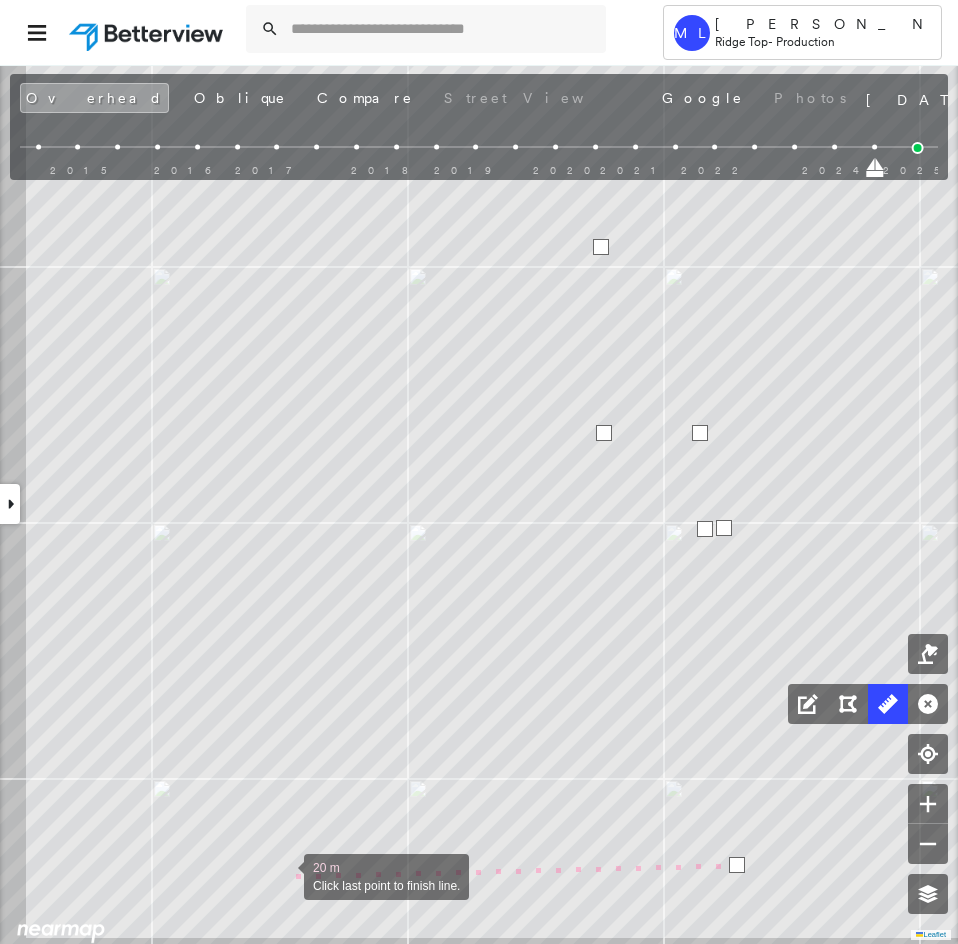 click on "20 m Click last point to finish line." at bounding box center (-563, 170) 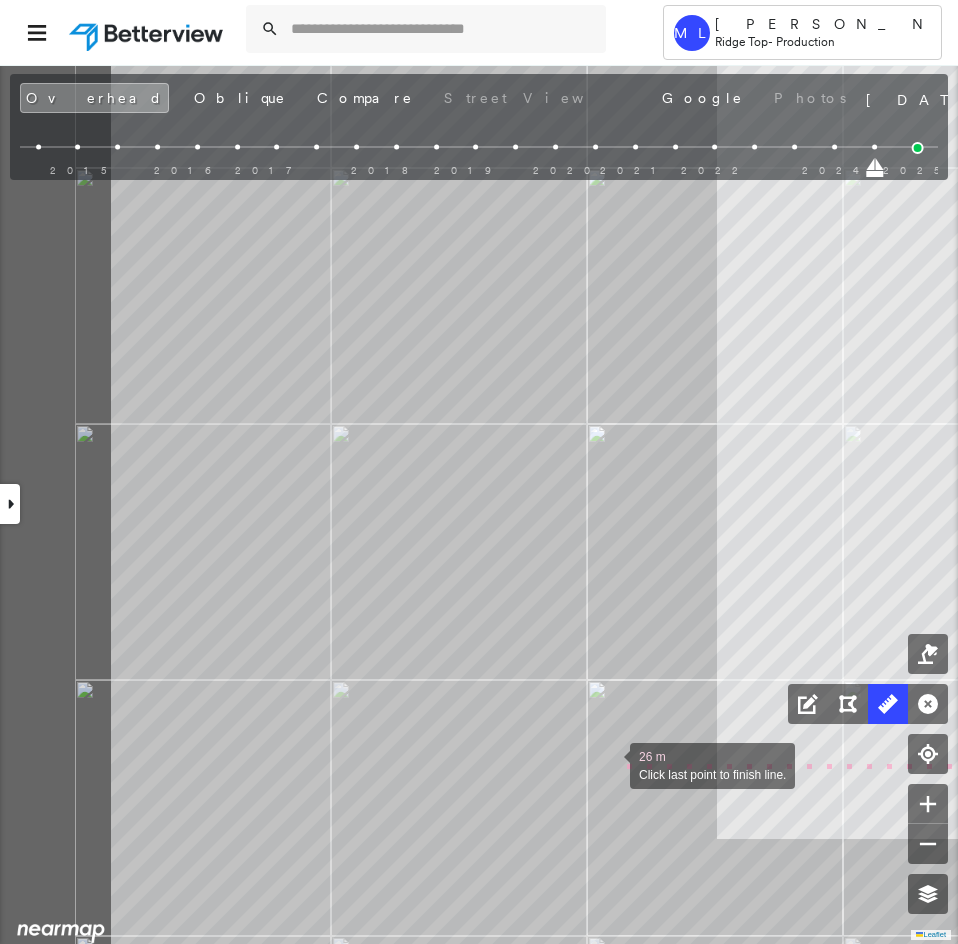 drag, startPoint x: 399, startPoint y: 769, endPoint x: 607, endPoint y: 767, distance: 208.00961 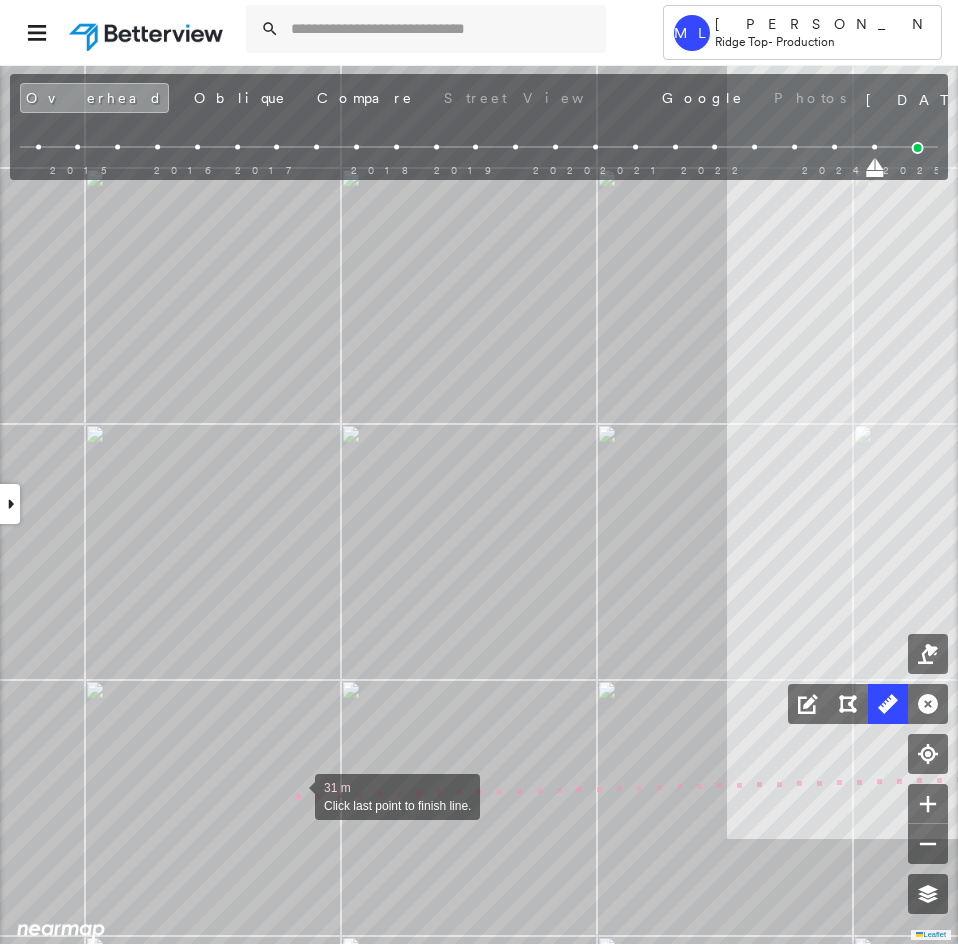 click at bounding box center [295, 795] 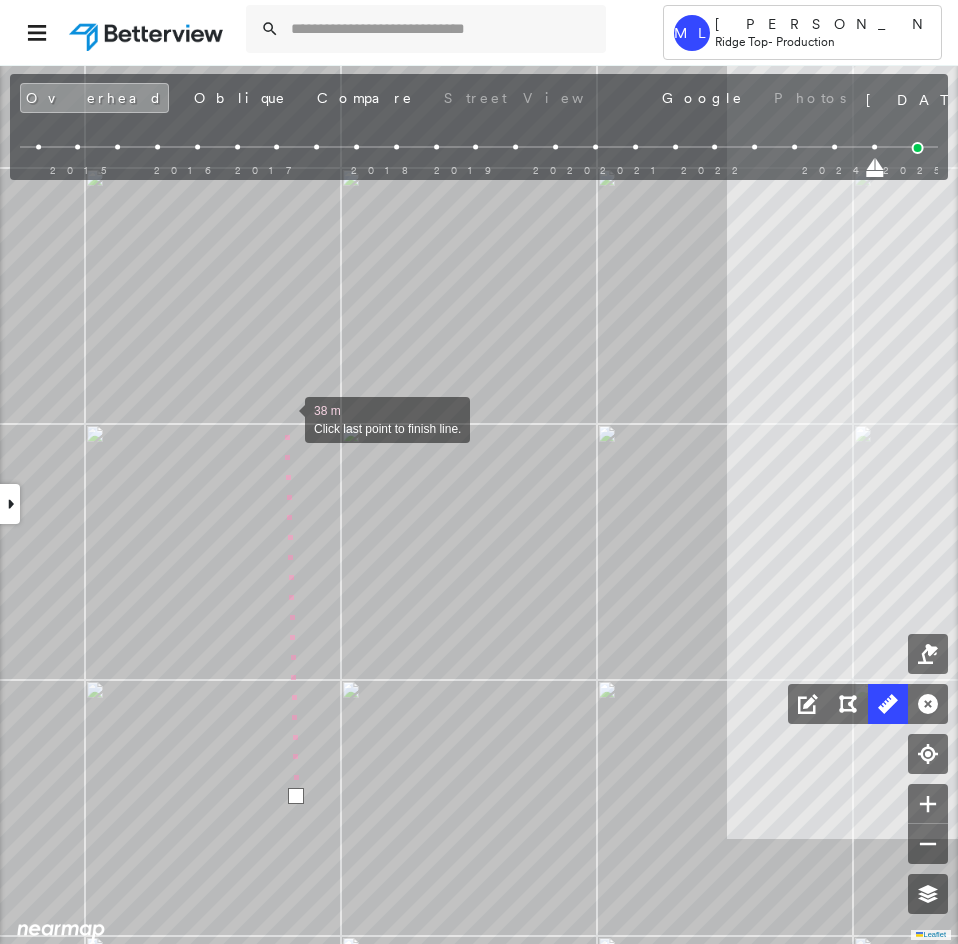 click at bounding box center (285, 418) 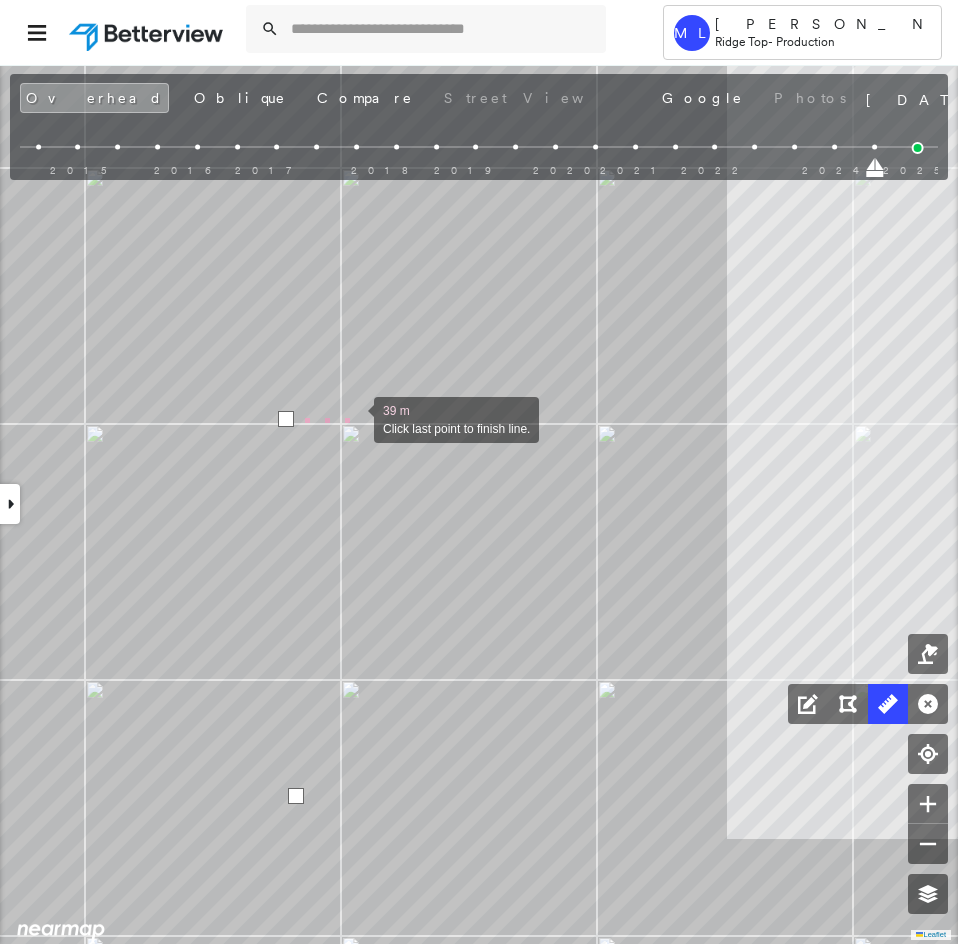 click at bounding box center [354, 418] 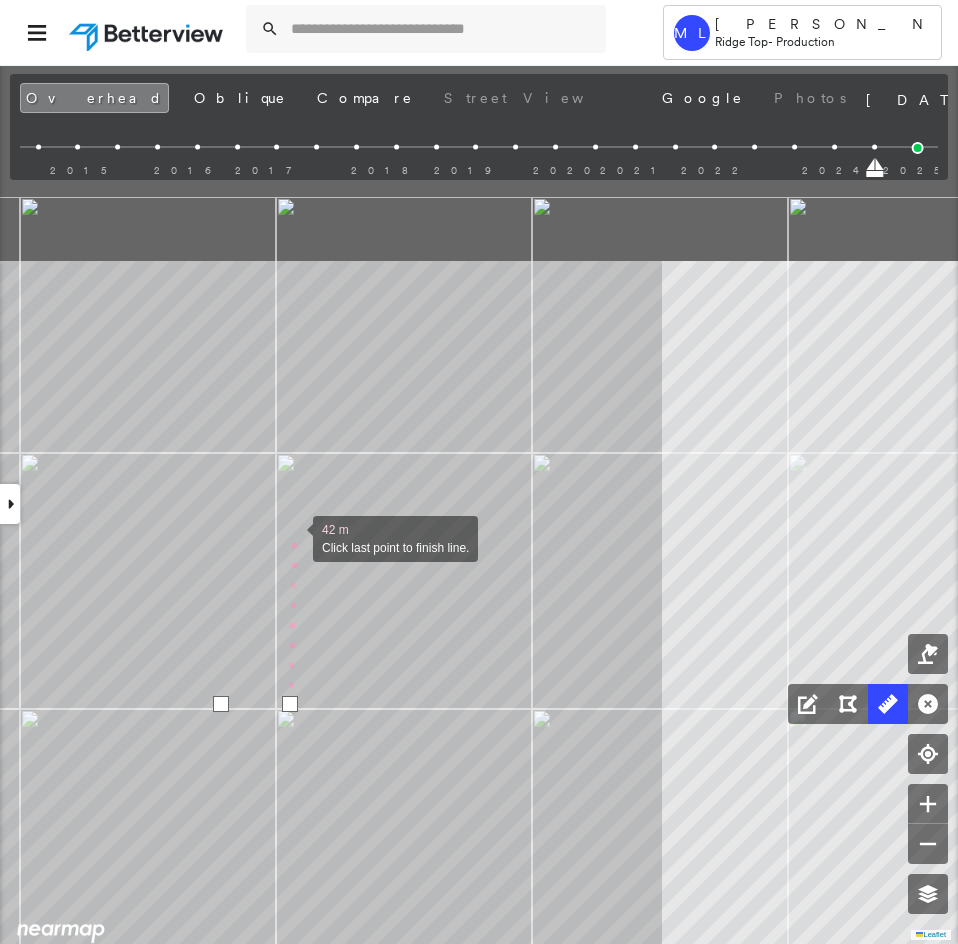 drag, startPoint x: 359, startPoint y: 251, endPoint x: 294, endPoint y: 536, distance: 292.31833 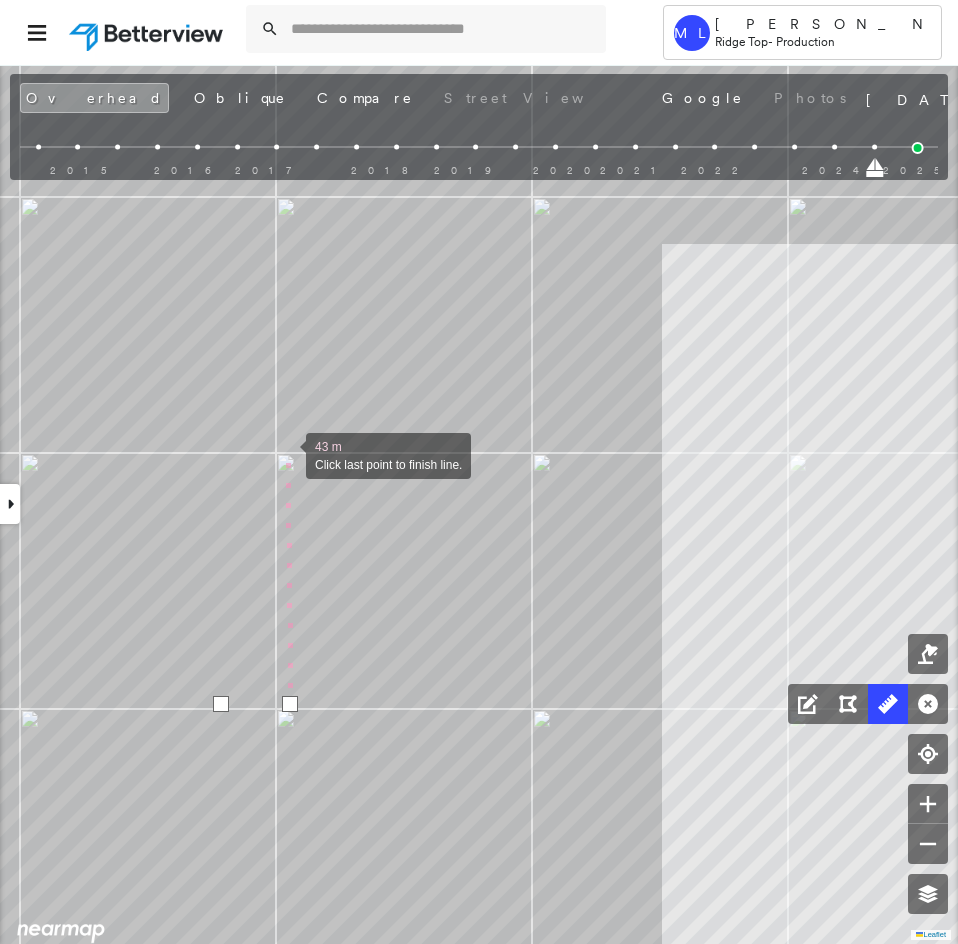 click at bounding box center [286, 454] 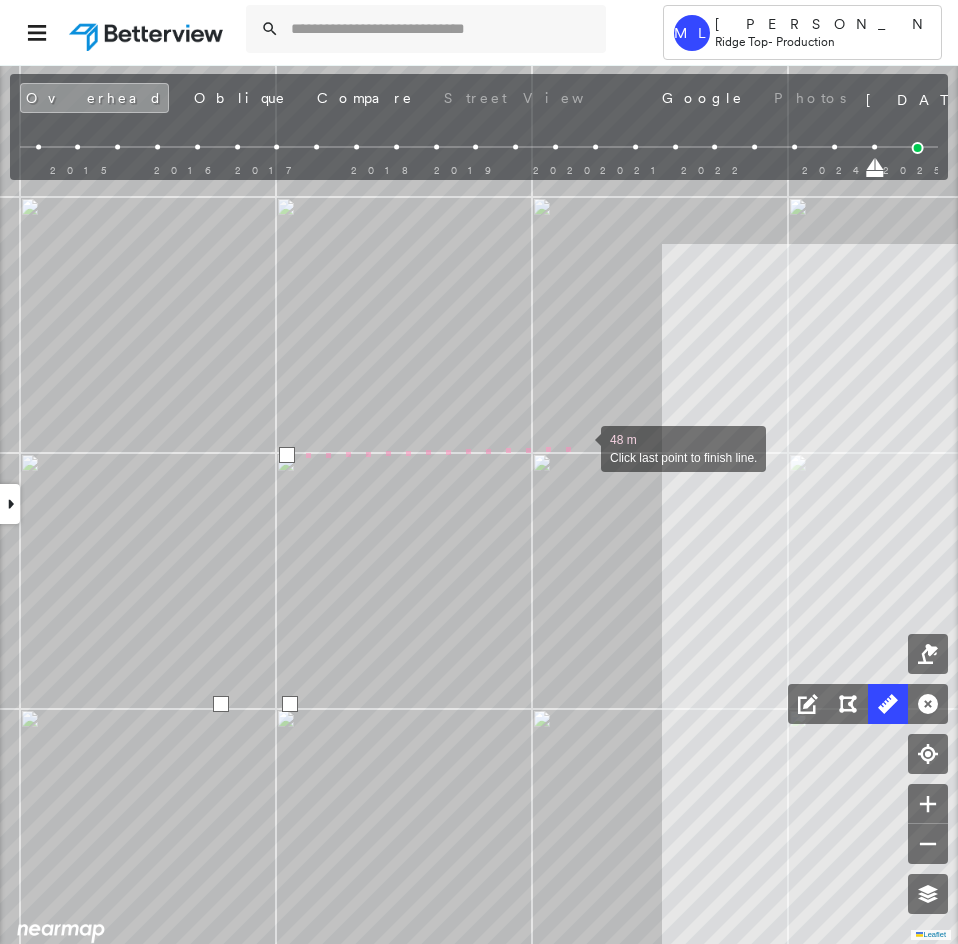 click at bounding box center [581, 447] 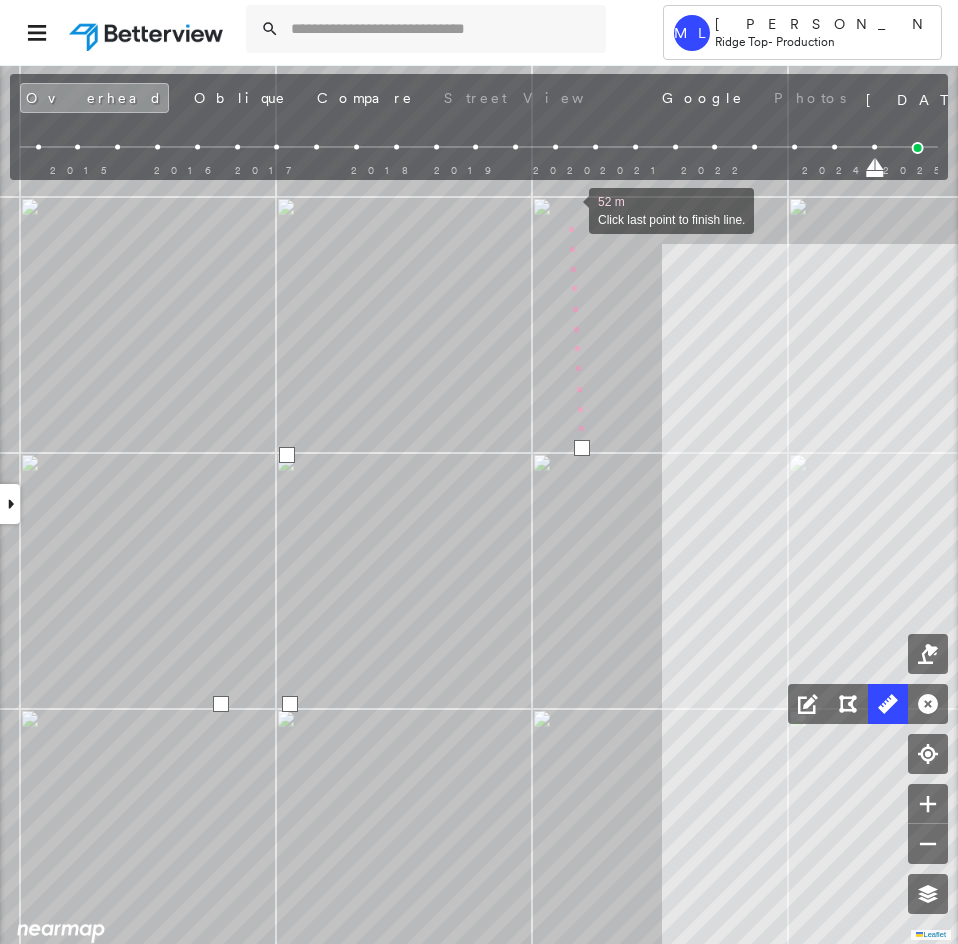 click at bounding box center (569, 209) 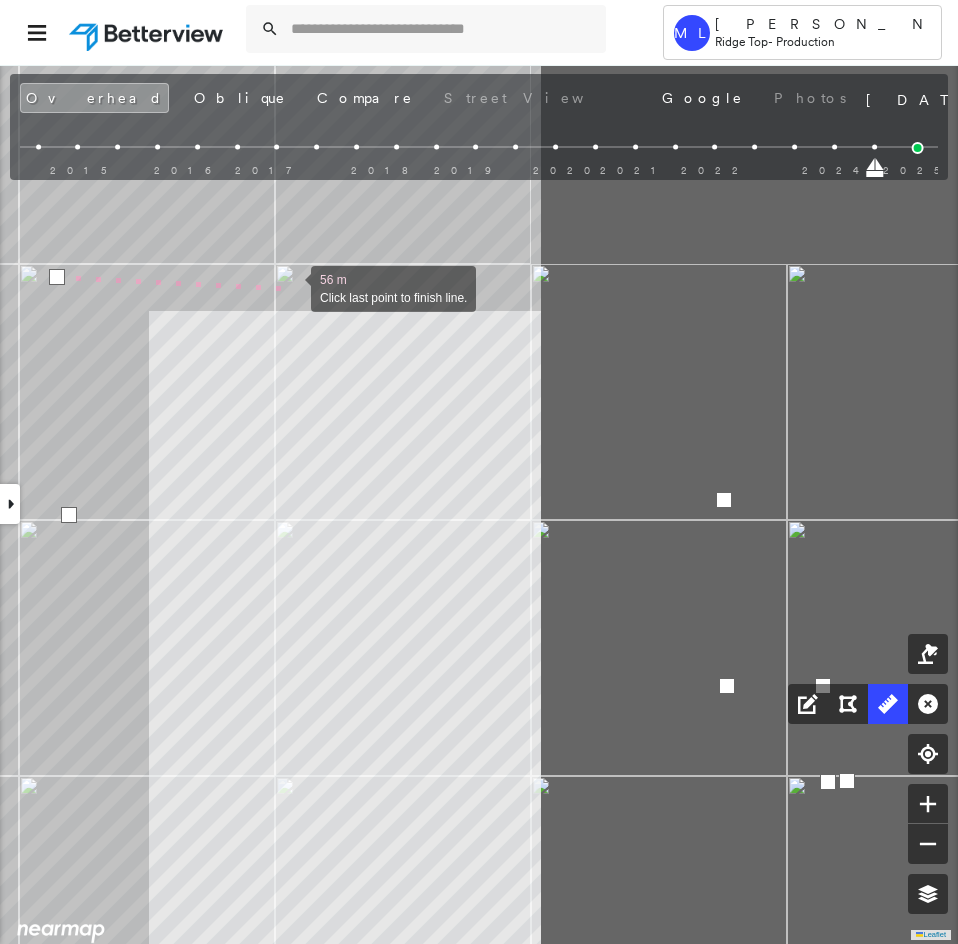 click at bounding box center (291, 287) 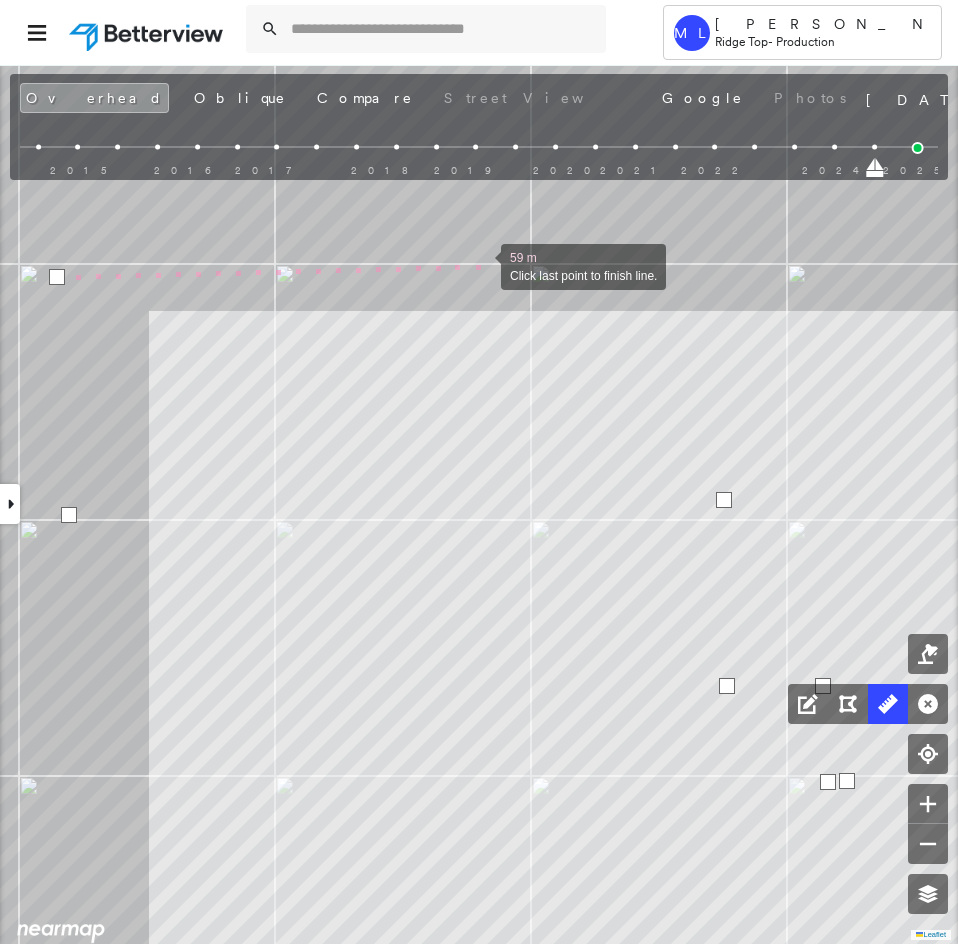 click at bounding box center [481, 265] 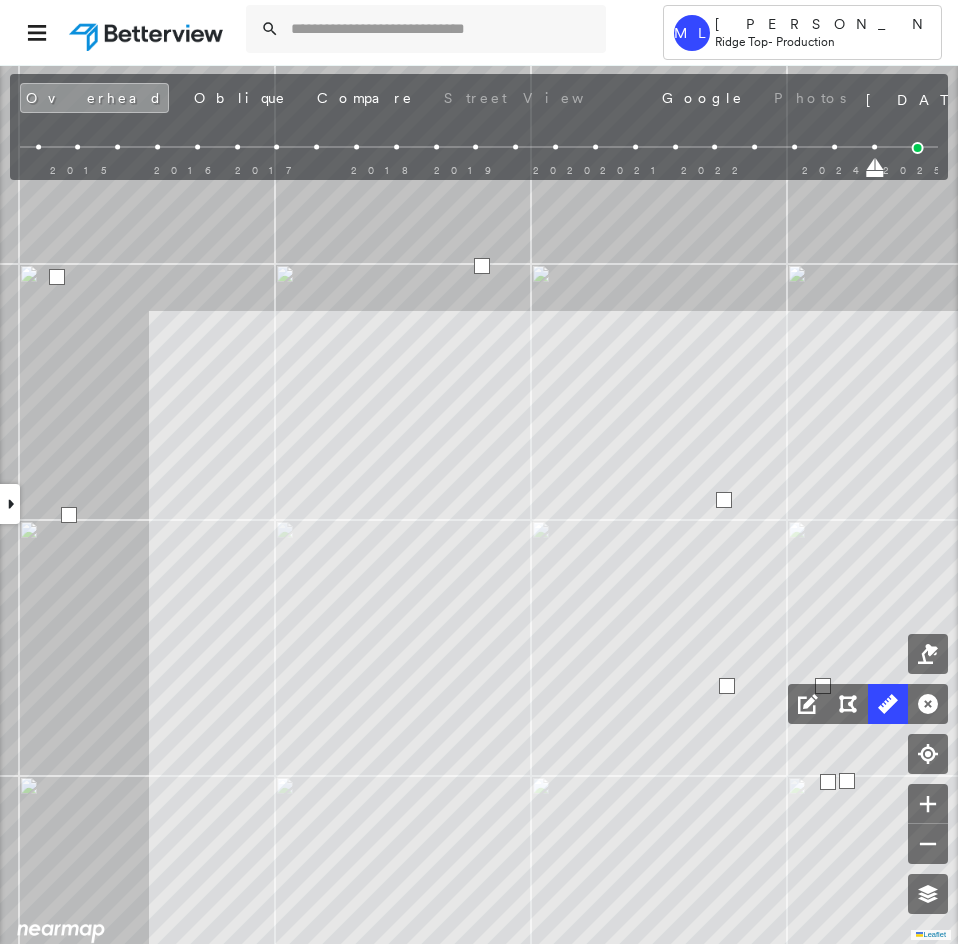 click at bounding box center [482, 266] 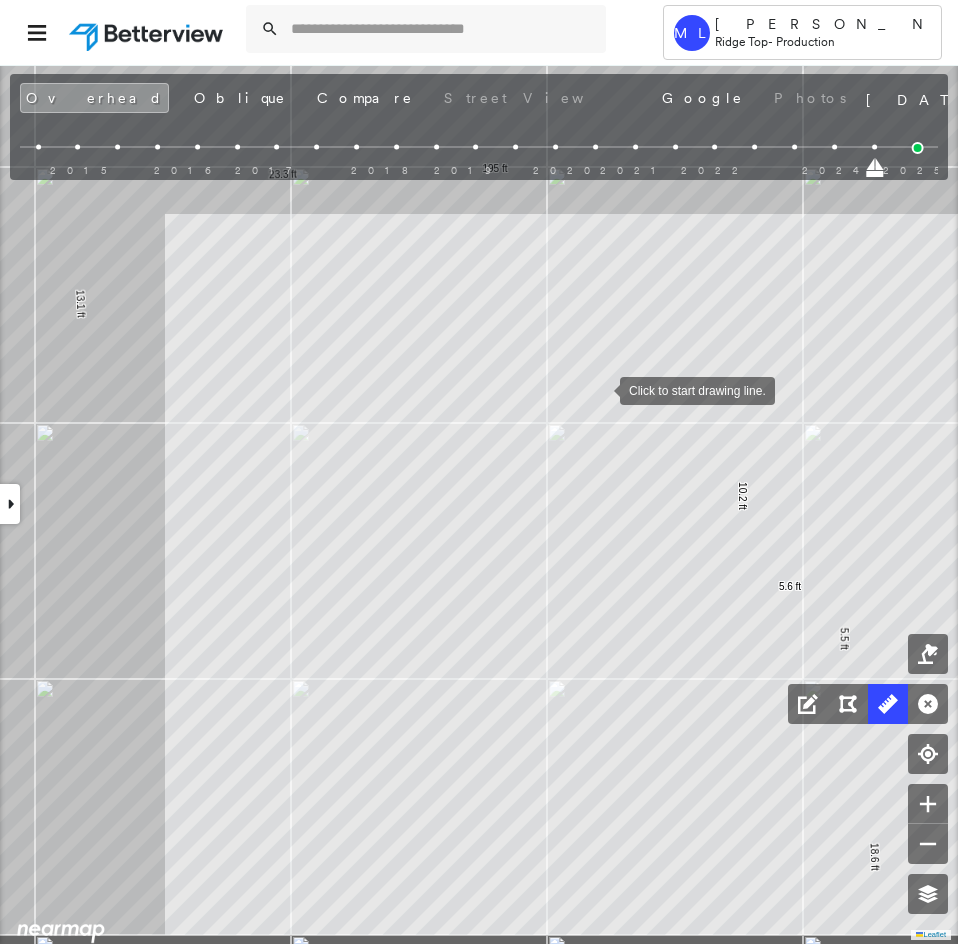drag, startPoint x: 583, startPoint y: 488, endPoint x: 606, endPoint y: 389, distance: 101.636604 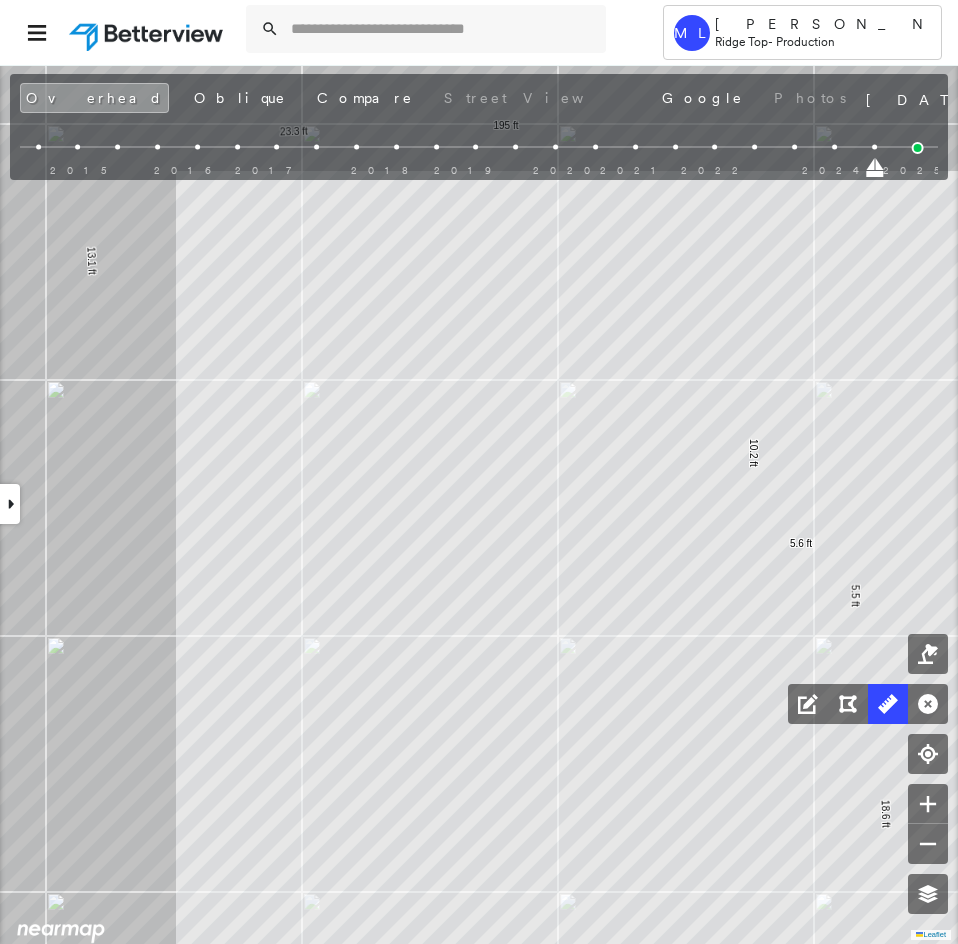 drag, startPoint x: 601, startPoint y: 657, endPoint x: 710, endPoint y: 508, distance: 184.61311 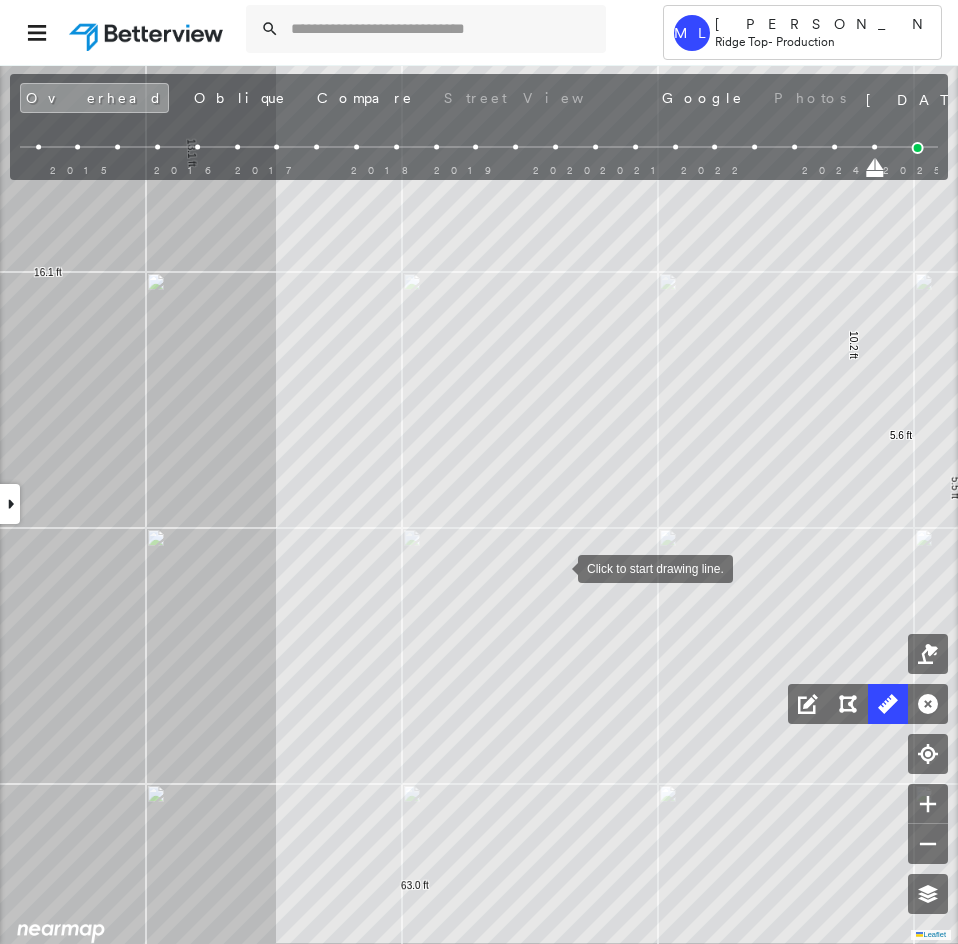 click at bounding box center (558, 567) 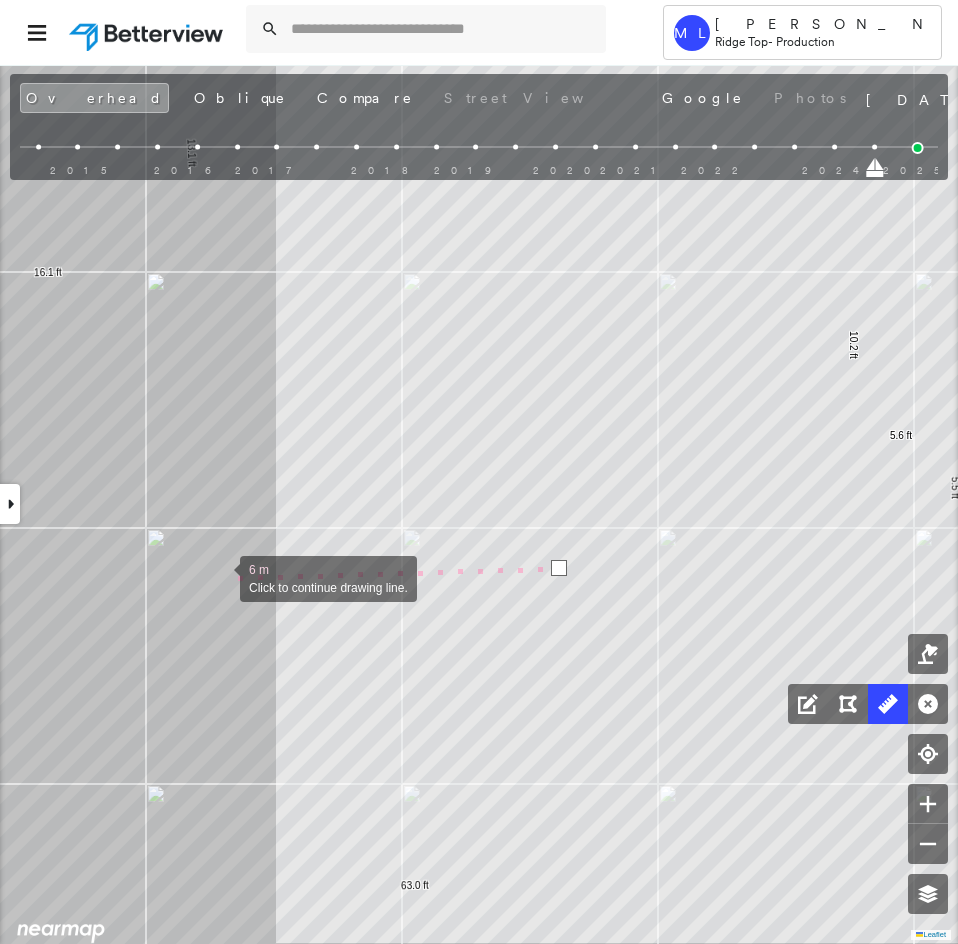click at bounding box center (220, 577) 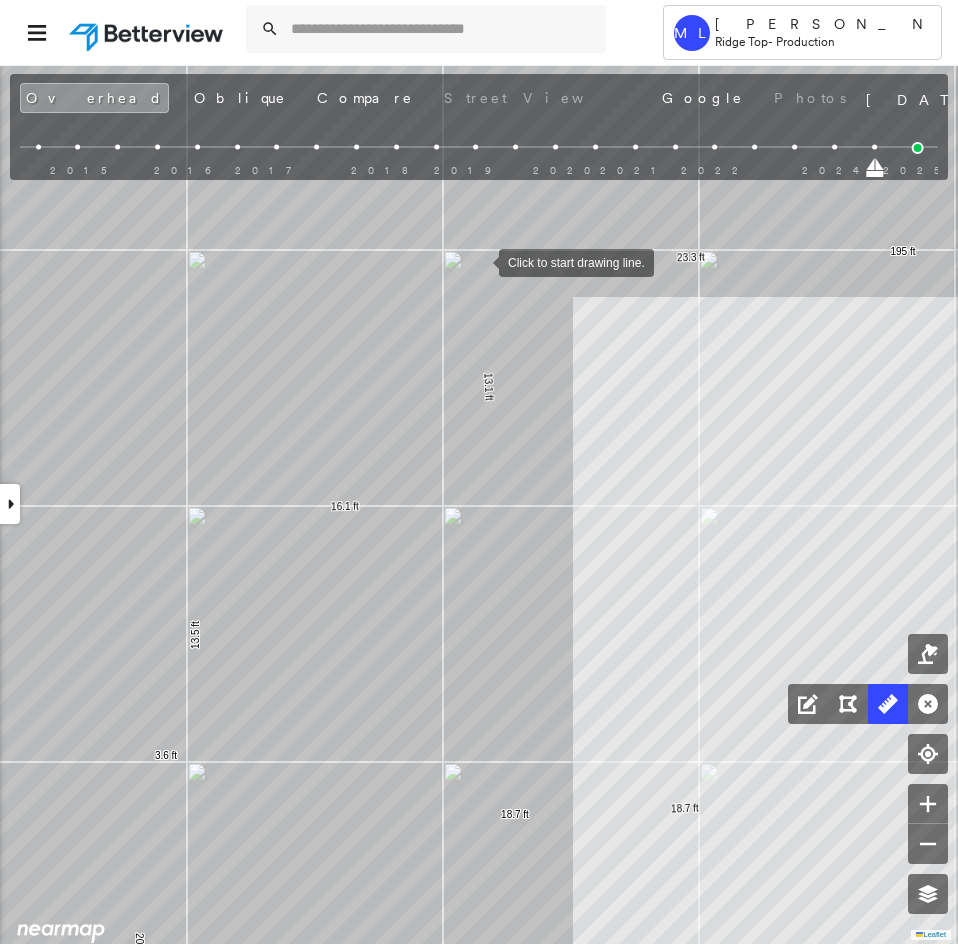 click at bounding box center (479, 261) 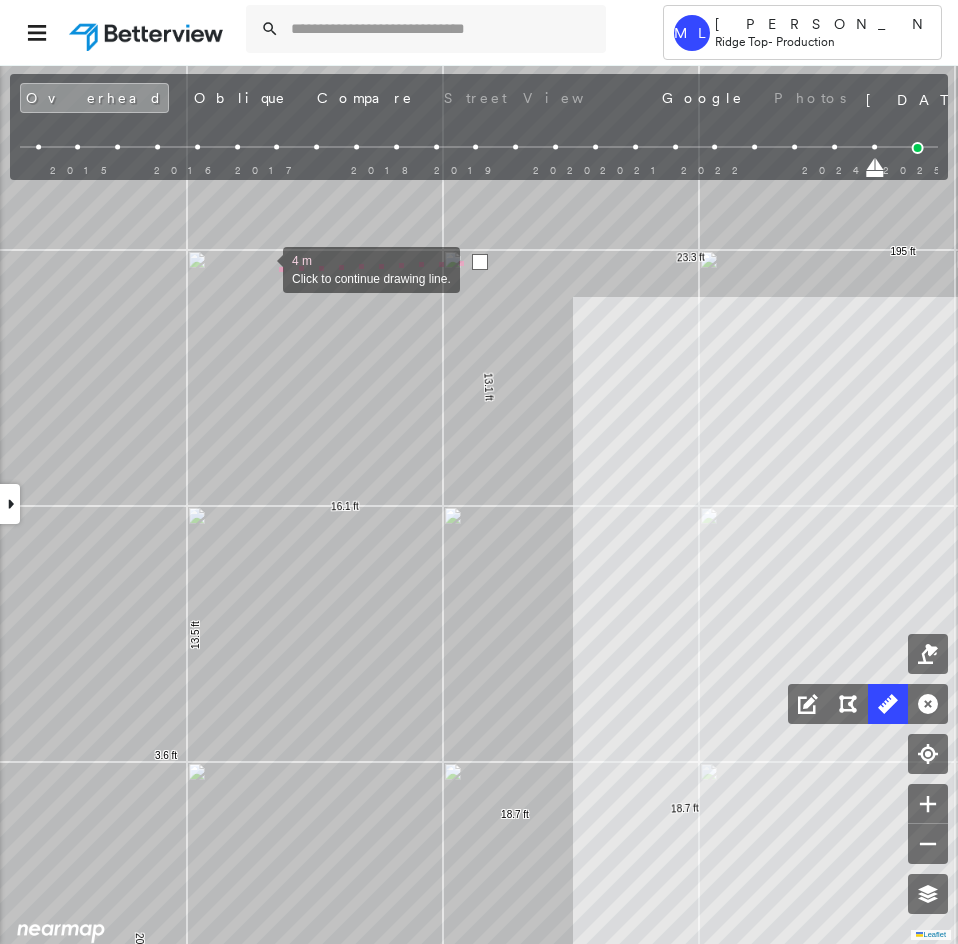 click at bounding box center (263, 268) 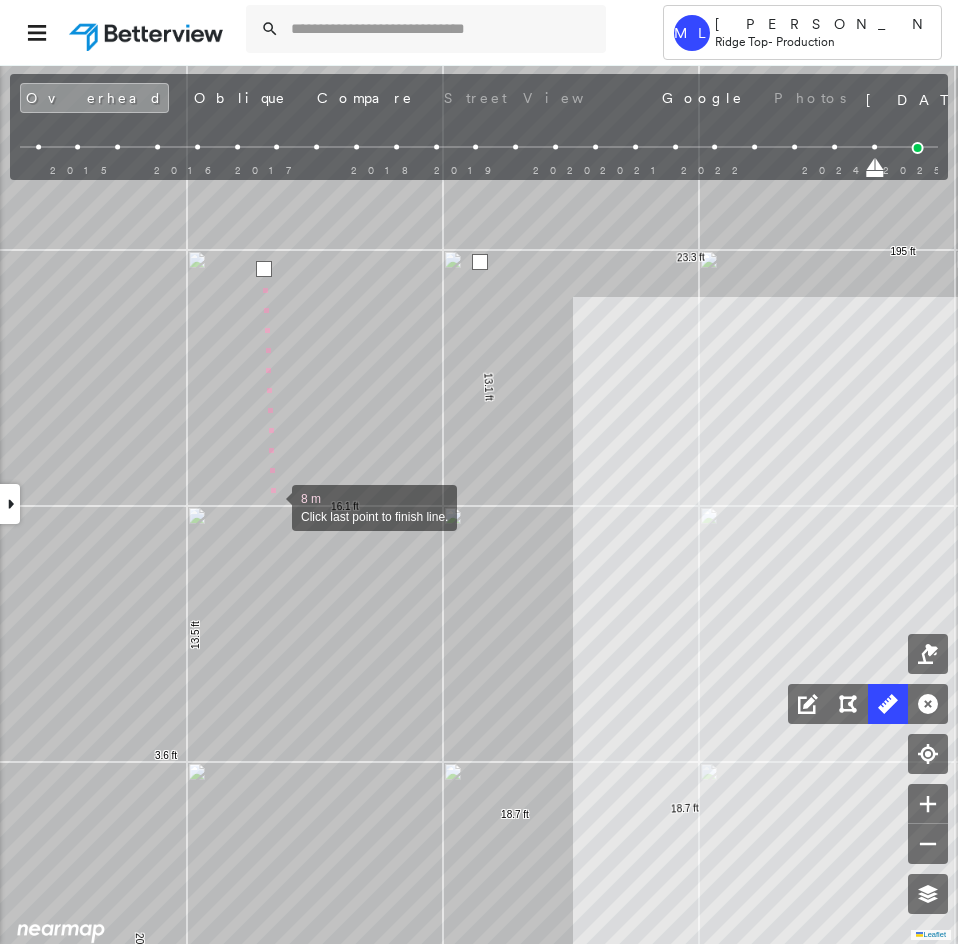 click at bounding box center (272, 506) 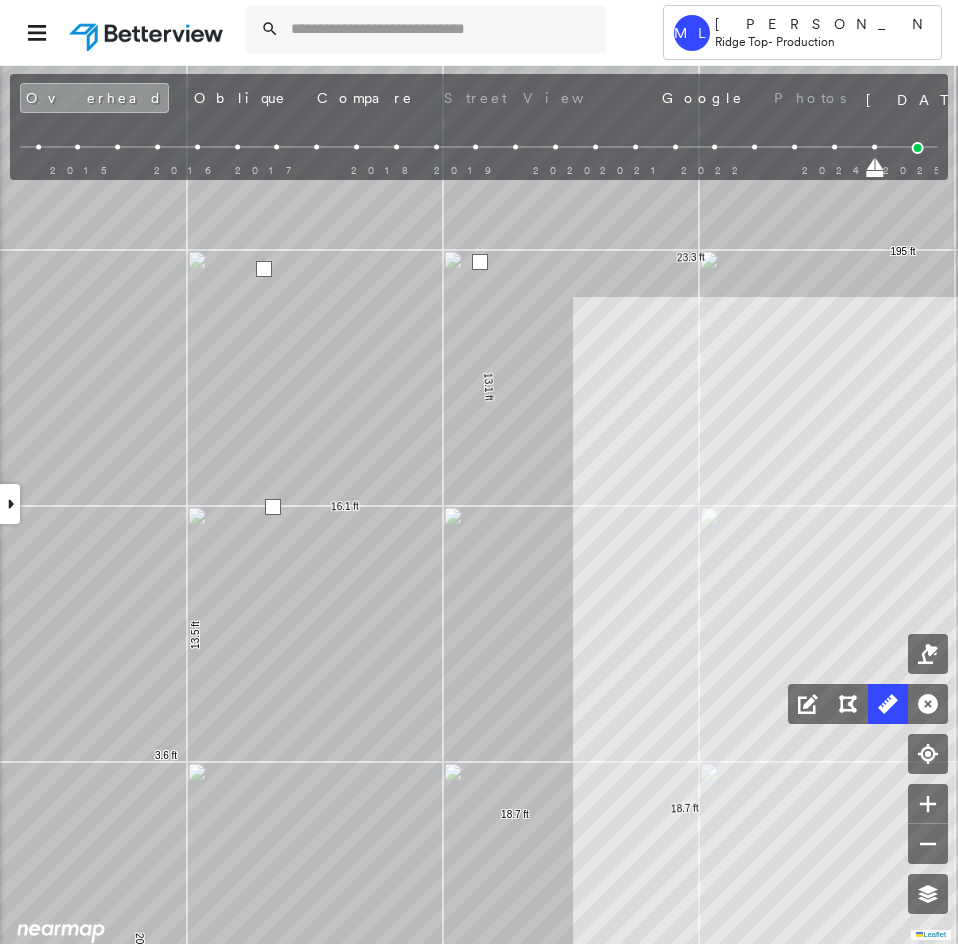 click at bounding box center (273, 507) 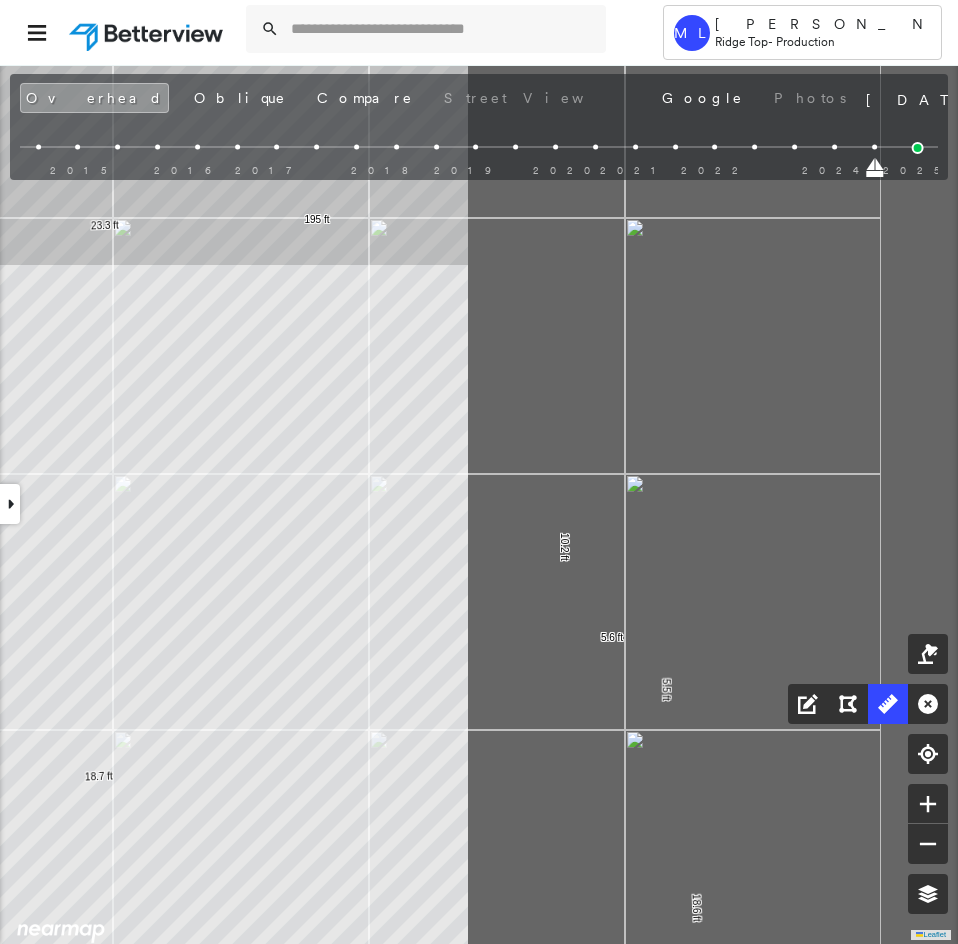 click on "Tower ML [PERSON_NAME] Ridge Top  -   Production [STREET_ADDRESS]  Assigned to:  vishnupriya Eavetop Assigned to:  vishnupriya Eavetop 780486_Keiana  Assigned to:  vishnupriya Eavetop Open Comments Download PDF Report Summary Construction Occupancy Protection Exposure Determination Looking for roof spotlights? Analyze this date Overhead Obliques Street View Roof Spotlight™ Index 0 100 25 50 75 1 Building Roof Scores 0 Buildings Policy Information :  780486_Keiana  Flags :  1 (0 cleared, 1 uncleared) Storm Reports :  N/A Construction Occupancy Protection Exposure Determination Flags :  1 (0 cleared, 1 uncleared) Uncleared Flags (1) Cleared Flags  (0) Betterview Property Flagged [DATE] Clear Action Taken New Entry History Quote/New Business Terms & Conditions Added ACV Endorsement Added Cosmetic Endorsement Inspection/Loss Control Report Information Added to Inspection Survey Onsite Inspection Ordered Determined No Inspection Needed General Reject/Decline - New Business Save" at bounding box center (479, 472) 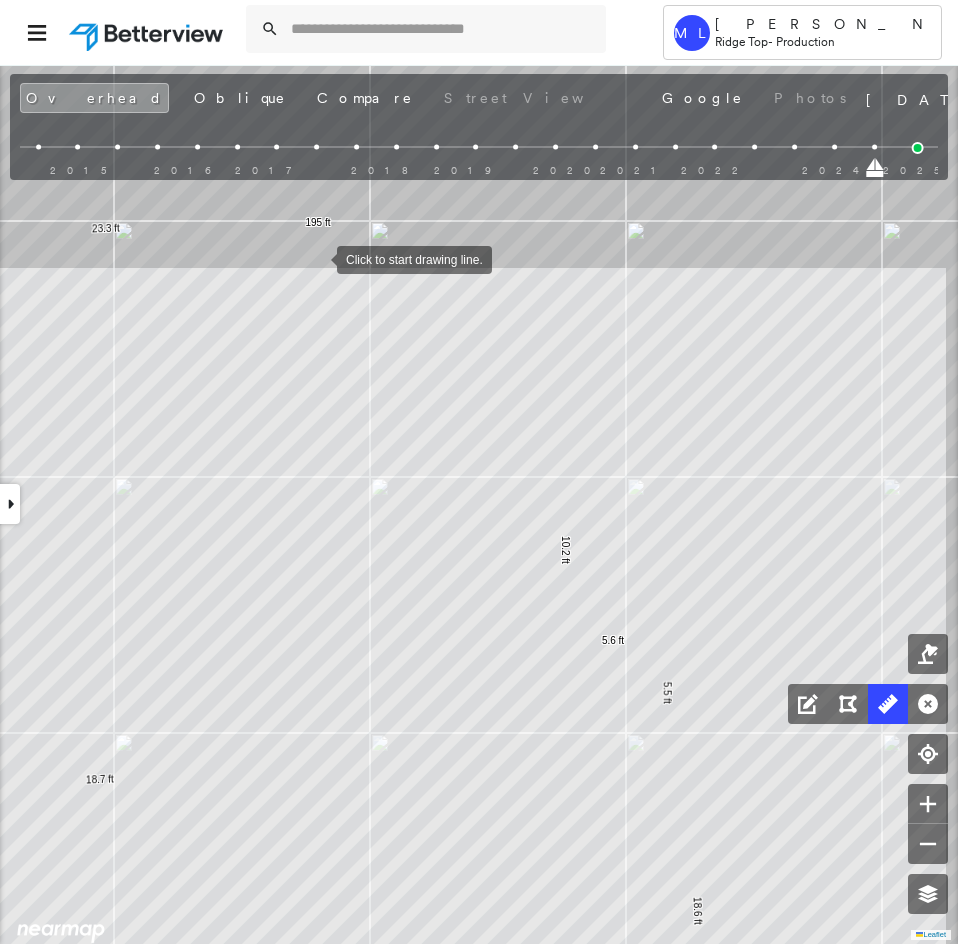 click at bounding box center [317, 258] 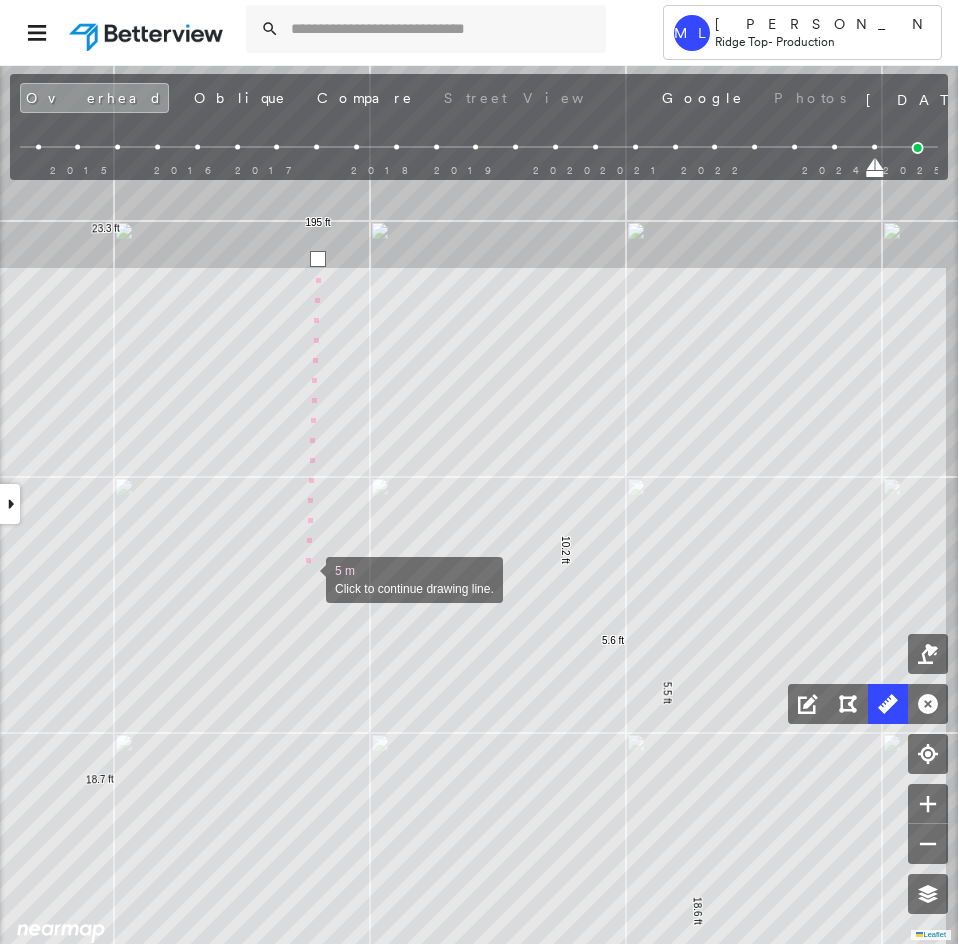 click at bounding box center (306, 578) 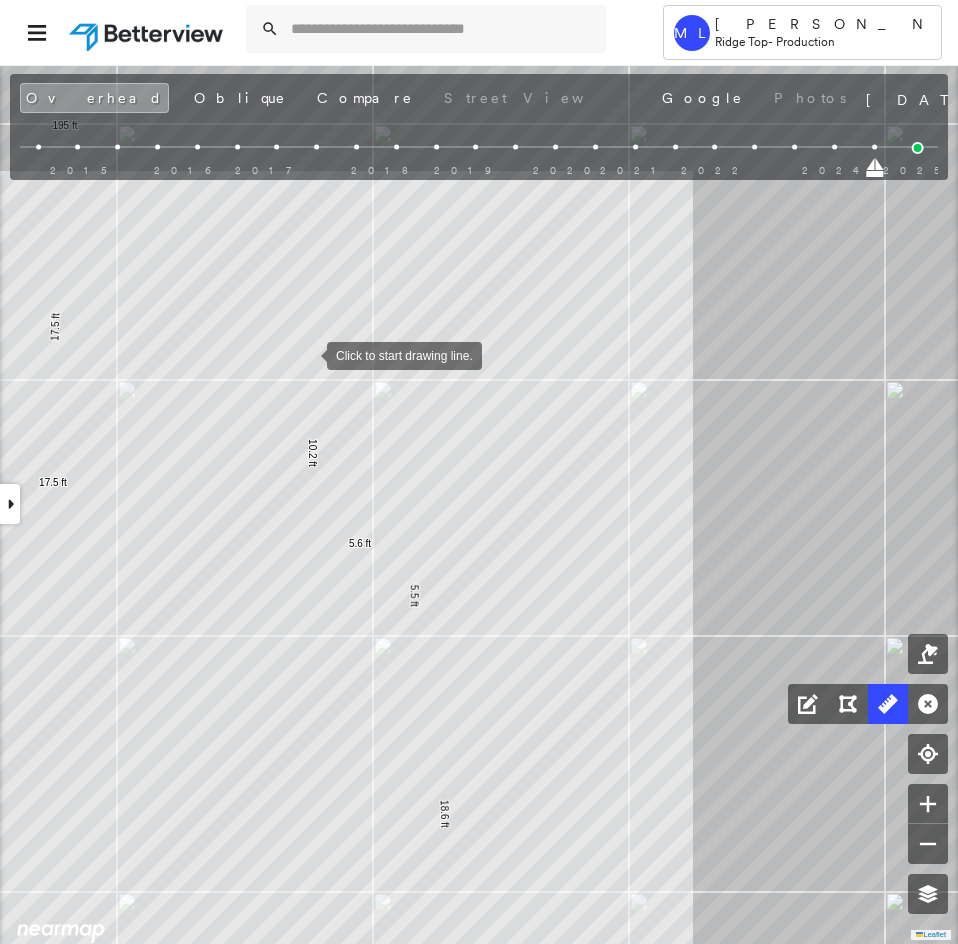 click at bounding box center (307, 354) 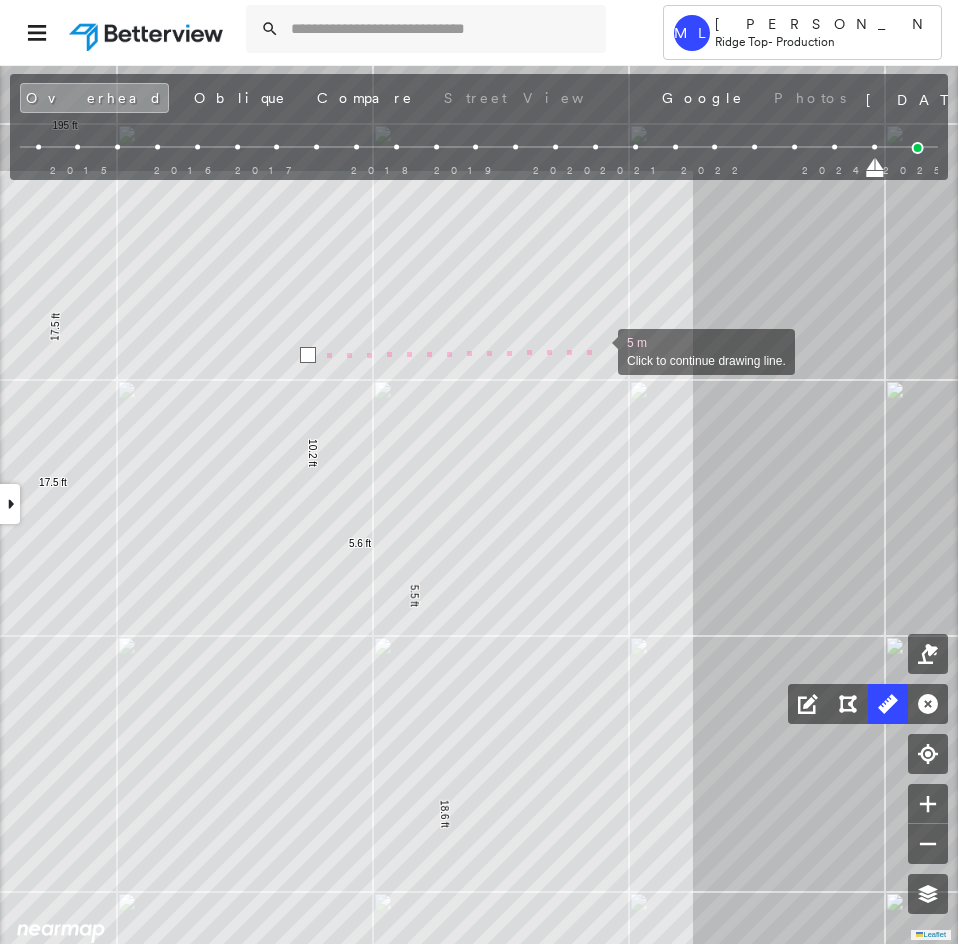 click at bounding box center (598, 350) 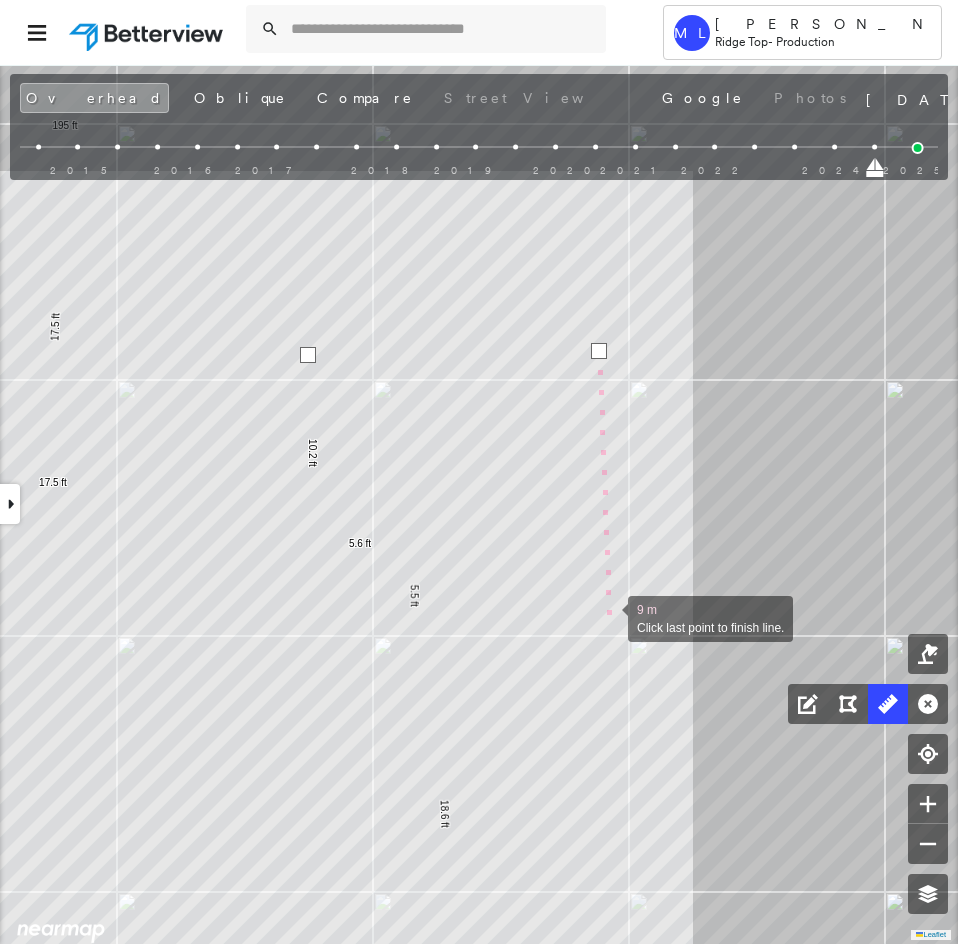 click at bounding box center [608, 617] 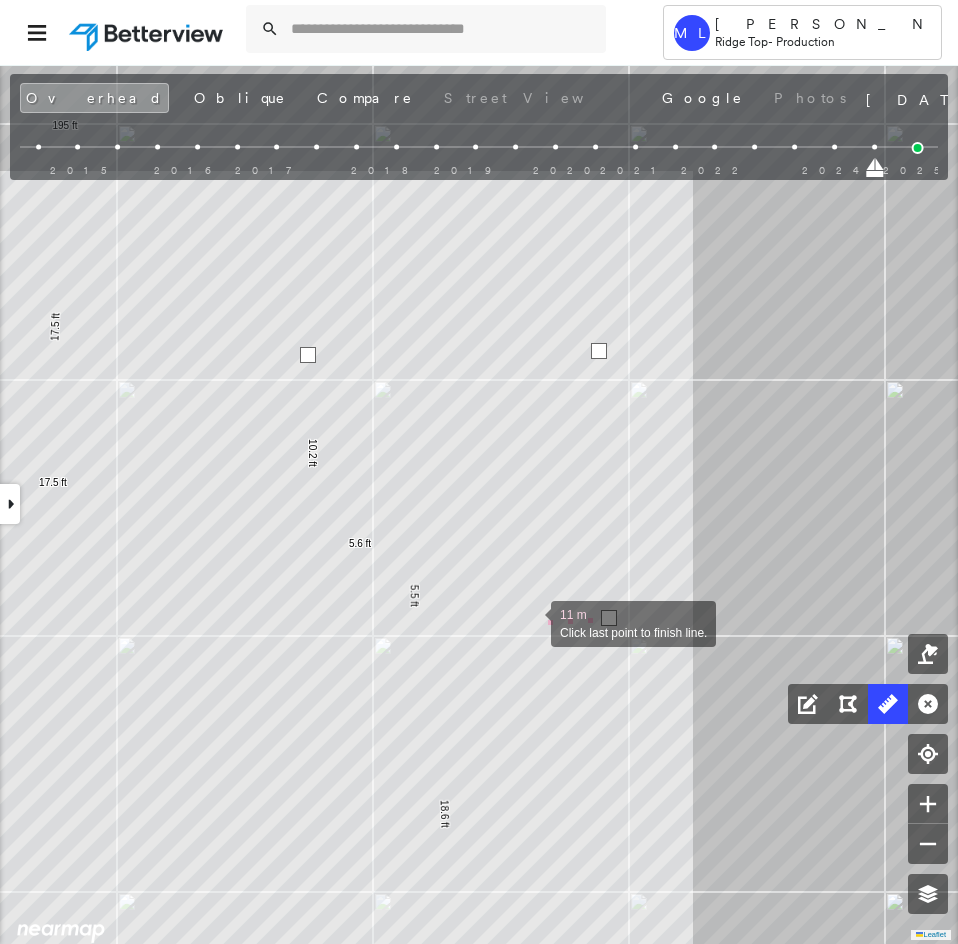 click at bounding box center (531, 622) 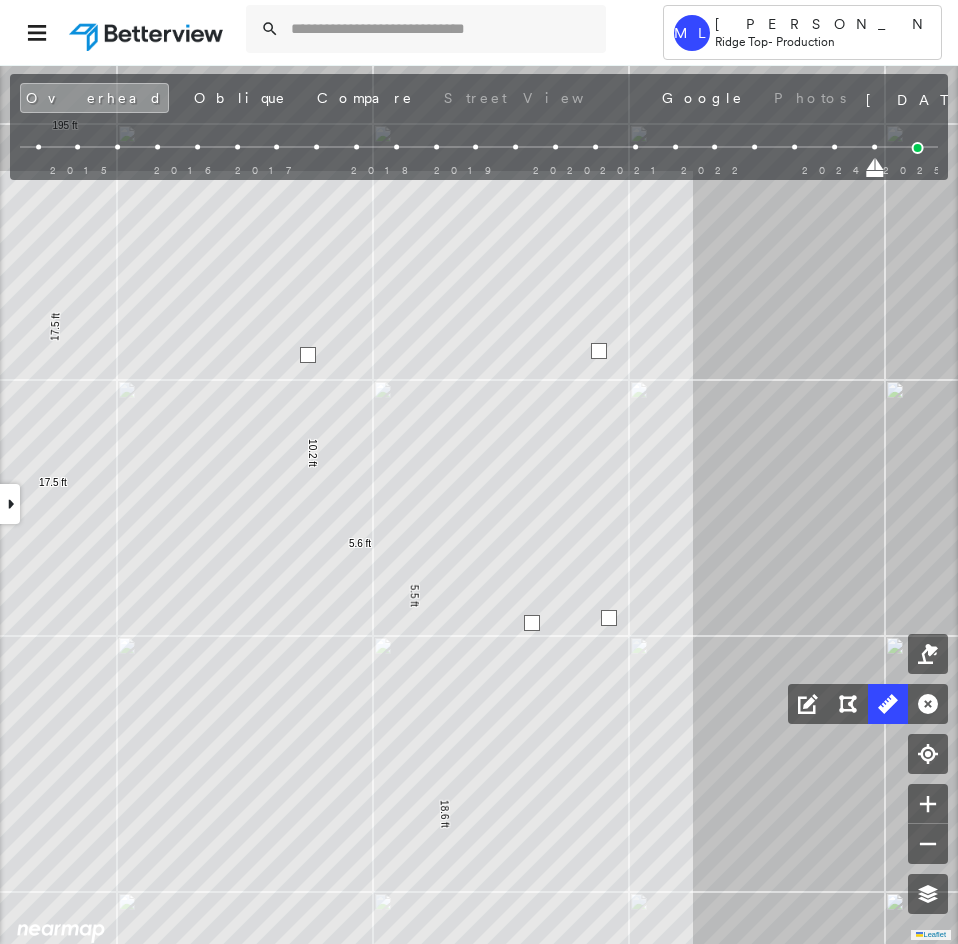 click at bounding box center [532, 623] 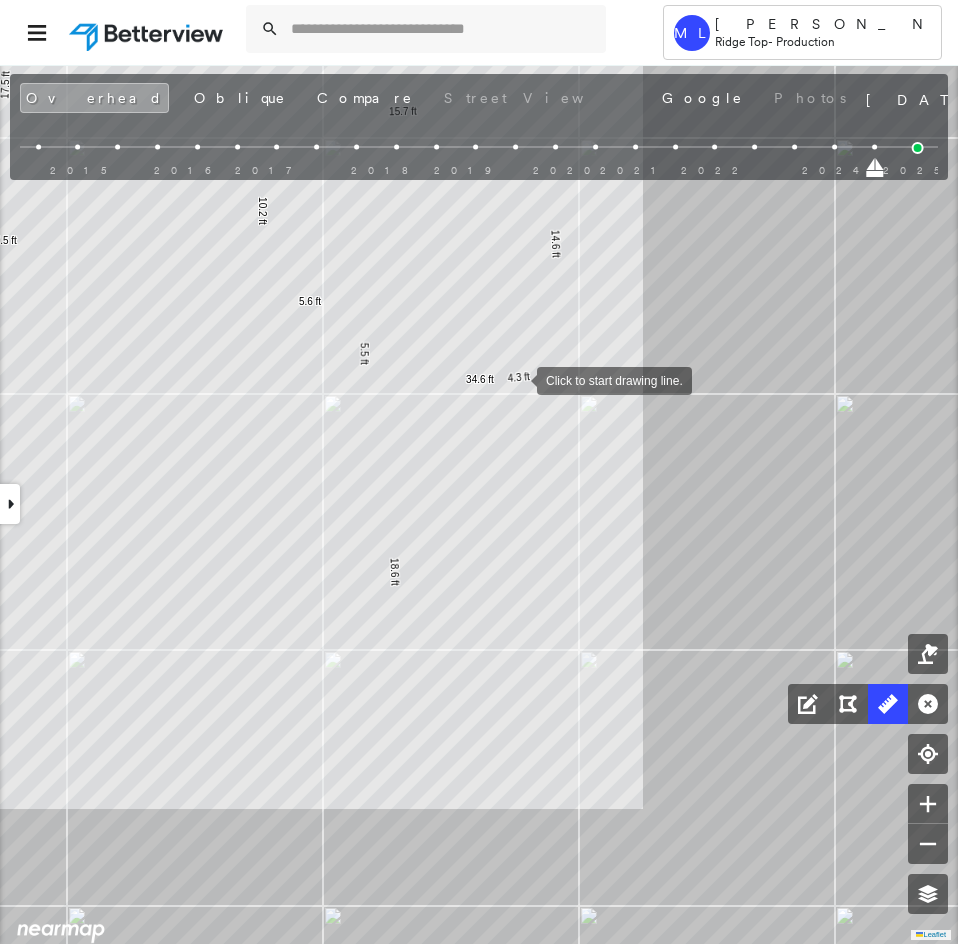 click at bounding box center [517, 379] 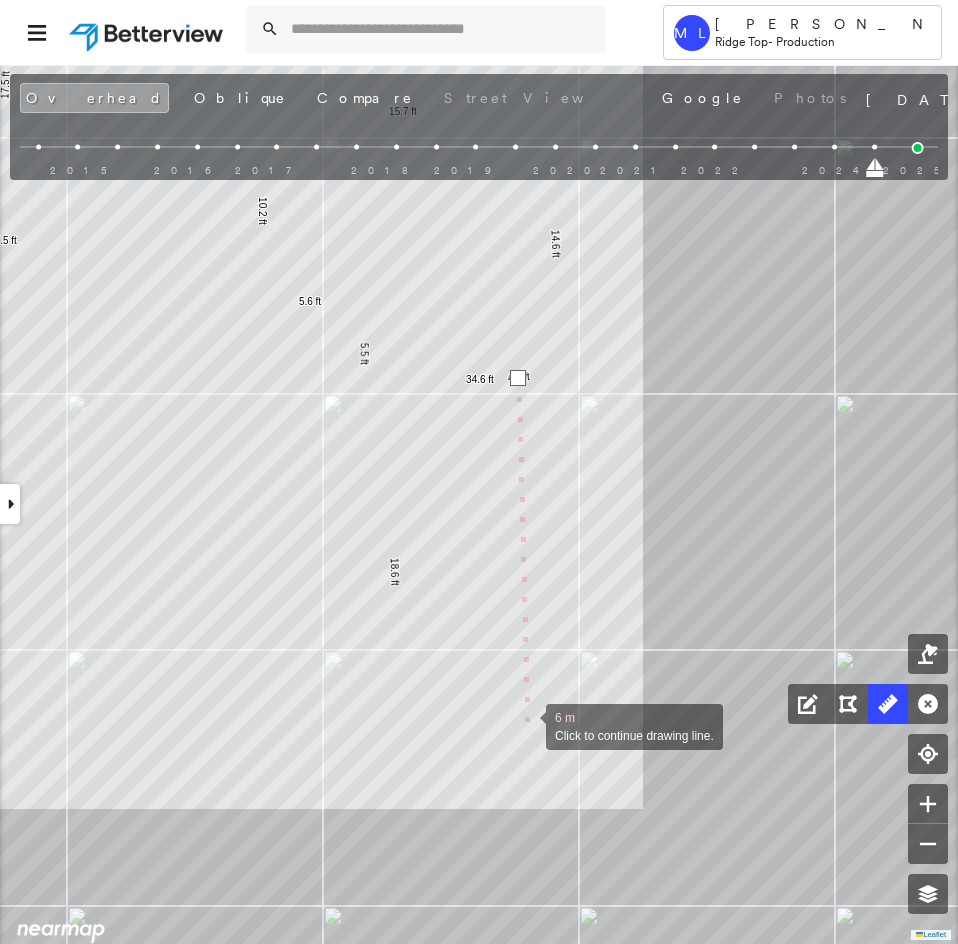 click at bounding box center (526, 725) 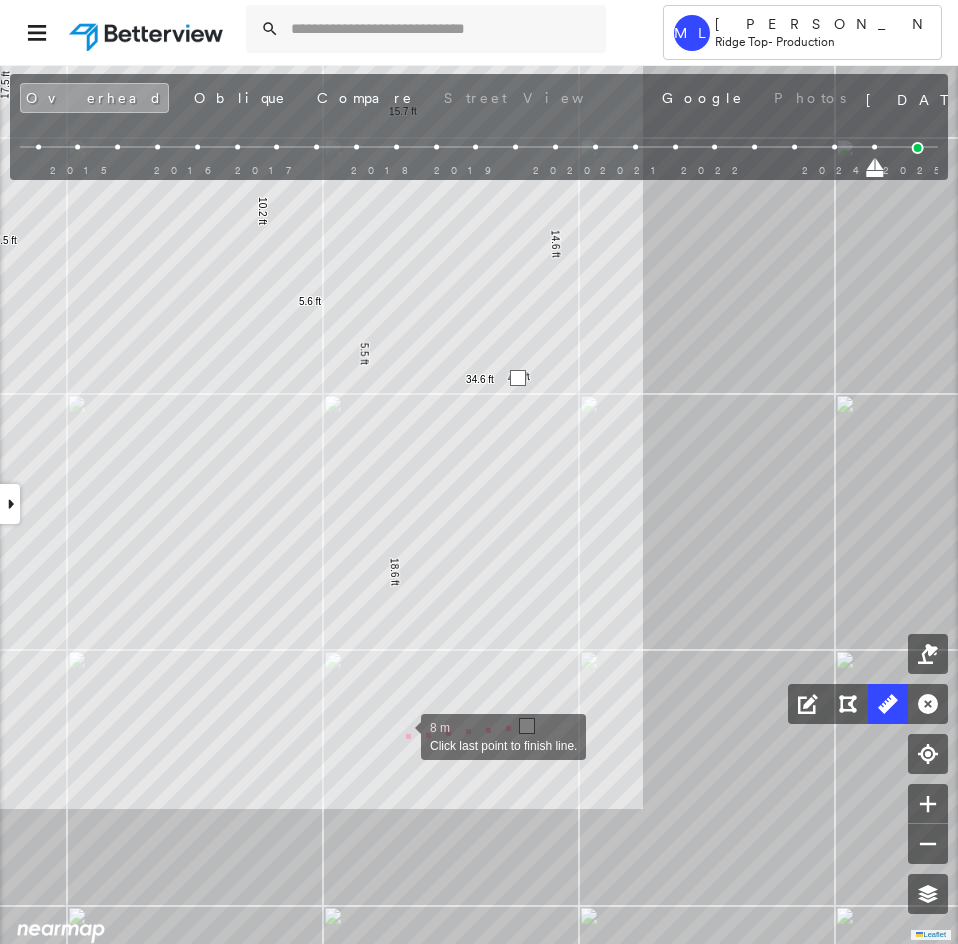click at bounding box center [401, 735] 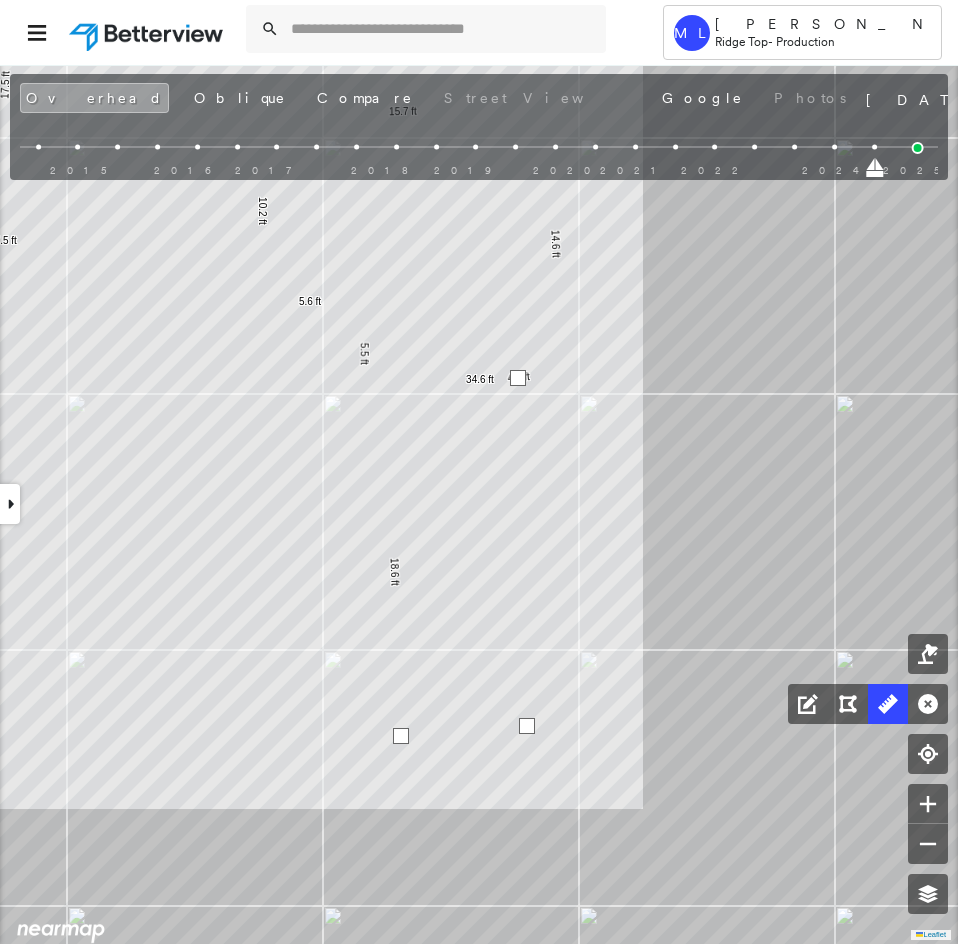 click at bounding box center (401, 736) 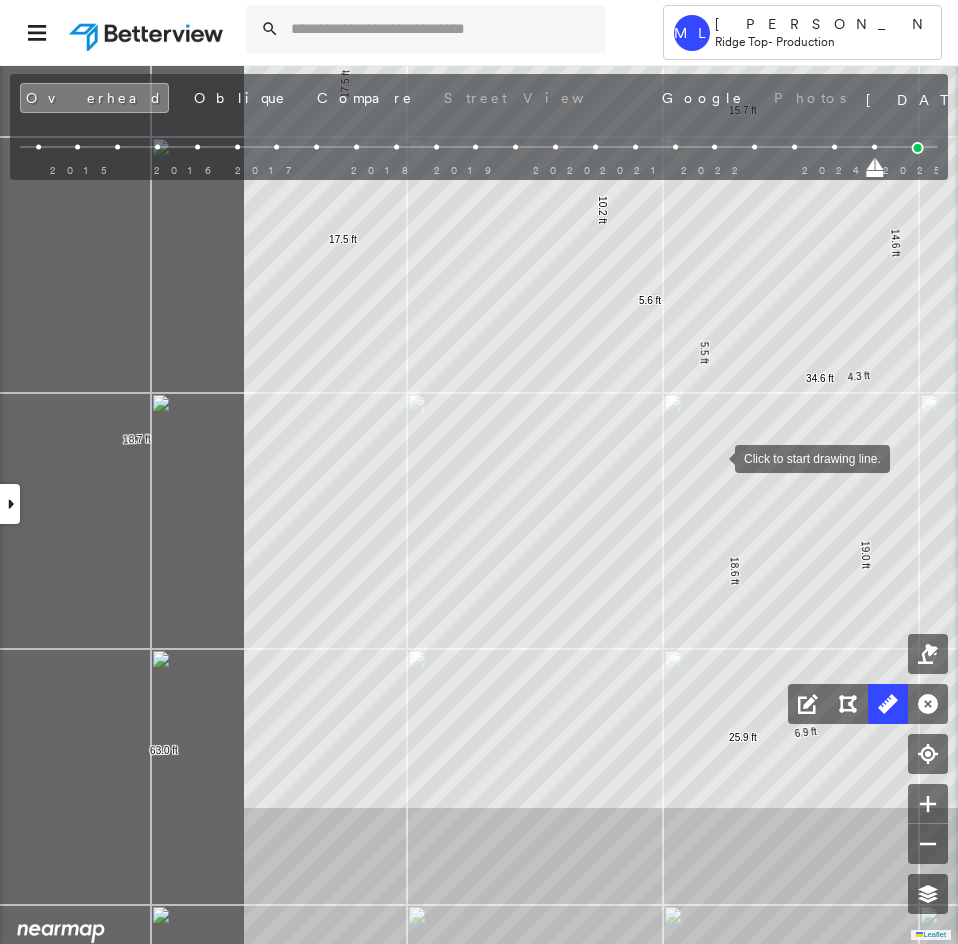 drag, startPoint x: 392, startPoint y: 480, endPoint x: 714, endPoint y: 457, distance: 322.82037 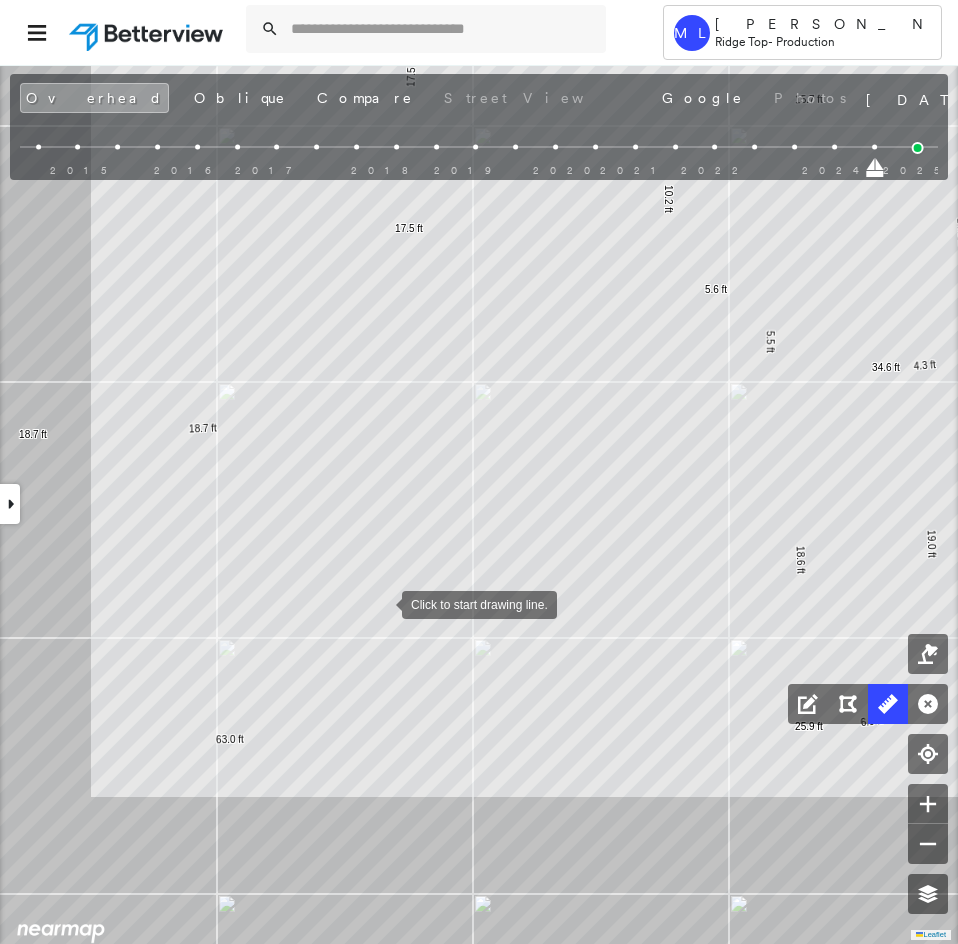 drag, startPoint x: 352, startPoint y: 605, endPoint x: 461, endPoint y: 593, distance: 109.65856 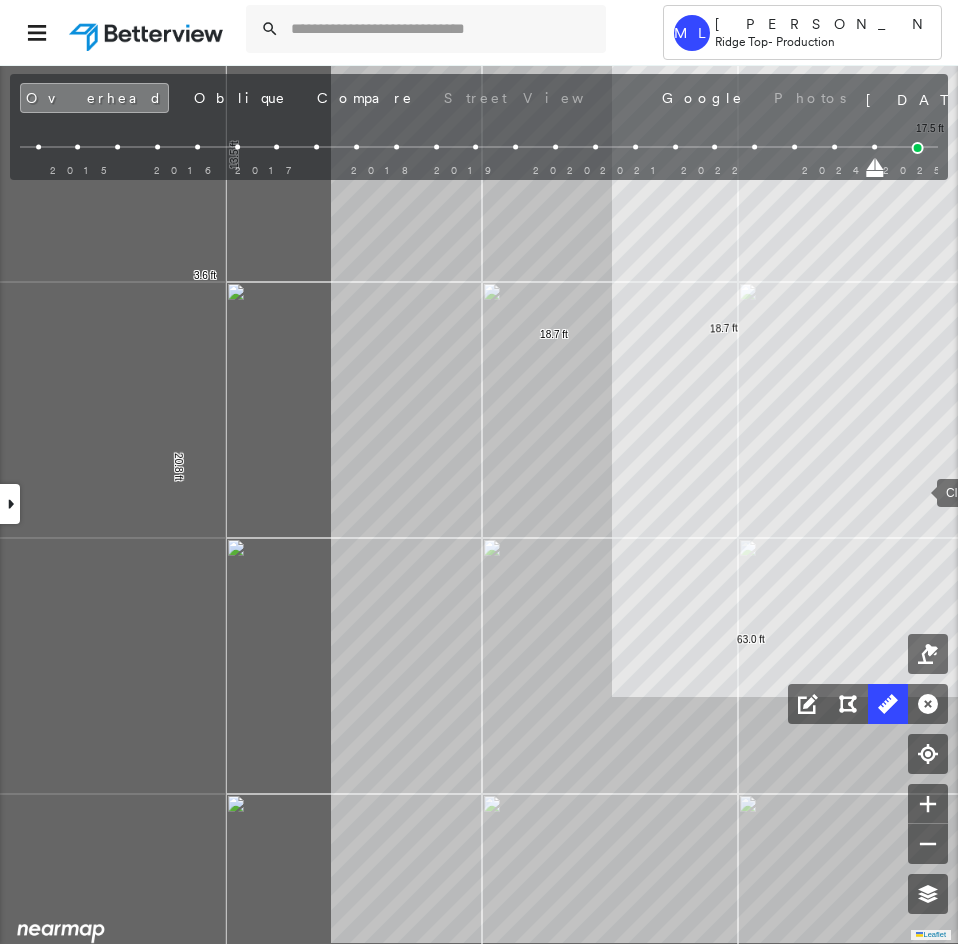 click on "10.2 ft 5.6 ft 5.5 ft 18.6 ft 63.0 ft 20.8 ft 3.6 ft 13.5 ft 16.1 ft 13.1 ft 23.3 ft 195 ft 18.7 ft 18.7 ft 11.8 ft 13.1 ft 24.9 ft 17.5 ft 17.5 ft 15.7 ft 14.6 ft 4.3 ft 34.6 ft 19.0 ft 6.9 ft 25.9 ft Click to start drawing line." at bounding box center (23, -71) 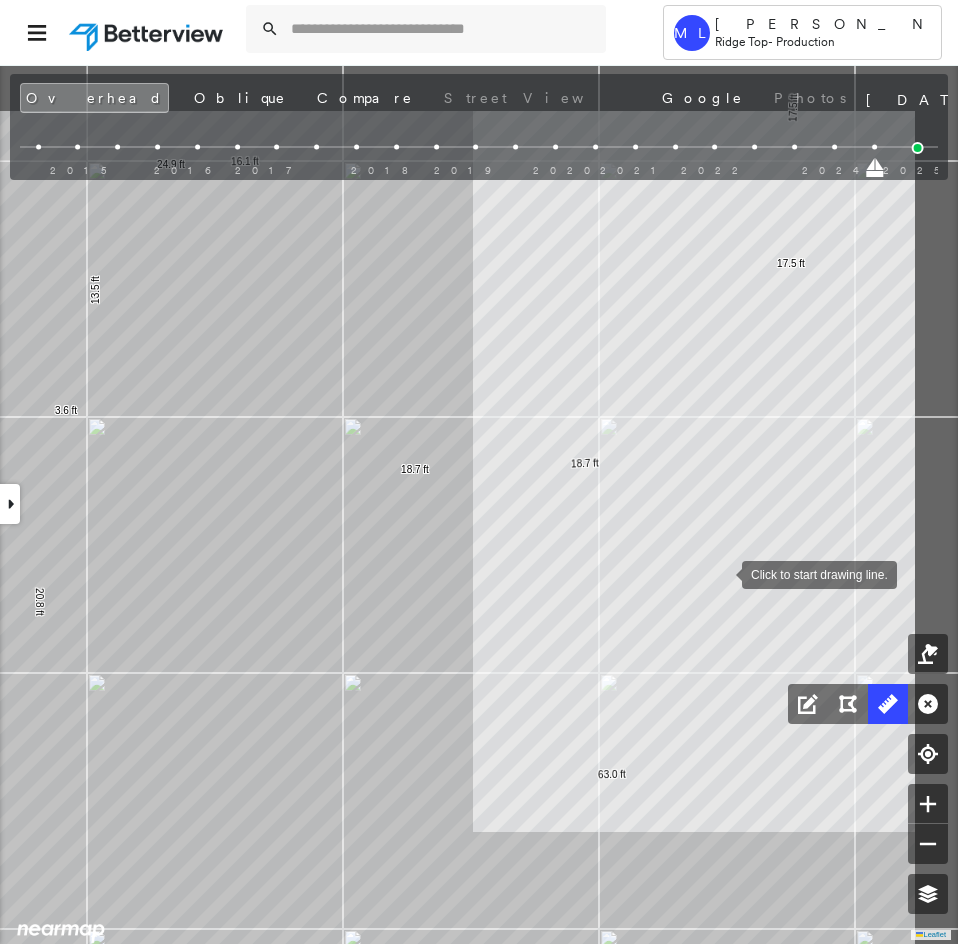 drag, startPoint x: 826, startPoint y: 466, endPoint x: 724, endPoint y: 571, distance: 146.38647 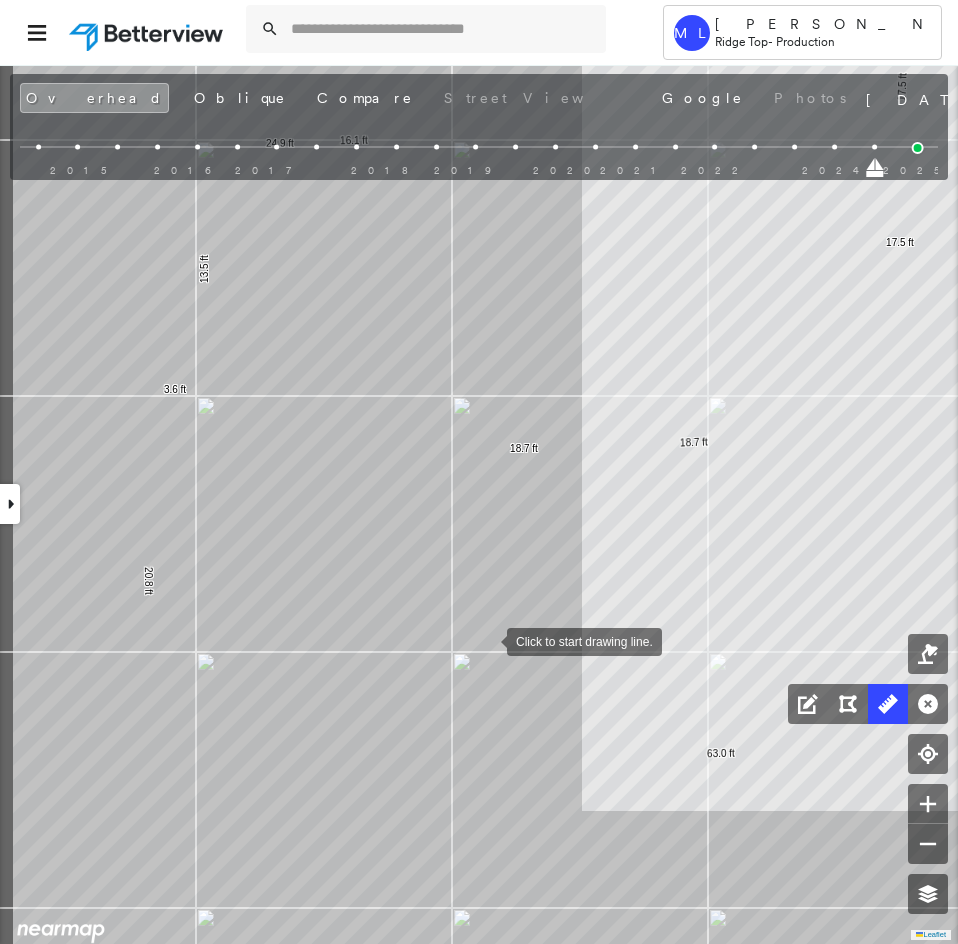 drag, startPoint x: 377, startPoint y: 661, endPoint x: 486, endPoint y: 640, distance: 111.0045 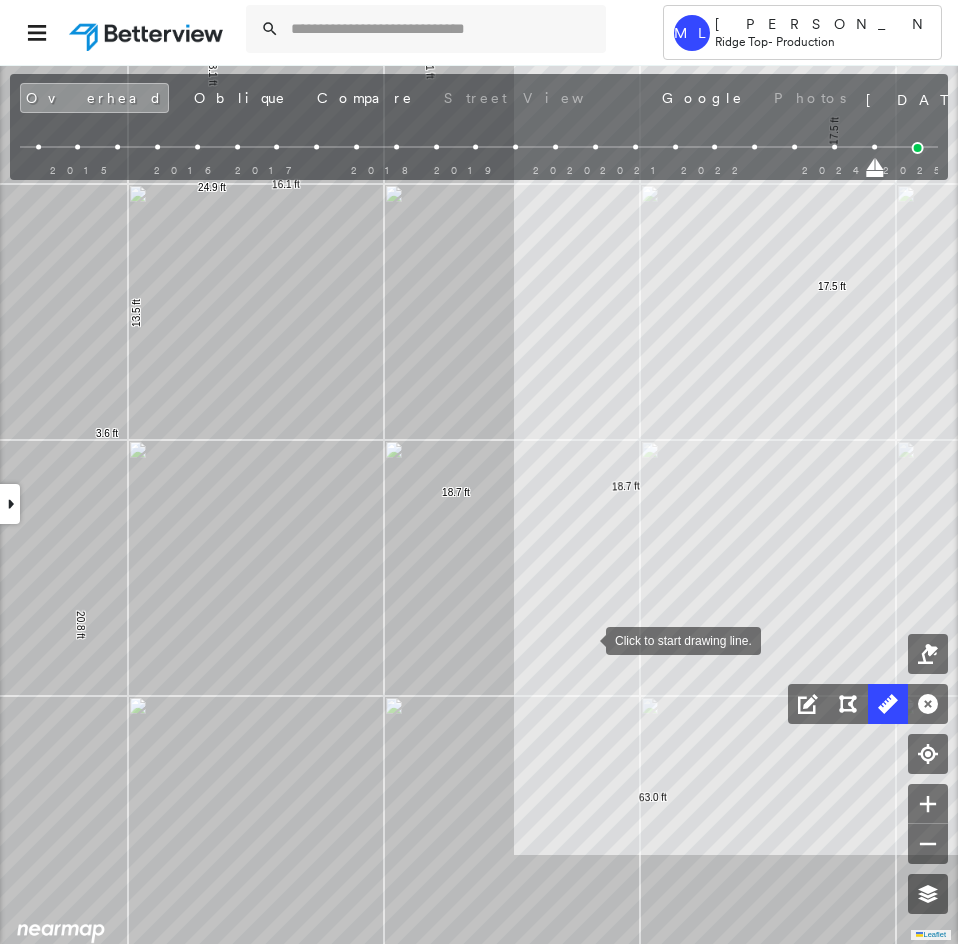 drag, startPoint x: 599, startPoint y: 624, endPoint x: 586, endPoint y: 638, distance: 19.104973 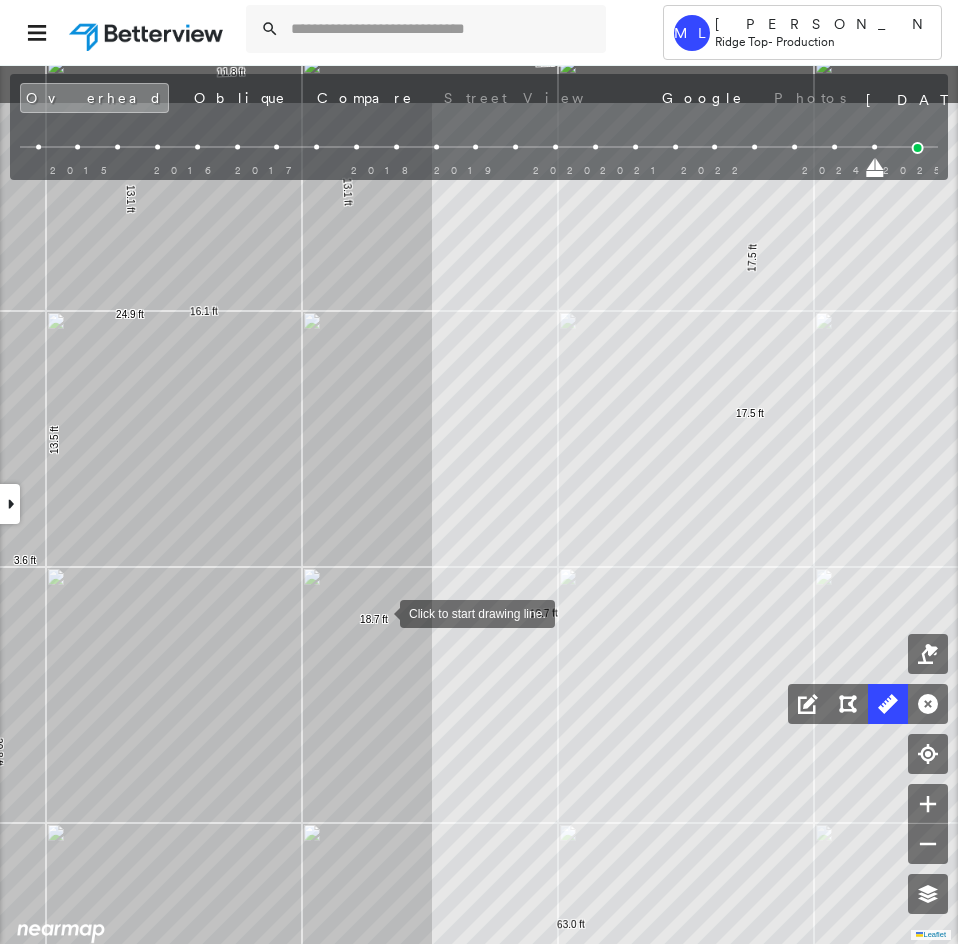 drag, startPoint x: 412, startPoint y: 563, endPoint x: 382, endPoint y: 609, distance: 54.91812 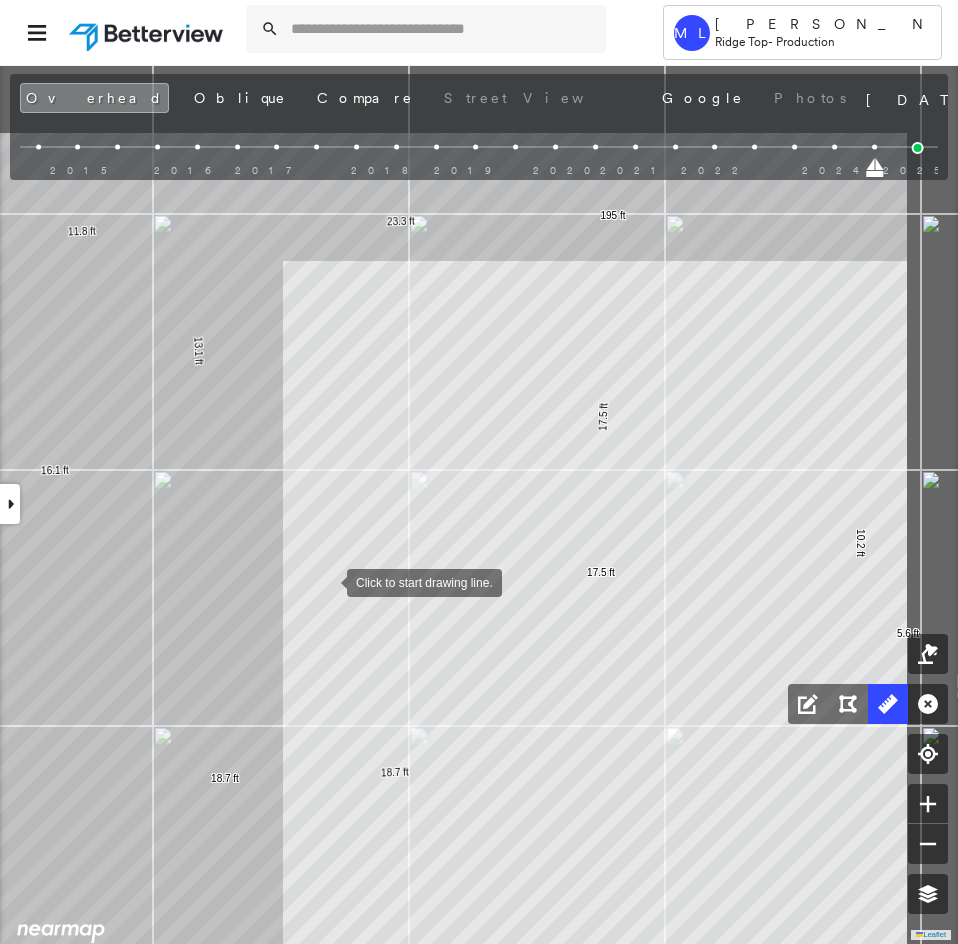 drag, startPoint x: 339, startPoint y: 574, endPoint x: 268, endPoint y: 569, distance: 71.17584 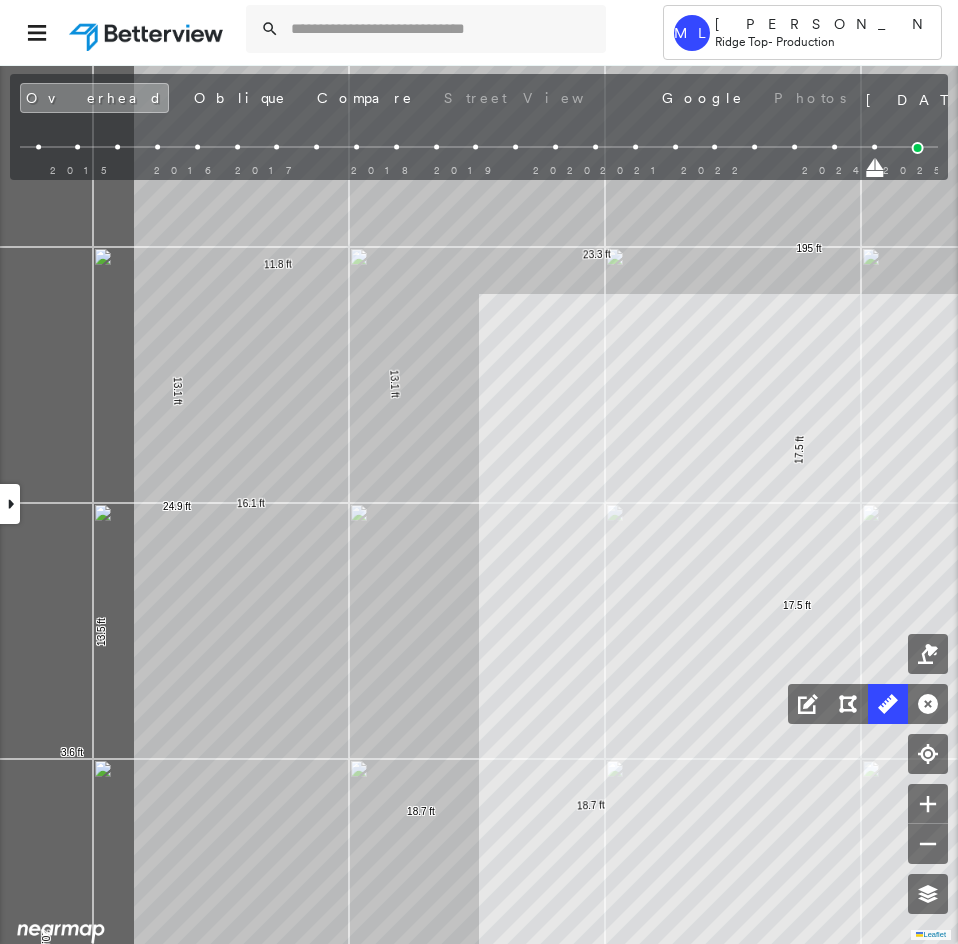 click on "10.2 ft 5.6 ft 5.5 ft 18.6 ft 63.0 ft 20.8 ft 3.6 ft 13.5 ft 16.1 ft 13.1 ft 23.3 ft 195 ft 18.7 ft 18.7 ft 11.8 ft 13.1 ft 24.9 ft 17.5 ft 17.5 ft 15.7 ft 14.6 ft 4.3 ft 34.6 ft 19.0 ft 6.9 ft 25.9 ft Click to start drawing line." at bounding box center (-110, 406) 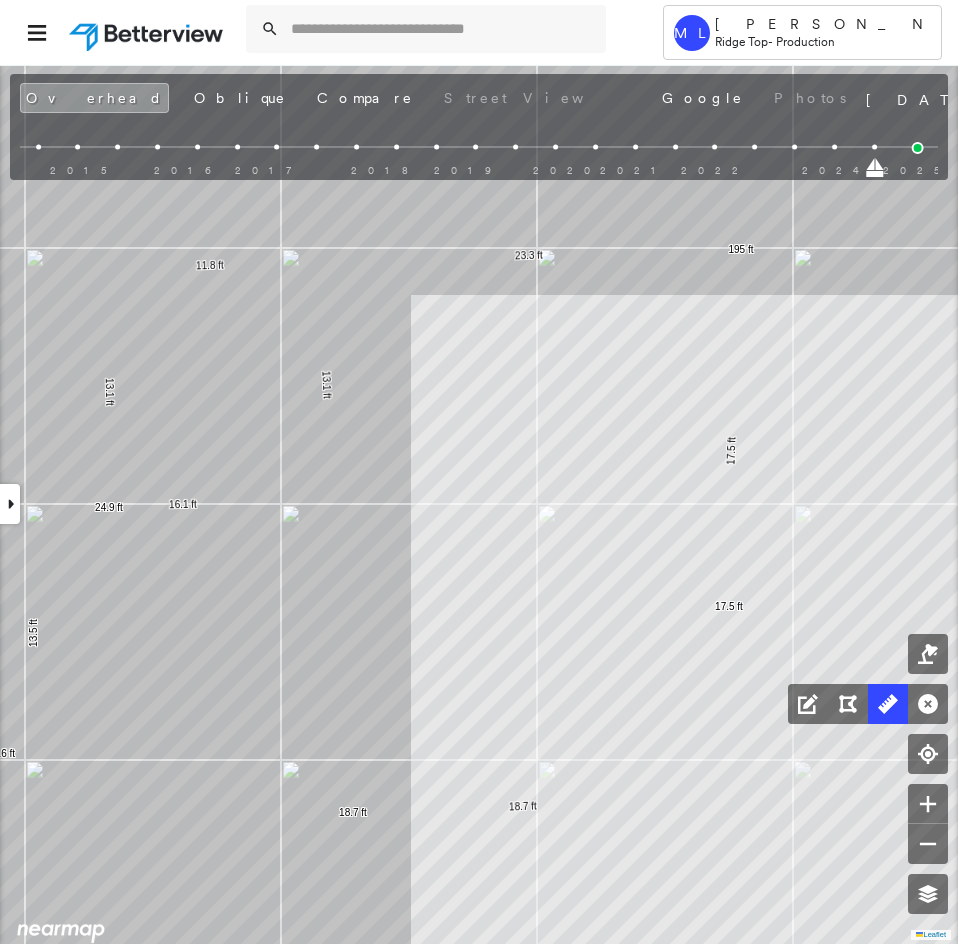drag, startPoint x: 386, startPoint y: 514, endPoint x: 295, endPoint y: 529, distance: 92.22798 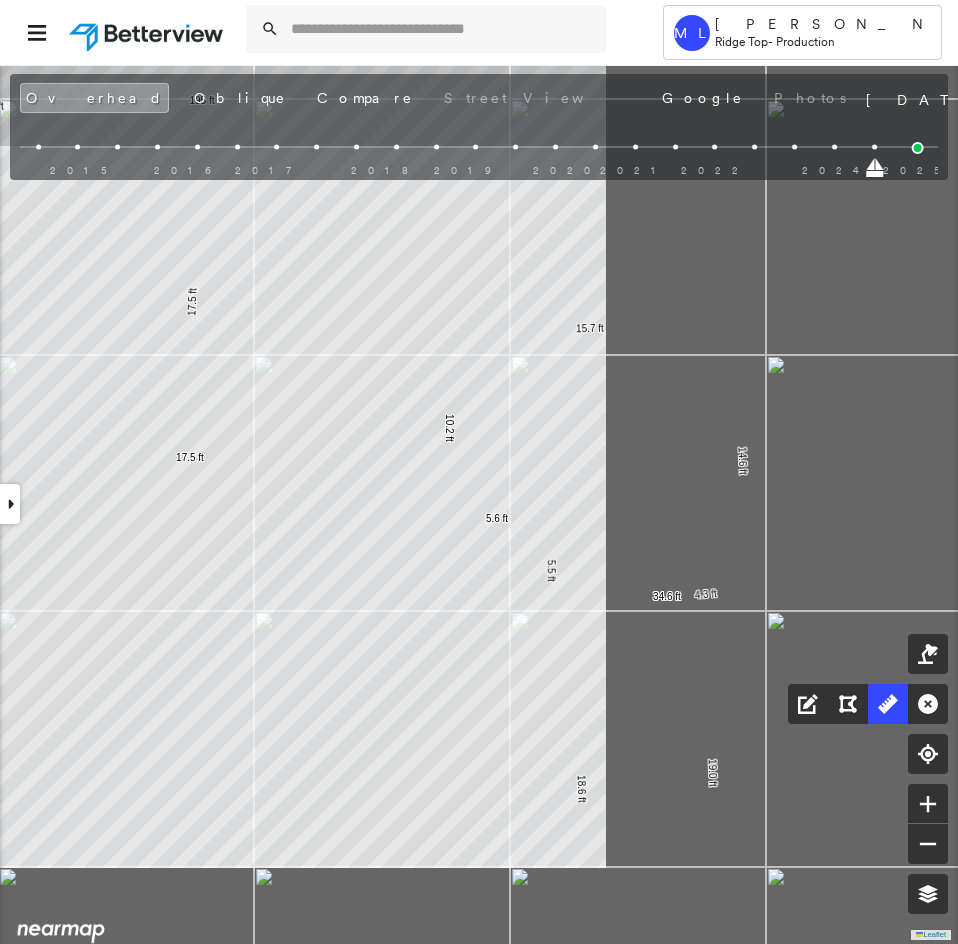 click on "10.2 ft 5.6 ft 5.5 ft 18.6 ft 63.0 ft 20.8 ft 3.6 ft 13.5 ft 16.1 ft 13.1 ft 23.3 ft 195 ft 18.7 ft 18.7 ft 11.8 ft 13.1 ft 24.9 ft 17.5 ft 17.5 ft 15.7 ft 14.6 ft 4.3 ft 34.6 ft 19.0 ft 6.9 ft 25.9 ft Click to start drawing line." at bounding box center (-717, 258) 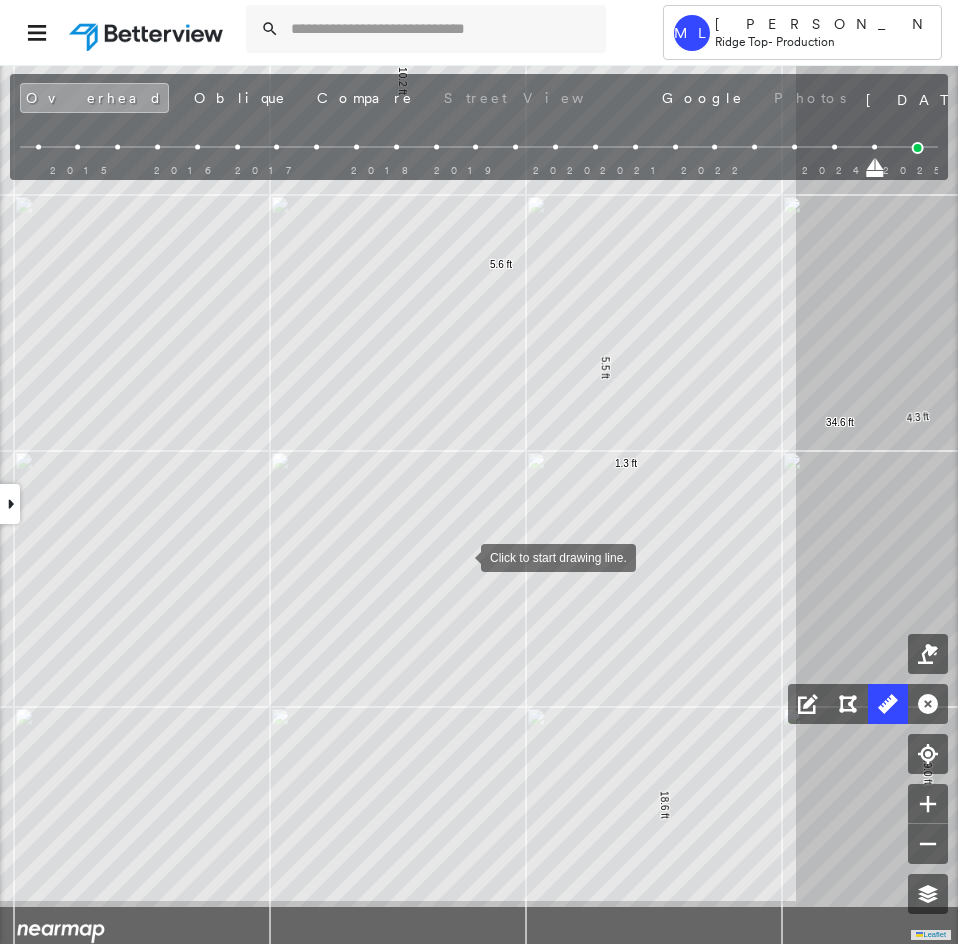 drag, startPoint x: 489, startPoint y: 691, endPoint x: 461, endPoint y: 558, distance: 135.91542 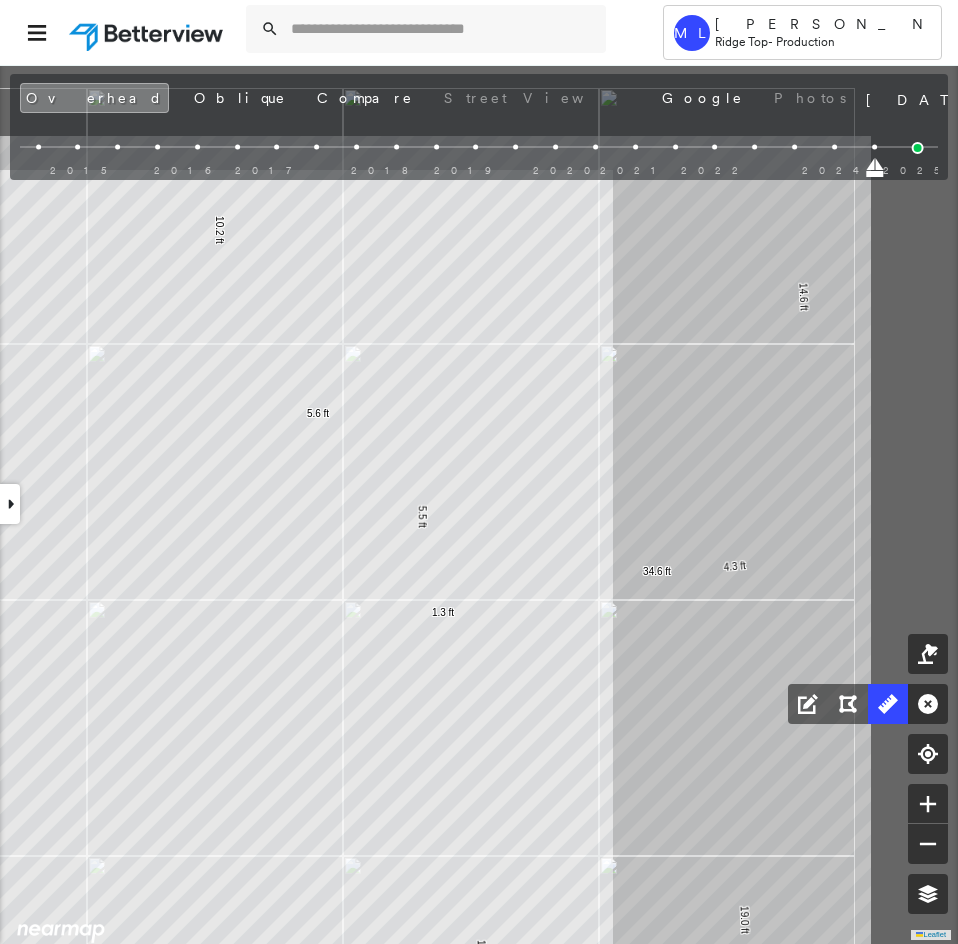 drag, startPoint x: 379, startPoint y: 717, endPoint x: 337, endPoint y: 787, distance: 81.63332 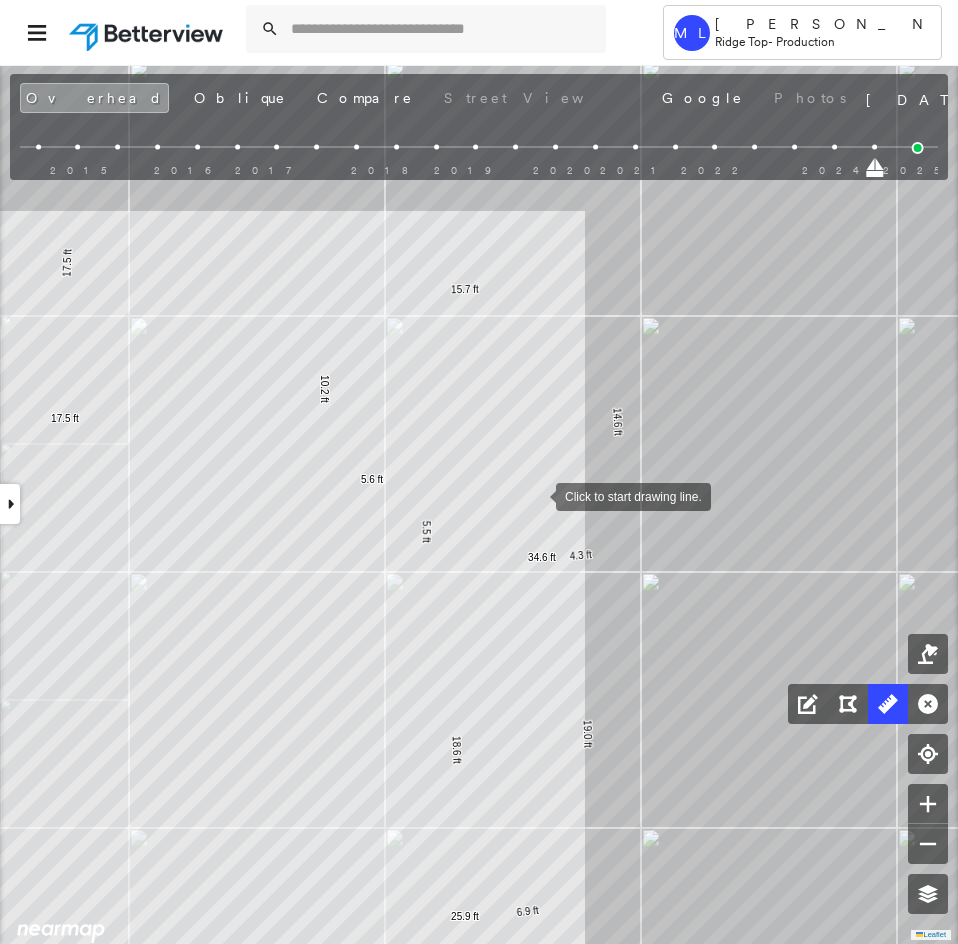 drag, startPoint x: 480, startPoint y: 498, endPoint x: 497, endPoint y: 532, distance: 38.013157 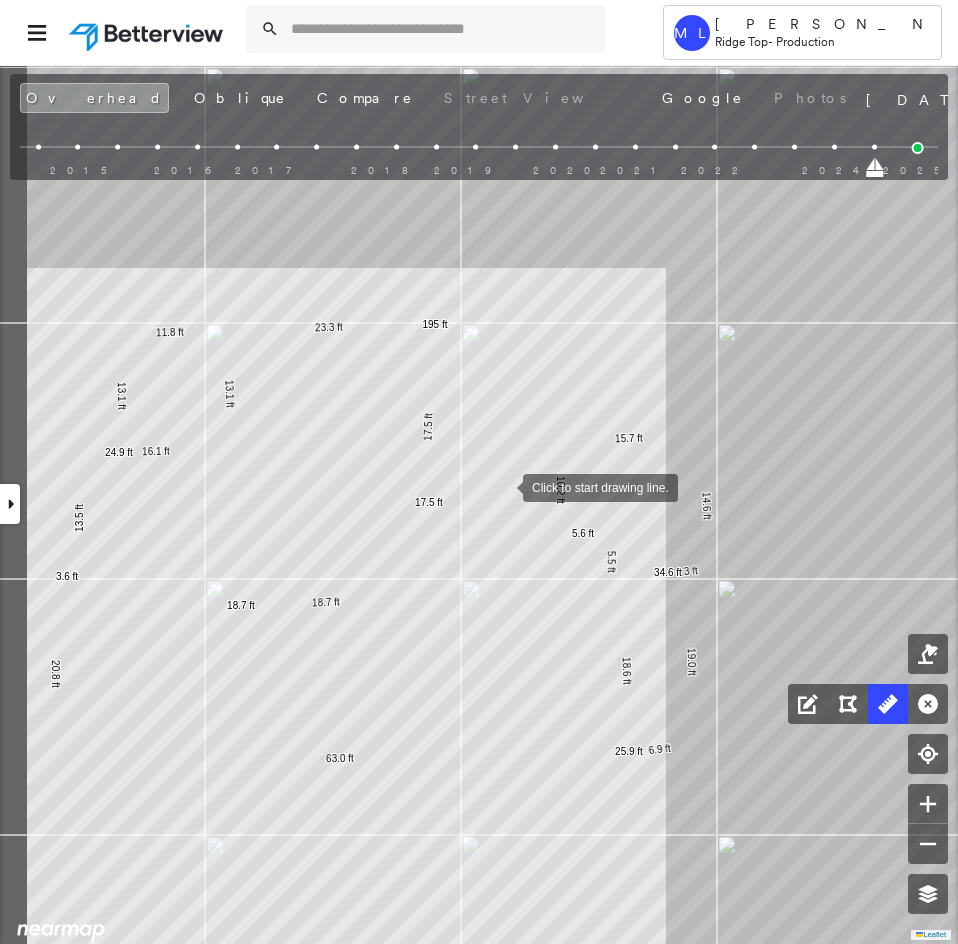 drag, startPoint x: 373, startPoint y: 496, endPoint x: 496, endPoint y: 483, distance: 123.68508 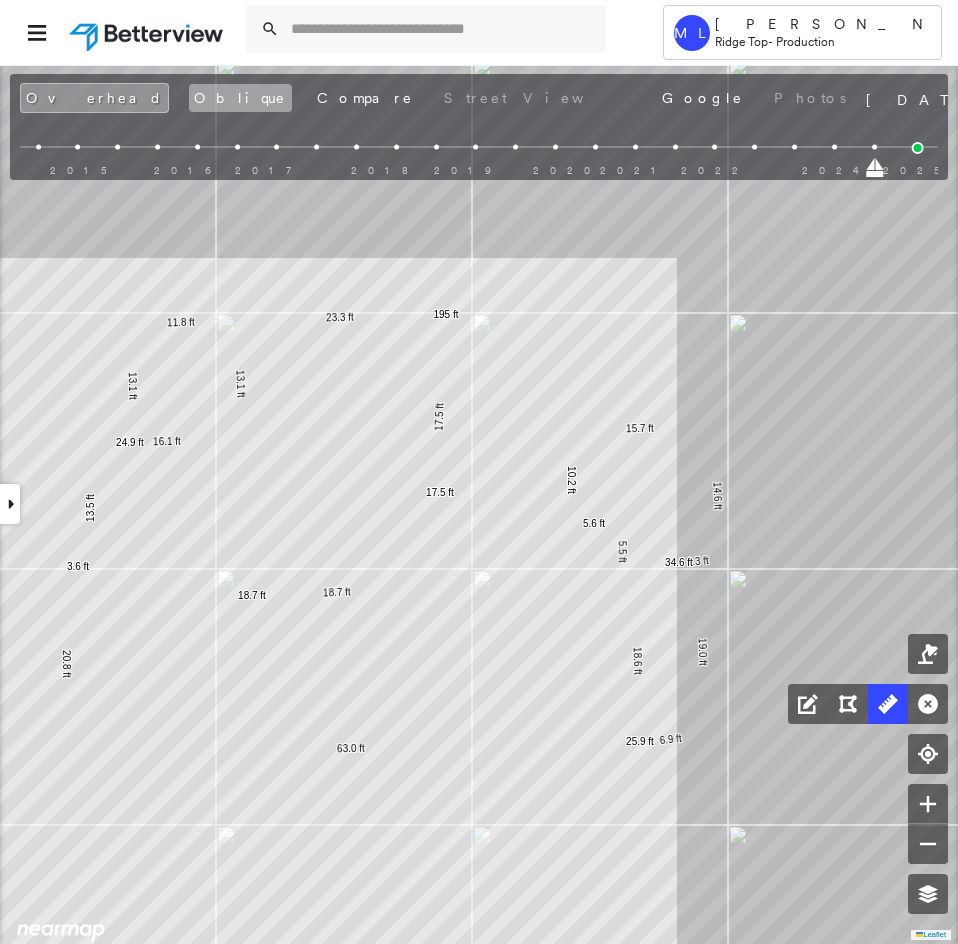 click on "Oblique" at bounding box center [240, 98] 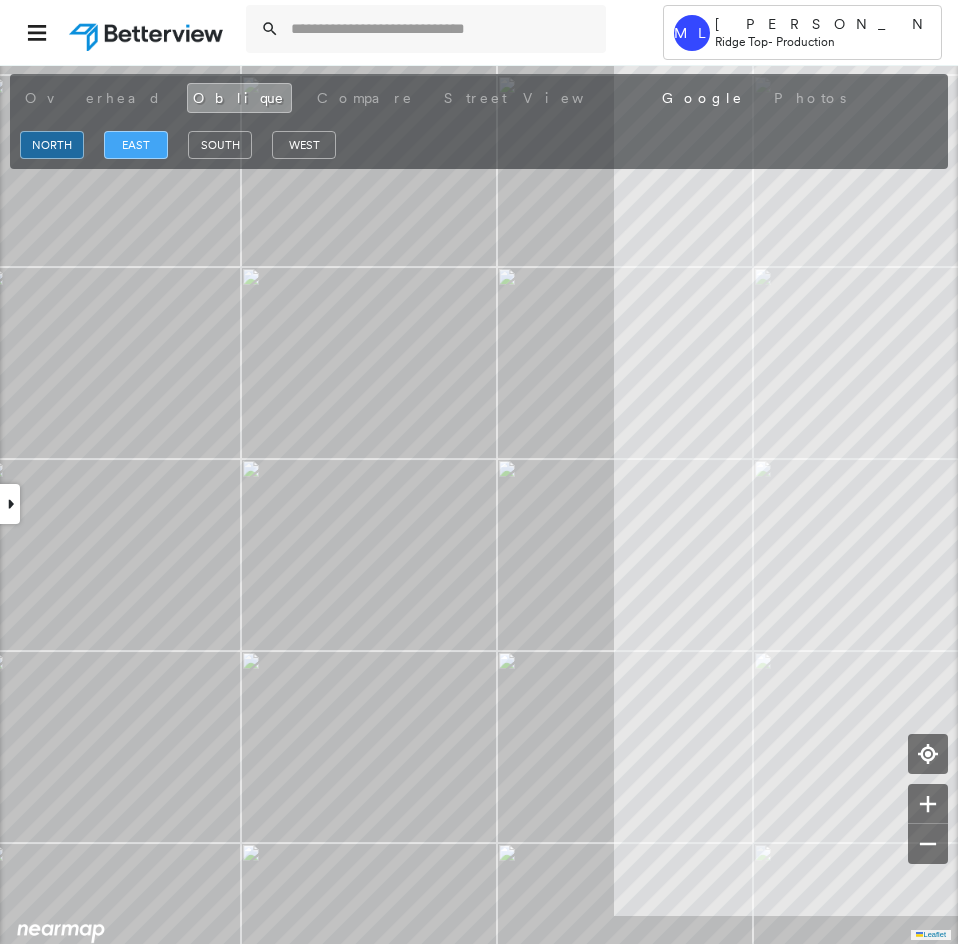 click on "east" at bounding box center (136, 145) 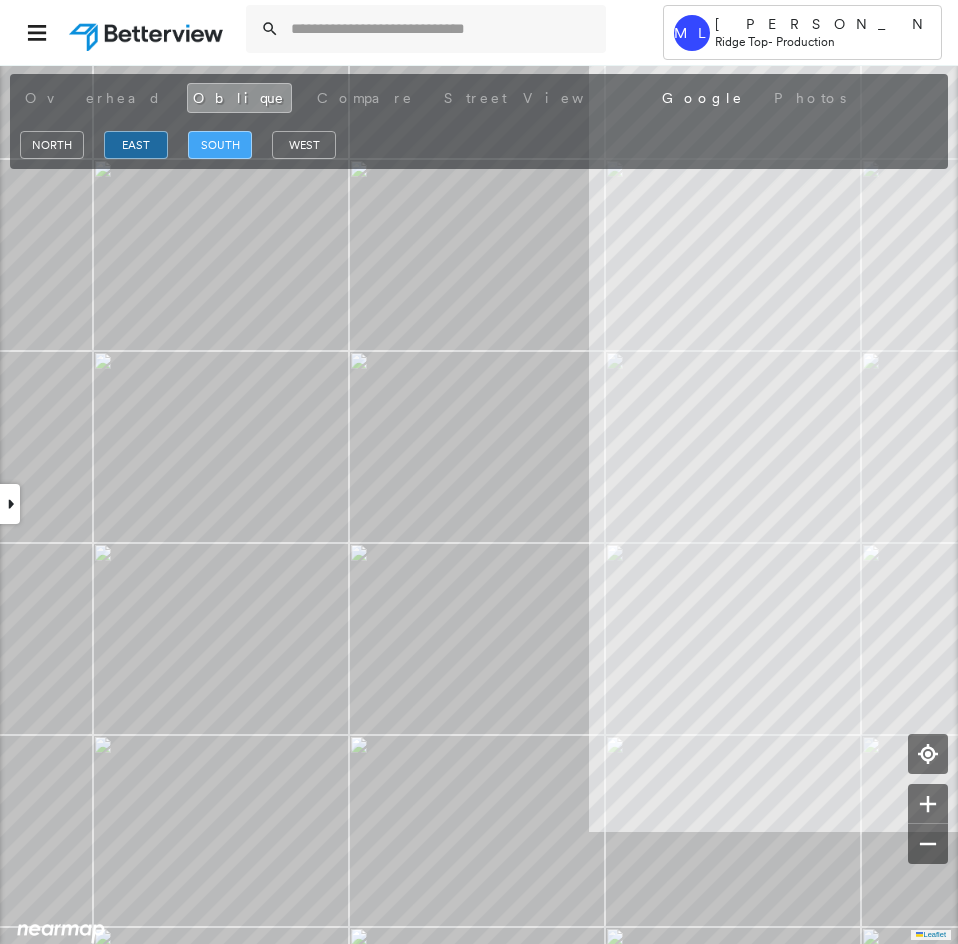click on "south" at bounding box center (220, 145) 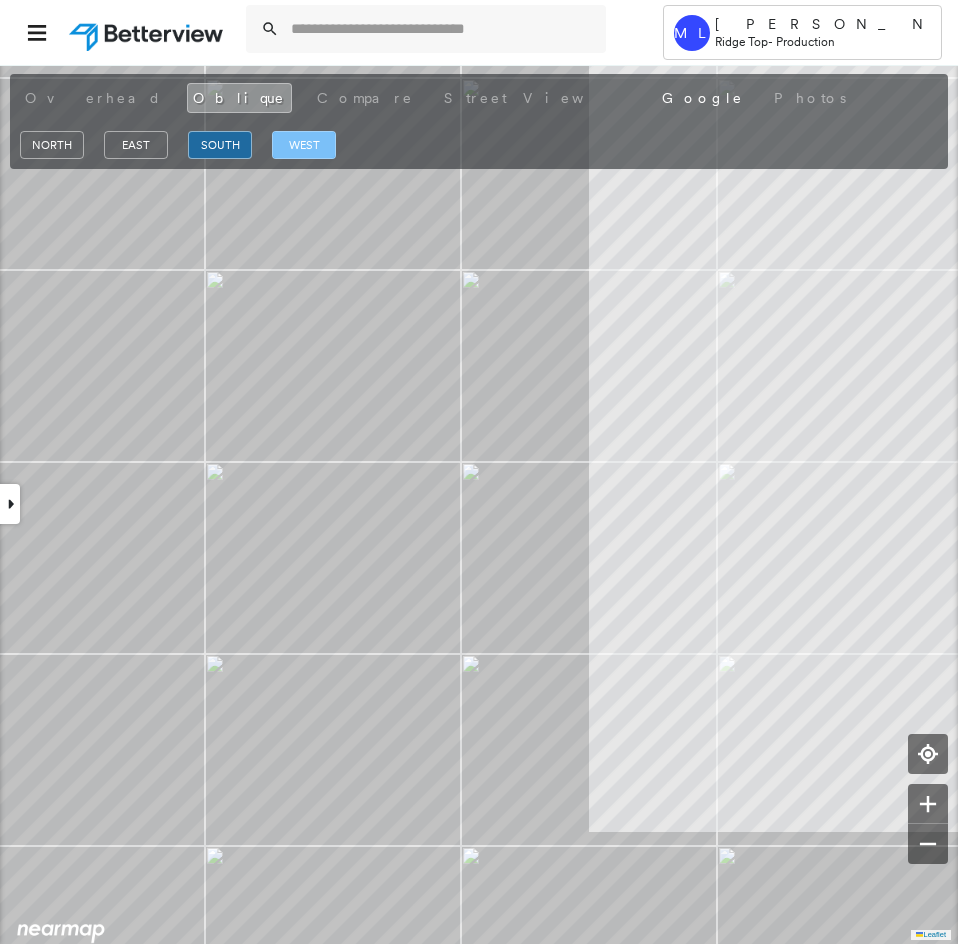 click on "west" at bounding box center [304, 145] 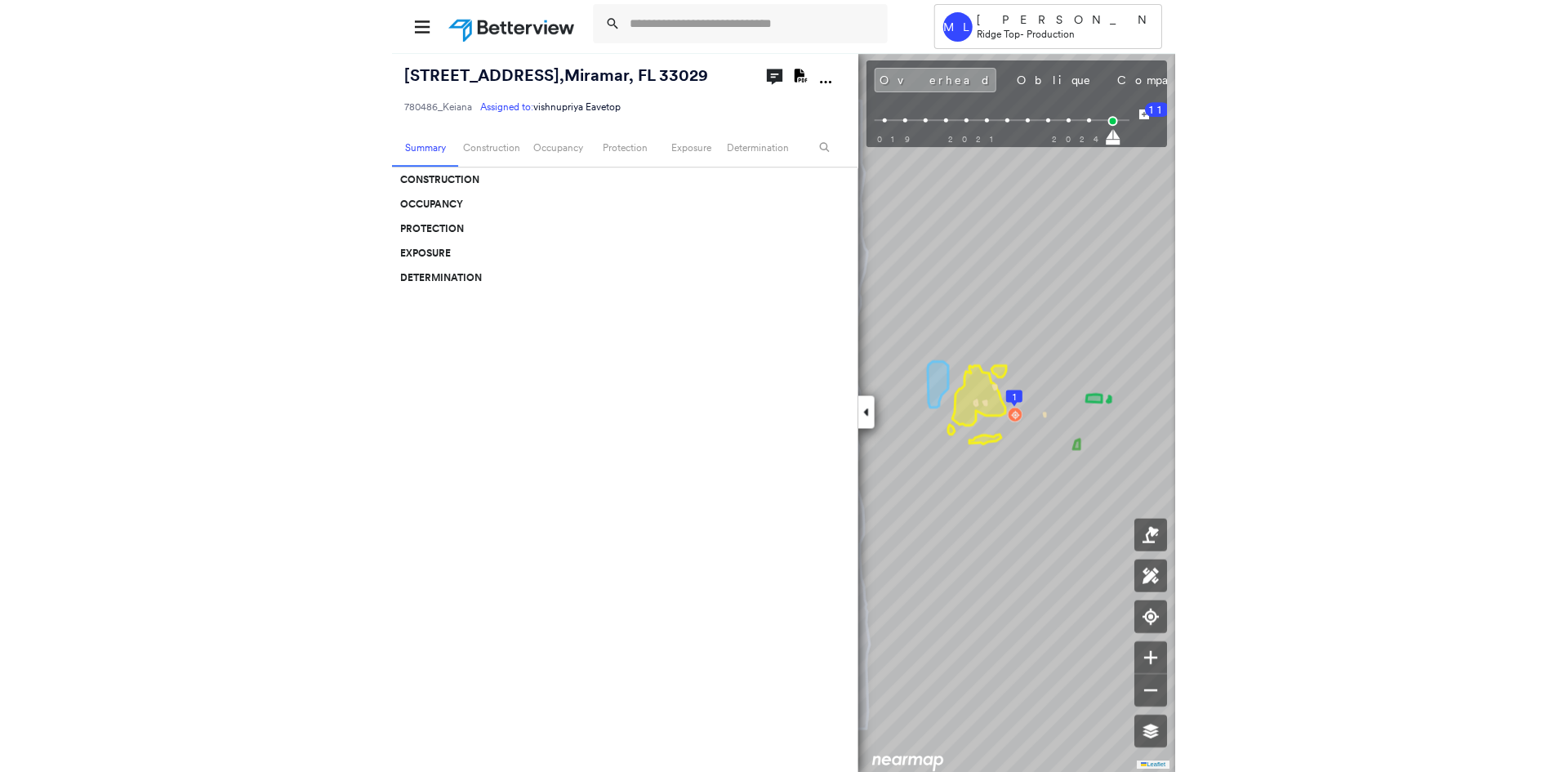 scroll, scrollTop: 0, scrollLeft: 0, axis: both 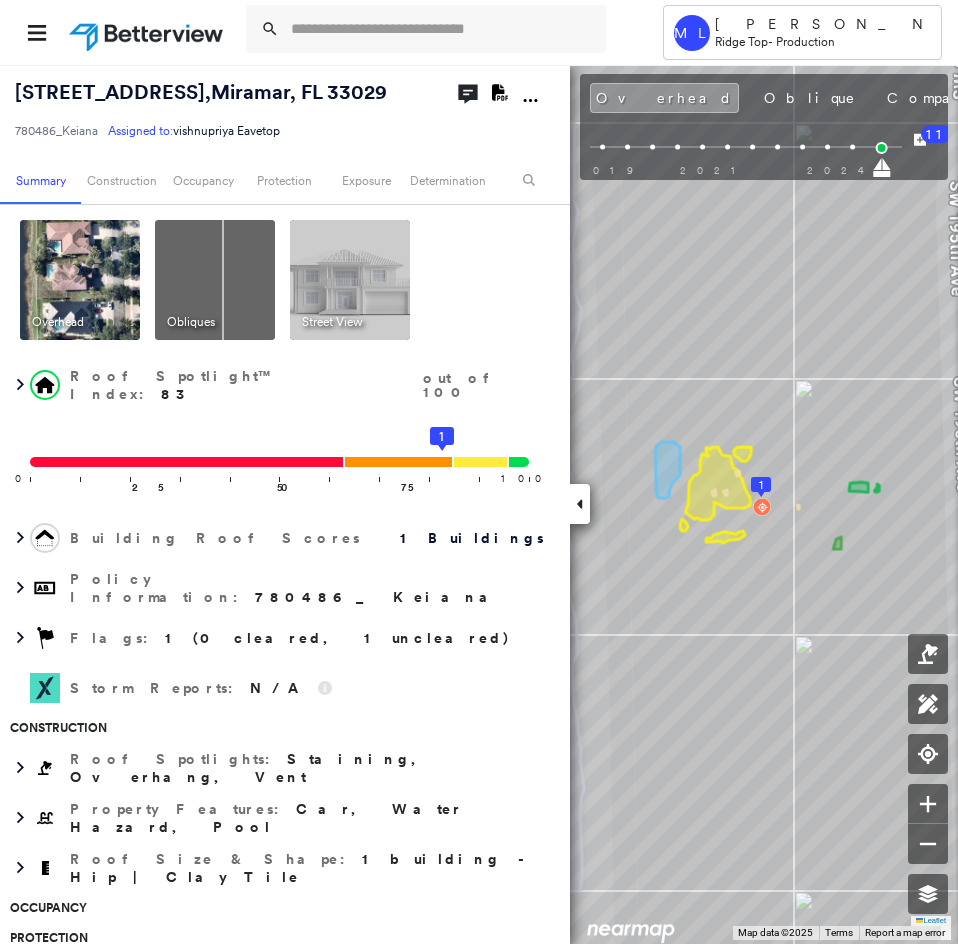 click at bounding box center (580, 504) 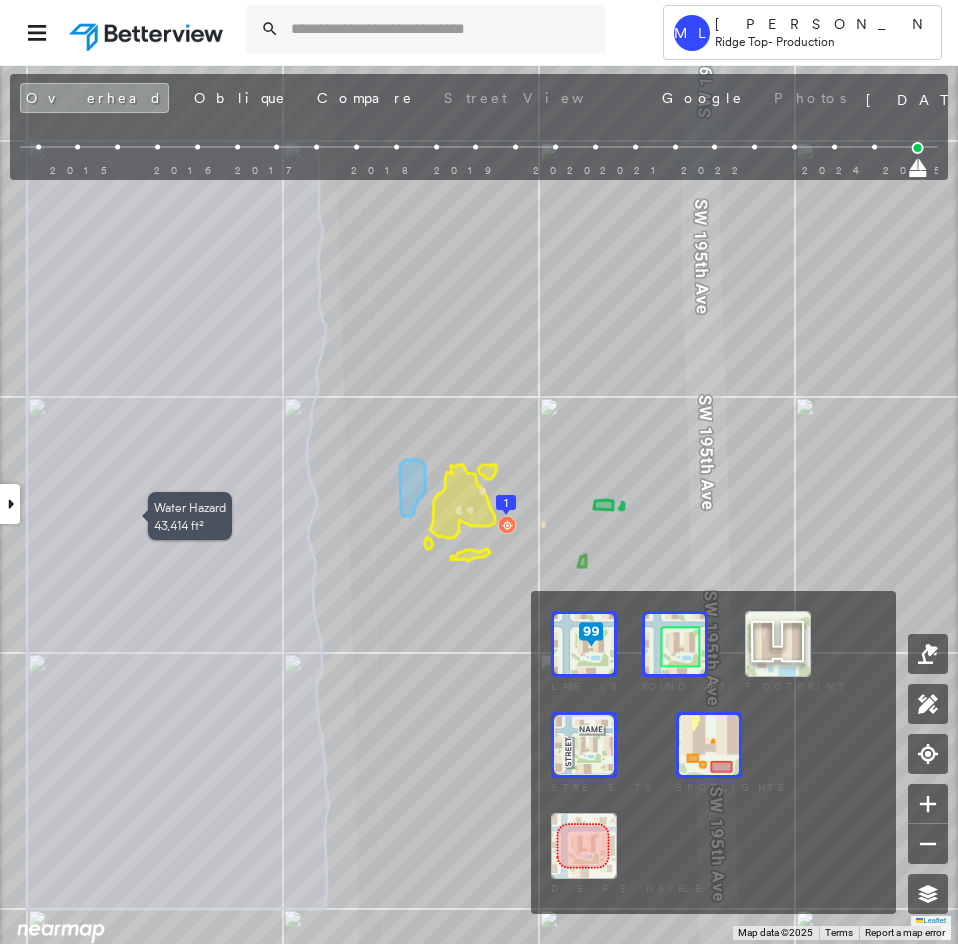 click at bounding box center [709, 745] 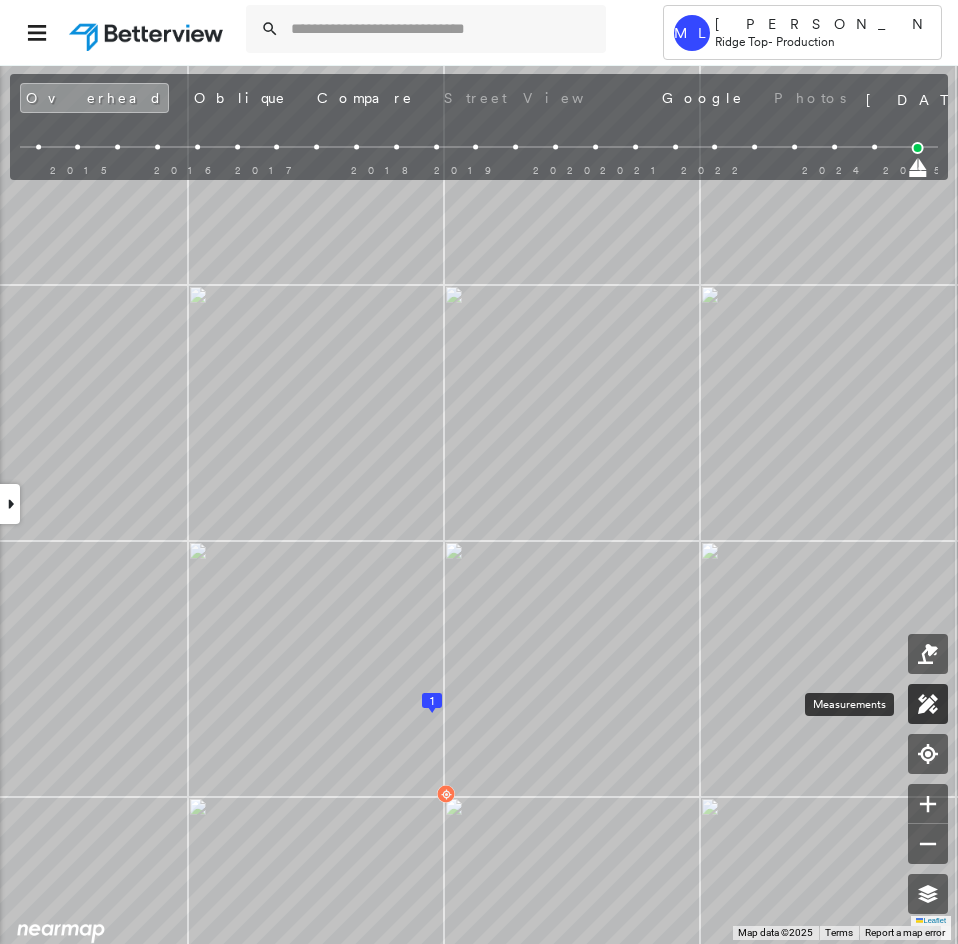 click 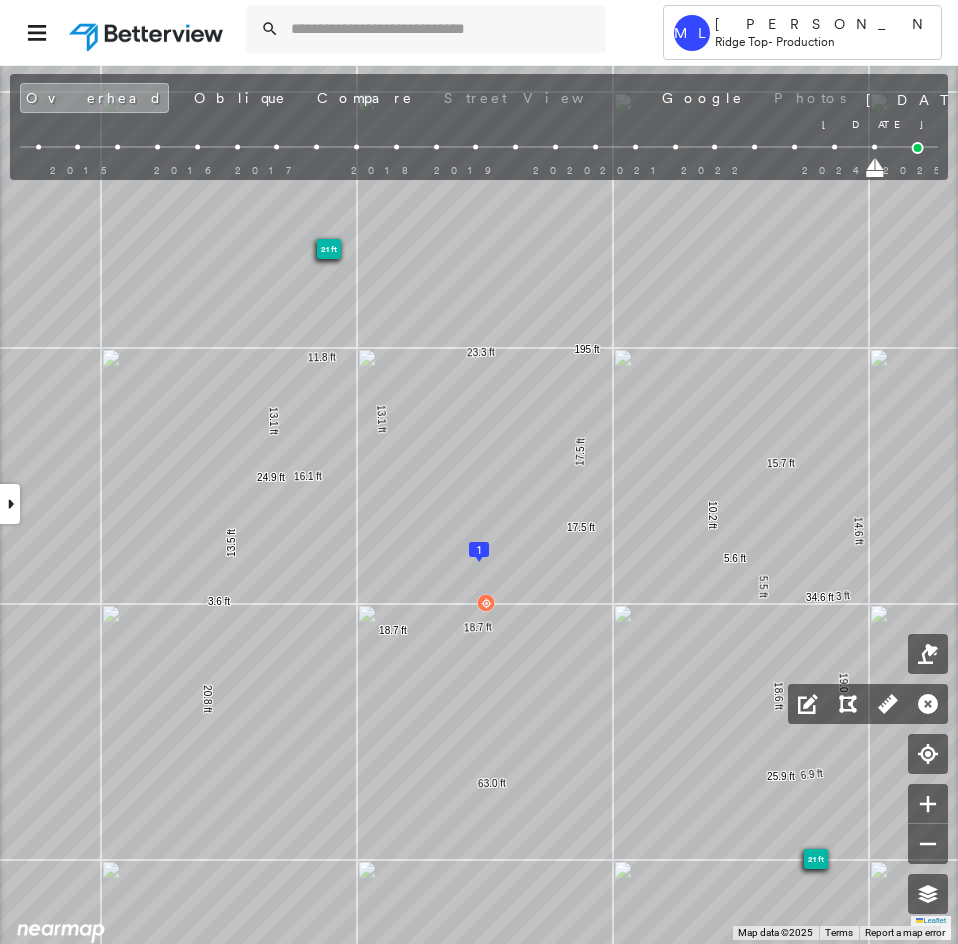 drag, startPoint x: 921, startPoint y: 179, endPoint x: 873, endPoint y: 176, distance: 48.09366 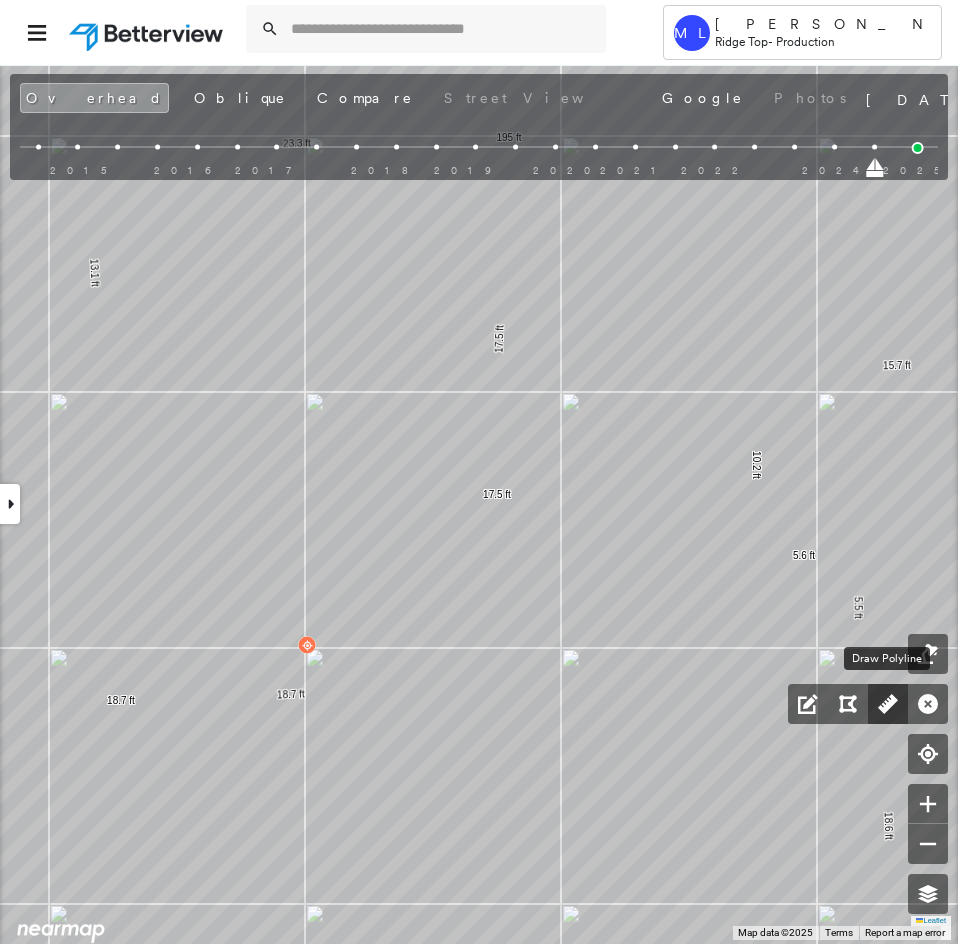 click 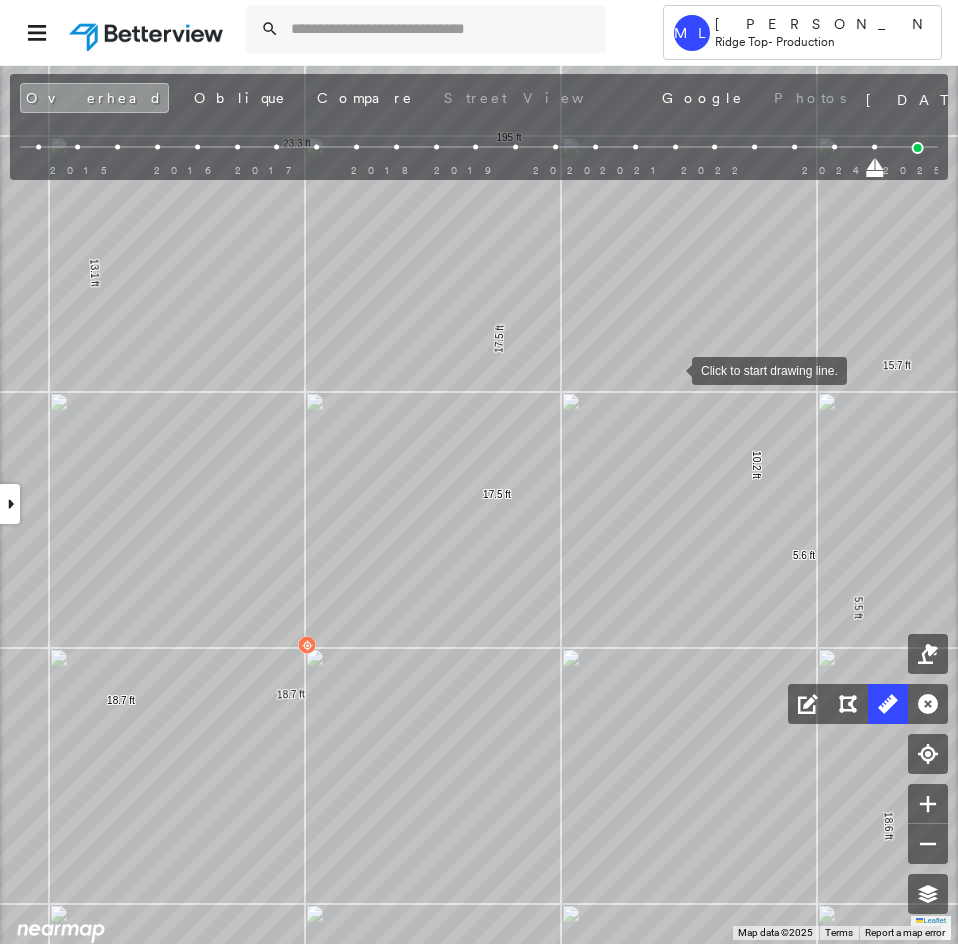 click at bounding box center [672, 369] 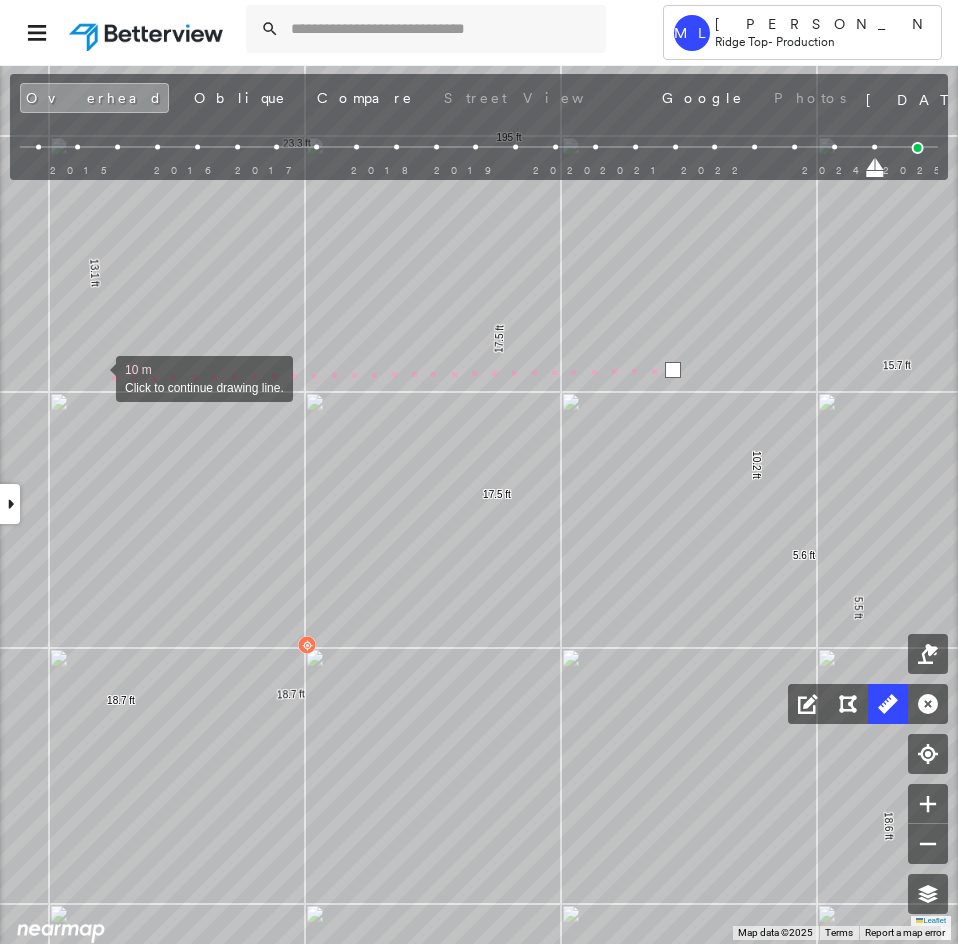 click at bounding box center (96, 377) 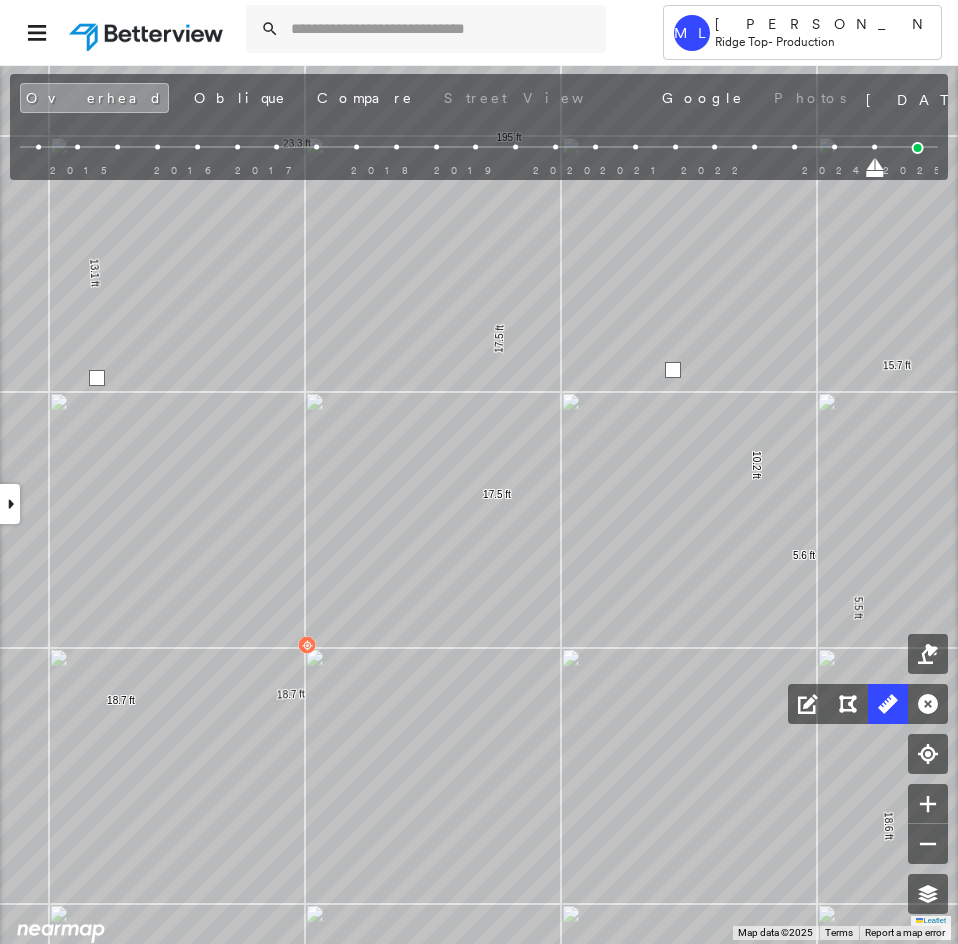 click at bounding box center (97, 378) 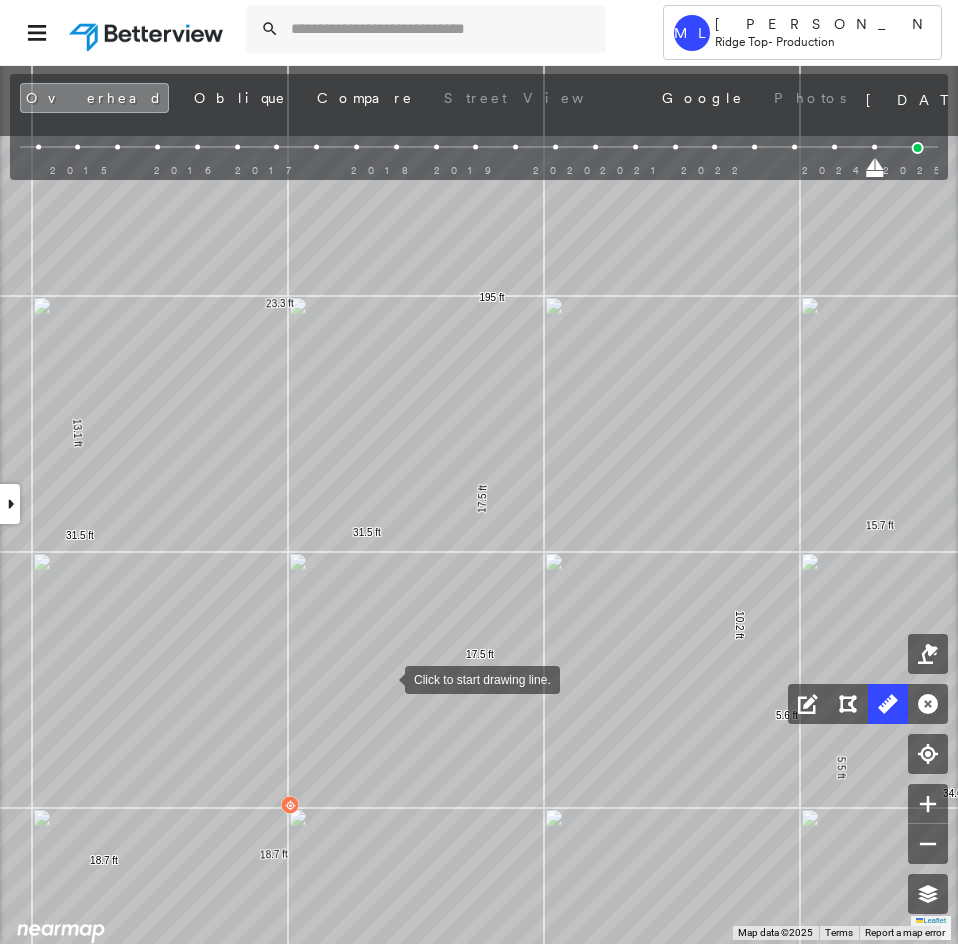 click on "21 ft
21 ft
96 ft
10.2 ft 5.6 ft 5.5 ft 18.6 ft 63.0 ft 20.8 ft 3.6 ft 13.5 ft 16.1 ft 13.1 ft 23.3 ft 195 ft 18.7 ft 18.7 ft 11.8 ft 13.1 ft 24.9 ft 17.5 ft 17.5 ft 15.7 ft 14.6 ft 4.3 ft 34.6 ft 19.0 ft 6.9 ft 25.9 ft 31.5 ft 31.5 ft Click to start drawing line." at bounding box center [-233, 312] 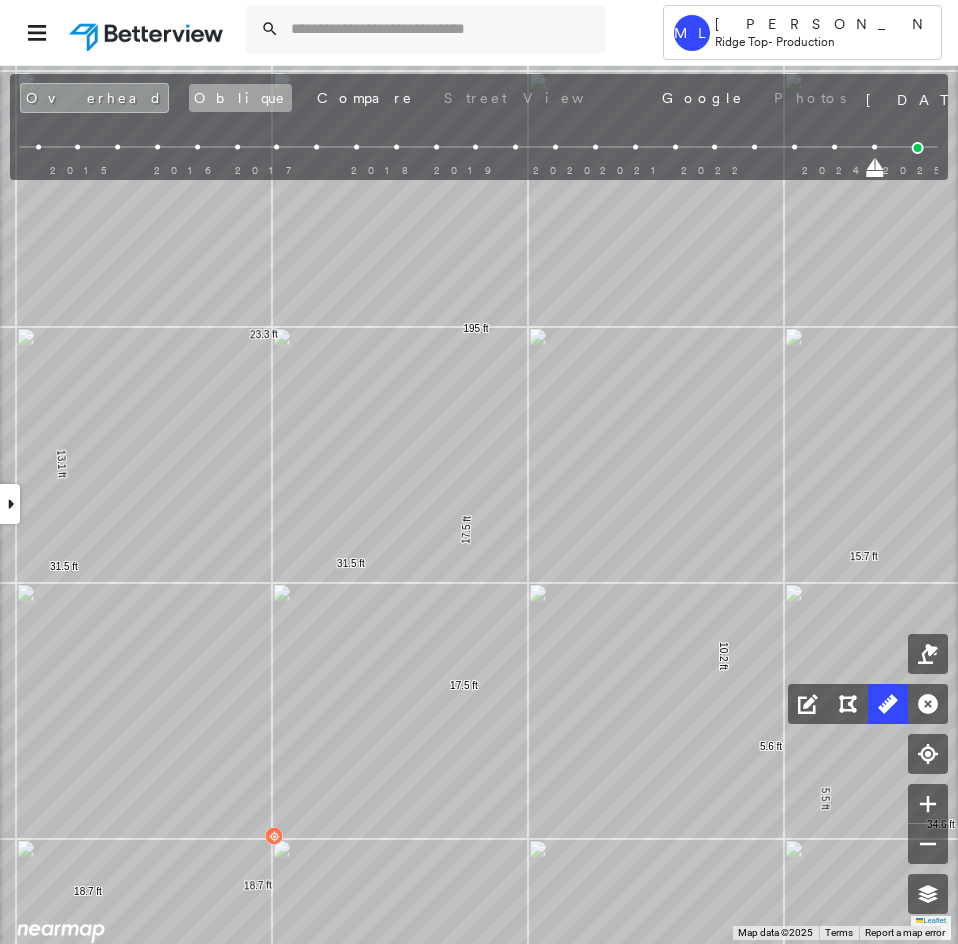 click on "Oblique" at bounding box center (240, 98) 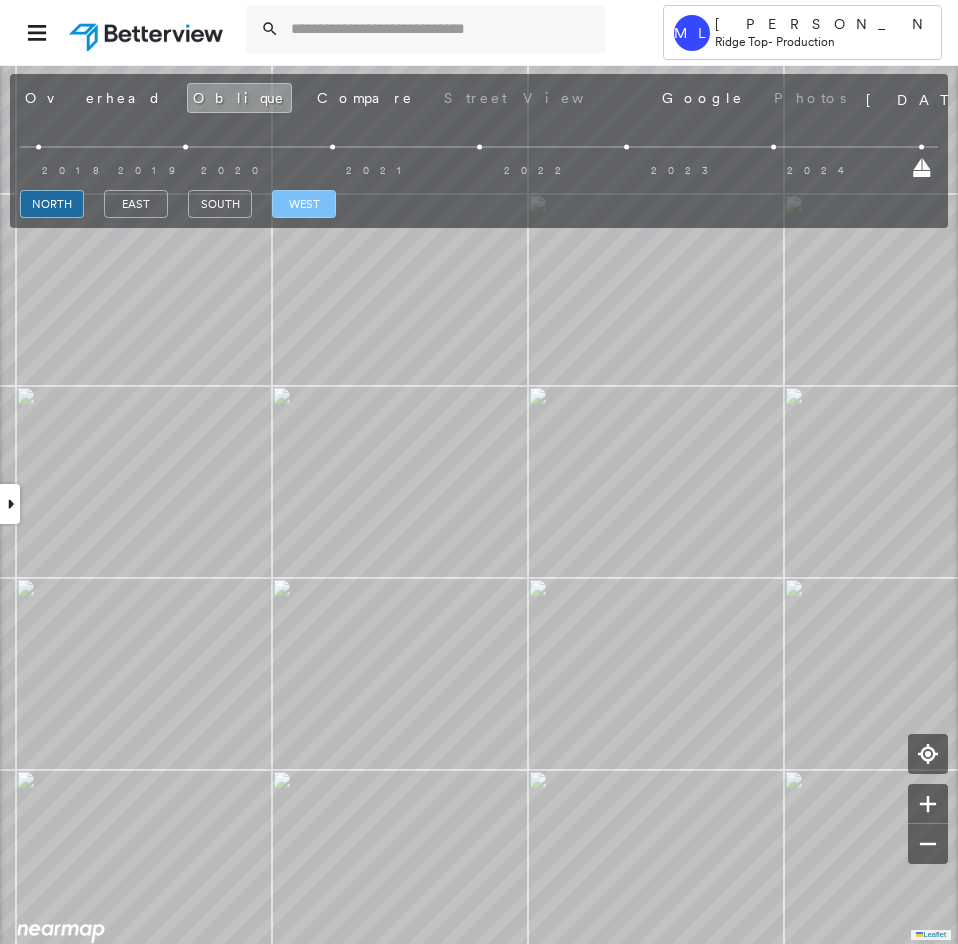 click on "west" at bounding box center [304, 204] 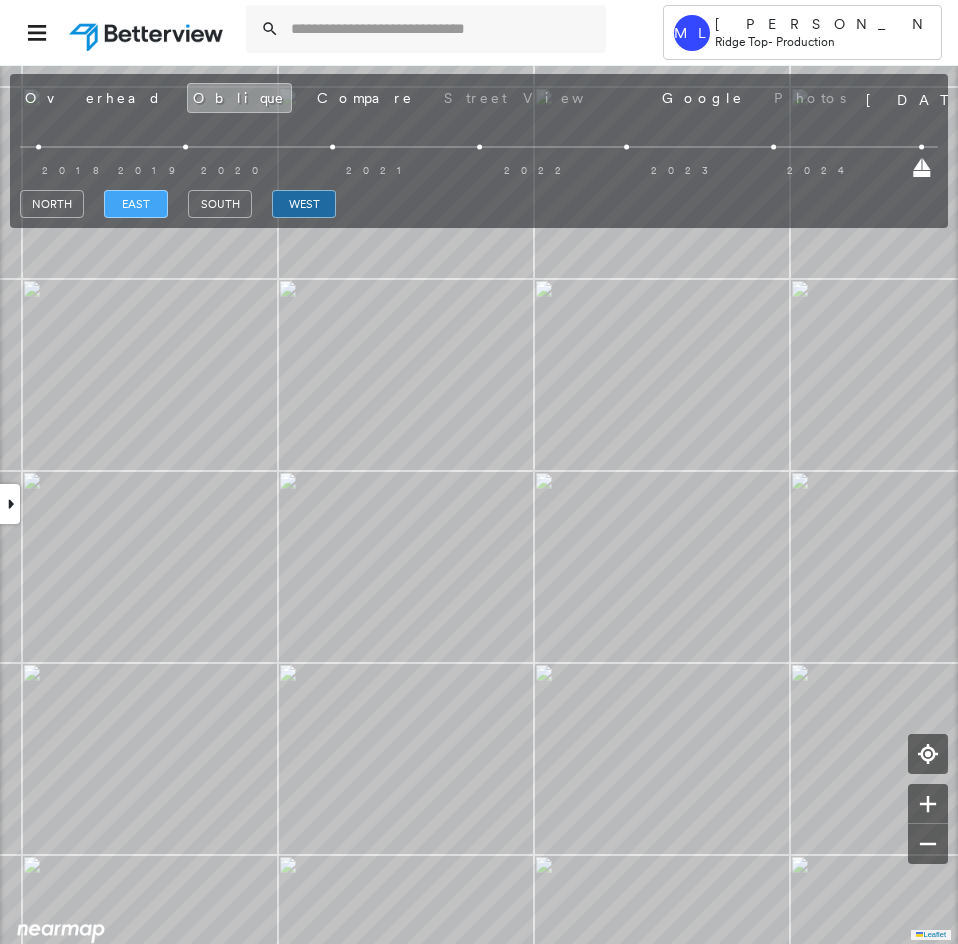 click on "Overhead" at bounding box center (93, 98) 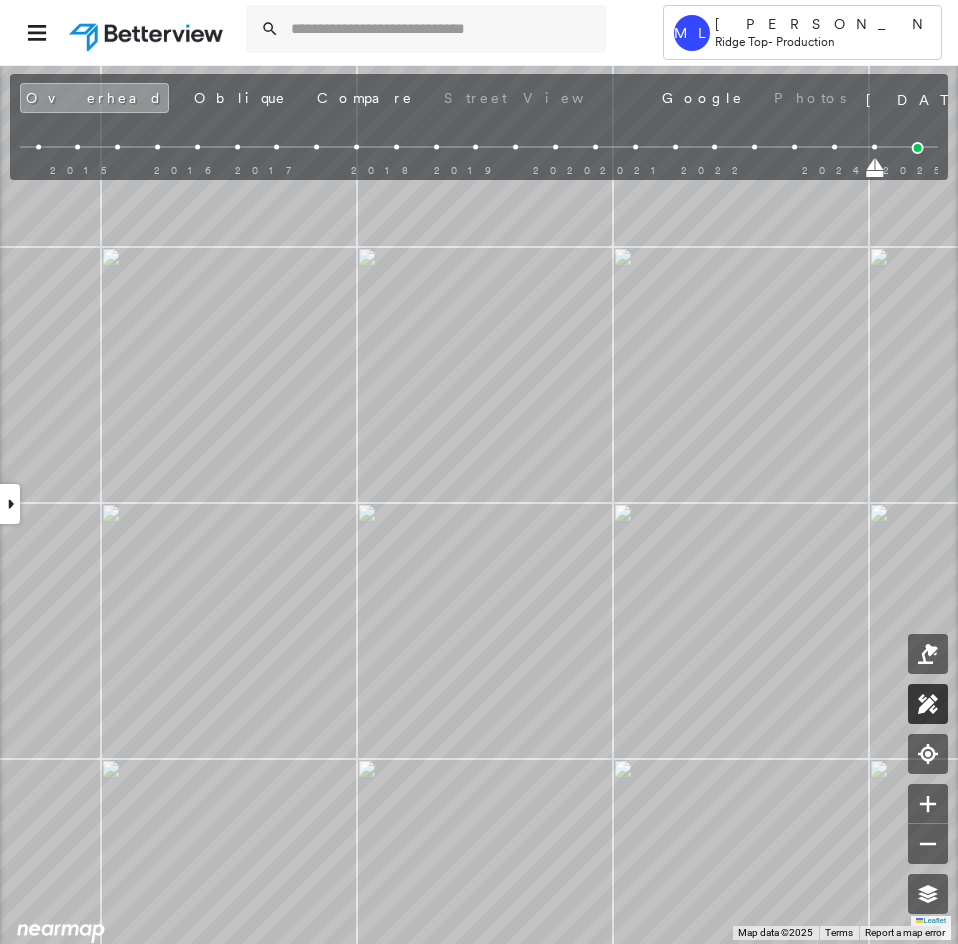 click 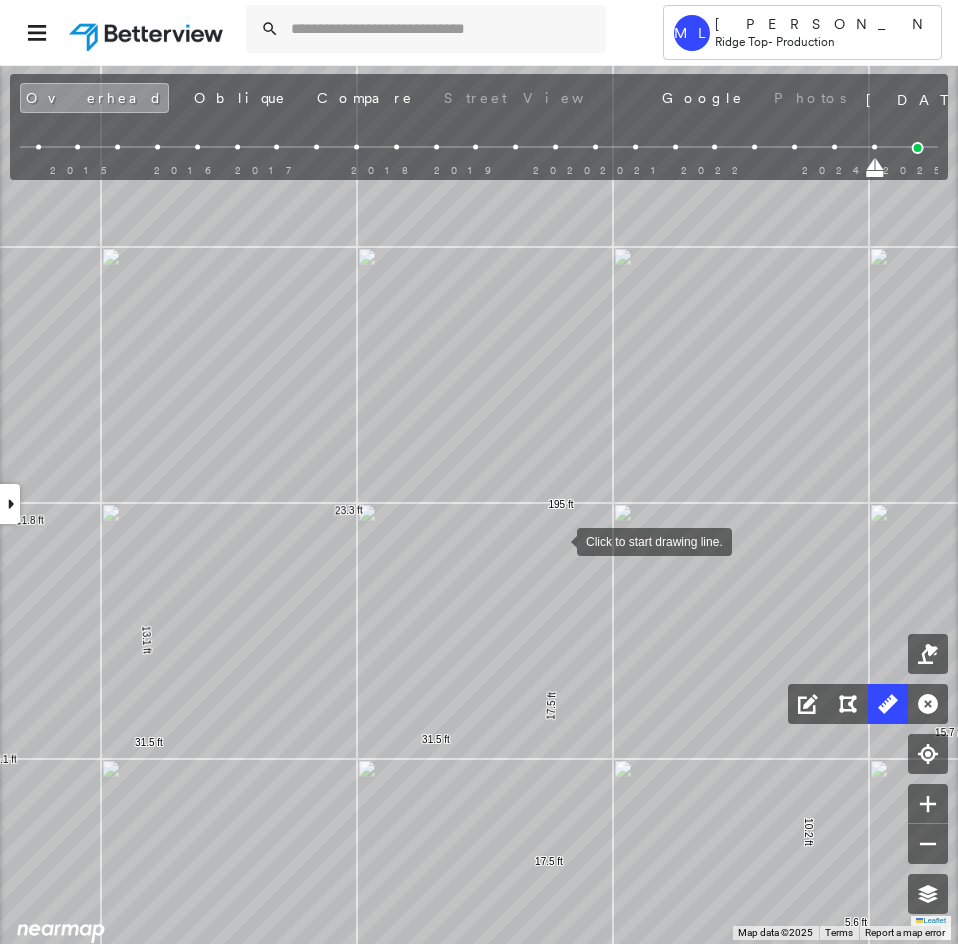 click at bounding box center [557, 540] 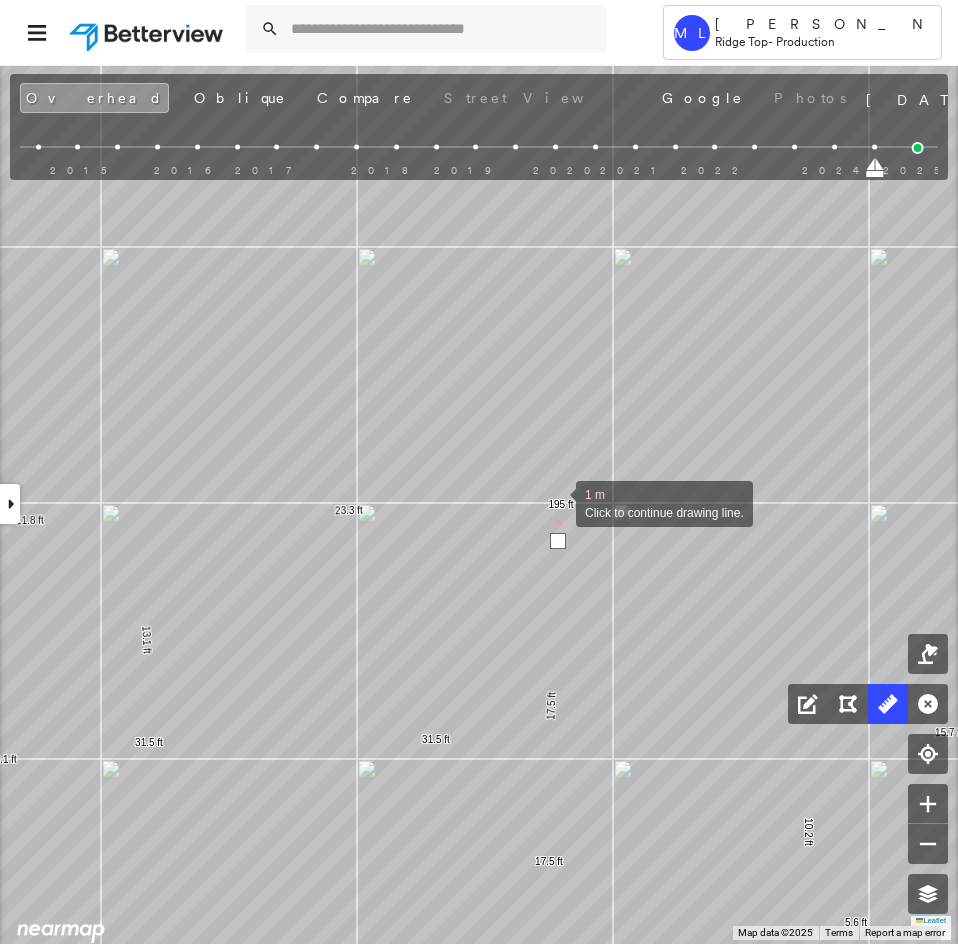 click at bounding box center (556, 502) 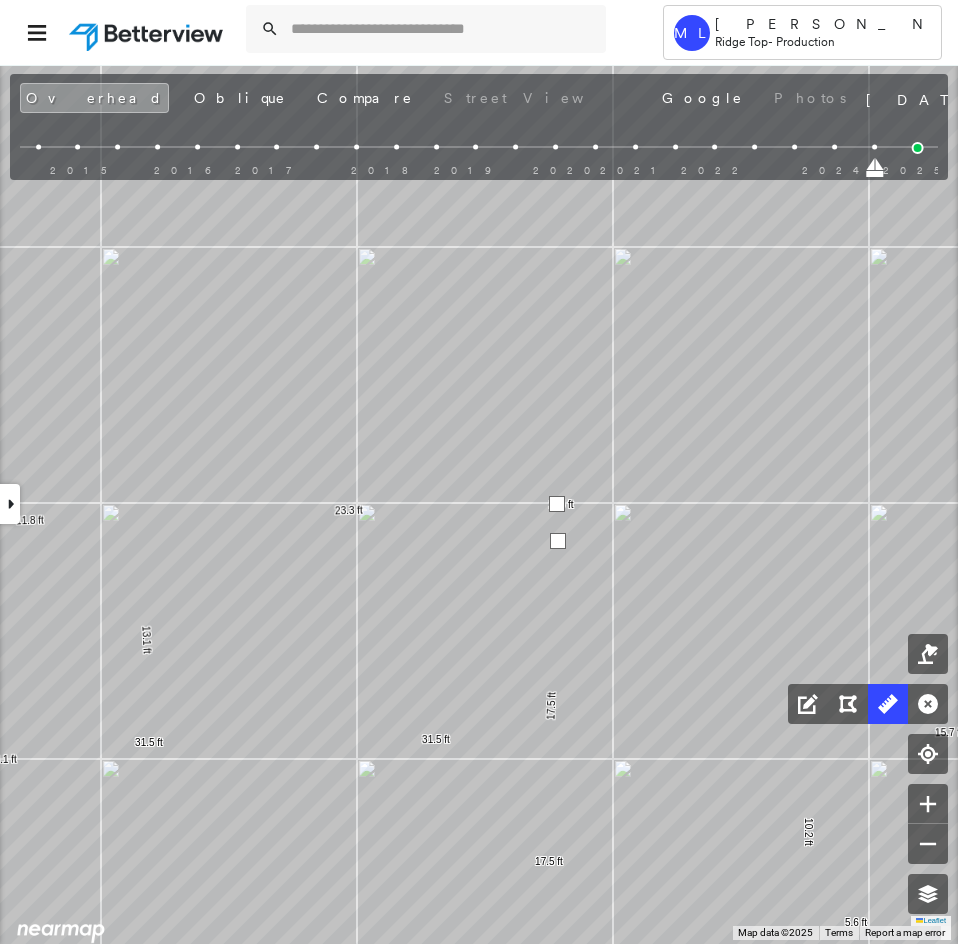 click at bounding box center (557, 504) 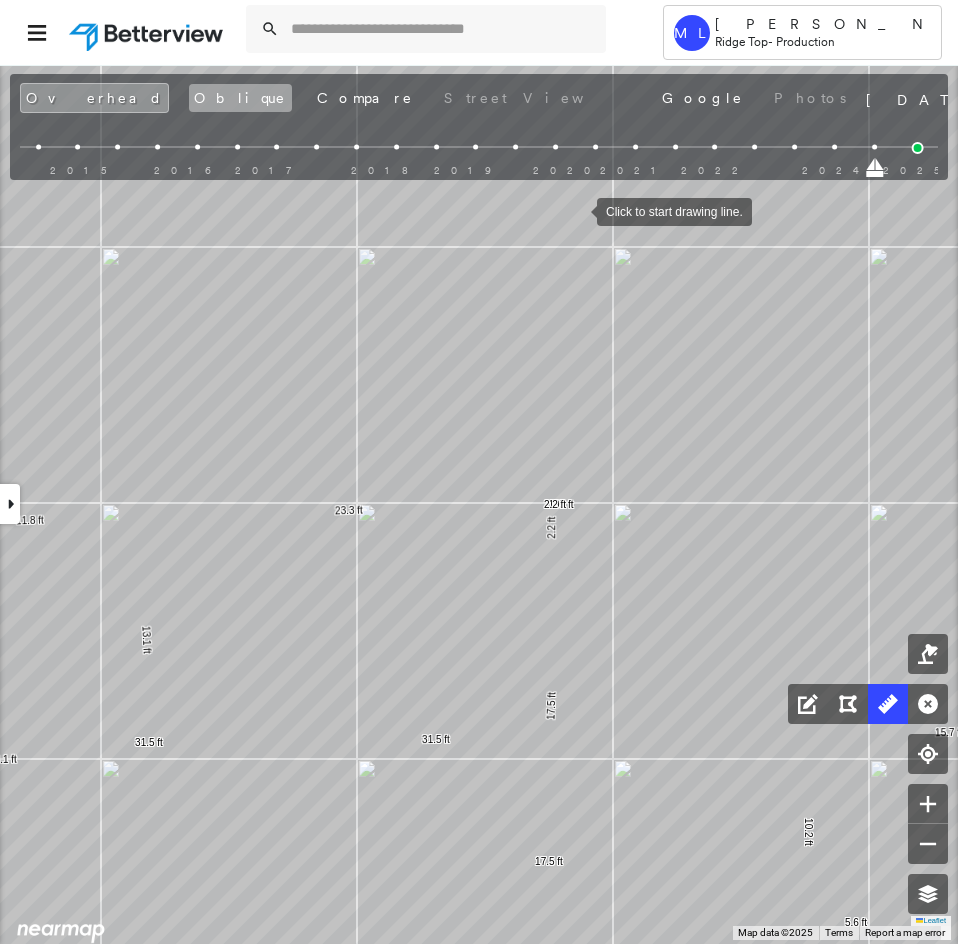 click on "Oblique" at bounding box center [240, 98] 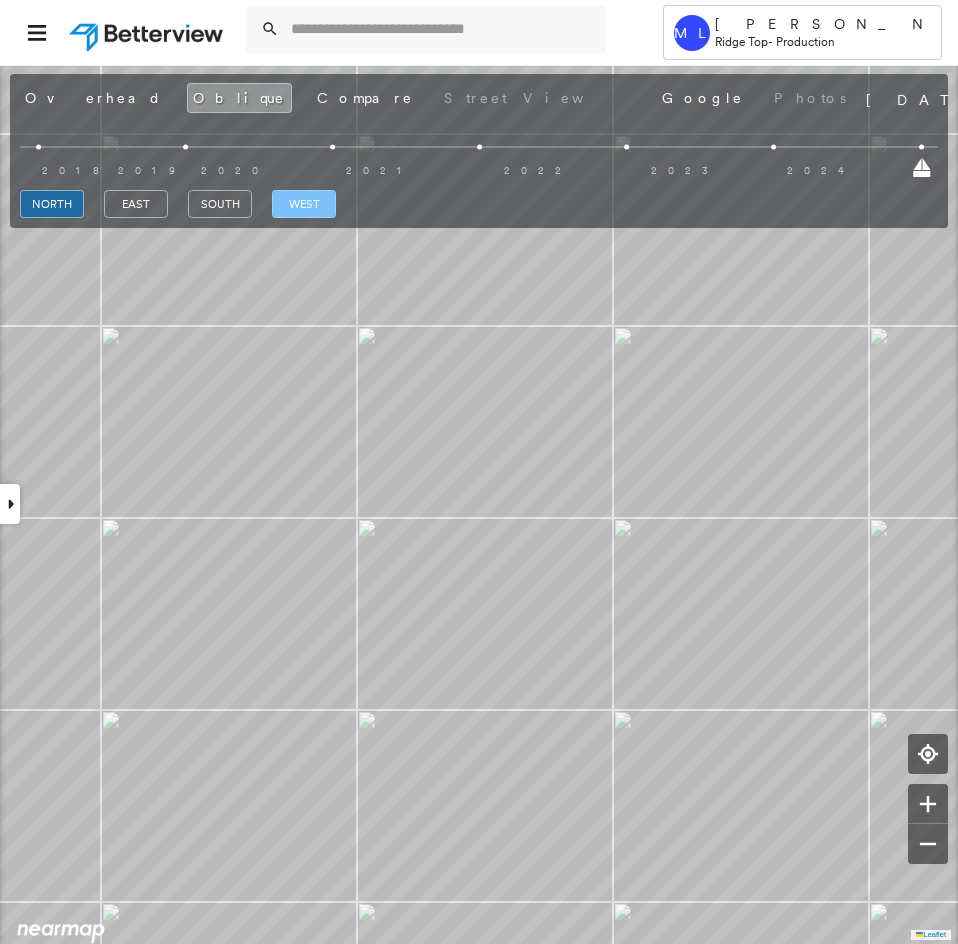 click on "west" at bounding box center (304, 204) 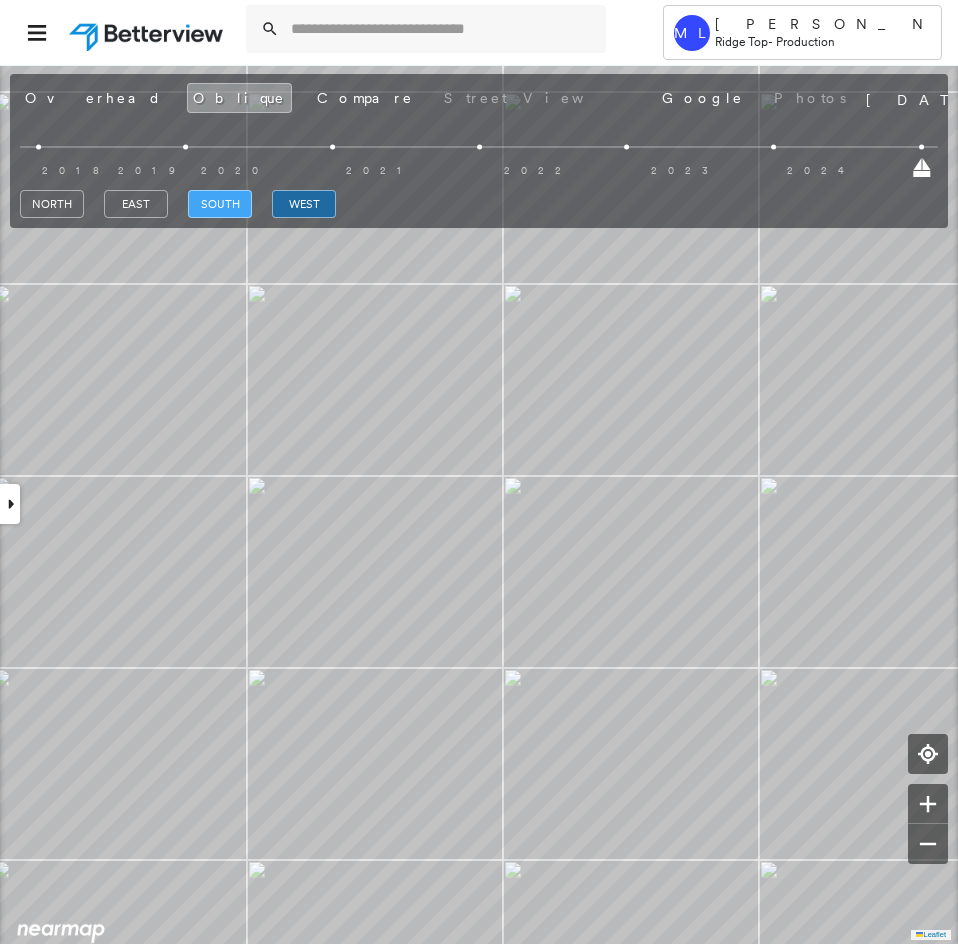 click on "south" at bounding box center (220, 204) 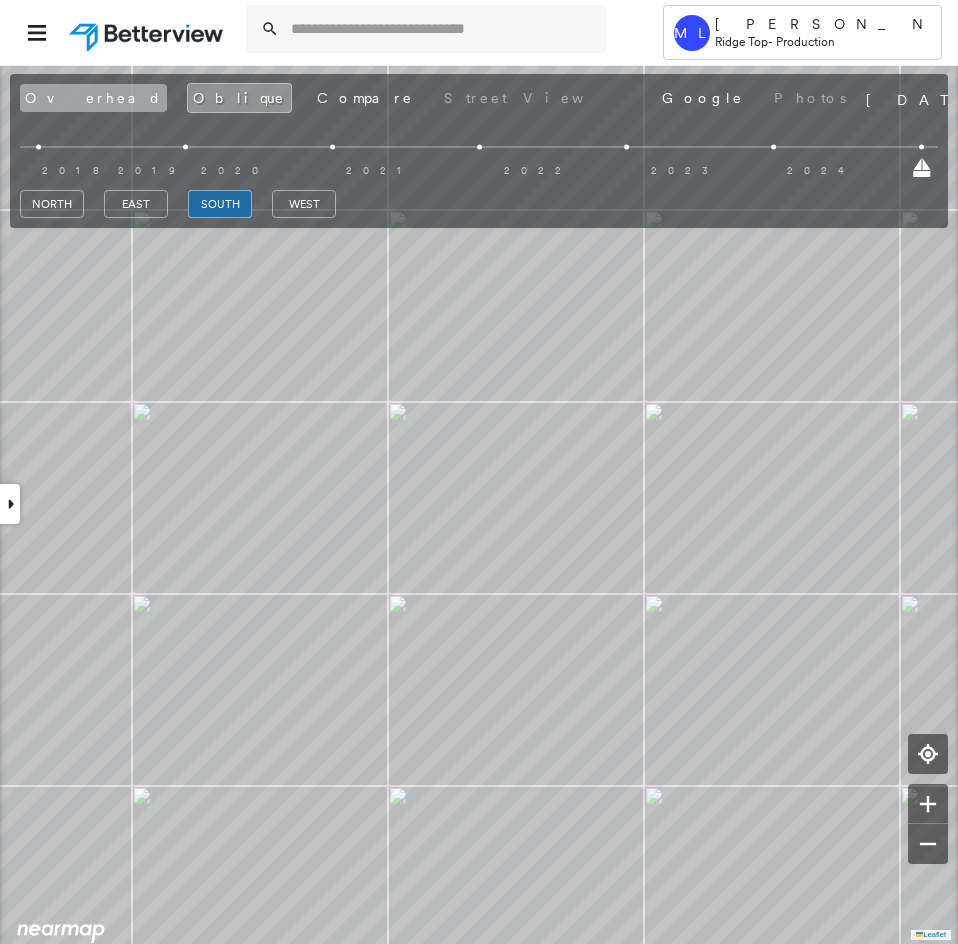 click on "Overhead" at bounding box center [93, 98] 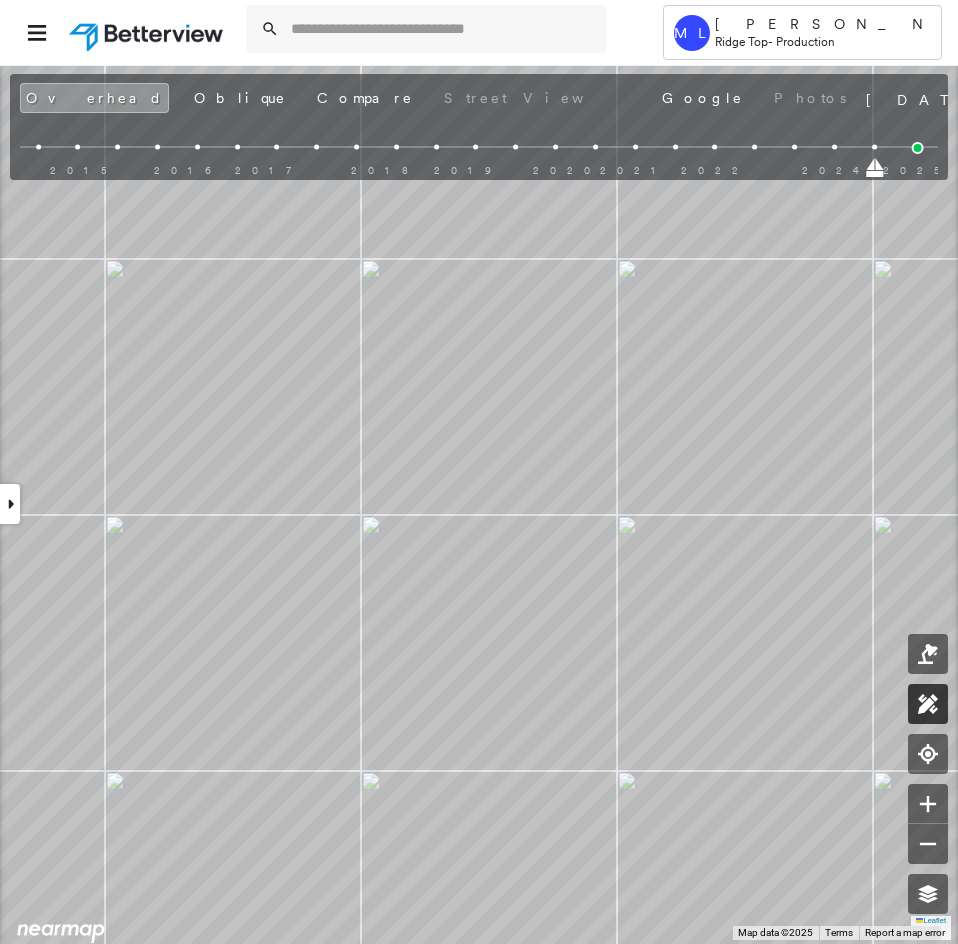 click 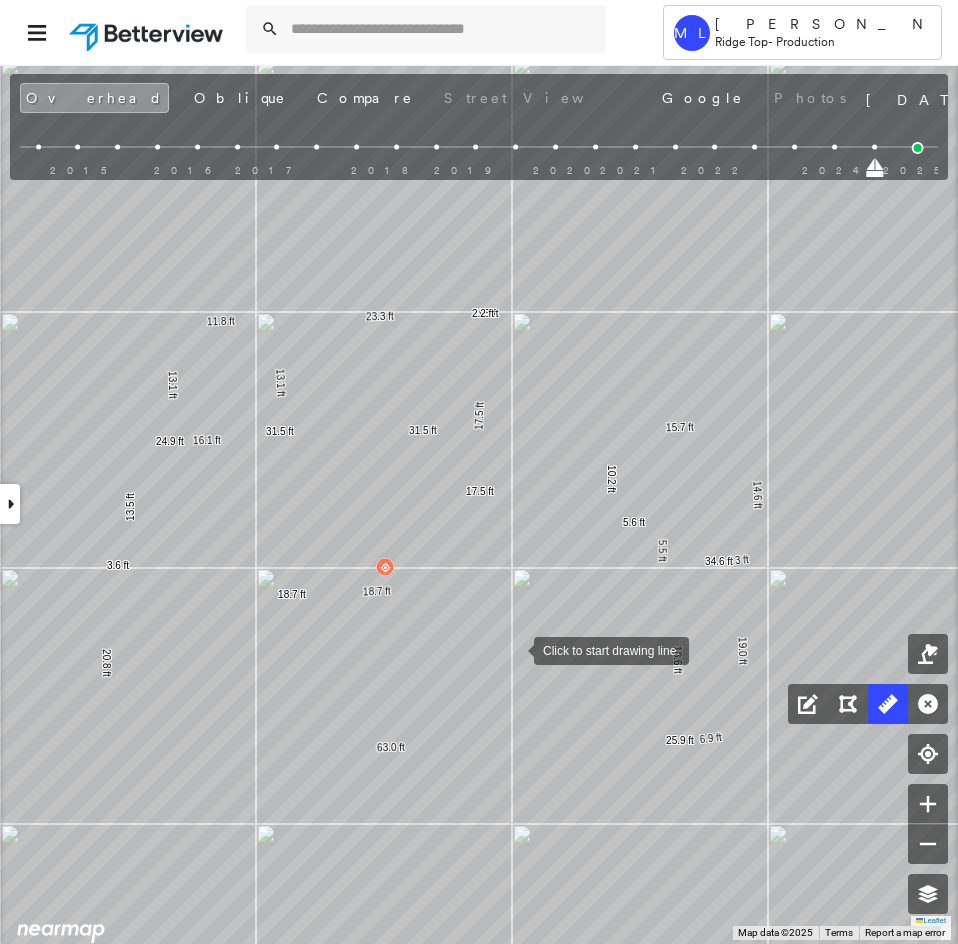 drag, startPoint x: 514, startPoint y: 649, endPoint x: 435, endPoint y: 691, distance: 89.470665 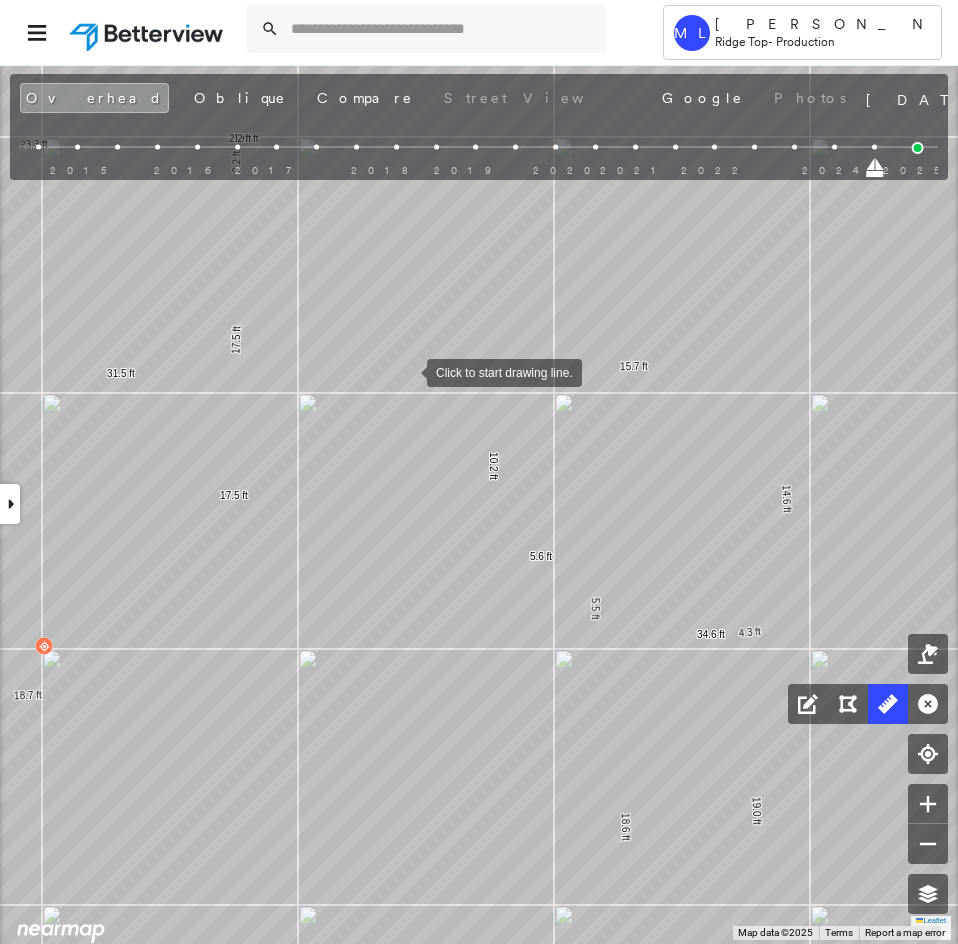click at bounding box center (407, 371) 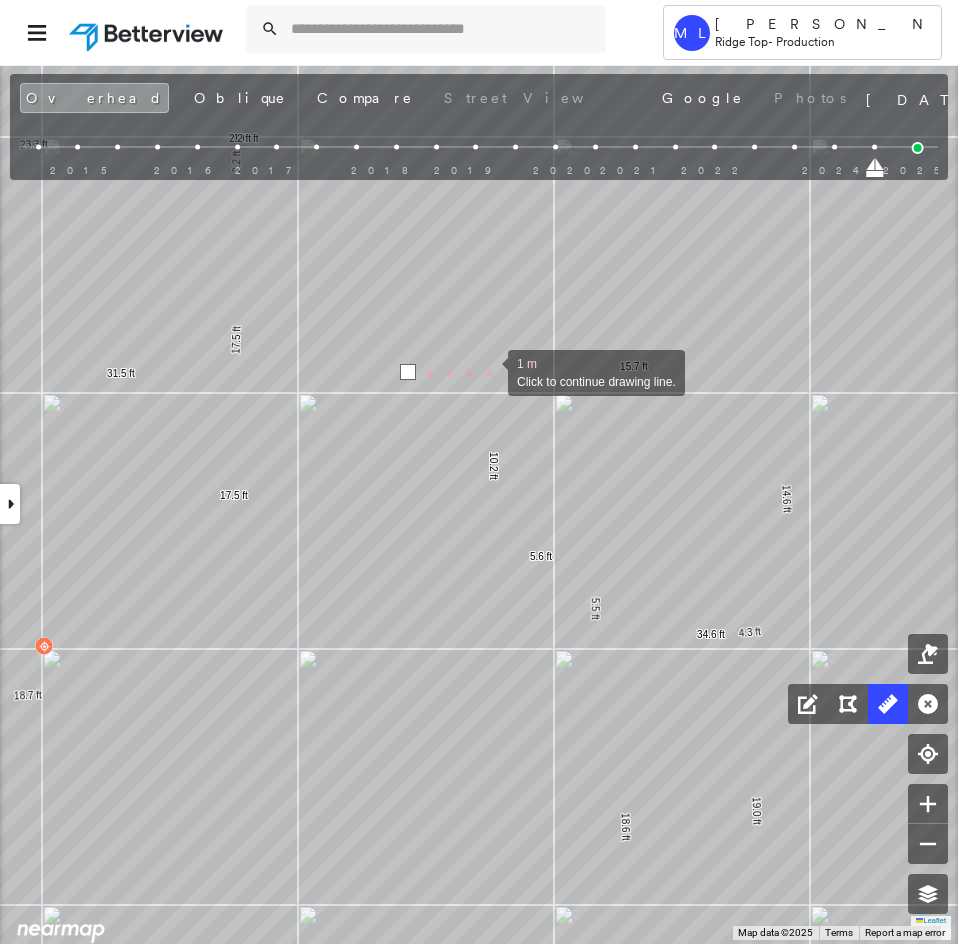 click at bounding box center [488, 371] 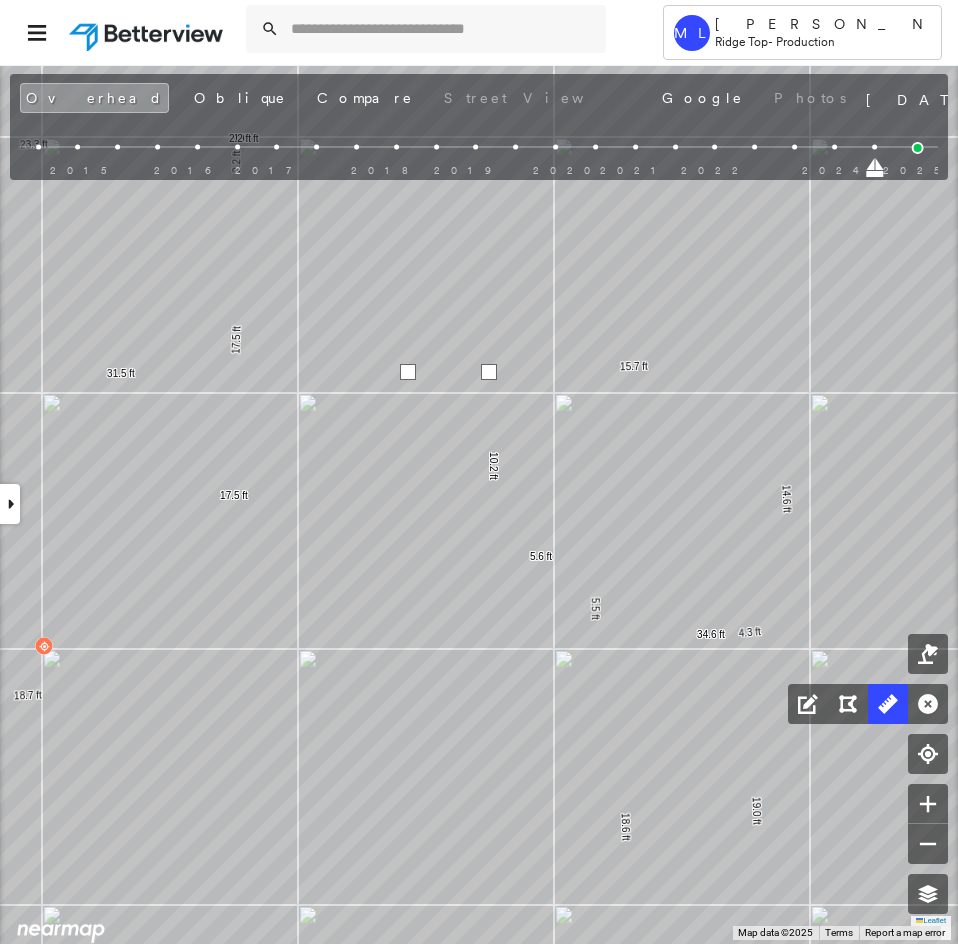 click at bounding box center (489, 372) 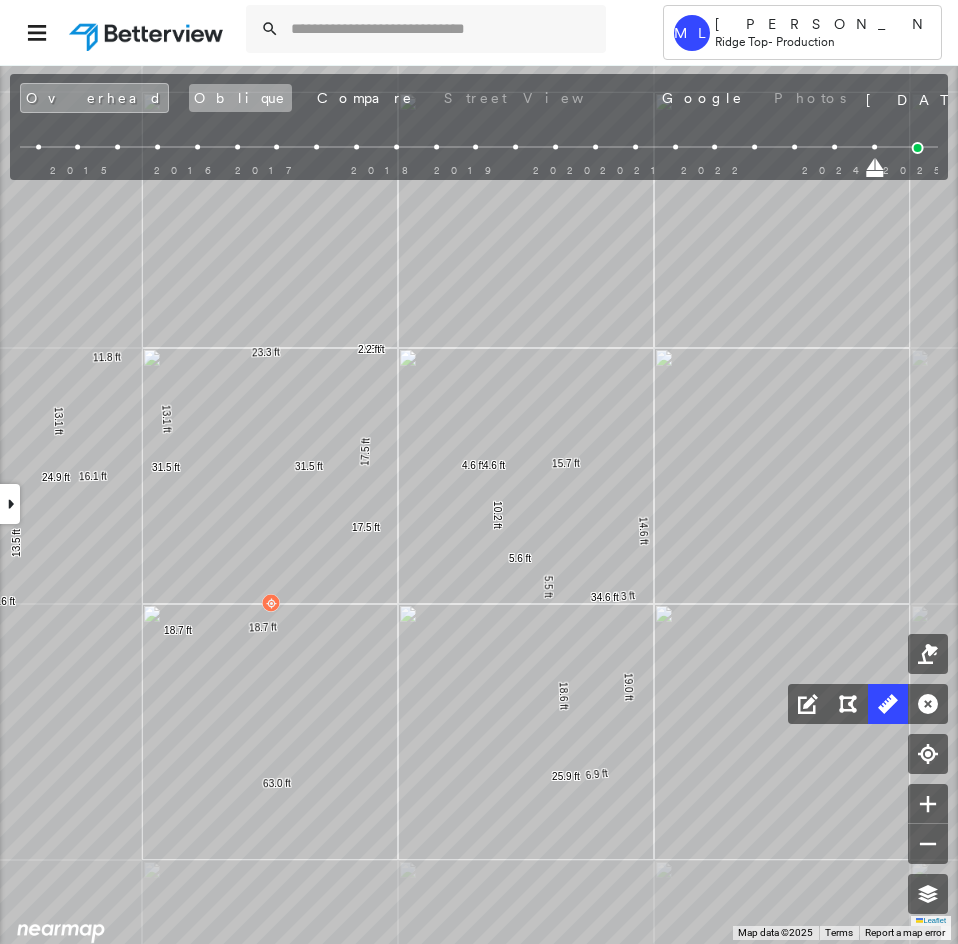 click on "Oblique" at bounding box center [240, 98] 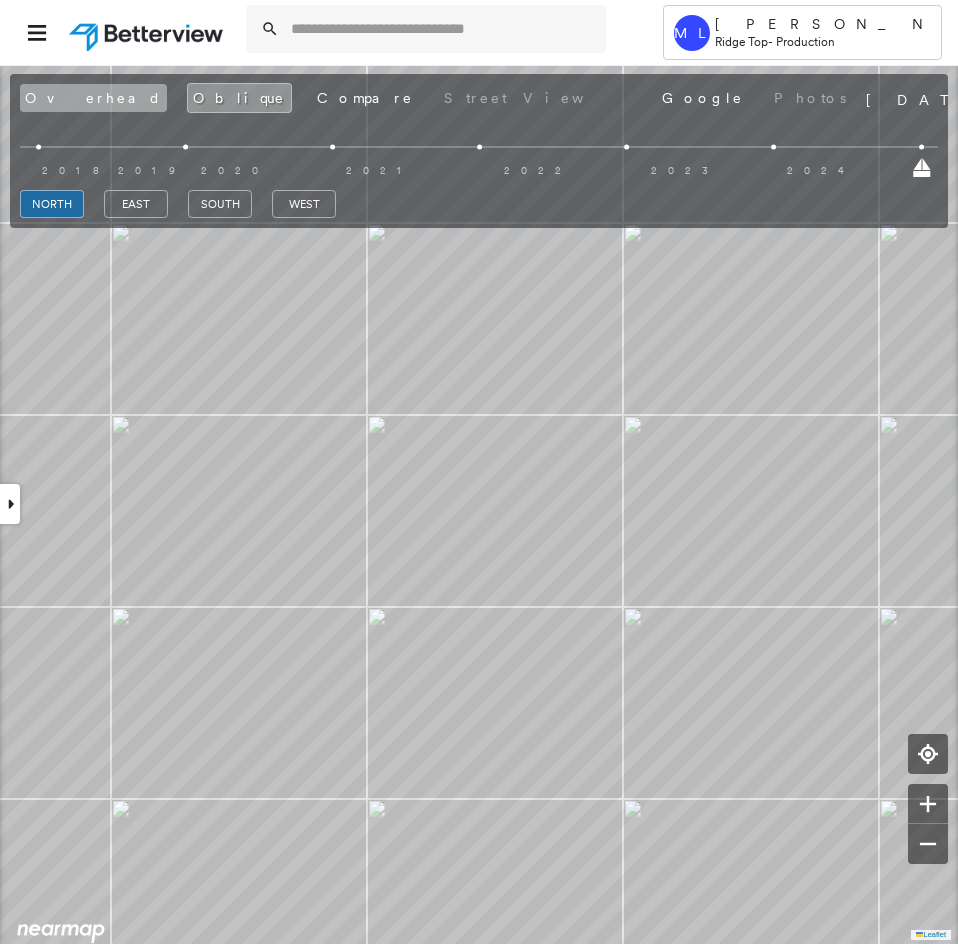 click on "Overhead" at bounding box center [93, 98] 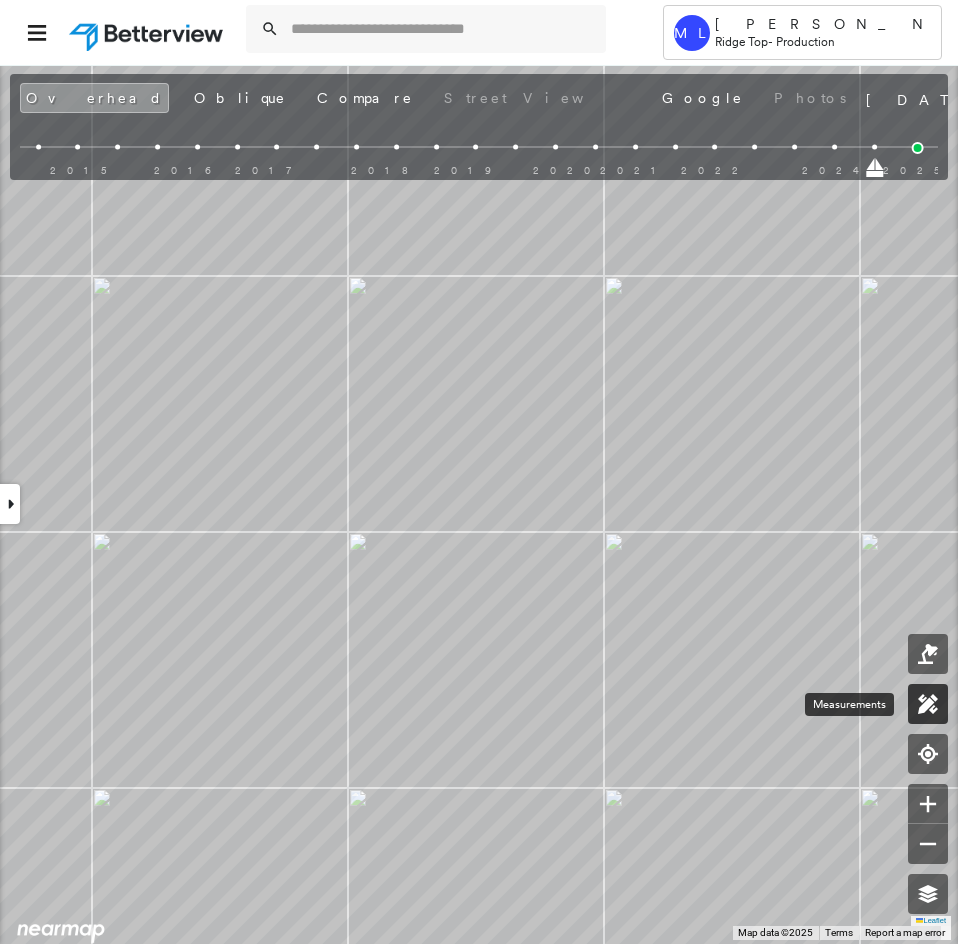 click 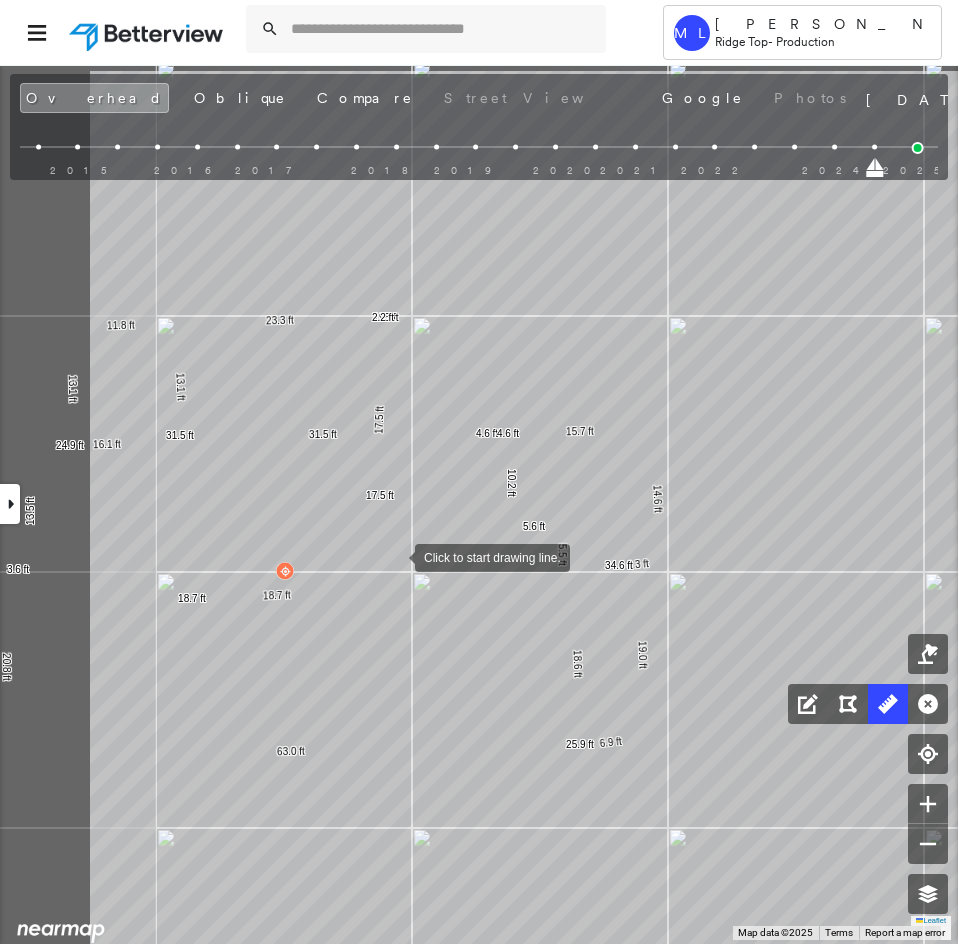 drag, startPoint x: 258, startPoint y: 495, endPoint x: 380, endPoint y: 558, distance: 137.30623 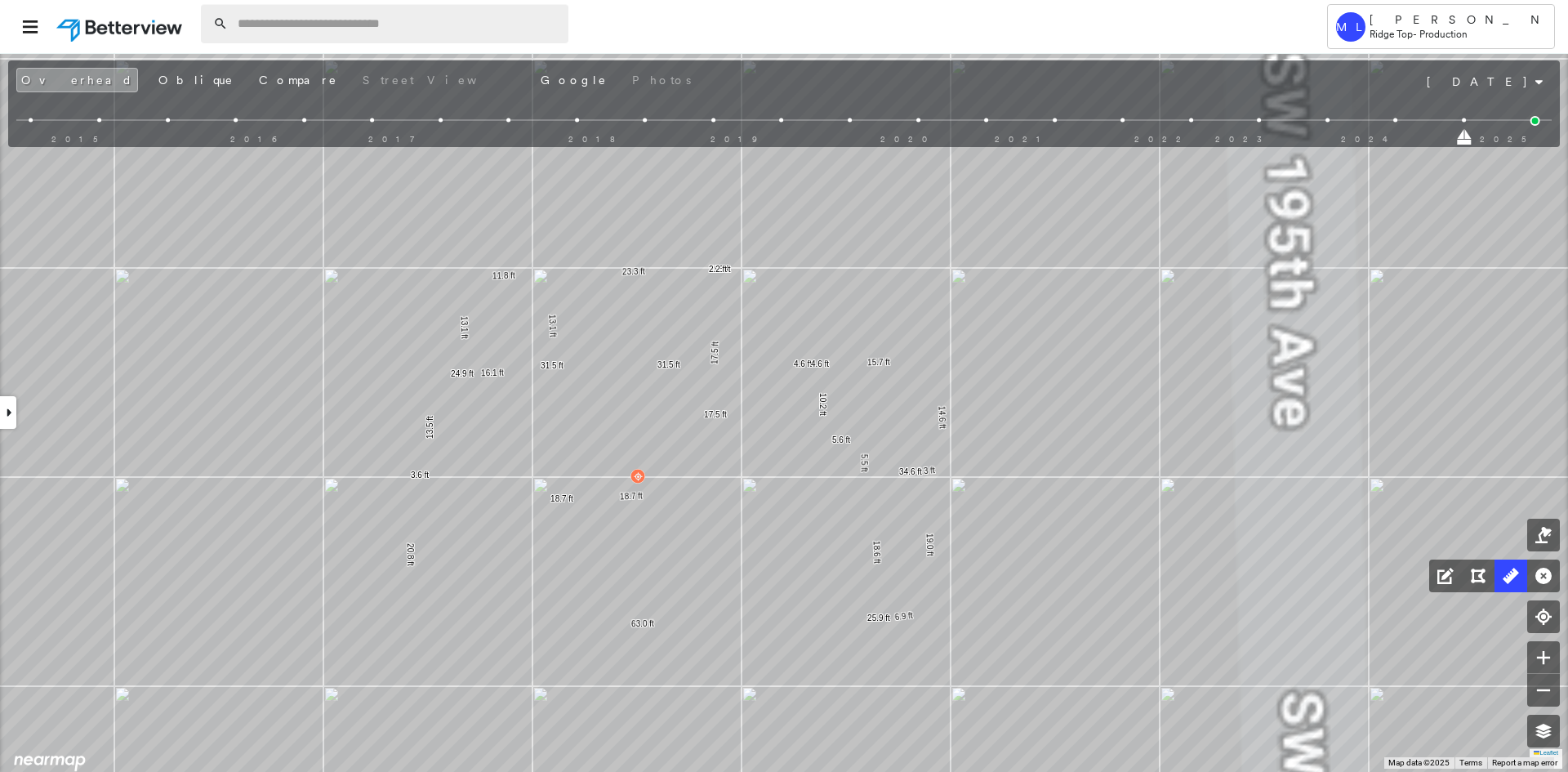 click at bounding box center [398, 24] 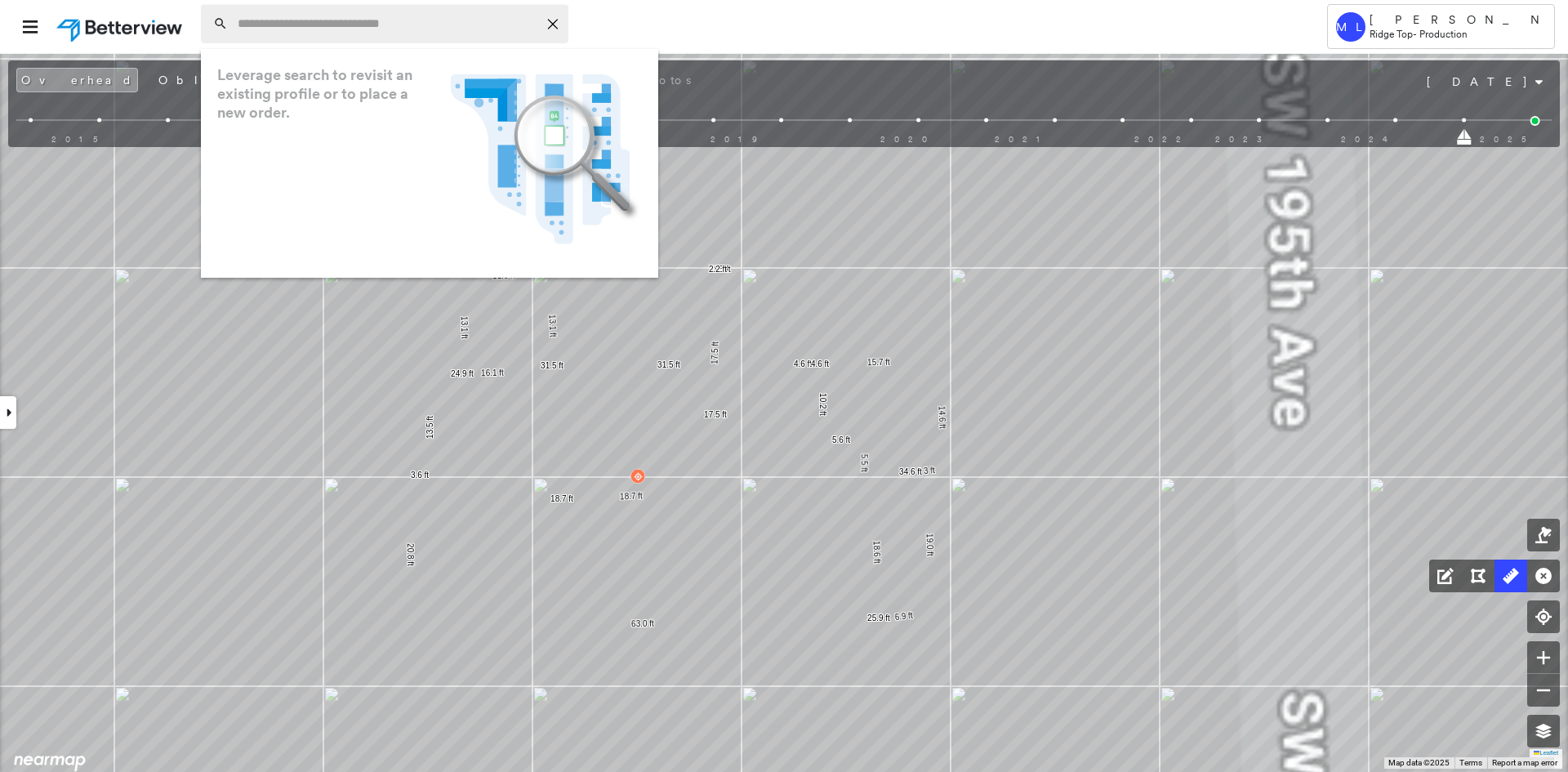 paste on "**********" 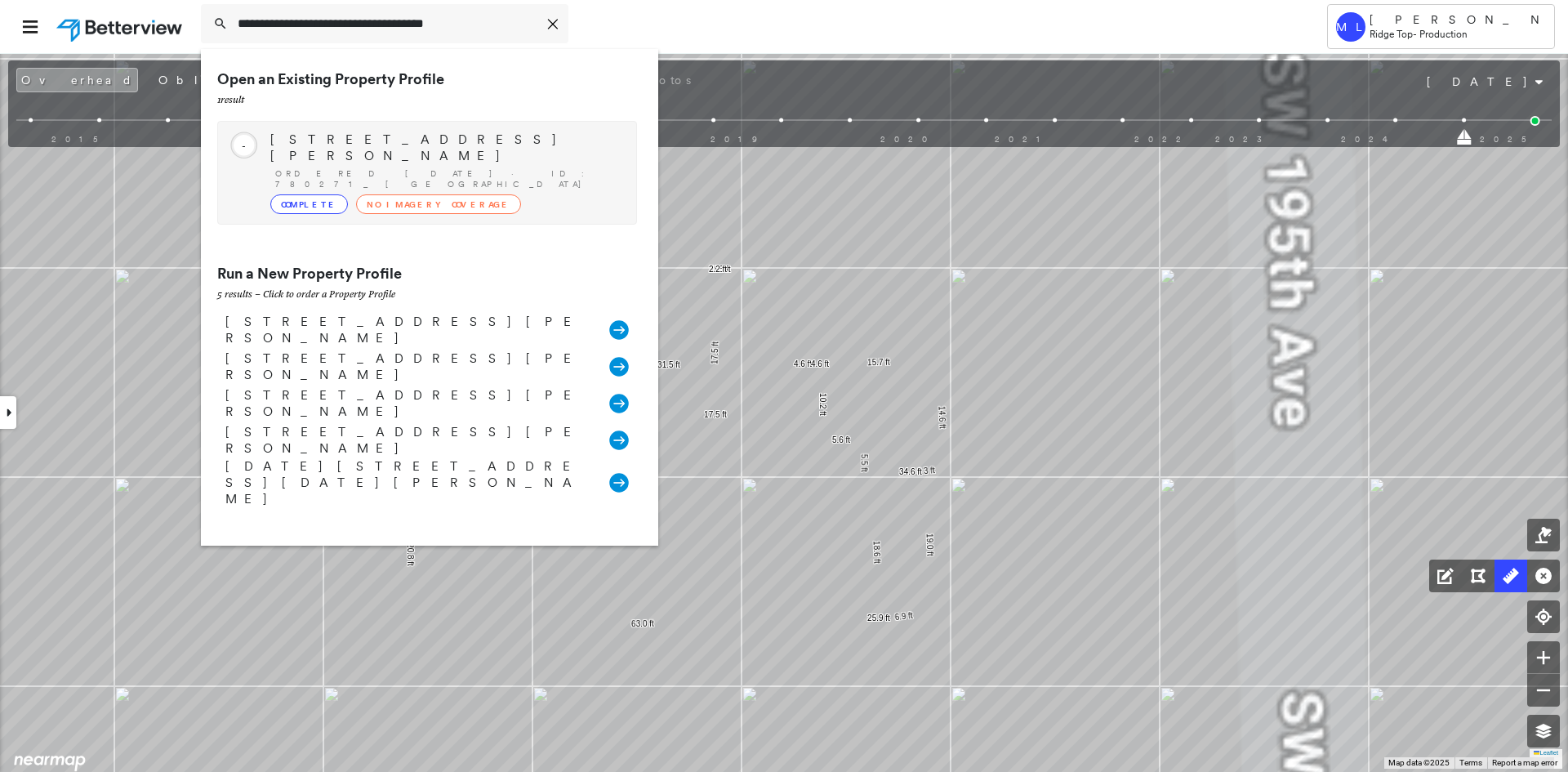 type on "**********" 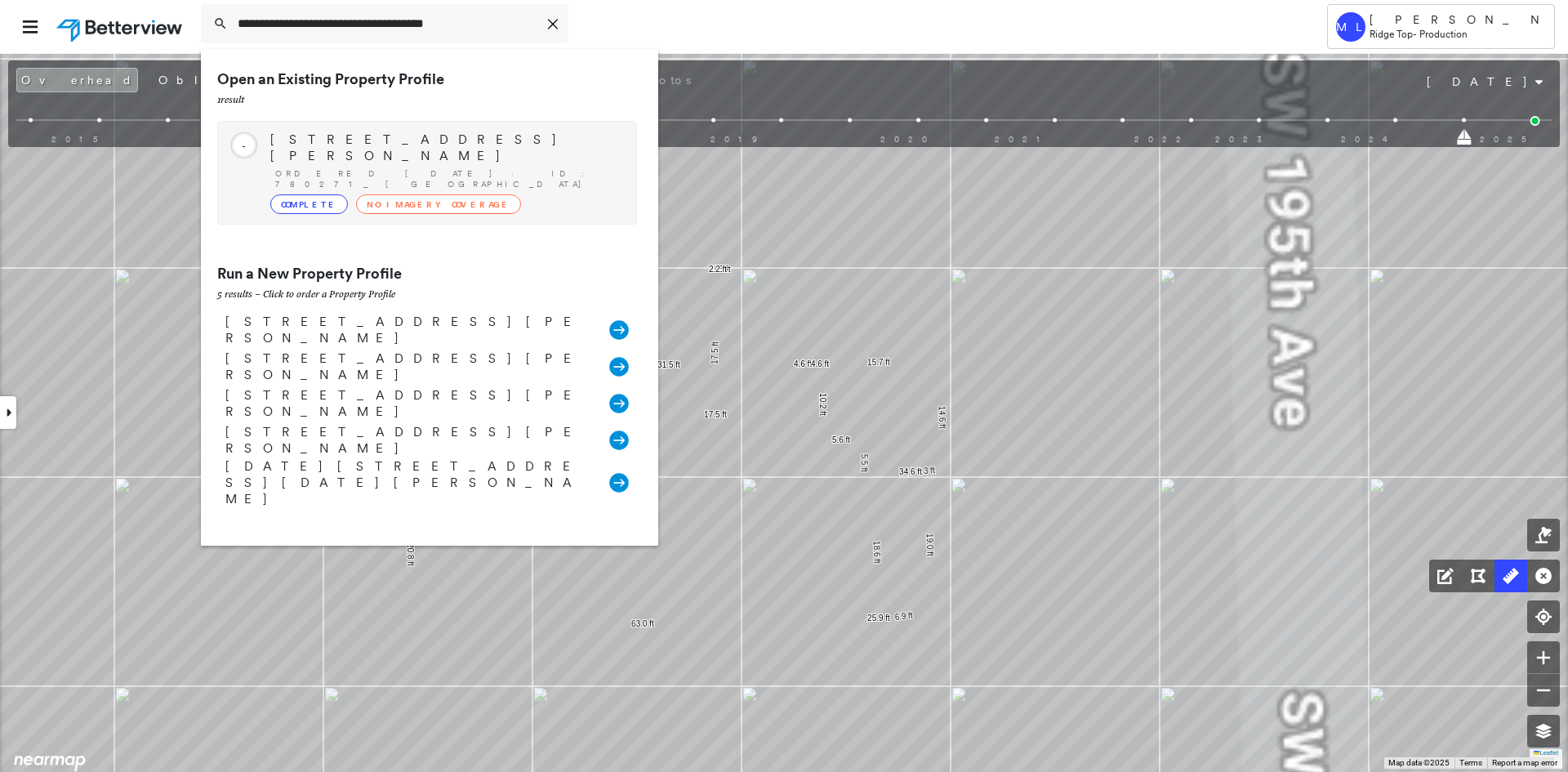 click on "Ordered 07/24/25 · ID: 780271_ Trujilo" at bounding box center (448, 179) 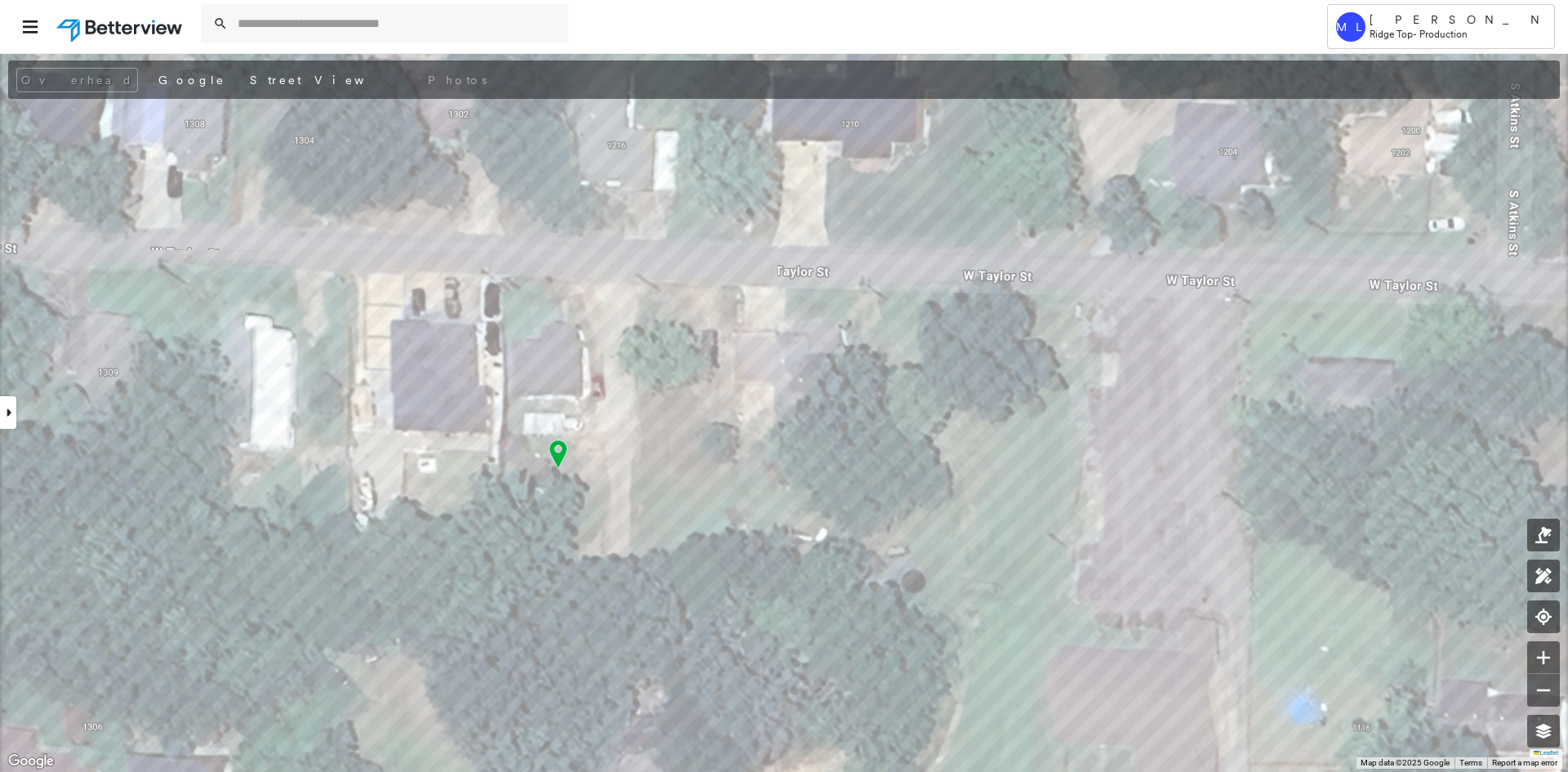 click at bounding box center [8, 413] 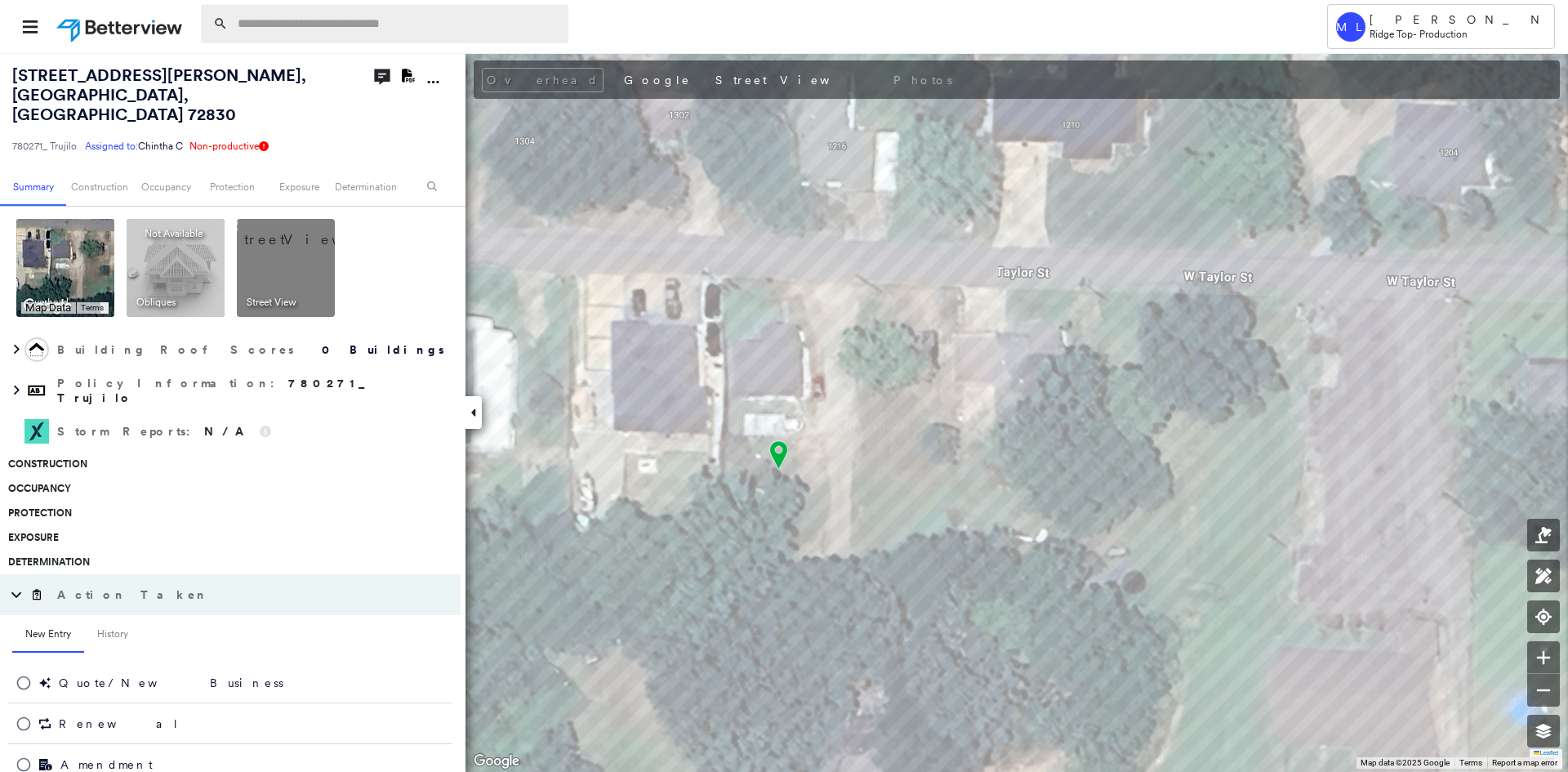 click at bounding box center [398, 24] 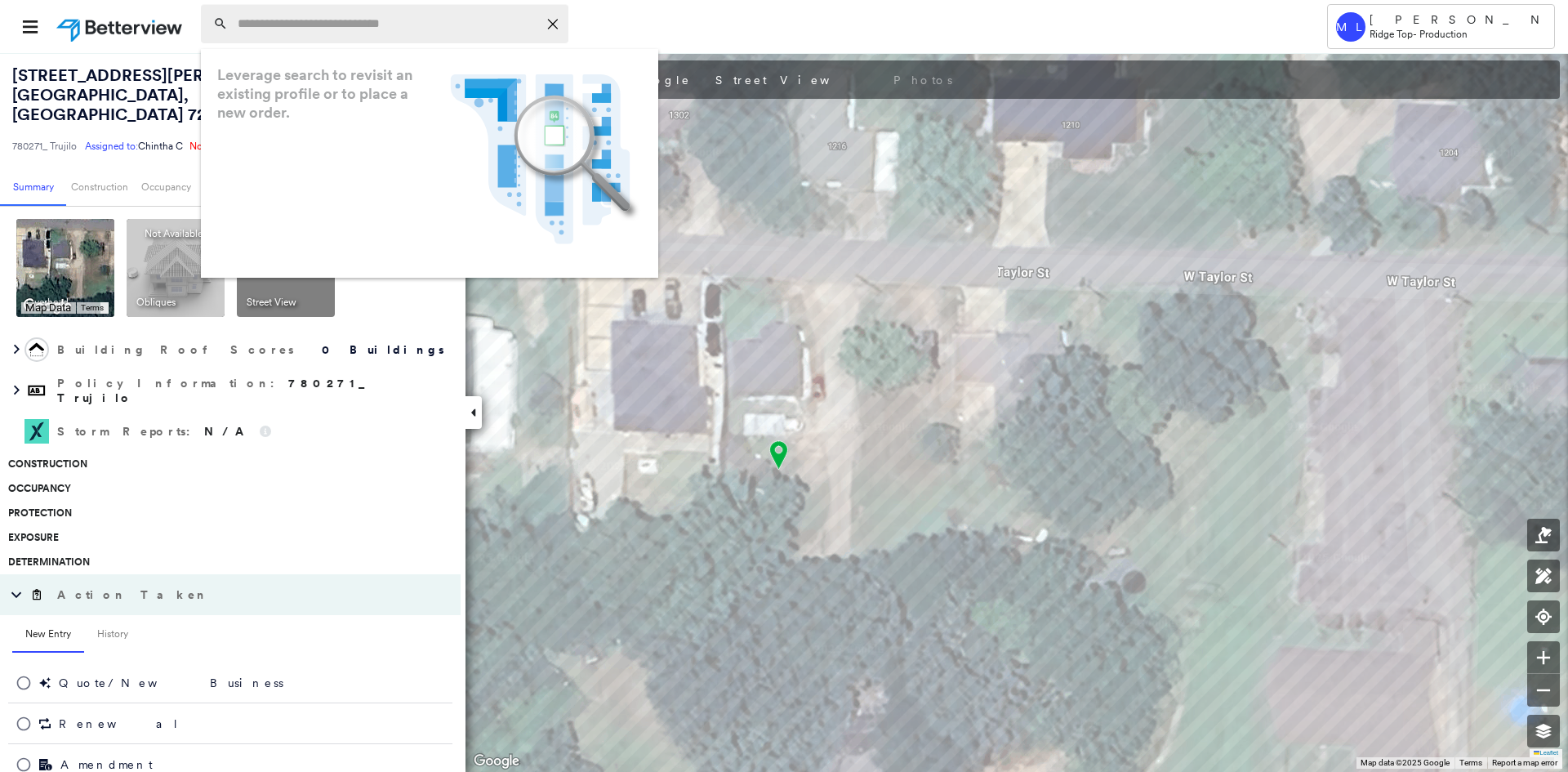 paste on "**********" 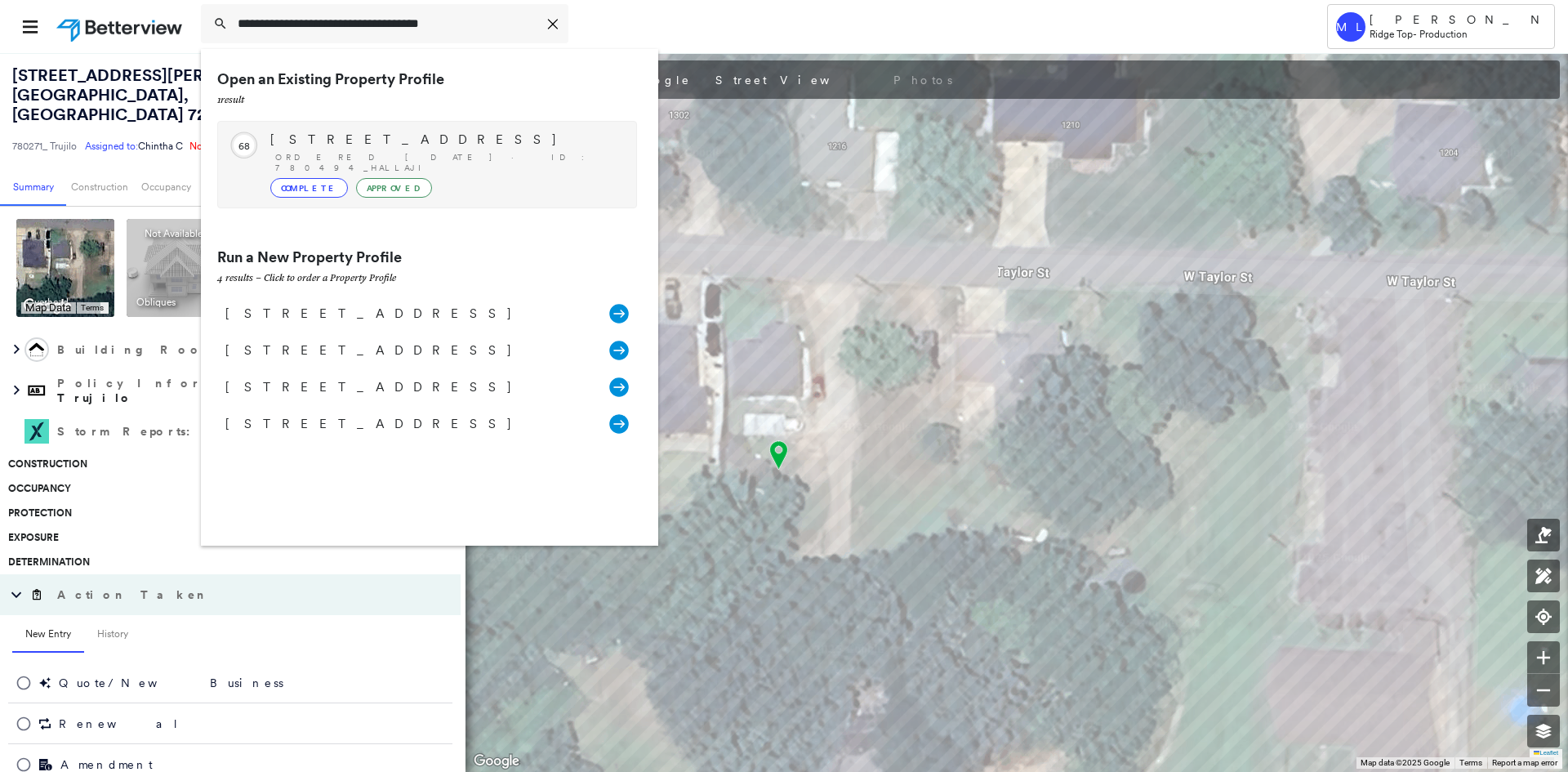 type on "**********" 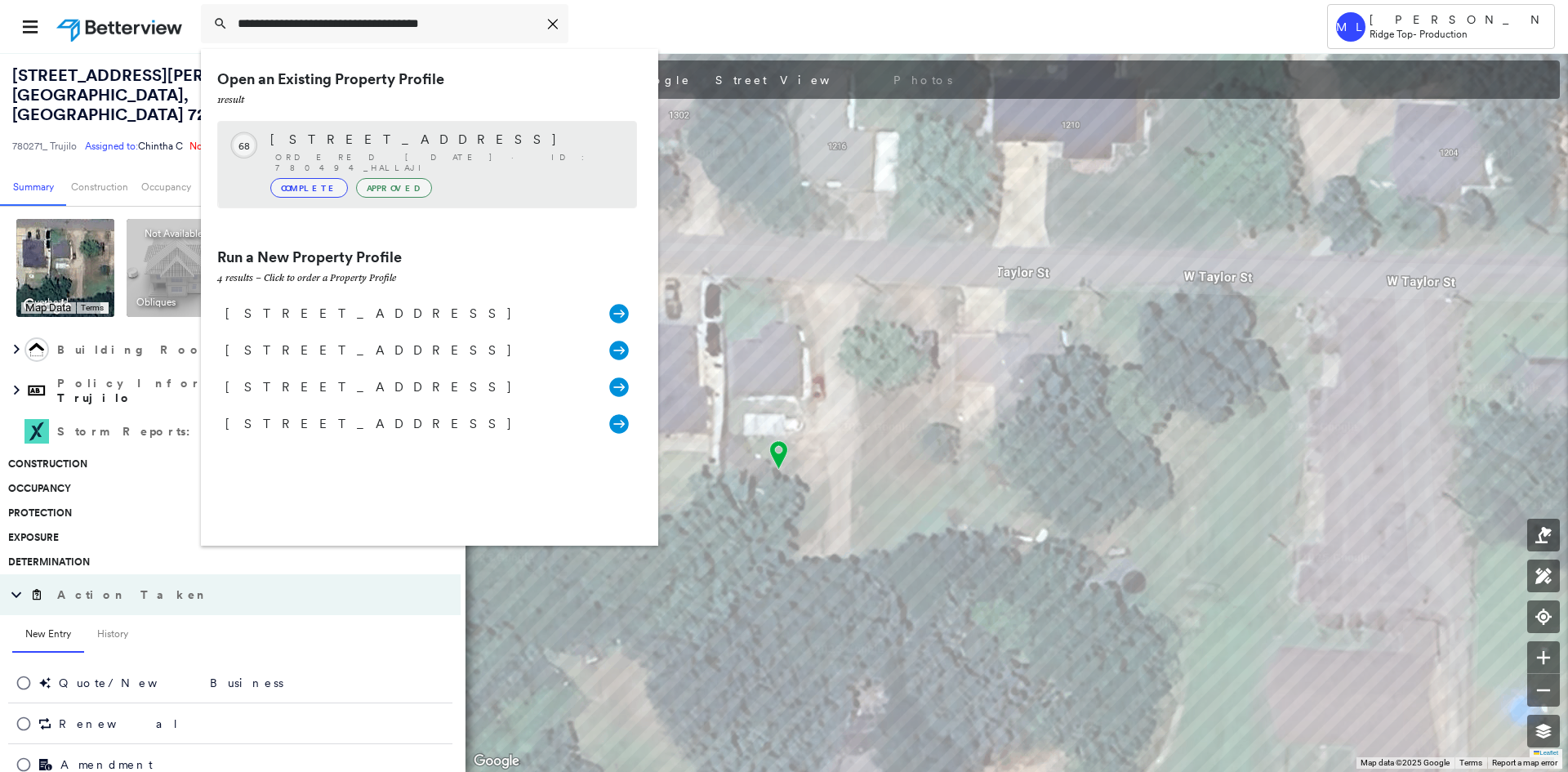 click on "Ordered 07/24/25 · ID: 780494_Hallaji" at bounding box center (448, 163) 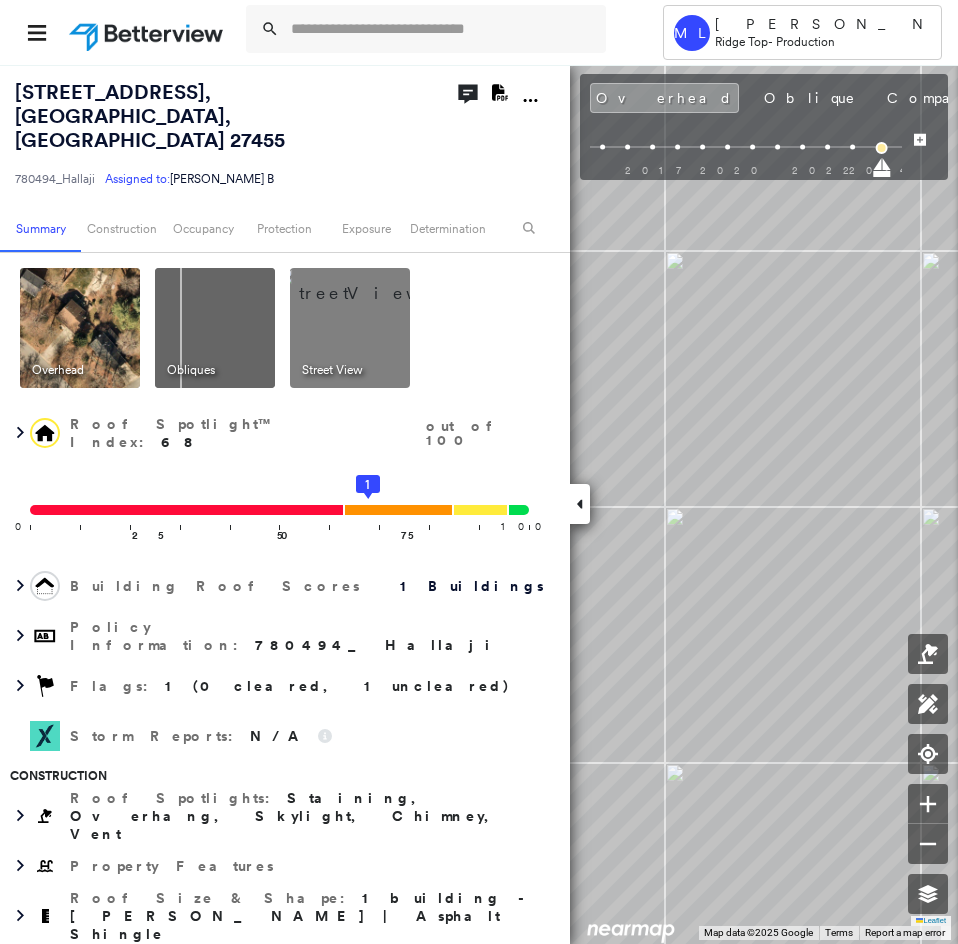 click 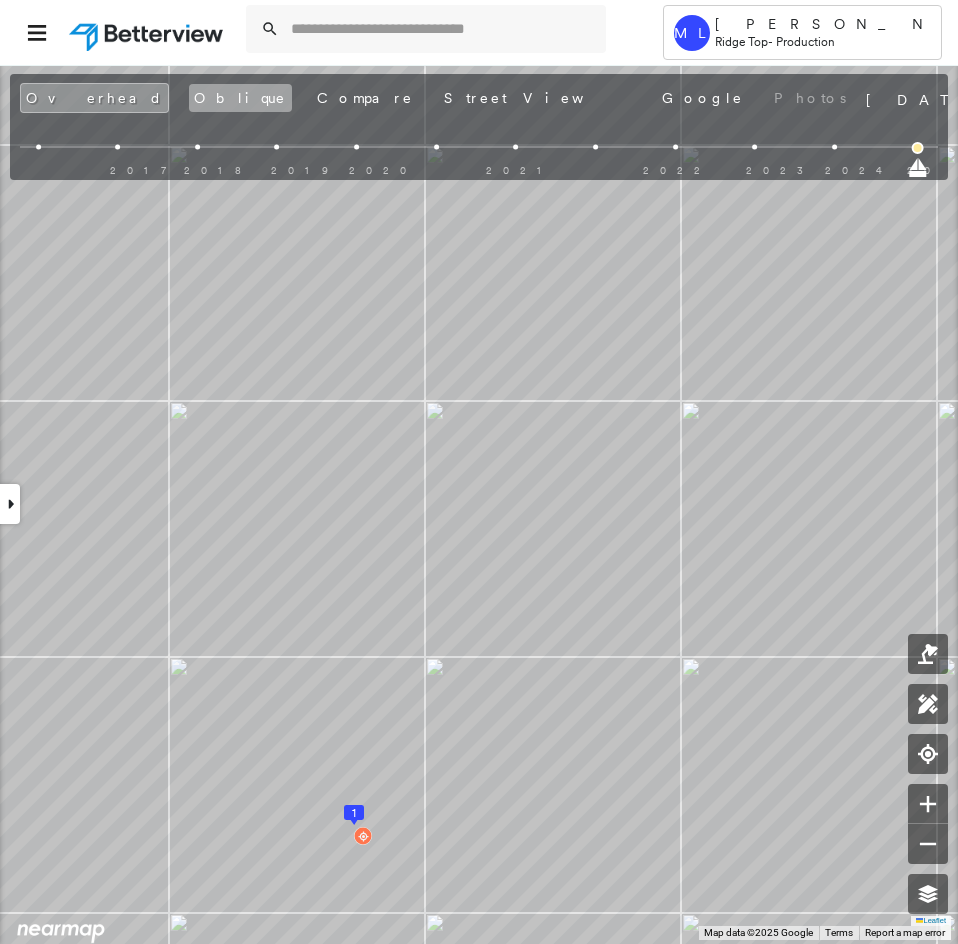 click on "Oblique" at bounding box center (240, 98) 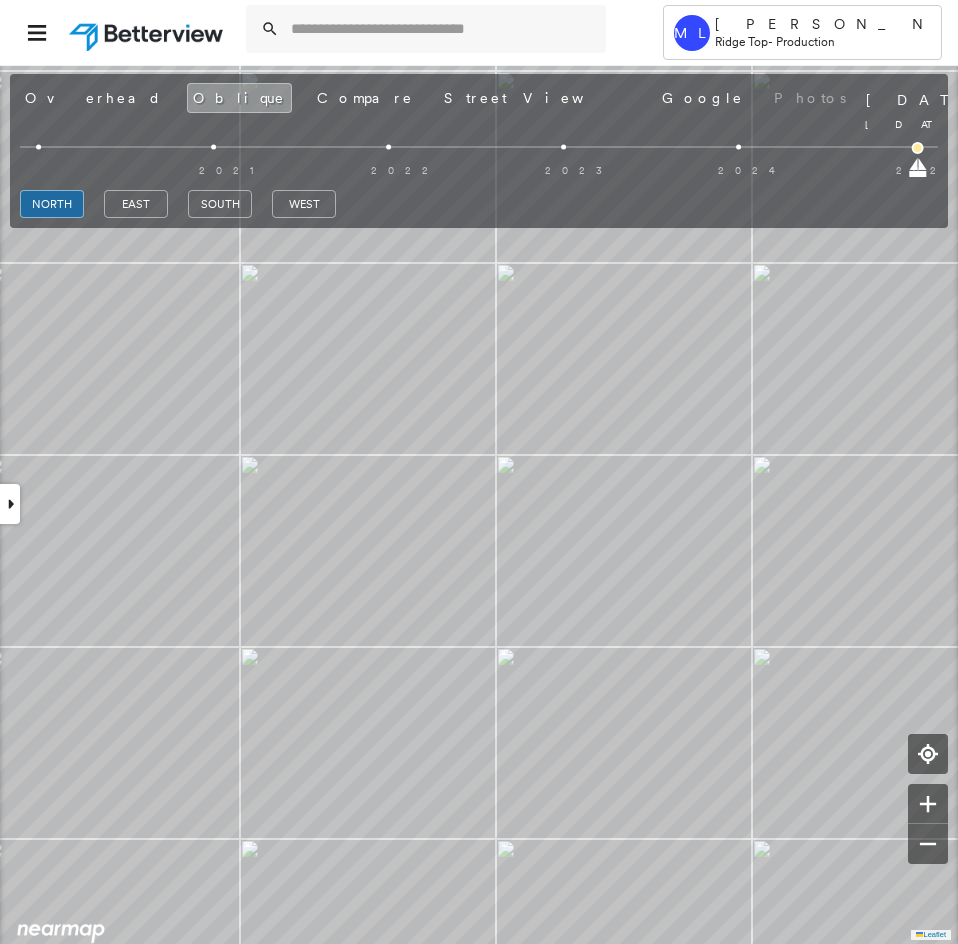 drag, startPoint x: 28, startPoint y: 170, endPoint x: 909, endPoint y: 179, distance: 881.04596 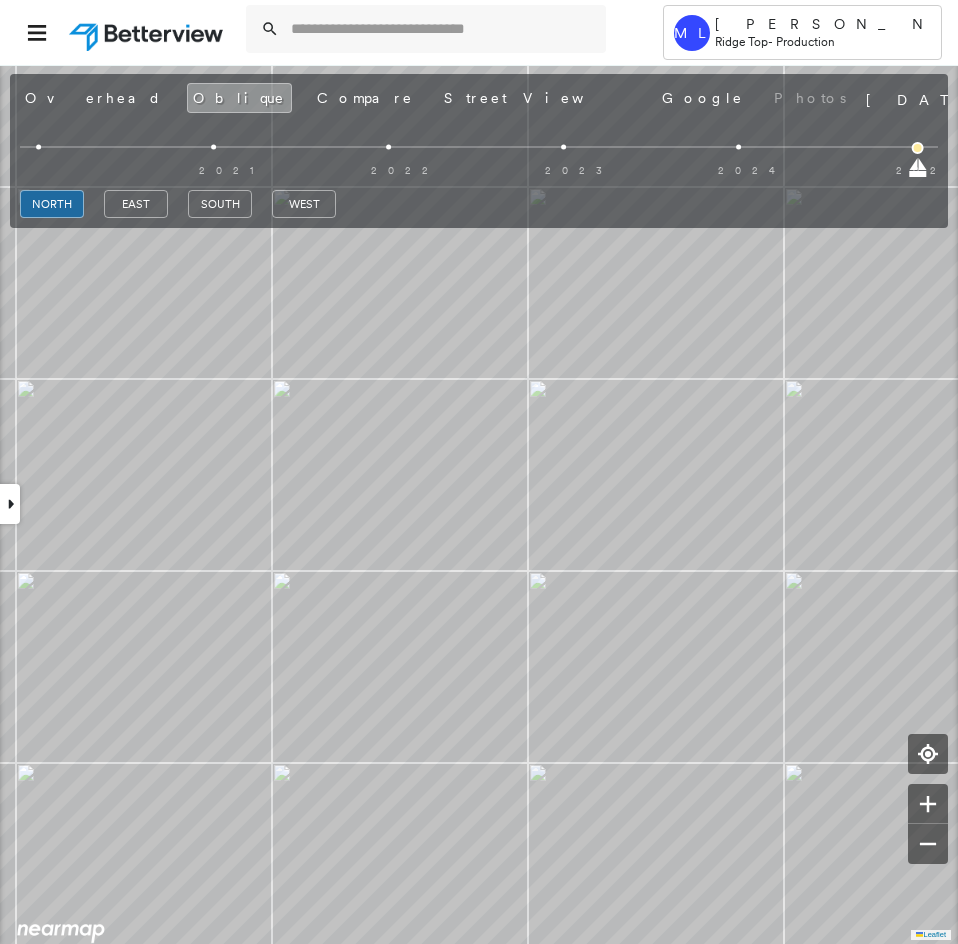 drag, startPoint x: 69, startPoint y: 95, endPoint x: 79, endPoint y: 117, distance: 24.166092 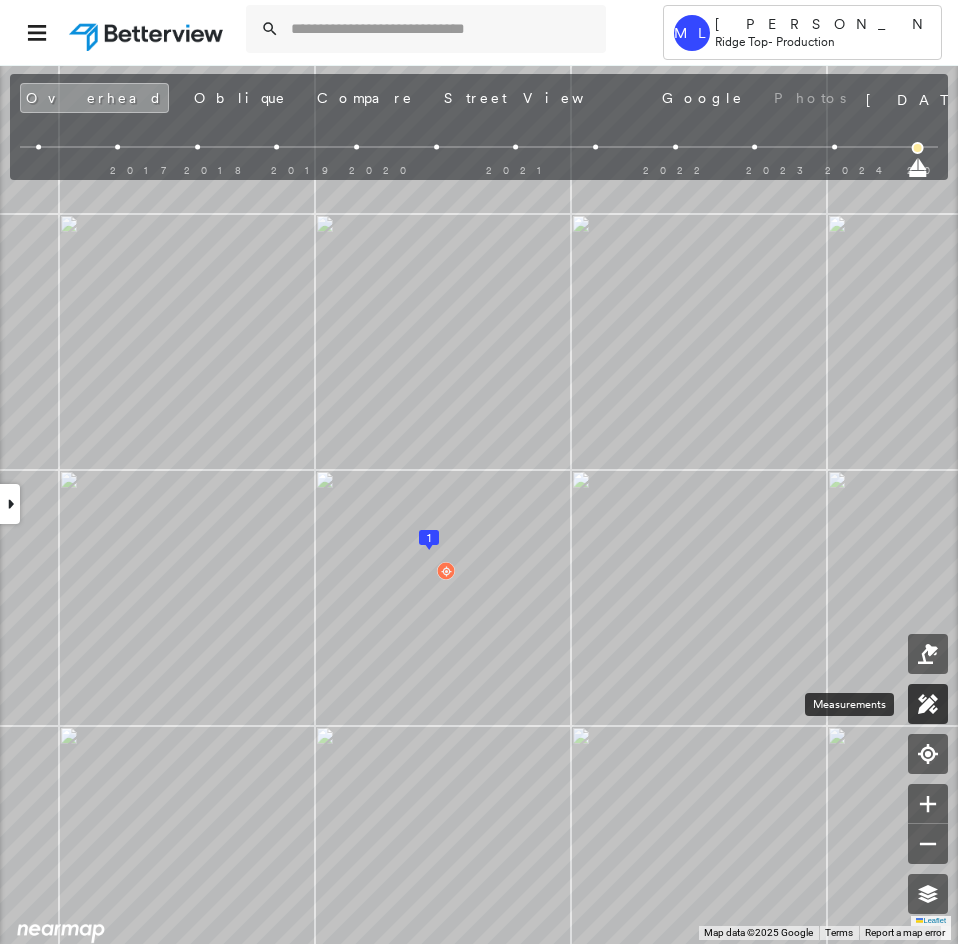 click 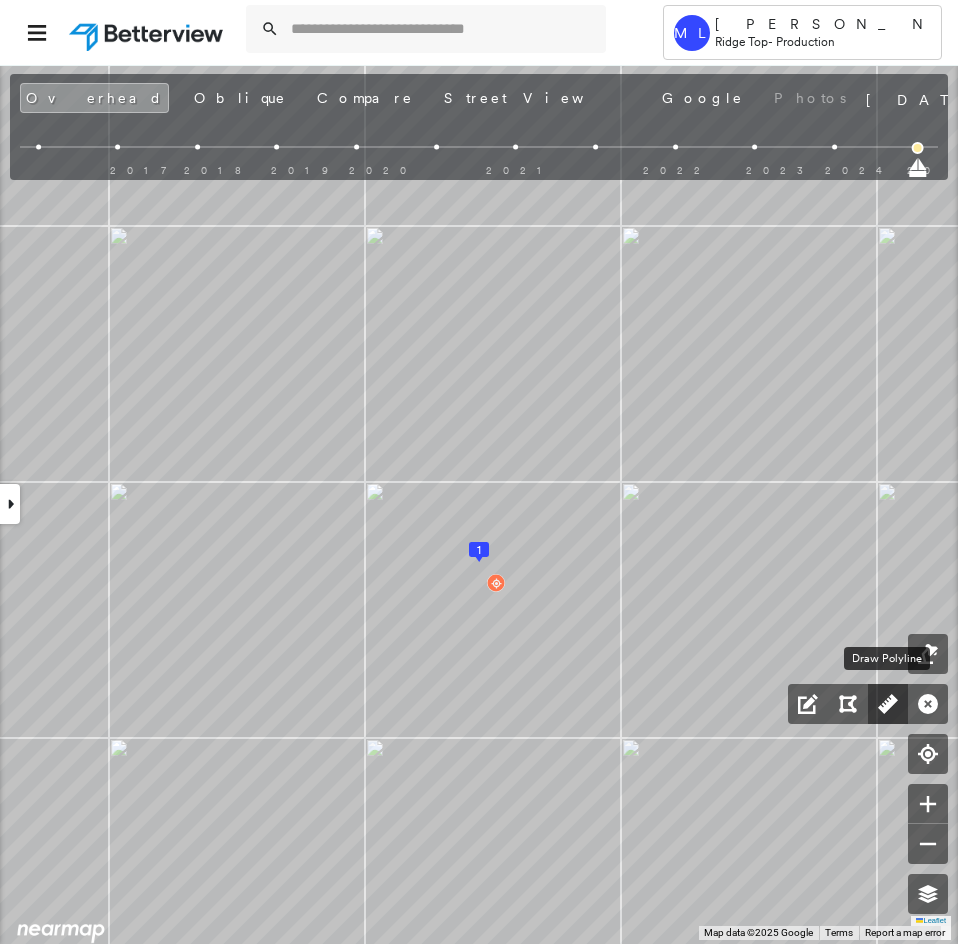 click 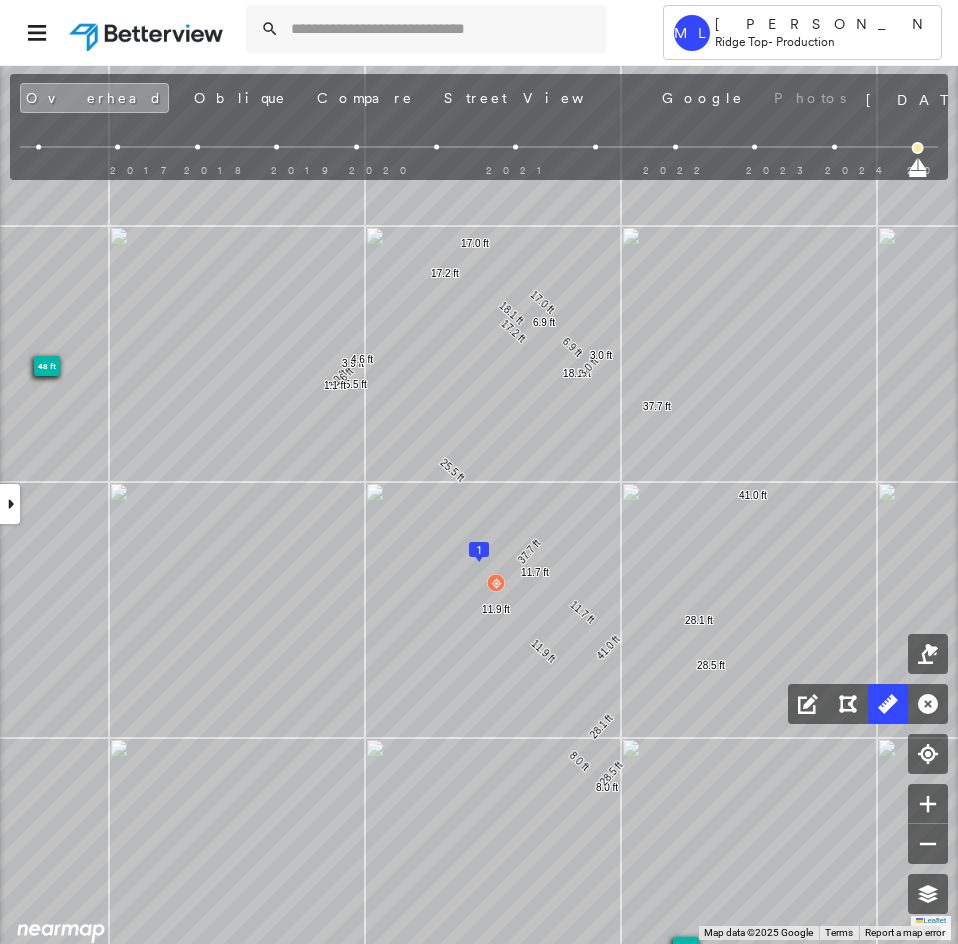 click at bounding box center [10, 504] 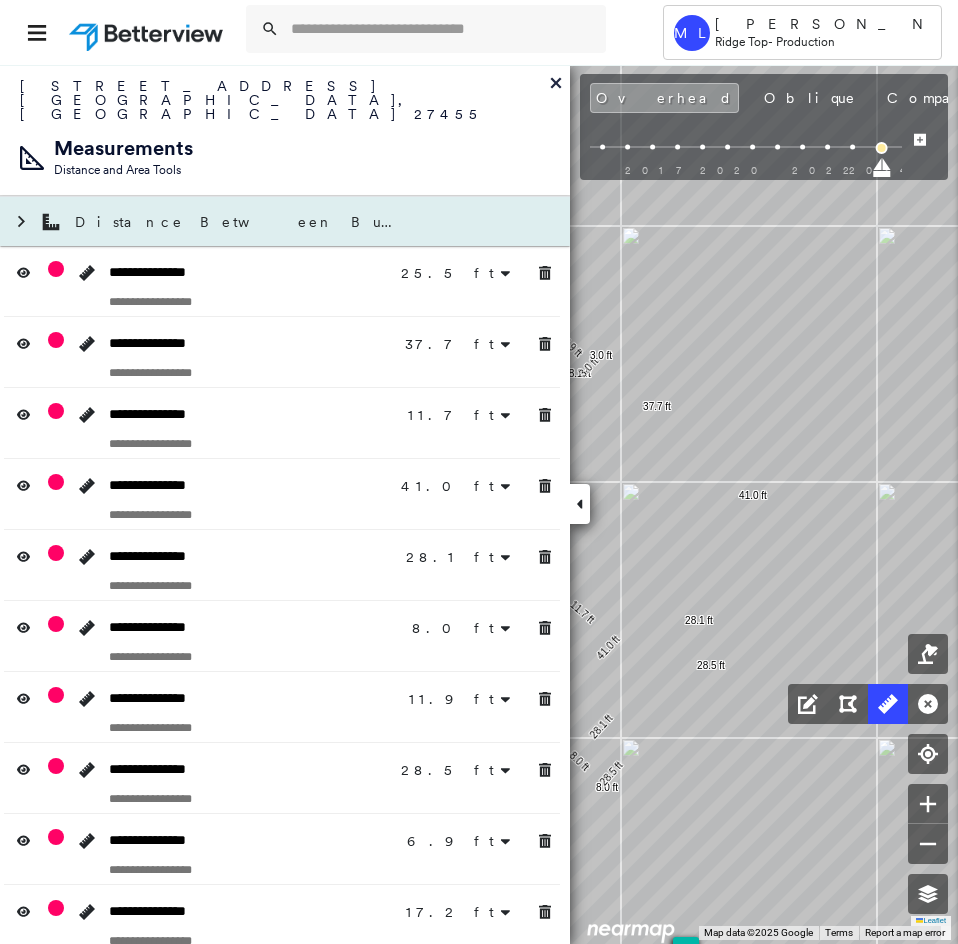 click 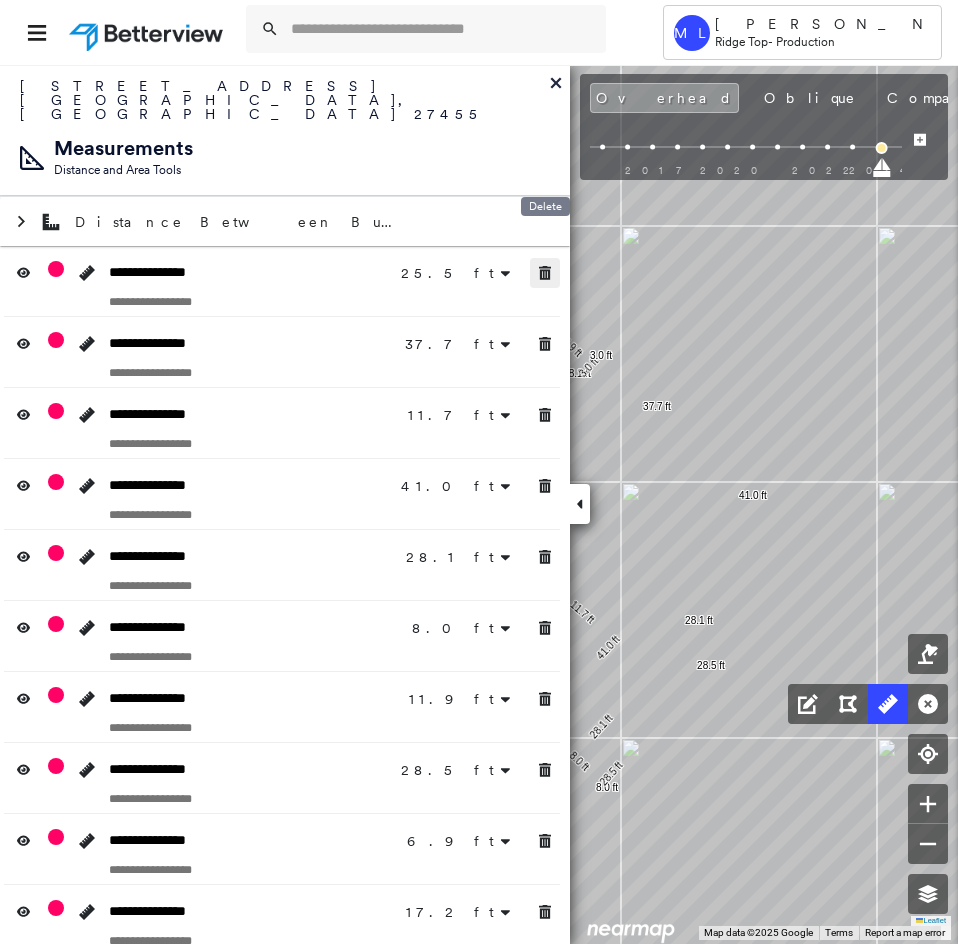 click 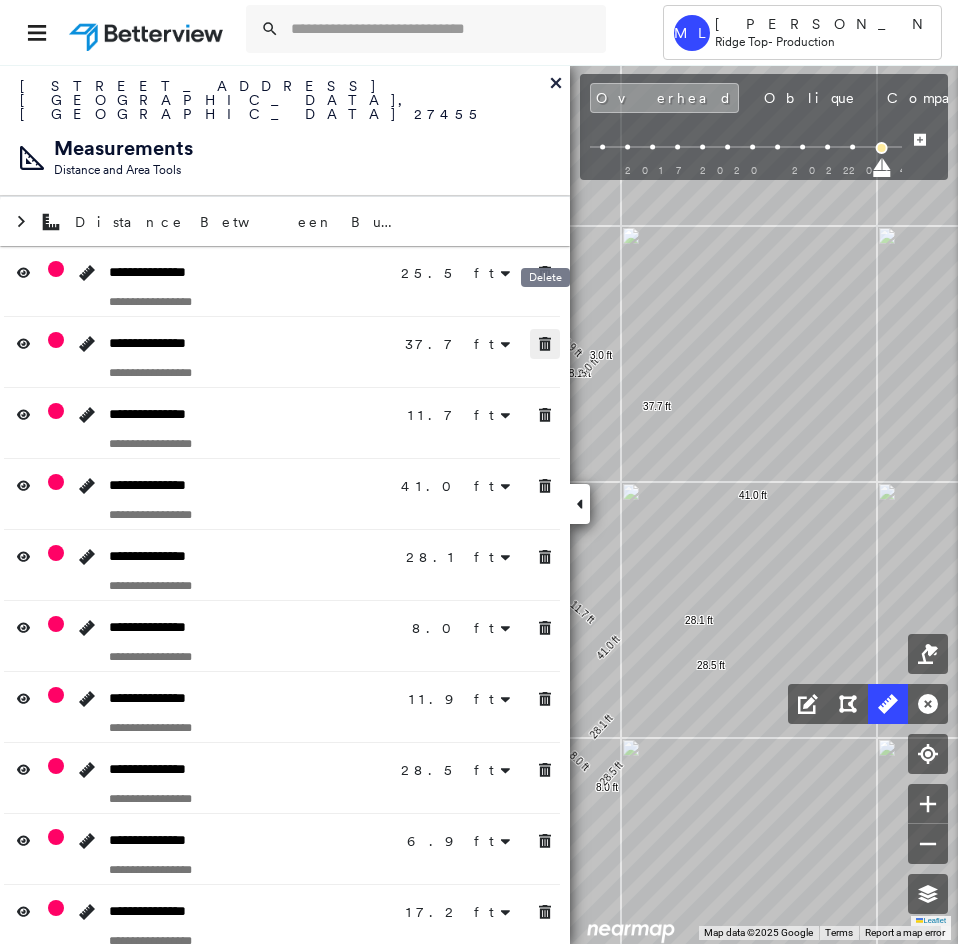 click 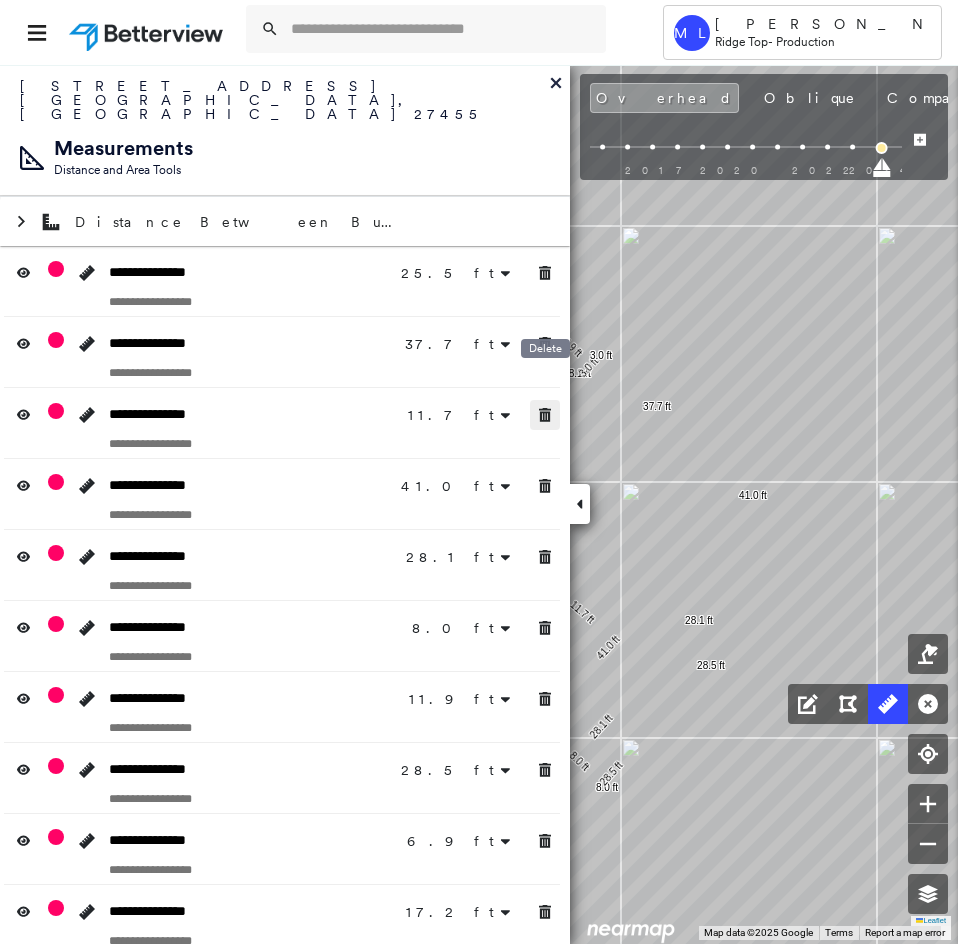 click on "**********" at bounding box center (285, 885) 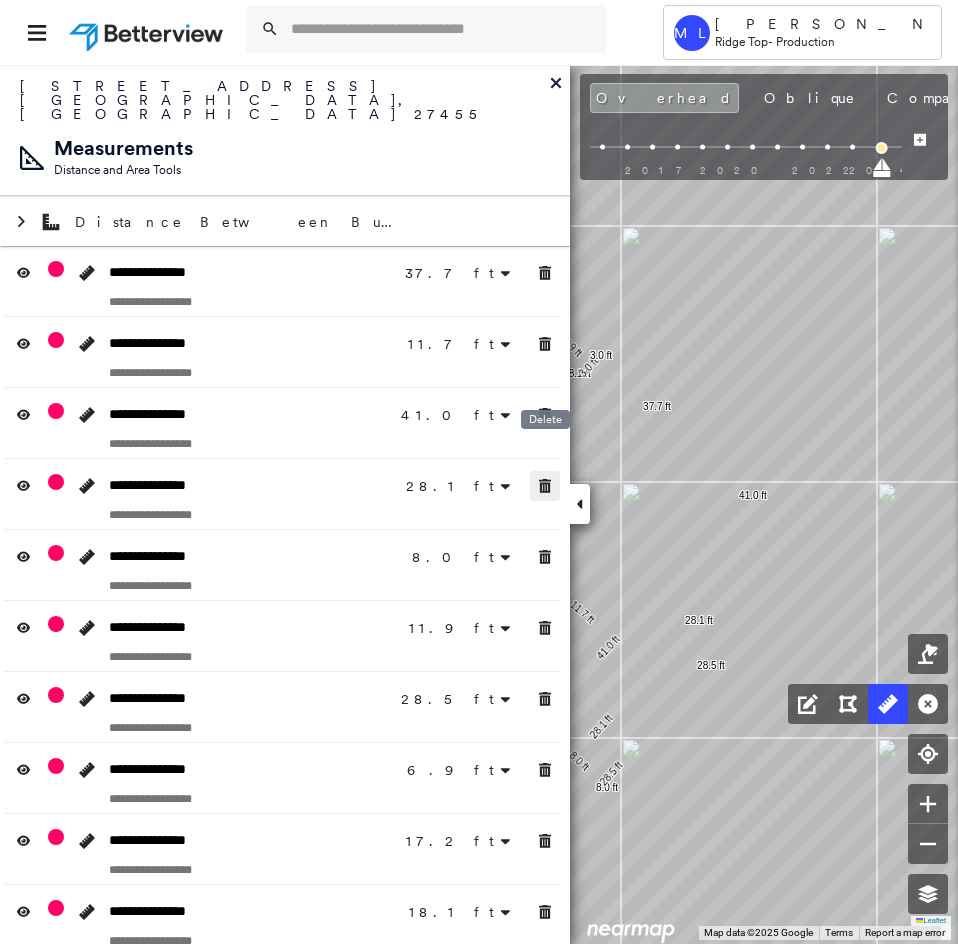 click 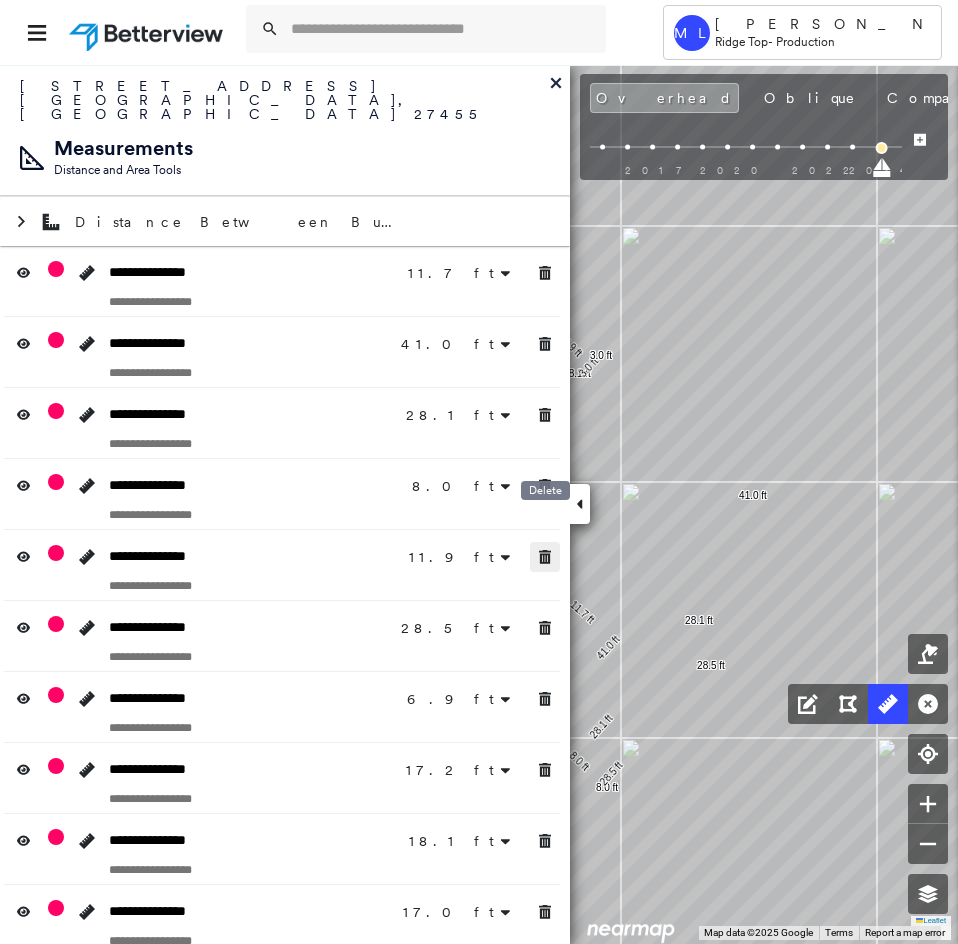 drag, startPoint x: 542, startPoint y: 526, endPoint x: 546, endPoint y: 595, distance: 69.115845 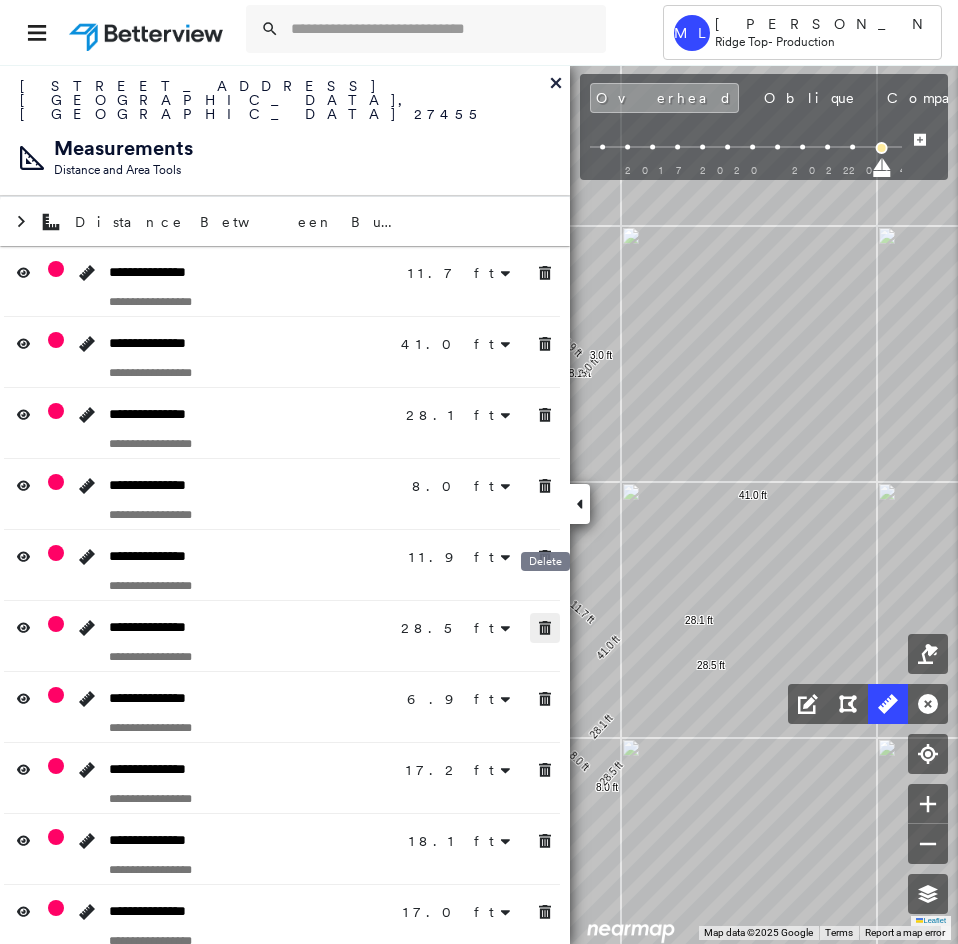 click on "**********" at bounding box center [285, 814] 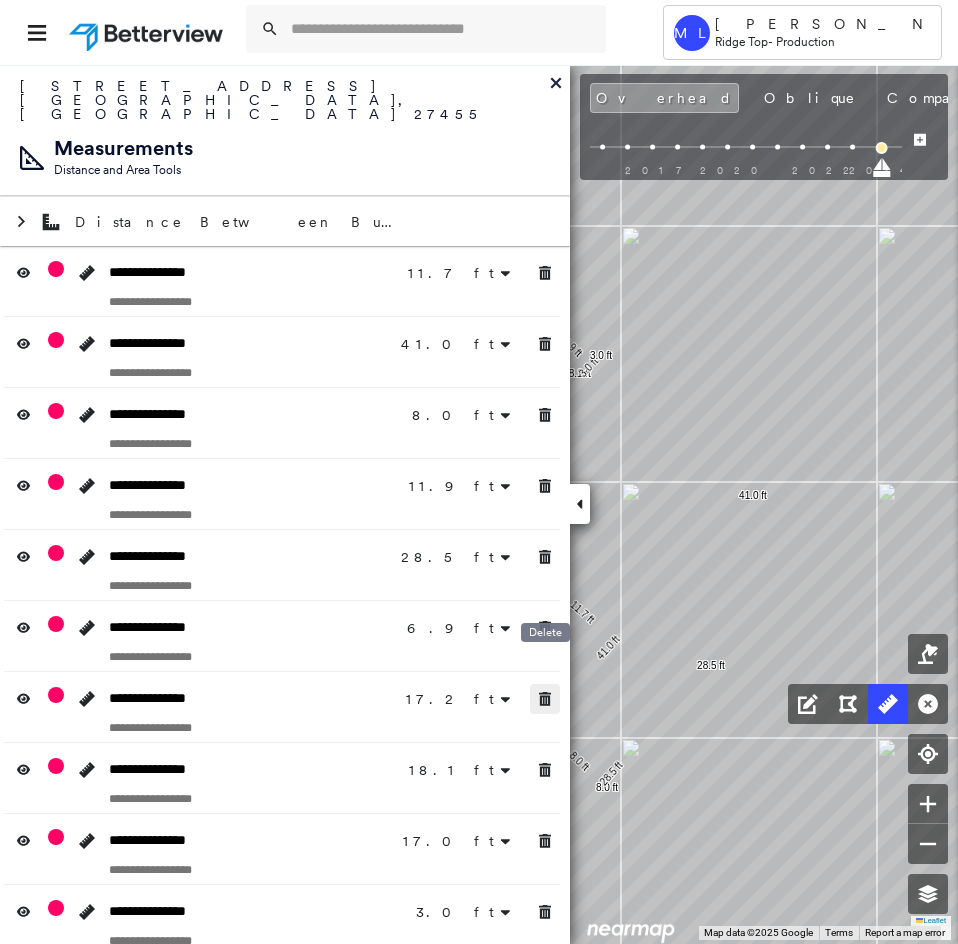 drag, startPoint x: 549, startPoint y: 670, endPoint x: 547, endPoint y: 754, distance: 84.0238 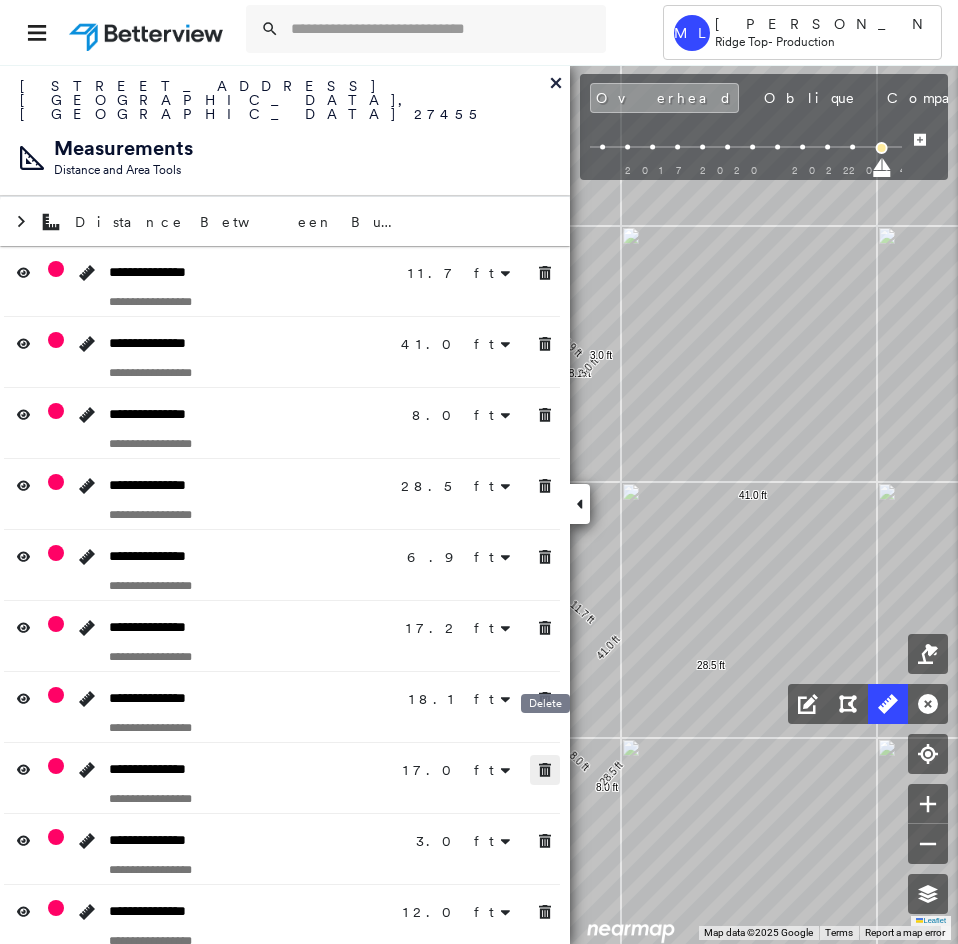 click at bounding box center [545, 770] 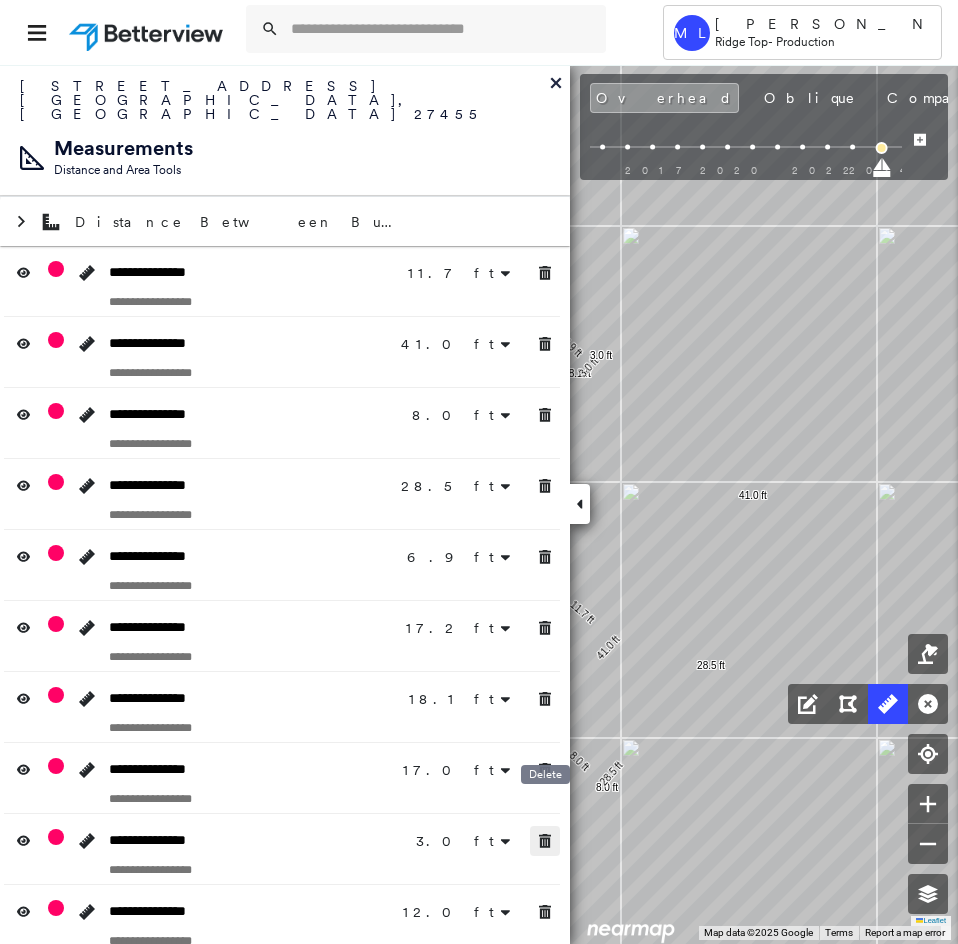 drag, startPoint x: 546, startPoint y: 810, endPoint x: 537, endPoint y: 875, distance: 65.62012 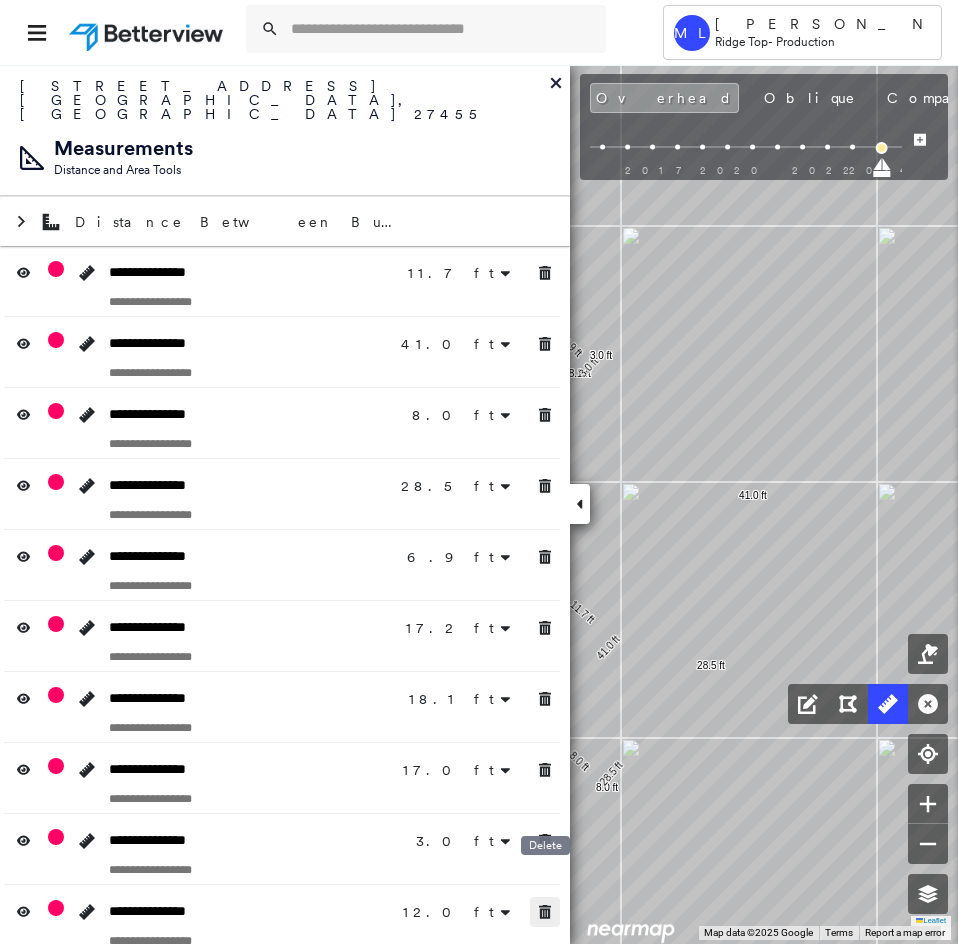 click on "**********" at bounding box center (285, 743) 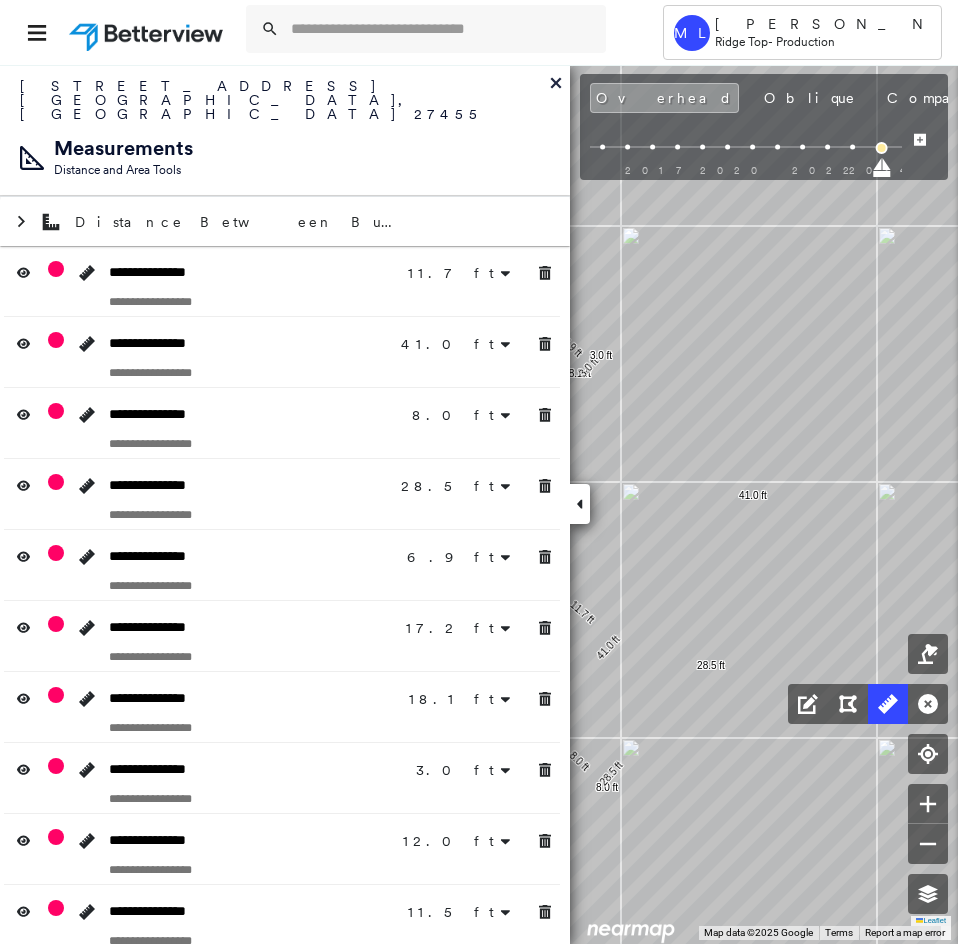 click at bounding box center [282, 869] 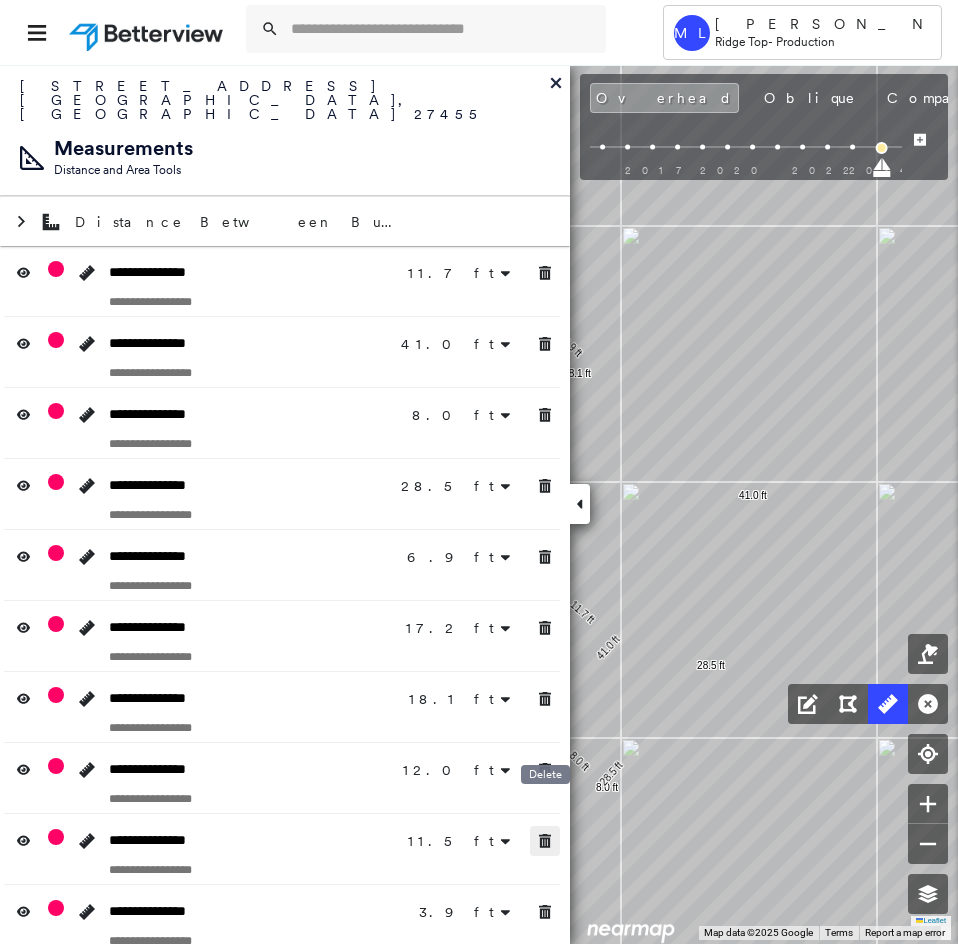 click 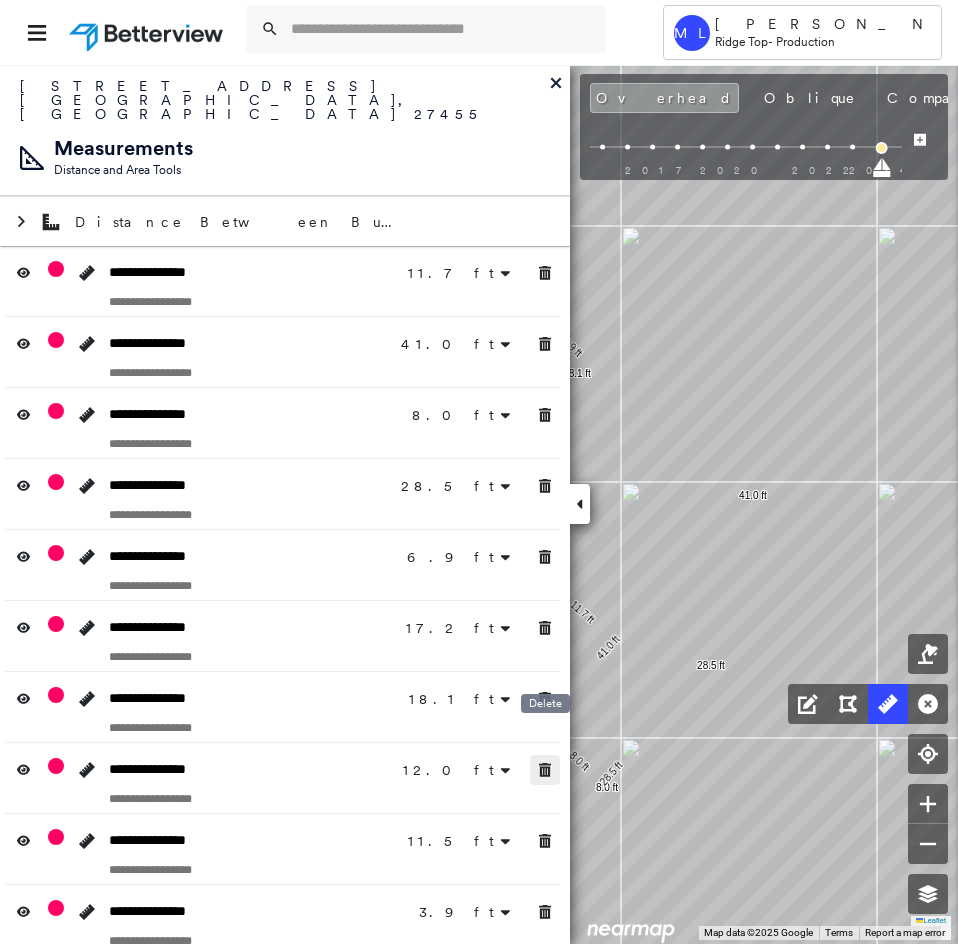 click 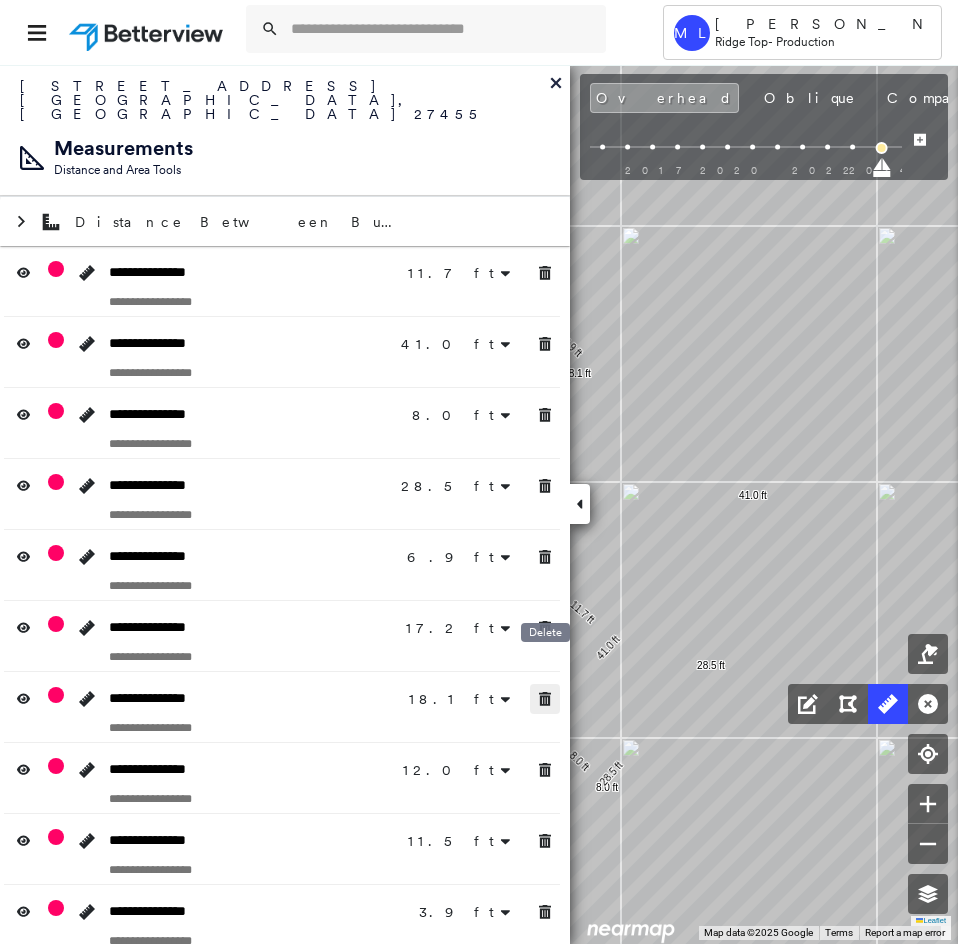 drag, startPoint x: 546, startPoint y: 674, endPoint x: 543, endPoint y: 613, distance: 61.073727 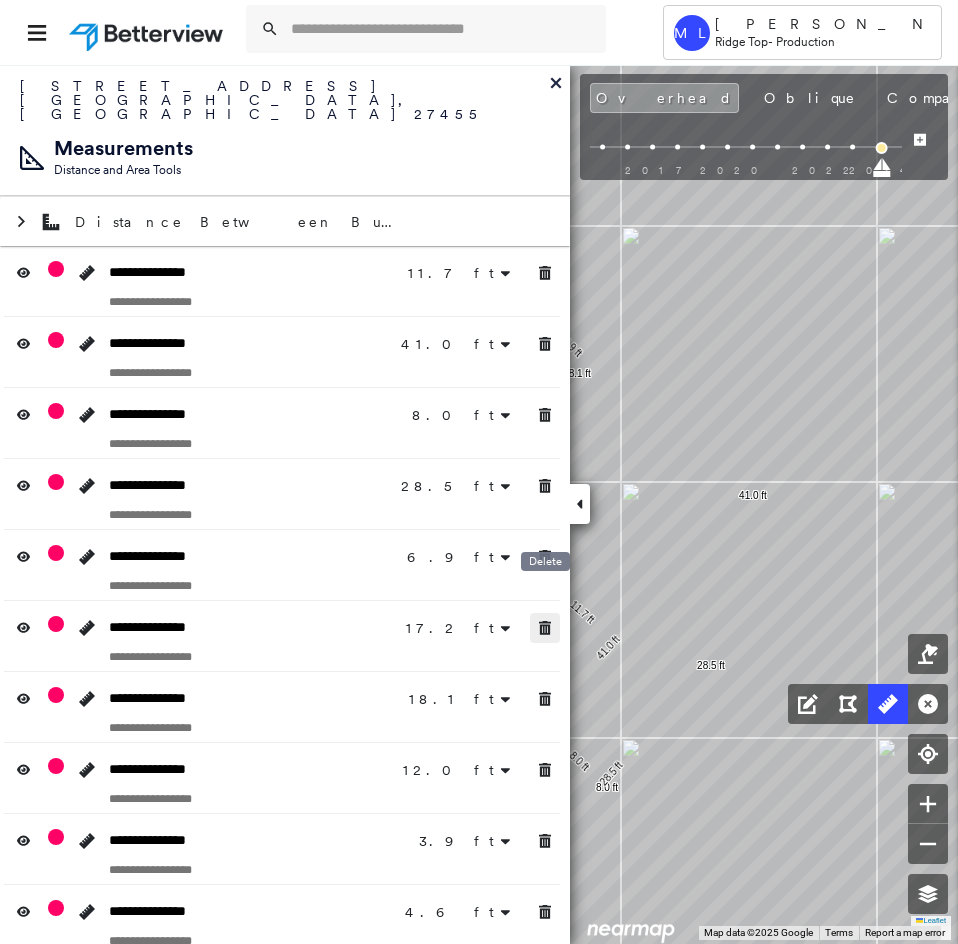 click 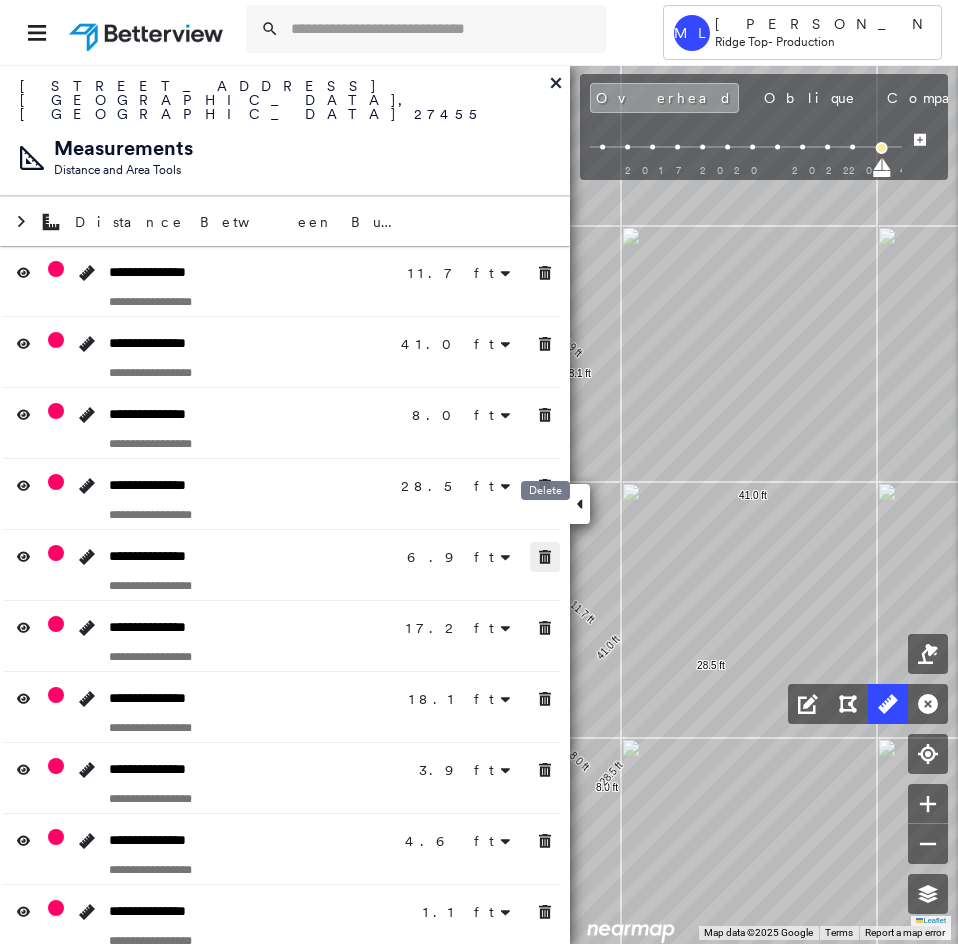 click at bounding box center [545, 557] 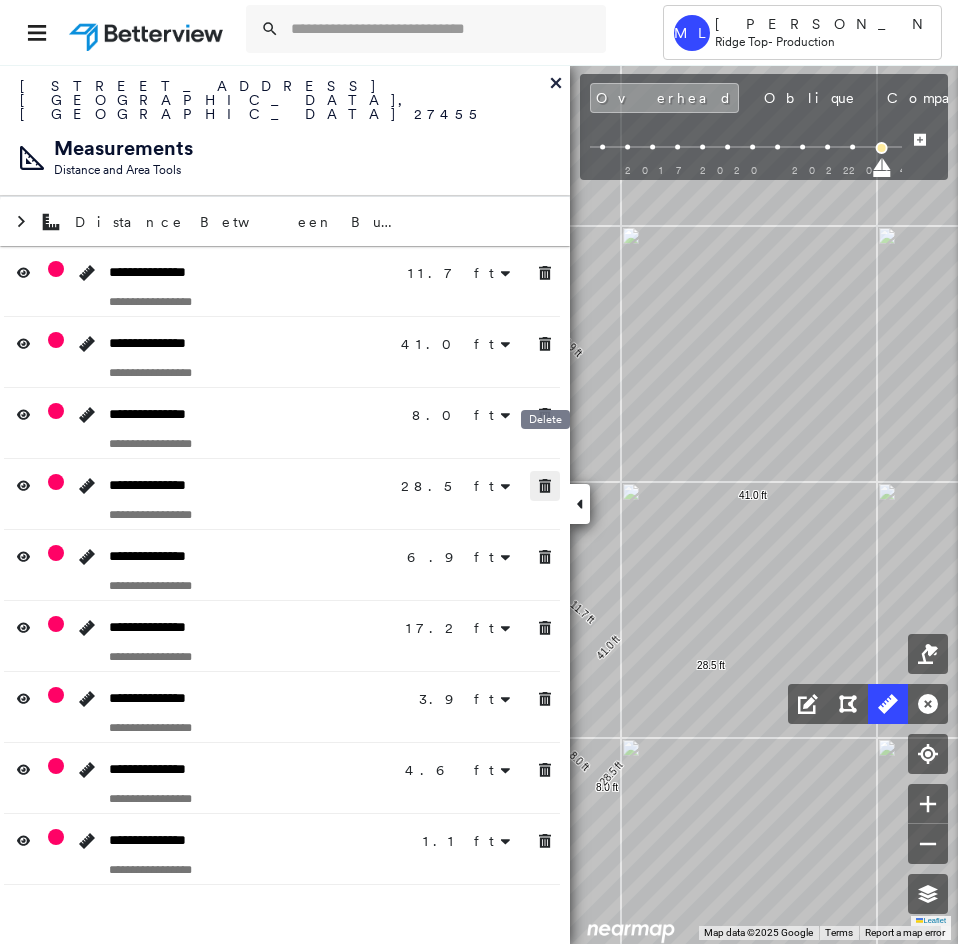 click 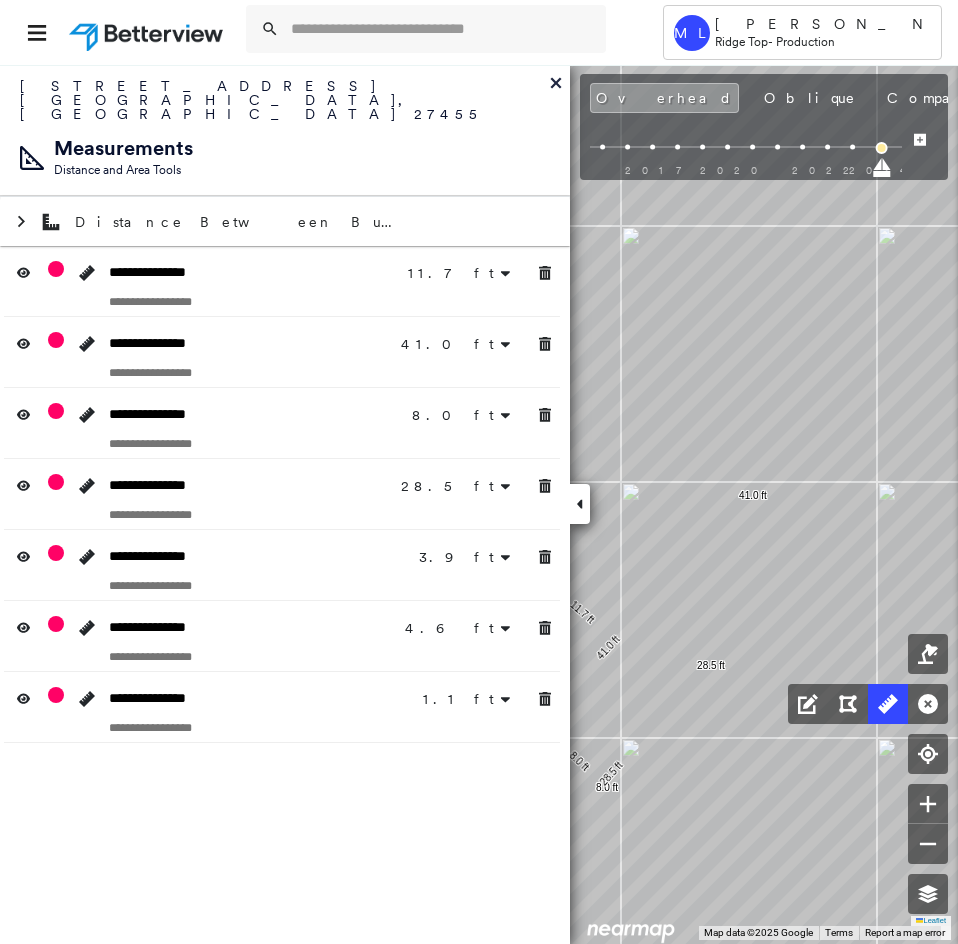 click 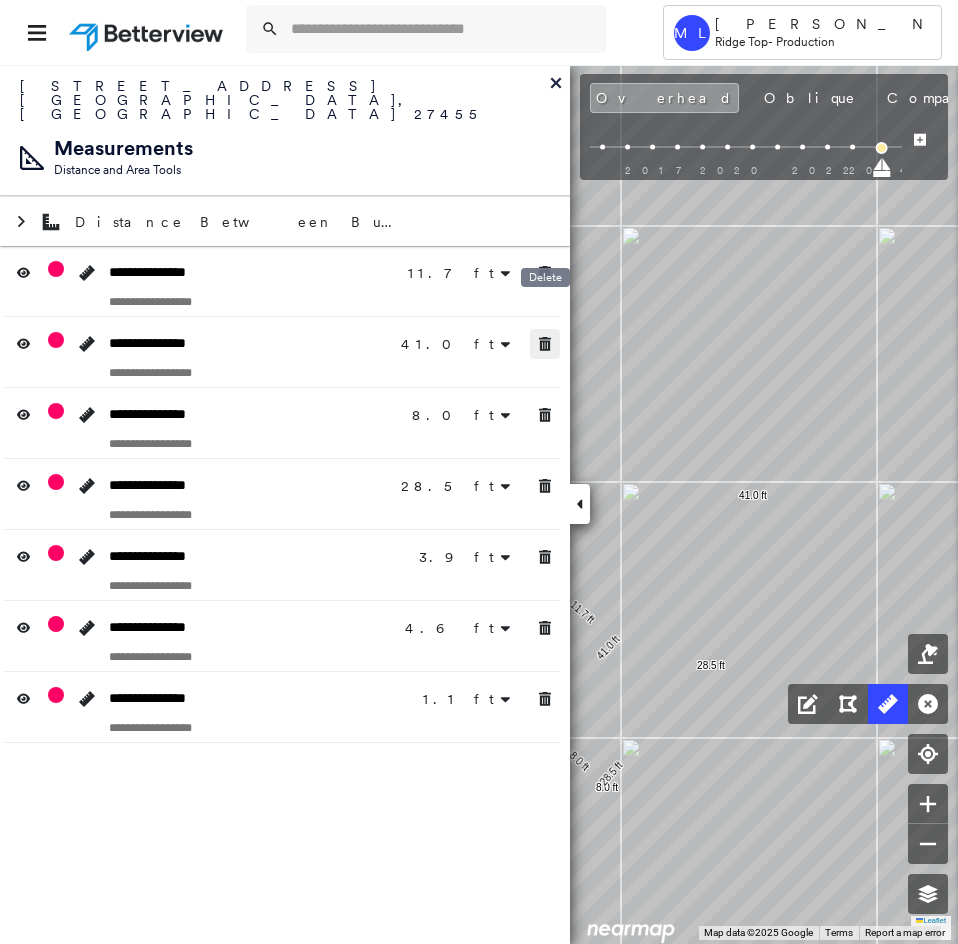 click 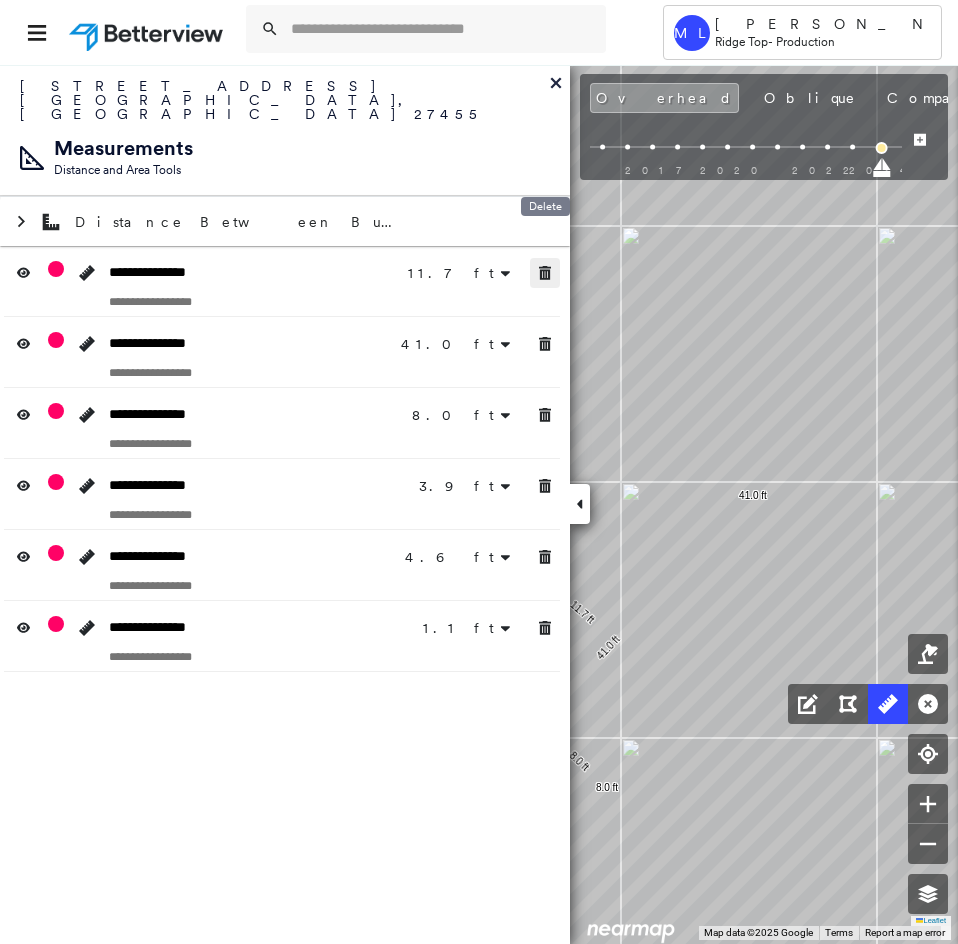 click 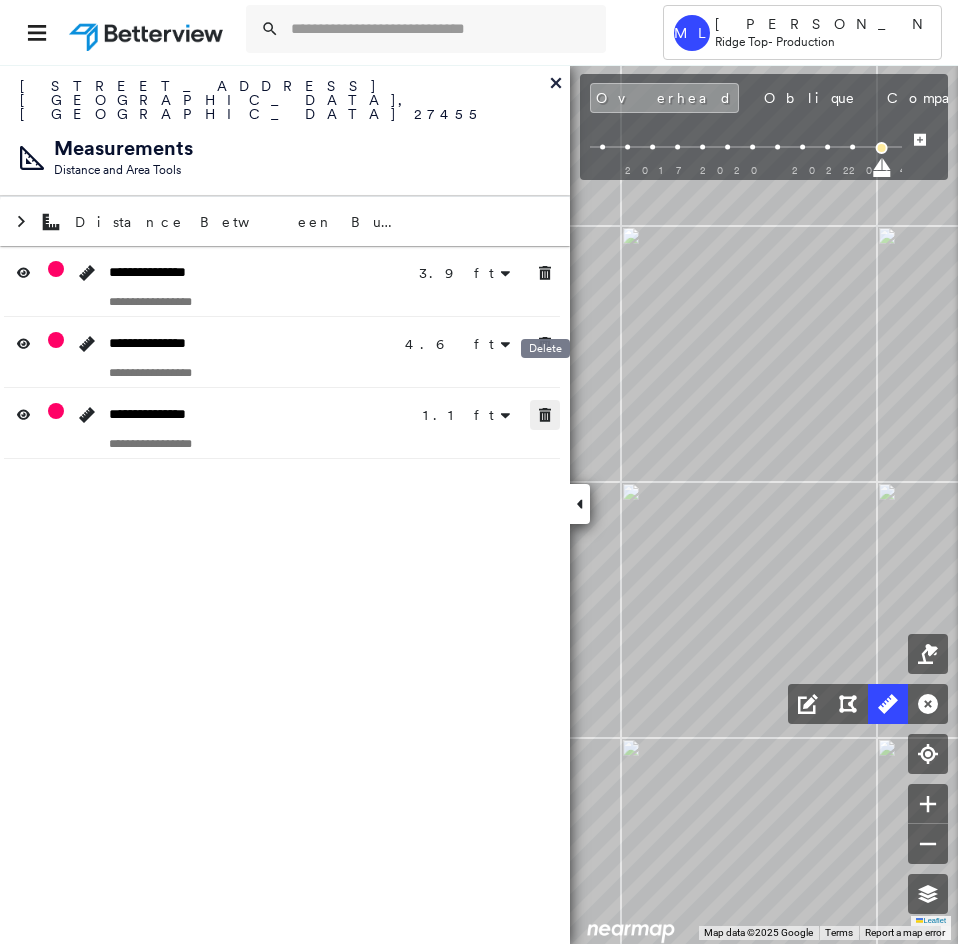 drag, startPoint x: 551, startPoint y: 385, endPoint x: 545, endPoint y: 314, distance: 71.25307 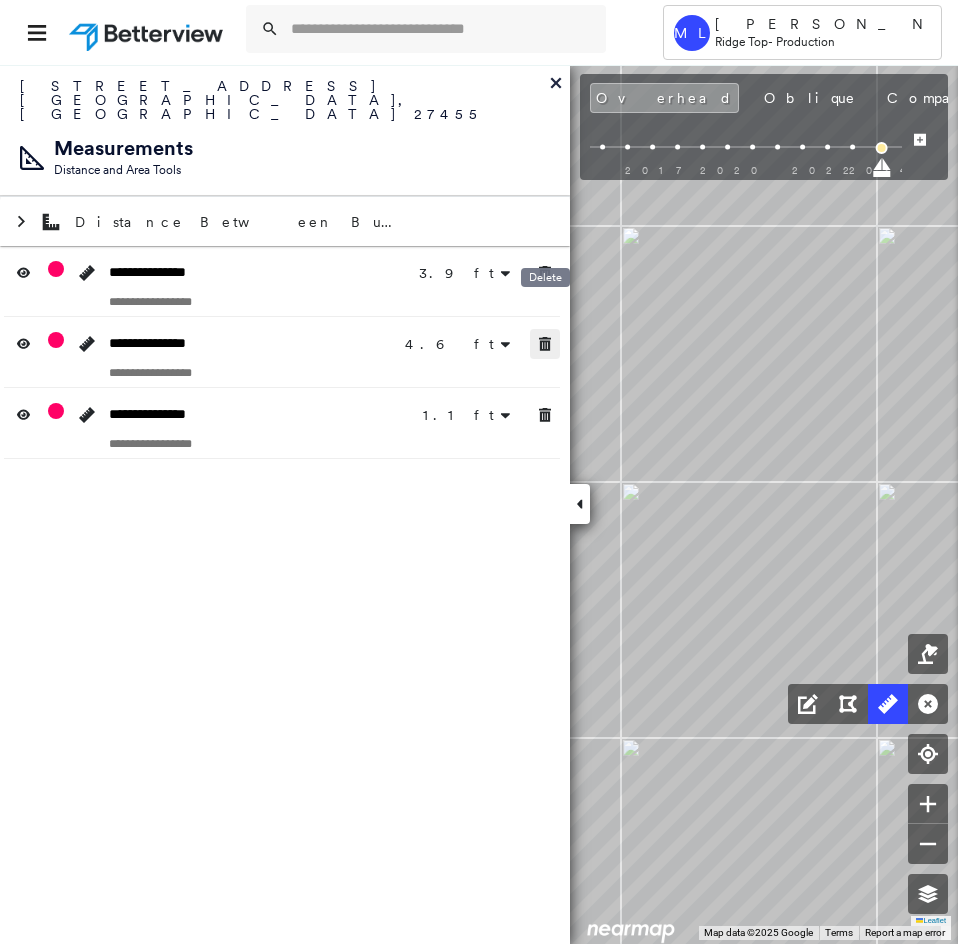 click 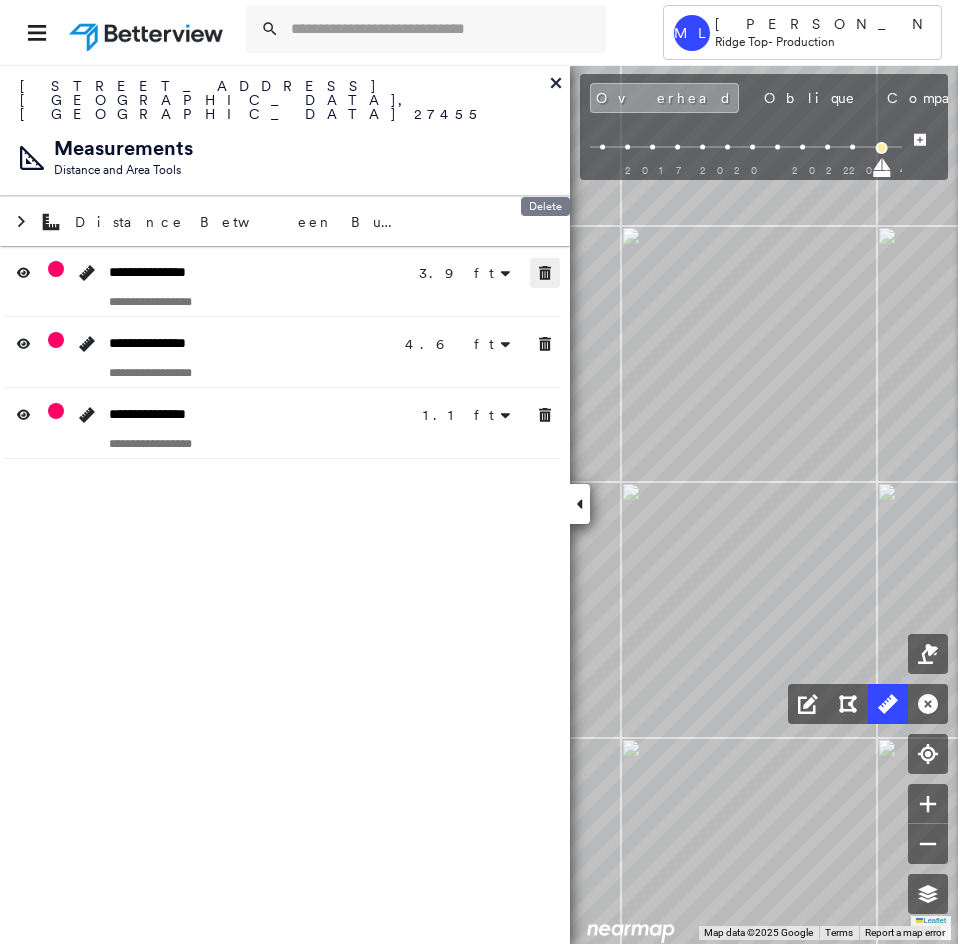 click at bounding box center (545, 273) 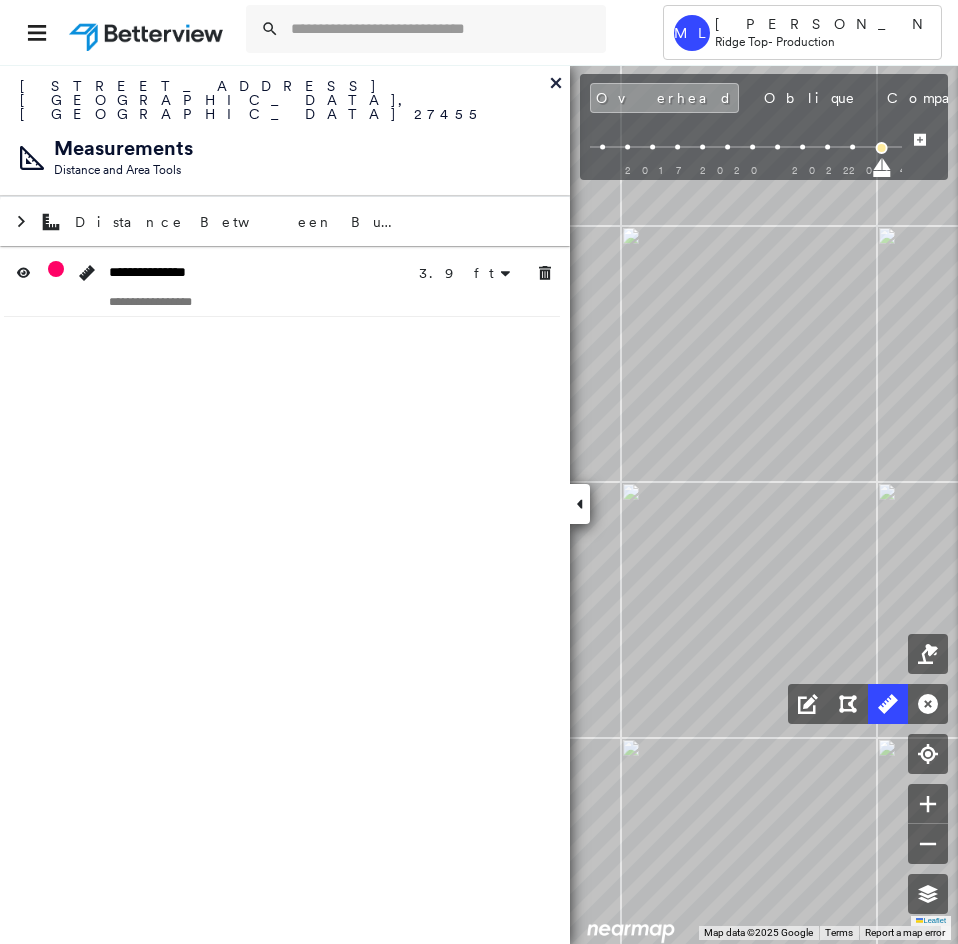 click at bounding box center (580, 504) 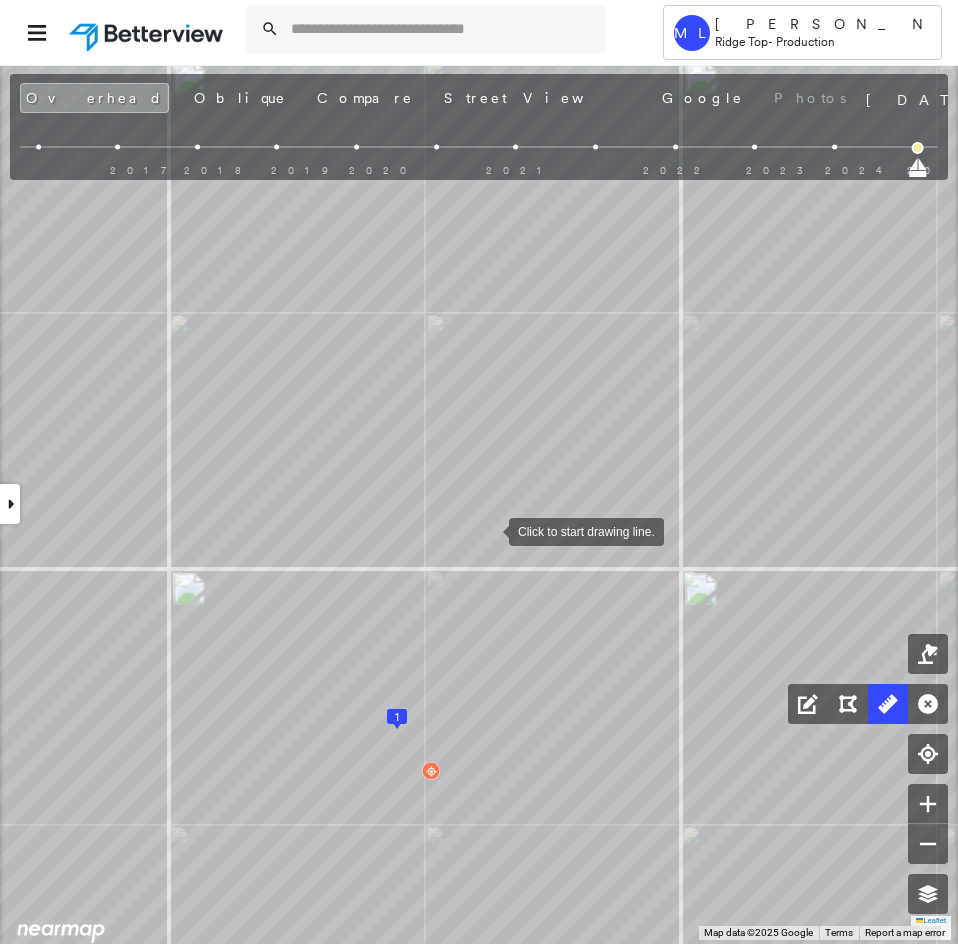 drag, startPoint x: 549, startPoint y: 466, endPoint x: 613, endPoint y: 410, distance: 85.04117 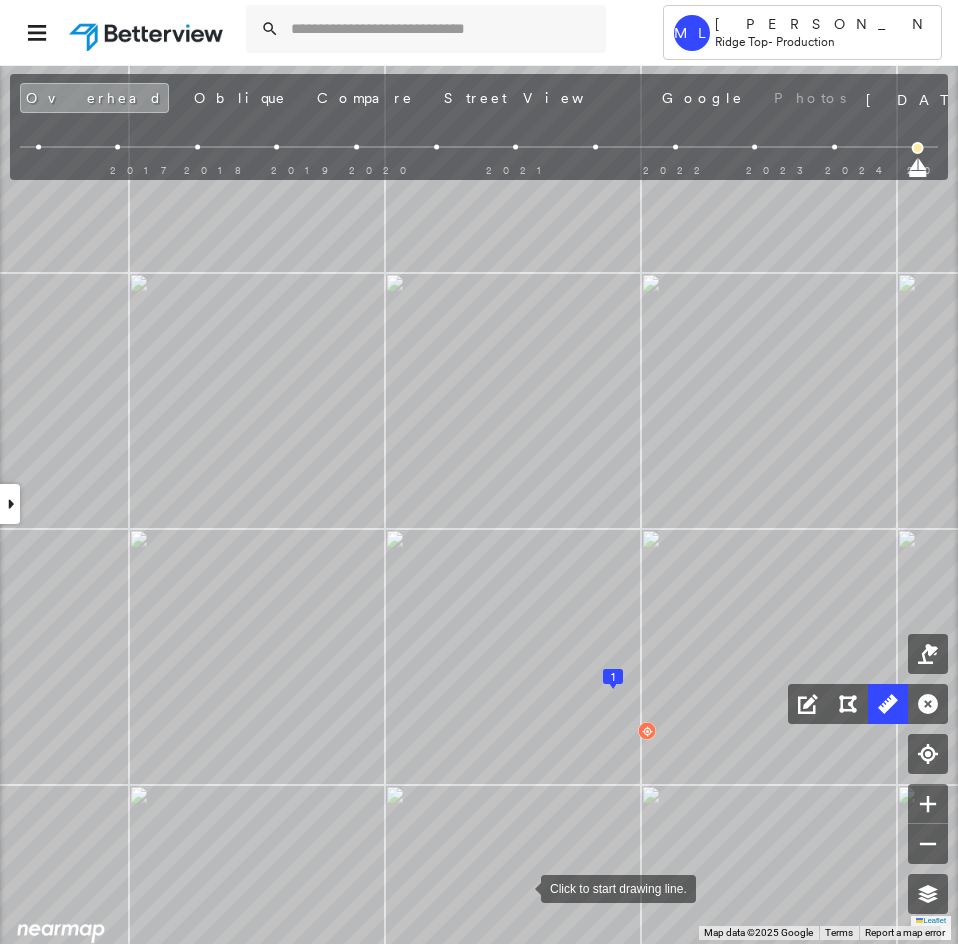 drag, startPoint x: 426, startPoint y: 806, endPoint x: 501, endPoint y: 927, distance: 142.3587 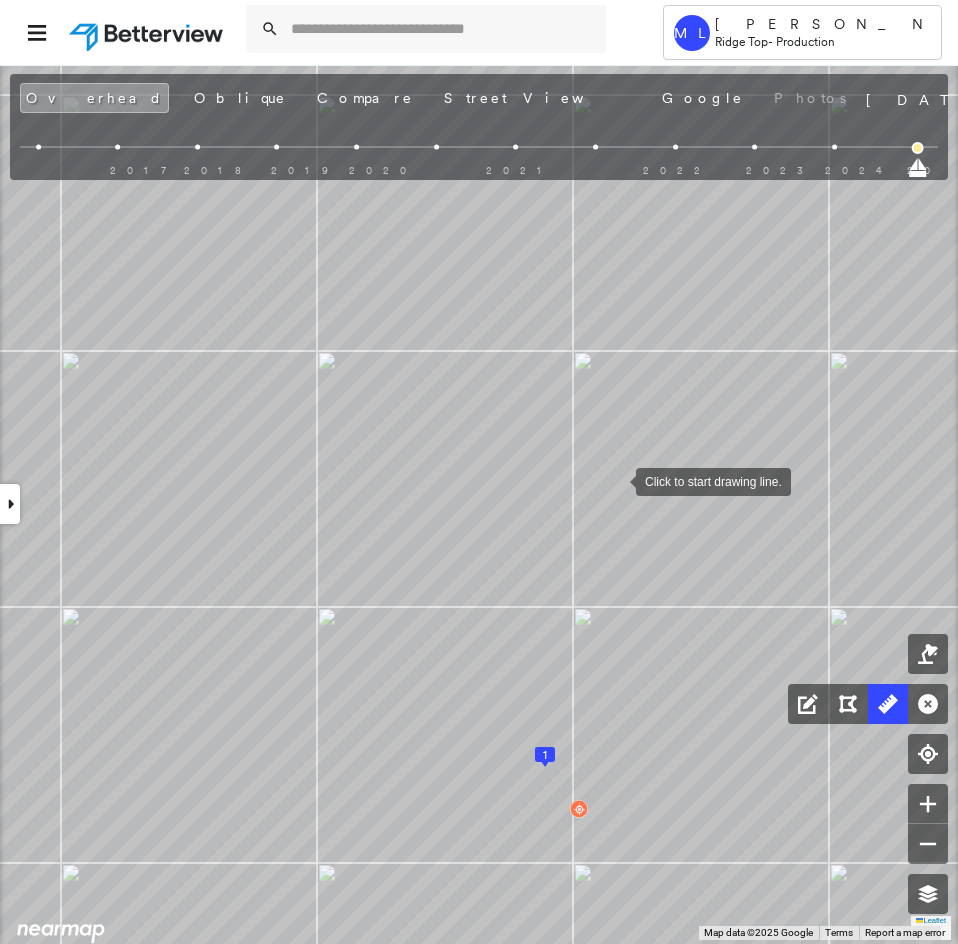 drag, startPoint x: 663, startPoint y: 454, endPoint x: 617, endPoint y: 480, distance: 52.83938 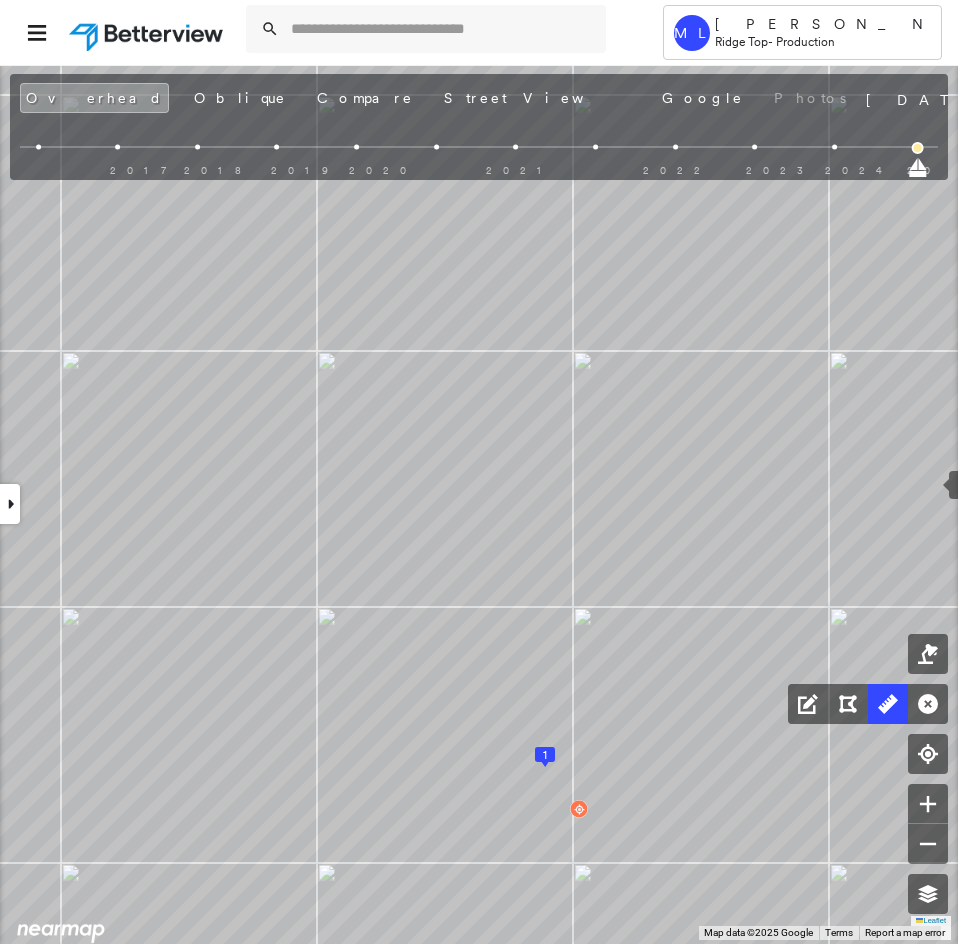 click at bounding box center [929, 483] 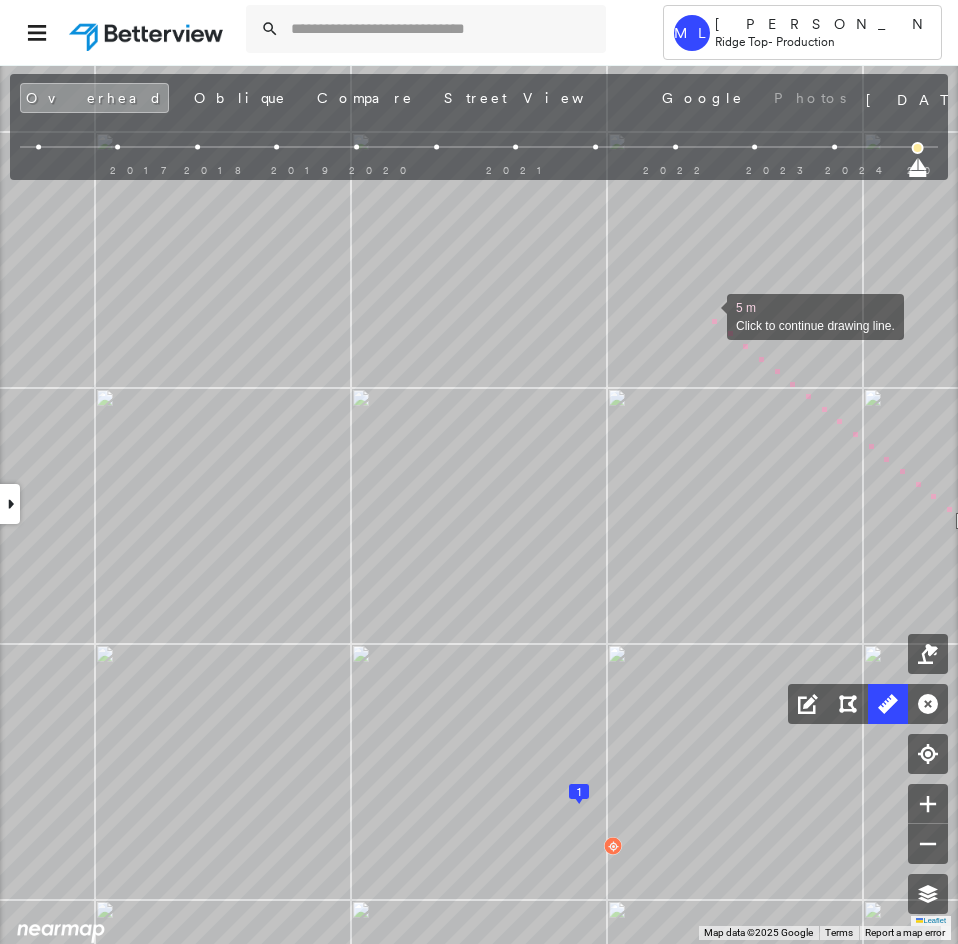 drag, startPoint x: 656, startPoint y: 260, endPoint x: 743, endPoint y: 339, distance: 117.51595 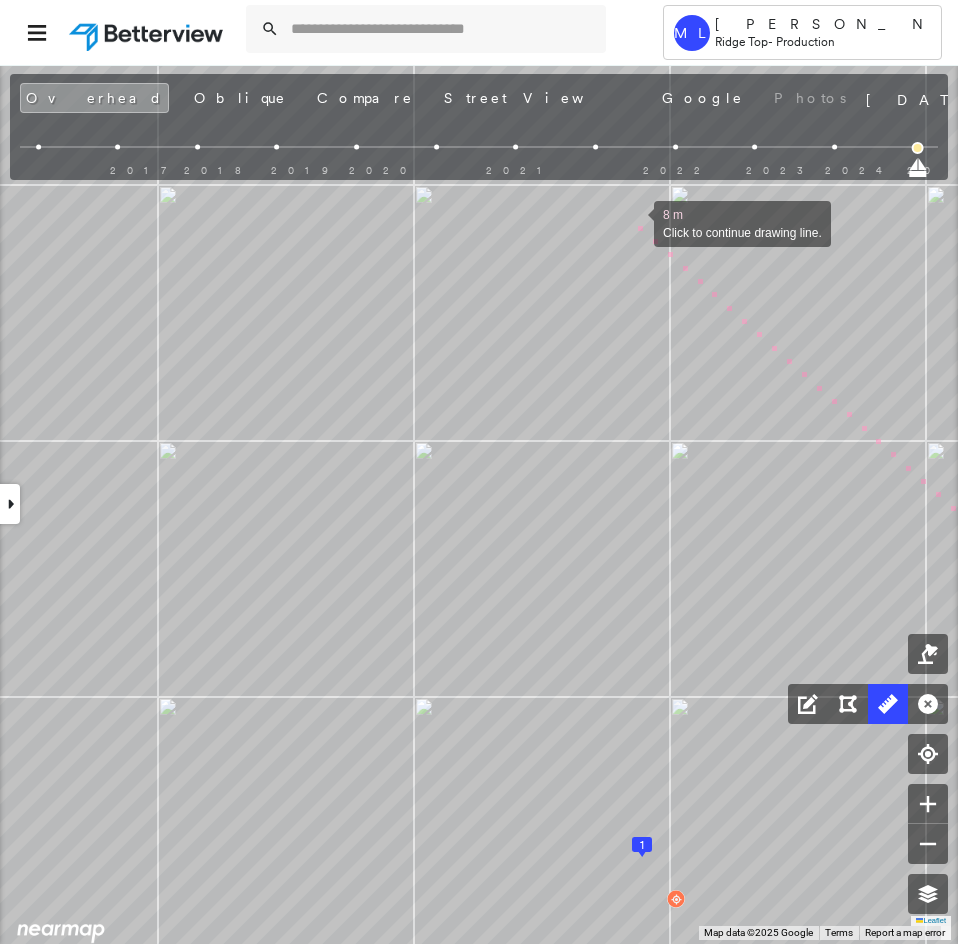 click at bounding box center (634, 222) 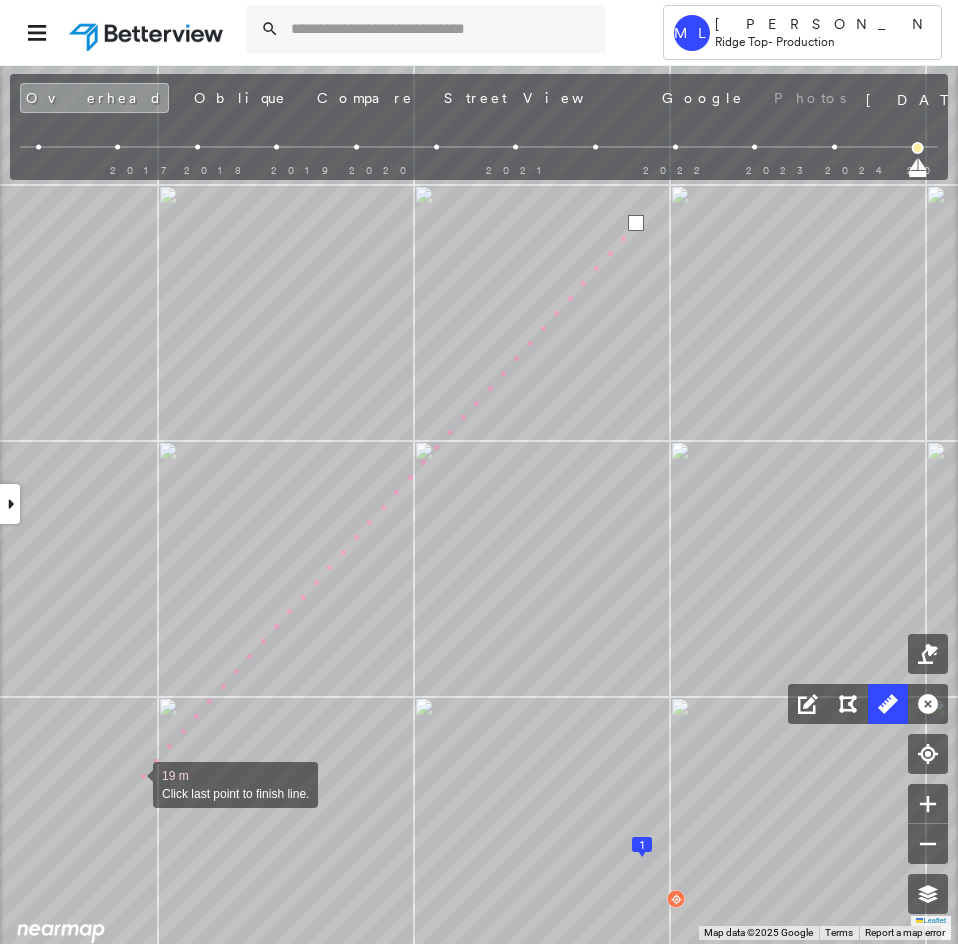 click at bounding box center (133, 783) 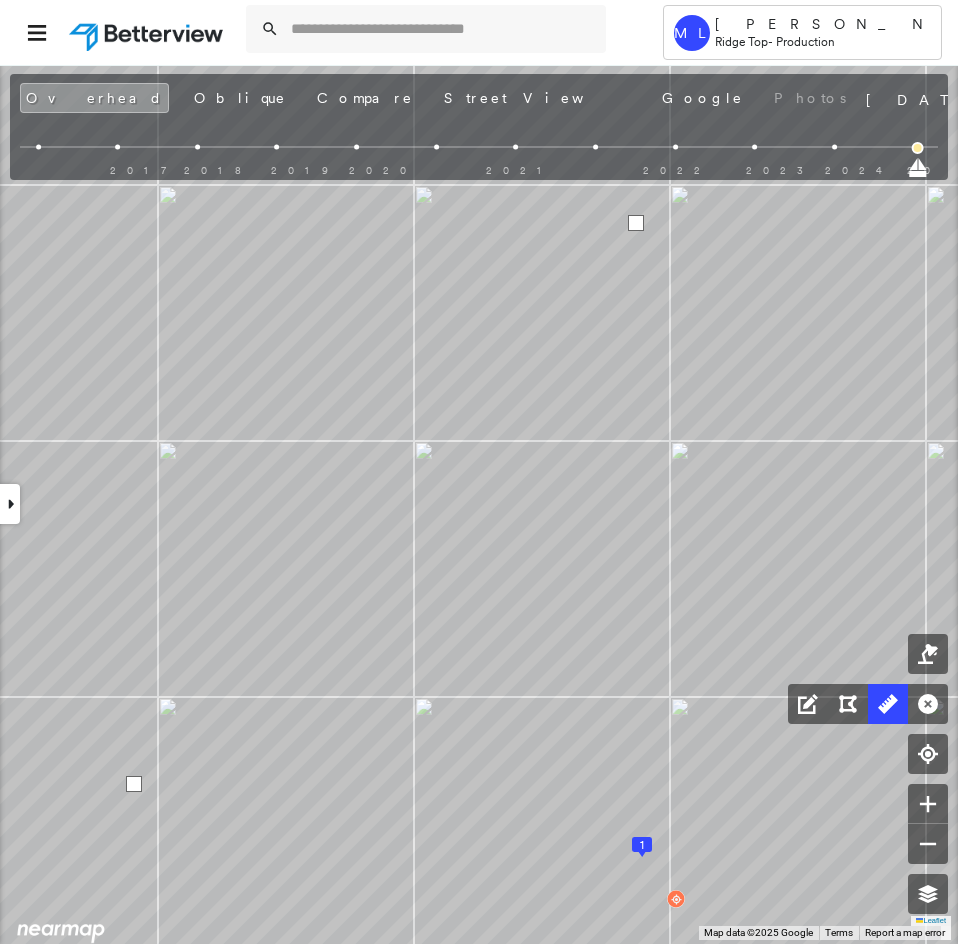 click at bounding box center (134, 784) 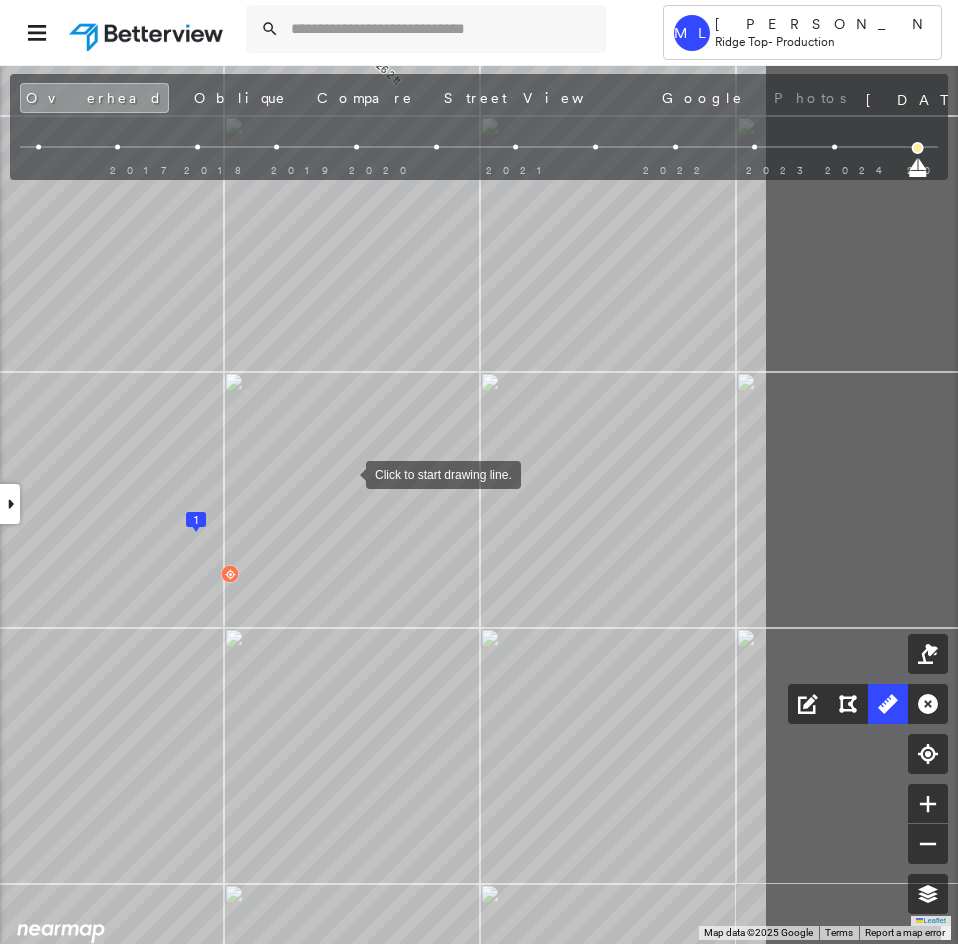 drag, startPoint x: 447, startPoint y: 466, endPoint x: 340, endPoint y: 475, distance: 107.37784 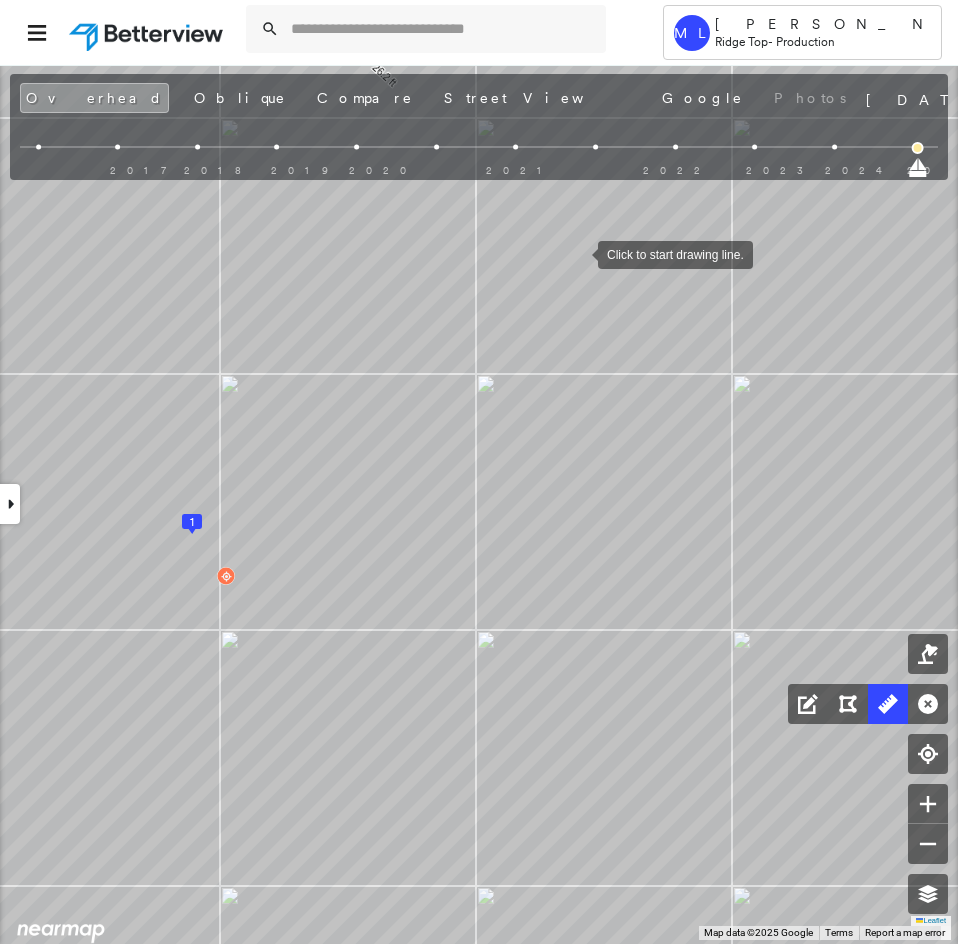 click at bounding box center [578, 253] 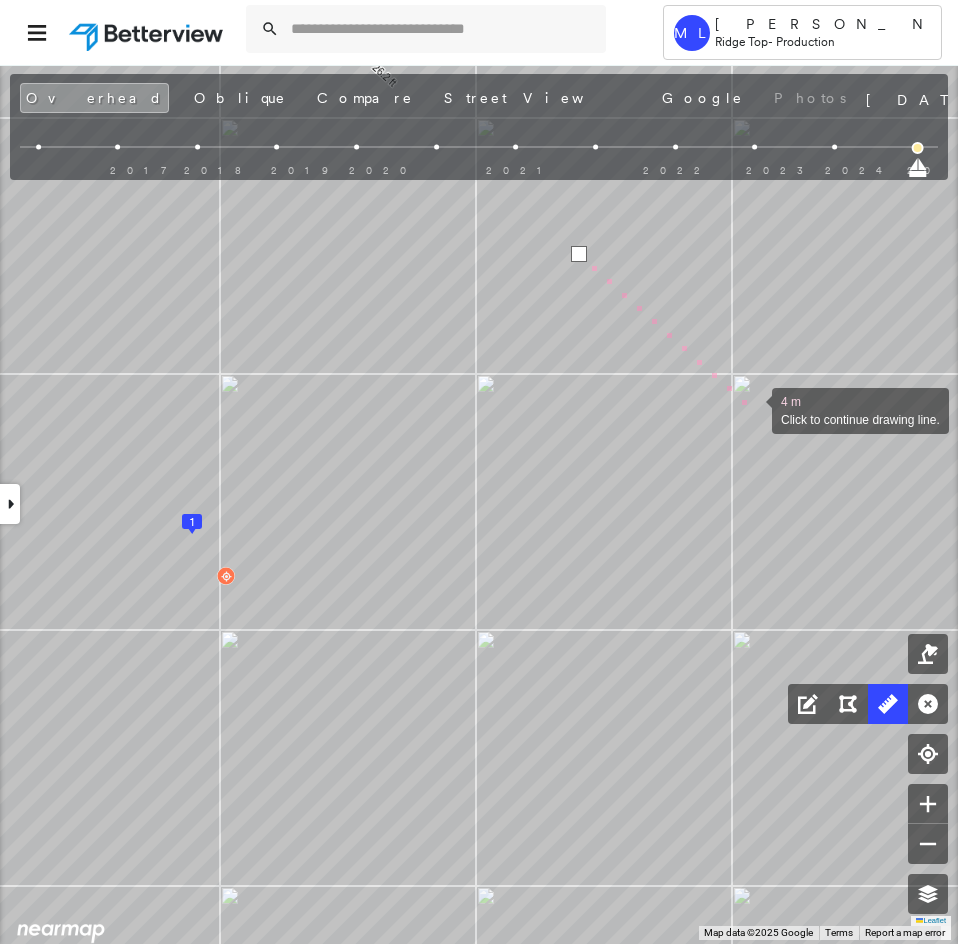 click at bounding box center [752, 409] 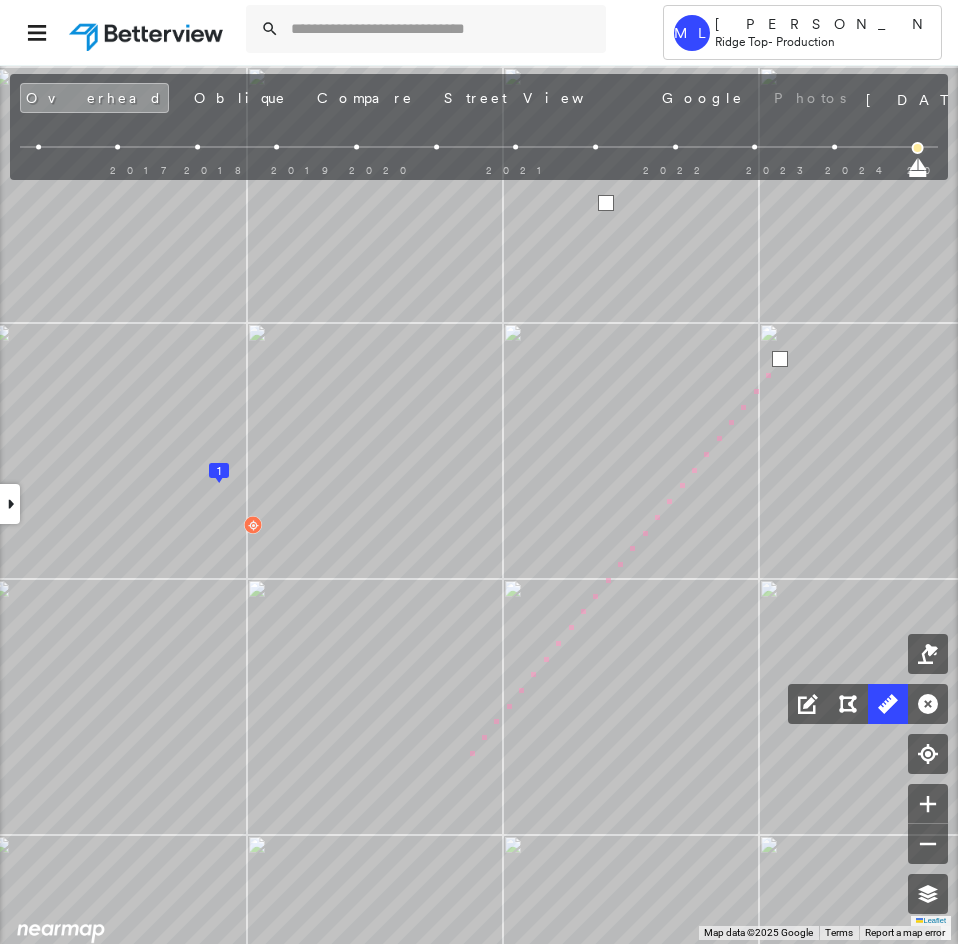 drag, startPoint x: 436, startPoint y: 818, endPoint x: 675, endPoint y: 501, distance: 397.00125 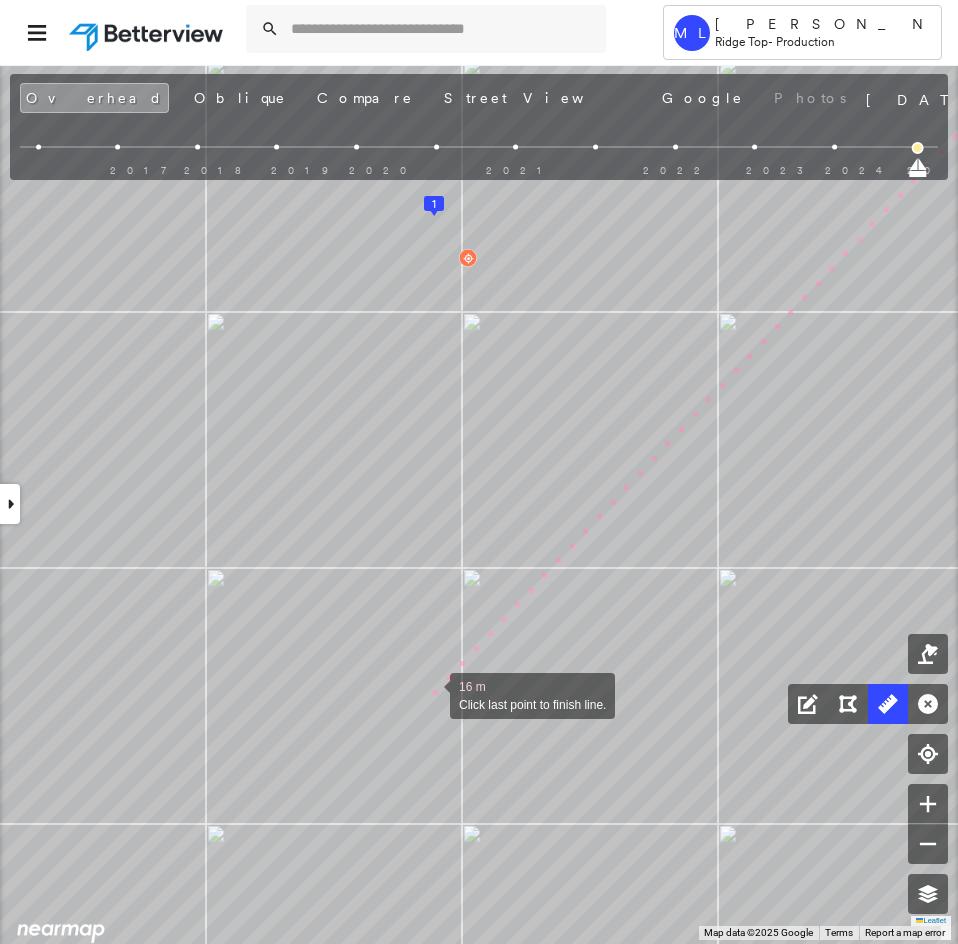 click at bounding box center (430, 694) 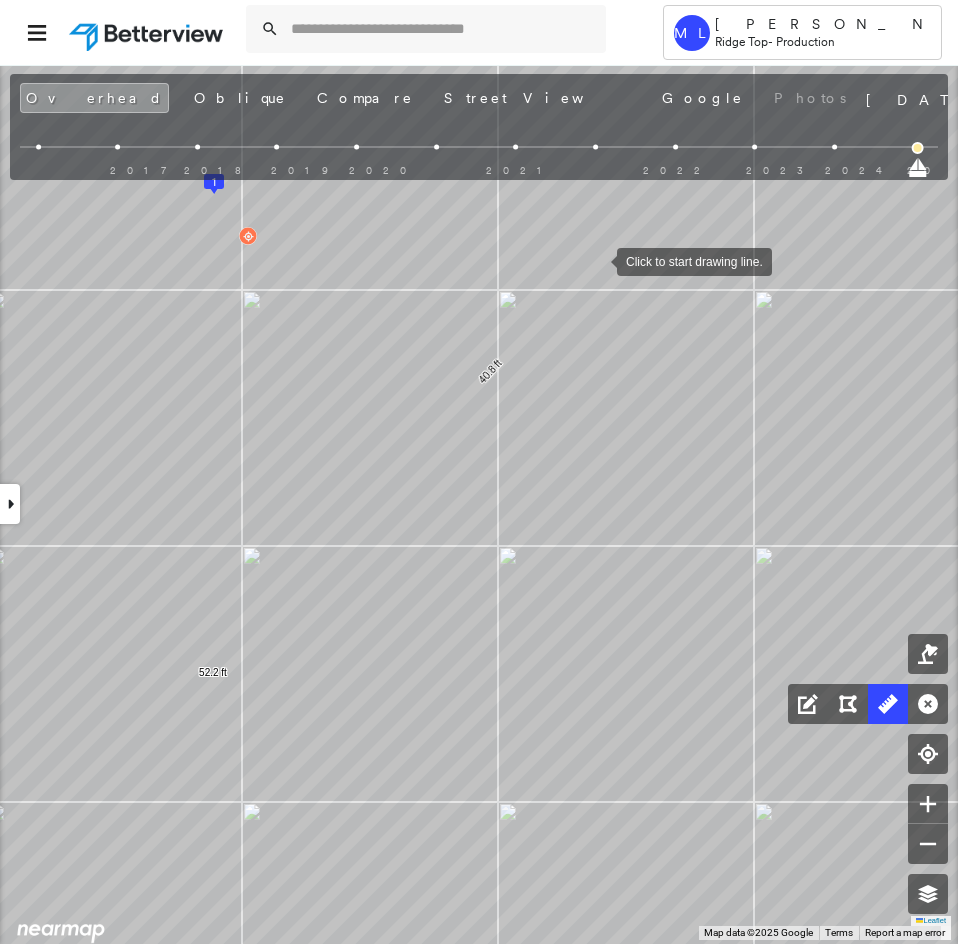 click at bounding box center (597, 260) 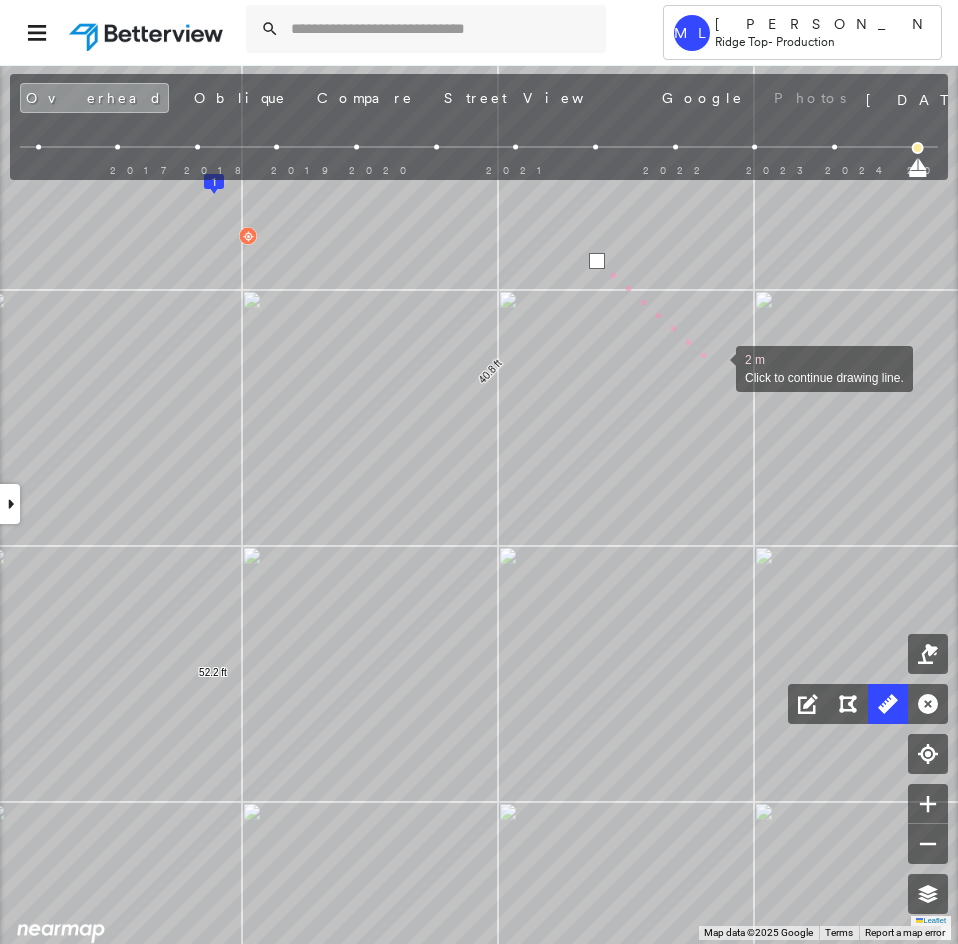 click at bounding box center [716, 367] 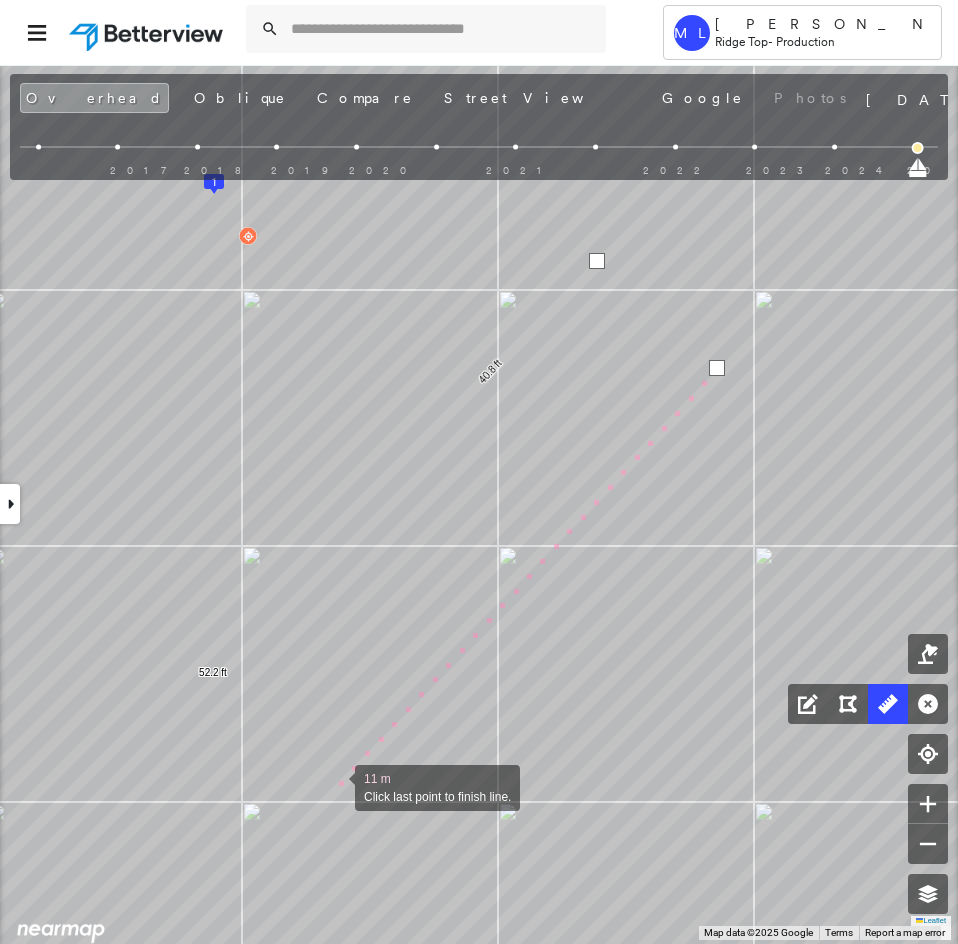 click at bounding box center [335, 786] 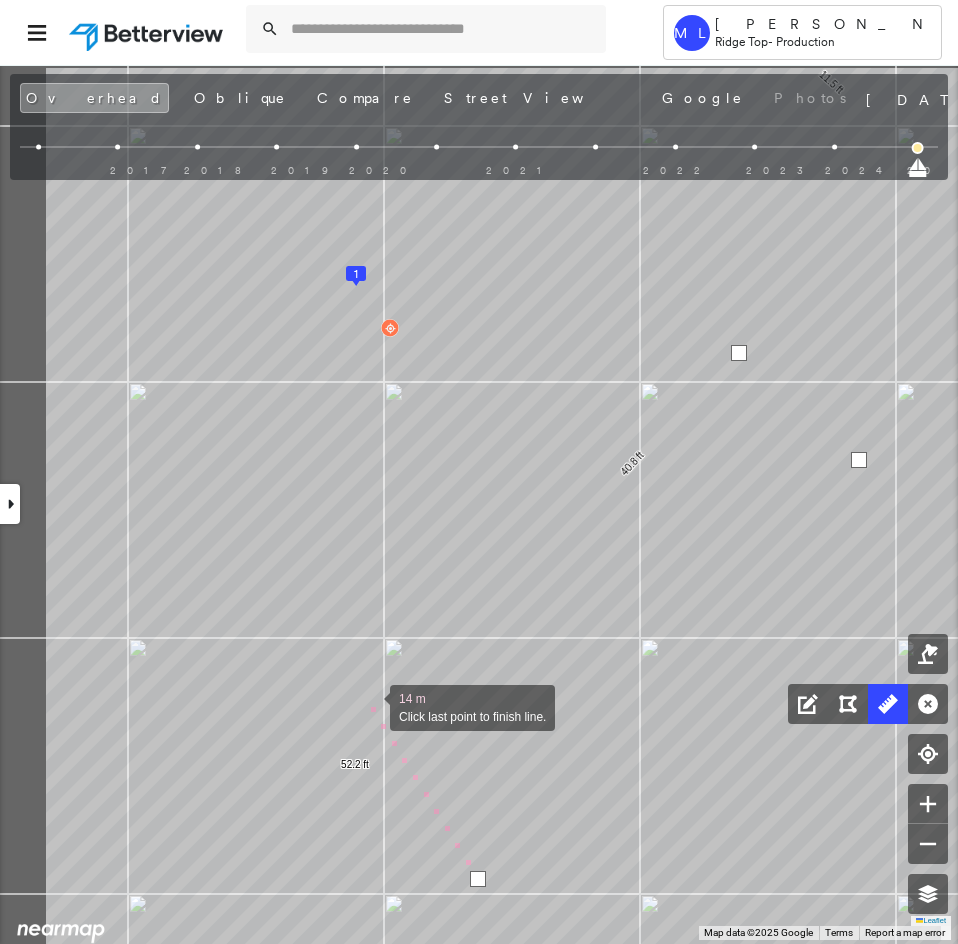 click on "1
26.2 ft 37.2 ft 63.3 ft 11.5 ft 40.8 ft 52.2 ft 14 m Click last point to finish line." at bounding box center (20, -557) 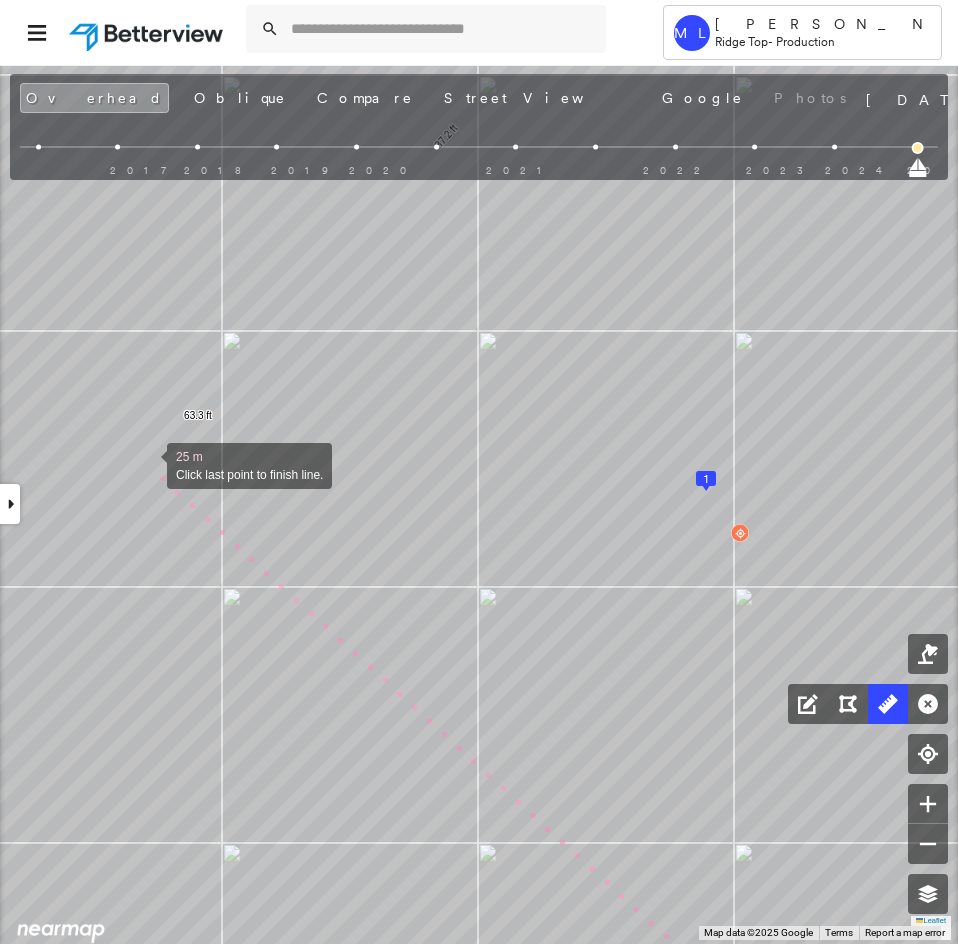 click at bounding box center (147, 464) 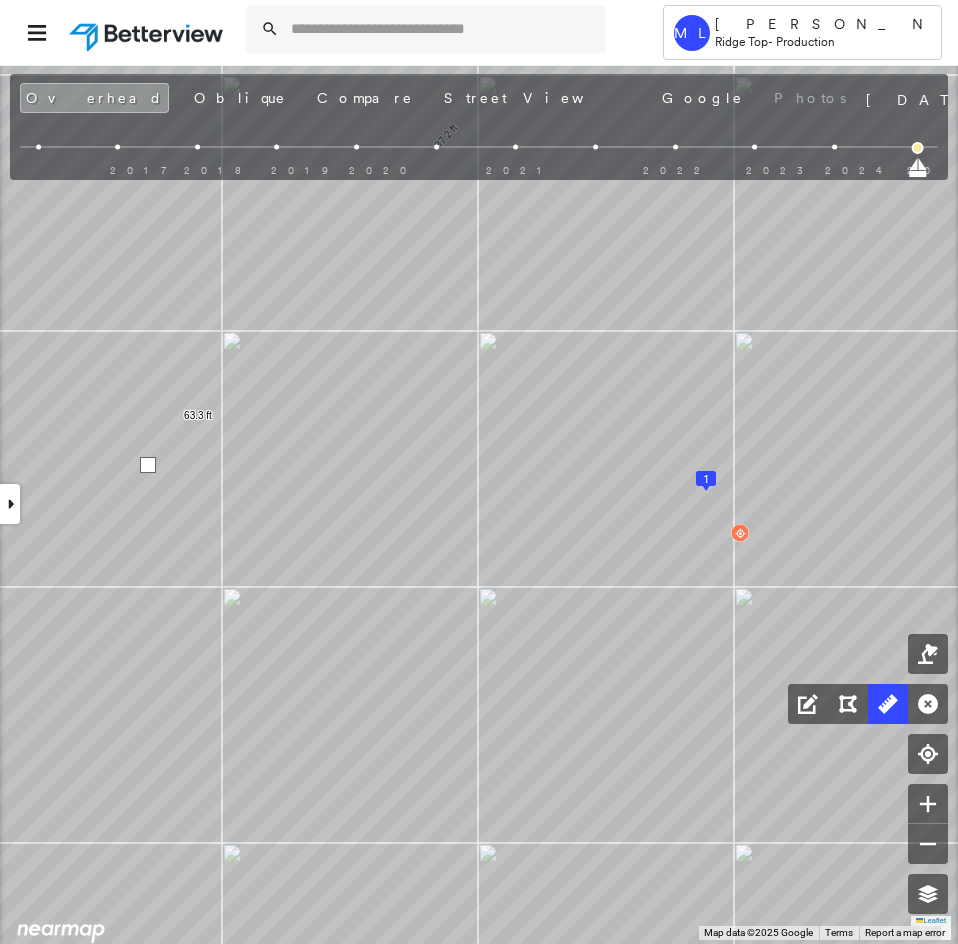 click at bounding box center [148, 465] 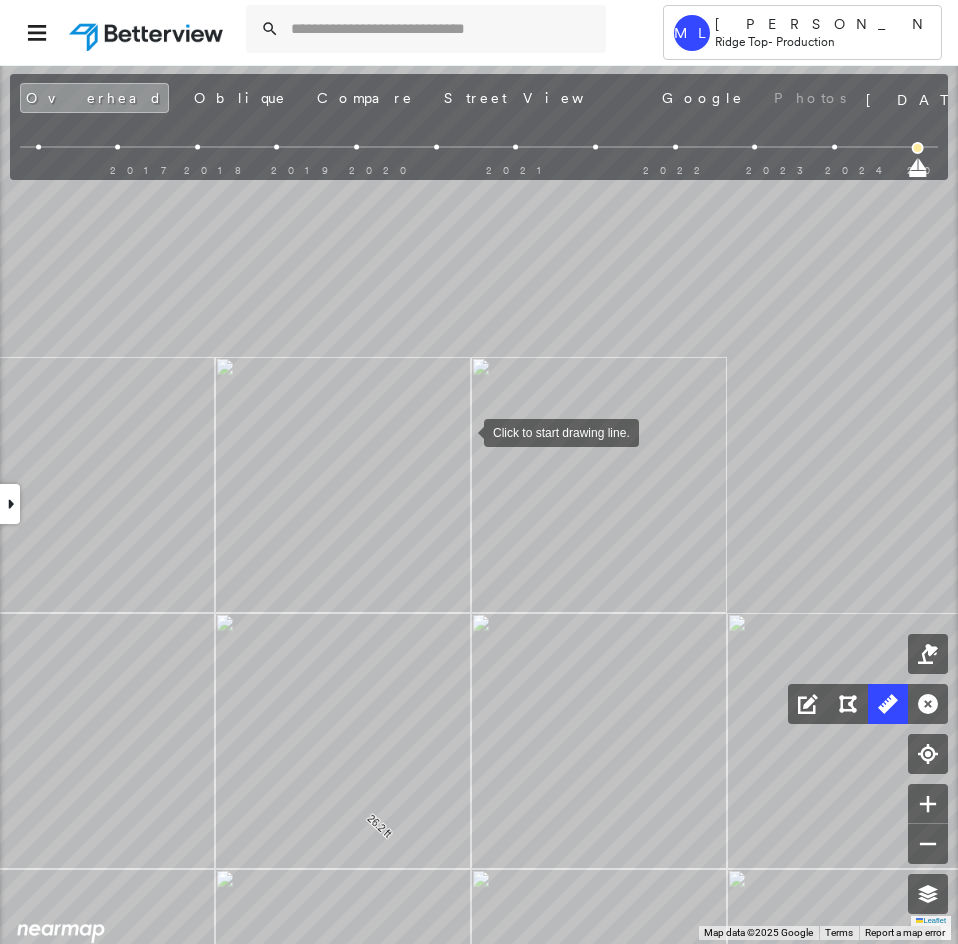 drag, startPoint x: 464, startPoint y: 425, endPoint x: 276, endPoint y: 575, distance: 240.5078 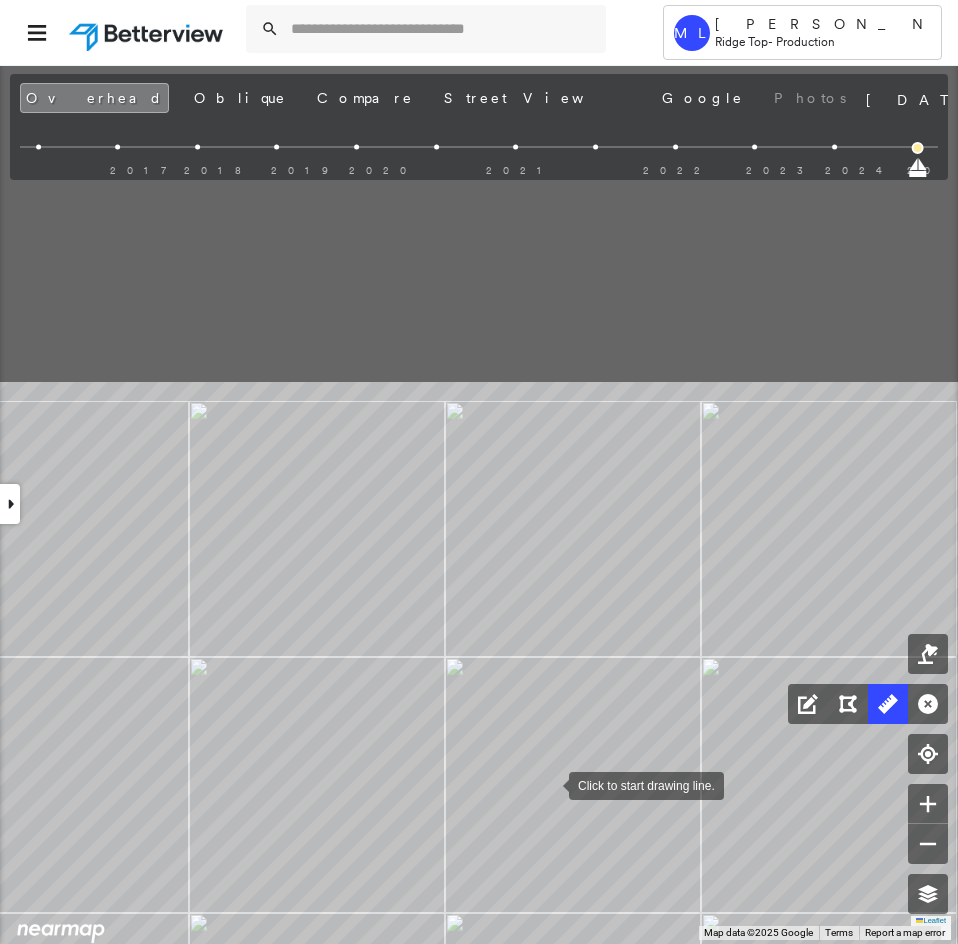 drag, startPoint x: 627, startPoint y: 422, endPoint x: 545, endPoint y: 772, distance: 359.4774 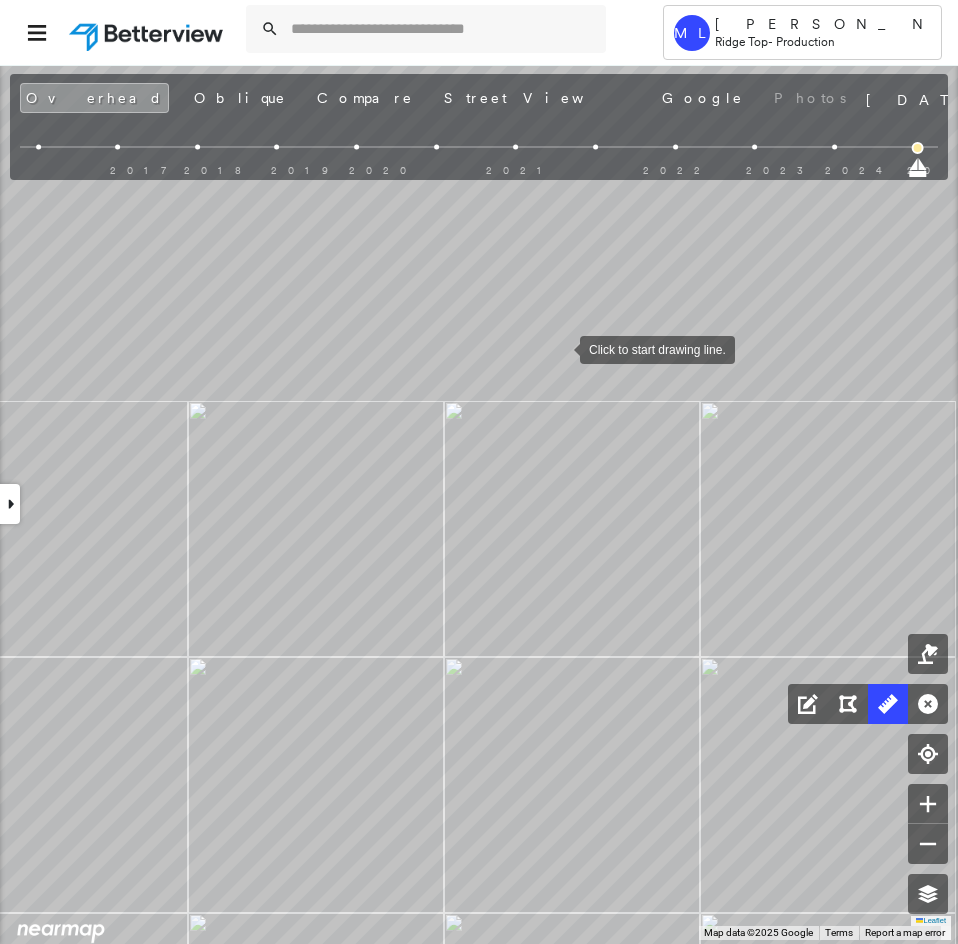 drag, startPoint x: 560, startPoint y: 348, endPoint x: 521, endPoint y: 629, distance: 283.69348 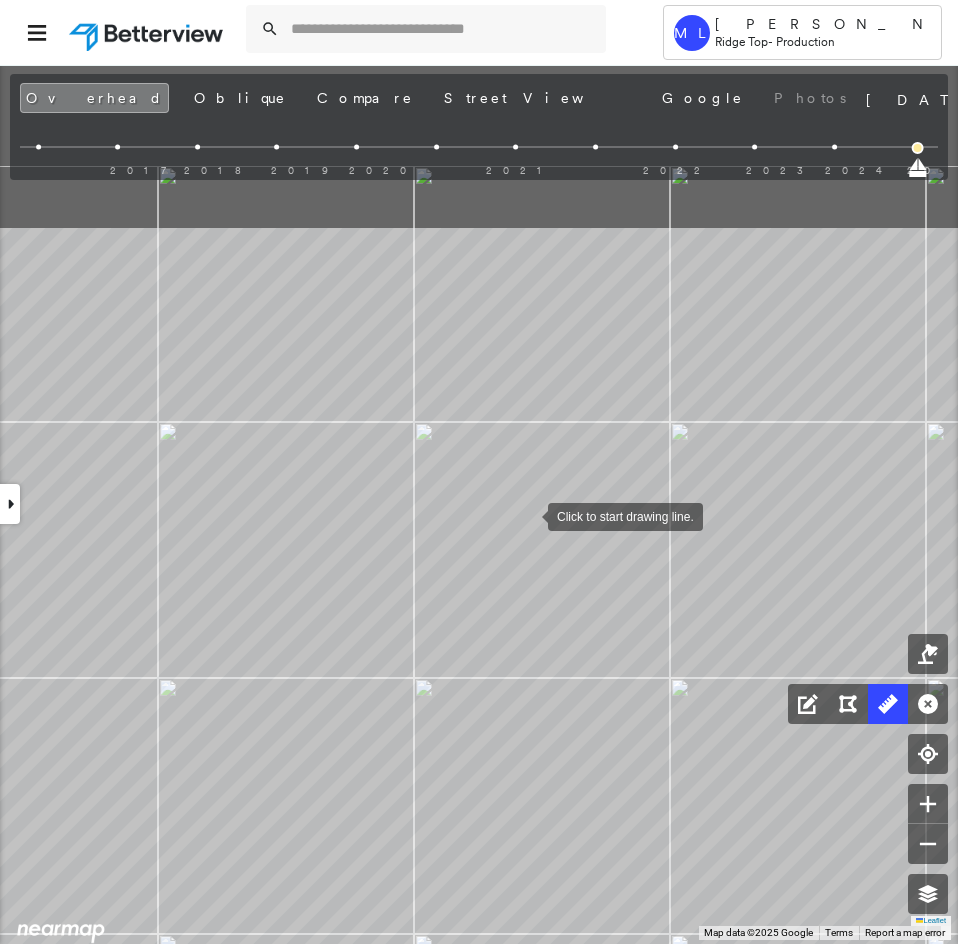 drag, startPoint x: 528, startPoint y: 309, endPoint x: 528, endPoint y: 514, distance: 205 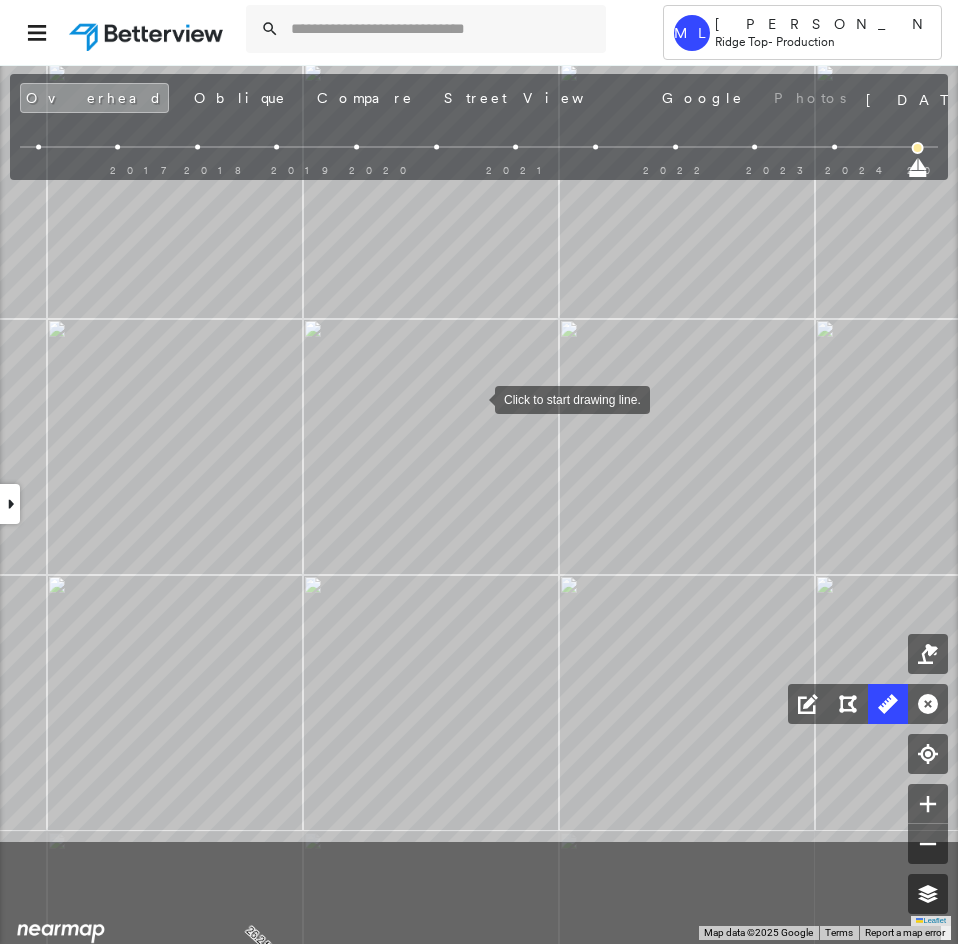 drag, startPoint x: 511, startPoint y: 589, endPoint x: 475, endPoint y: 400, distance: 192.39803 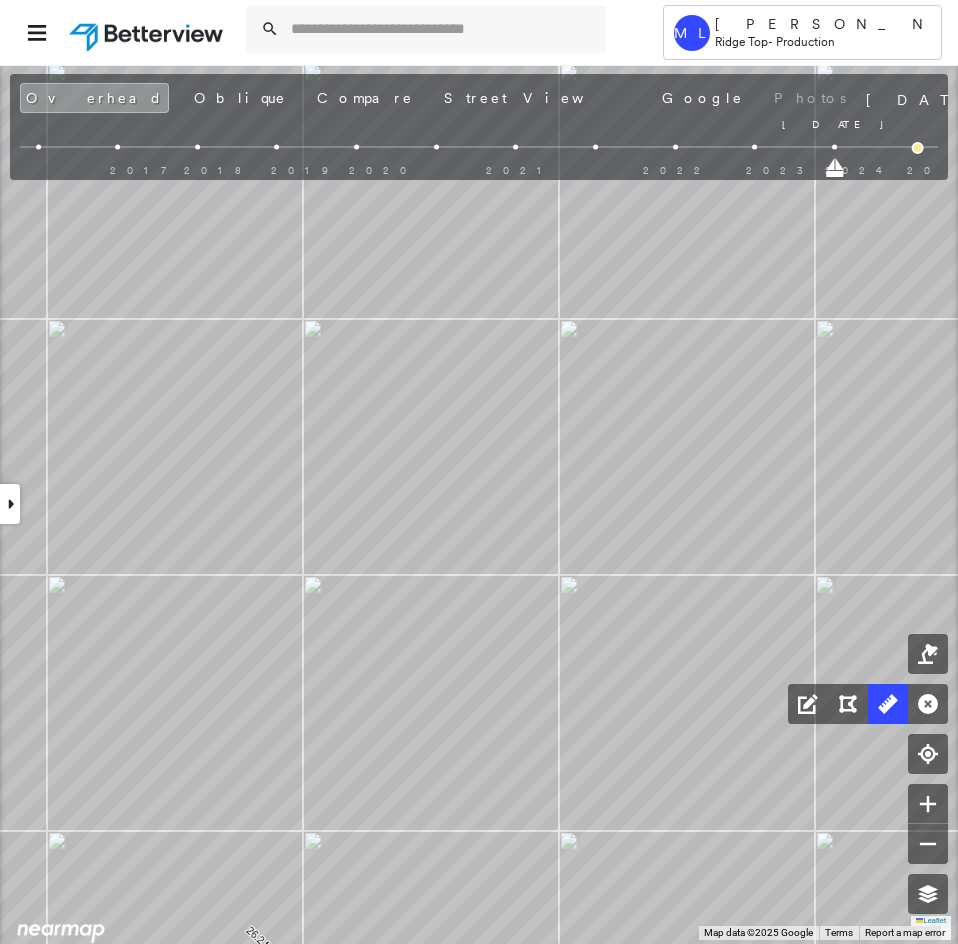 drag, startPoint x: 914, startPoint y: 171, endPoint x: 817, endPoint y: 168, distance: 97.04638 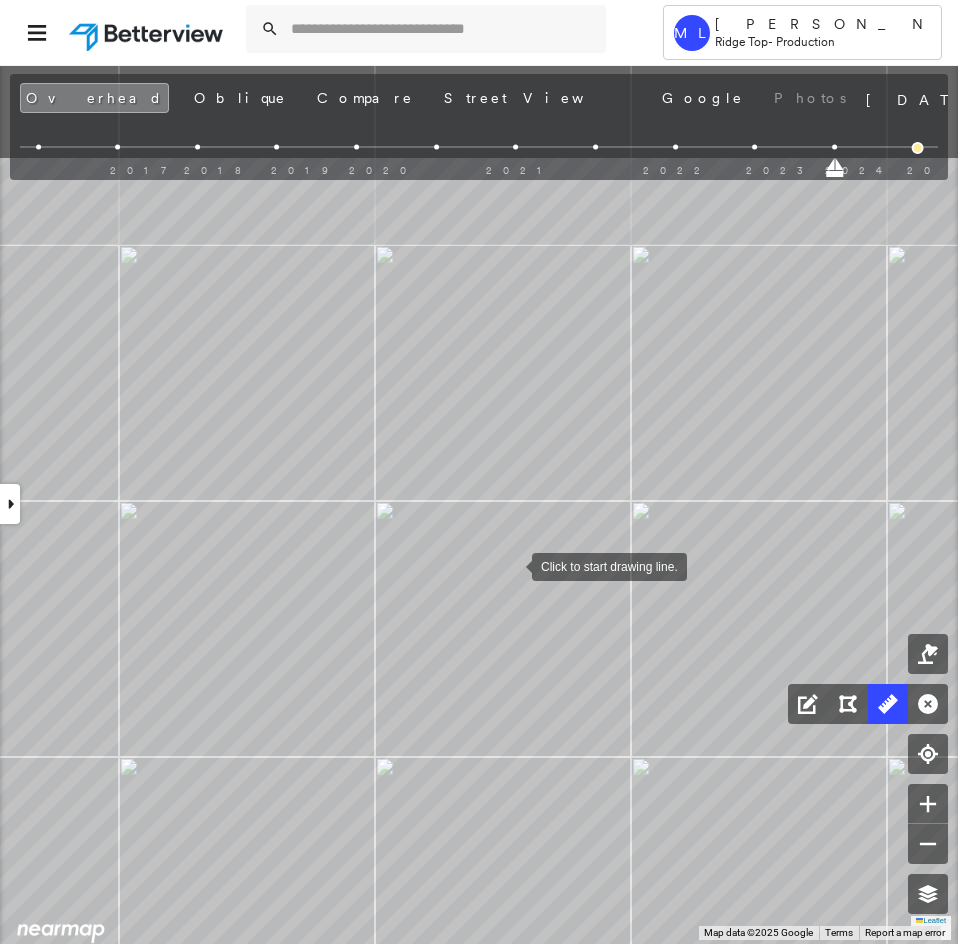 drag, startPoint x: 439, startPoint y: 382, endPoint x: 511, endPoint y: 565, distance: 196.65453 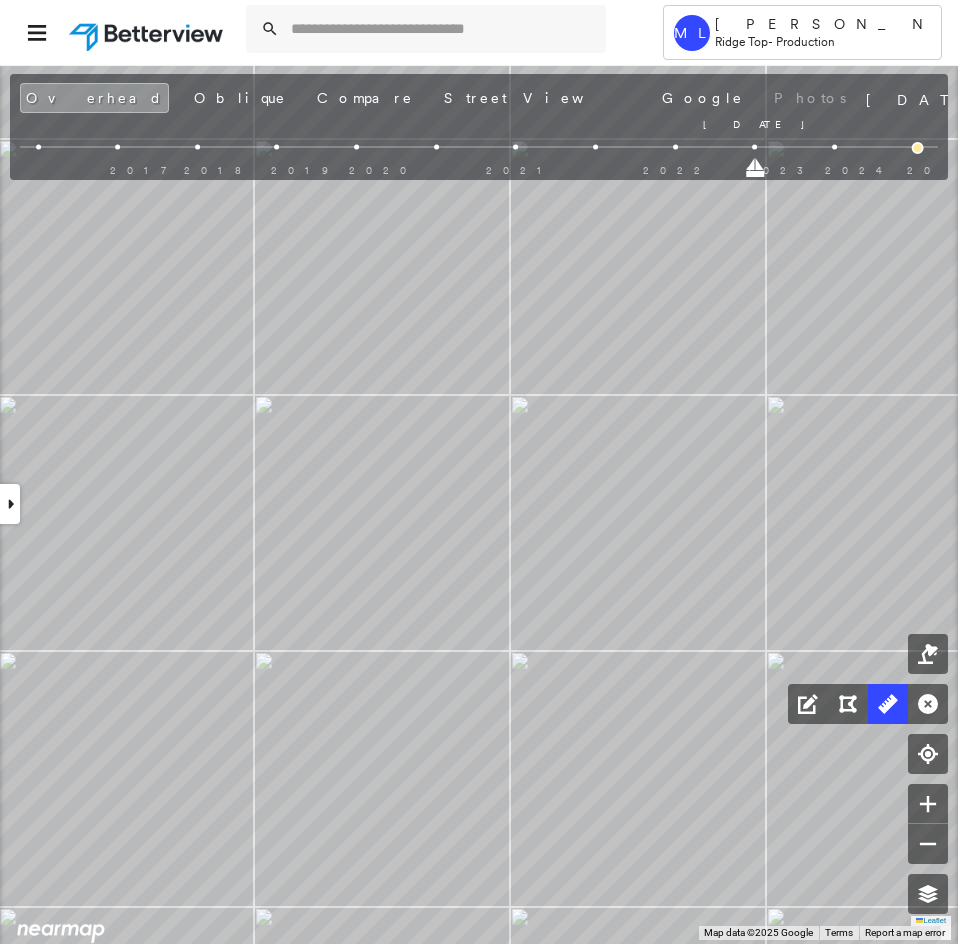 drag, startPoint x: 835, startPoint y: 168, endPoint x: 767, endPoint y: 162, distance: 68.26419 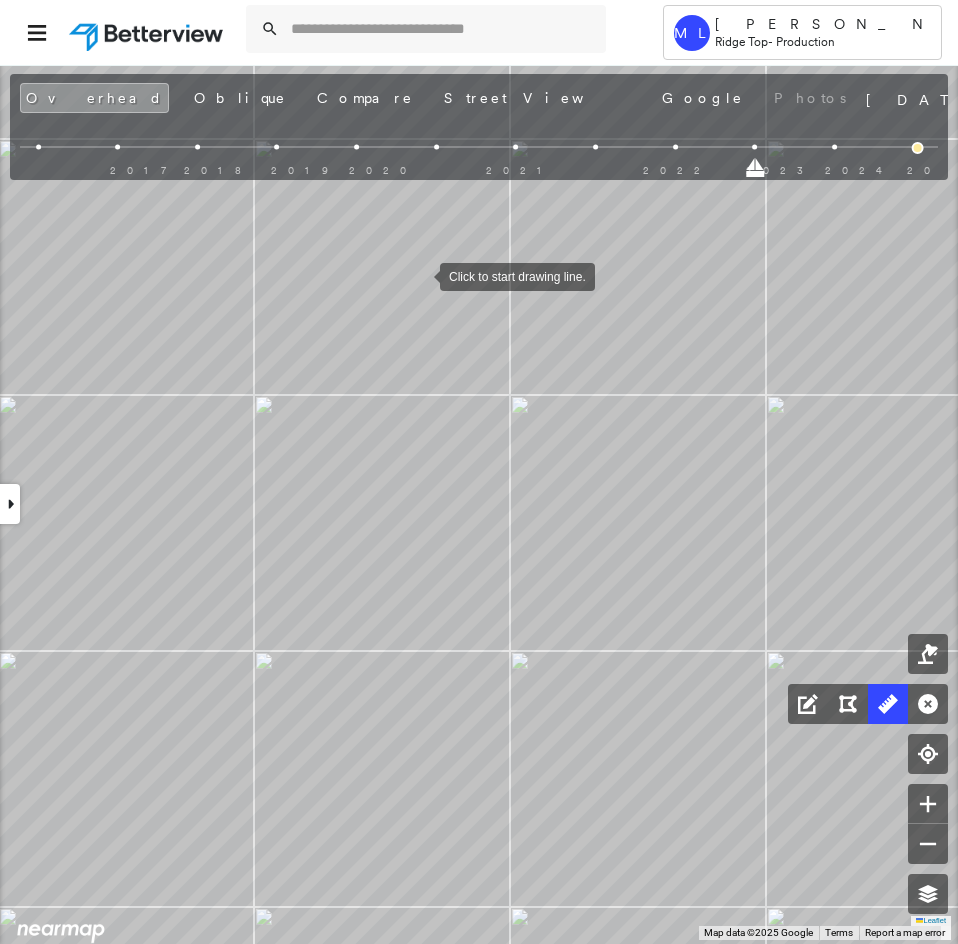 click at bounding box center [420, 275] 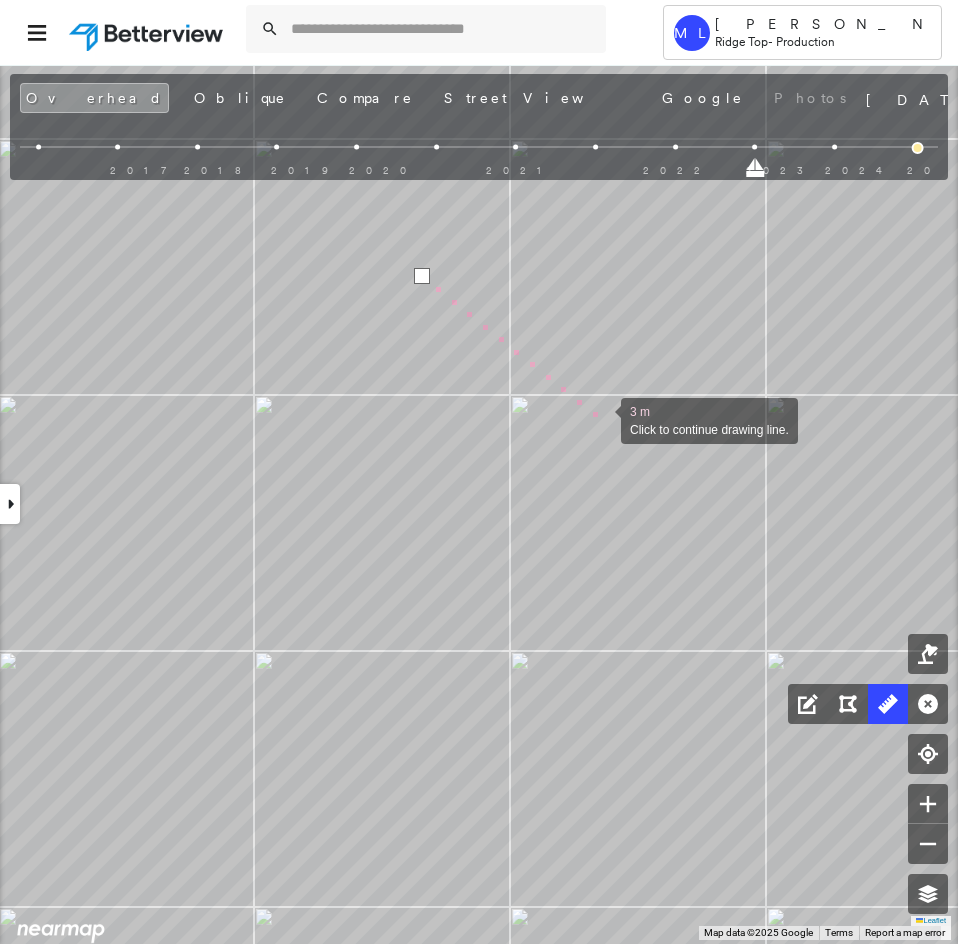 click at bounding box center (601, 419) 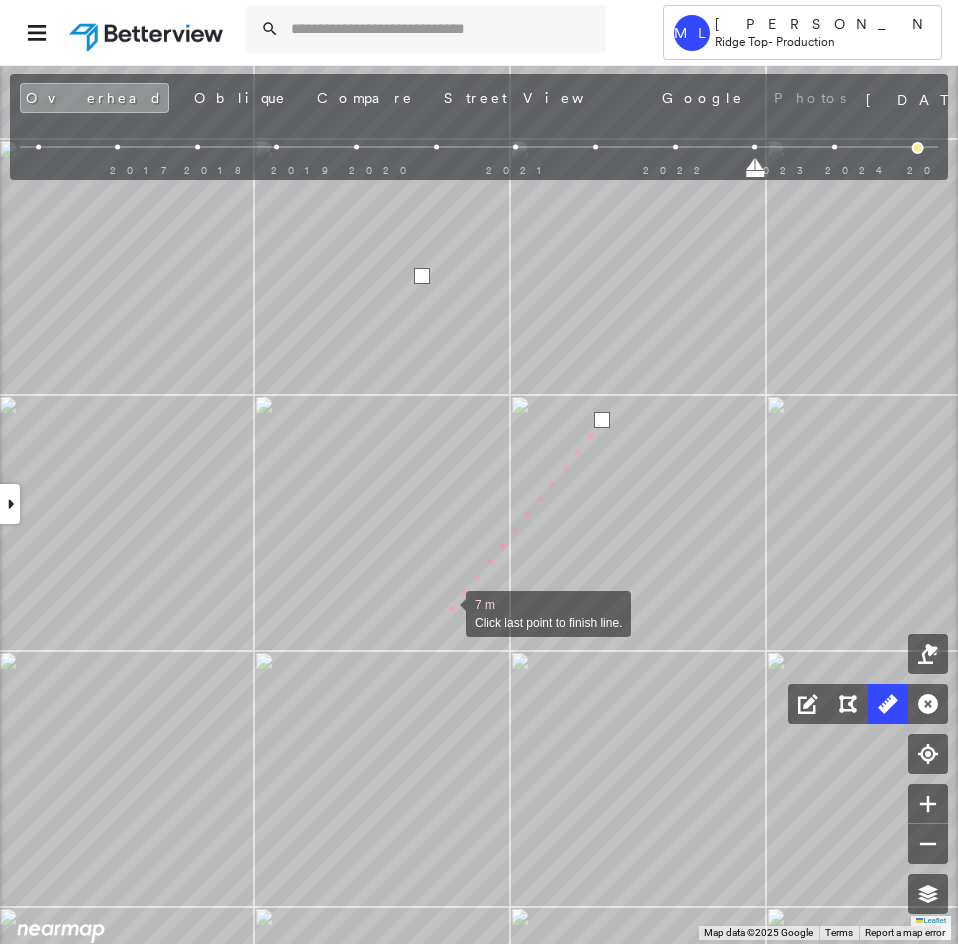 click at bounding box center [446, 612] 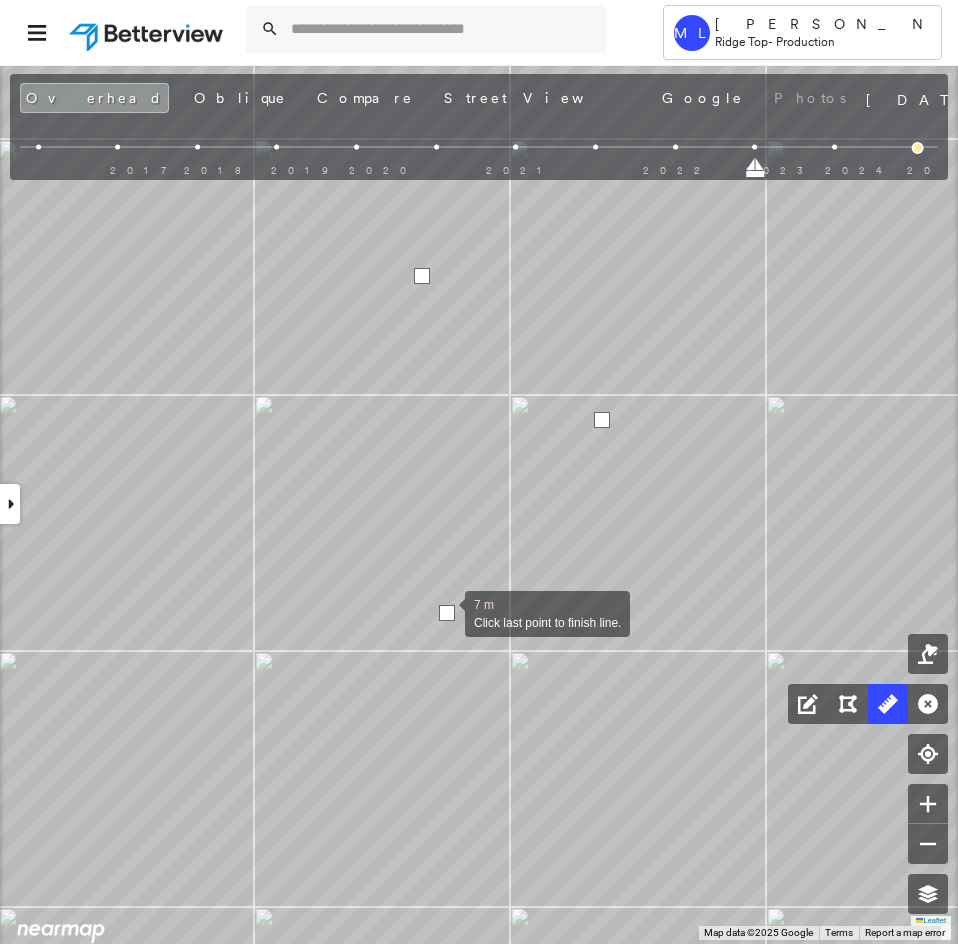 click at bounding box center [447, 613] 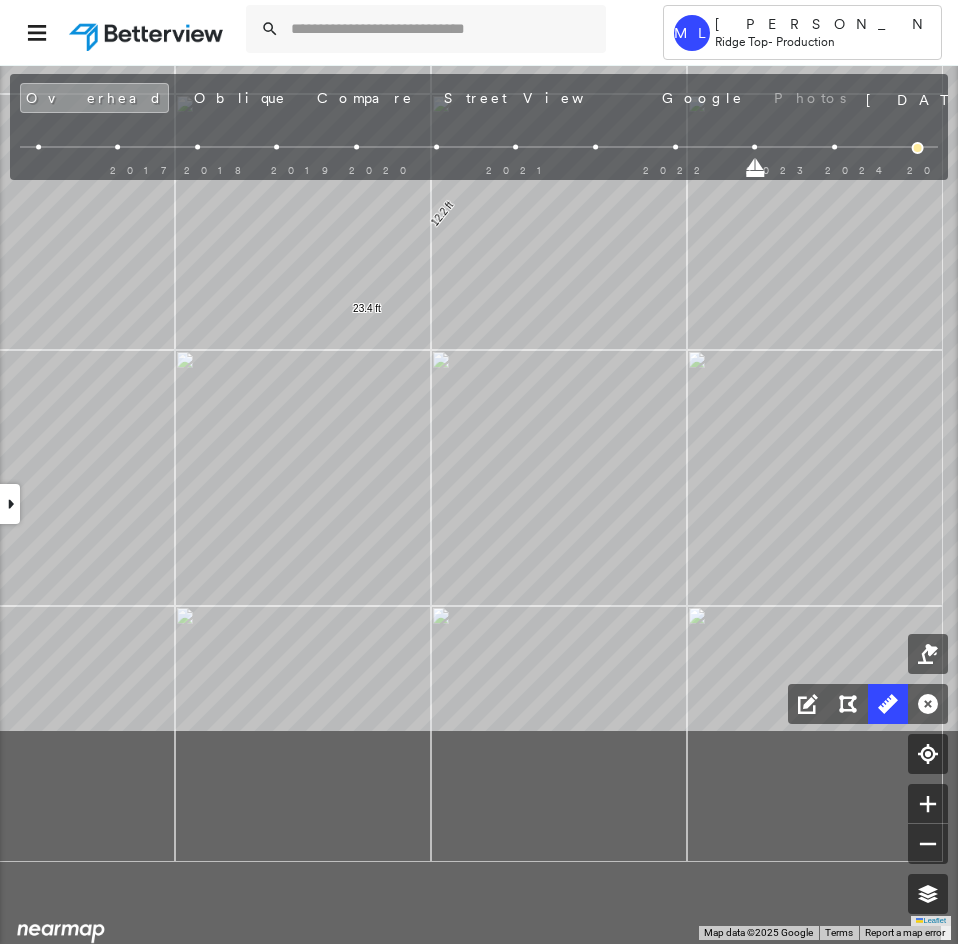 click on "26.2 ft 37.2 ft 63.3 ft 11.5 ft 40.8 ft 52.2 ft 8.0 ft 27.6 ft 45.2 ft 80.9 ft 11.2 ft 12.2 ft 23.4 ft Click to start drawing line." at bounding box center (-505, 1223) 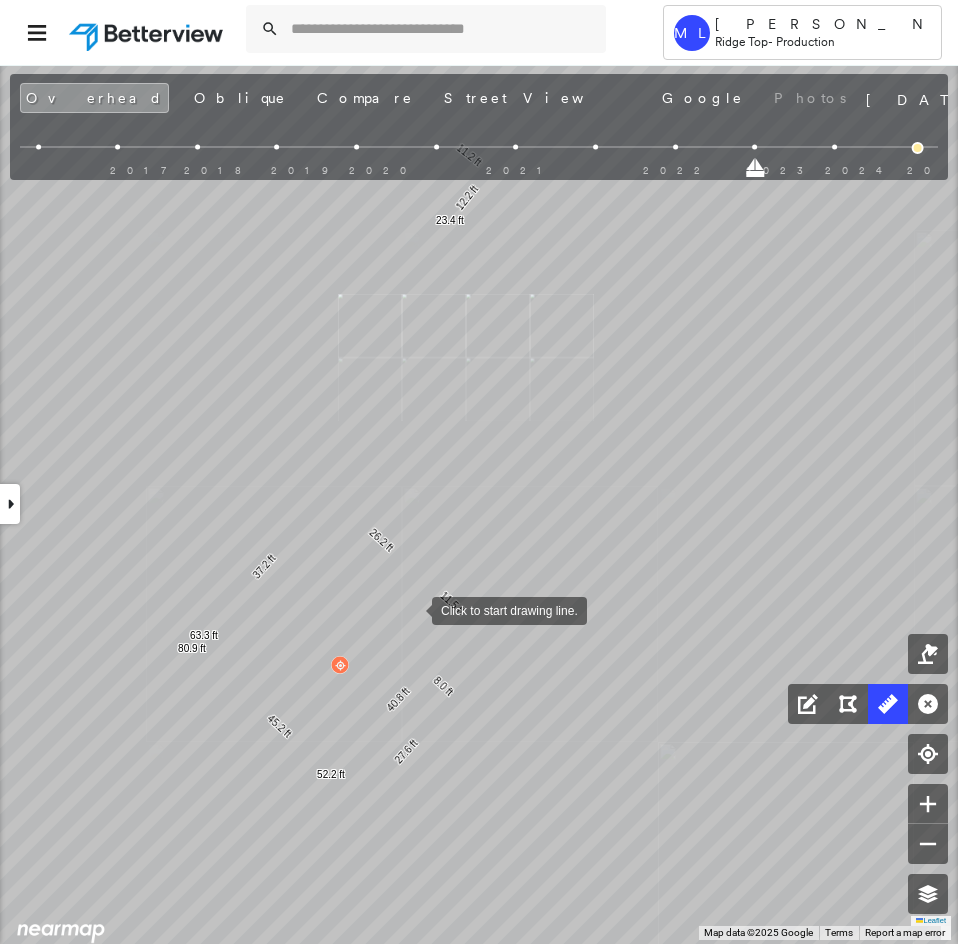 drag, startPoint x: 435, startPoint y: 676, endPoint x: 412, endPoint y: 610, distance: 69.89278 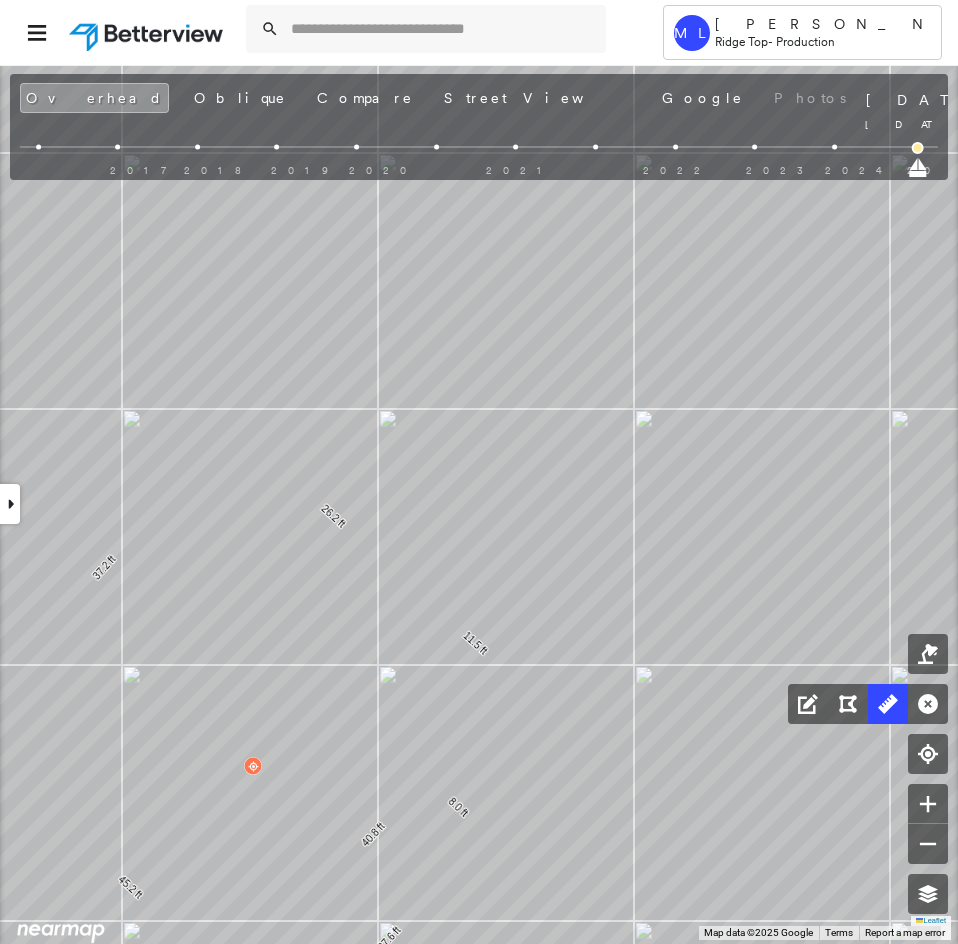 drag, startPoint x: 754, startPoint y: 173, endPoint x: 958, endPoint y: 160, distance: 204.4138 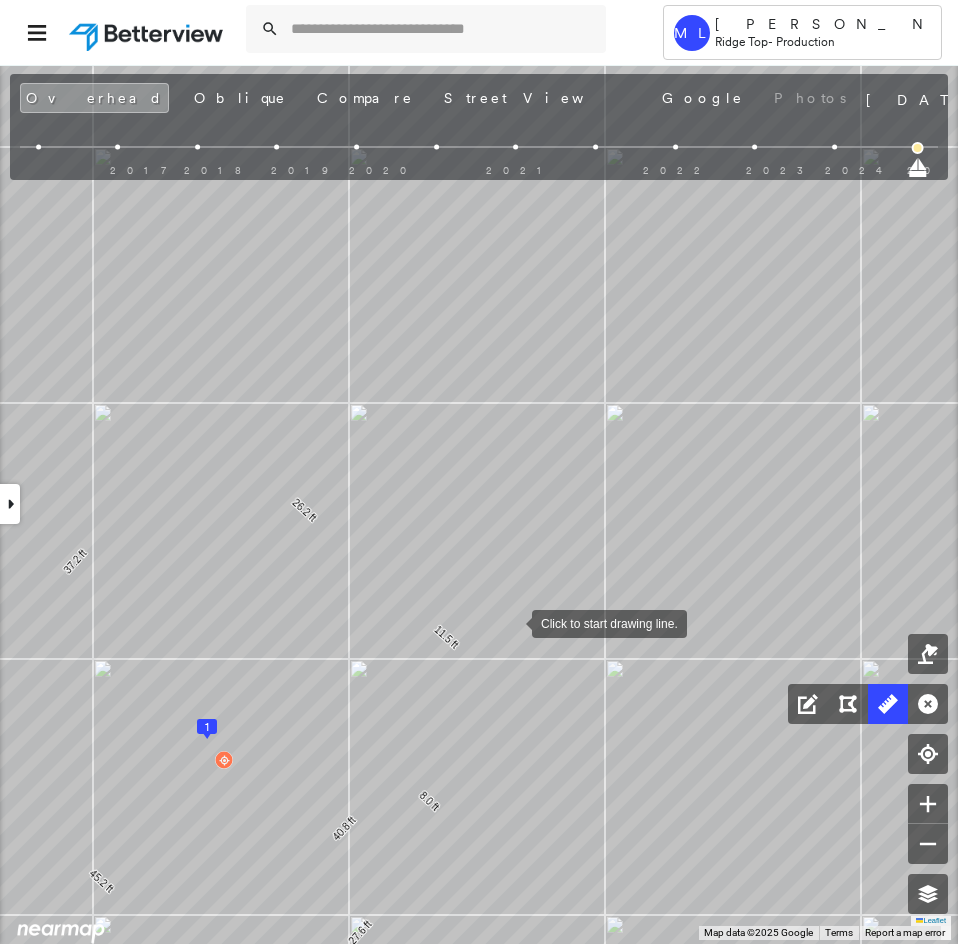 drag, startPoint x: 540, startPoint y: 628, endPoint x: 511, endPoint y: 622, distance: 29.614185 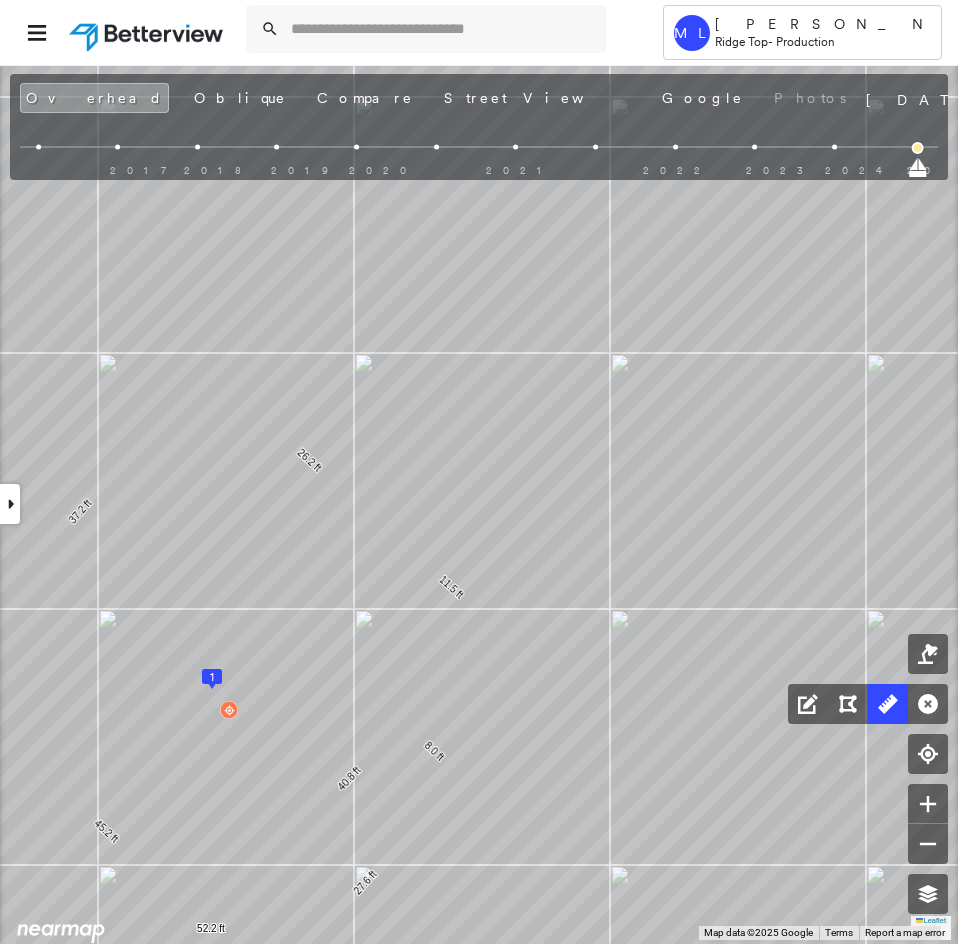 drag, startPoint x: 356, startPoint y: 684, endPoint x: 384, endPoint y: 512, distance: 174.26416 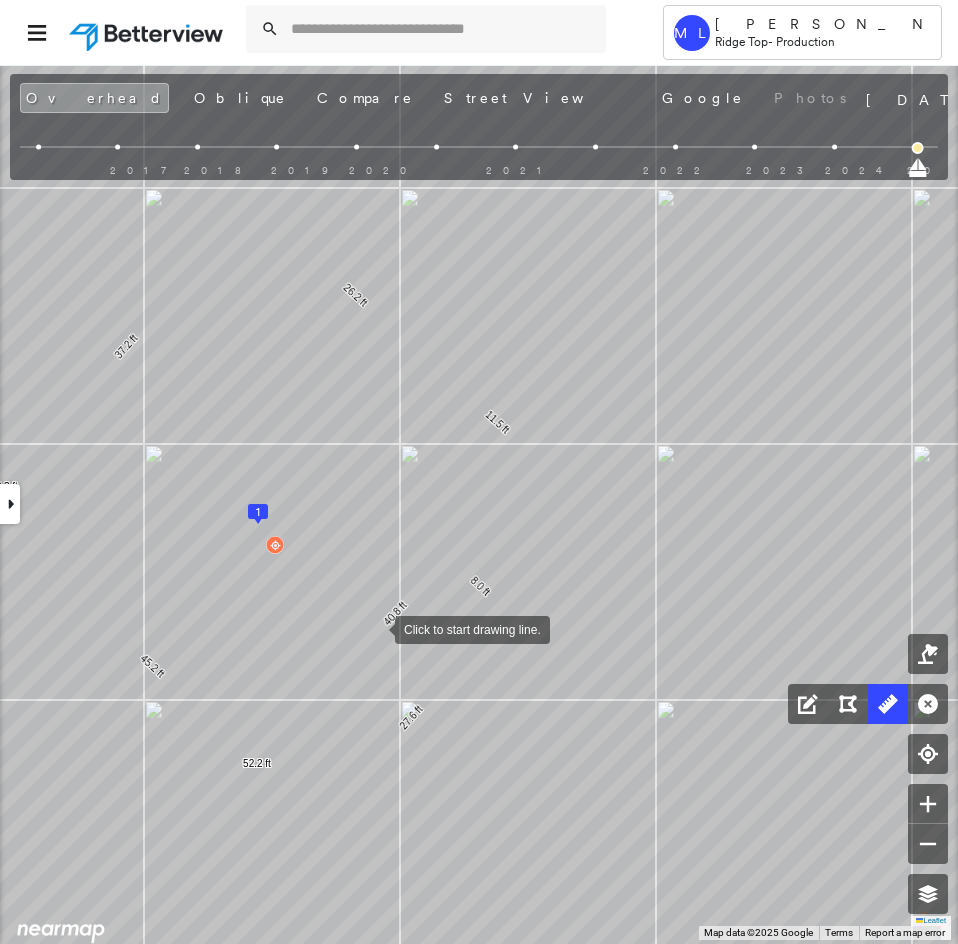 drag, startPoint x: 352, startPoint y: 672, endPoint x: 375, endPoint y: 629, distance: 48.76474 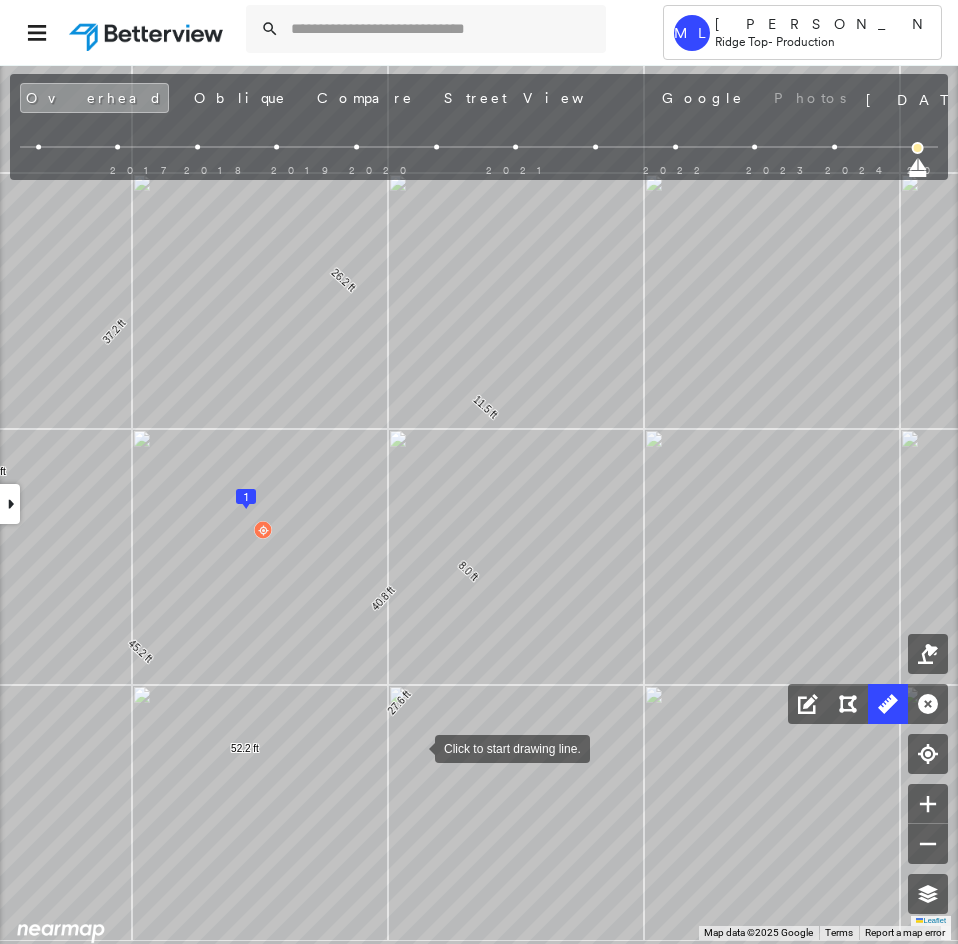 drag, startPoint x: 428, startPoint y: 763, endPoint x: 416, endPoint y: 746, distance: 20.808653 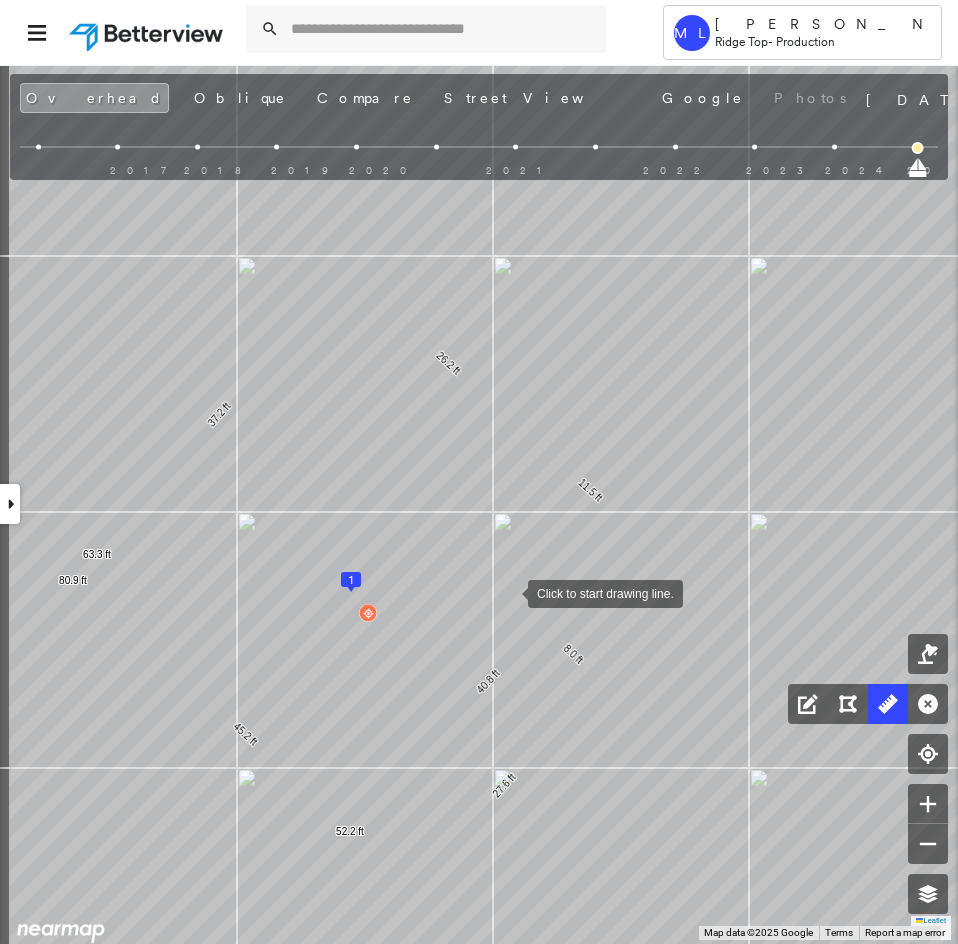 drag, startPoint x: 409, startPoint y: 515, endPoint x: 464, endPoint y: 598, distance: 99.56907 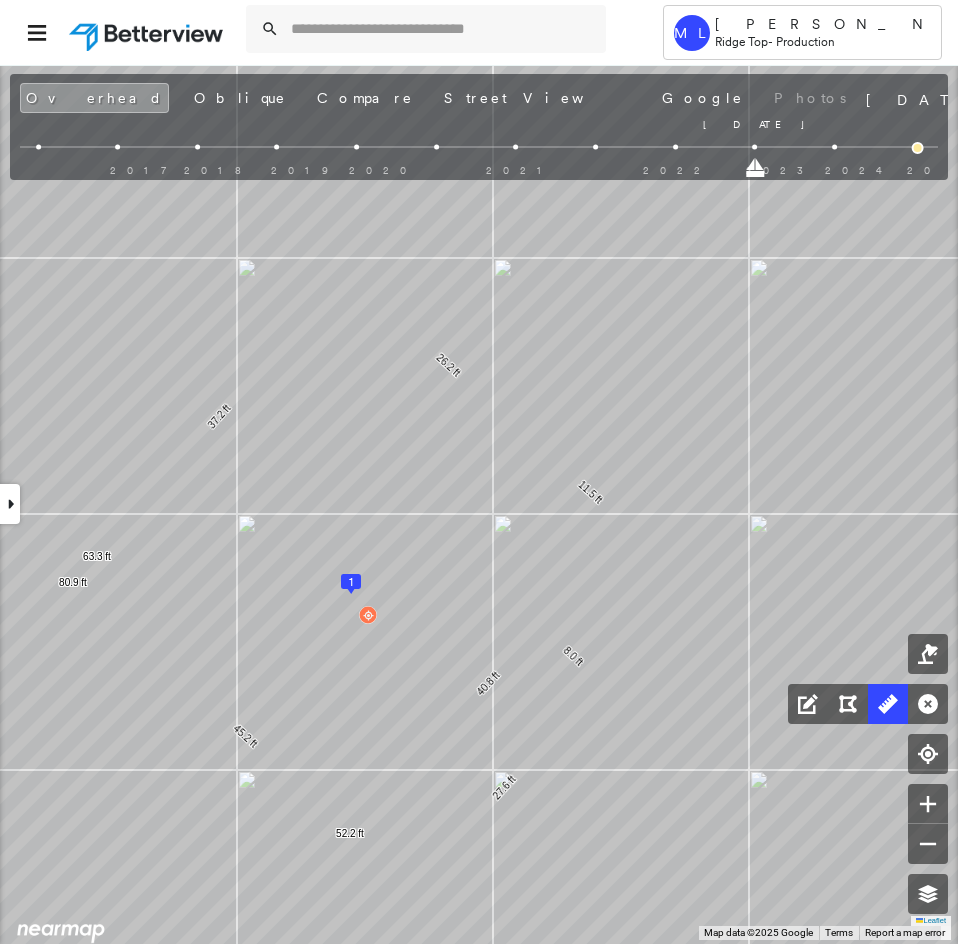 drag, startPoint x: 920, startPoint y: 171, endPoint x: 759, endPoint y: 162, distance: 161.25136 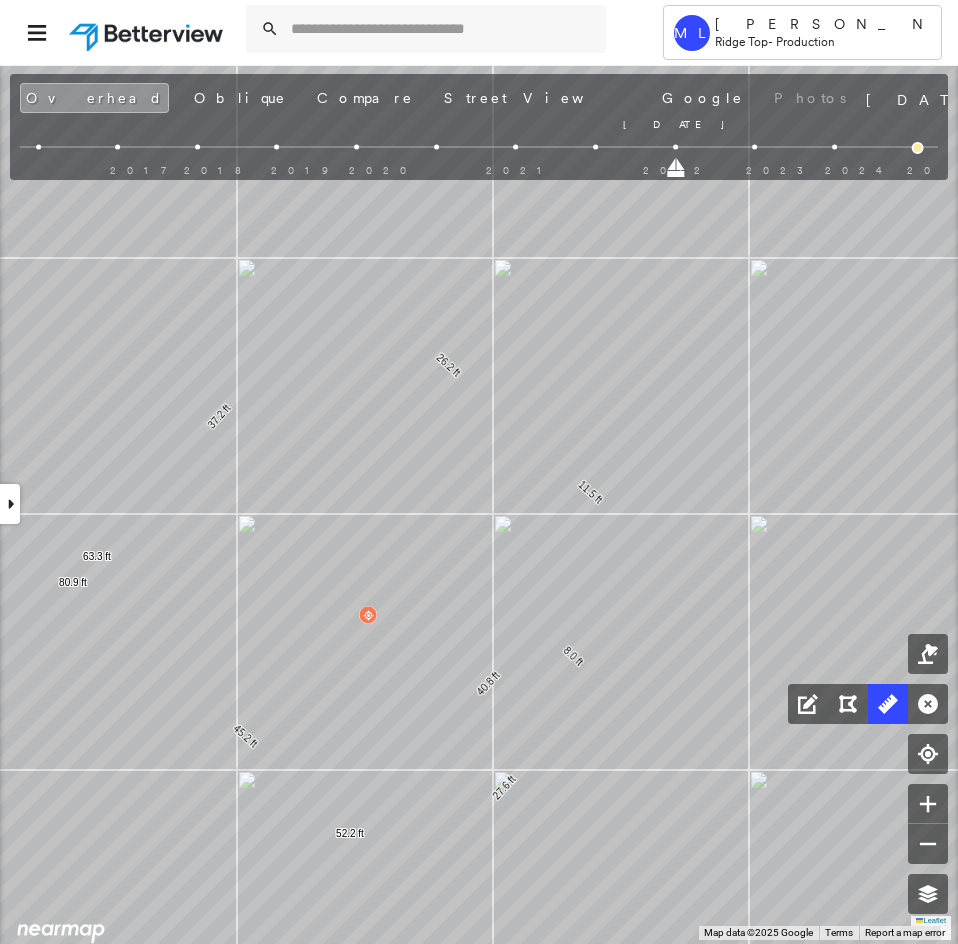 drag, startPoint x: 753, startPoint y: 168, endPoint x: 702, endPoint y: 161, distance: 51.47815 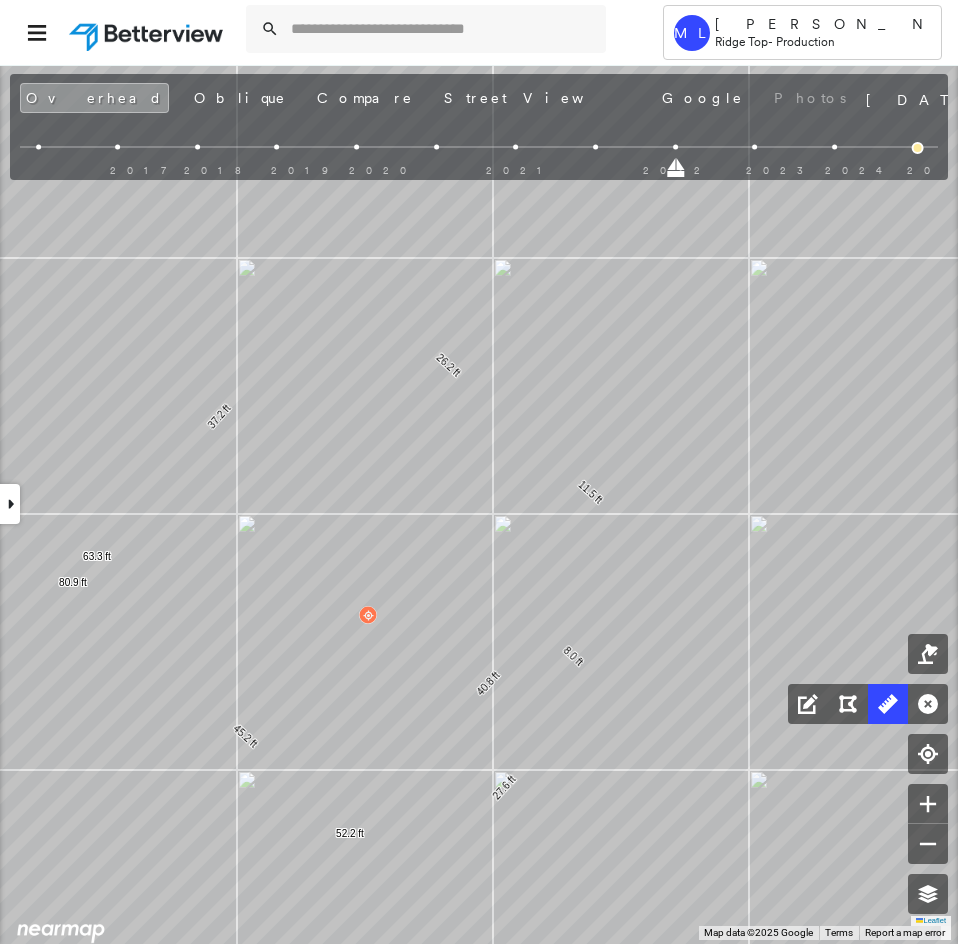 drag, startPoint x: 671, startPoint y: 167, endPoint x: 623, endPoint y: 164, distance: 48.09366 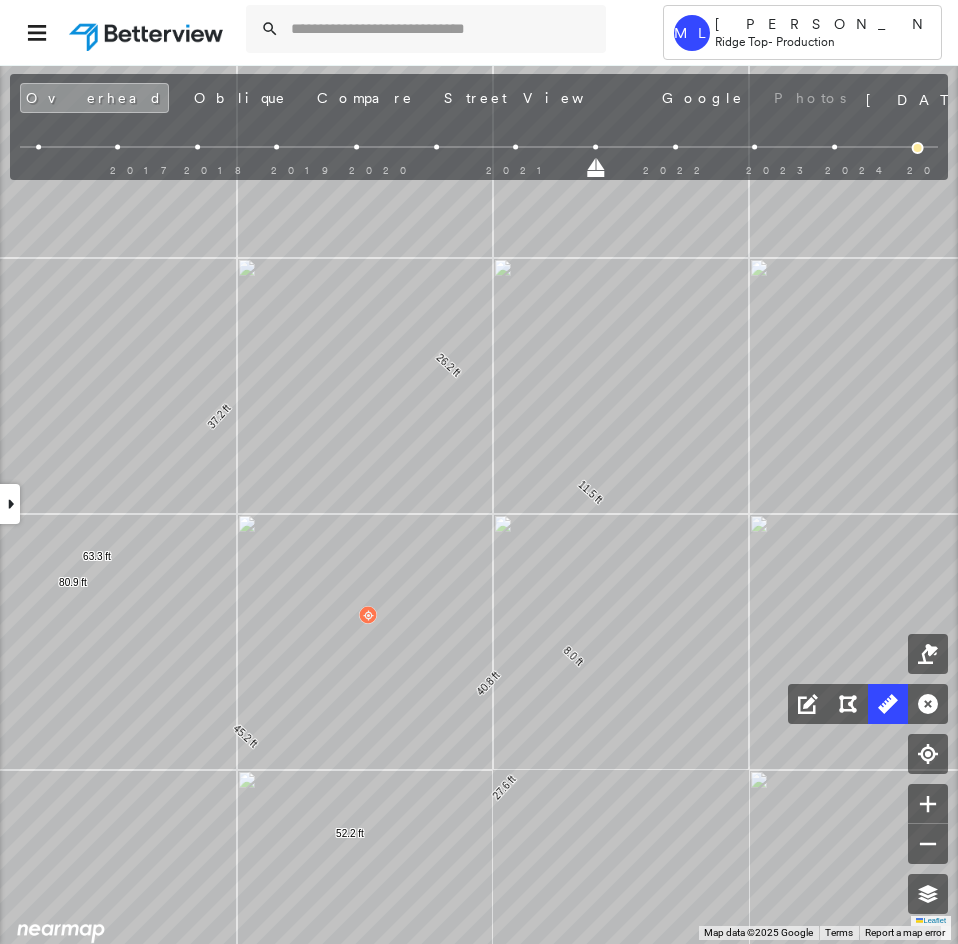 drag, startPoint x: 595, startPoint y: 169, endPoint x: 537, endPoint y: 160, distance: 58.694122 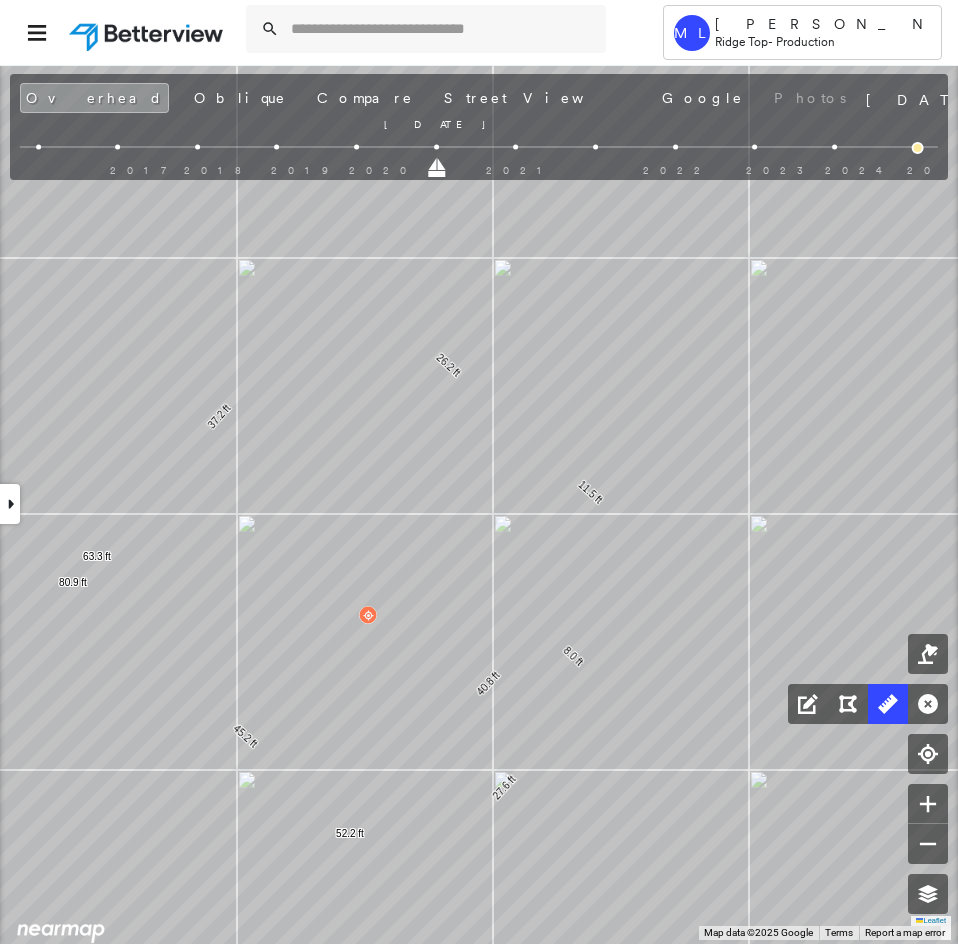 drag, startPoint x: 516, startPoint y: 168, endPoint x: 452, endPoint y: 166, distance: 64.03124 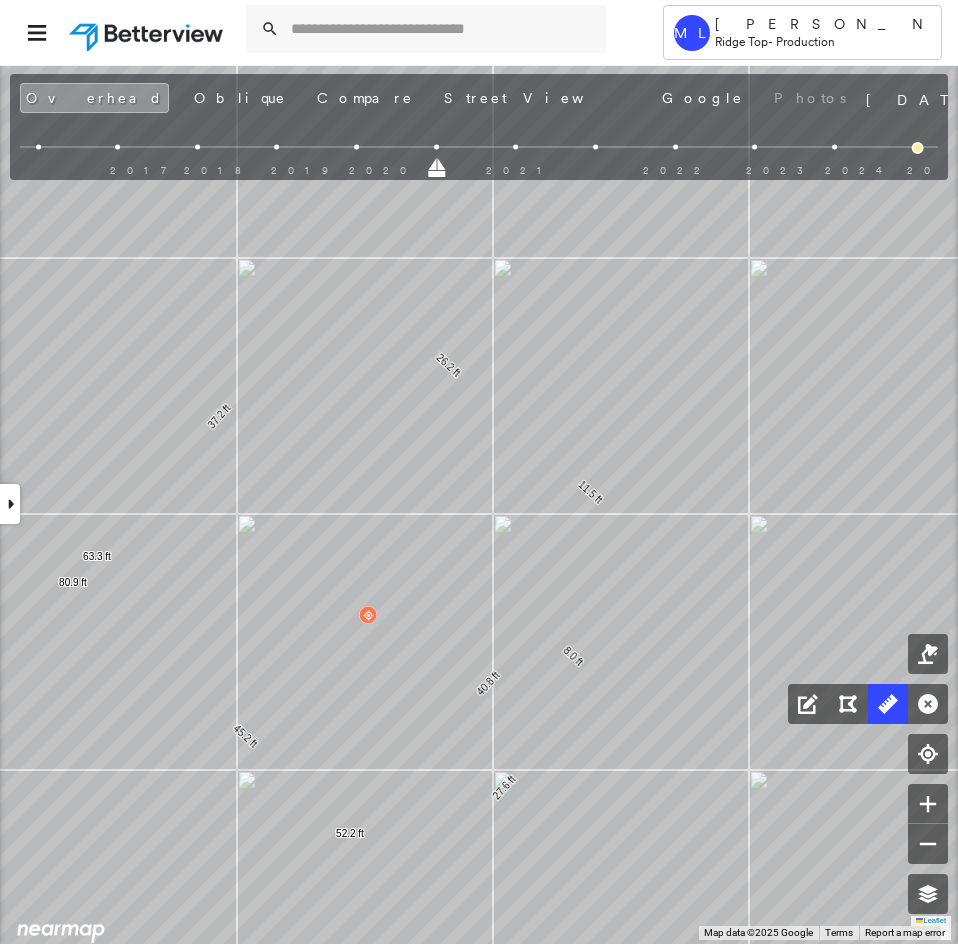 drag, startPoint x: 438, startPoint y: 169, endPoint x: 405, endPoint y: 164, distance: 33.37664 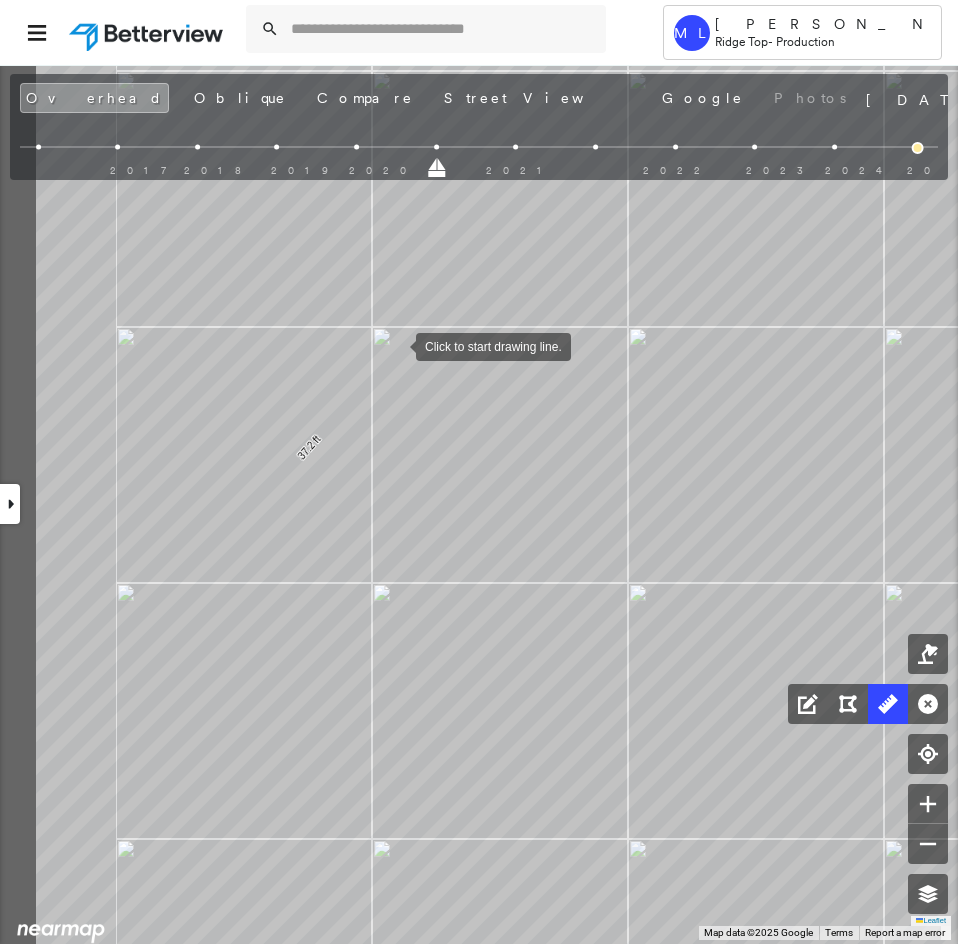 drag, startPoint x: 361, startPoint y: 353, endPoint x: 395, endPoint y: 346, distance: 34.713108 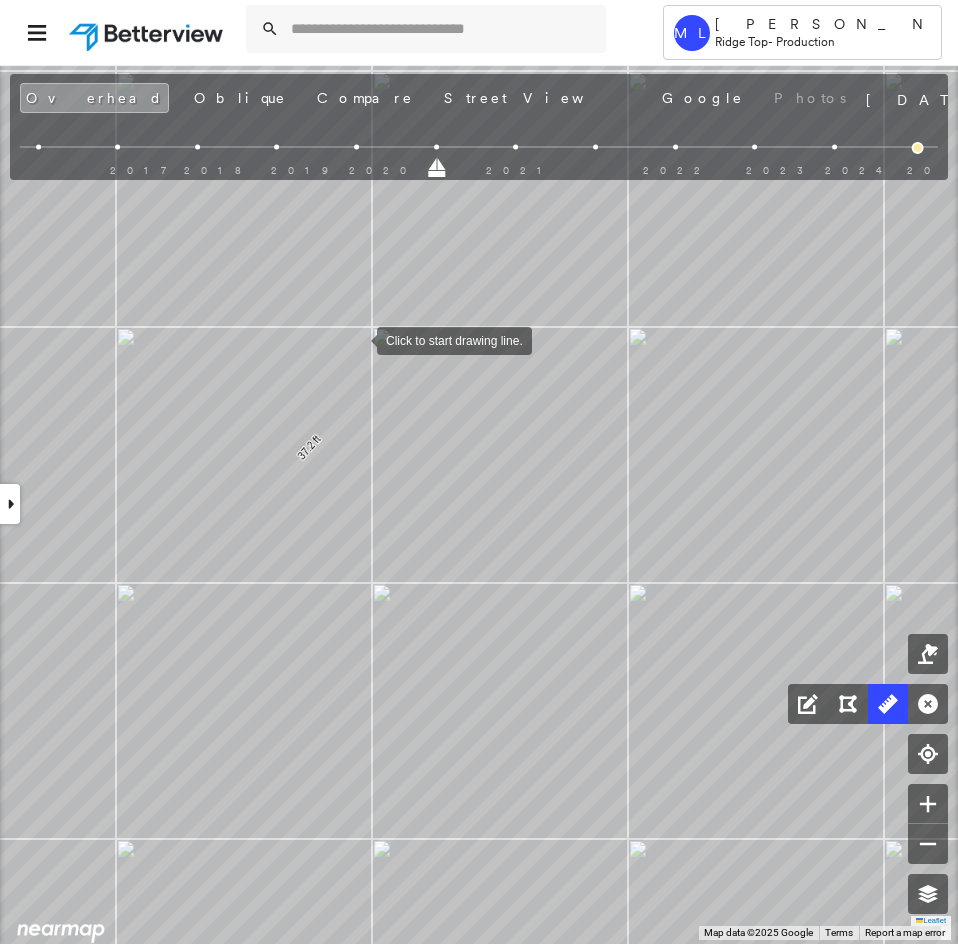click at bounding box center (357, 339) 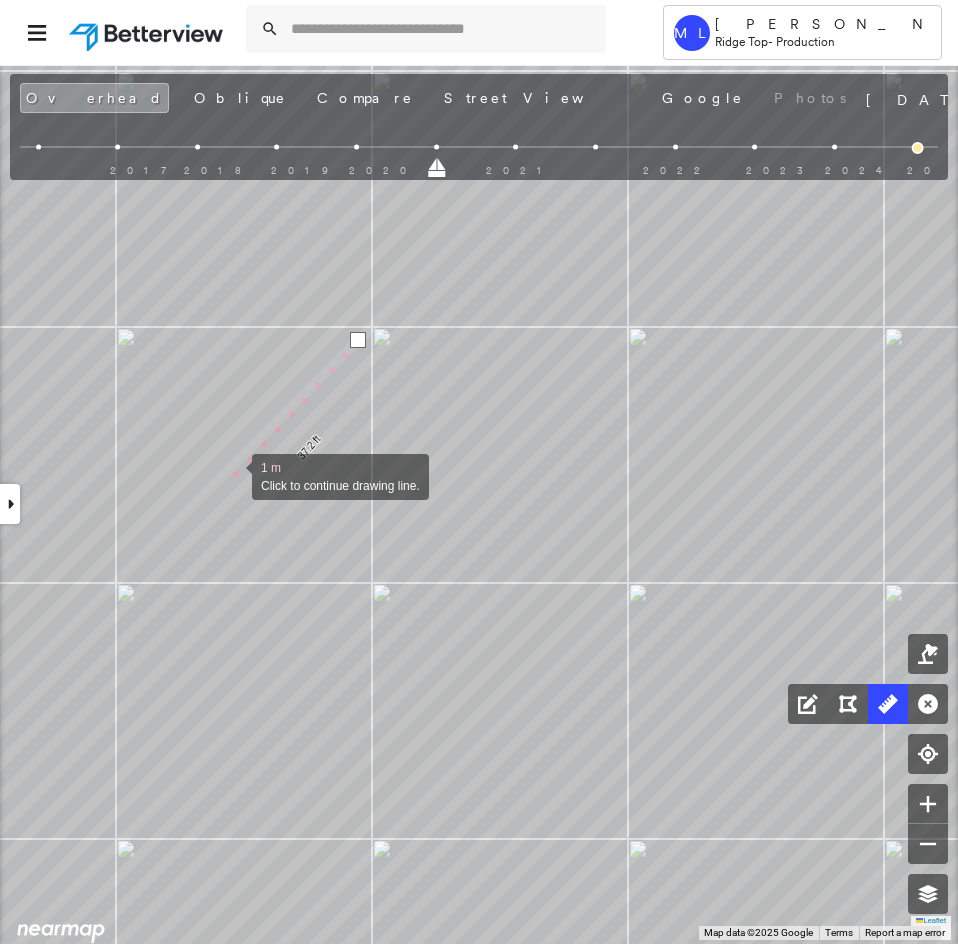 click at bounding box center (232, 475) 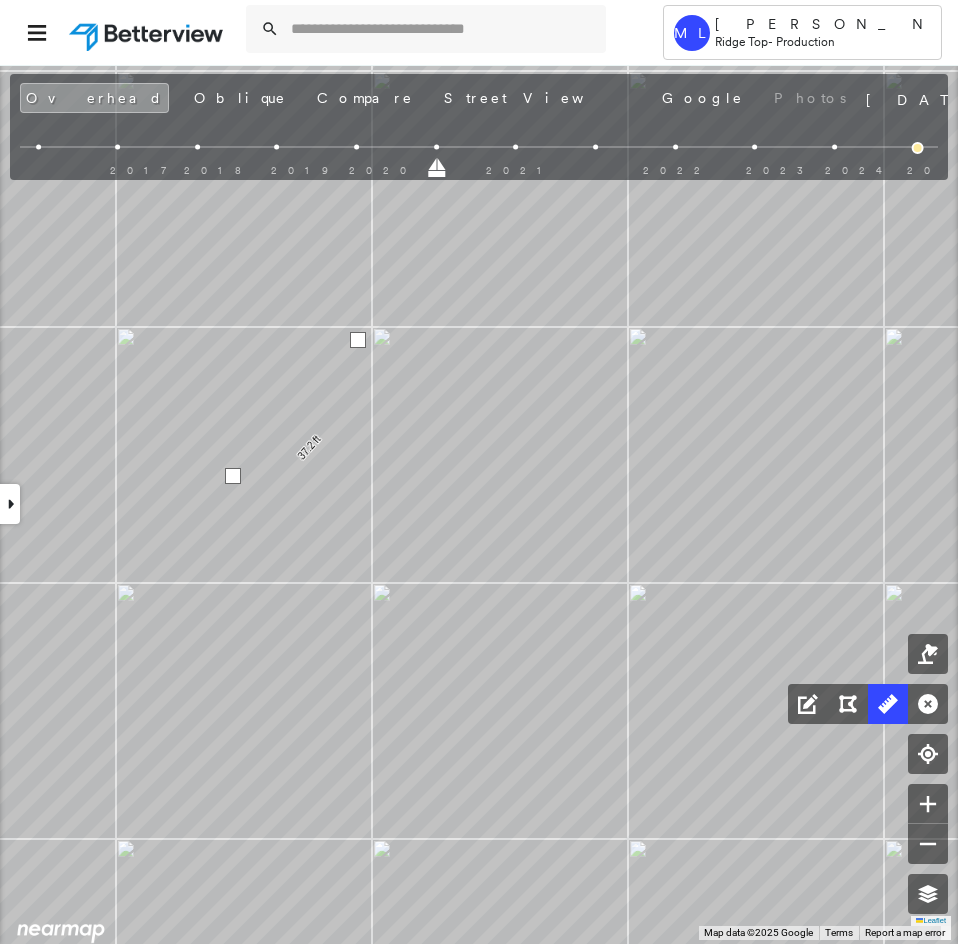 click at bounding box center (233, 476) 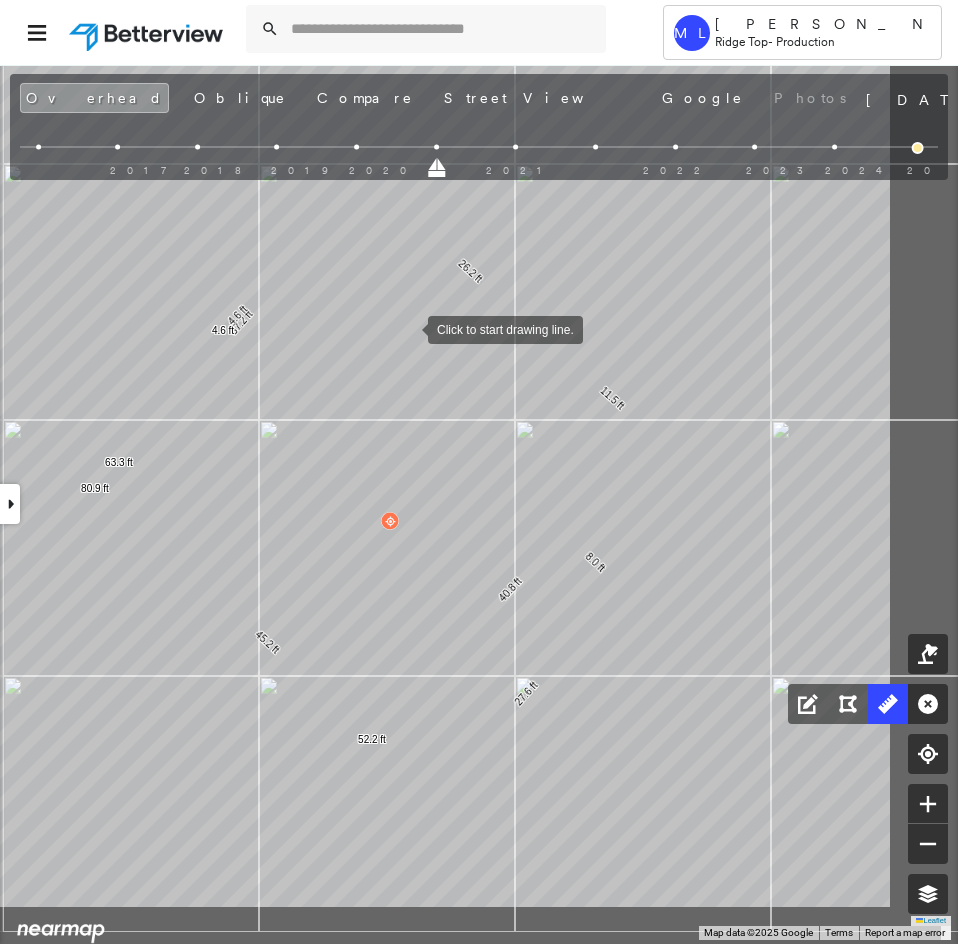 drag, startPoint x: 573, startPoint y: 455, endPoint x: 409, endPoint y: 330, distance: 206.2062 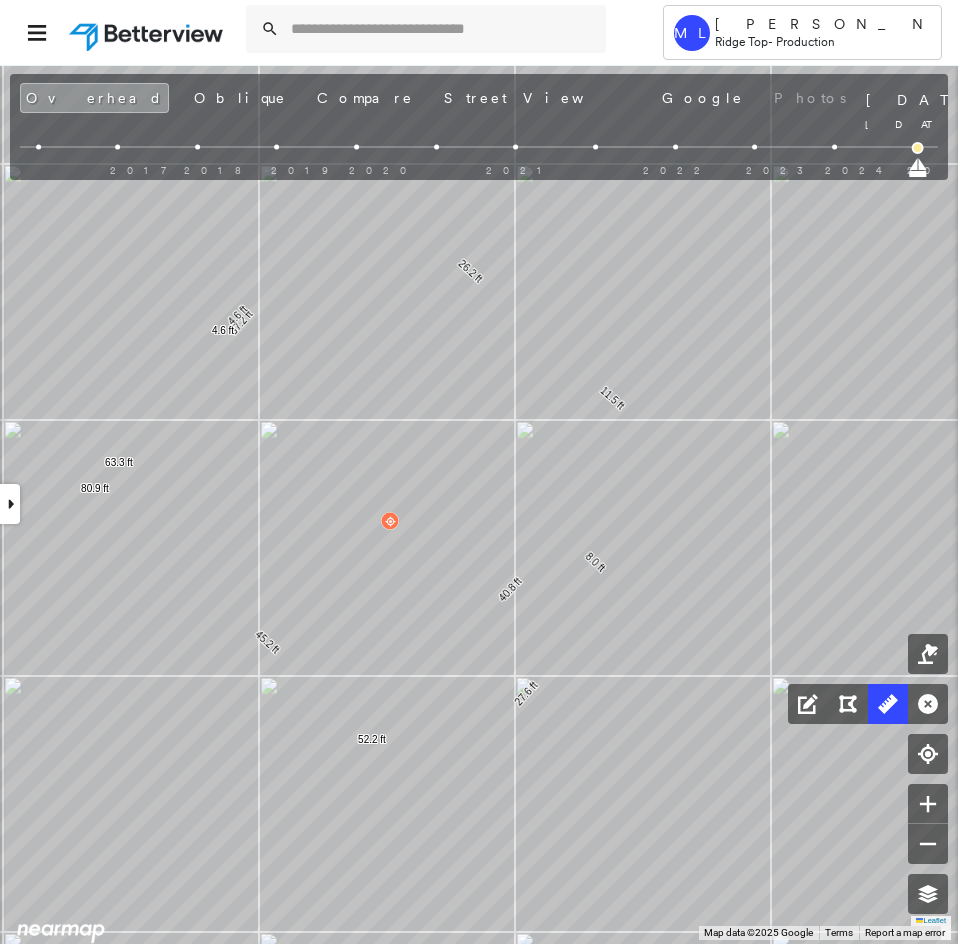 drag, startPoint x: 438, startPoint y: 165, endPoint x: 958, endPoint y: 216, distance: 522.495 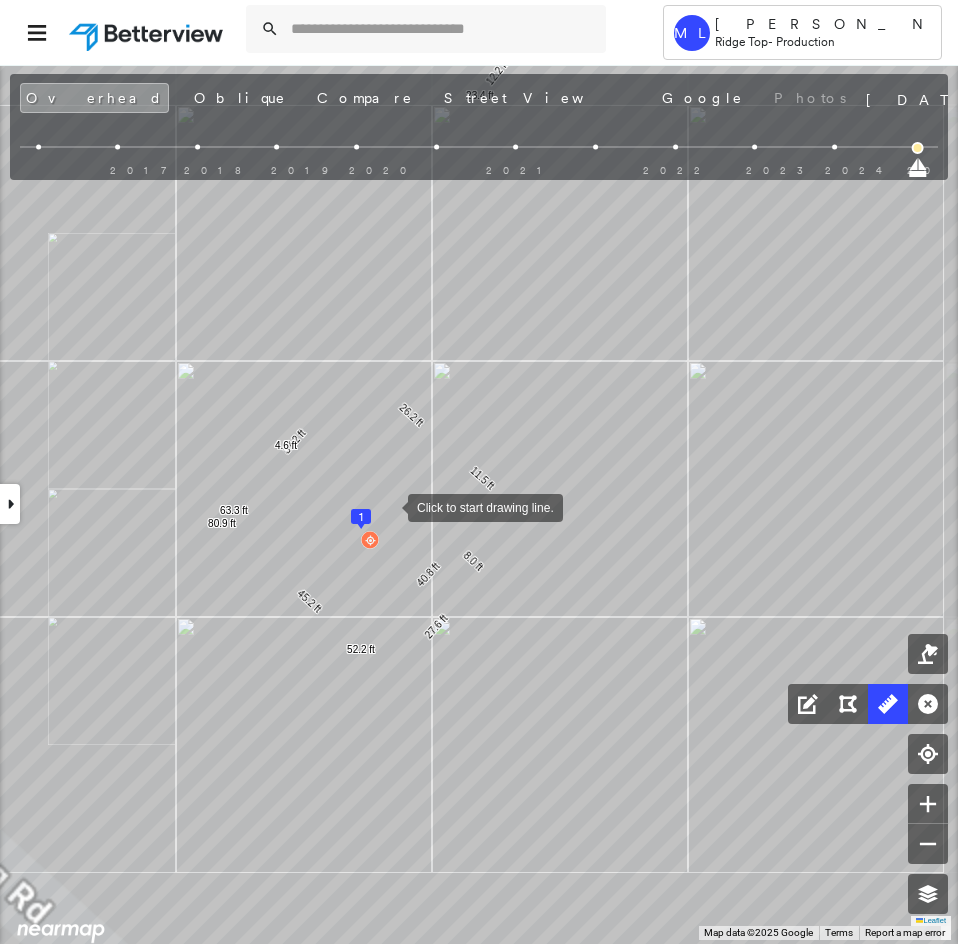 drag, startPoint x: 403, startPoint y: 499, endPoint x: 381, endPoint y: 465, distance: 40.496914 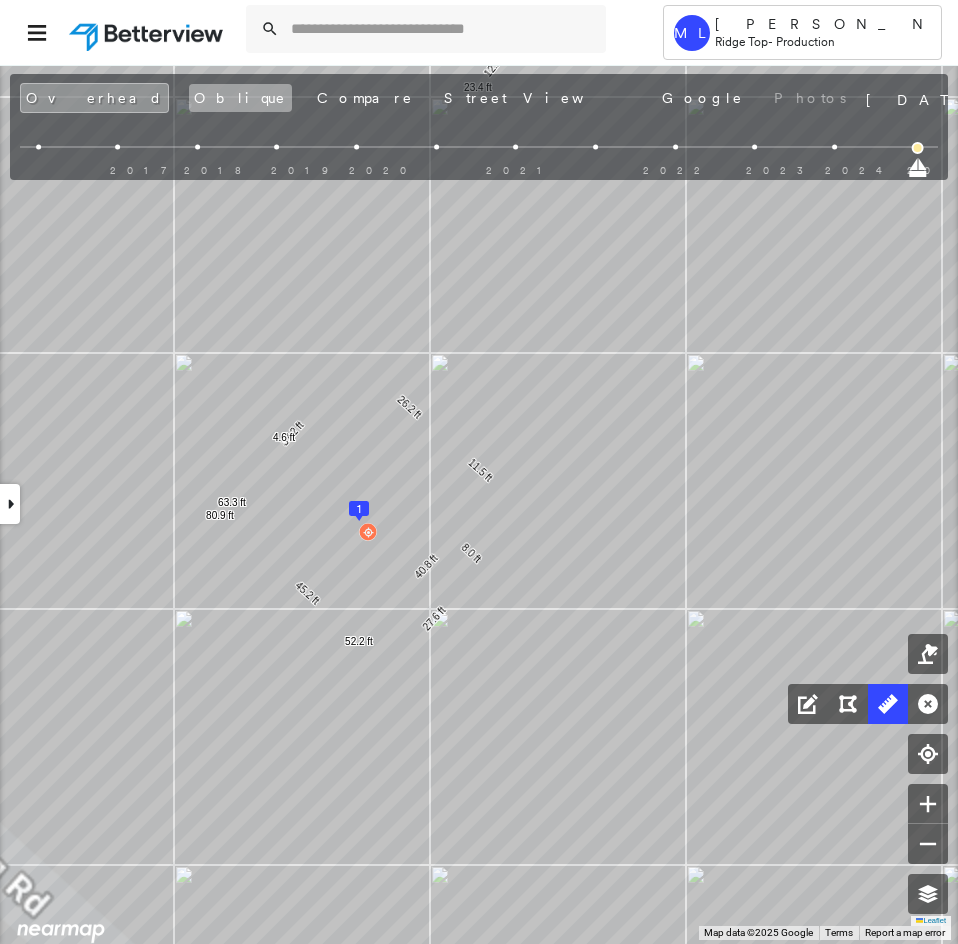 click on "Oblique" at bounding box center [240, 98] 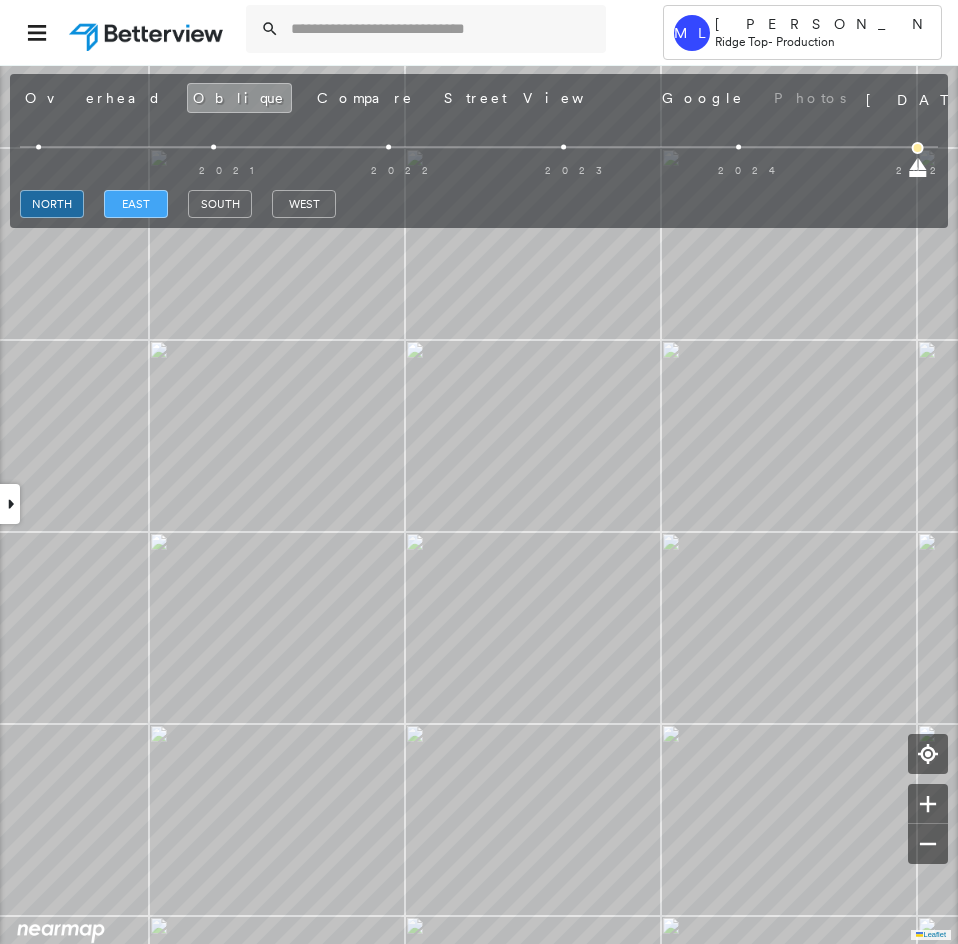 drag, startPoint x: 132, startPoint y: 209, endPoint x: 150, endPoint y: 202, distance: 19.313208 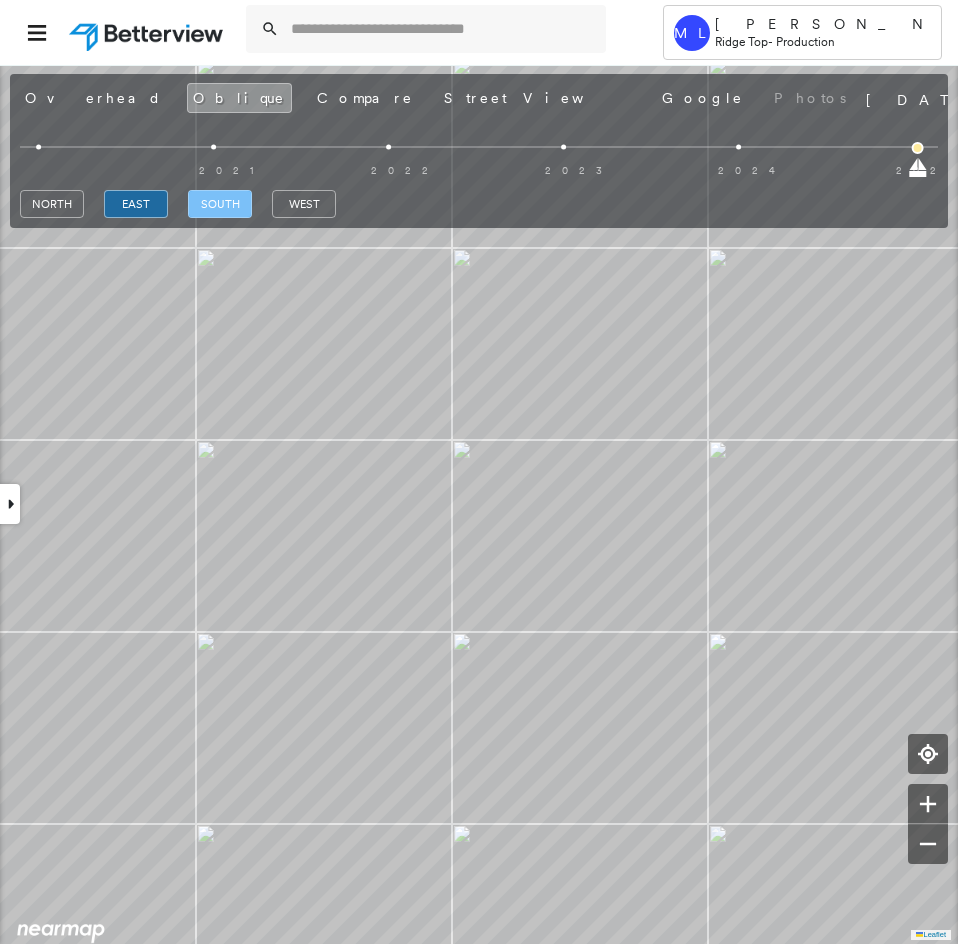 click on "south" at bounding box center (220, 204) 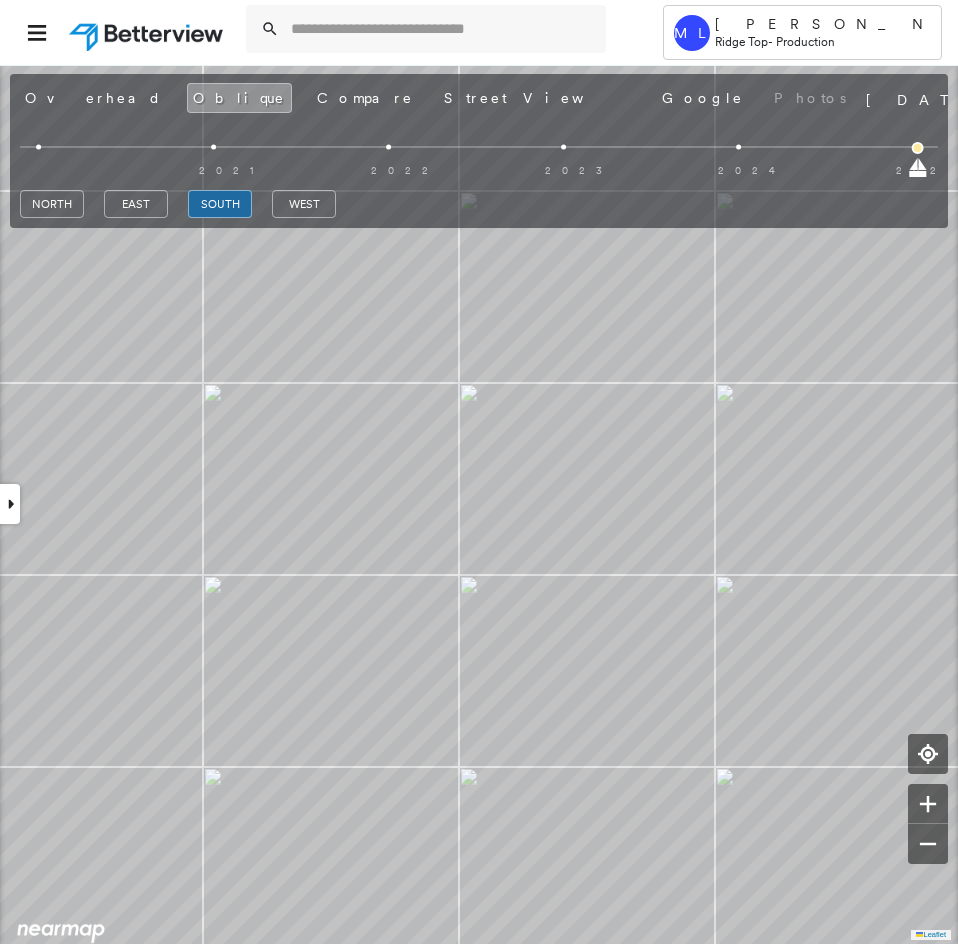 drag, startPoint x: 914, startPoint y: 169, endPoint x: 756, endPoint y: 175, distance: 158.11388 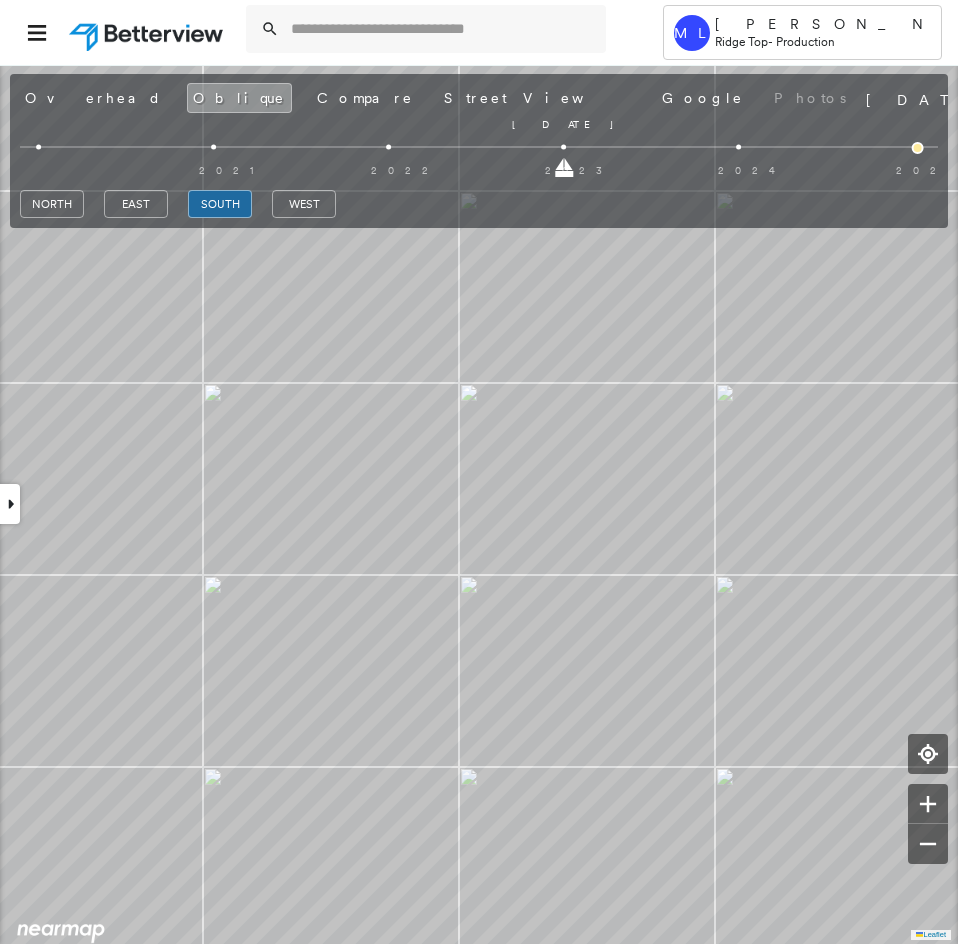 drag, startPoint x: 741, startPoint y: 169, endPoint x: 574, endPoint y: 162, distance: 167.14664 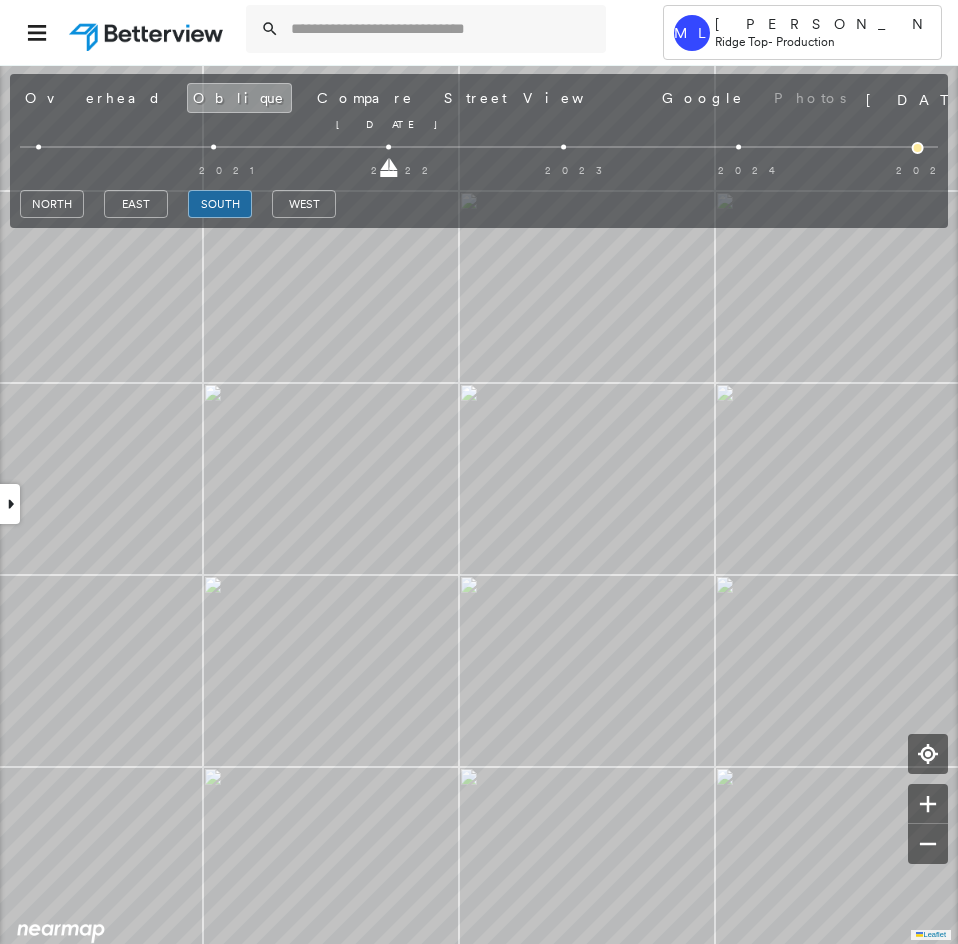 drag, startPoint x: 561, startPoint y: 170, endPoint x: 433, endPoint y: 166, distance: 128.06248 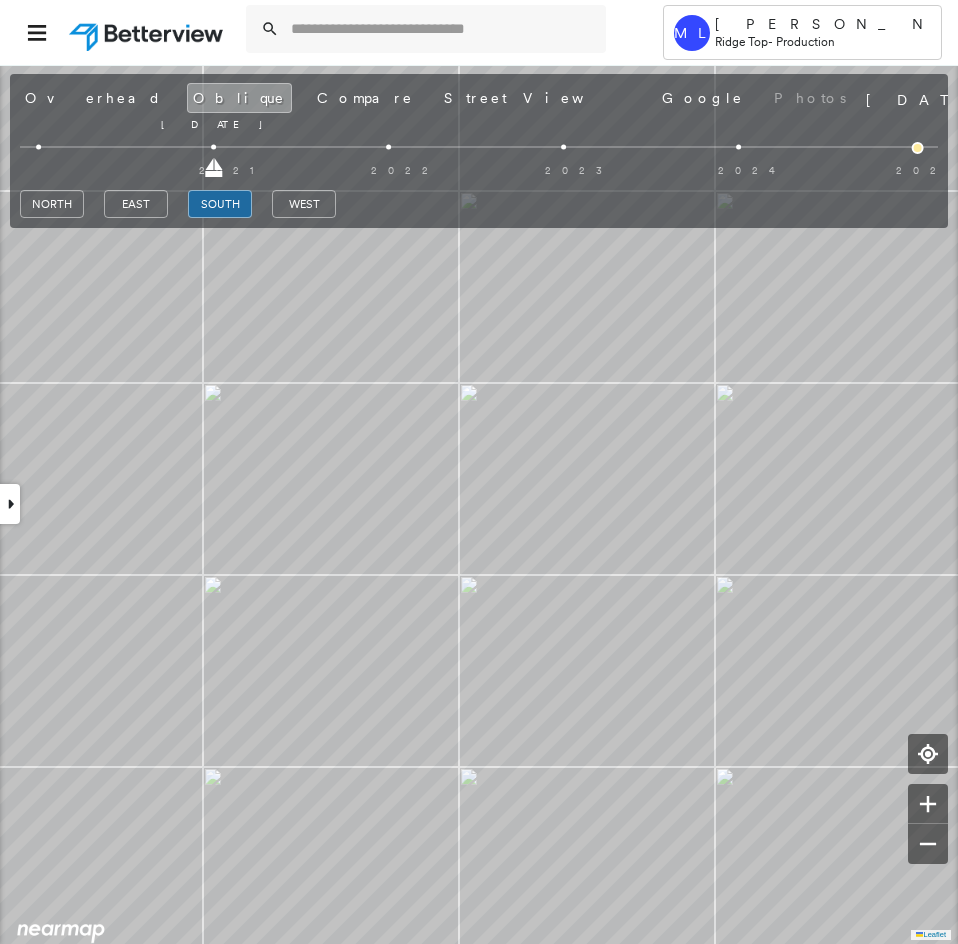 drag, startPoint x: 386, startPoint y: 168, endPoint x: 176, endPoint y: 161, distance: 210.11664 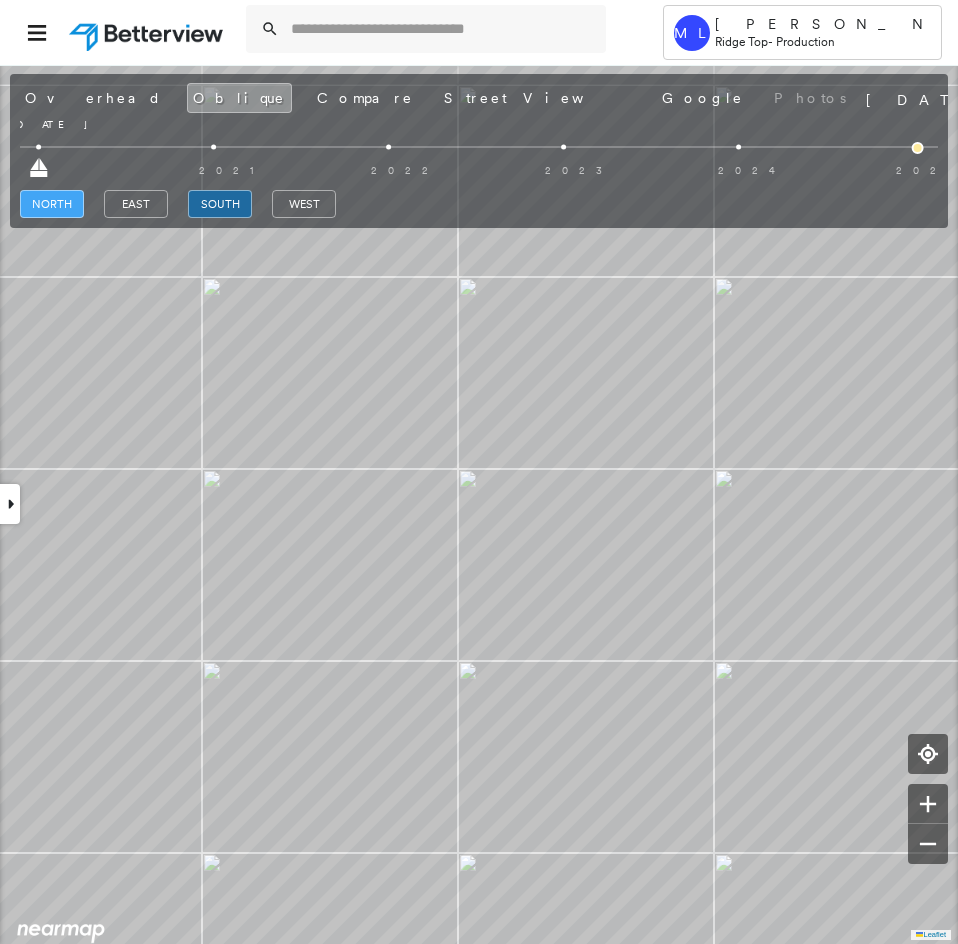 drag, startPoint x: 214, startPoint y: 168, endPoint x: 29, endPoint y: 197, distance: 187.25919 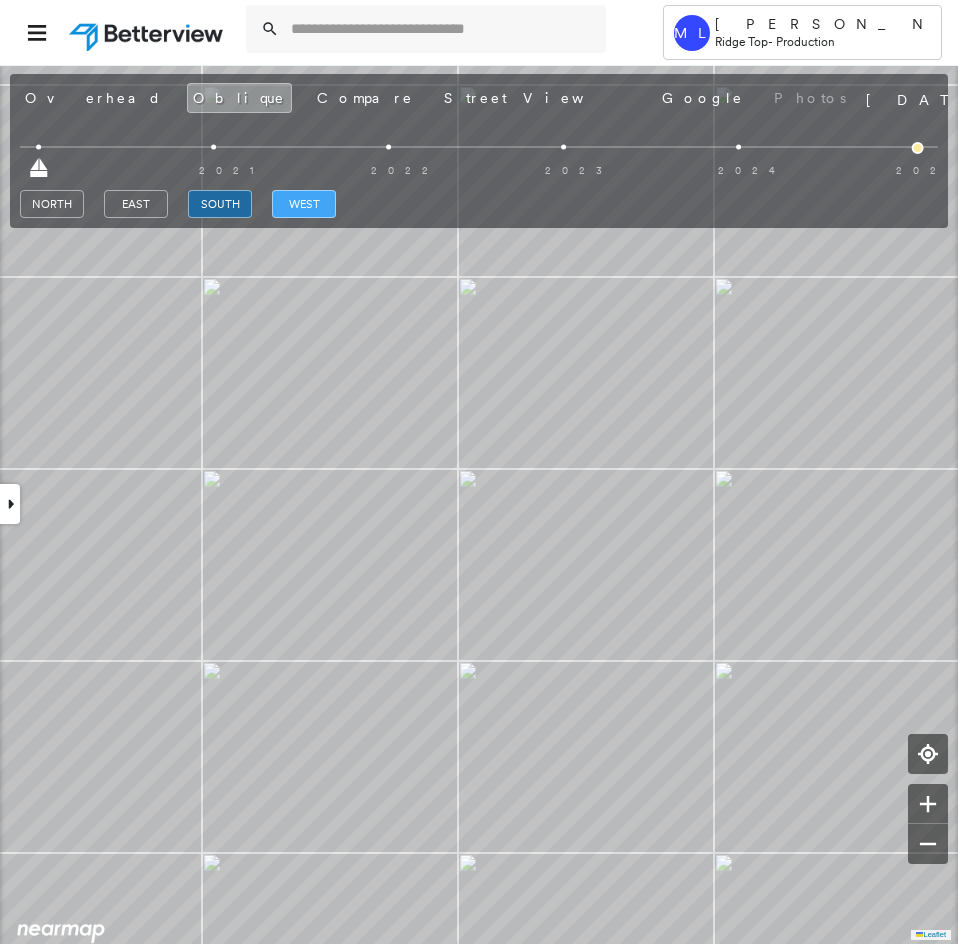 click on "west" at bounding box center [304, 204] 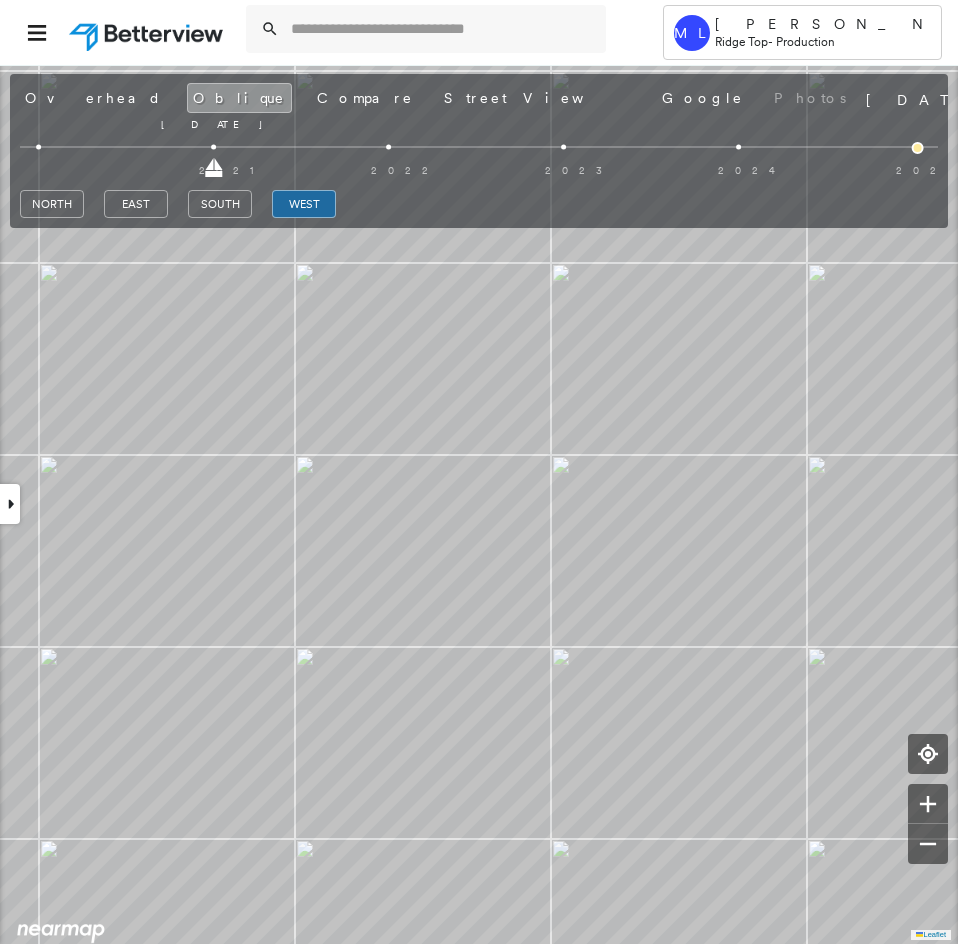 drag, startPoint x: 44, startPoint y: 173, endPoint x: 198, endPoint y: 163, distance: 154.32434 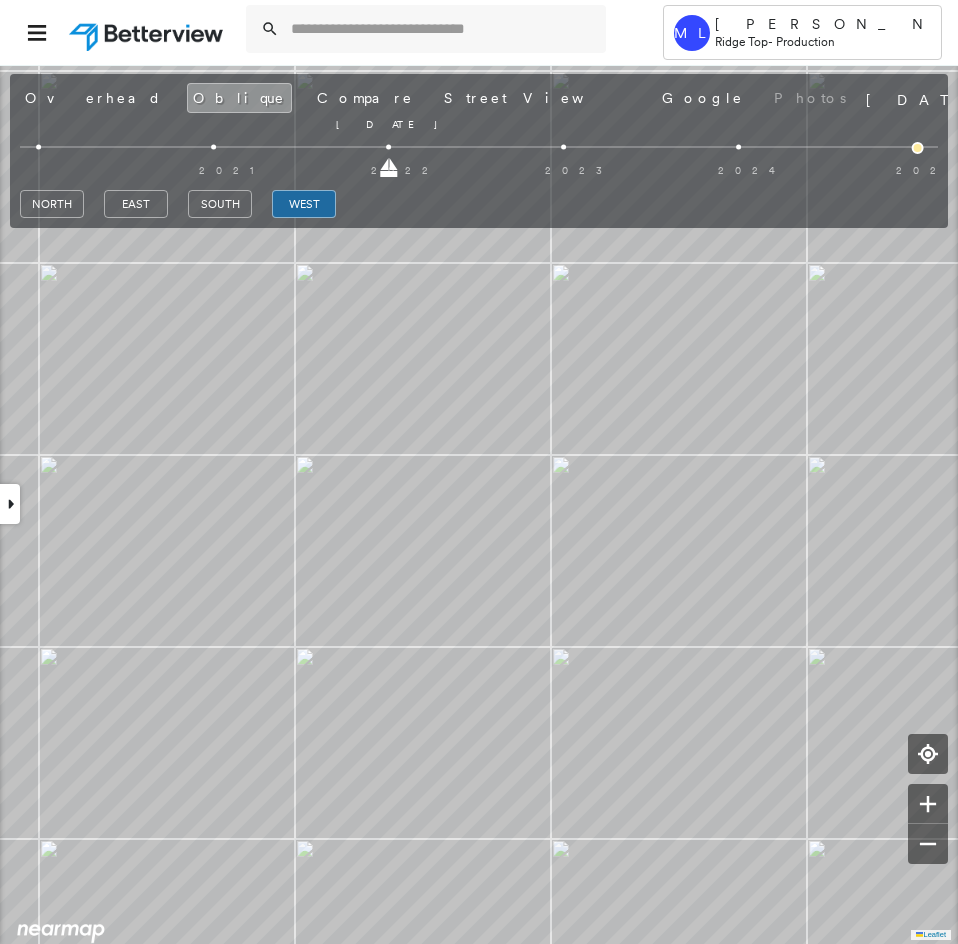 drag, startPoint x: 215, startPoint y: 172, endPoint x: 359, endPoint y: 177, distance: 144.08678 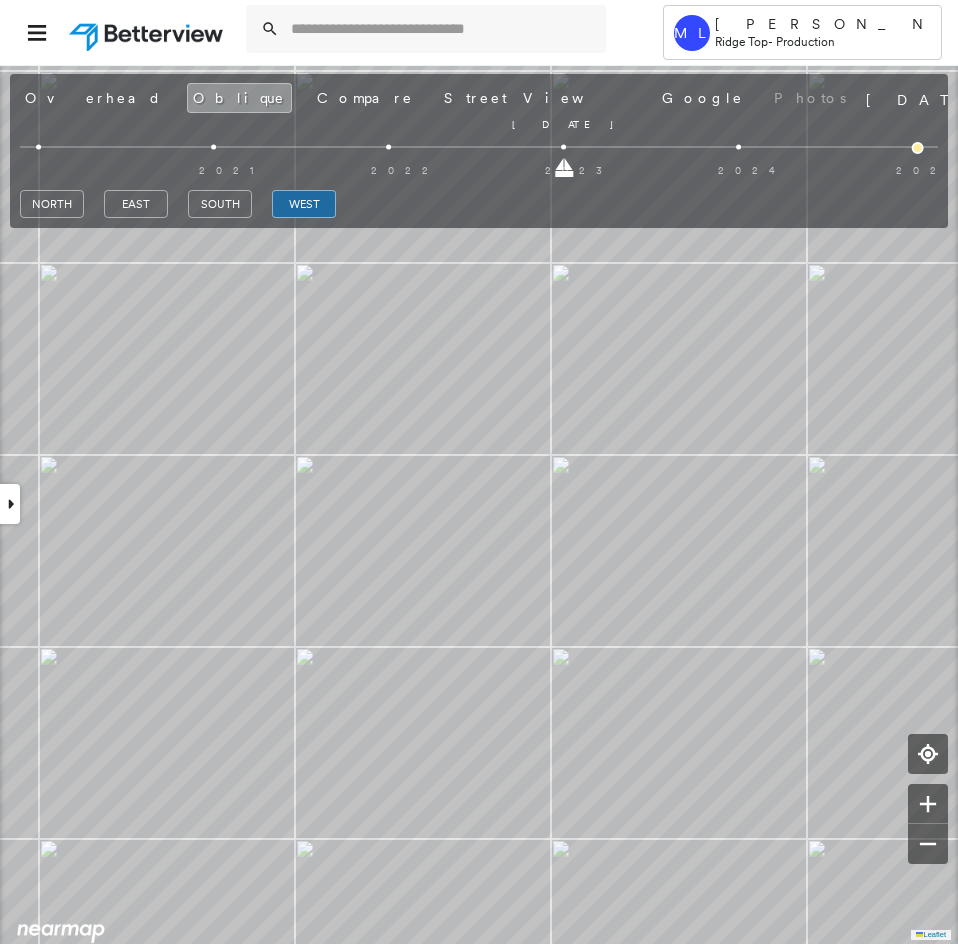 drag, startPoint x: 388, startPoint y: 168, endPoint x: 576, endPoint y: 182, distance: 188.52055 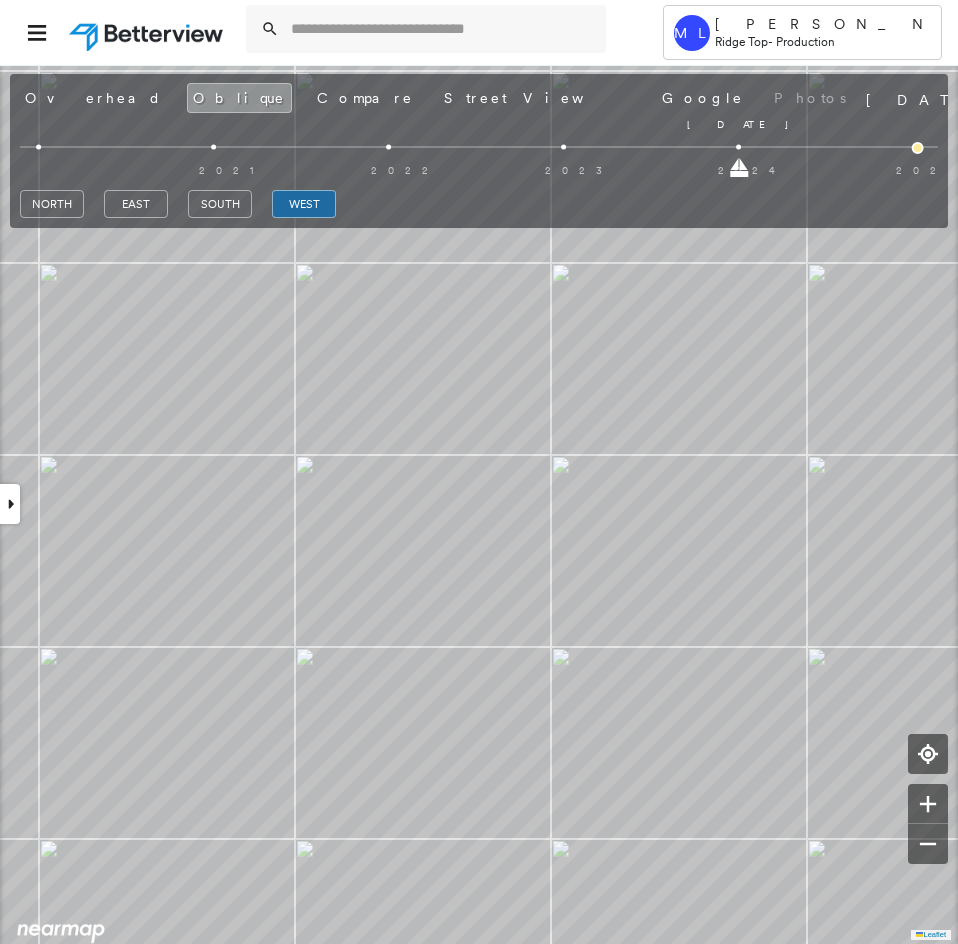 drag, startPoint x: 643, startPoint y: 169, endPoint x: 705, endPoint y: 169, distance: 62 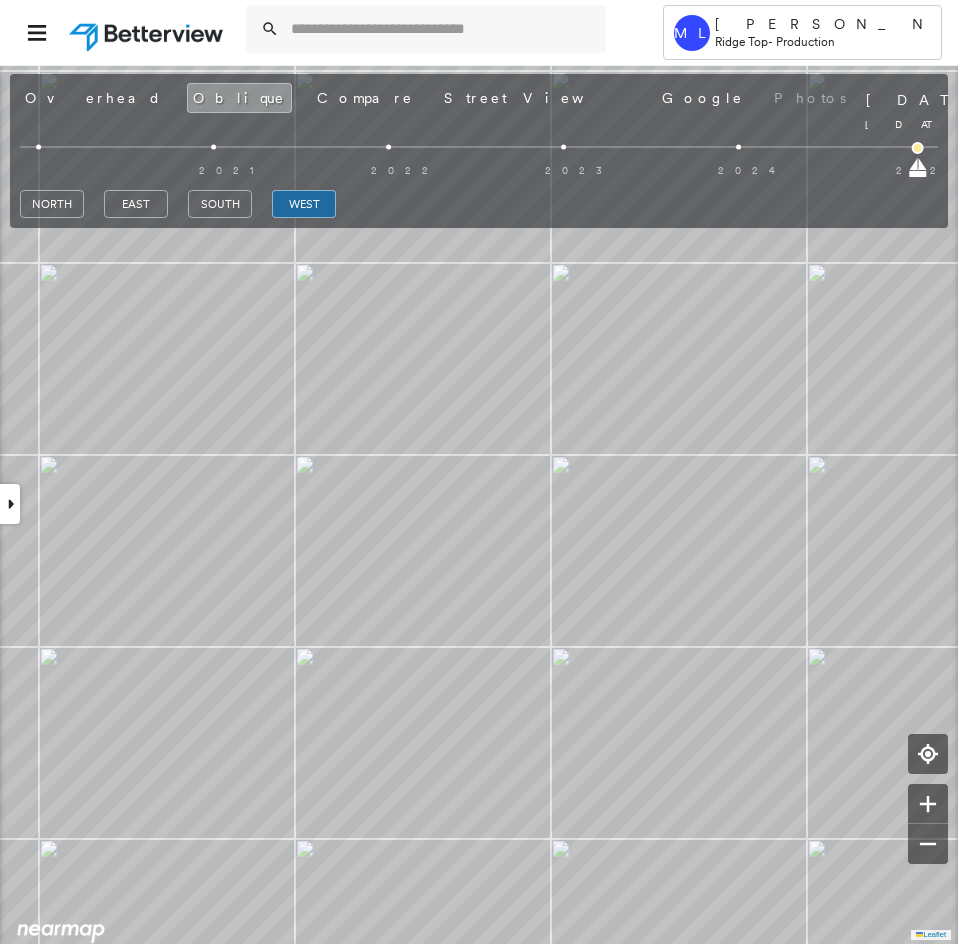 drag, startPoint x: 741, startPoint y: 169, endPoint x: 941, endPoint y: 165, distance: 200.04 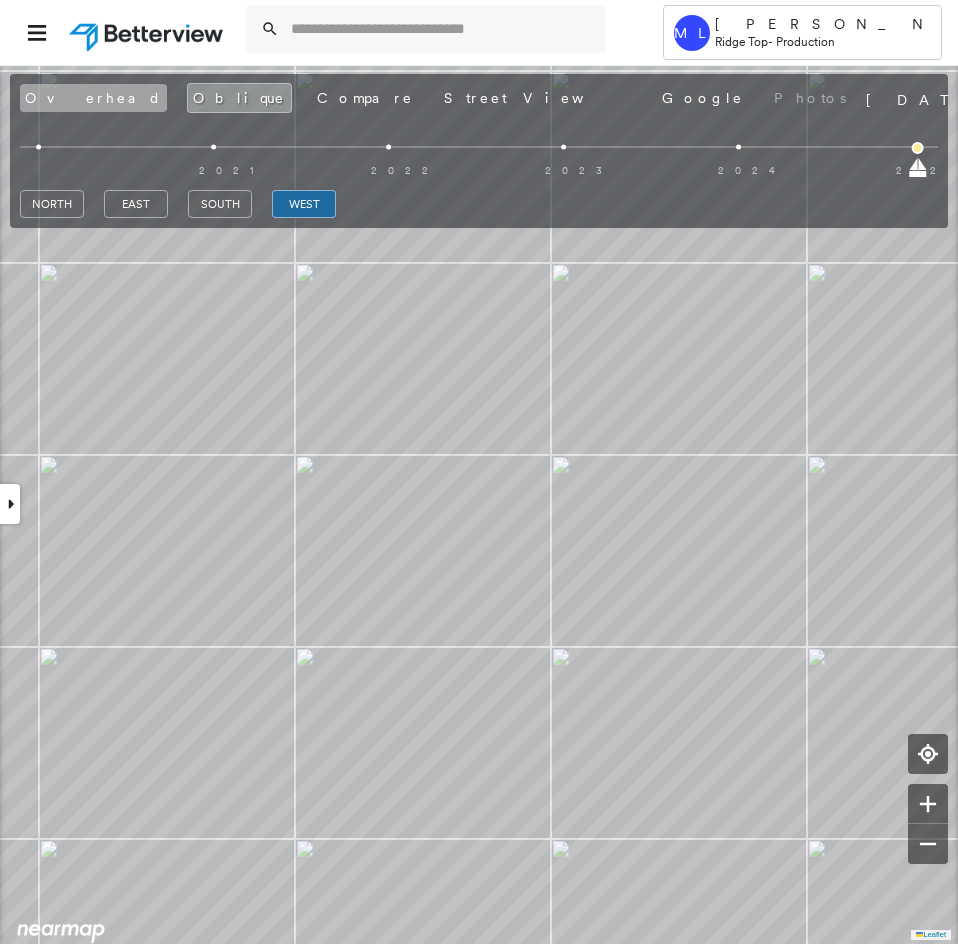 click on "Overhead" at bounding box center (93, 98) 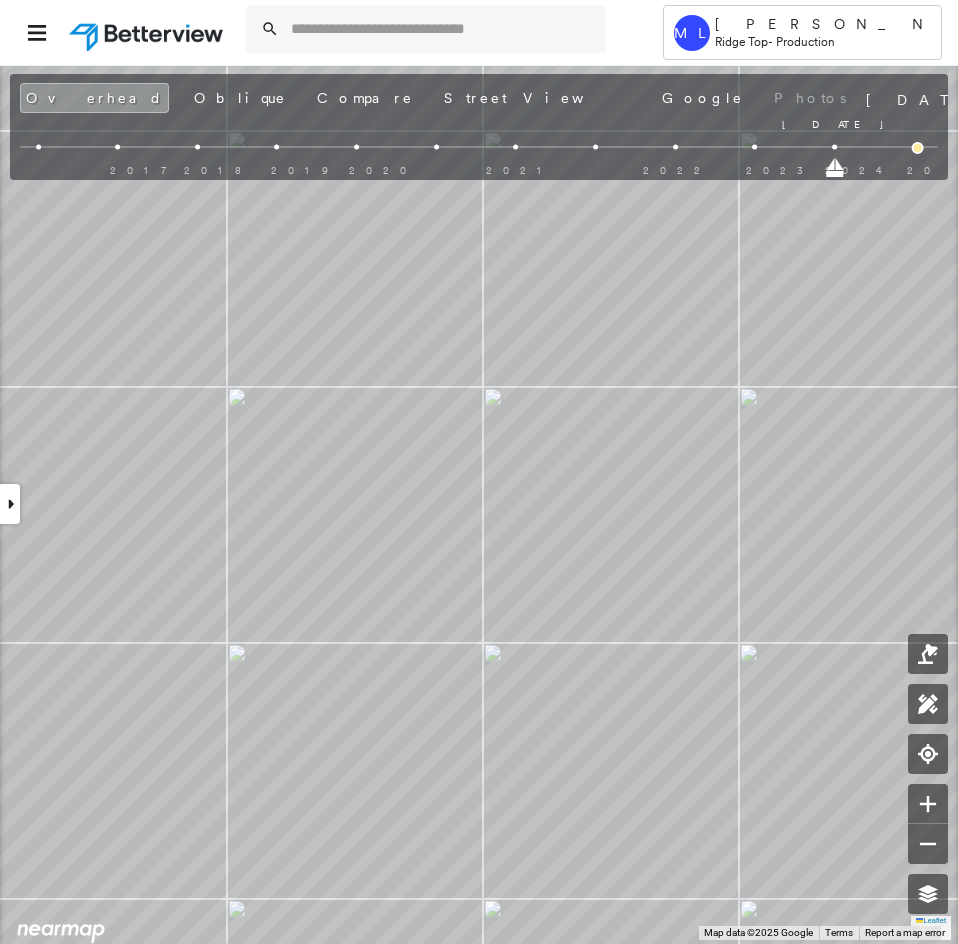 drag, startPoint x: 915, startPoint y: 170, endPoint x: 808, endPoint y: 170, distance: 107 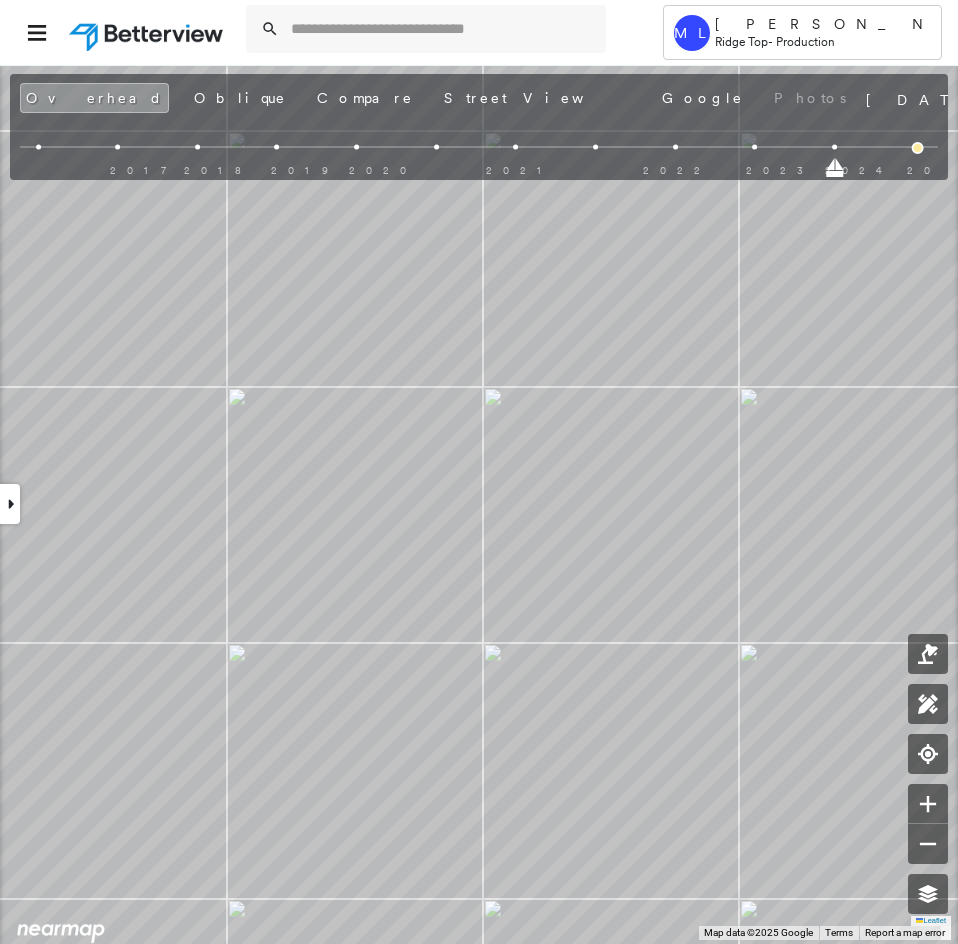 click at bounding box center [835, 174] 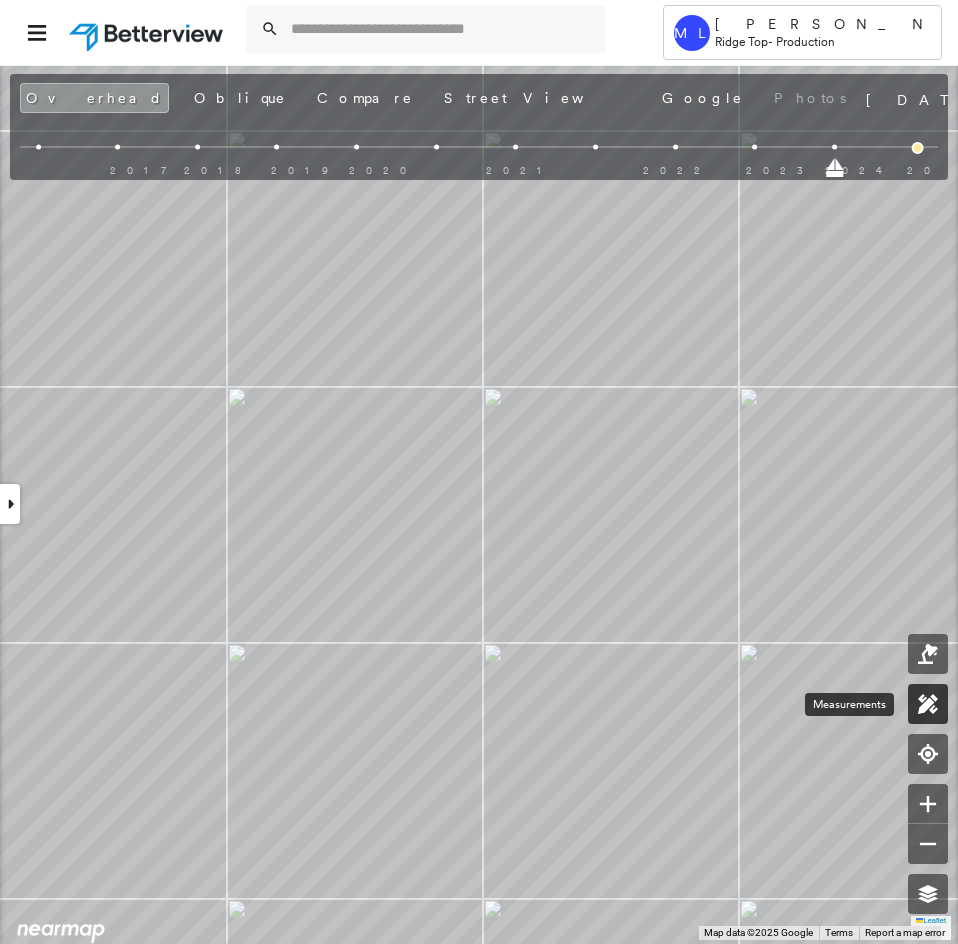 click 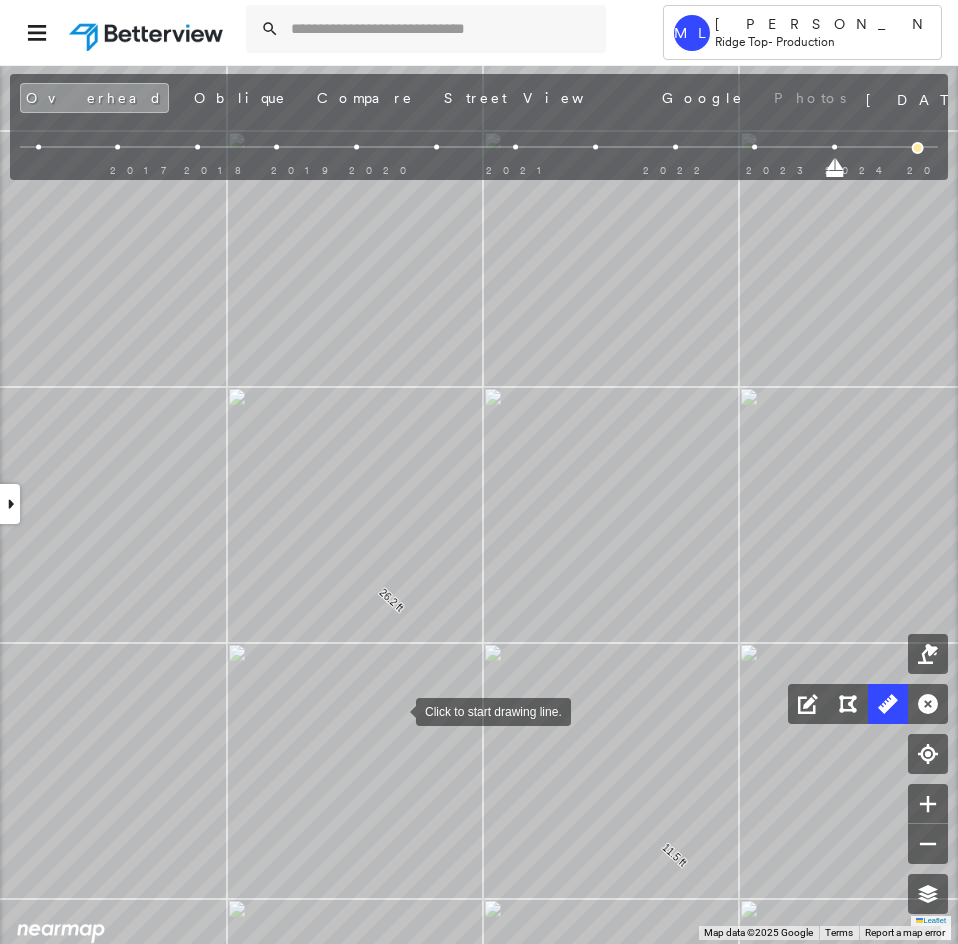 click at bounding box center (396, 710) 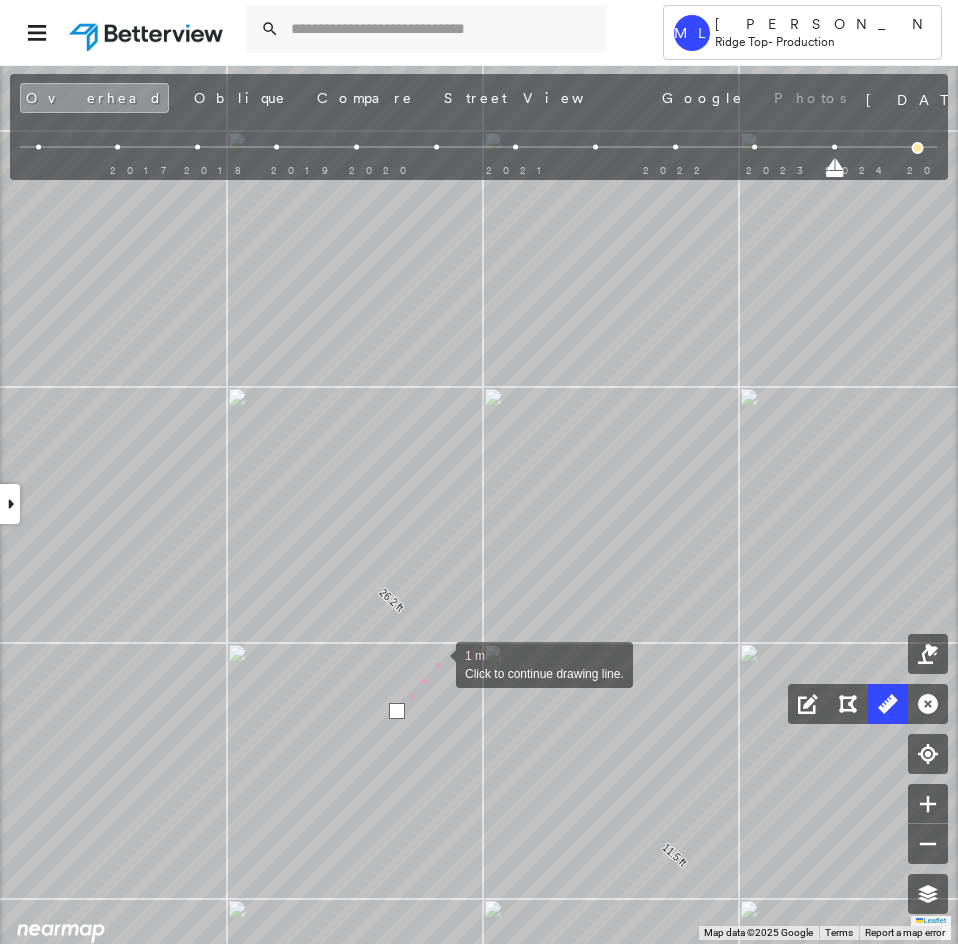 click at bounding box center (436, 663) 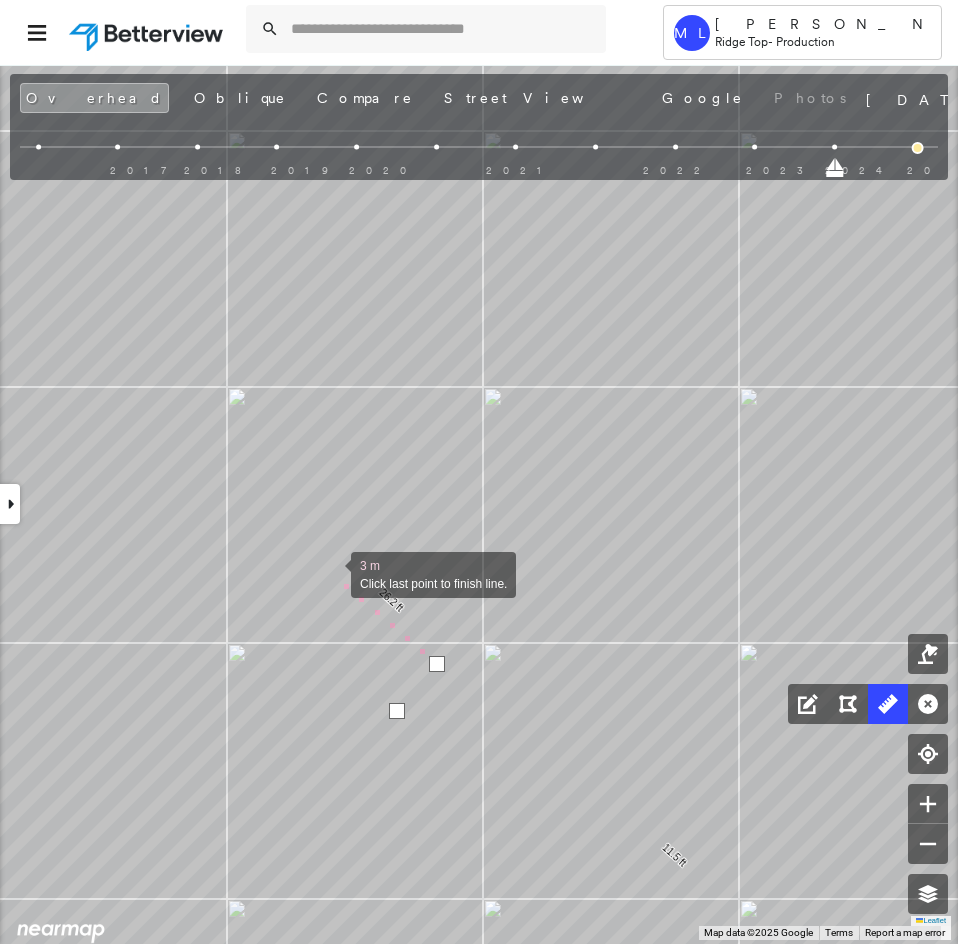 click at bounding box center [331, 573] 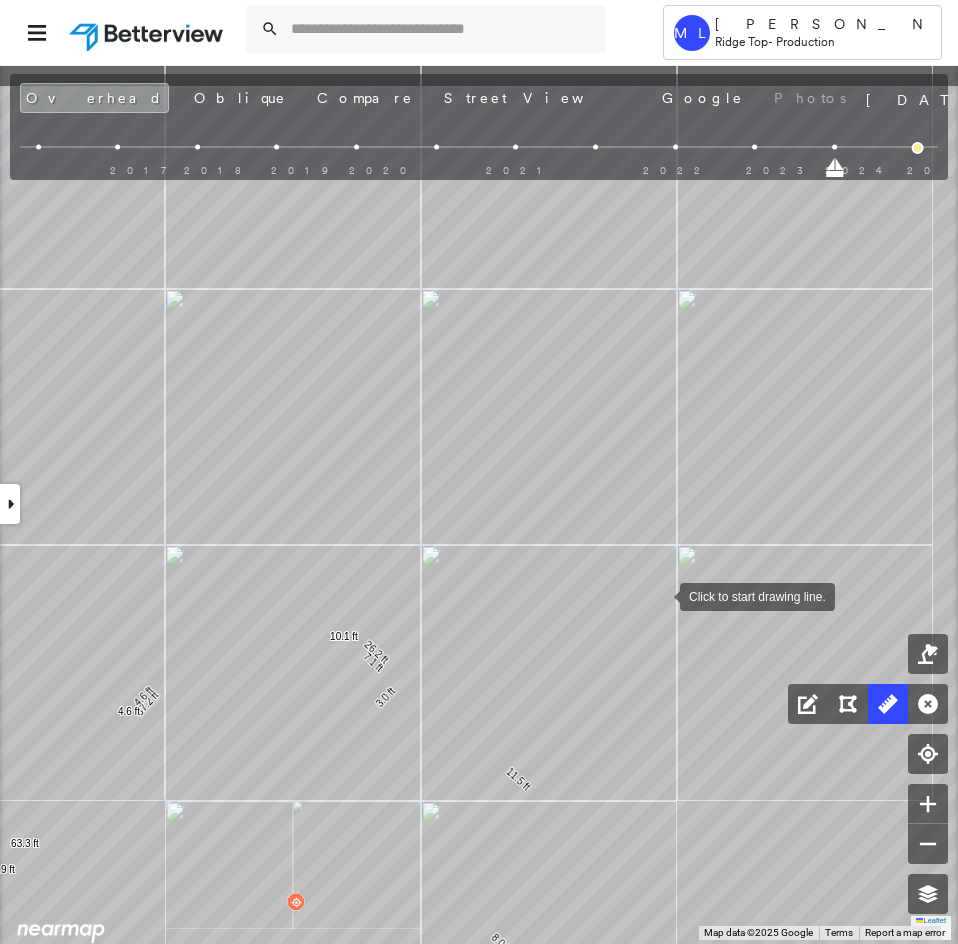 drag, startPoint x: 713, startPoint y: 481, endPoint x: 661, endPoint y: 602, distance: 131.70042 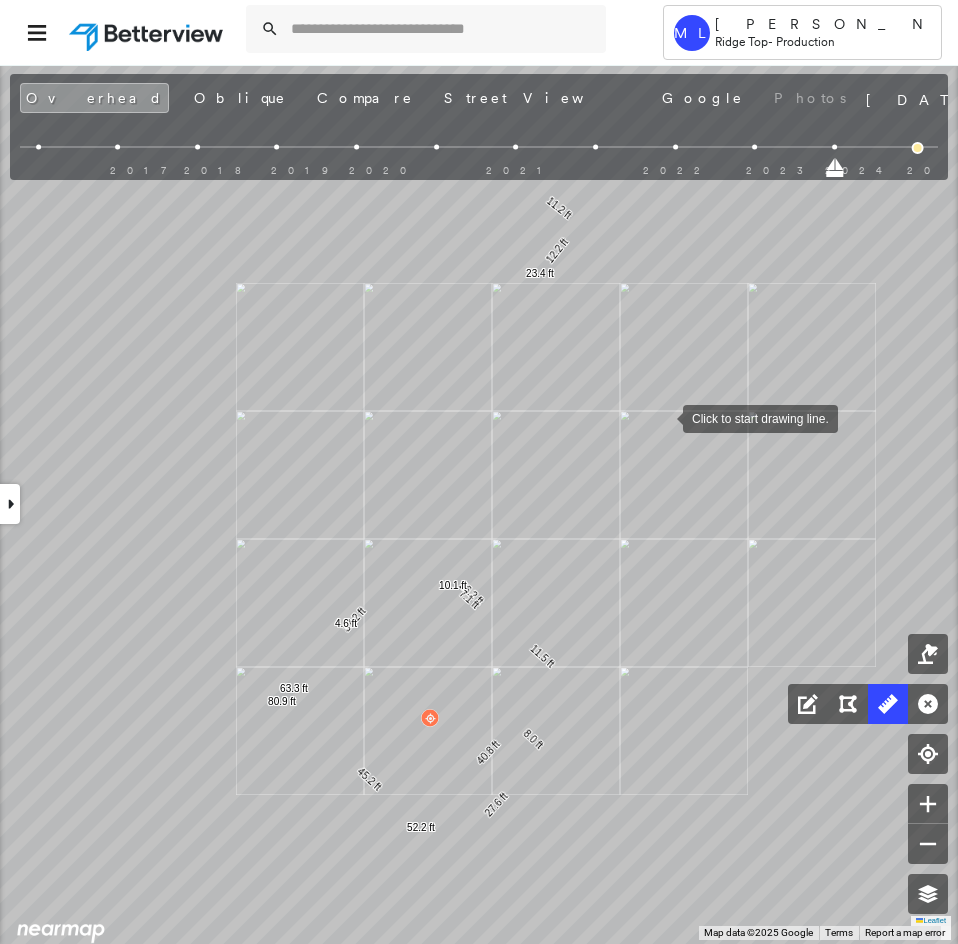 click at bounding box center [663, 417] 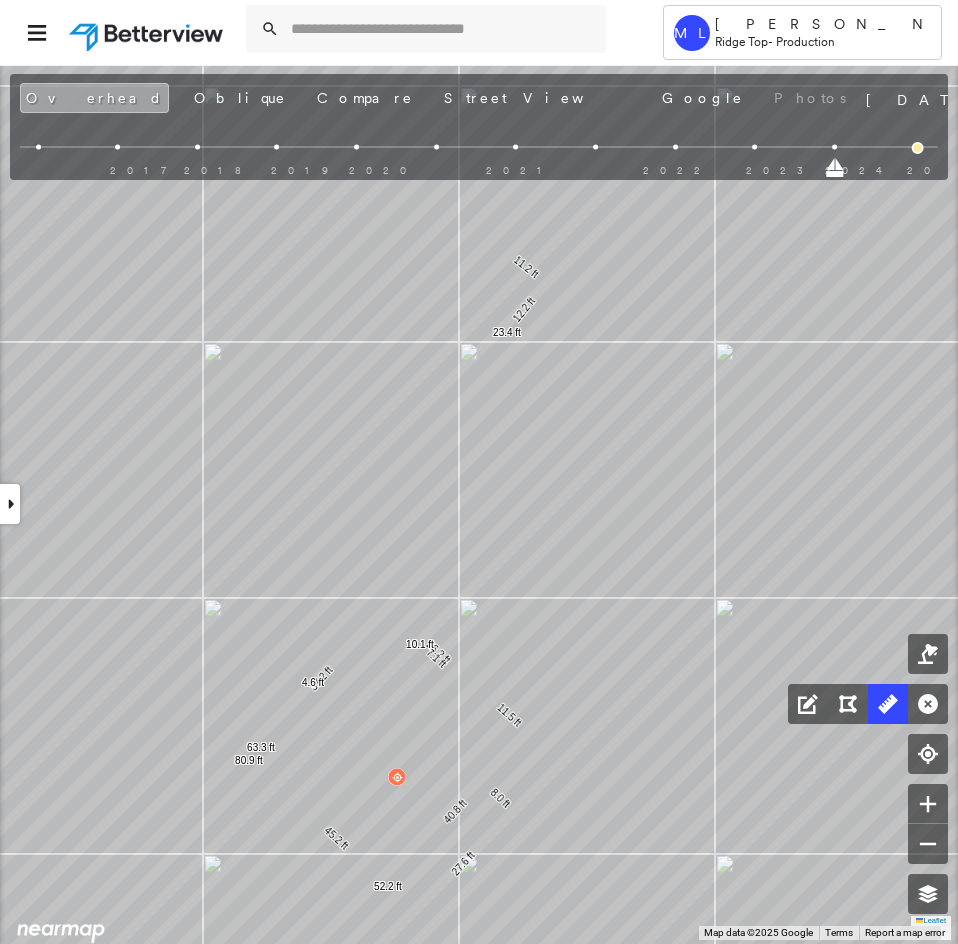 click on "Overhead" at bounding box center [94, 98] 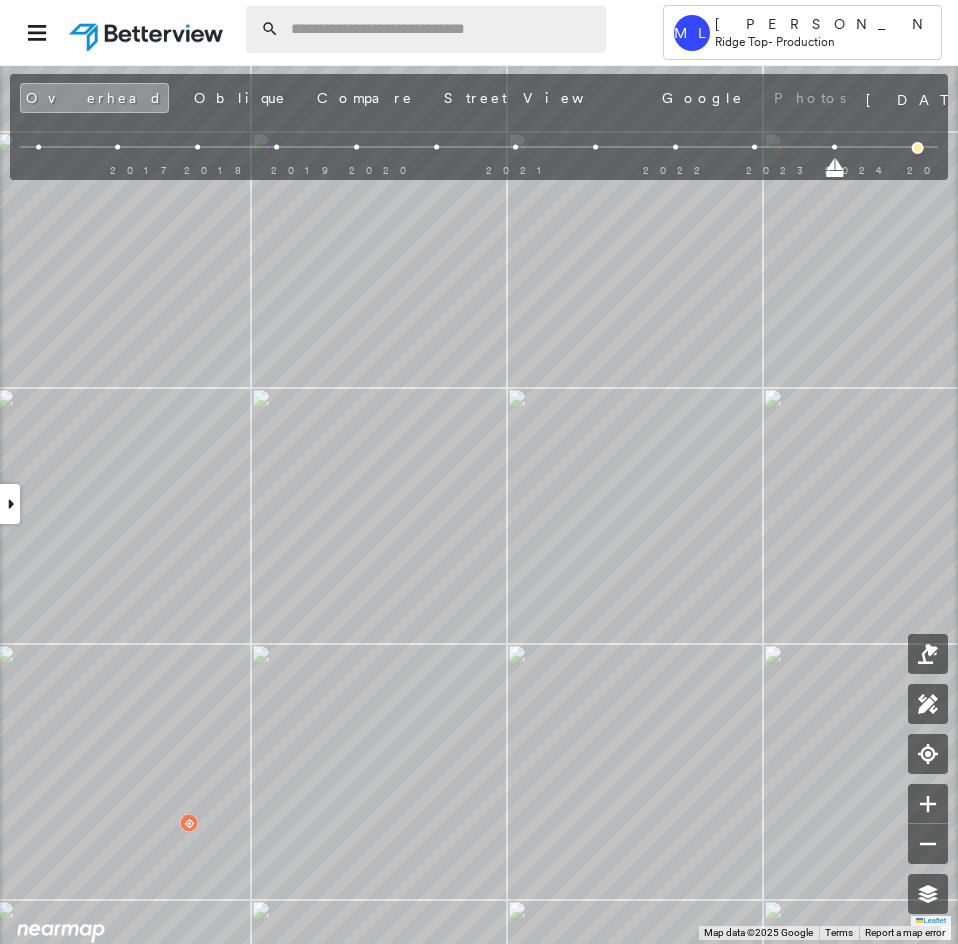 click at bounding box center [442, 29] 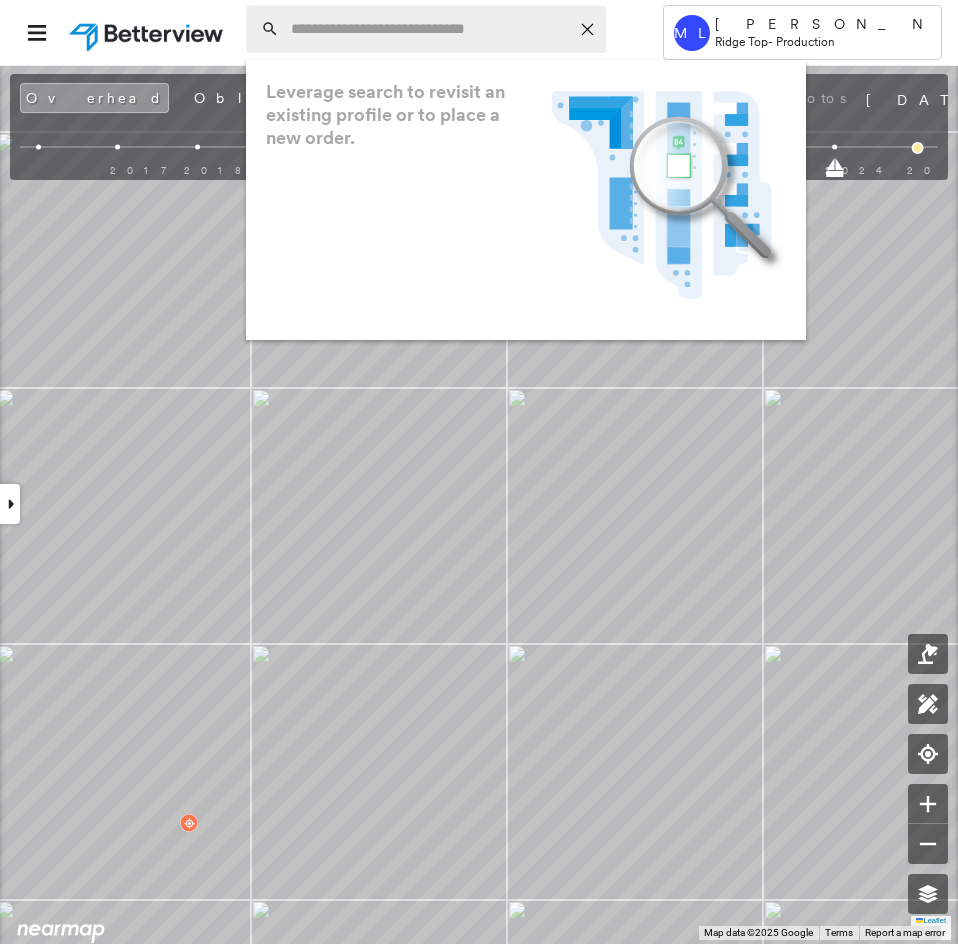 paste on "**********" 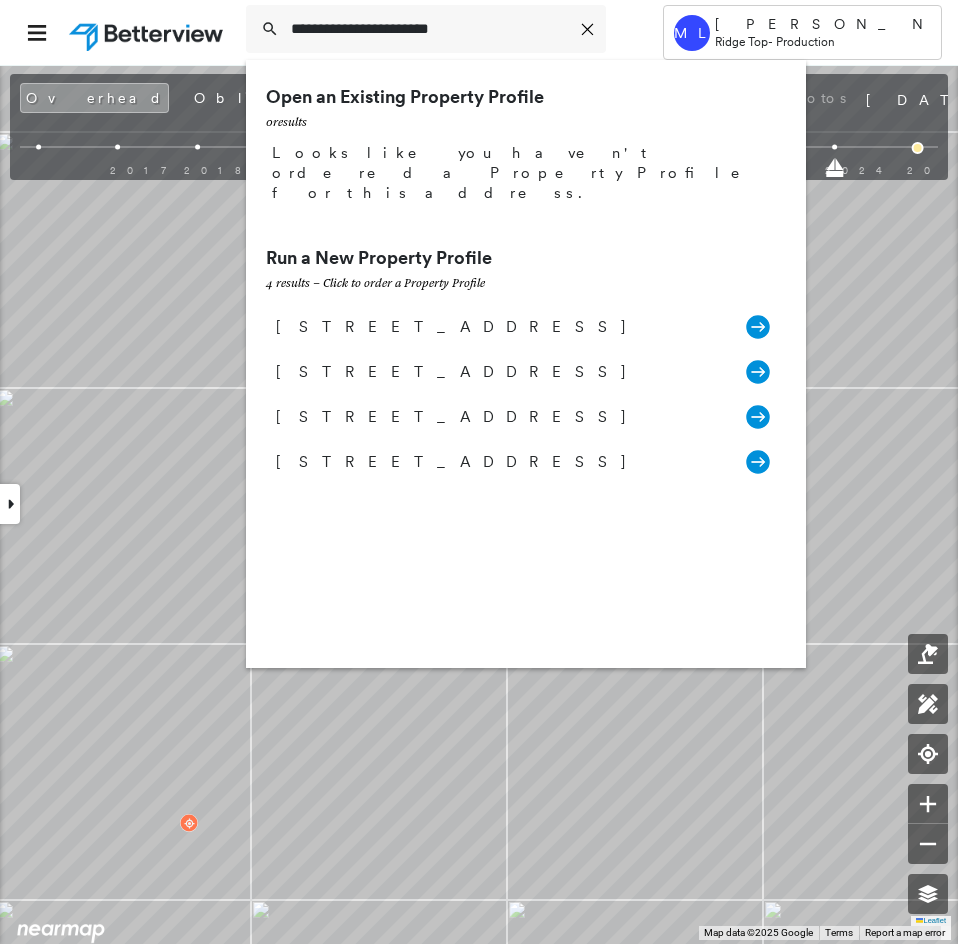 type on "**********" 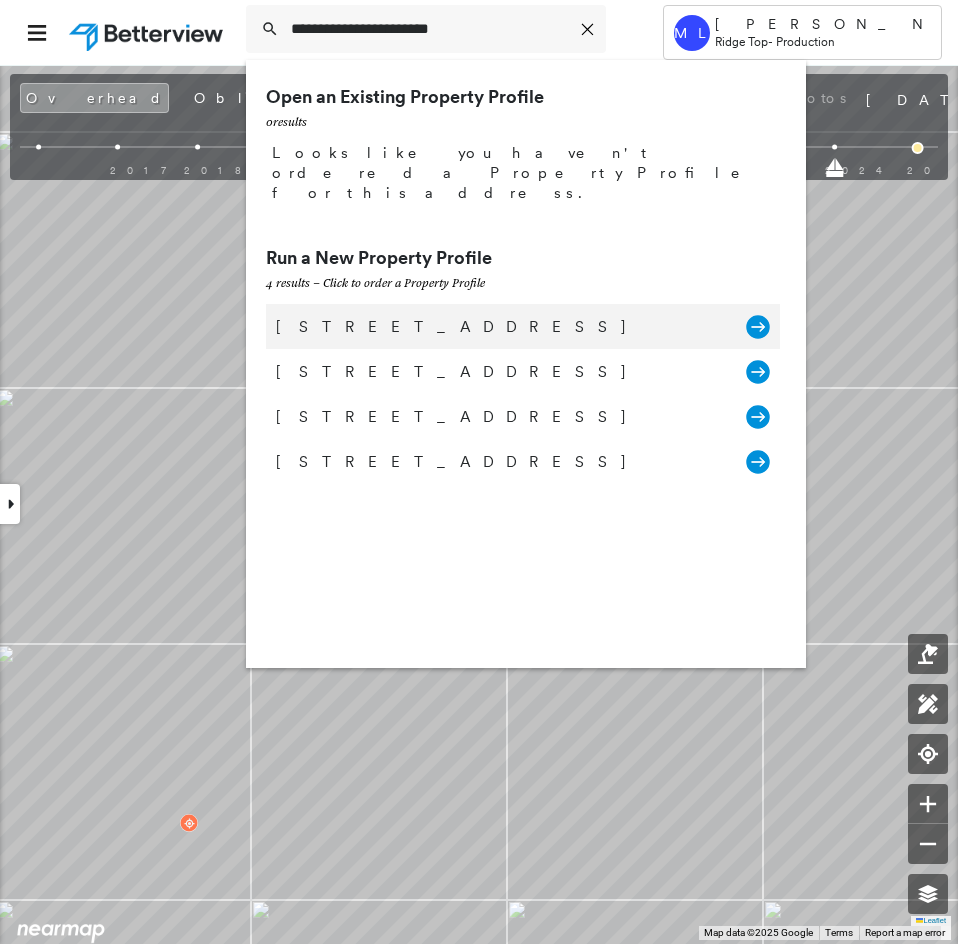 click on "5437 County Rd 312, Cleburne, TX 76031, USA" at bounding box center (501, 327) 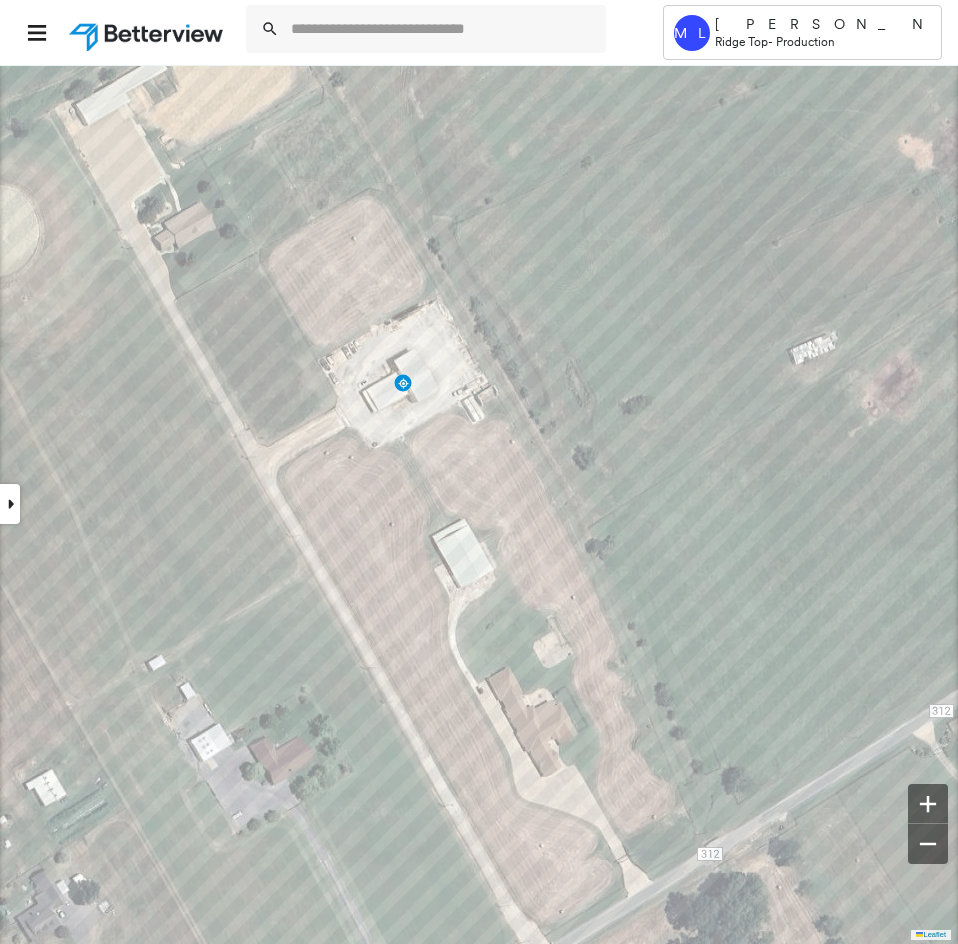 click at bounding box center (10, 504) 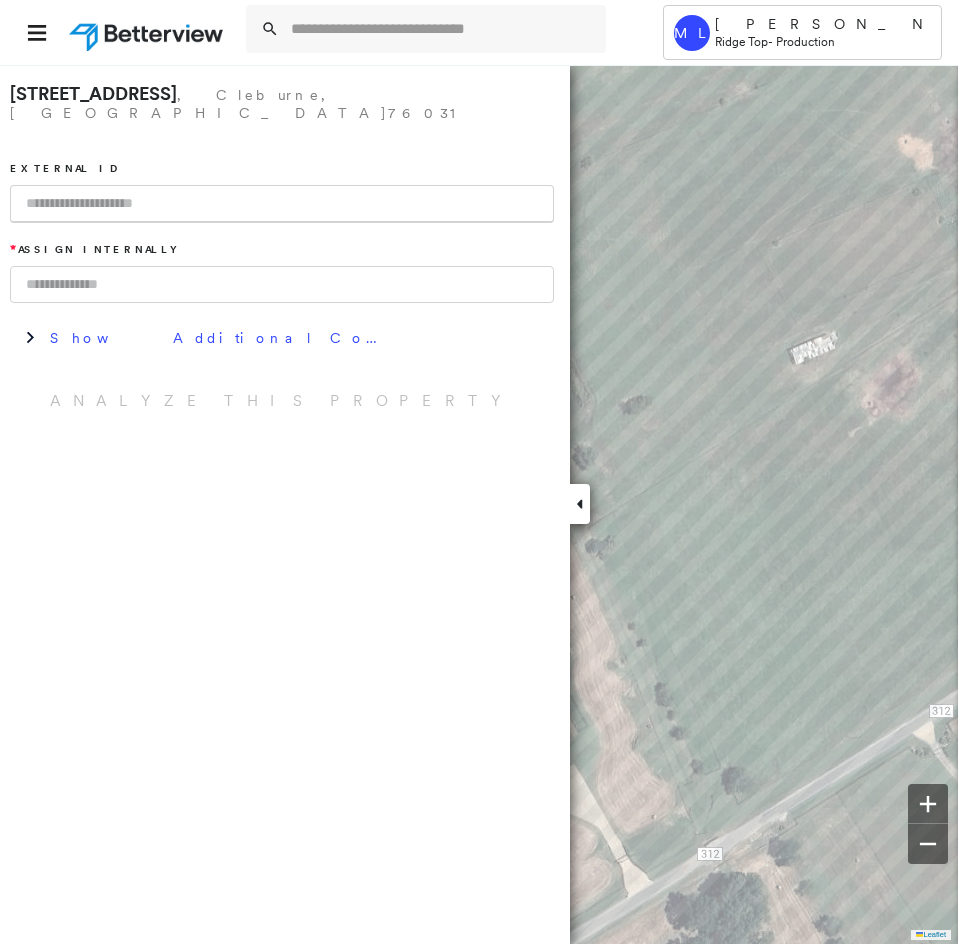 click at bounding box center (282, 204) 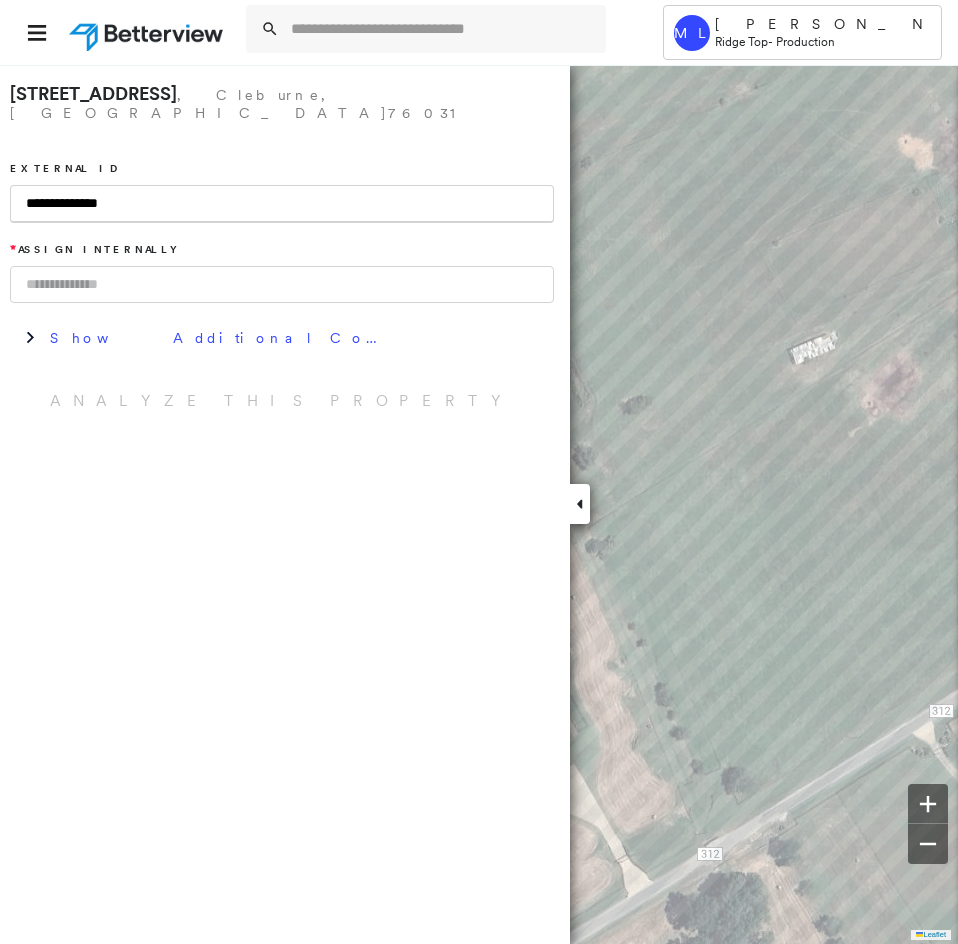 type on "**********" 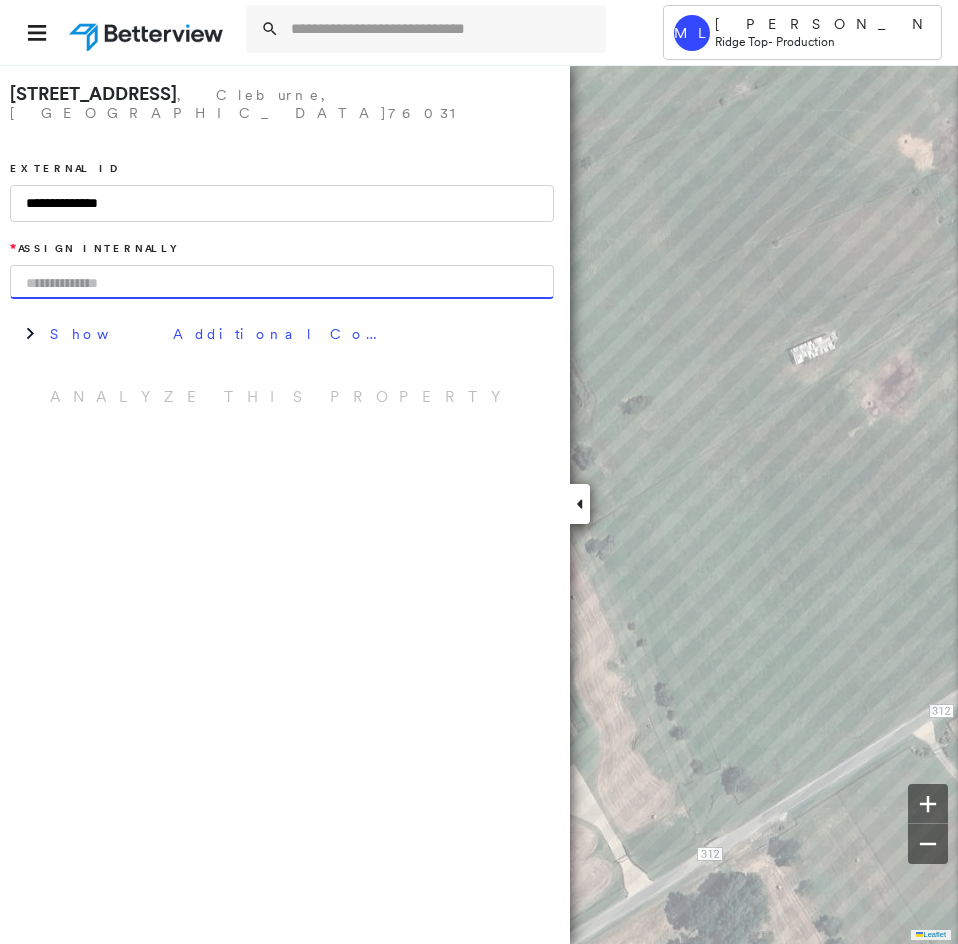 click at bounding box center [282, 282] 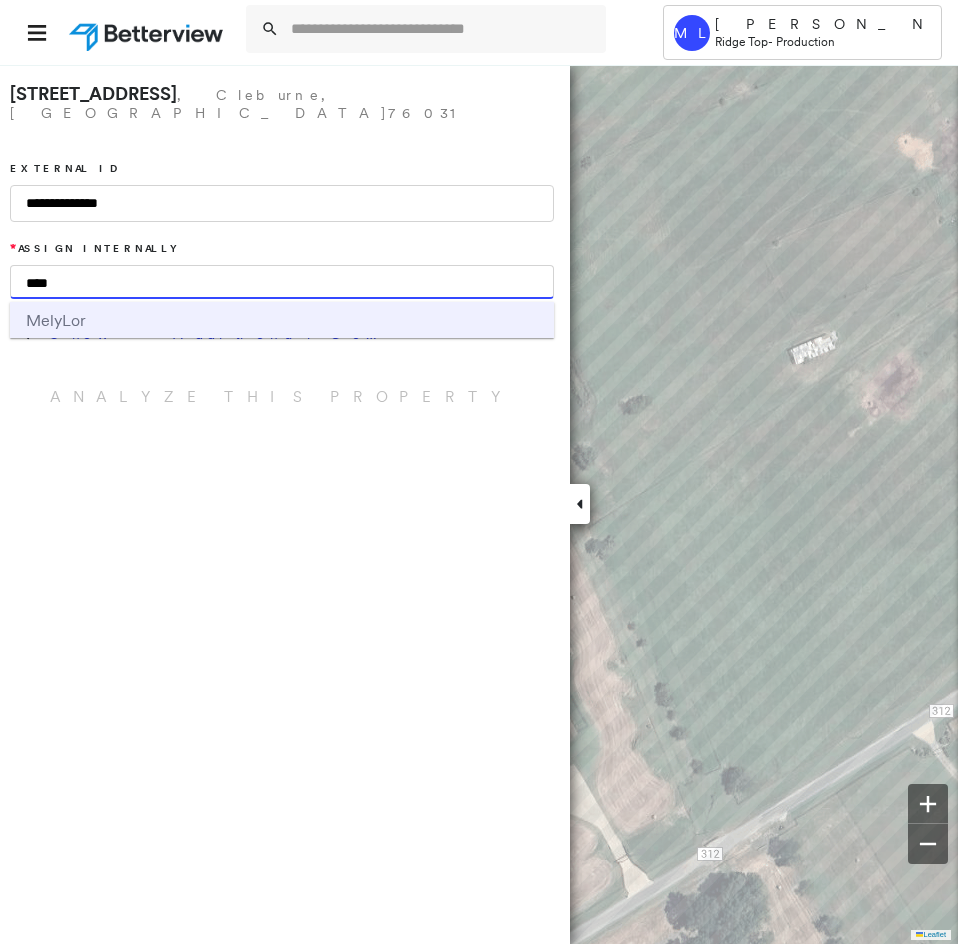 type on "****" 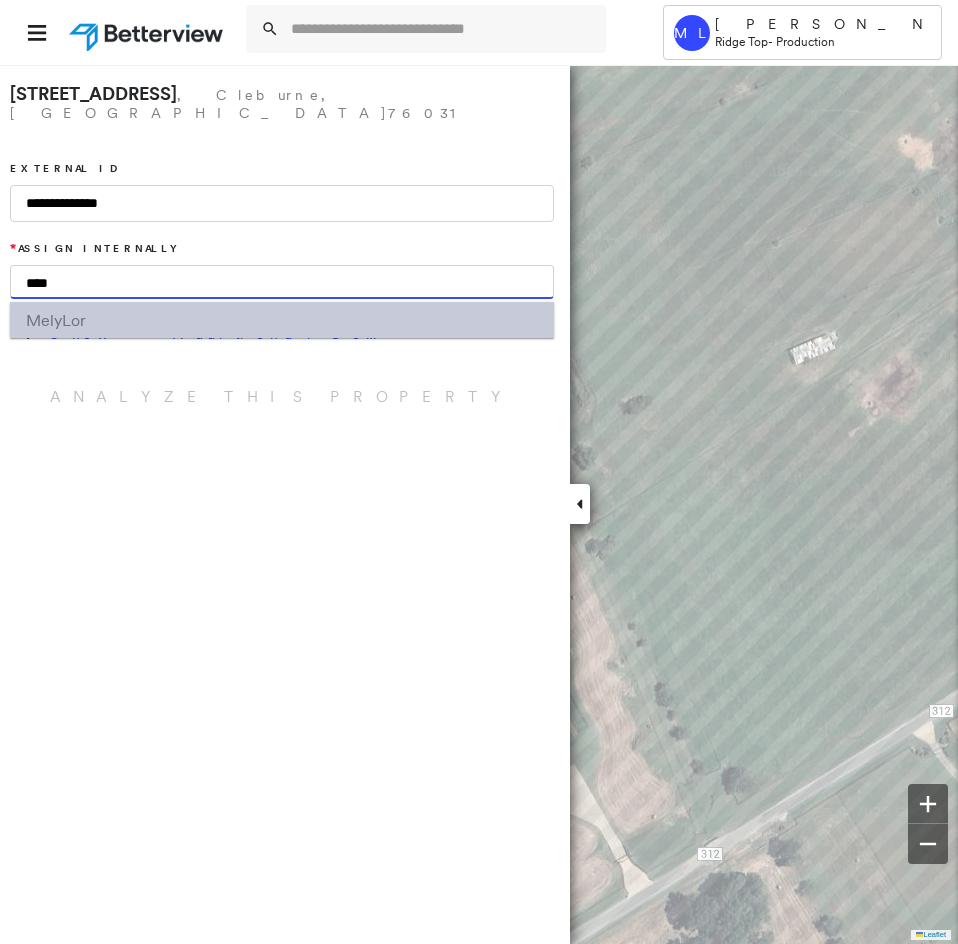 click on "Mely  Lor" at bounding box center (282, 320) 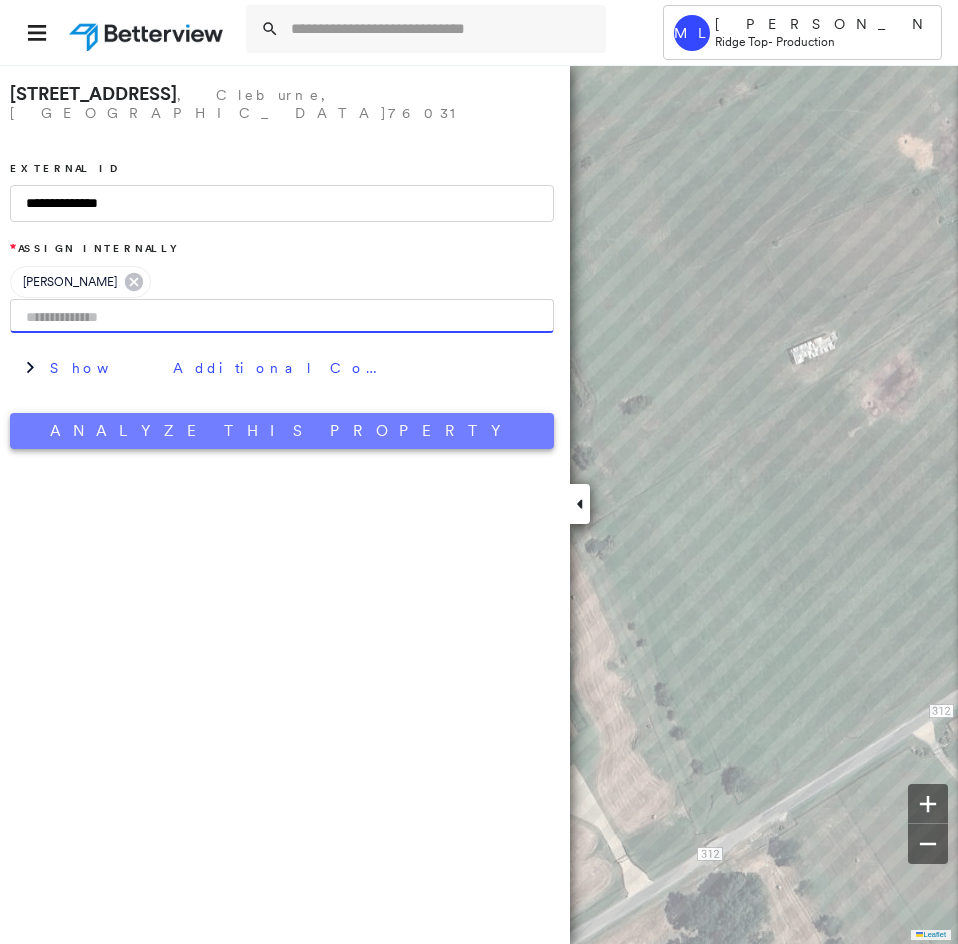 click on "Analyze This Property" at bounding box center [282, 431] 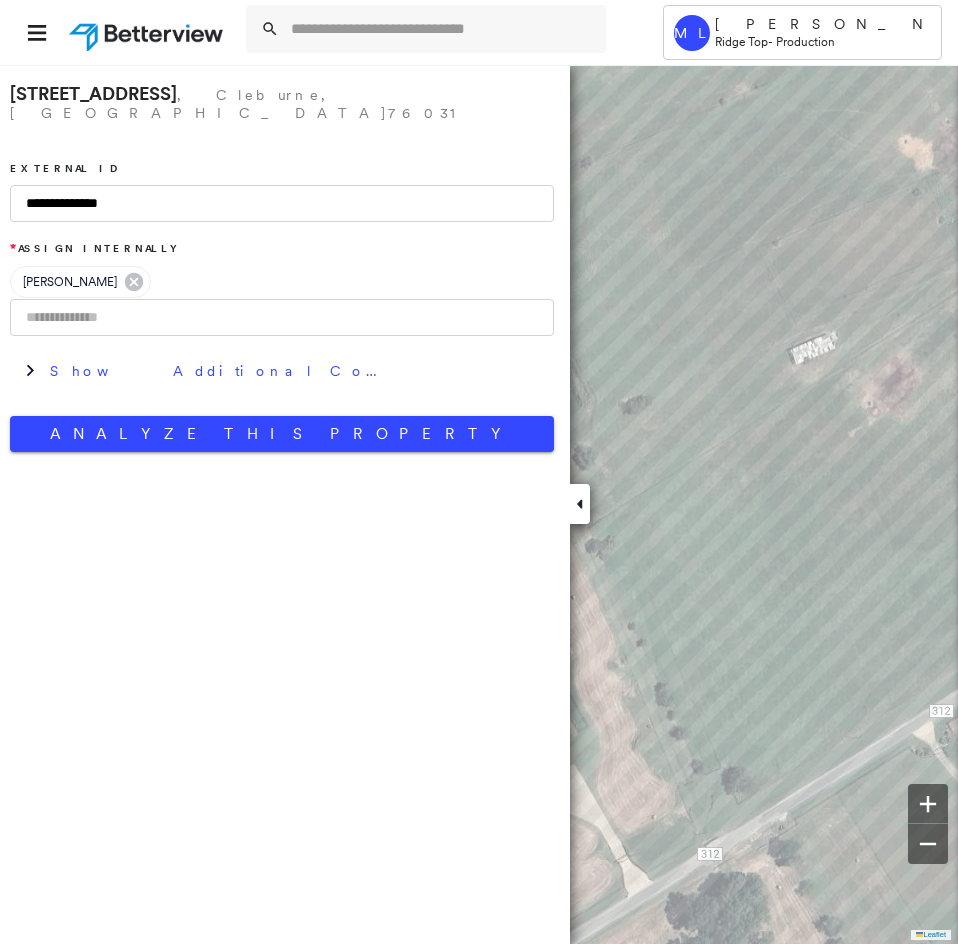 click 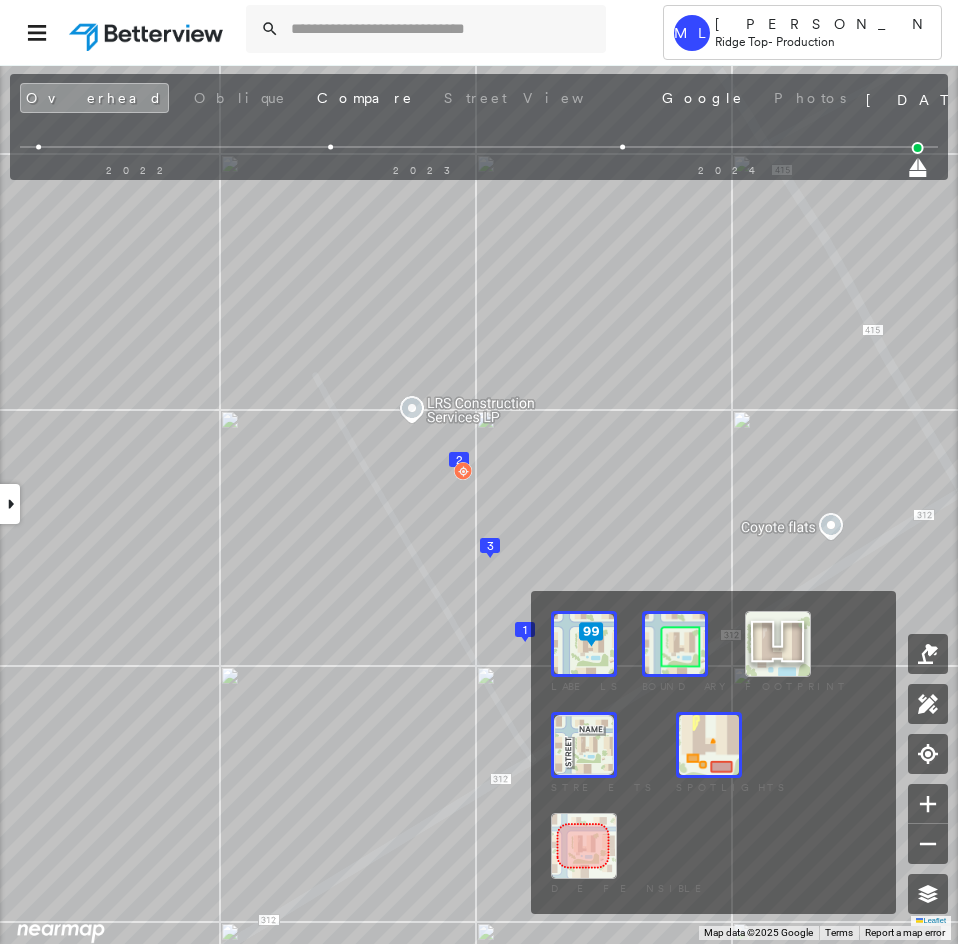 click at bounding box center (675, 644) 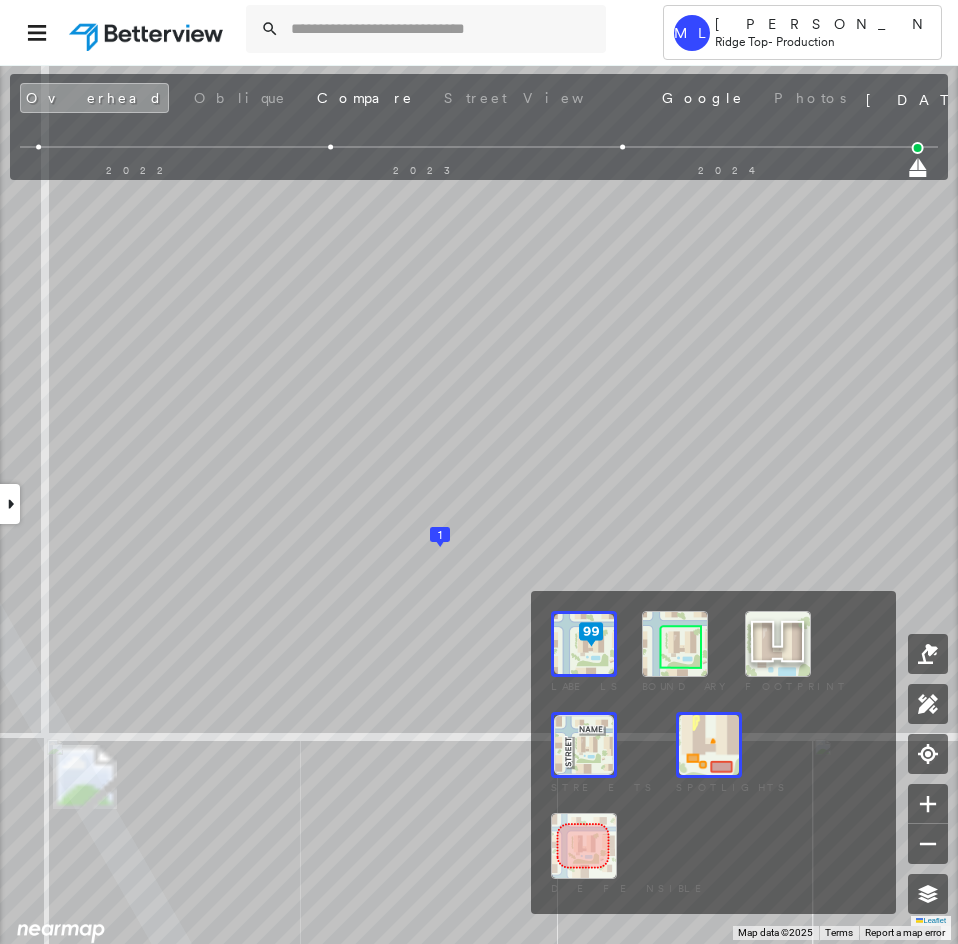 click at bounding box center (709, 745) 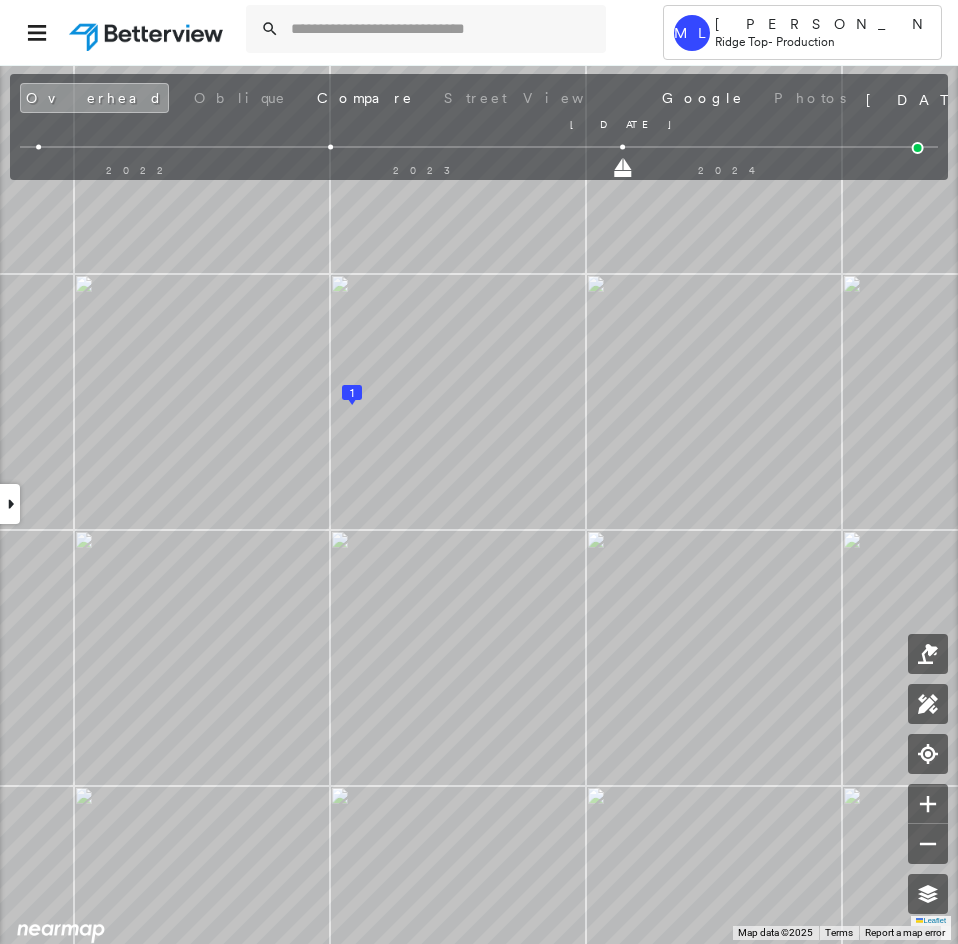 drag, startPoint x: 920, startPoint y: 173, endPoint x: 668, endPoint y: 173, distance: 252 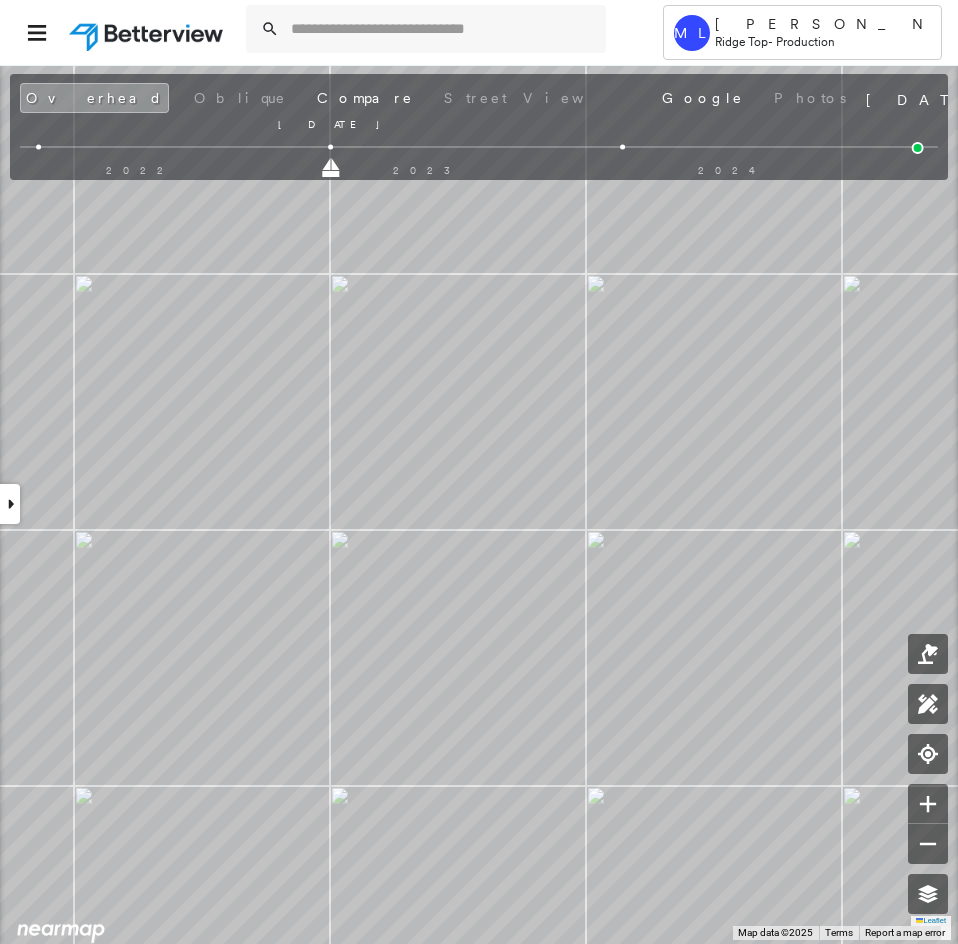 drag, startPoint x: 619, startPoint y: 169, endPoint x: 359, endPoint y: 175, distance: 260.0692 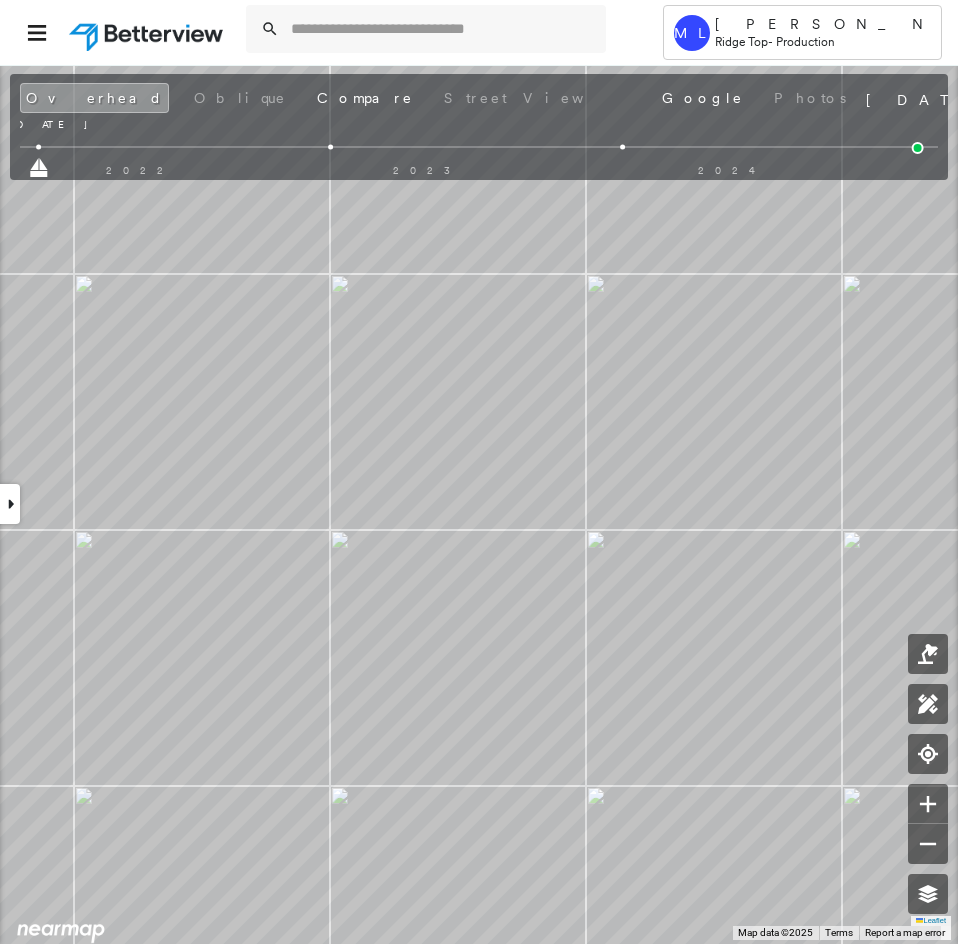 drag, startPoint x: 332, startPoint y: 167, endPoint x: 59, endPoint y: 175, distance: 273.1172 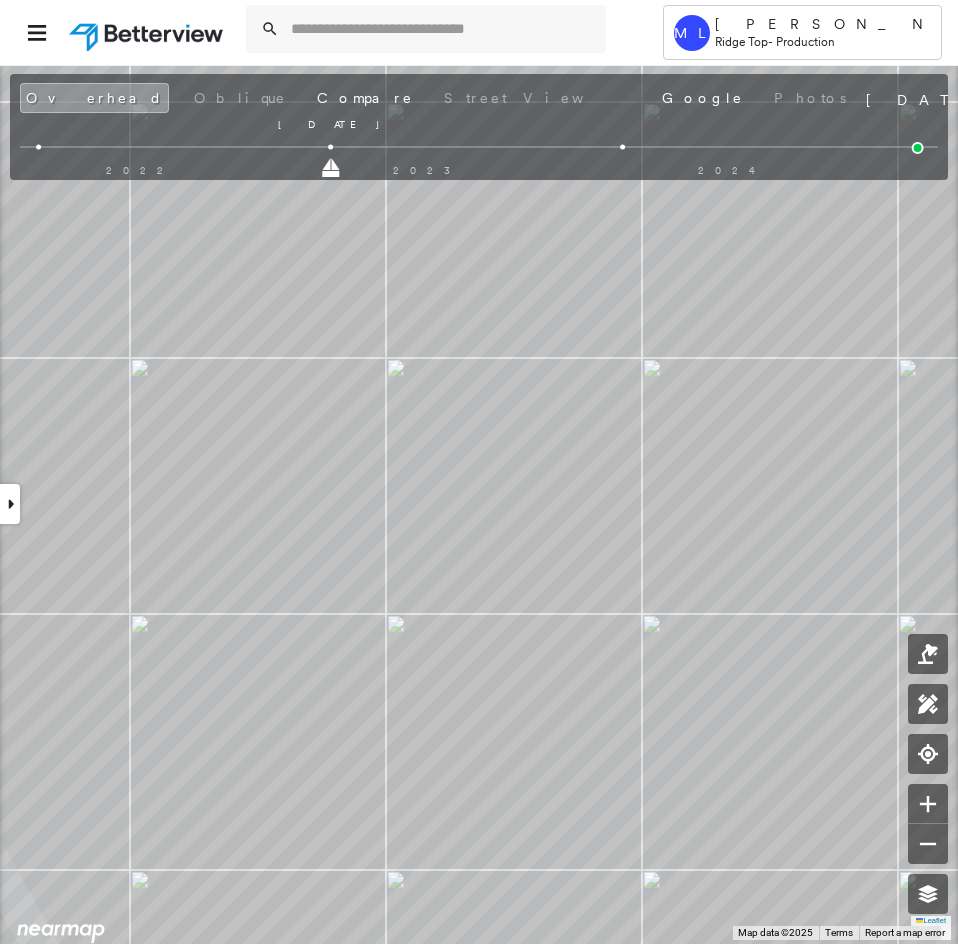 drag, startPoint x: 41, startPoint y: 168, endPoint x: 271, endPoint y: 174, distance: 230.07825 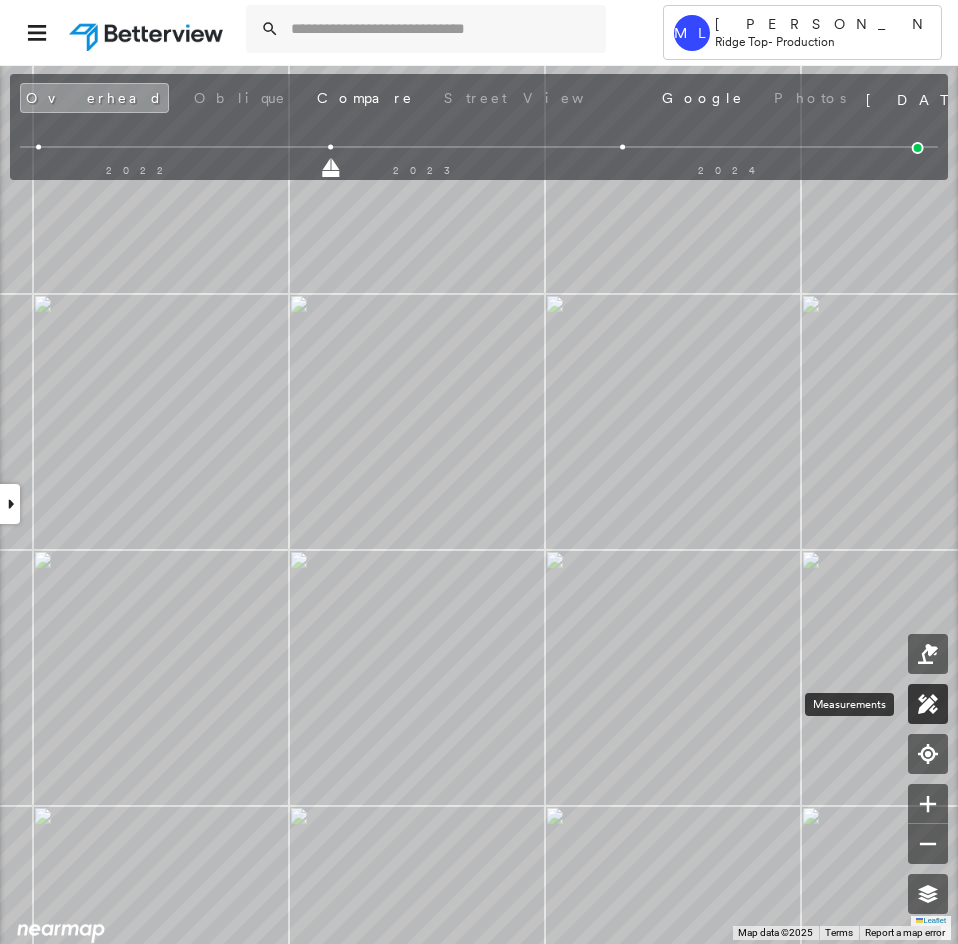 click 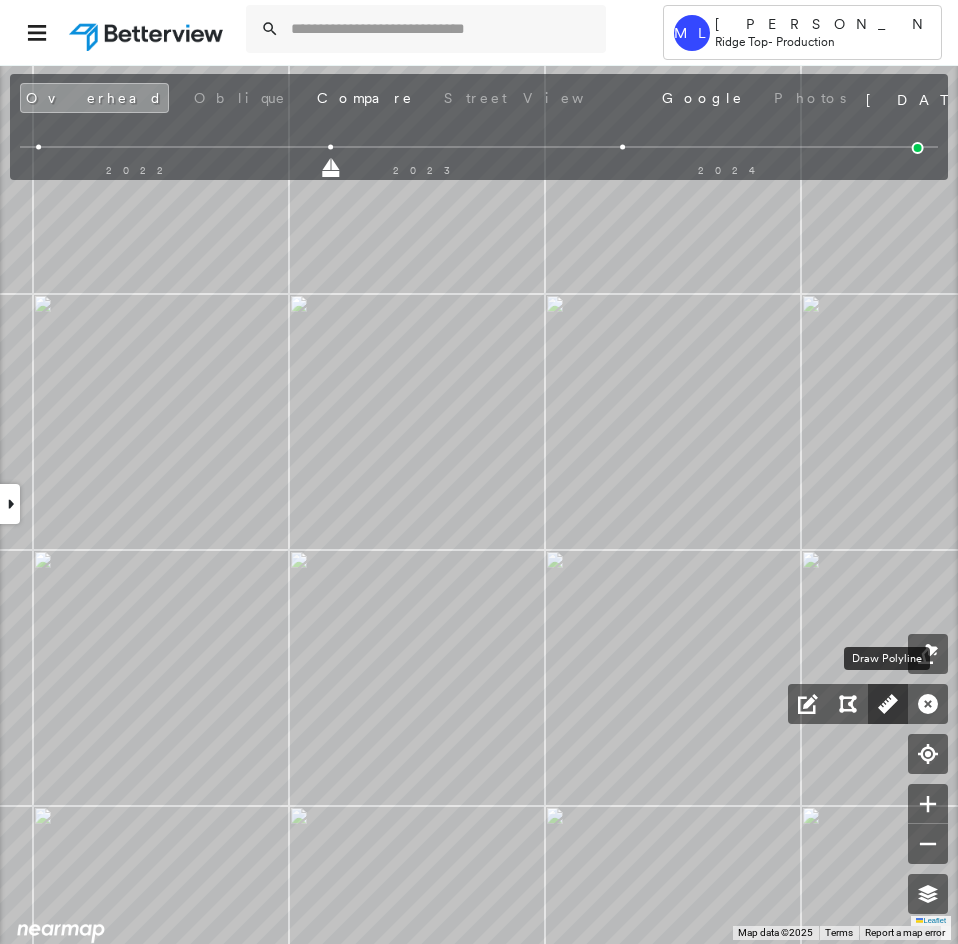 click 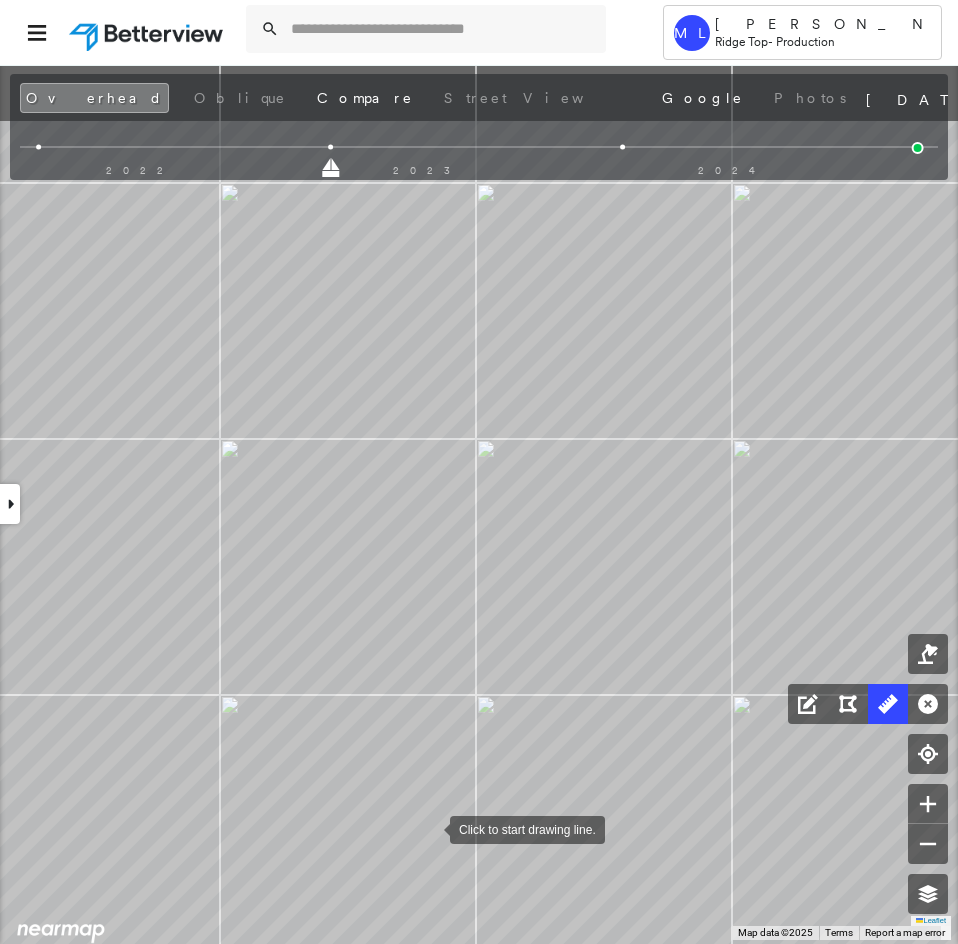 drag, startPoint x: 480, startPoint y: 753, endPoint x: 429, endPoint y: 835, distance: 96.56604 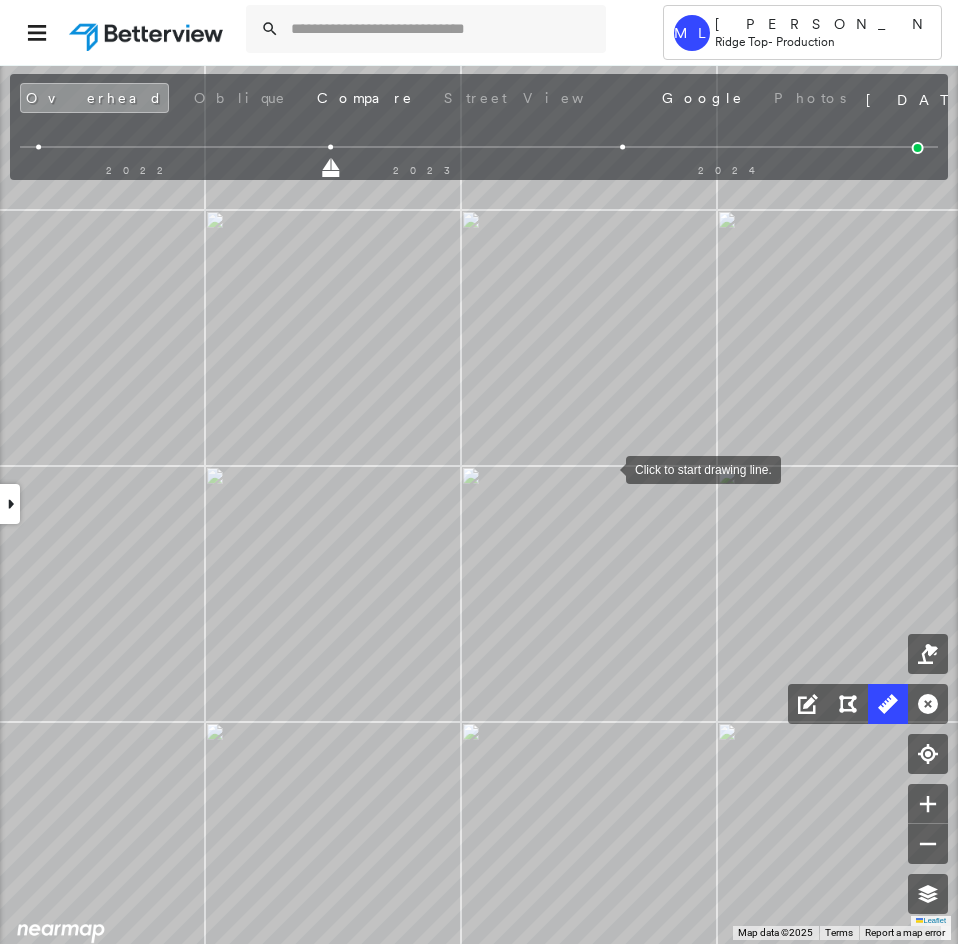 drag, startPoint x: 608, startPoint y: 466, endPoint x: 625, endPoint y: 491, distance: 30.232433 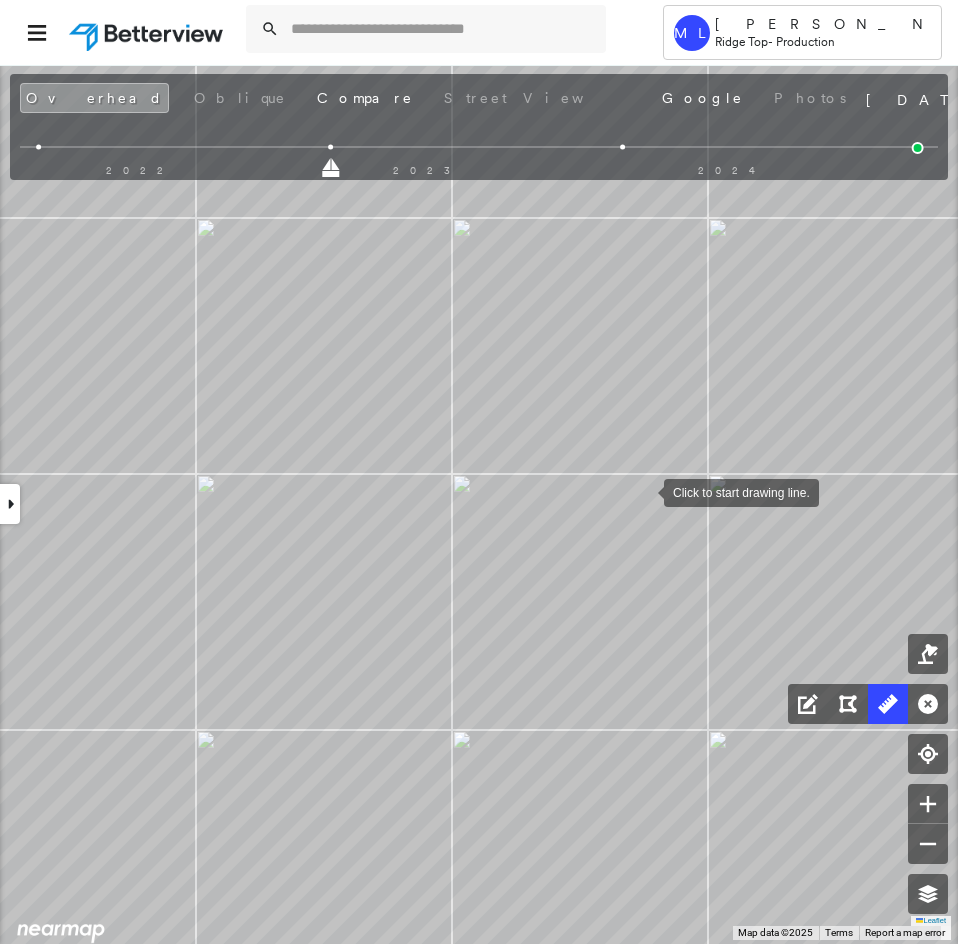 click at bounding box center (644, 491) 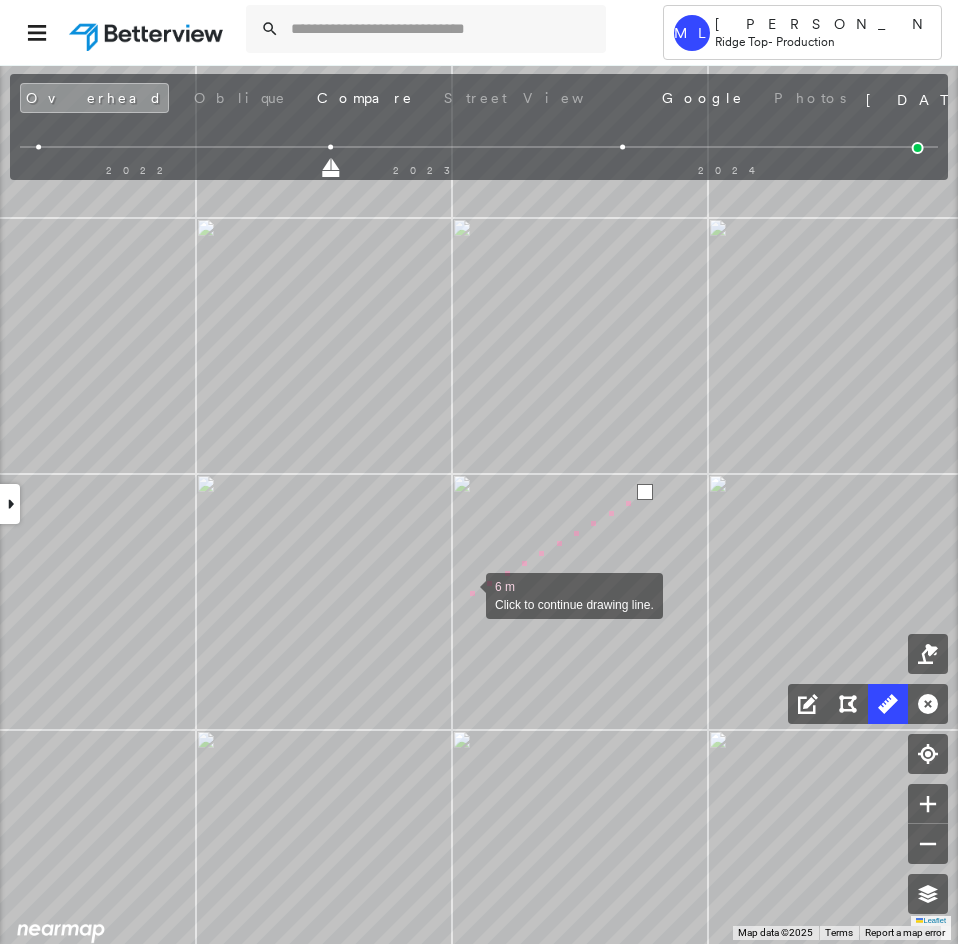 click at bounding box center [466, 594] 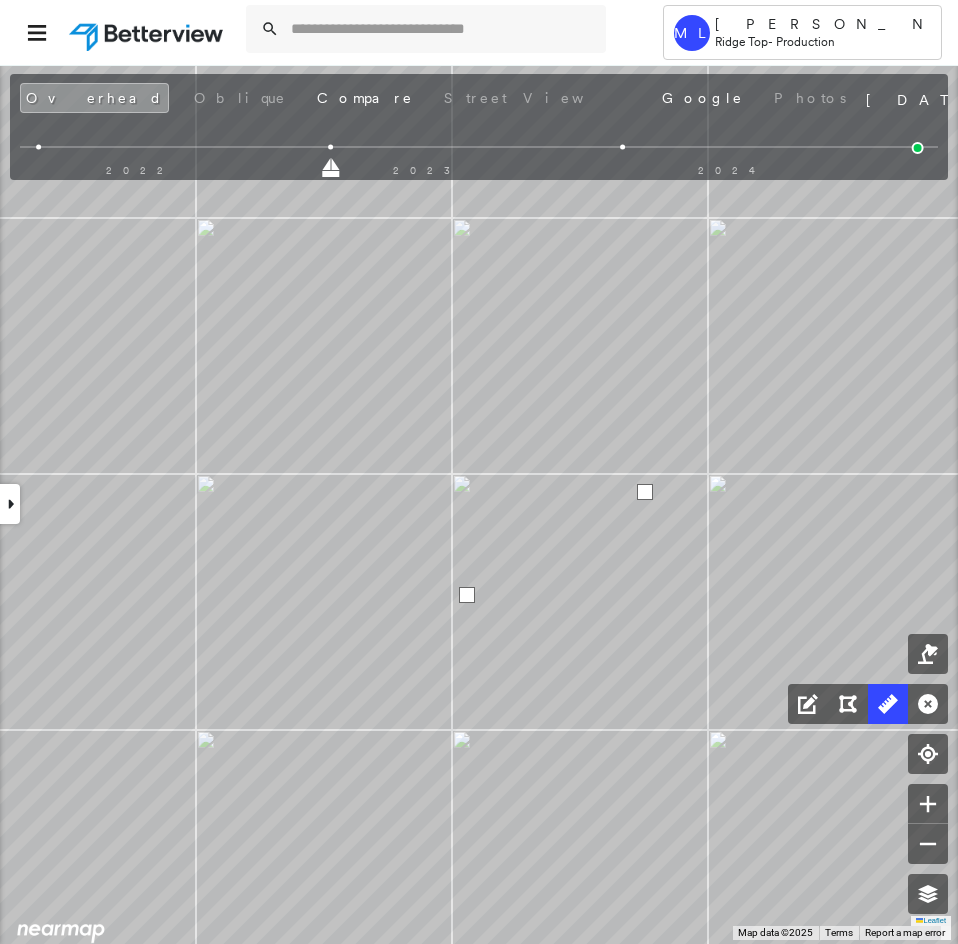 click at bounding box center [467, 595] 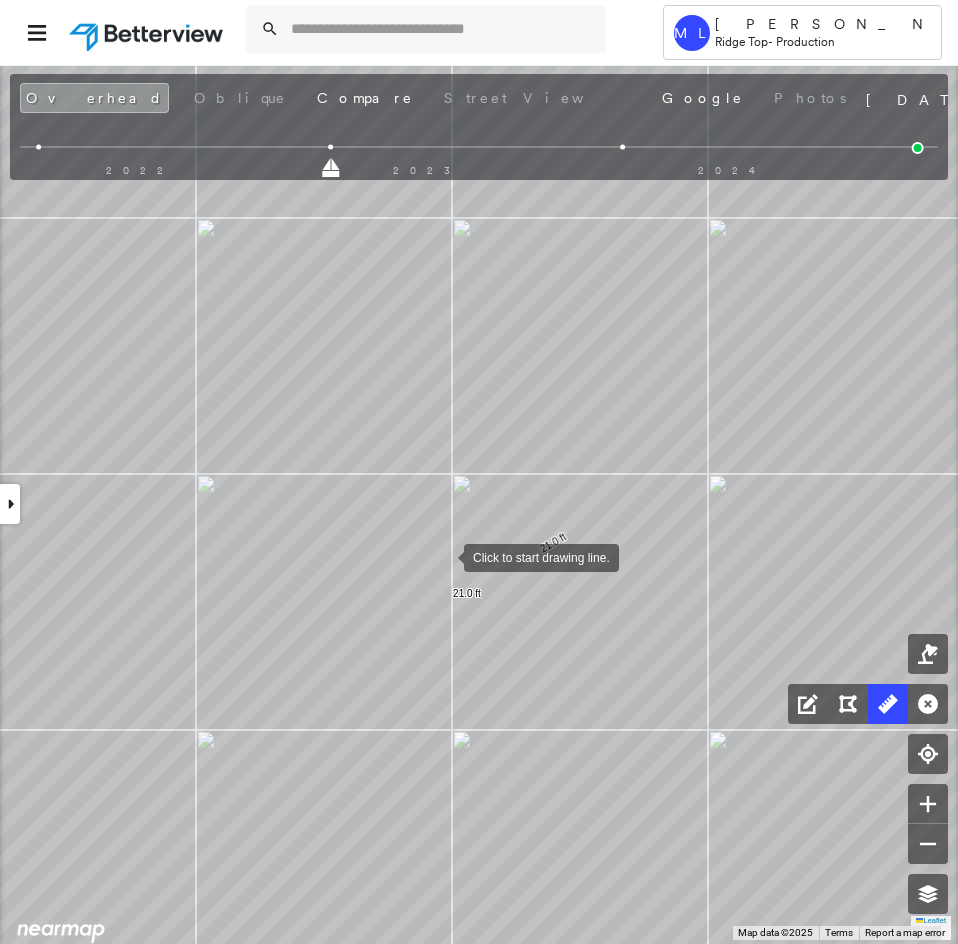click at bounding box center [444, 556] 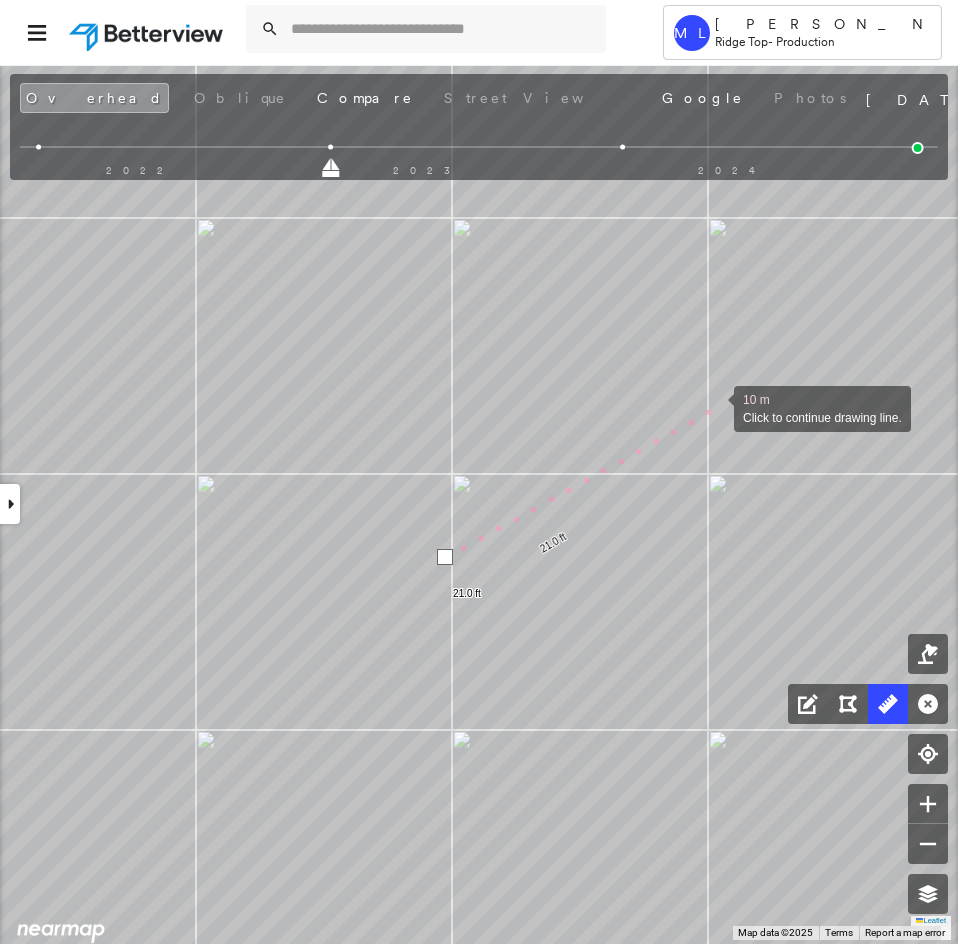 click at bounding box center (714, 407) 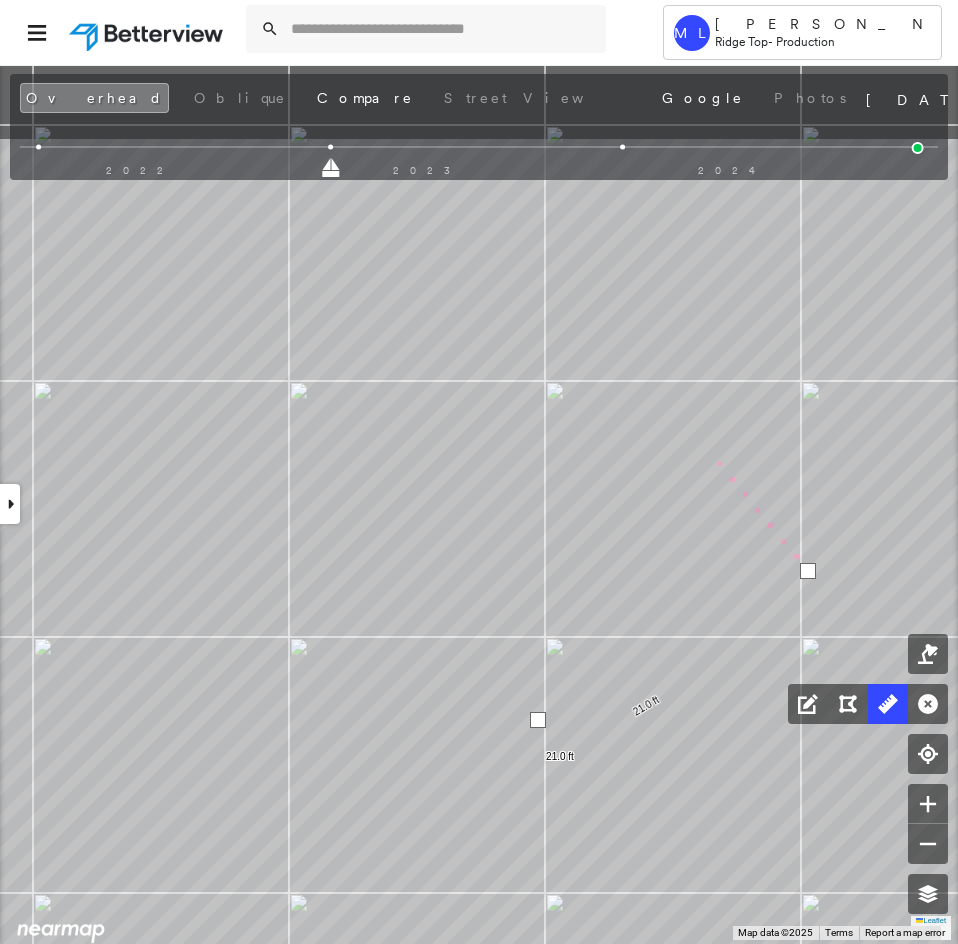click on "21.0 ft 21.0 ft 14 m Click last point to finish line." at bounding box center [88, 217] 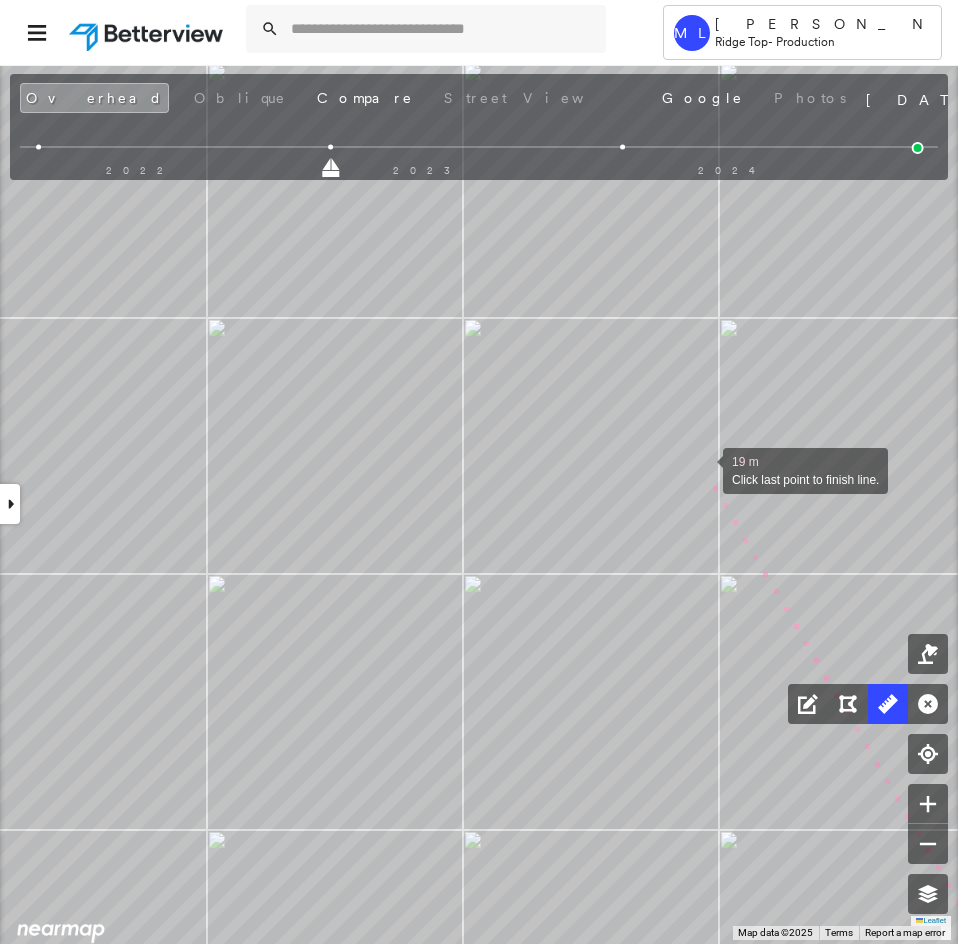 click at bounding box center [703, 469] 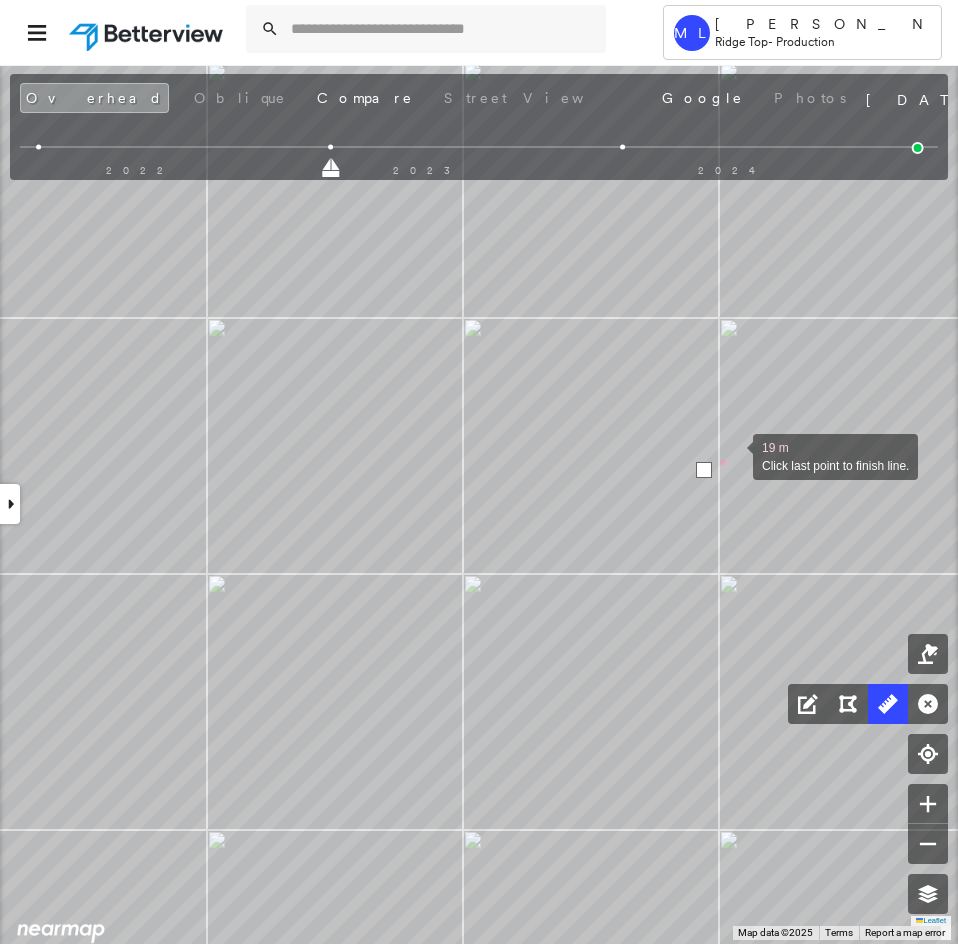 click at bounding box center [733, 455] 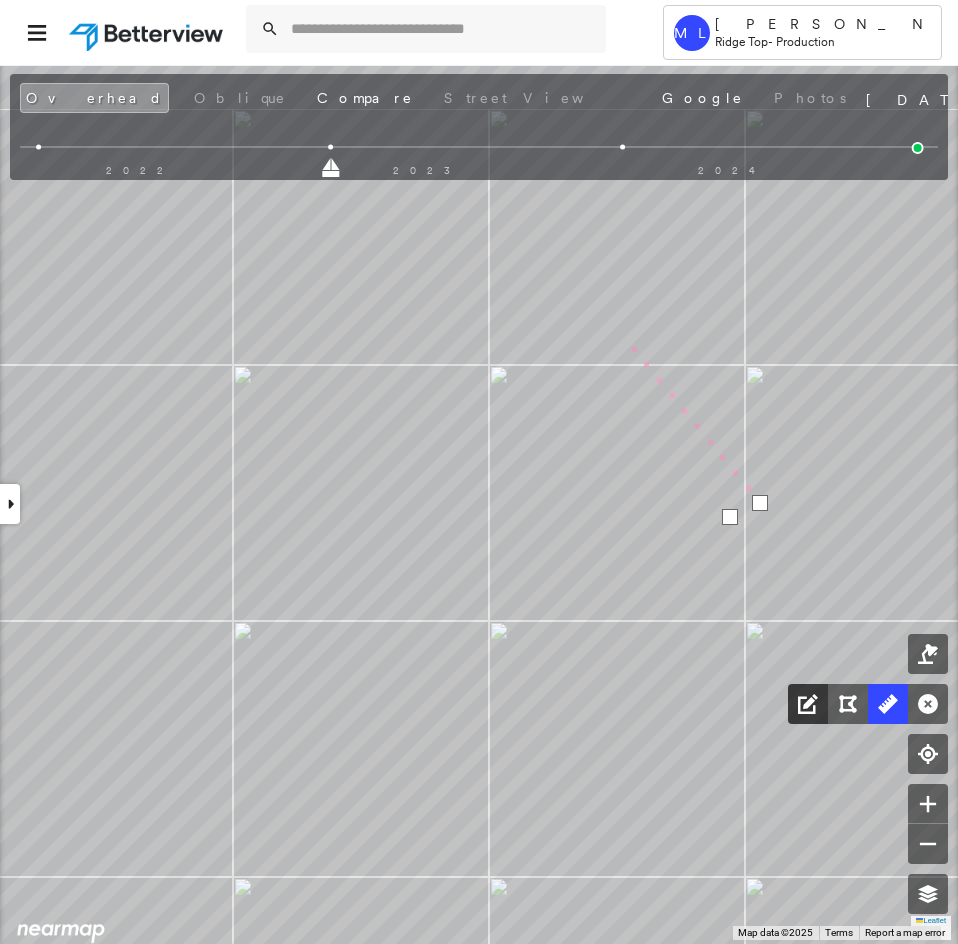 drag, startPoint x: 598, startPoint y: 290, endPoint x: 817, endPoint y: 689, distance: 455.1505 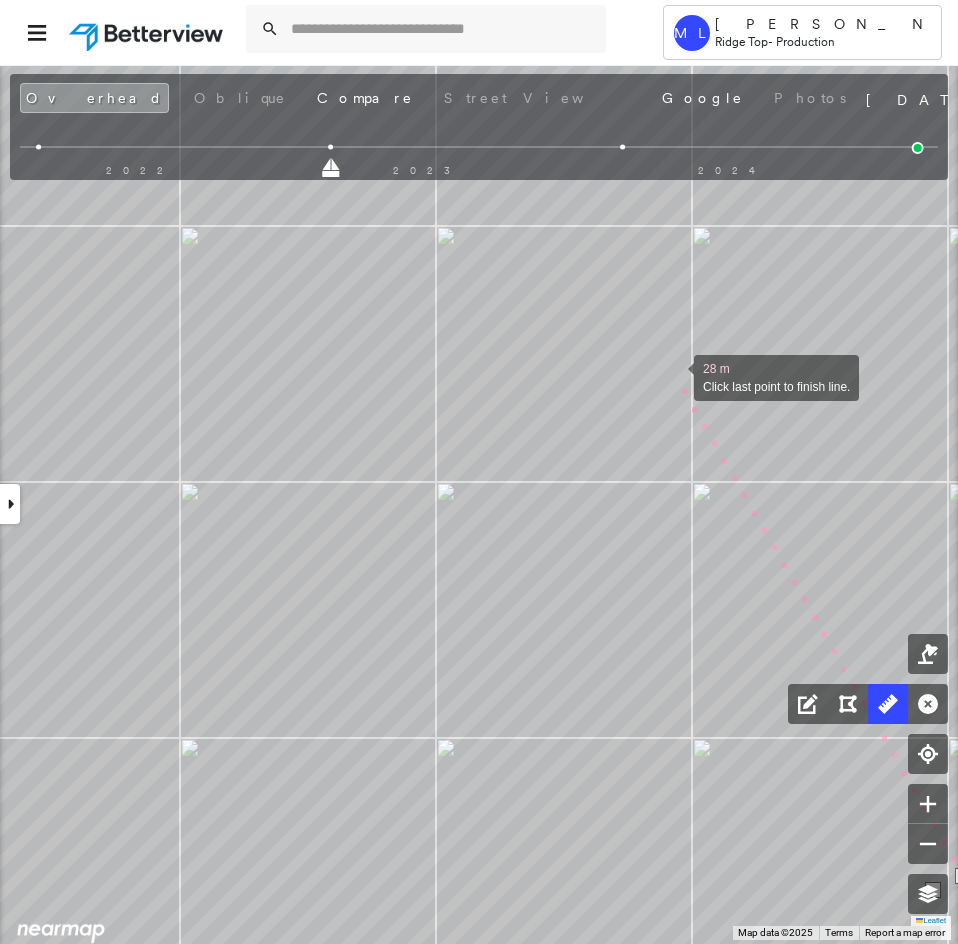 click at bounding box center (674, 376) 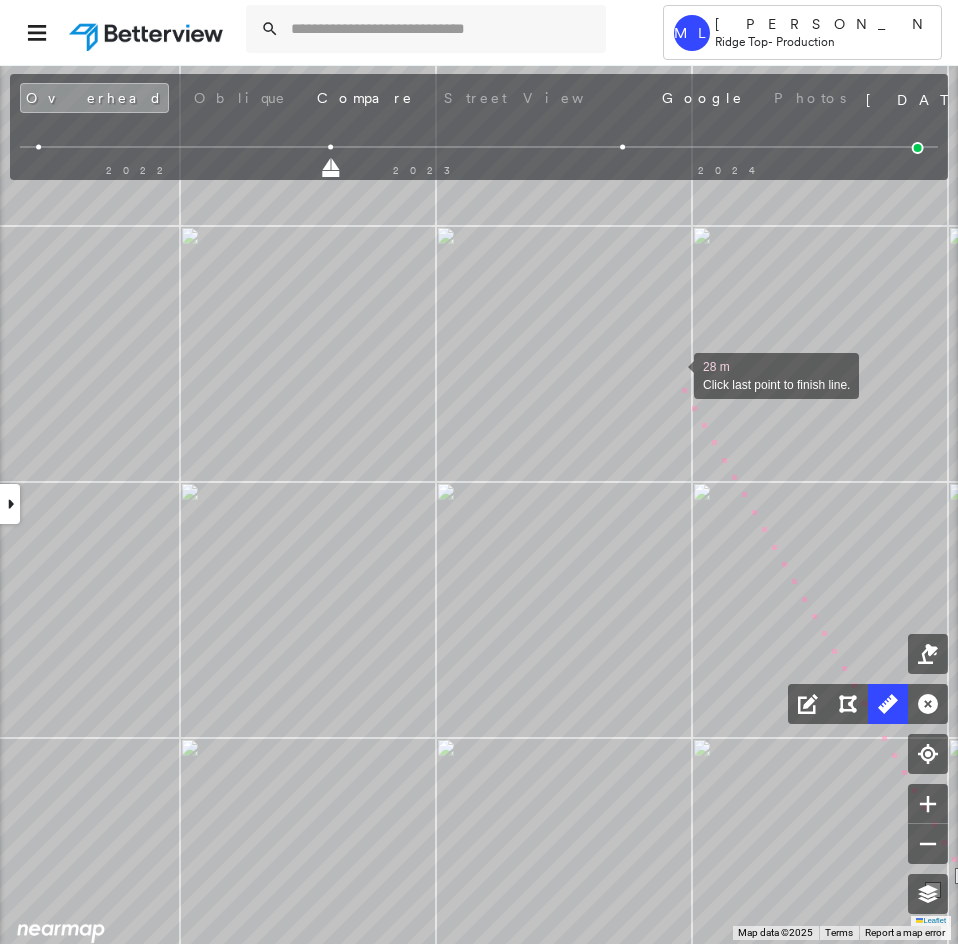 click at bounding box center [674, 374] 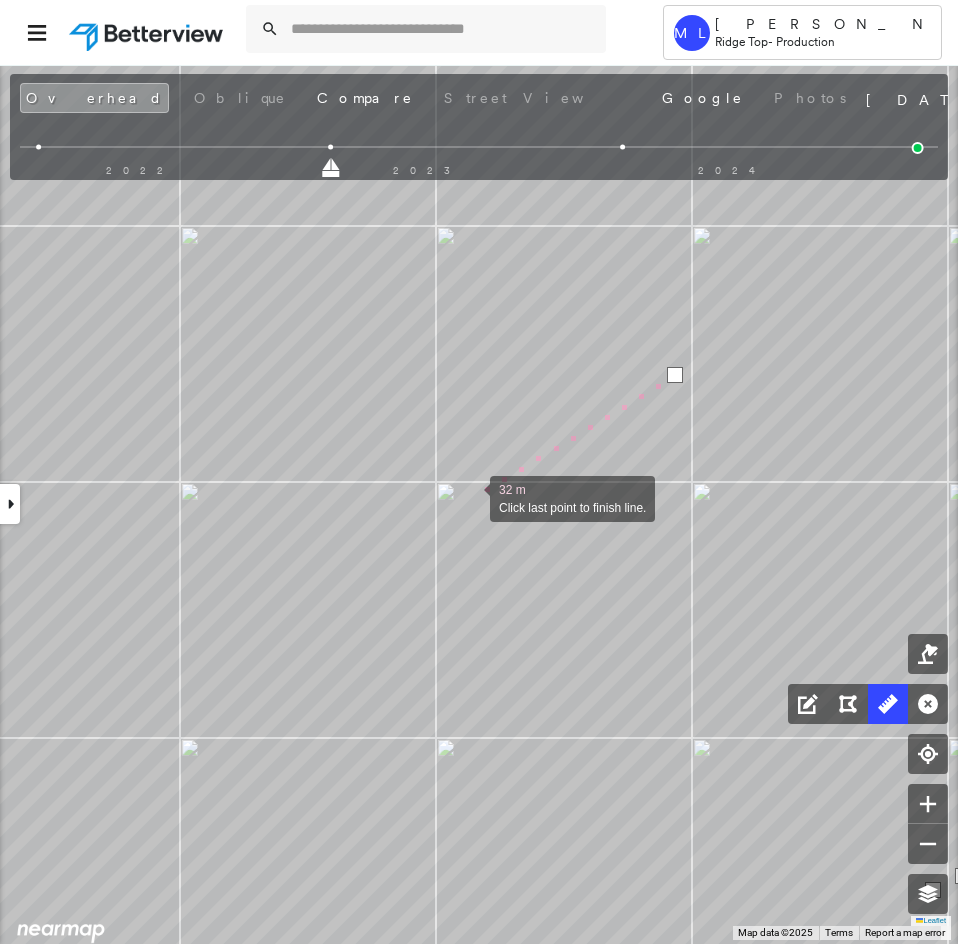 click at bounding box center [470, 497] 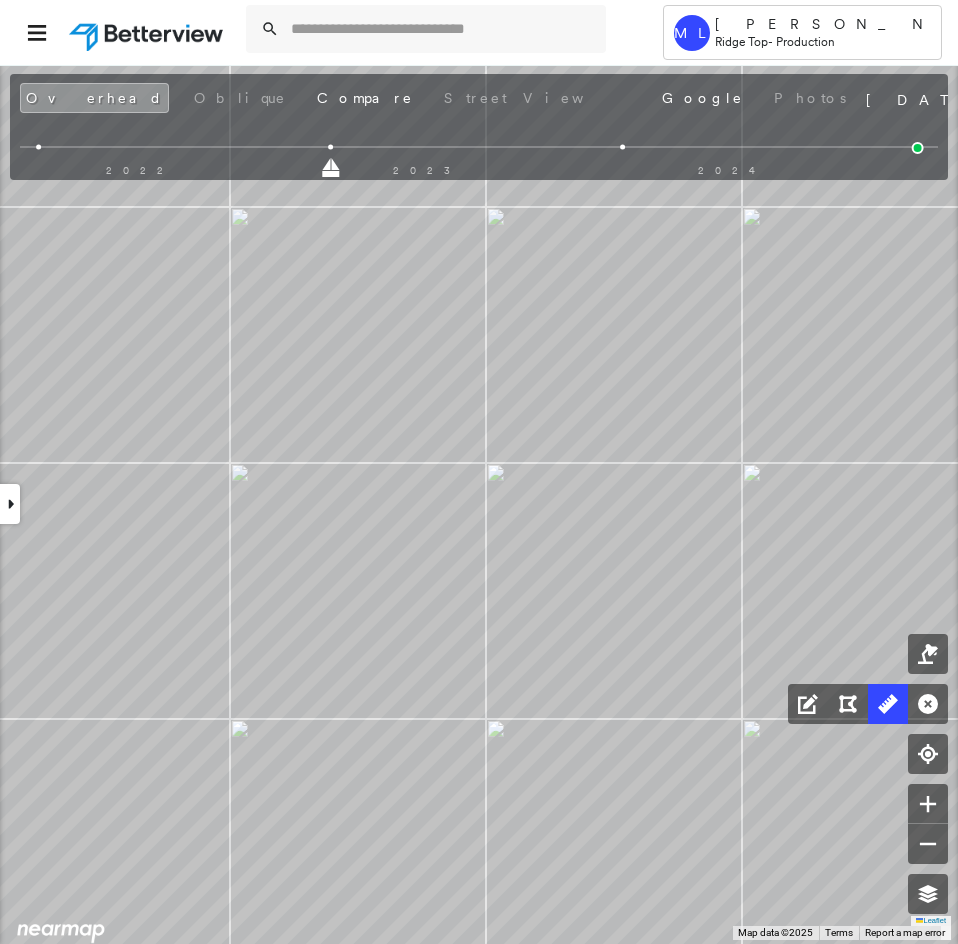 click on "Tower ML Mely Lor Ridge Top  -   Production 5437 County Rd 312 ,  Cleburne, TX 76031 779154_MELISSA Assigned to:  Mely Lor Assigned to:  Mely Lor 779154_MELISSA Assigned to:  Mely Lor Open Comments Download PDF Report Summary Construction Occupancy Protection Exposure Determination Overhead Obliques Not Available ; Street View Roof Spotlight™ Index 0 100 25 50 75 3 2 1 Building Roof Scores 0 Buildings Policy Information :  779154_MELISSA Flags :  1 (0 cleared, 1 uncleared) Storm Reports :  N/A Construction Occupancy Protection Exposure Determination Flags :  1 (0 cleared, 1 uncleared) Uncleared Flags (1) Cleared Flags  (0) Betterview Property Flagged 07/24/25 Clear Action Taken New Entry History Quote/New Business Terms & Conditions Added ACV Endorsement Added Cosmetic Endorsement Inspection/Loss Control Report Information Added to Inspection Survey Onsite Inspection Ordered Determined No Inspection Needed General Used Report to Further Agent/Insured Discussion Reject/Decline - New Business Save Renewal   *" at bounding box center [479, 472] 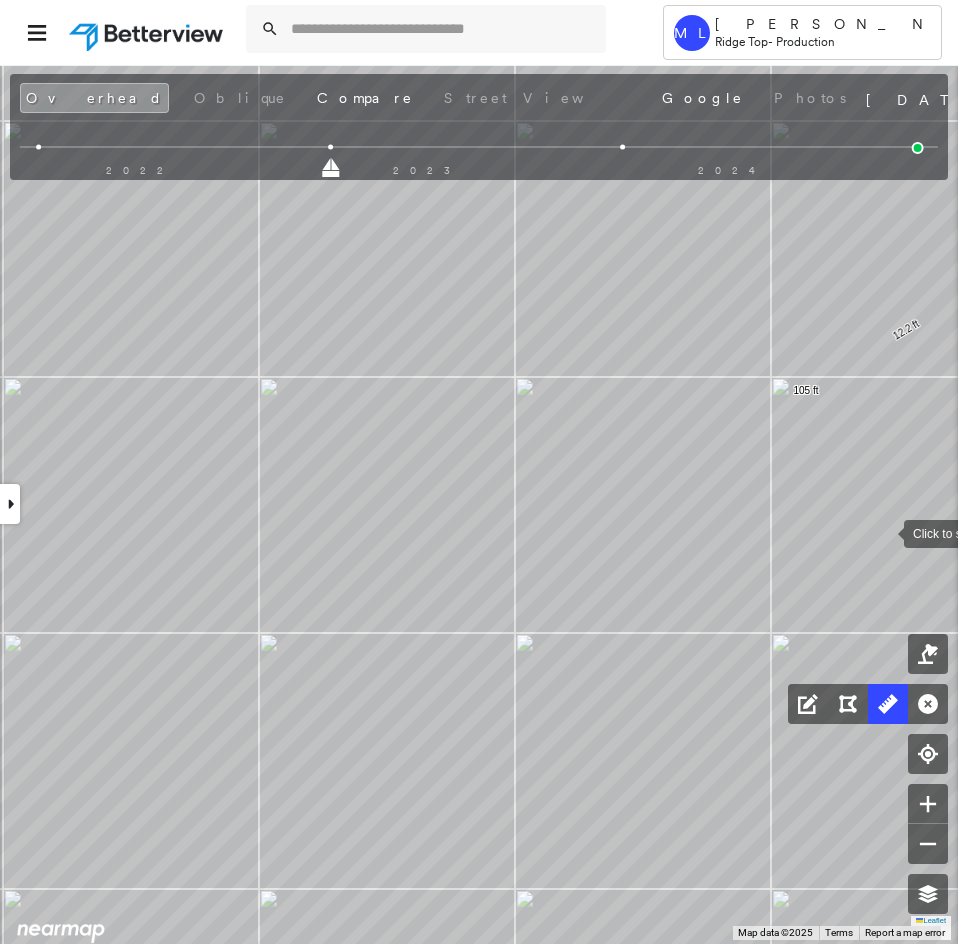 click at bounding box center [884, 532] 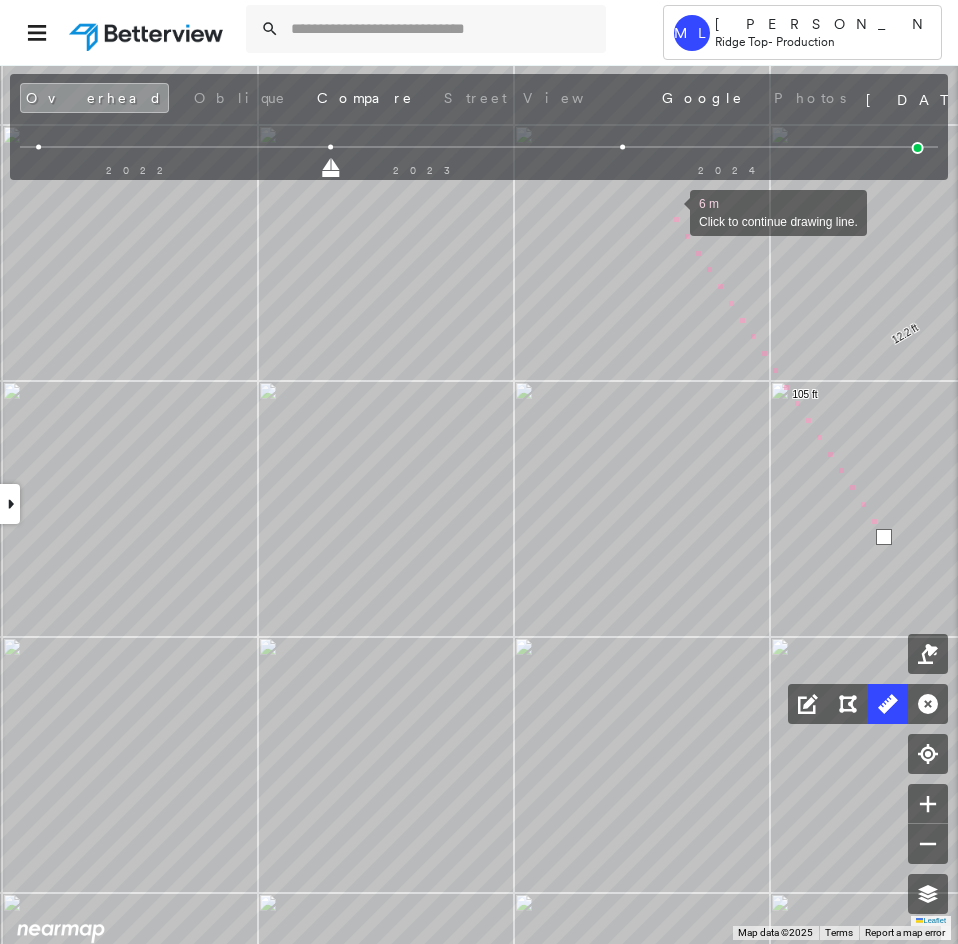 drag, startPoint x: 671, startPoint y: 207, endPoint x: 653, endPoint y: 321, distance: 115.41231 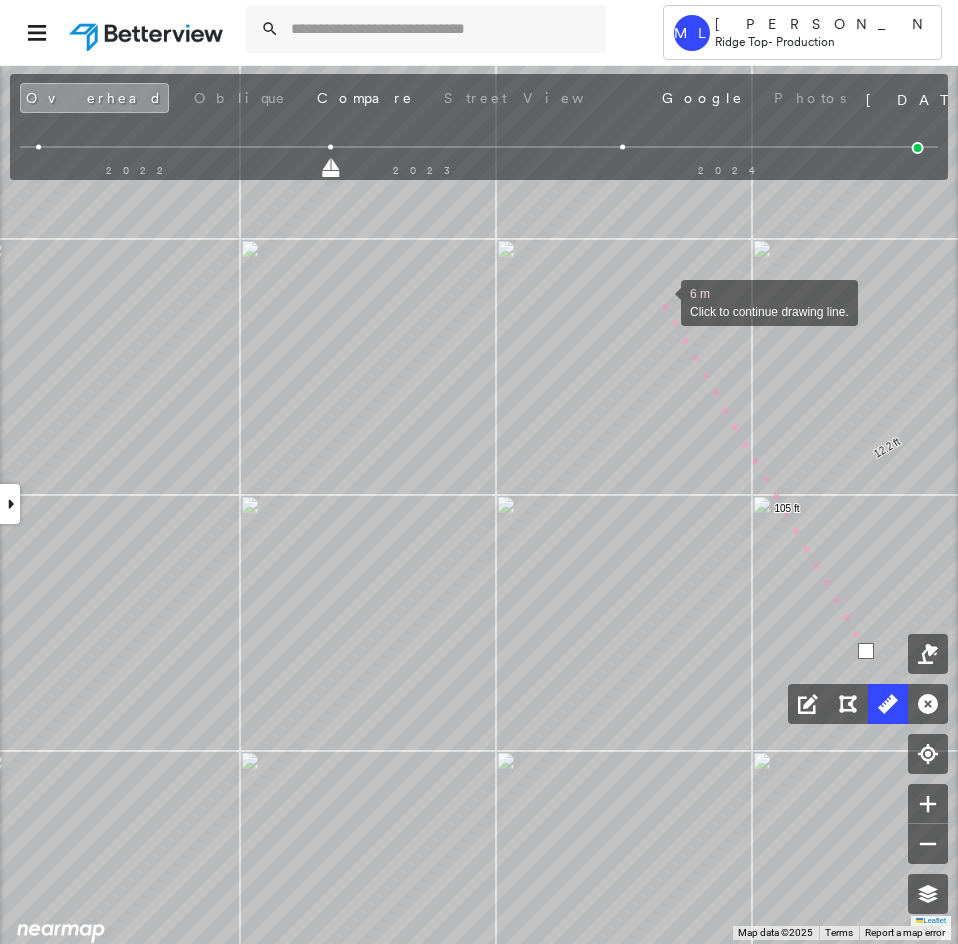 click at bounding box center (661, 301) 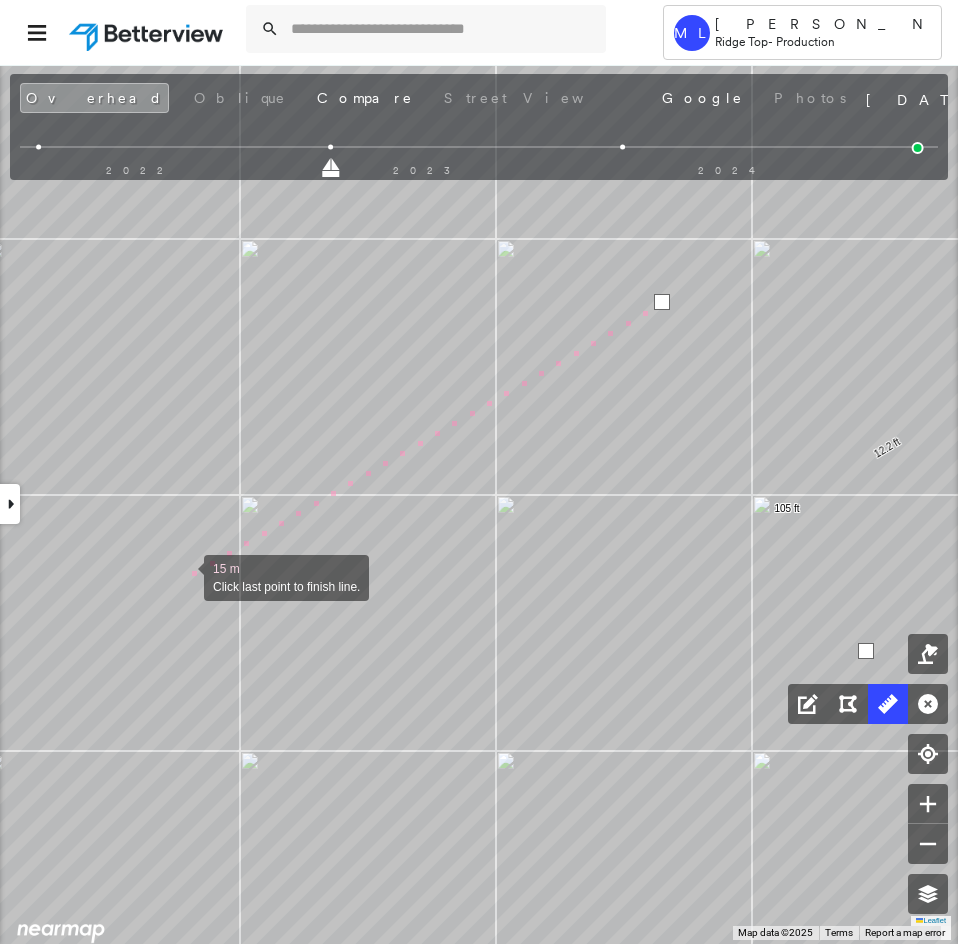 click at bounding box center (184, 576) 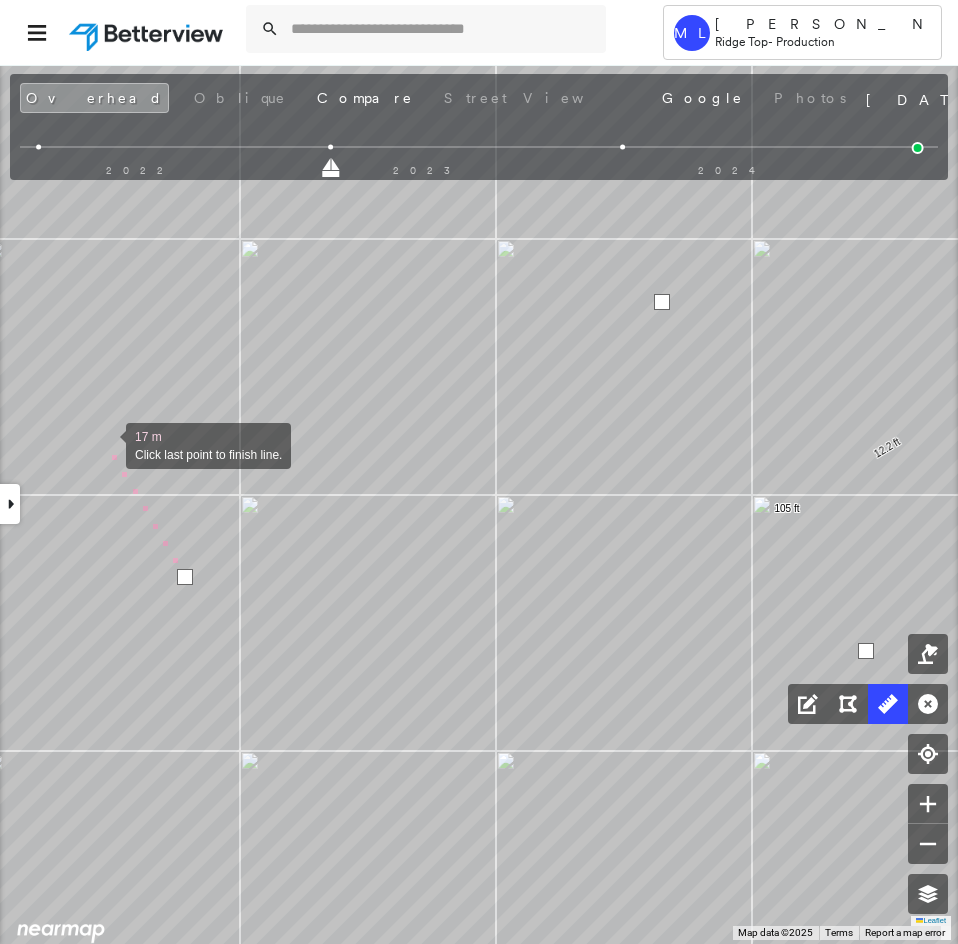 click at bounding box center [106, 444] 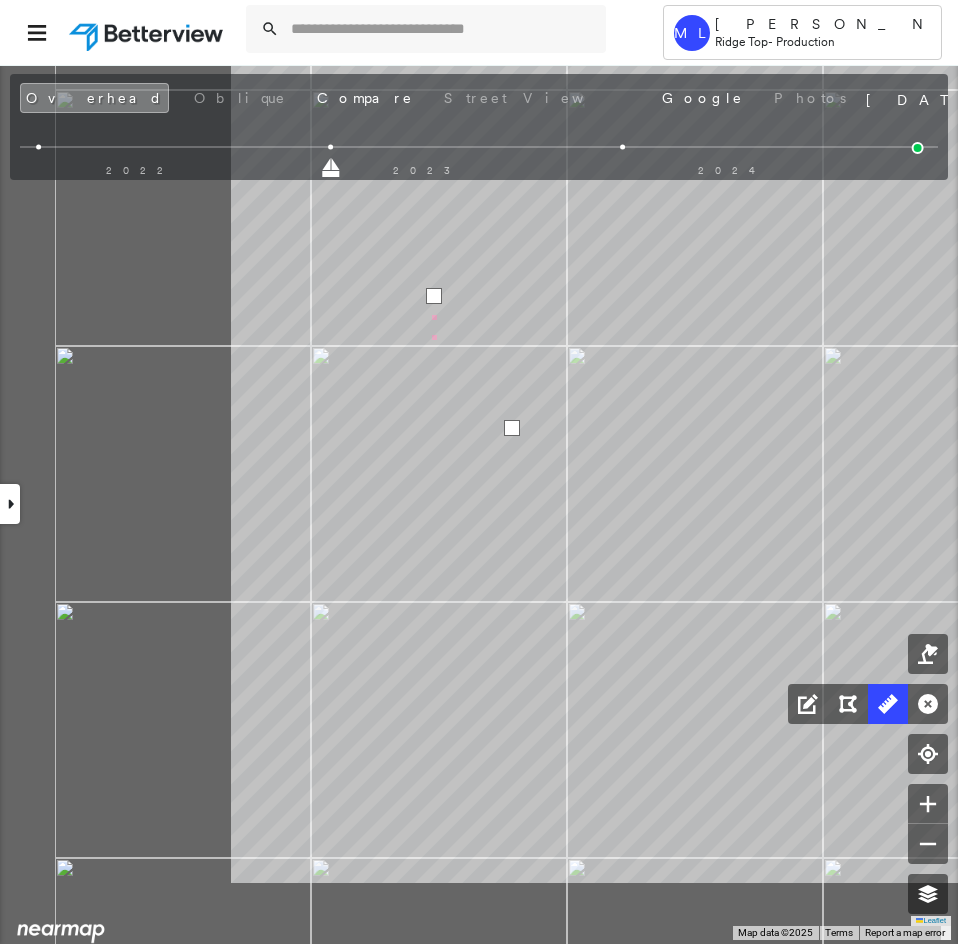 drag, startPoint x: 399, startPoint y: 360, endPoint x: 469, endPoint y: 326, distance: 77.820305 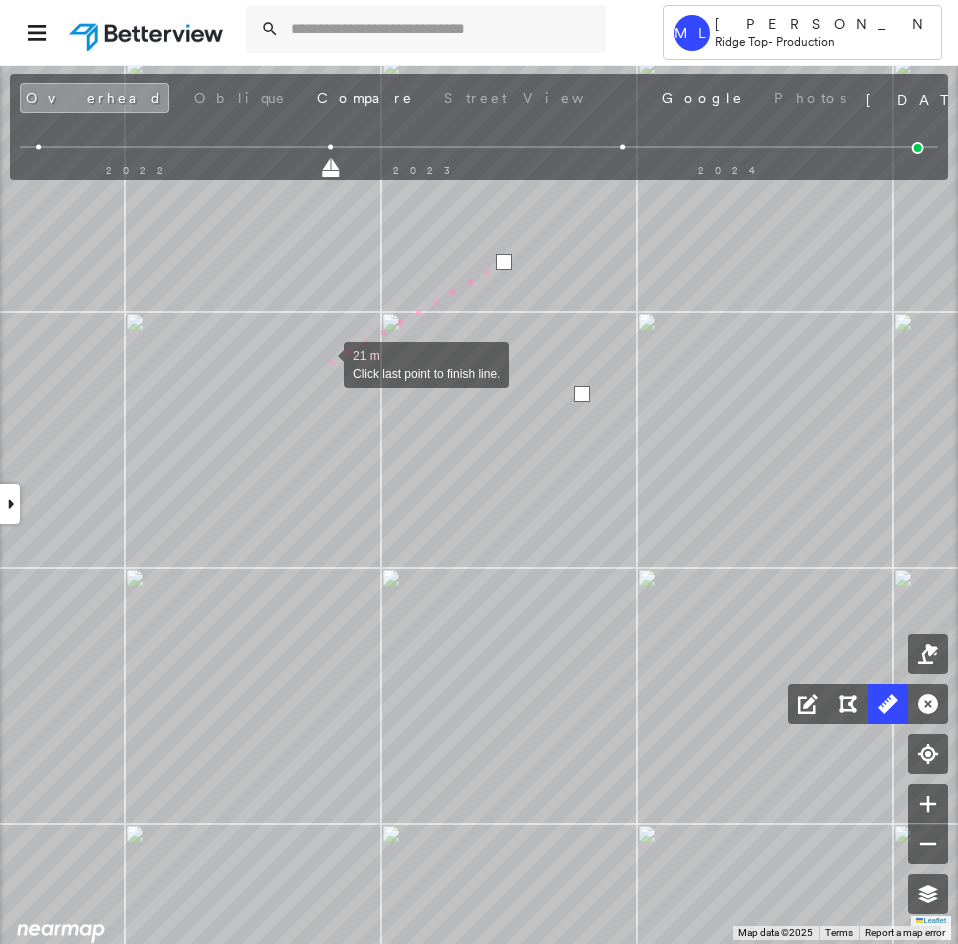 click at bounding box center [324, 363] 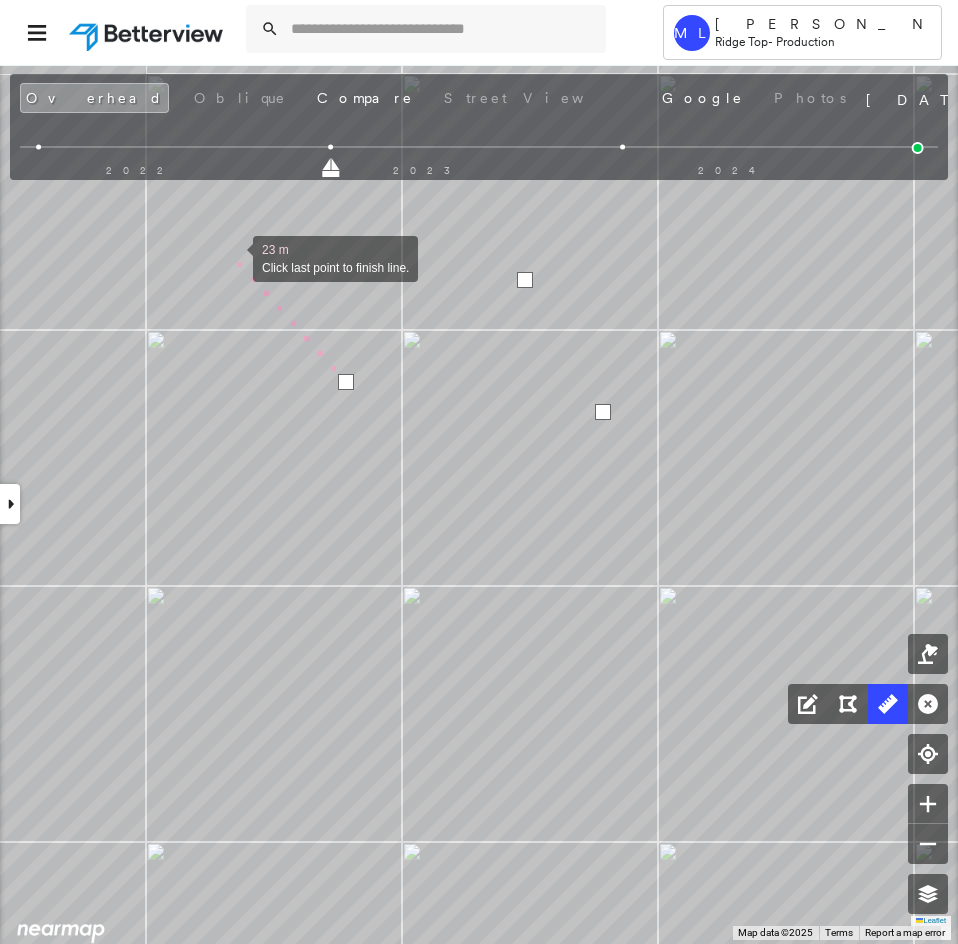 drag, startPoint x: 215, startPoint y: 242, endPoint x: 544, endPoint y: 536, distance: 441.22217 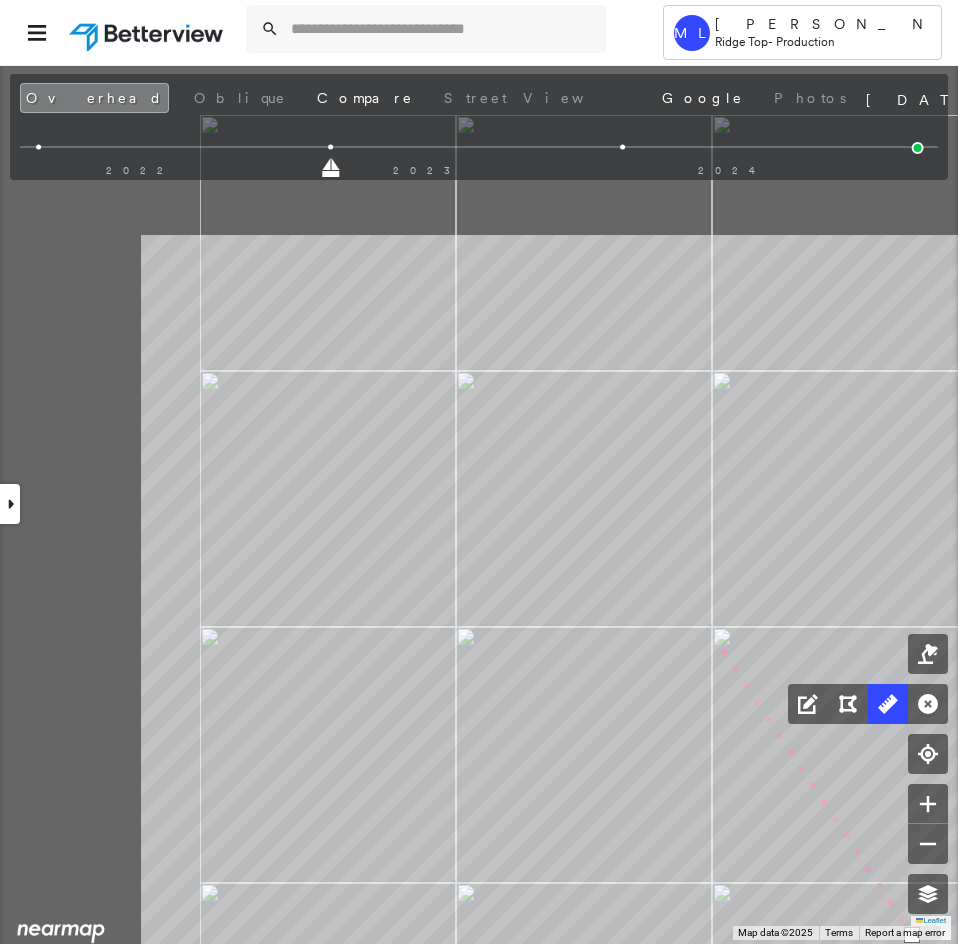 drag, startPoint x: 686, startPoint y: 607, endPoint x: 710, endPoint y: 632, distance: 34.655445 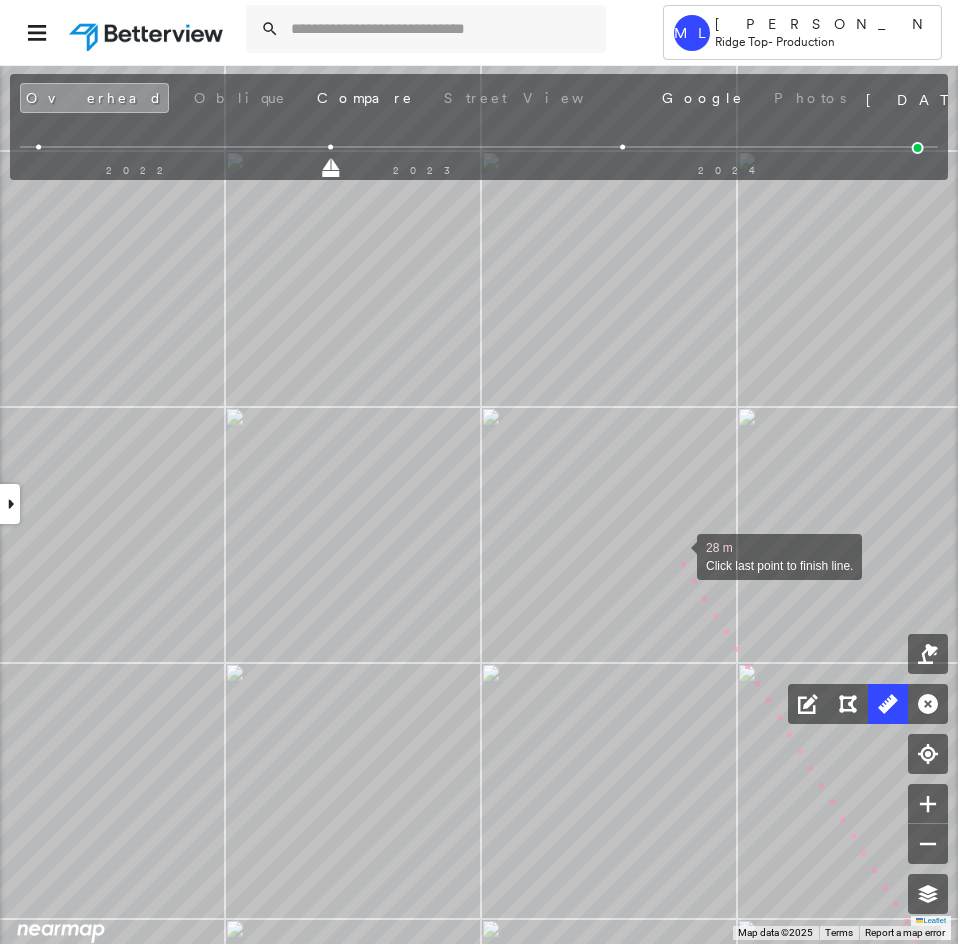click at bounding box center (677, 555) 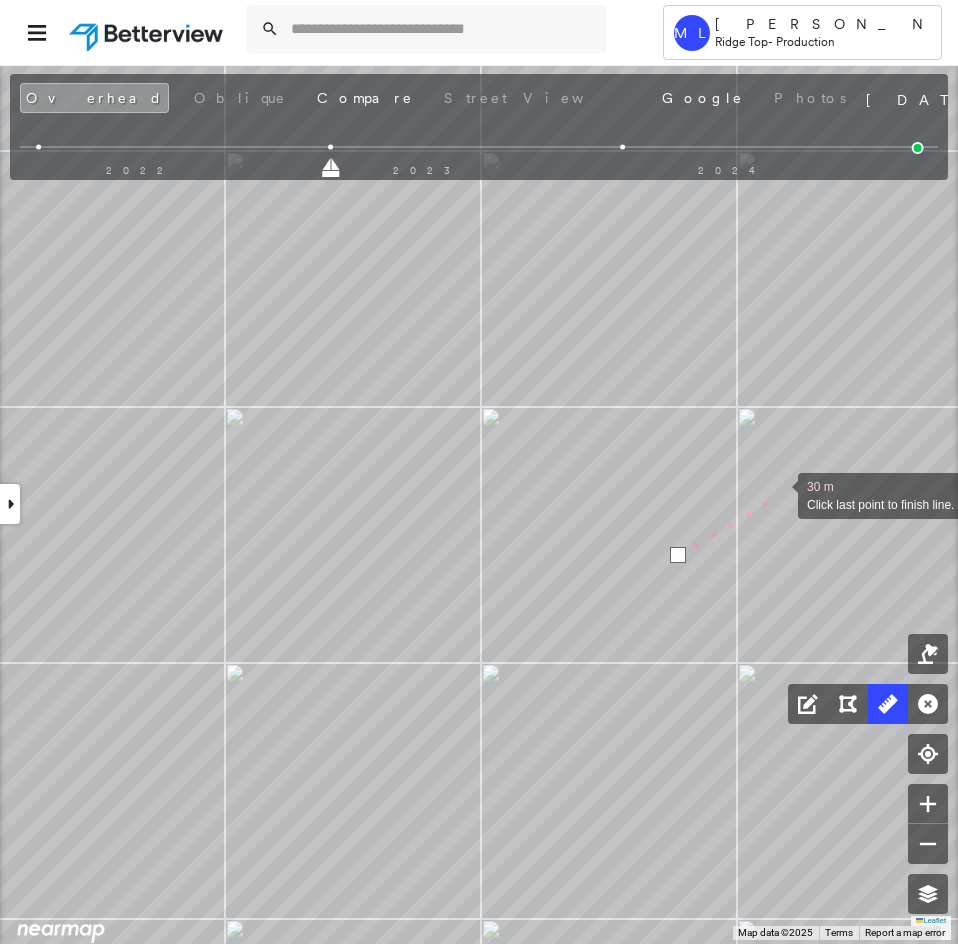 click at bounding box center (778, 494) 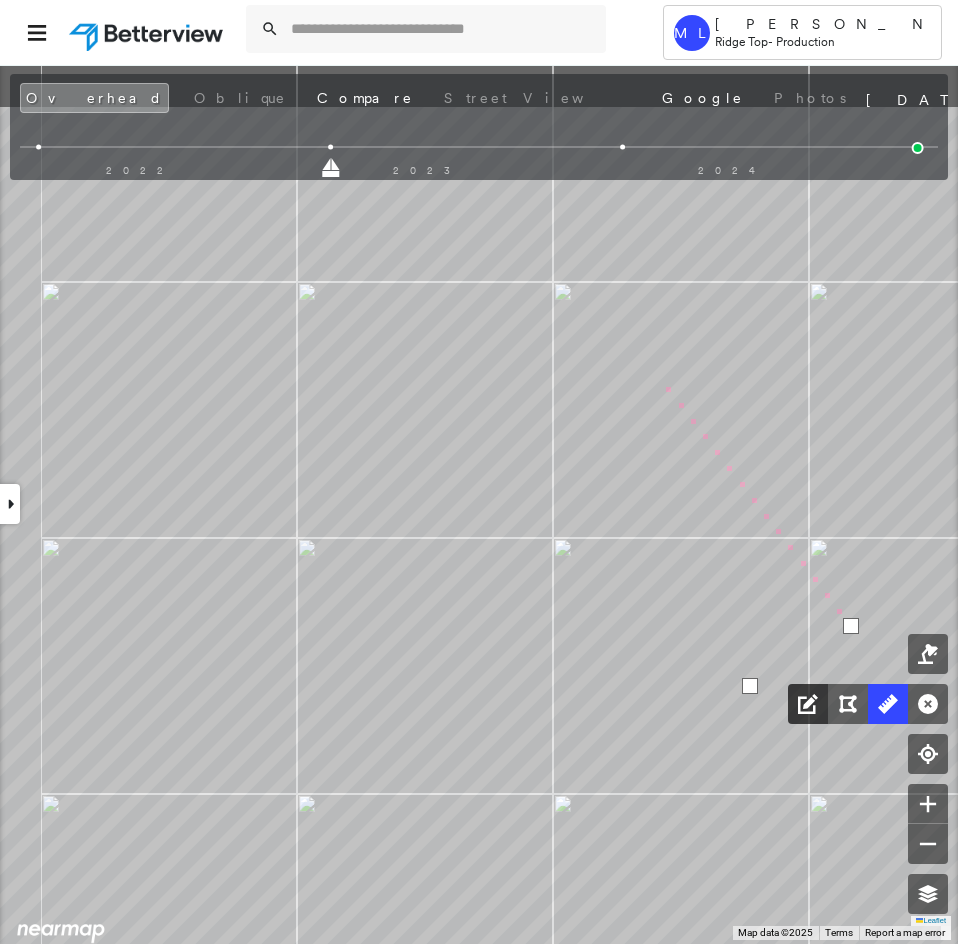 drag, startPoint x: 593, startPoint y: 254, endPoint x: 805, endPoint y: 712, distance: 504.68604 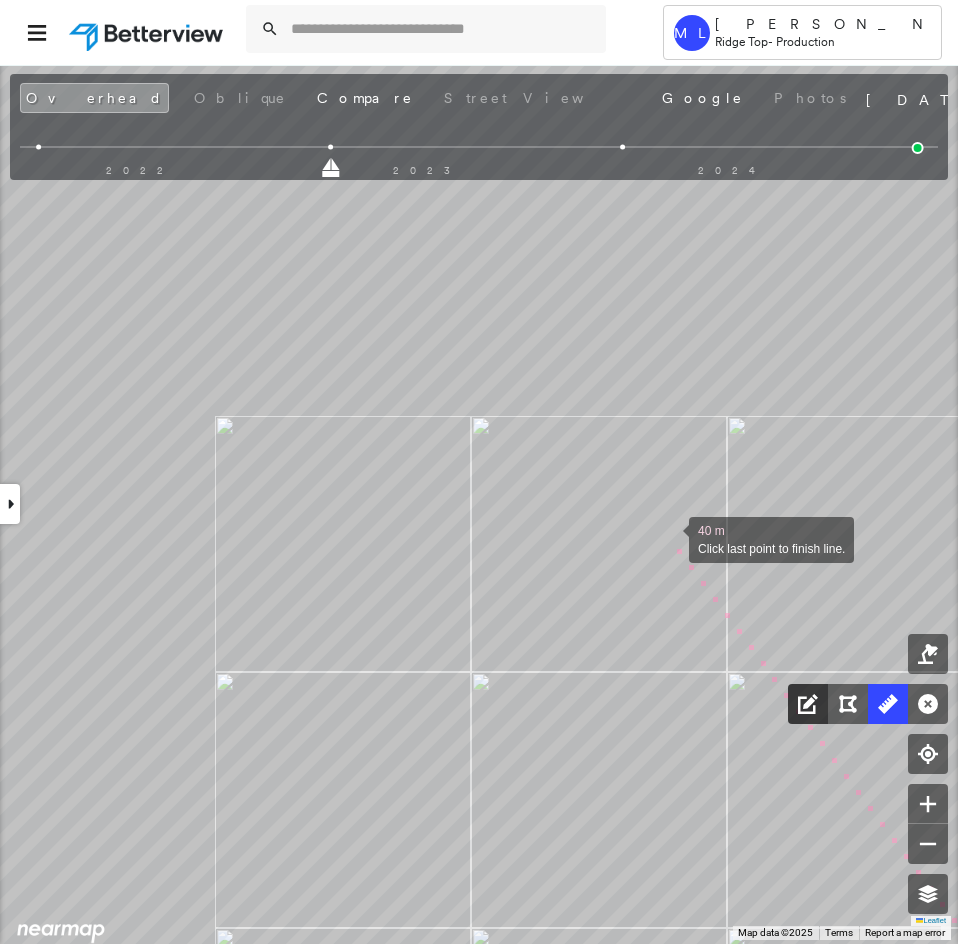 click on "21.0 ft 21.0 ft 32.1 ft 28.9 ft 1.7 ft 29.8 ft 12.2 ft 105 ft 40 m Click last point to finish line." at bounding box center (1927, 1719) 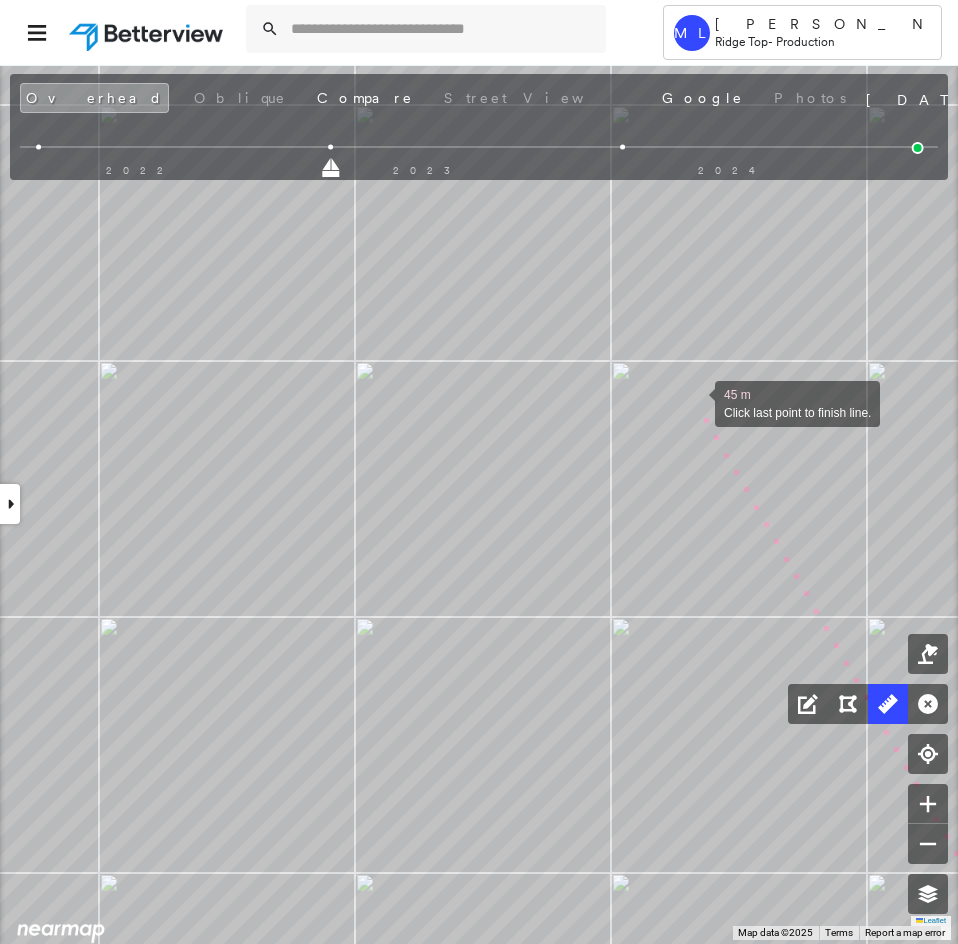 click at bounding box center (695, 402) 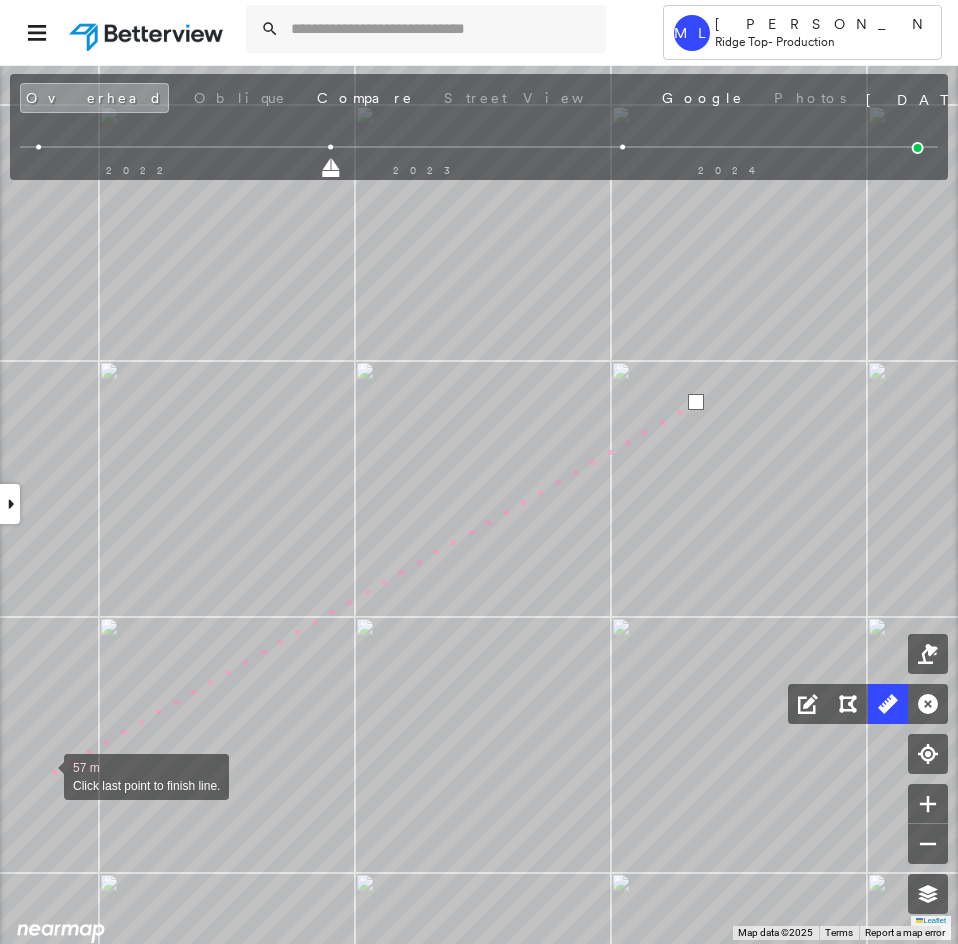 click at bounding box center [44, 775] 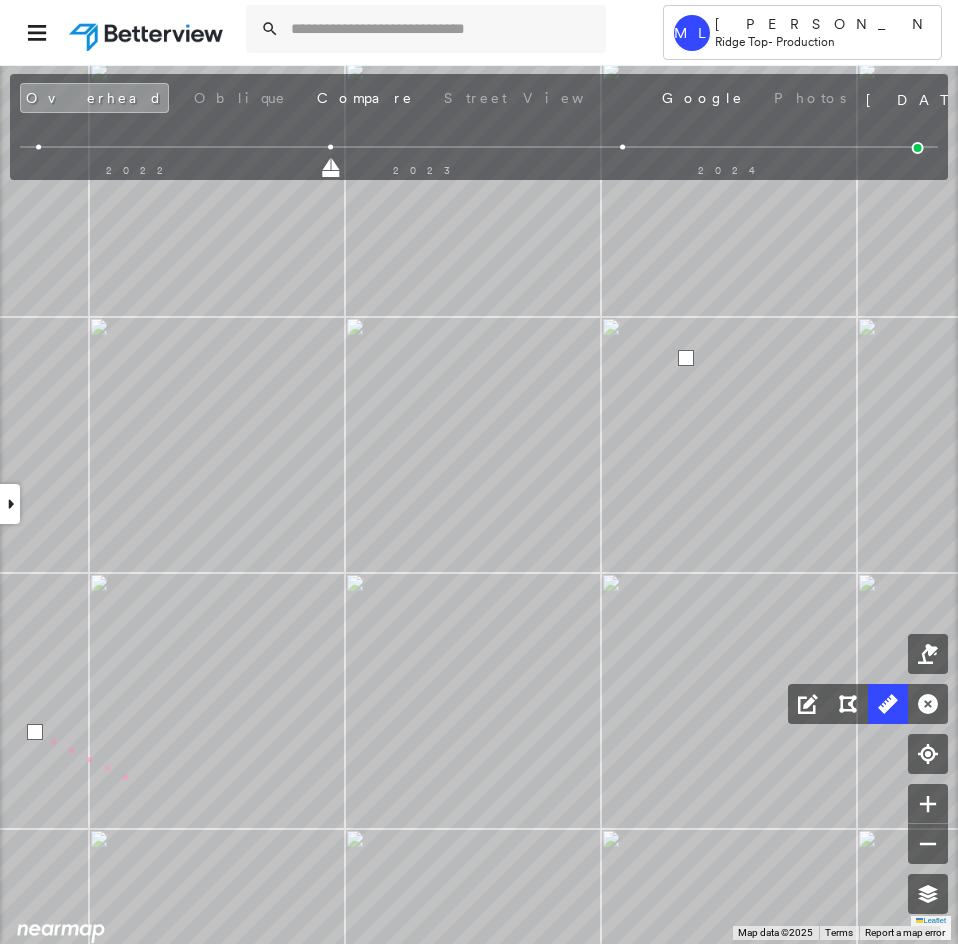 click on "21.0 ft 21.0 ft 32.1 ft 28.9 ft 1.7 ft 29.8 ft 12.2 ft 105 ft 59 m Click last point to finish line." at bounding box center (2057, 1876) 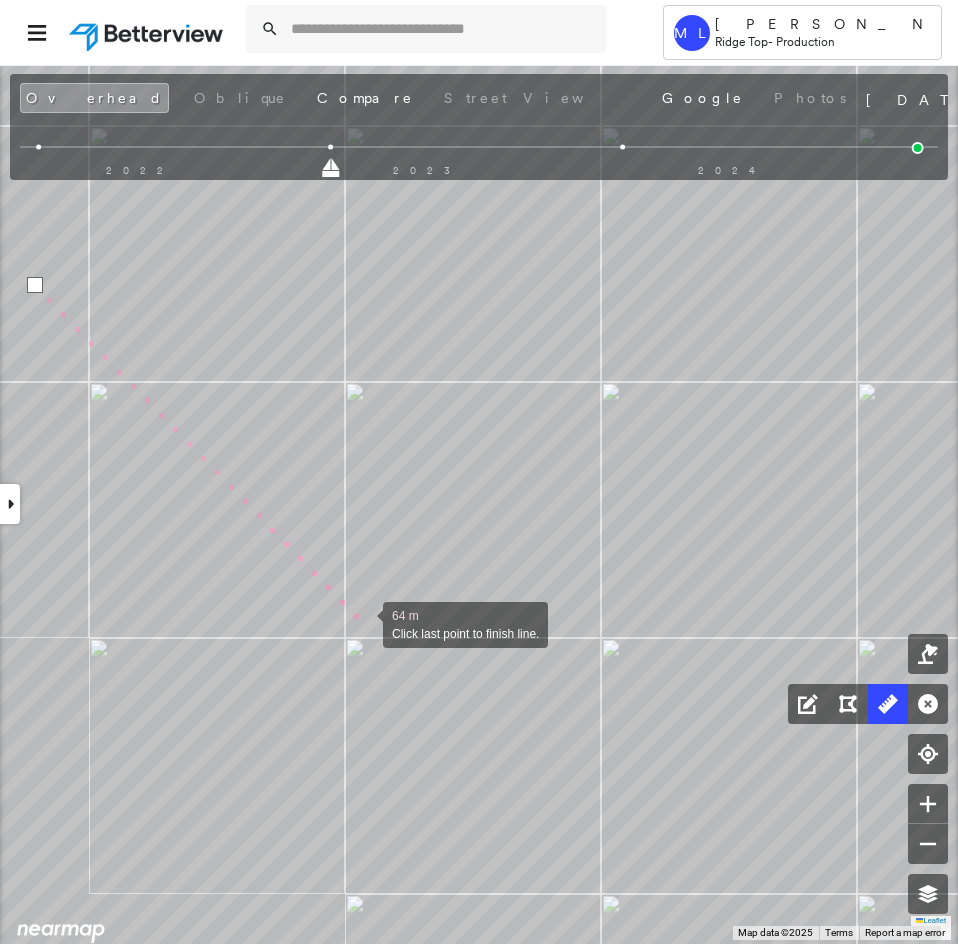 click on "21.0 ft 21.0 ft 32.1 ft 28.9 ft 1.7 ft 29.8 ft 12.2 ft 105 ft 64 m Click last point to finish line." at bounding box center (2057, 1429) 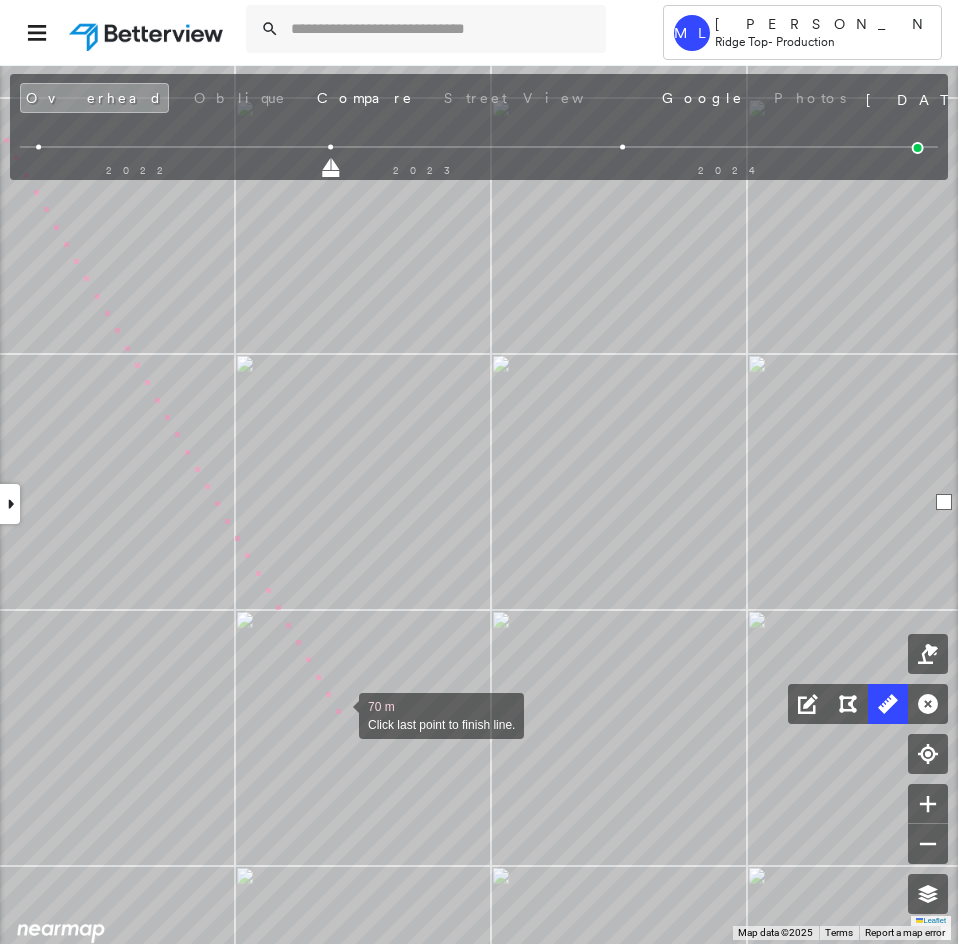 click at bounding box center (339, 714) 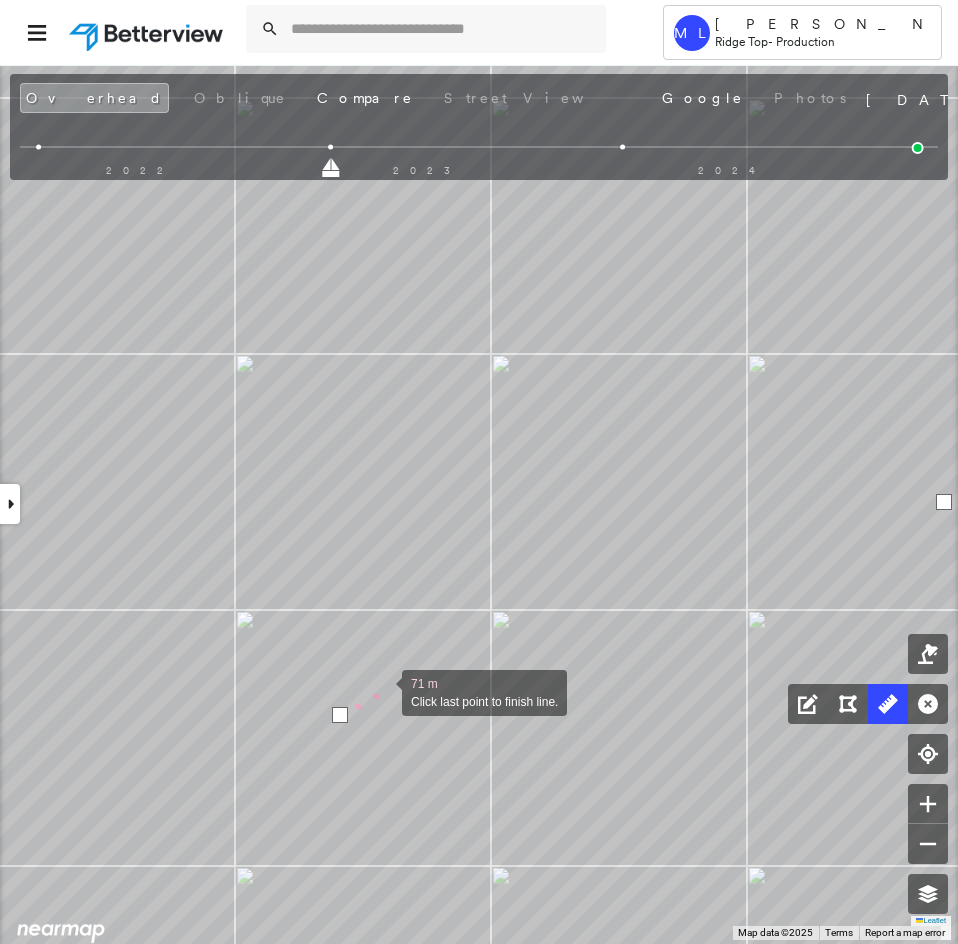 click at bounding box center [382, 691] 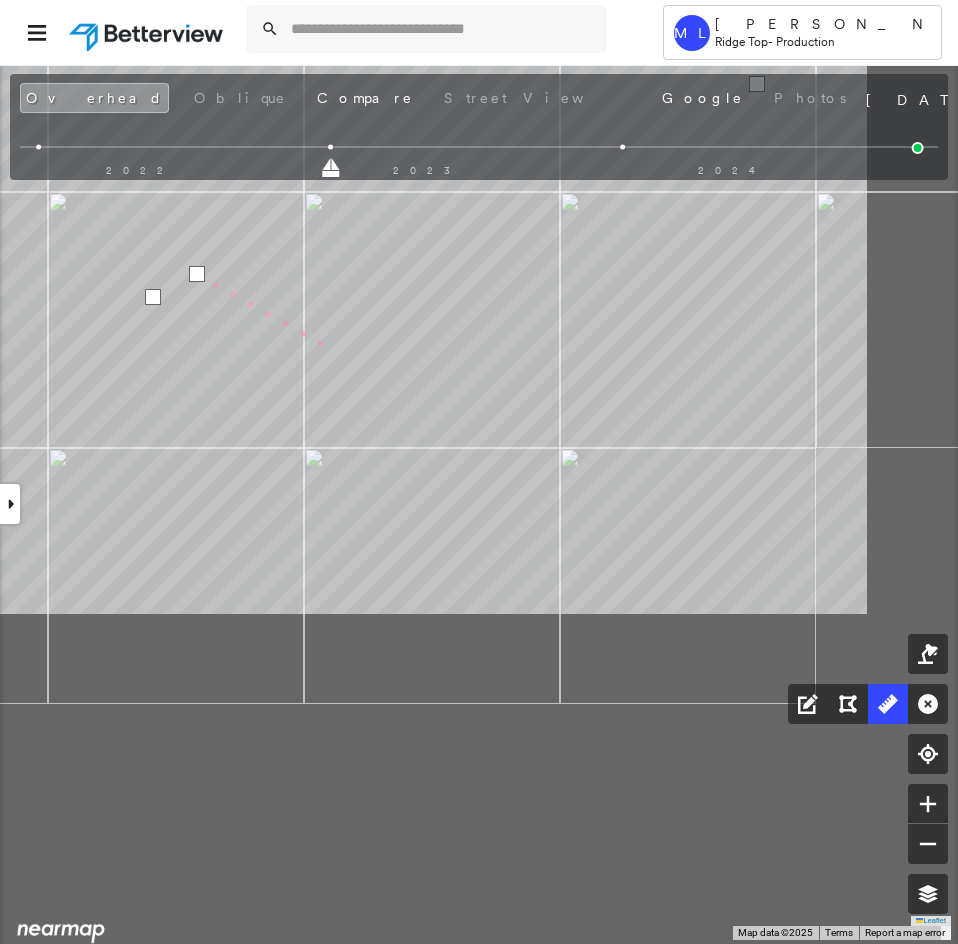click on "21.0 ft 21.0 ft 32.1 ft 28.9 ft 1.7 ft 29.8 ft 12.2 ft 105 ft 73 m Click last point to finish line." at bounding box center (1760, 727) 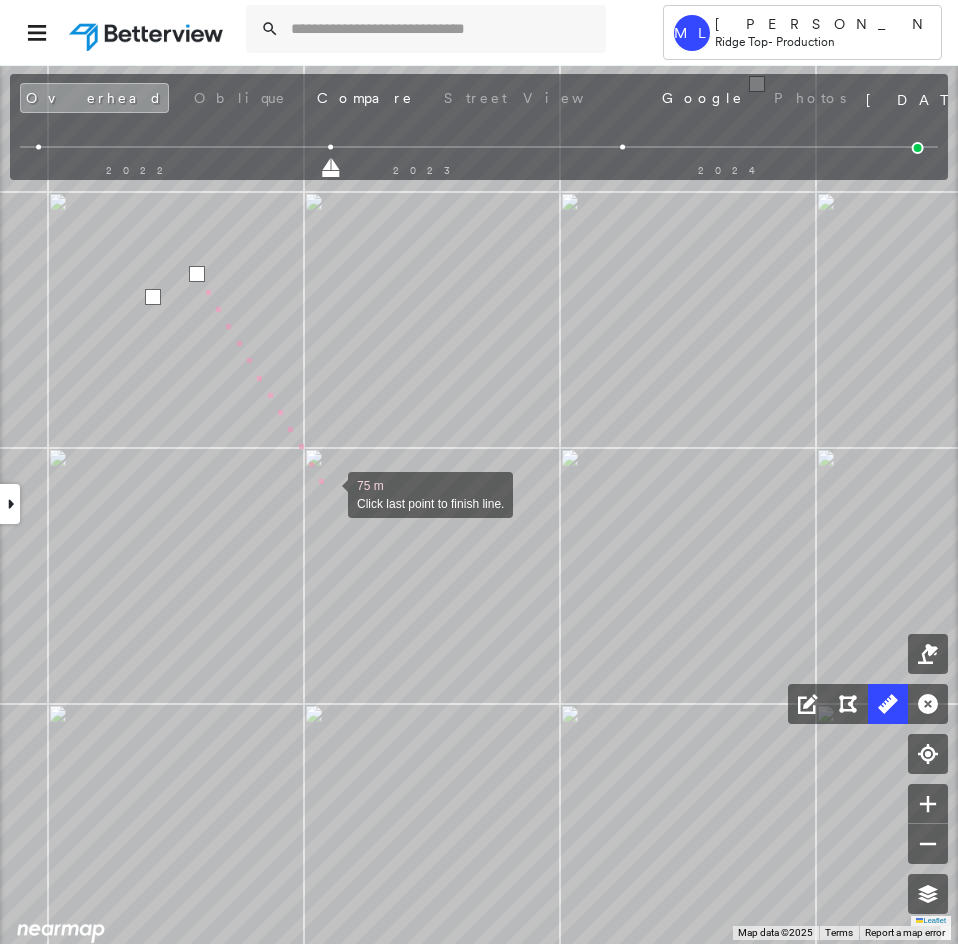 click at bounding box center [328, 493] 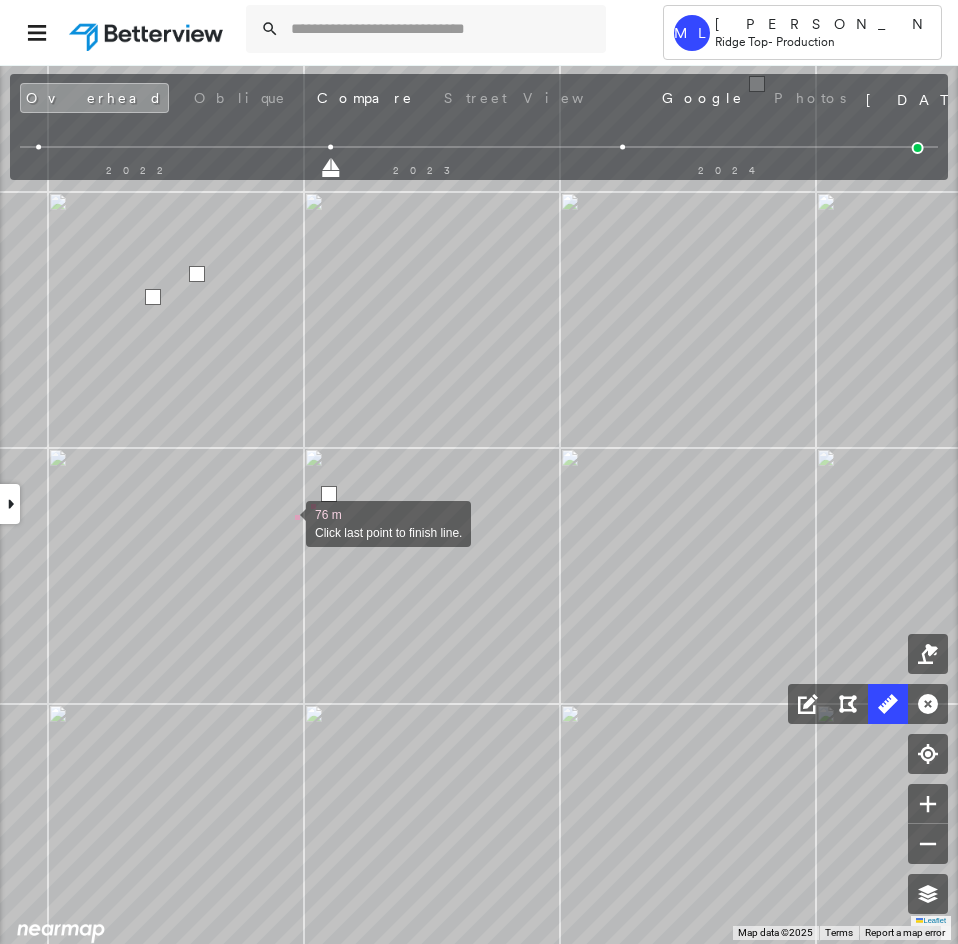 click at bounding box center [286, 522] 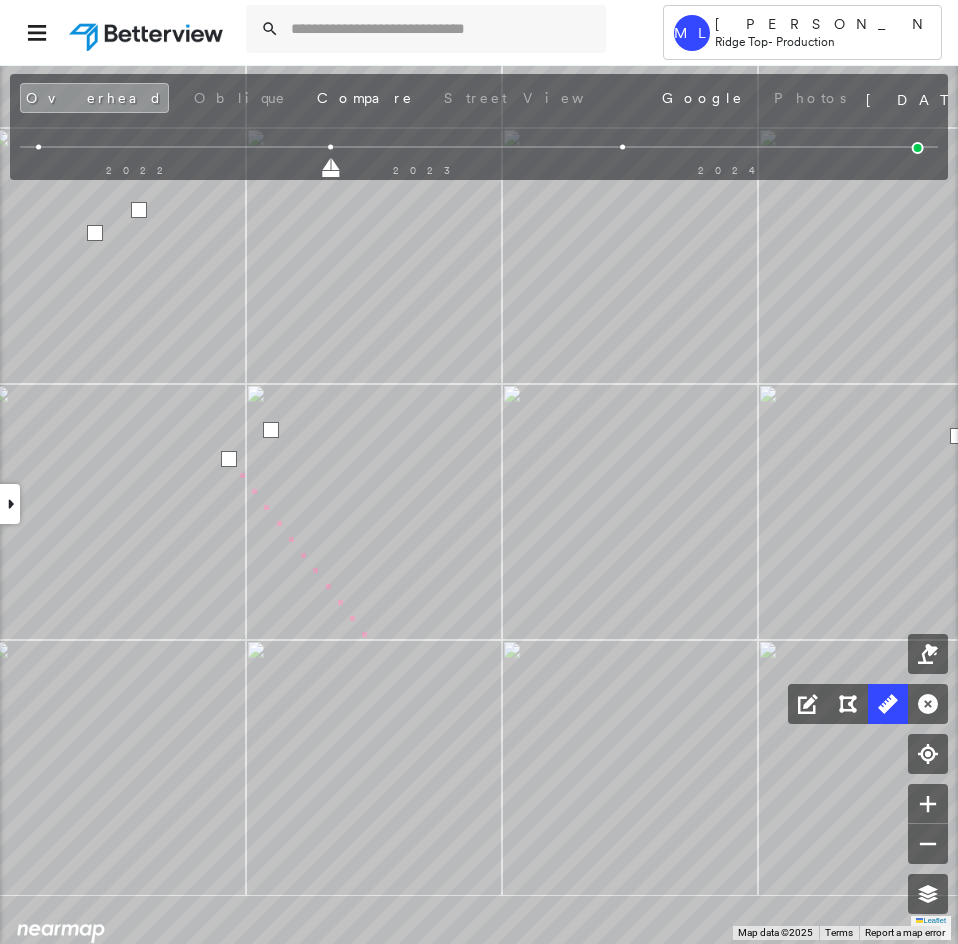drag, startPoint x: 455, startPoint y: 733, endPoint x: 222, endPoint y: 364, distance: 436.40576 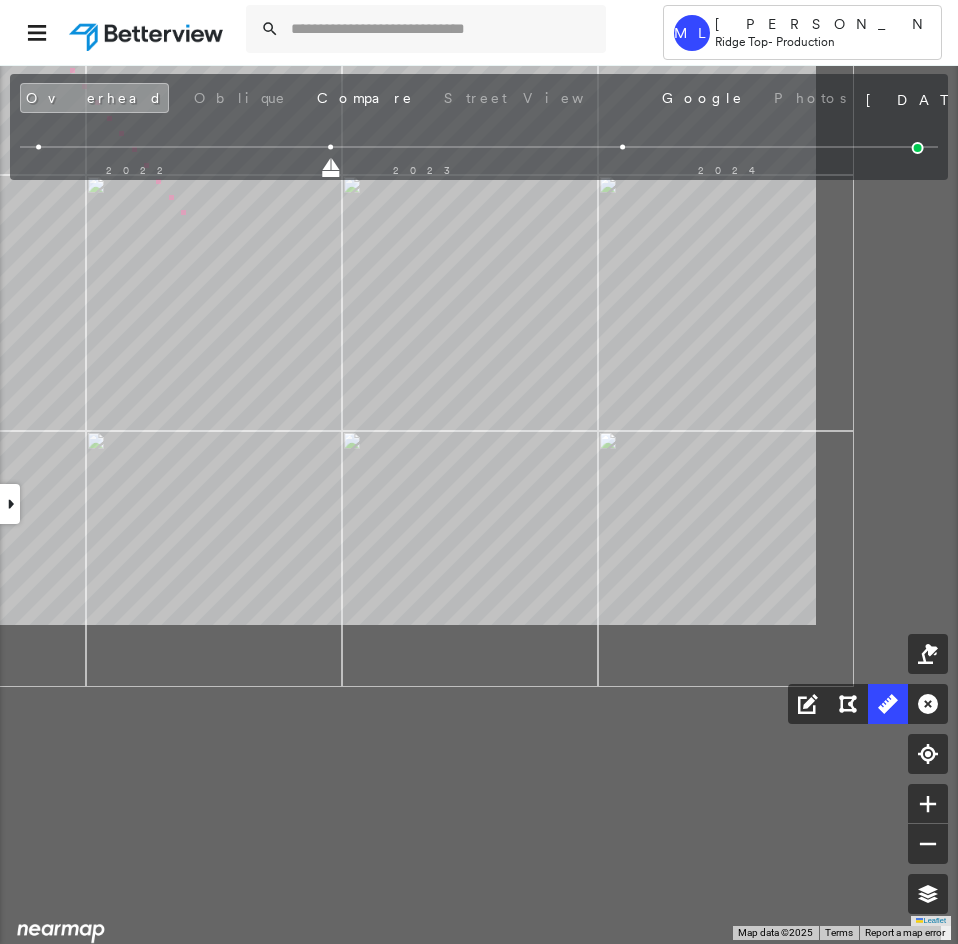 click on "21.0 ft 21.0 ft 32.1 ft 28.9 ft 1.7 ft 29.8 ft 12.2 ft 105 ft 85 m Click last point to finish line." at bounding box center [1286, -58] 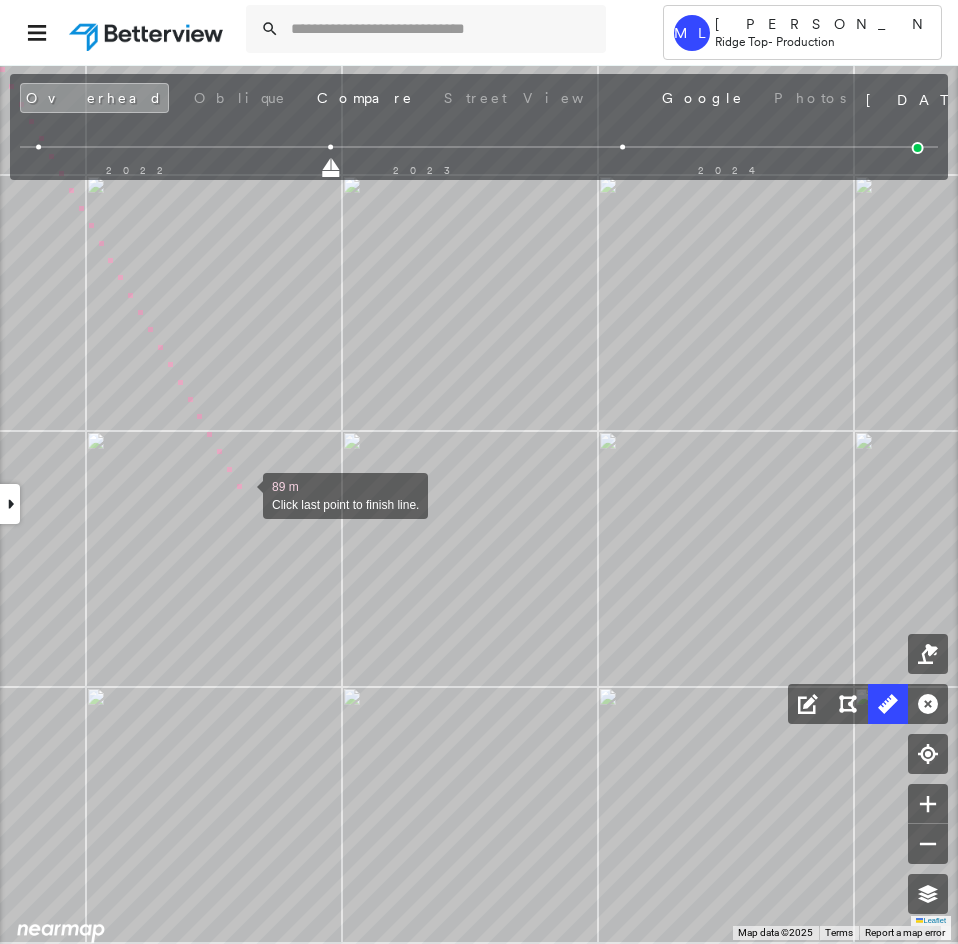 click at bounding box center (243, 494) 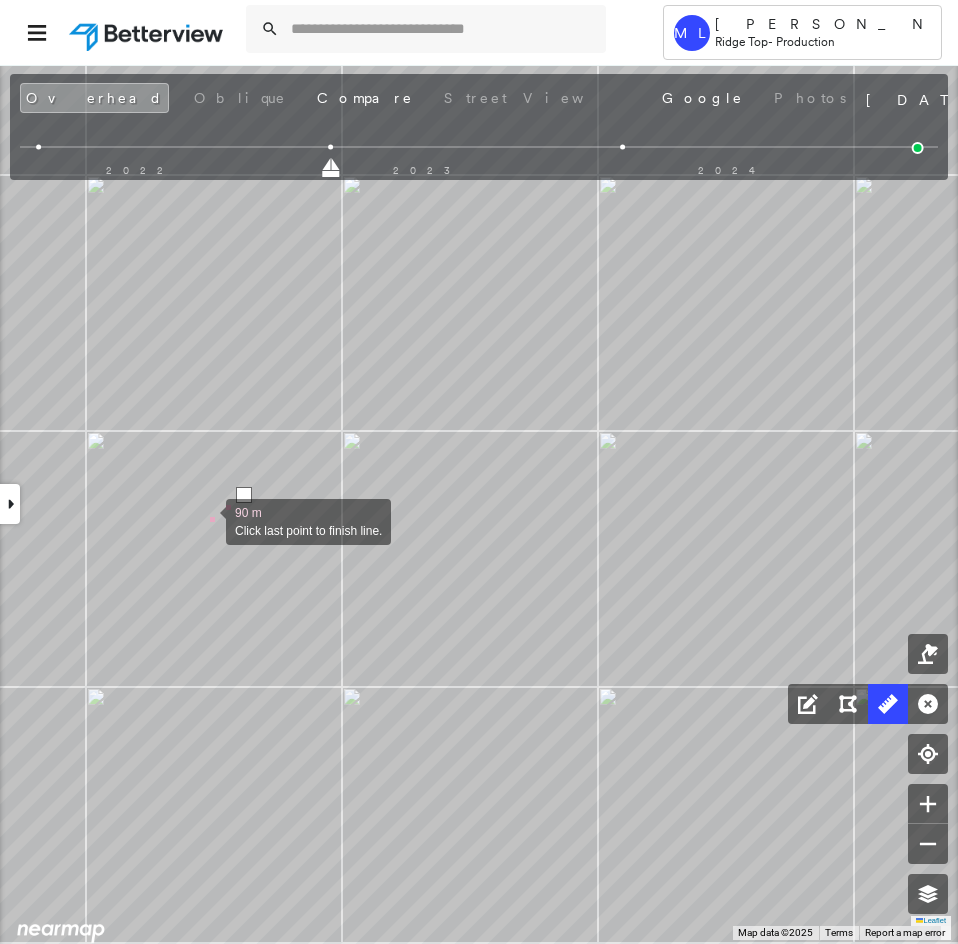 click at bounding box center [206, 520] 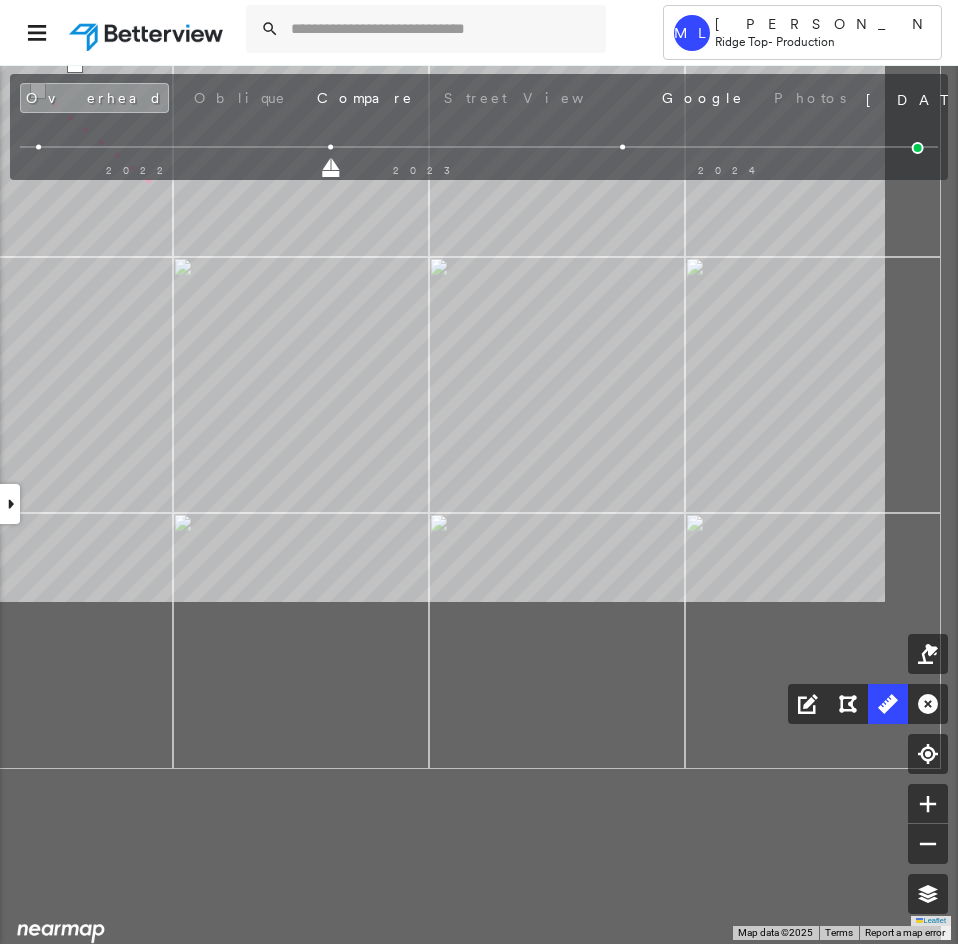 click on "21.0 ft 21.0 ft 32.1 ft 28.9 ft 1.7 ft 29.8 ft 12.2 ft 105 ft 92 m Click last point to finish line." at bounding box center (1117, -488) 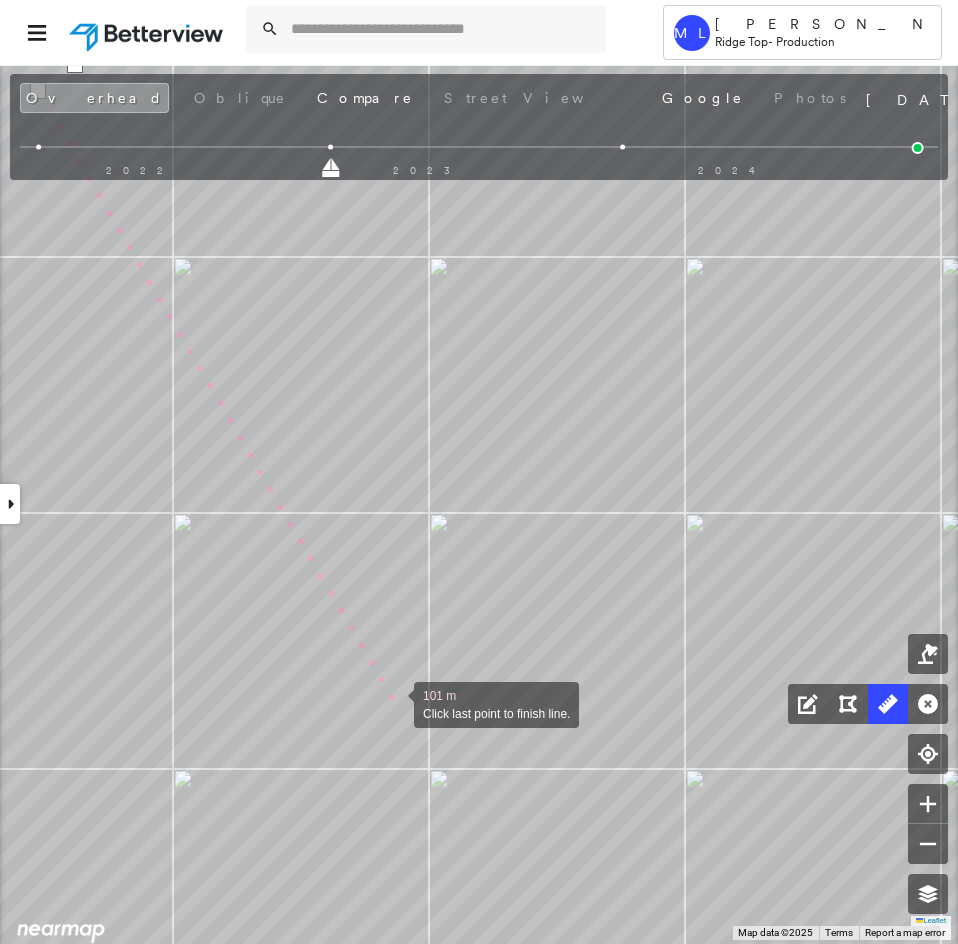 click at bounding box center [394, 703] 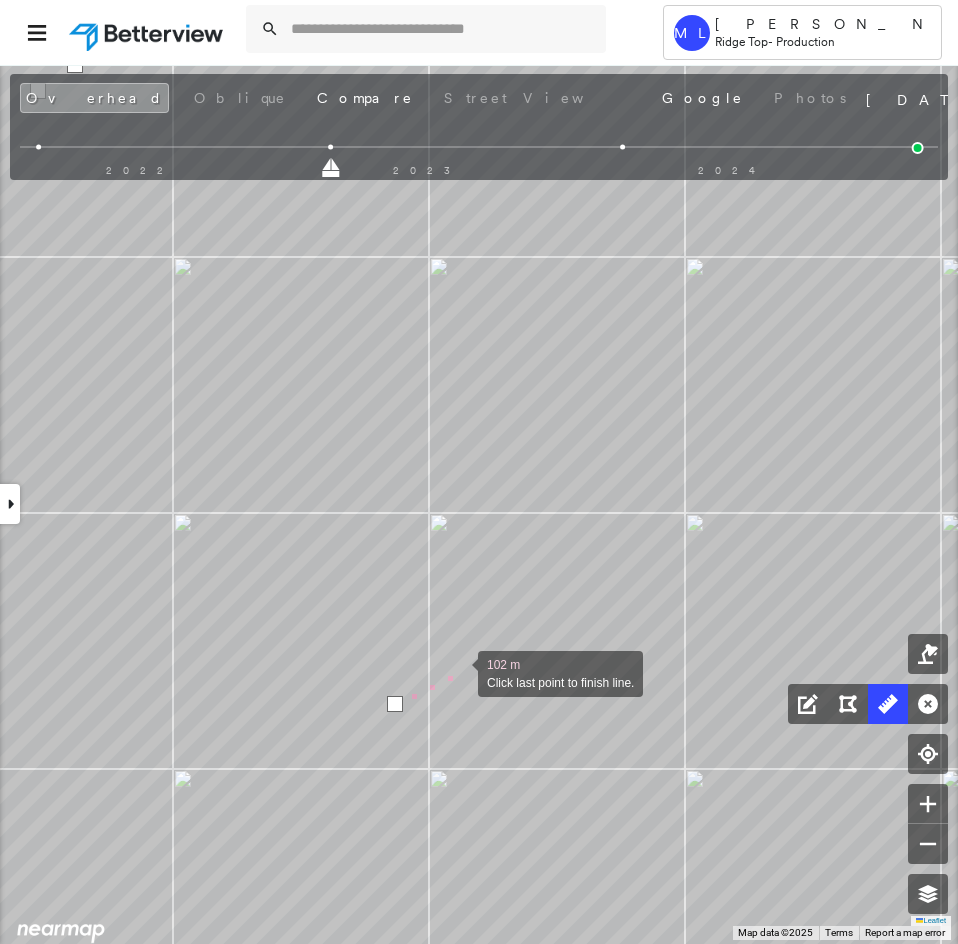 click at bounding box center [458, 672] 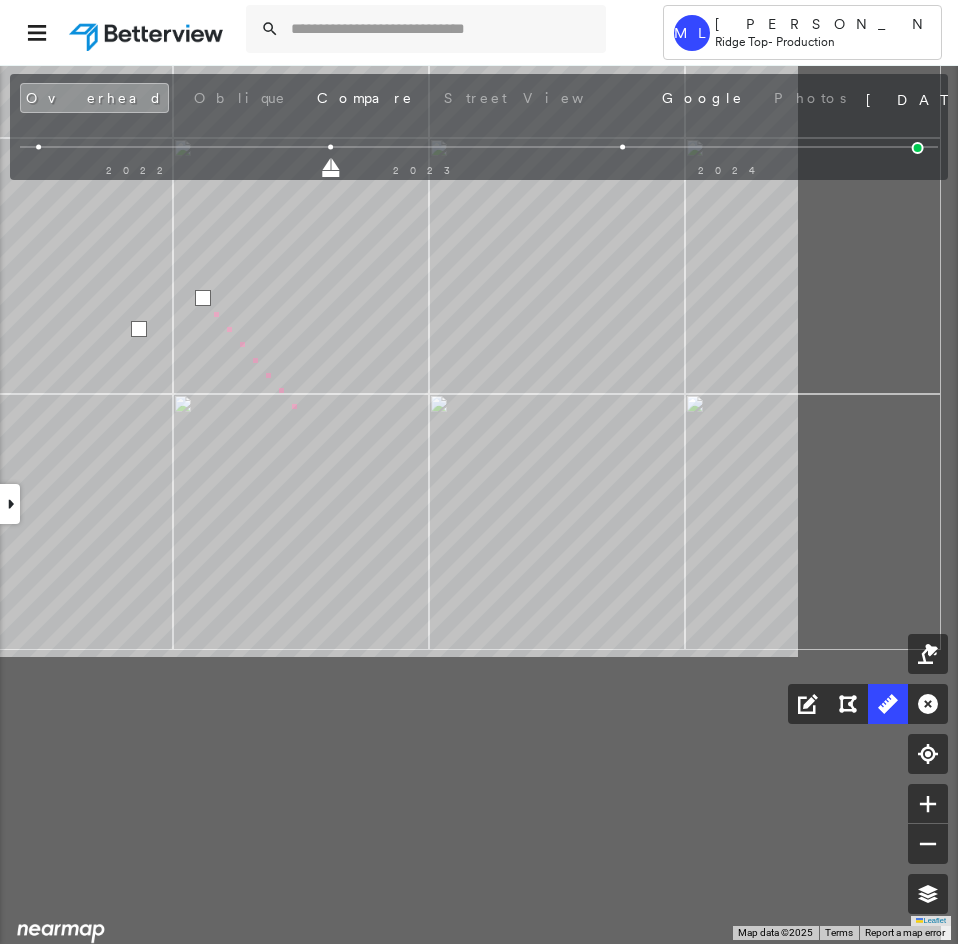 click on "21.0 ft 21.0 ft 32.1 ft 28.9 ft 1.7 ft 29.8 ft 12.2 ft 105 ft 105 m Click last point to finish line." at bounding box center [861, -863] 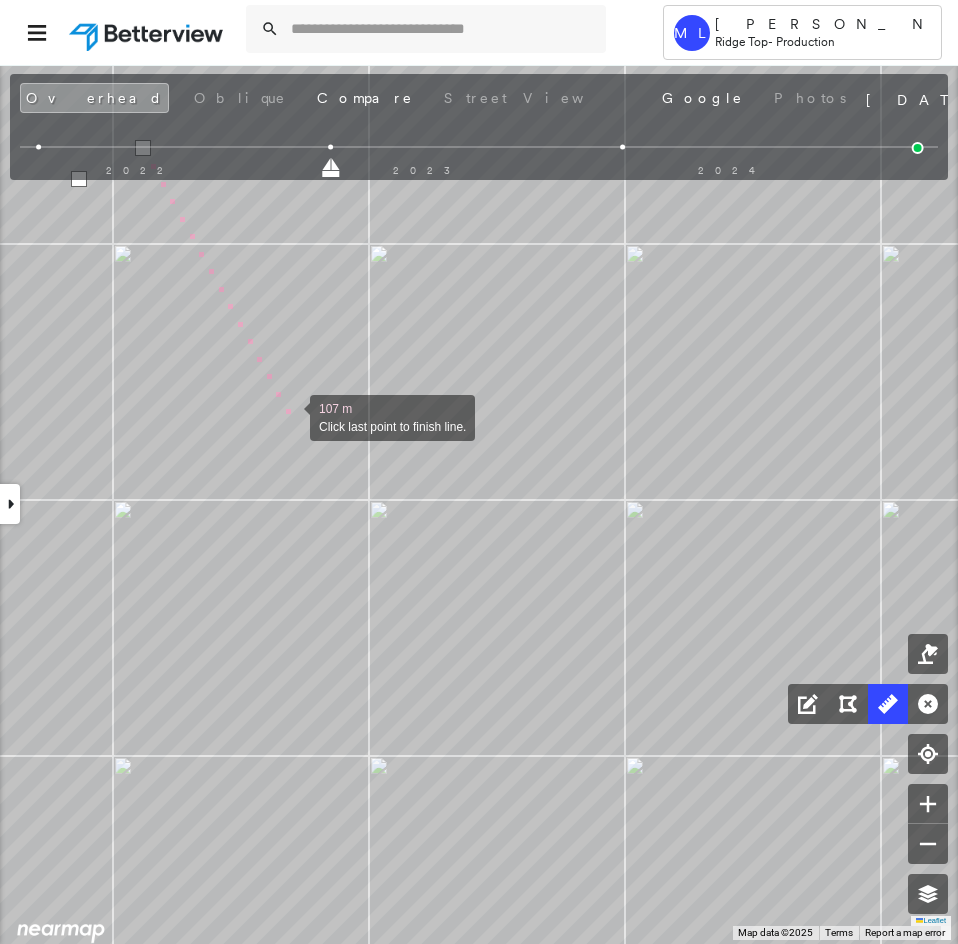 click at bounding box center [290, 416] 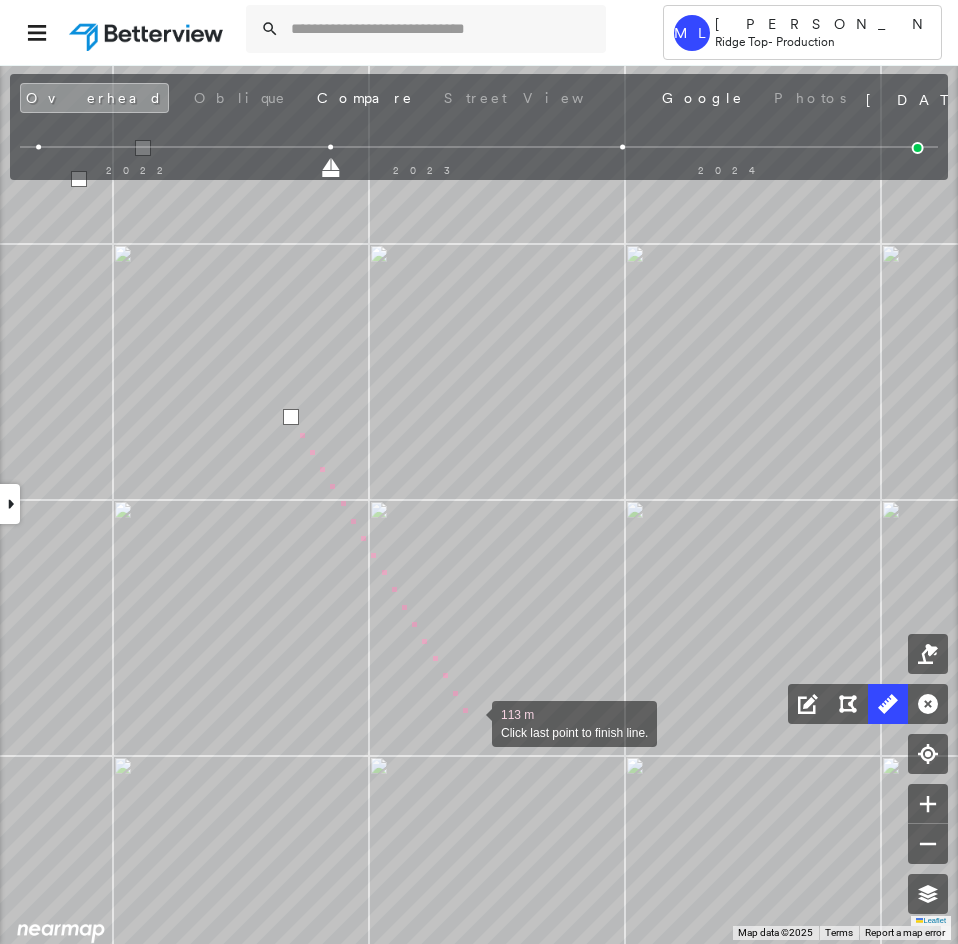 click at bounding box center [472, 722] 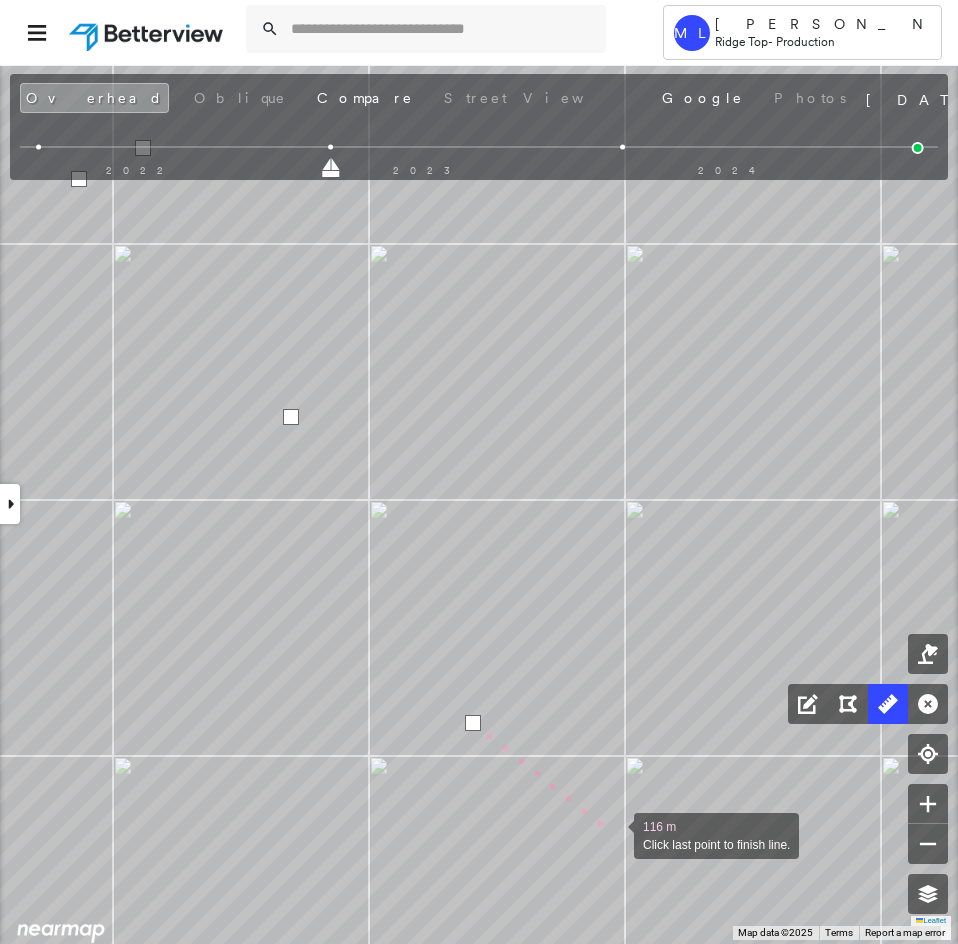 drag, startPoint x: 580, startPoint y: 748, endPoint x: 311, endPoint y: 344, distance: 485.36276 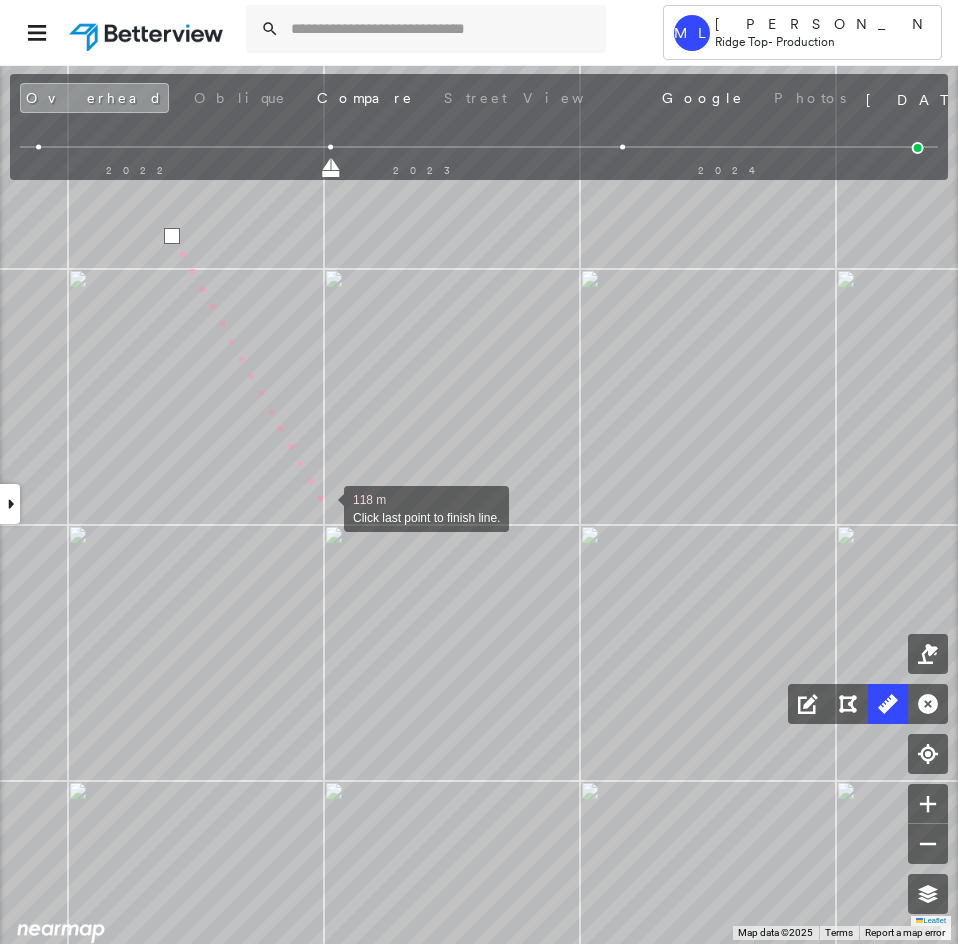click at bounding box center [324, 507] 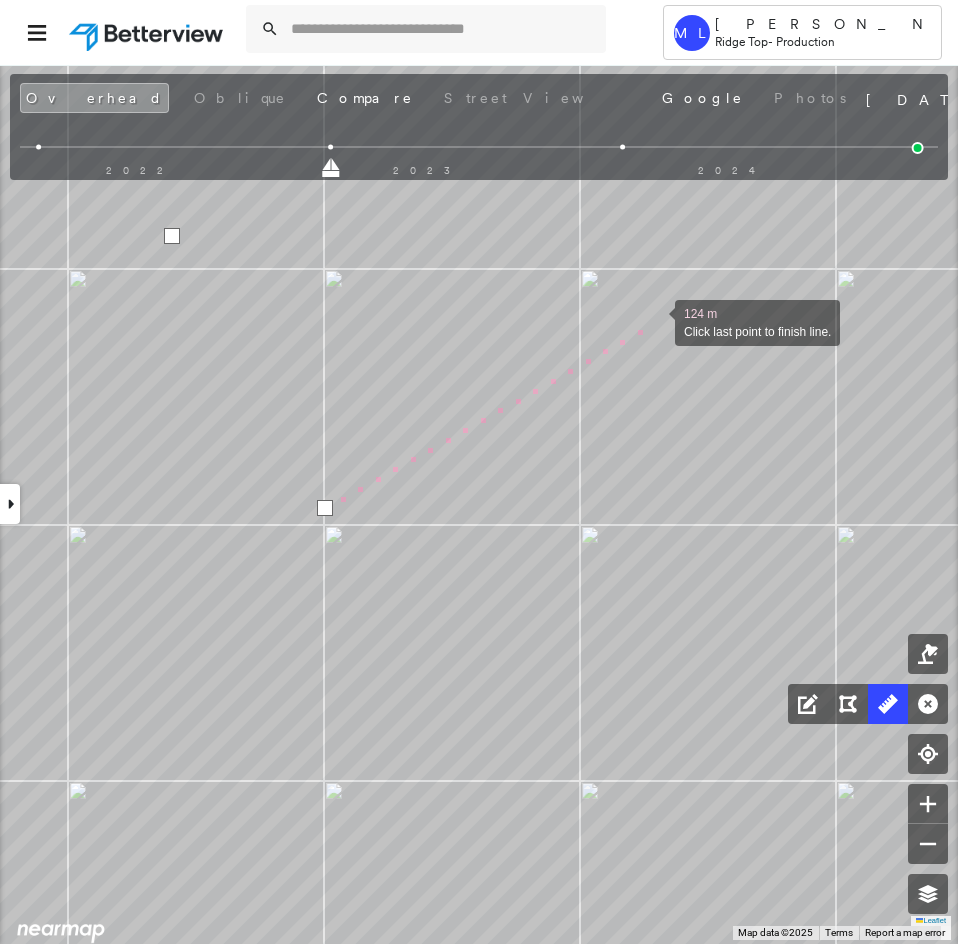click at bounding box center [655, 321] 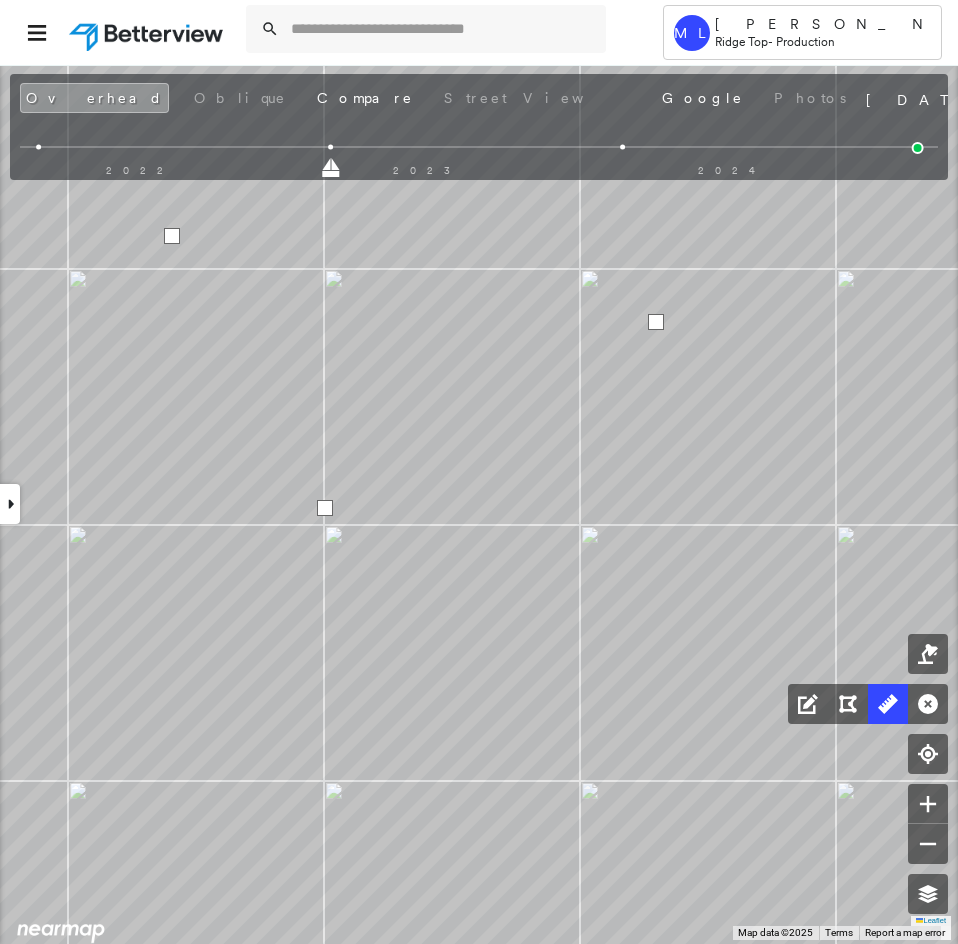 click at bounding box center [656, 322] 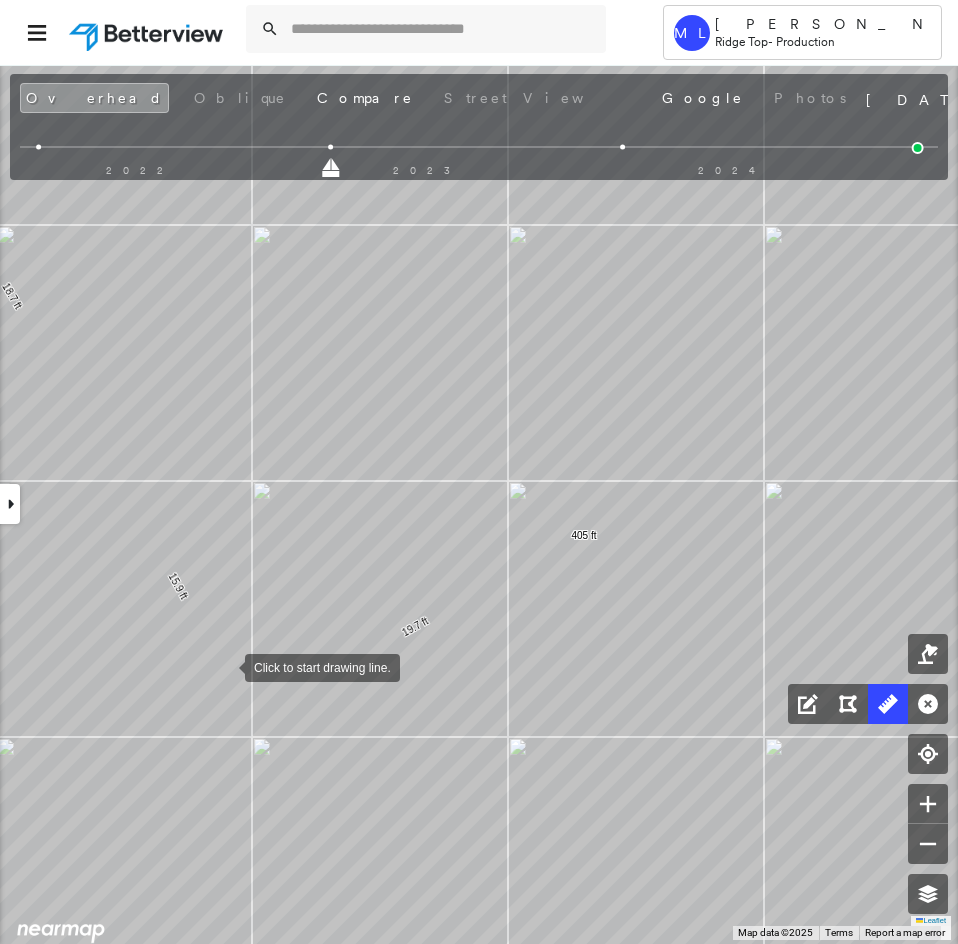drag, startPoint x: 225, startPoint y: 666, endPoint x: 262, endPoint y: 641, distance: 44.65423 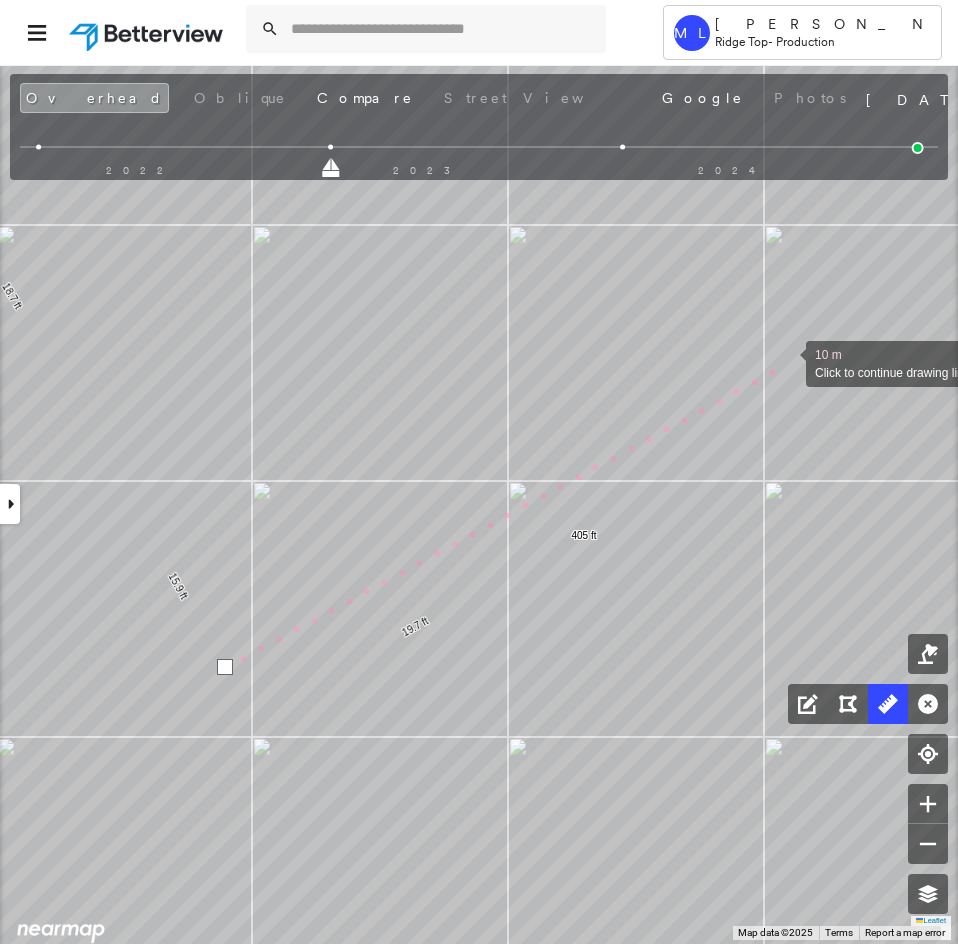 click at bounding box center [786, 362] 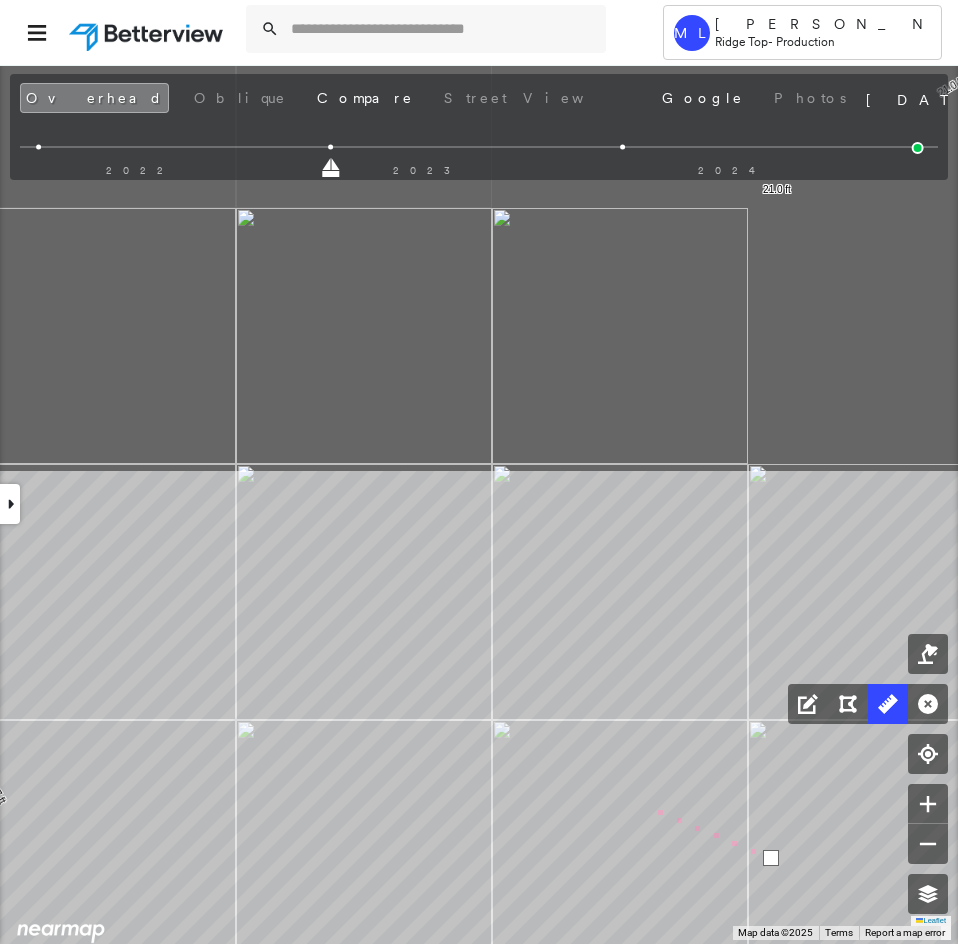 click on "21.0 ft 21.0 ft 32.1 ft 28.9 ft 1.7 ft 29.8 ft 12.2 ft 105 ft 20.7 ft 28.5 ft 8.0 ft 10.7 ft 25.4 ft 6.2 ft 48.4 ft 38.8 ft 42.5 ft 2.7 ft 13.2 ft 2.6 ft 44.9 ft 2.4 ft 36.7 ft 3.6 ft 15.9 ft 18.7 ft 15.9 ft 19.7 ft 405 ft 12 m Click last point to finish line." at bounding box center [412, -793] 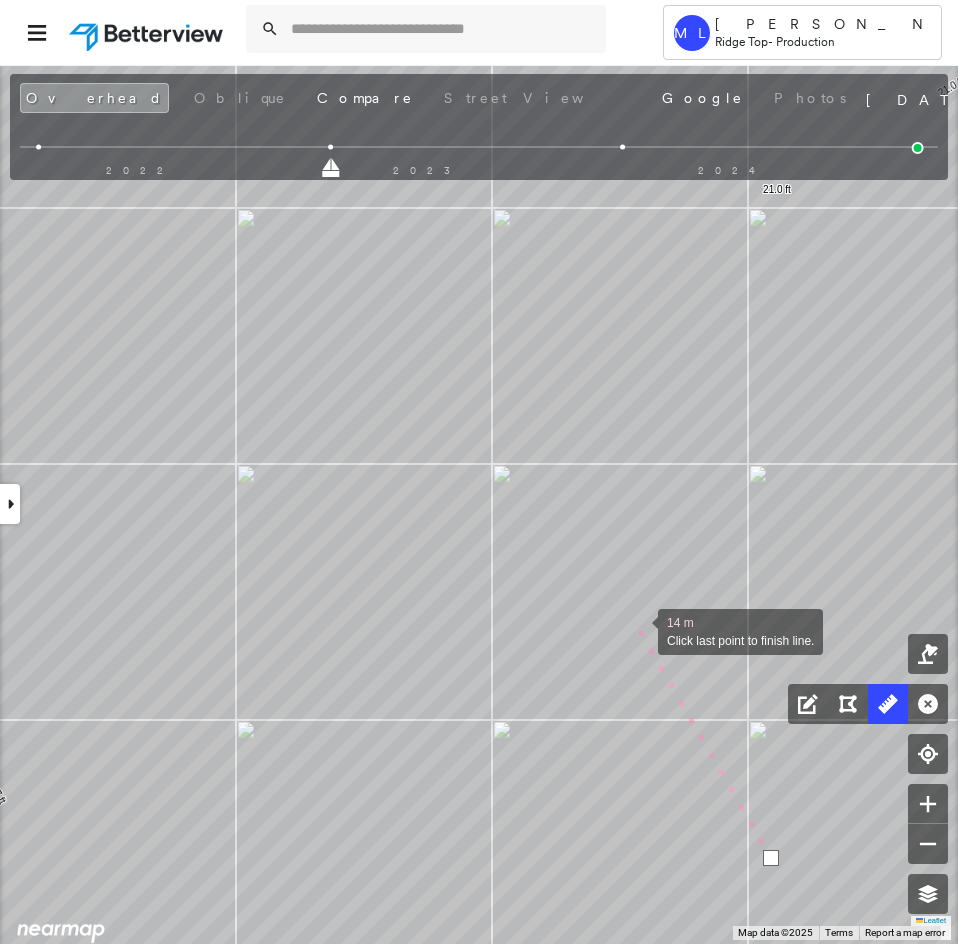click at bounding box center [638, 630] 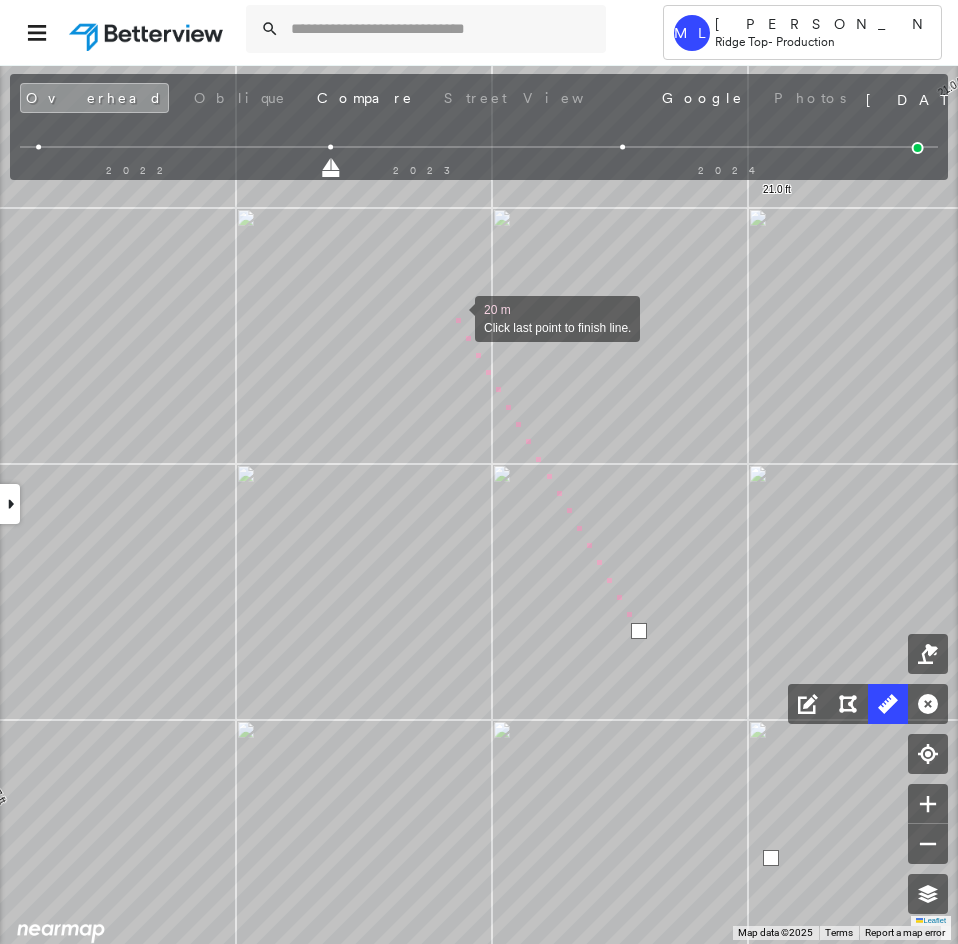 click at bounding box center [455, 317] 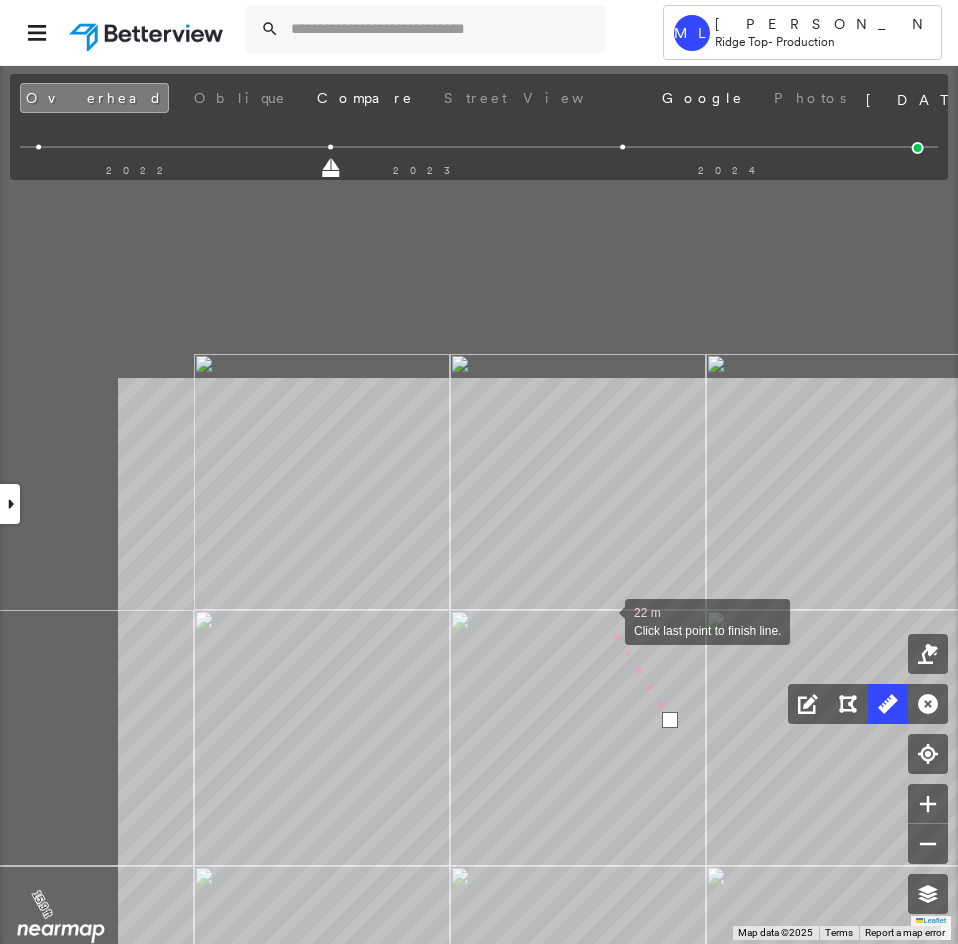 drag, startPoint x: 390, startPoint y: 215, endPoint x: 604, endPoint y: 617, distance: 455.4119 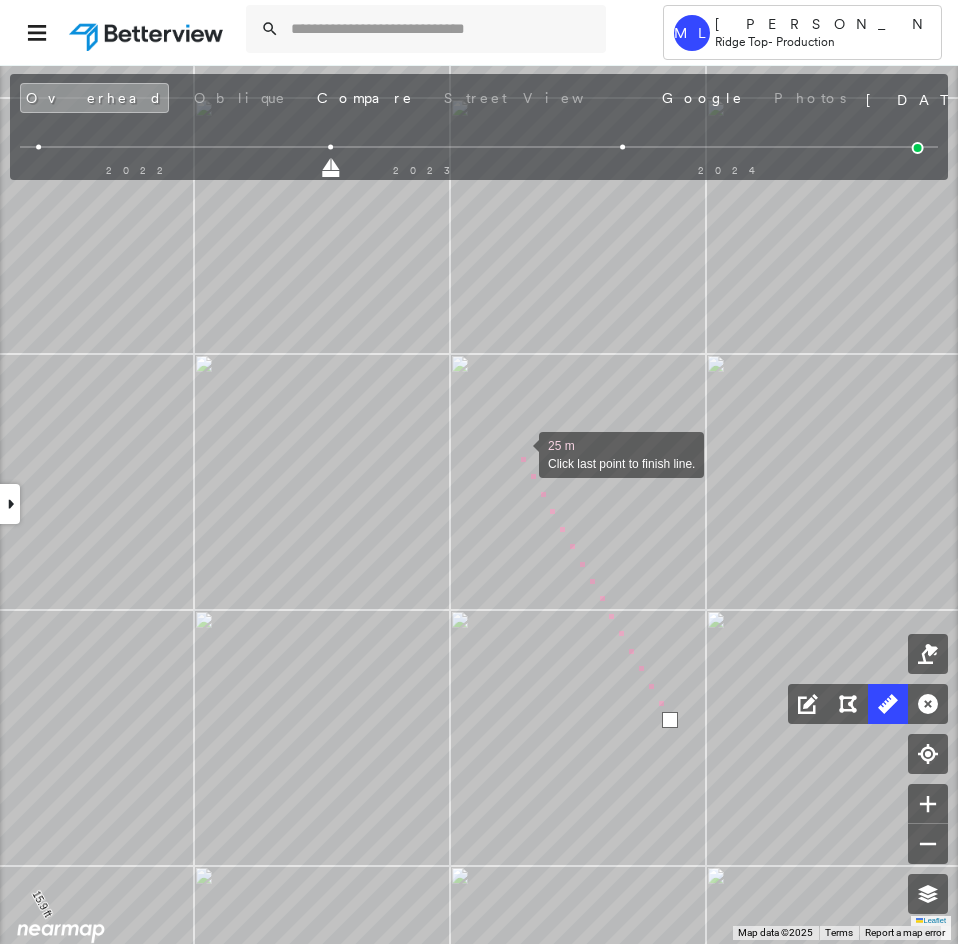 click at bounding box center [519, 453] 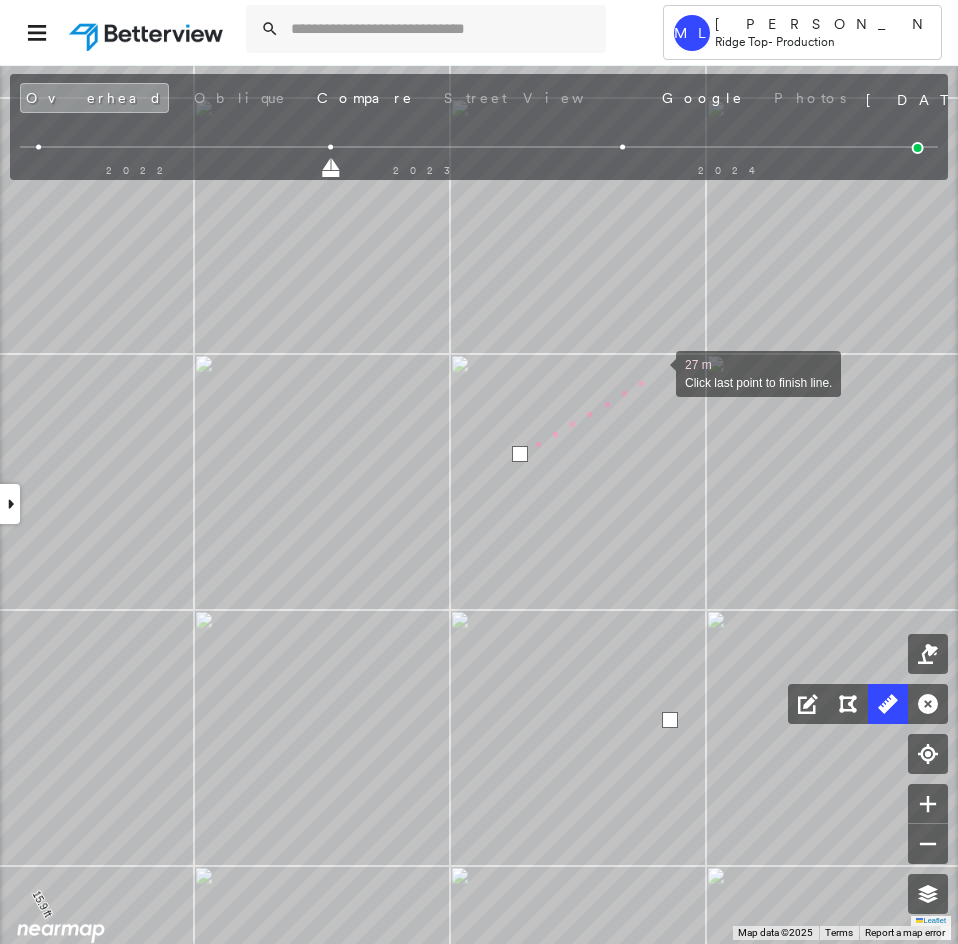 click at bounding box center [656, 372] 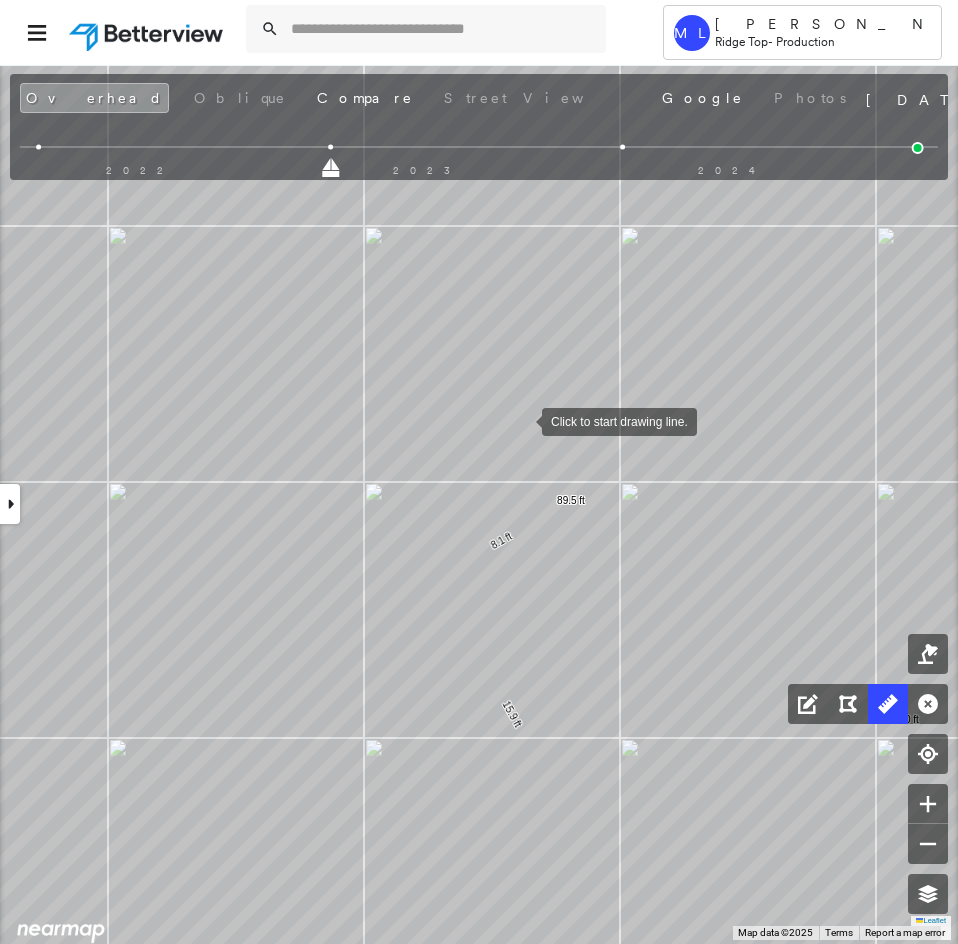 click at bounding box center (522, 420) 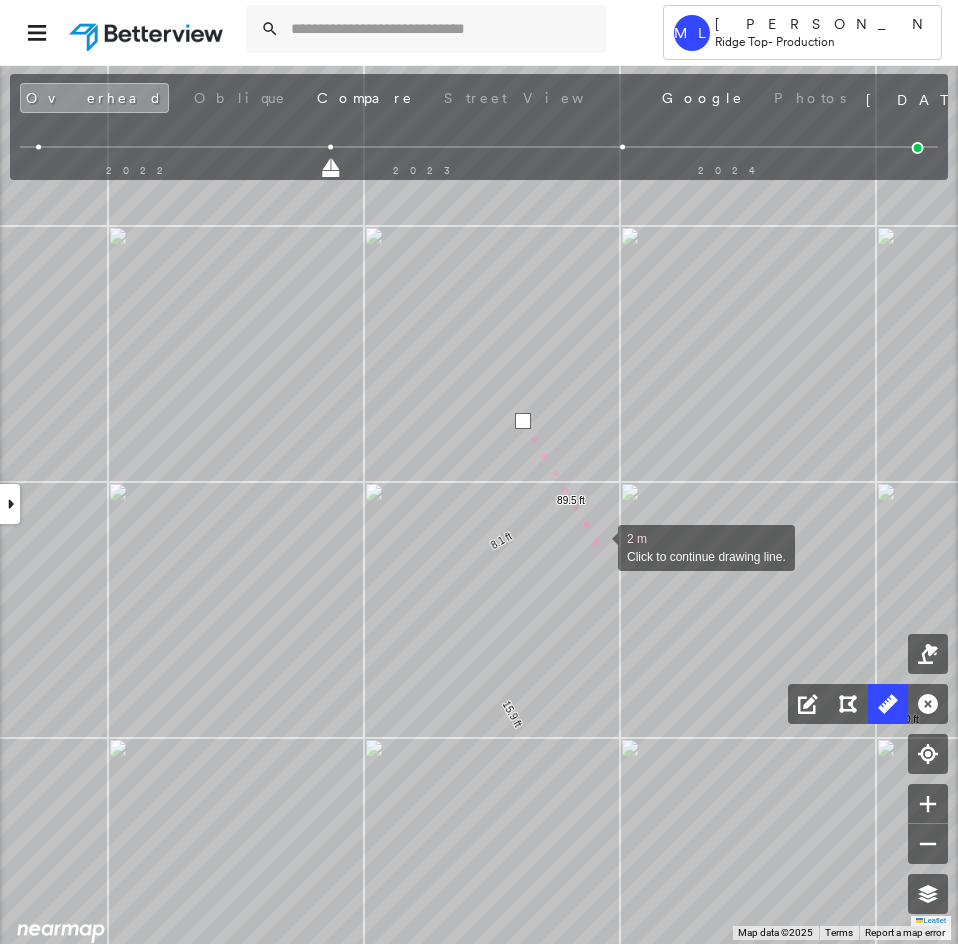 click at bounding box center [598, 546] 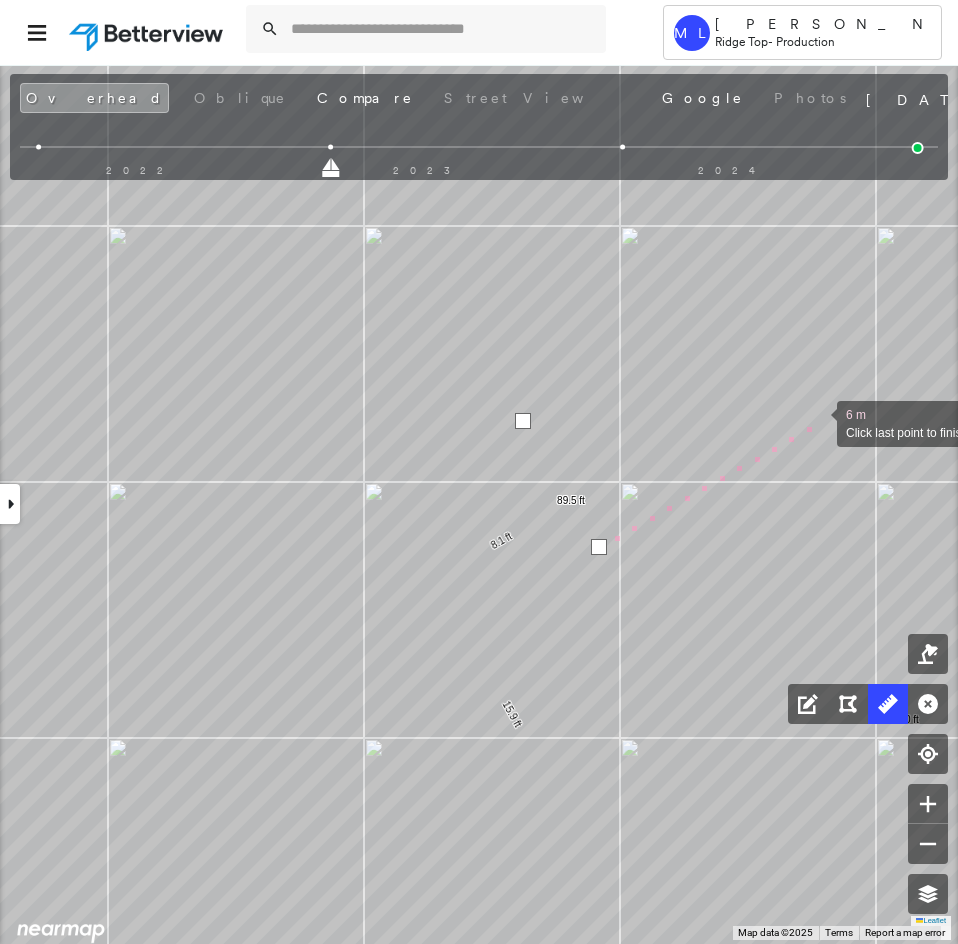 click at bounding box center (817, 422) 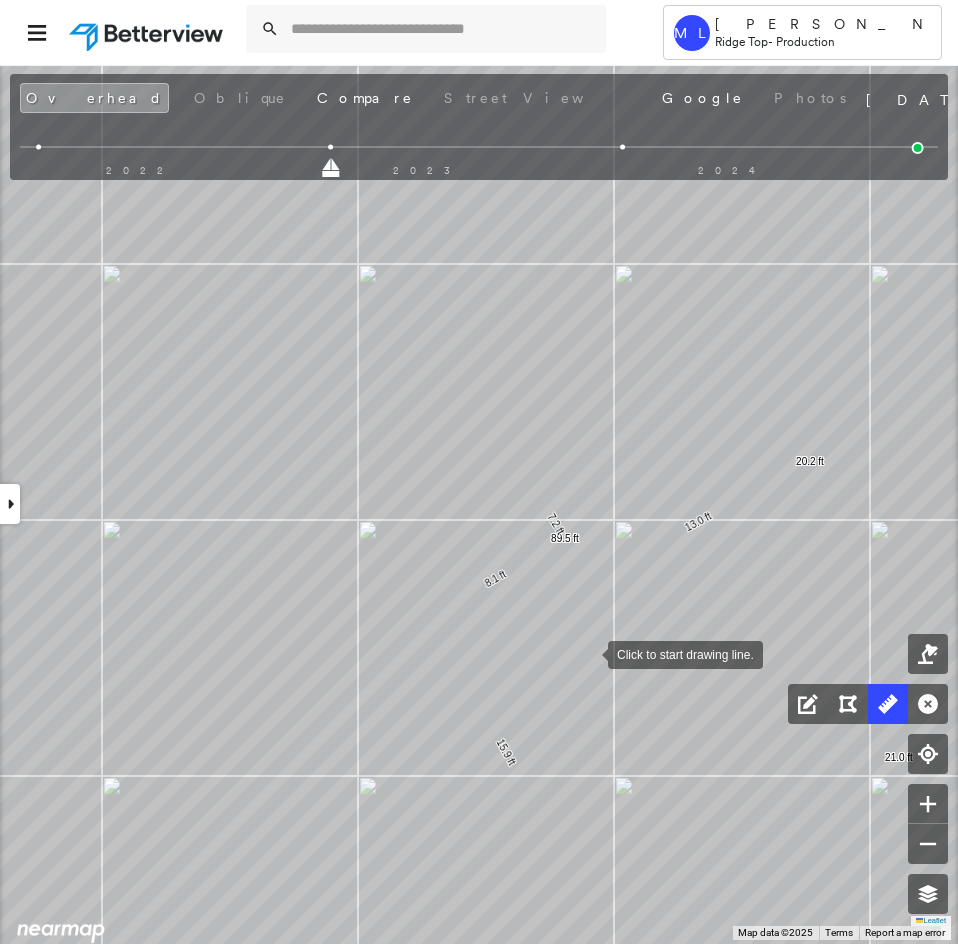 drag, startPoint x: 590, startPoint y: 642, endPoint x: 585, endPoint y: 668, distance: 26.476404 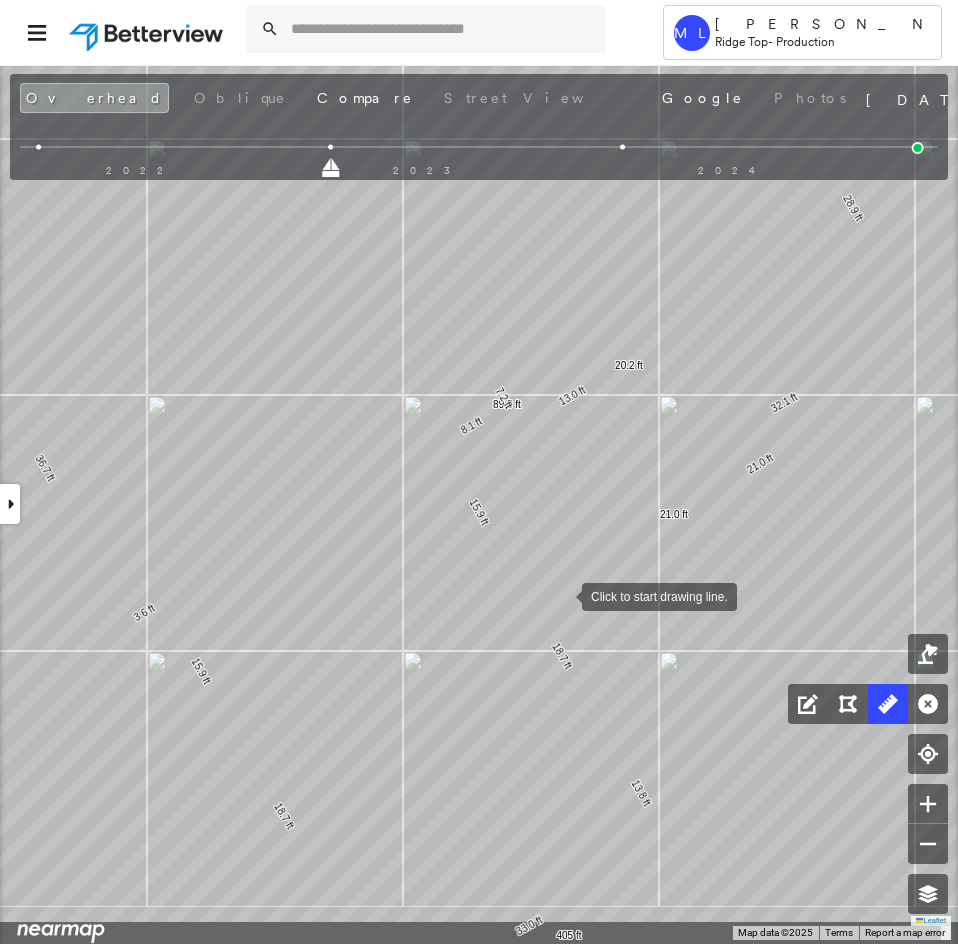 drag, startPoint x: 563, startPoint y: 611, endPoint x: 563, endPoint y: 594, distance: 17 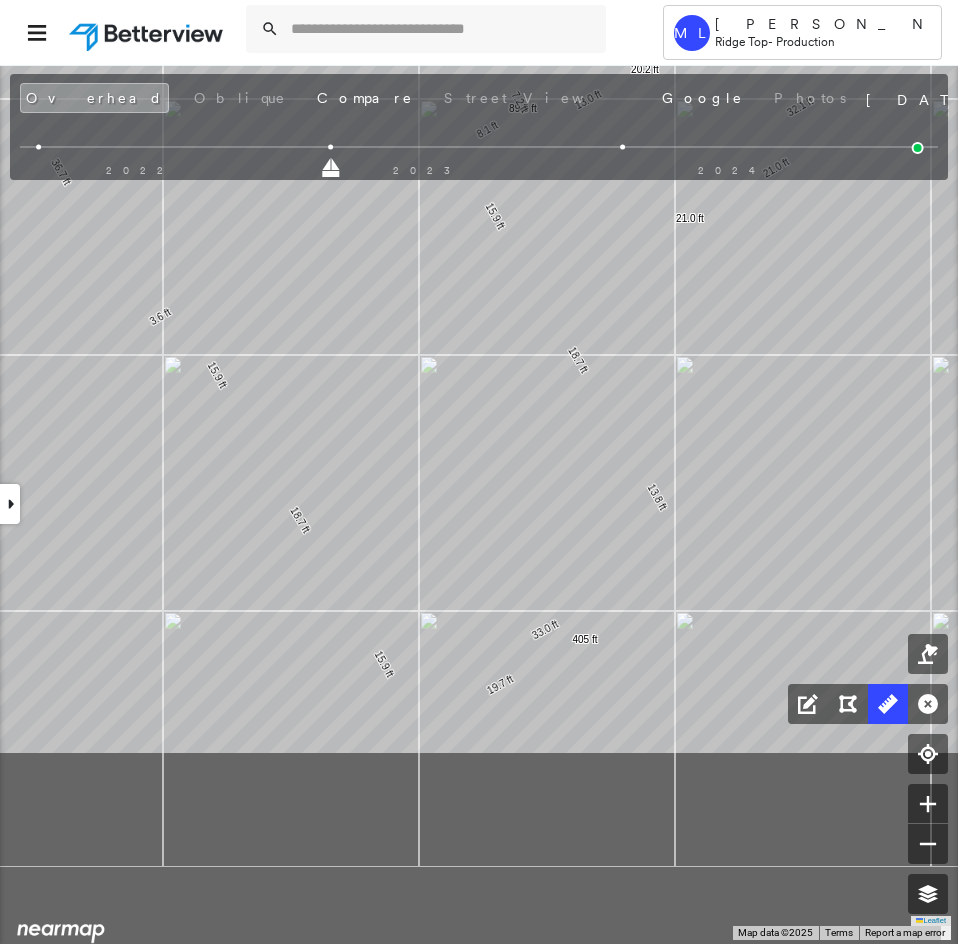 click on "21.0 ft 21.0 ft 32.1 ft 28.9 ft 29.8 ft 12.2 ft 105 ft 20.7 ft 28.5 ft 8.0 ft 10.7 ft 25.4 ft 6.2 ft 48.4 ft 38.8 ft 42.5 ft 13.2 ft 44.9 ft 36.7 ft 3.6 ft 15.9 ft 18.7 ft 15.9 ft 19.7 ft 405 ft 33.0 ft 13.8 ft 18.7 ft 15.9 ft 8.1 ft 89.5 ft 7.2 ft 13.0 ft 20.2 ft Click to start drawing line." at bounding box center [523, -605] 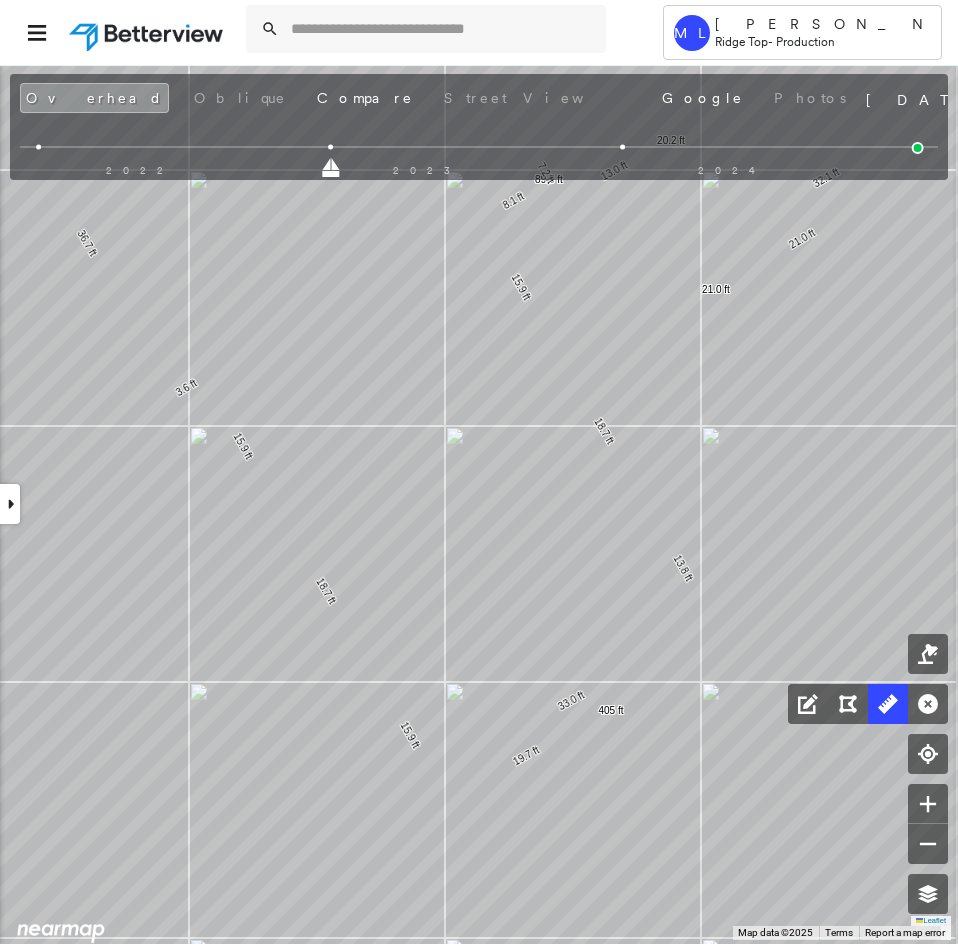 drag, startPoint x: 388, startPoint y: 599, endPoint x: 413, endPoint y: 682, distance: 86.683334 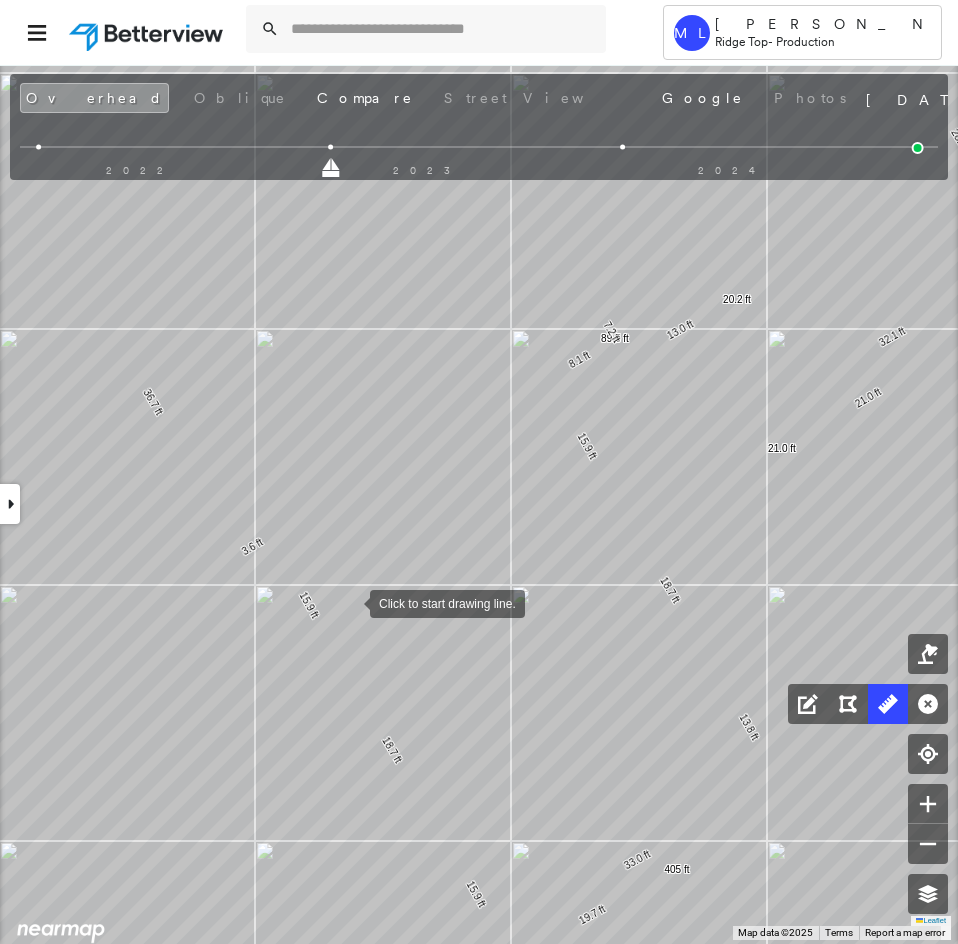 drag, startPoint x: 343, startPoint y: 588, endPoint x: 366, endPoint y: 643, distance: 59.615433 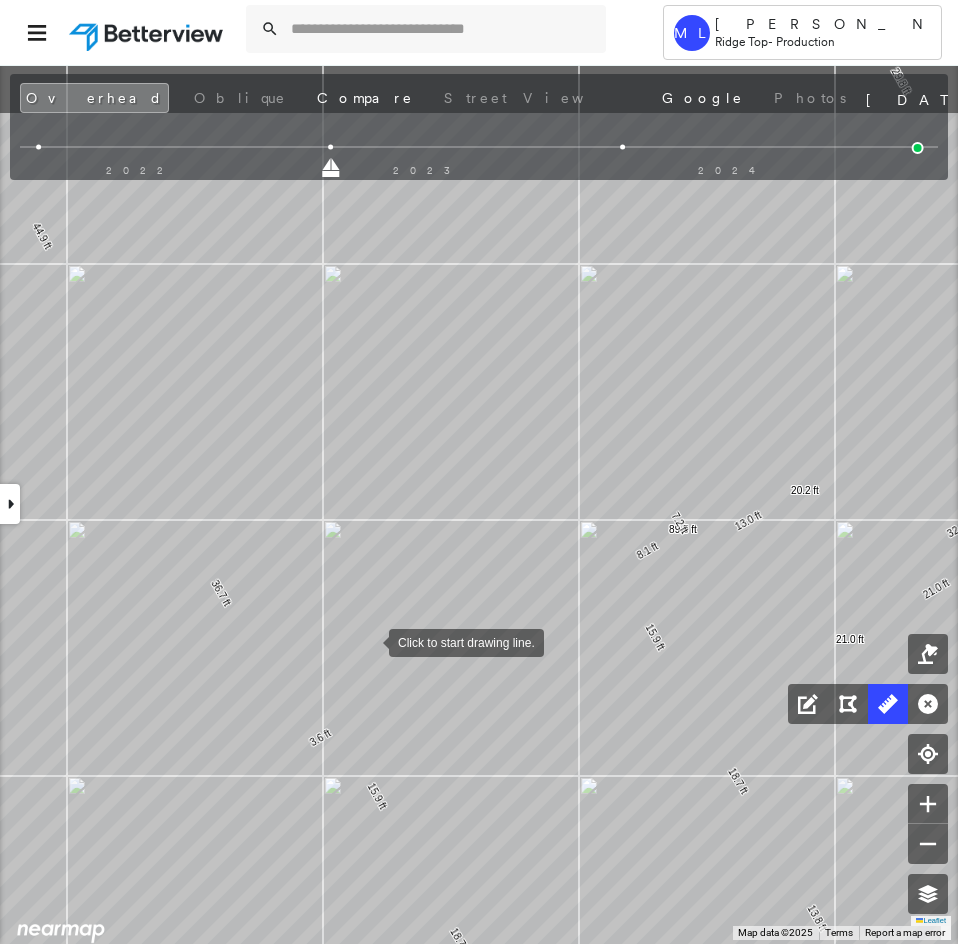 drag, startPoint x: 324, startPoint y: 503, endPoint x: 370, endPoint y: 642, distance: 146.4138 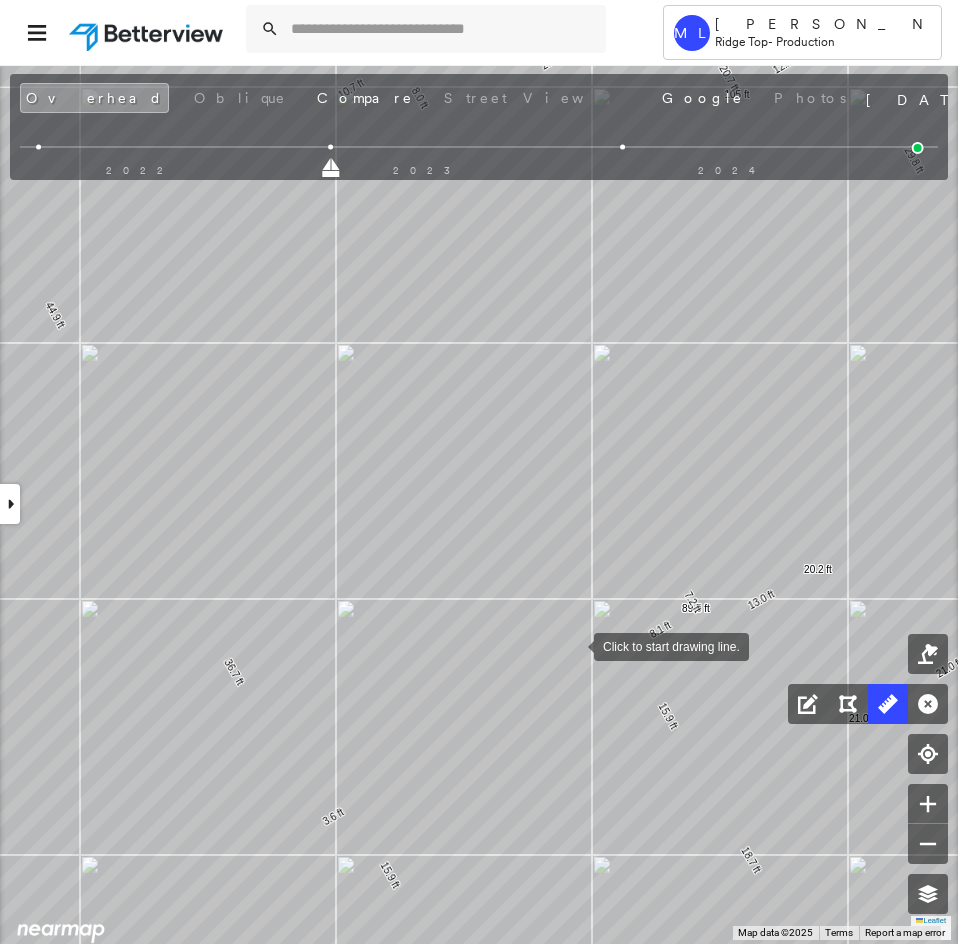drag, startPoint x: 570, startPoint y: 623, endPoint x: 574, endPoint y: 644, distance: 21.377558 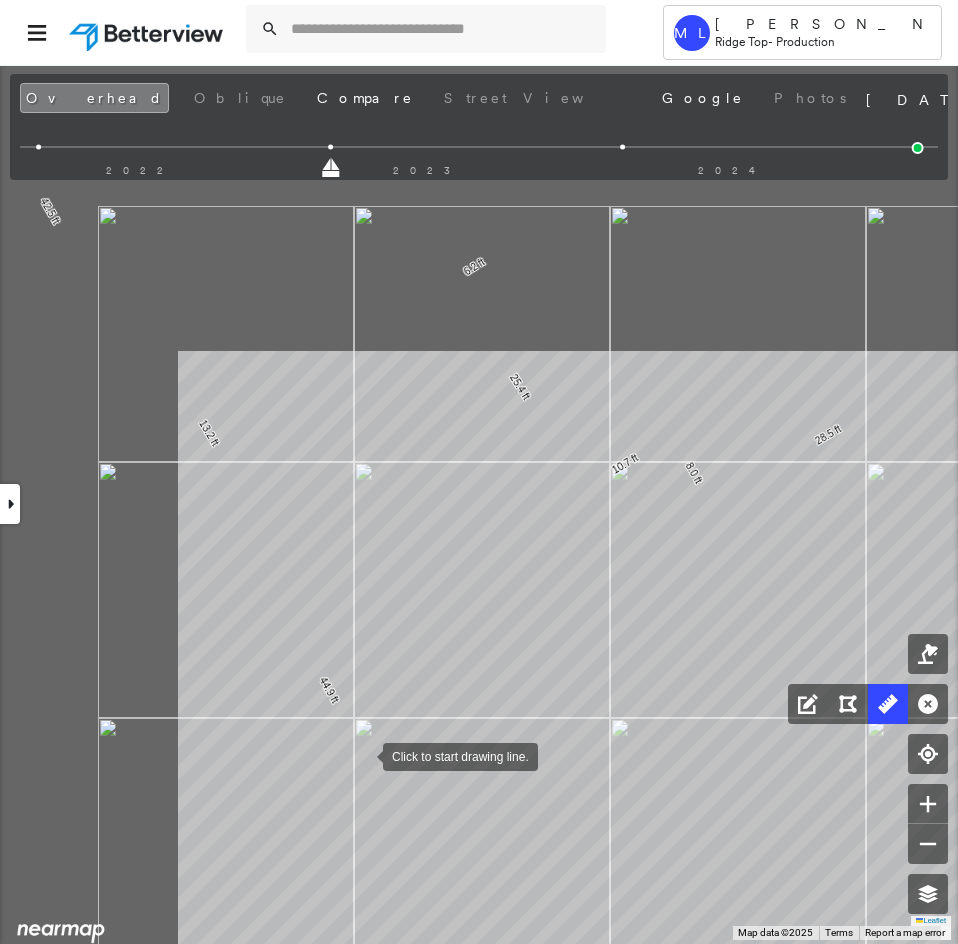 drag, startPoint x: 296, startPoint y: 625, endPoint x: 359, endPoint y: 748, distance: 138.19551 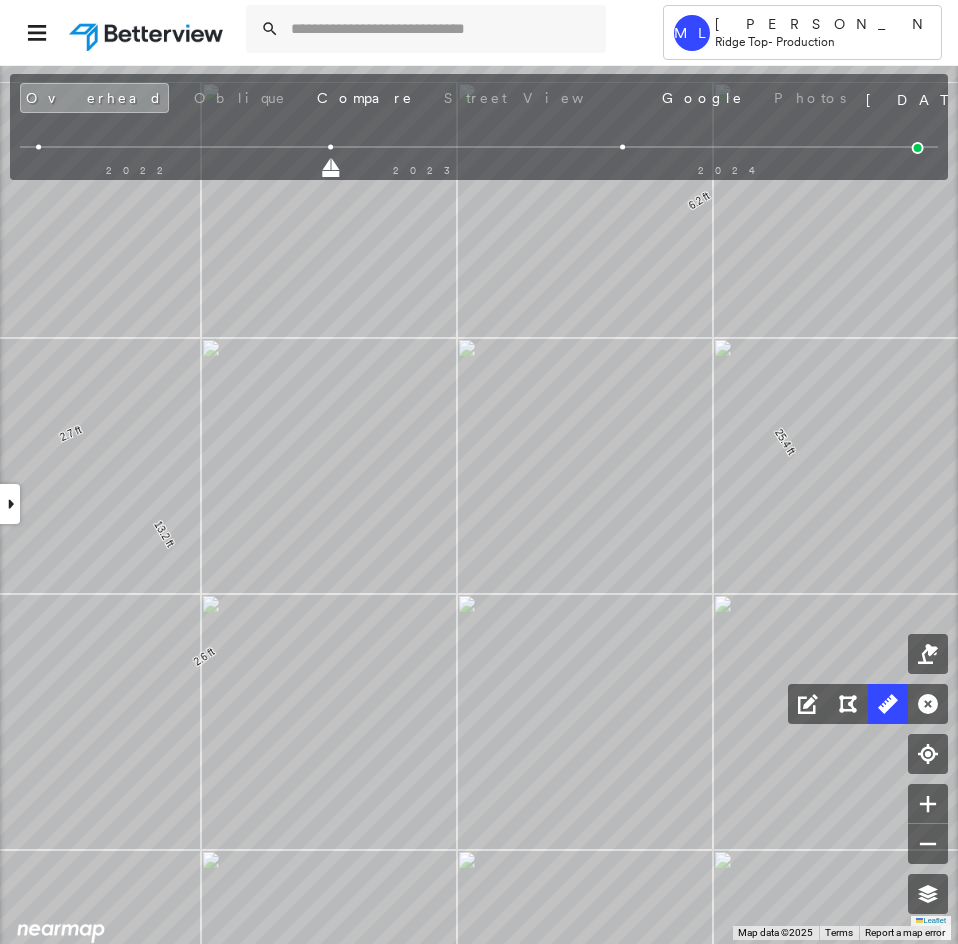 click on "21.0 ft 21.0 ft 32.1 ft 28.9 ft 1.7 ft 29.8 ft 12.2 ft 105 ft 20.7 ft 28.5 ft 8.0 ft 10.7 ft 25.4 ft 6.2 ft 48.4 ft 38.8 ft 42.5 ft 2.7 ft 13.2 ft 2.6 ft 44.9 ft 2.4 ft 36.7 ft 3.6 ft 15.9 ft 18.7 ft 15.9 ft 19.7 ft 405 ft 33.0 ft 13.8 ft 18.7 ft 15.9 ft 8.1 ft 89.5 ft 7.2 ft 13.0 ft 20.2 ft Click to start drawing line." at bounding box center (1017, 327) 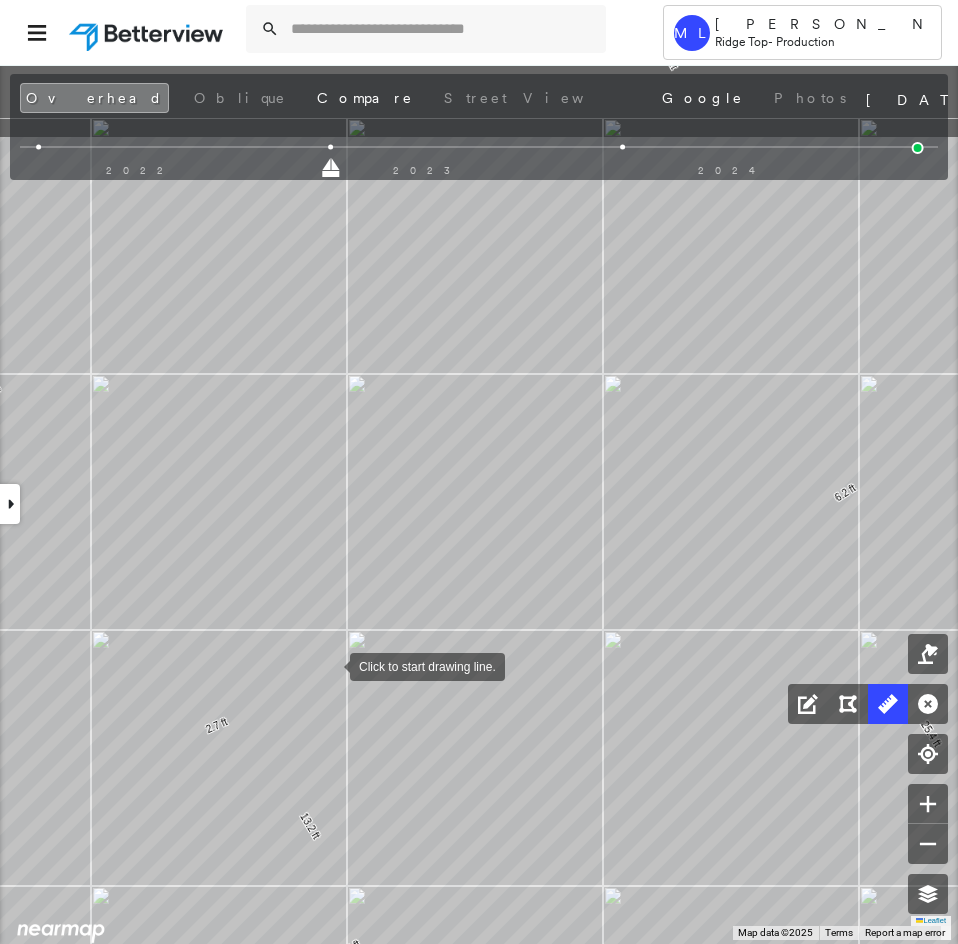drag, startPoint x: 295, startPoint y: 498, endPoint x: 312, endPoint y: 660, distance: 162.88953 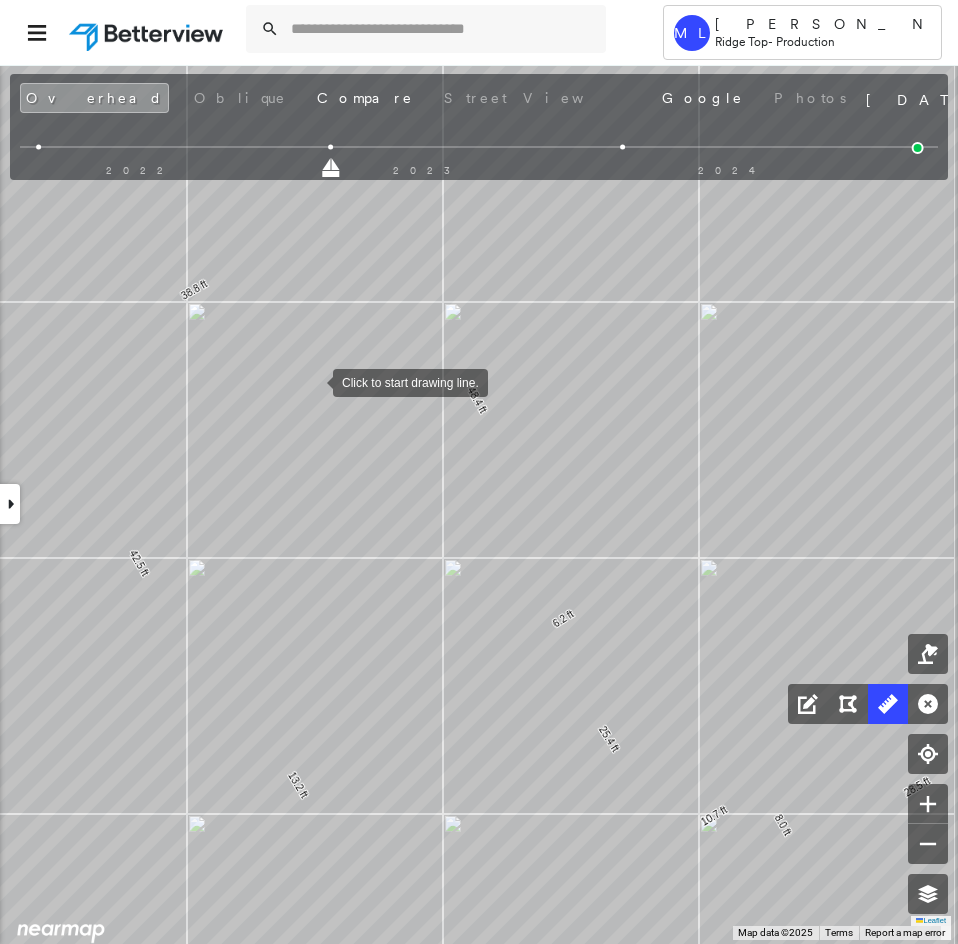 drag, startPoint x: 381, startPoint y: 430, endPoint x: 287, endPoint y: 366, distance: 113.71895 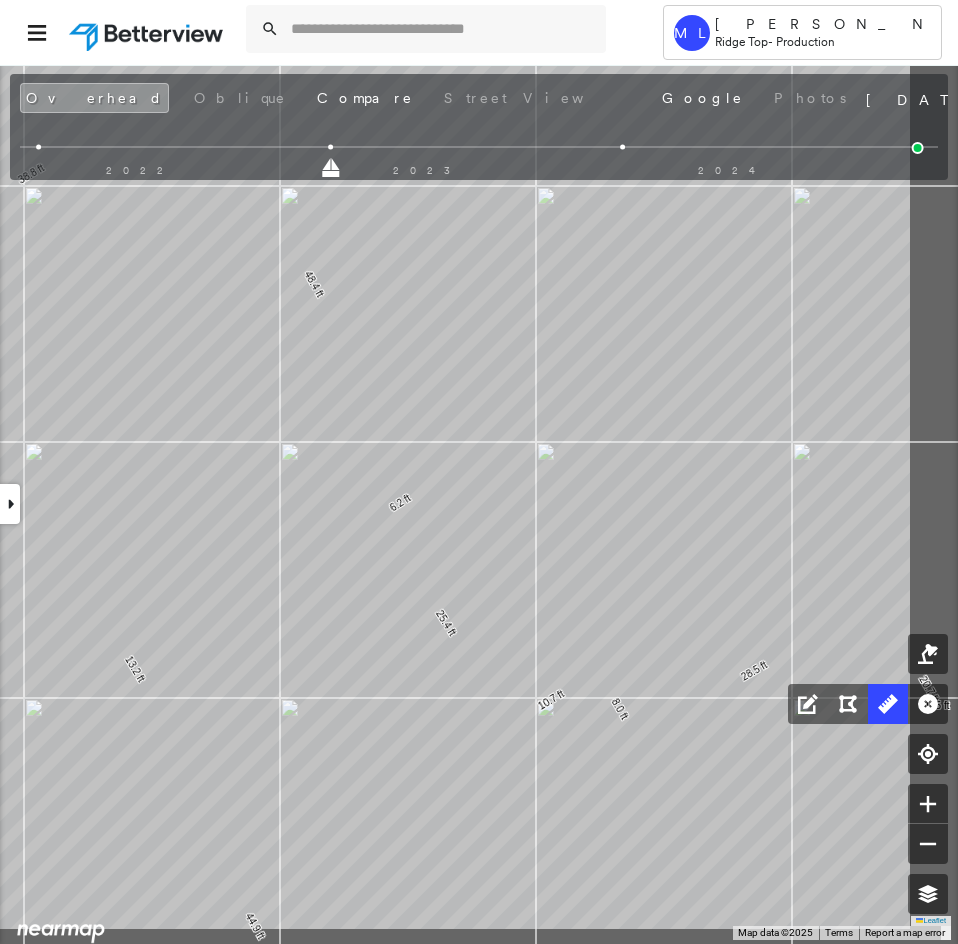 click on "21.0 ft 21.0 ft 32.1 ft 28.9 ft 29.8 ft 12.2 ft 105 ft 20.7 ft 28.5 ft 8.0 ft 10.7 ft 25.4 ft 6.2 ft 48.4 ft 38.8 ft 42.5 ft 13.2 ft 44.9 ft 36.7 ft 3.6 ft 15.9 ft 18.7 ft 15.9 ft 19.7 ft 405 ft 33.0 ft 13.8 ft 18.7 ft 15.9 ft 8.1 ft 89.5 ft 7.2 ft 13.0 ft 20.2 ft Click to start drawing line." at bounding box center (941, 462) 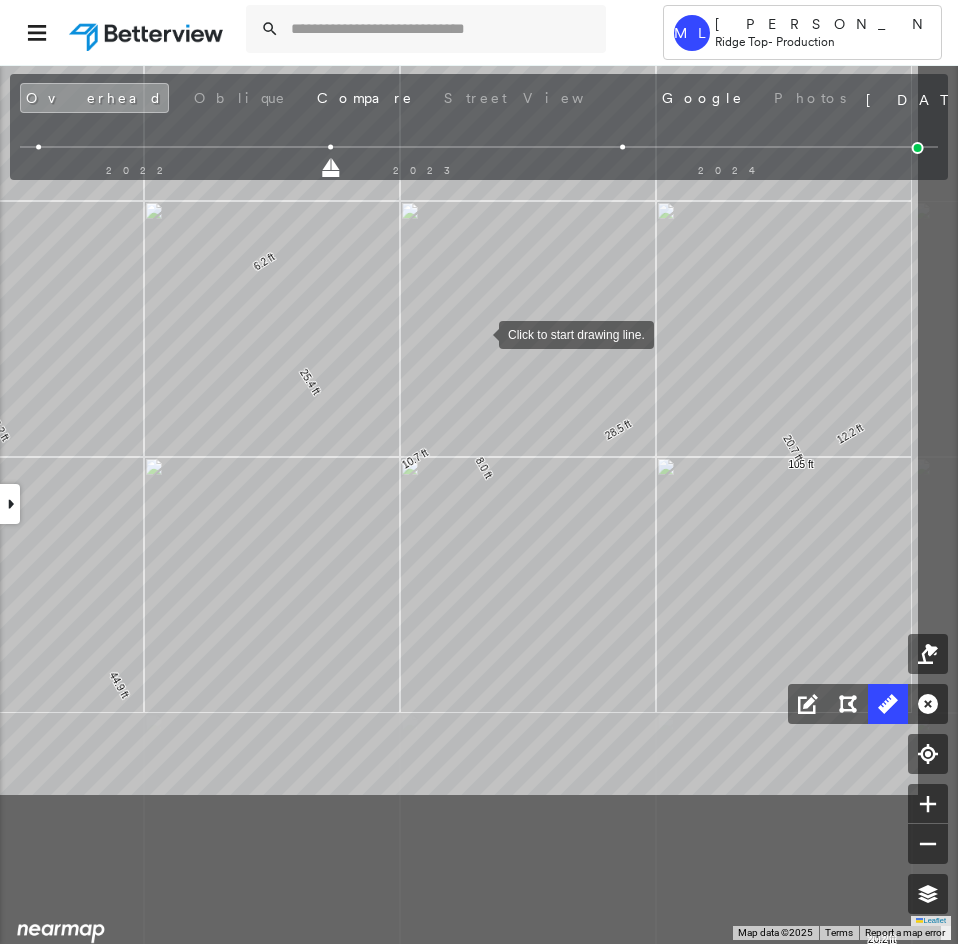 drag, startPoint x: 613, startPoint y: 570, endPoint x: 479, endPoint y: 339, distance: 267.05243 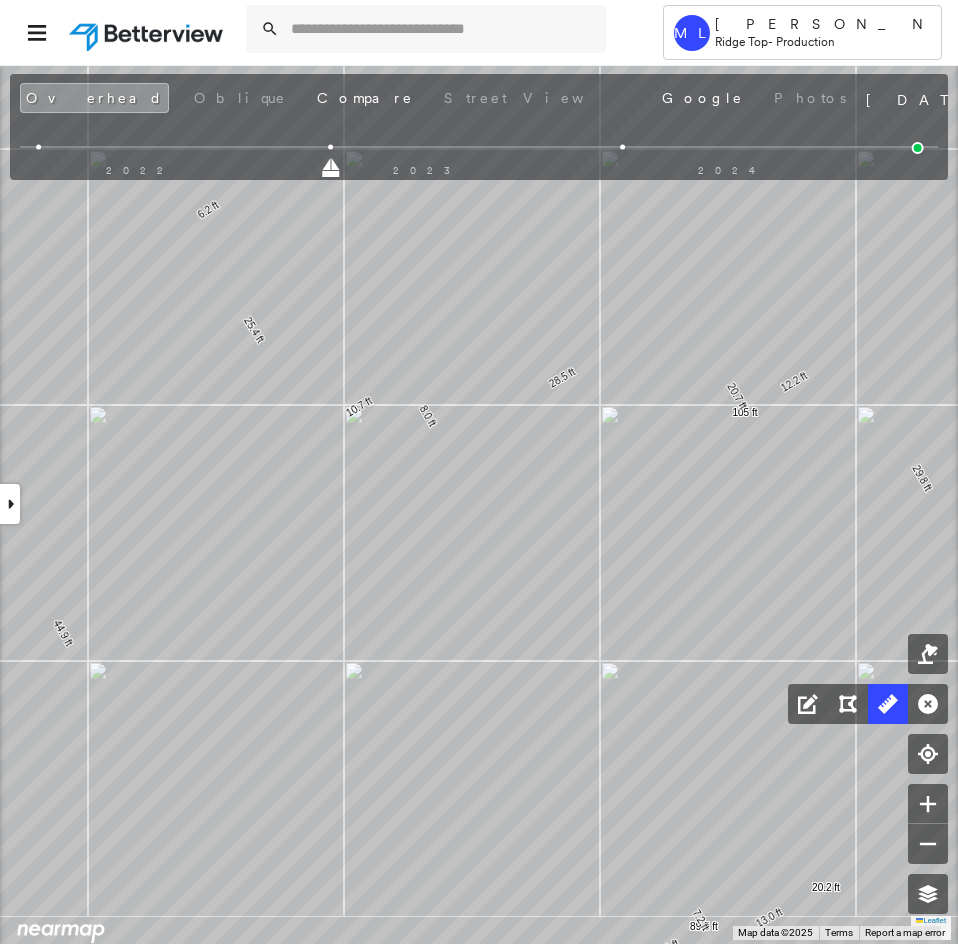 drag, startPoint x: 491, startPoint y: 598, endPoint x: 367, endPoint y: 473, distance: 176.07101 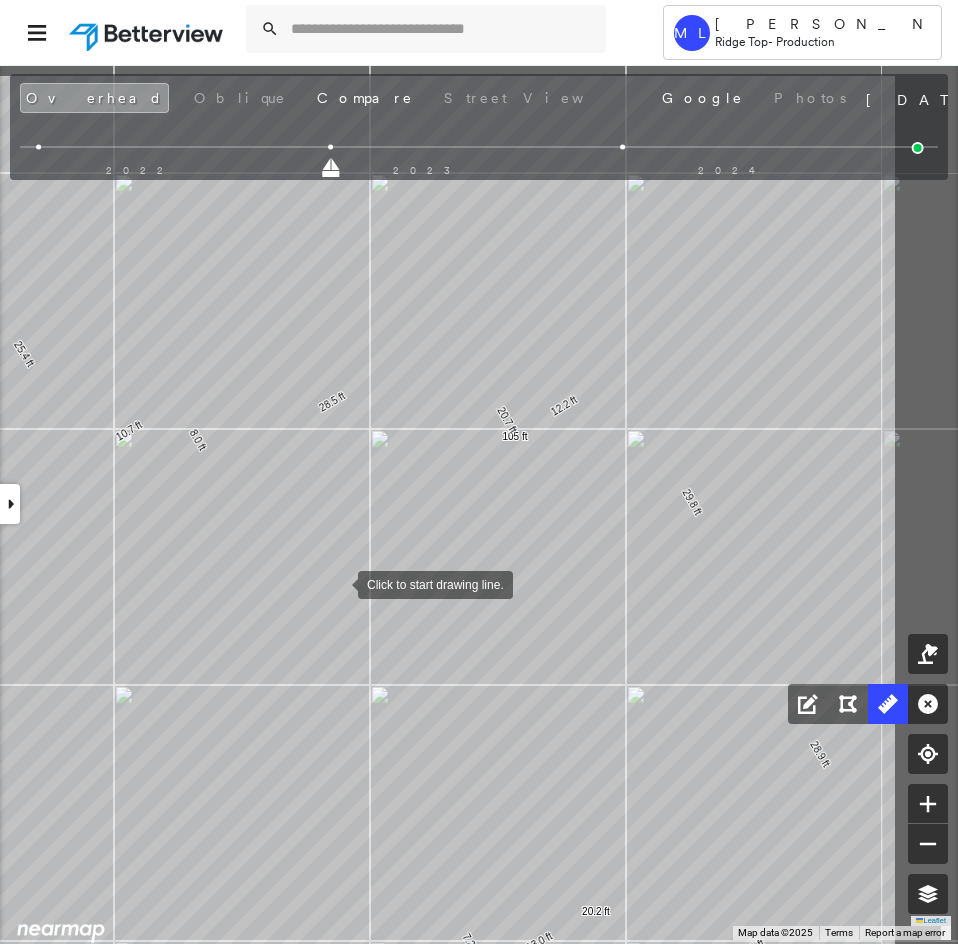 drag, startPoint x: 466, startPoint y: 520, endPoint x: 341, endPoint y: 581, distance: 139.0899 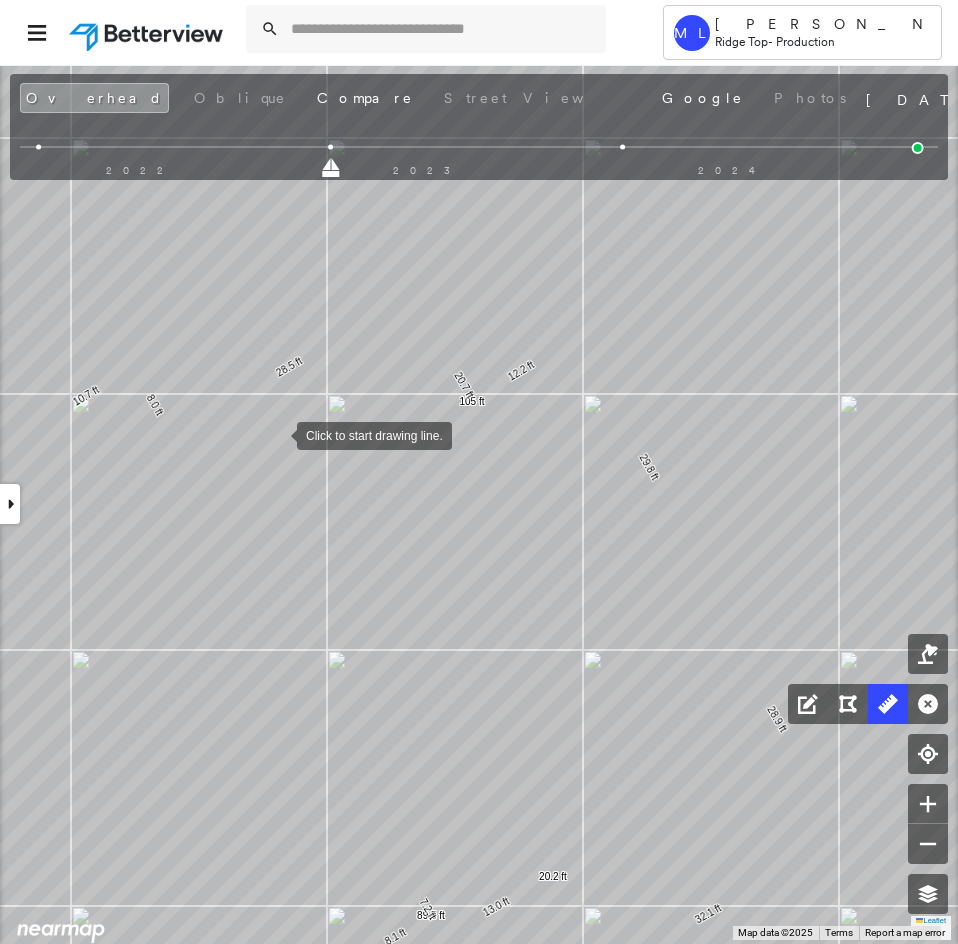 click on "21.0 ft 21.0 ft 32.1 ft 28.9 ft 29.8 ft 12.2 ft 105 ft 20.7 ft 28.5 ft 8.0 ft 10.7 ft 25.4 ft 6.2 ft 48.4 ft 38.8 ft 42.5 ft 13.2 ft 44.9 ft 36.7 ft 3.6 ft 15.9 ft 18.7 ft 15.9 ft 19.7 ft 405 ft 33.0 ft 13.8 ft 18.7 ft 15.9 ft 8.1 ft 89.5 ft 7.2 ft 13.0 ft 20.2 ft Click to start drawing line." at bounding box center (476, 158) 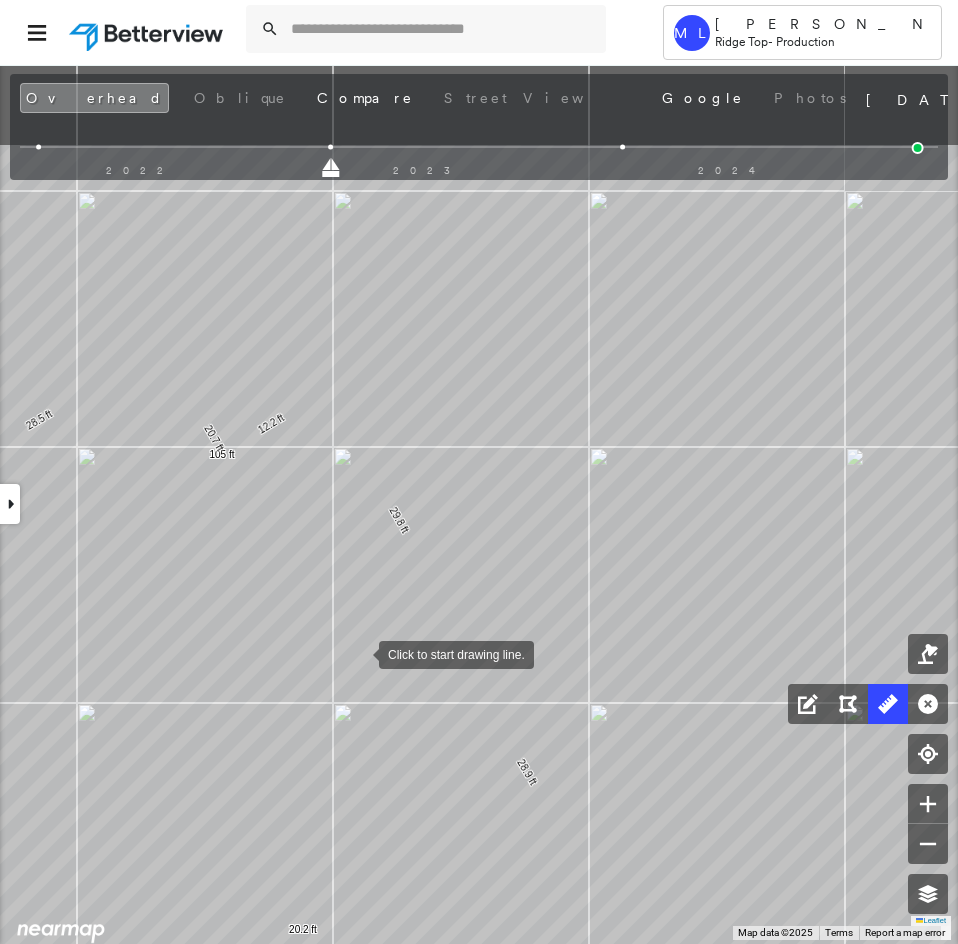 drag, startPoint x: 405, startPoint y: 478, endPoint x: 358, endPoint y: 658, distance: 186.03494 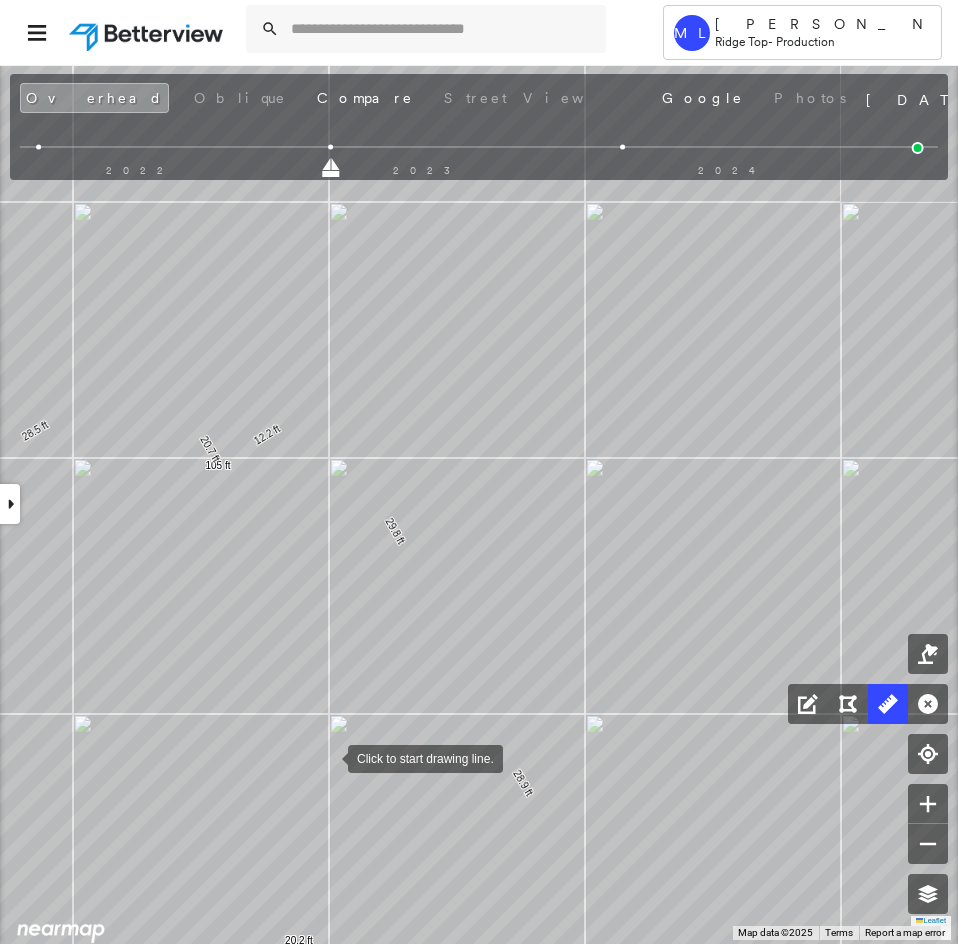 drag, startPoint x: 328, startPoint y: 757, endPoint x: 313, endPoint y: 556, distance: 201.55893 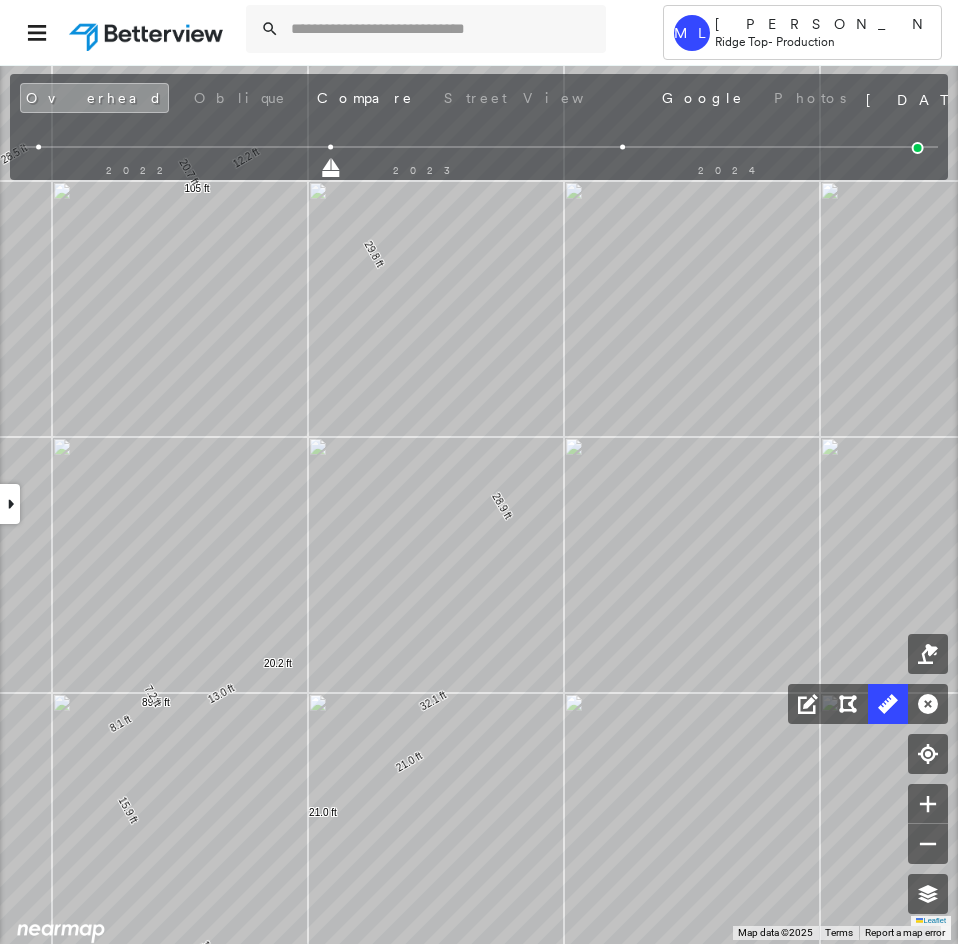 drag, startPoint x: 476, startPoint y: 608, endPoint x: 462, endPoint y: 446, distance: 162.6038 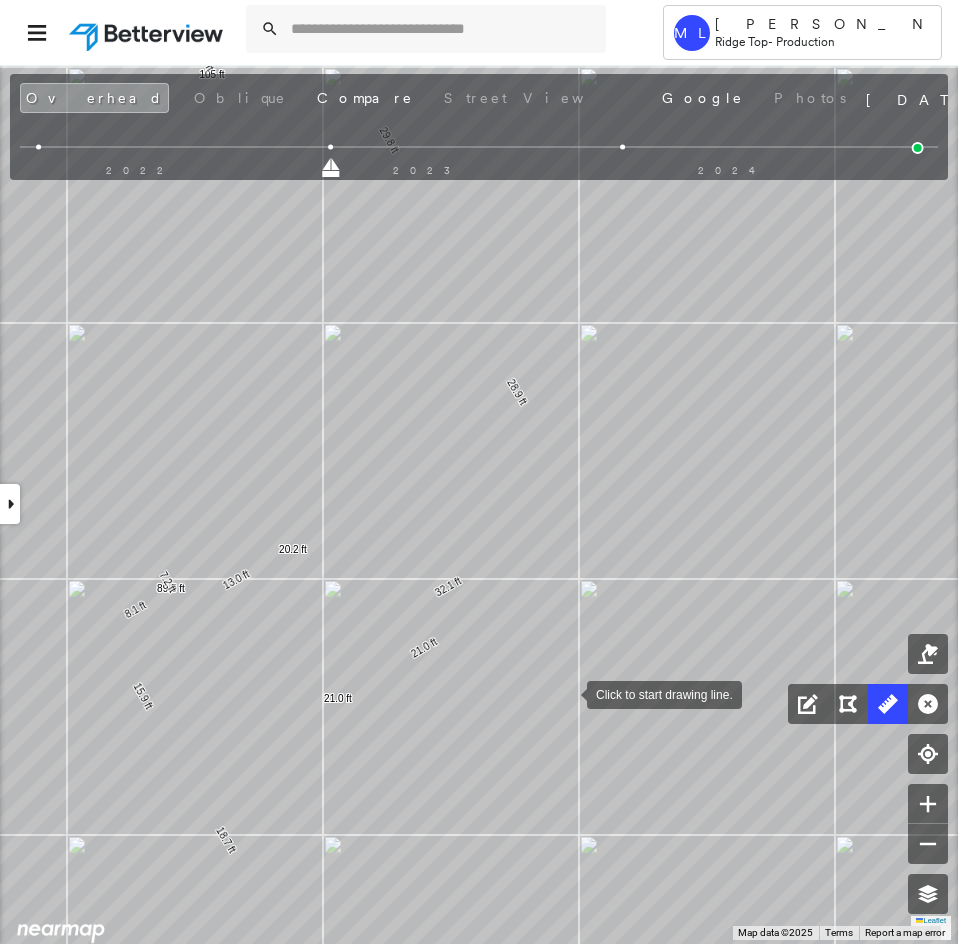 drag, startPoint x: 533, startPoint y: 736, endPoint x: 587, endPoint y: 673, distance: 82.9759 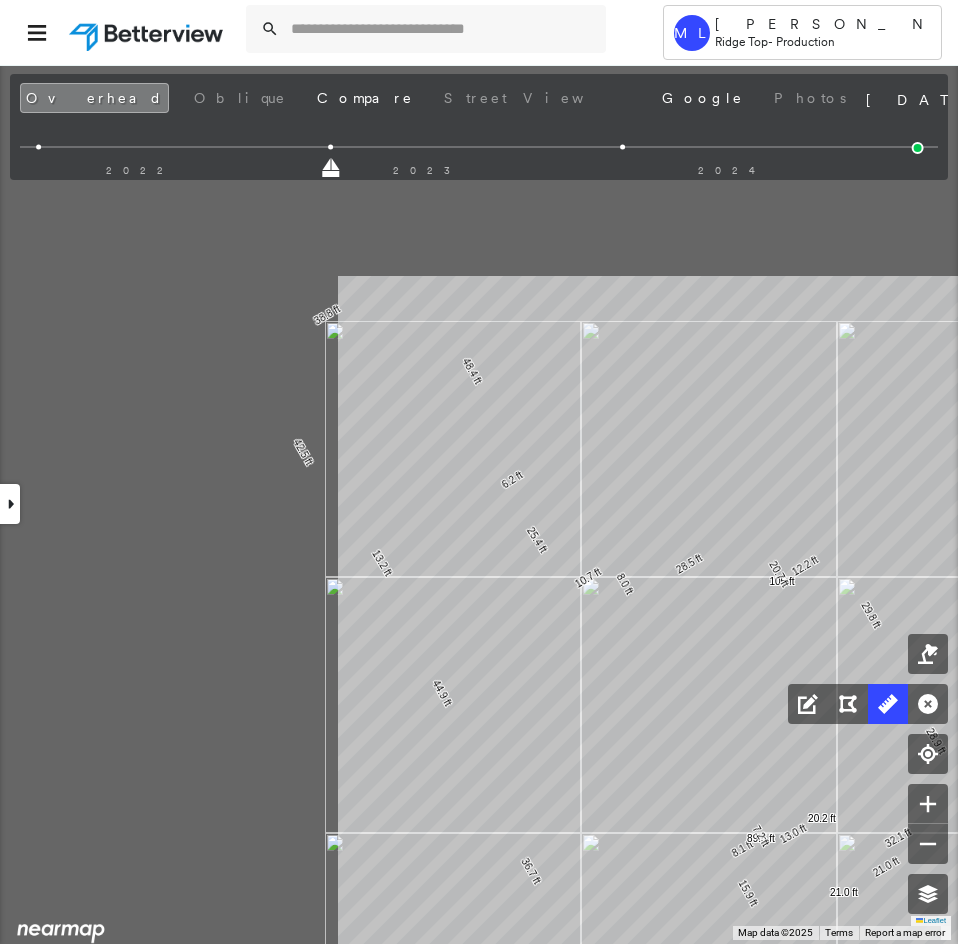 click on "21.0 ft 21.0 ft 32.1 ft 28.9 ft 29.8 ft 12.2 ft 105 ft 20.7 ft 28.5 ft 8.0 ft 10.7 ft 25.4 ft 6.2 ft 48.4 ft 38.8 ft 42.5 ft 13.2 ft 44.9 ft 36.7 ft 15.9 ft 18.7 ft 15.9 ft 19.7 ft 405 ft 33.0 ft 13.8 ft 18.7 ft 15.9 ft 8.1 ft 89.5 ft 7.2 ft 13.0 ft 20.2 ft Click to start drawing line." at bounding box center [681, 96] 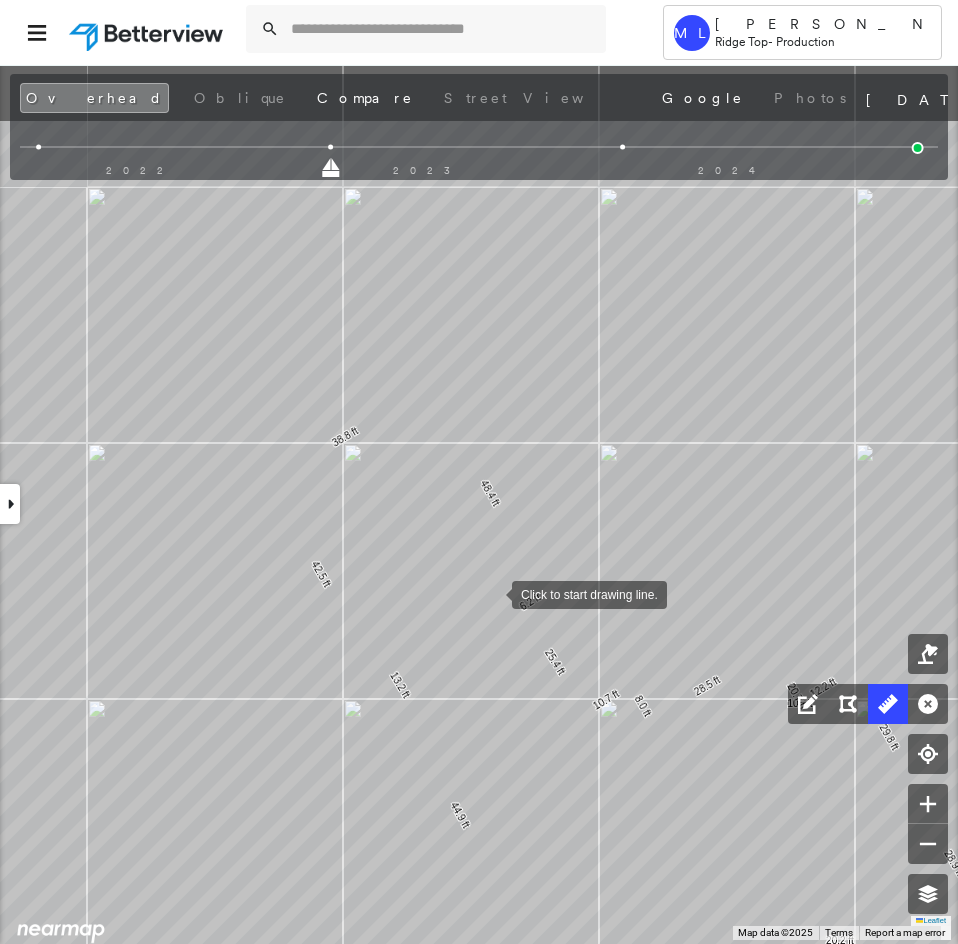 drag, startPoint x: 460, startPoint y: 440, endPoint x: 458, endPoint y: 591, distance: 151.01324 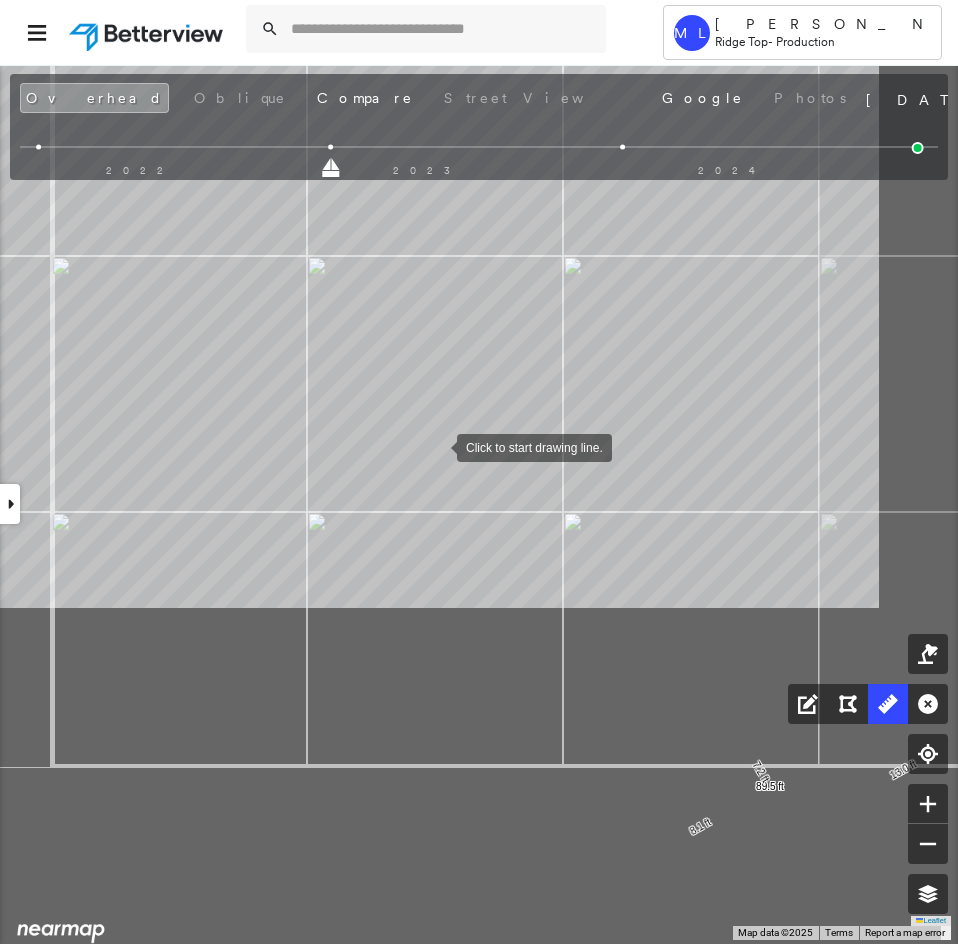 drag, startPoint x: 569, startPoint y: 782, endPoint x: 438, endPoint y: 450, distance: 356.91034 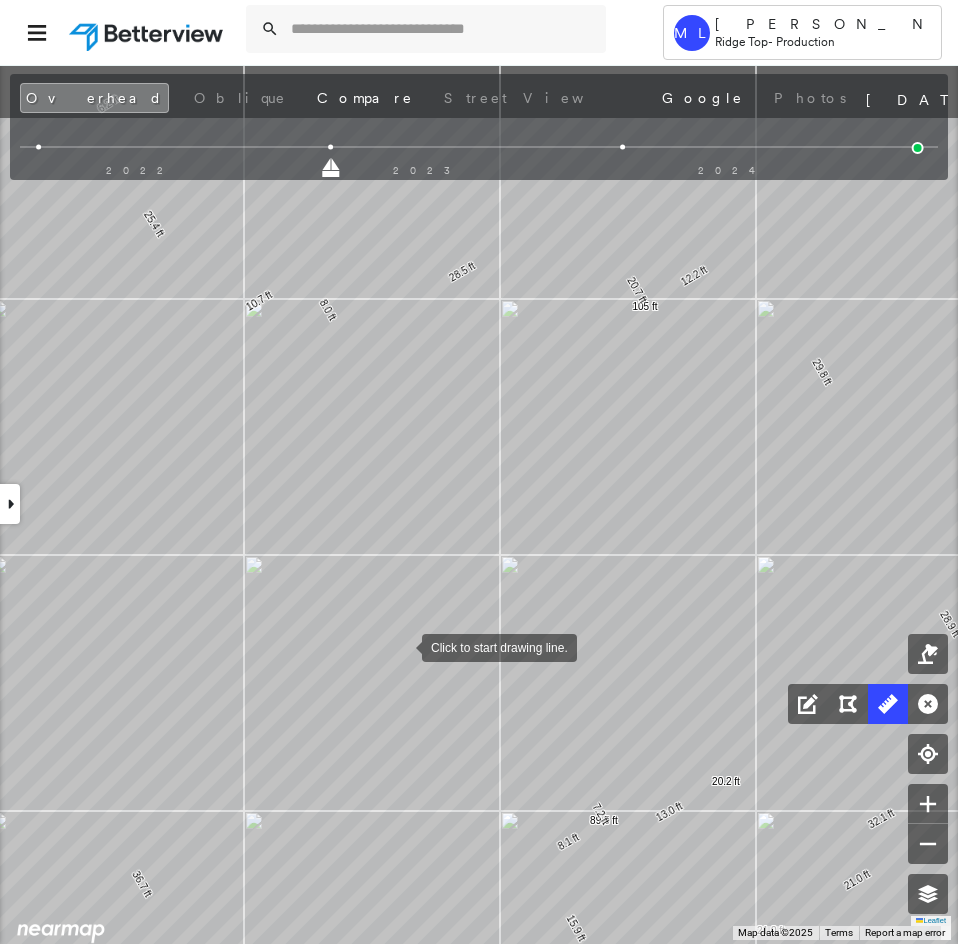 drag, startPoint x: 367, startPoint y: 585, endPoint x: 401, endPoint y: 645, distance: 68.96376 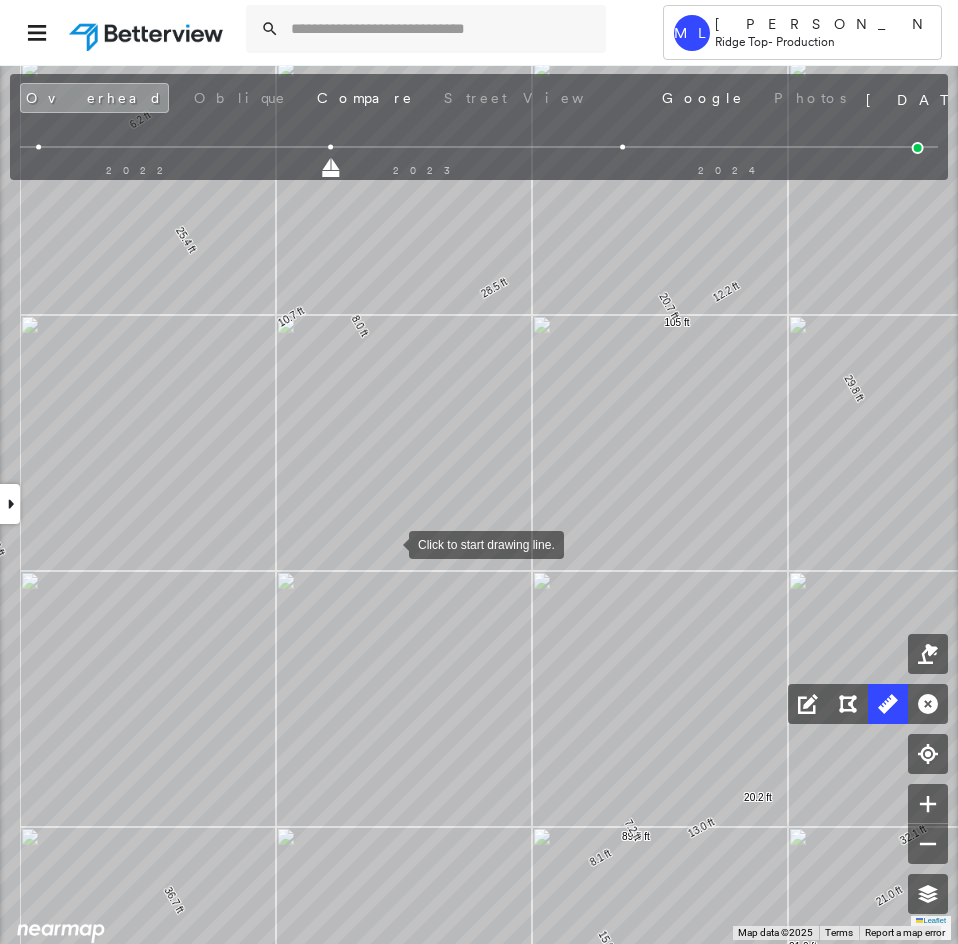 drag, startPoint x: 375, startPoint y: 540, endPoint x: 499, endPoint y: 556, distance: 125.028 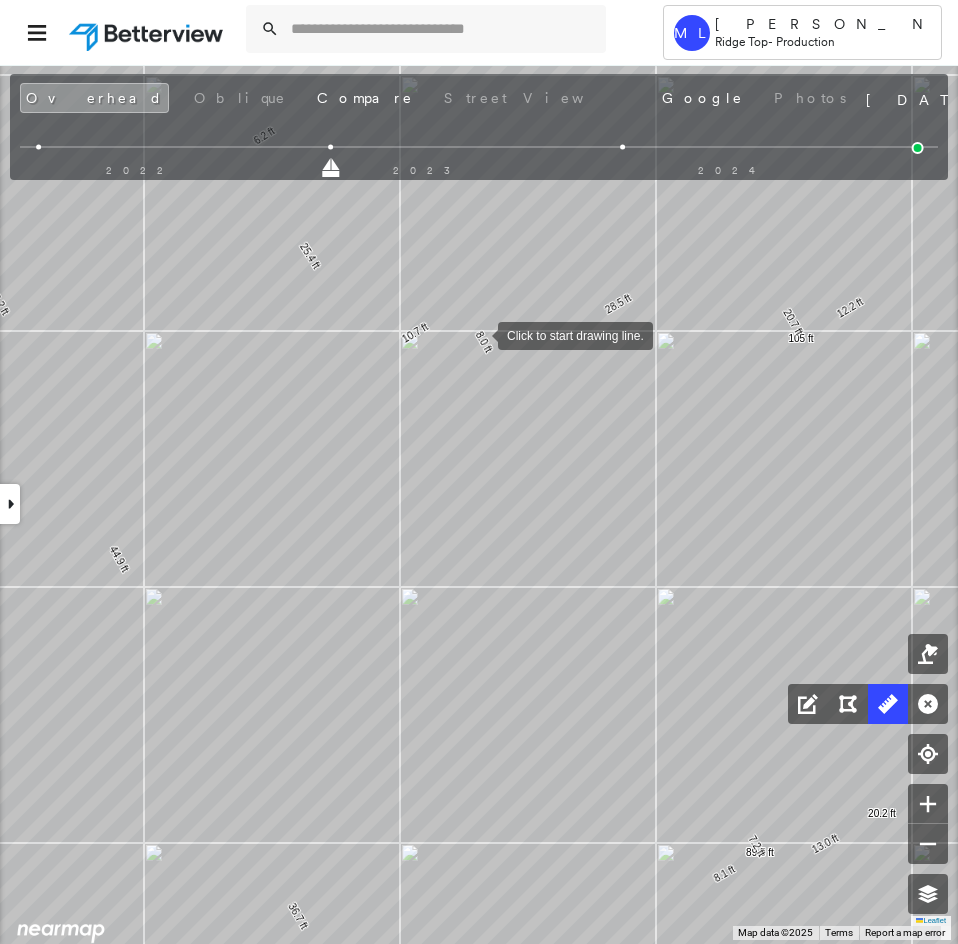 click at bounding box center (478, 334) 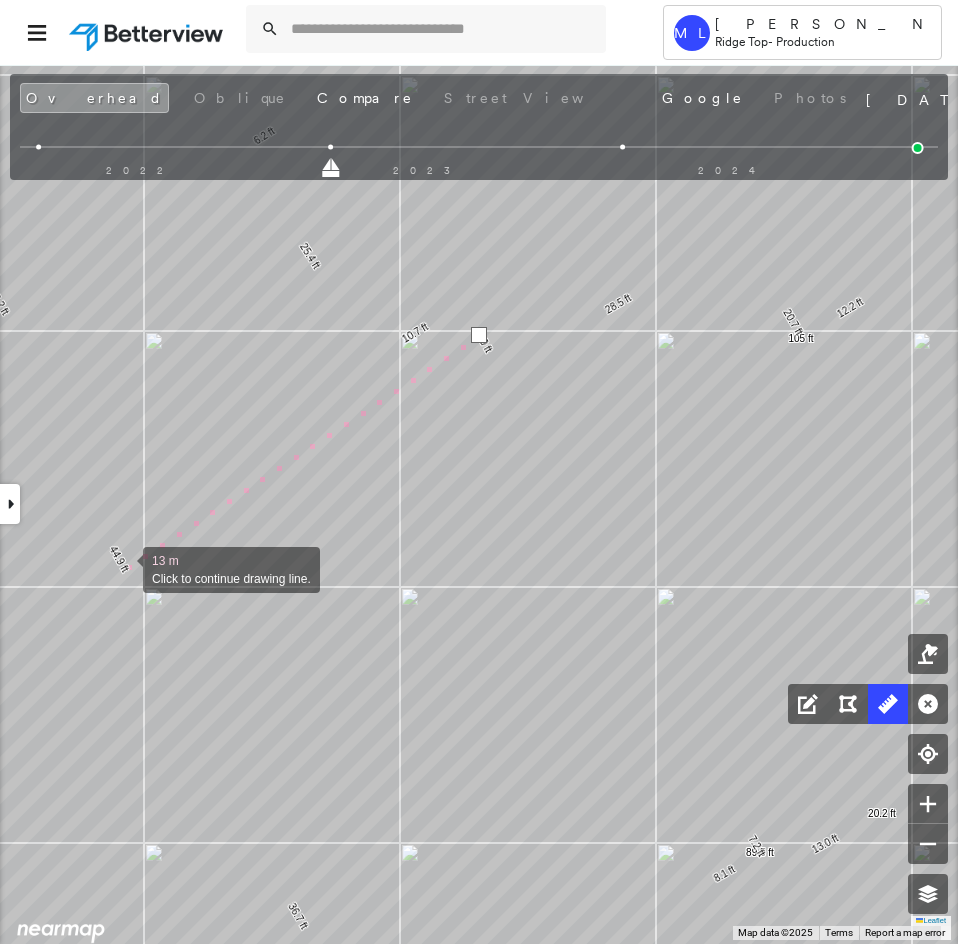 click at bounding box center [123, 568] 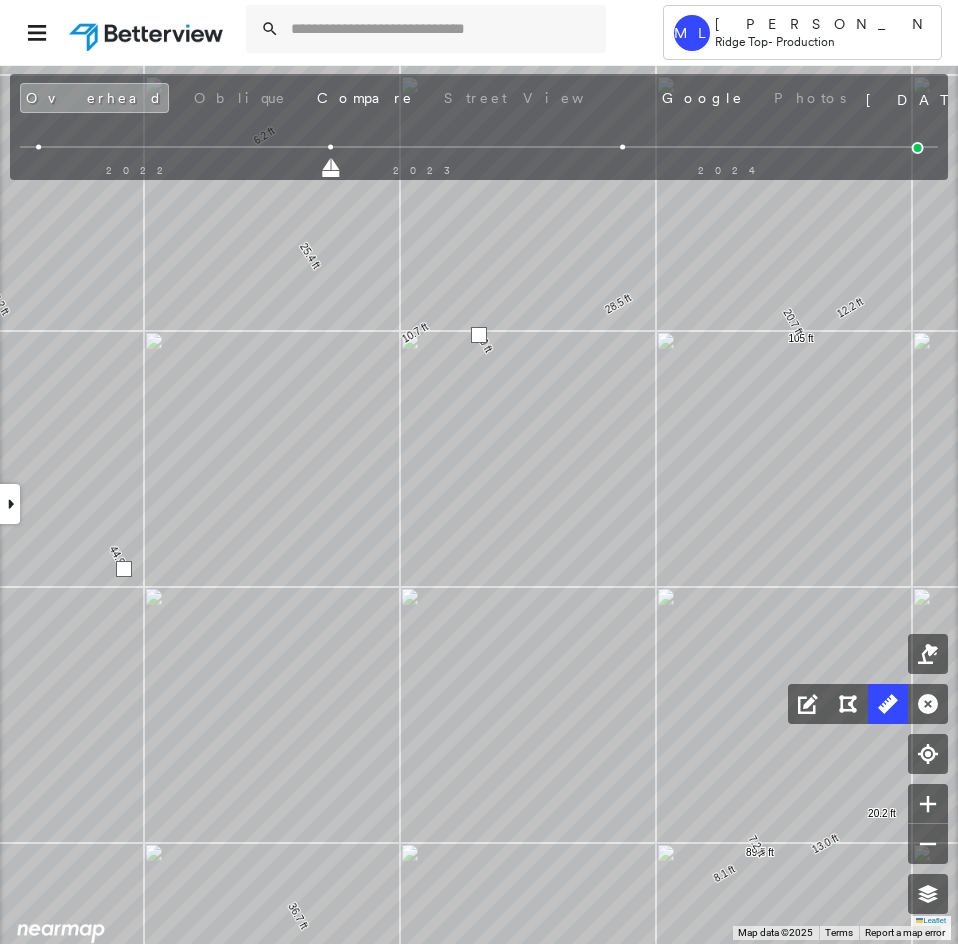 click at bounding box center [124, 569] 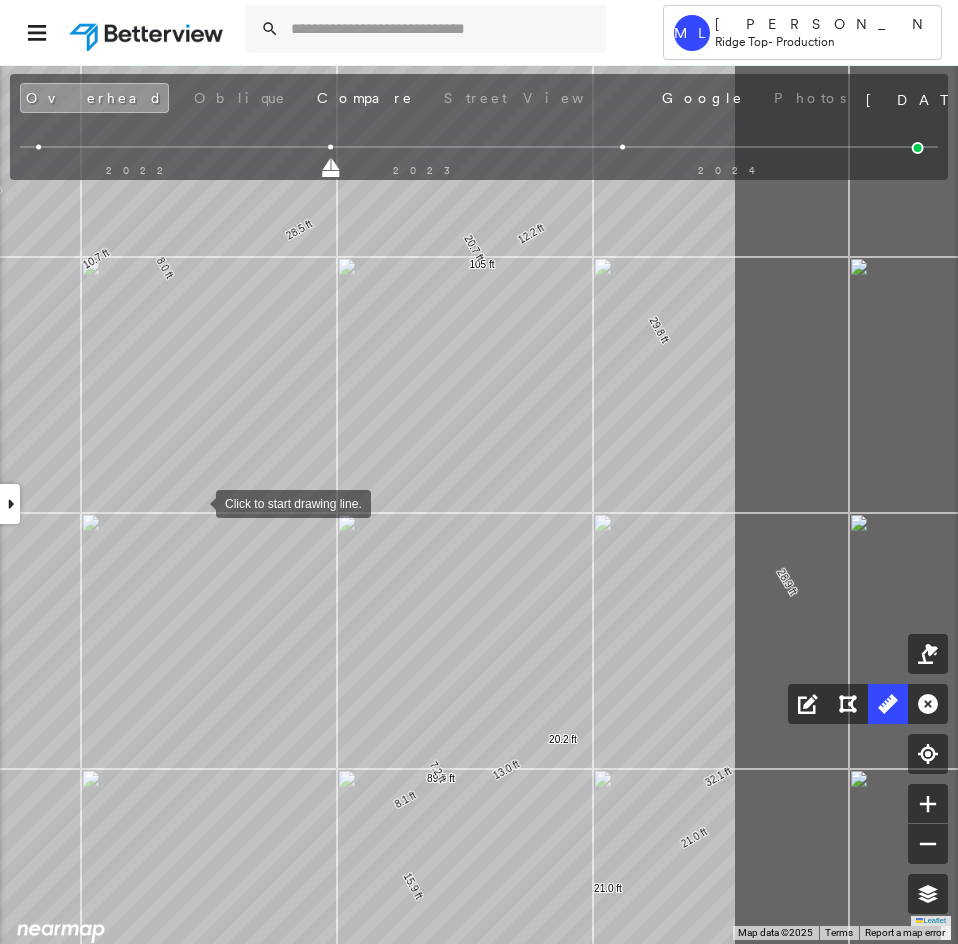 drag, startPoint x: 614, startPoint y: 598, endPoint x: 204, endPoint y: 503, distance: 420.8622 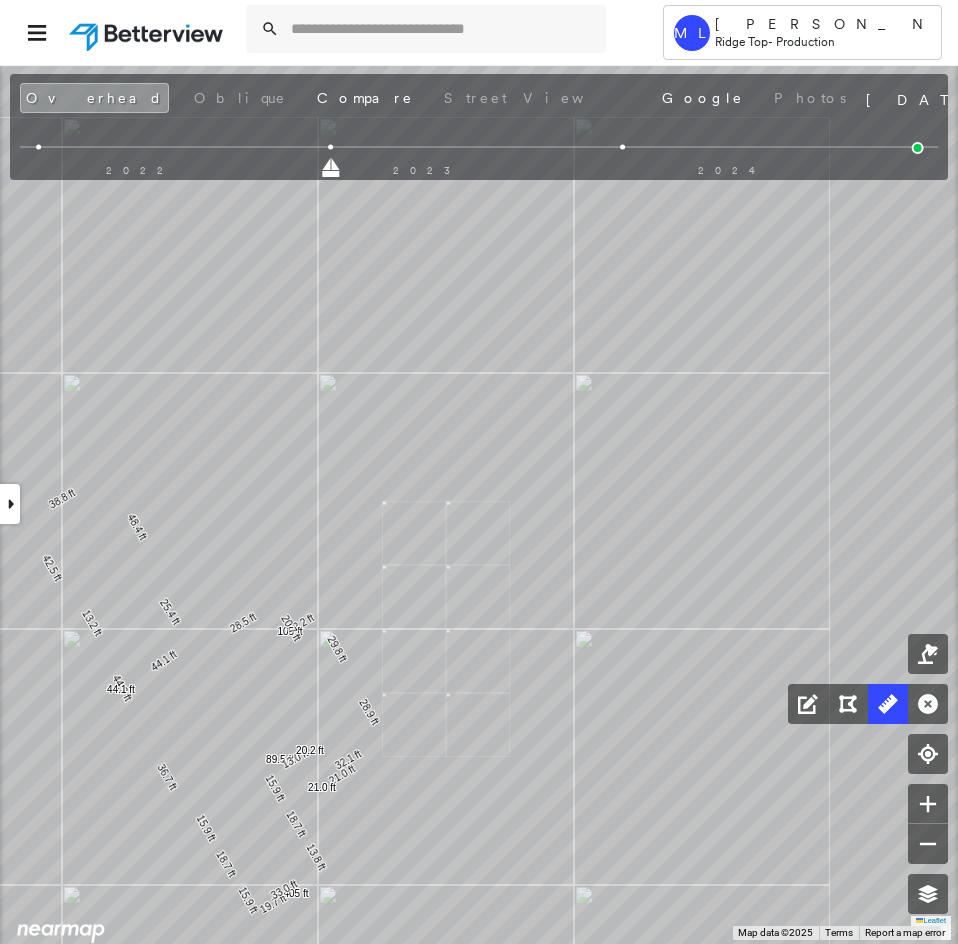 drag, startPoint x: 205, startPoint y: 391, endPoint x: 408, endPoint y: 805, distance: 461.0911 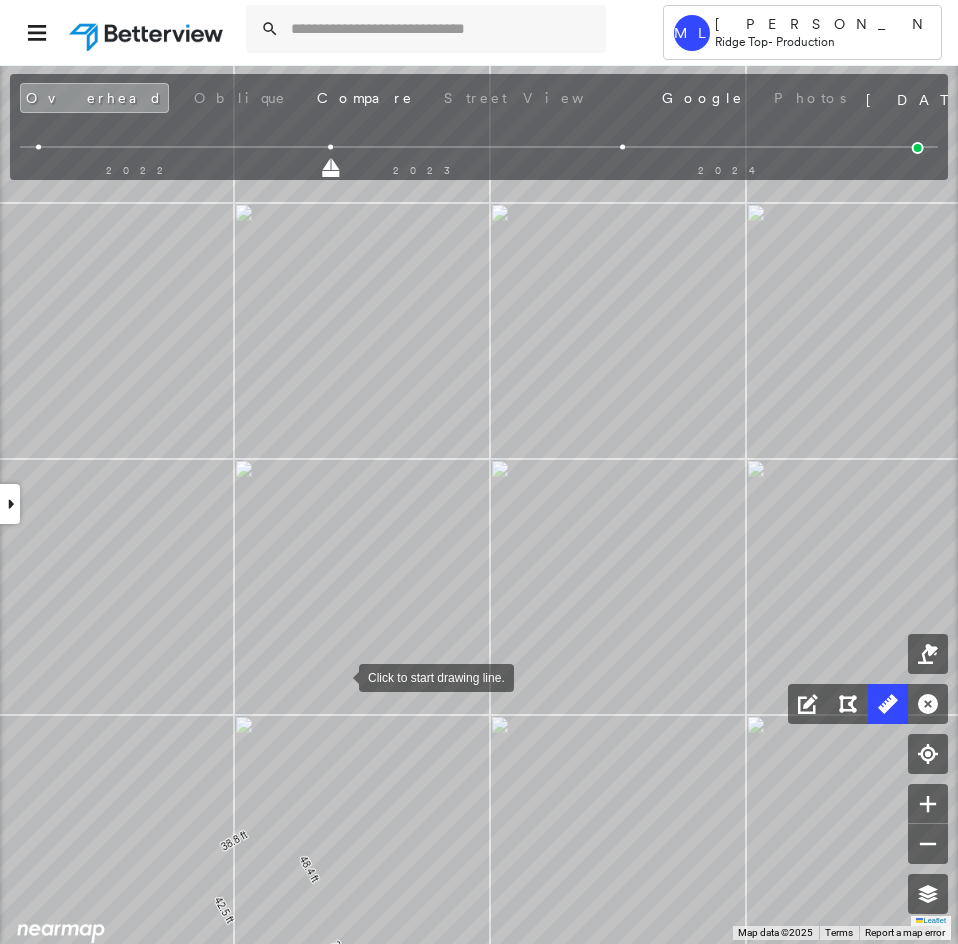 drag, startPoint x: 334, startPoint y: 669, endPoint x: 429, endPoint y: 774, distance: 141.59802 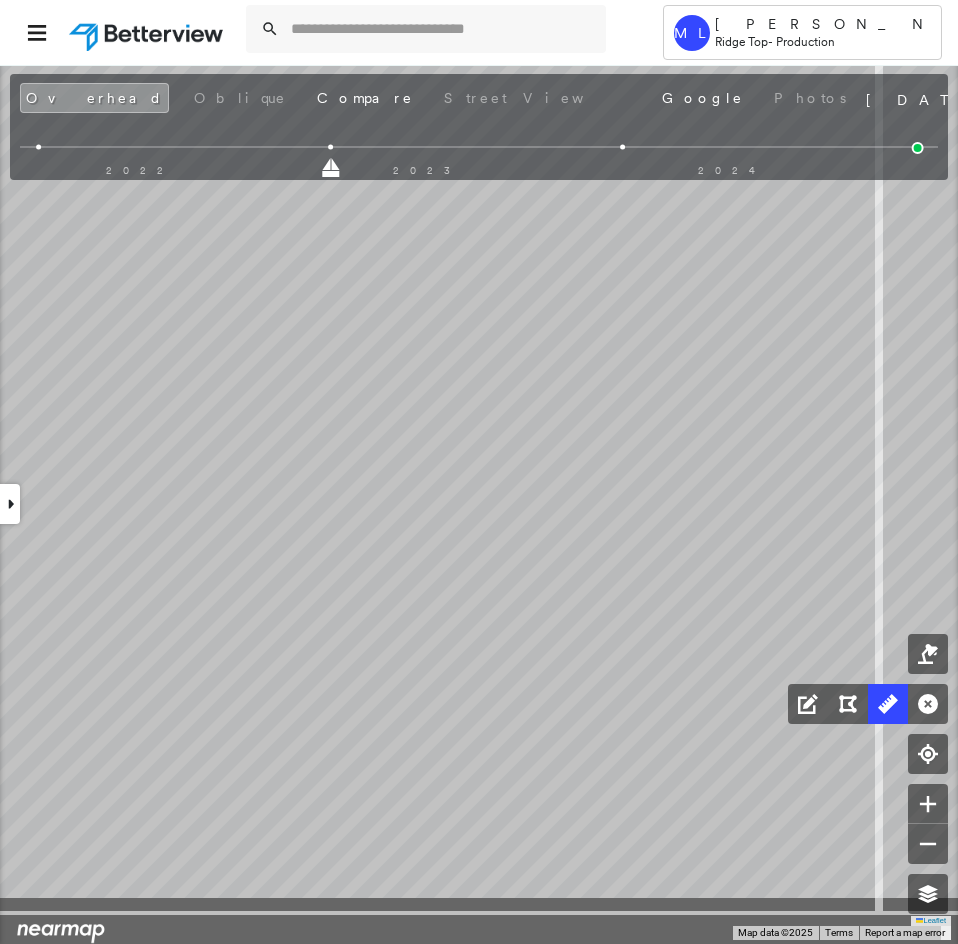 drag, startPoint x: 366, startPoint y: 535, endPoint x: 445, endPoint y: 317, distance: 231.8728 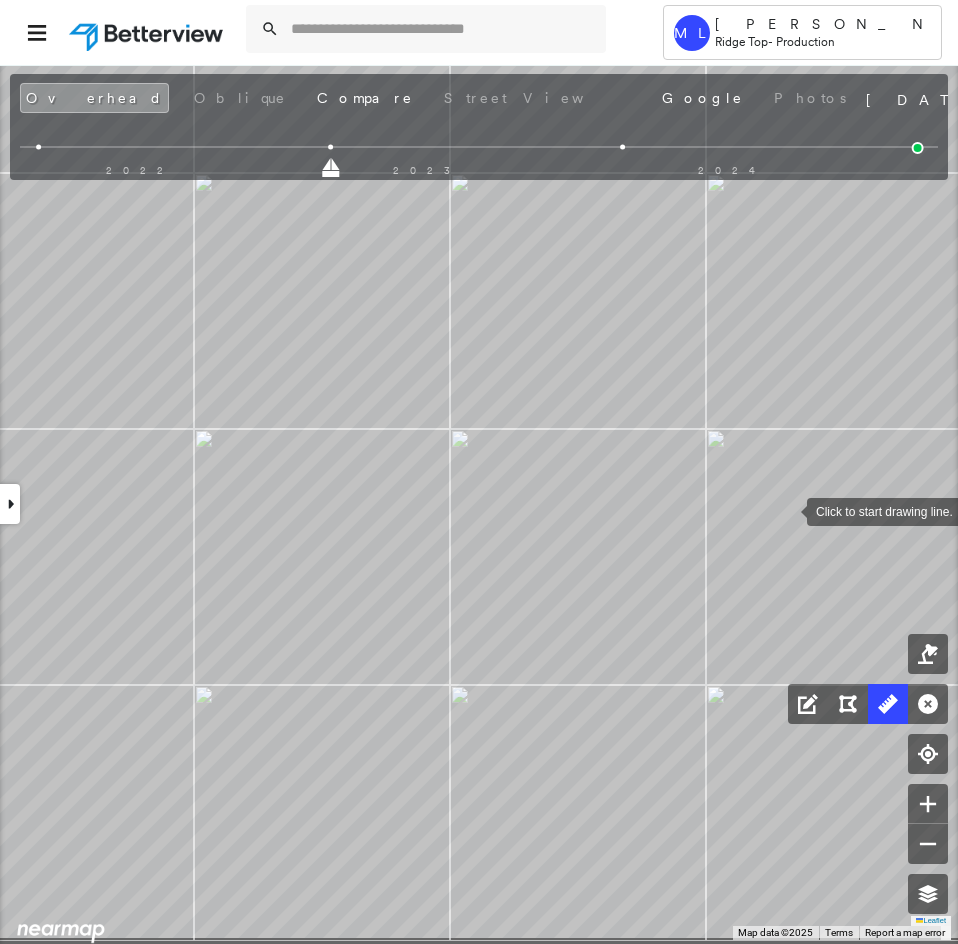 click at bounding box center (787, 510) 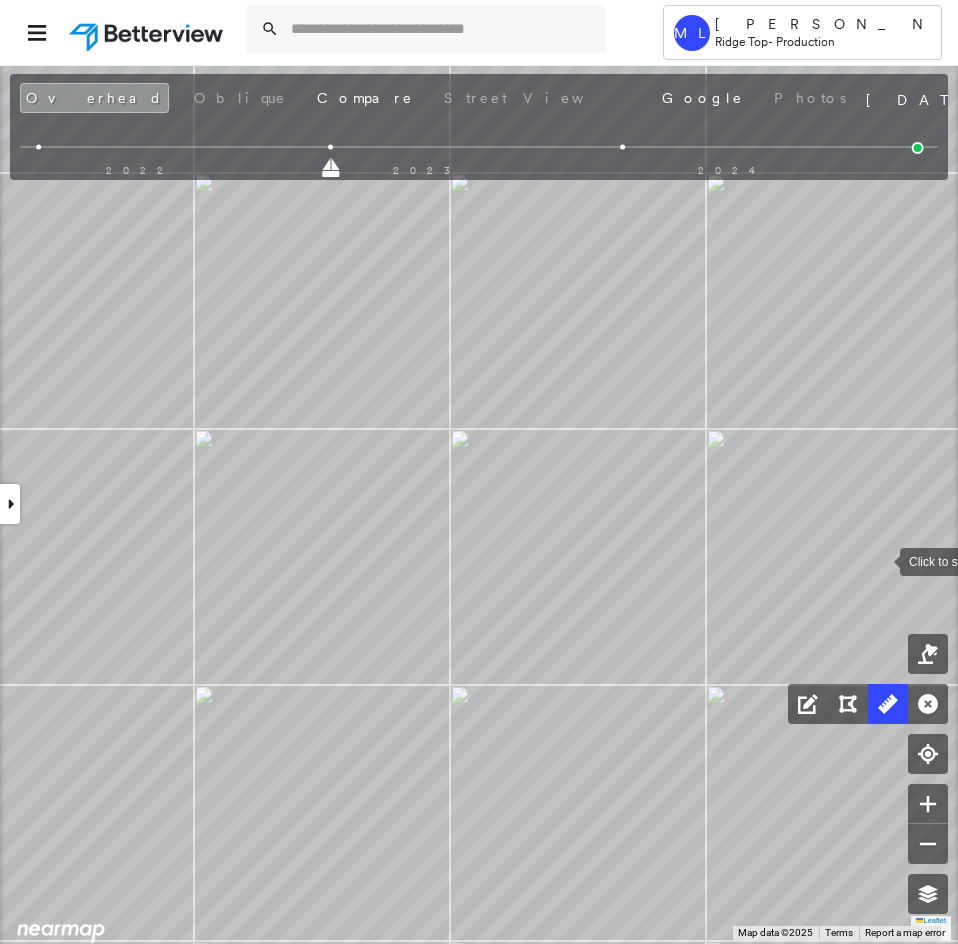 click at bounding box center (880, 560) 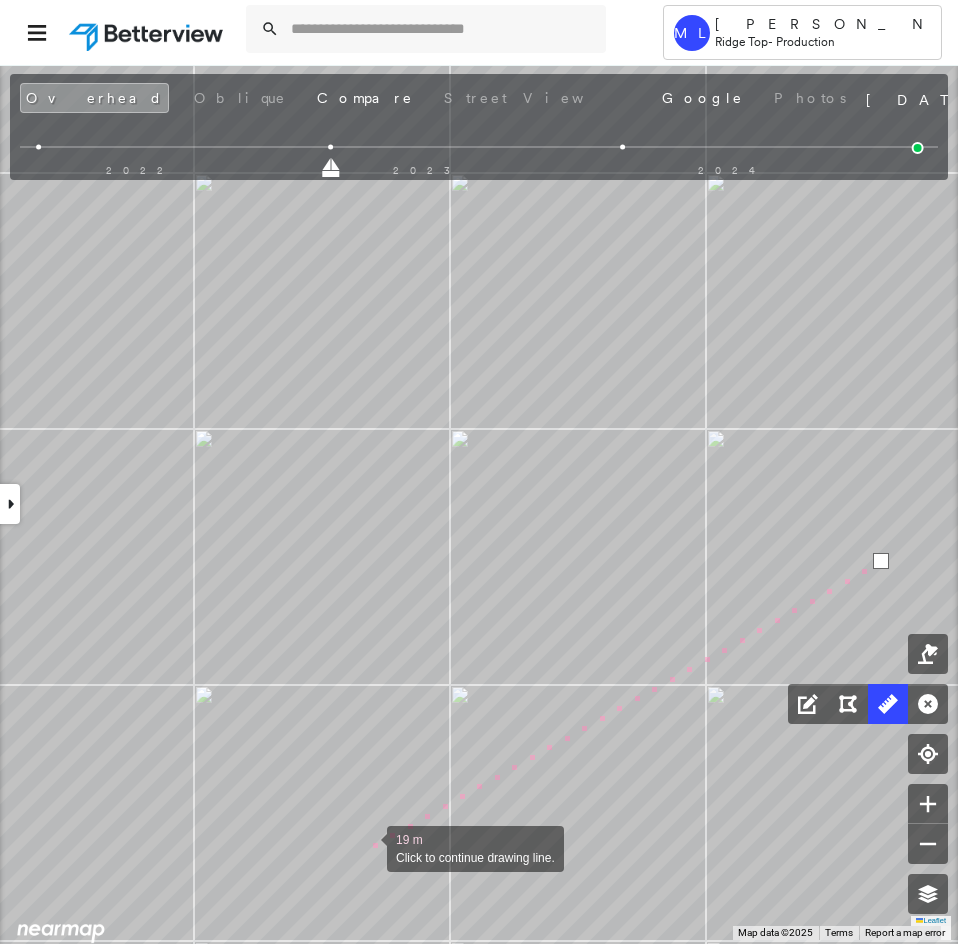 click at bounding box center [367, 847] 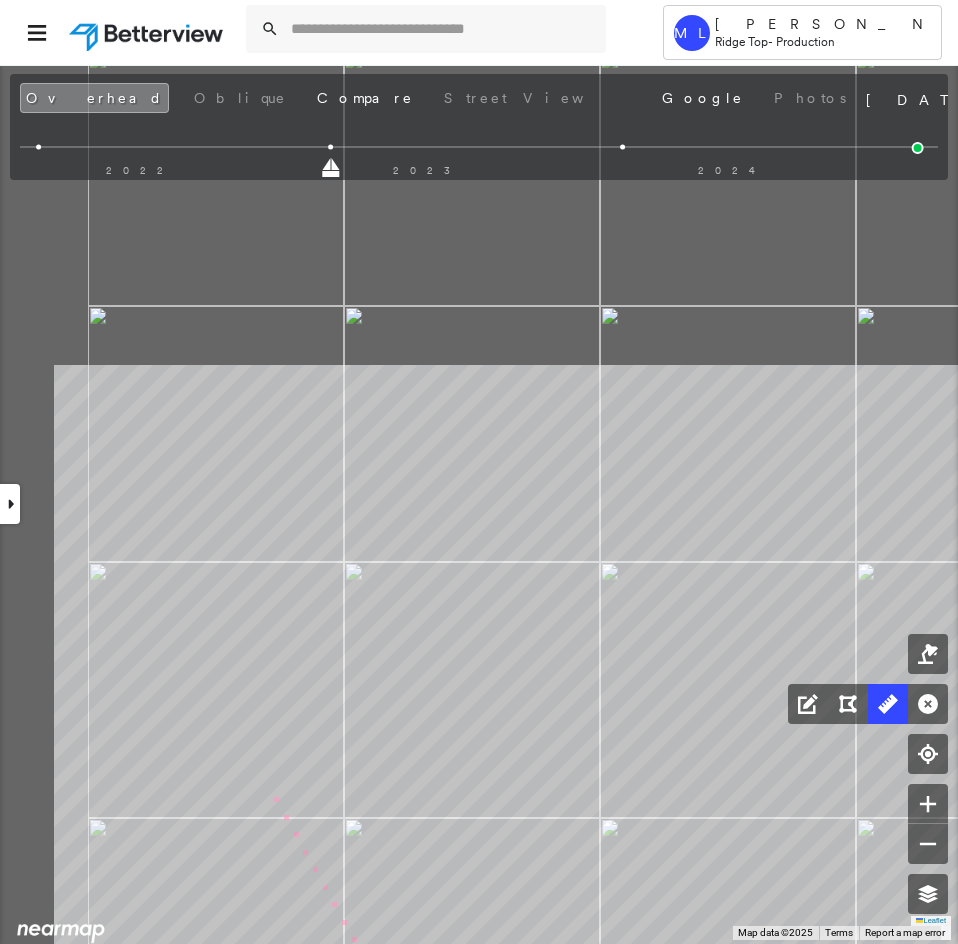 drag, startPoint x: 122, startPoint y: 419, endPoint x: 295, endPoint y: 847, distance: 461.64163 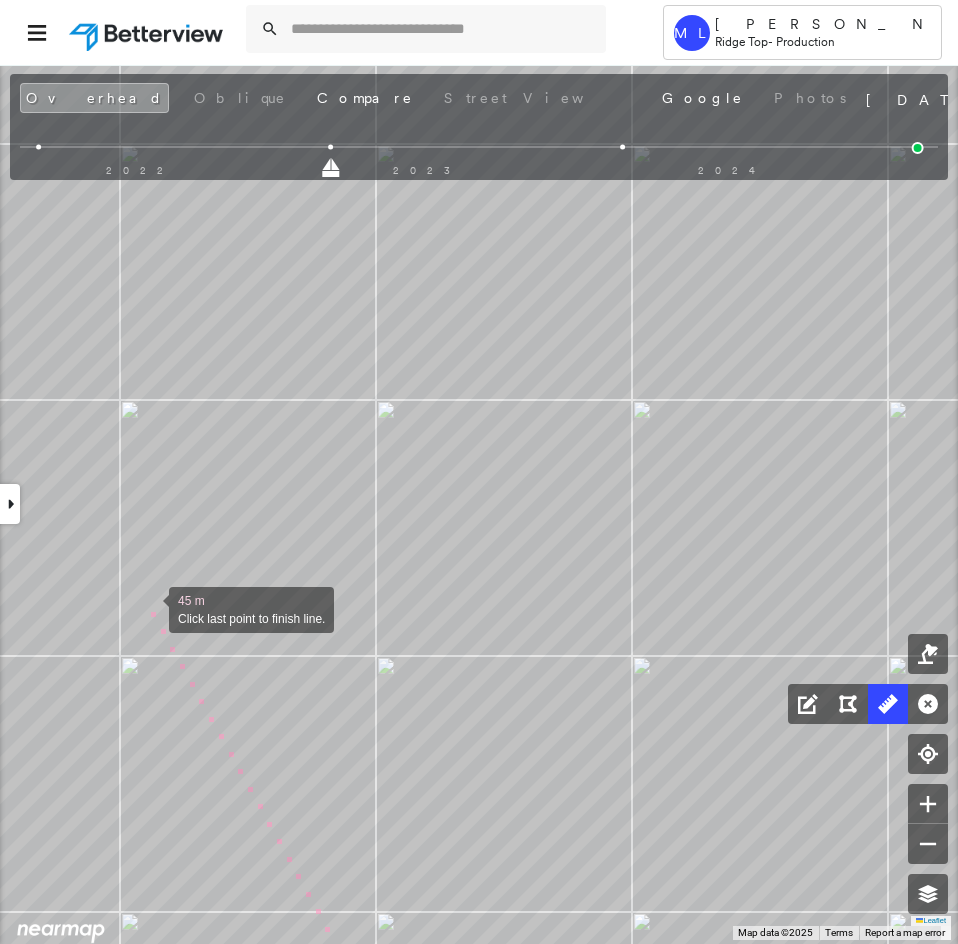 click at bounding box center (149, 608) 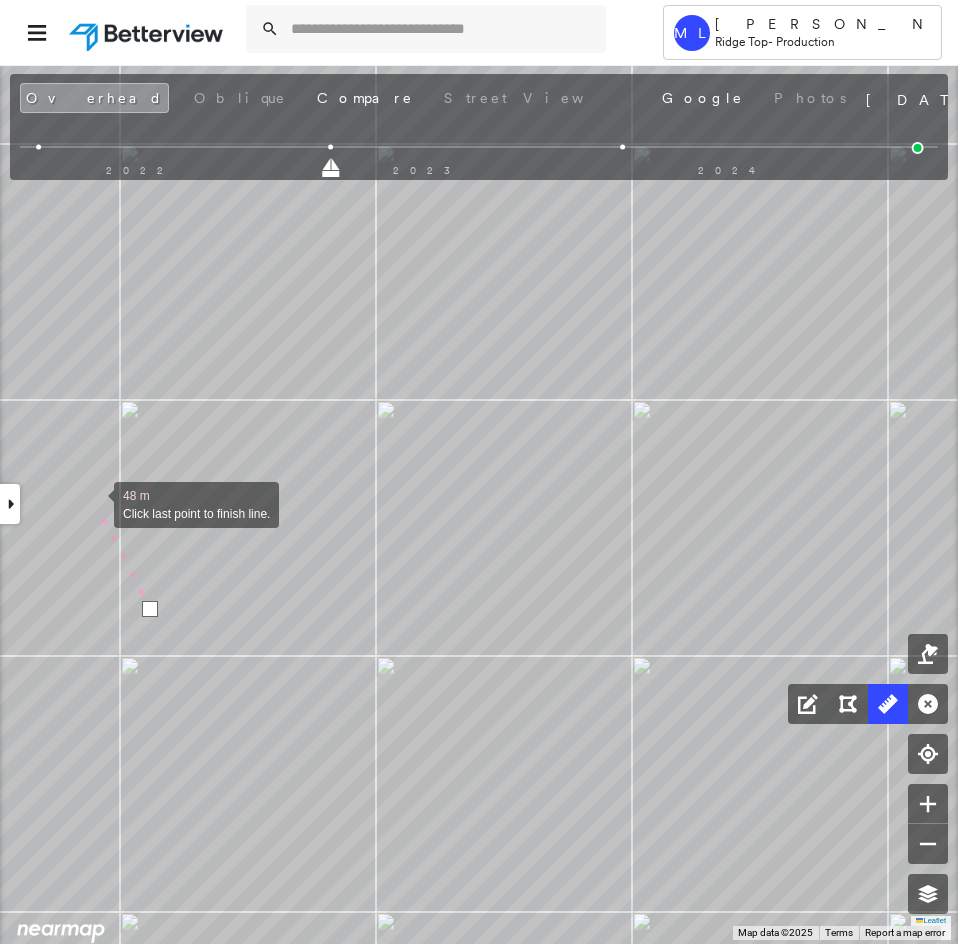 click at bounding box center [94, 503] 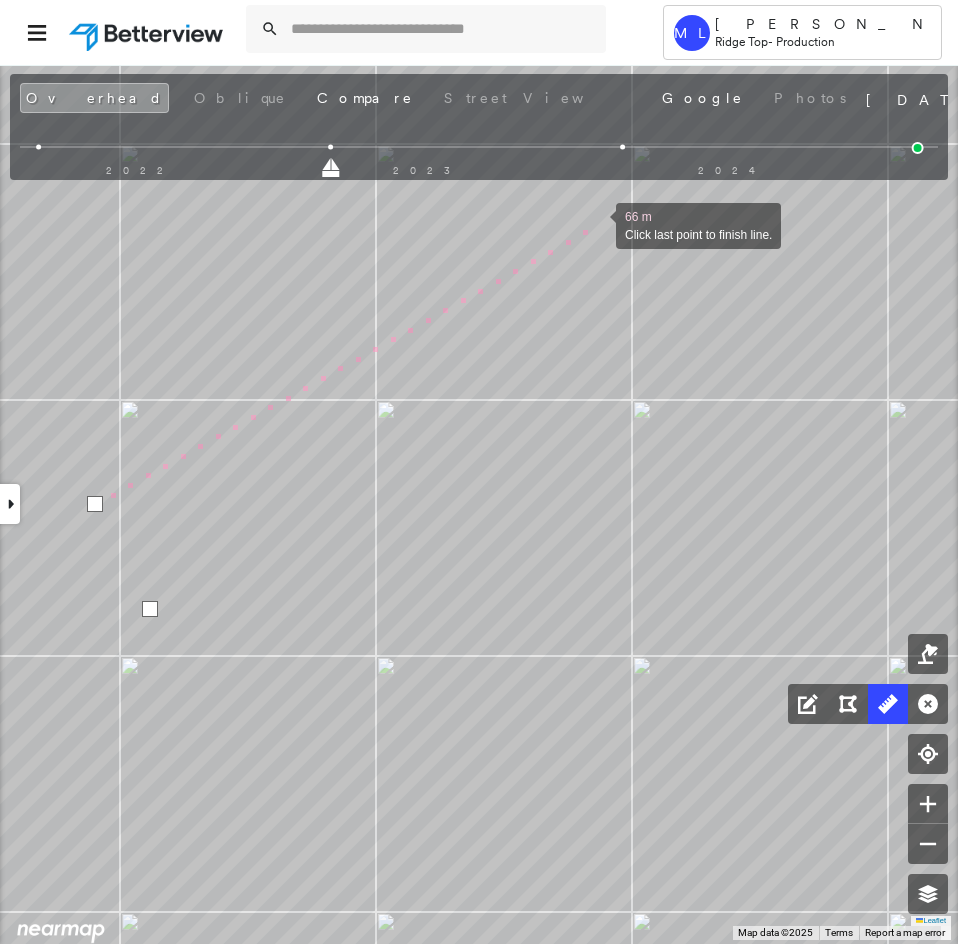 click at bounding box center [596, 224] 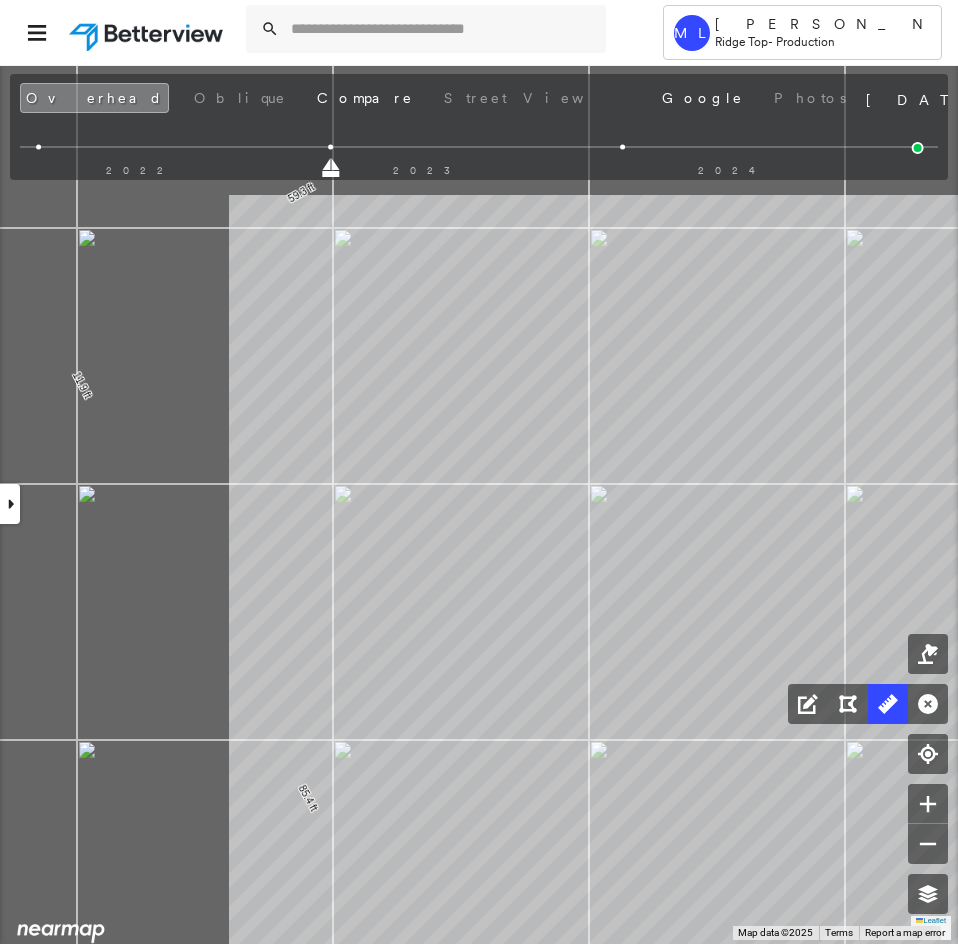 click on "21.0 ft 21.0 ft 32.1 ft 28.9 ft 29.8 ft 12.2 ft 105 ft 20.7 ft 28.5 ft 8.0 ft 10.7 ft 25.4 ft 6.2 ft 48.4 ft 38.8 ft 42.5 ft 13.2 ft 44.9 ft 36.7 ft 3.6 ft 15.9 ft 18.7 ft 15.9 ft 19.7 ft 405 ft 33.0 ft 13.8 ft 18.7 ft 15.9 ft 8.1 ft 89.5 ft 7.2 ft 13.0 ft 20.2 ft 44.1 ft 44.1 ft 60.7 ft 85.4 ft 11.9 ft 59.3 ft 217 ft Click to start drawing line." at bounding box center [998, 382] 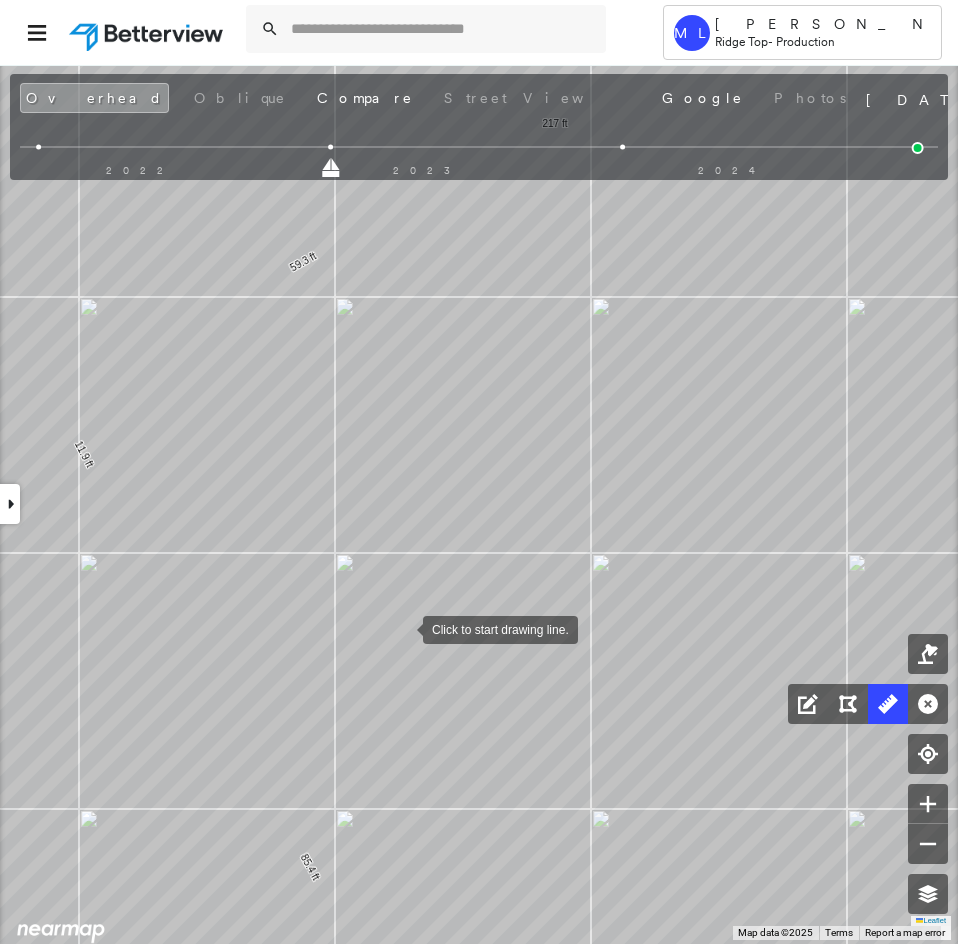 drag, startPoint x: 554, startPoint y: 601, endPoint x: 409, endPoint y: 665, distance: 158.49606 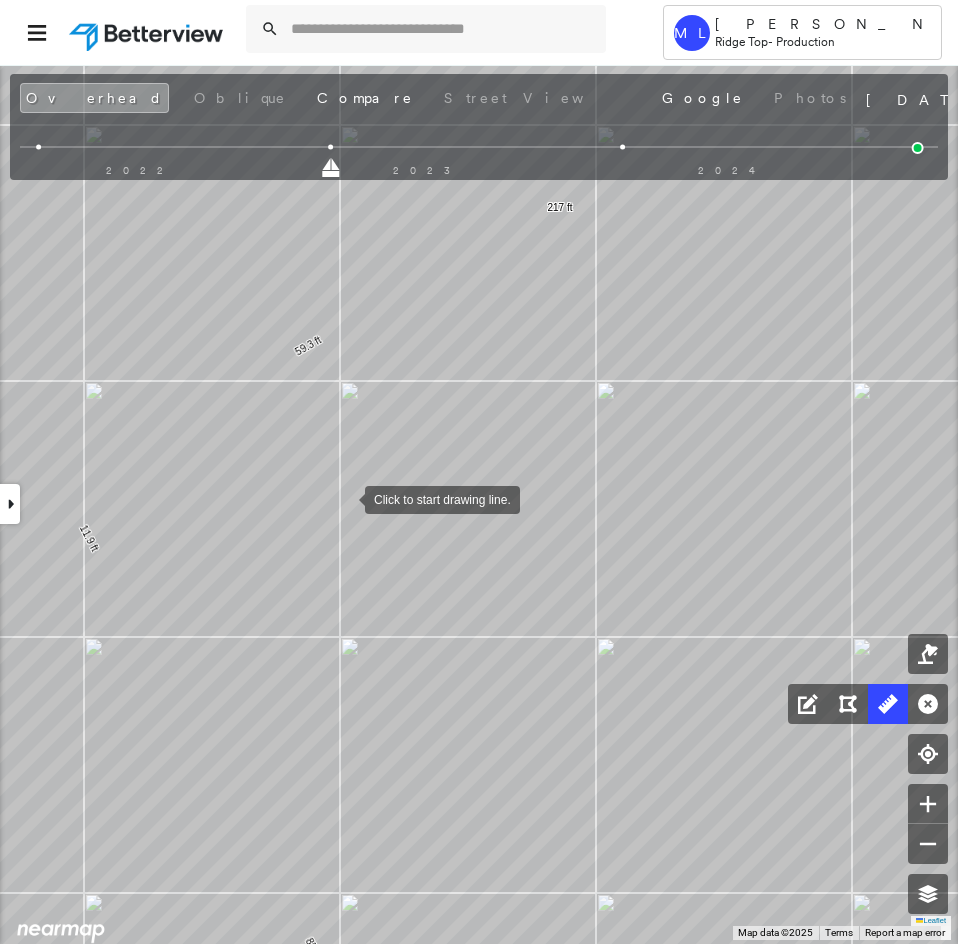 drag, startPoint x: 348, startPoint y: 464, endPoint x: 323, endPoint y: 504, distance: 47.169907 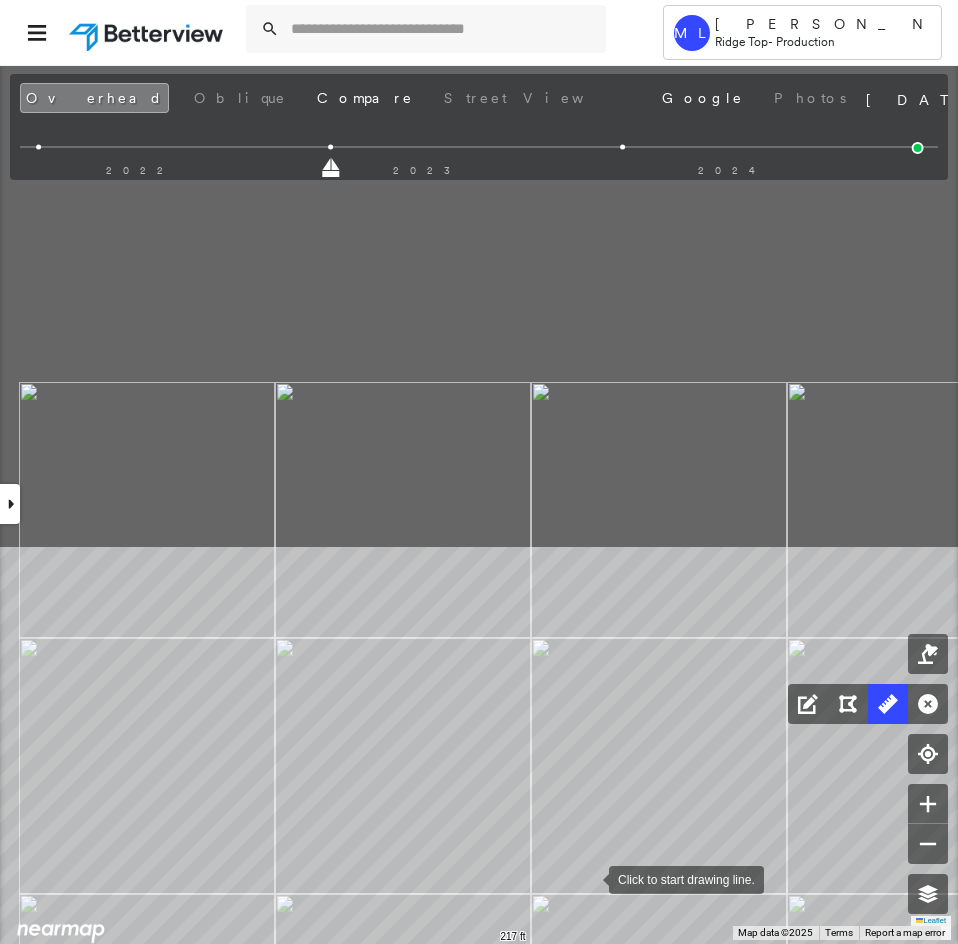 drag, startPoint x: 535, startPoint y: 397, endPoint x: 589, endPoint y: 875, distance: 481.04053 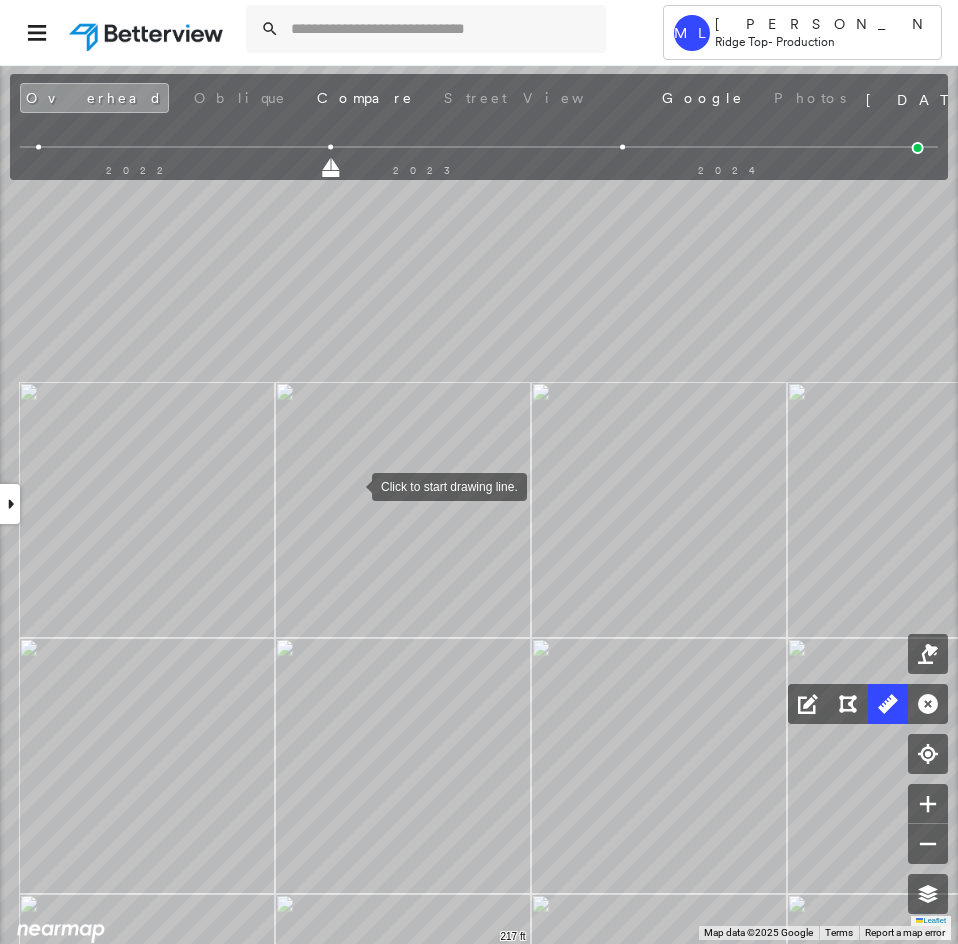 drag, startPoint x: 352, startPoint y: 485, endPoint x: 502, endPoint y: 830, distance: 376.1981 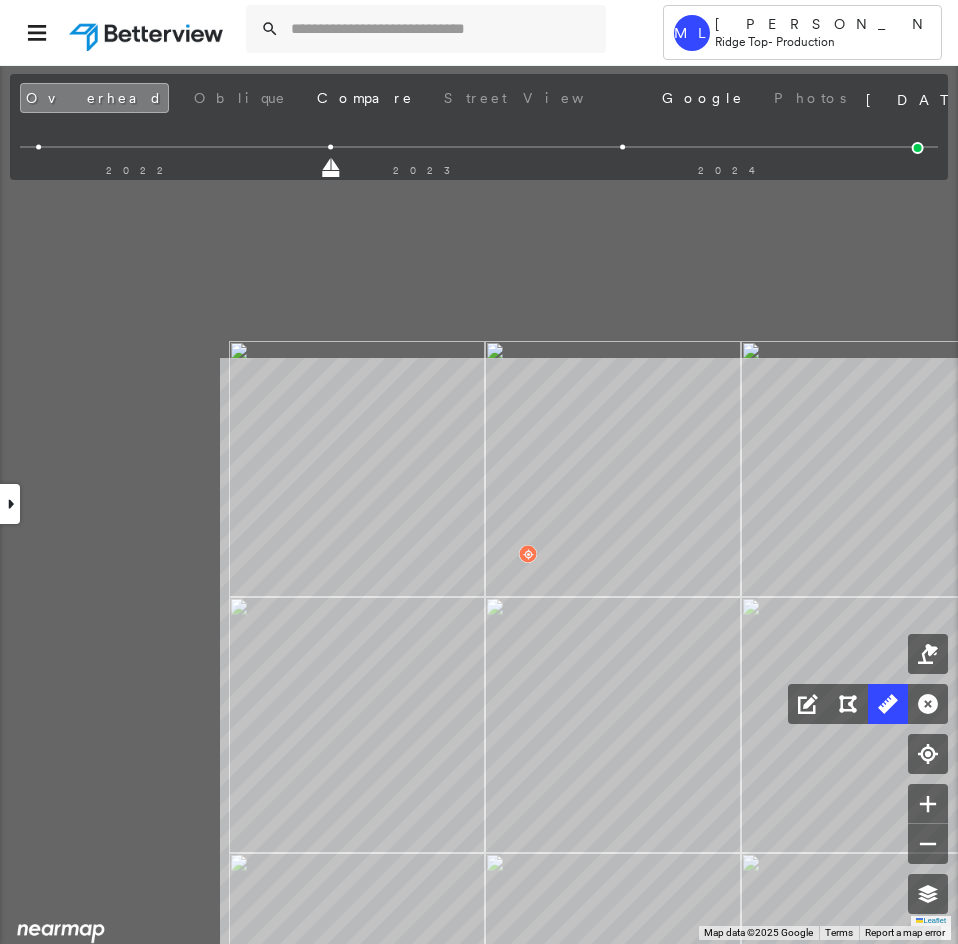 click on "21.0 ft 21.0 ft 32.1 ft 28.9 ft 29.8 ft 12.2 ft 105 ft 20.7 ft 28.5 ft 8.0 ft 10.7 ft 25.4 ft 6.2 ft 48.4 ft 38.8 ft 42.5 ft 13.2 ft 44.9 ft 36.7 ft 15.9 ft 18.7 ft 15.9 ft 19.7 ft 405 ft 33.0 ft 13.8 ft 18.7 ft 15.9 ft 8.1 ft 89.5 ft 7.2 ft 13.0 ft 20.2 ft 44.1 ft 44.1 ft 60.7 ft 85.4 ft 11.9 ft 59.3 ft 217 ft Click to start drawing line." at bounding box center (1542, 1868) 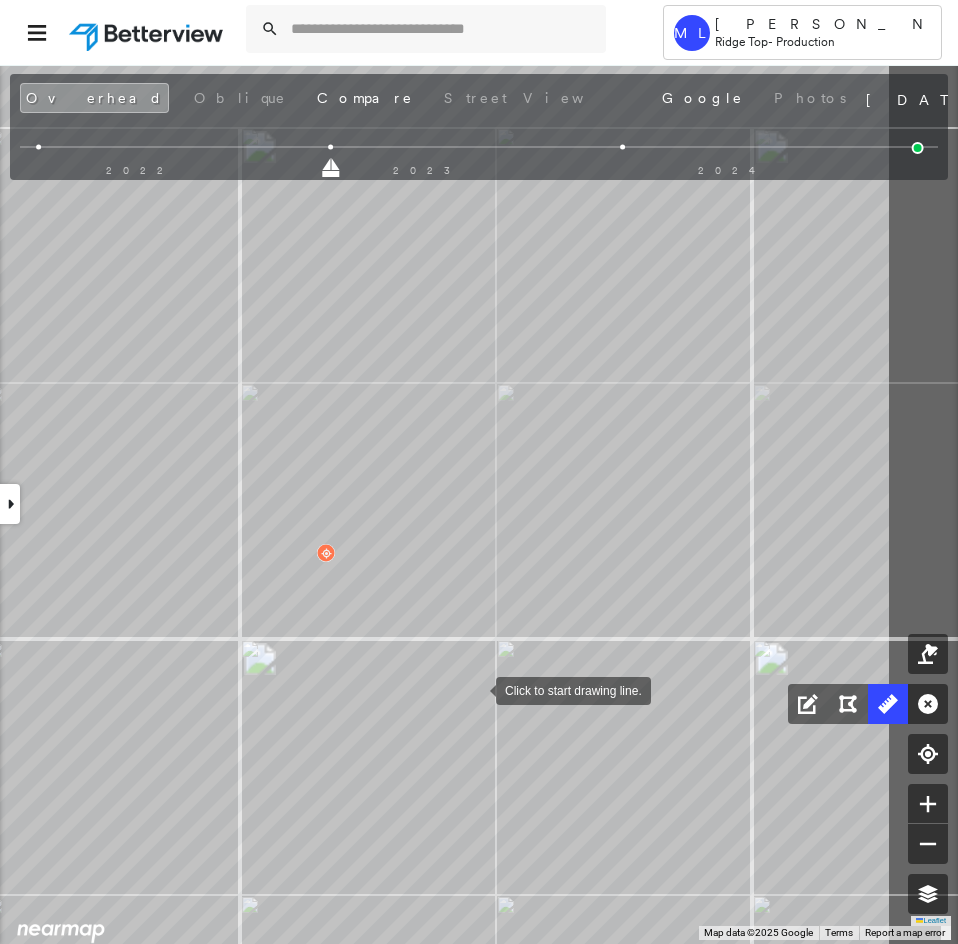 drag, startPoint x: 477, startPoint y: 685, endPoint x: 421, endPoint y: 686, distance: 56.008926 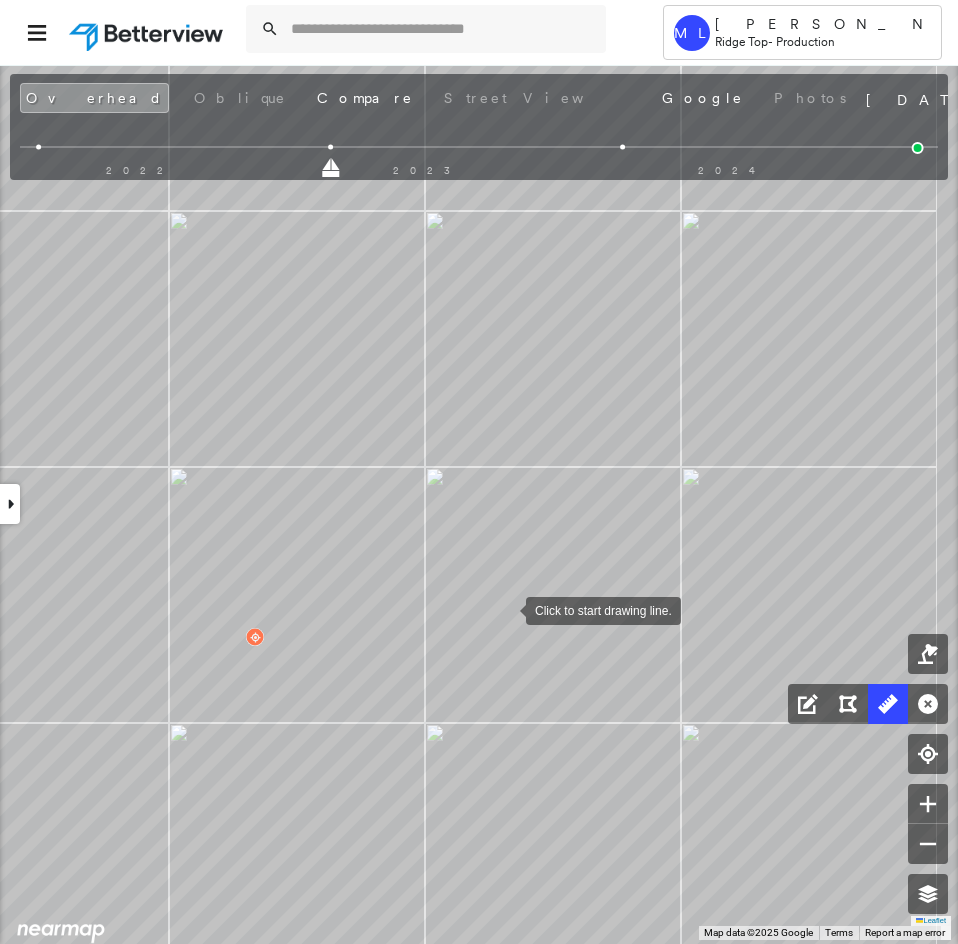 drag, startPoint x: 520, startPoint y: 579, endPoint x: 507, endPoint y: 606, distance: 29.966648 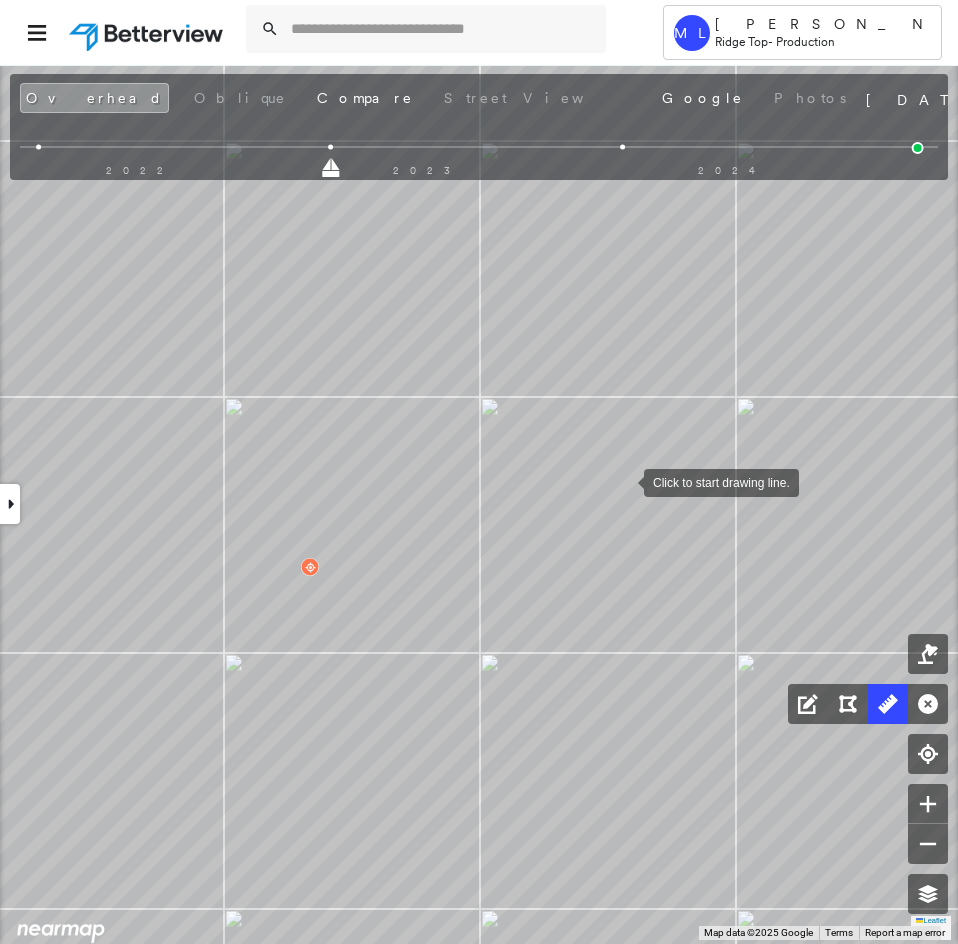 drag, startPoint x: 568, startPoint y: 556, endPoint x: 623, endPoint y: 484, distance: 90.60353 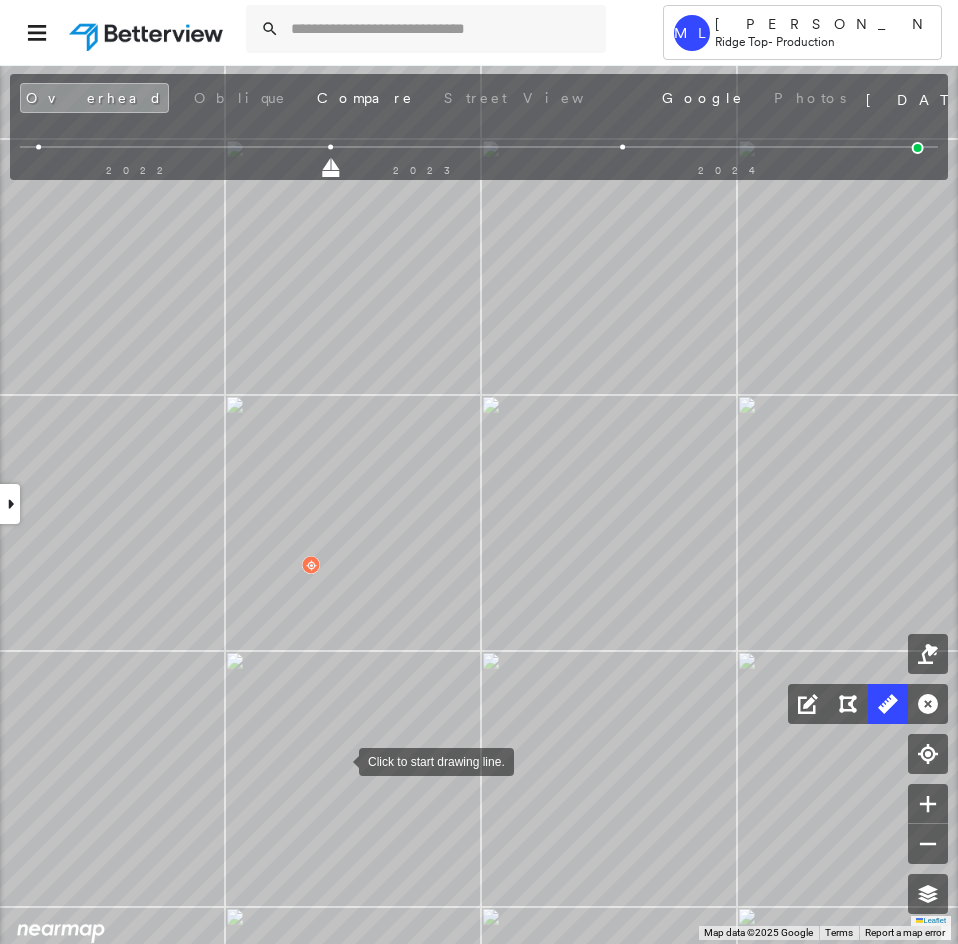 click at bounding box center [339, 760] 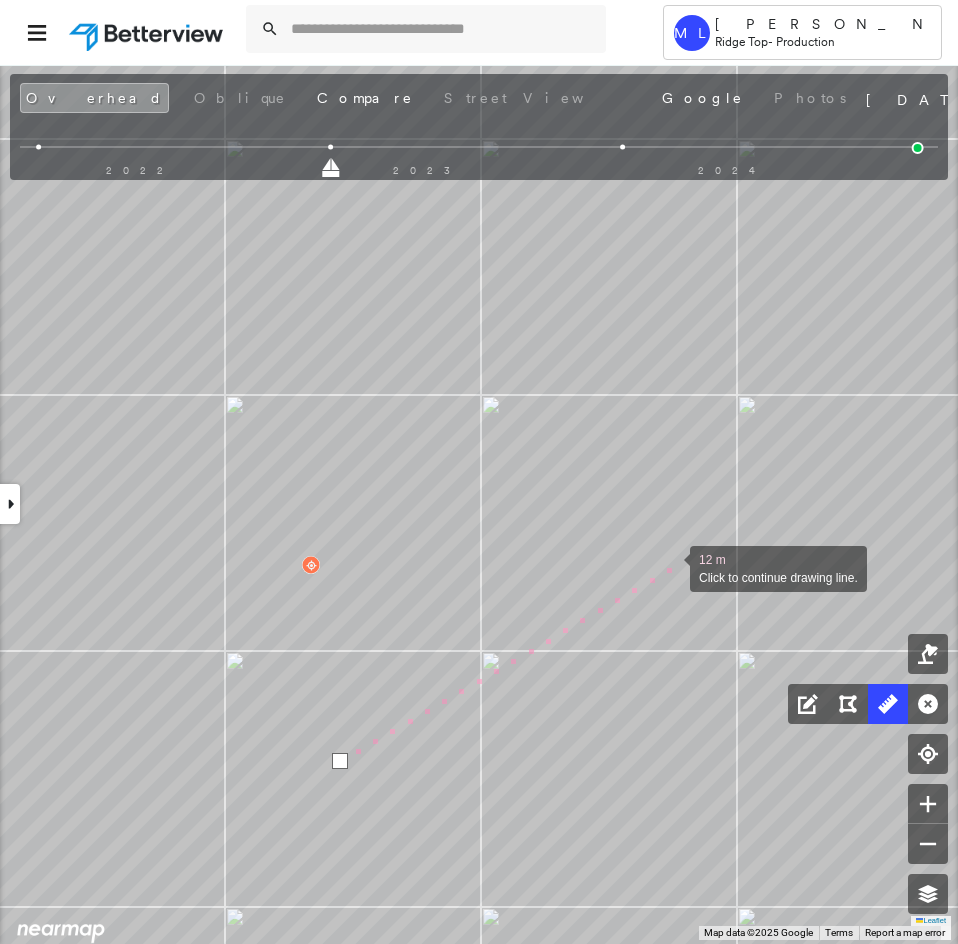 click at bounding box center [670, 567] 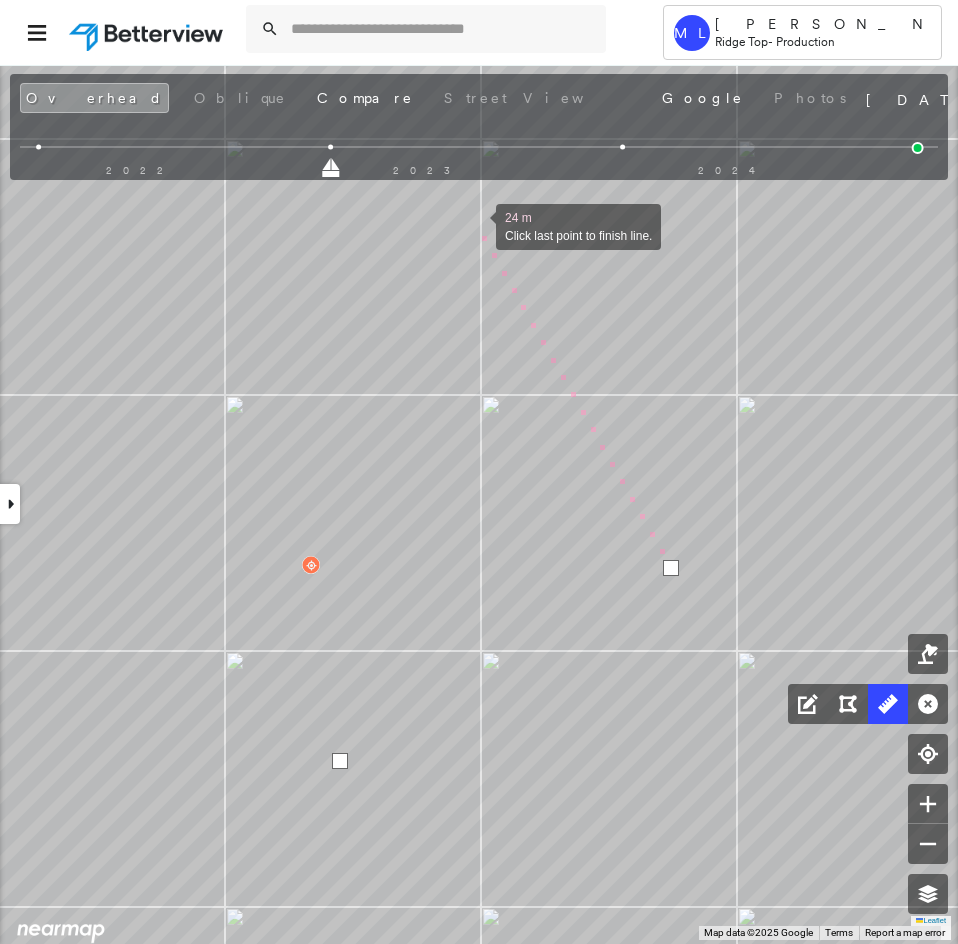 click at bounding box center (476, 225) 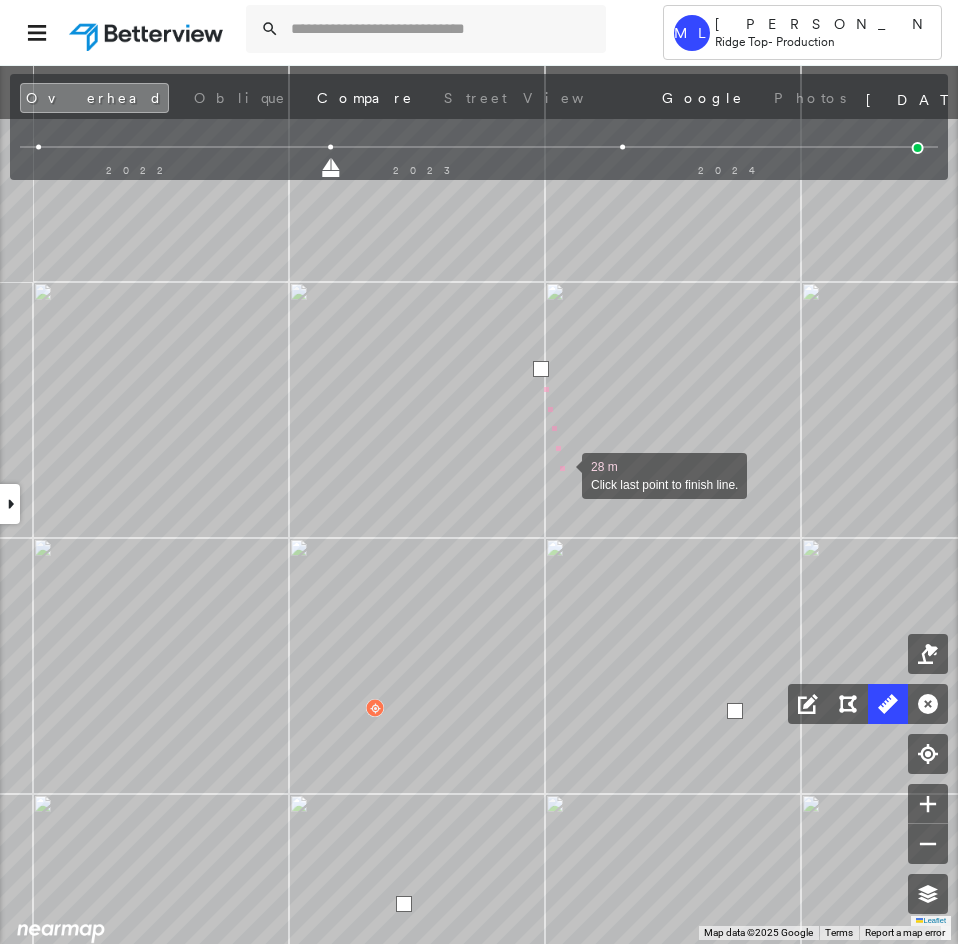 drag, startPoint x: 558, startPoint y: 464, endPoint x: 553, endPoint y: 447, distance: 17.720045 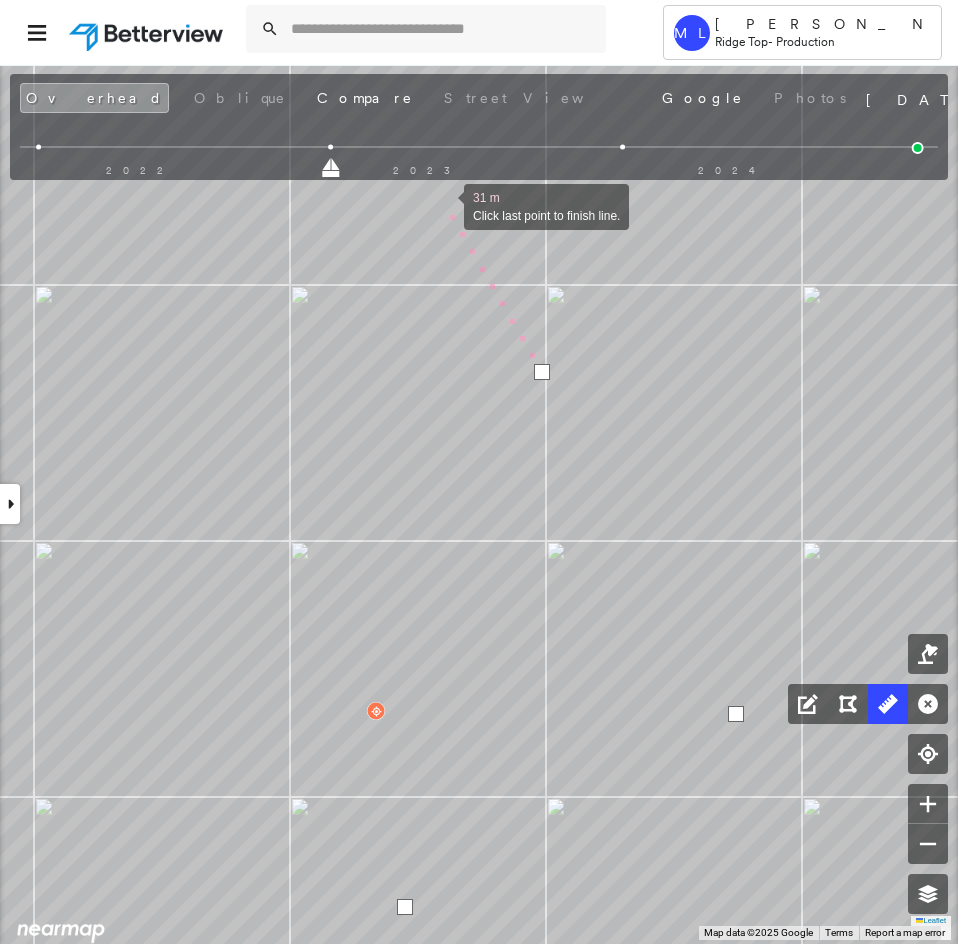 click at bounding box center (444, 205) 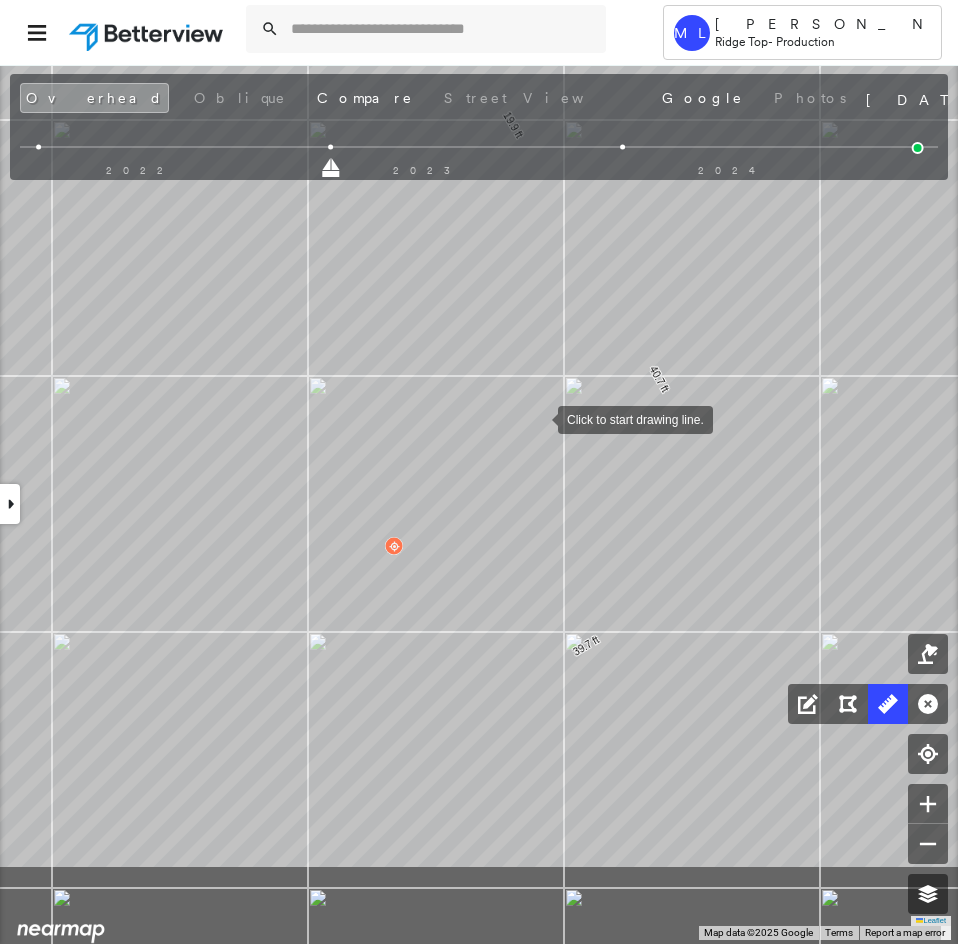 drag, startPoint x: 527, startPoint y: 507, endPoint x: 537, endPoint y: 423, distance: 84.59315 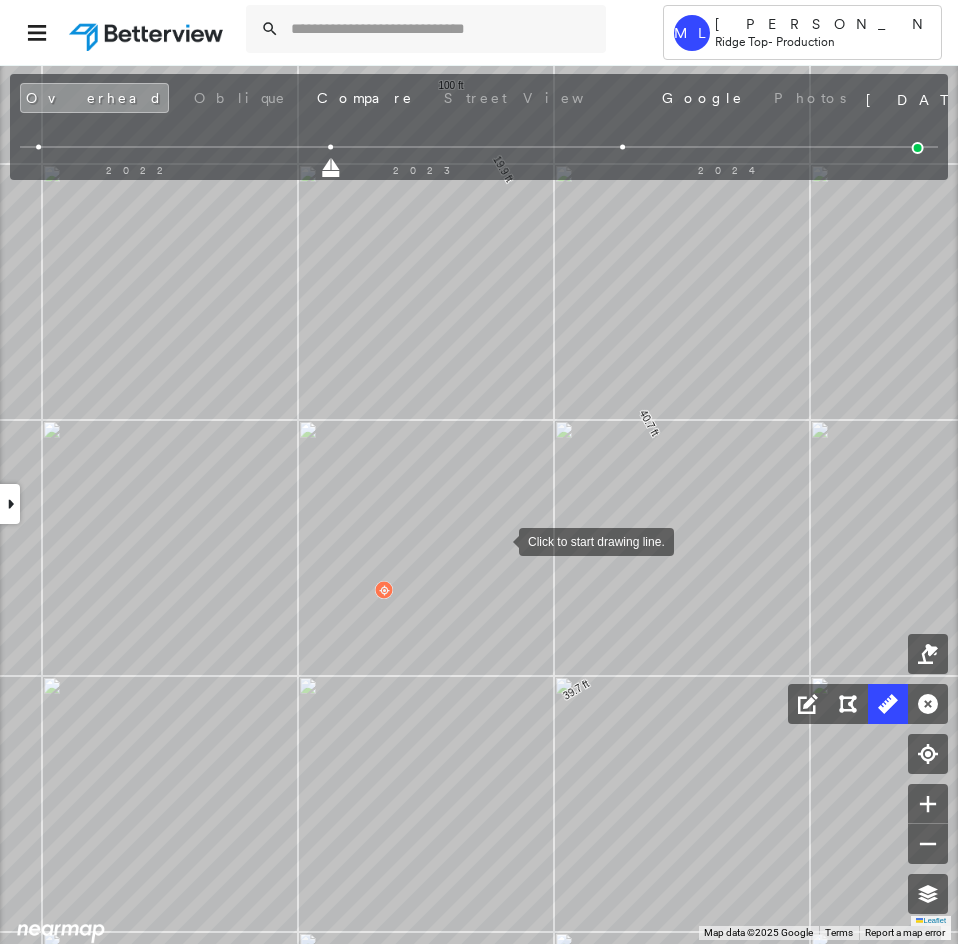 drag, startPoint x: 513, startPoint y: 478, endPoint x: 486, endPoint y: 562, distance: 88.23265 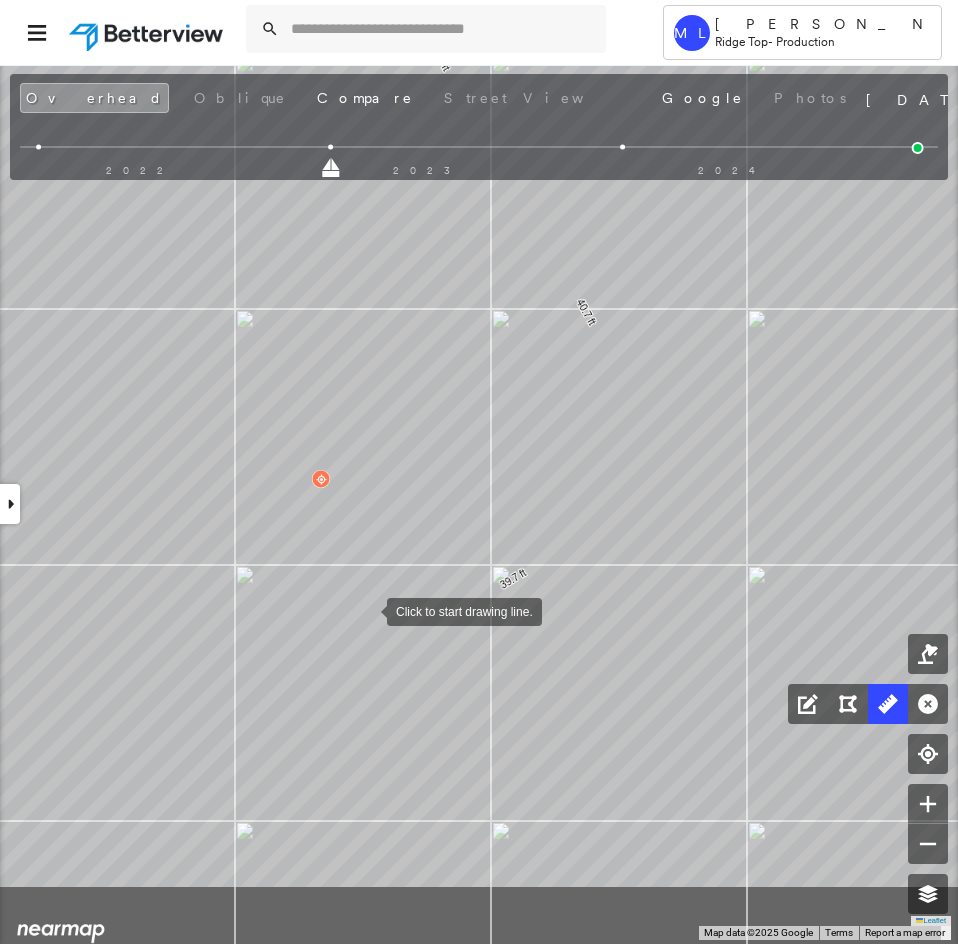 drag, startPoint x: 372, startPoint y: 631, endPoint x: 355, endPoint y: 591, distance: 43.462627 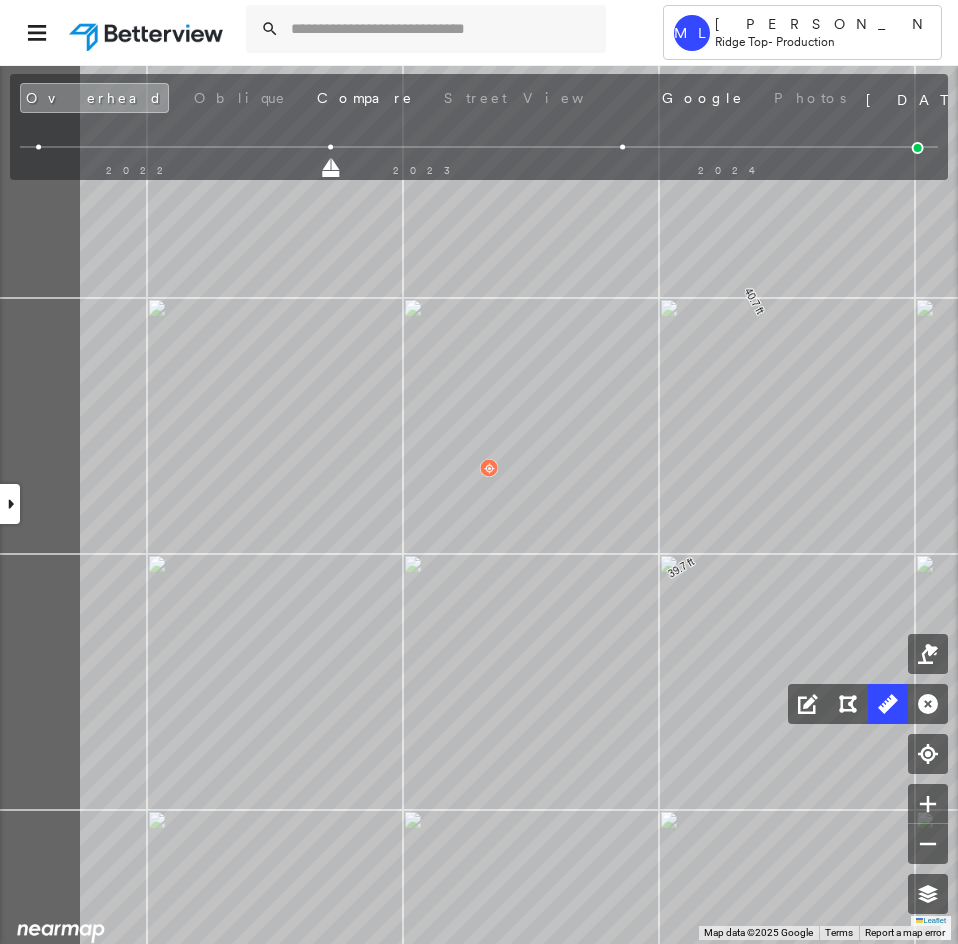 drag, startPoint x: 599, startPoint y: 446, endPoint x: 722, endPoint y: 450, distance: 123.065025 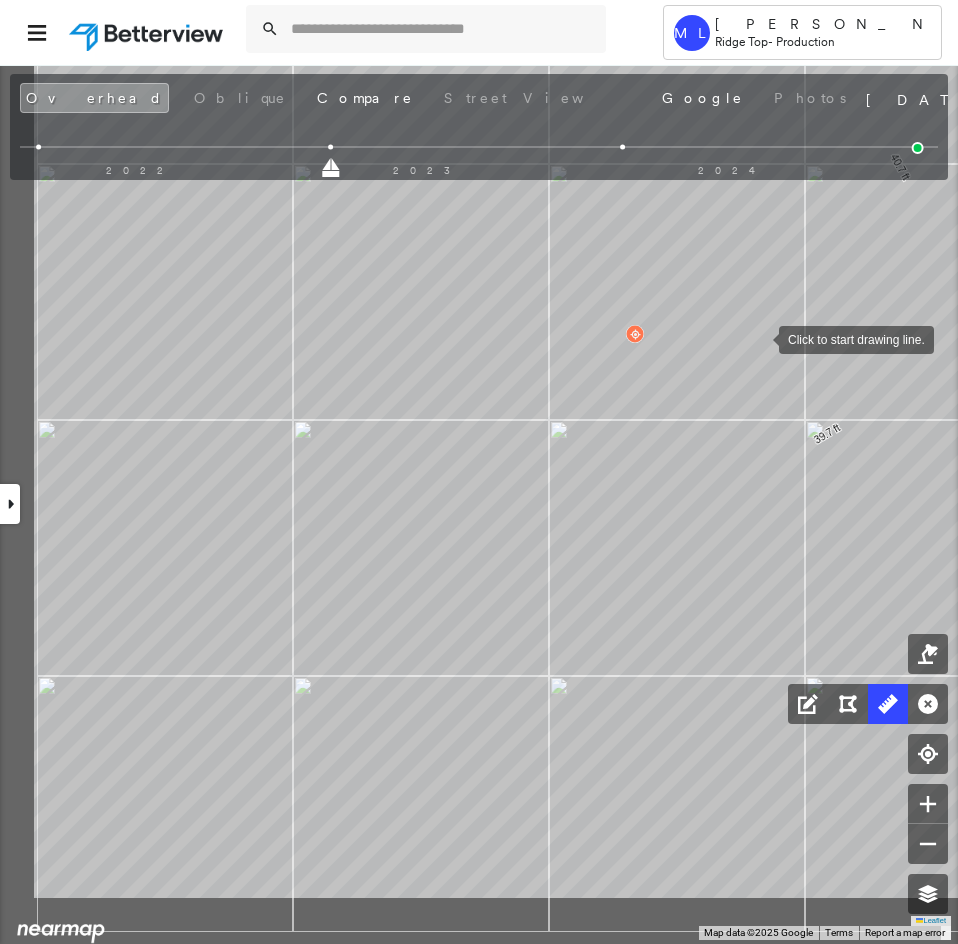 drag, startPoint x: 628, startPoint y: 472, endPoint x: 759, endPoint y: 343, distance: 183.8532 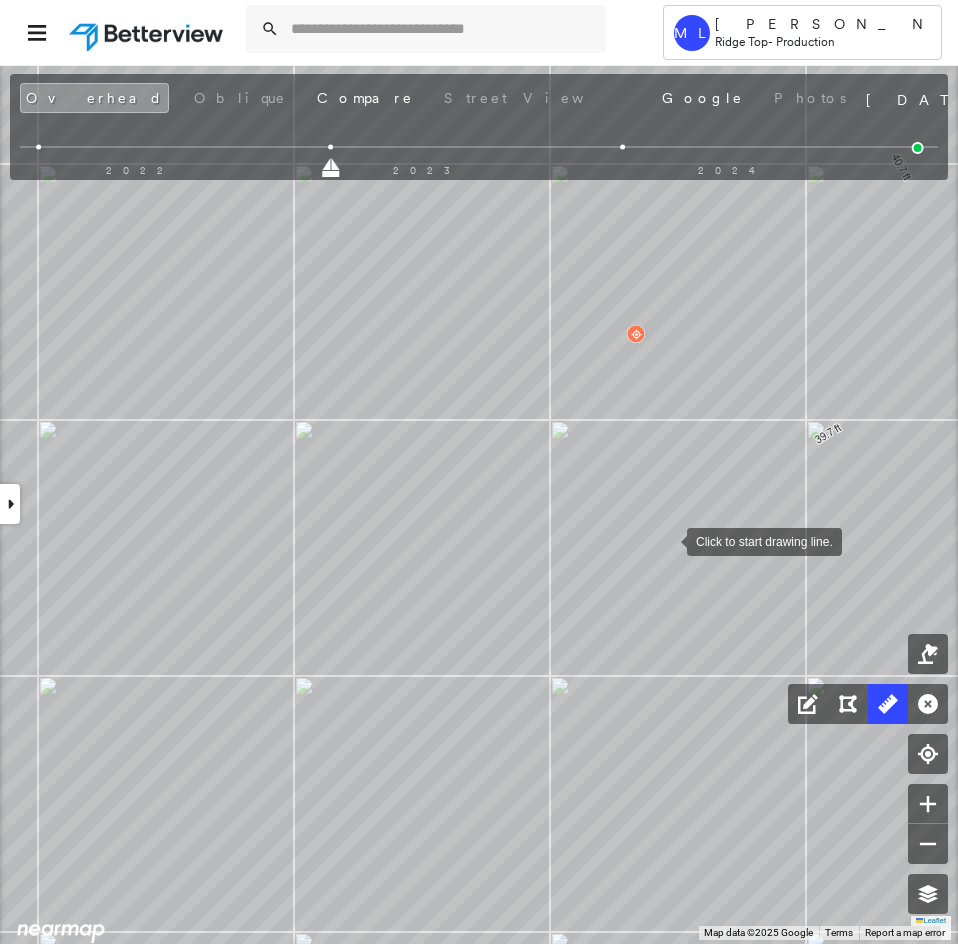 click at bounding box center (667, 540) 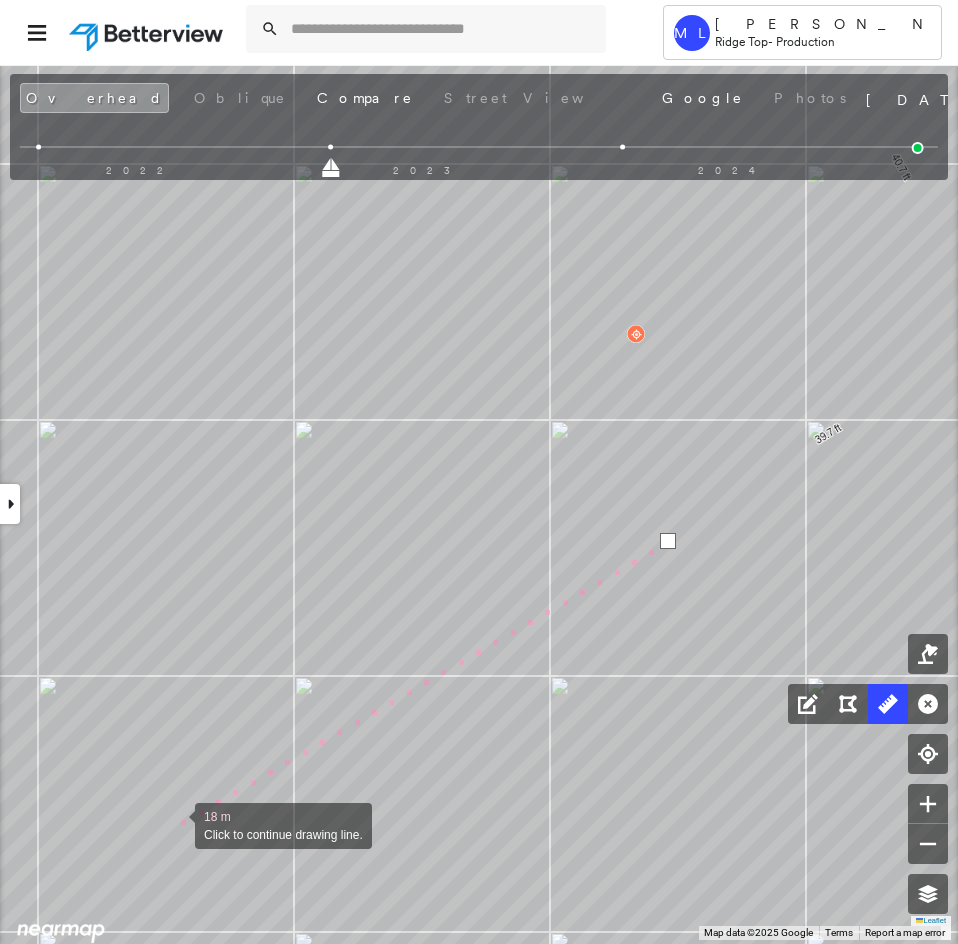 click at bounding box center (175, 824) 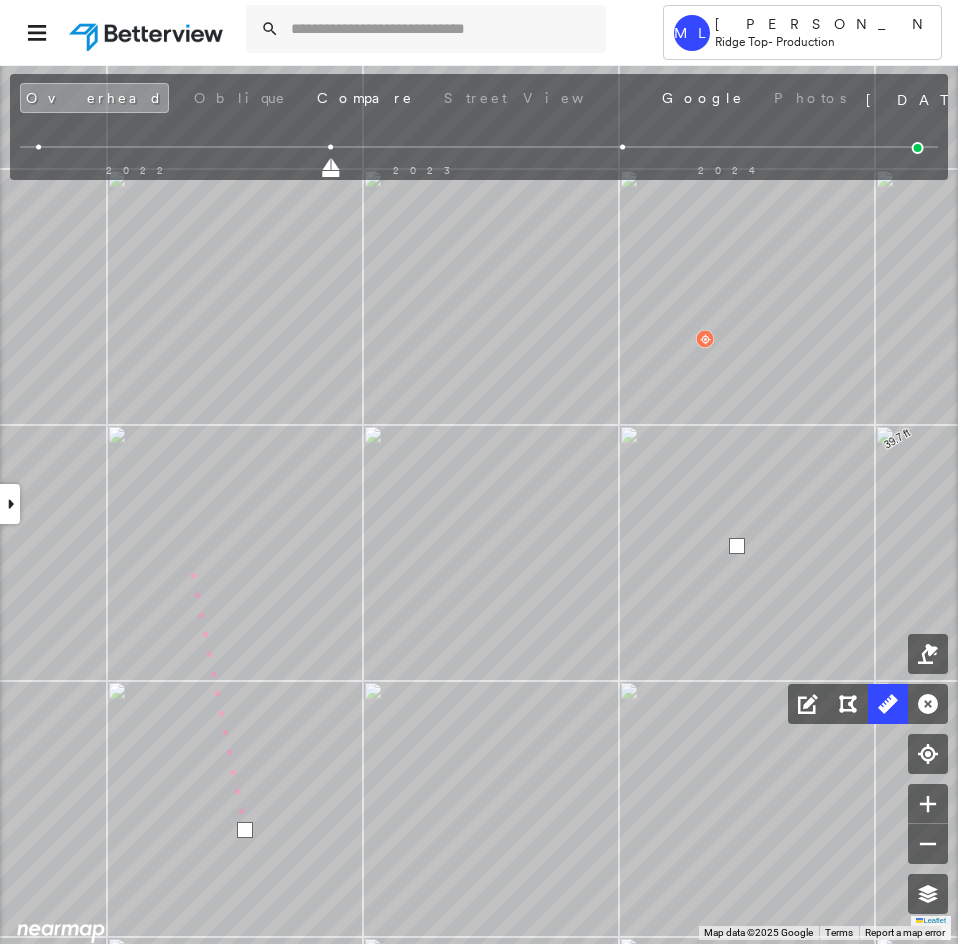 click on "21.0 ft 21.0 ft 32.1 ft 28.9 ft 29.8 ft 12.2 ft 105 ft 20.7 ft 28.5 ft 8.0 ft 10.7 ft 25.4 ft 6.2 ft 48.4 ft 38.8 ft 42.5 ft 13.2 ft 44.9 ft 36.7 ft 3.6 ft 15.9 ft 18.7 ft 15.9 ft 19.7 ft 405 ft 33.0 ft 13.8 ft 18.7 ft 15.9 ft 8.1 ft 89.5 ft 7.2 ft 13.0 ft 20.2 ft 44.1 ft 44.1 ft 60.7 ft 85.4 ft 11.9 ft 59.3 ft 217 ft 39.7 ft 40.7 ft 19.9 ft 100 ft 26 m Click last point to finish line." at bounding box center [1756, 1718] 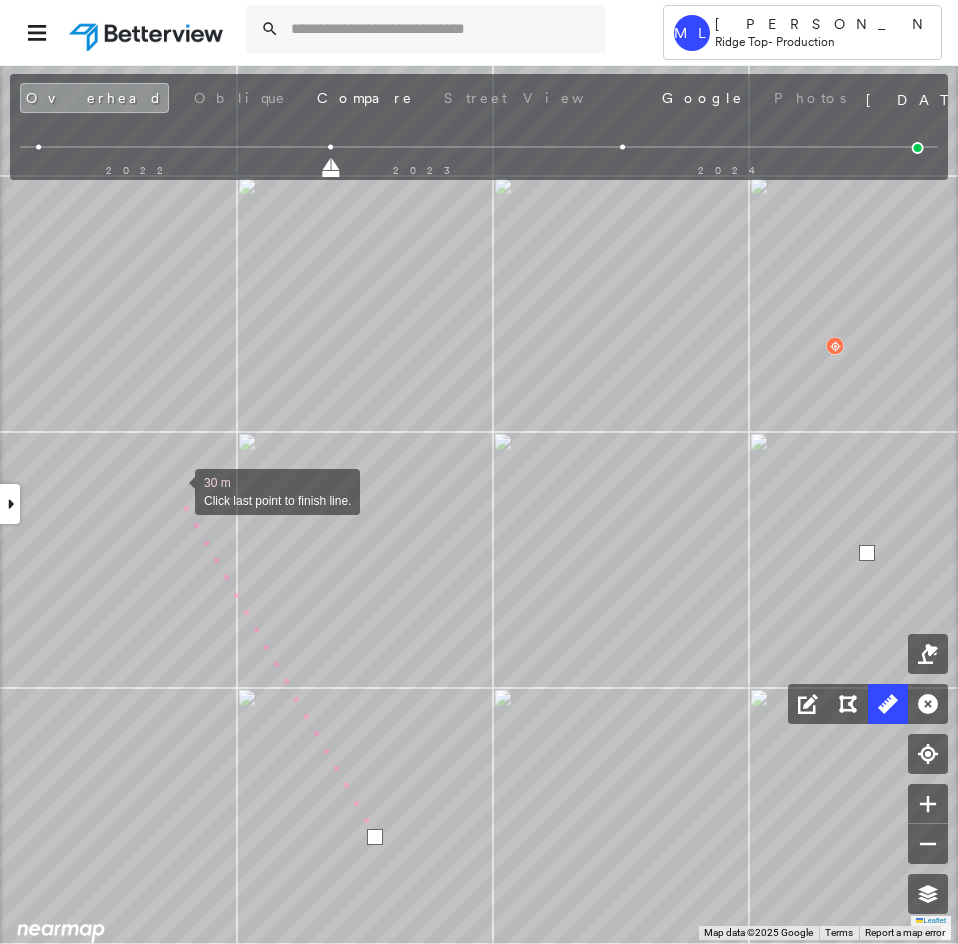 click at bounding box center [175, 490] 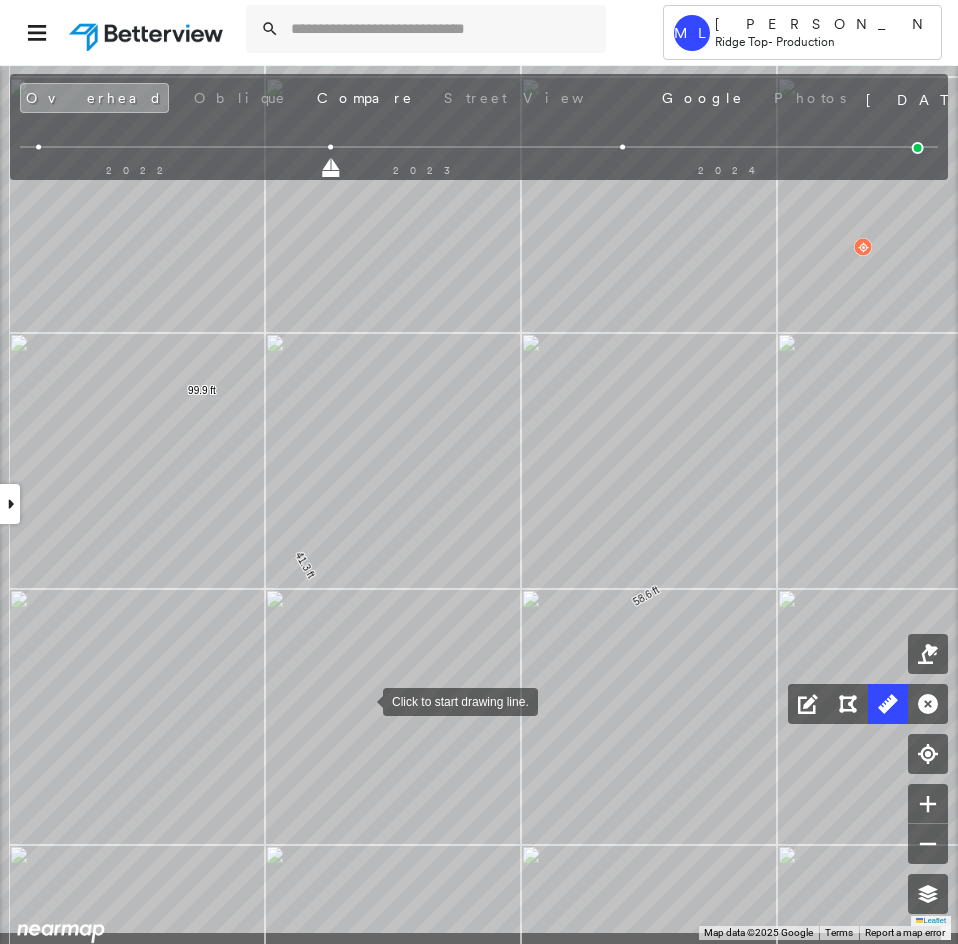 drag, startPoint x: 353, startPoint y: 724, endPoint x: 362, endPoint y: 703, distance: 22.847319 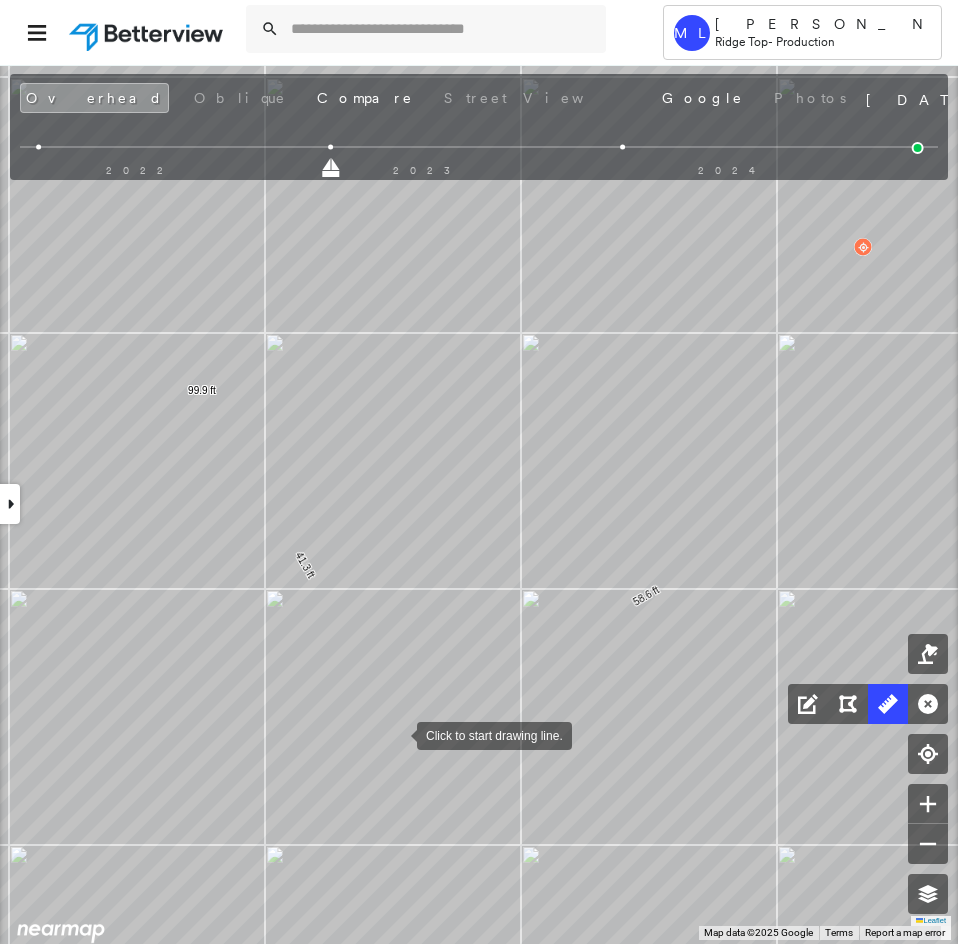 click at bounding box center [397, 734] 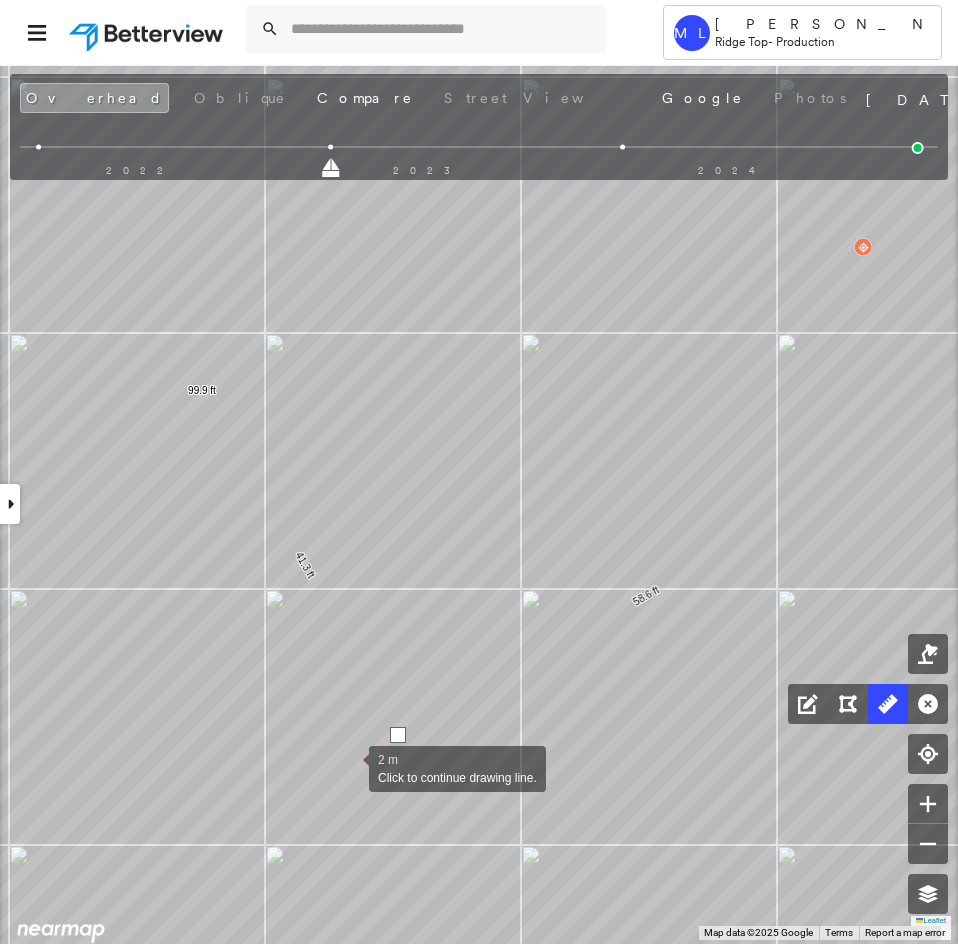 click at bounding box center [349, 767] 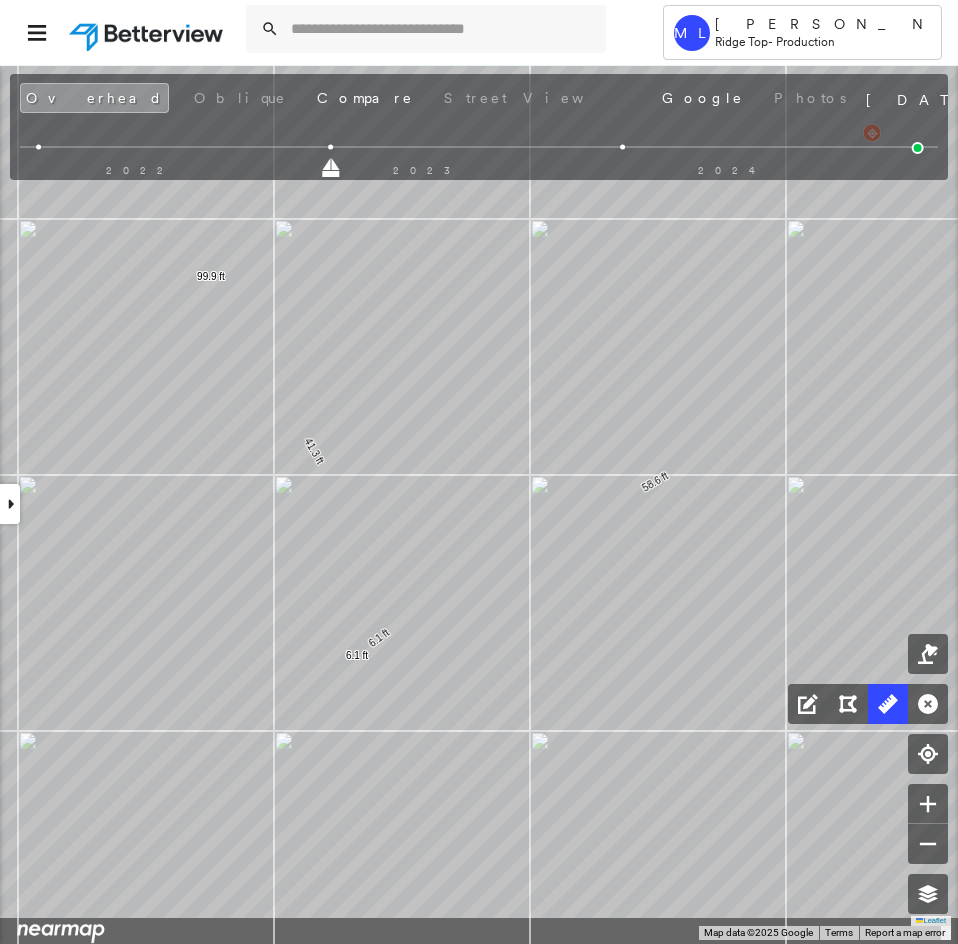drag, startPoint x: 402, startPoint y: 515, endPoint x: 411, endPoint y: 409, distance: 106.381386 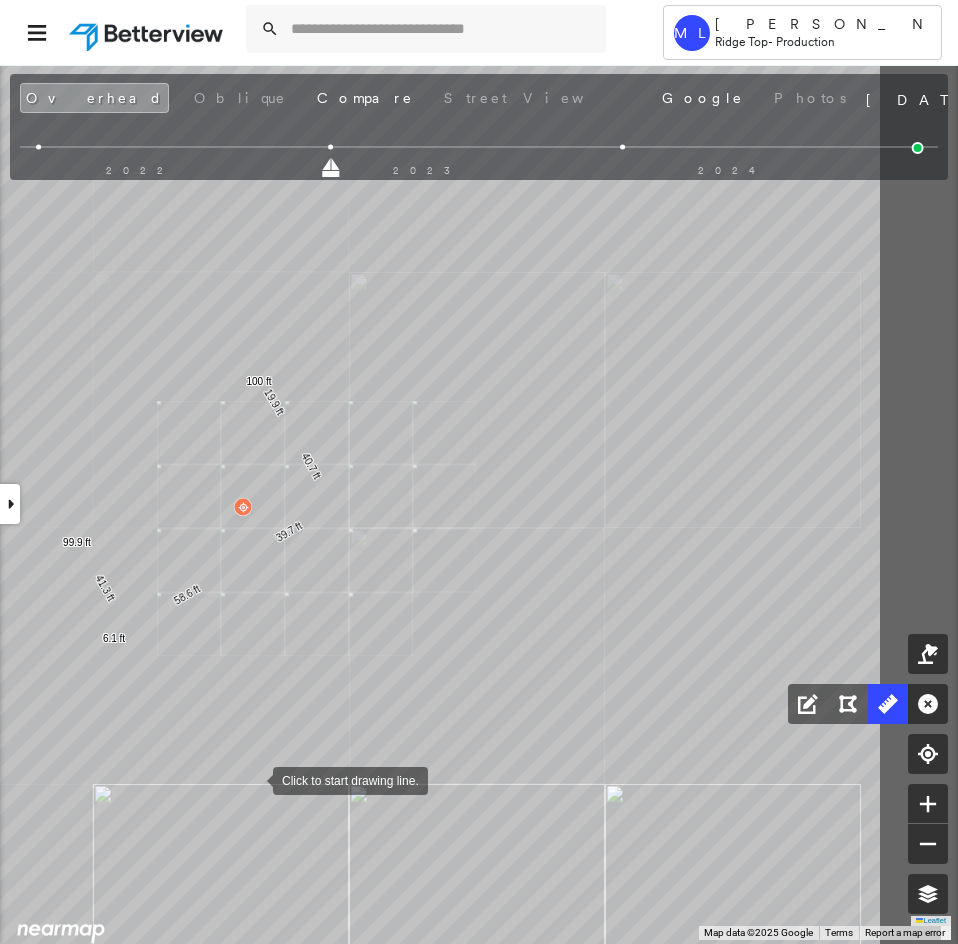 drag, startPoint x: 427, startPoint y: 759, endPoint x: 256, endPoint y: 773, distance: 171.57214 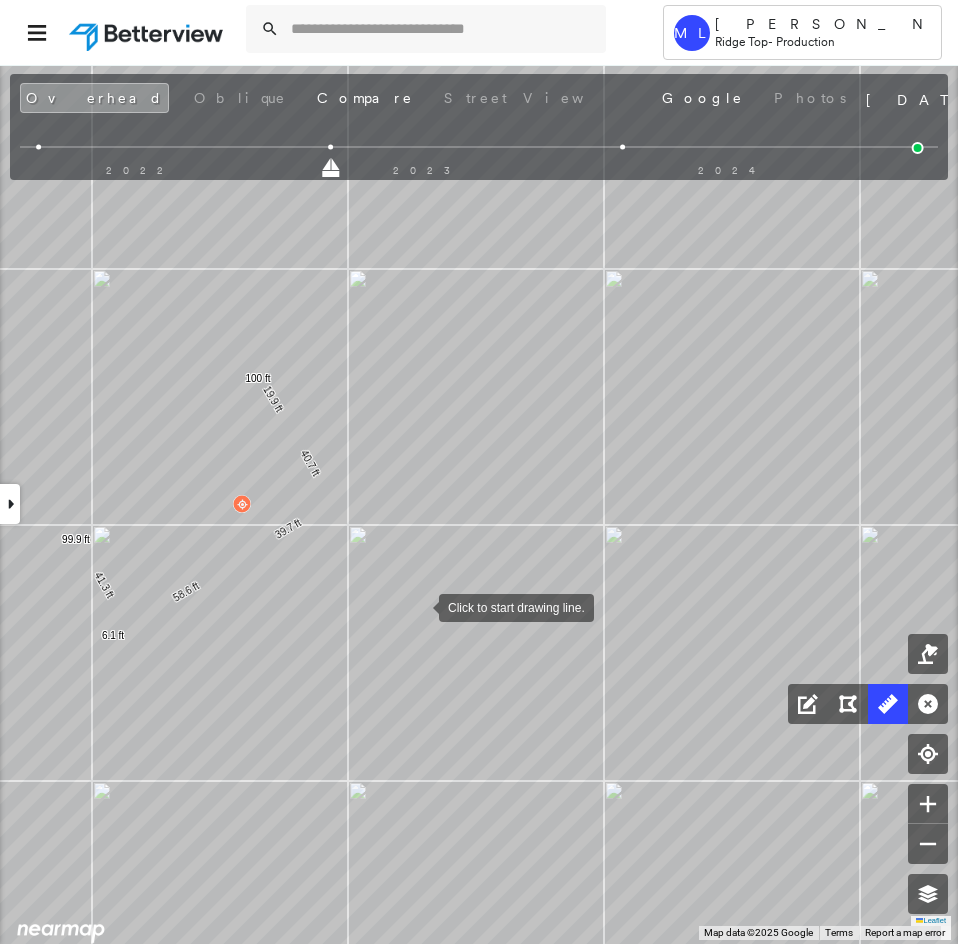 click on "21.0 ft 21.0 ft 32.1 ft 28.9 ft 29.8 ft 12.2 ft 105 ft 20.7 ft 28.5 ft 25.4 ft 48.4 ft 38.8 ft 42.5 ft 13.2 ft 44.9 ft 36.7 ft 15.9 ft 18.7 ft 15.9 ft 19.7 ft 405 ft 33.0 ft 13.8 ft 18.7 ft 15.9 ft 89.5 ft 13.0 ft 20.2 ft 44.1 ft 44.1 ft 60.7 ft 85.4 ft 59.3 ft 217 ft 39.7 ft 40.7 ft 19.9 ft 100 ft 58.6 ft 41.3 ft 99.9 ft 6.1 ft Click to start drawing line." at bounding box center (1750, 1505) 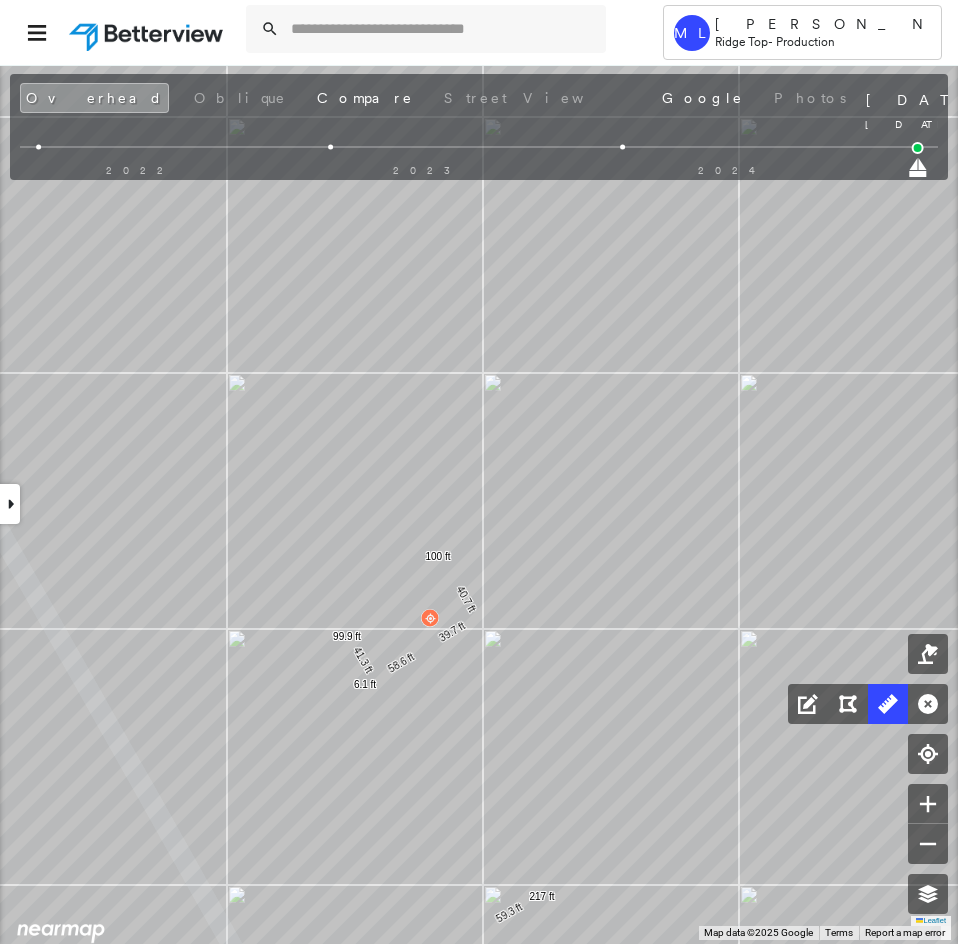 drag, startPoint x: 332, startPoint y: 168, endPoint x: 958, endPoint y: 193, distance: 626.499 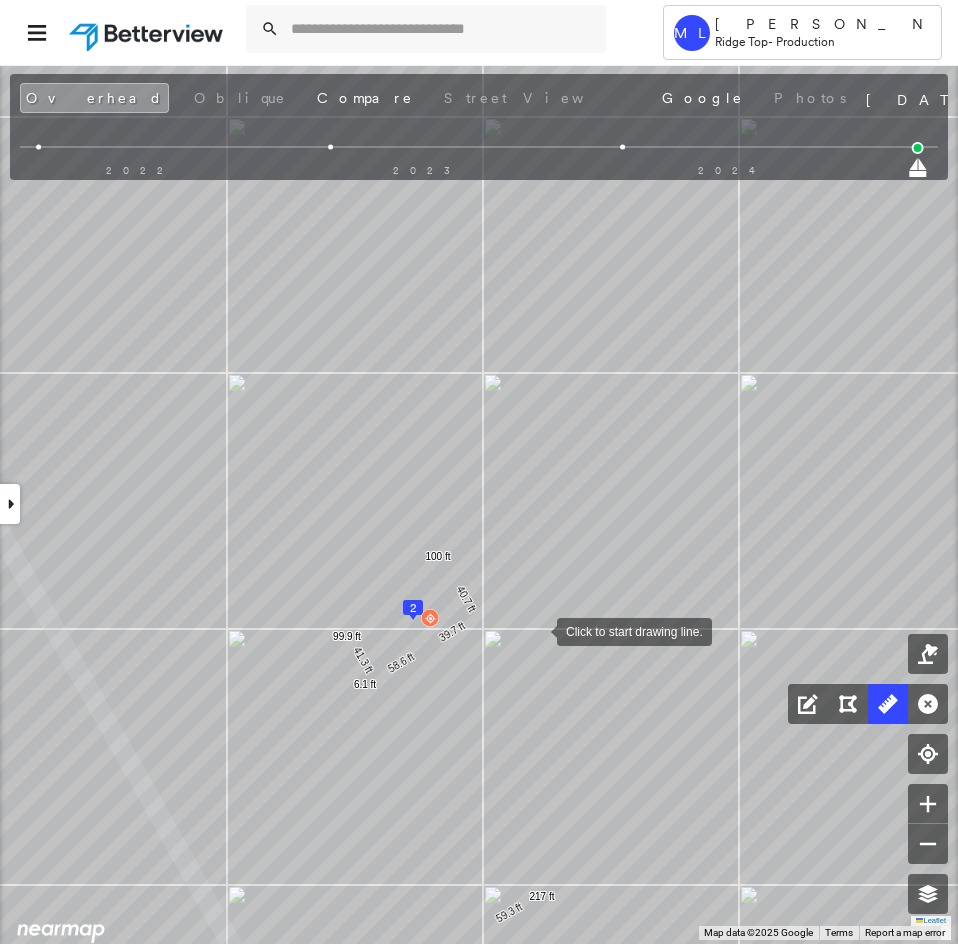 drag, startPoint x: 537, startPoint y: 630, endPoint x: 560, endPoint y: 258, distance: 372.71036 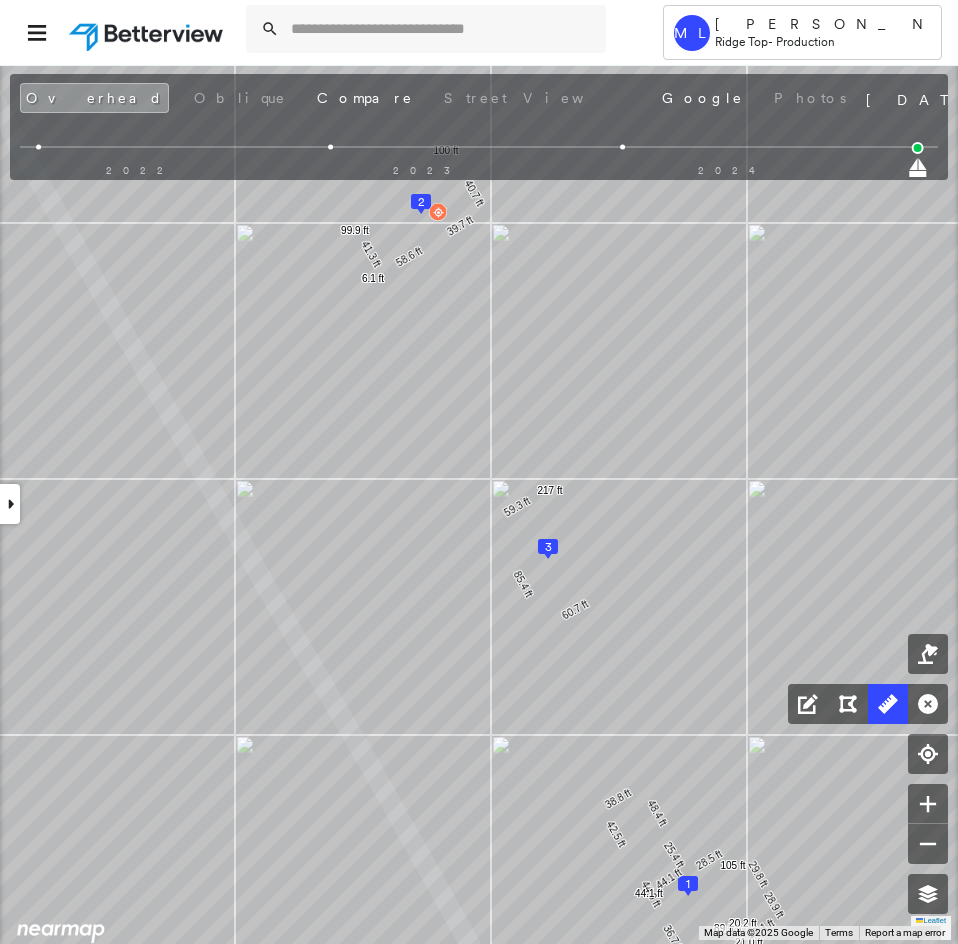 drag, startPoint x: 654, startPoint y: 673, endPoint x: 256, endPoint y: 255, distance: 577.1724 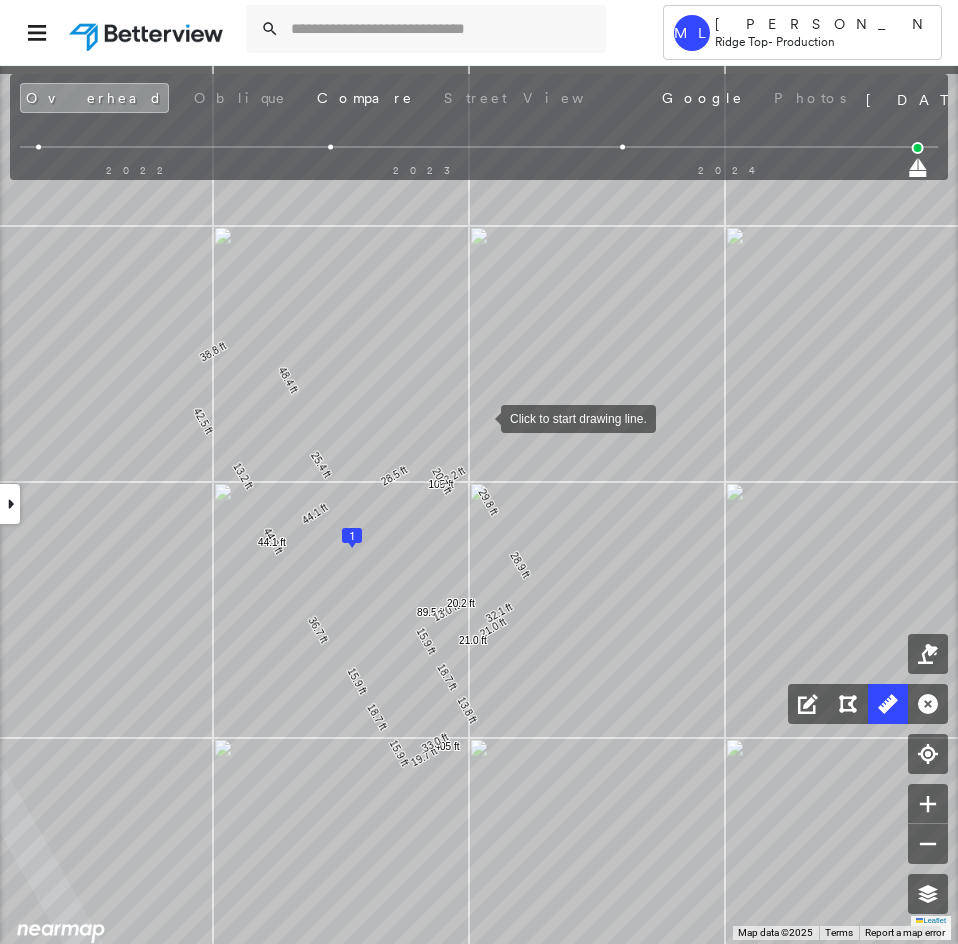 drag, startPoint x: 474, startPoint y: 402, endPoint x: 466, endPoint y: 412, distance: 12.806249 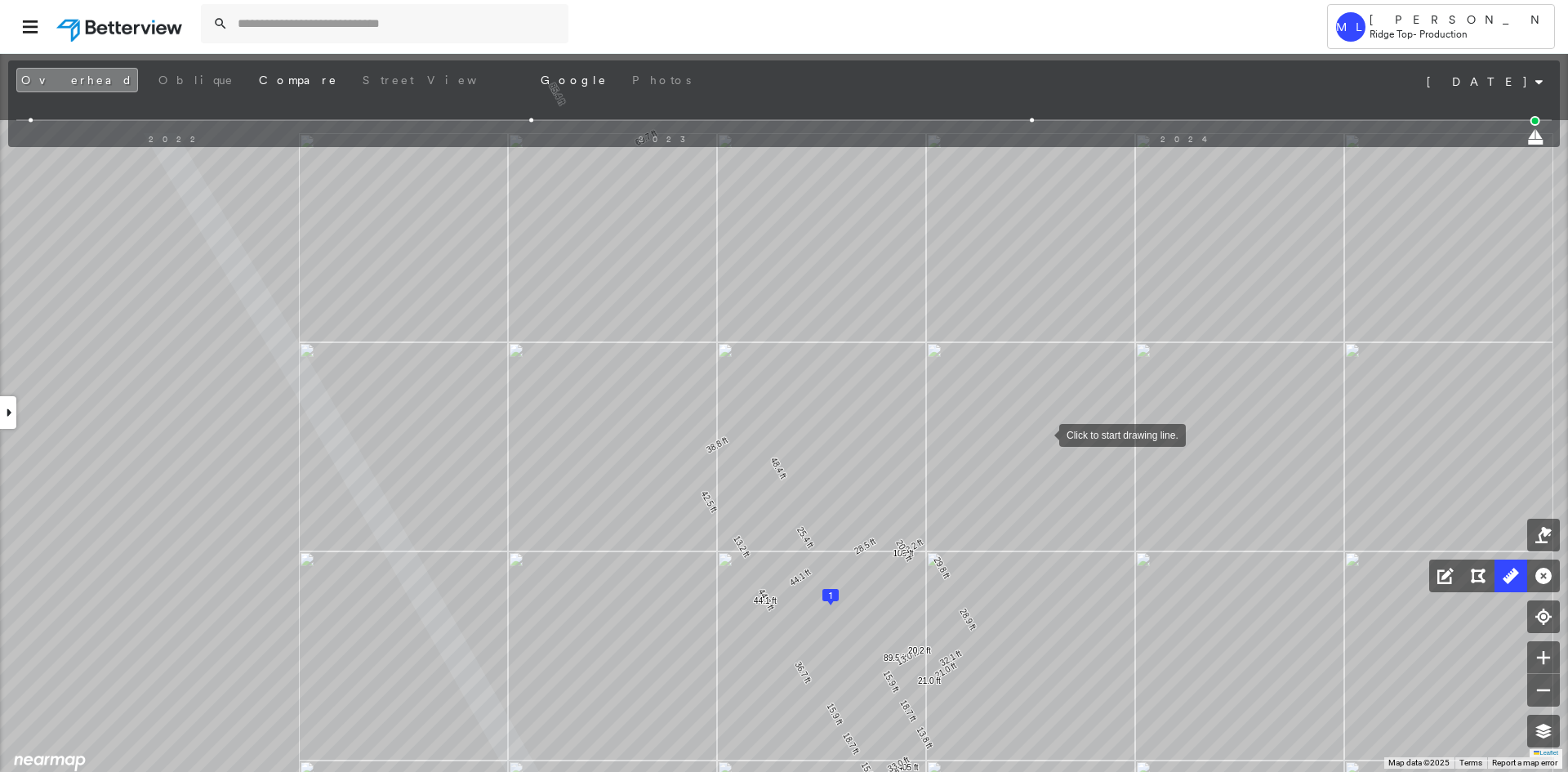 drag, startPoint x: 935, startPoint y: 324, endPoint x: 1043, endPoint y: 434, distance: 154.15577 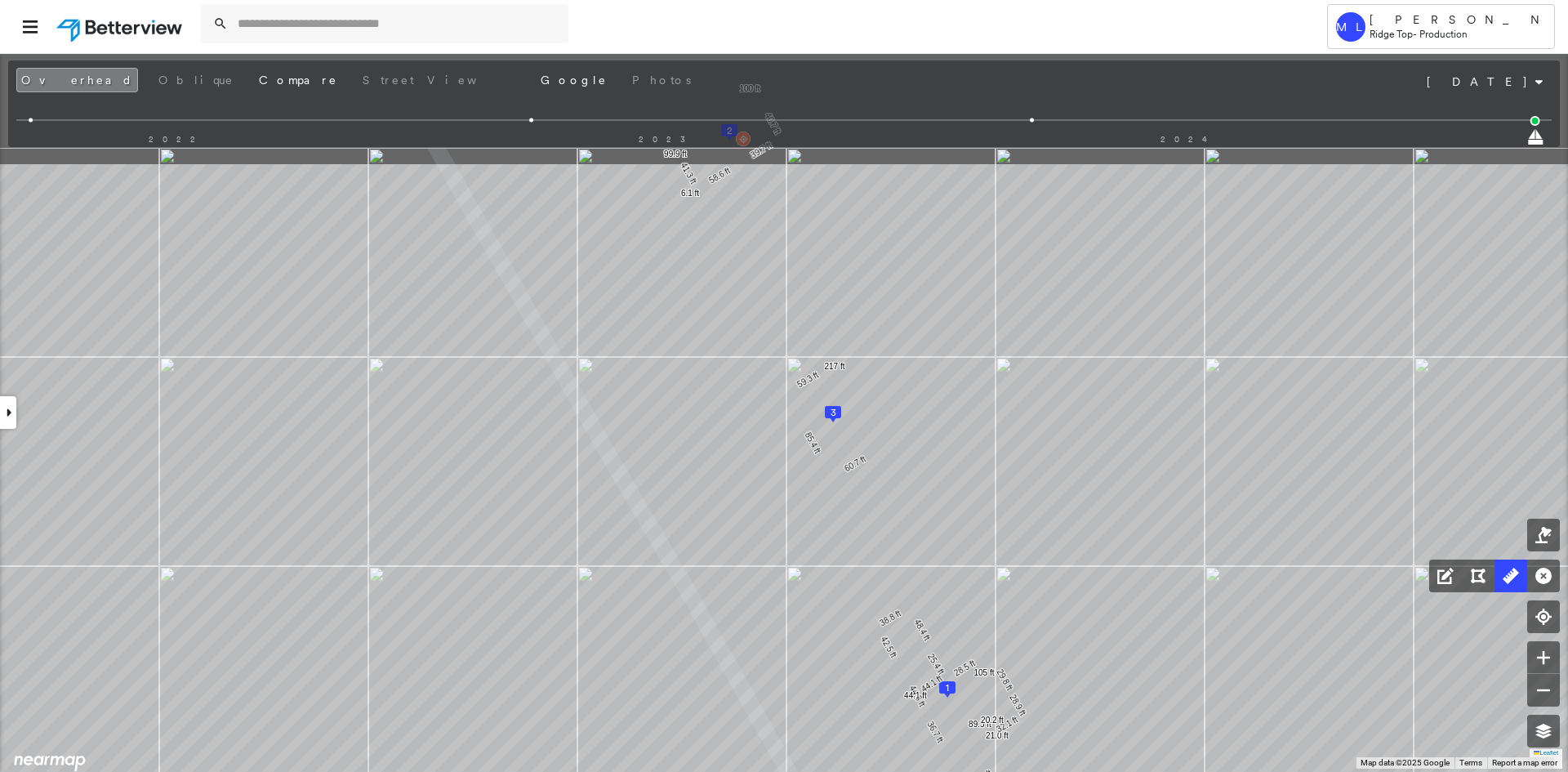 click on "1
2
3
21.0 ft 32.1 ft 28.9 ft 29.8 ft 105 ft 28.5 ft 25.4 ft 48.4 ft 38.8 ft 42.5 ft 44.9 ft 36.7 ft 405 ft 33.0 ft 89.5 ft 20.2 ft 44.1 ft 44.1 ft 60.7 ft 85.4 ft 59.3 ft 217 ft 39.7 ft 40.7 ft 100 ft 58.6 ft 41.3 ft 99.9 ft 6.1 ft Click to start drawing line." at bounding box center (1803, 1135) 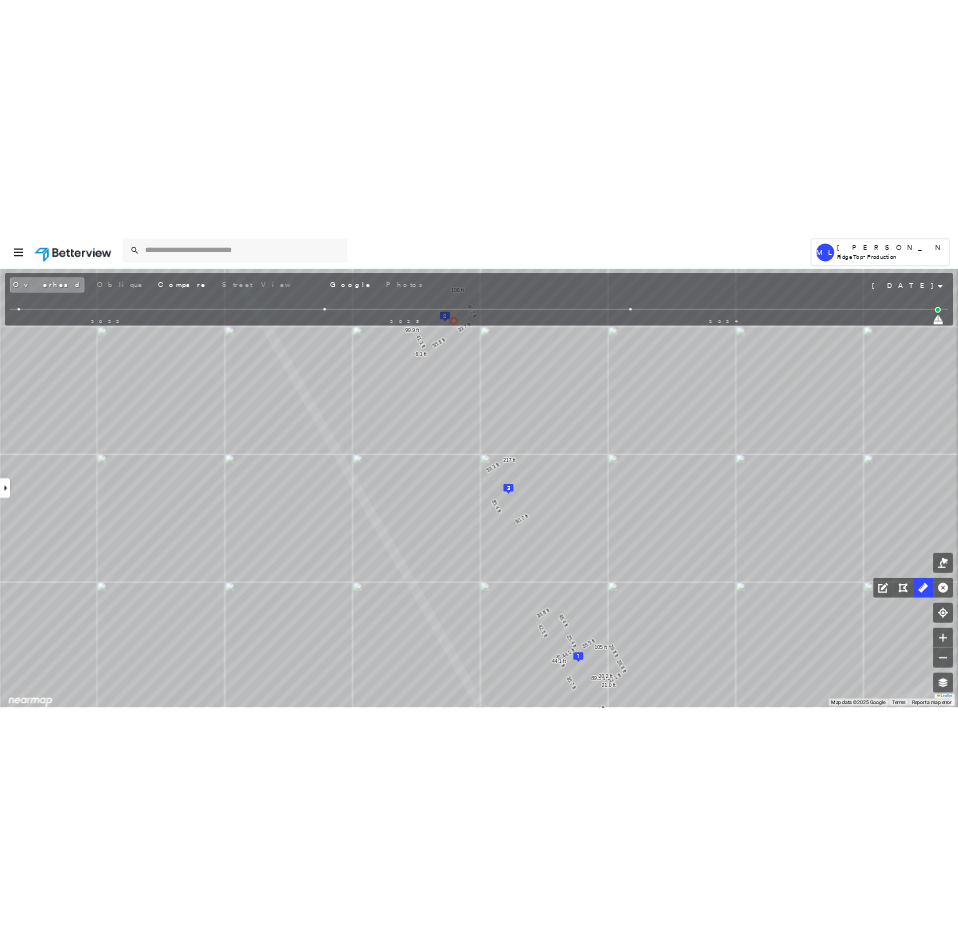 scroll, scrollTop: 0, scrollLeft: 0, axis: both 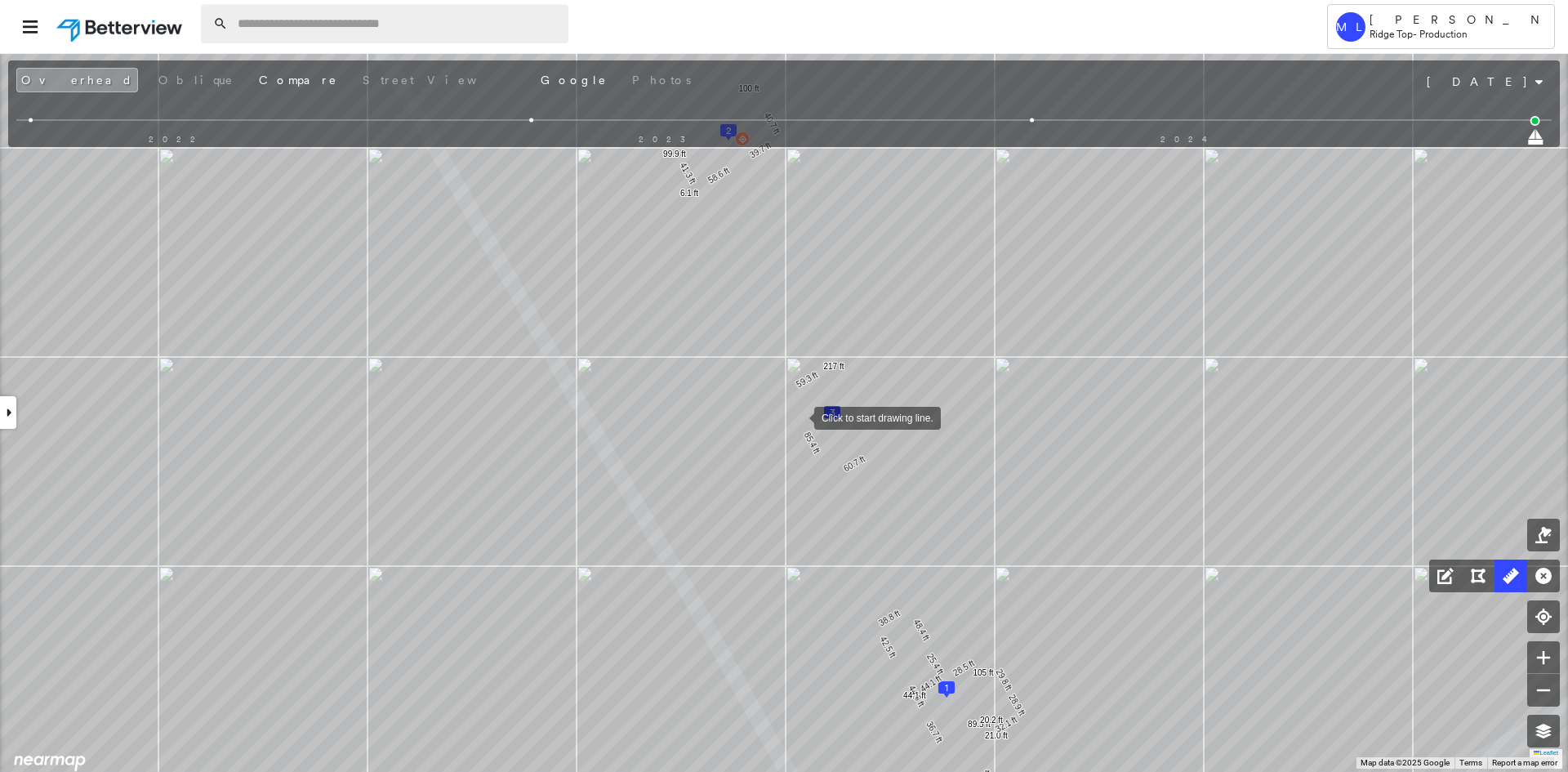 click at bounding box center (398, 24) 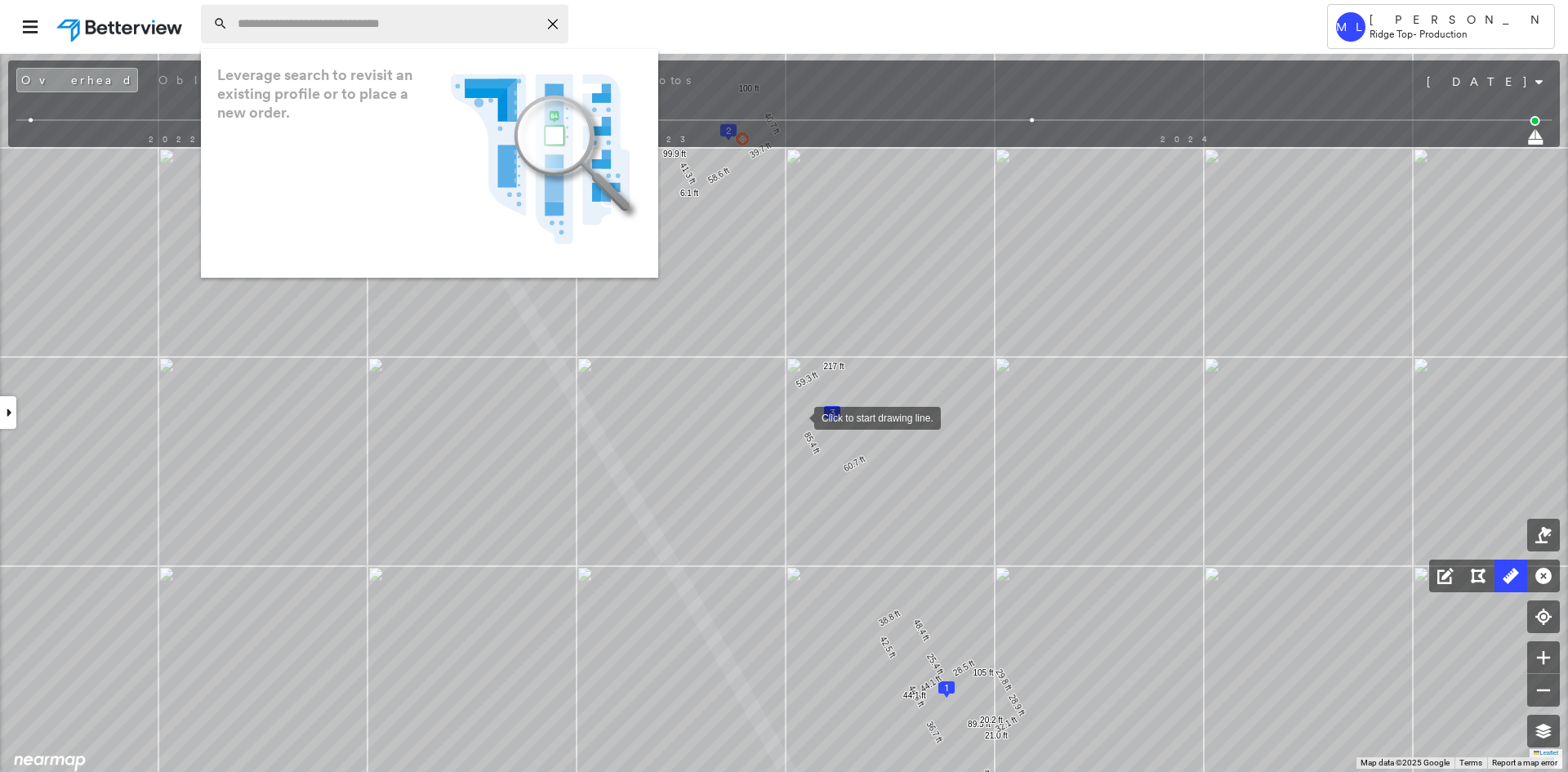 paste on "**********" 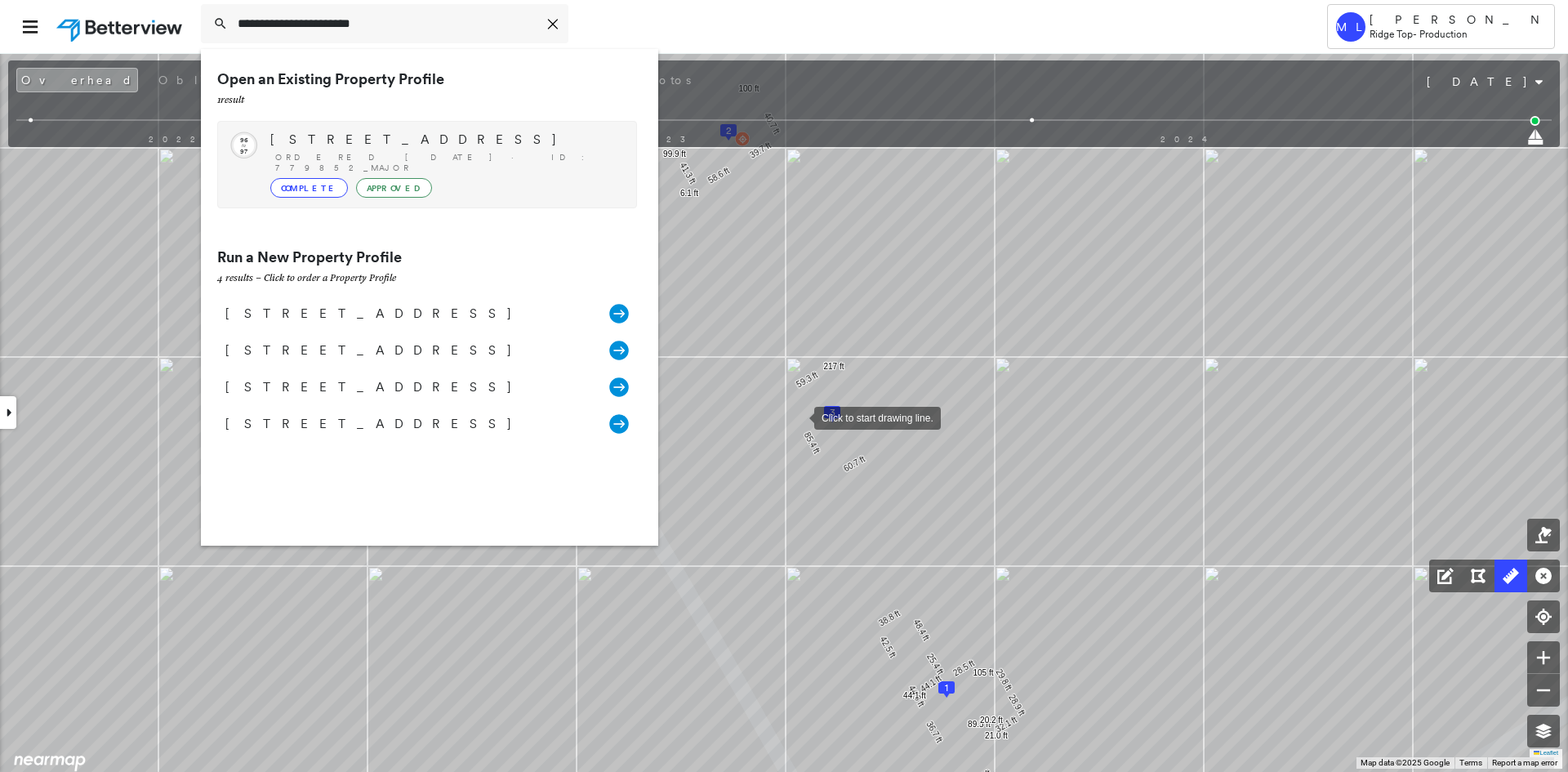 type on "**********" 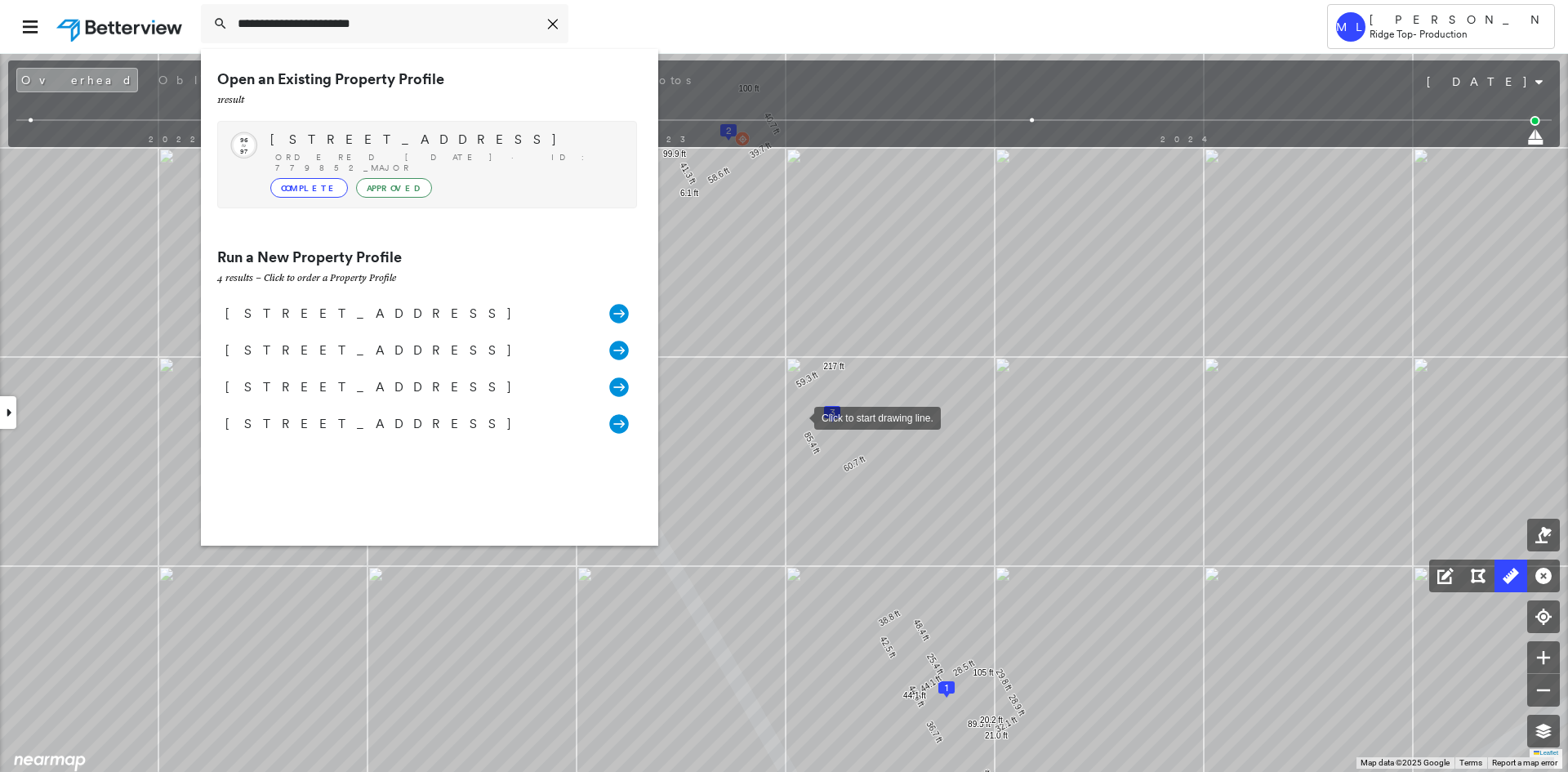 click on "[STREET_ADDRESS] Ordered [DATE] · ID: 779852_Major  Complete Approved" at bounding box center (445, 164) 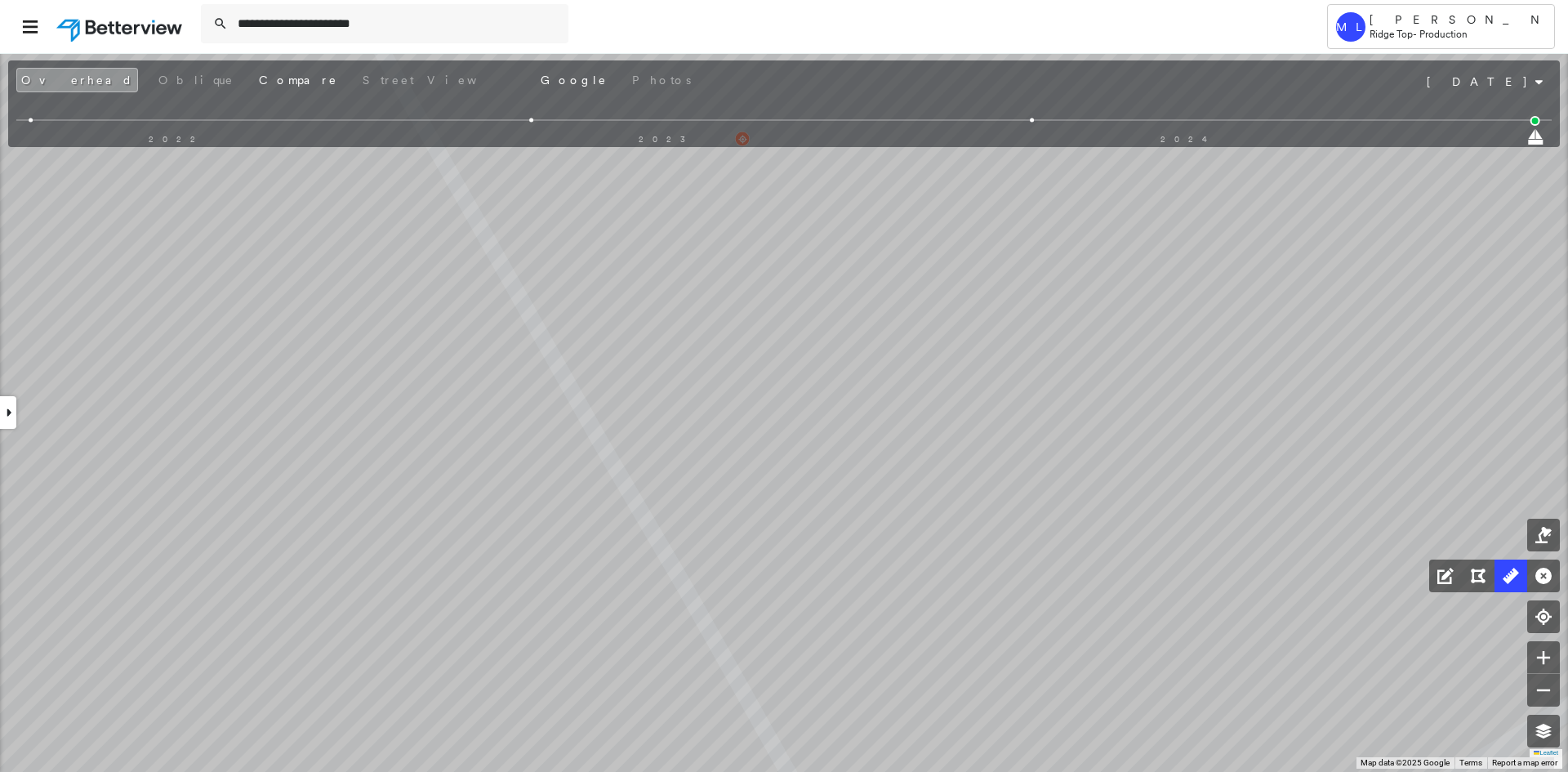 type 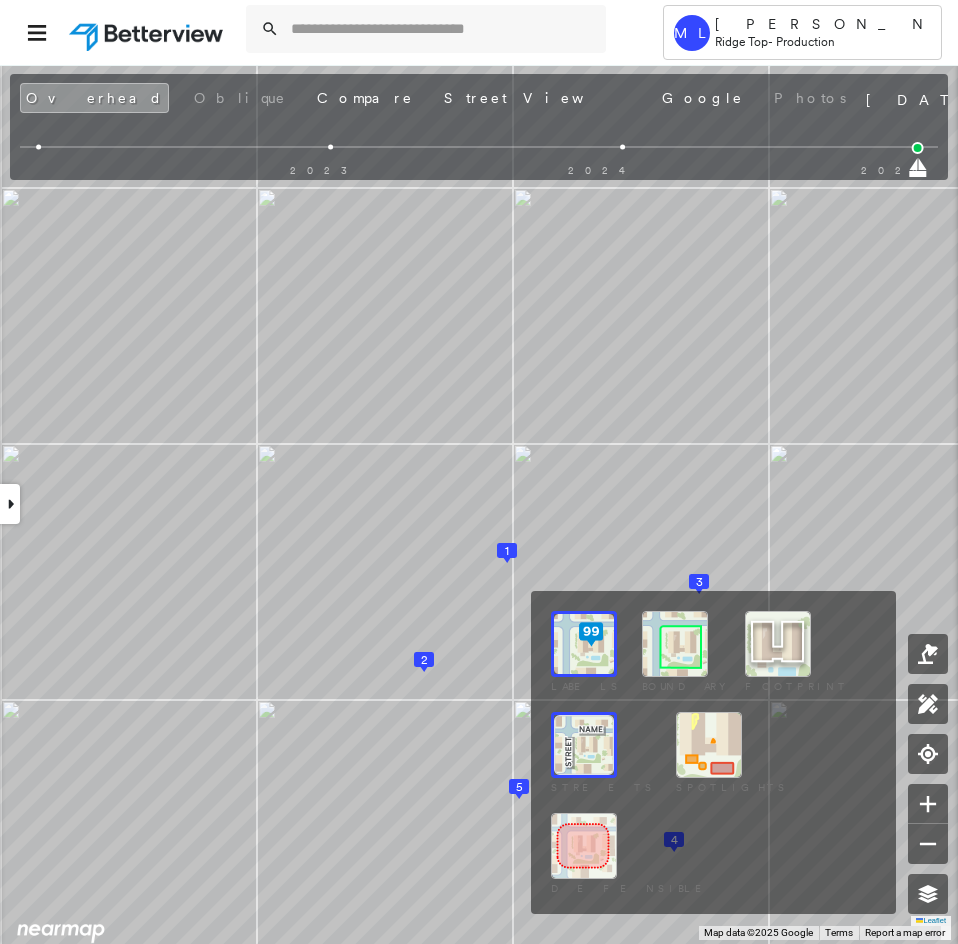 click at bounding box center [675, 644] 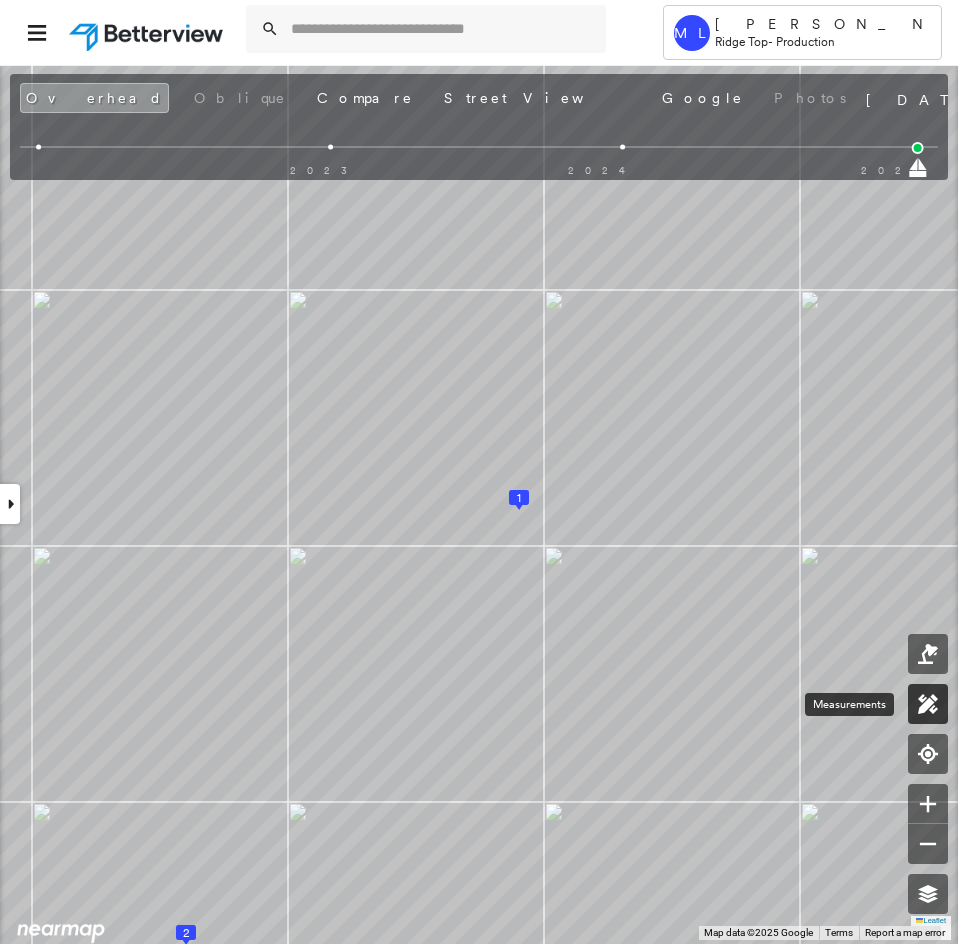 click 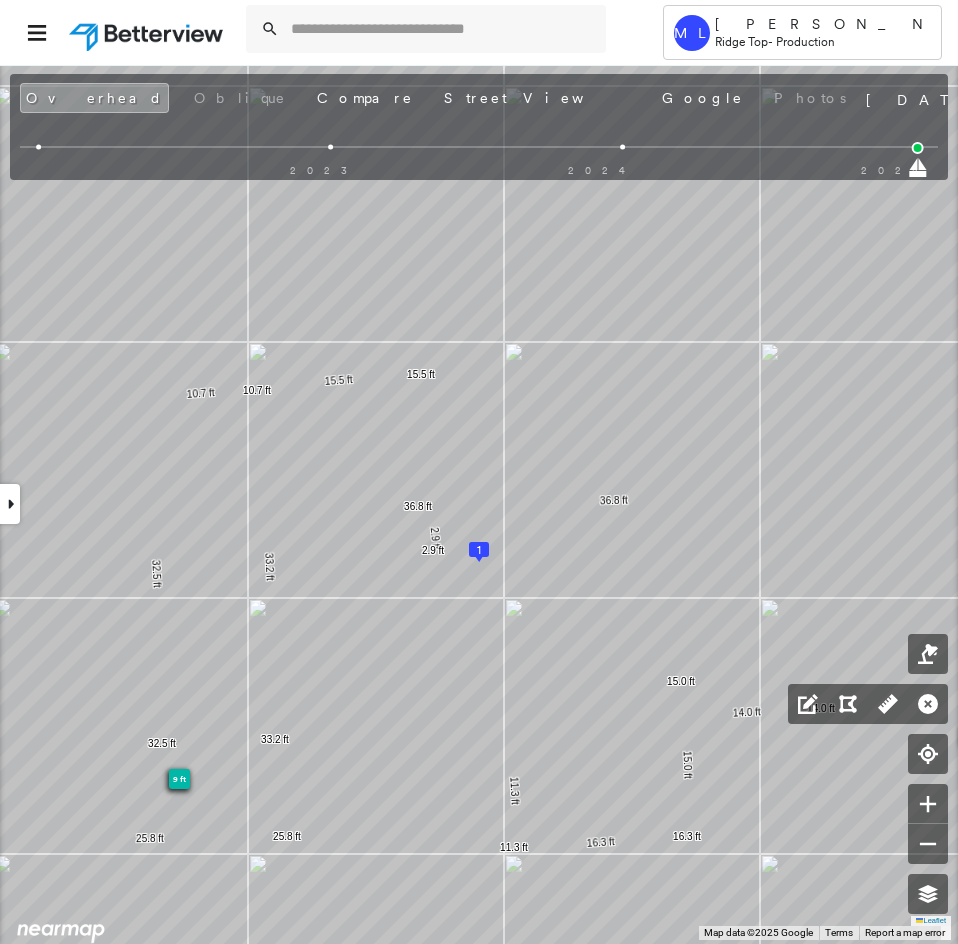 click at bounding box center [10, 504] 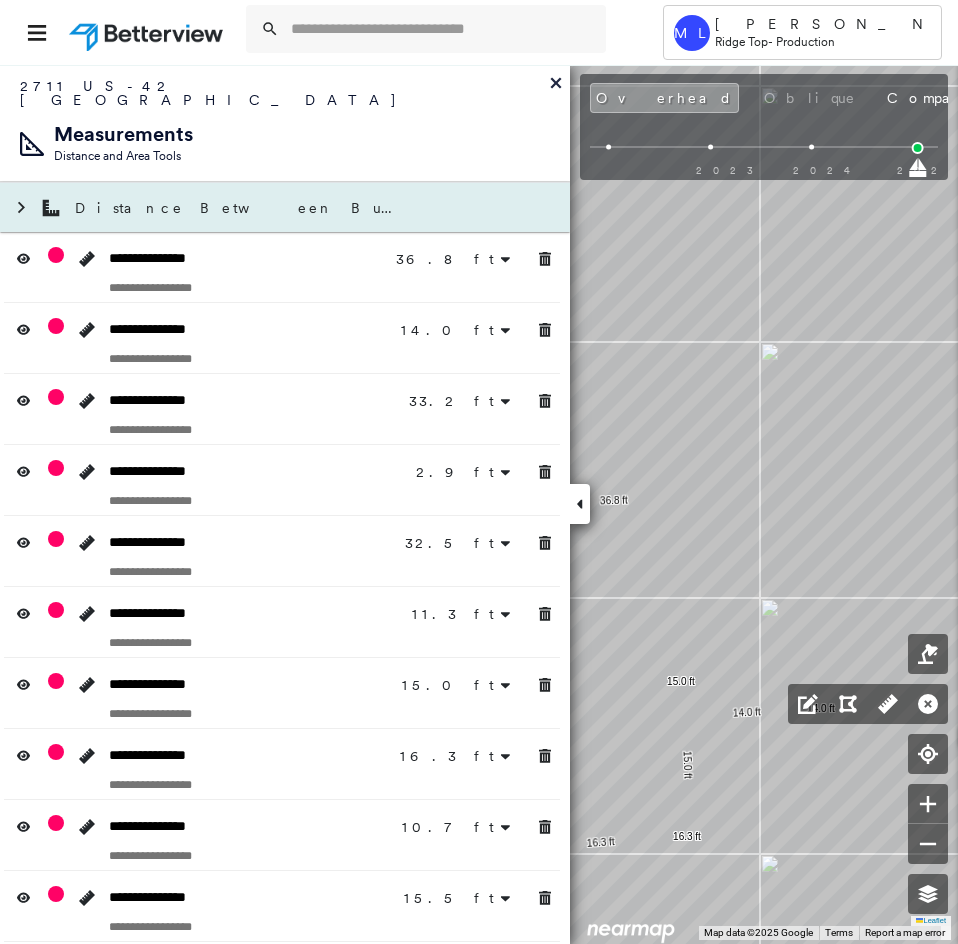 click 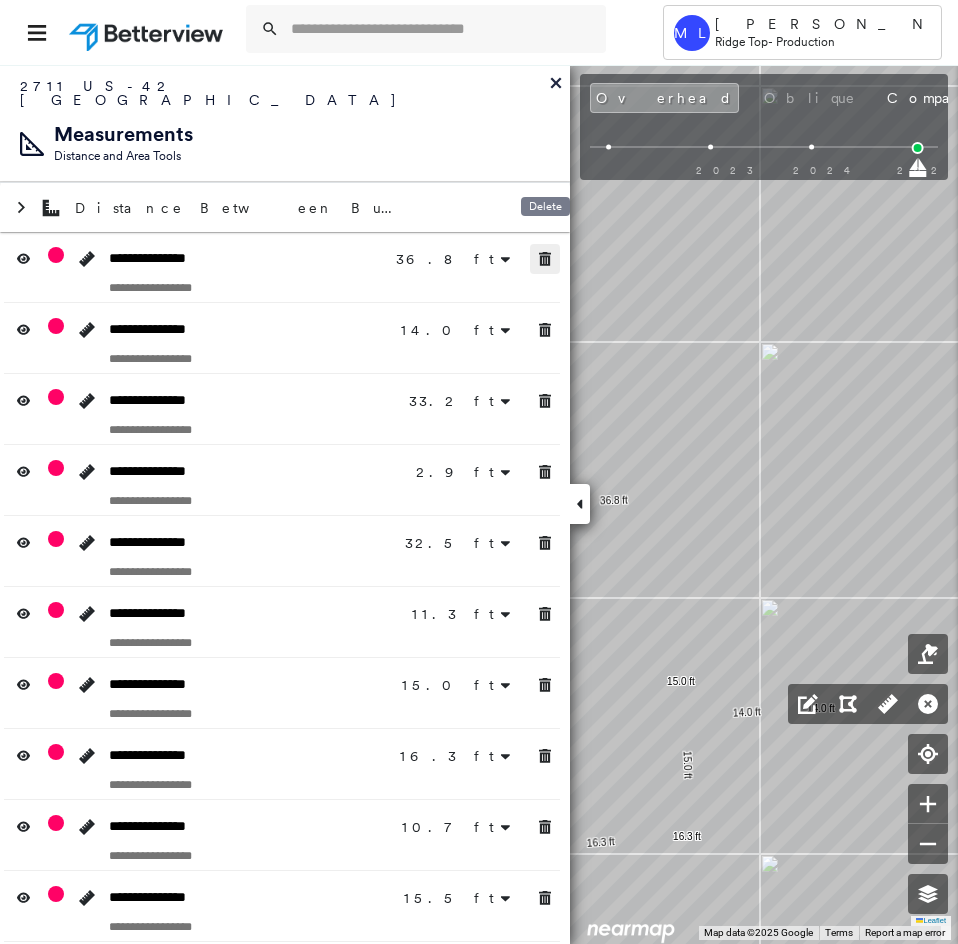 click 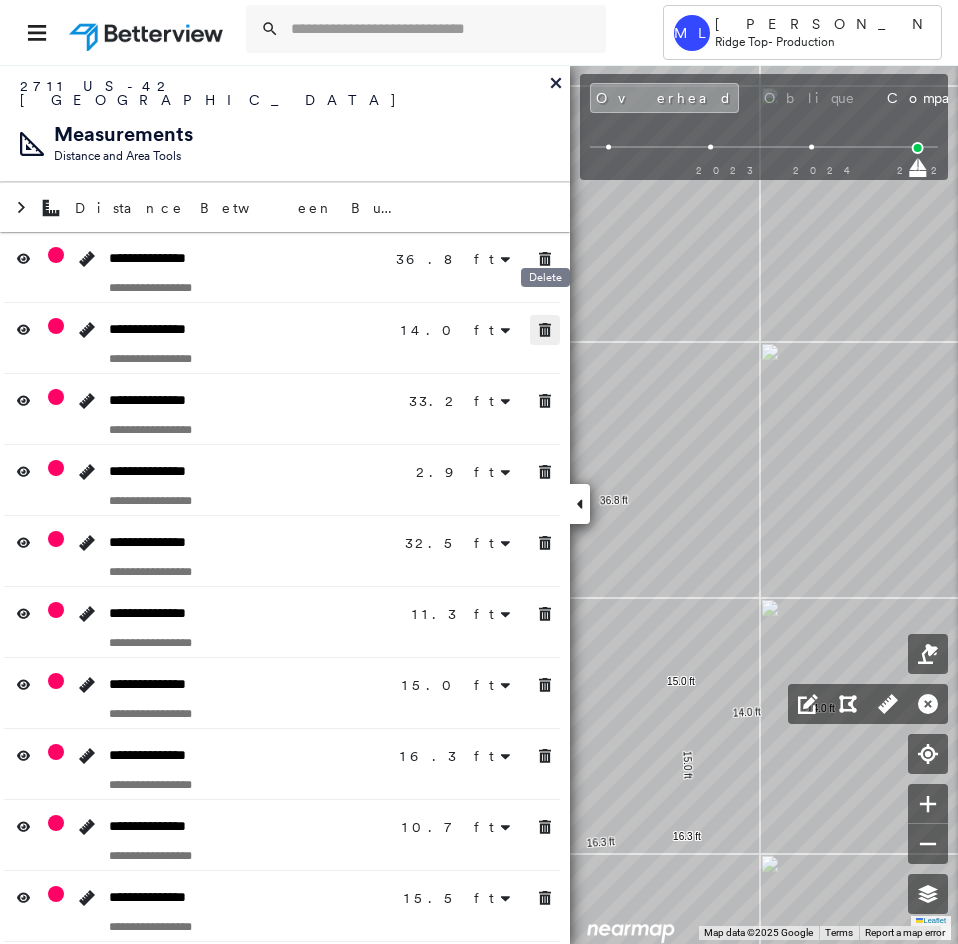 click 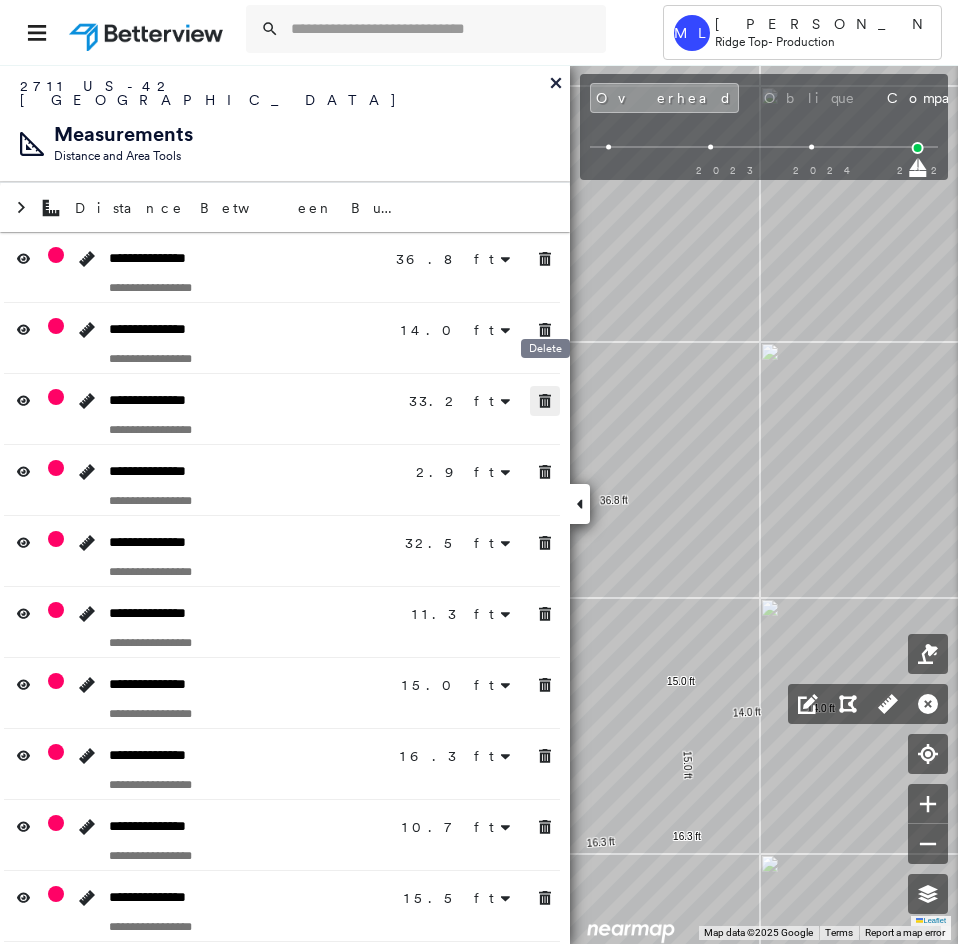 click 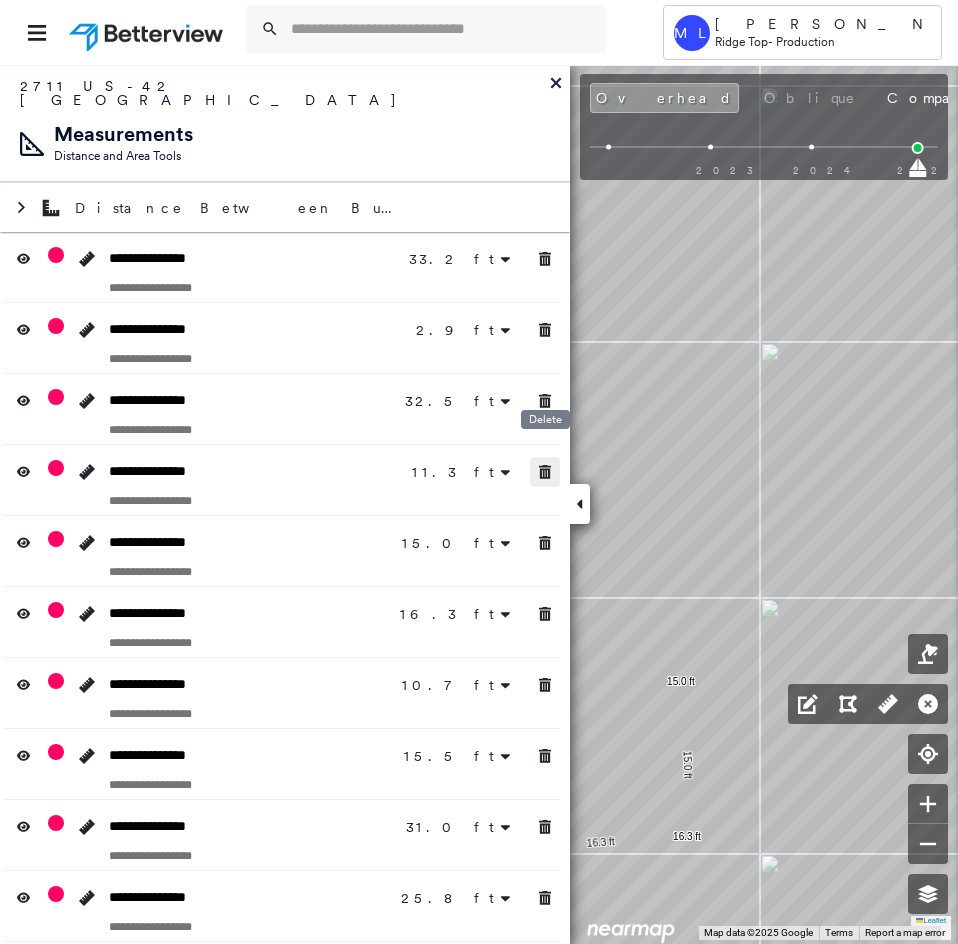 click at bounding box center (545, 472) 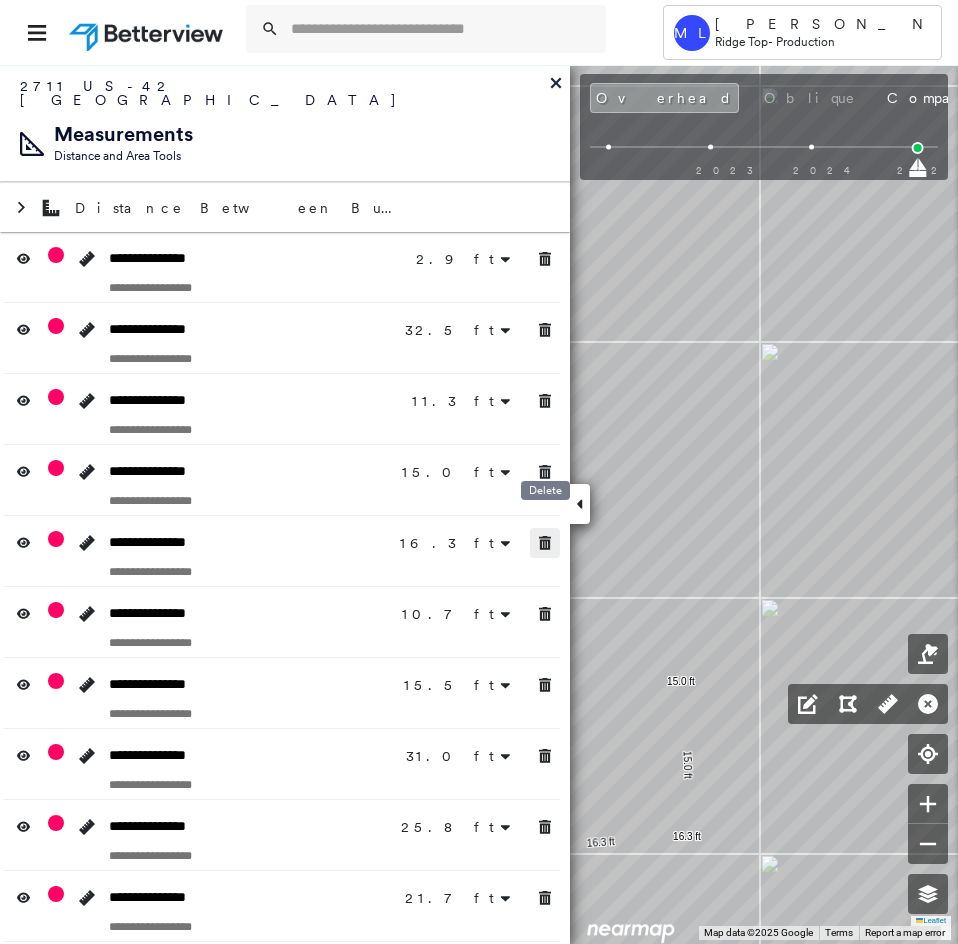 click at bounding box center [545, 543] 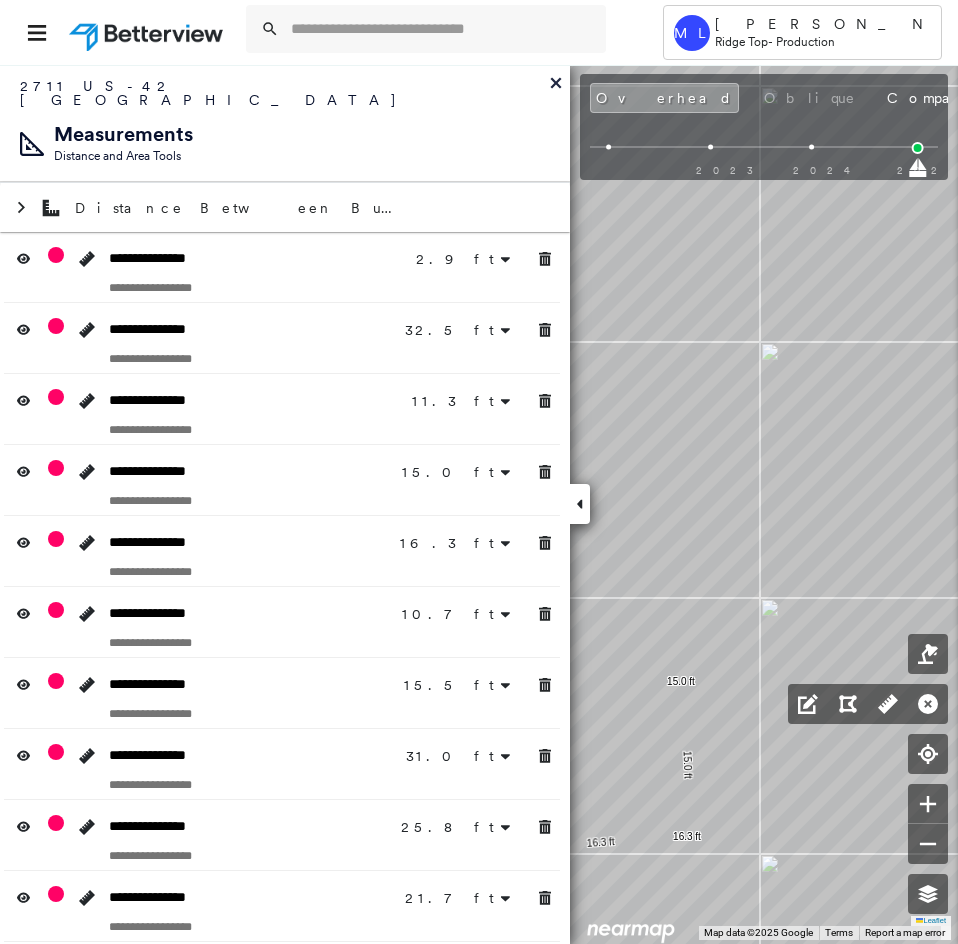 drag, startPoint x: 539, startPoint y: 619, endPoint x: 543, endPoint y: 599, distance: 20.396078 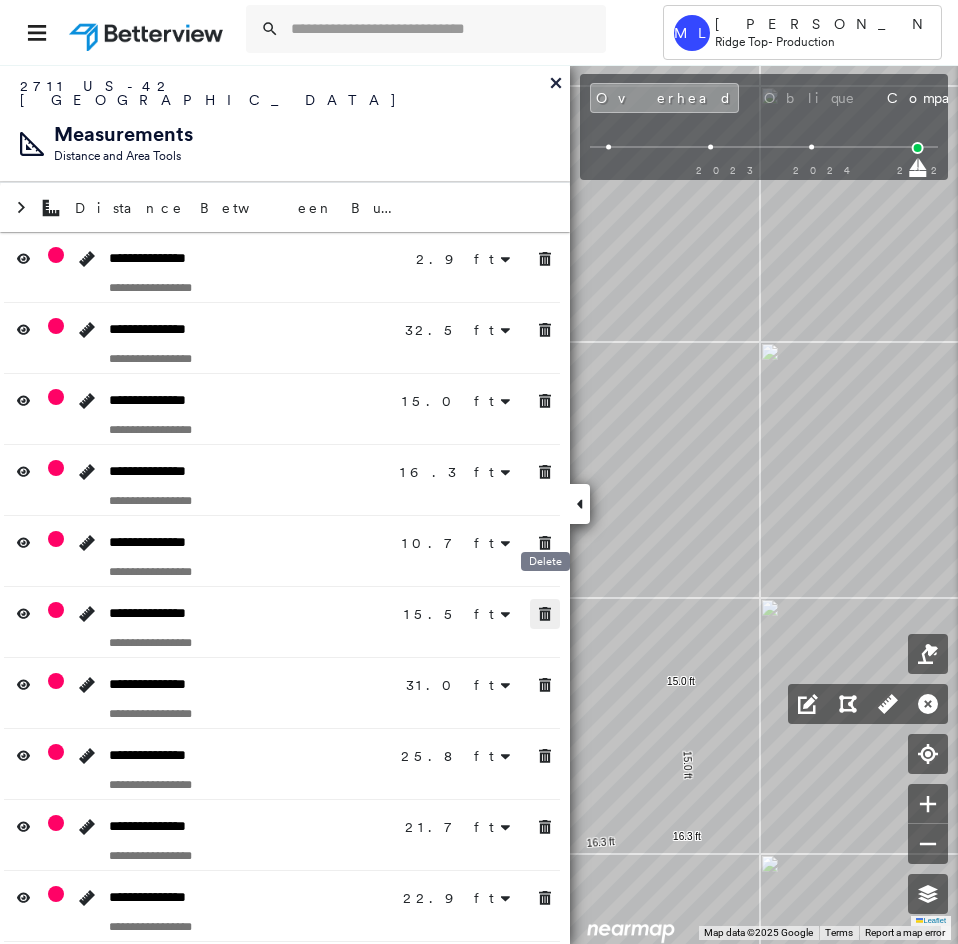 click 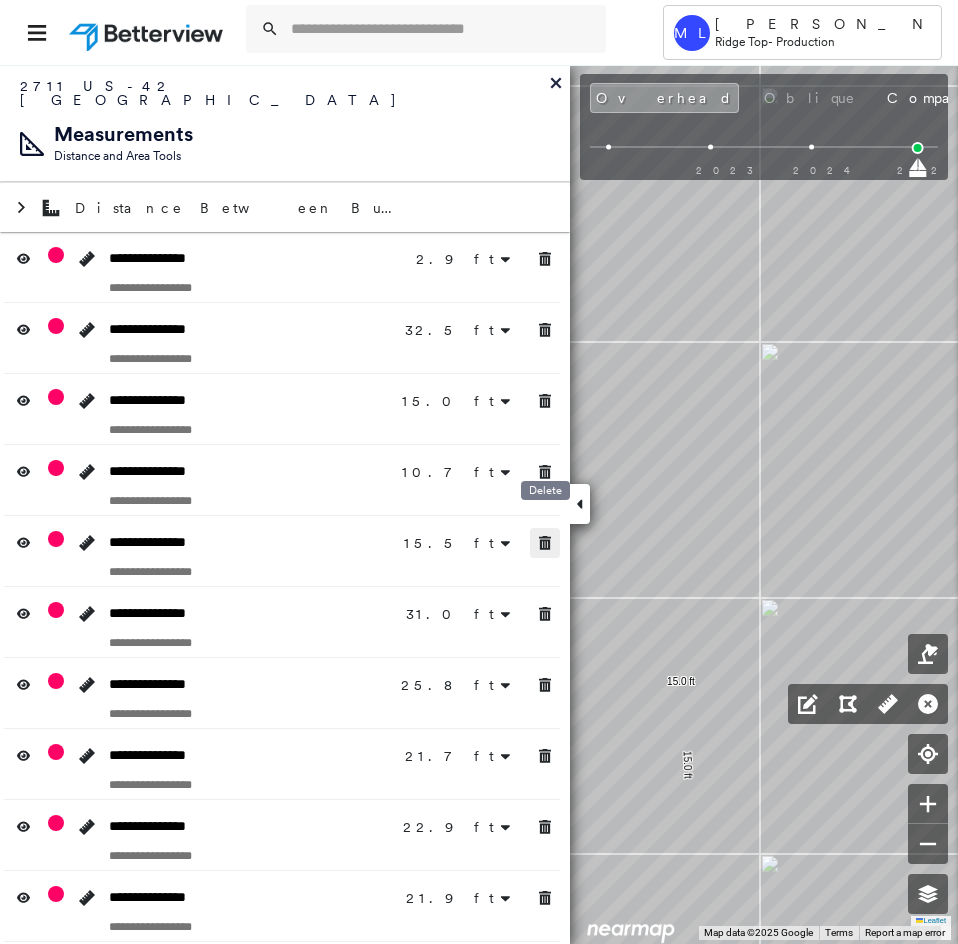 drag, startPoint x: 542, startPoint y: 526, endPoint x: 565, endPoint y: 679, distance: 154.7191 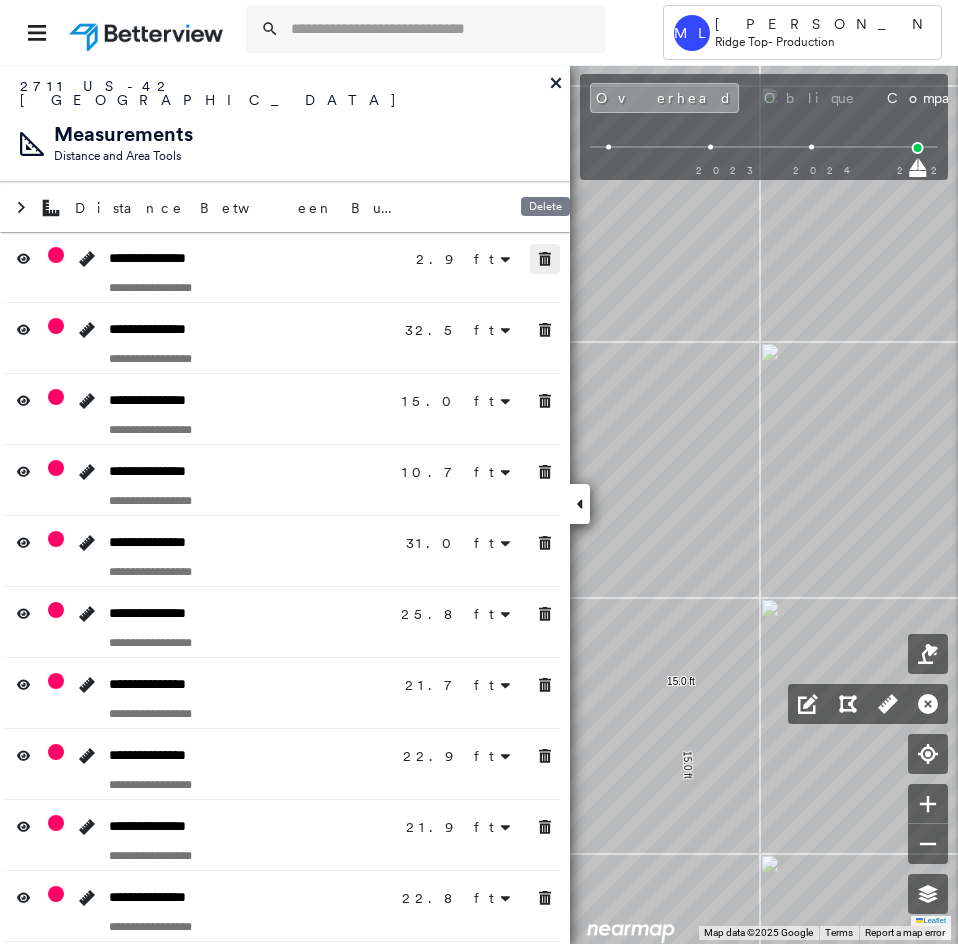 click at bounding box center [545, 259] 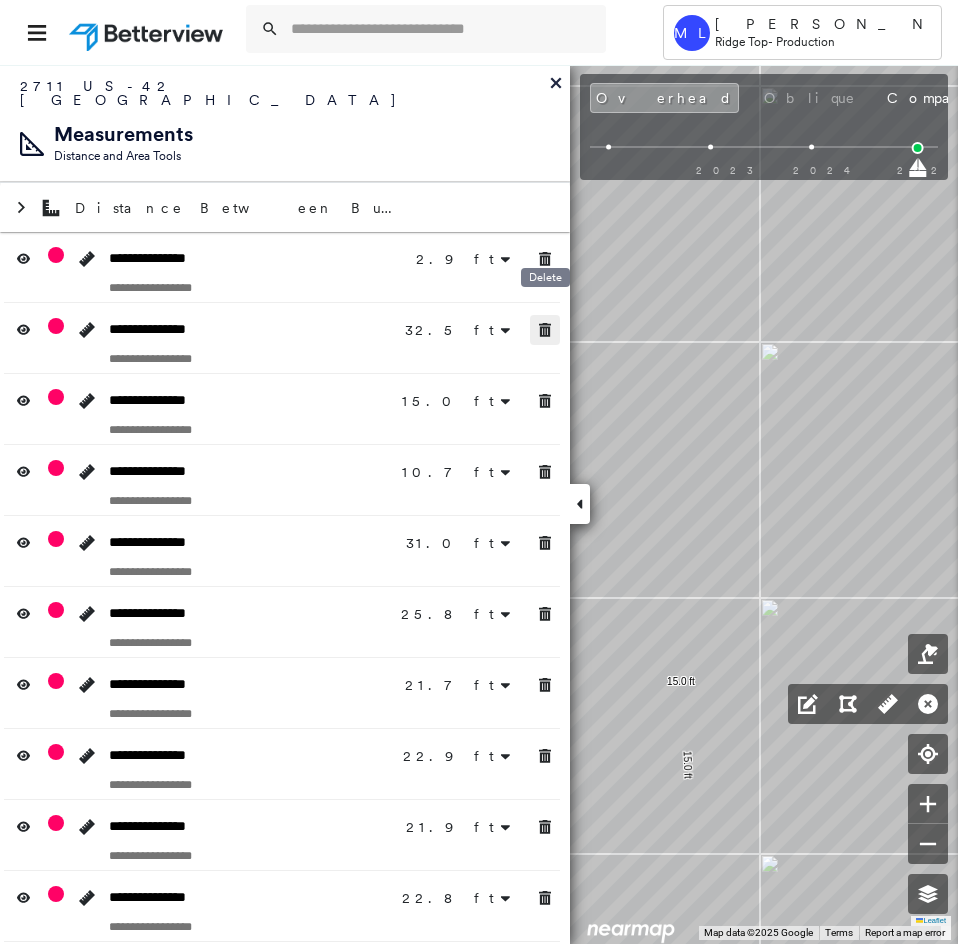 drag, startPoint x: 539, startPoint y: 318, endPoint x: 561, endPoint y: 362, distance: 49.193497 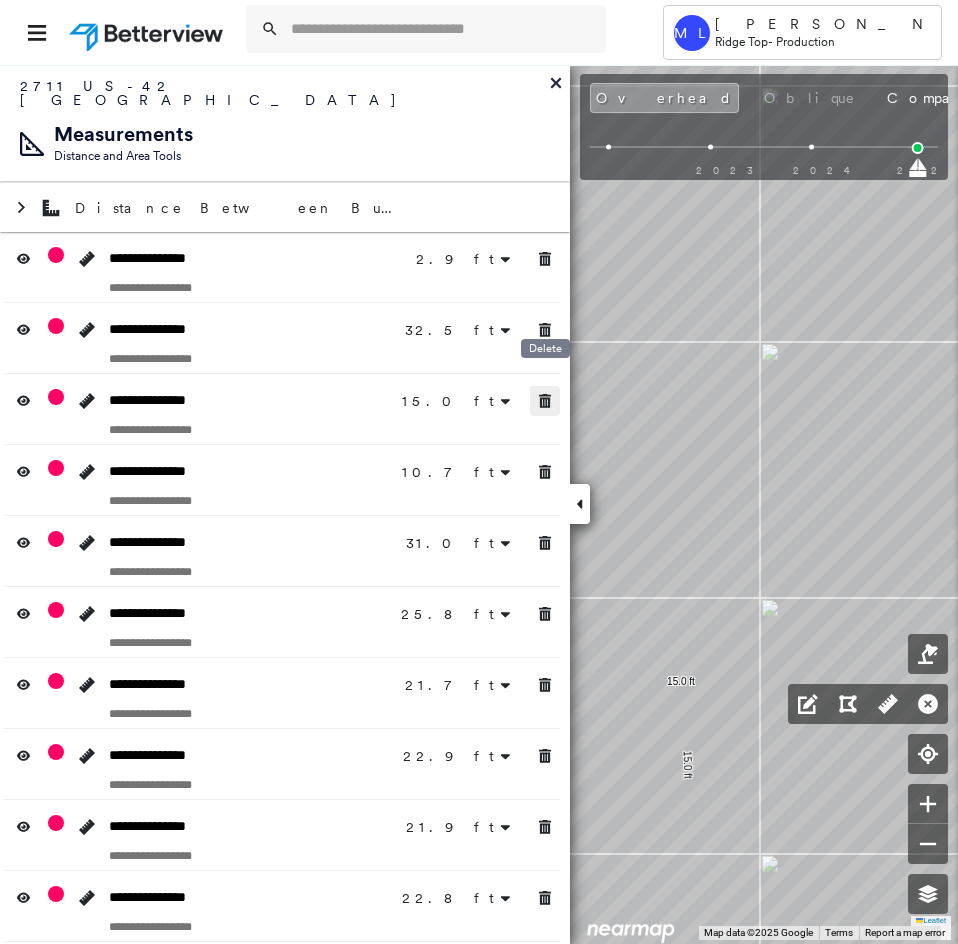 click 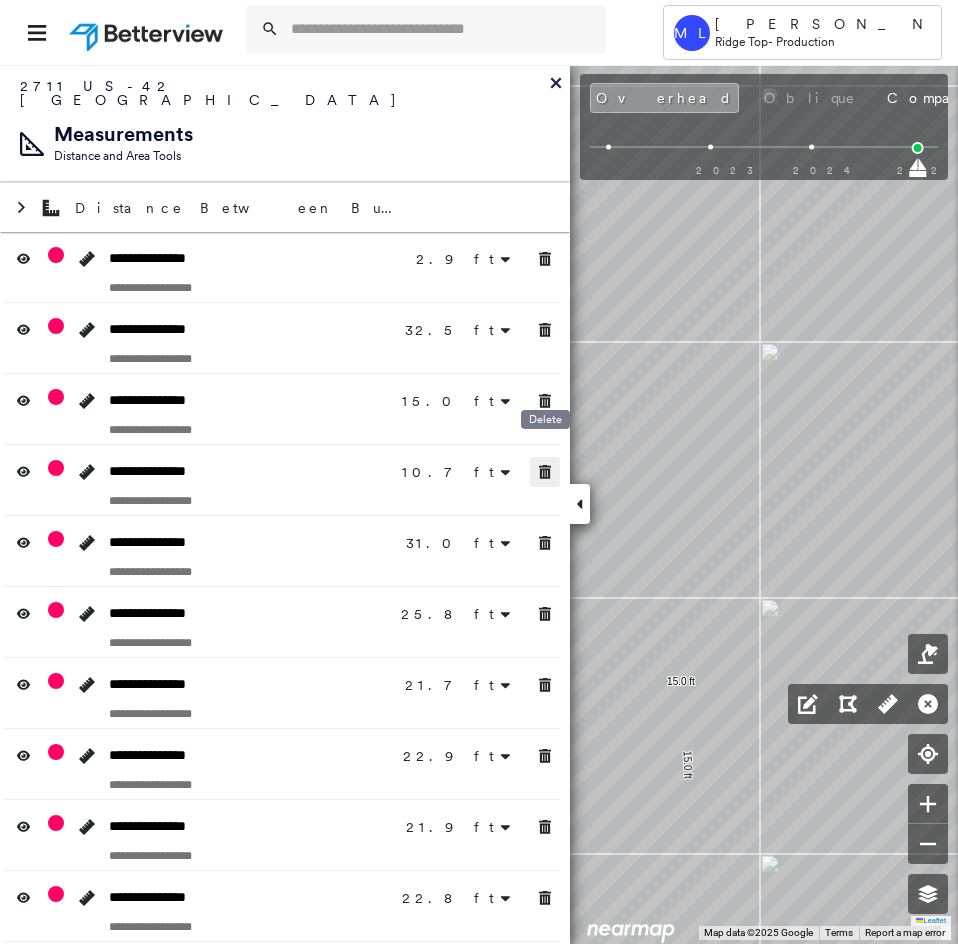click 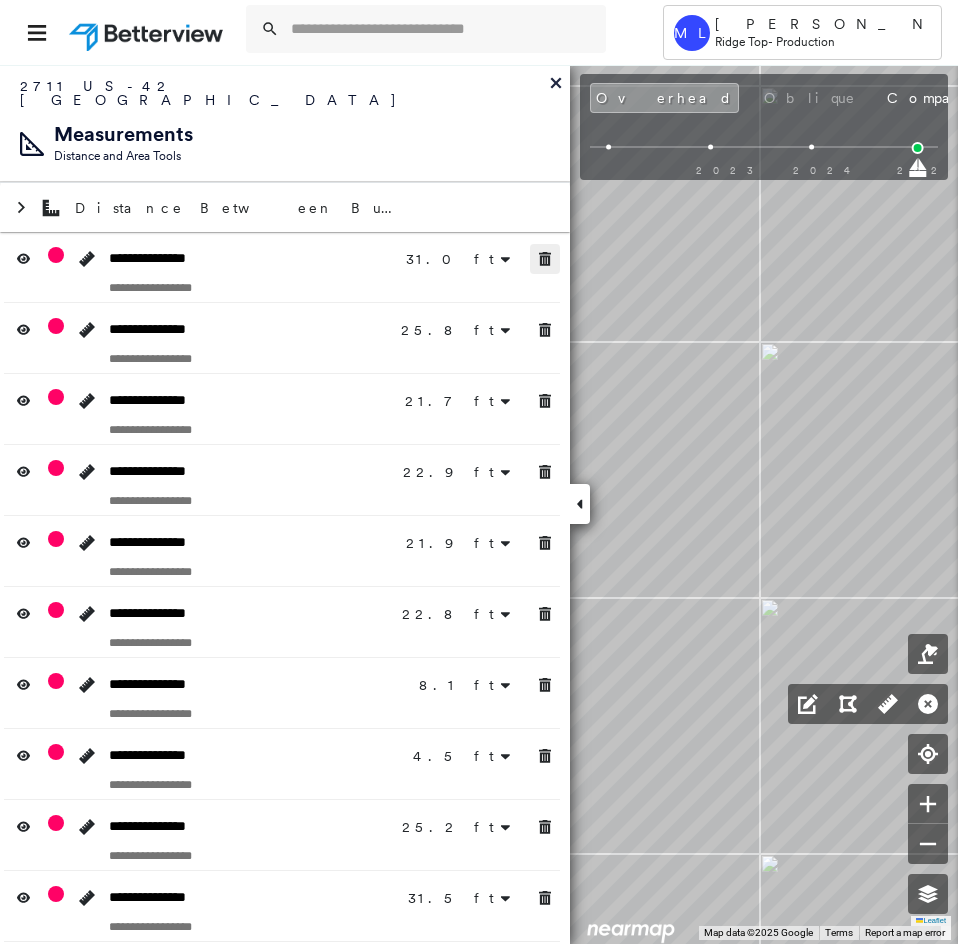 click 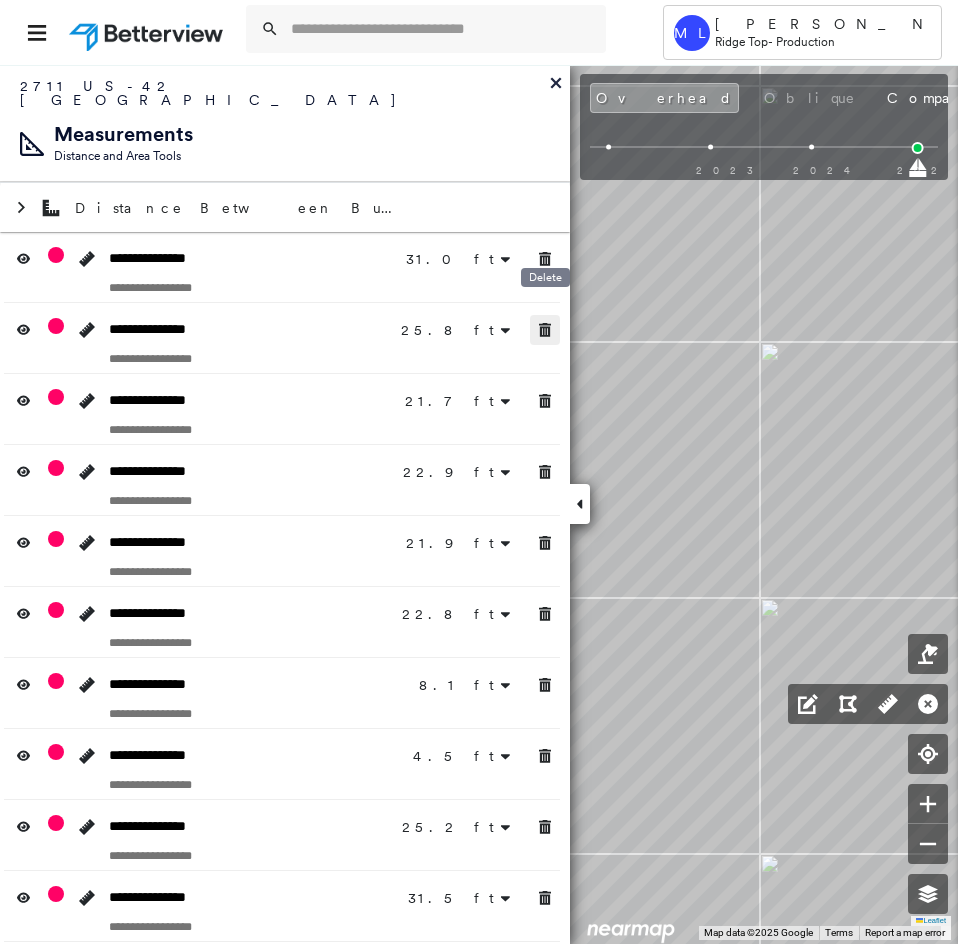 drag, startPoint x: 540, startPoint y: 305, endPoint x: 541, endPoint y: 315, distance: 10.049875 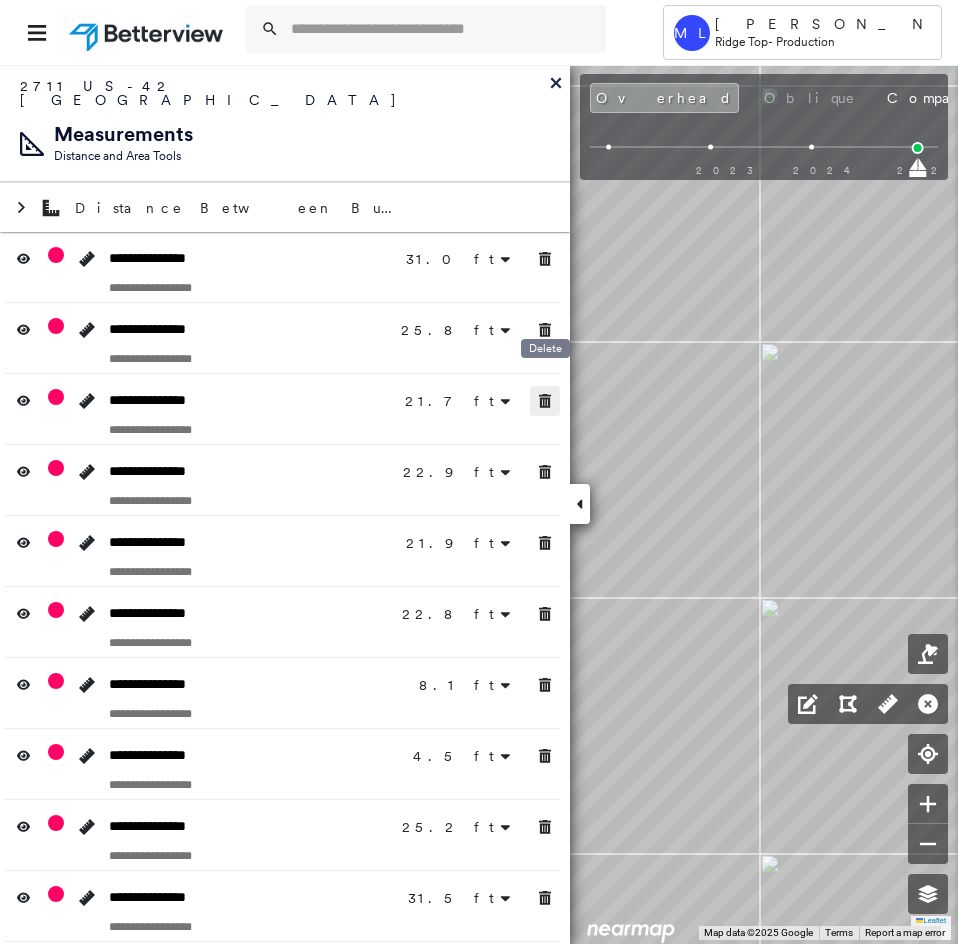 click on "**********" at bounding box center (285, 587) 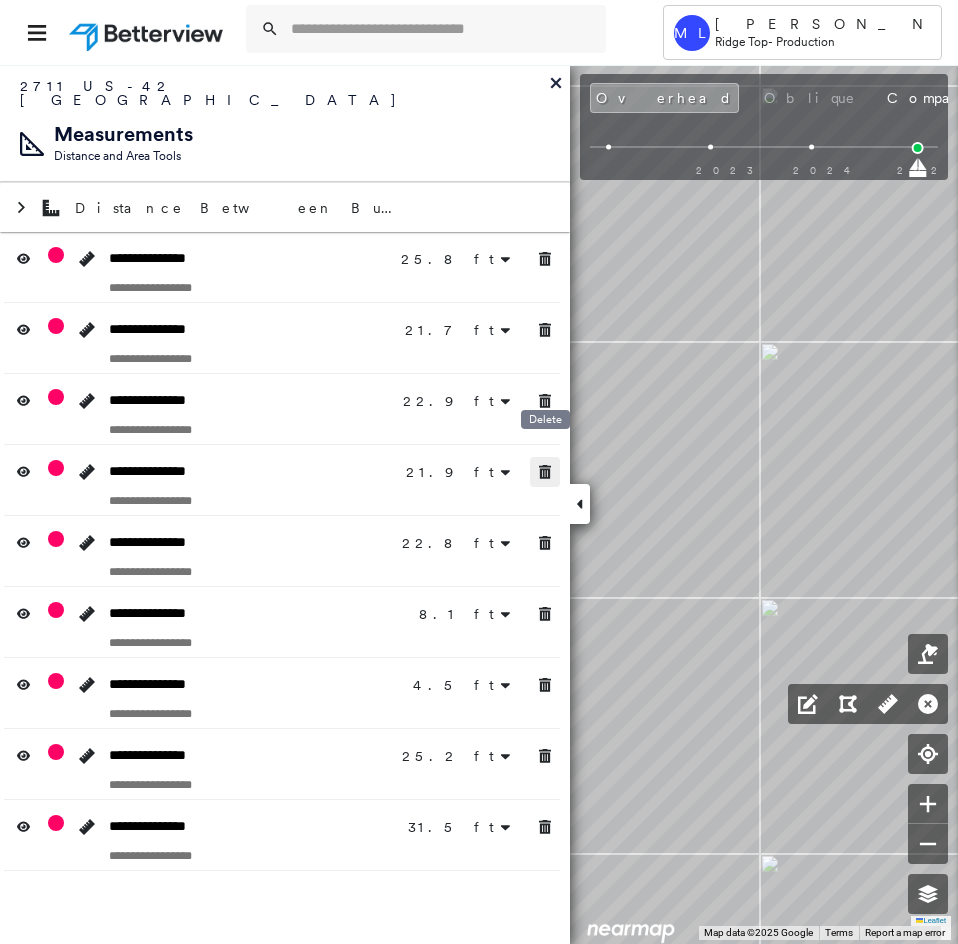 click on "**********" at bounding box center (285, 551) 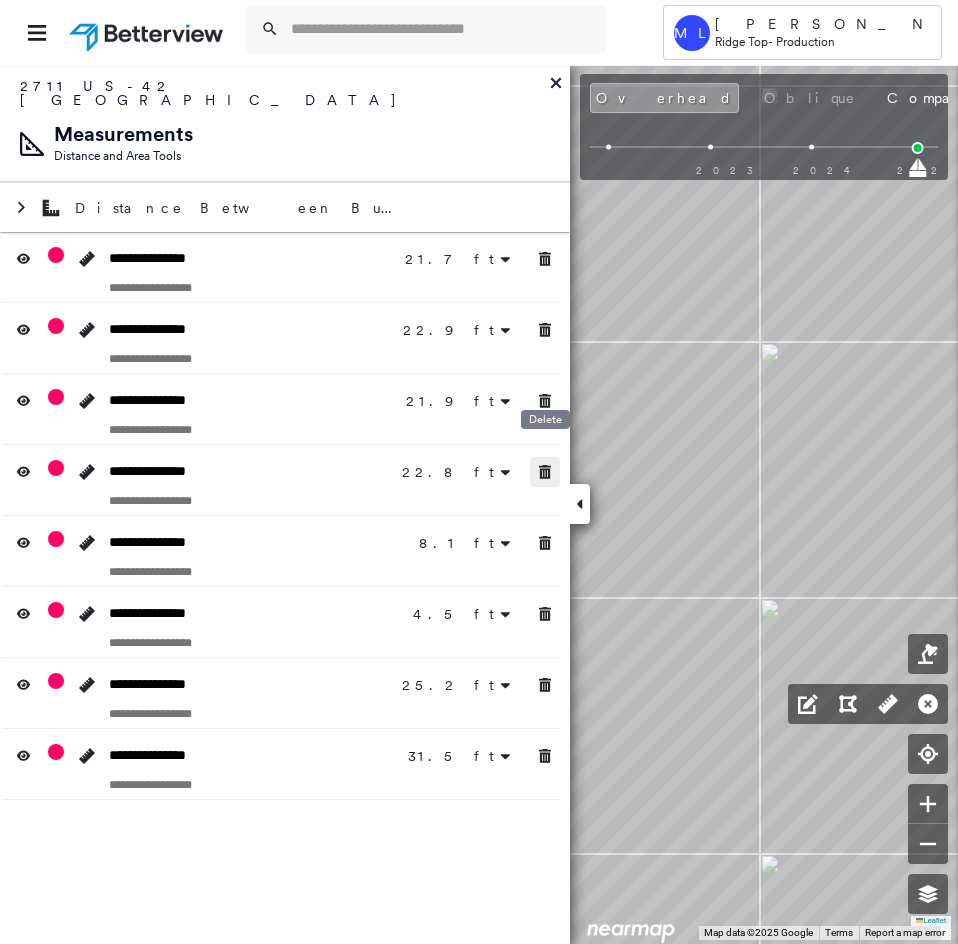 drag, startPoint x: 537, startPoint y: 455, endPoint x: 538, endPoint y: 400, distance: 55.00909 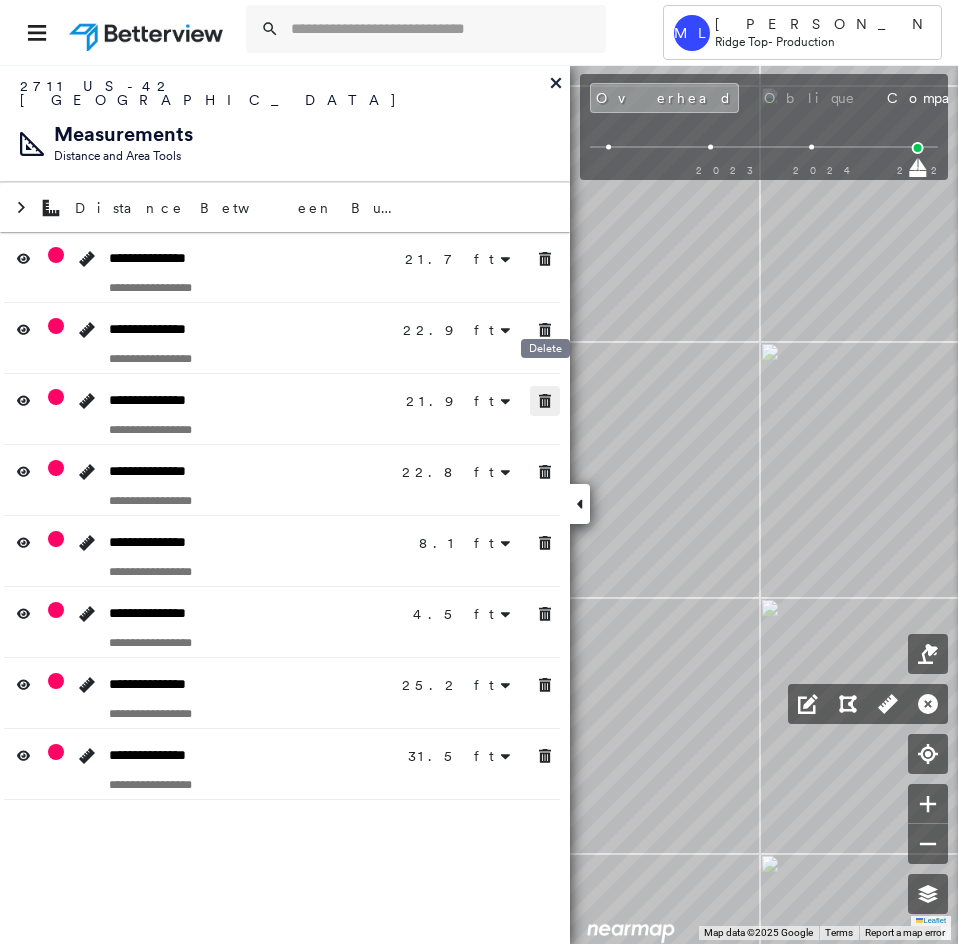 click at bounding box center (545, 401) 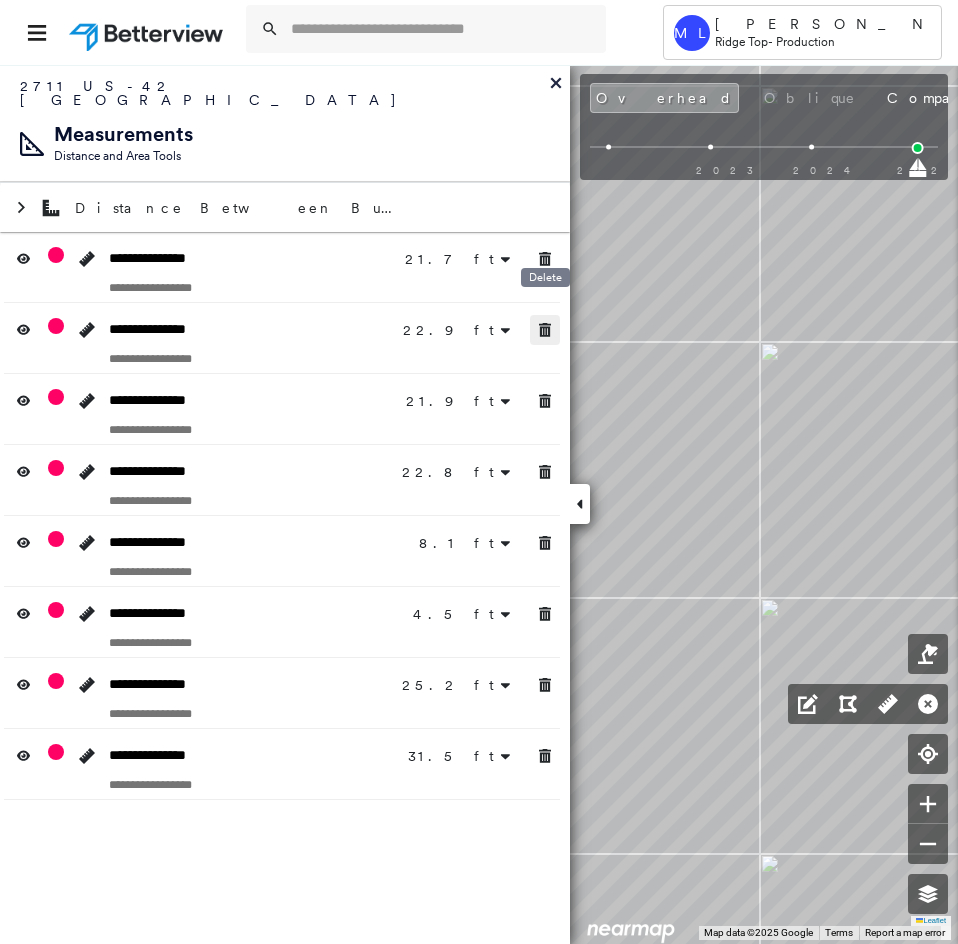 click at bounding box center (545, 330) 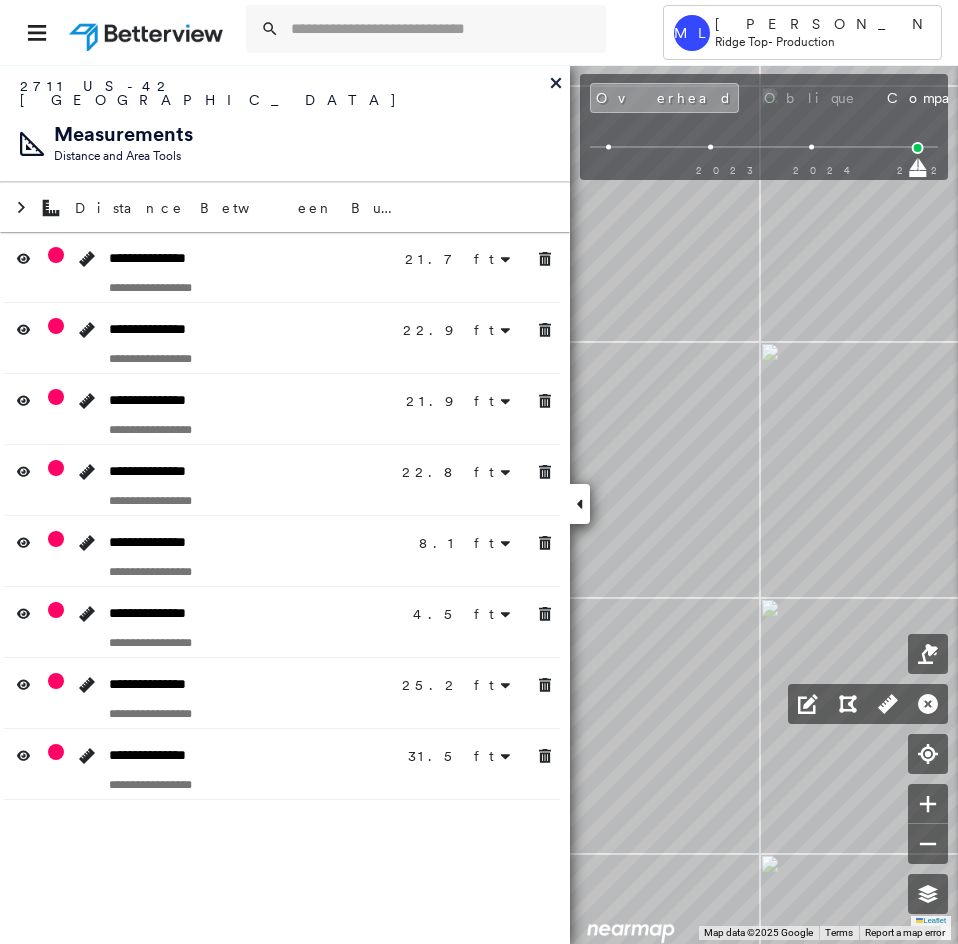 click 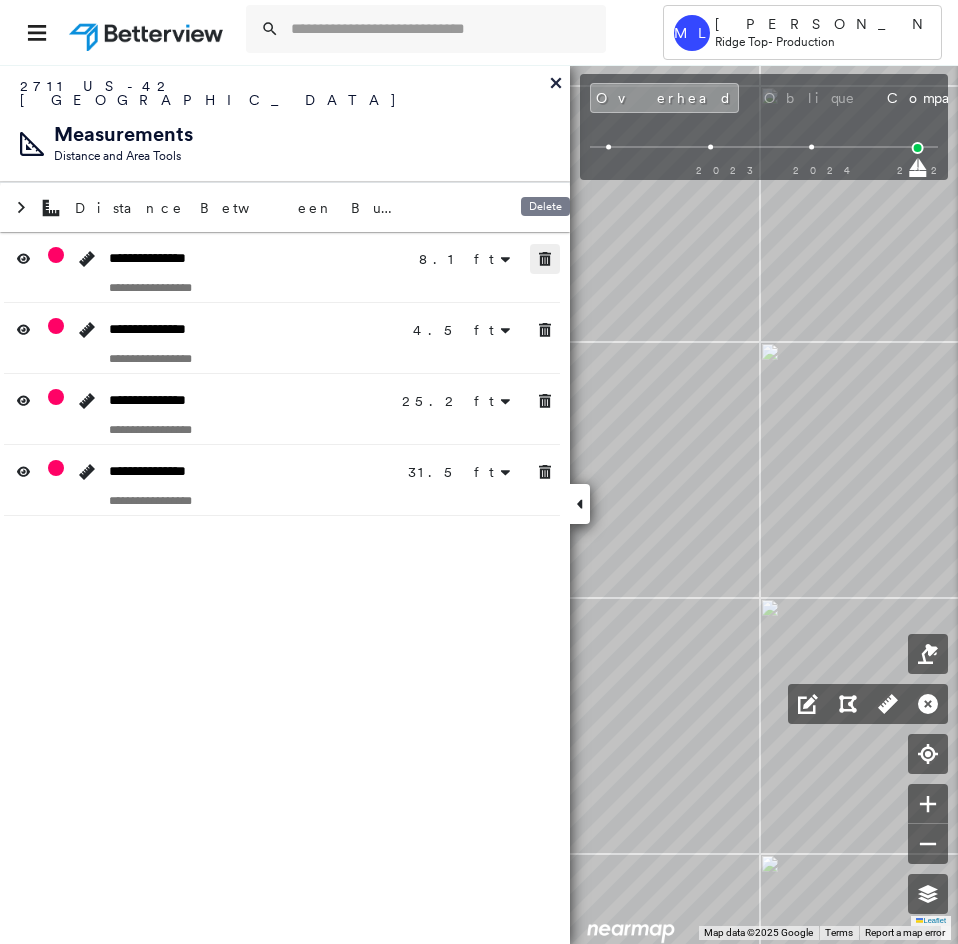 click at bounding box center (545, 259) 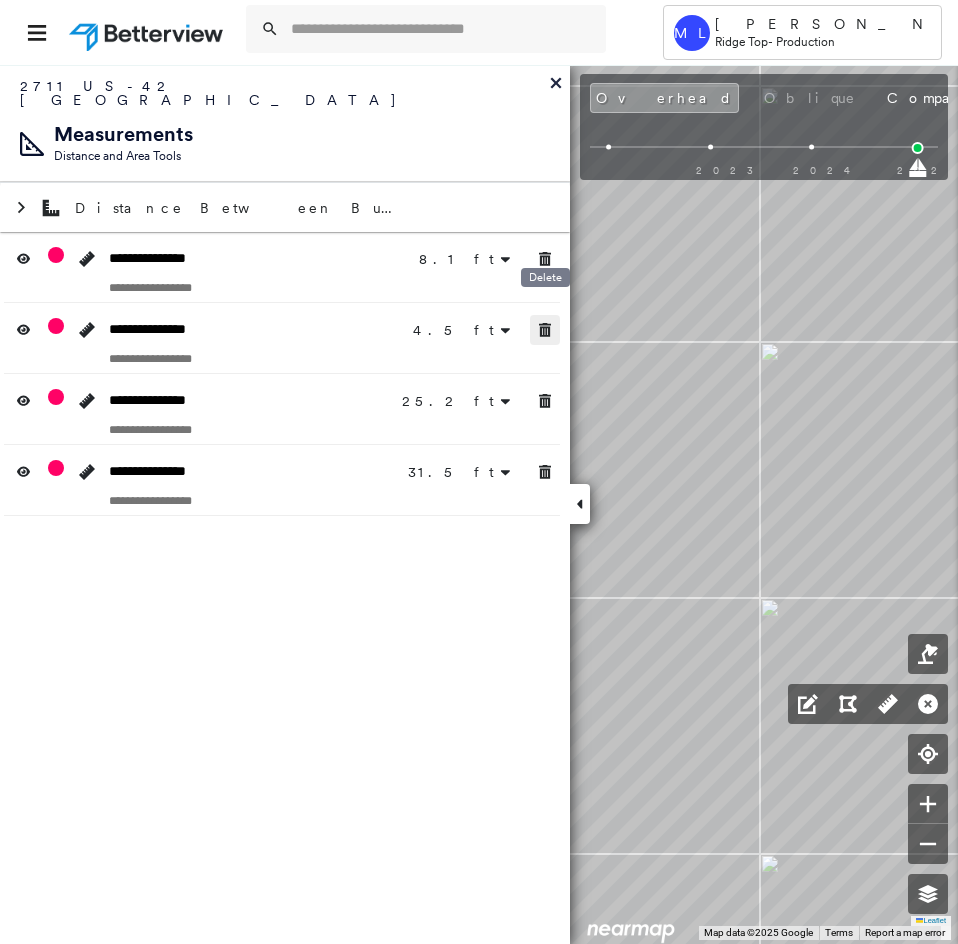 click at bounding box center (545, 330) 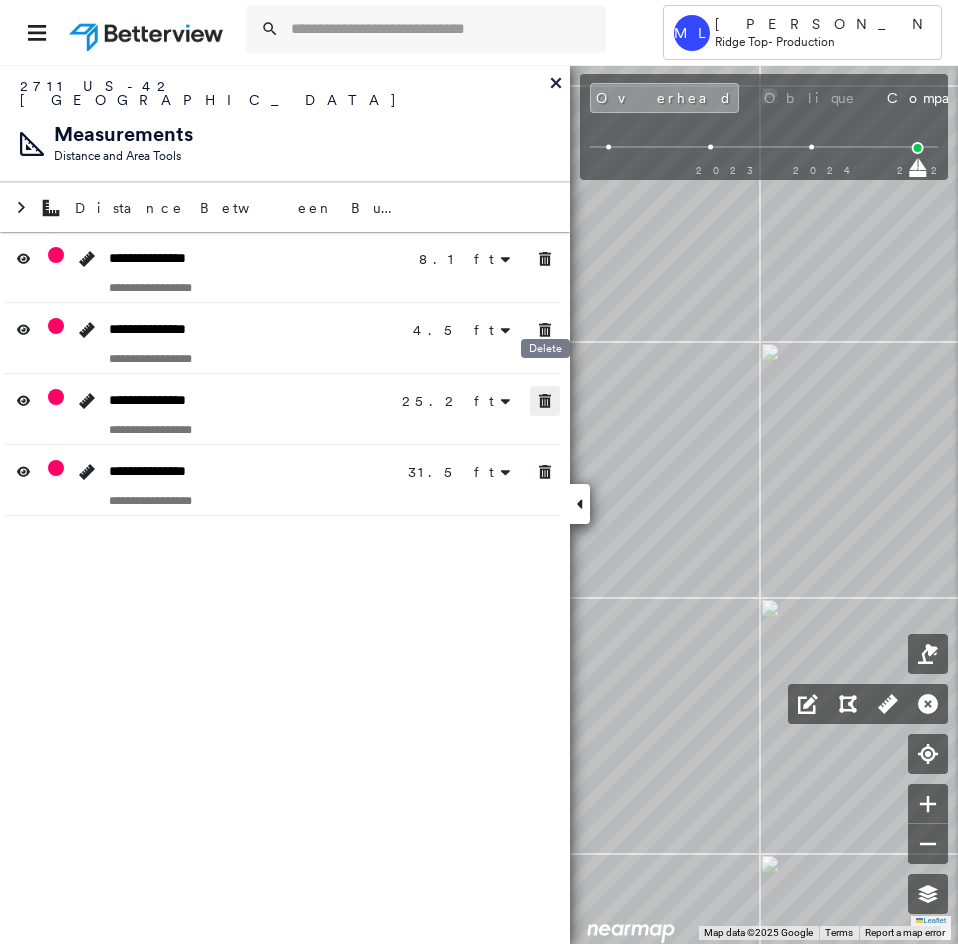 click on "**********" at bounding box center [285, 374] 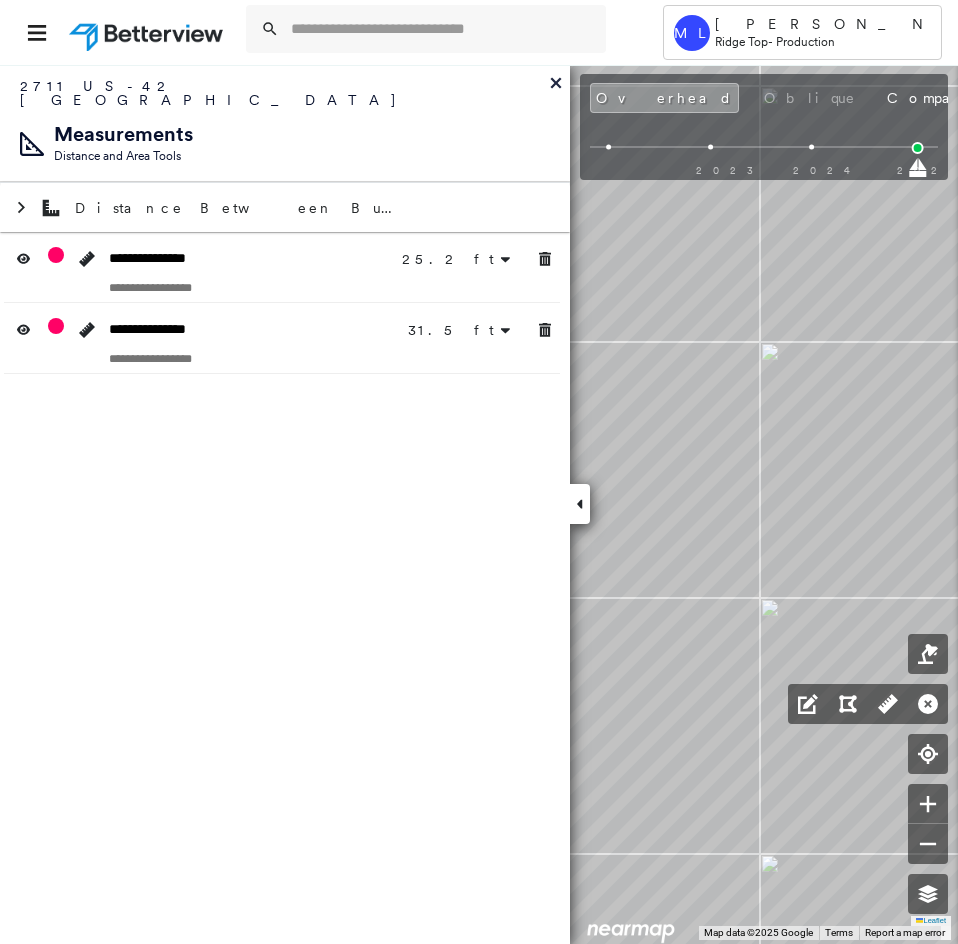 click at bounding box center [282, 287] 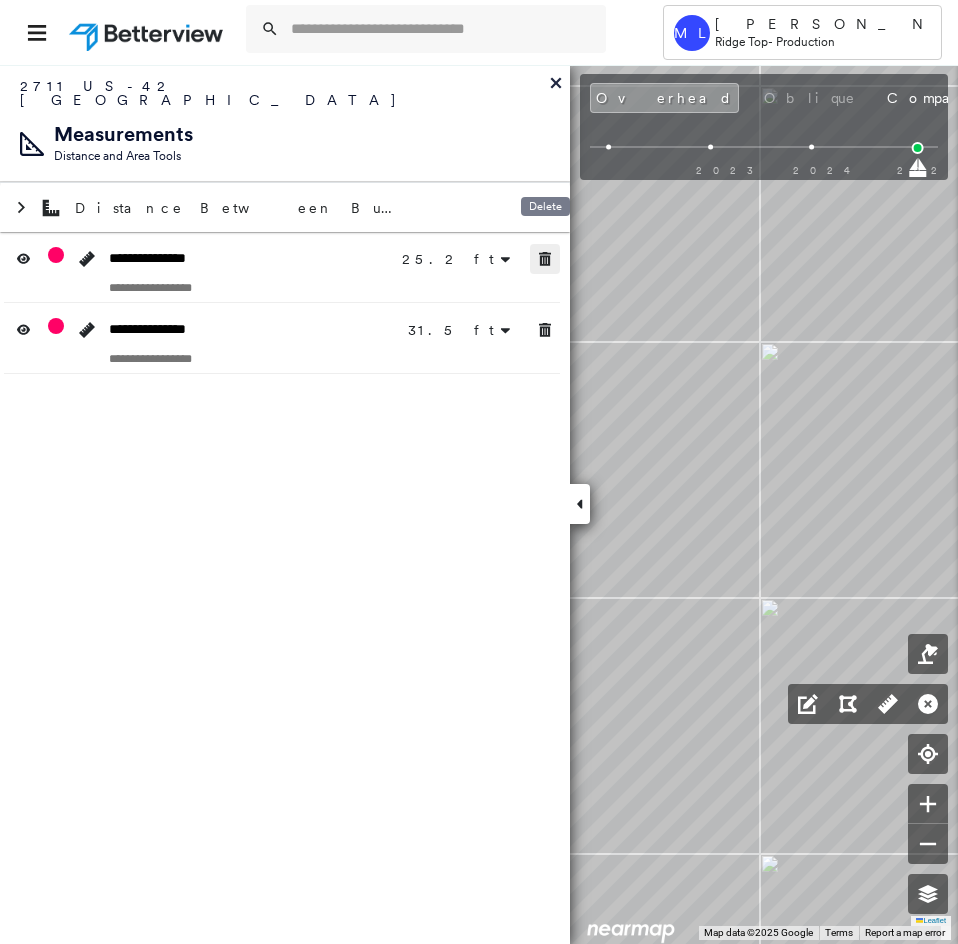 drag, startPoint x: 544, startPoint y: 244, endPoint x: 545, endPoint y: 301, distance: 57.00877 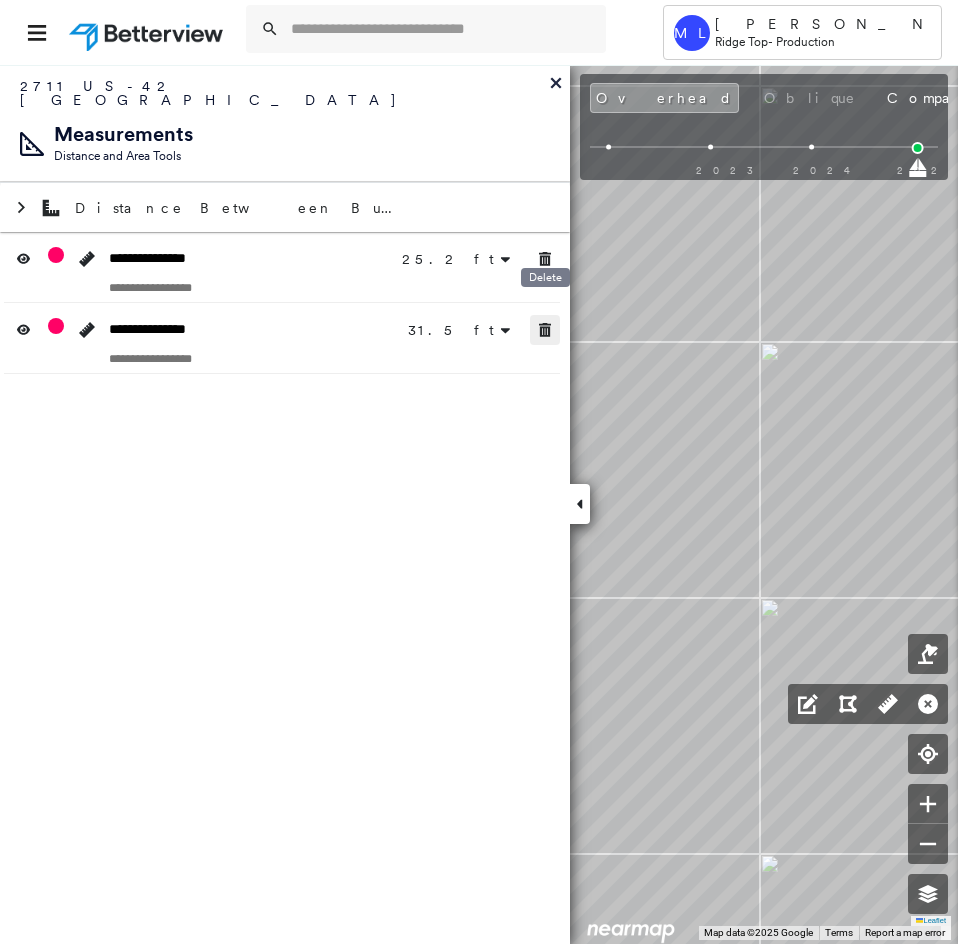 click at bounding box center [545, 330] 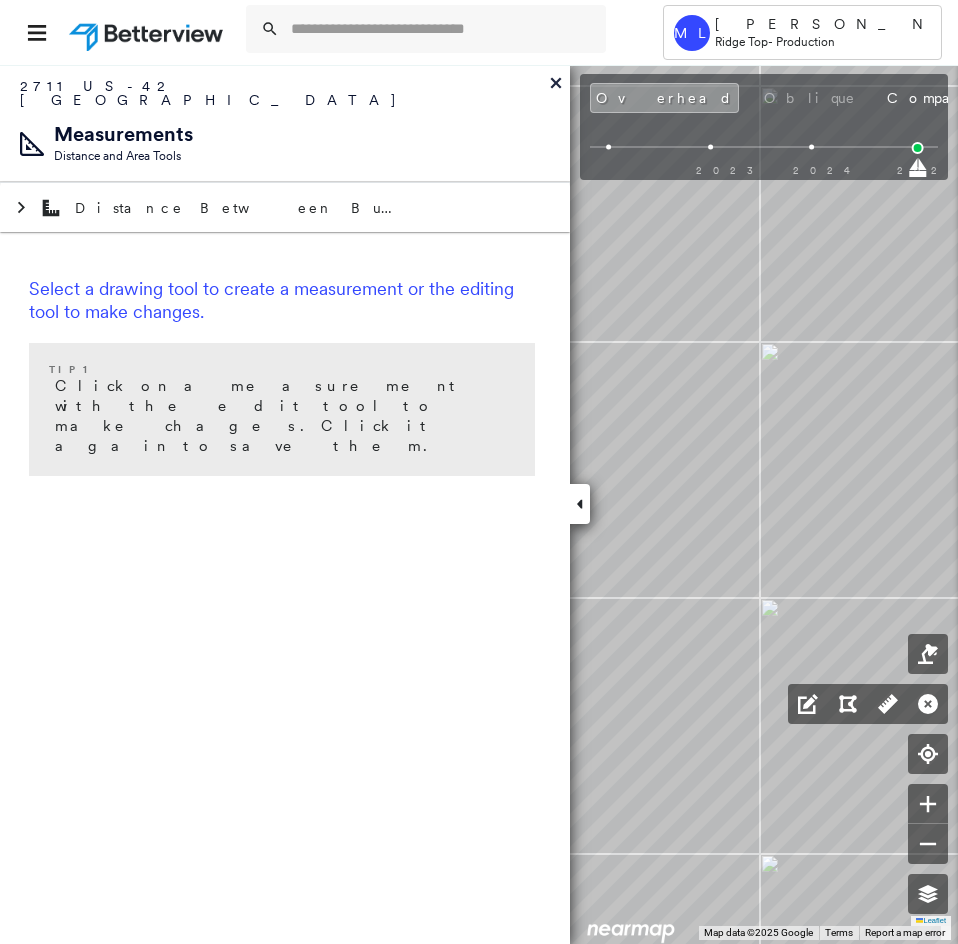 click at bounding box center [580, 504] 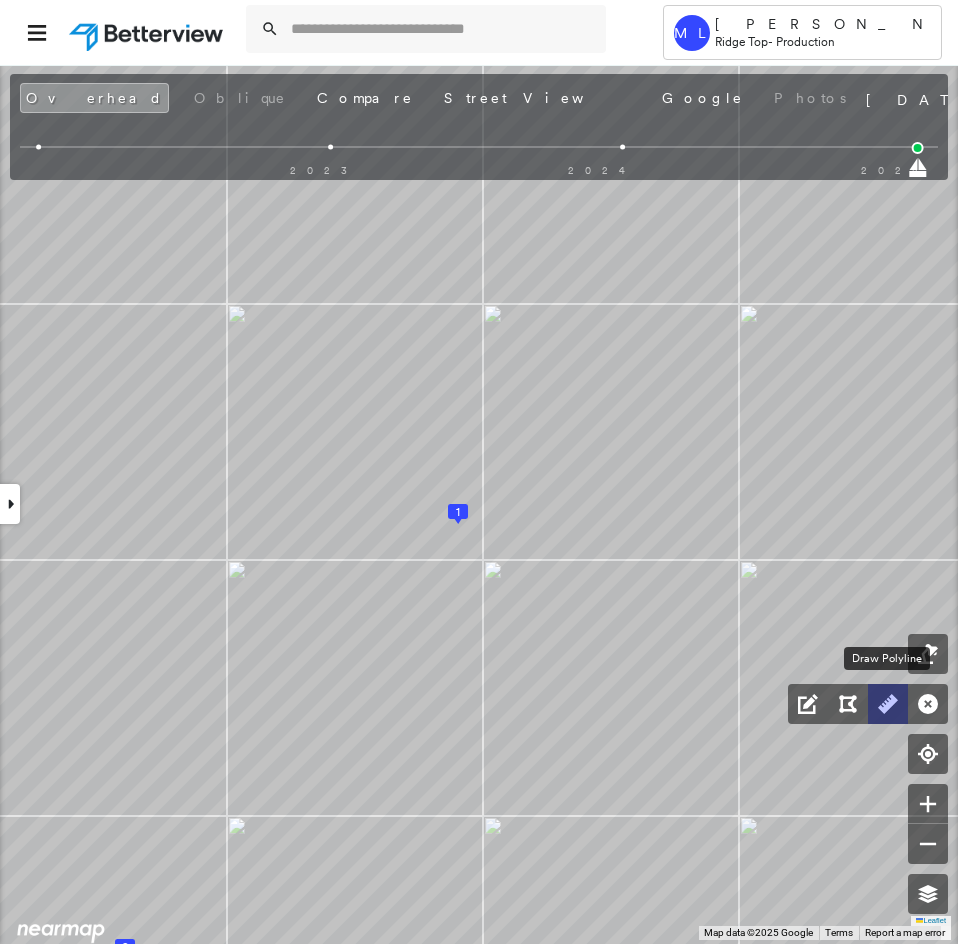 click 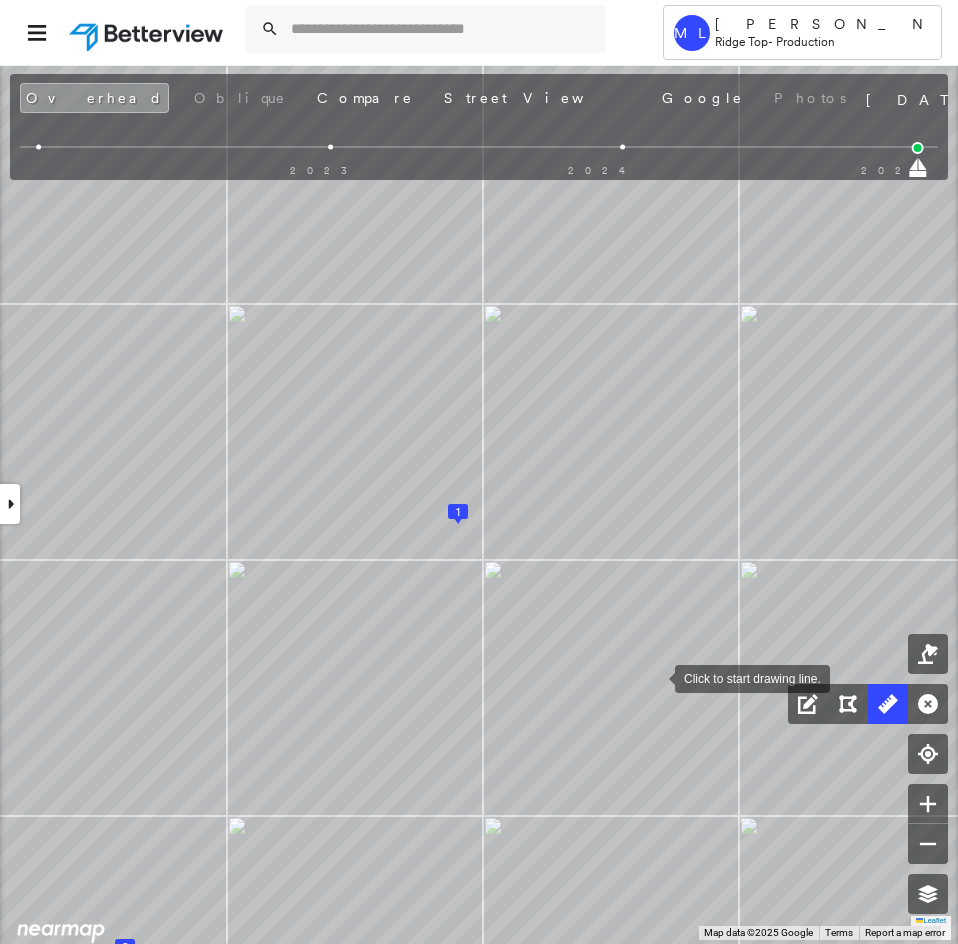 click at bounding box center (655, 677) 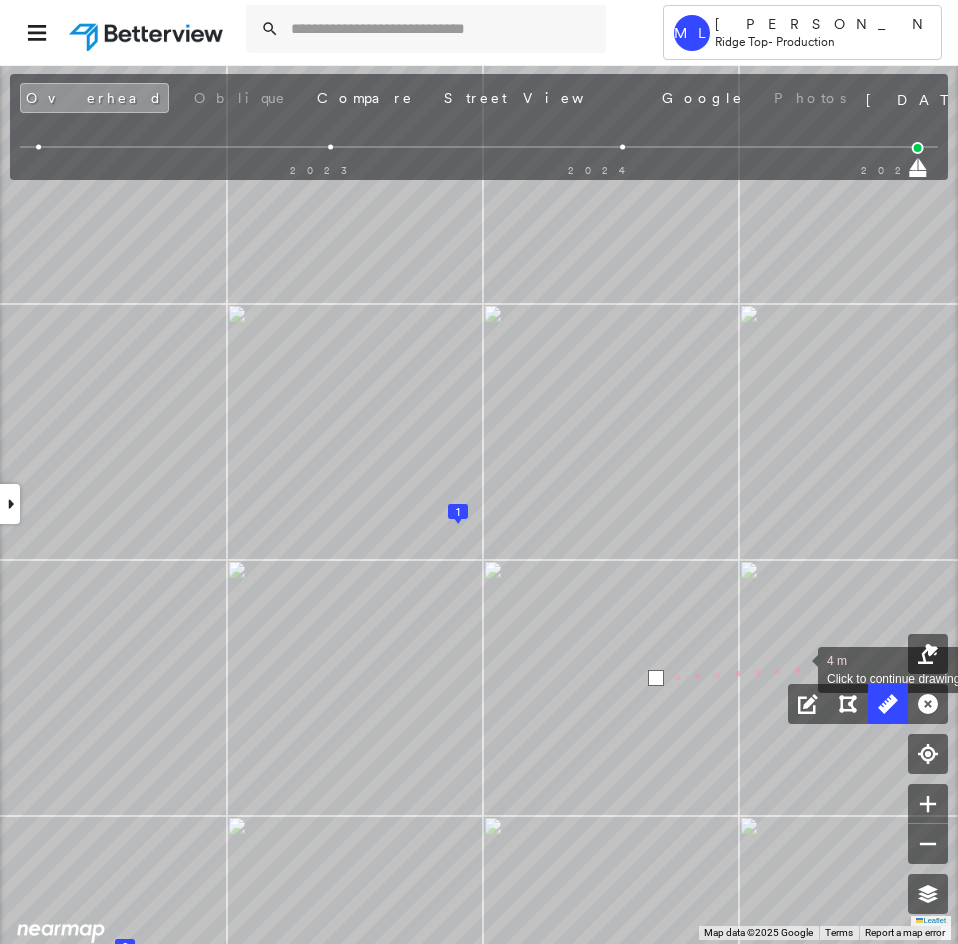 click at bounding box center (798, 668) 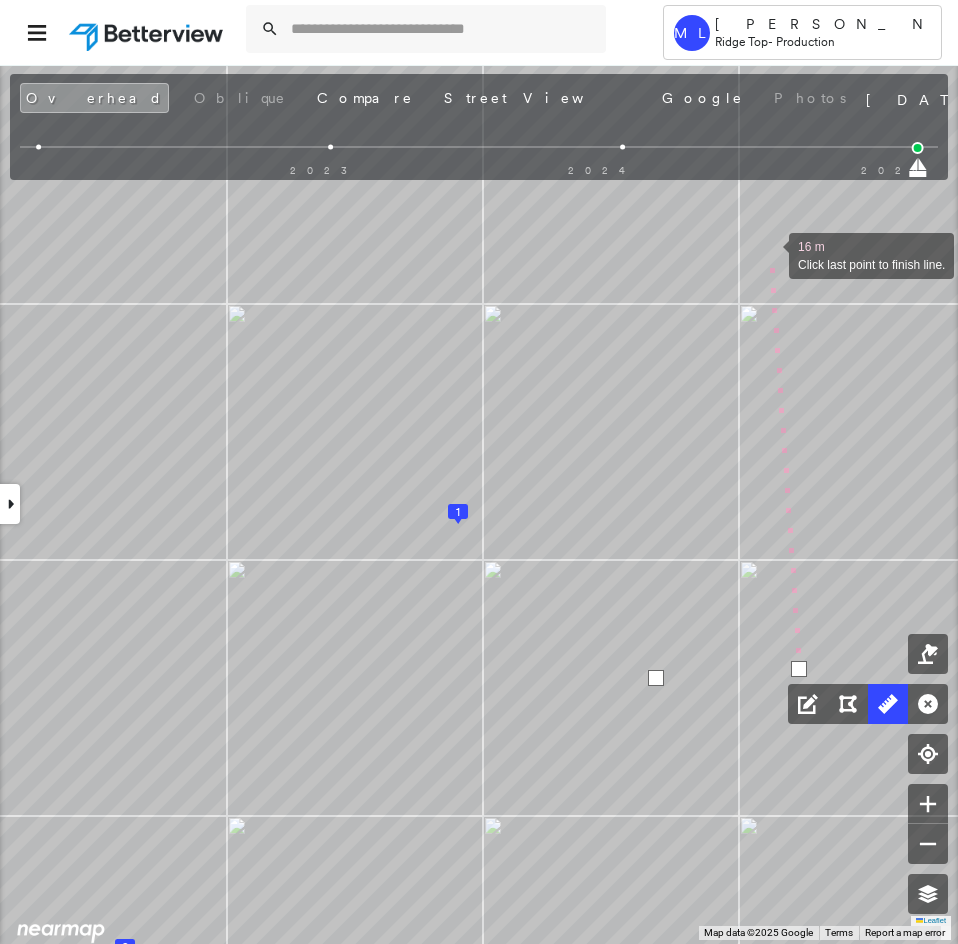 click at bounding box center (769, 254) 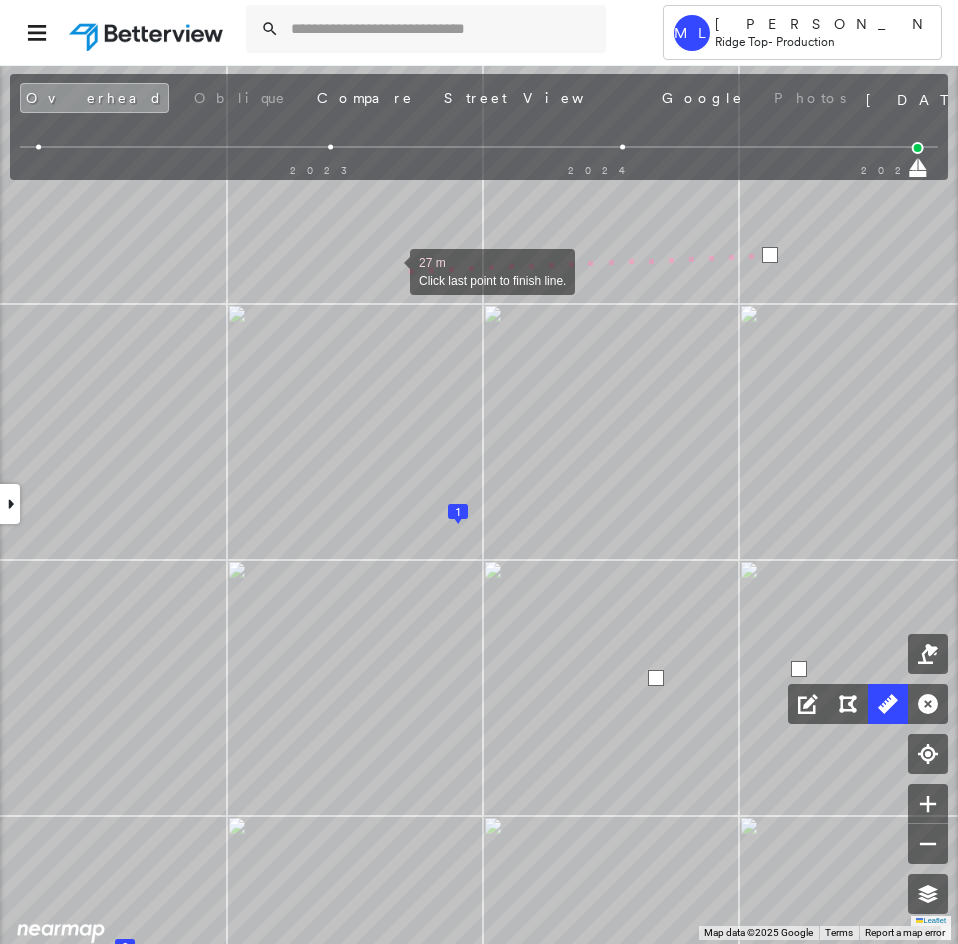 click at bounding box center (390, 270) 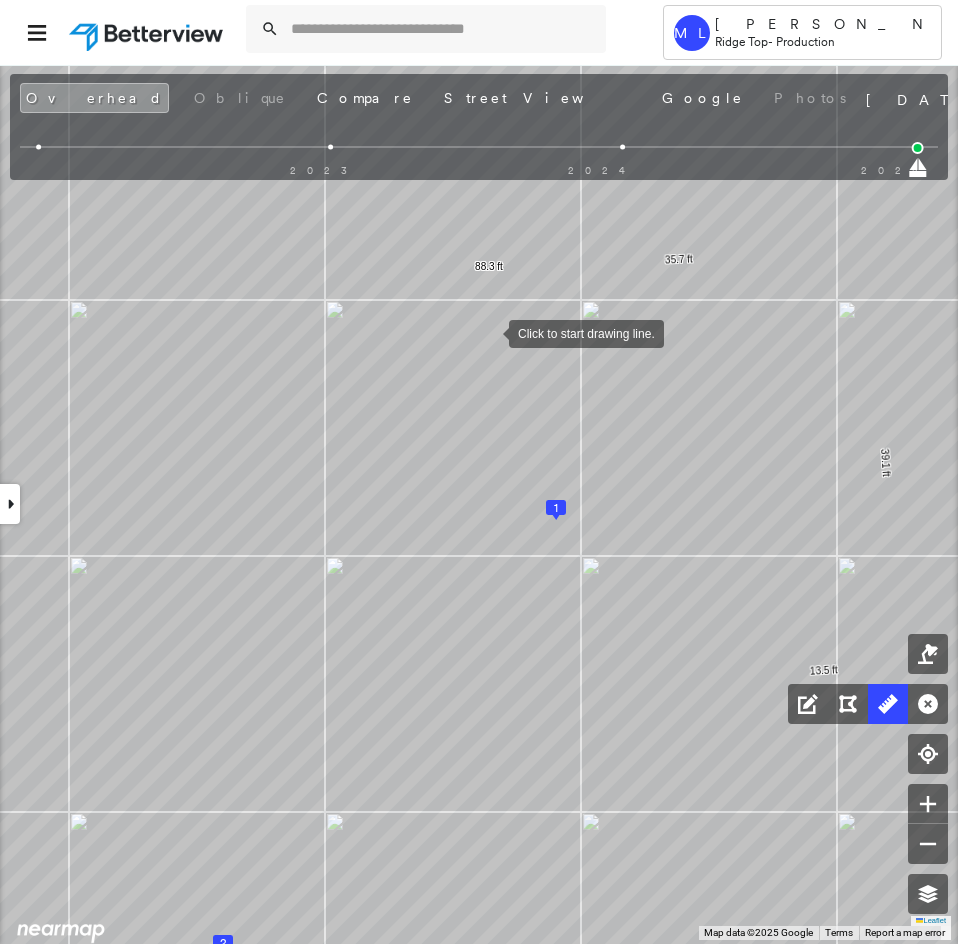 click at bounding box center (489, 332) 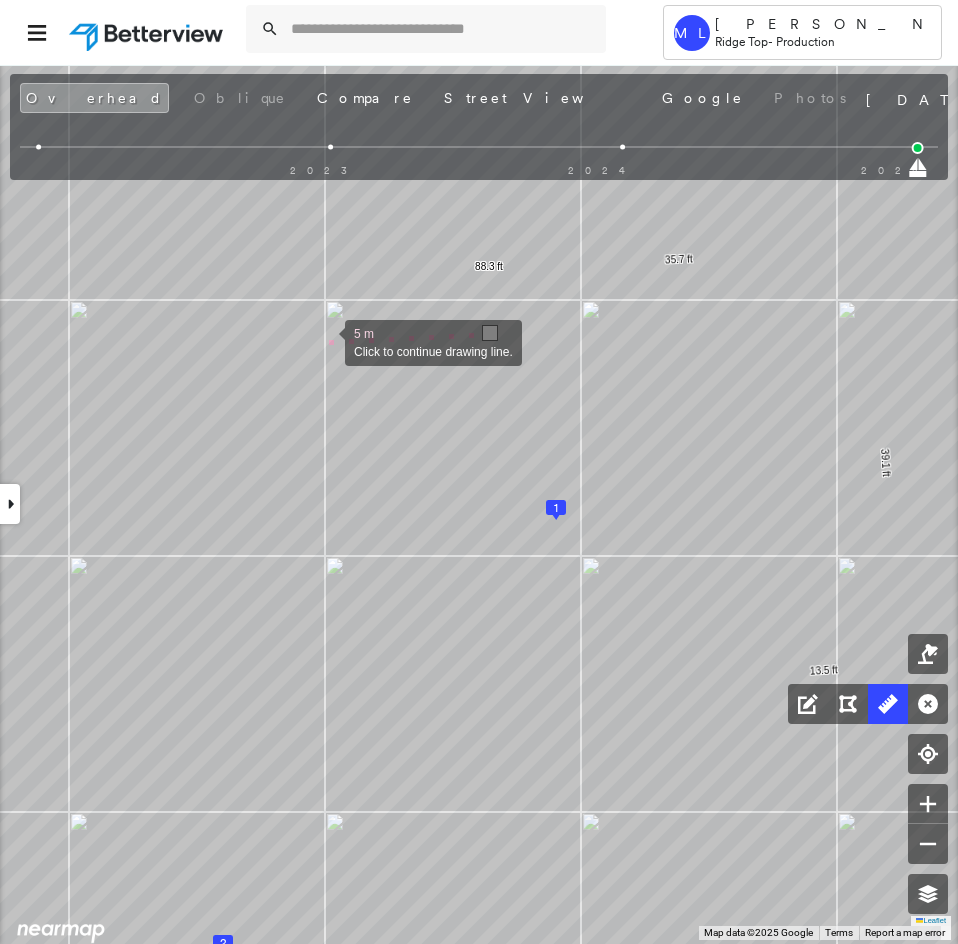 click at bounding box center (325, 341) 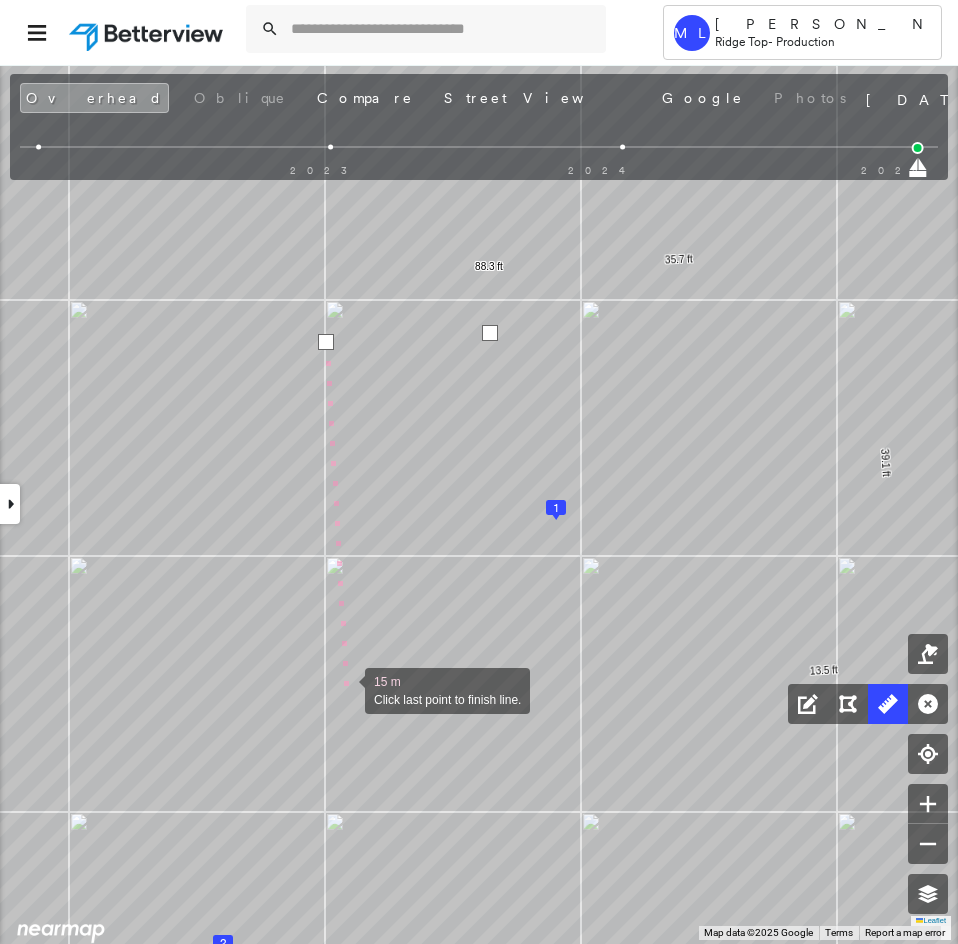 click at bounding box center (345, 689) 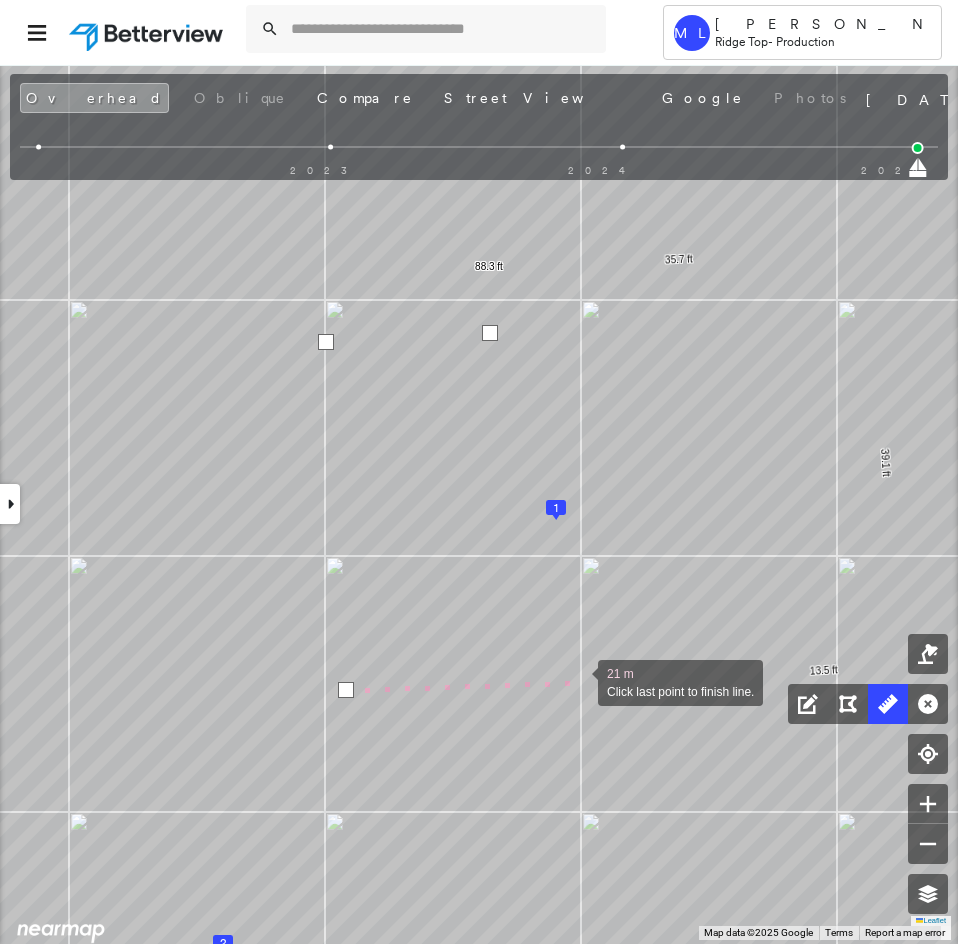 click at bounding box center (578, 681) 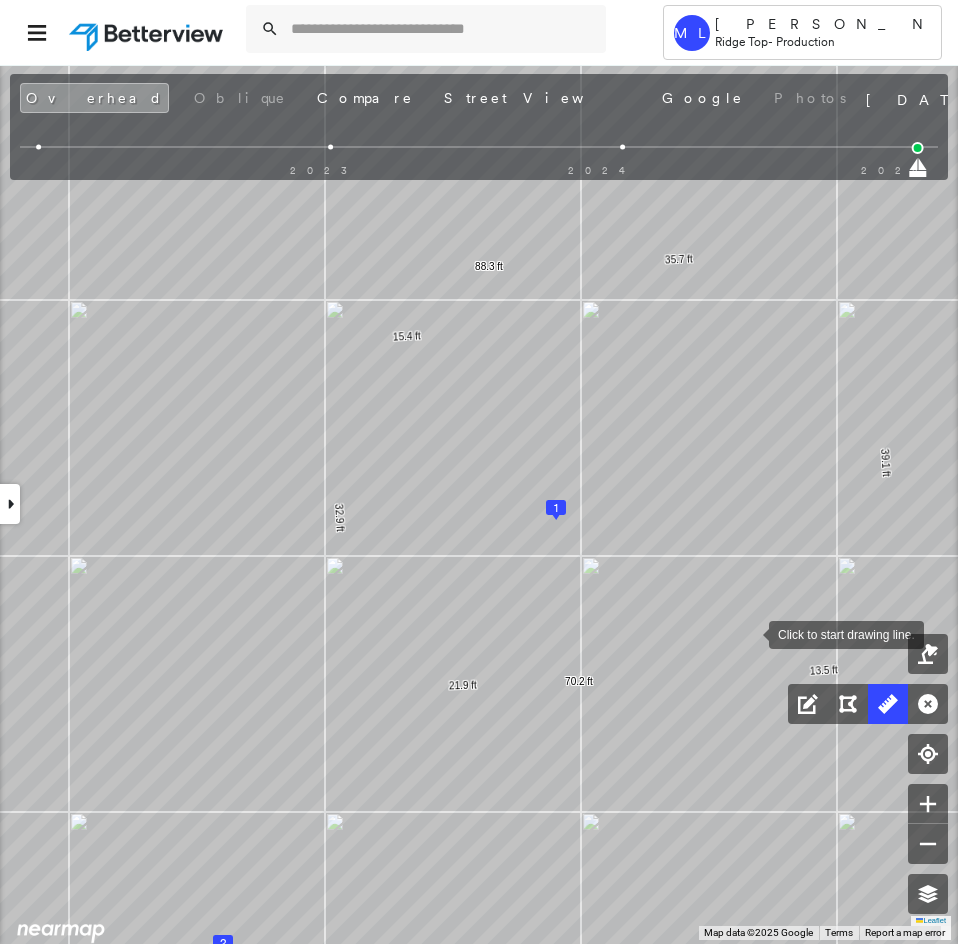 click at bounding box center [749, 633] 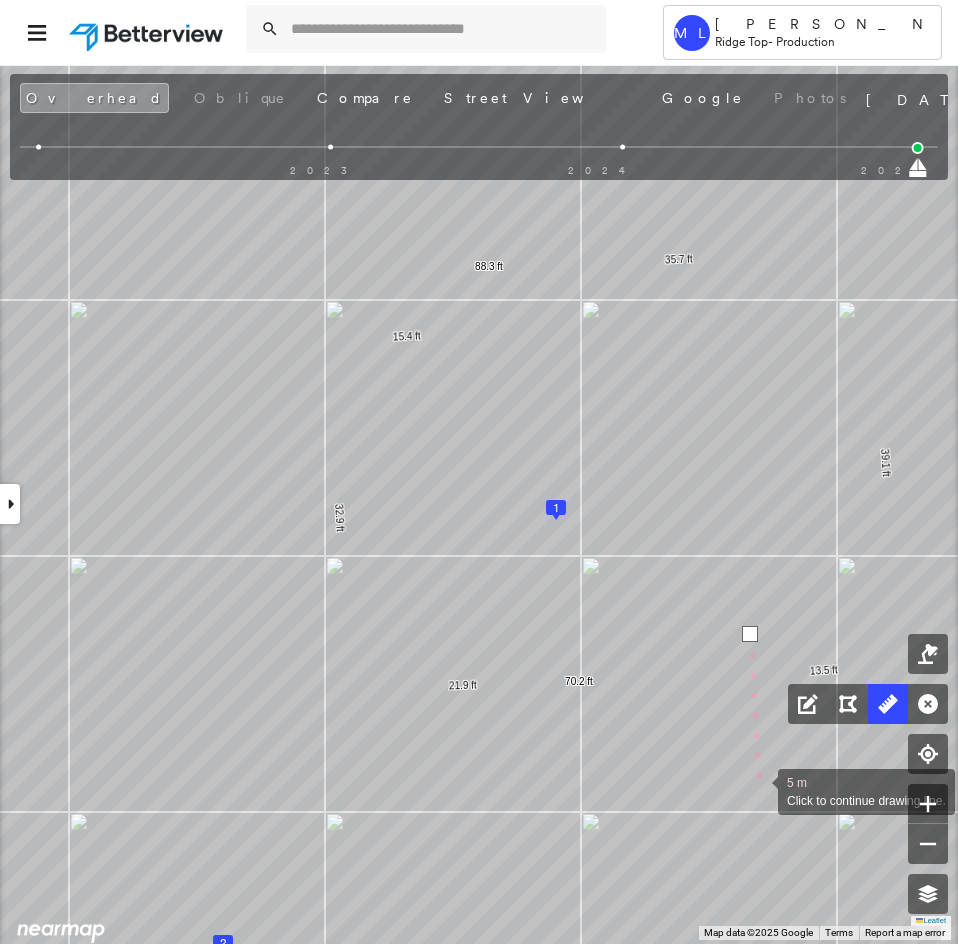 click at bounding box center [758, 790] 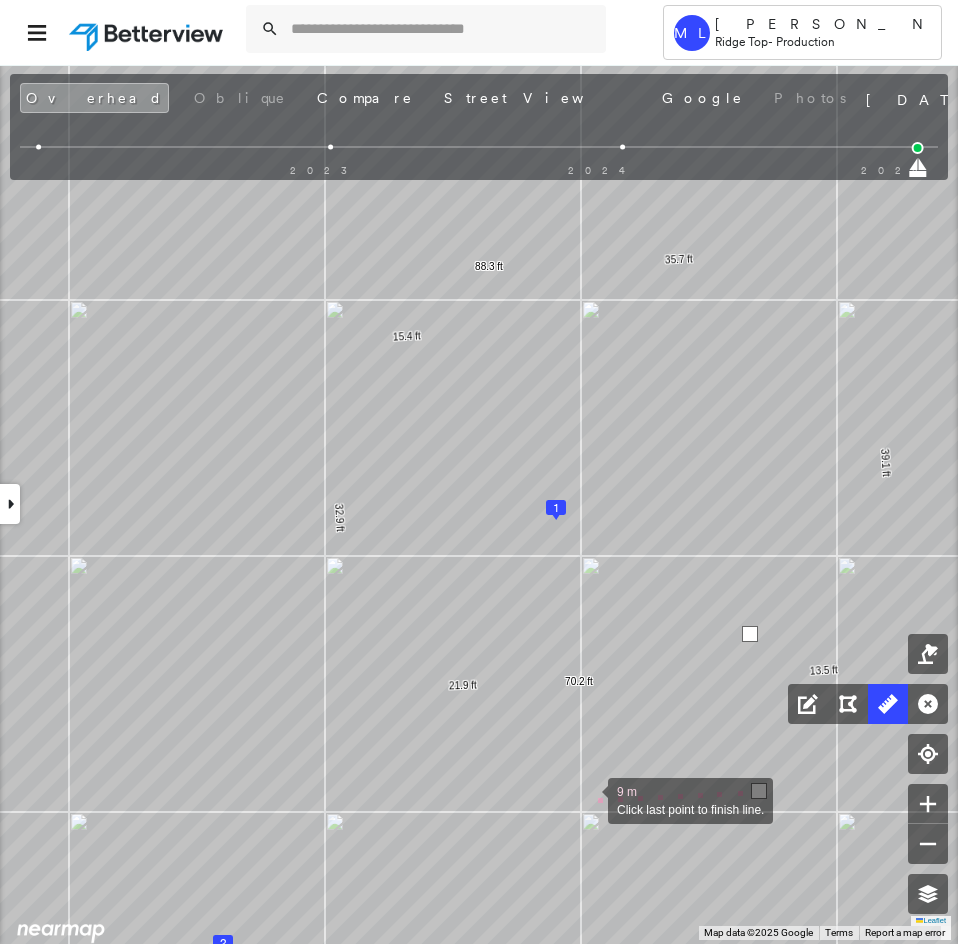 click at bounding box center (588, 799) 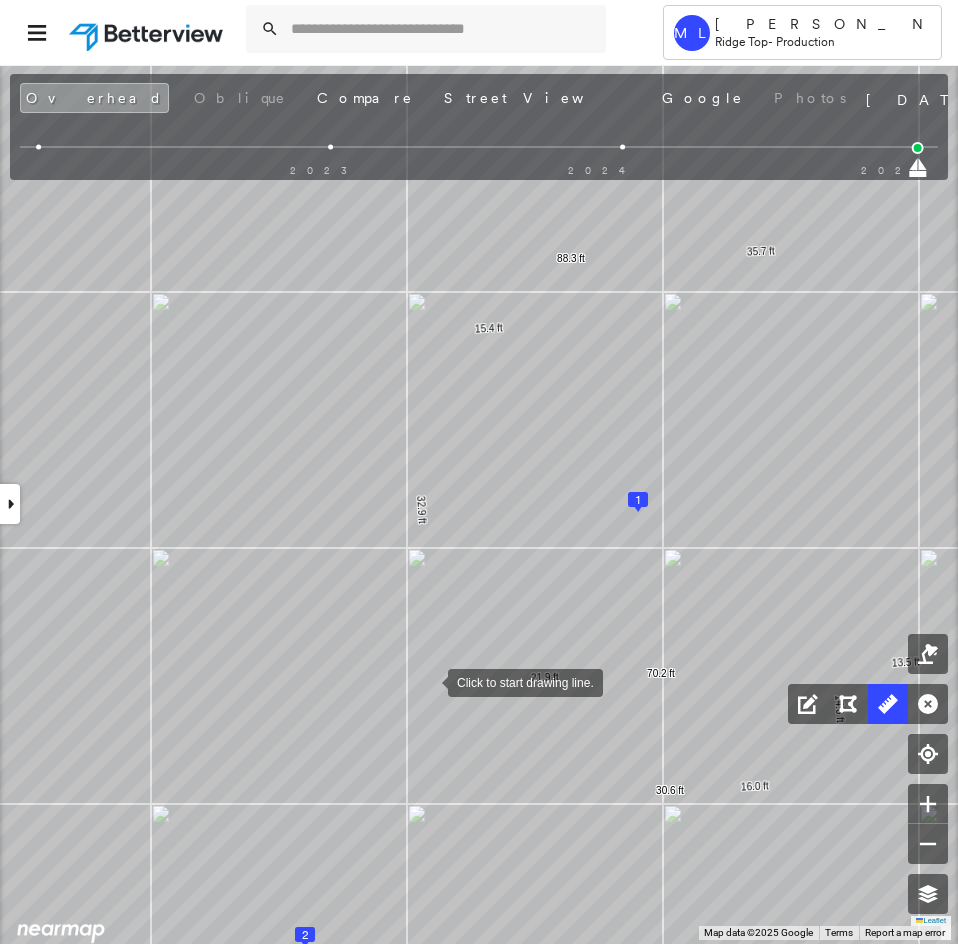 click at bounding box center (428, 681) 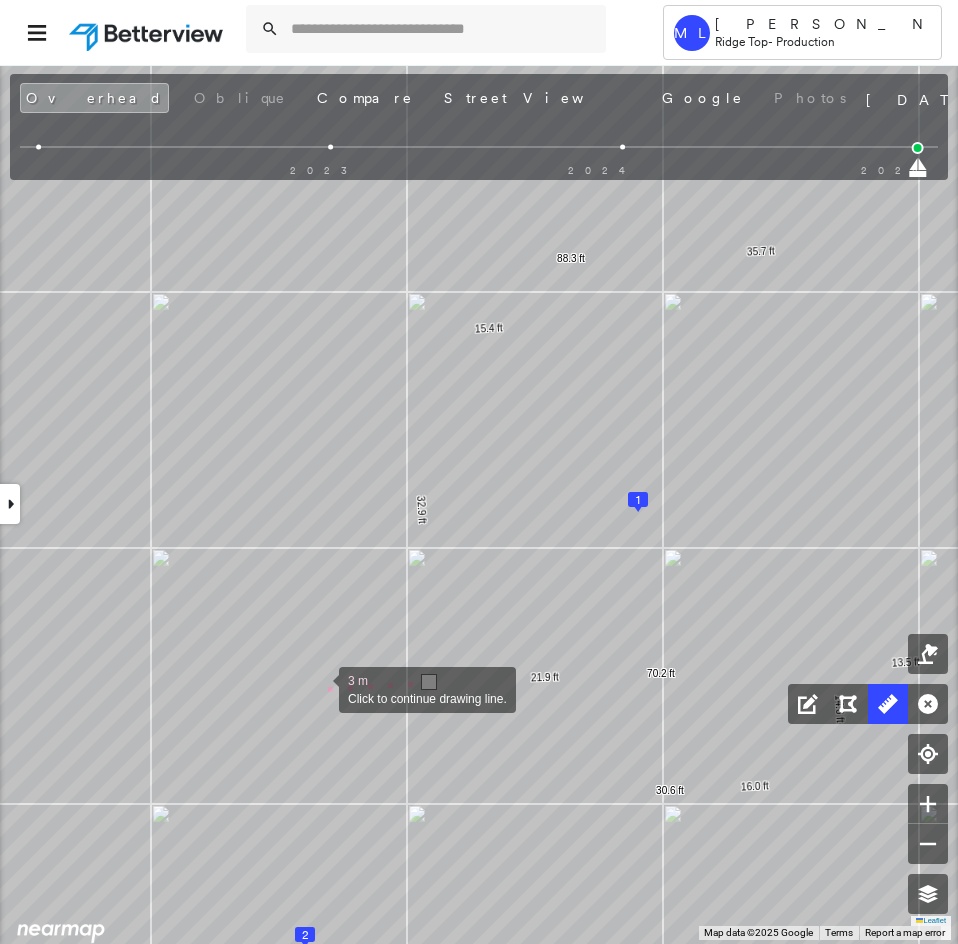 click at bounding box center (319, 688) 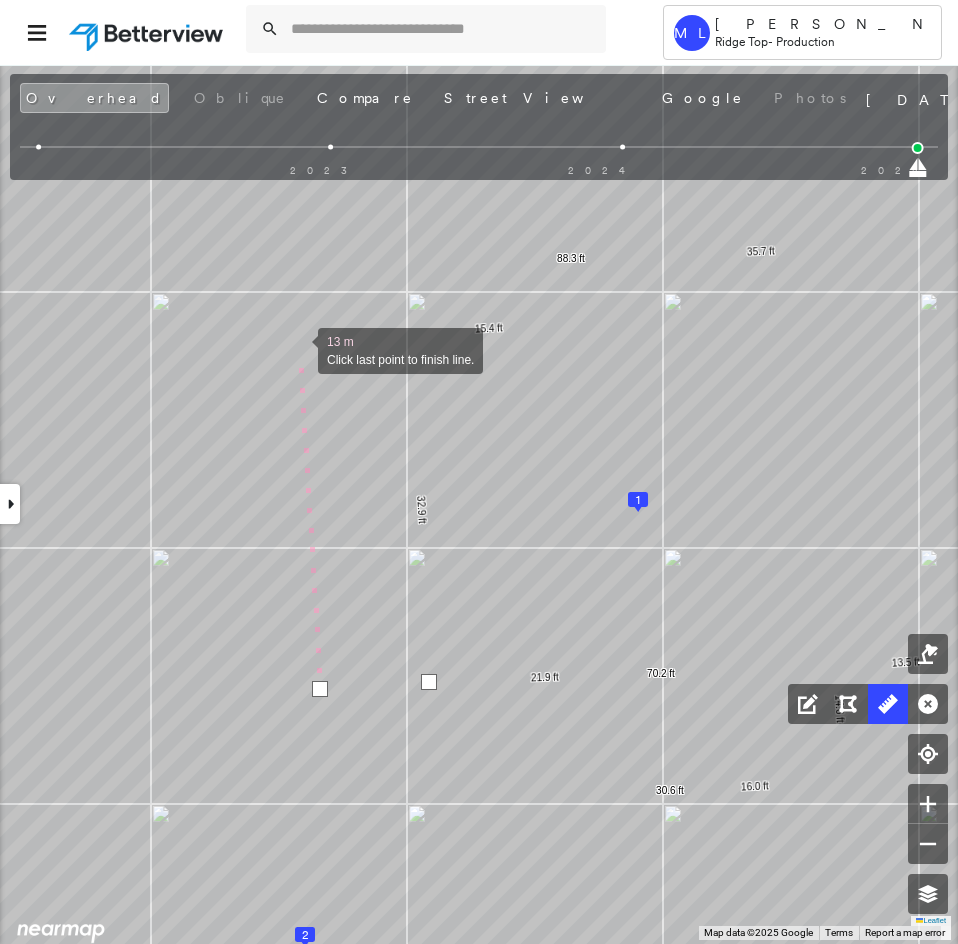 click at bounding box center (298, 349) 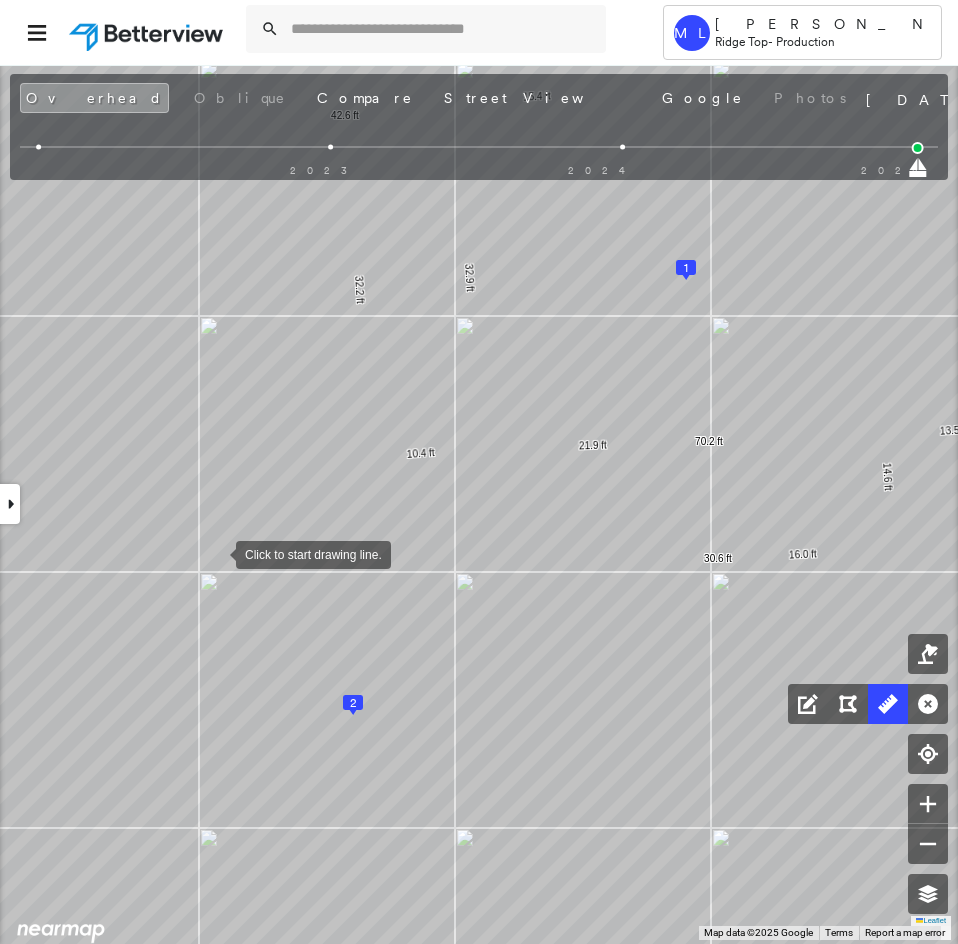 click at bounding box center (216, 553) 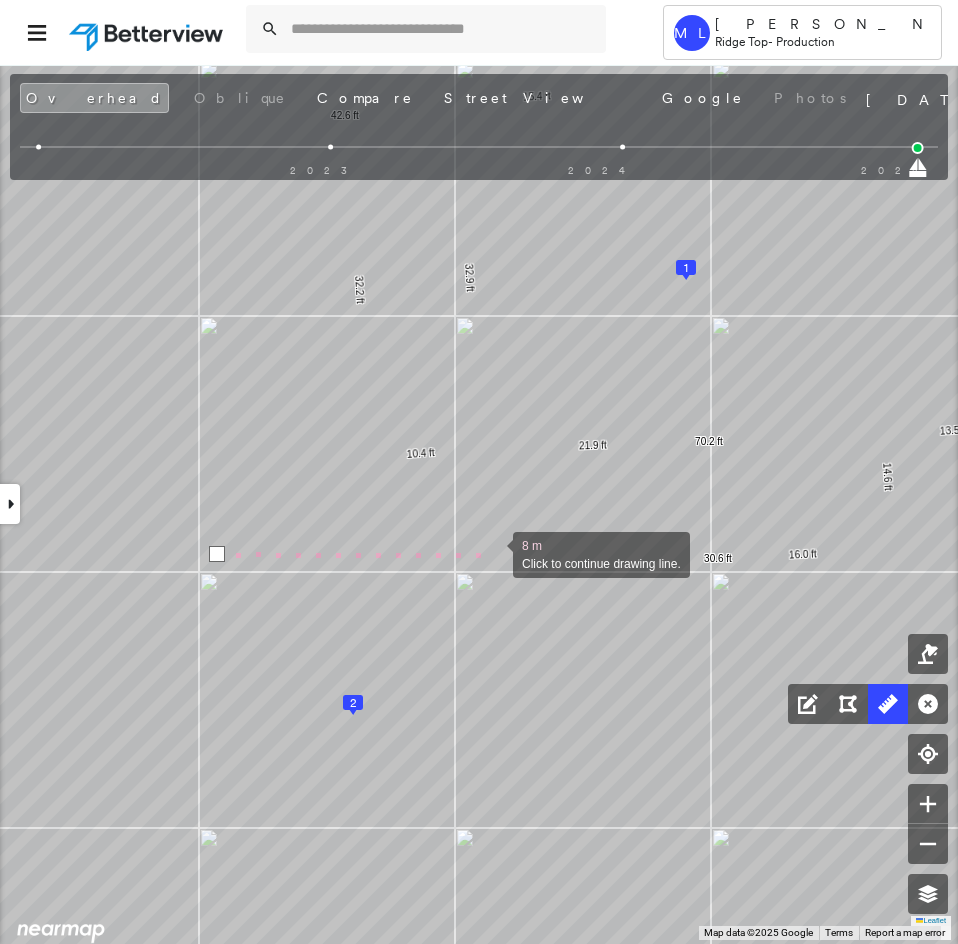 click at bounding box center (493, 553) 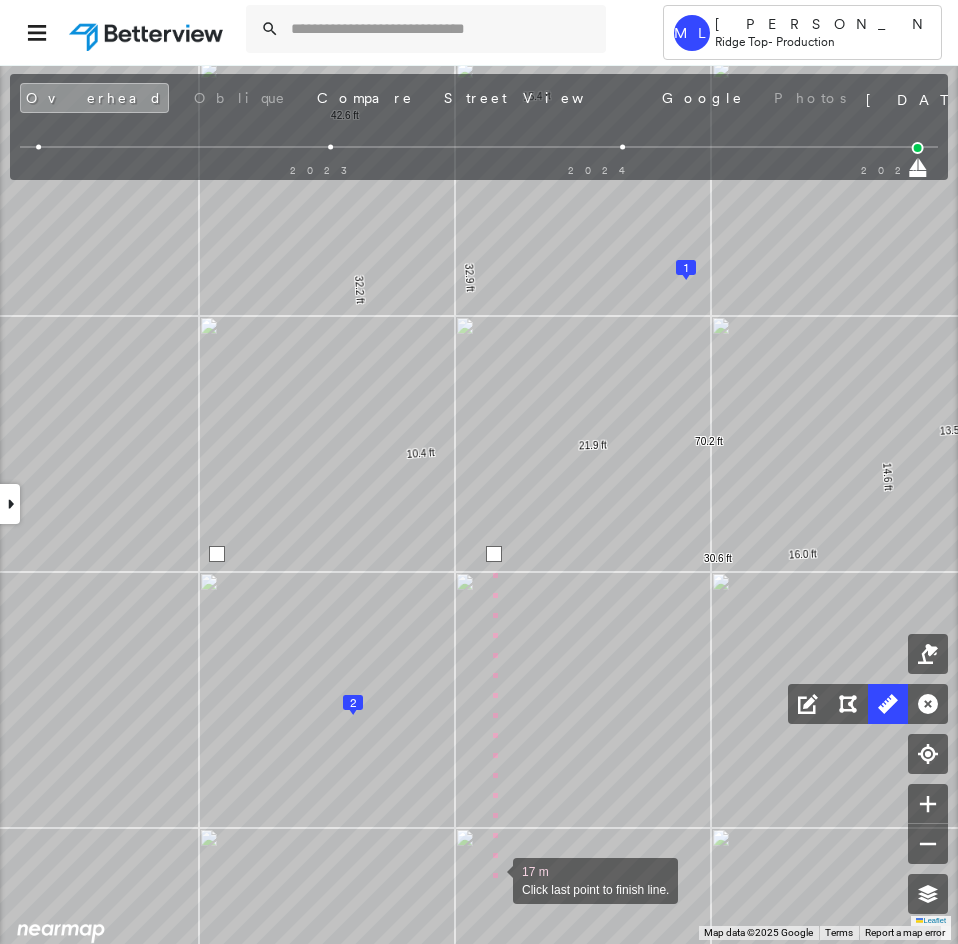 click at bounding box center [493, 879] 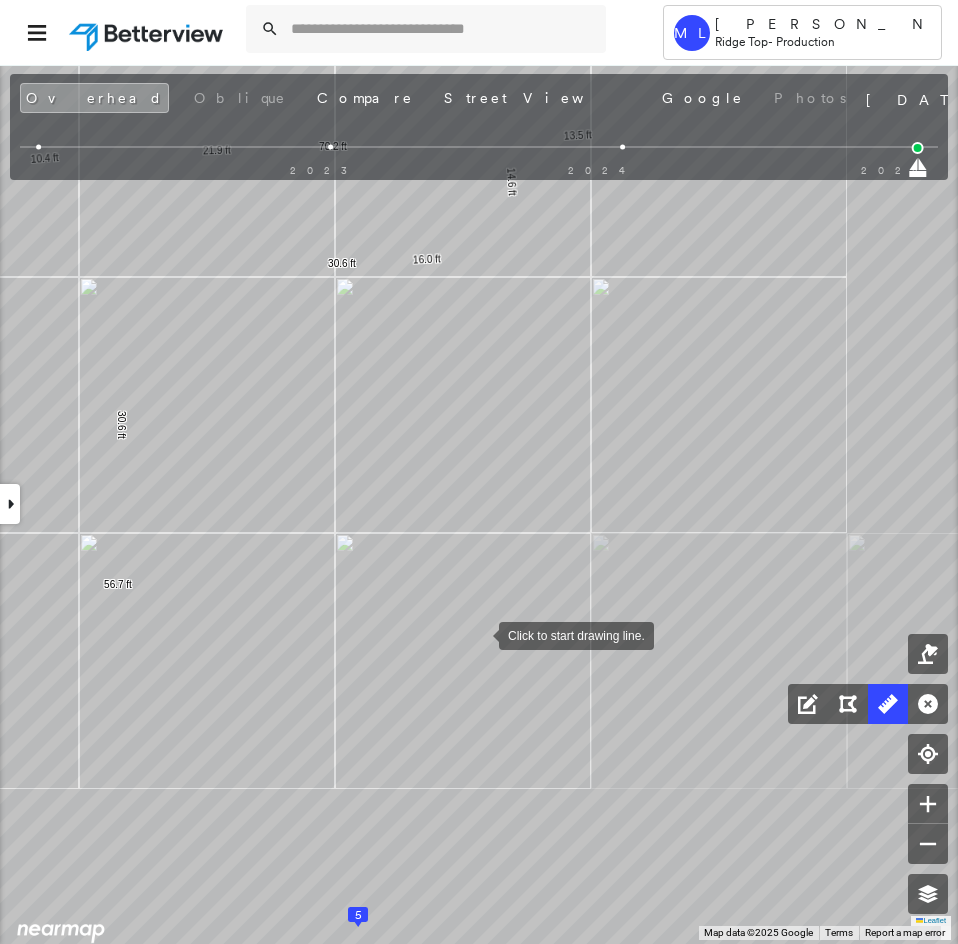 click on "1
2
3
4
5
13.5 ft 39.1 ft 35.7 ft 88.3 ft 15.4 ft 32.9 ft 21.9 ft 70.2 ft 14.6 ft 16.0 ft 30.6 ft 10.4 ft 32.2 ft 42.6 ft 26.1 ft 30.6 ft 56.7 ft Click to start drawing line." at bounding box center (-549, -388) 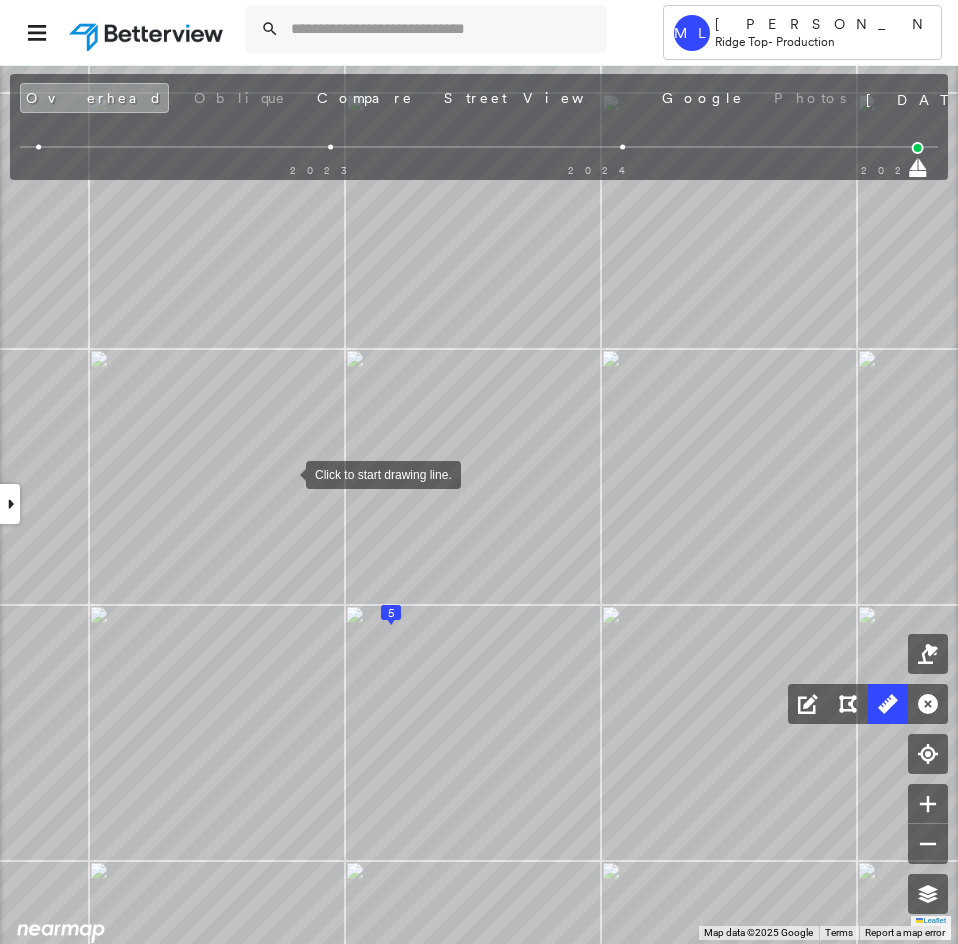click at bounding box center [286, 473] 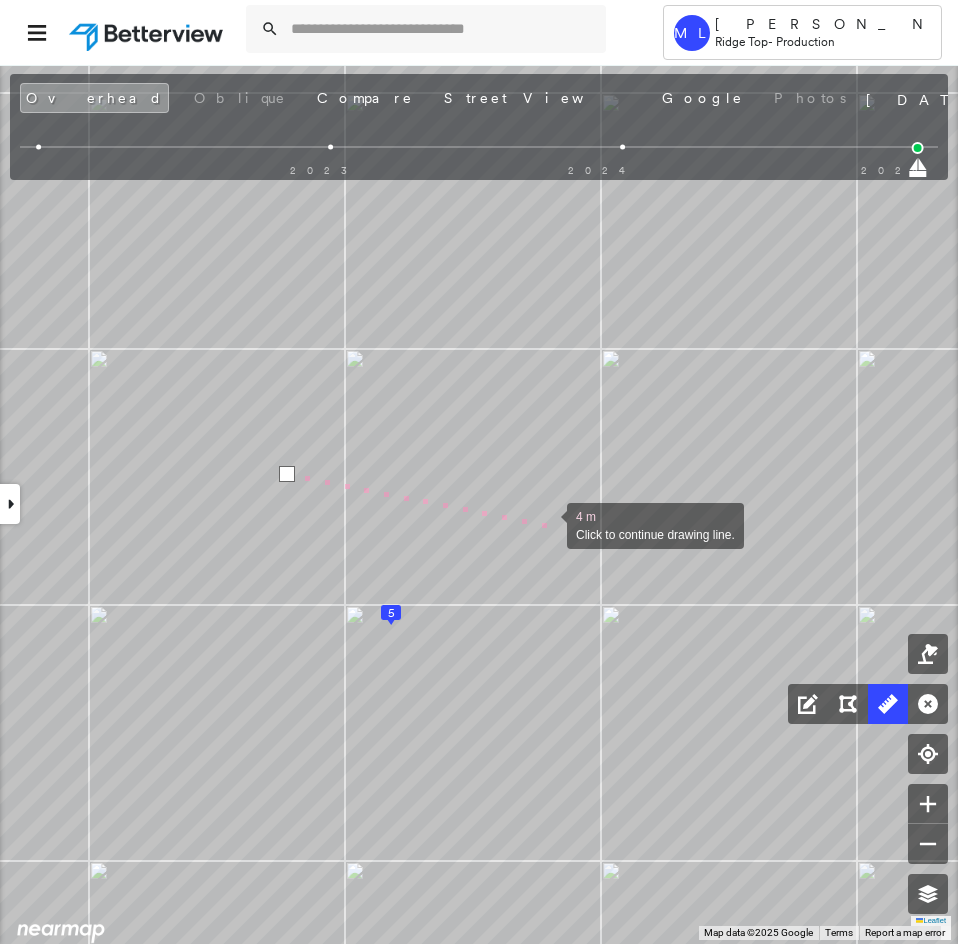 click at bounding box center (547, 524) 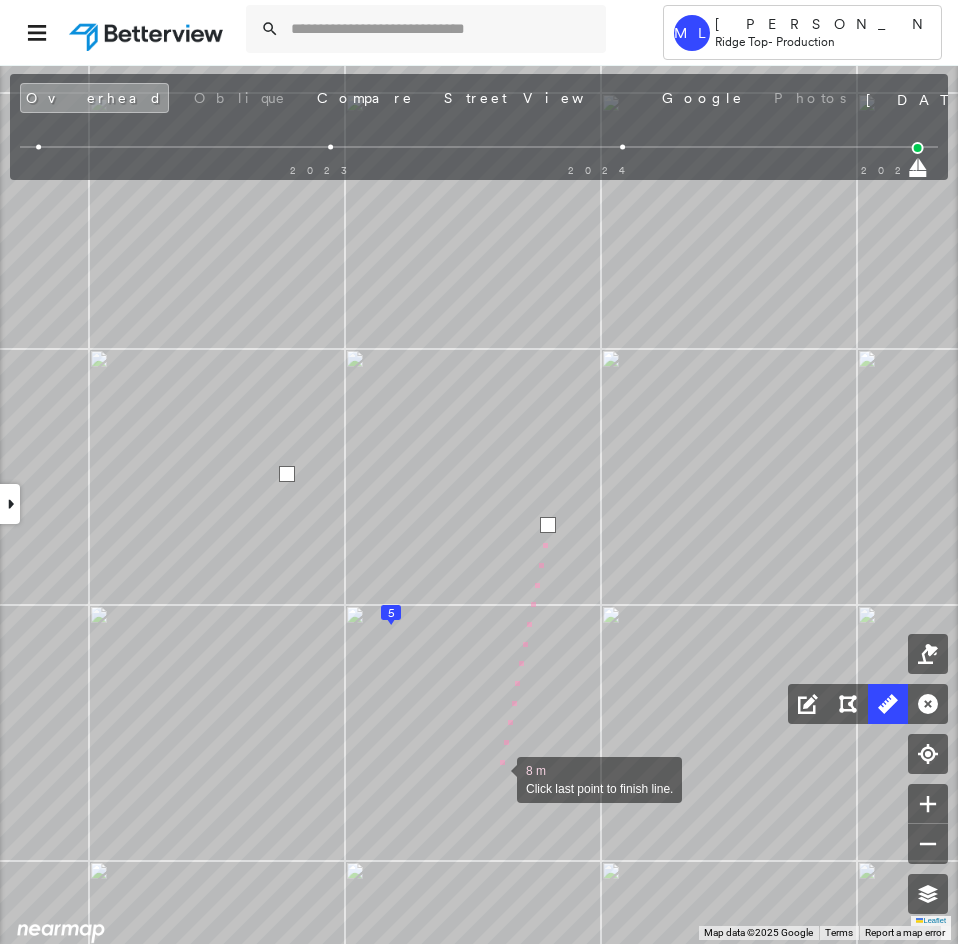 click at bounding box center [497, 778] 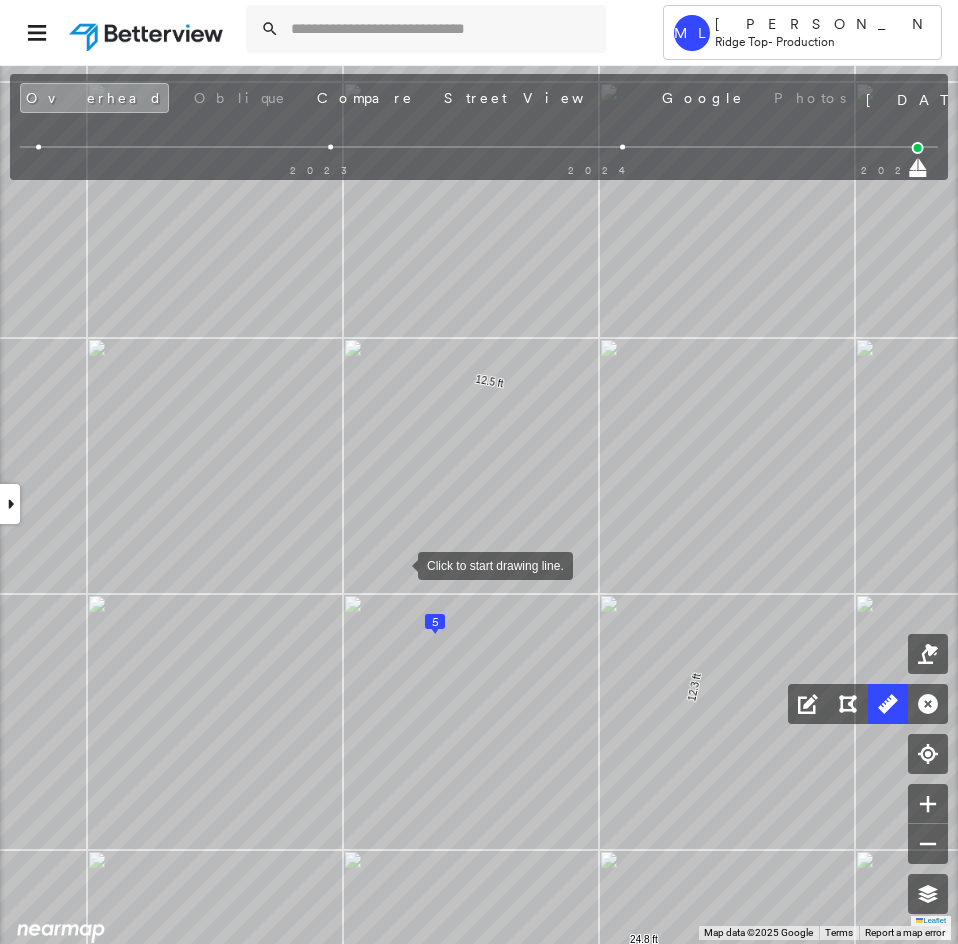 drag, startPoint x: 398, startPoint y: 564, endPoint x: 464, endPoint y: 576, distance: 67.08204 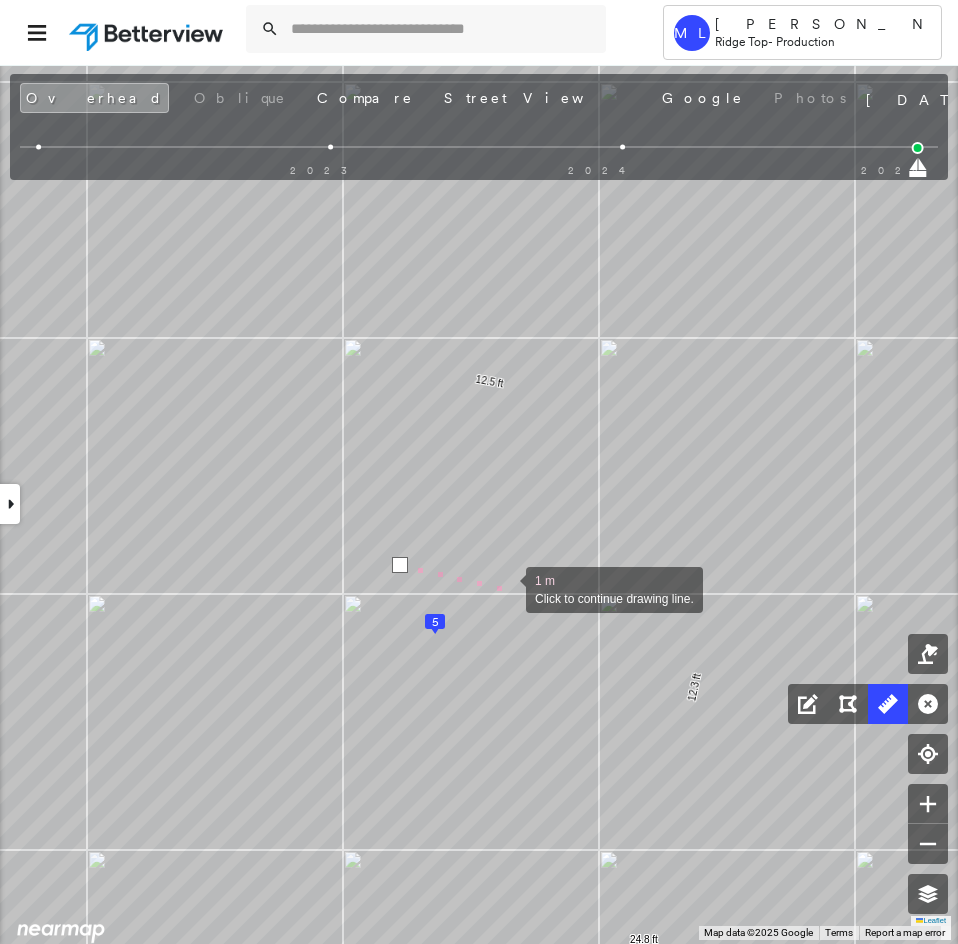 click at bounding box center (506, 588) 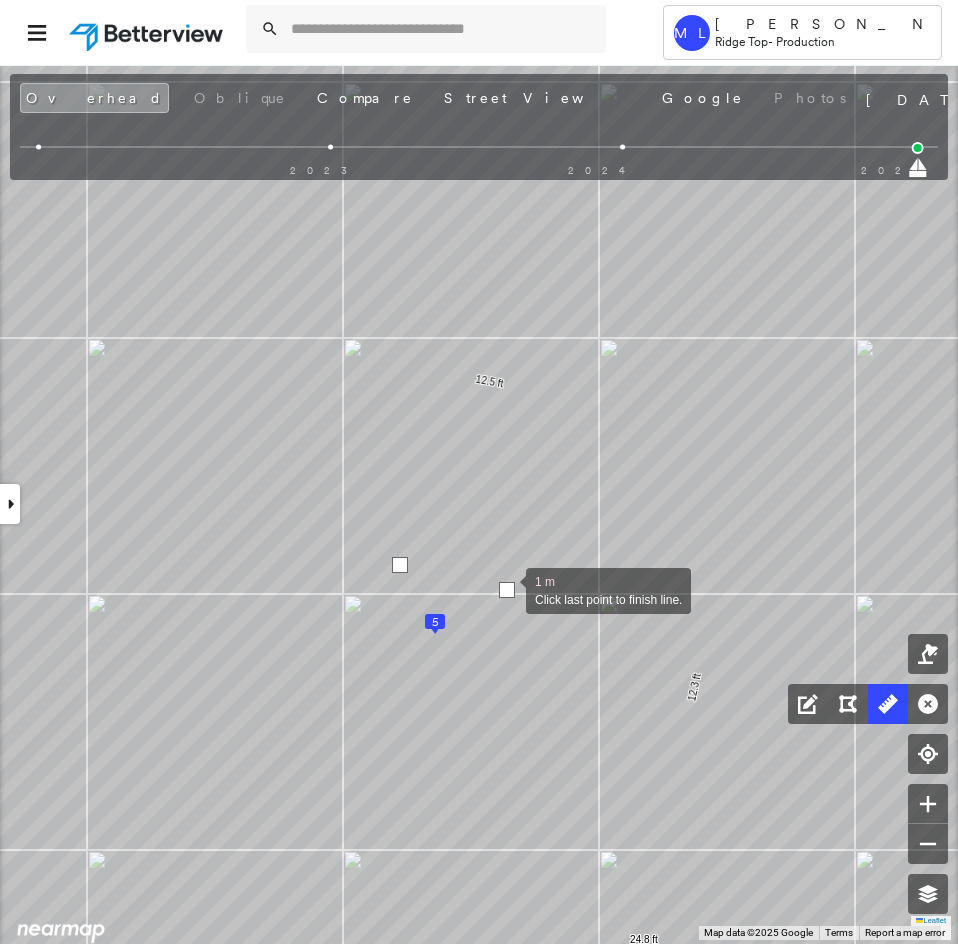 click at bounding box center (507, 590) 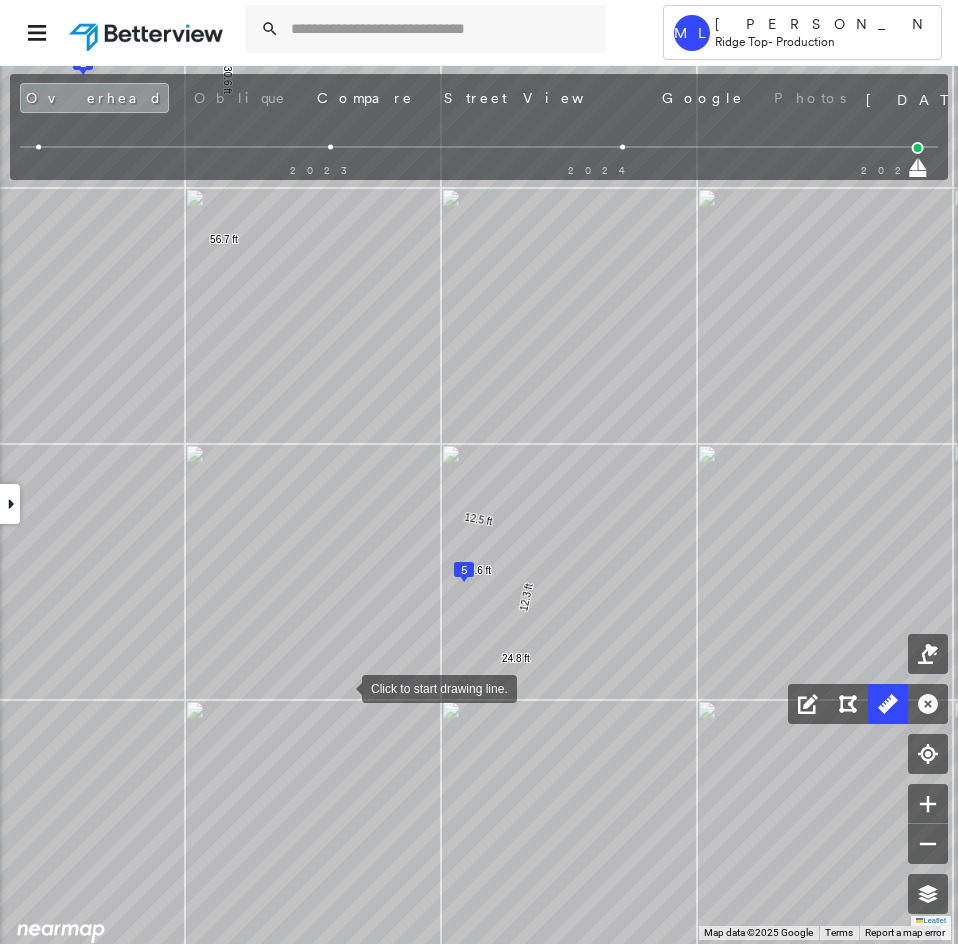 drag, startPoint x: 305, startPoint y: 665, endPoint x: 502, endPoint y: 736, distance: 209.40392 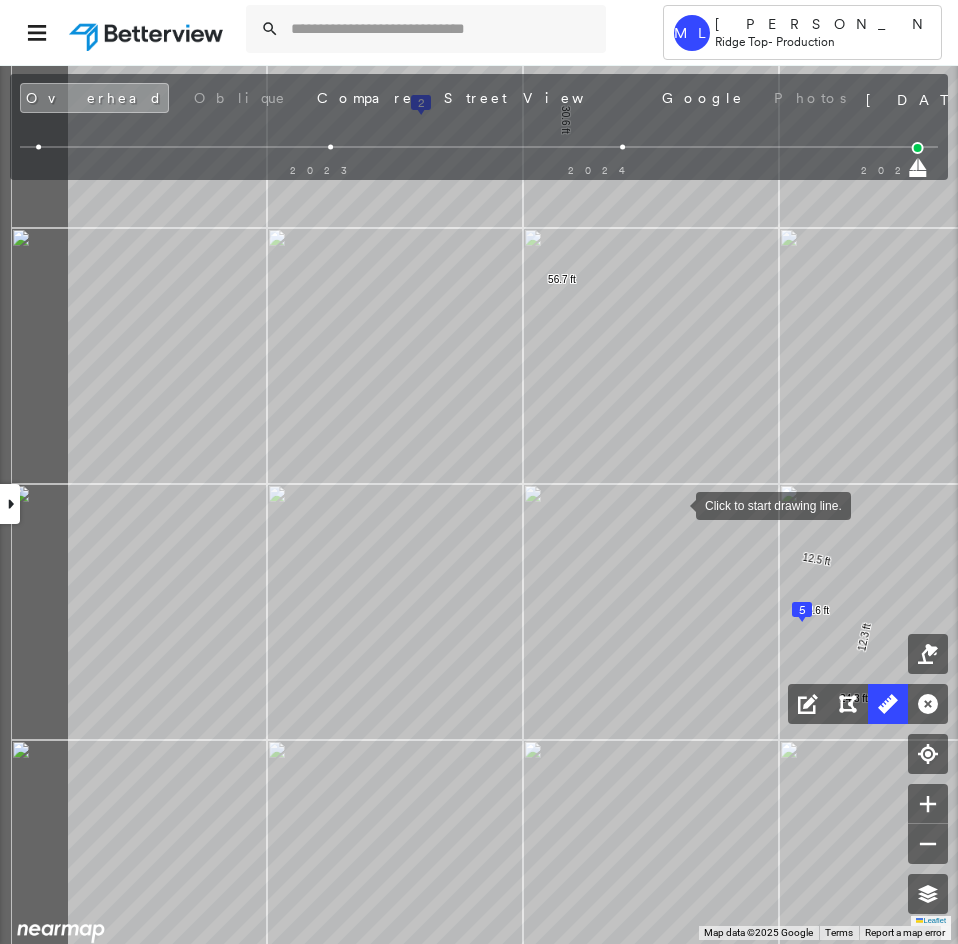drag, startPoint x: 501, startPoint y: 521, endPoint x: 704, endPoint y: 502, distance: 203.88722 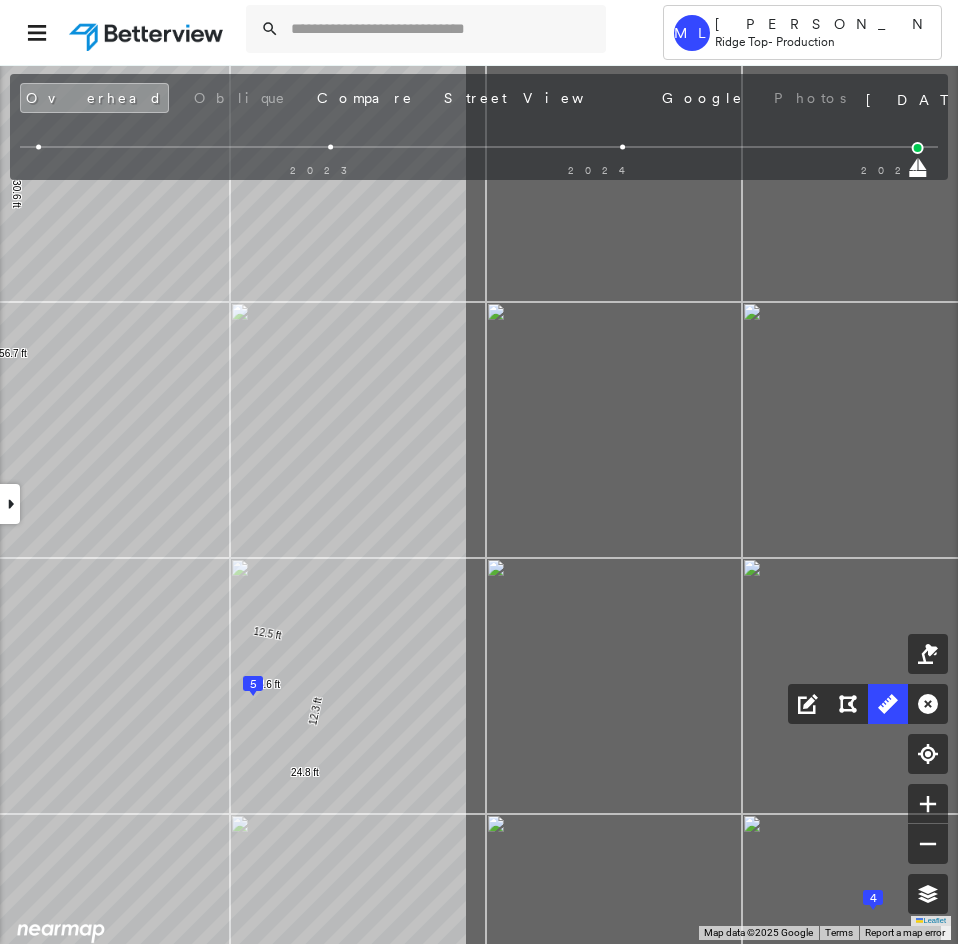click on "Tower ML [PERSON_NAME][GEOGRAPHIC_DATA] Top  -   Production [STREET_ADDRESS] 779852_Major  Assigned to:  [PERSON_NAME] V Assigned to:  [PERSON_NAME] V 779852_Major  Assigned to:  [PERSON_NAME] V Open Comments Download PDF Report Summary Construction Occupancy Protection Exposure Determination Overhead Obliques Not Available ; Street View Roof Spotlight™ Index :  96-97 out of 100 0 100 25 50 75 5 4 3 2 1 Building Roof Scores 5 Buildings Policy Information :  779852_Major  Flags :  1 (0 cleared, 1 uncleared) Storm Reports :  N/A Construction Roof Spotlights :  Overhang, Vent, Satellite Dish Property Features :  Fire Pit Roof Size & Shape :  5 buildings  Occupancy Protection Exposure Determination Flags :  1 (0 cleared, 1 uncleared) Uncleared Flags (1) Cleared Flags  (0) Betterview Property Flagged [DATE] Clear Action Taken New Entry History Quote/New Business Terms & Conditions Added ACV Endorsement Added Cosmetic Endorsement Inspection/Loss Control Report Information Added to Inspection Survey General Save Save" at bounding box center [479, 472] 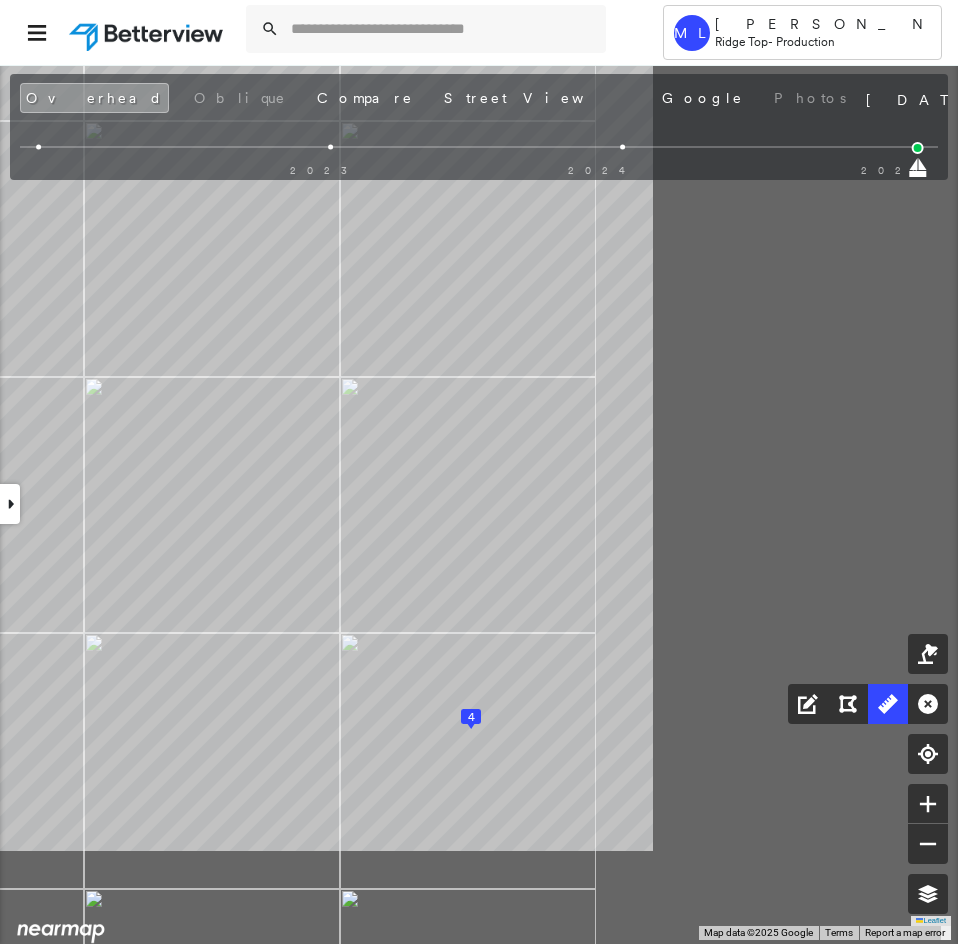 click on "1
2
3
4
5
13.5 ft 39.1 ft 35.7 ft 88.3 ft 15.4 ft 32.9 ft 21.9 ft 70.2 ft 14.6 ft 16.0 ft 30.6 ft 10.4 ft 32.2 ft 42.6 ft 26.1 ft 30.6 ft 56.7 ft 12.5 ft 12.3 ft 24.8 ft 2.6 ft Click to start drawing line." at bounding box center [-1088, -739] 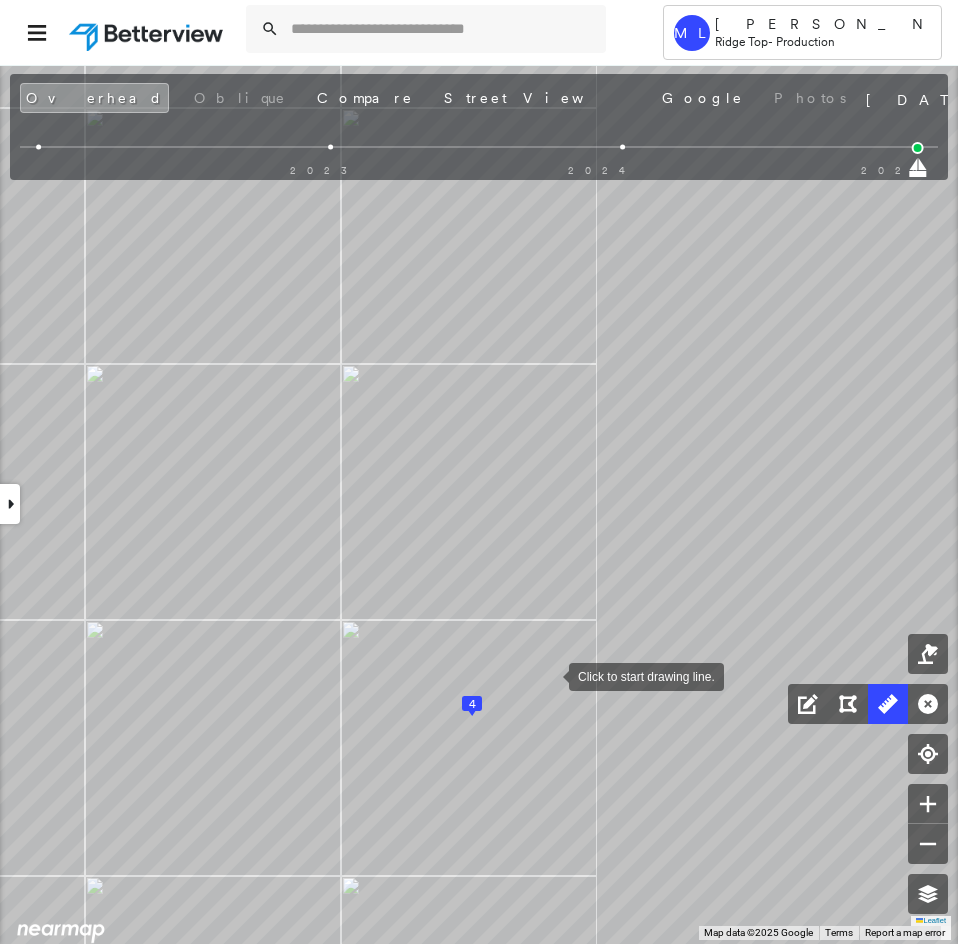 drag, startPoint x: 549, startPoint y: 675, endPoint x: 547, endPoint y: 549, distance: 126.01587 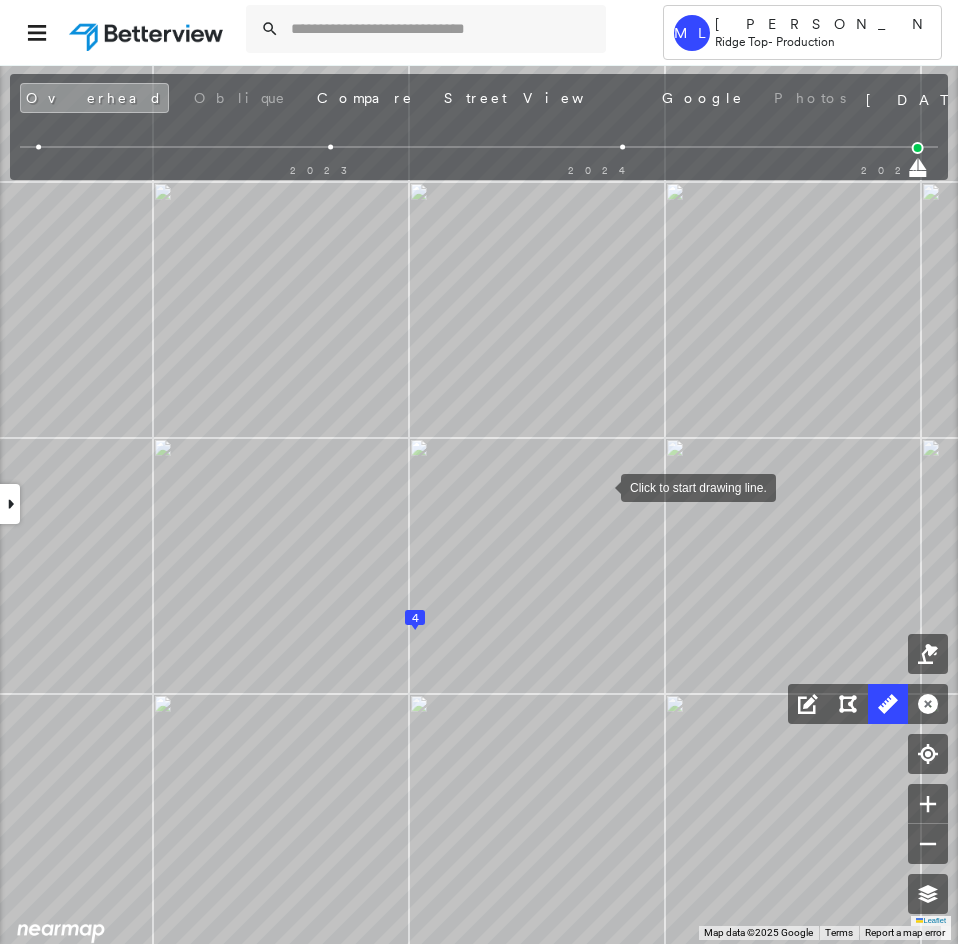 click at bounding box center [601, 486] 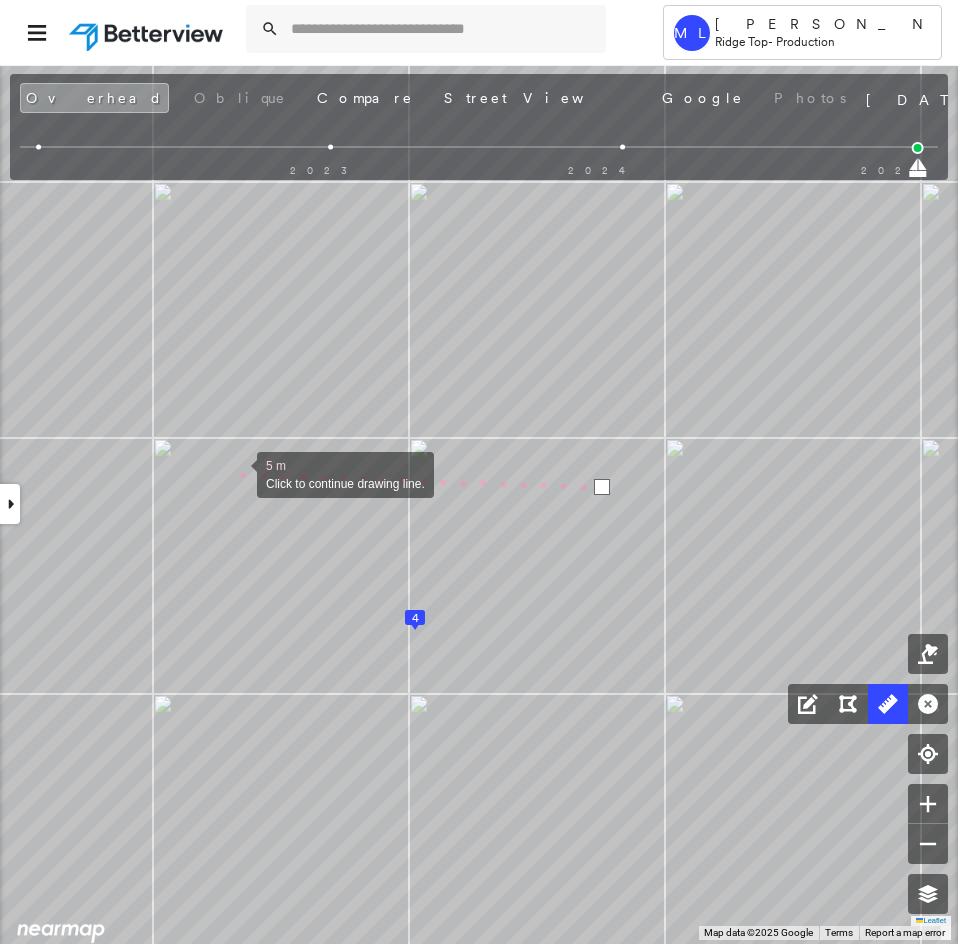 click at bounding box center [237, 473] 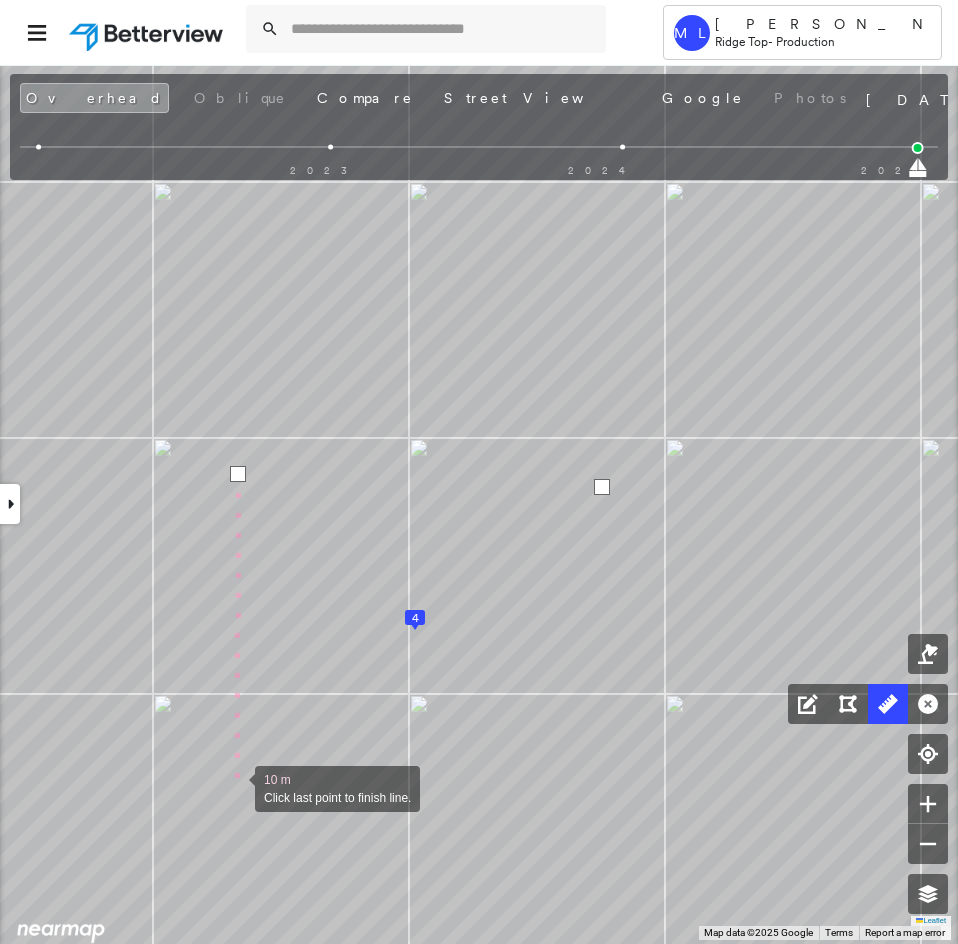 click at bounding box center [235, 787] 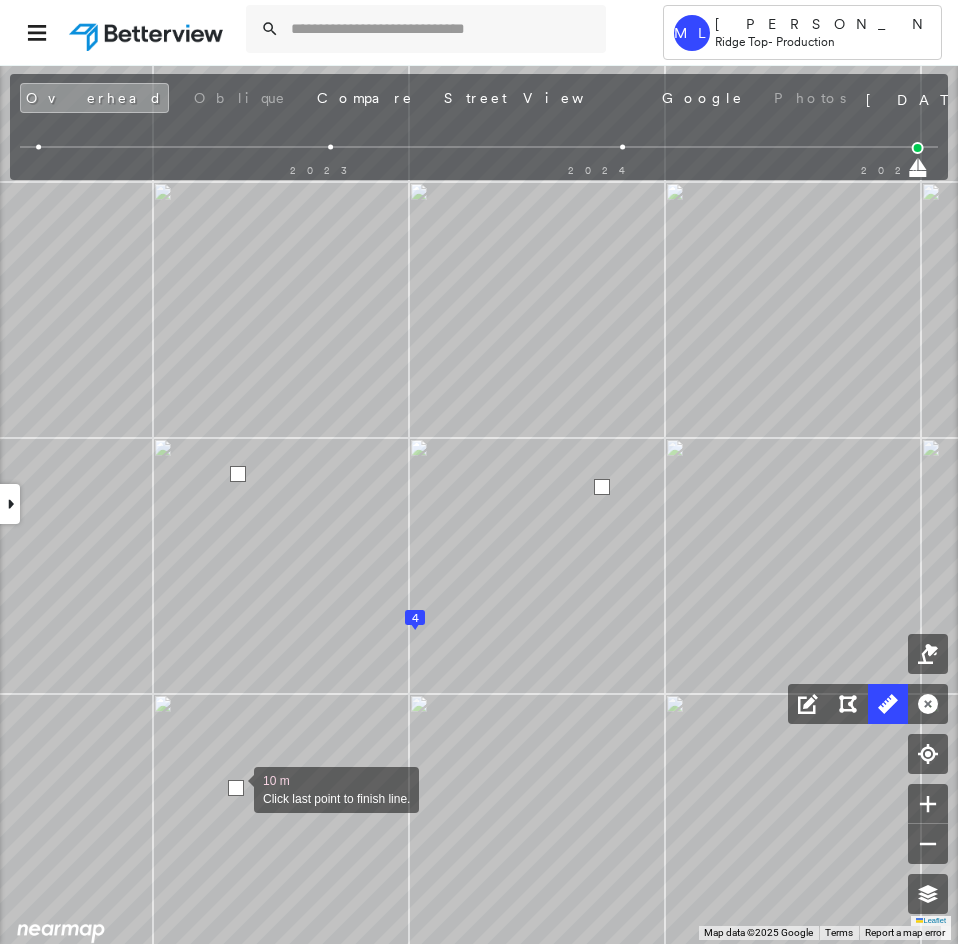 click at bounding box center (236, 788) 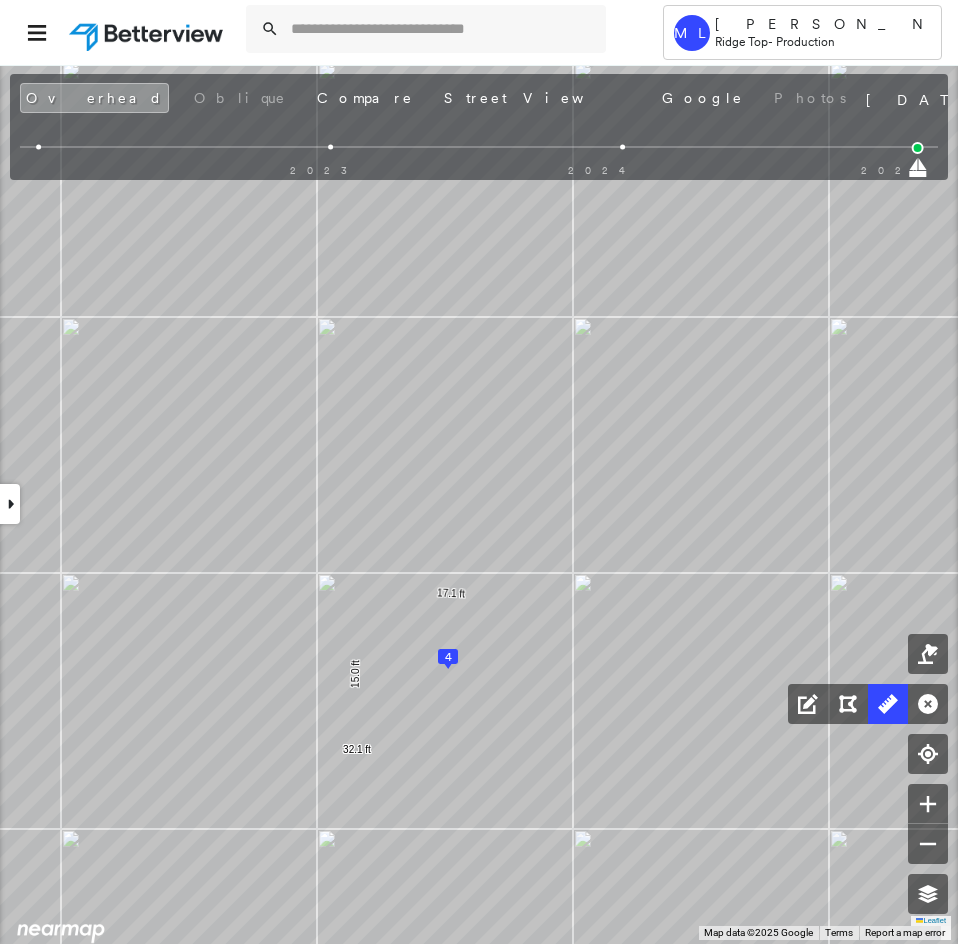 drag, startPoint x: 621, startPoint y: 423, endPoint x: 722, endPoint y: 697, distance: 292.02225 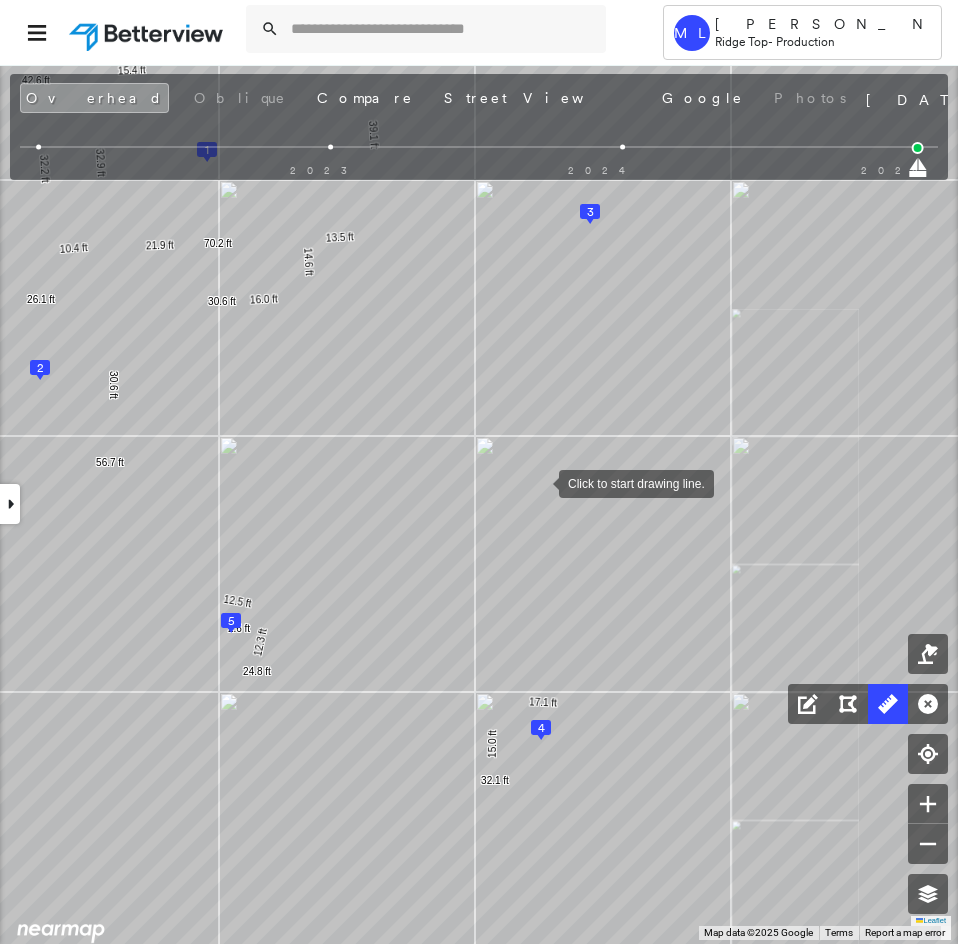 drag, startPoint x: 539, startPoint y: 482, endPoint x: 585, endPoint y: 655, distance: 179.01117 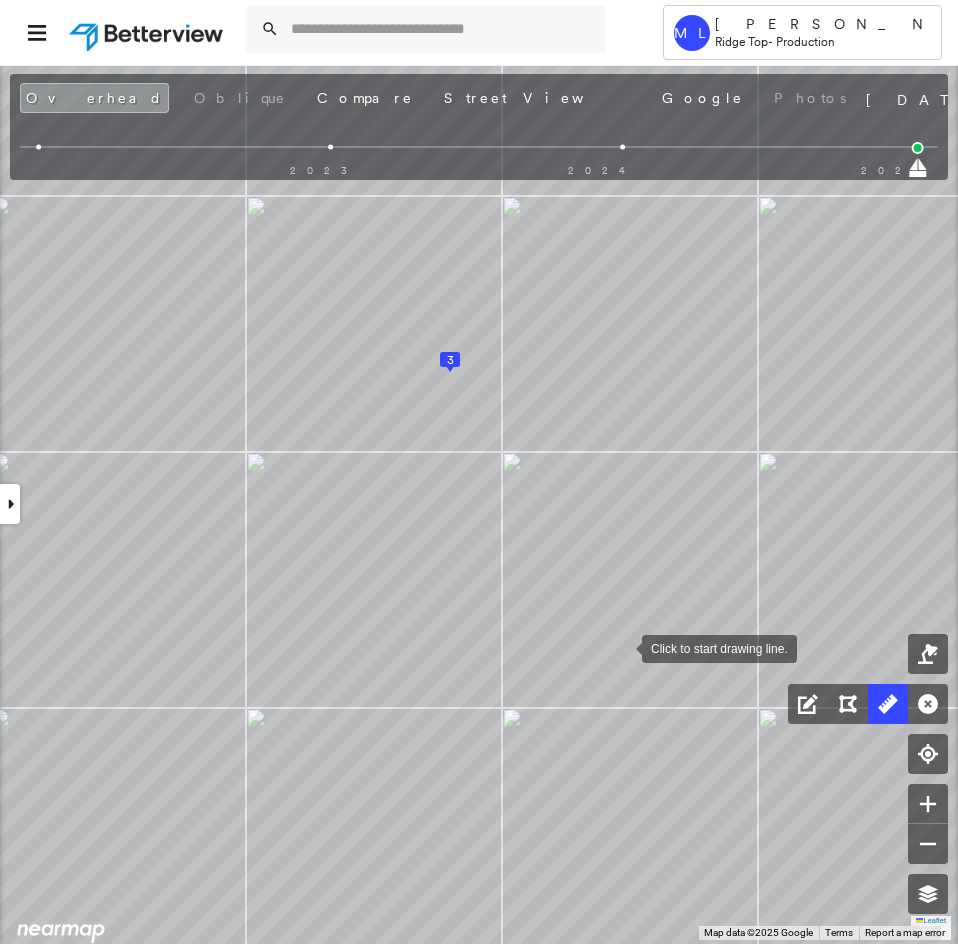 click at bounding box center (622, 647) 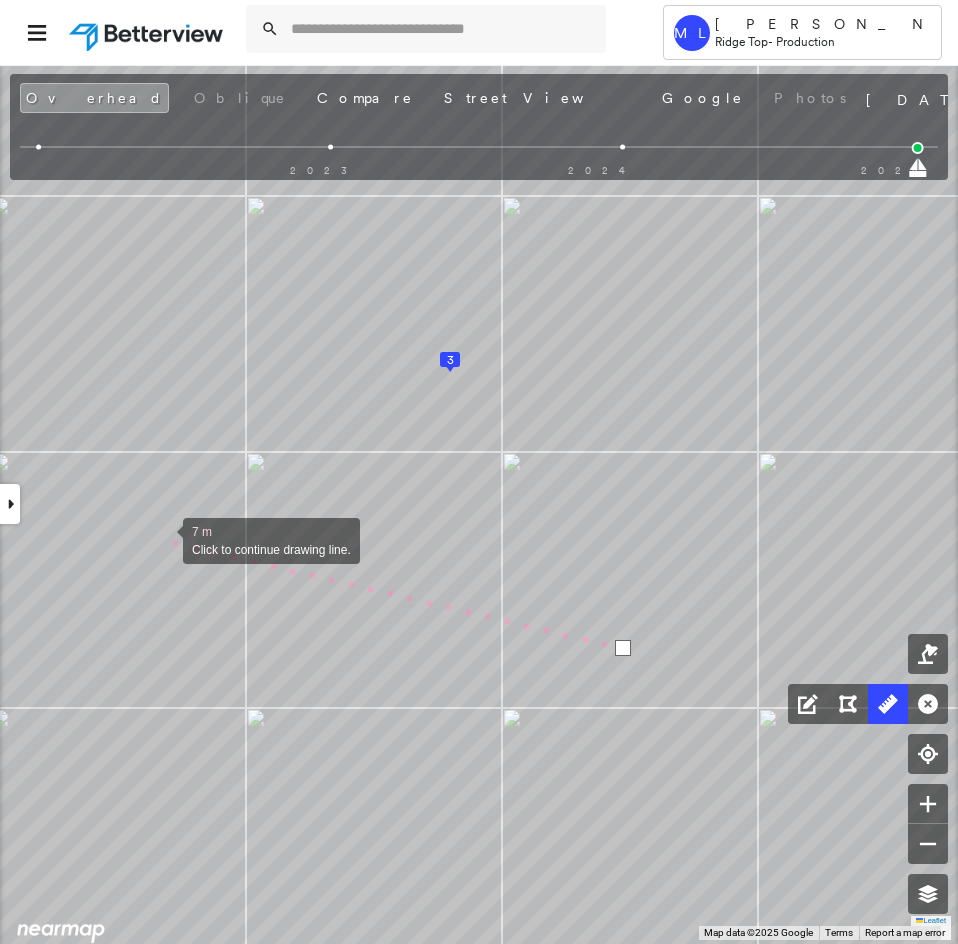 click at bounding box center (163, 539) 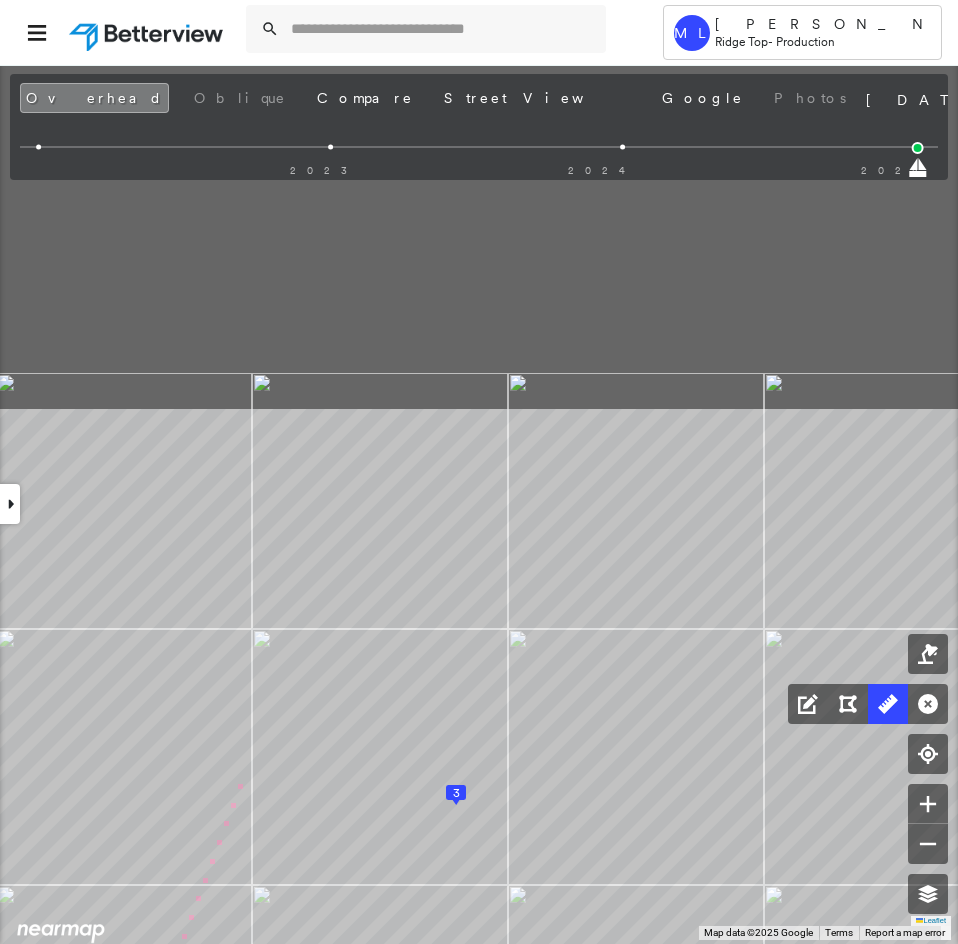 drag, startPoint x: 236, startPoint y: 323, endPoint x: 242, endPoint y: 755, distance: 432.04166 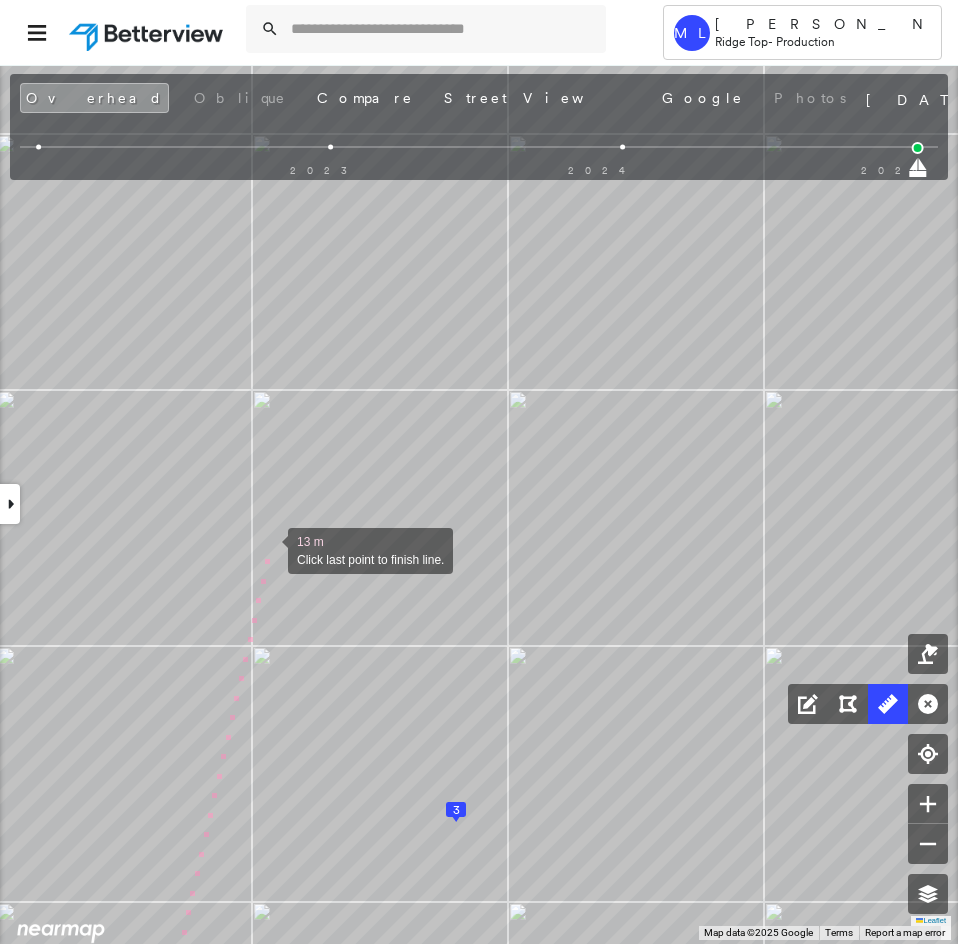 click at bounding box center [268, 549] 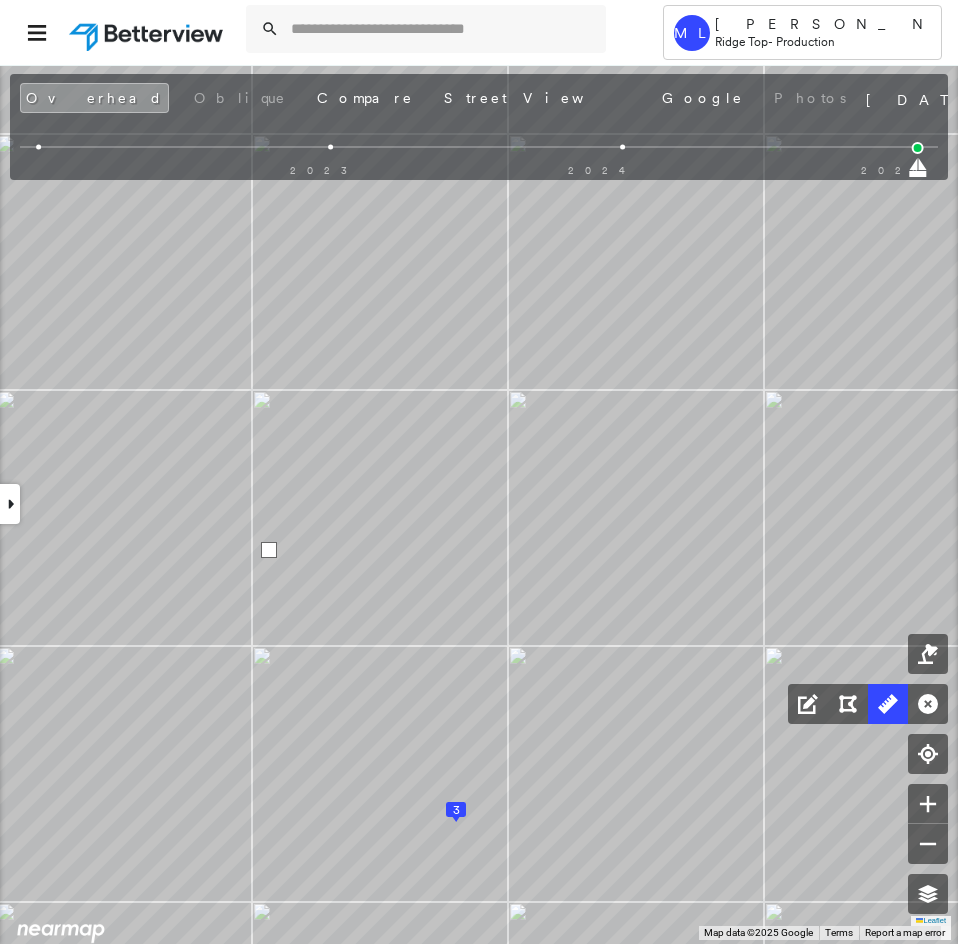 click at bounding box center [269, 550] 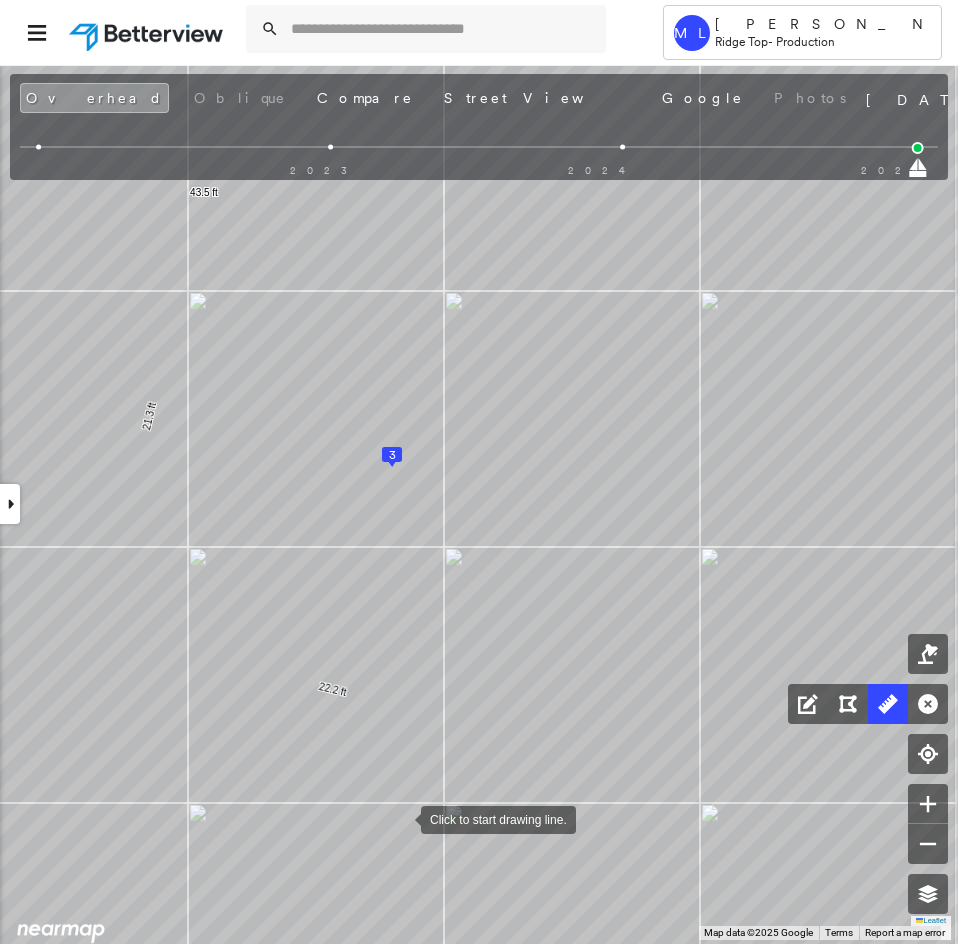 drag, startPoint x: 397, startPoint y: 735, endPoint x: 398, endPoint y: 715, distance: 20.024984 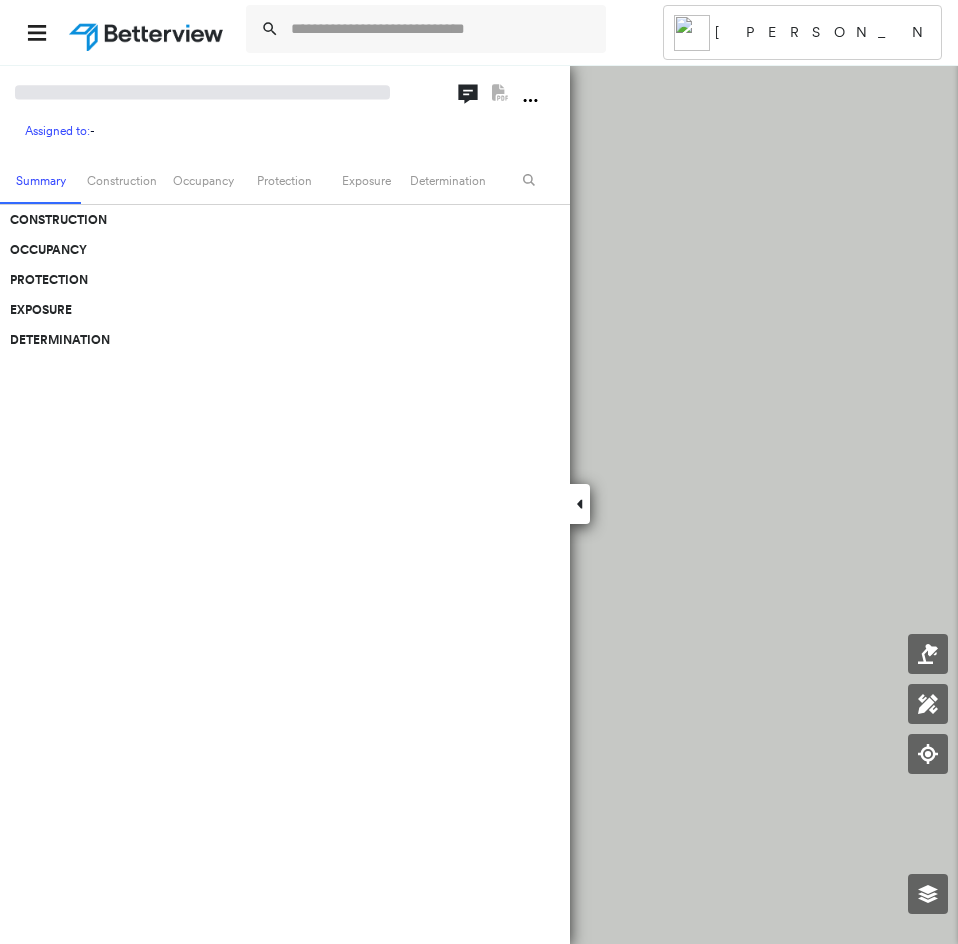 scroll, scrollTop: 0, scrollLeft: 0, axis: both 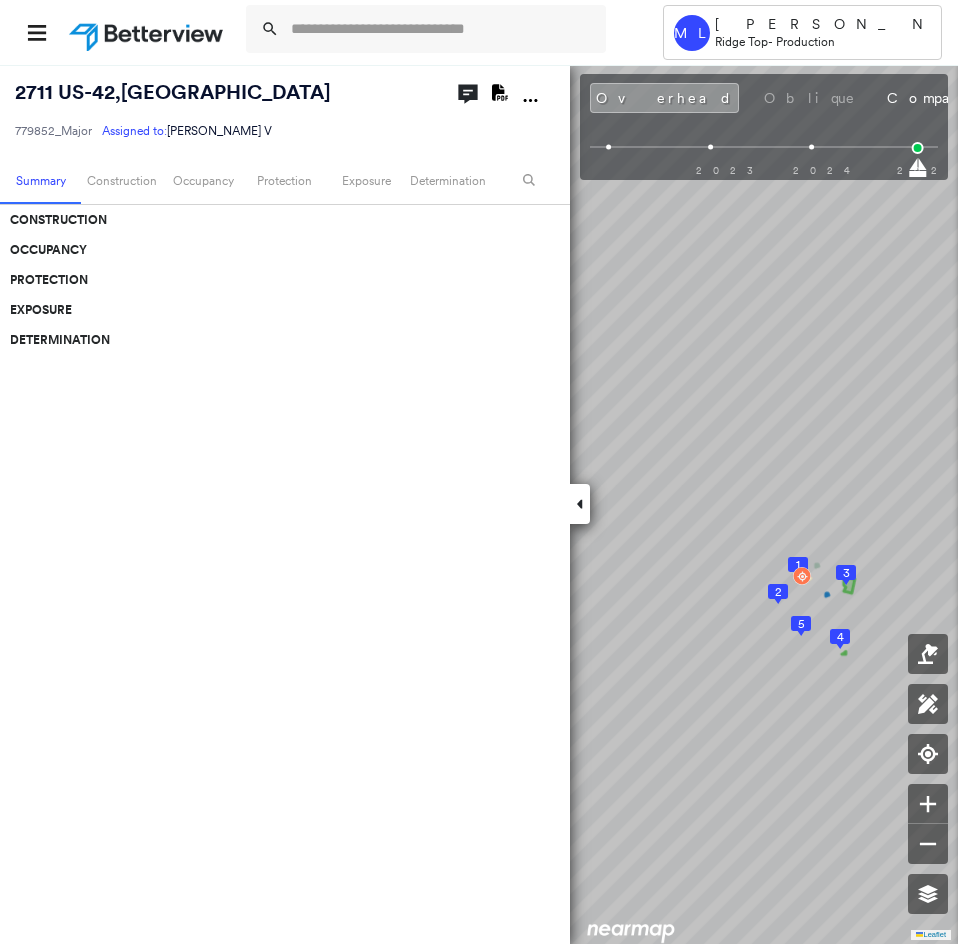 click 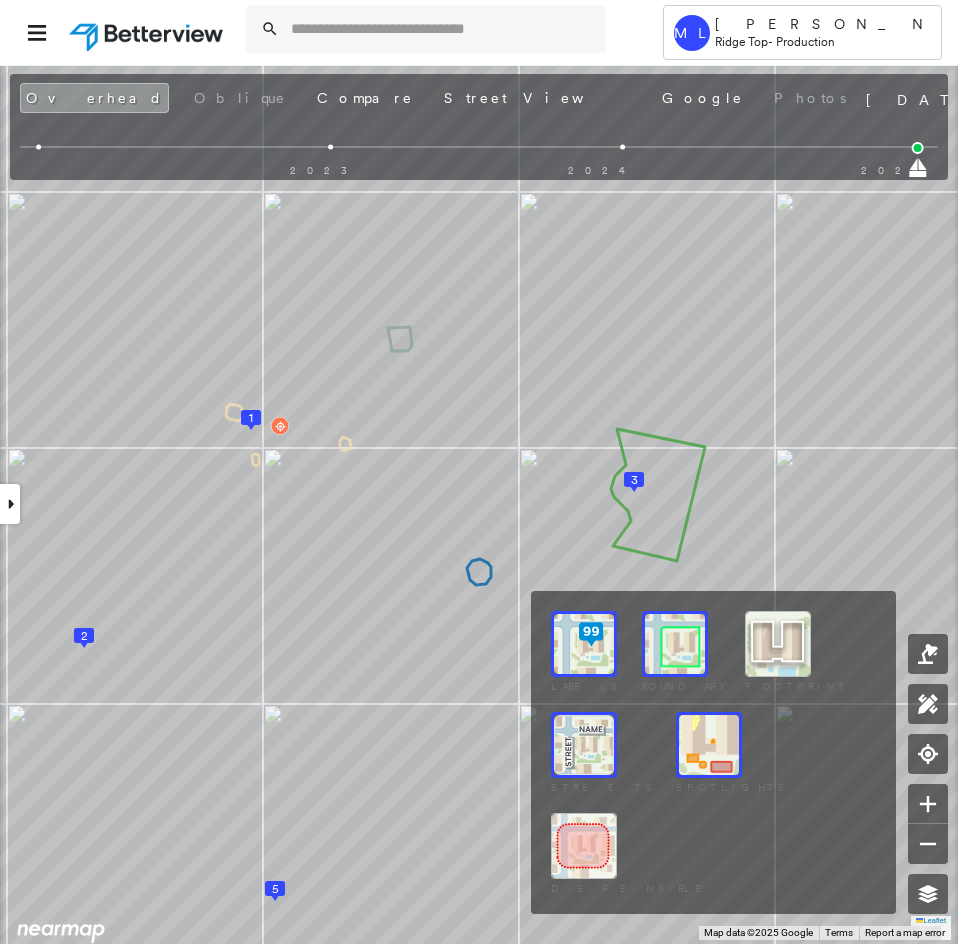 click at bounding box center (709, 745) 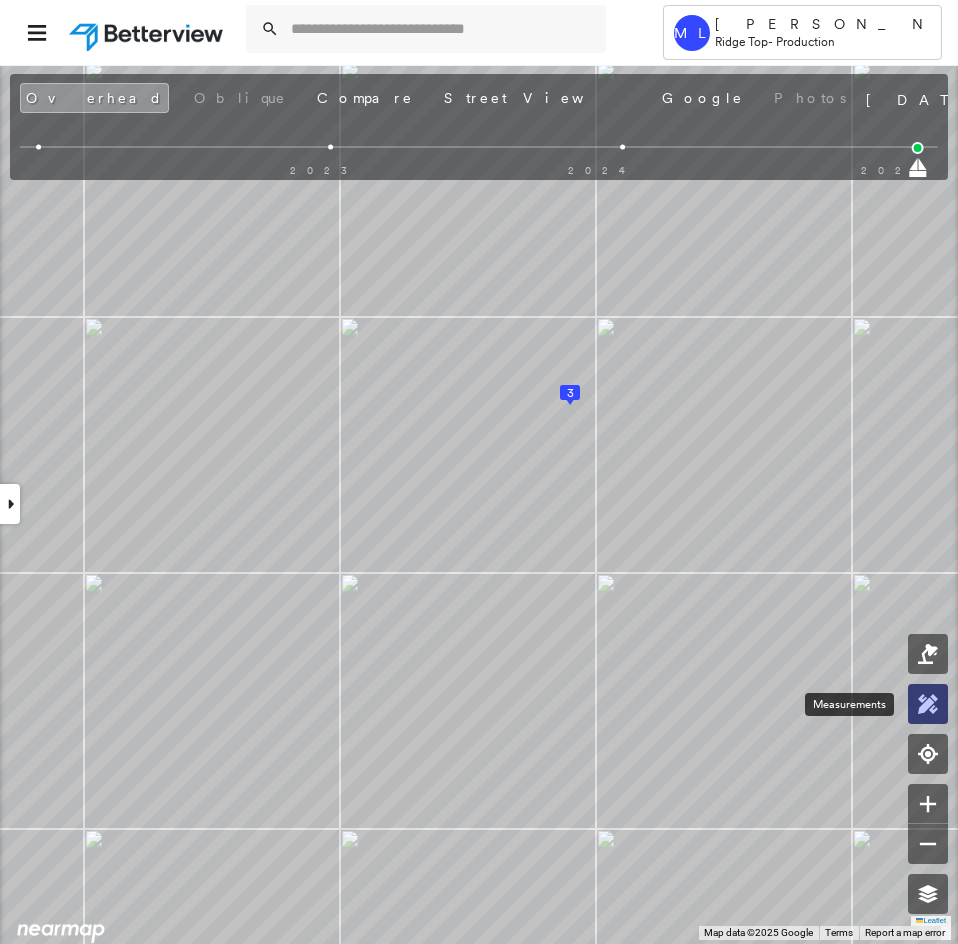 click 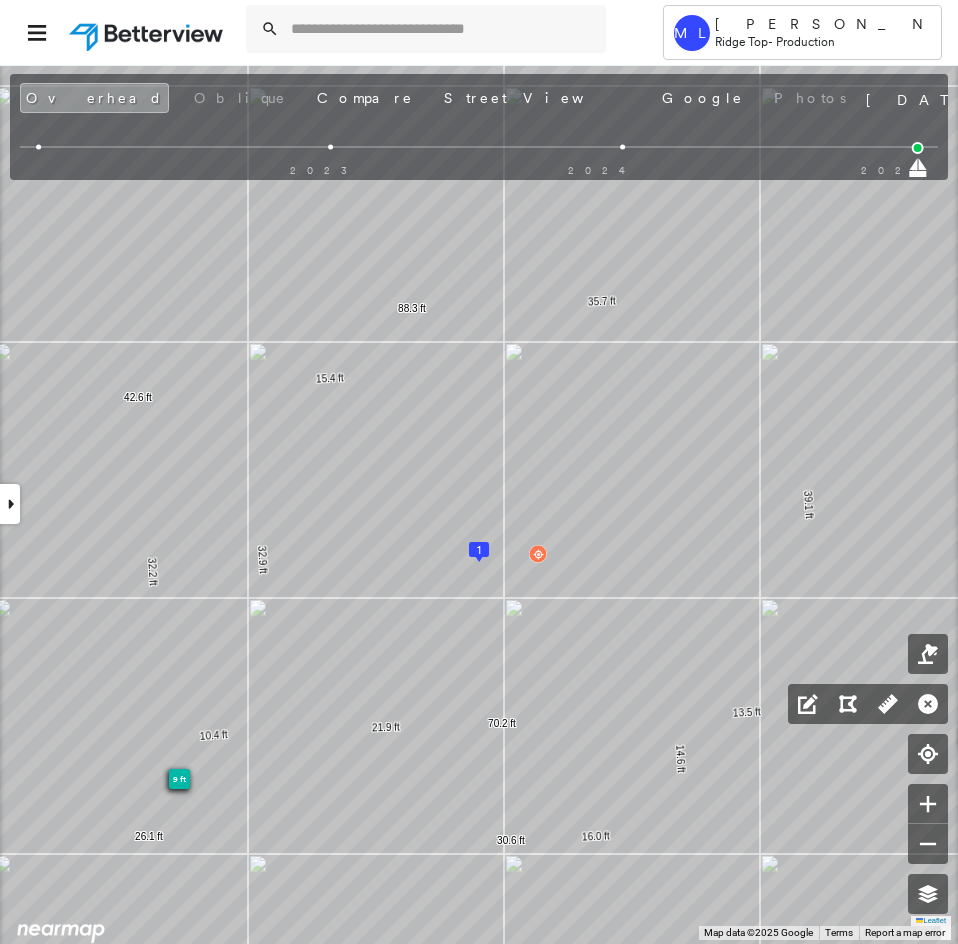 click at bounding box center [10, 504] 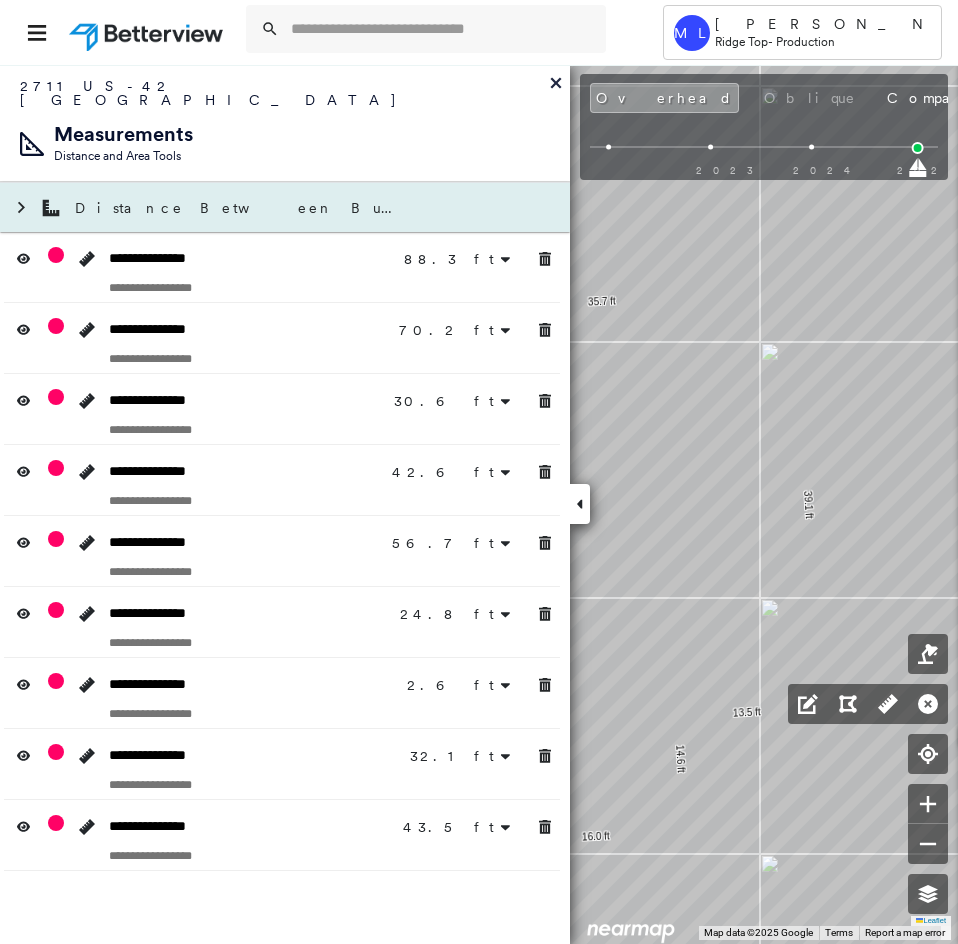 click 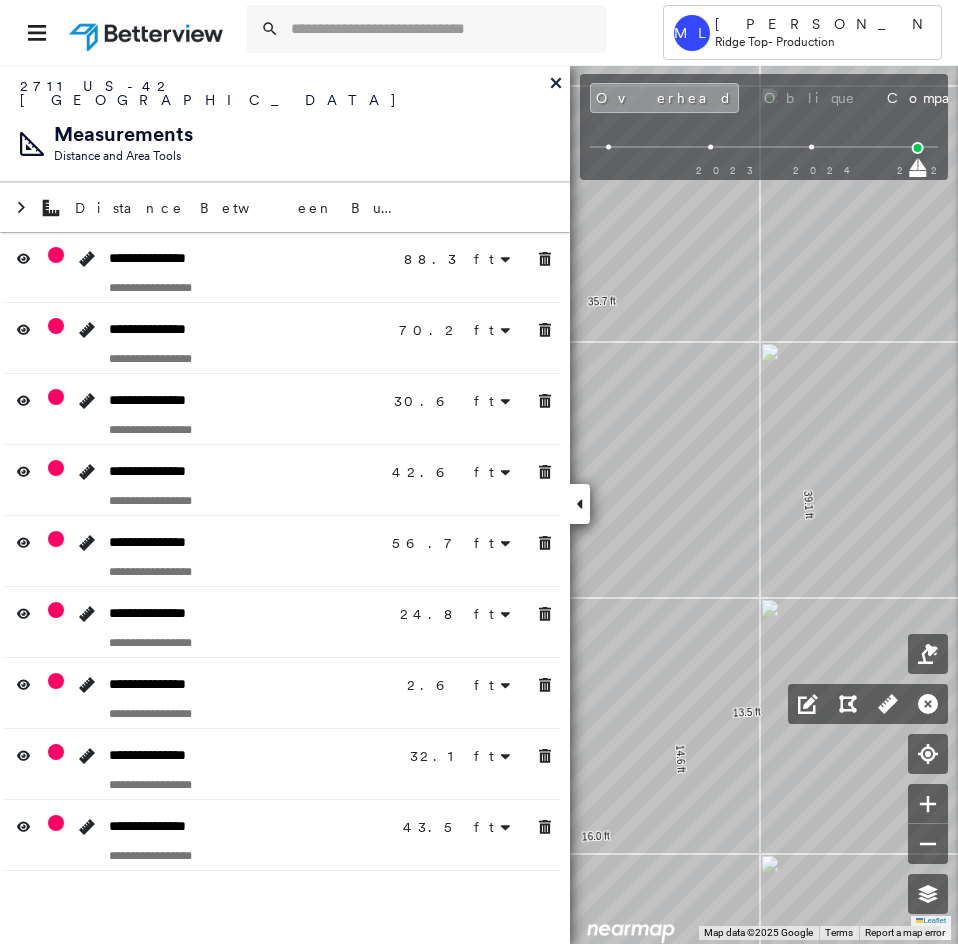 click at bounding box center [580, 504] 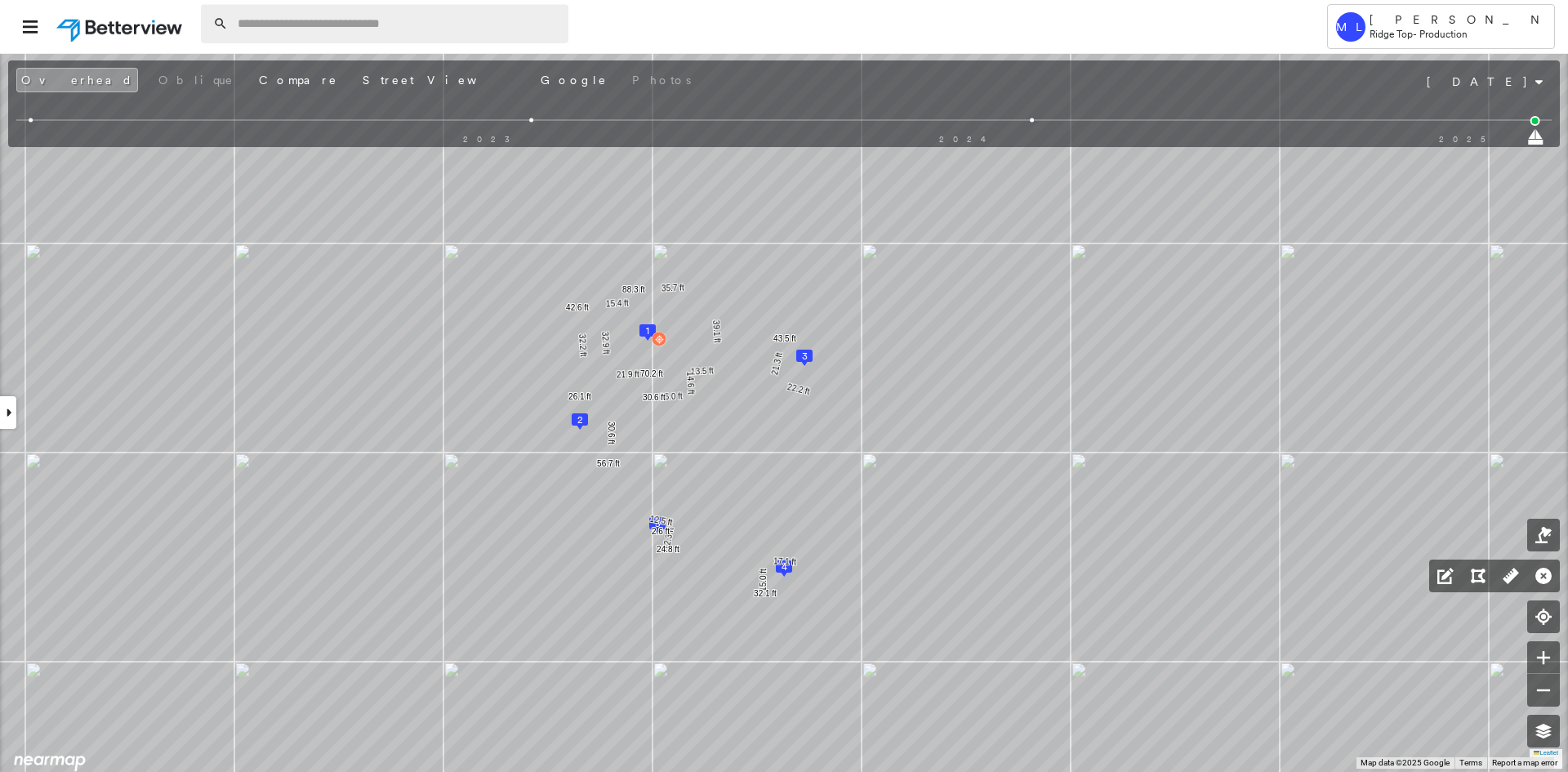 click at bounding box center (398, 24) 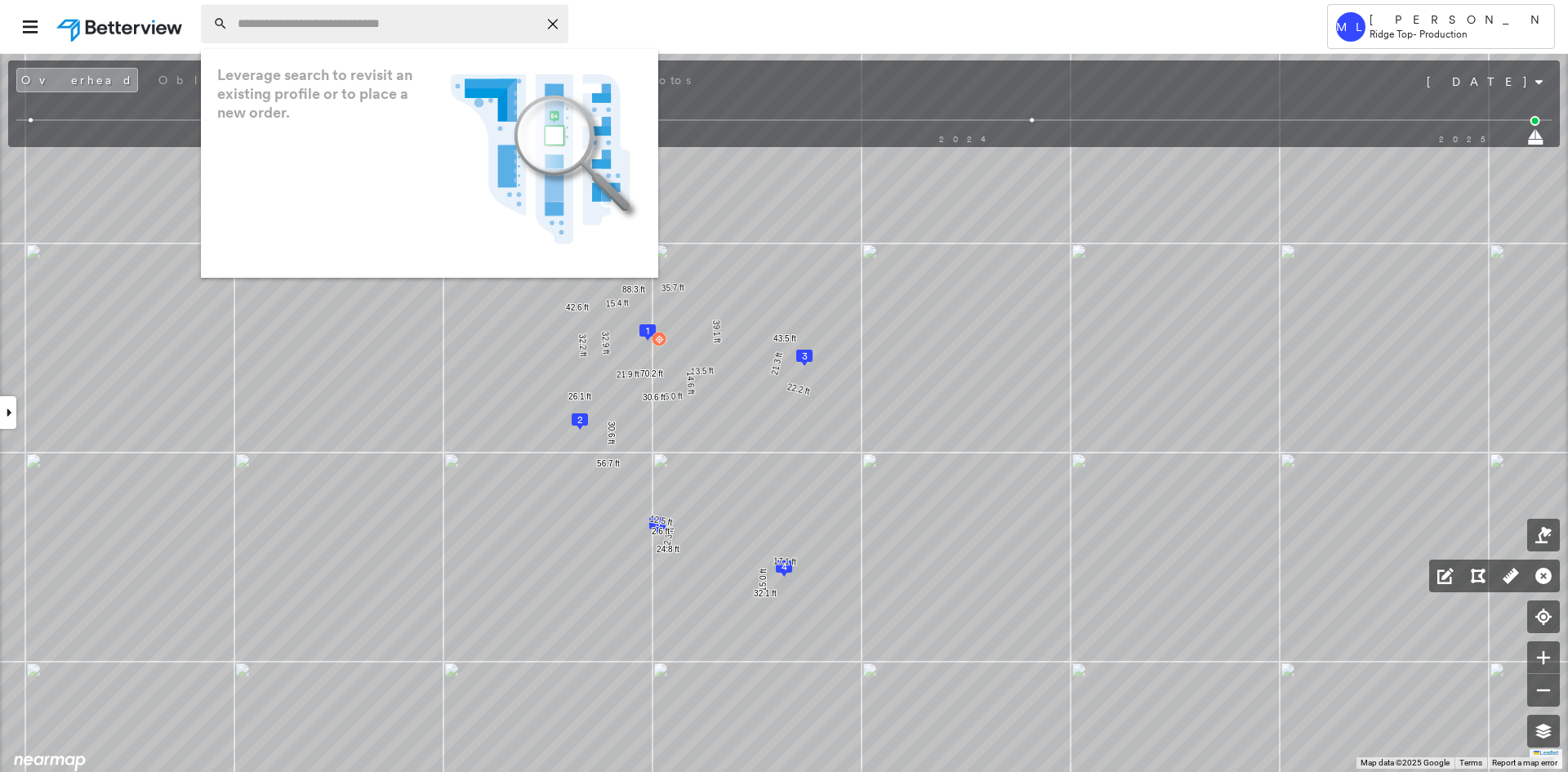 paste on "**********" 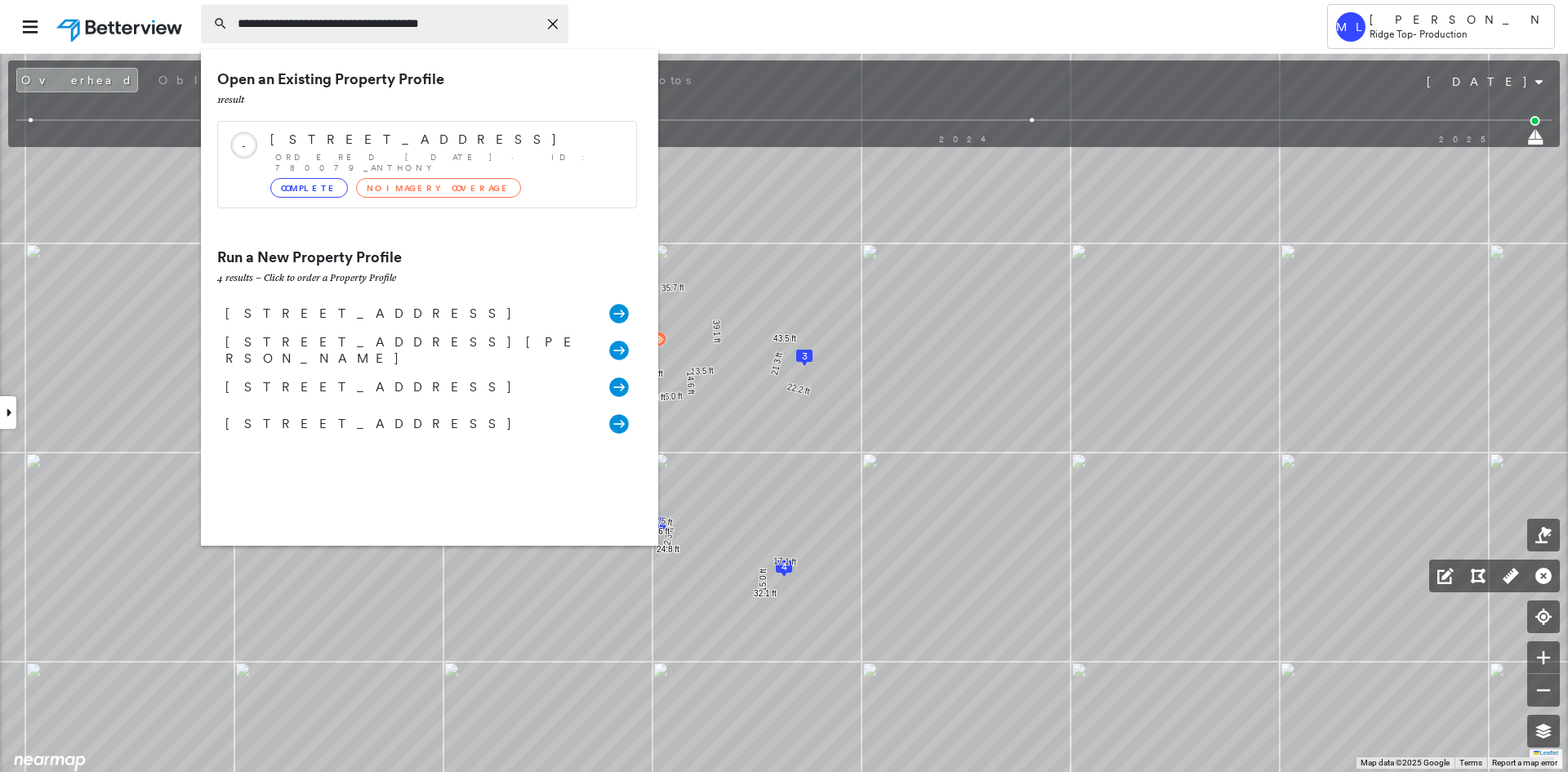 type on "**********" 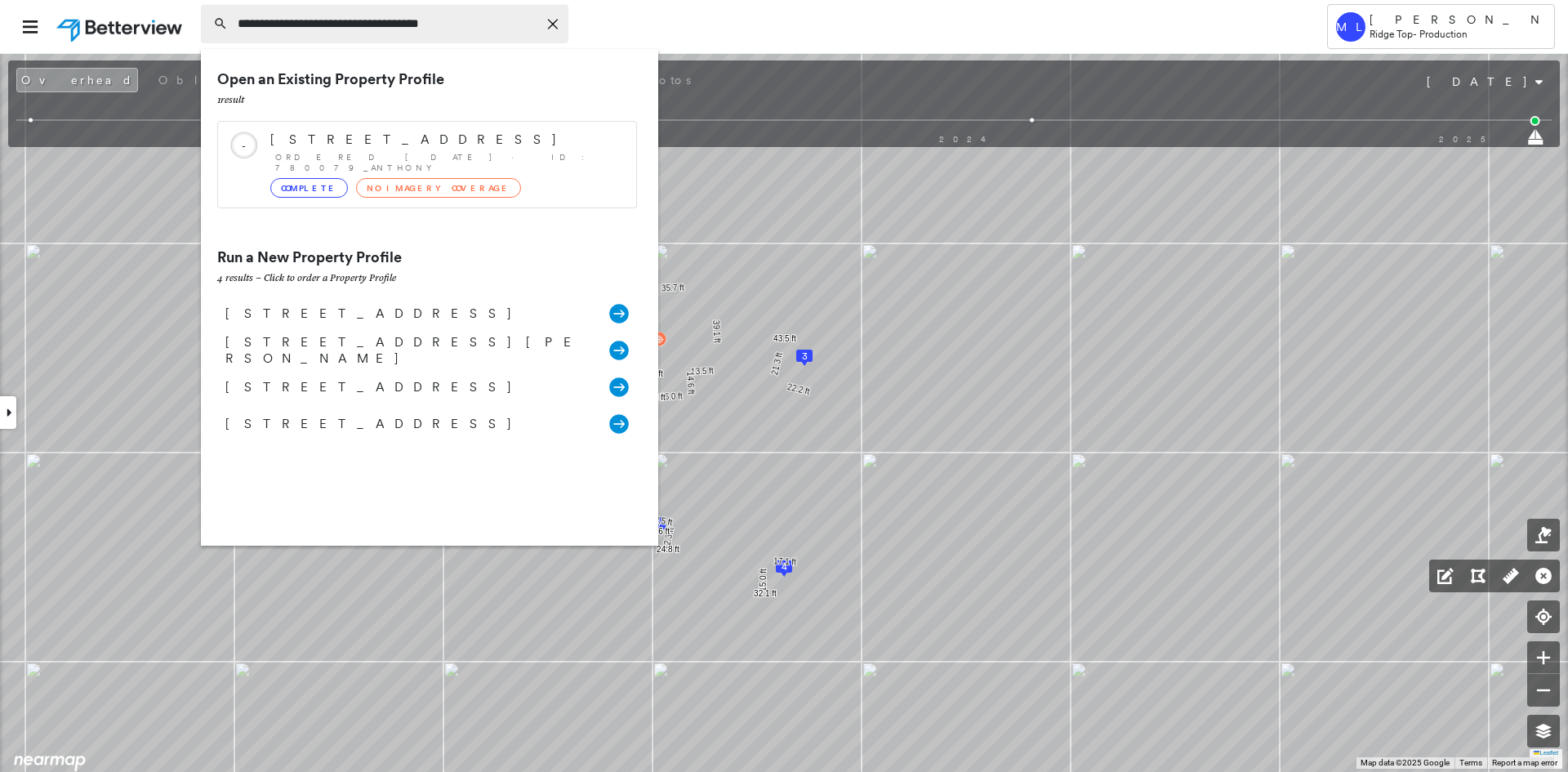 click on "Icon_Closemodal" 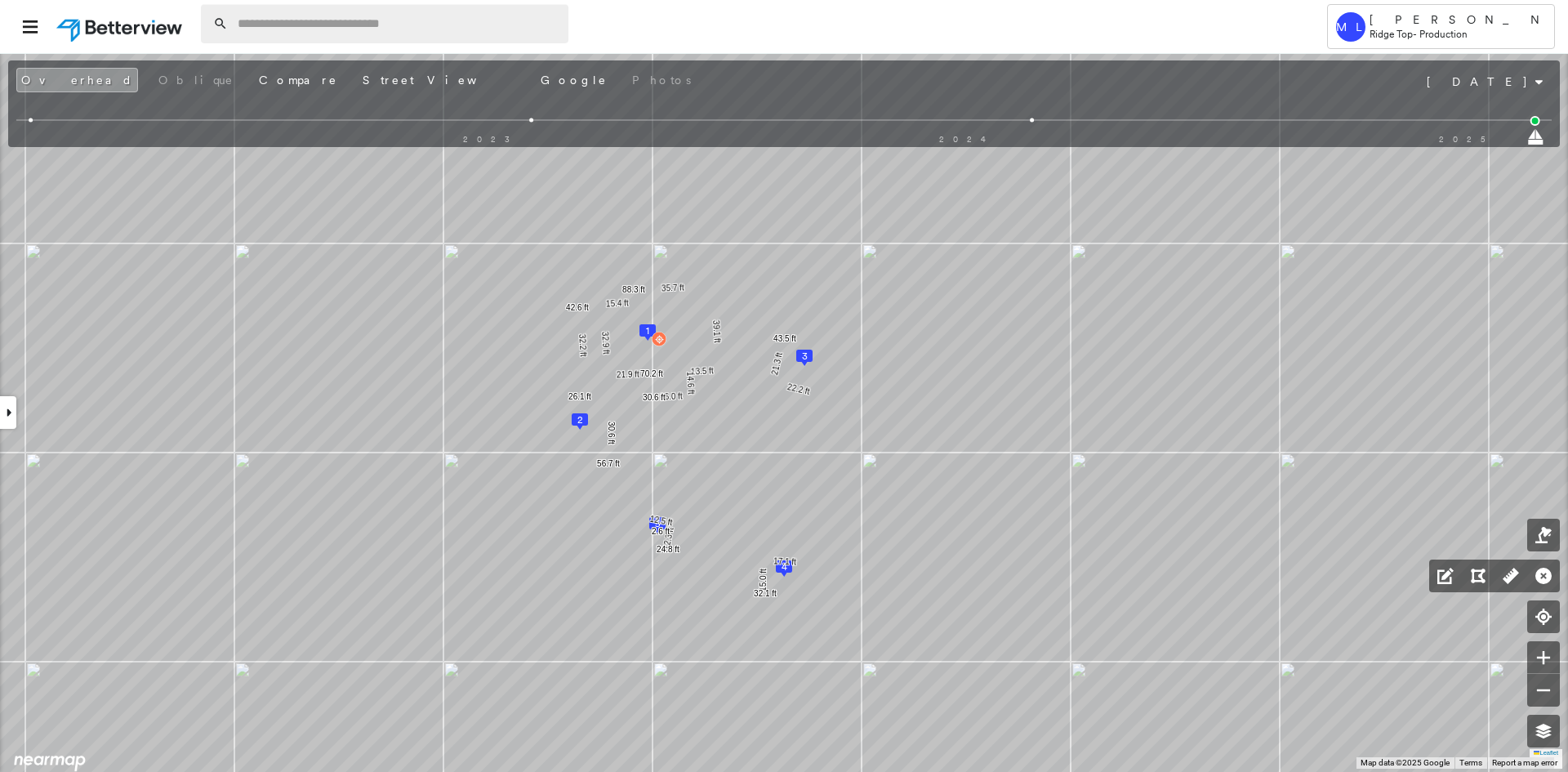 click at bounding box center (741, 26) 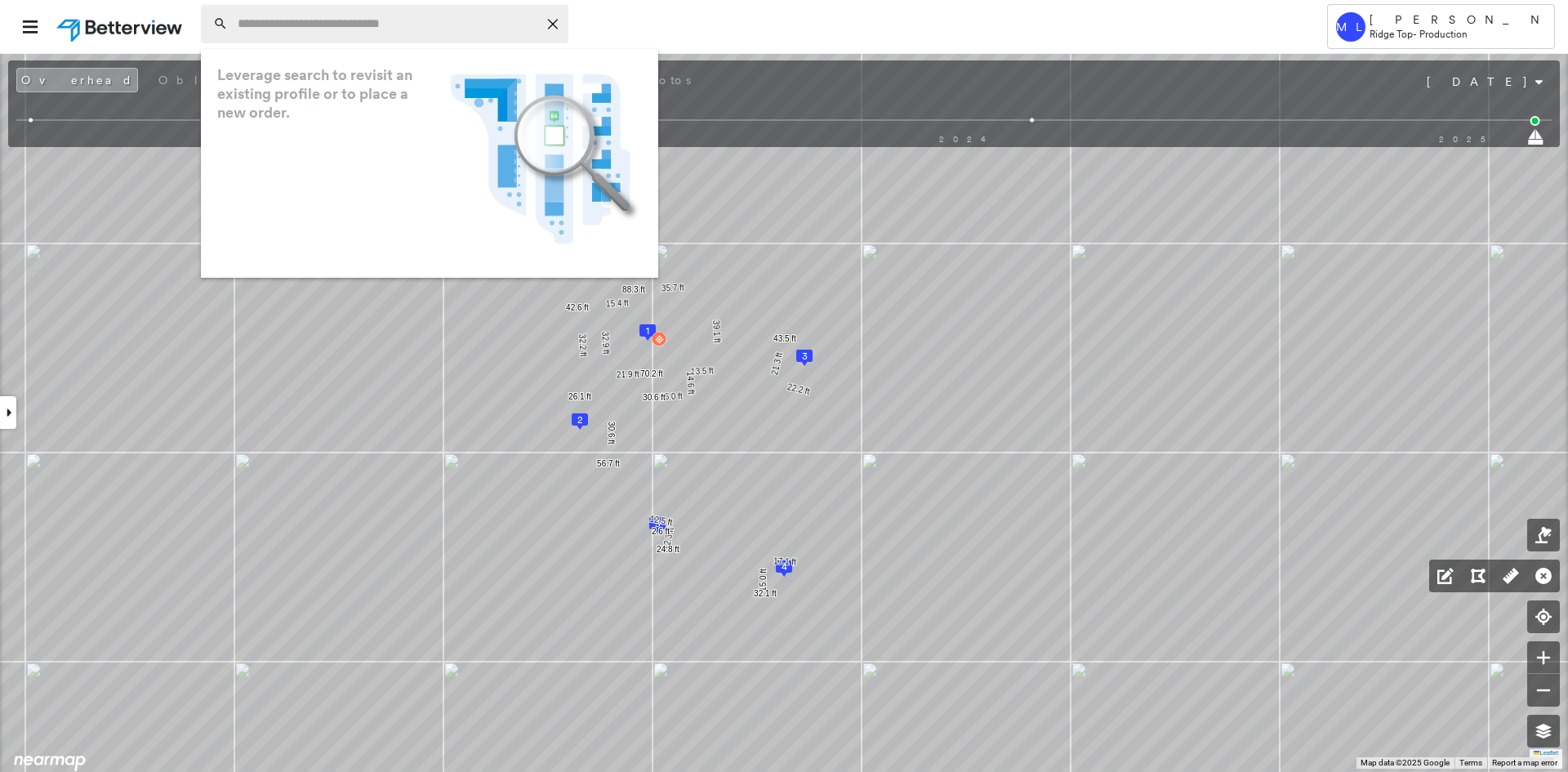 paste on "**********" 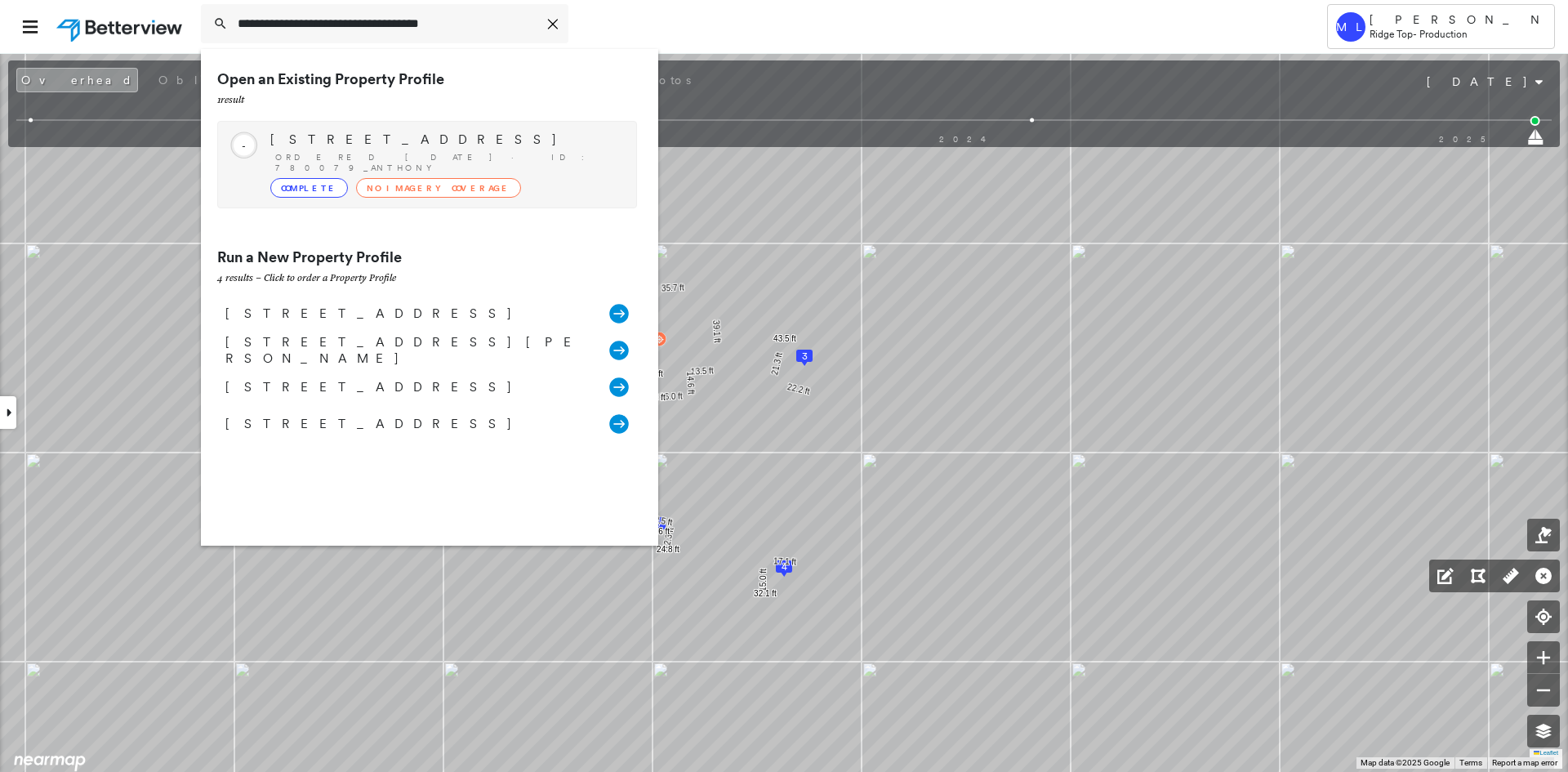 type on "**********" 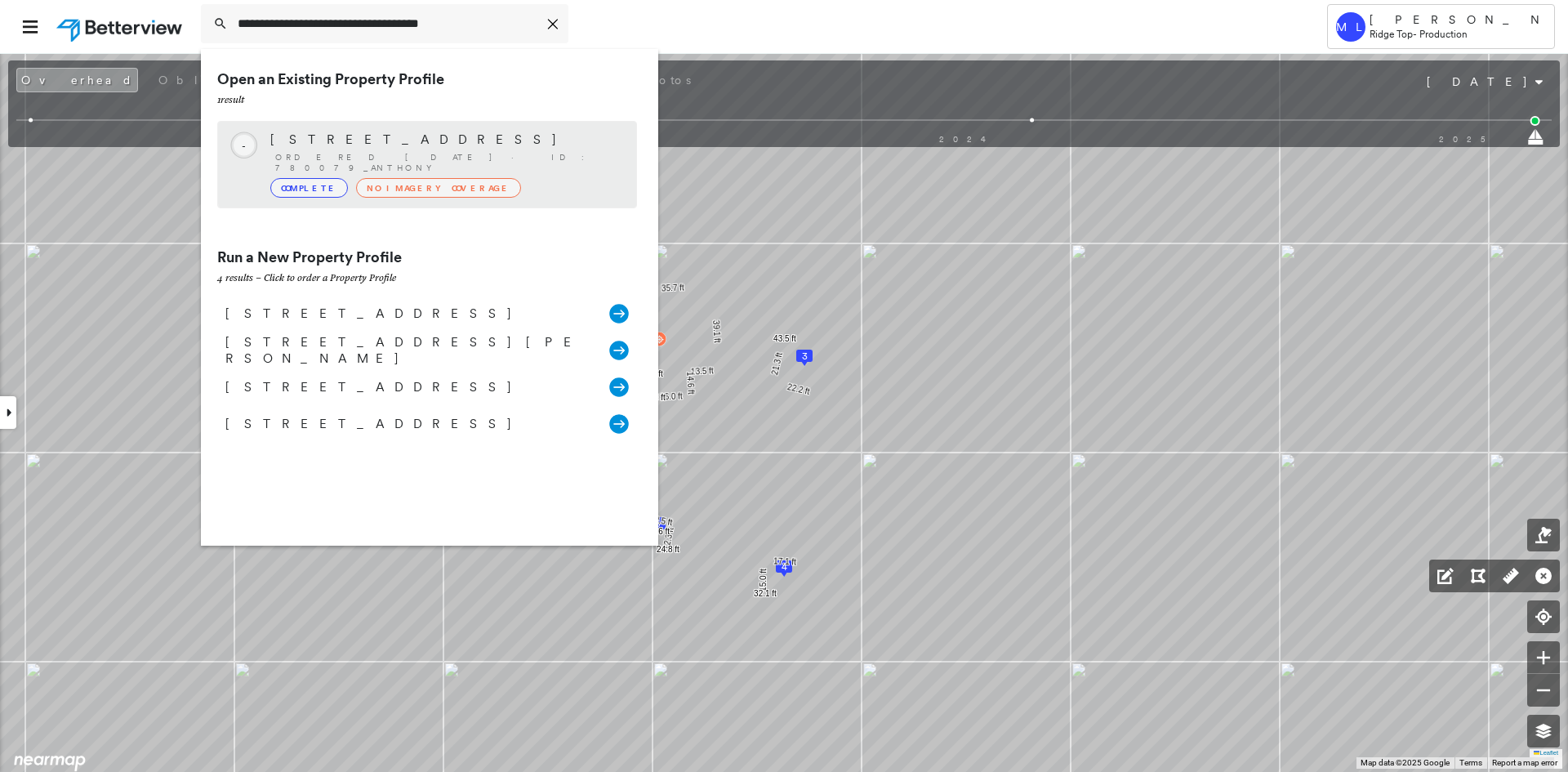click on "Ordered [DATE] · ID: 780079_ANTHONY" at bounding box center [448, 163] 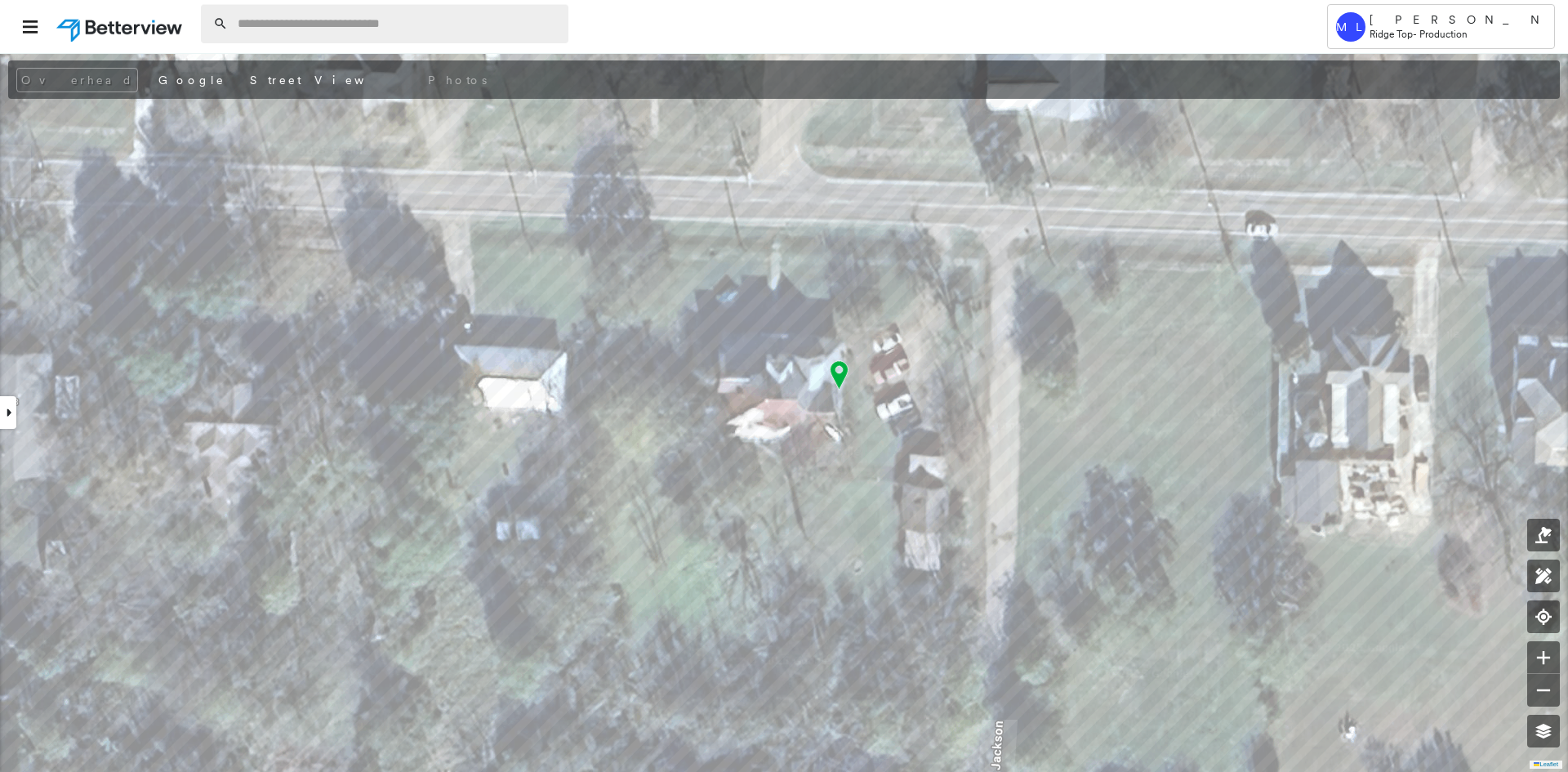 click at bounding box center (398, 24) 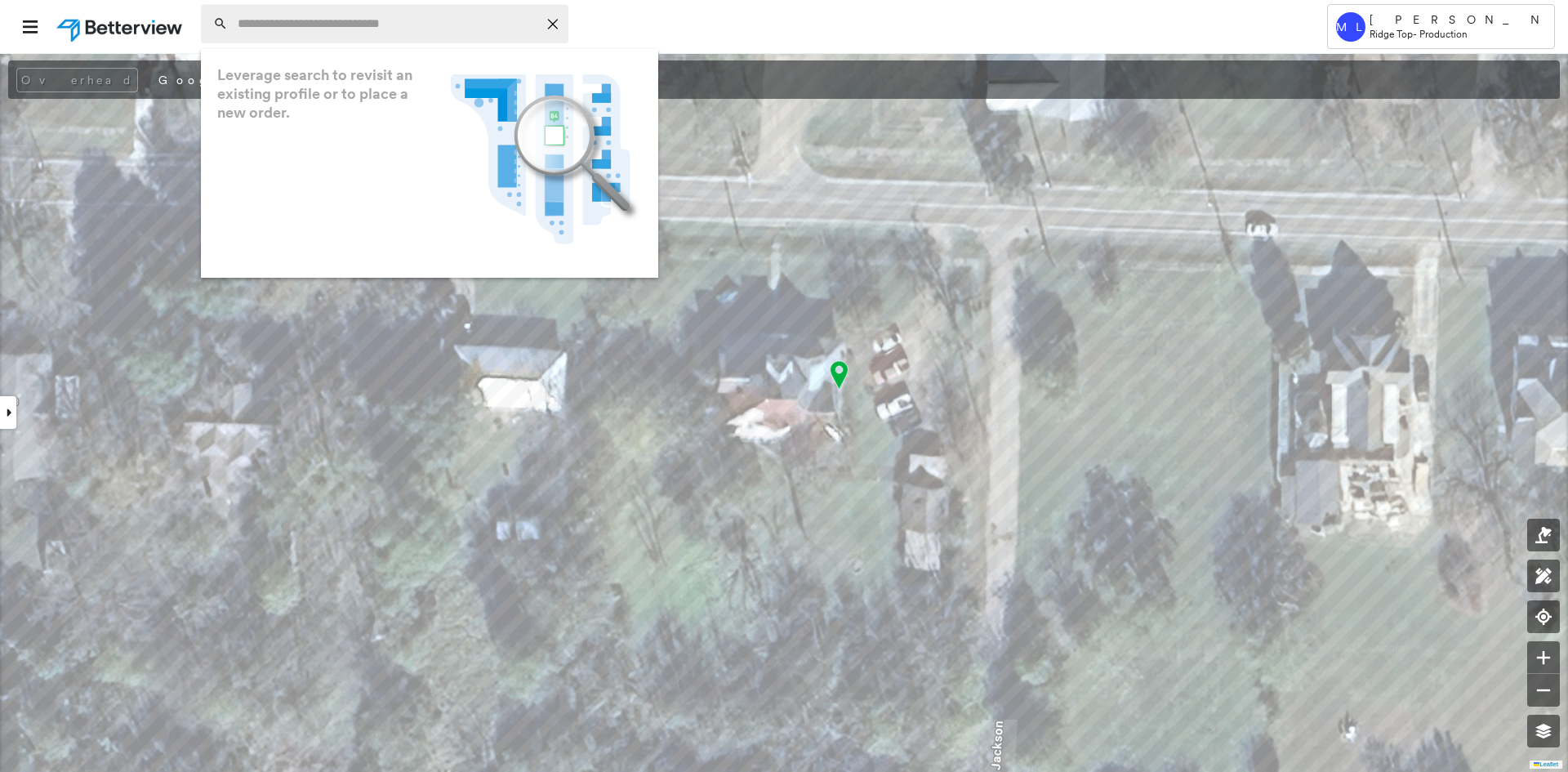 paste on "**********" 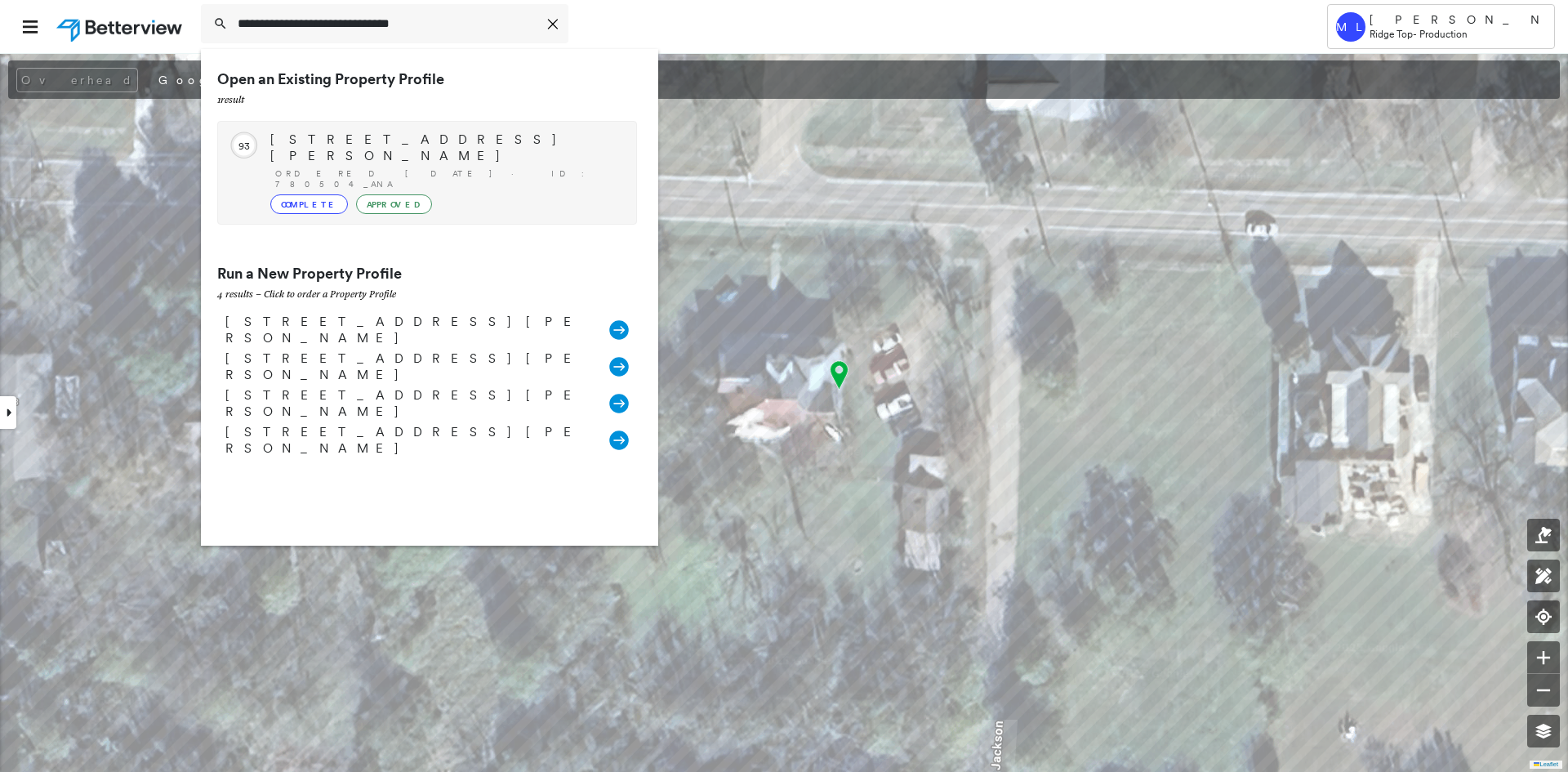 type on "**********" 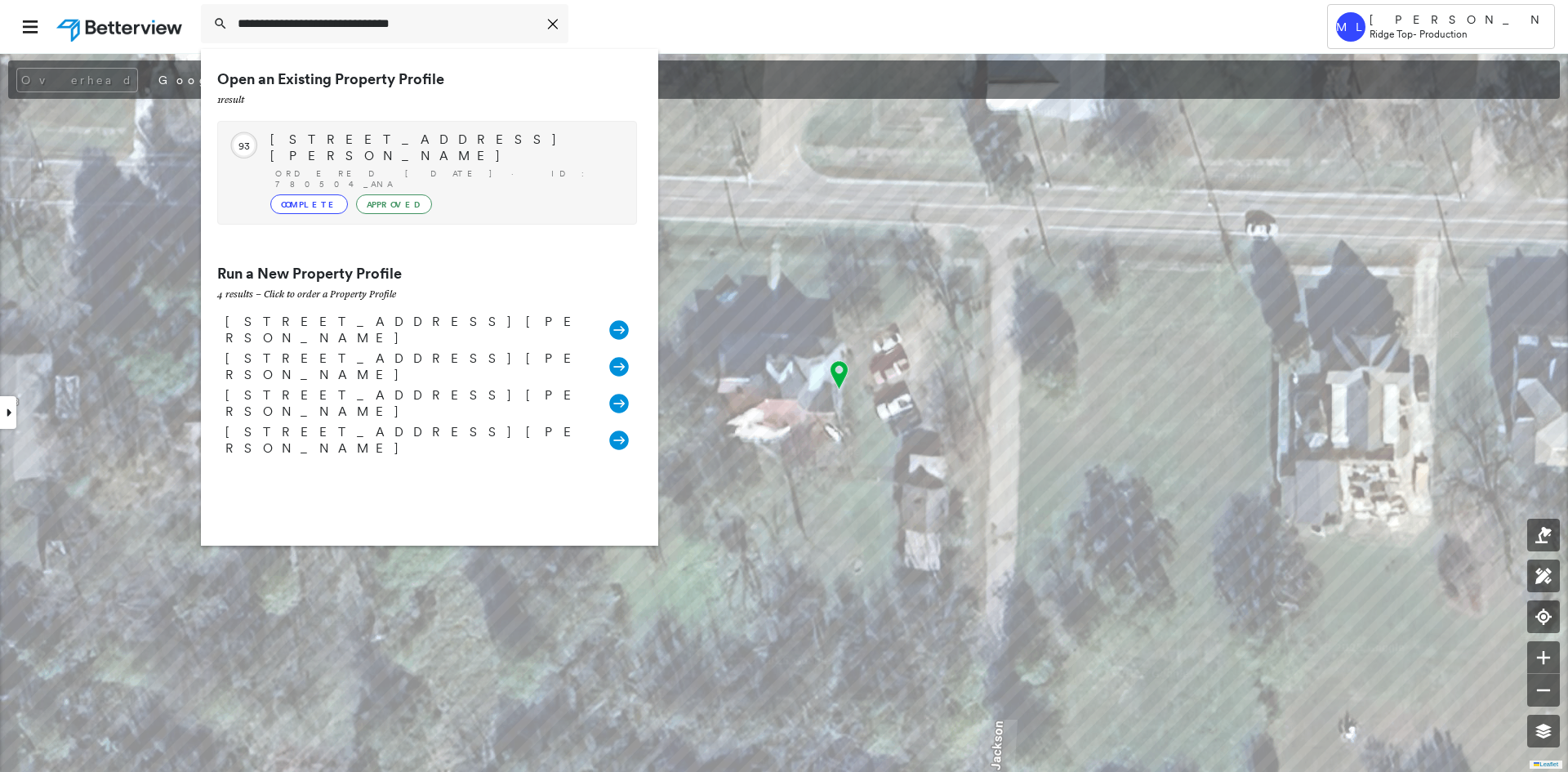 click on "Ordered [DATE] · ID: 780504_Ana" at bounding box center [448, 179] 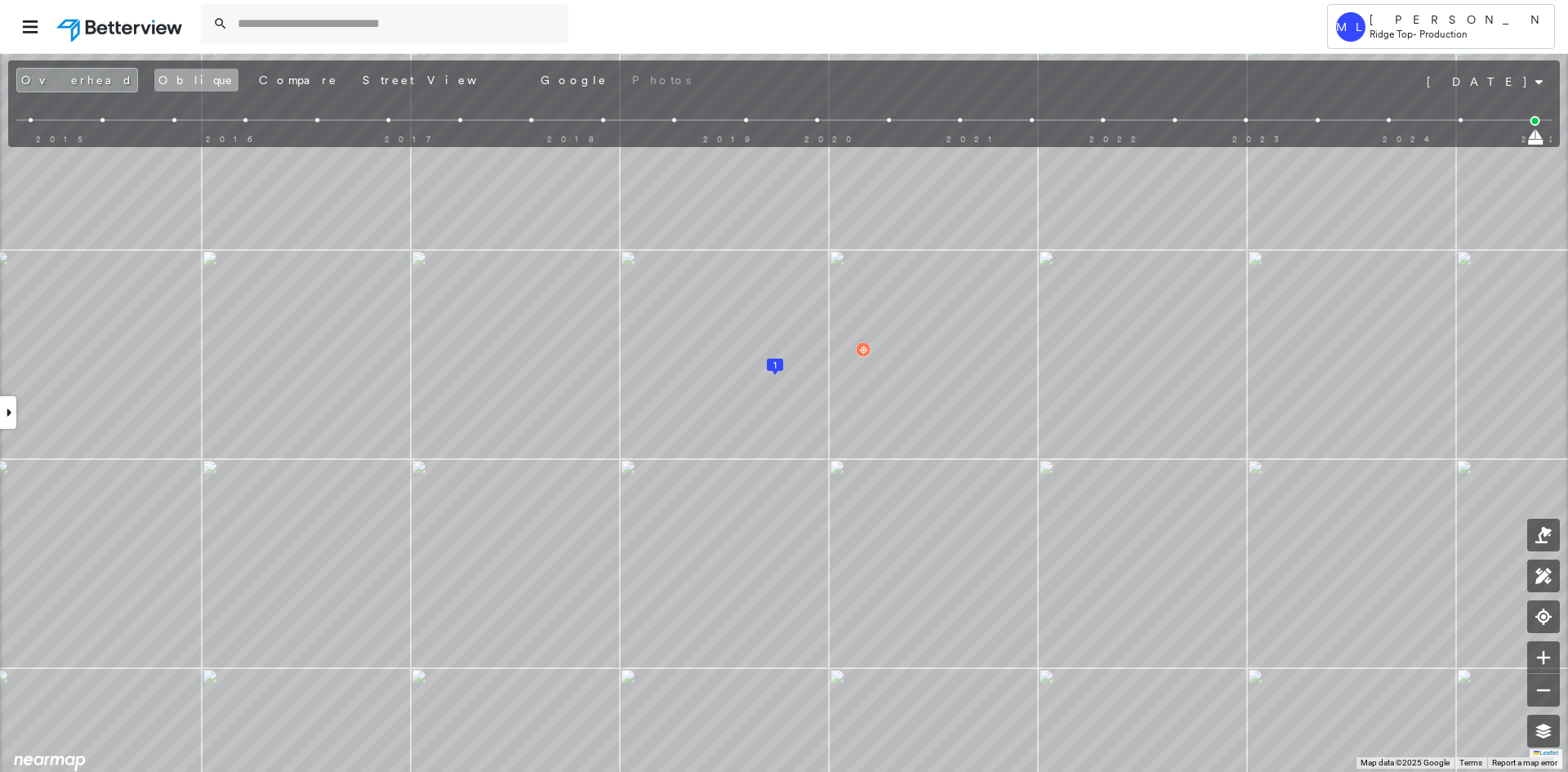 click on "Oblique" at bounding box center [196, 80] 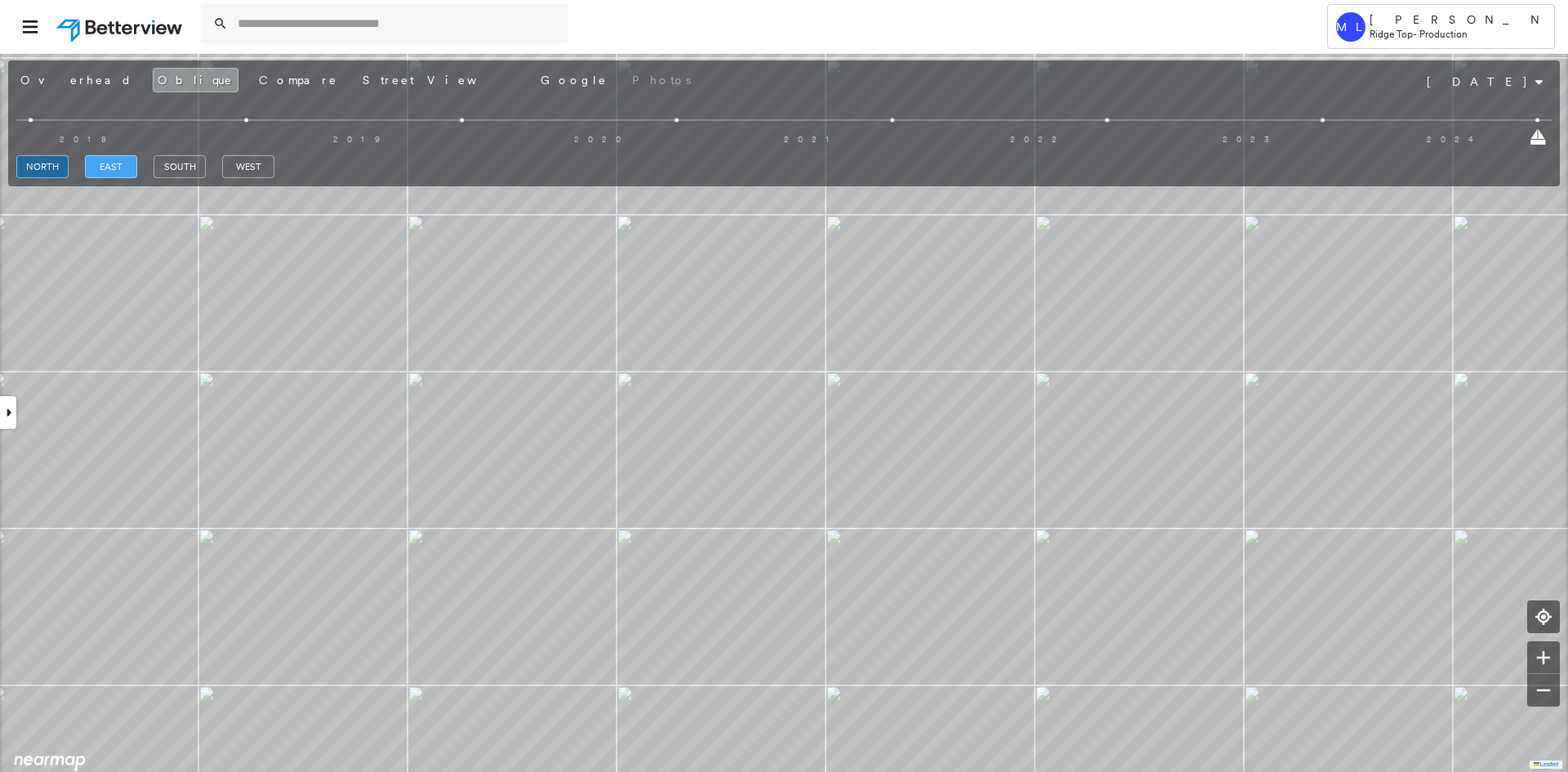click on "east" at bounding box center (111, 167) 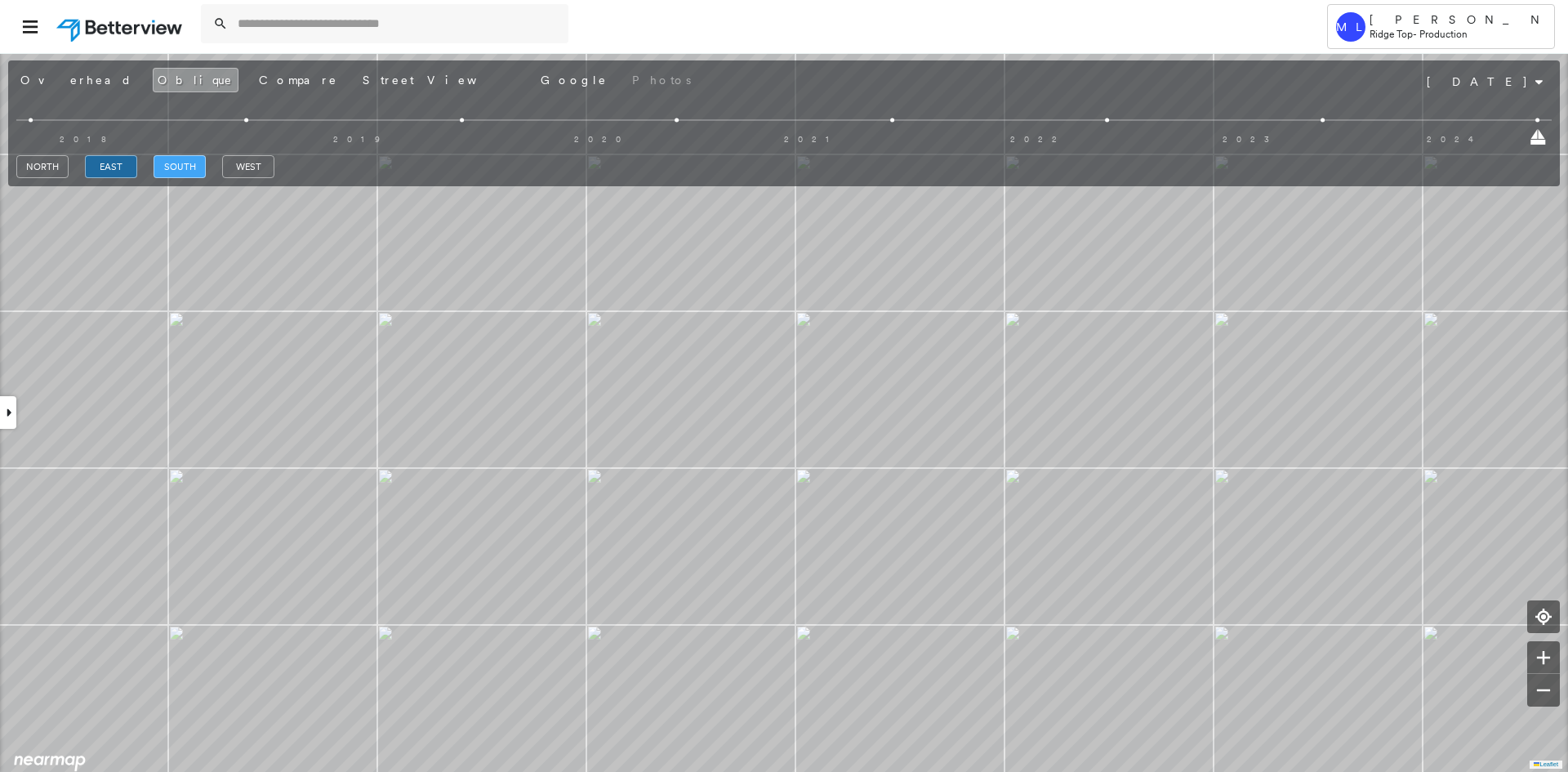 click on "south" at bounding box center (180, 167) 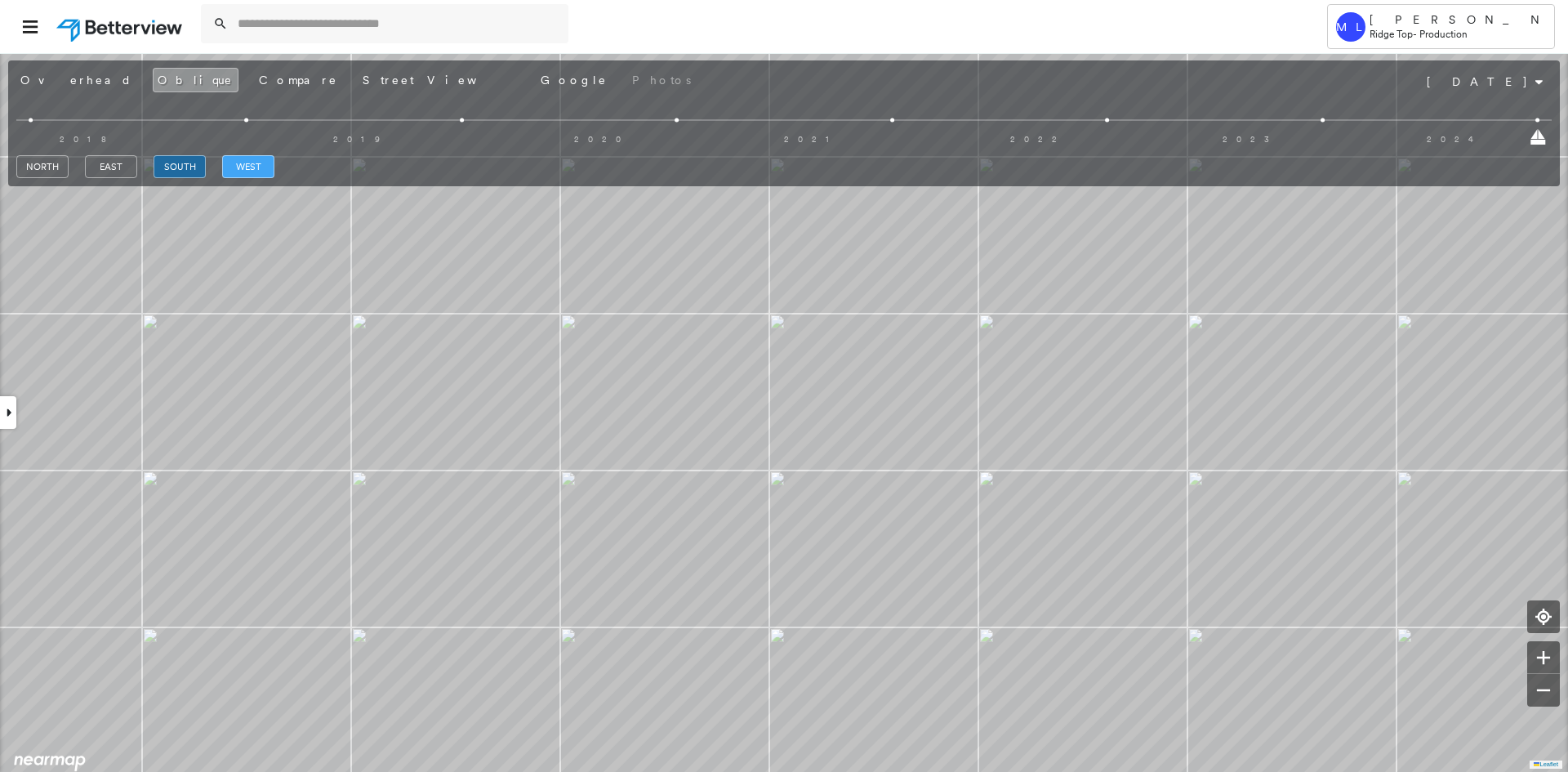 click on "west" at bounding box center [248, 167] 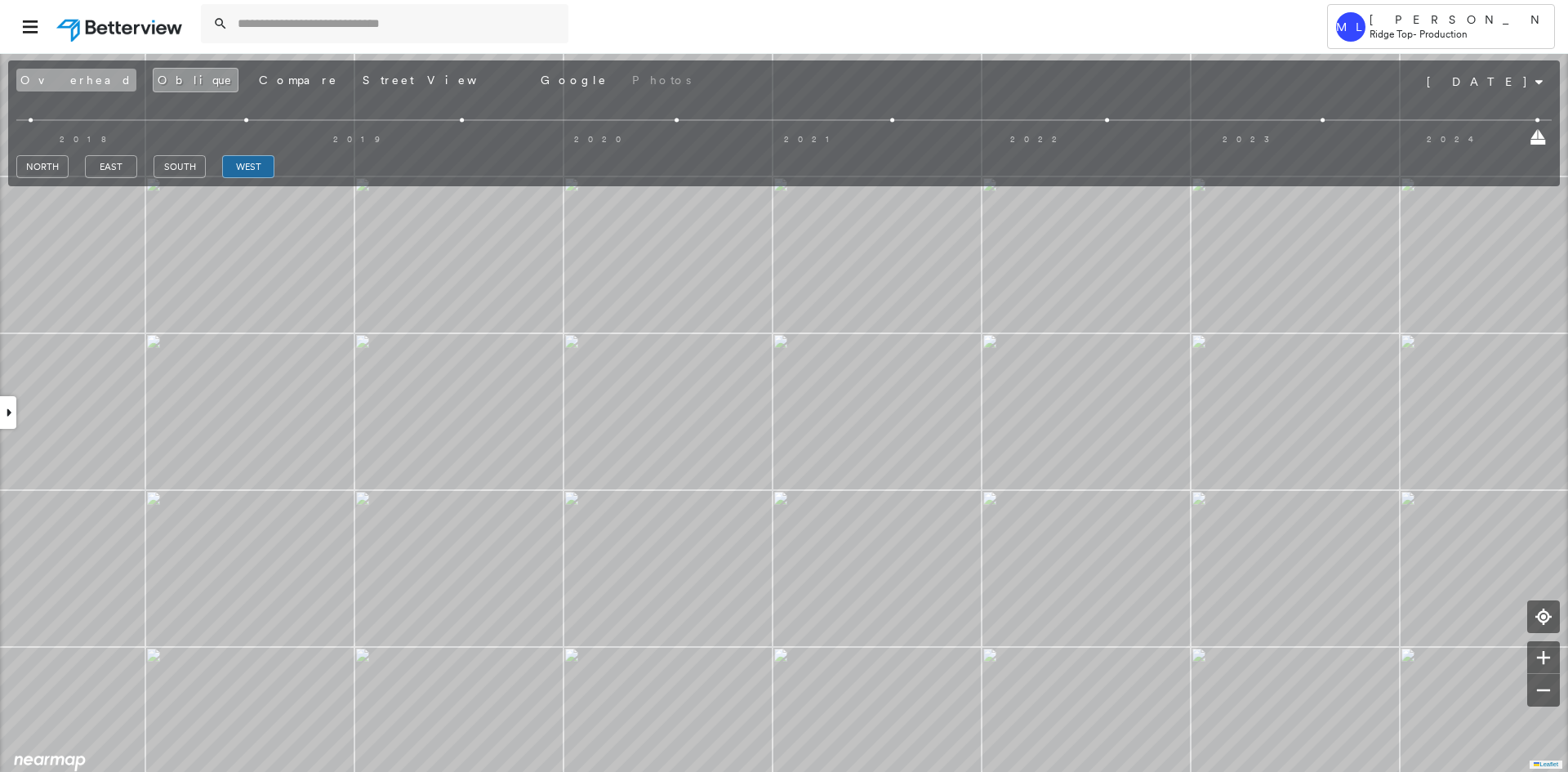 click on "Overhead" at bounding box center (76, 80) 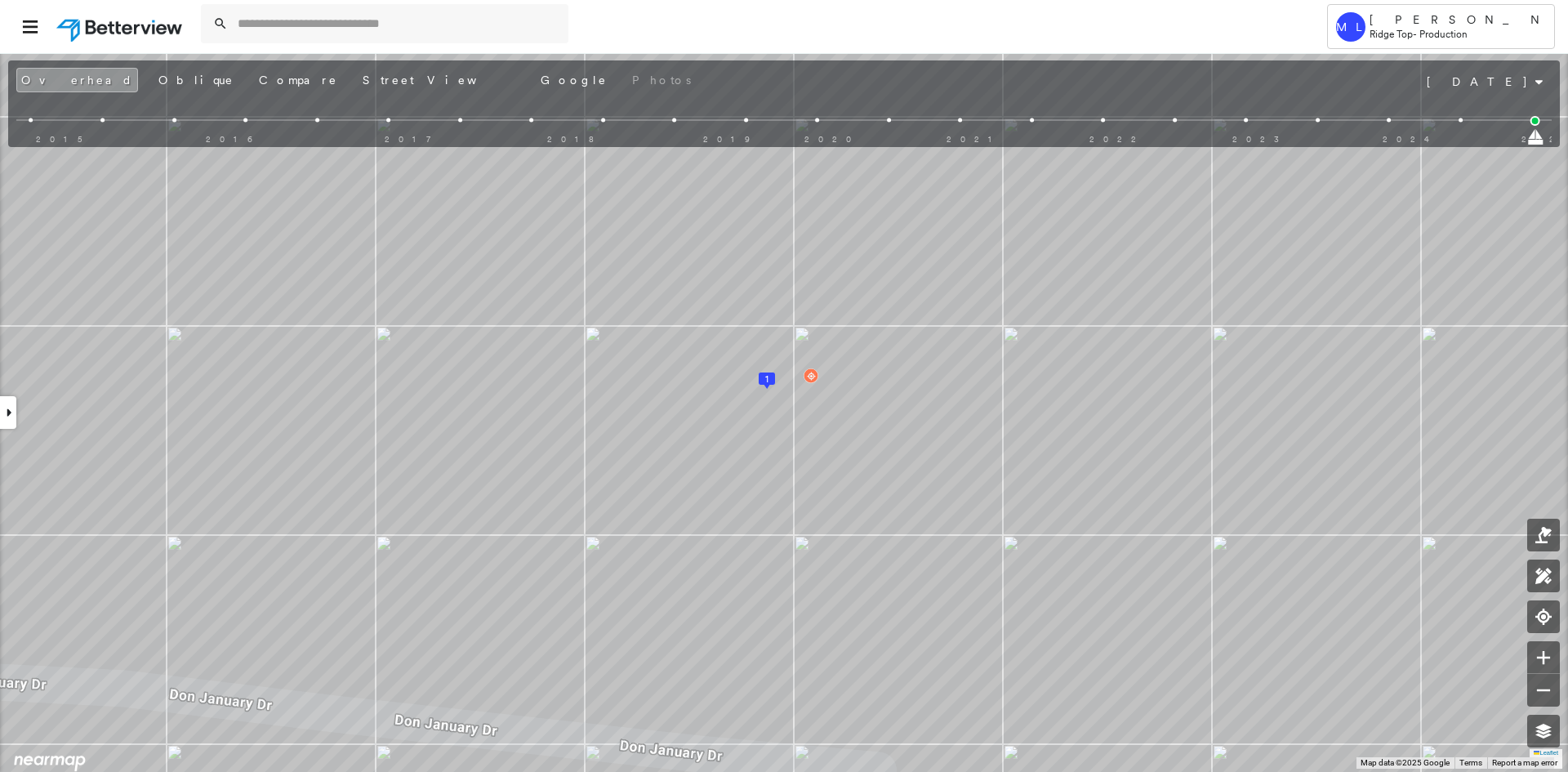 click at bounding box center [741, 26] 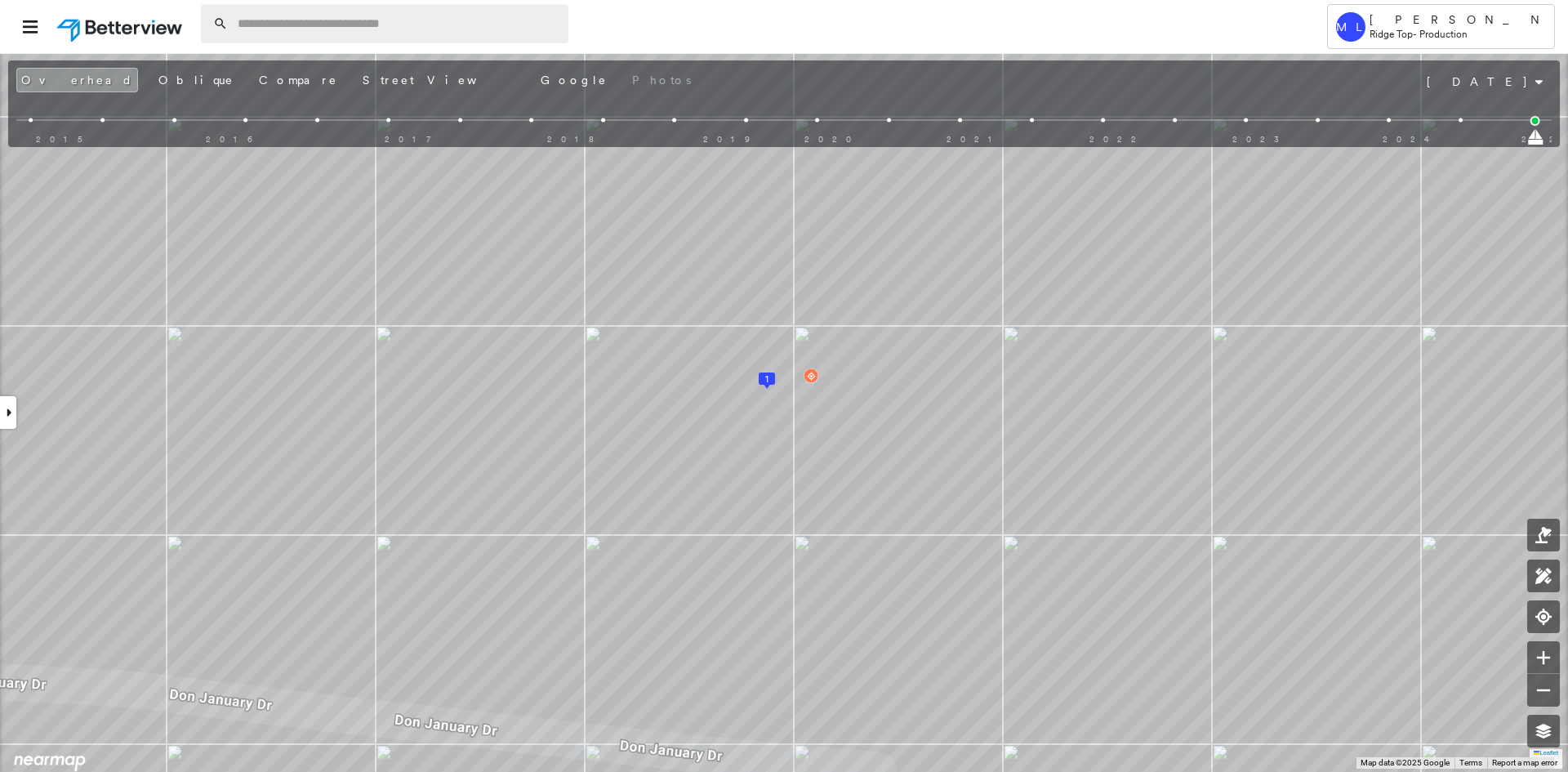 click at bounding box center [398, 24] 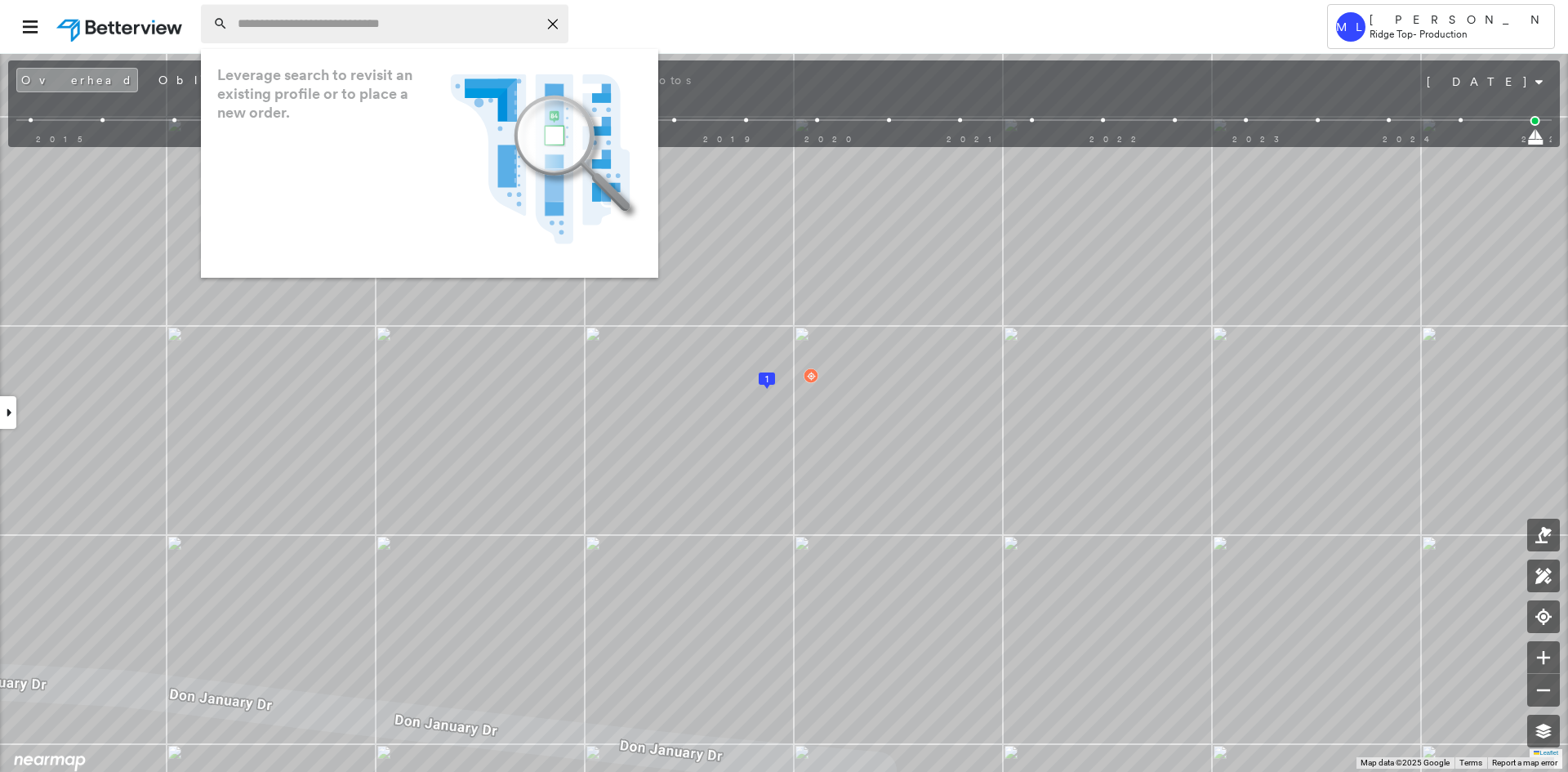 paste on "**********" 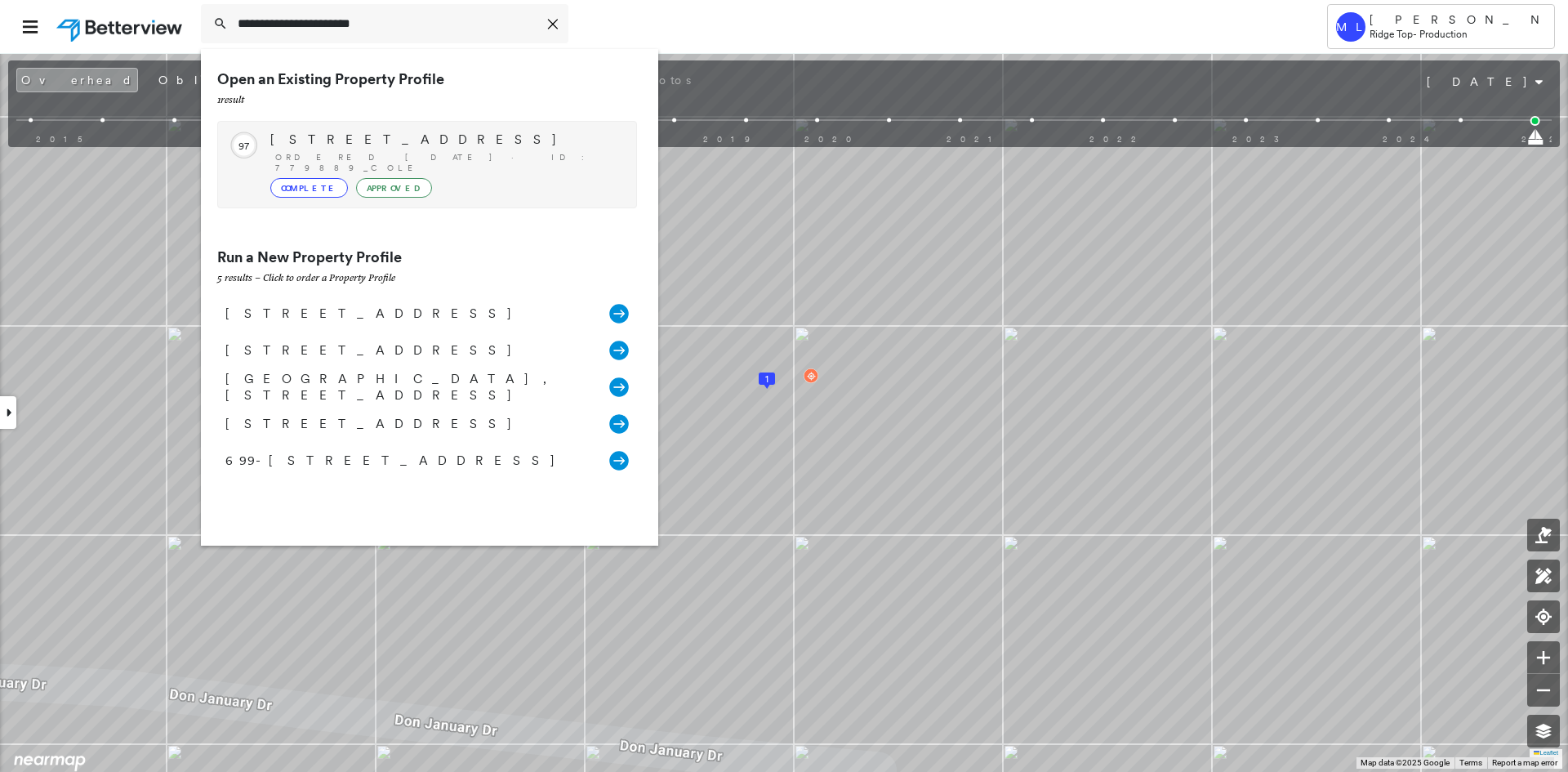 type on "**********" 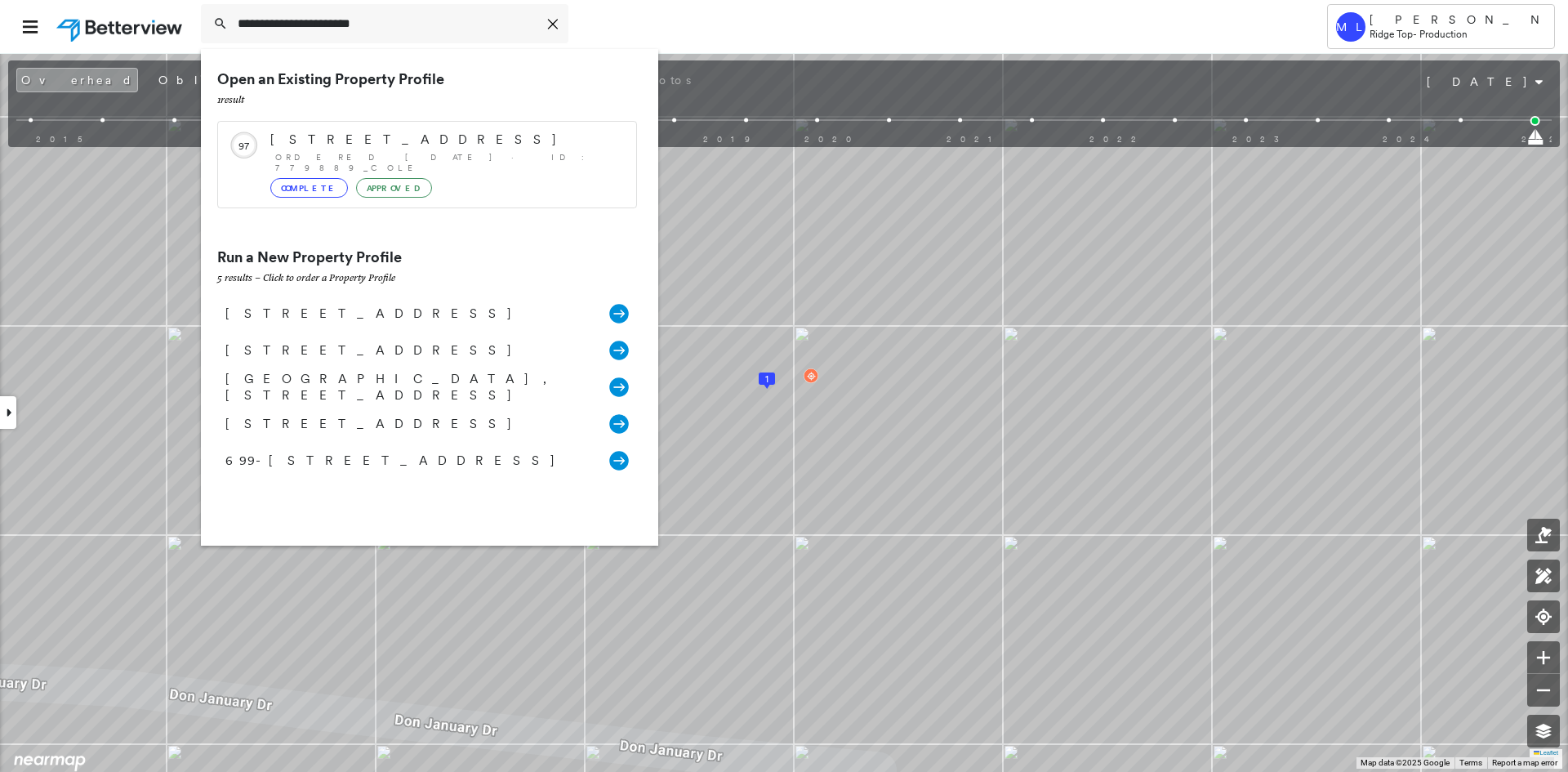 drag, startPoint x: 466, startPoint y: 145, endPoint x: 456, endPoint y: 141, distance: 10.77033 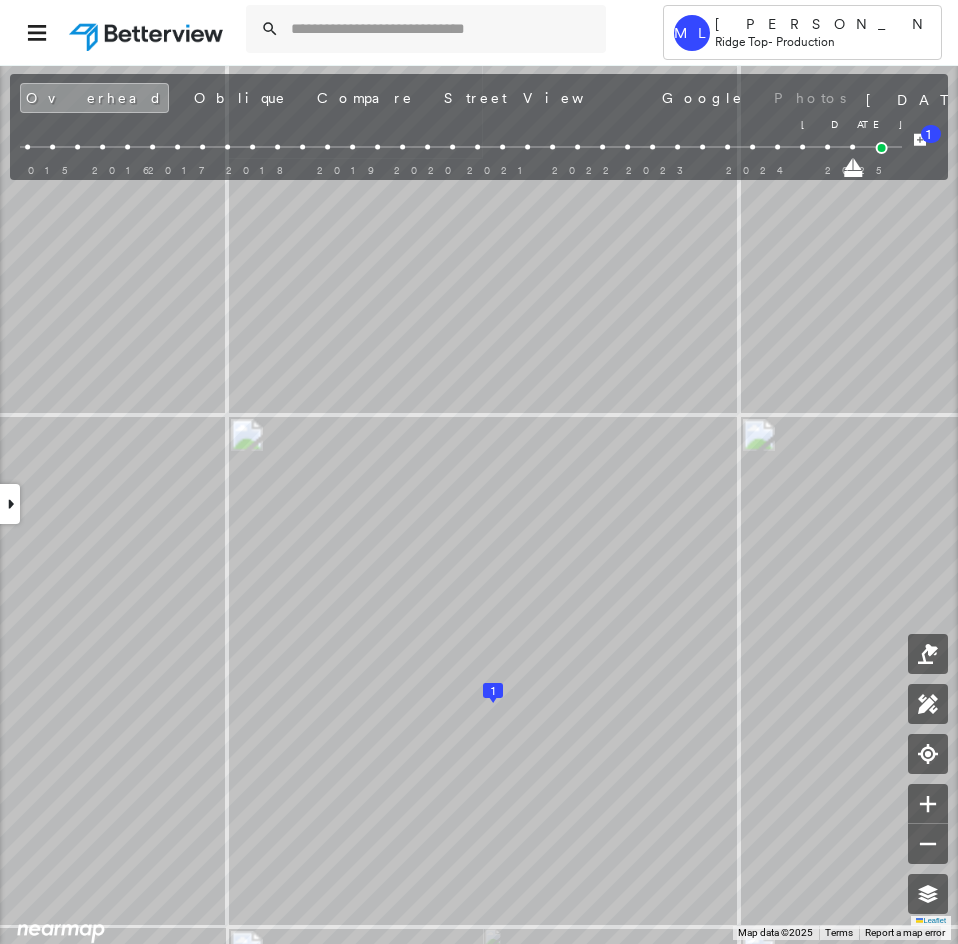 drag, startPoint x: 881, startPoint y: 170, endPoint x: 847, endPoint y: 170, distance: 34 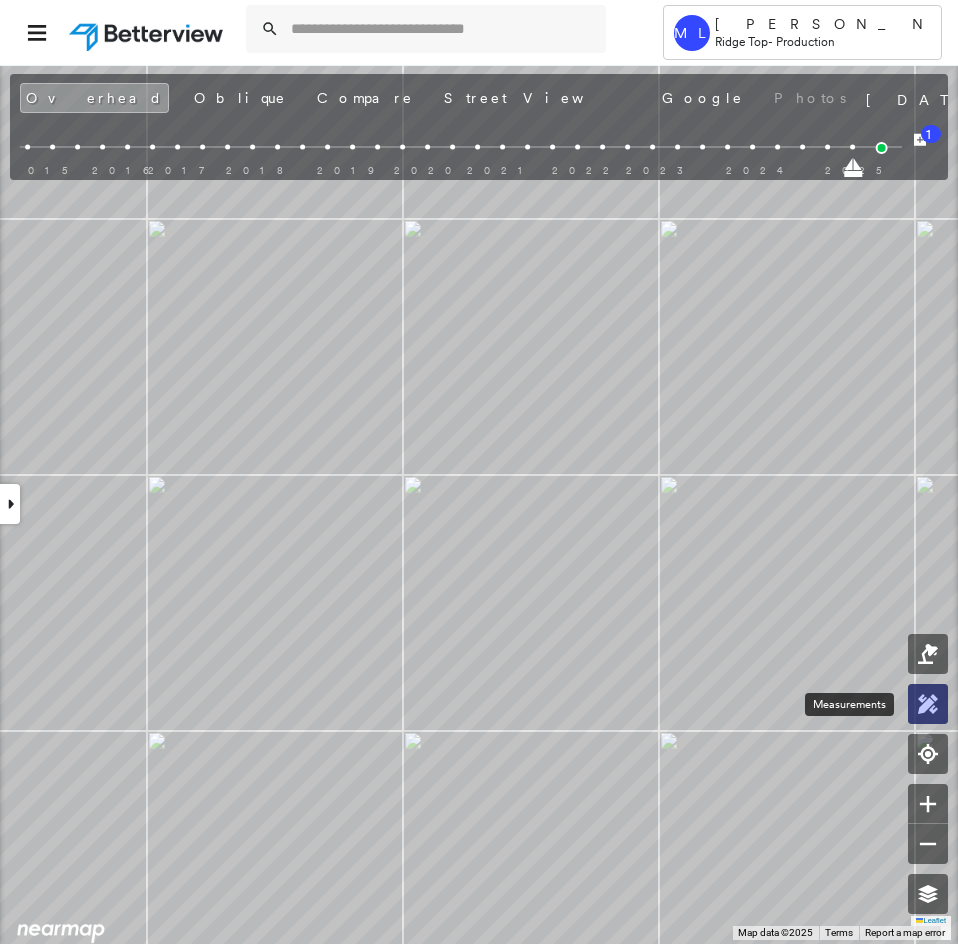 click 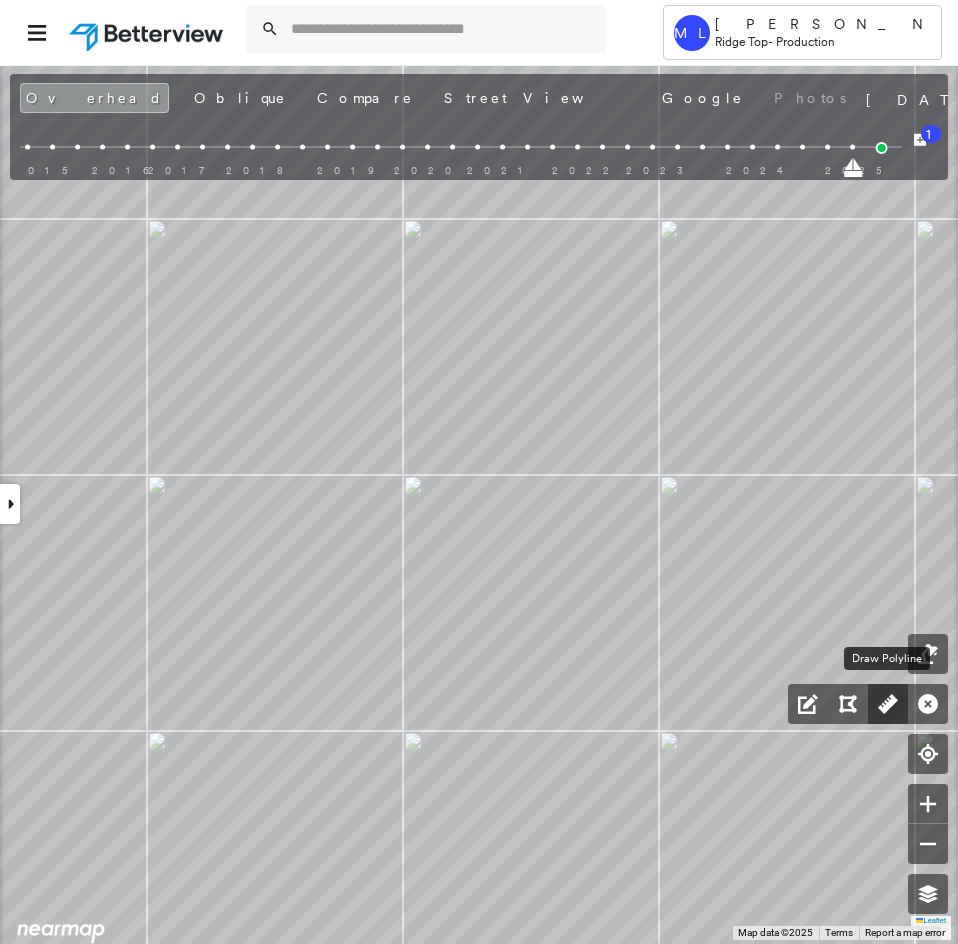 click 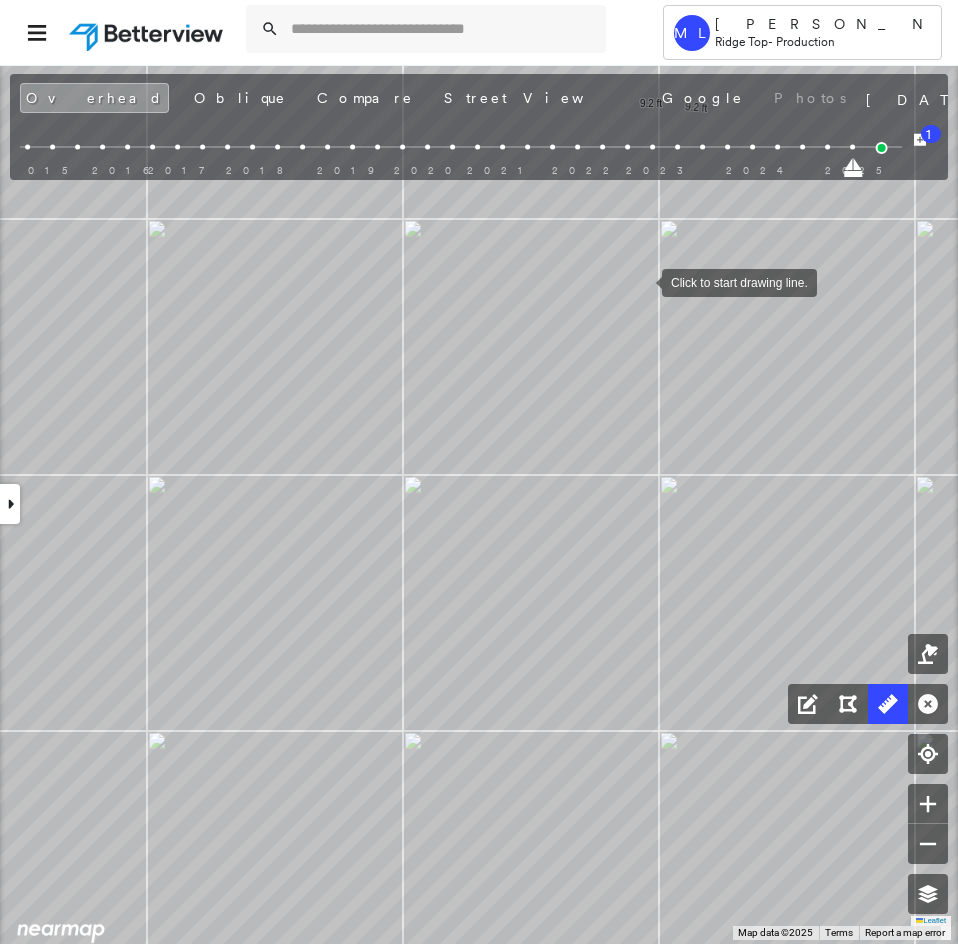 click at bounding box center (642, 281) 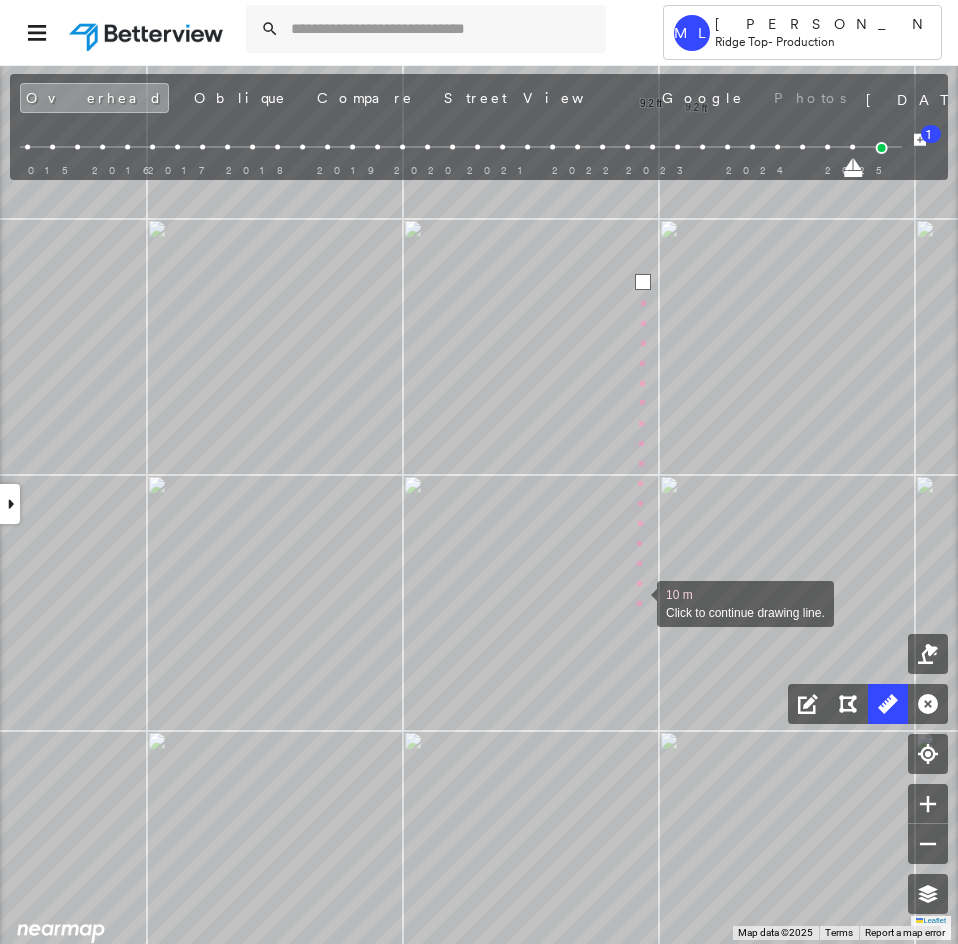 click at bounding box center [637, 602] 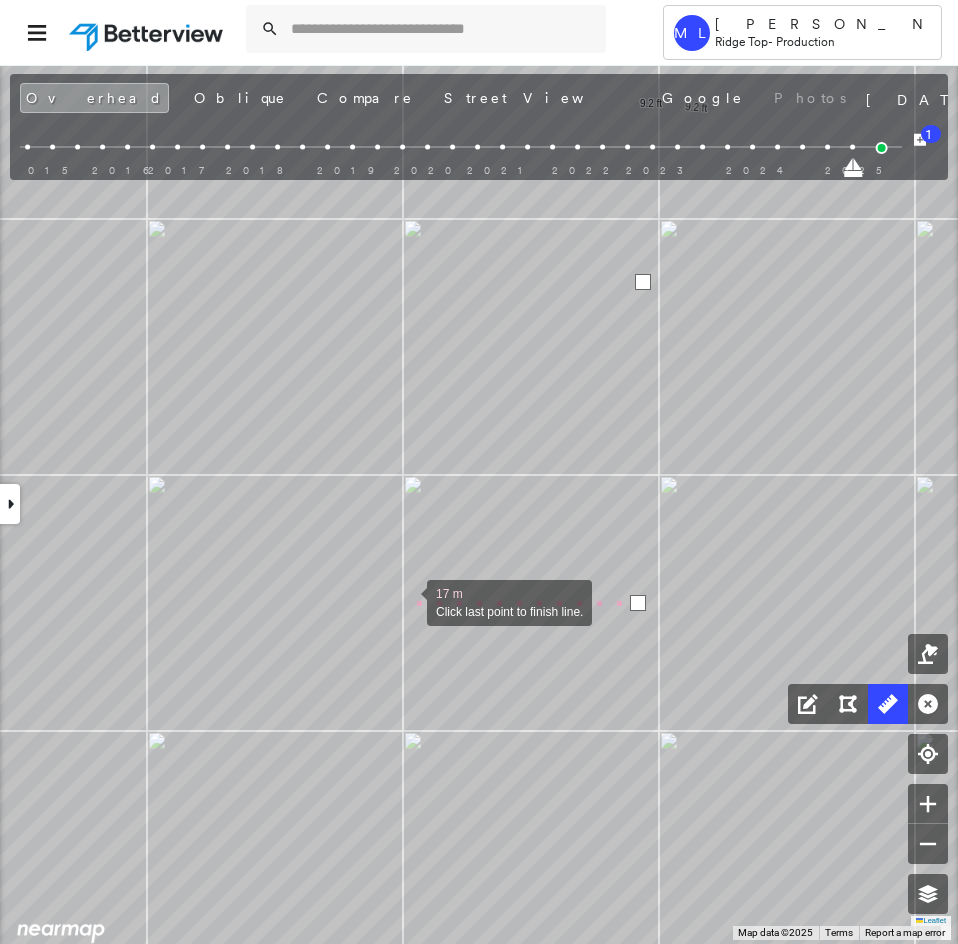 click at bounding box center [407, 601] 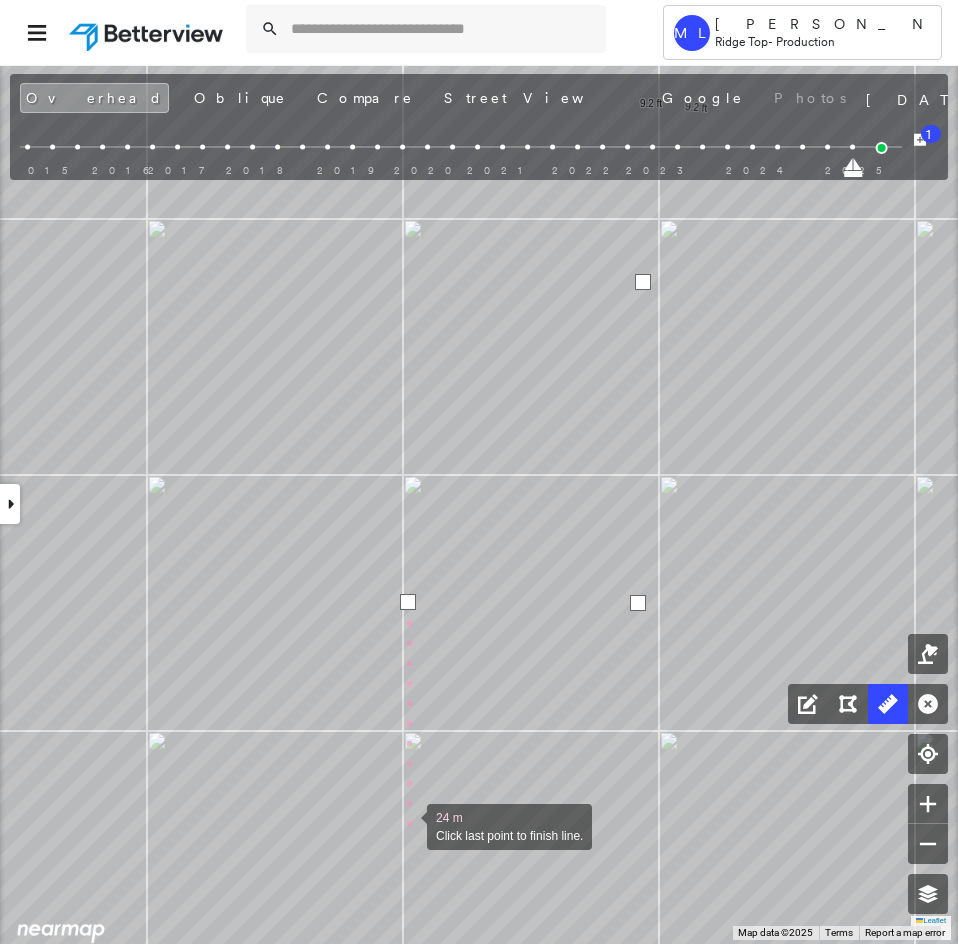 click at bounding box center [407, 825] 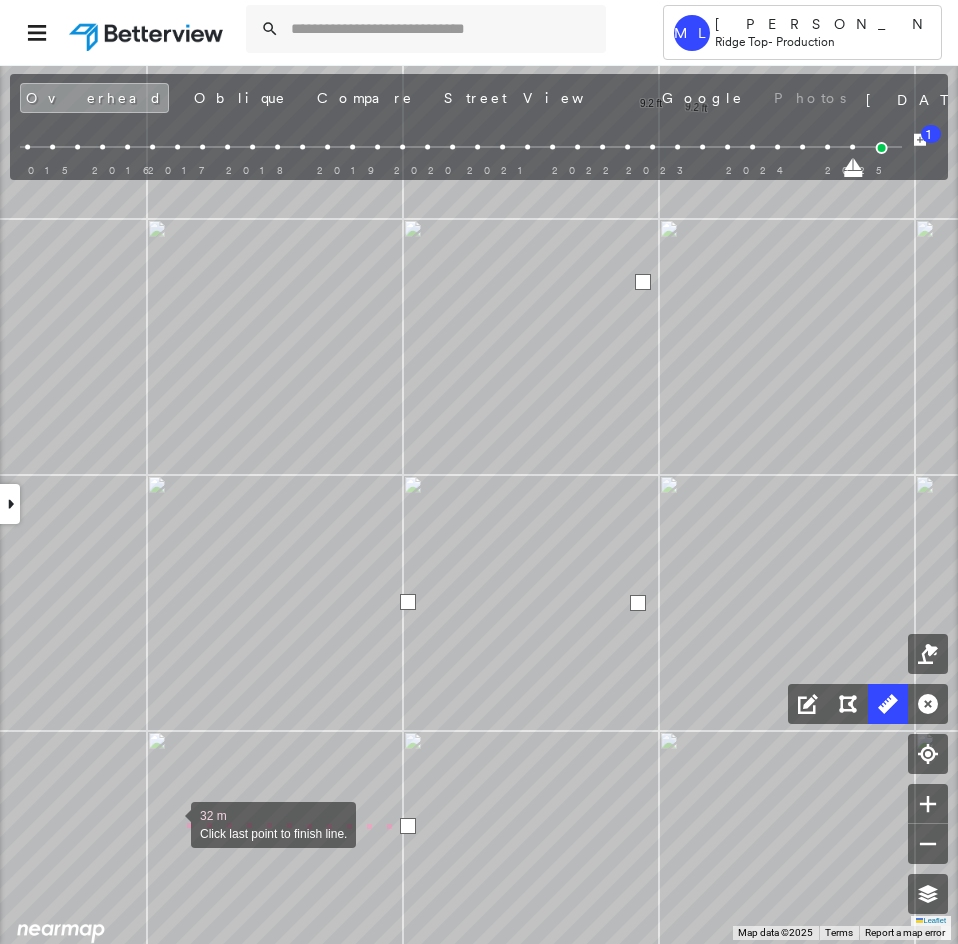 click at bounding box center [171, 823] 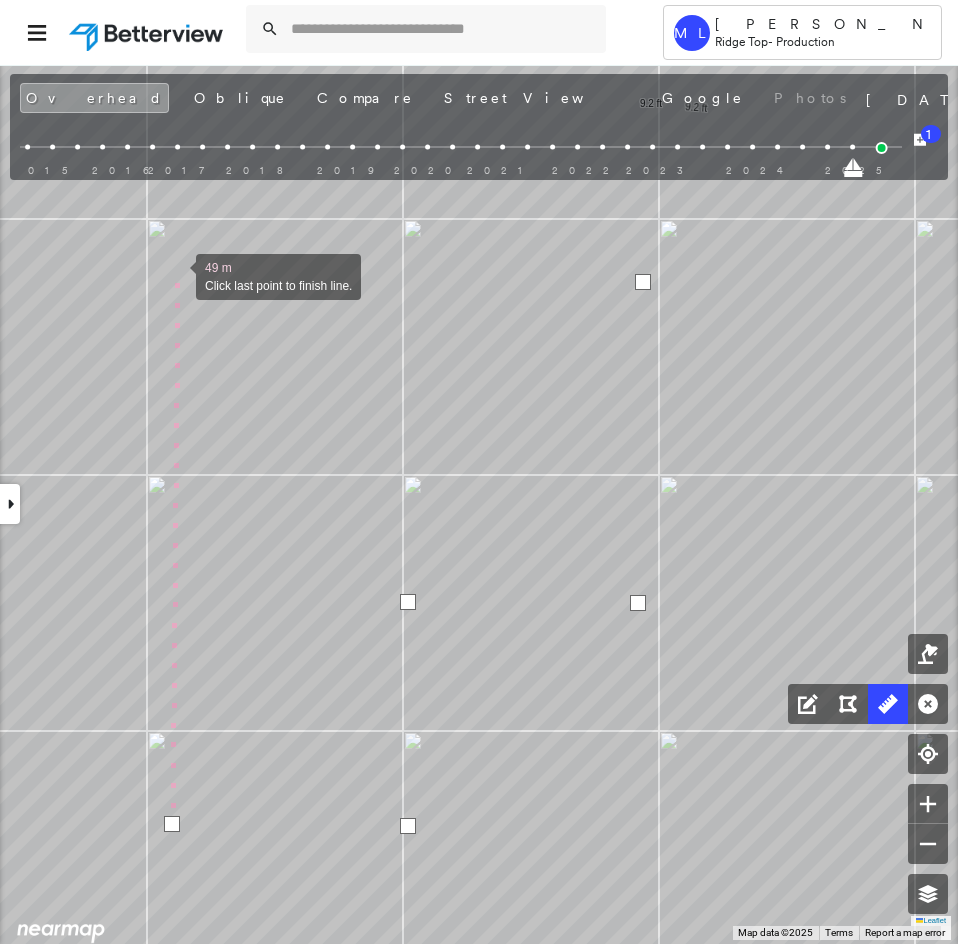 click at bounding box center [176, 275] 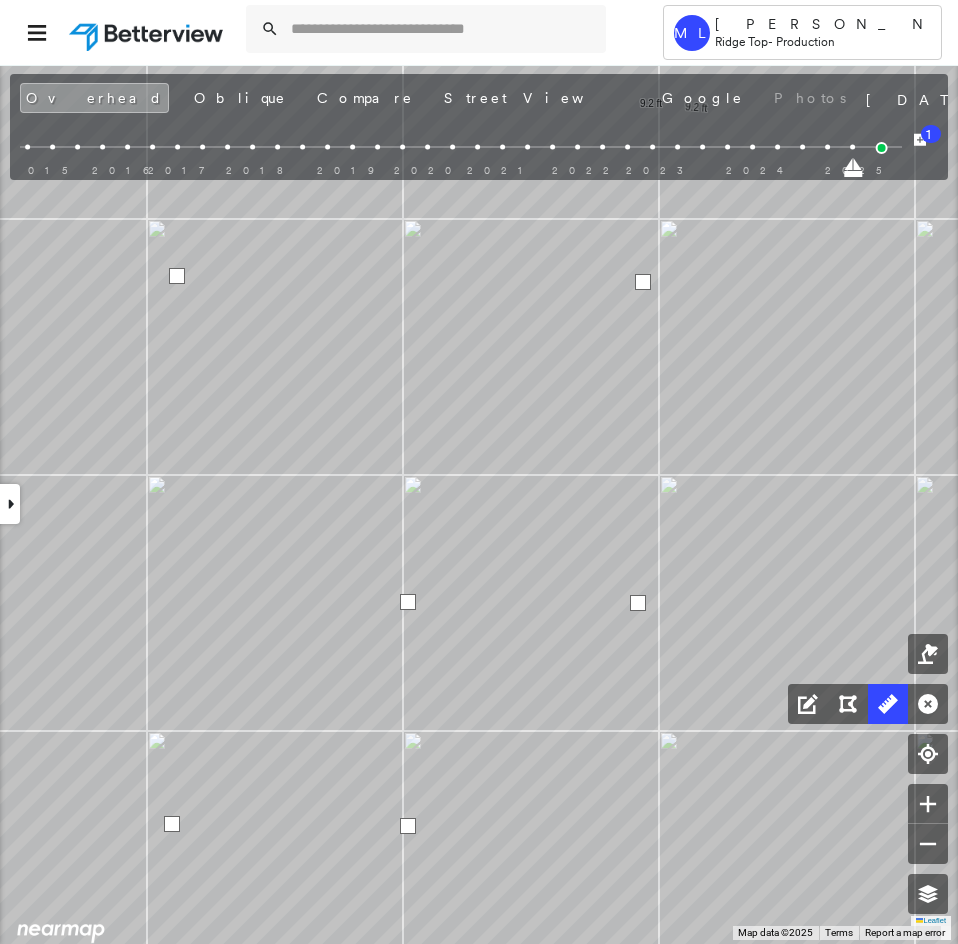 click at bounding box center [177, 276] 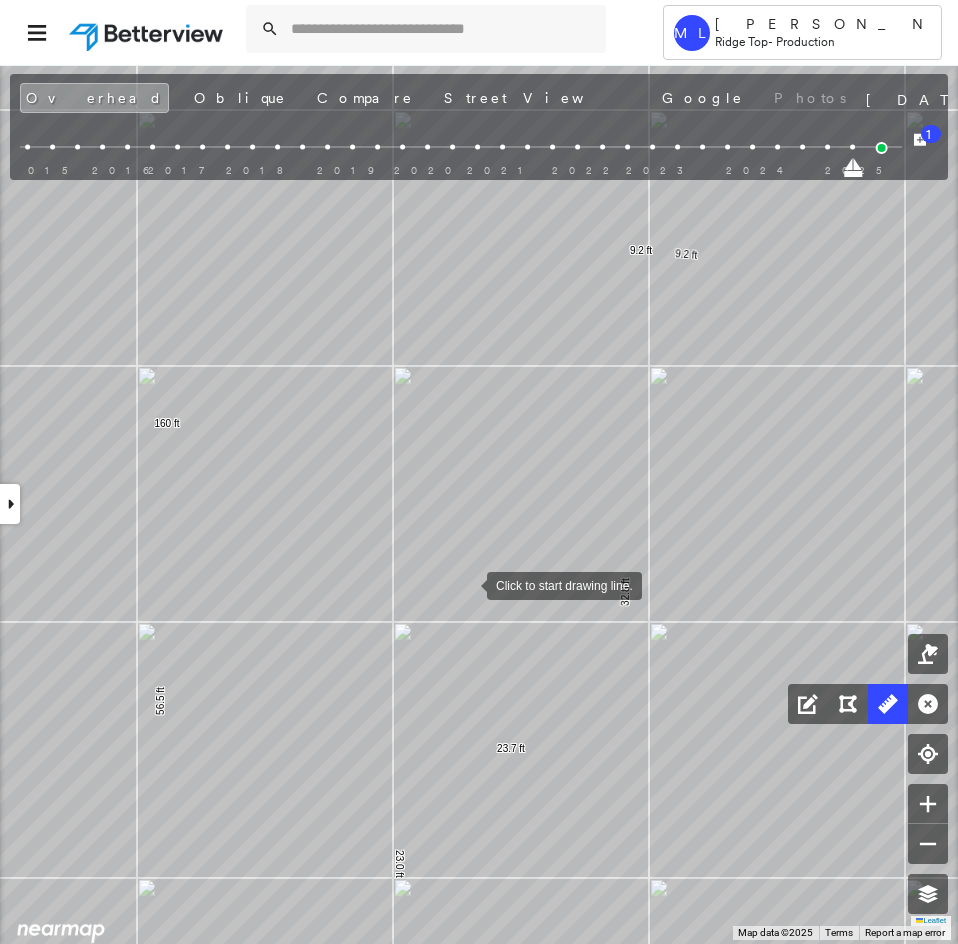 click at bounding box center (467, 584) 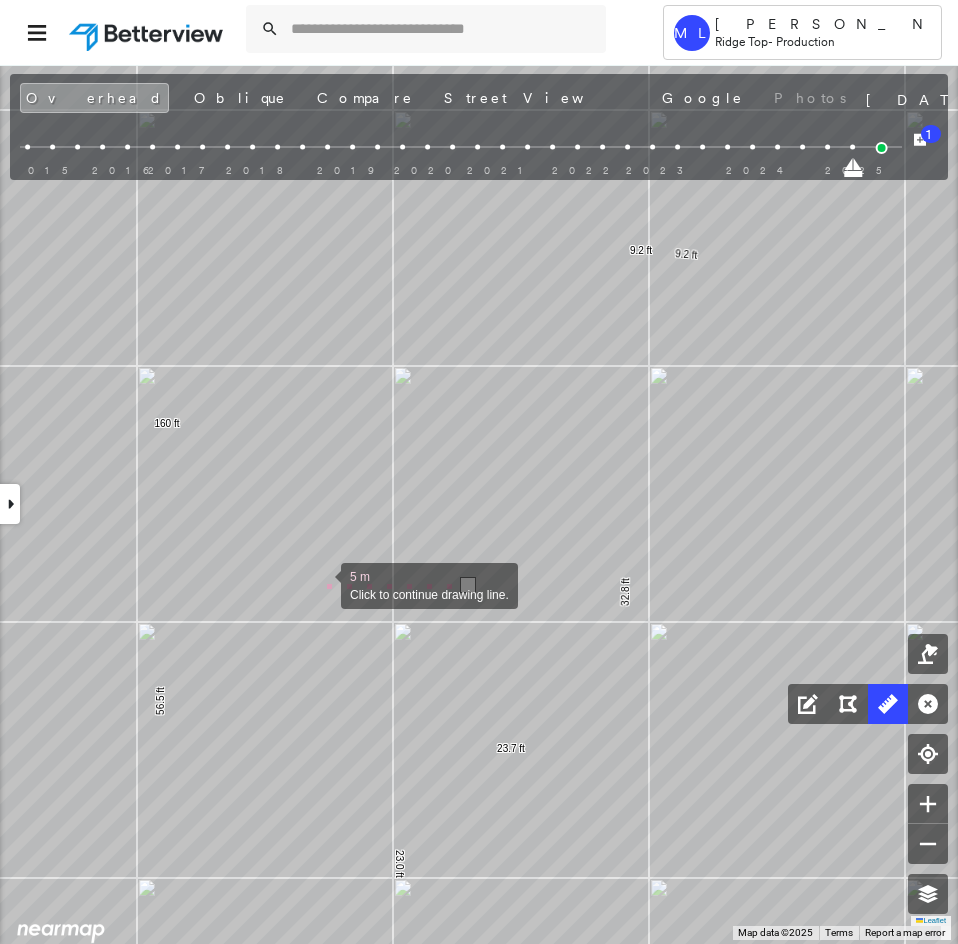 click at bounding box center [321, 584] 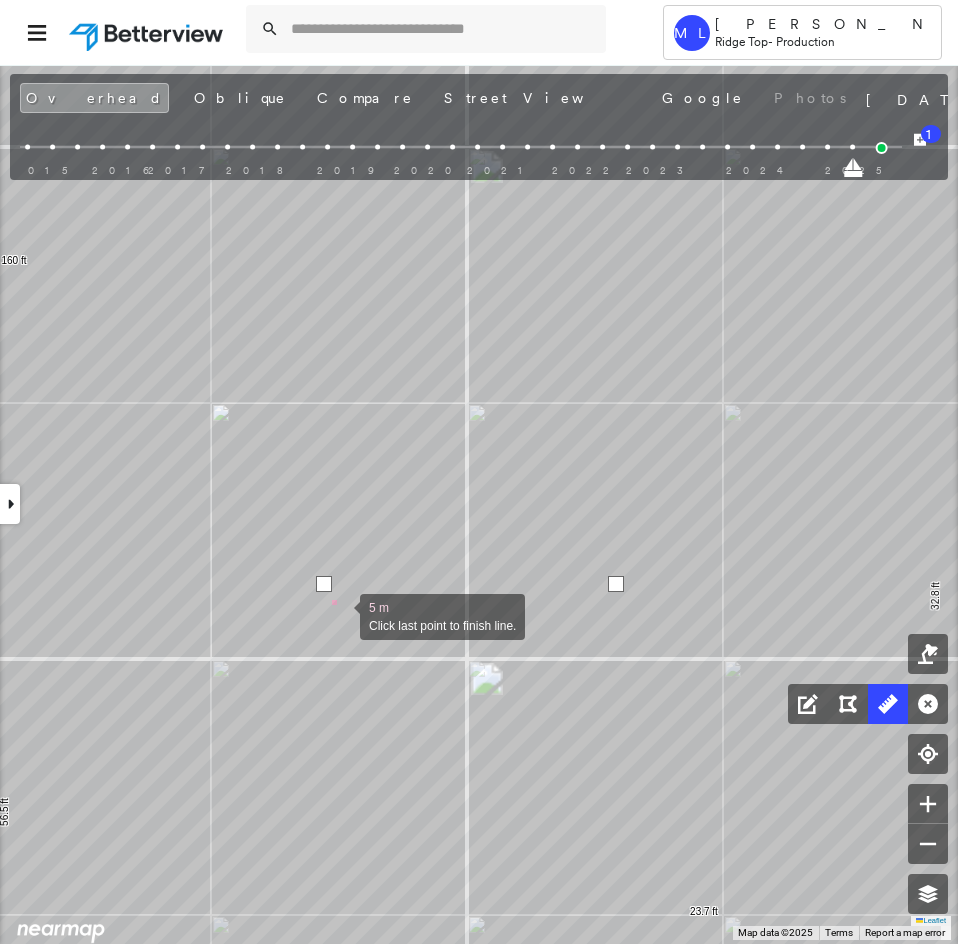 click on "9.2 ft 9.2 ft 32.8 ft 23.7 ft 23.0 ft 24.3 ft 56.5 ft 160 ft 5 m Click last point to finish line." at bounding box center (-487, 52) 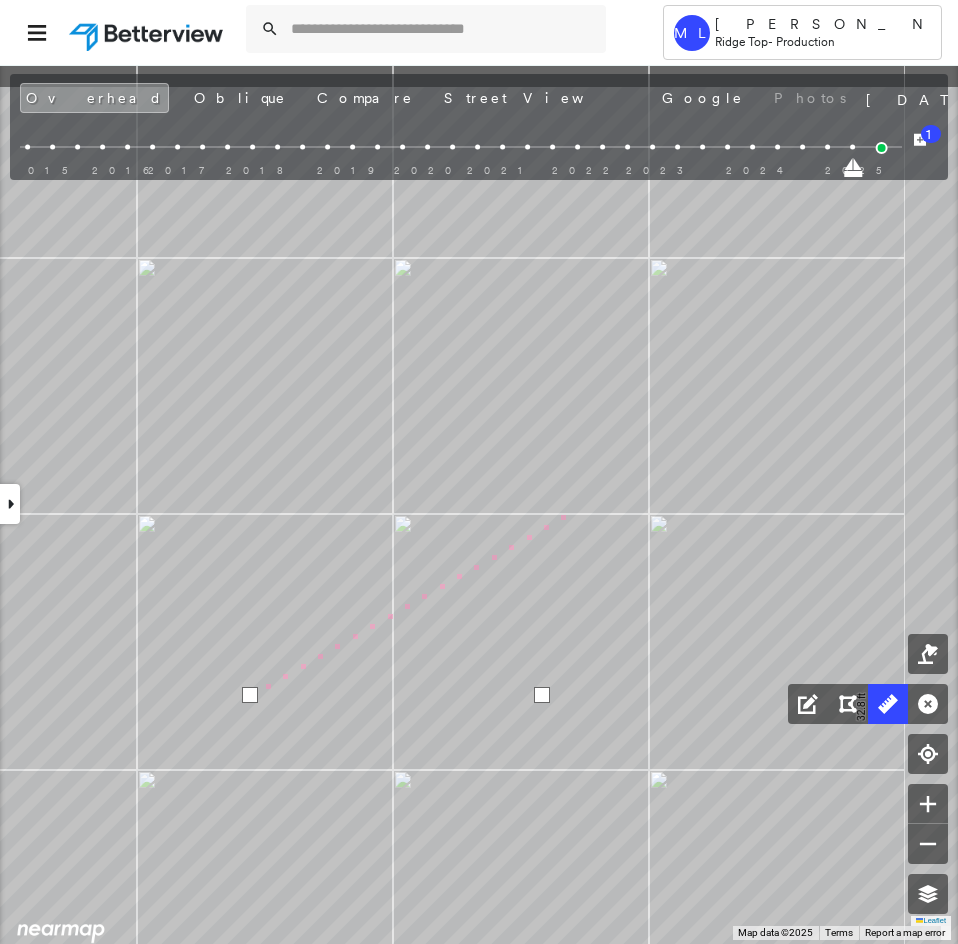 drag, startPoint x: 652, startPoint y: 383, endPoint x: 528, endPoint y: 560, distance: 216.1134 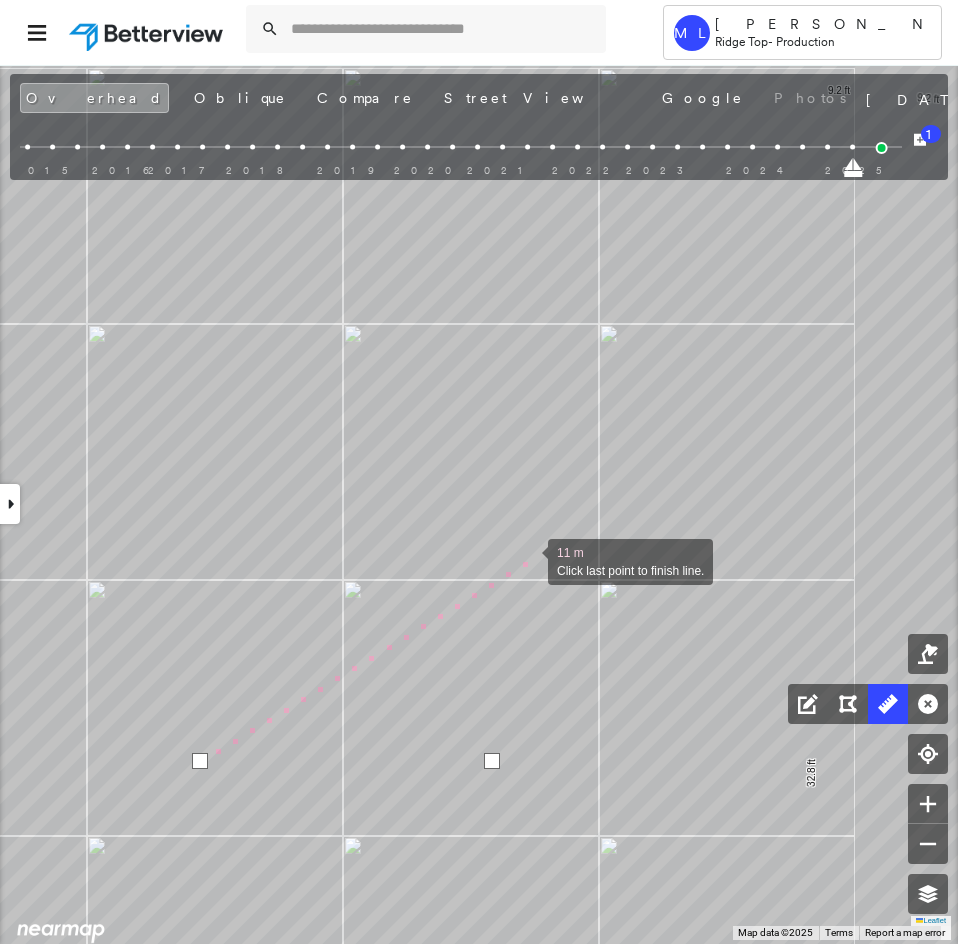 click at bounding box center (528, 560) 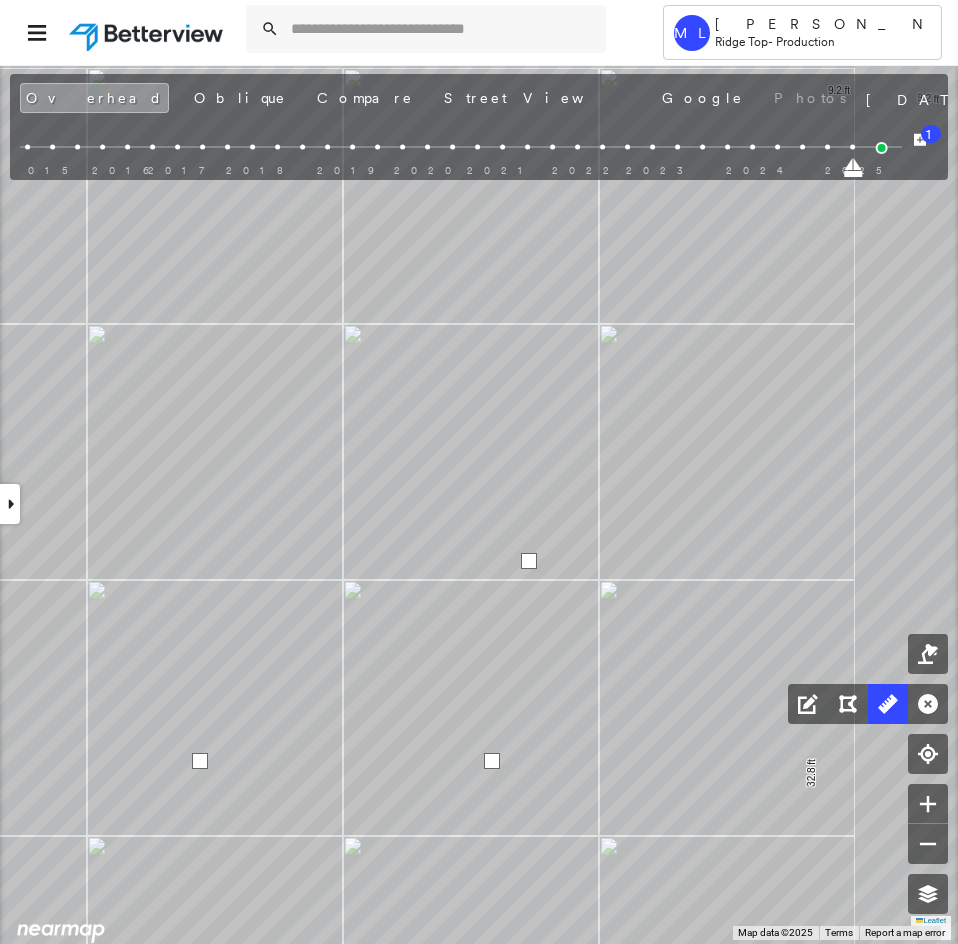 click at bounding box center (529, 561) 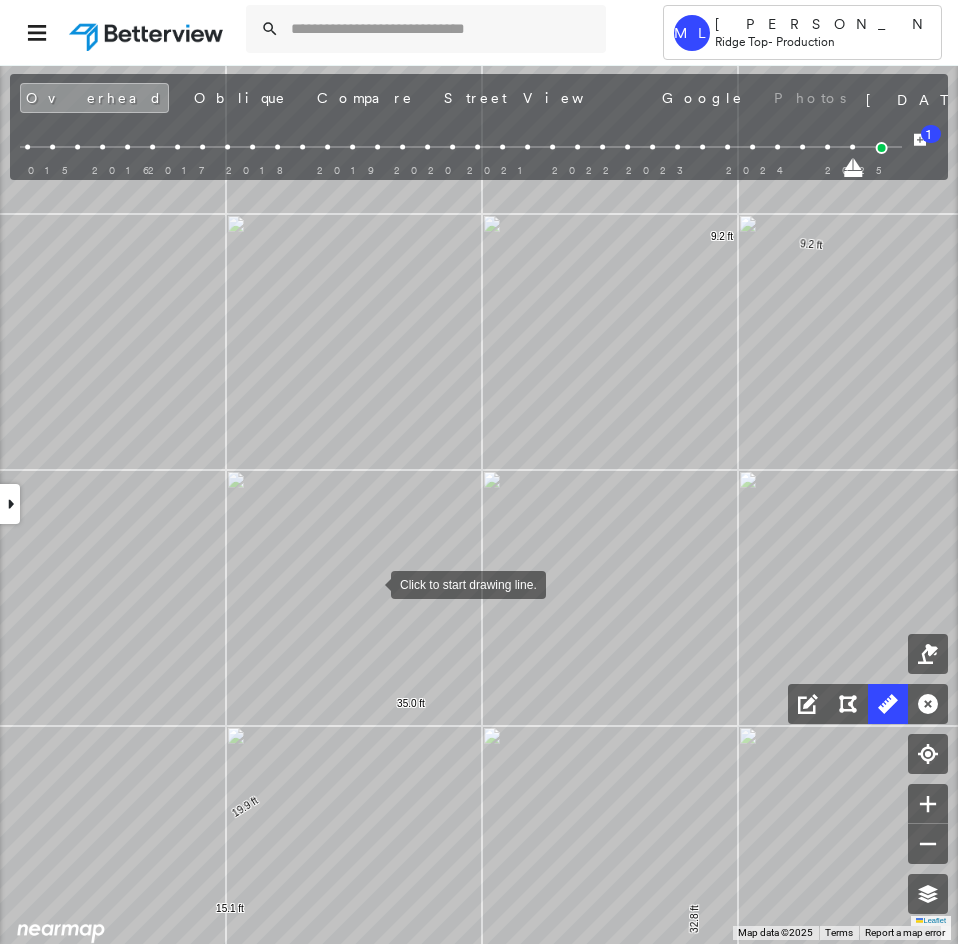 click at bounding box center (371, 583) 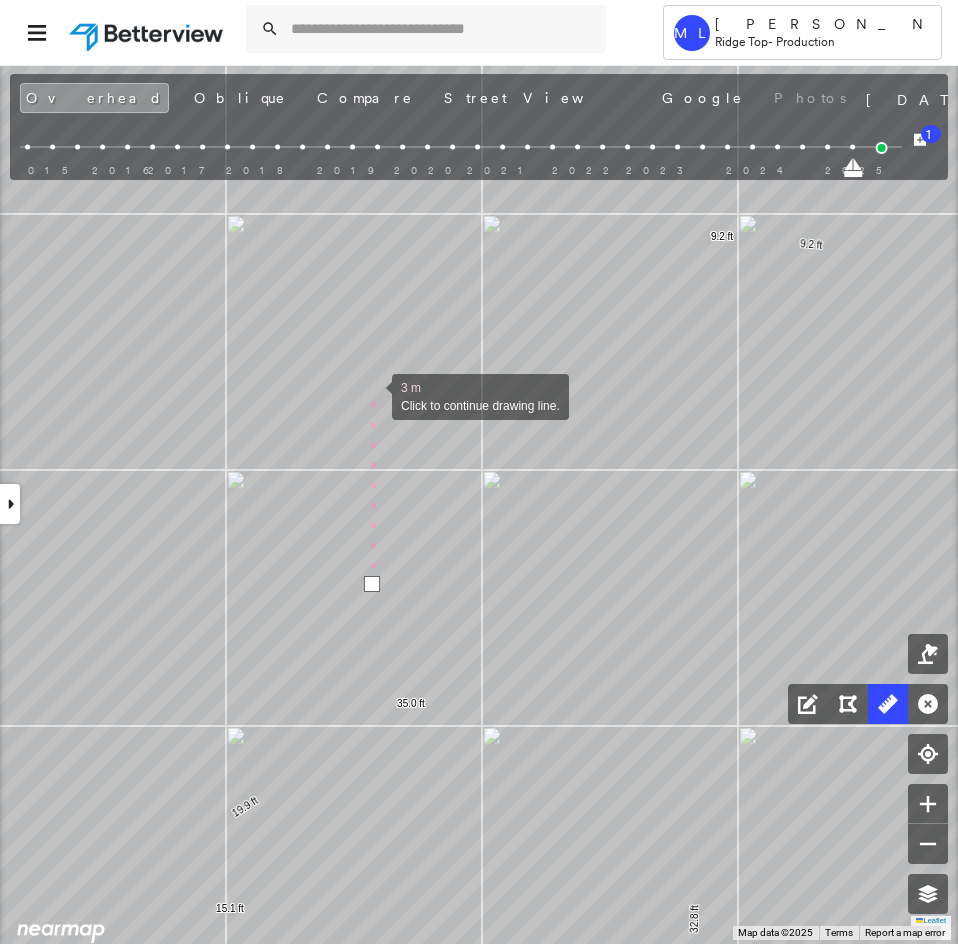 click at bounding box center (372, 395) 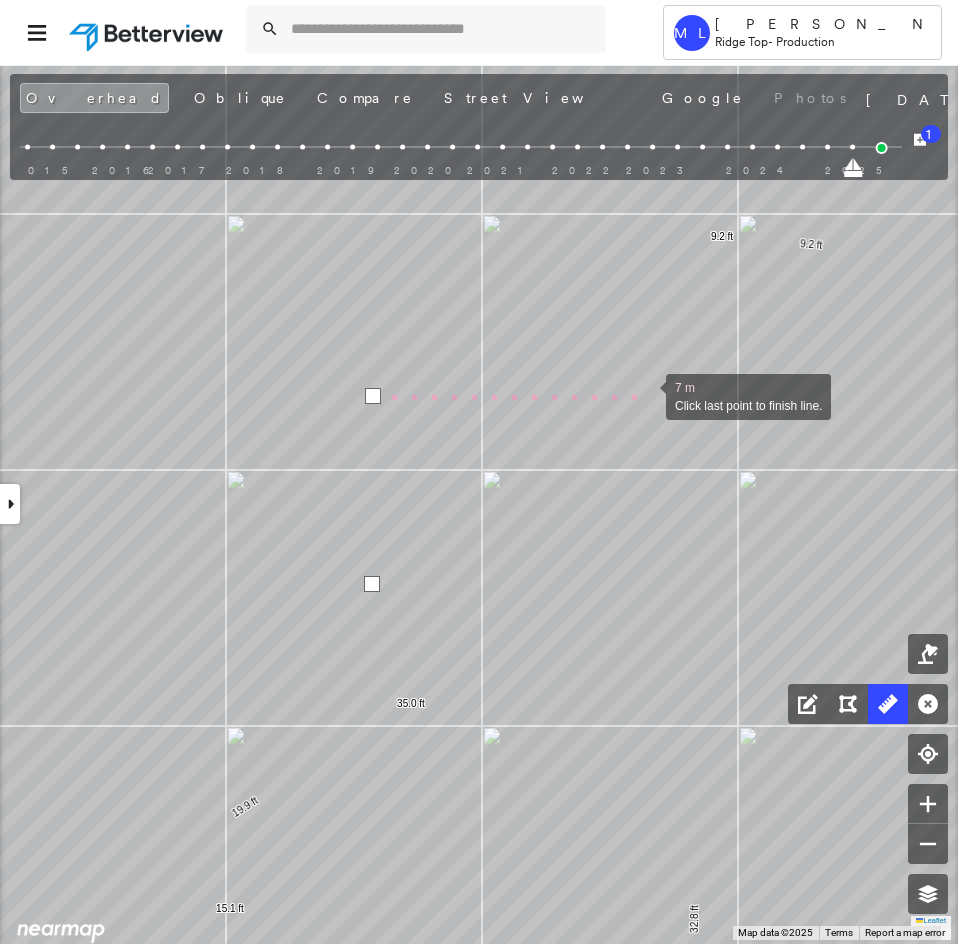 click at bounding box center [646, 395] 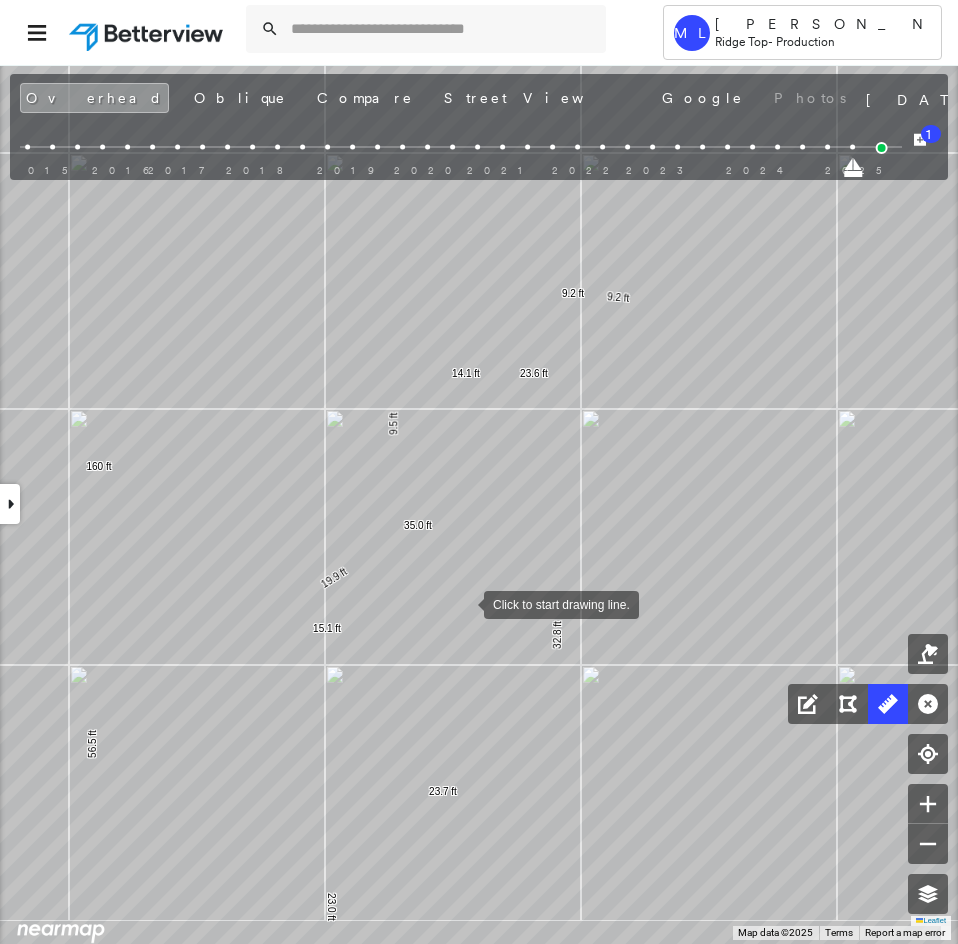 drag, startPoint x: 485, startPoint y: 629, endPoint x: 467, endPoint y: 606, distance: 29.206163 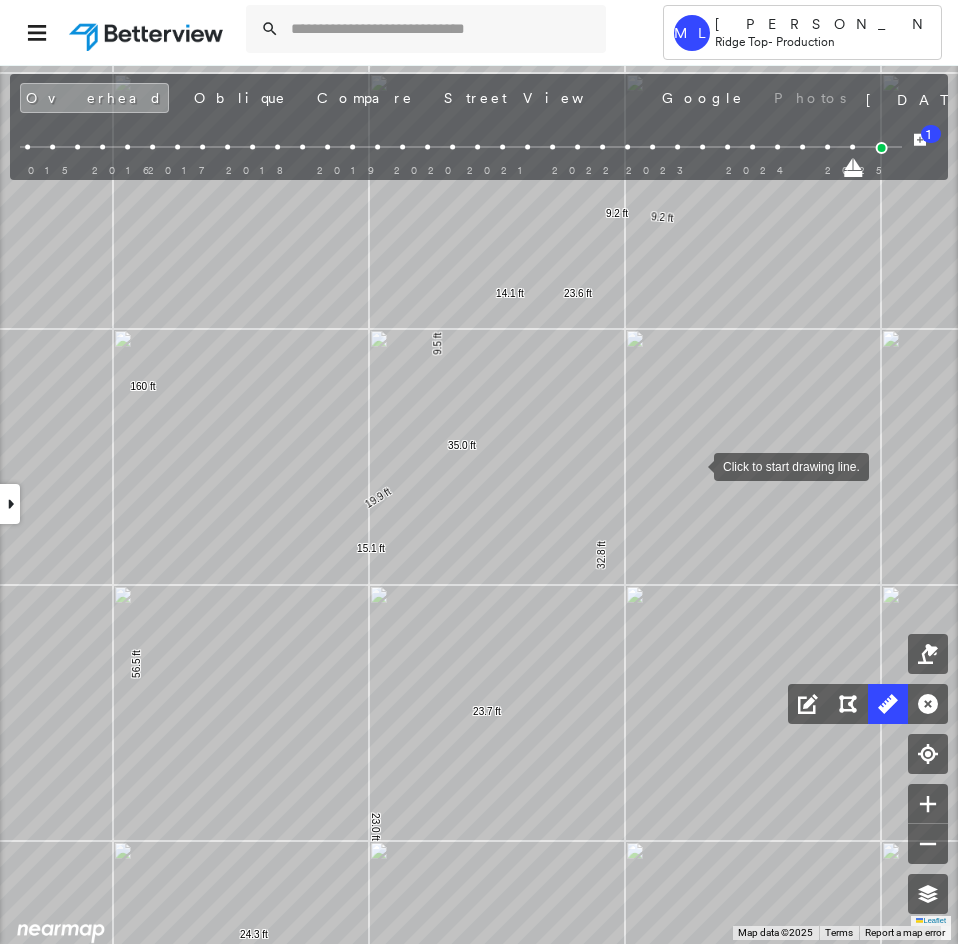 drag, startPoint x: 639, startPoint y: 564, endPoint x: 709, endPoint y: 437, distance: 145.0138 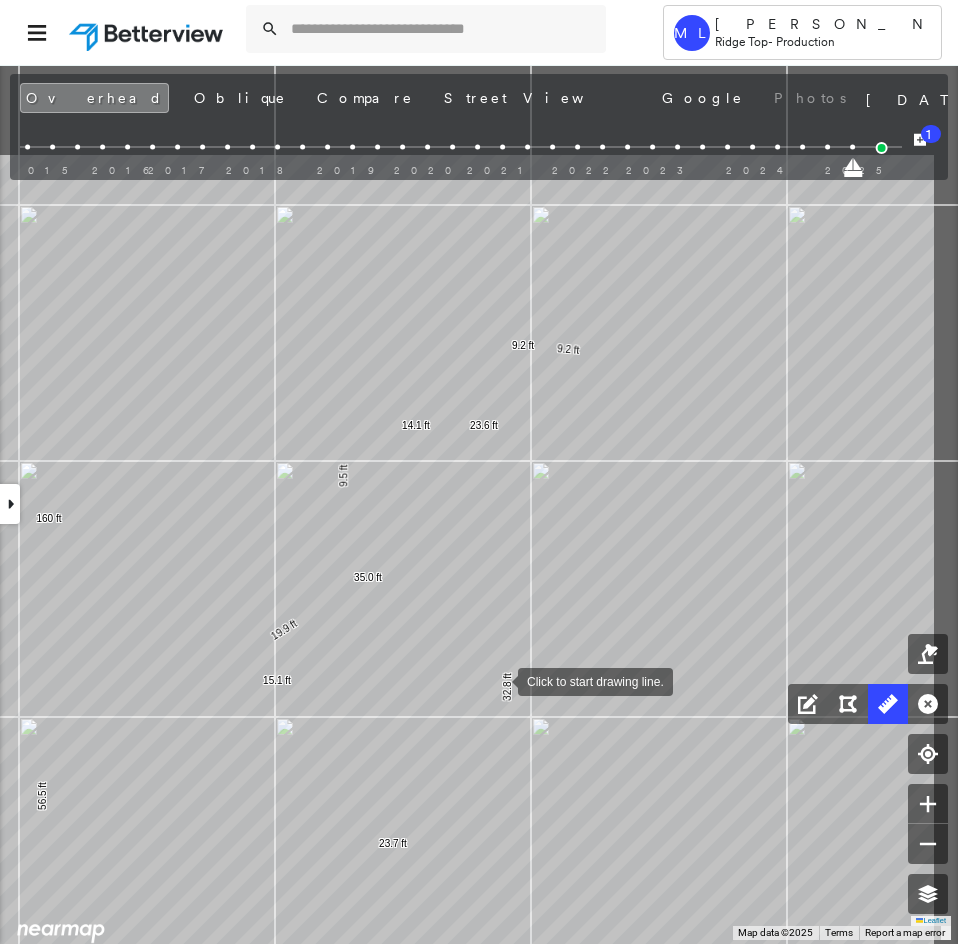 drag, startPoint x: 570, startPoint y: 536, endPoint x: 463, endPoint y: 735, distance: 225.94247 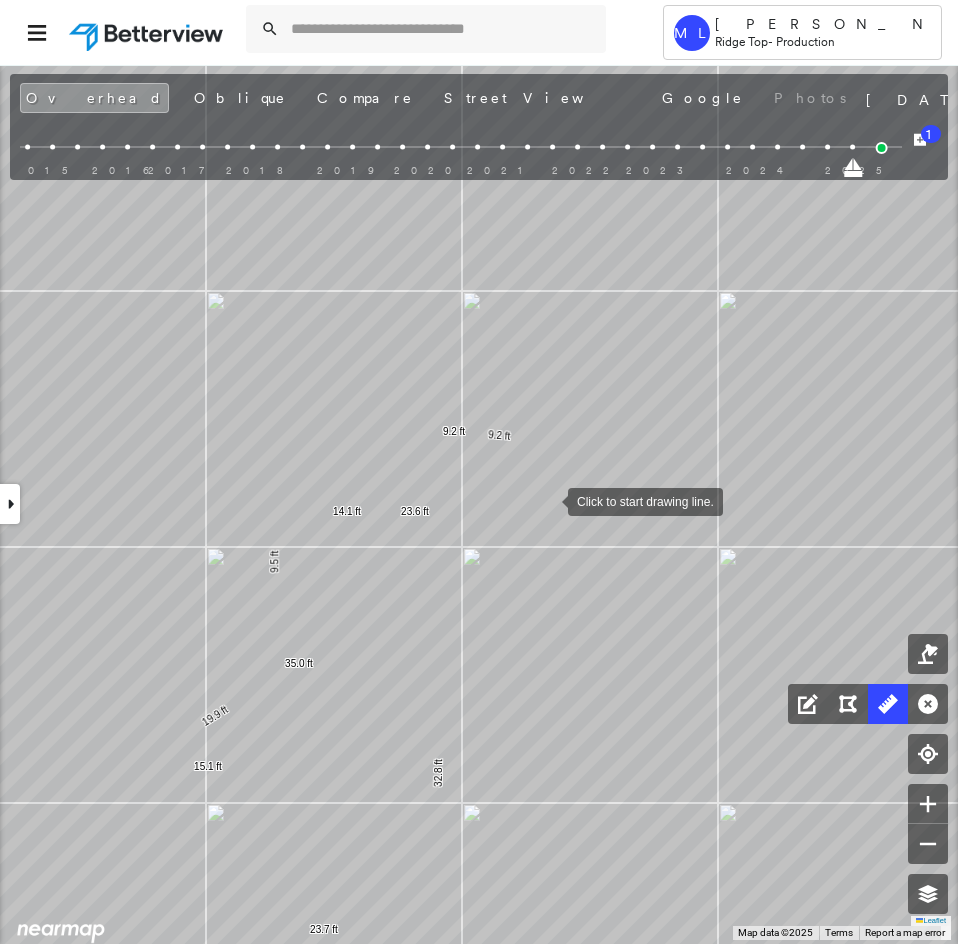 drag, startPoint x: 576, startPoint y: 480, endPoint x: 548, endPoint y: 501, distance: 35 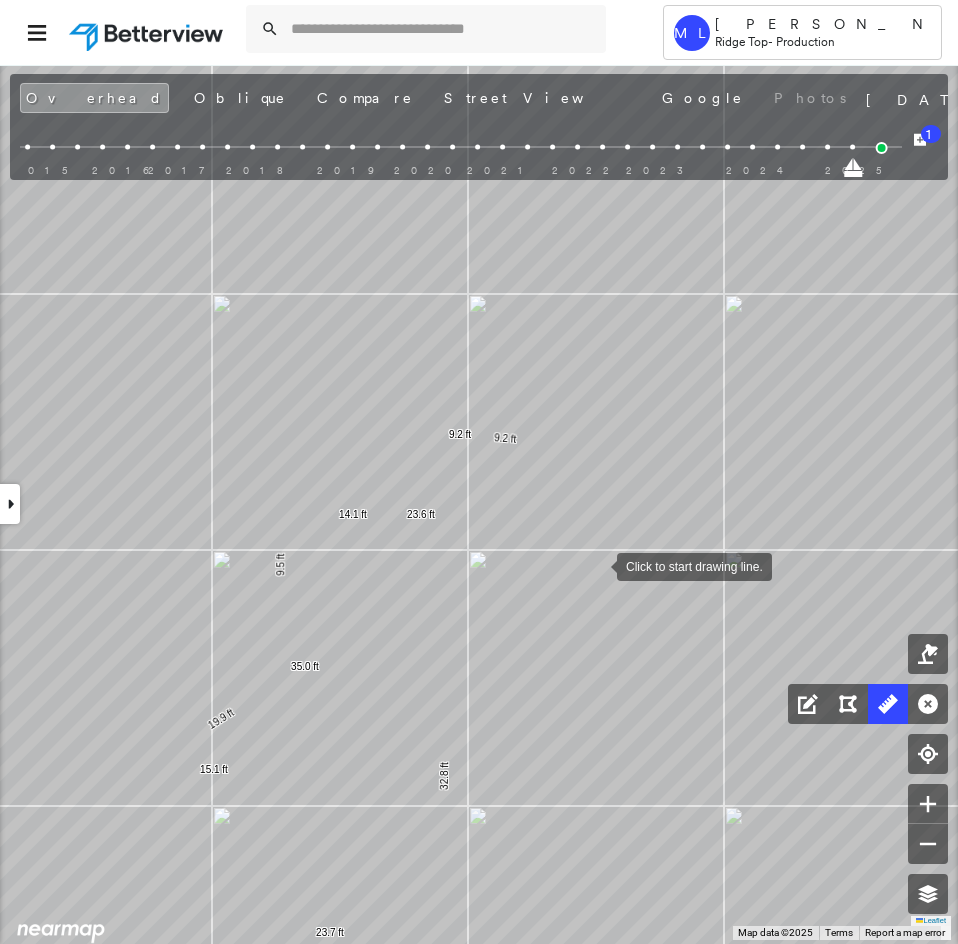 drag, startPoint x: 583, startPoint y: 583, endPoint x: 600, endPoint y: 563, distance: 26.24881 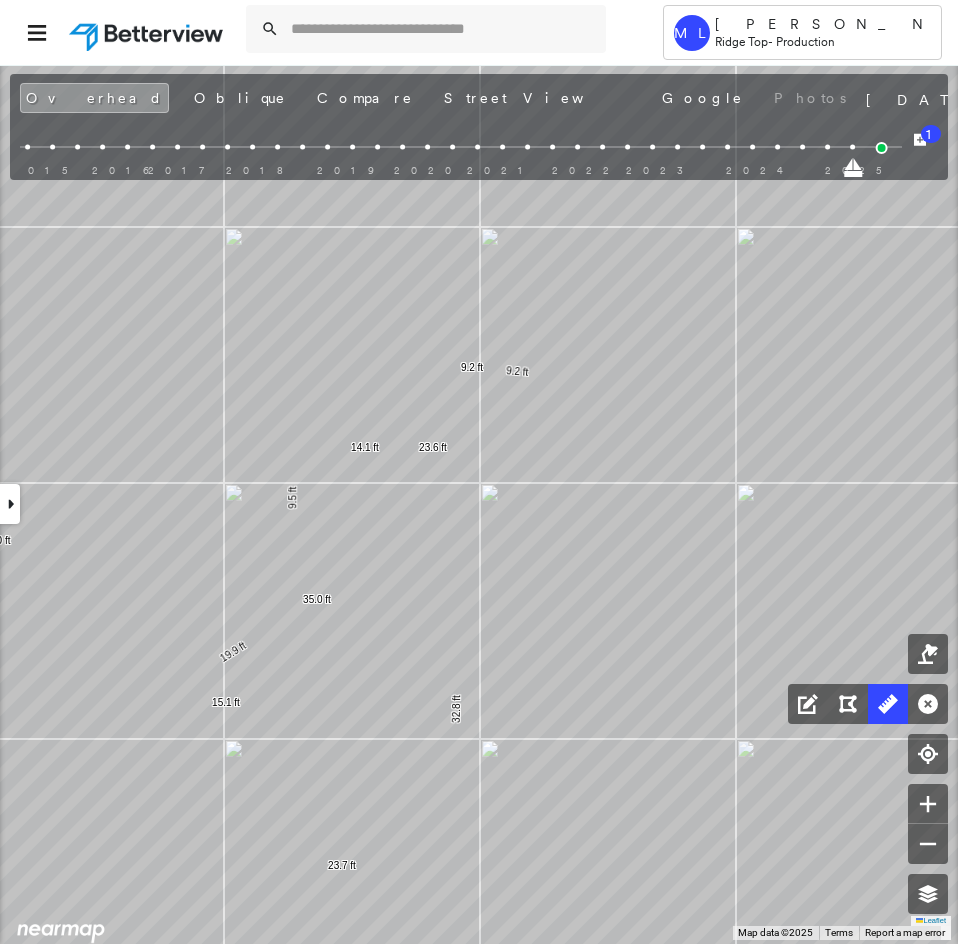 drag, startPoint x: 588, startPoint y: 605, endPoint x: 616, endPoint y: 468, distance: 139.83205 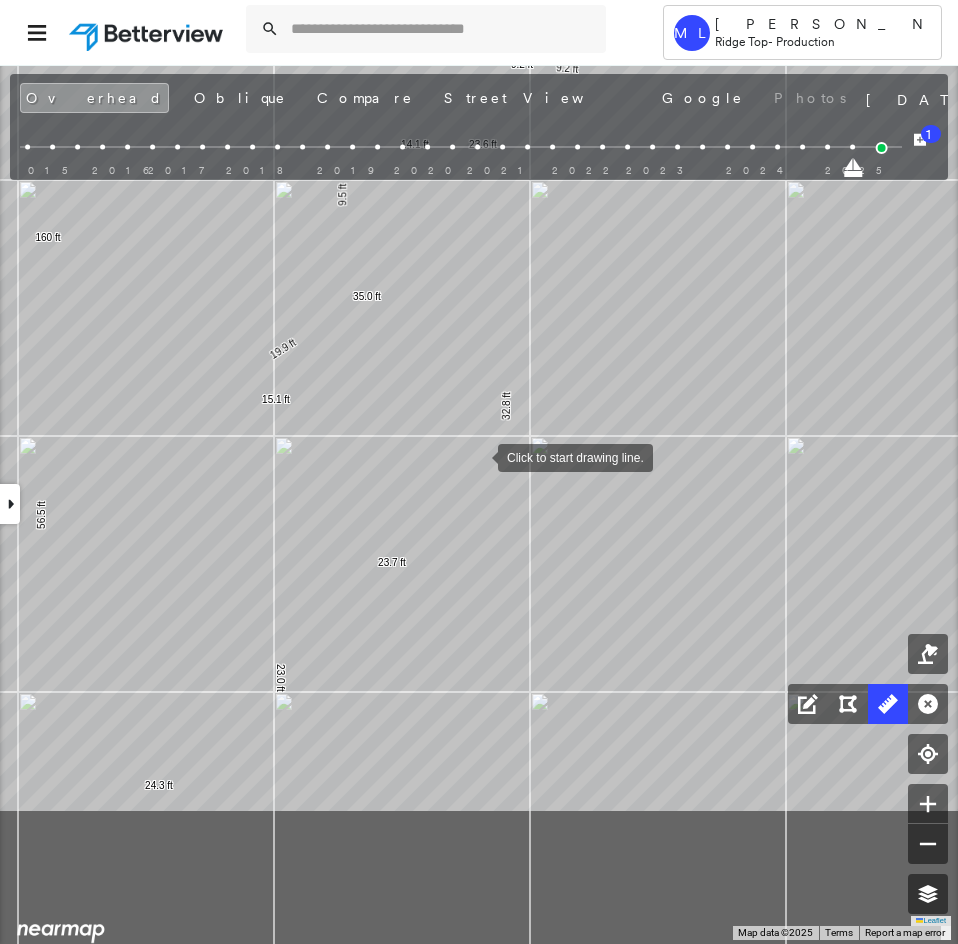 drag, startPoint x: 446, startPoint y: 650, endPoint x: 476, endPoint y: 454, distance: 198.28262 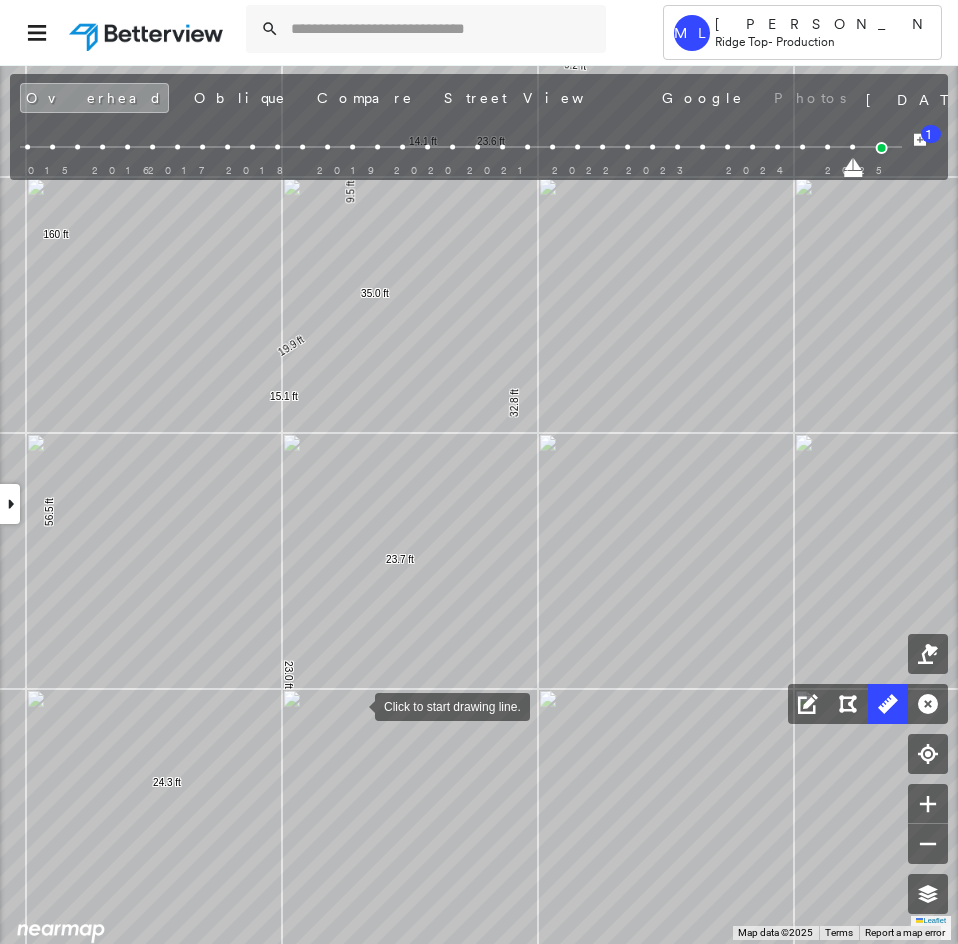 drag, startPoint x: 351, startPoint y: 682, endPoint x: 361, endPoint y: 722, distance: 41.231056 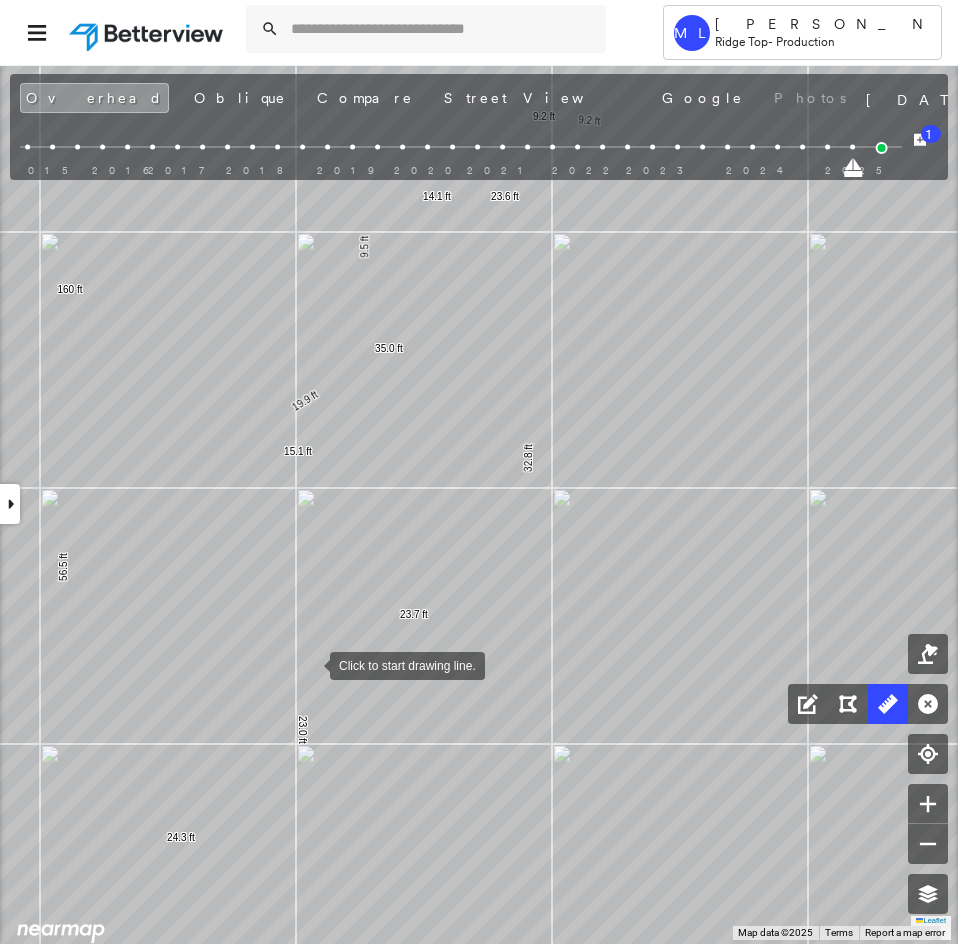 drag, startPoint x: 294, startPoint y: 624, endPoint x: 329, endPoint y: 688, distance: 72.94518 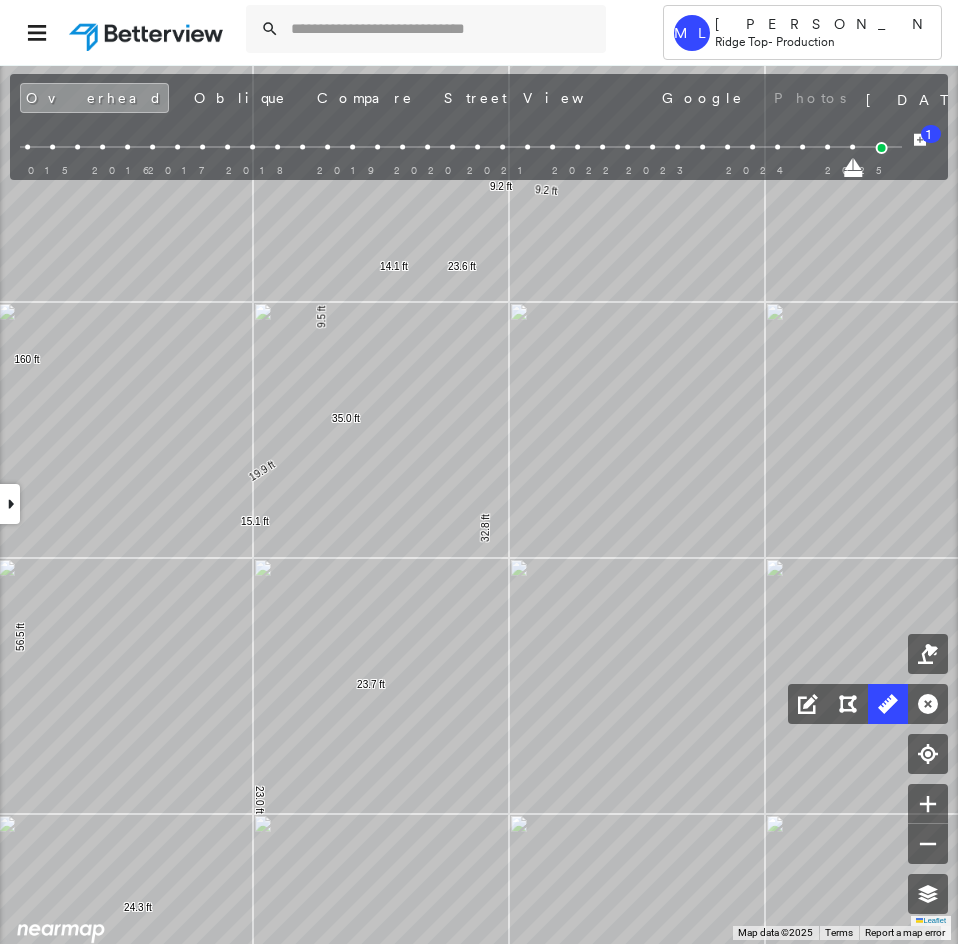 drag, startPoint x: 526, startPoint y: 567, endPoint x: 425, endPoint y: 626, distance: 116.970085 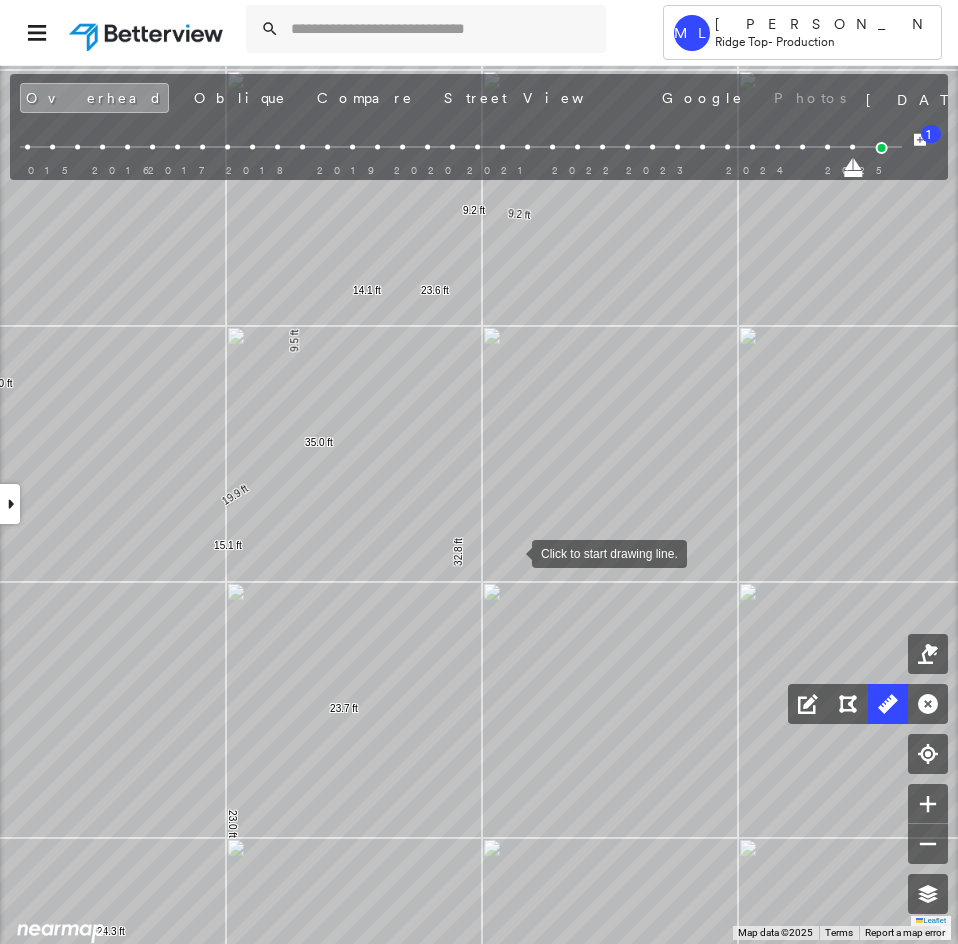 drag, startPoint x: 504, startPoint y: 548, endPoint x: 609, endPoint y: 595, distance: 115.03912 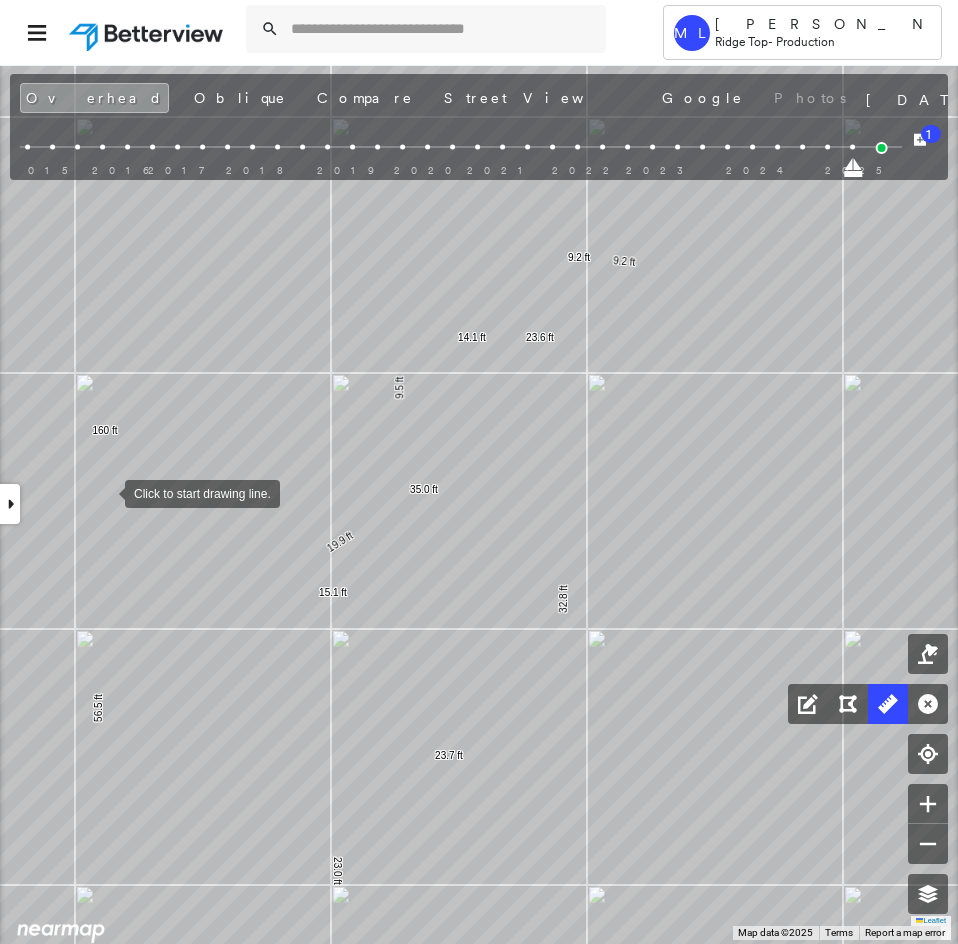 click at bounding box center (105, 492) 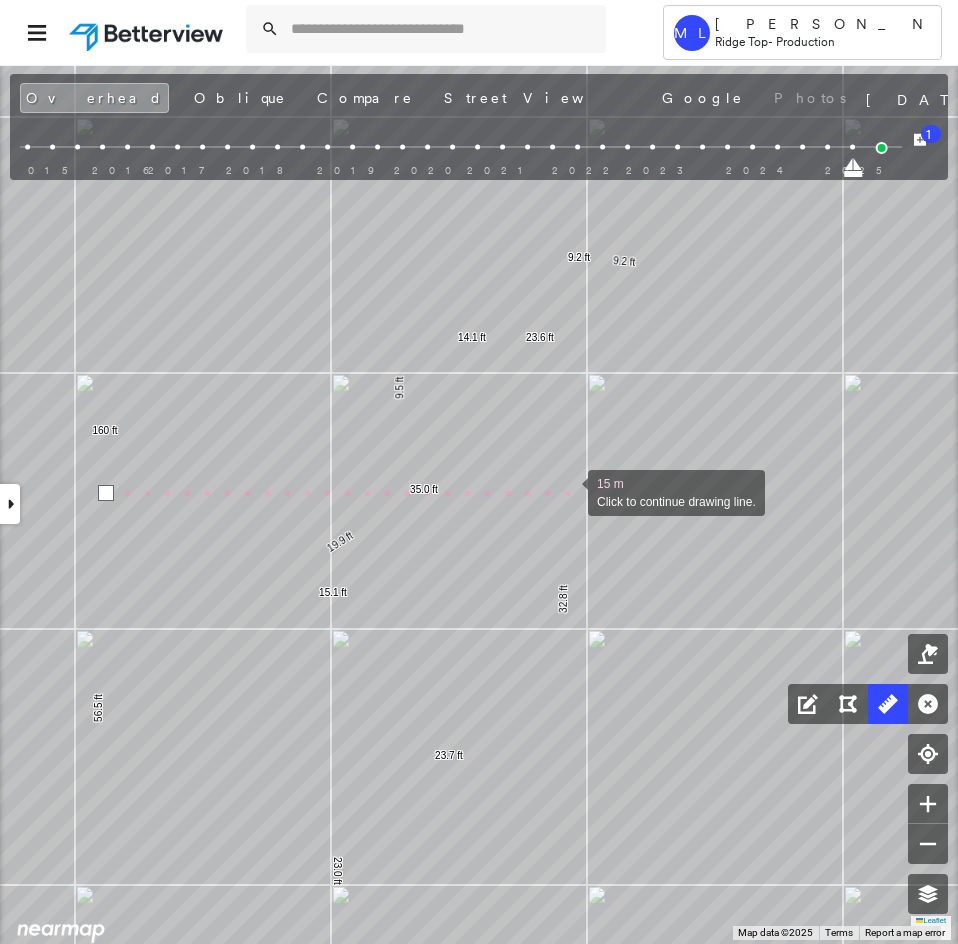click at bounding box center (568, 491) 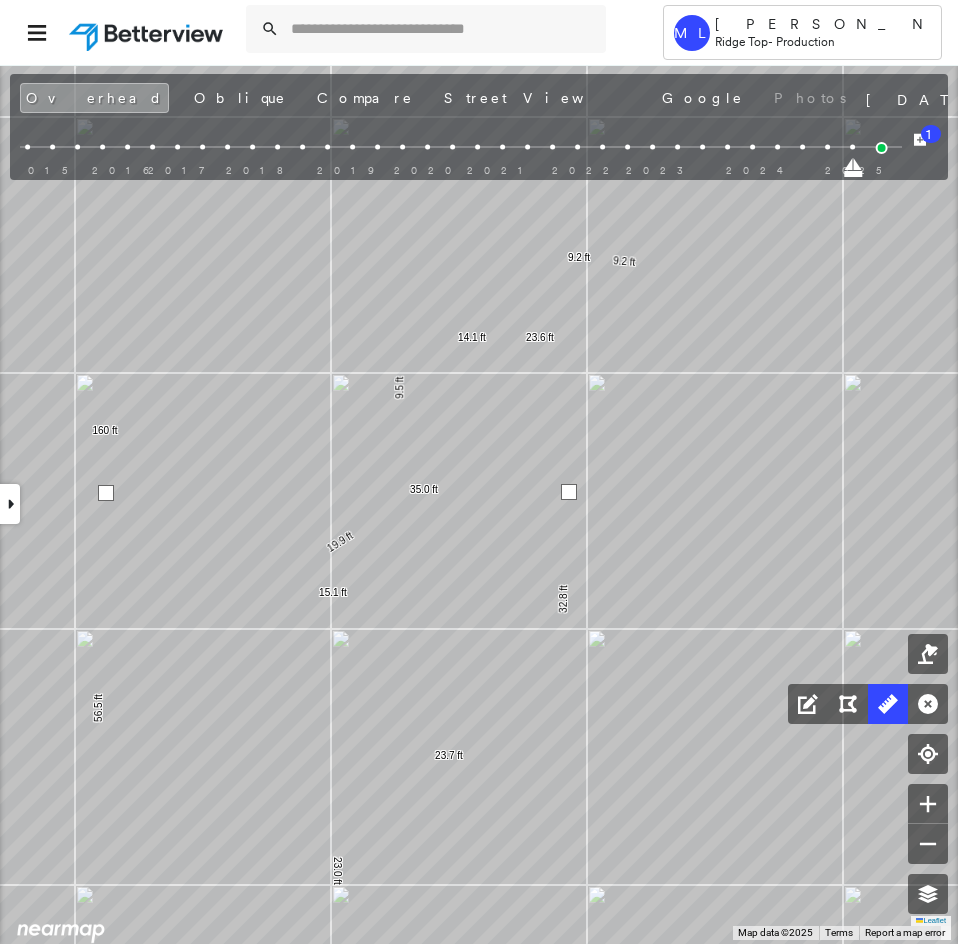 click at bounding box center [569, 492] 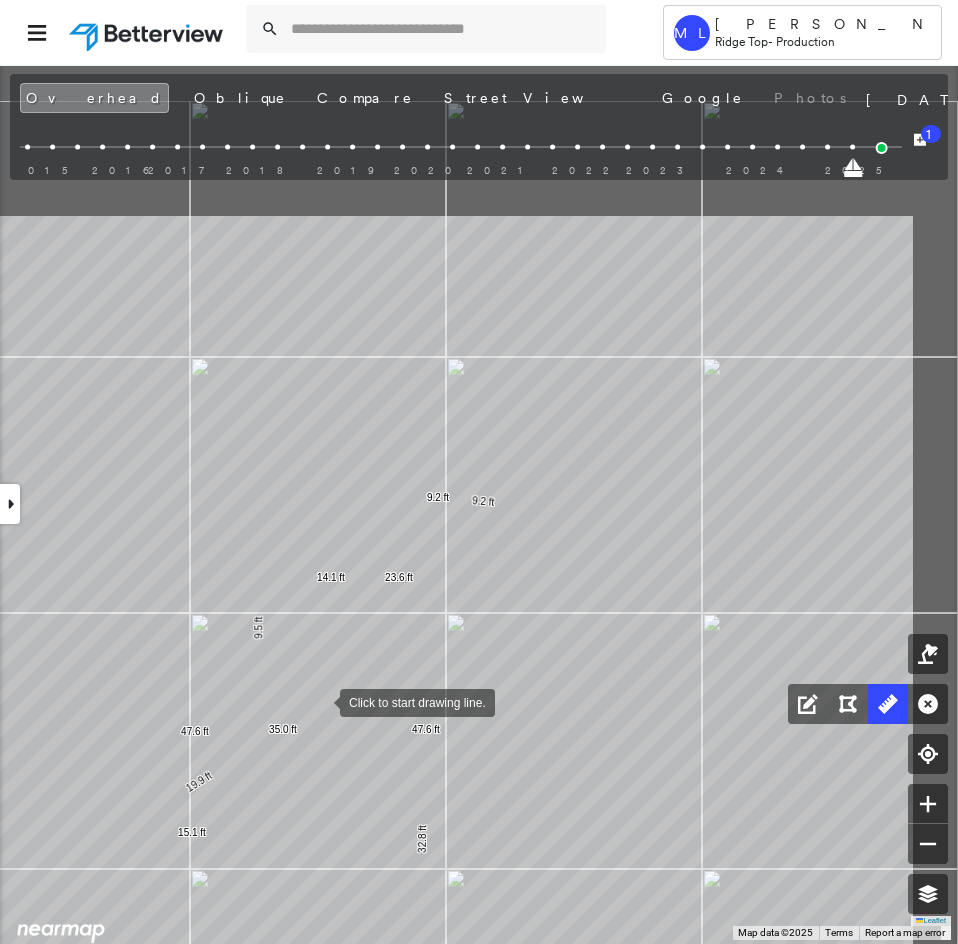 drag, startPoint x: 474, startPoint y: 457, endPoint x: 310, endPoint y: 699, distance: 292.33542 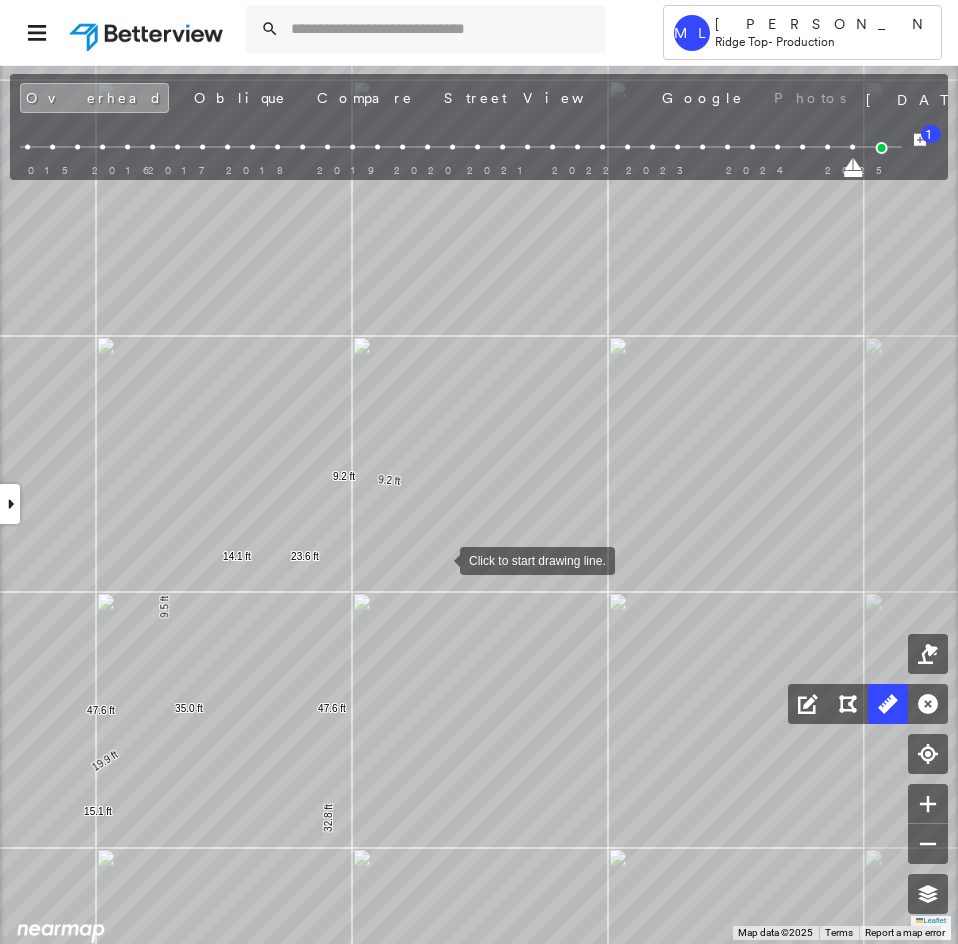 drag, startPoint x: 490, startPoint y: 583, endPoint x: 445, endPoint y: 560, distance: 50.537113 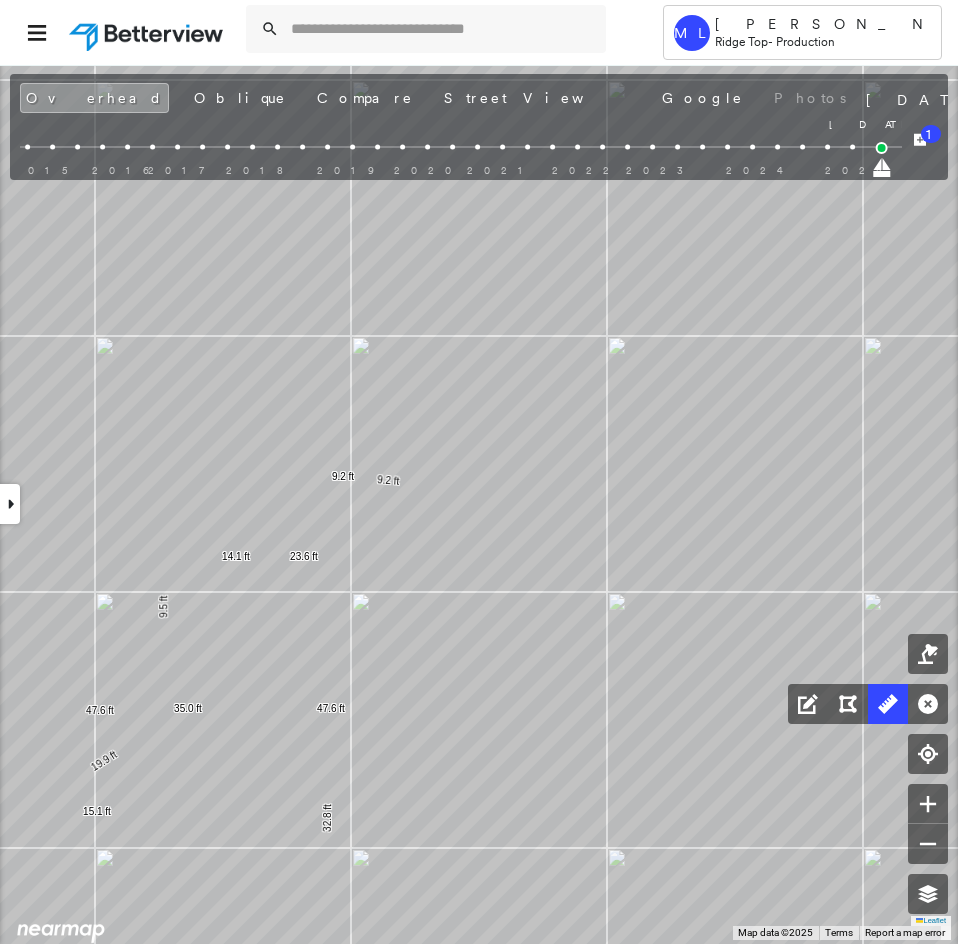 drag, startPoint x: 854, startPoint y: 174, endPoint x: 934, endPoint y: 172, distance: 80.024994 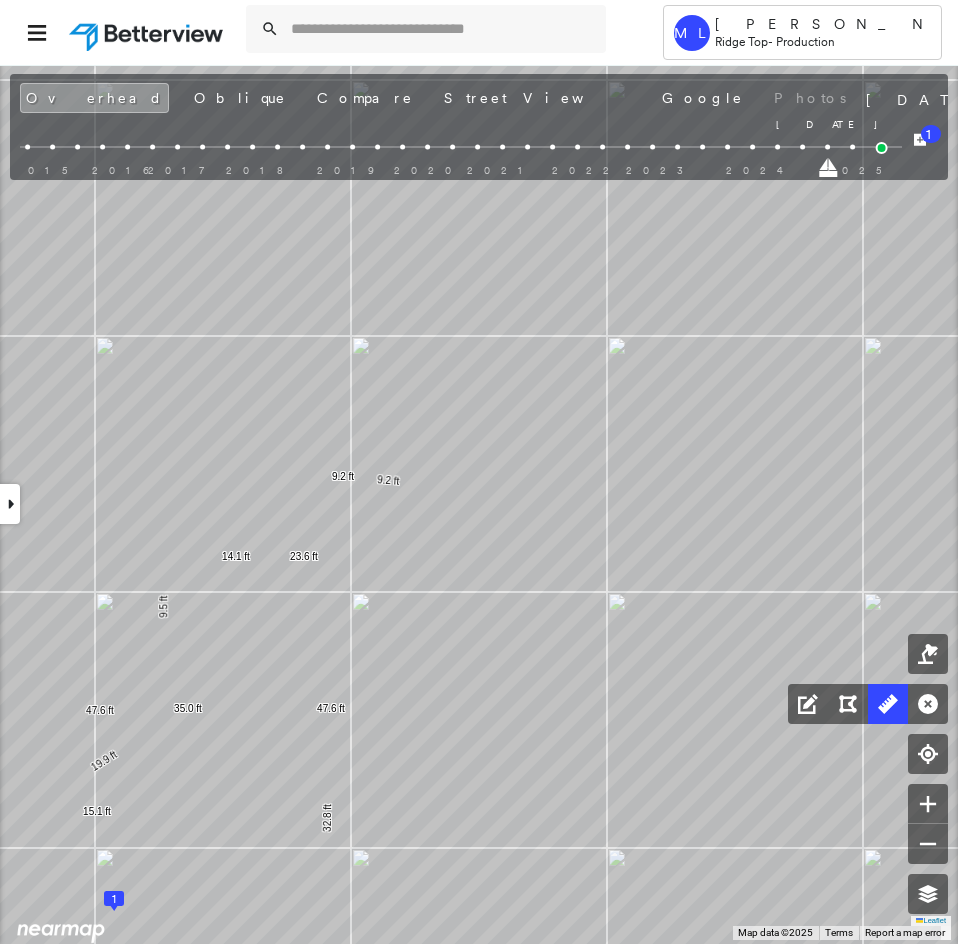 drag, startPoint x: 882, startPoint y: 170, endPoint x: 832, endPoint y: 172, distance: 50.039986 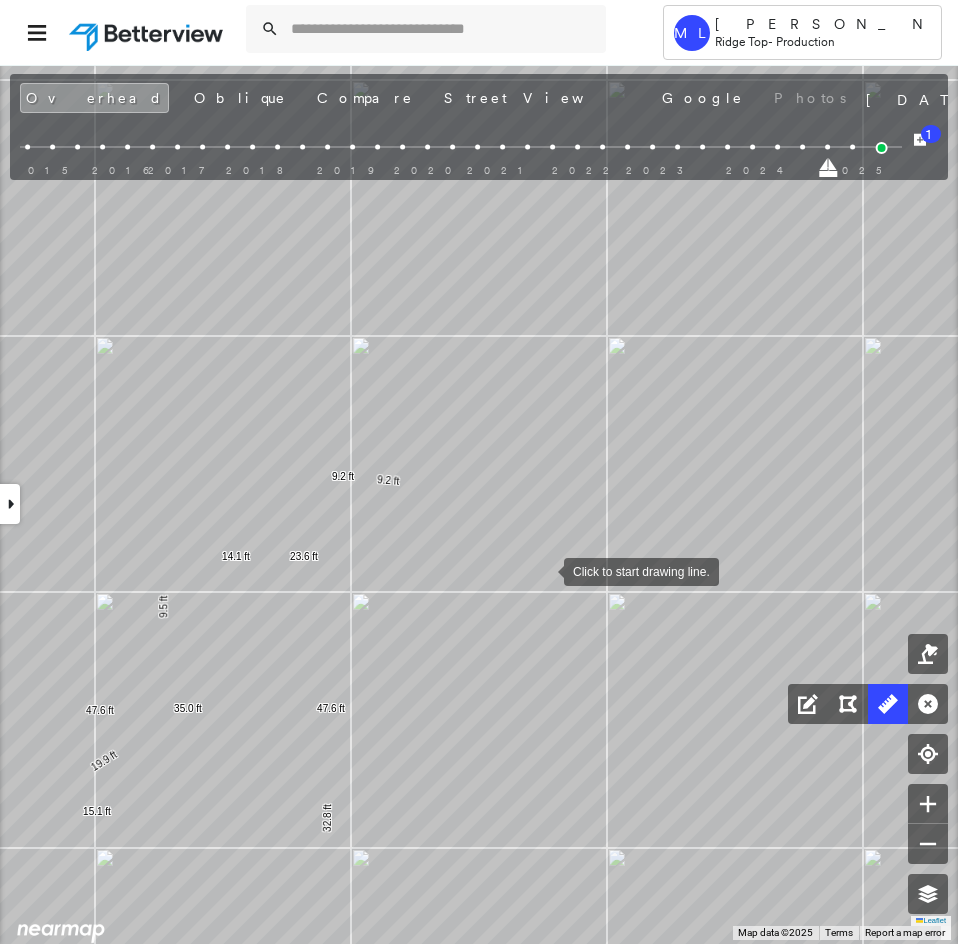 click on "9.2 ft 9.2 ft 32.8 ft 23.7 ft 23.0 ft 24.3 ft 56.5 ft 160 ft 15.1 ft 19.9 ft 35.0 ft 9.5 ft 14.1 ft 23.6 ft 47.6 ft 47.6 ft Click to start drawing line." at bounding box center (-1000, 507) 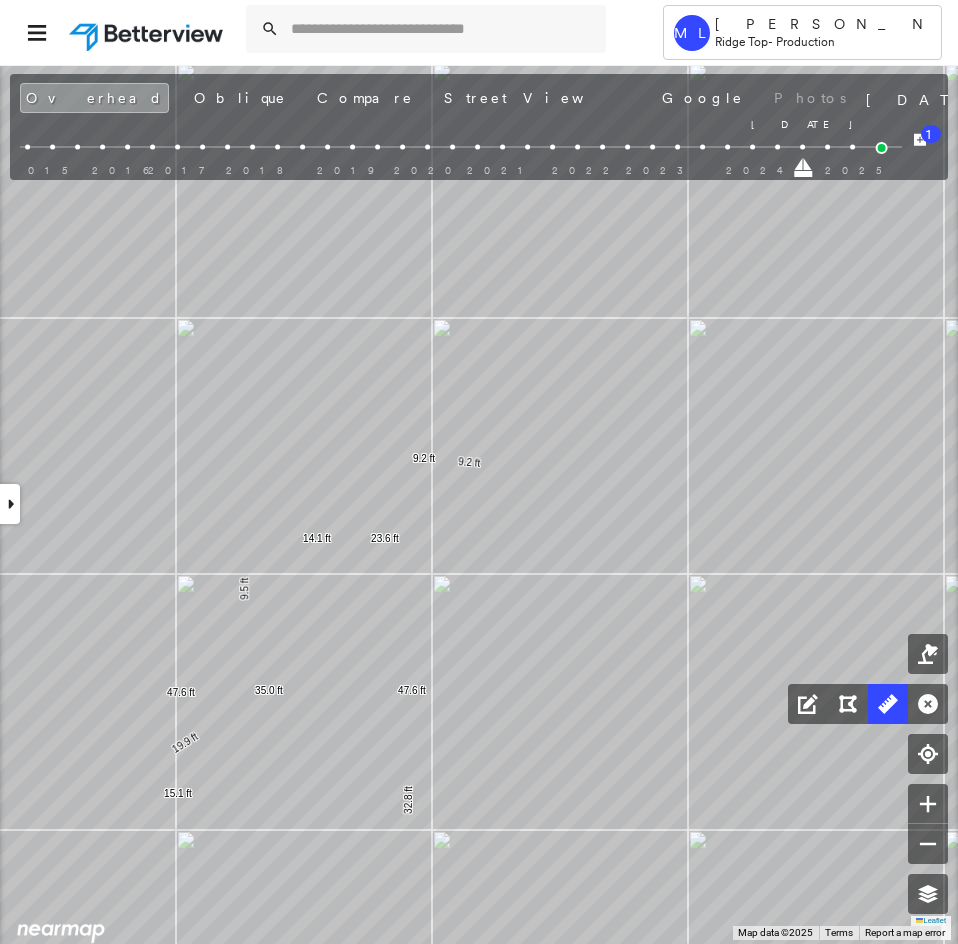 drag, startPoint x: 829, startPoint y: 170, endPoint x: 808, endPoint y: 171, distance: 21.023796 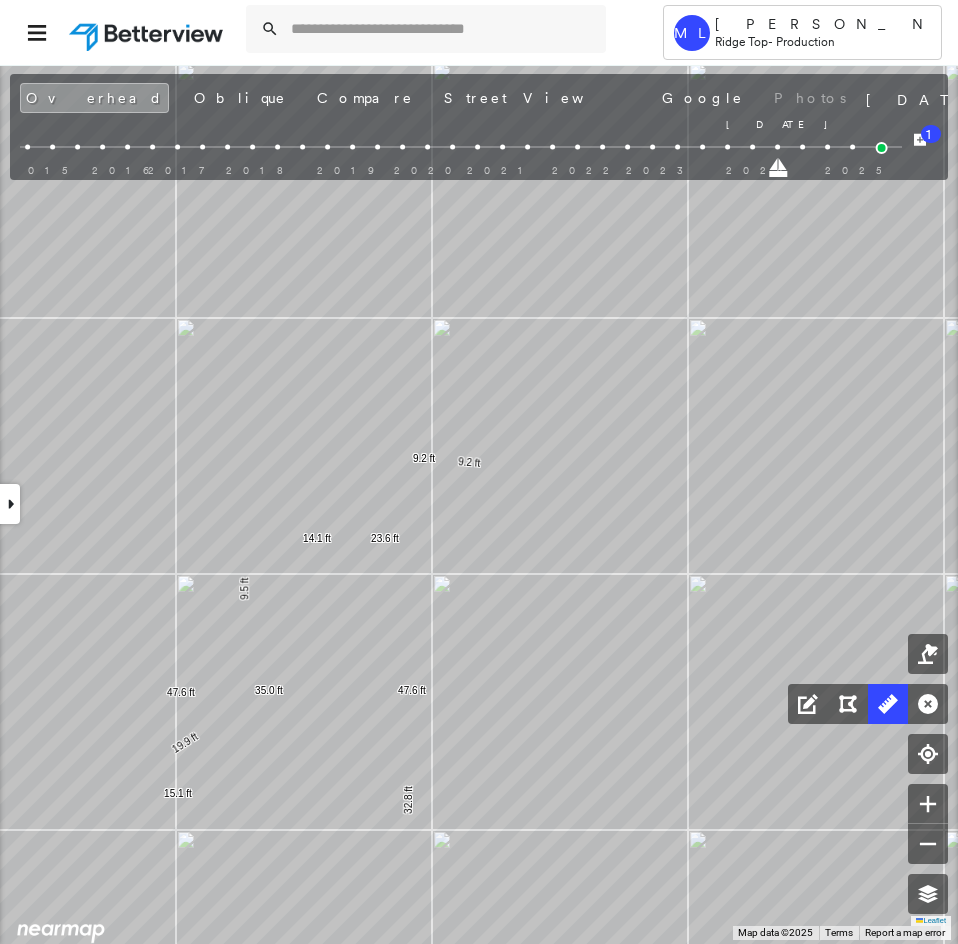 drag, startPoint x: 805, startPoint y: 172, endPoint x: 777, endPoint y: 171, distance: 28.01785 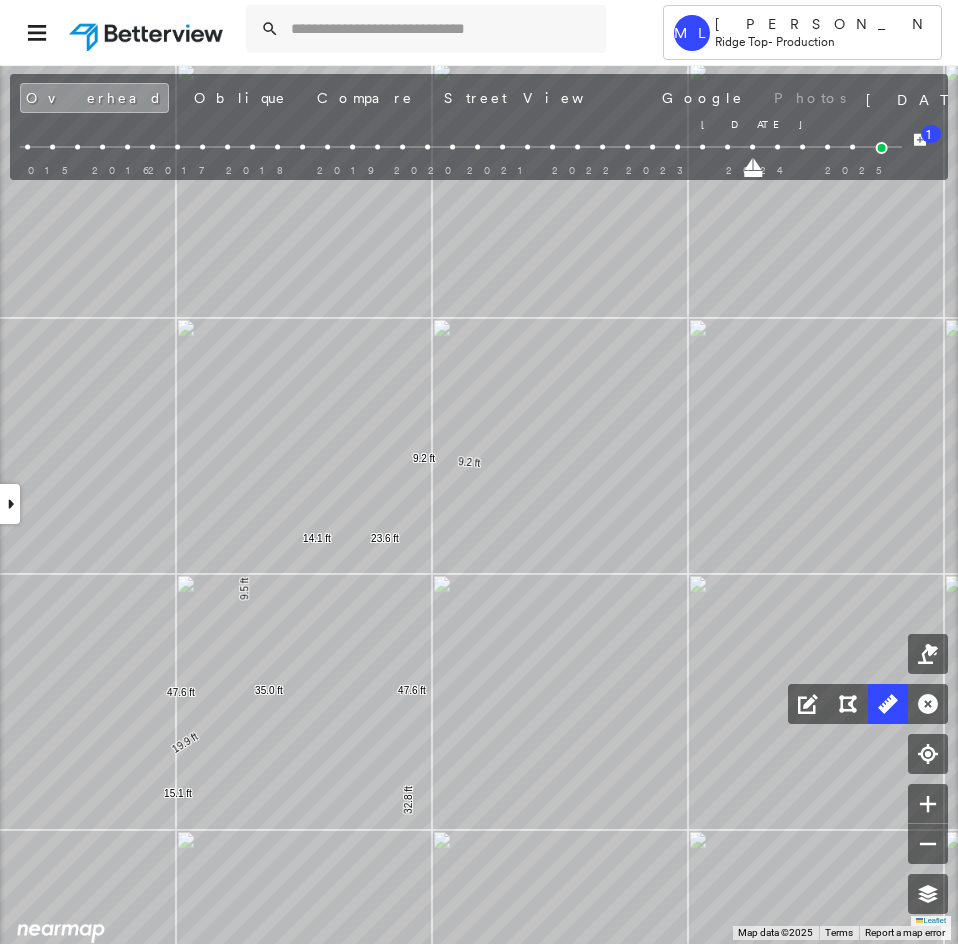 drag, startPoint x: 779, startPoint y: 171, endPoint x: 751, endPoint y: 172, distance: 28.01785 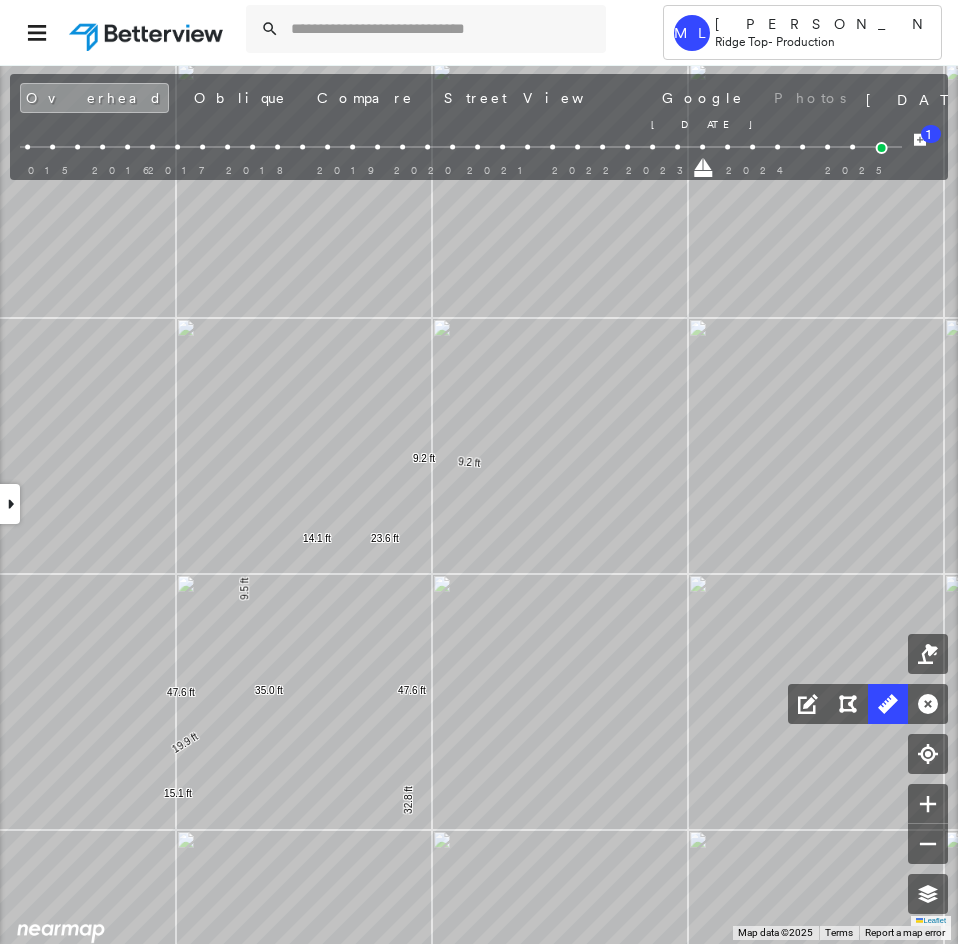 drag, startPoint x: 754, startPoint y: 172, endPoint x: 711, endPoint y: 171, distance: 43.011627 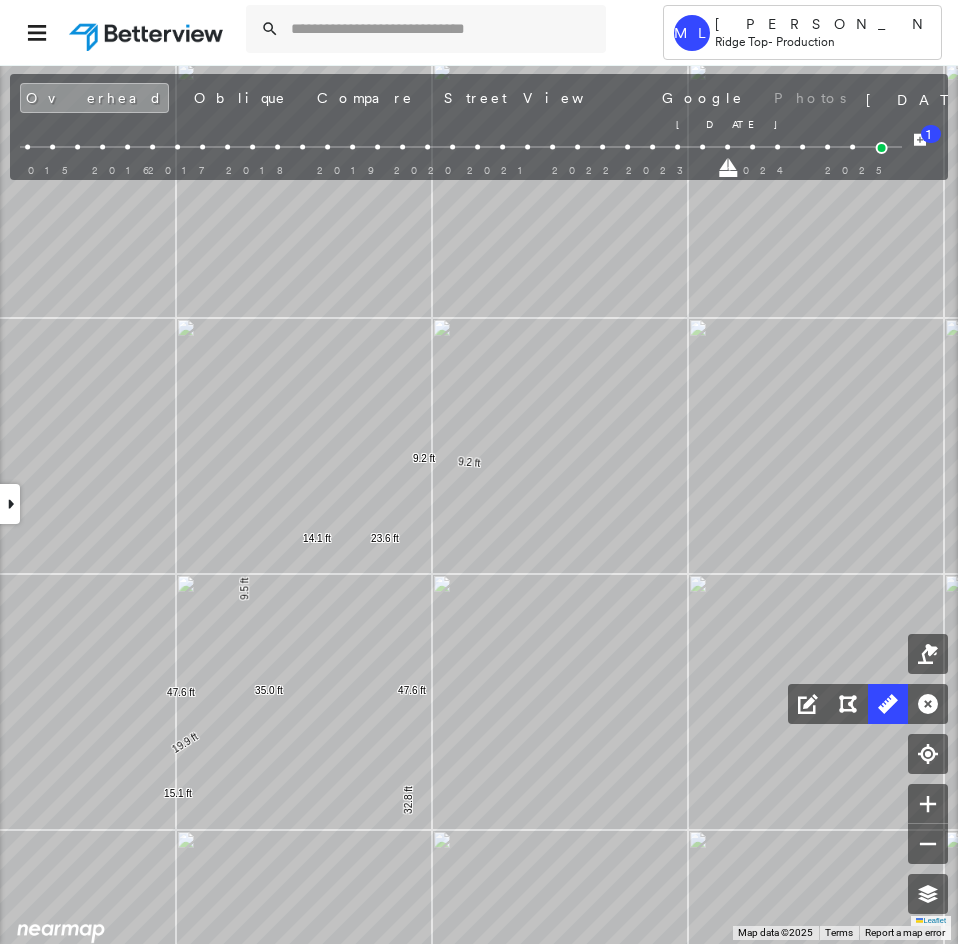 drag, startPoint x: 702, startPoint y: 169, endPoint x: 727, endPoint y: 170, distance: 25.019993 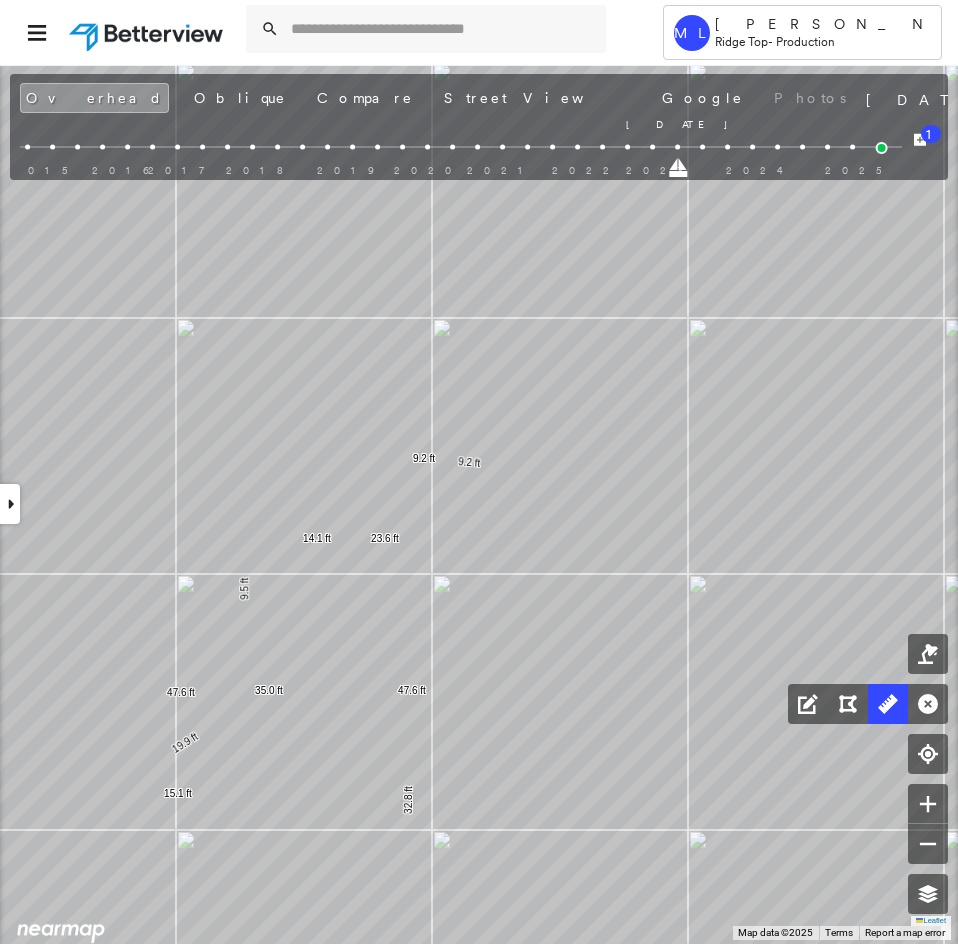 drag, startPoint x: 727, startPoint y: 170, endPoint x: 676, endPoint y: 166, distance: 51.156624 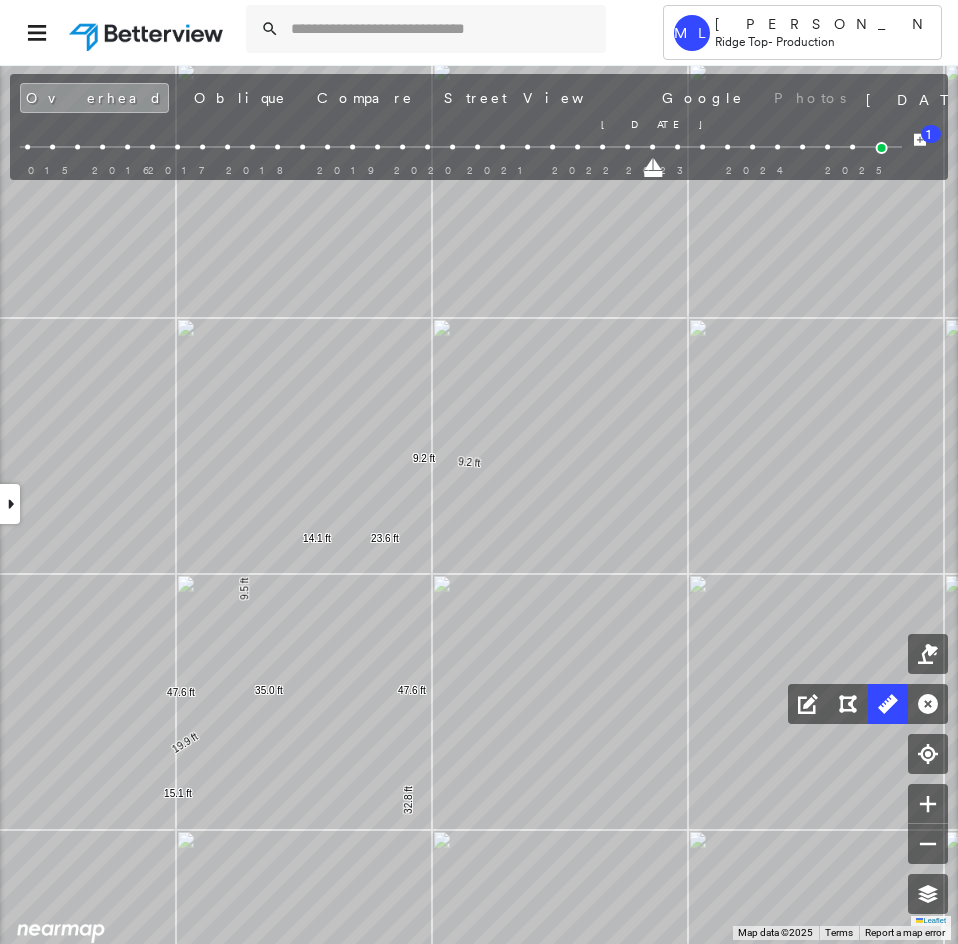 drag, startPoint x: 681, startPoint y: 174, endPoint x: 655, endPoint y: 172, distance: 26.076809 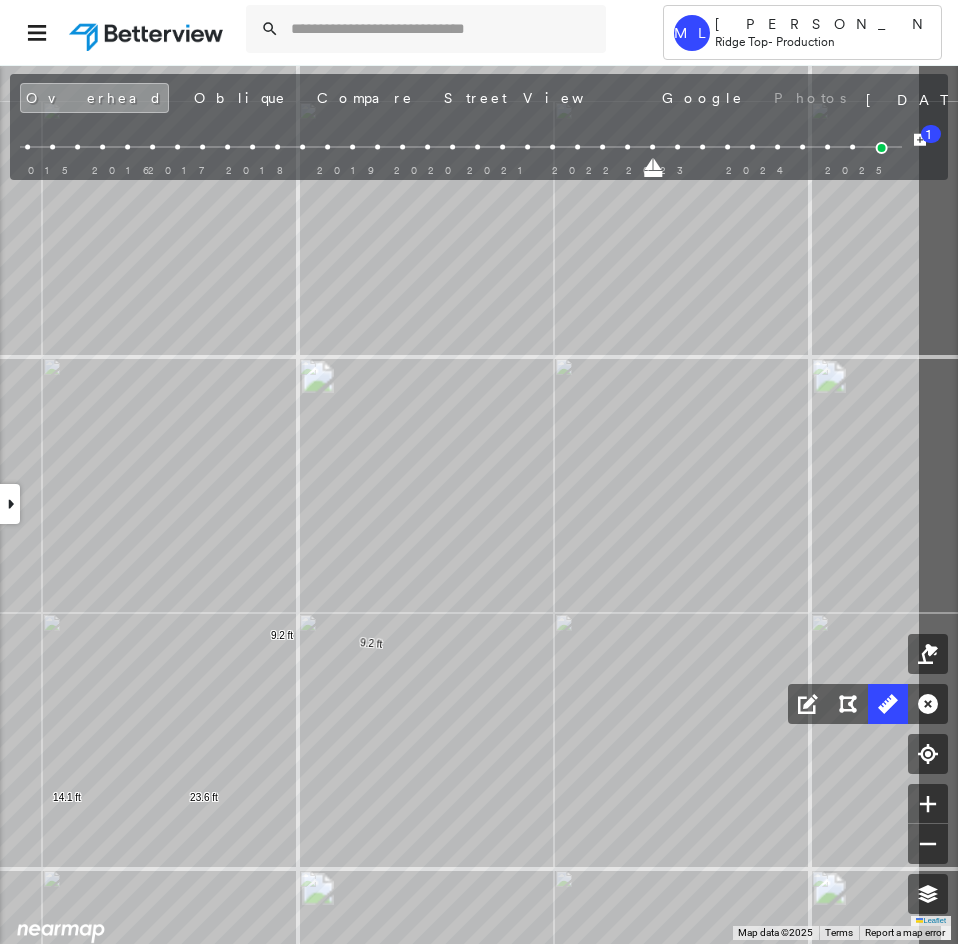 click on "9.2 ft 9.2 ft 32.8 ft 23.7 ft 23.0 ft 24.3 ft 56.5 ft 160 ft 15.1 ft 19.9 ft 35.0 ft 9.5 ft 14.1 ft 23.6 ft 47.6 ft 47.6 ft Click to start drawing line." at bounding box center (-1054, 549) 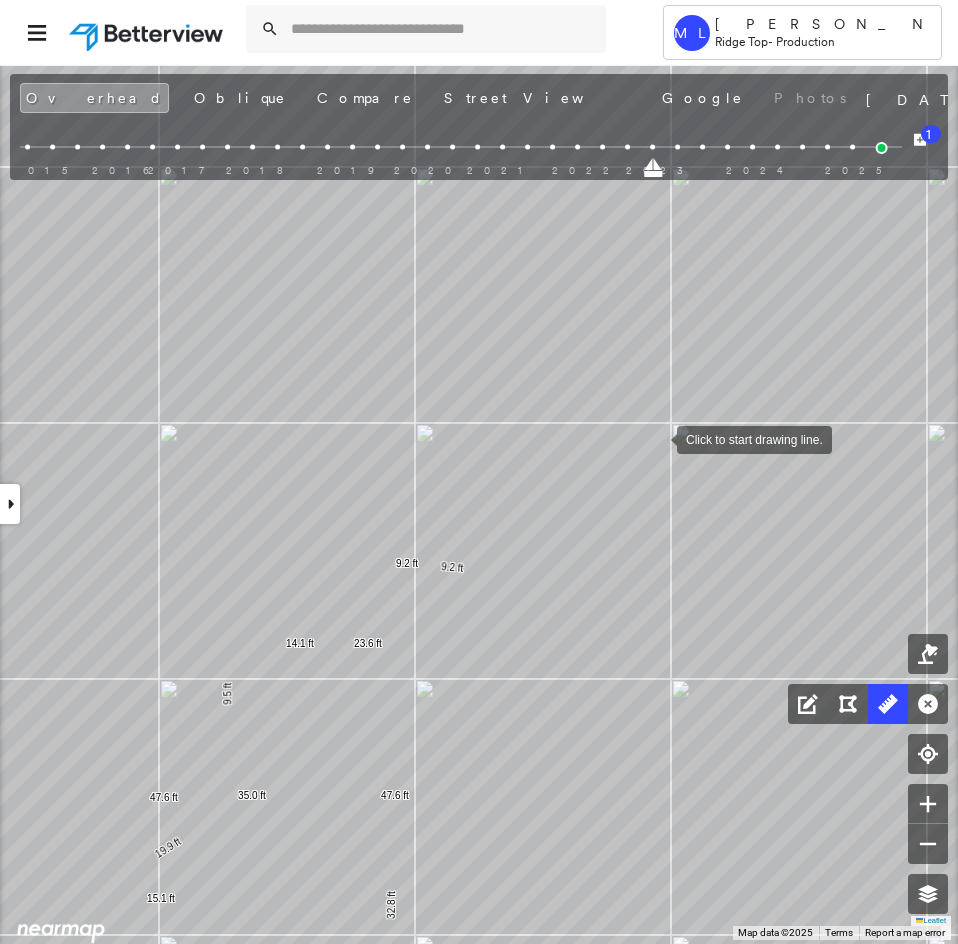 click at bounding box center [657, 438] 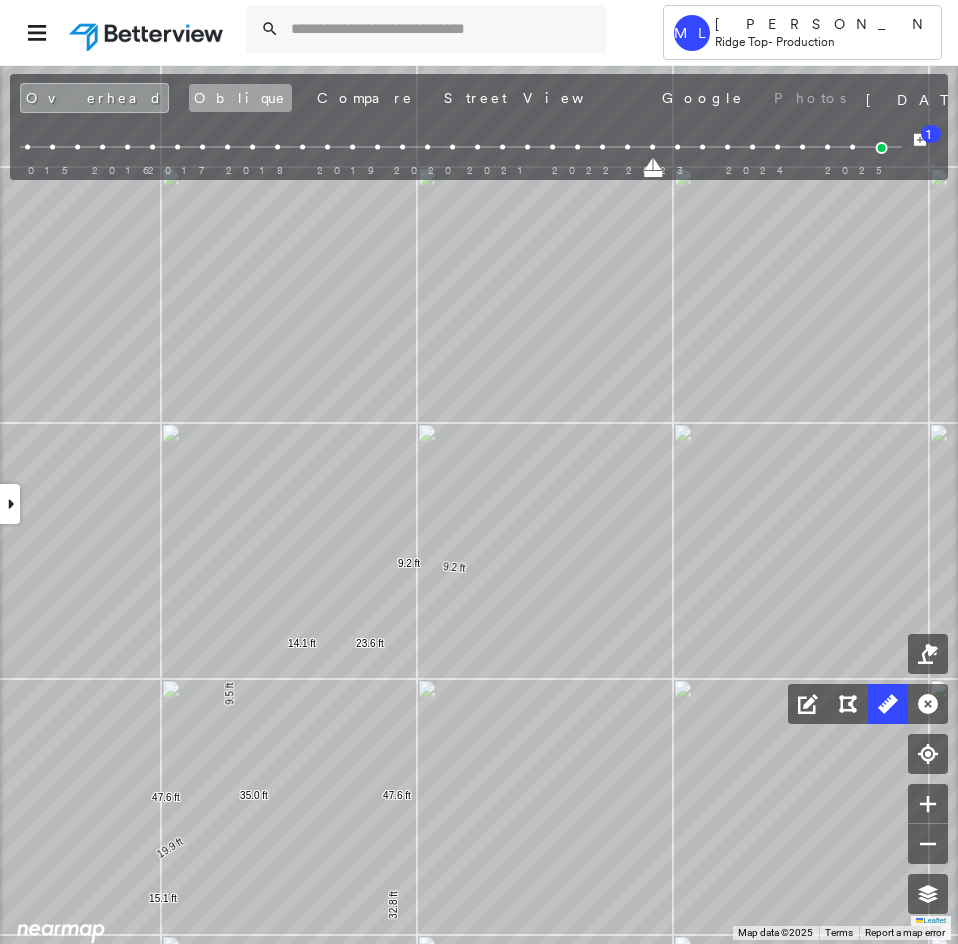 click on "Oblique" at bounding box center (240, 98) 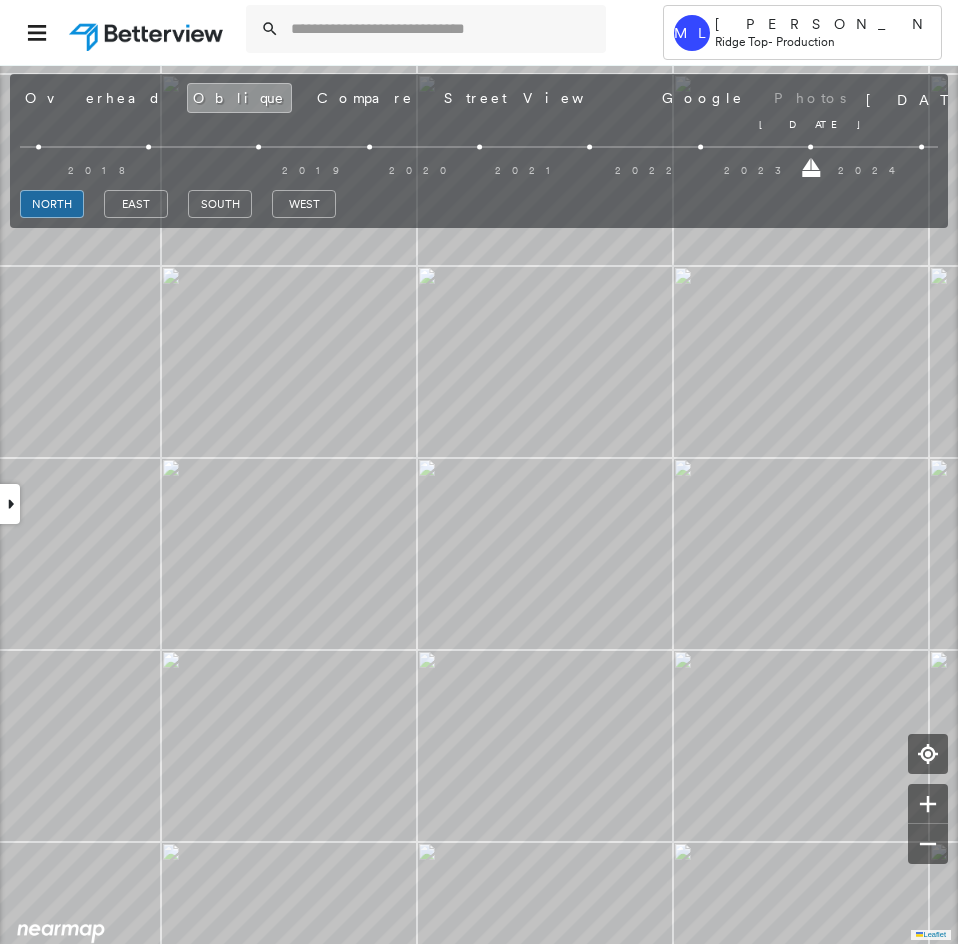 drag, startPoint x: 27, startPoint y: 171, endPoint x: 958, endPoint y: 98, distance: 933.8576 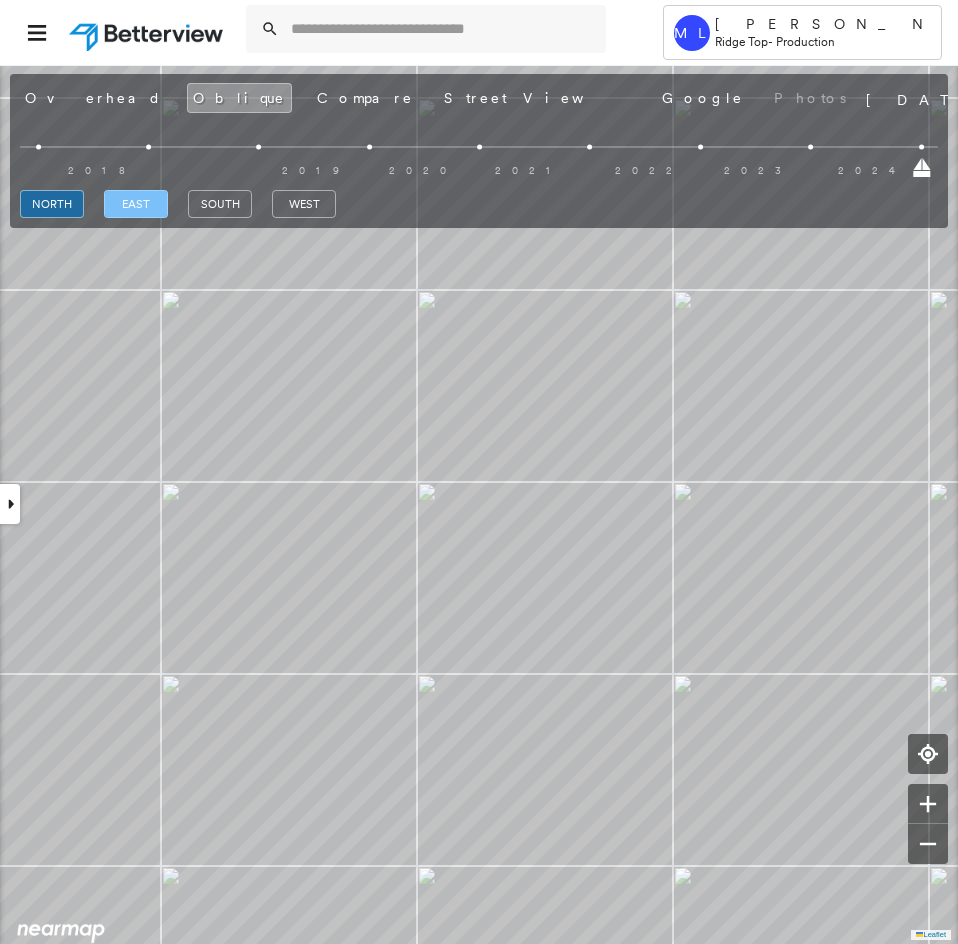 click on "east" at bounding box center [136, 204] 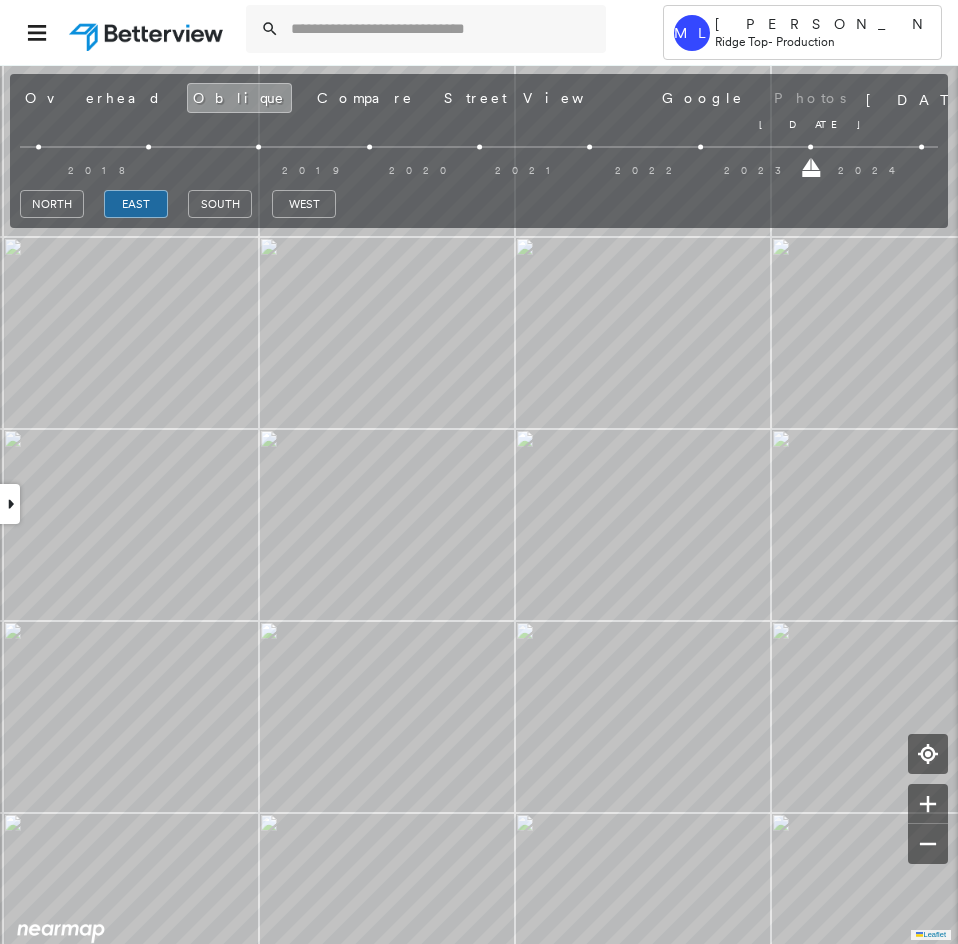 drag, startPoint x: 920, startPoint y: 169, endPoint x: 786, endPoint y: 163, distance: 134.13426 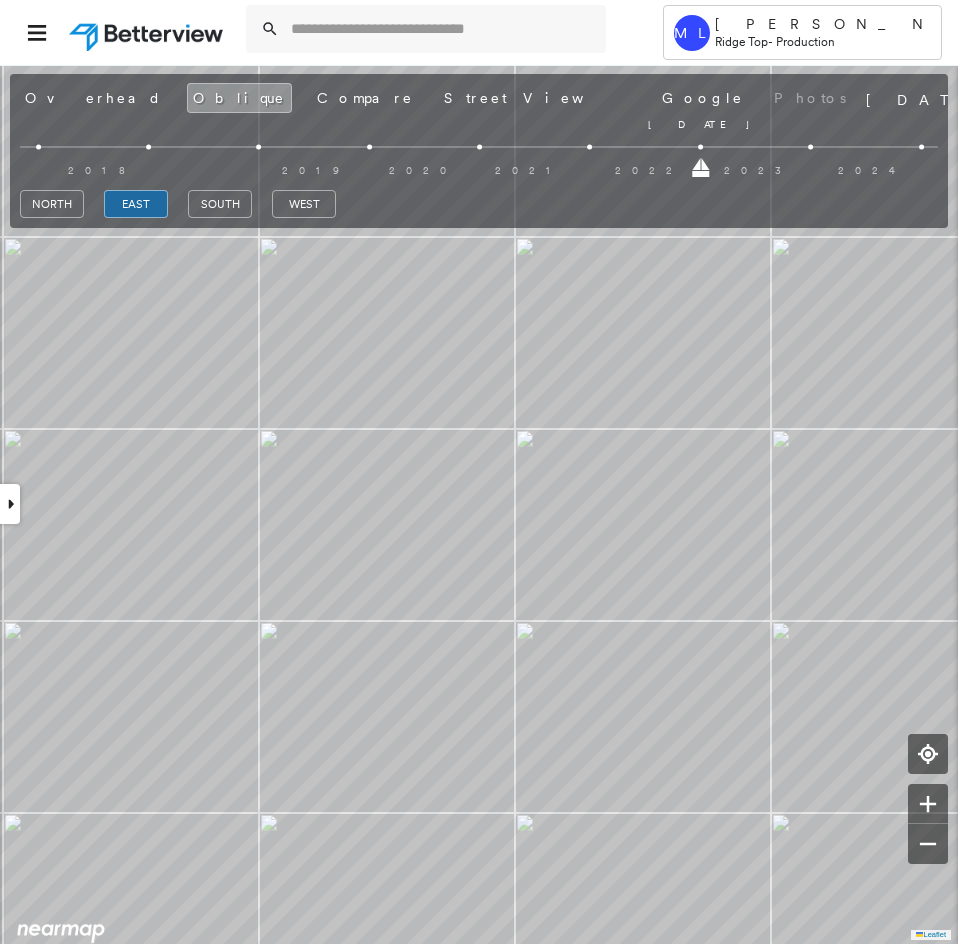 drag, startPoint x: 812, startPoint y: 168, endPoint x: 730, endPoint y: 166, distance: 82.02438 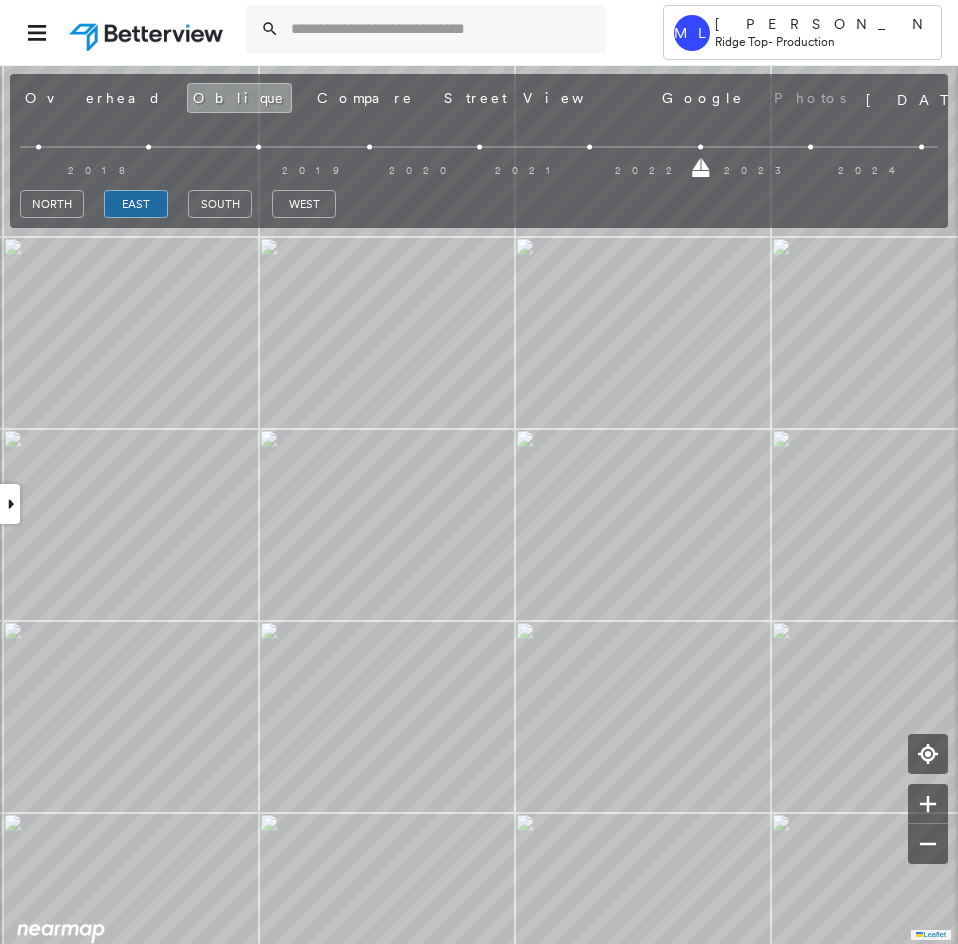 drag, startPoint x: 707, startPoint y: 172, endPoint x: 645, endPoint y: 169, distance: 62.072536 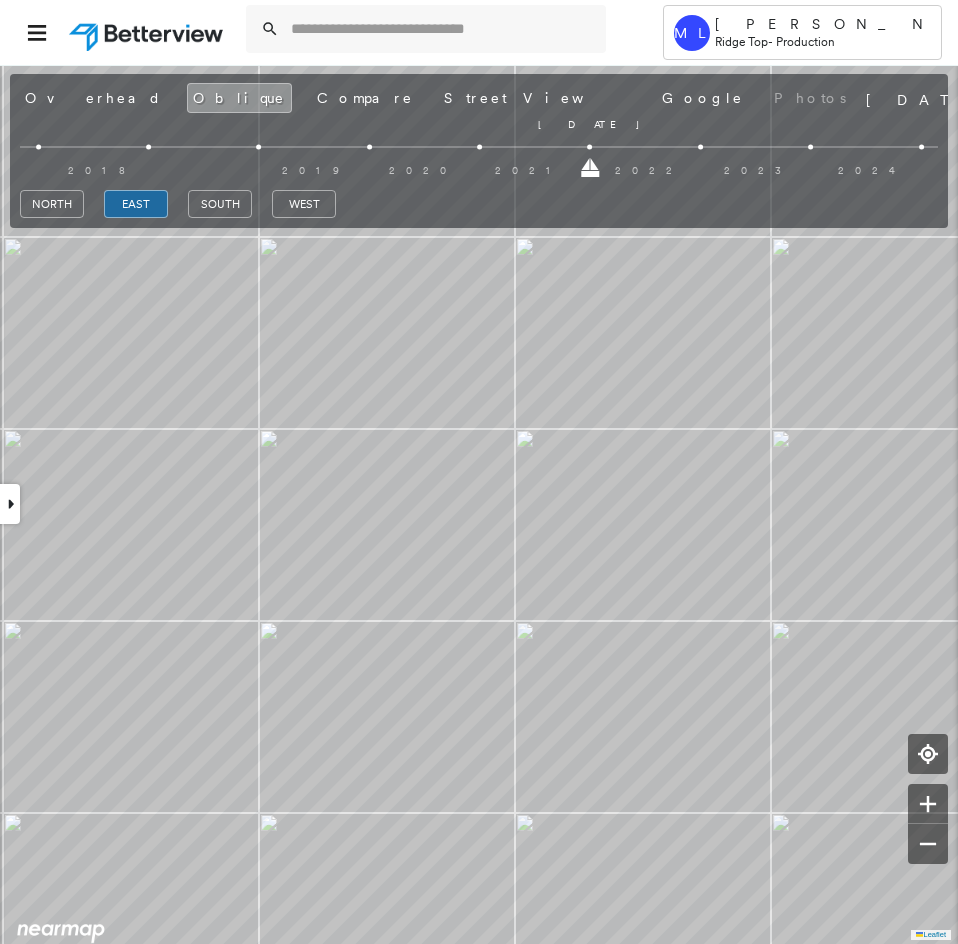 drag, startPoint x: 699, startPoint y: 169, endPoint x: 580, endPoint y: 169, distance: 119 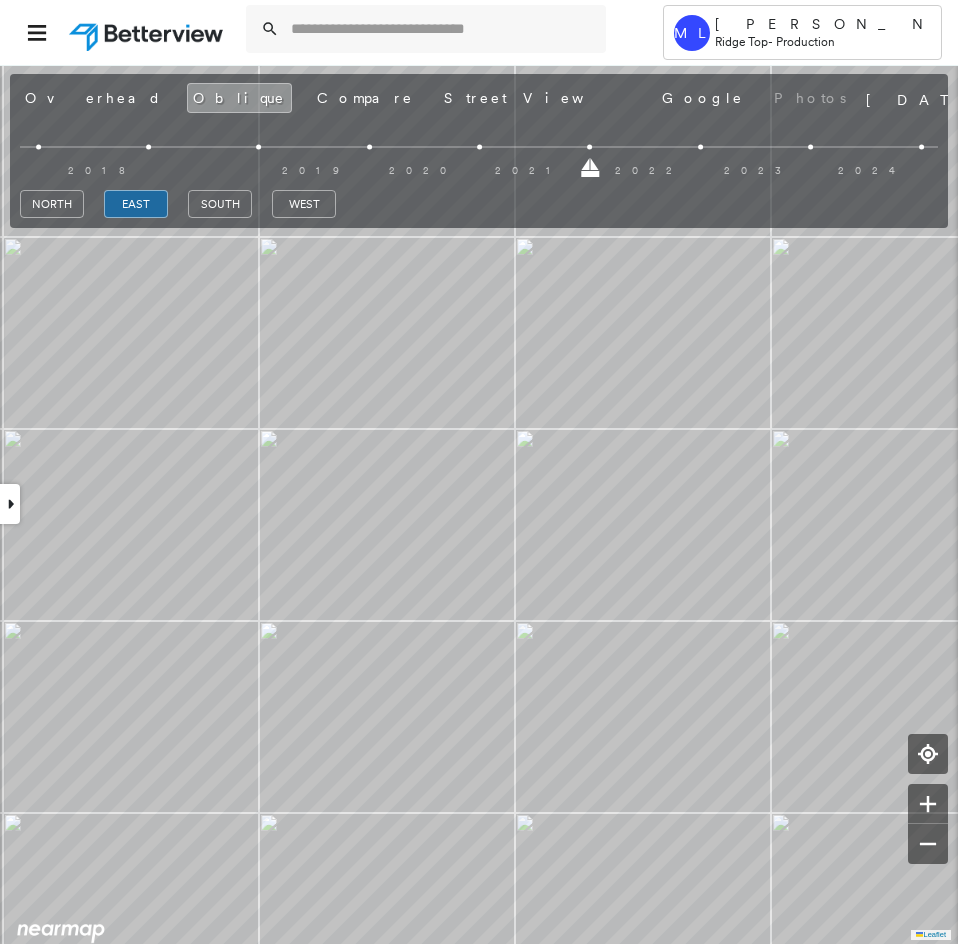 drag, startPoint x: 585, startPoint y: 166, endPoint x: 510, endPoint y: 170, distance: 75.10659 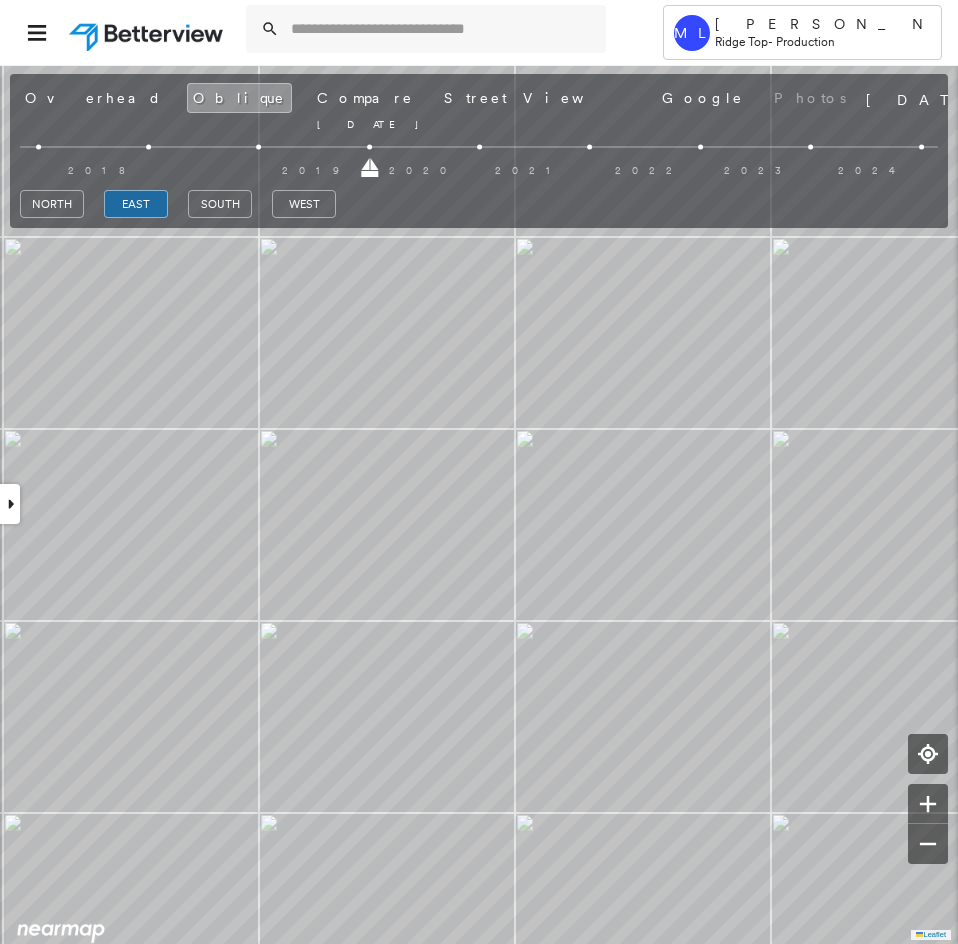 drag, startPoint x: 479, startPoint y: 166, endPoint x: 413, endPoint y: 169, distance: 66.068146 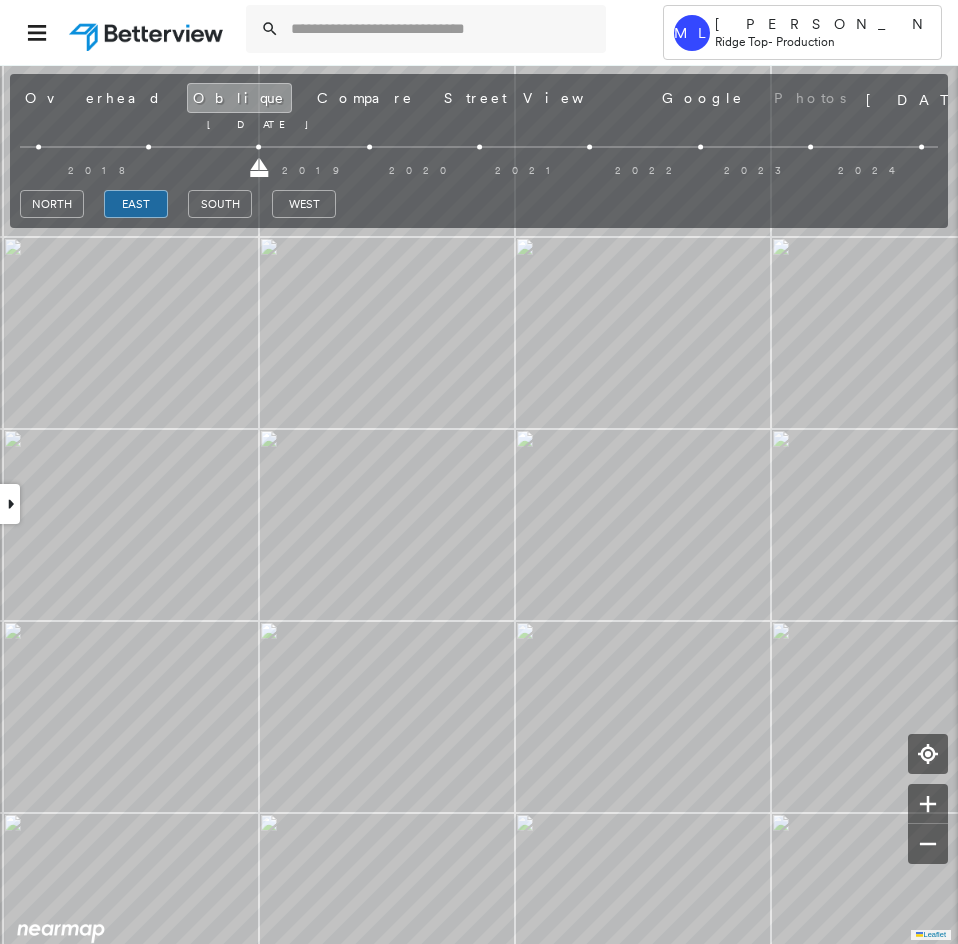 drag, startPoint x: 369, startPoint y: 169, endPoint x: 220, endPoint y: 174, distance: 149.08386 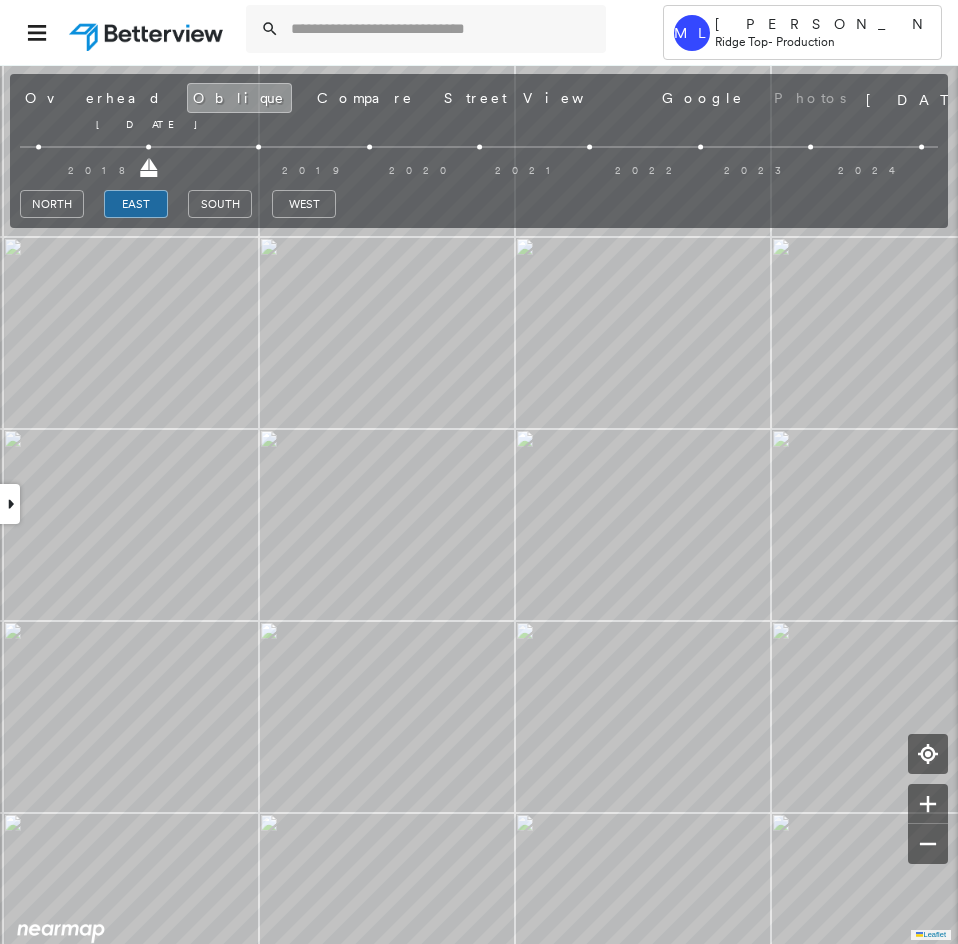 drag, startPoint x: 256, startPoint y: 172, endPoint x: 133, endPoint y: 173, distance: 123.00407 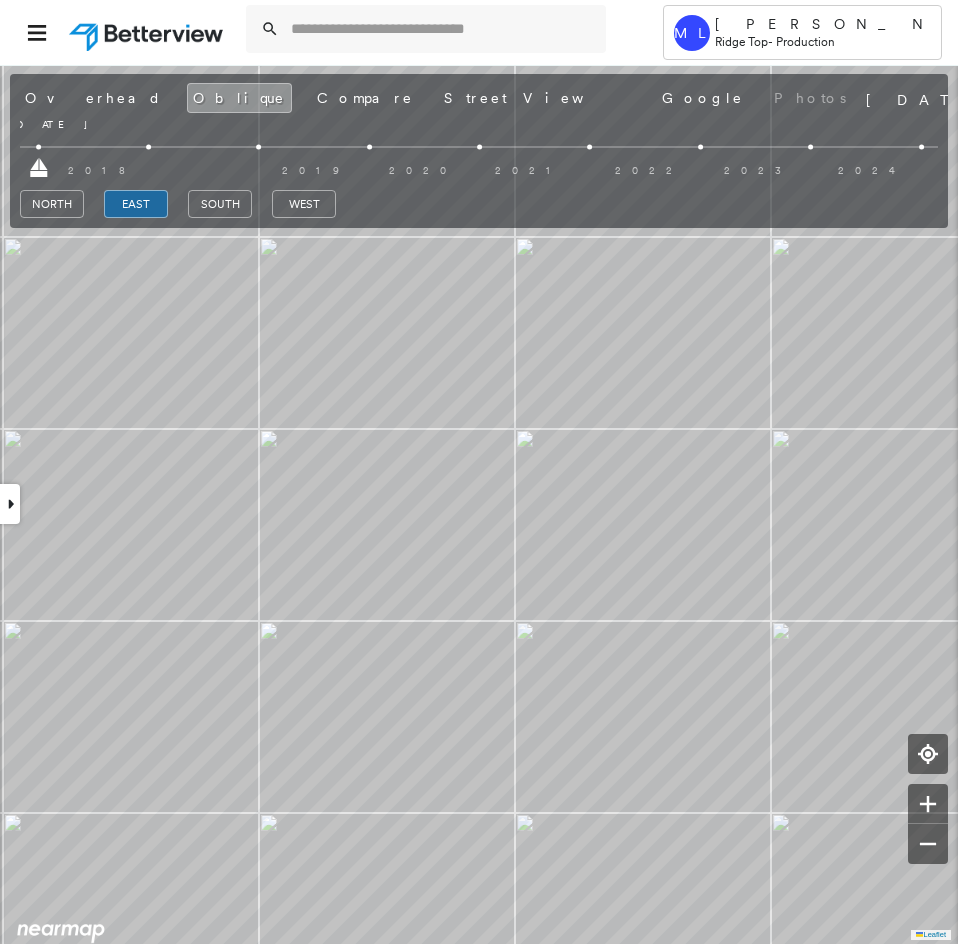 drag, startPoint x: 150, startPoint y: 168, endPoint x: 41, endPoint y: 170, distance: 109.01835 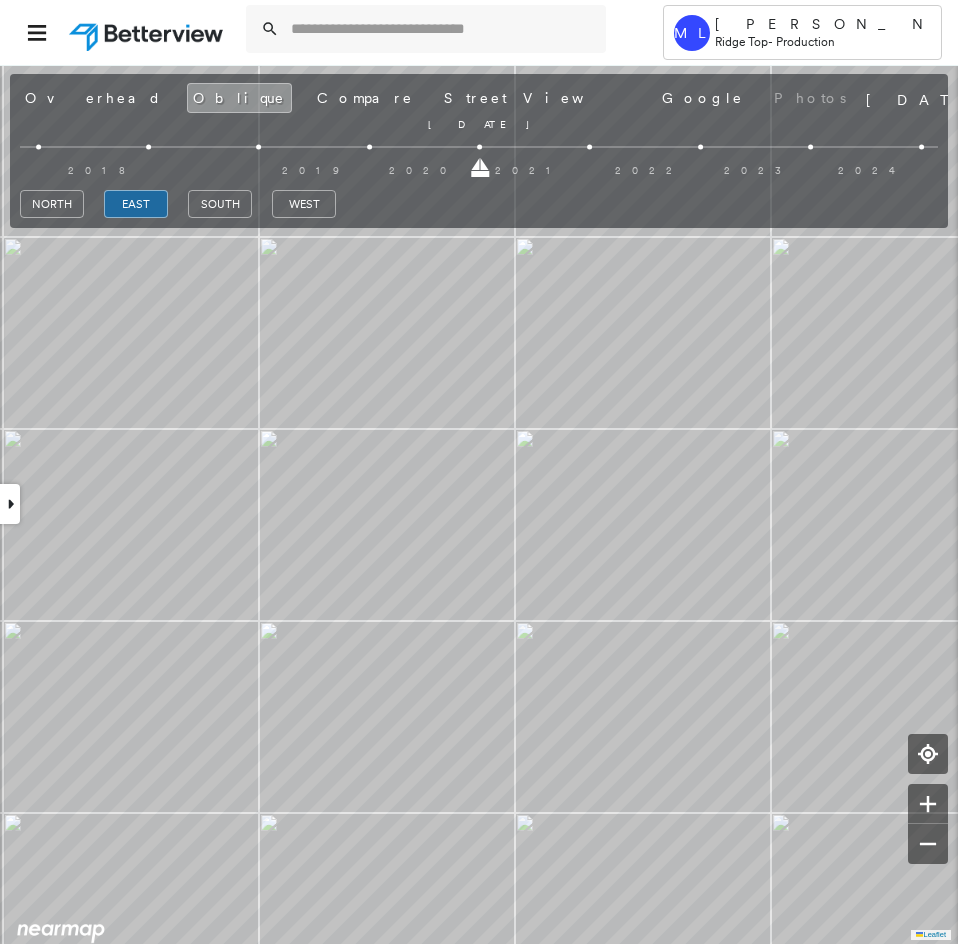 drag, startPoint x: 42, startPoint y: 167, endPoint x: 522, endPoint y: 156, distance: 480.12604 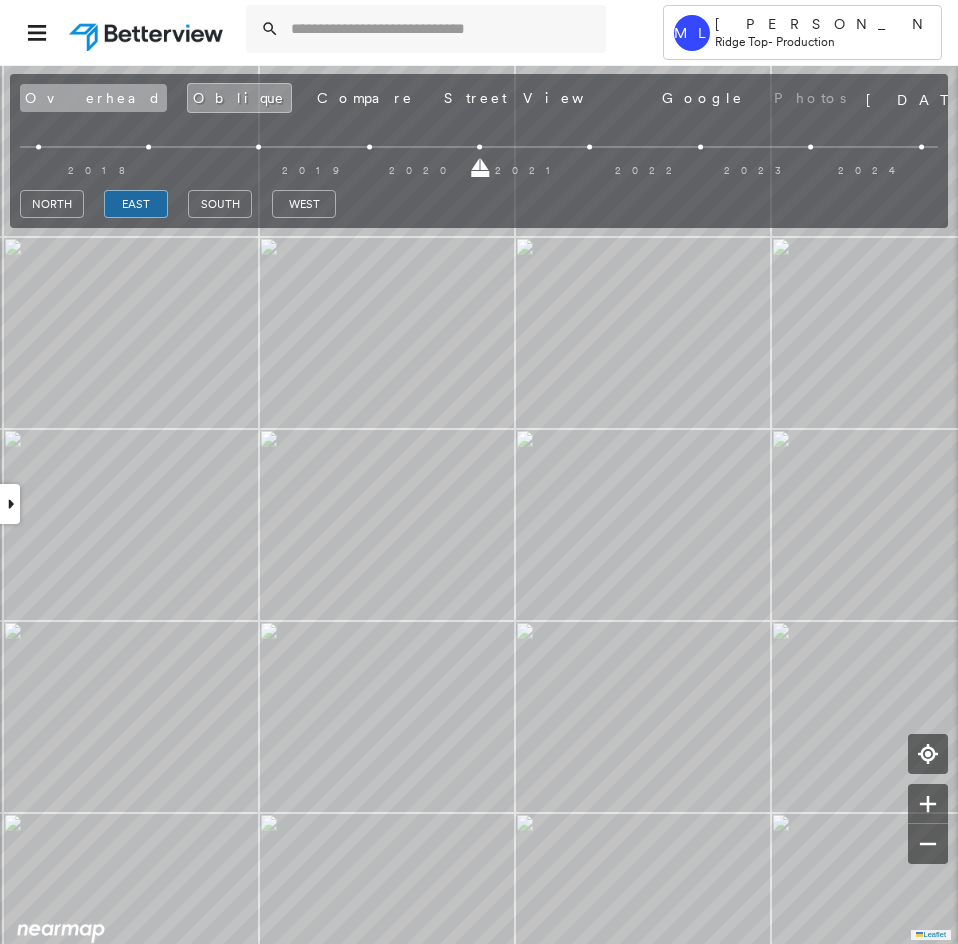 click on "Overhead" at bounding box center [93, 98] 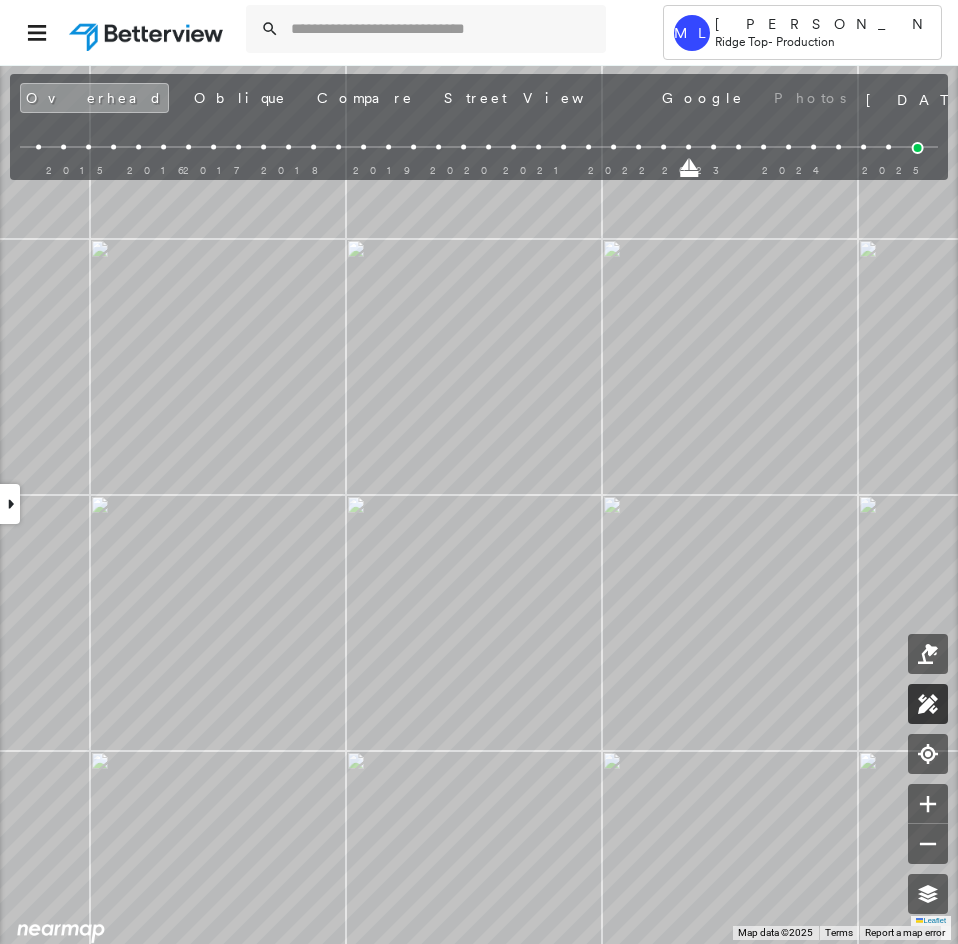 click 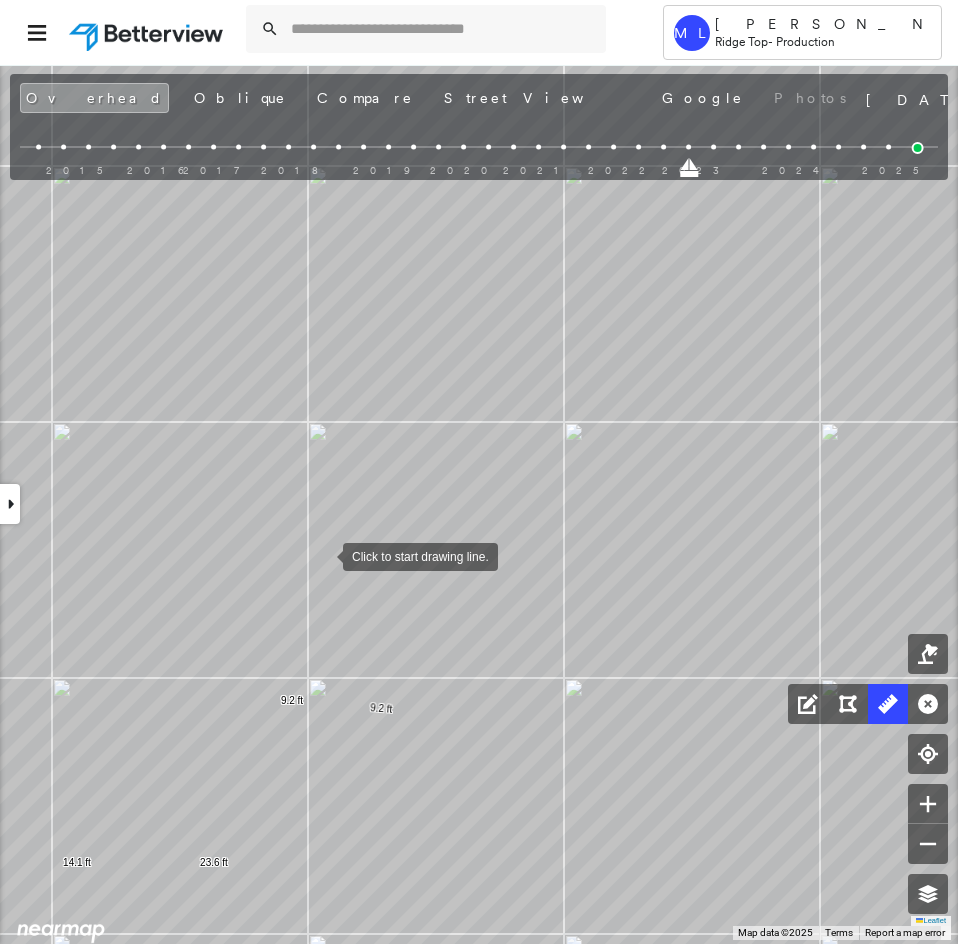 click at bounding box center [323, 555] 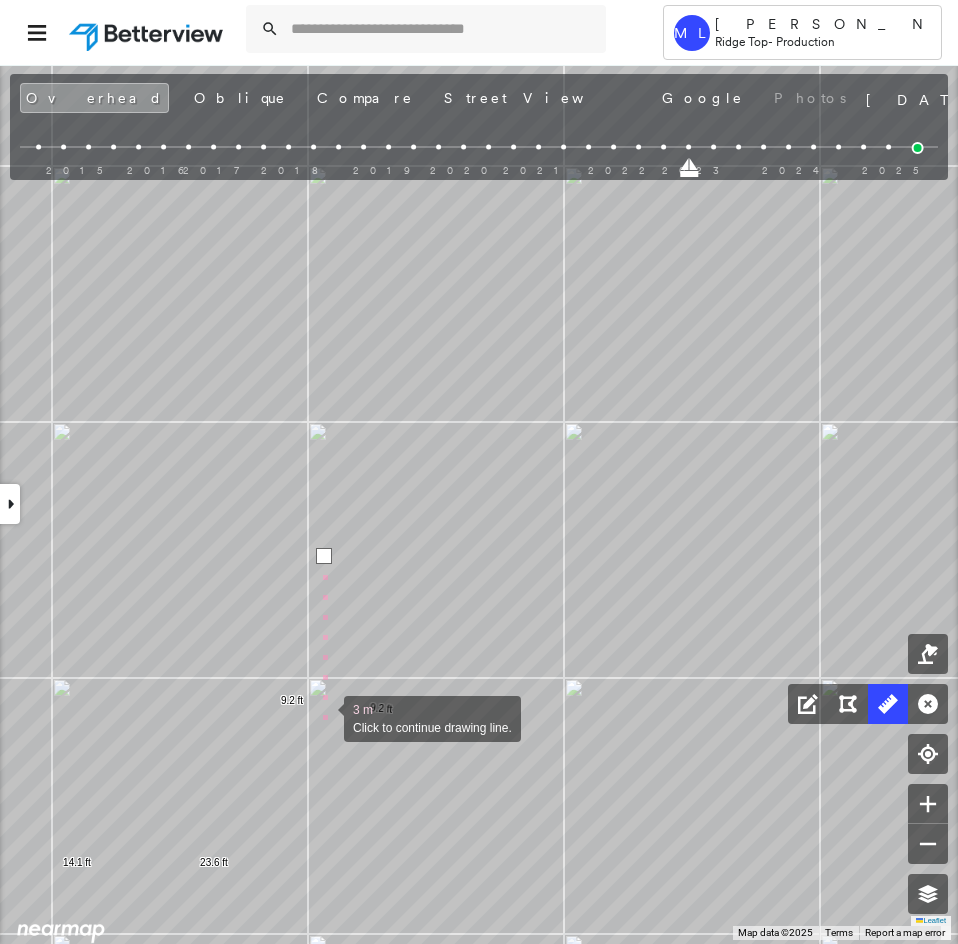 click at bounding box center (324, 717) 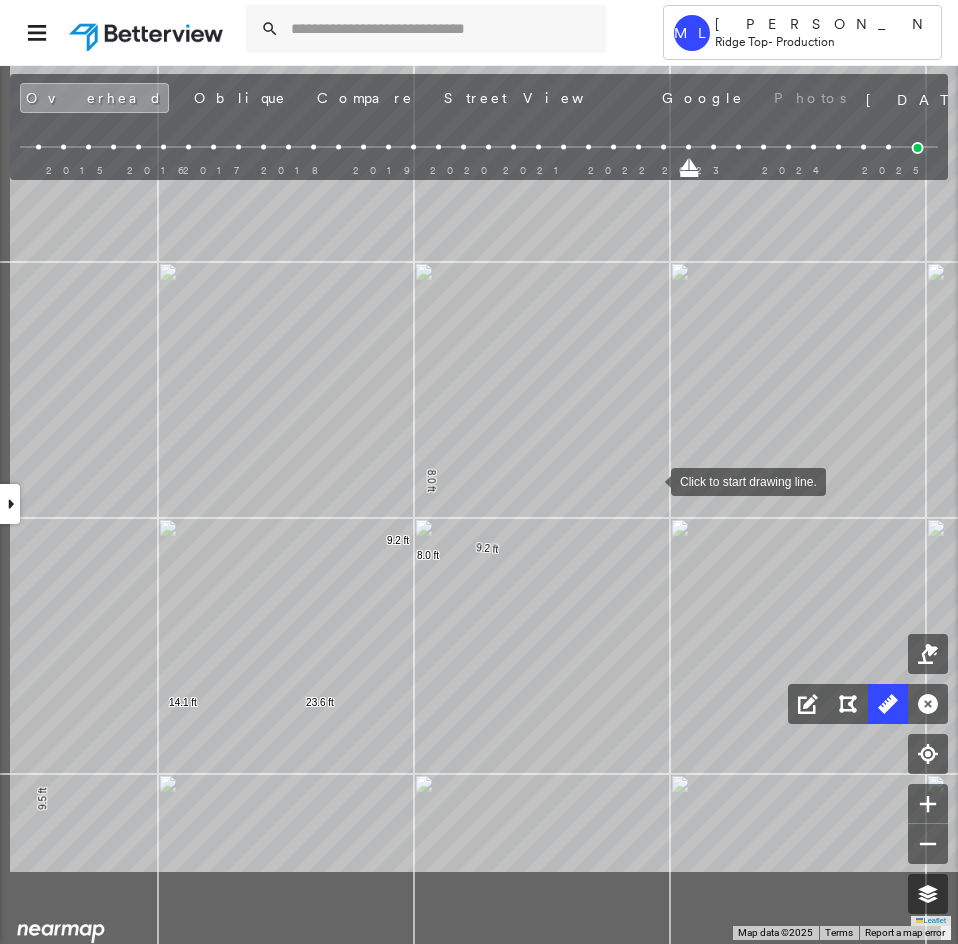 drag, startPoint x: 544, startPoint y: 640, endPoint x: 658, endPoint y: 480, distance: 196.45865 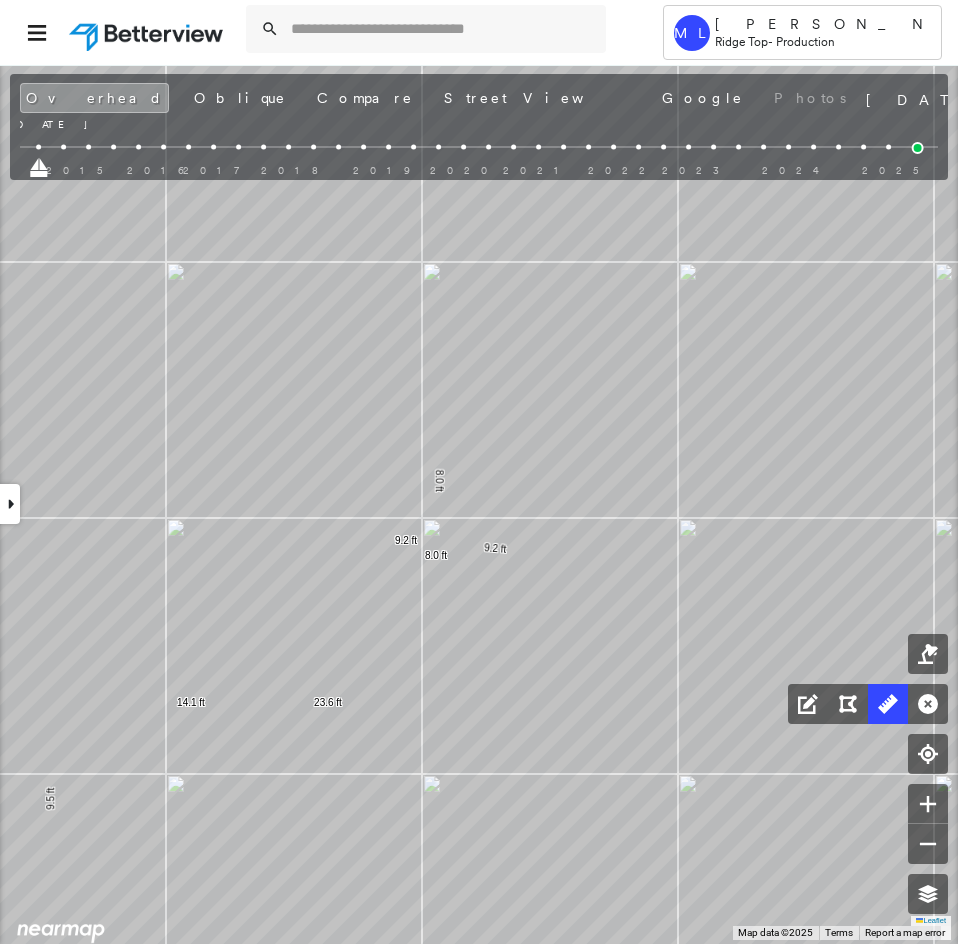 drag, startPoint x: 690, startPoint y: 172, endPoint x: -69, endPoint y: 180, distance: 759.0422 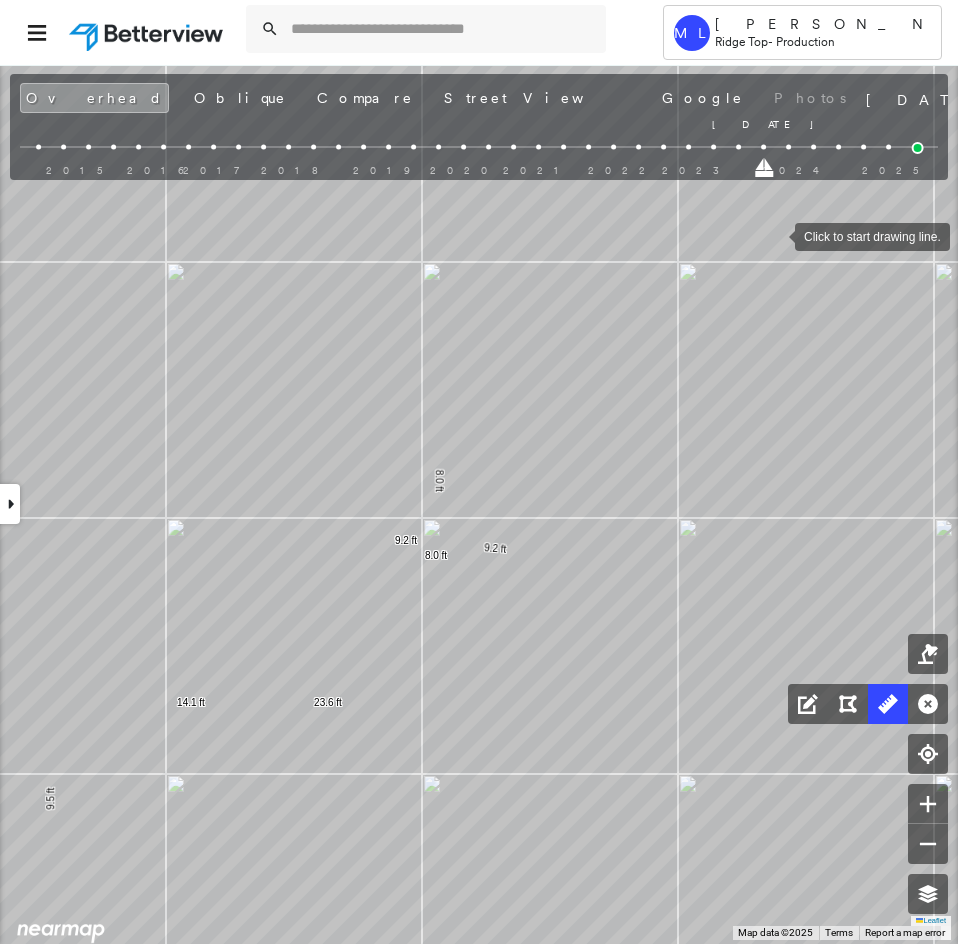 drag, startPoint x: 35, startPoint y: 174, endPoint x: 775, endPoint y: 235, distance: 742.50995 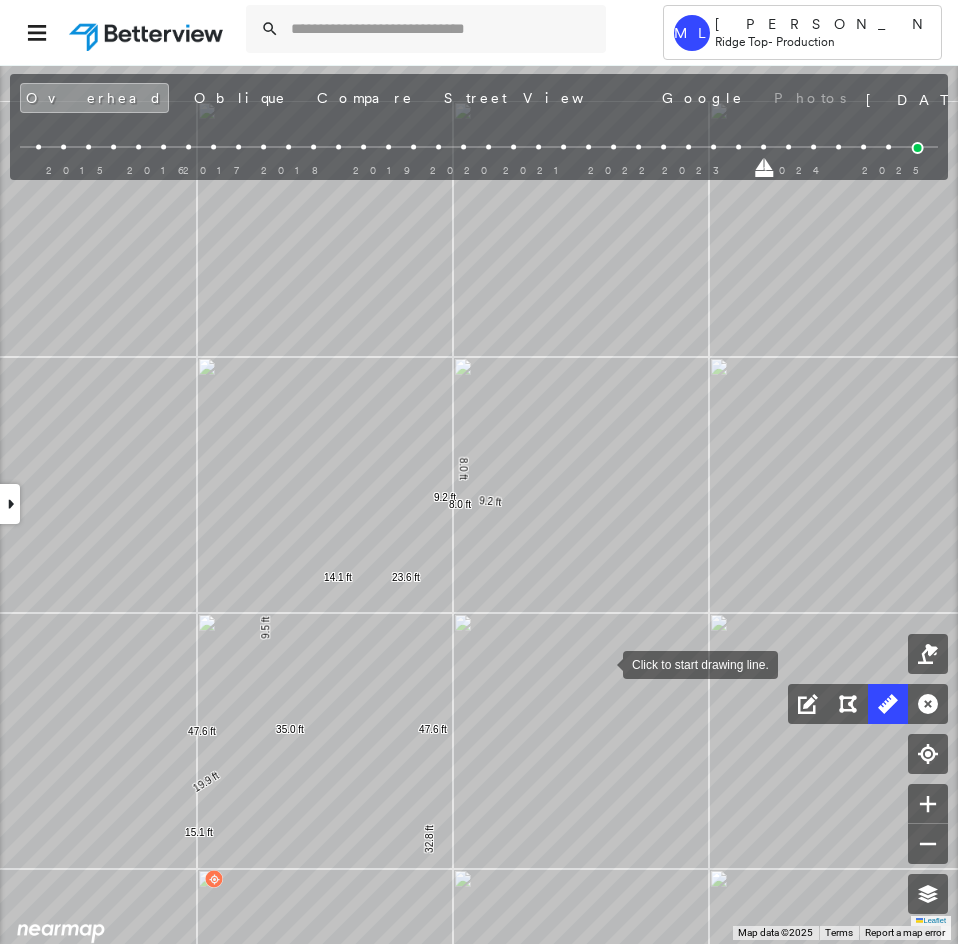 drag, startPoint x: 613, startPoint y: 634, endPoint x: 603, endPoint y: 662, distance: 29.732138 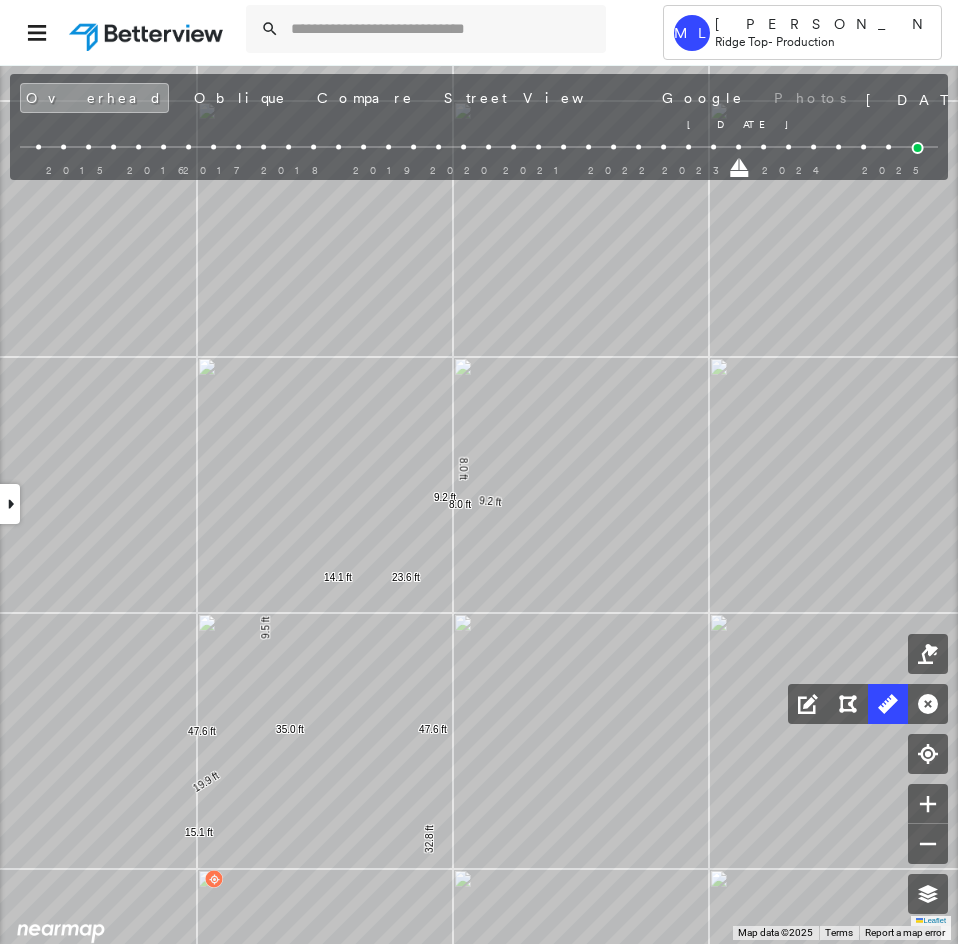 drag, startPoint x: 760, startPoint y: 171, endPoint x: 741, endPoint y: 172, distance: 19.026299 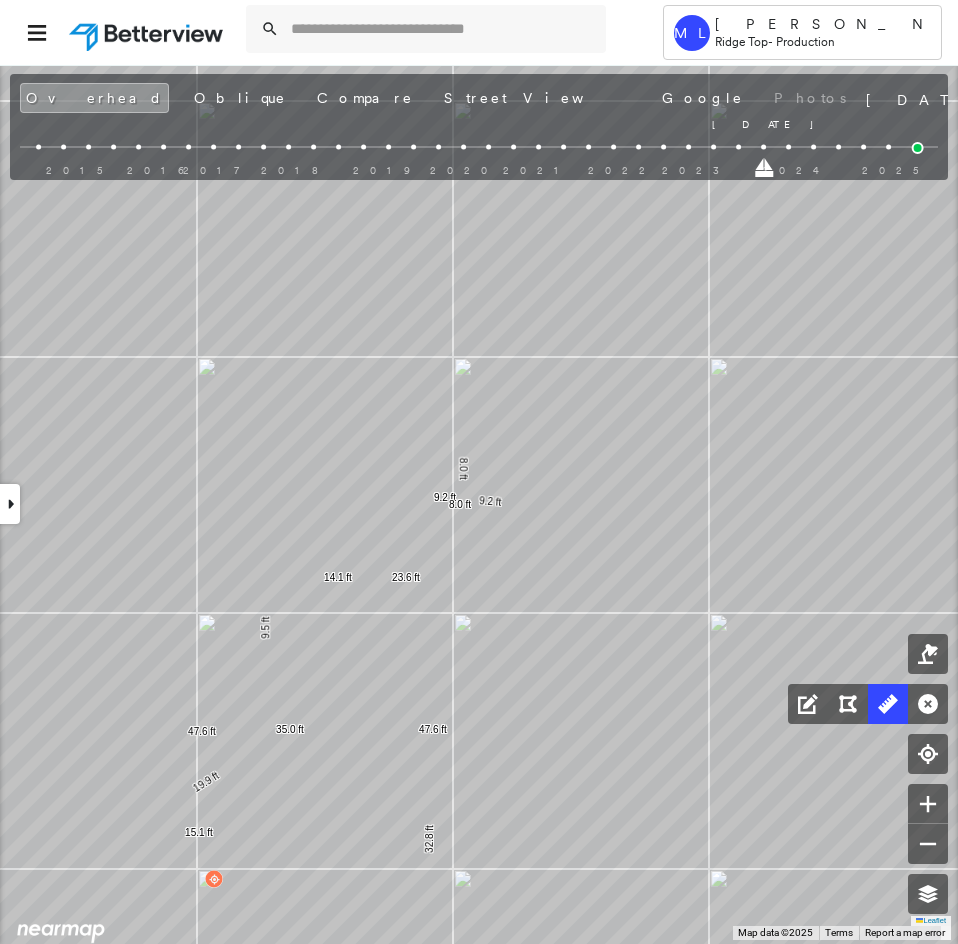 drag, startPoint x: 741, startPoint y: 172, endPoint x: 773, endPoint y: 174, distance: 32.06244 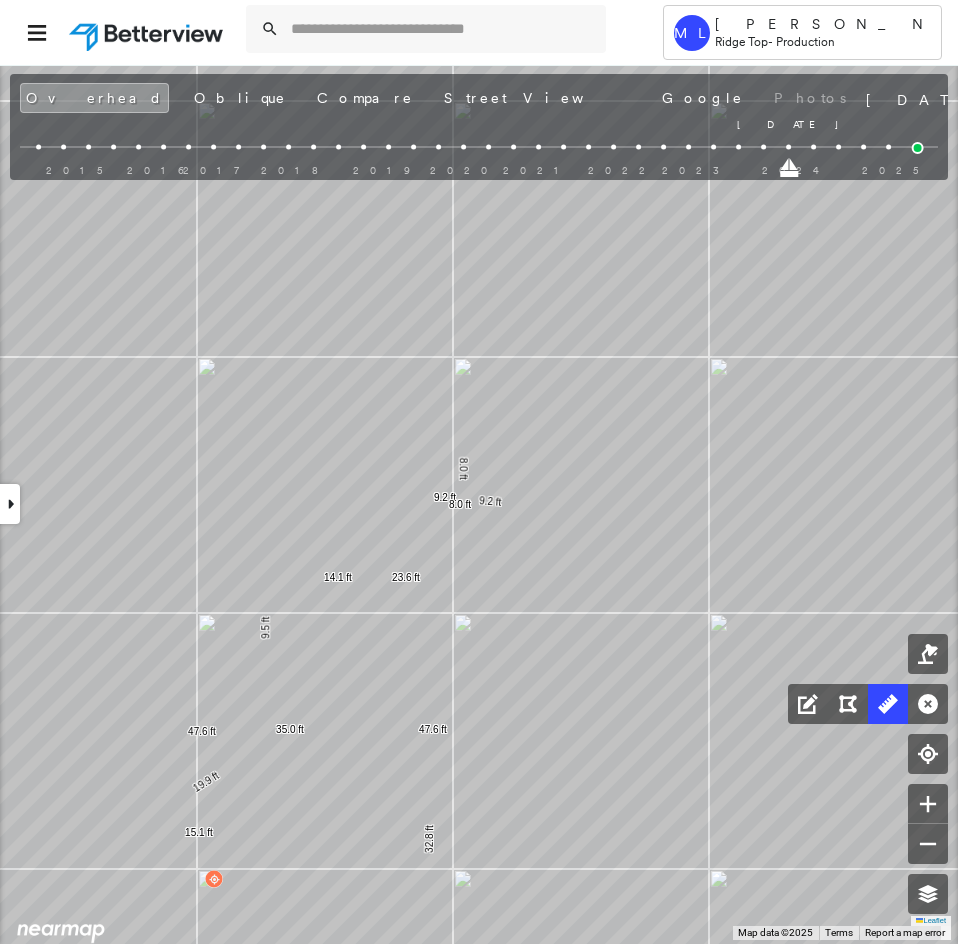 drag, startPoint x: 768, startPoint y: 175, endPoint x: 793, endPoint y: 176, distance: 25.019993 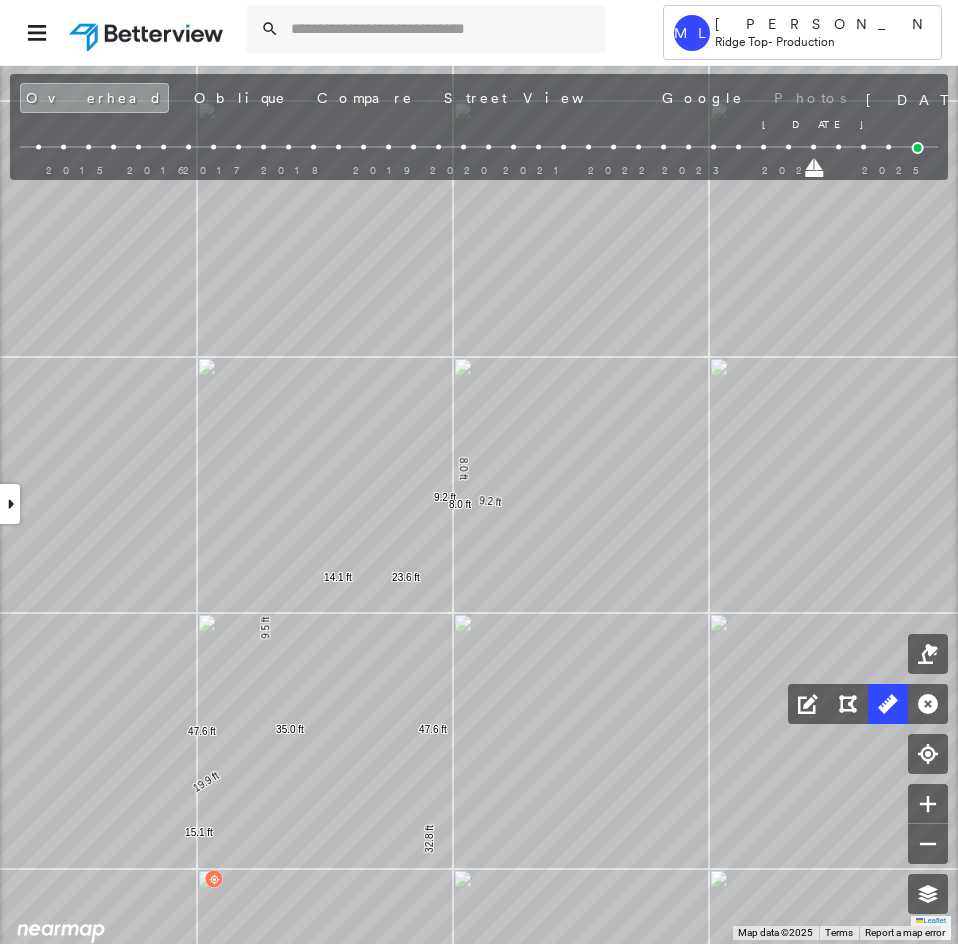 drag, startPoint x: 791, startPoint y: 173, endPoint x: 821, endPoint y: 171, distance: 30.066593 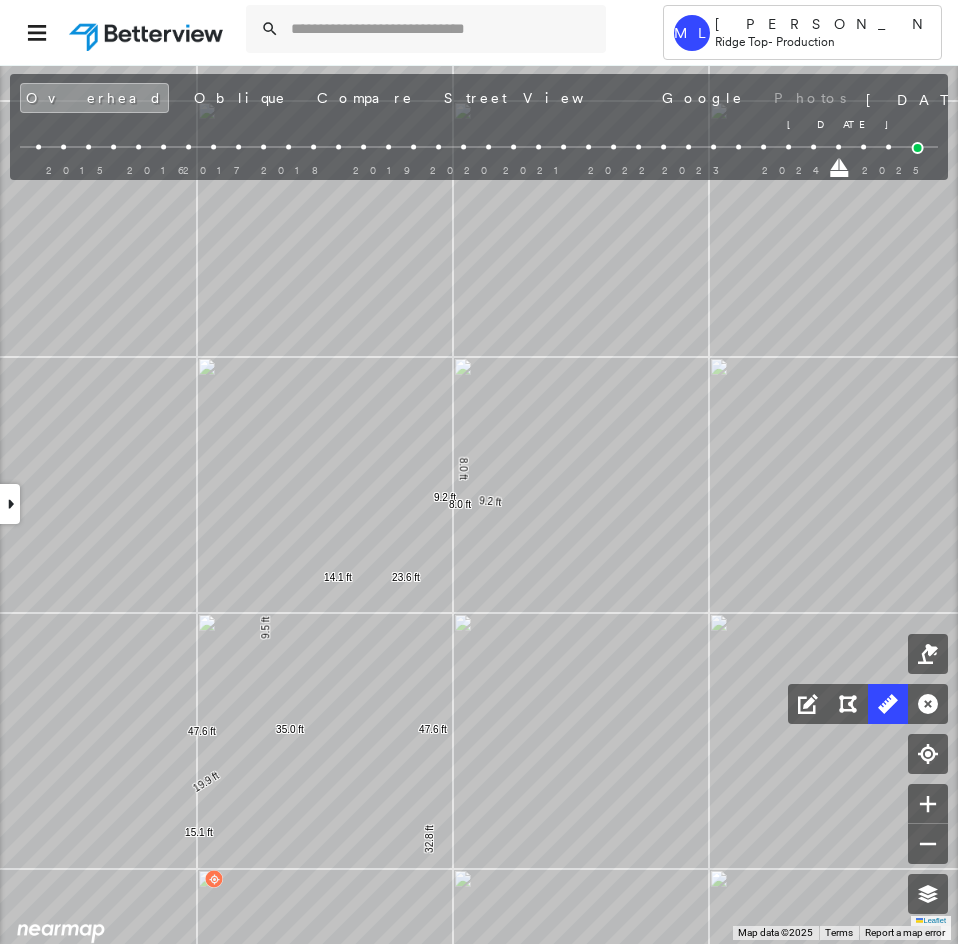 drag, startPoint x: 818, startPoint y: 171, endPoint x: 838, endPoint y: 171, distance: 20 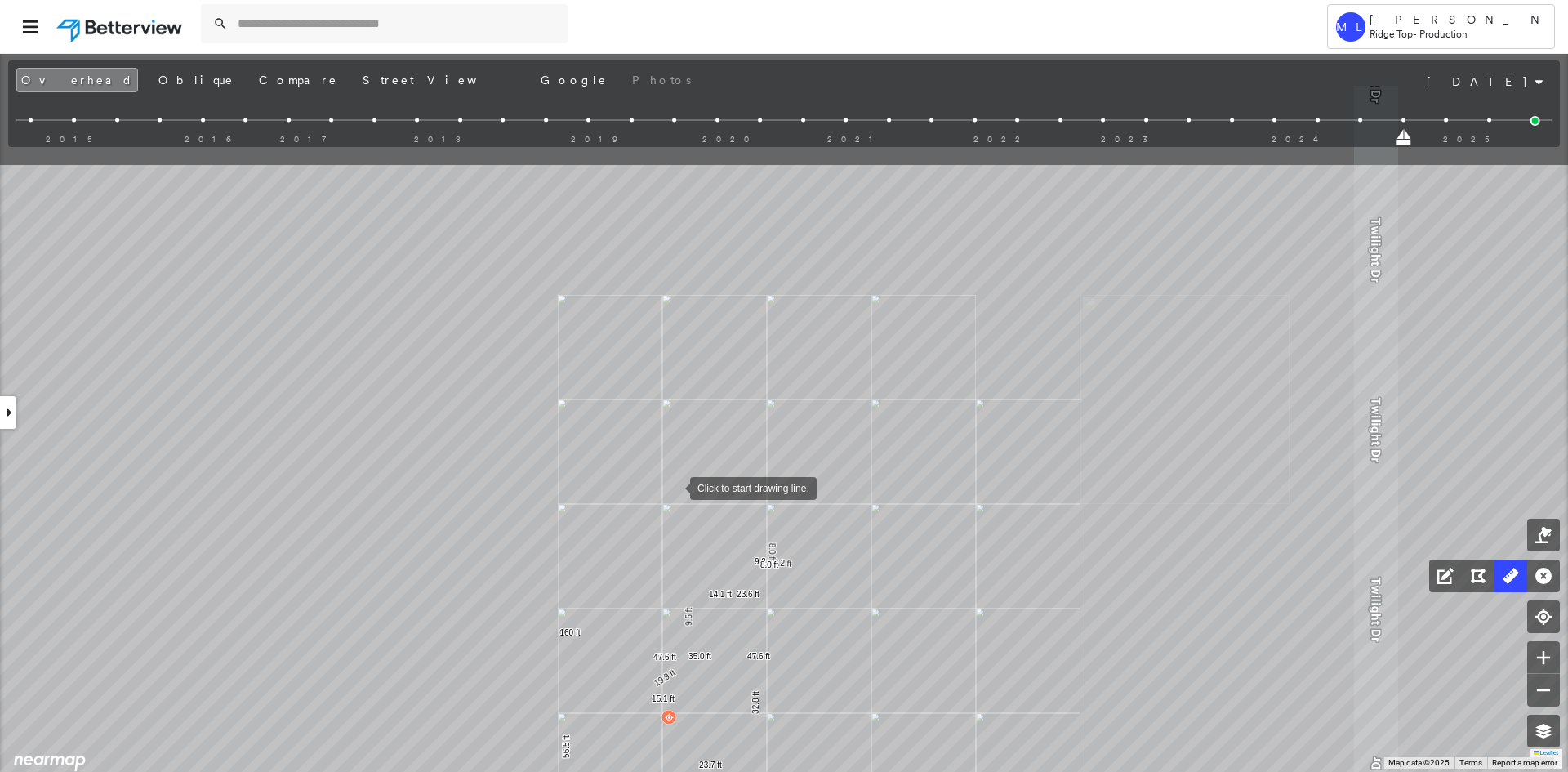 drag, startPoint x: 580, startPoint y: 307, endPoint x: 672, endPoint y: 484, distance: 199.48183 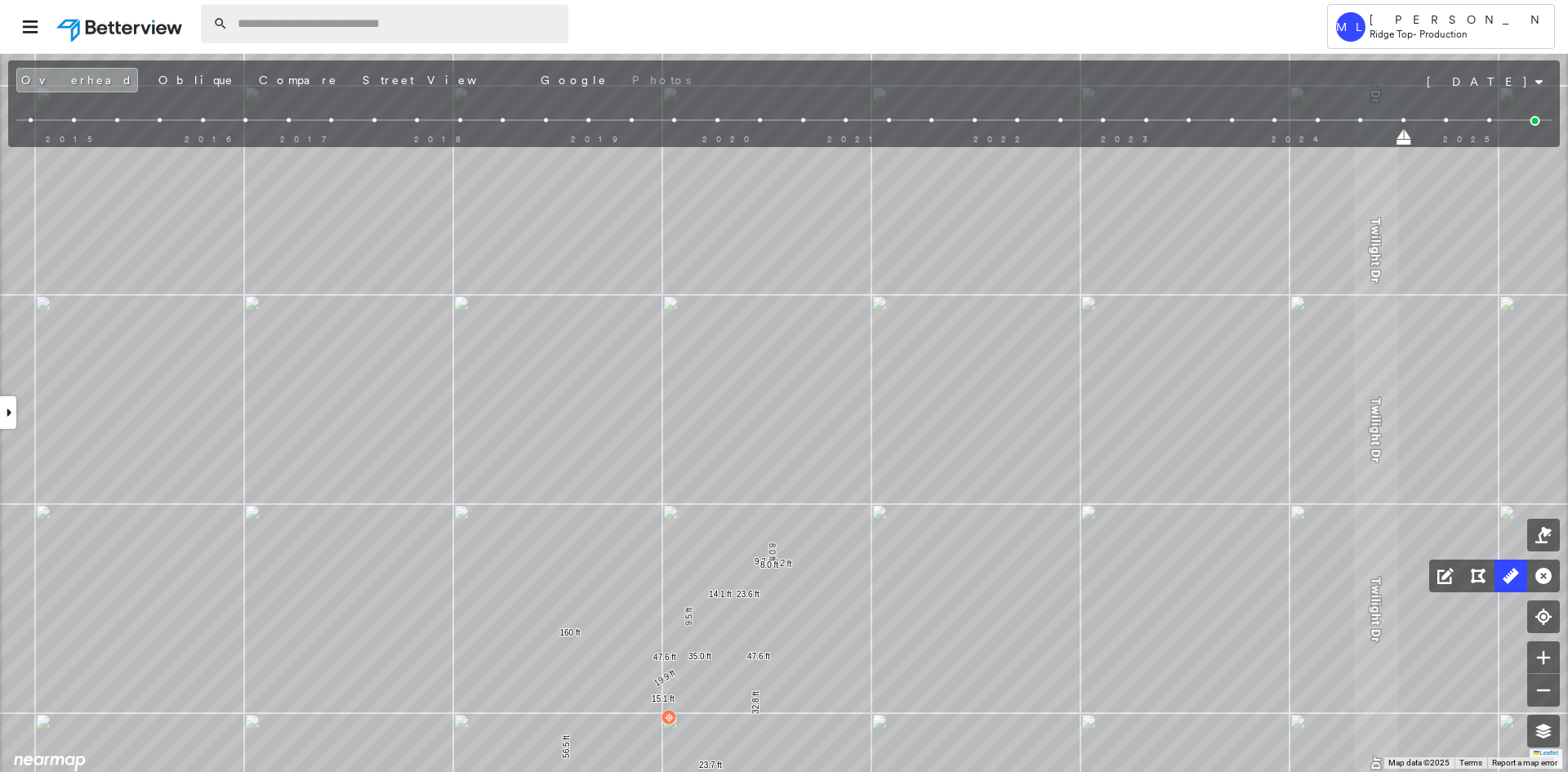click at bounding box center [398, 24] 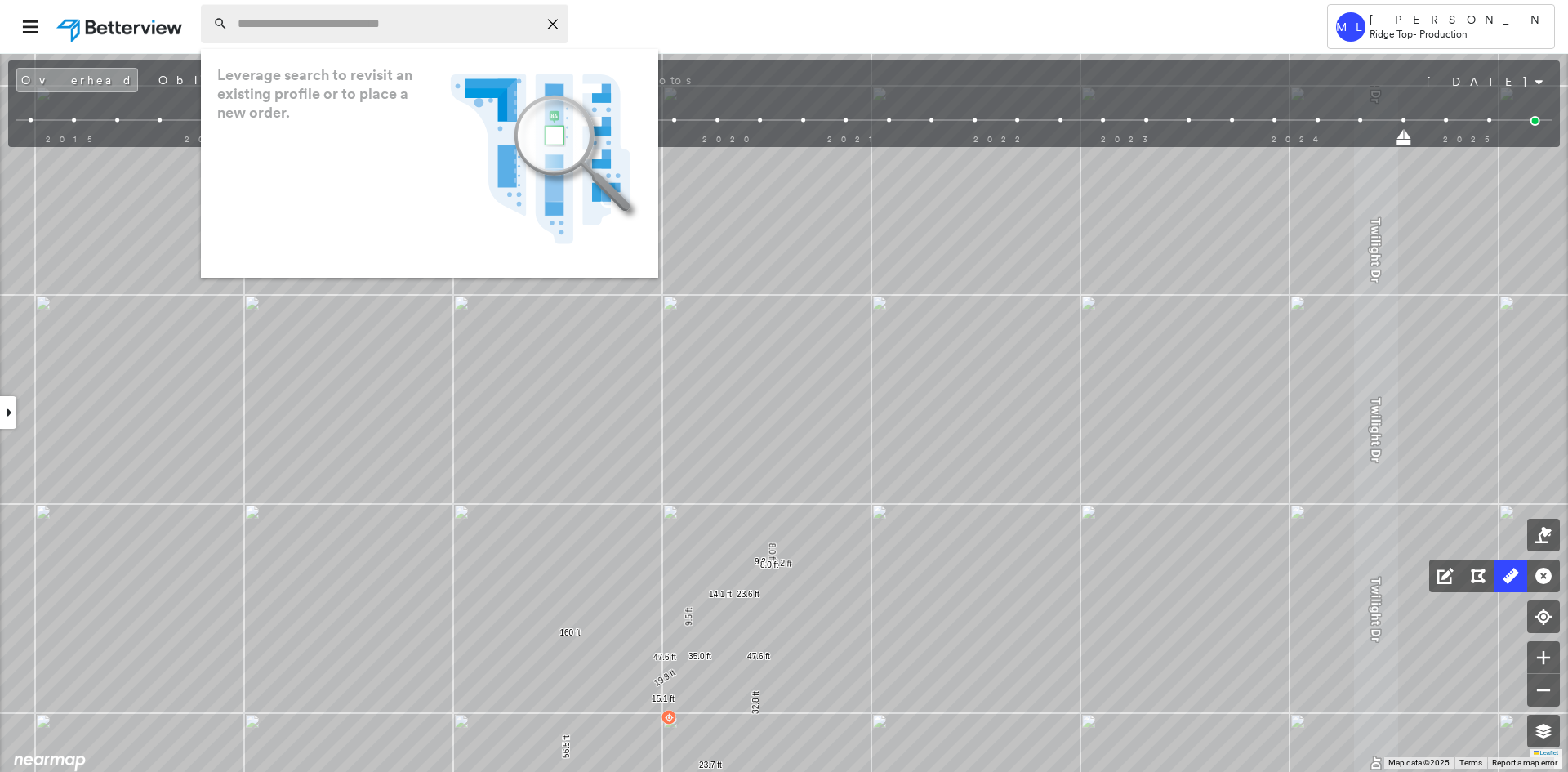 paste on "**********" 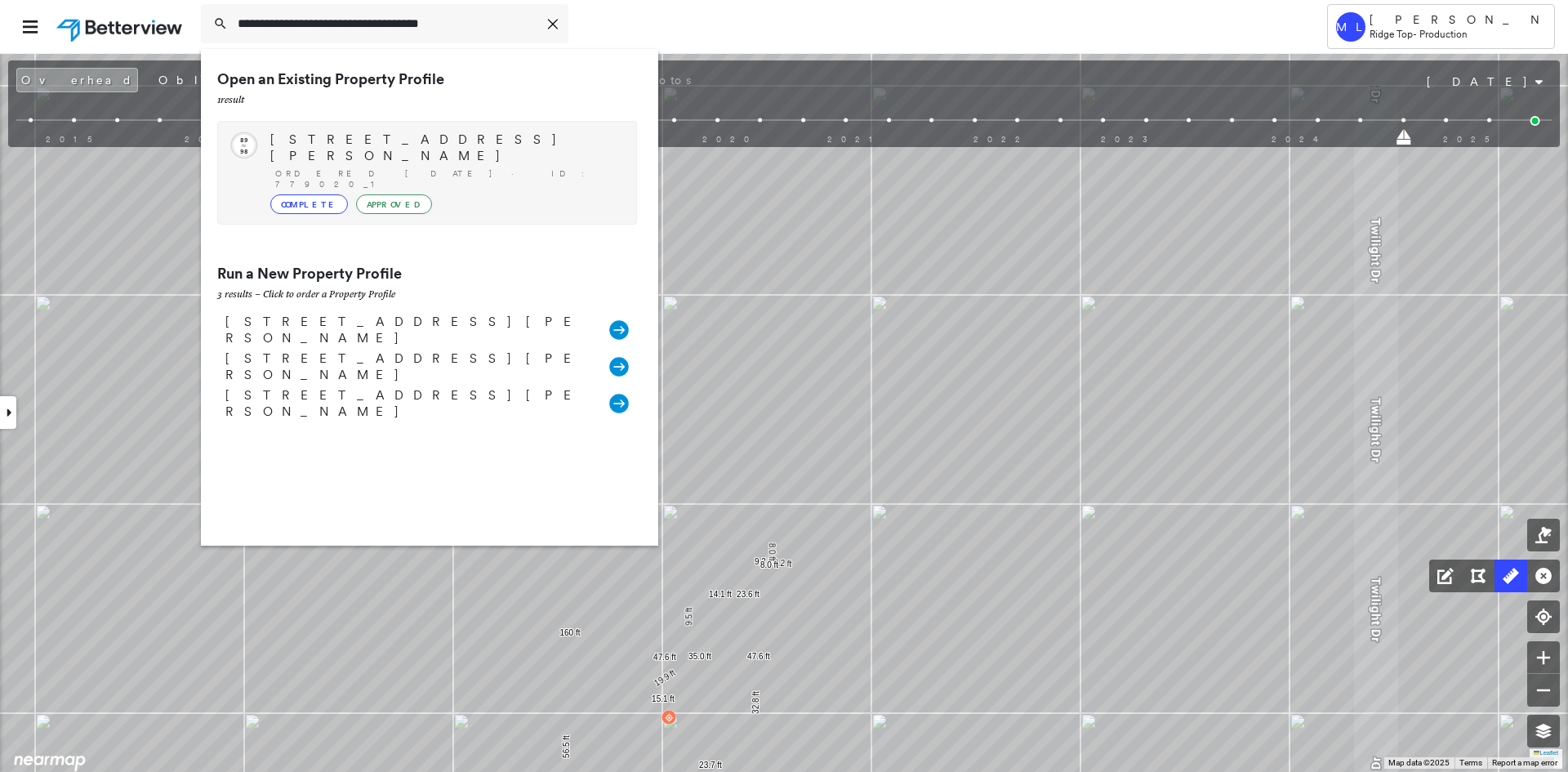 type on "**********" 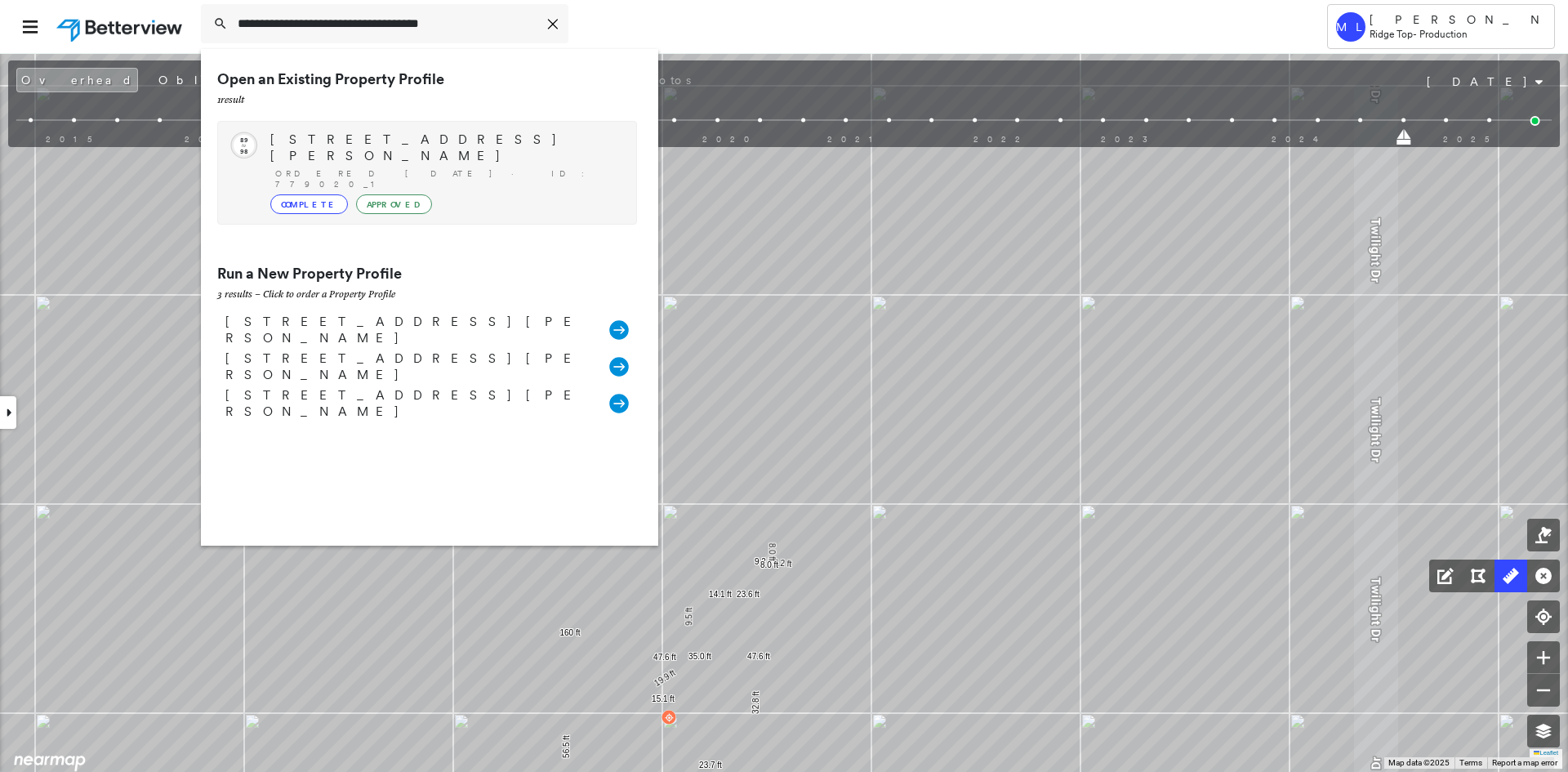 click on "Complete Approved" at bounding box center (445, 204) 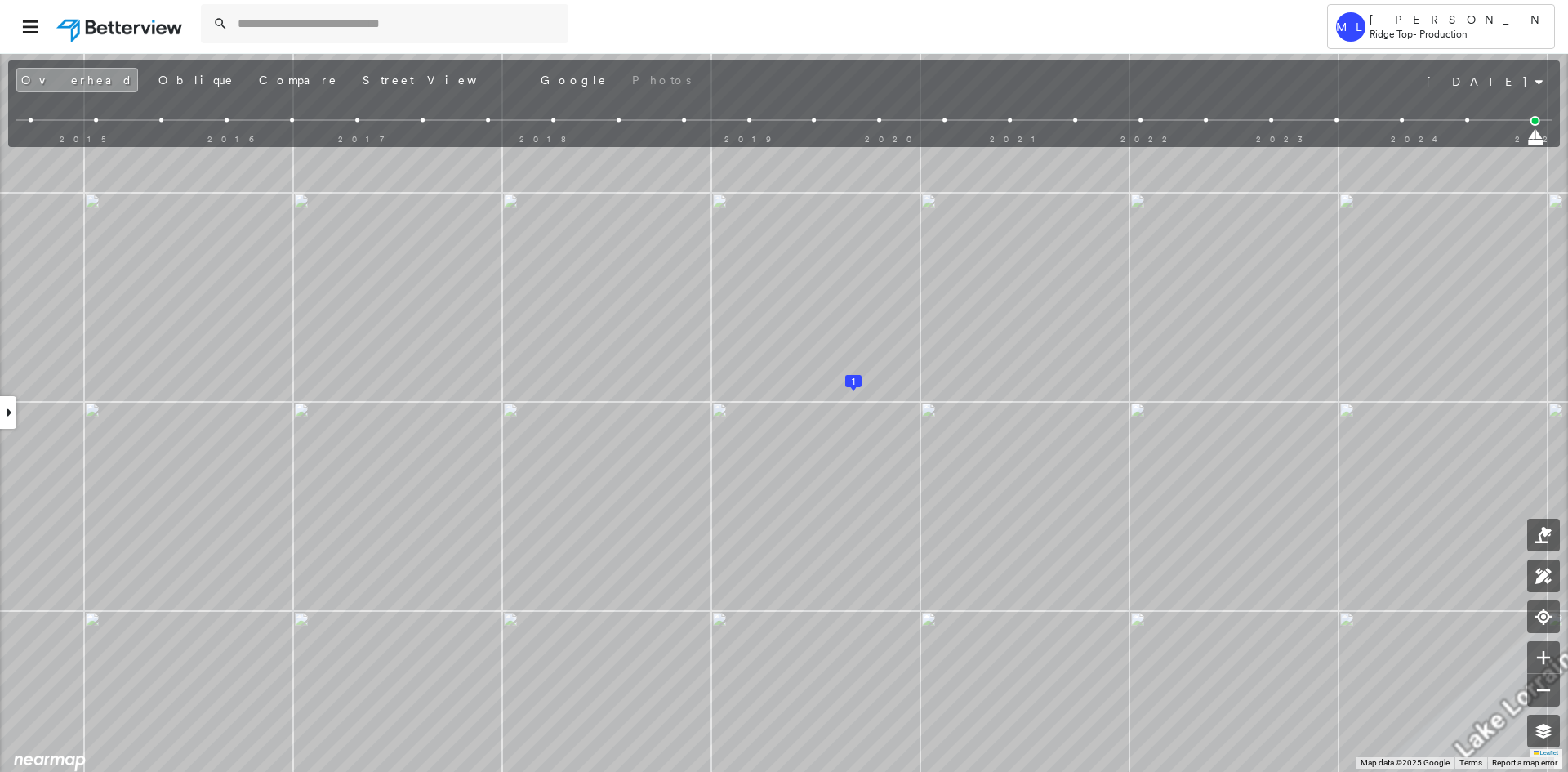 drag, startPoint x: 1535, startPoint y: 138, endPoint x: 1457, endPoint y: 137, distance: 78.00641 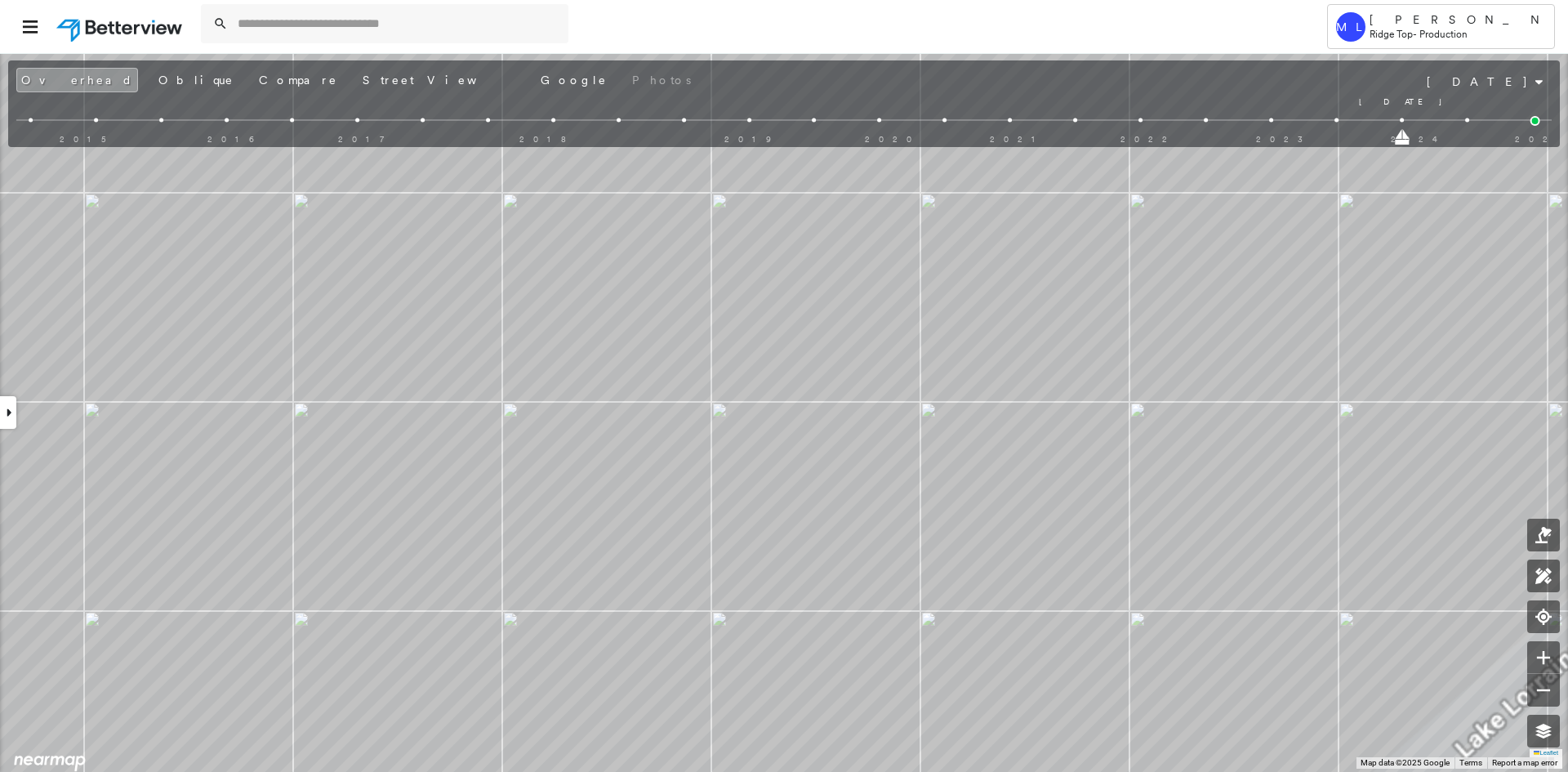 drag, startPoint x: 1468, startPoint y: 136, endPoint x: 1410, endPoint y: 138, distance: 58.034473 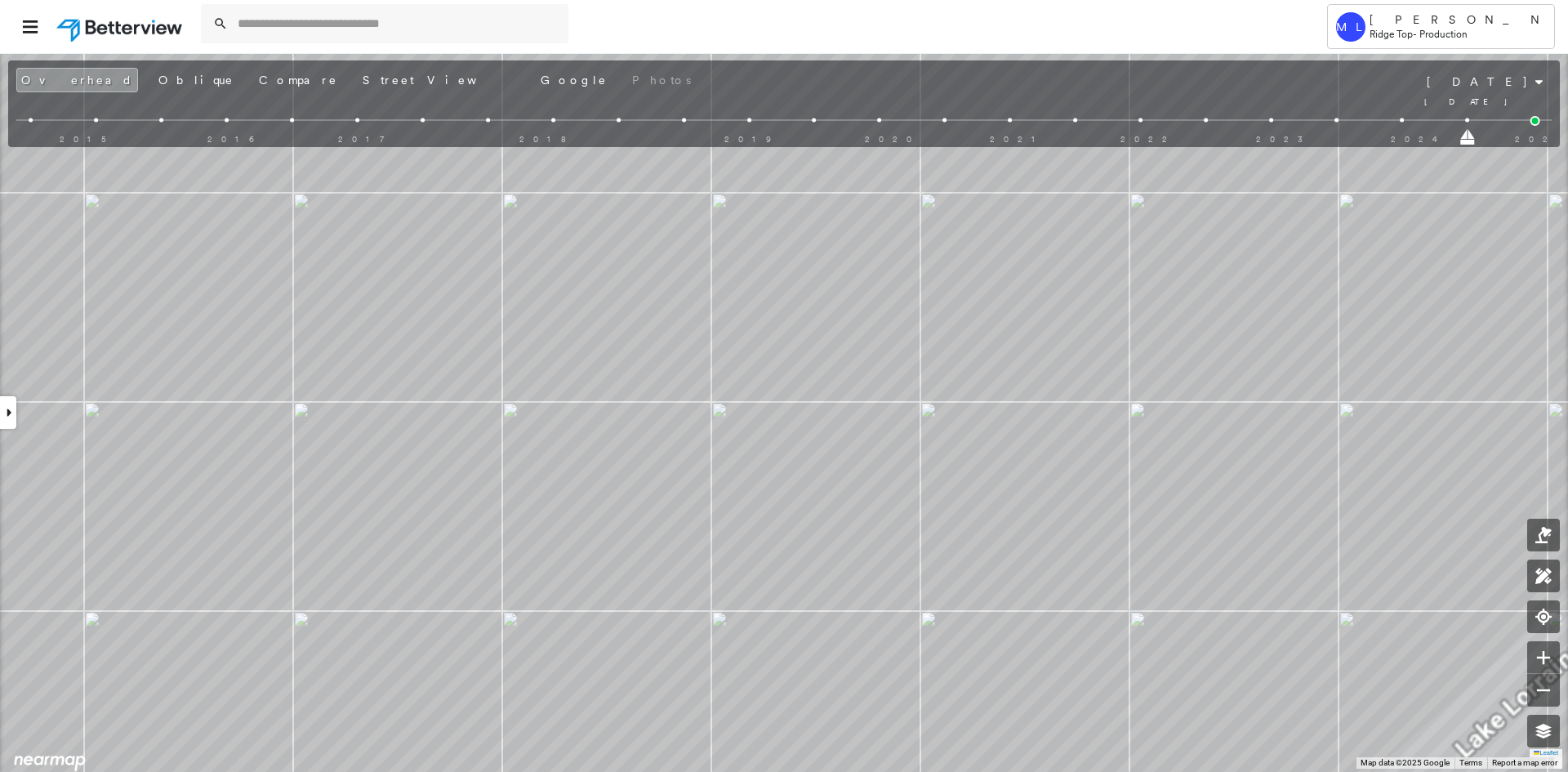drag, startPoint x: 1402, startPoint y: 138, endPoint x: 1453, endPoint y: 138, distance: 51 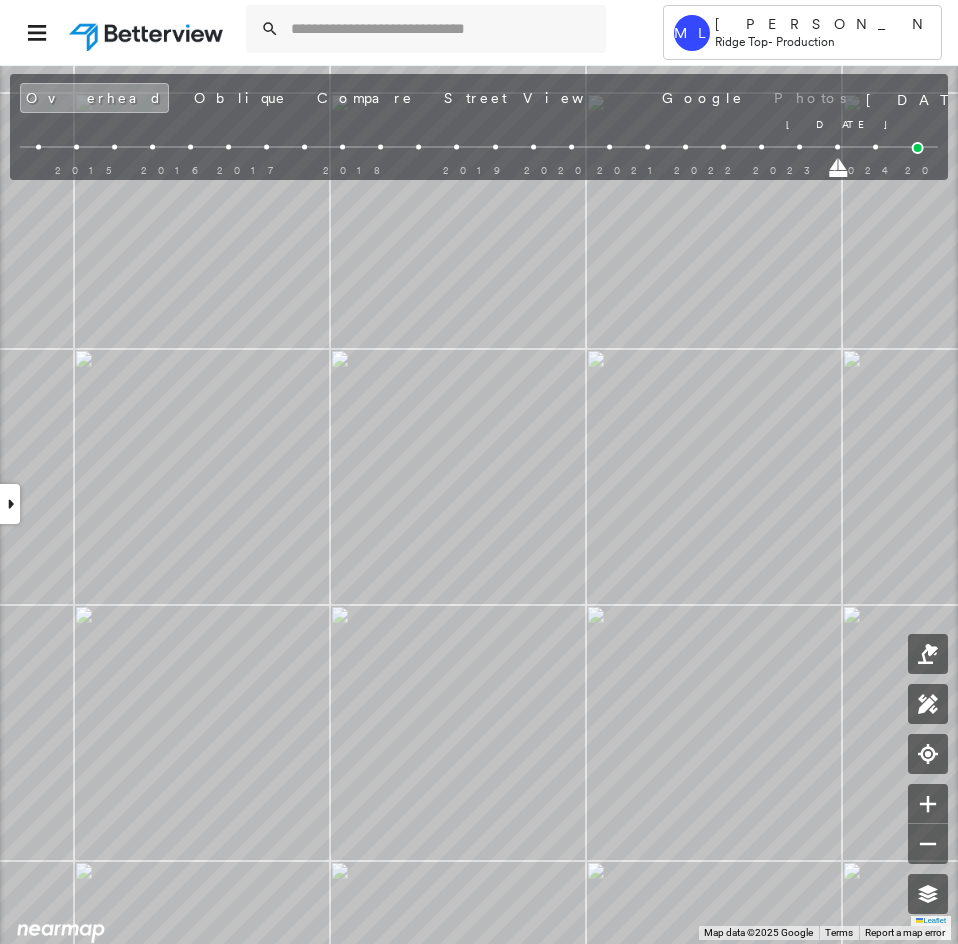 drag, startPoint x: 875, startPoint y: 169, endPoint x: 839, endPoint y: 174, distance: 36.345562 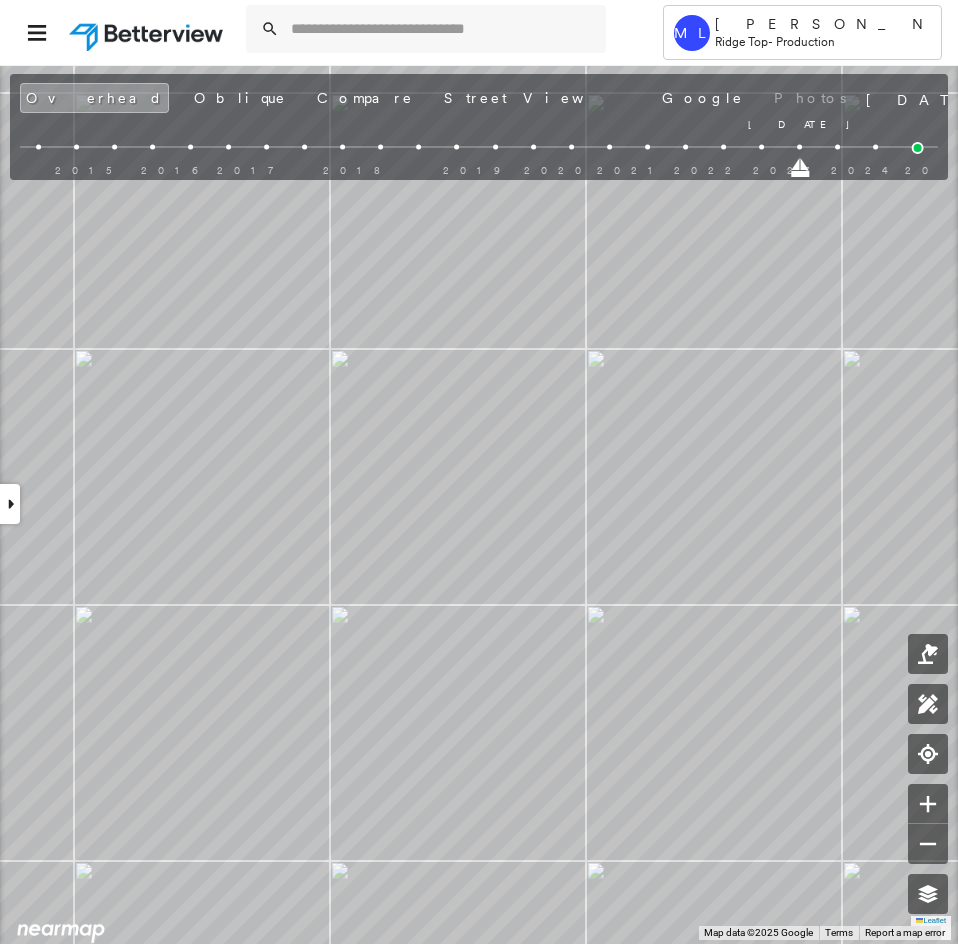 drag, startPoint x: 839, startPoint y: 172, endPoint x: 804, endPoint y: 173, distance: 35.014282 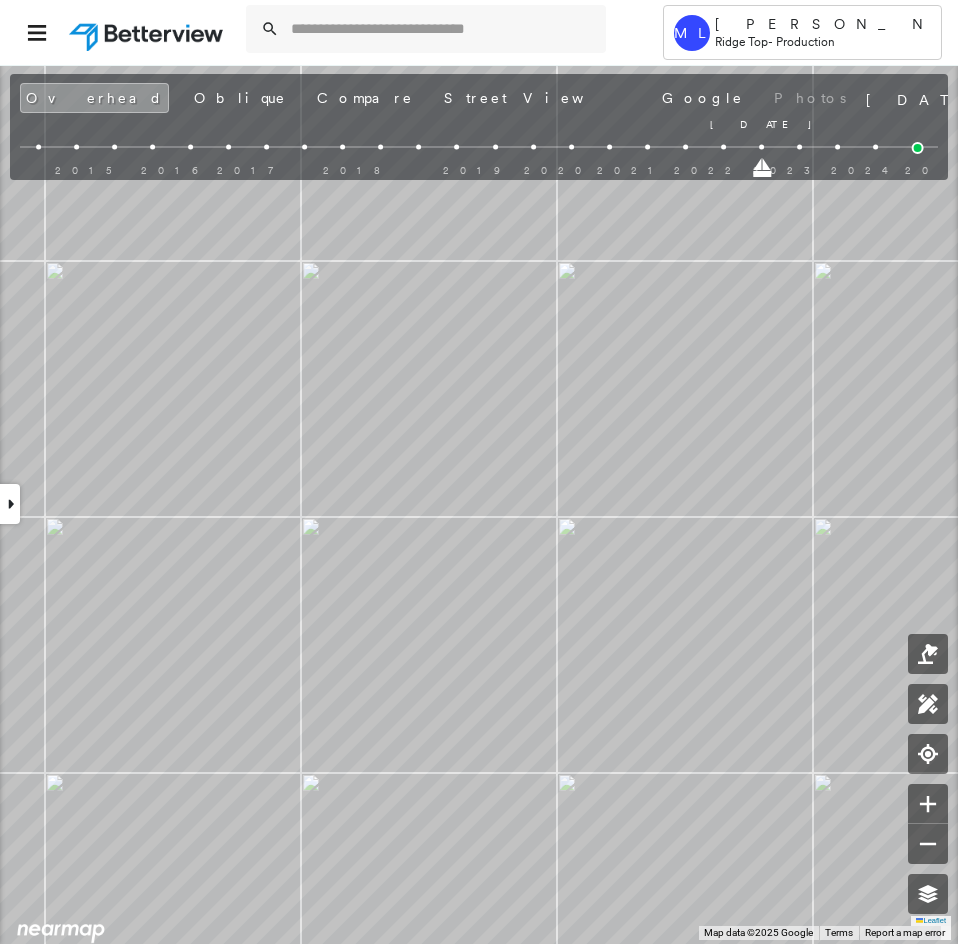 drag, startPoint x: 797, startPoint y: 166, endPoint x: 761, endPoint y: 173, distance: 36.67424 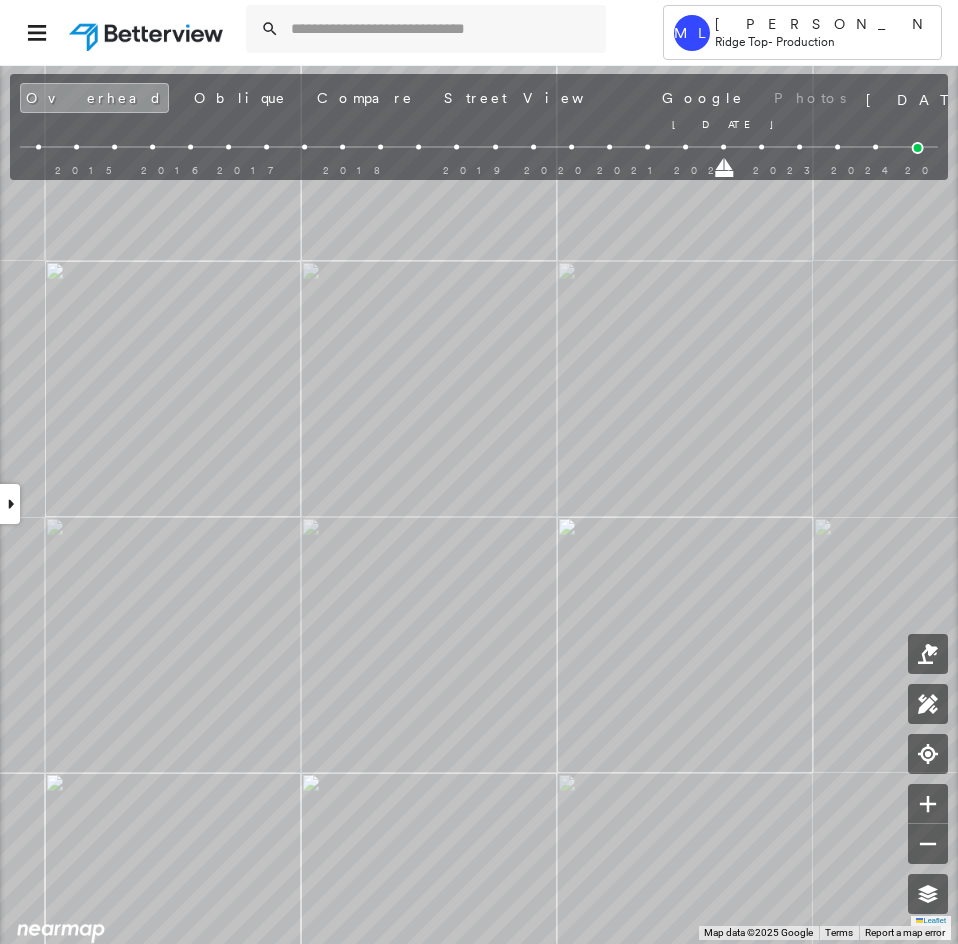 drag, startPoint x: 761, startPoint y: 170, endPoint x: 732, endPoint y: 172, distance: 29.068884 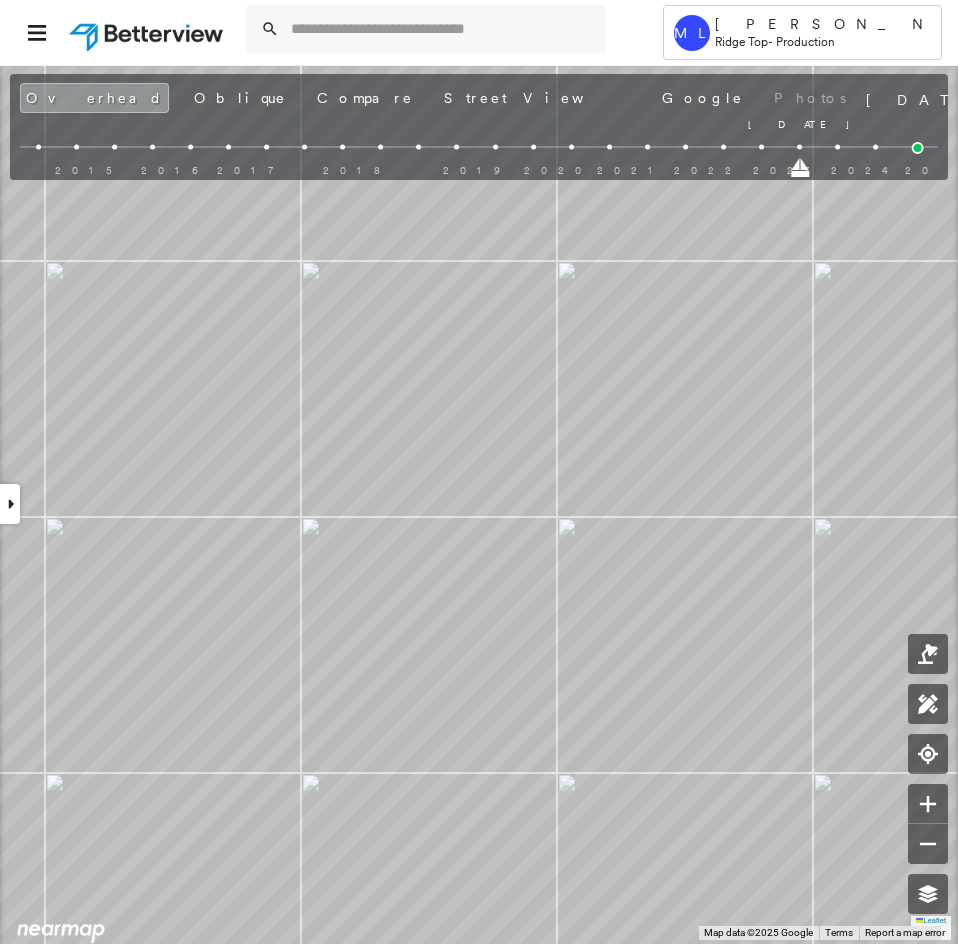 drag, startPoint x: 725, startPoint y: 168, endPoint x: 782, endPoint y: 175, distance: 57.428215 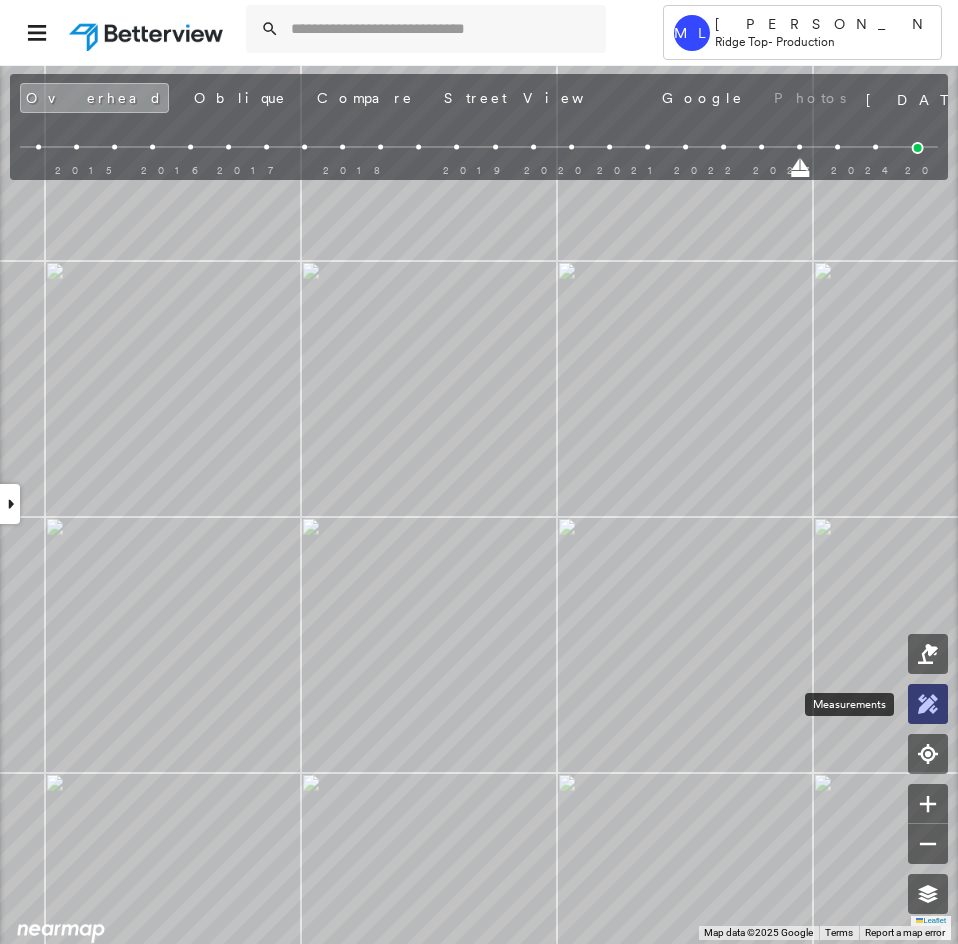 click 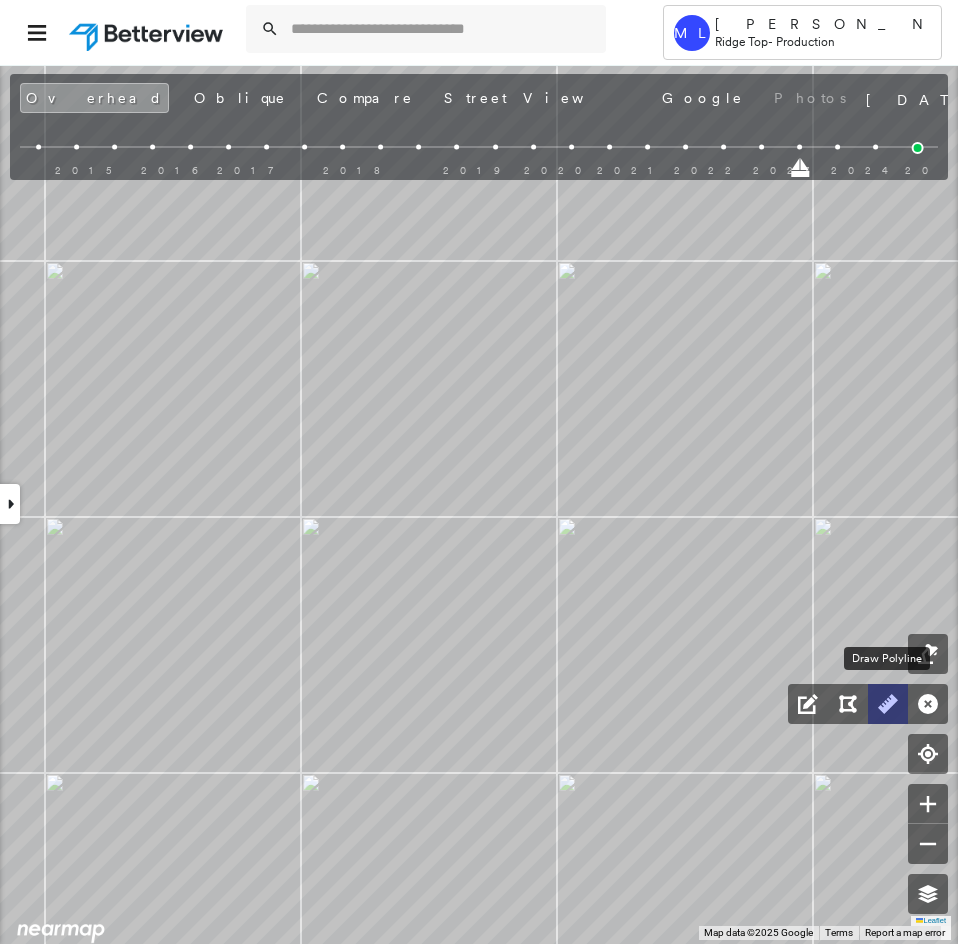click 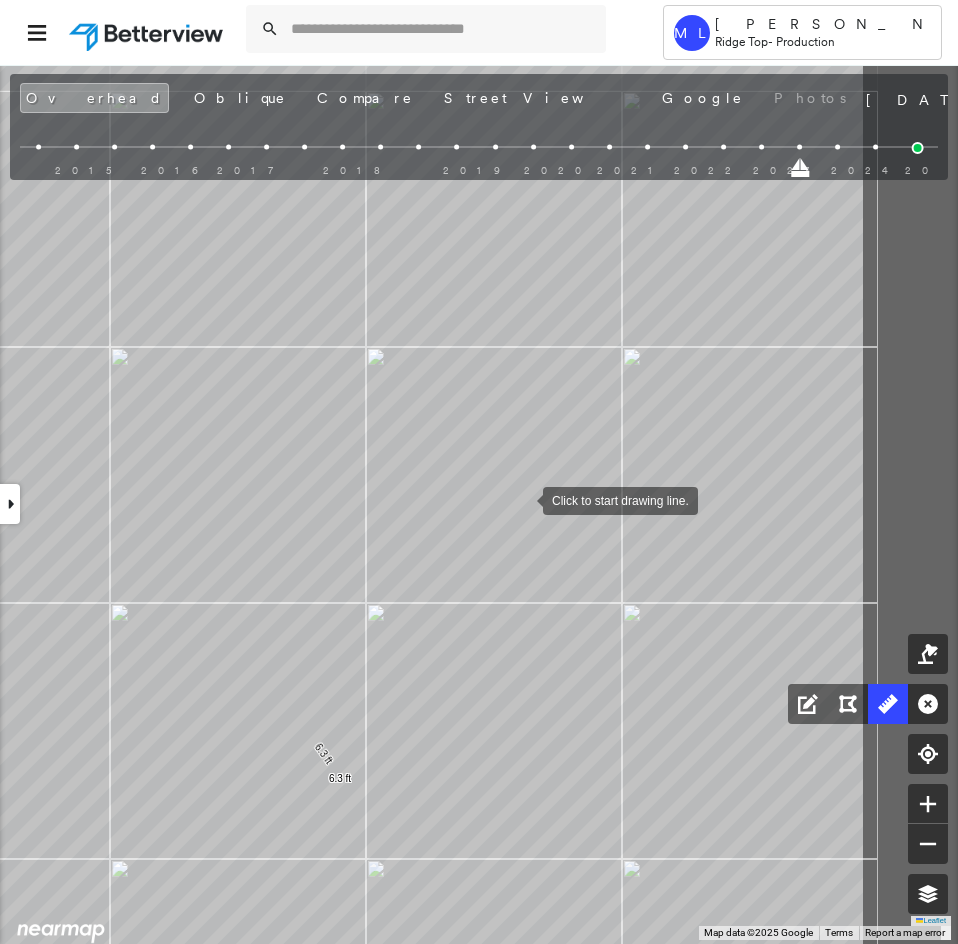 drag, startPoint x: 710, startPoint y: 413, endPoint x: 525, endPoint y: 498, distance: 203.59273 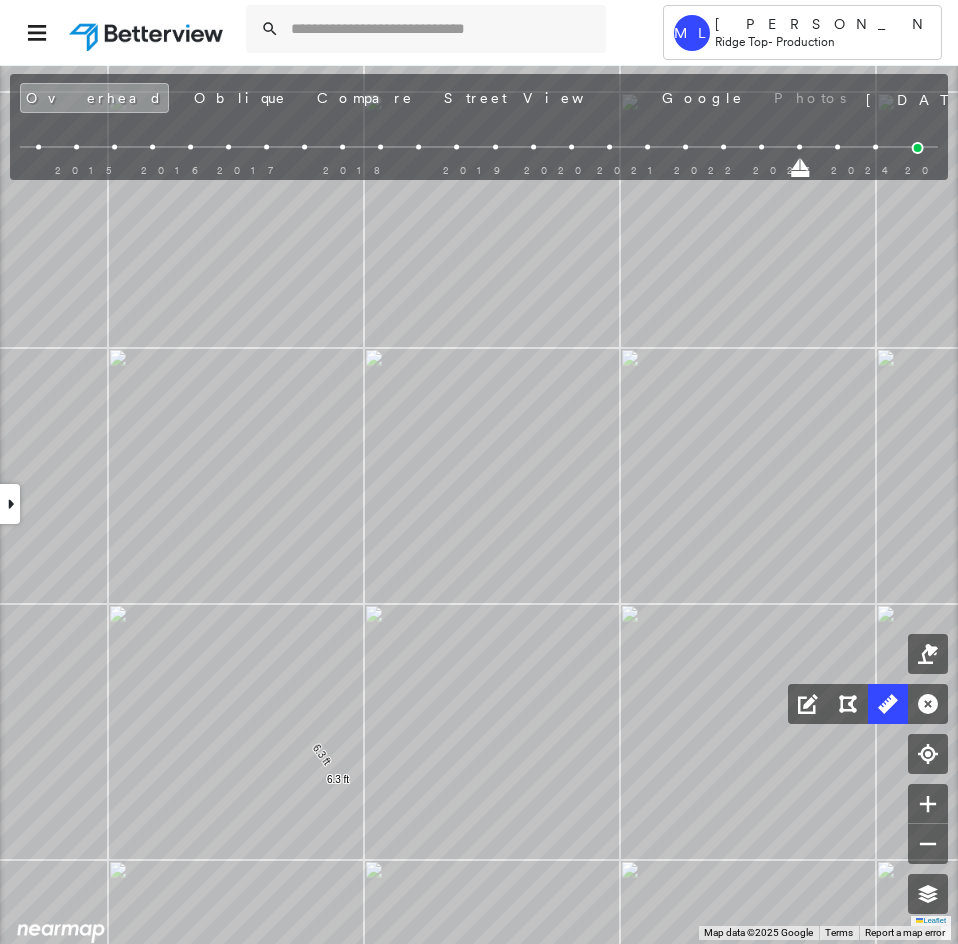 click 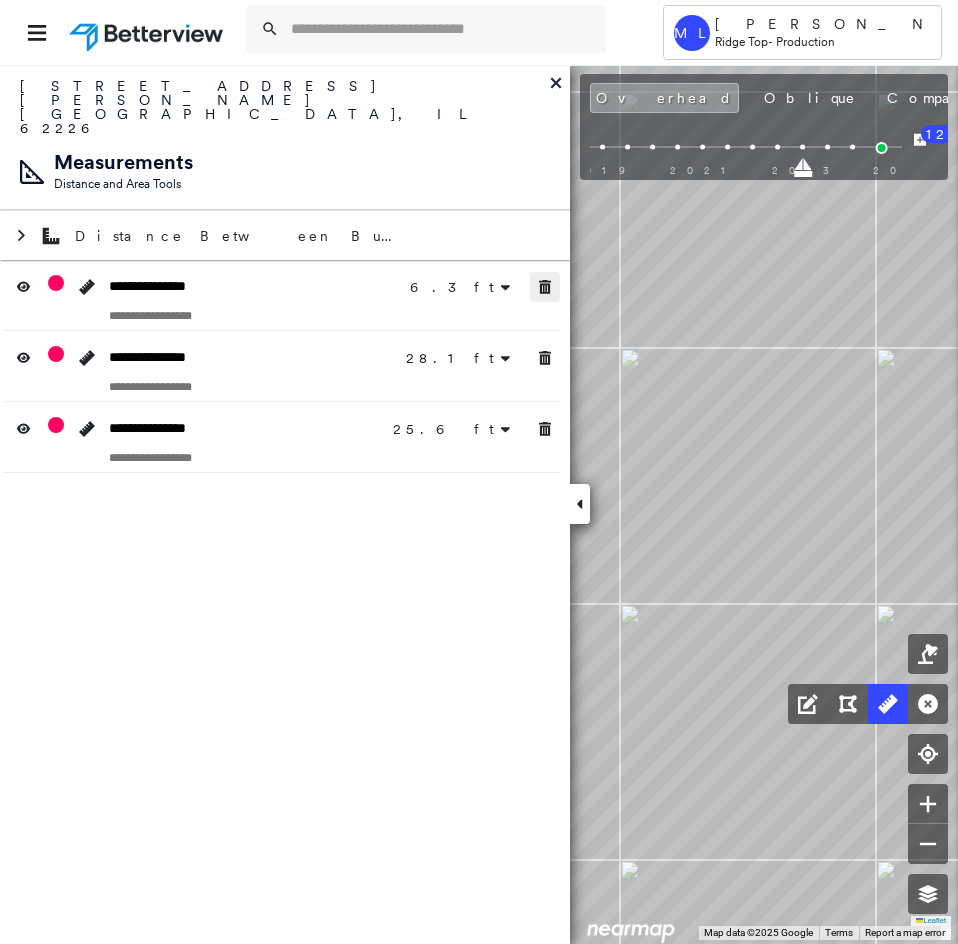 click 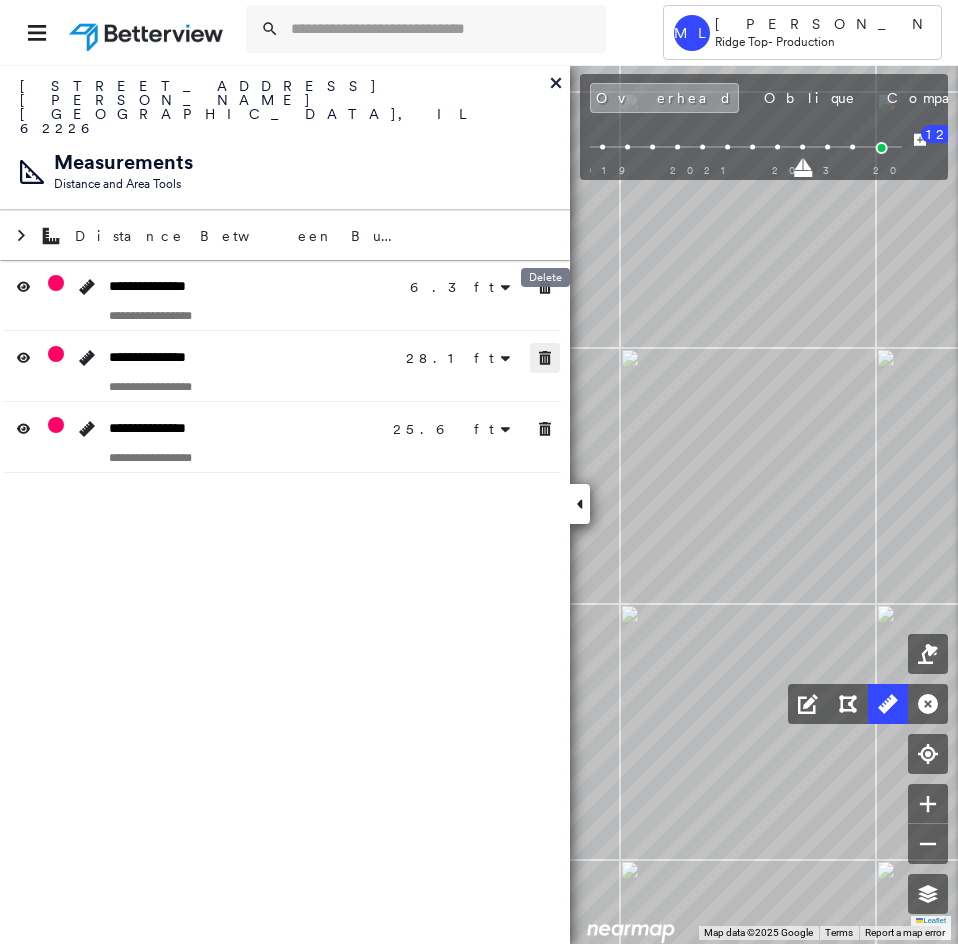 click 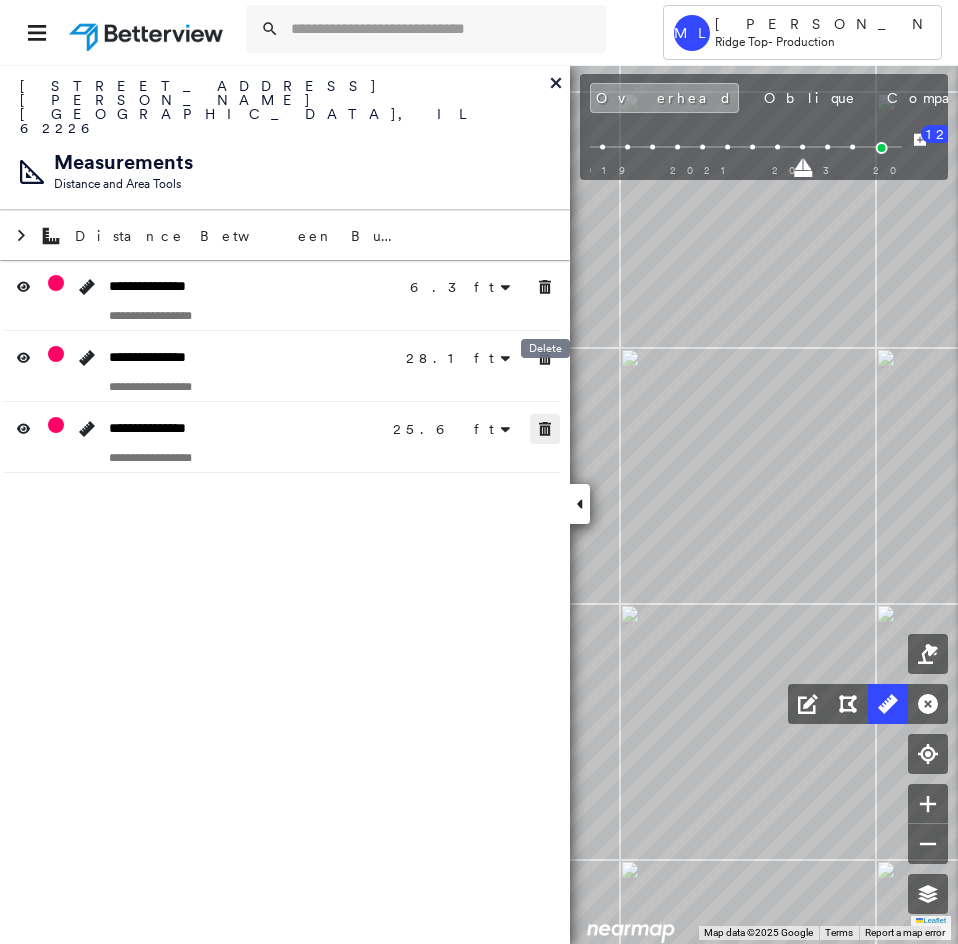 click 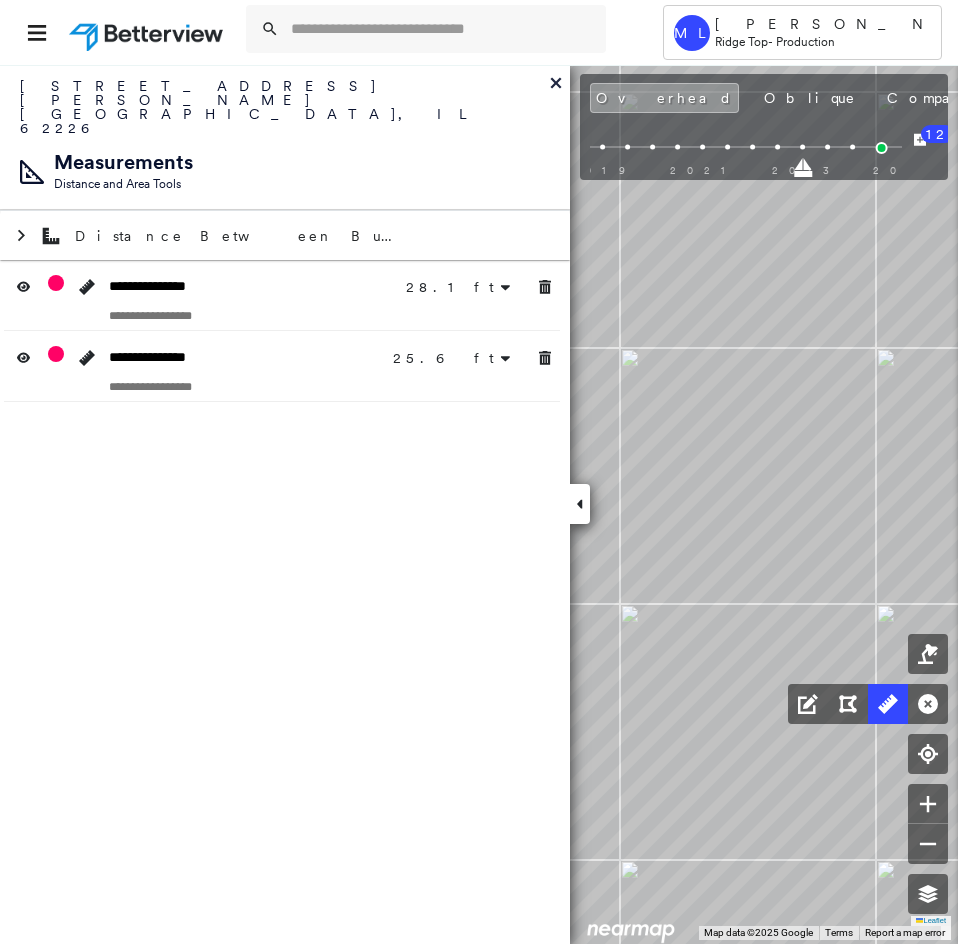 click at bounding box center (580, 504) 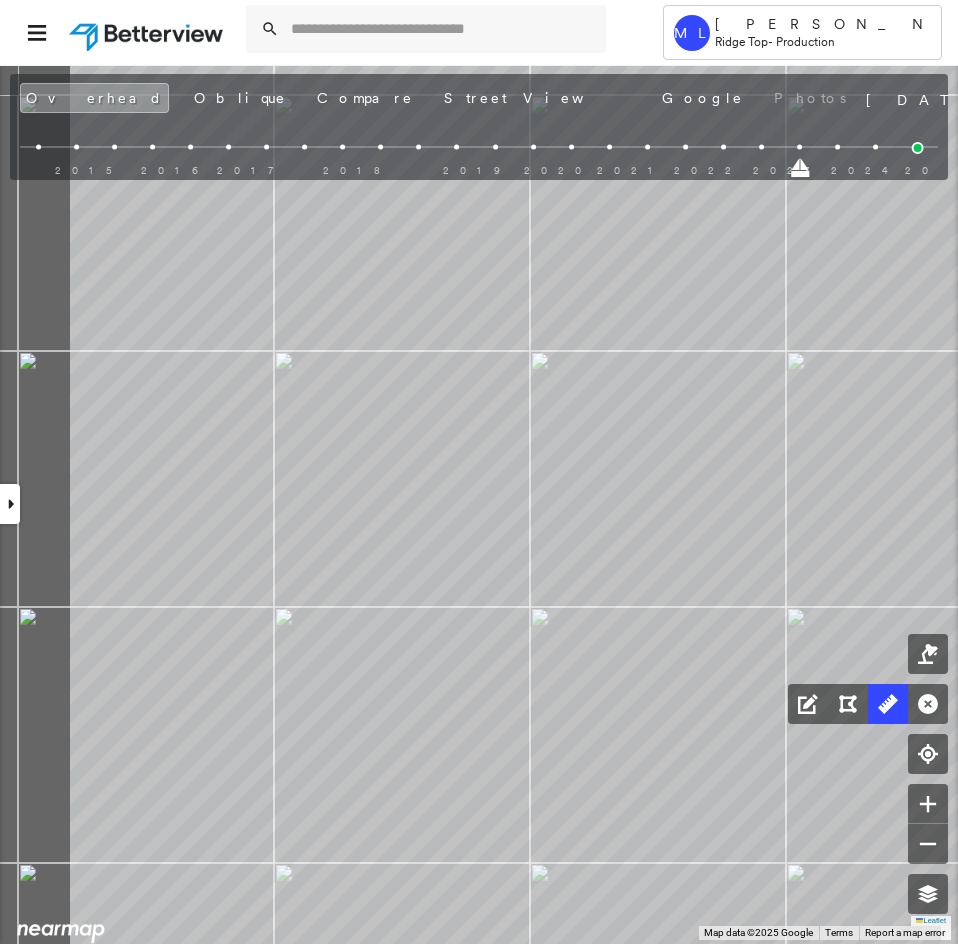 drag, startPoint x: 72, startPoint y: 470, endPoint x: 244, endPoint y: 473, distance: 172.02615 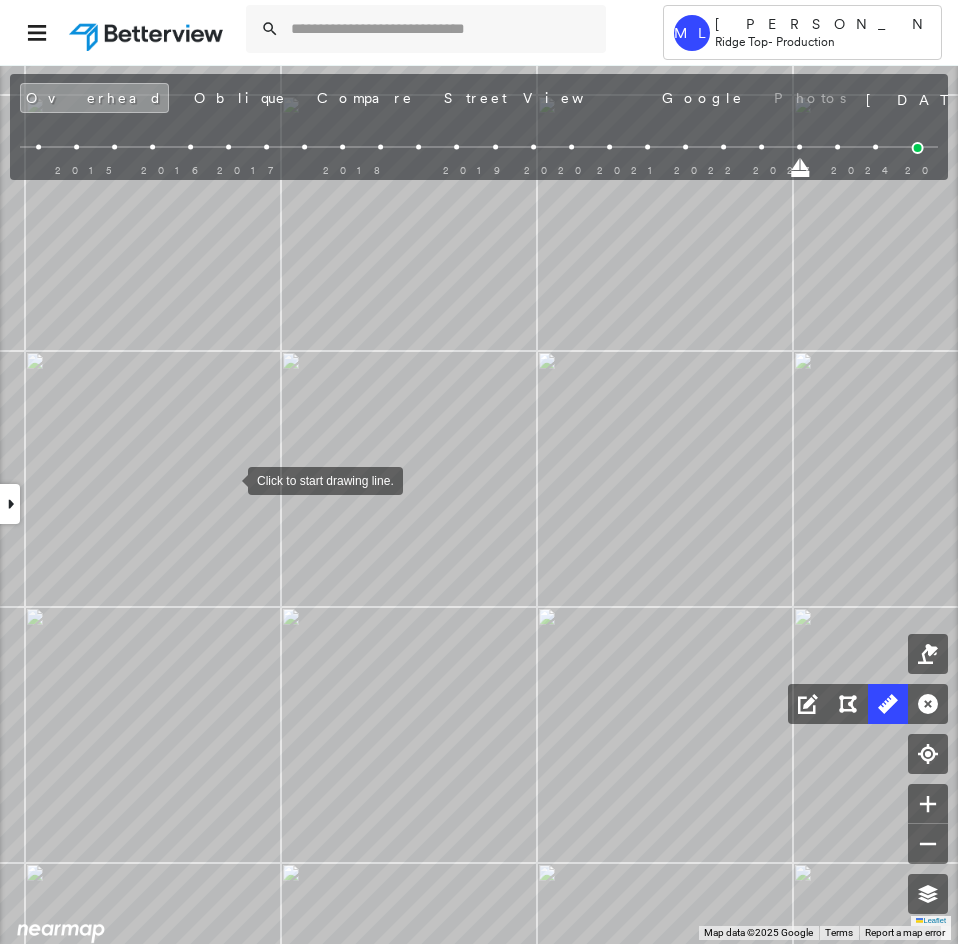 click at bounding box center (228, 479) 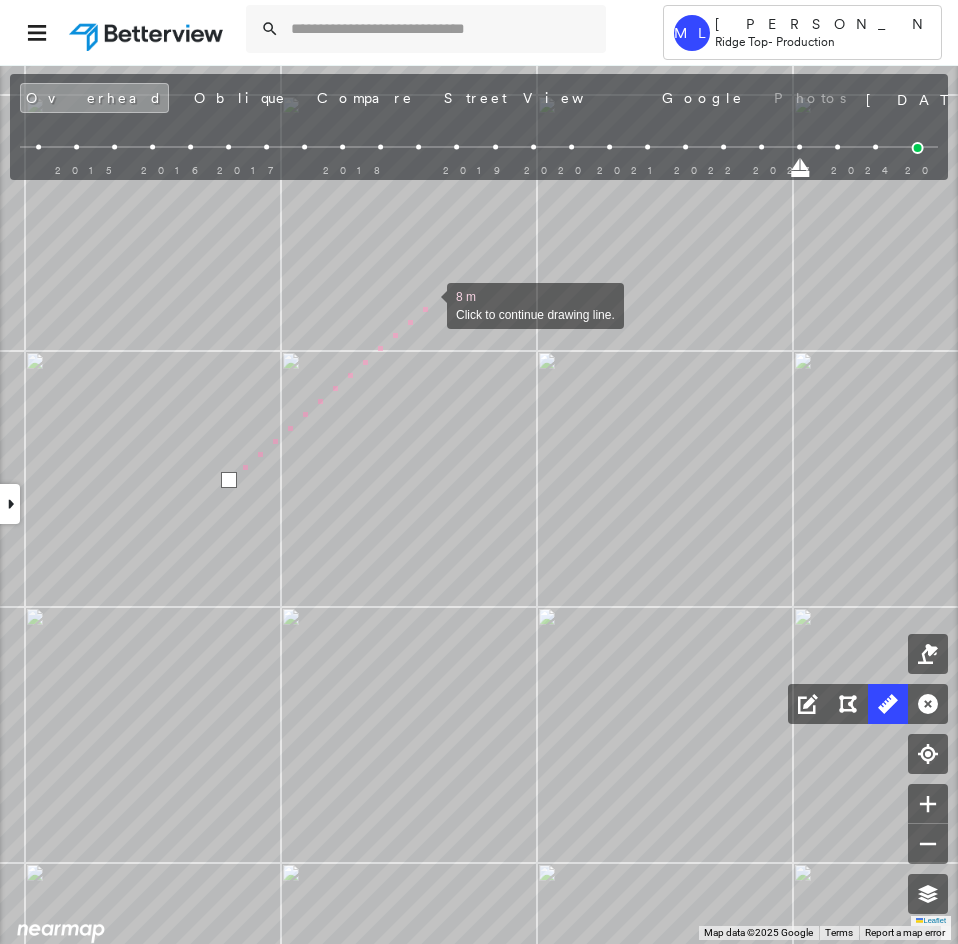 click at bounding box center (427, 304) 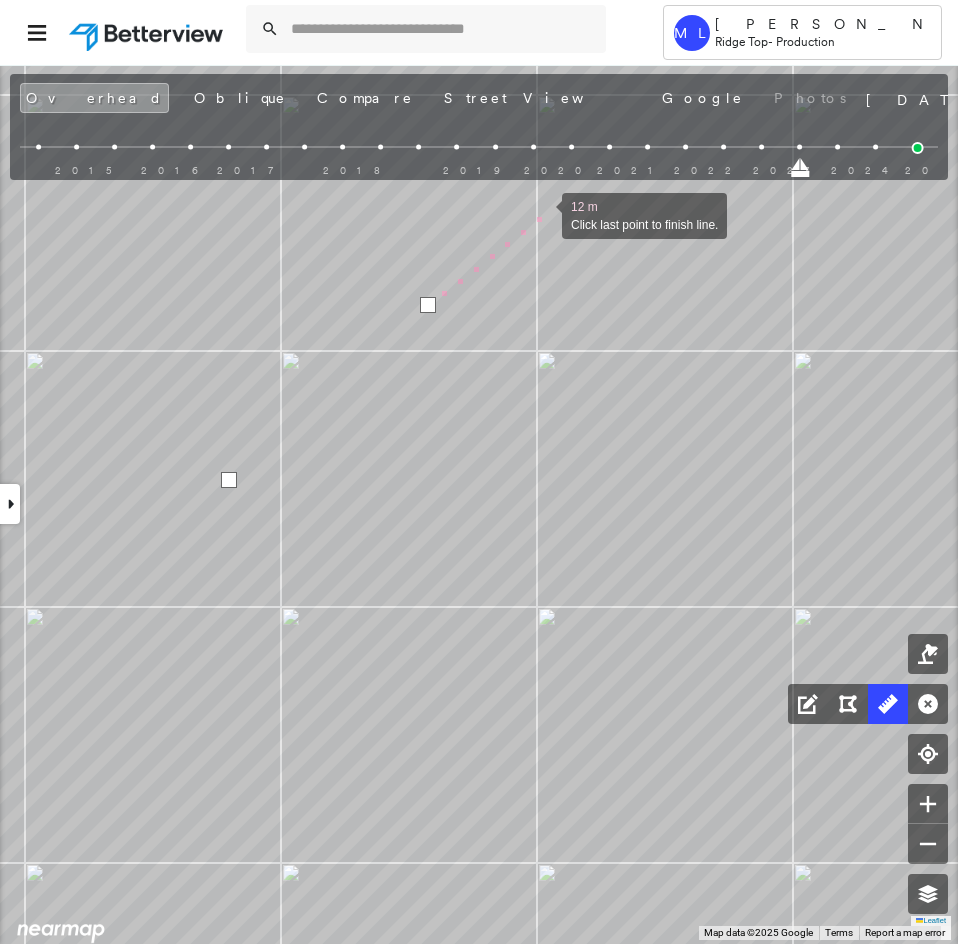 click at bounding box center (542, 214) 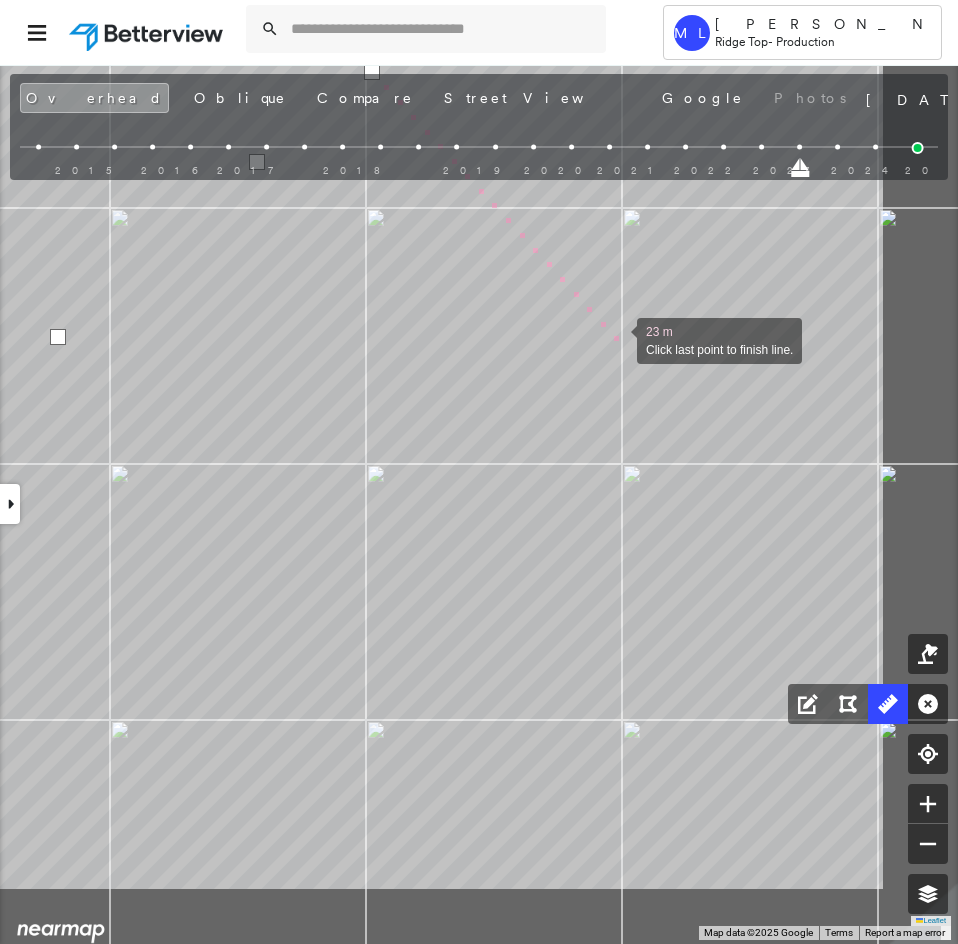 drag, startPoint x: 789, startPoint y: 483, endPoint x: 618, endPoint y: 340, distance: 222.91254 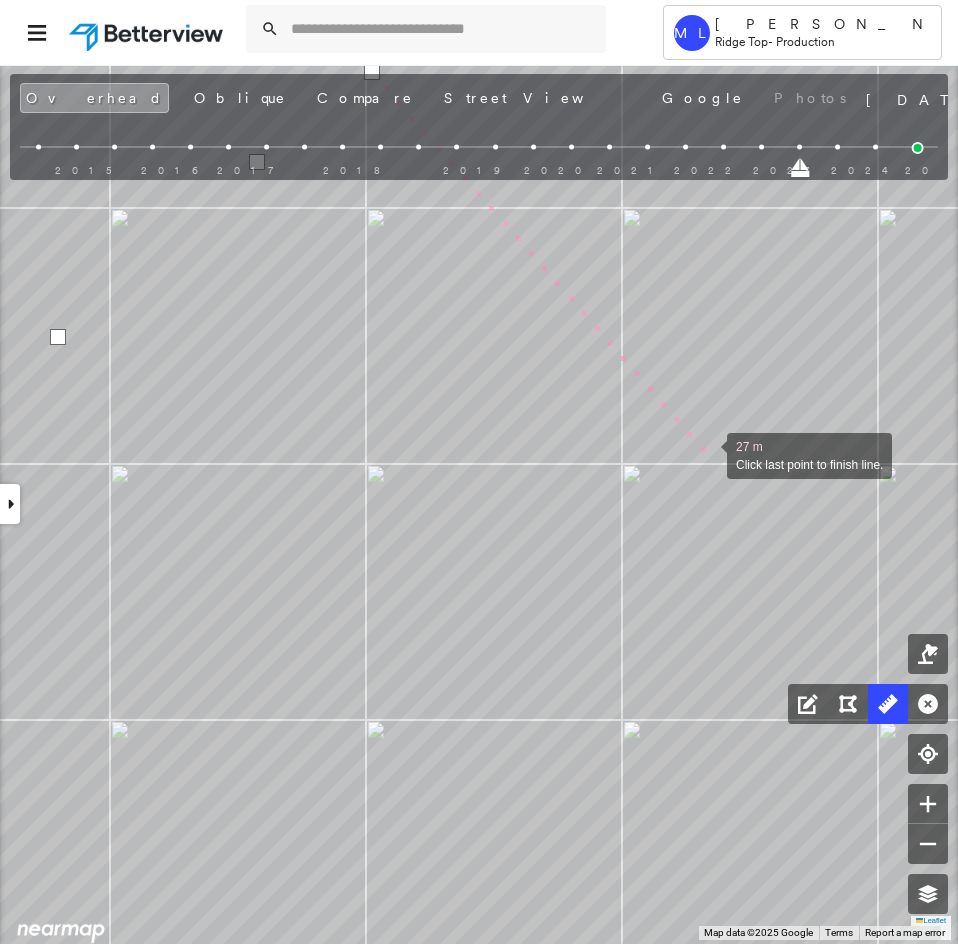 click at bounding box center [707, 454] 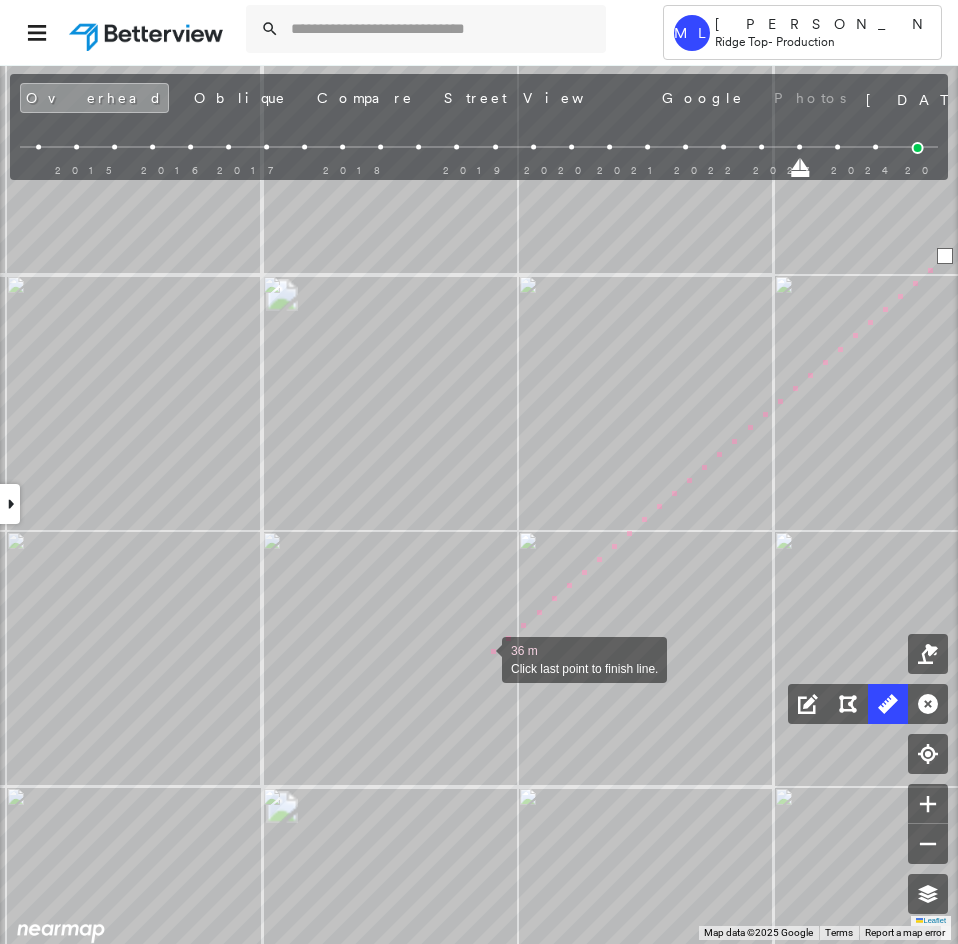 click at bounding box center (482, 658) 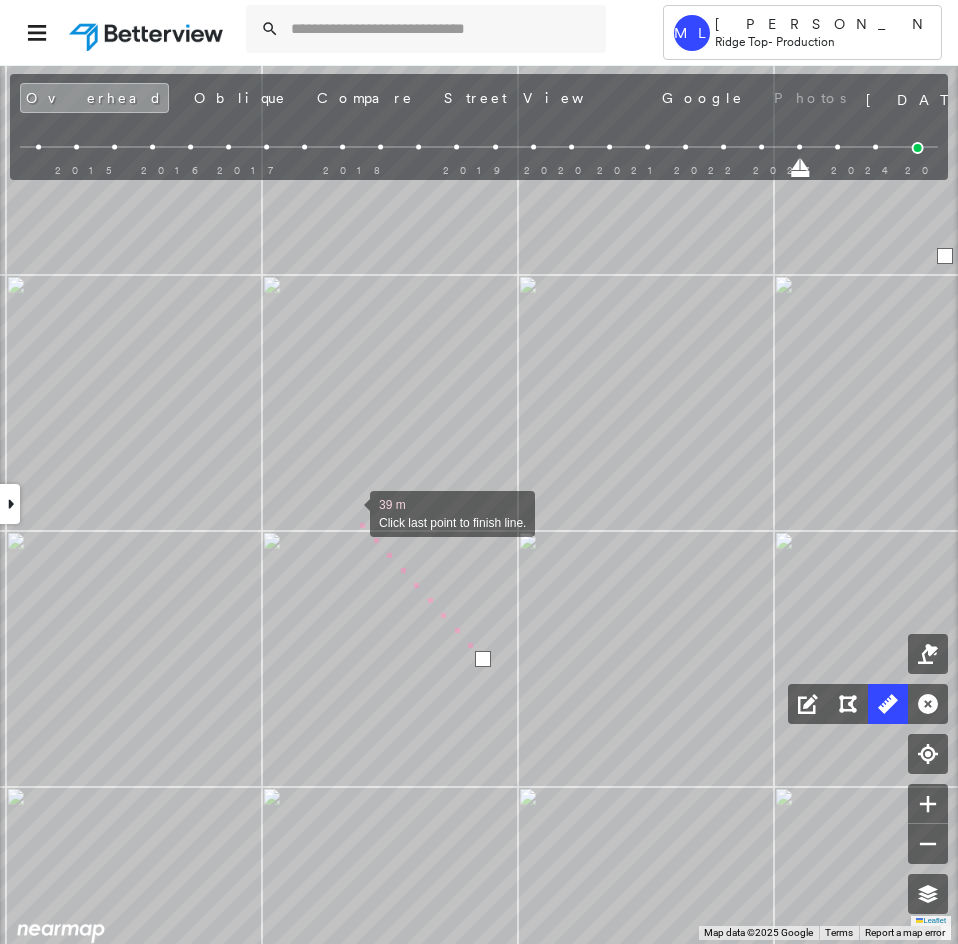 click at bounding box center (350, 512) 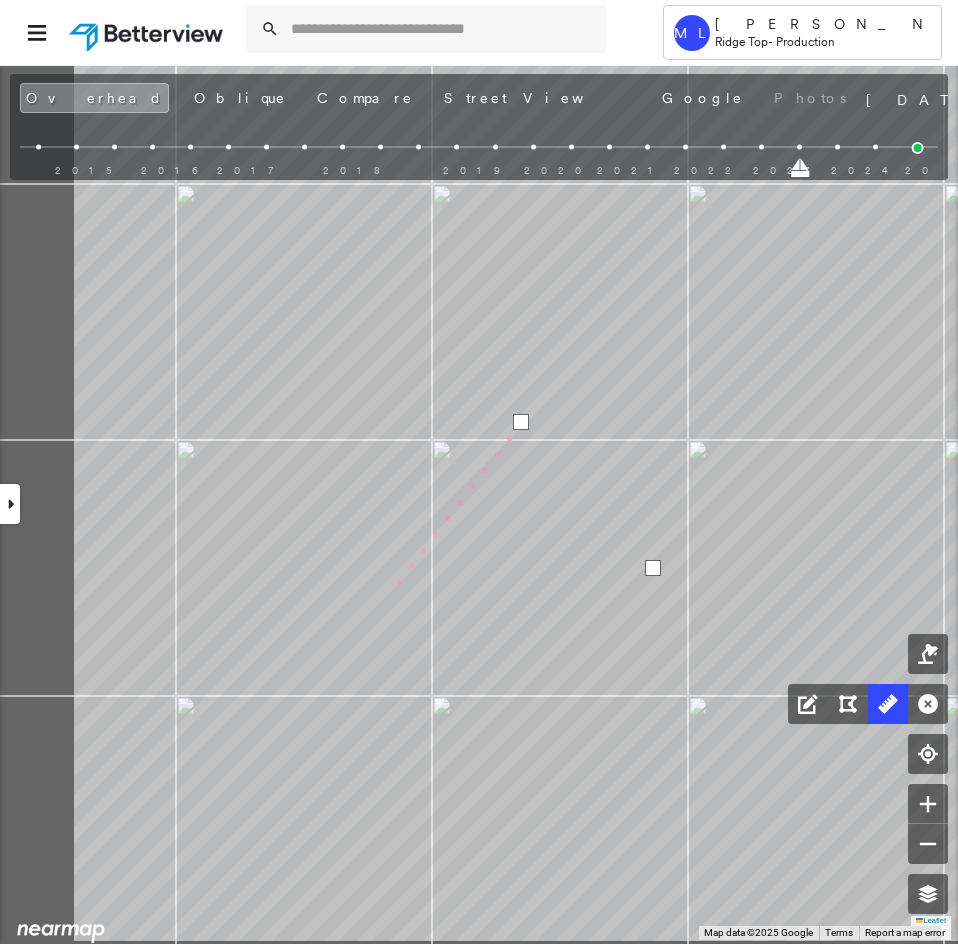 click on "42 m Click last point to finish line." at bounding box center (-602, -133) 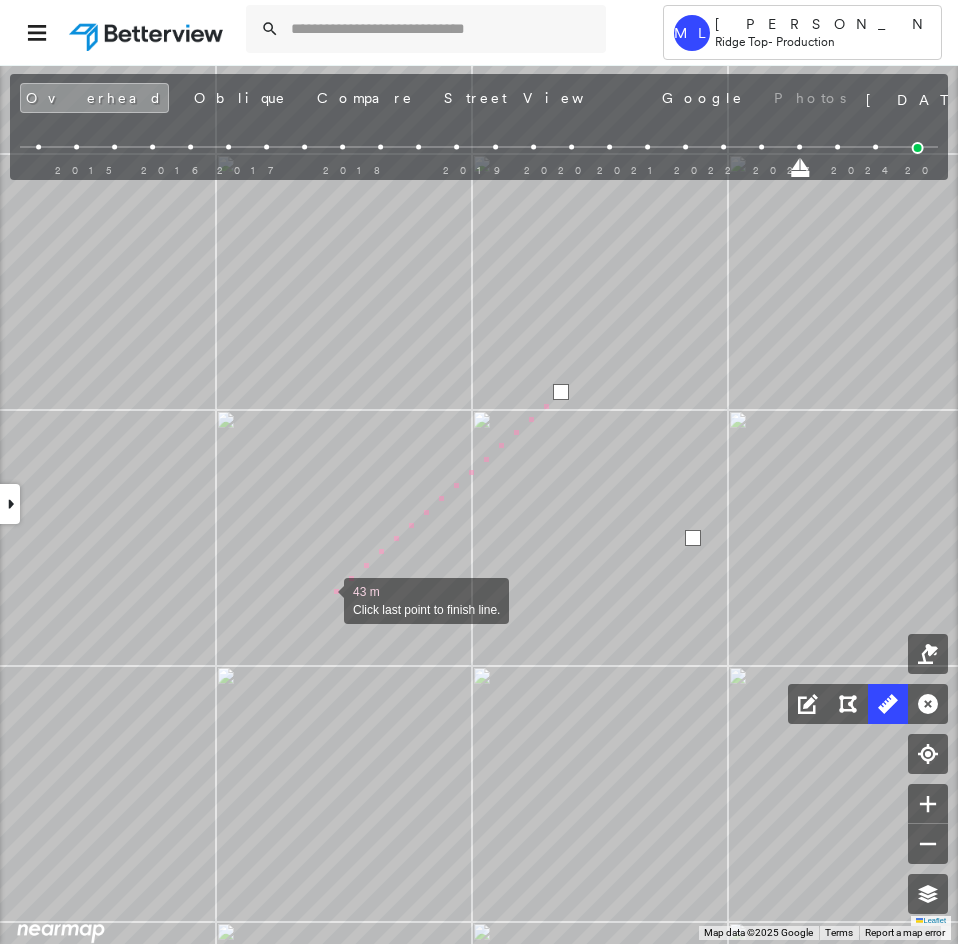 click at bounding box center (324, 599) 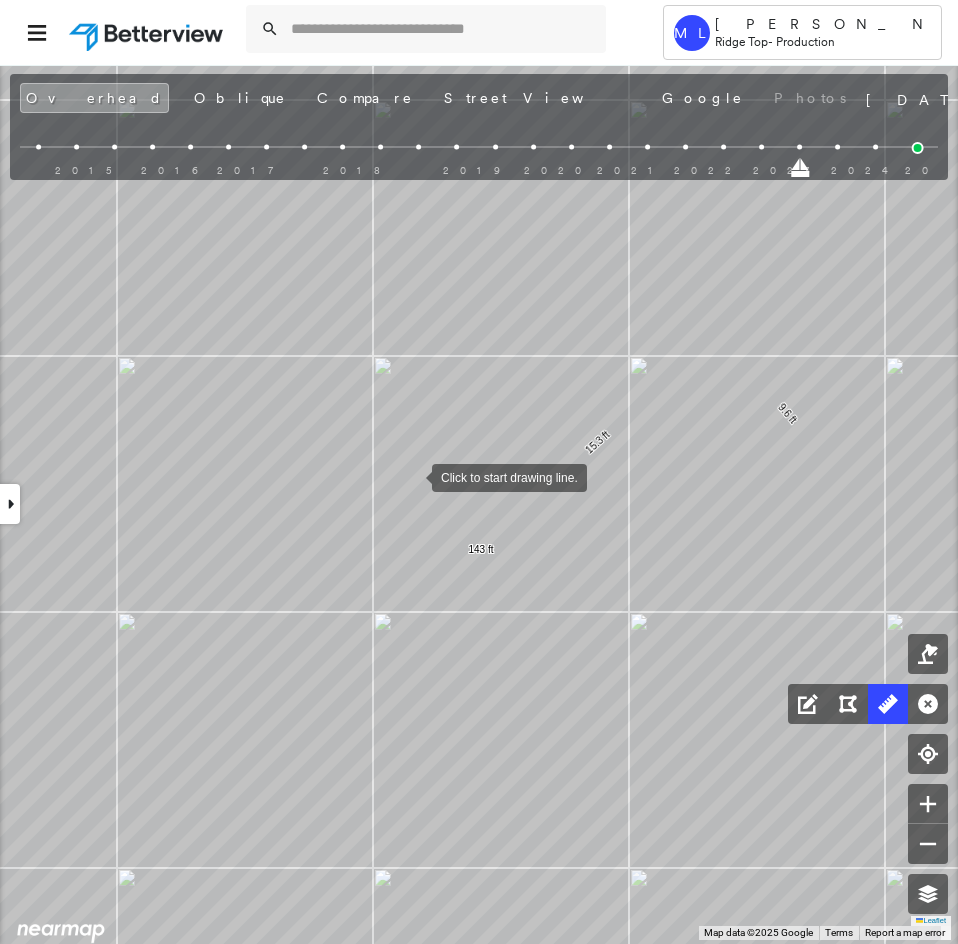 click at bounding box center (412, 476) 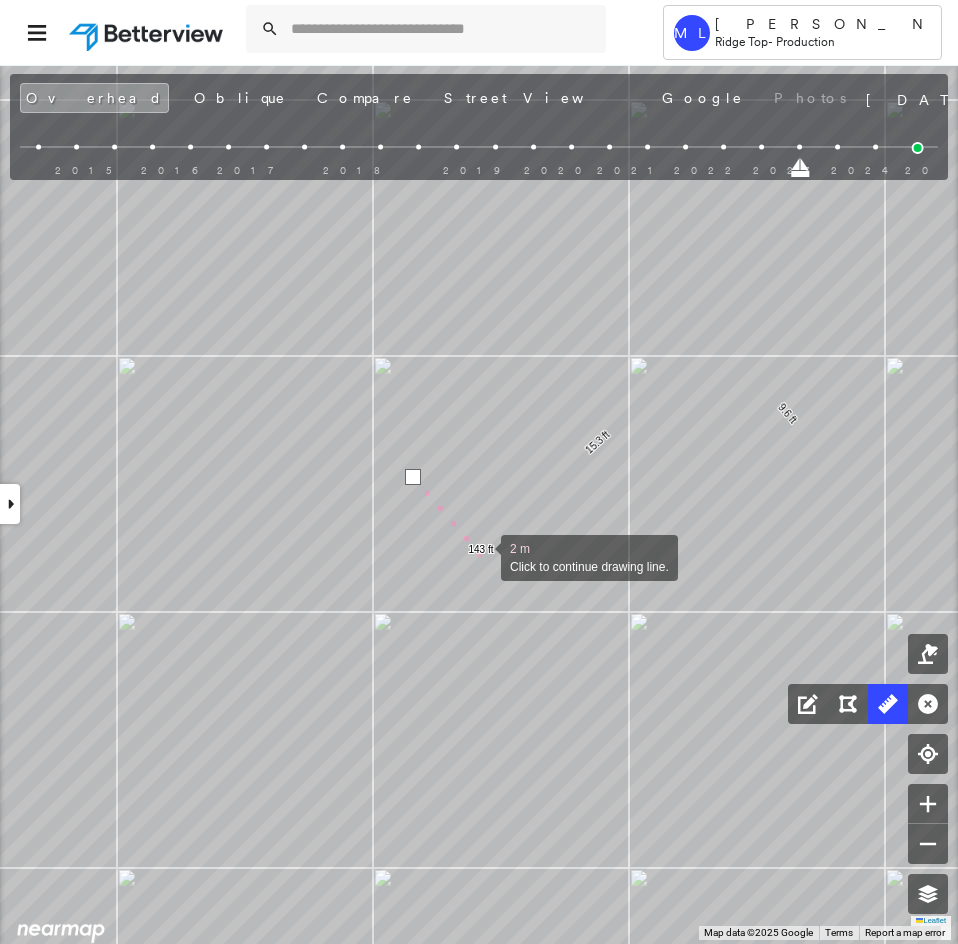 click at bounding box center (481, 556) 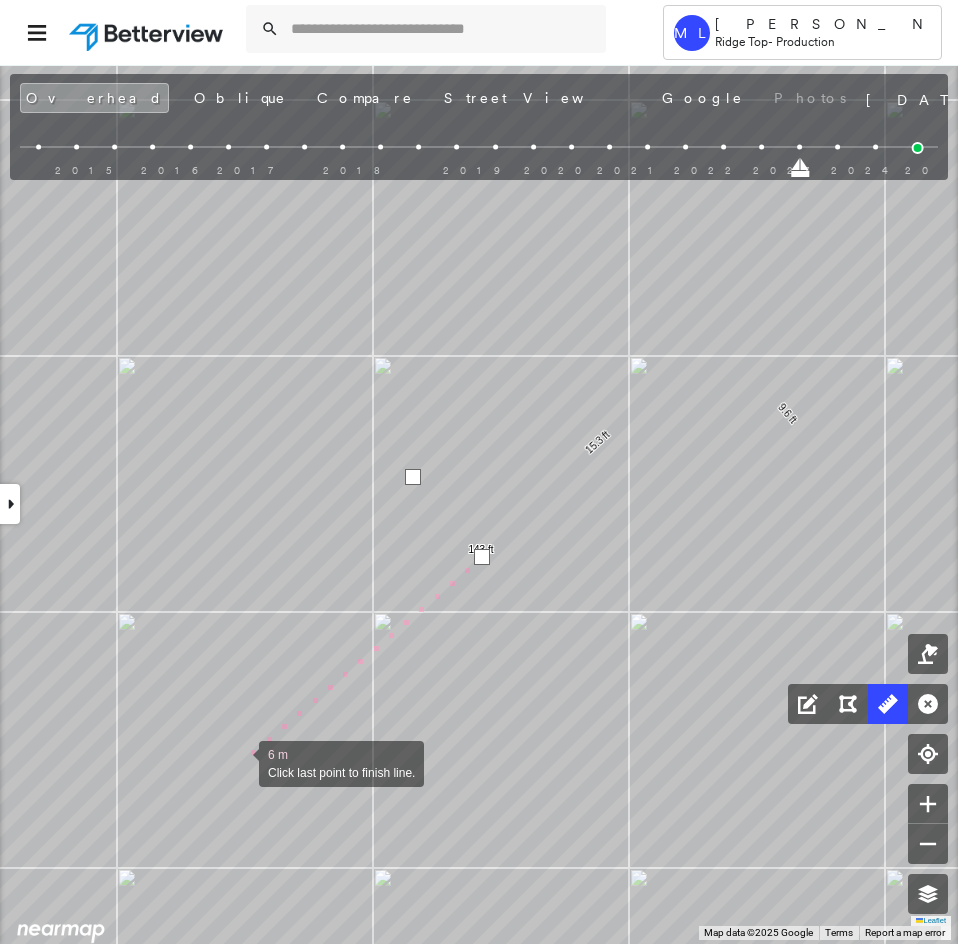 click at bounding box center [239, 762] 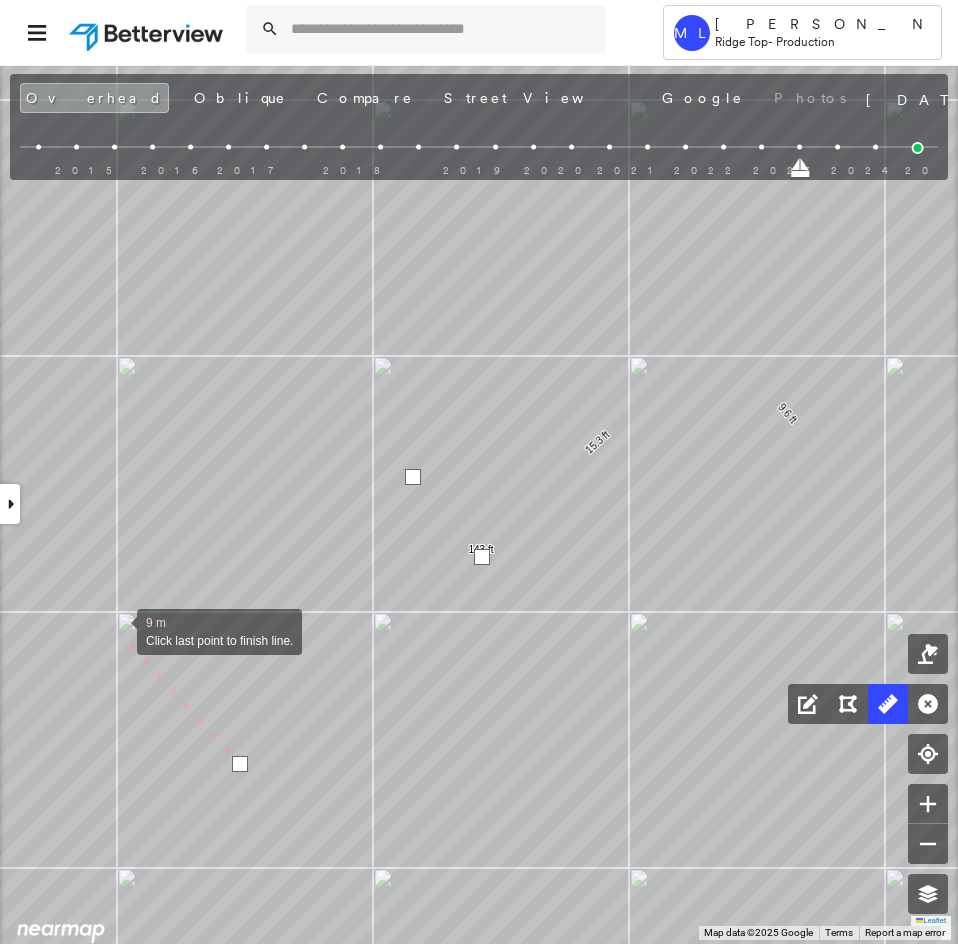 click at bounding box center (117, 630) 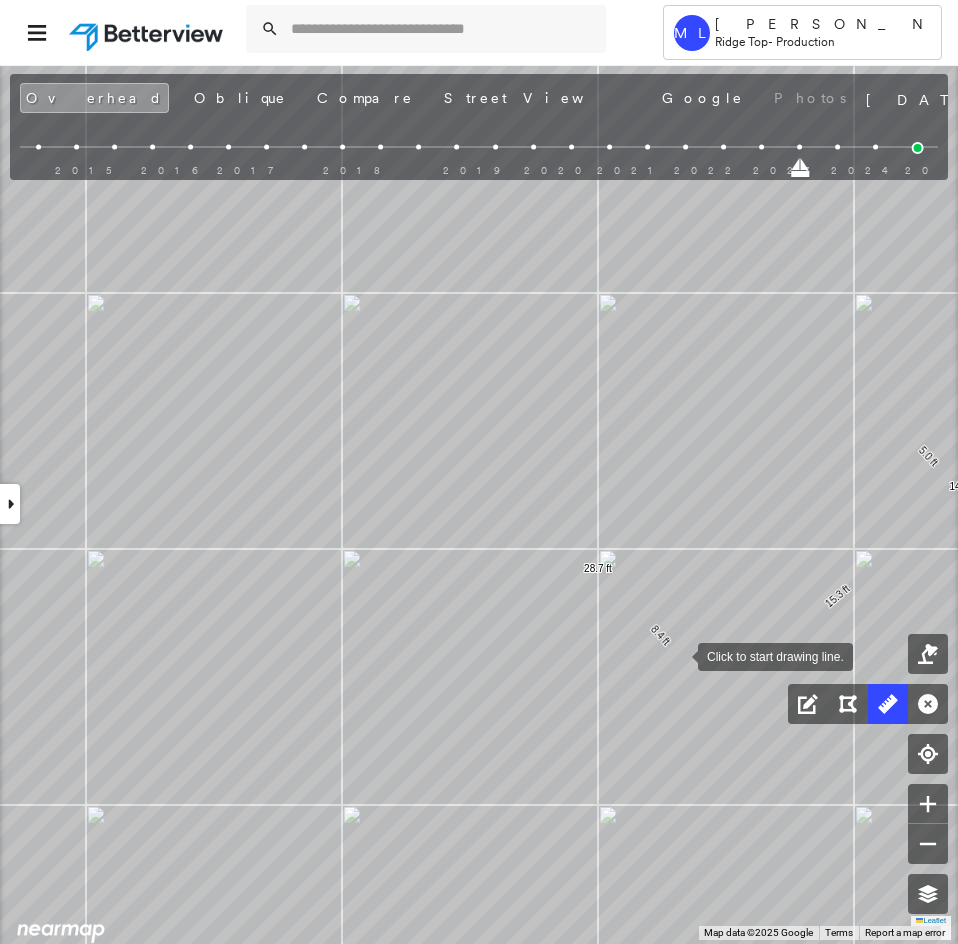 click at bounding box center (678, 655) 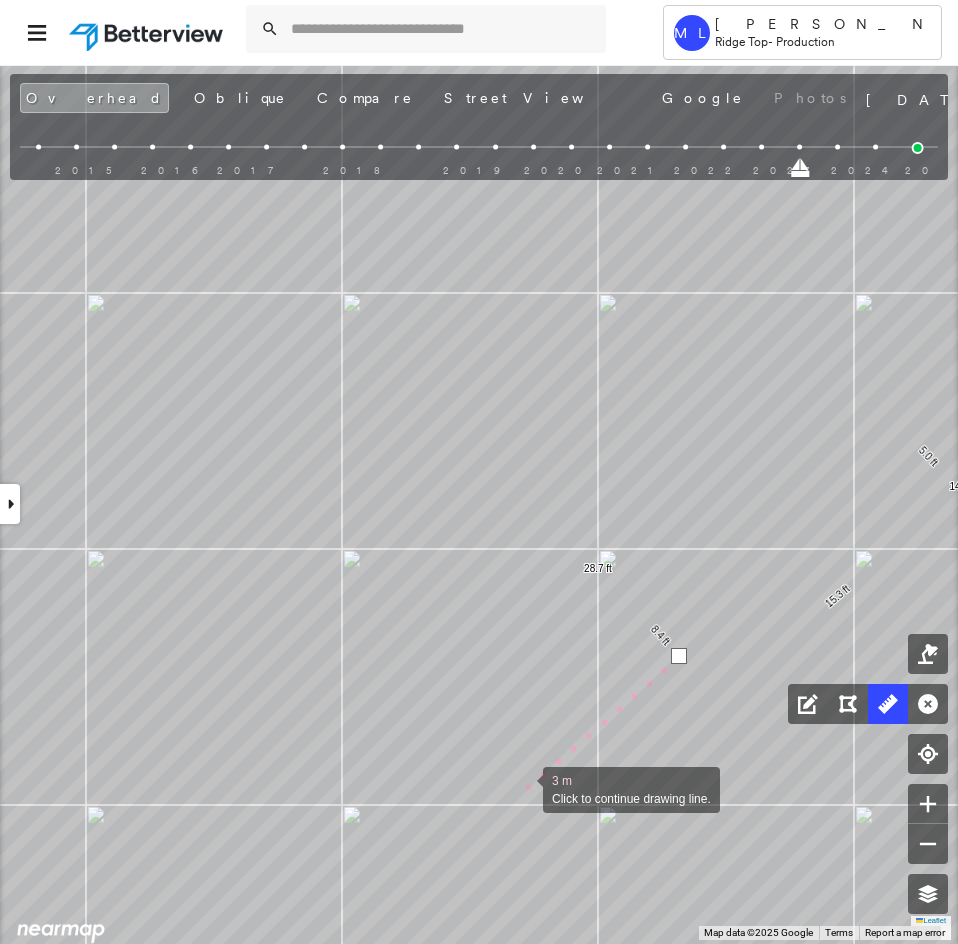 click at bounding box center [523, 788] 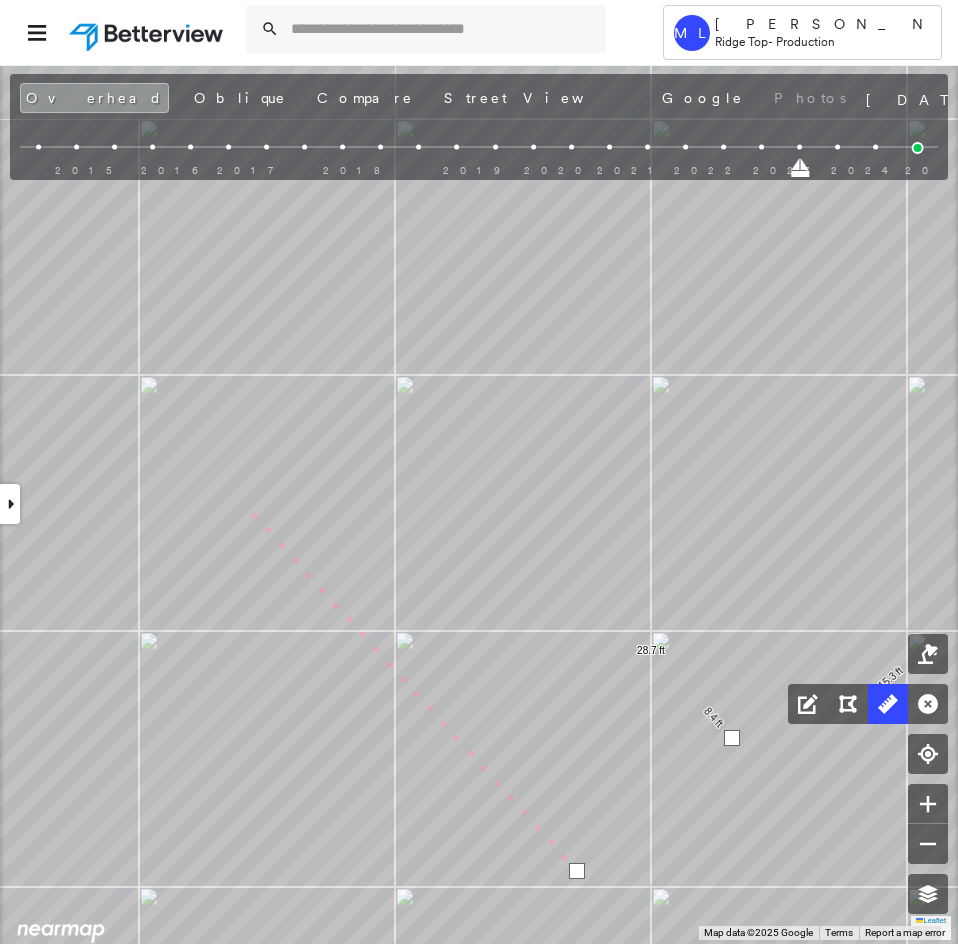 drag, startPoint x: 174, startPoint y: 406, endPoint x: 313, endPoint y: 627, distance: 261.07852 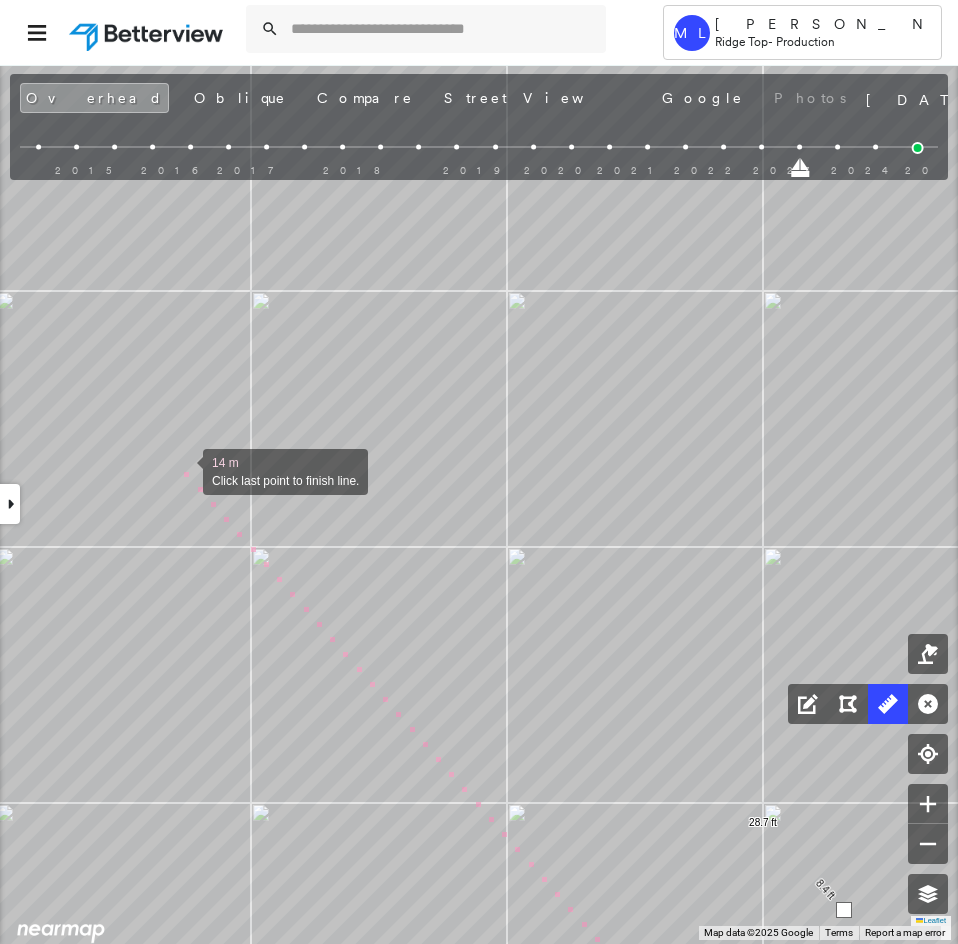 click at bounding box center [183, 470] 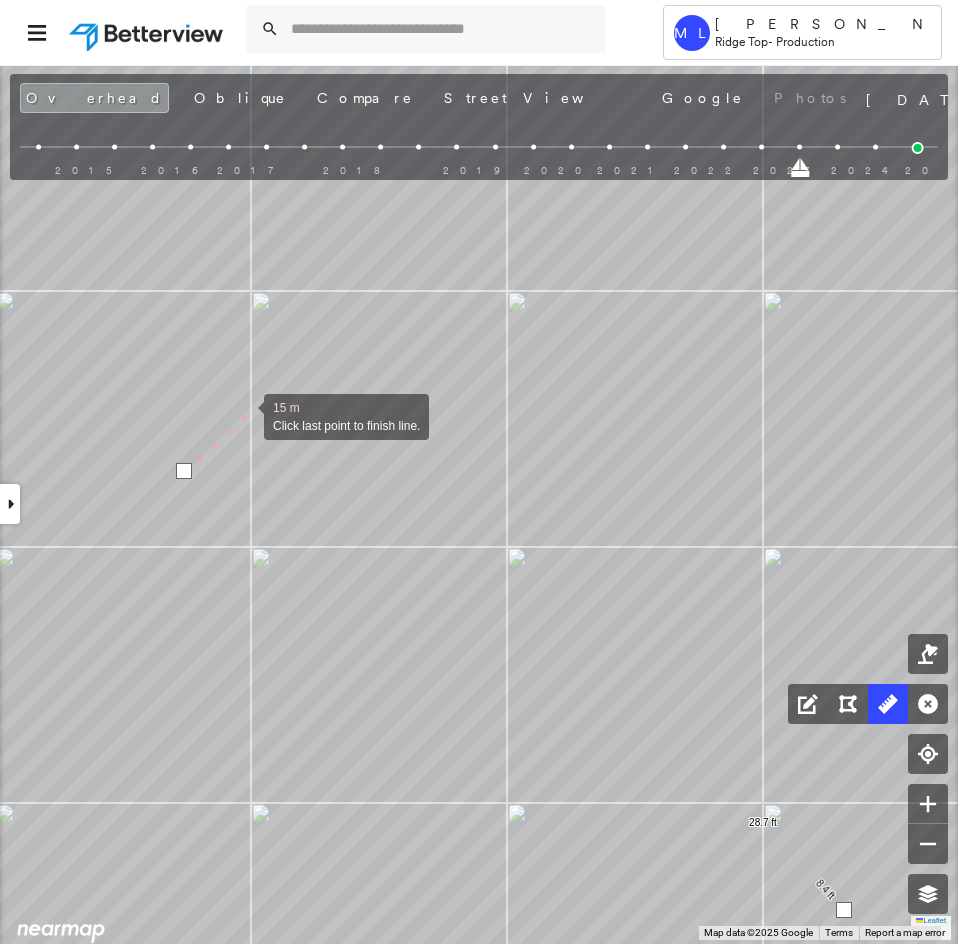 click at bounding box center [244, 415] 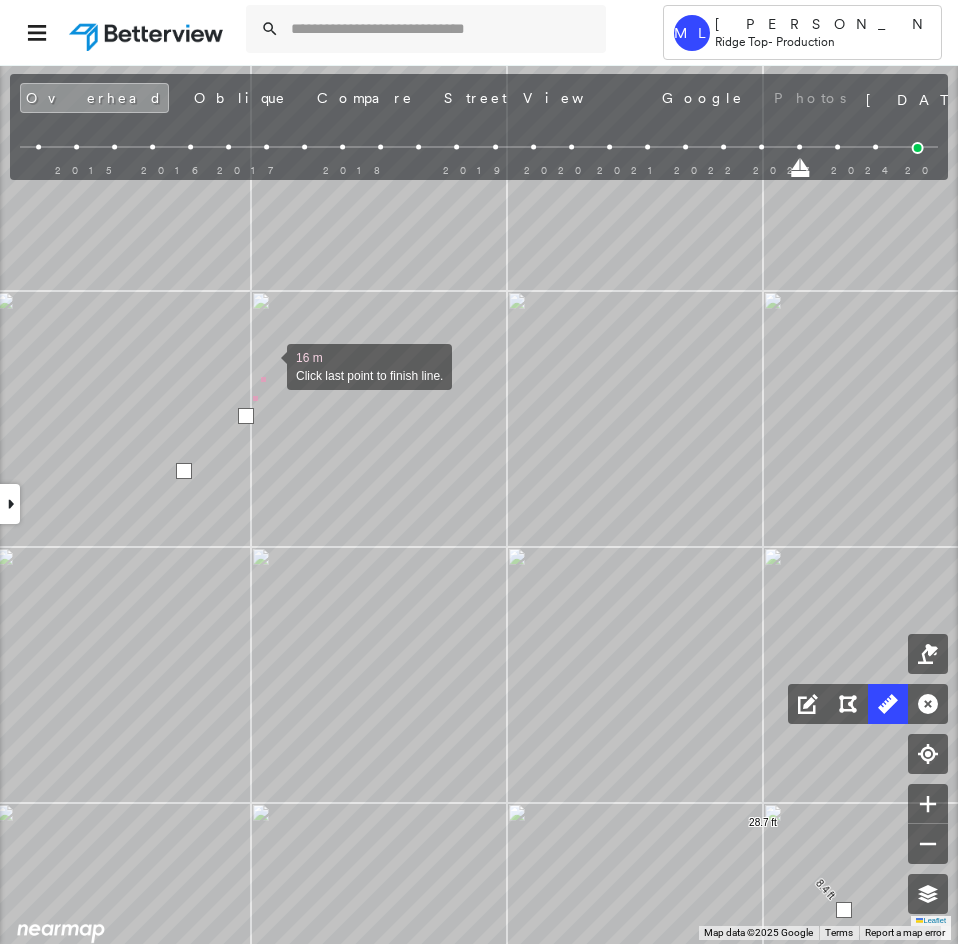 click at bounding box center [267, 365] 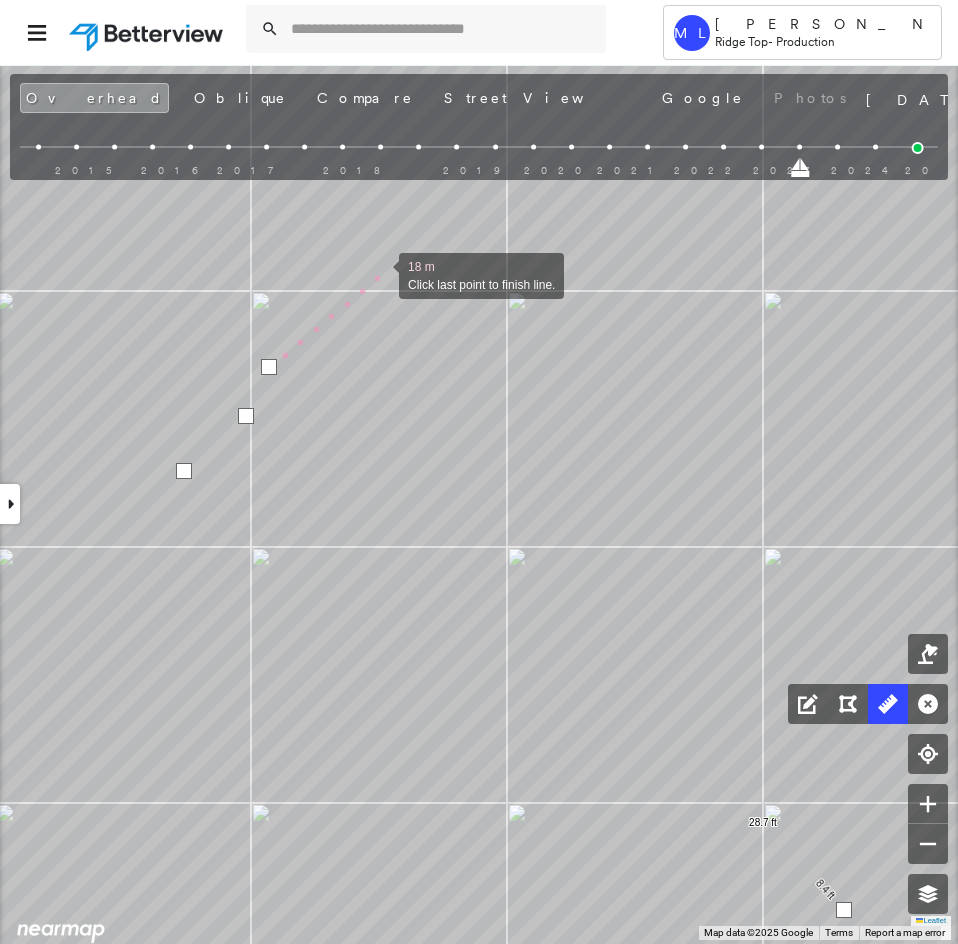 click at bounding box center [379, 274] 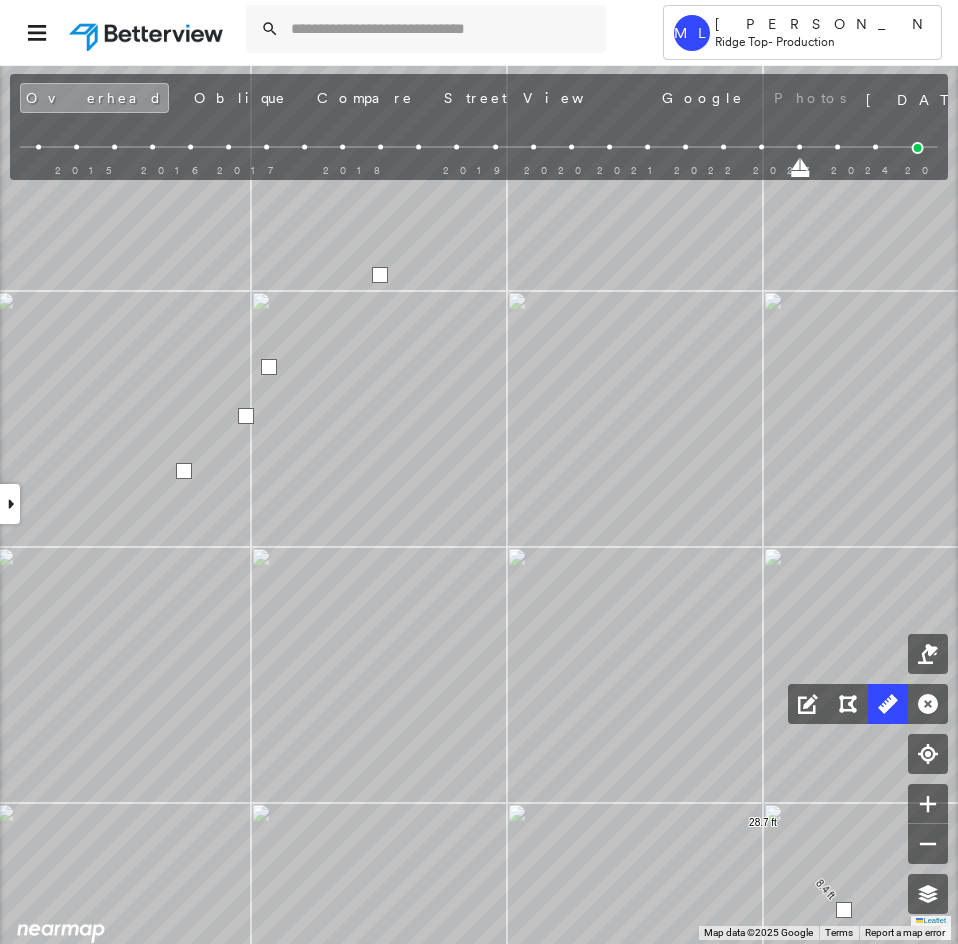 click at bounding box center [380, 275] 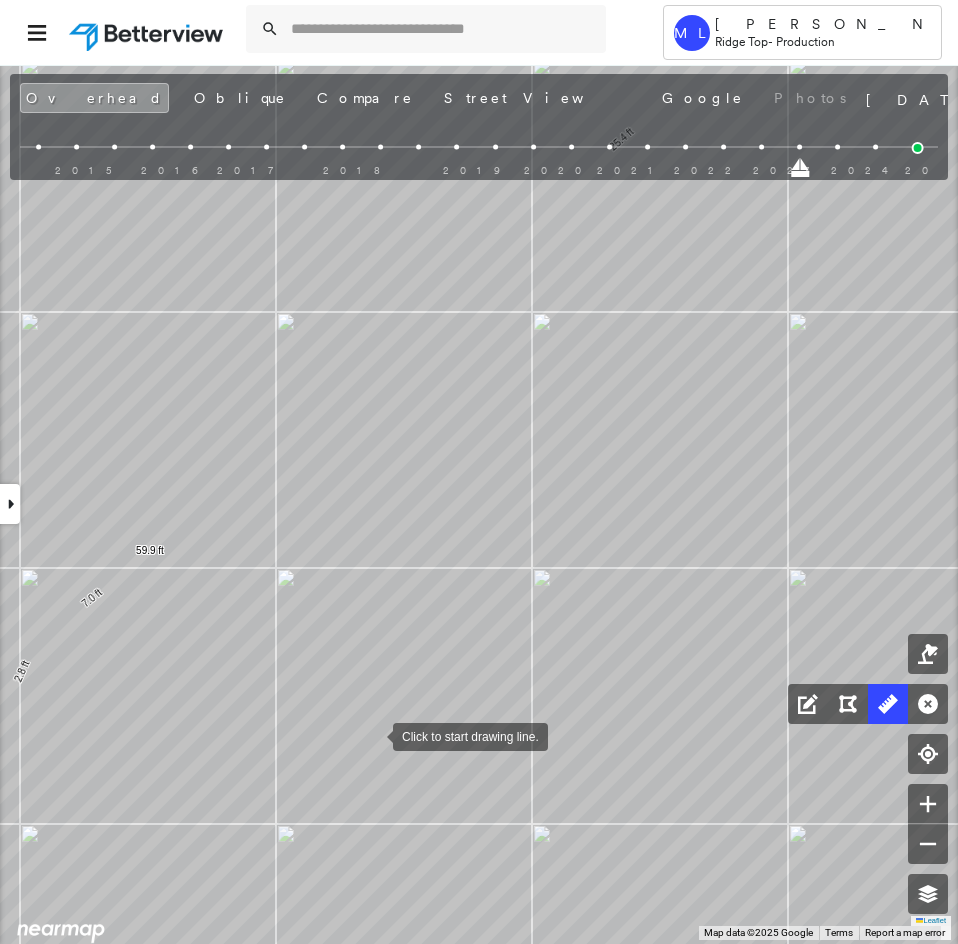 click at bounding box center [373, 735] 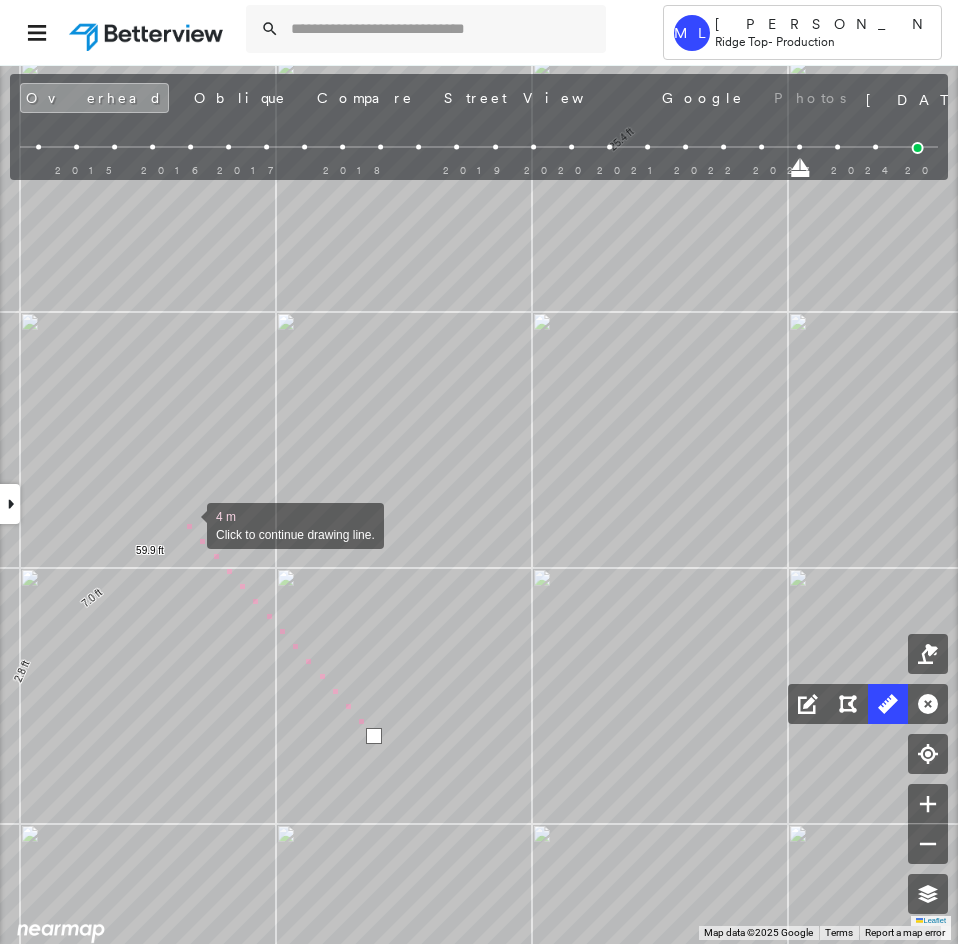 click at bounding box center (187, 524) 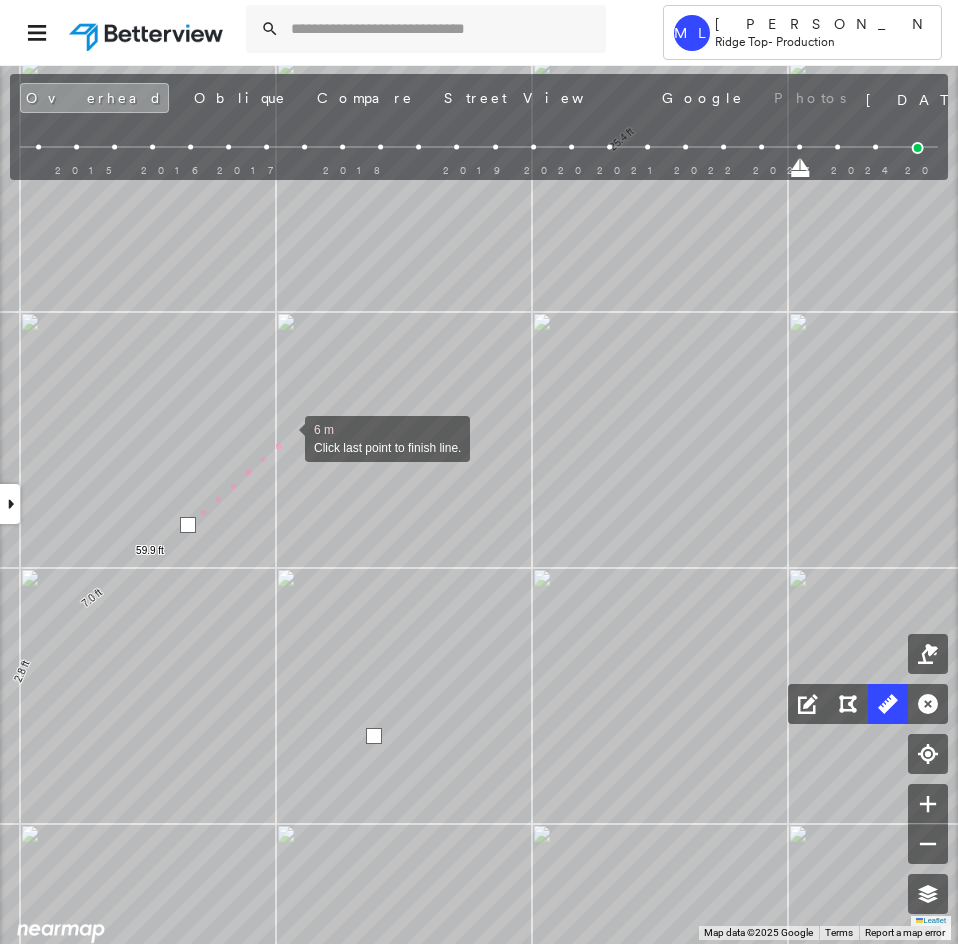 click at bounding box center (285, 437) 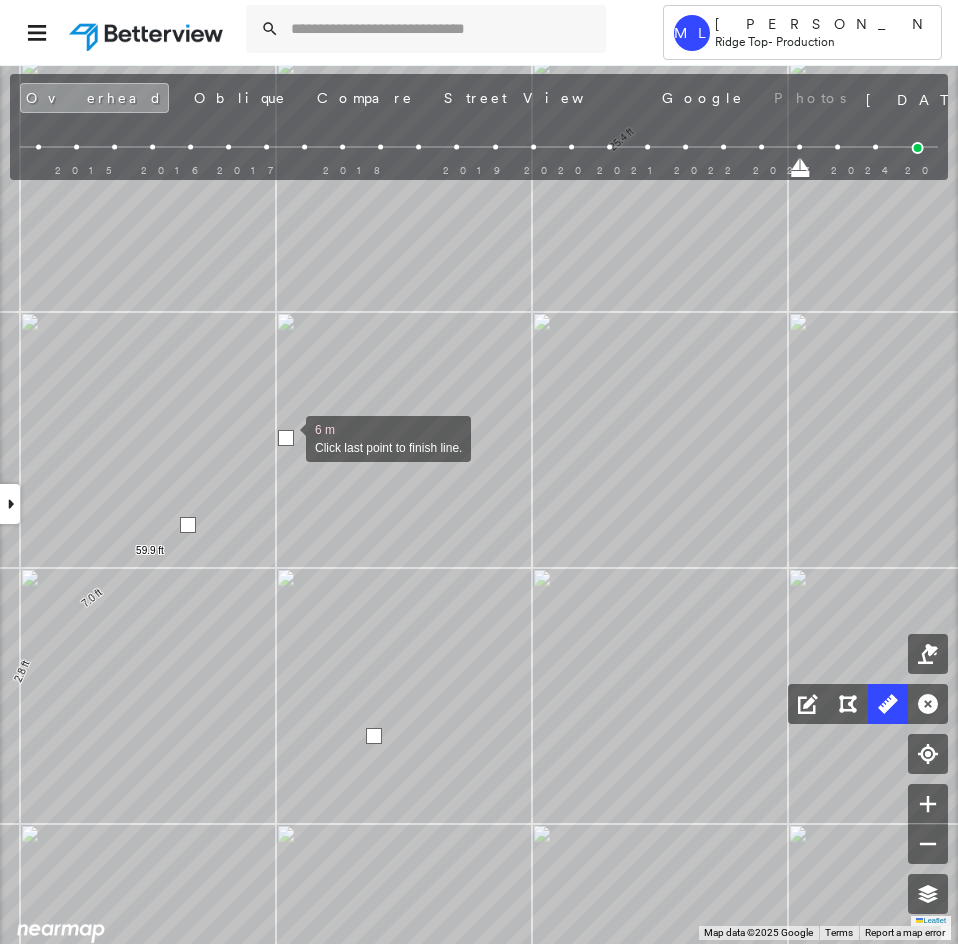 click at bounding box center (286, 438) 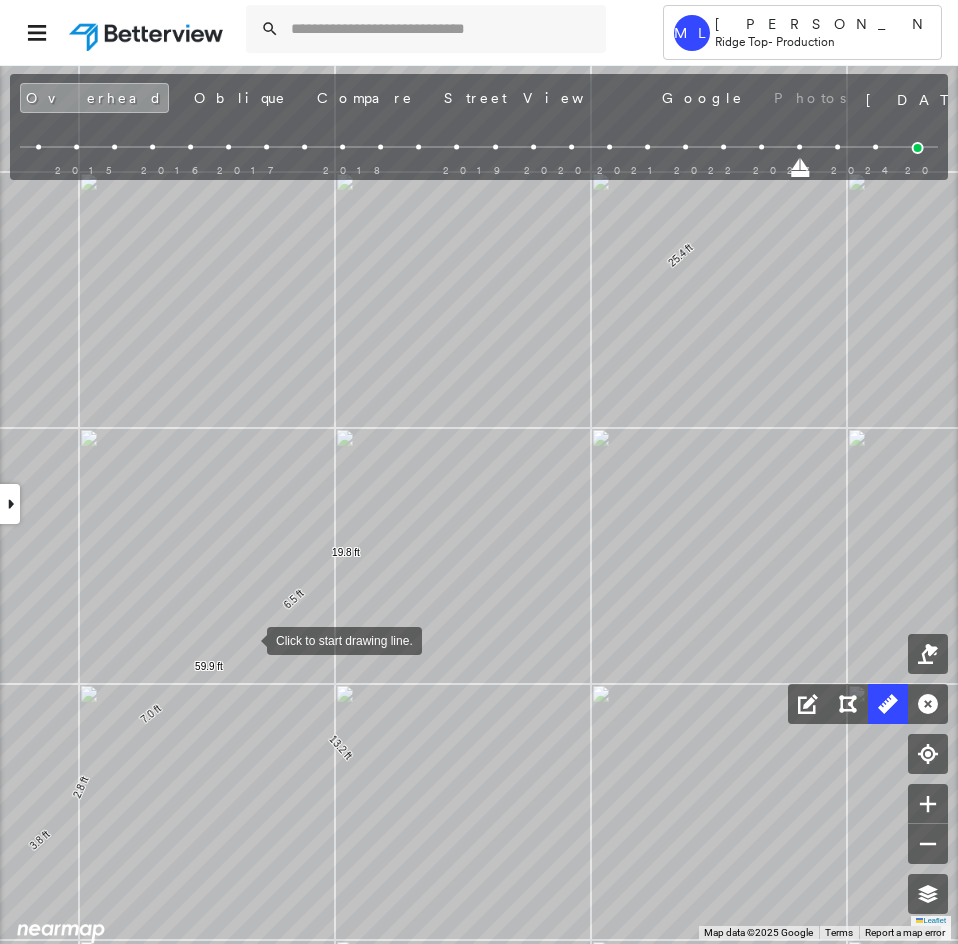 click at bounding box center [247, 639] 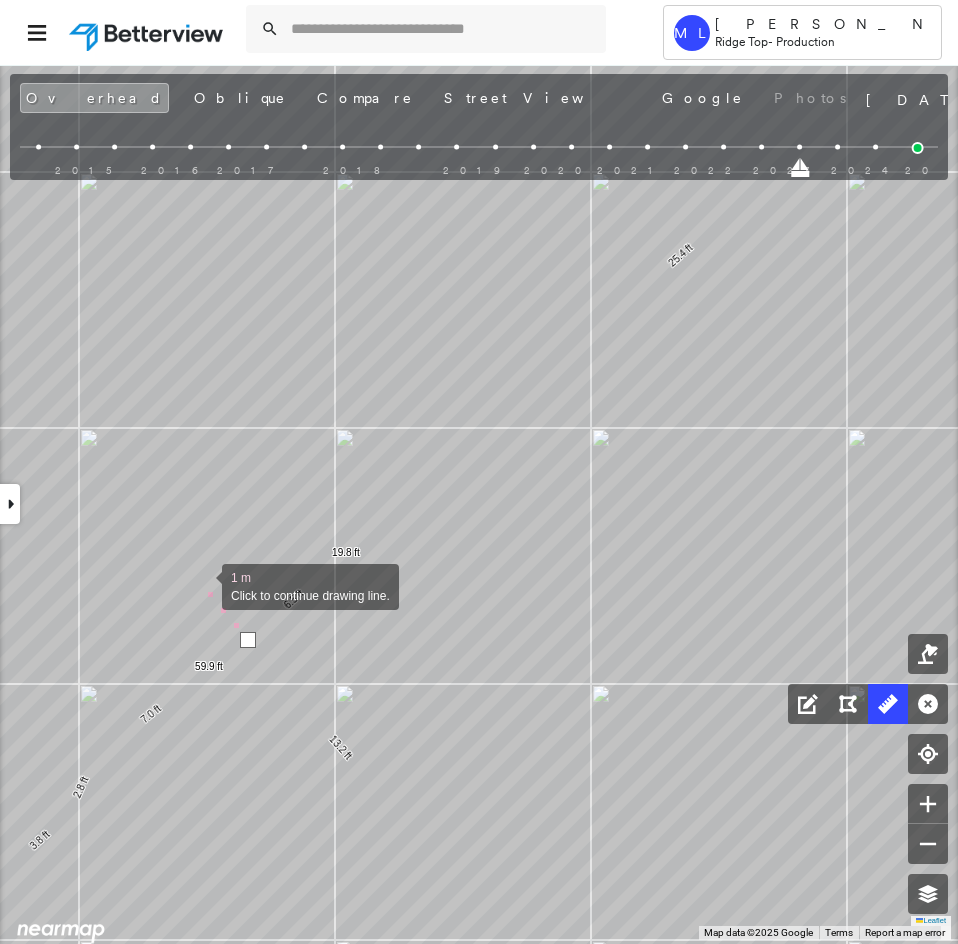 click at bounding box center [202, 585] 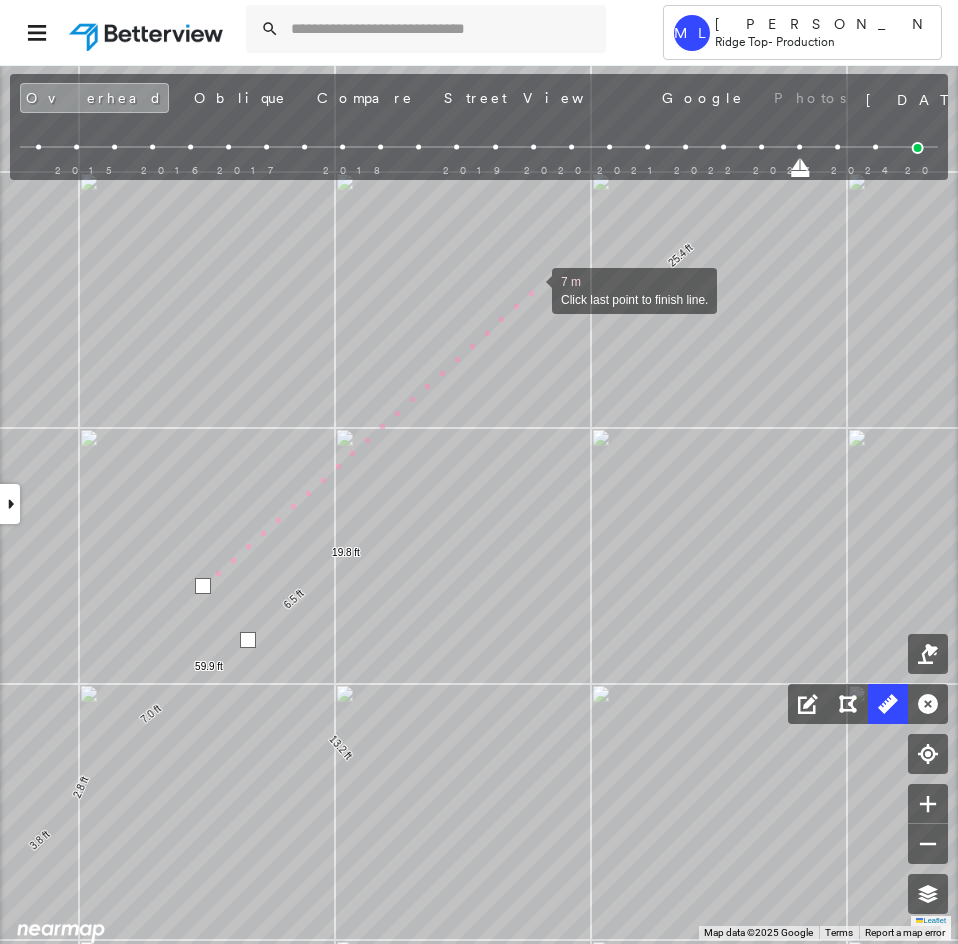 click at bounding box center (532, 289) 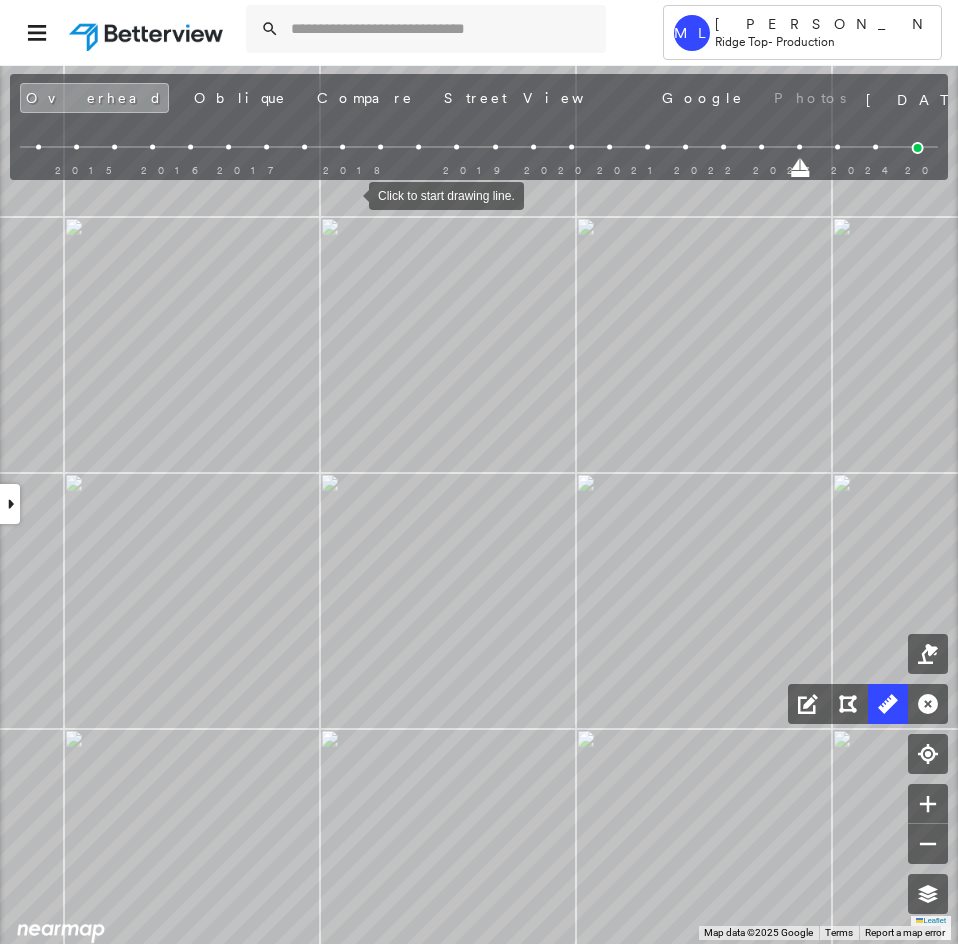click at bounding box center (349, 194) 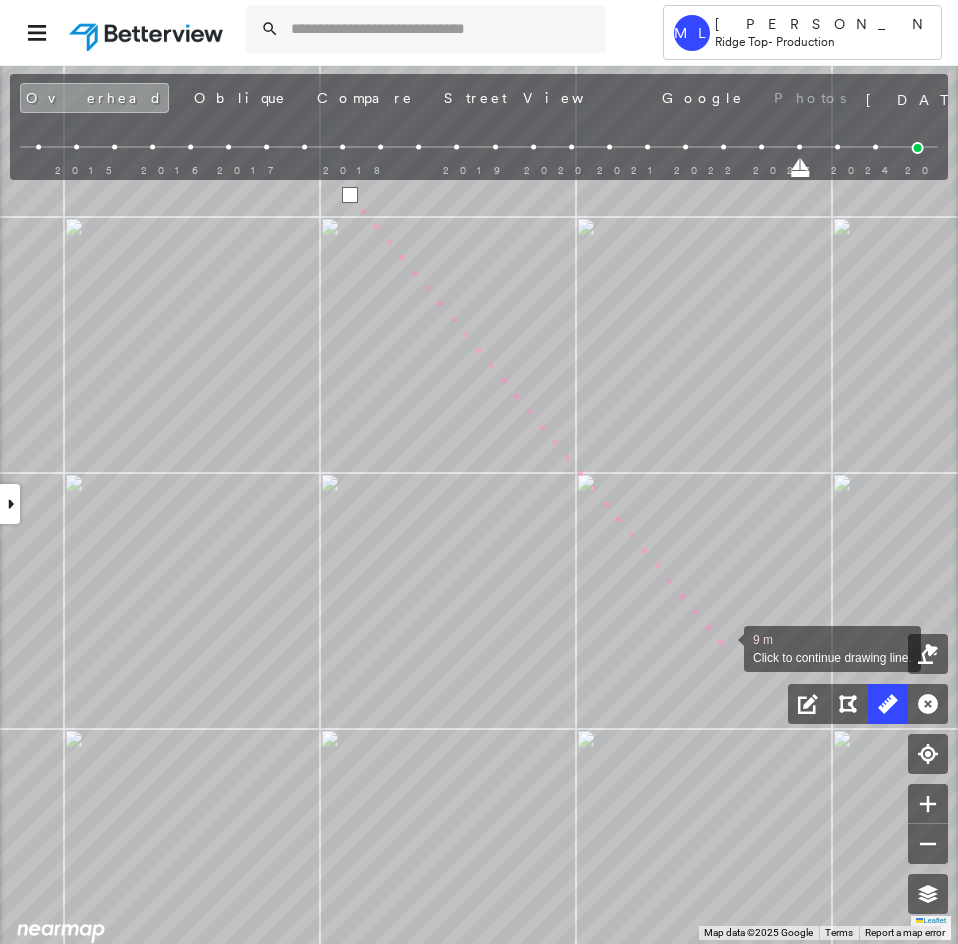 click at bounding box center [724, 647] 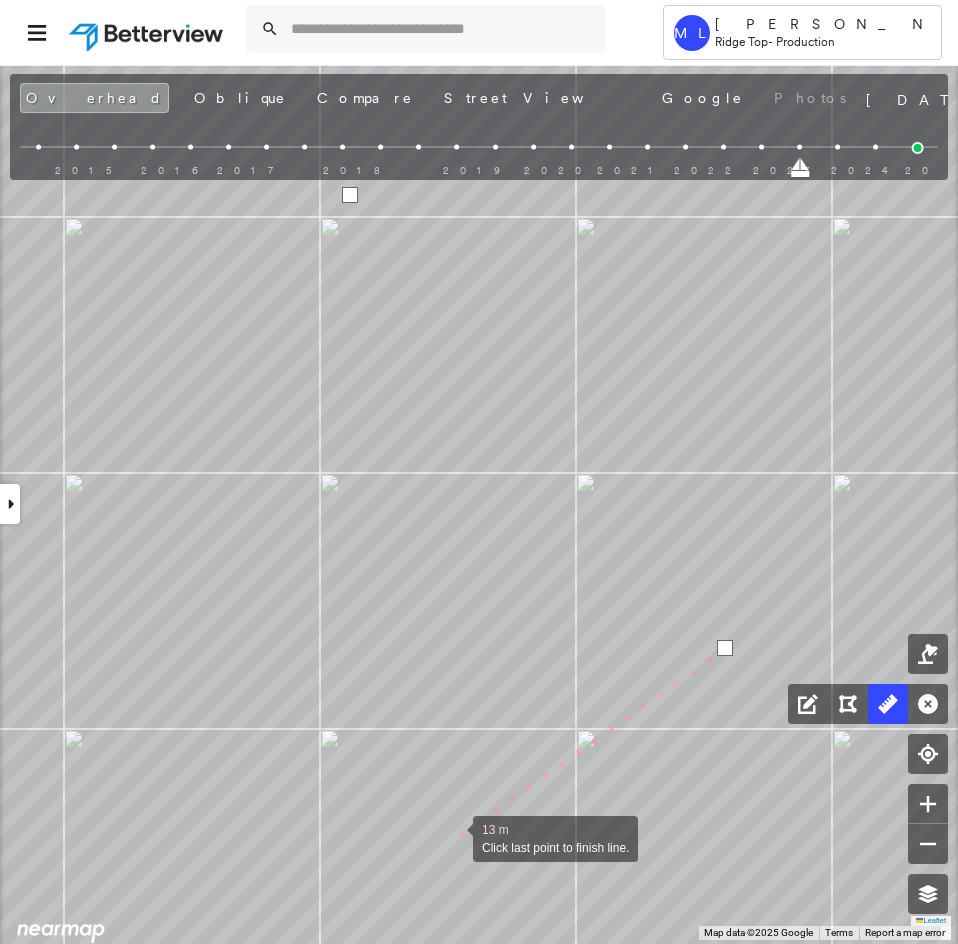 click on "25.4 ft 14.2 ft 48.8 ft 29.3 ft 9.6 ft 15.3 ft 143 ft 5.0 ft 15.3 ft 8.4 ft 28.7 ft 9.9 ft 36.4 ft 3.8 ft 2.8 ft 7.0 ft 59.9 ft 13.2 ft 6.5 ft 19.8 ft 3.2 ft 20.9 ft 24.2 ft 13 m Click last point to finish line." at bounding box center [-362, 741] 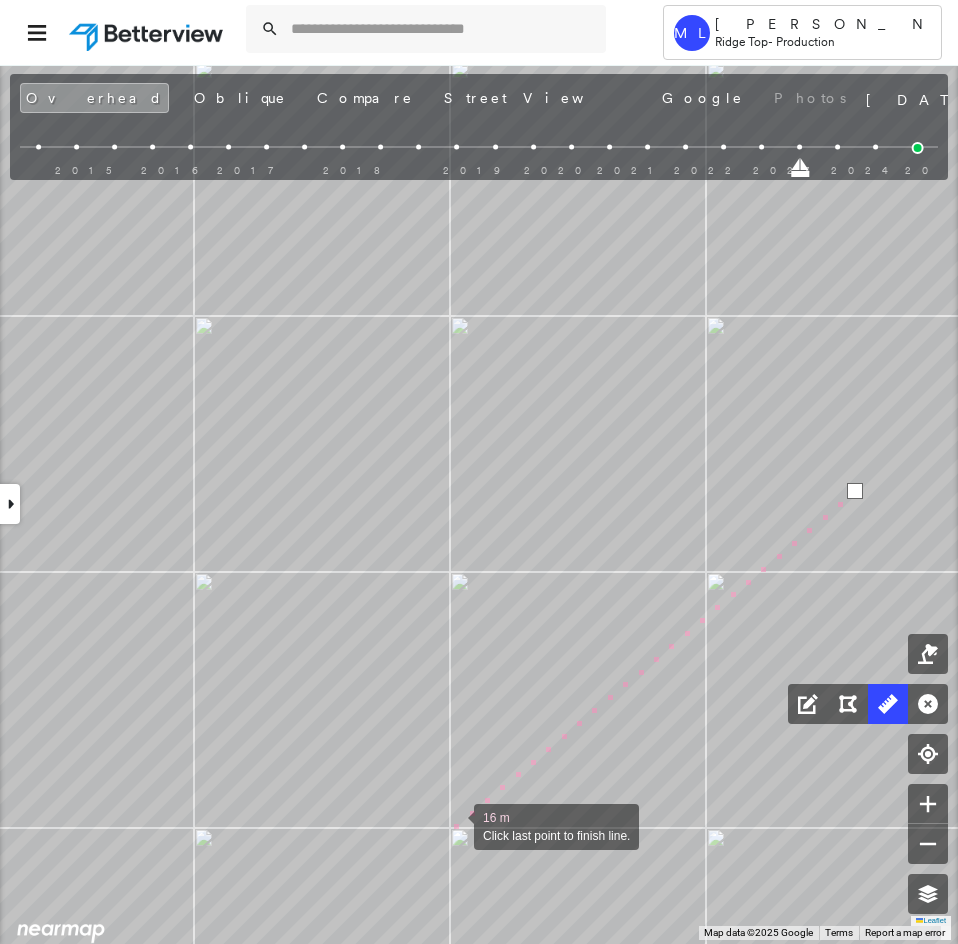 click at bounding box center (454, 825) 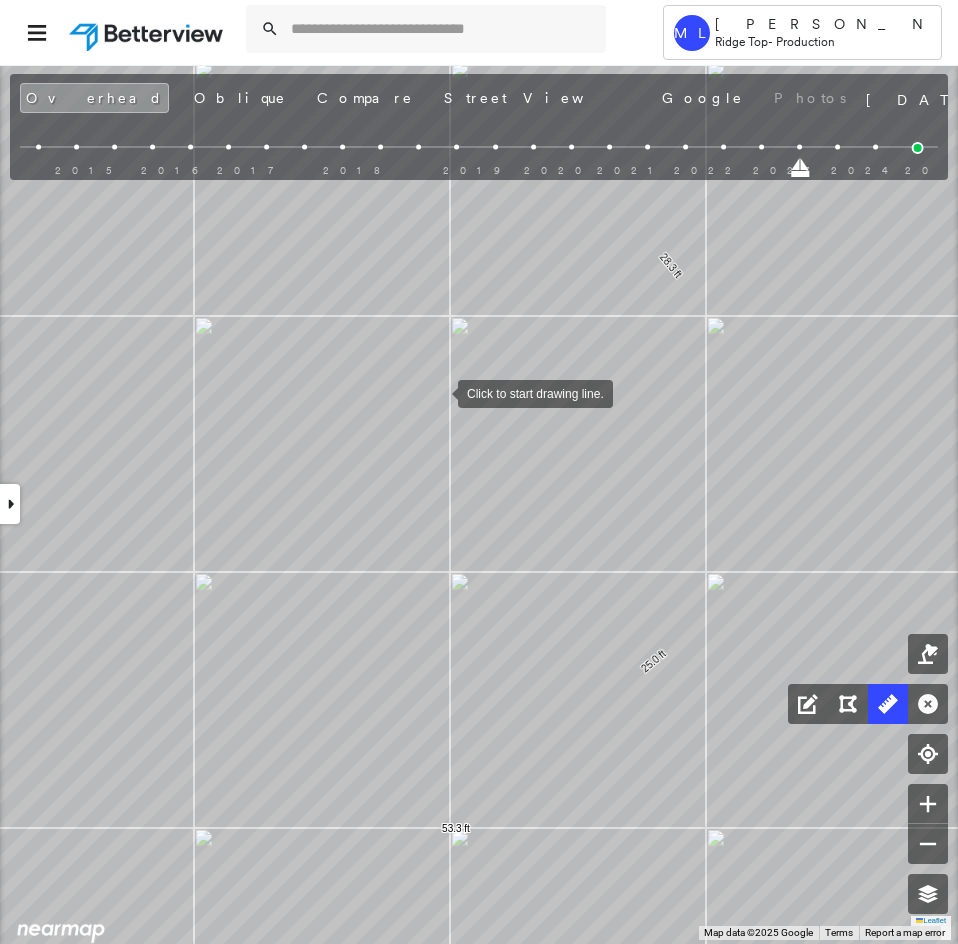 click at bounding box center [438, 392] 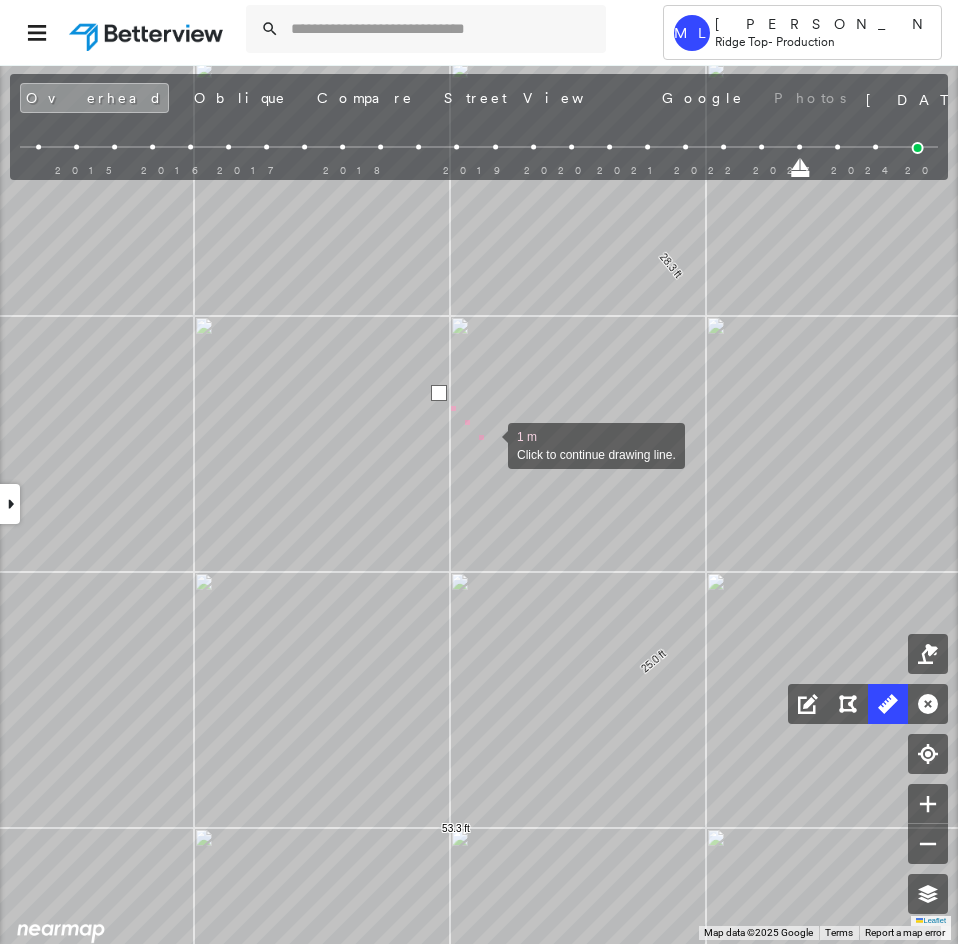 click at bounding box center [488, 444] 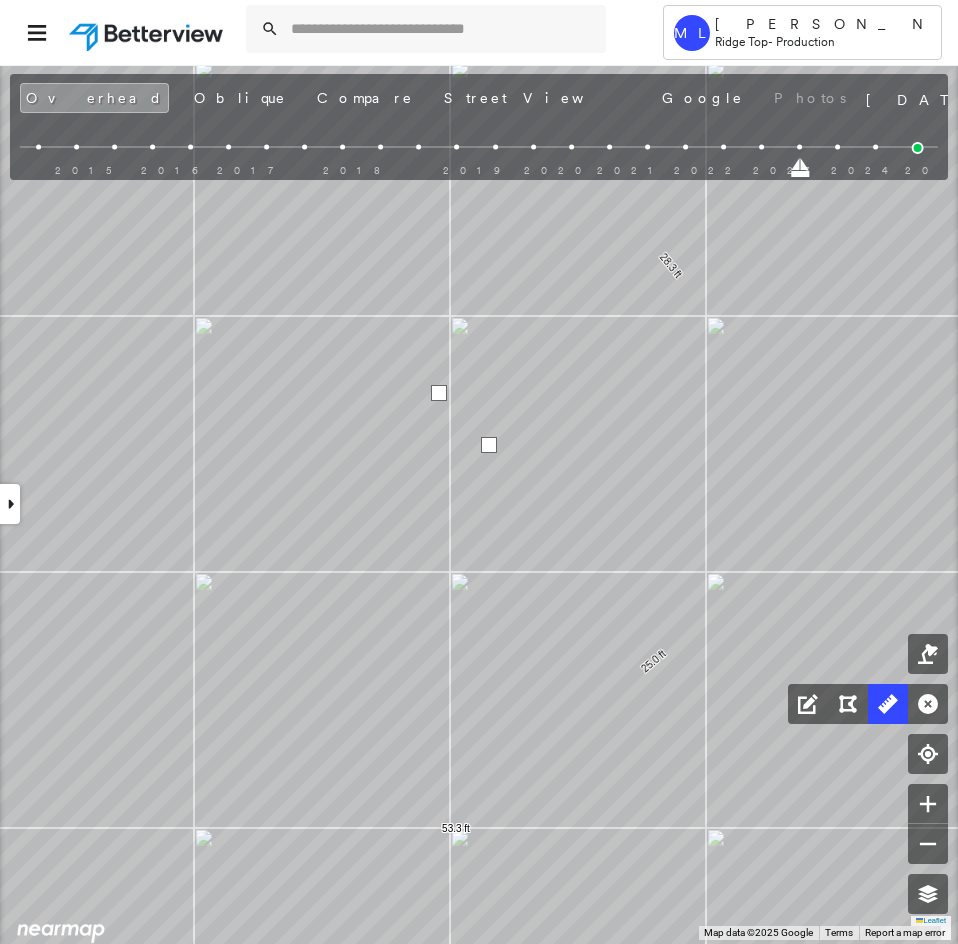 click at bounding box center (489, 445) 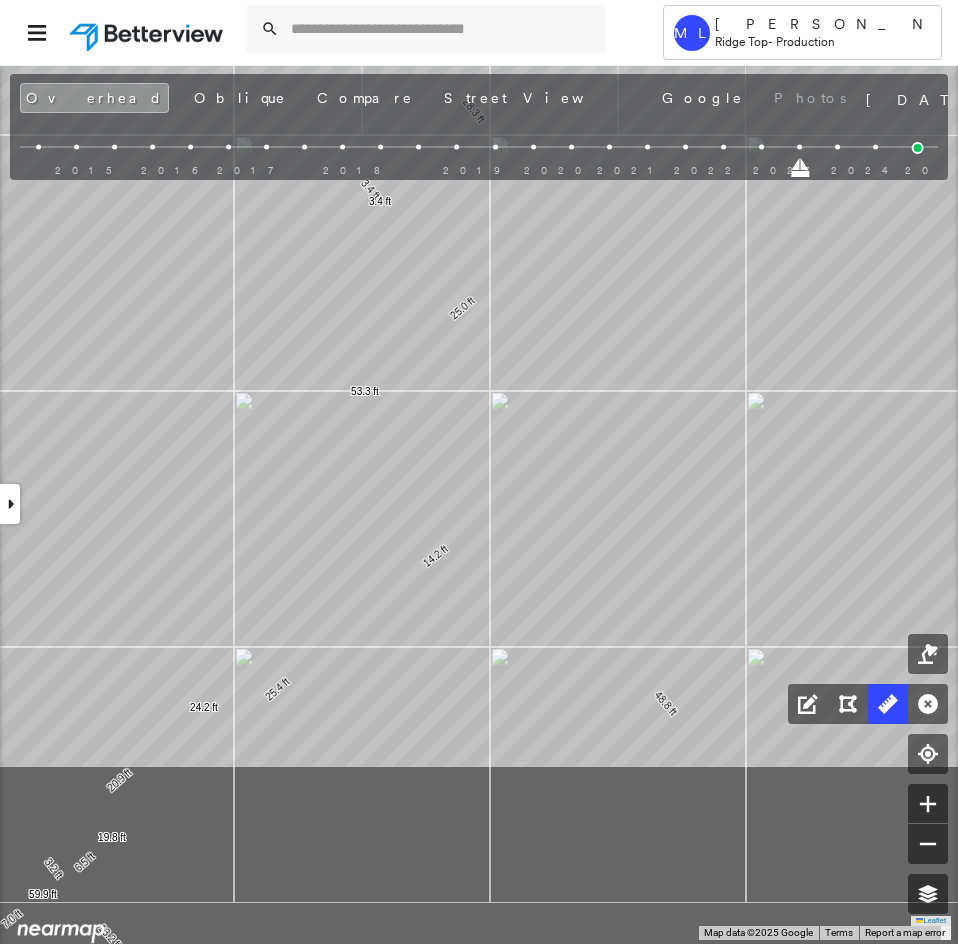 click at bounding box center [358, 461] 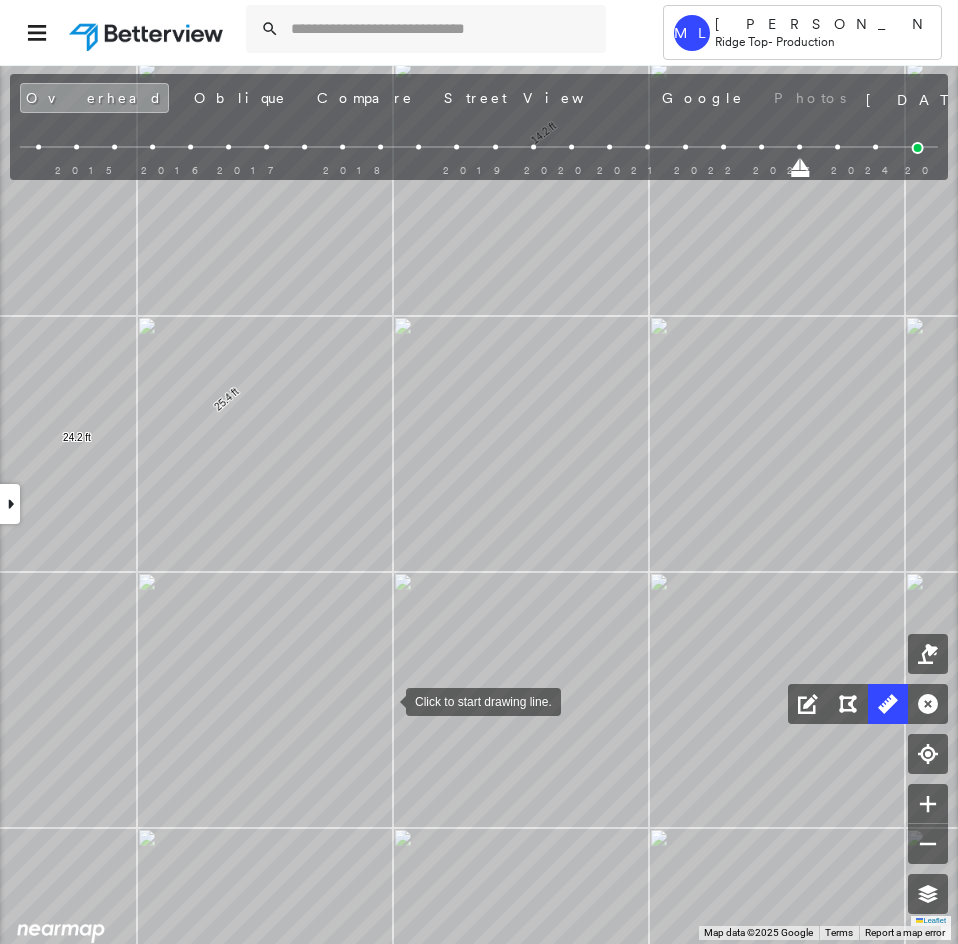click at bounding box center (386, 700) 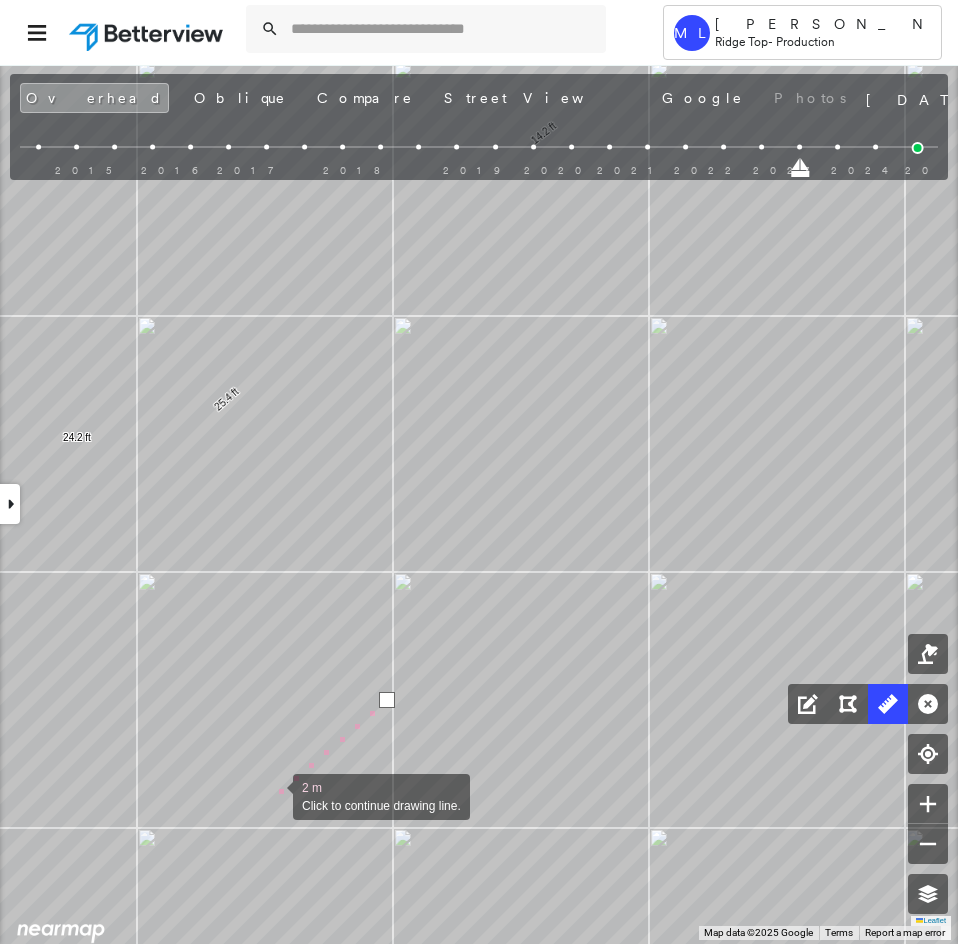 click at bounding box center [273, 795] 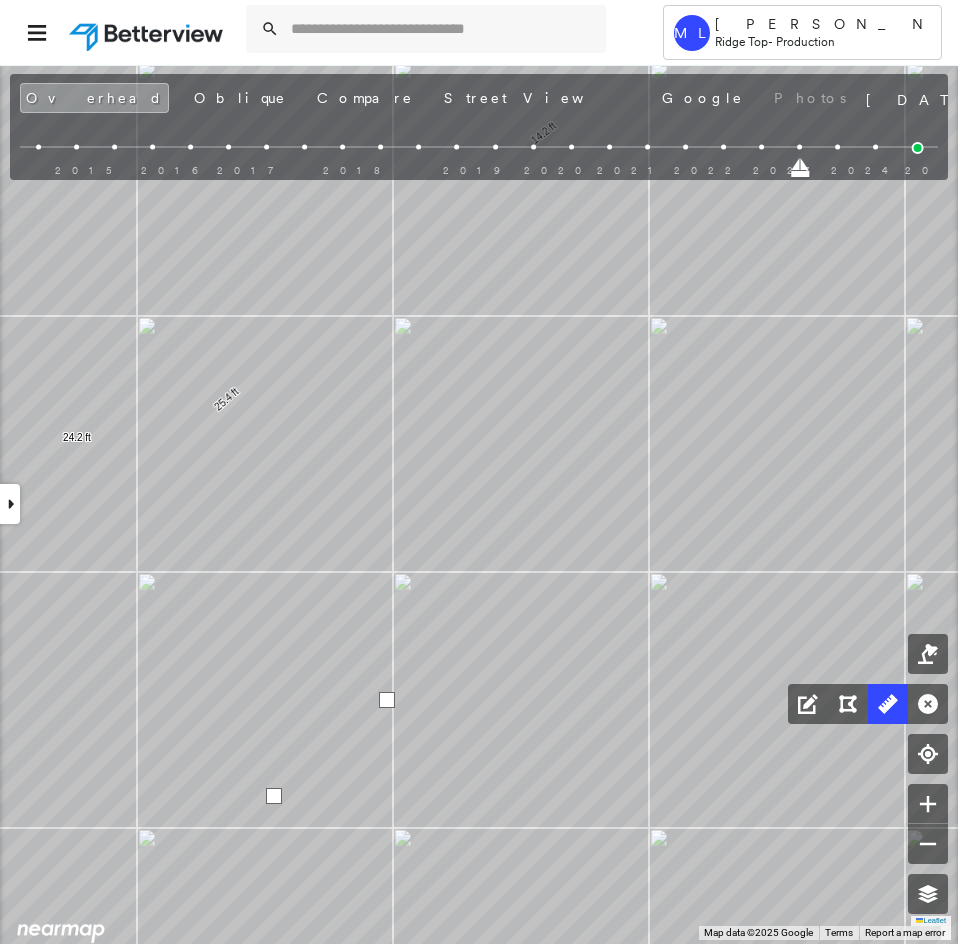 click at bounding box center (274, 796) 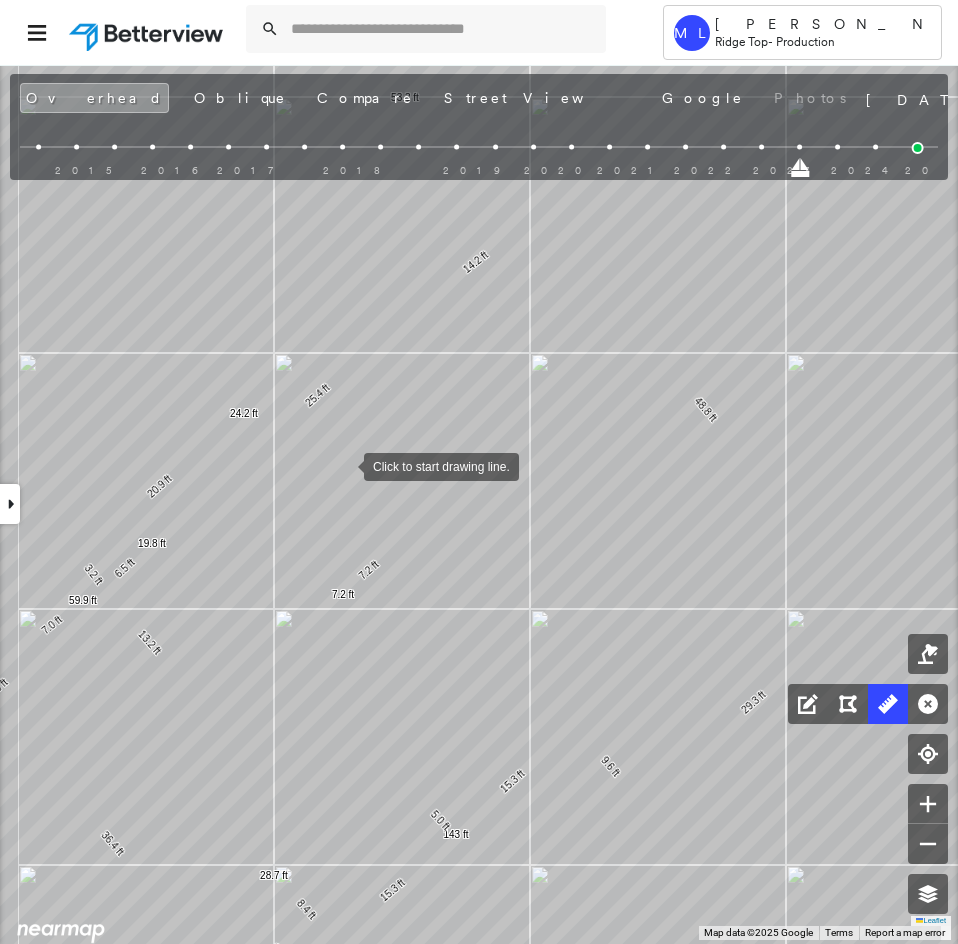 drag, startPoint x: 326, startPoint y: 479, endPoint x: 386, endPoint y: 443, distance: 69.97142 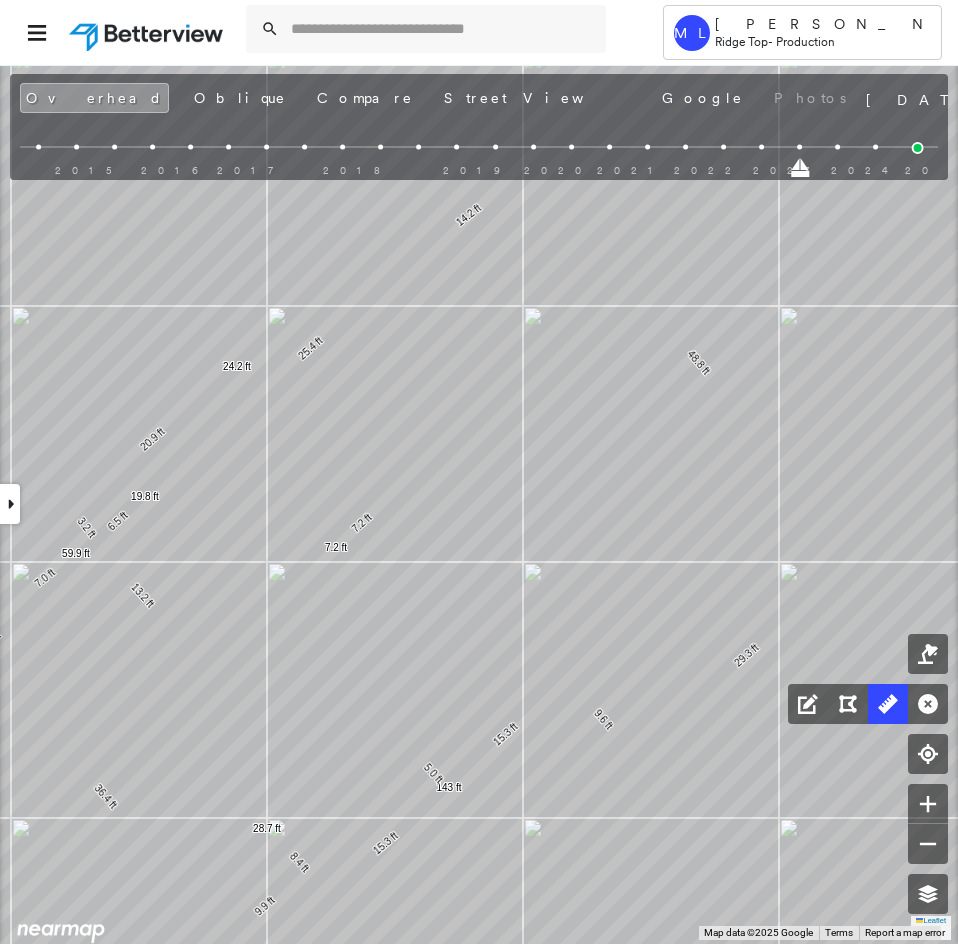 drag, startPoint x: 397, startPoint y: 487, endPoint x: 318, endPoint y: 471, distance: 80.60397 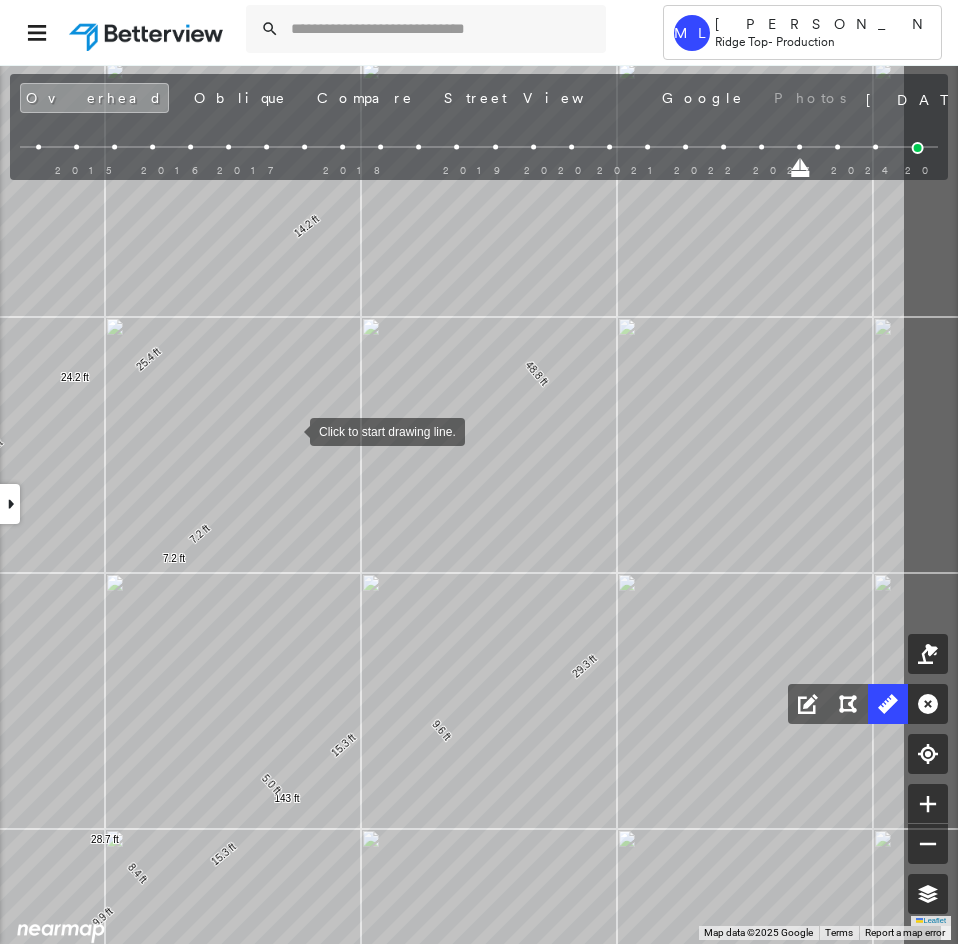 drag, startPoint x: 441, startPoint y: 415, endPoint x: 291, endPoint y: 431, distance: 150.85092 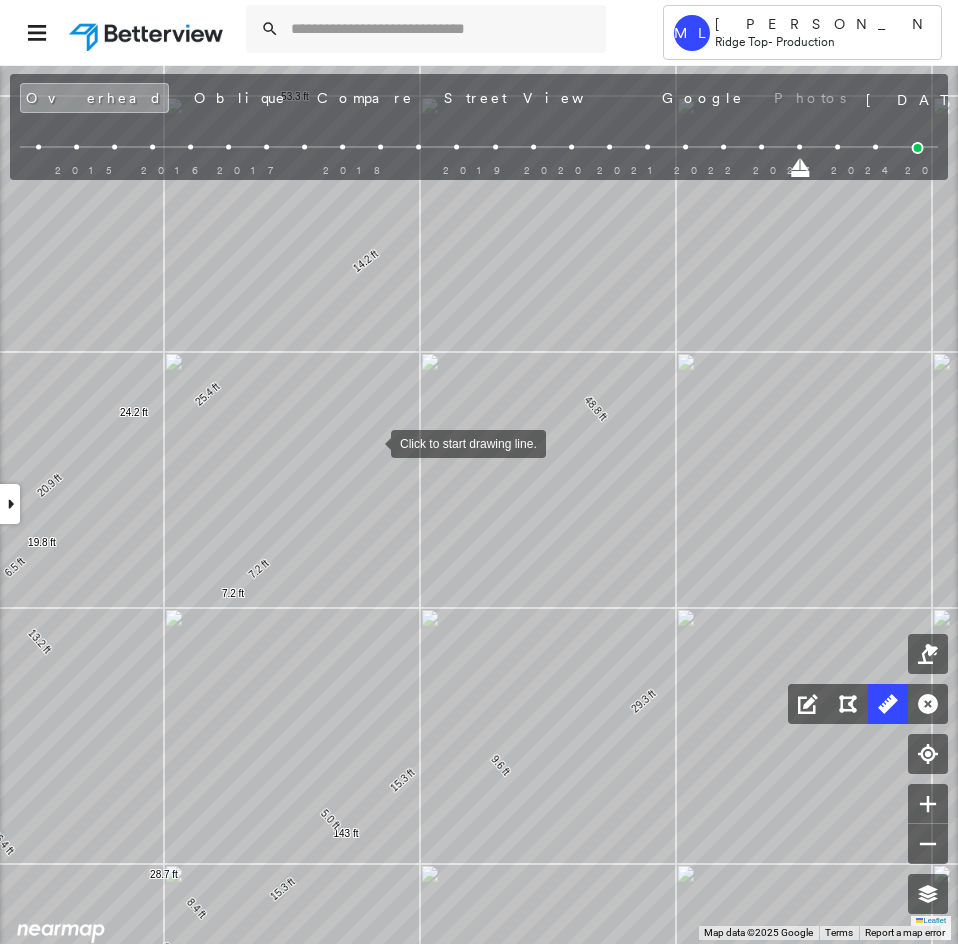 drag, startPoint x: 310, startPoint y: 404, endPoint x: 371, endPoint y: 443, distance: 72.40166 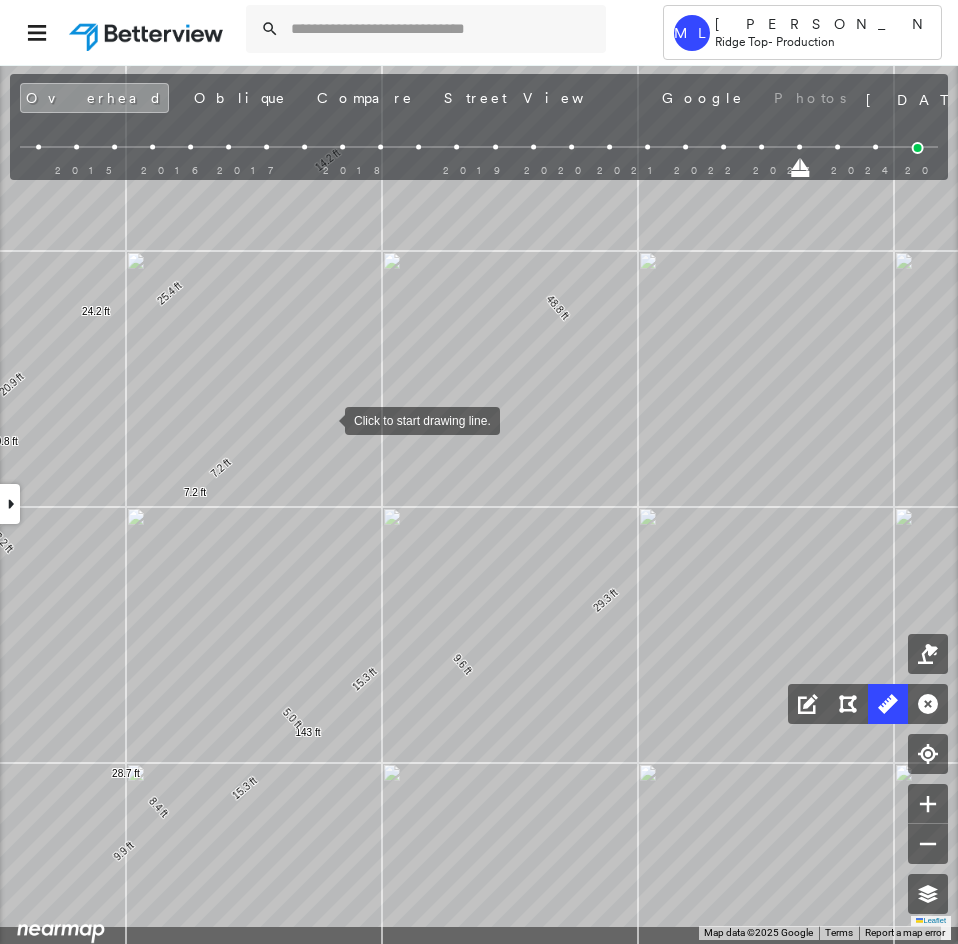 drag, startPoint x: 366, startPoint y: 526, endPoint x: 326, endPoint y: 421, distance: 112.36102 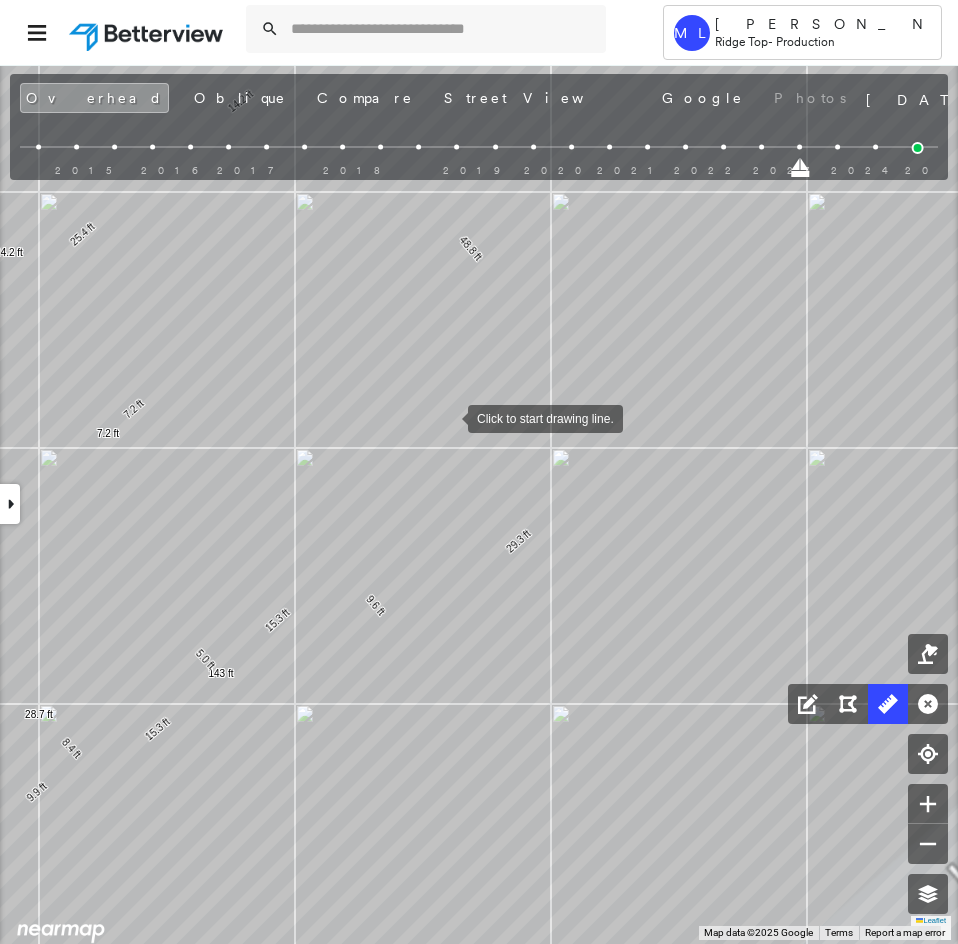 drag, startPoint x: 549, startPoint y: 494, endPoint x: 462, endPoint y: 434, distance: 105.68349 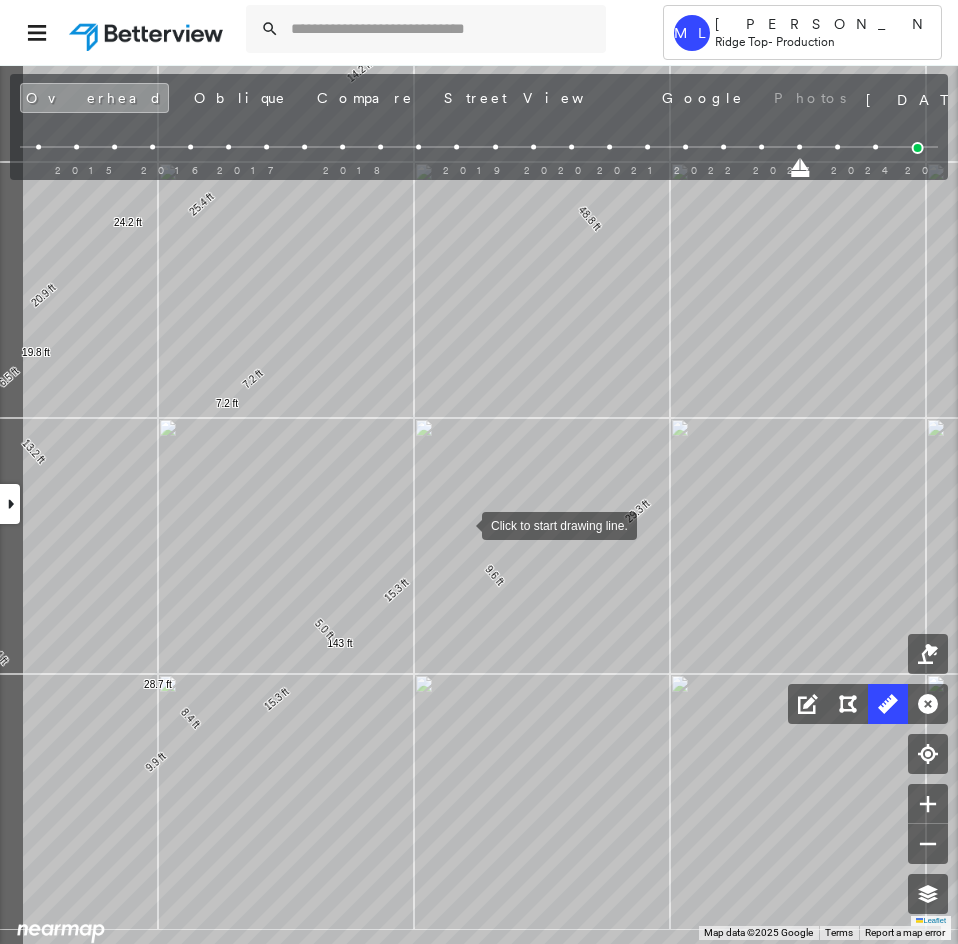 drag, startPoint x: 343, startPoint y: 555, endPoint x: 462, endPoint y: 526, distance: 122.48265 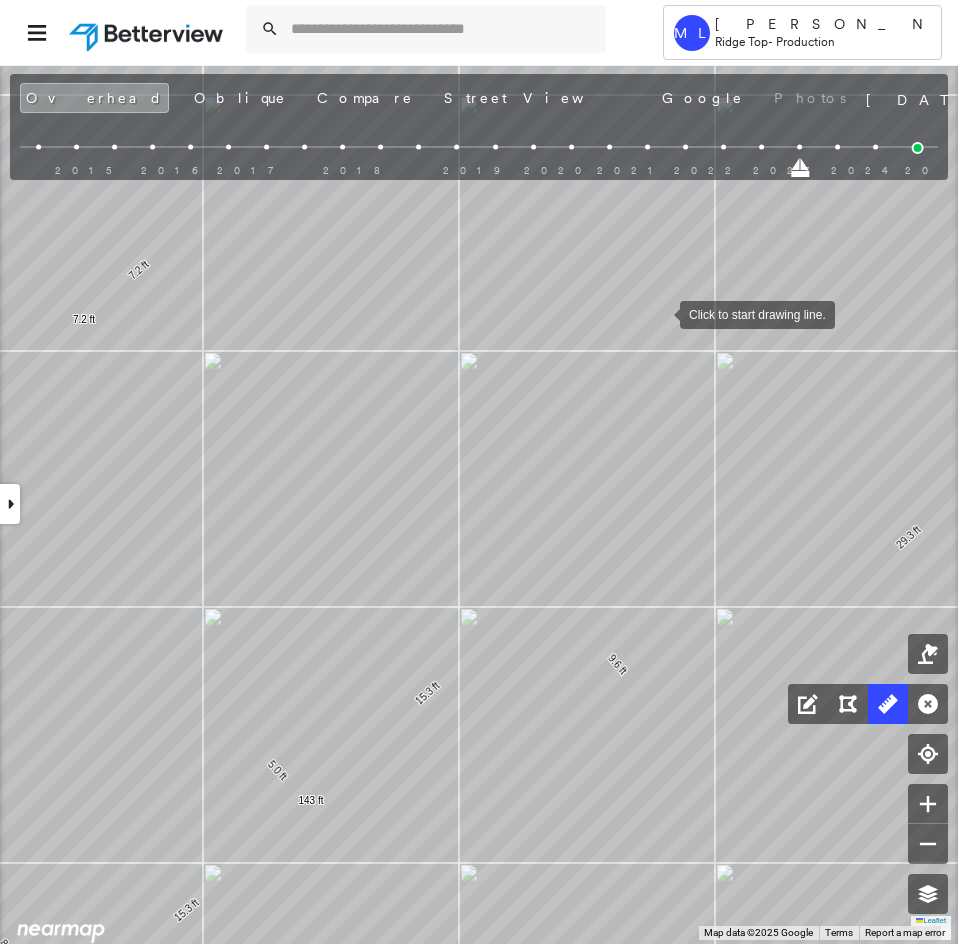 click at bounding box center [660, 313] 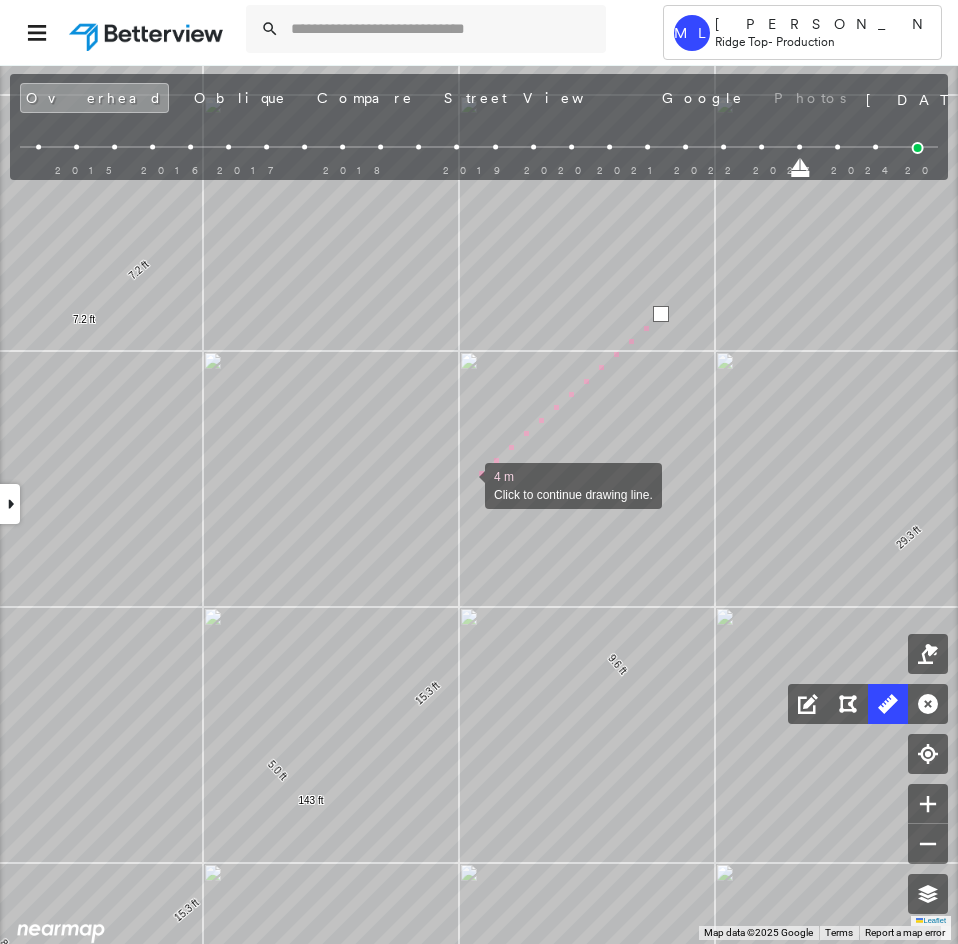 click at bounding box center [465, 484] 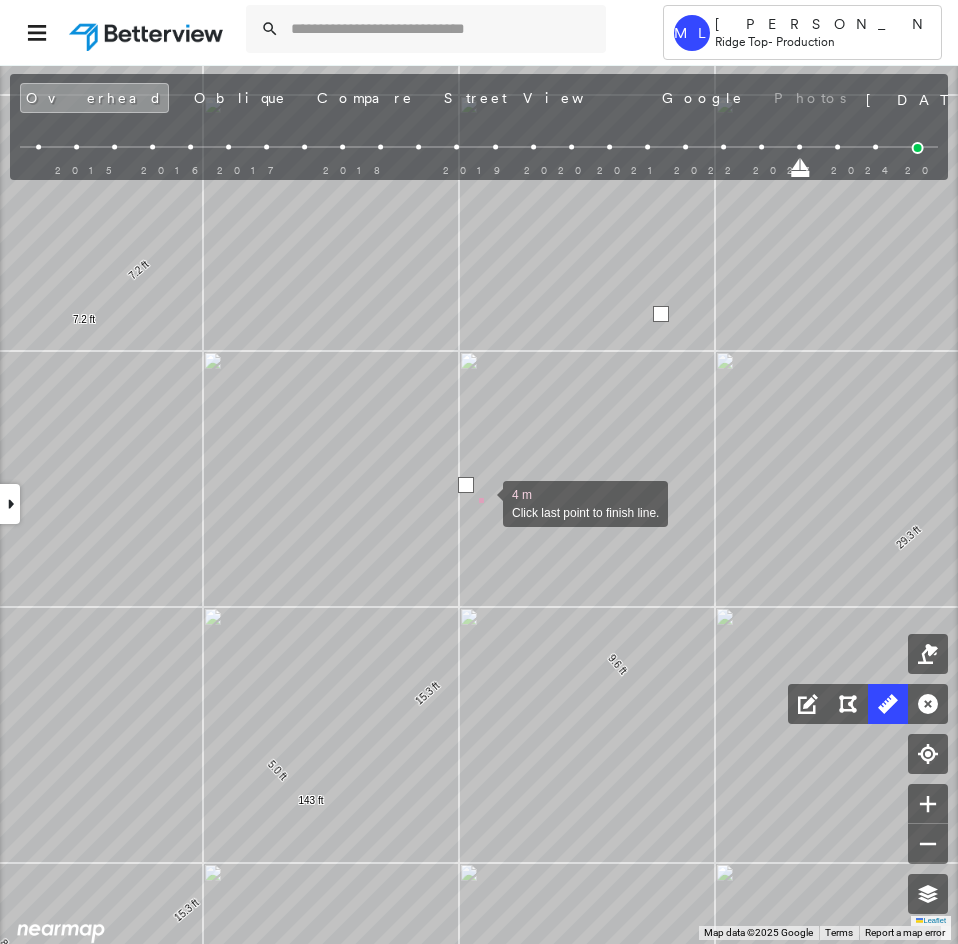 click at bounding box center [483, 502] 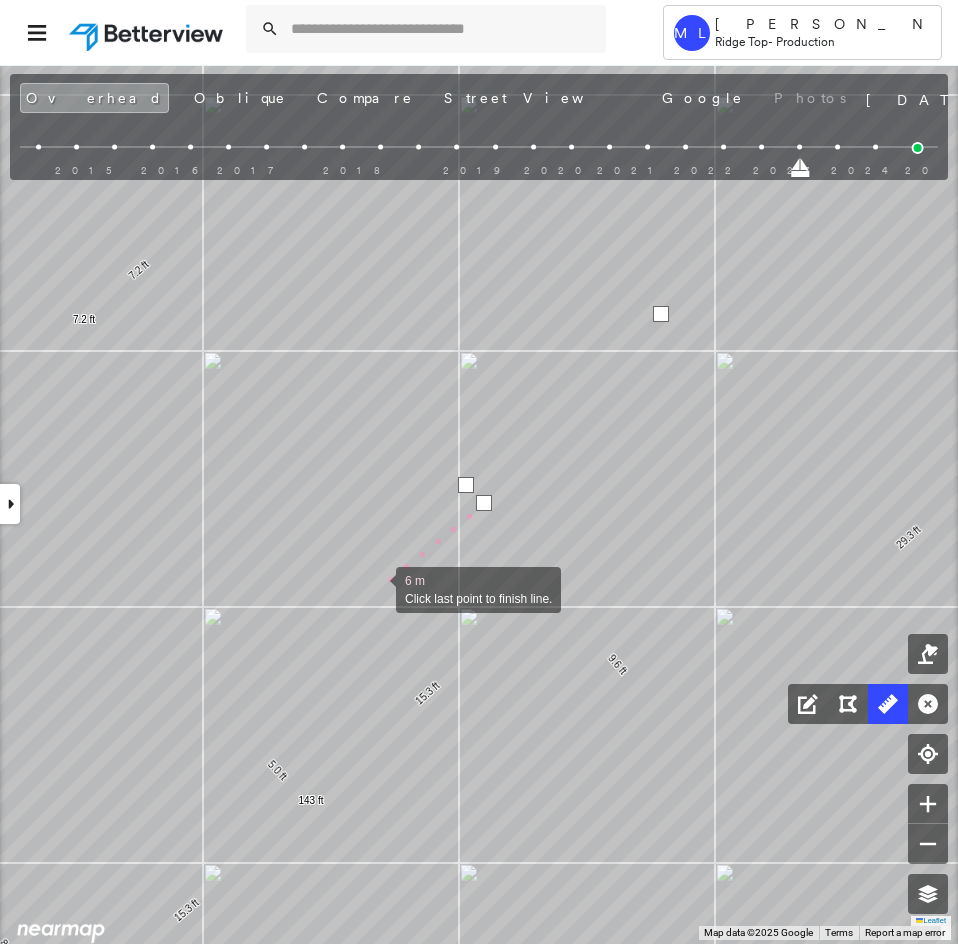 click at bounding box center (376, 588) 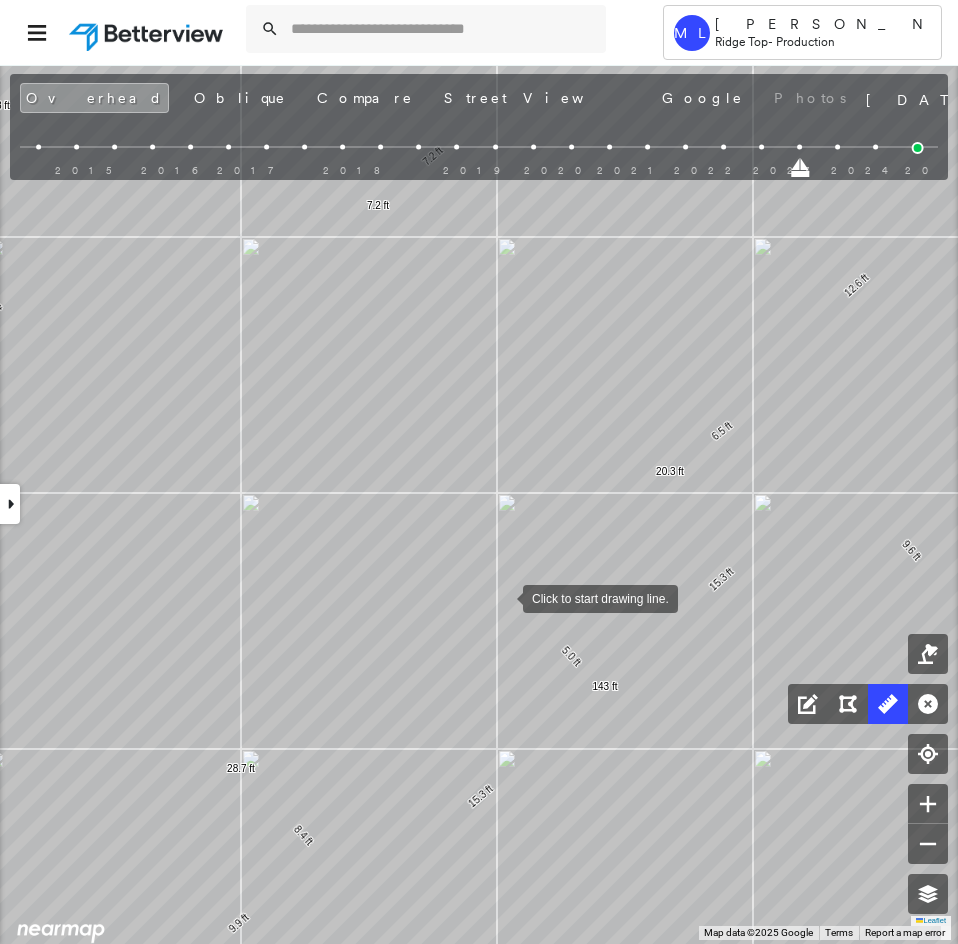click at bounding box center [503, 597] 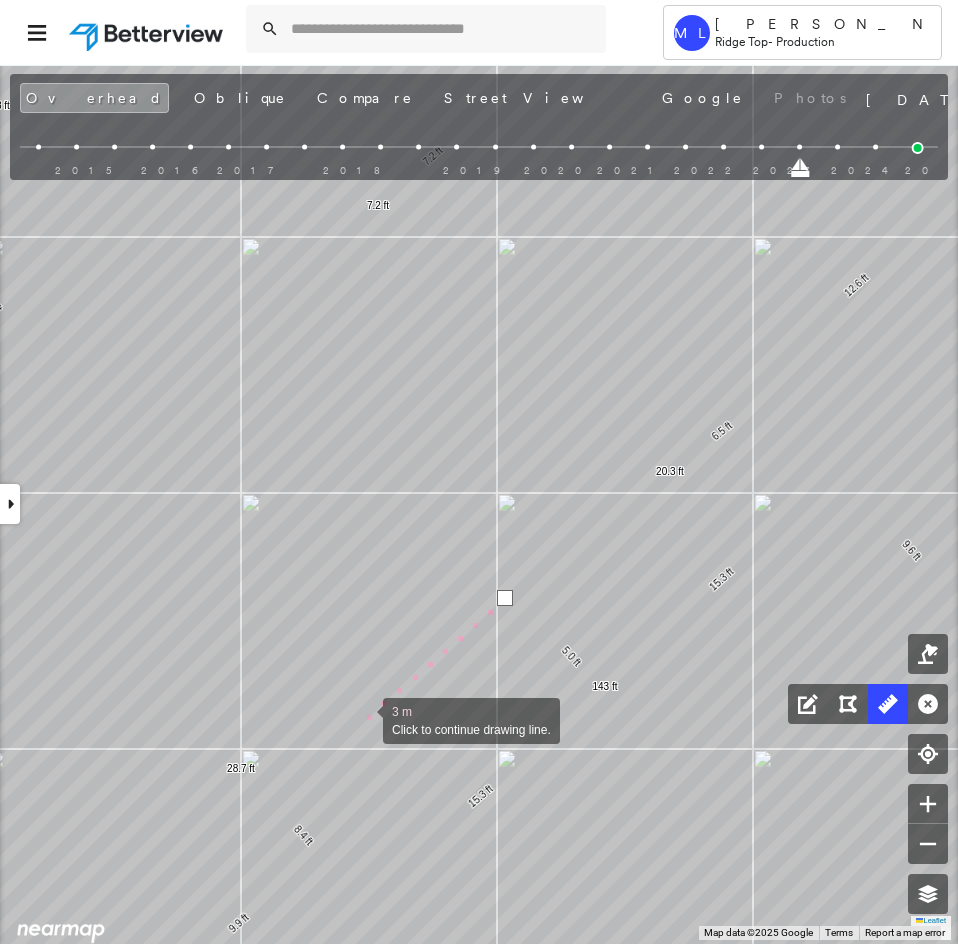 click at bounding box center [363, 719] 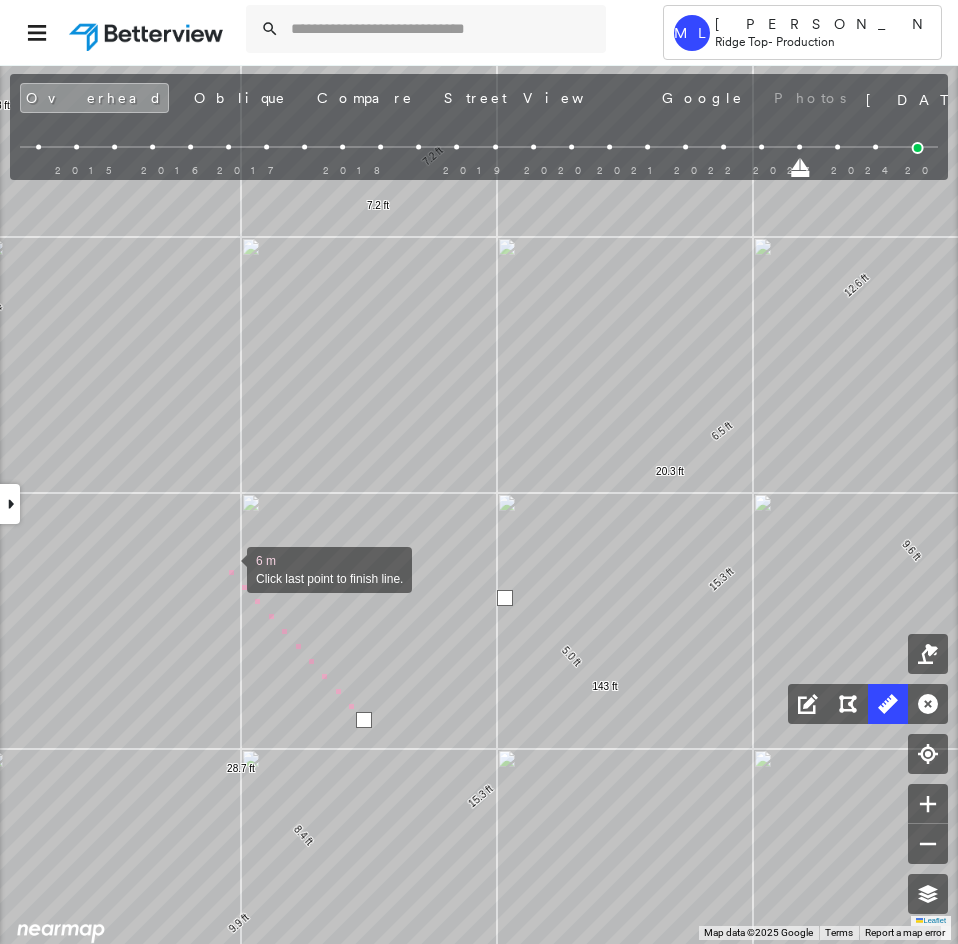 click at bounding box center [227, 568] 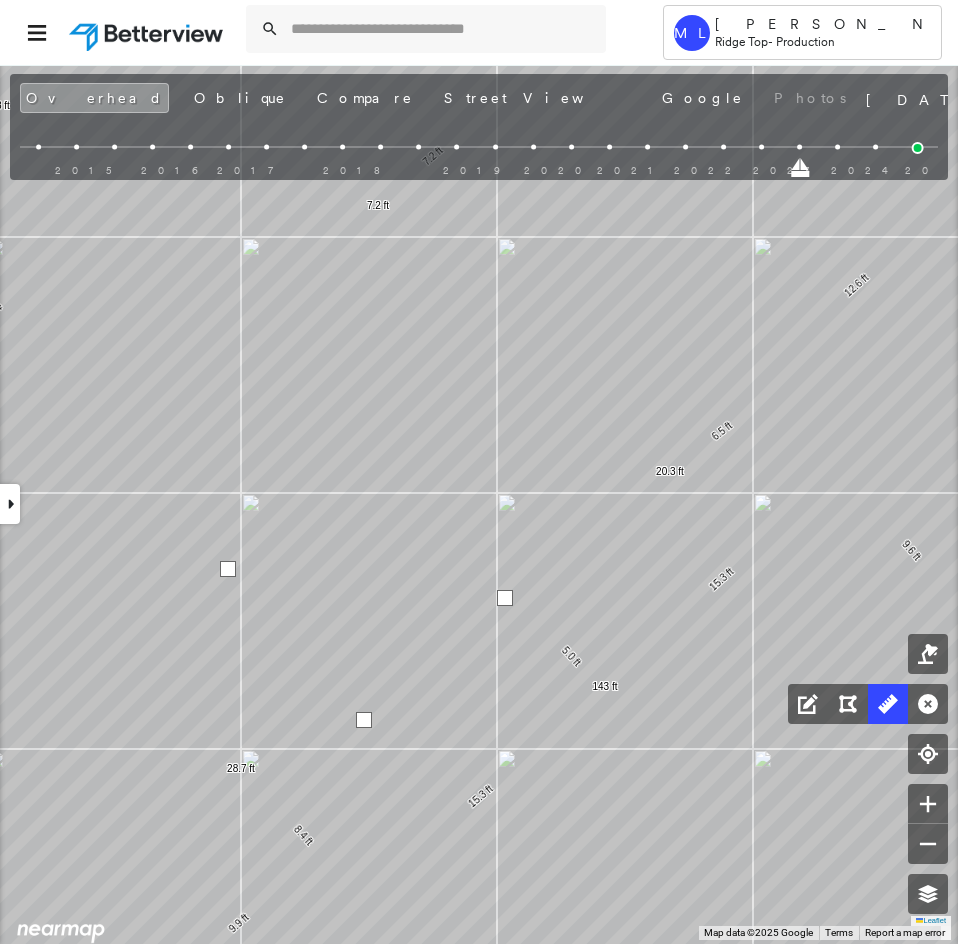 click at bounding box center [228, 569] 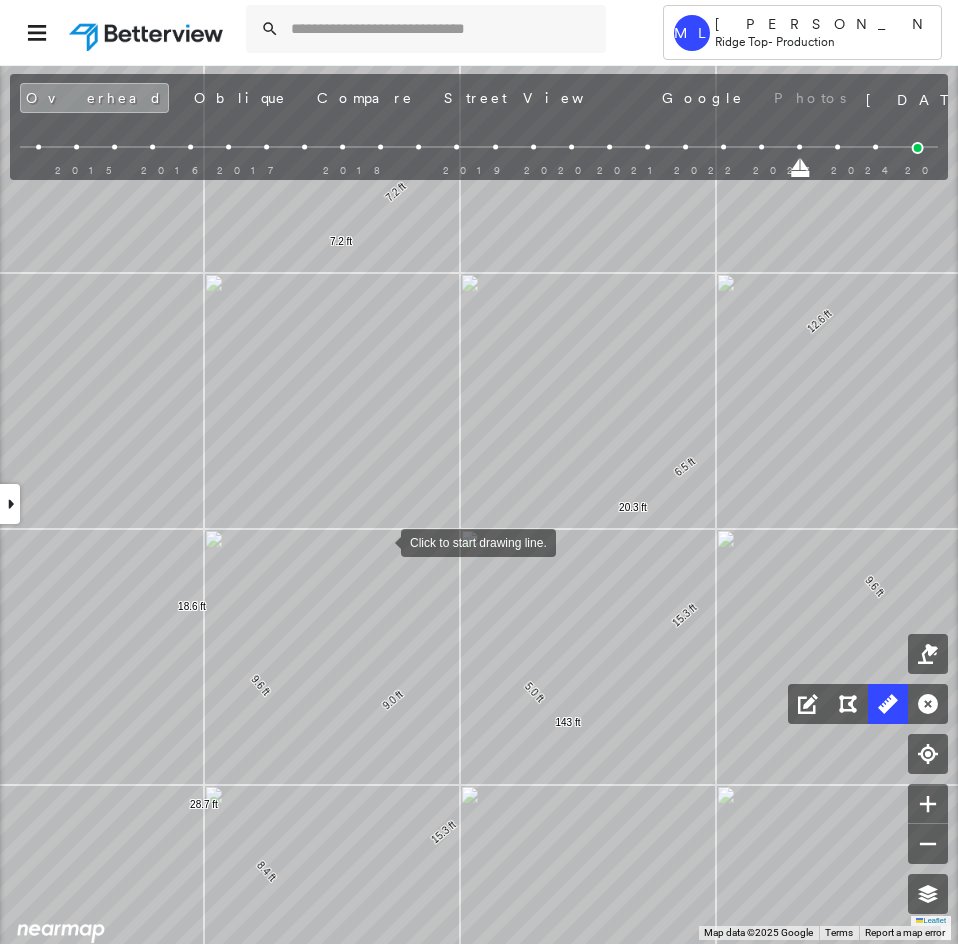 drag, startPoint x: 429, startPoint y: 493, endPoint x: 385, endPoint y: 537, distance: 62.225395 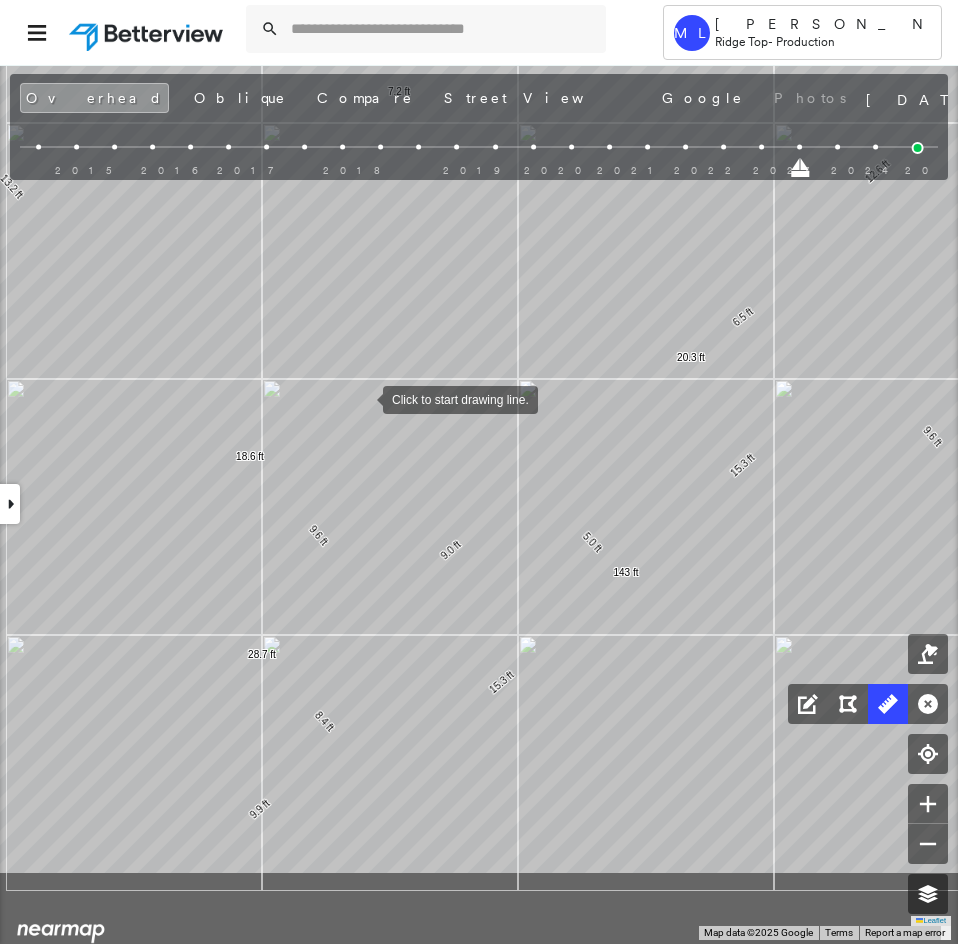 click on "25.4 ft 14.2 ft 48.8 ft 29.3 ft 9.6 ft 15.3 ft 143 ft 5.0 ft 15.3 ft 8.4 ft 28.7 ft 9.9 ft 36.4 ft 3.8 ft 2.8 ft 7.0 ft 59.9 ft 13.2 ft 6.5 ft 19.8 ft 3.2 ft 20.9 ft 24.2 ft 28.3 ft 25.0 ft 53.3 ft 3.4 ft 3.4 ft 7.2 ft 7.2 ft 12.6 ft 6.5 ft 20.3 ft 9.0 ft 9.6 ft 18.6 ft Click to start drawing line." at bounding box center [28, -246] 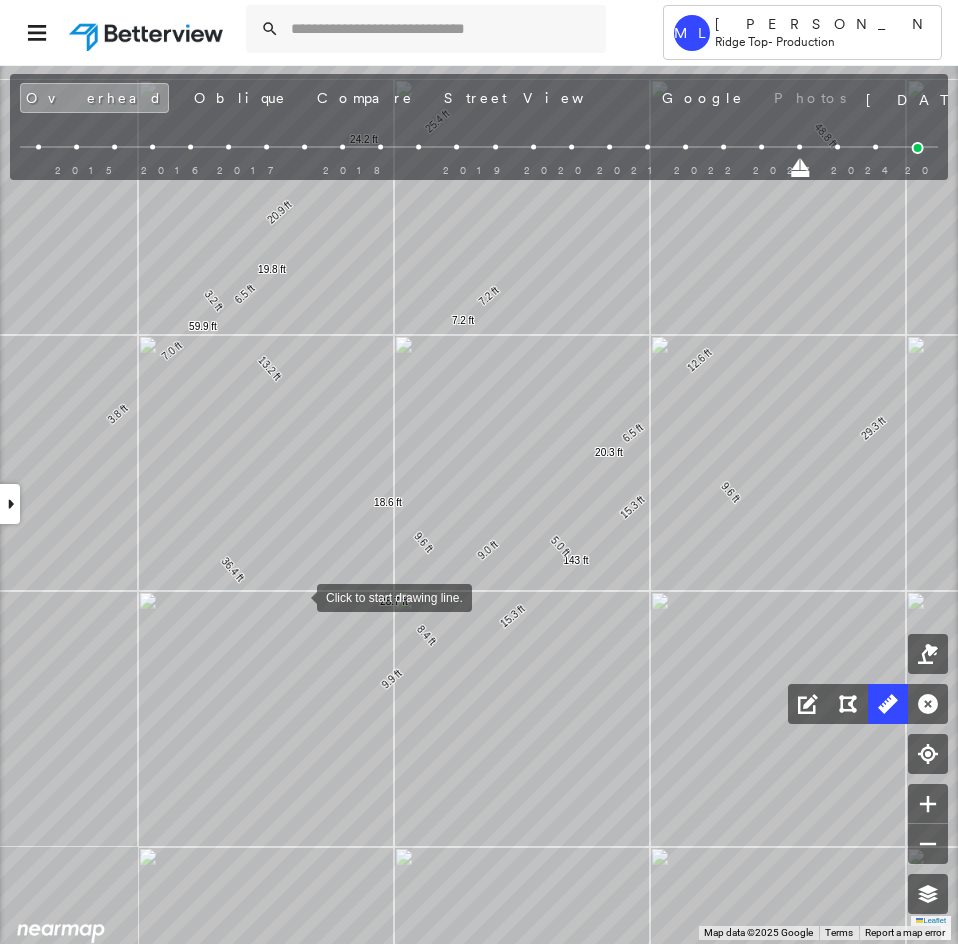 drag, startPoint x: 441, startPoint y: 513, endPoint x: 333, endPoint y: 688, distance: 205.6429 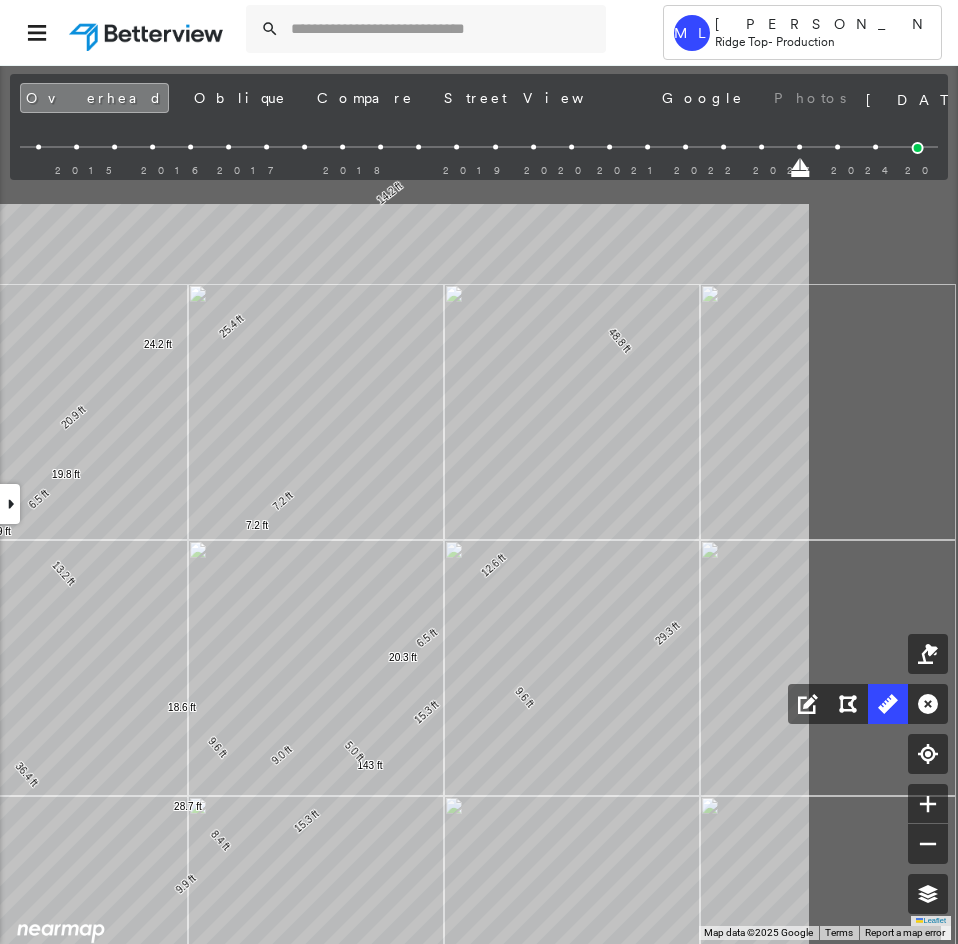 click on "25.4 ft 14.2 ft 48.8 ft 29.3 ft 9.6 ft 15.3 ft 143 ft 5.0 ft 15.3 ft 8.4 ft 28.7 ft 9.9 ft 36.4 ft 3.8 ft 7.0 ft 59.9 ft 13.2 ft 6.5 ft 19.8 ft 3.2 ft 20.9 ft 24.2 ft 28.3 ft 25.0 ft 53.3 ft 3.4 ft 3.4 ft 7.2 ft 7.2 ft 12.6 ft 6.5 ft 20.3 ft 9.0 ft 9.6 ft 18.6 ft Click to start drawing line." at bounding box center [-140, -59] 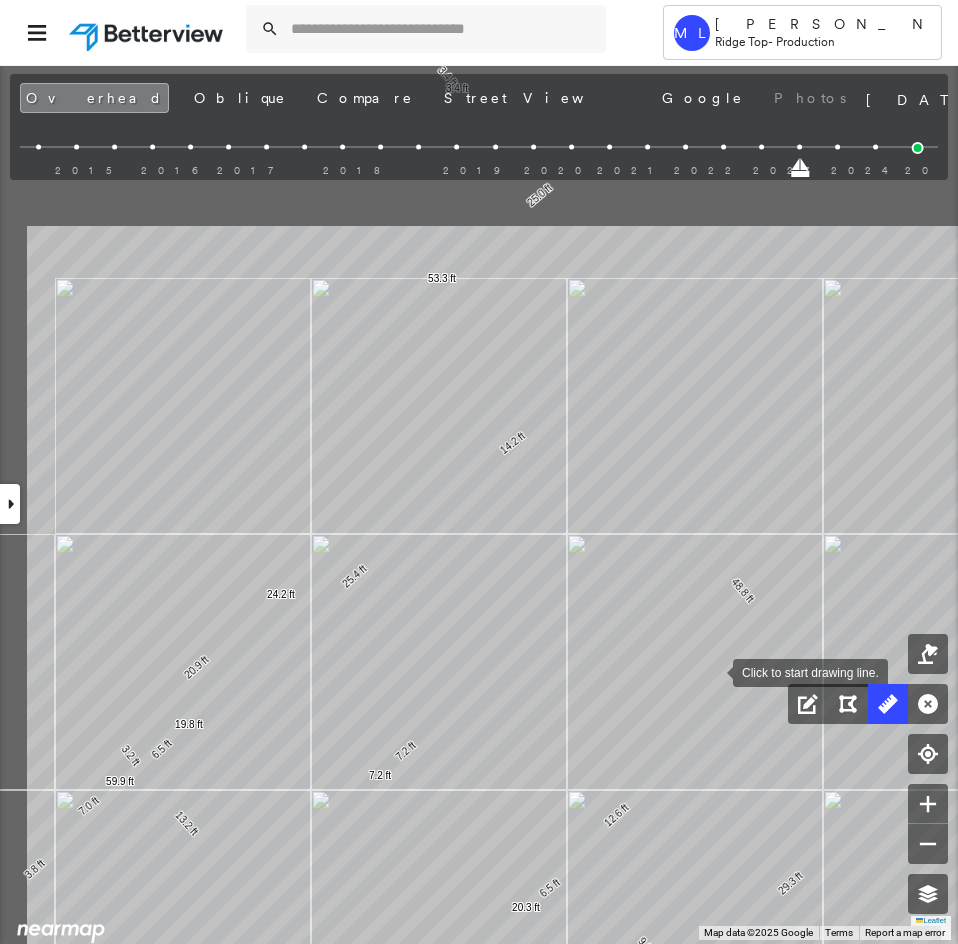 drag, startPoint x: 590, startPoint y: 419, endPoint x: 713, endPoint y: 669, distance: 278.6198 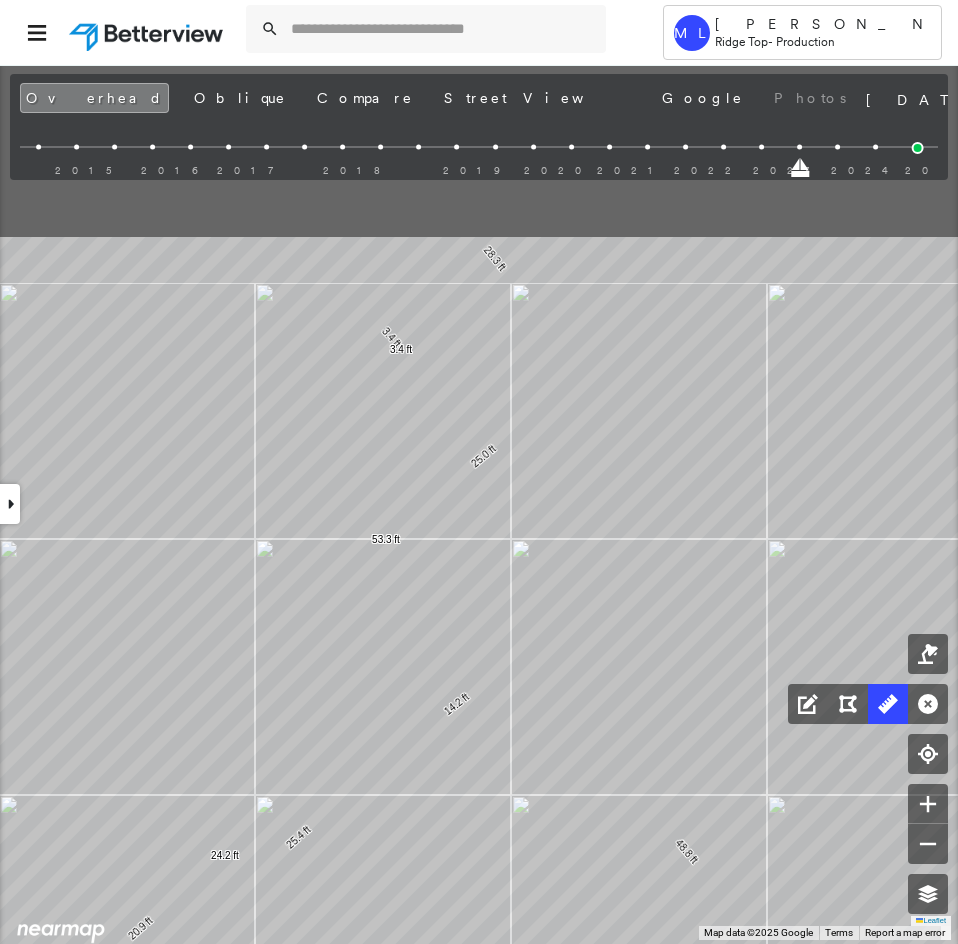 drag, startPoint x: 549, startPoint y: 439, endPoint x: 473, endPoint y: 737, distance: 307.5386 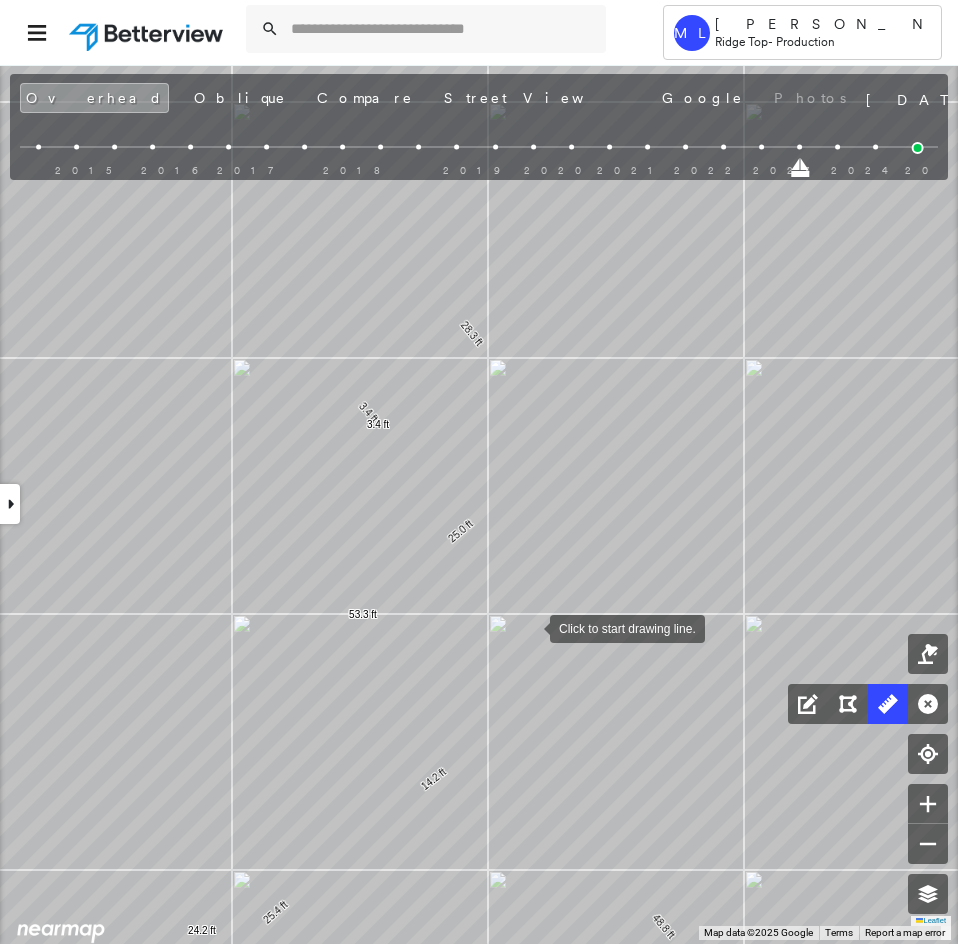 drag, startPoint x: 531, startPoint y: 607, endPoint x: 519, endPoint y: 669, distance: 63.15061 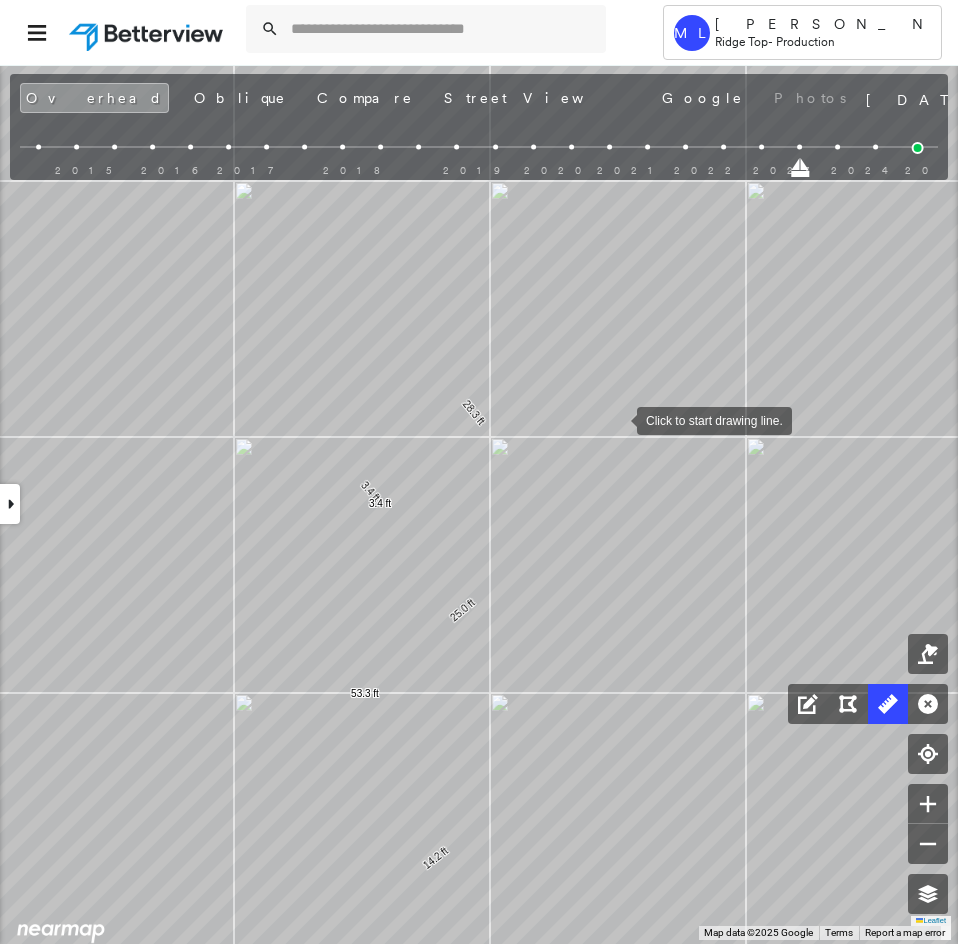 drag, startPoint x: 617, startPoint y: 417, endPoint x: 605, endPoint y: 425, distance: 14.422205 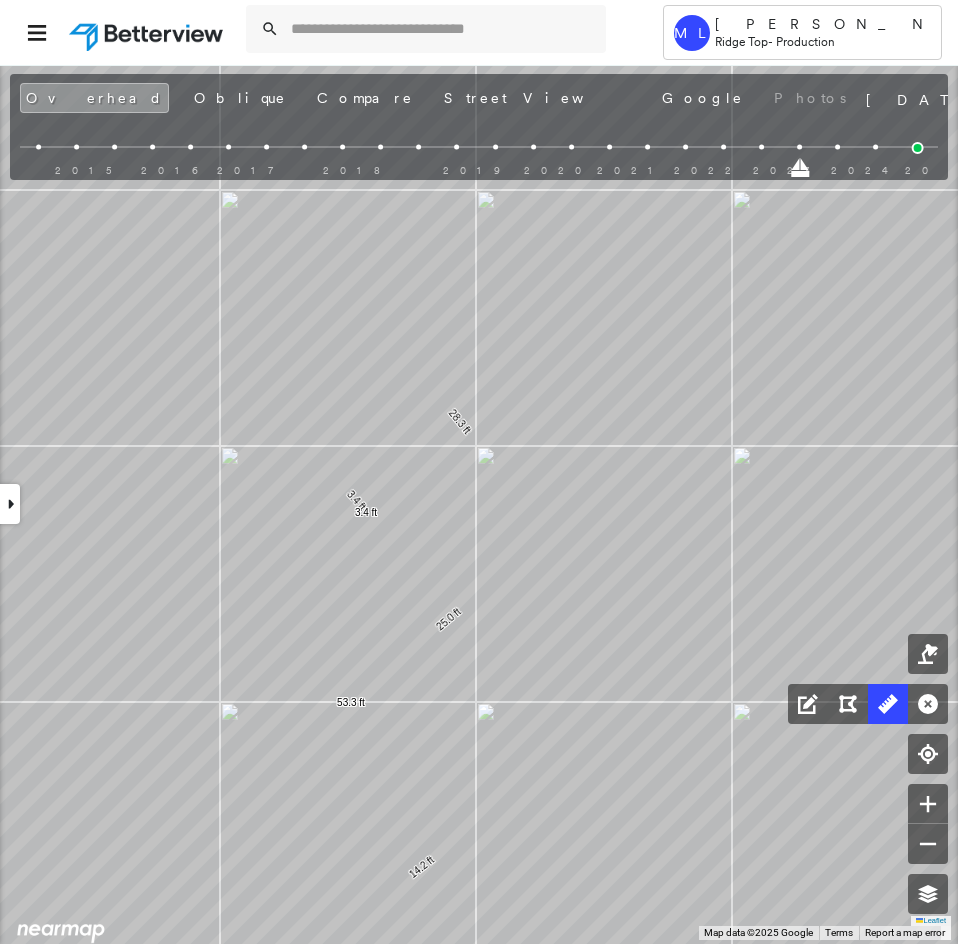 drag, startPoint x: 801, startPoint y: 166, endPoint x: 957, endPoint y: 169, distance: 156.02884 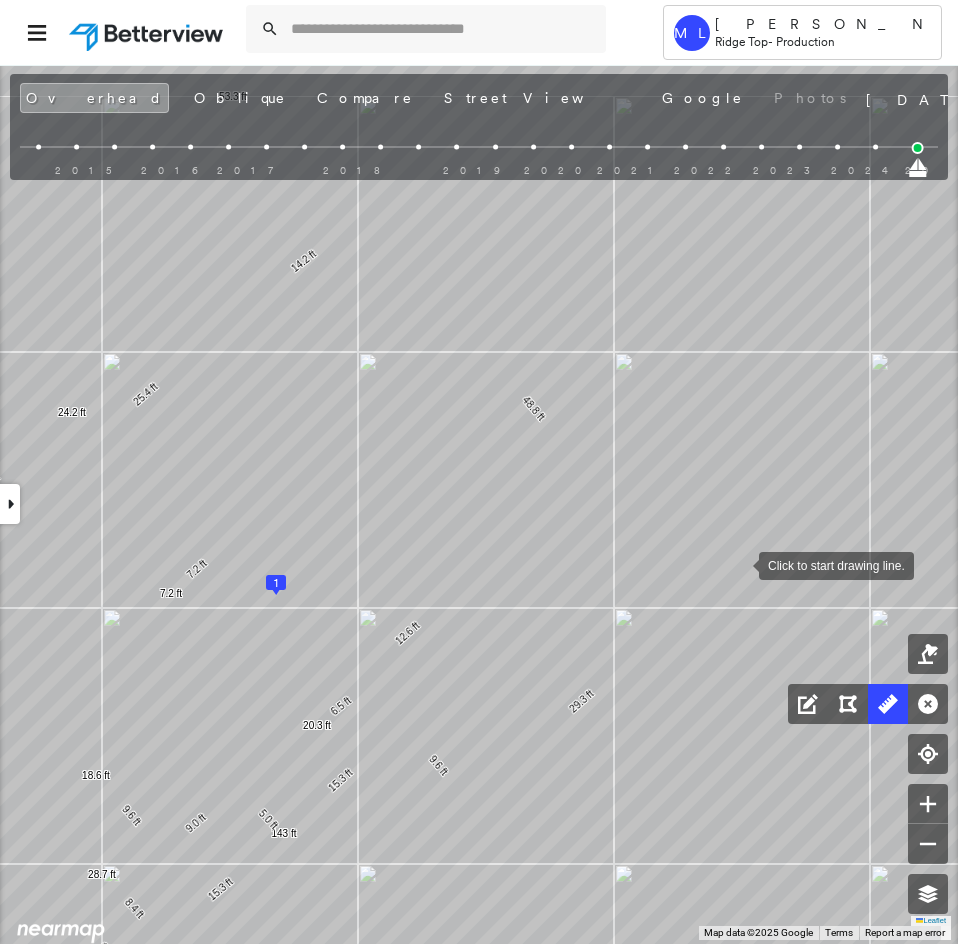 click at bounding box center [739, 564] 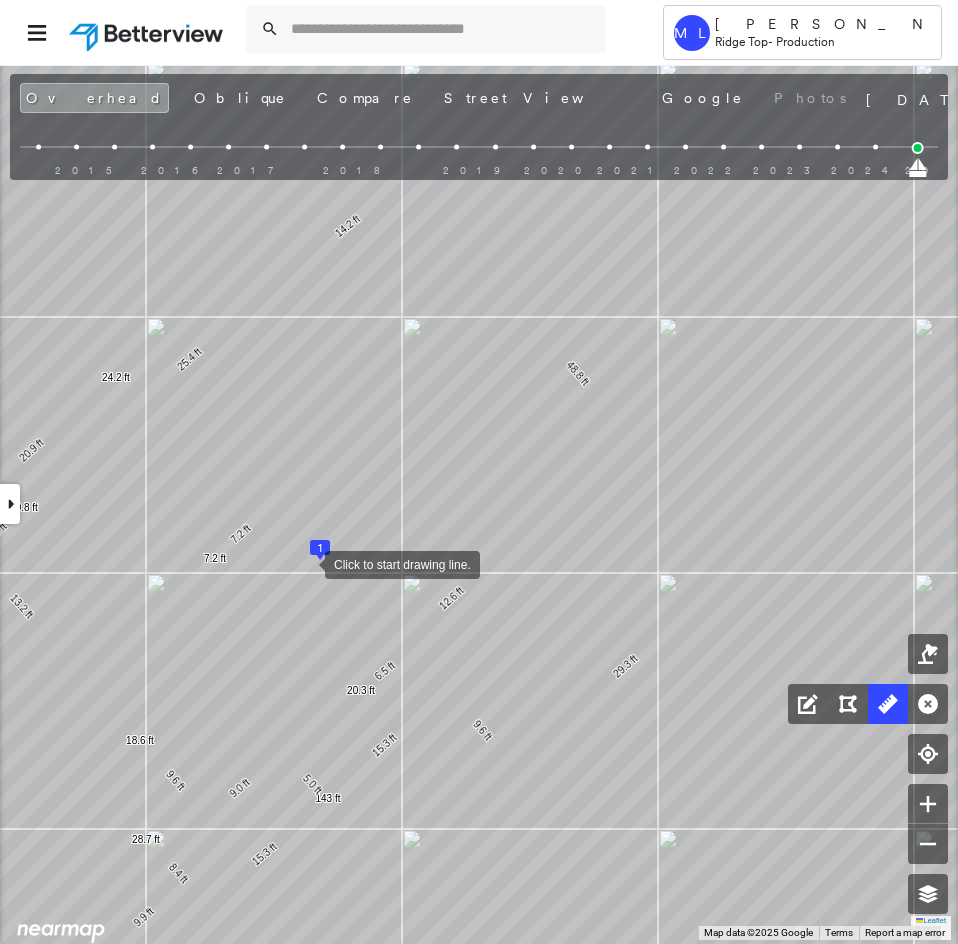 drag, startPoint x: 288, startPoint y: 574, endPoint x: 486, endPoint y: 459, distance: 228.9738 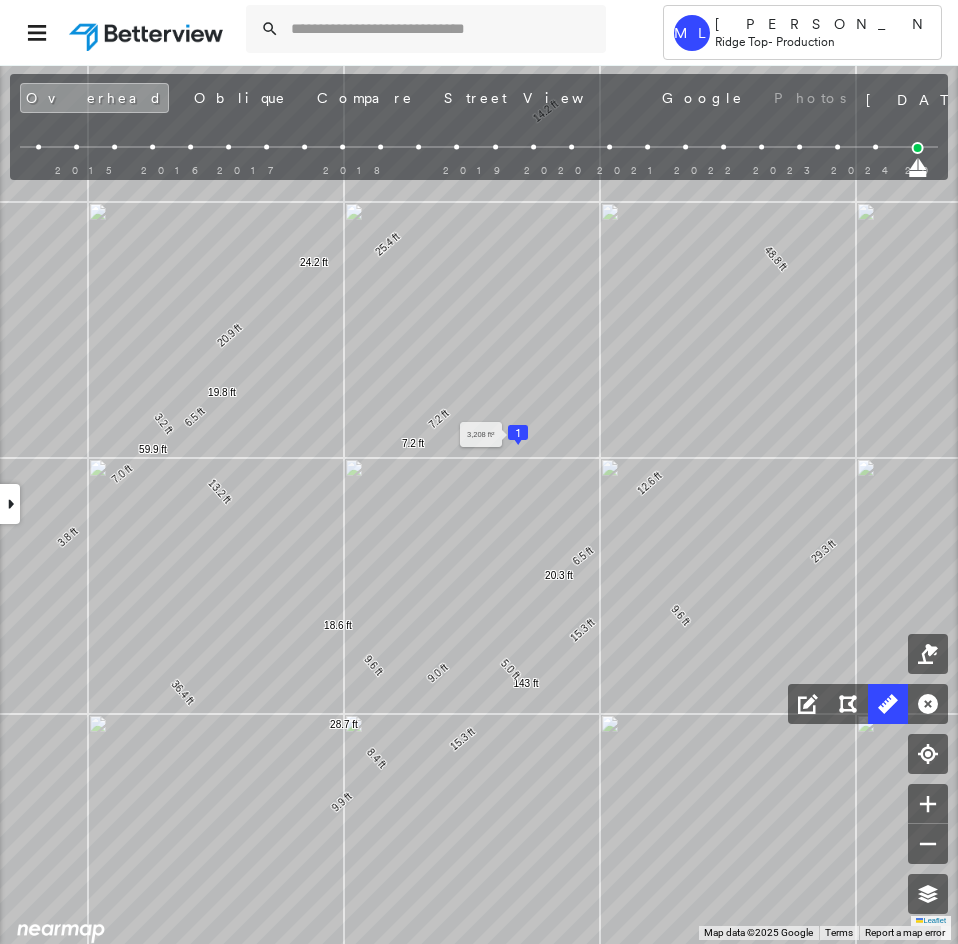 click 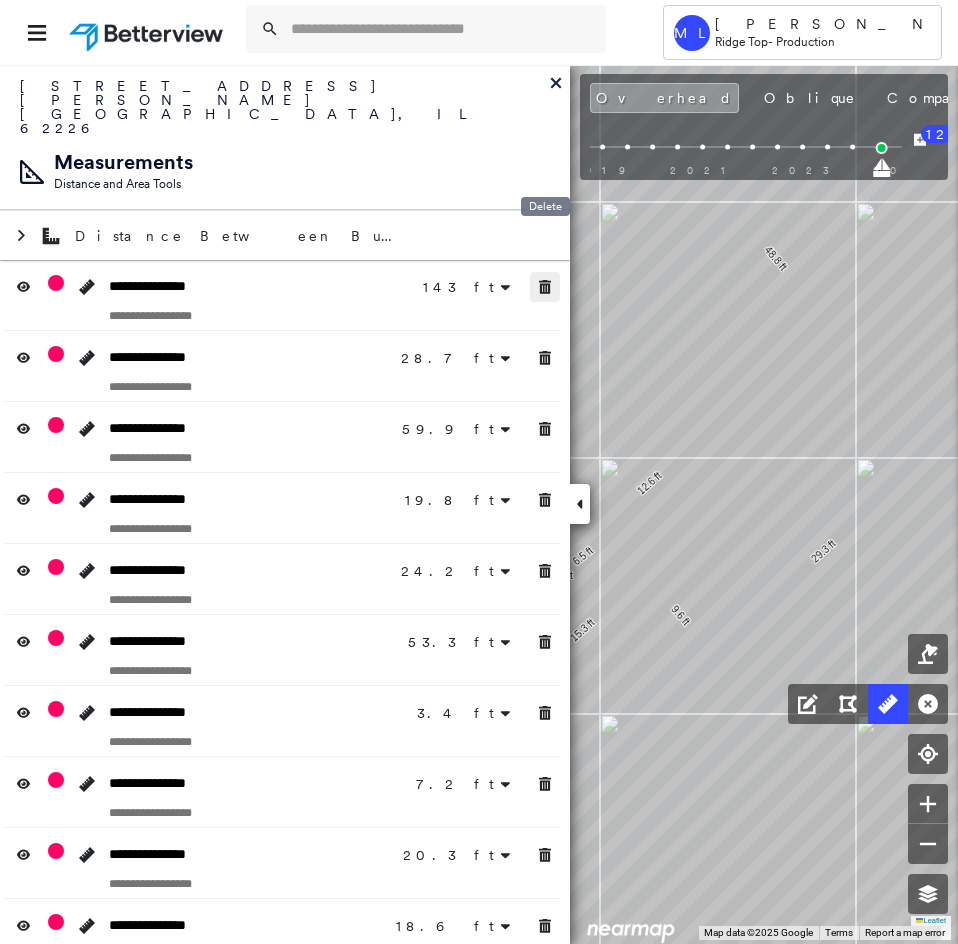 click at bounding box center [545, 287] 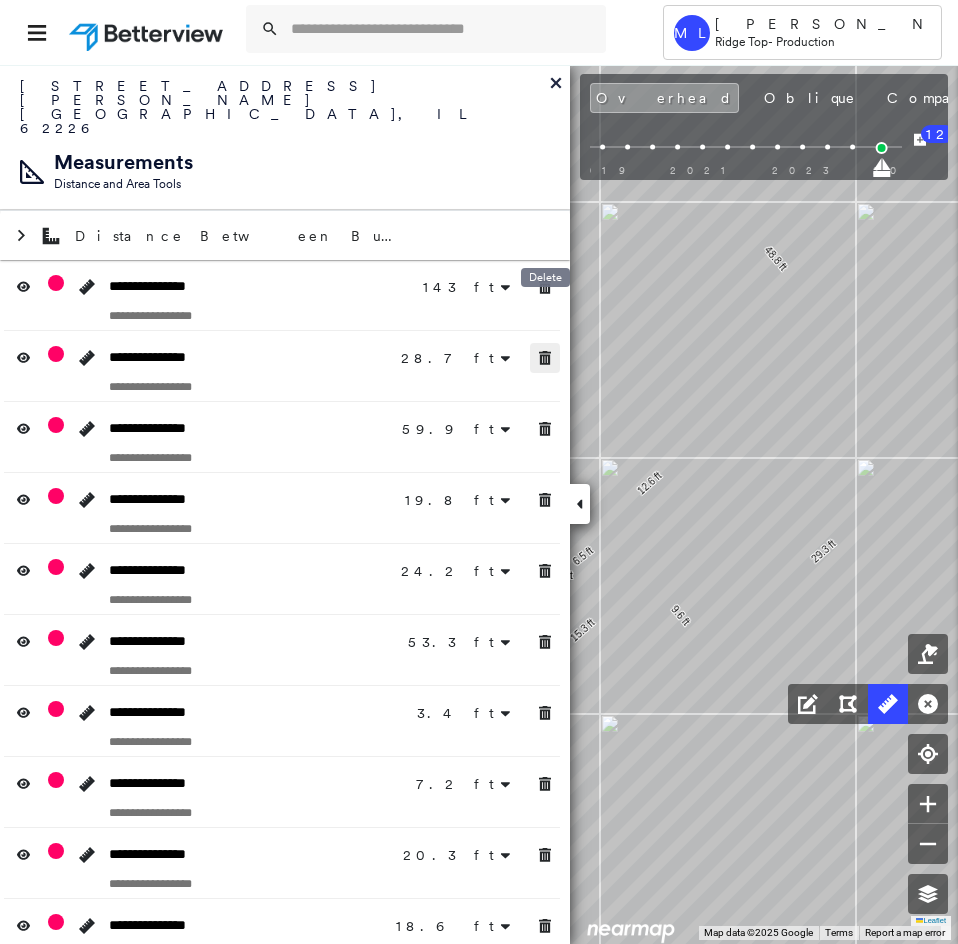 click 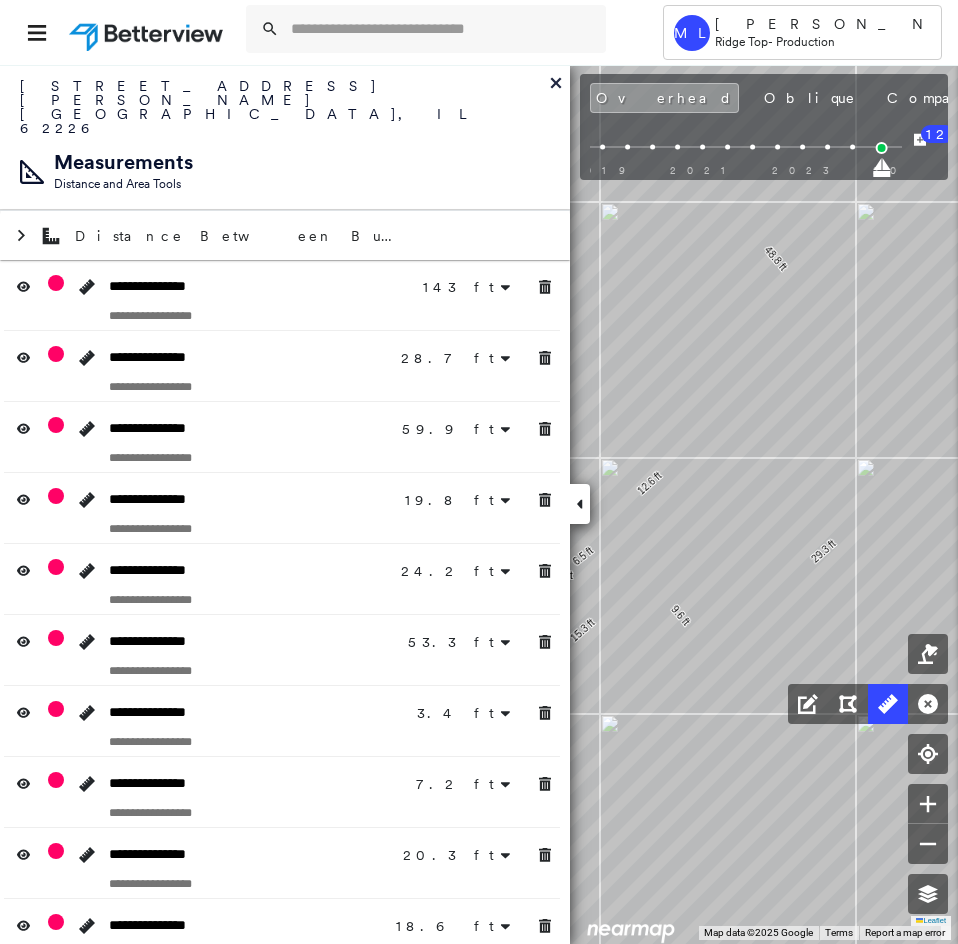 click on "59.9 ft" at bounding box center [470, 428] 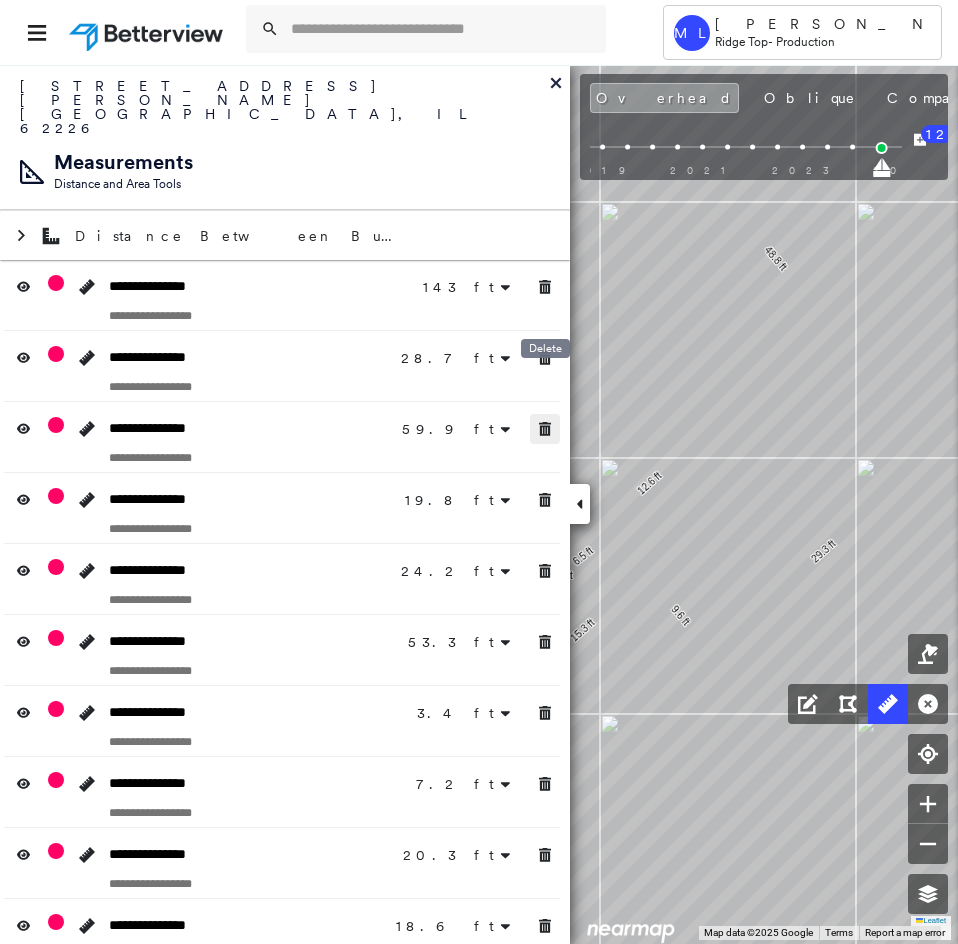 click on "**********" at bounding box center [285, 615] 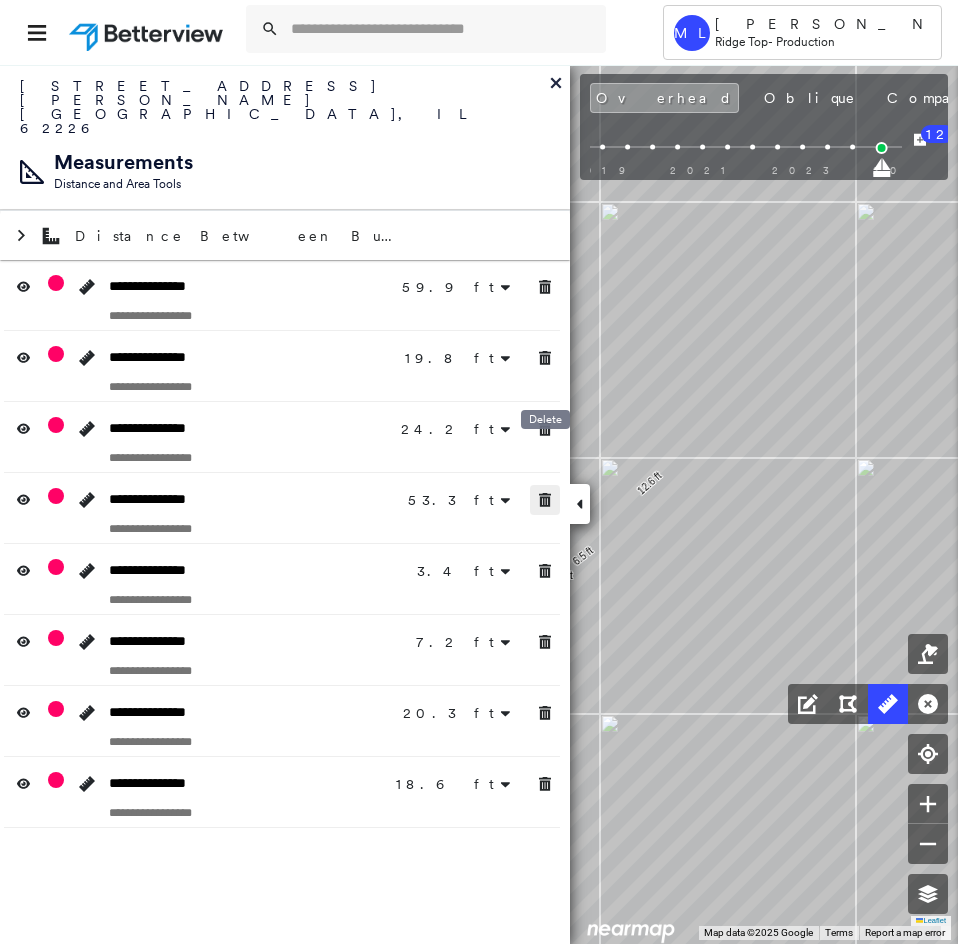 click 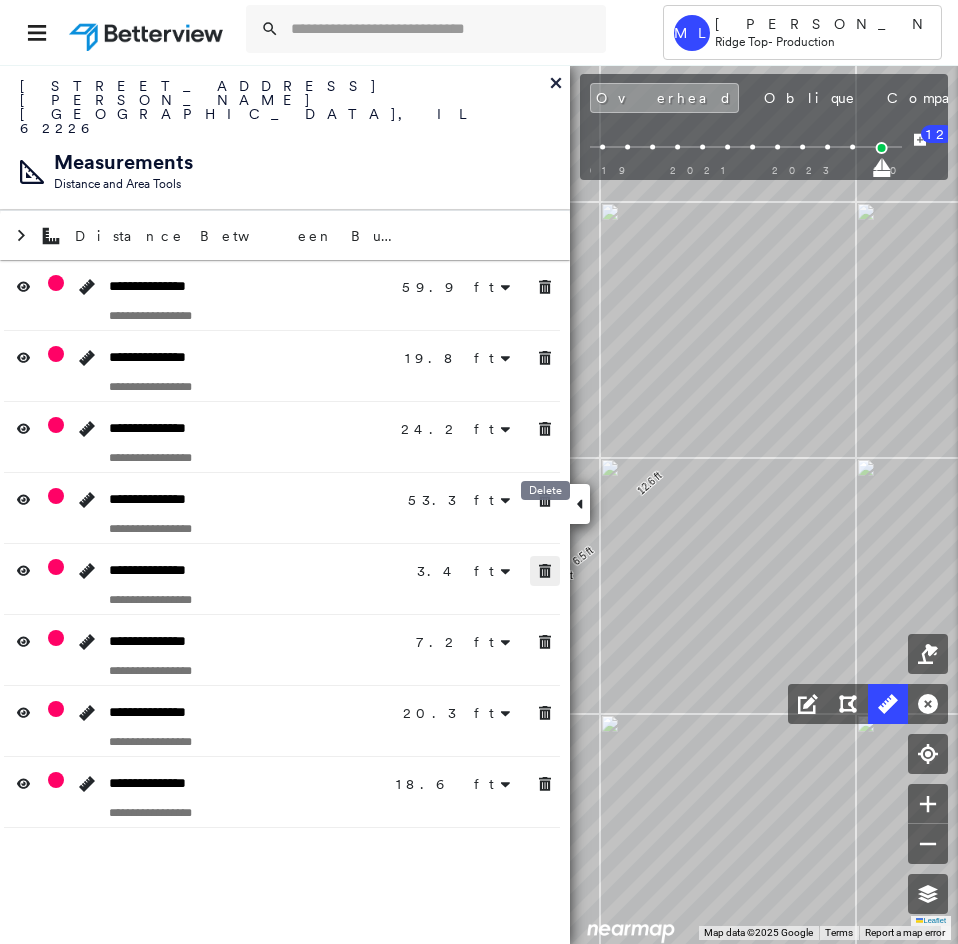 click 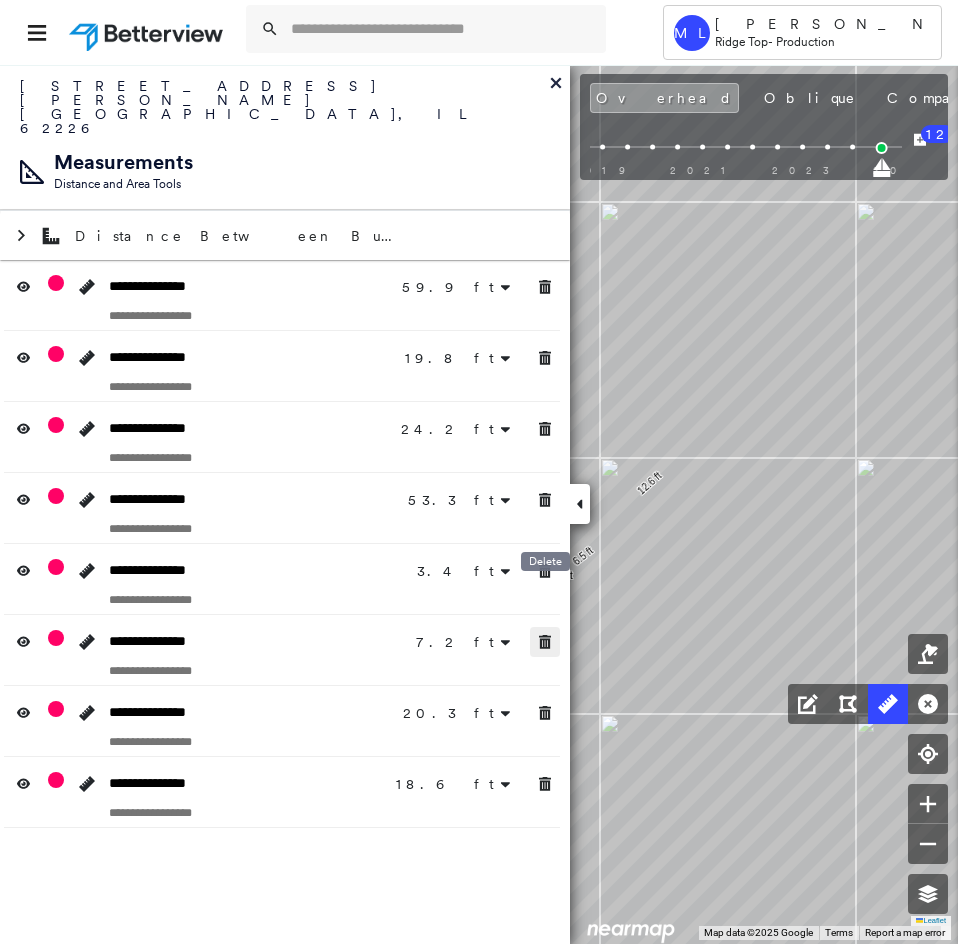 click 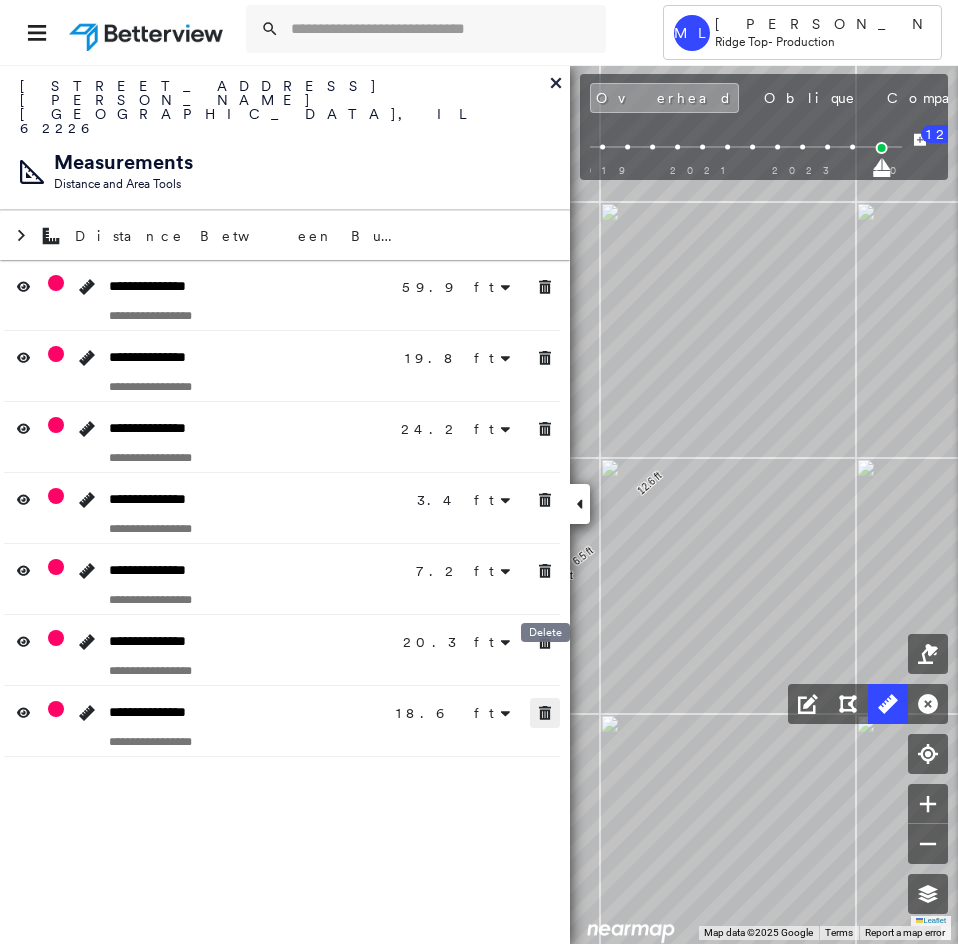 click on "**********" at bounding box center [285, 504] 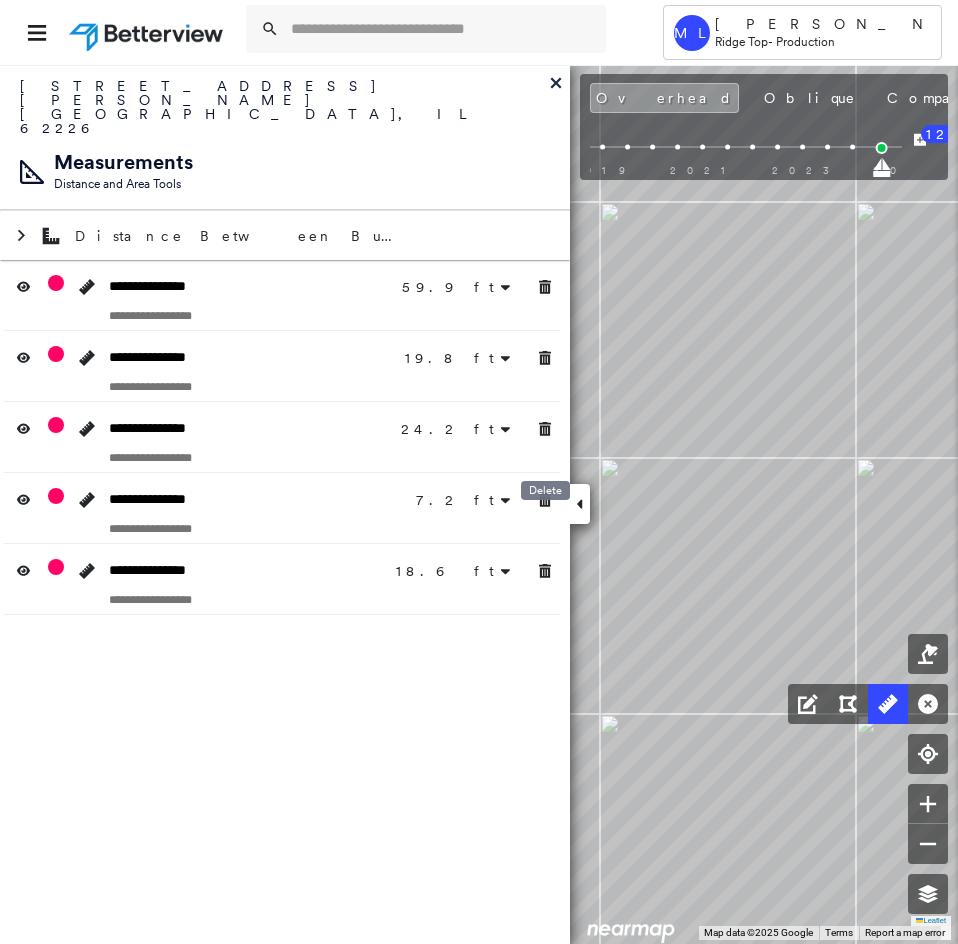 click on "**********" at bounding box center [285, 504] 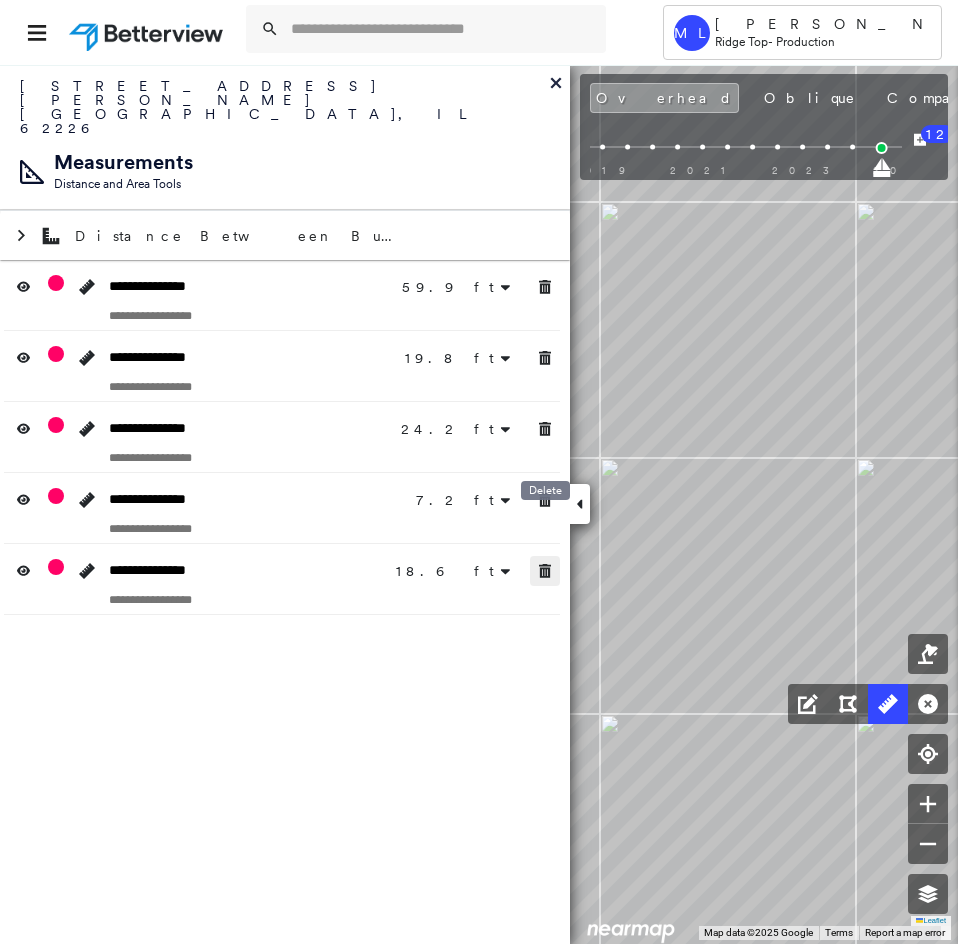 click 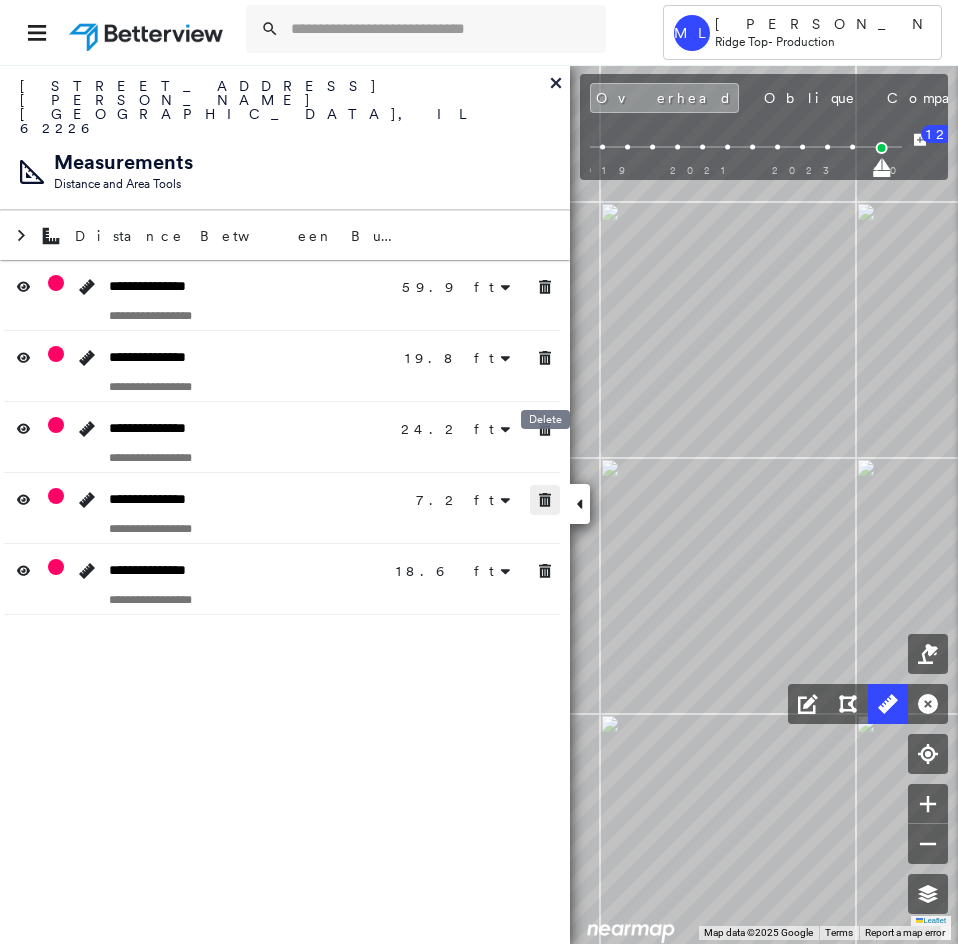 click 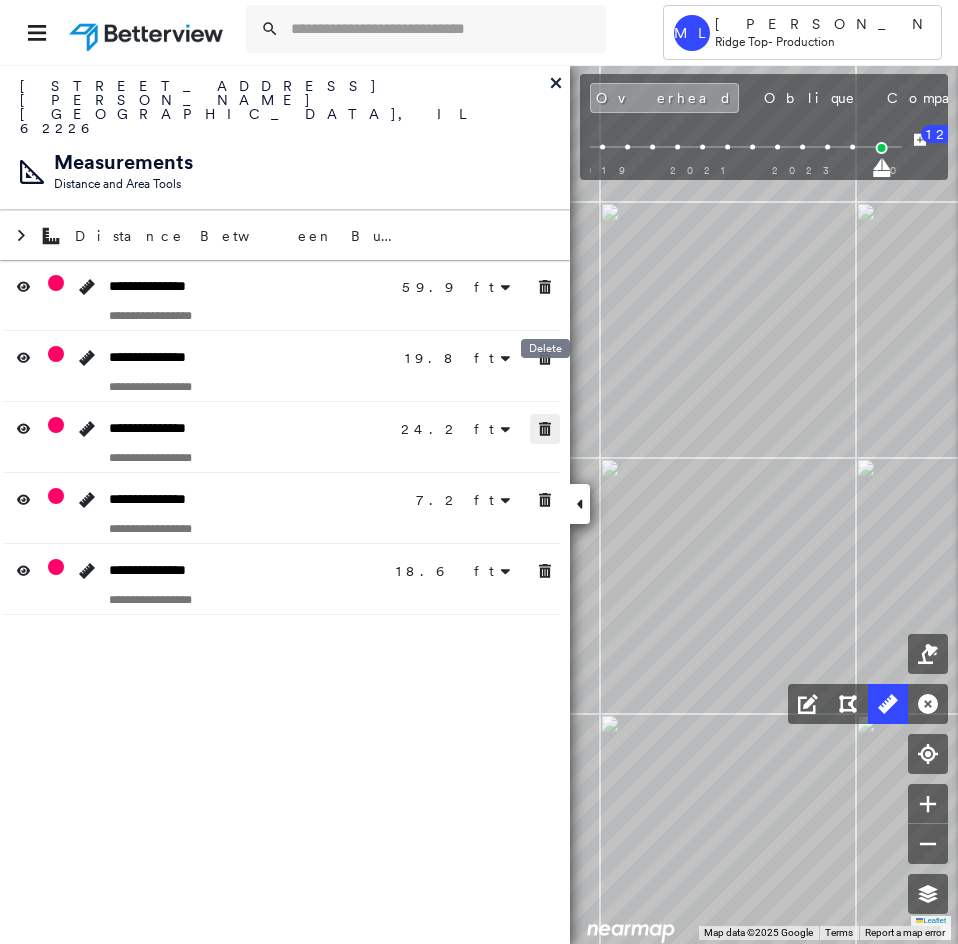 click at bounding box center [545, 429] 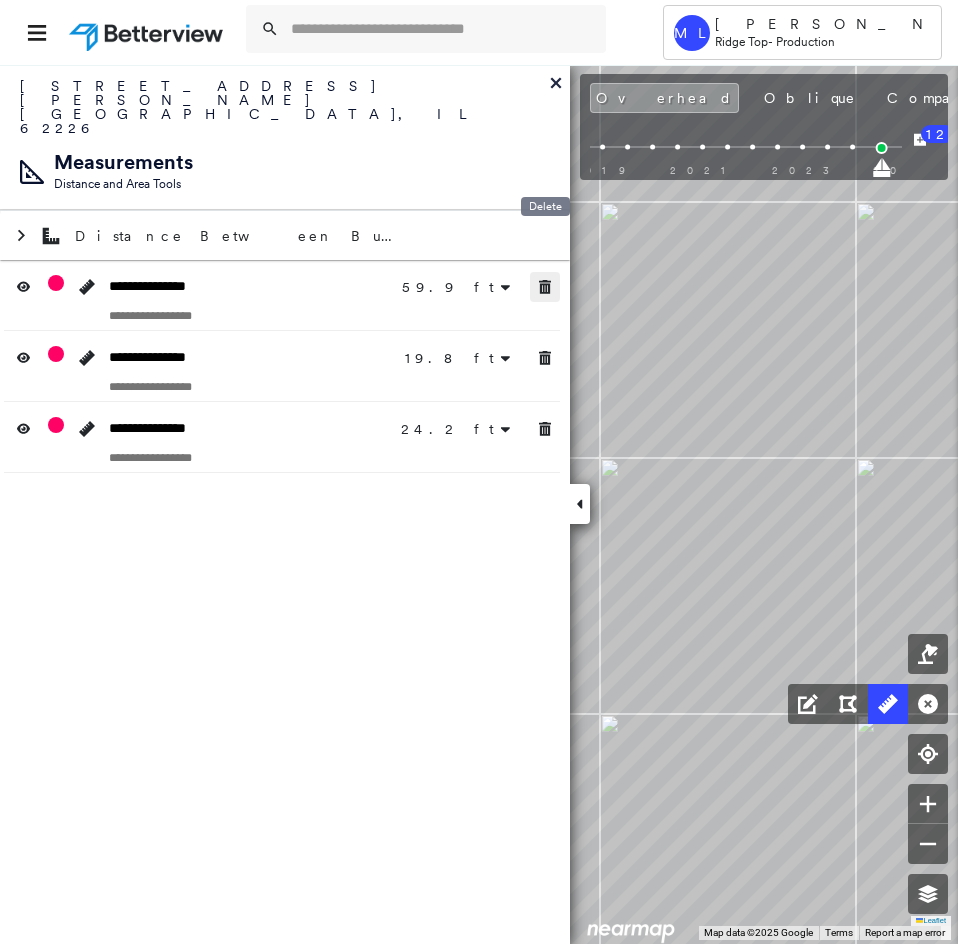 click at bounding box center [545, 287] 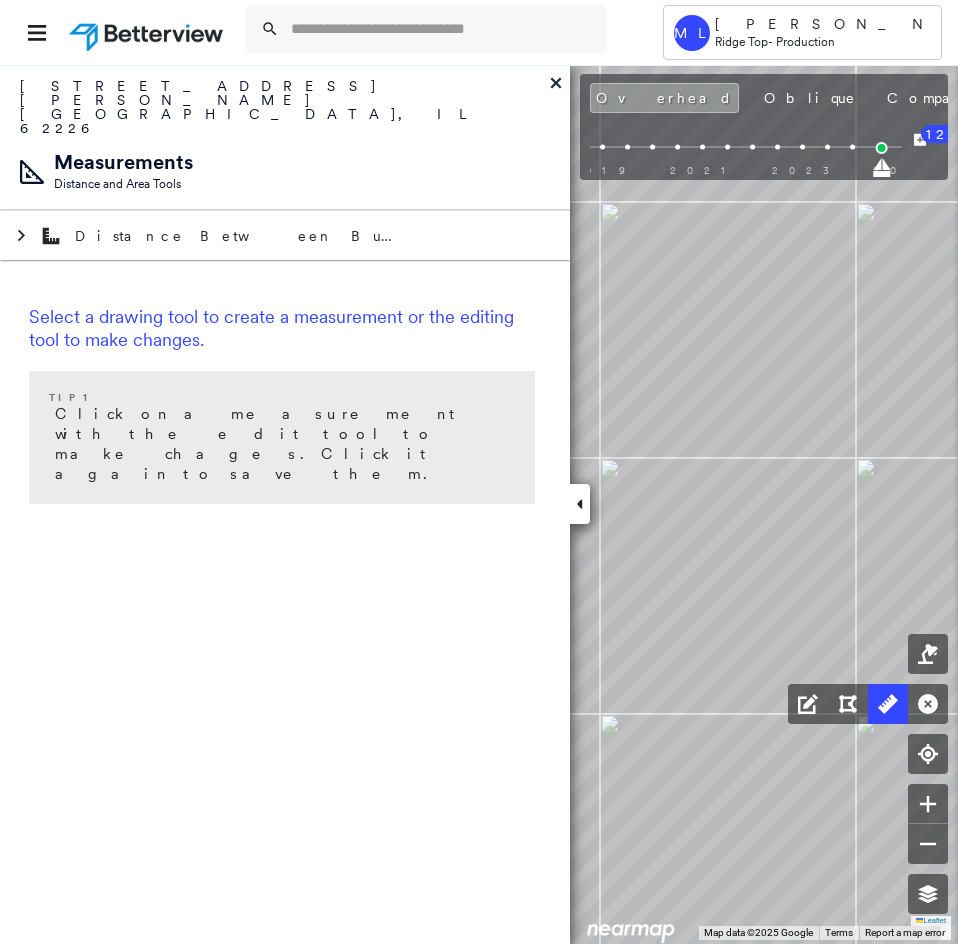 click at bounding box center (580, 504) 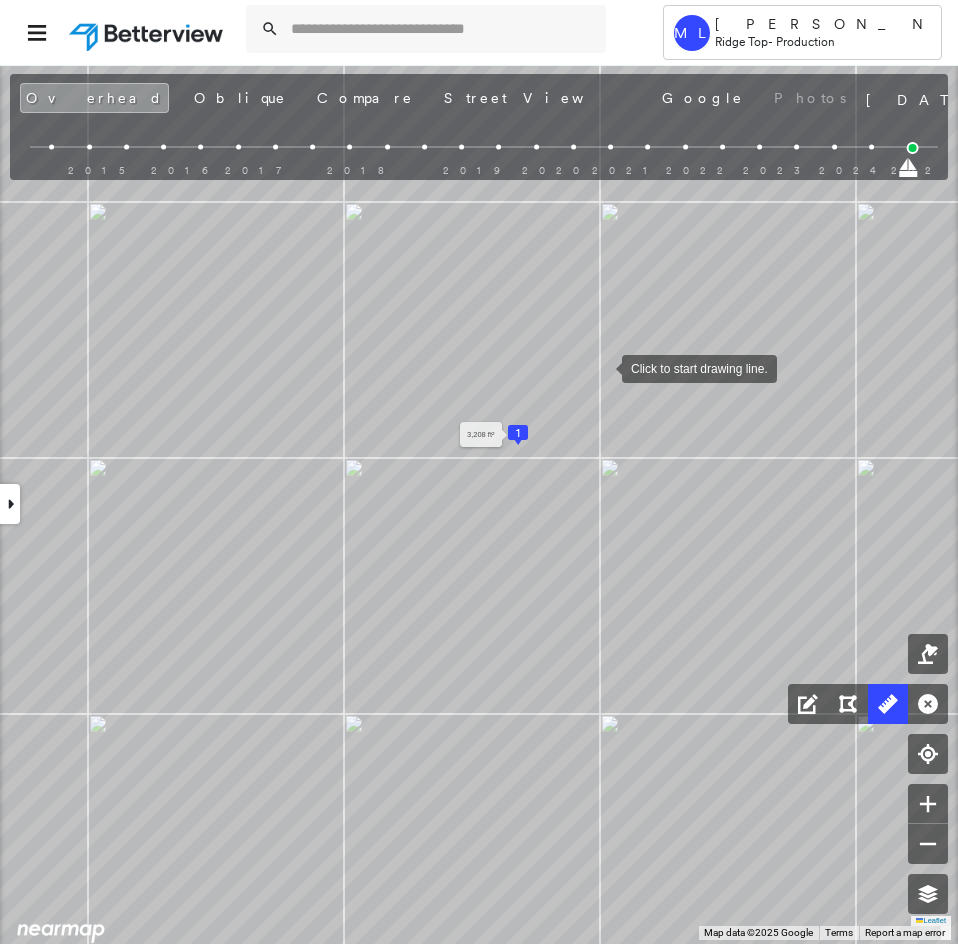 click on "1
2
3,208 ft² Click to start drawing line." at bounding box center [155, 182] 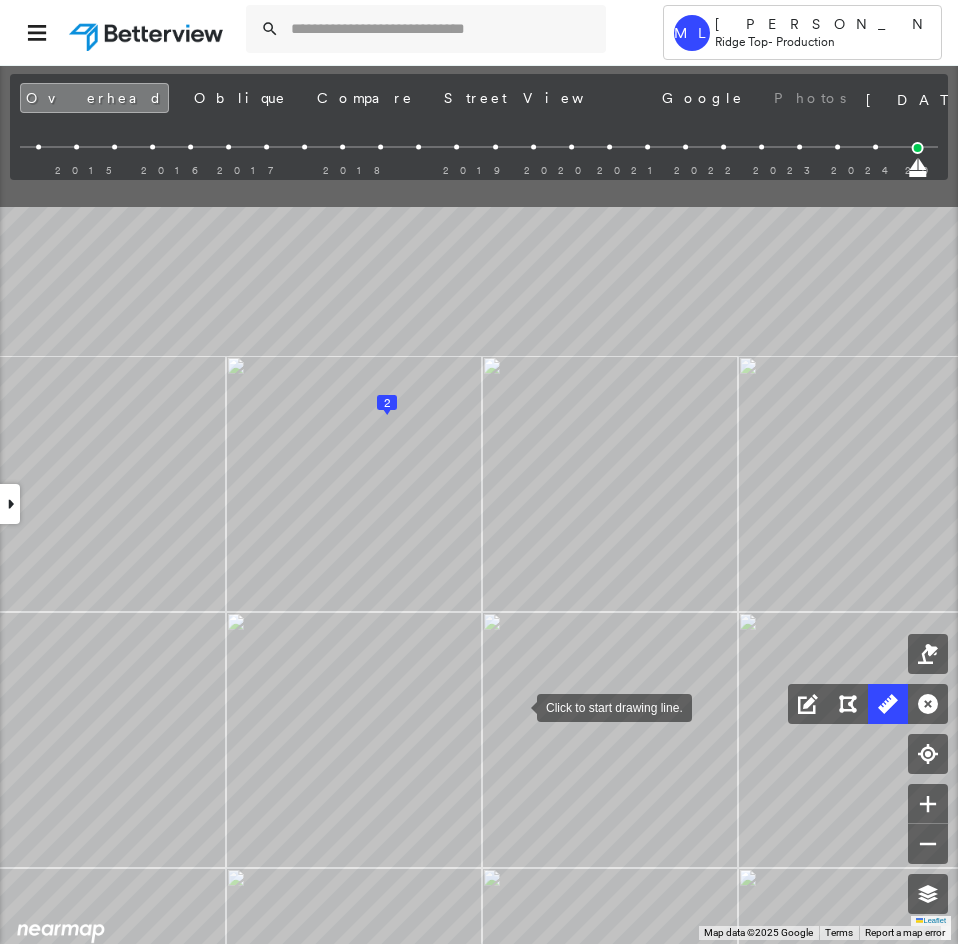 drag, startPoint x: 488, startPoint y: 761, endPoint x: 513, endPoint y: 682, distance: 82.86133 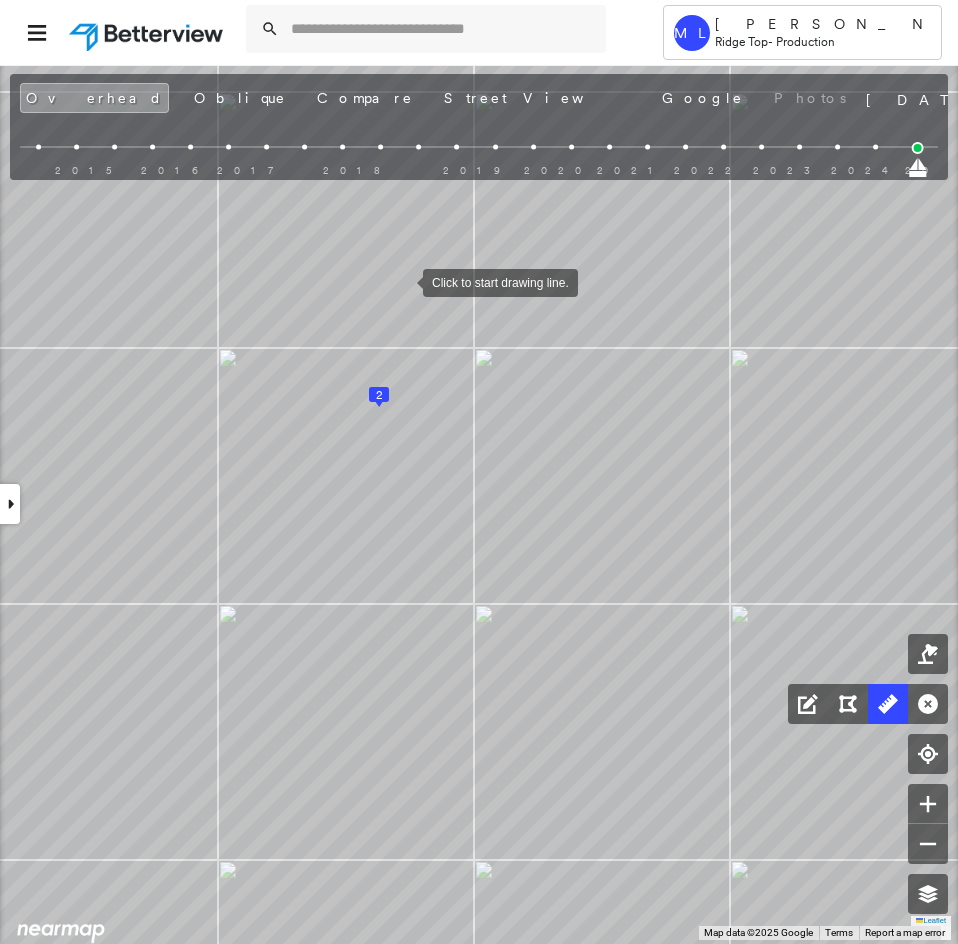 drag, startPoint x: 401, startPoint y: 267, endPoint x: 399, endPoint y: 257, distance: 10.198039 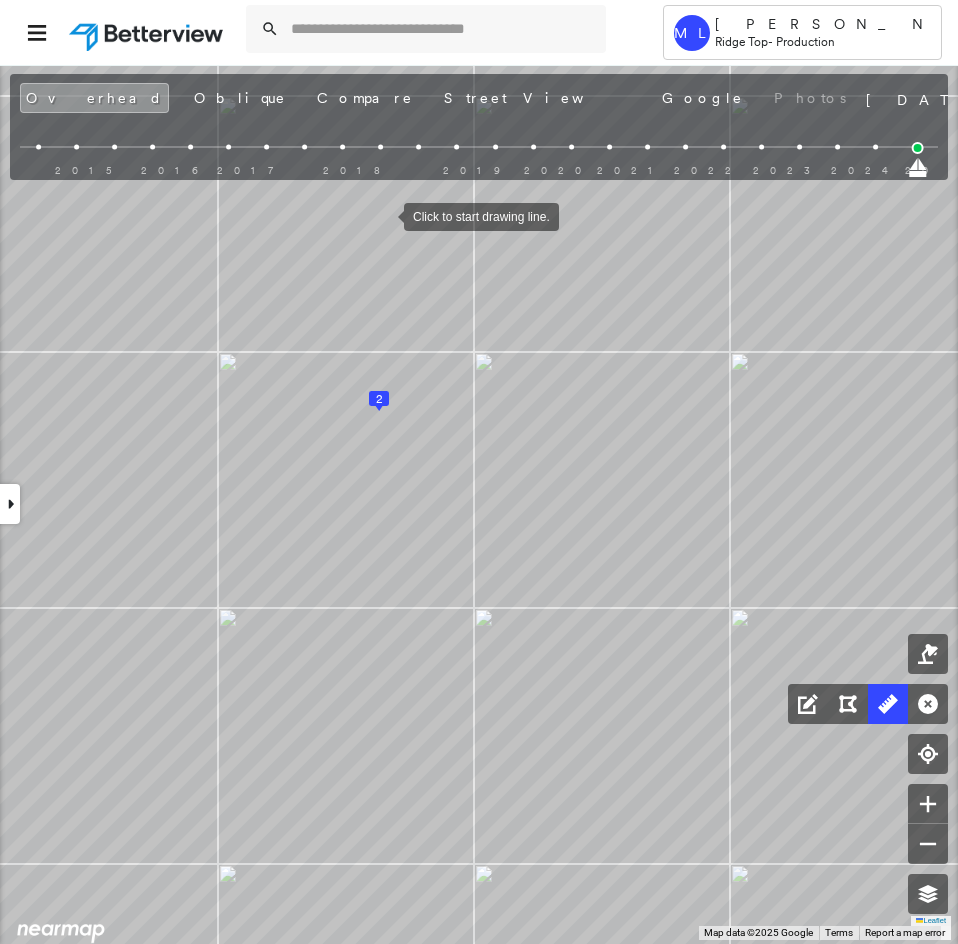 click at bounding box center [384, 215] 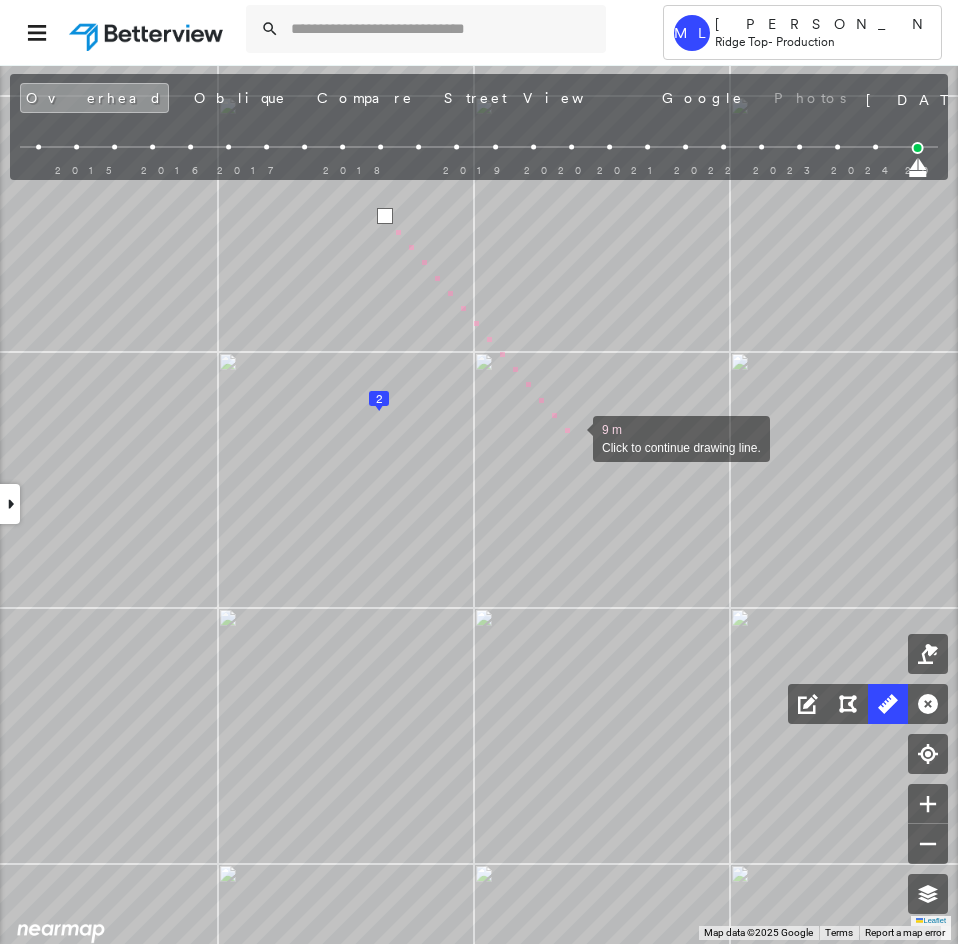 click at bounding box center (573, 437) 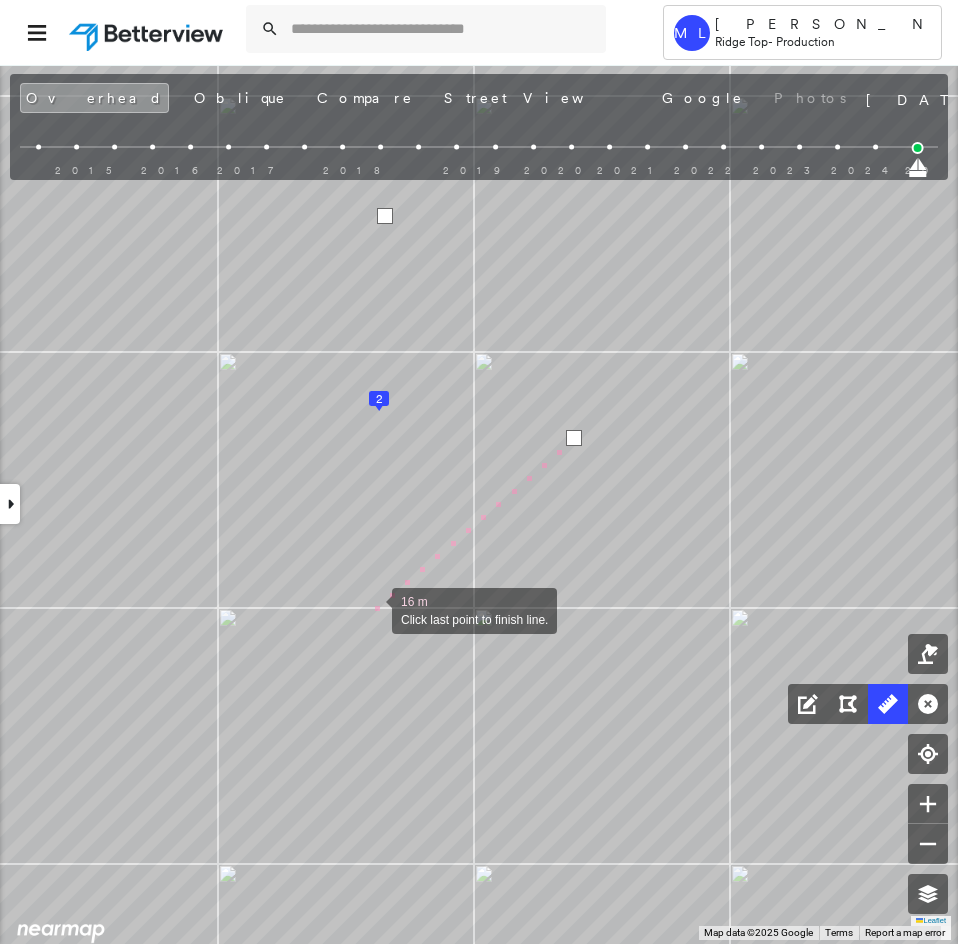 click at bounding box center [372, 609] 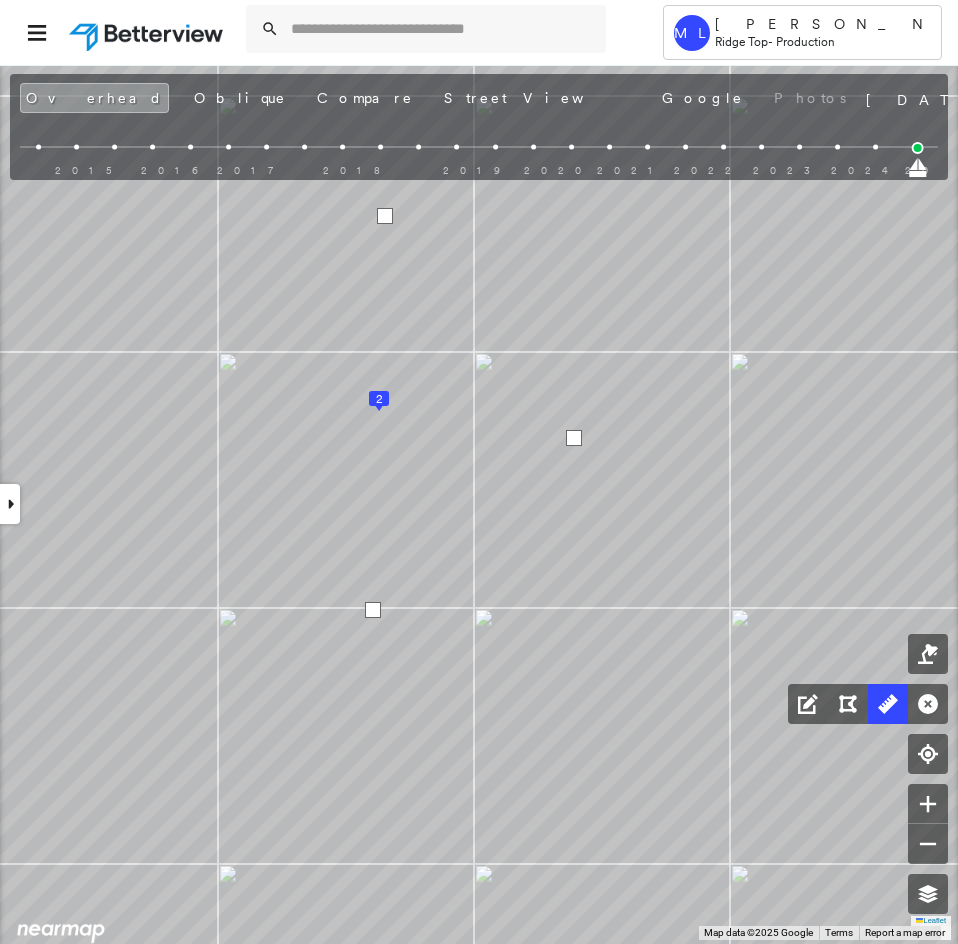 click at bounding box center (373, 610) 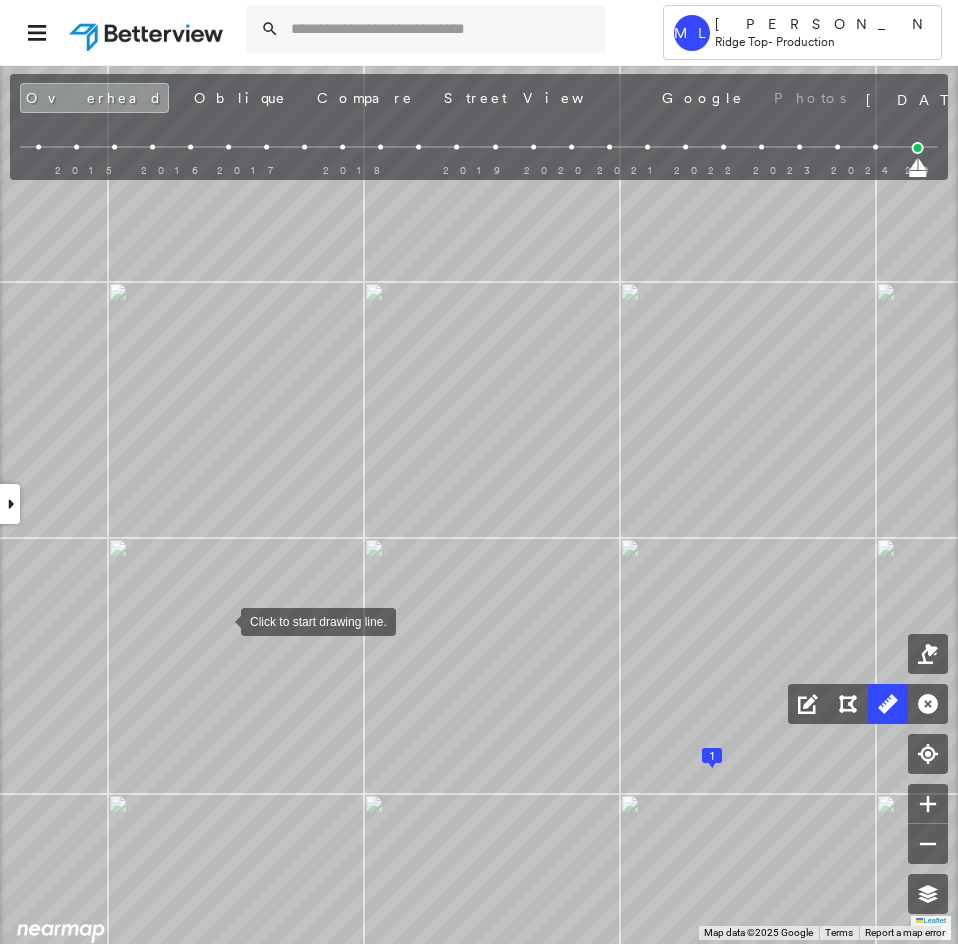 drag, startPoint x: 213, startPoint y: 629, endPoint x: 293, endPoint y: 494, distance: 156.92355 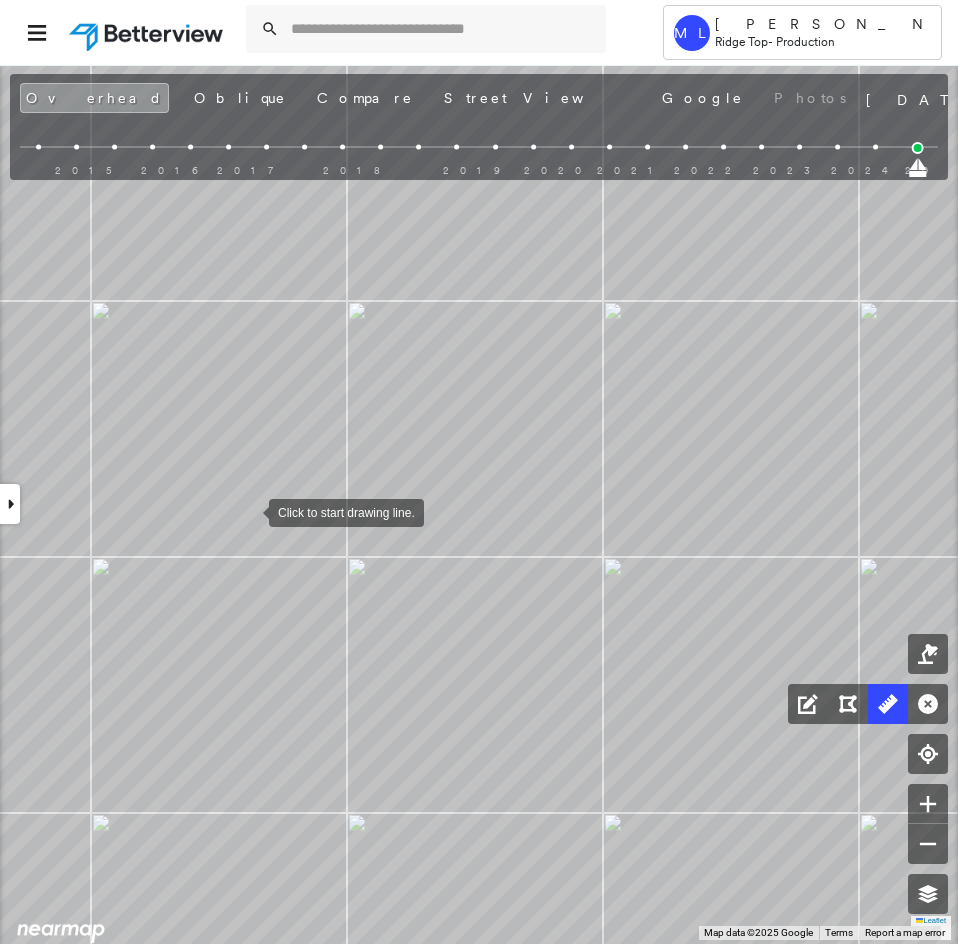 click at bounding box center [249, 511] 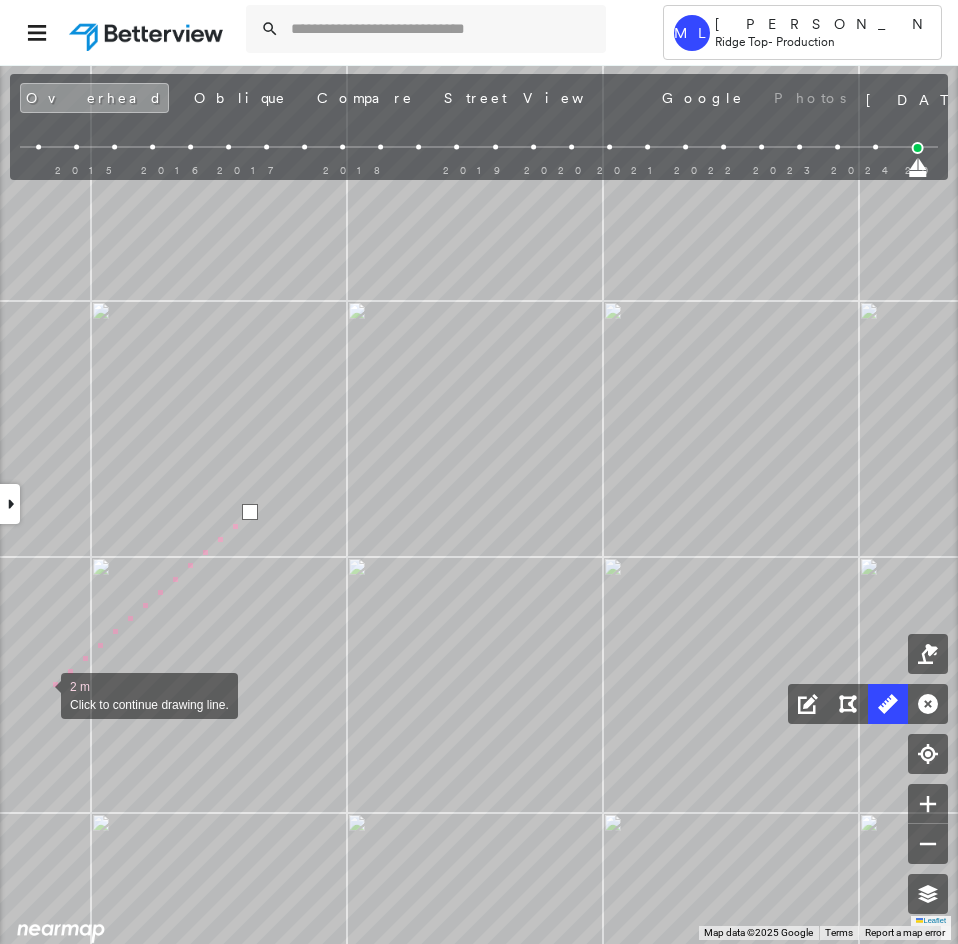 click at bounding box center [41, 694] 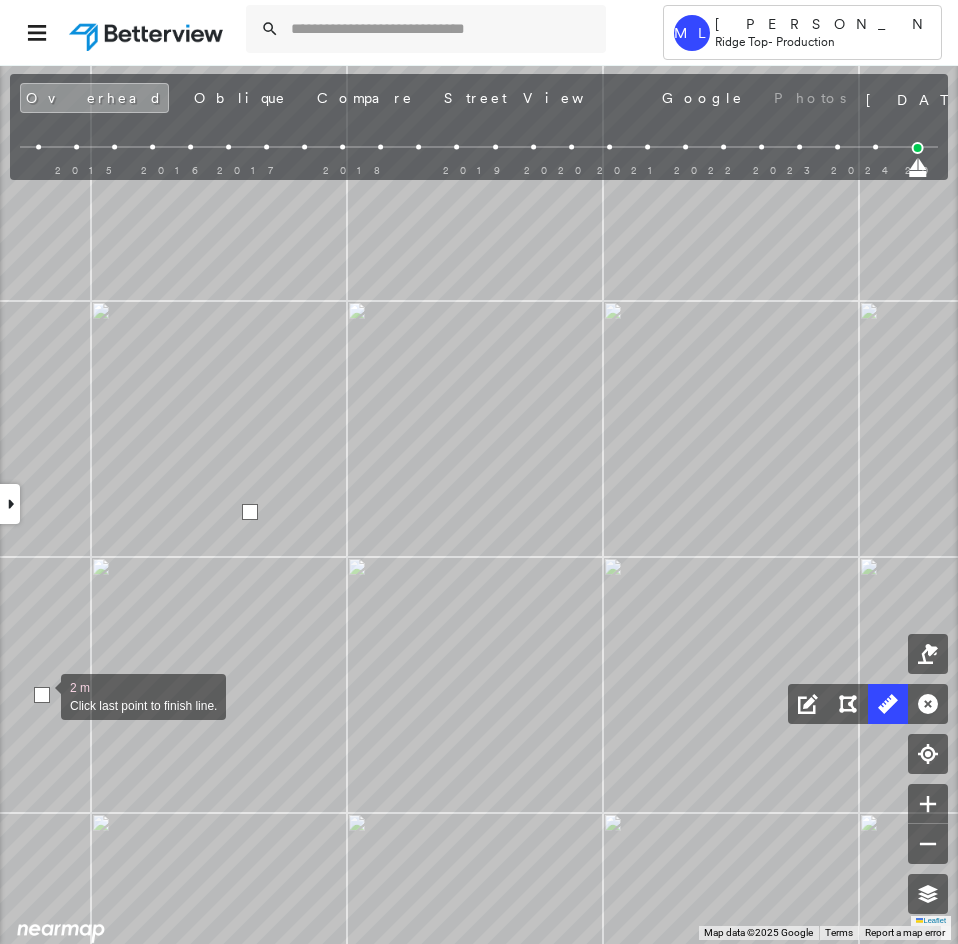 click at bounding box center (42, 695) 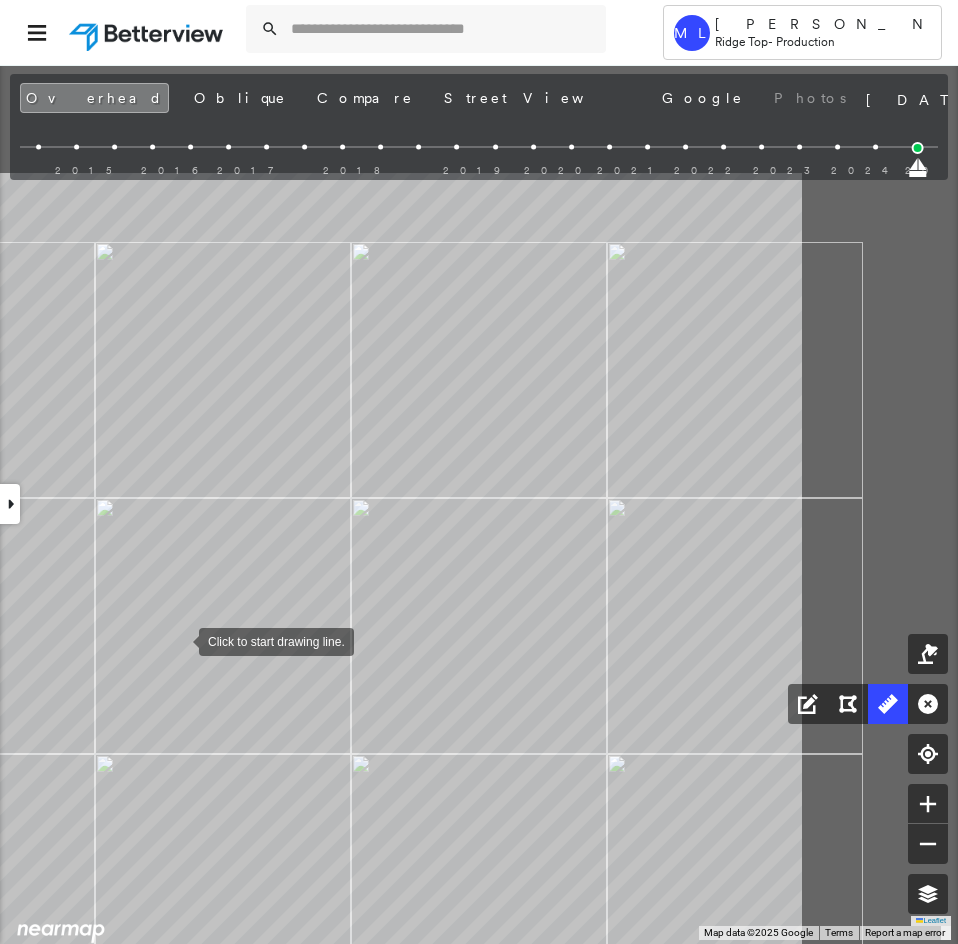 drag, startPoint x: 435, startPoint y: 438, endPoint x: 215, endPoint y: 597, distance: 271.44244 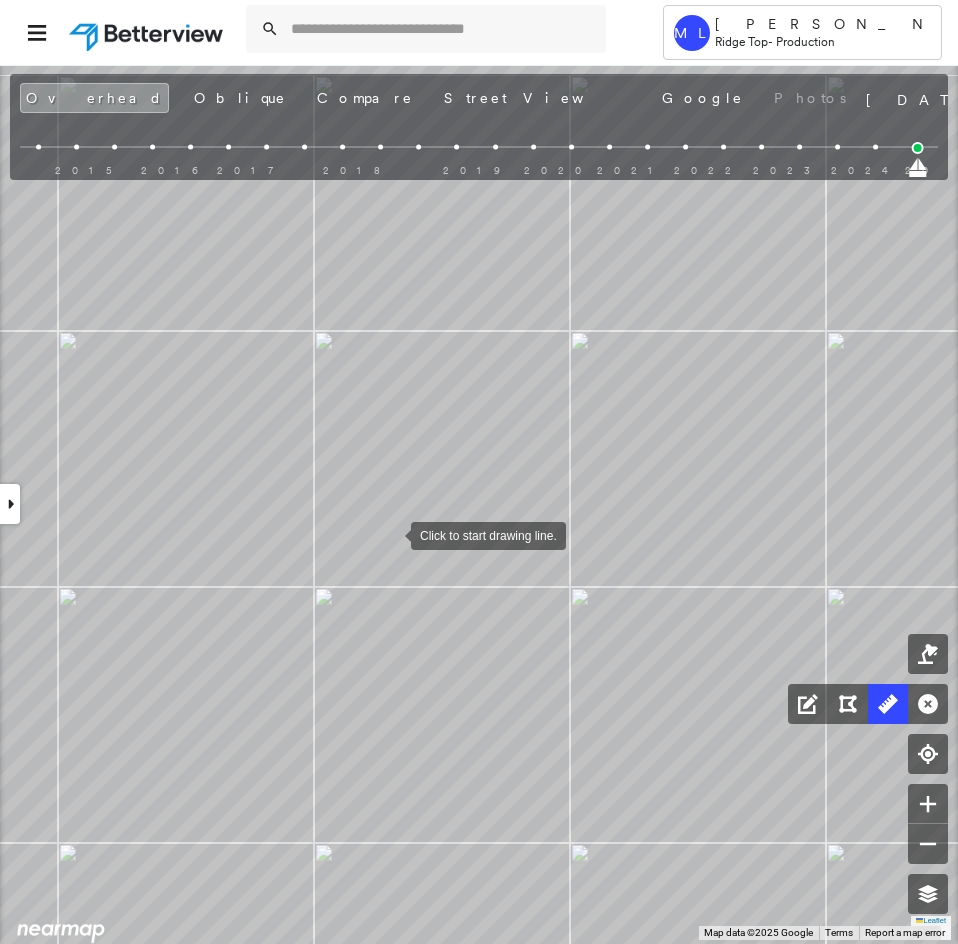 drag, startPoint x: 393, startPoint y: 508, endPoint x: 272, endPoint y: 603, distance: 153.83757 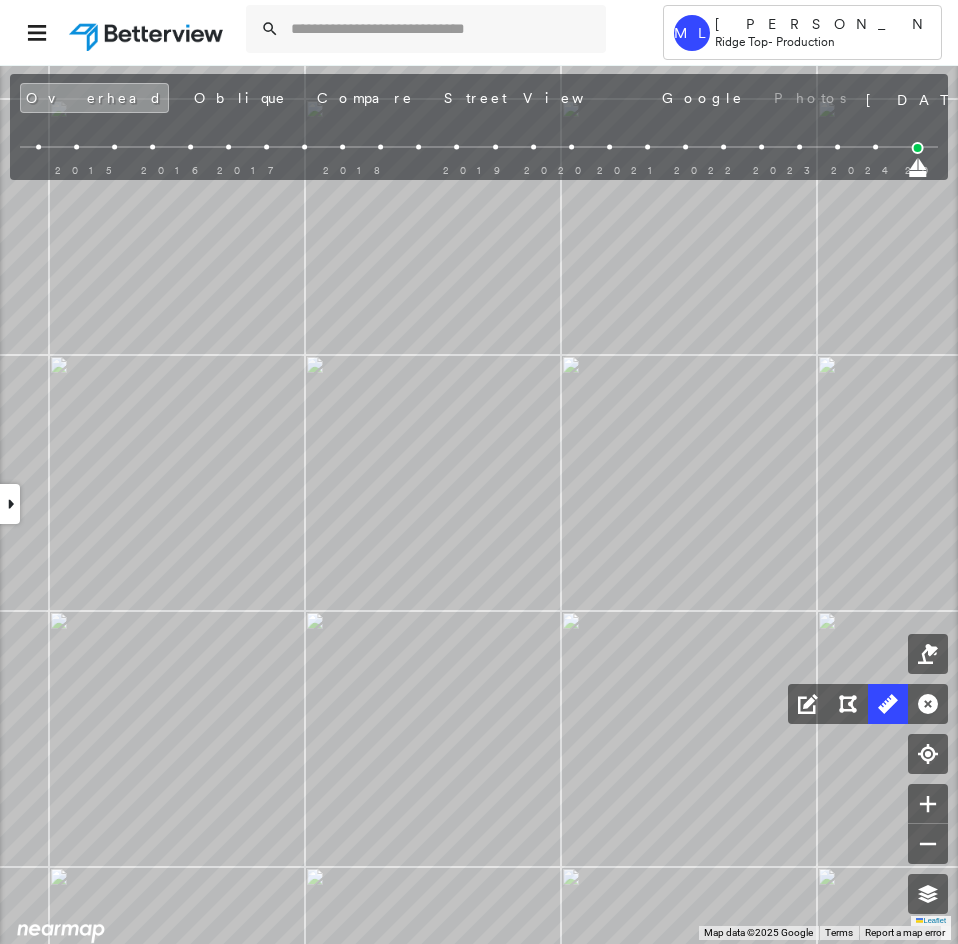 drag, startPoint x: 921, startPoint y: 171, endPoint x: 875, endPoint y: 172, distance: 46.010868 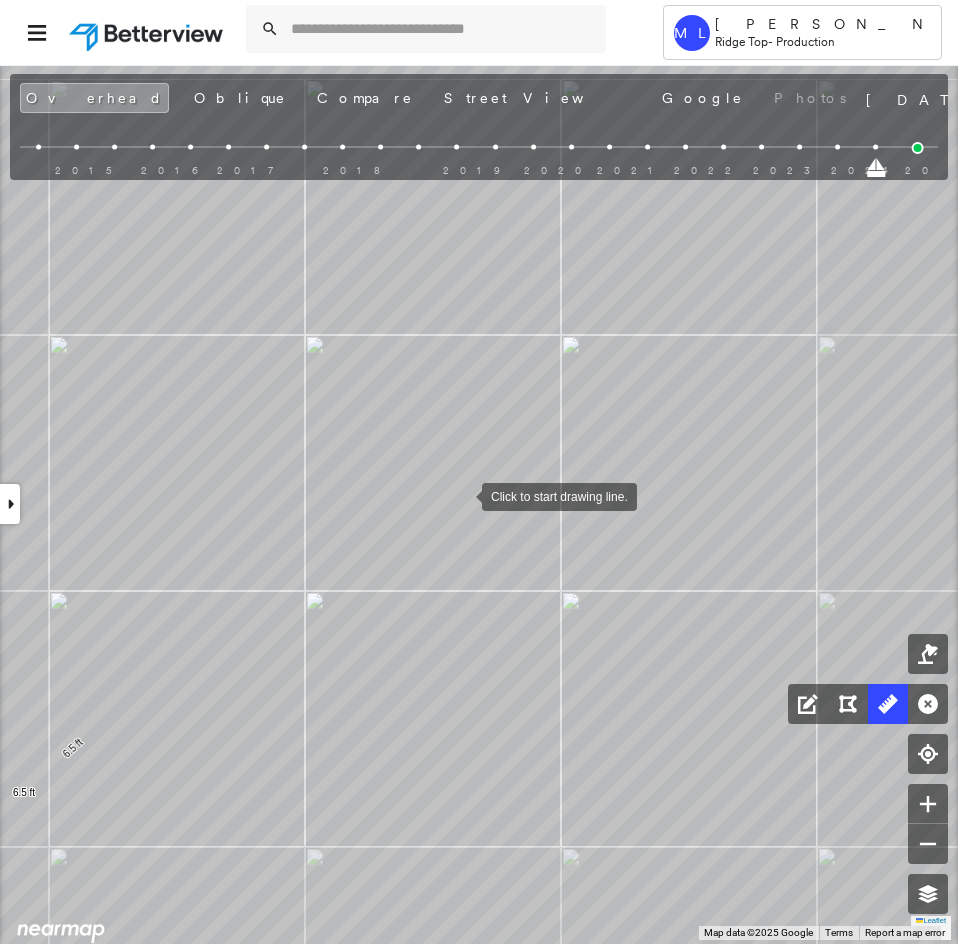 drag, startPoint x: 484, startPoint y: 457, endPoint x: 462, endPoint y: 494, distance: 43.046486 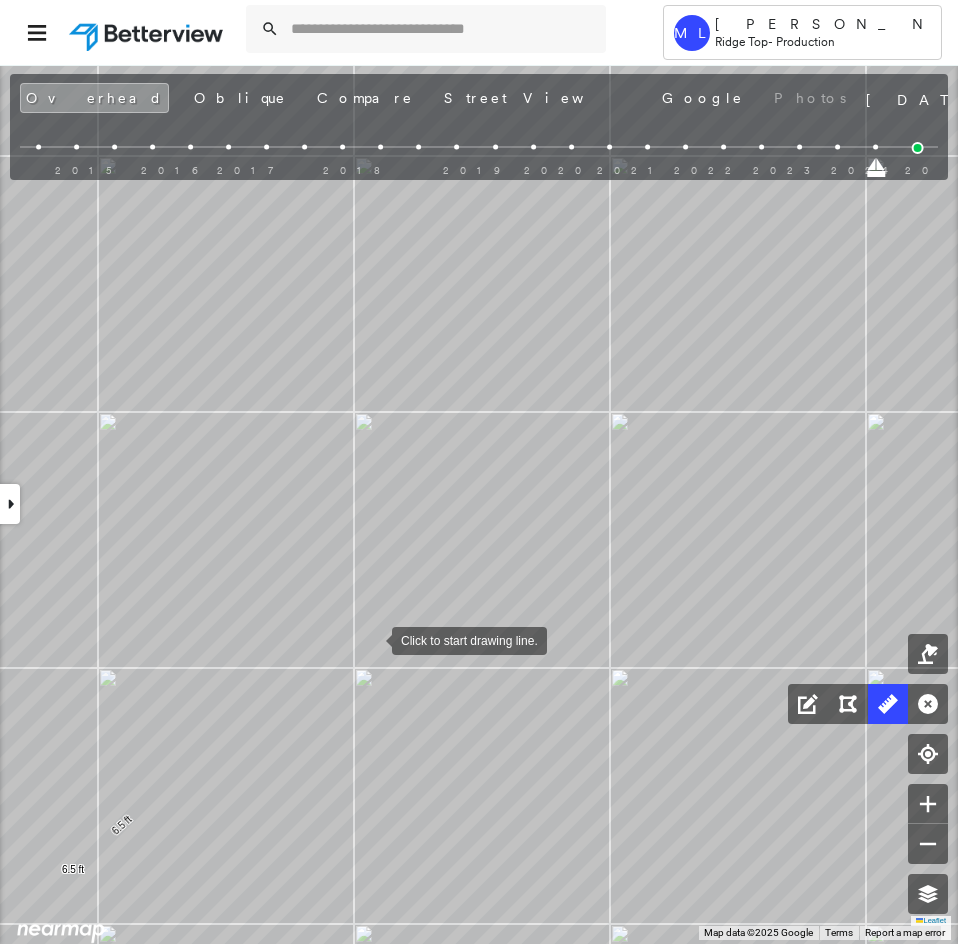 drag, startPoint x: 358, startPoint y: 635, endPoint x: 370, endPoint y: 640, distance: 13 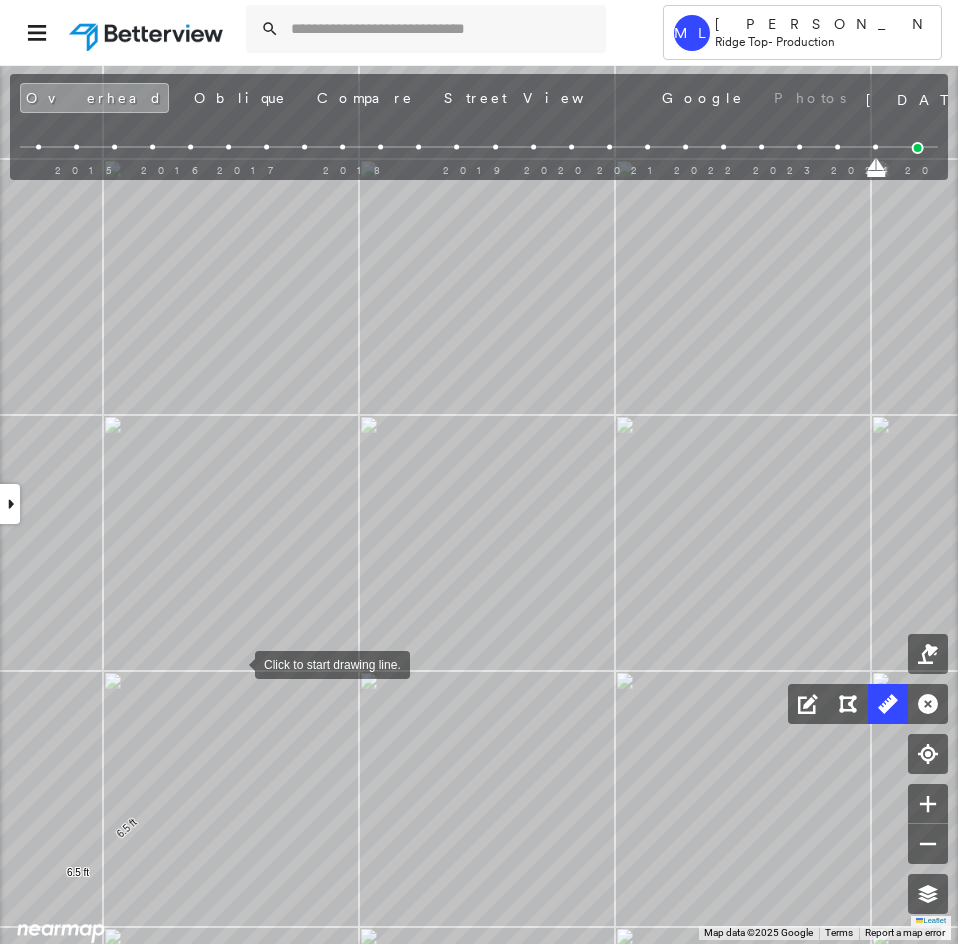 click at bounding box center [235, 663] 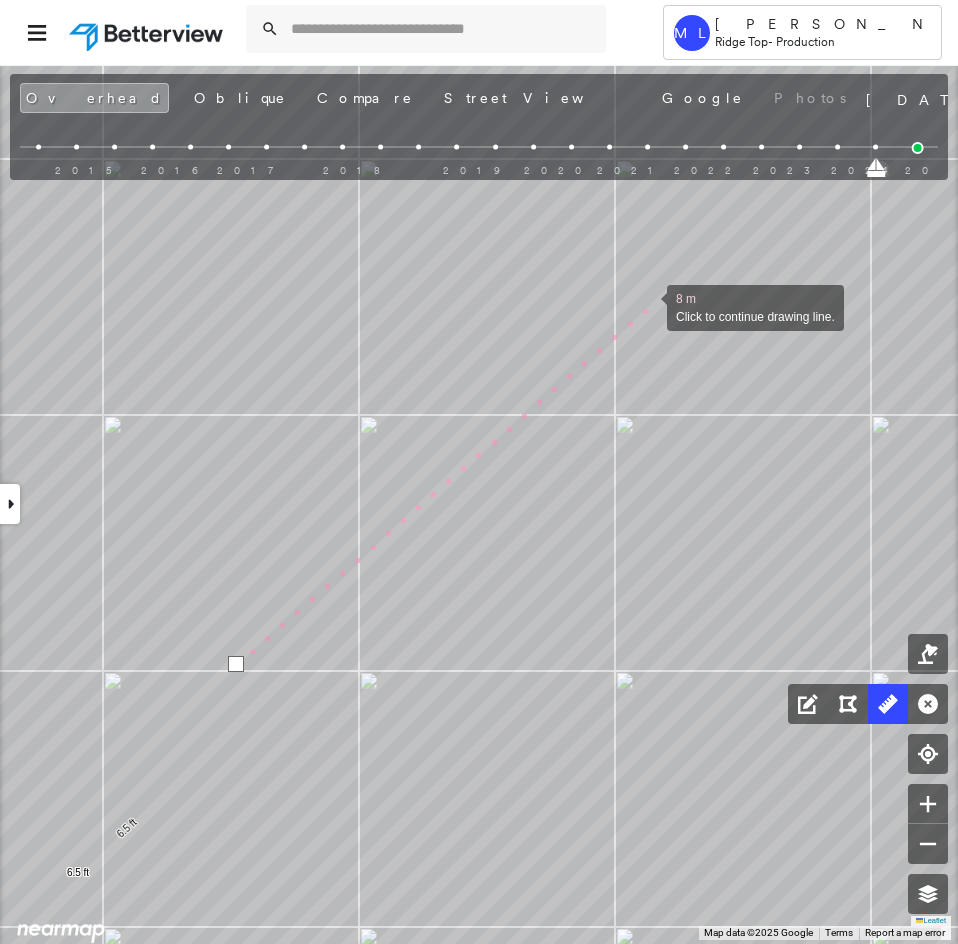 click at bounding box center (647, 306) 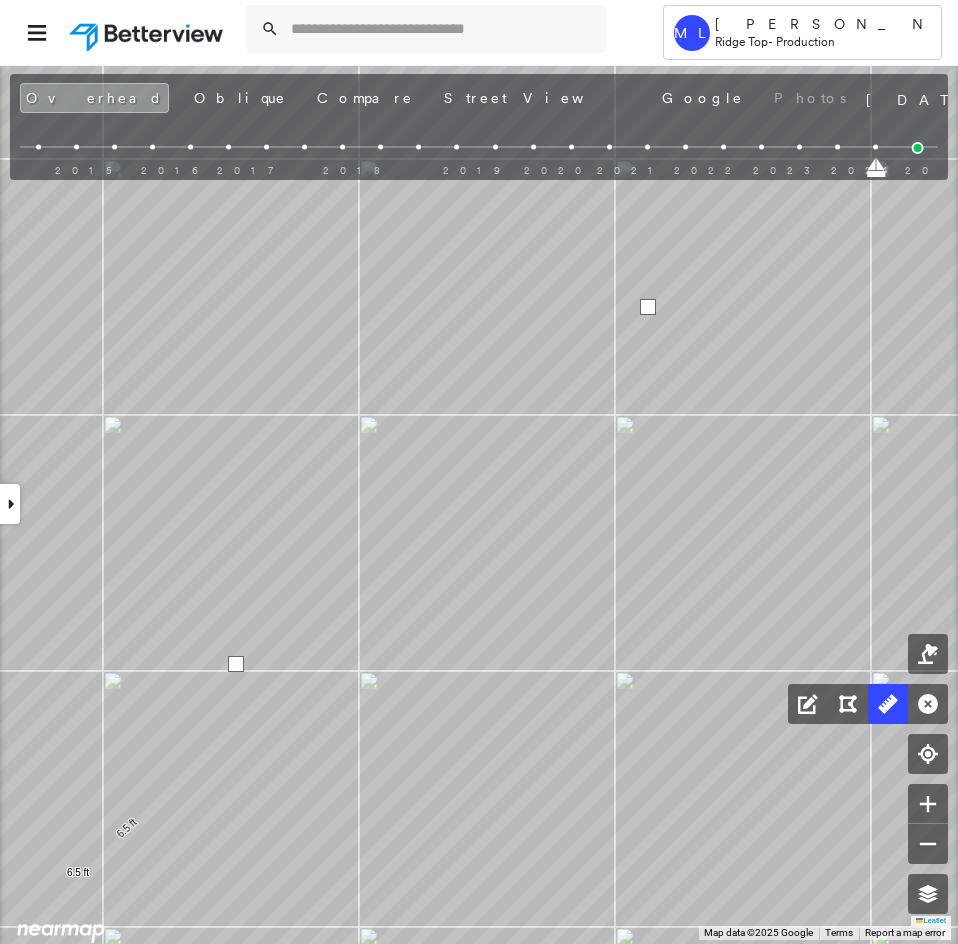 click at bounding box center [648, 307] 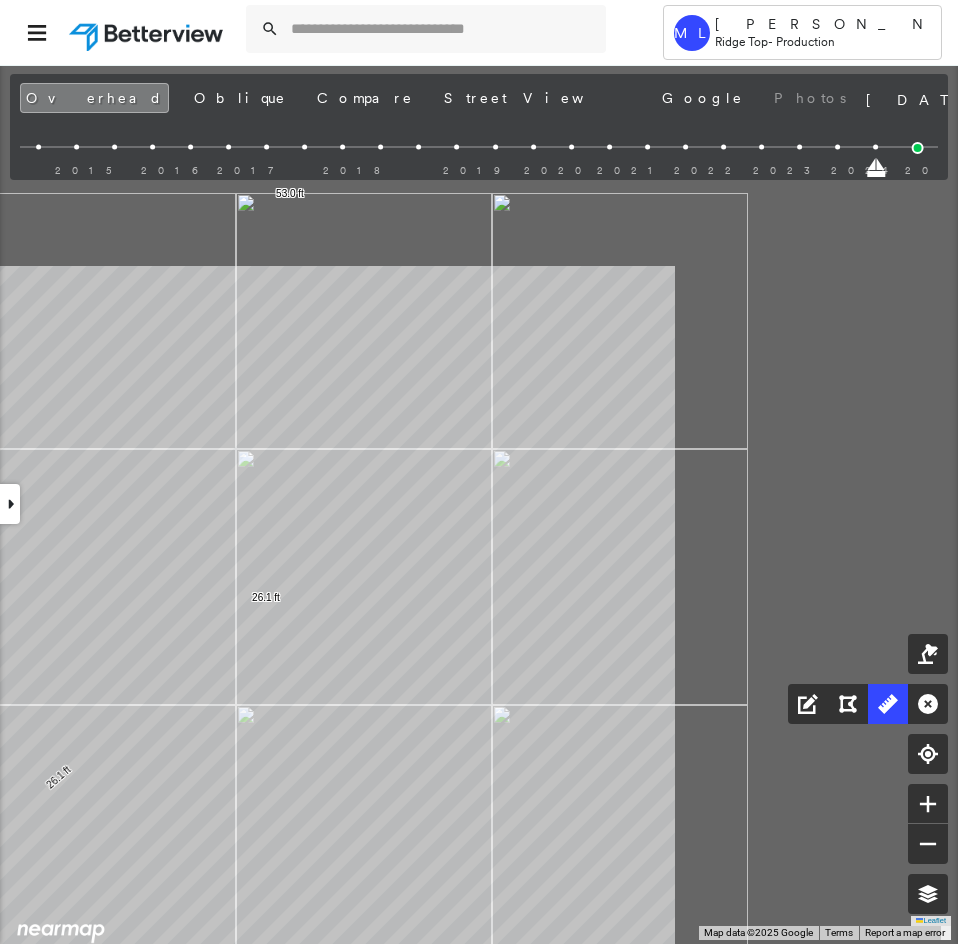 click on "27.8 ft 25.2 ft 53.0 ft 6.5 ft 6.5 ft 26.1 ft 26.1 ft Click to start drawing line." at bounding box center (-357, 921) 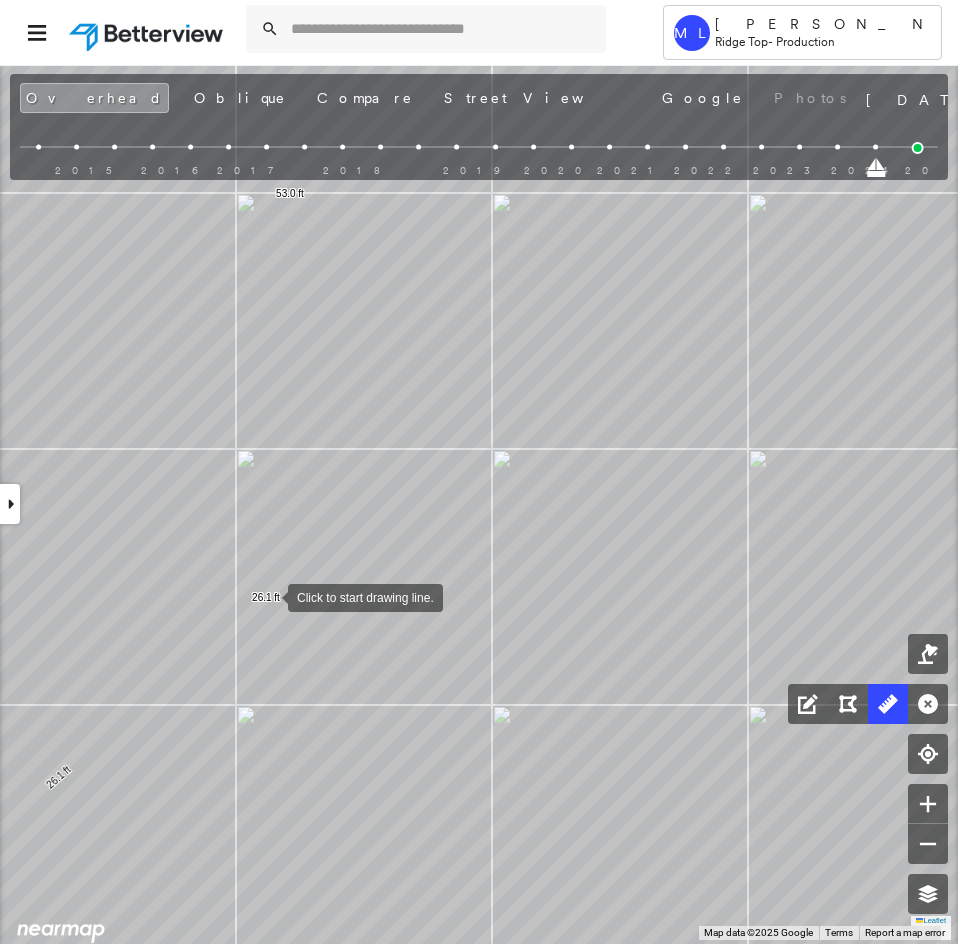 click at bounding box center [268, 596] 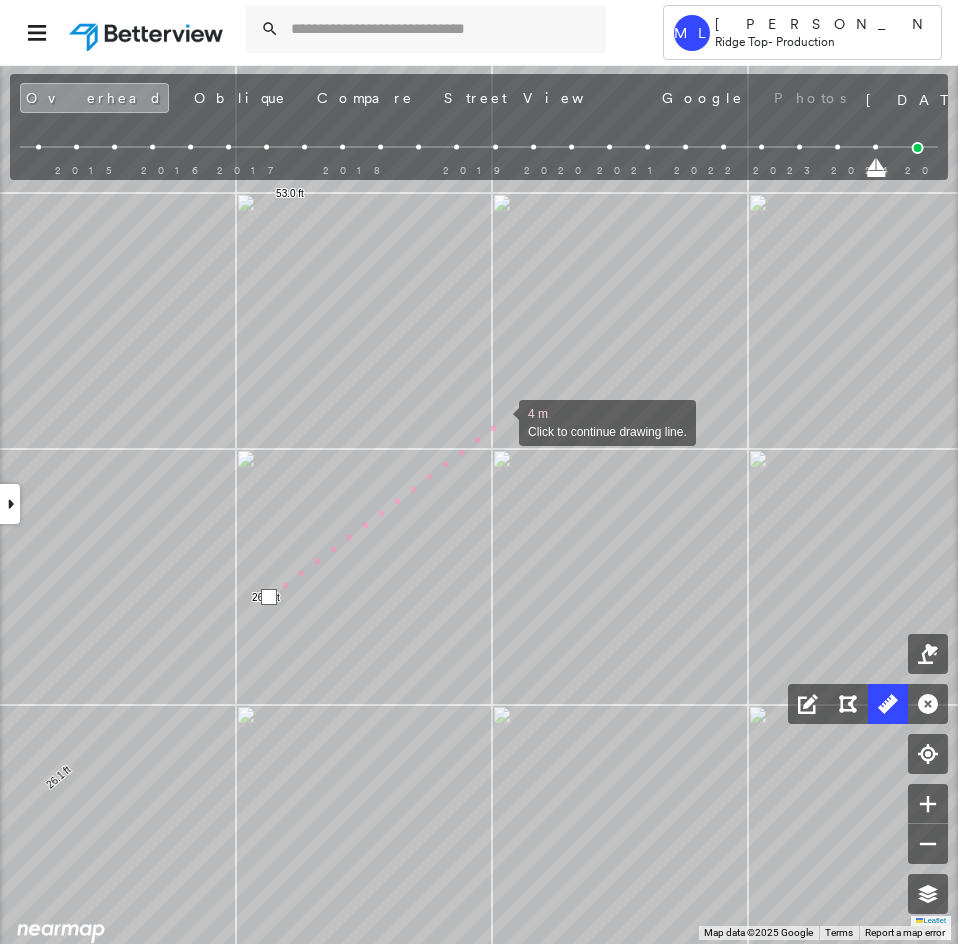 click at bounding box center (499, 421) 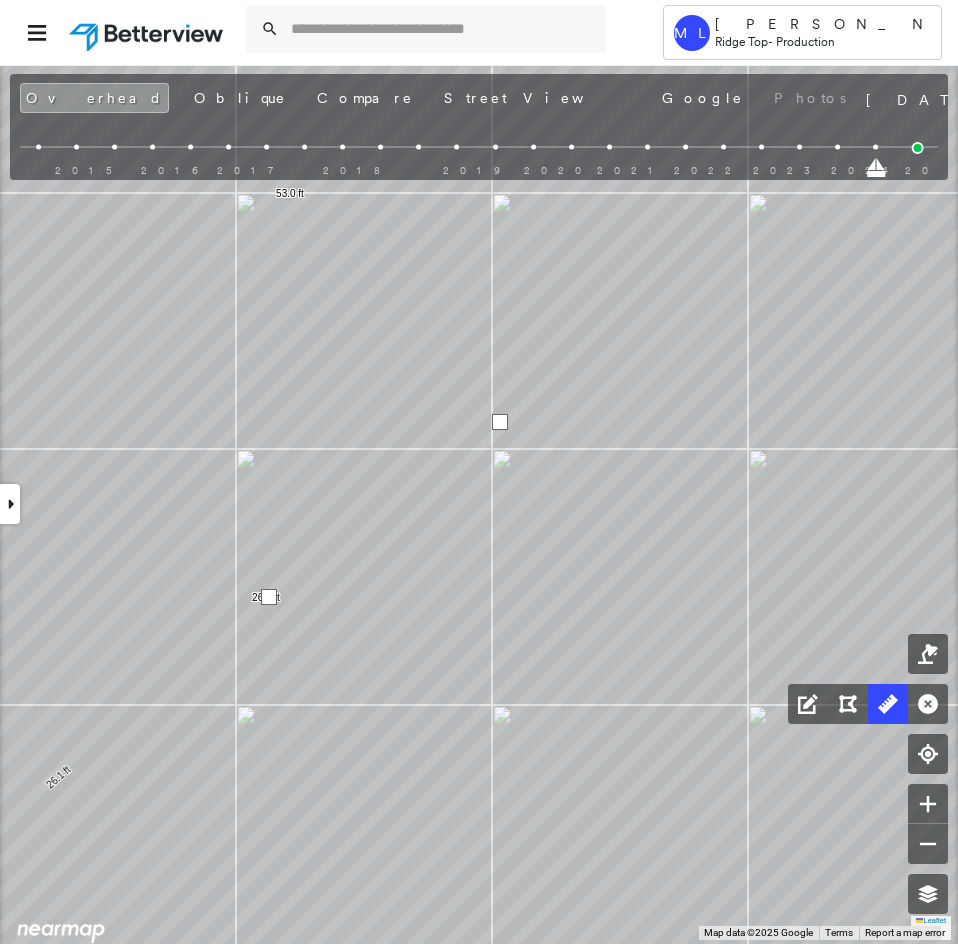 click at bounding box center [500, 422] 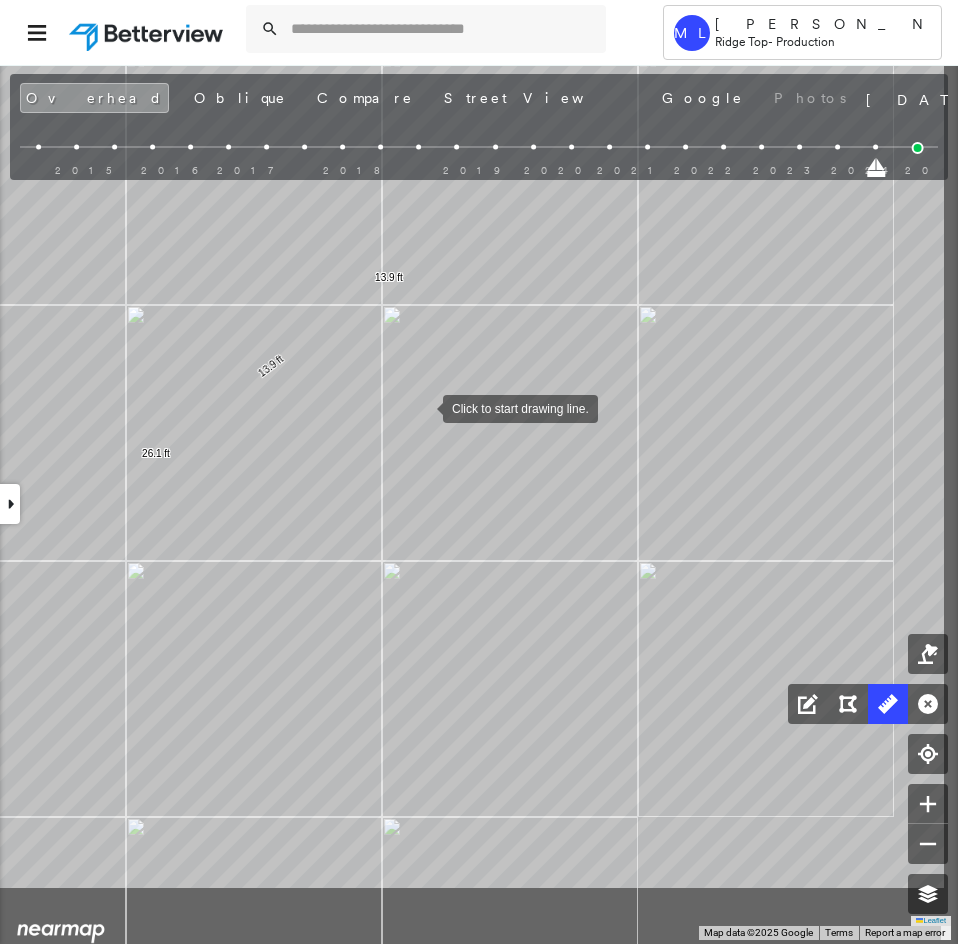 drag, startPoint x: 464, startPoint y: 467, endPoint x: 408, endPoint y: 380, distance: 103.46497 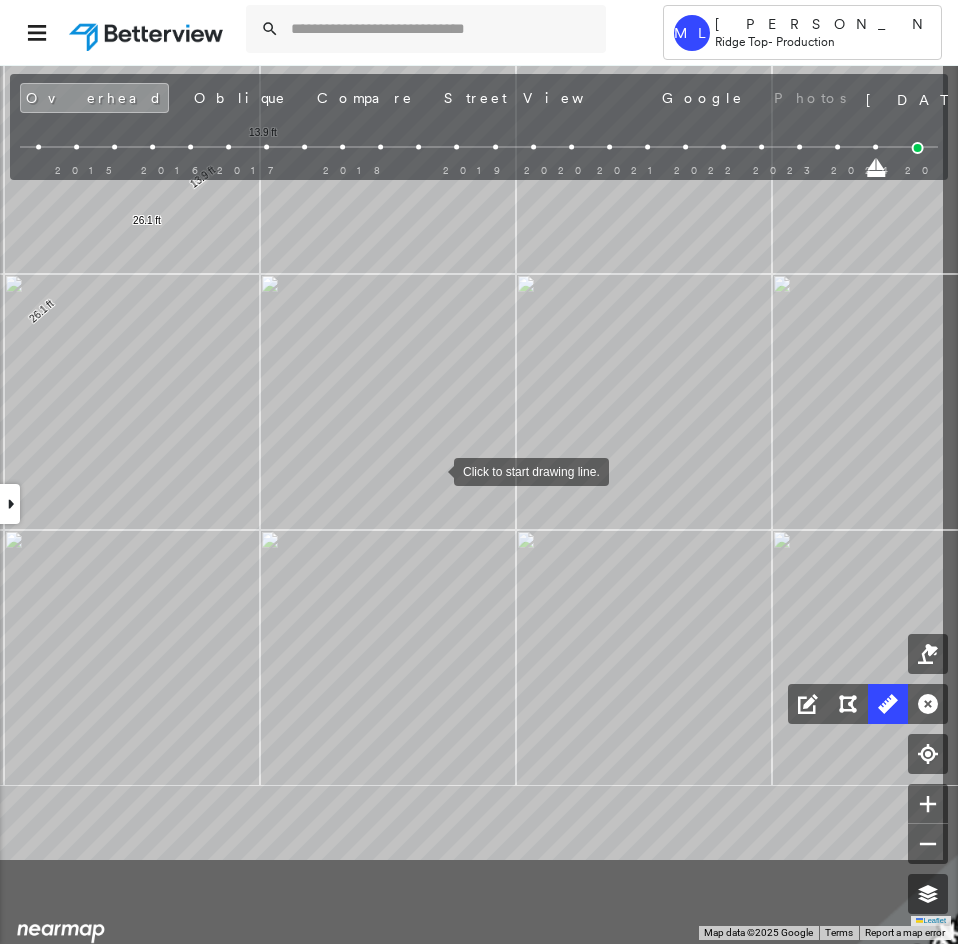drag, startPoint x: 547, startPoint y: 658, endPoint x: 436, endPoint y: 464, distance: 223.51062 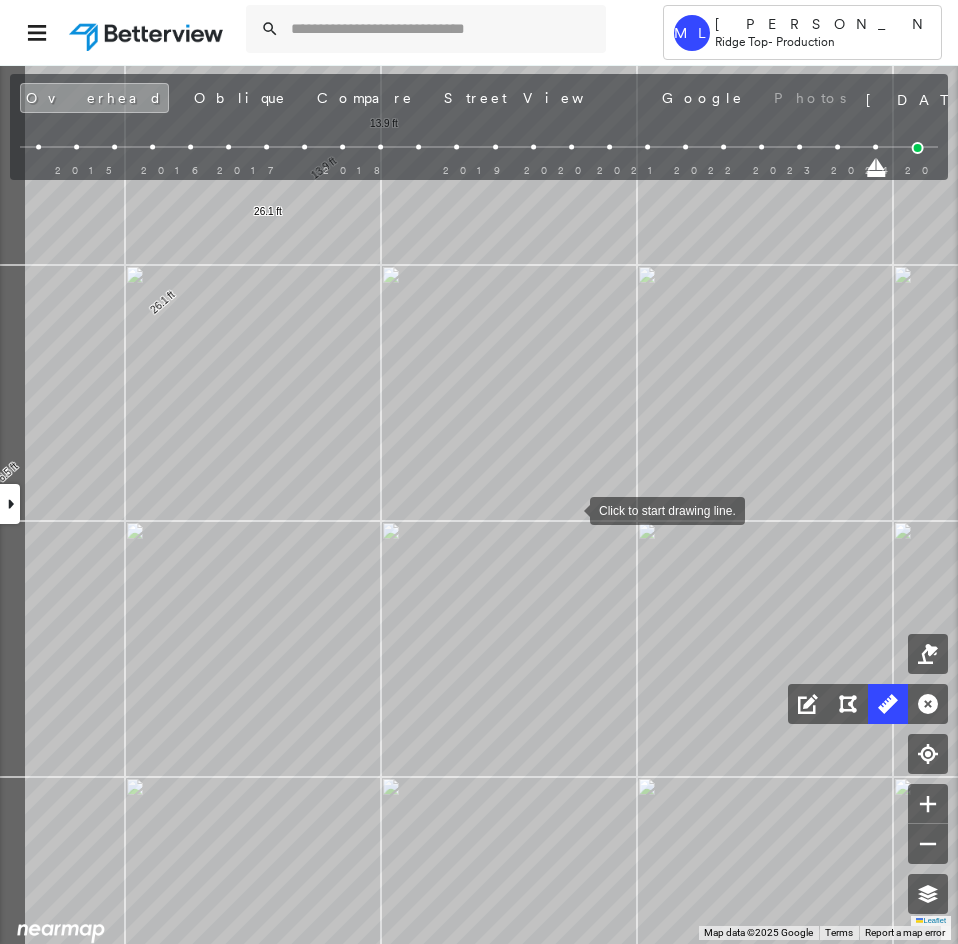 drag, startPoint x: 450, startPoint y: 496, endPoint x: 572, endPoint y: 510, distance: 122.80065 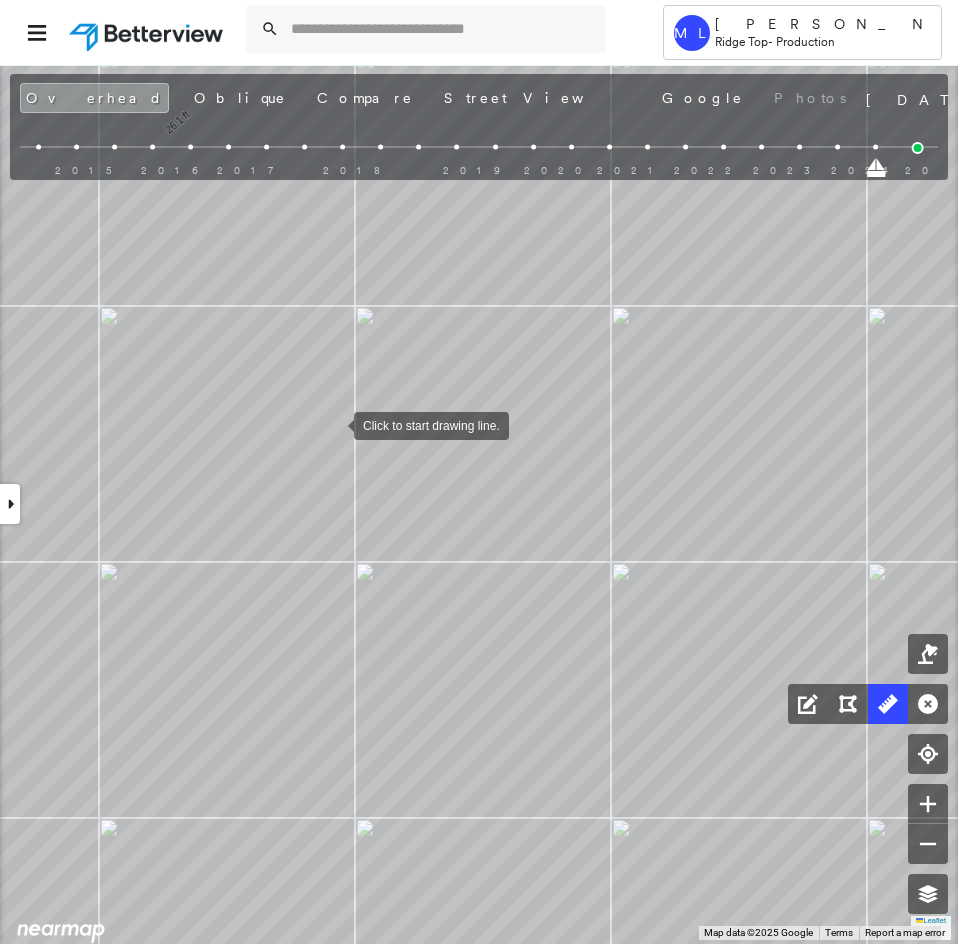 click at bounding box center (334, 424) 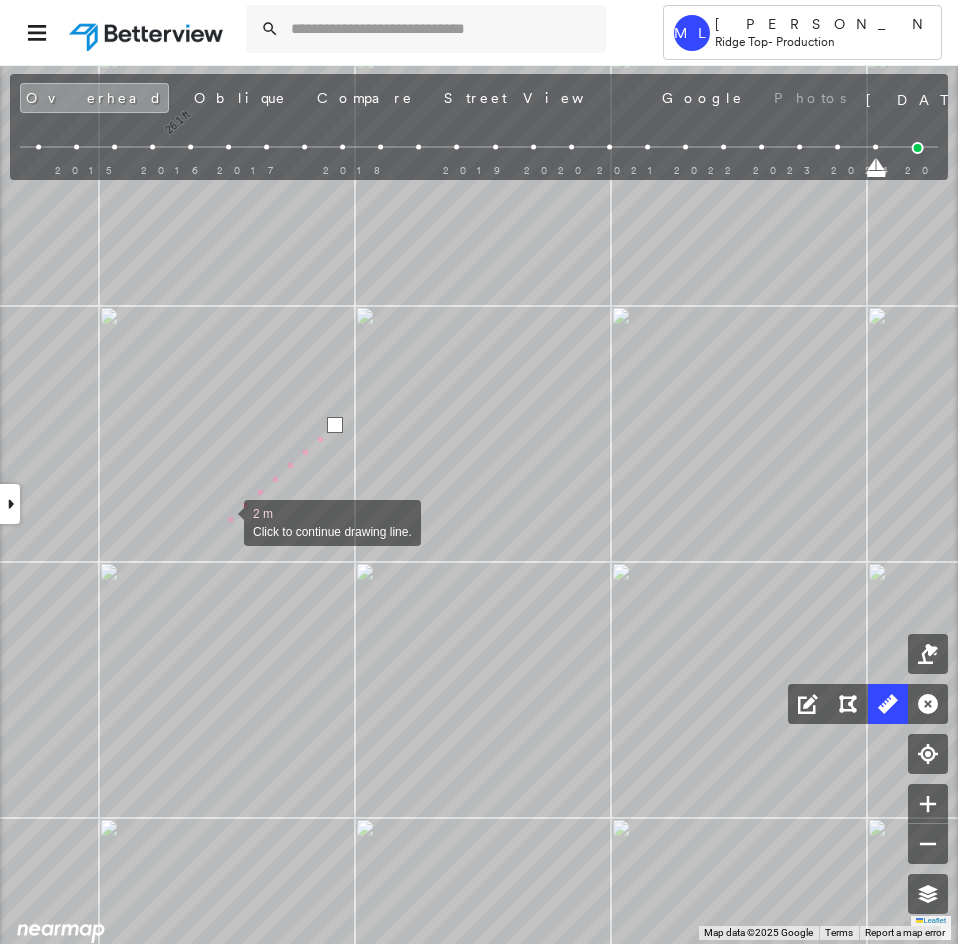 click at bounding box center (224, 521) 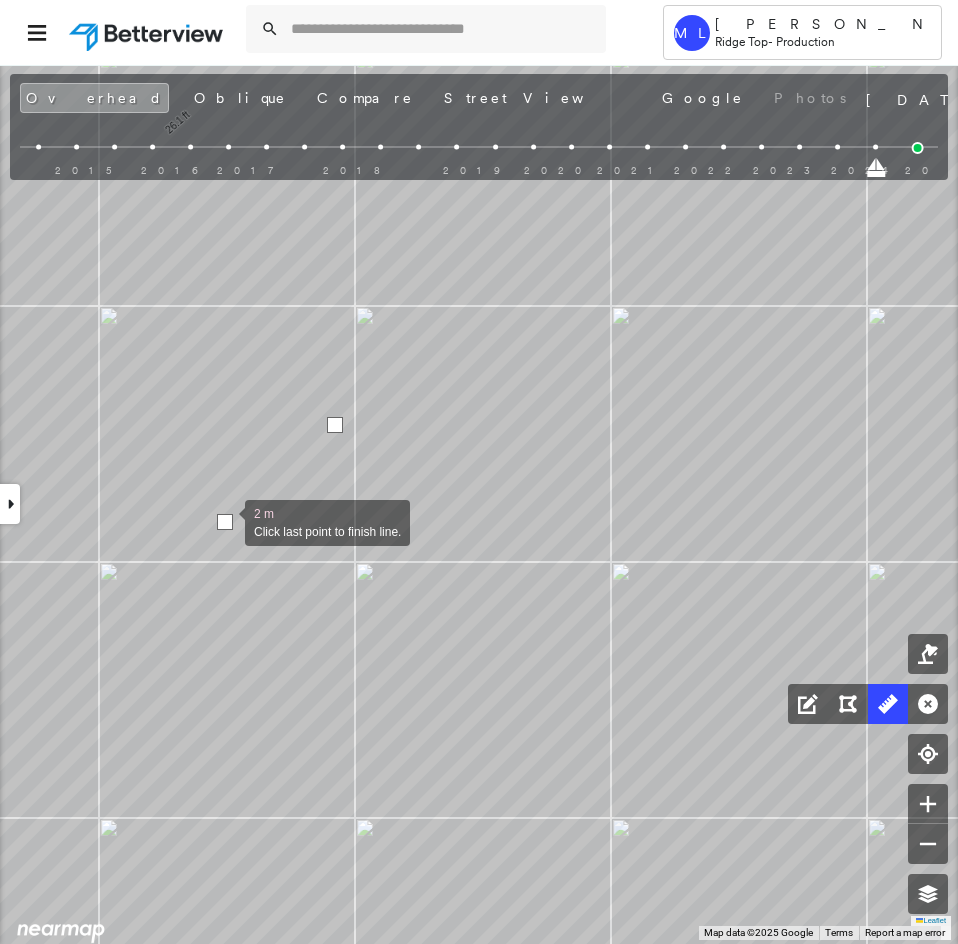 click at bounding box center [225, 522] 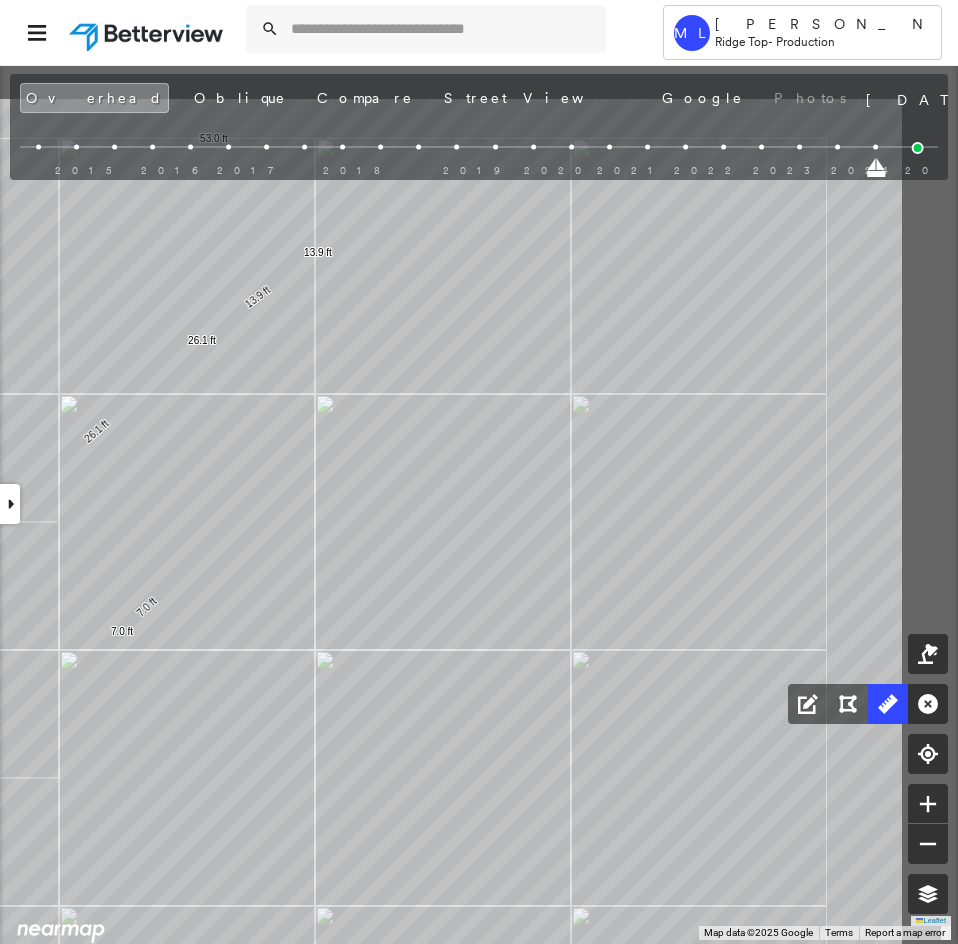 drag, startPoint x: 361, startPoint y: 461, endPoint x: 230, endPoint y: 590, distance: 183.8532 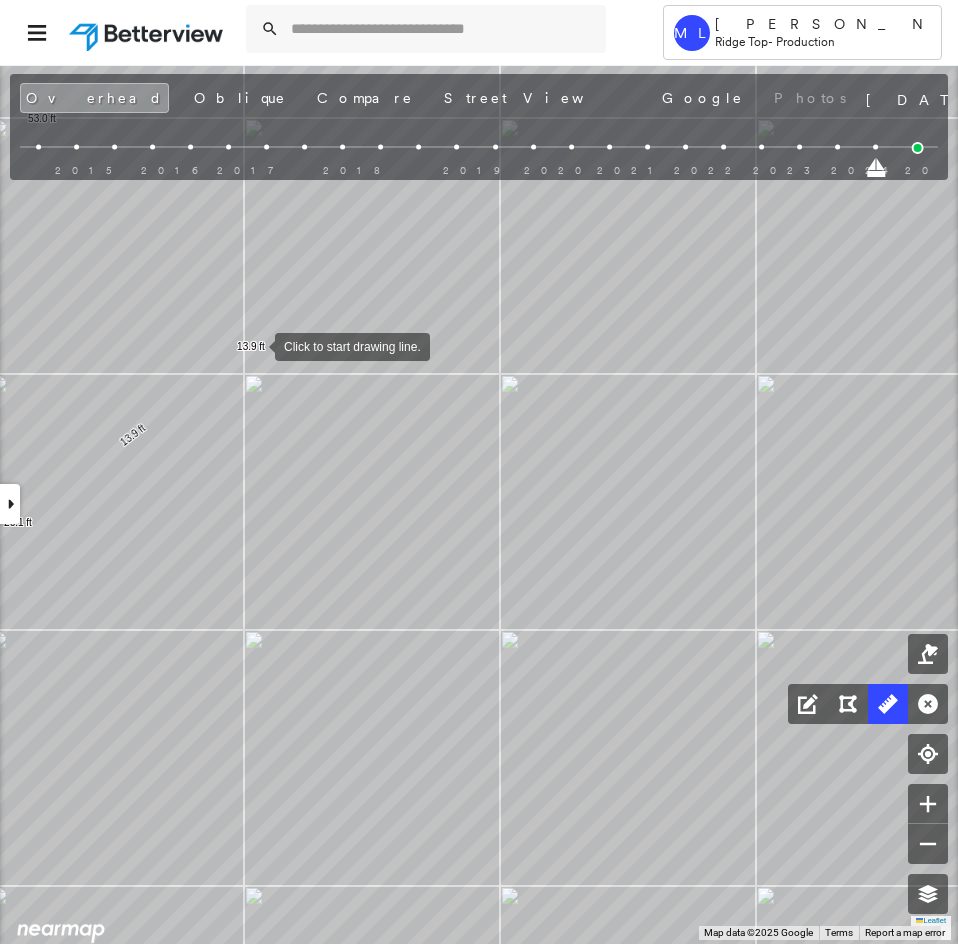 click at bounding box center [255, 345] 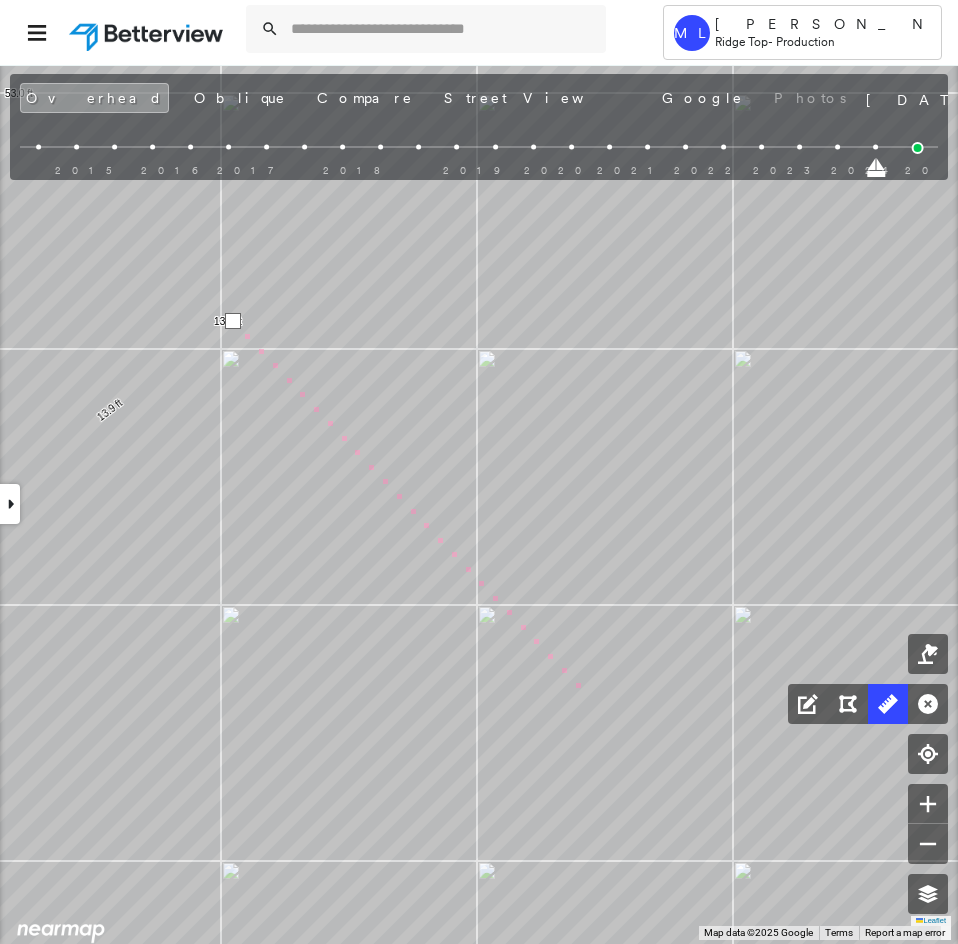 drag, startPoint x: 615, startPoint y: 724, endPoint x: 347, endPoint y: 357, distance: 454.437 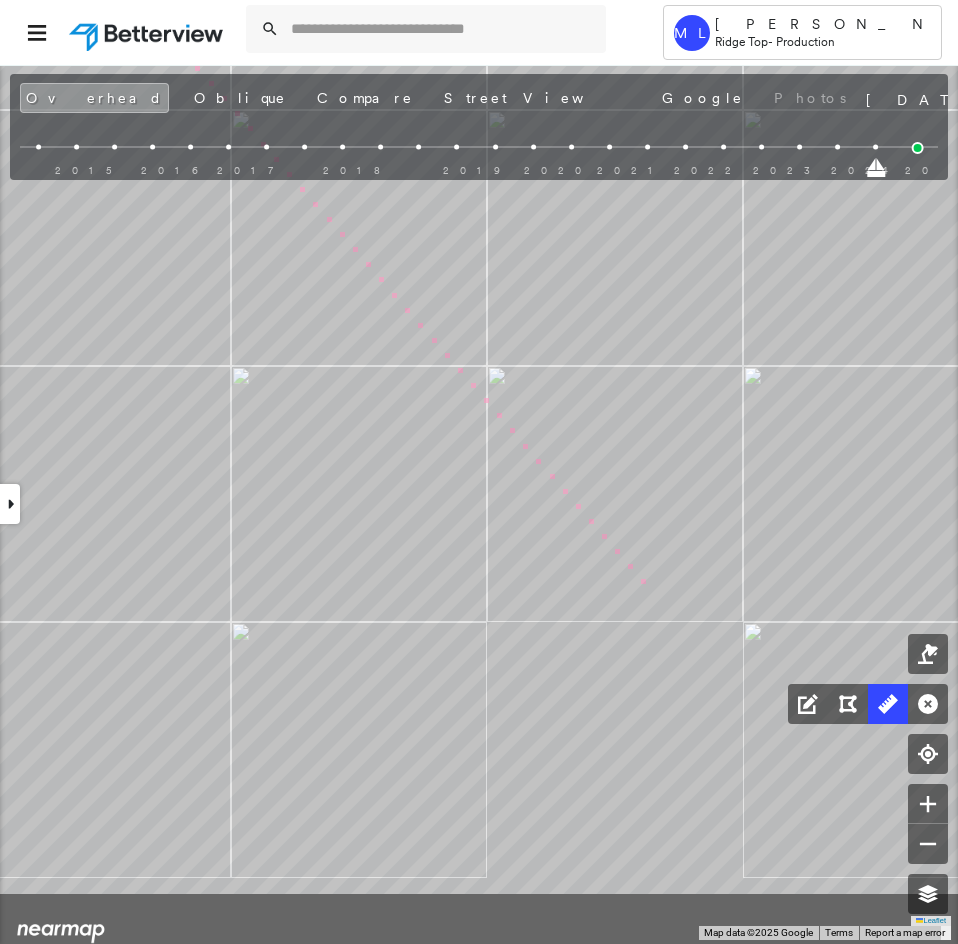 click on "27.8 ft 25.2 ft 53.0 ft 6.5 ft 6.5 ft 26.1 ft 26.1 ft 13.9 ft 13.9 ft 7.0 ft 7.0 ft 15 m Click to continue drawing line." at bounding box center (-970, 250) 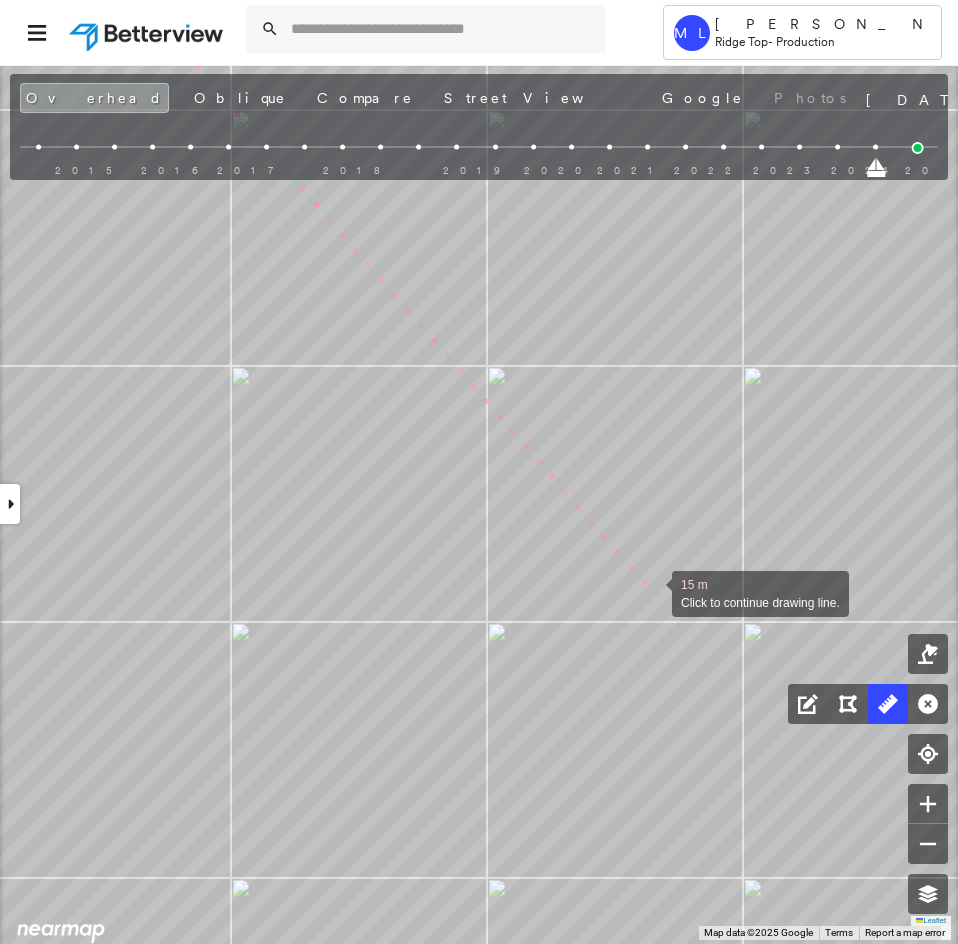 click at bounding box center (652, 592) 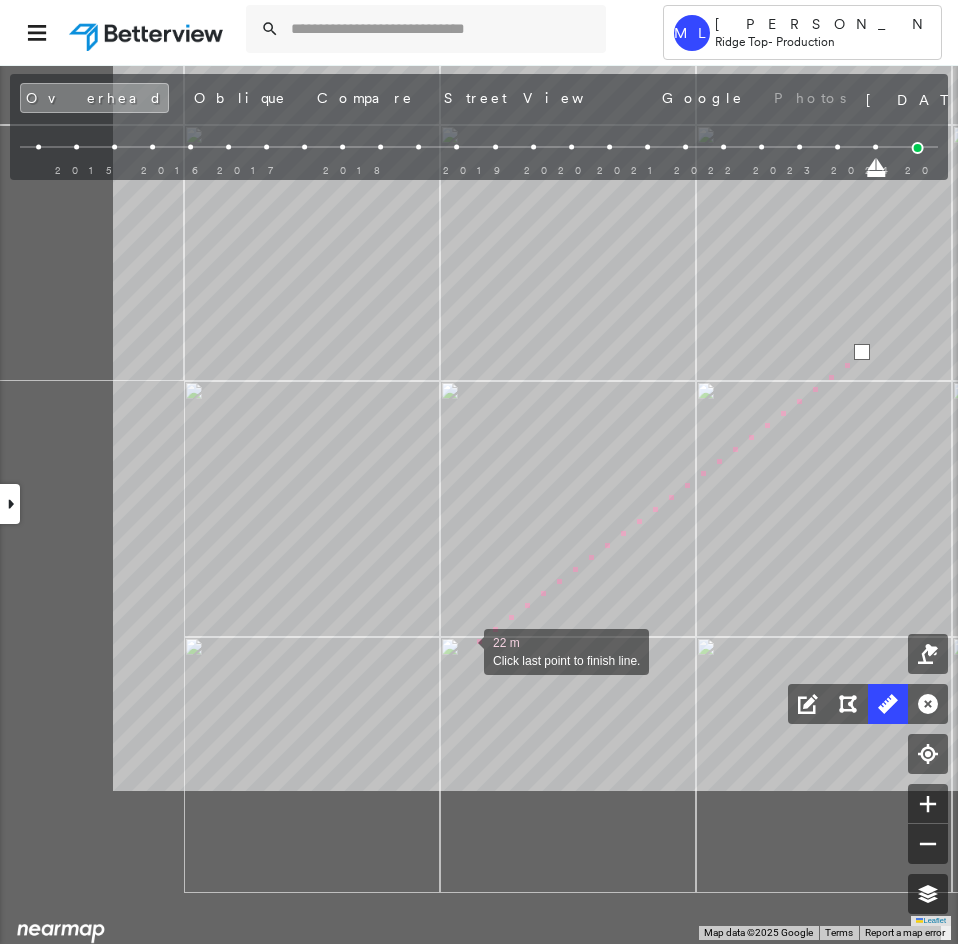 drag, startPoint x: 249, startPoint y: 898, endPoint x: 461, endPoint y: 658, distance: 320.2249 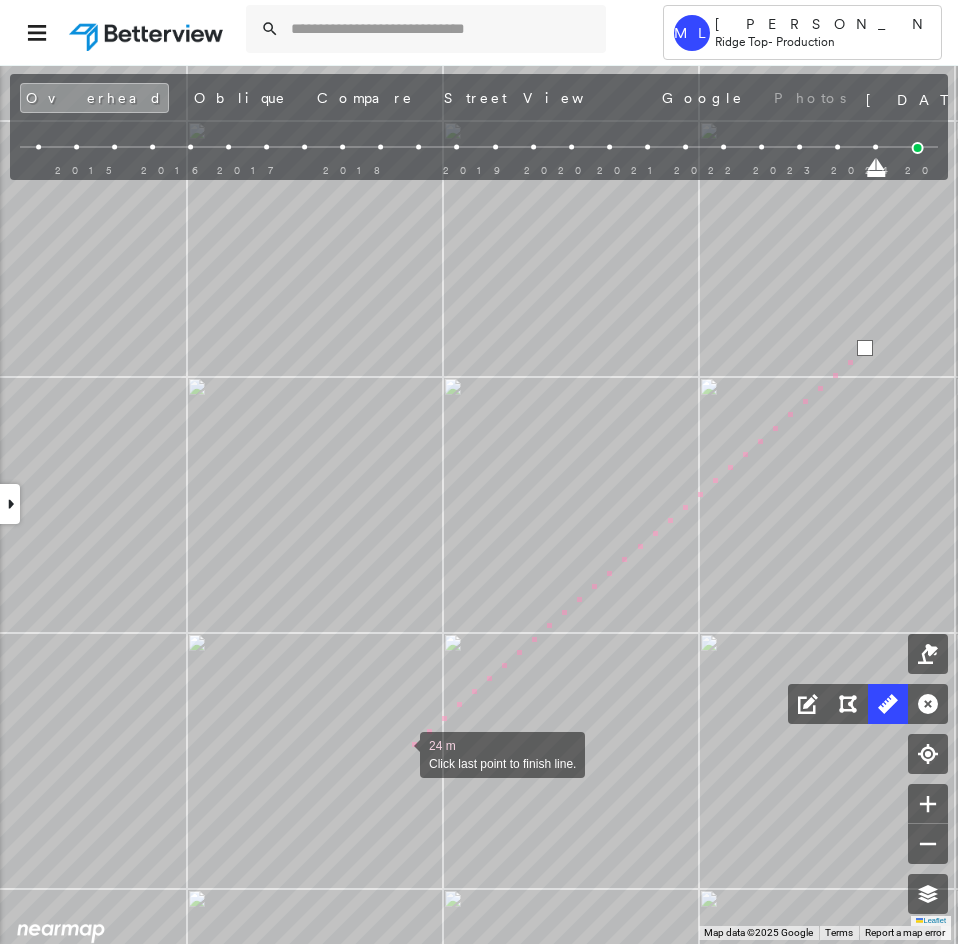 click at bounding box center [400, 753] 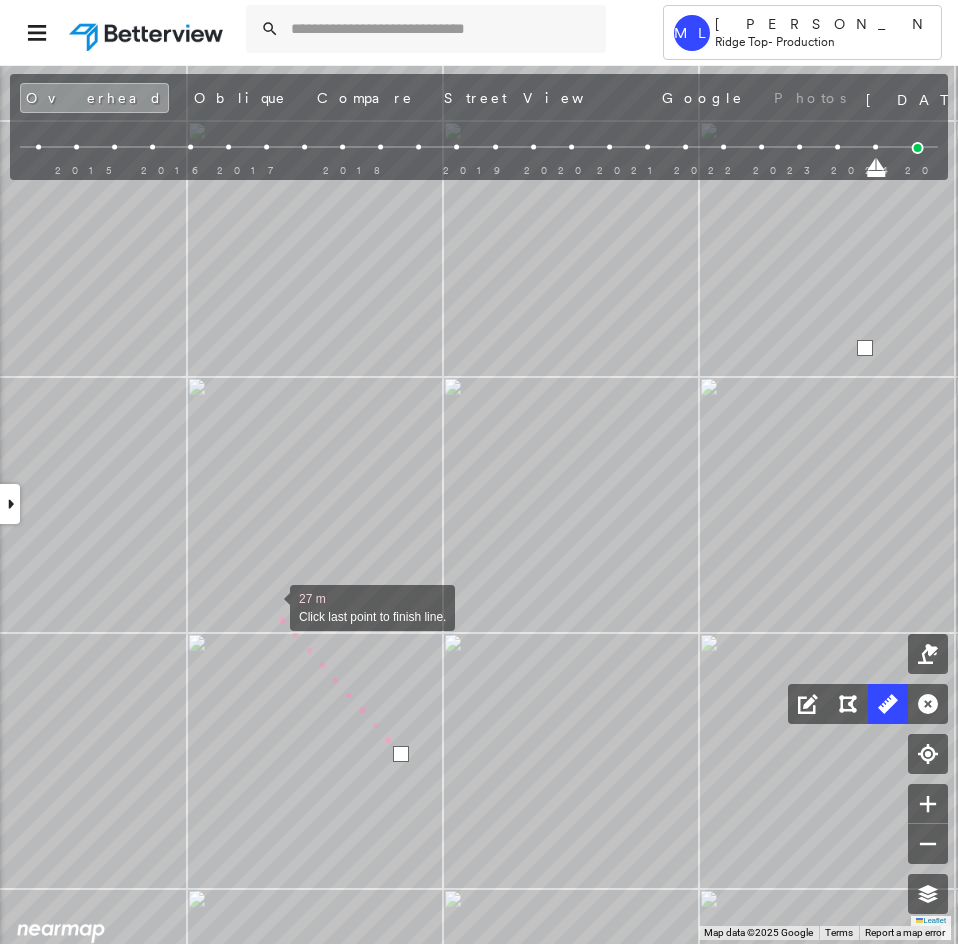 click at bounding box center (270, 606) 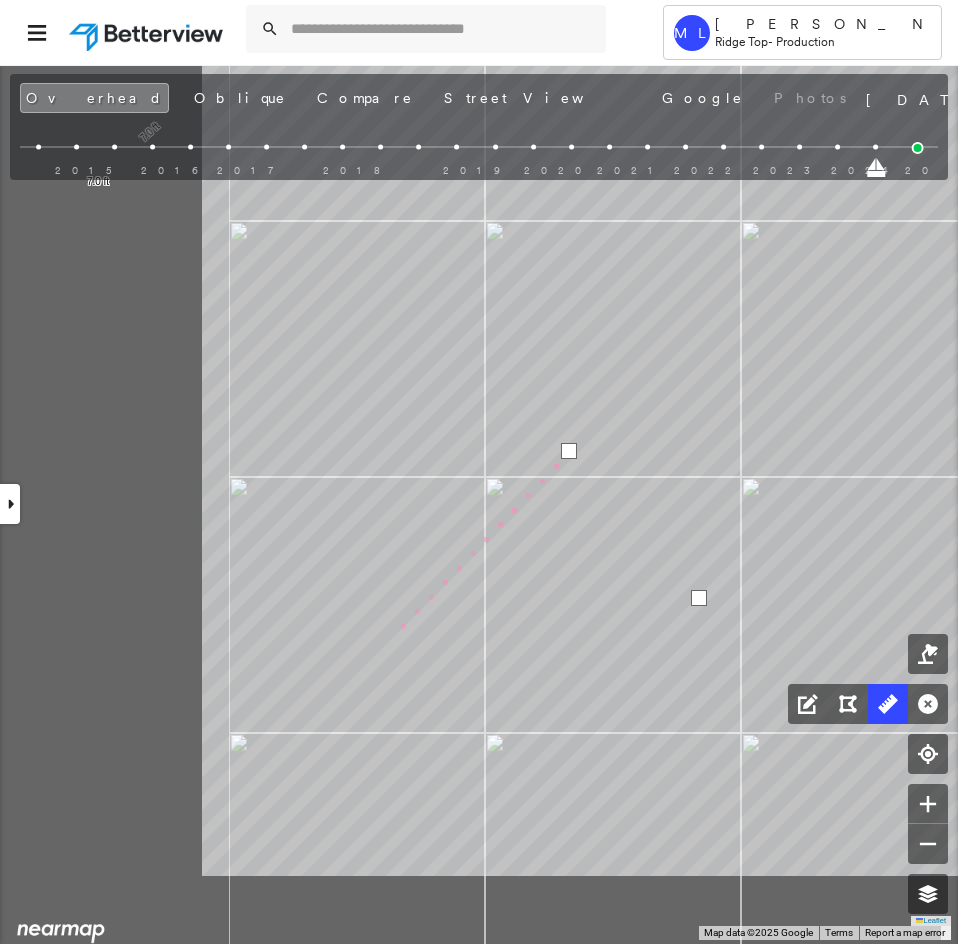 click on "27.8 ft 25.2 ft 53.0 ft 6.5 ft 6.5 ft 26.1 ft 26.1 ft 13.9 ft 13.9 ft 7.0 ft 7.0 ft 30 m Click last point to finish line." at bounding box center [-460, -151] 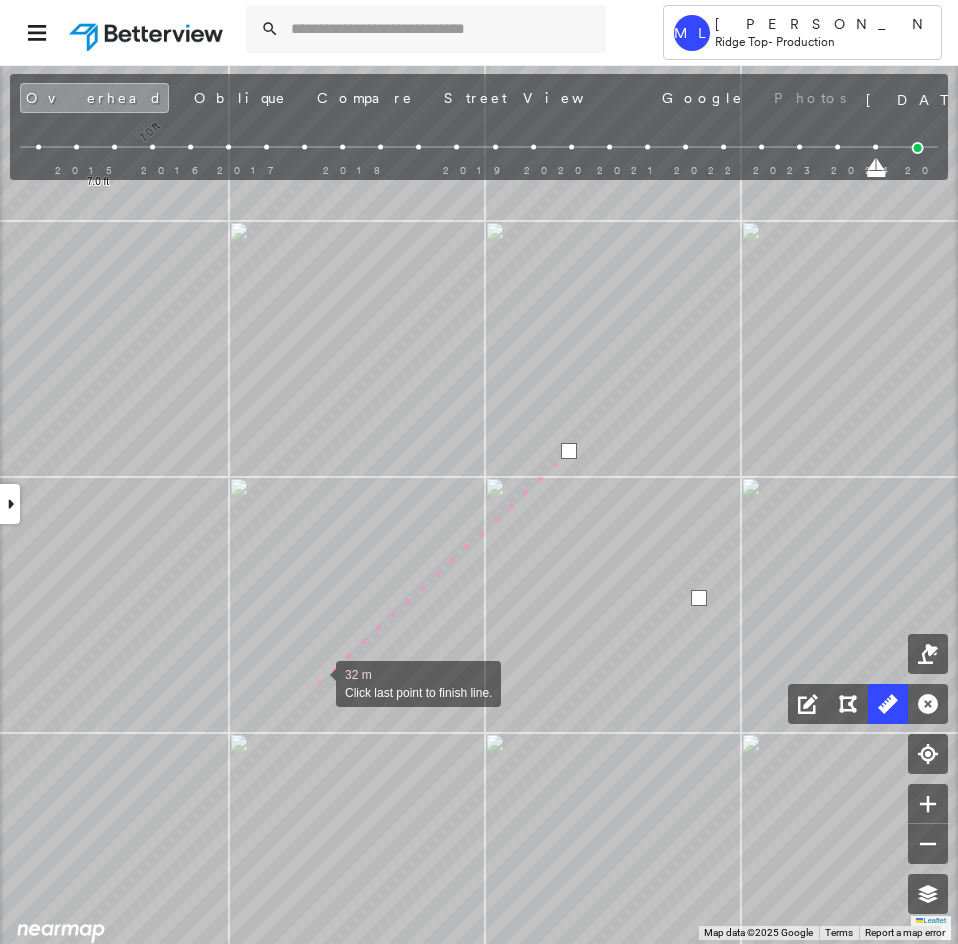 click at bounding box center (316, 682) 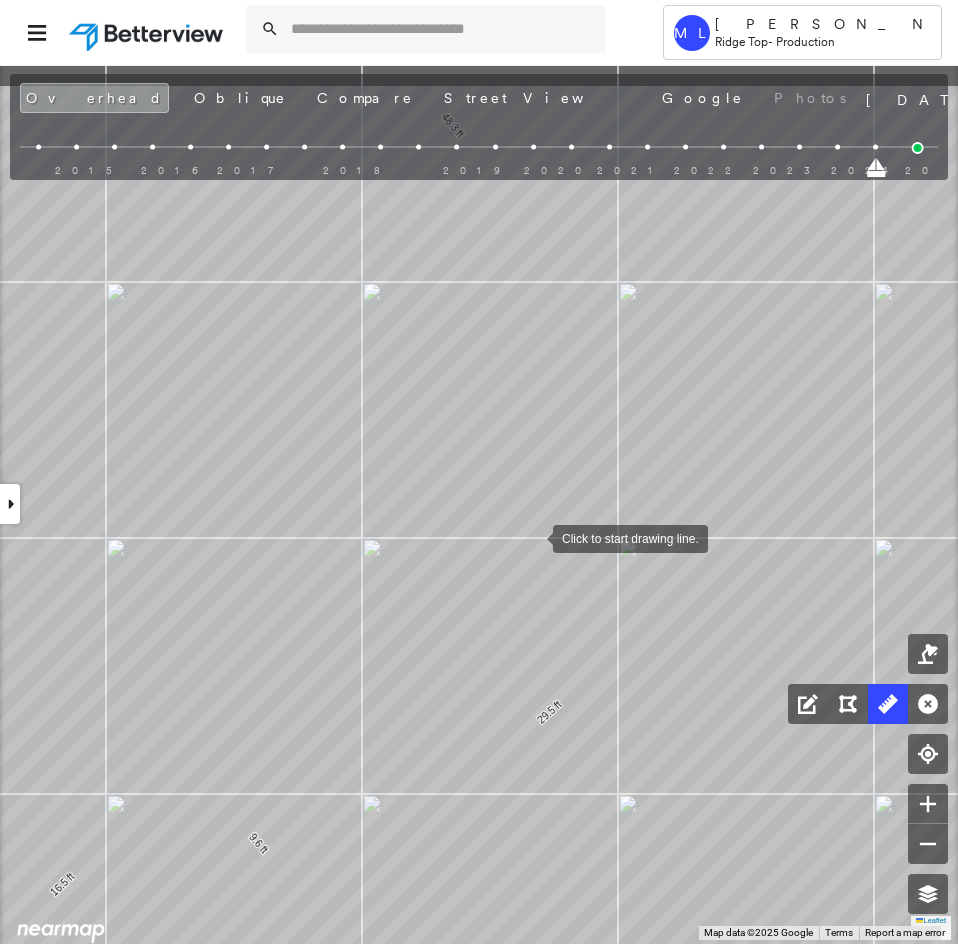 drag, startPoint x: 555, startPoint y: 387, endPoint x: 525, endPoint y: 729, distance: 343.31326 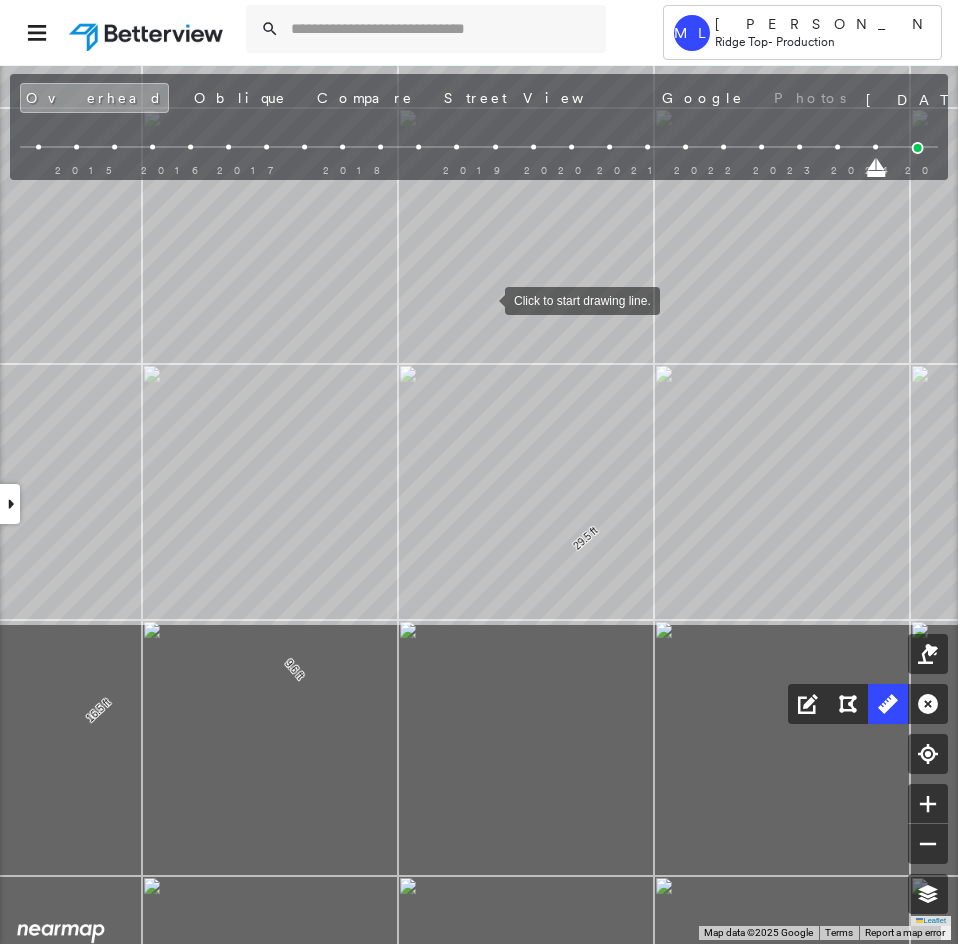 drag, startPoint x: 433, startPoint y: 708, endPoint x: 484, endPoint y: 301, distance: 410.1829 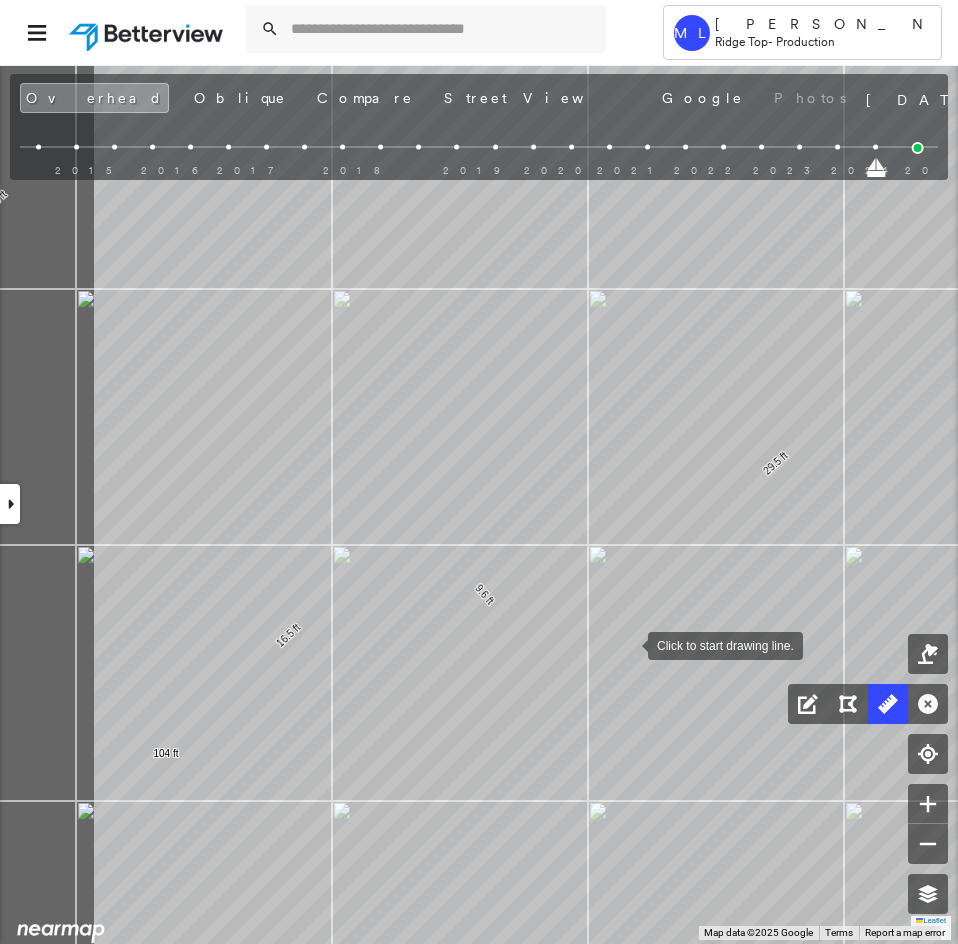 drag, startPoint x: 436, startPoint y: 721, endPoint x: 626, endPoint y: 646, distance: 204.26698 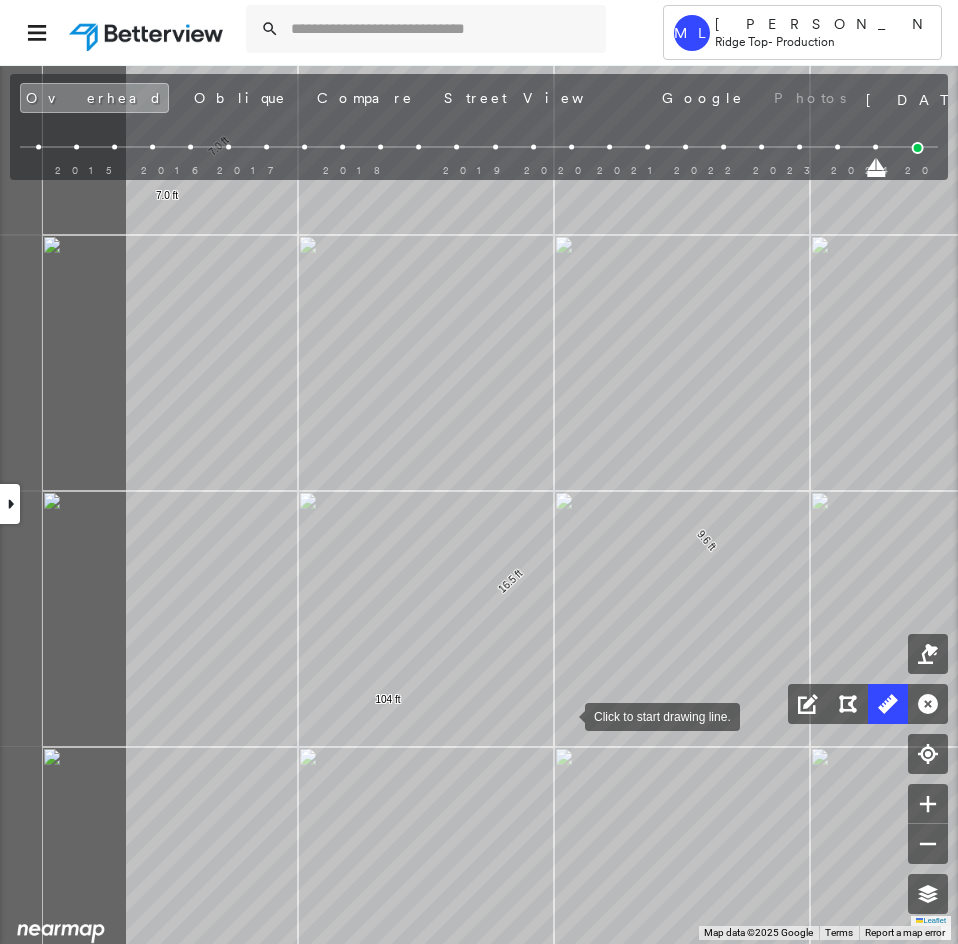 drag, startPoint x: 338, startPoint y: 770, endPoint x: 560, endPoint y: 716, distance: 228.47319 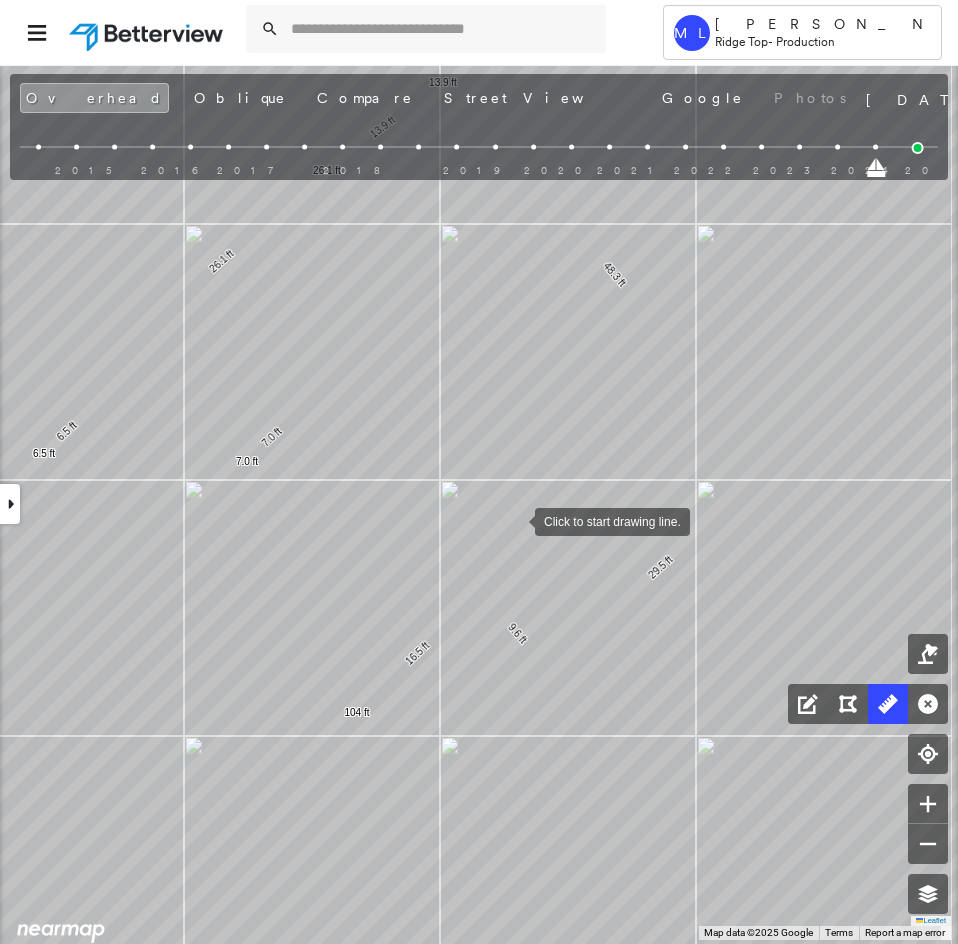 drag, startPoint x: 592, startPoint y: 445, endPoint x: 438, endPoint y: 584, distance: 207.45361 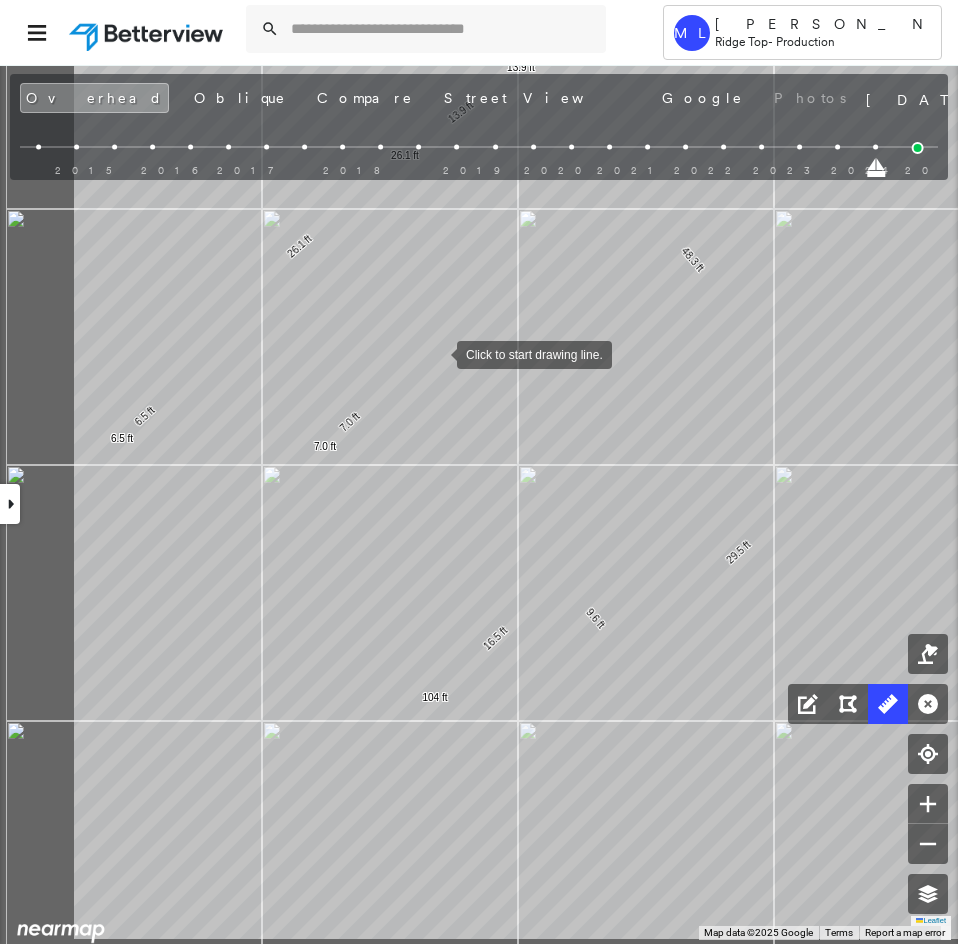 click at bounding box center (437, 353) 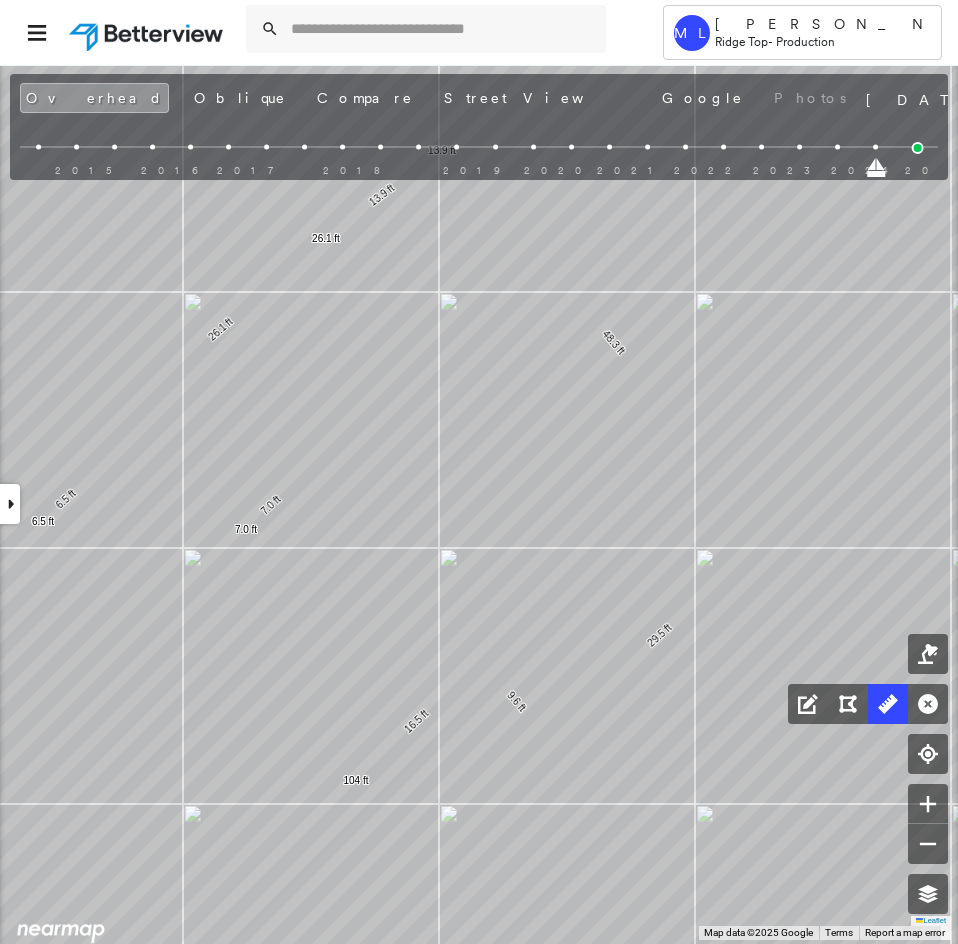 drag, startPoint x: 495, startPoint y: 523, endPoint x: 418, endPoint y: 578, distance: 94.62558 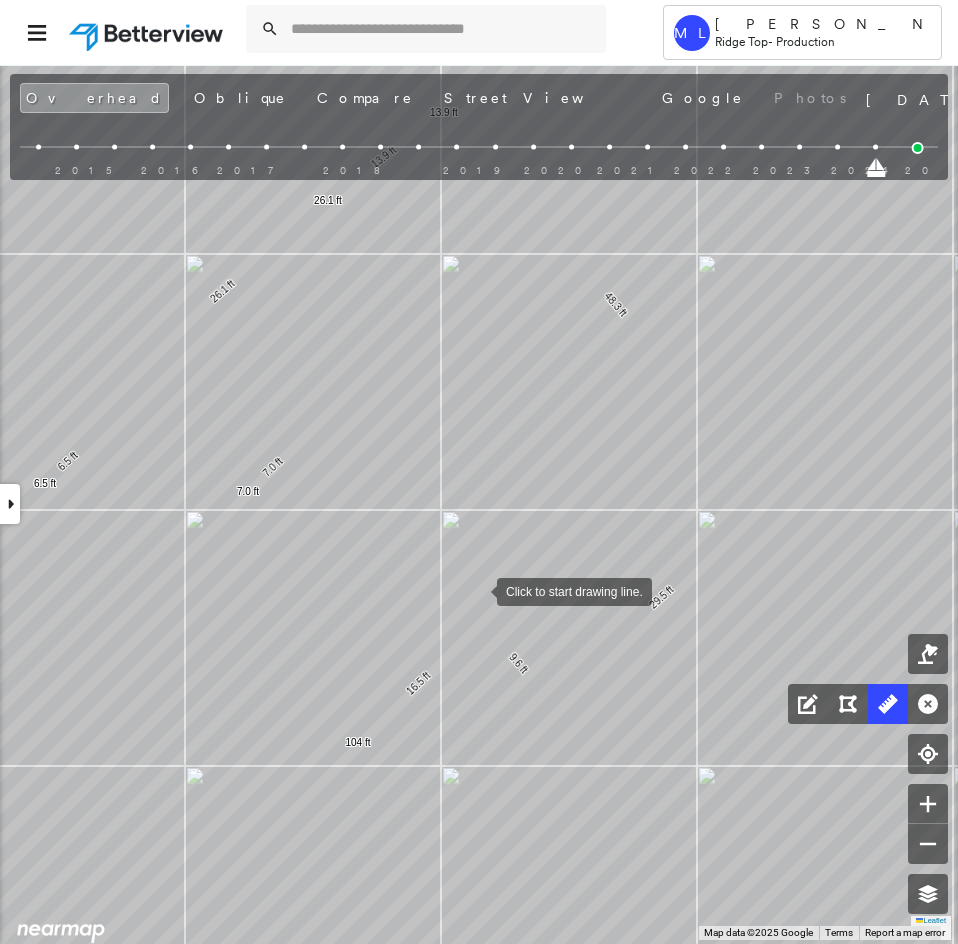 drag, startPoint x: 448, startPoint y: 628, endPoint x: 499, endPoint y: 583, distance: 68.0147 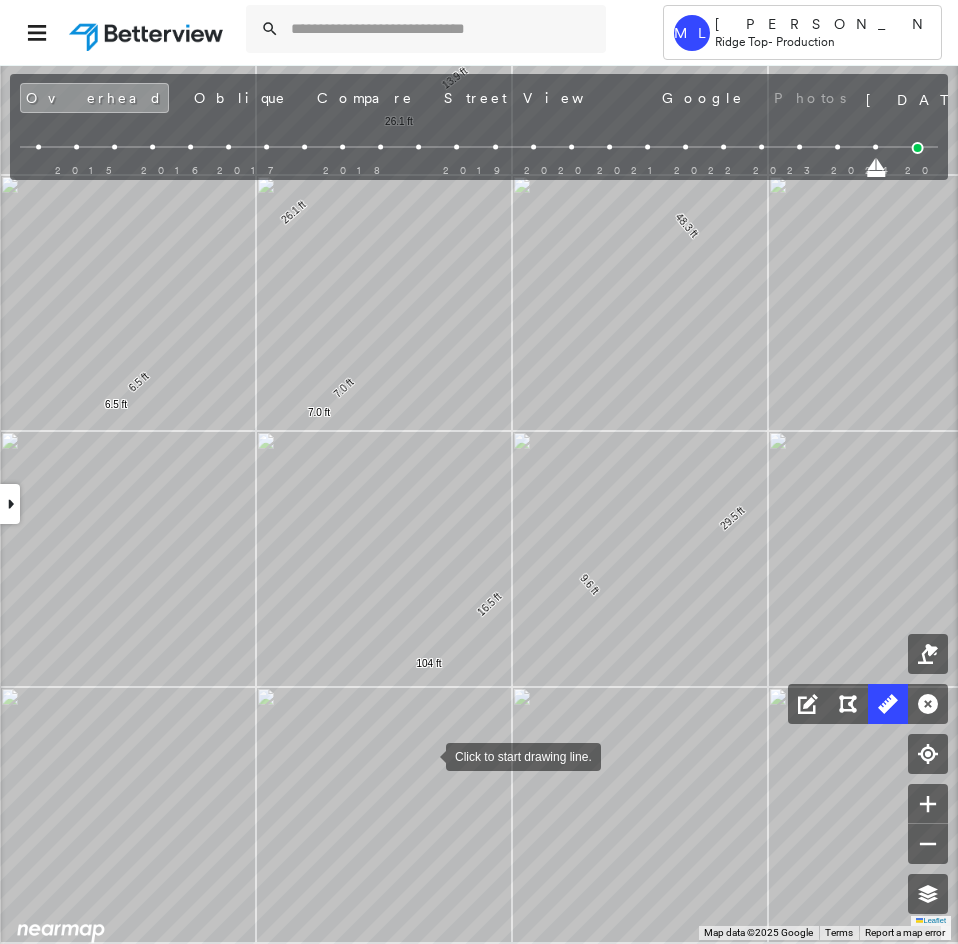 drag, startPoint x: 396, startPoint y: 797, endPoint x: 421, endPoint y: 763, distance: 42.201897 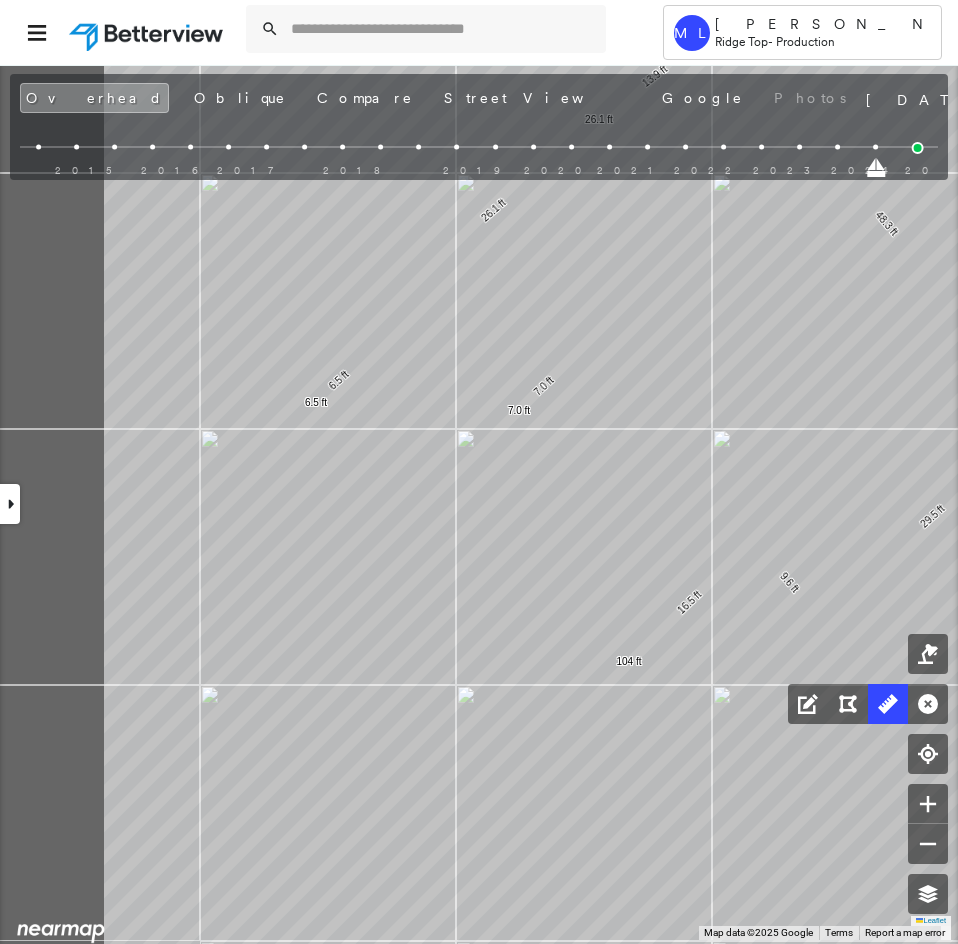 click on "27.8 ft 25.2 ft 53.0 ft 6.5 ft 6.5 ft 26.1 ft 26.1 ft 13.9 ft 13.9 ft 7.0 ft 7.0 ft 48.3 ft 29.5 ft 9.6 ft 16.5 ft 104 ft Click to start drawing line." at bounding box center [-181, -127] 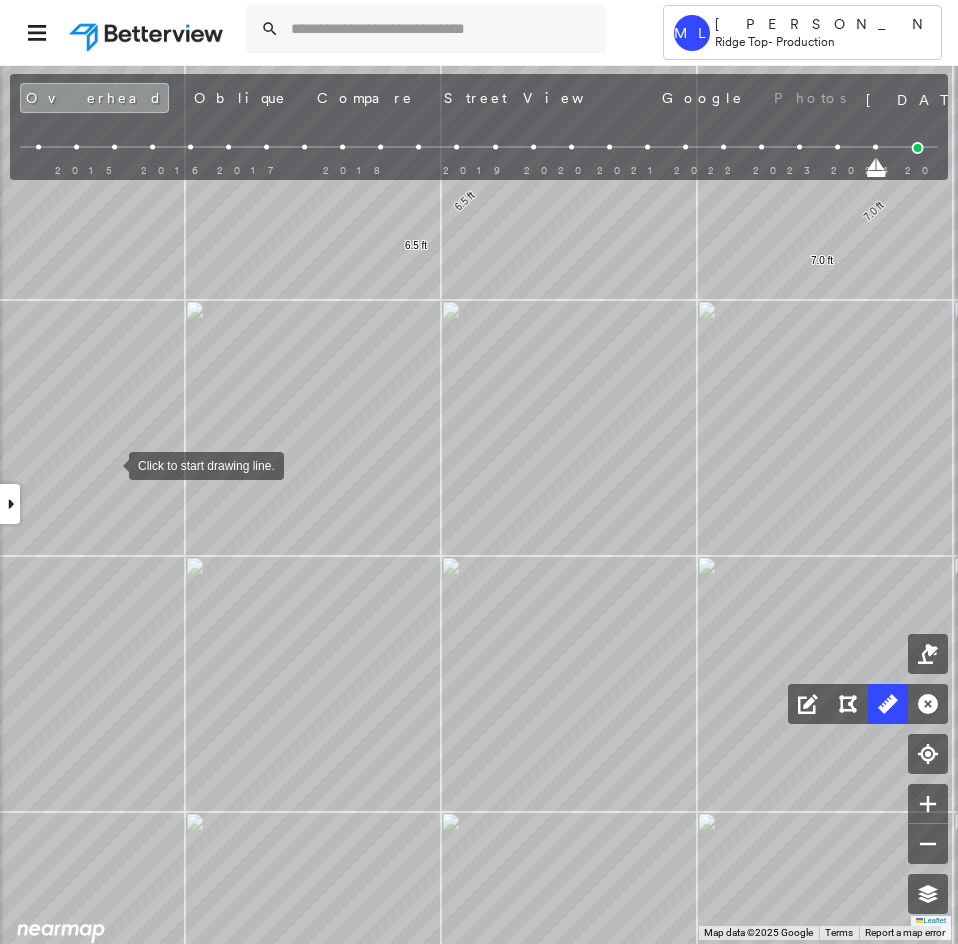 click at bounding box center (109, 464) 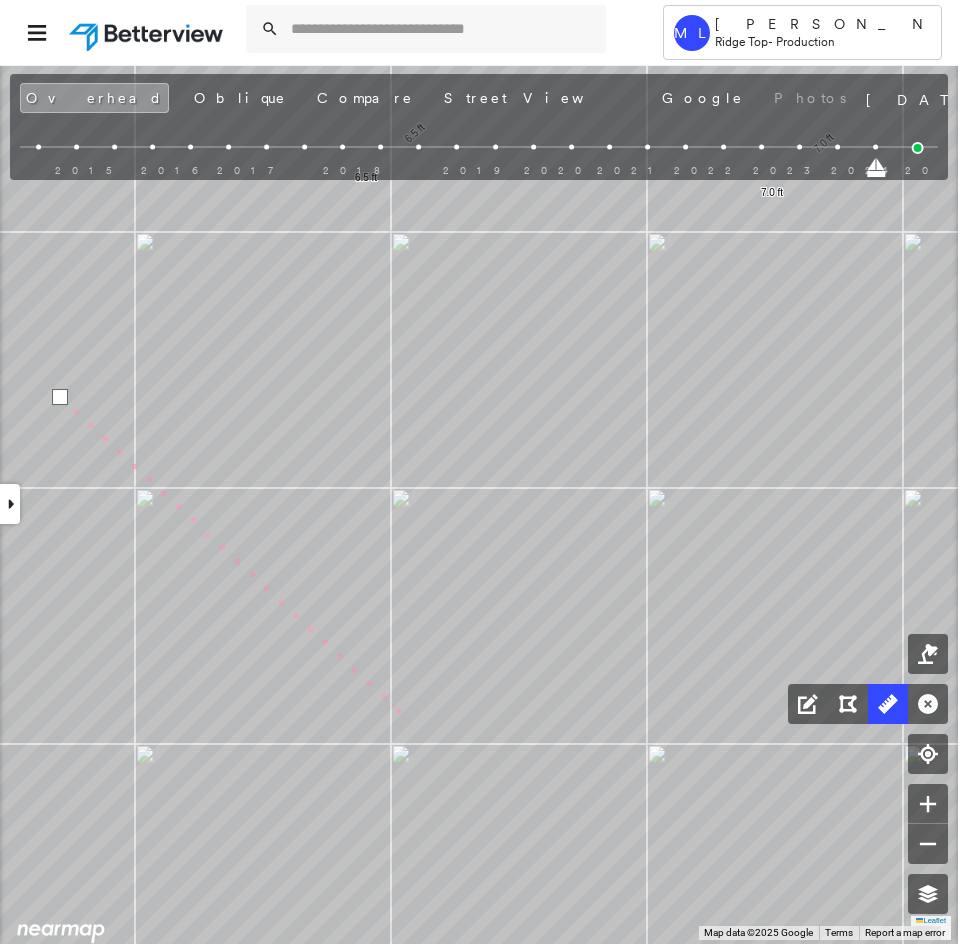 drag, startPoint x: 465, startPoint y: 798, endPoint x: 287, endPoint y: 561, distance: 296.40005 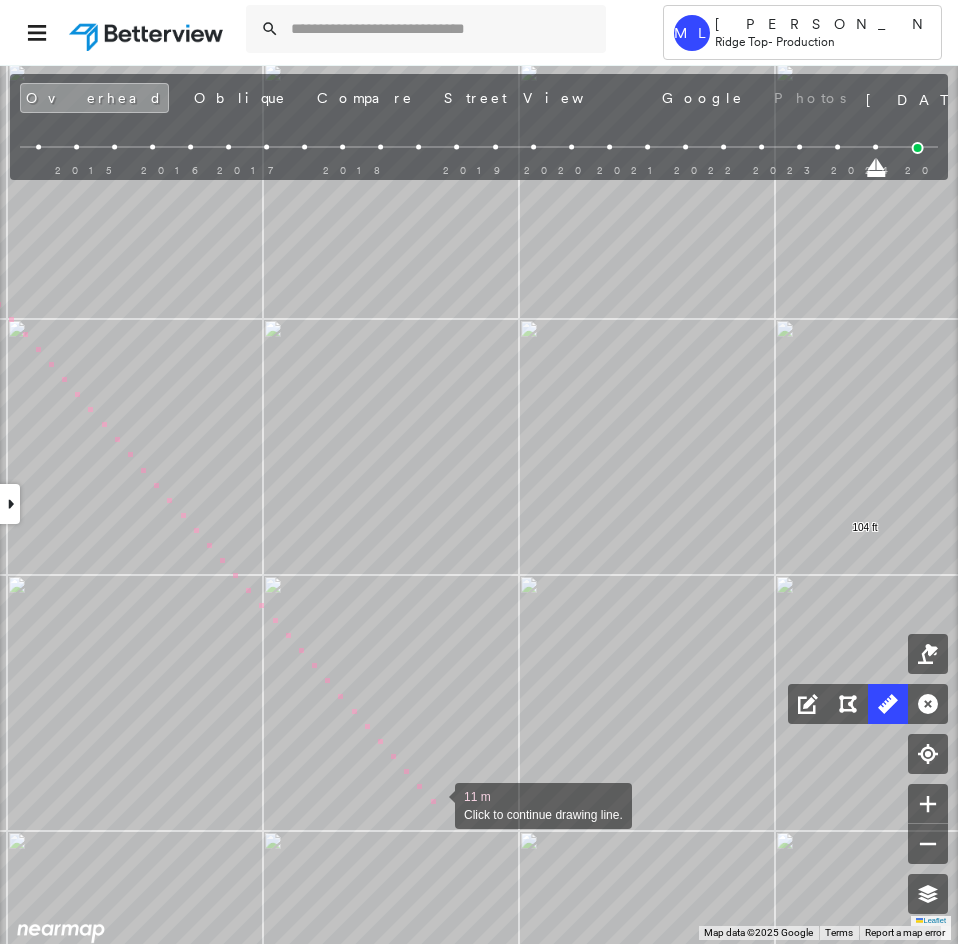 click at bounding box center (435, 804) 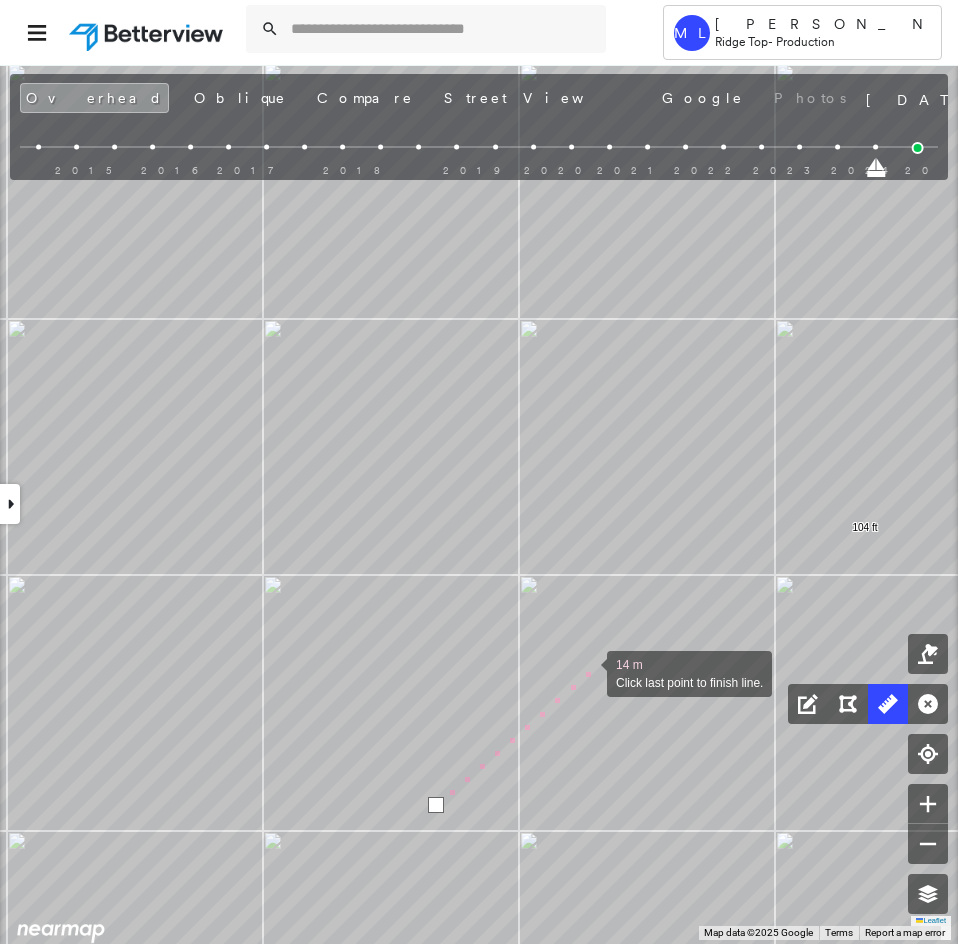 click at bounding box center (587, 672) 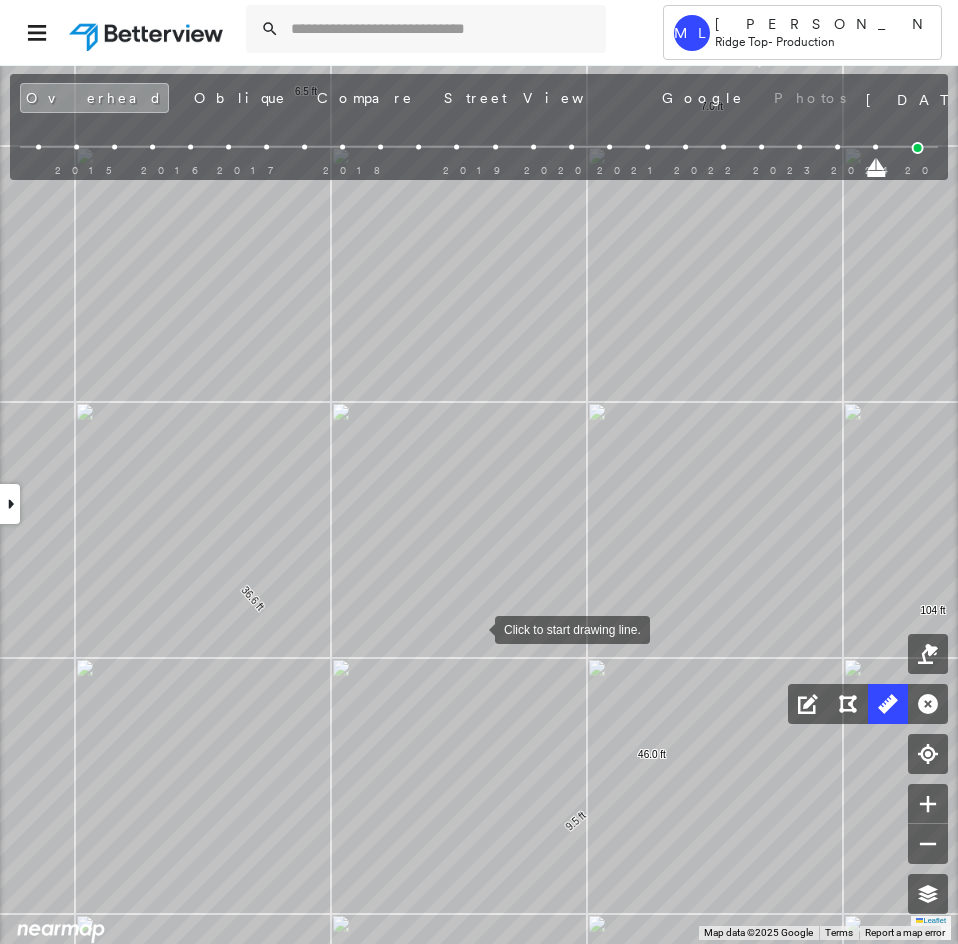 click on "27.8 ft 25.2 ft 53.0 ft 6.5 ft 6.5 ft 26.1 ft 26.1 ft 13.9 ft 13.9 ft 7.0 ft 7.0 ft 48.3 ft 29.5 ft 9.6 ft 16.5 ft 104 ft 36.6 ft 9.5 ft 46.0 ft Click to start drawing line." at bounding box center [-292, -280] 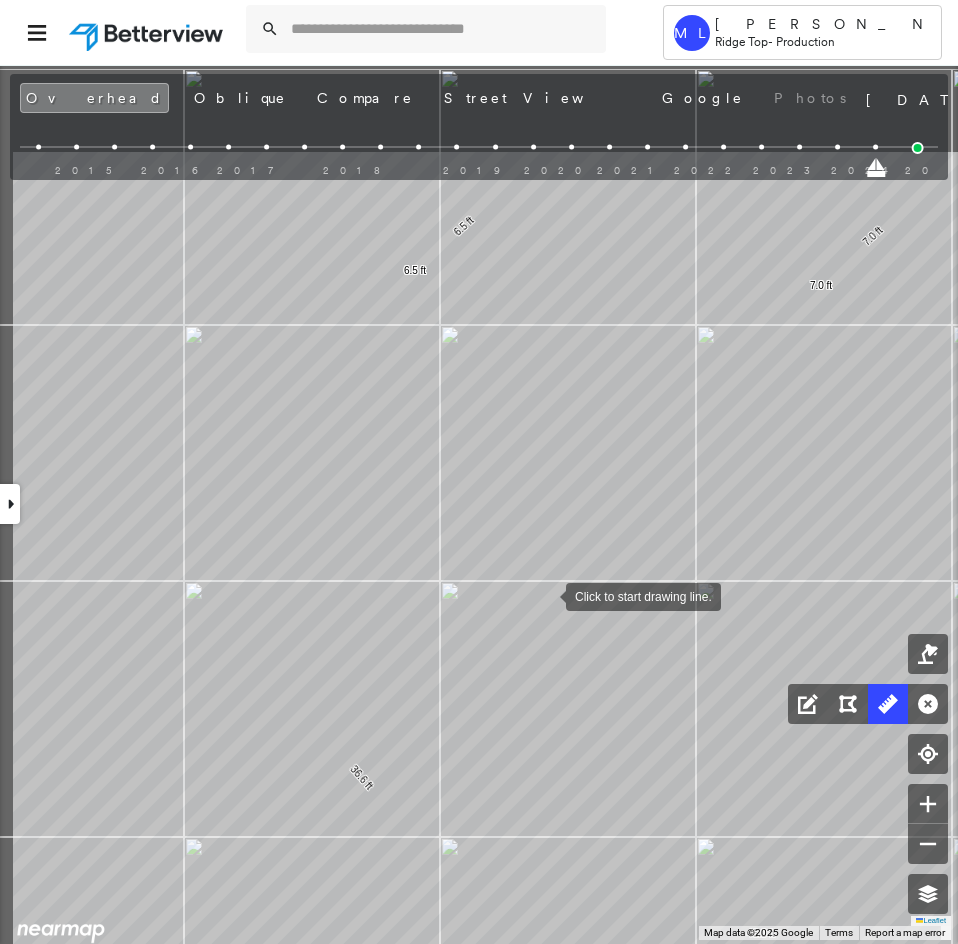 drag, startPoint x: 526, startPoint y: 543, endPoint x: 546, endPoint y: 593, distance: 53.851646 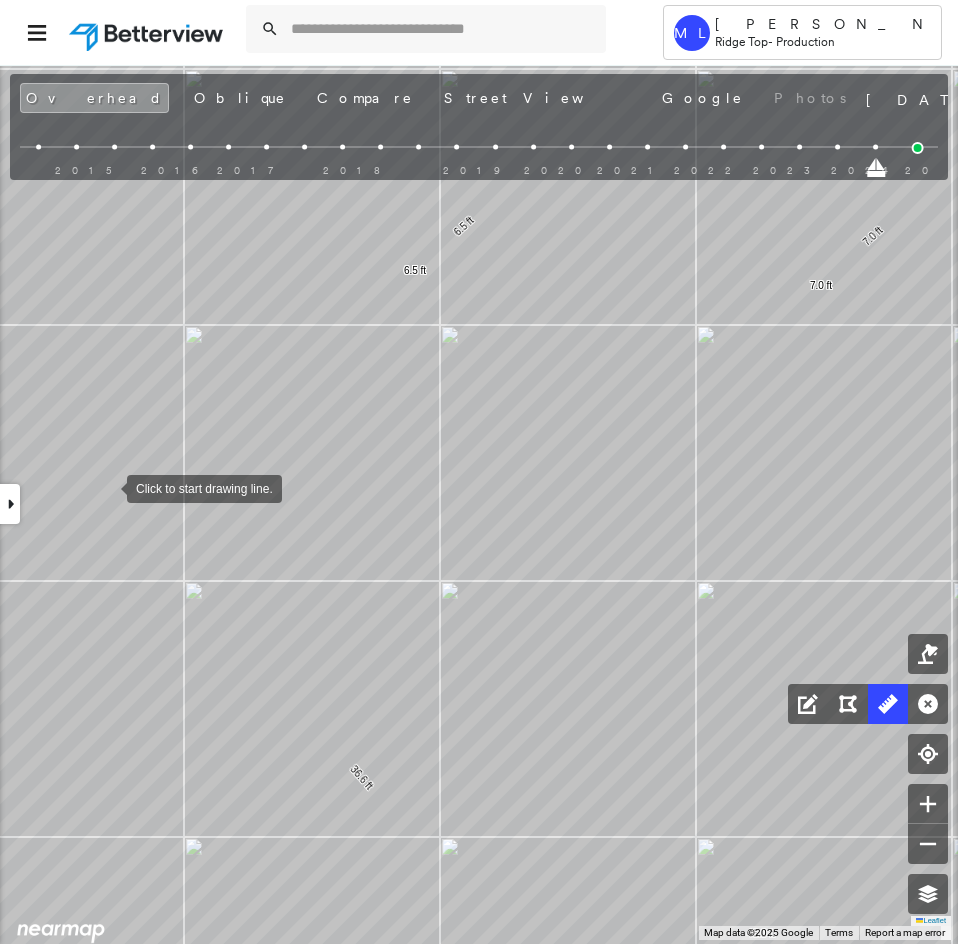 click at bounding box center [107, 487] 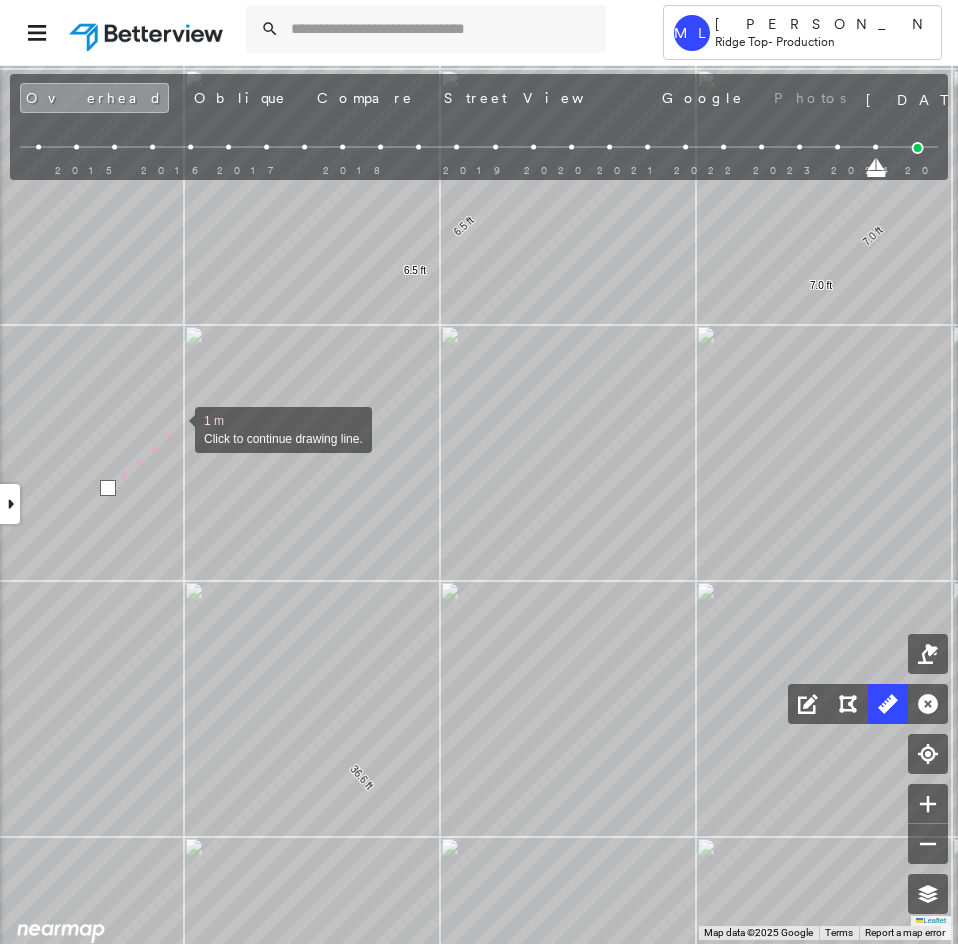 click at bounding box center [175, 428] 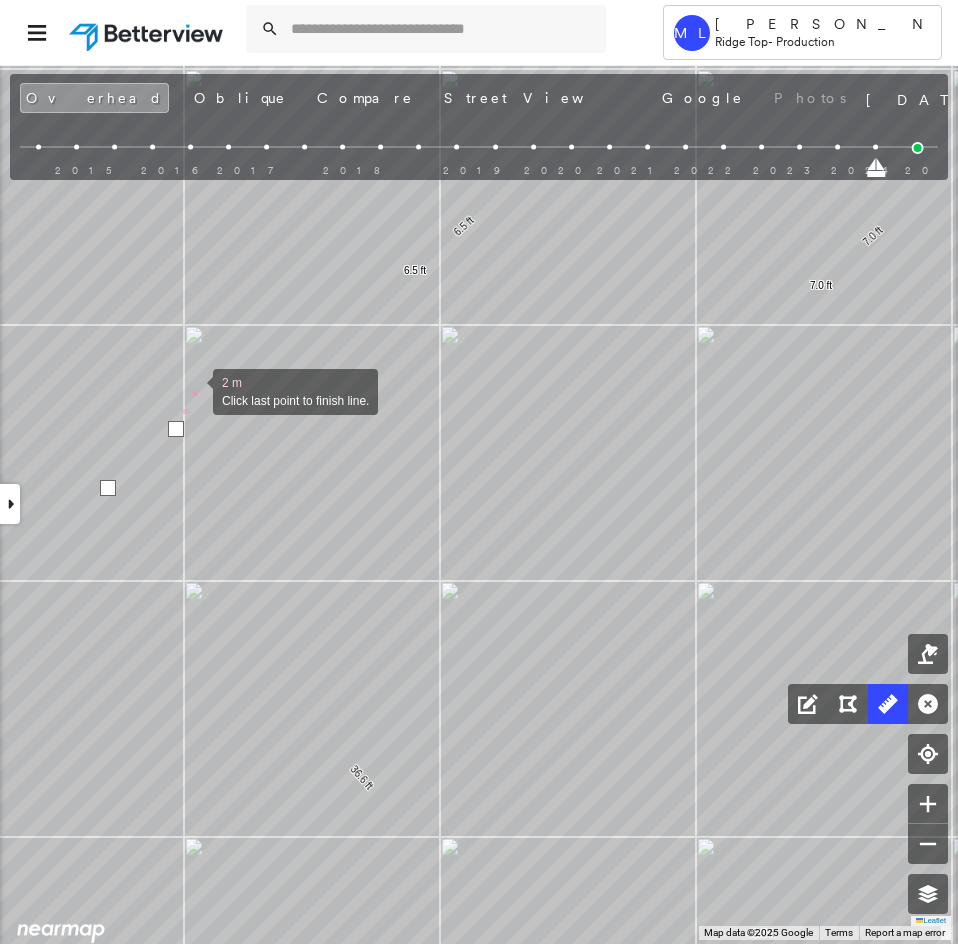 click at bounding box center (193, 390) 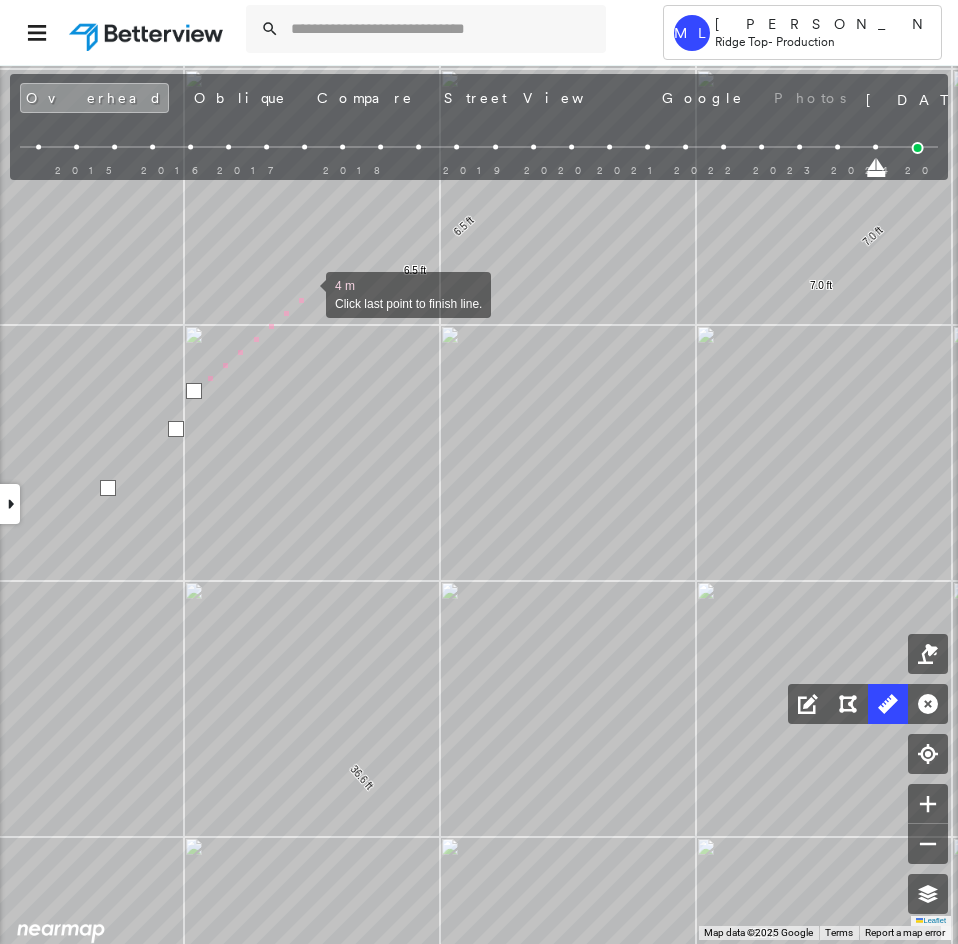 click at bounding box center (306, 293) 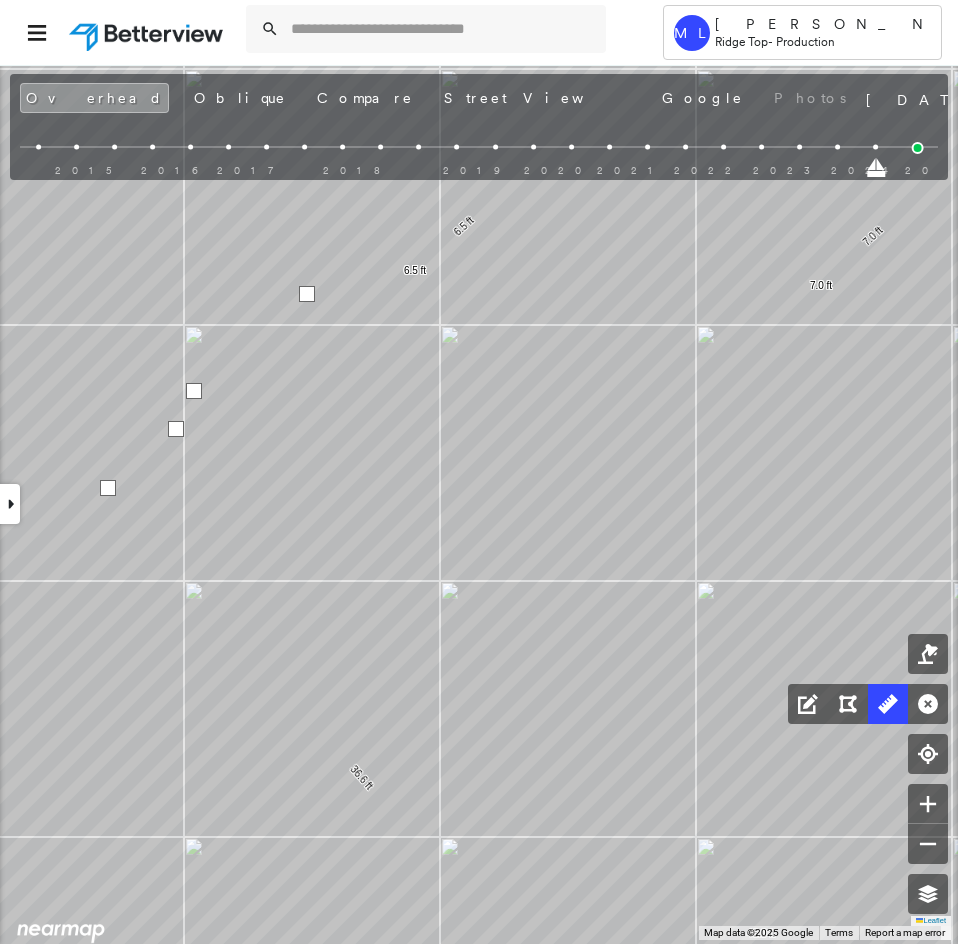 click at bounding box center (307, 294) 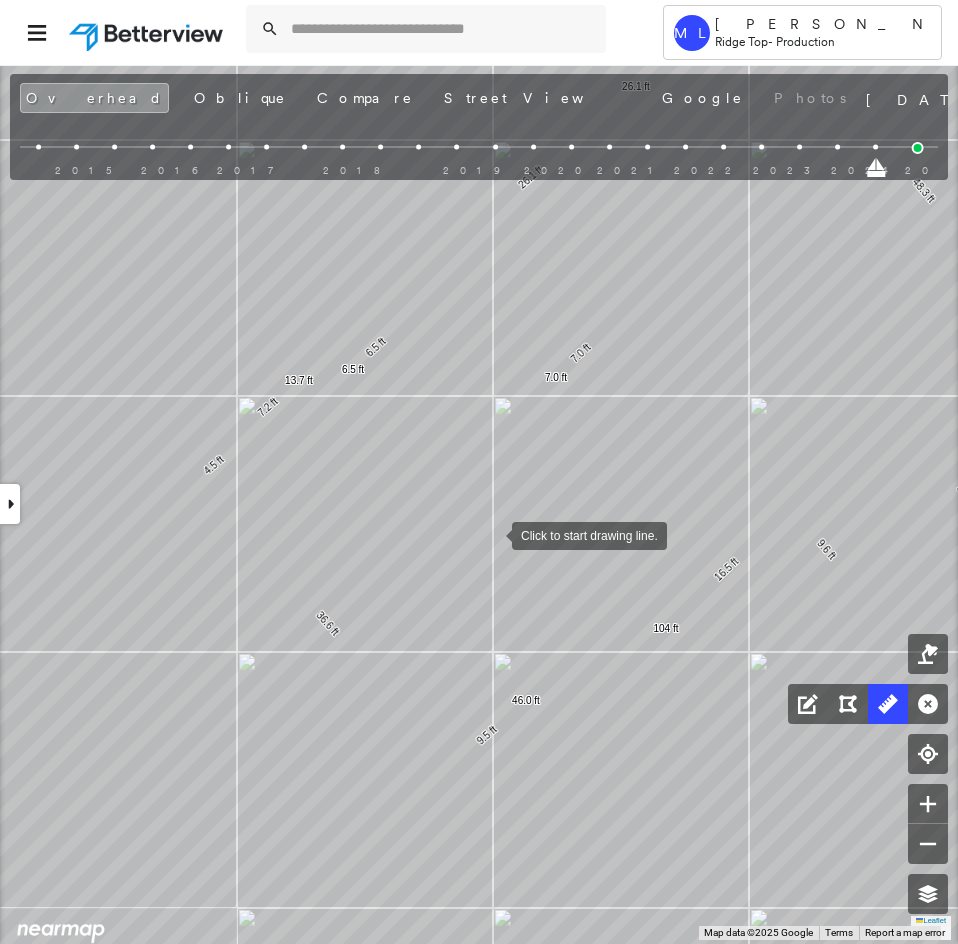 drag, startPoint x: 508, startPoint y: 542, endPoint x: 472, endPoint y: 502, distance: 53.814495 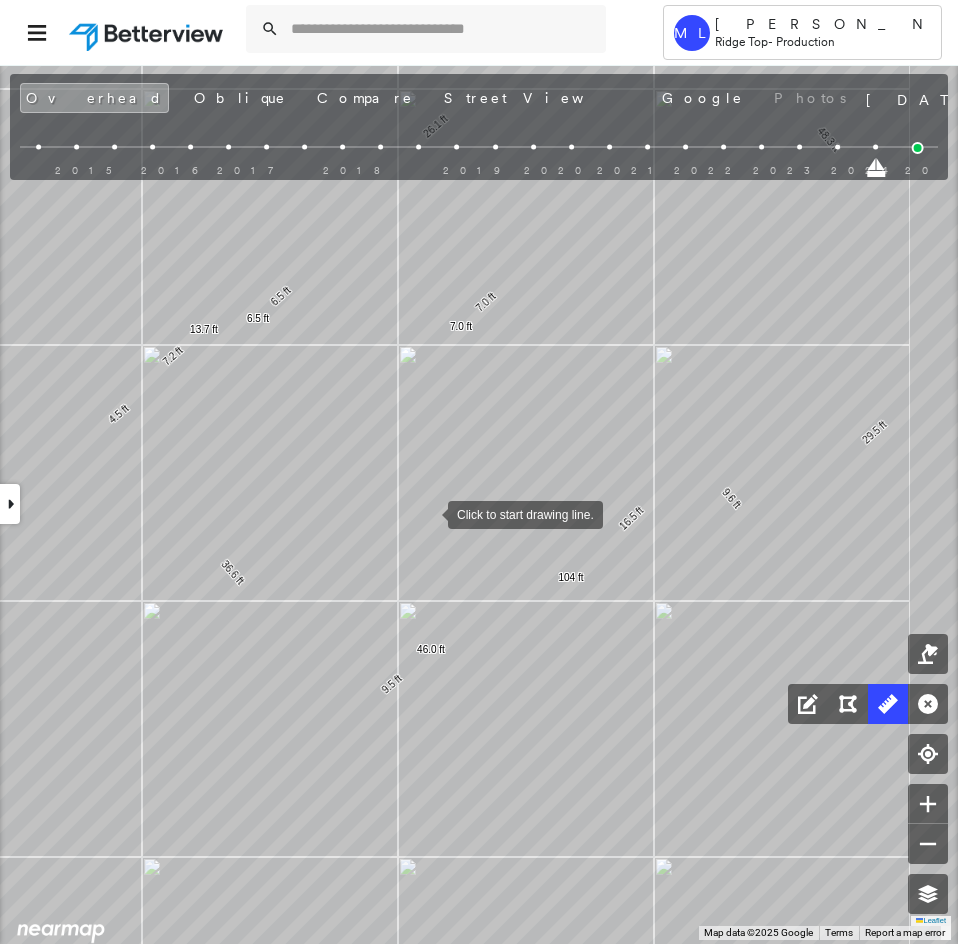 drag, startPoint x: 438, startPoint y: 516, endPoint x: 423, endPoint y: 512, distance: 15.524175 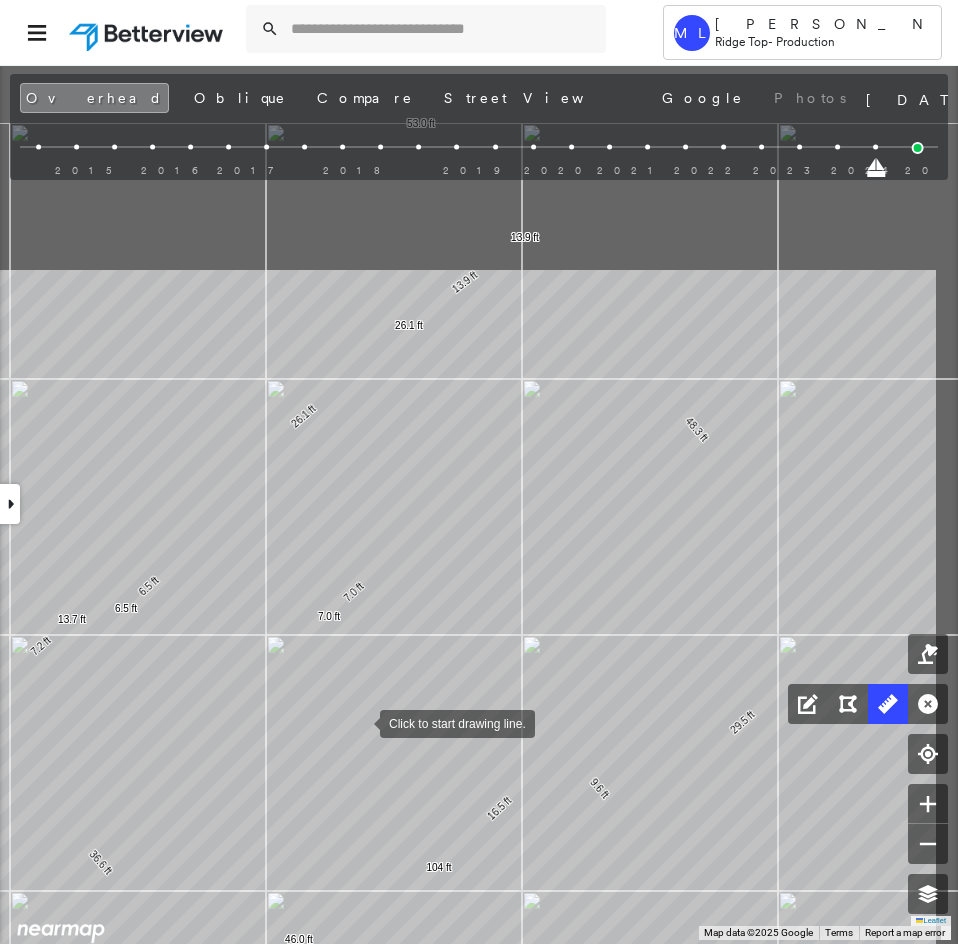 drag, startPoint x: 378, startPoint y: 682, endPoint x: 361, endPoint y: 716, distance: 38.013157 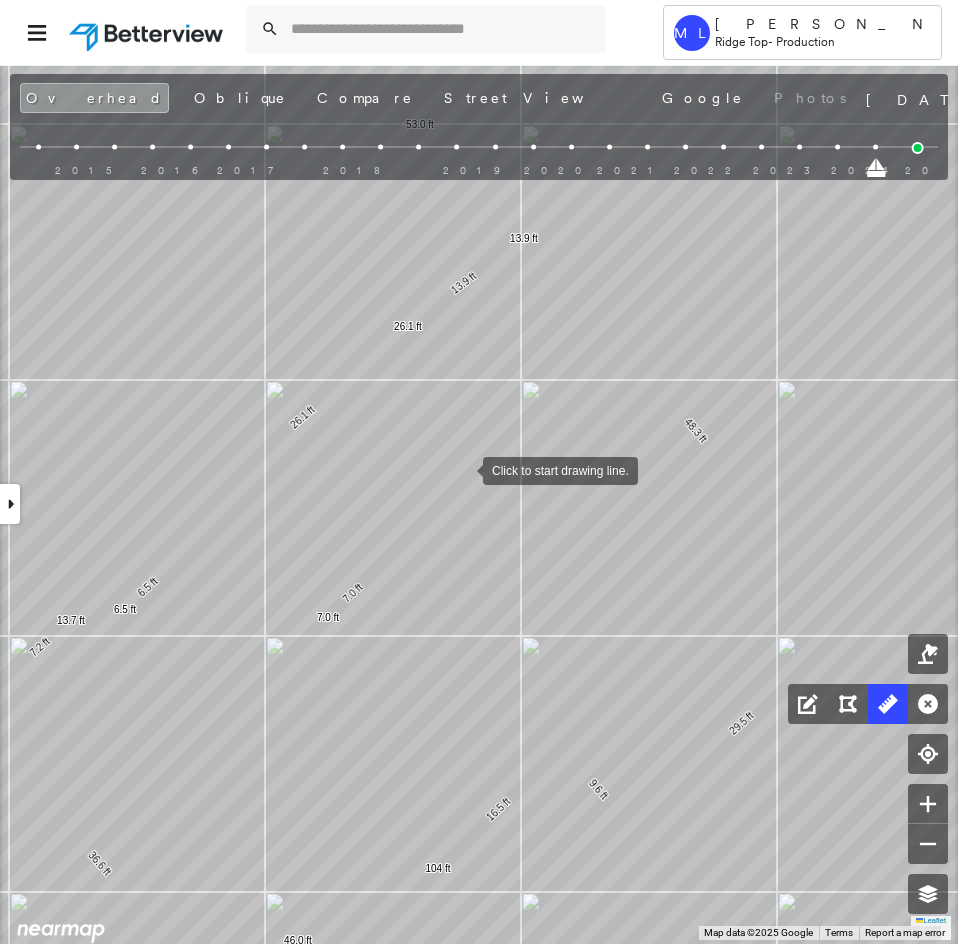 drag, startPoint x: 463, startPoint y: 469, endPoint x: 510, endPoint y: 506, distance: 59.816387 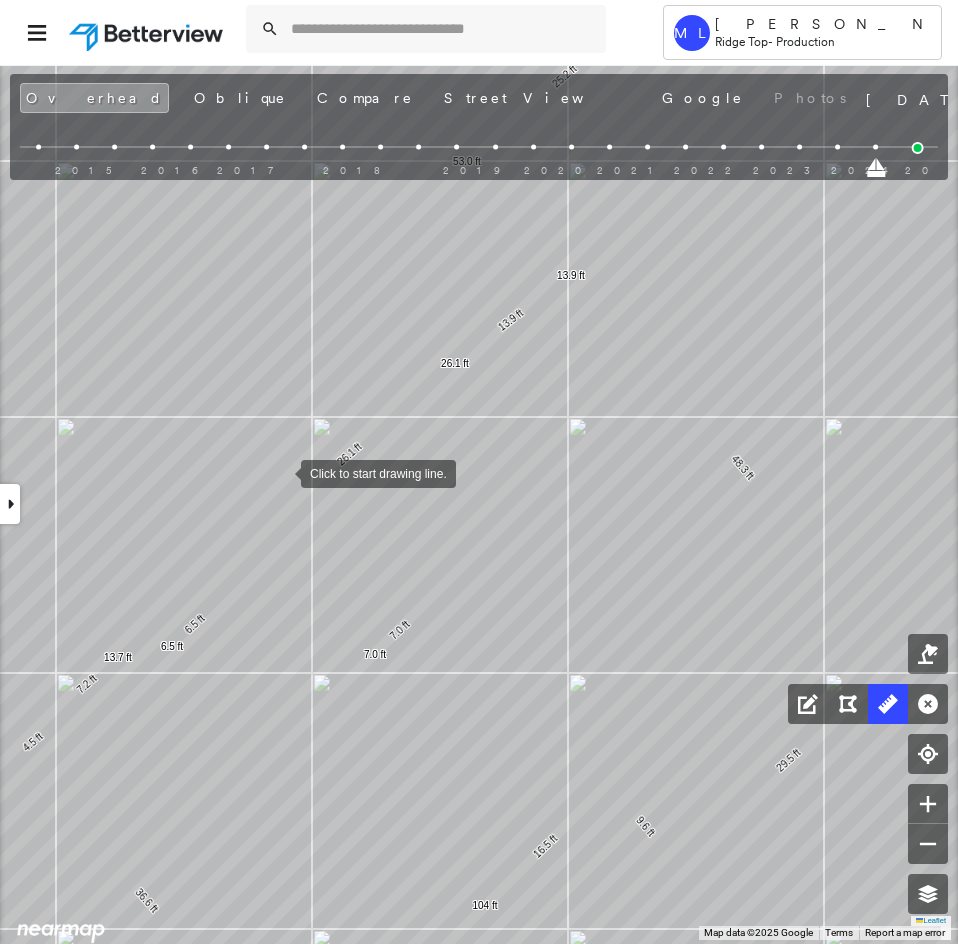 click at bounding box center (281, 472) 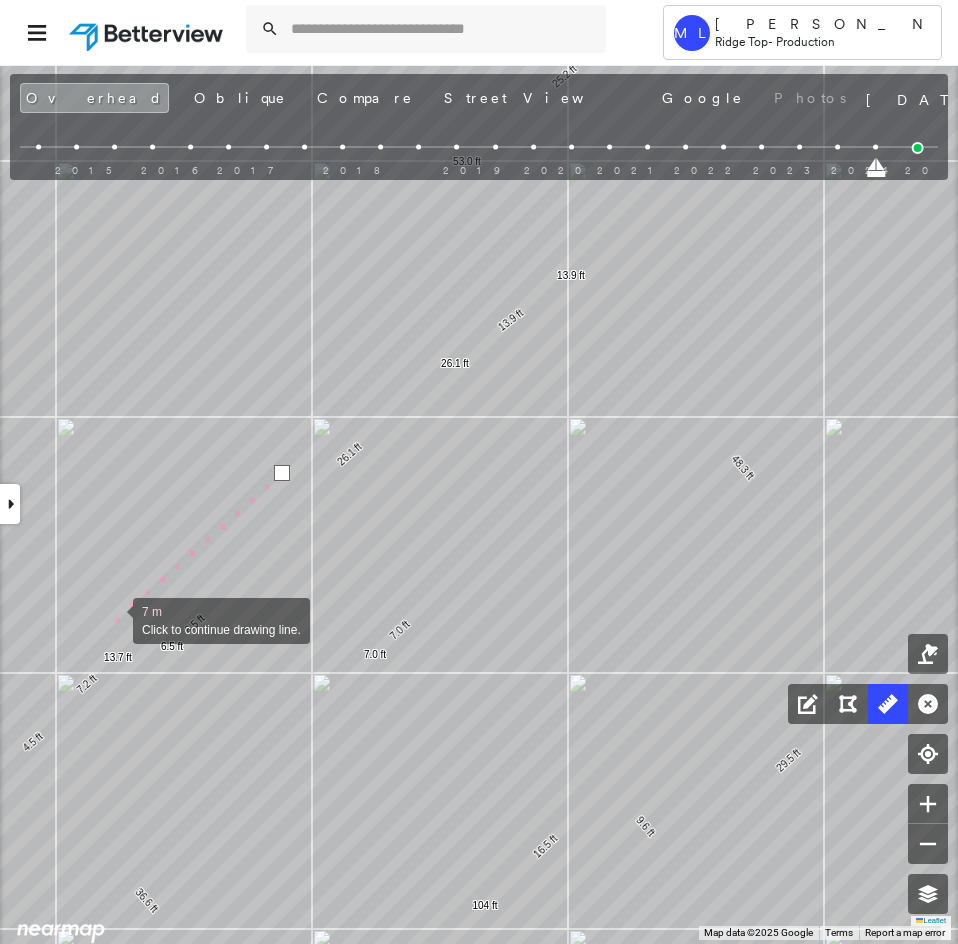 click at bounding box center (113, 619) 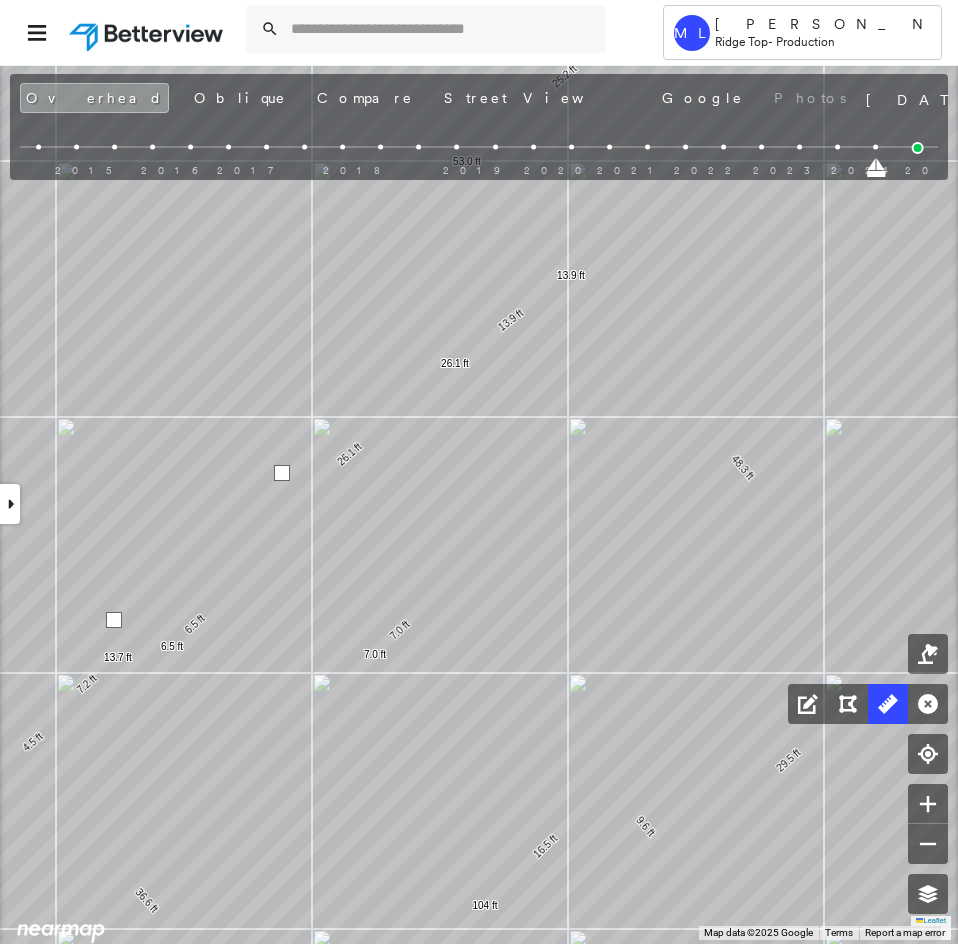 click at bounding box center [114, 620] 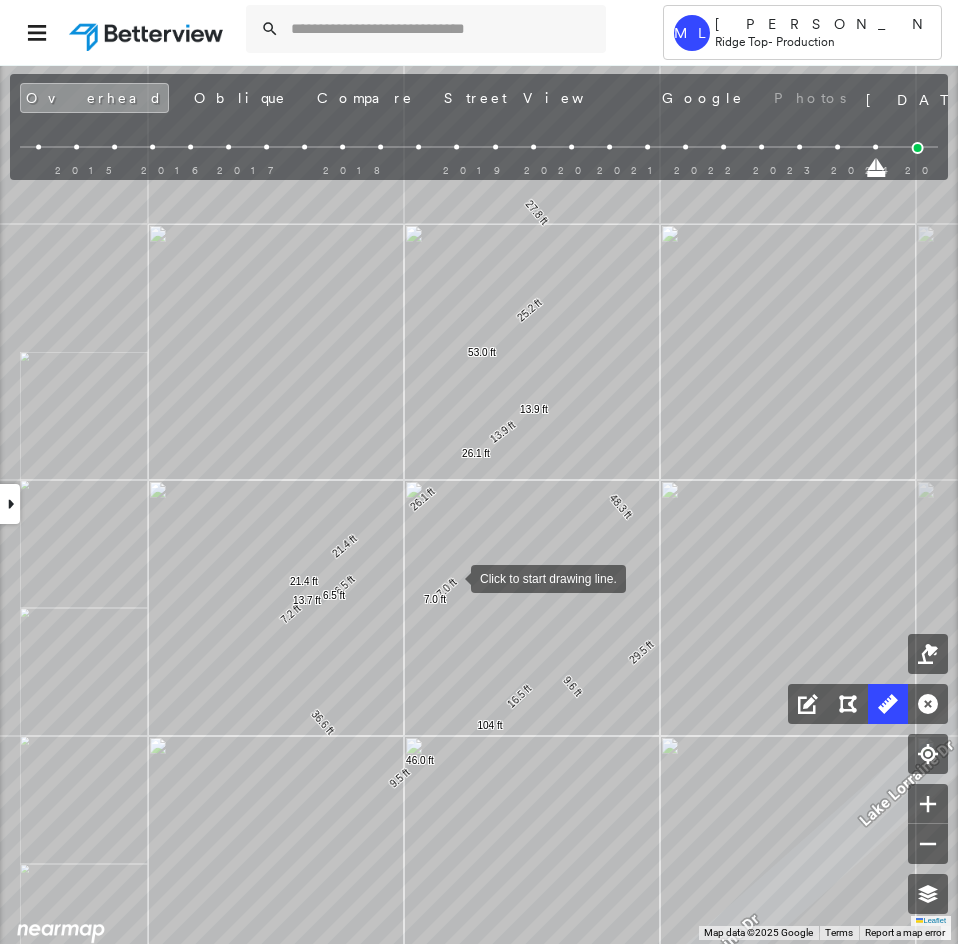 click on "27.8 ft 25.2 ft 53.0 ft 6.5 ft 6.5 ft 26.1 ft 26.1 ft 13.9 ft 13.9 ft 7.0 ft 7.0 ft 48.3 ft 29.5 ft 9.6 ft 16.5 ft 104 ft 36.6 ft 9.5 ft 46.0 ft 7.2 ft 13.7 ft 21.4 ft 21.4 ft Click to start drawing line." at bounding box center [-408, 212] 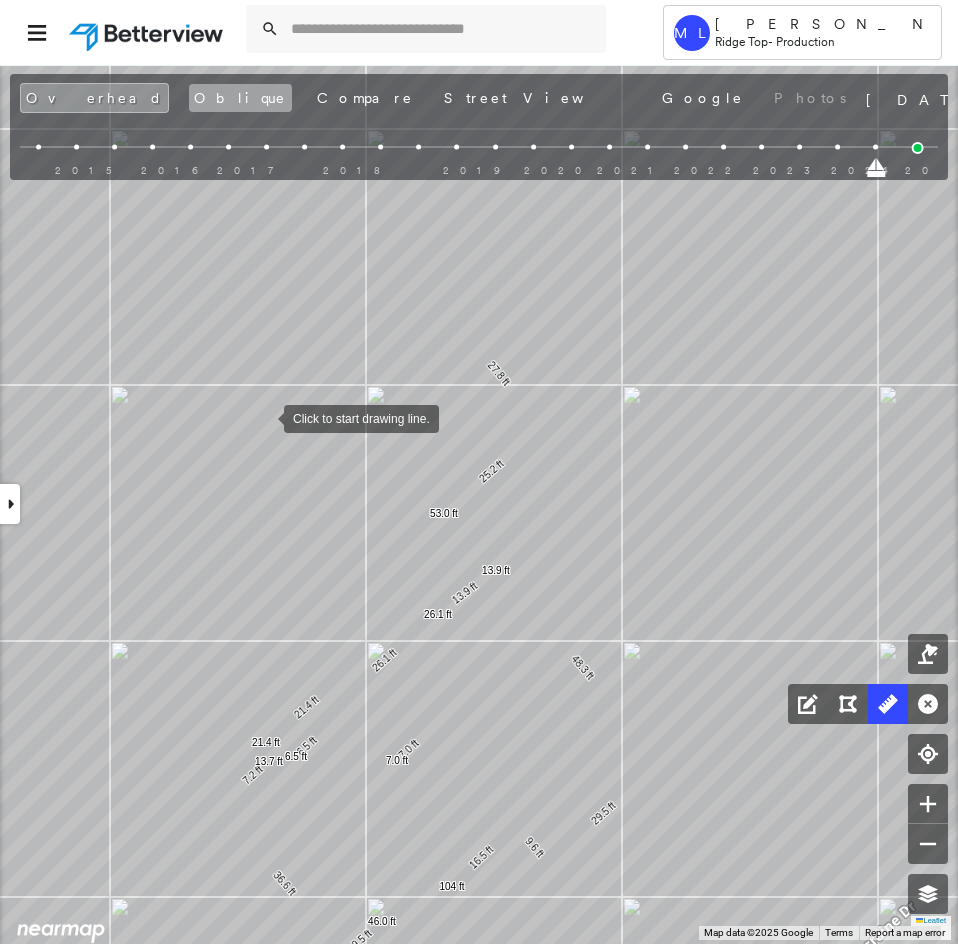 click on "Oblique" at bounding box center [240, 98] 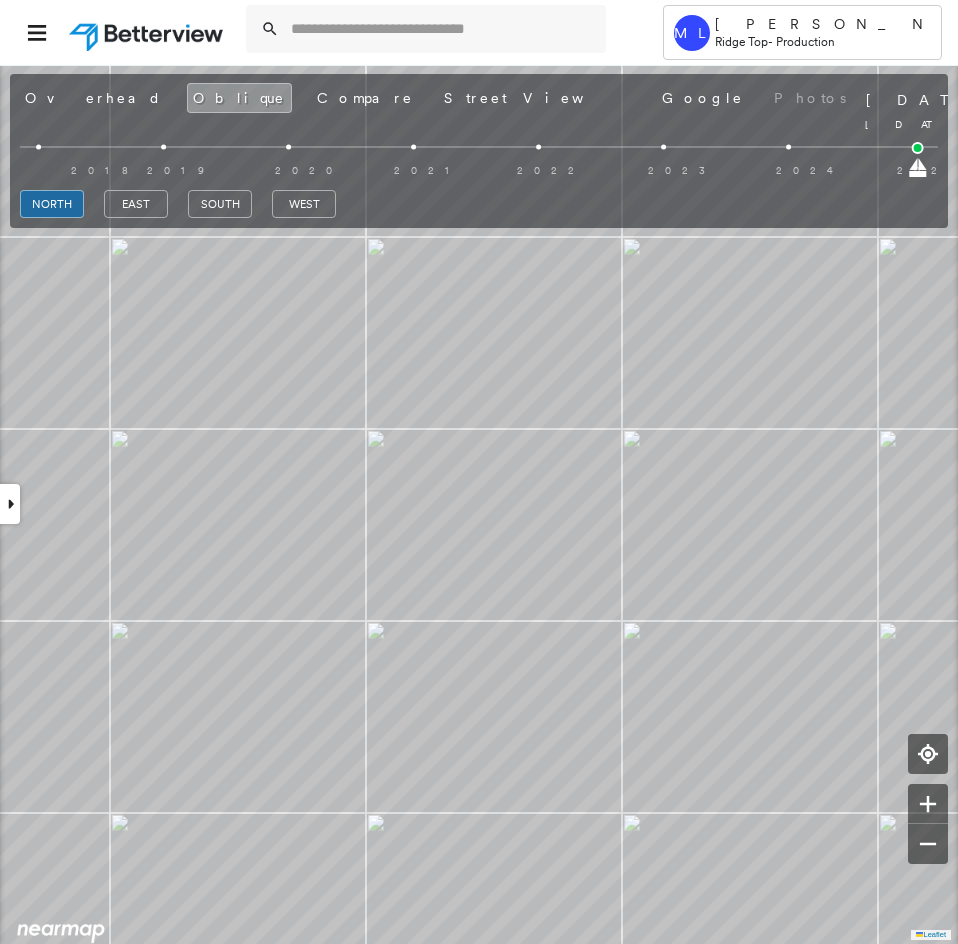 drag, startPoint x: 27, startPoint y: 170, endPoint x: 958, endPoint y: 180, distance: 931.0537 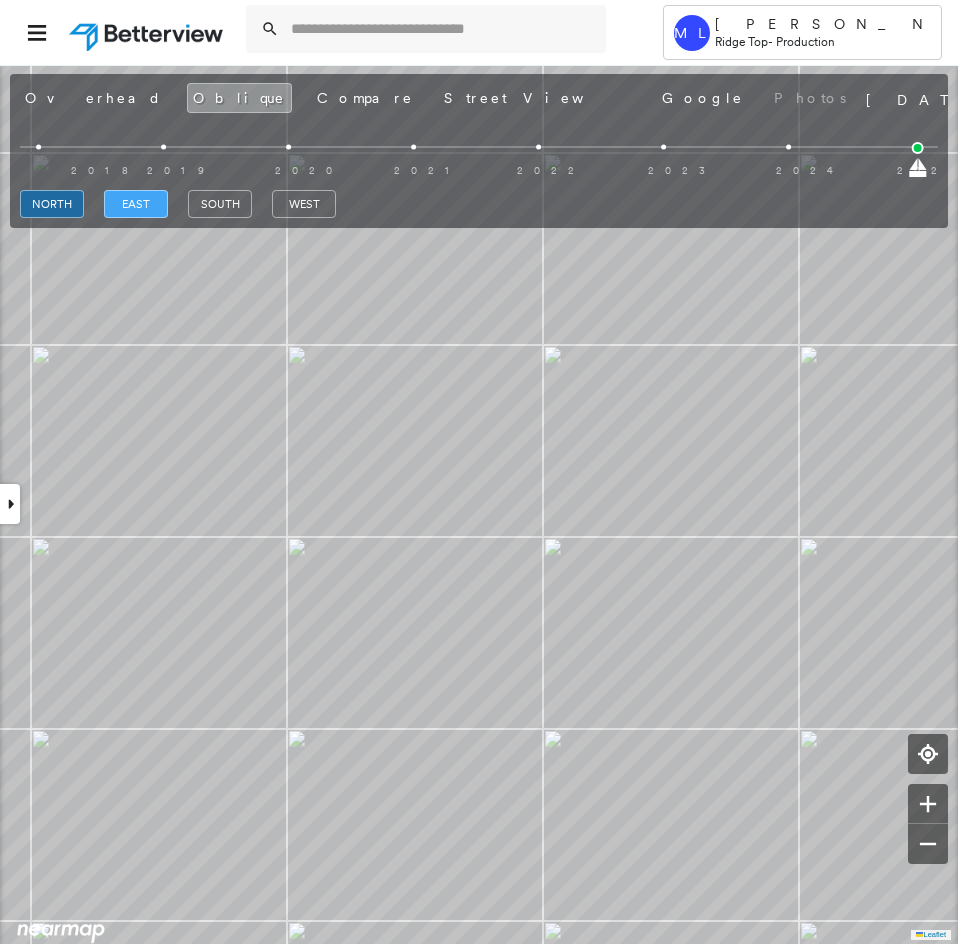 click on "east" at bounding box center (136, 204) 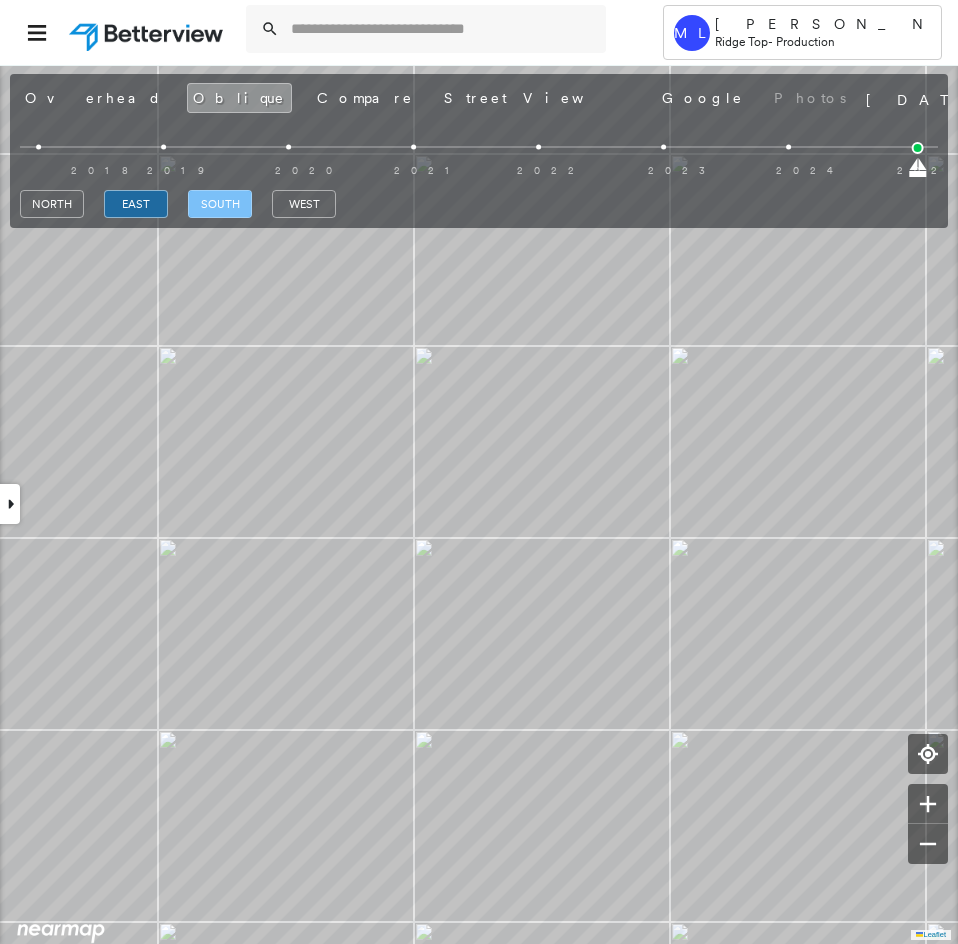 click on "south" at bounding box center [220, 204] 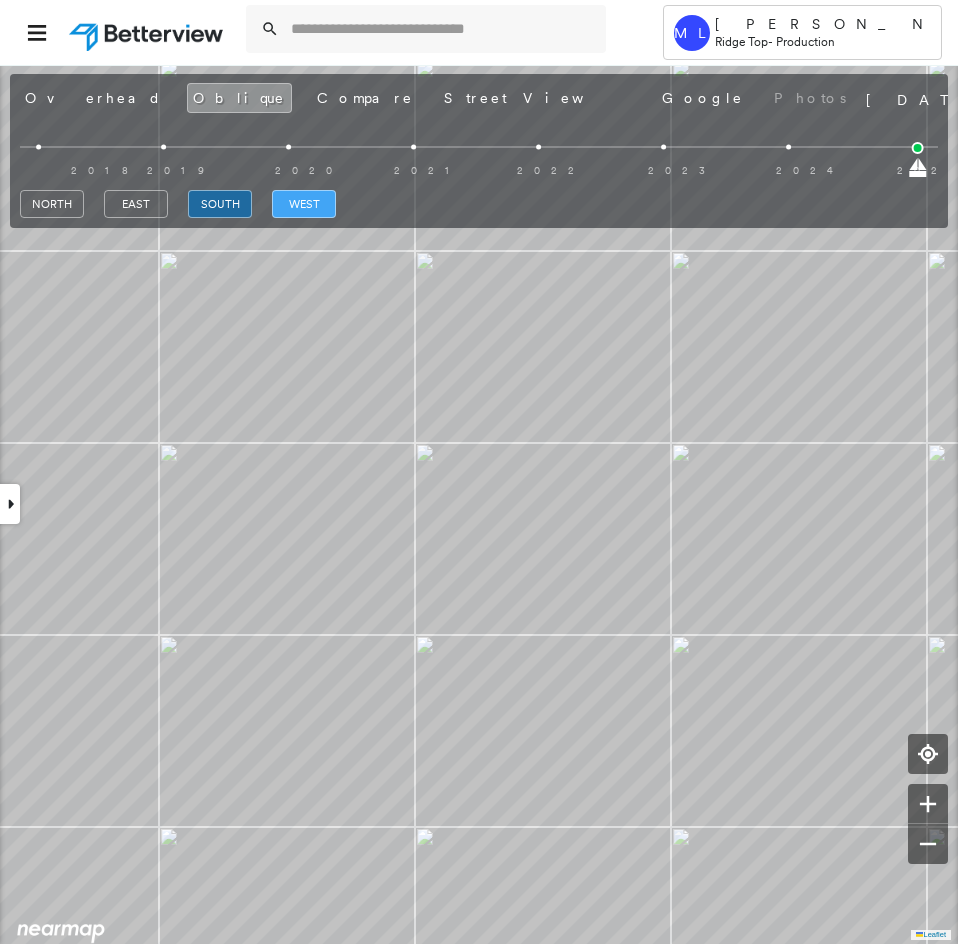 click on "west" at bounding box center (304, 204) 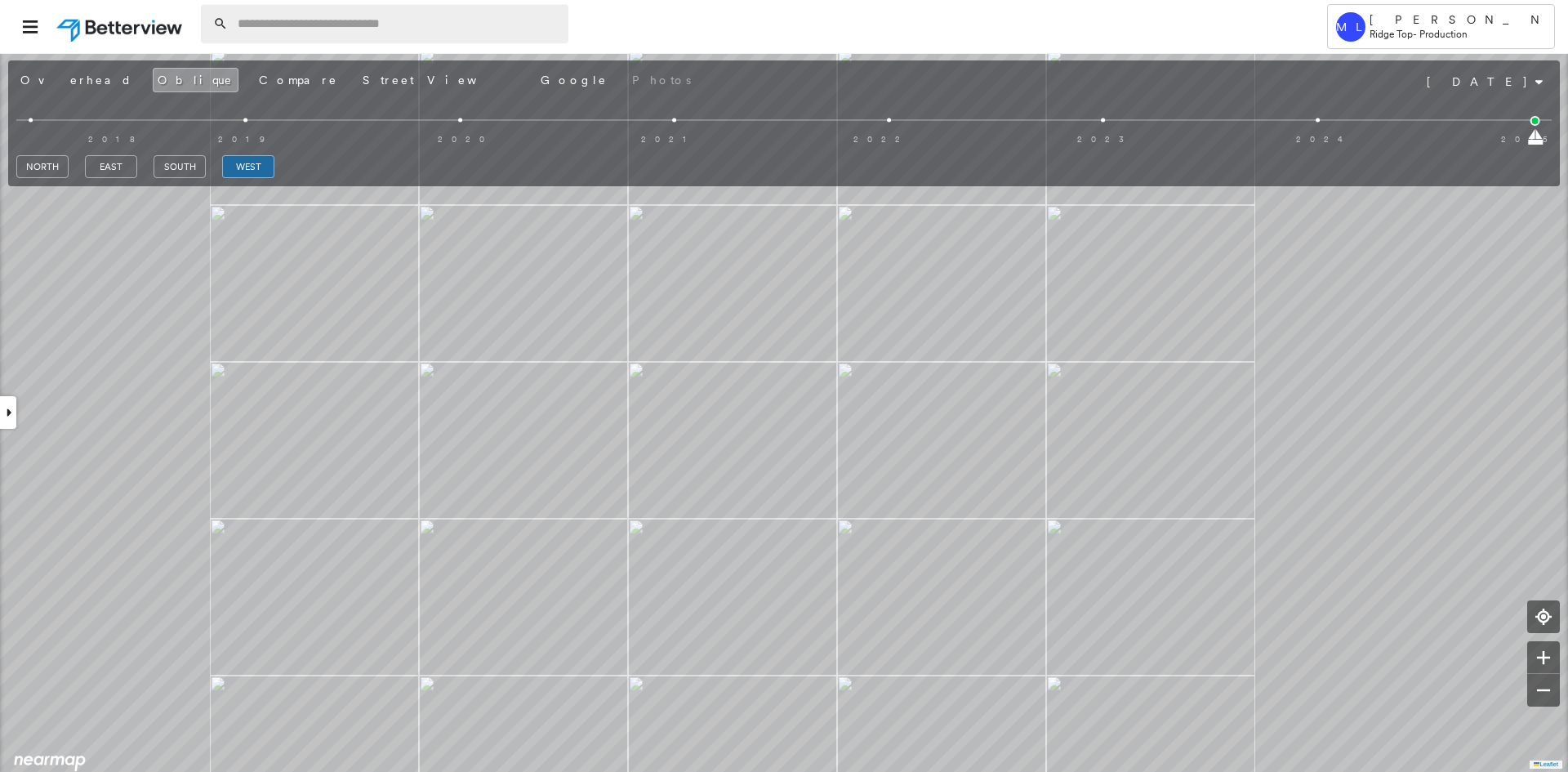 click at bounding box center [398, 24] 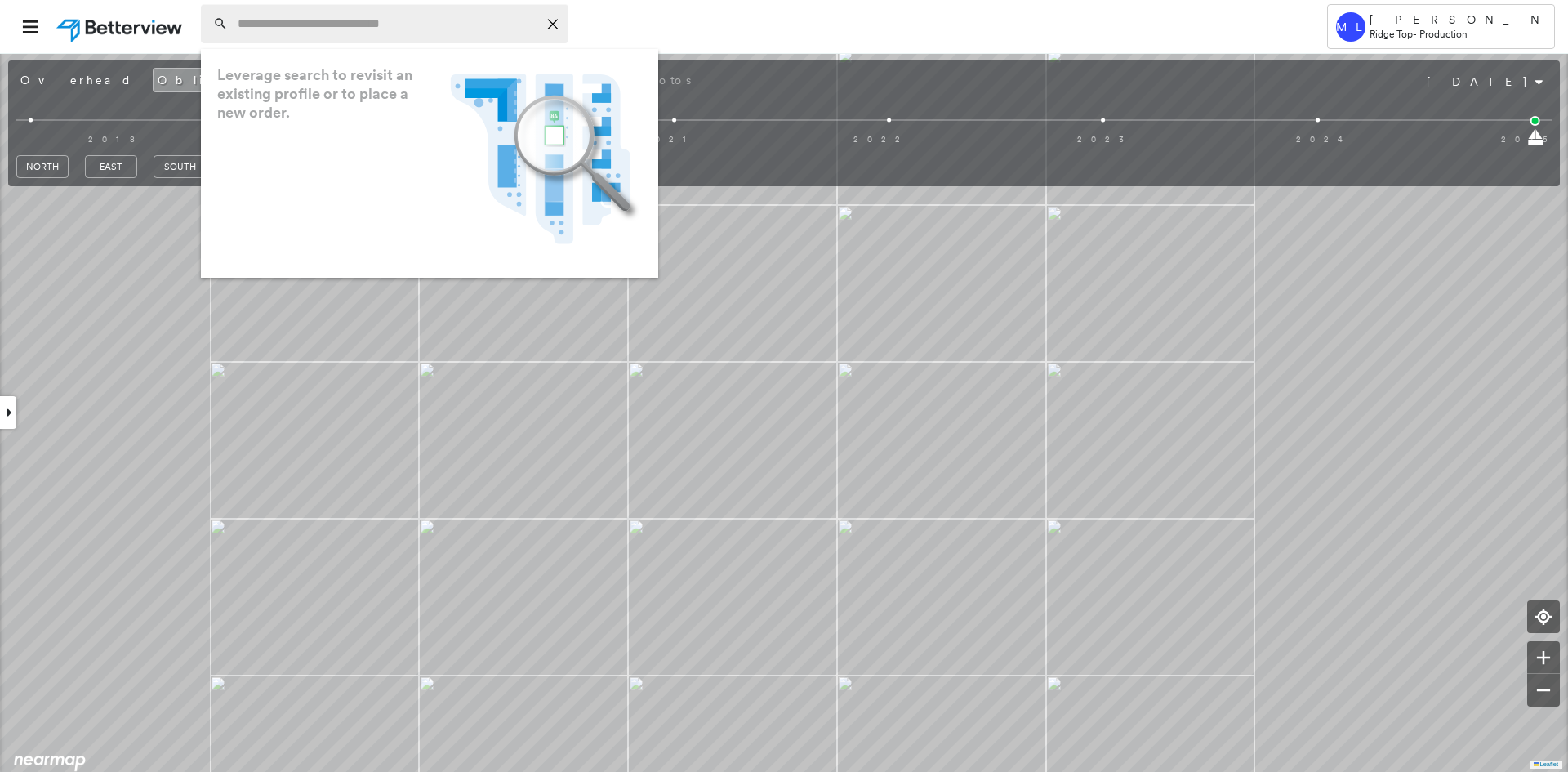 paste on "**********" 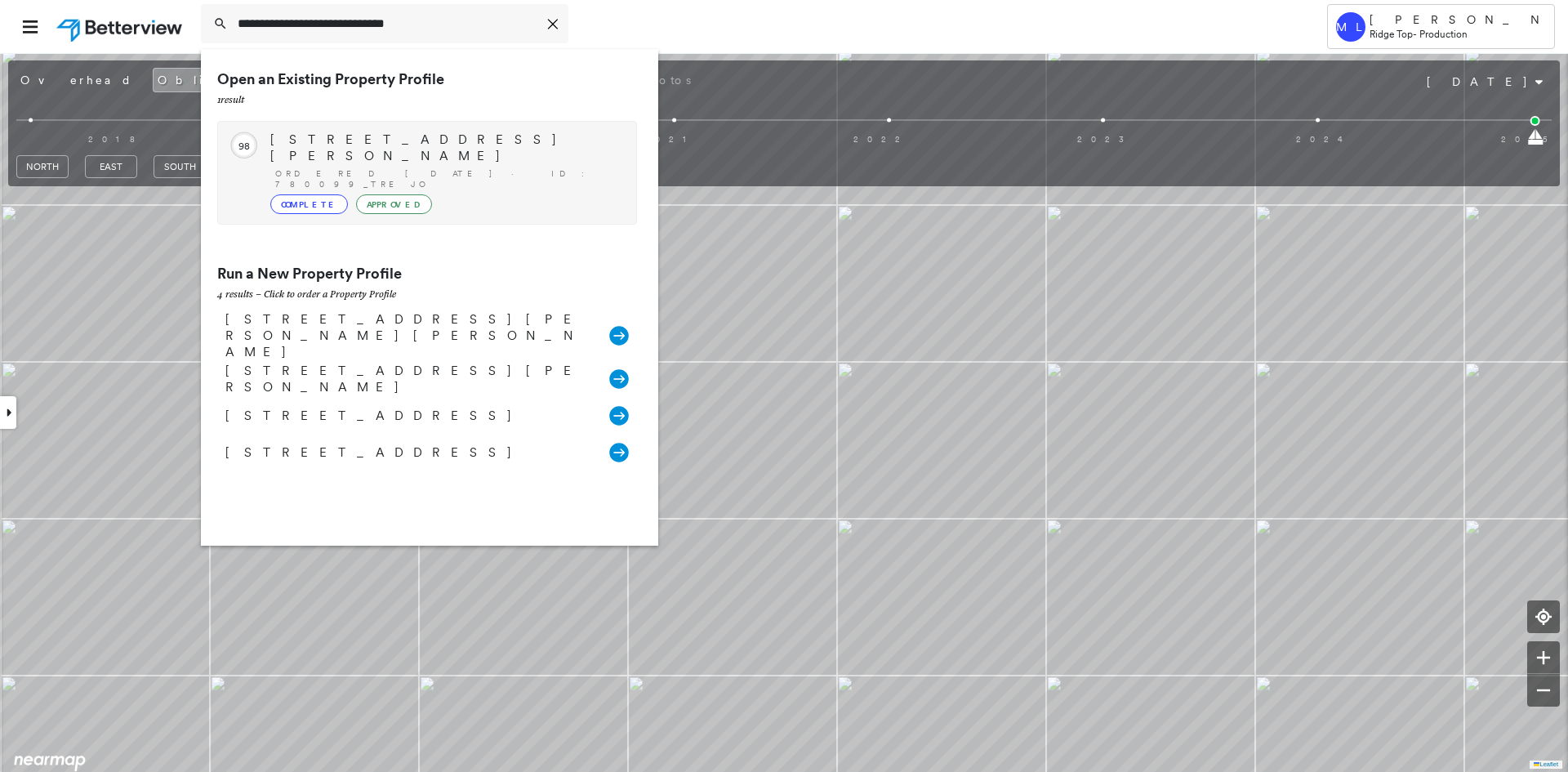 type on "**********" 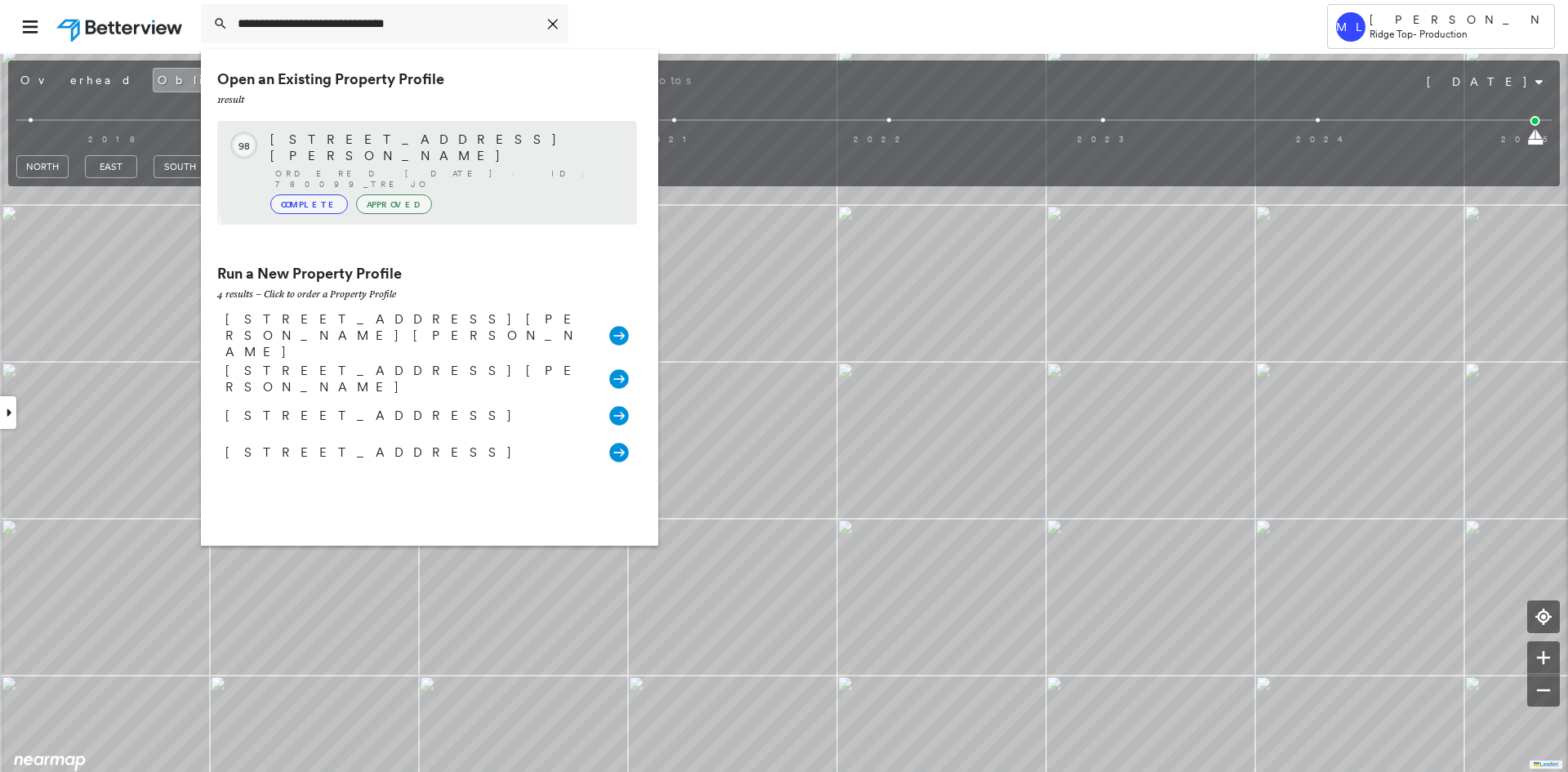 click on "Ordered 07/24/25 · ID: 780099_Trejo" at bounding box center [448, 179] 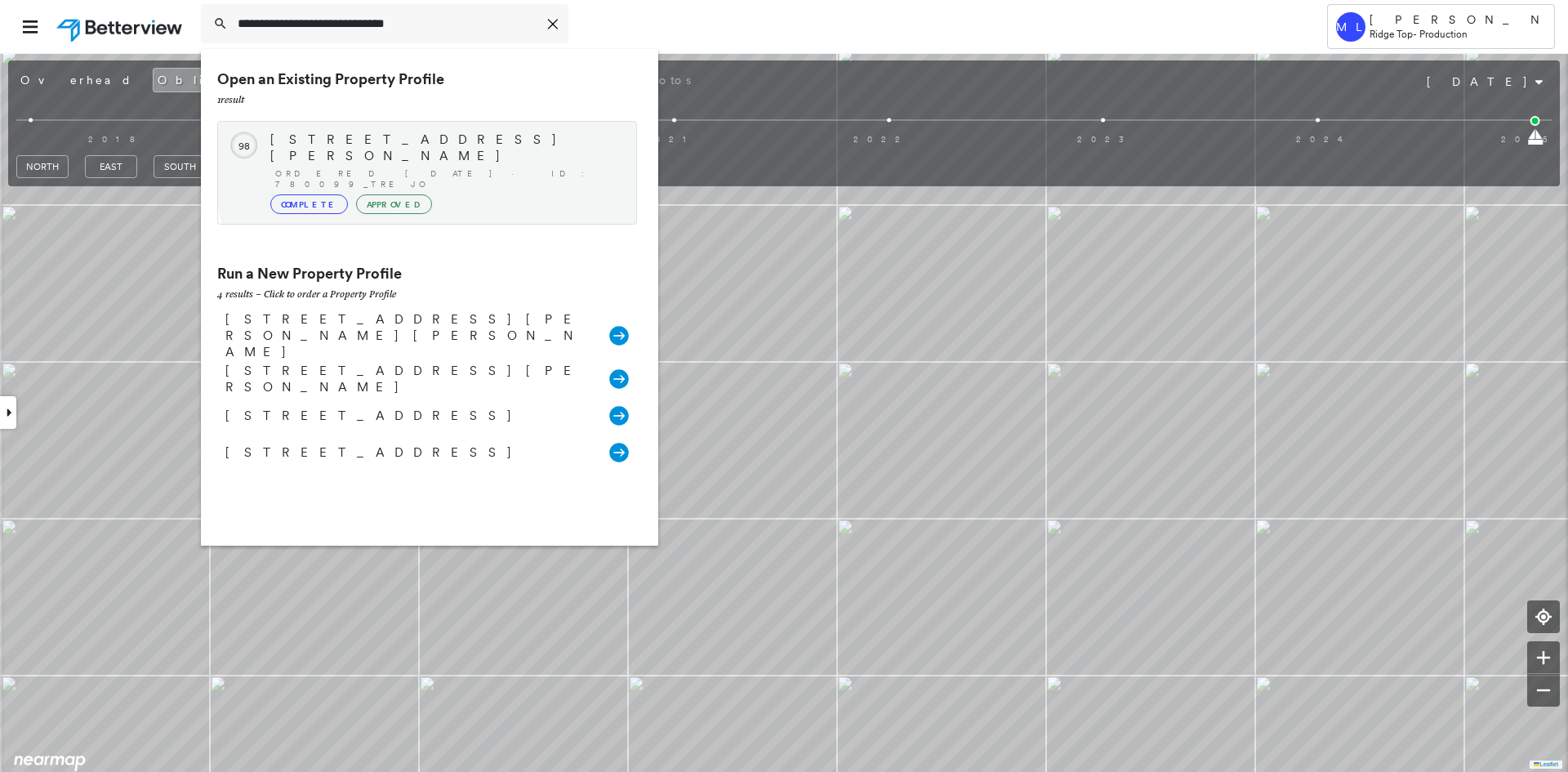 type 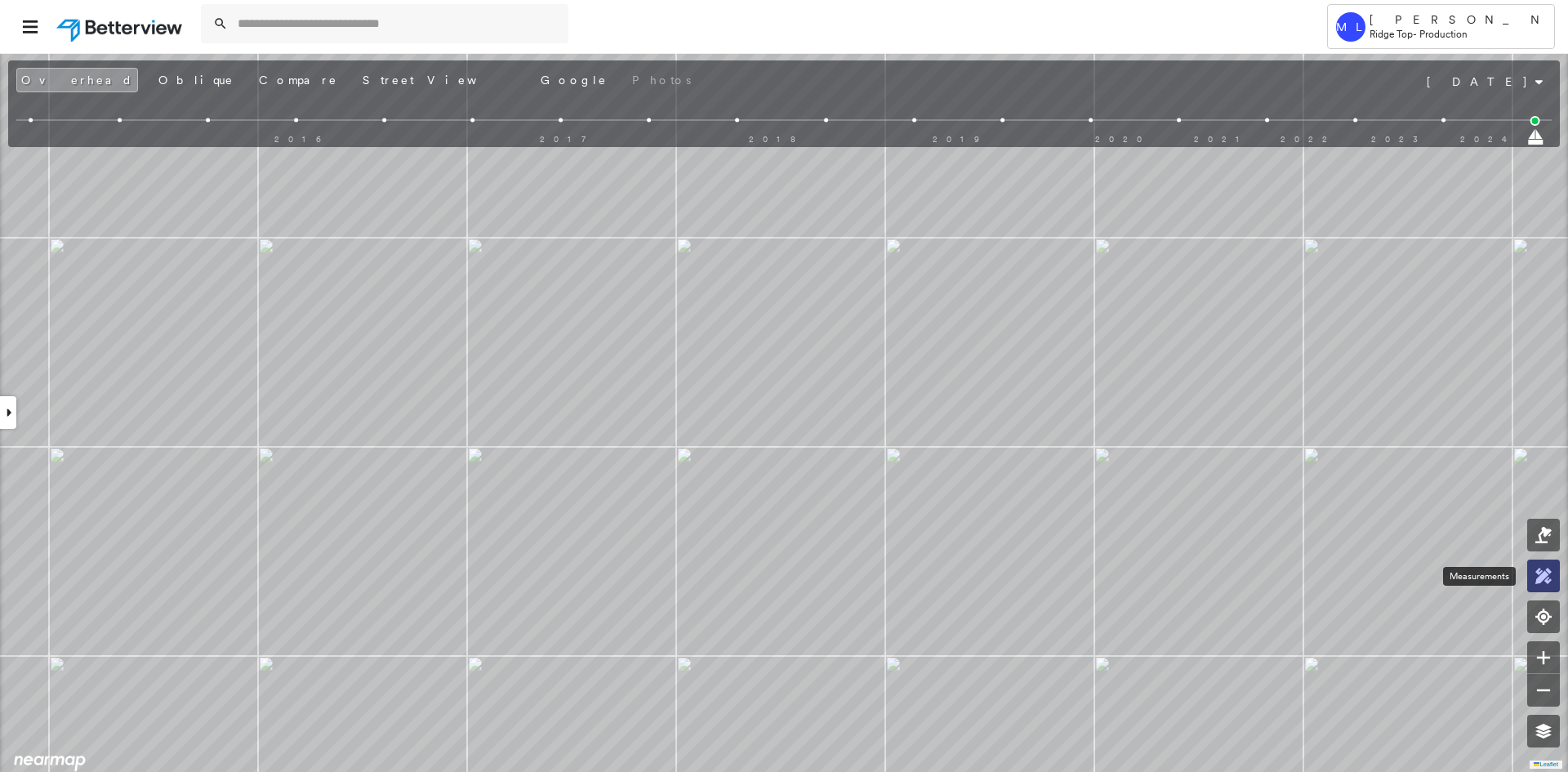 click 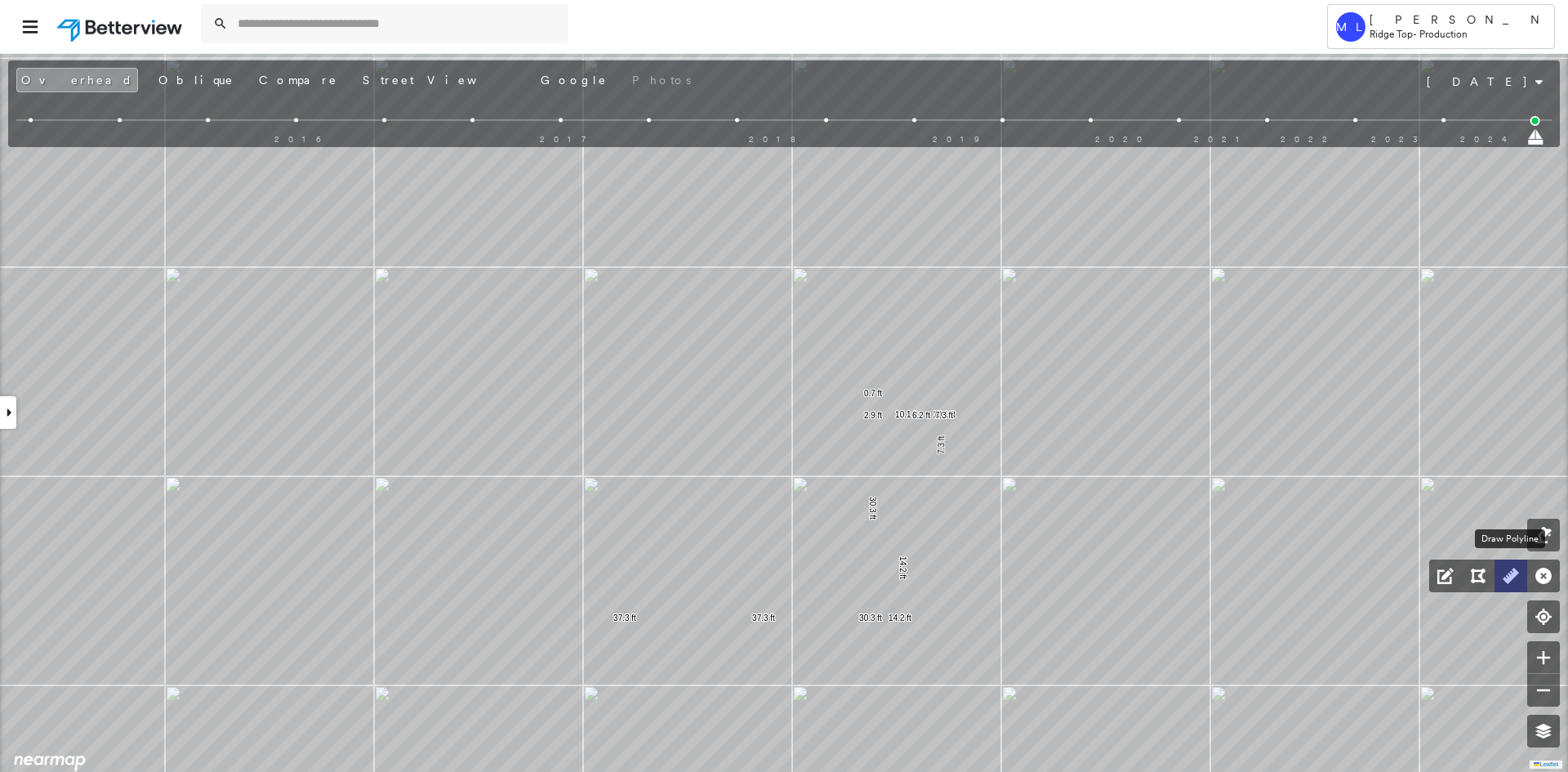 click 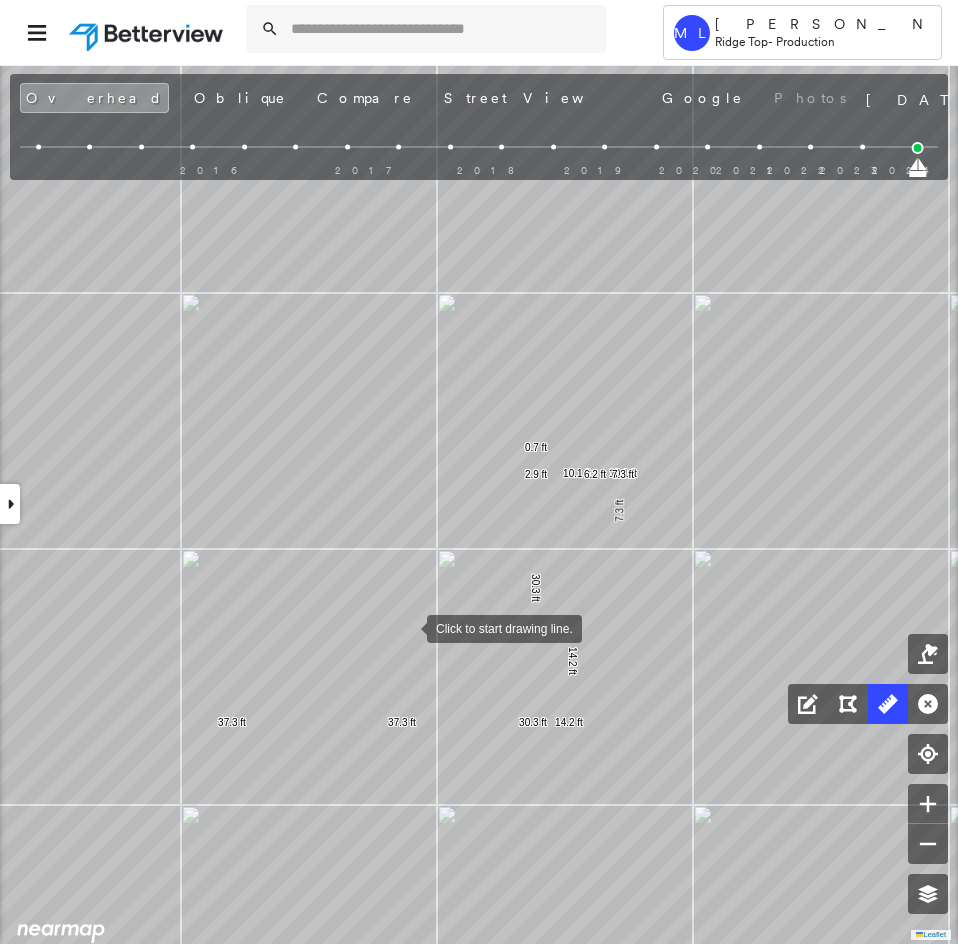 drag, startPoint x: 461, startPoint y: 661, endPoint x: 410, endPoint y: 628, distance: 60.74537 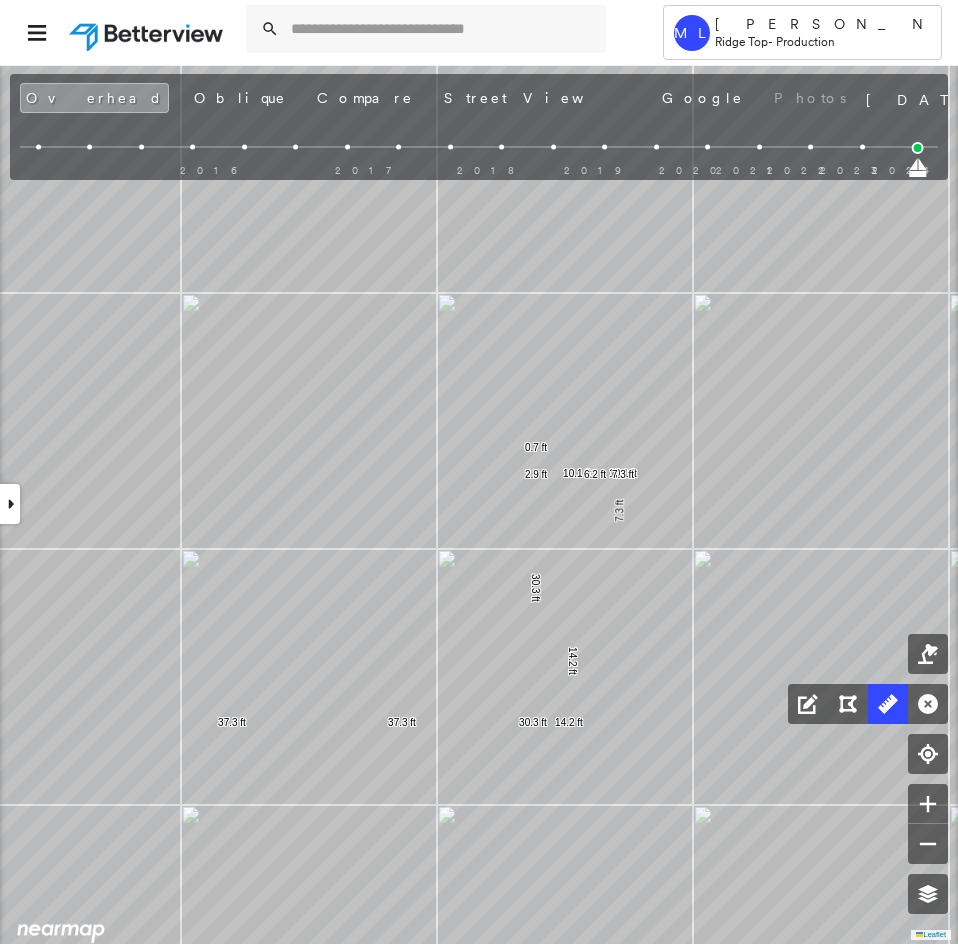 click at bounding box center [10, 504] 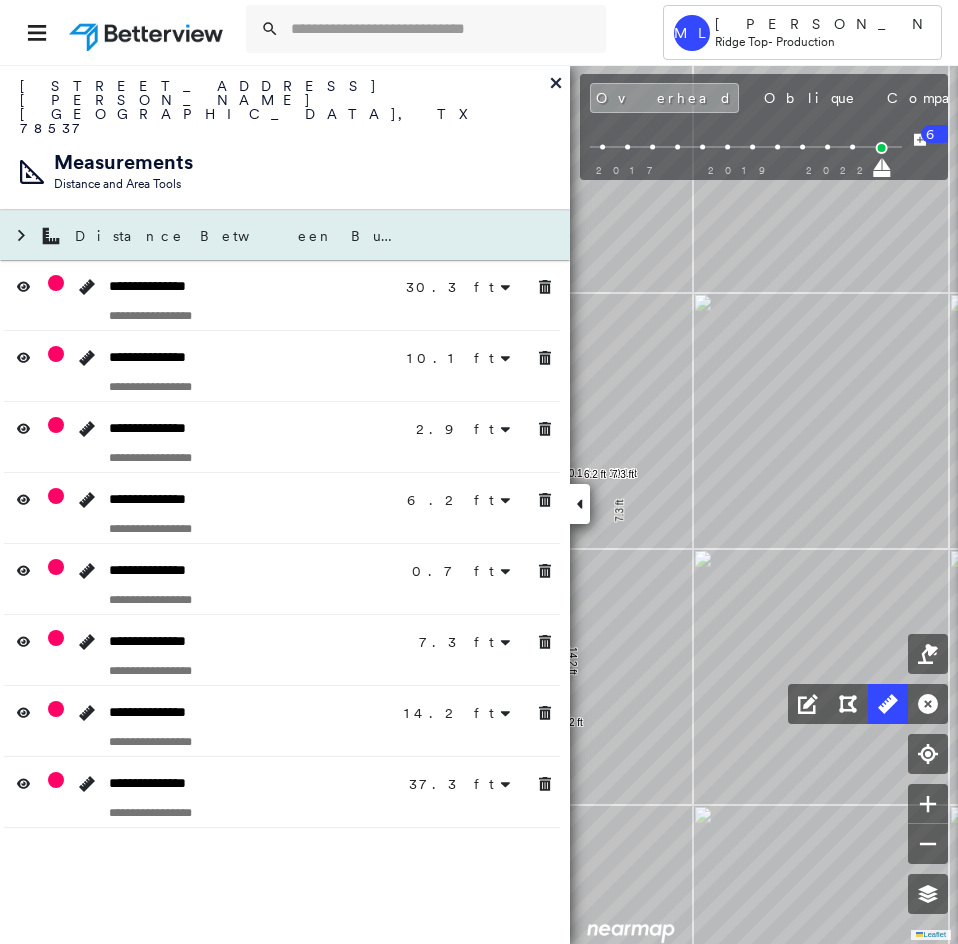 click 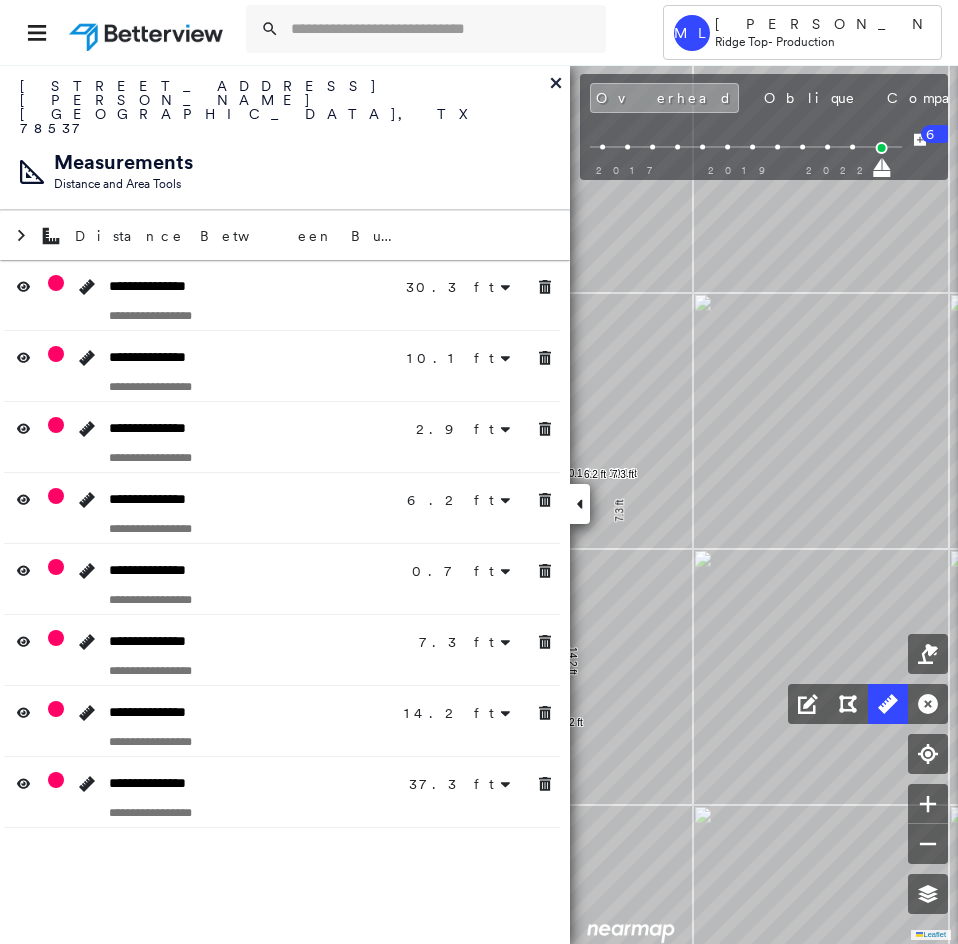 click 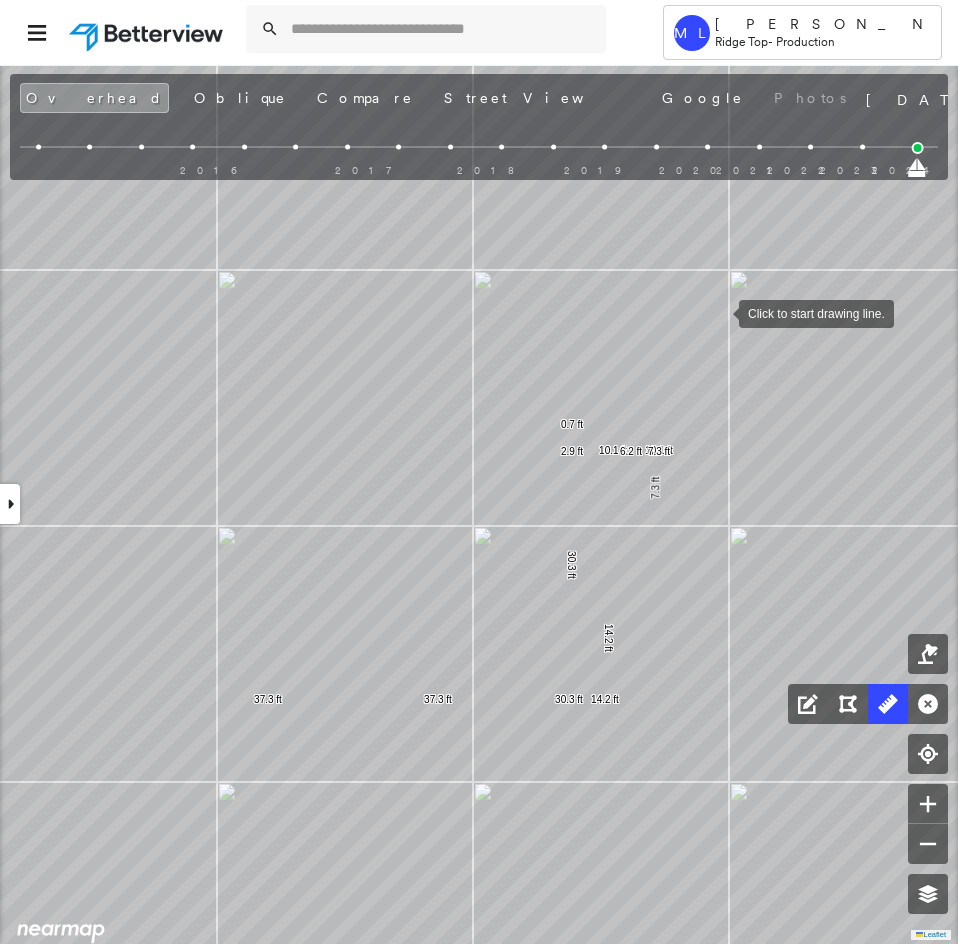 drag, startPoint x: 701, startPoint y: 324, endPoint x: 715, endPoint y: 317, distance: 15.652476 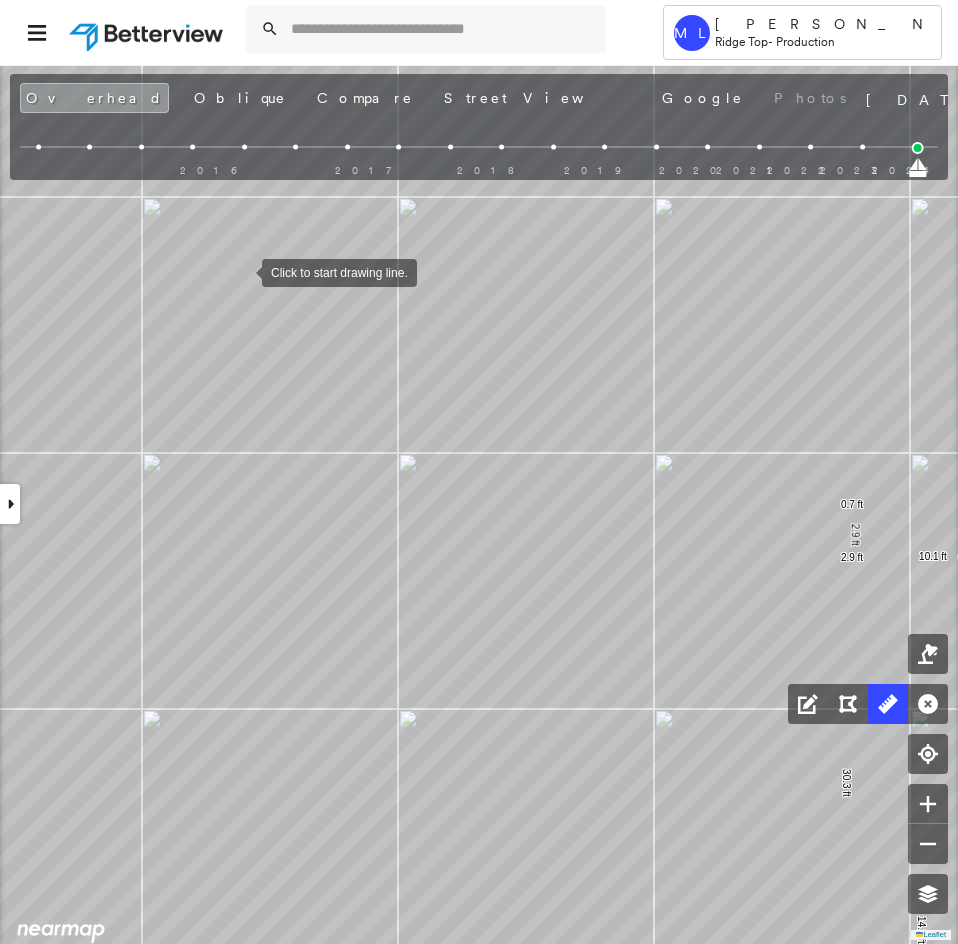 click at bounding box center [242, 271] 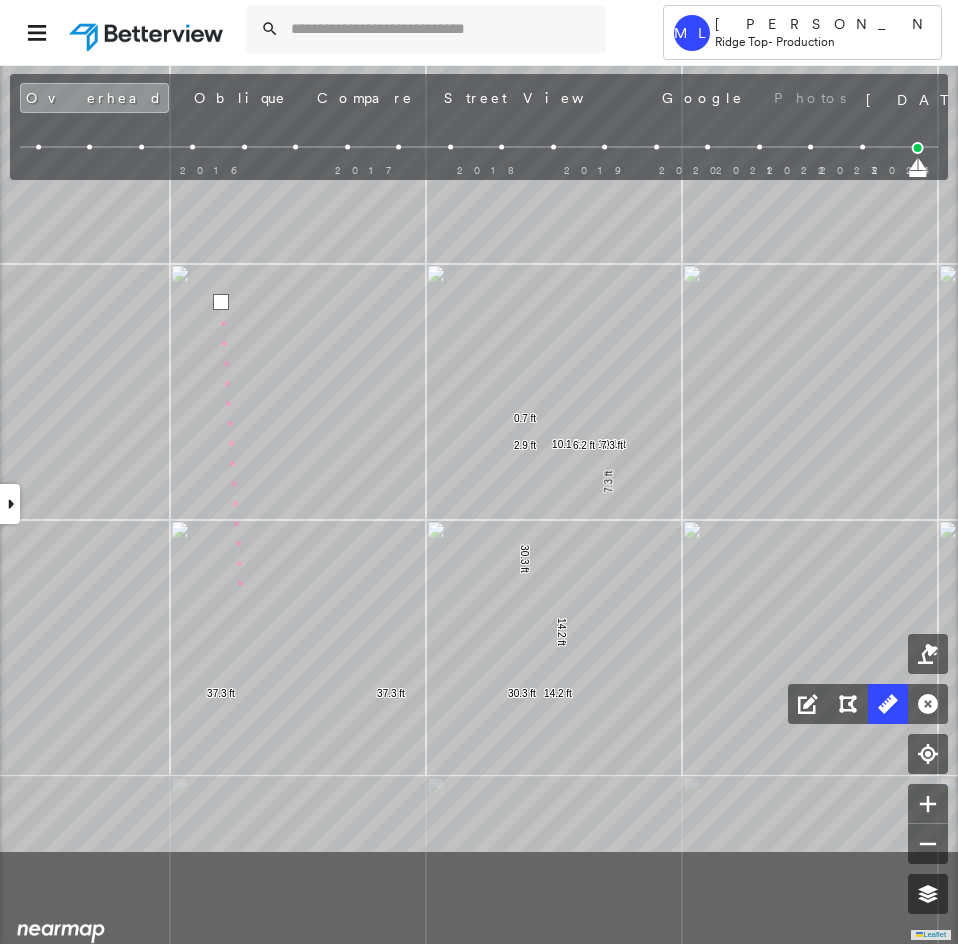 drag, startPoint x: 241, startPoint y: 645, endPoint x: 240, endPoint y: 598, distance: 47.010635 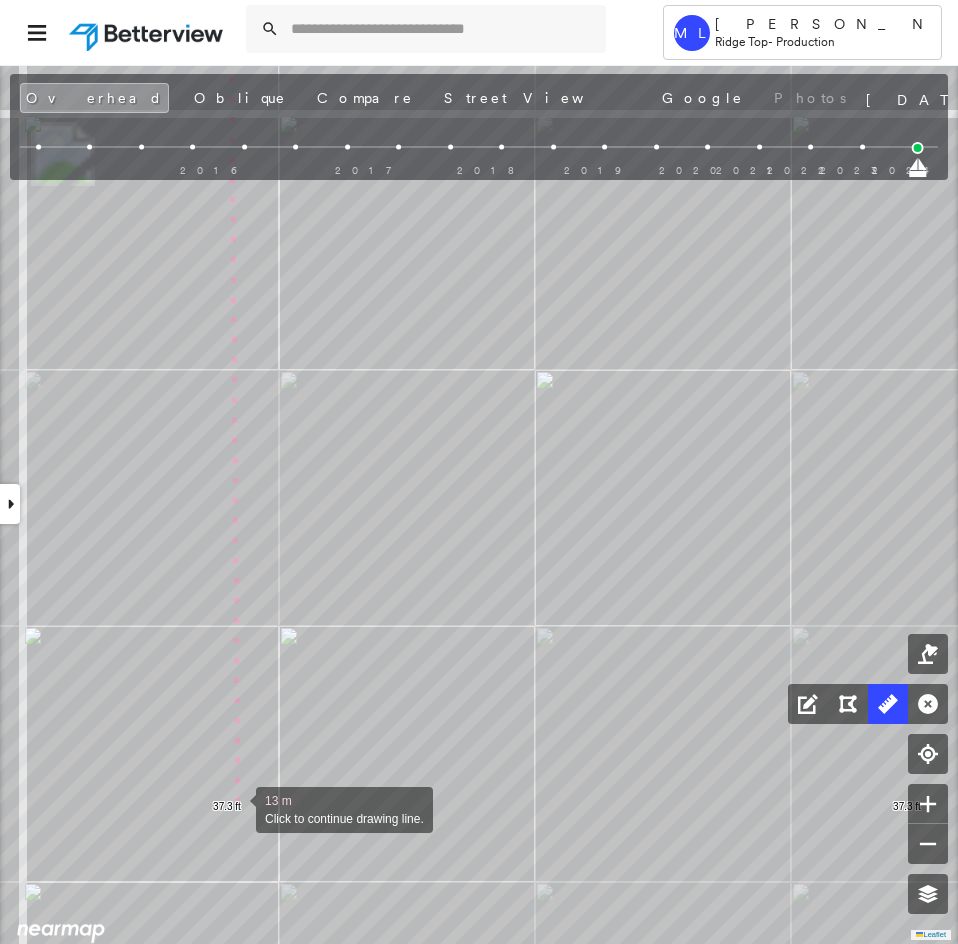 click at bounding box center (236, 808) 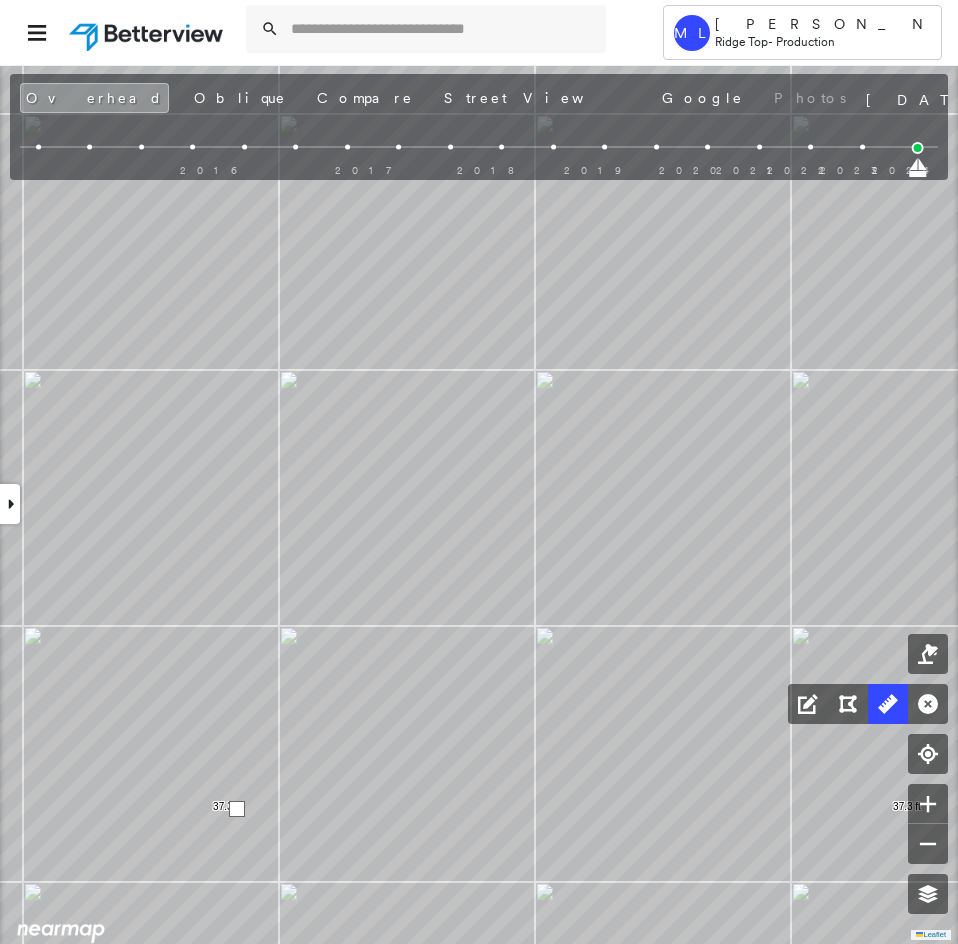click at bounding box center (237, 809) 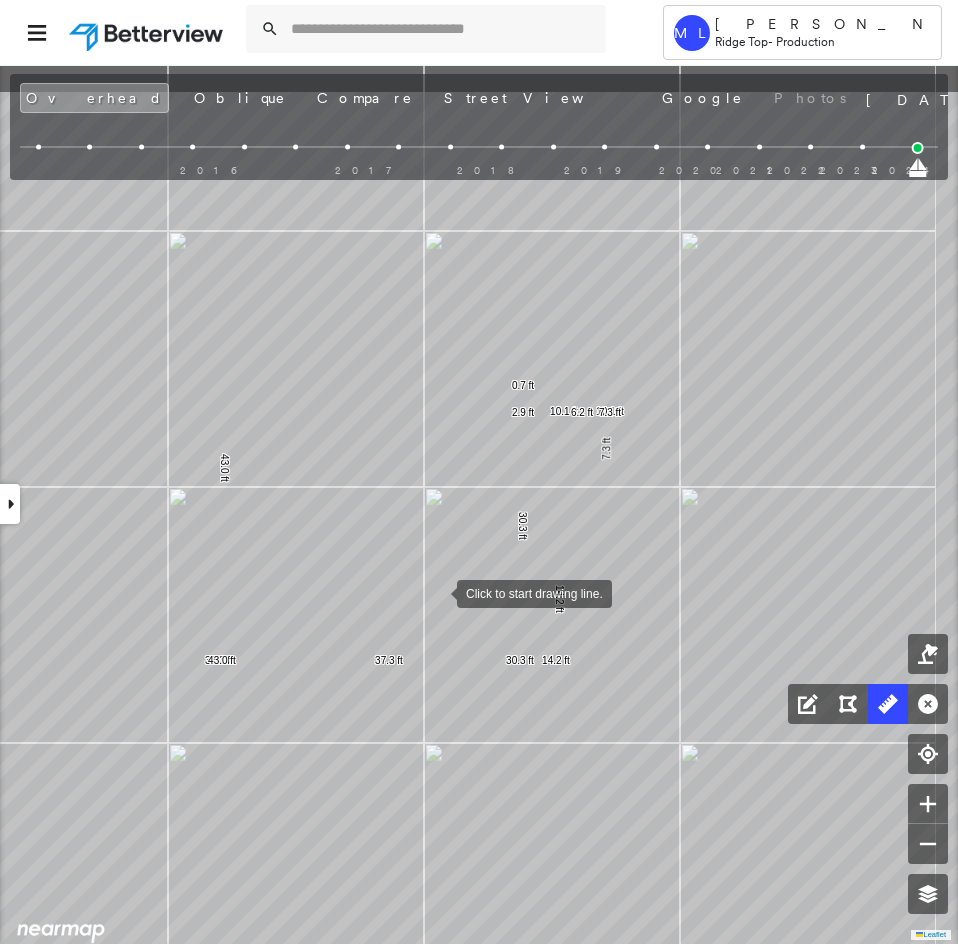 drag, startPoint x: 522, startPoint y: 468, endPoint x: 448, endPoint y: 595, distance: 146.98639 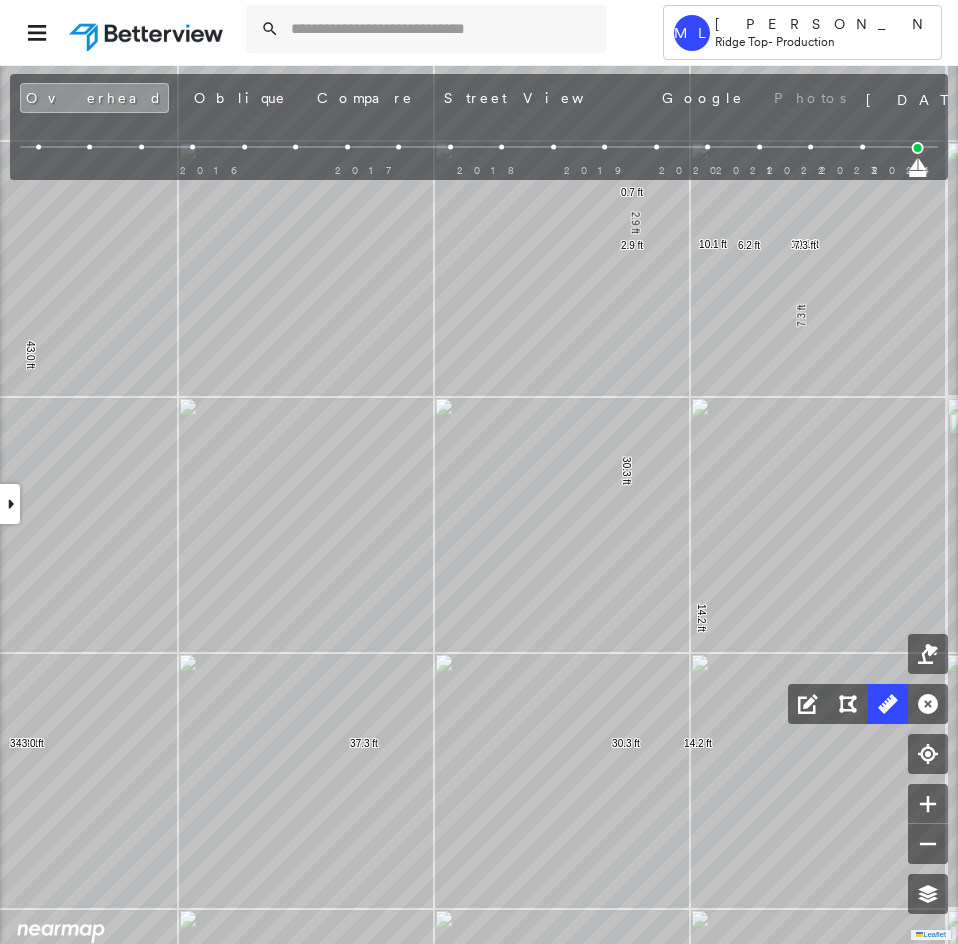 drag, startPoint x: 405, startPoint y: 542, endPoint x: 396, endPoint y: 715, distance: 173.23395 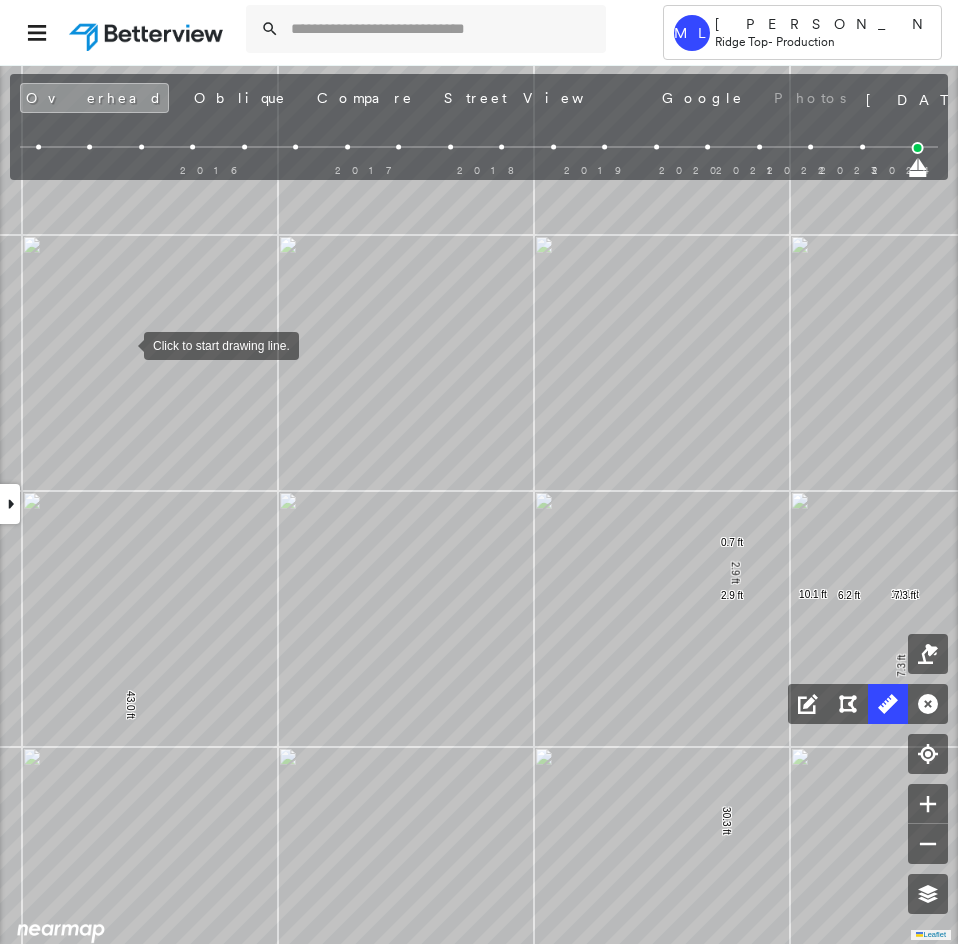 drag, startPoint x: 124, startPoint y: 344, endPoint x: 265, endPoint y: 365, distance: 142.55525 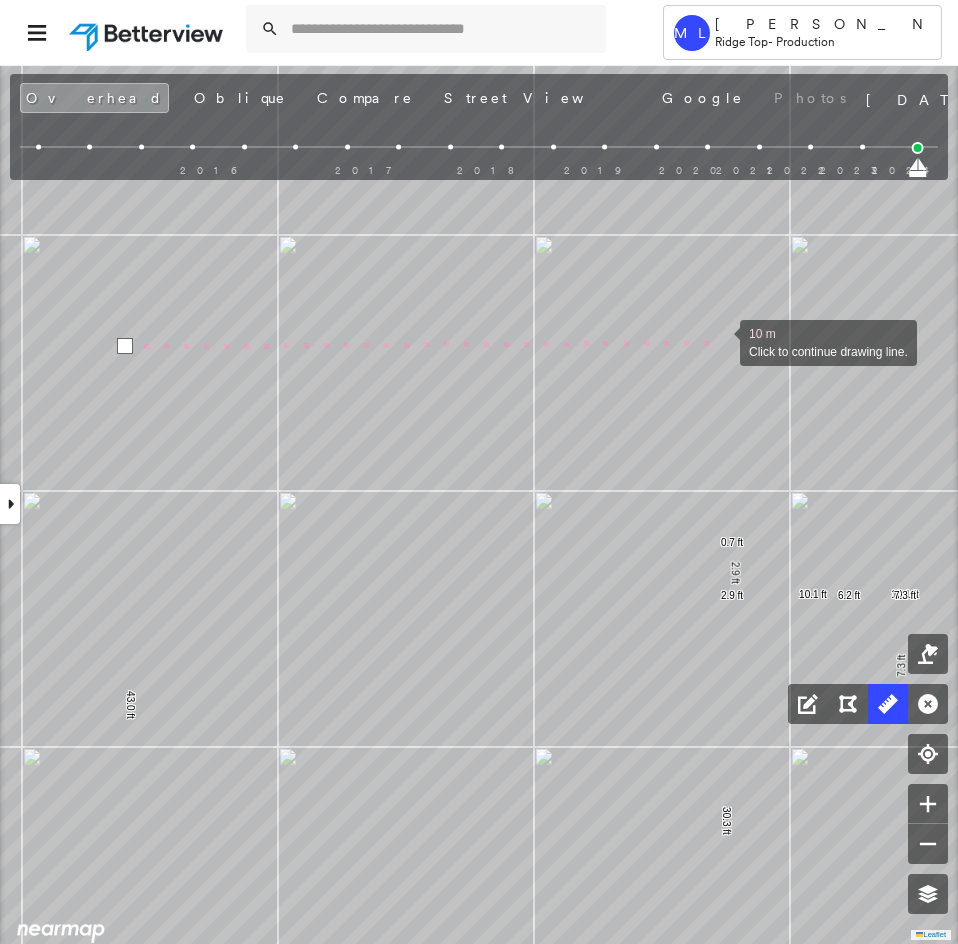 click at bounding box center [720, 341] 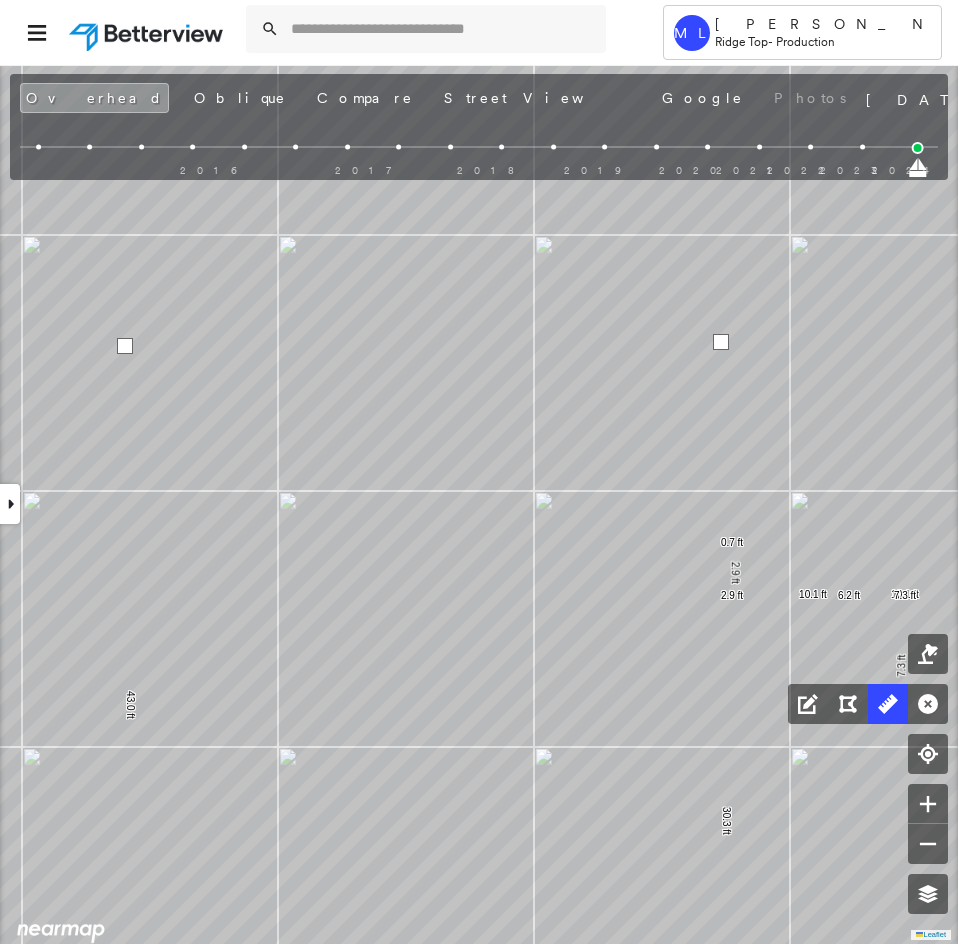 click at bounding box center (721, 342) 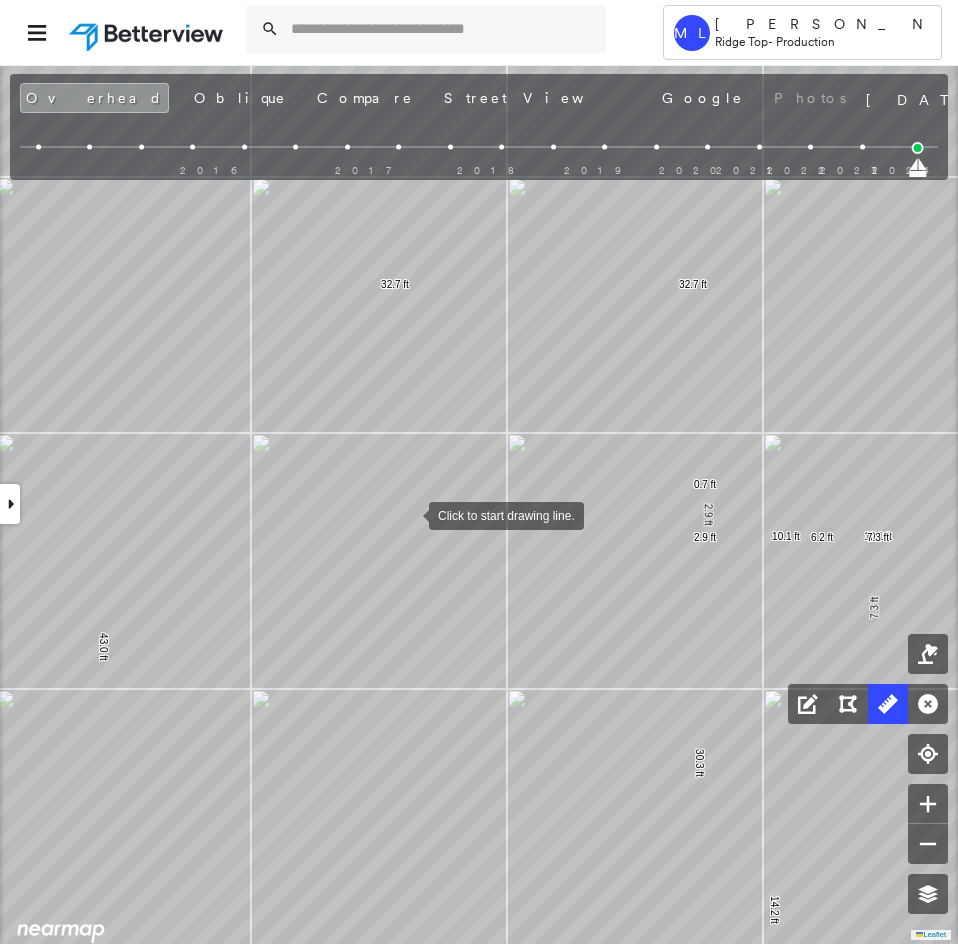 drag, startPoint x: 421, startPoint y: 544, endPoint x: 405, endPoint y: 462, distance: 83.546394 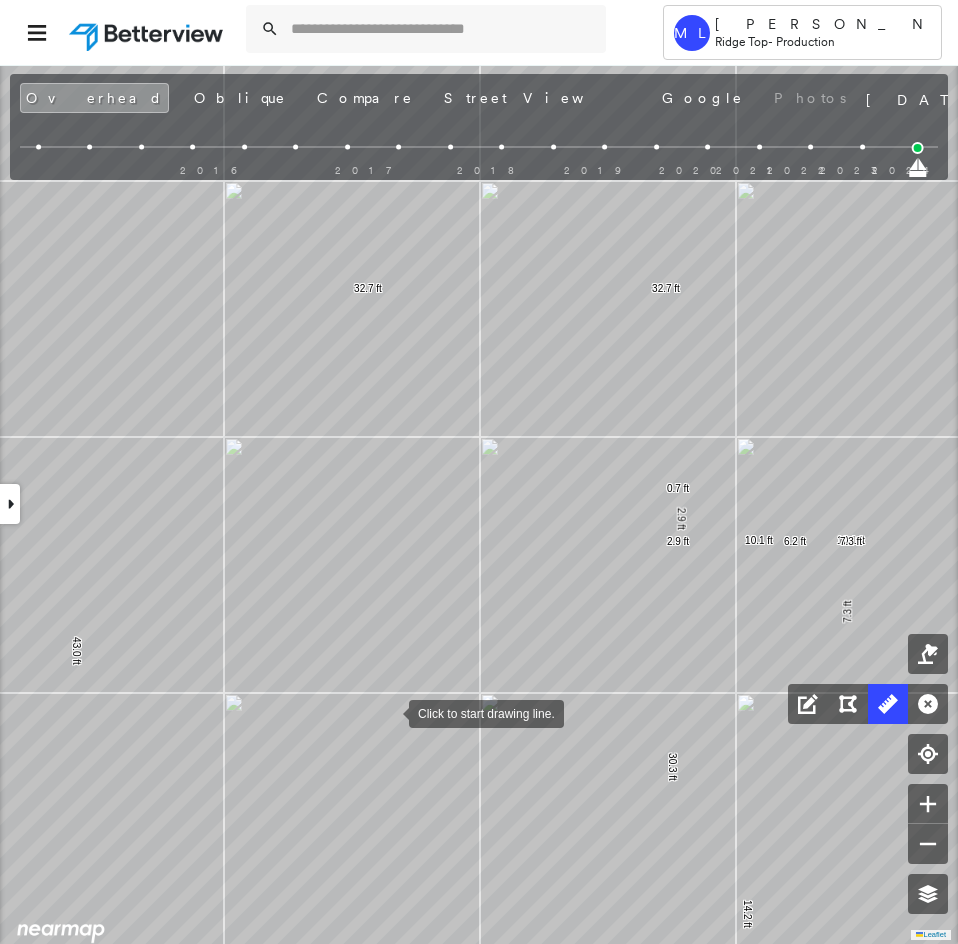 drag, startPoint x: 402, startPoint y: 645, endPoint x: 384, endPoint y: 699, distance: 56.920998 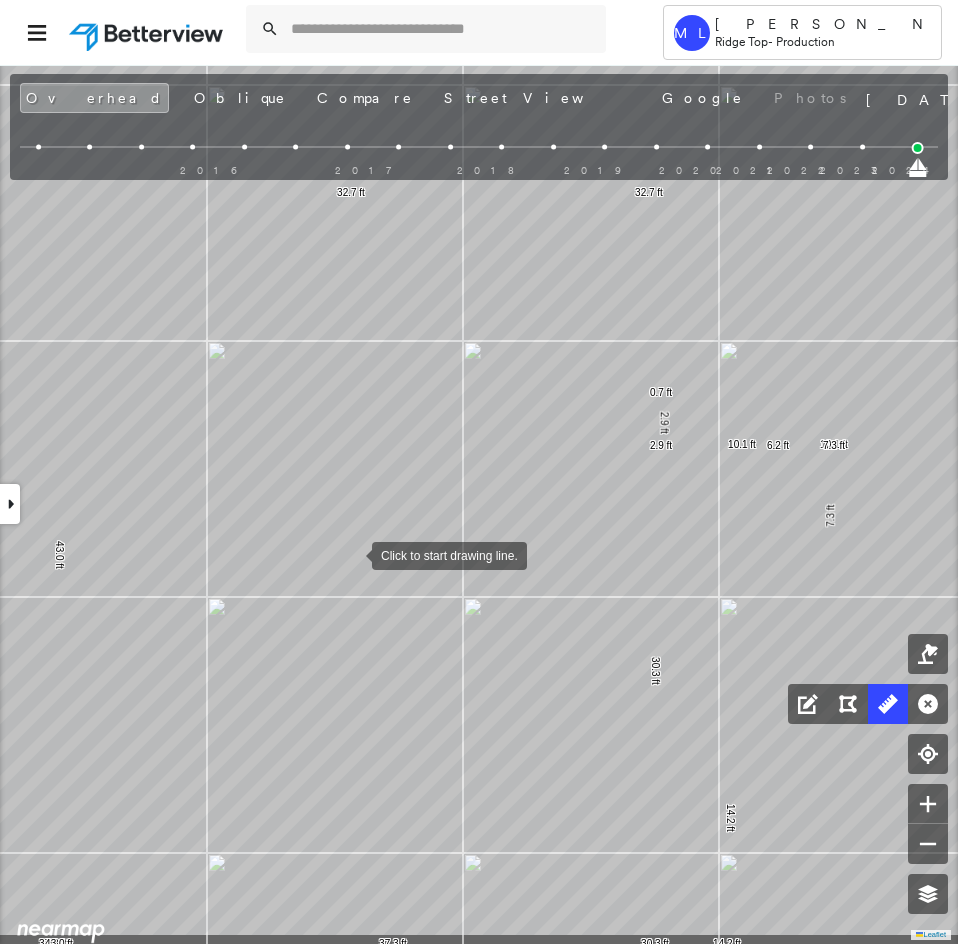 drag, startPoint x: 370, startPoint y: 655, endPoint x: 354, endPoint y: 558, distance: 98.31073 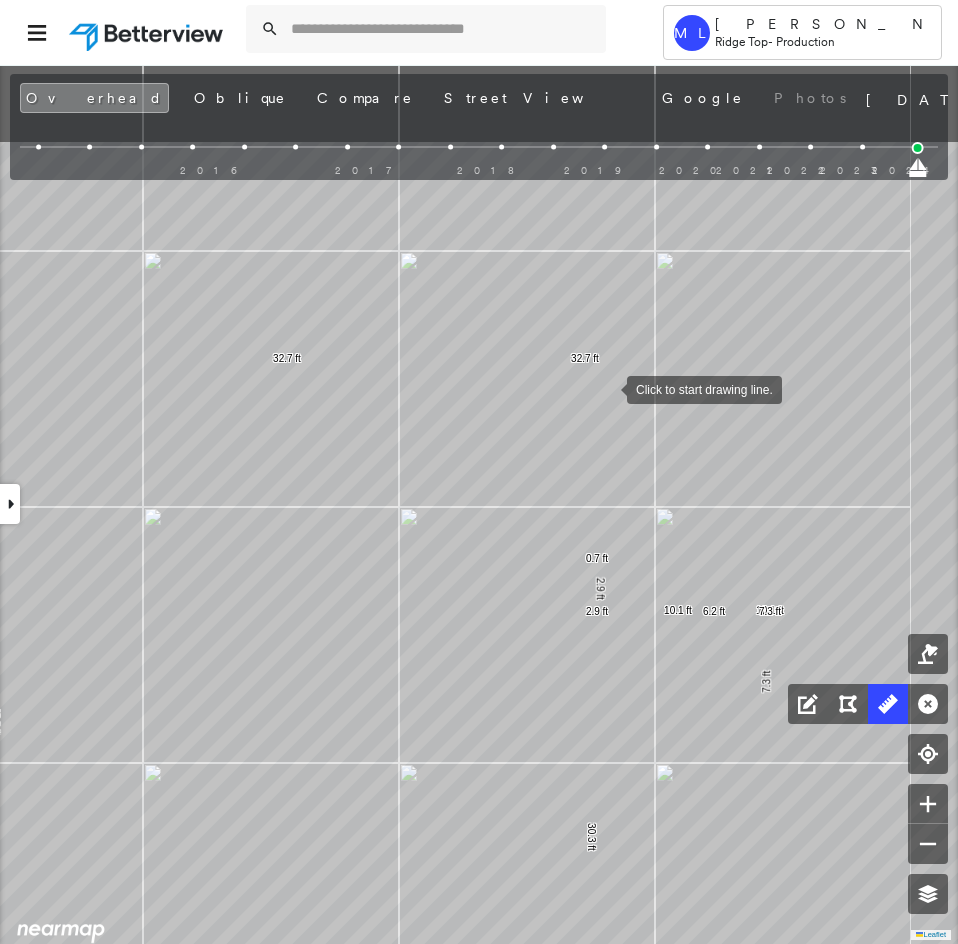 drag, startPoint x: 623, startPoint y: 343, endPoint x: 607, endPoint y: 386, distance: 45.88028 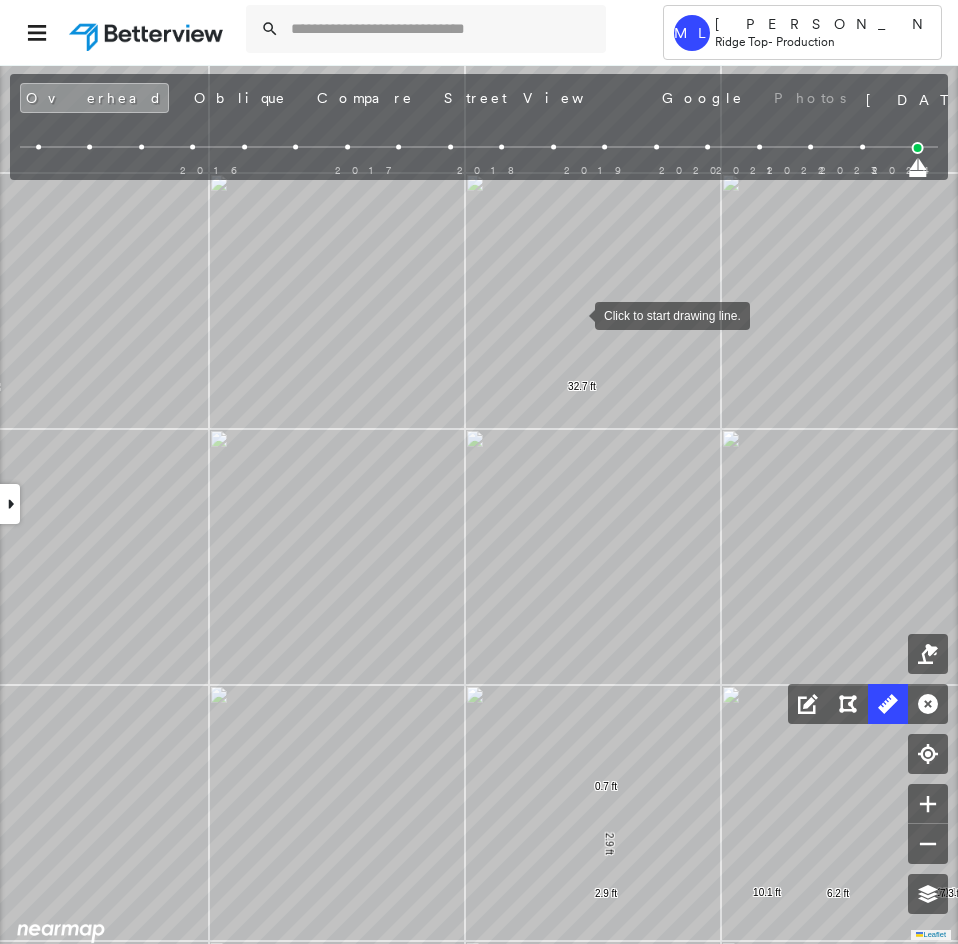 click at bounding box center [575, 314] 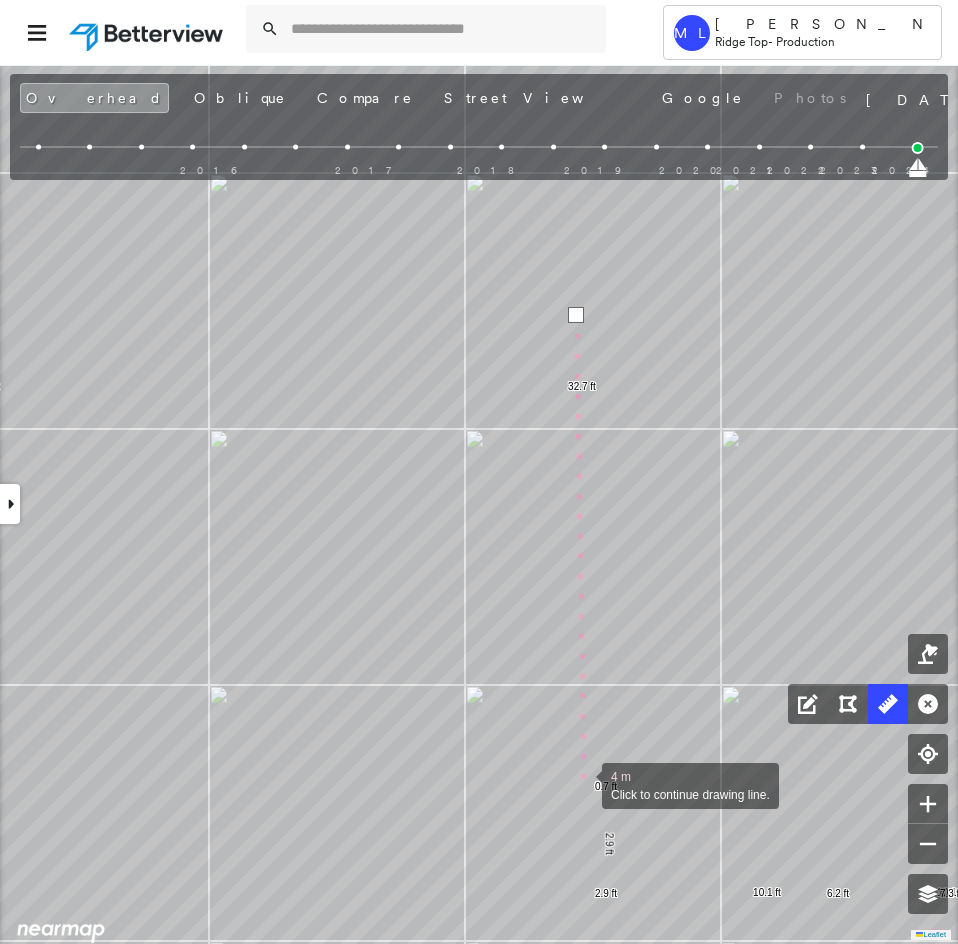 click at bounding box center [582, 784] 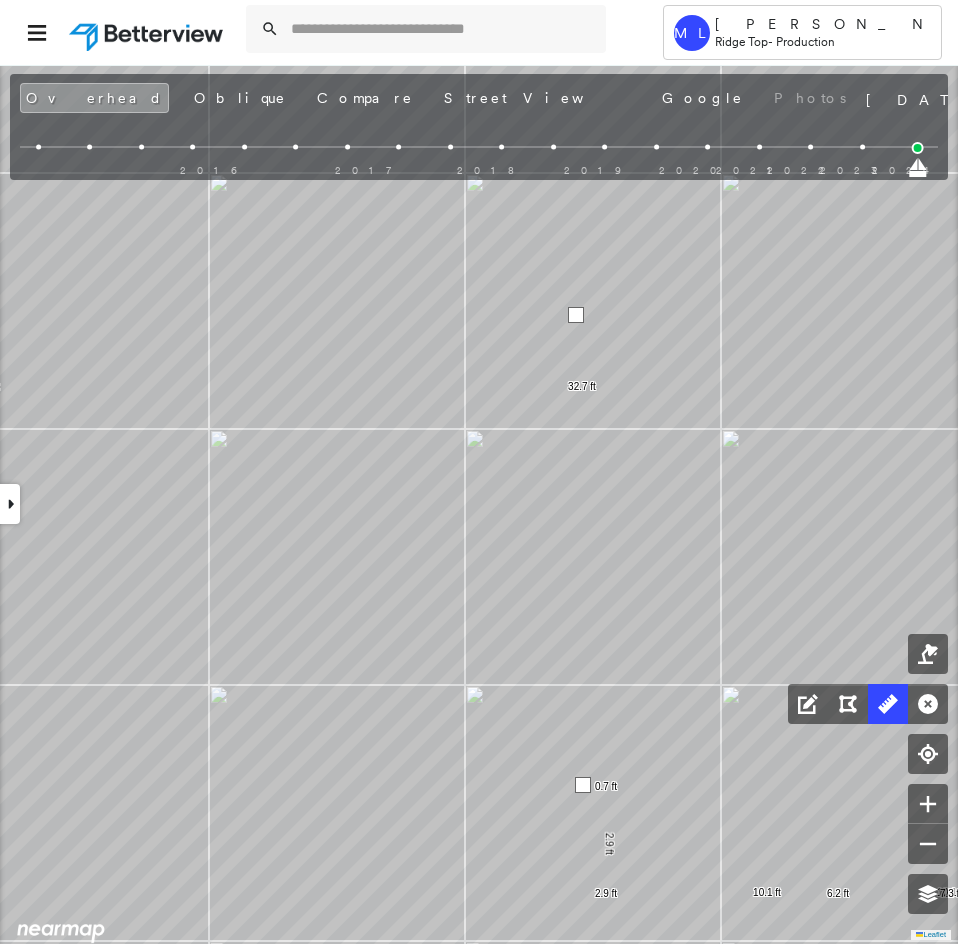 click at bounding box center [583, 785] 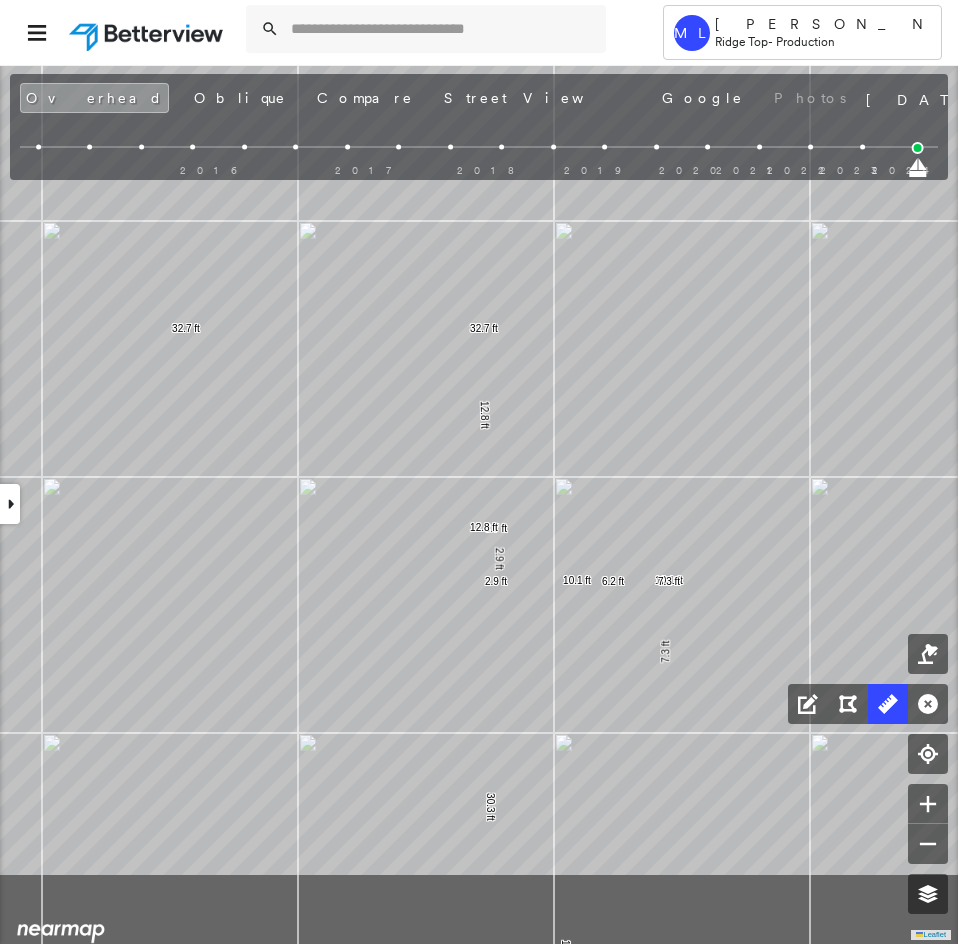 drag, startPoint x: 433, startPoint y: 676, endPoint x: 434, endPoint y: 466, distance: 210.00238 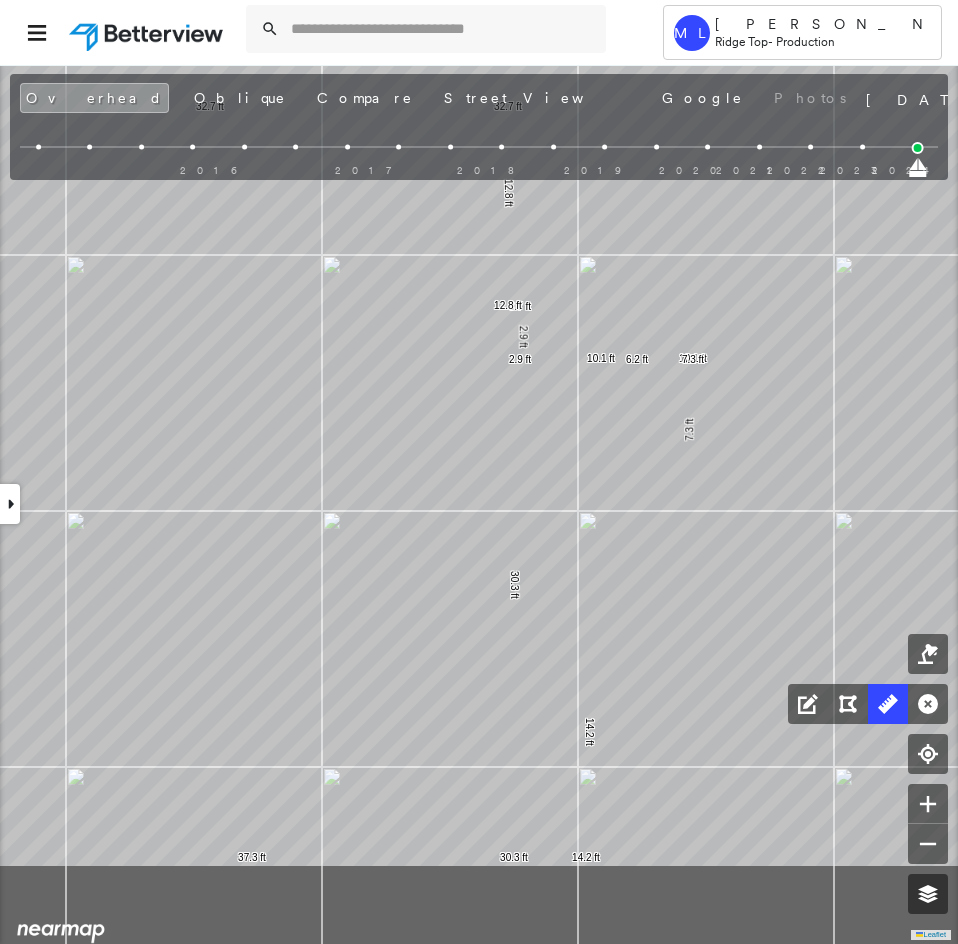 drag, startPoint x: 359, startPoint y: 694, endPoint x: 393, endPoint y: 451, distance: 245.36707 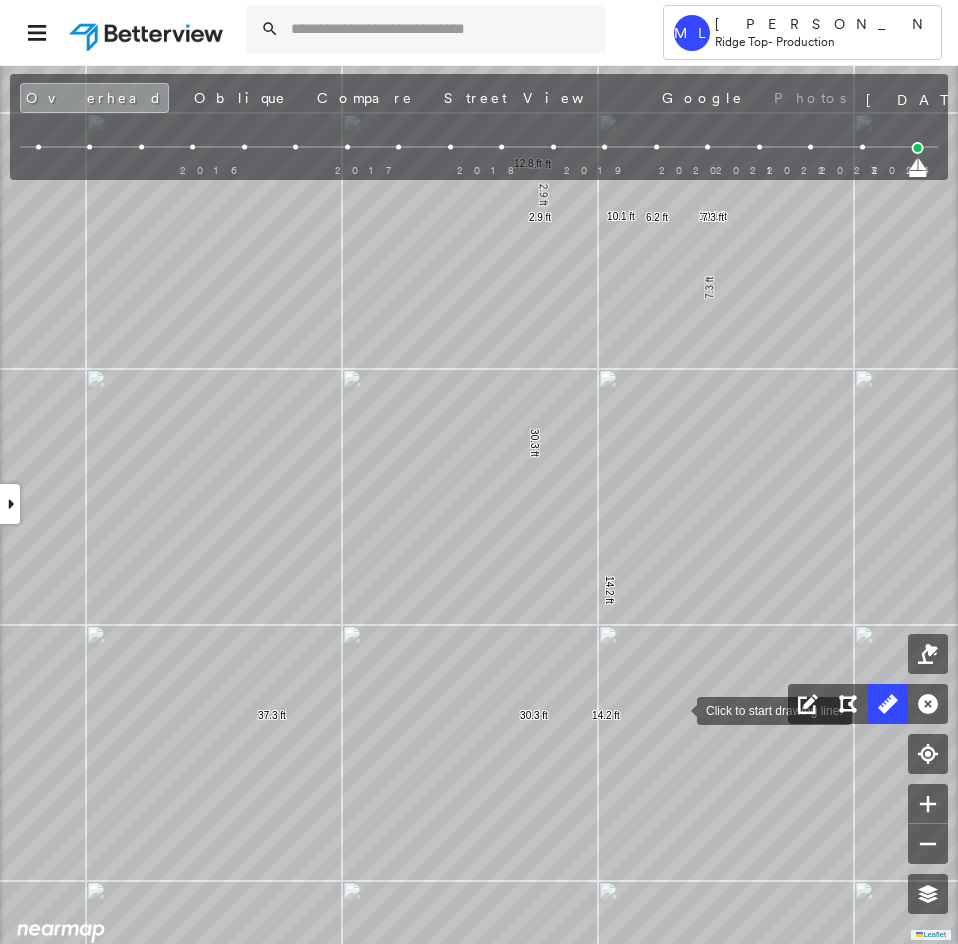 drag, startPoint x: 669, startPoint y: 772, endPoint x: 688, endPoint y: 647, distance: 126.43575 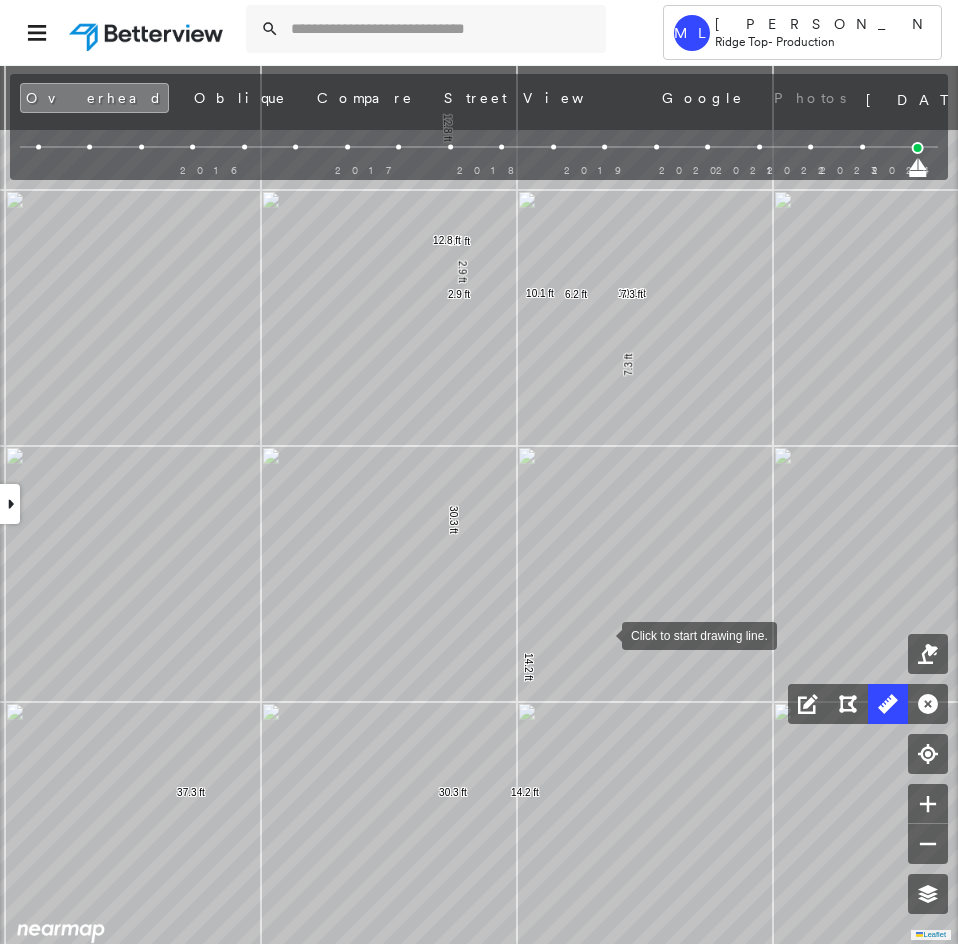 drag, startPoint x: 687, startPoint y: 532, endPoint x: 611, endPoint y: 627, distance: 121.65936 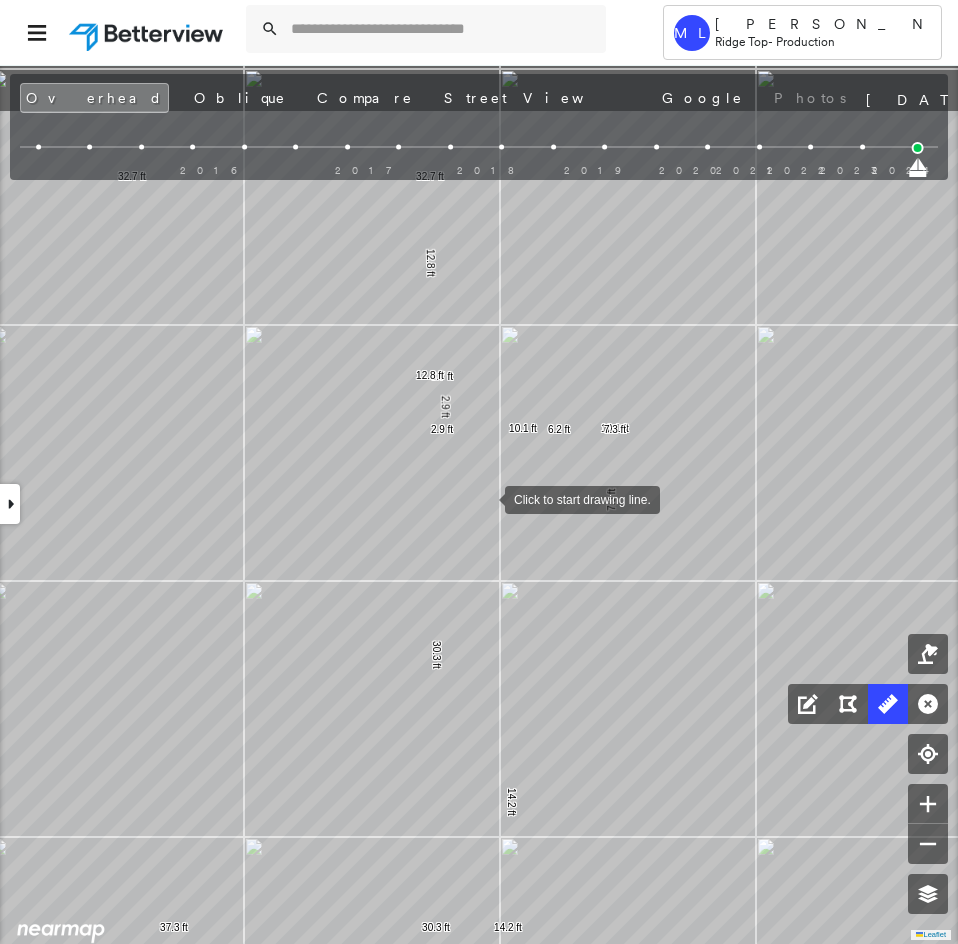 drag, startPoint x: 502, startPoint y: 364, endPoint x: 485, endPoint y: 497, distance: 134.08206 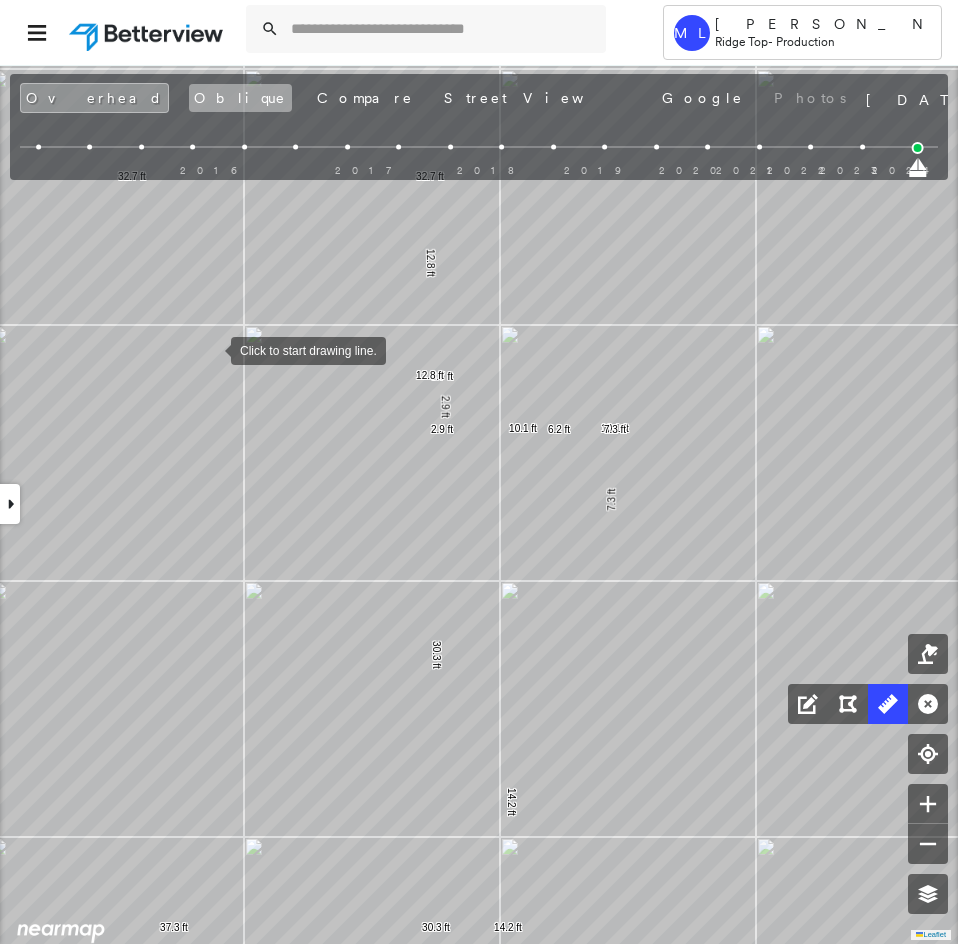 click on "Oblique" at bounding box center (240, 98) 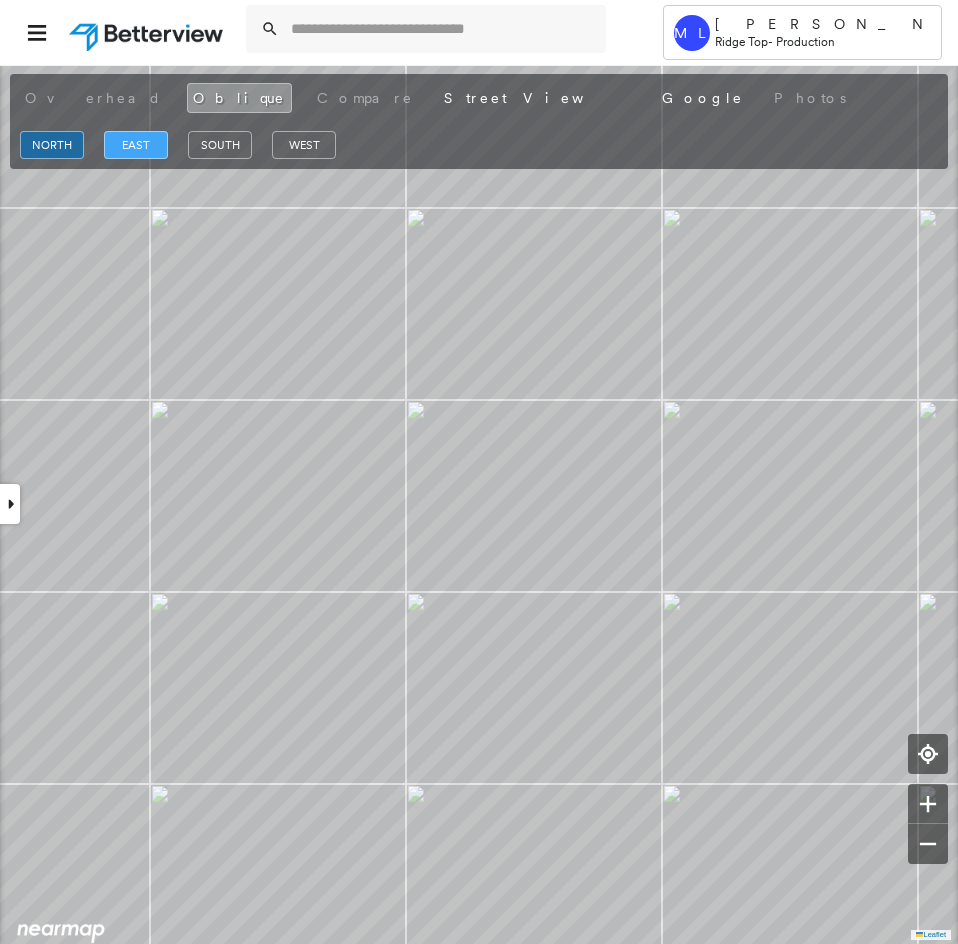 click on "east" at bounding box center [136, 145] 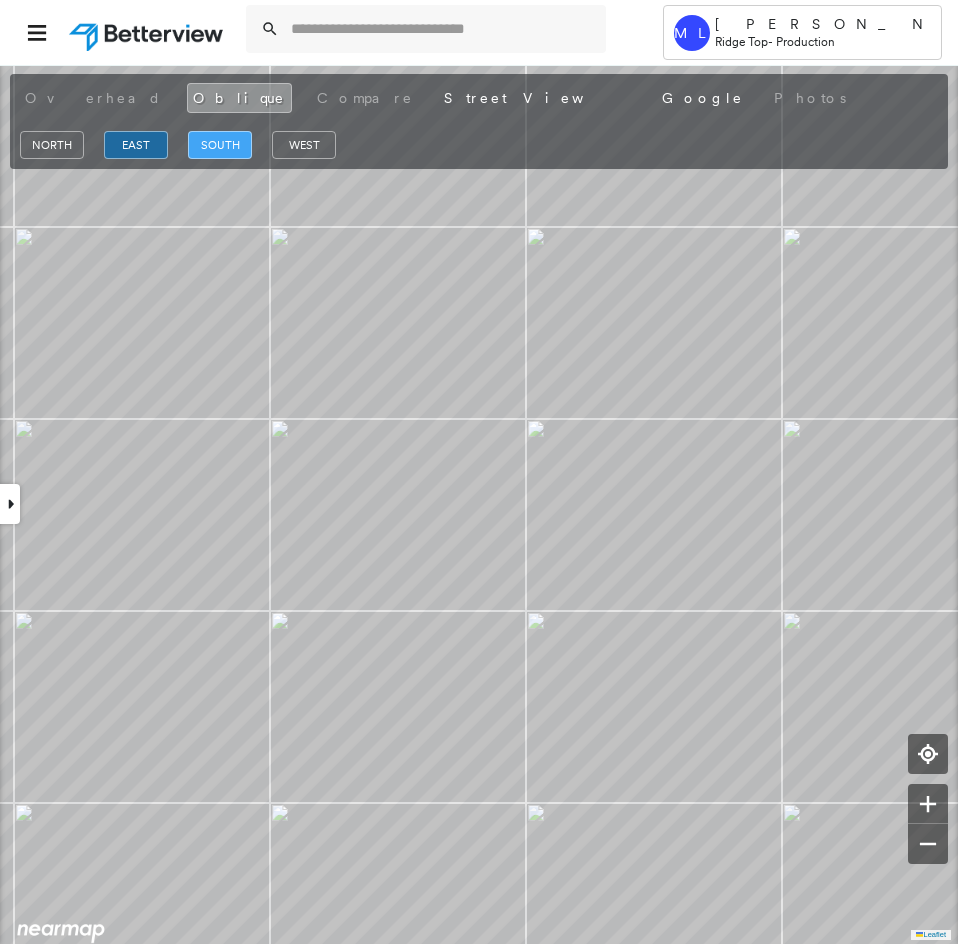 click on "south" at bounding box center (220, 145) 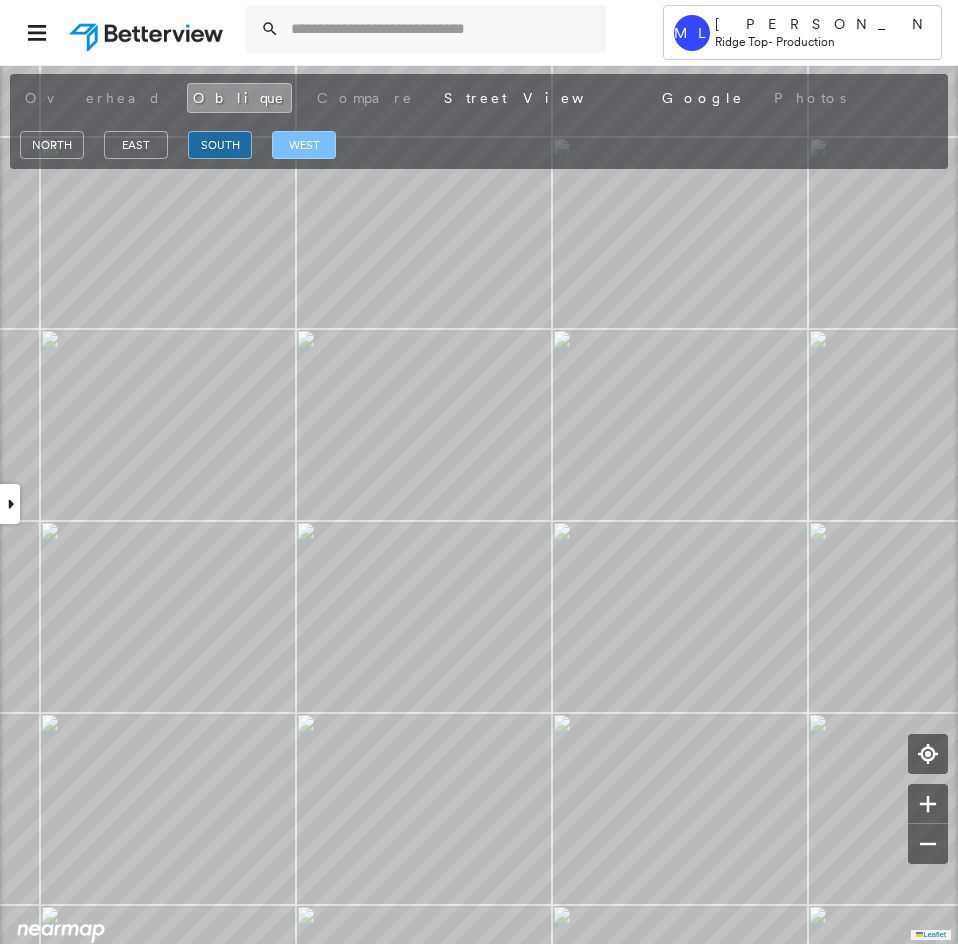 click on "west" at bounding box center [304, 145] 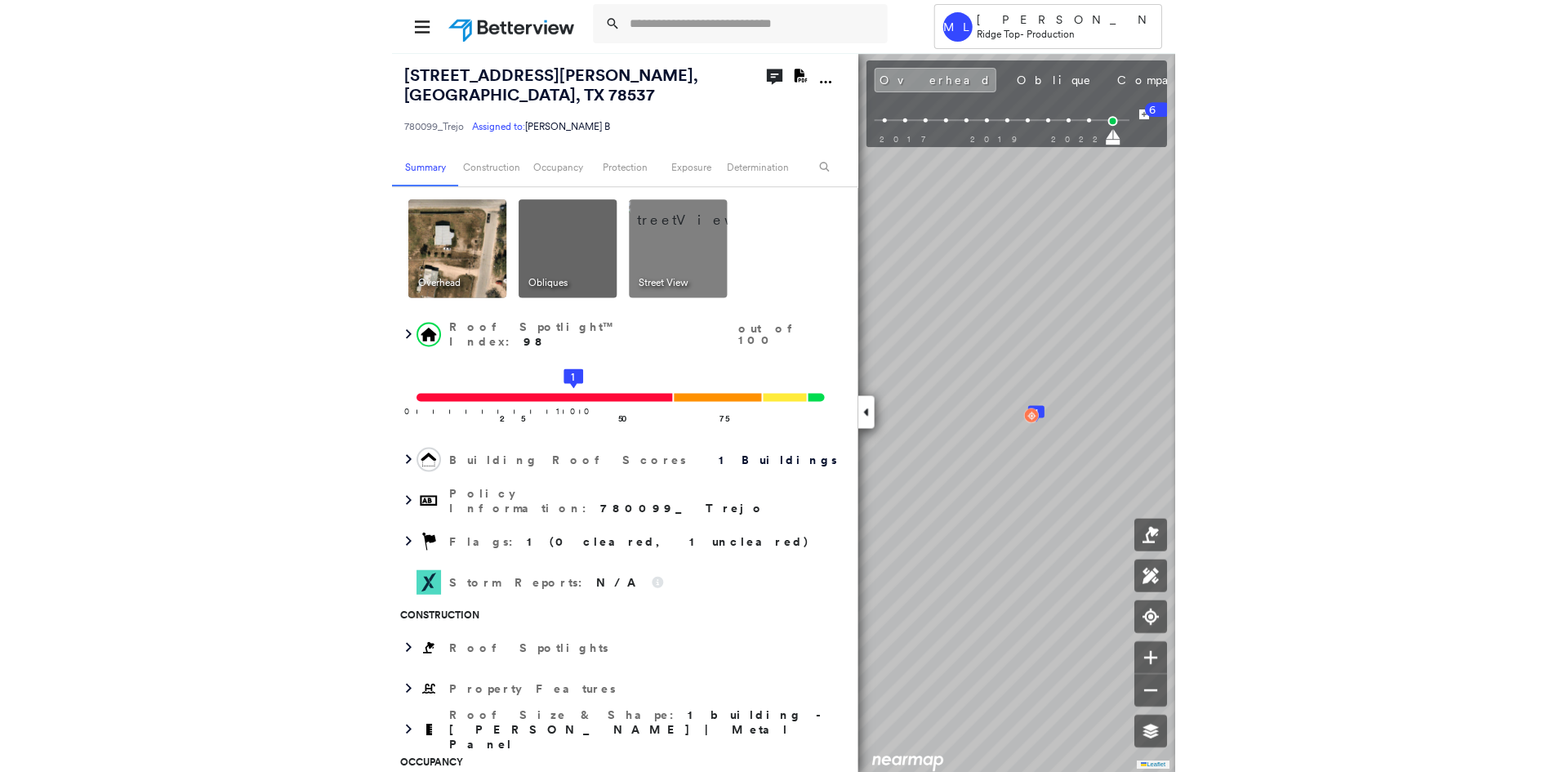scroll, scrollTop: 0, scrollLeft: 0, axis: both 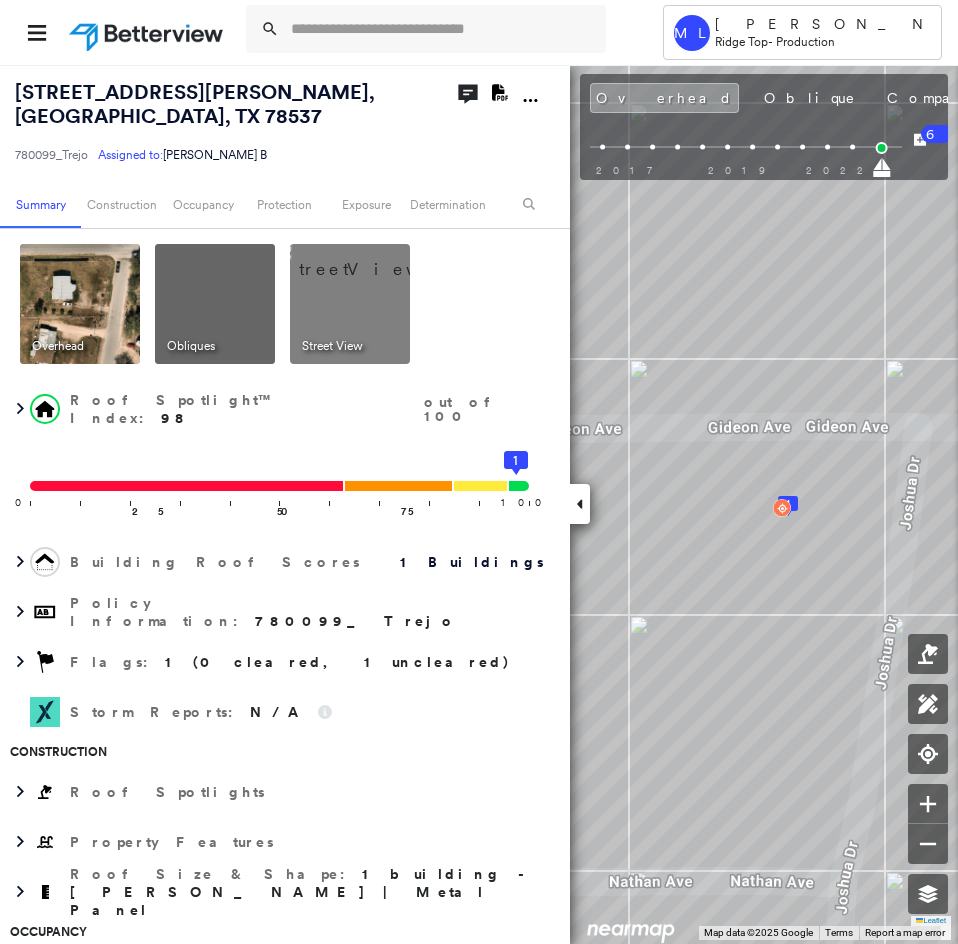 click at bounding box center [580, 504] 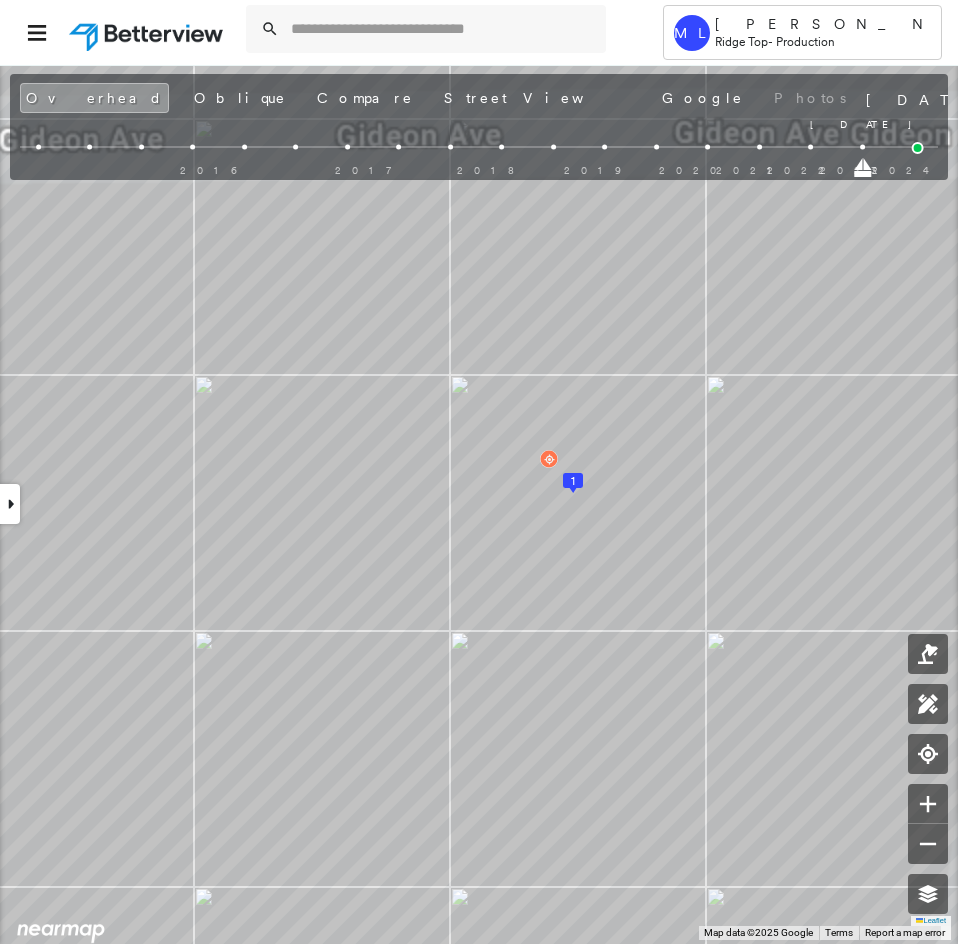 drag, startPoint x: 913, startPoint y: 168, endPoint x: 866, endPoint y: 170, distance: 47.042534 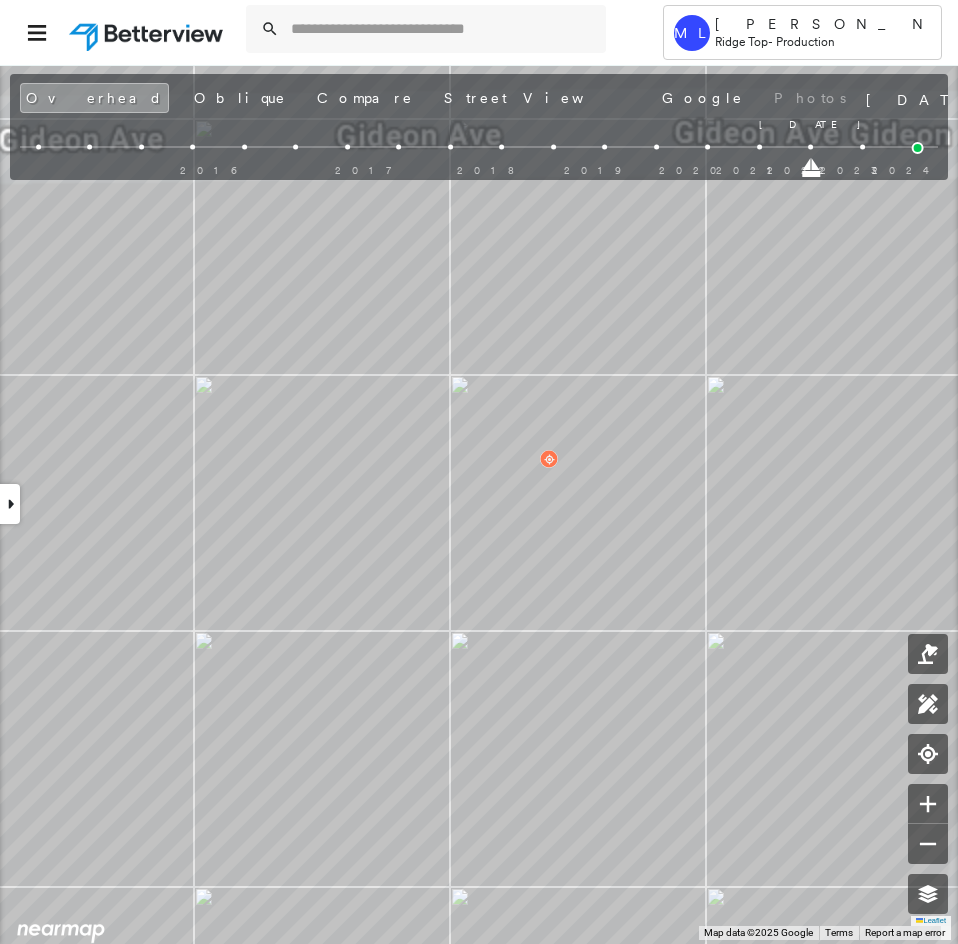 drag, startPoint x: 861, startPoint y: 175, endPoint x: 824, endPoint y: 179, distance: 37.215588 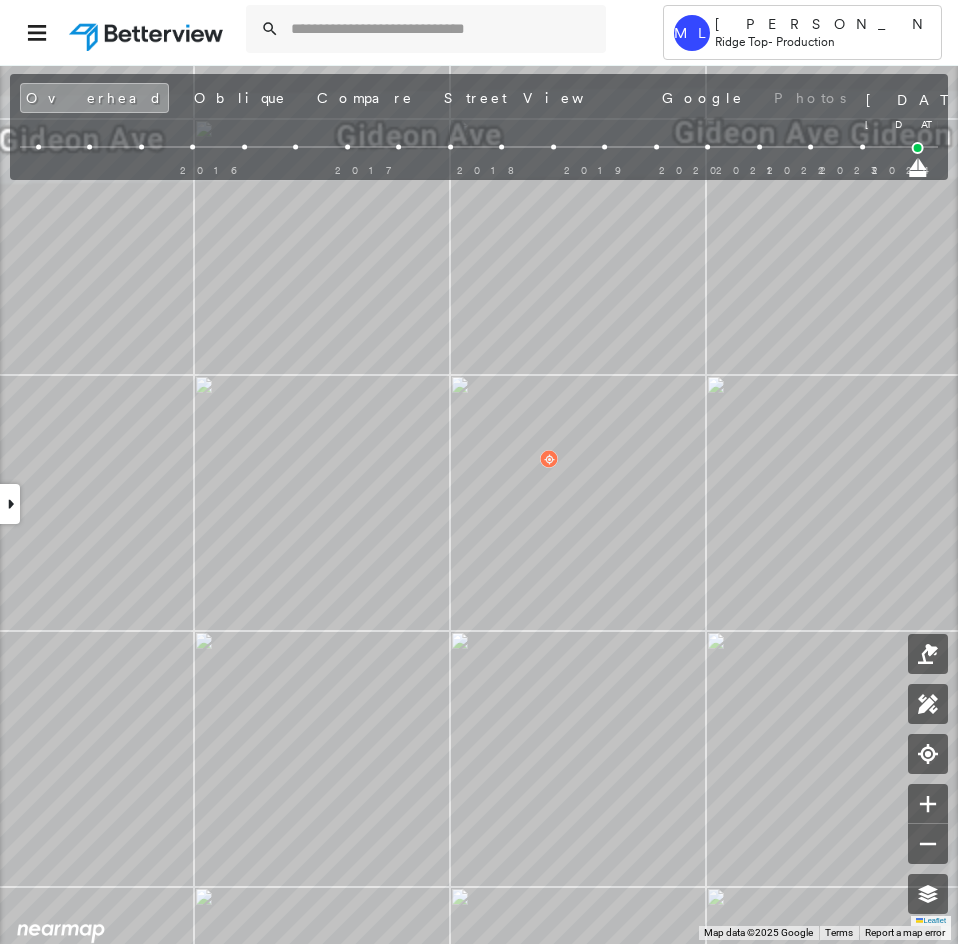 drag, startPoint x: 815, startPoint y: 174, endPoint x: 958, endPoint y: 196, distance: 144.6824 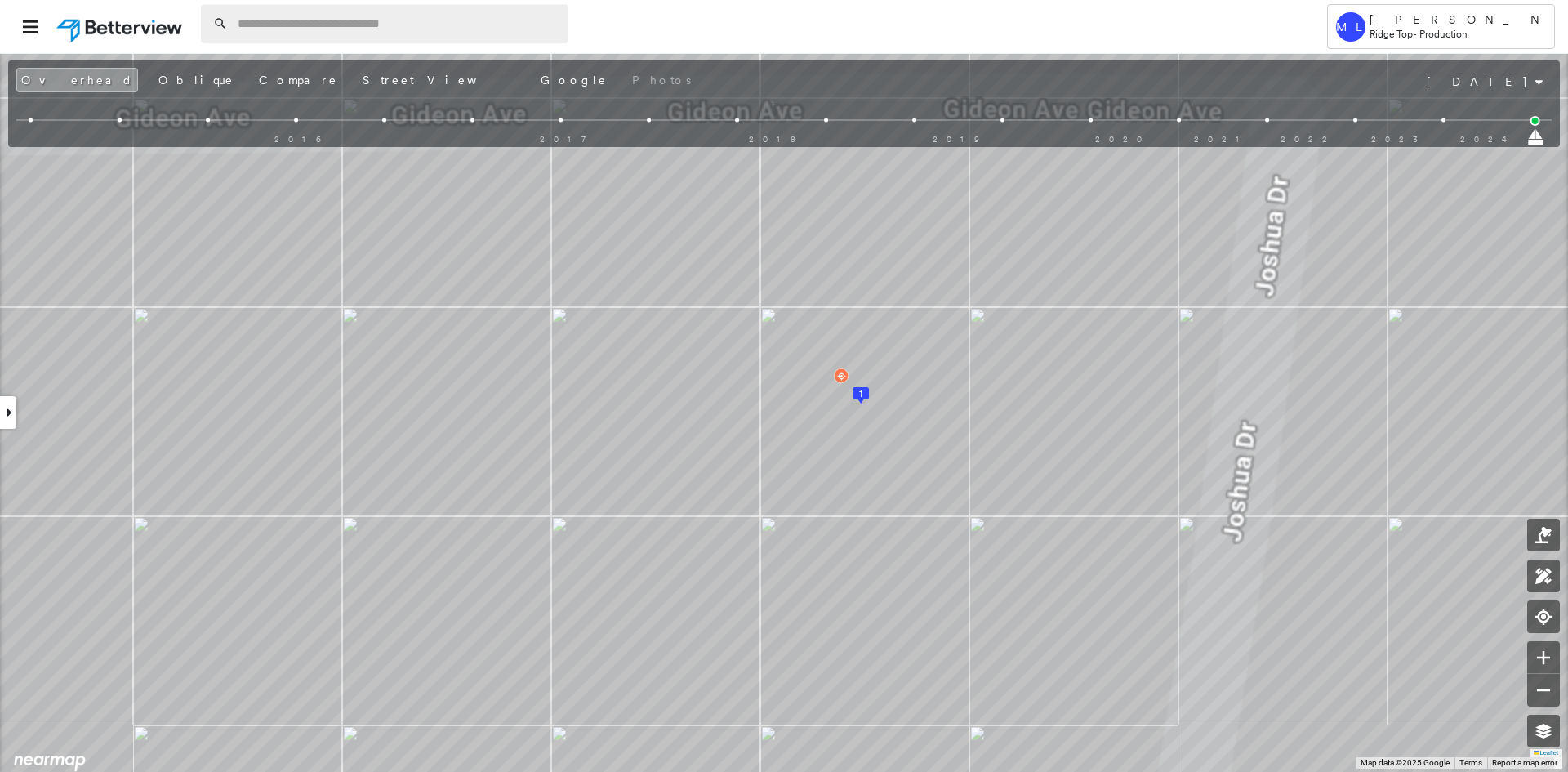 click at bounding box center (398, 24) 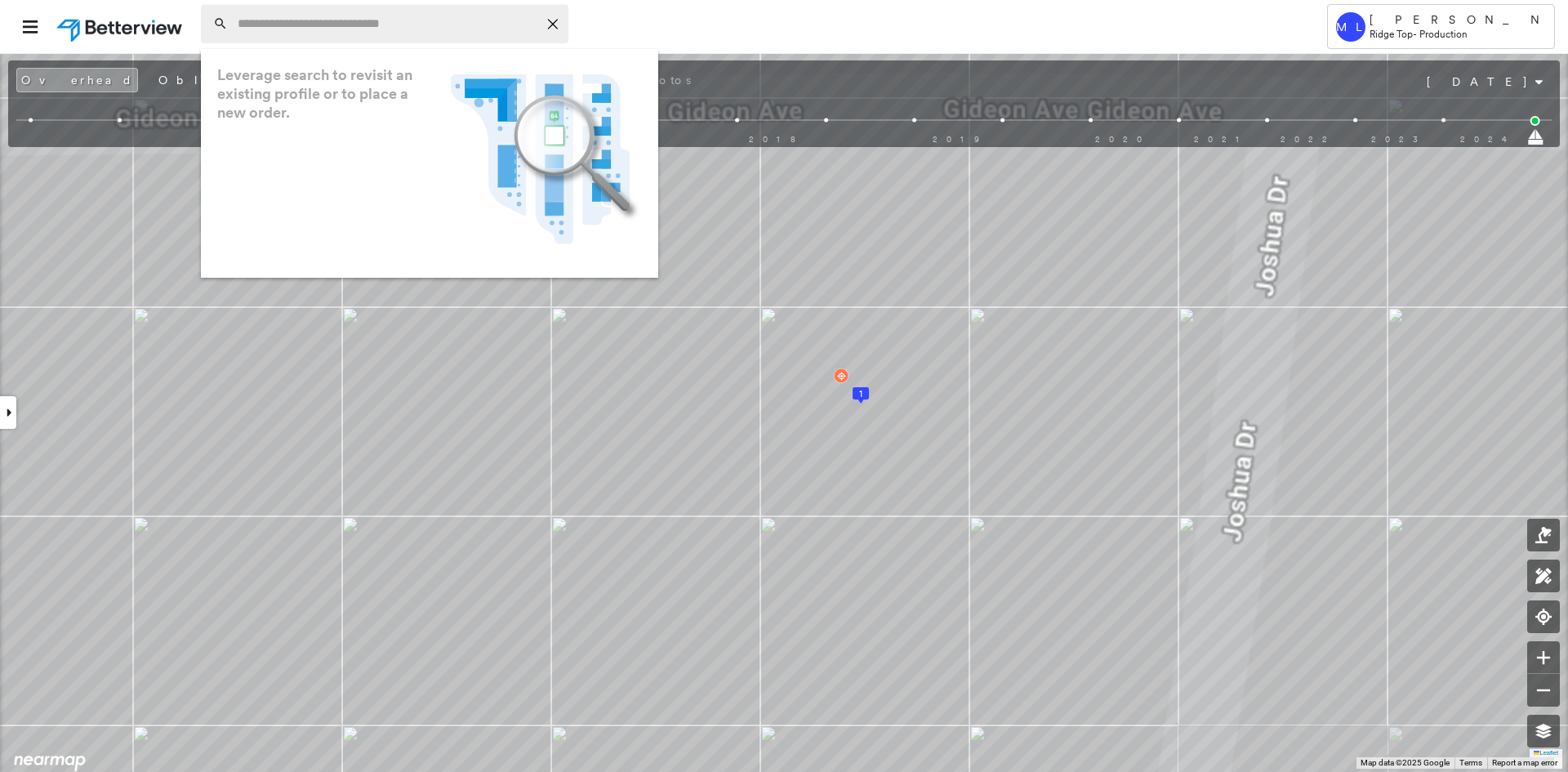 paste on "**********" 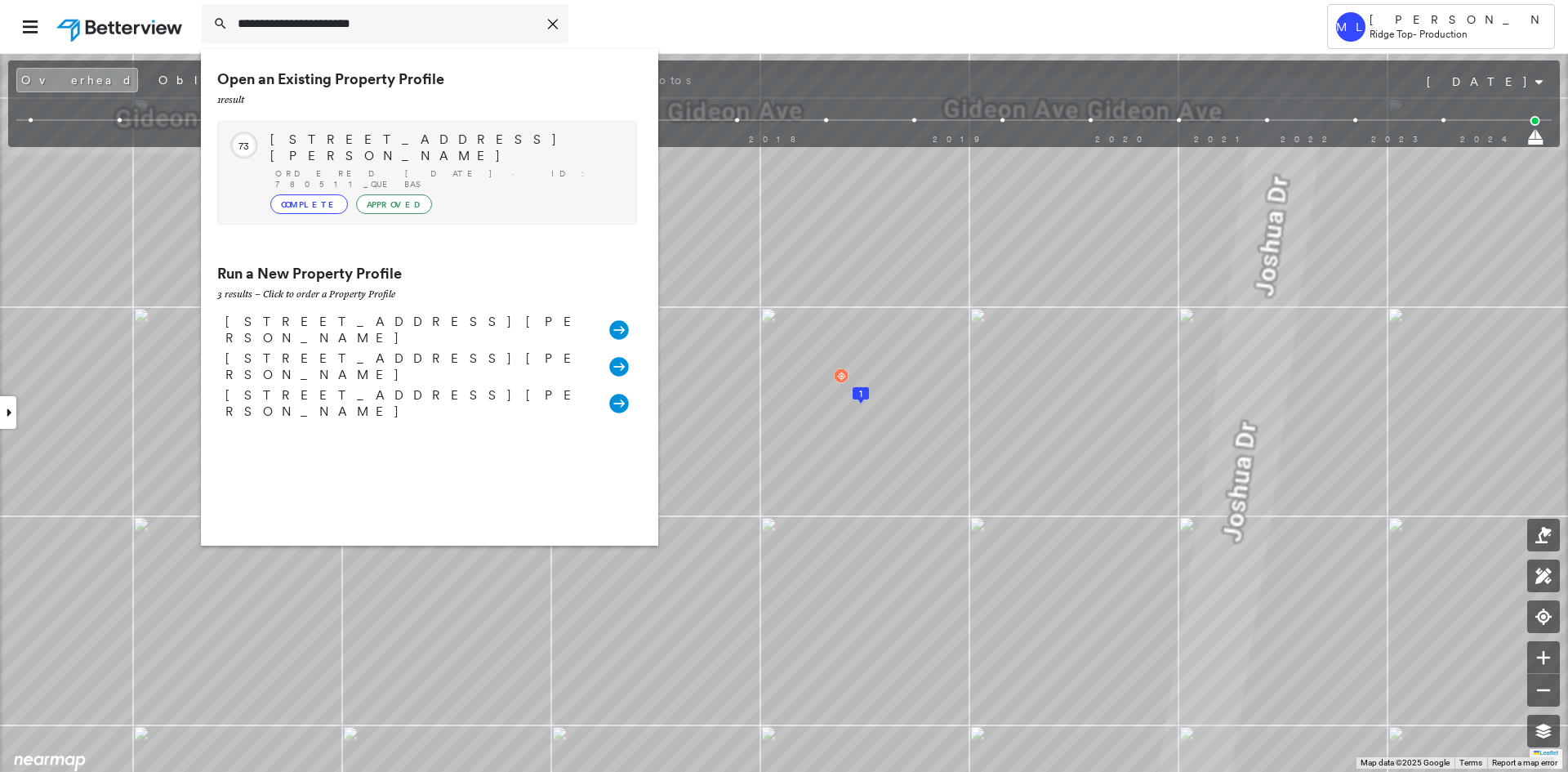type on "**********" 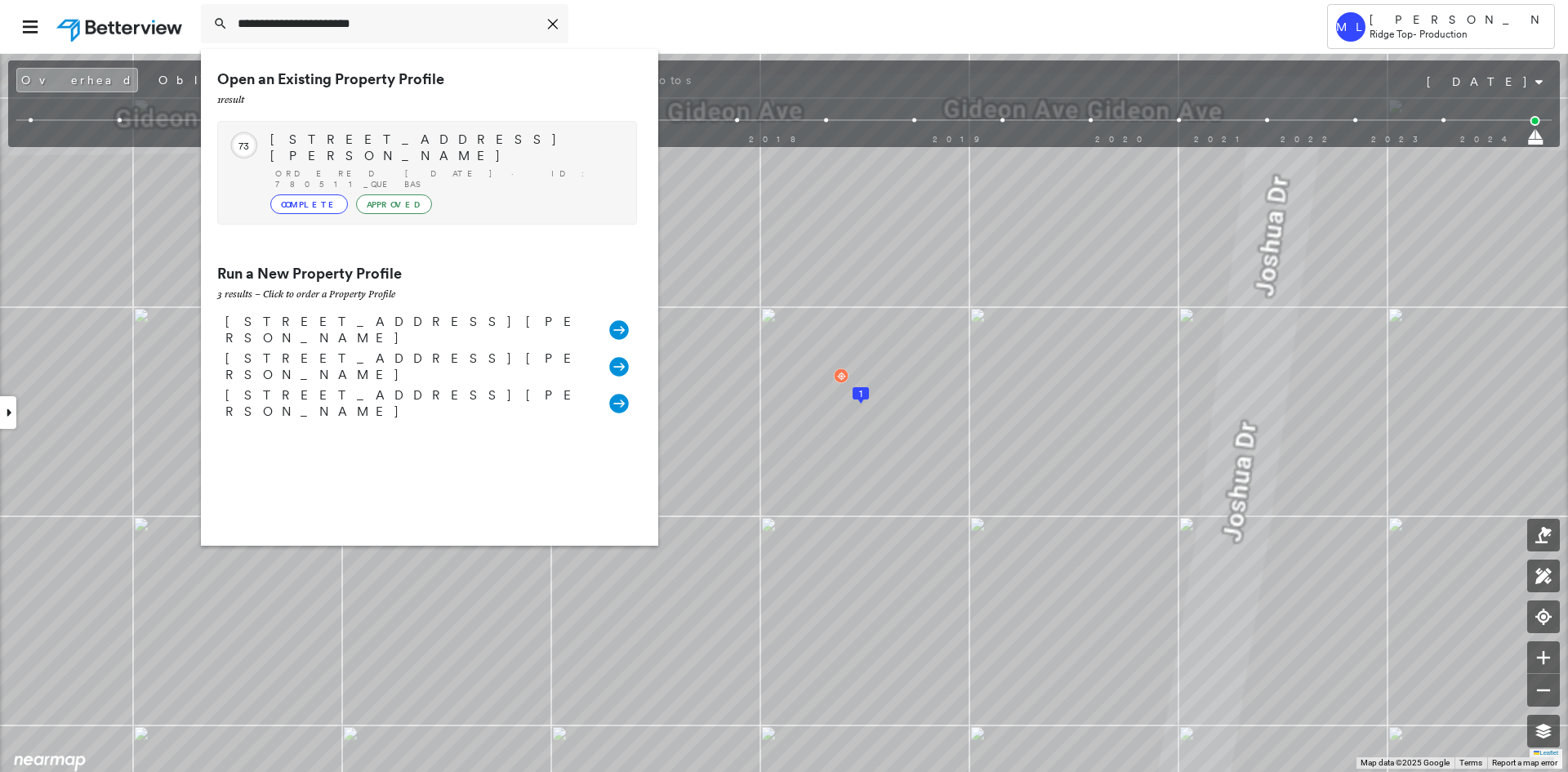 click on "Ordered [DATE] · ID: 780511_Quebas" at bounding box center [448, 179] 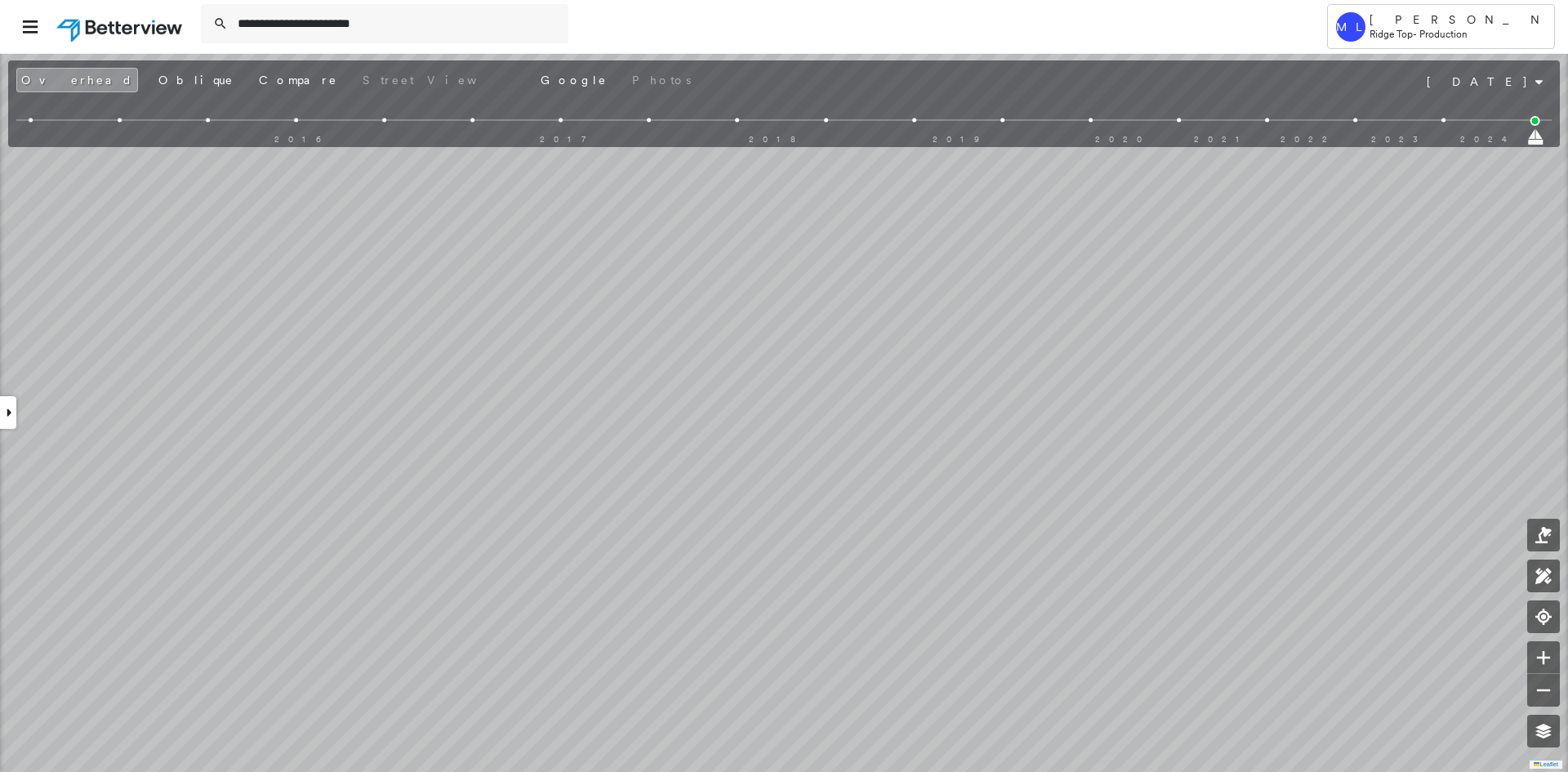 type 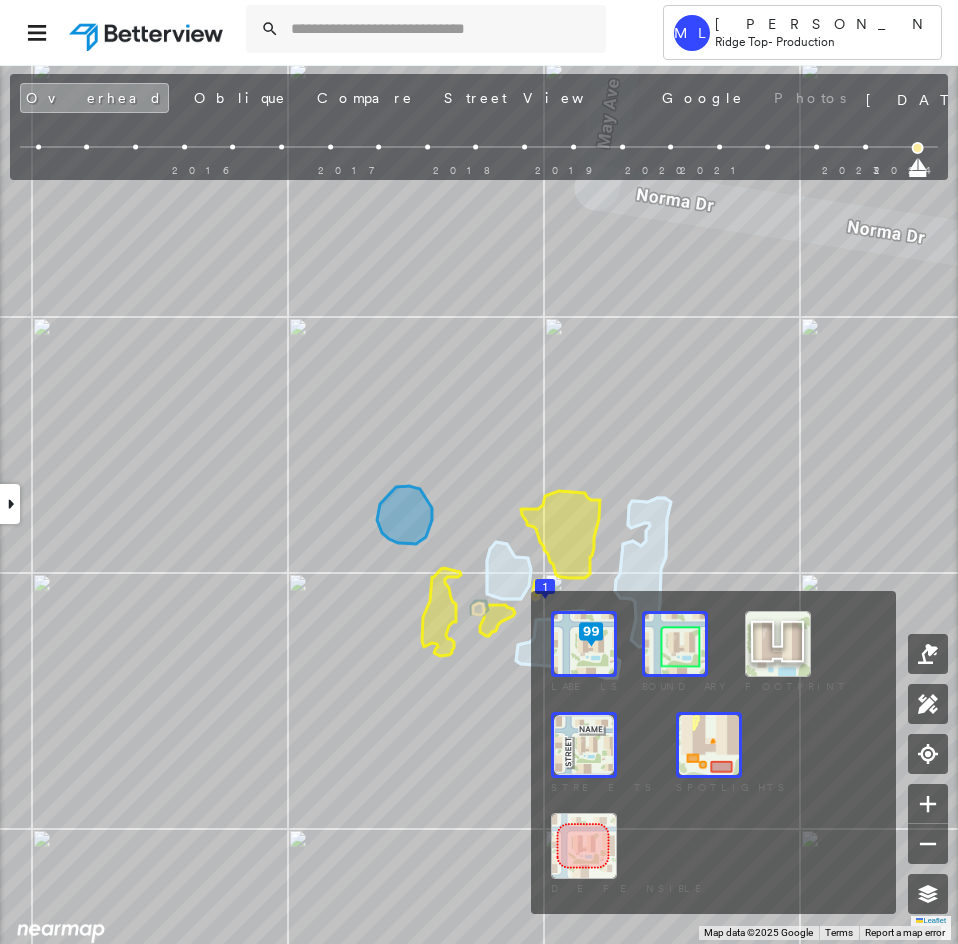click at bounding box center [709, 745] 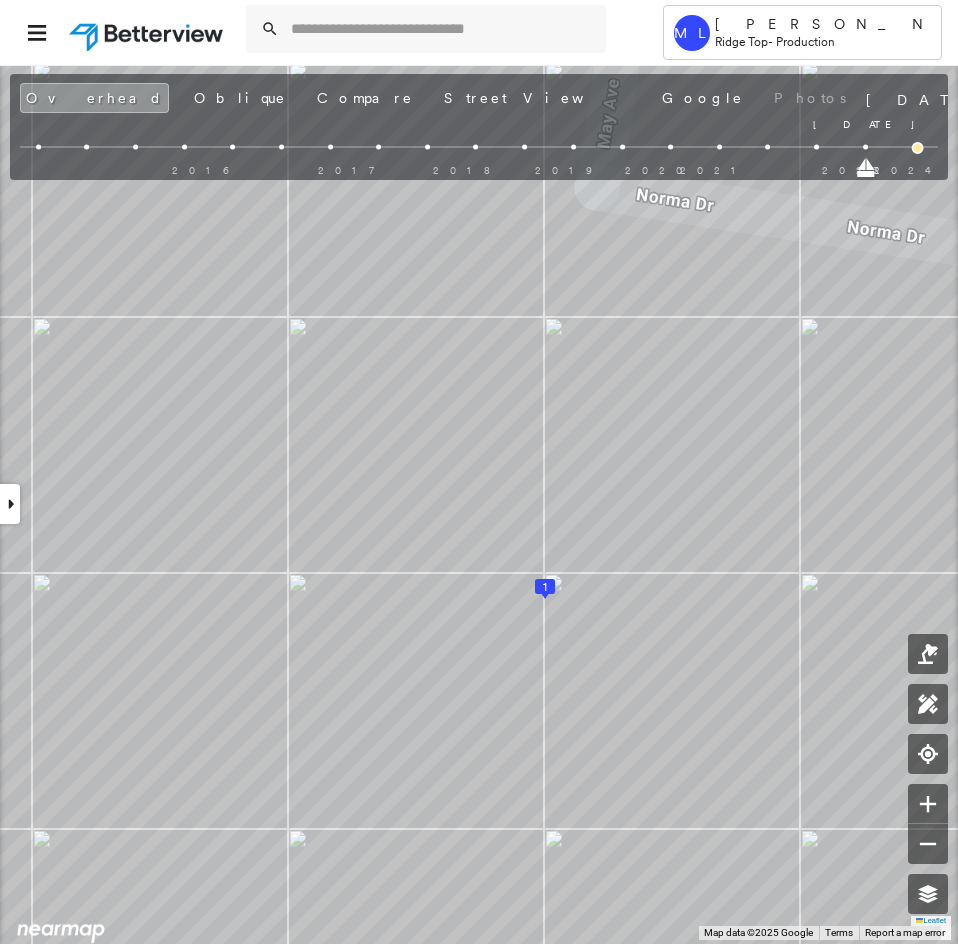 drag, startPoint x: 911, startPoint y: 176, endPoint x: 877, endPoint y: 174, distance: 34.058773 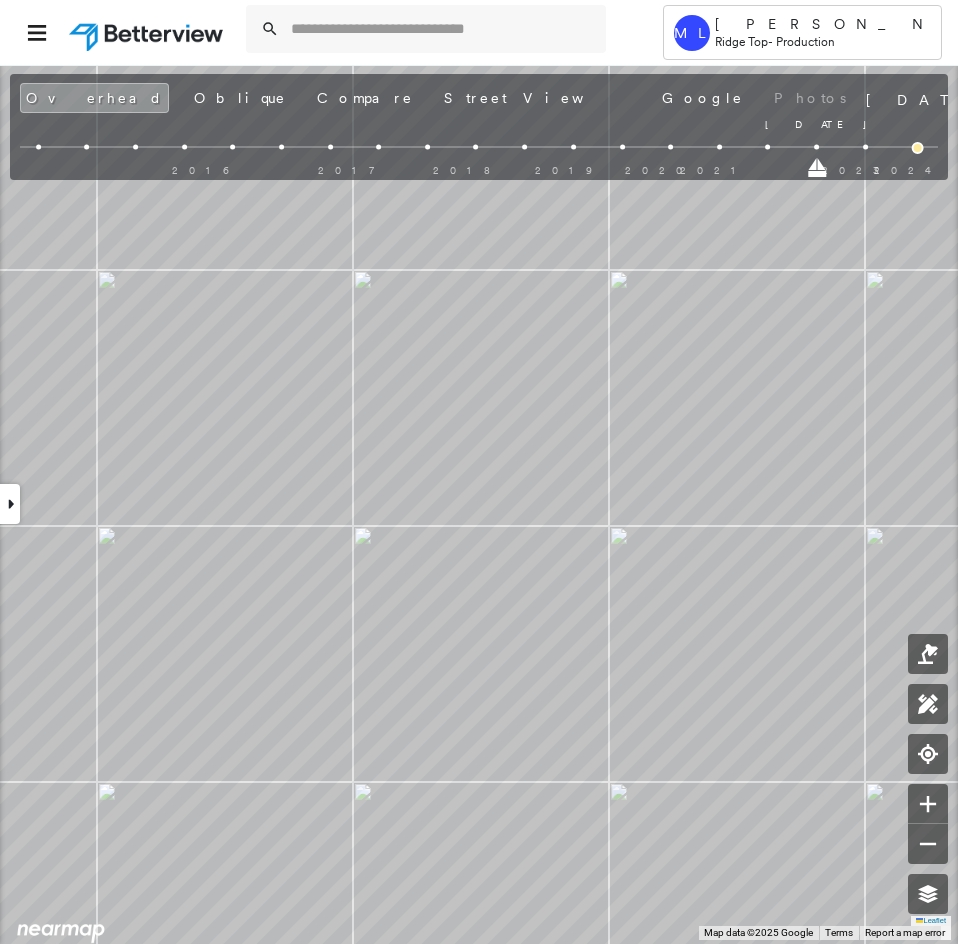 drag, startPoint x: 863, startPoint y: 171, endPoint x: 810, endPoint y: 171, distance: 53 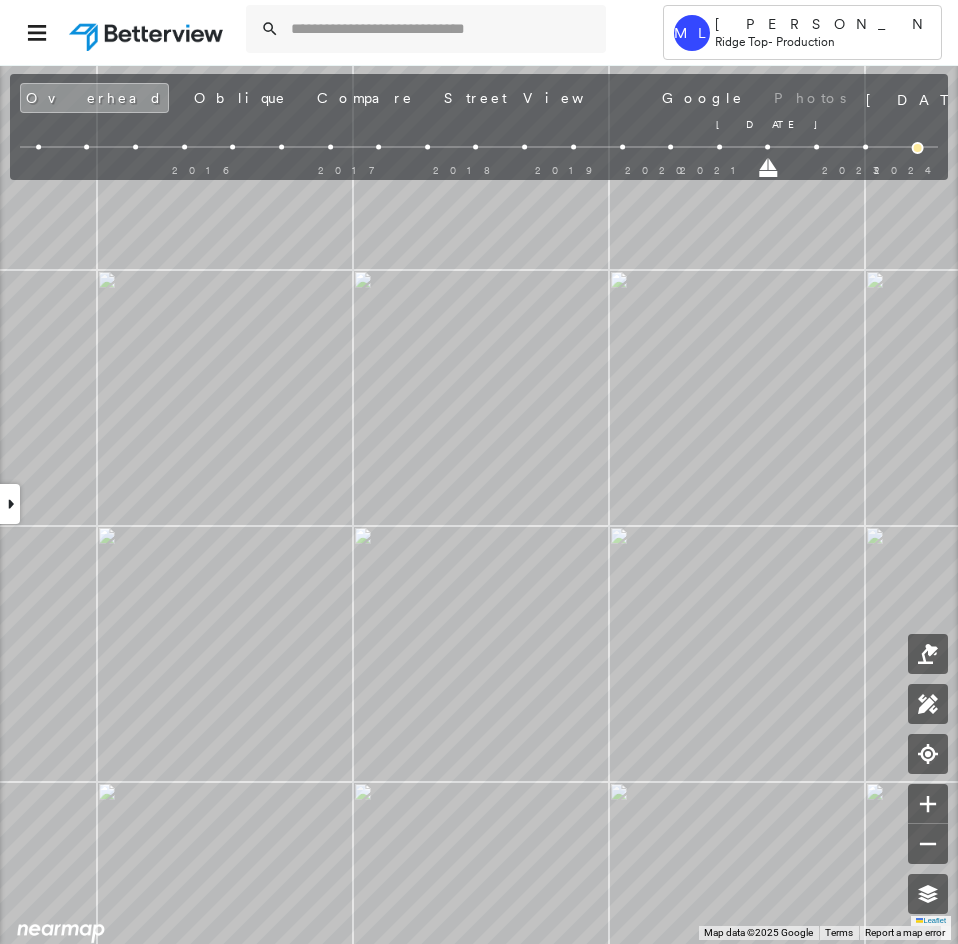 drag, startPoint x: 815, startPoint y: 170, endPoint x: 755, endPoint y: 166, distance: 60.133186 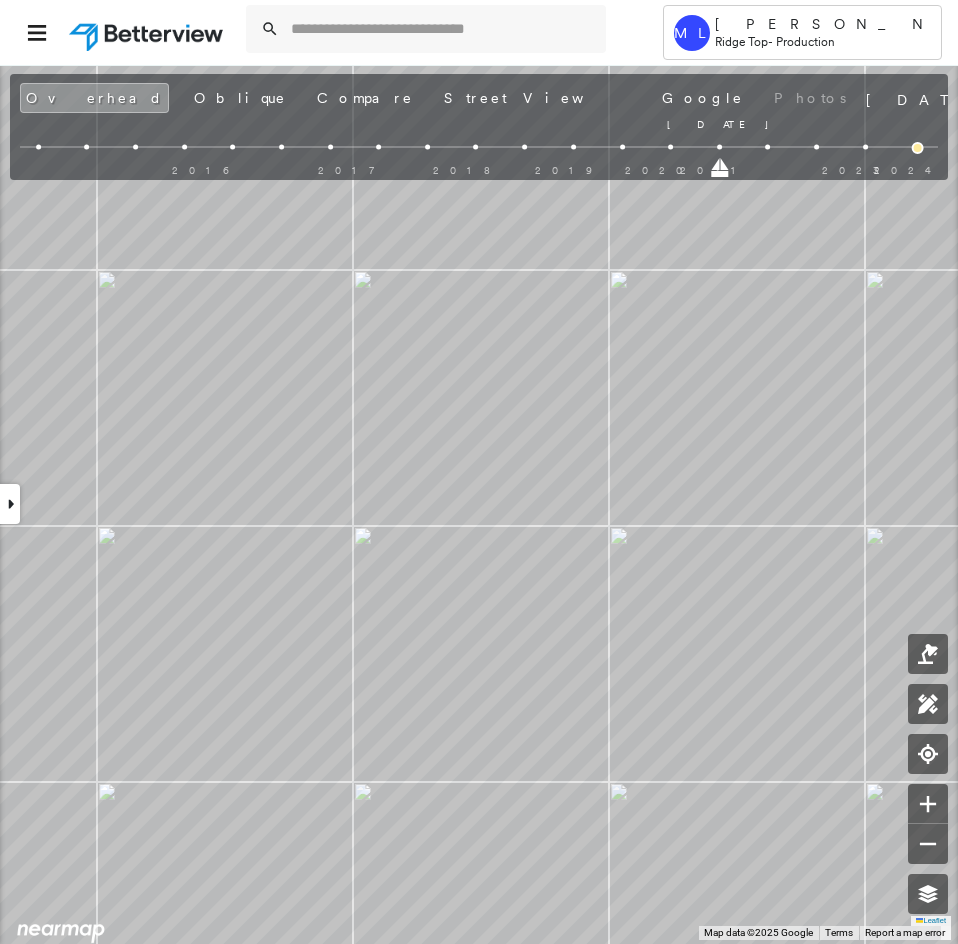drag, startPoint x: 766, startPoint y: 169, endPoint x: 733, endPoint y: 173, distance: 33.24154 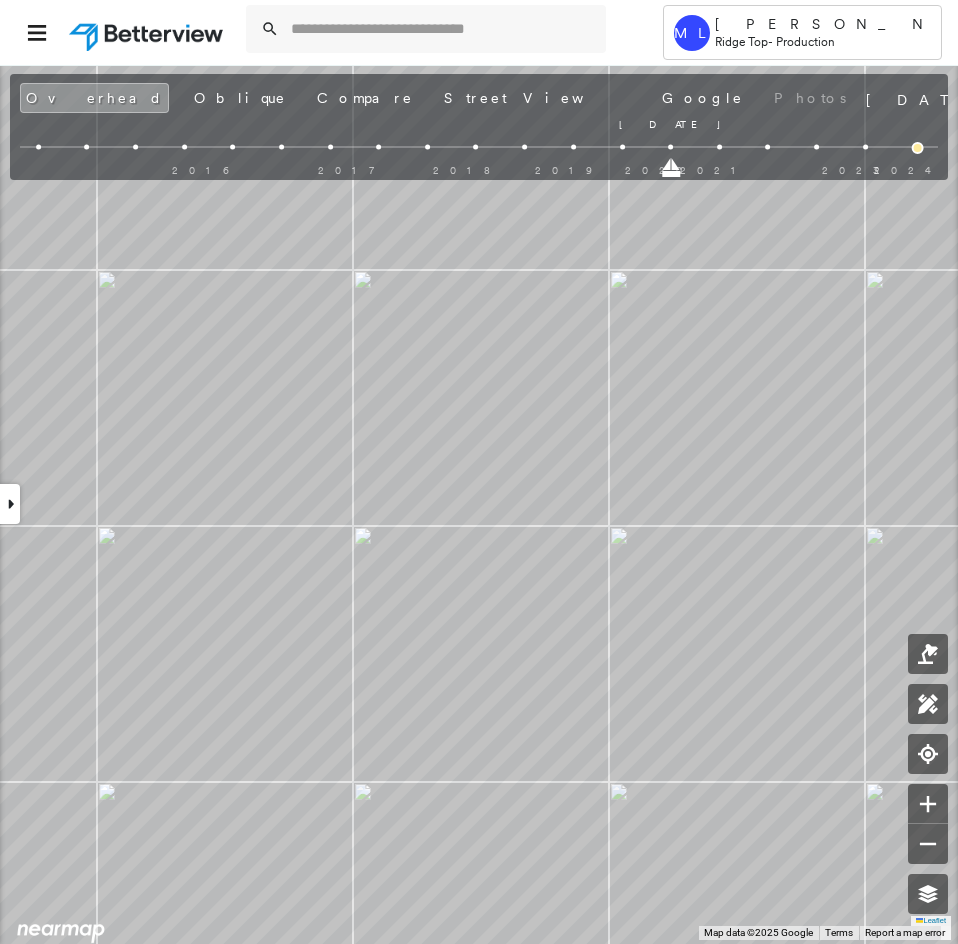 drag, startPoint x: 719, startPoint y: 171, endPoint x: 678, endPoint y: 168, distance: 41.109608 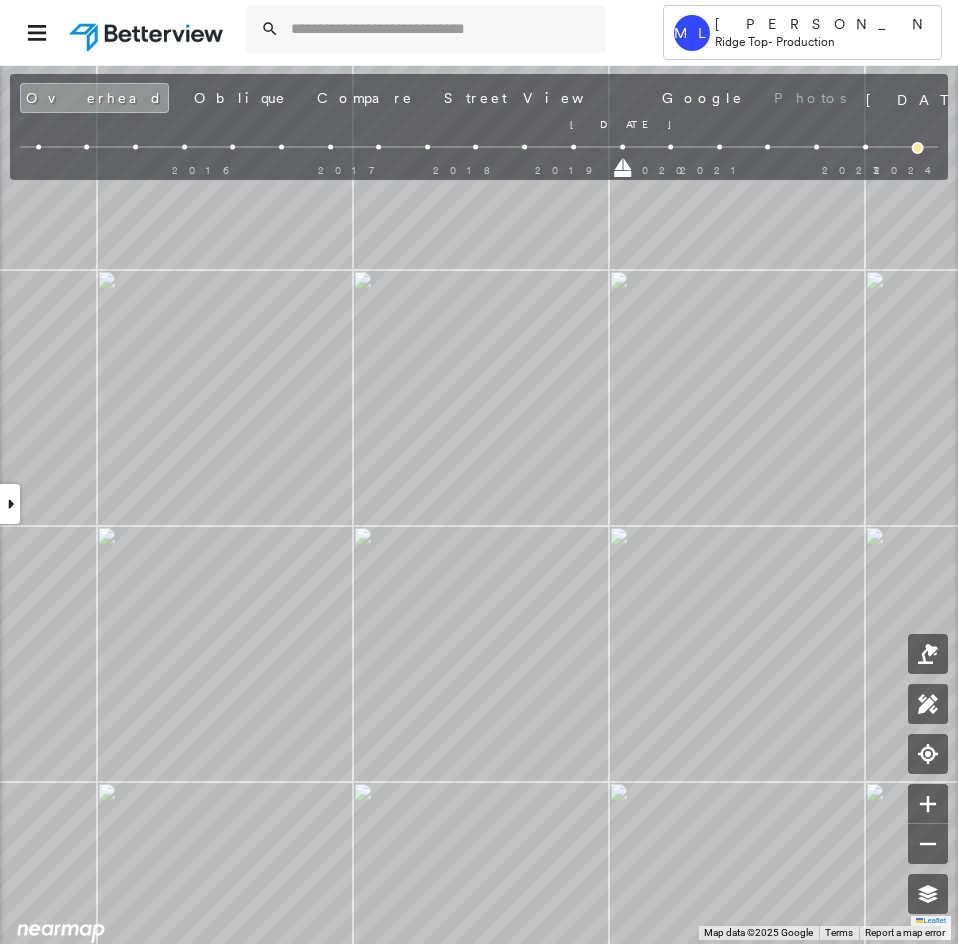 drag, startPoint x: 673, startPoint y: 167, endPoint x: 638, endPoint y: 167, distance: 35 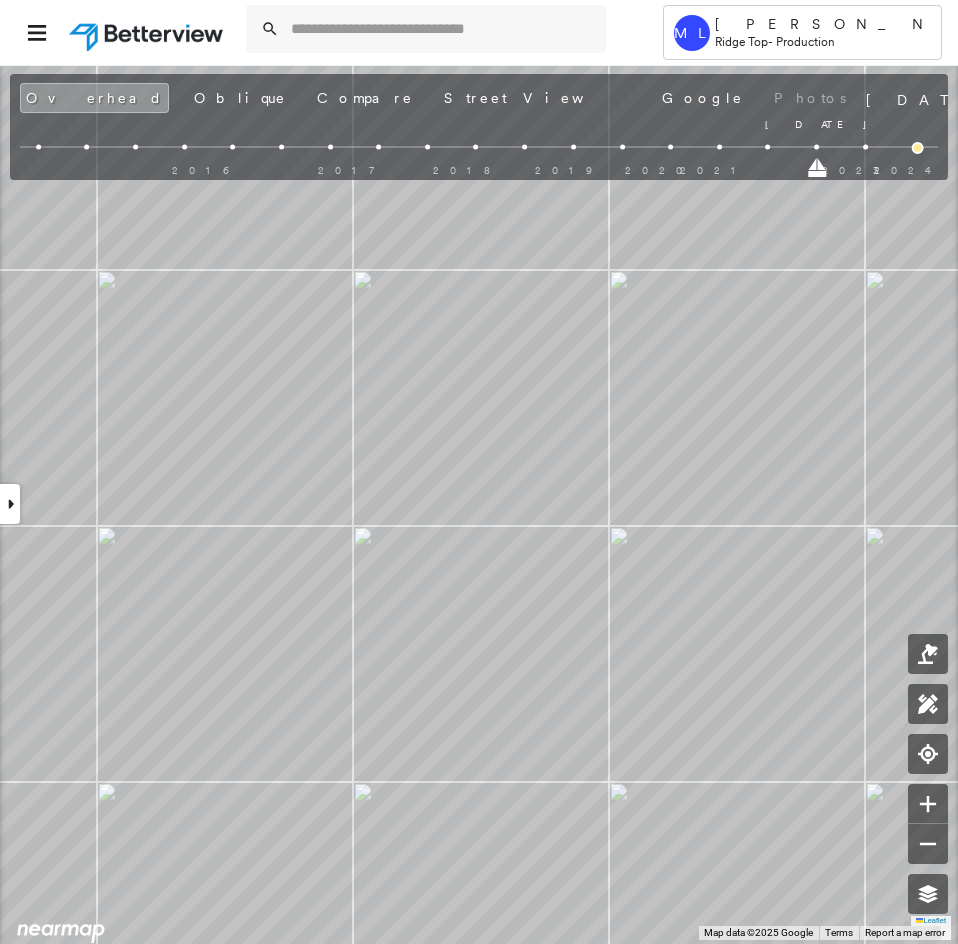 drag, startPoint x: 629, startPoint y: 171, endPoint x: 819, endPoint y: 167, distance: 190.0421 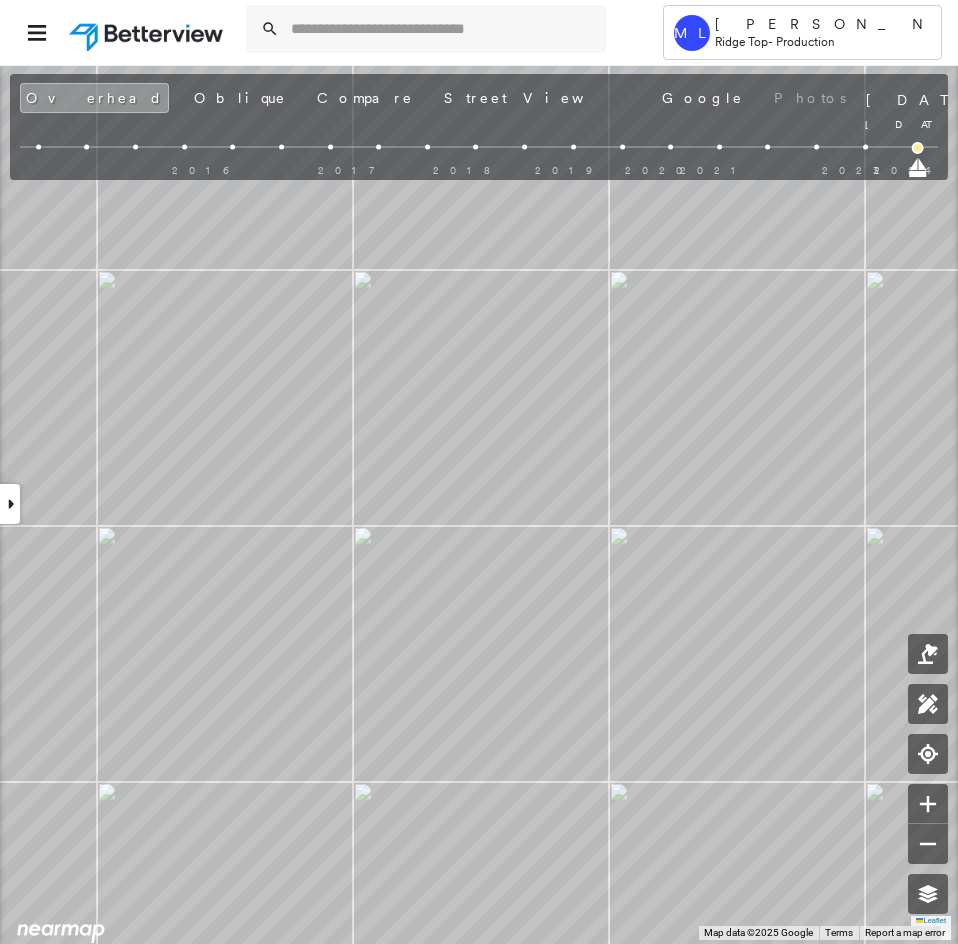 drag, startPoint x: 819, startPoint y: 167, endPoint x: 937, endPoint y: 176, distance: 118.34272 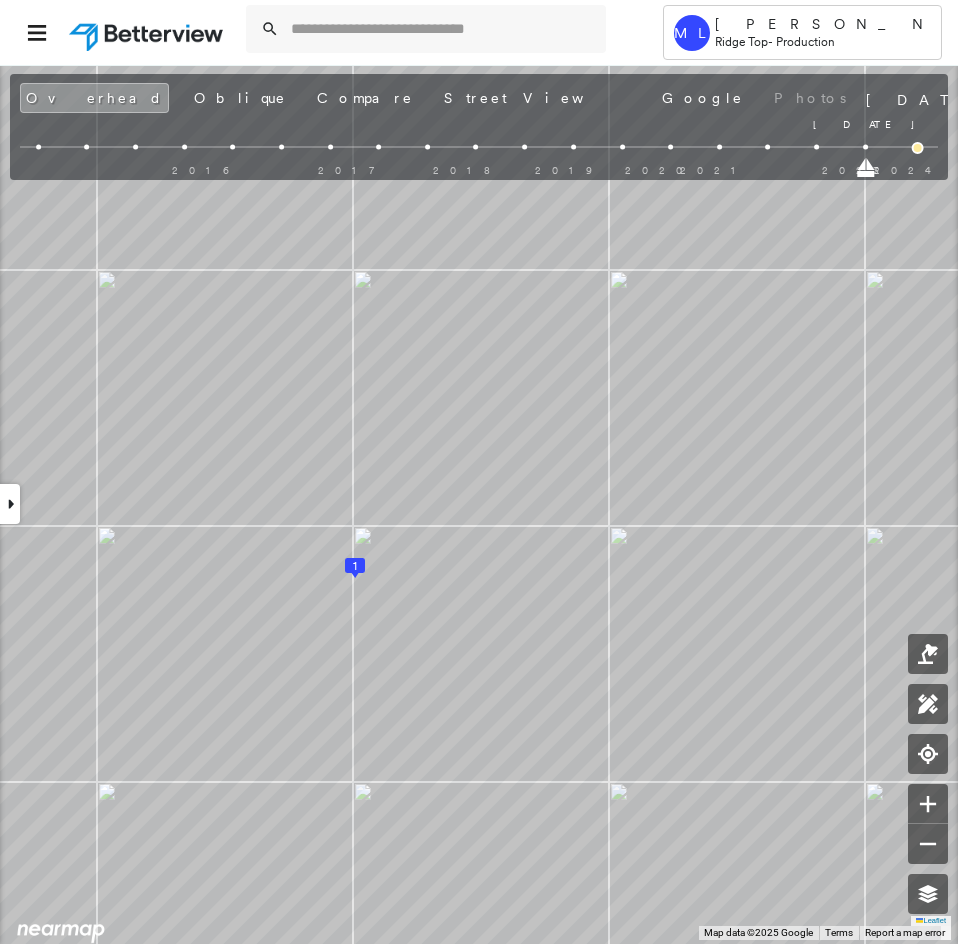 drag, startPoint x: 917, startPoint y: 166, endPoint x: 847, endPoint y: 171, distance: 70.178345 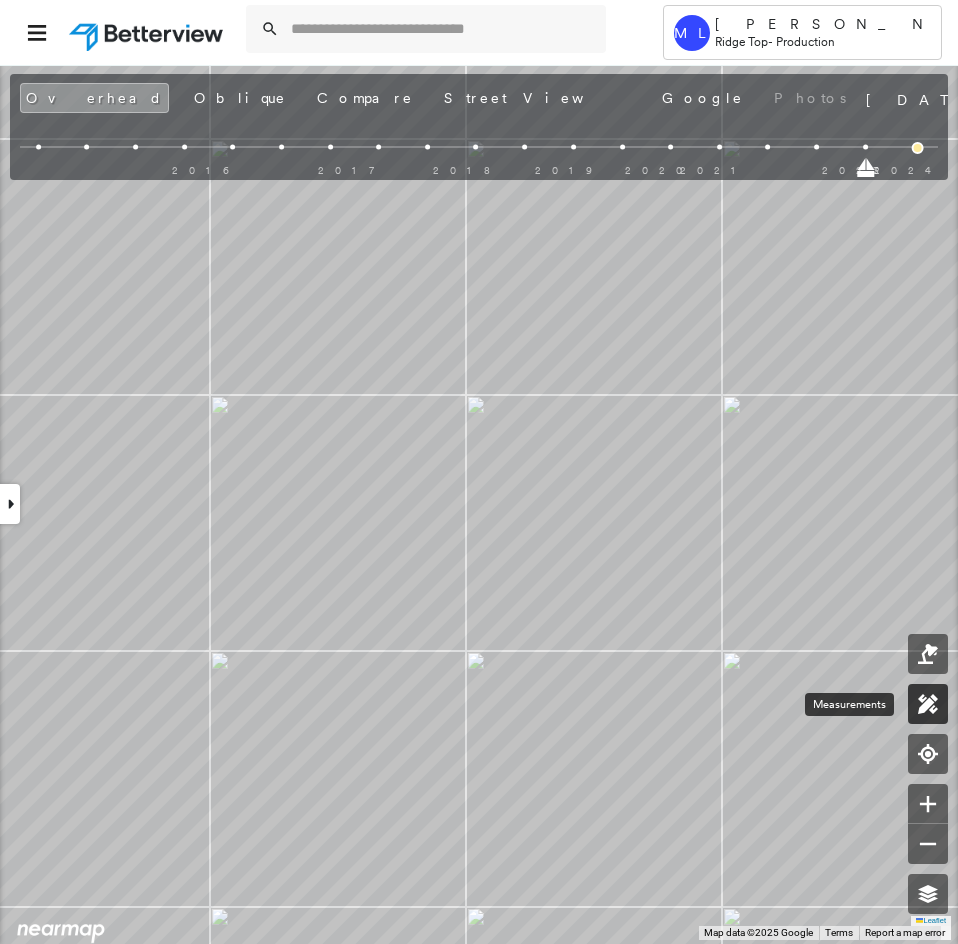 click 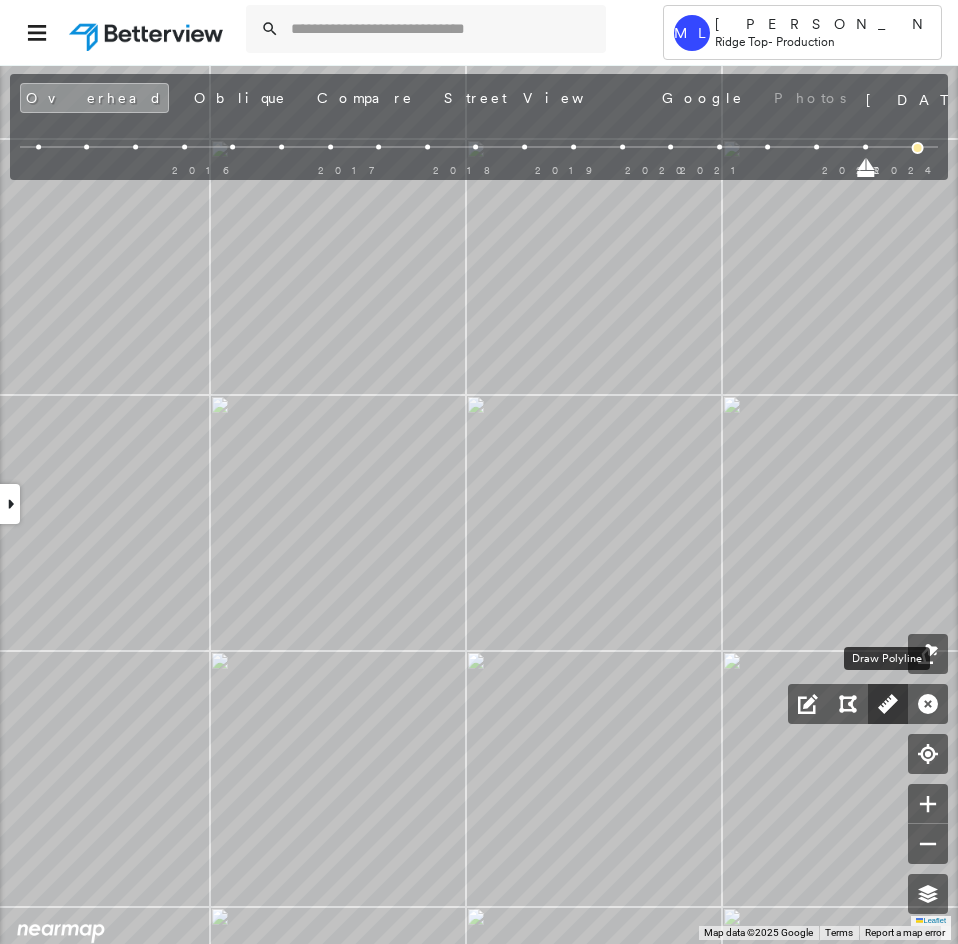 click 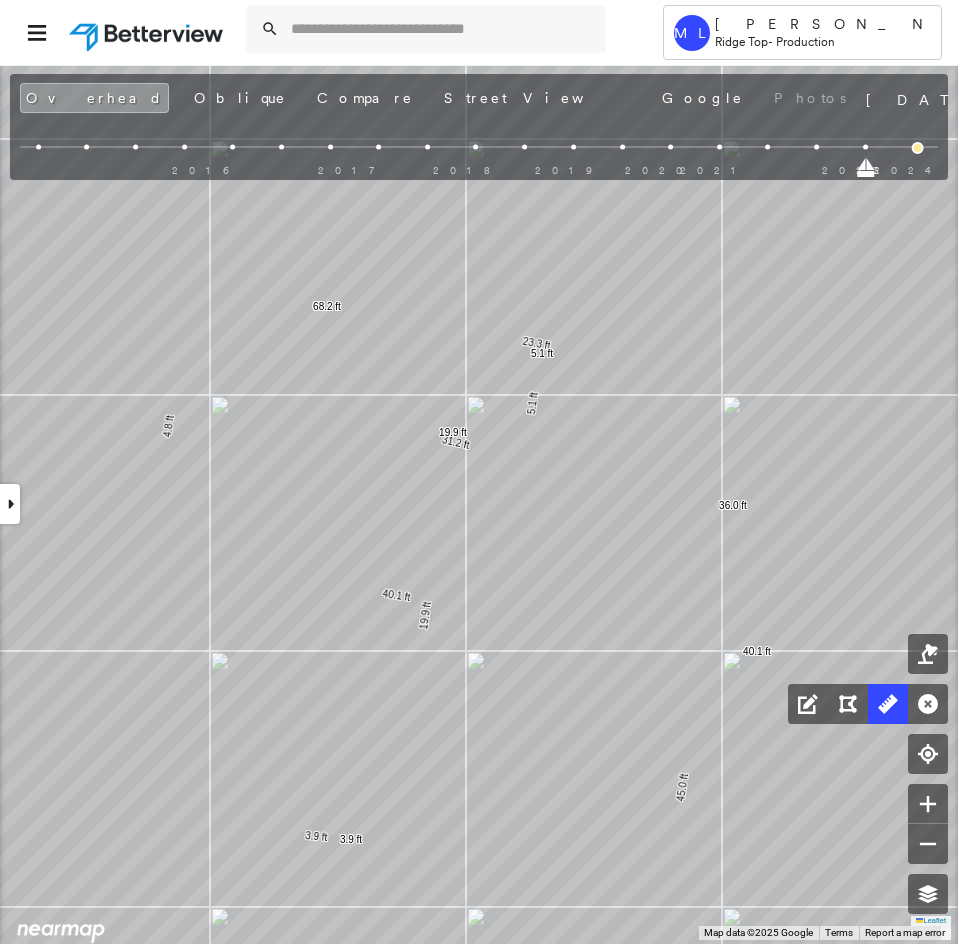 click at bounding box center [10, 504] 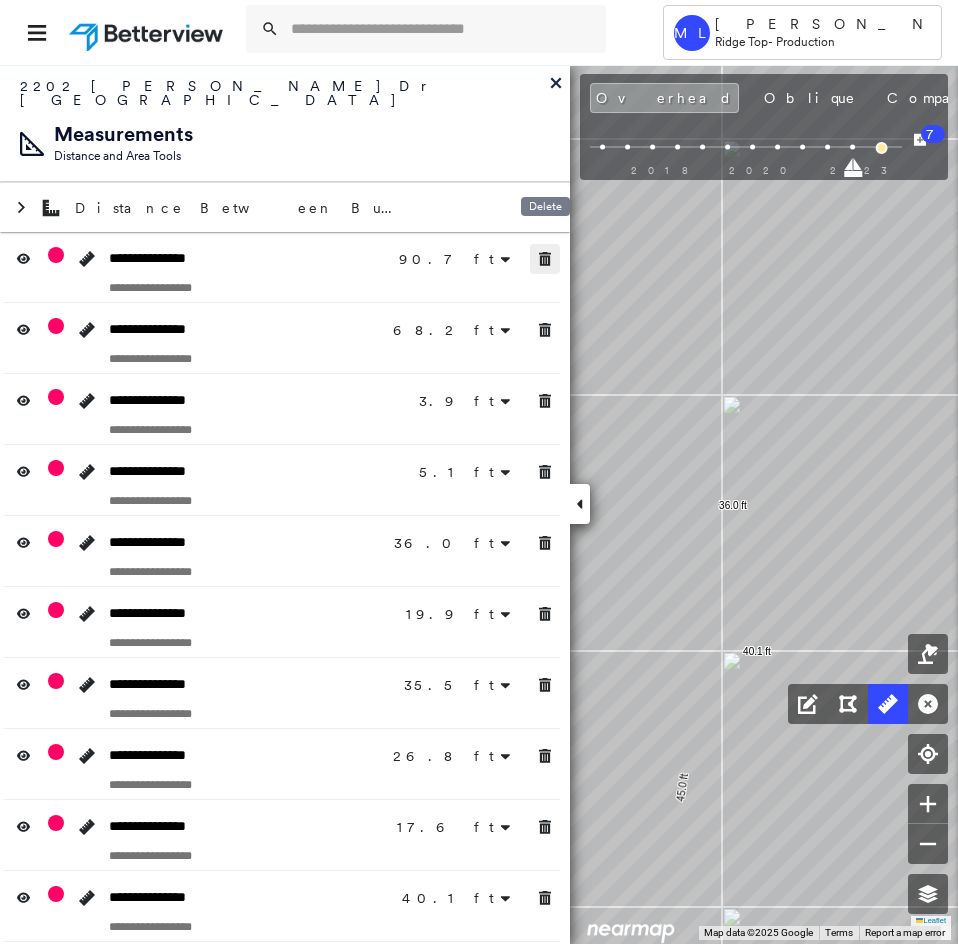 drag, startPoint x: 543, startPoint y: 243, endPoint x: 544, endPoint y: 337, distance: 94.00532 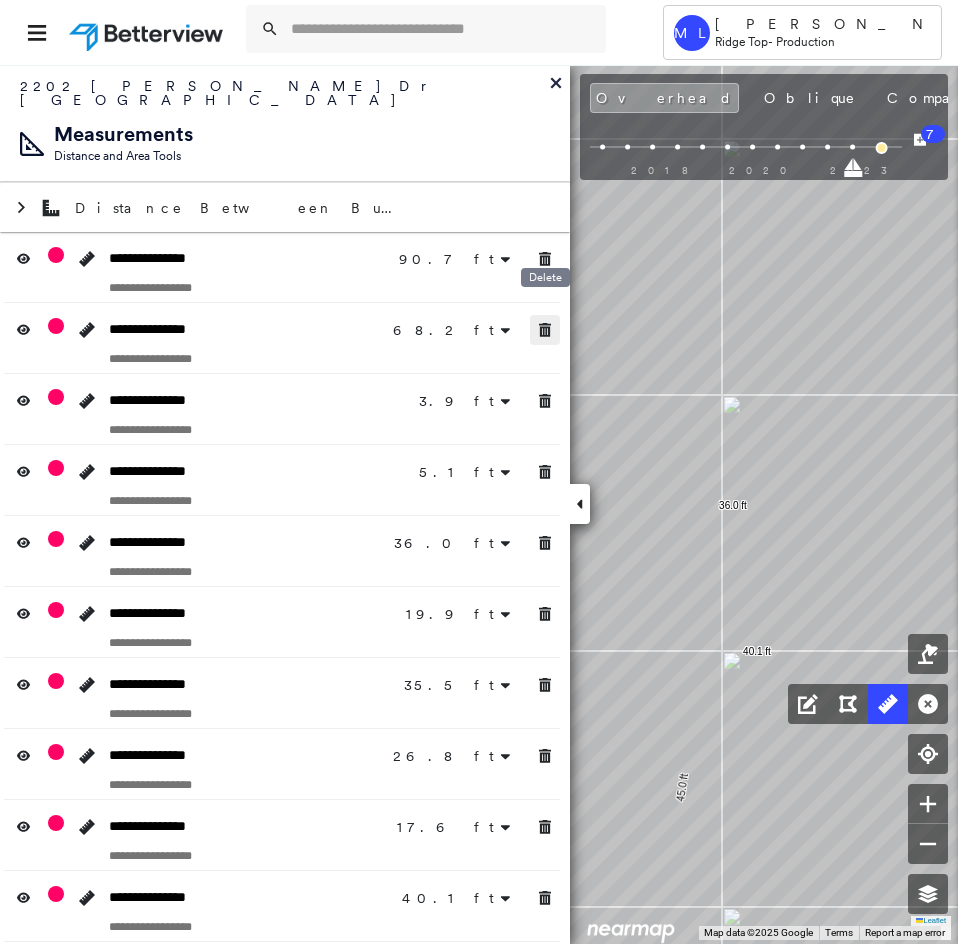 click 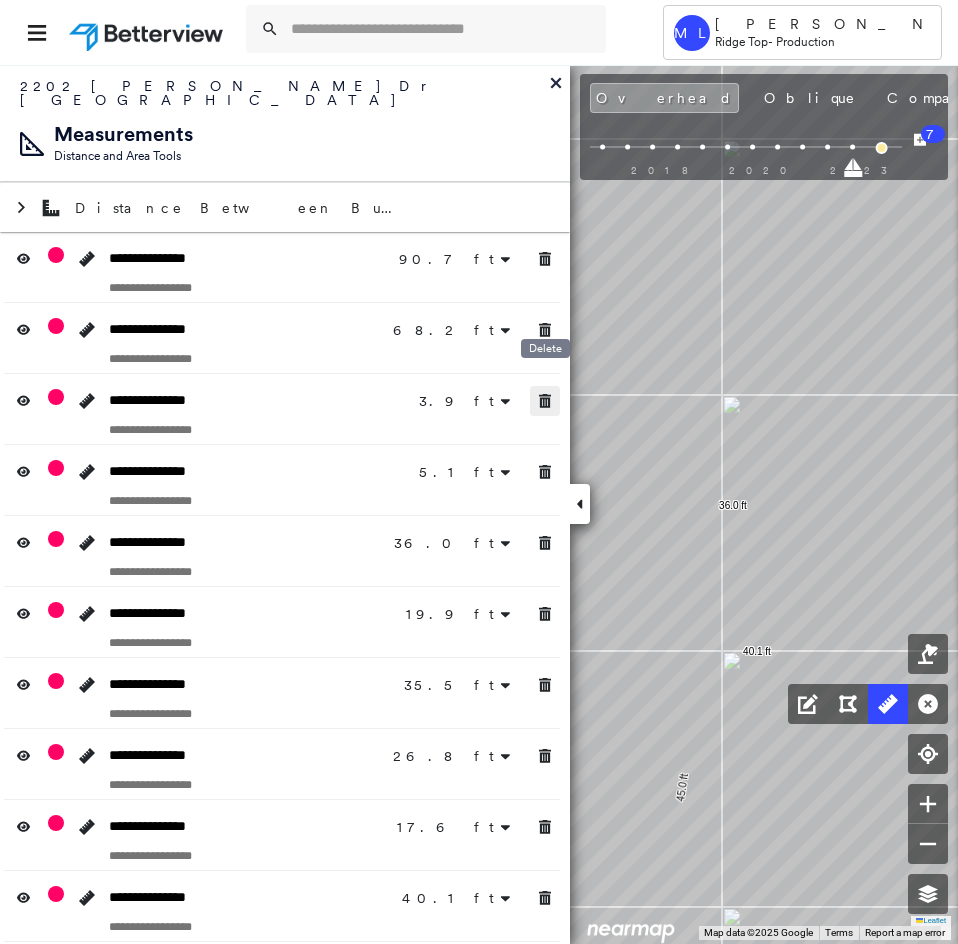 click 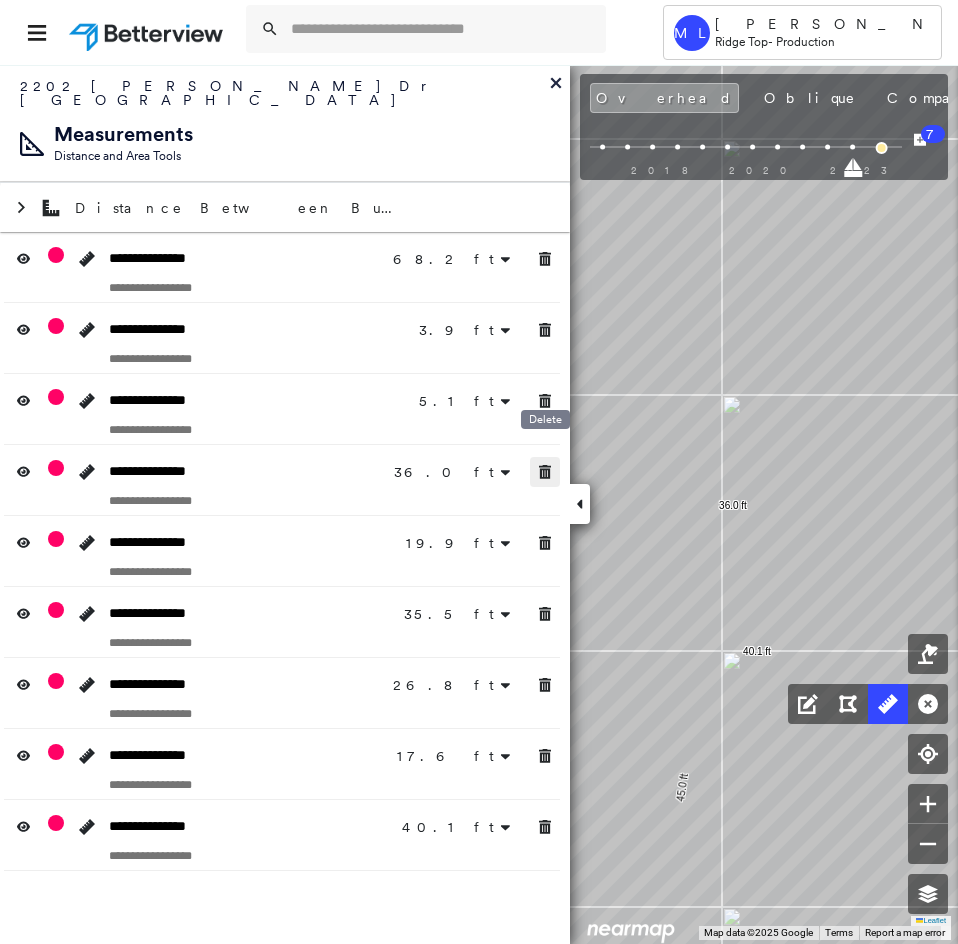click at bounding box center [545, 472] 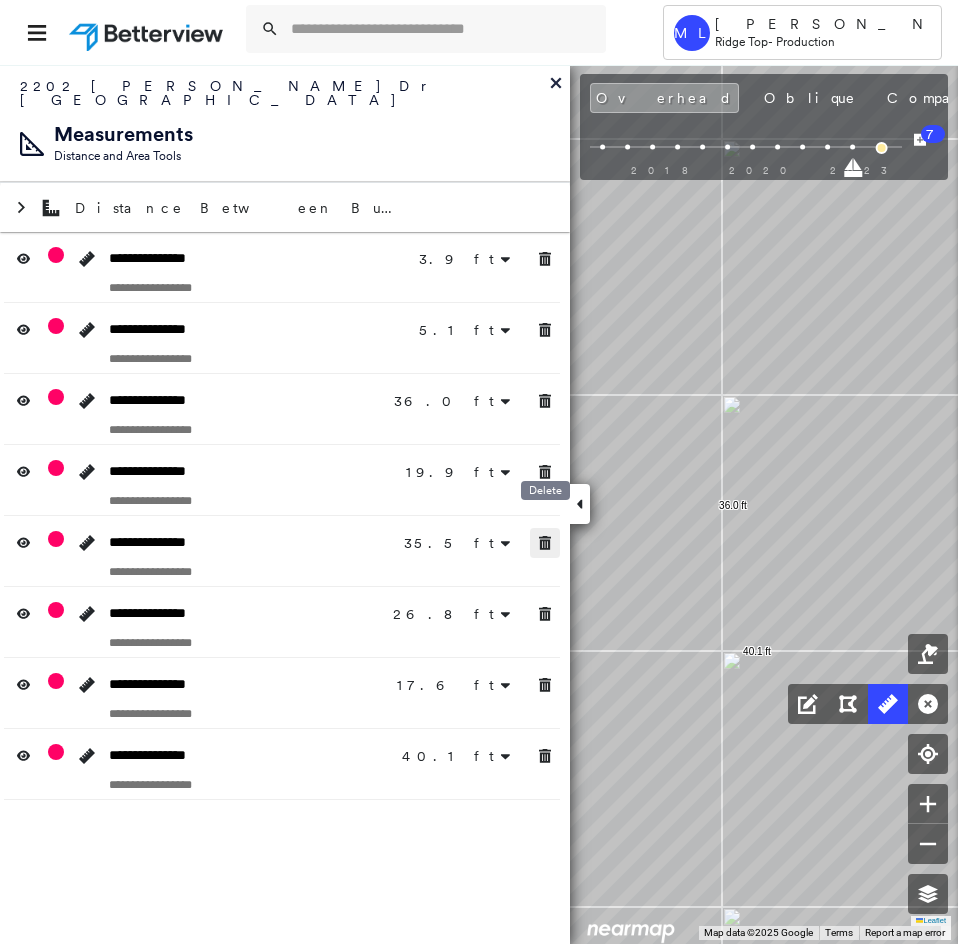 click on "**********" at bounding box center (285, 516) 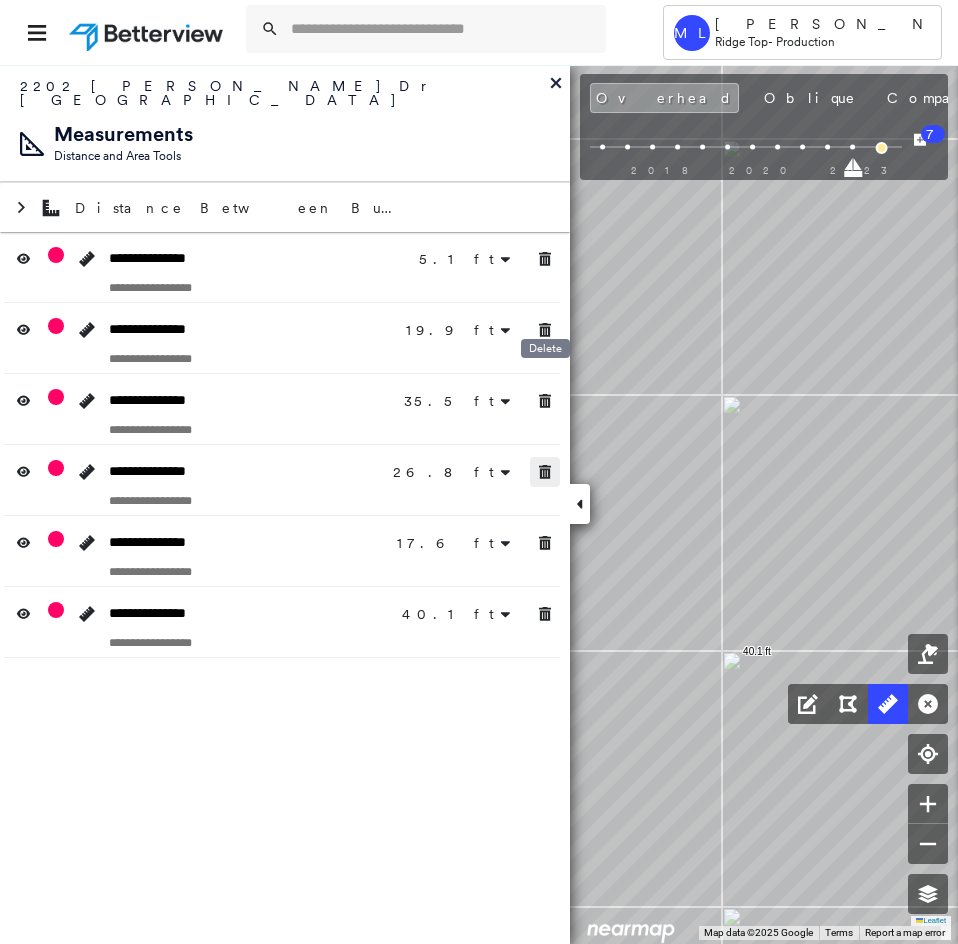 click 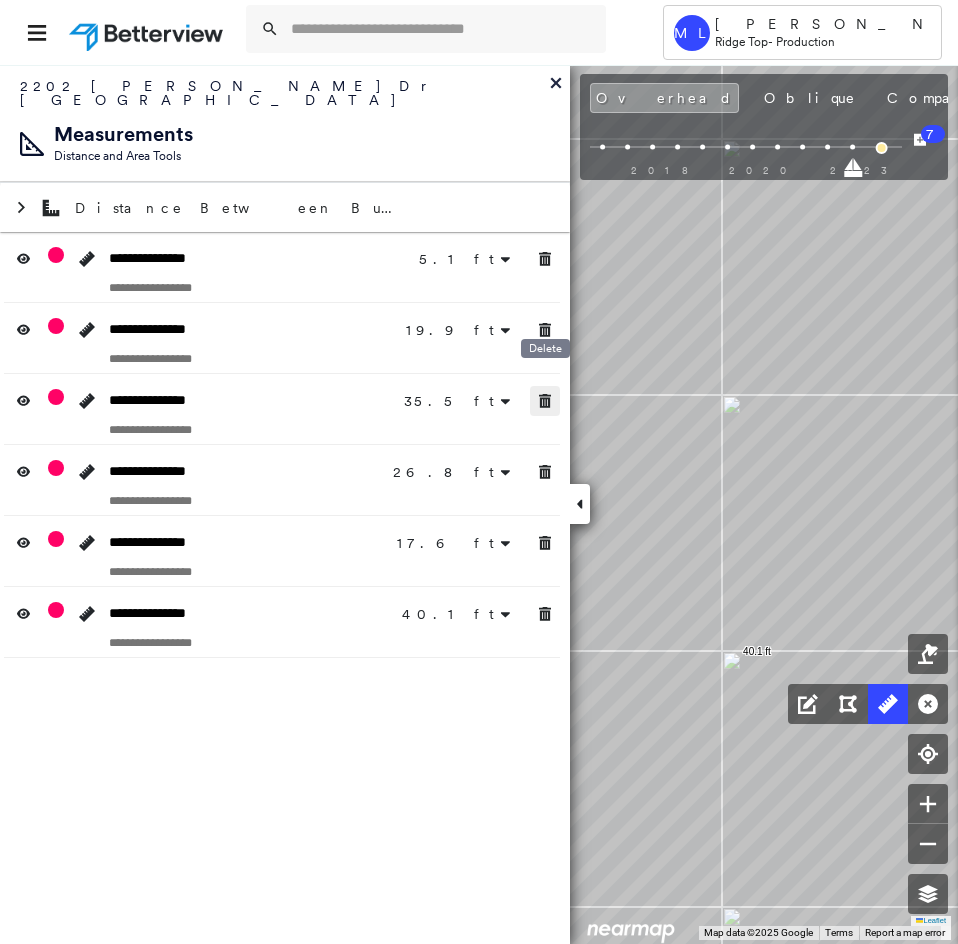 click 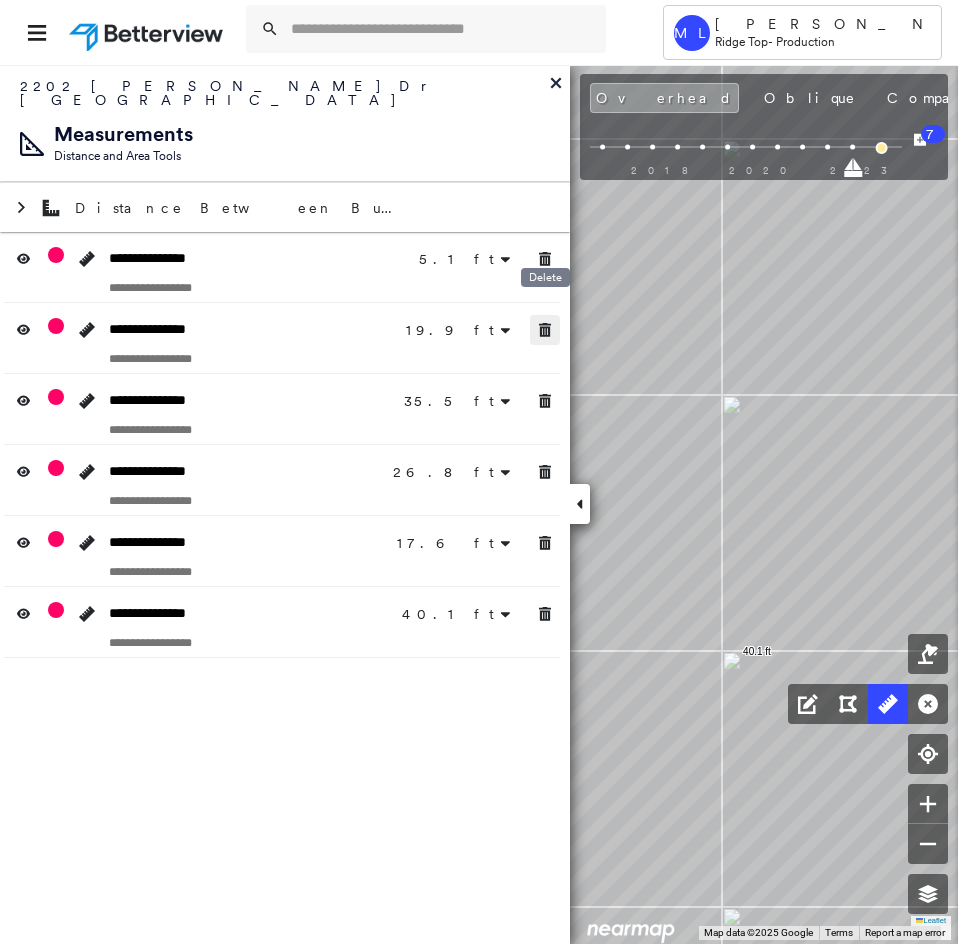 click at bounding box center (545, 330) 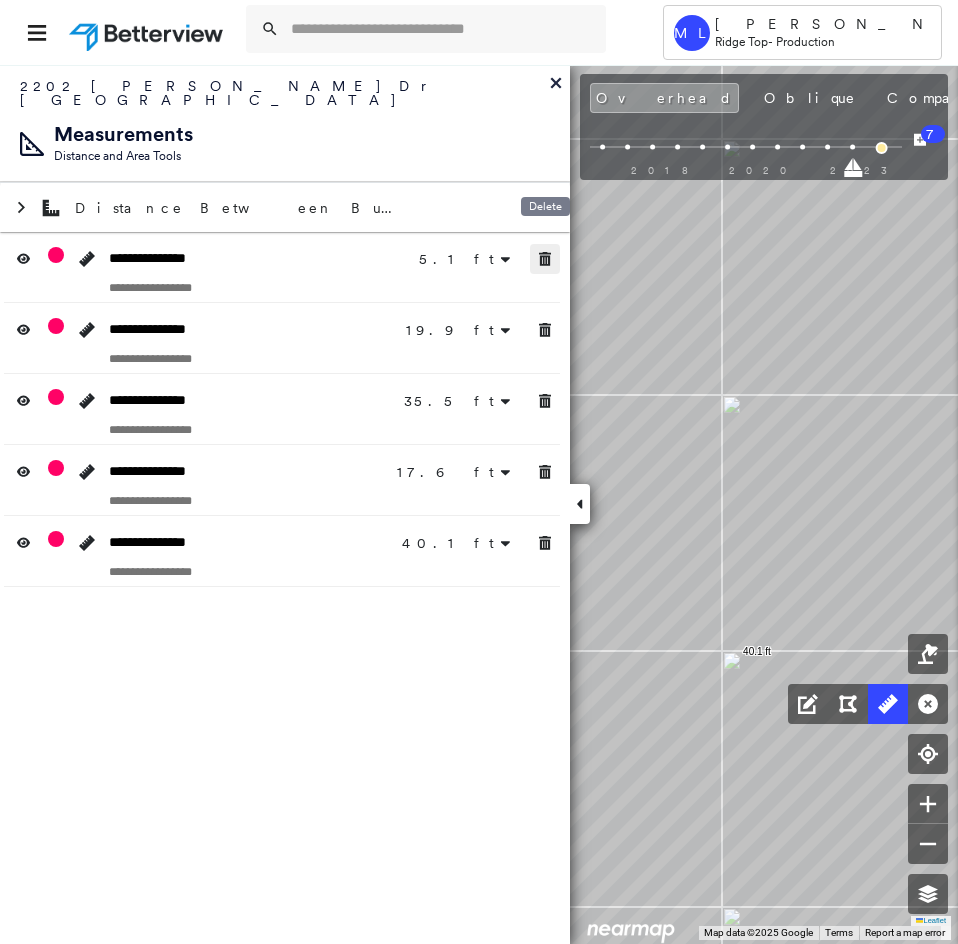 click 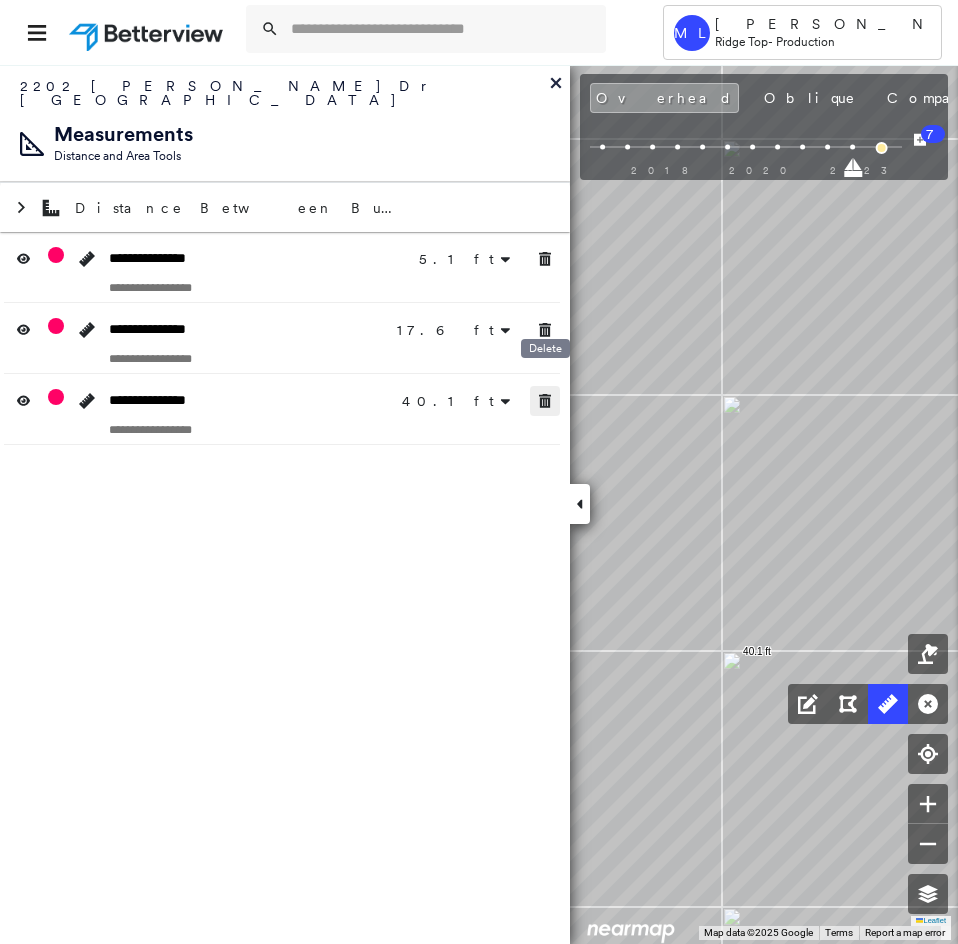 click on "**********" at bounding box center [285, 504] 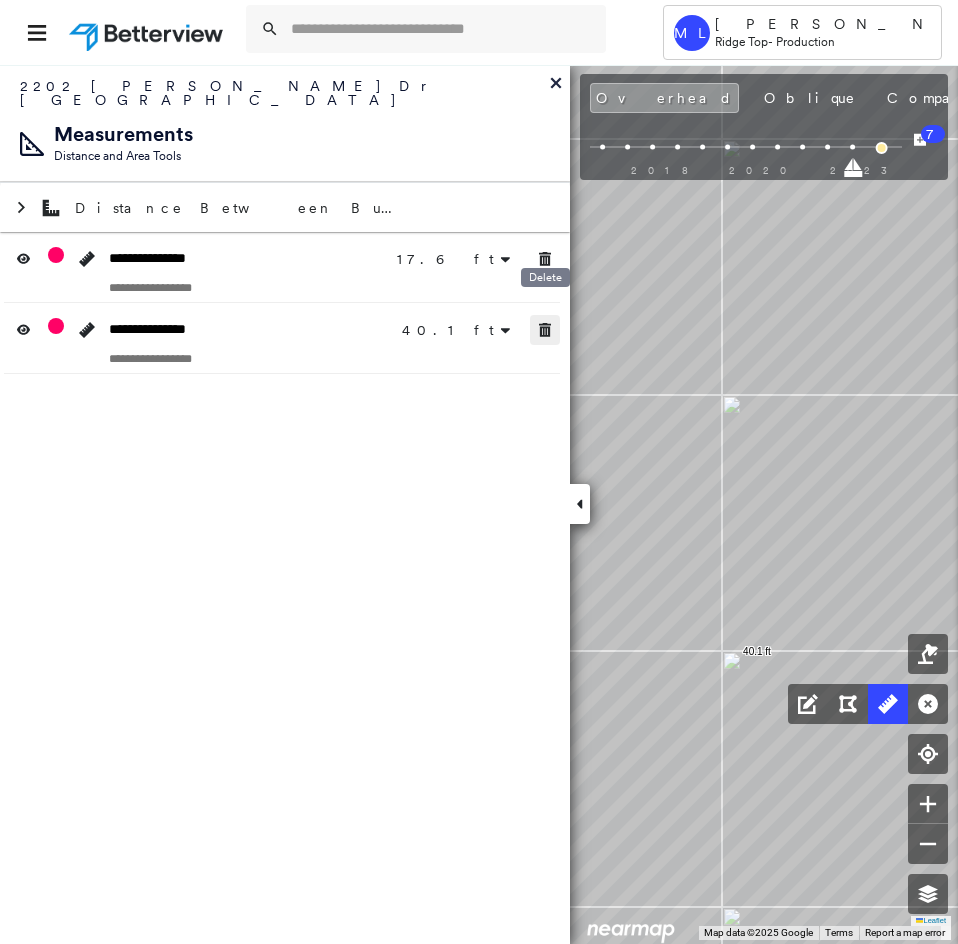 click at bounding box center [545, 330] 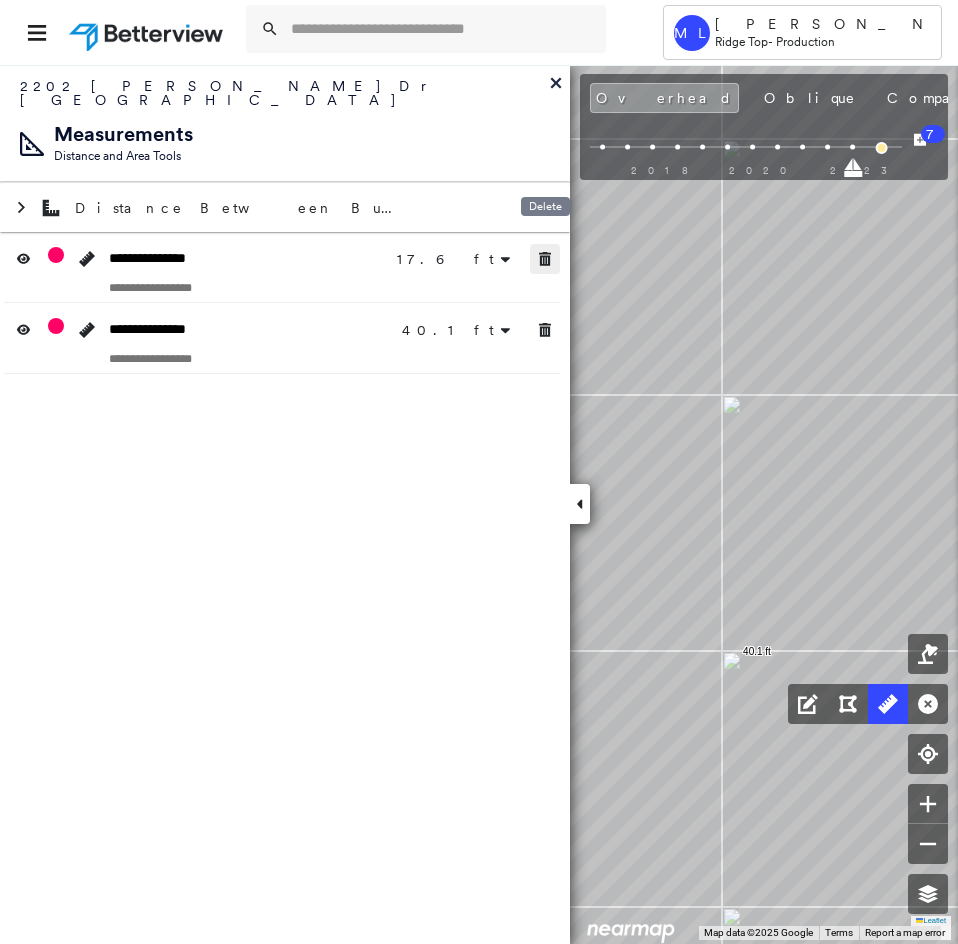 click 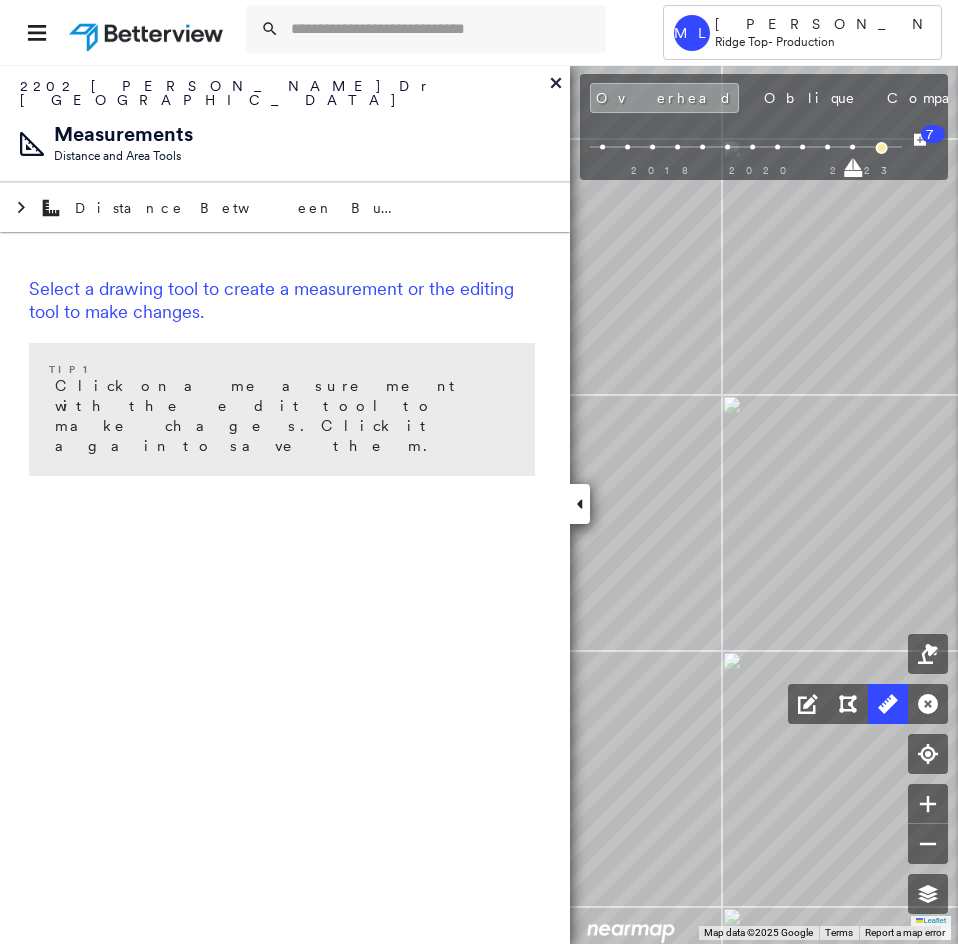 click 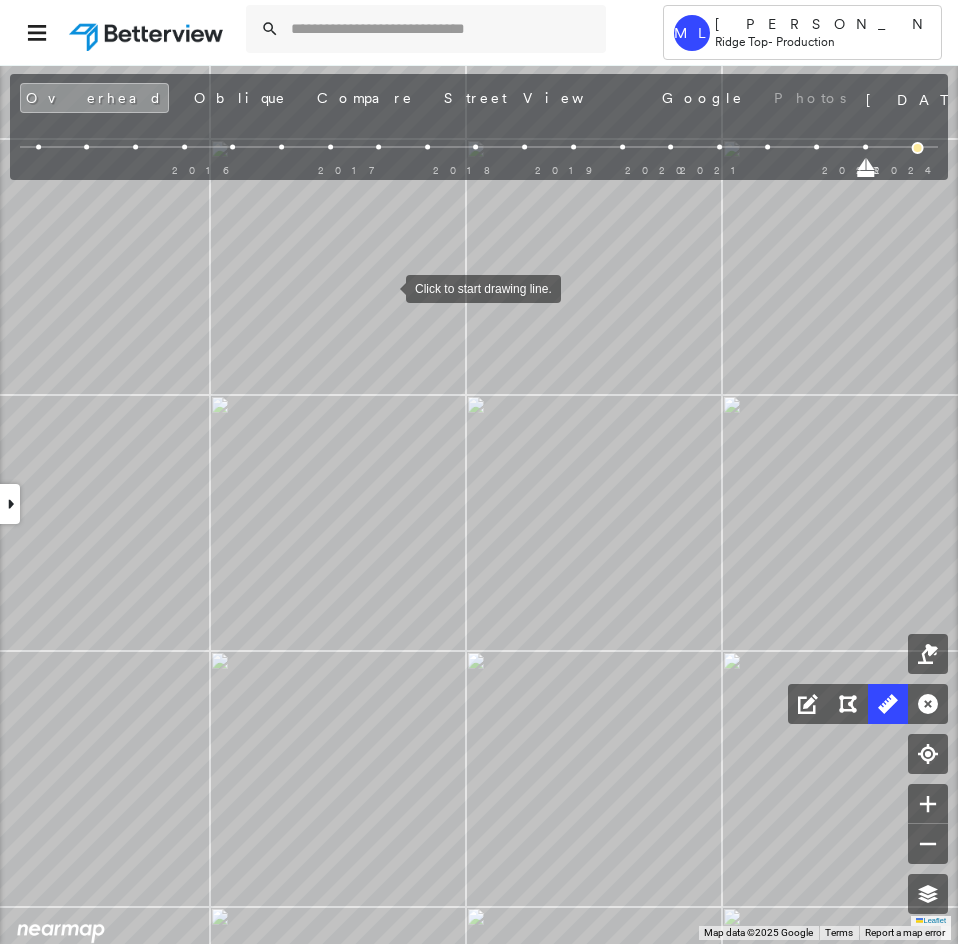click at bounding box center [386, 287] 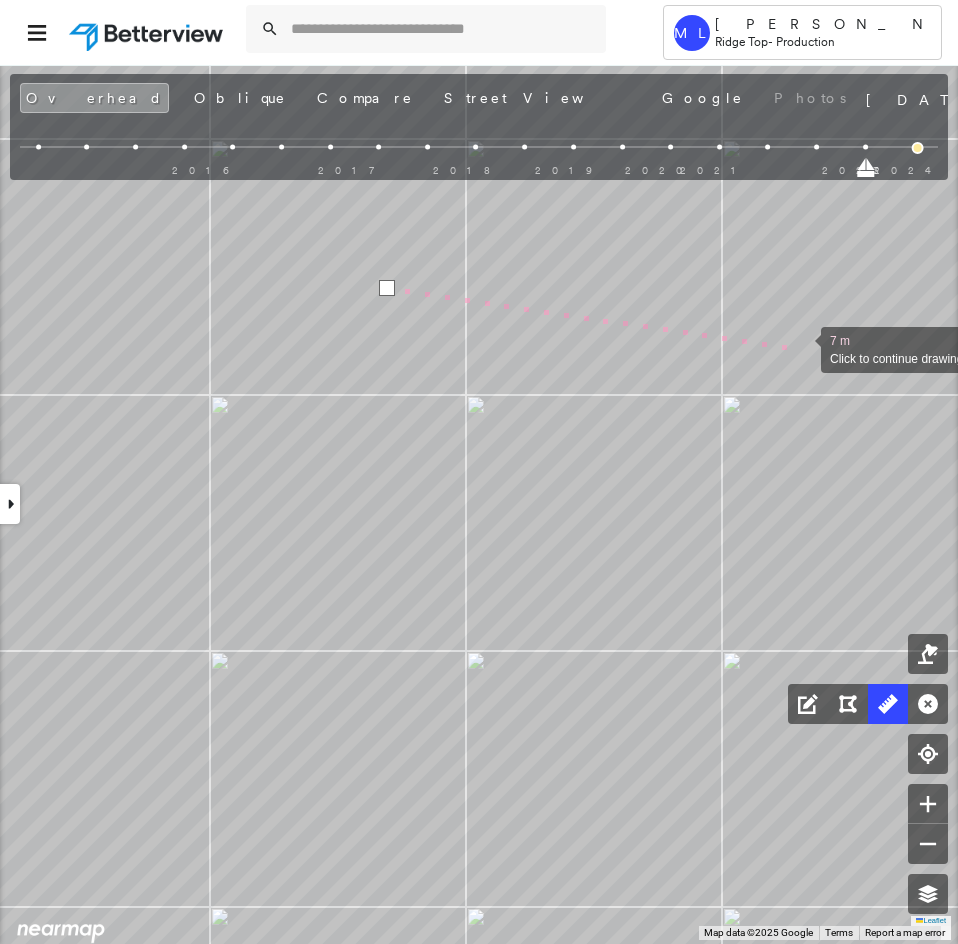 click at bounding box center (801, 348) 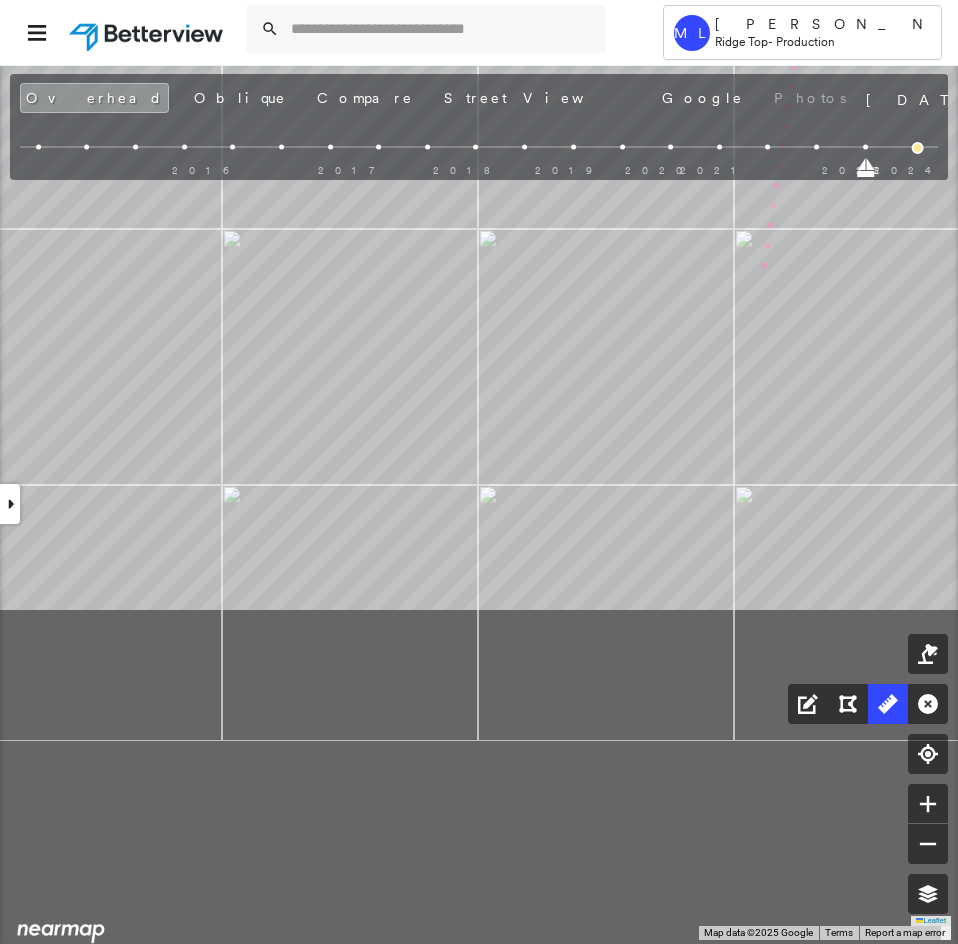 click on "13 m Click last point to finish line." at bounding box center (-442, -331) 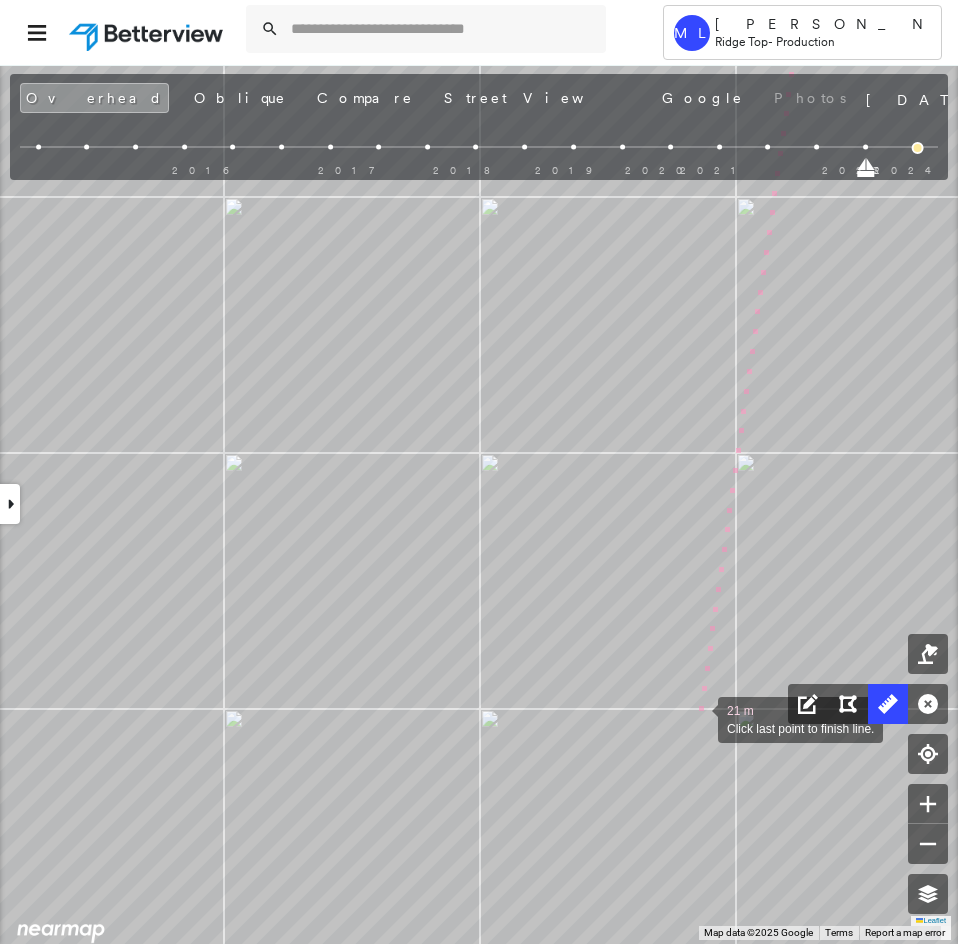 click at bounding box center [698, 718] 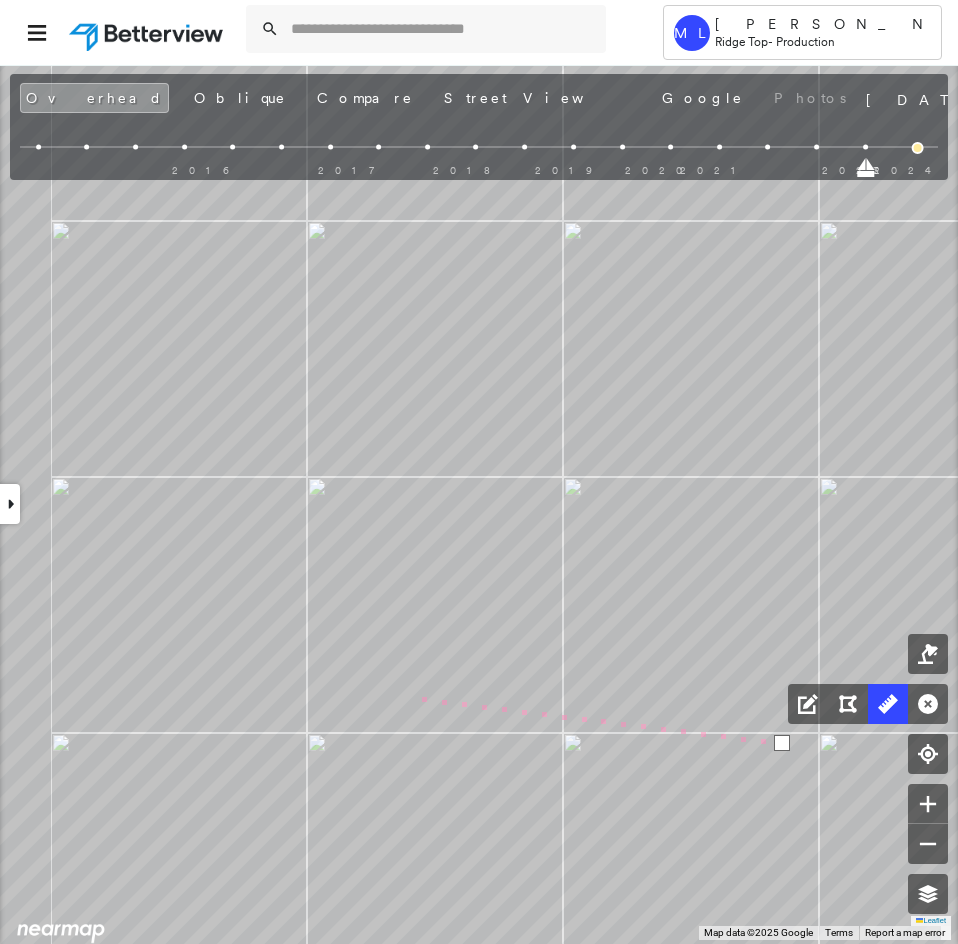 drag, startPoint x: 373, startPoint y: 689, endPoint x: 757, endPoint y: 738, distance: 387.11368 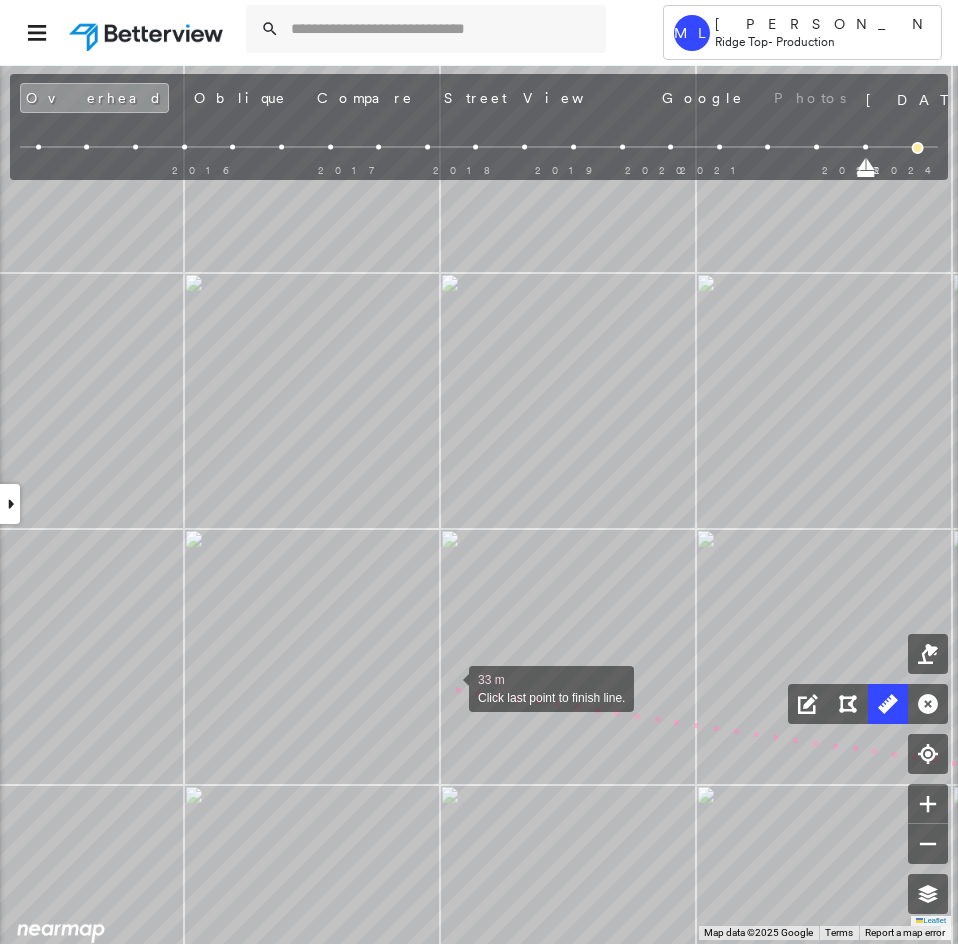 click at bounding box center (449, 687) 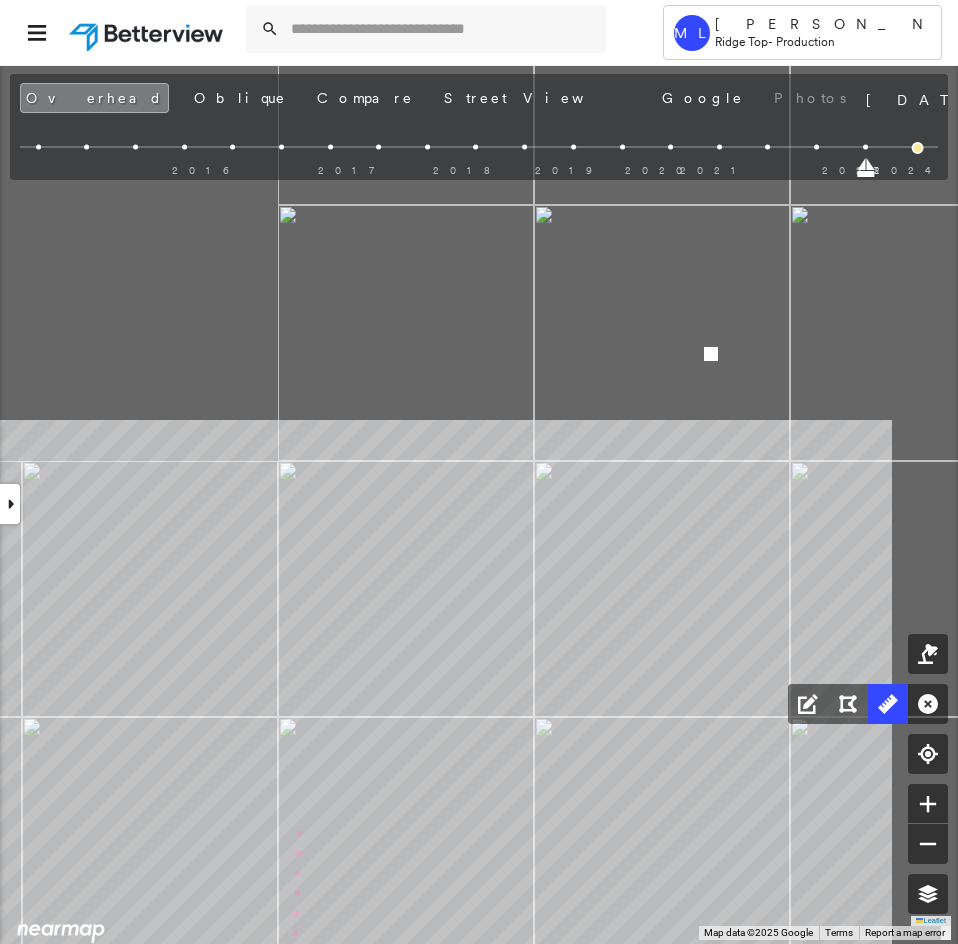 drag, startPoint x: 457, startPoint y: 414, endPoint x: 305, endPoint y: 794, distance: 409.27252 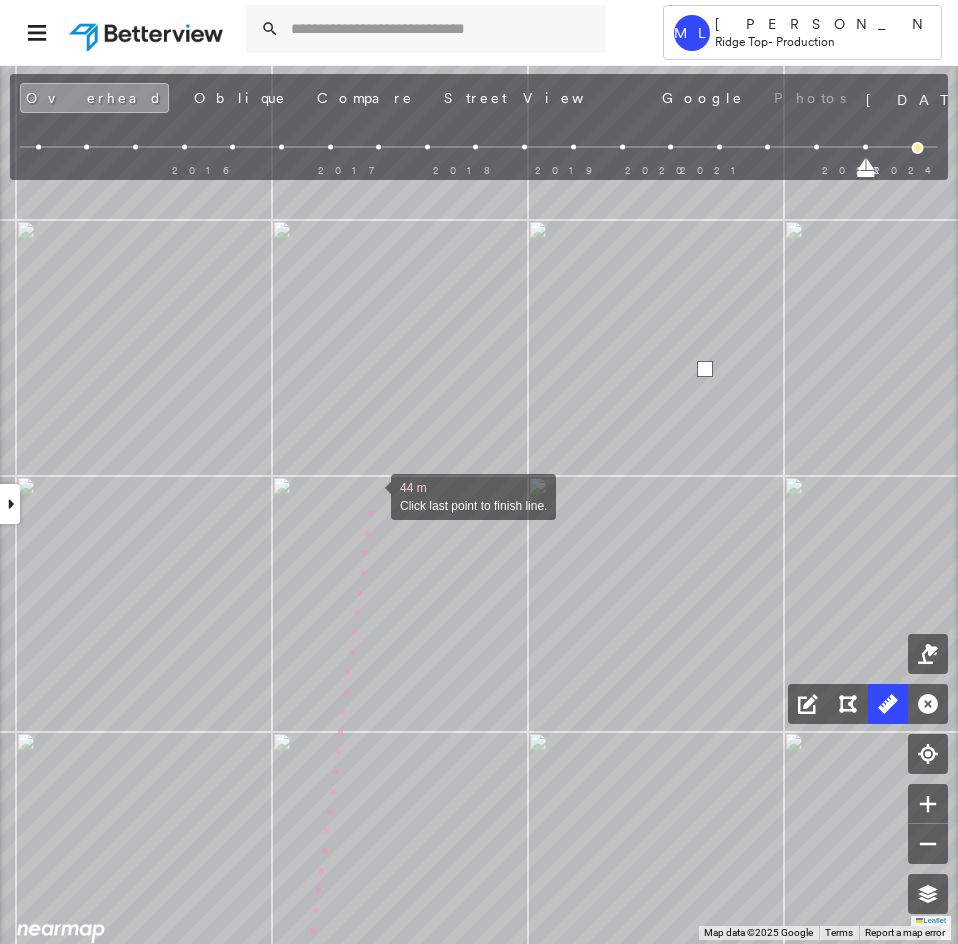 click at bounding box center [371, 495] 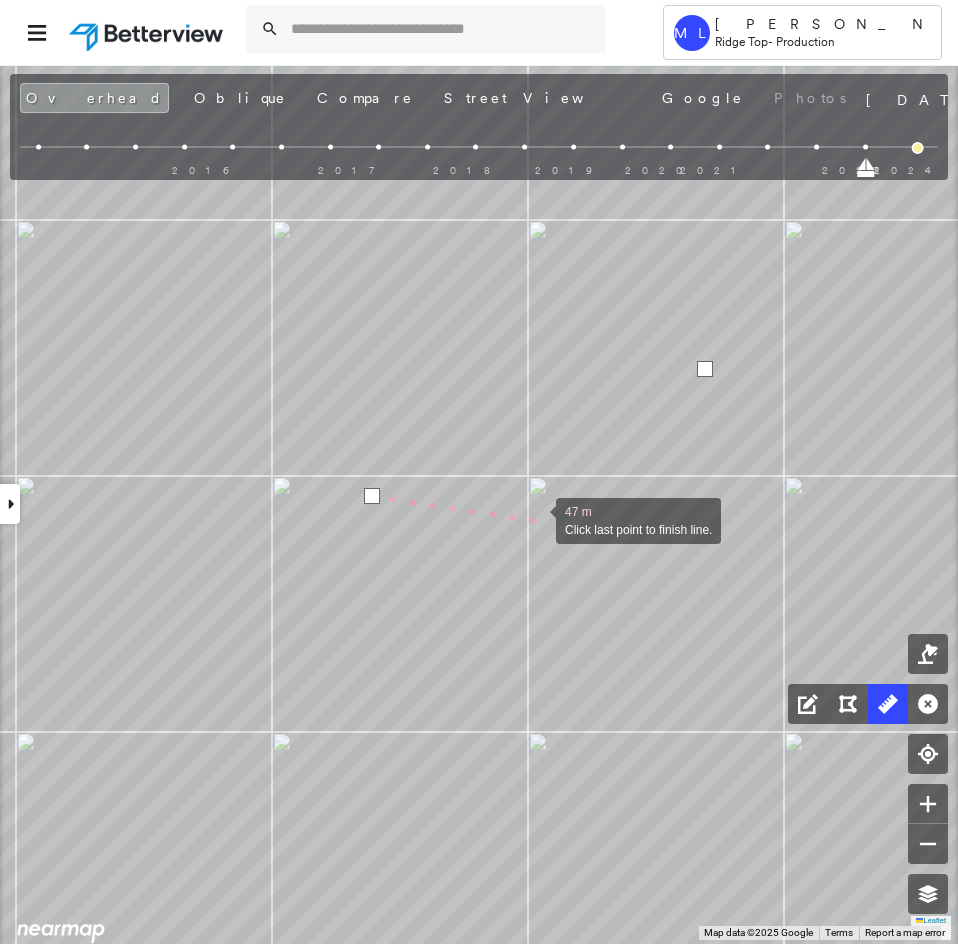 click at bounding box center [536, 519] 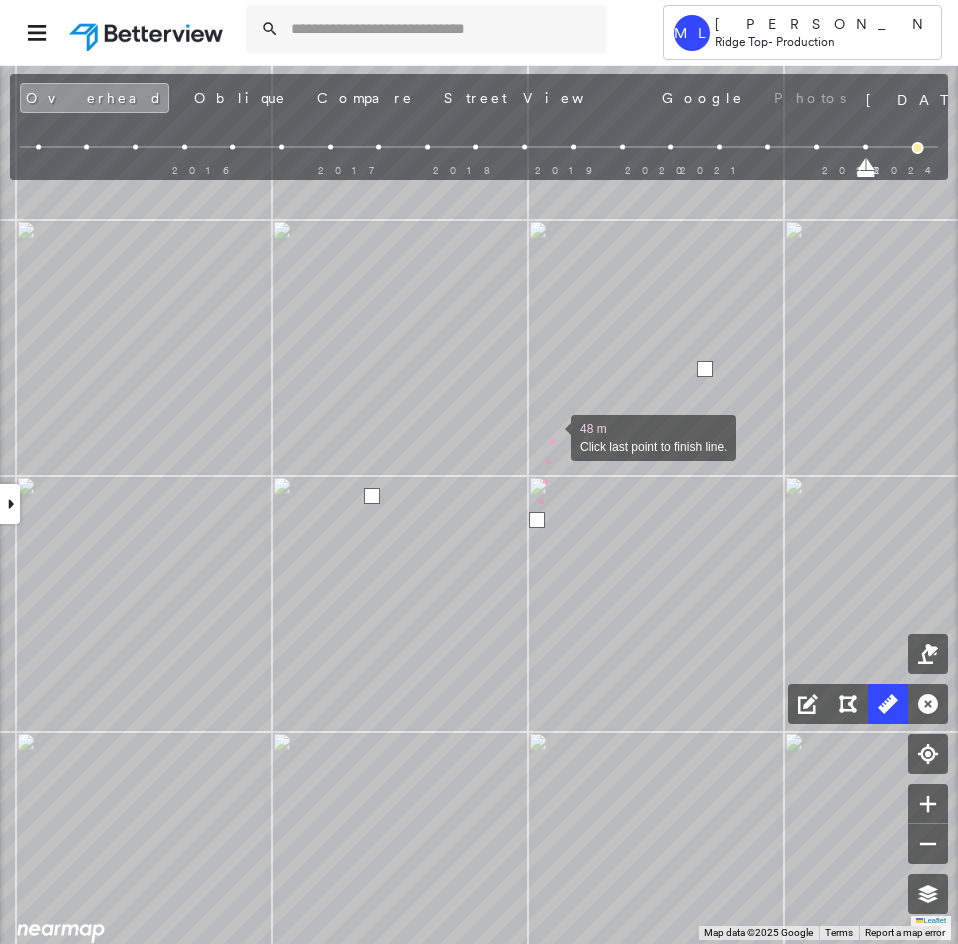 click at bounding box center [551, 436] 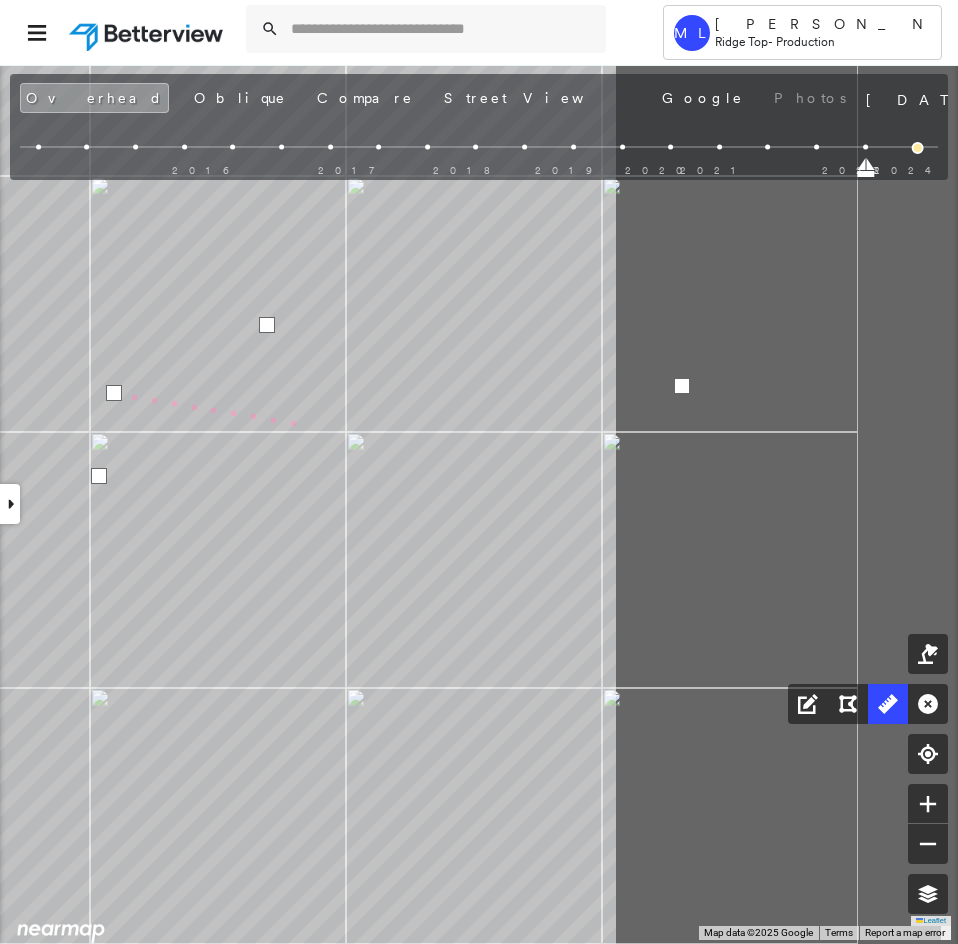 drag, startPoint x: 699, startPoint y: 464, endPoint x: 286, endPoint y: 419, distance: 415.44434 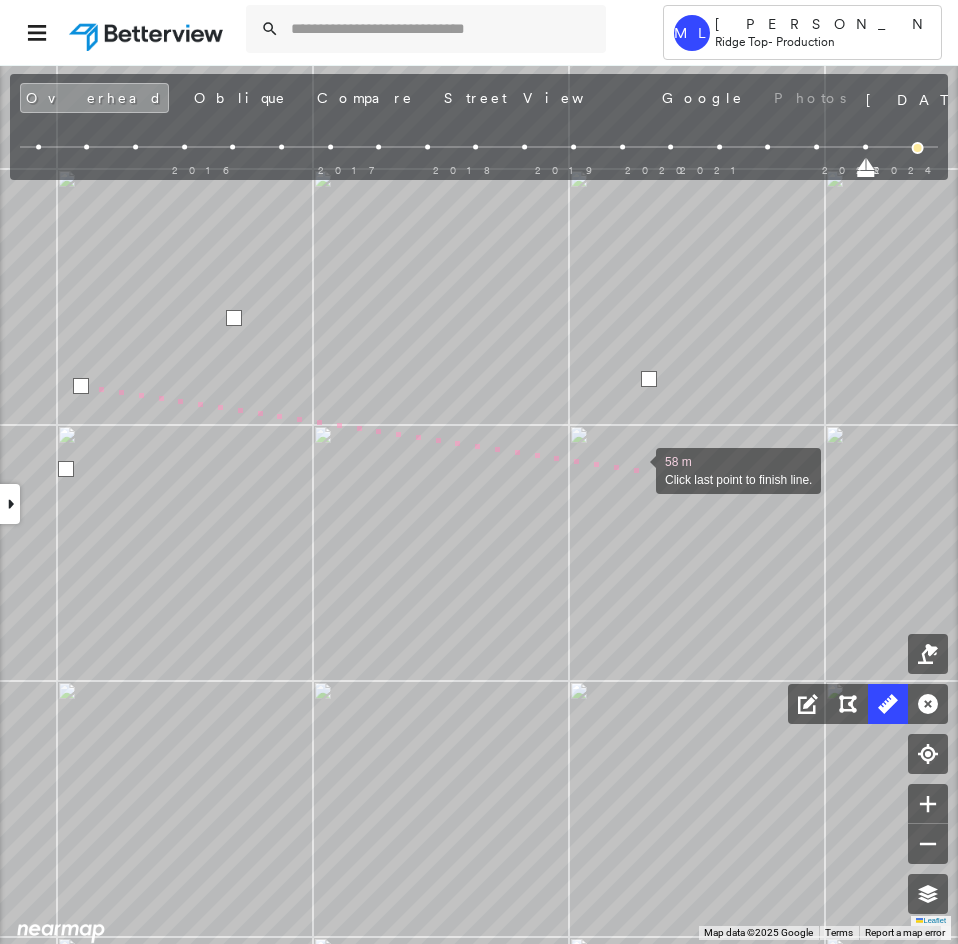 click at bounding box center [636, 469] 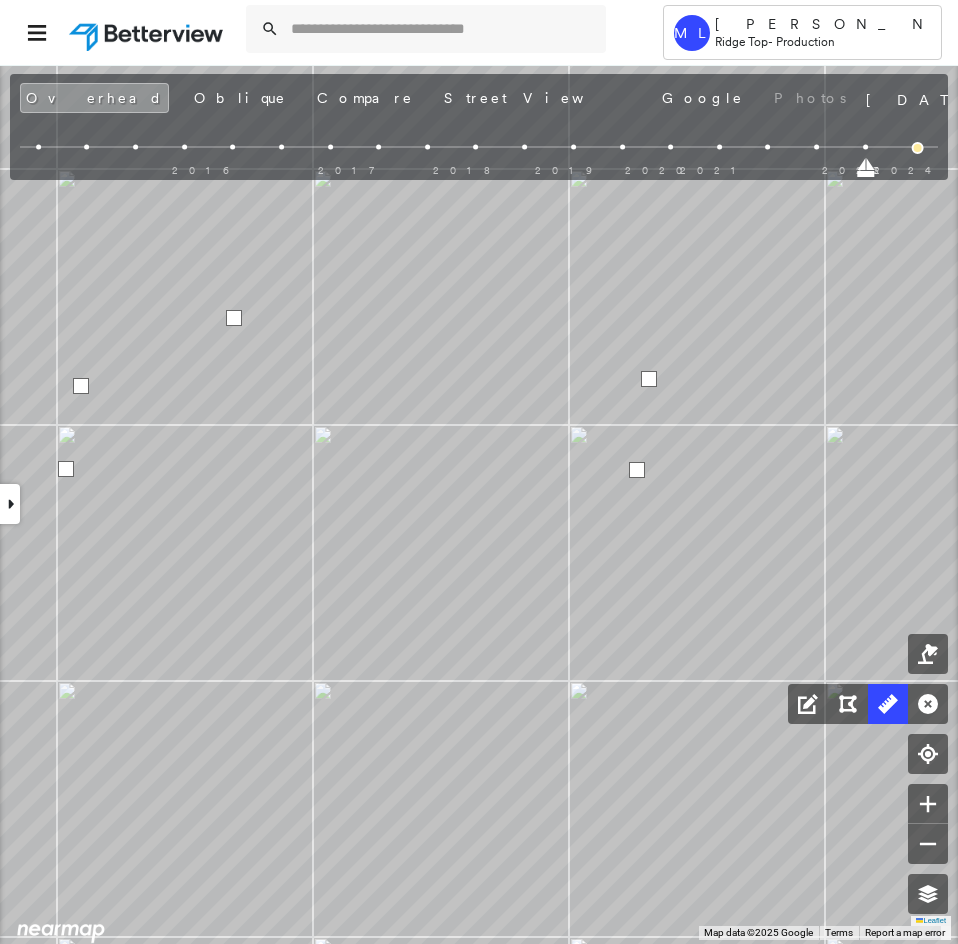 click at bounding box center [637, 470] 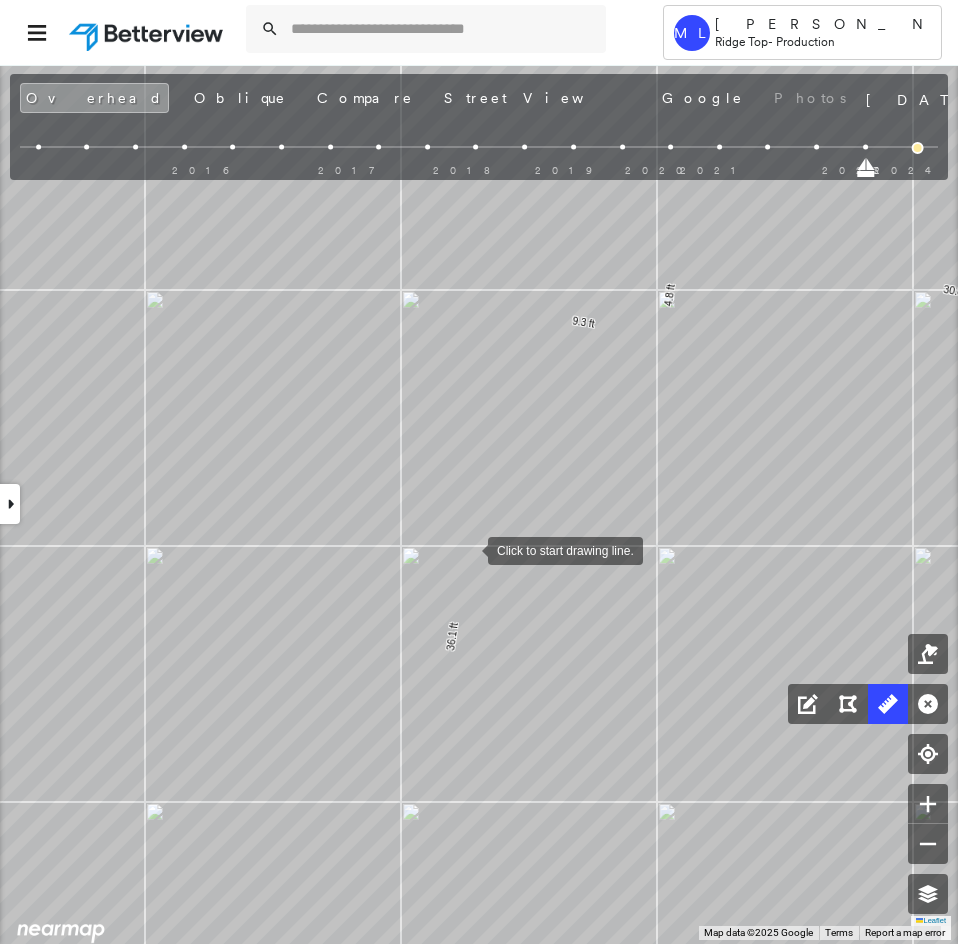 click at bounding box center [468, 549] 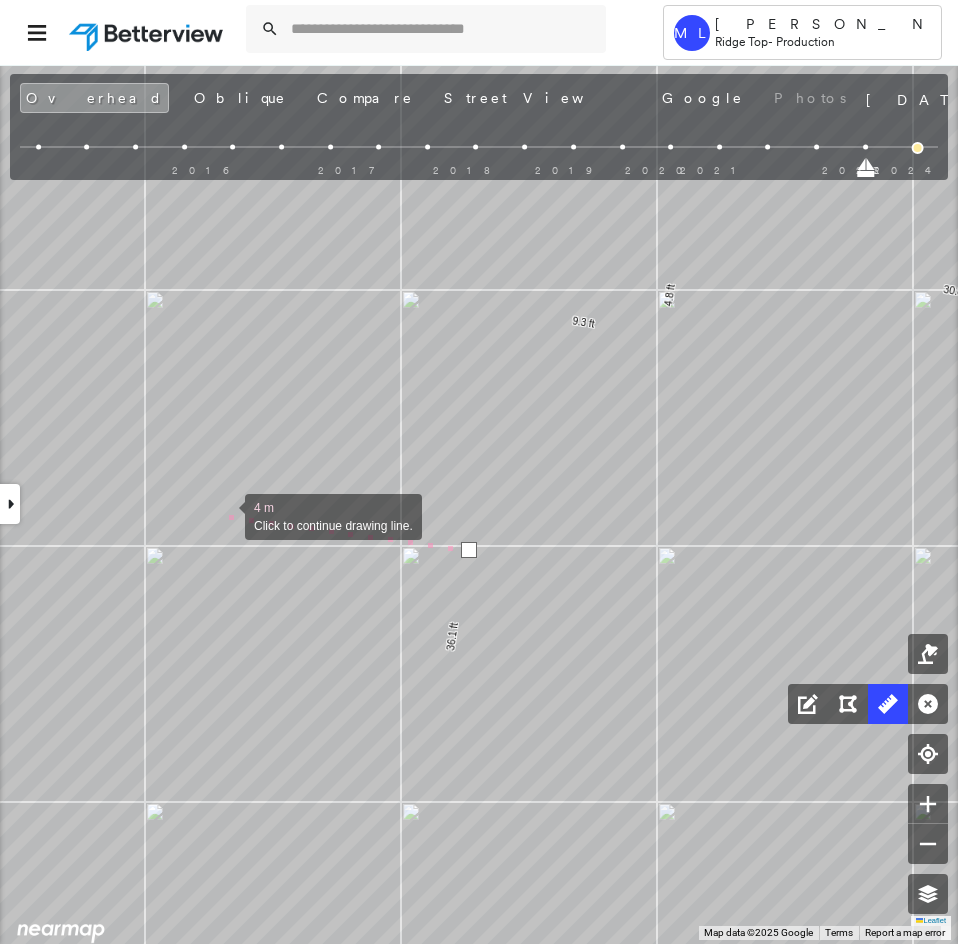 click at bounding box center (225, 515) 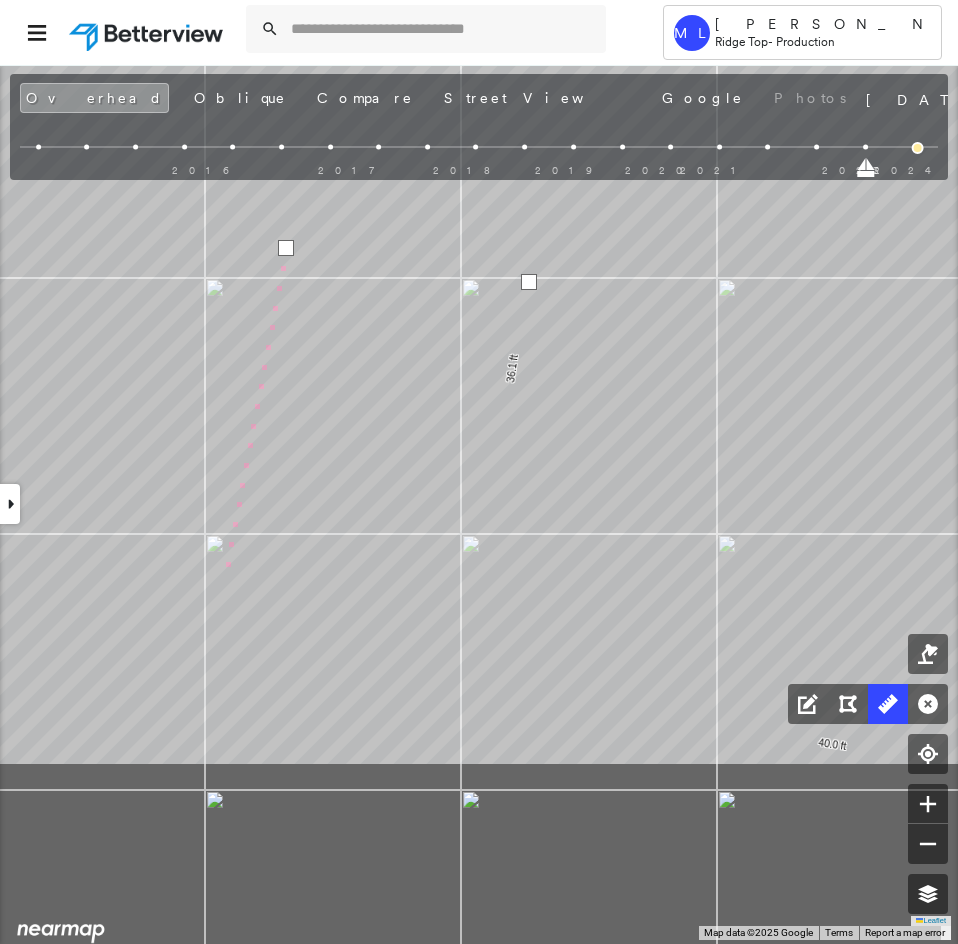drag, startPoint x: 167, startPoint y: 823, endPoint x: 286, endPoint y: 407, distance: 432.6858 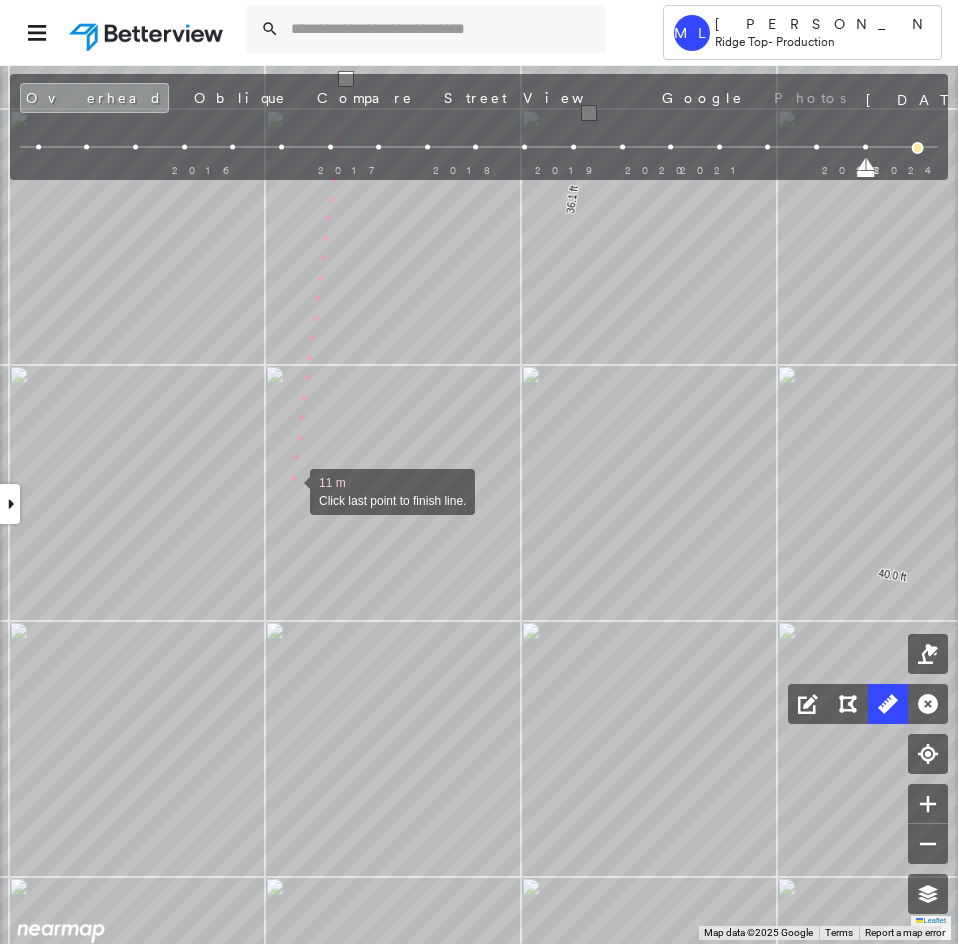 click at bounding box center [290, 490] 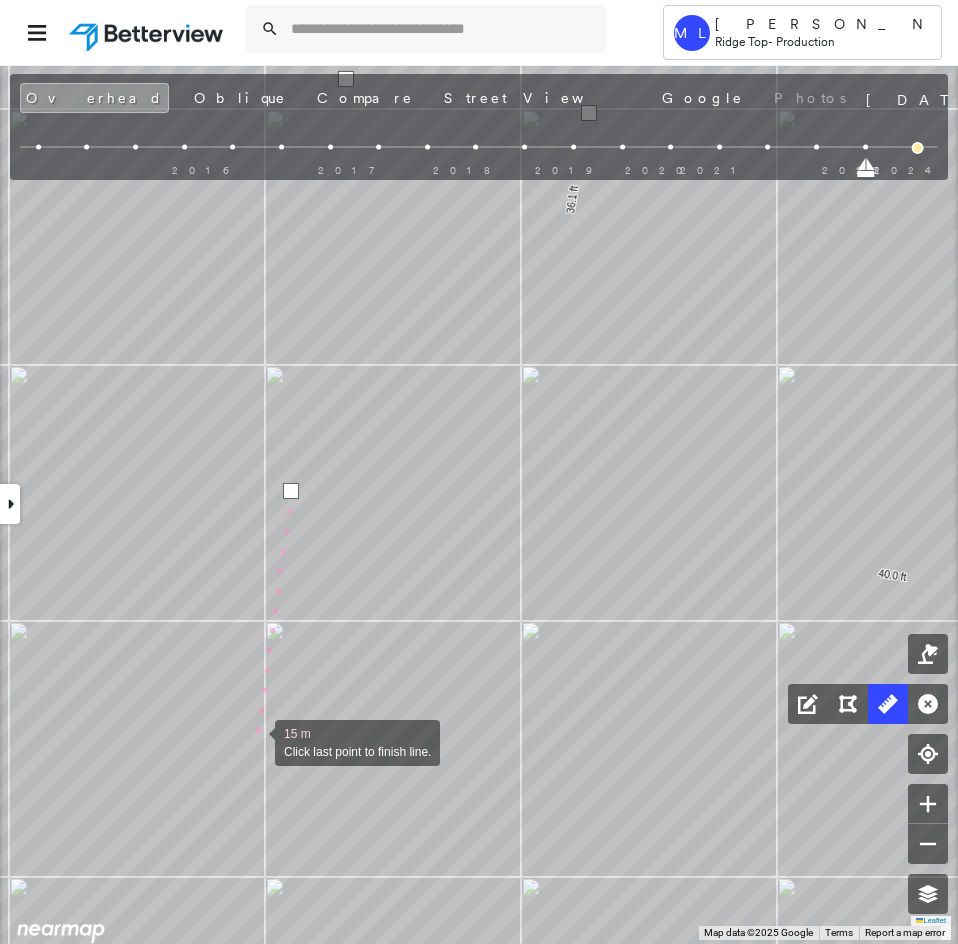 click at bounding box center (255, 741) 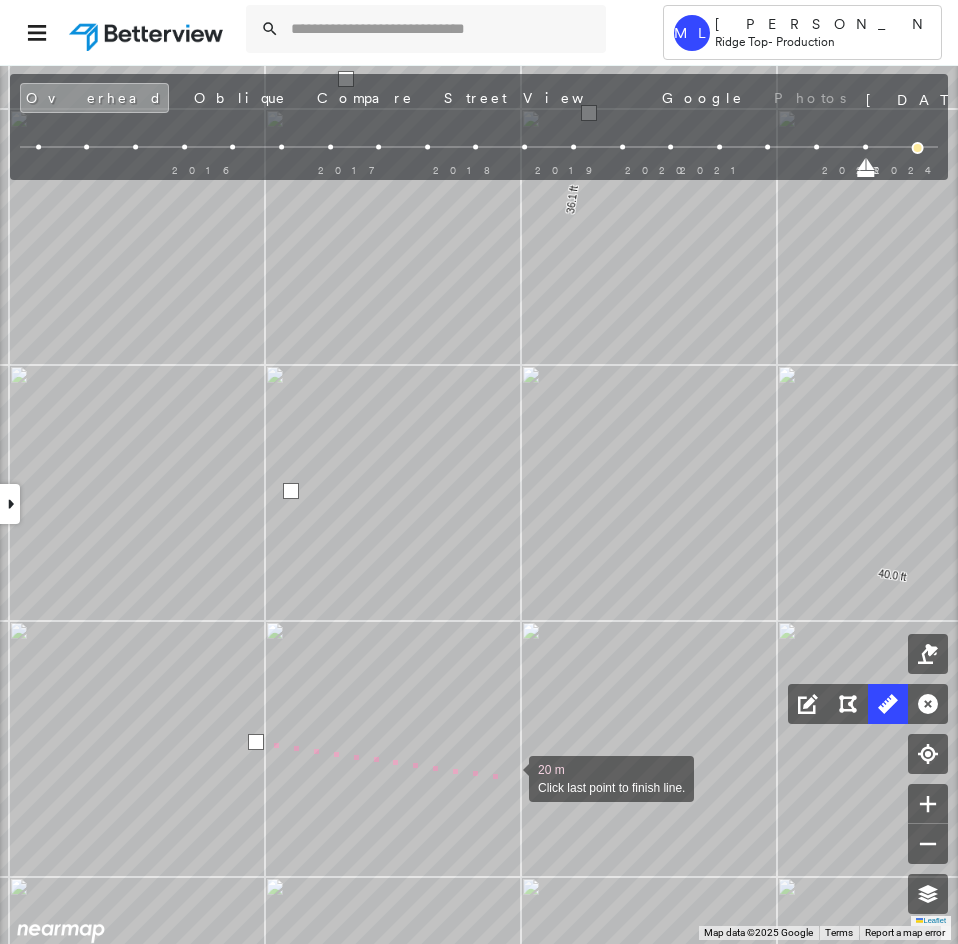 click at bounding box center (509, 777) 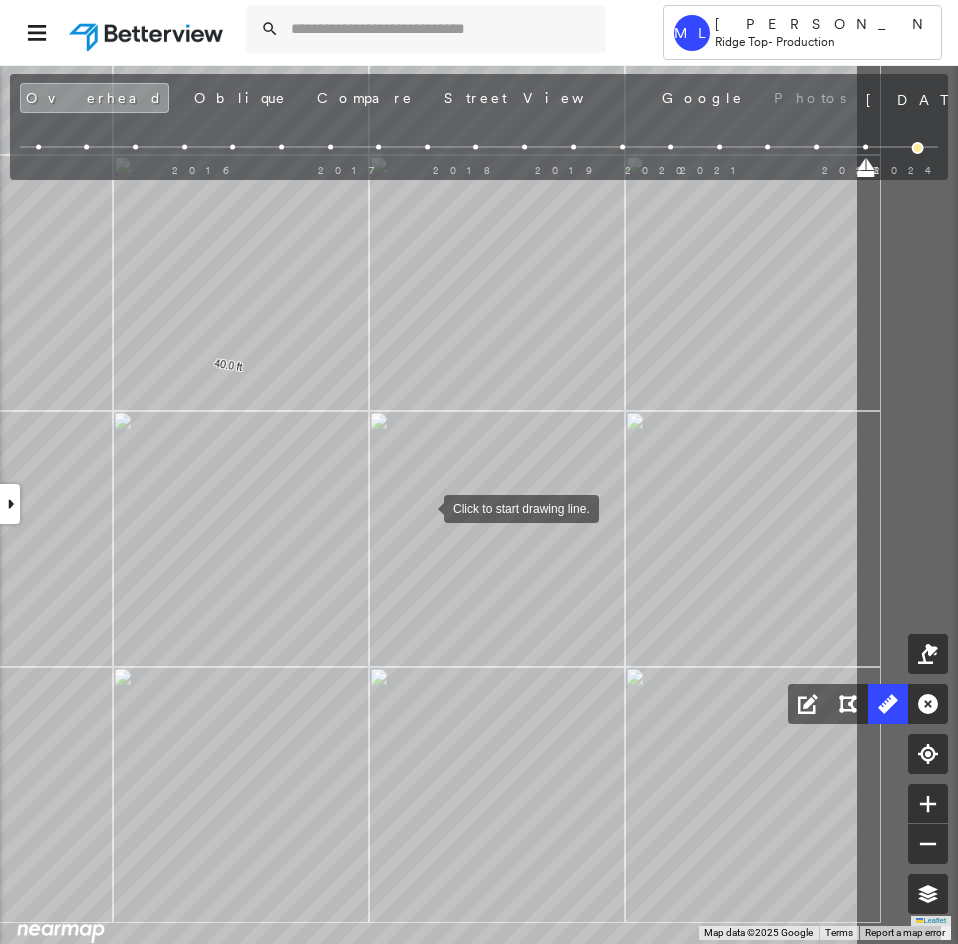 click on "22.8 ft 45.7 ft 40.0 ft 36.1 ft 9.3 ft 4.8 ft 30.8 ft 189 ft 13.5 ft 22.8 ft 14.0 ft 13.9 ft 64.2 ft Click to start drawing line." at bounding box center (-551, -661) 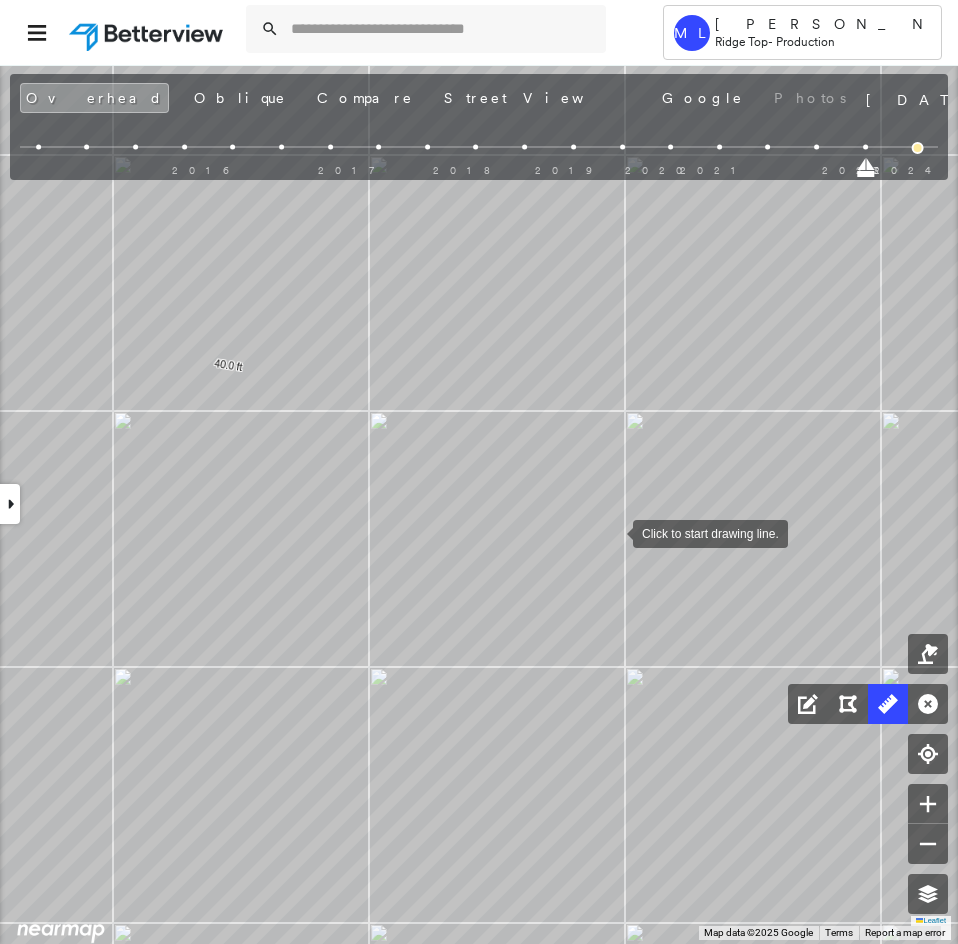 click at bounding box center [613, 532] 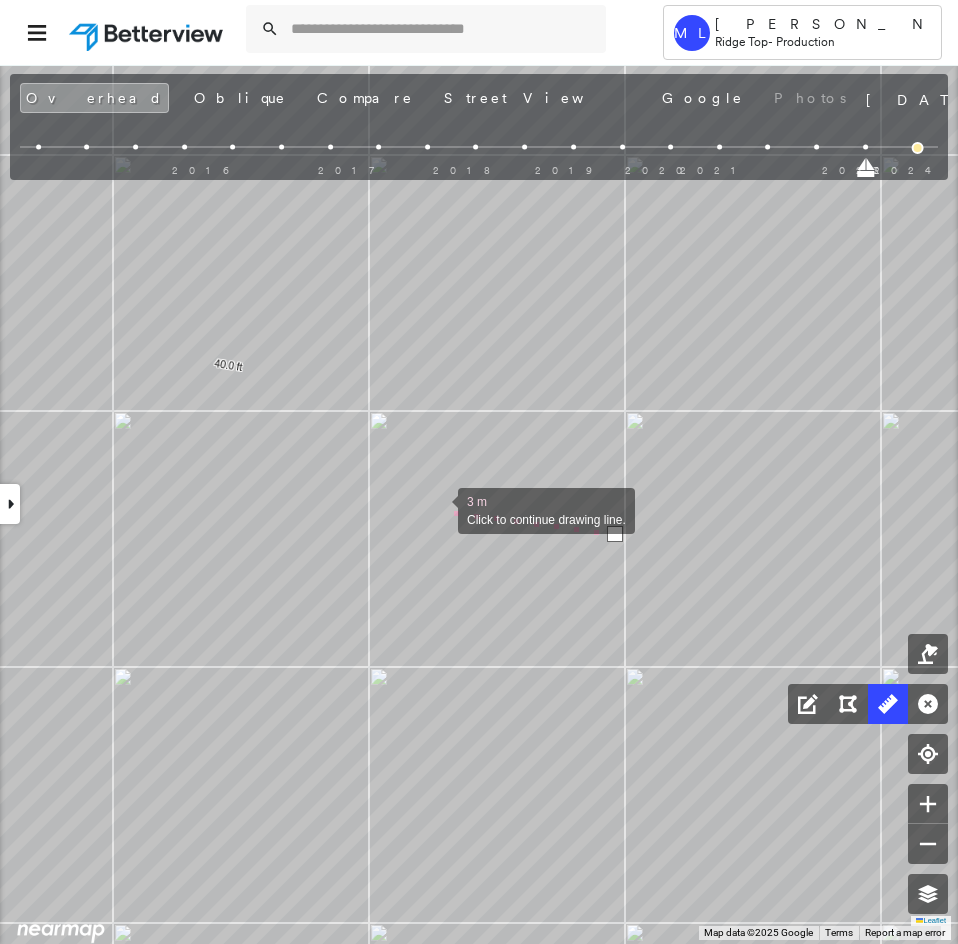 click at bounding box center [438, 509] 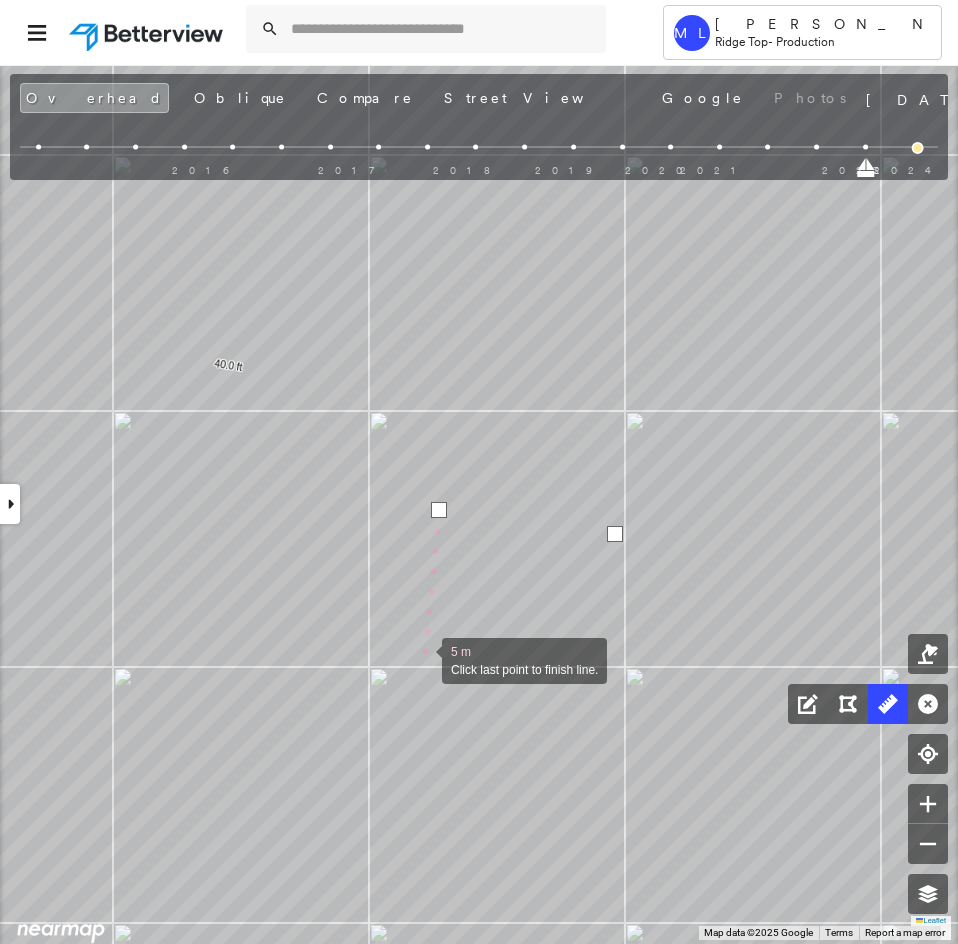 click at bounding box center [422, 659] 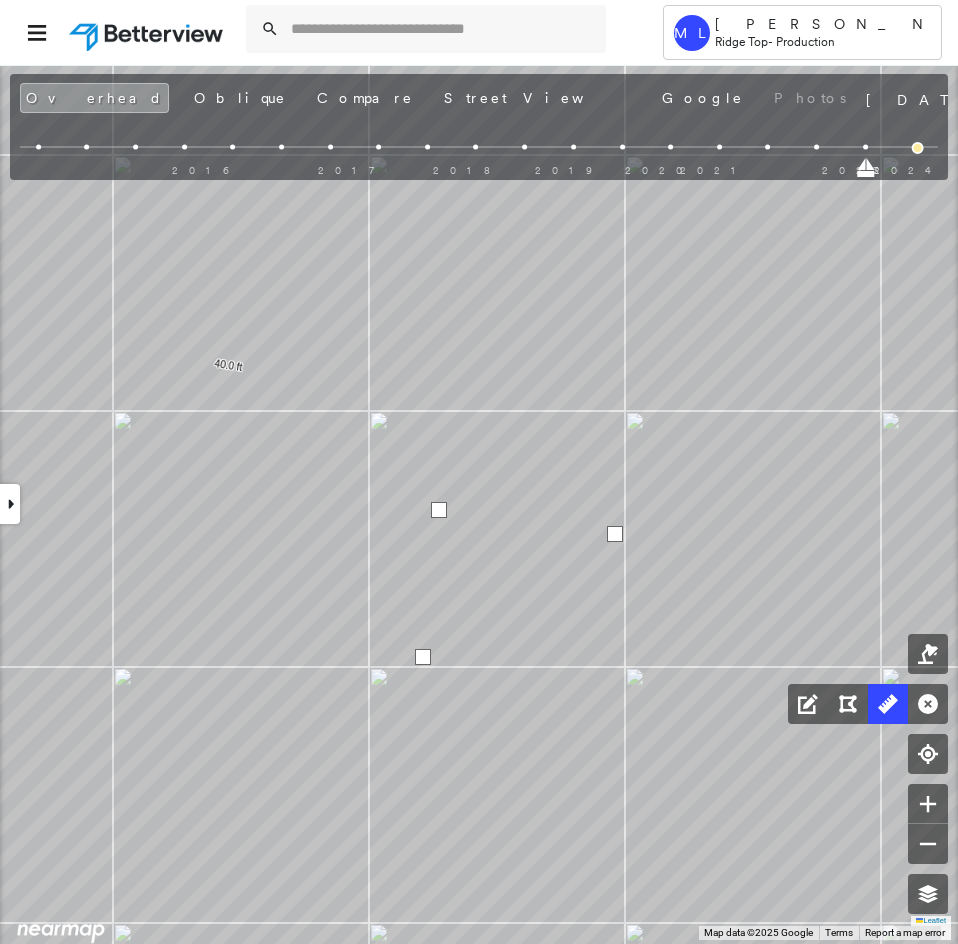 click at bounding box center [423, 657] 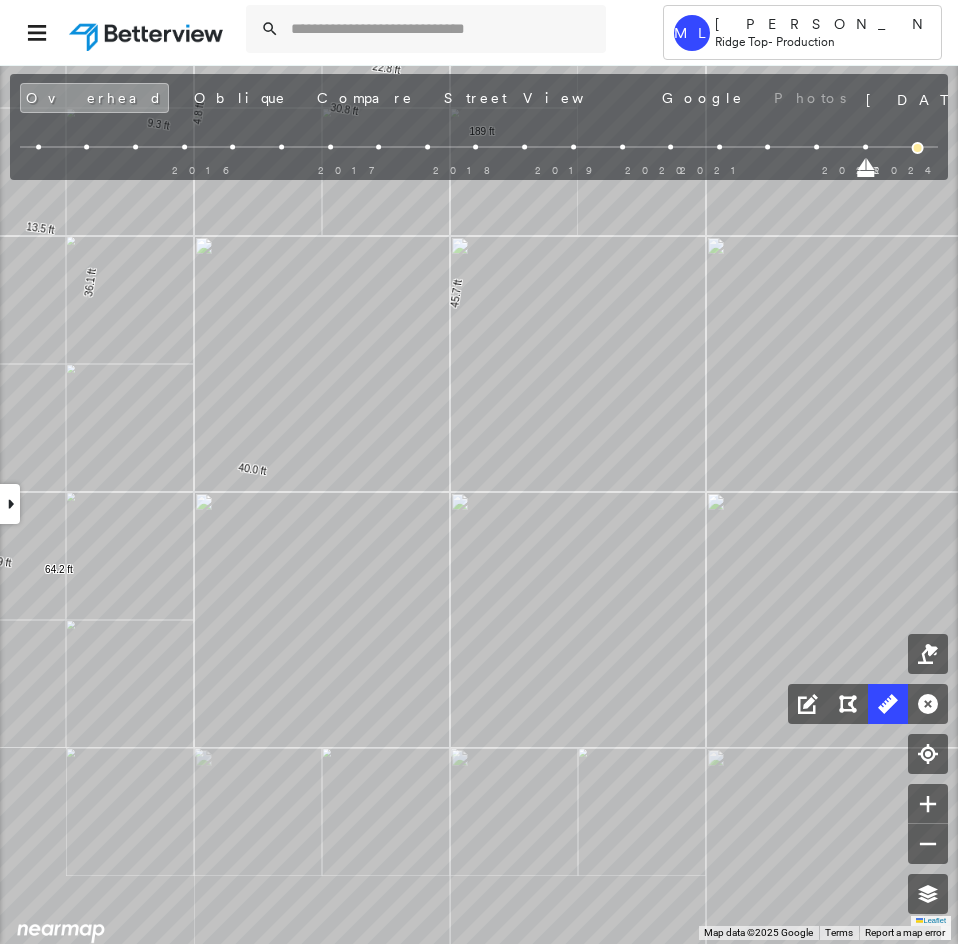 click on "22.8 ft 45.7 ft 40.0 ft 36.1 ft 9.3 ft 4.8 ft 30.8 ft 189 ft 13.5 ft 22.8 ft 14.0 ft 13.9 ft 64.2 ft" at bounding box center (-553, -614) 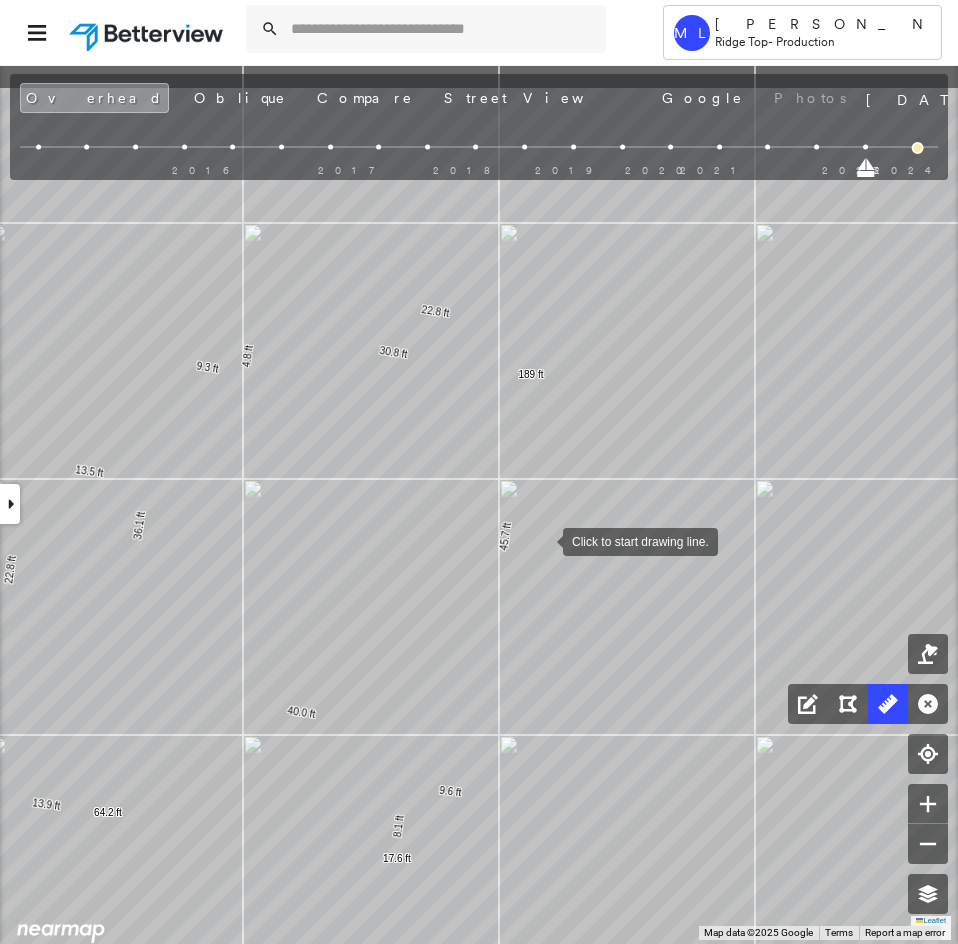 drag, startPoint x: 539, startPoint y: 487, endPoint x: 542, endPoint y: 538, distance: 51.088158 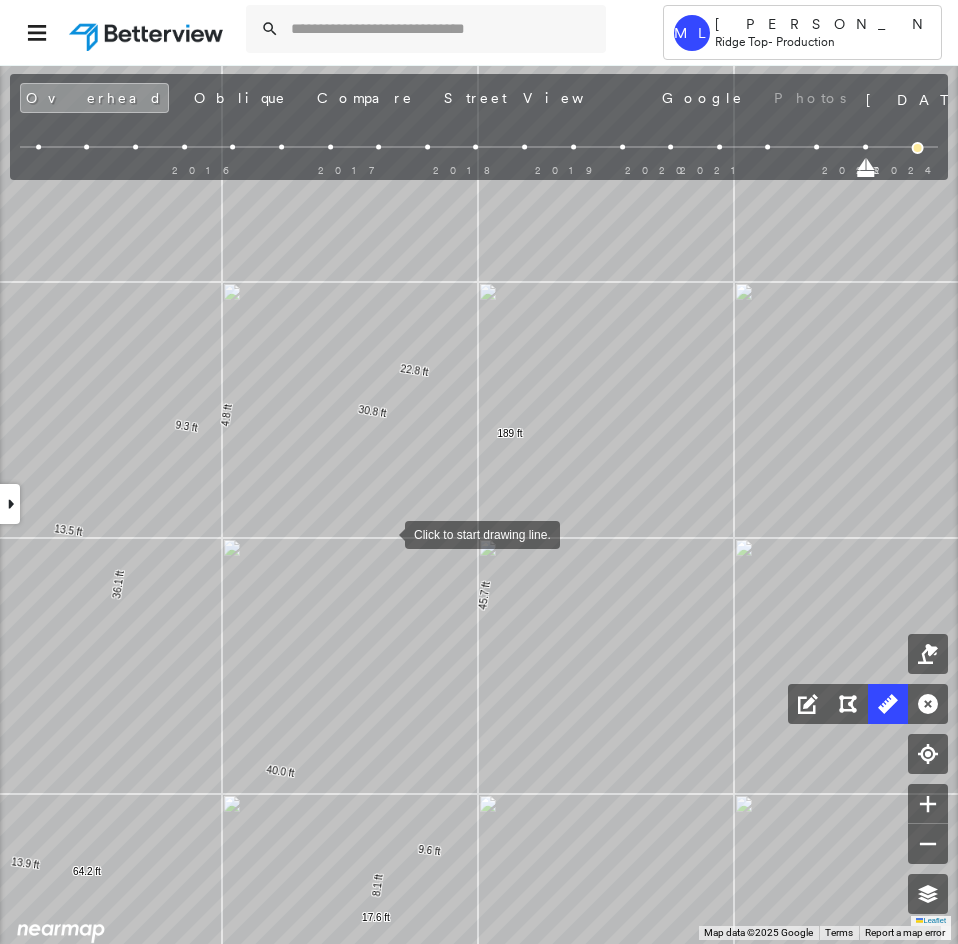 drag, startPoint x: 394, startPoint y: 514, endPoint x: 386, endPoint y: 530, distance: 17.888544 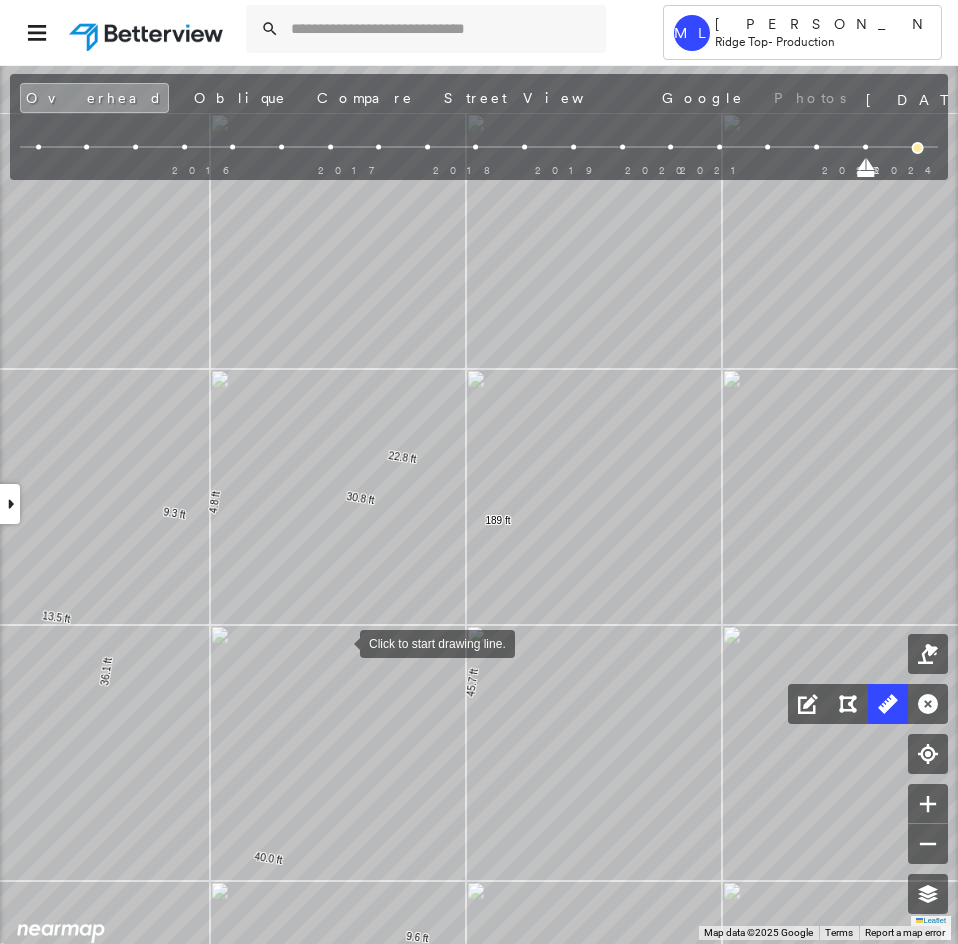 drag, startPoint x: 352, startPoint y: 553, endPoint x: 340, endPoint y: 640, distance: 87.823685 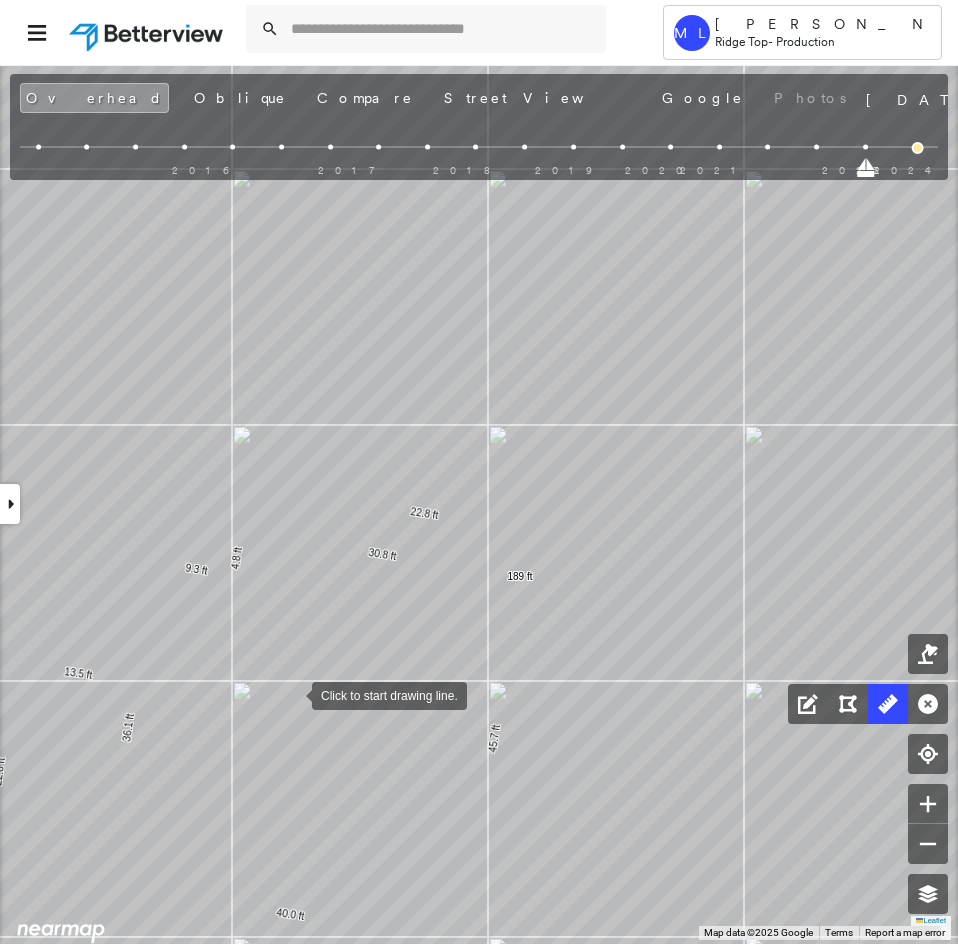 drag, startPoint x: 270, startPoint y: 637, endPoint x: 272, endPoint y: 692, distance: 55.03635 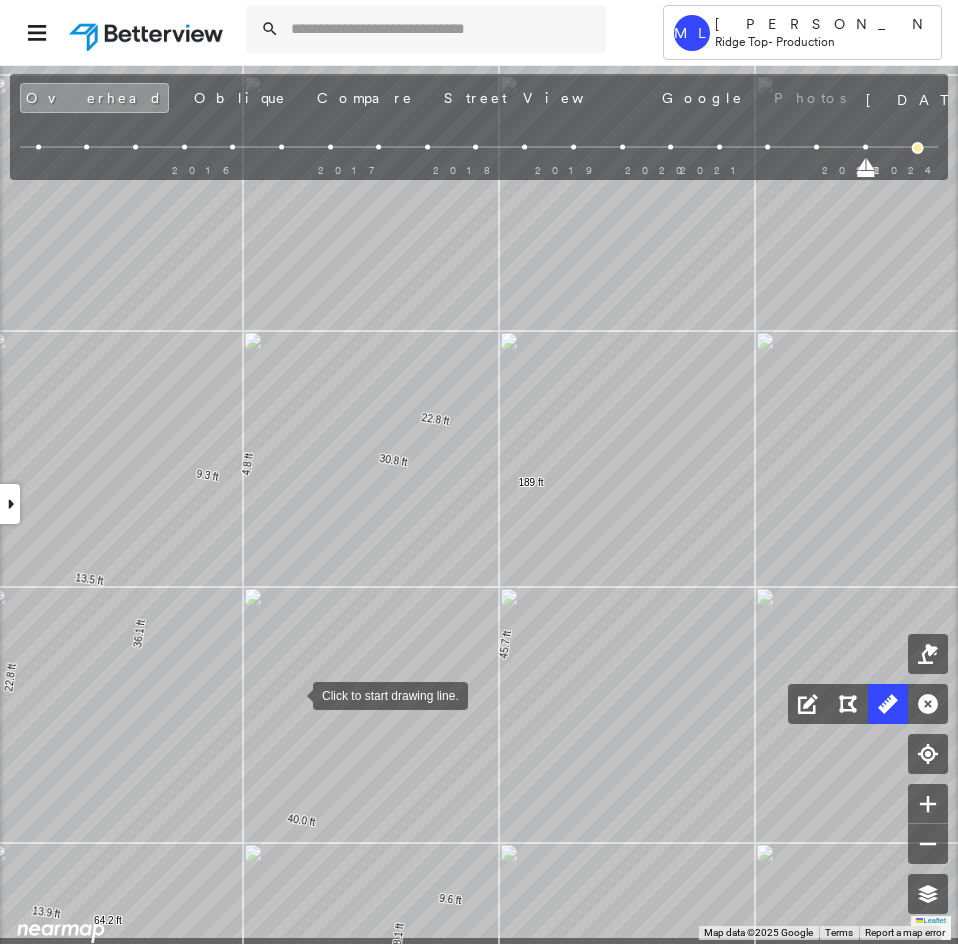 drag, startPoint x: 286, startPoint y: 733, endPoint x: 293, endPoint y: 695, distance: 38.63936 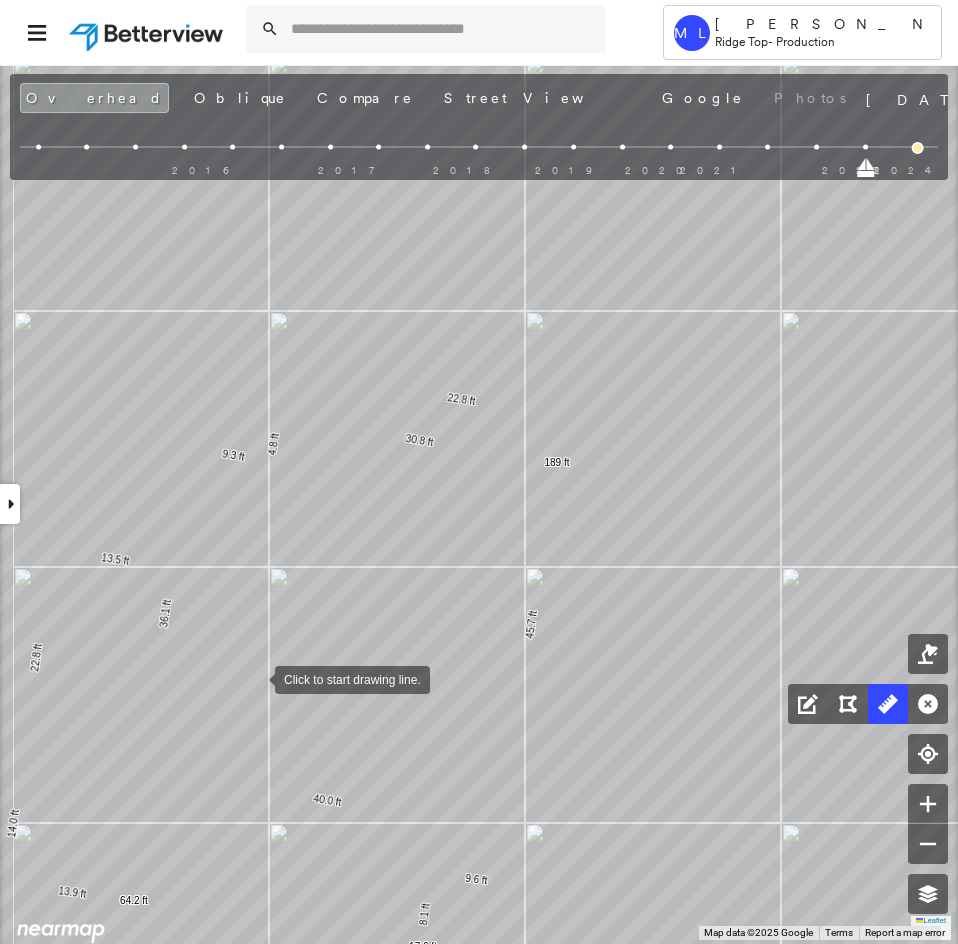 drag, startPoint x: 215, startPoint y: 708, endPoint x: 390, endPoint y: 596, distance: 207.77151 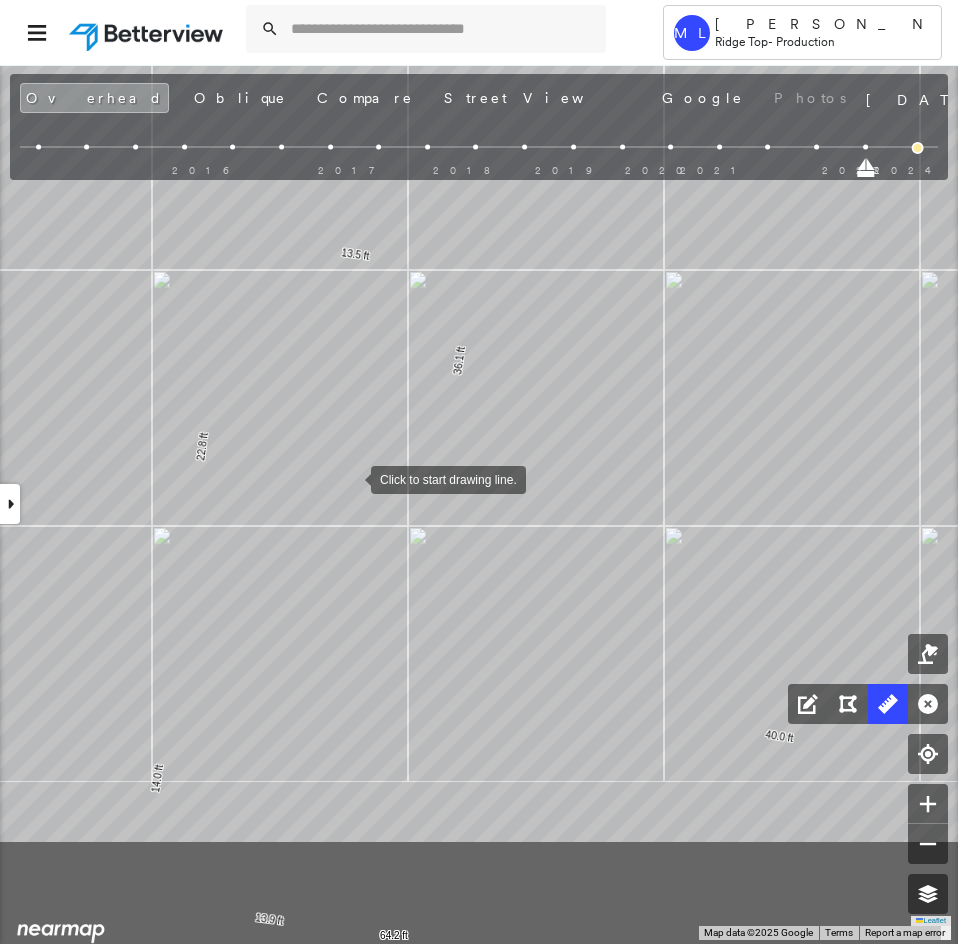 drag, startPoint x: 361, startPoint y: 670, endPoint x: 351, endPoint y: 480, distance: 190.26297 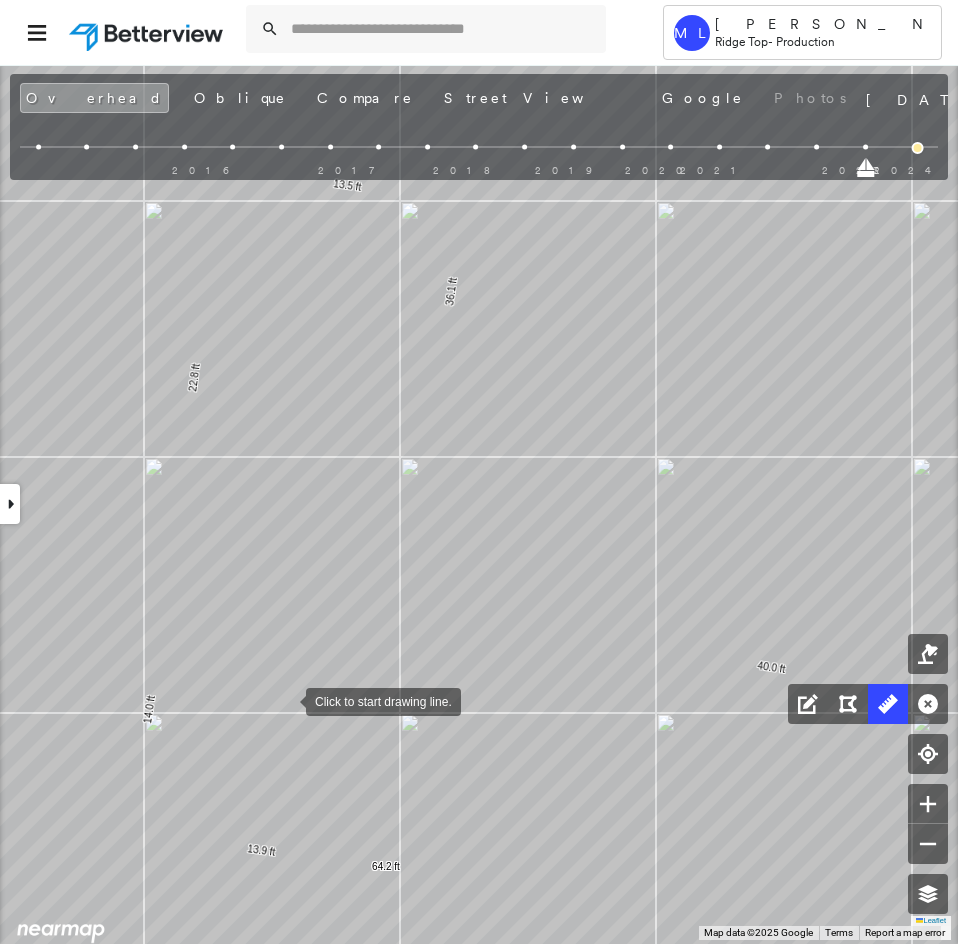 drag, startPoint x: 294, startPoint y: 770, endPoint x: 286, endPoint y: 701, distance: 69.46222 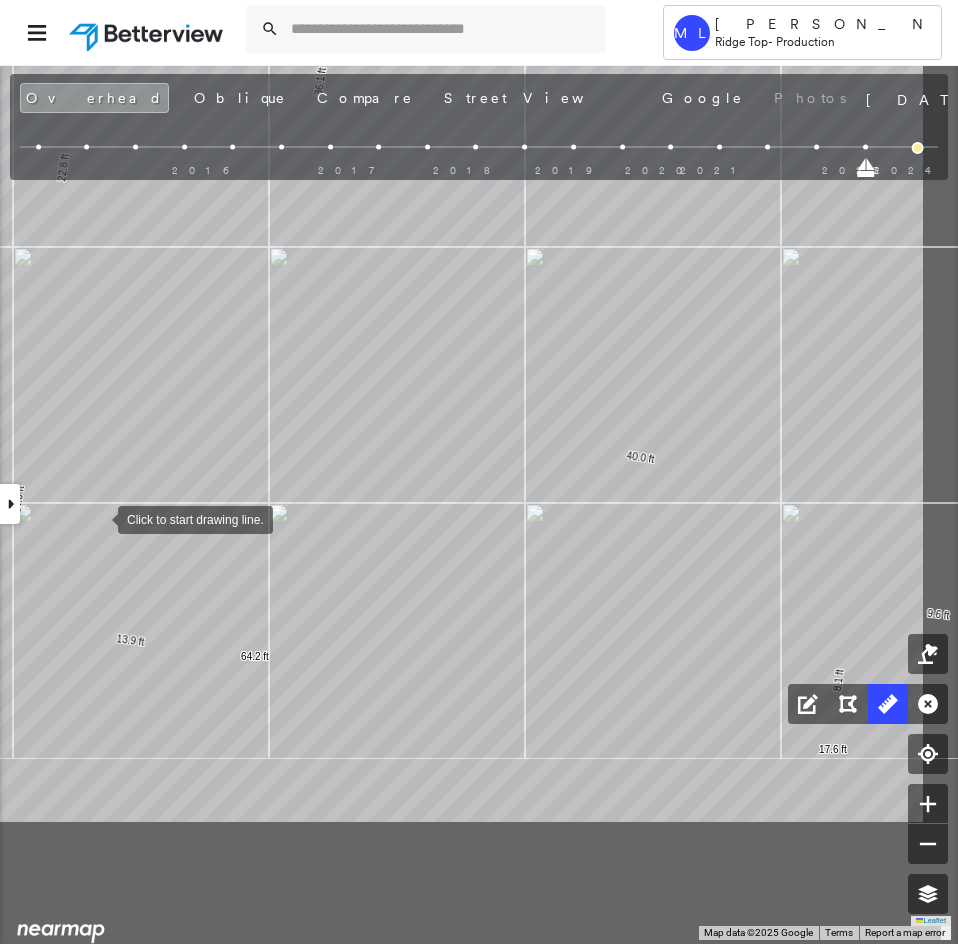 drag, startPoint x: 230, startPoint y: 729, endPoint x: 99, endPoint y: 519, distance: 247.5096 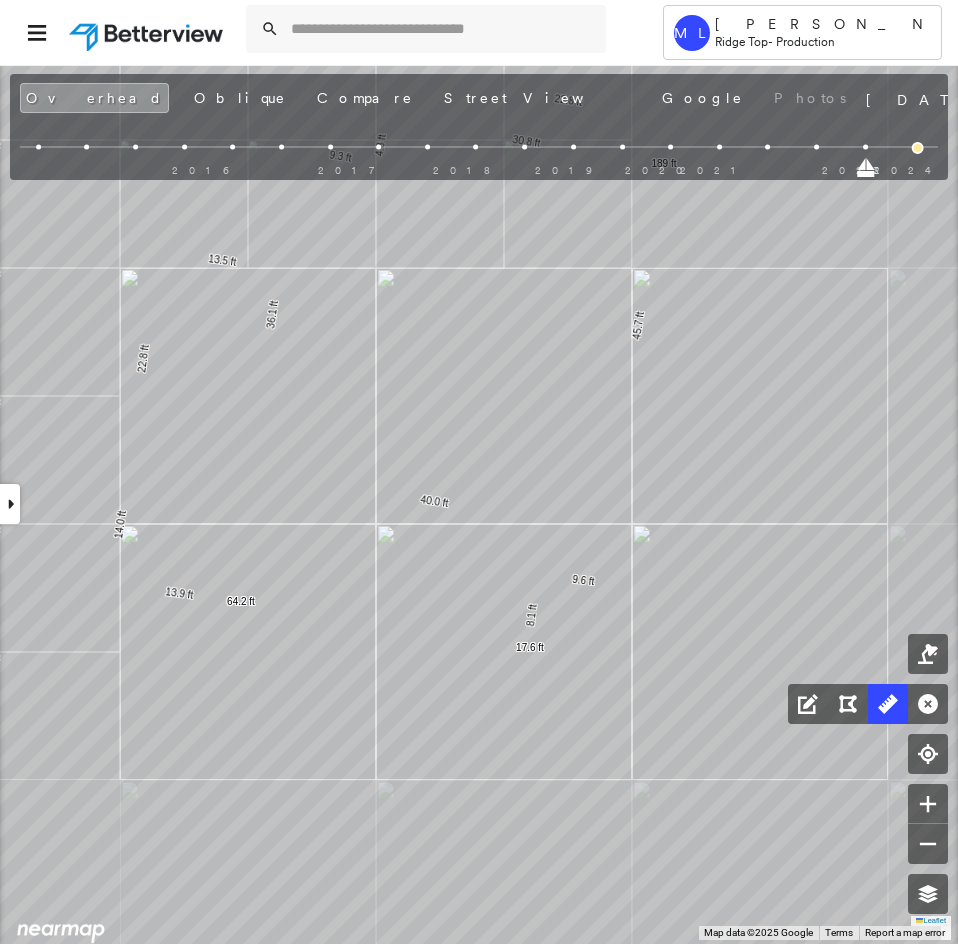click on "22.8 ft 45.7 ft 40.0 ft 36.1 ft 9.3 ft 4.8 ft 30.8 ft 189 ft 13.5 ft 22.8 ft 14.0 ft 13.9 ft 64.2 ft 9.6 ft 8.1 ft 17.6 ft Click to start drawing line." at bounding box center [-537, -850] 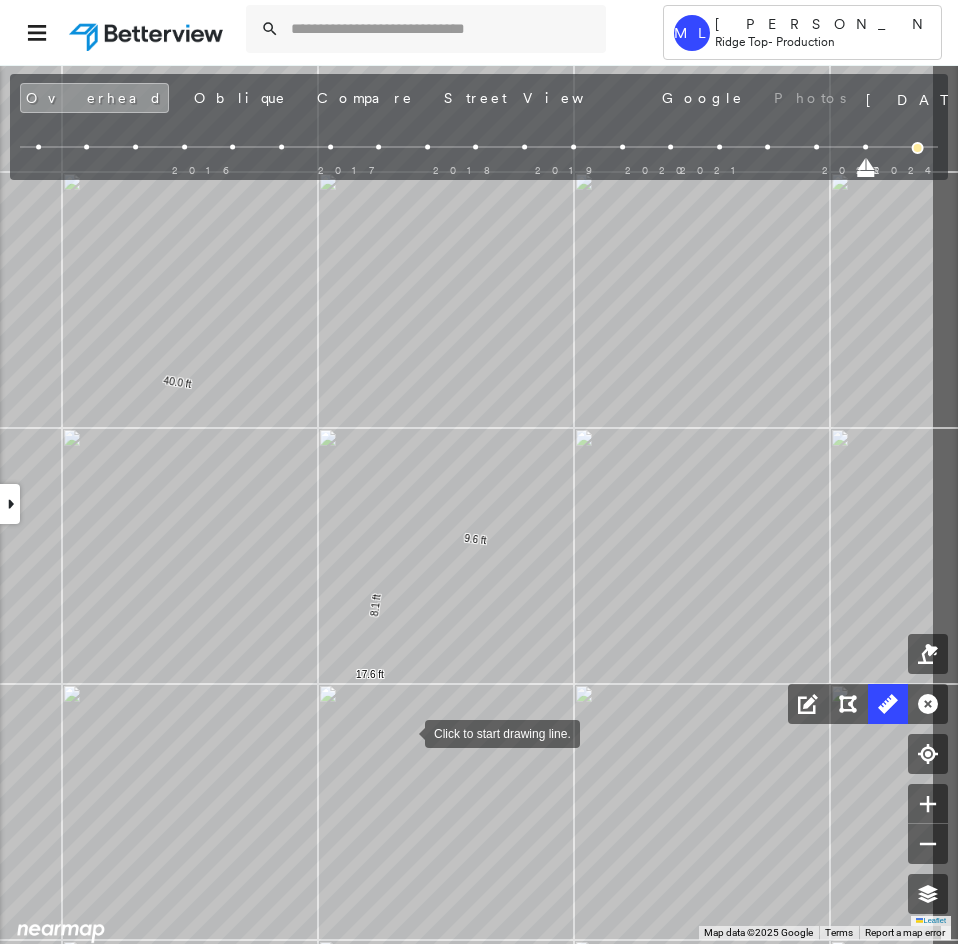 drag, startPoint x: 517, startPoint y: 691, endPoint x: 408, endPoint y: 731, distance: 116.10771 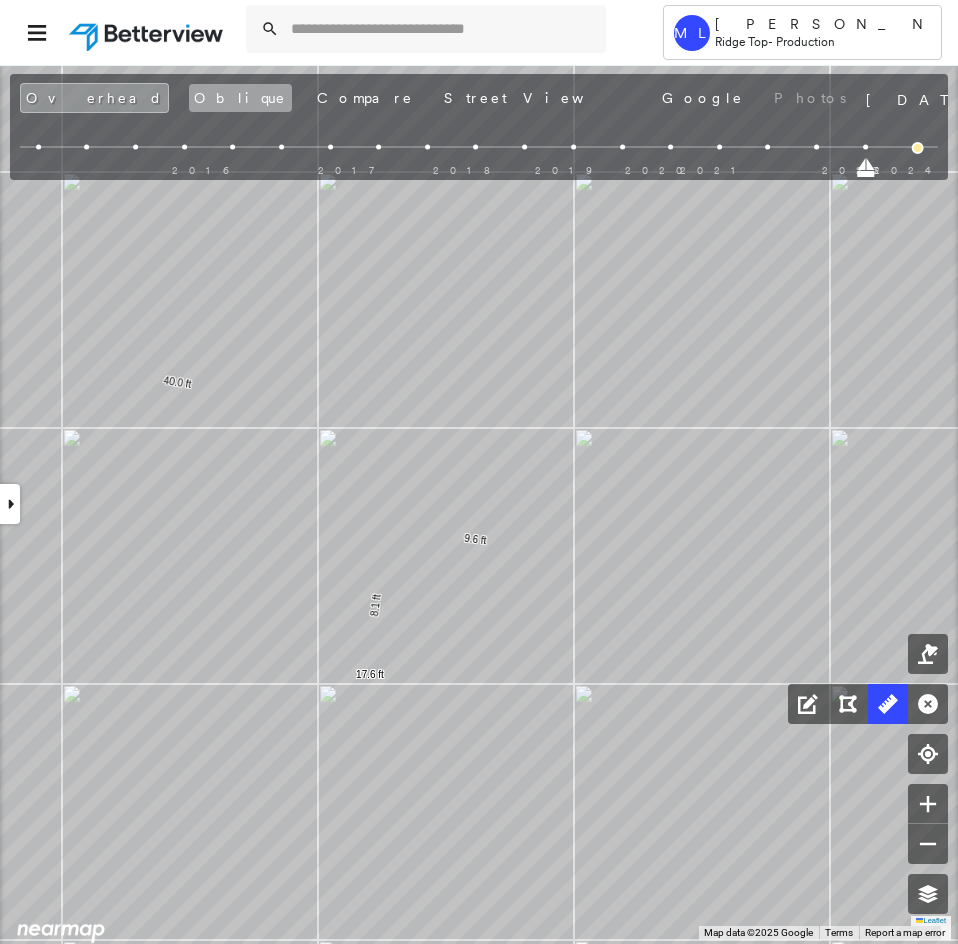 click on "Oblique" at bounding box center [240, 98] 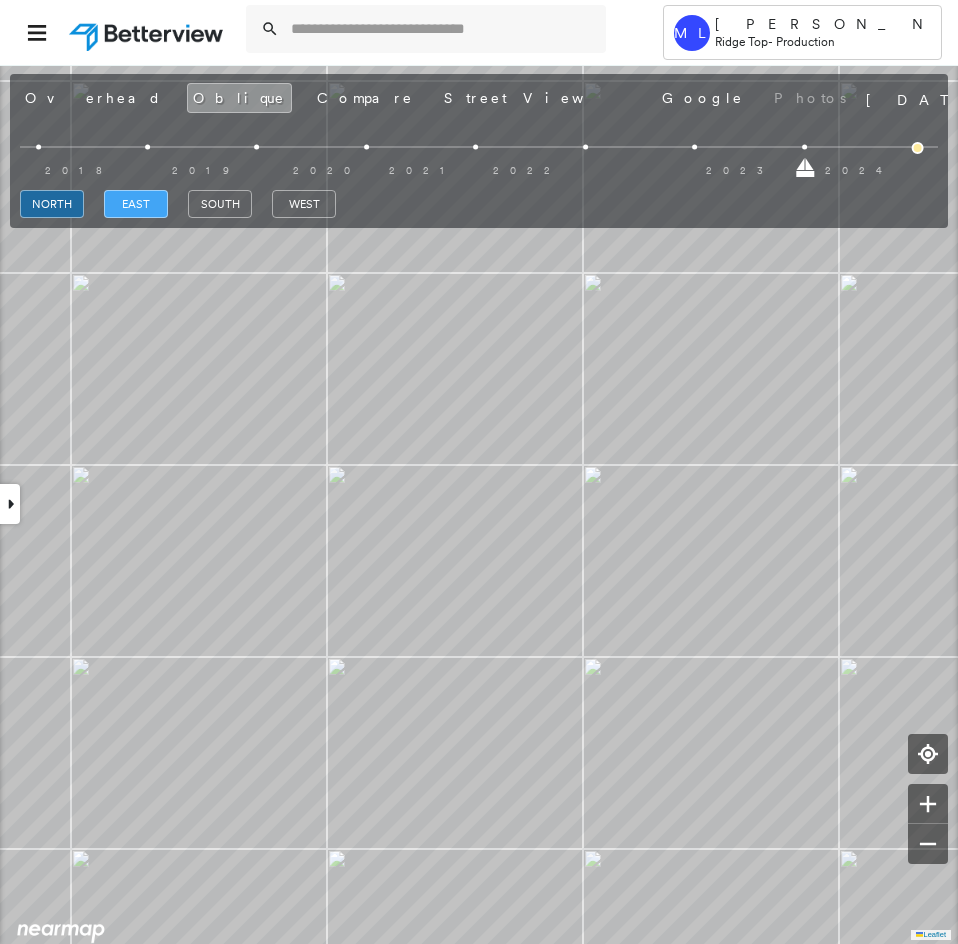 click on "east" at bounding box center (136, 204) 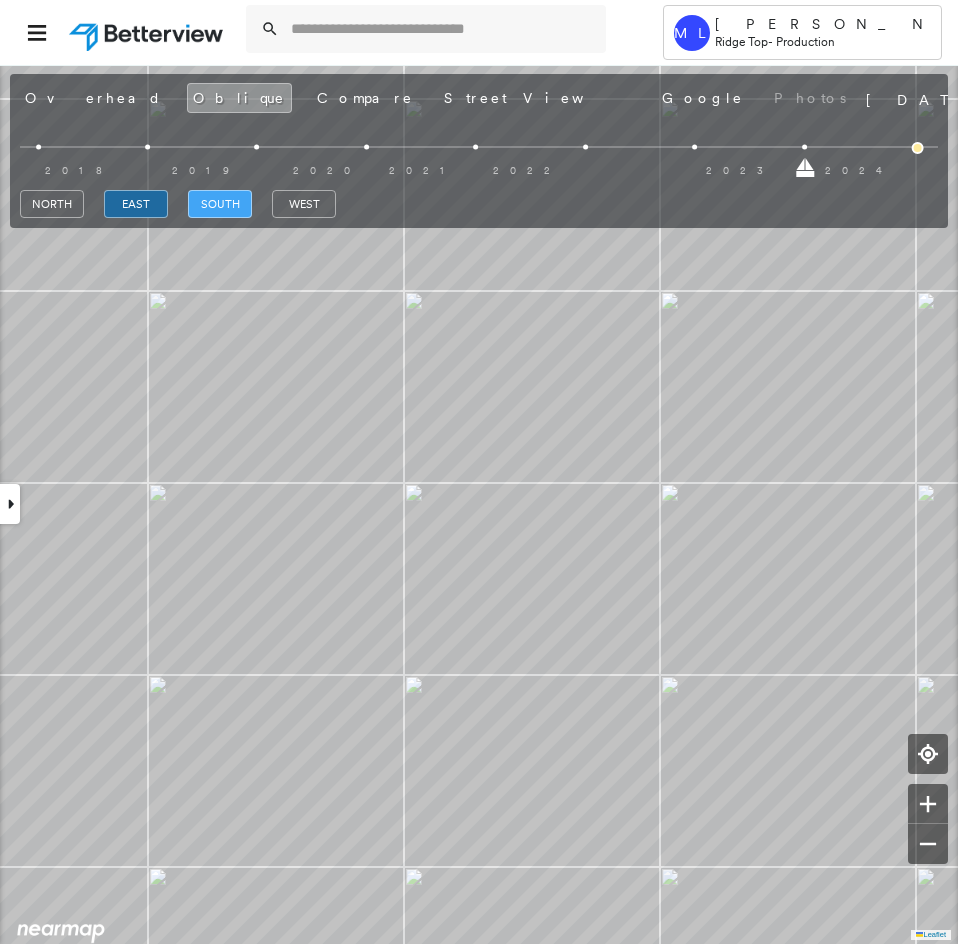click on "south" at bounding box center (220, 204) 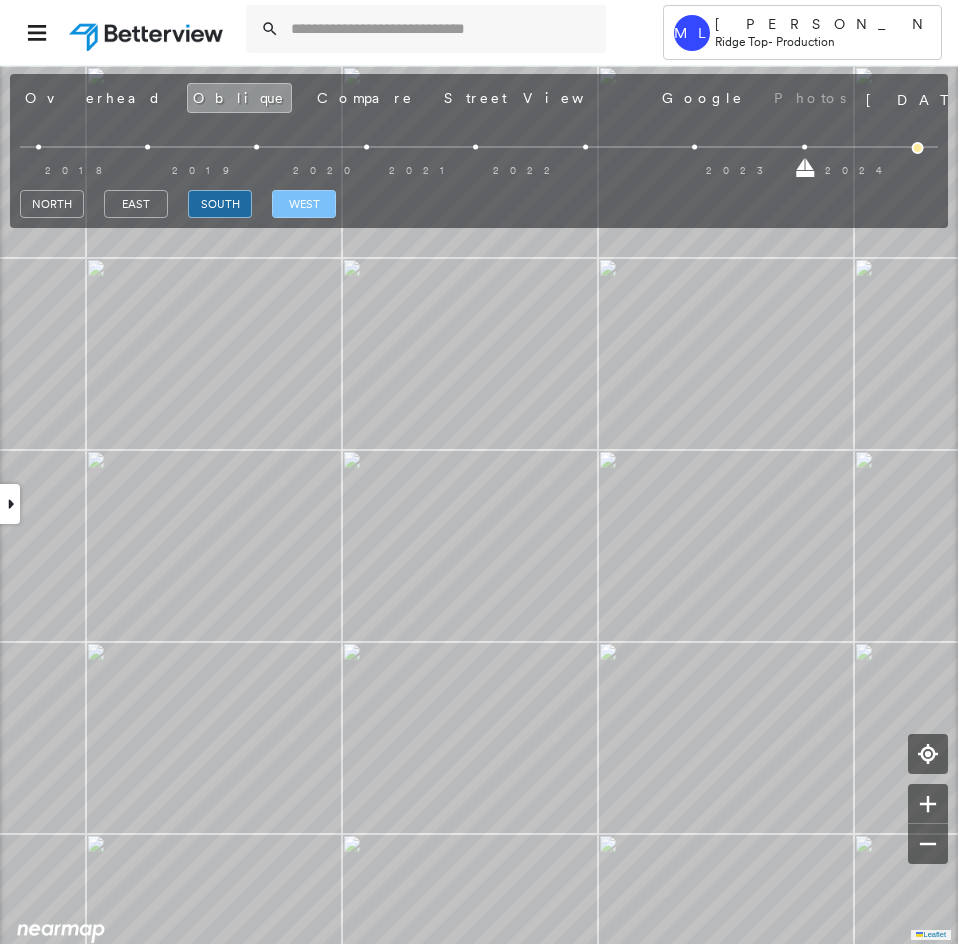 click on "west" at bounding box center [304, 204] 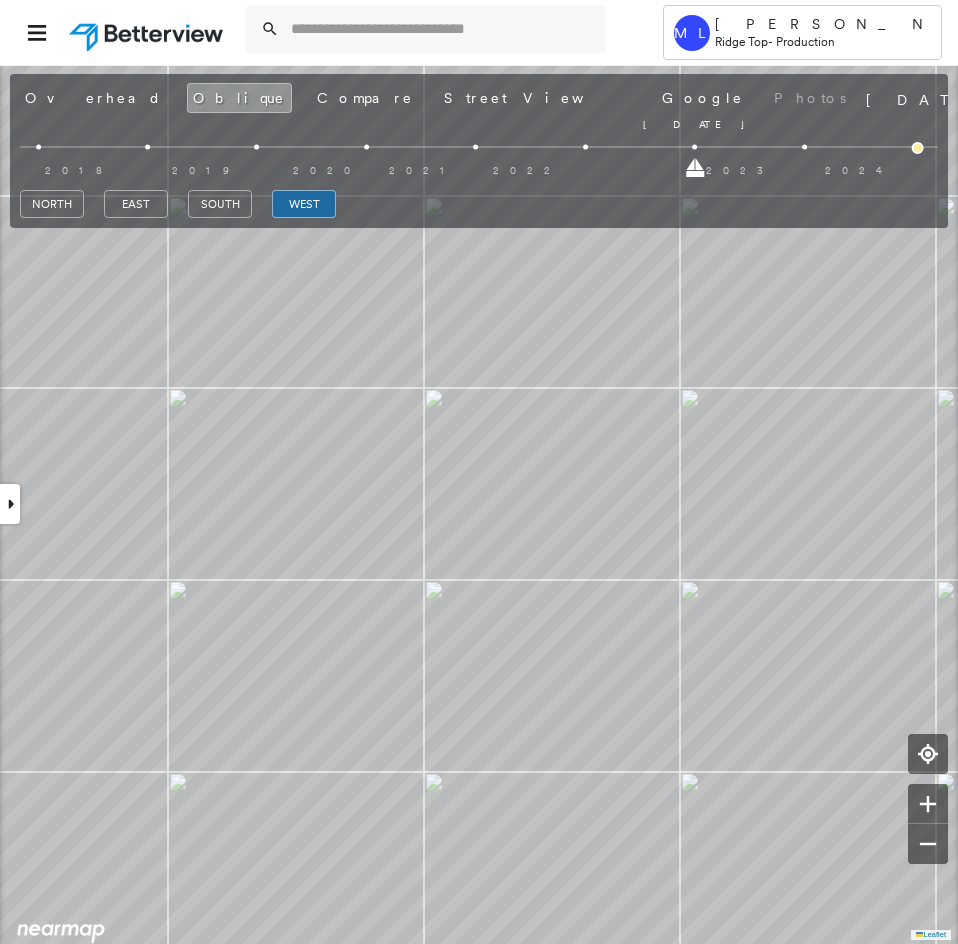drag, startPoint x: 793, startPoint y: 168, endPoint x: 666, endPoint y: 164, distance: 127.06297 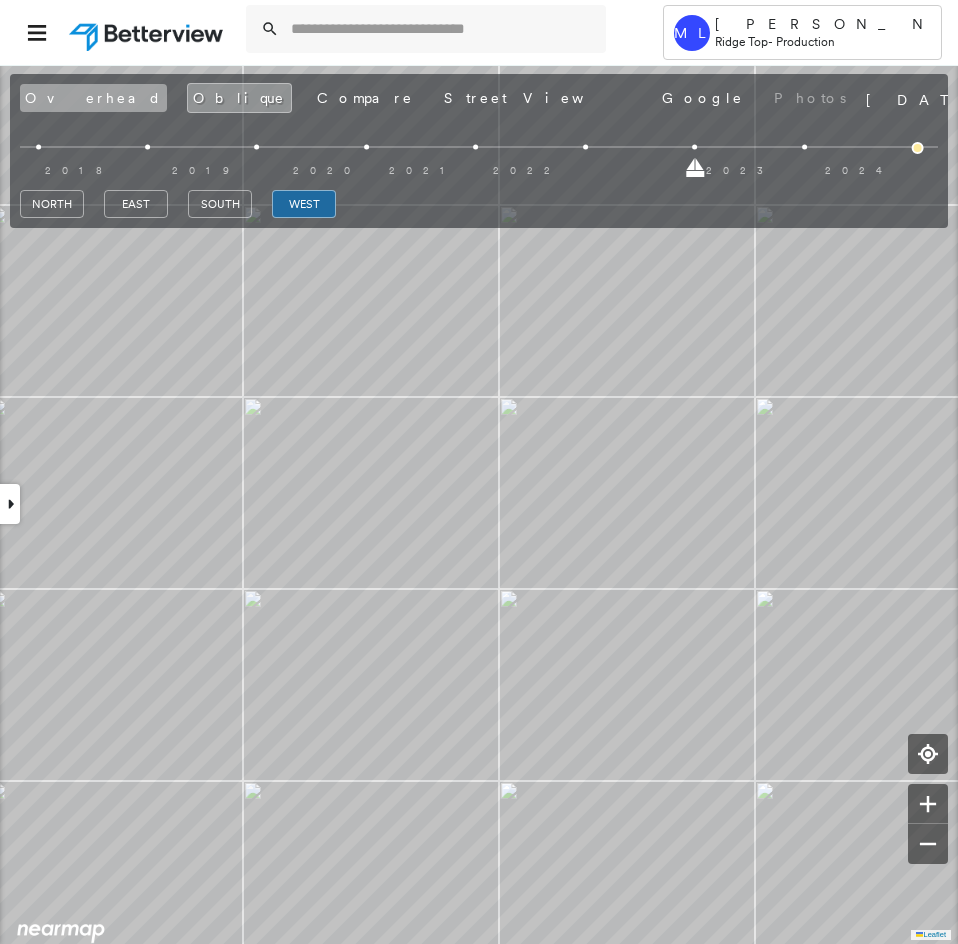click on "Overhead" at bounding box center (93, 98) 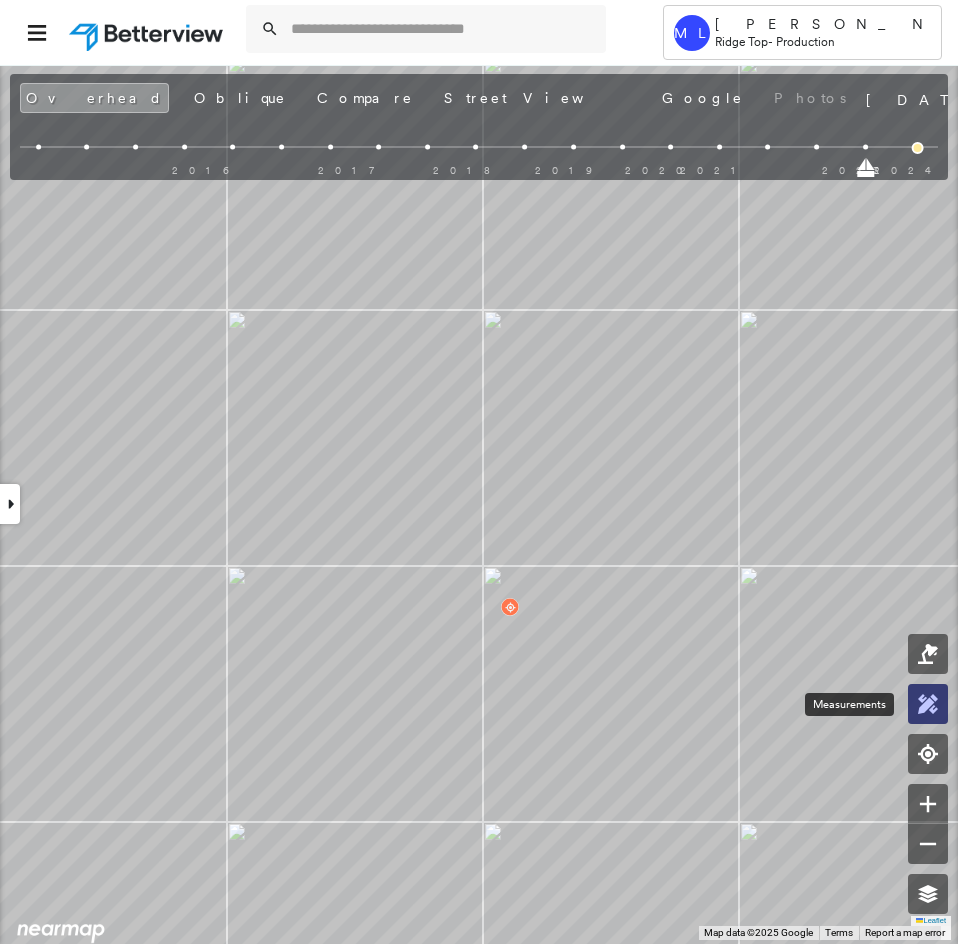 click 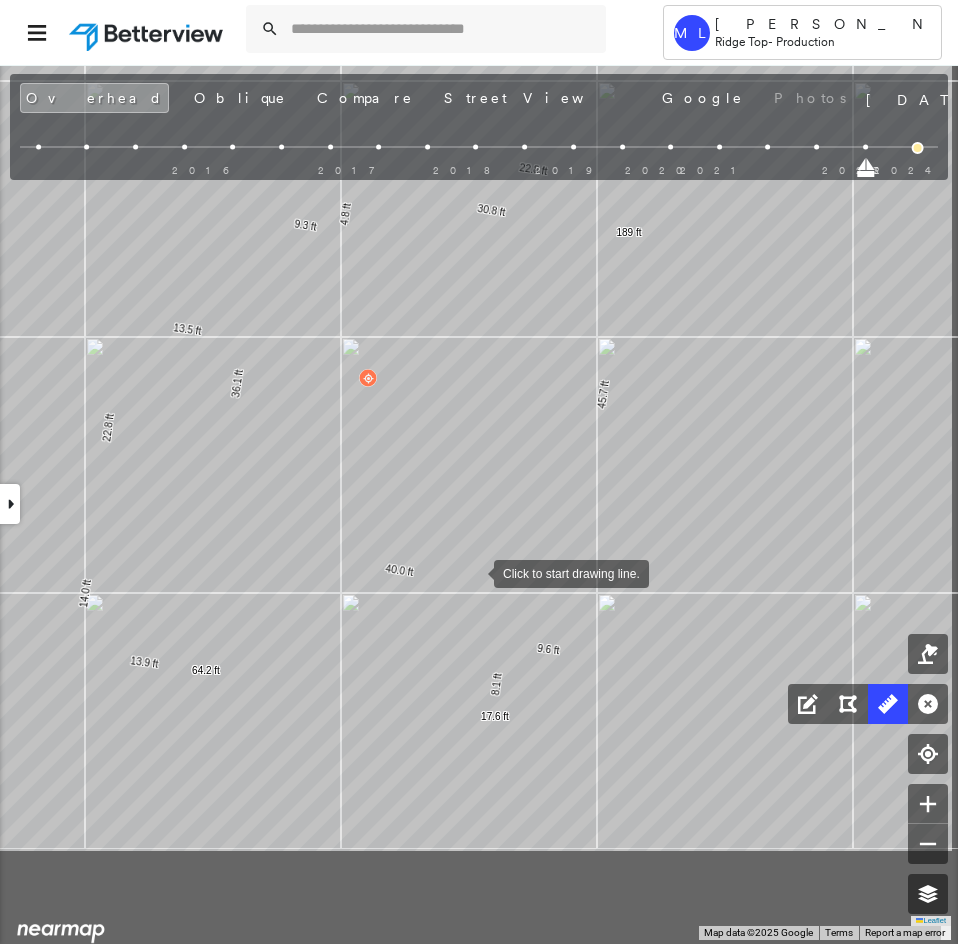 drag, startPoint x: 576, startPoint y: 754, endPoint x: 474, endPoint y: 573, distance: 207.76189 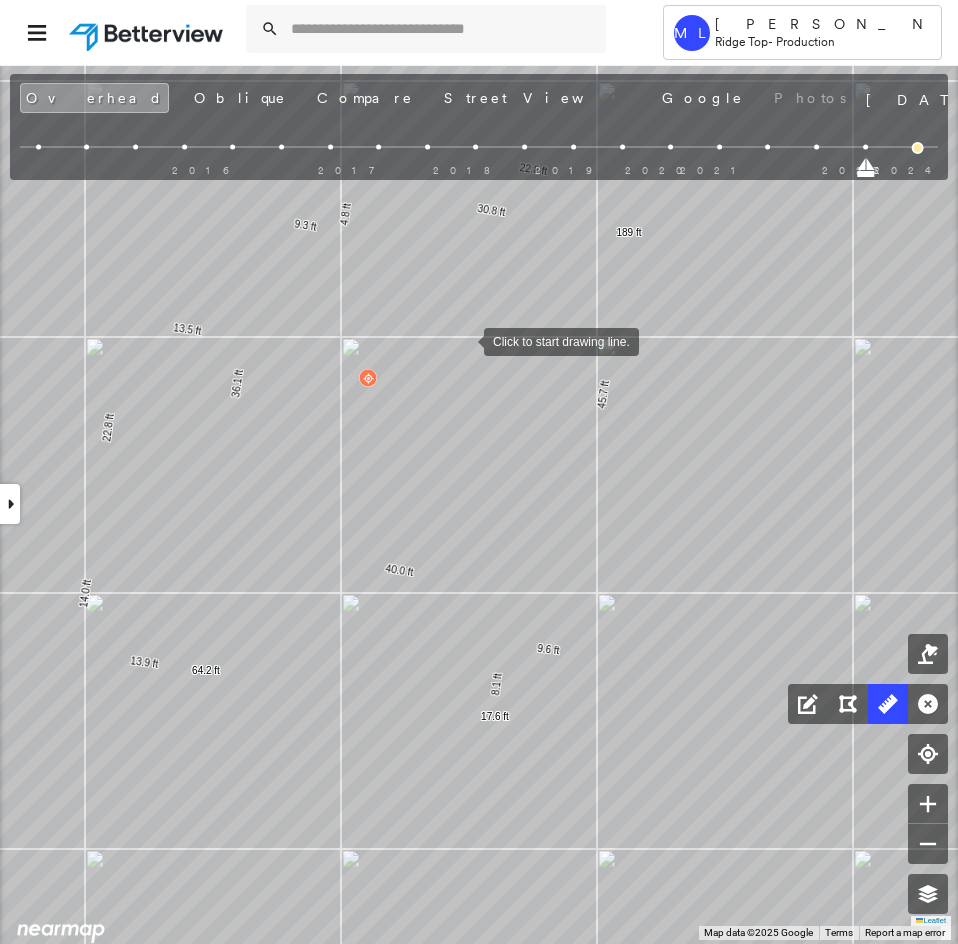 click on "22.8 ft 45.7 ft 40.0 ft 36.1 ft 9.3 ft 4.8 ft 30.8 ft 189 ft 13.5 ft 22.8 ft 14.0 ft 13.9 ft 64.2 ft 9.6 ft 8.1 ft 17.6 ft Click to start drawing line." at bounding box center (-102, -117) 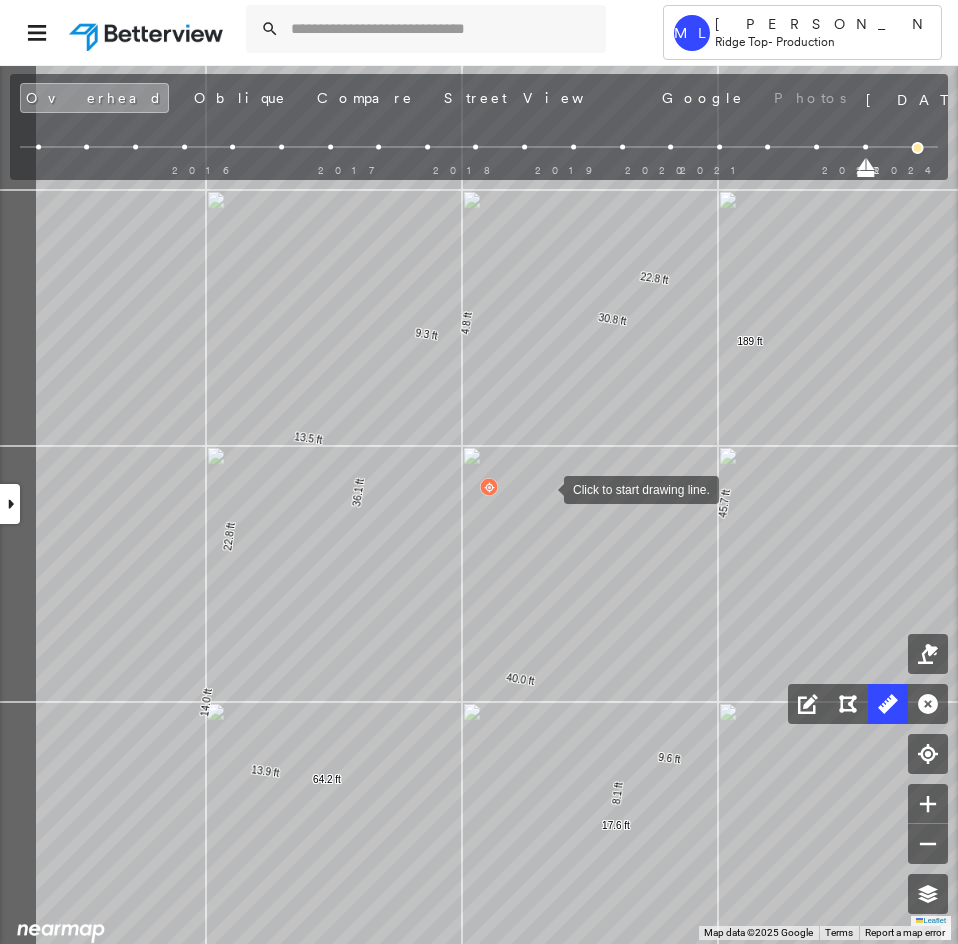 click at bounding box center [544, 488] 